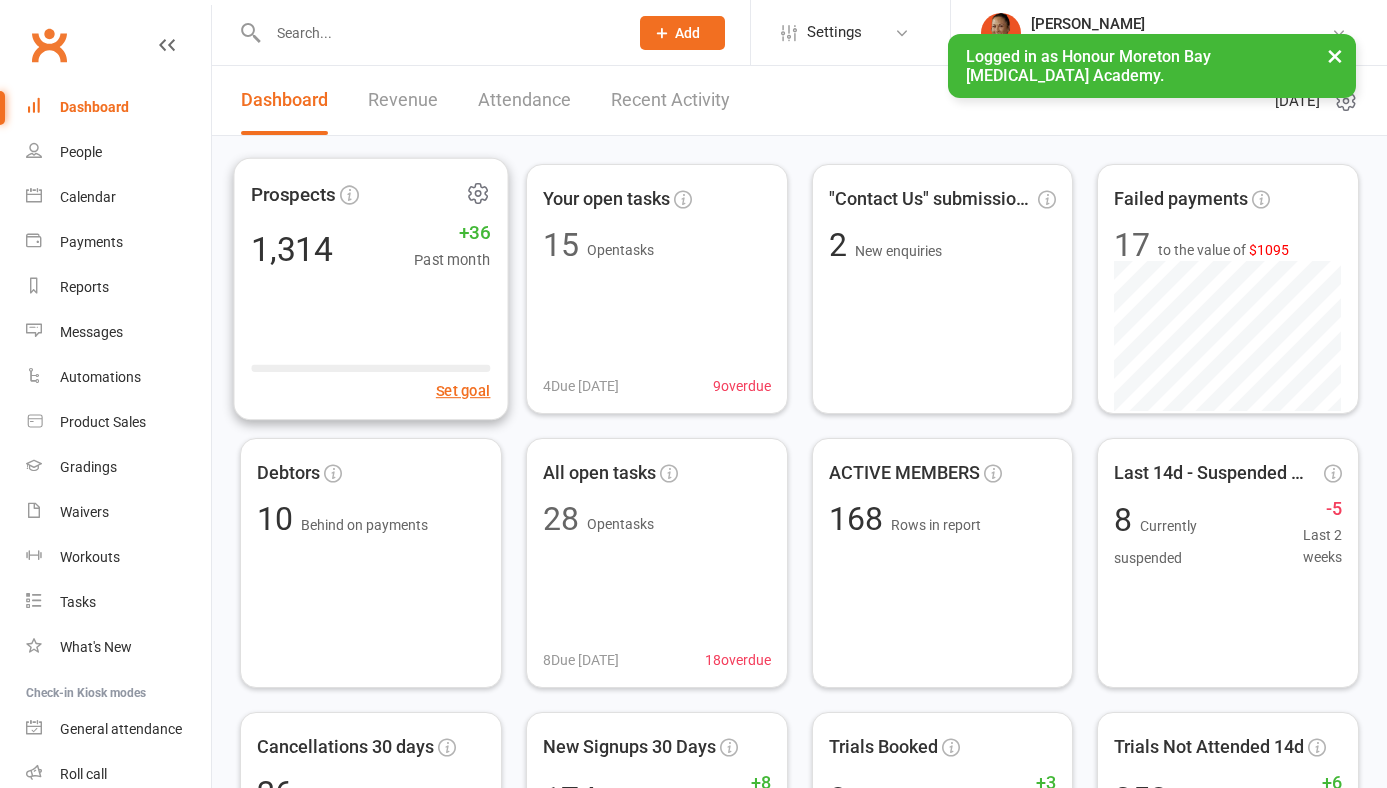 scroll, scrollTop: 0, scrollLeft: 0, axis: both 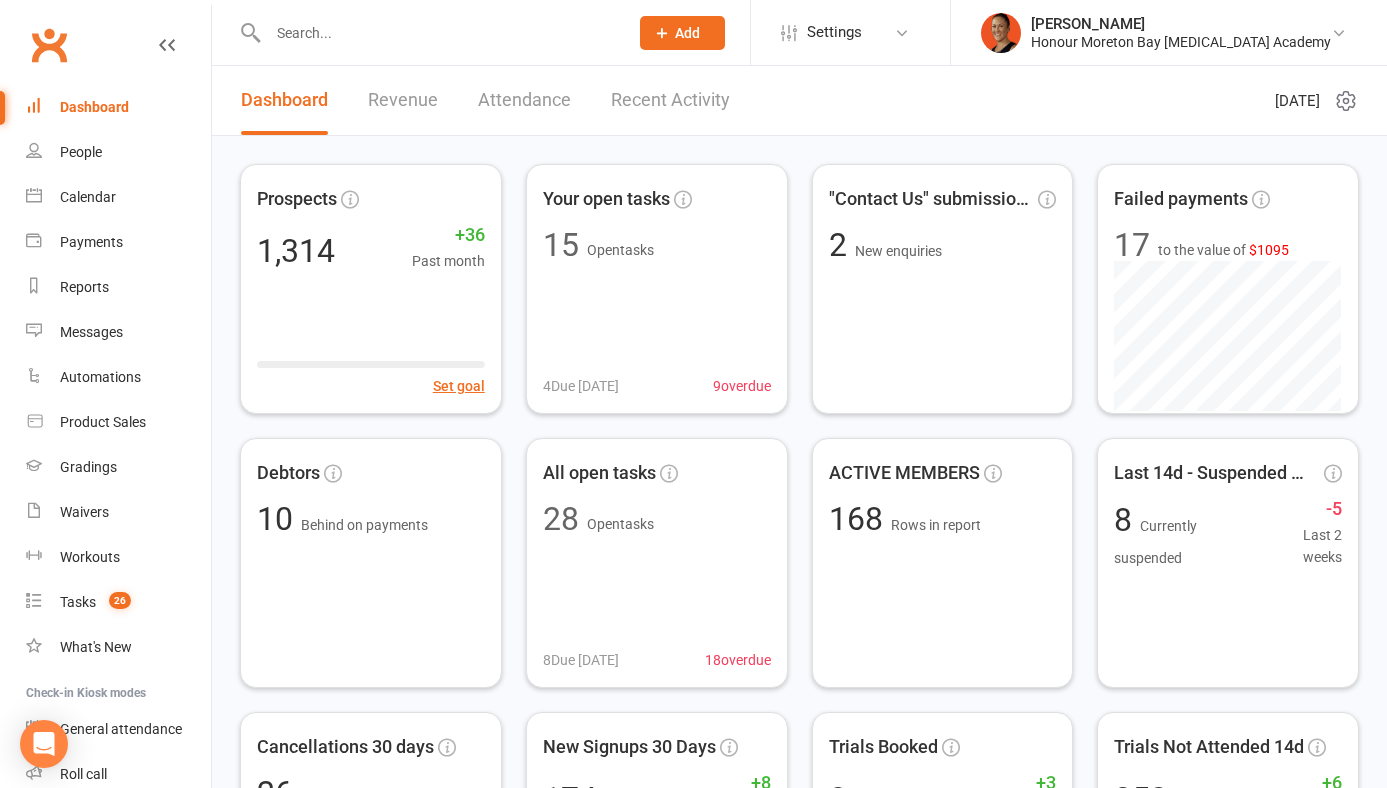 click on "Melina Yung Honour Moreton Bay Martial Arts Academy Signed in as: Honour Moreton Bay Martial Arts Academy Switch to: Honour Martial Arts Bayside Switch to: Phoenix Muaythai Switch to: Rumble Muay Thai Switch to: Sunshine Coast Thaiboxing Centre Switch to: Team Stalder Muay Thai Switch to: TNT Muscle Therapy Switch to: Urban Muaythai - Miami My profile My subscription Help Terms & conditions  Privacy policy  Sign out" at bounding box center [1168, 32] 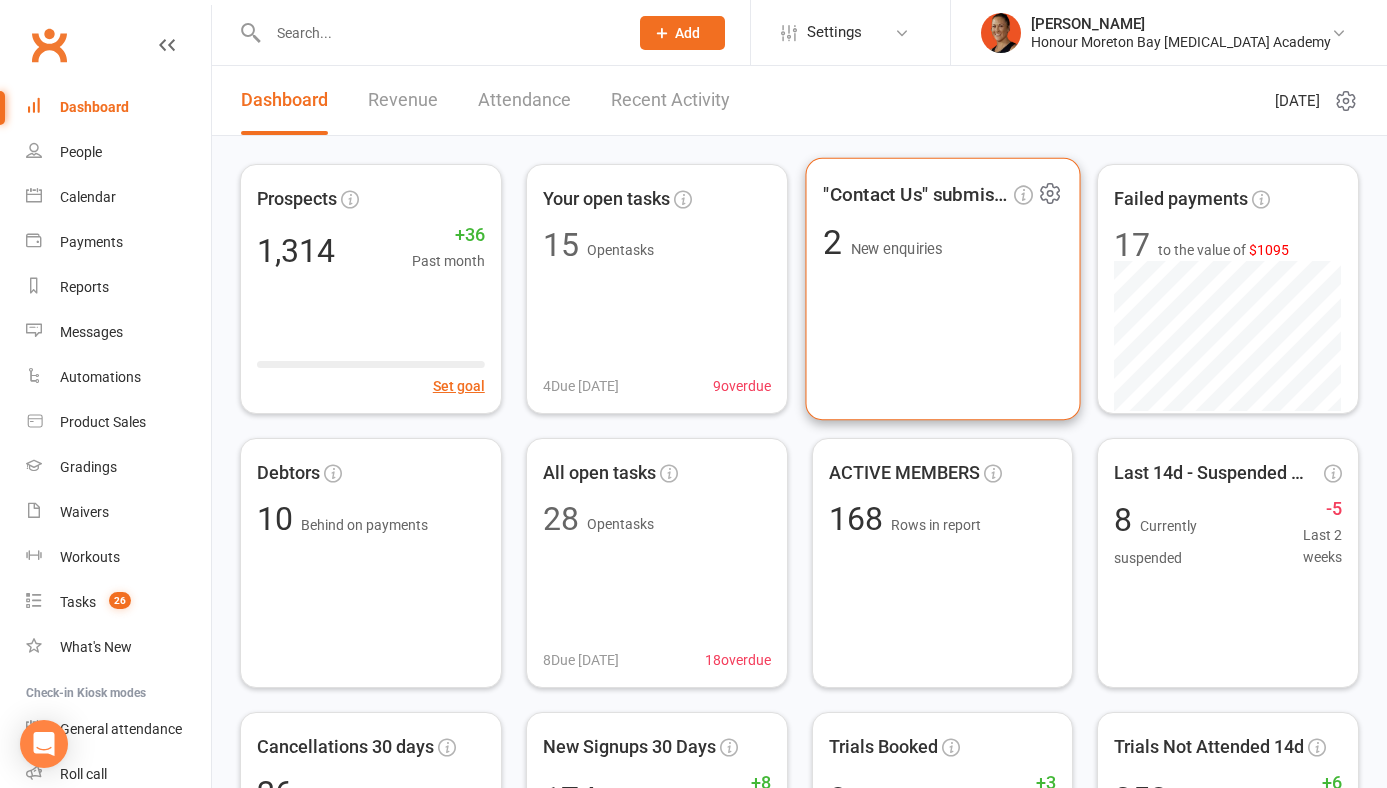 click on "2   New enquiries" at bounding box center [942, 243] 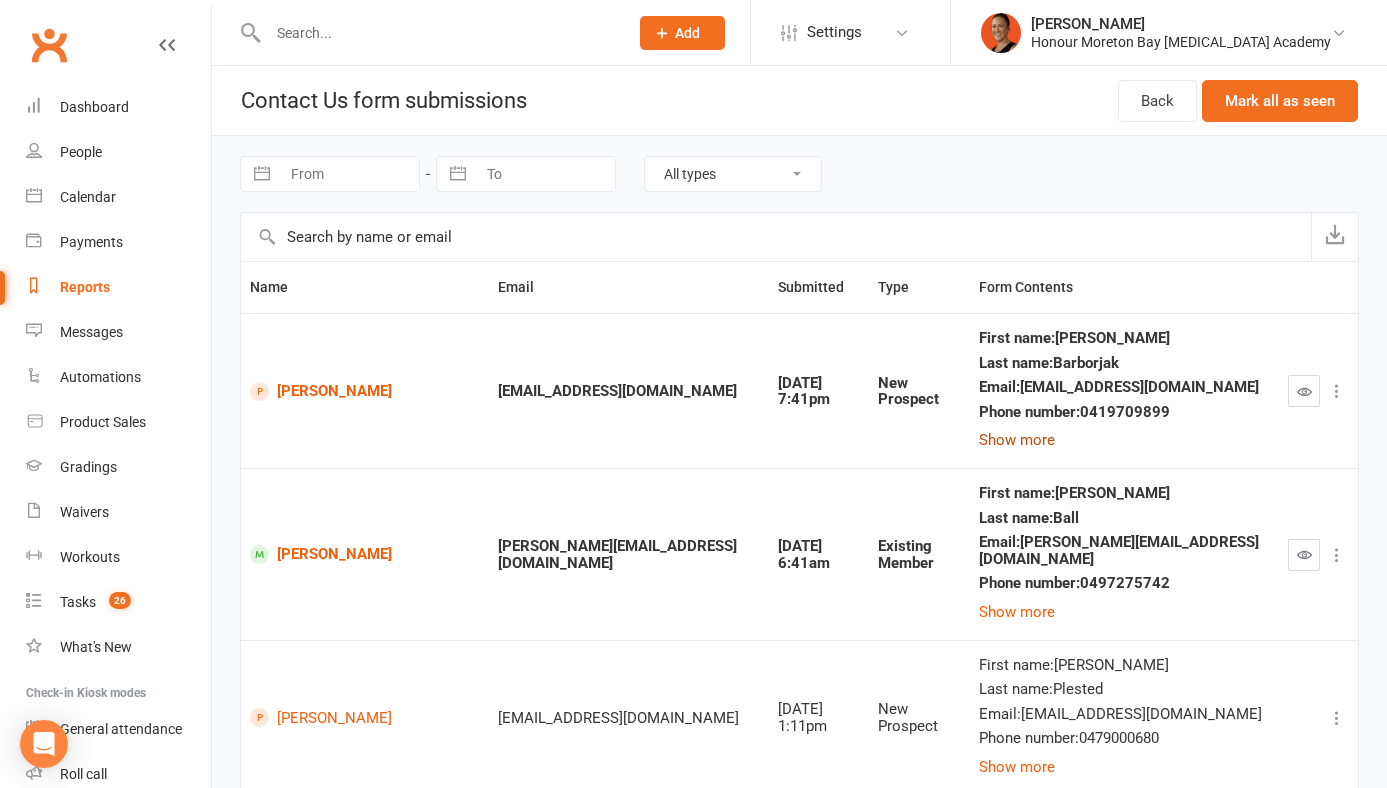click on "Show more" at bounding box center [1017, 440] 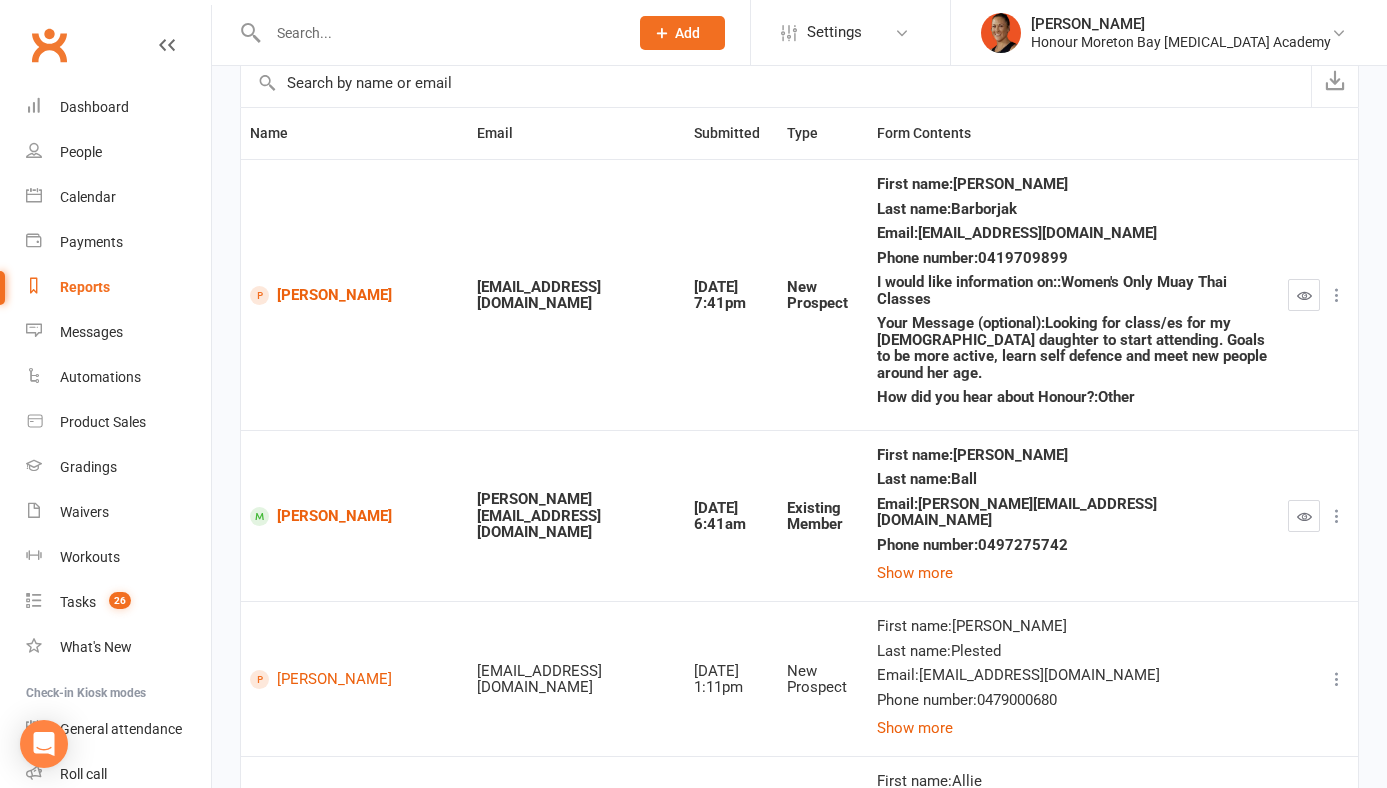 scroll, scrollTop: 155, scrollLeft: 0, axis: vertical 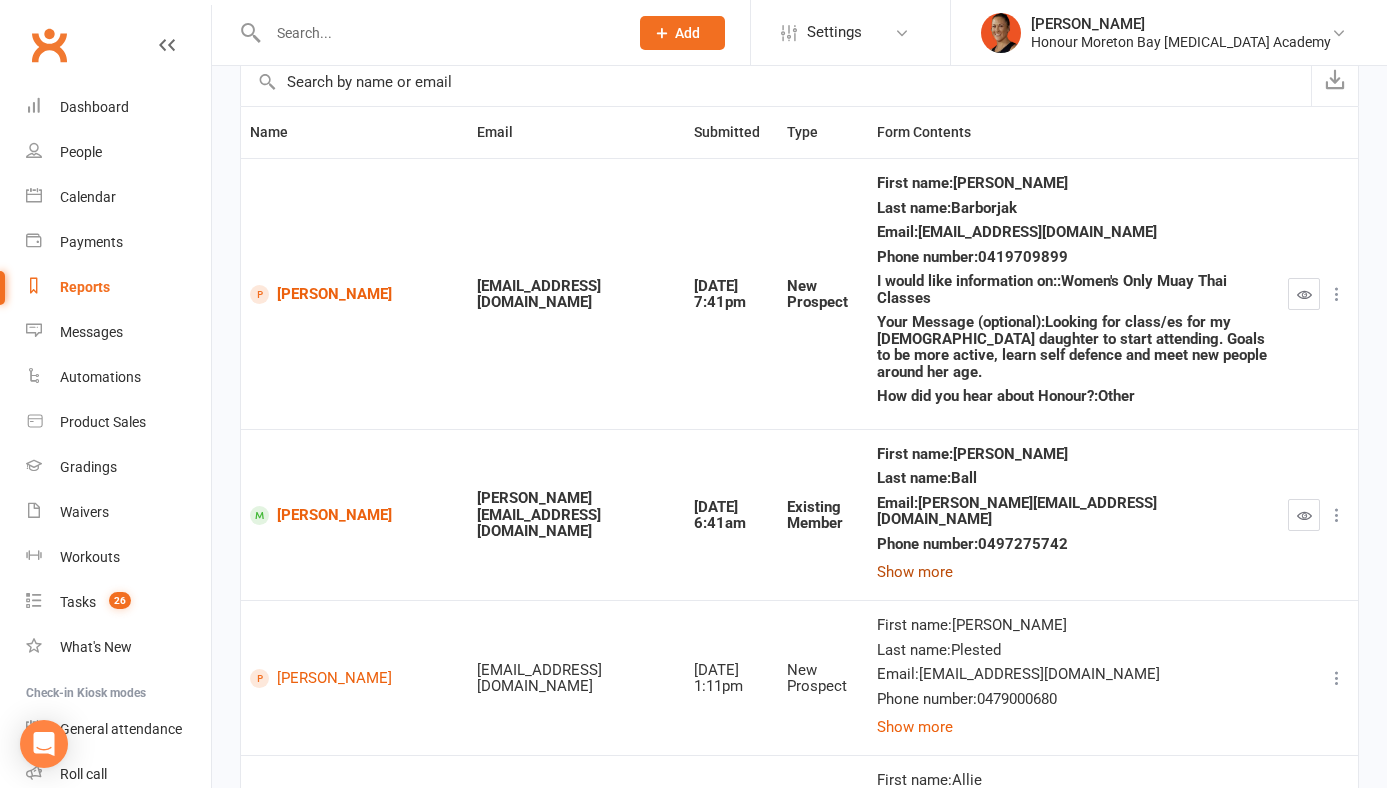 click on "Show more" at bounding box center [915, 572] 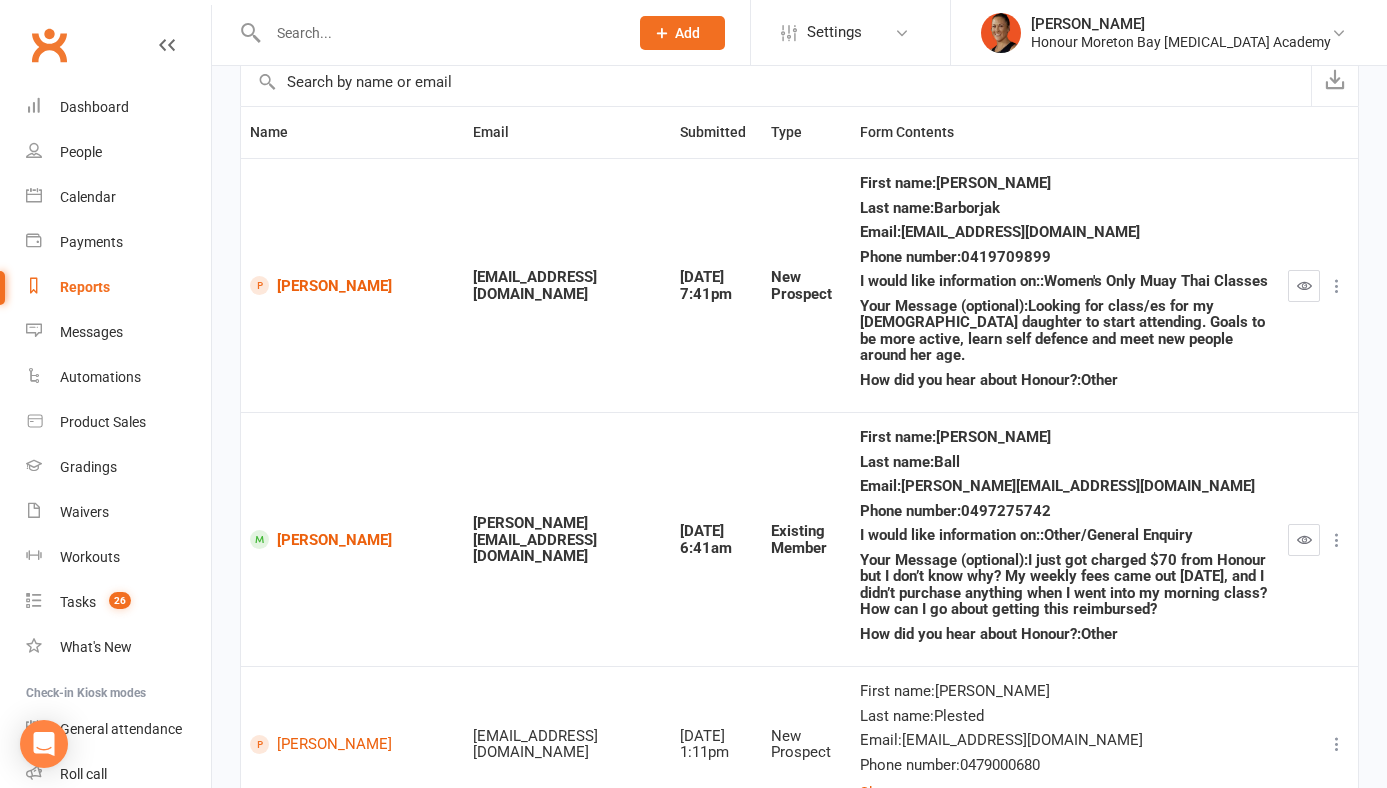 click at bounding box center (1304, 539) 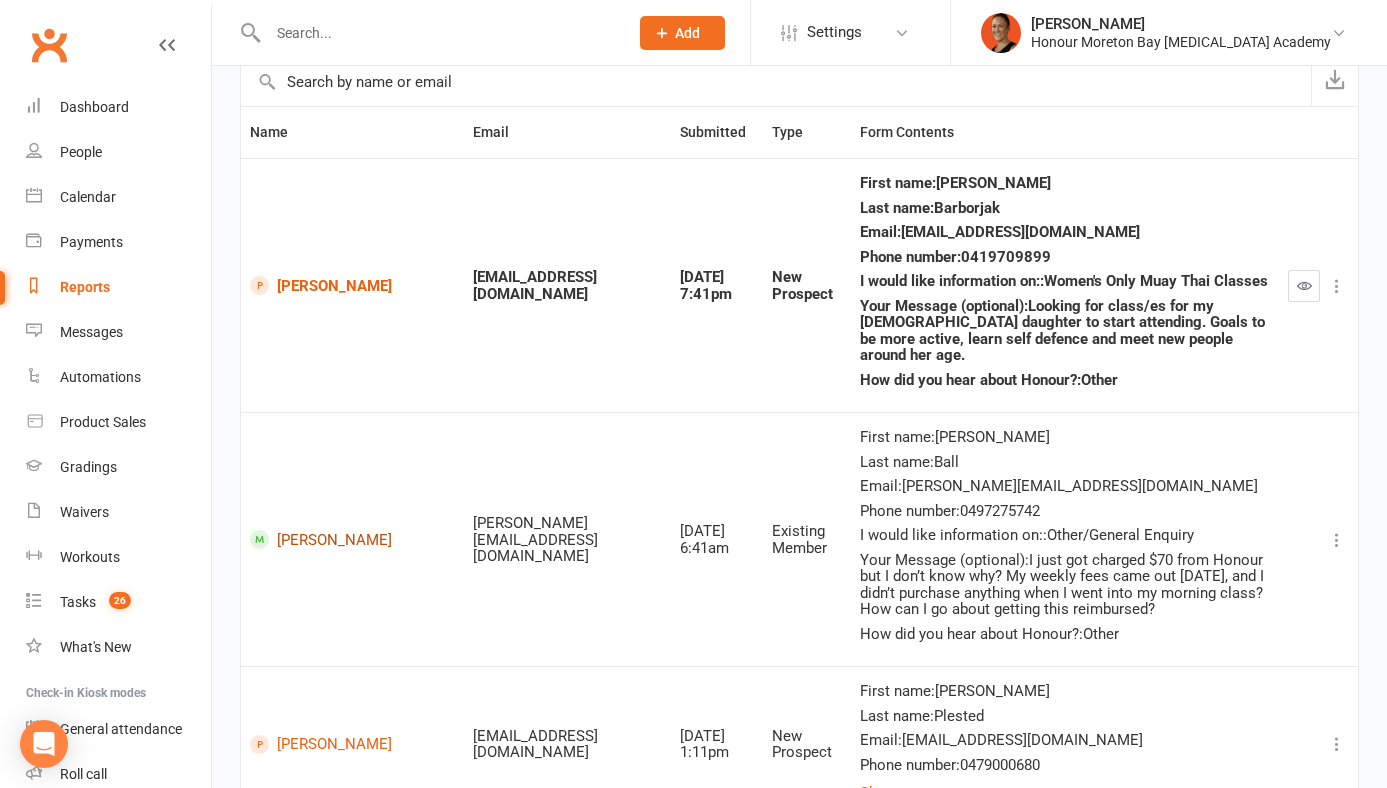 click on "Catherine Ball" at bounding box center (352, 539) 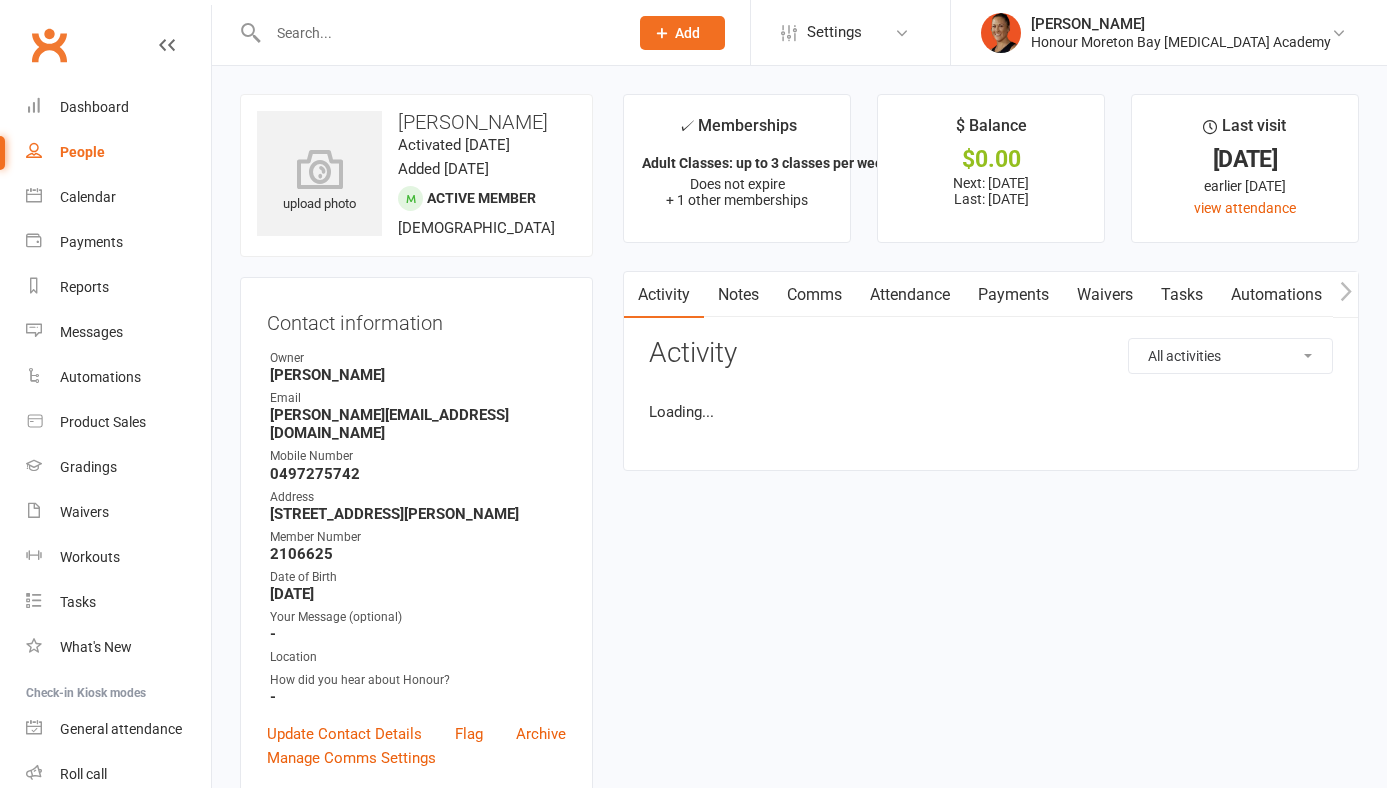 scroll, scrollTop: 0, scrollLeft: 0, axis: both 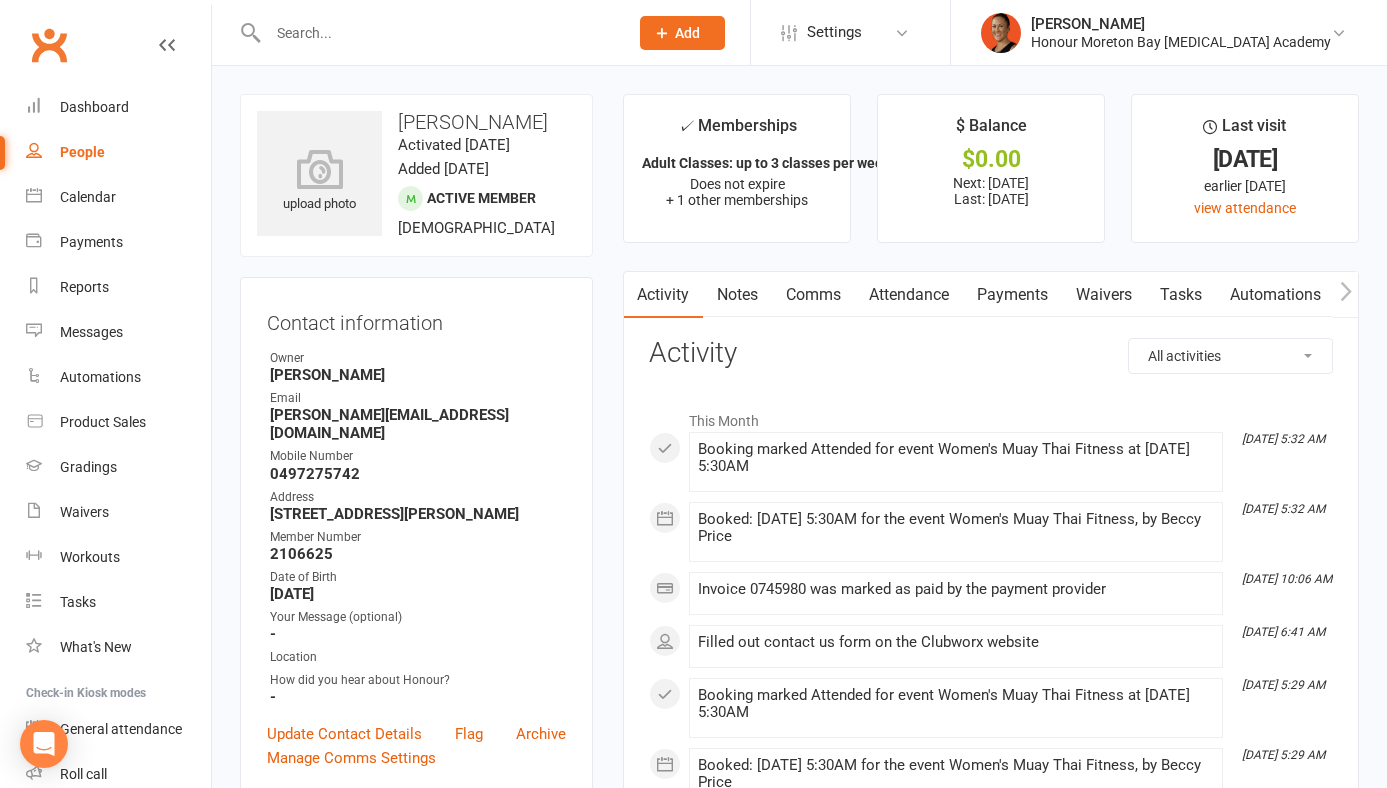 click on "Notes" at bounding box center [737, 295] 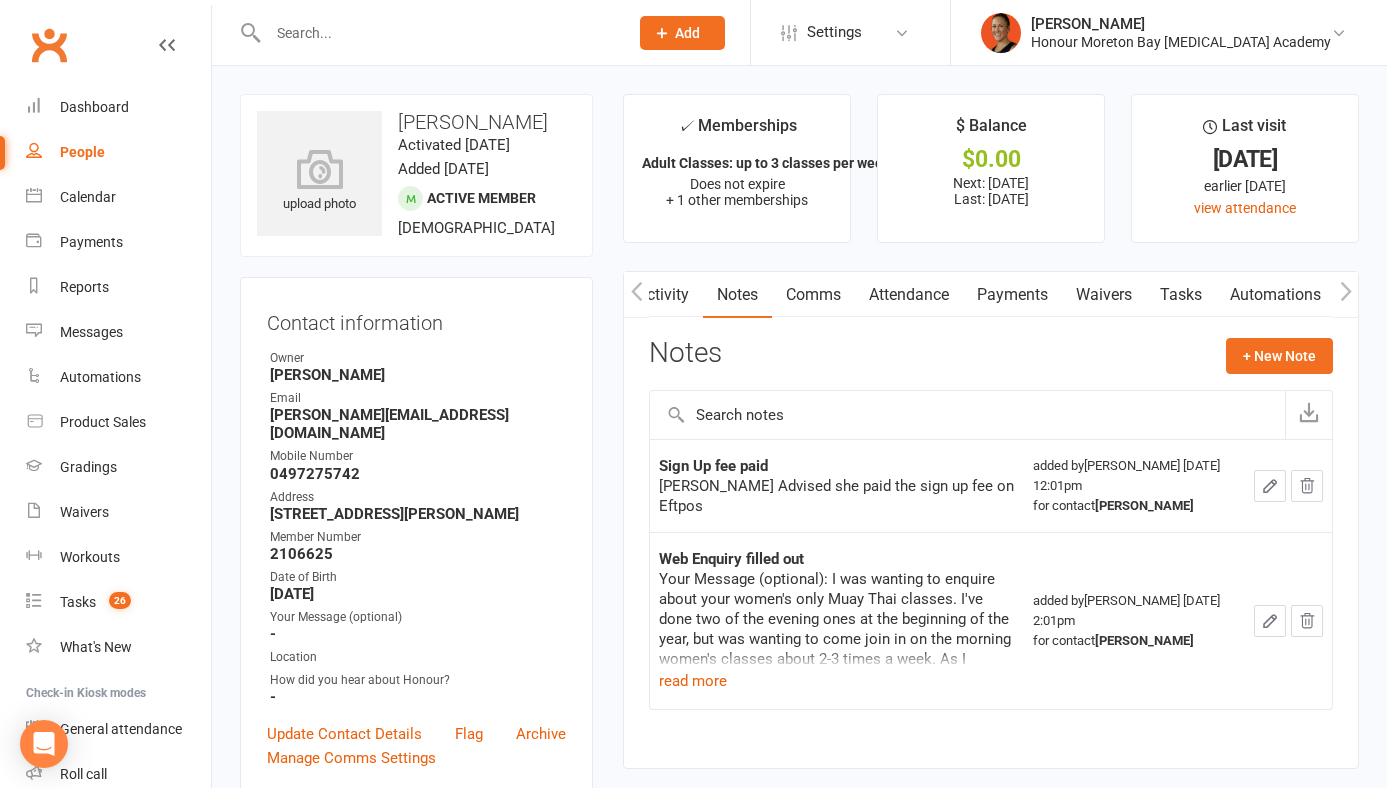 click at bounding box center [438, 33] 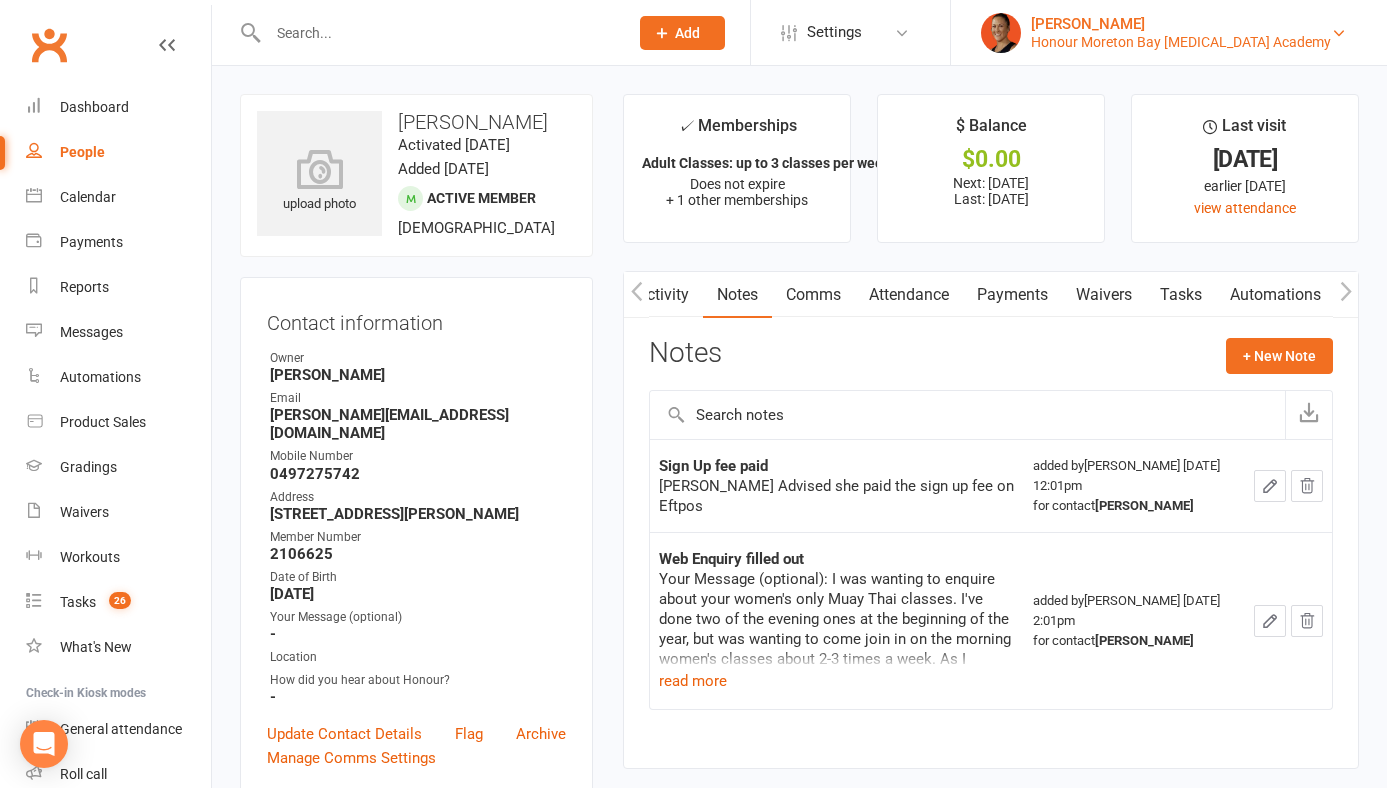 click on "[PERSON_NAME]" at bounding box center [1181, 24] 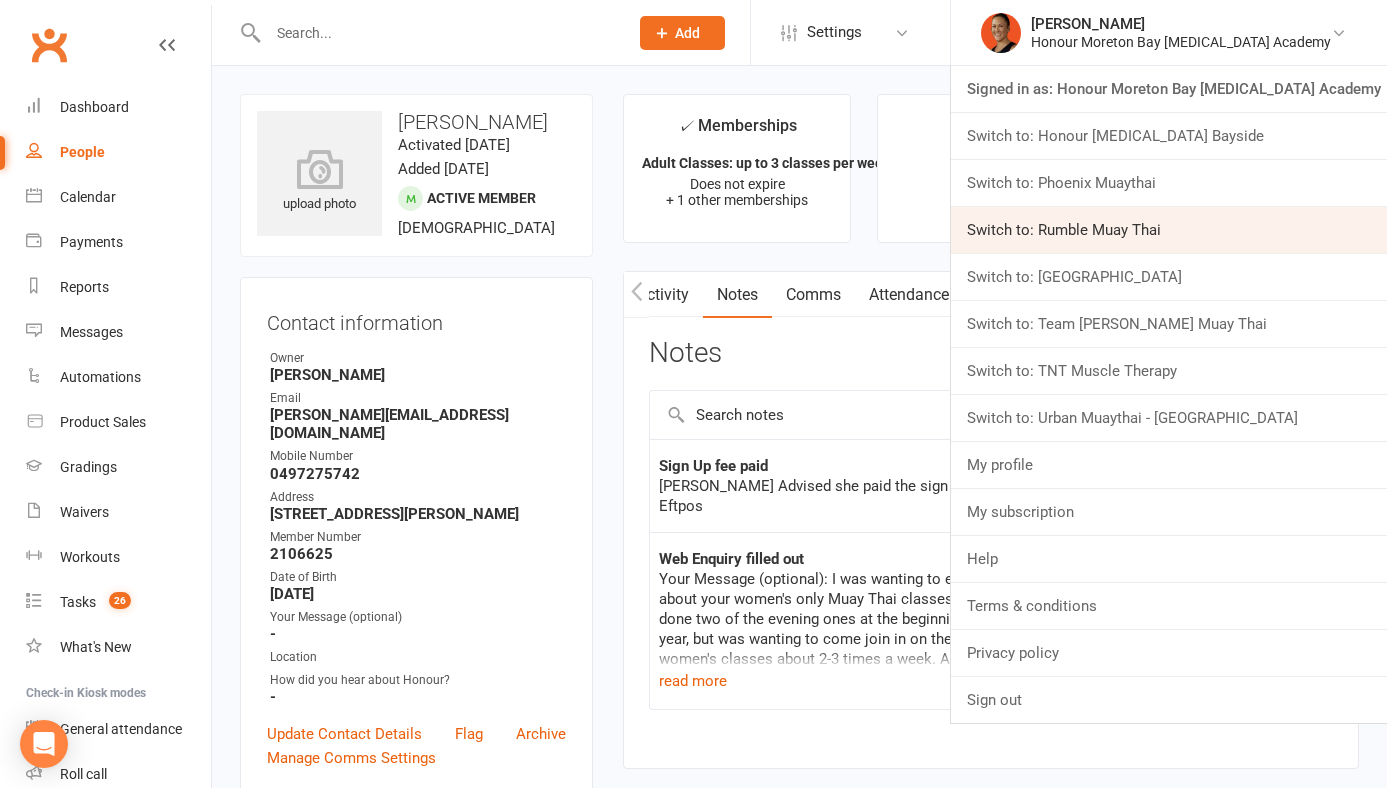 click on "Switch to: Rumble Muay Thai" at bounding box center [1169, 230] 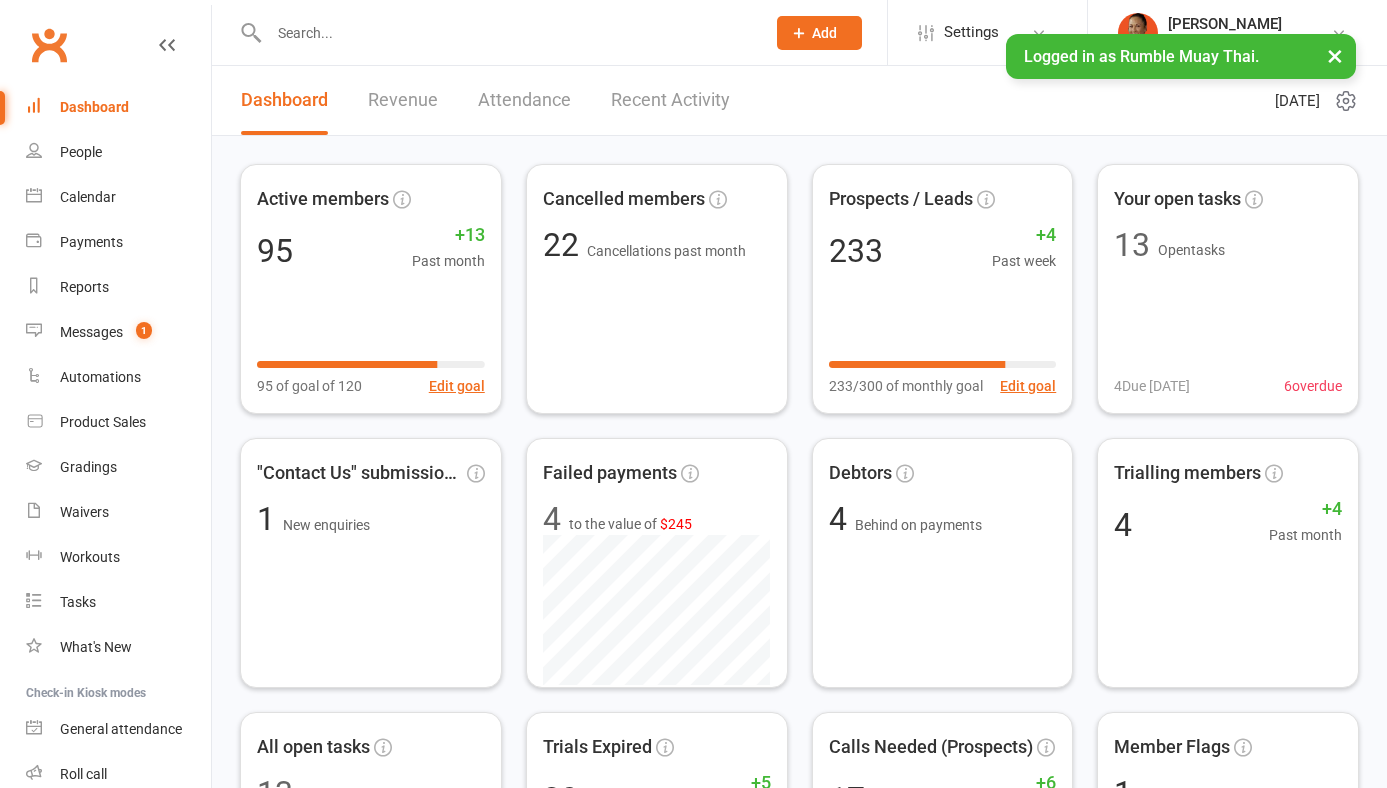 click at bounding box center (507, 33) 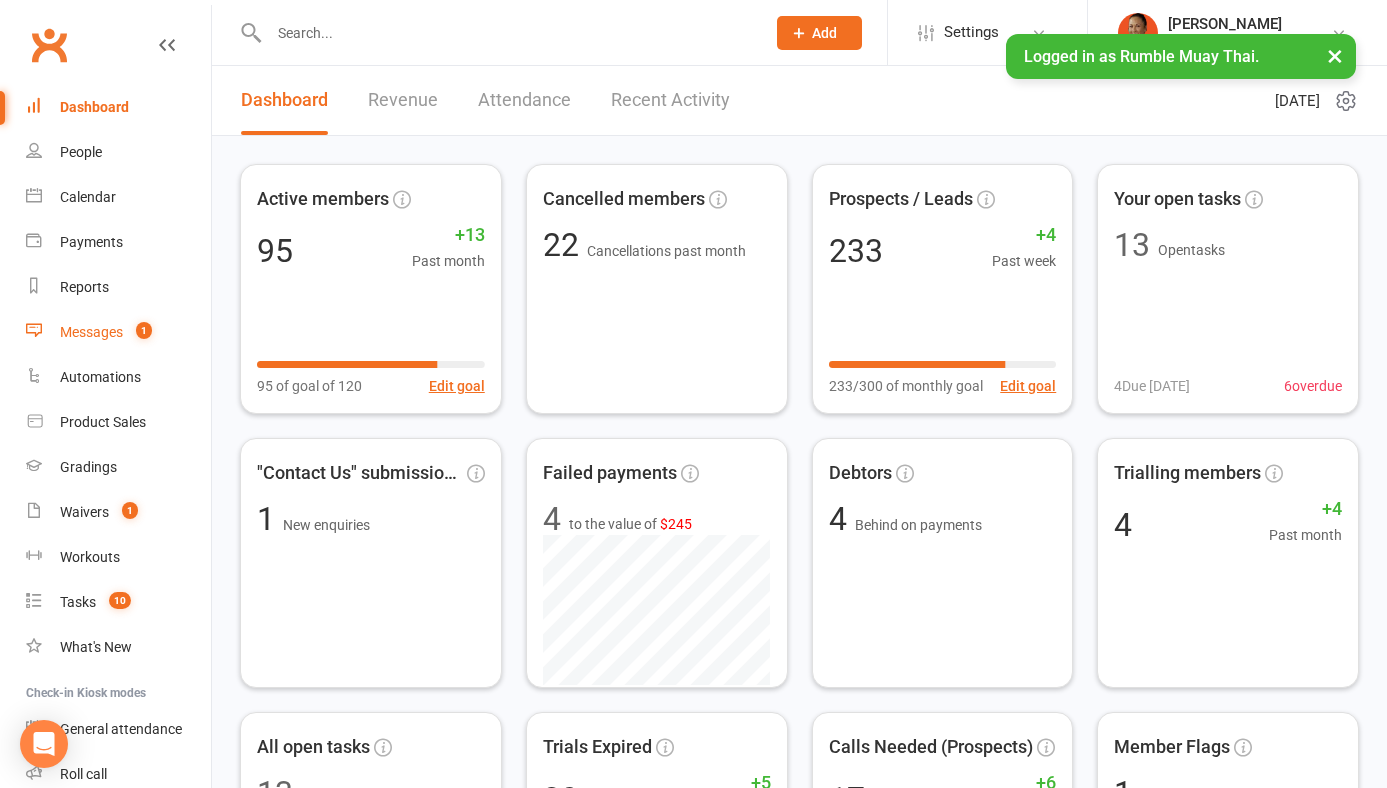 click on "Messages" at bounding box center (91, 332) 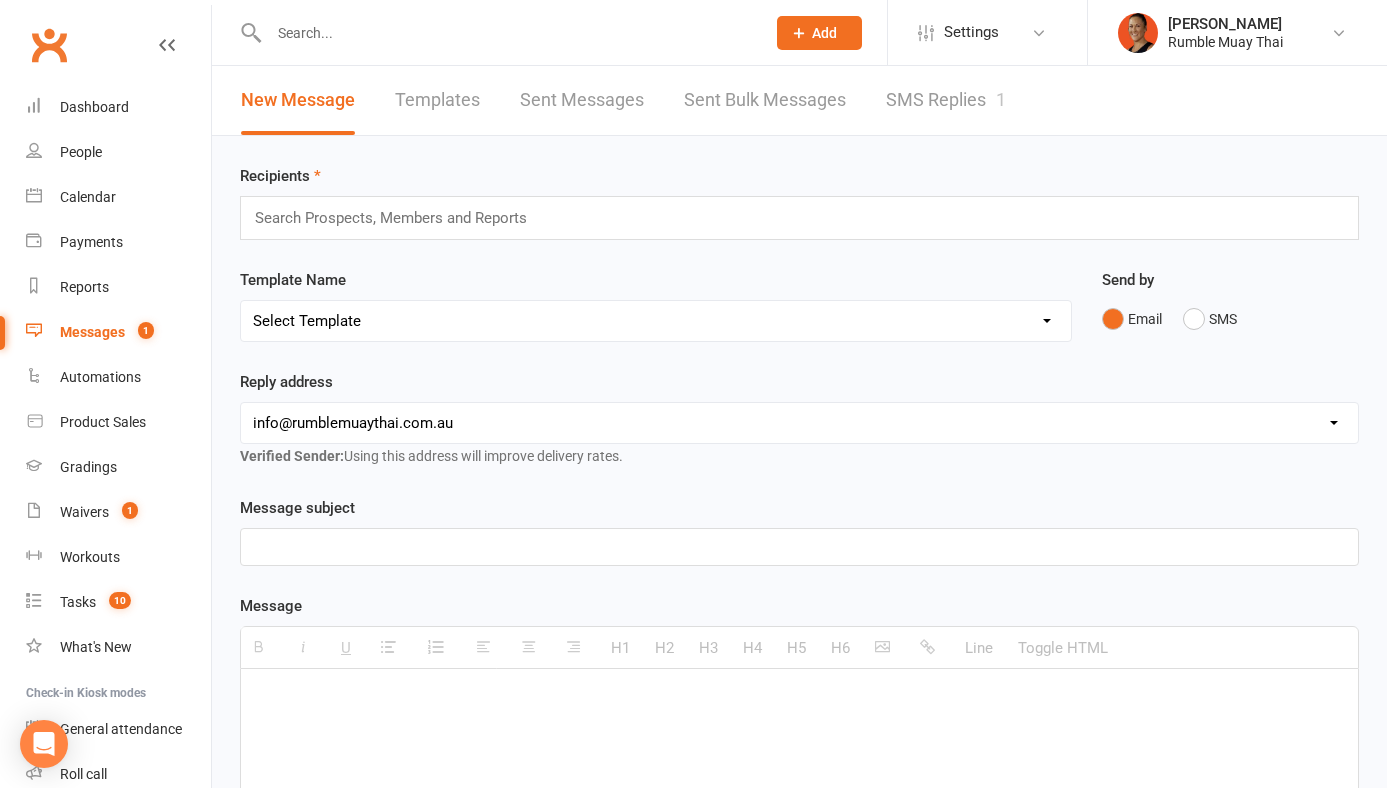 click on "SMS Replies  1" at bounding box center [946, 100] 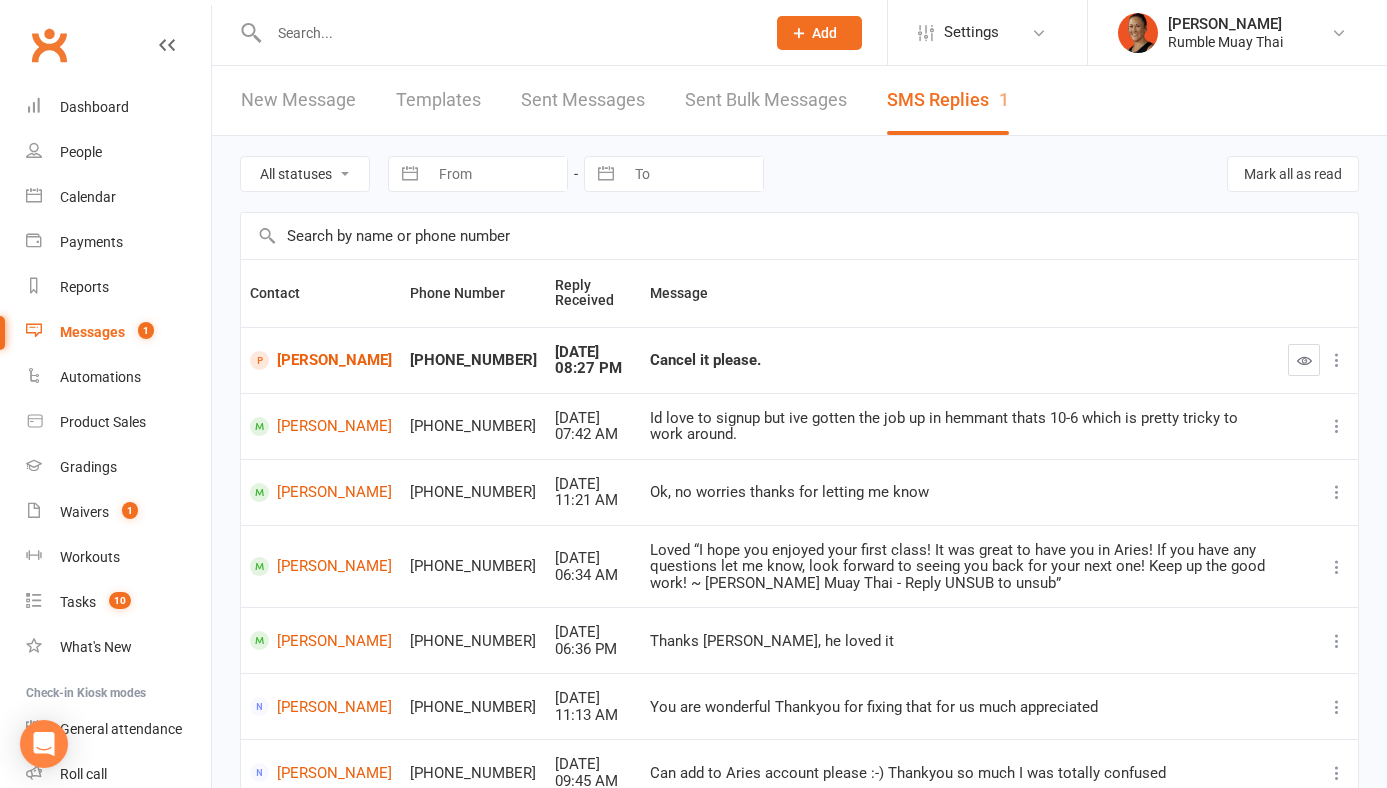 click at bounding box center [1304, 360] 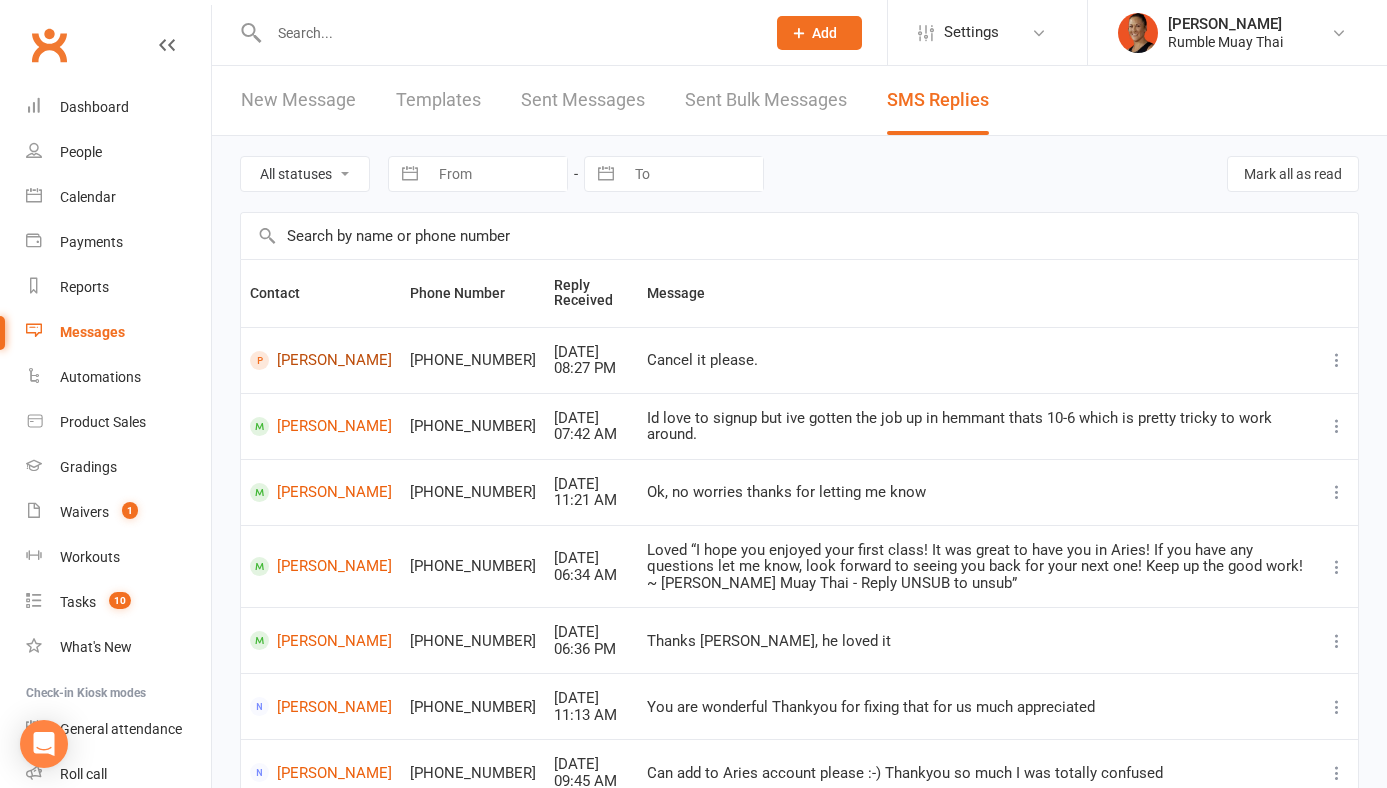 click on "John H ROCKLEY" at bounding box center (321, 360) 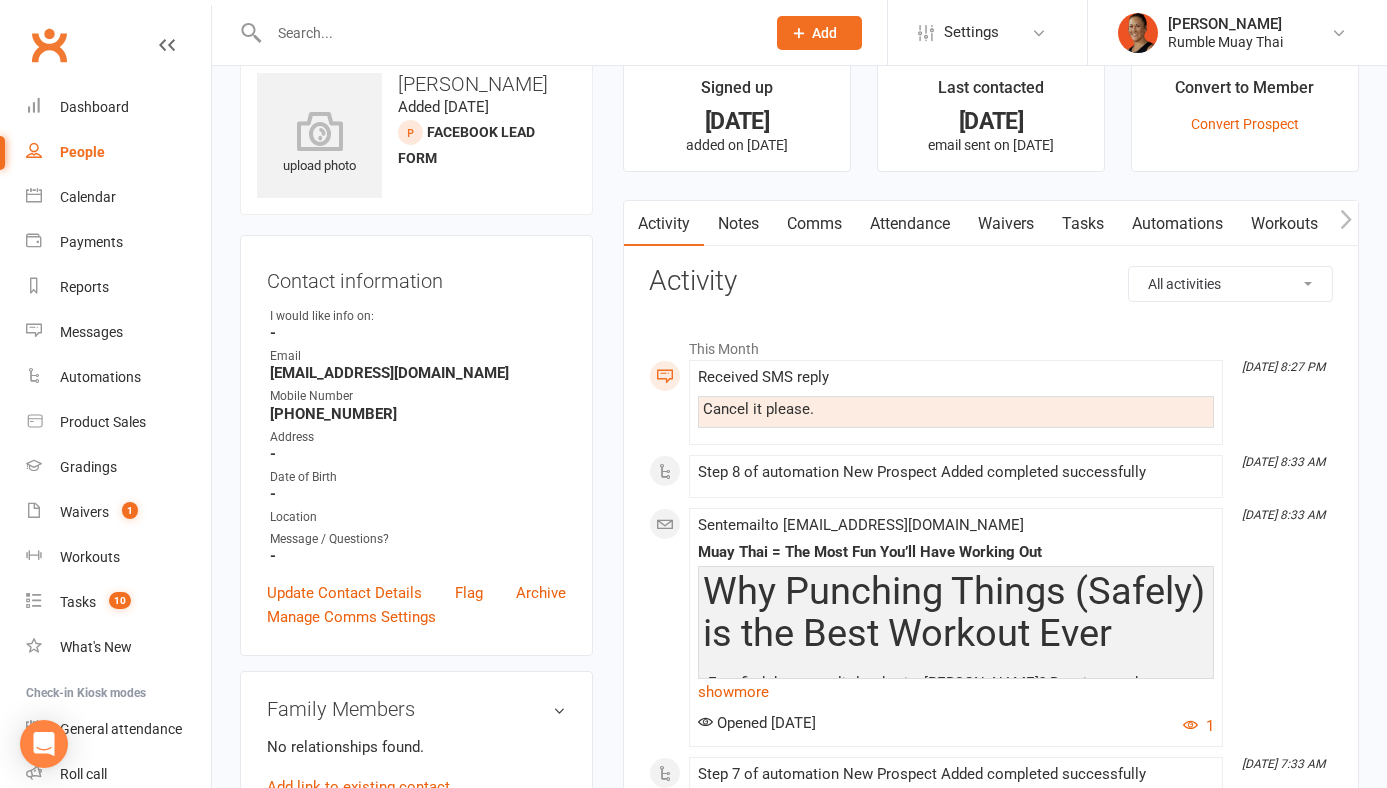 scroll, scrollTop: 0, scrollLeft: 0, axis: both 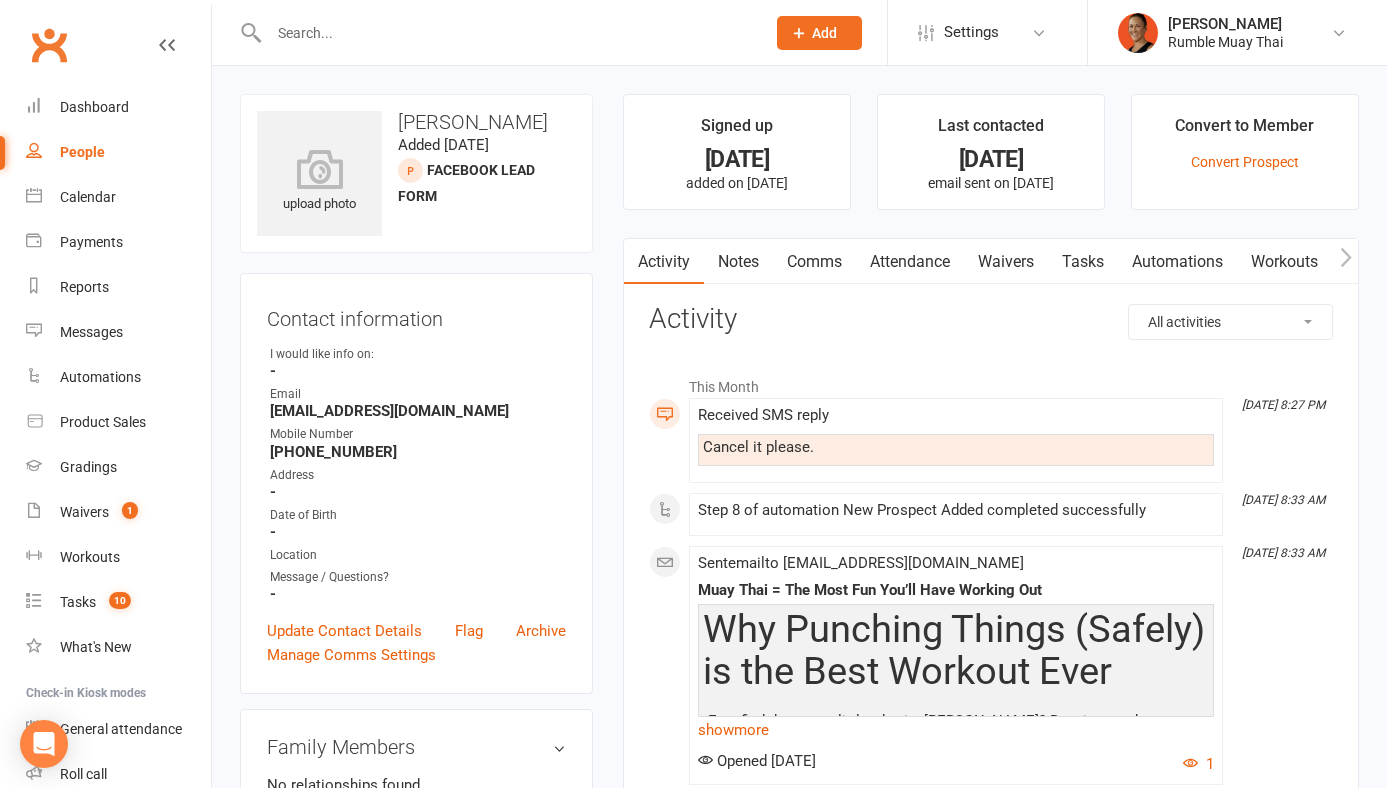 click on "rockleyjohn@gmail.com" at bounding box center [418, 411] 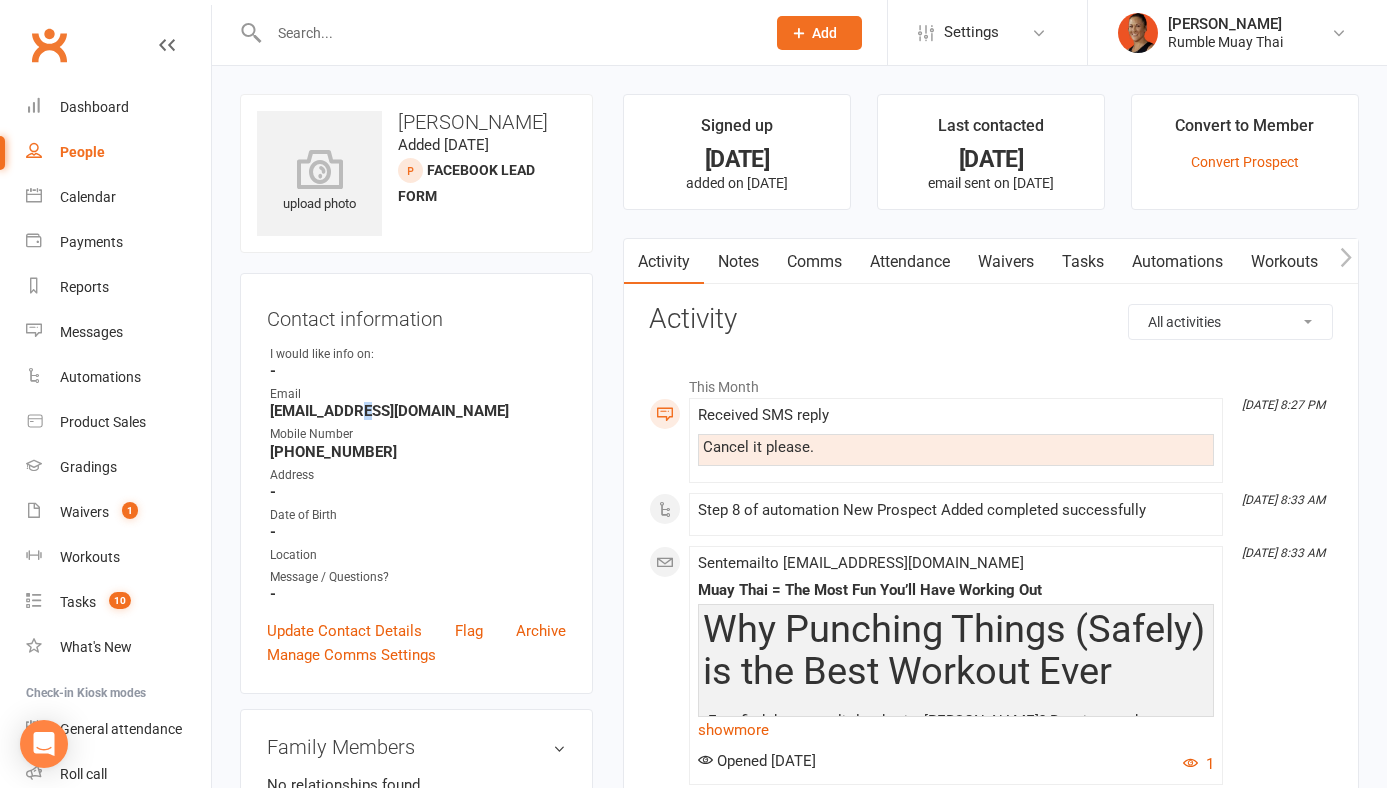 click on "rockleyjohn@gmail.com" at bounding box center [418, 411] 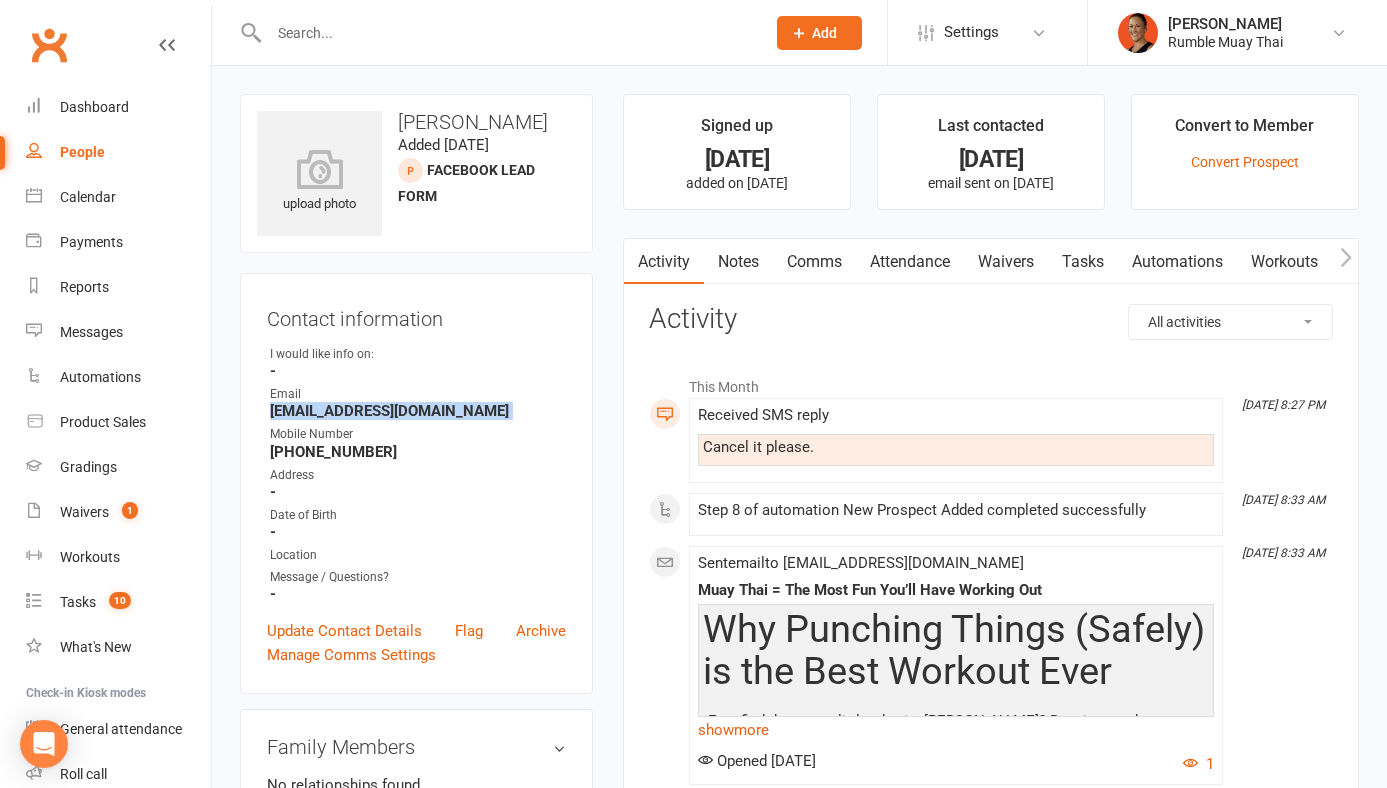 click on "rockleyjohn@gmail.com" at bounding box center (418, 411) 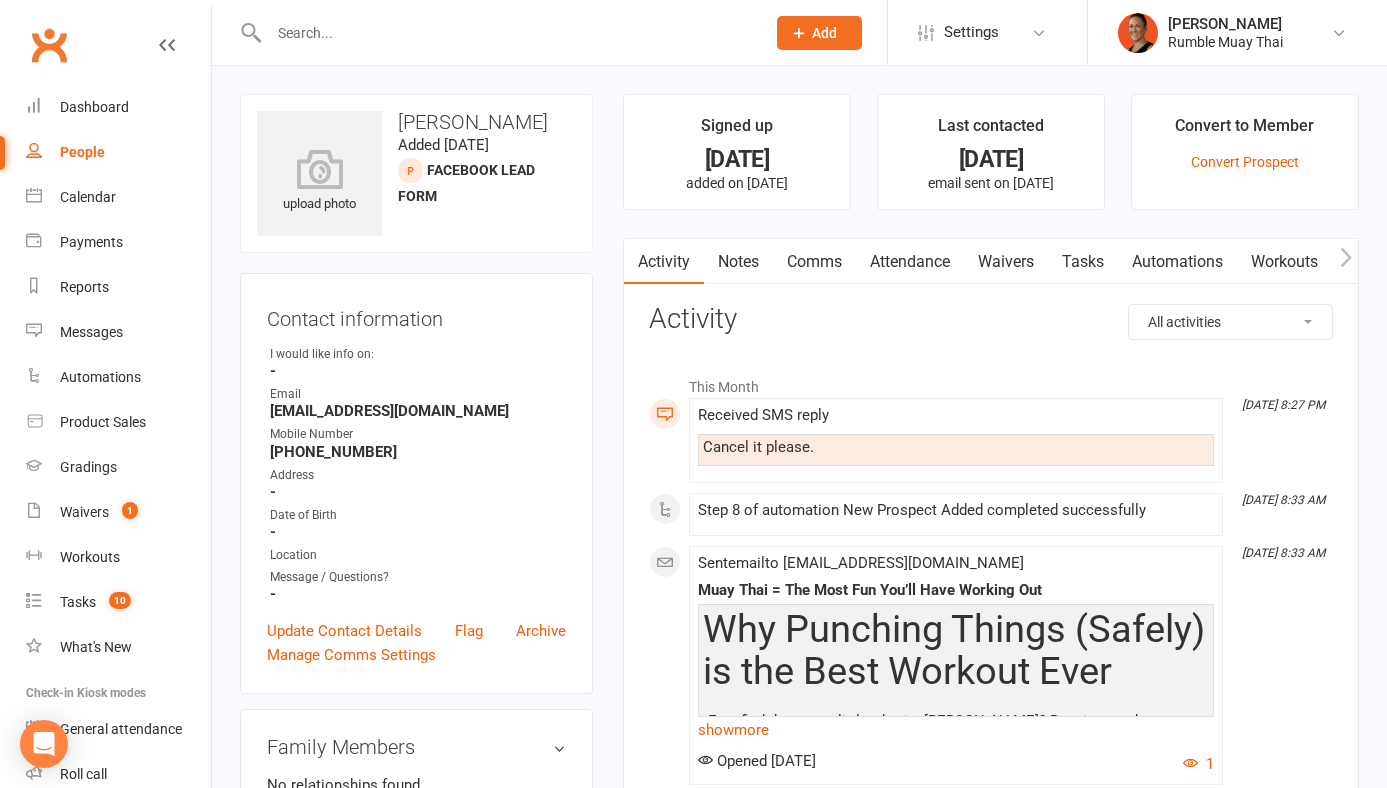 click at bounding box center [507, 33] 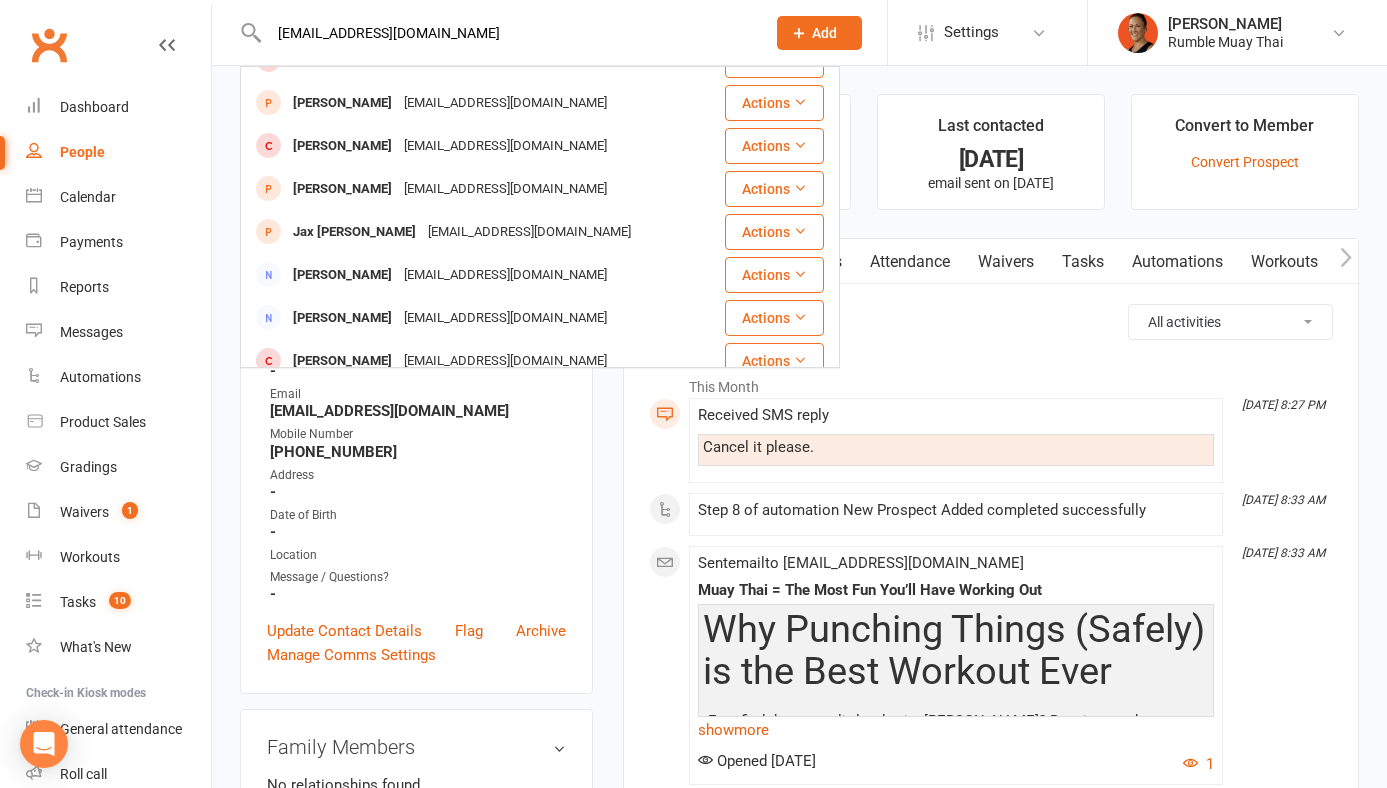 scroll, scrollTop: 560, scrollLeft: 0, axis: vertical 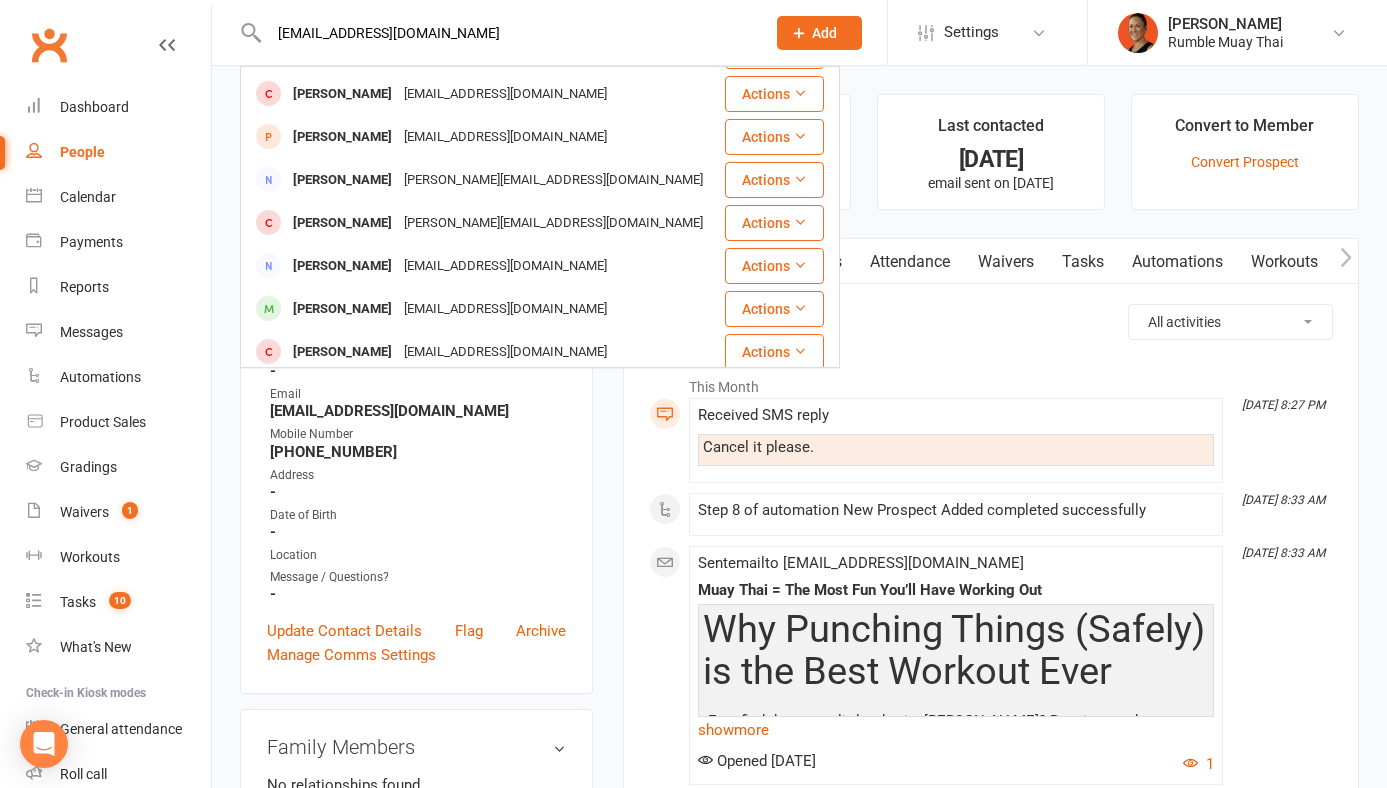 type on "rockleyjohn@gmail.com" 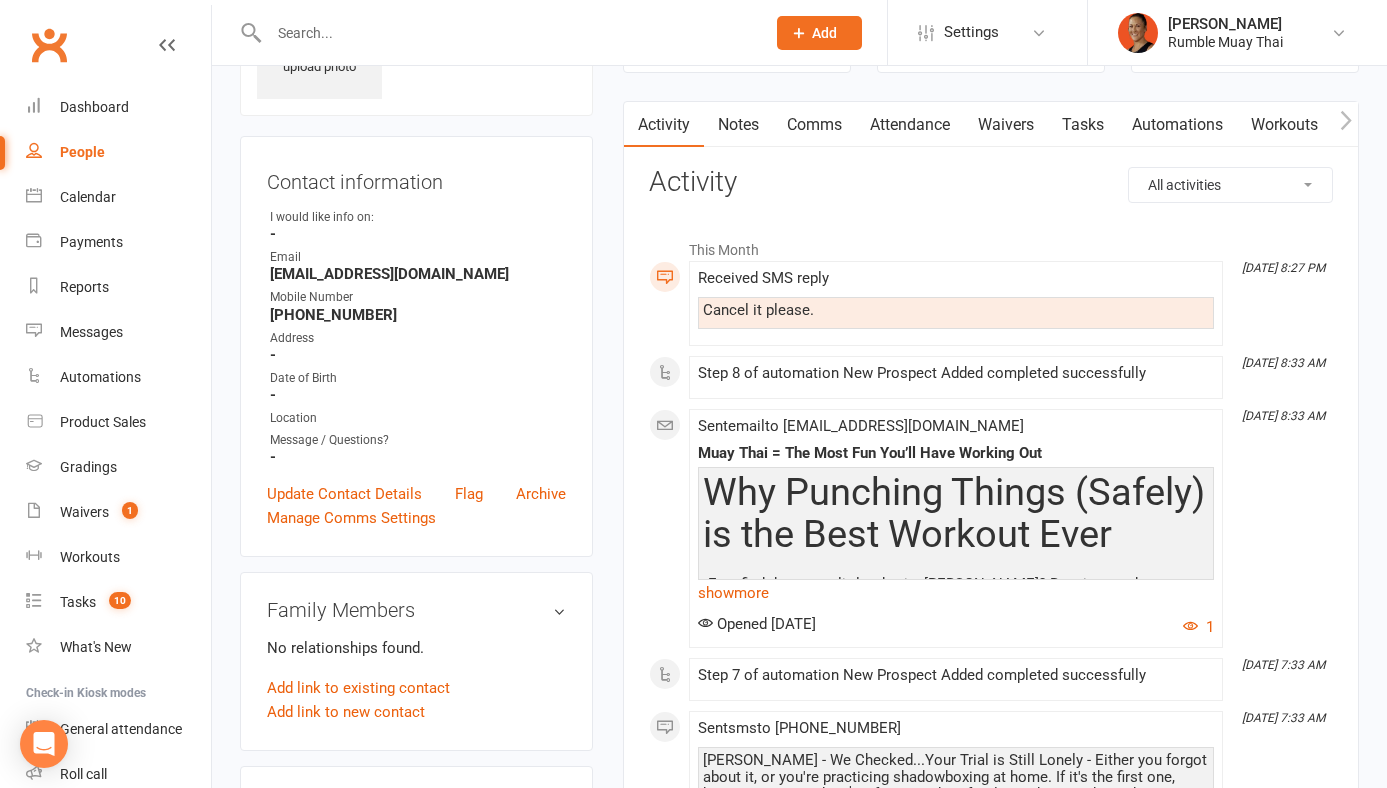 scroll, scrollTop: 129, scrollLeft: 0, axis: vertical 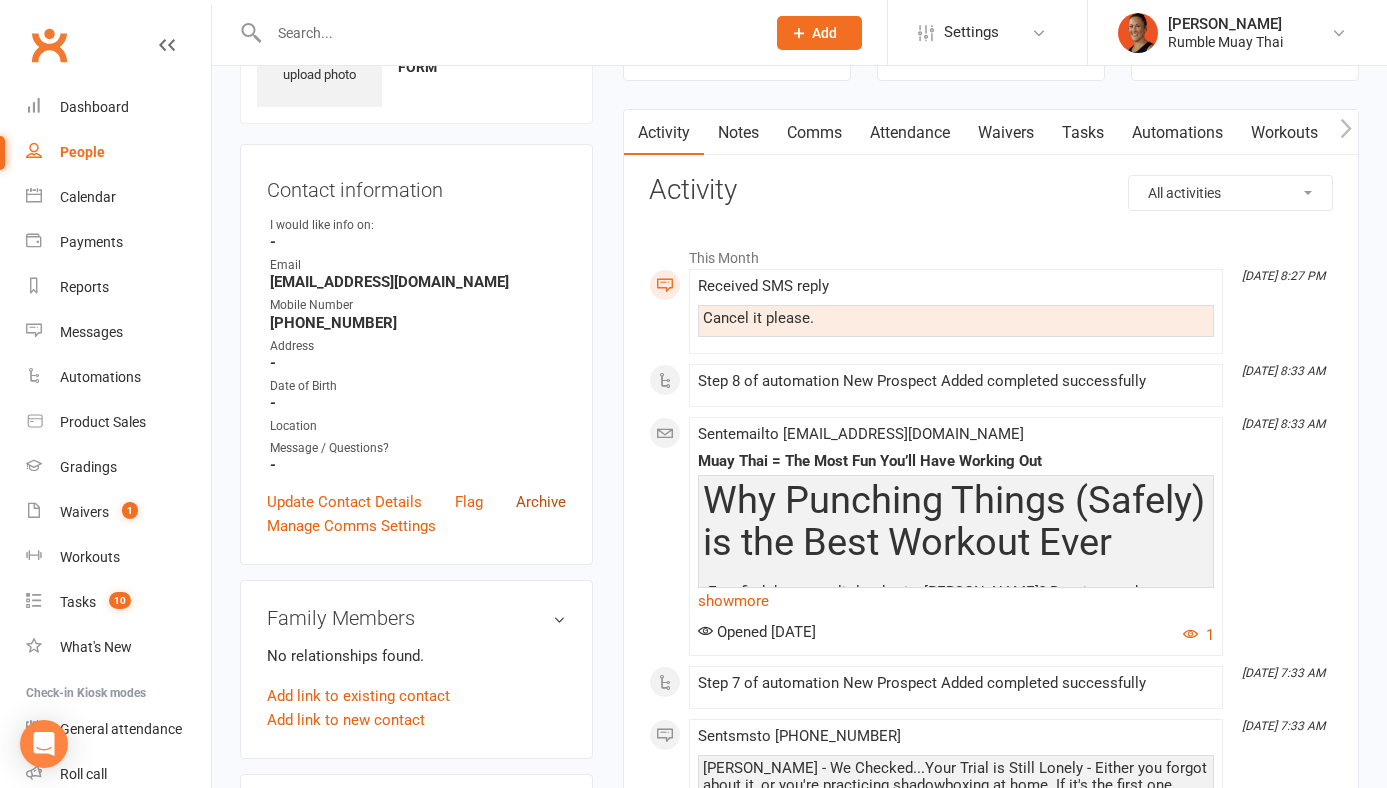 click on "Archive" at bounding box center (541, 502) 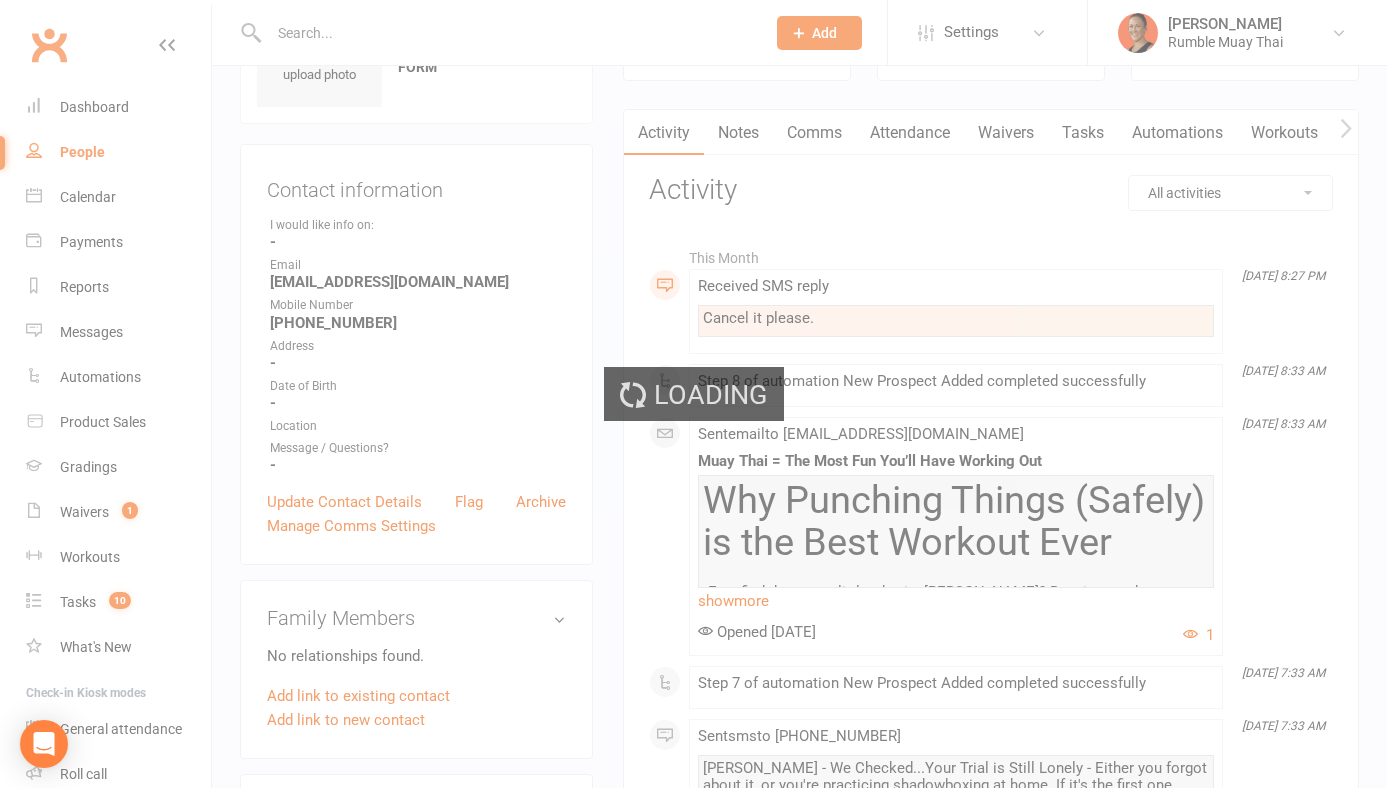 scroll, scrollTop: 0, scrollLeft: 0, axis: both 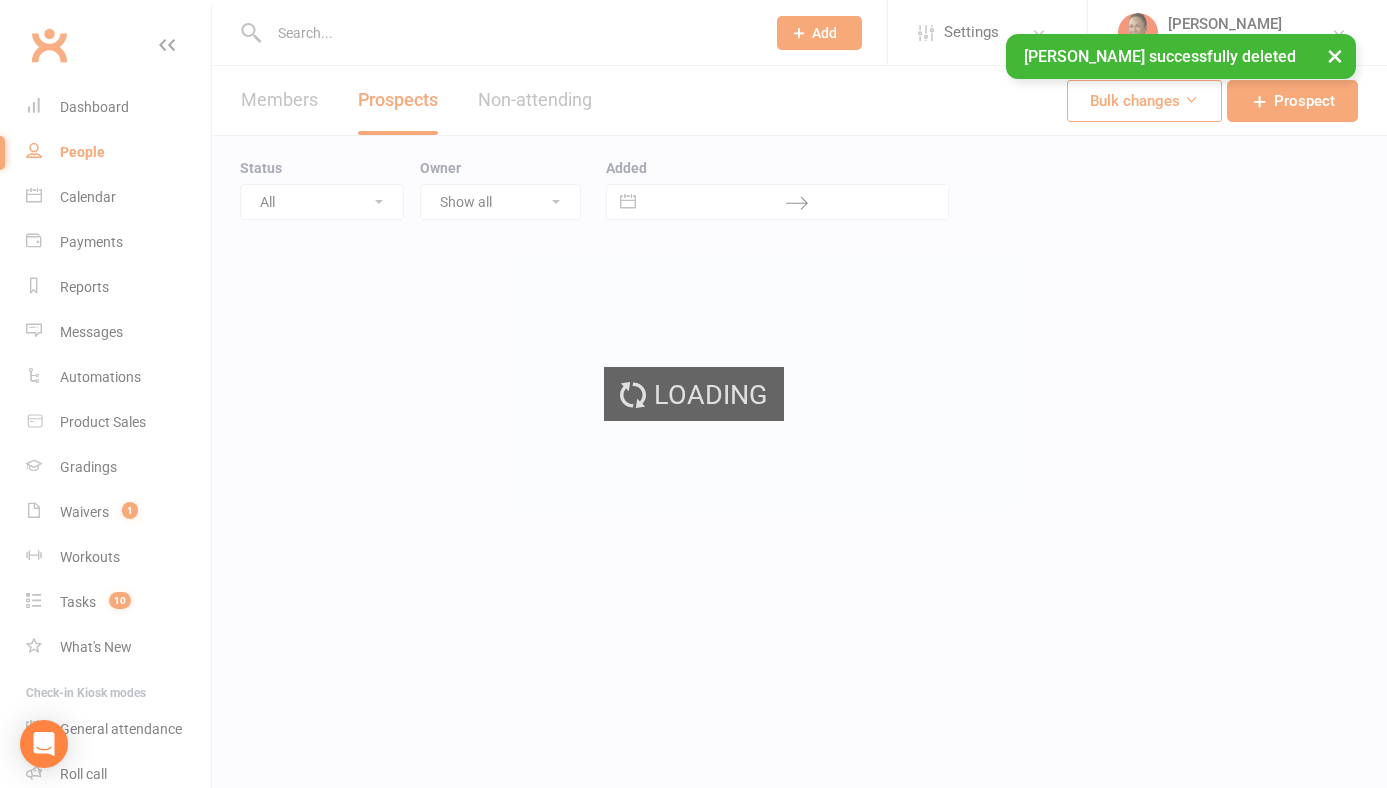 select on "100" 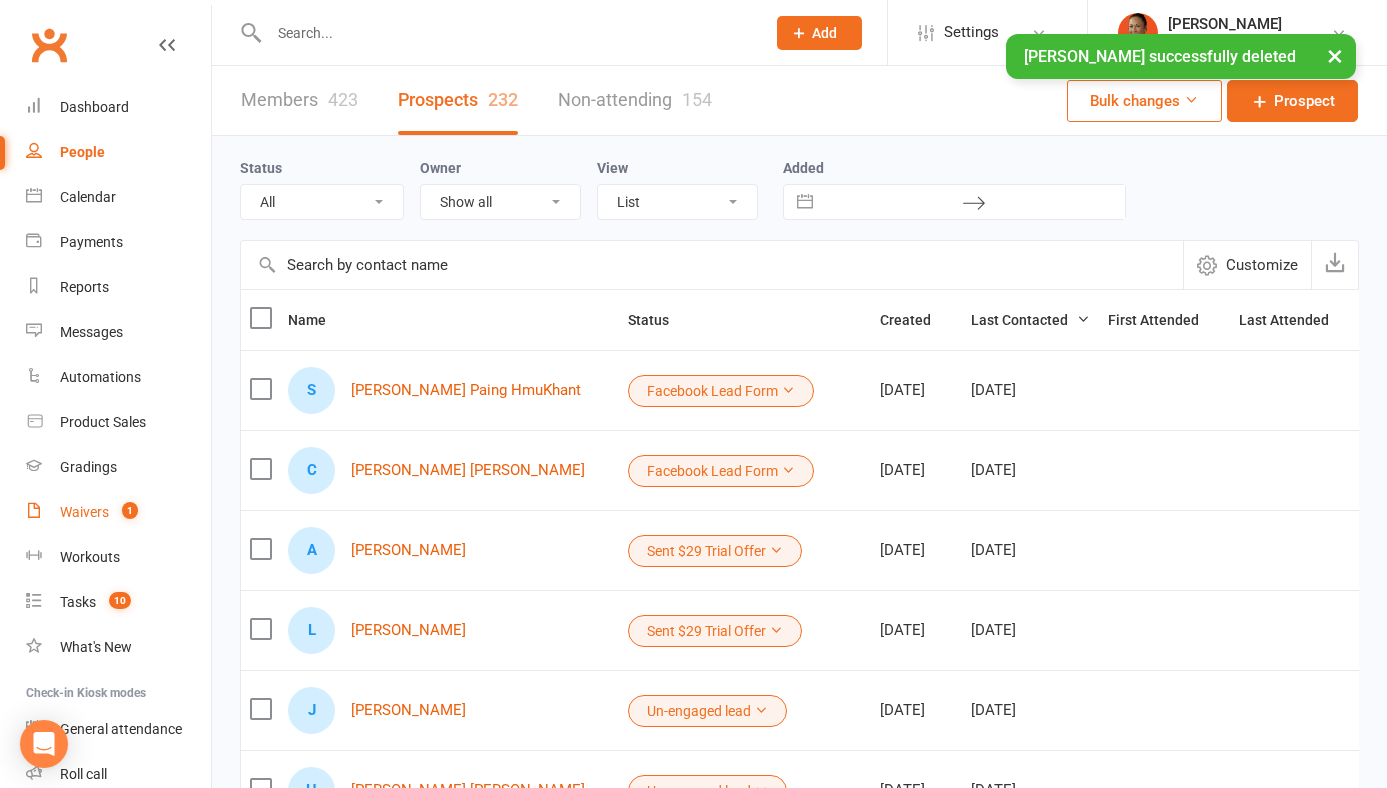 click on "Waivers   1" at bounding box center (118, 512) 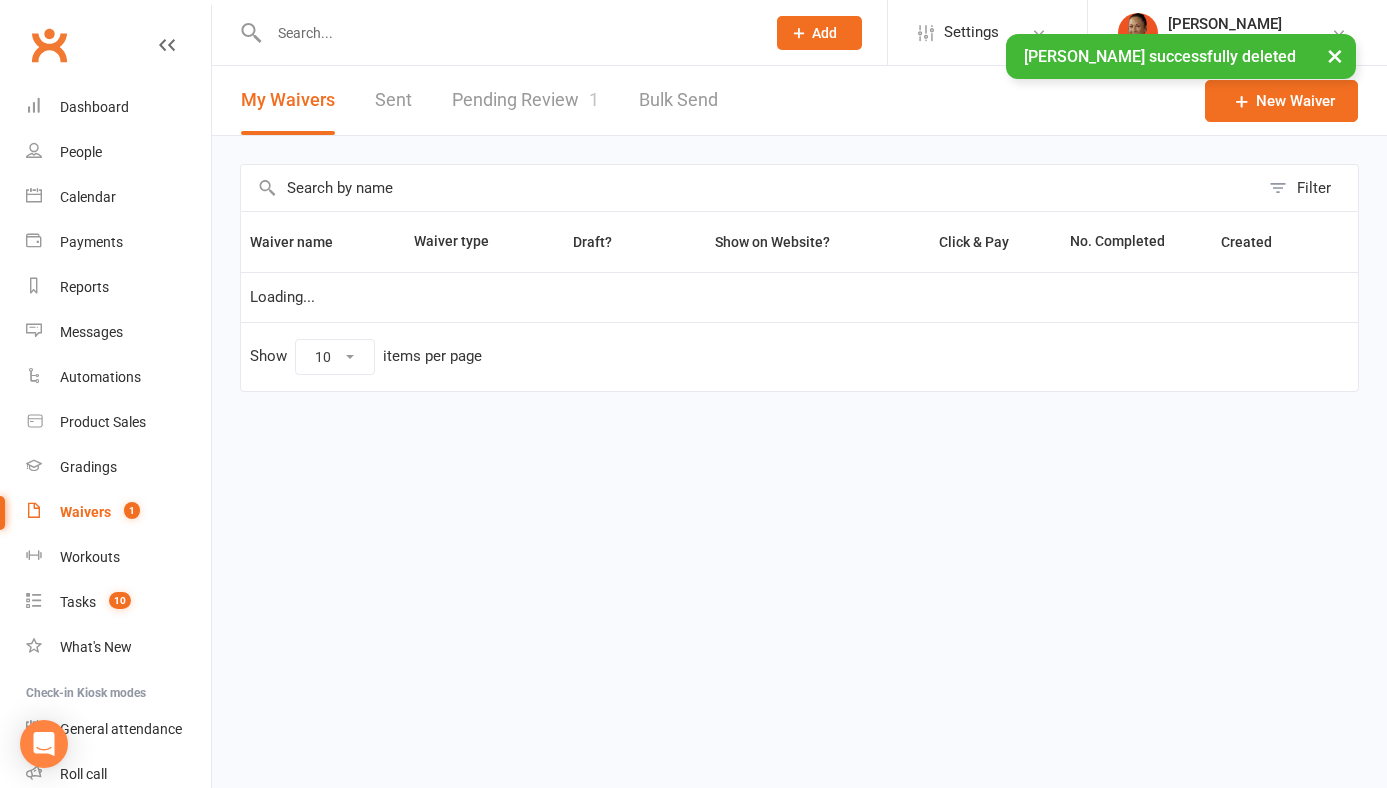 select on "100" 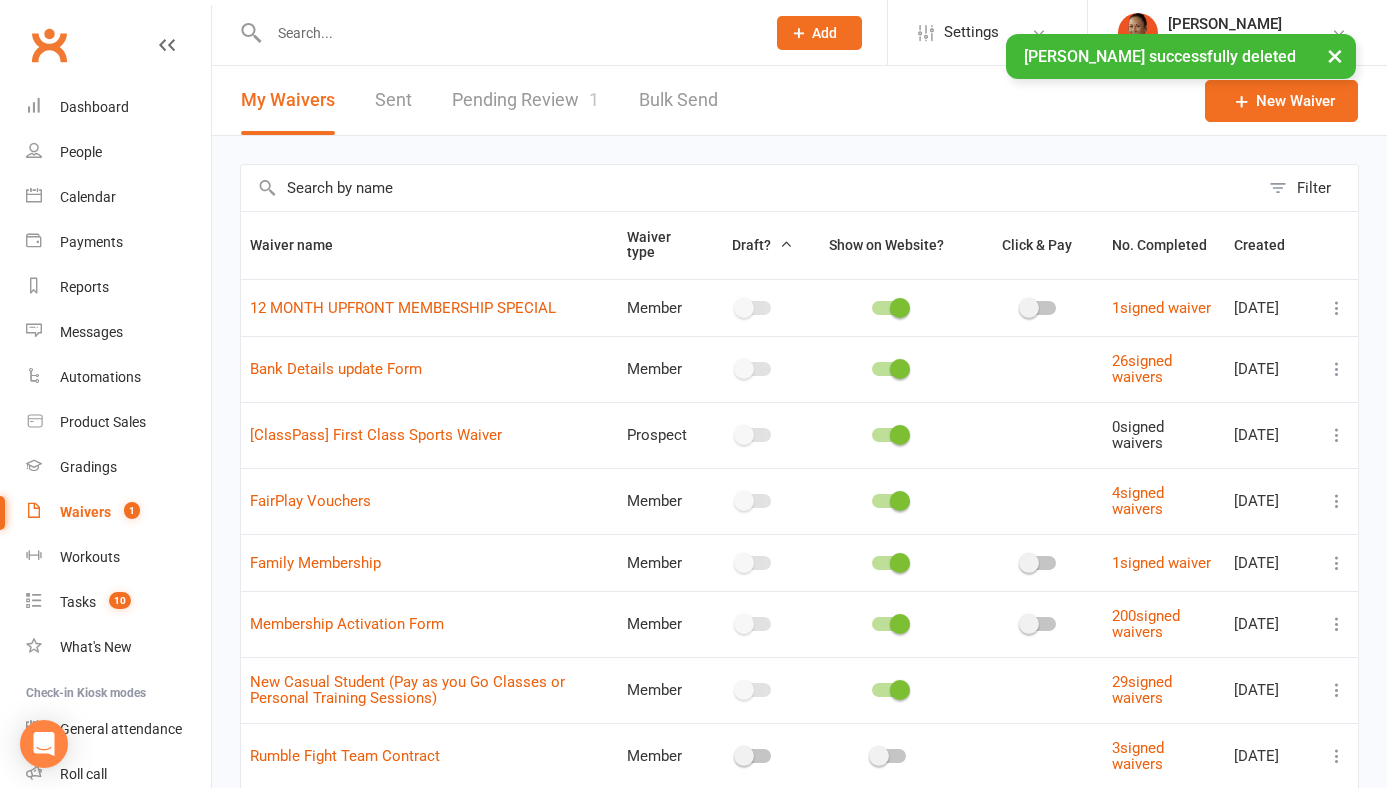 click on "Pending Review 1" at bounding box center [525, 100] 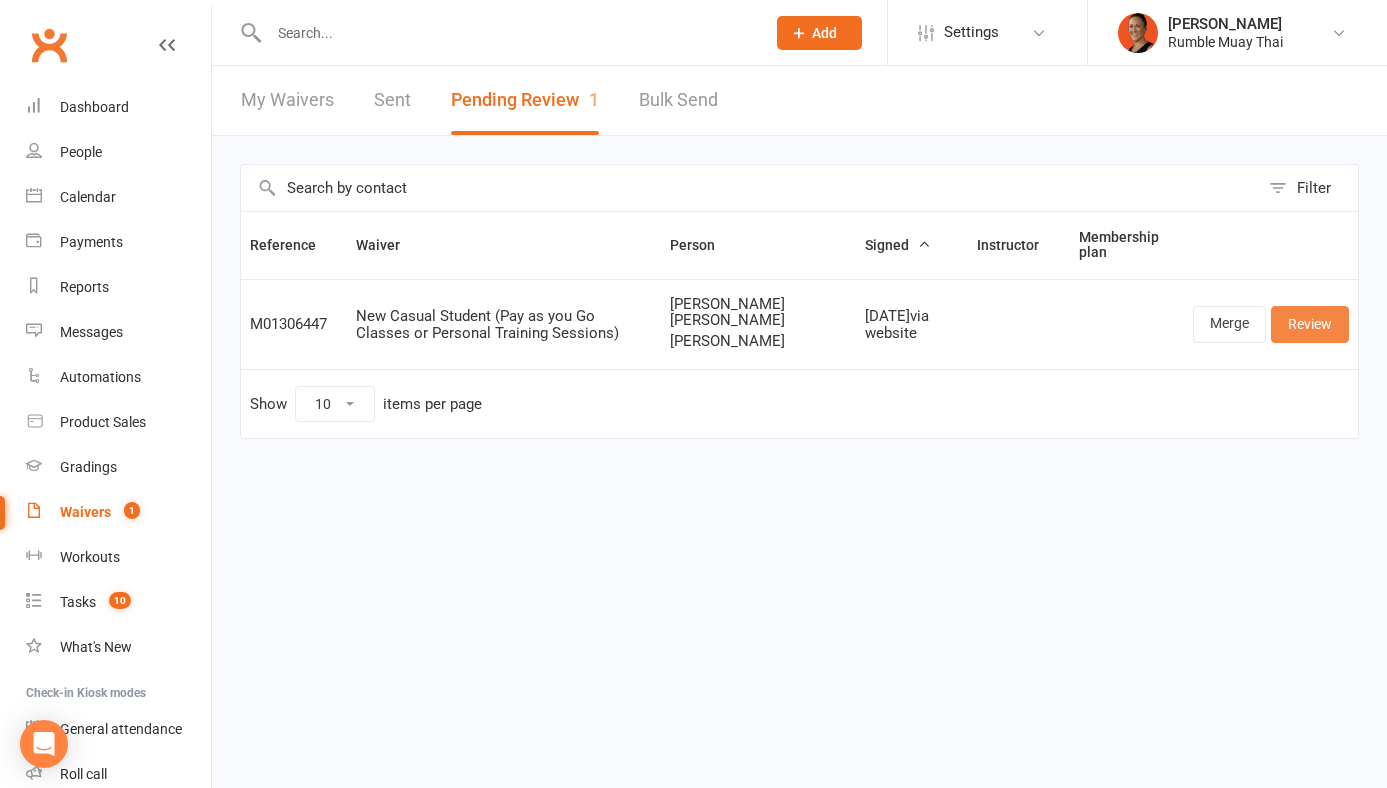 click on "Review" at bounding box center [1310, 324] 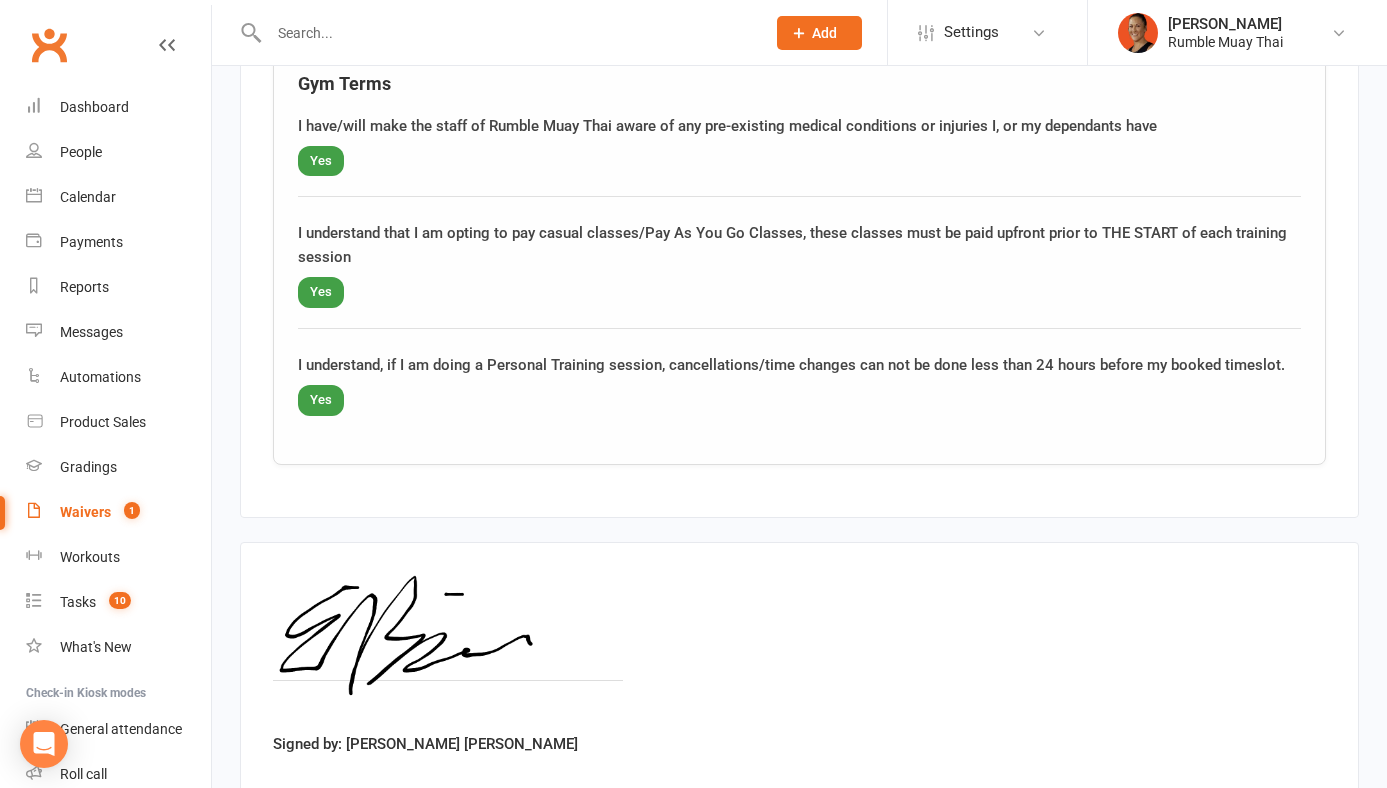 scroll, scrollTop: 2385, scrollLeft: 0, axis: vertical 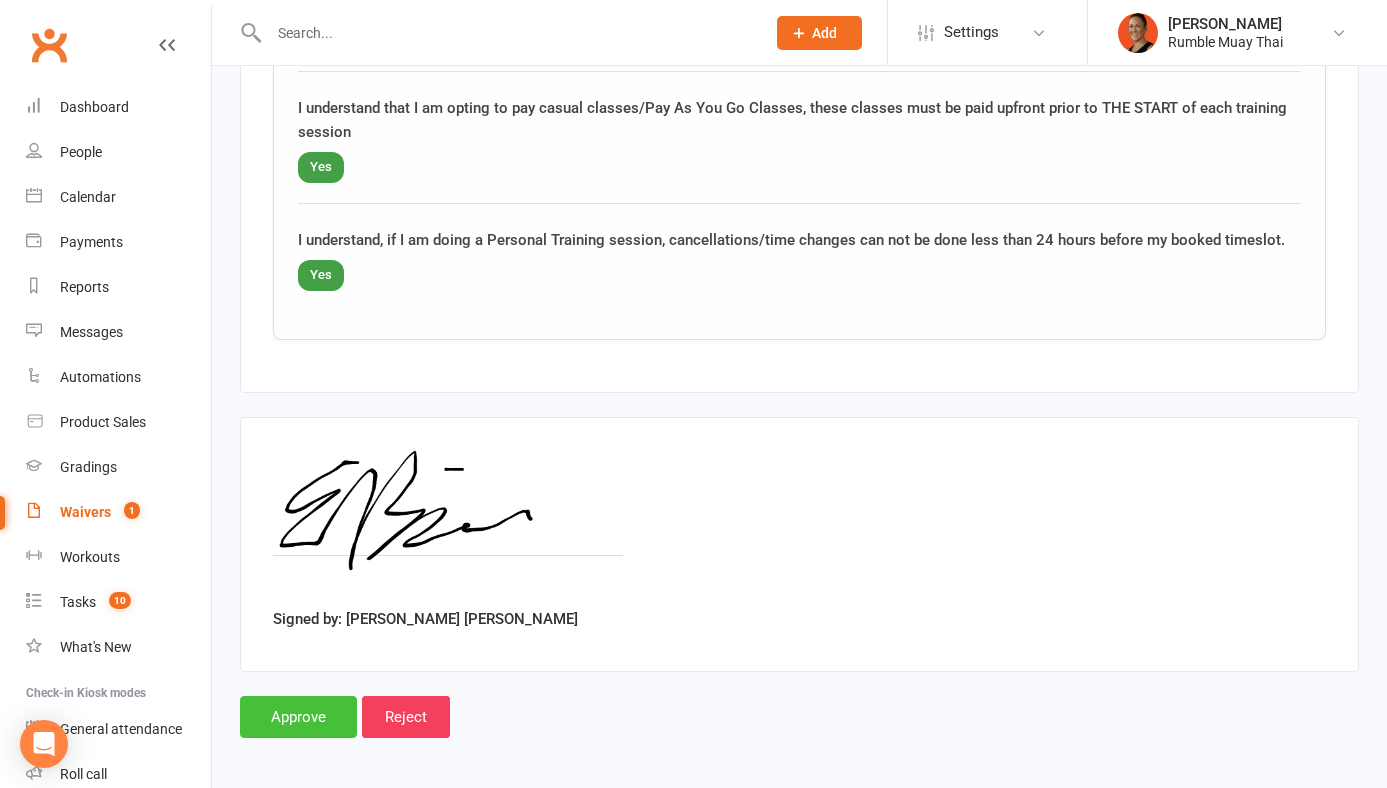 click on "Approve" at bounding box center (298, 717) 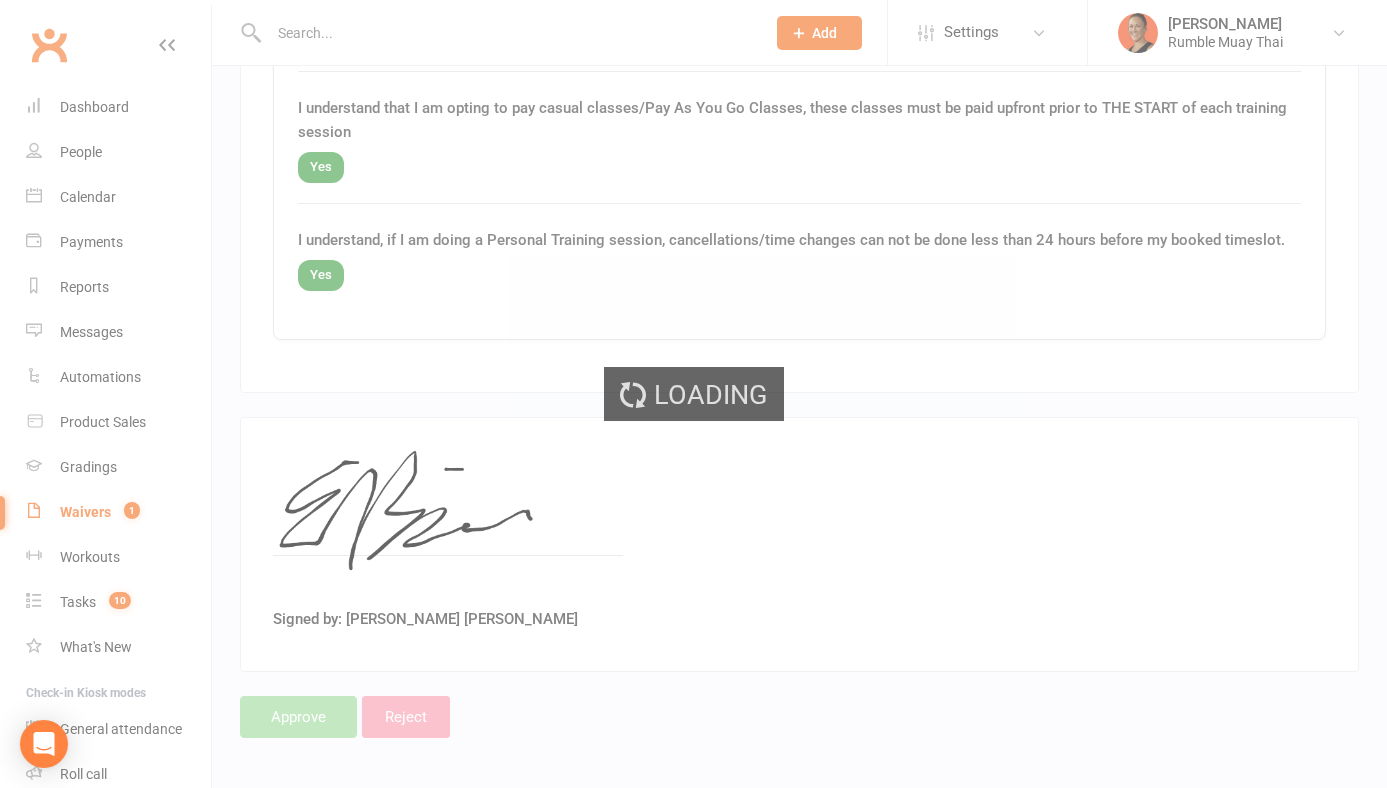 scroll, scrollTop: 0, scrollLeft: 0, axis: both 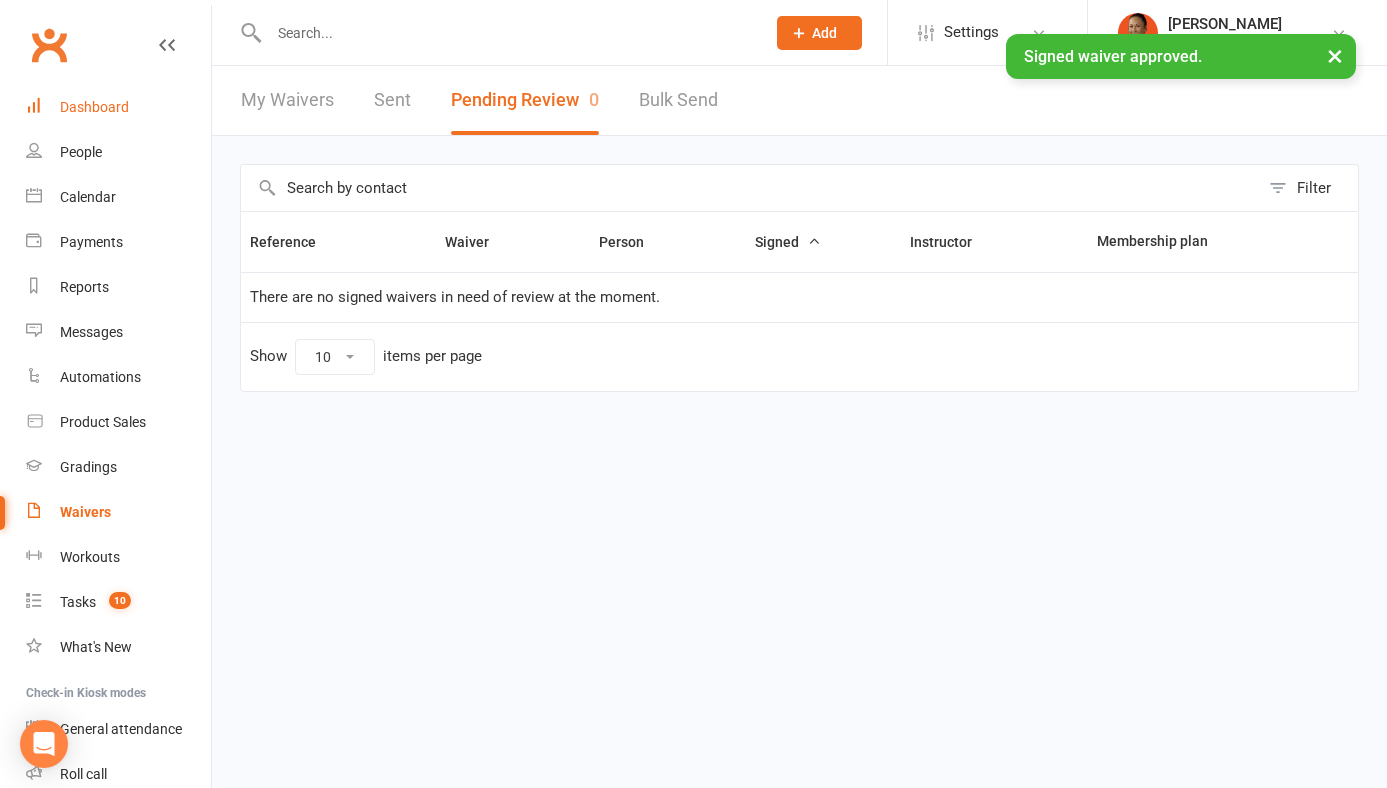 click on "Dashboard" at bounding box center (94, 107) 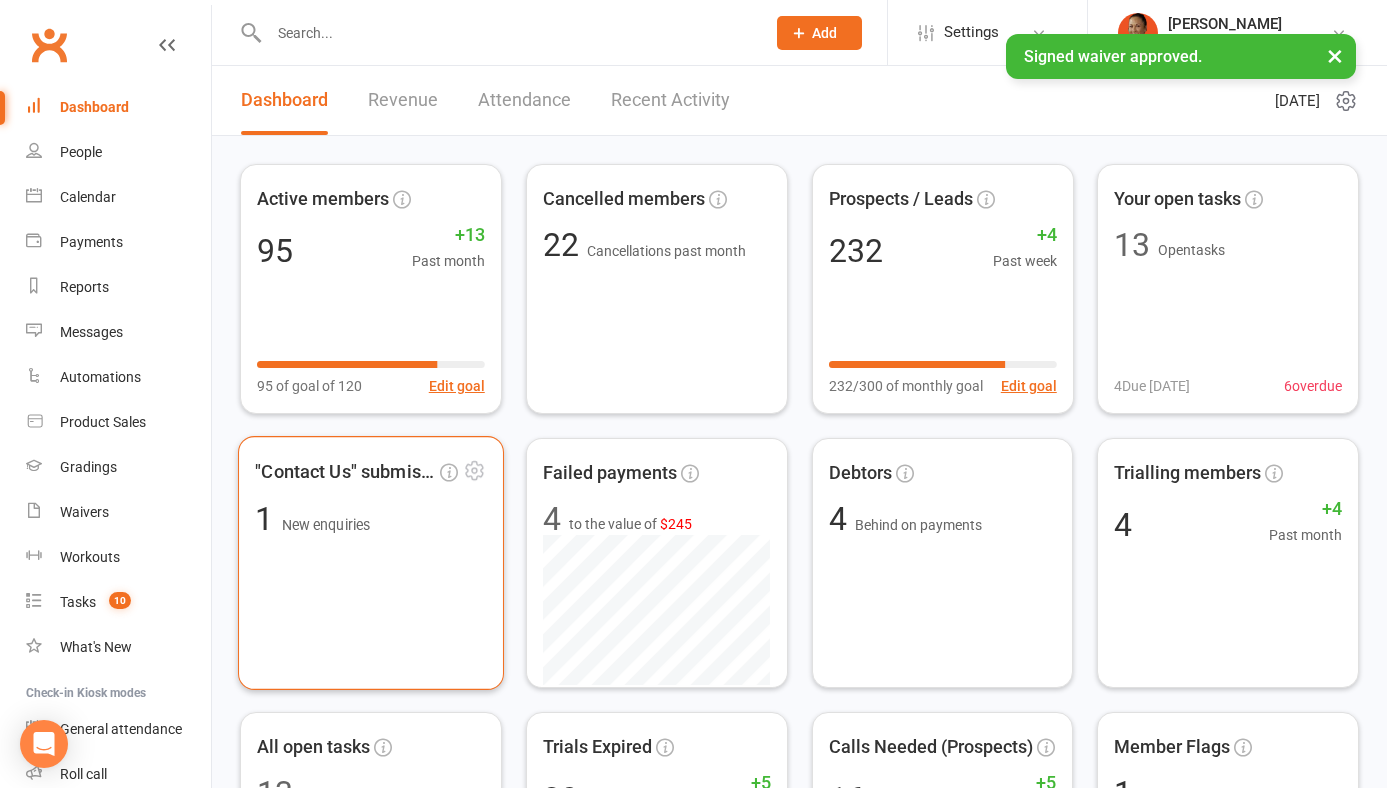 click on ""Contact Us" submissions   1   New enquiries" at bounding box center [371, 563] 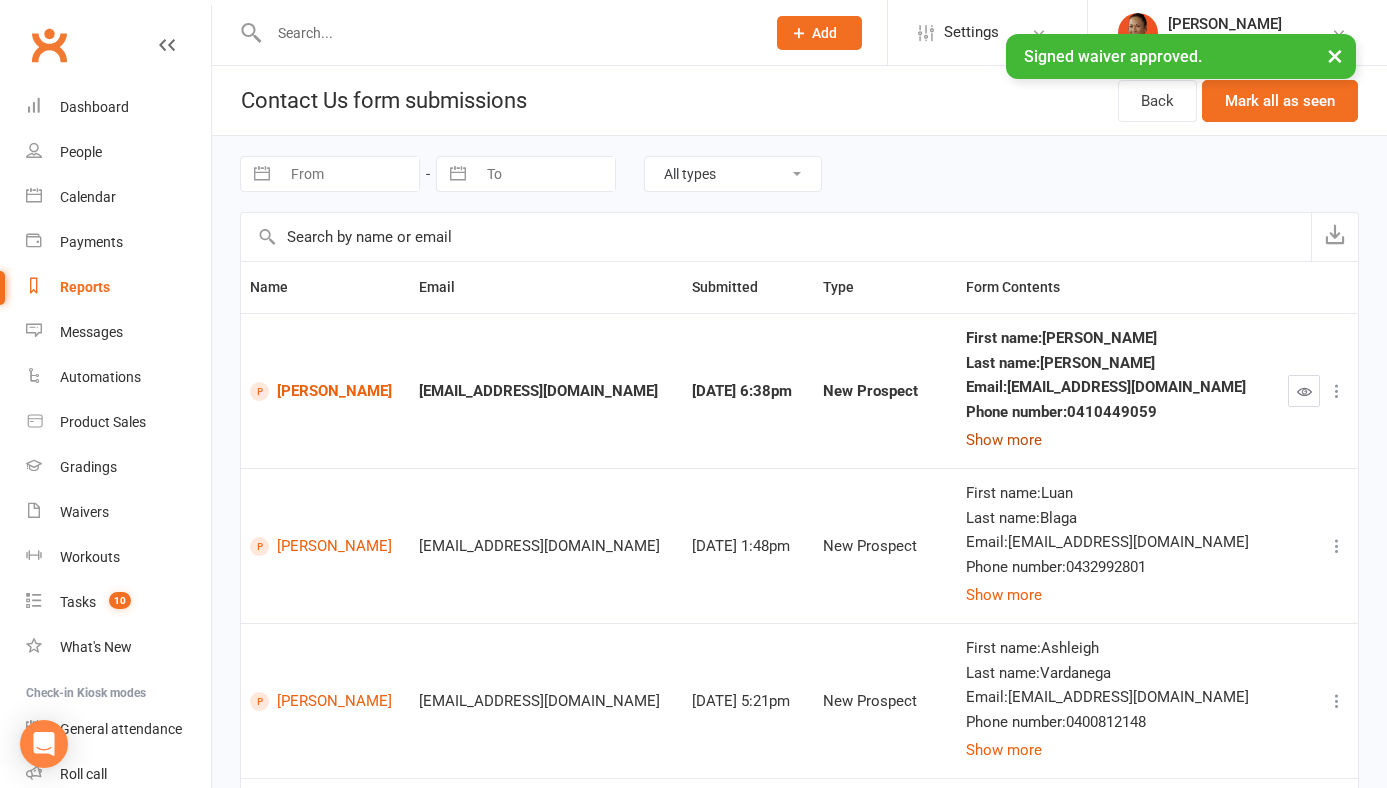 click on "Show more" at bounding box center [1004, 440] 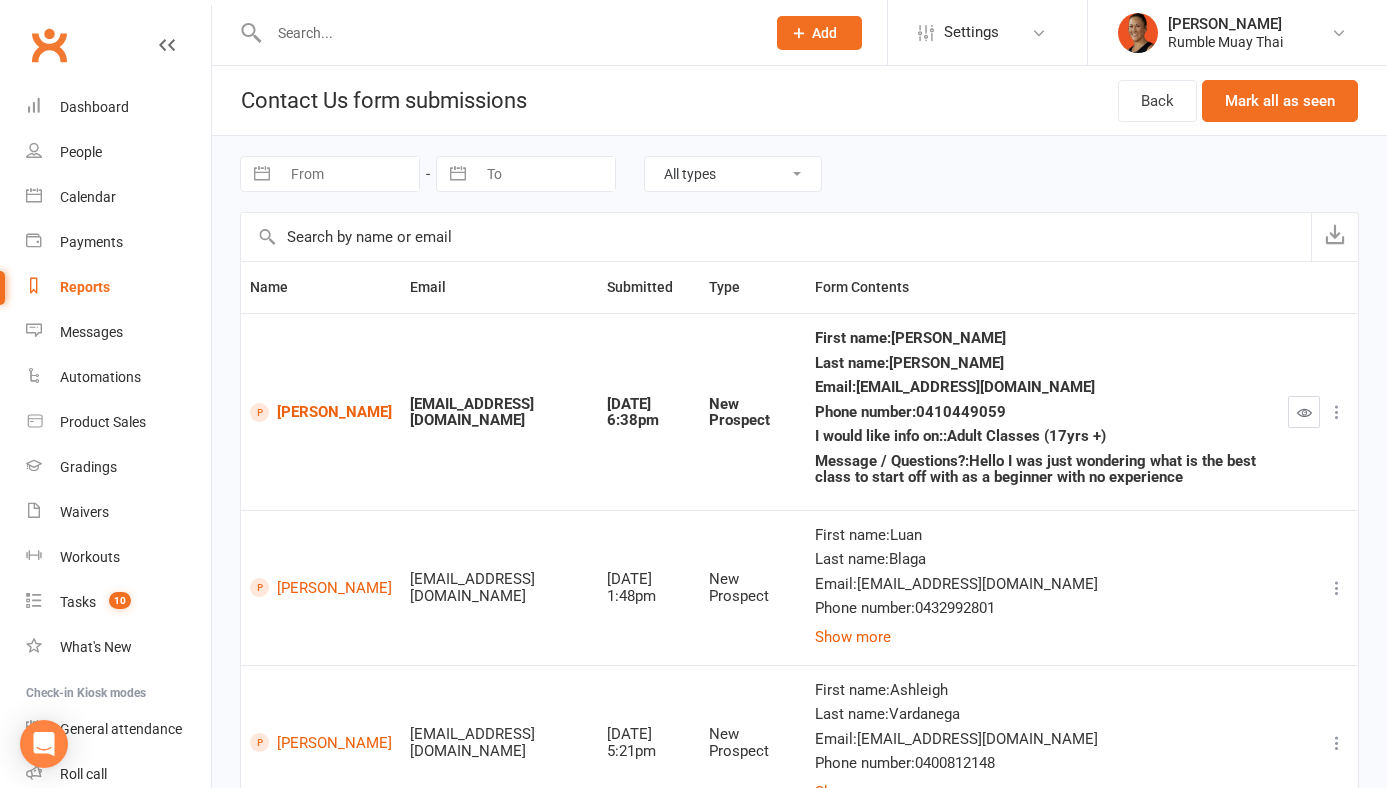 click at bounding box center [1304, 412] 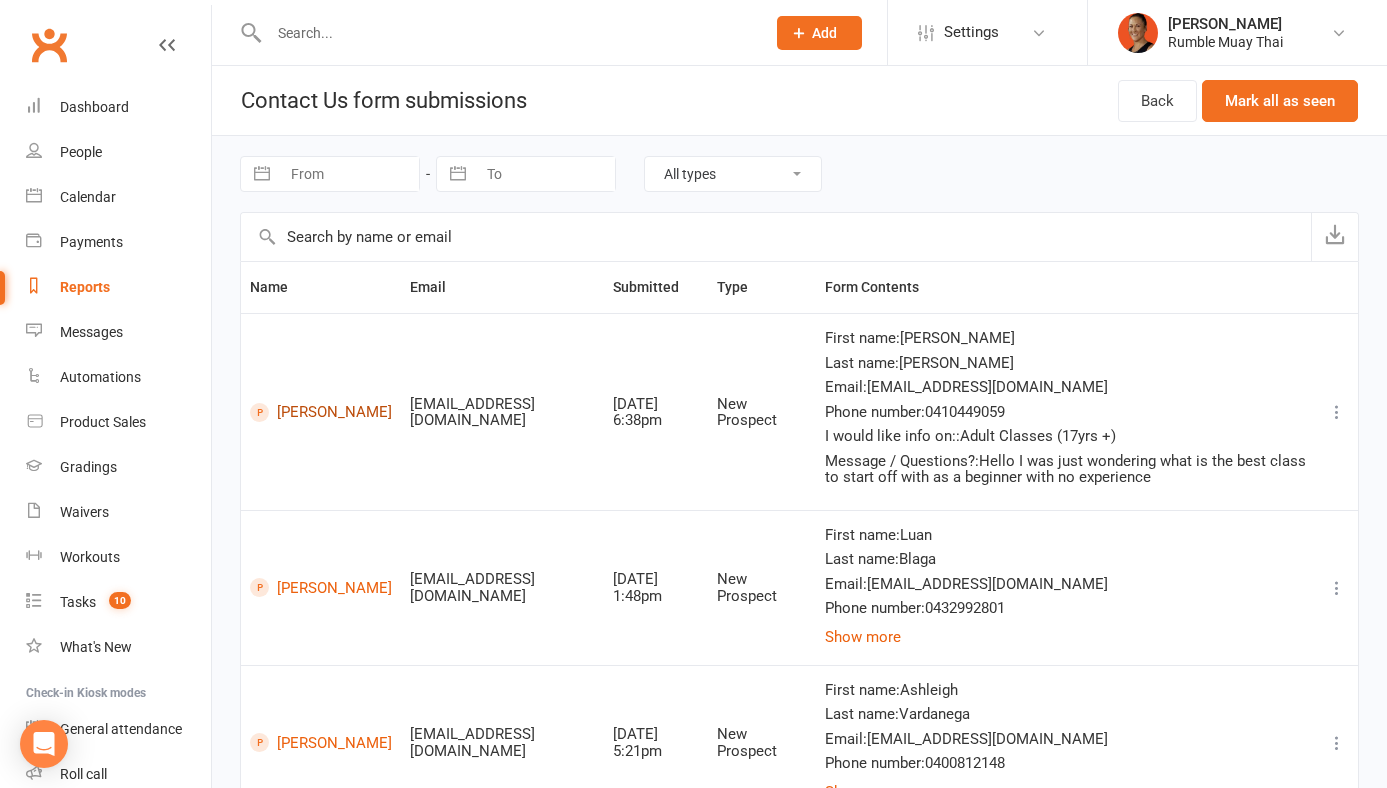 click on "Jamie Duncan" at bounding box center [321, 412] 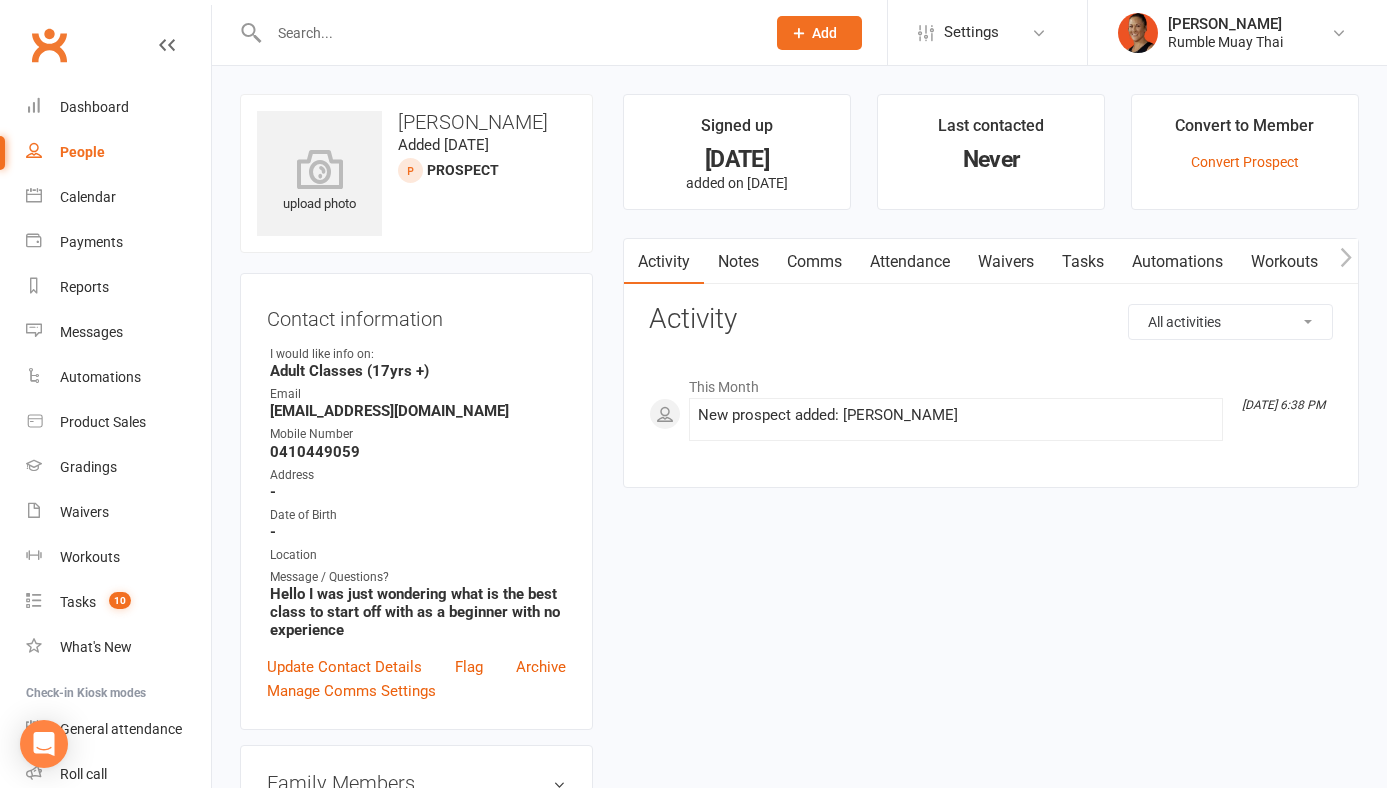 click on "Notes" at bounding box center (738, 262) 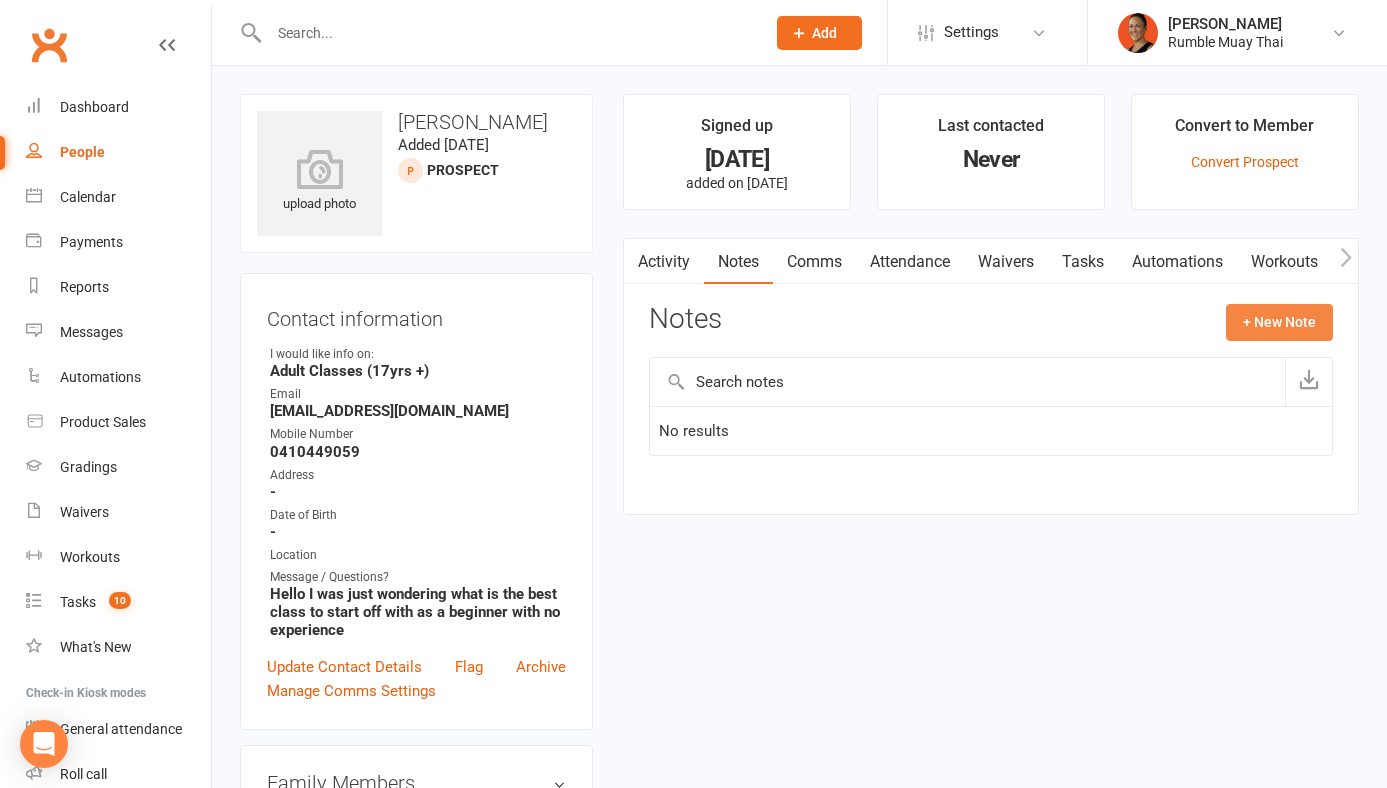 click on "+ New Note" at bounding box center [1279, 322] 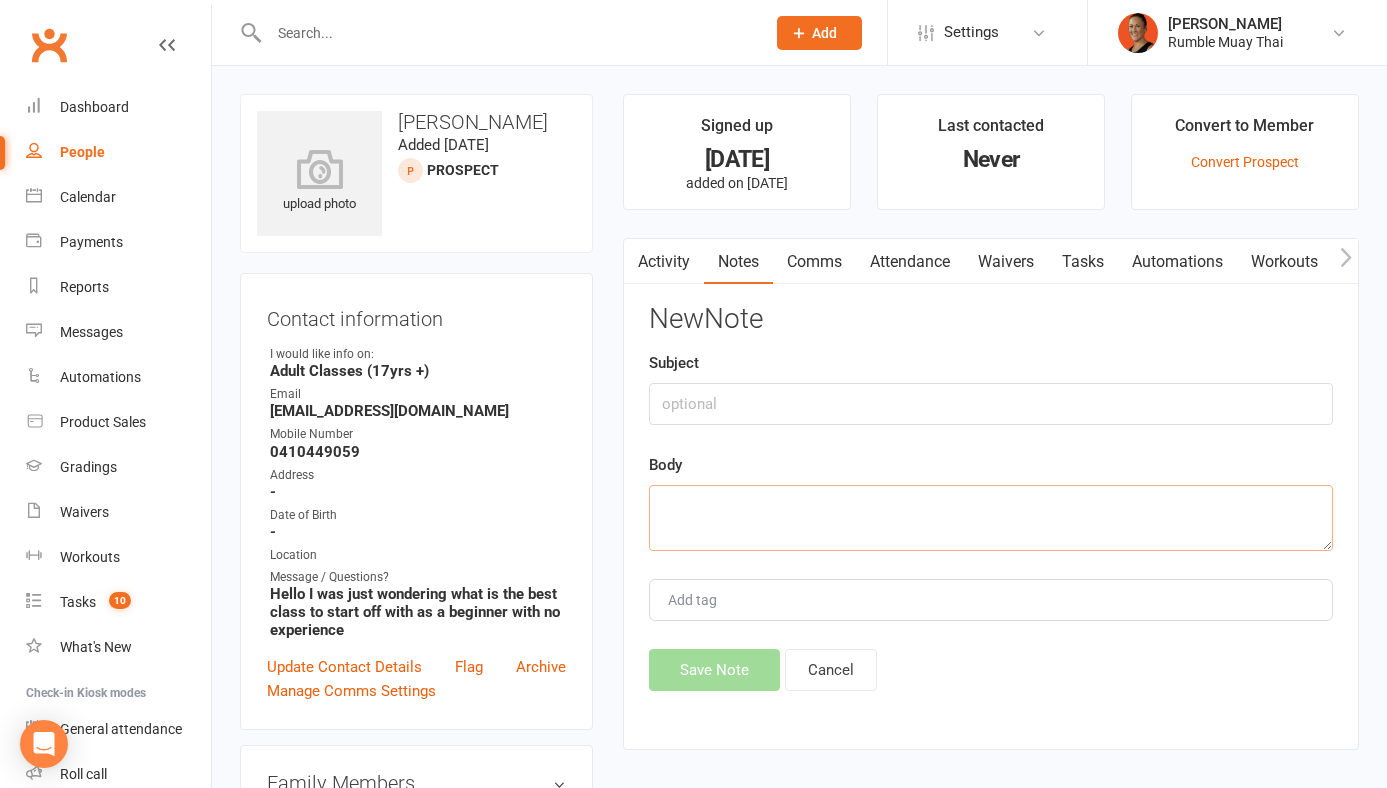 click at bounding box center (991, 518) 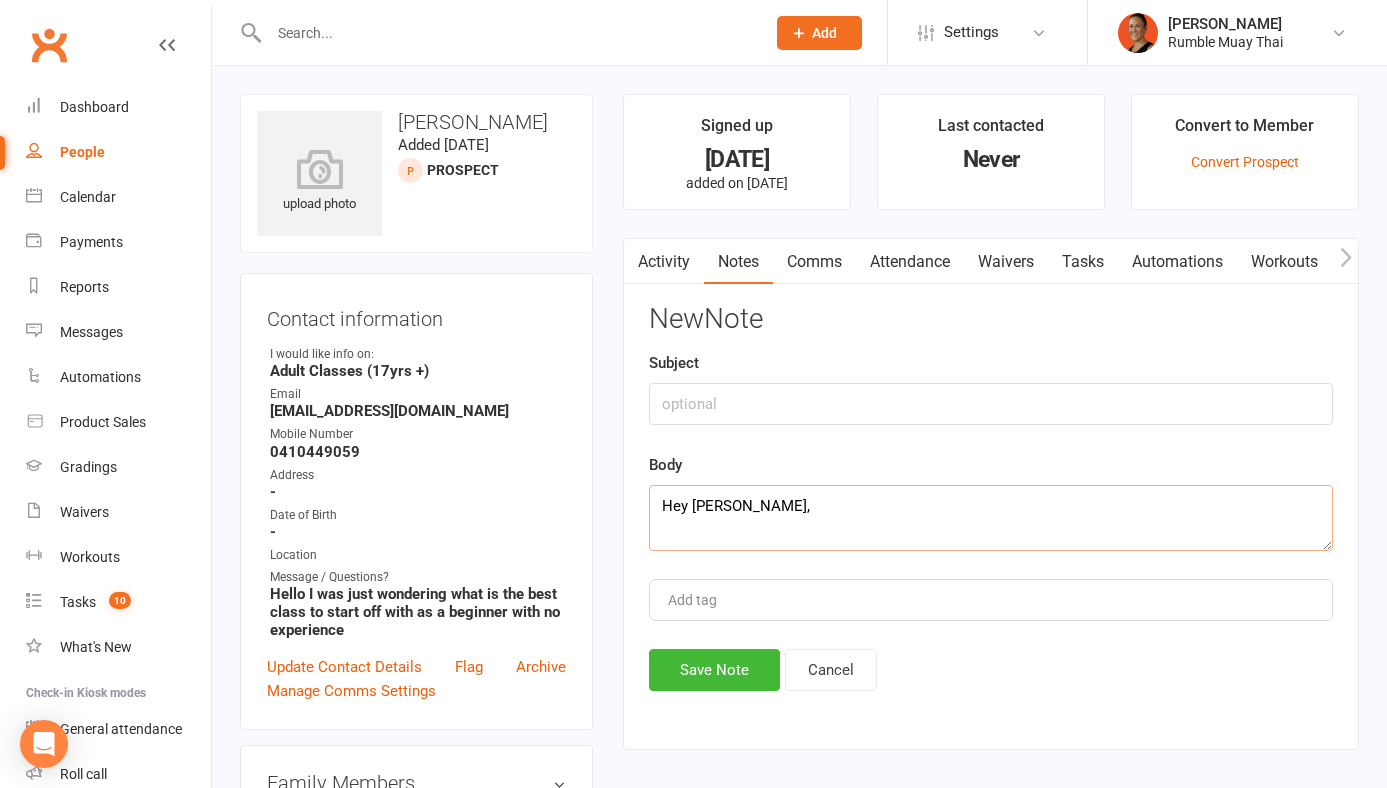 type on "Hey Jamie," 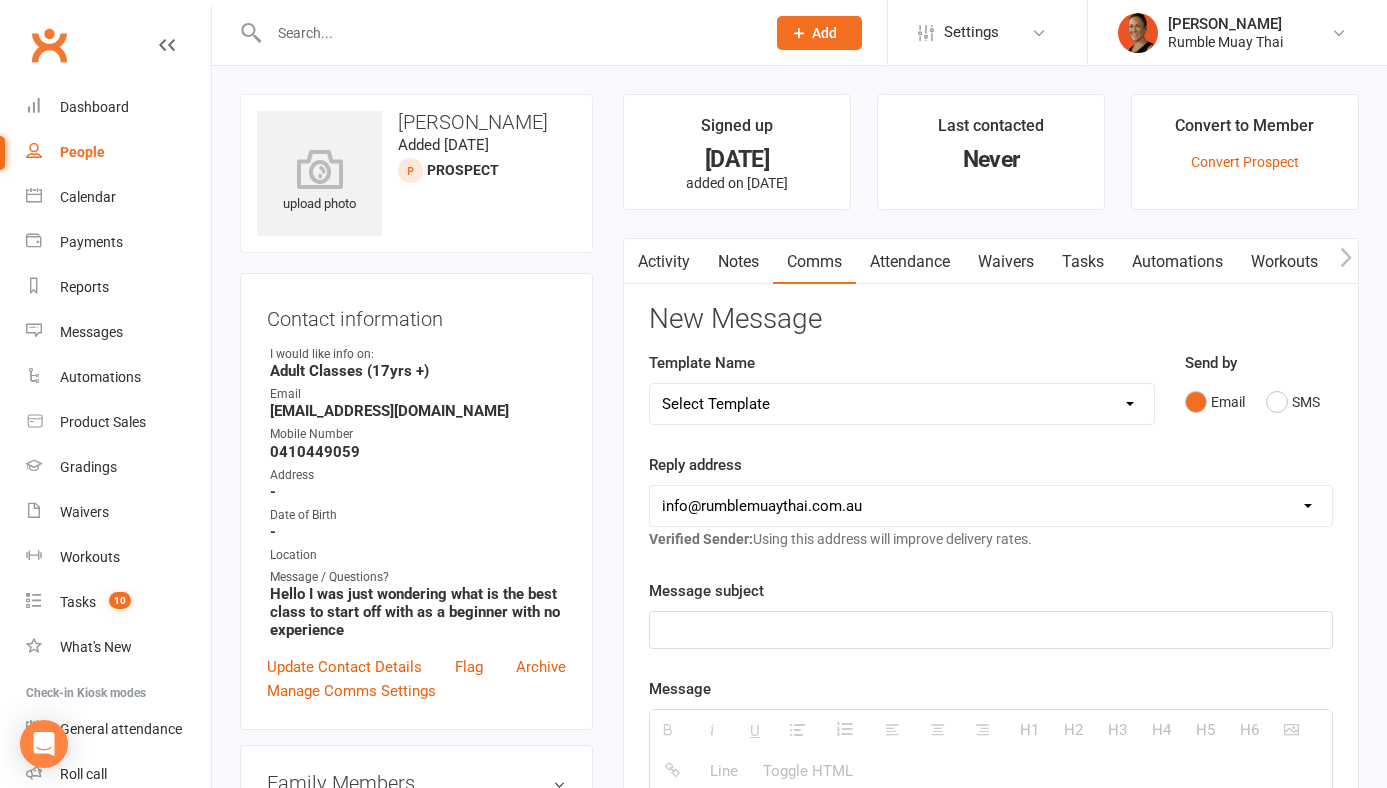 click on "Send by Email SMS" at bounding box center [1259, 386] 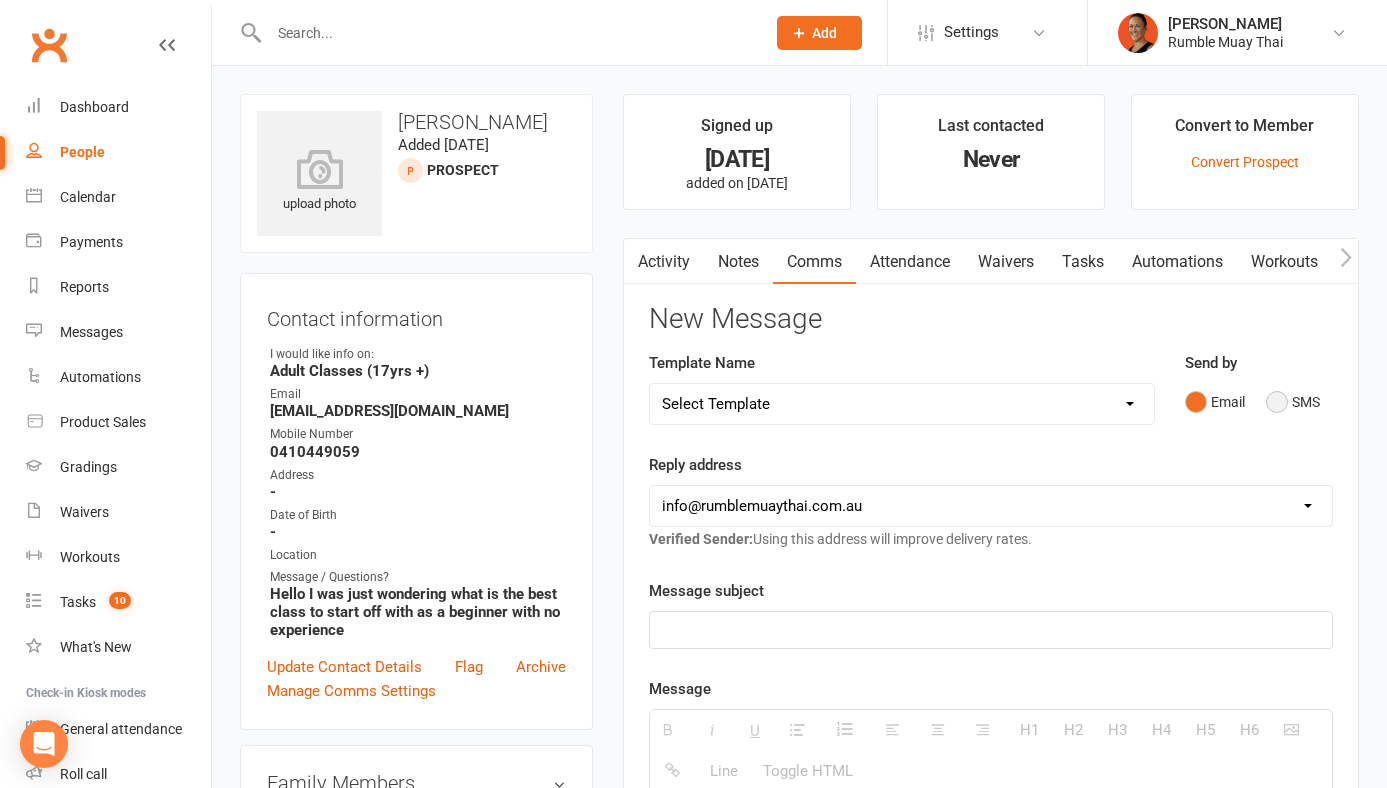click on "SMS" at bounding box center (1293, 402) 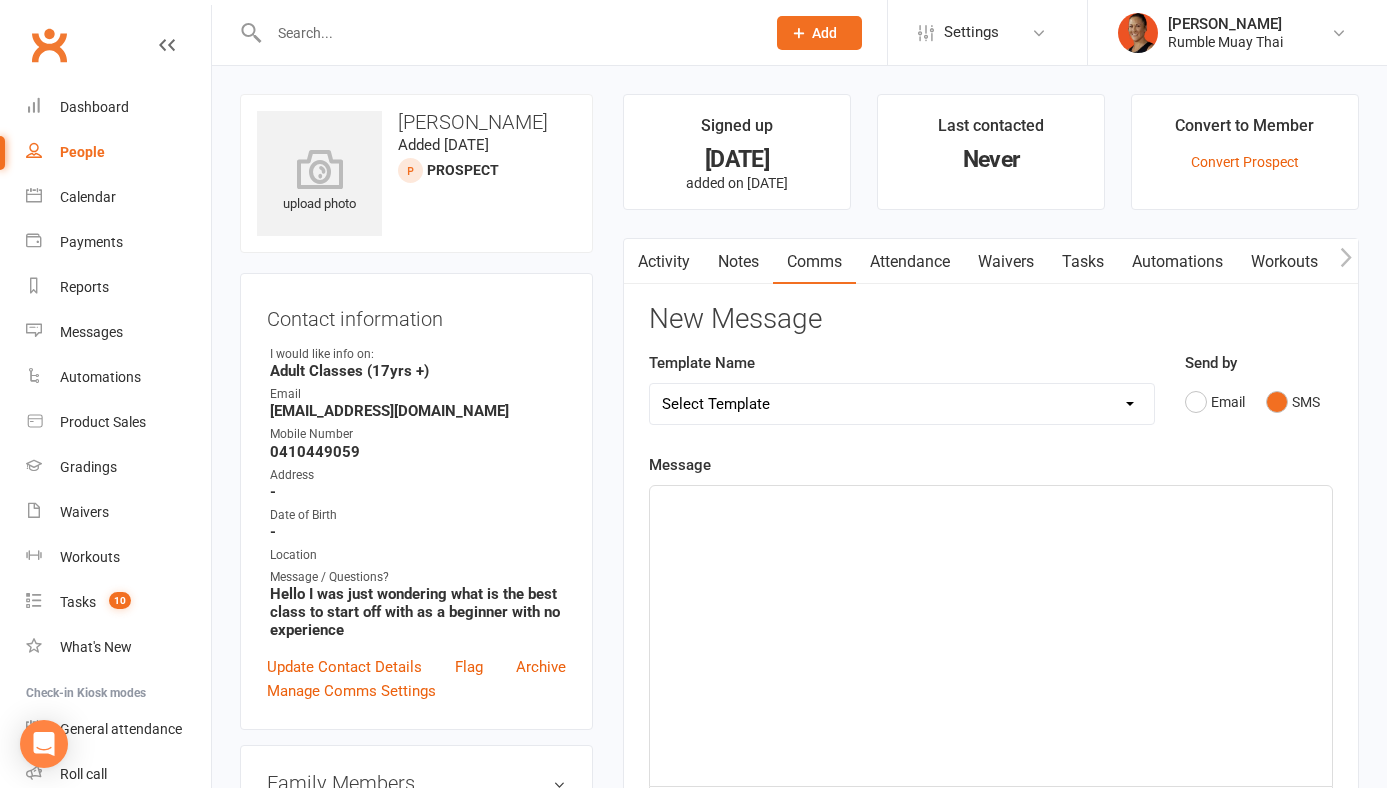 click at bounding box center (991, 636) 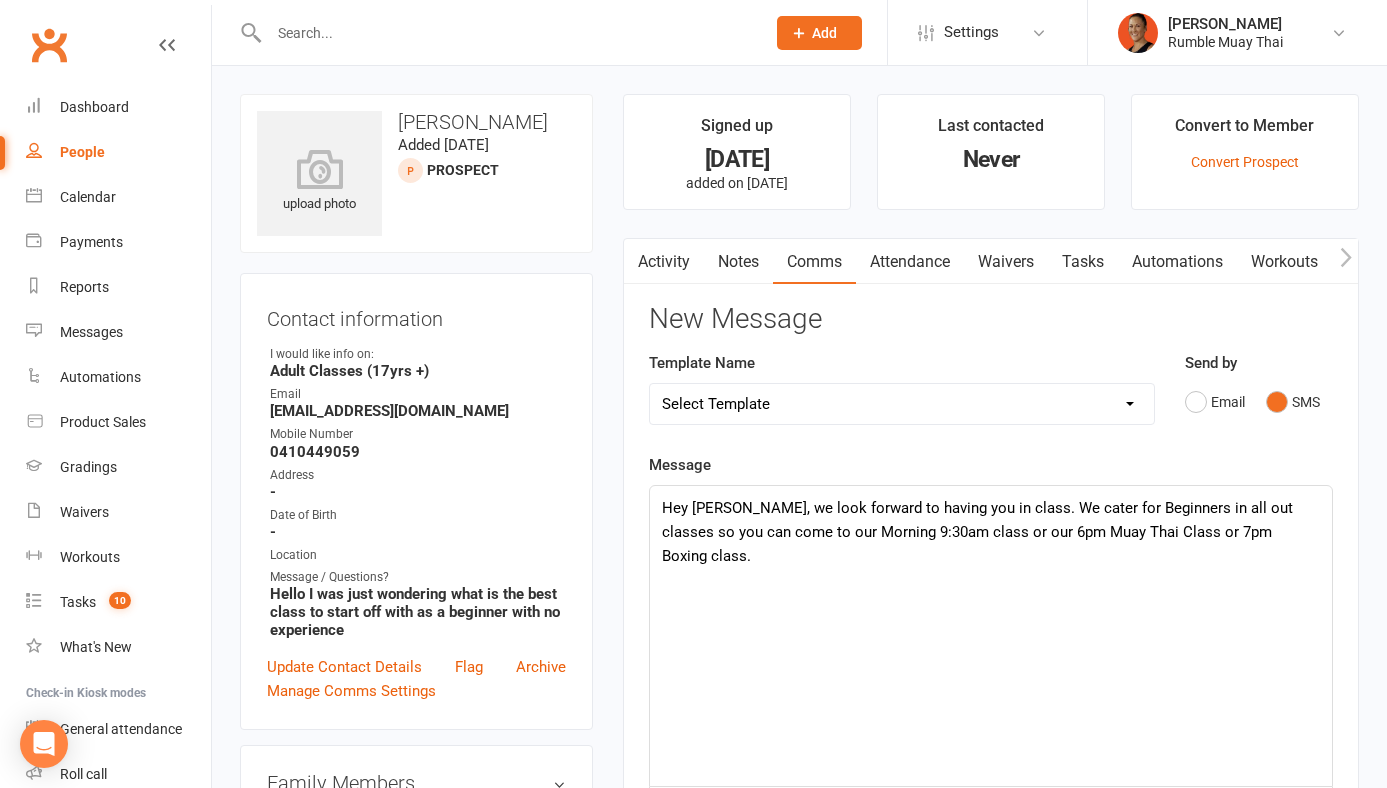 click on "Hey Jamie, we look forward to having you in class. We cater for Beginners in all out classes so you can come to our Morning 9:30am class or our 6pm Muay Thai Class or 7pm Boxing class." at bounding box center (991, 532) 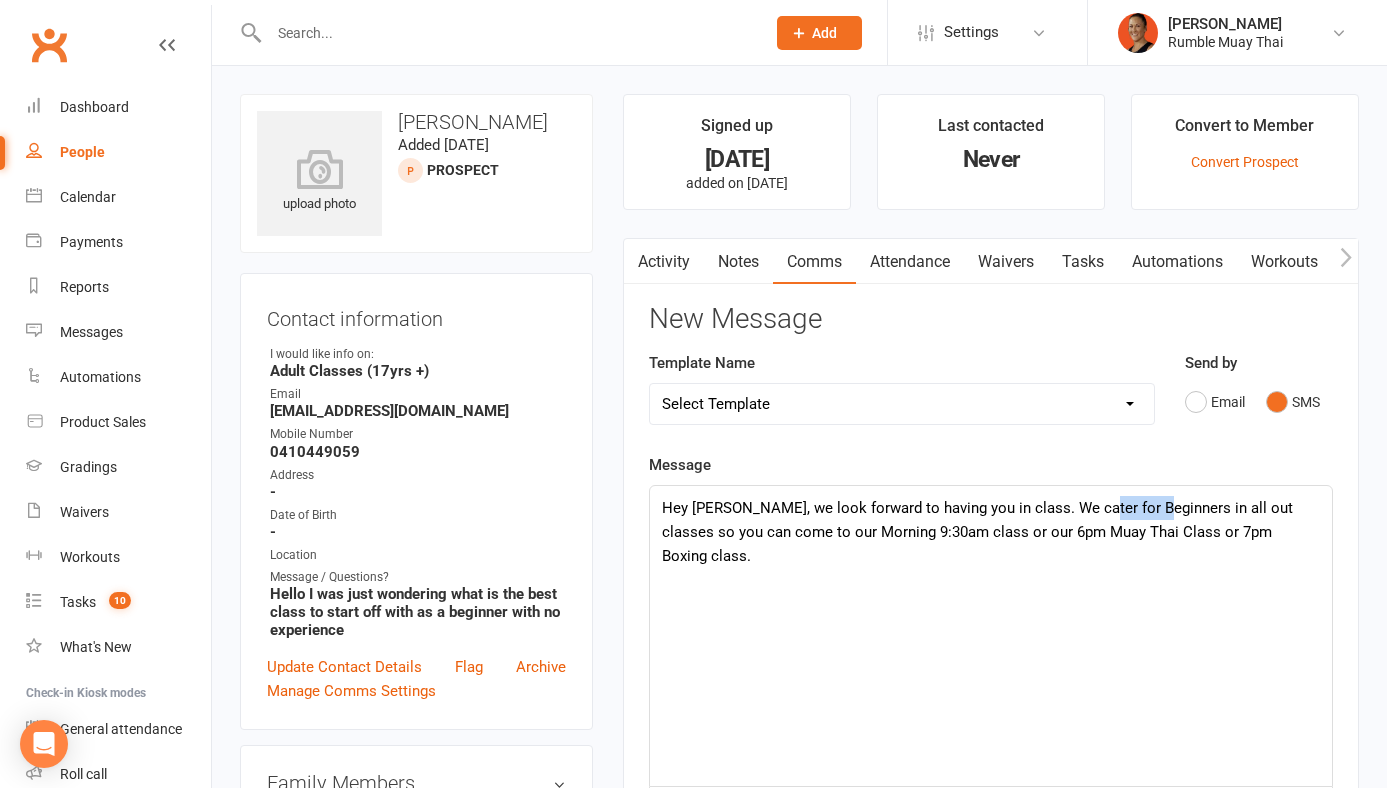 click on "Hey Jamie, we look forward to having you in class. We cater for Beginners in all out classes so you can come to our Morning 9:30am class or our 6pm Muay Thai Class or 7pm Boxing class." at bounding box center (991, 532) 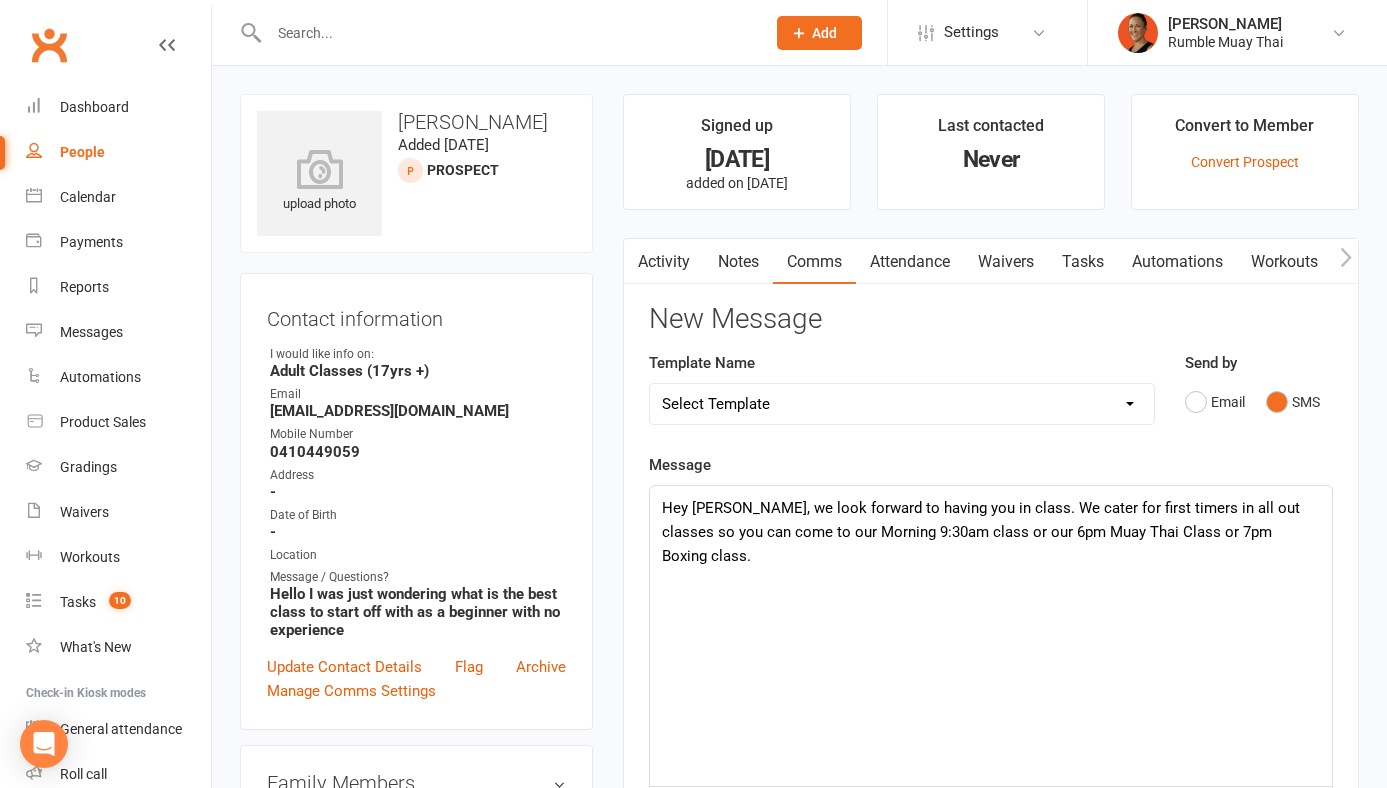click on "Hey Jamie, we look forward to having you in class. We cater for first timers in all out classes so you can come to our Morning 9:30am class or our 6pm Muay Thai Class or 7pm Boxing class." at bounding box center [991, 532] 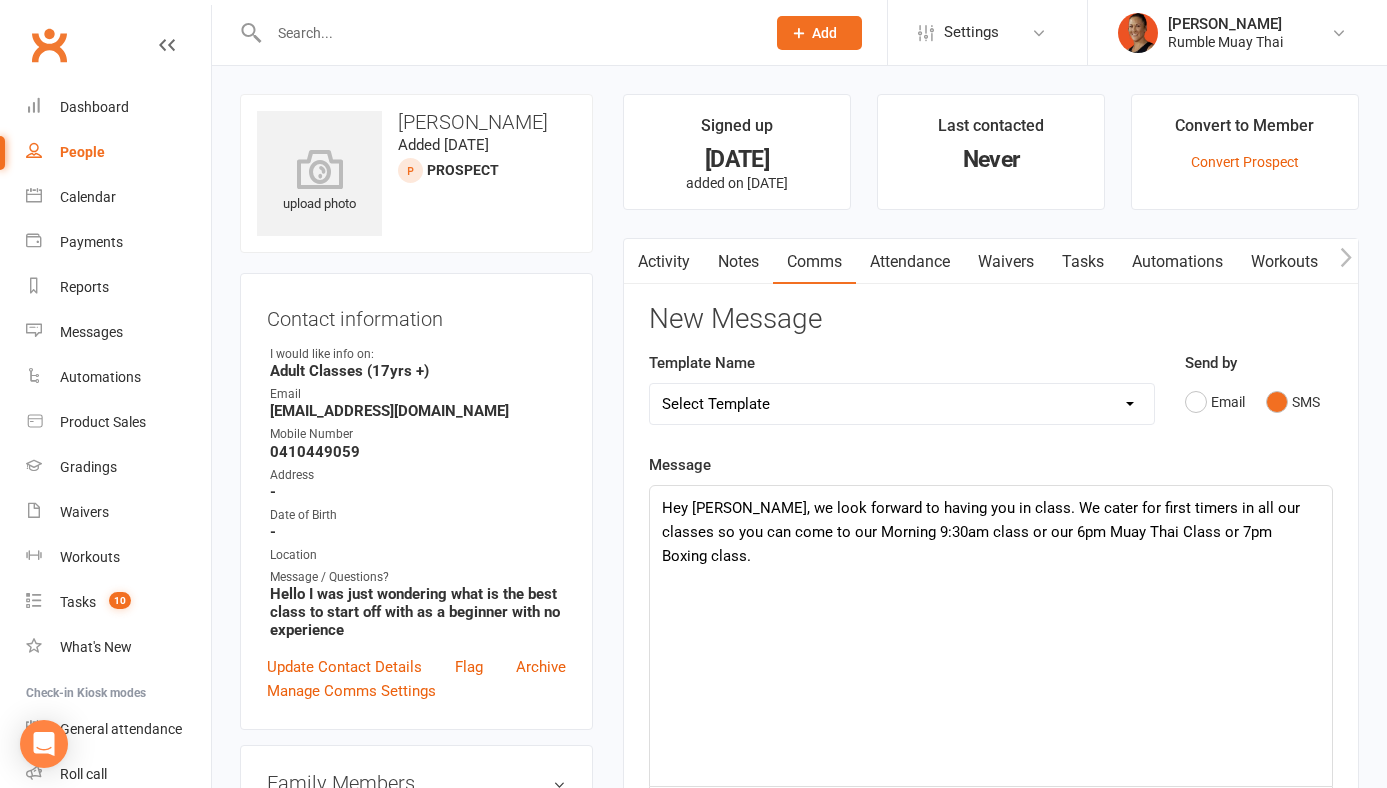 click on "Hey Jamie, we look forward to having you in class. We cater for first timers in all our classes so you can come to our Morning 9:30am class or our 6pm Muay Thai Class or 7pm Boxing class." at bounding box center [991, 532] 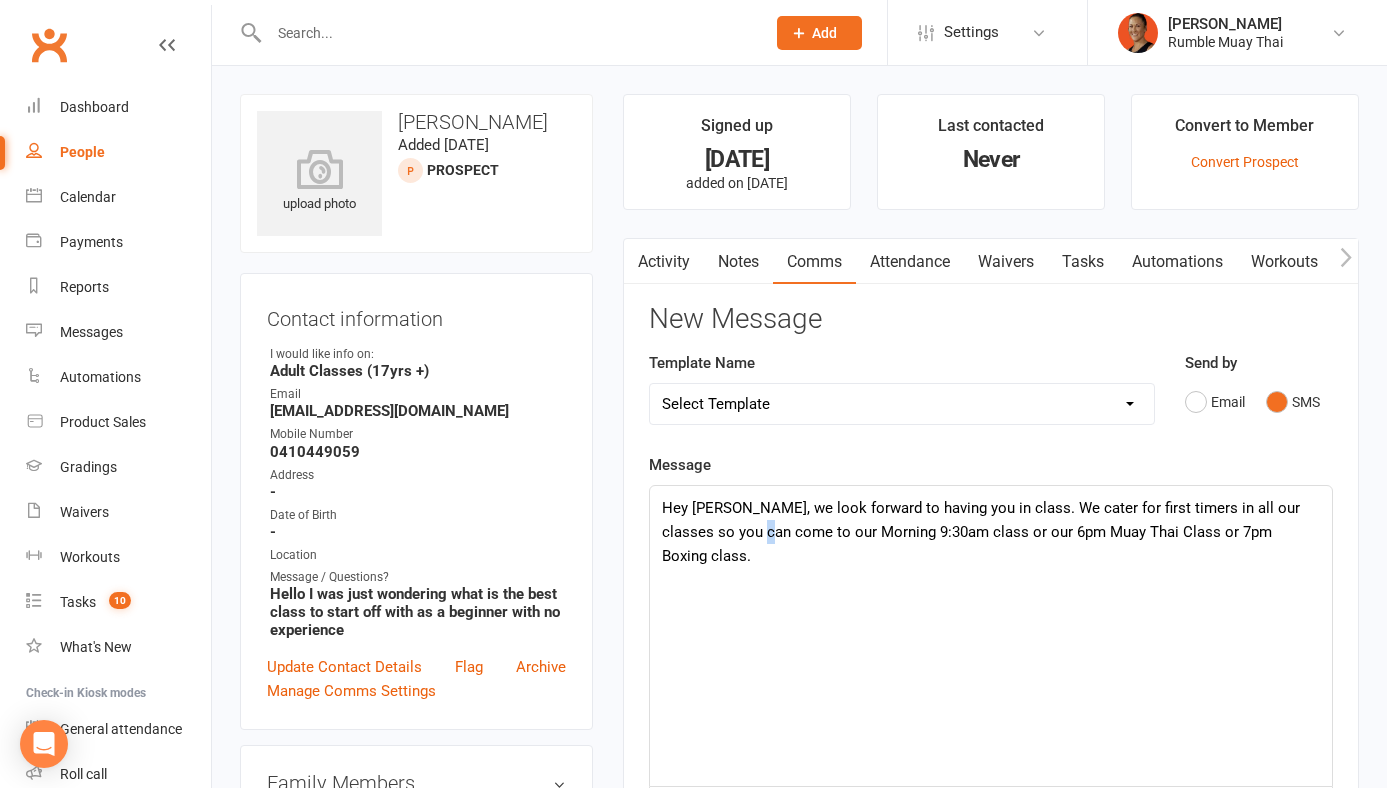 click on "Hey Jamie, we look forward to having you in class. We cater for first timers in all our classes so you can come to our Morning 9:30am class or our 6pm Muay Thai Class or 7pm Boxing class." at bounding box center (991, 532) 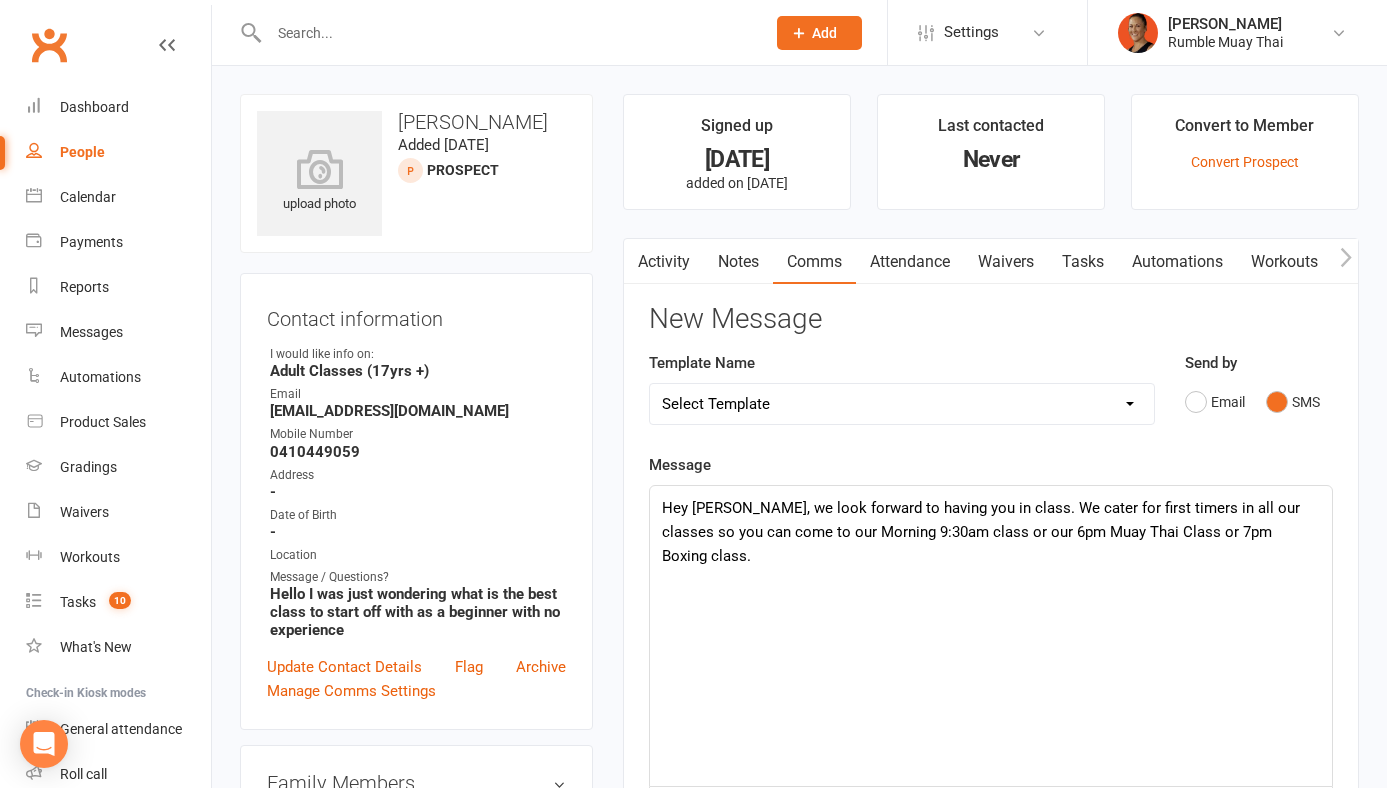 click on "Hey Jamie, we look forward to having you in class. We cater for first timers in all our classes so you can come to our Morning 9:30am class or our 6pm Muay Thai Class or 7pm Boxing class." at bounding box center (991, 532) 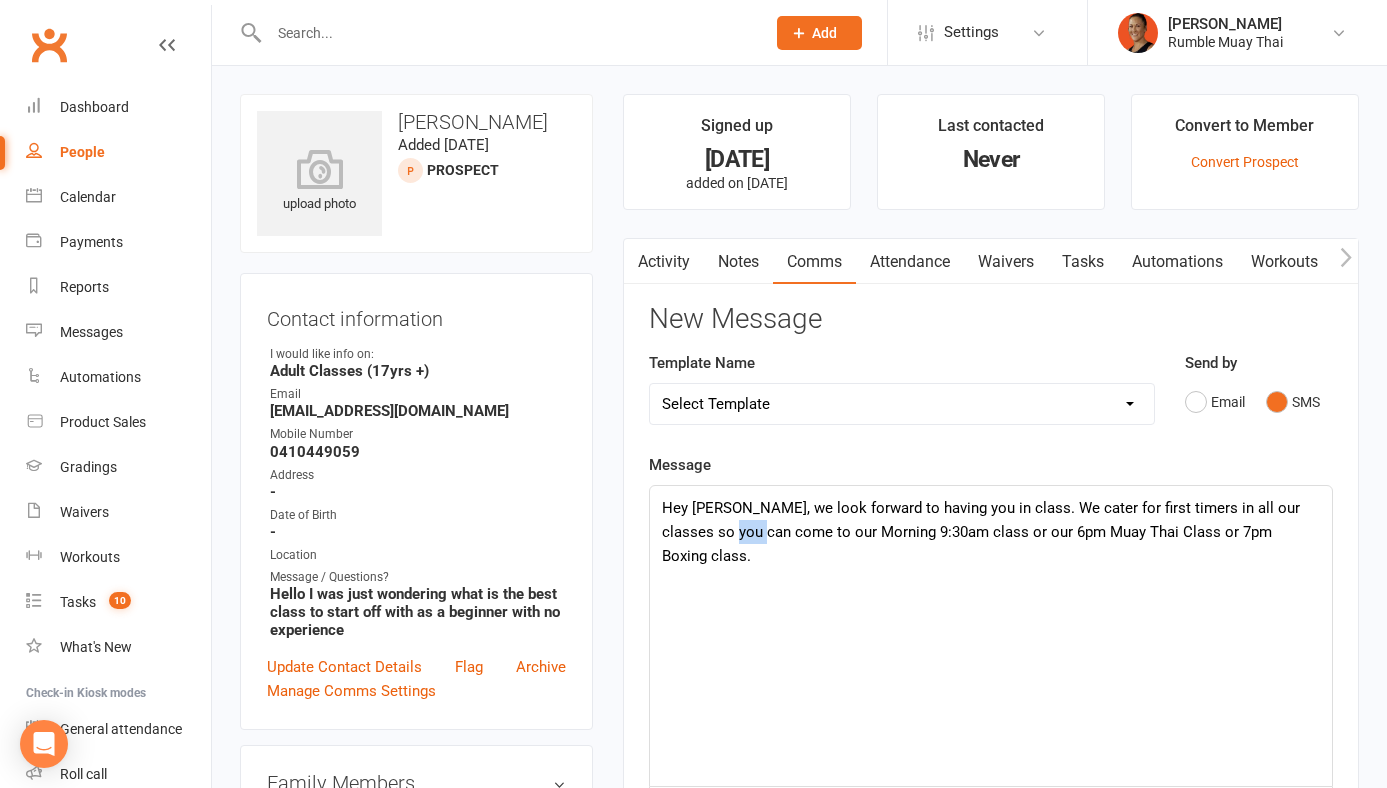 click on "Hey Jamie, we look forward to having you in class. We cater for first timers in all our classes so you can come to our Morning 9:30am class or our 6pm Muay Thai Class or 7pm Boxing class." at bounding box center (991, 532) 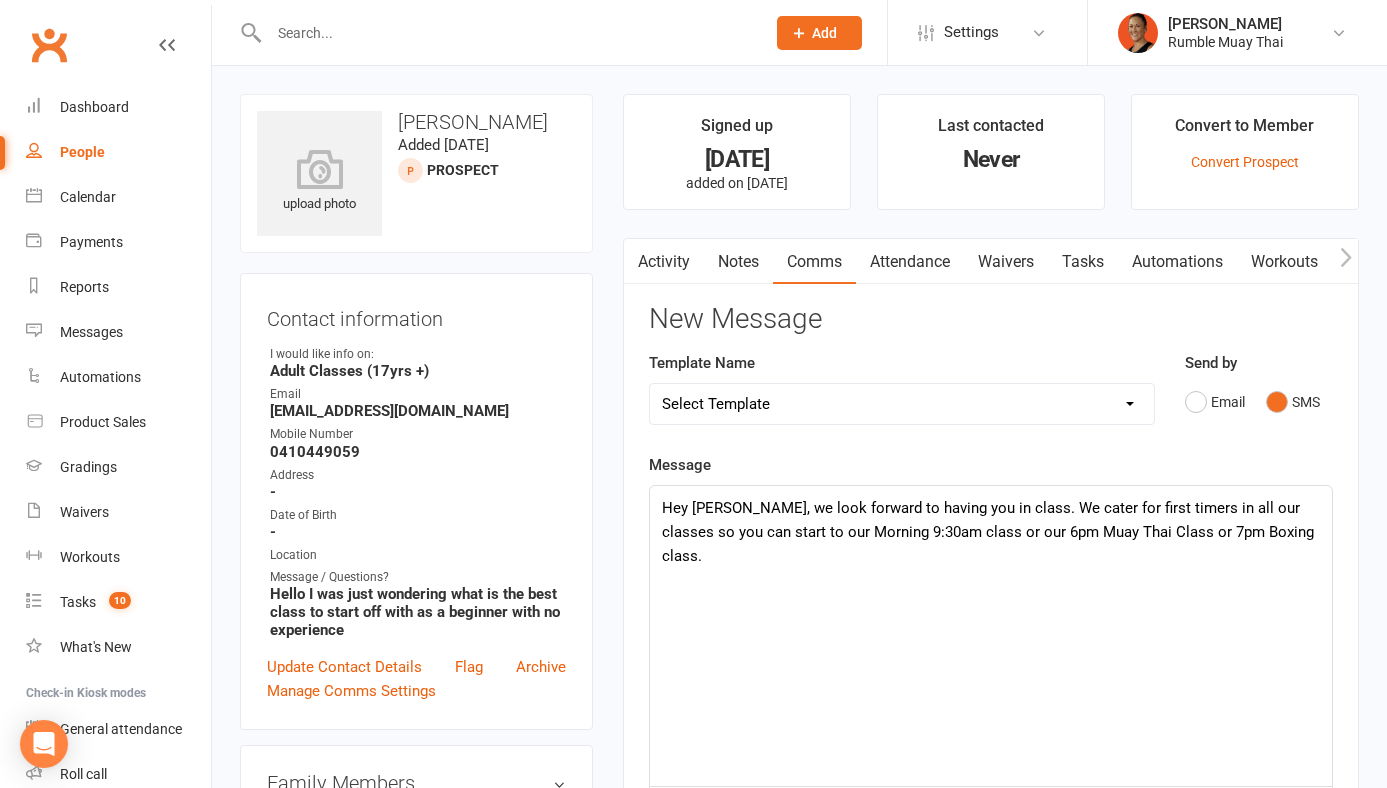 click on "Hey Jamie, we look forward to having you in class. We cater for first timers in all our classes so you can start to our Morning 9:30am class or our 6pm Muay Thai Class or 7pm Boxing class." at bounding box center (991, 532) 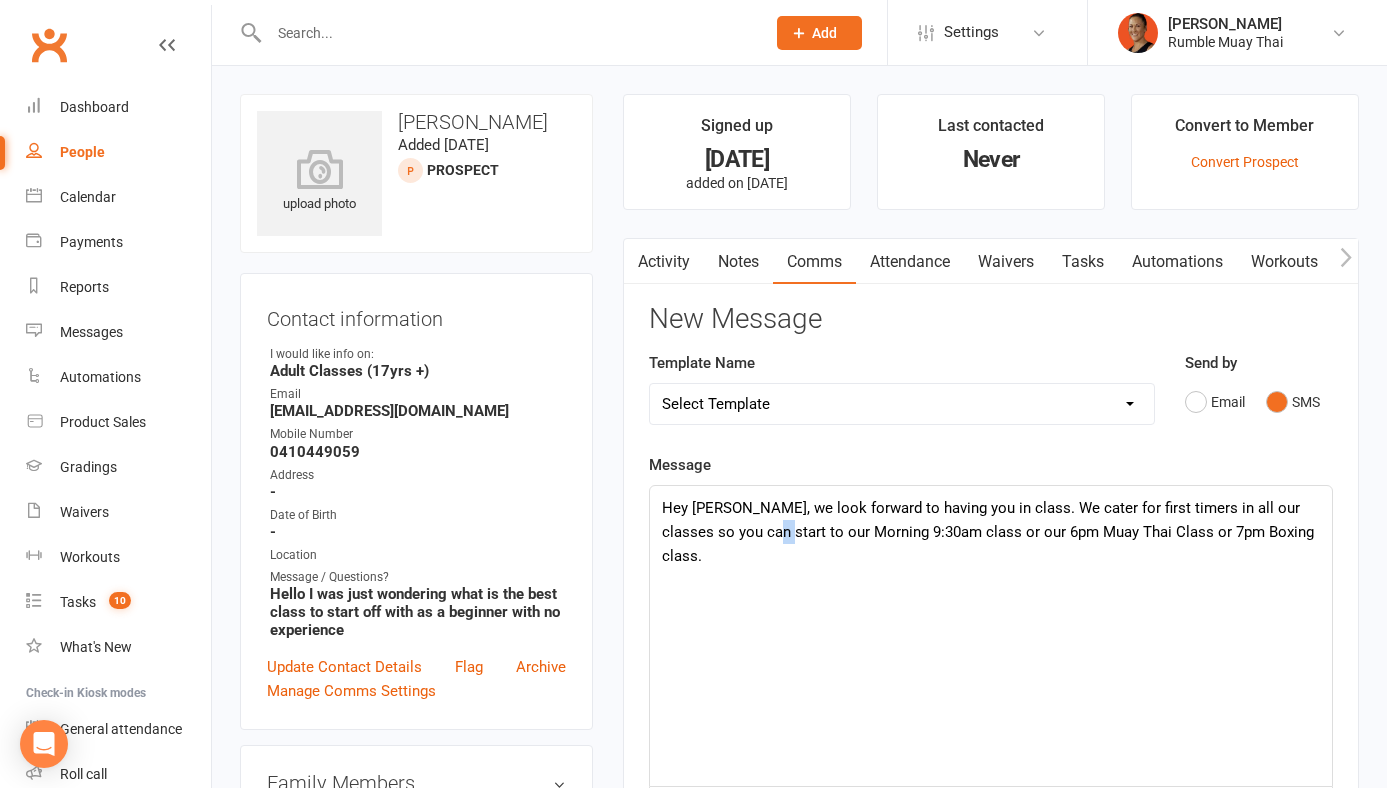 click on "Hey Jamie, we look forward to having you in class. We cater for first timers in all our classes so you can start to our Morning 9:30am class or our 6pm Muay Thai Class or 7pm Boxing class." at bounding box center (991, 532) 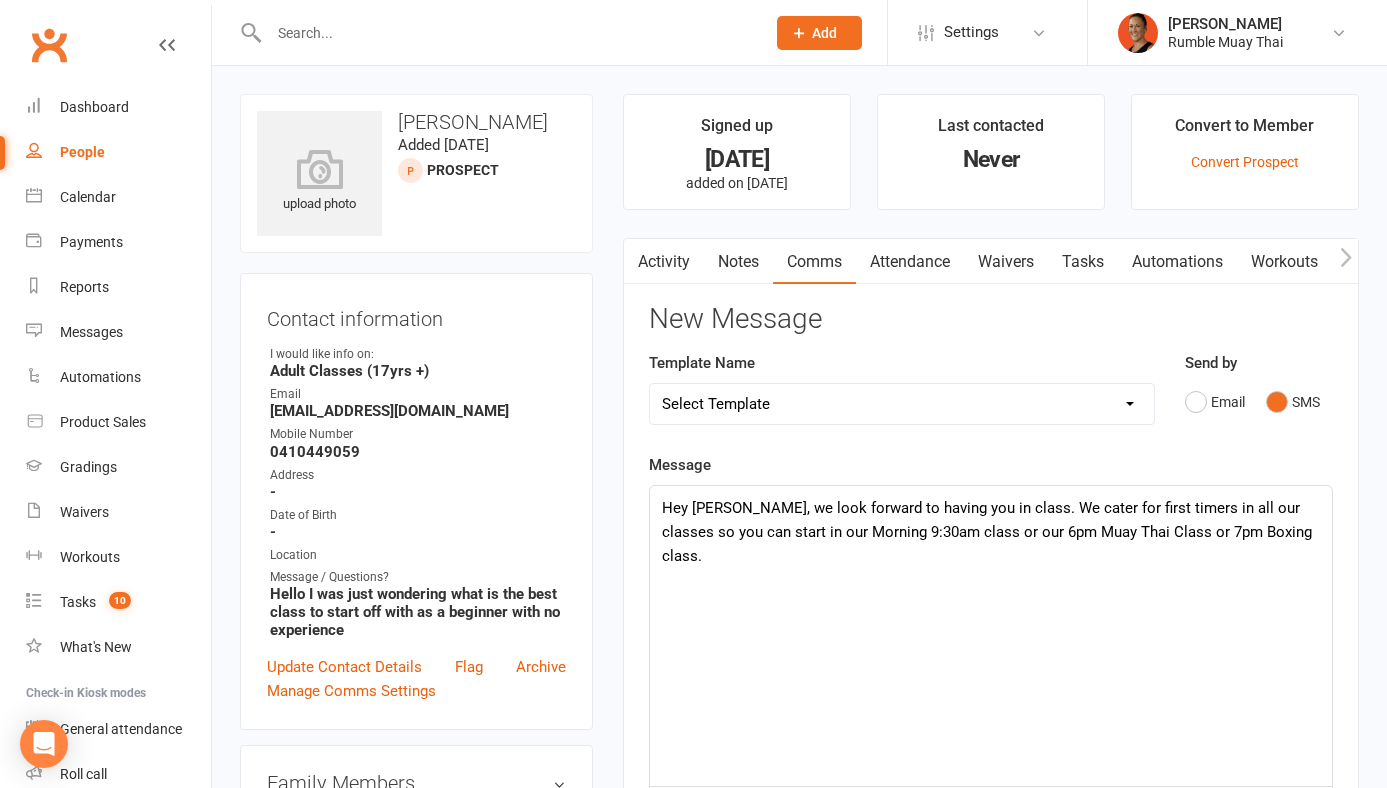 click on "Hey Jamie, we look forward to having you in class. We cater for first timers in all our classes so you can start in our Morning 9:30am class or our 6pm Muay Thai Class or 7pm Boxing class." at bounding box center (991, 532) 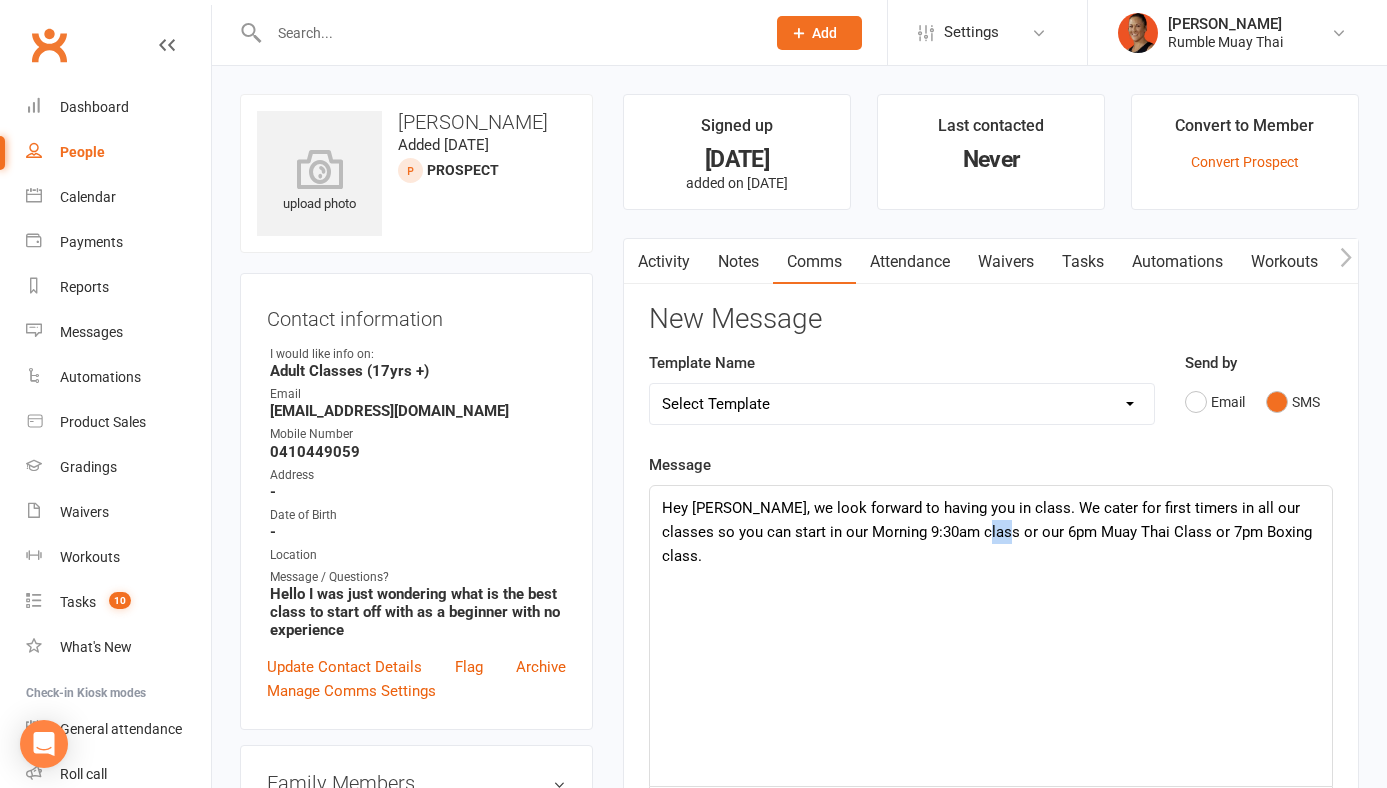 click on "Hey Jamie, we look forward to having you in class. We cater for first timers in all our classes so you can start in our Morning 9:30am class or our 6pm Muay Thai Class or 7pm Boxing class." at bounding box center (991, 532) 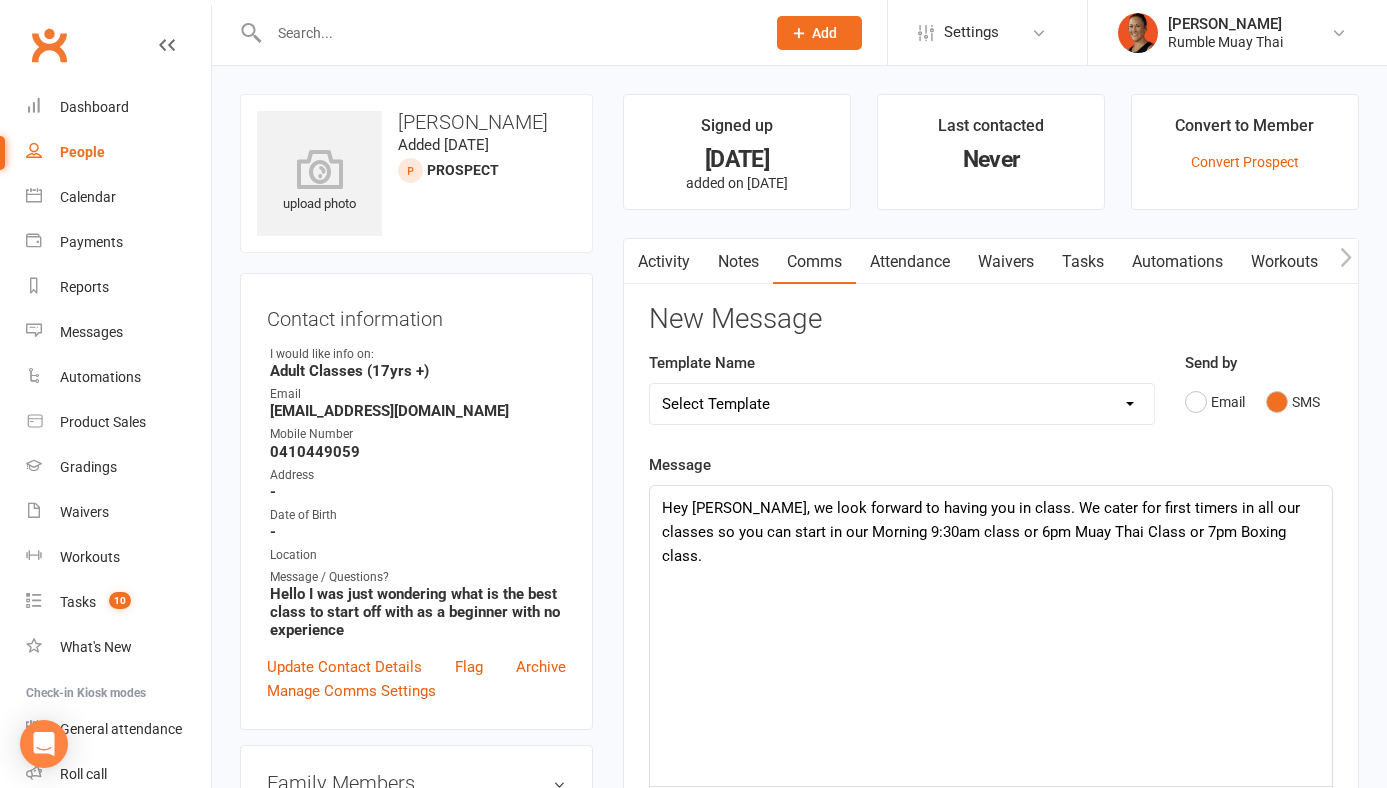click on "Hey Jamie, we look forward to having you in class. We cater for first timers in all our classes so you can start in our Morning 9:30am class or 6pm Muay Thai Class or 7pm Boxing class." at bounding box center (991, 532) 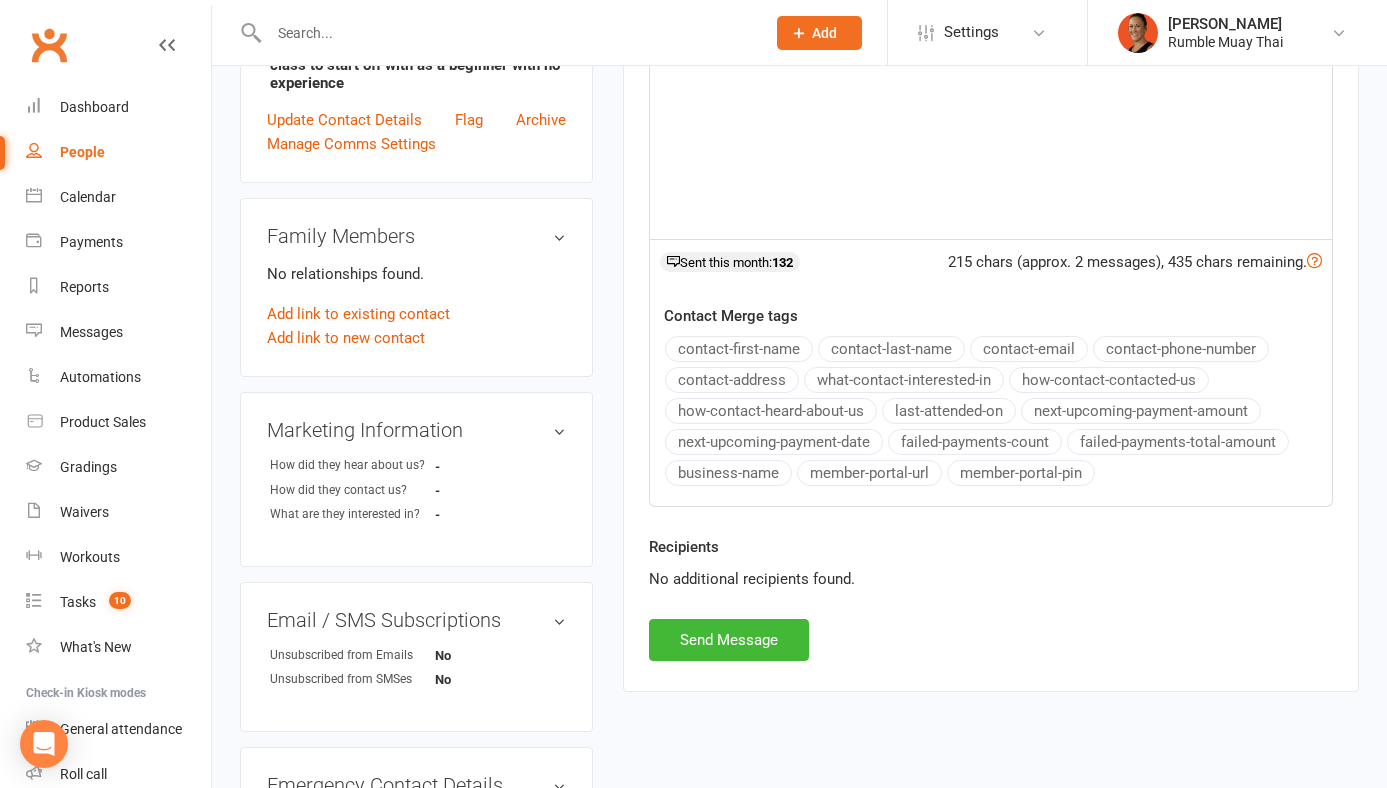 scroll, scrollTop: 568, scrollLeft: 0, axis: vertical 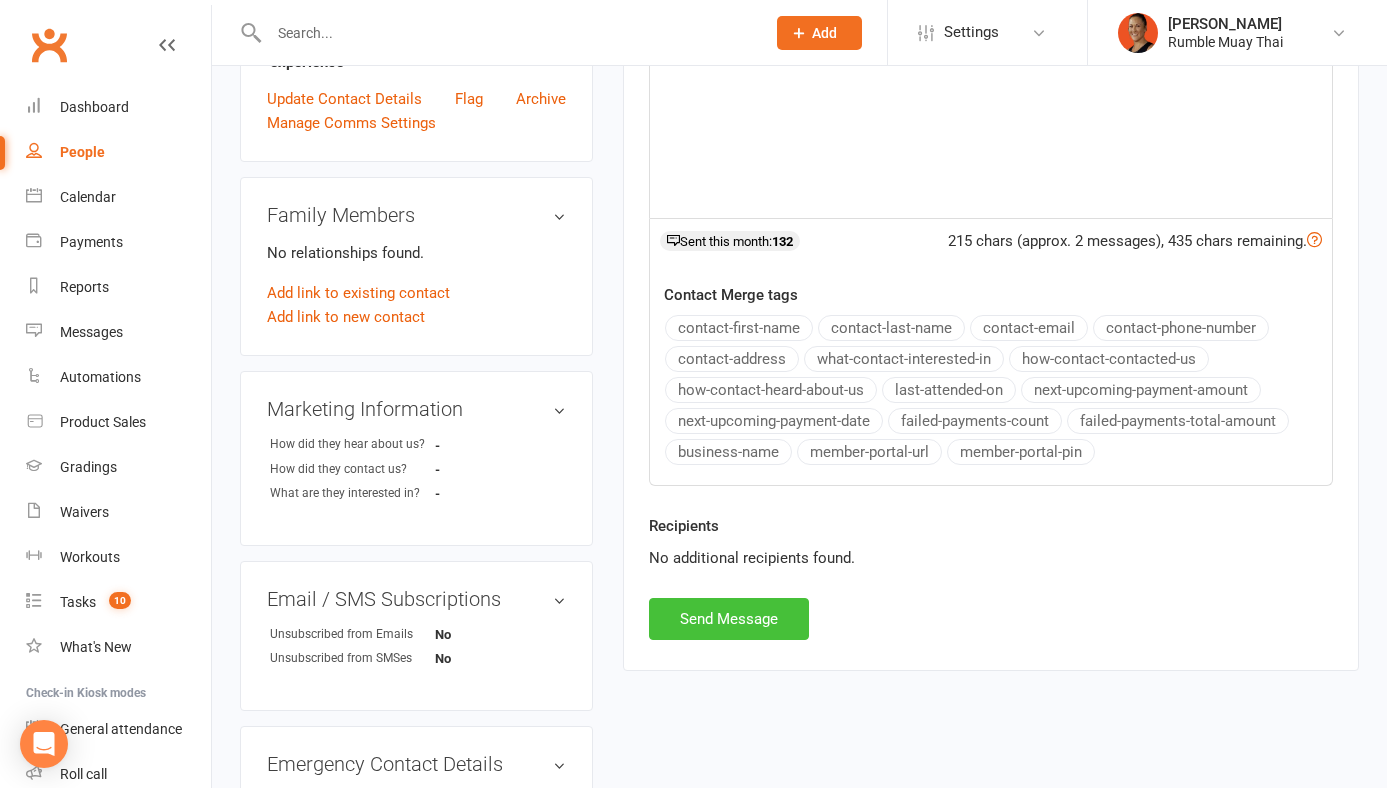 click on "Send Message" at bounding box center [729, 619] 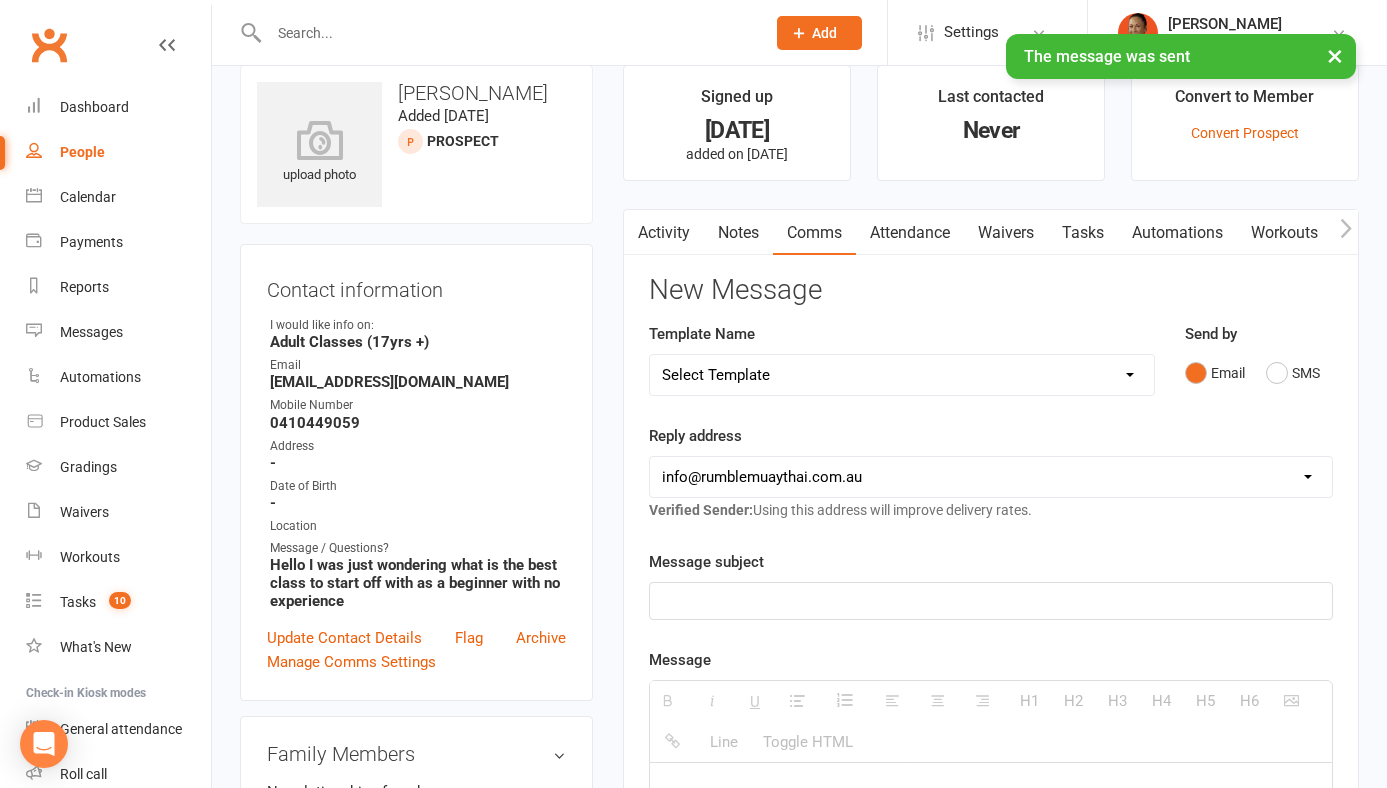 scroll, scrollTop: 0, scrollLeft: 0, axis: both 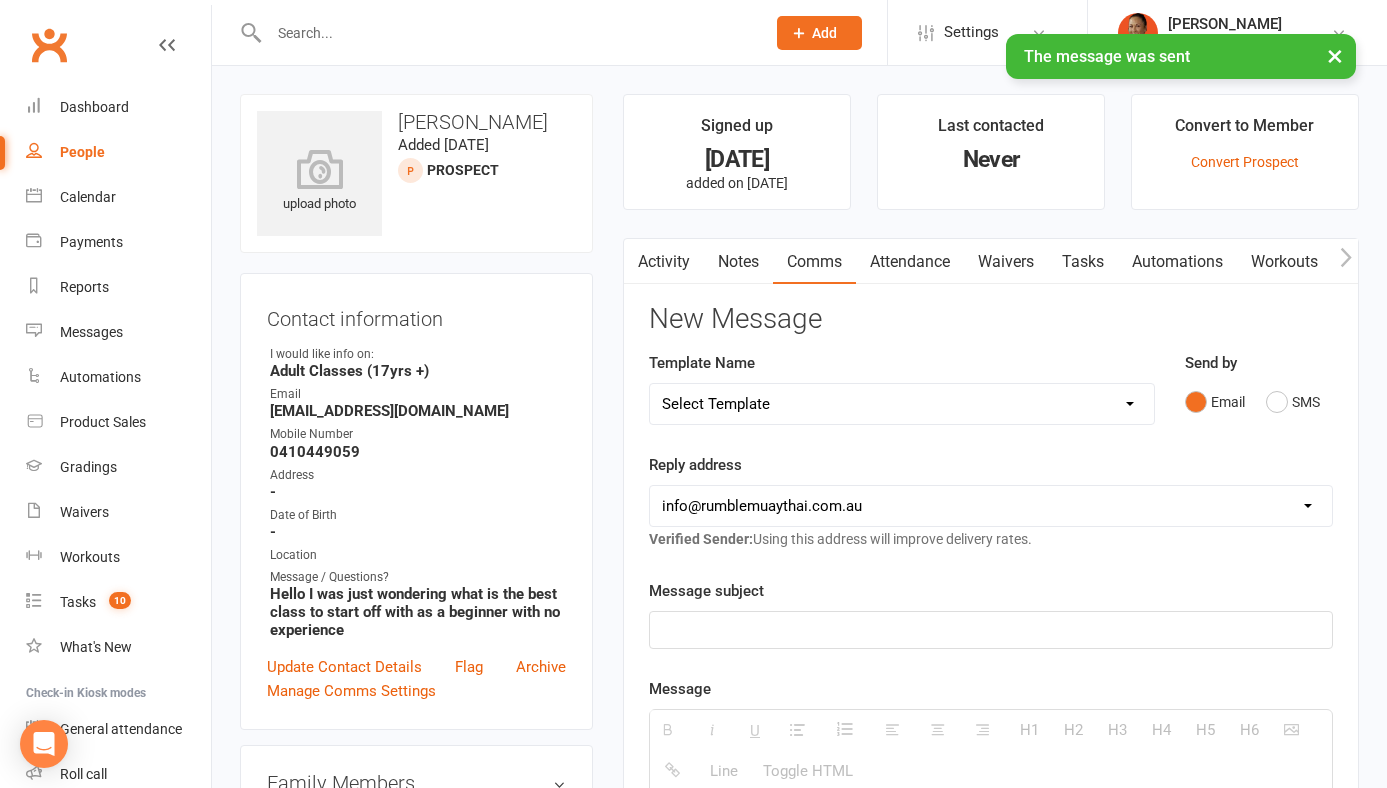 click on "Activity" at bounding box center (664, 262) 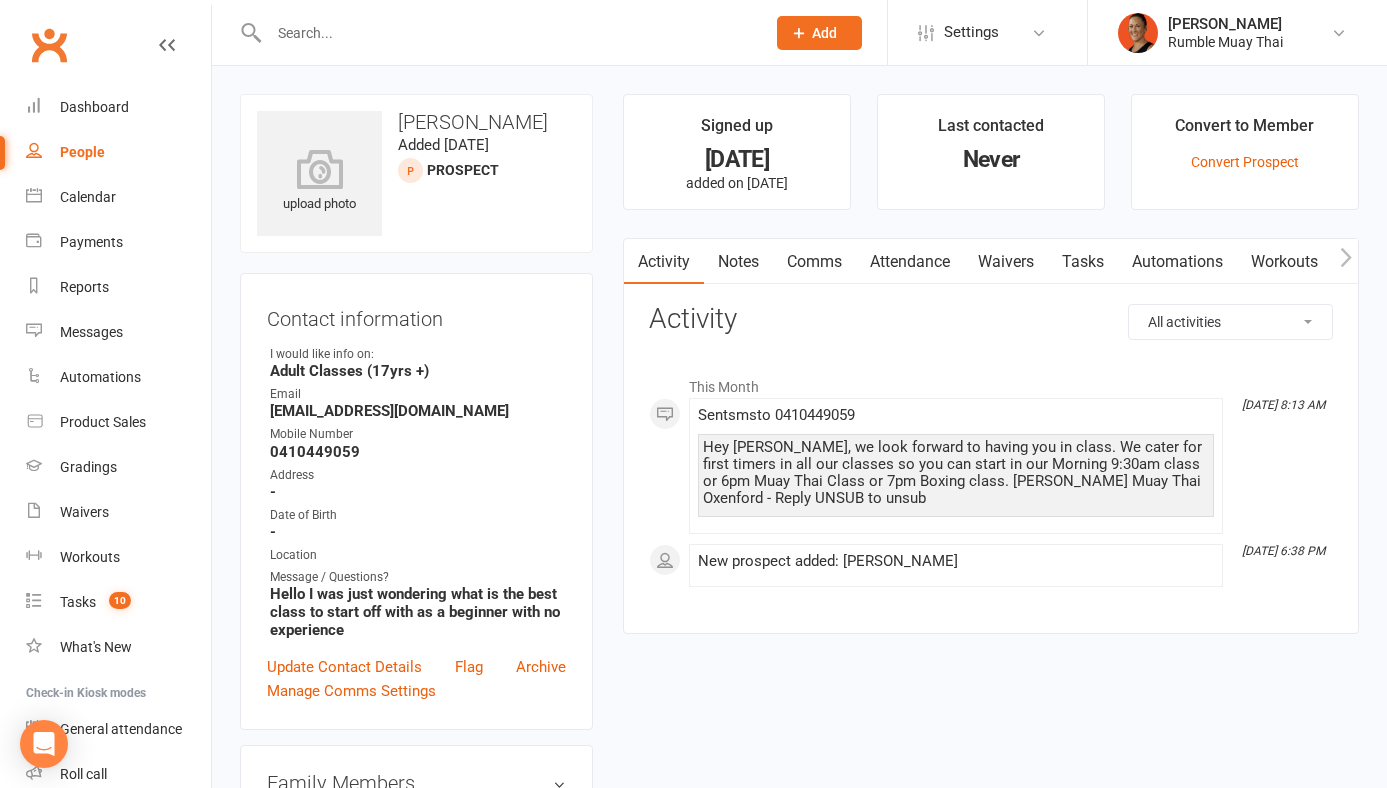 click on "Comms" at bounding box center (814, 262) 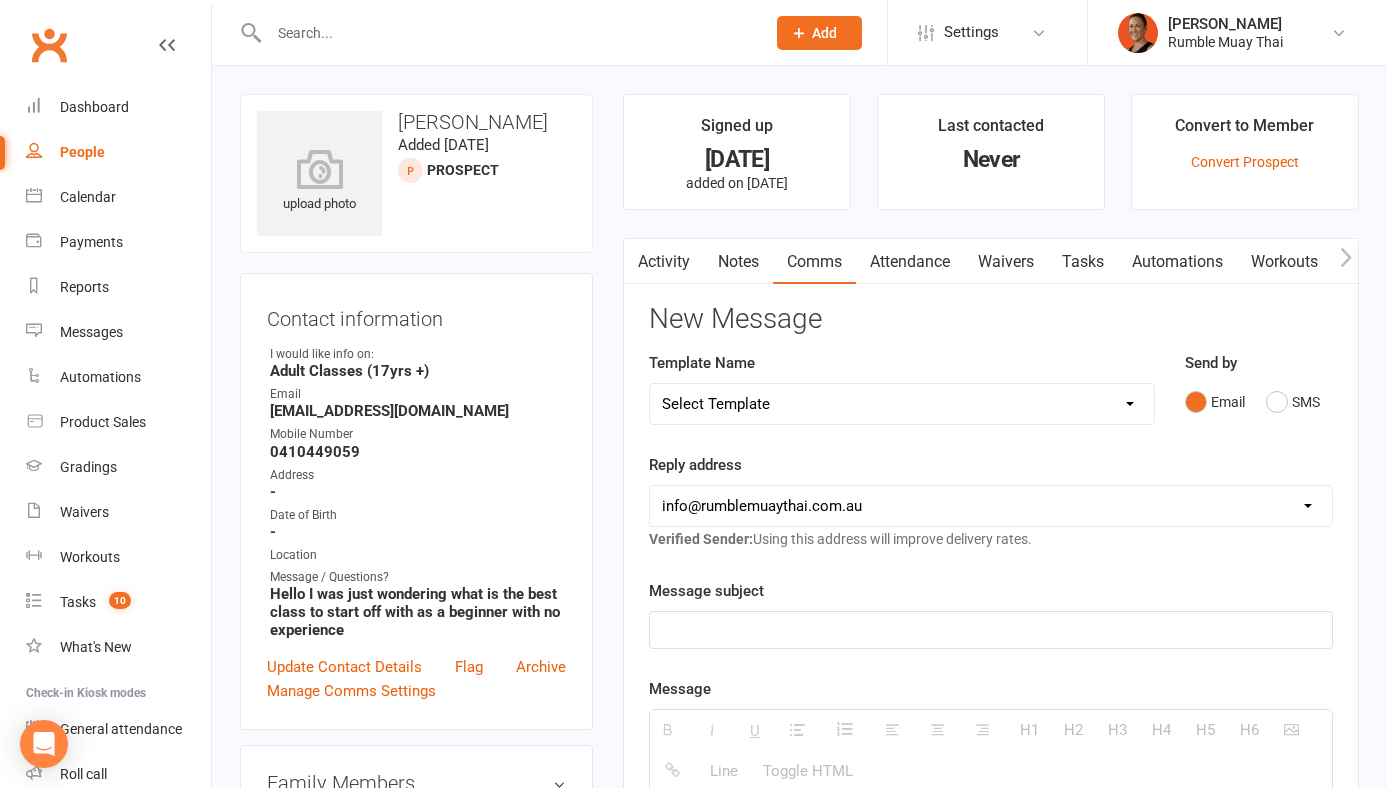 click on "Template Name Select Template [Email] Cancellation 14 day Term Confirmation [Email] Cancel (not continuing after trial) [Email] Suspension Of Membership [SMS] Bank Update Form SMS [SMS] Failed Payment [SMS] FAILED PAYMENT (option to update or change day) [Email] Final Notice Debt Collection [Email] Final Notice DEBT LODGED [Email] Multiple Failed Payments Email [Email] Price Increase 2024 [Email] TIMETABLE CHANGE OCT 2024 [Email] Portal Log in Morning Classes Need Bookings [Email] Teen Needs to upgrade to Adult Classes [SMS] 1st Class SMS [Email] $29 Offer Email (Already Attended a Trial Class) [Email] $29 Special offer (Lead: 7 days no contact) [Email] $29 Trial (First Time Contact) [Email] 2 Week Trial Ended WITH OFFER [Email] 2 Week Trial Ending [Email] Free Trial offer with Video (matt interview) [Email] Frist Class Booked Info Email (no trial) [Email] Ladies Class Enquiry [Email] Membership Special Discounted (1 week only) [SMS] No More Trials [SMS] NO TRIAL BOOKED SMS [SMS] SMS Number Check" at bounding box center (902, 388) 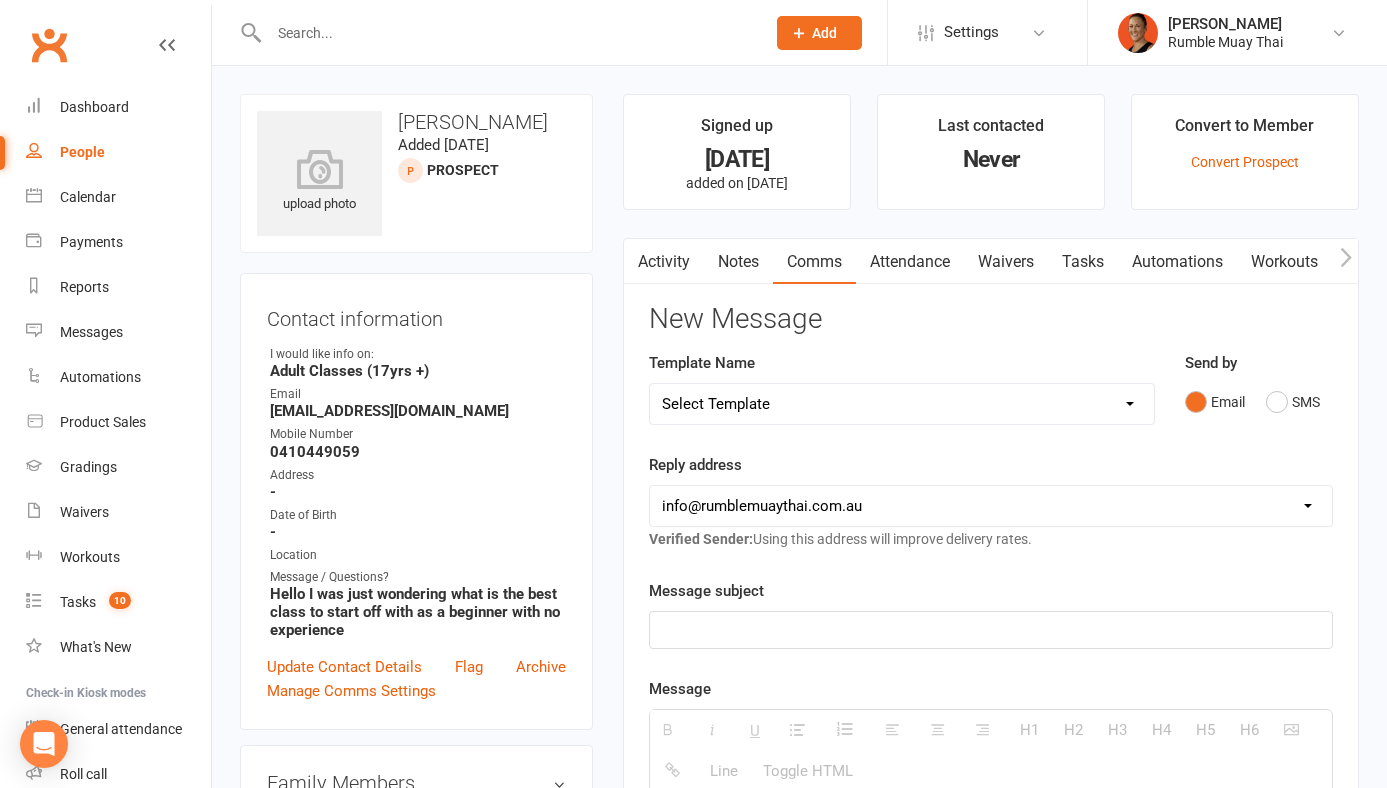 select on "16" 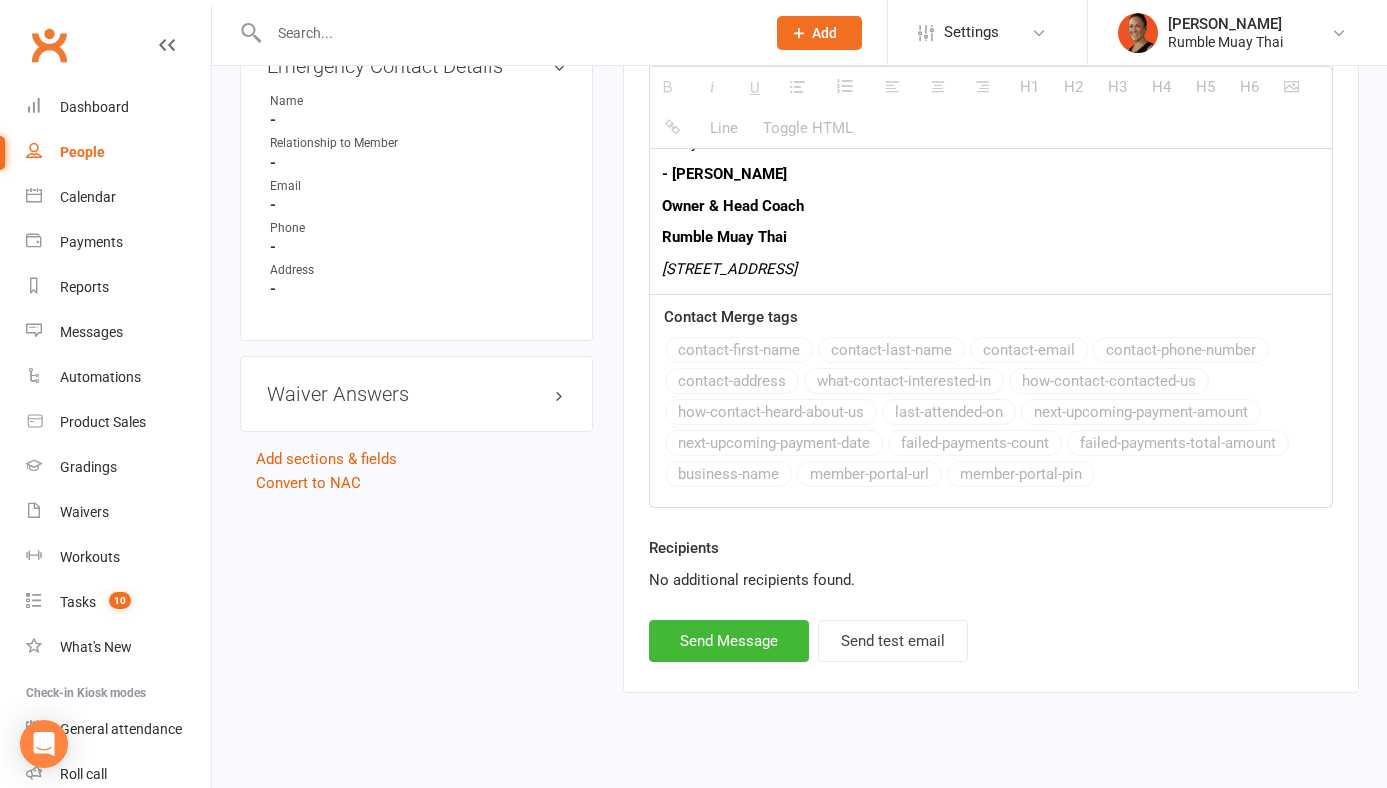 scroll, scrollTop: 1299, scrollLeft: 0, axis: vertical 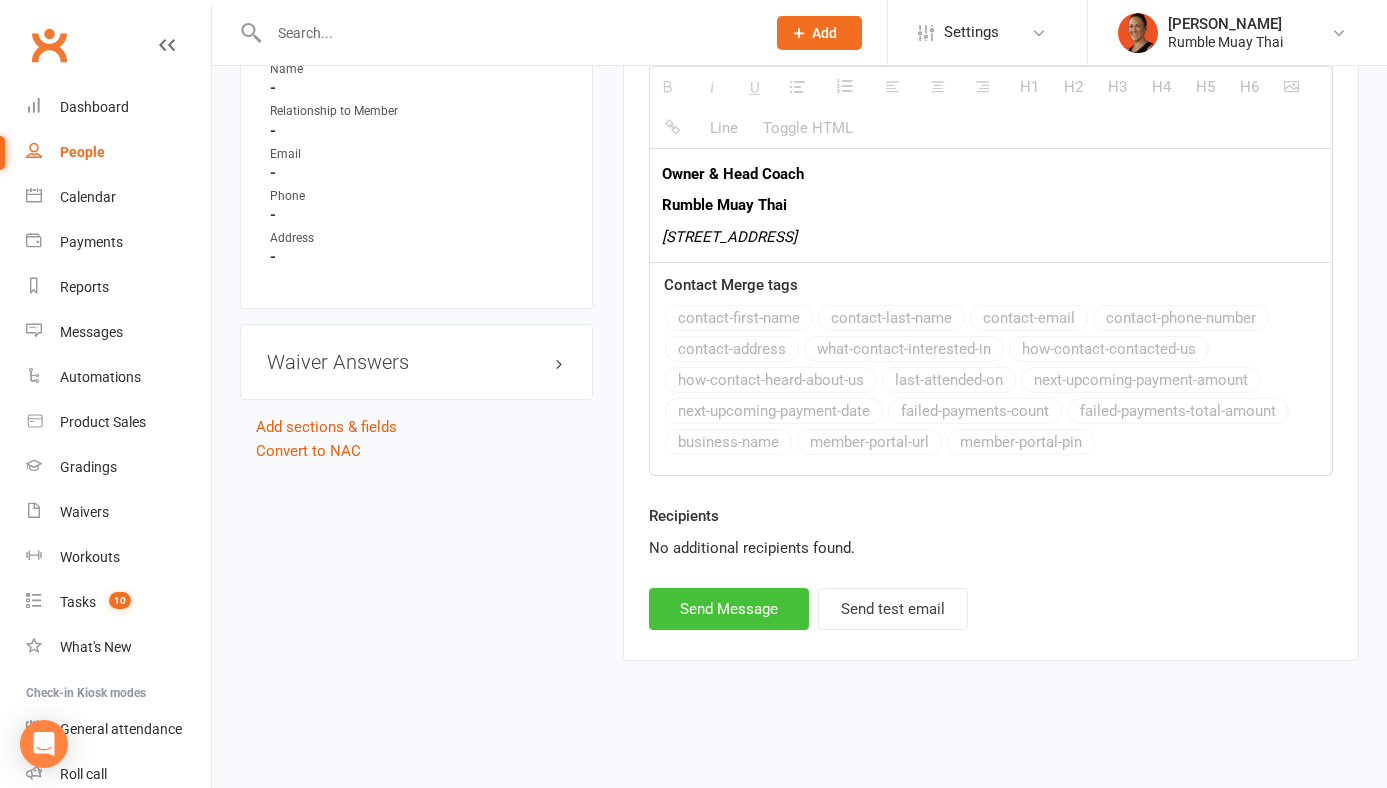 click on "Send Message" at bounding box center (729, 609) 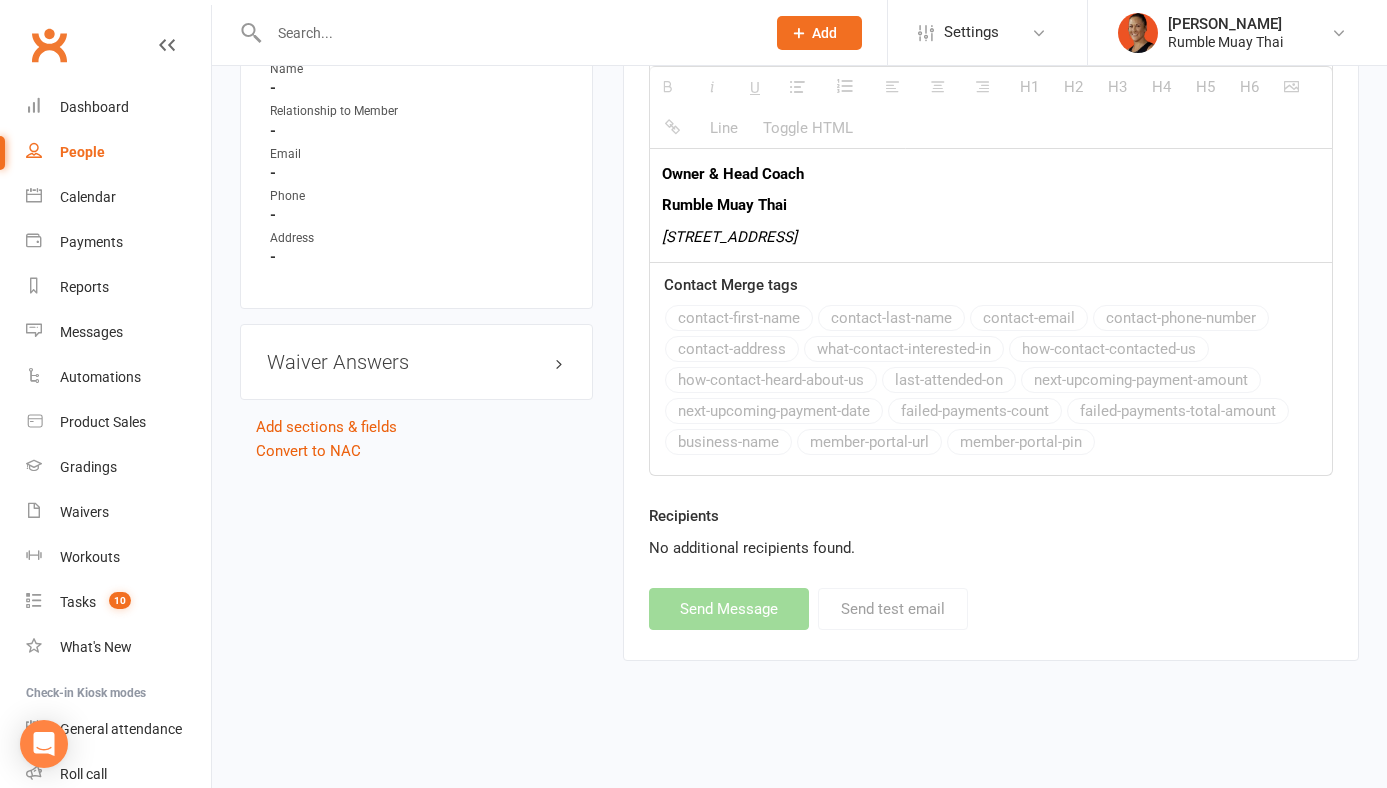 select 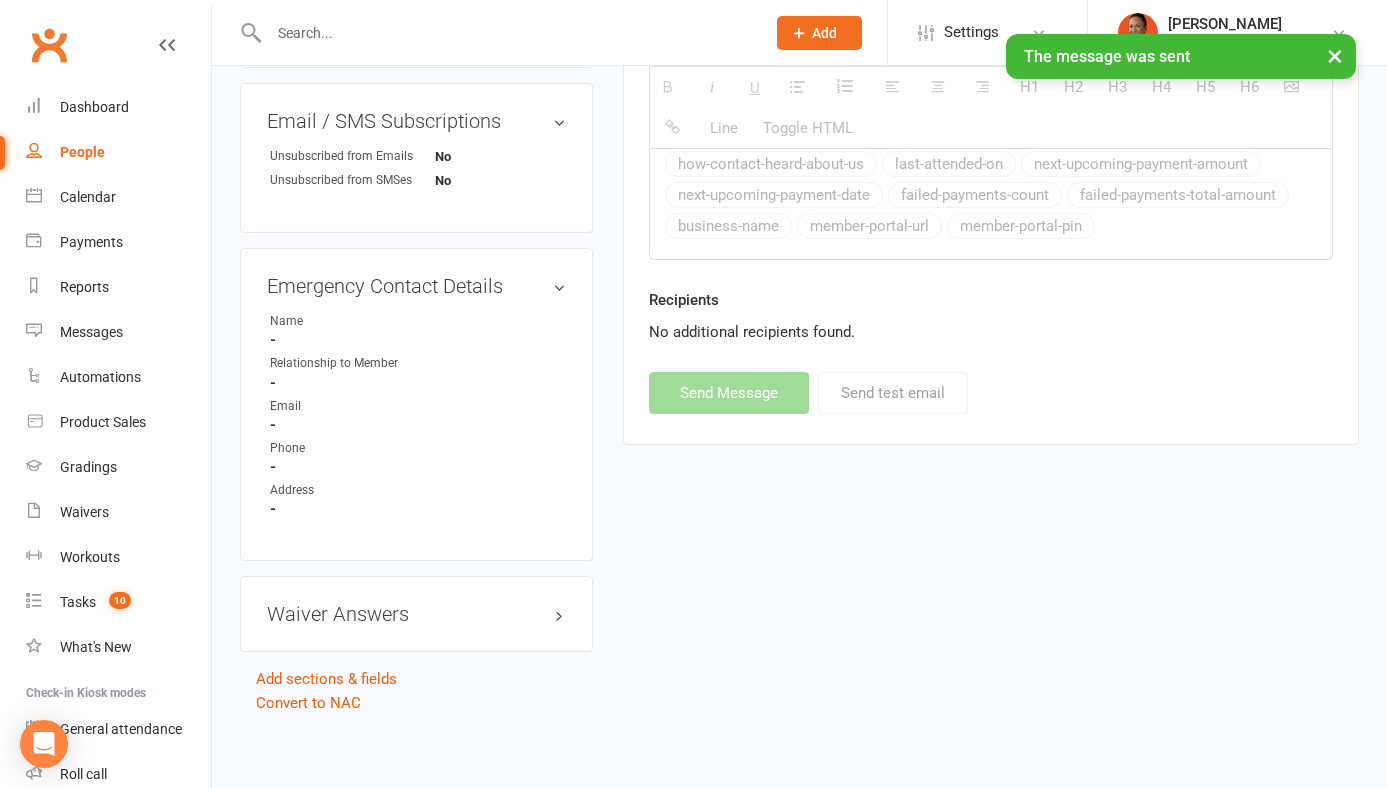 scroll, scrollTop: 0, scrollLeft: 0, axis: both 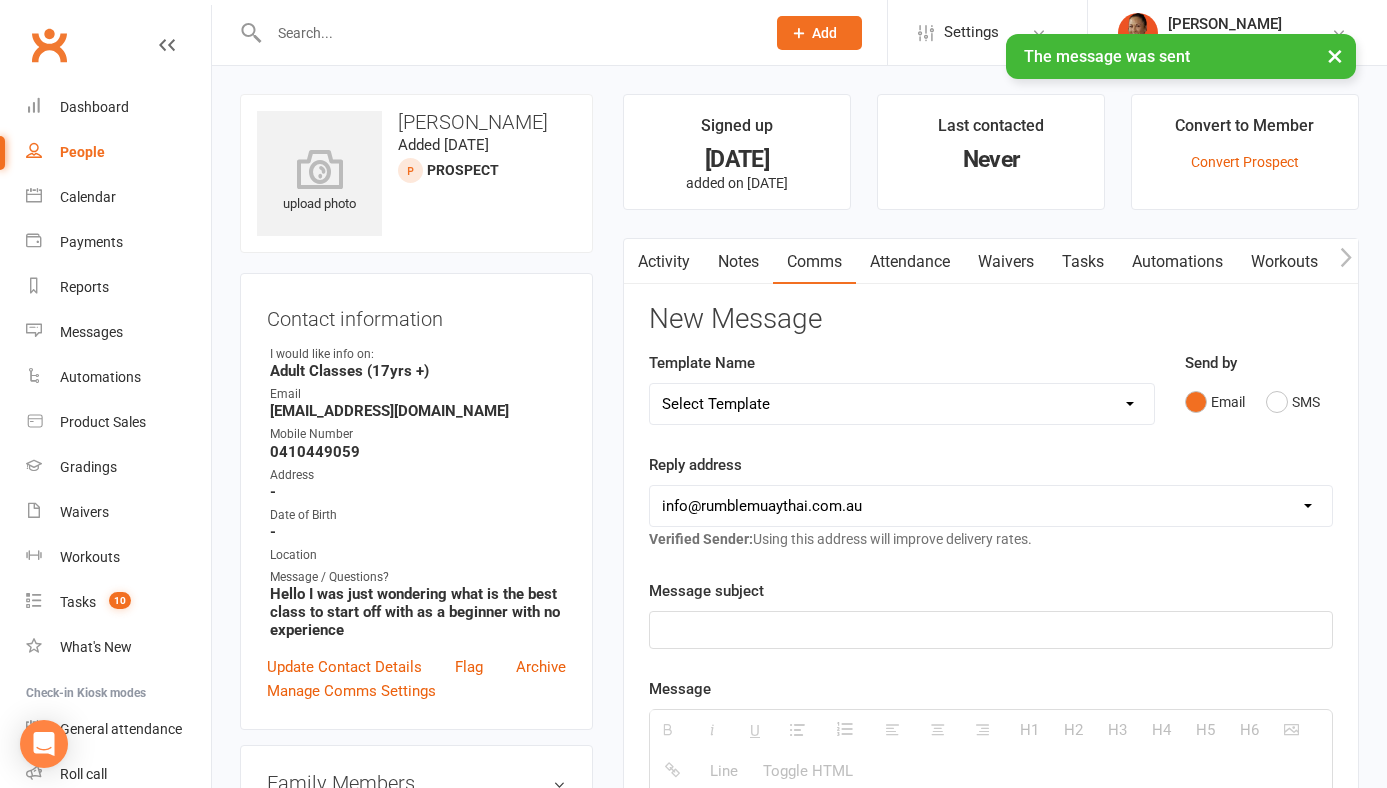 click on "Signed up 3 days ago added on 11 Jul 2025 Last contacted Never Convert to Member Convert Prospect
Activity Notes Comms Attendance Waivers Tasks Automations Workouts Assessments
New Message Template Name Select Template [Email] Cancellation 14 day Term Confirmation [Email] Cancel (not continuing after trial) [Email] Suspension Of Membership [SMS] Bank Update Form SMS [SMS] Failed Payment [SMS] FAILED PAYMENT (option to update or change day) [Email] Final Notice Debt Collection [Email] Final Notice DEBT LODGED [Email] Multiple Failed Payments Email [Email] Price Increase 2024 [Email] TIMETABLE CHANGE OCT 2024 [Email] Portal Log in Morning Classes Need Bookings [Email] Teen Needs to upgrade to Adult Classes [SMS] 1st Class SMS [Email] $29 Offer Email (Already Attended a Trial Class) [Email] $29 Special offer (Lead: 7 days no contact) [Email] $29 Trial (First Time Contact) [Email] 2 Week Trial Ended WITH OFFER [Email] 2 Week Trial Ending [Email] Free Trial offer with Video (matt interview) Send by Email SMS" at bounding box center [991, 802] 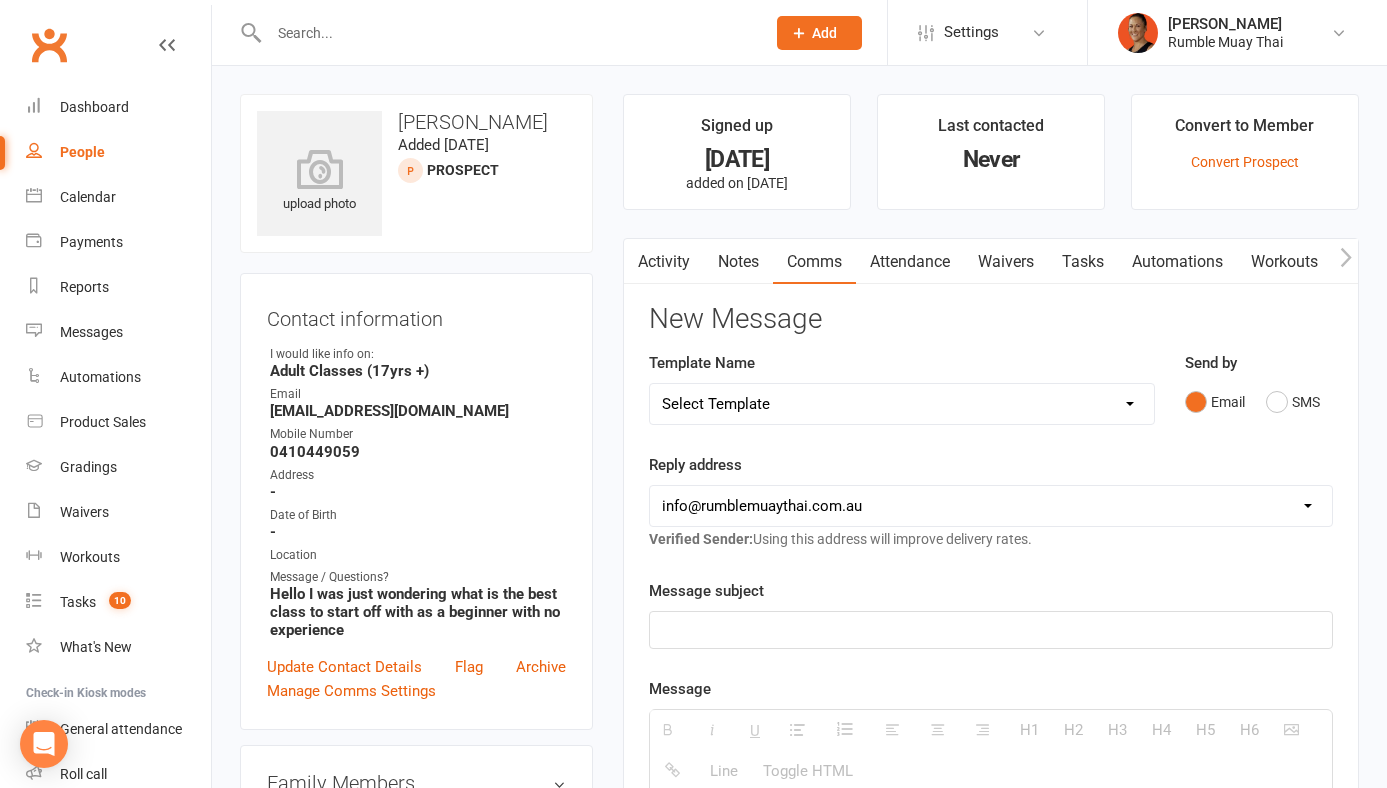 click on "Activity" at bounding box center (664, 262) 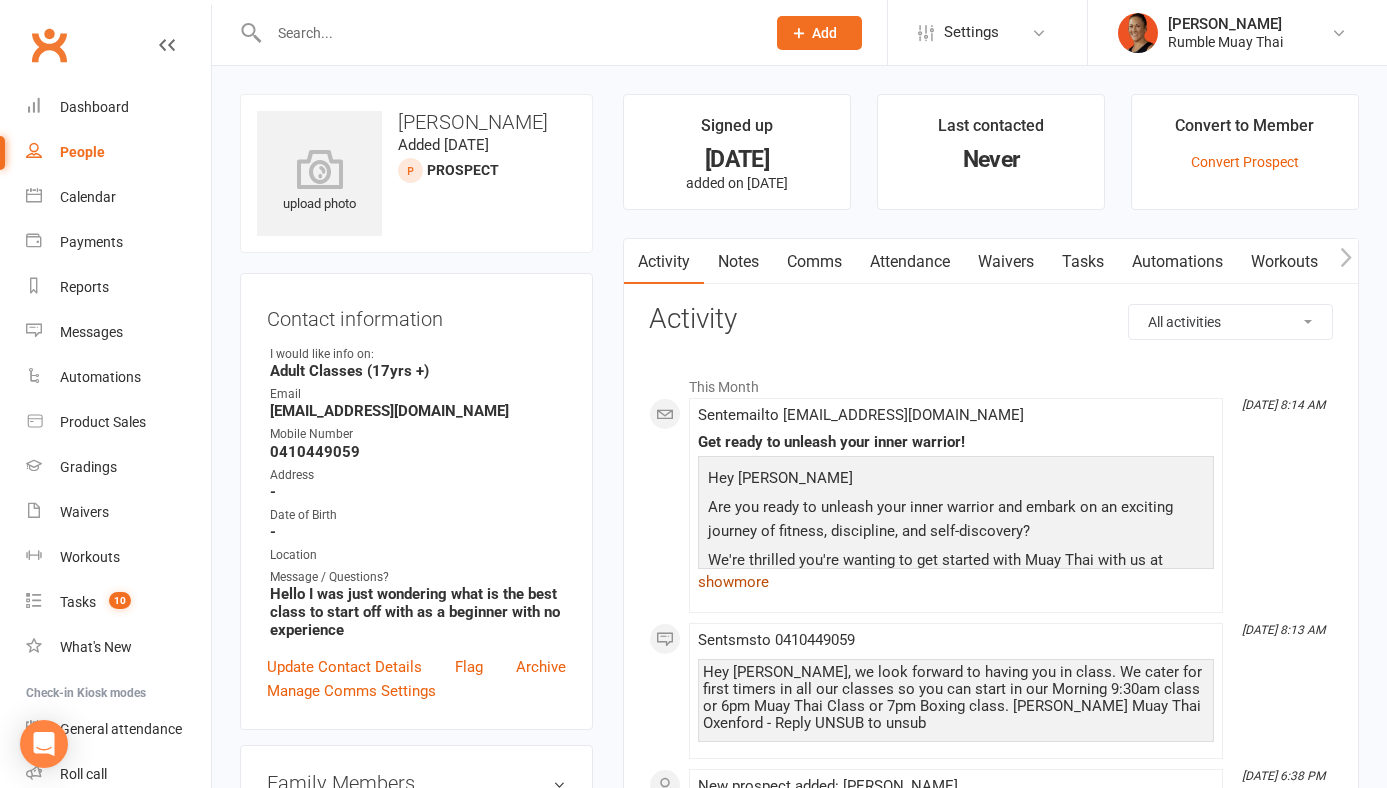 click on "show  more" at bounding box center (956, 582) 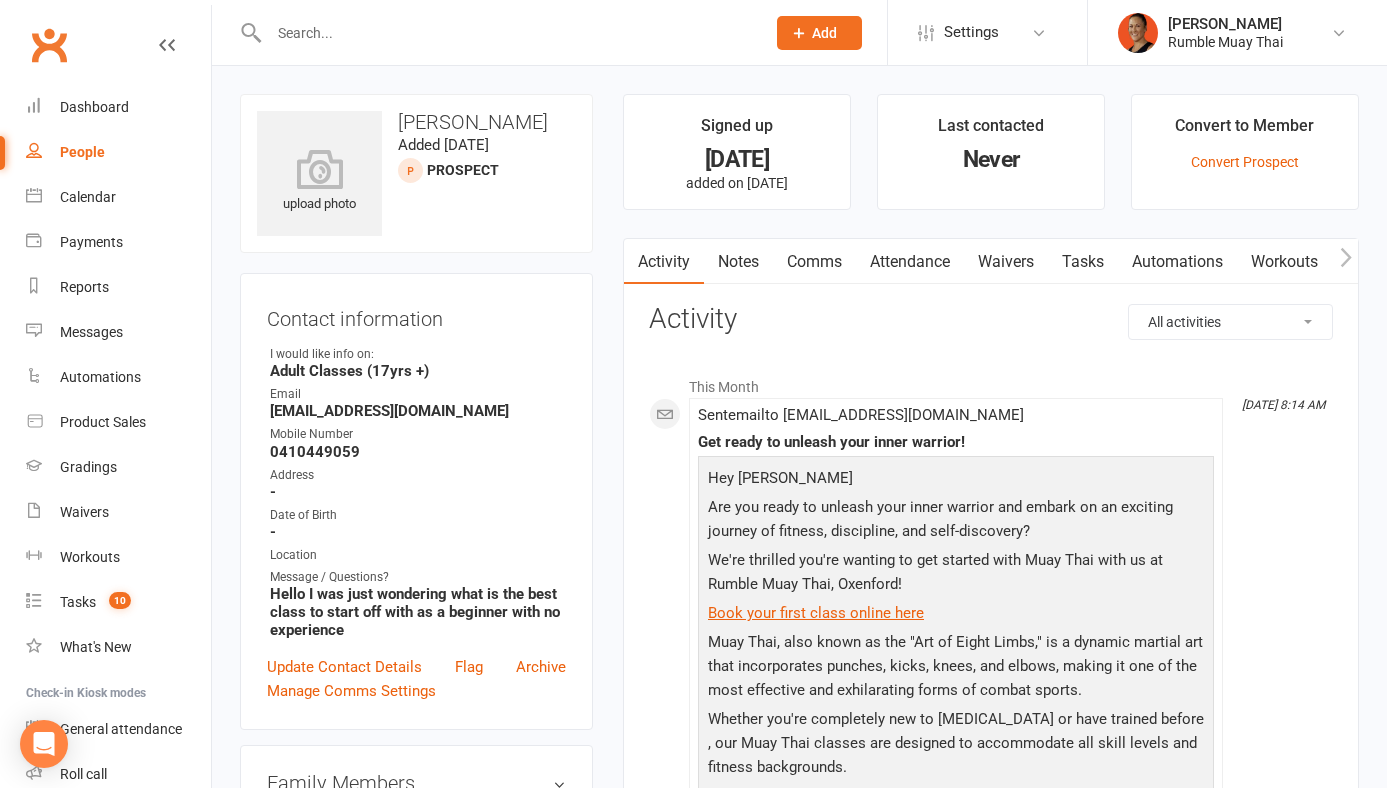 click on "Automations" at bounding box center [1177, 262] 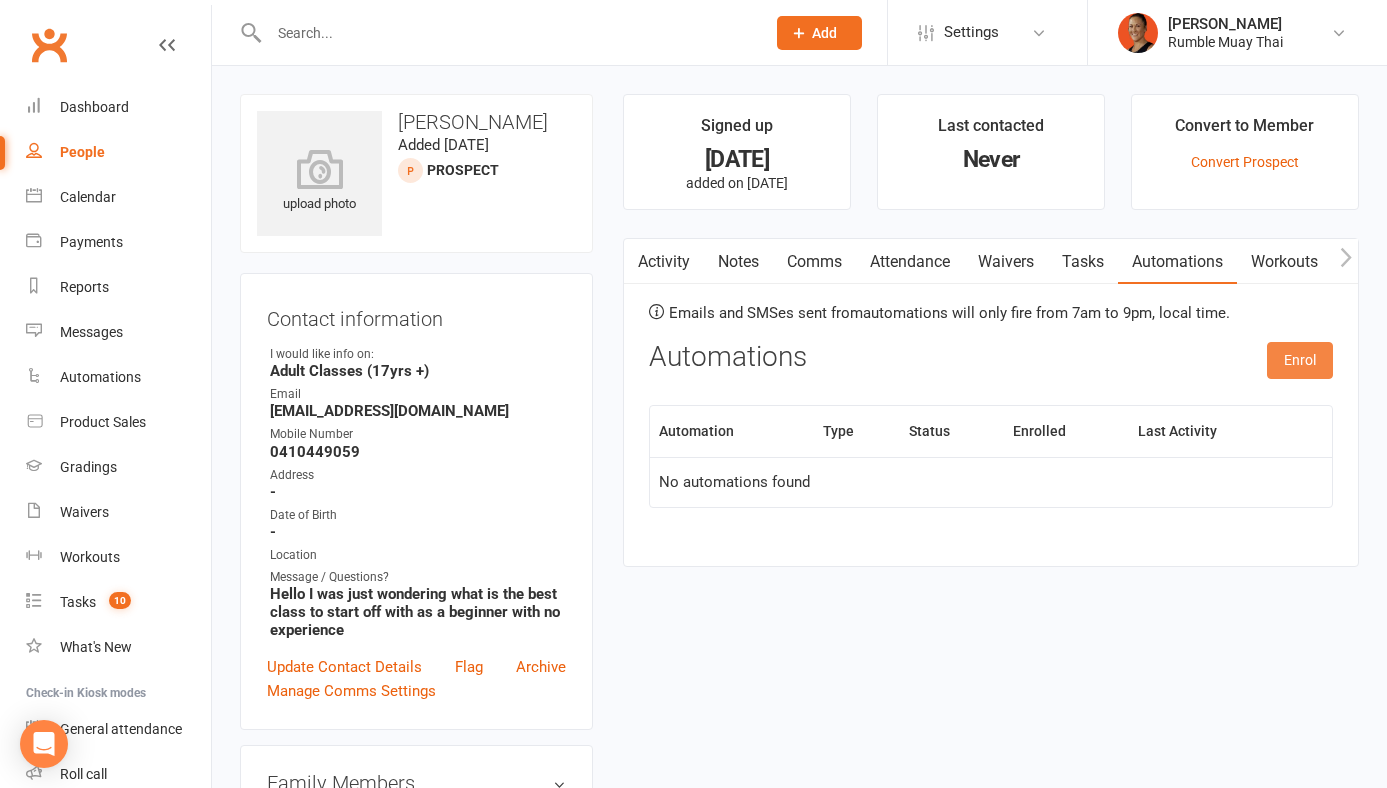 click on "Enrol" at bounding box center (1300, 360) 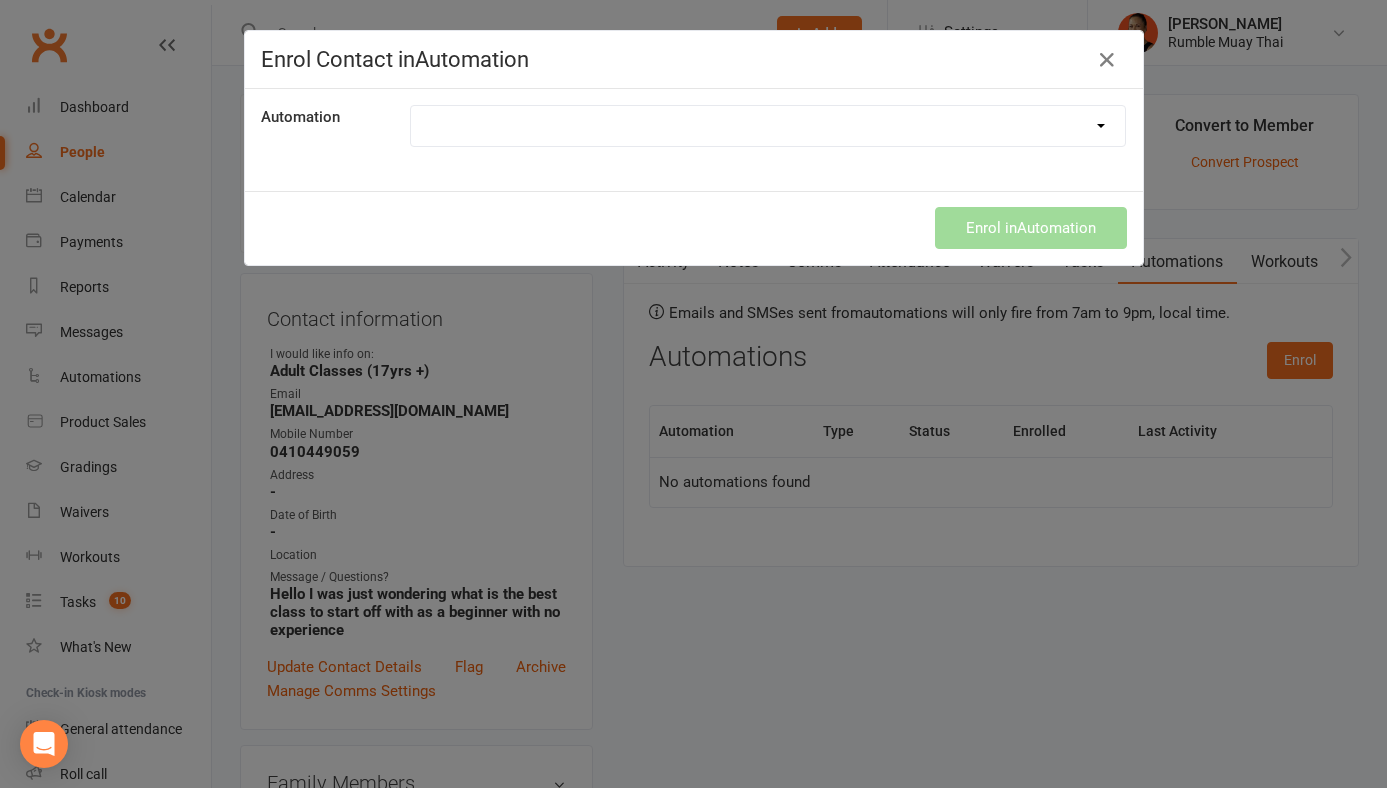 click on "10 Class Pass Top Up Boxing Prospects ClassPass Leads First Class Attended FLAG TRIALS ENDING New Kids Prospect Added New Prospect Added Non Attending pay at counter Re-Engage Old Leads Set Kids Lead Source Teens Turning 17 - Upgrade Required" at bounding box center (768, 126) 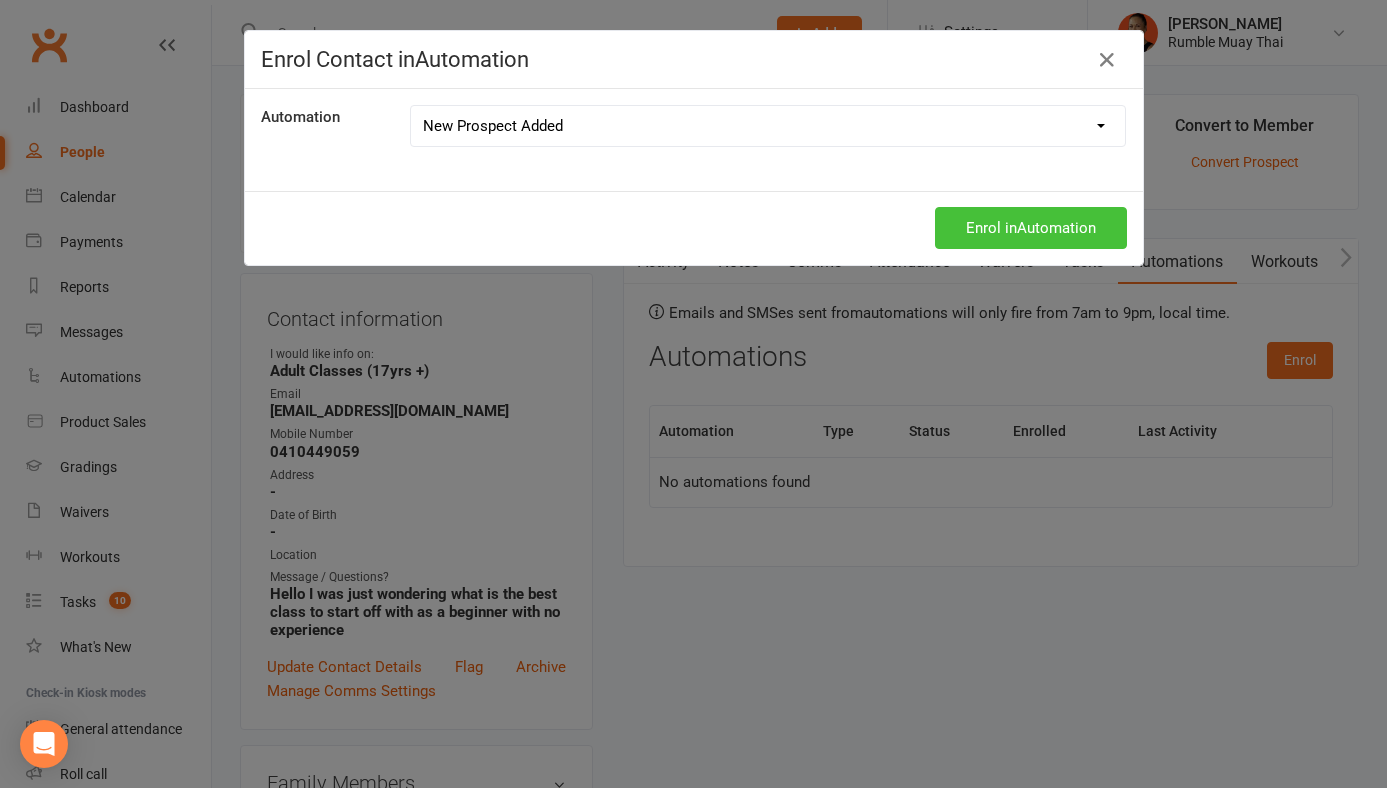 click on "Enrol in  Automation" at bounding box center (1031, 228) 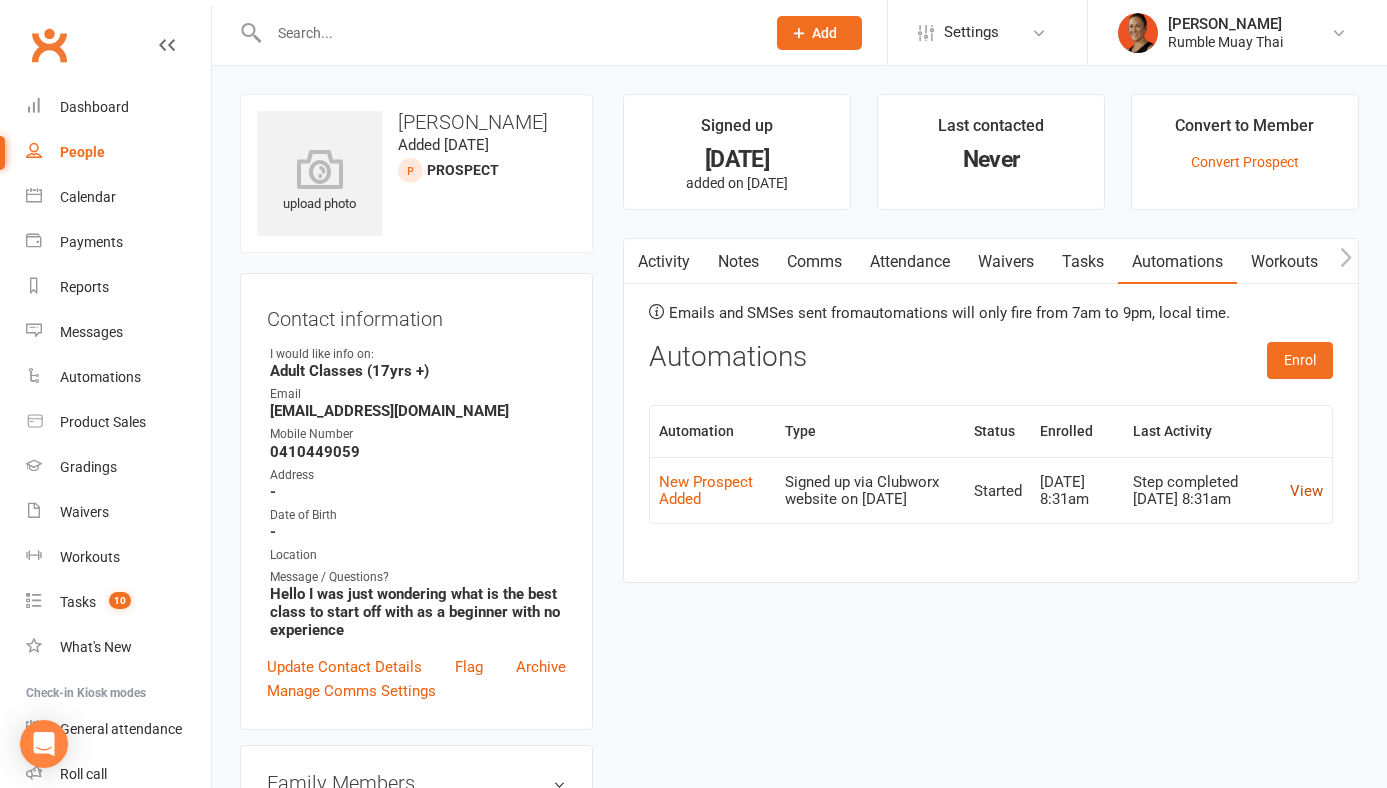 click on "View" at bounding box center [1306, 491] 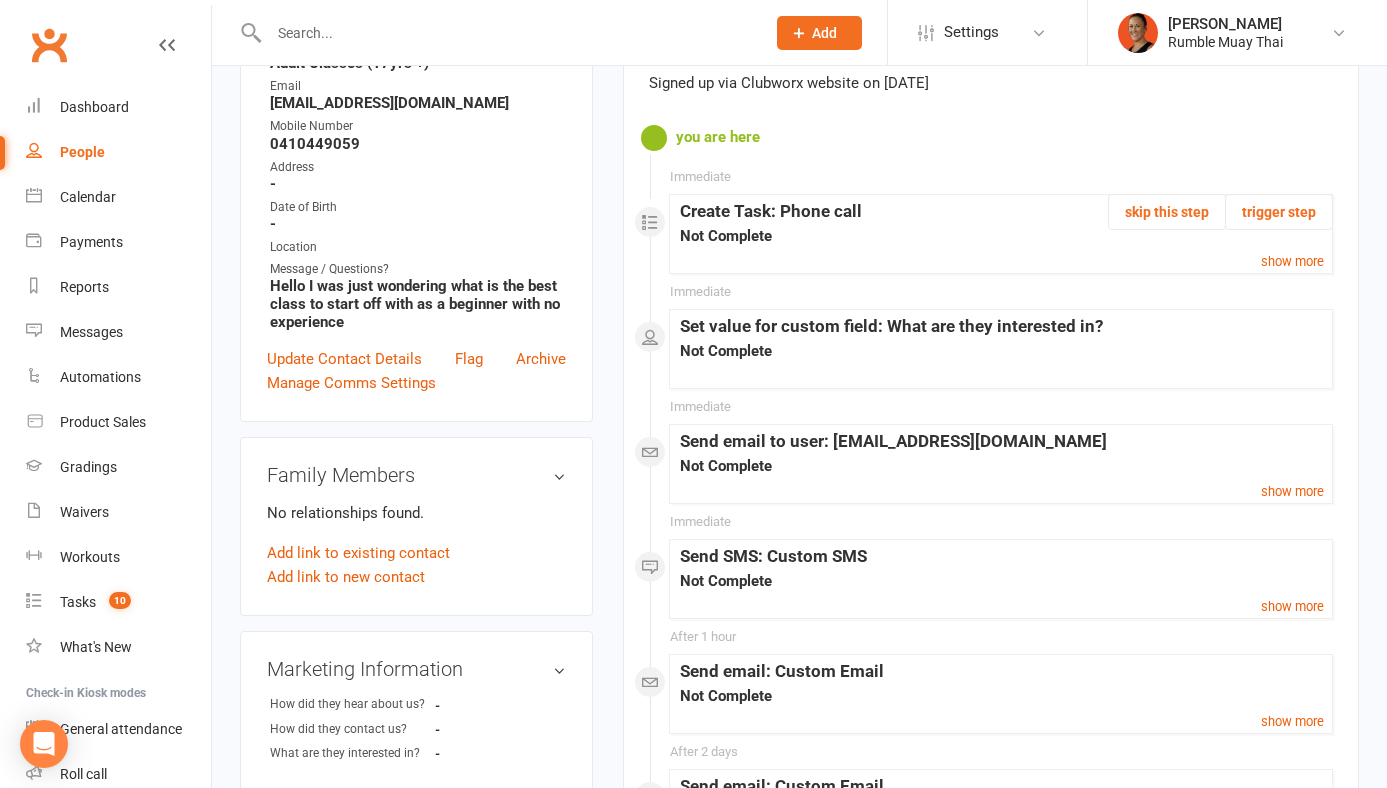 scroll, scrollTop: 319, scrollLeft: 0, axis: vertical 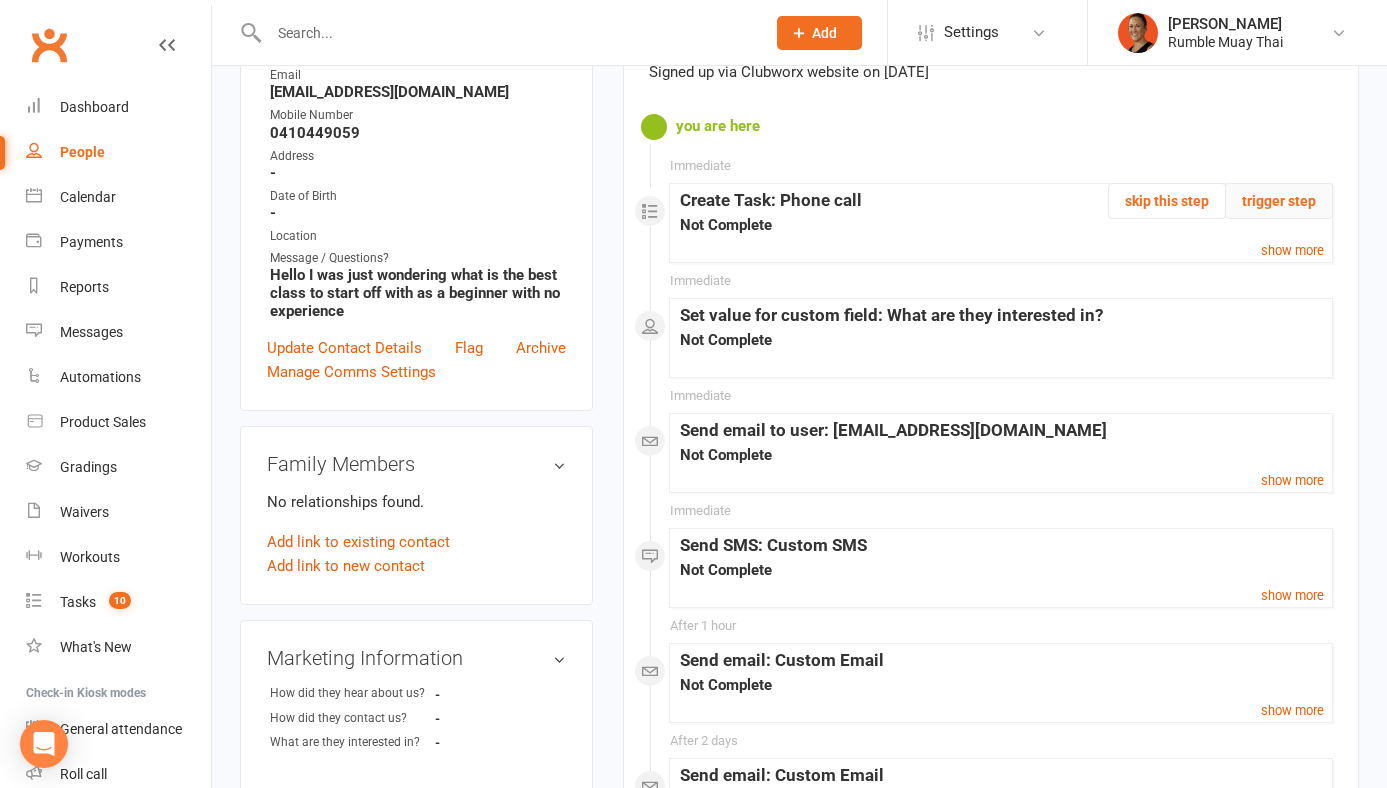 click on "trigger step" at bounding box center (1279, 201) 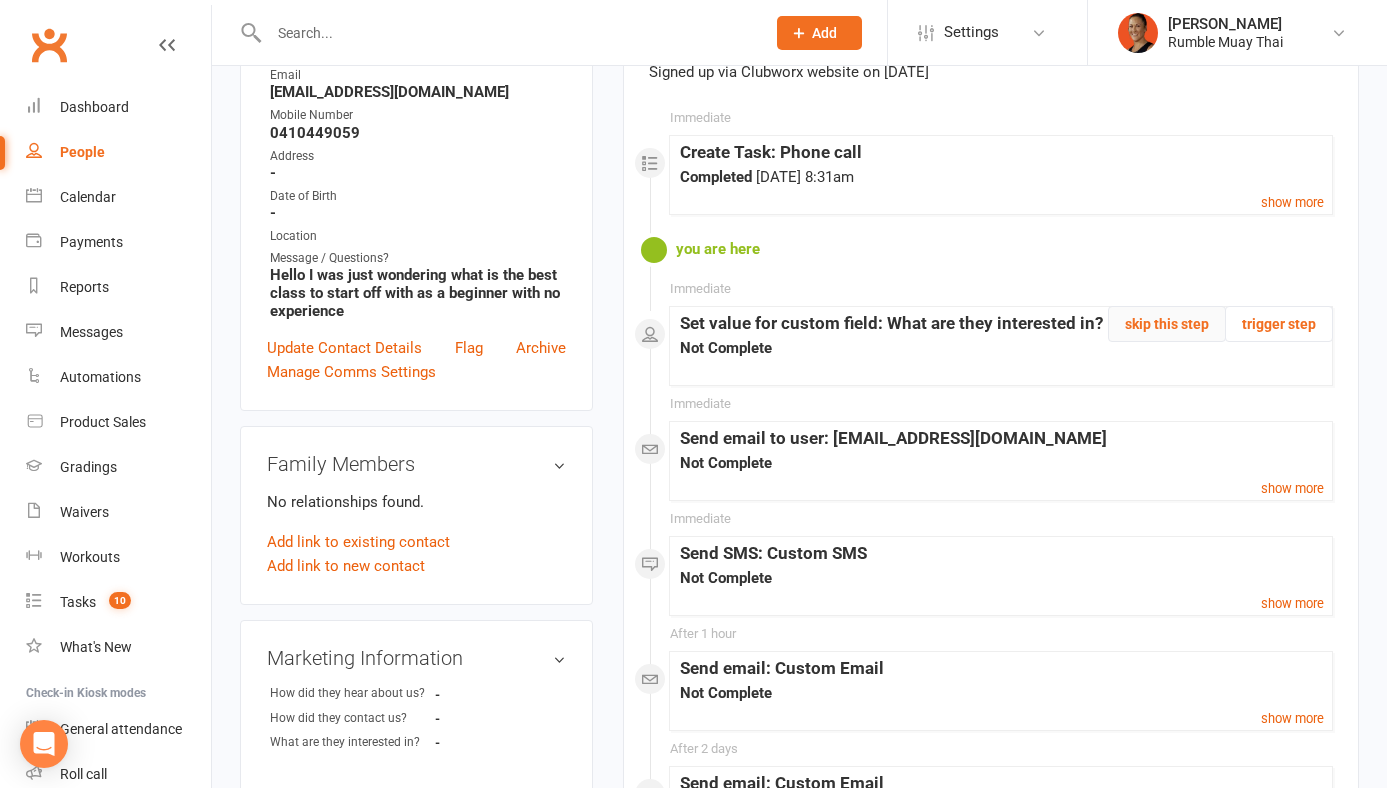 click on "skip this step" at bounding box center [1167, 324] 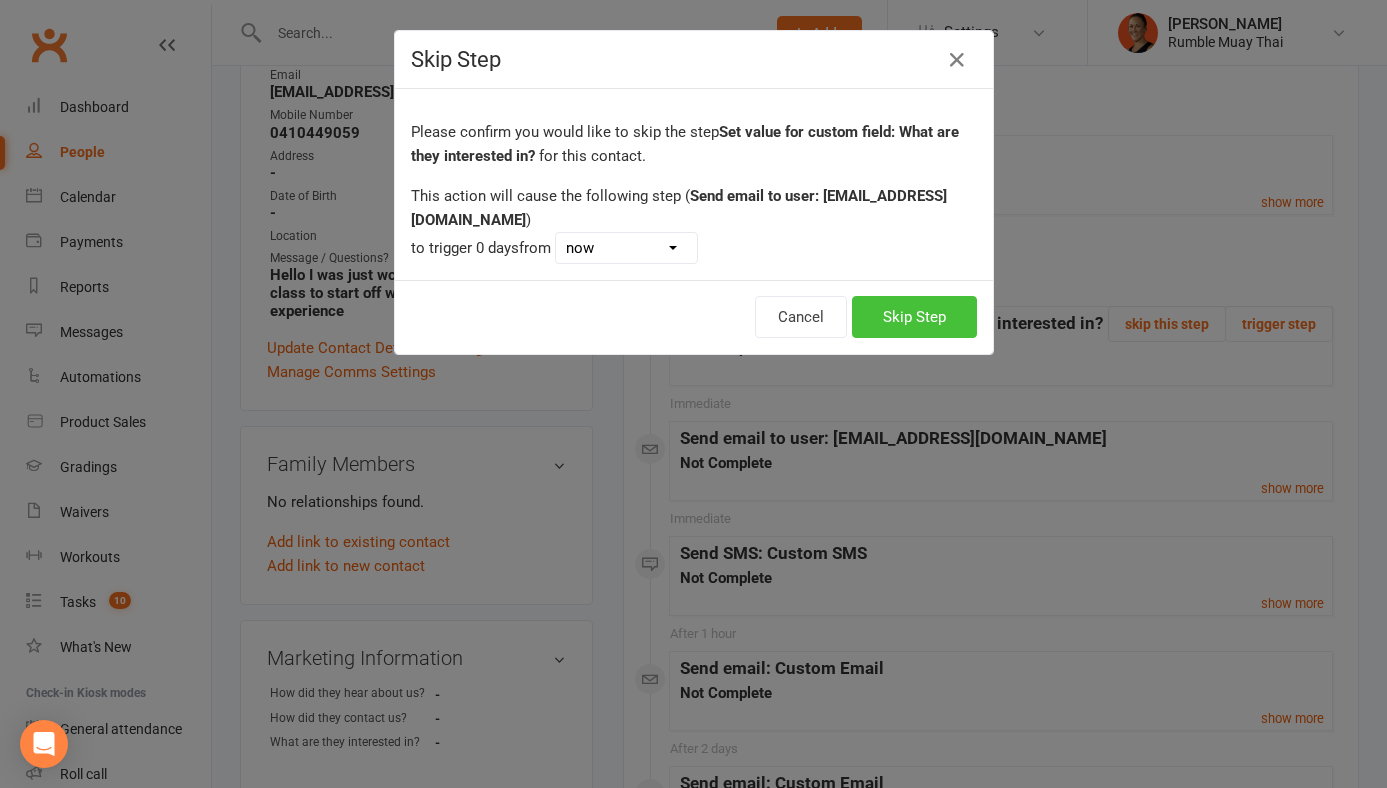 click on "Skip Step" at bounding box center [914, 317] 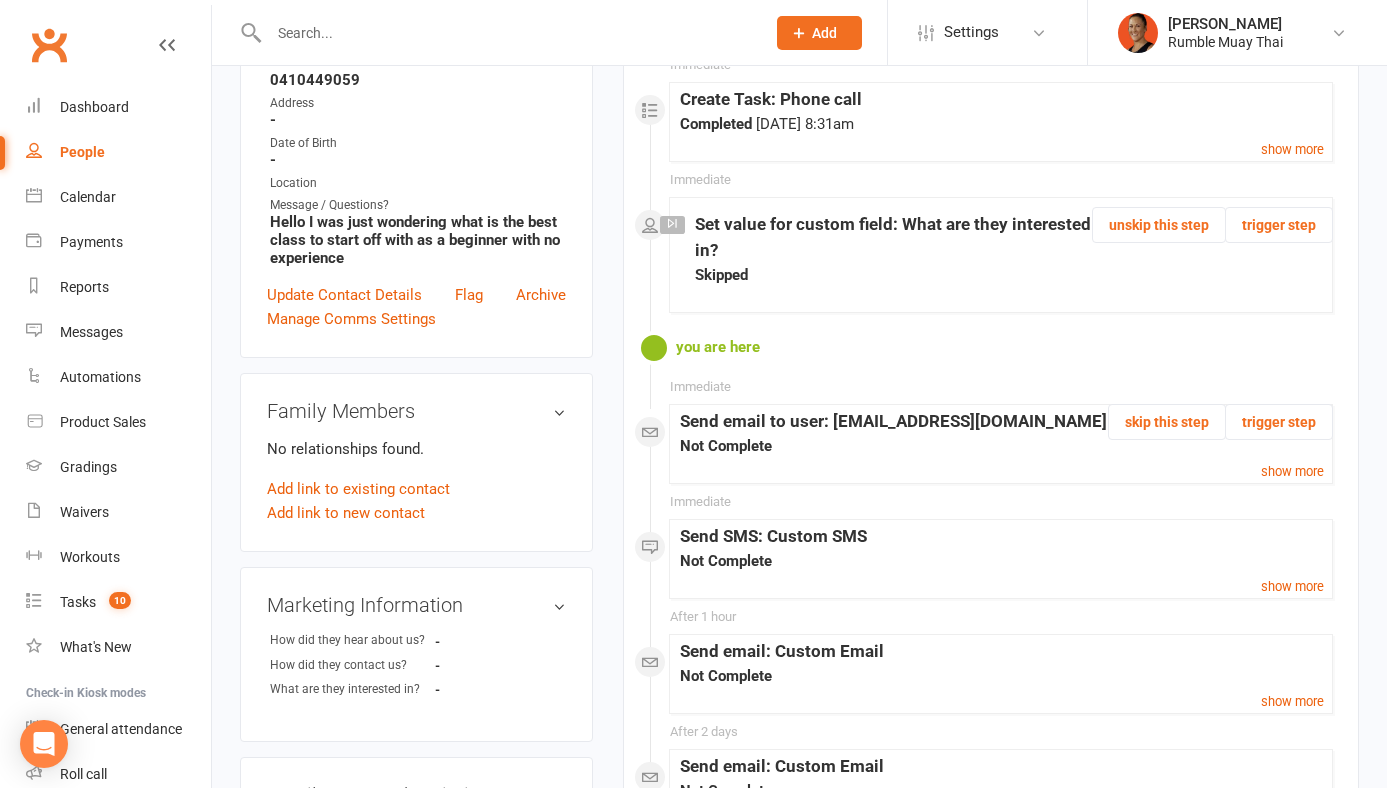 scroll, scrollTop: 381, scrollLeft: 0, axis: vertical 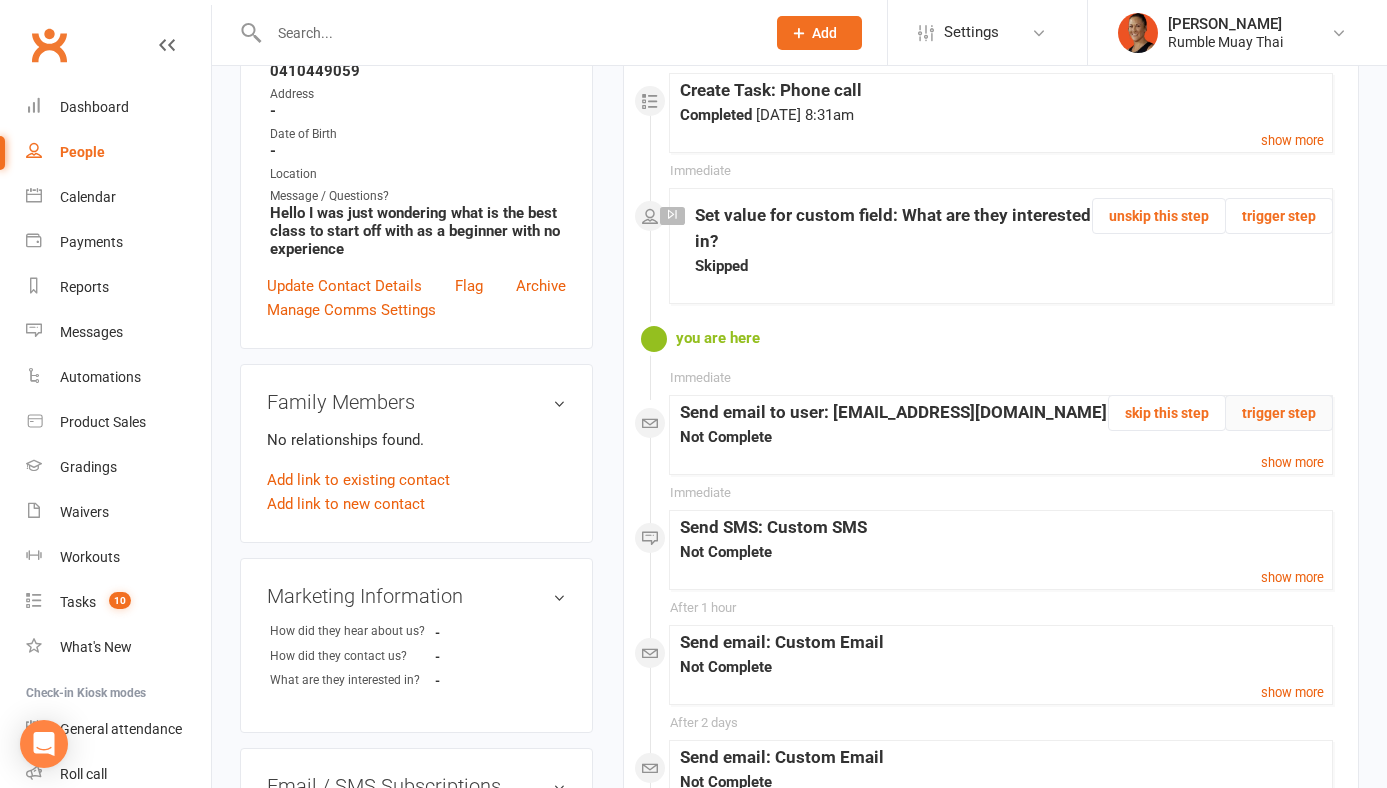 click on "trigger step" at bounding box center [1279, 413] 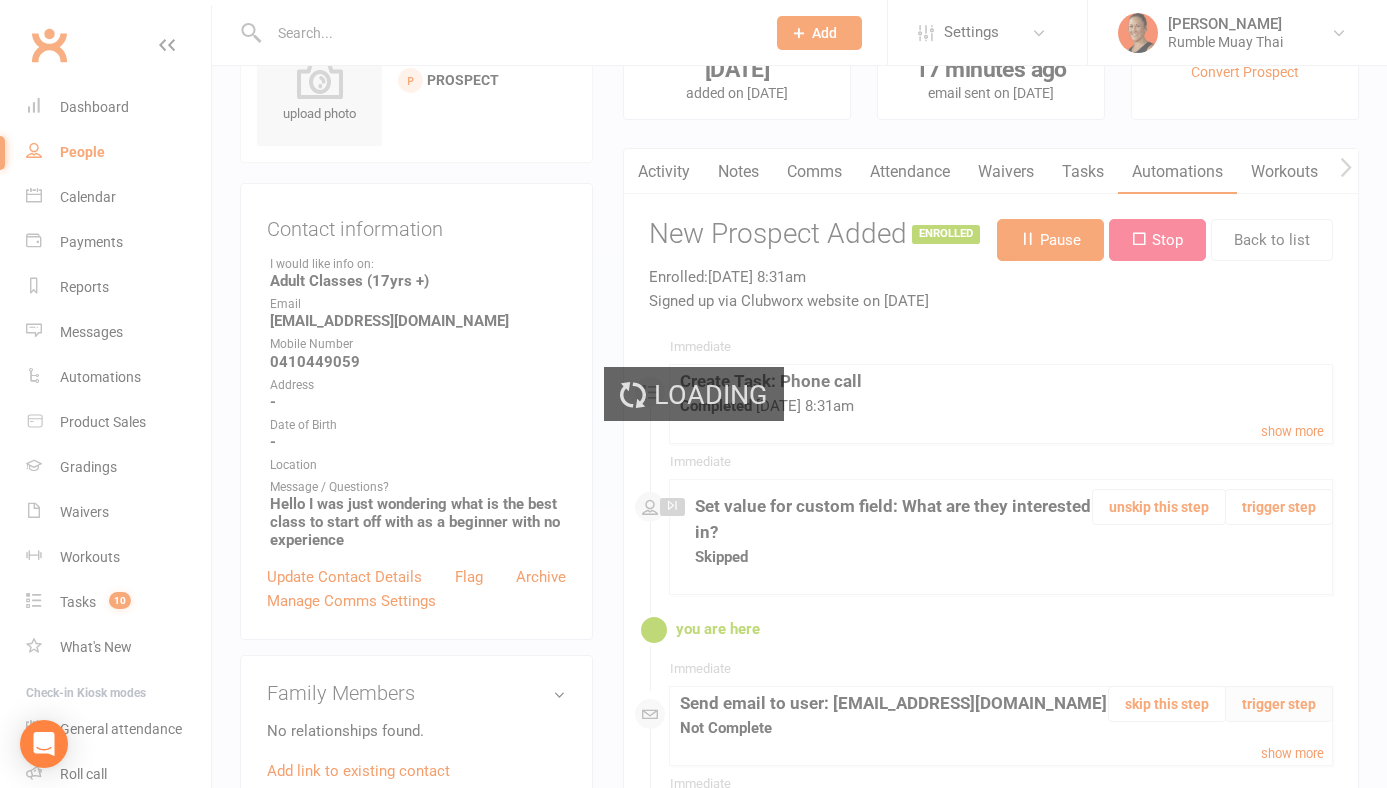 scroll, scrollTop: 38, scrollLeft: 0, axis: vertical 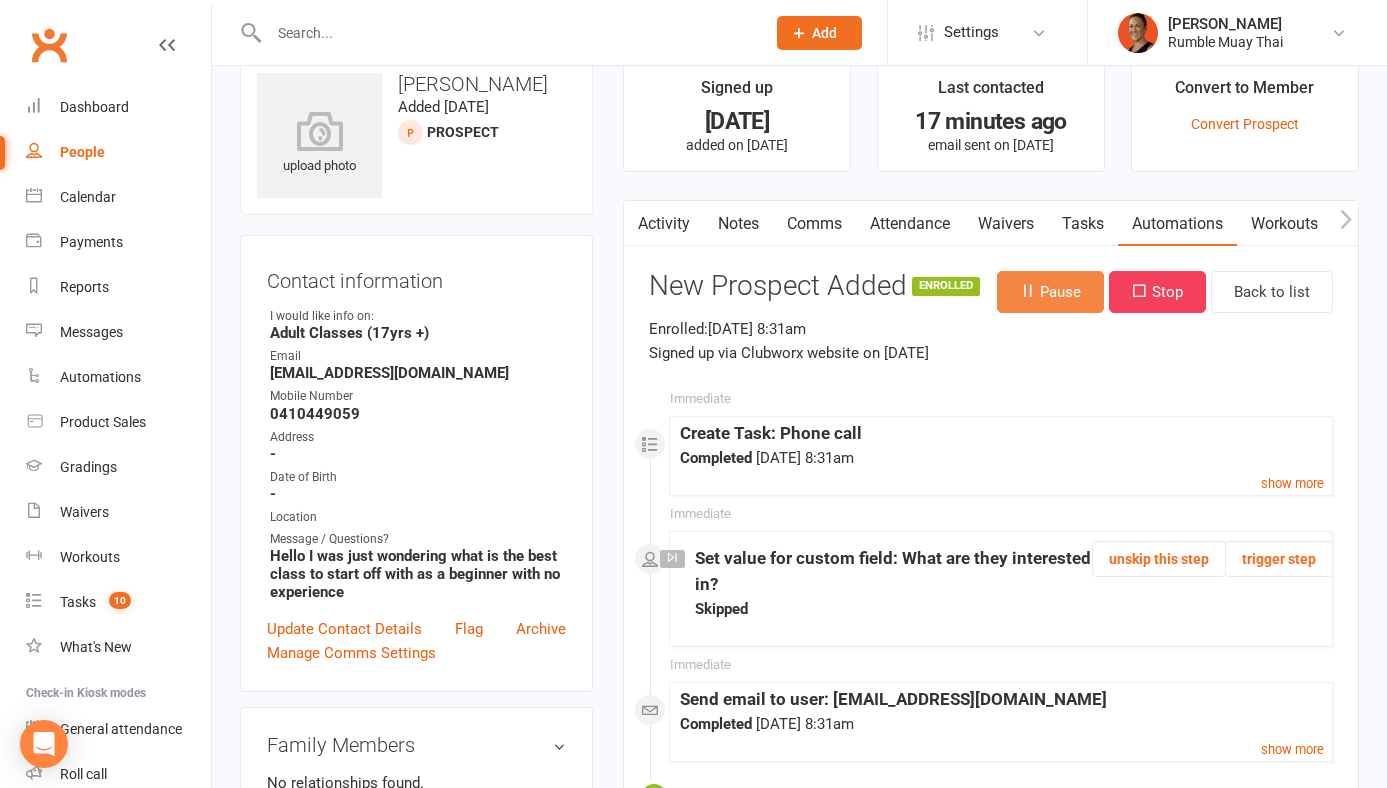 click on "Pause" at bounding box center [1050, 292] 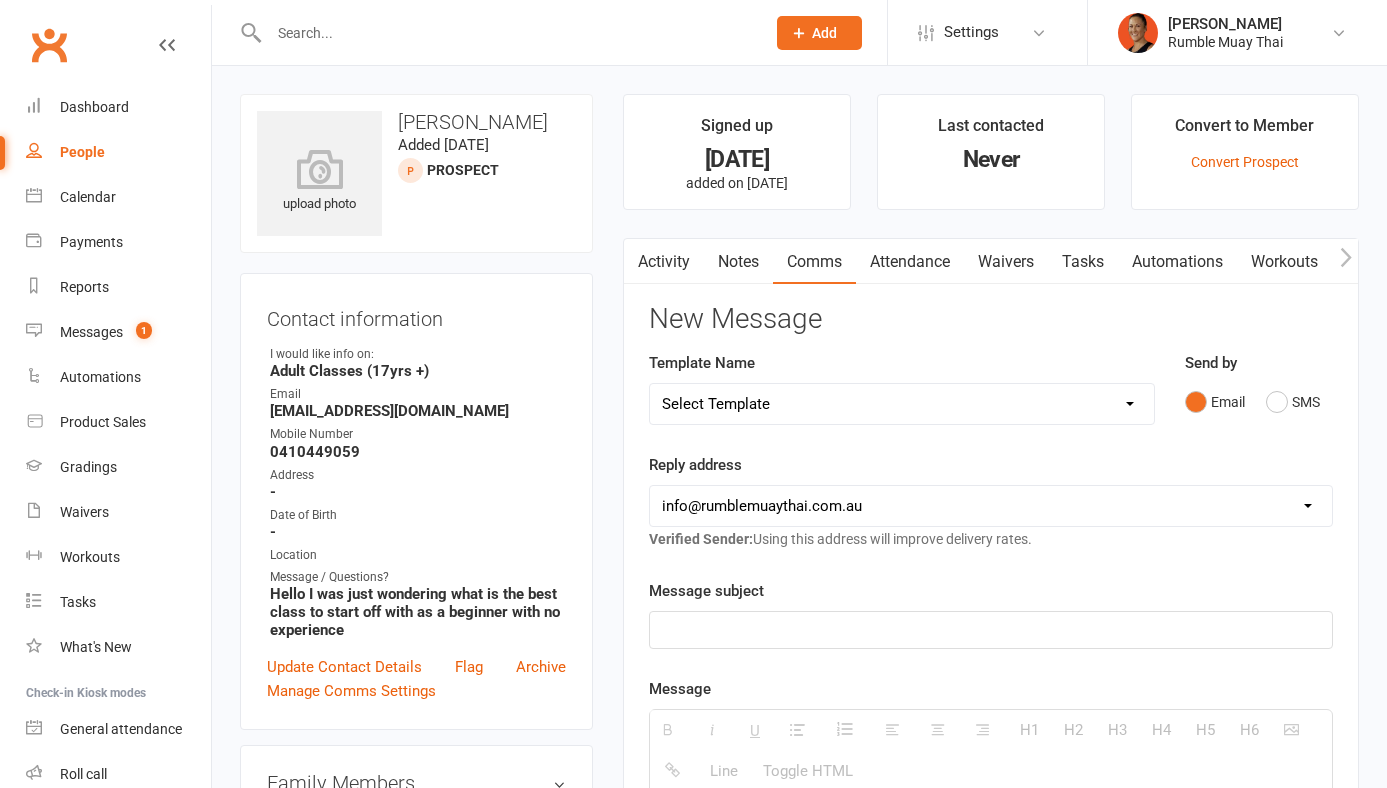 scroll, scrollTop: 0, scrollLeft: 0, axis: both 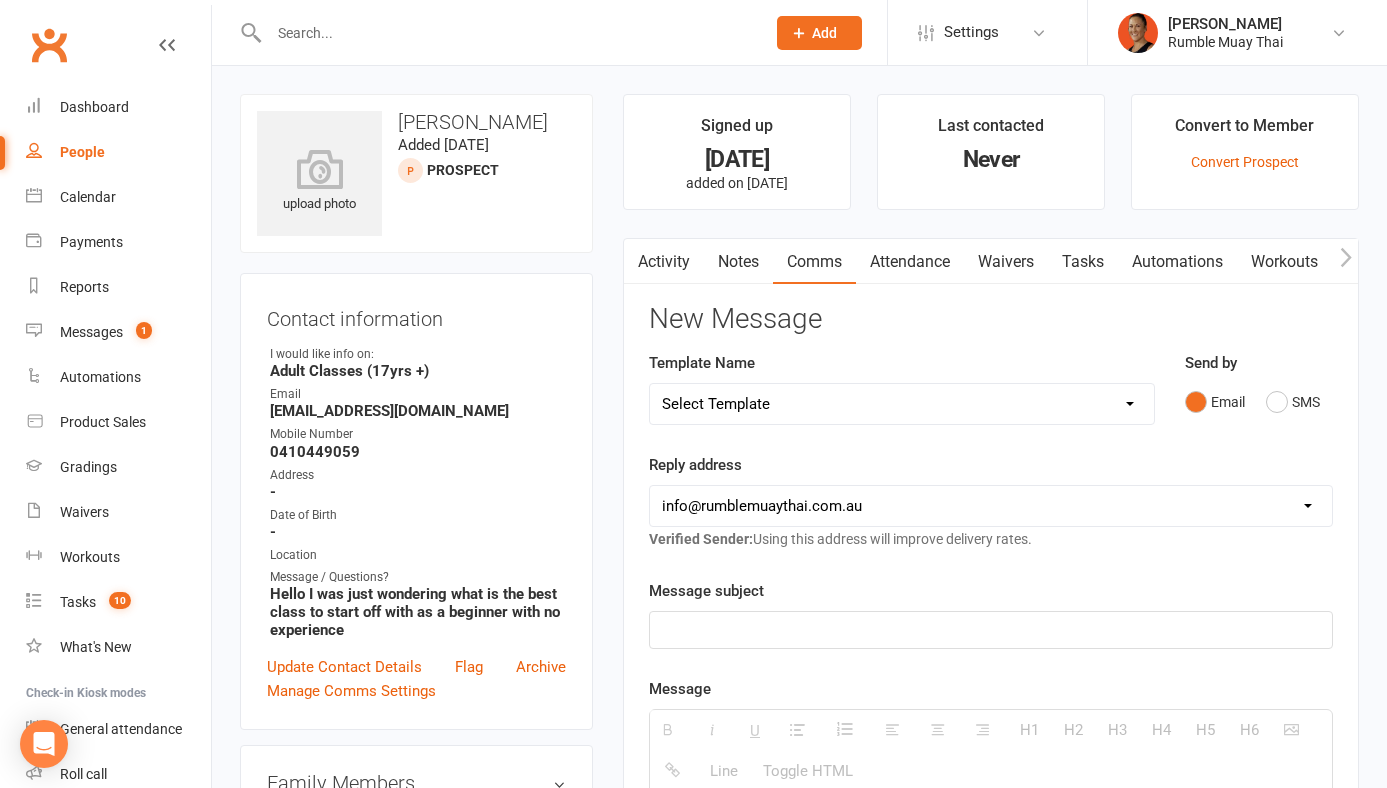 click on "Attendance" at bounding box center (910, 262) 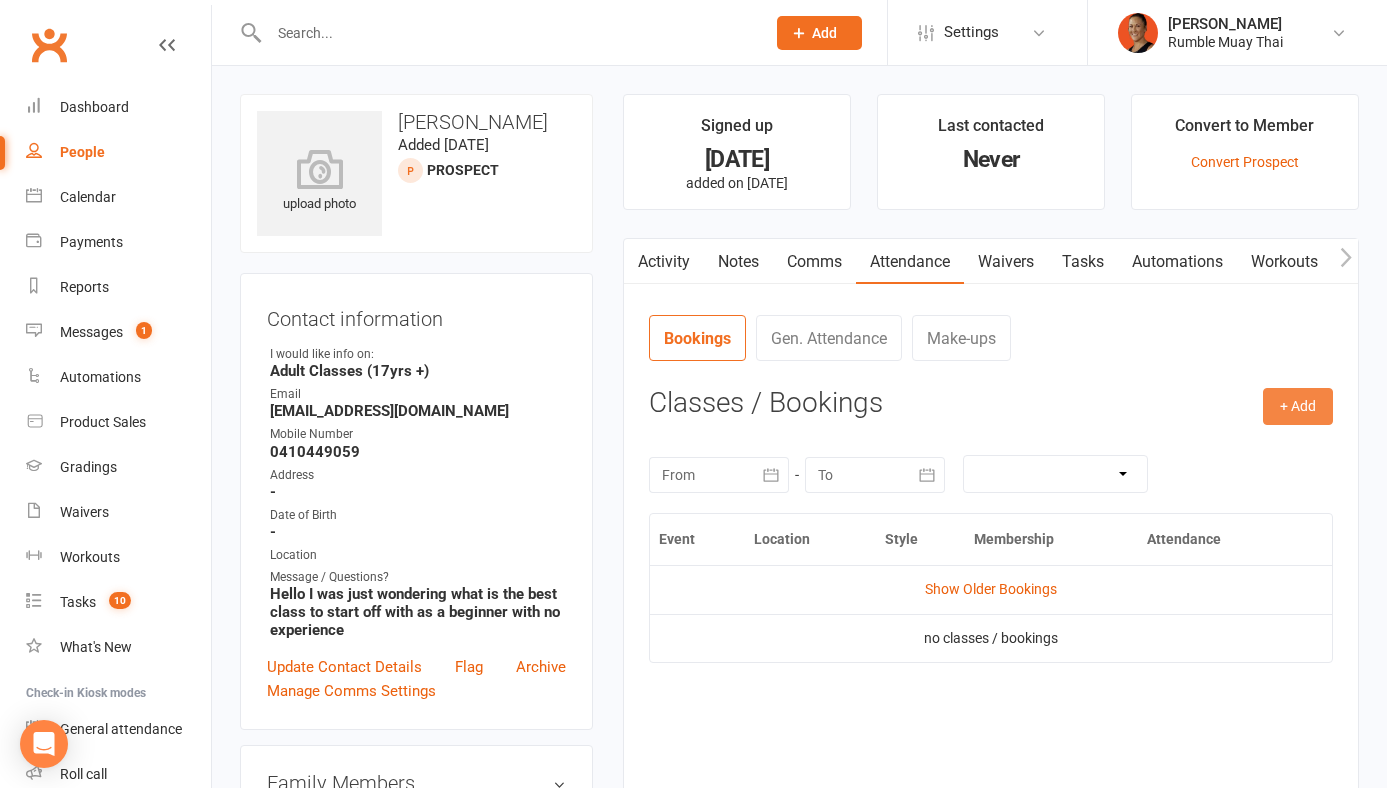 click on "+ Add" at bounding box center (1298, 406) 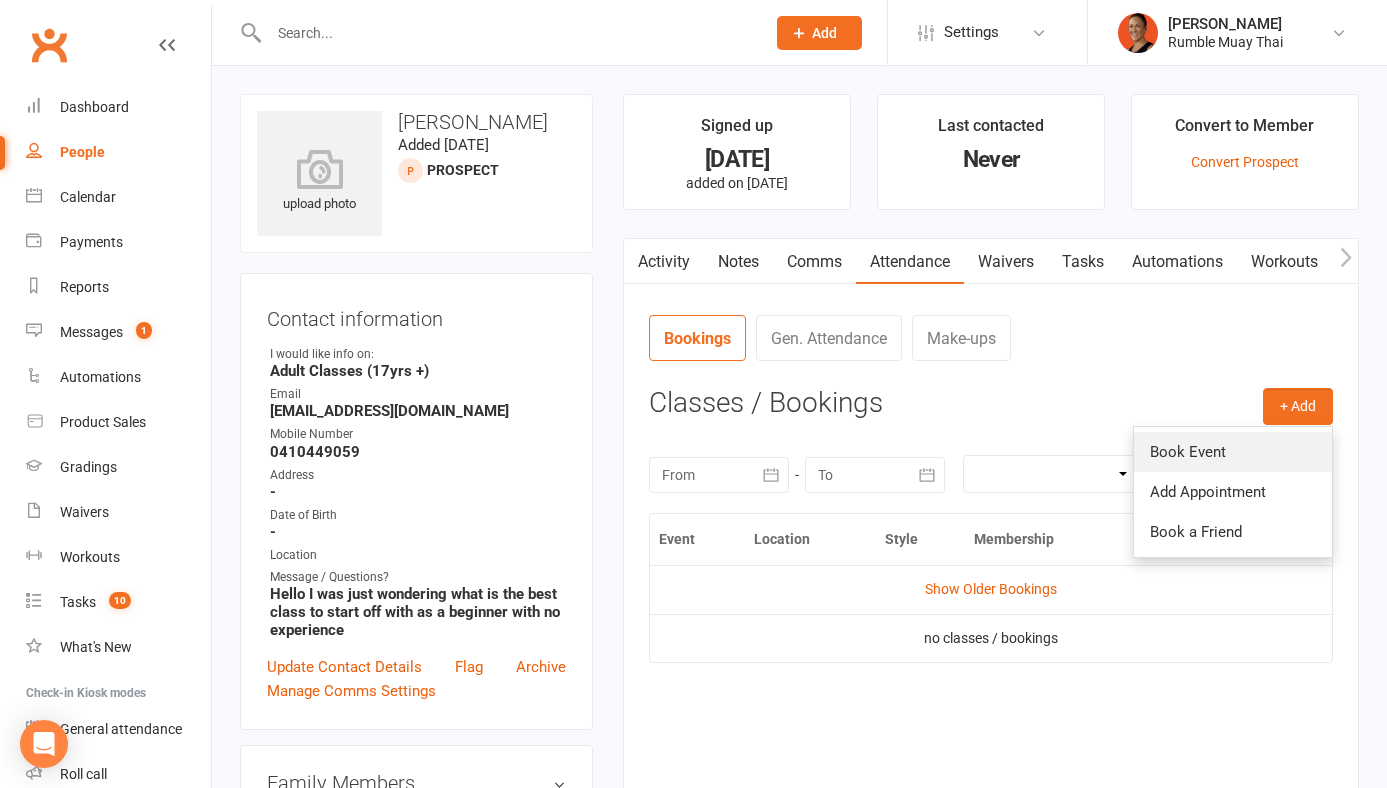 click on "Book Event" at bounding box center (1233, 452) 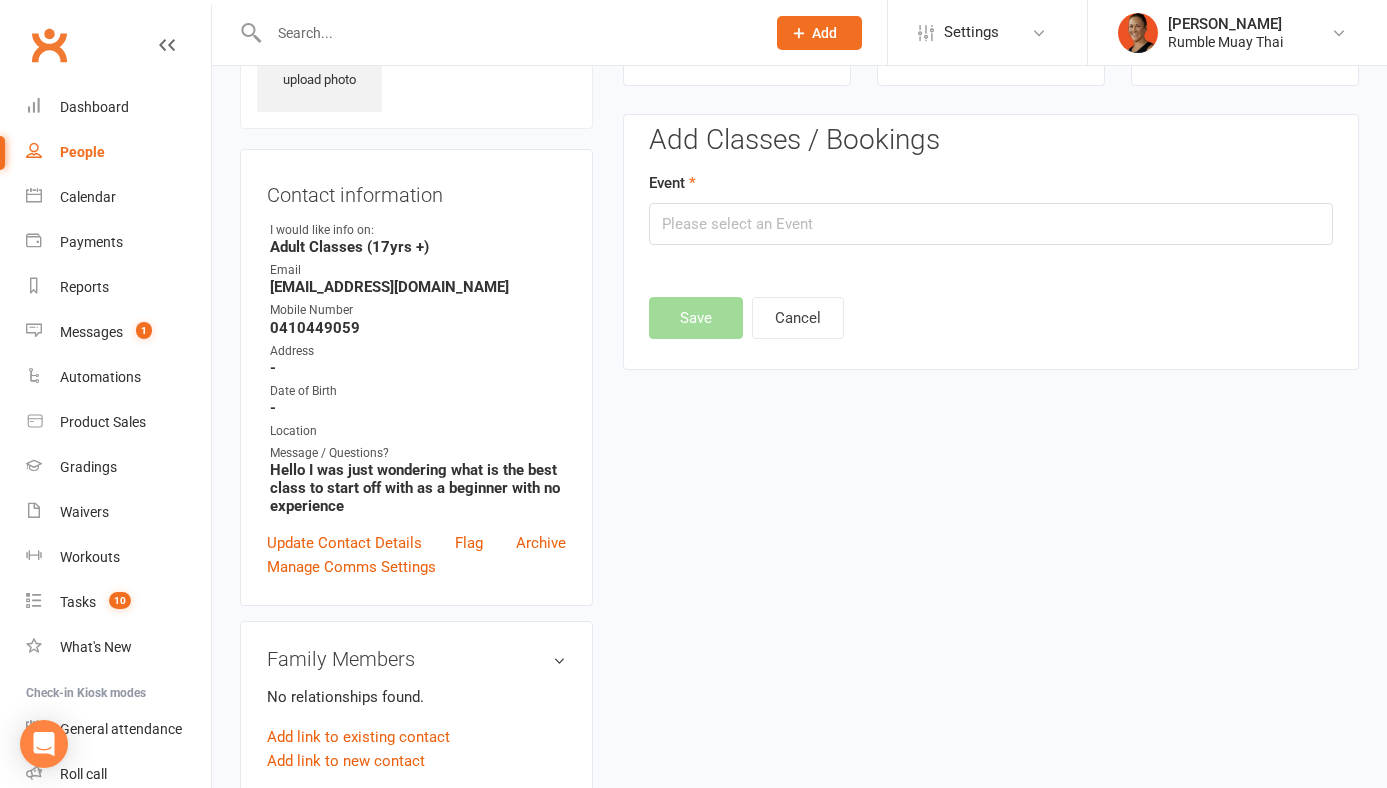 scroll, scrollTop: 137, scrollLeft: 0, axis: vertical 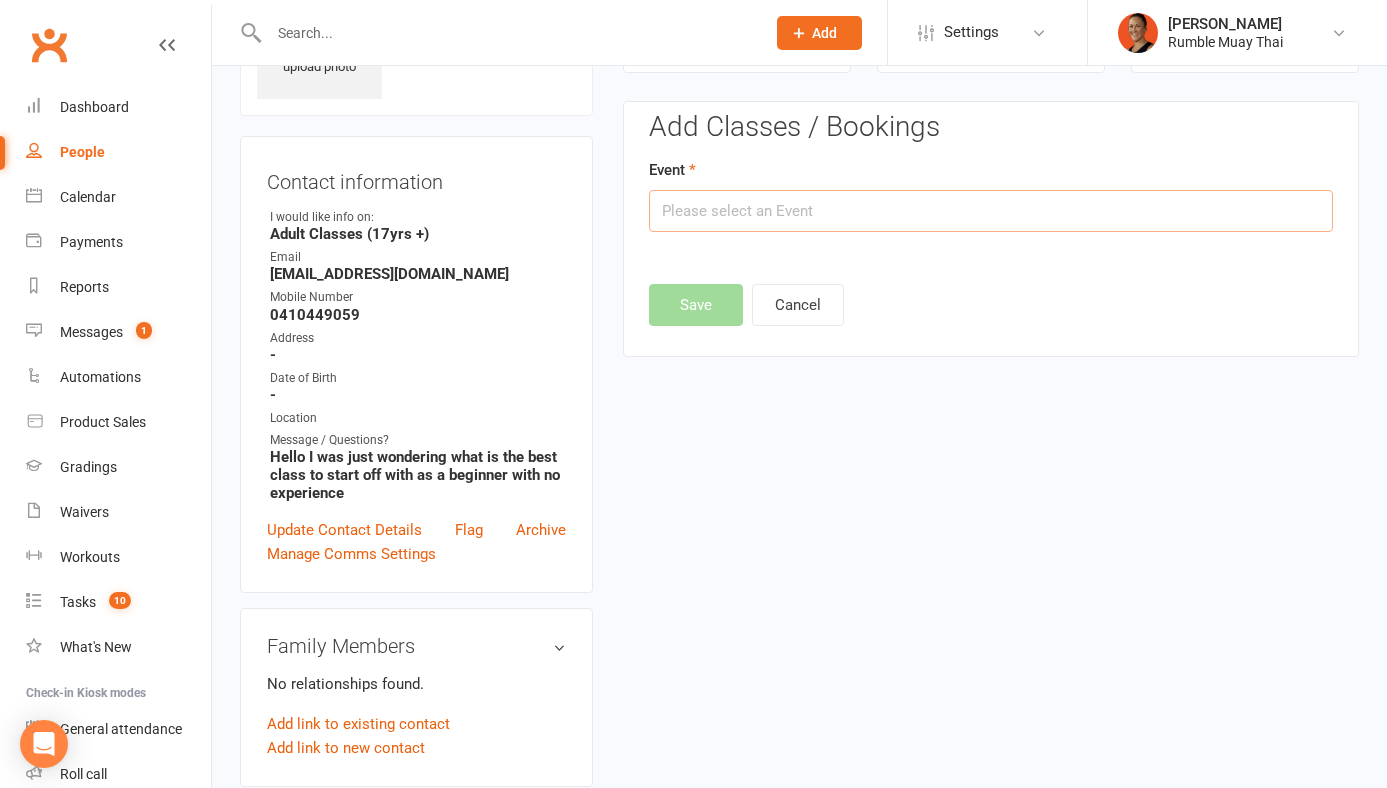 click at bounding box center (991, 211) 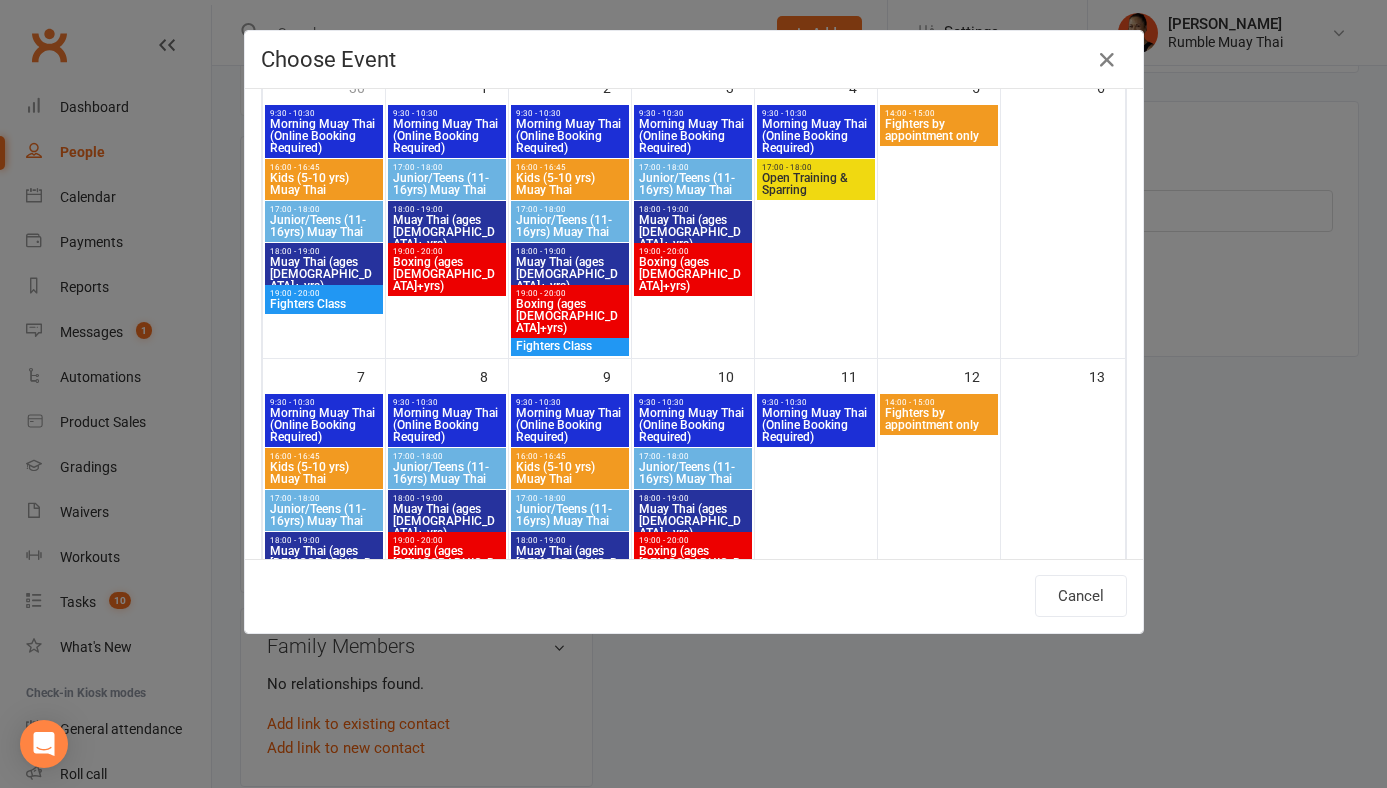 scroll, scrollTop: 213, scrollLeft: 0, axis: vertical 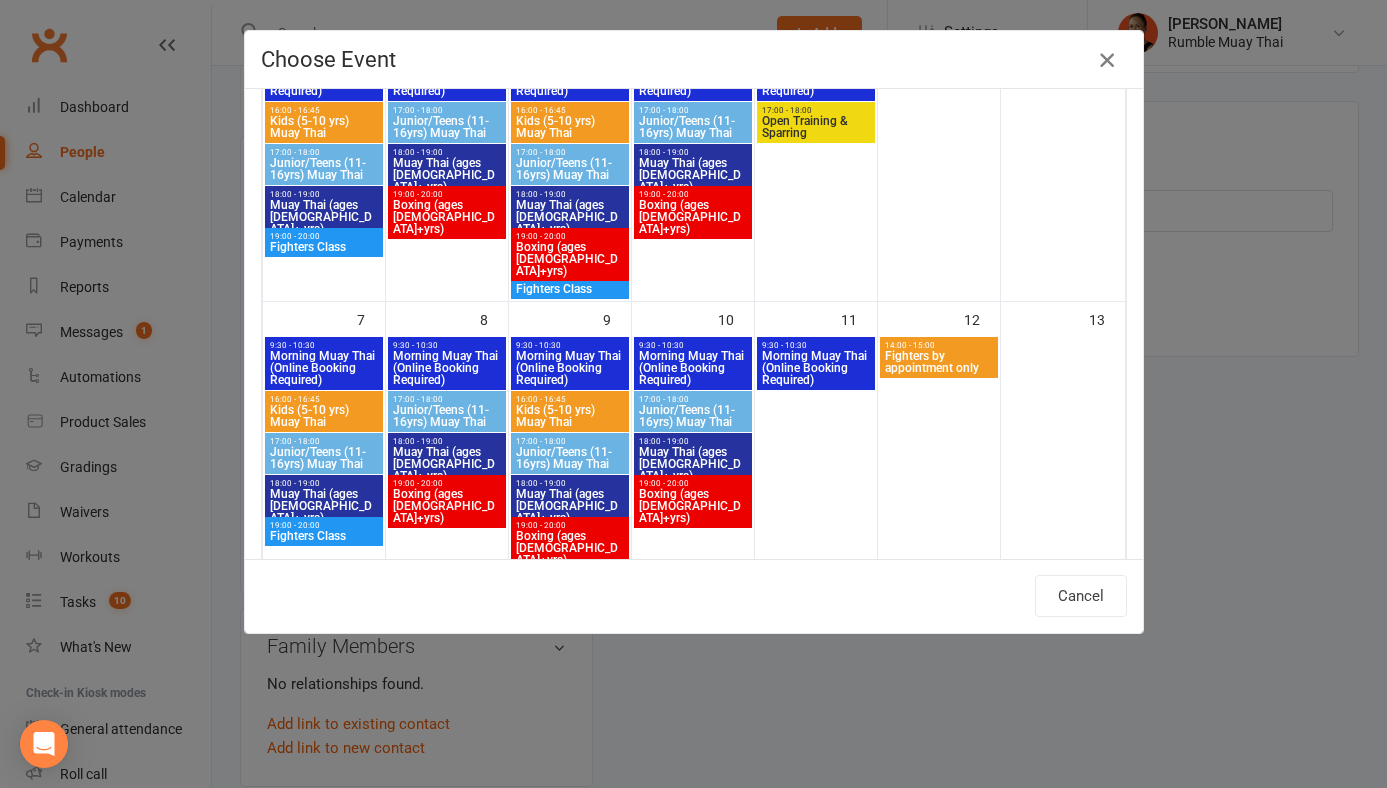 click at bounding box center [1107, 60] 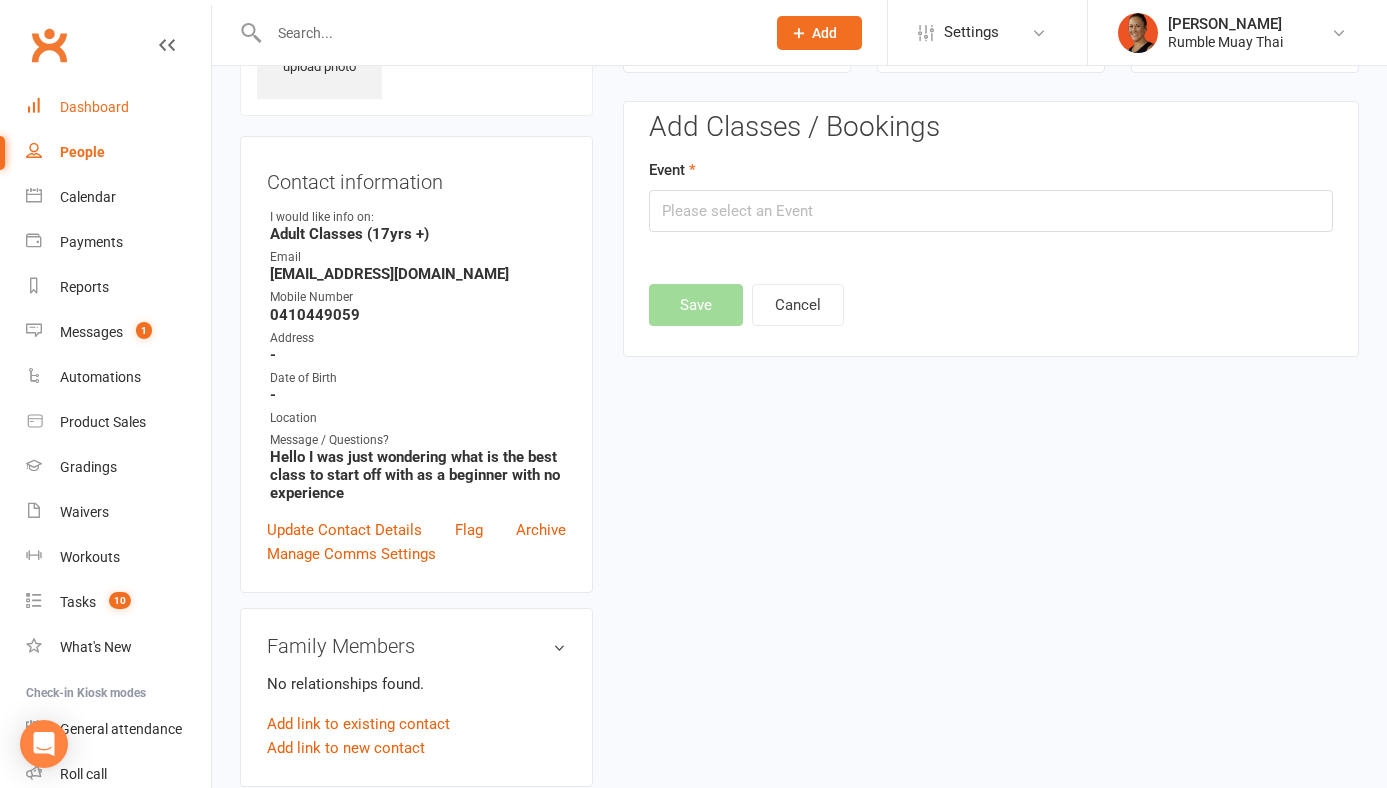 click on "Dashboard" at bounding box center (118, 107) 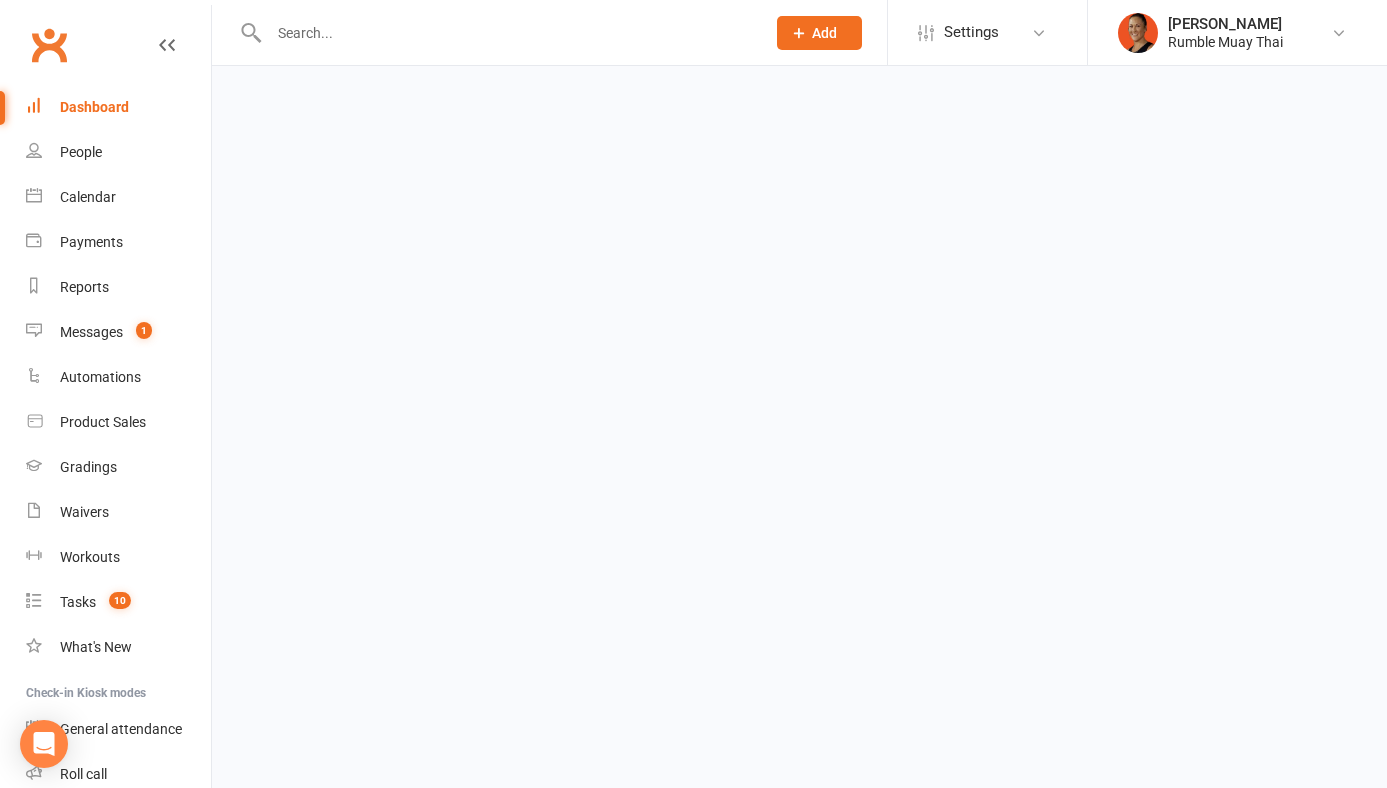 scroll, scrollTop: 0, scrollLeft: 0, axis: both 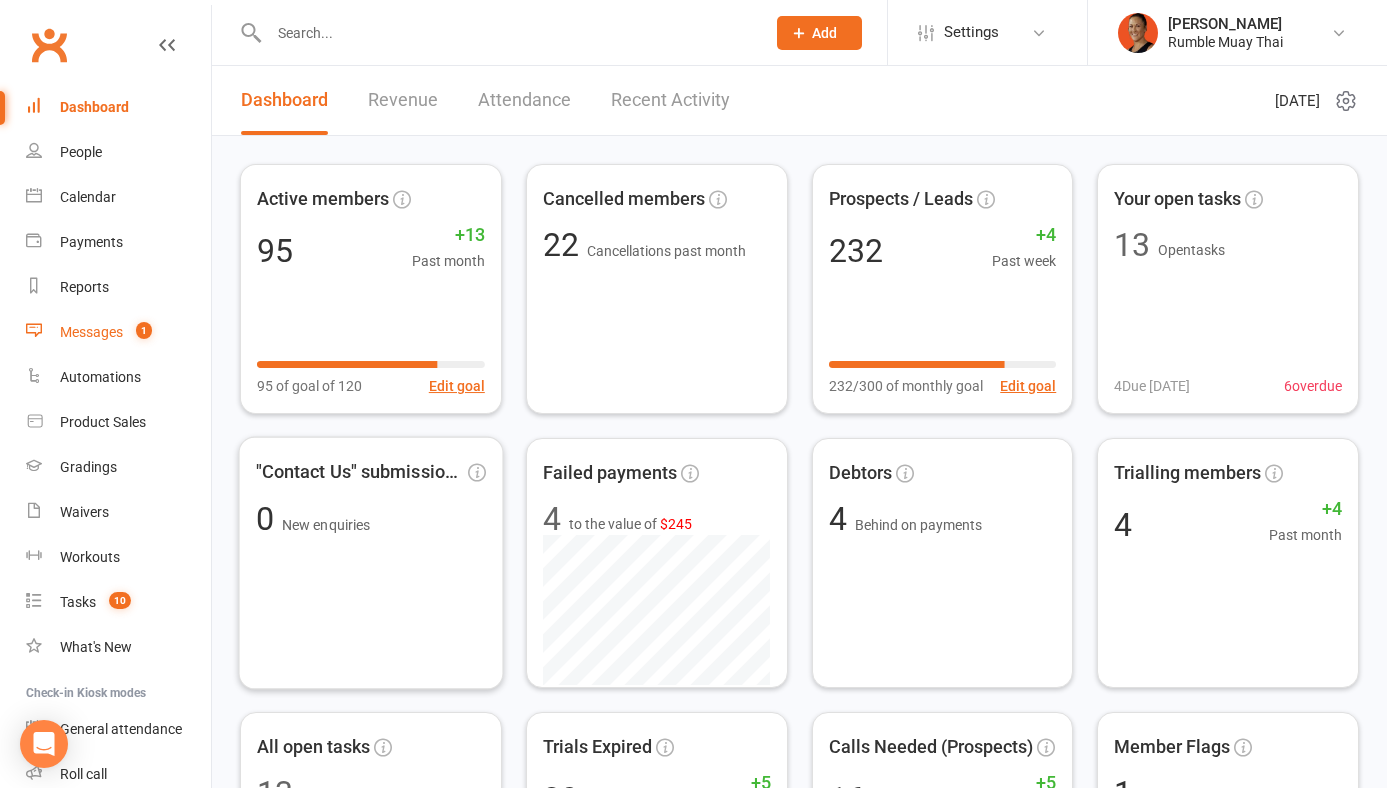 click on "1" at bounding box center (139, 332) 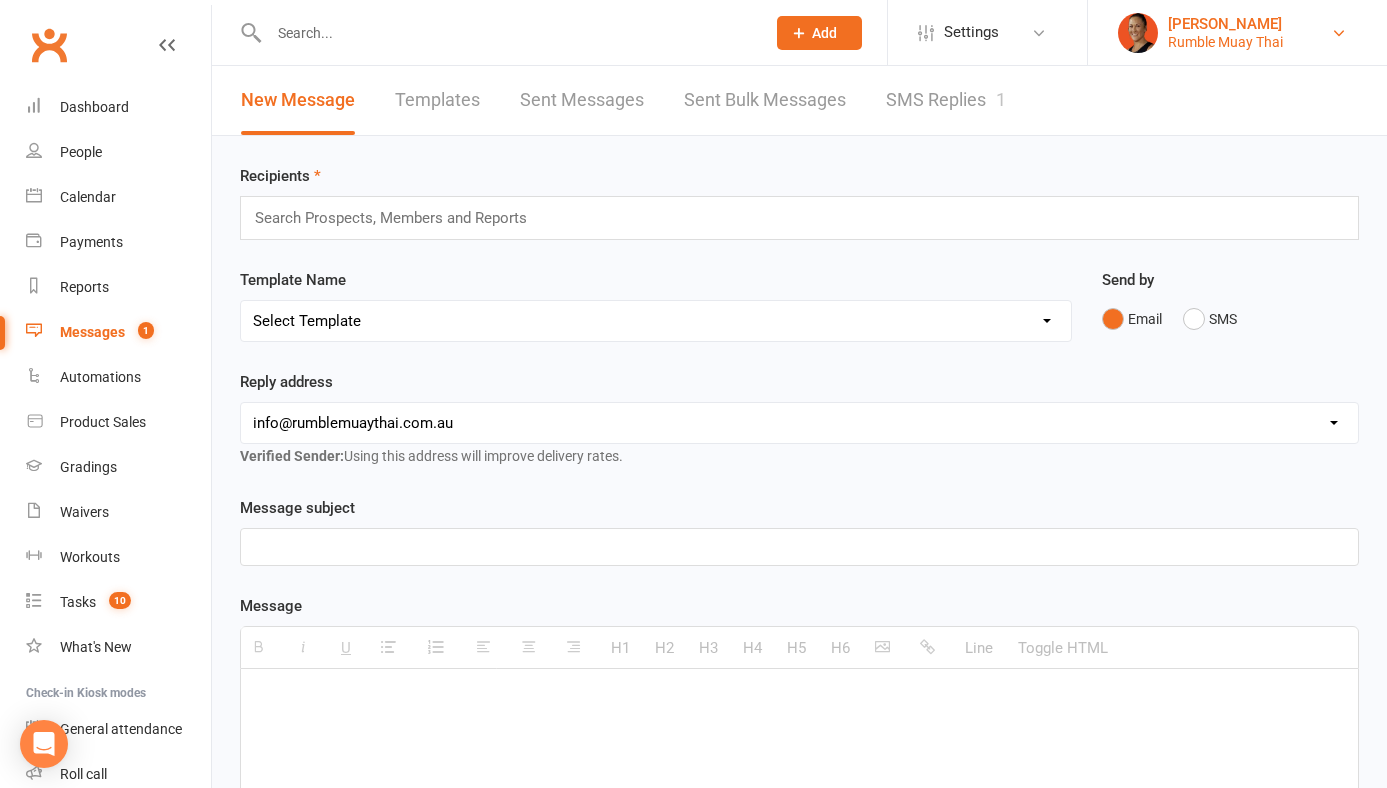 click on "[PERSON_NAME]" at bounding box center [1225, 24] 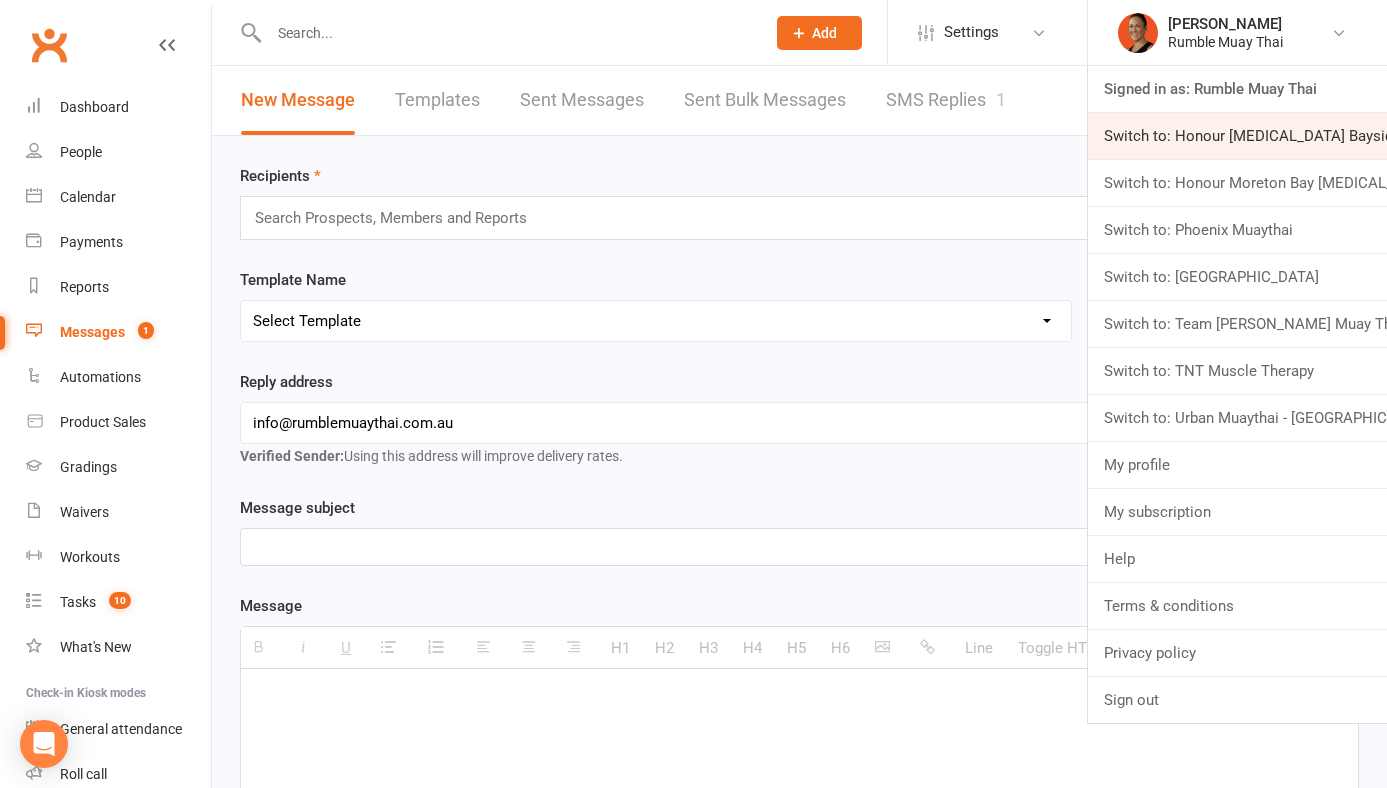 click on "Switch to: Honour [MEDICAL_DATA] Bayside" at bounding box center [1237, 136] 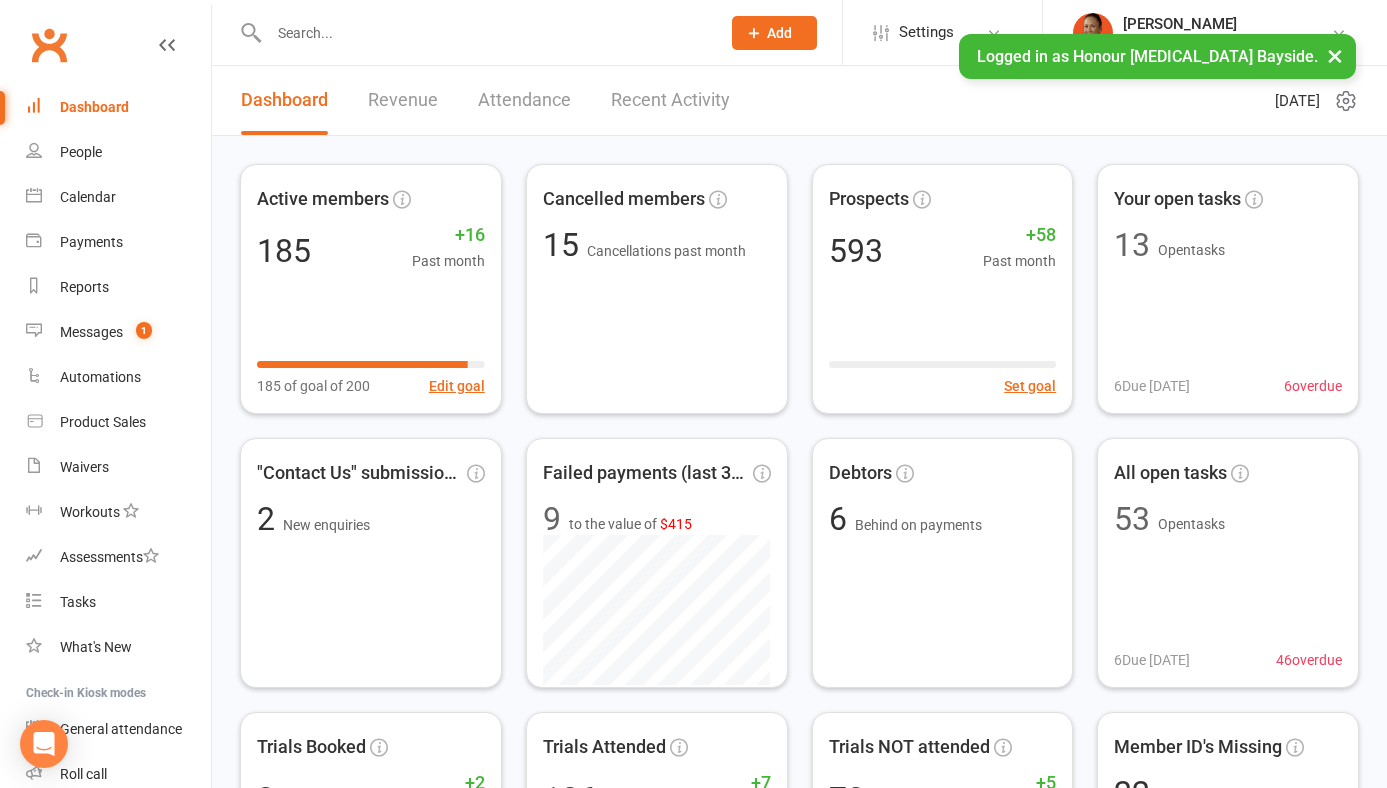 scroll, scrollTop: 0, scrollLeft: 0, axis: both 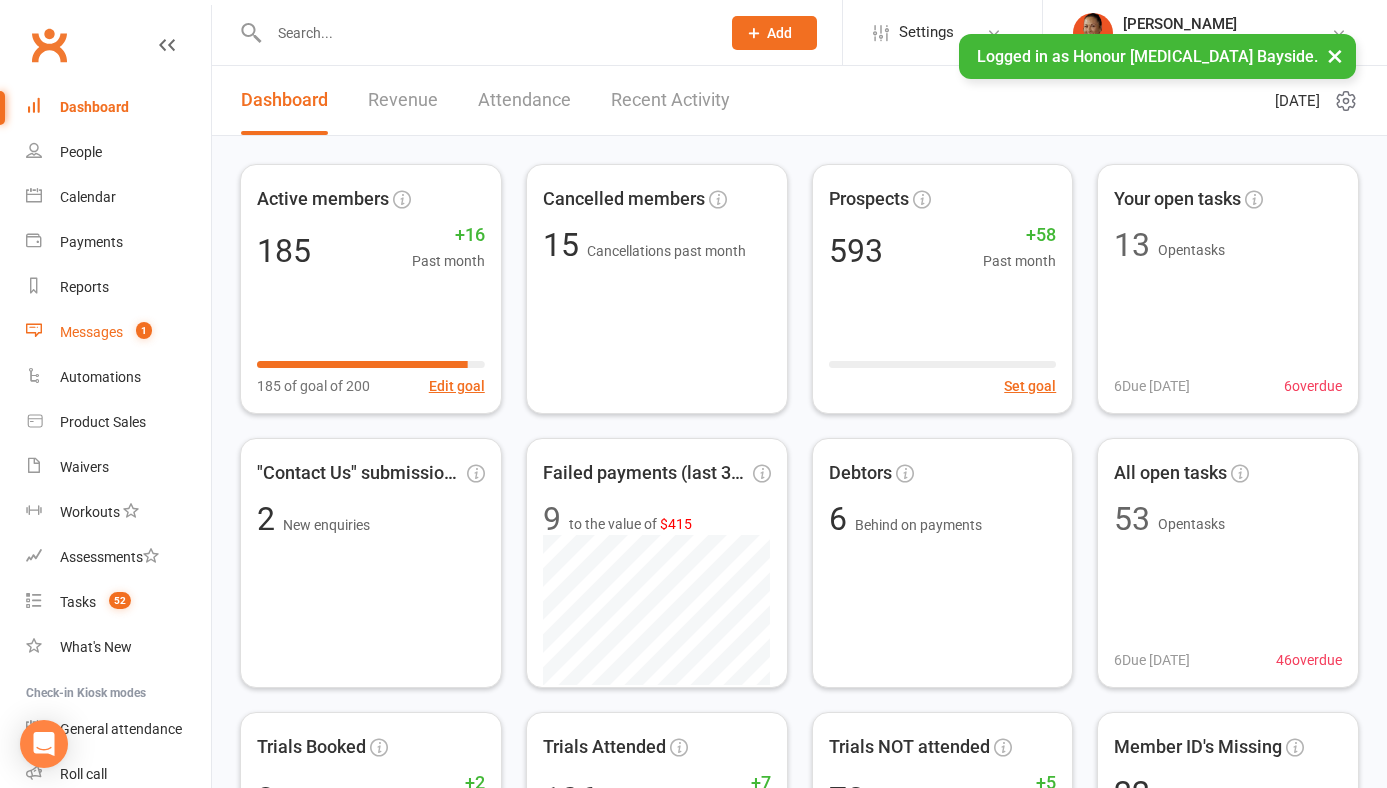 click on "Messages" at bounding box center [91, 332] 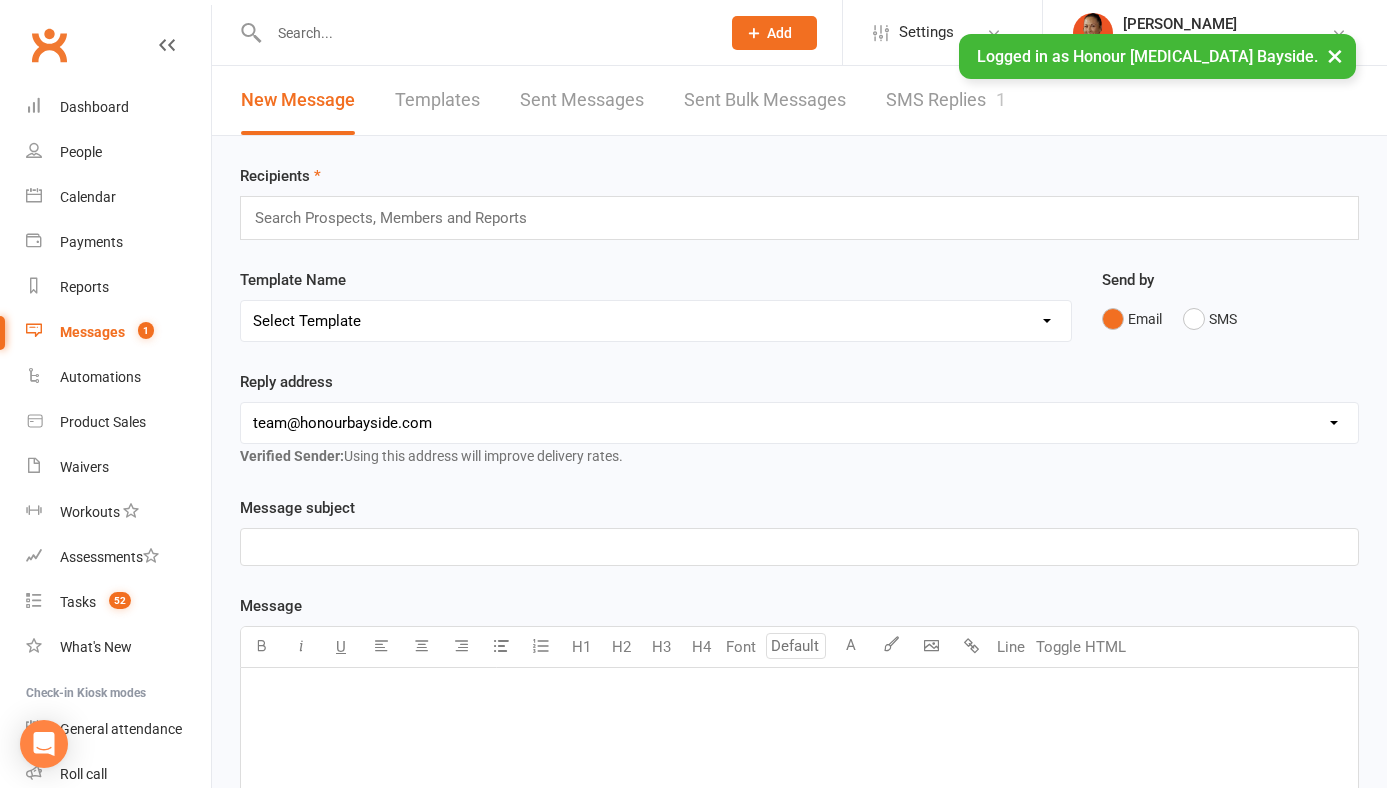 click on "SMS Replies  1" at bounding box center (946, 100) 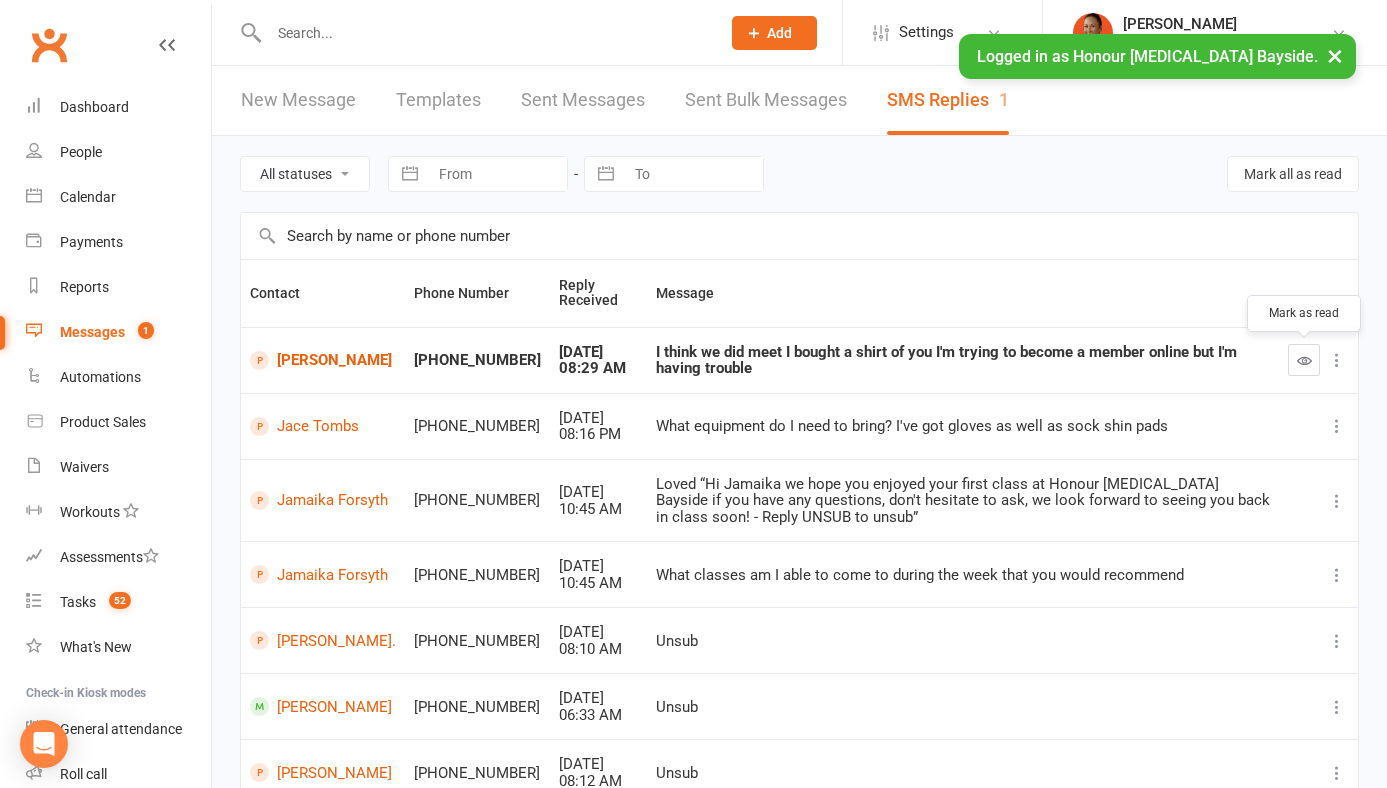 click at bounding box center [1304, 360] 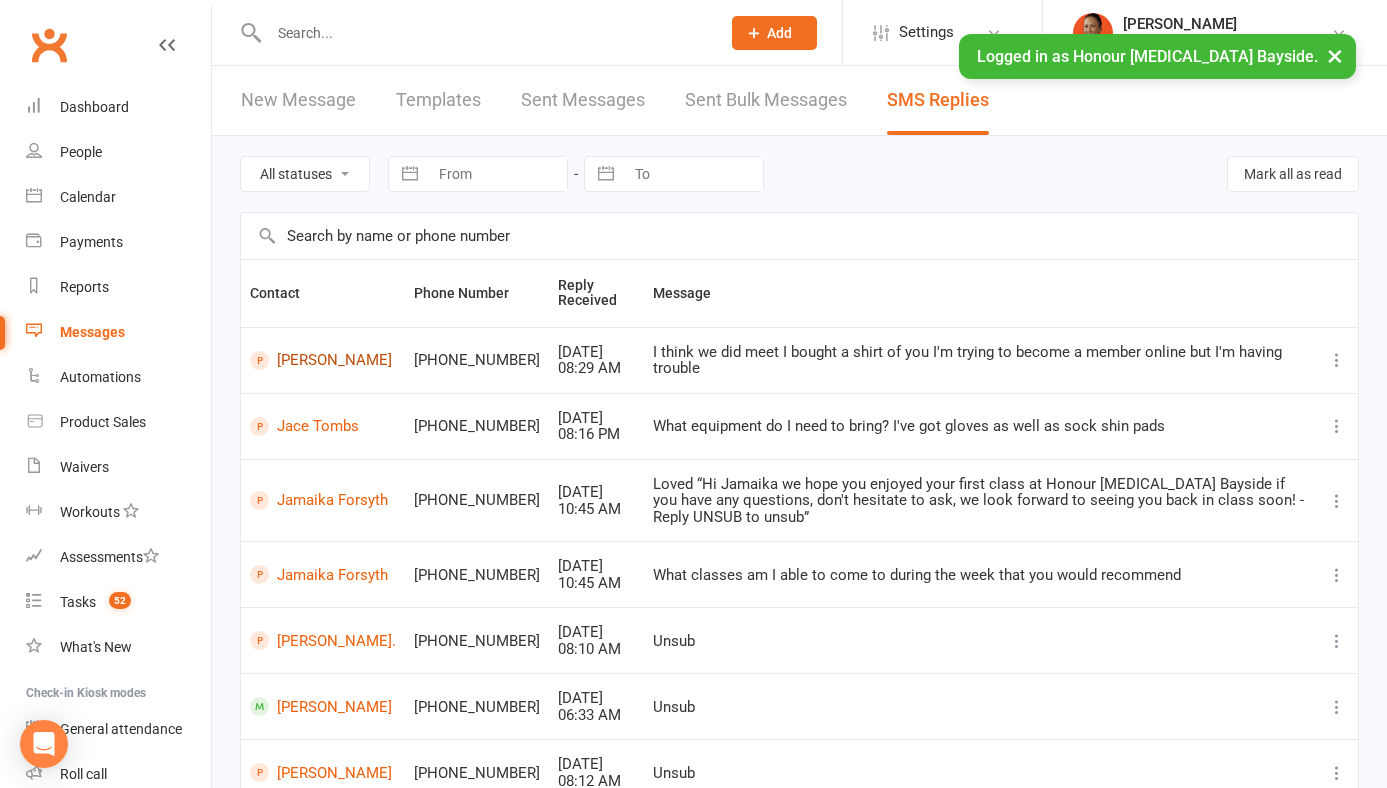 click on "Lacen rogers" at bounding box center (323, 360) 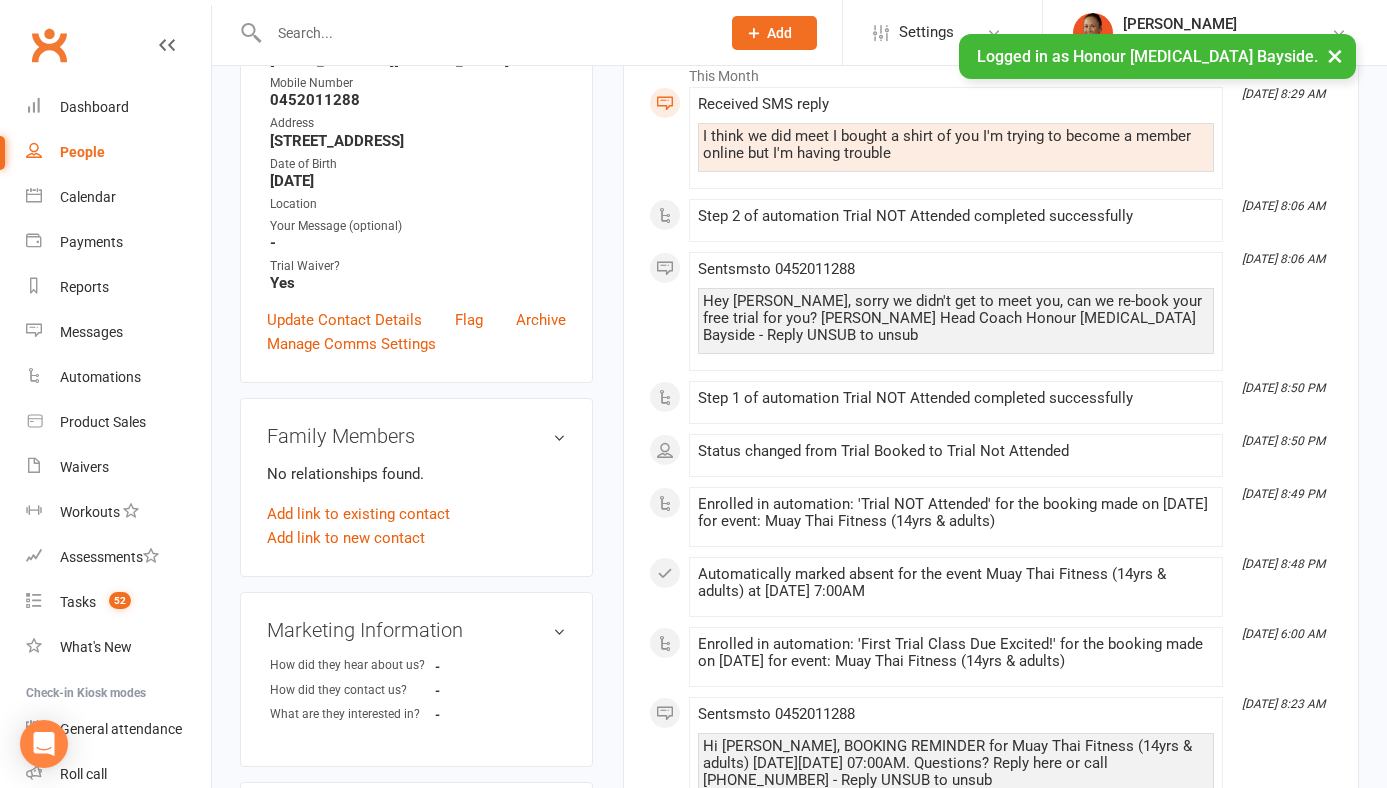 scroll, scrollTop: 0, scrollLeft: 0, axis: both 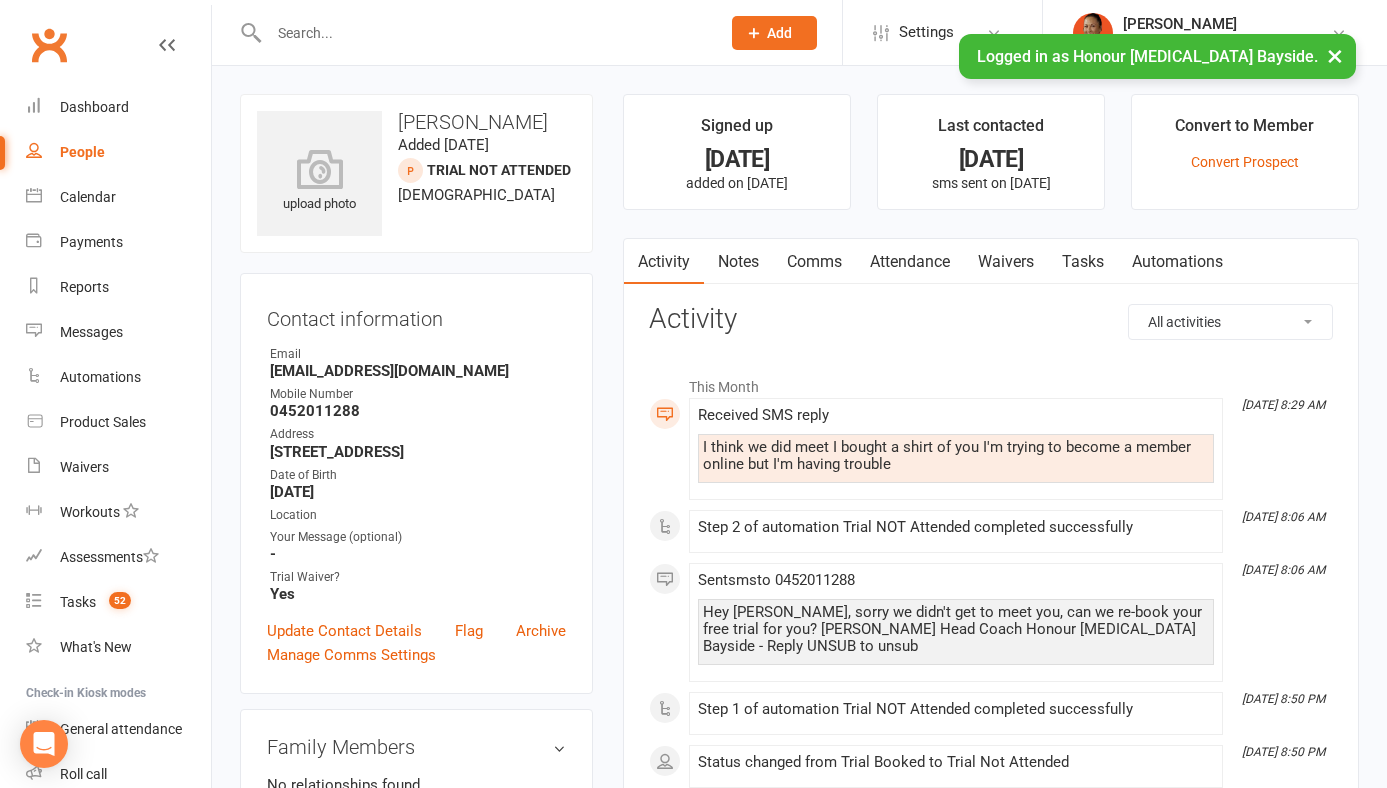 click on "Waivers" at bounding box center [1006, 262] 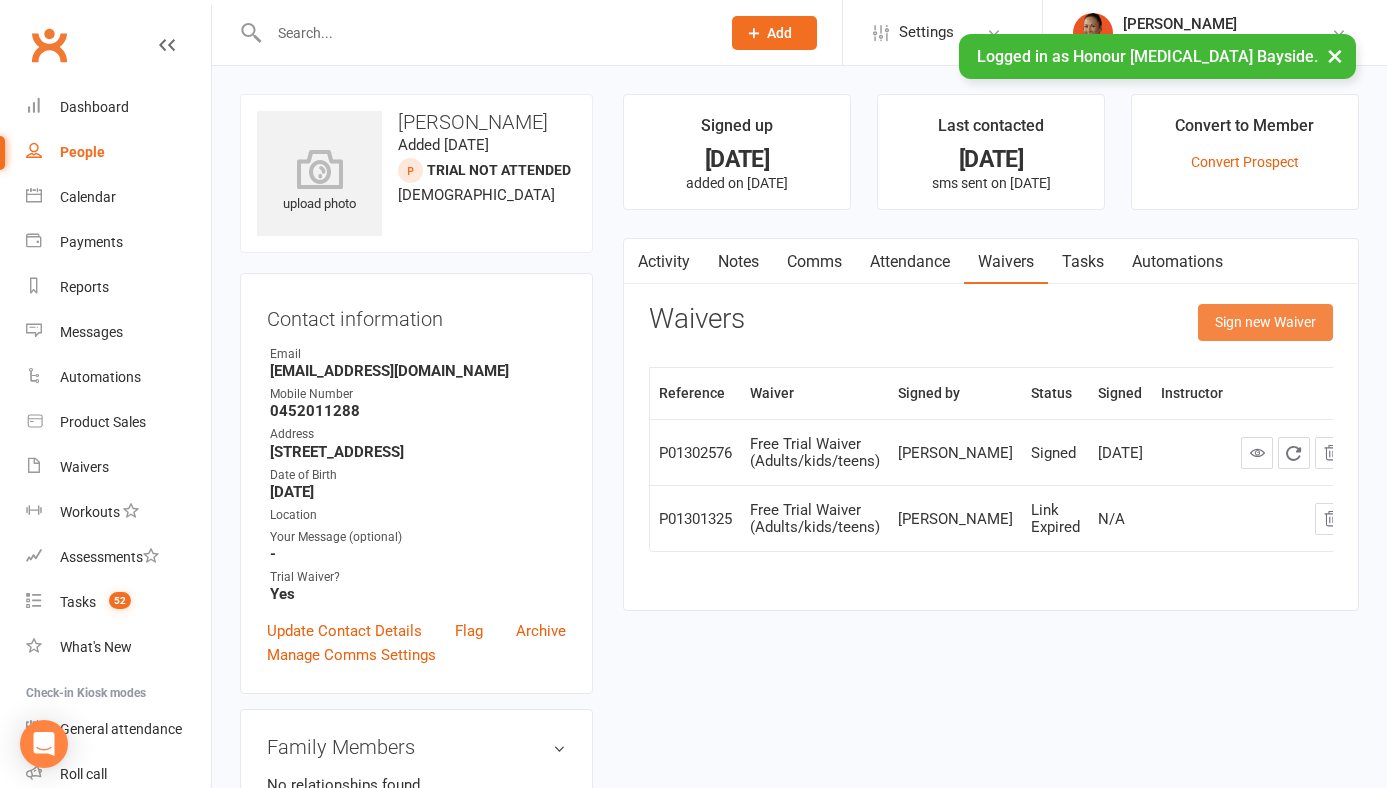 click on "Sign new Waiver" at bounding box center [1265, 322] 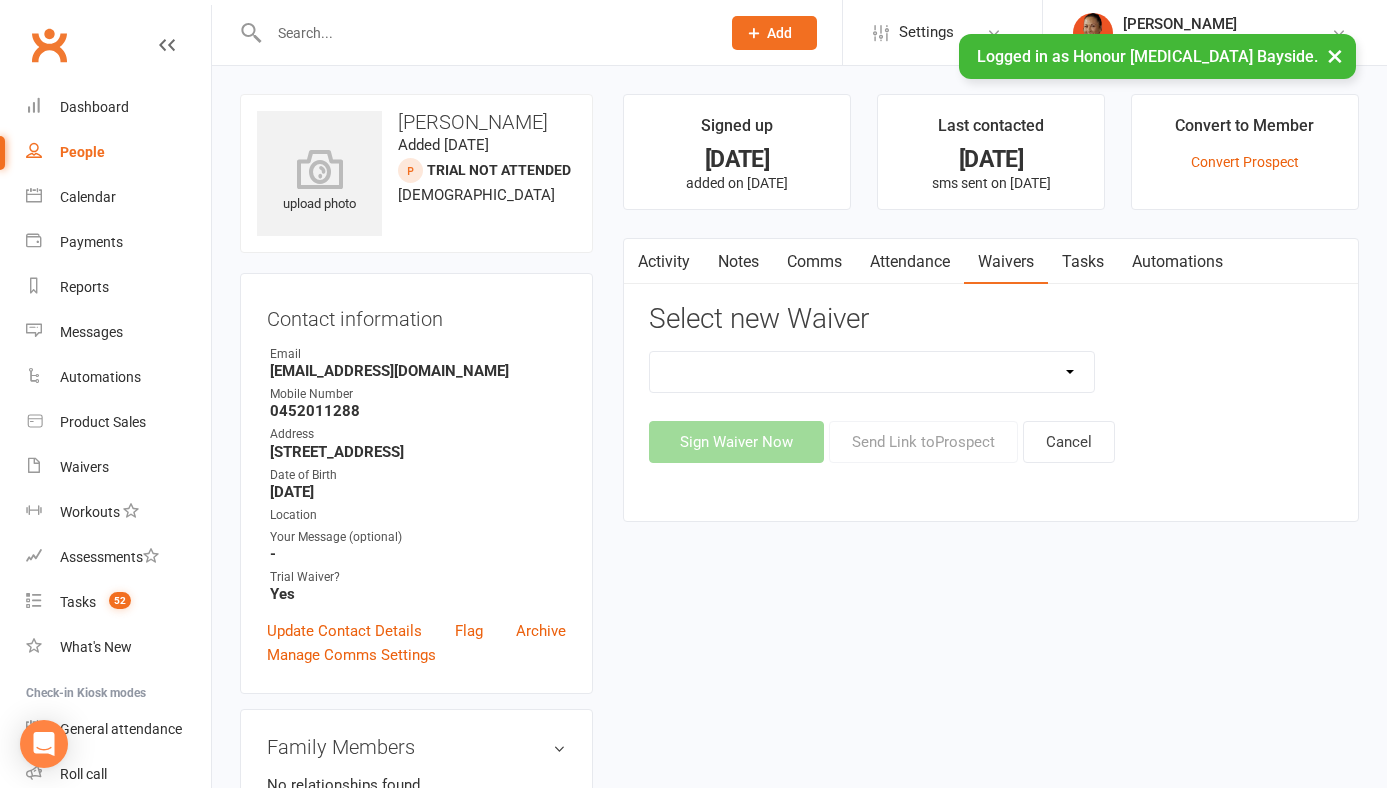 click on "Bank Account Update Form Free Trial Waiver (Adults/kids/teens) Membership Activation Form New Casual Student or PAYG Member Upgrade Membership Form" at bounding box center (872, 372) 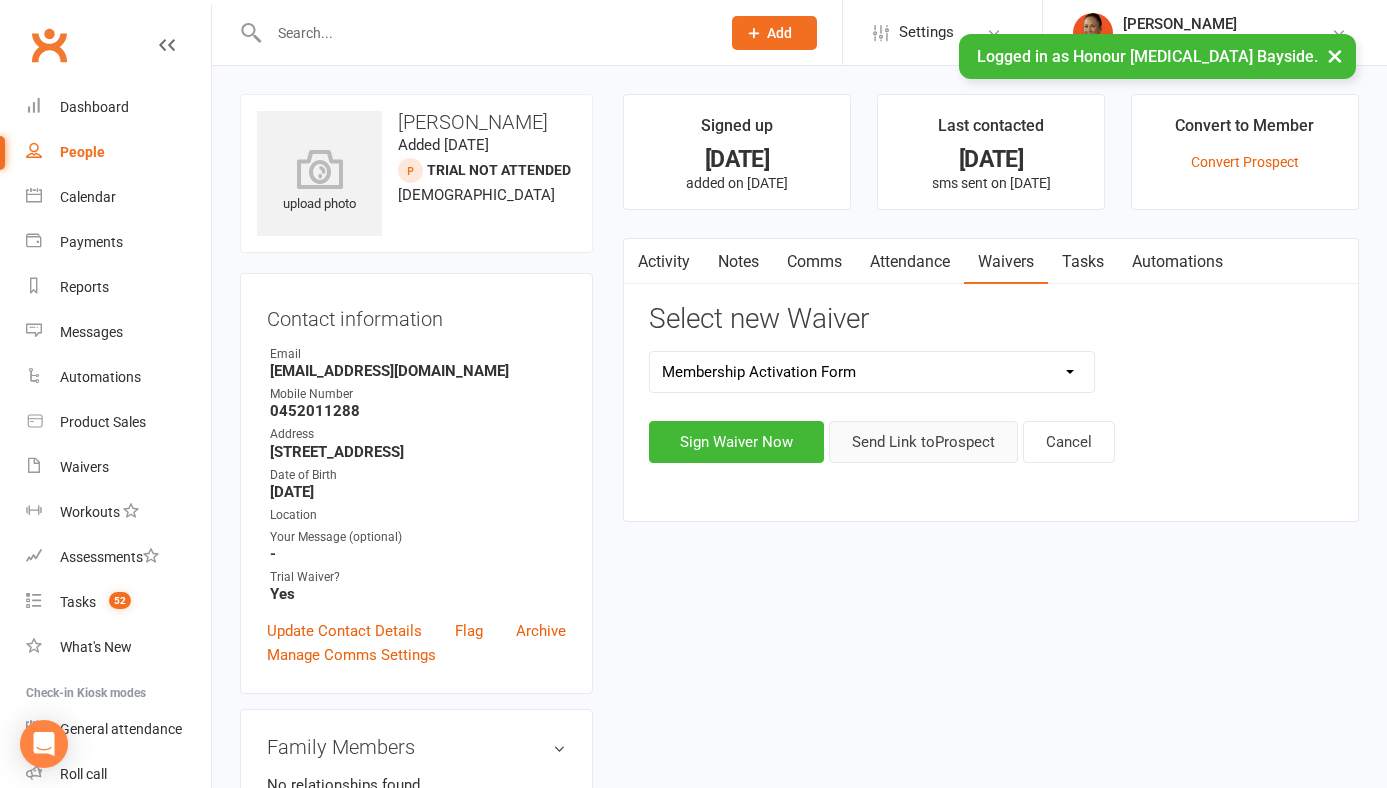 click on "Send Link to  Prospect" at bounding box center (923, 442) 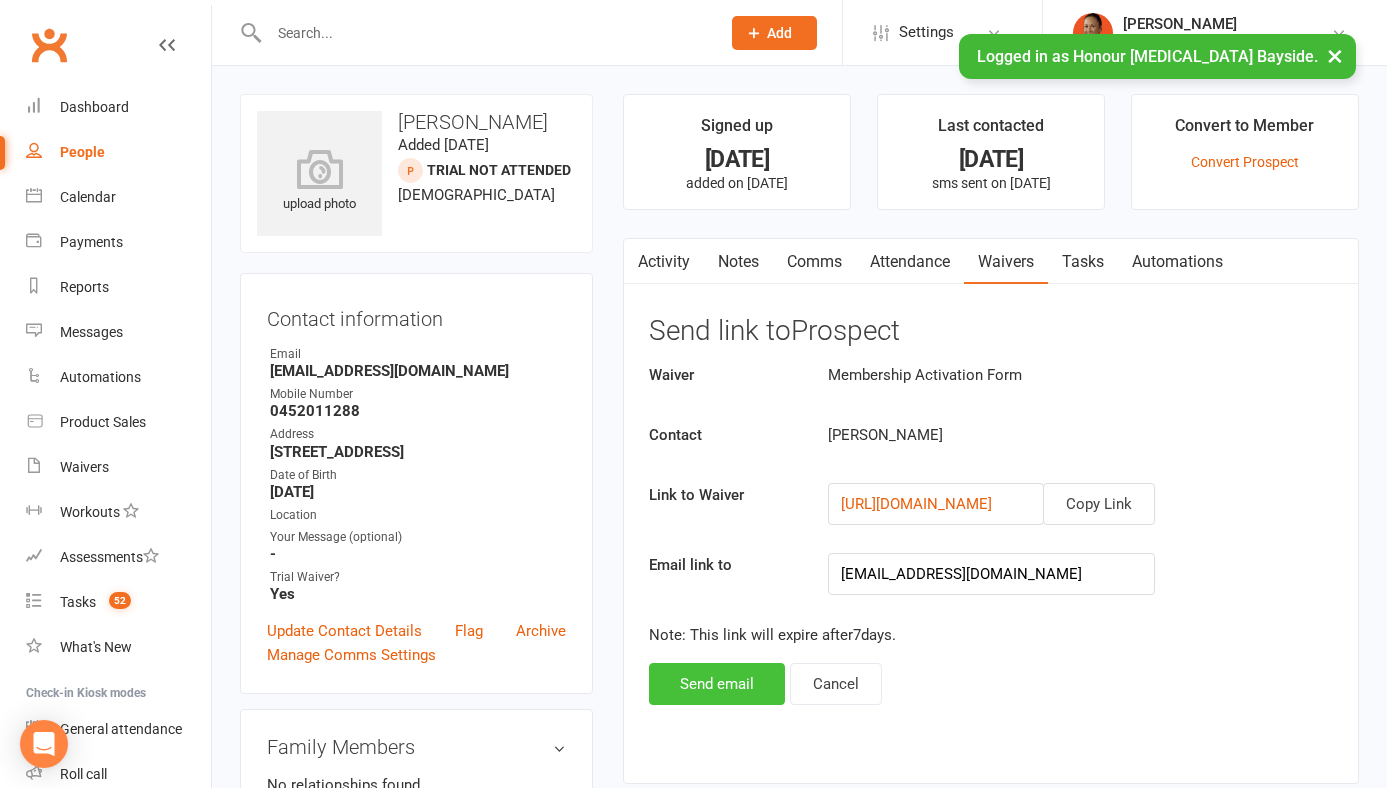 click on "Send email" at bounding box center [717, 684] 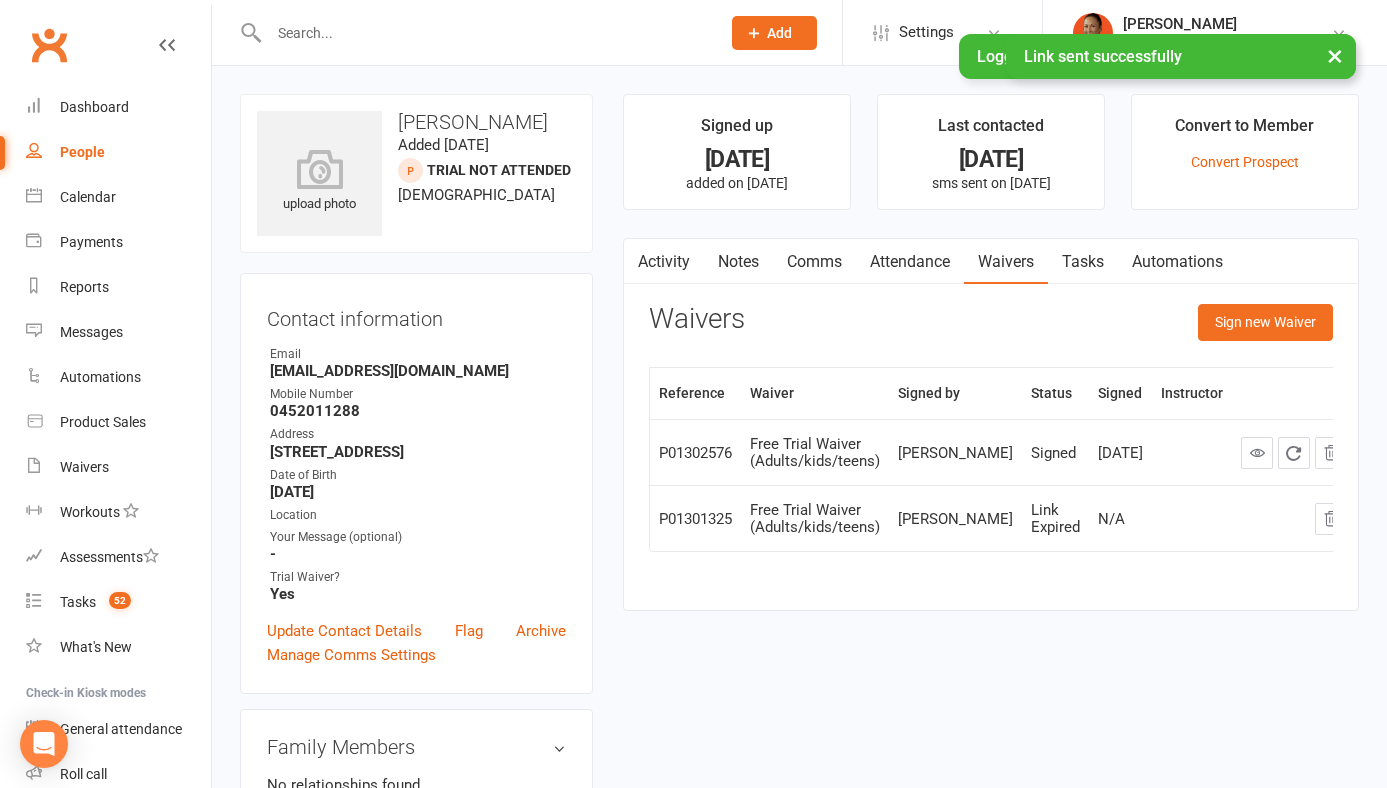 click on "Attendance" at bounding box center [910, 262] 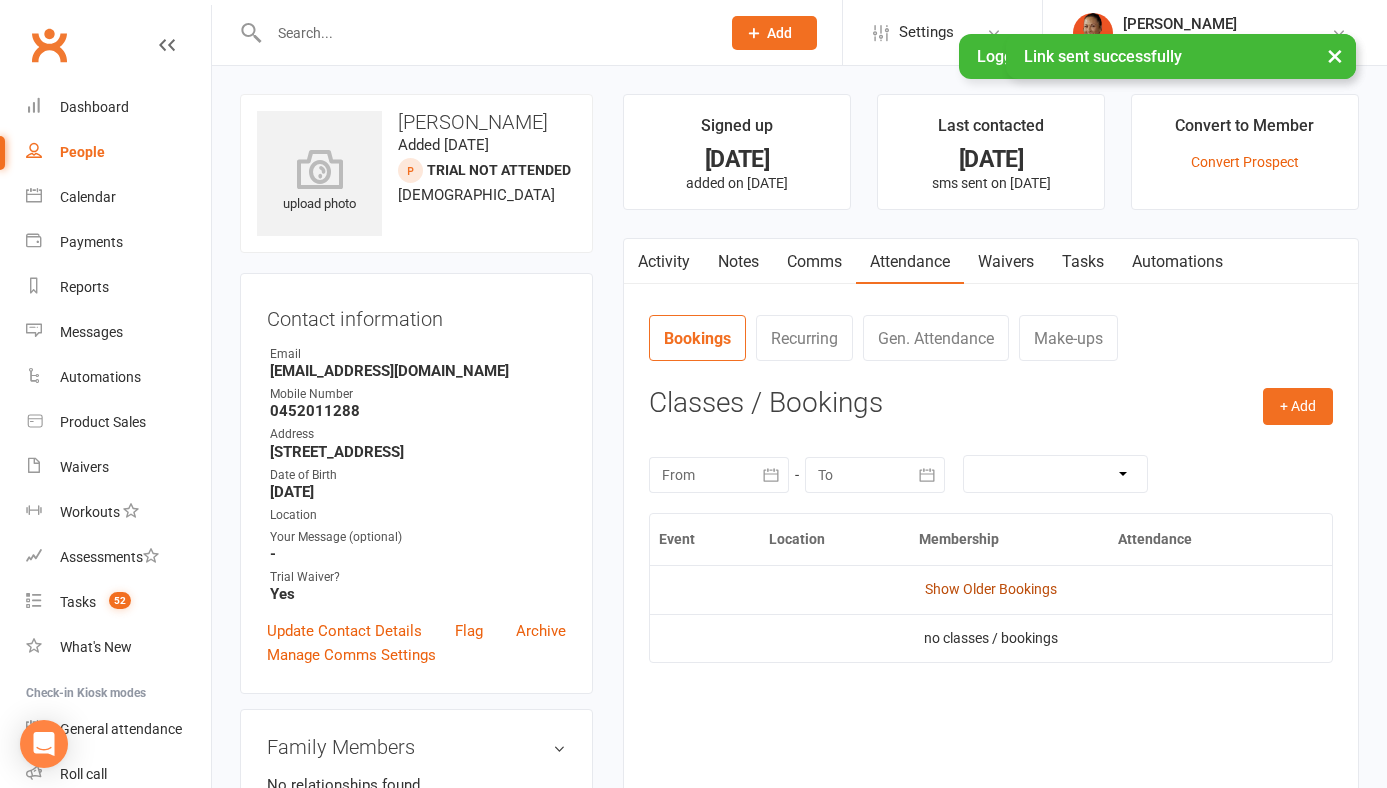 click on "Show Older Bookings" at bounding box center [991, 589] 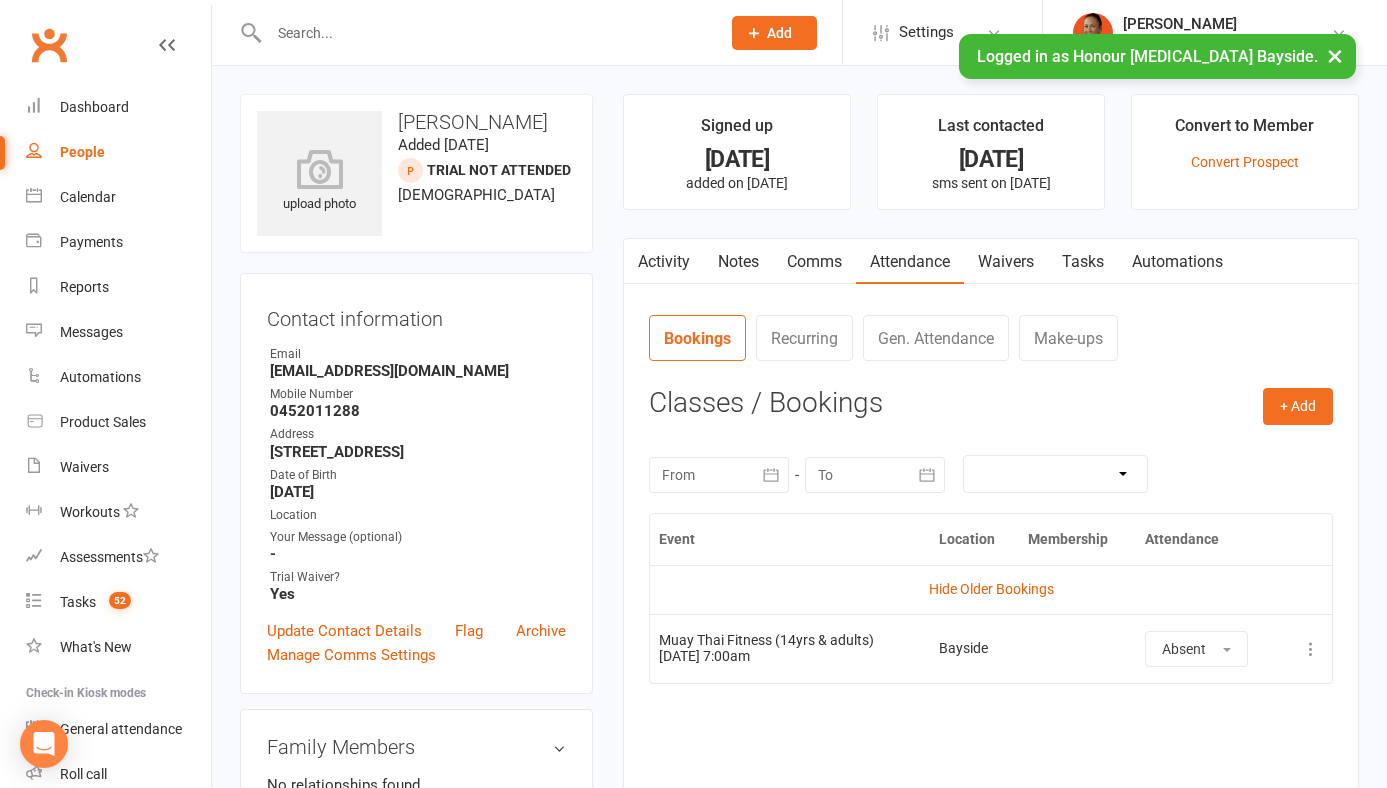 click on "Activity" at bounding box center (664, 262) 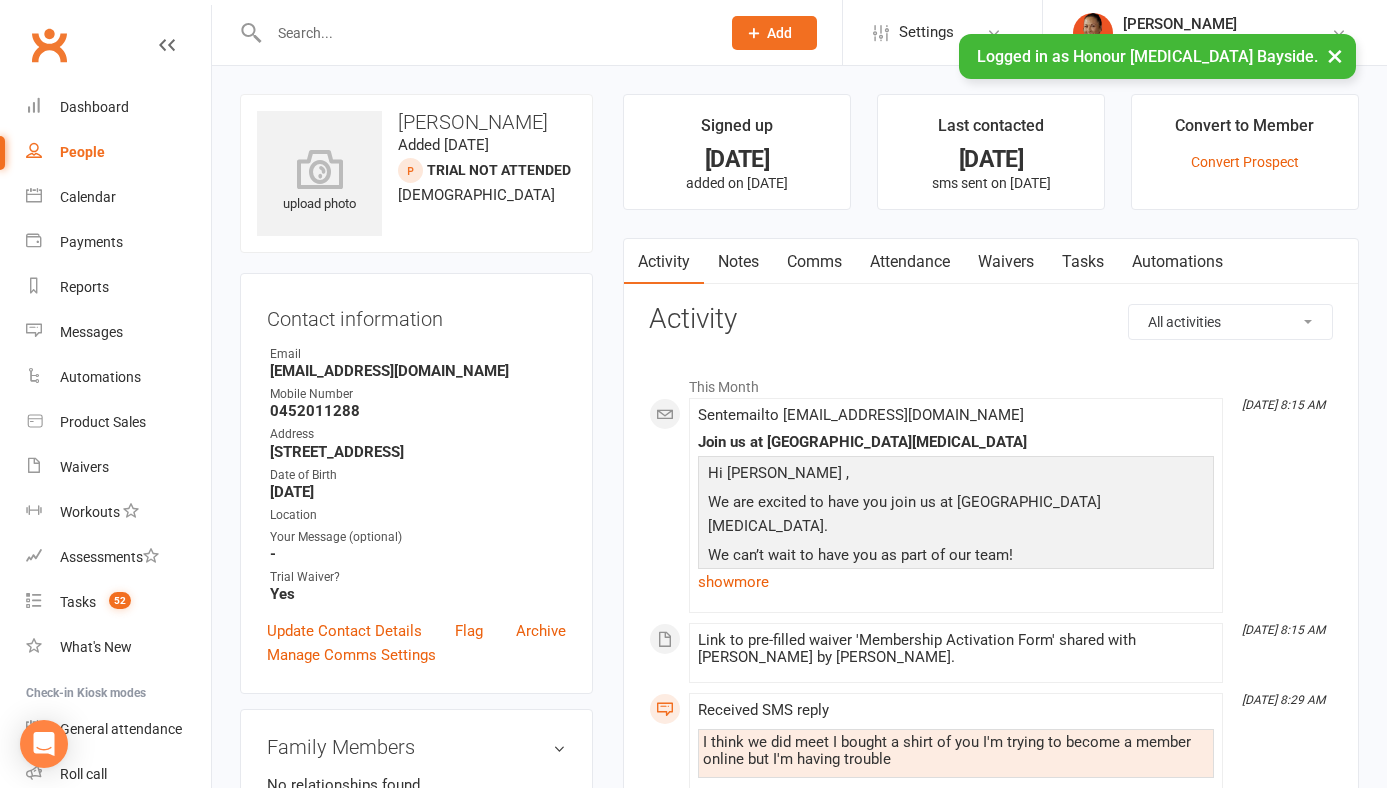 click on "Comms" at bounding box center (814, 262) 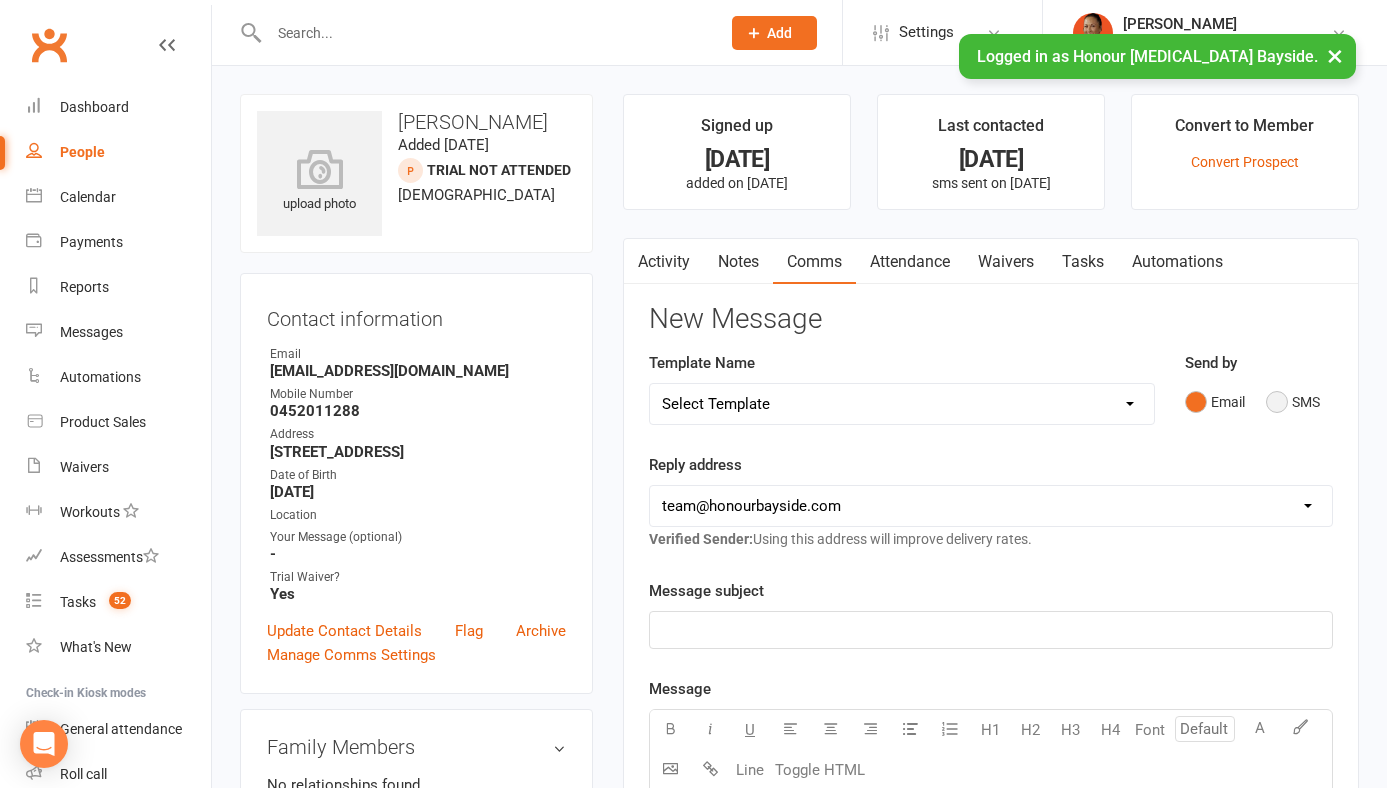 click on "SMS" at bounding box center (1293, 402) 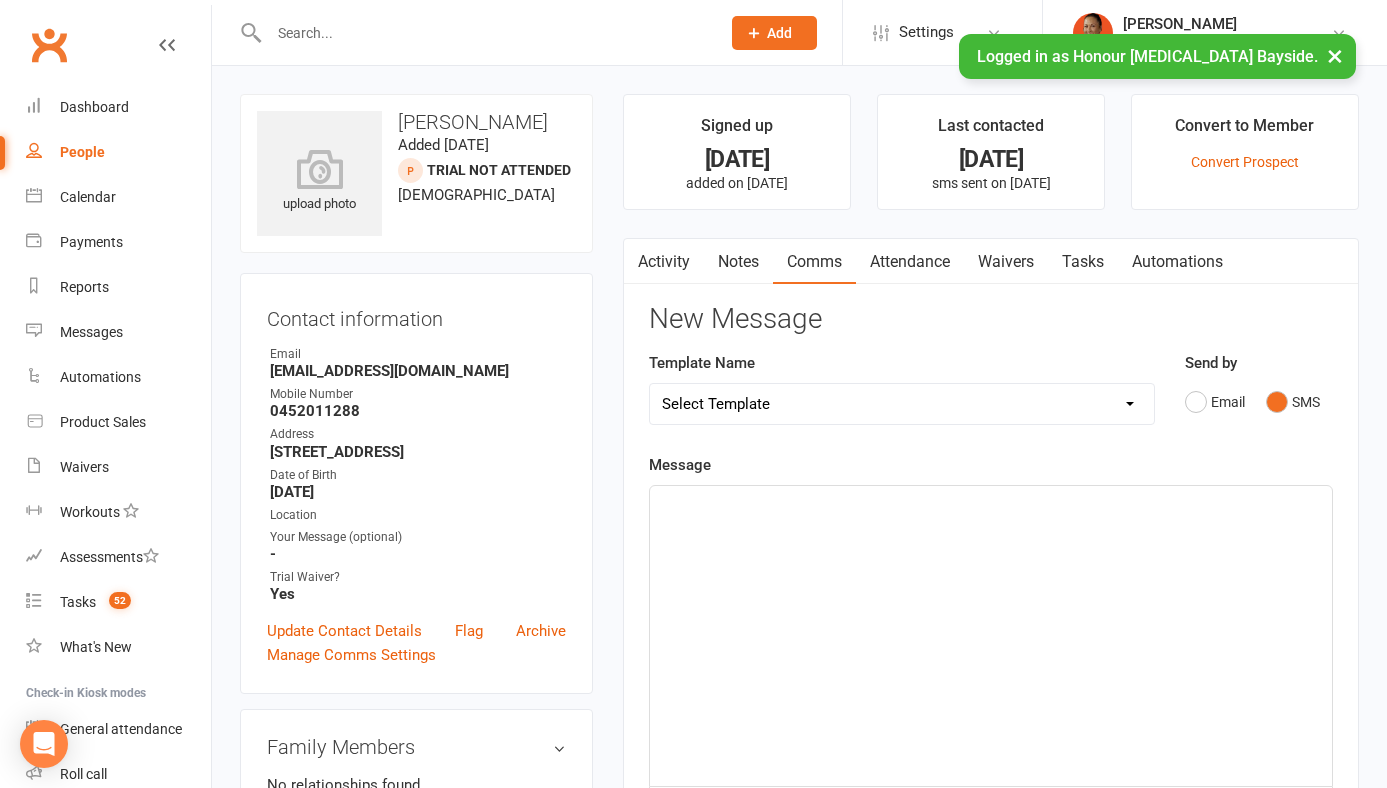 click on "﻿" 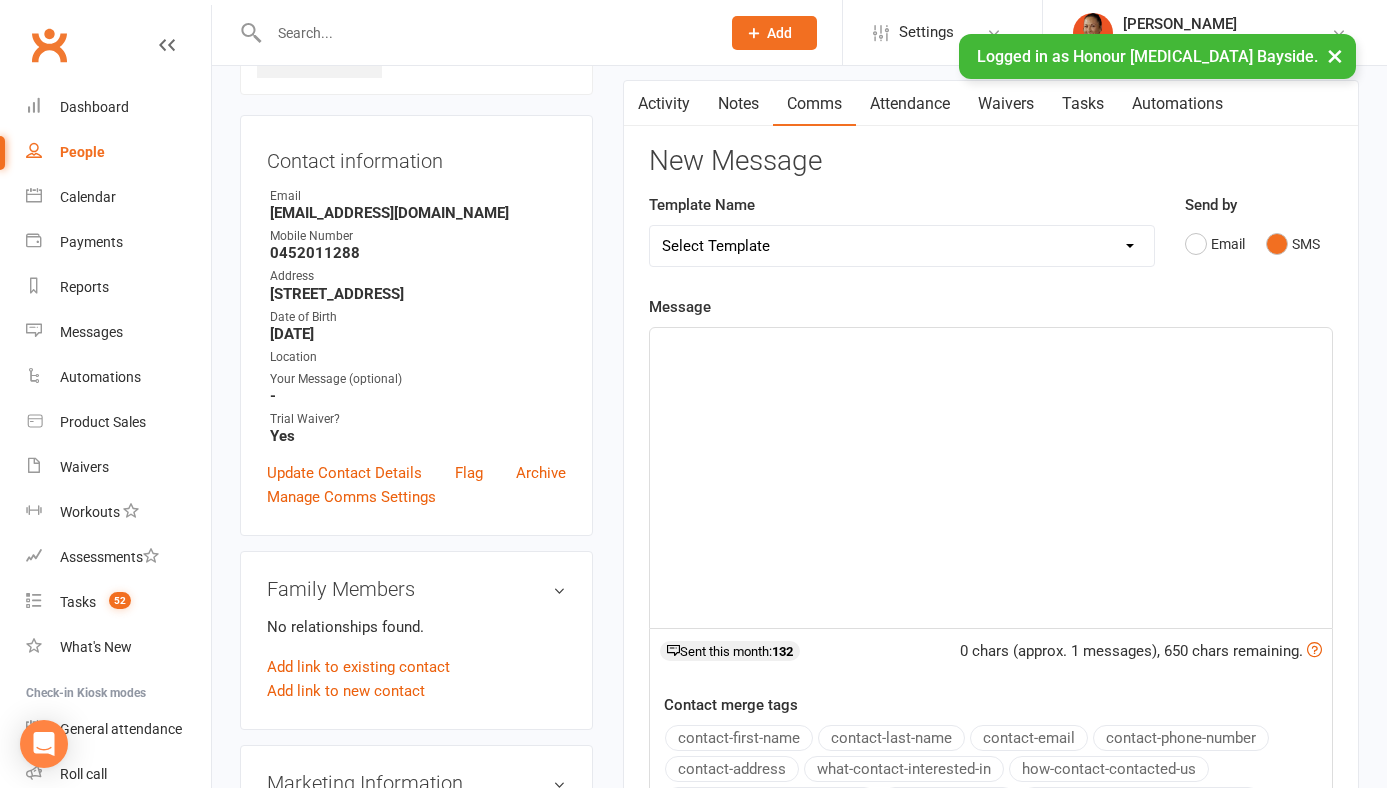 scroll, scrollTop: 0, scrollLeft: 0, axis: both 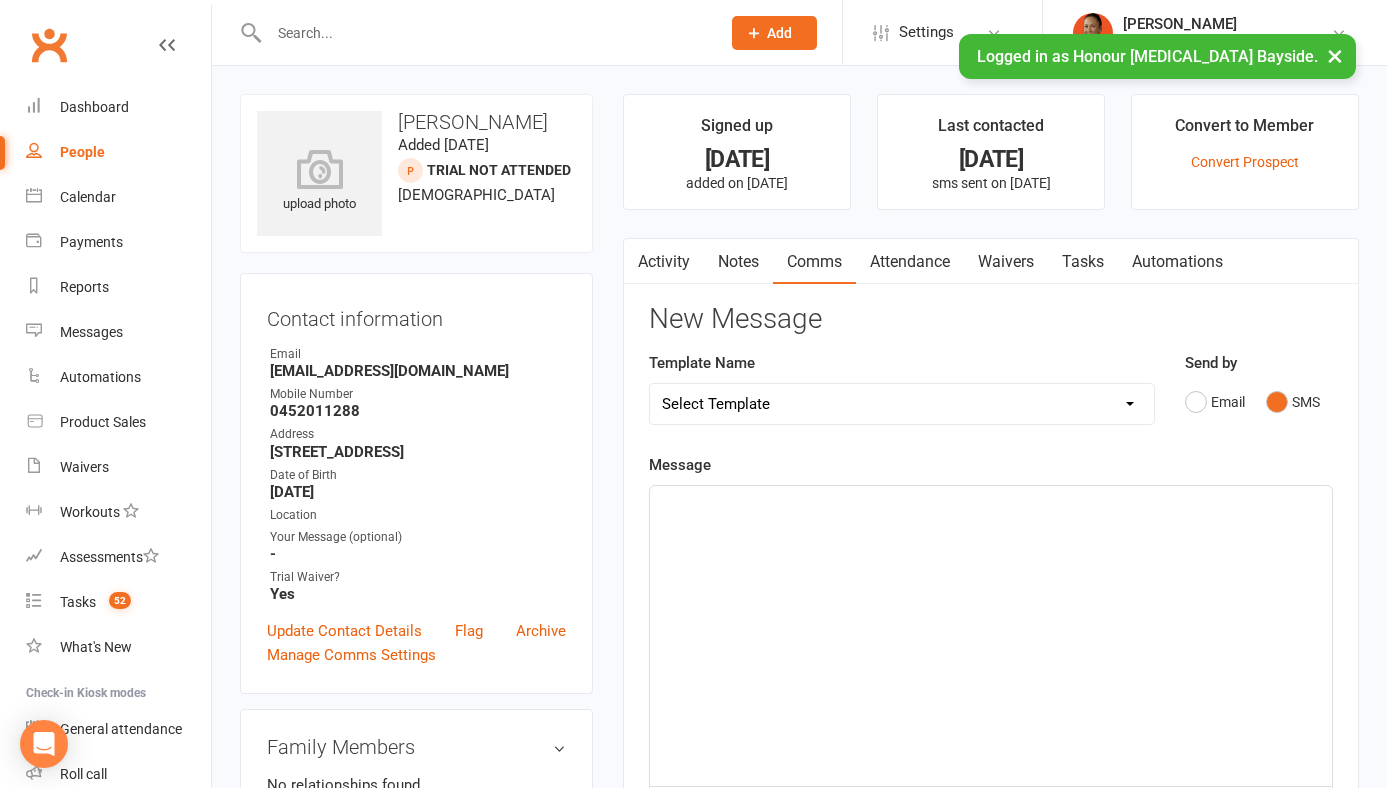 click at bounding box center (636, 261) 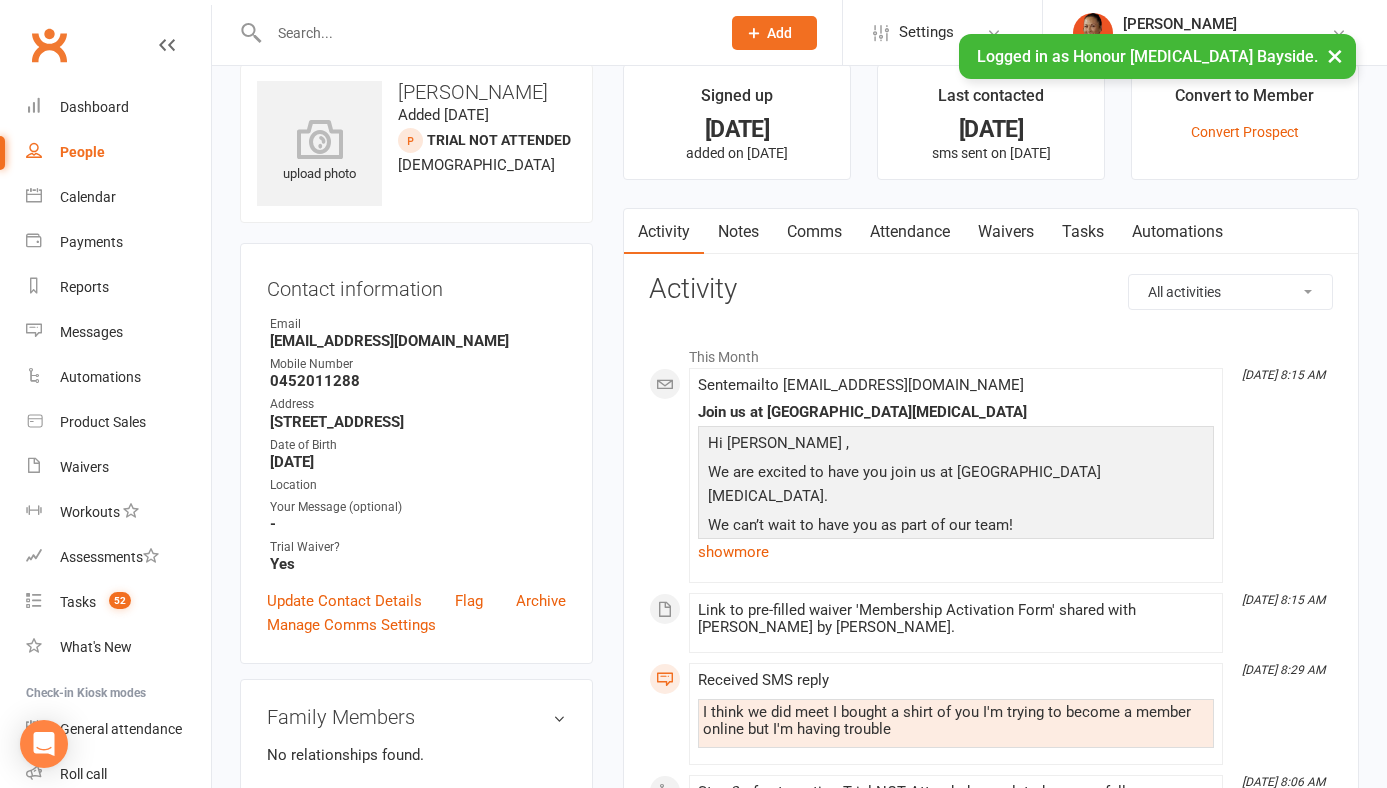 scroll, scrollTop: 13, scrollLeft: 0, axis: vertical 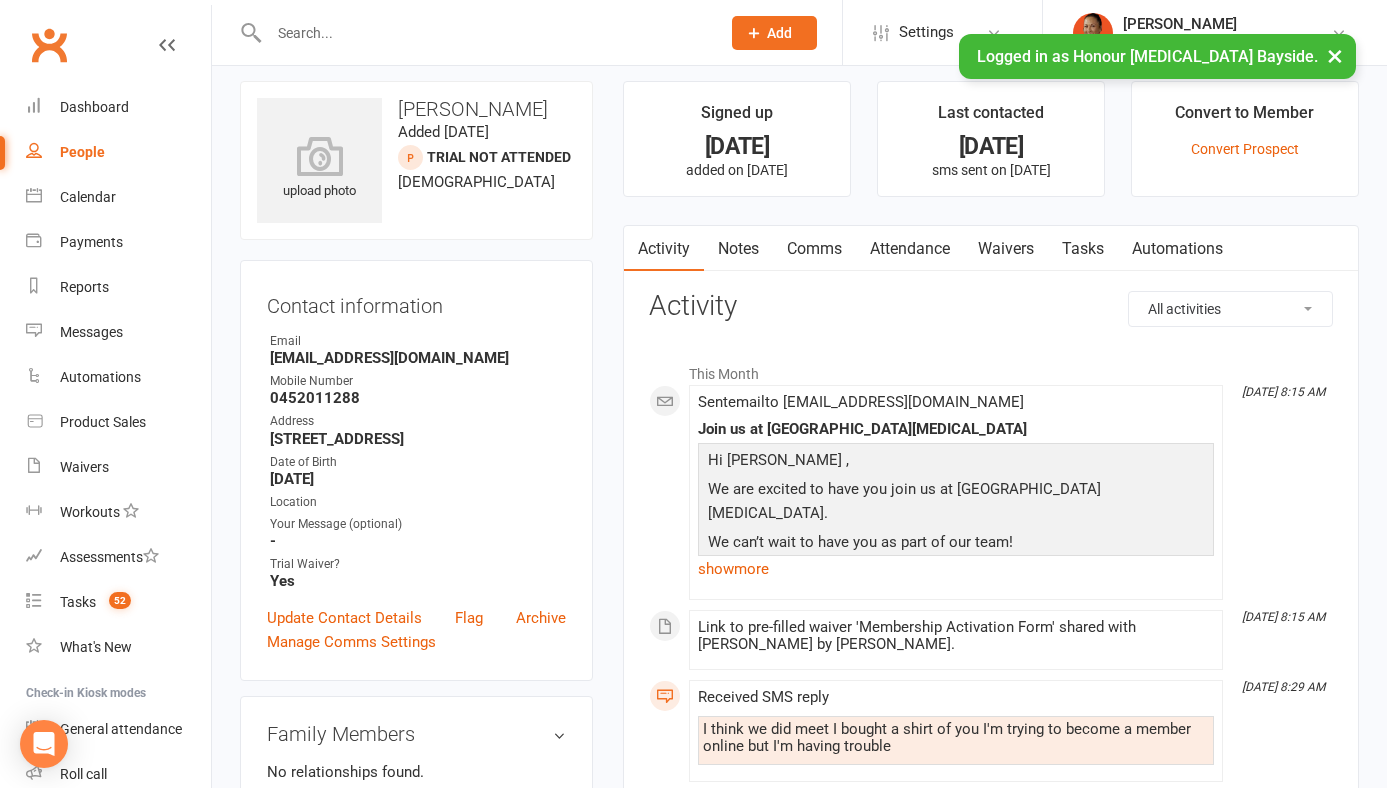 click on "Comms" at bounding box center [814, 249] 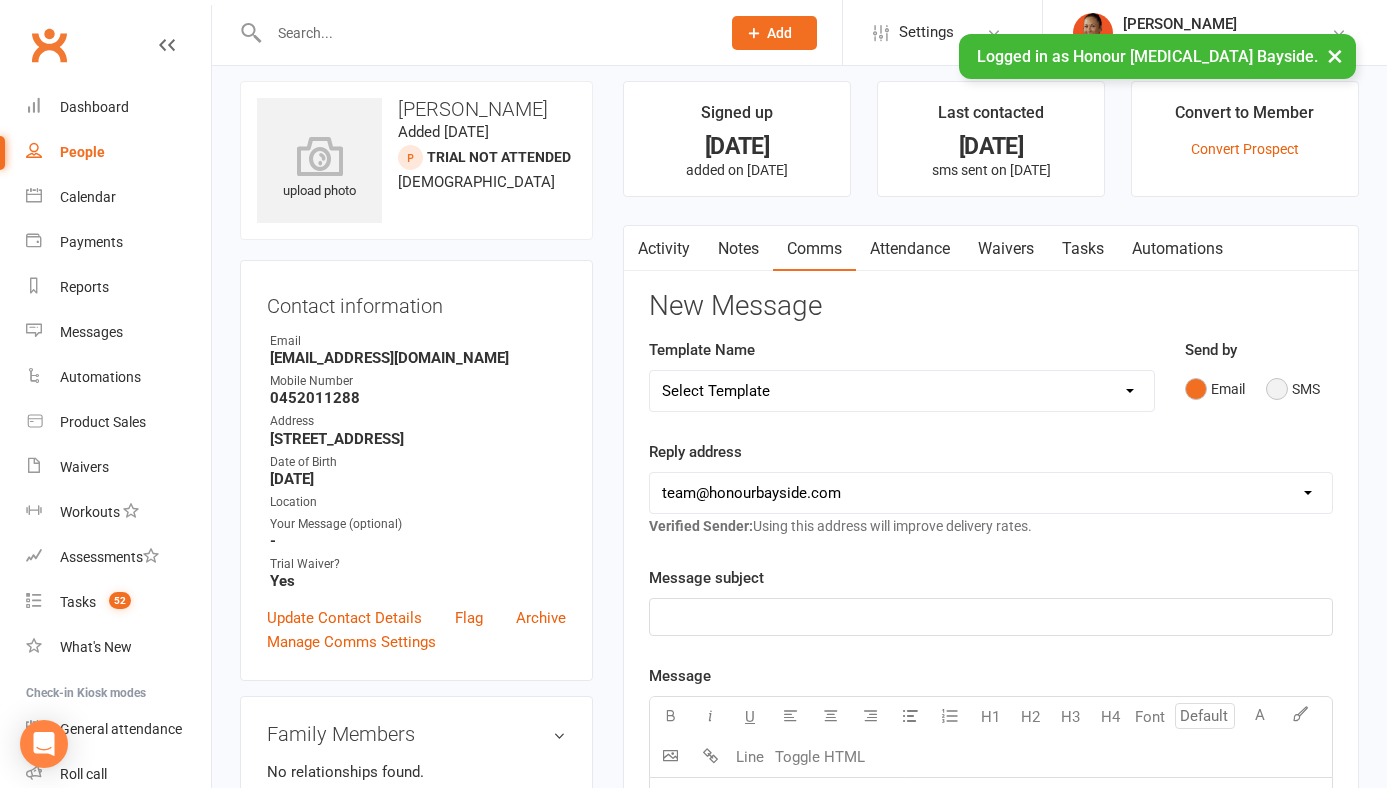 click on "SMS" 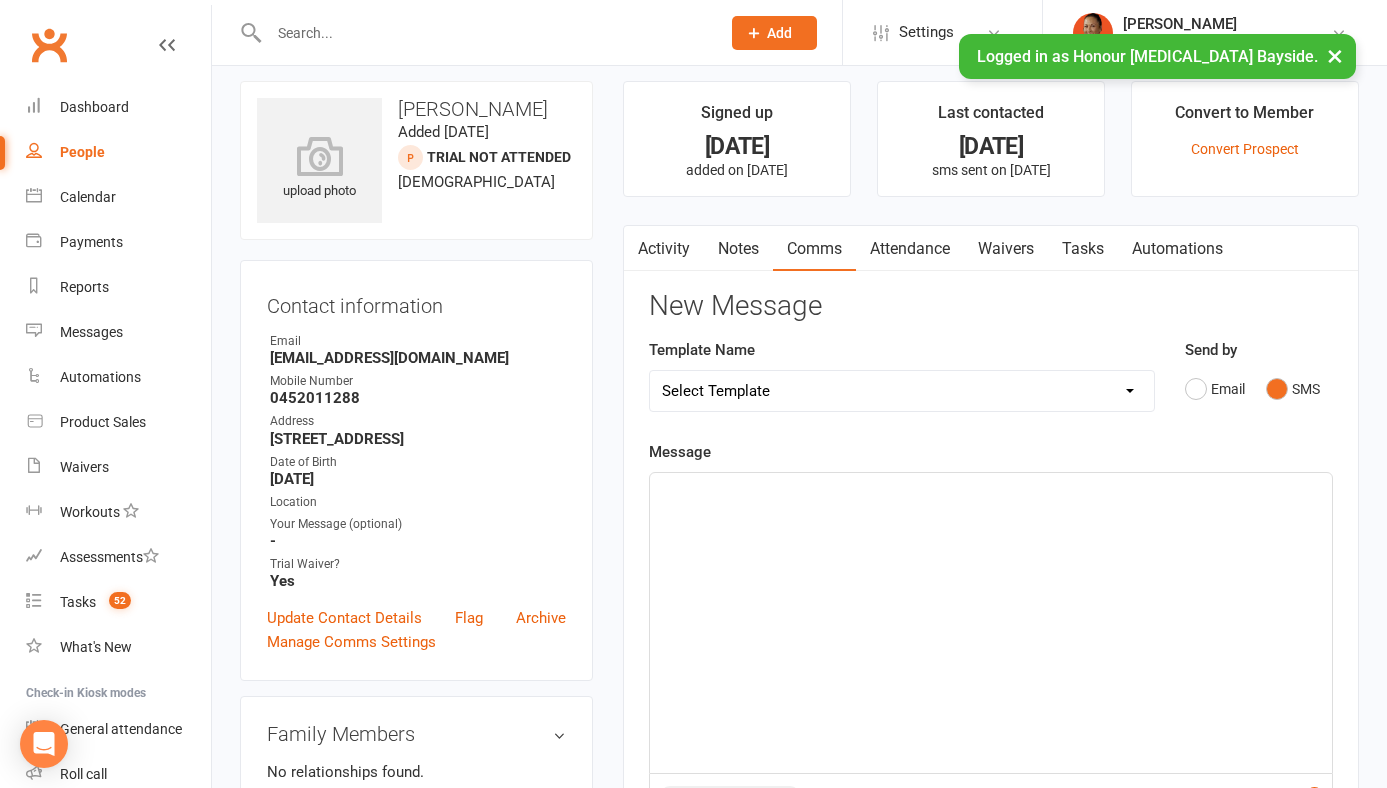 click on "﻿" 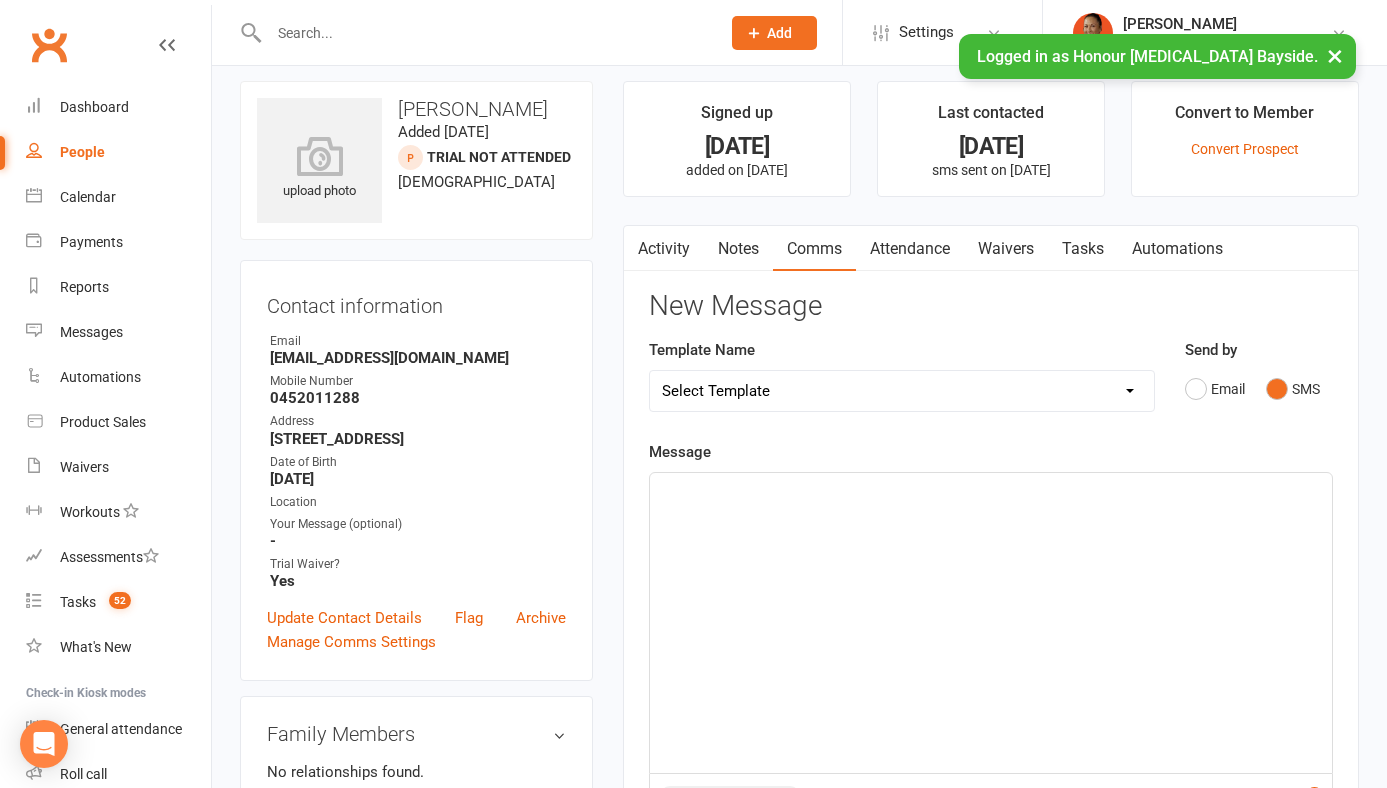 type 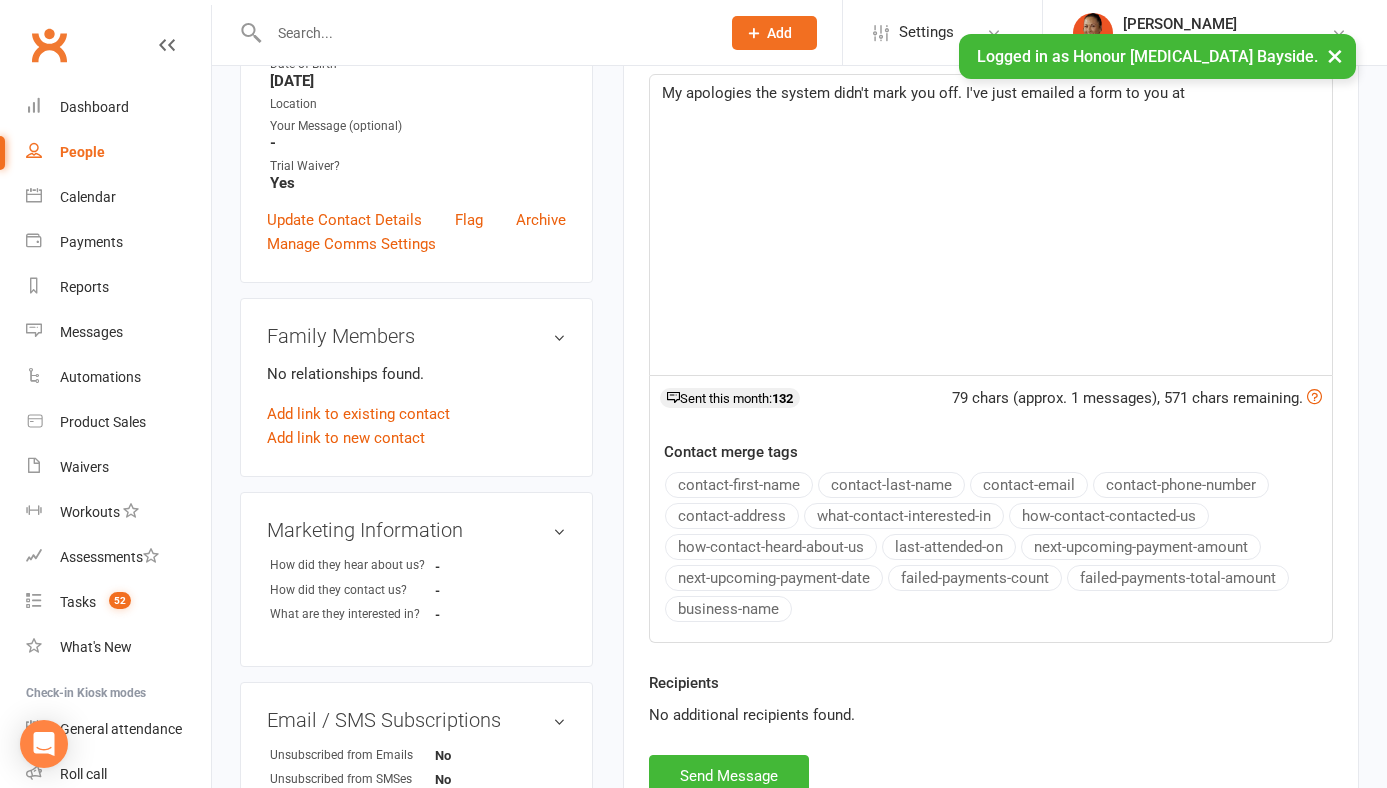 scroll, scrollTop: 412, scrollLeft: 0, axis: vertical 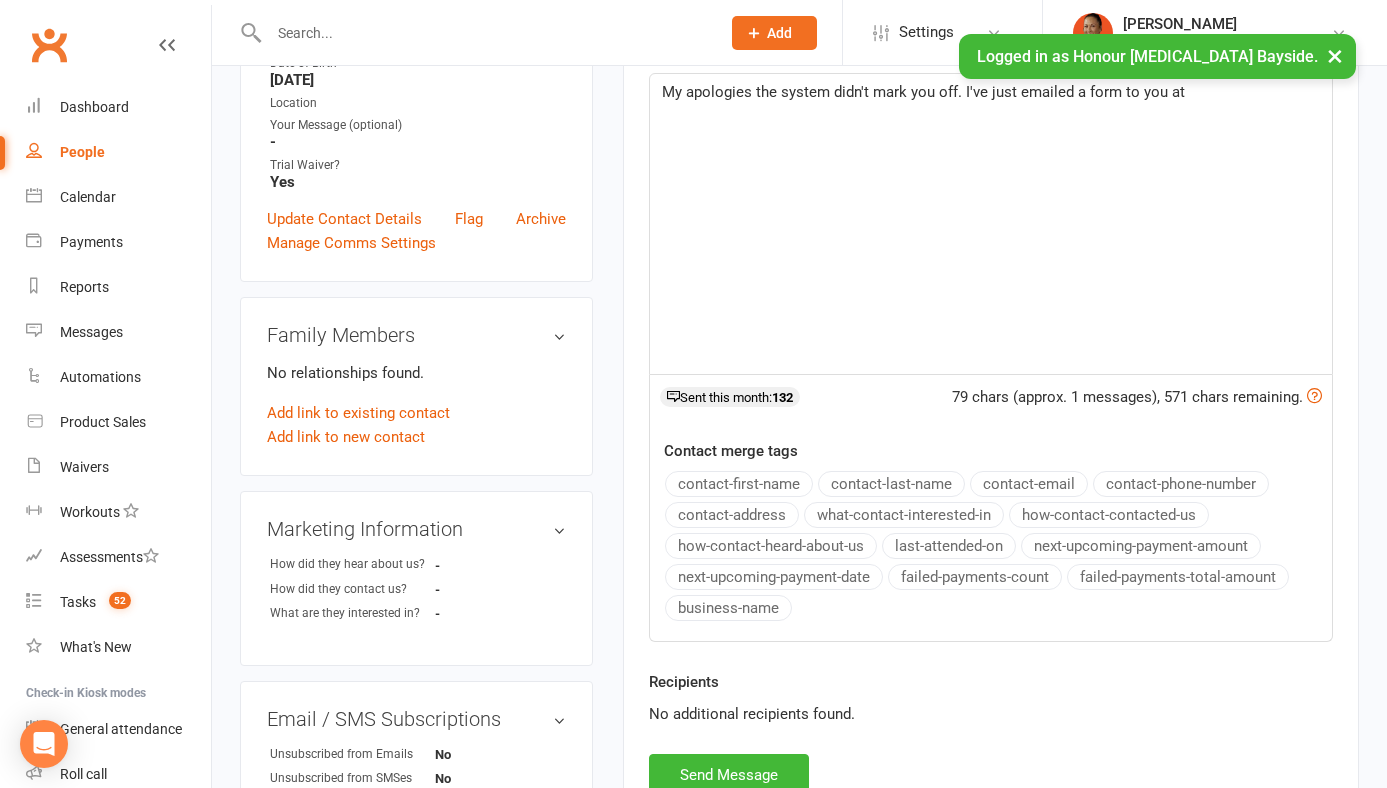 click on "contact-email" 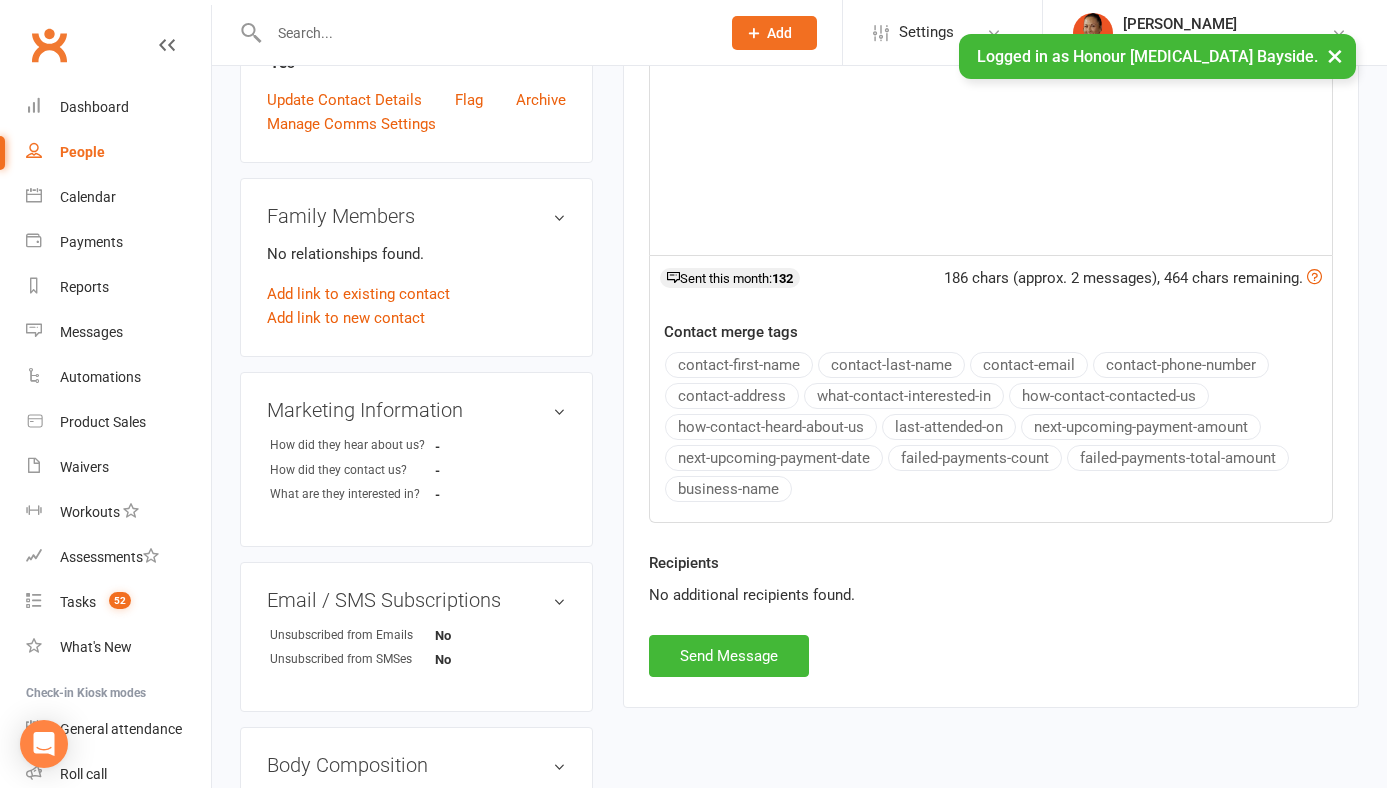 scroll, scrollTop: 532, scrollLeft: 0, axis: vertical 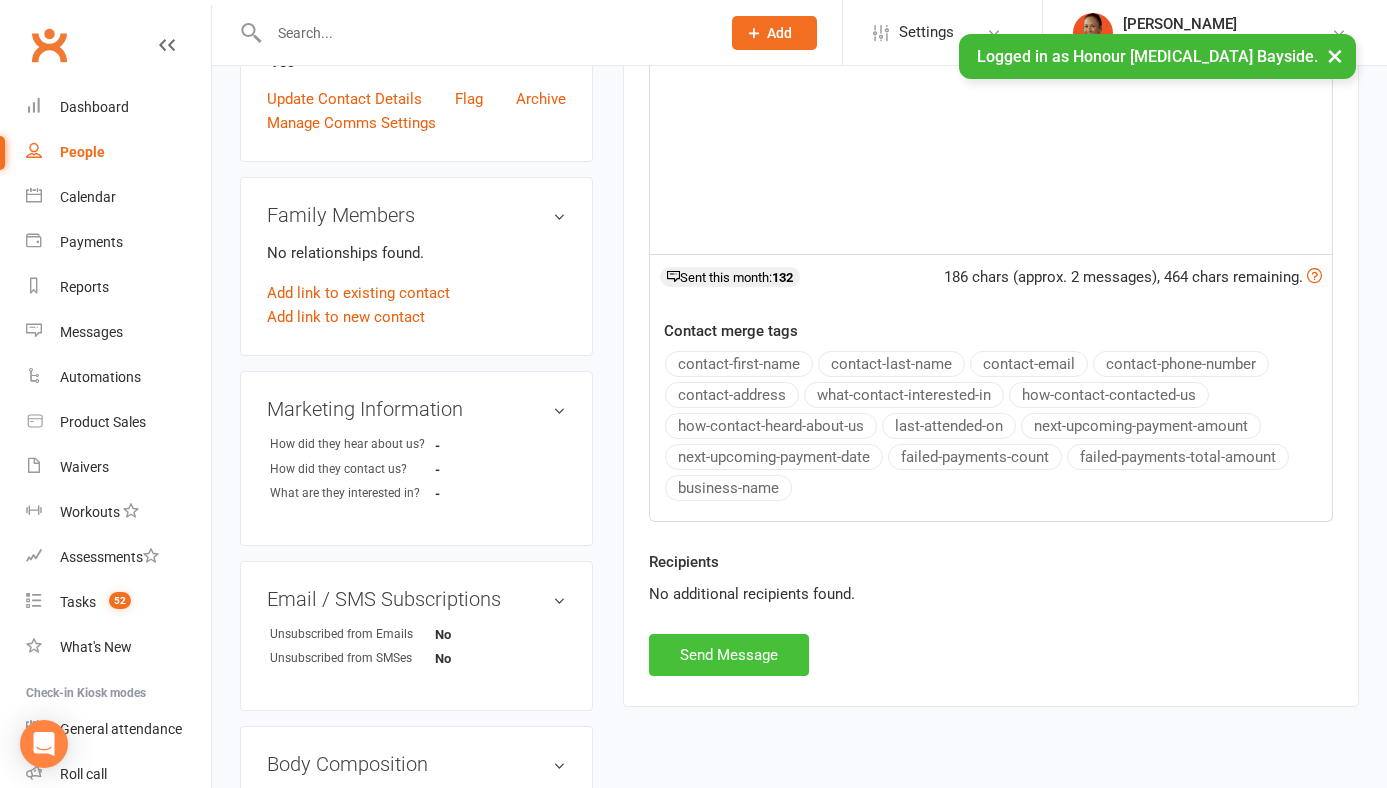click on "Send Message" 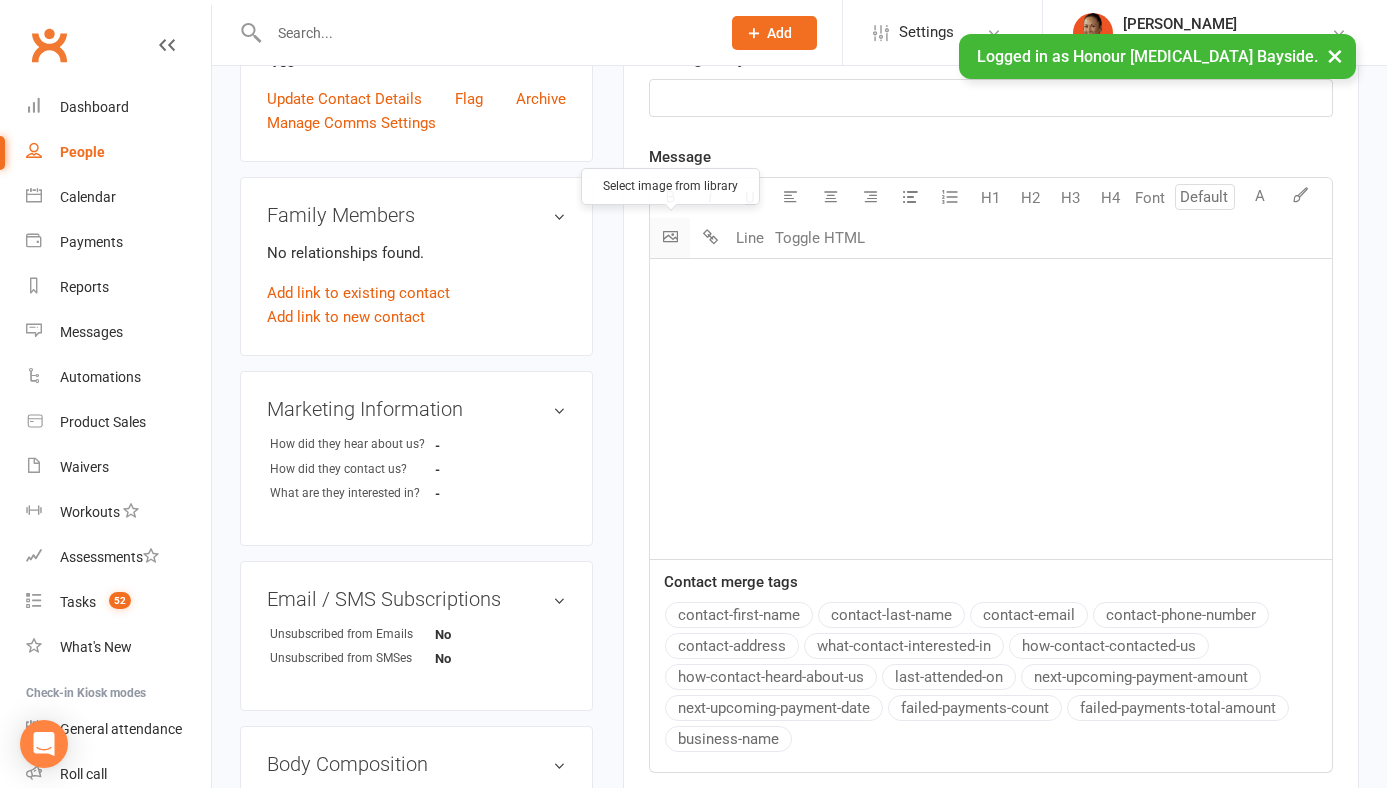 scroll, scrollTop: 0, scrollLeft: 0, axis: both 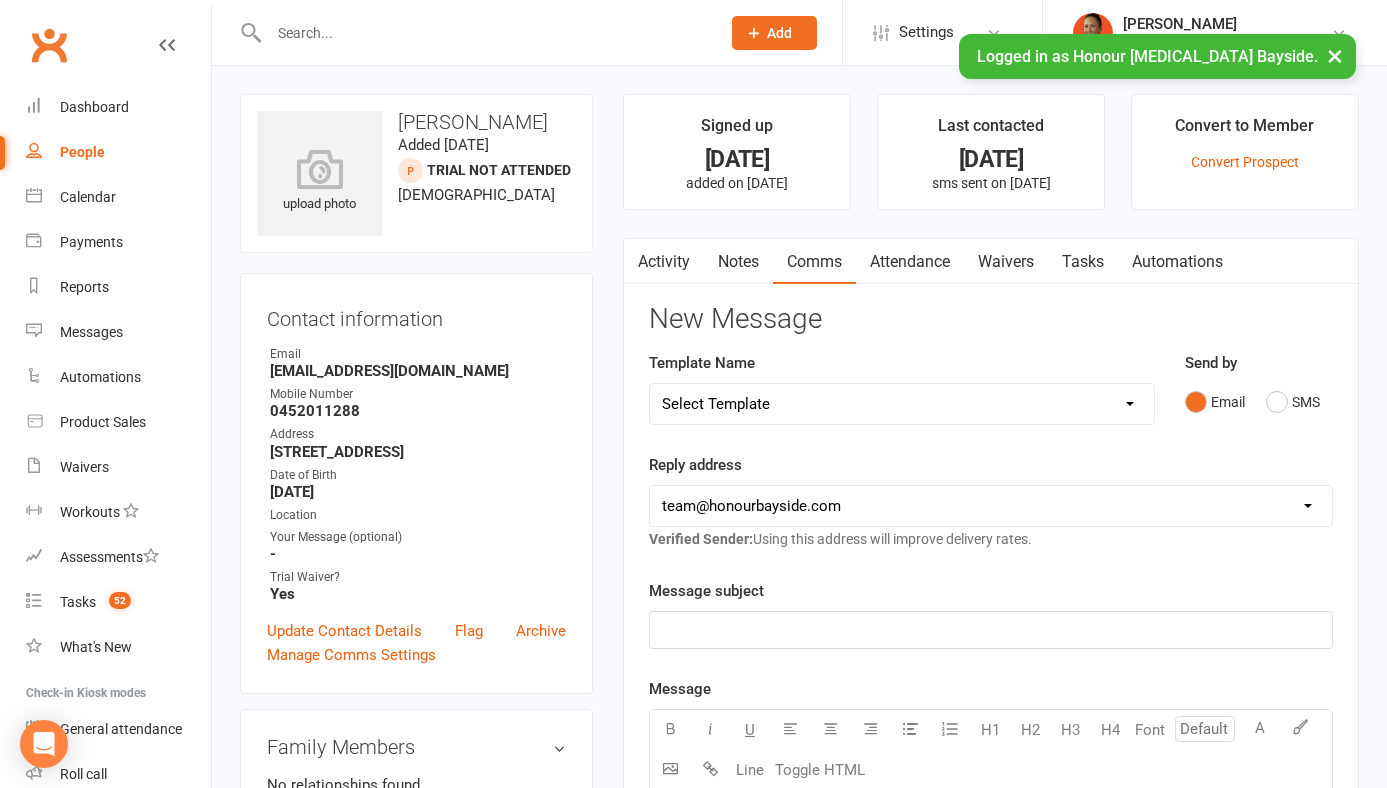 click on "×" 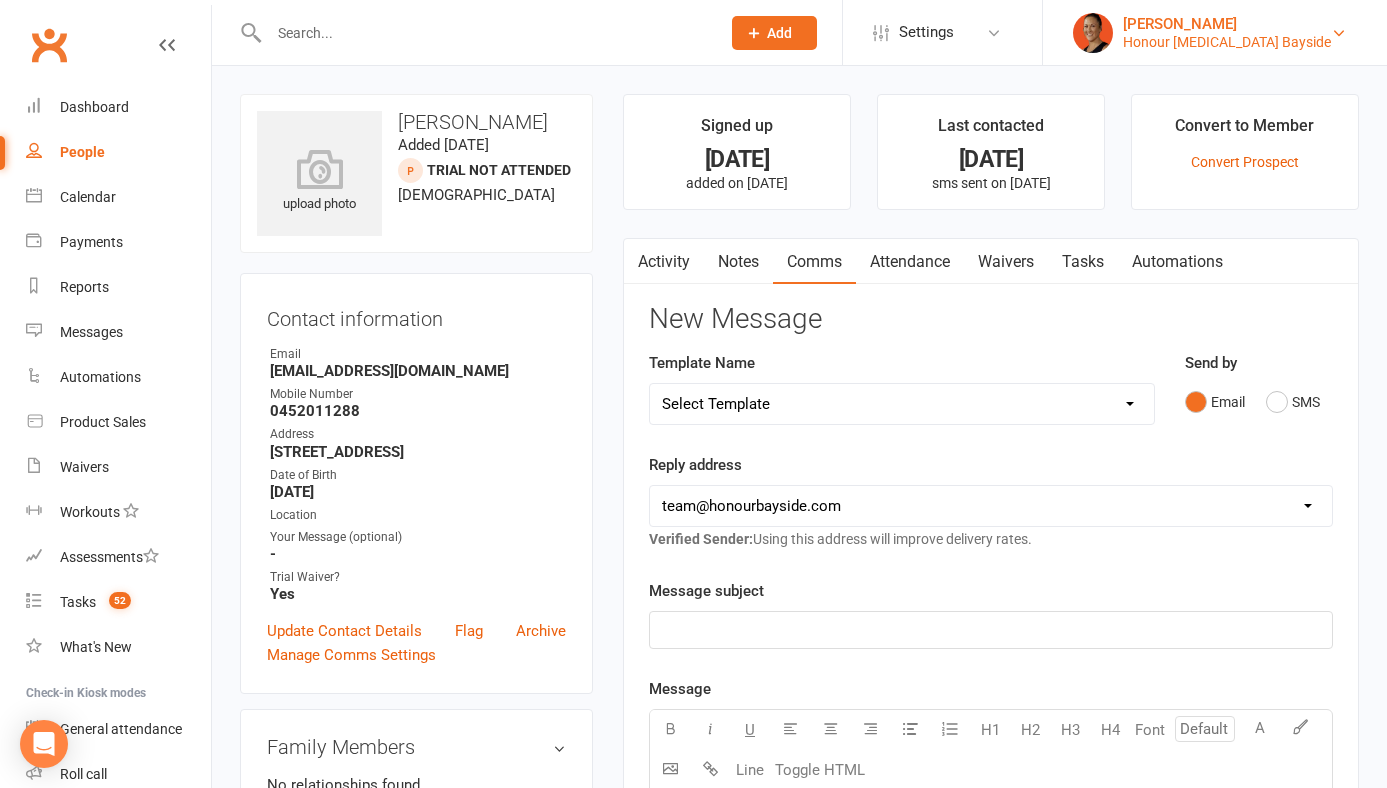 click on "[PERSON_NAME]" 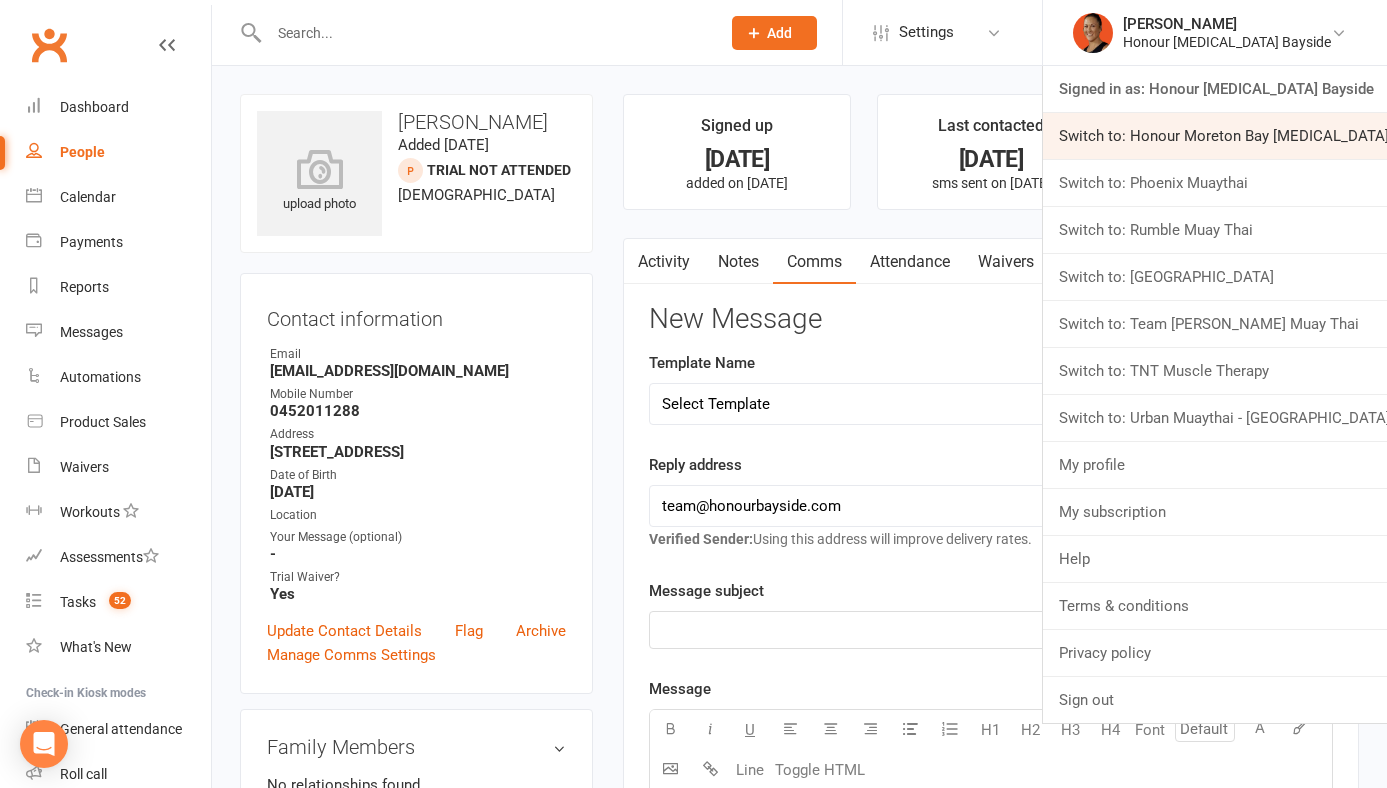 click on "Switch to: Honour Moreton Bay Martial Arts Academy" 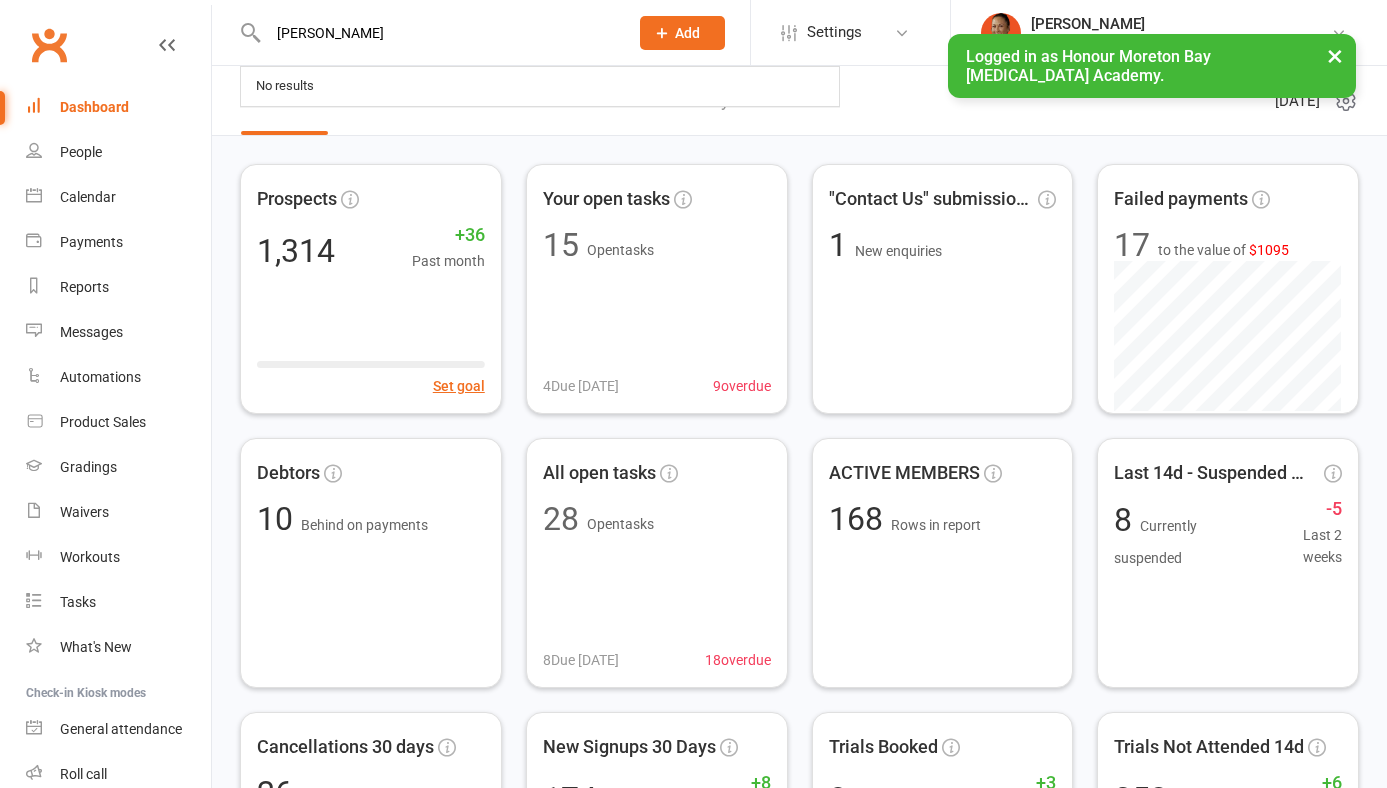 scroll, scrollTop: 0, scrollLeft: 0, axis: both 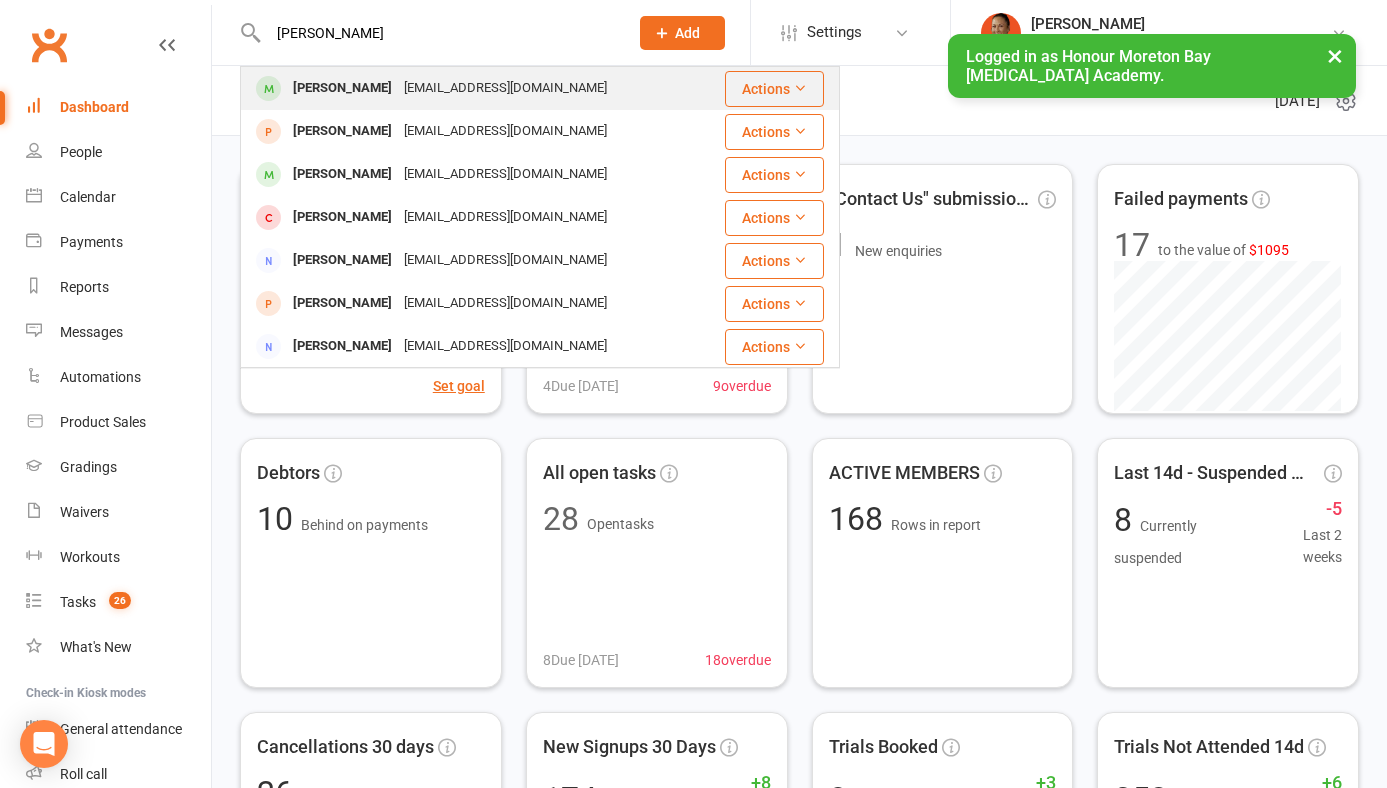type on "[PERSON_NAME]" 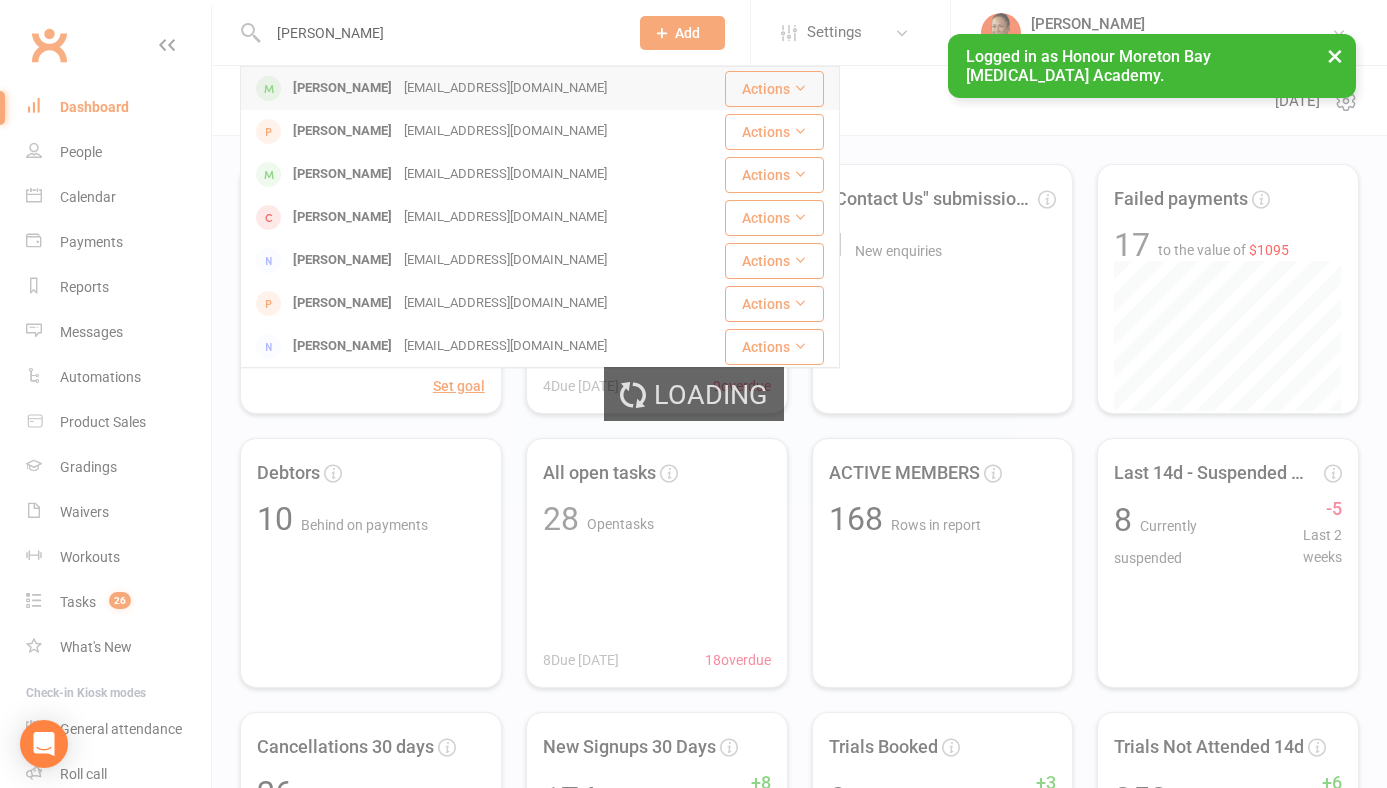 type 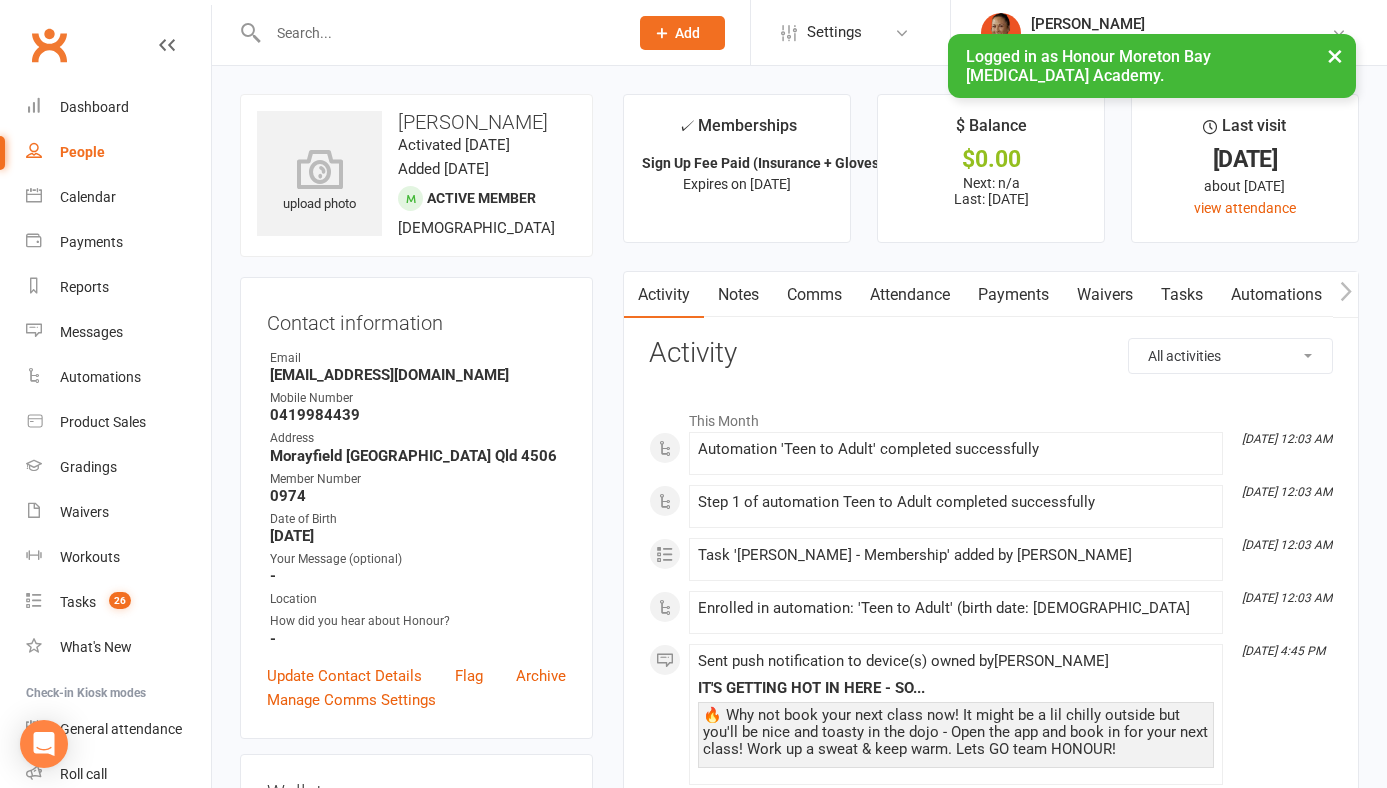 click on "Attendance" at bounding box center (910, 295) 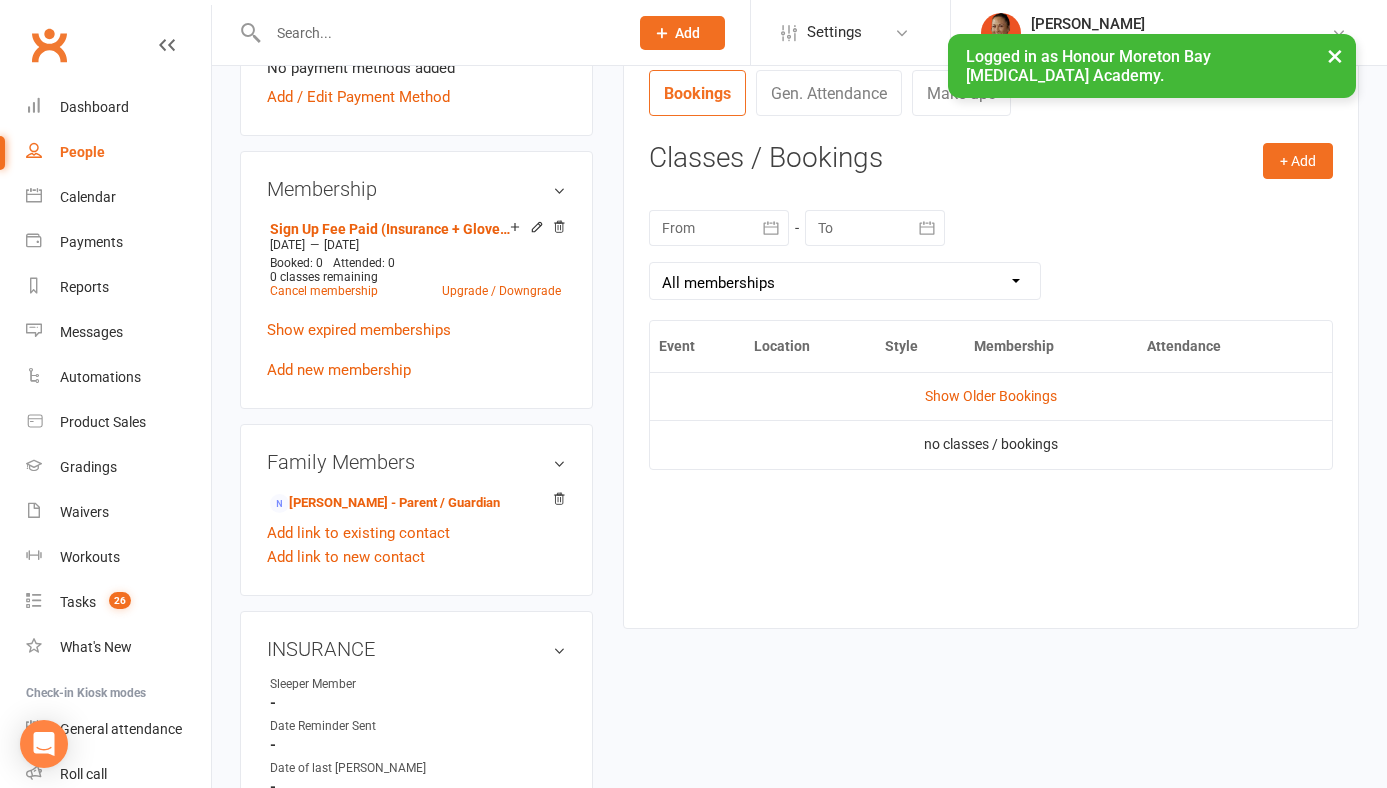 scroll, scrollTop: 747, scrollLeft: 0, axis: vertical 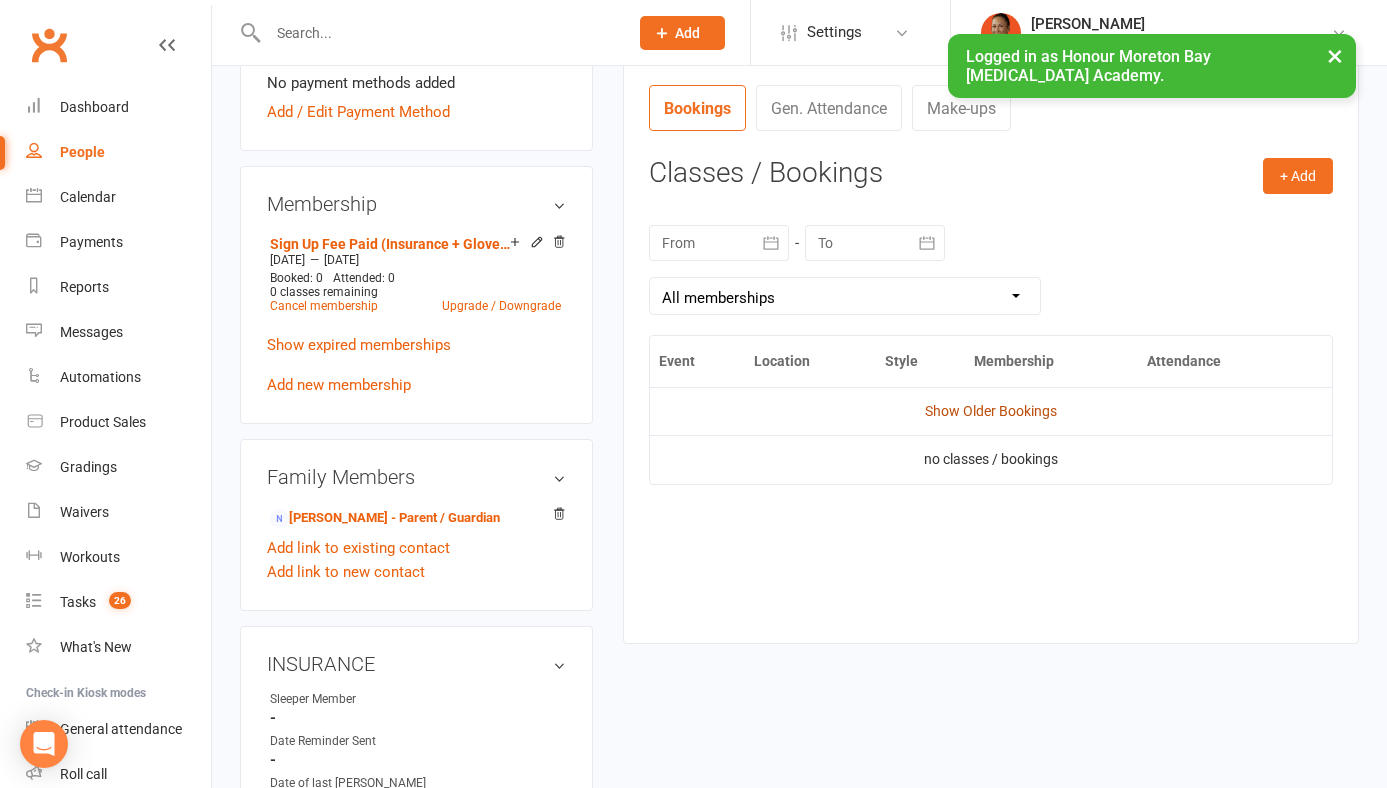 click on "Show Older Bookings" at bounding box center (991, 411) 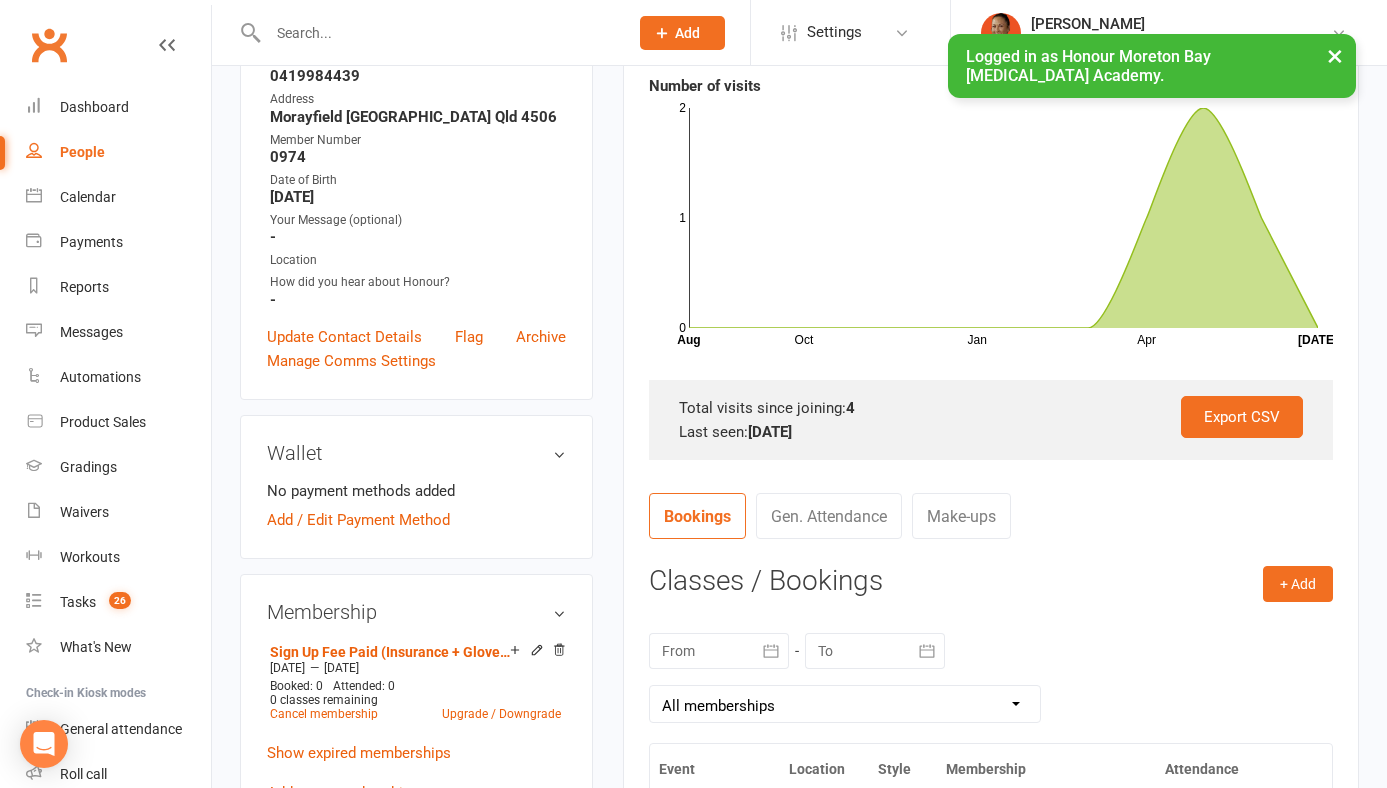 scroll, scrollTop: 0, scrollLeft: 0, axis: both 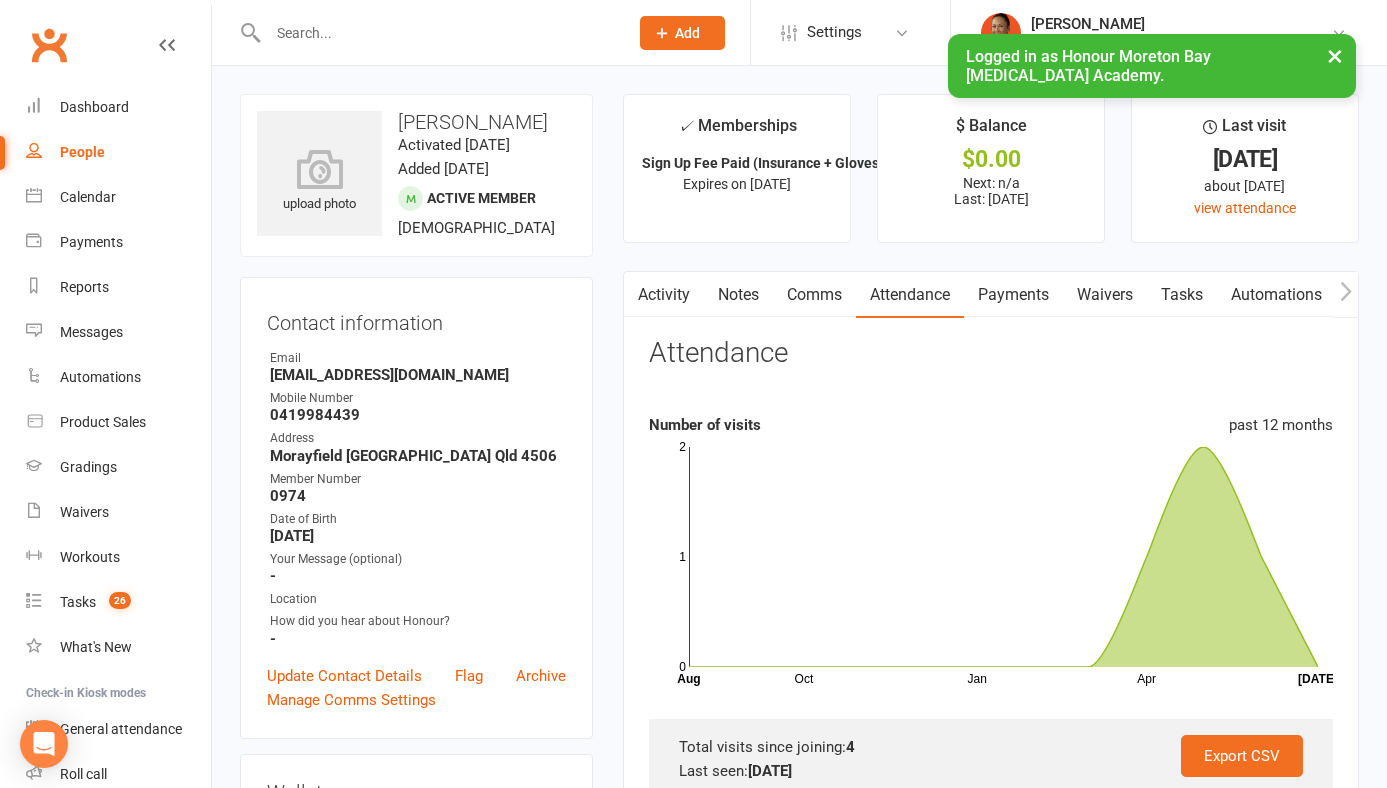 click on "Tasks" at bounding box center [1182, 295] 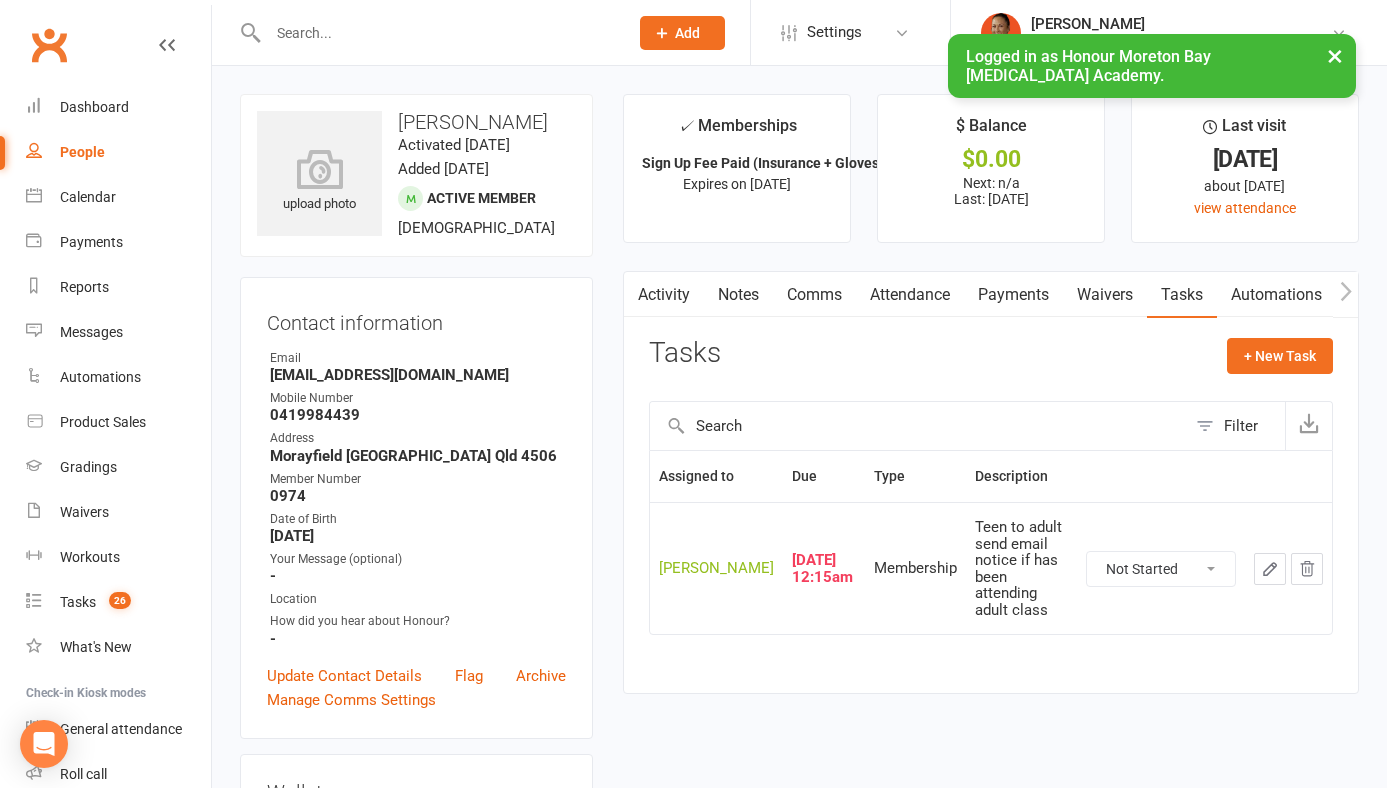 click at bounding box center (1270, 569) 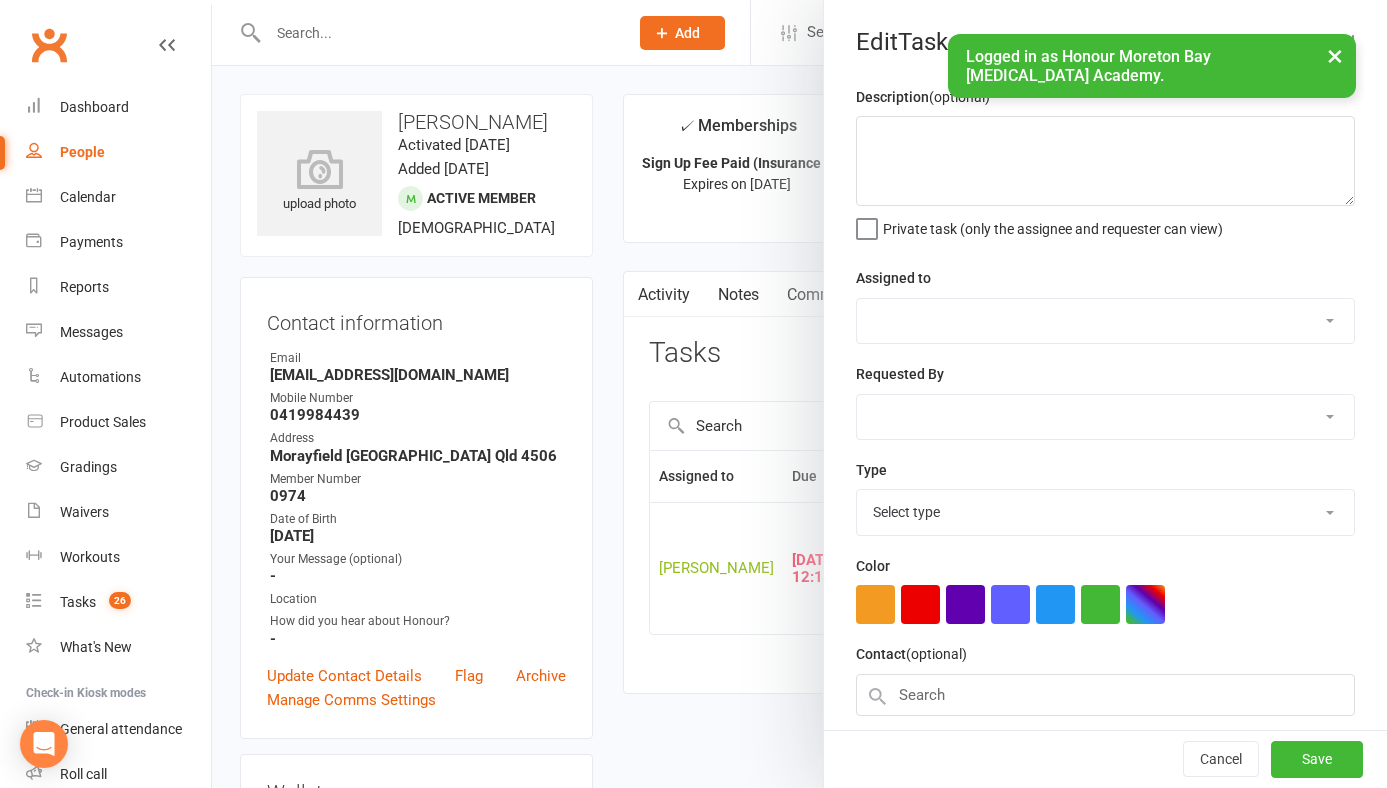 type on "Teen to adult send email notice if has been attending adult class" 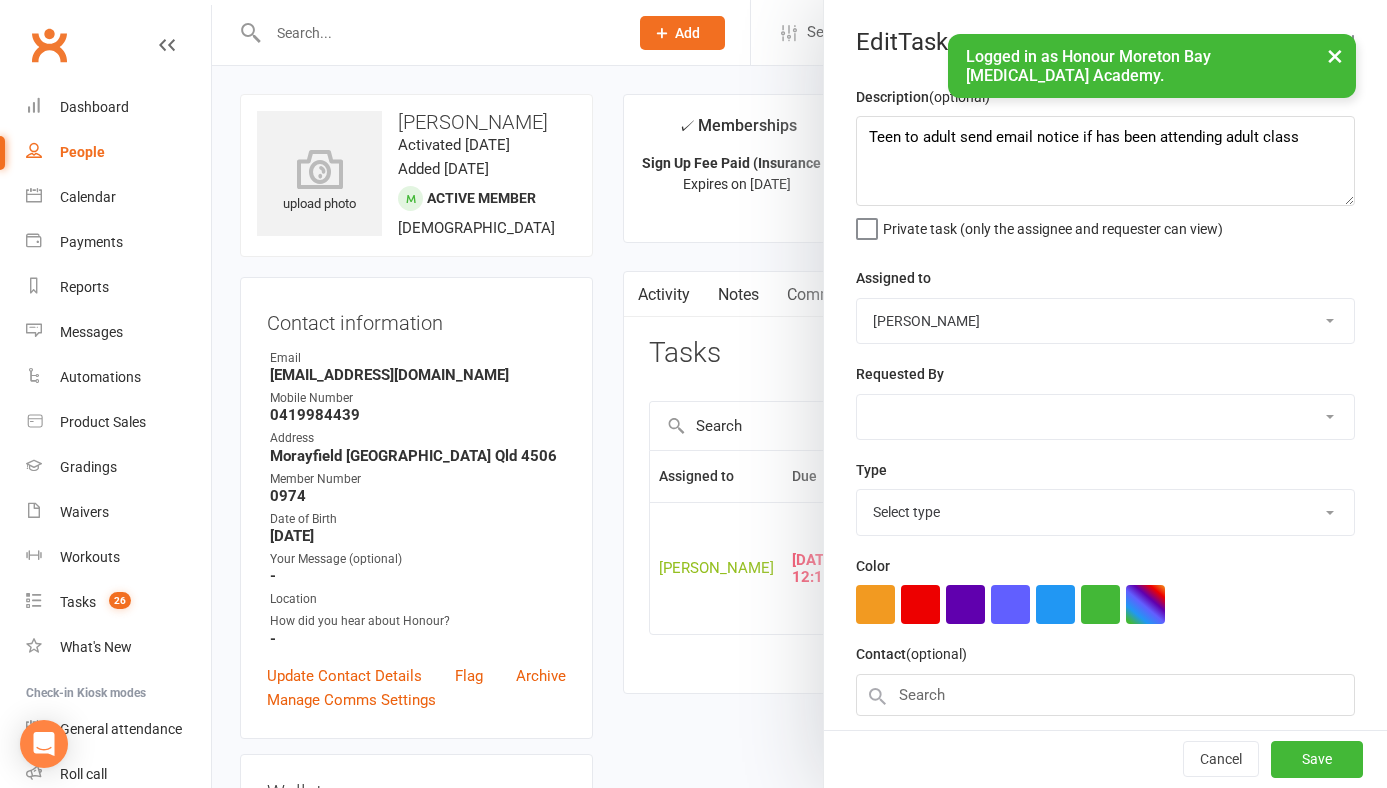 select on "9268" 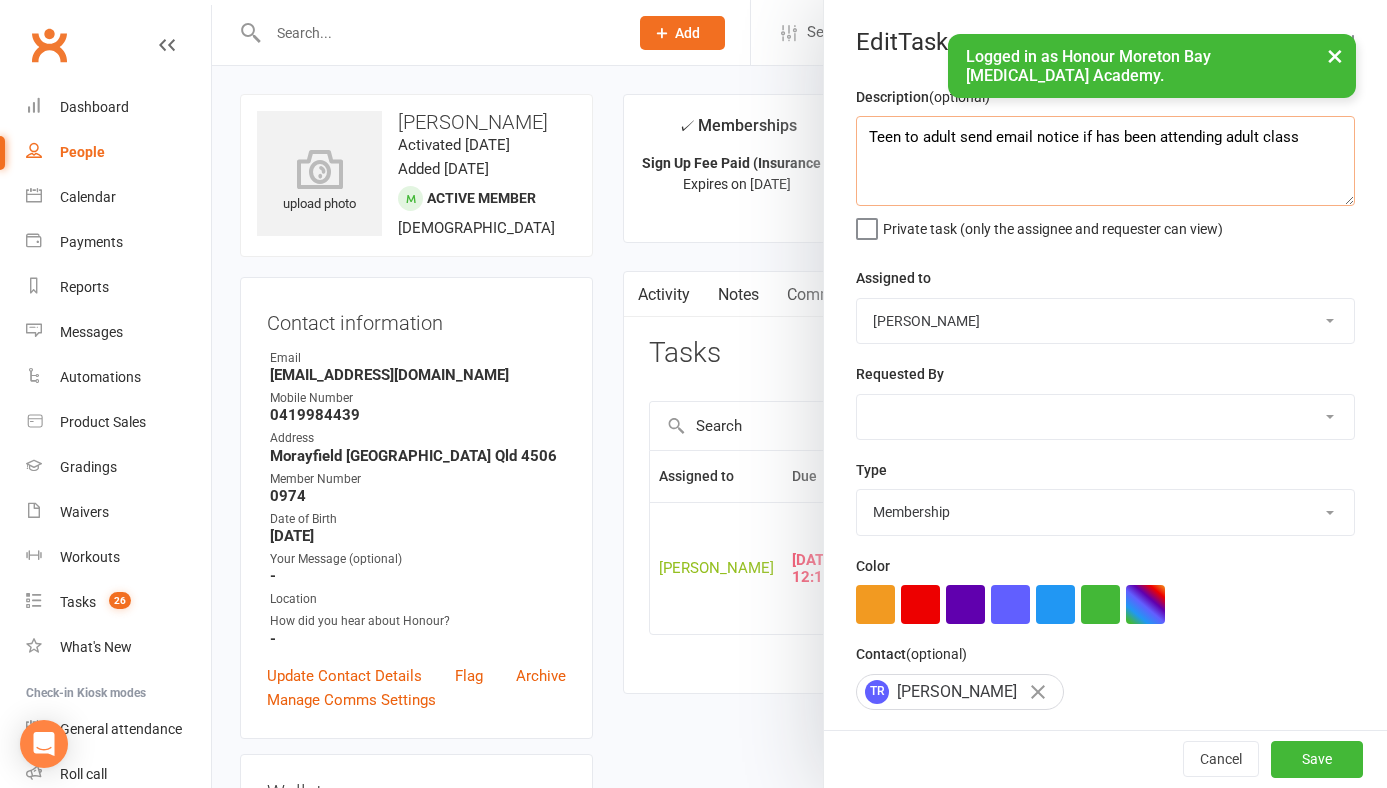 click on "Teen to adult send email notice if has been attending adult class" at bounding box center [1105, 161] 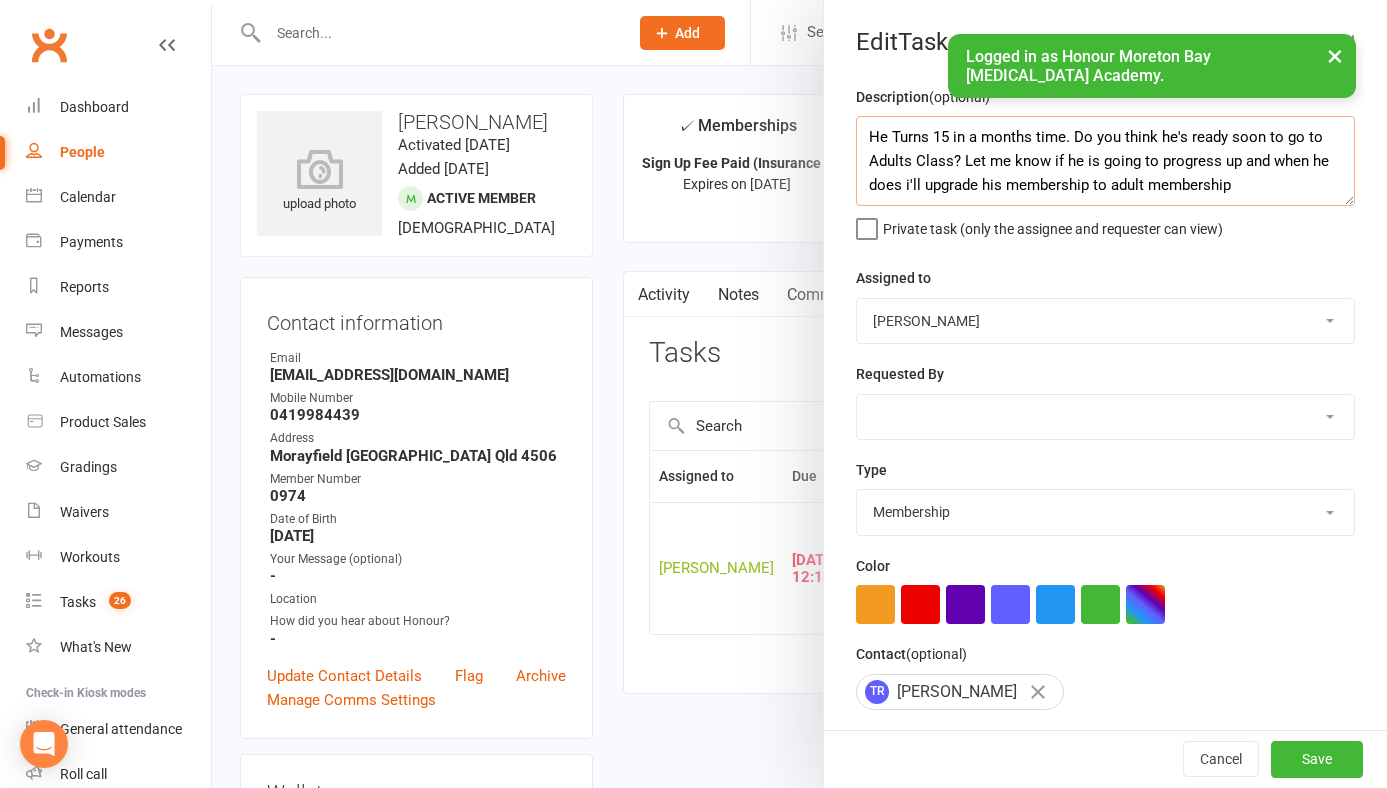click on "He Turns 15 in a months time. Do you think he's ready soon to go to Adults Class? Let me know if he is going to progress up and when he does i'll upgrade his membership to adult membership" at bounding box center [1105, 161] 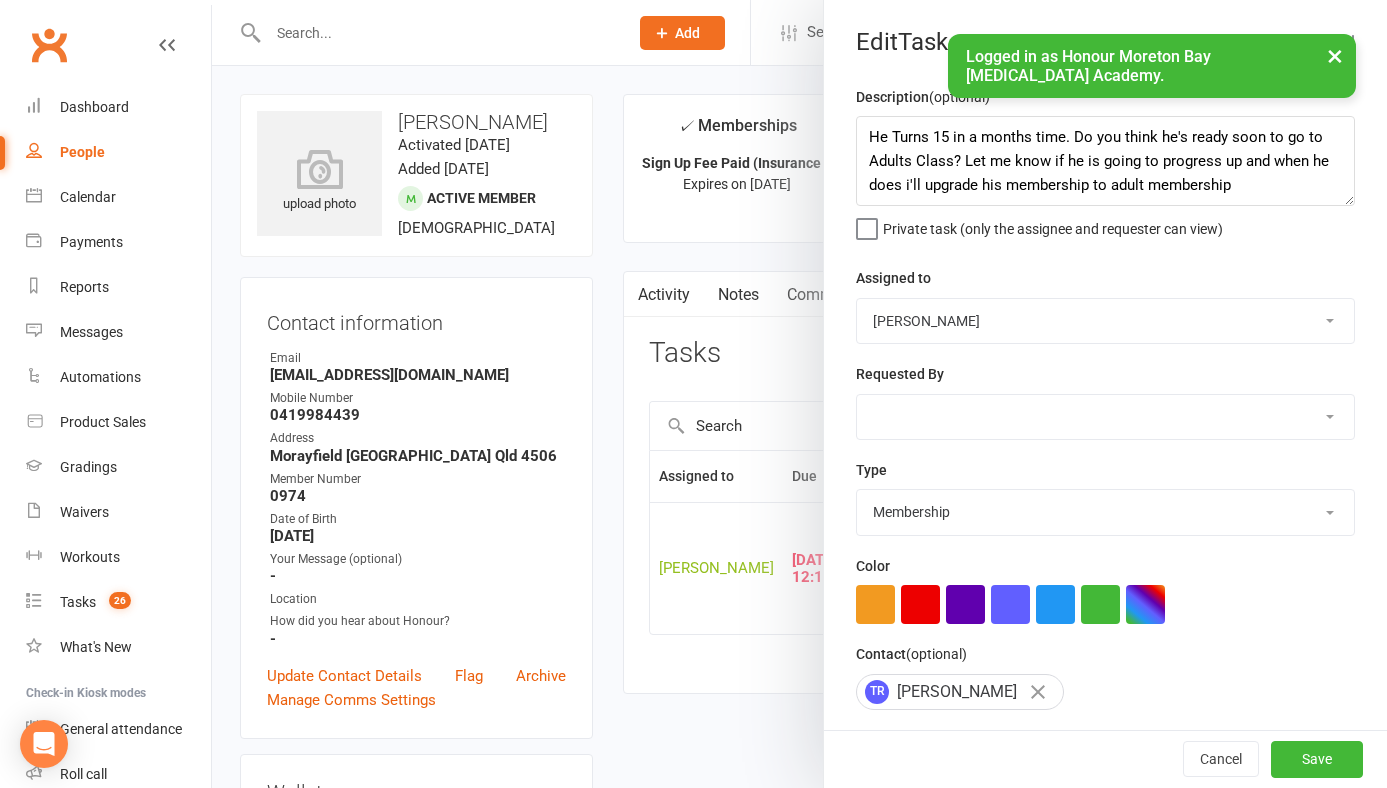 click on "Honour Moreton Bay Martial Arts Academy Jade Russell Beccy Price Jazmin Boehmke Corey Chapple Ethan Armitage Melina Yung Michael Reberger Lily Laws Sophie Horner Kaos iPad Dave McGowan" at bounding box center (1105, 321) 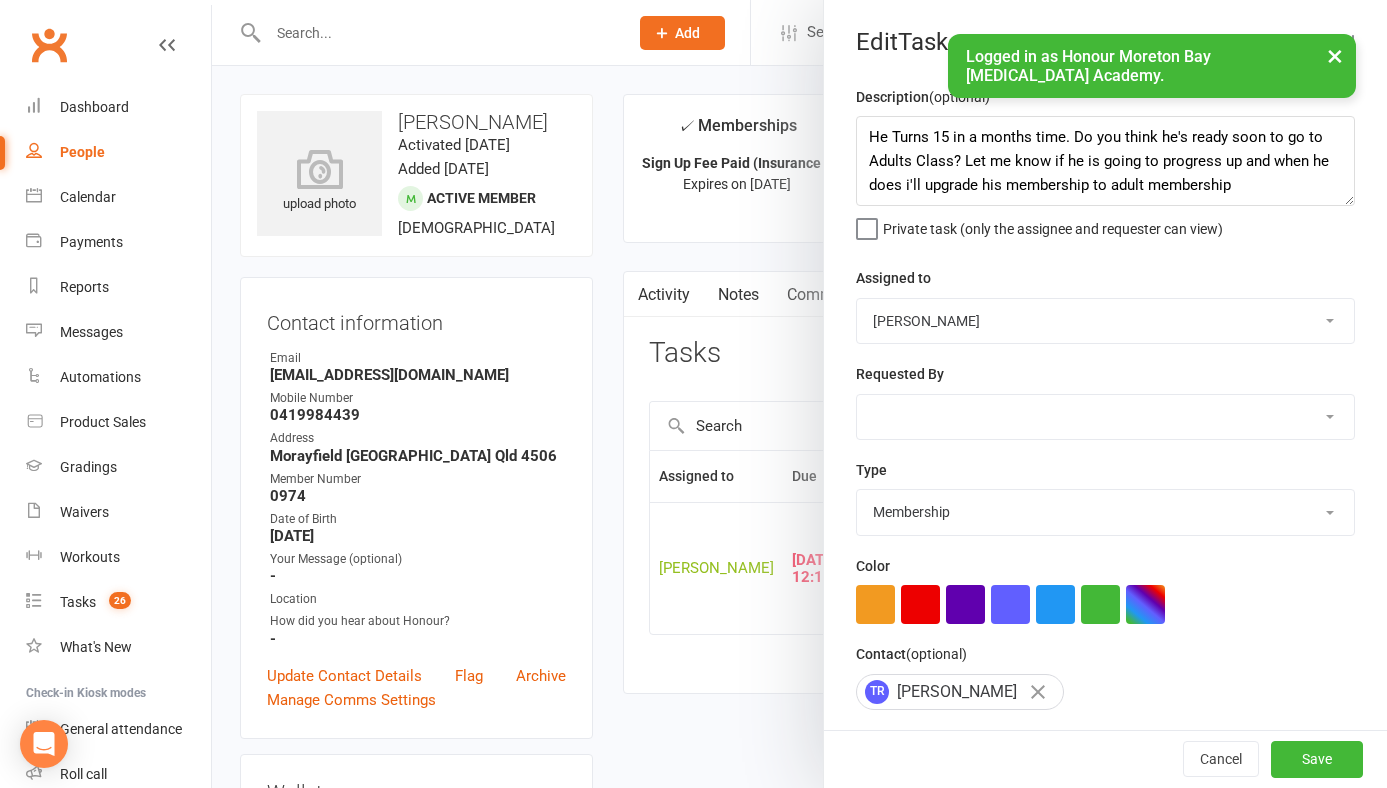 select on "49591" 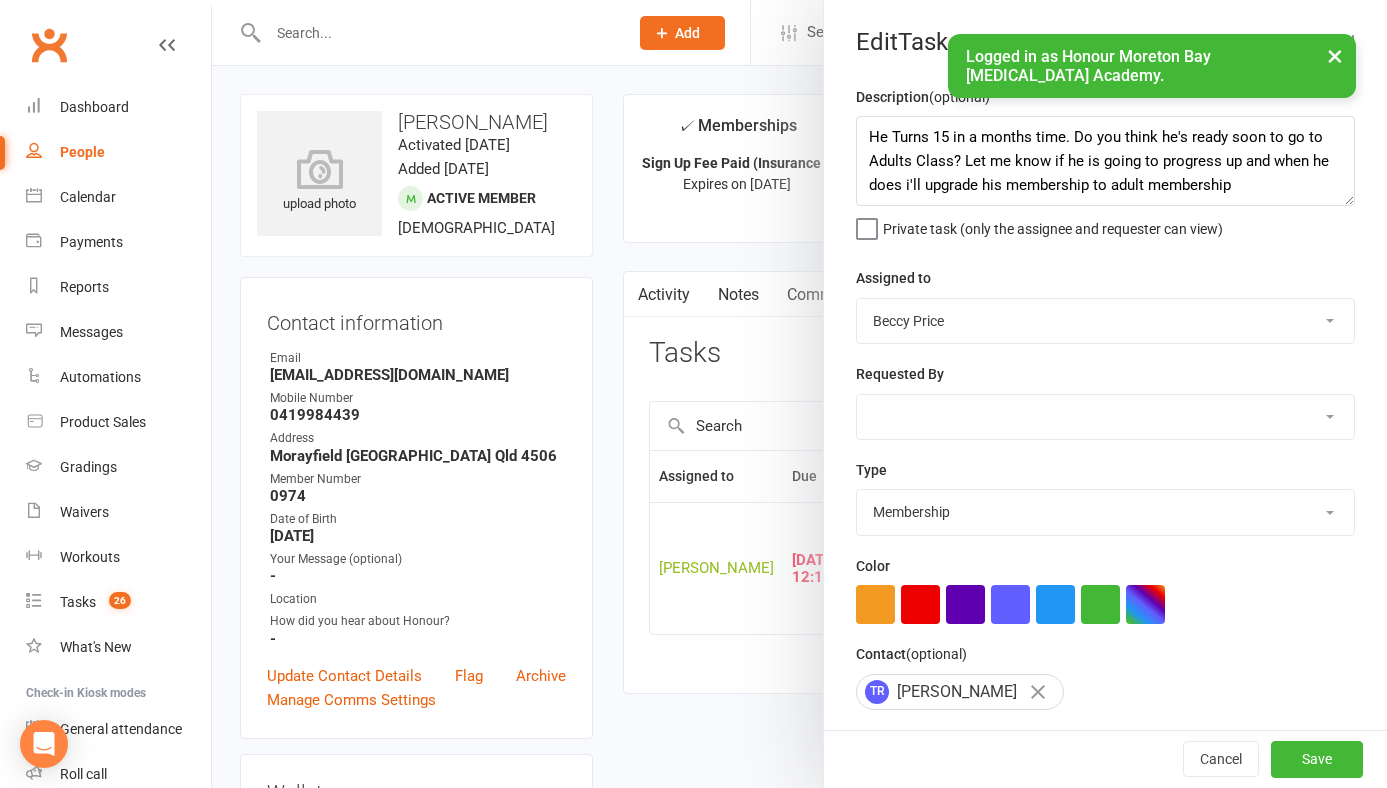 click on "Honour Moreton Bay Martial Arts Academy Jade Russell Beccy Price Jazmin Boehmke Corey Chapple Ethan Armitage Melina Yung Michael Reberger Lily Laws Sophie Horner Kaos iPad Dave McGowan" at bounding box center (1105, 417) 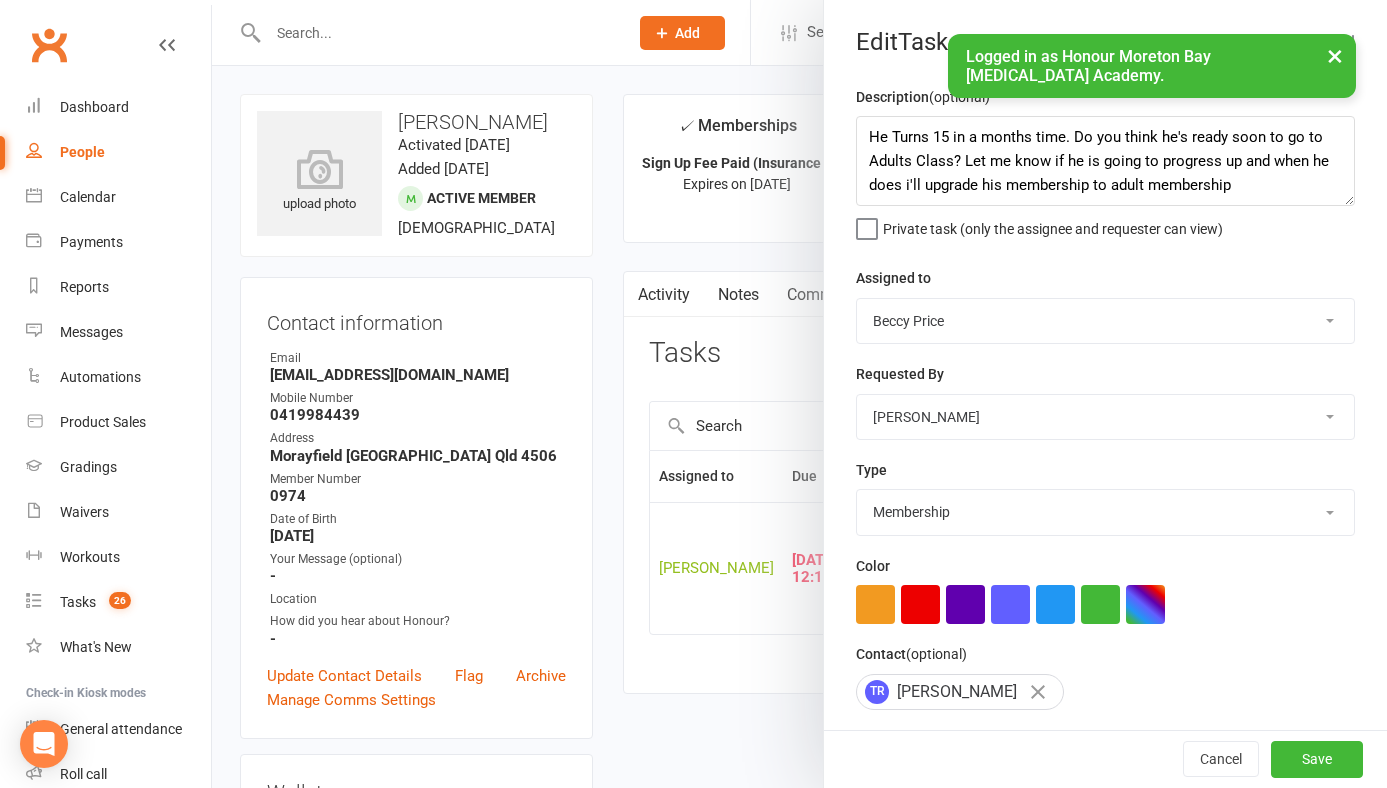 scroll, scrollTop: 198, scrollLeft: 0, axis: vertical 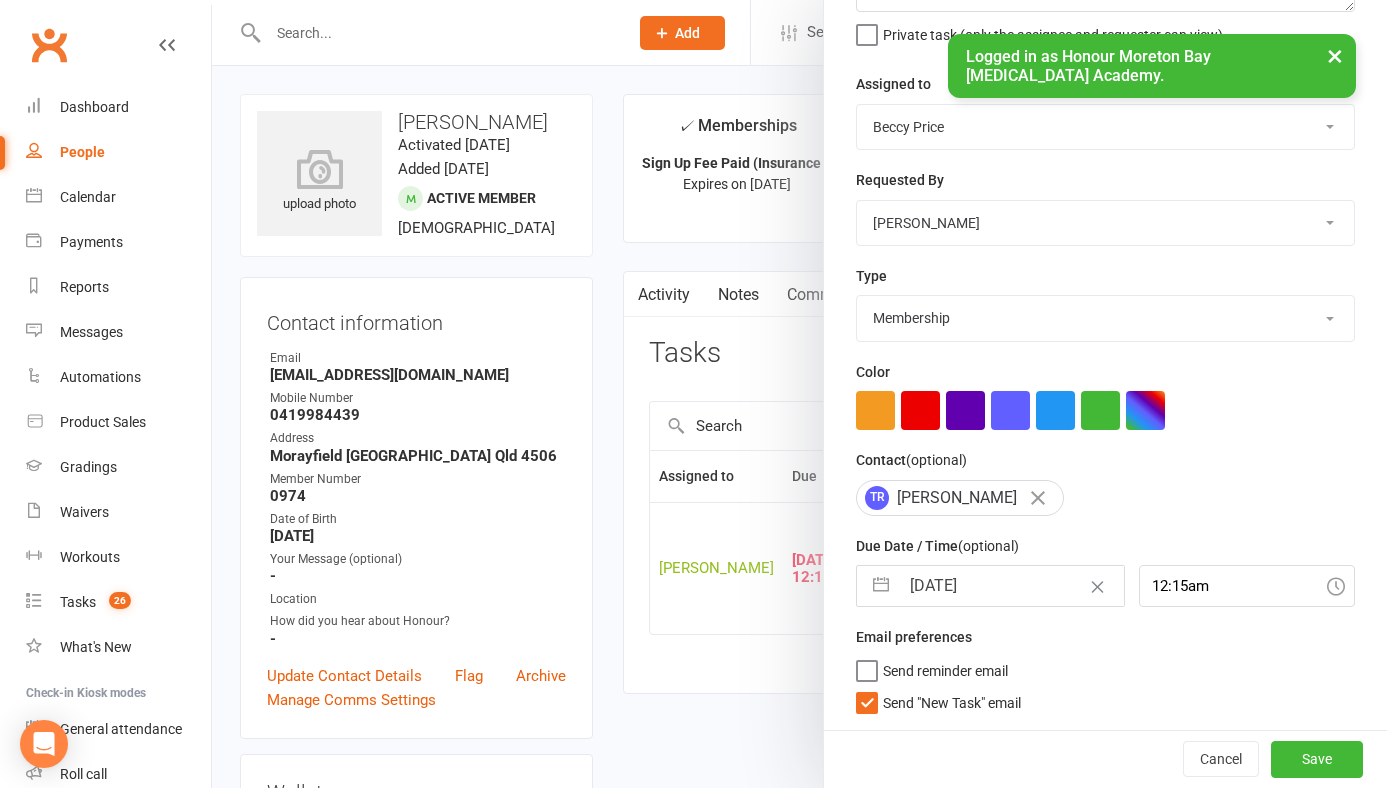 click on "12 Jul 2025" at bounding box center [1011, 586] 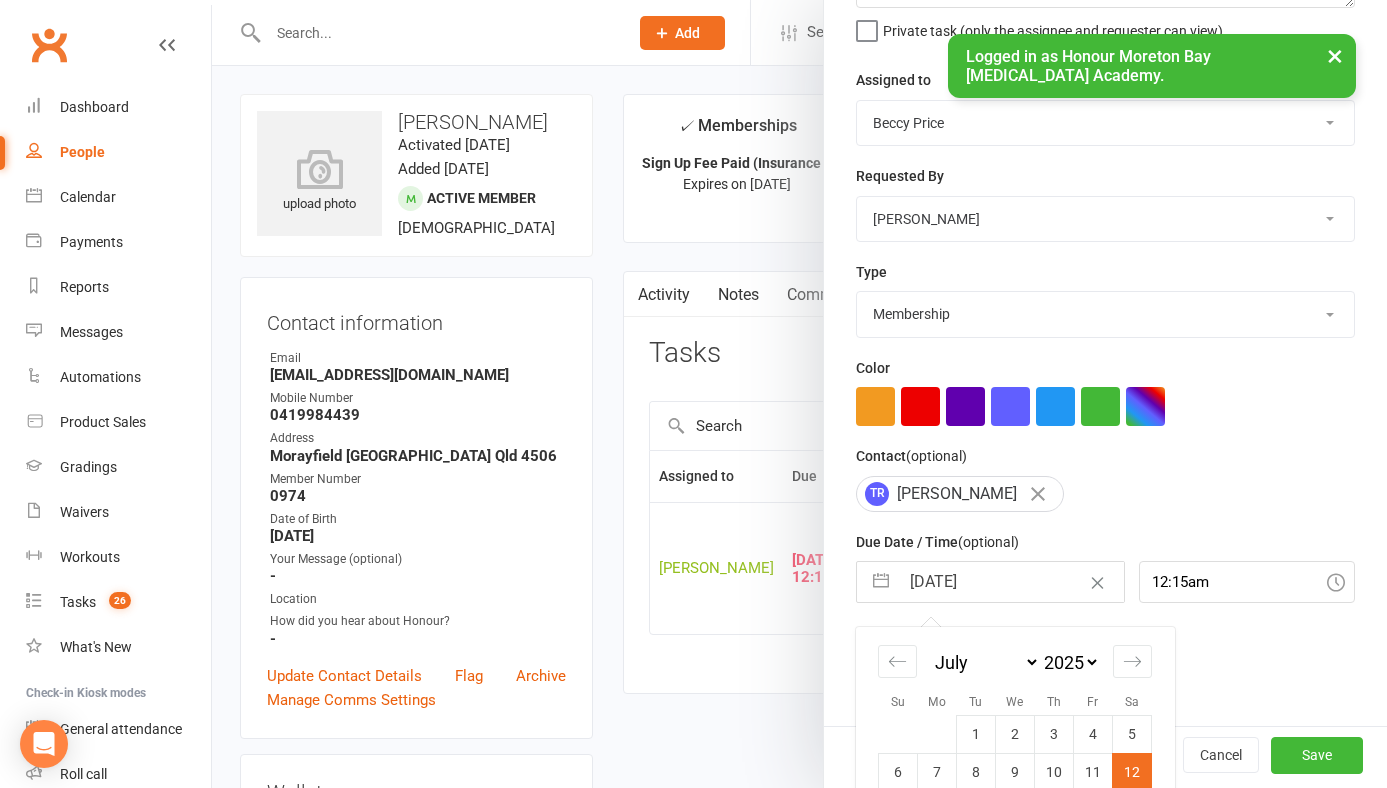 scroll, scrollTop: 342, scrollLeft: 0, axis: vertical 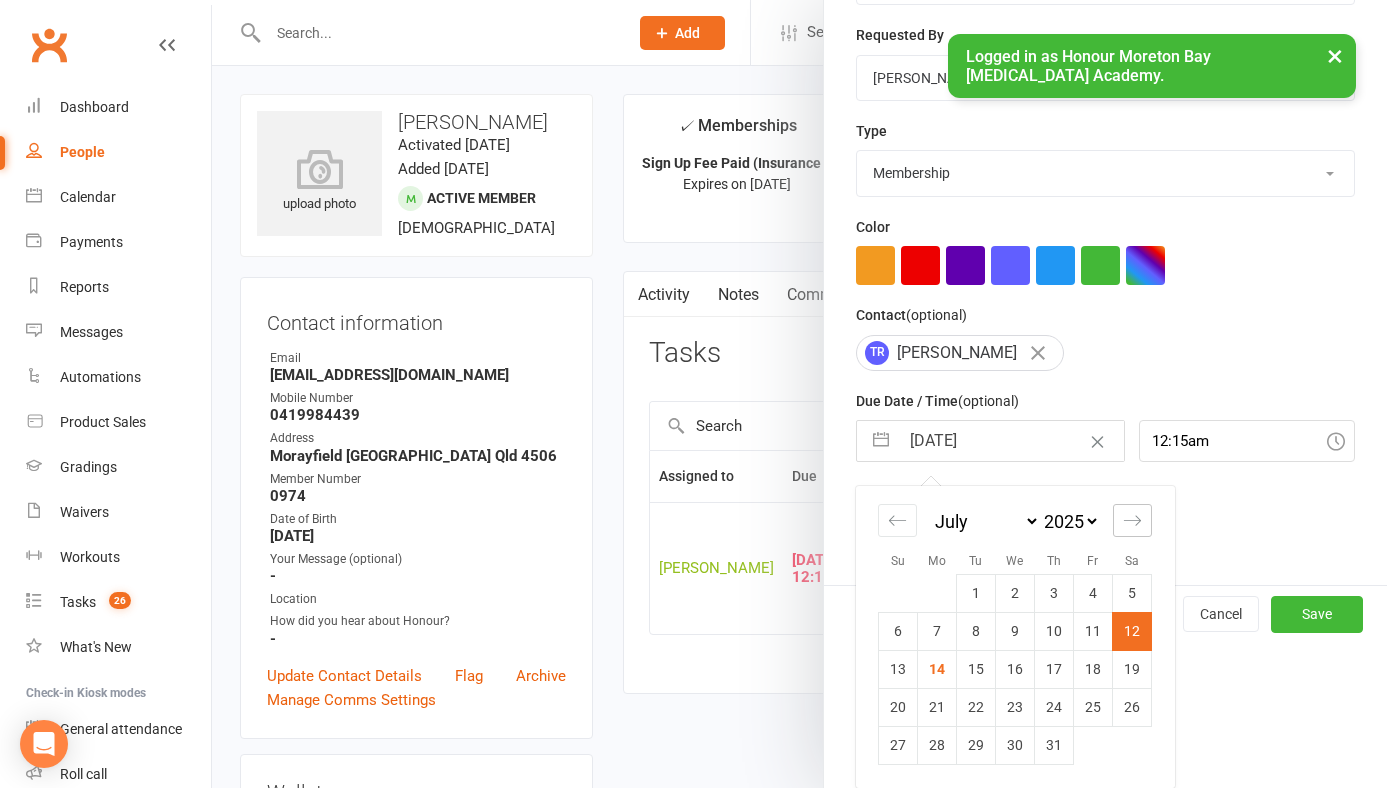 click 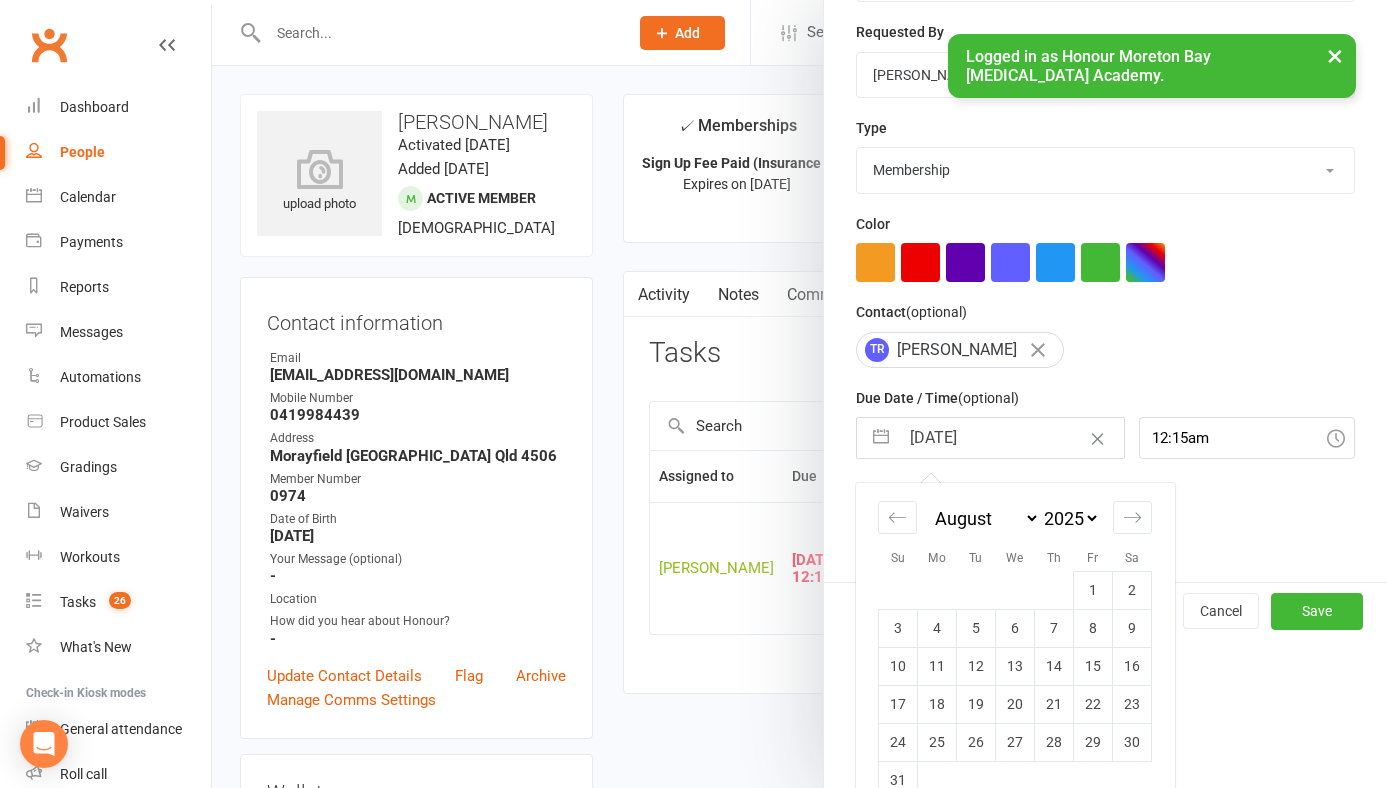 click on "TR Tyler Rogers-phillips" at bounding box center (1105, 350) 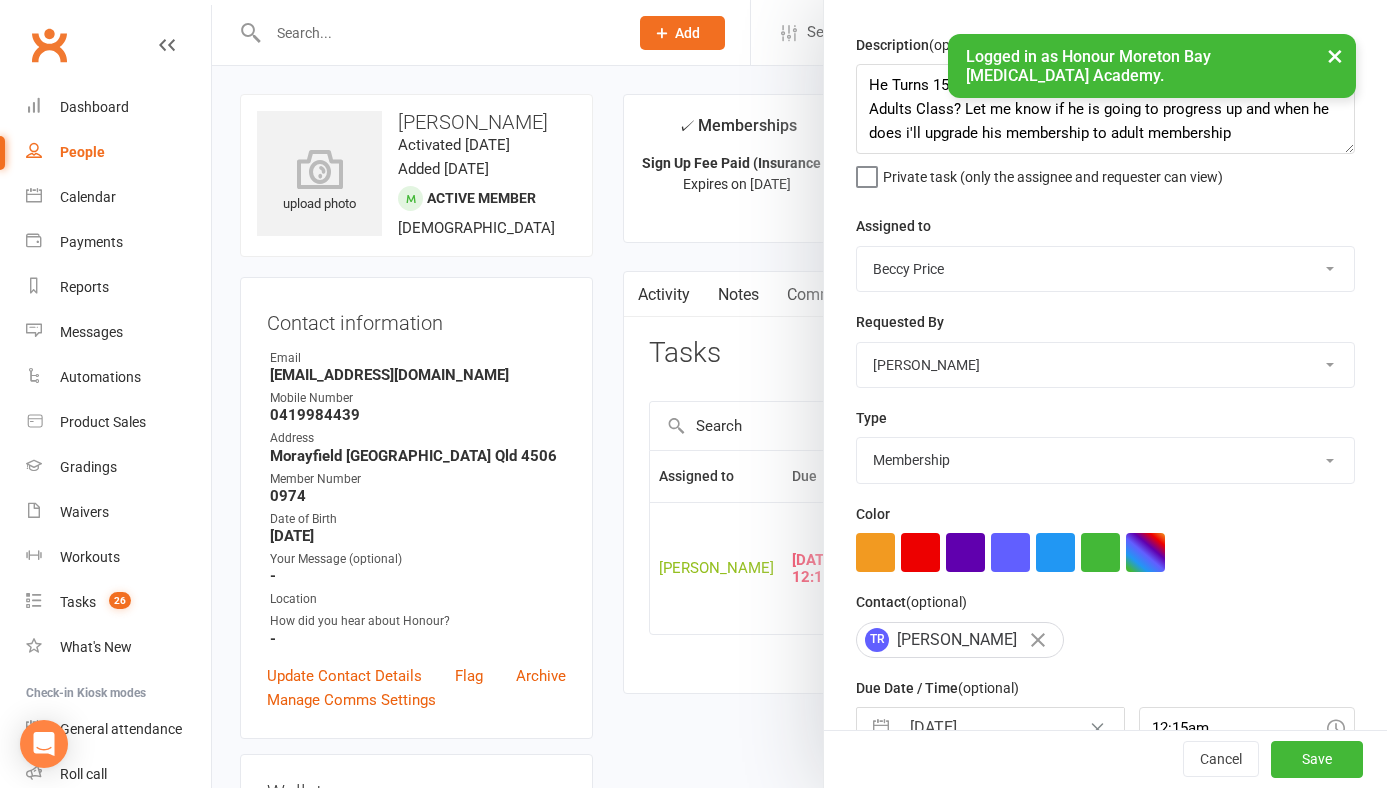 scroll, scrollTop: 51, scrollLeft: 0, axis: vertical 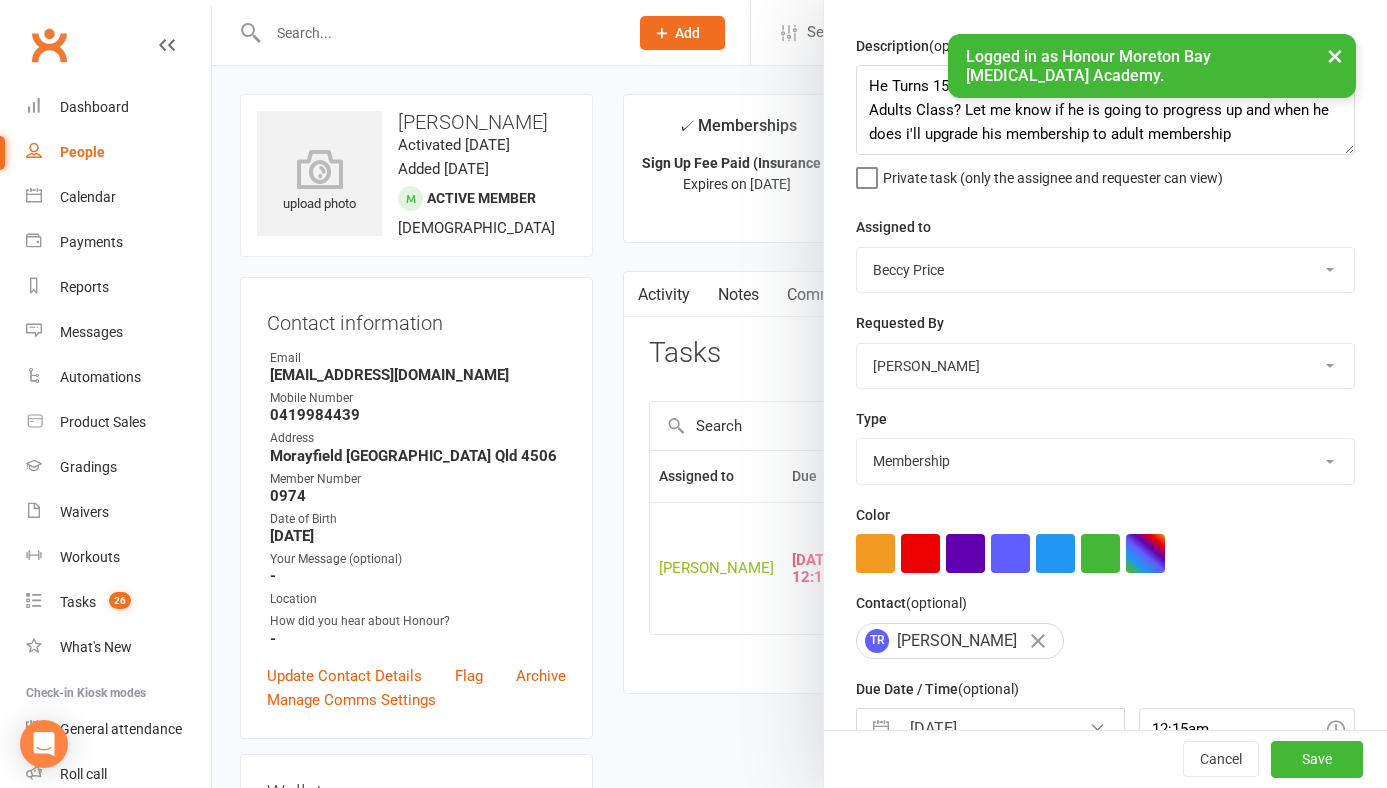 click on "Honour Moreton Bay Martial Arts Academy Jade Russell Beccy Price Jazmin Boehmke Corey Chapple Ethan Armitage Melina Yung Michael Reberger Lily Laws Sophie Horner Kaos iPad Dave McGowan" at bounding box center [1105, 270] 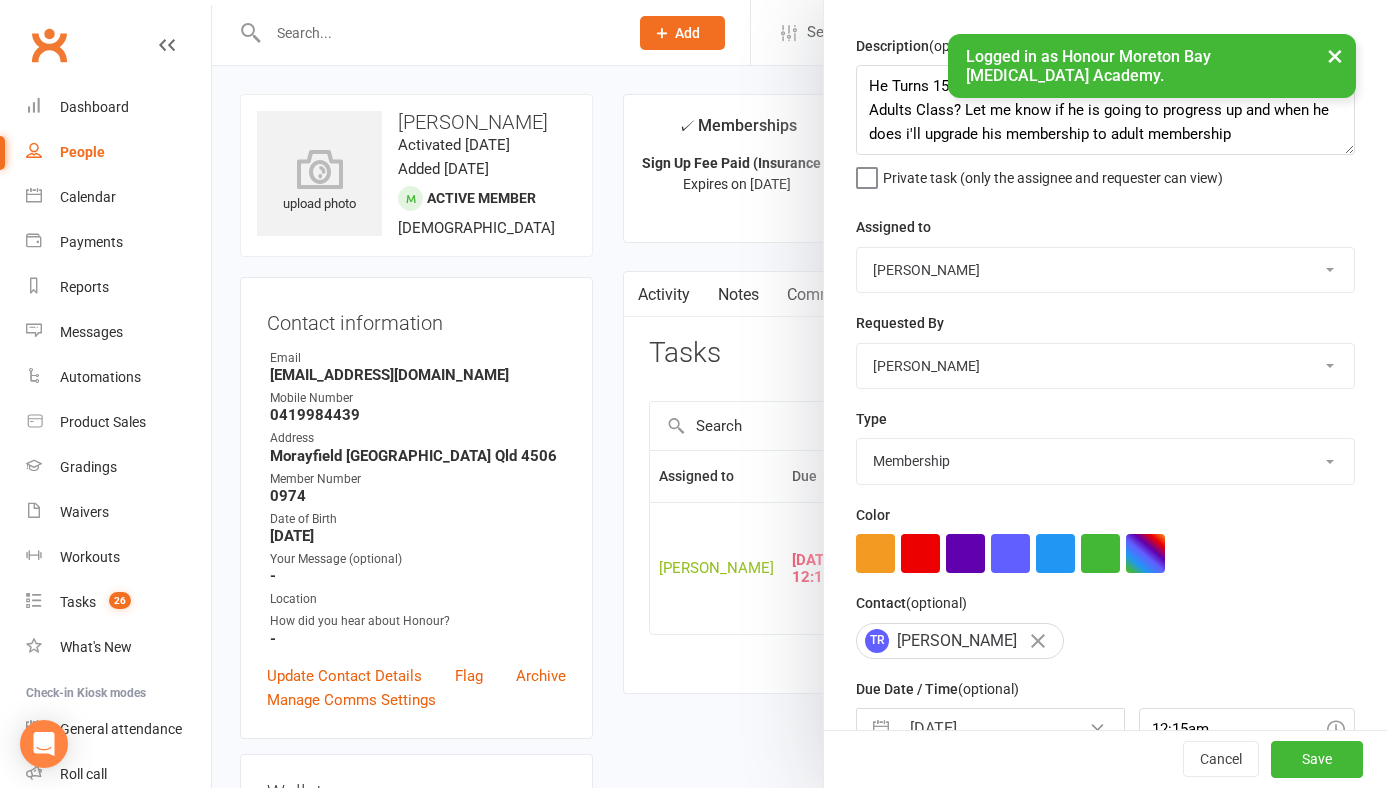 click on "Private task (only the assignee and requester can view)" at bounding box center (1039, 173) 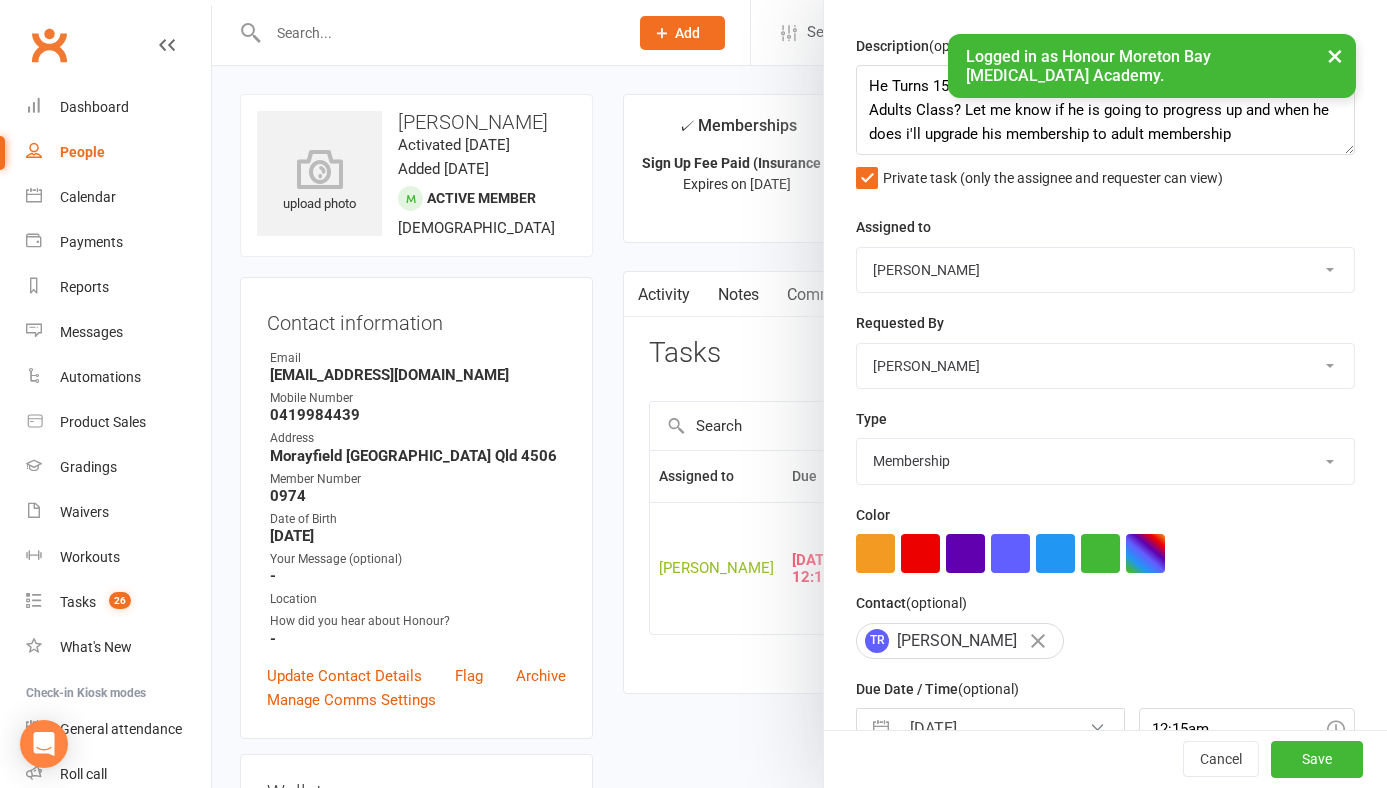 scroll, scrollTop: 166, scrollLeft: 0, axis: vertical 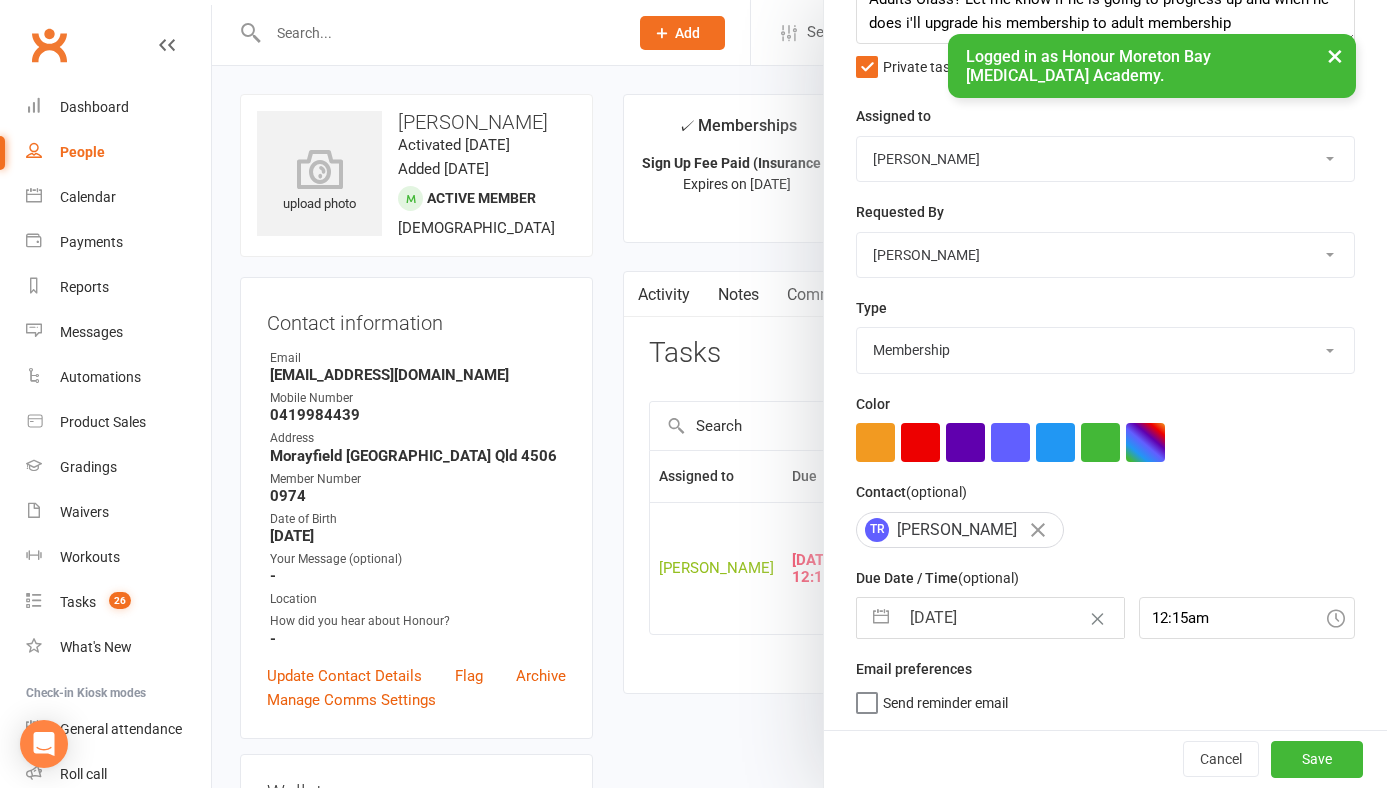 click on "Due Date / Time  (optional) 12 Jul 2025 Navigate forward to interact with the calendar and select a date. Press the question mark key to get the keyboard shortcuts for changing dates. 12:15am" at bounding box center [1105, 602] 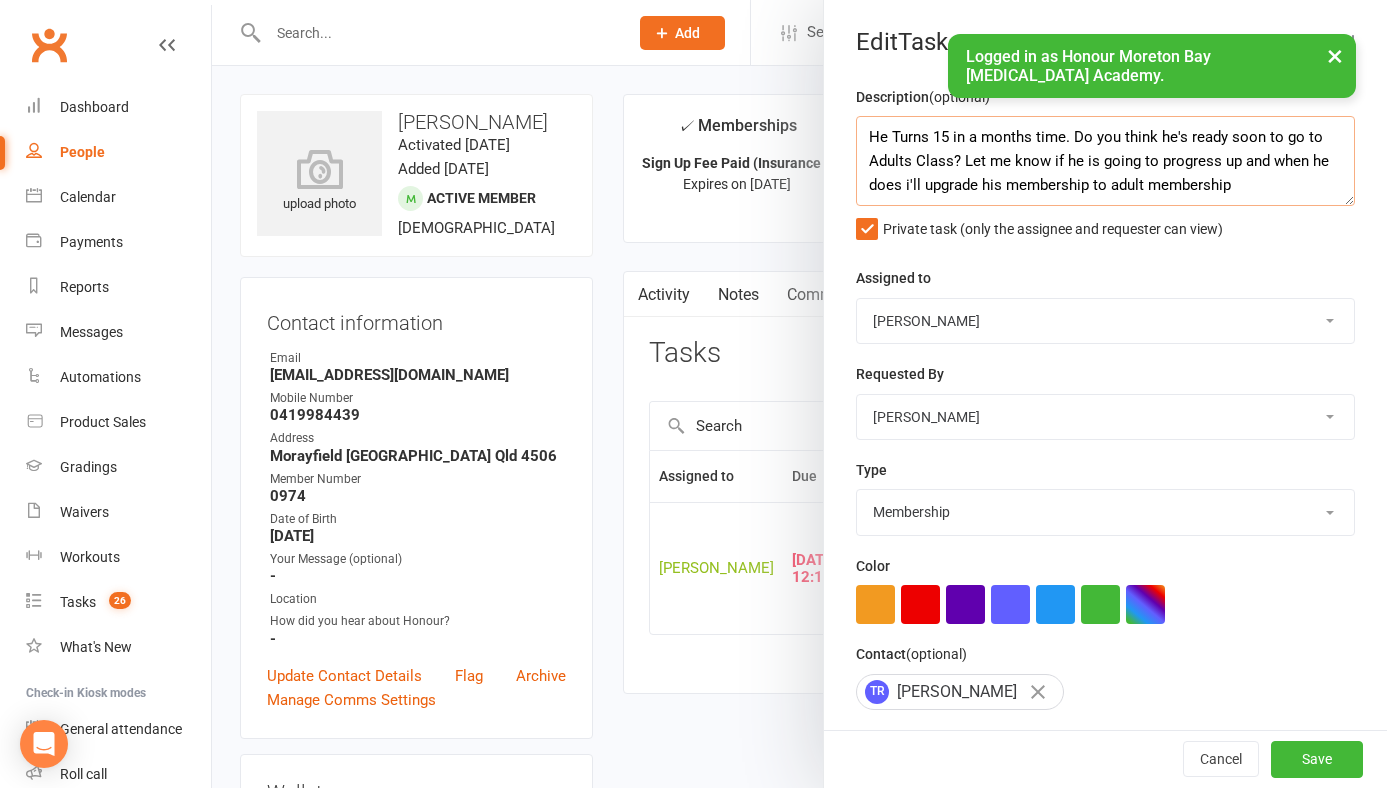 click on "He Turns 15 in a months time. Do you think he's ready soon to go to Adults Class? Let me know if he is going to progress up and when he does i'll upgrade his membership to adult membership" at bounding box center [1105, 161] 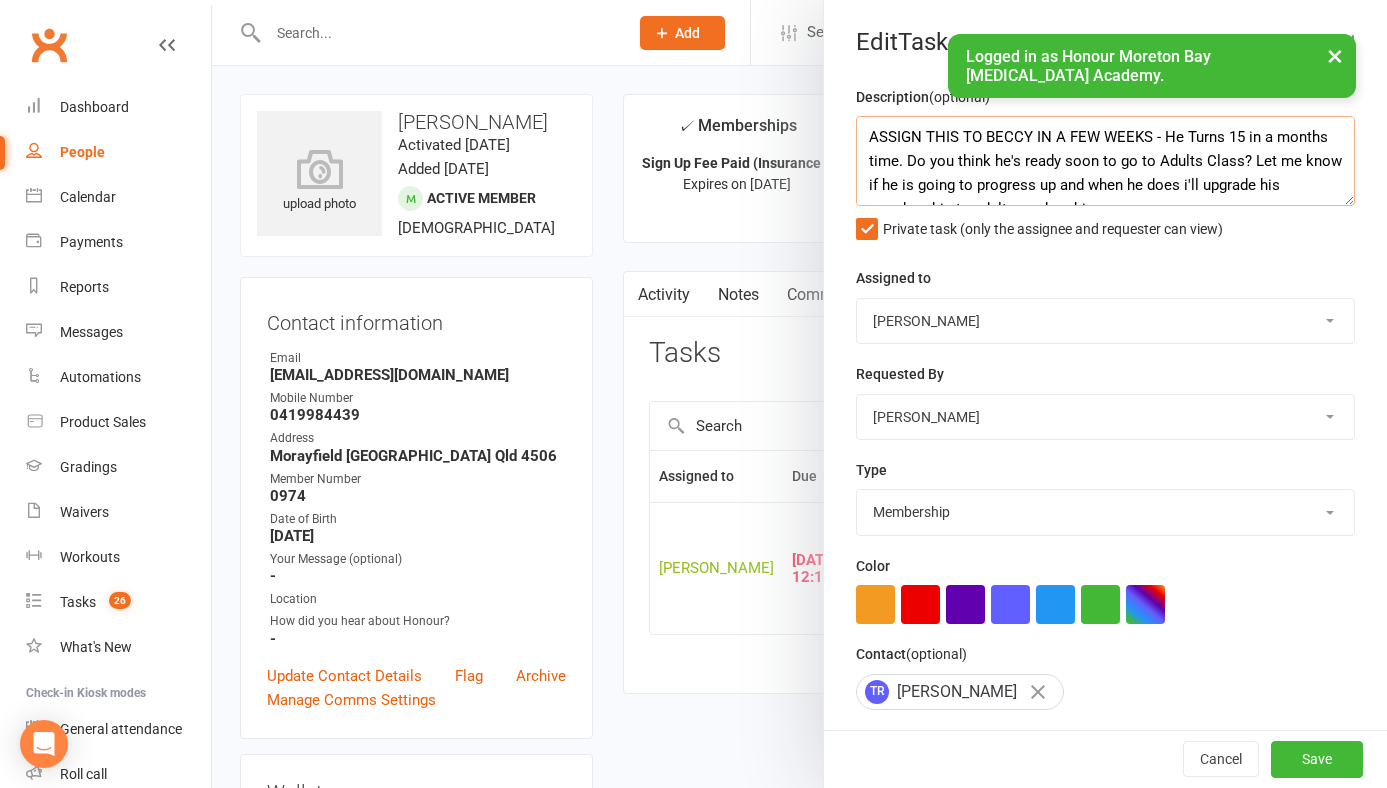 click on "ASSIGN THIS TO BECCY IN A FEW WEEKS - He Turns 15 in a months time. Do you think he's ready soon to go to Adults Class? Let me know if he is going to progress up and when he does i'll upgrade his membership to adult membership" at bounding box center (1105, 161) 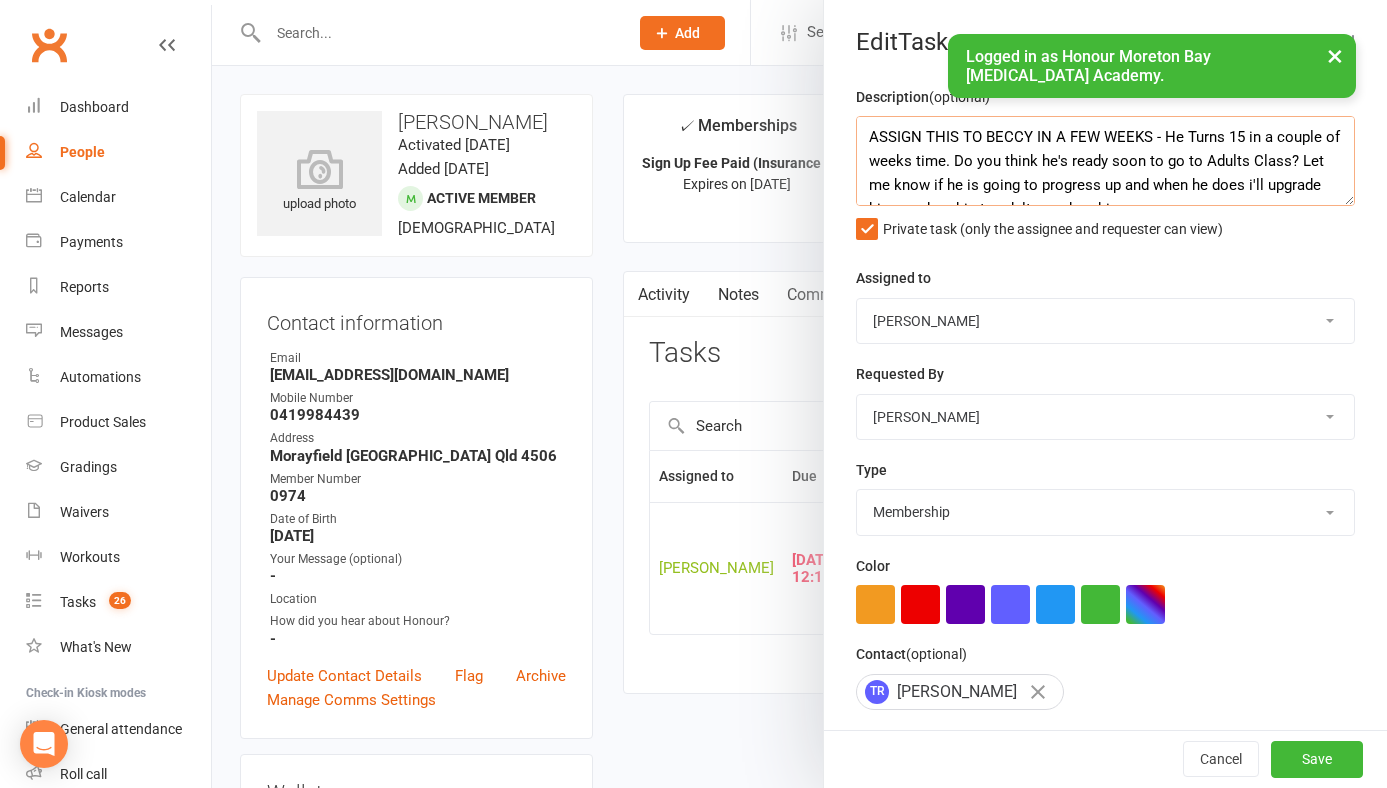 click on "ASSIGN THIS TO BECCY IN A FEW WEEKS - He Turns 15 in a couple of weeks time. Do you think he's ready soon to go to Adults Class? Let me know if he is going to progress up and when he does i'll upgrade his membership to adult membership" at bounding box center [1105, 161] 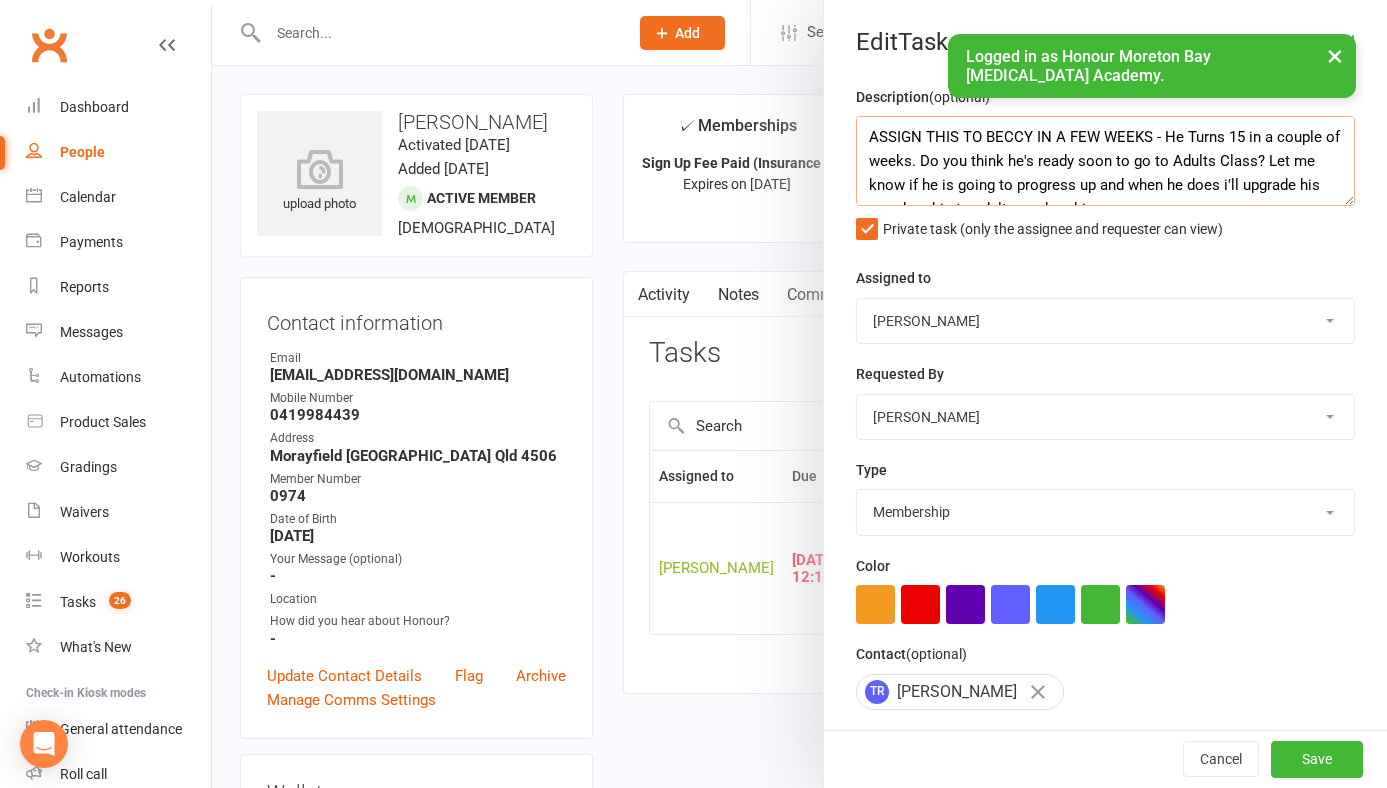 scroll, scrollTop: 166, scrollLeft: 0, axis: vertical 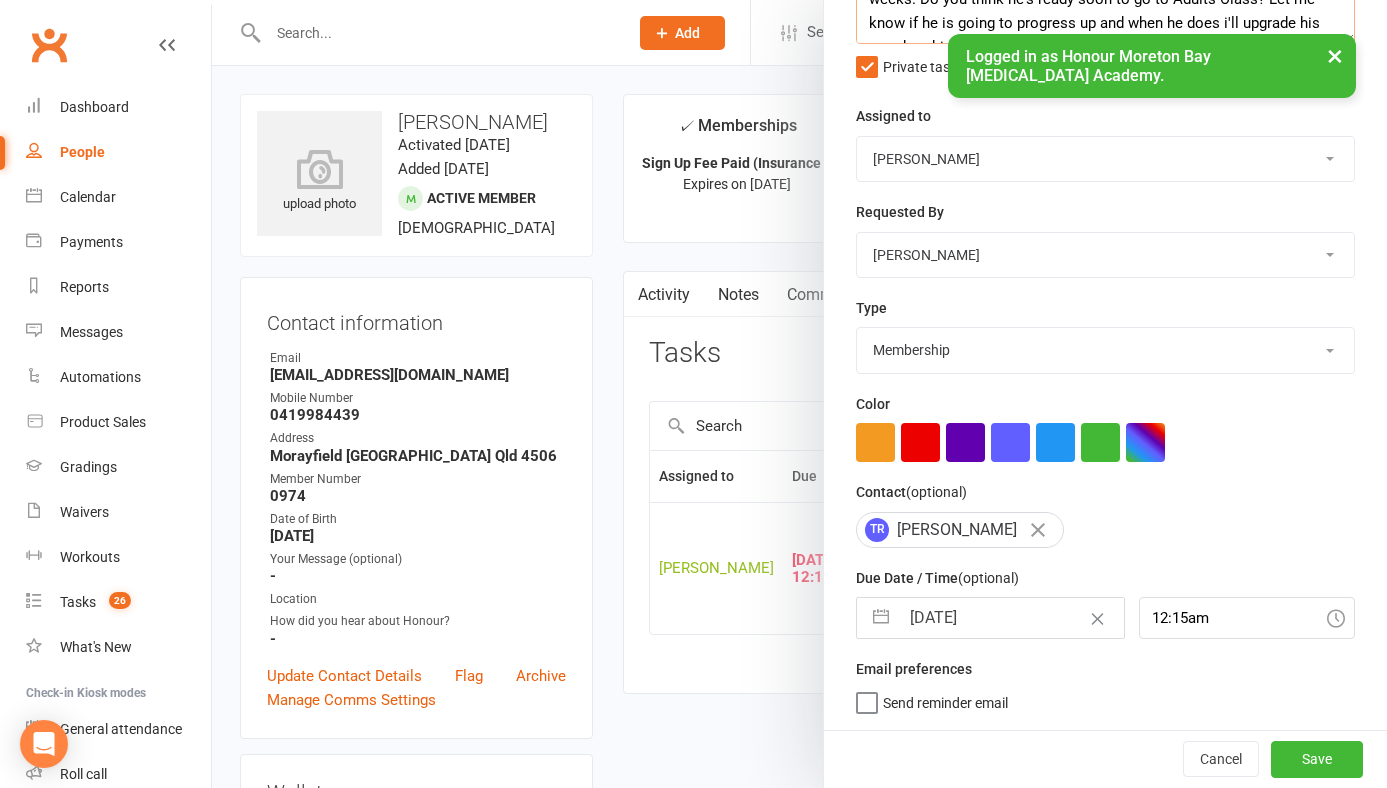 type on "ASSIGN THIS TO BECCY IN A FEW WEEKS - He Turns 15 in a couple of weeks. Do you think he's ready soon to go to Adults Class? Let me know if he is going to progress up and when he does i'll upgrade his membership to adult membership" 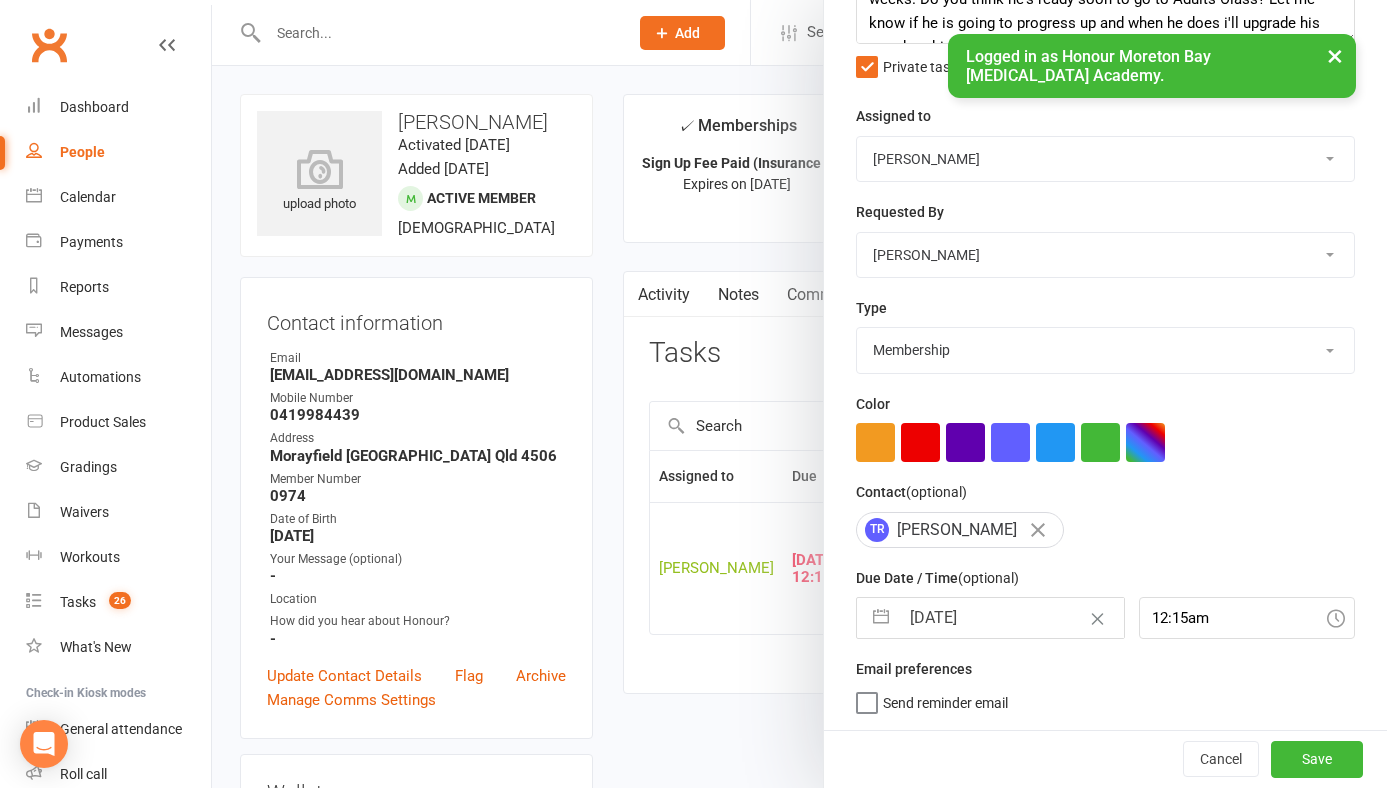 click on "12 Jul 2025" at bounding box center (1011, 618) 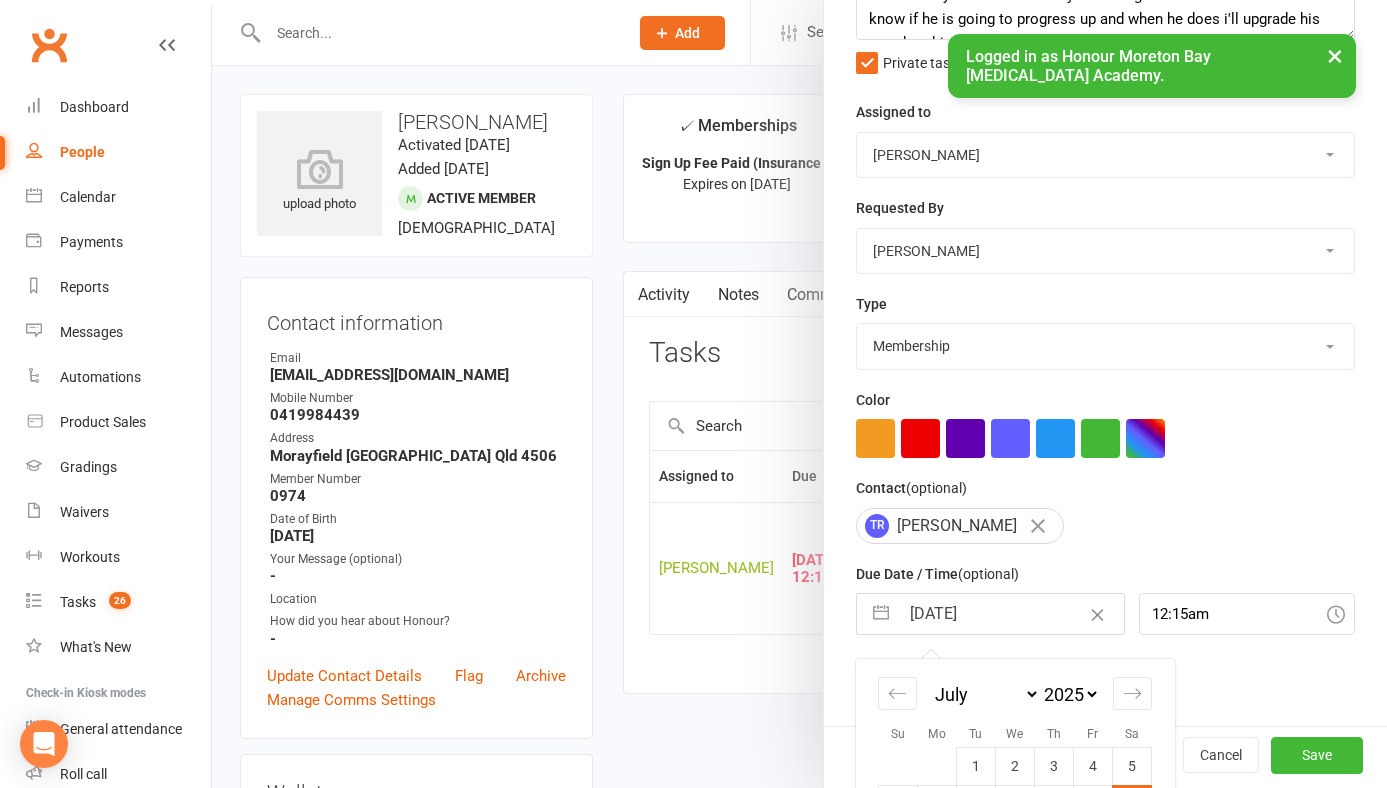scroll, scrollTop: 342, scrollLeft: 0, axis: vertical 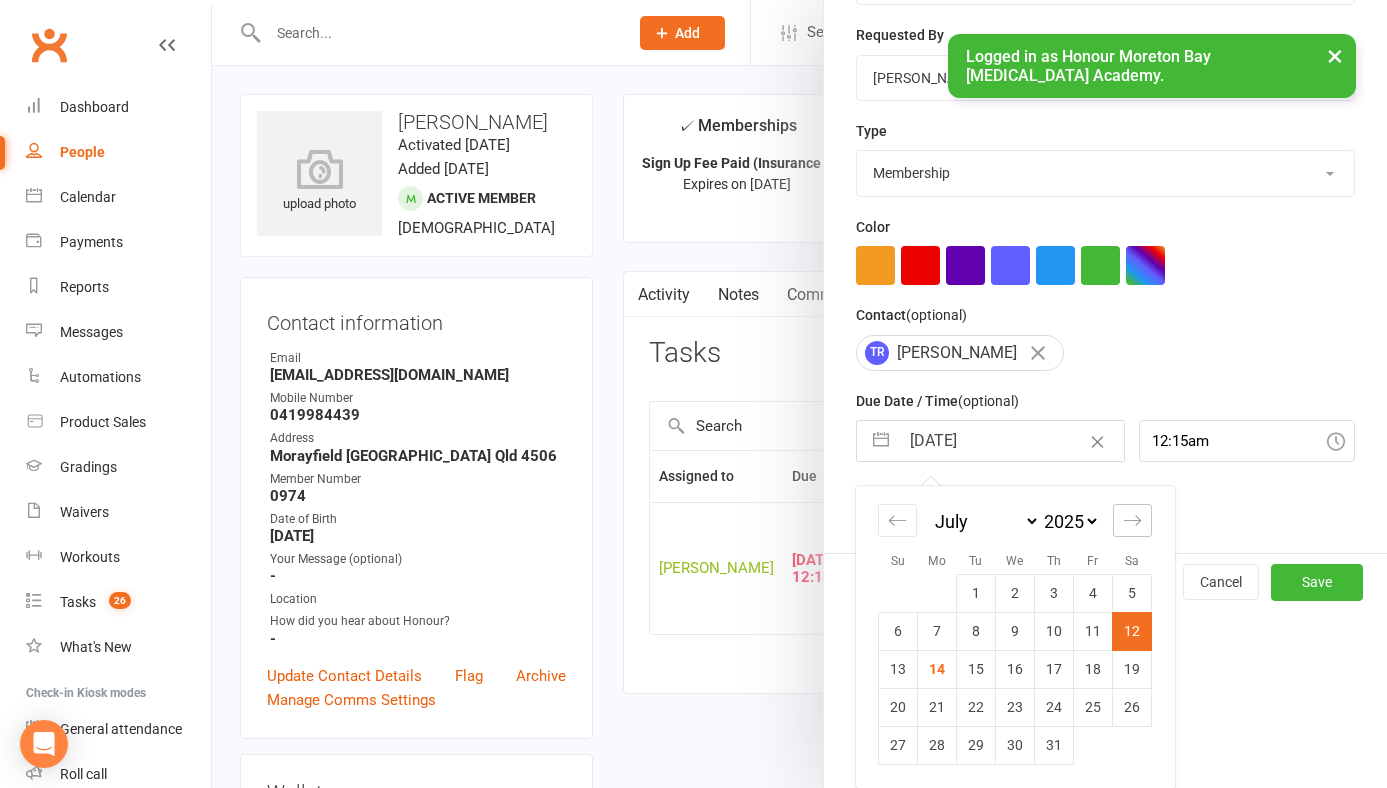 click 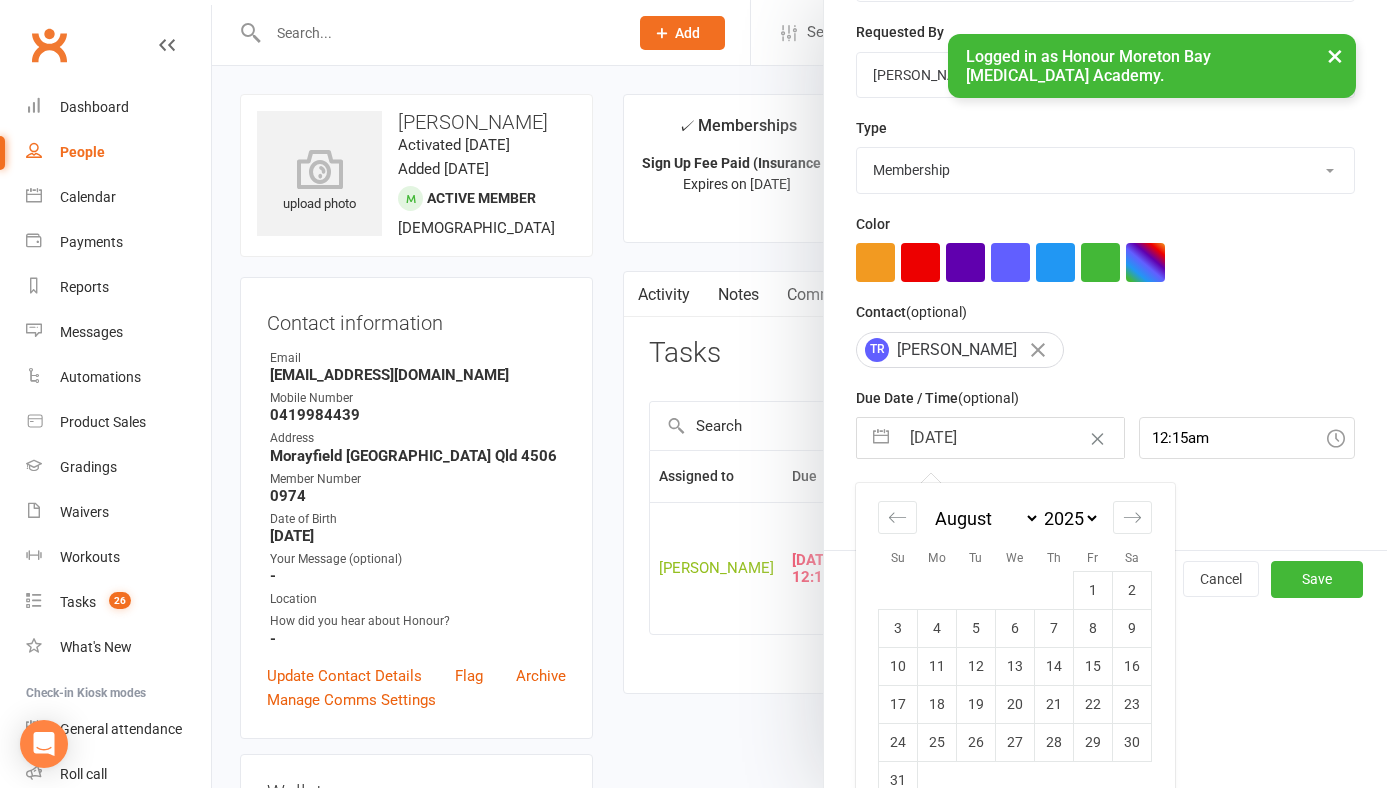 click on "January February March April May June July August September October November December 2035 2034 2033 2032 2031 2030 2029 2028 2027 2026 2025 2024 2023 2022 2021 2020 2019 2018 2017 2016 2015 2014 2013 2012 2011 2010 2009 2008 2007 2006 2005 2004 2003 2002 2001 2000 1999 1998 1997 1996 1995 1994 1993 1992 1991 1990 1989 1988 1987 1986 1985 1984 1983 1982 1981 1980 1979 1978 1977 1976 1975 1974 1973 1972 1971 1970 1969 1968 1967 1966 1965 1964 1963 1962 1961 1960 1959 1958 1957 1956 1955 1954 1953 1952 1951 1950 1949 1948 1947 1946 1945 1944 1943 1942 1941 1940 1939 1938 1937 1936 1935 1934 1933 1932 1931 1930 1929 1928 1927 1926 1925" at bounding box center [1015, 527] 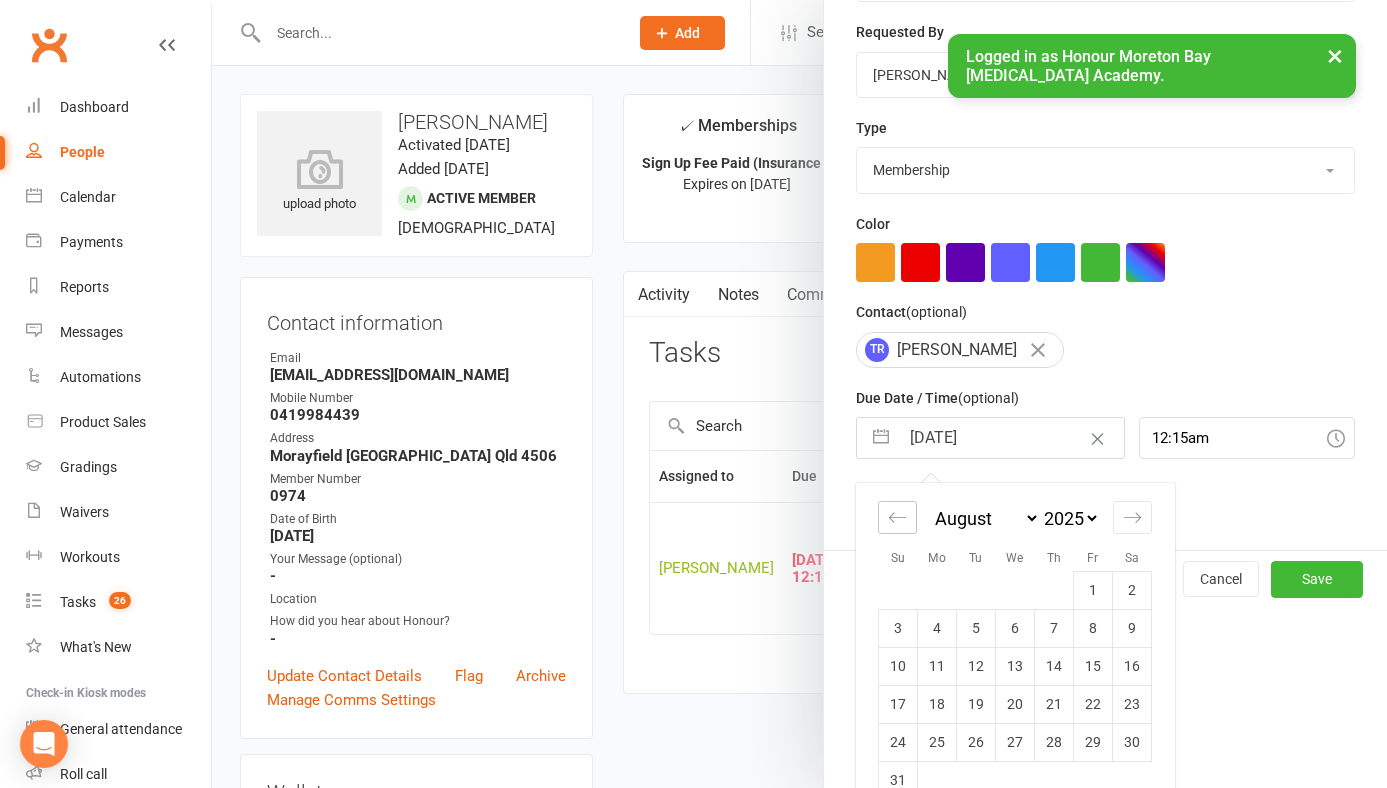 click 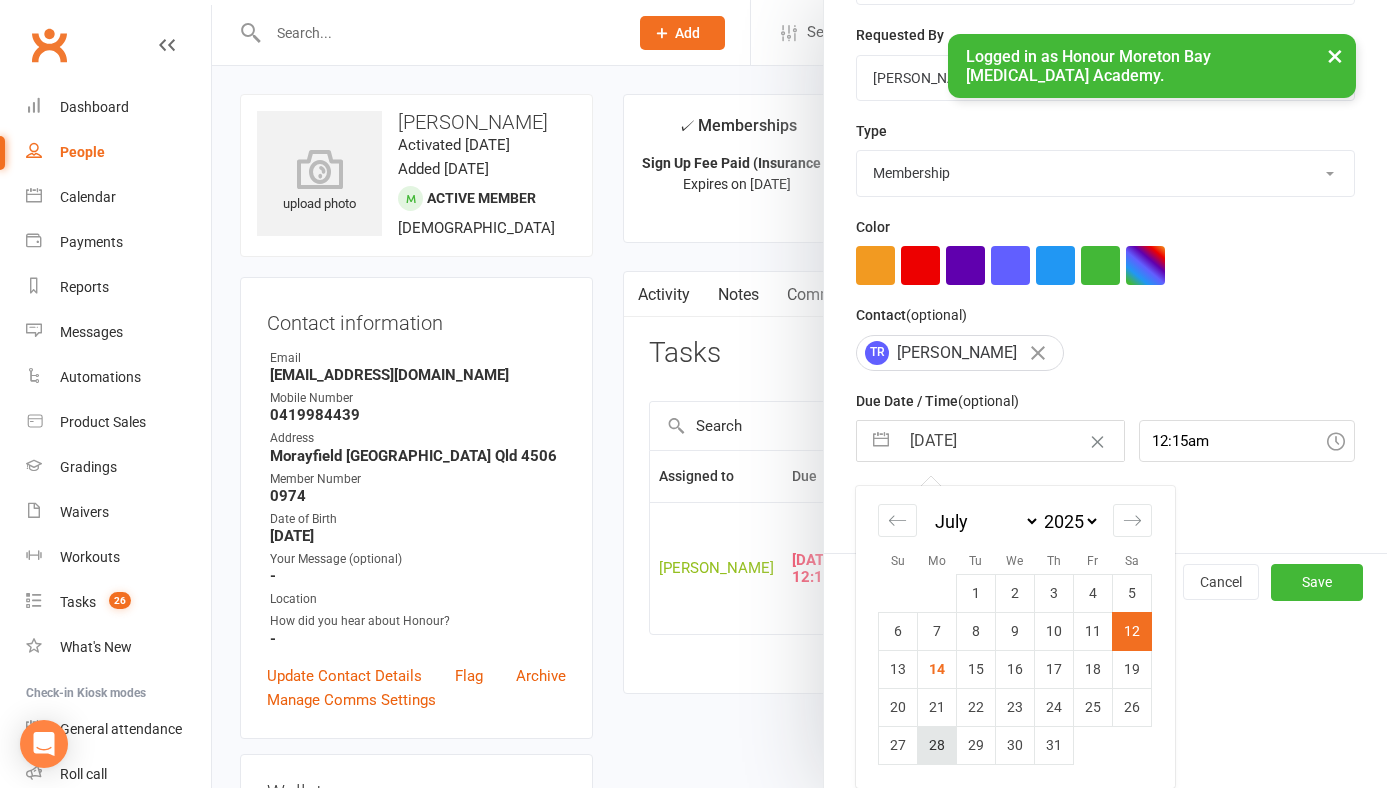 click on "28" at bounding box center [937, 745] 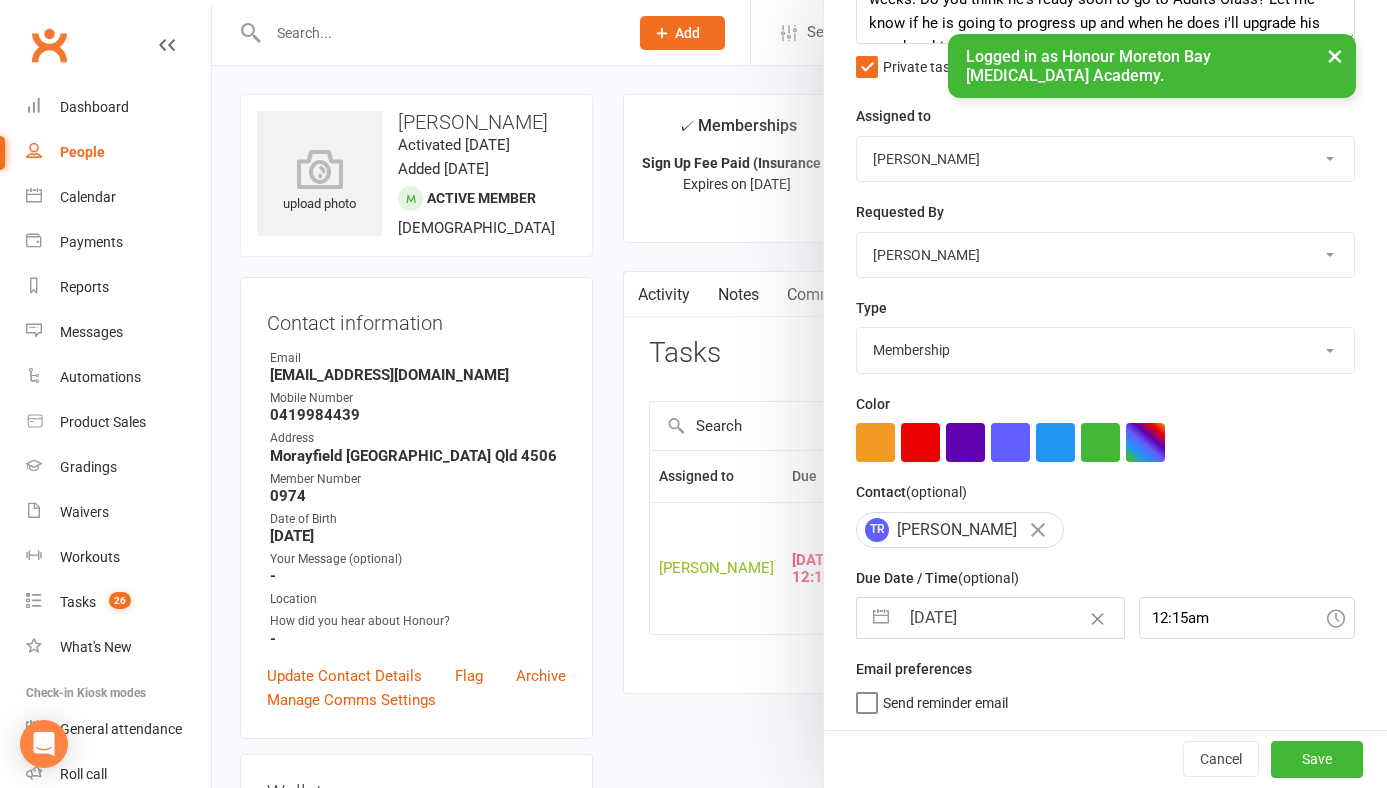 scroll, scrollTop: 166, scrollLeft: 0, axis: vertical 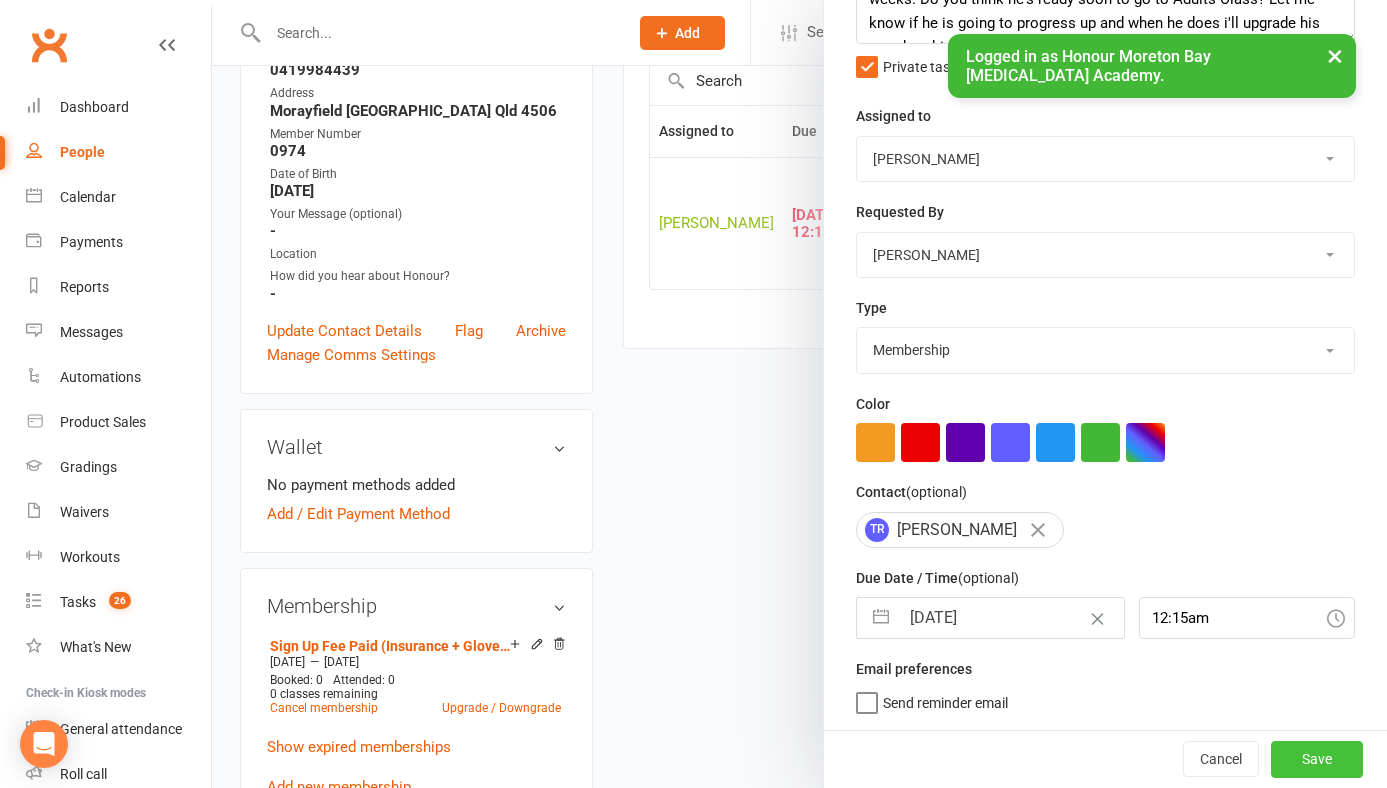 click on "Save" at bounding box center (1317, 759) 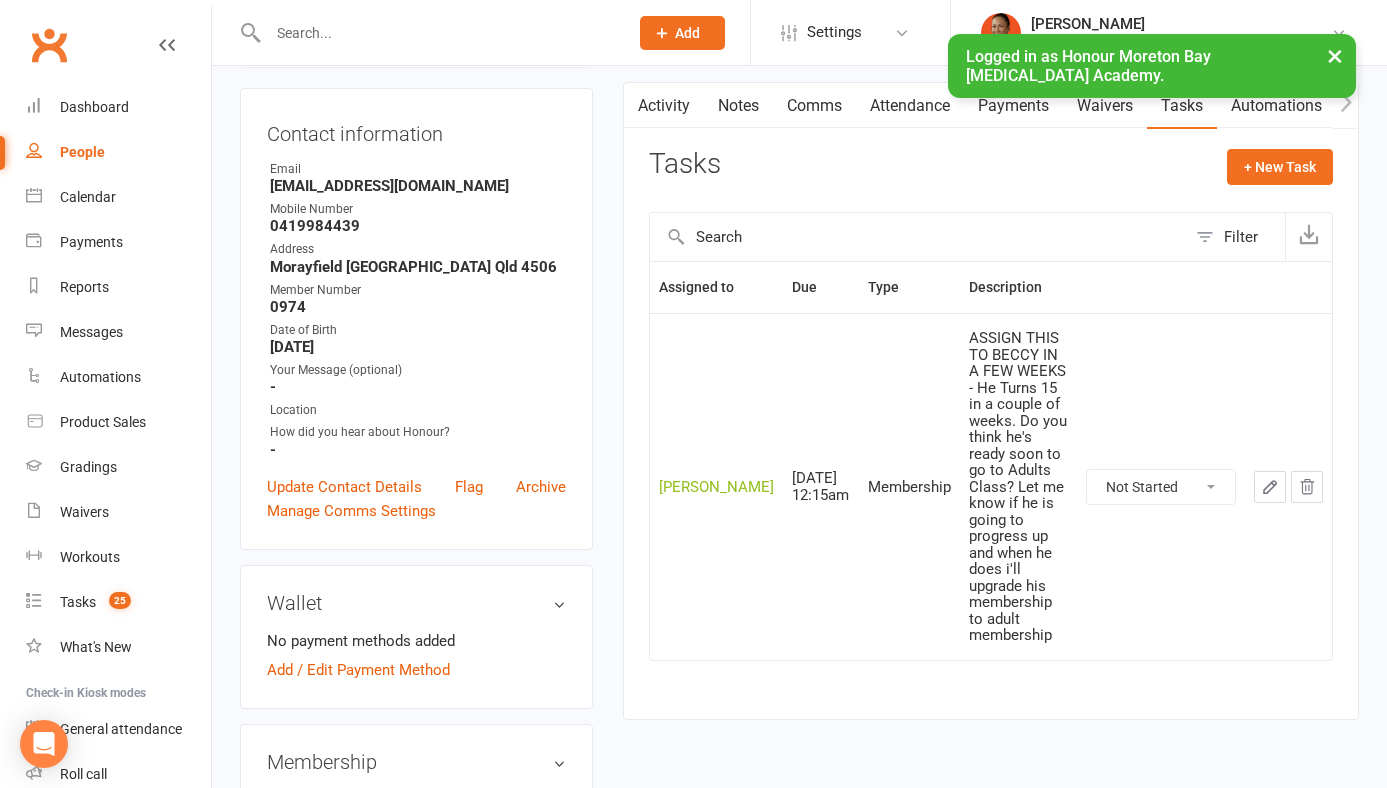 scroll, scrollTop: 112, scrollLeft: 0, axis: vertical 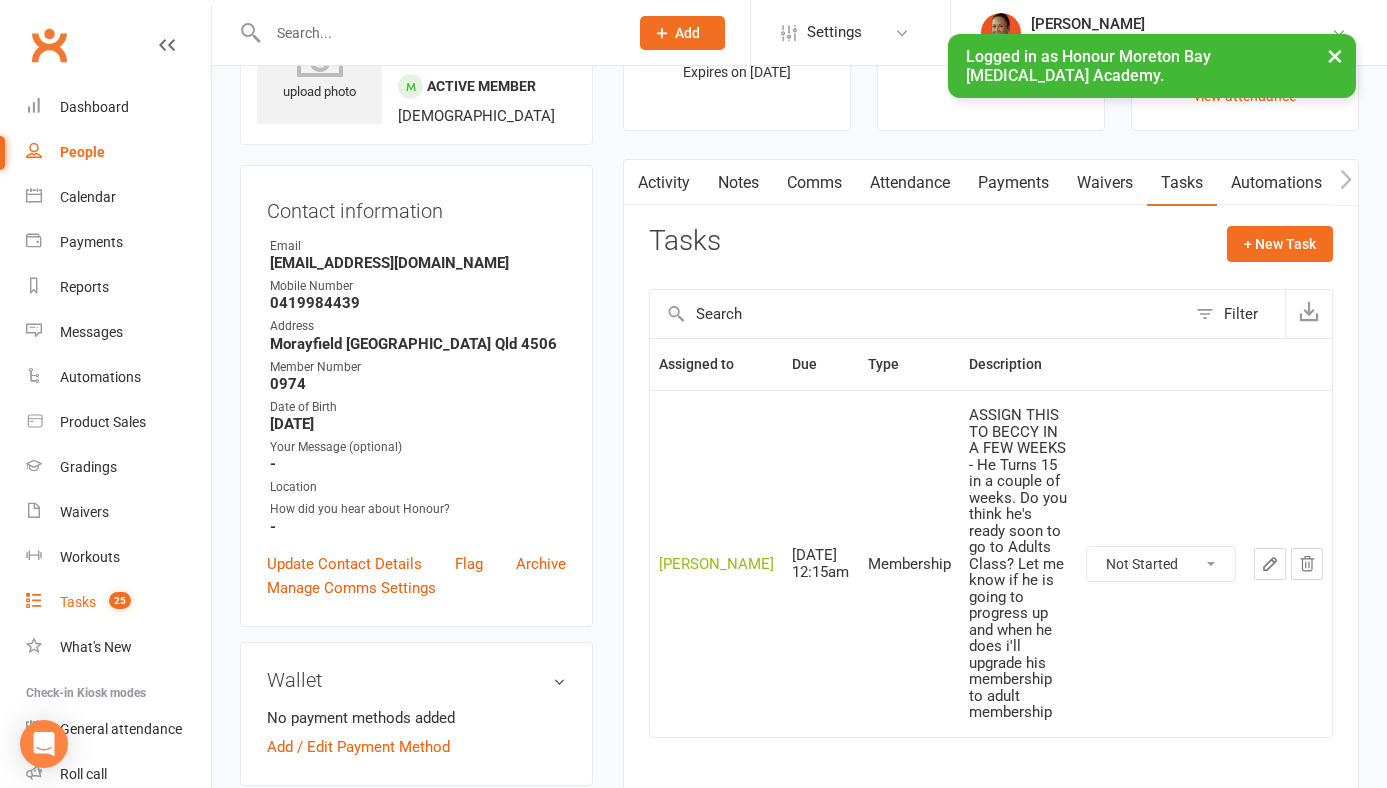 click on "Tasks" at bounding box center [78, 602] 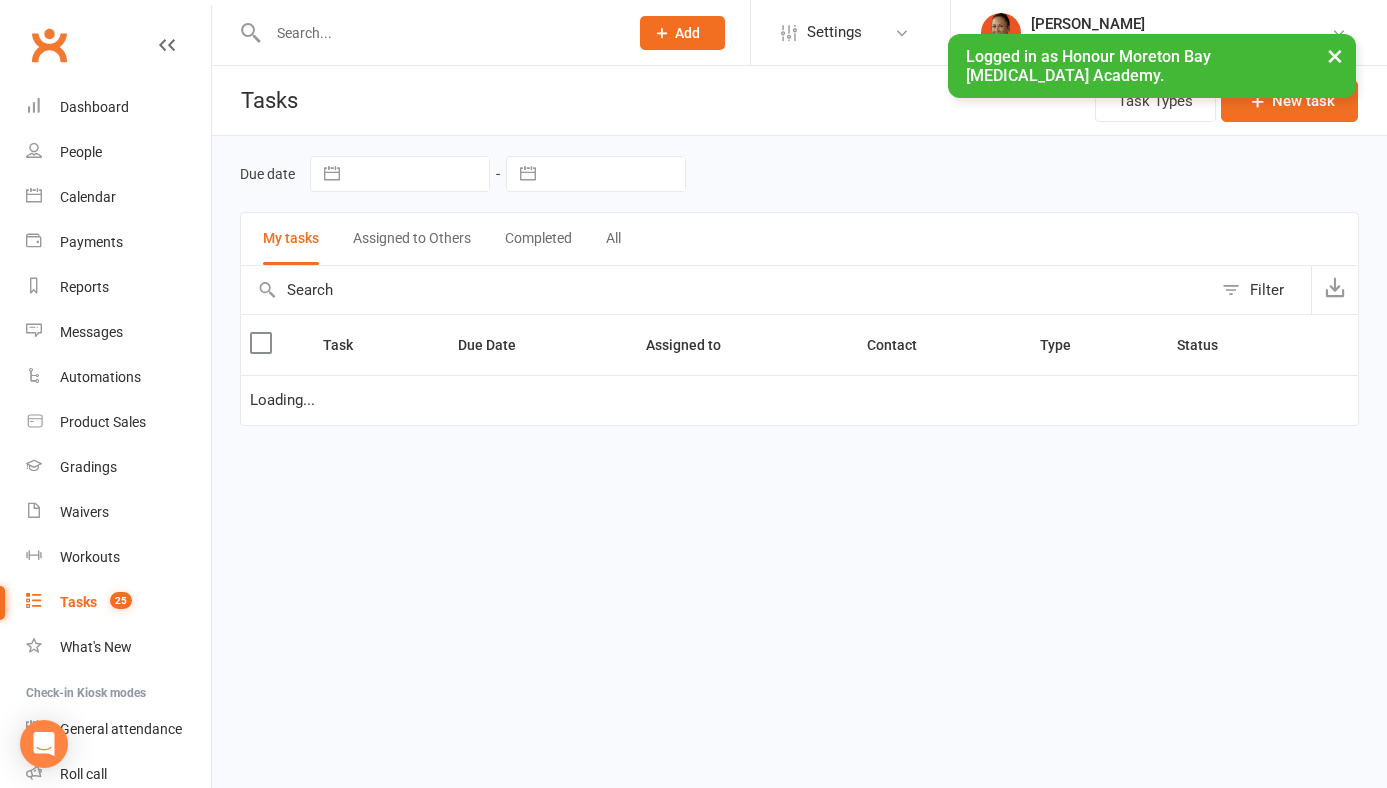 scroll, scrollTop: 0, scrollLeft: 0, axis: both 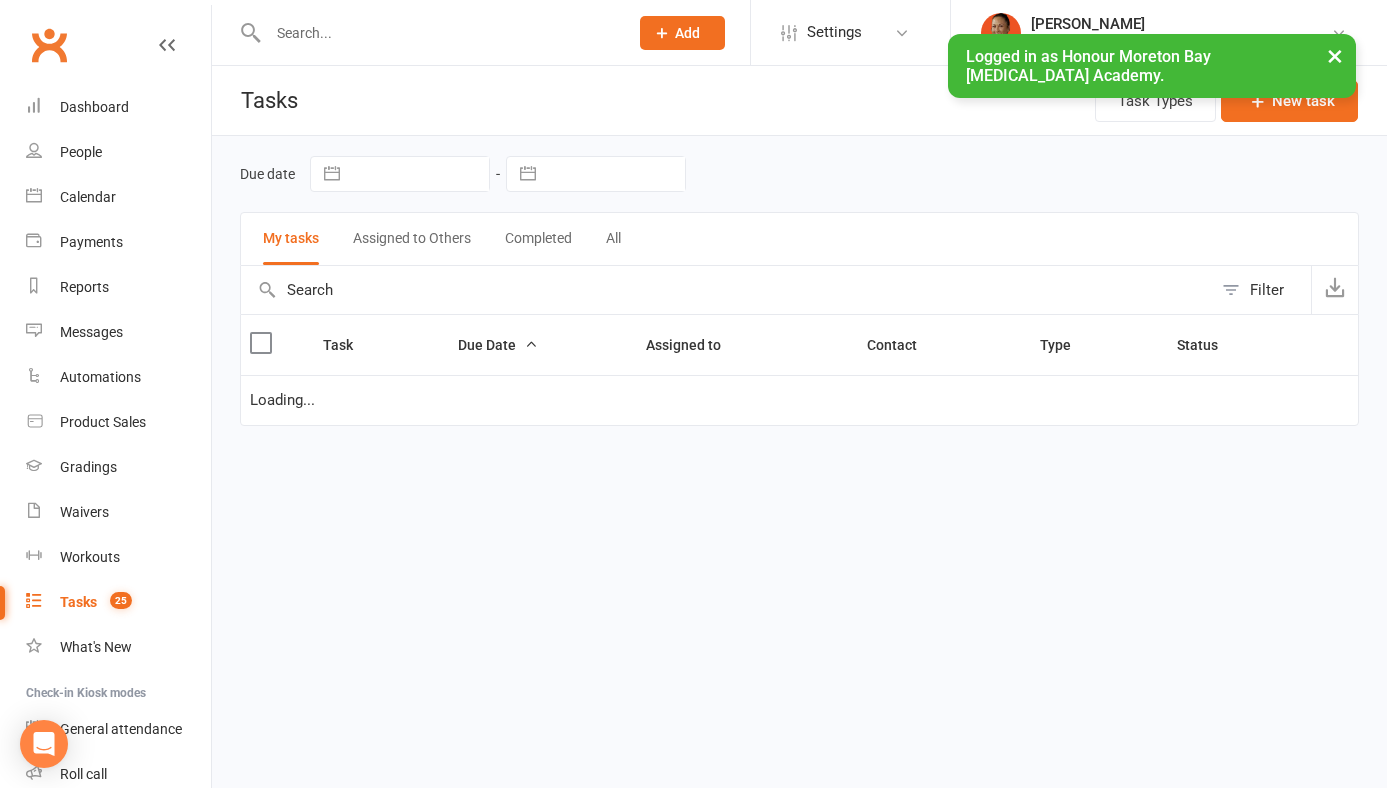 select on "started" 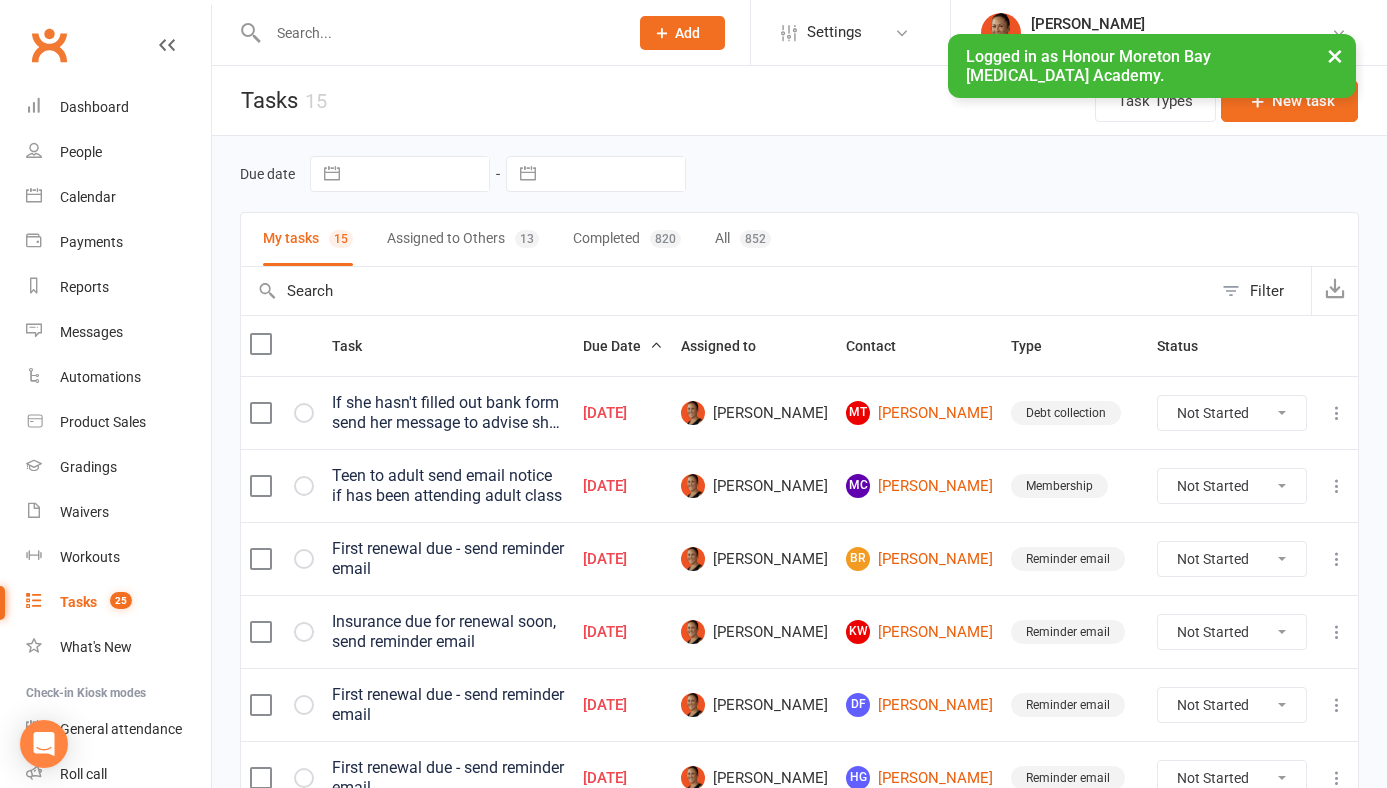 click on "Not Started In Progress Waiting Complete" at bounding box center [1232, 413] 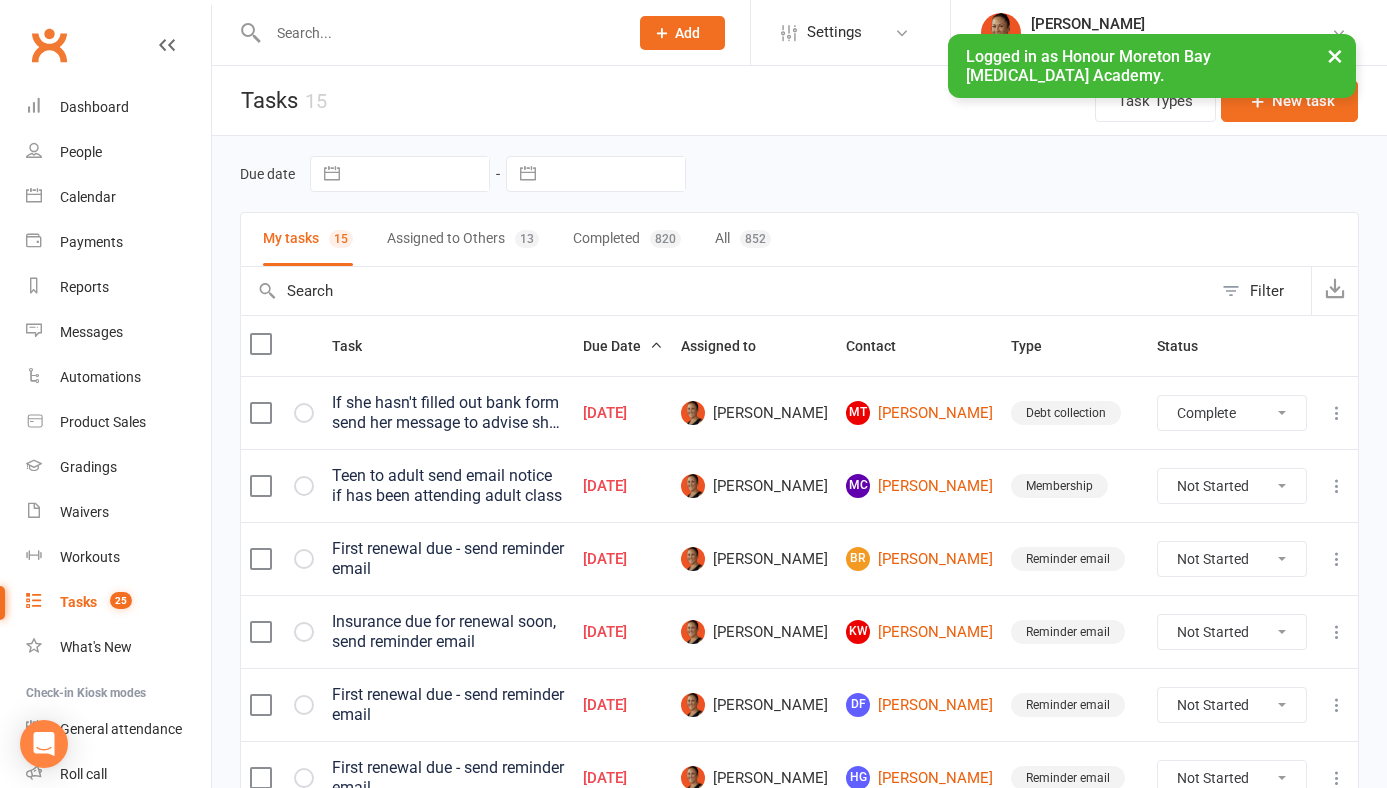 select on "unstarted" 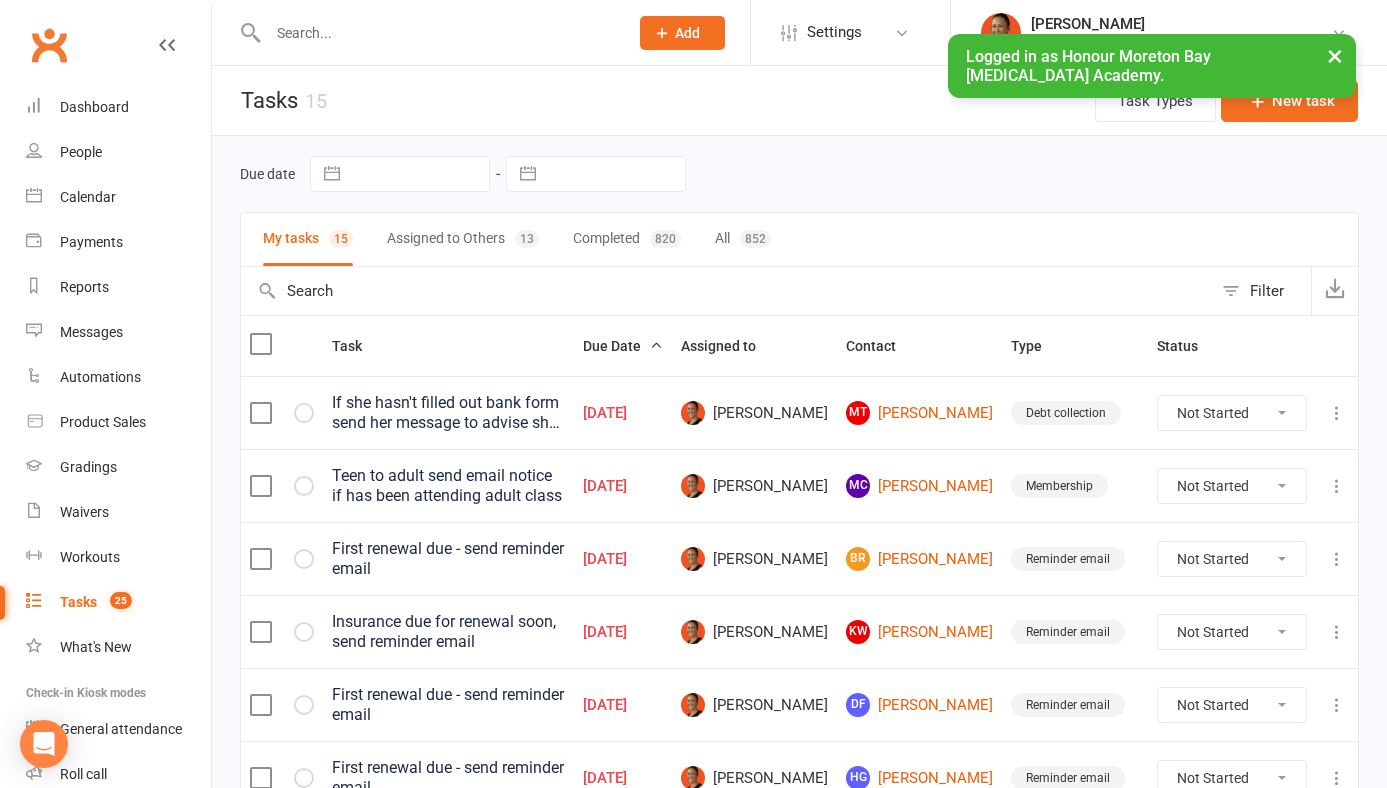 select on "started" 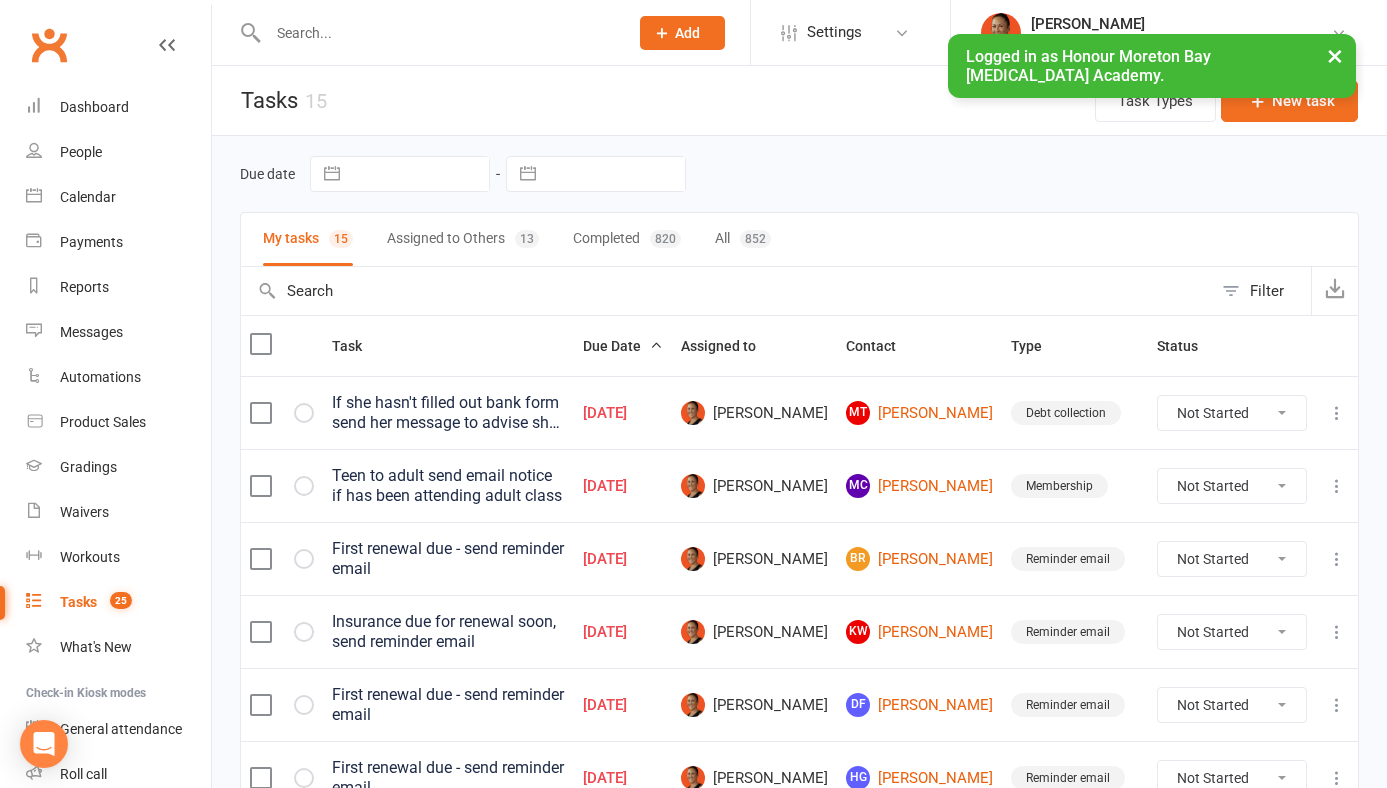 select on "started" 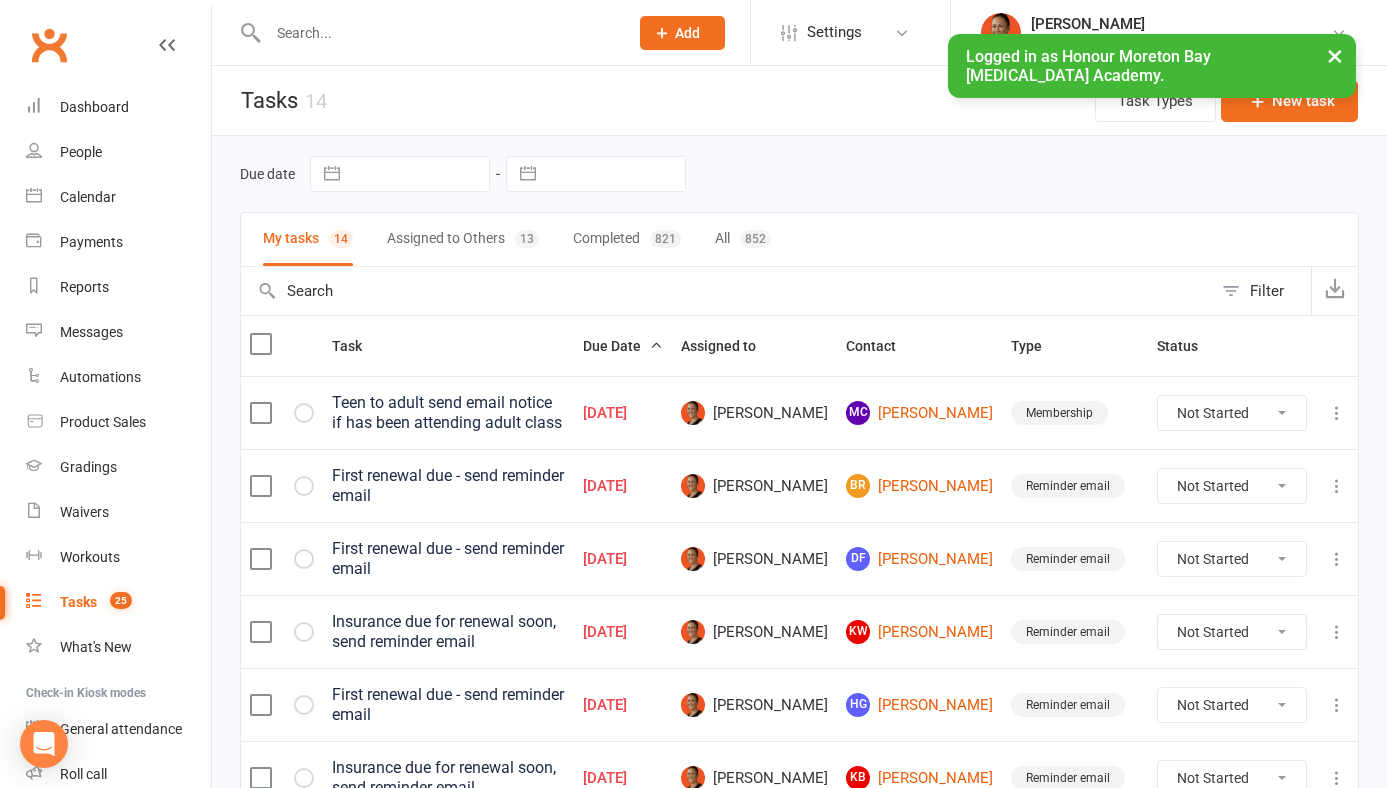 click on "Not Started In Progress Waiting Complete" at bounding box center (1232, 413) 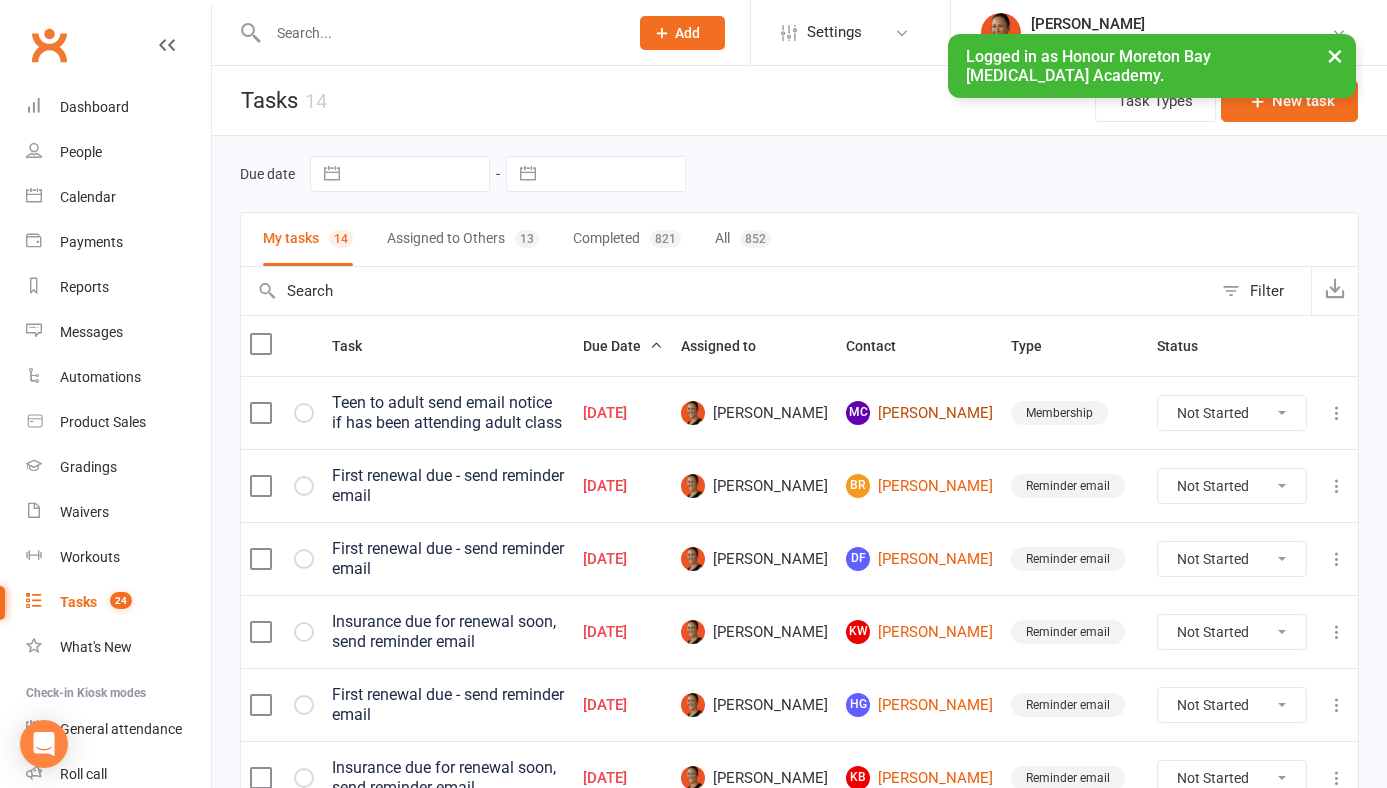 click on "MC Mason Chandler" at bounding box center (919, 413) 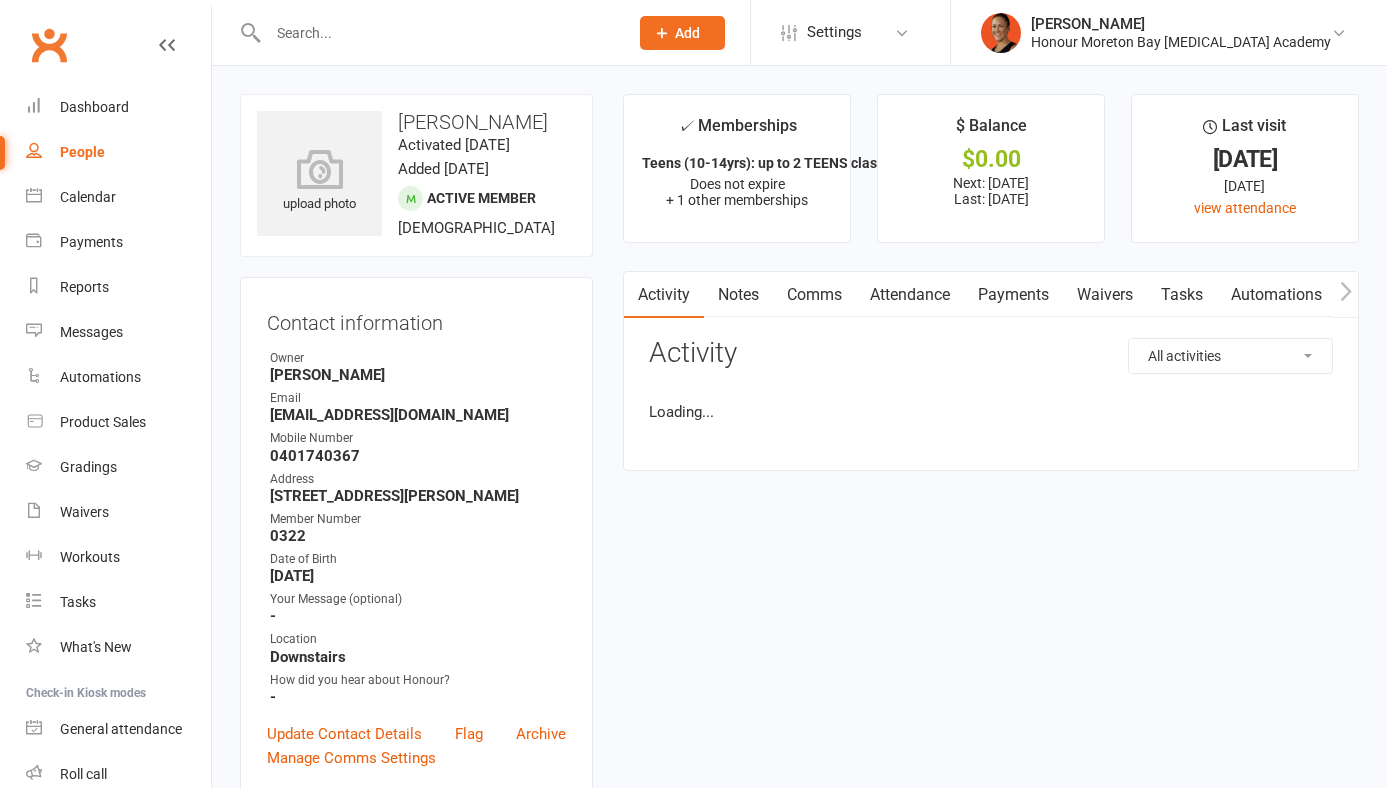 scroll, scrollTop: 0, scrollLeft: 0, axis: both 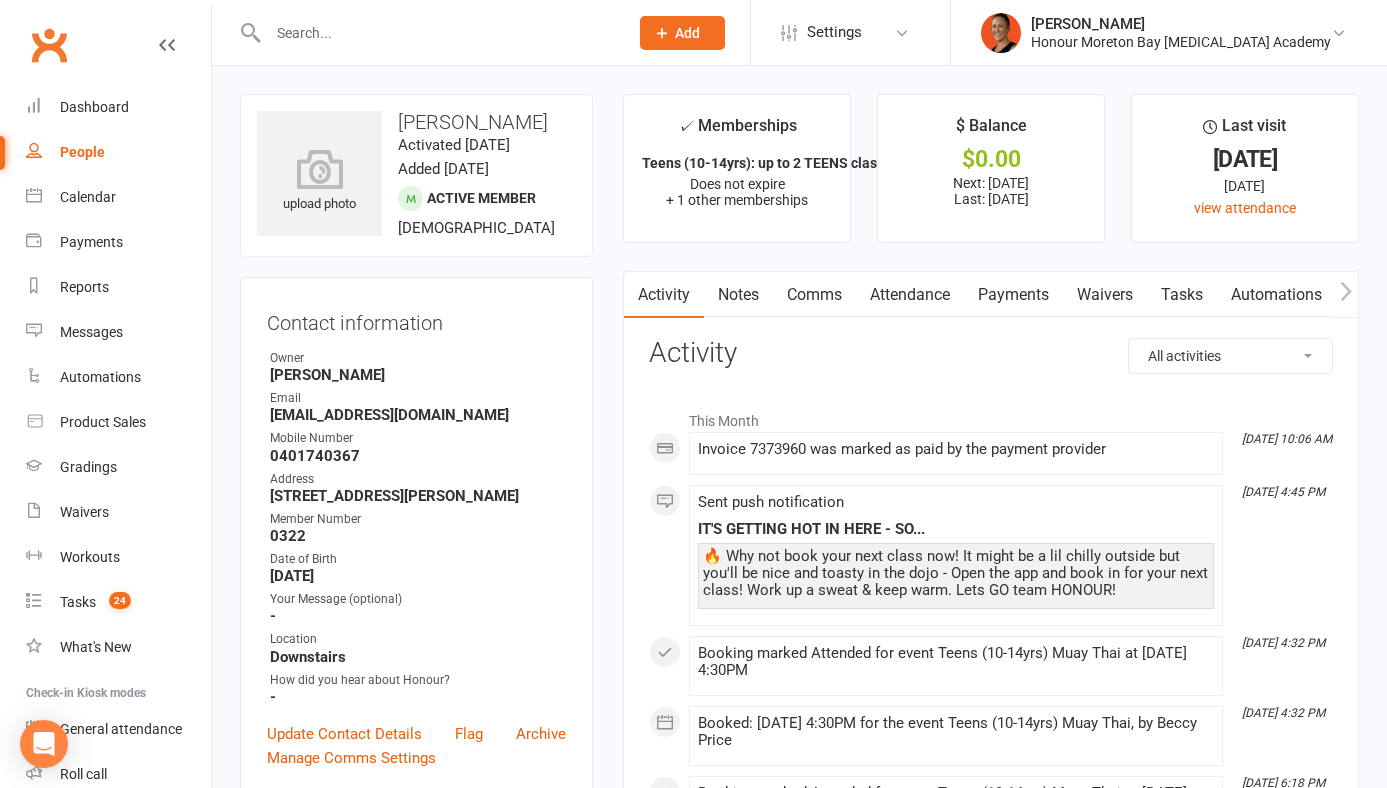 click on "Attendance" at bounding box center [910, 295] 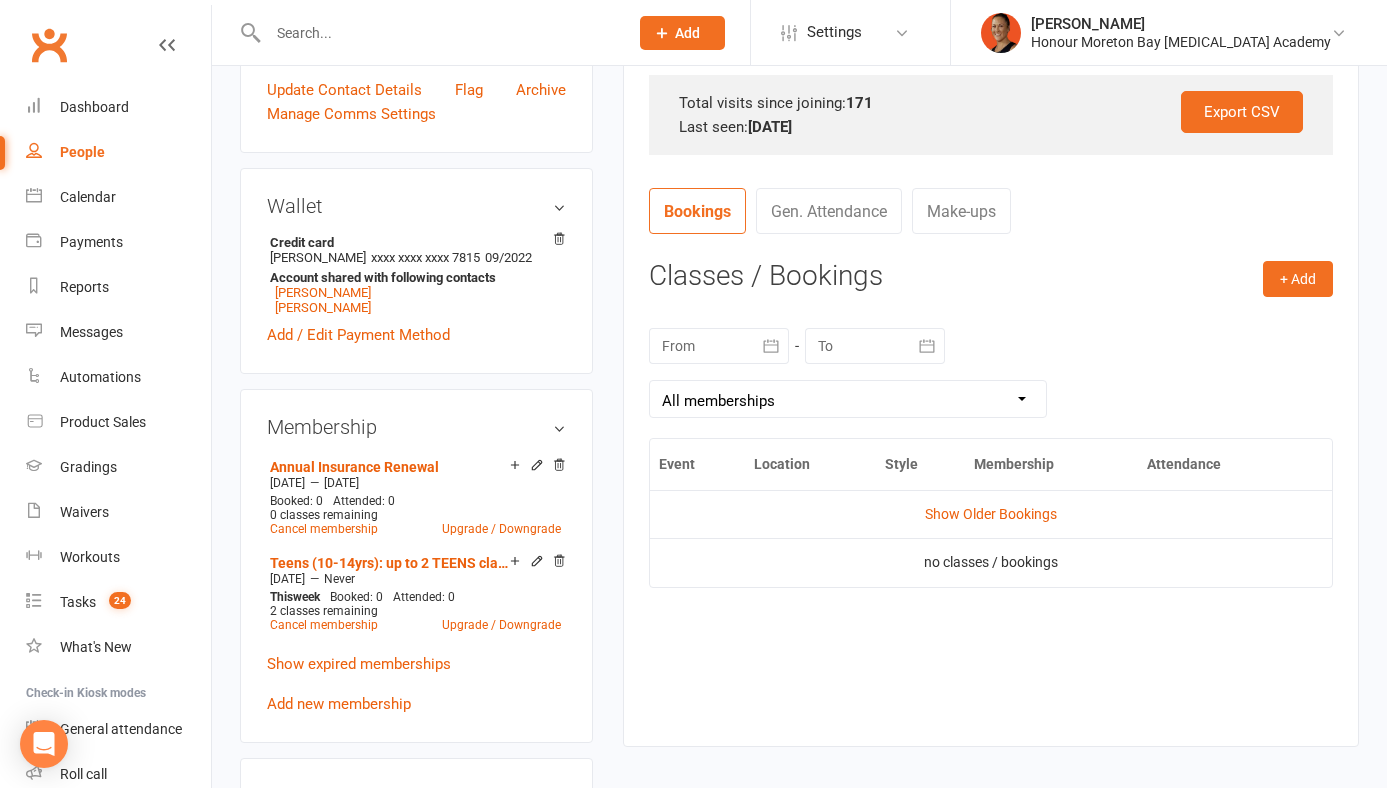 scroll, scrollTop: 647, scrollLeft: 0, axis: vertical 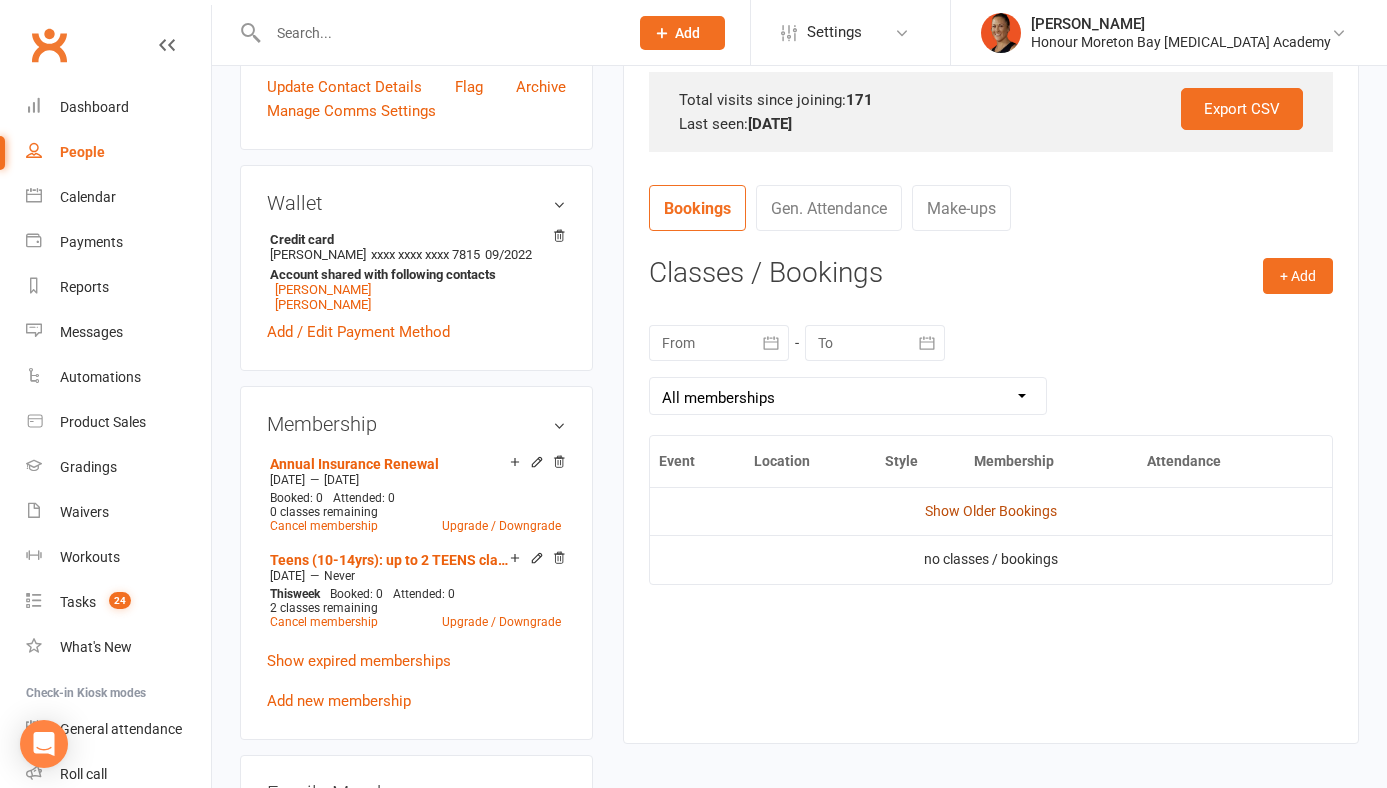 click on "Show Older Bookings" at bounding box center (991, 511) 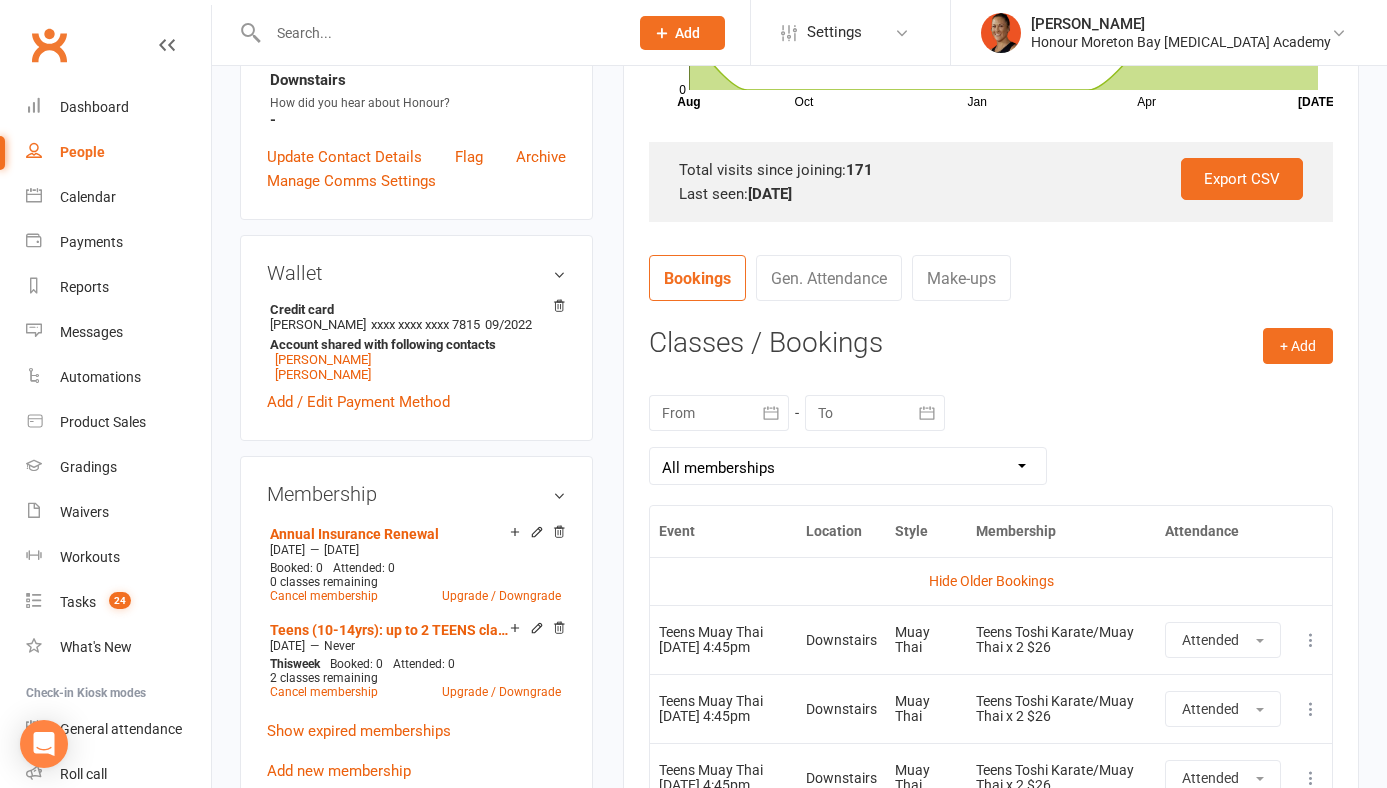 scroll, scrollTop: 571, scrollLeft: 0, axis: vertical 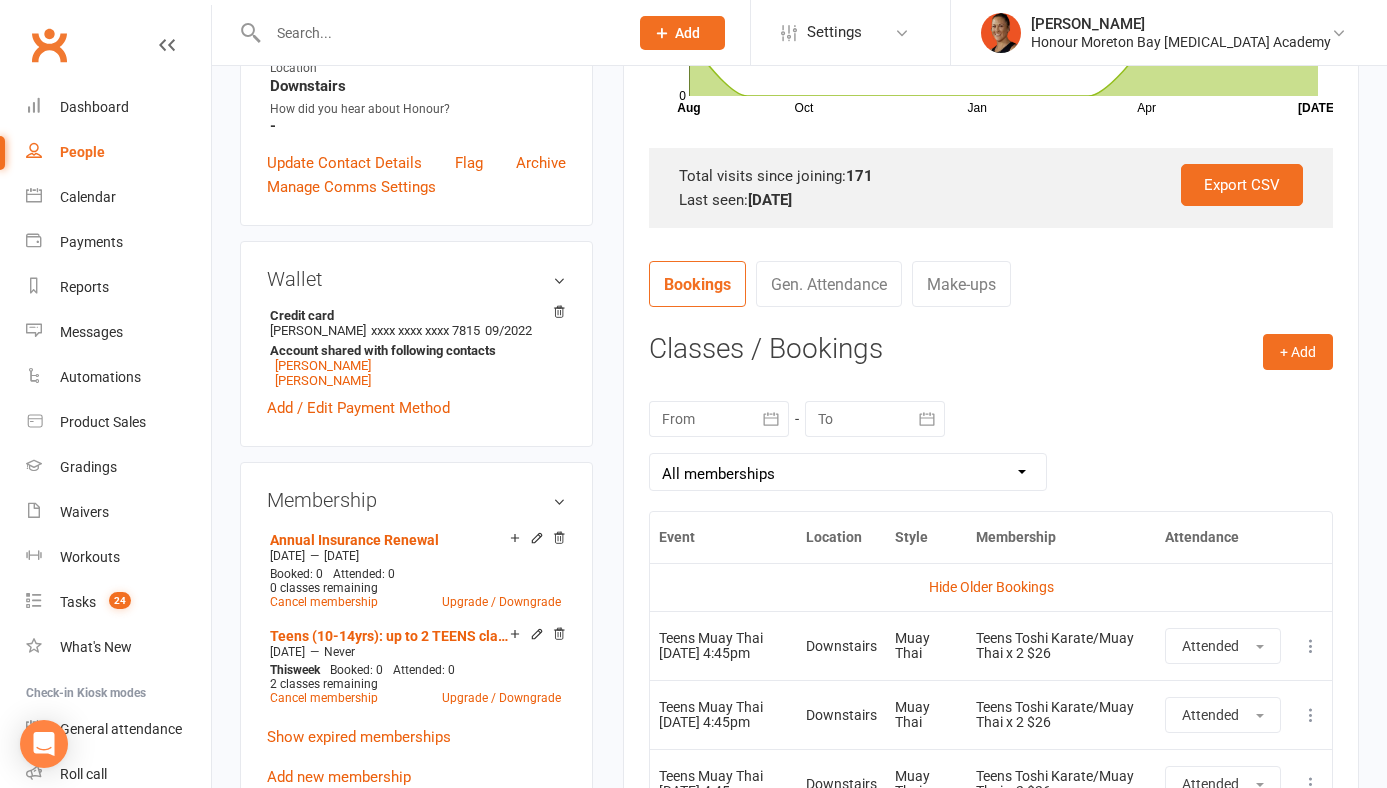 click at bounding box center [719, 419] 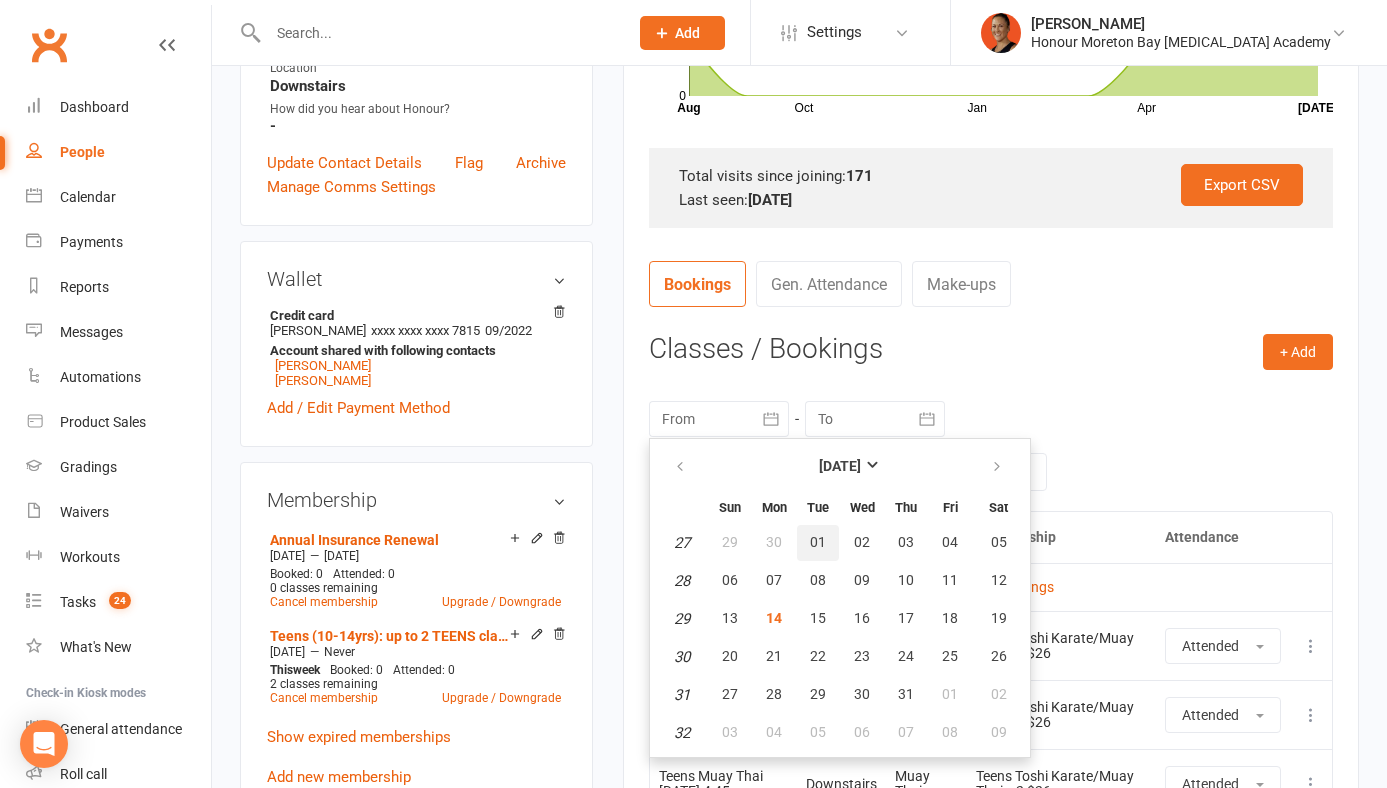 click on "01" at bounding box center (818, 542) 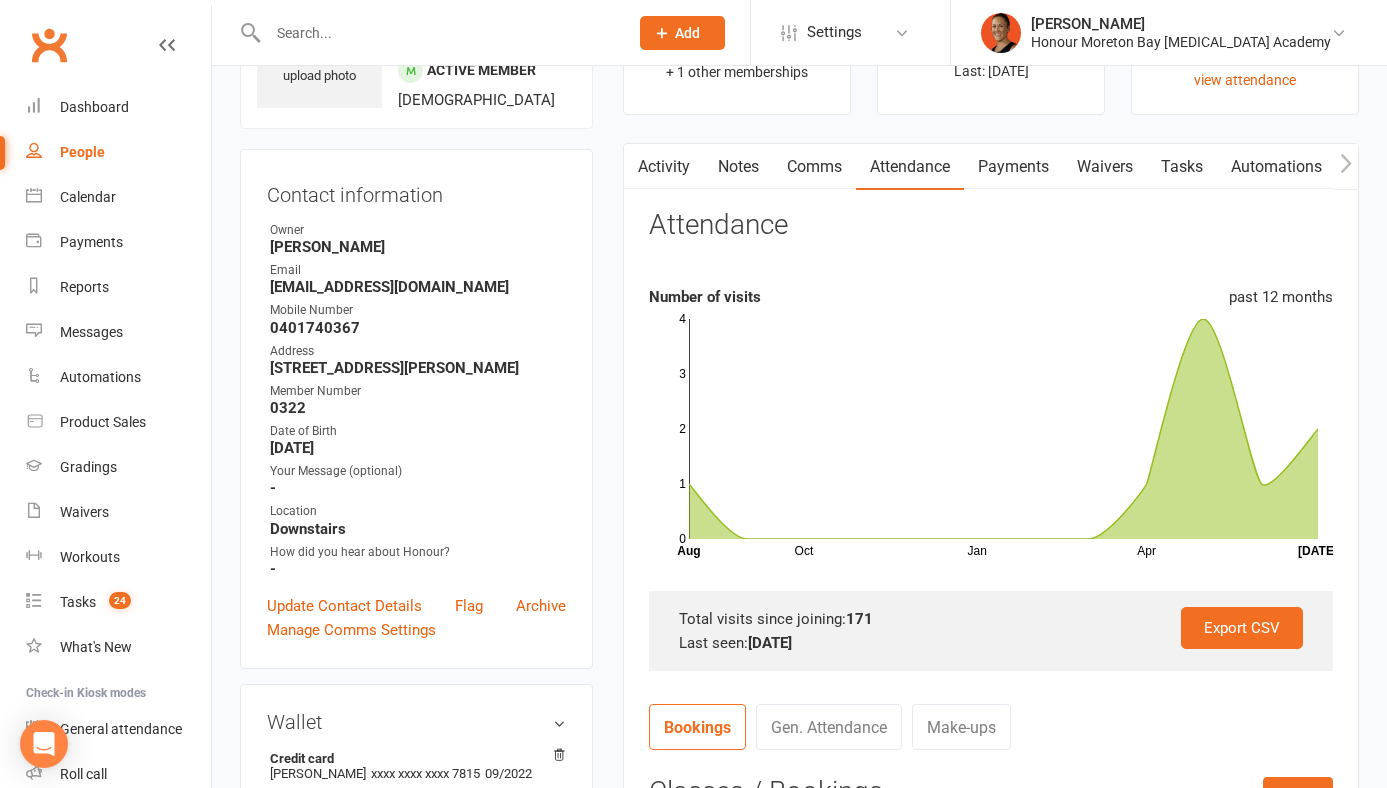 scroll, scrollTop: 0, scrollLeft: 0, axis: both 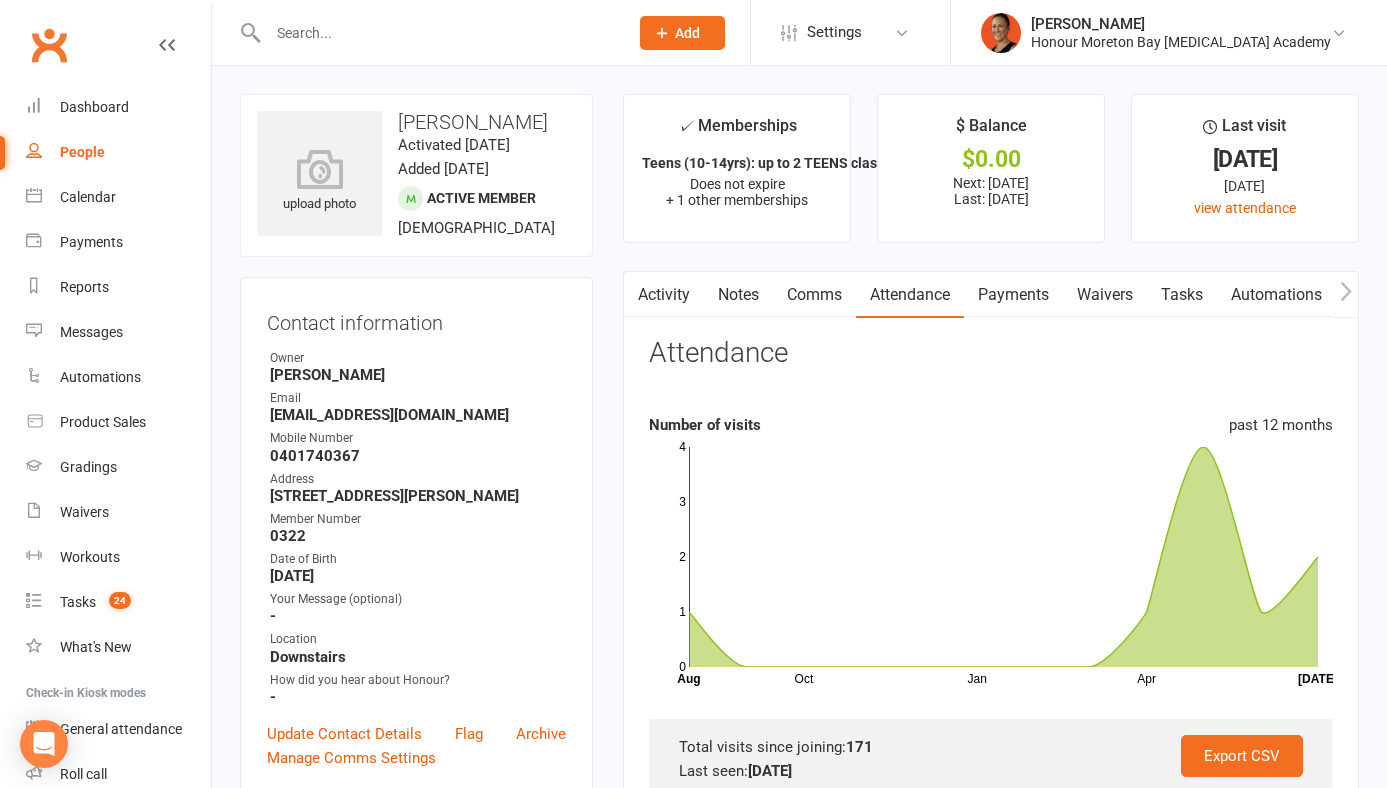 click on "Tasks" at bounding box center (1182, 295) 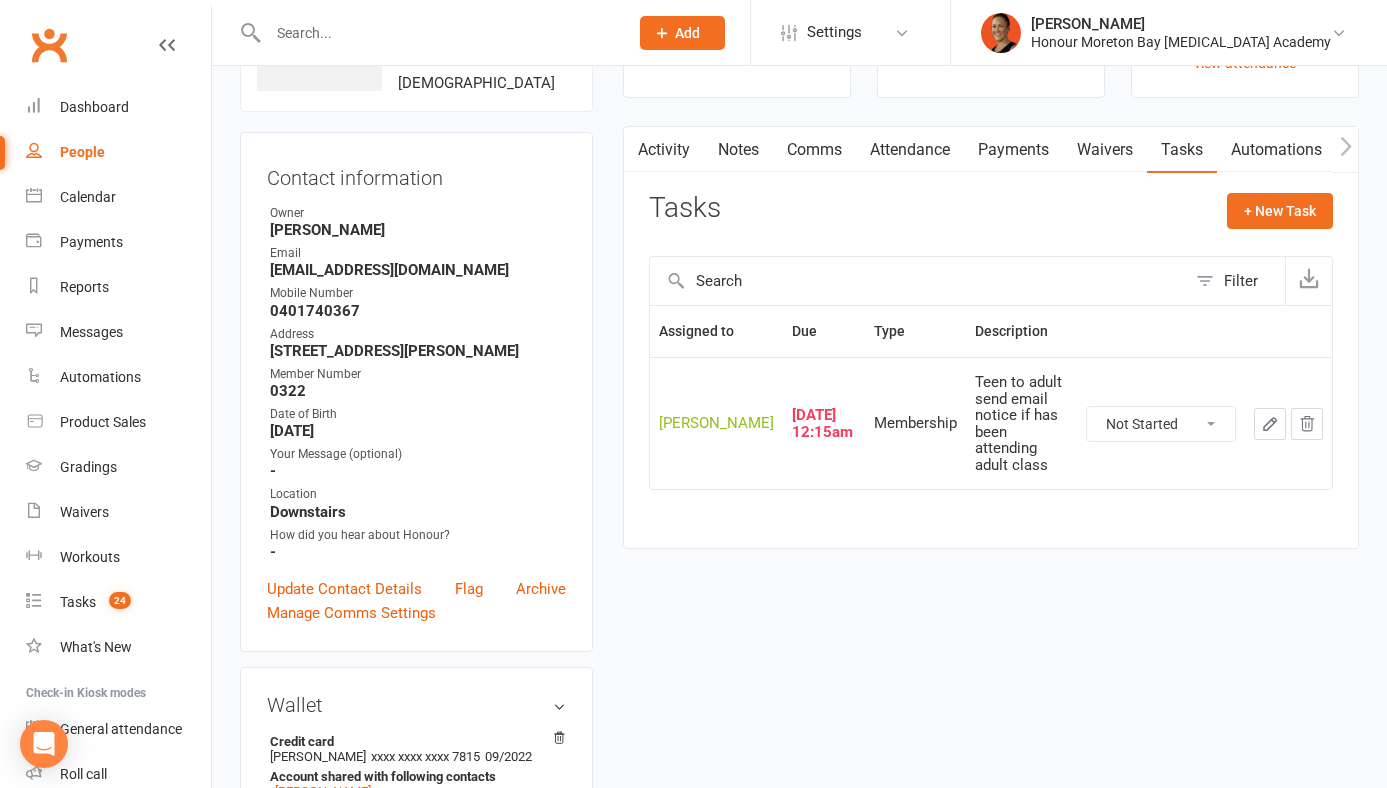 scroll, scrollTop: 202, scrollLeft: 0, axis: vertical 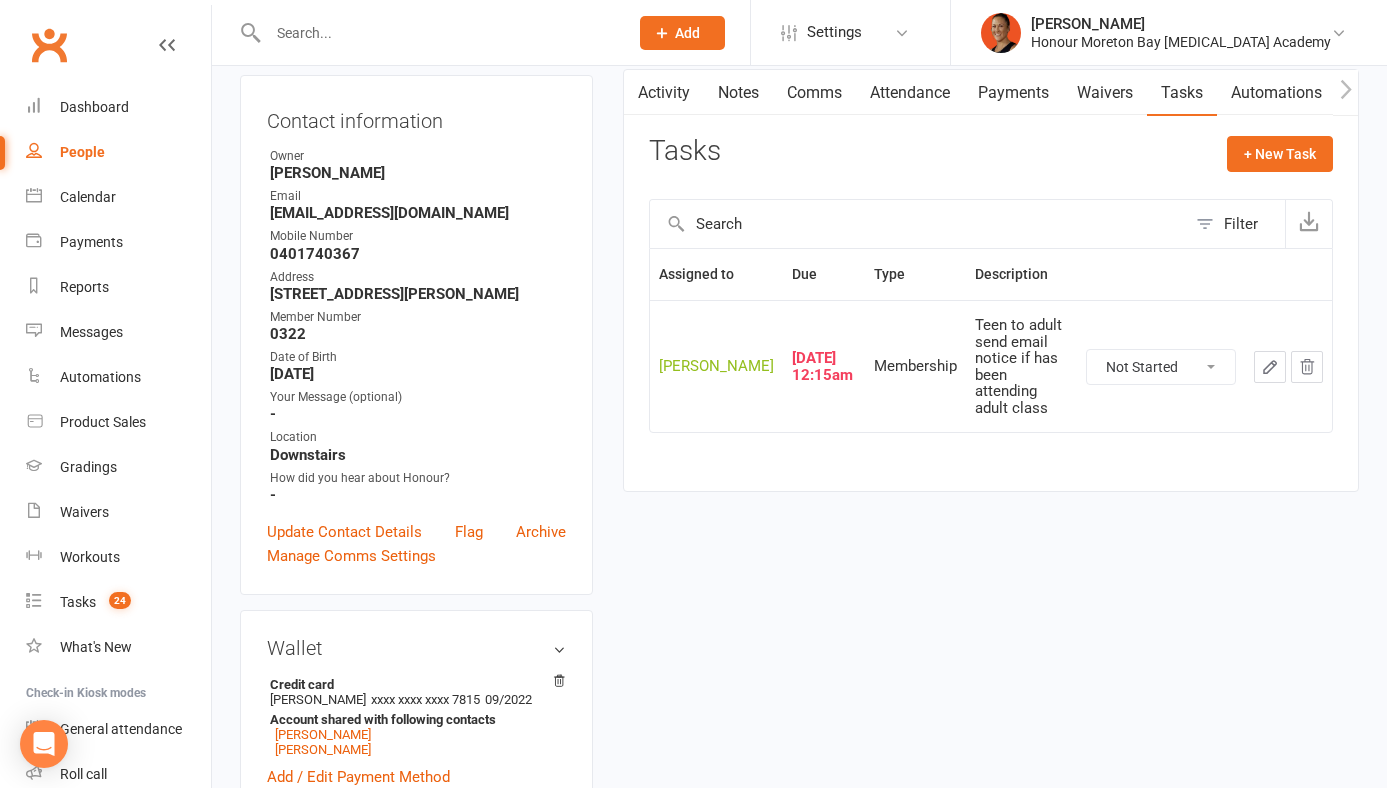 click on "Notes" at bounding box center [738, 93] 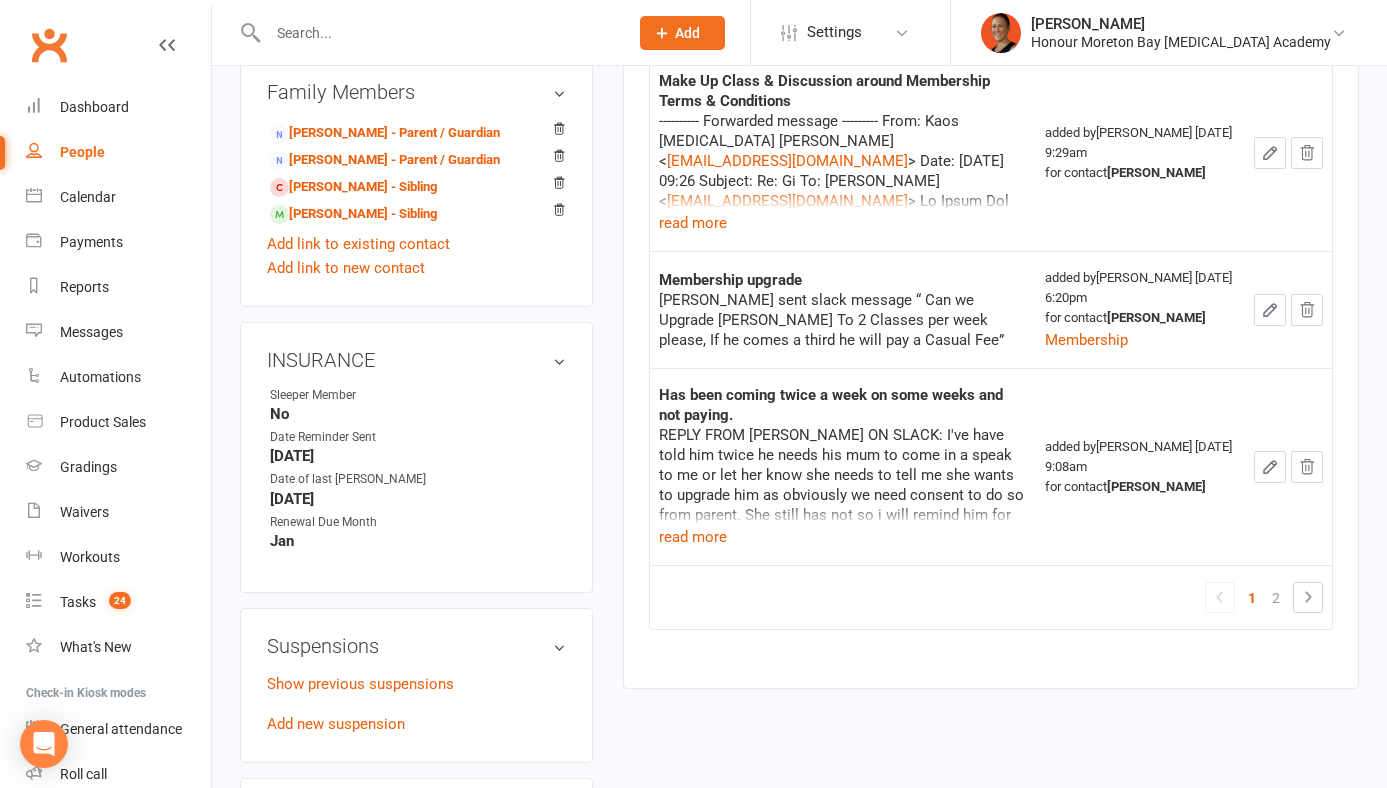 scroll, scrollTop: 1350, scrollLeft: 0, axis: vertical 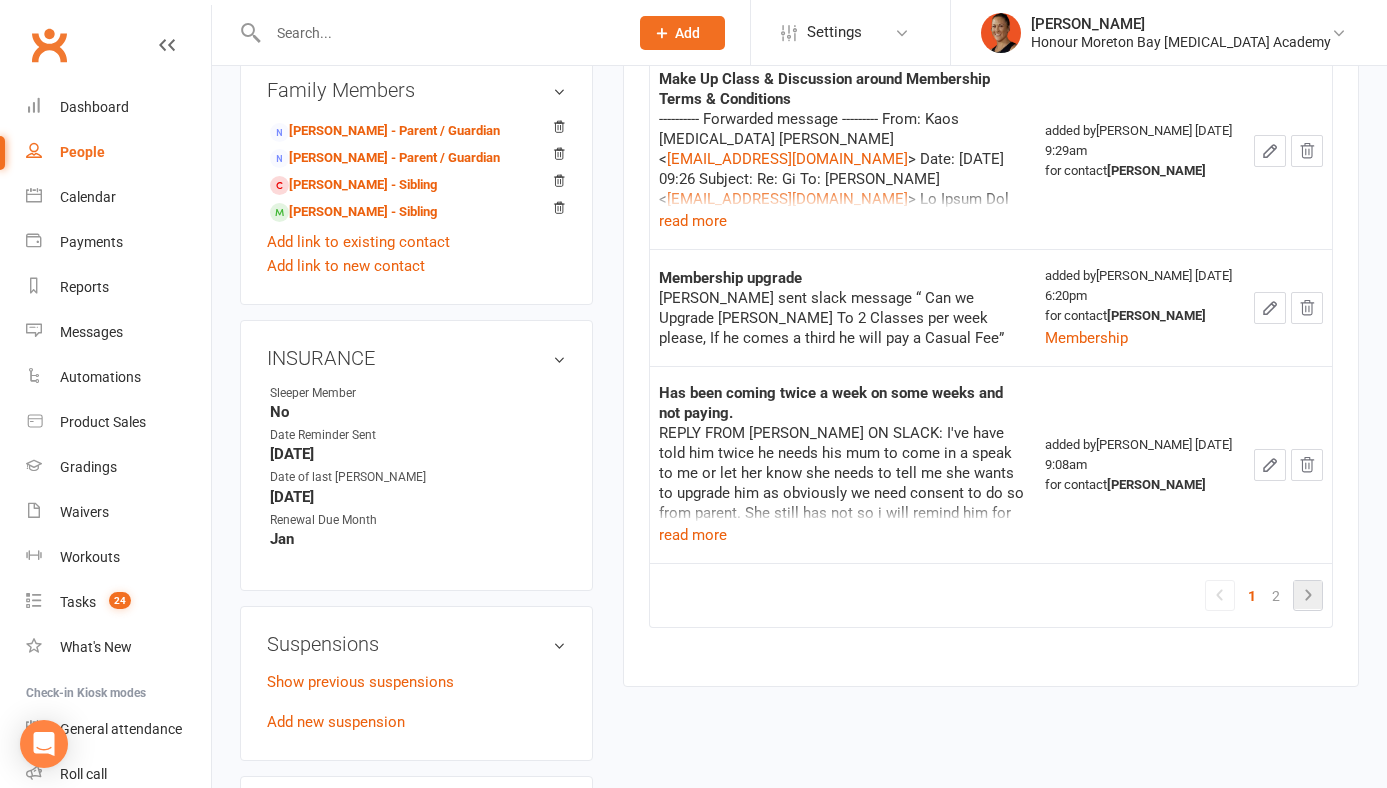 click 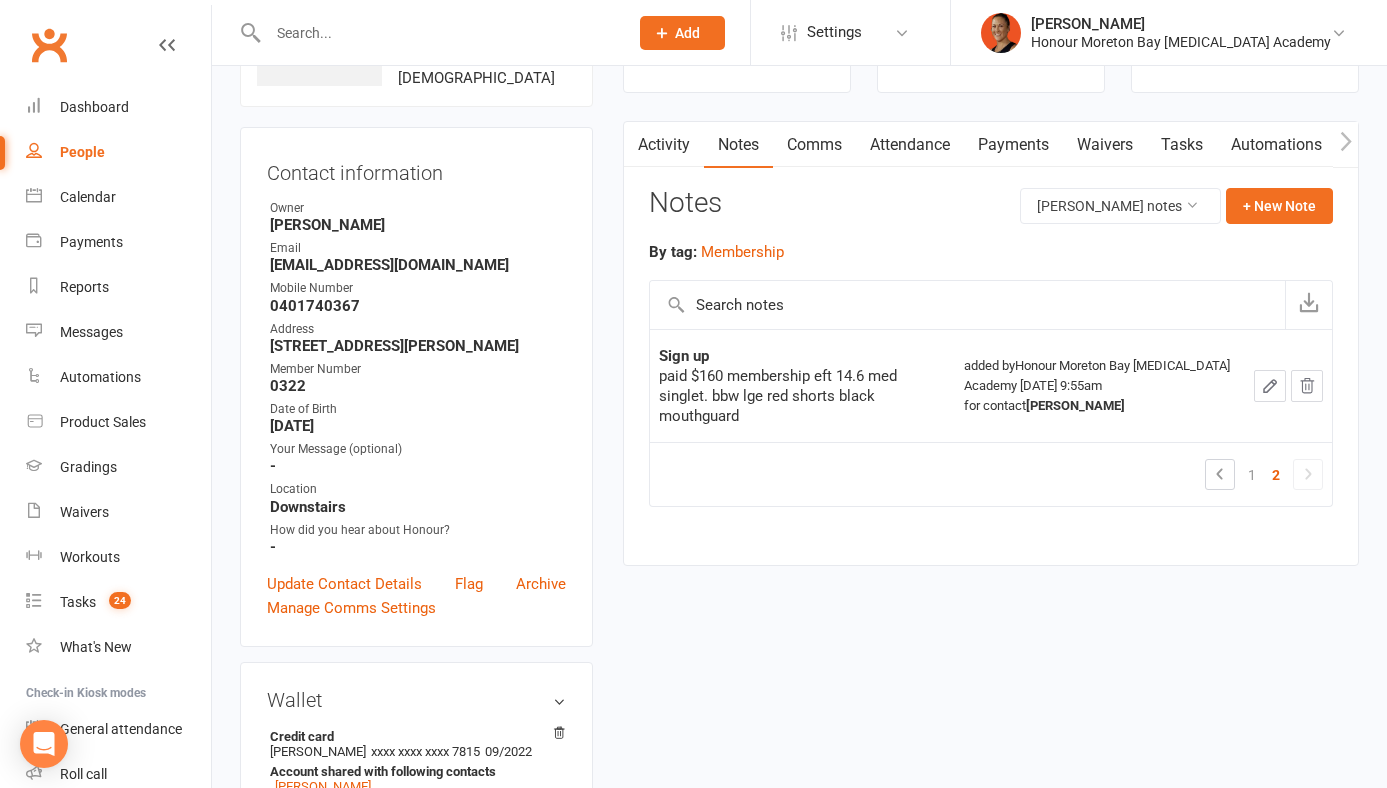 scroll, scrollTop: 146, scrollLeft: 0, axis: vertical 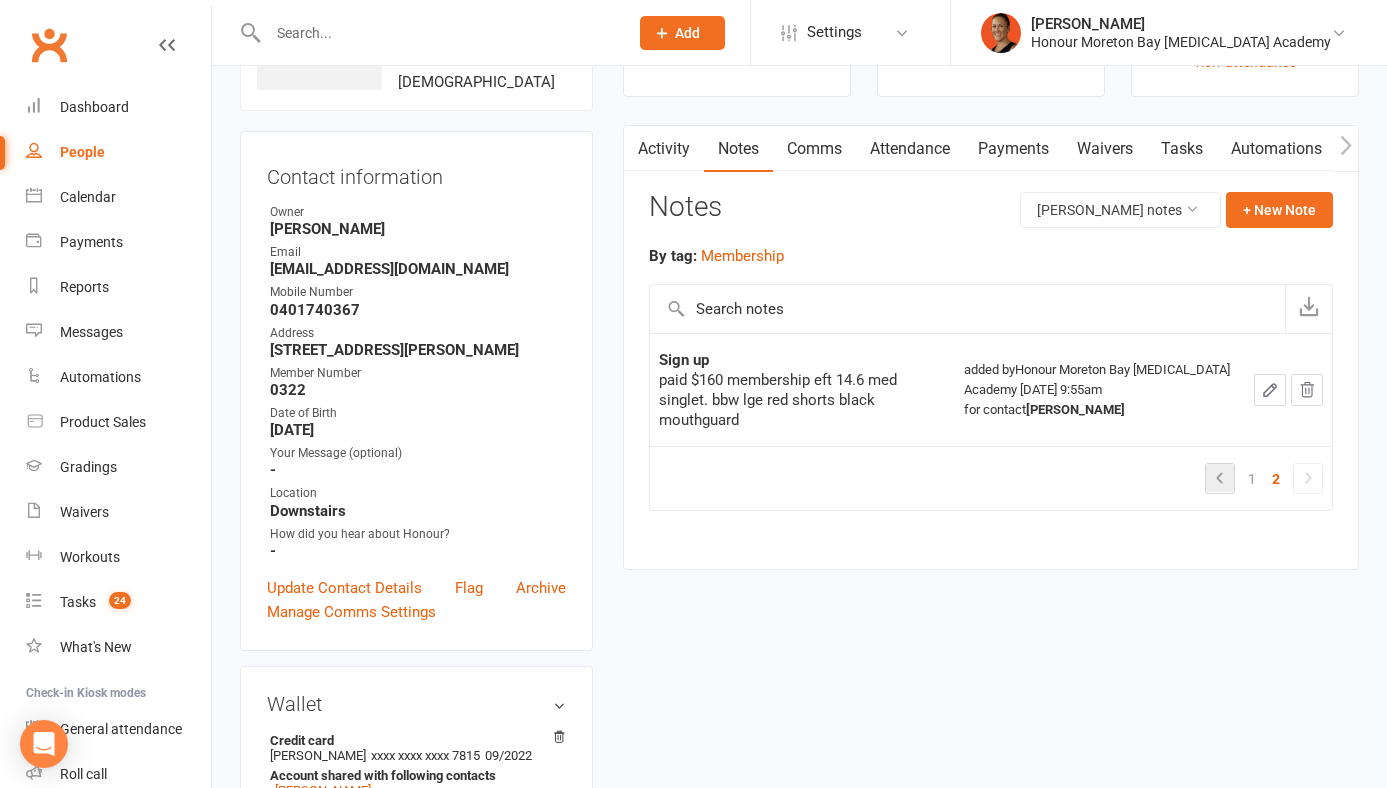 click 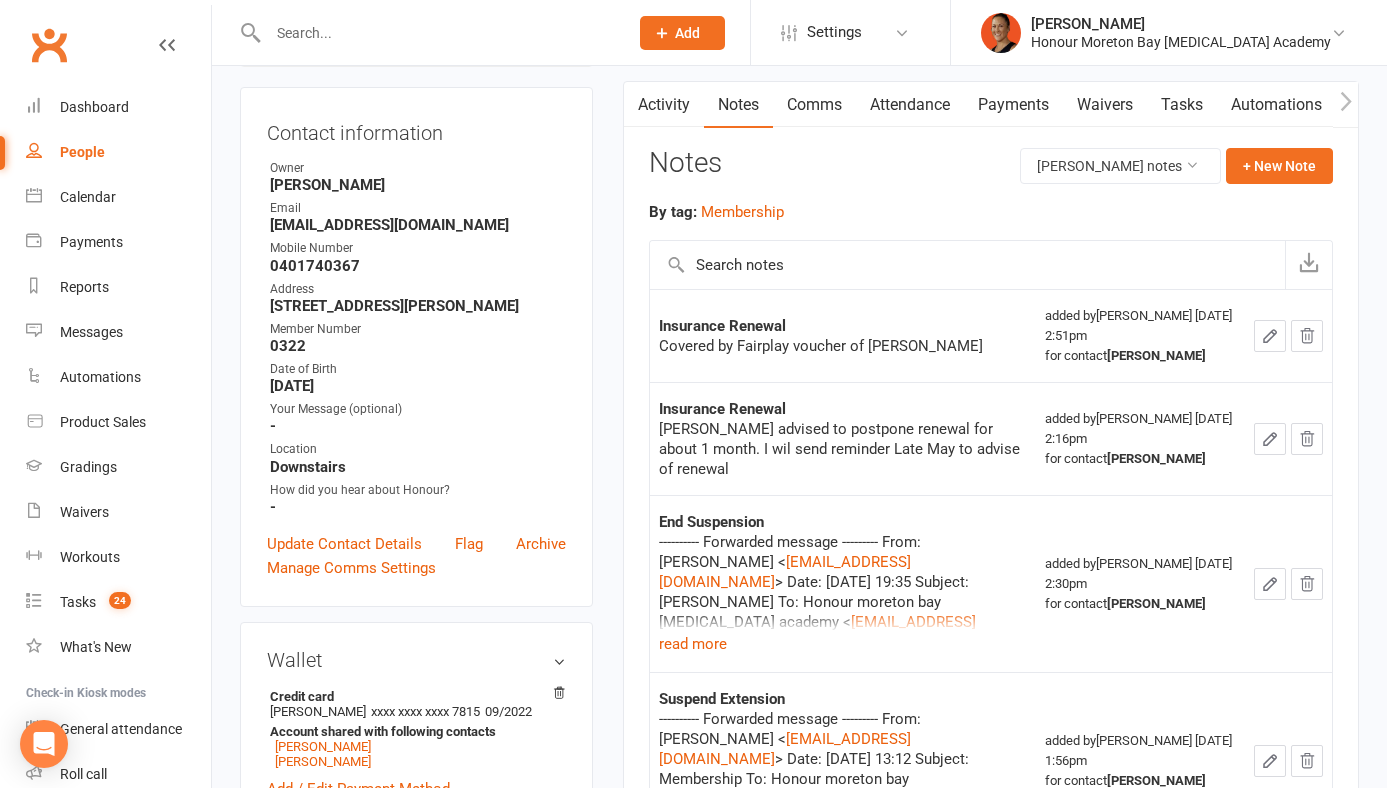 scroll, scrollTop: 192, scrollLeft: 0, axis: vertical 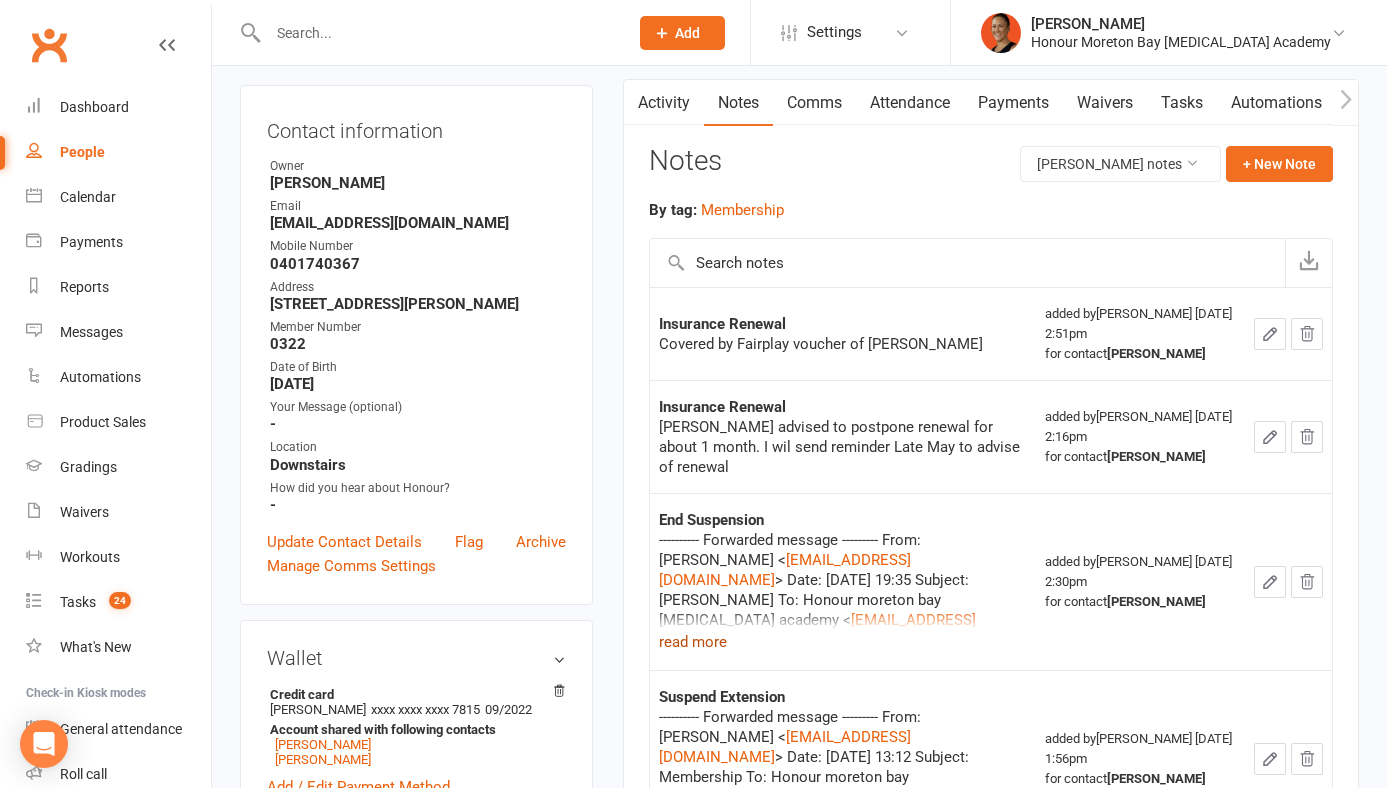 click on "read more" at bounding box center [693, 642] 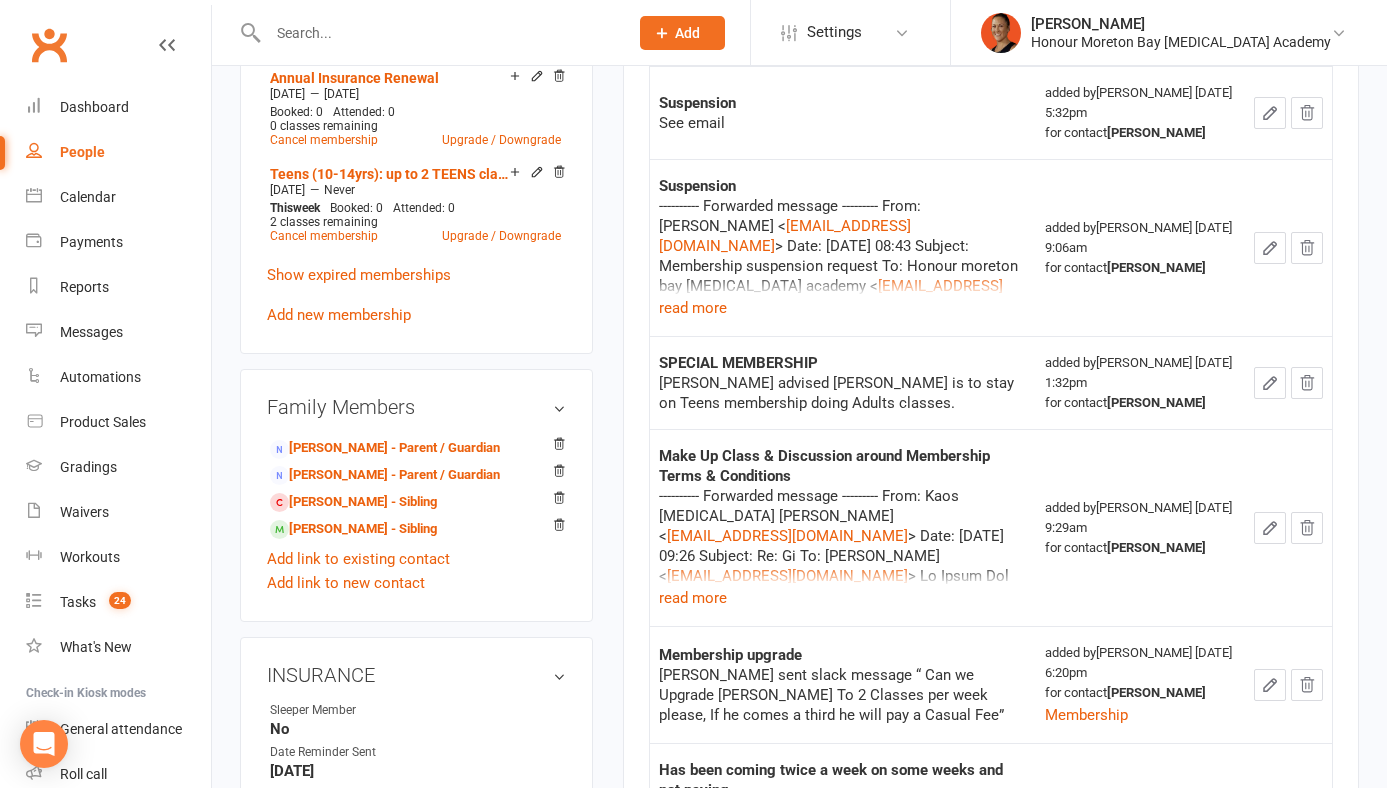 scroll, scrollTop: 1034, scrollLeft: 0, axis: vertical 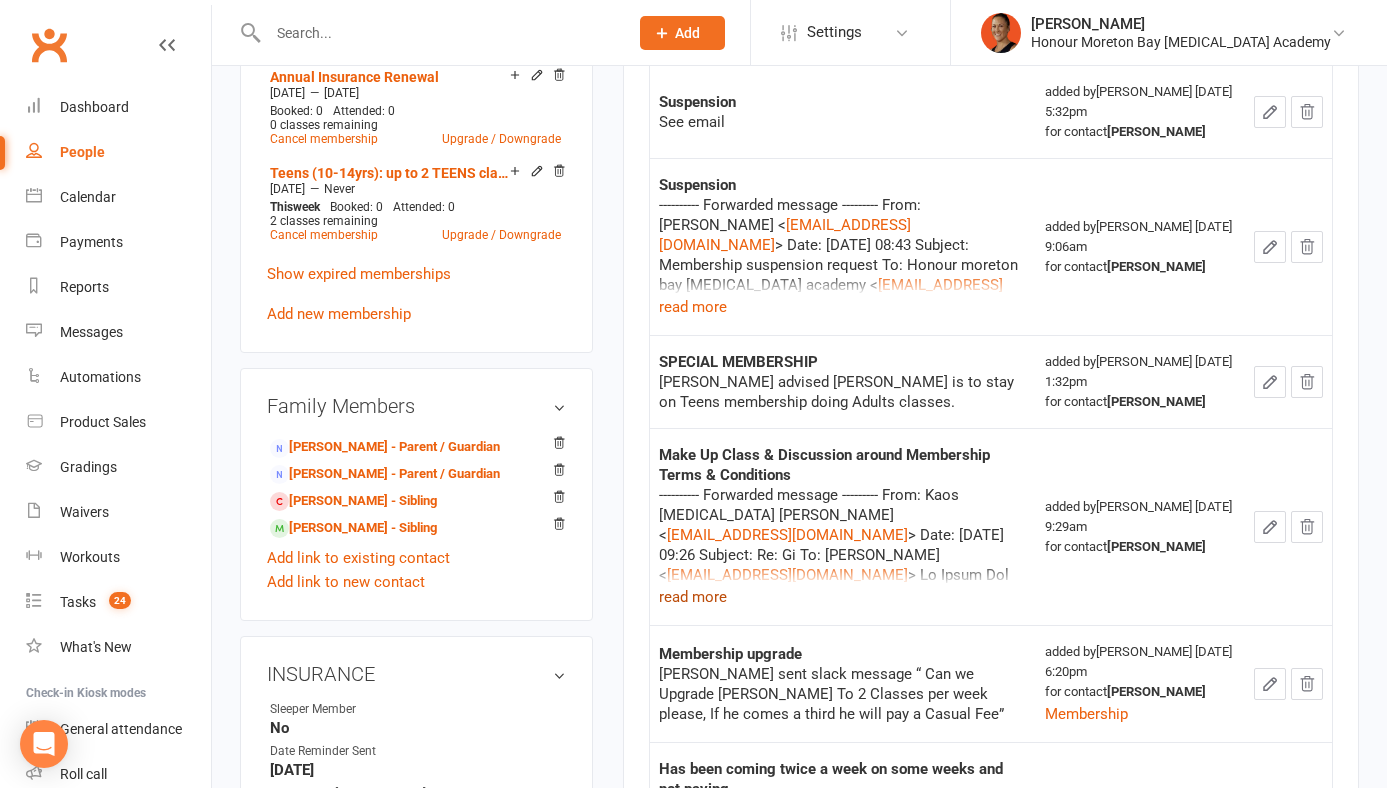 click on "read more" at bounding box center (693, 597) 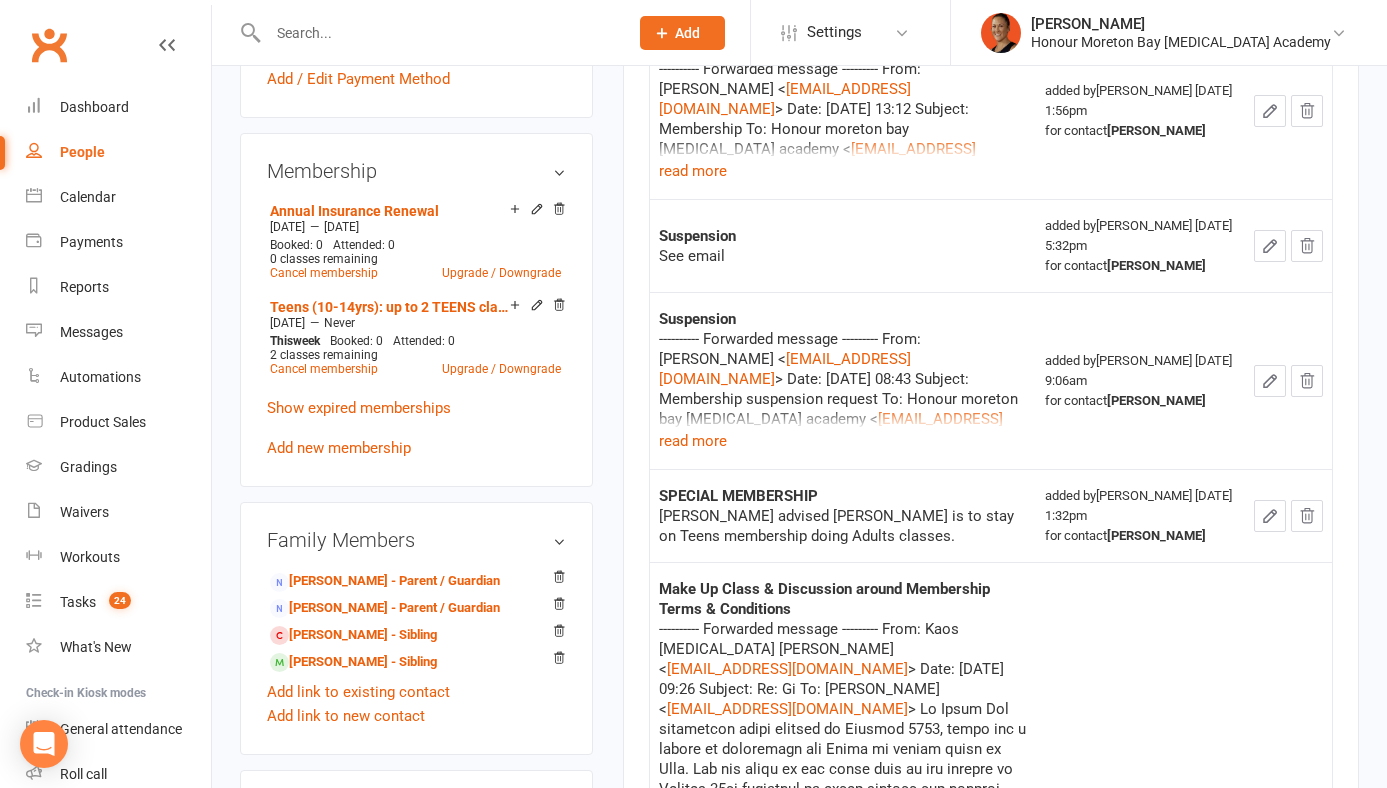 scroll, scrollTop: 0, scrollLeft: 0, axis: both 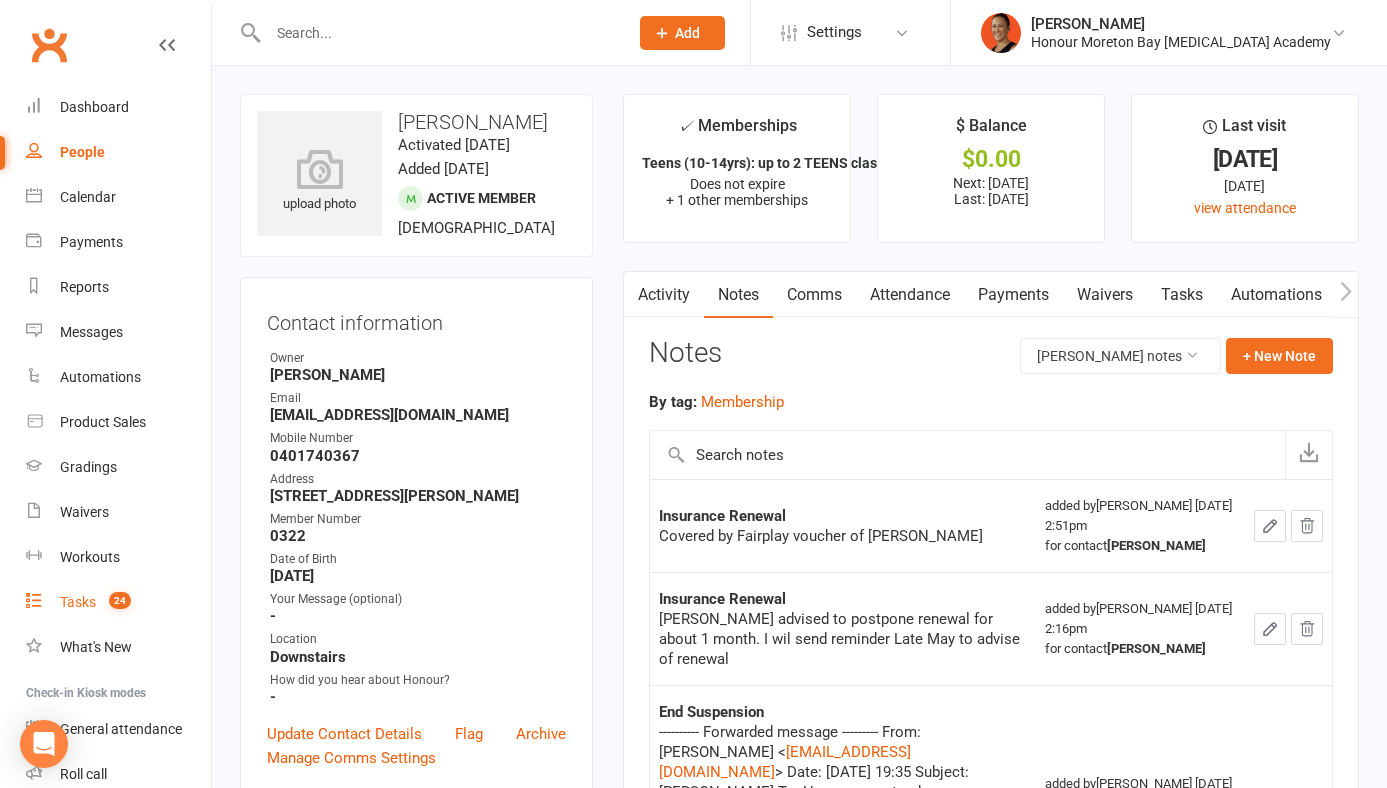 click on "Tasks" at bounding box center (78, 602) 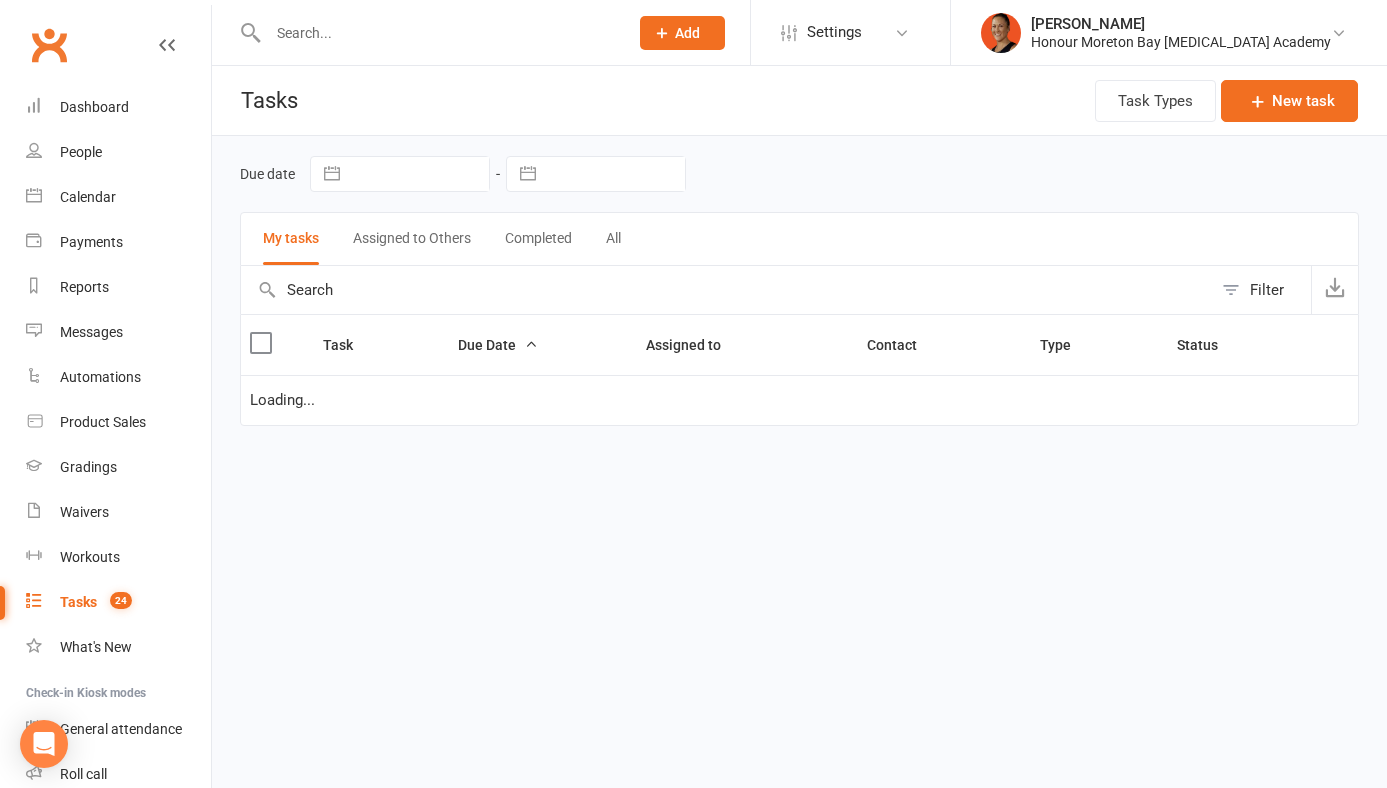 select on "started" 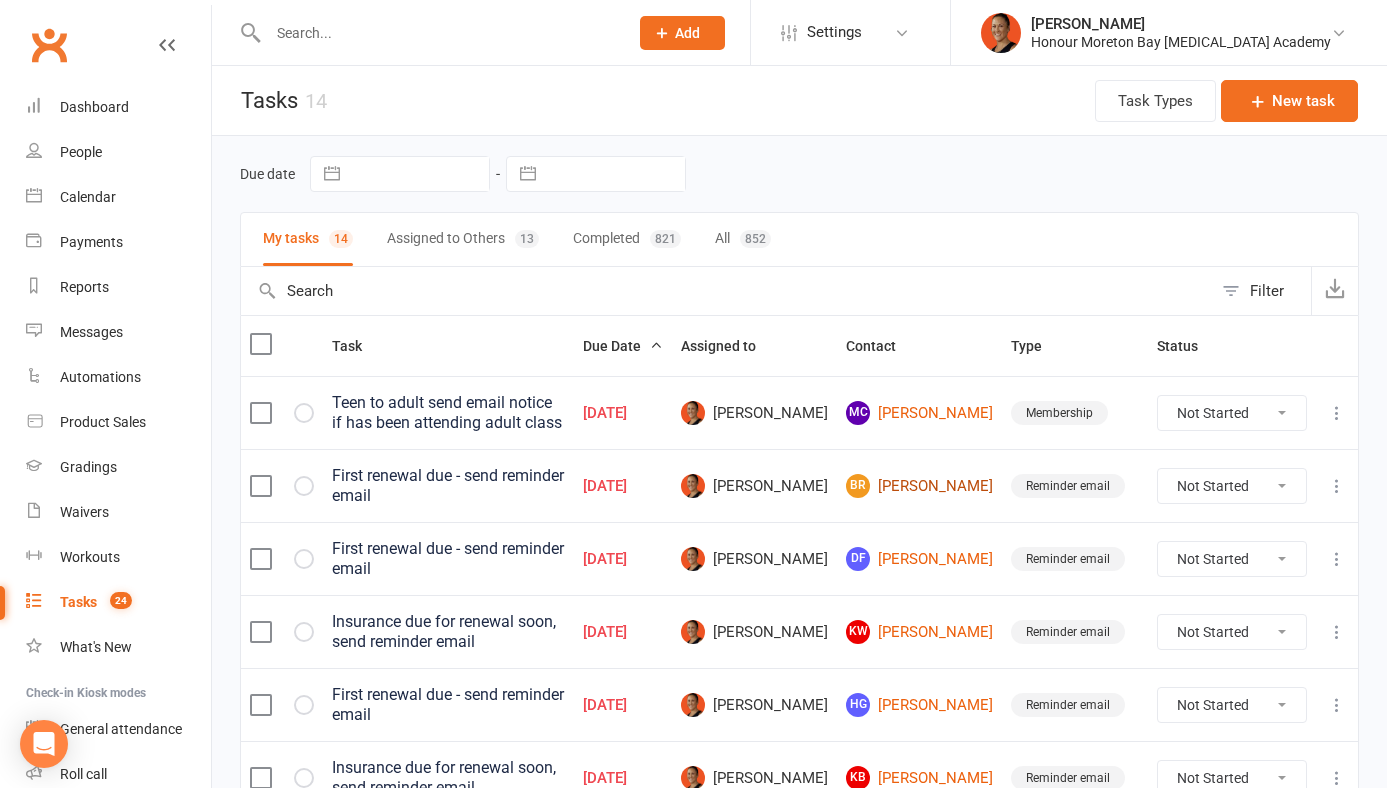 click on "BR Byron Ramsay" at bounding box center (919, 486) 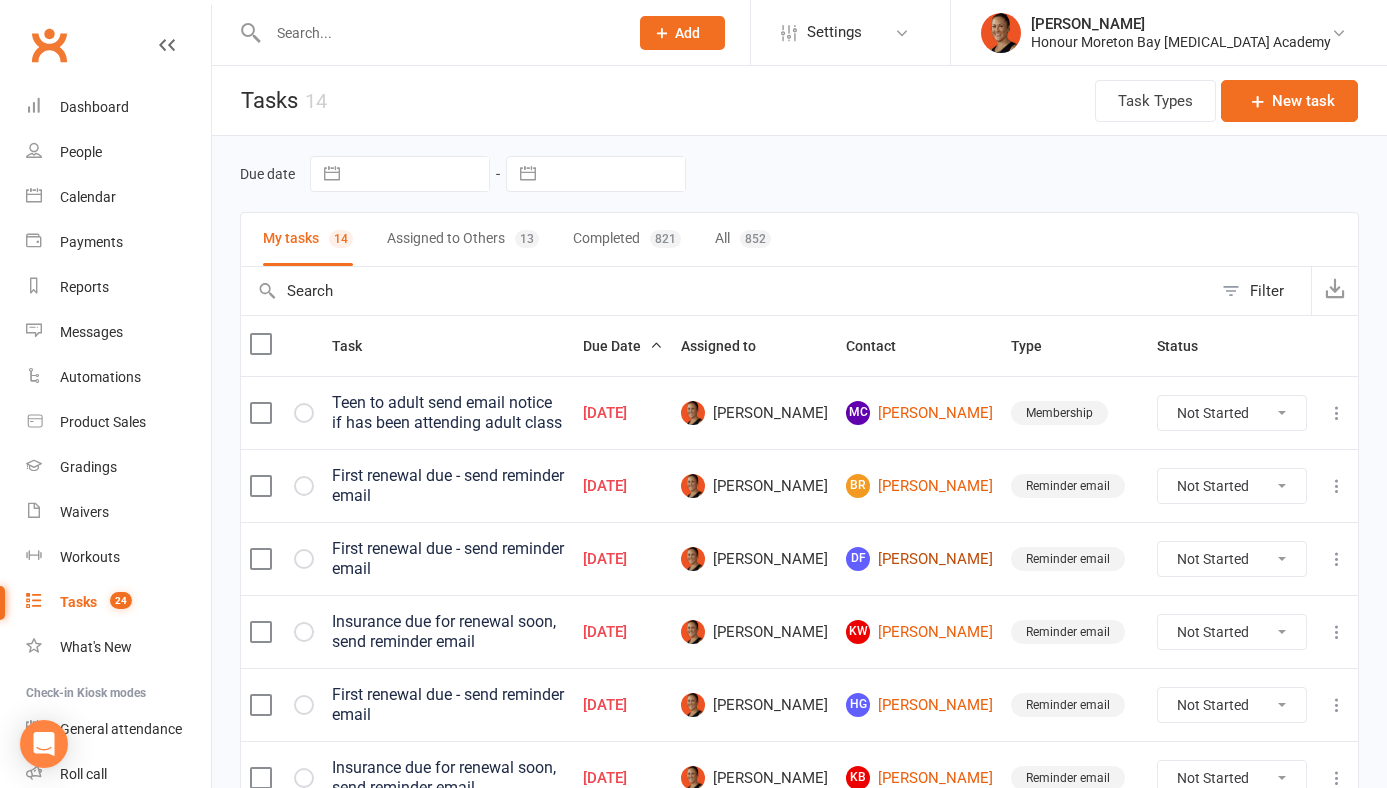 click on "DF Darren Fishwick" at bounding box center (919, 559) 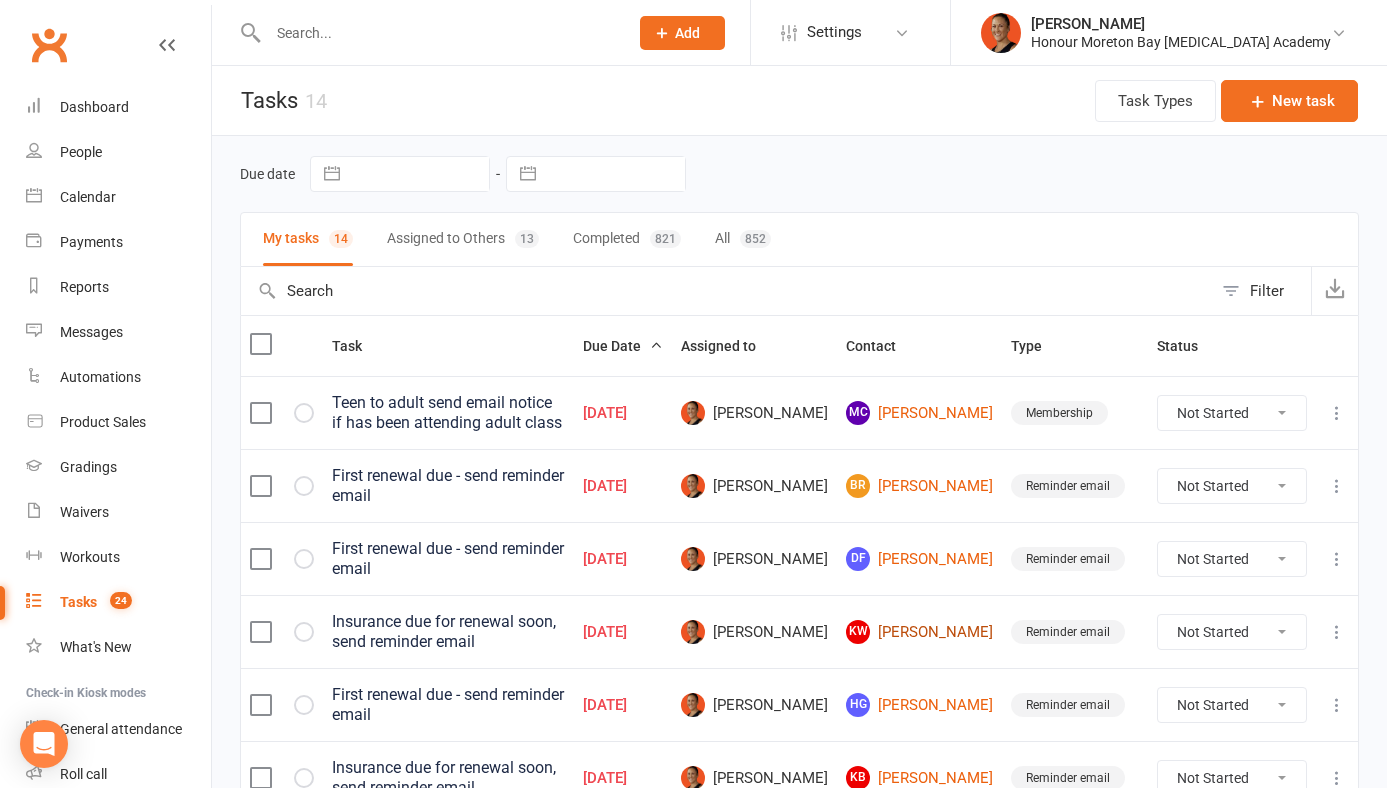 click on "KW Kaylee Wraith" at bounding box center [919, 632] 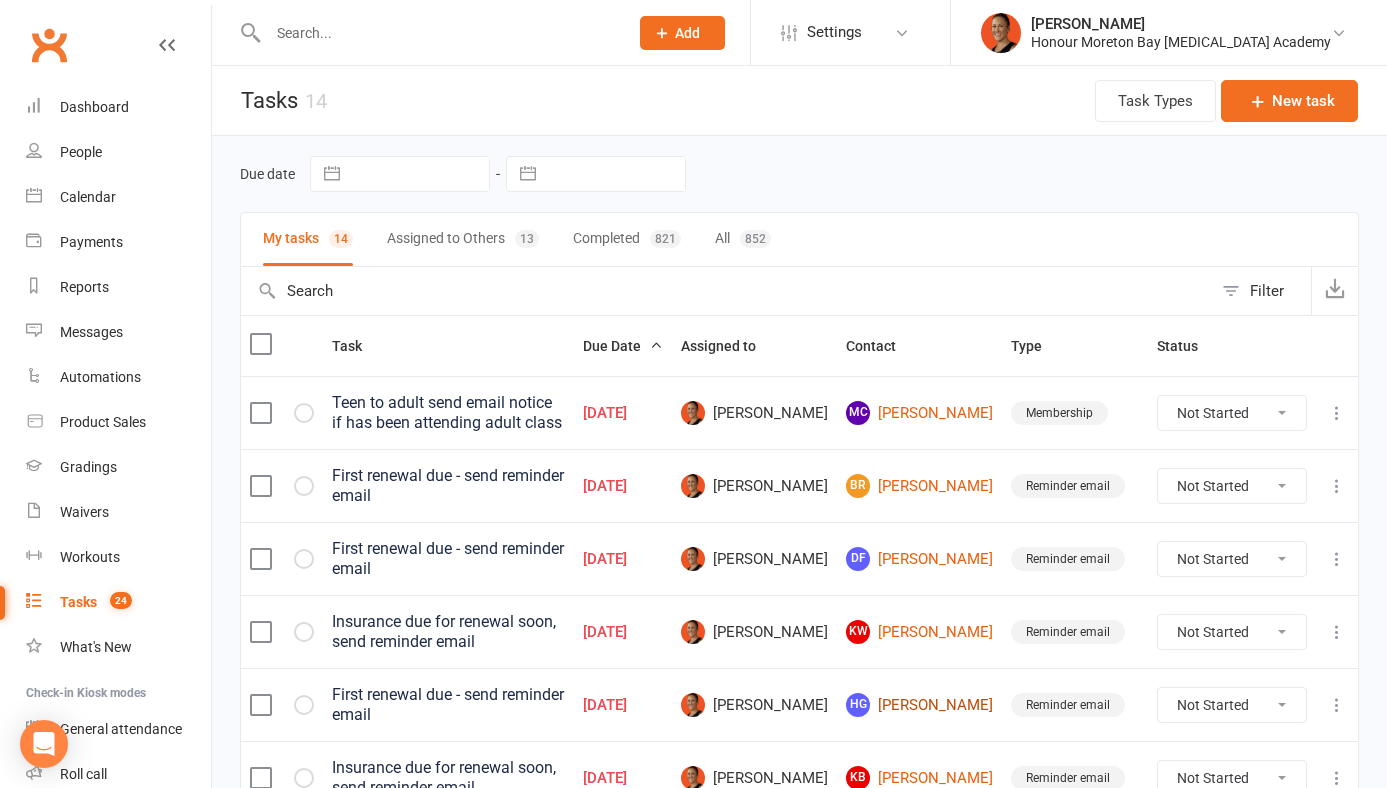 click on "HG Hayley Grimston" at bounding box center [919, 705] 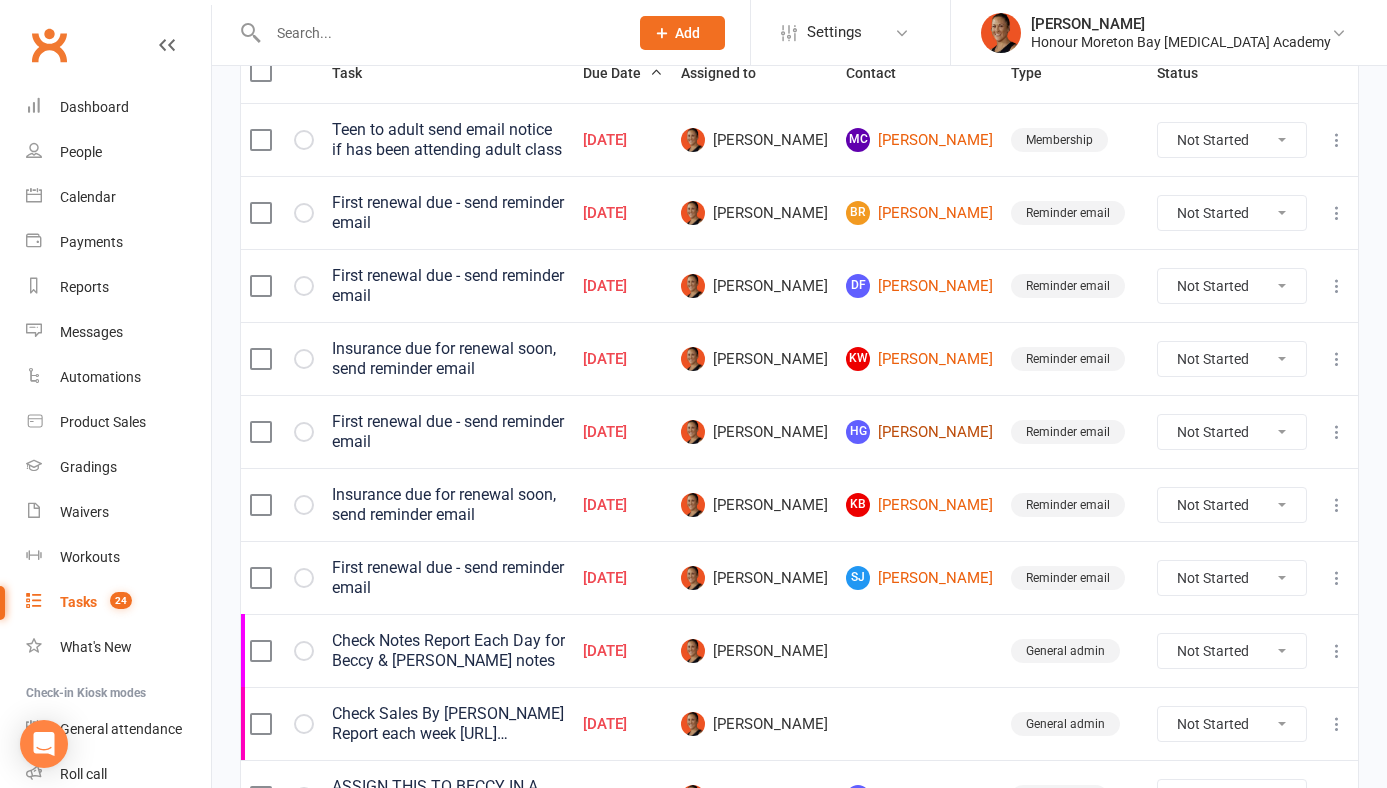 scroll, scrollTop: 275, scrollLeft: 0, axis: vertical 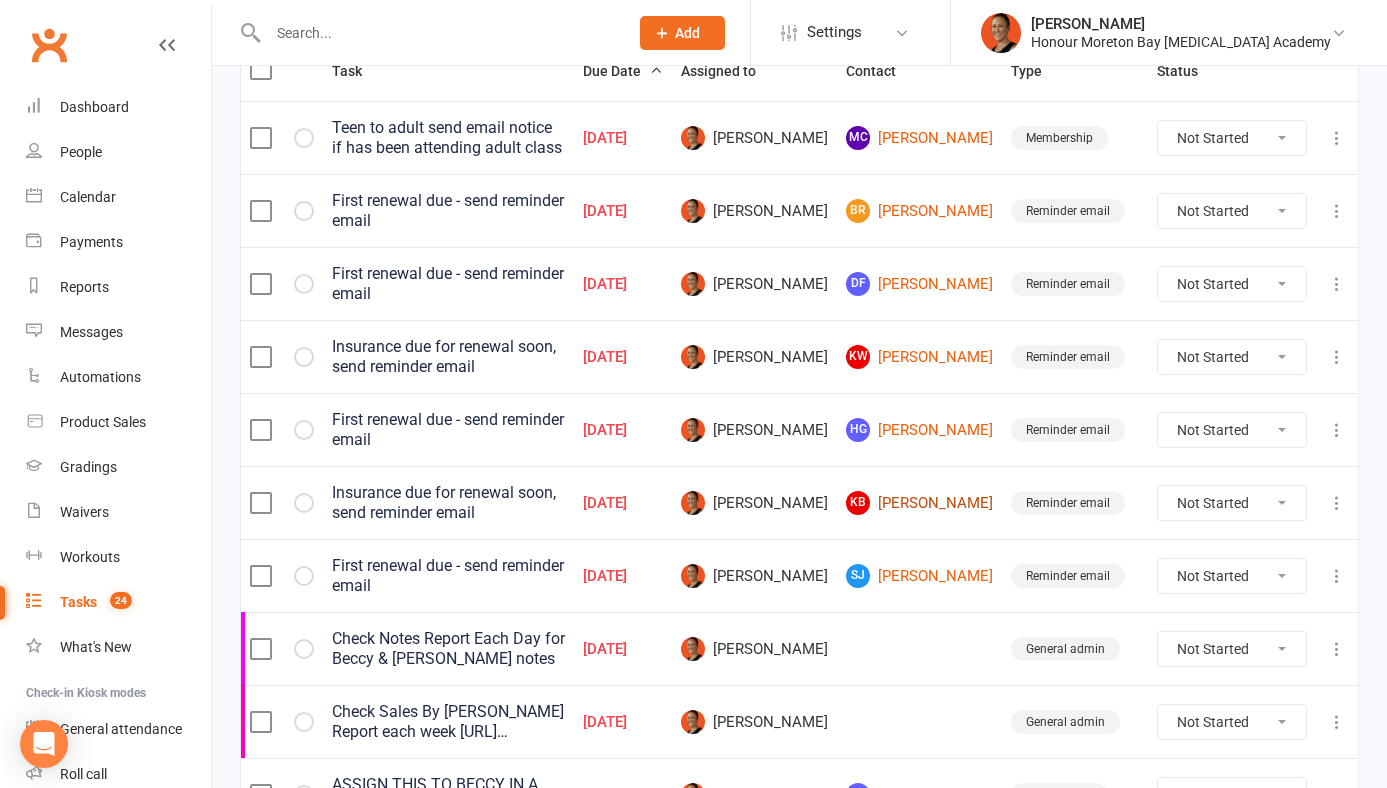 click on "KB Keely Butcher" at bounding box center [919, 503] 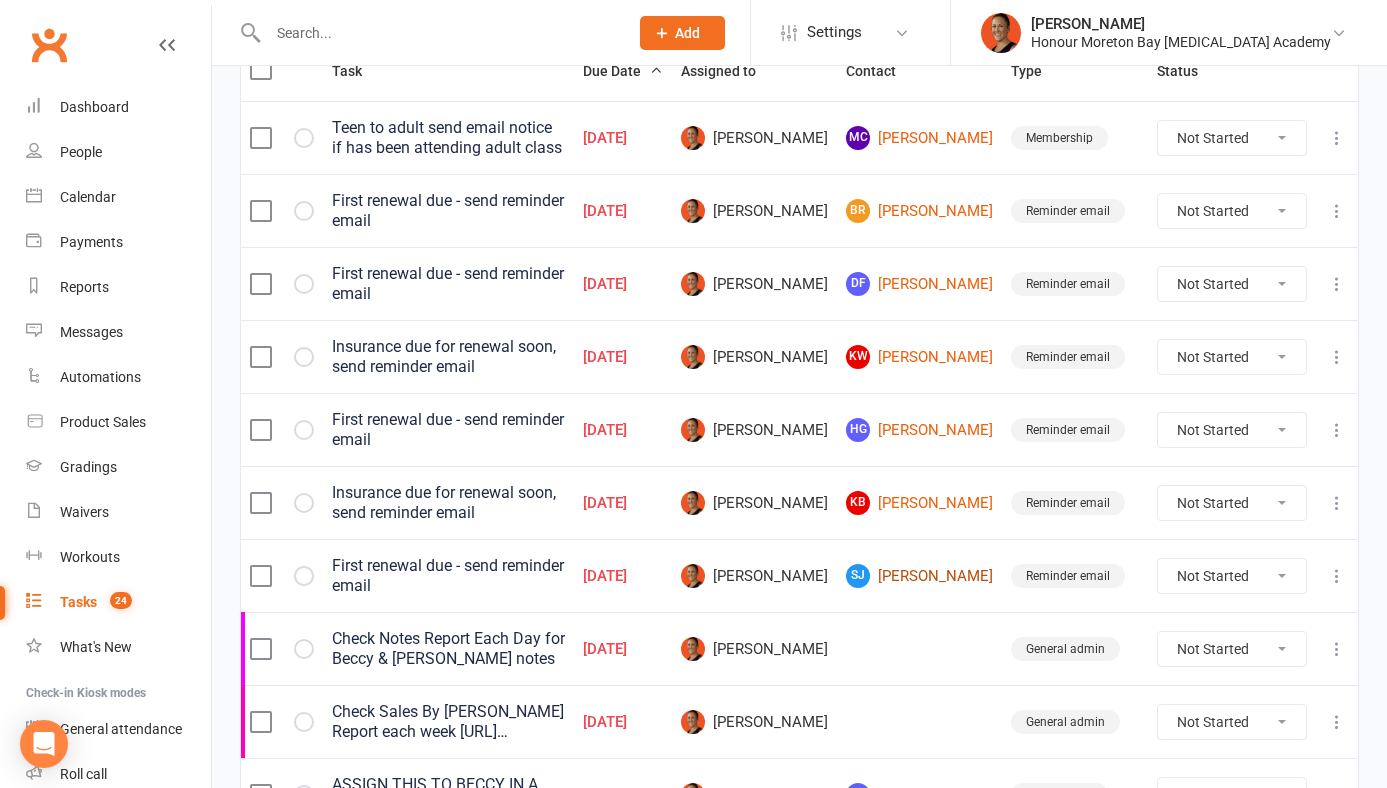 click on "SJ Scarlett Johnson" at bounding box center [919, 576] 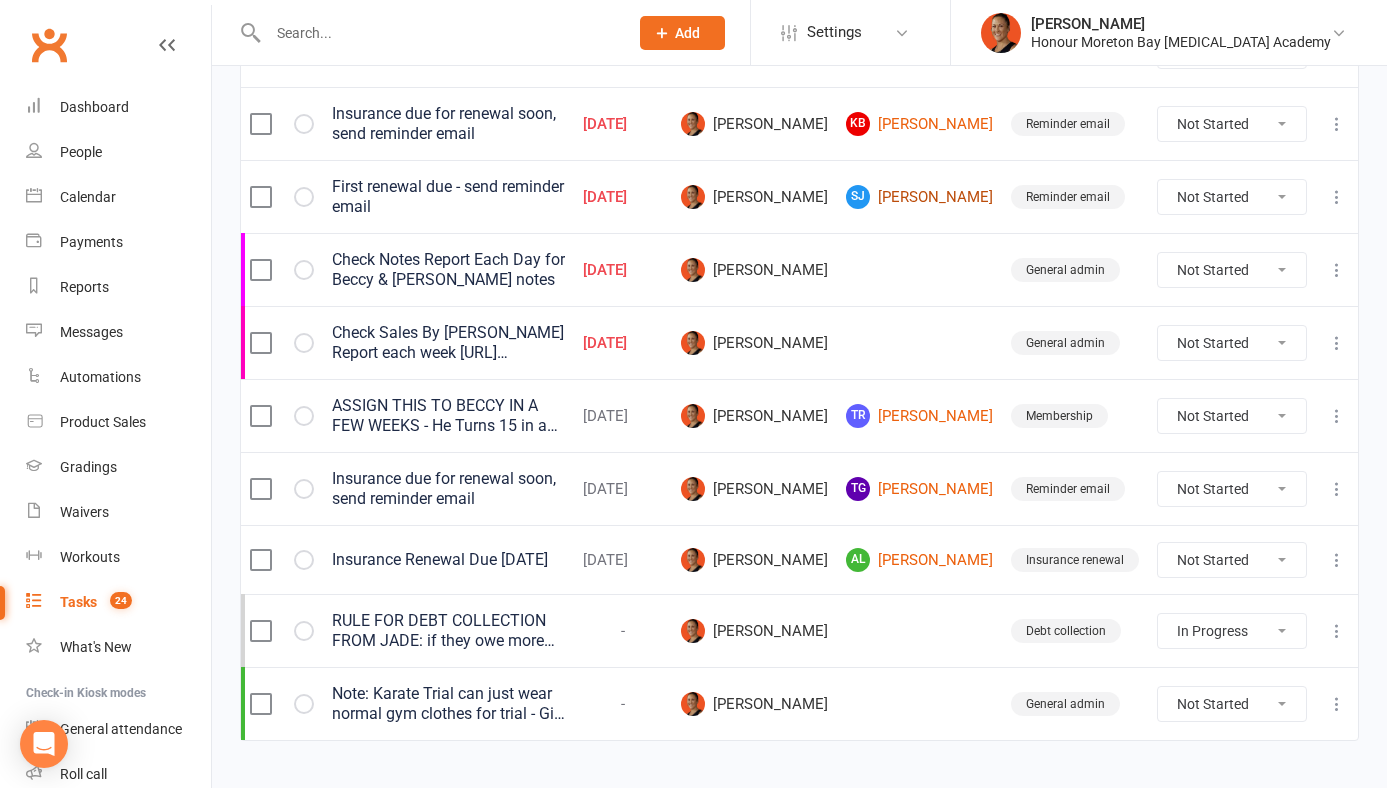 scroll, scrollTop: 653, scrollLeft: 0, axis: vertical 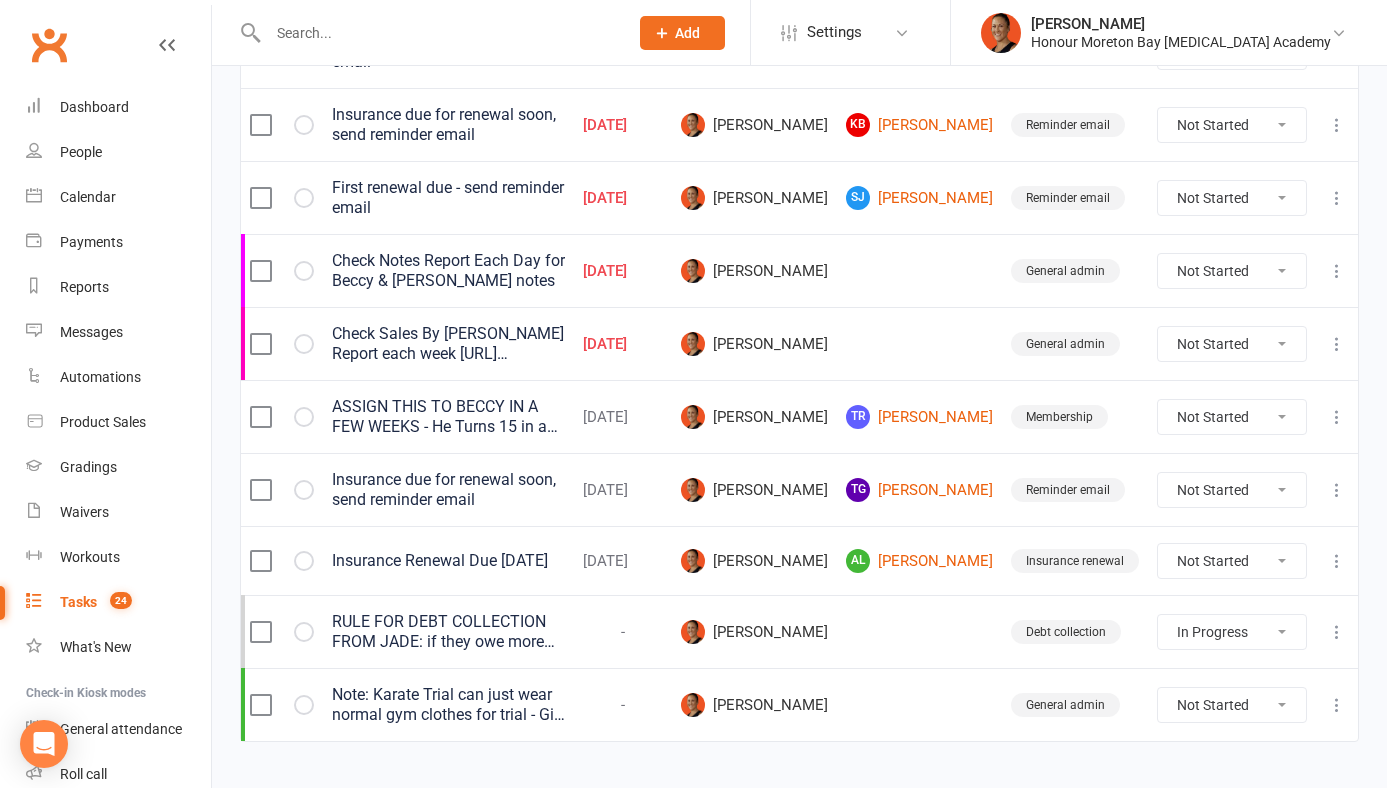 click at bounding box center (438, 33) 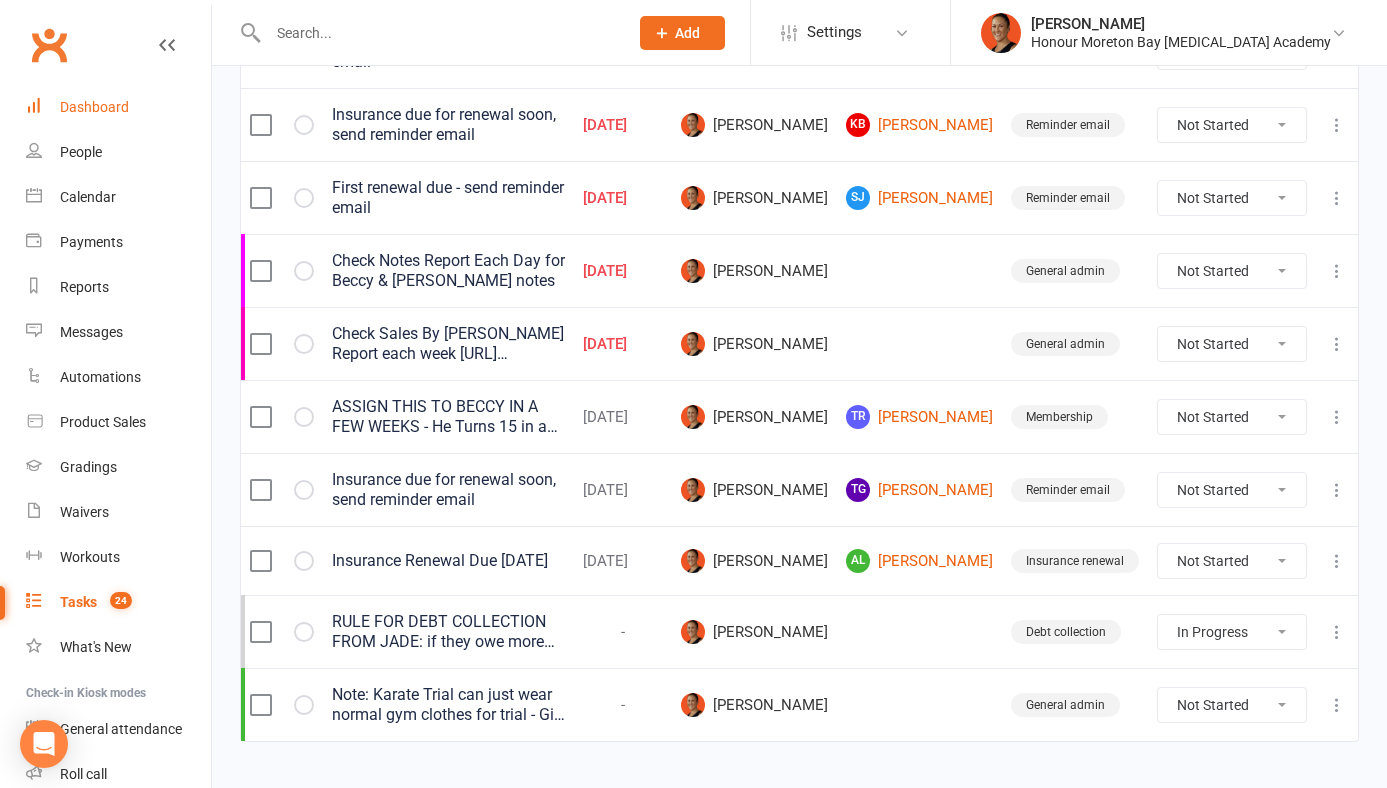 click on "Dashboard" at bounding box center (118, 107) 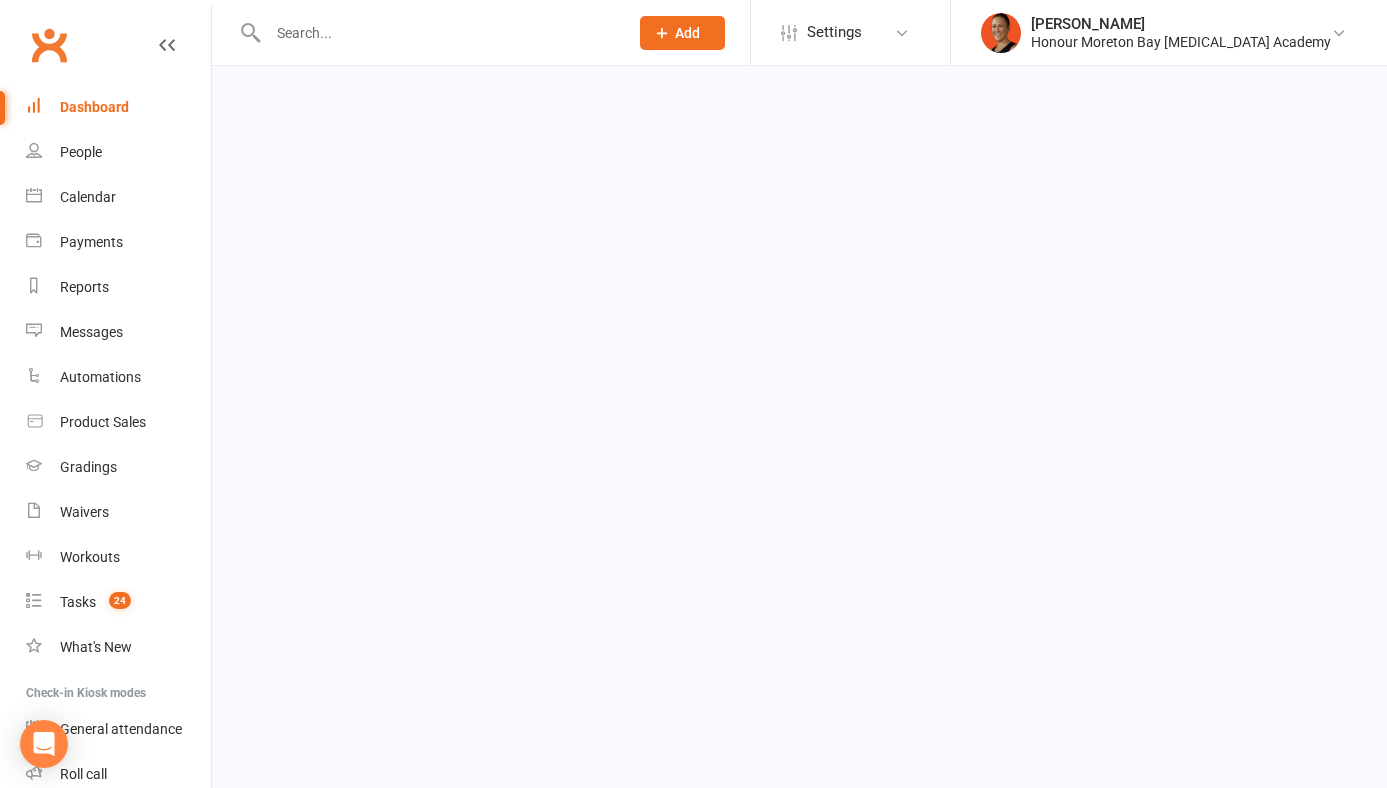 scroll, scrollTop: 0, scrollLeft: 0, axis: both 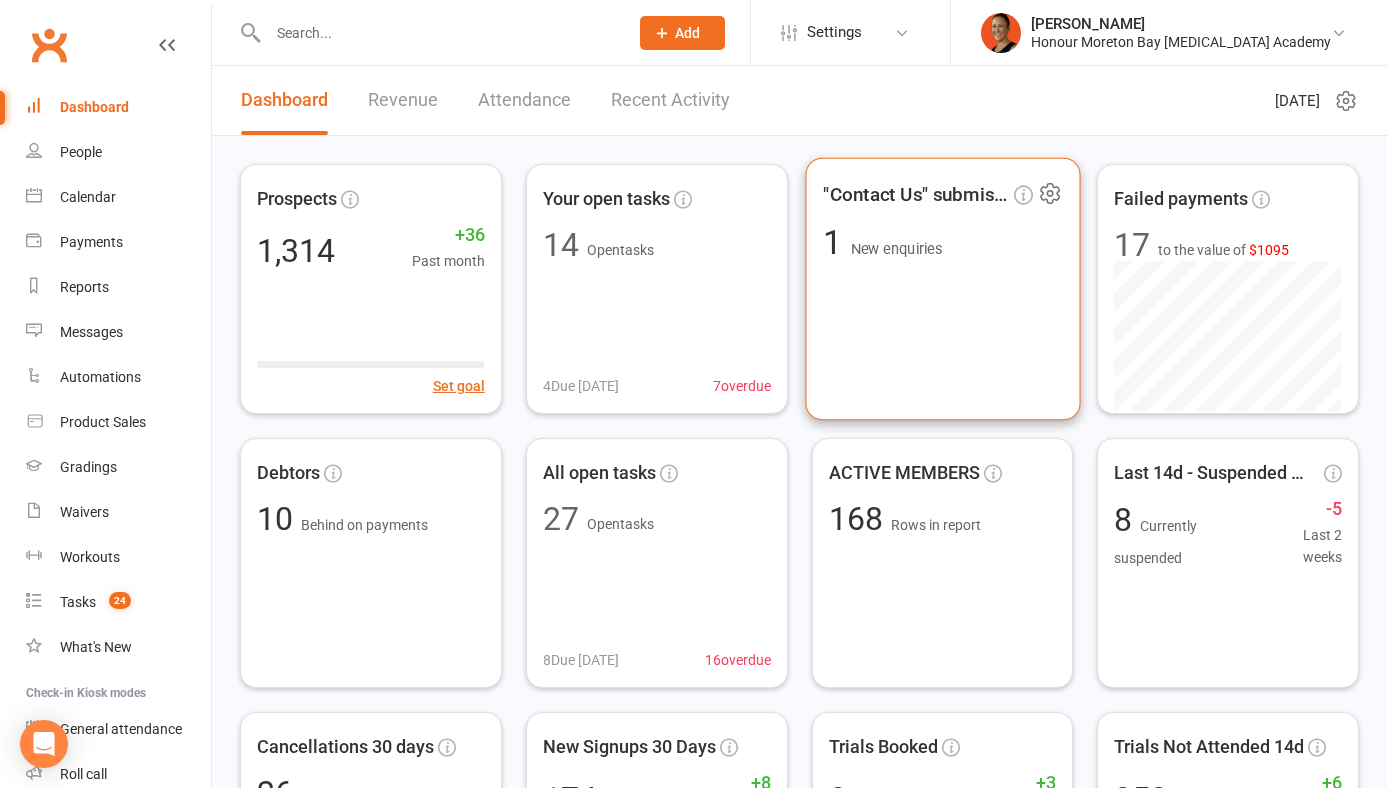 click on "1   New enquiries" at bounding box center [942, 243] 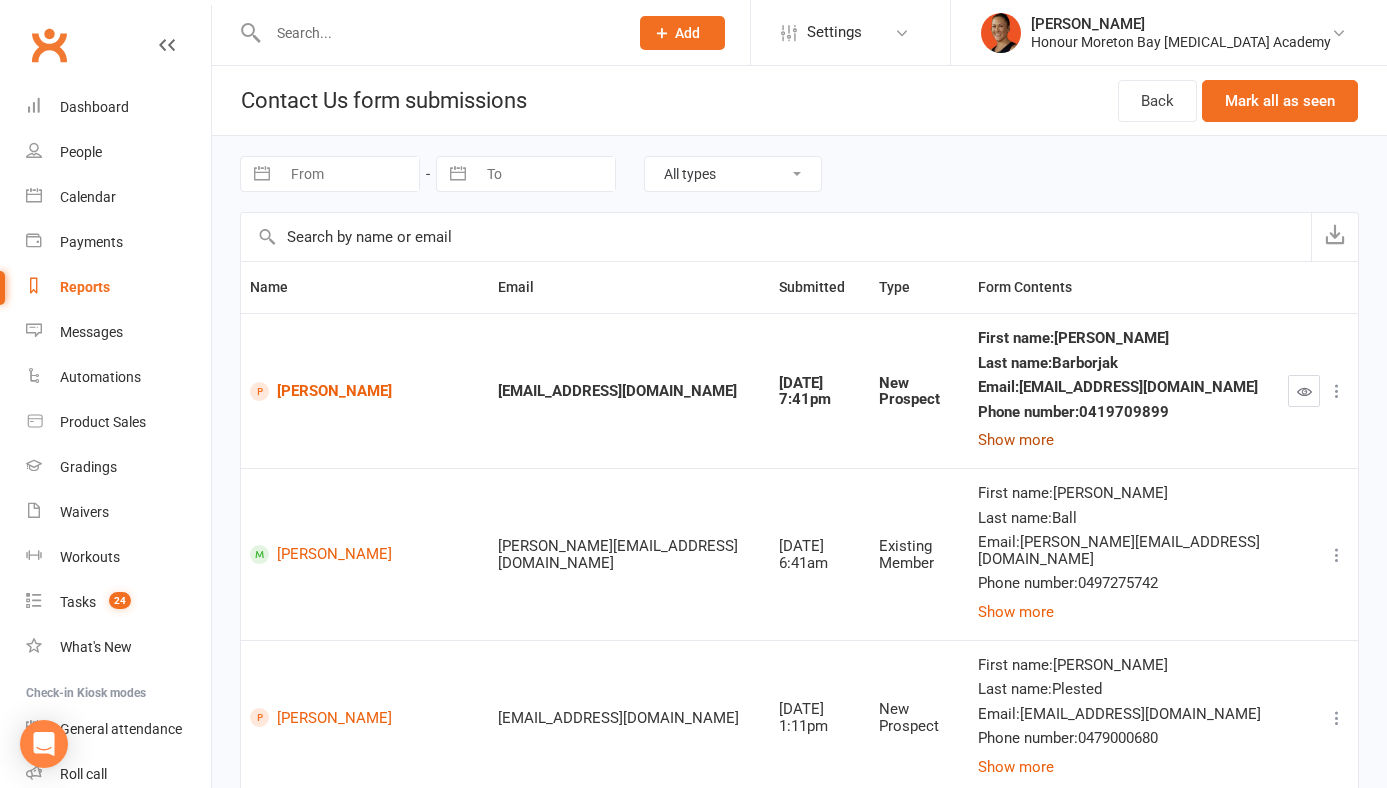 click on "Show more" at bounding box center (1016, 440) 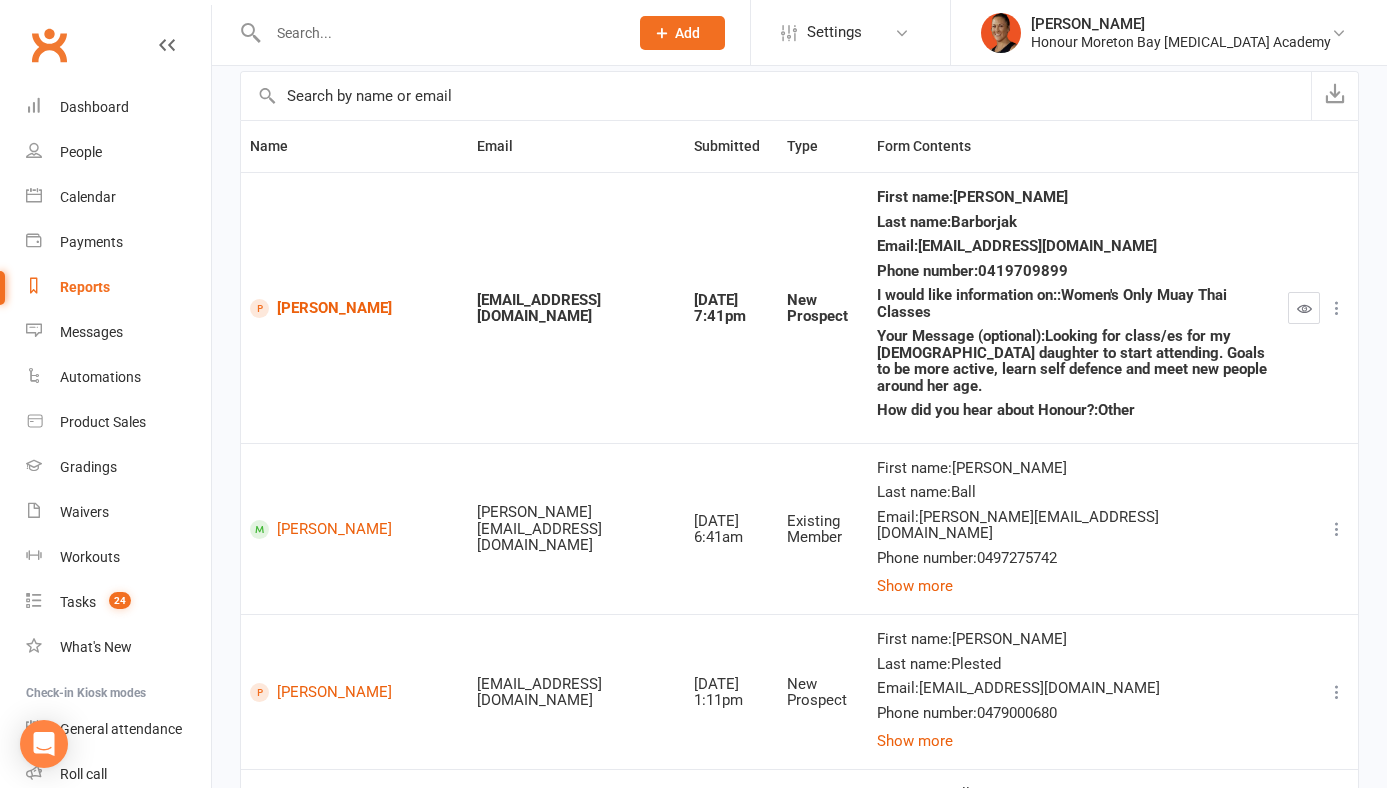 scroll, scrollTop: 144, scrollLeft: 0, axis: vertical 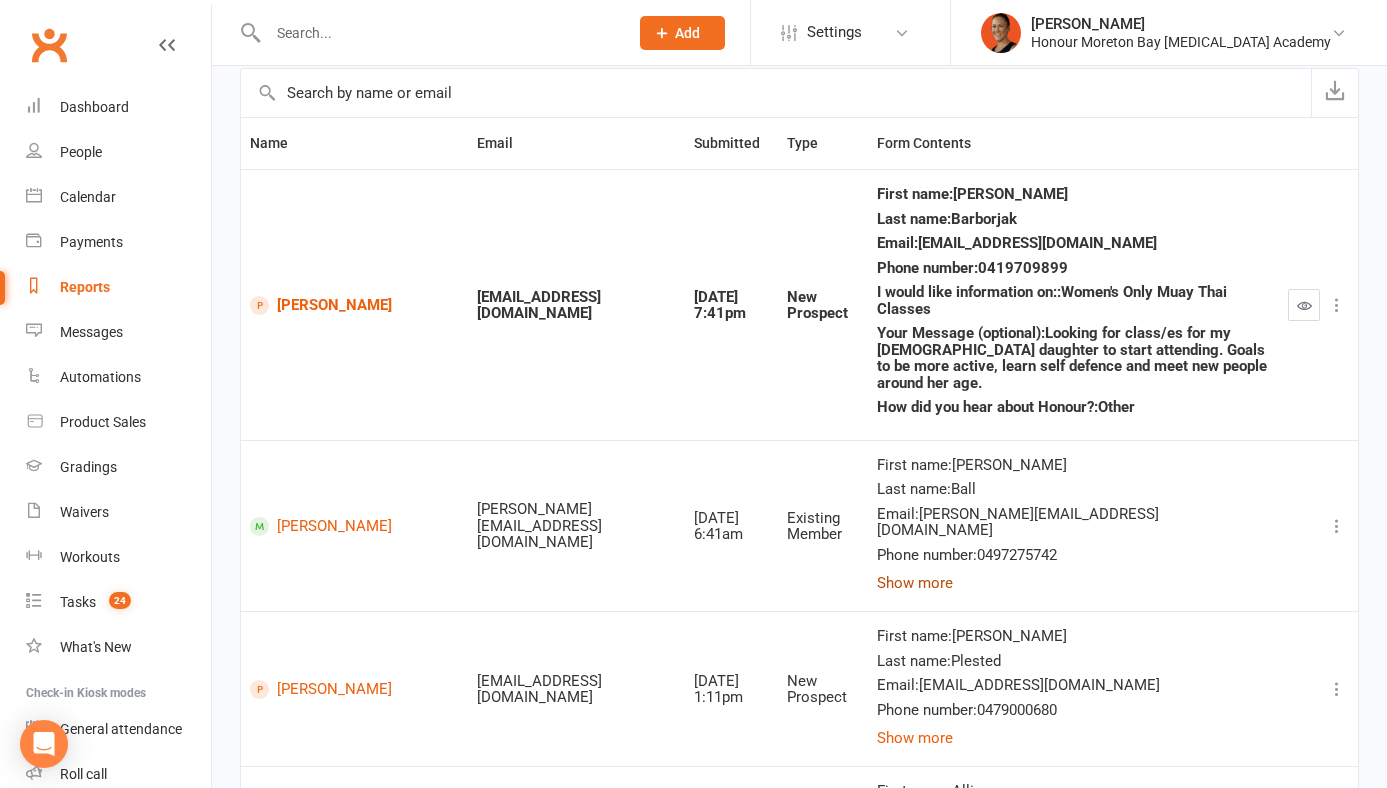 click on "Show more" at bounding box center [915, 583] 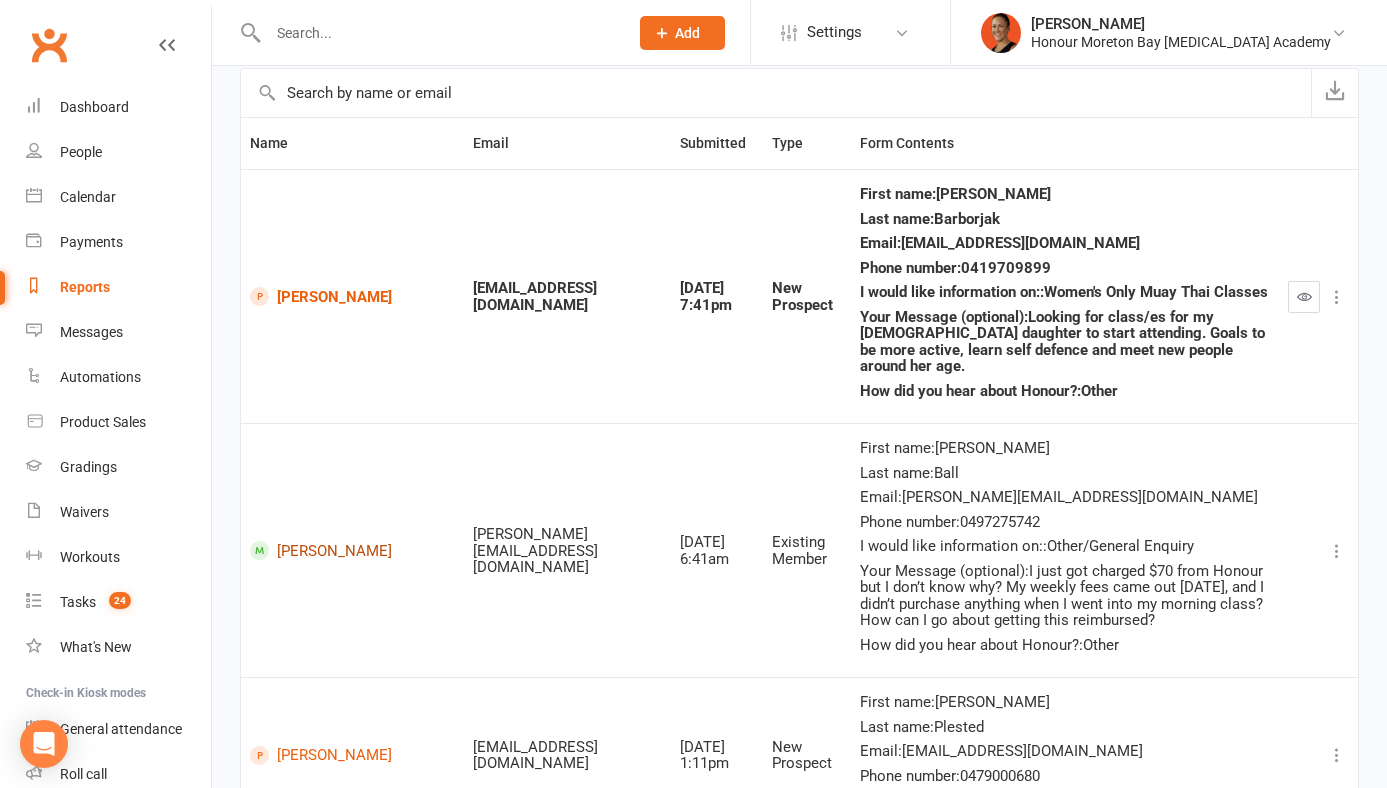 click on "Catherine Ball" at bounding box center [352, 550] 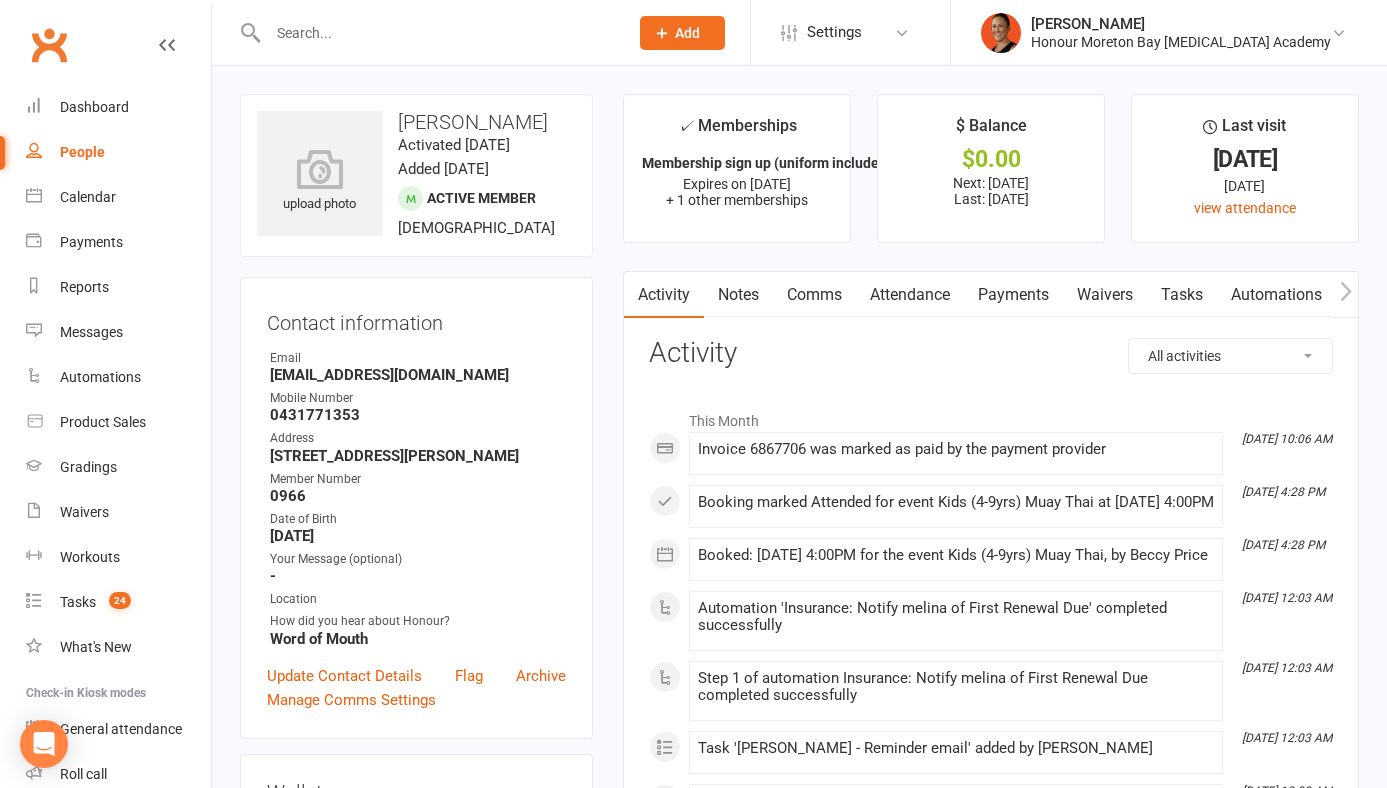 scroll, scrollTop: 0, scrollLeft: 0, axis: both 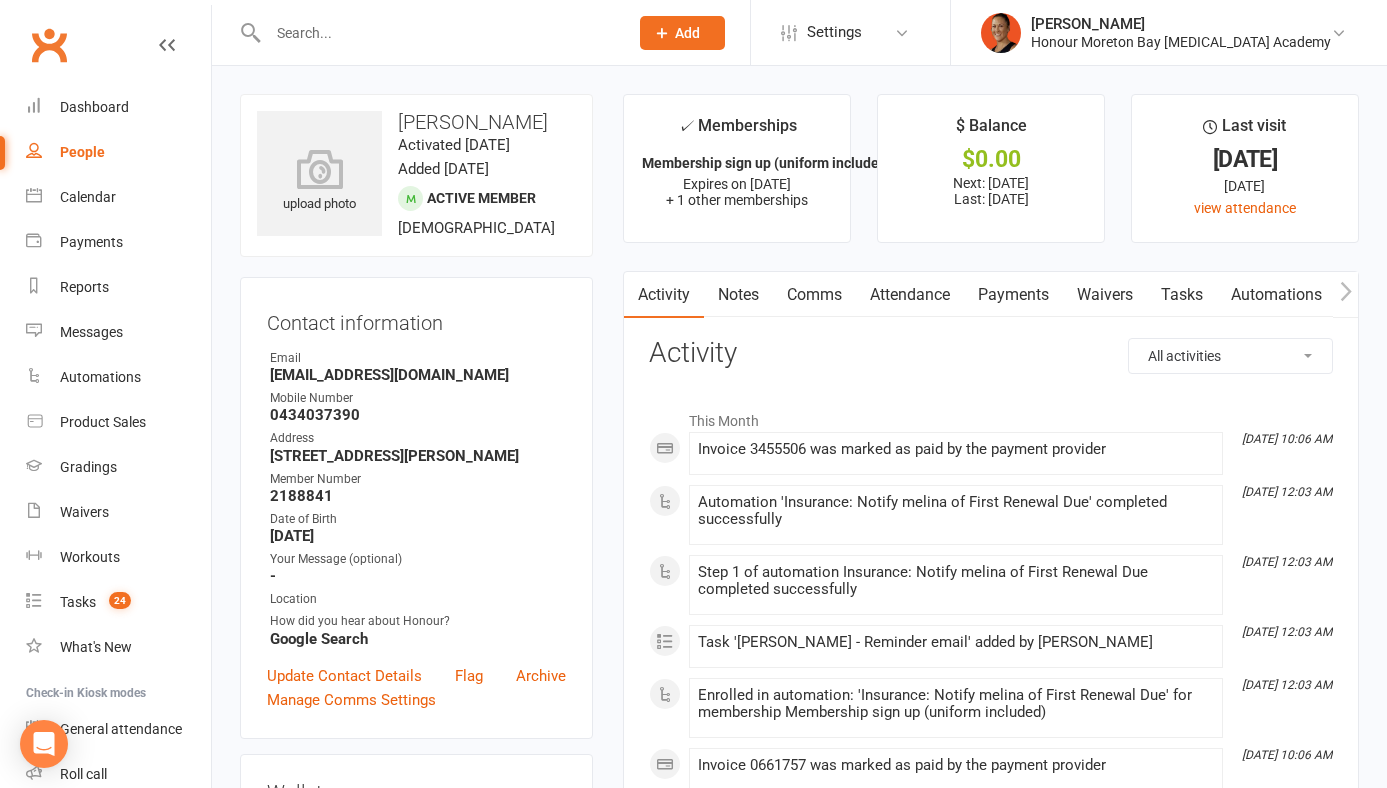 click on "Payments" at bounding box center (1013, 295) 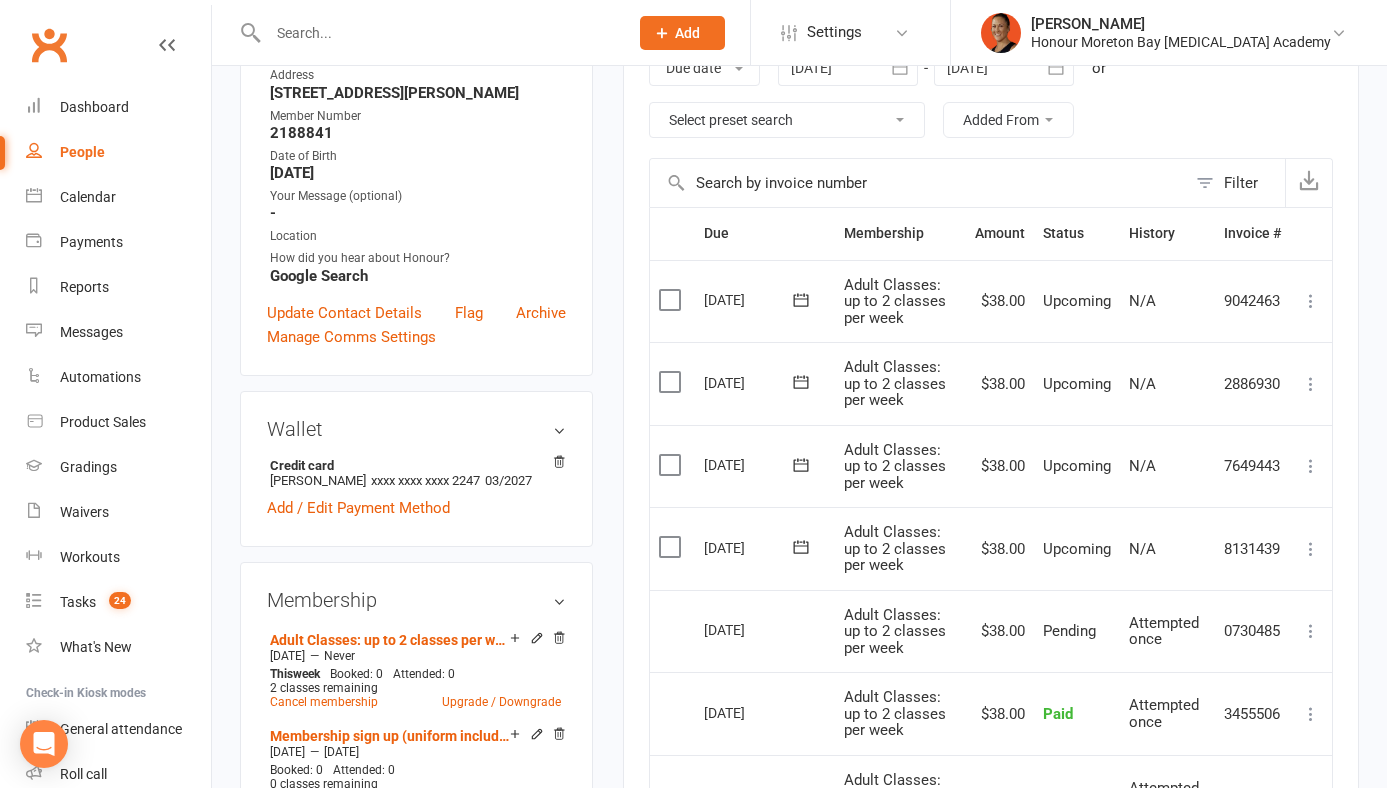 scroll, scrollTop: 0, scrollLeft: 0, axis: both 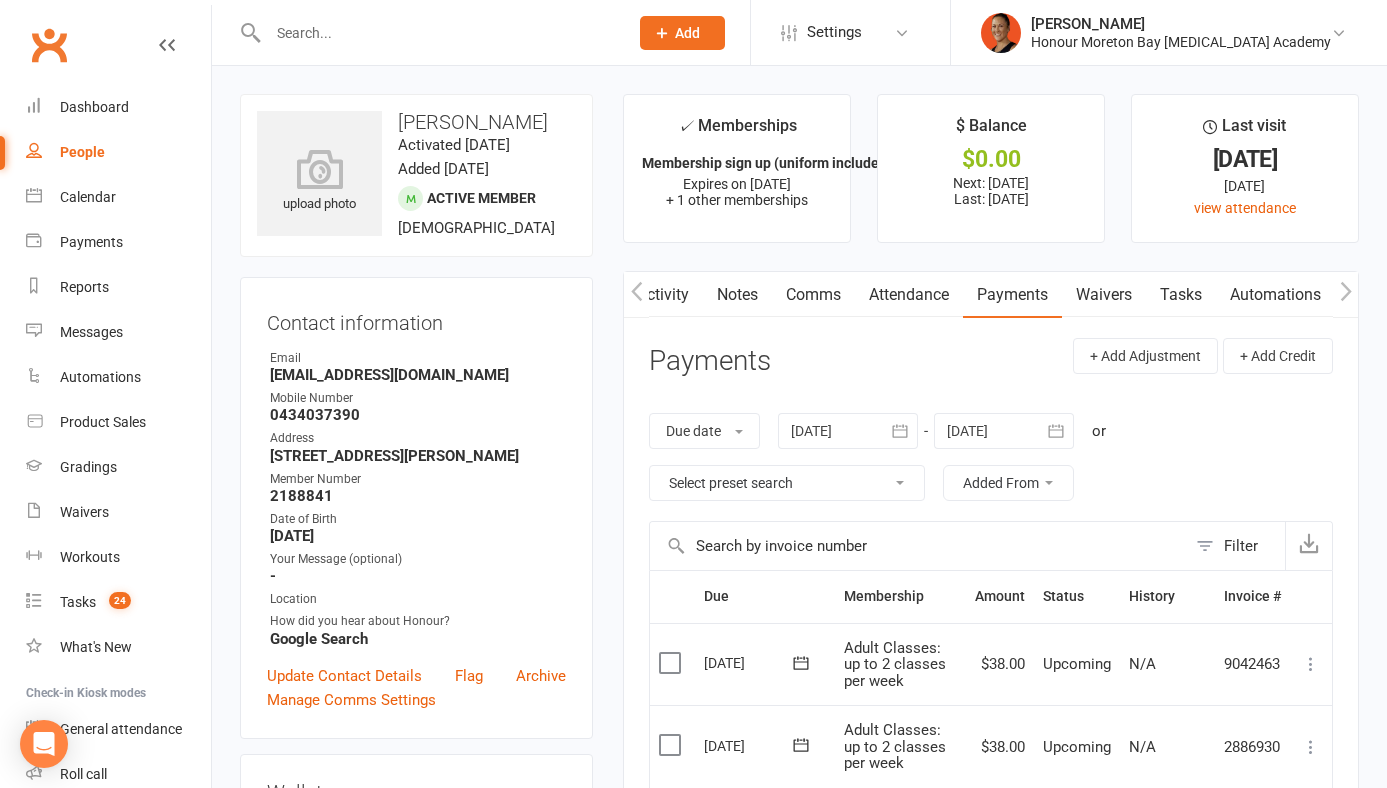 click on "Tasks" at bounding box center [1181, 295] 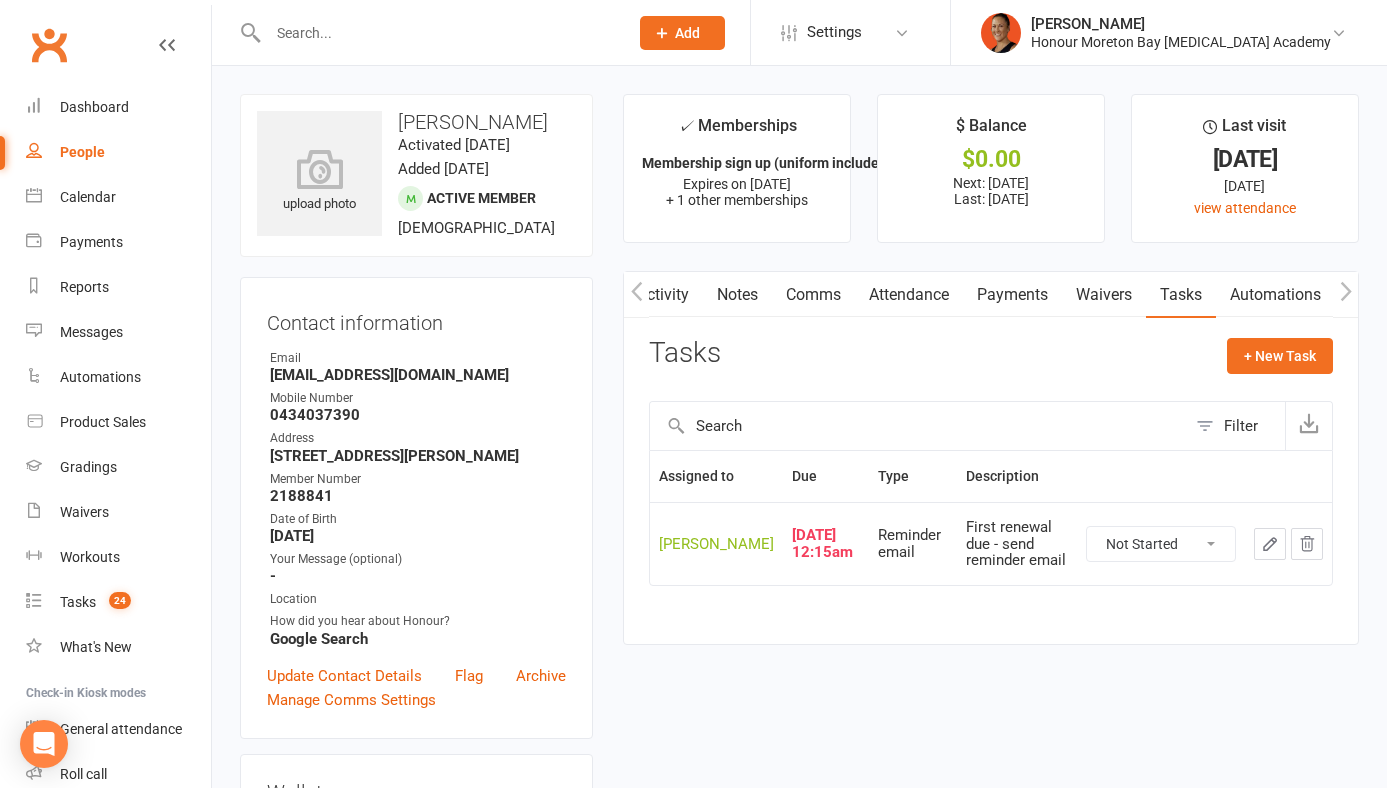 click on "Not Started In Progress Waiting Complete" 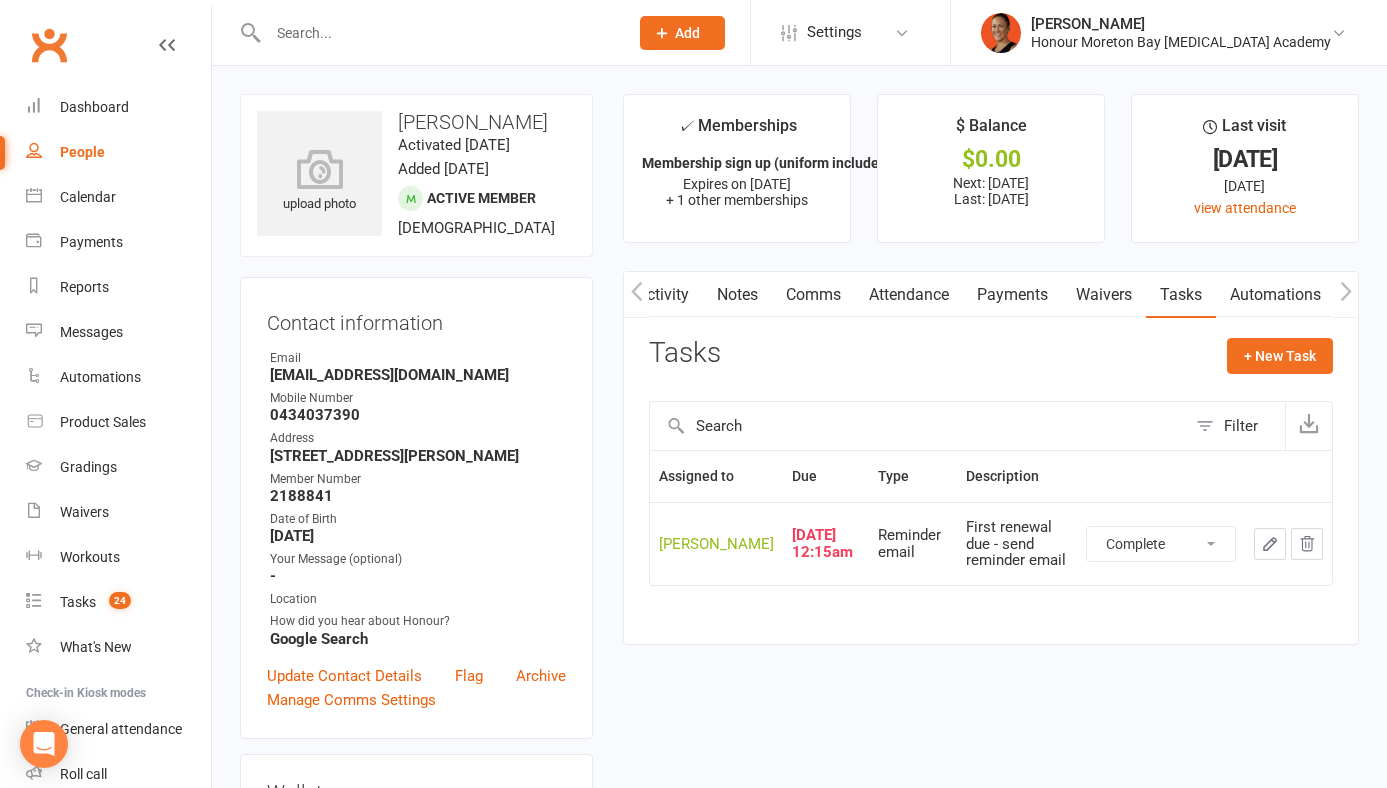 select on "unstarted" 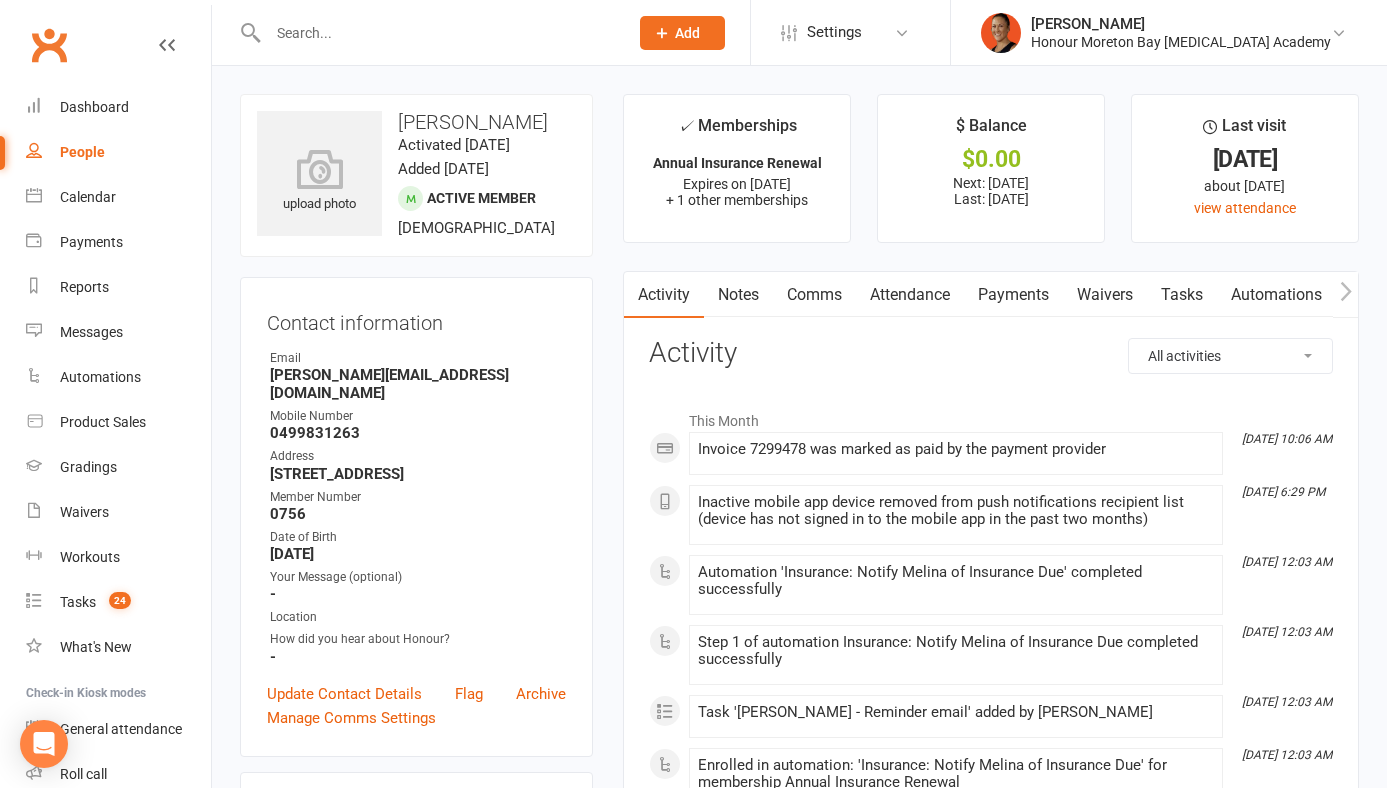 scroll, scrollTop: 0, scrollLeft: 0, axis: both 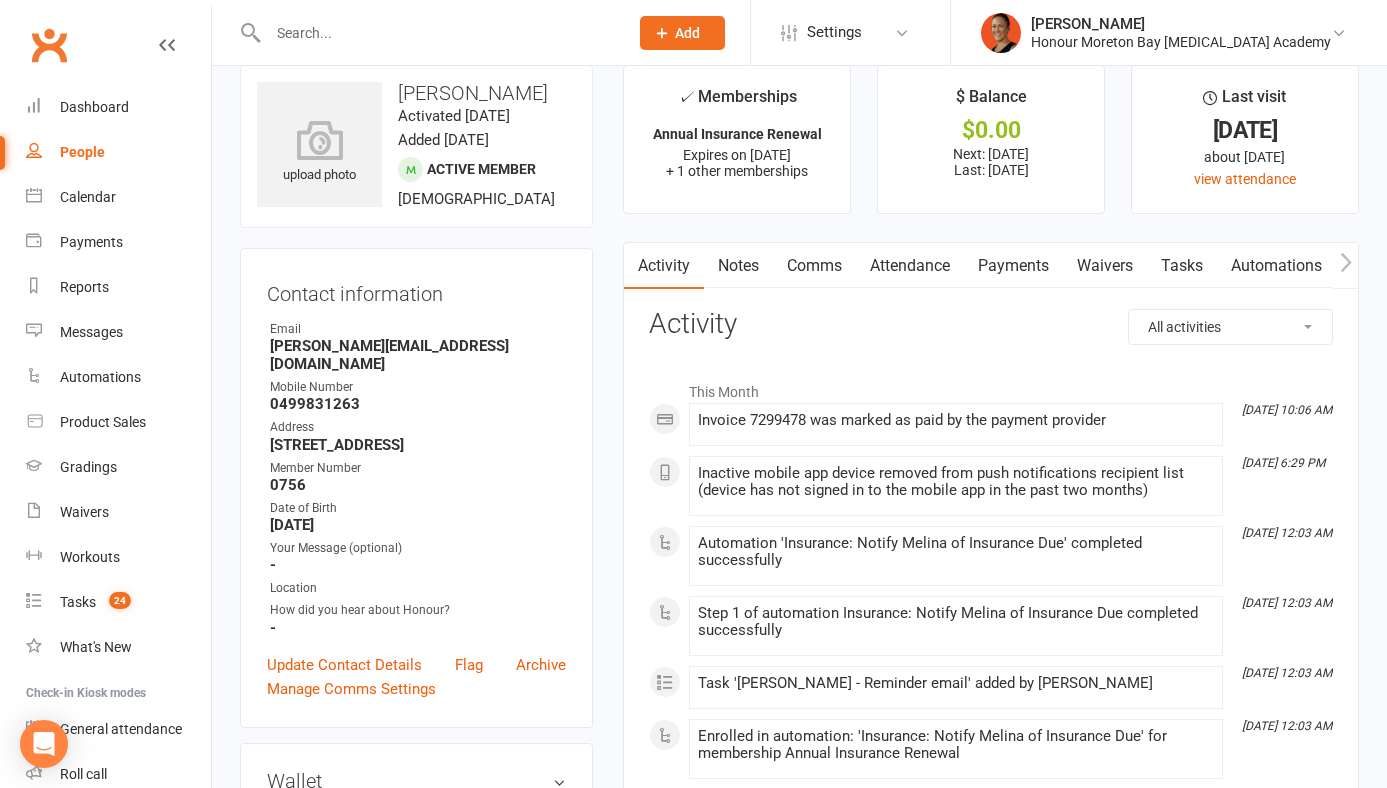 click on "Payments" at bounding box center [1013, 266] 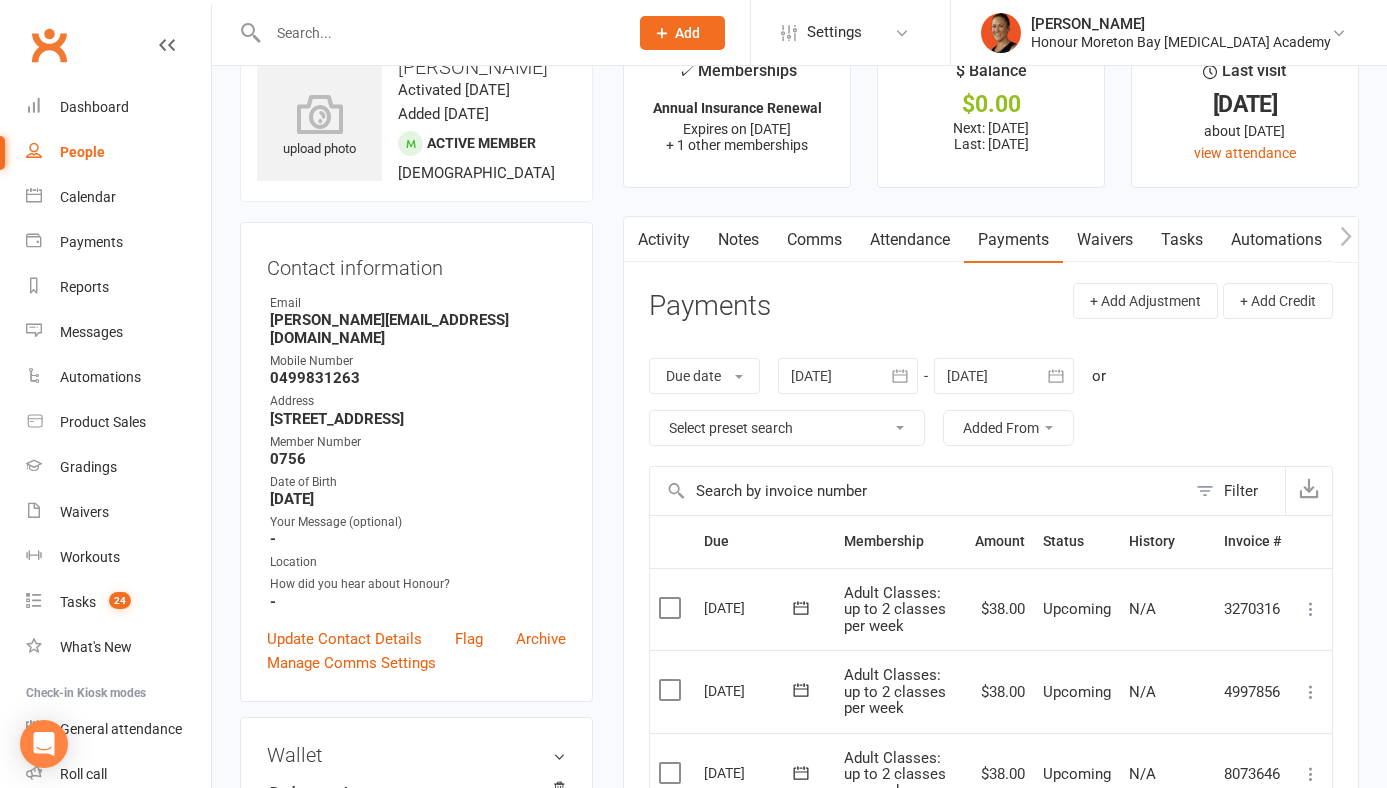 scroll, scrollTop: 0, scrollLeft: 0, axis: both 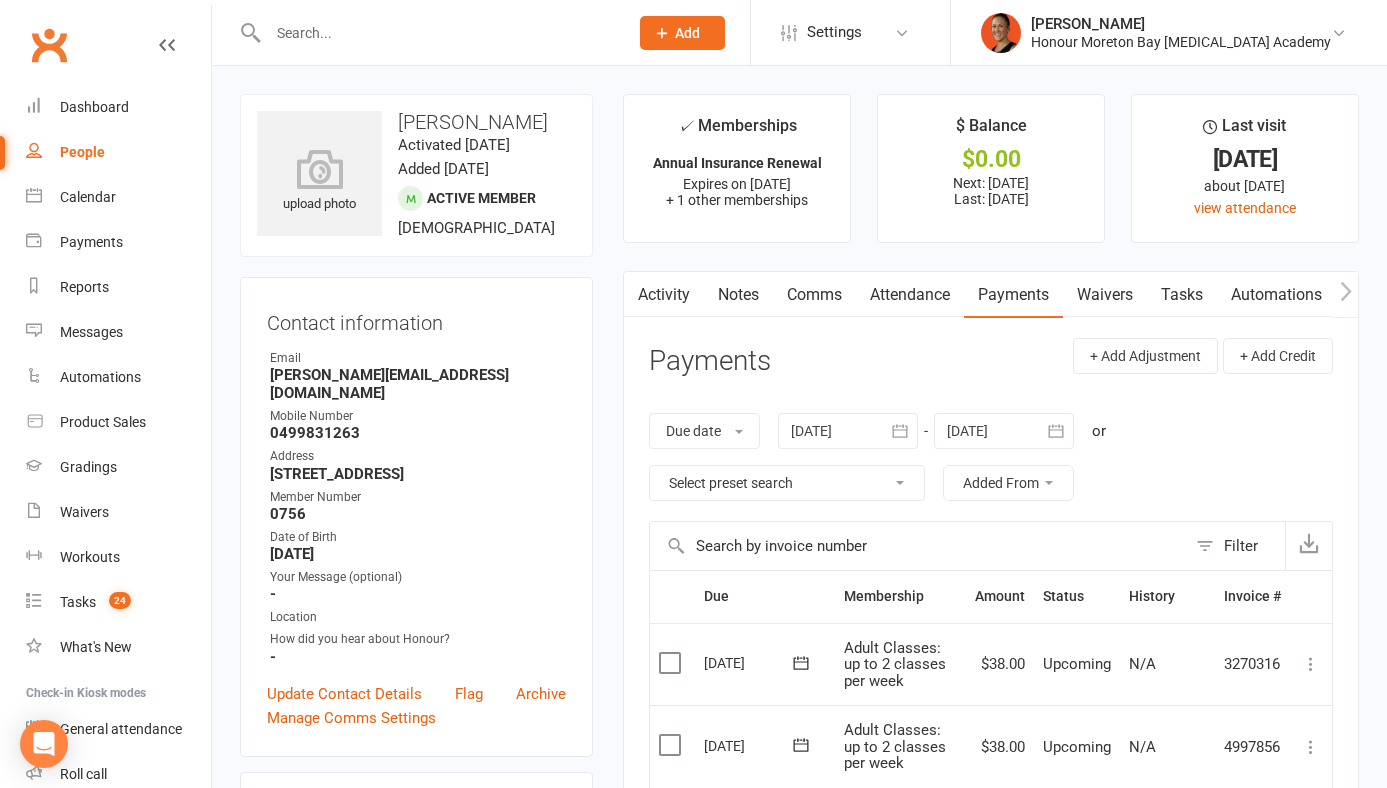 click on "Tasks" at bounding box center (1182, 295) 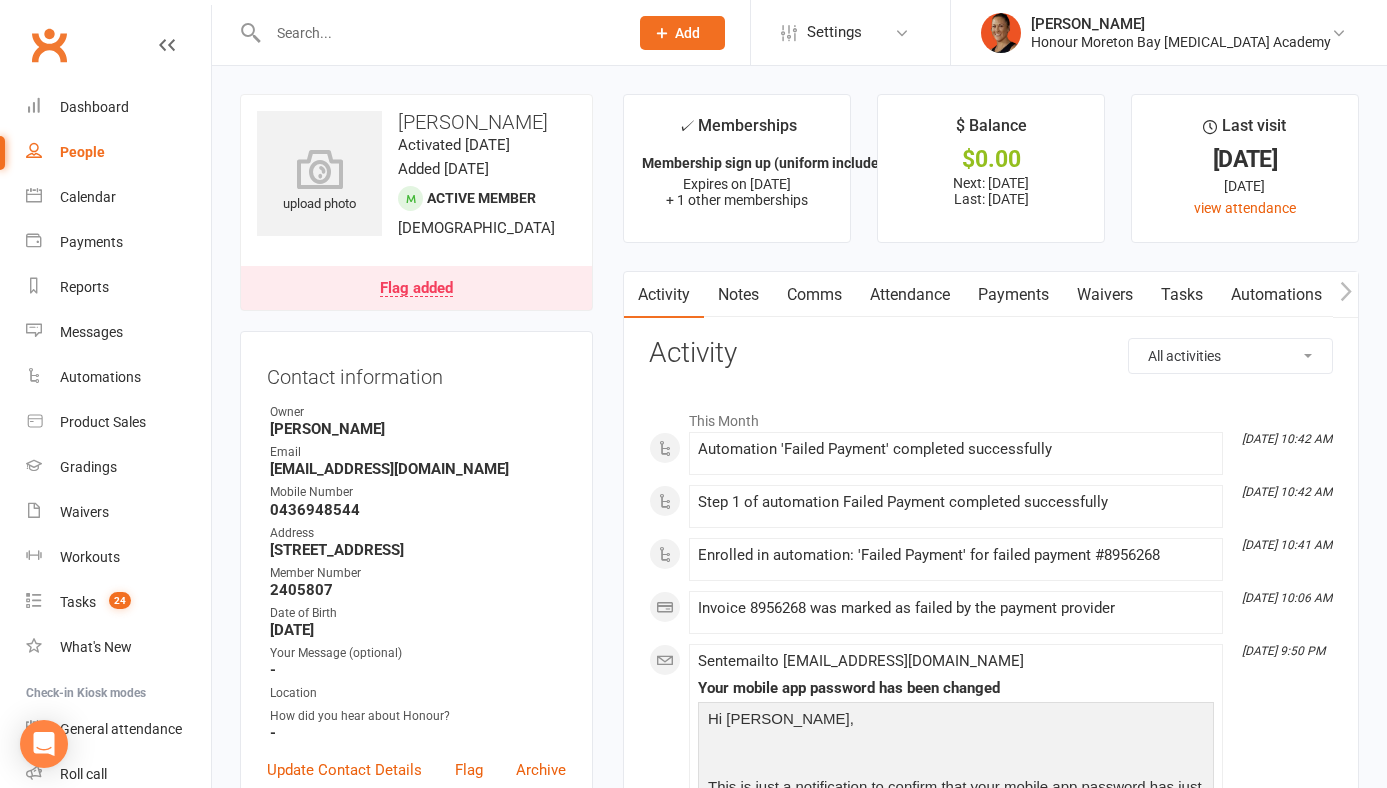 scroll, scrollTop: 0, scrollLeft: 0, axis: both 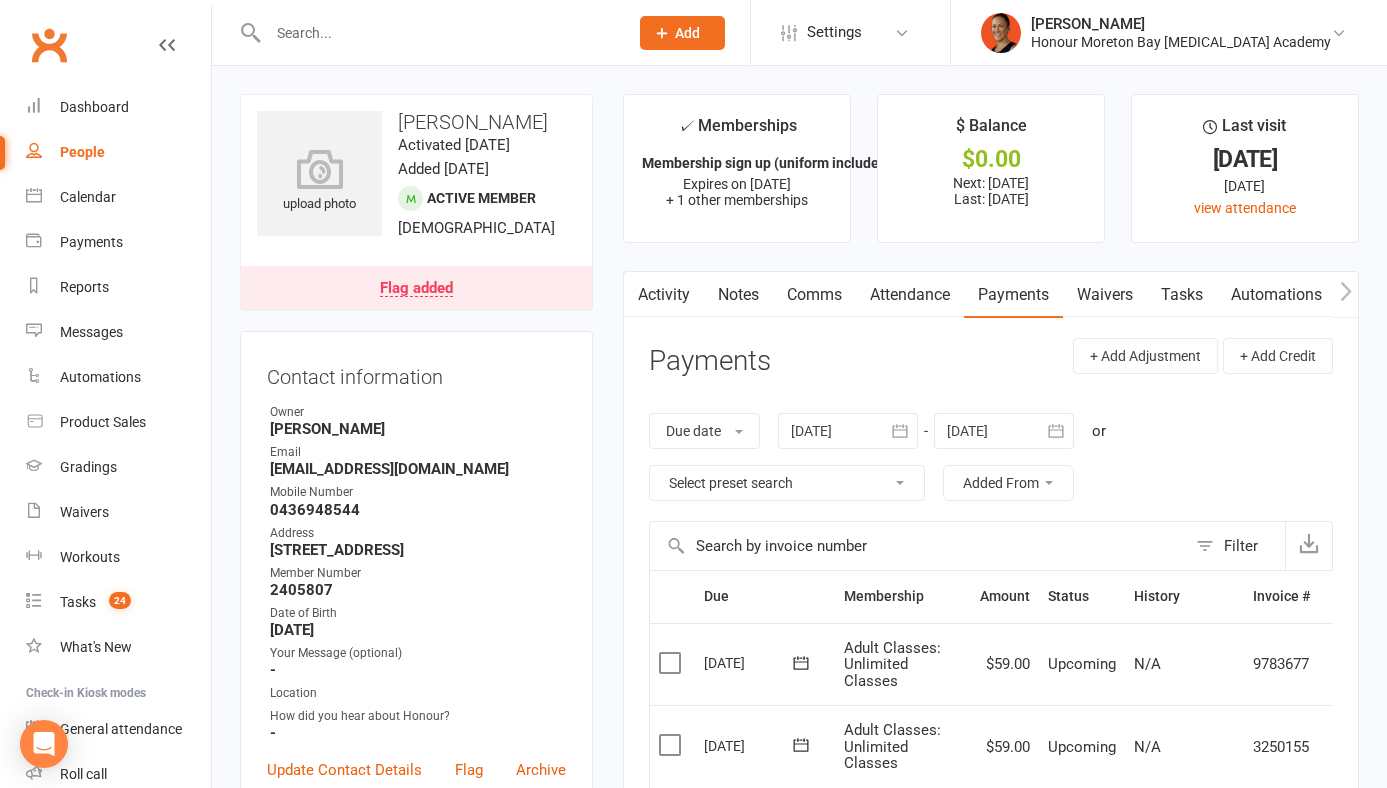 click on "Tasks" at bounding box center [1182, 295] 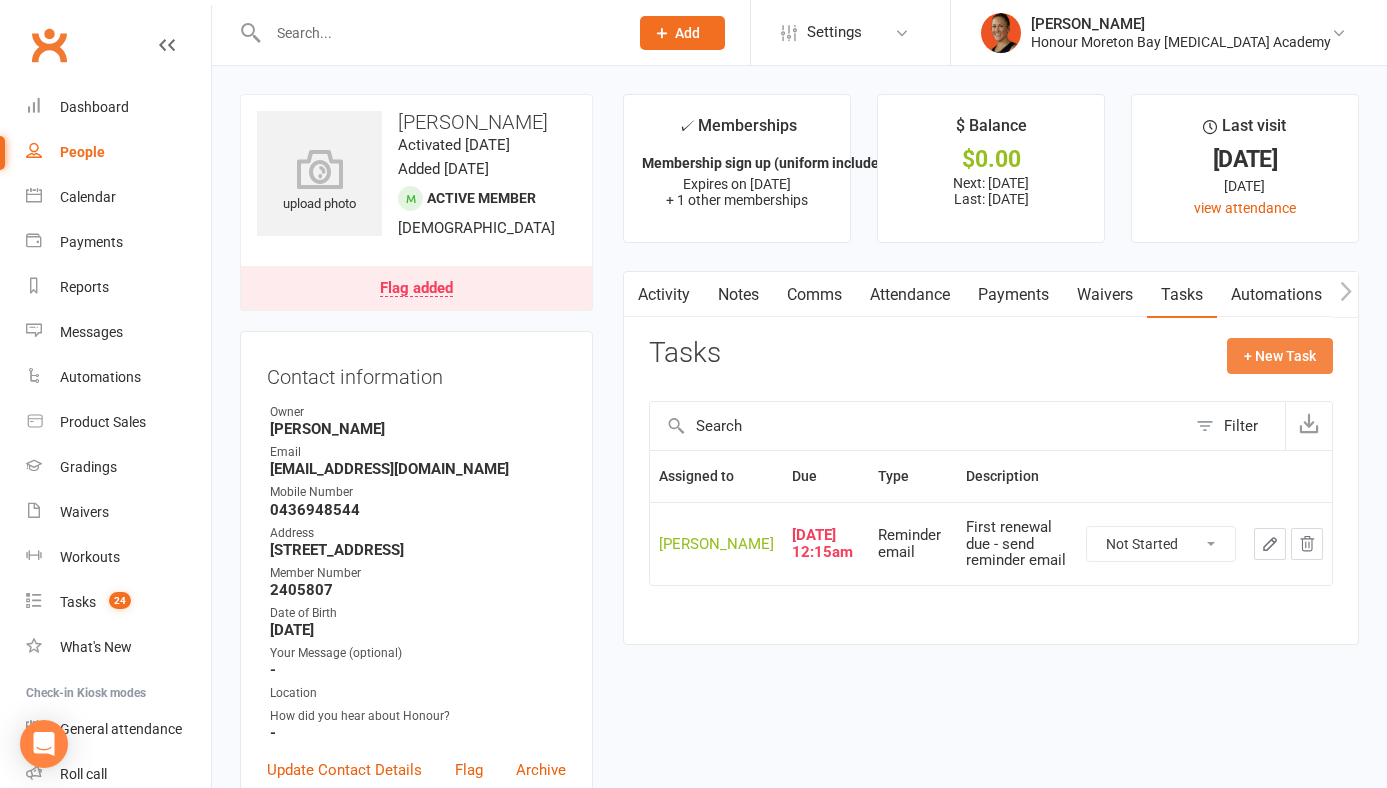 click on "+ New Task" 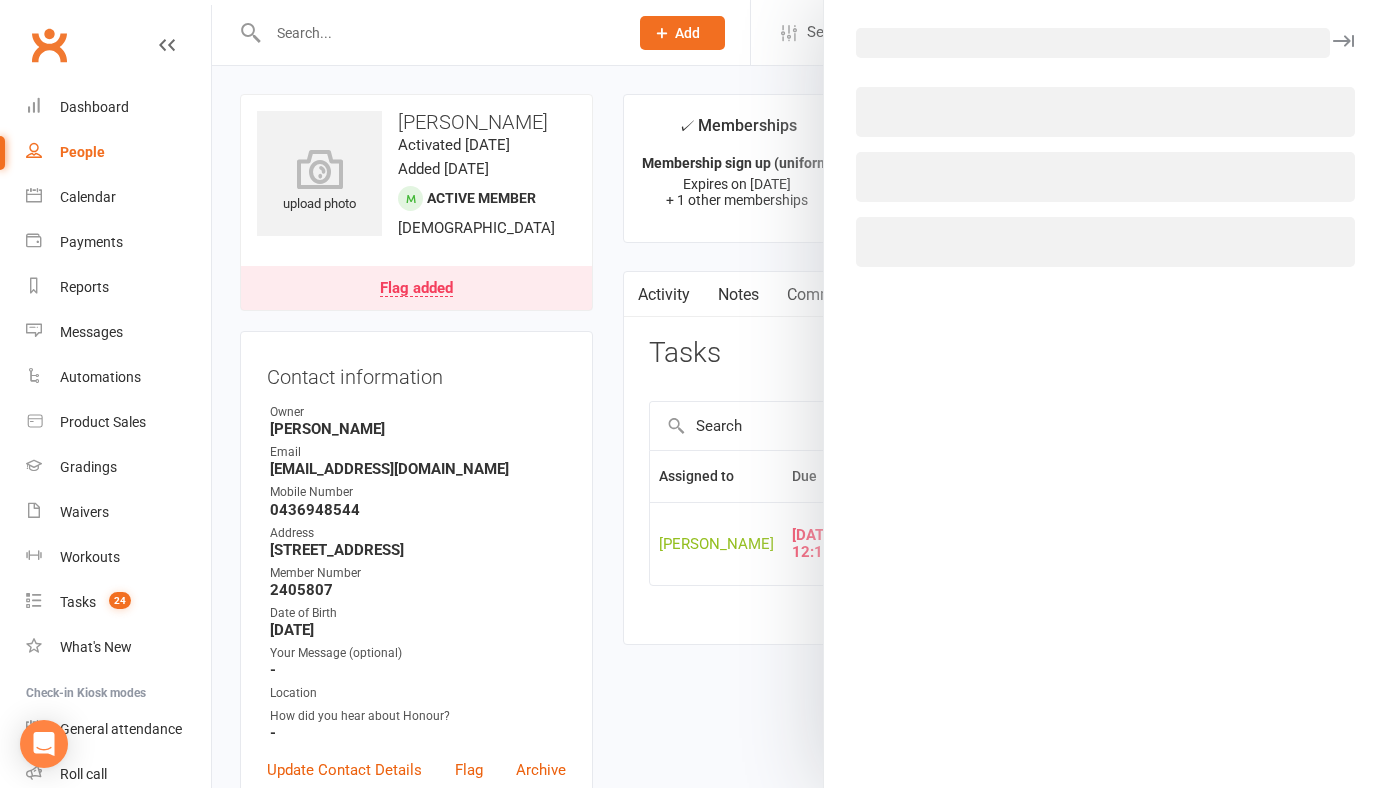 select on "3833" 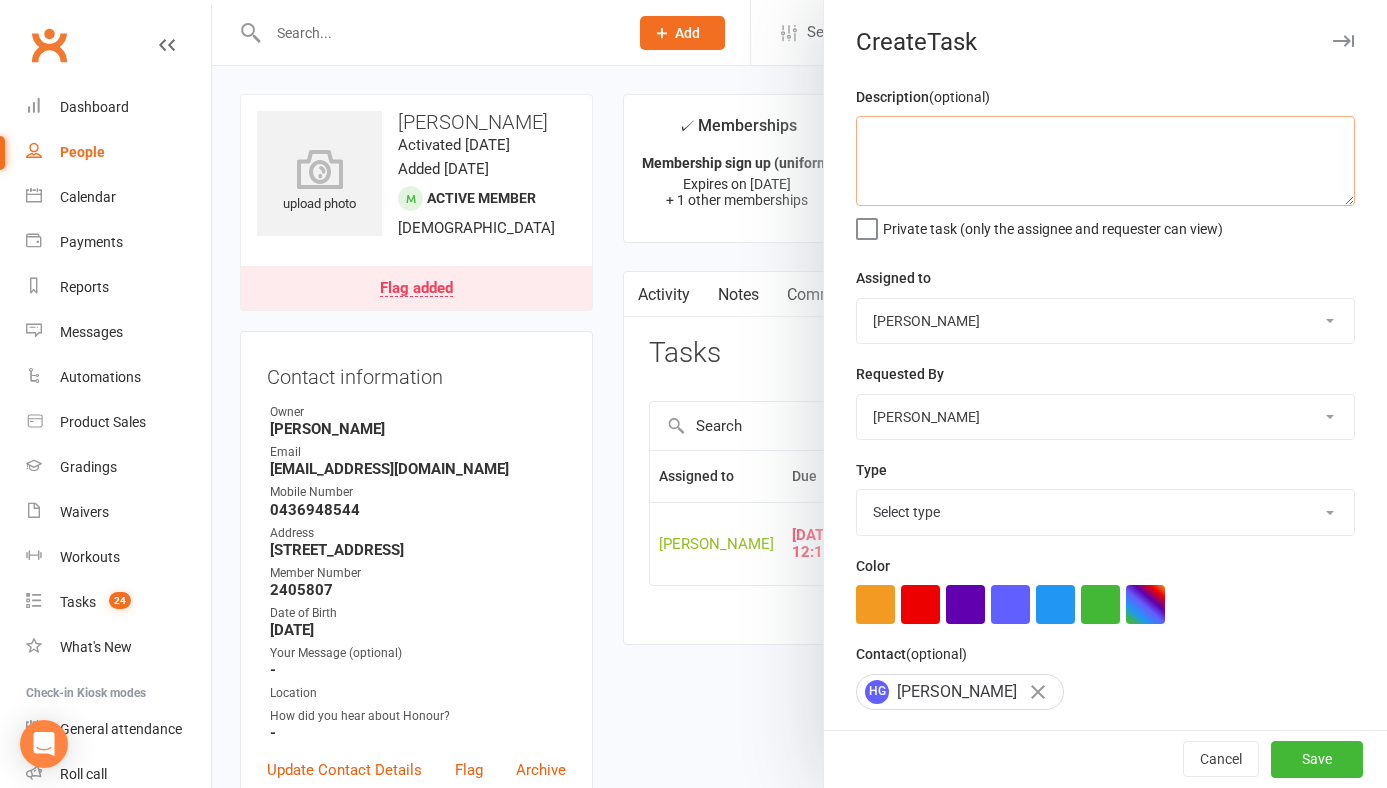 click at bounding box center (1105, 161) 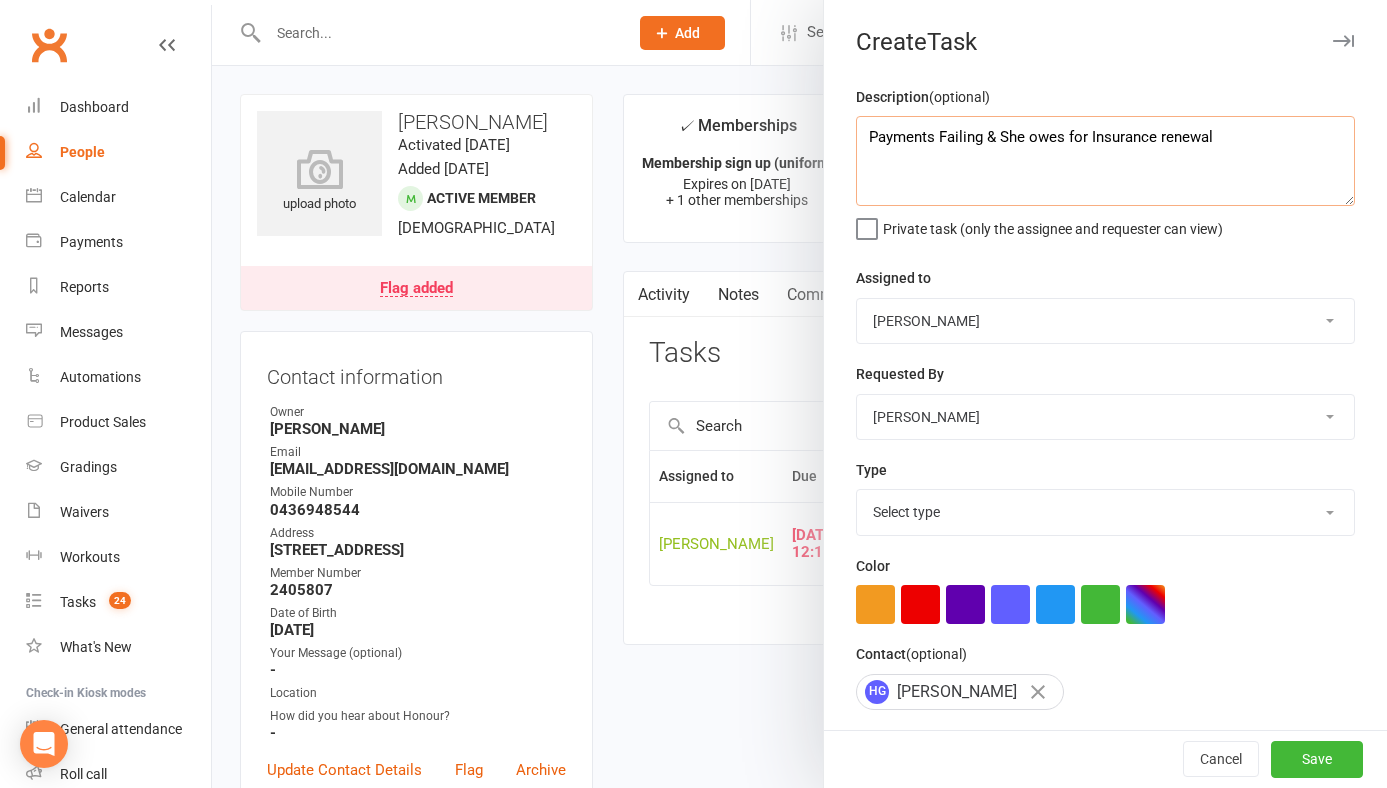 type on "Payments Failing & She owes for Insurance renewal" 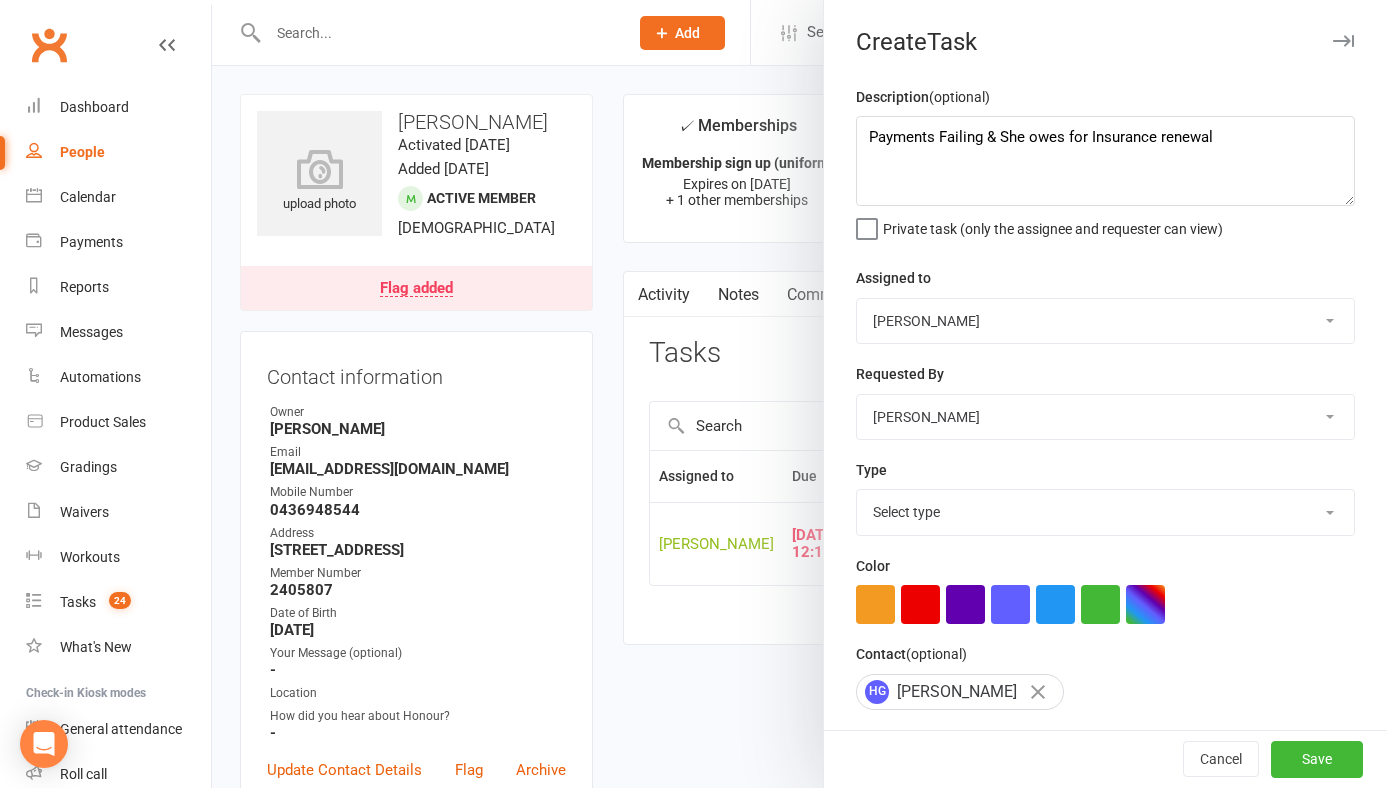 click on "Honour Moreton Bay [MEDICAL_DATA] Academy [PERSON_NAME] [PERSON_NAME] [PERSON_NAME] [PERSON_NAME] [PERSON_NAME] [PERSON_NAME] [PERSON_NAME] [PERSON_NAME] [PERSON_NAME] Kaos iPad [PERSON_NAME]" at bounding box center [1105, 321] 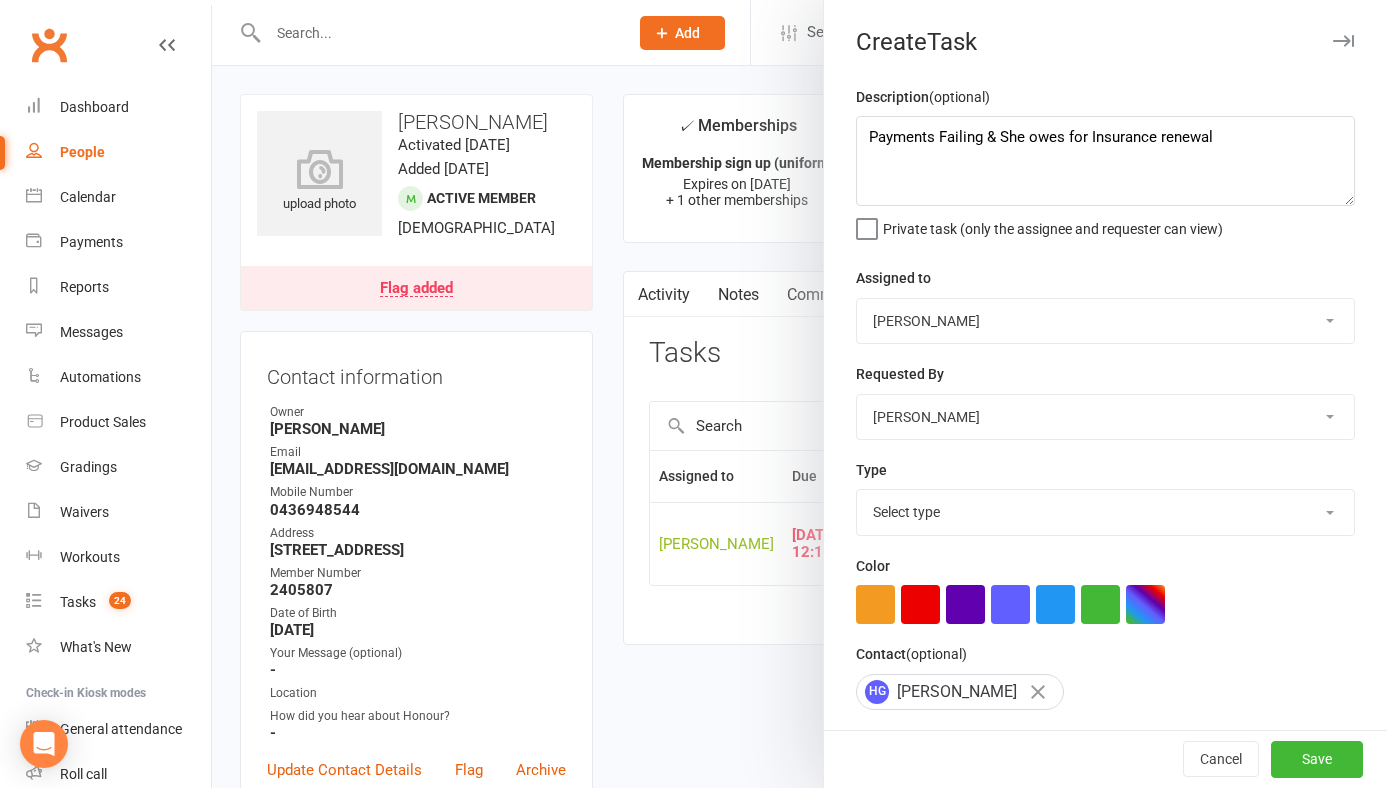 click at bounding box center (799, 394) 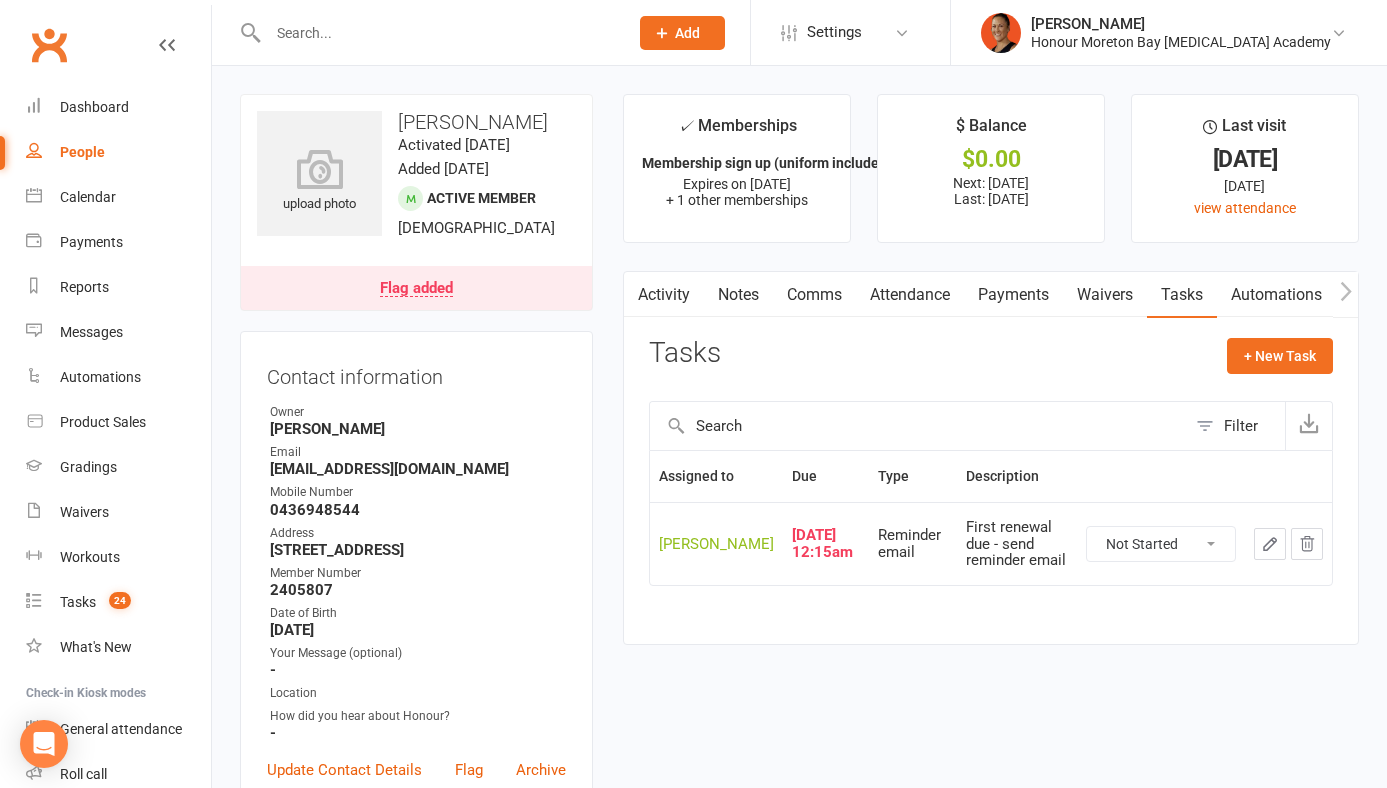 click on "Flag added" at bounding box center [416, 288] 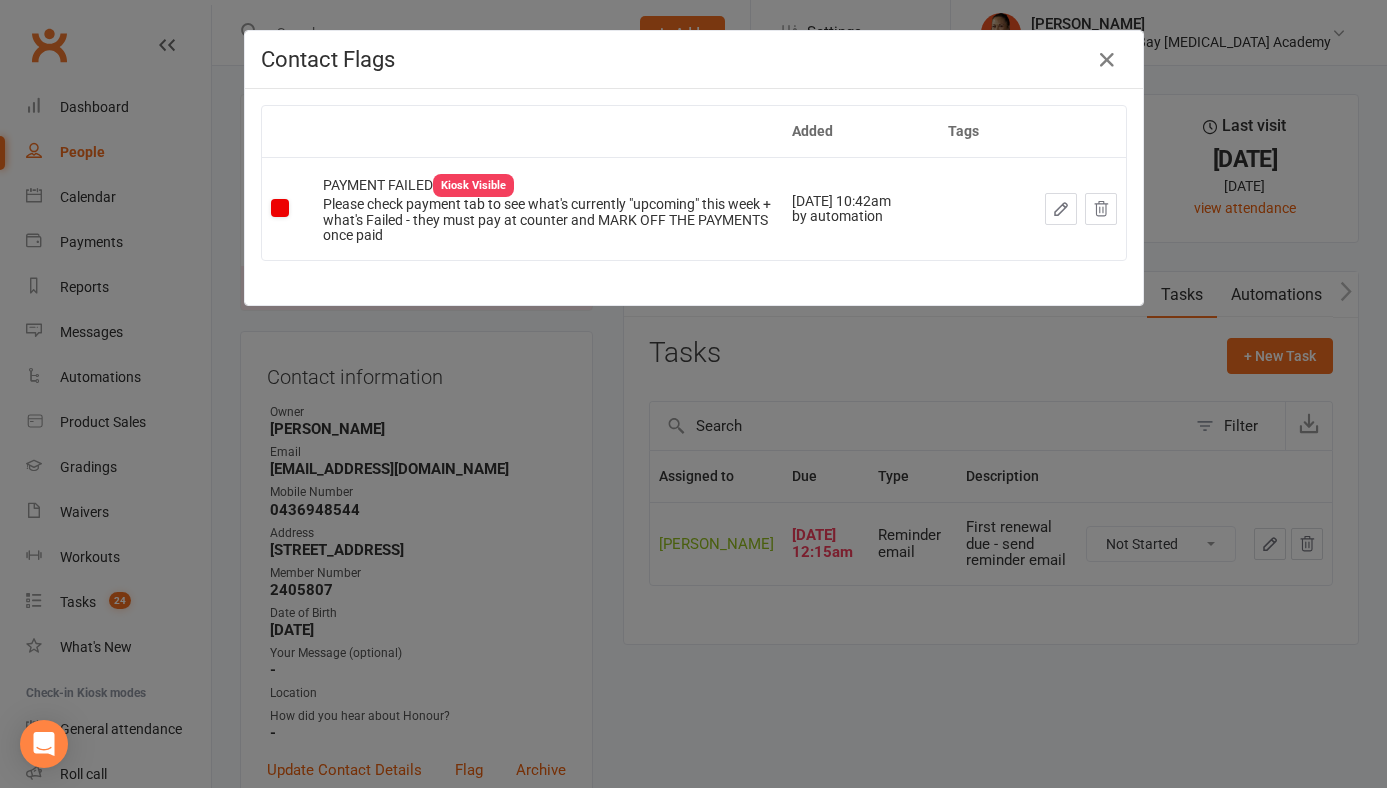 click on "Contact Flags Added Tags PAYMENT FAILED  Kiosk Visible
Please check payment tab to see what's currently "upcoming" this week + what's Failed - they must pay at counter and MARK OFF THE PAYMENTS once paid
[DATE] 10:42am by automation" at bounding box center [693, 394] 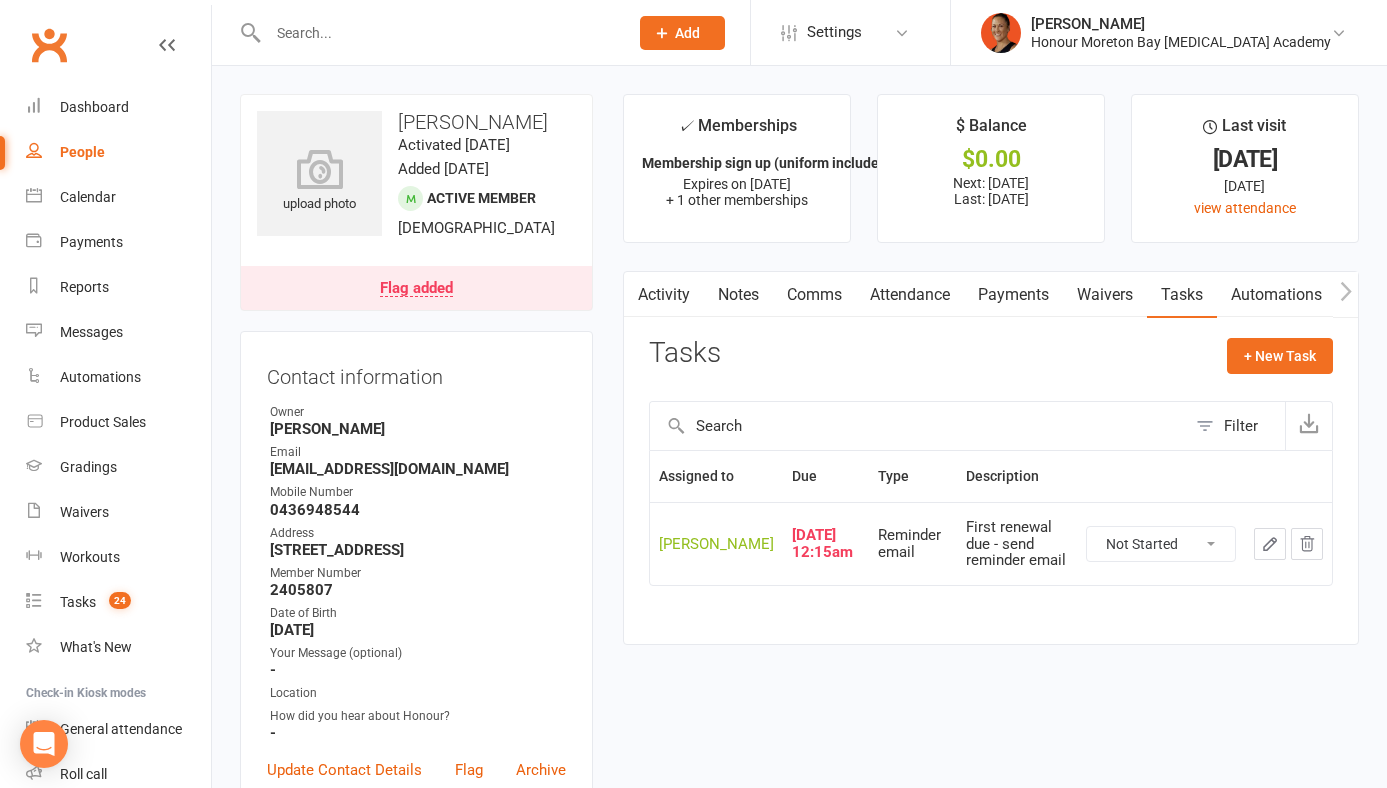 click on "Notes" at bounding box center (738, 295) 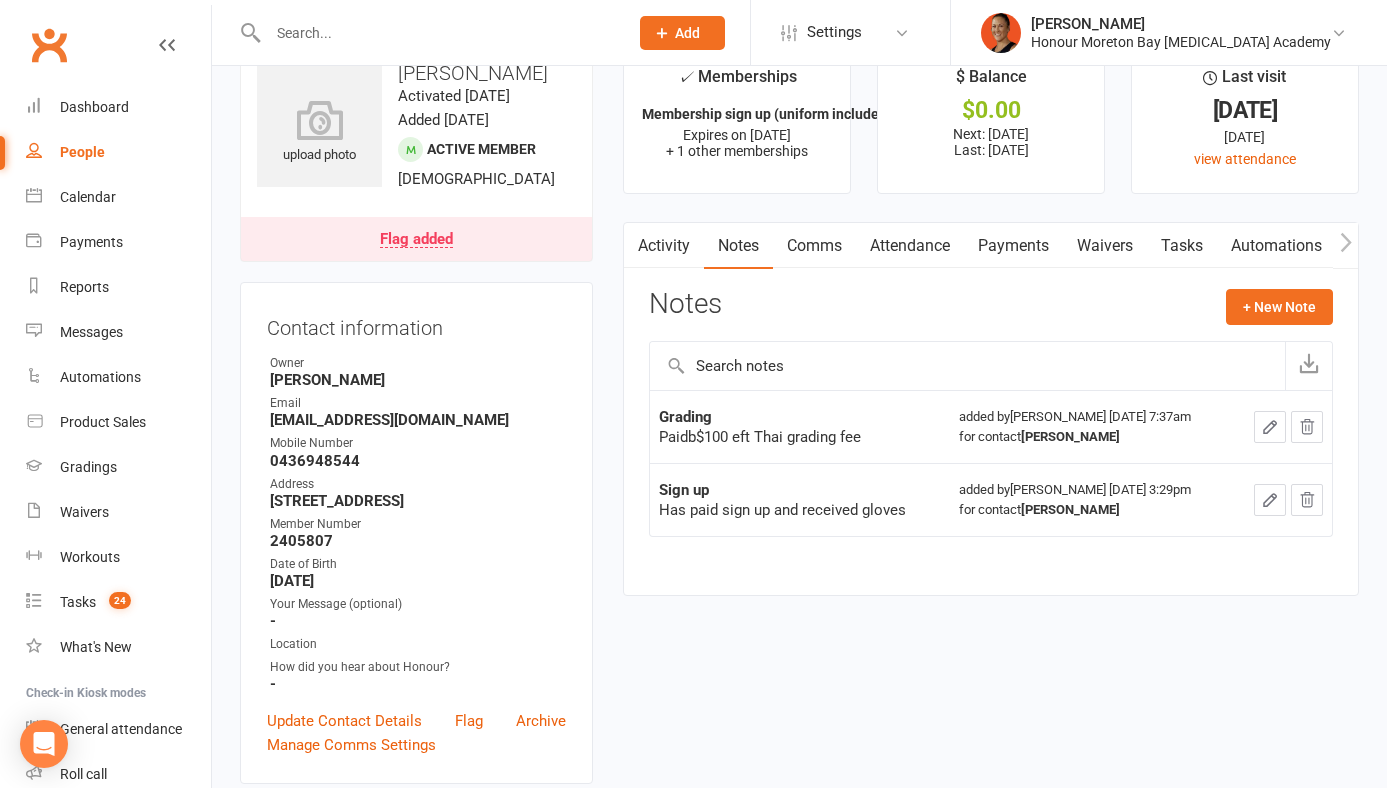scroll, scrollTop: 0, scrollLeft: 0, axis: both 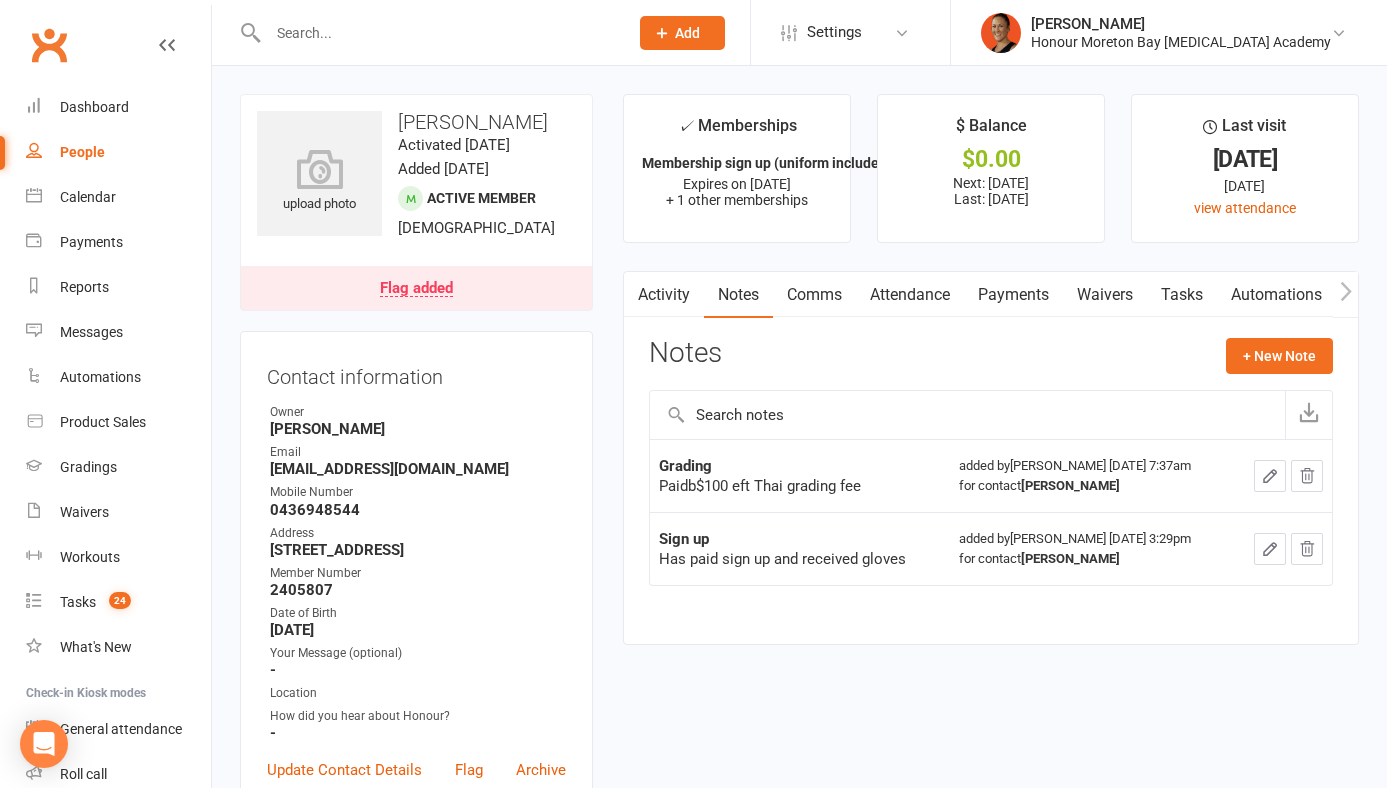 click on "Payments" at bounding box center [1013, 295] 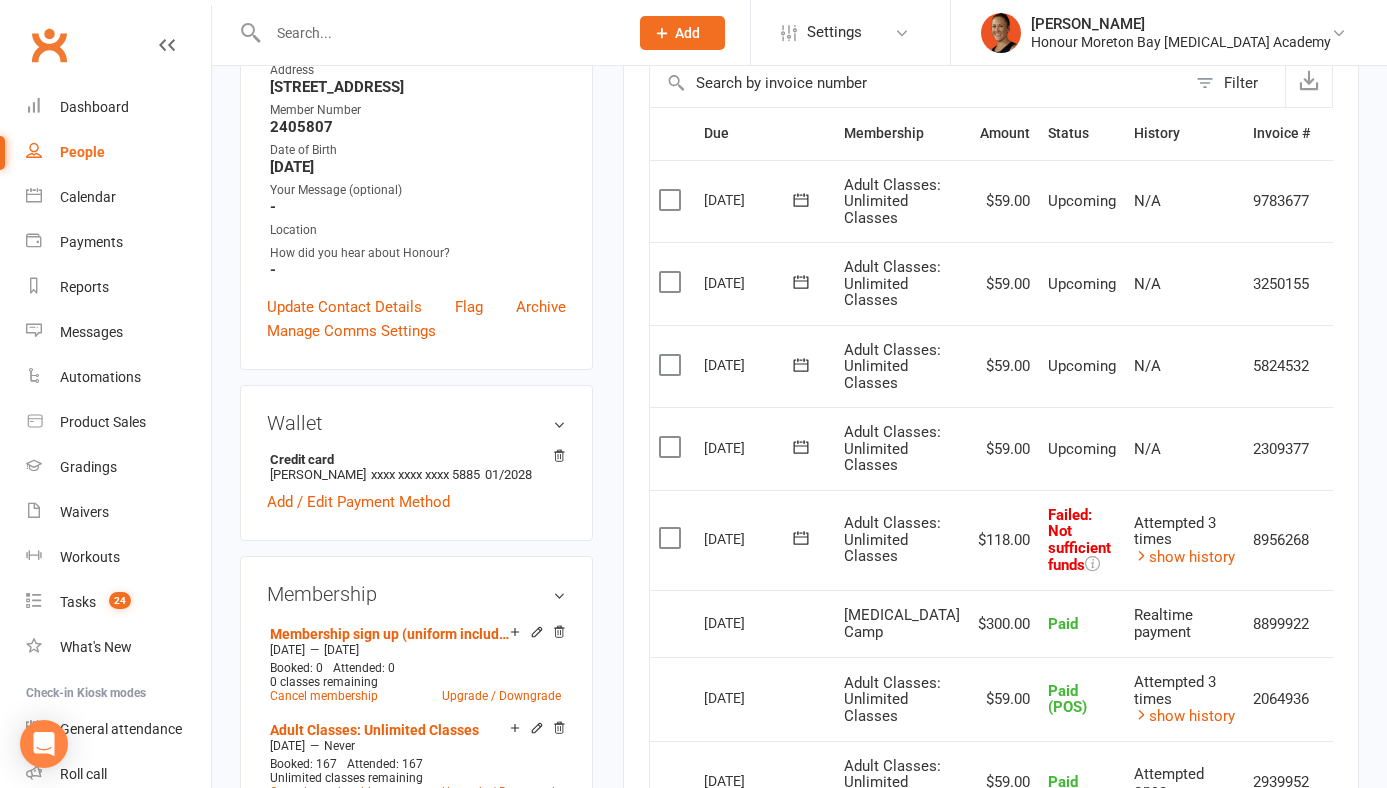 scroll, scrollTop: 476, scrollLeft: 0, axis: vertical 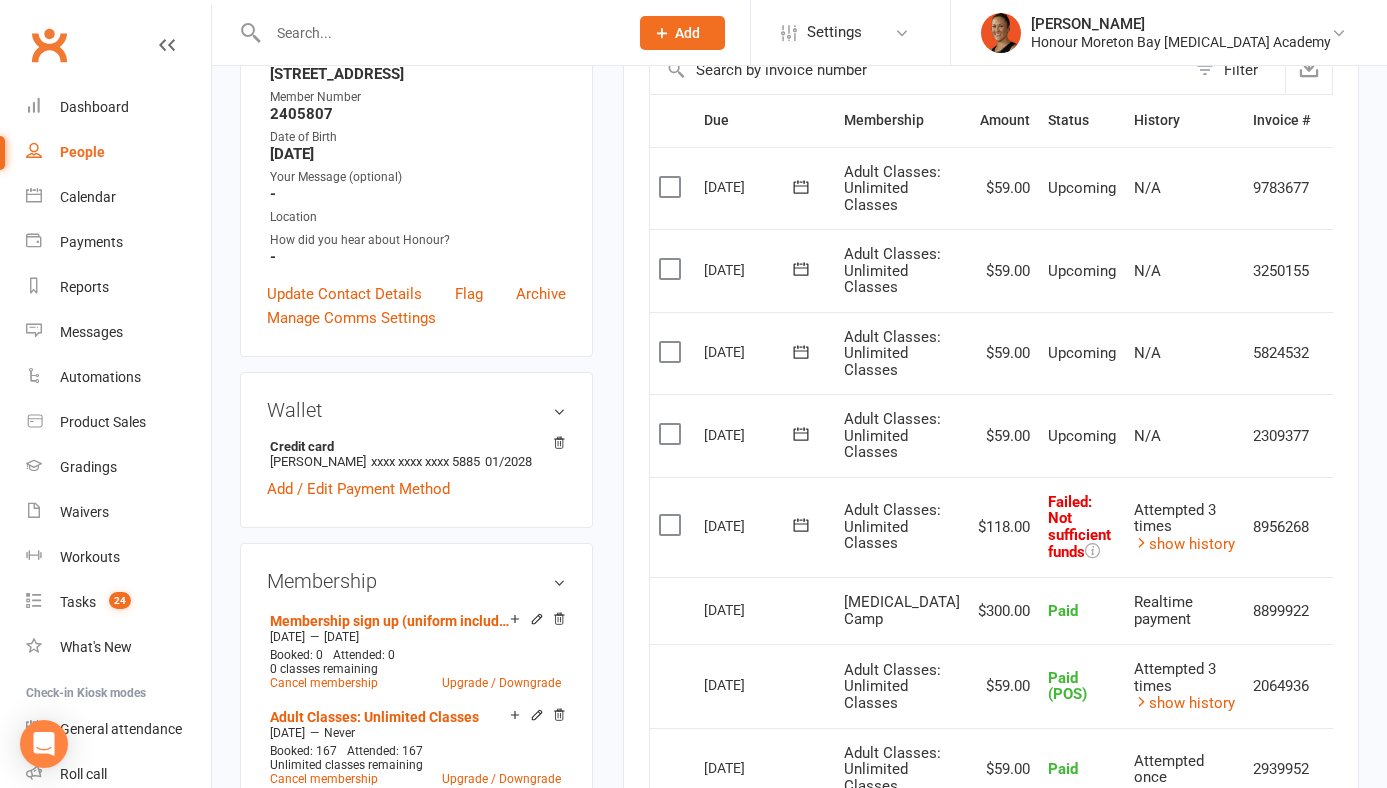 click on "$118.00" at bounding box center (1004, 527) 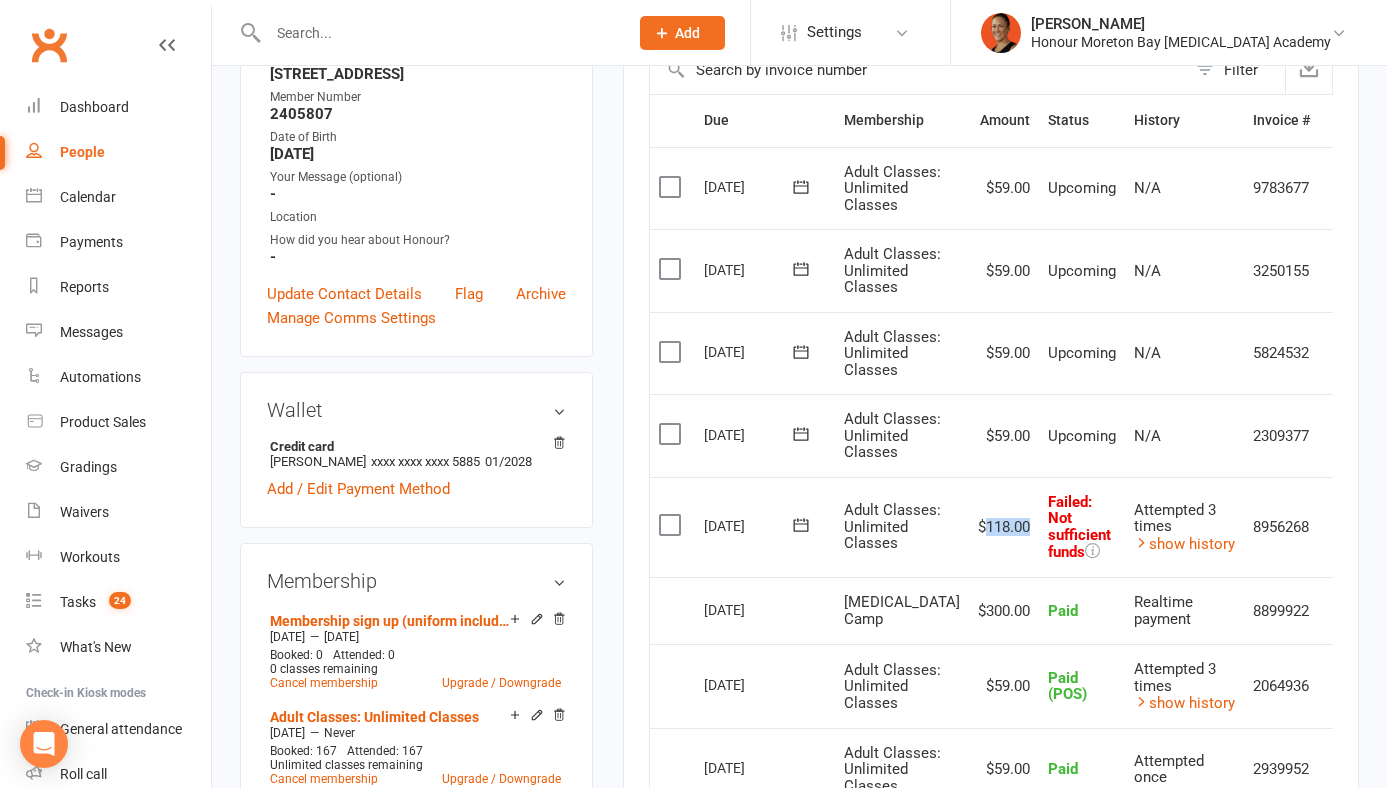 click on "$118.00" at bounding box center [1004, 527] 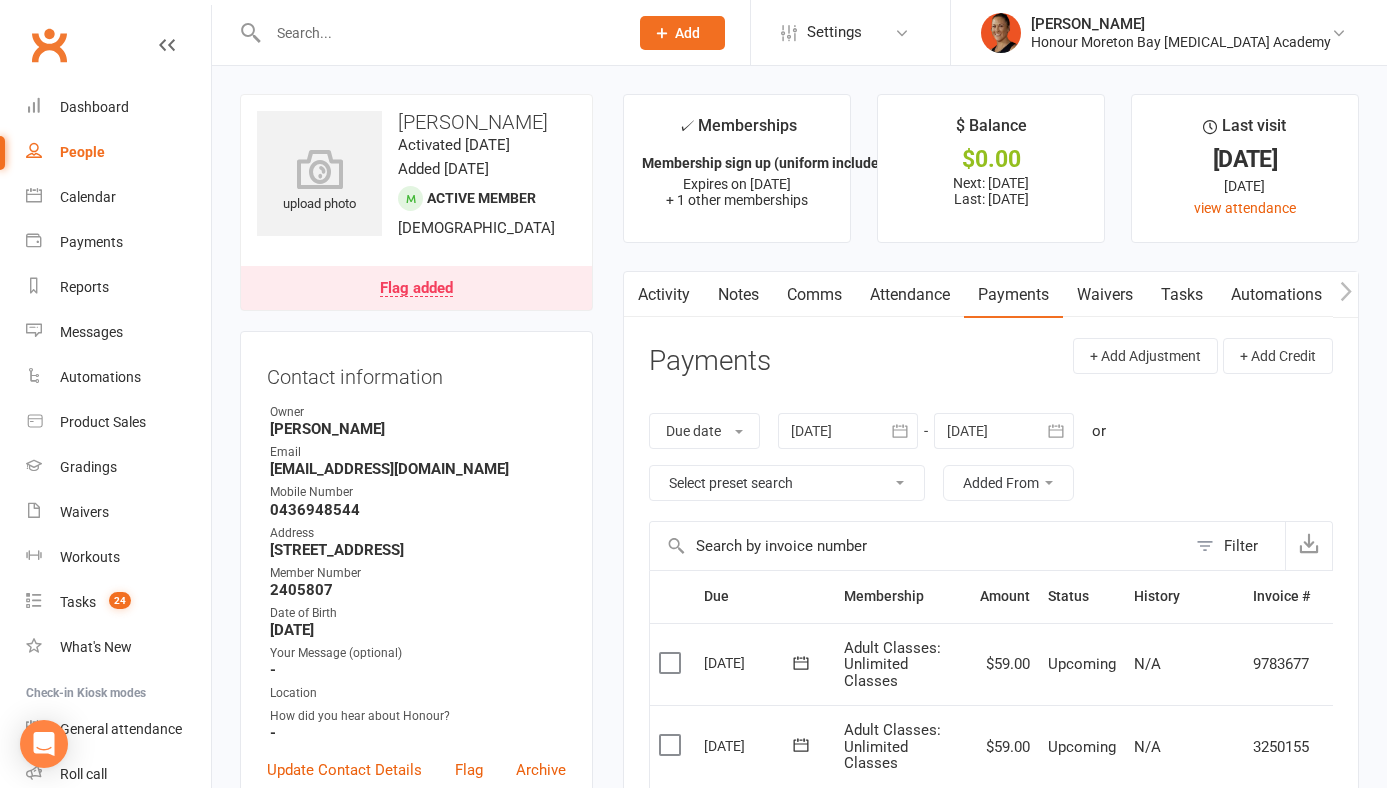click on "Notes" at bounding box center [738, 295] 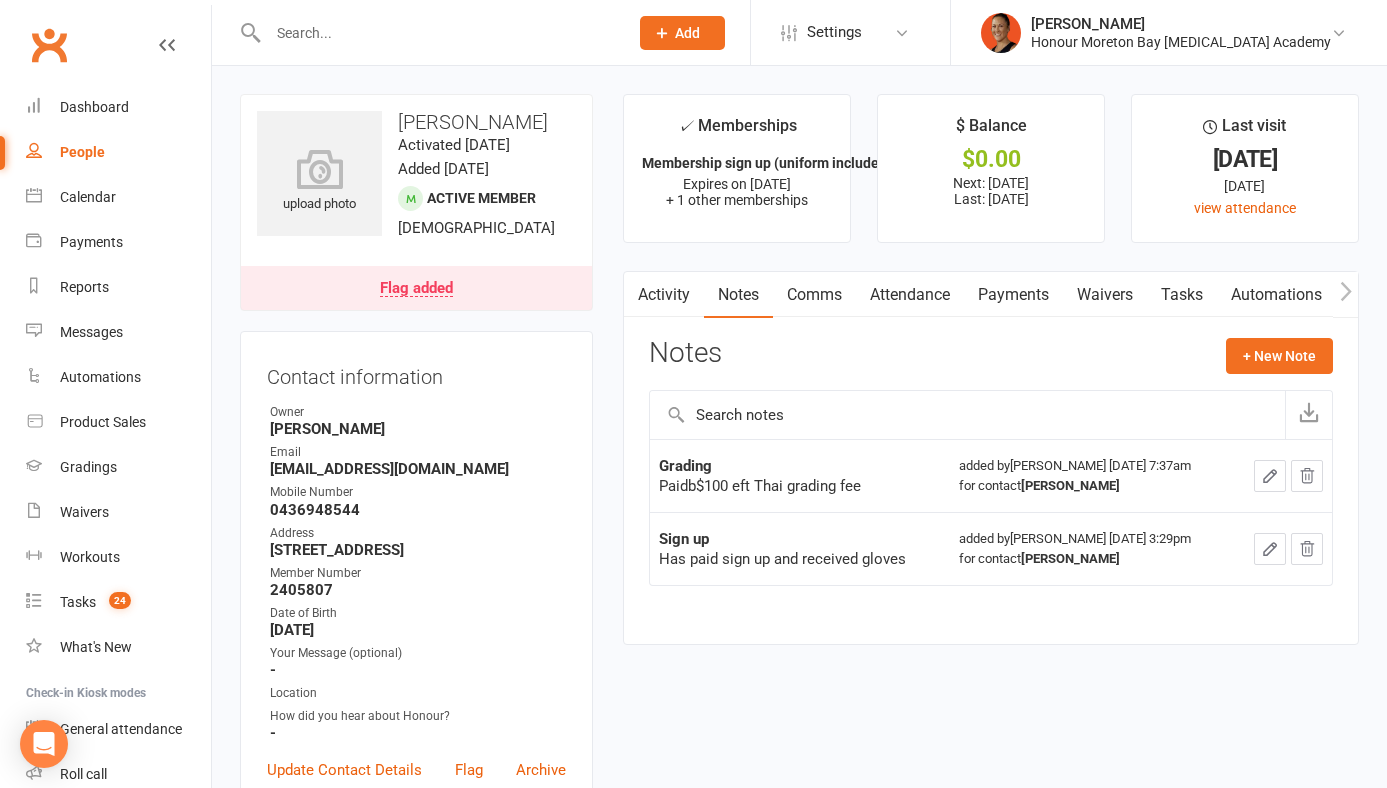 click on "Comms" at bounding box center [814, 295] 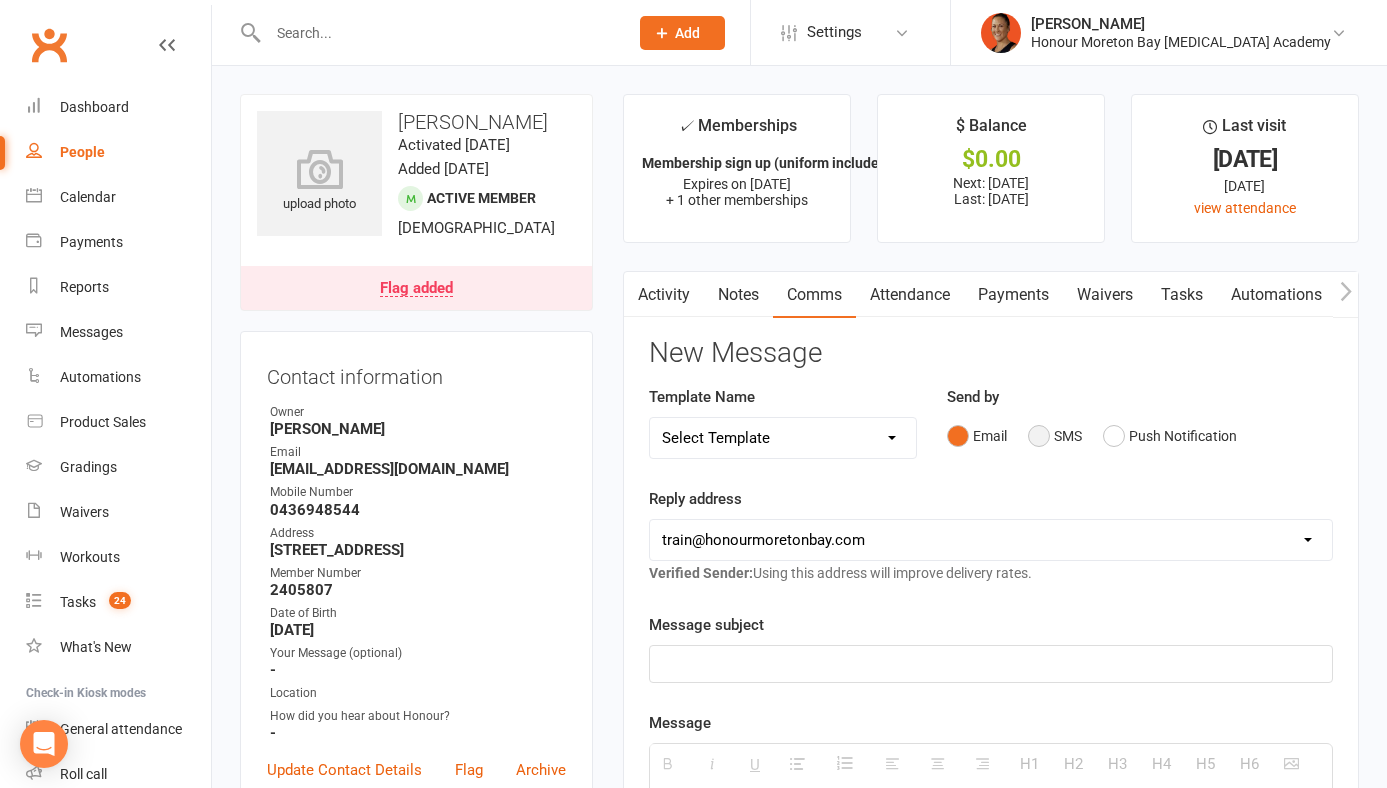 click on "SMS" at bounding box center [1055, 436] 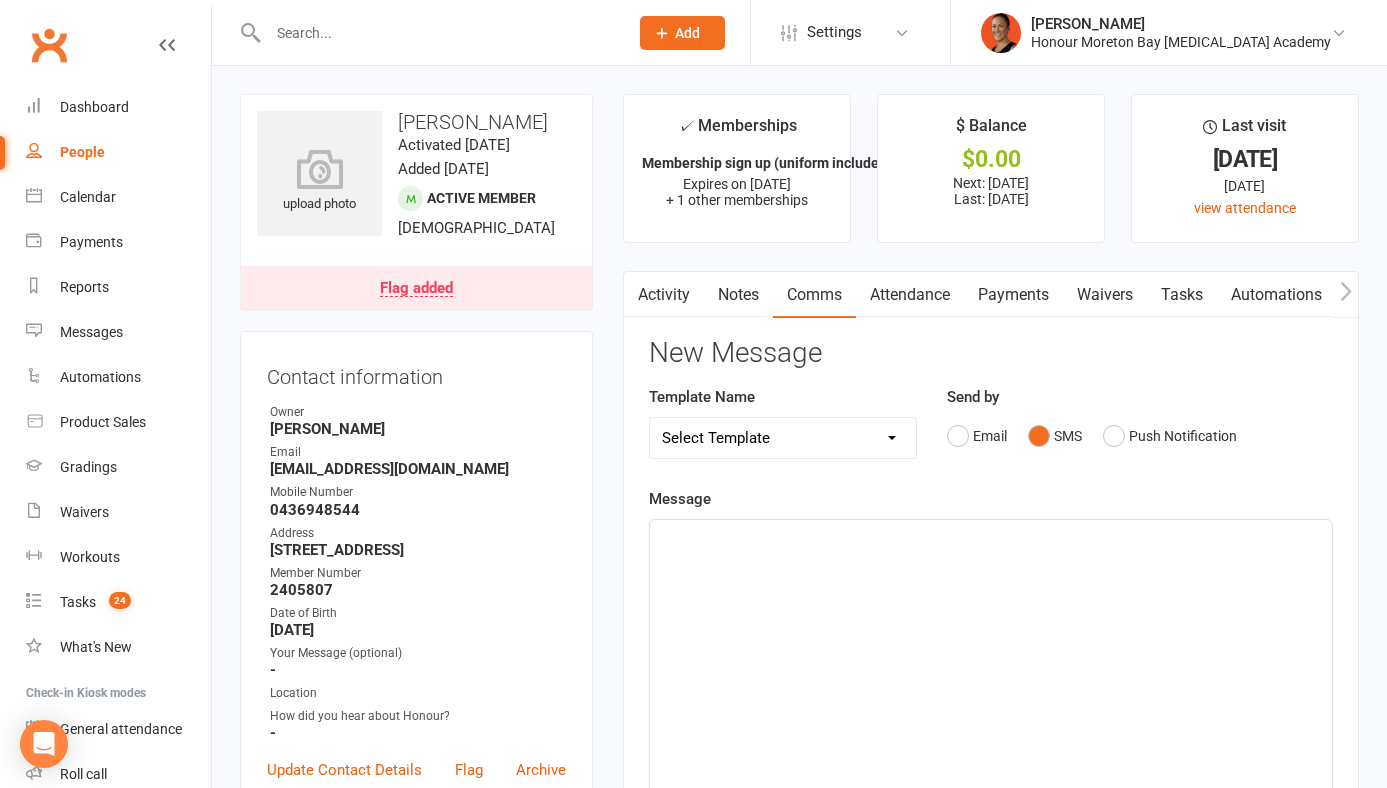 click on "Select Template [Email] Challenge Completed - offer to sign up [Email] DATE NOT YET SET - Upcoming Challenge Enquiry General Reply [Email] (FIRST enquiry response) - Train like a fighter [Email] Follow Up (after phone call - if not joined Challenge) [Email] Change to Kids/Teens Class Age Brakets [Email] Empowerment JOINED First payment due & Insurance Due Reminder [Email] Insurance Overdue [Email] Insurance Renewal Due (NON DIRECT DEBIT) [Email] Insurance Renewal Upcoming Auto-Pay Notification [Email] Membership Up/Downgrade [Email] Price increase 2024 [Email] School Holiday Notification [Email] Suspension Confirmation [Email] Teen Now Upgraded To adult [Email] Teens Now Adults - Upgrade Required [Email] UPGRADE  TO UNLIMITED [Email] $29 2 week Unlimited Class Pass Offer [Email] Email 2 for after second trial [Email] Generic New Adult Class Enquiry [Email] Kids Class Enquiry [Email] New After trial sequence Email 1 [Email] New Enquiry Follow Up [Email] New prospect Email [SMS] NOT booked trial follow SMS" at bounding box center [783, 438] 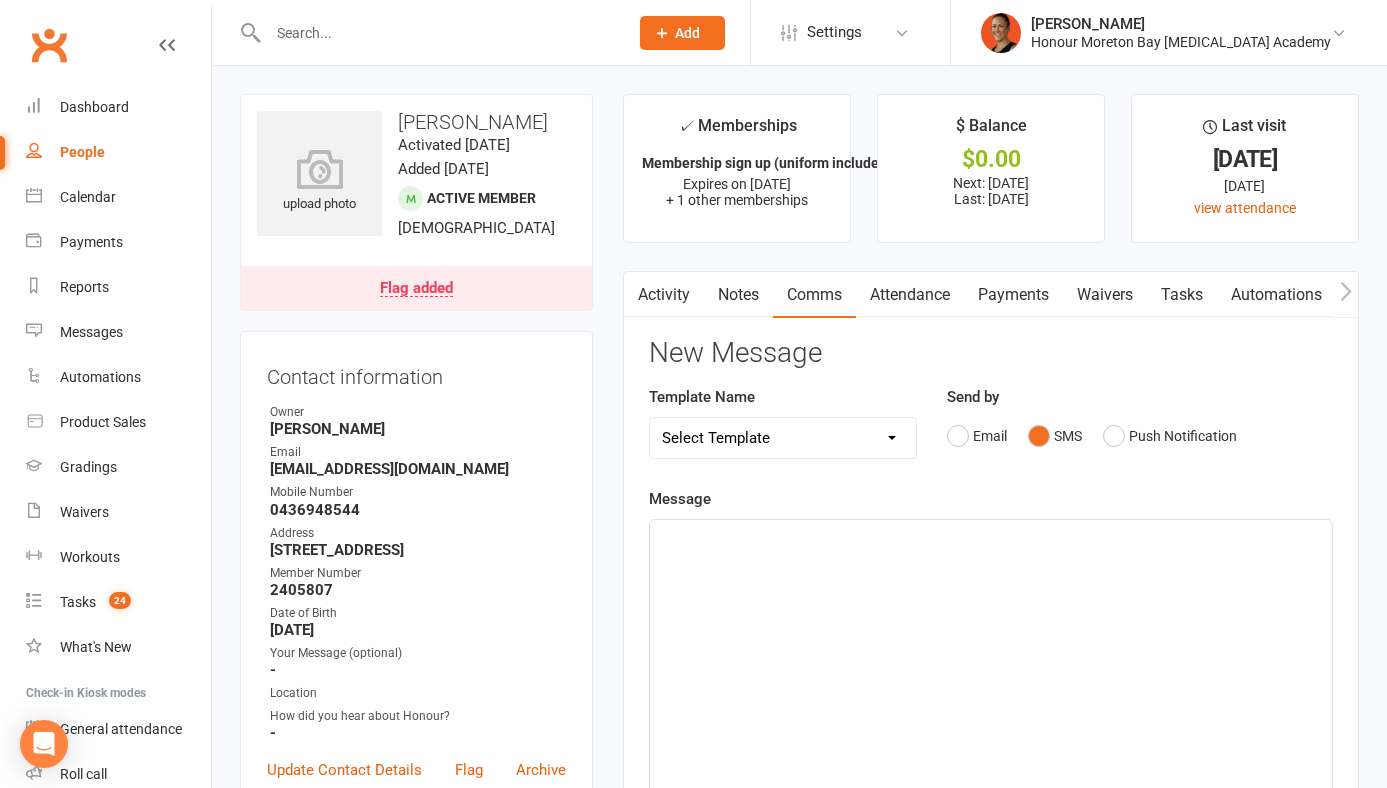 select on "41" 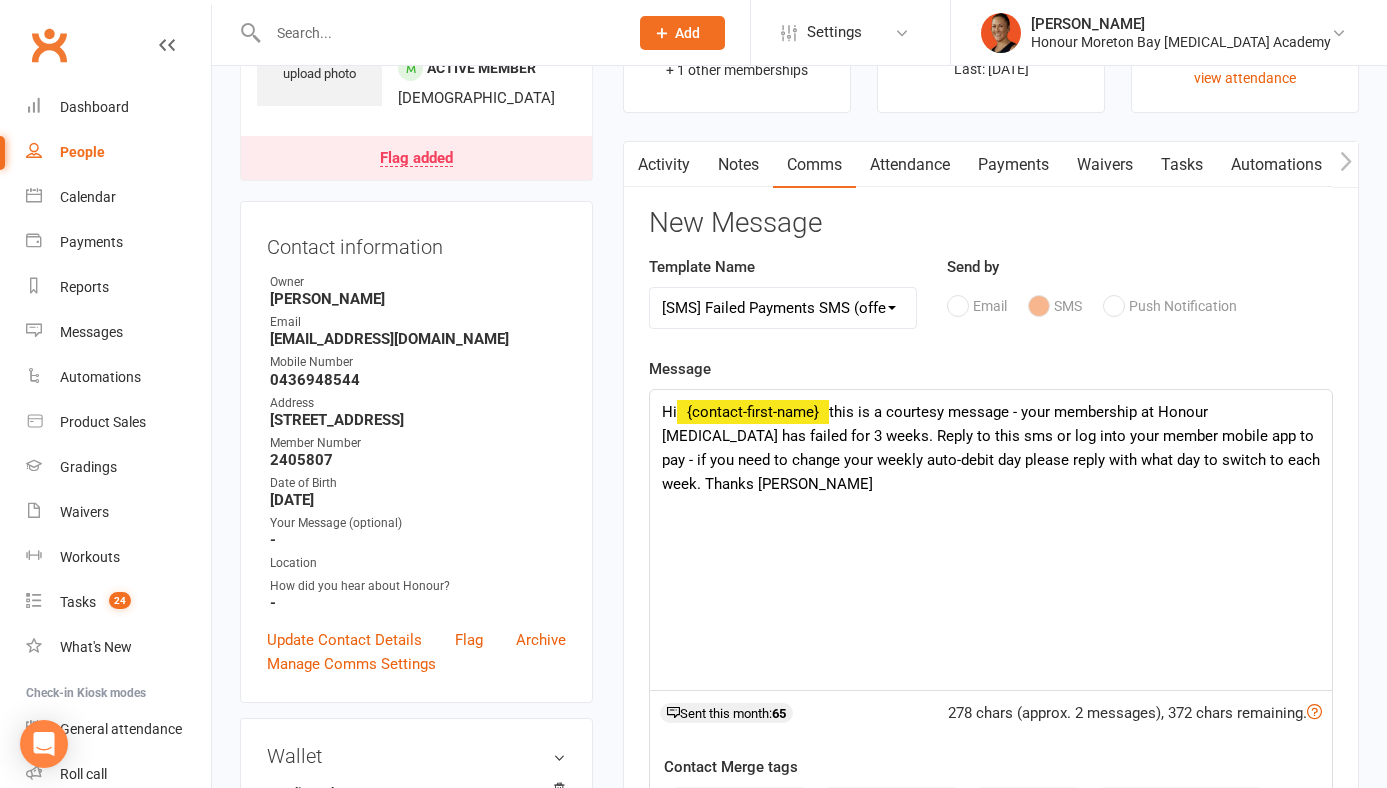 scroll, scrollTop: 144, scrollLeft: 0, axis: vertical 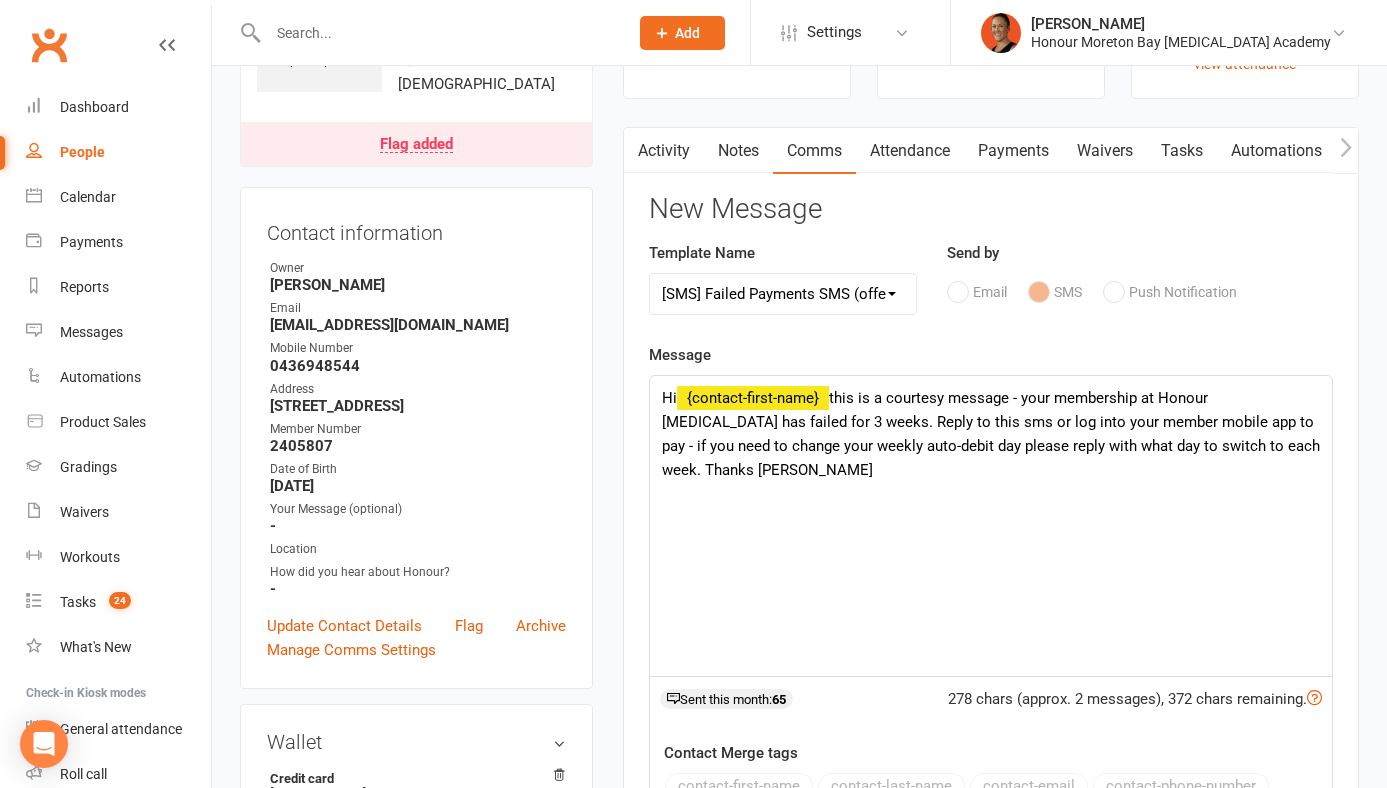 click on "Hi  {contact-first-name}  this is a courtesy message - your membership at Honour [MEDICAL_DATA] has failed for 3 weeks. Reply to this sms or log into your member mobile app to pay - if you need to change your weekly auto-debit day please reply with what day to switch to each week. Thanks [PERSON_NAME]" at bounding box center (991, 526) 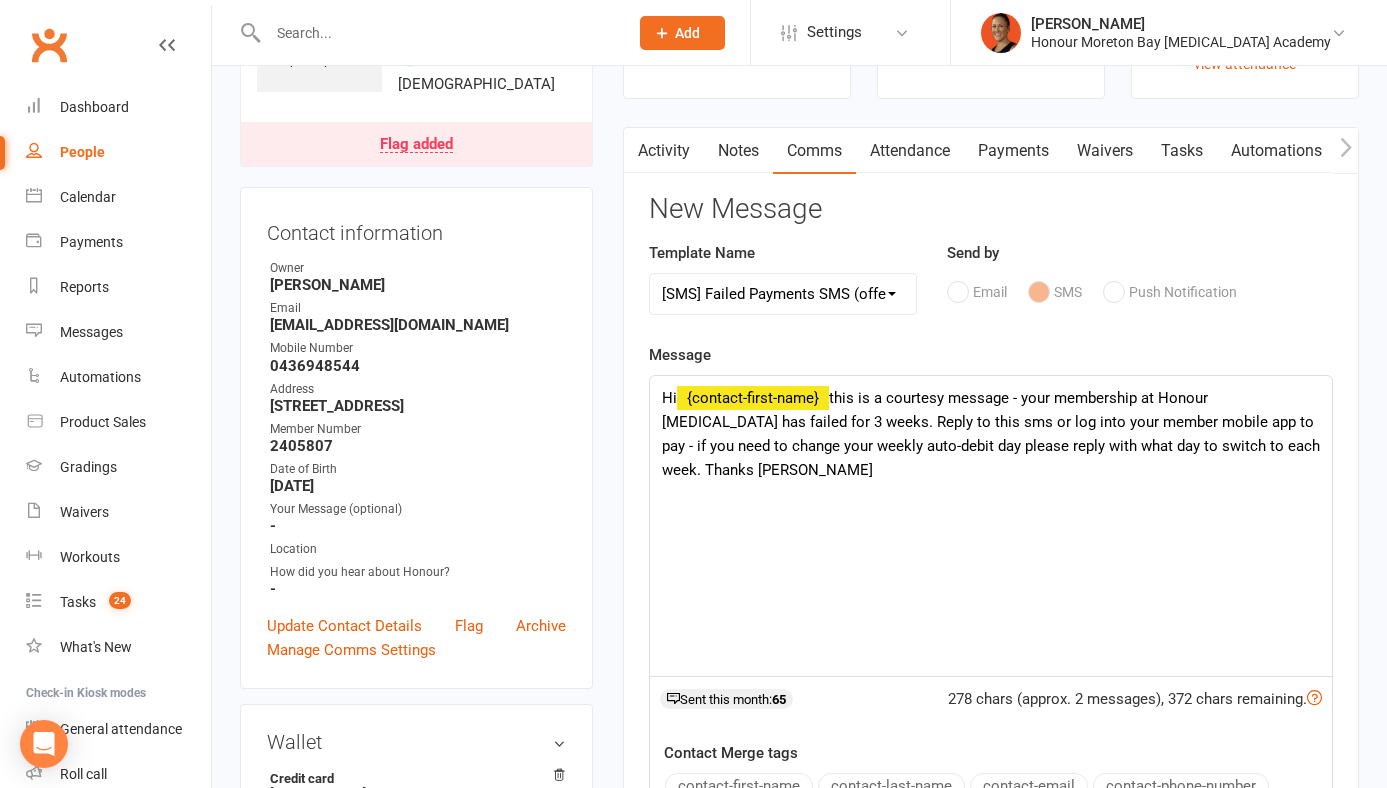 type 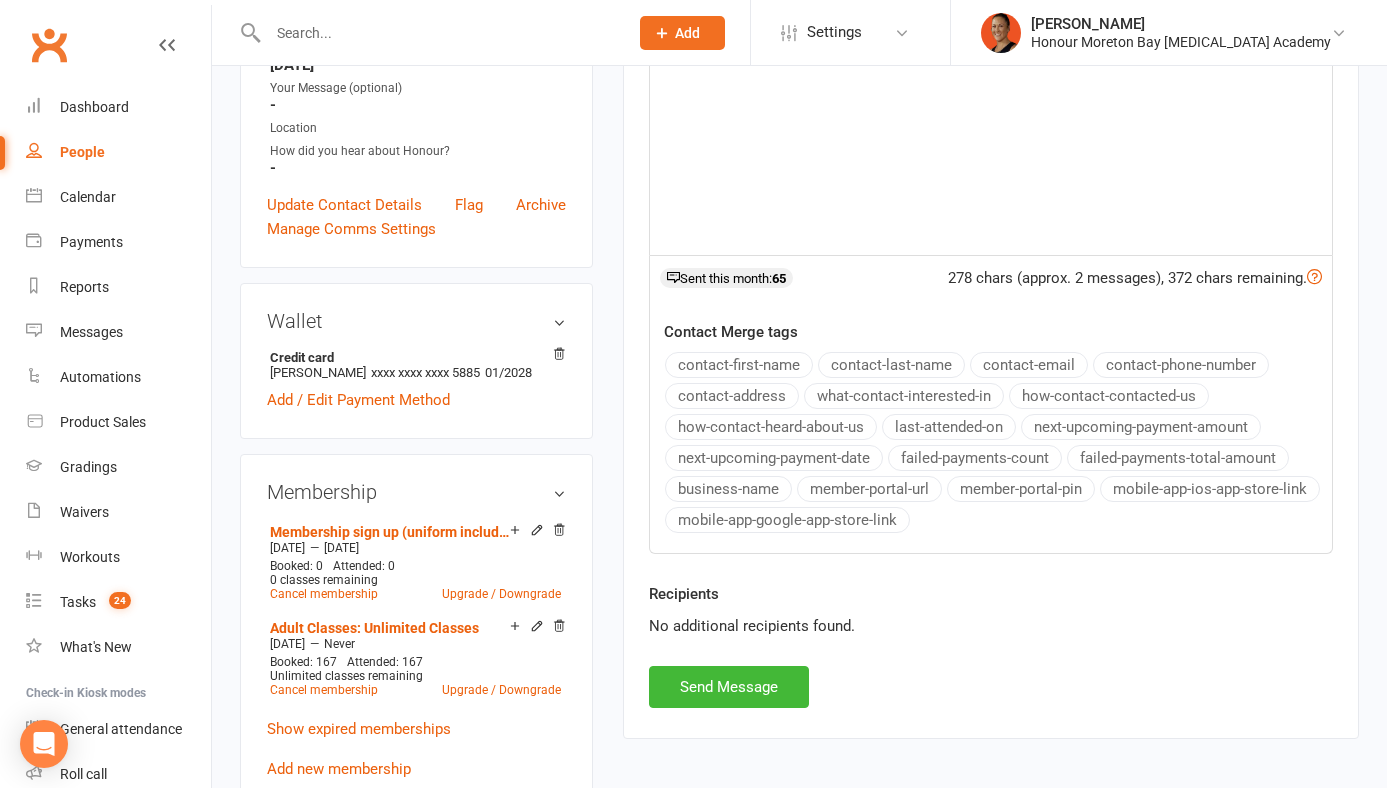 scroll, scrollTop: 583, scrollLeft: 0, axis: vertical 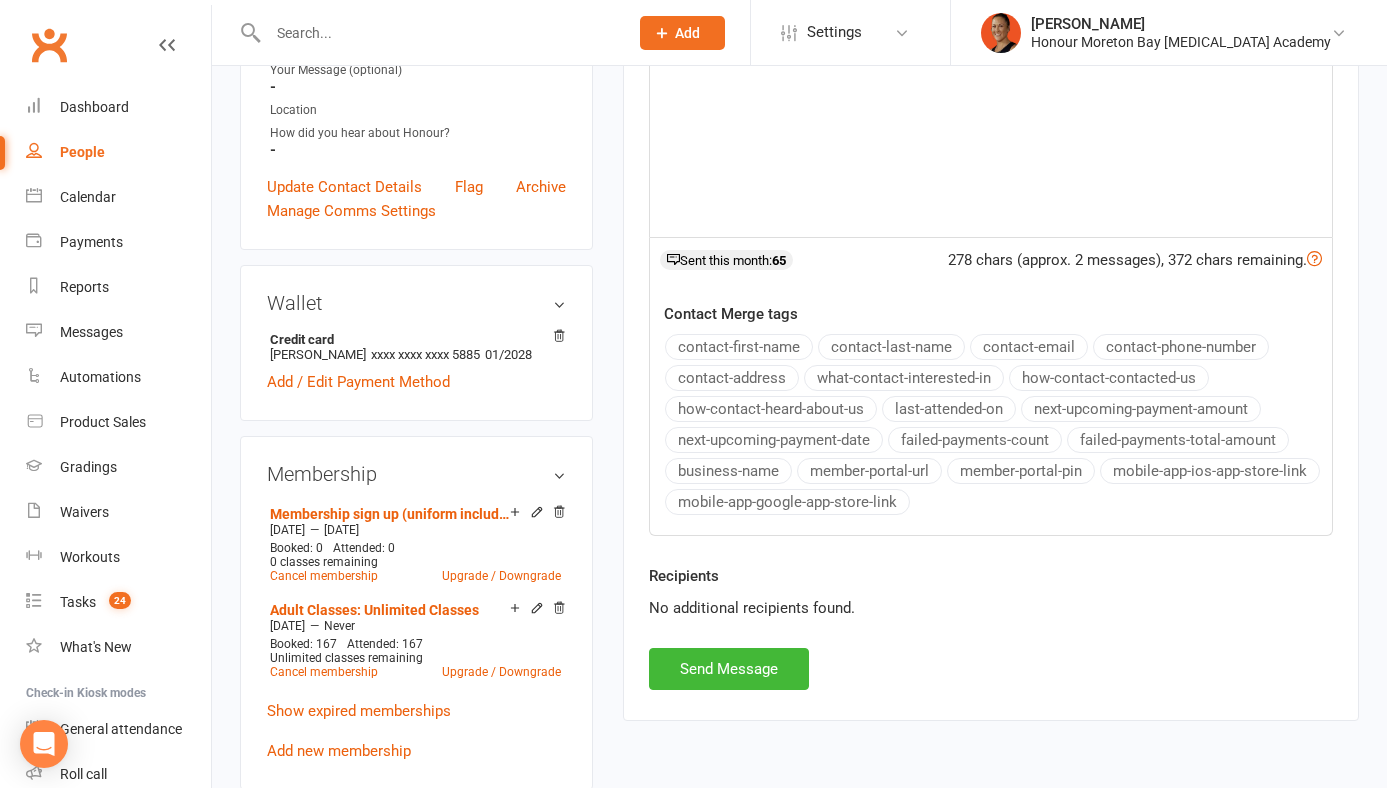 click on "Recipients No additional recipients found." at bounding box center [991, 606] 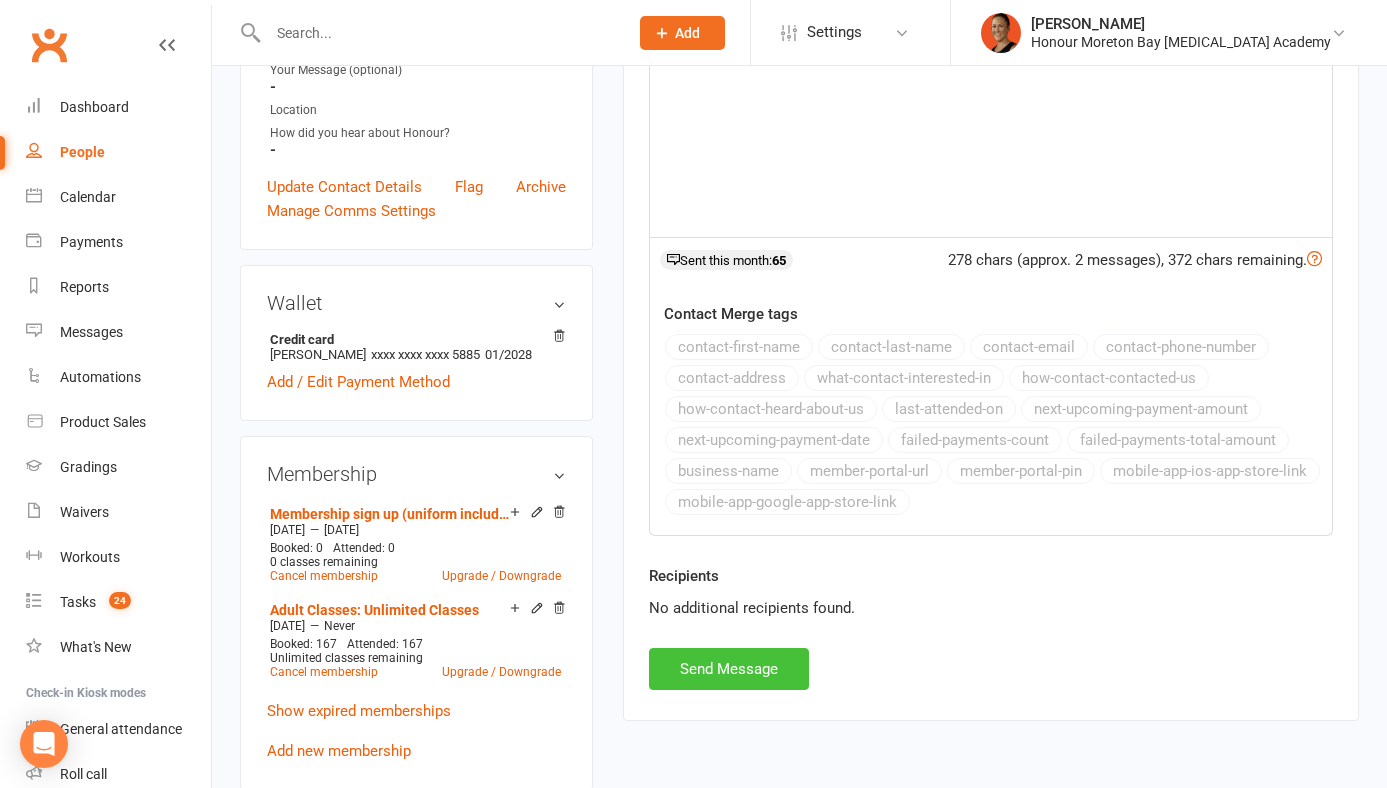 click on "Send Message" at bounding box center (729, 669) 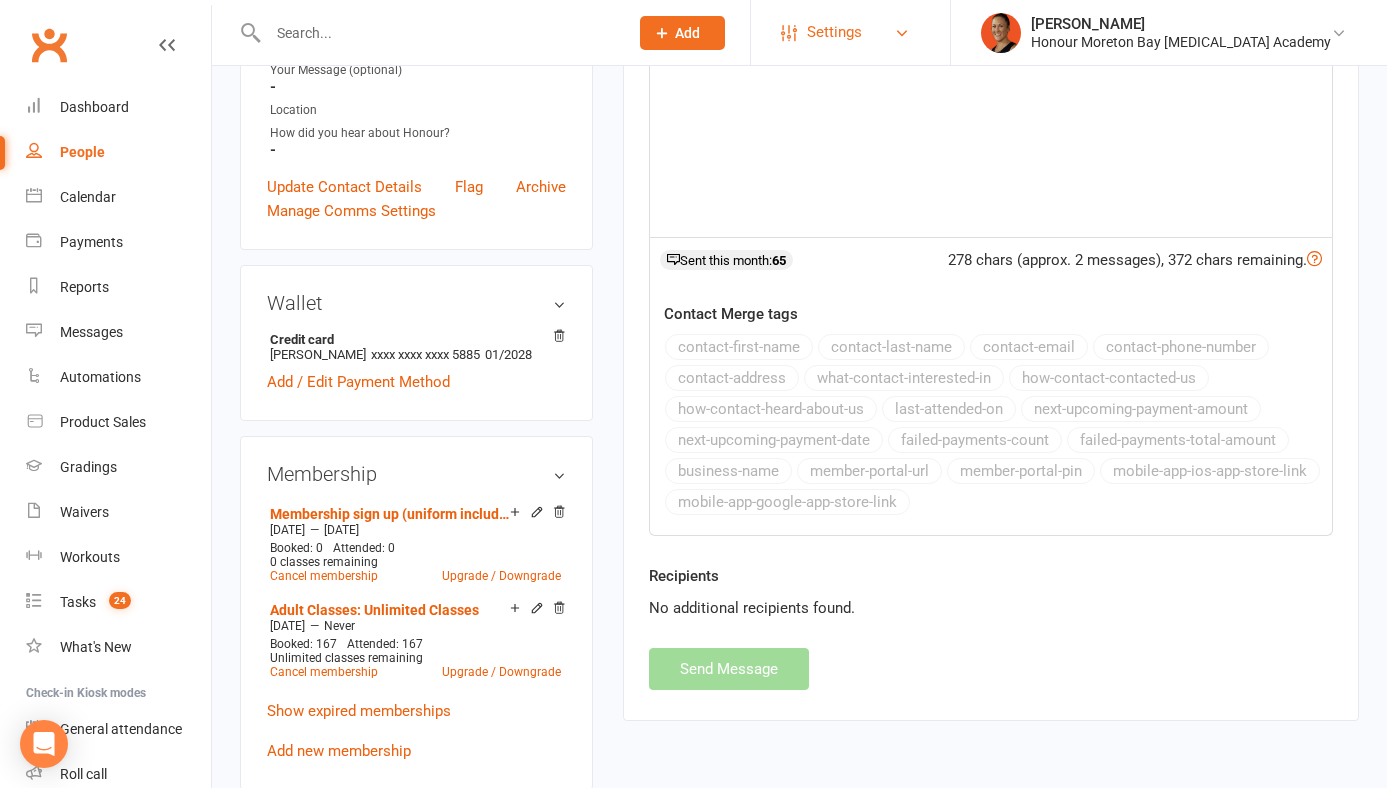 select 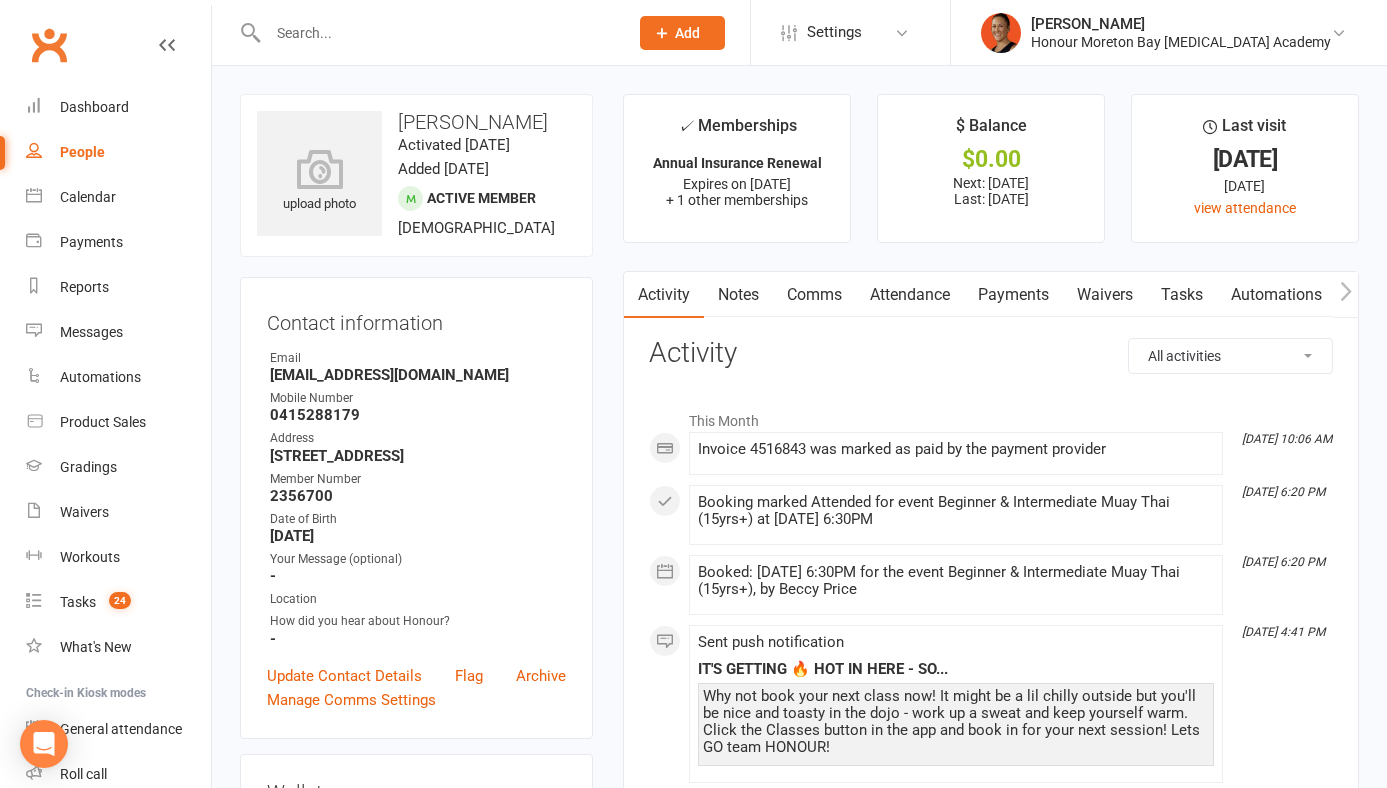 scroll, scrollTop: 0, scrollLeft: 0, axis: both 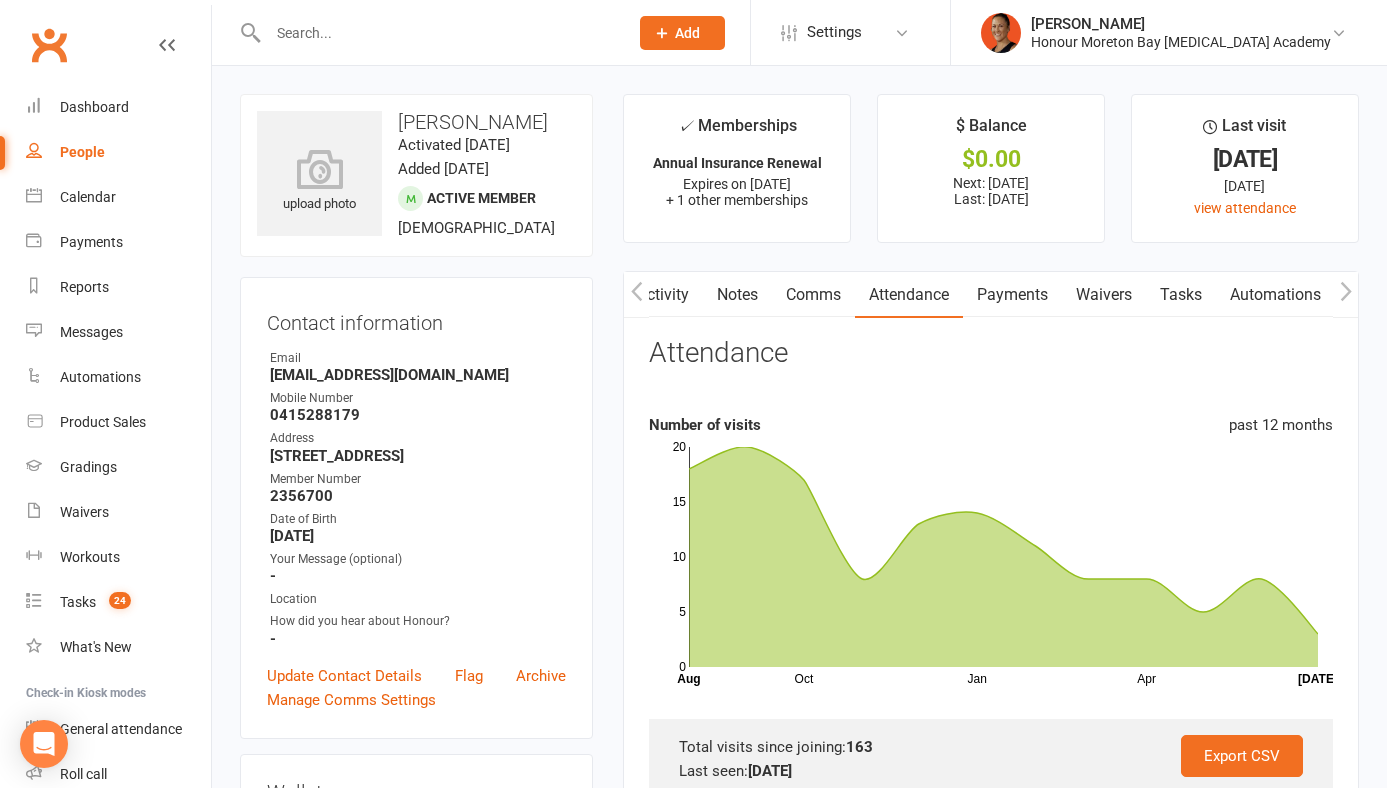 click on "Payments" at bounding box center (1012, 295) 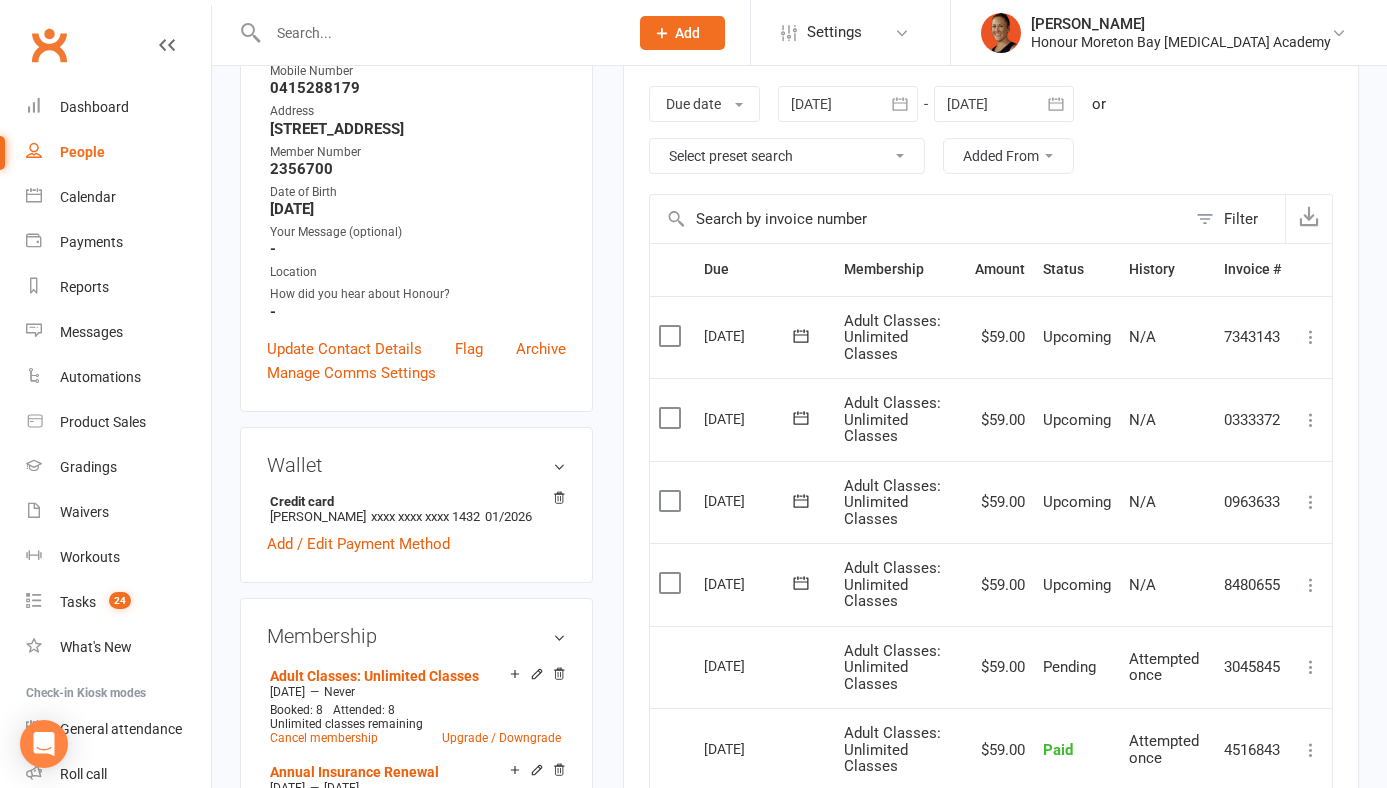 scroll, scrollTop: 324, scrollLeft: 0, axis: vertical 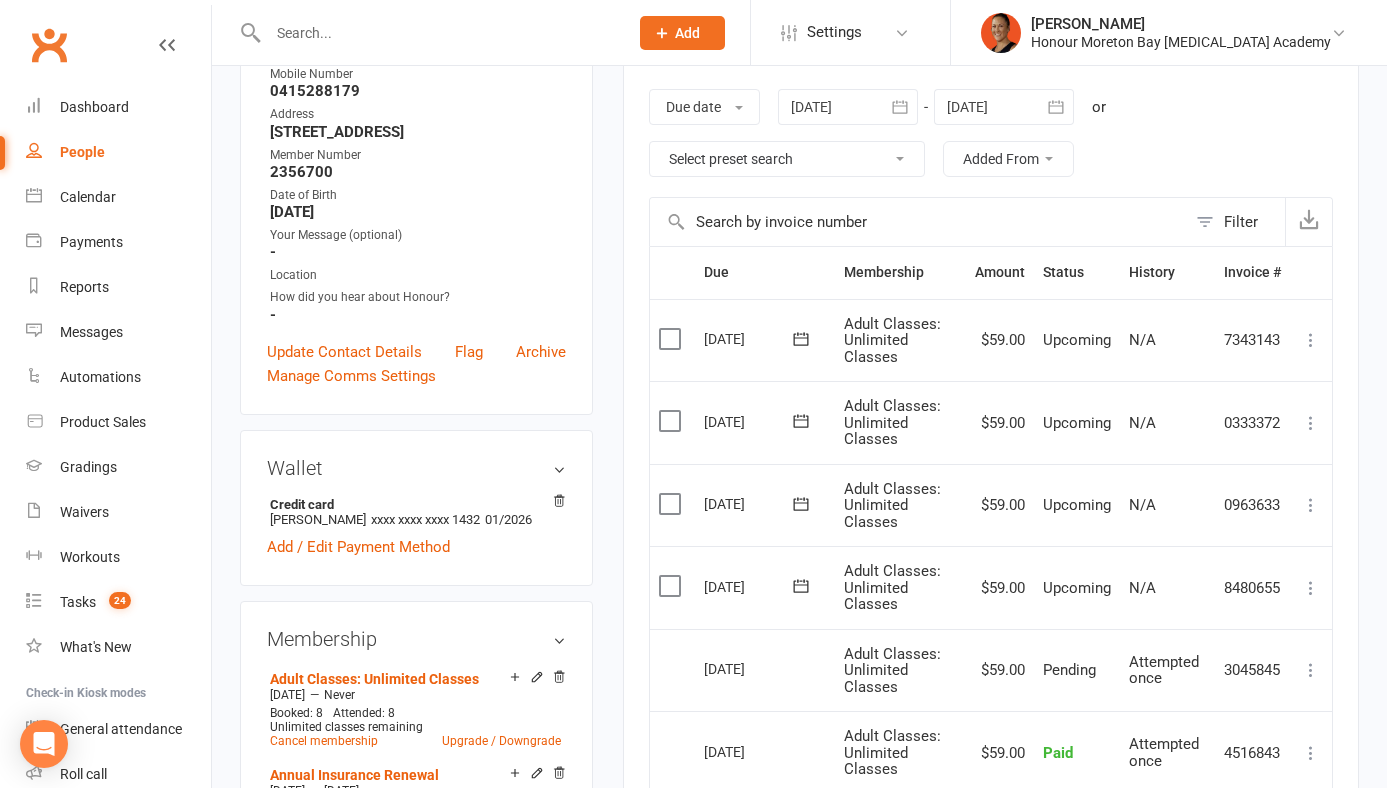 click on "25 Jul 2025" at bounding box center [750, 503] 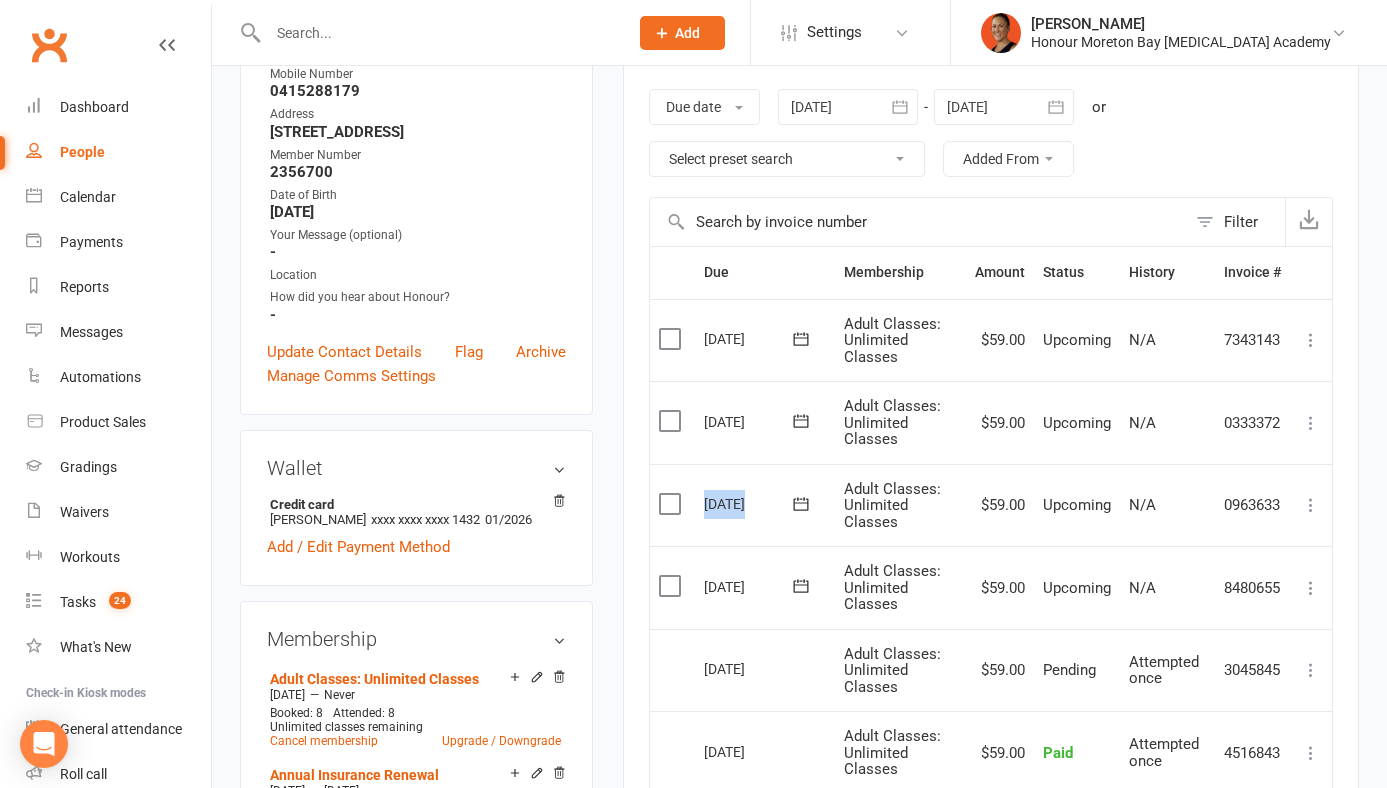 click on "25 Jul 2025" at bounding box center (750, 503) 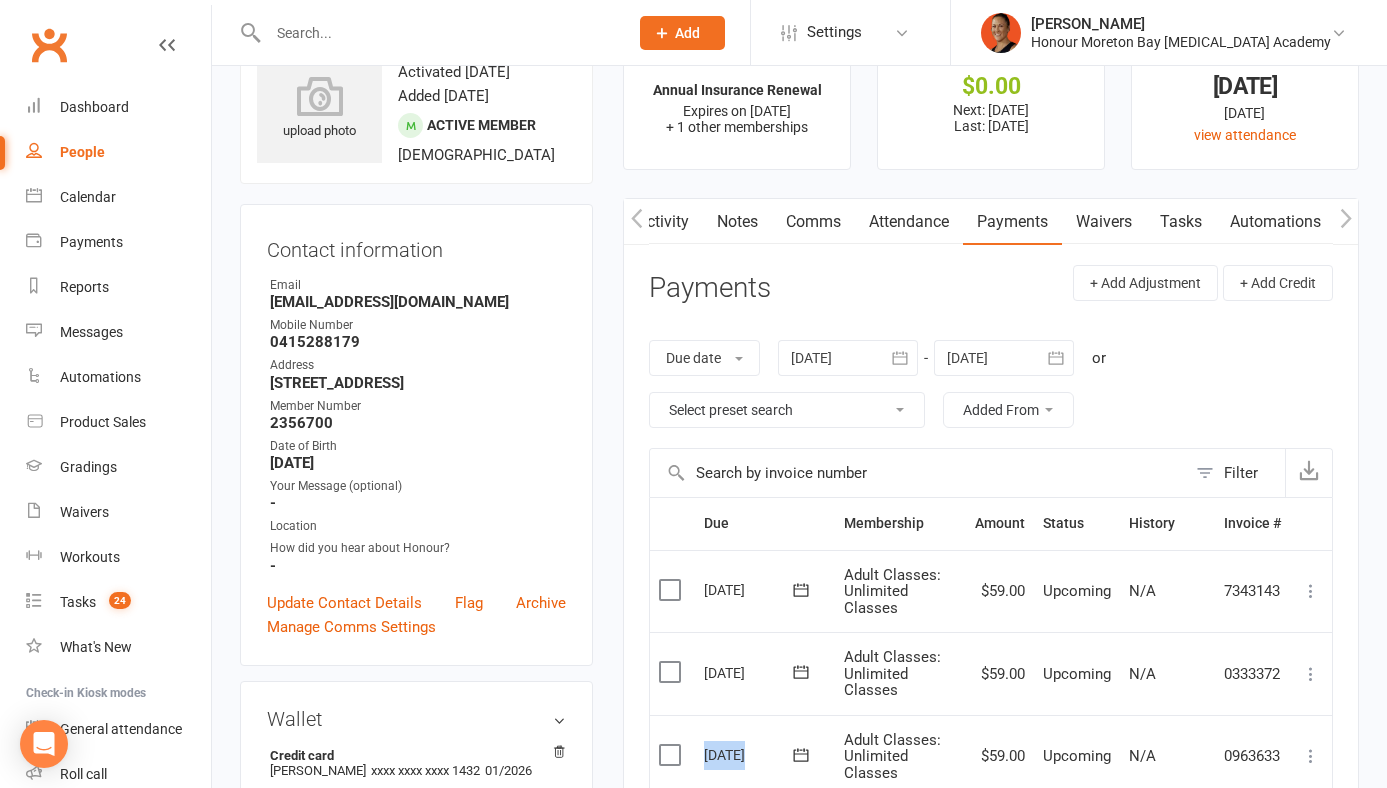 scroll, scrollTop: 0, scrollLeft: 0, axis: both 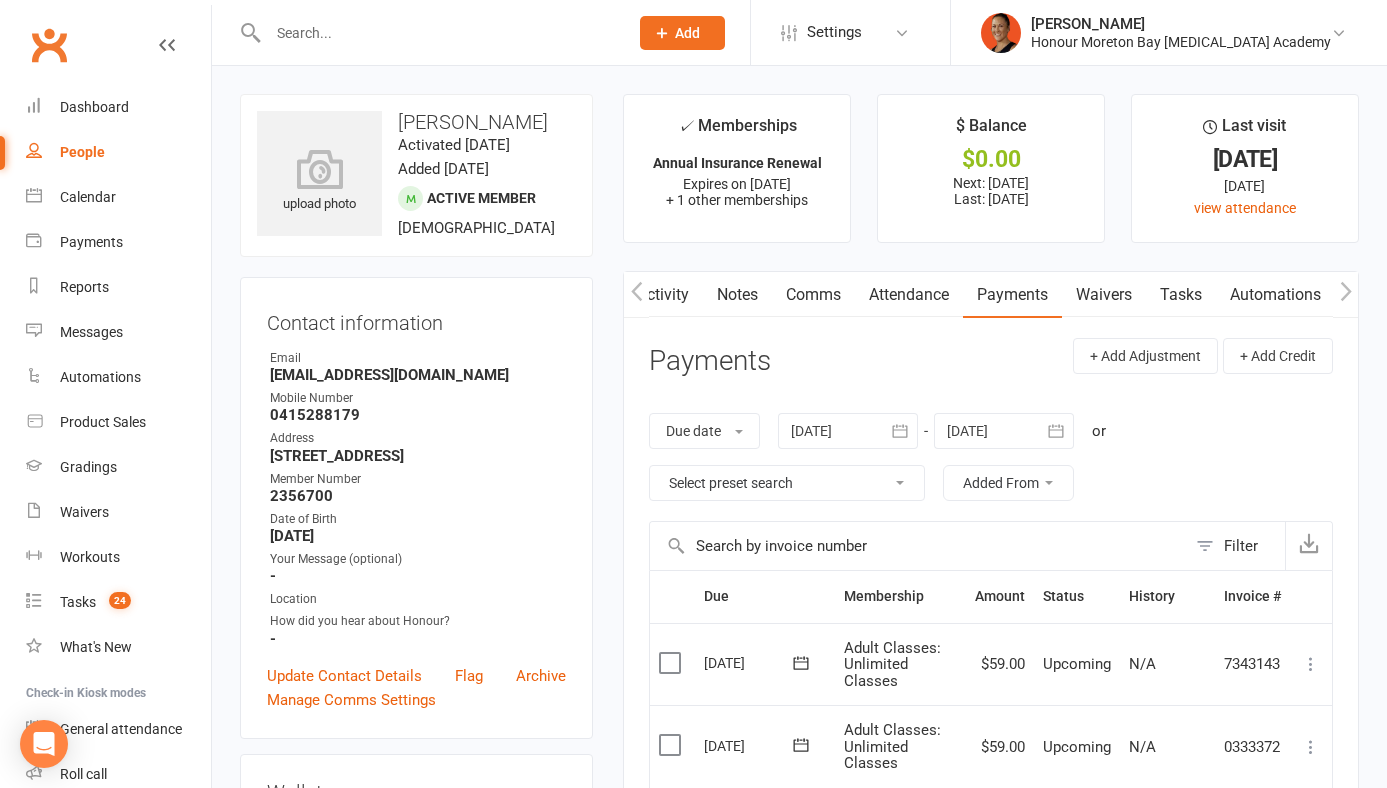 click on "Notes" at bounding box center (737, 295) 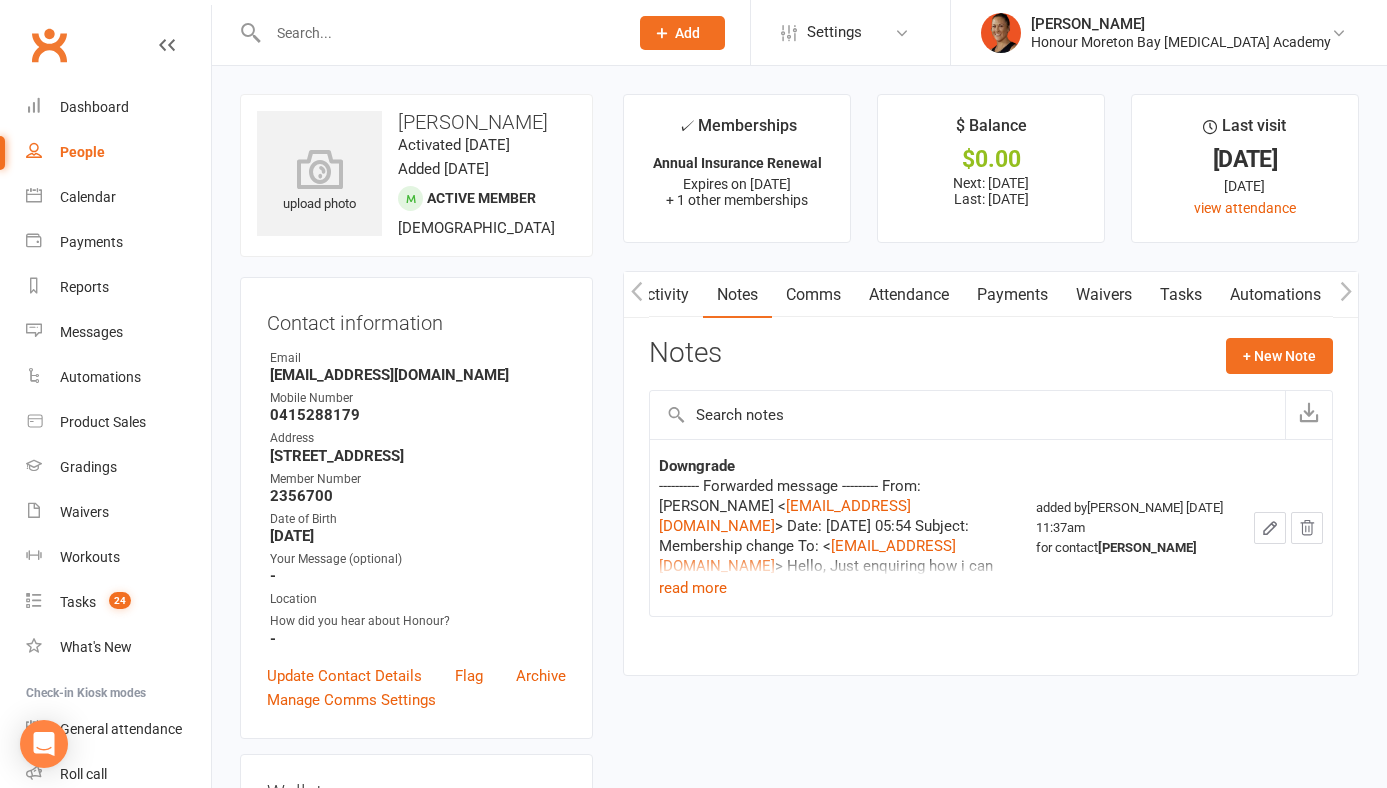 click on "Comms" at bounding box center (813, 295) 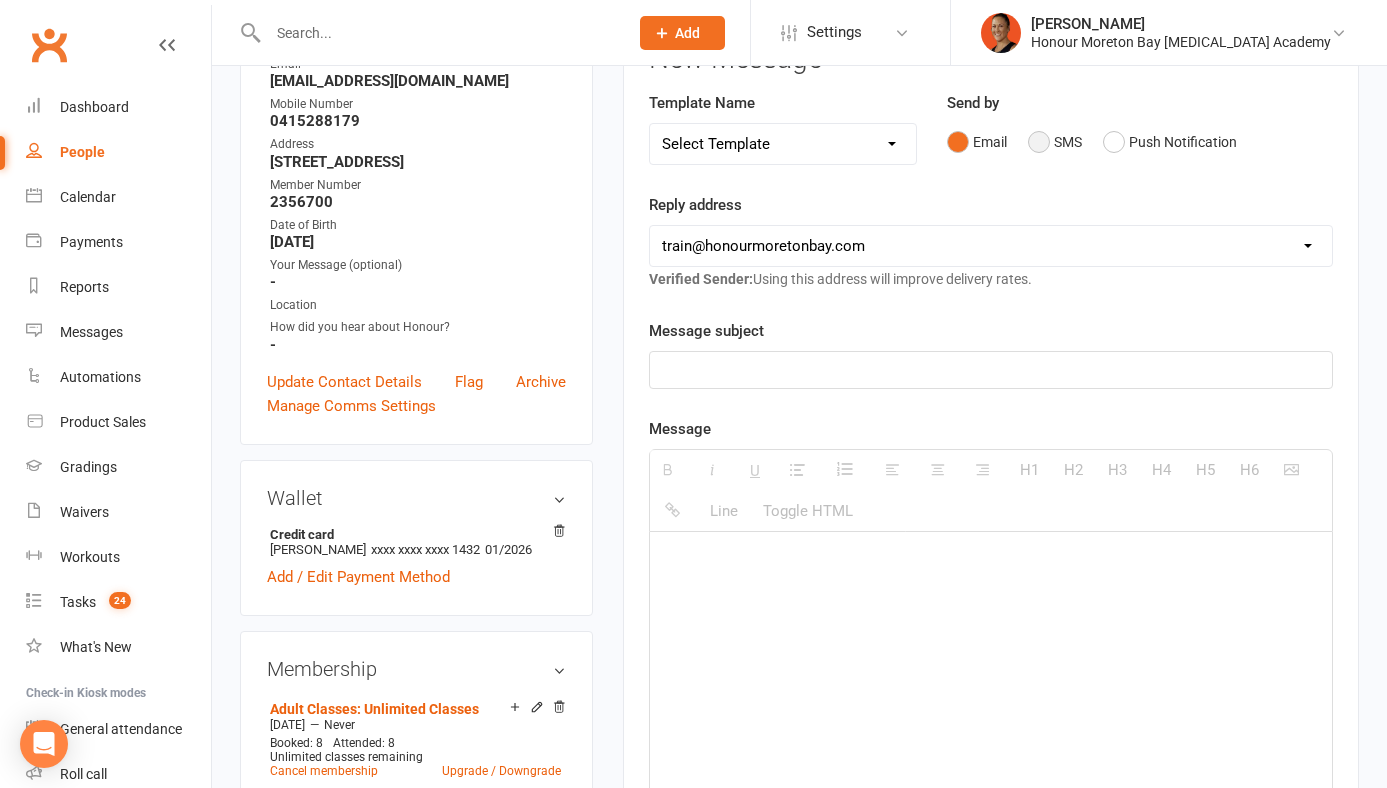scroll, scrollTop: 308, scrollLeft: 0, axis: vertical 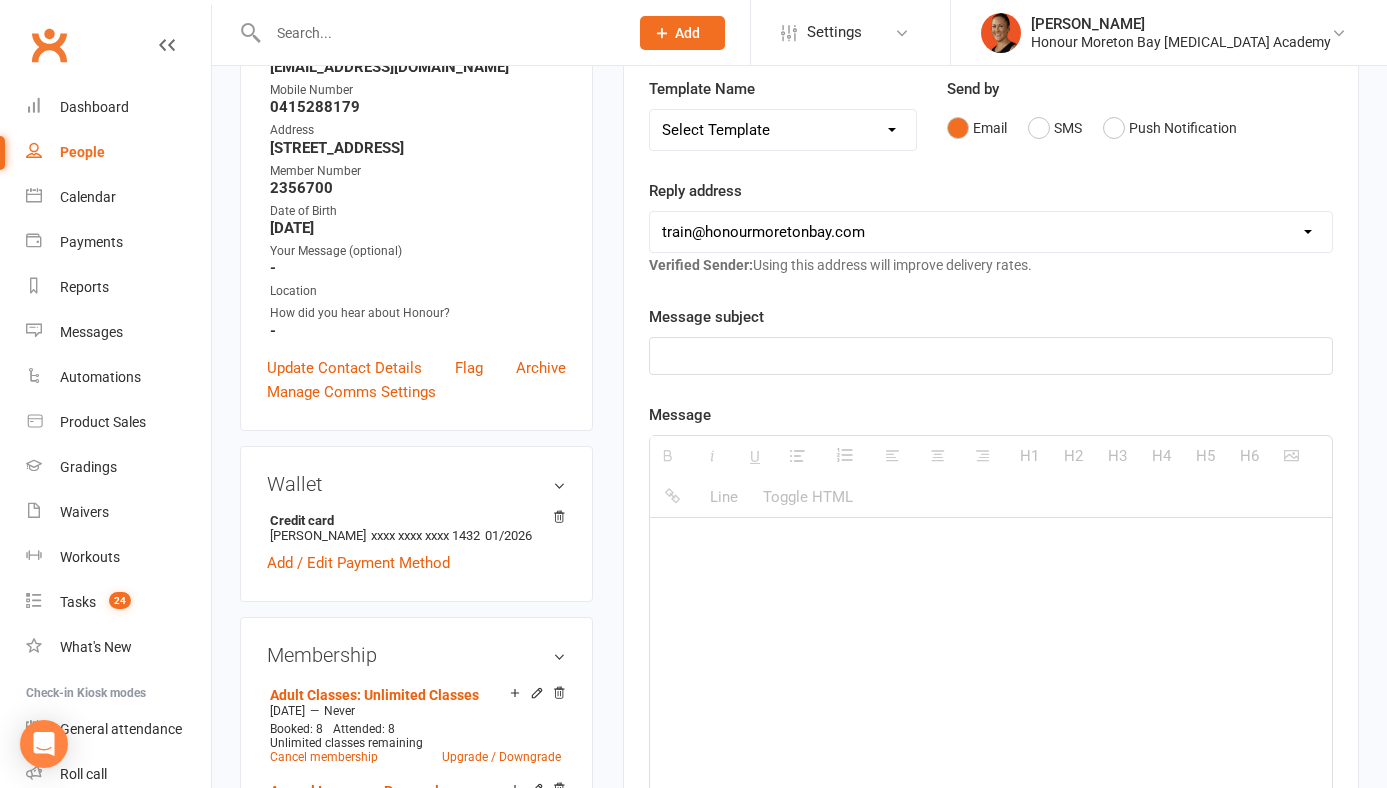 click on "hello@clubworx.com train@honourmoretonbay.com getsupport@melinayung.com.au" at bounding box center (991, 232) 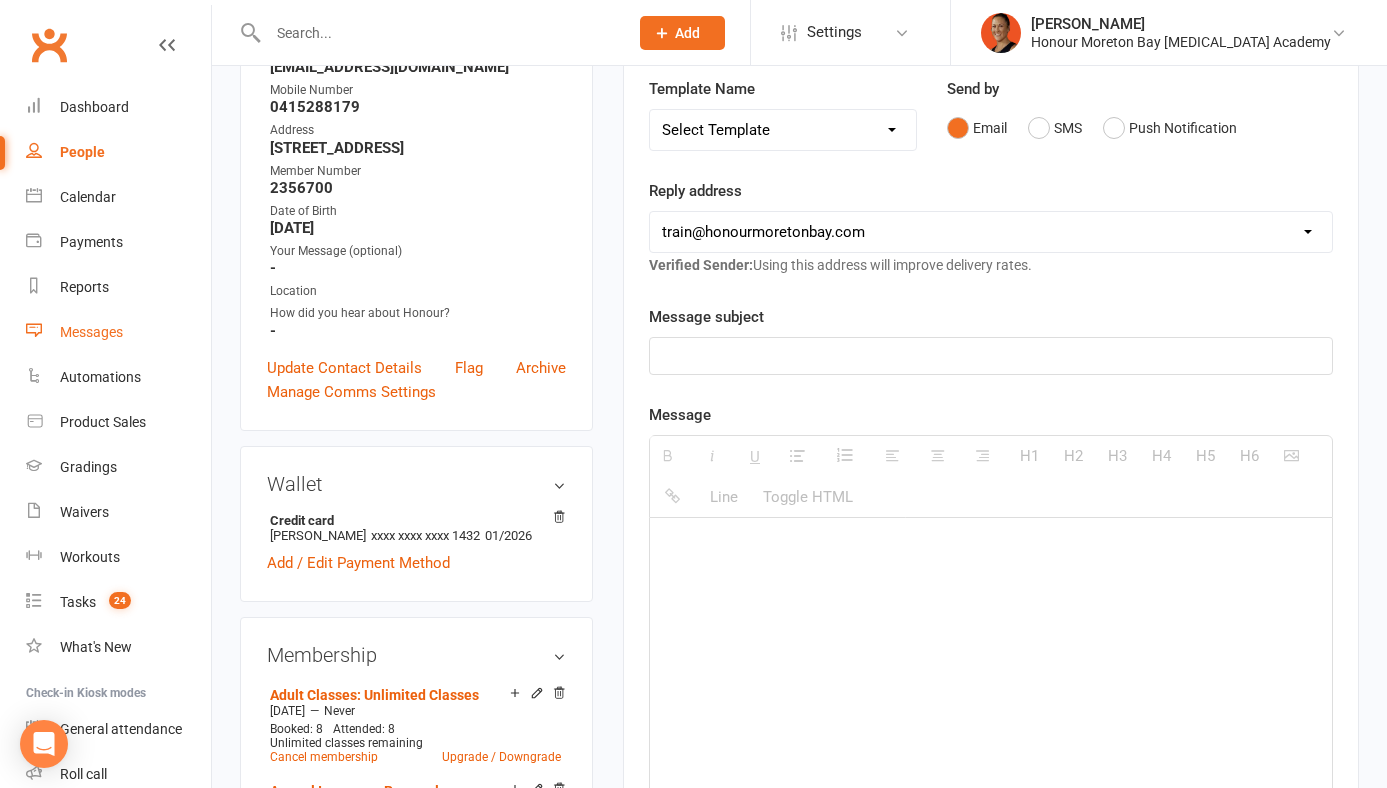 click on "Messages" at bounding box center [91, 332] 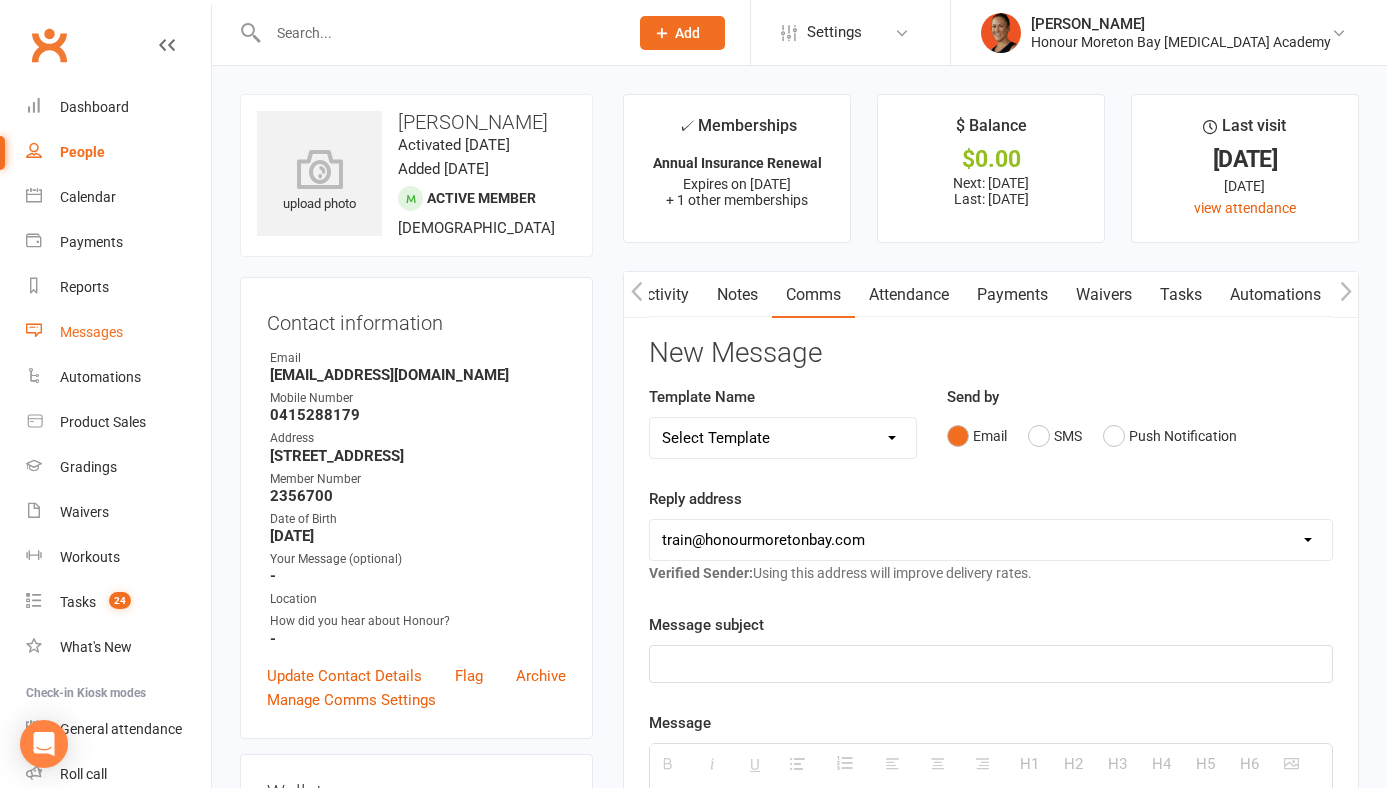 click on "Payments" at bounding box center [1012, 295] 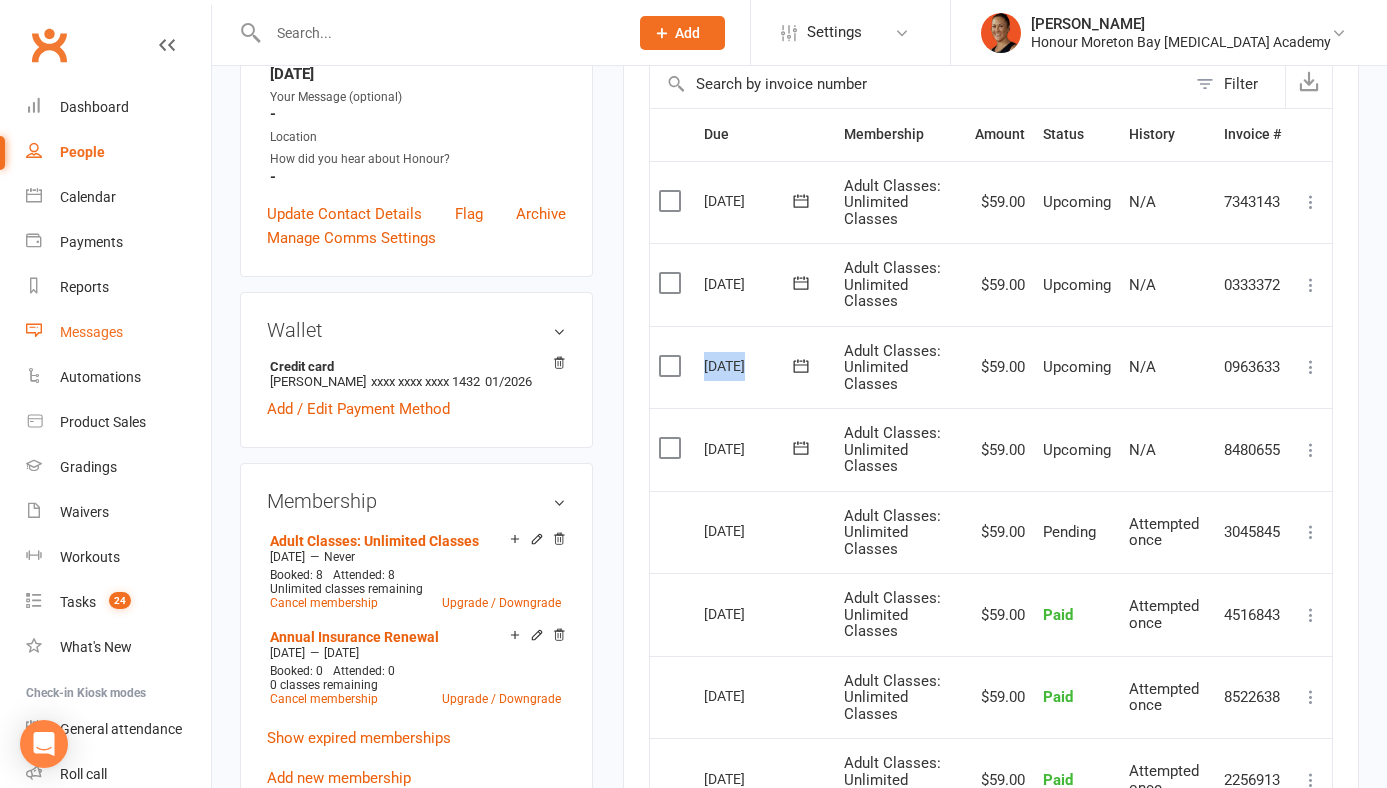 scroll, scrollTop: 493, scrollLeft: 0, axis: vertical 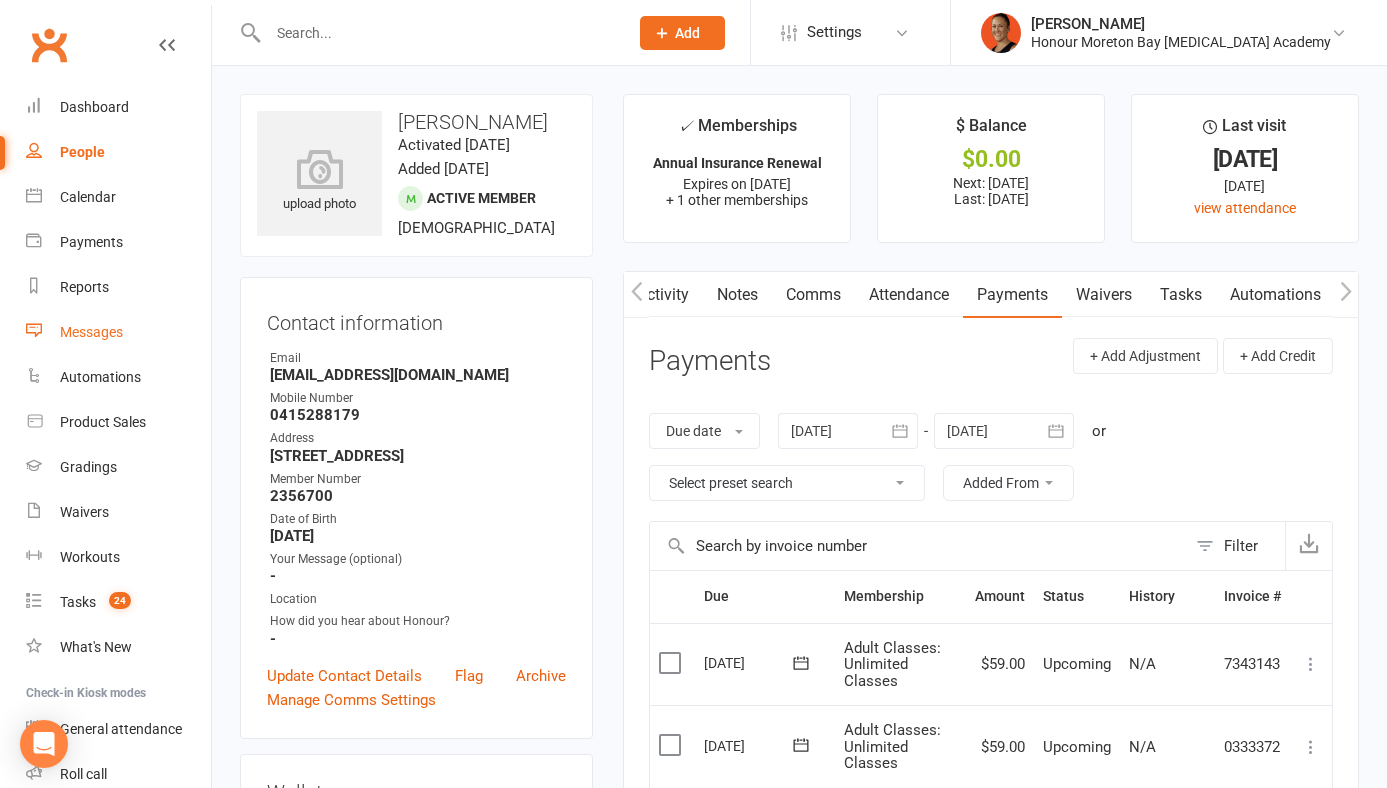 click on "Tasks" at bounding box center (1181, 295) 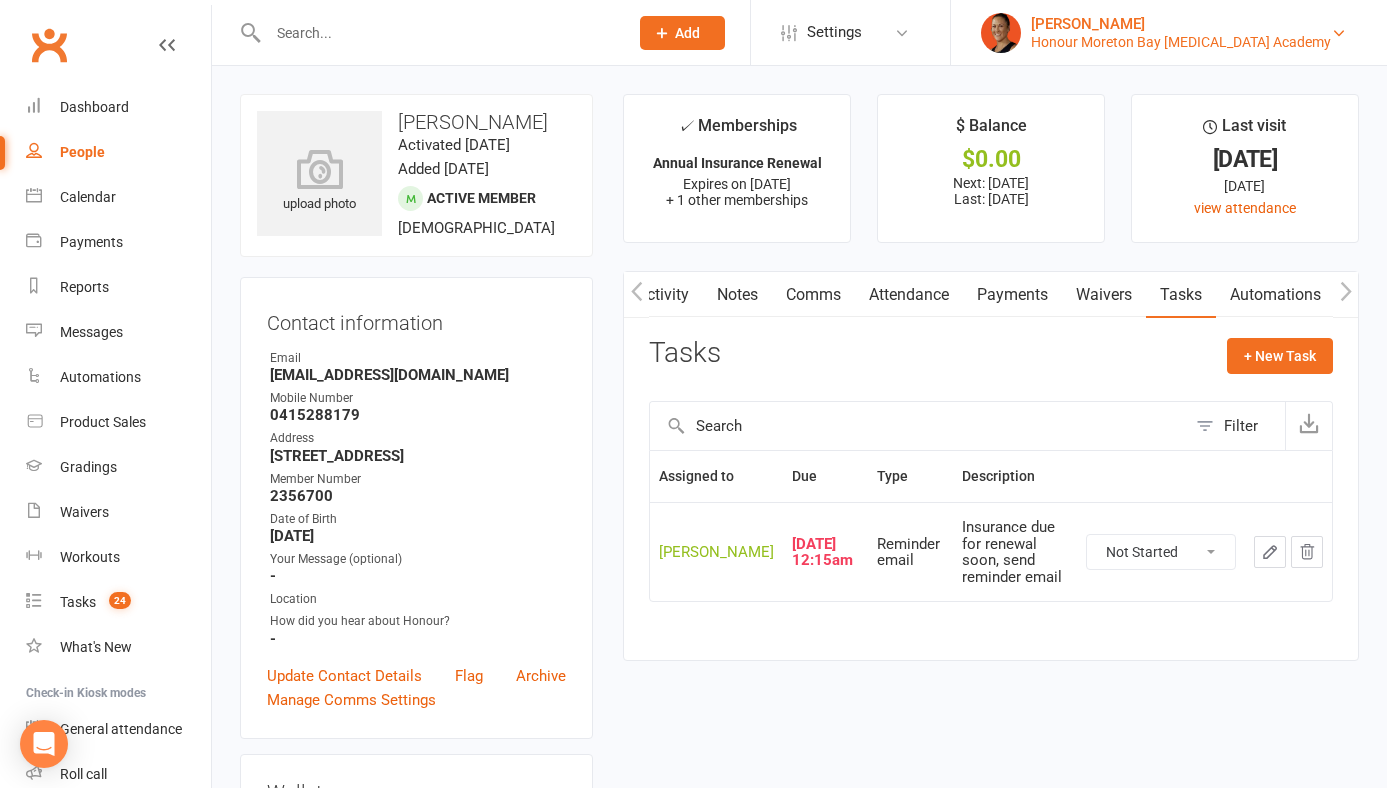click on "Honour Moreton Bay [MEDICAL_DATA] Academy" at bounding box center [1181, 42] 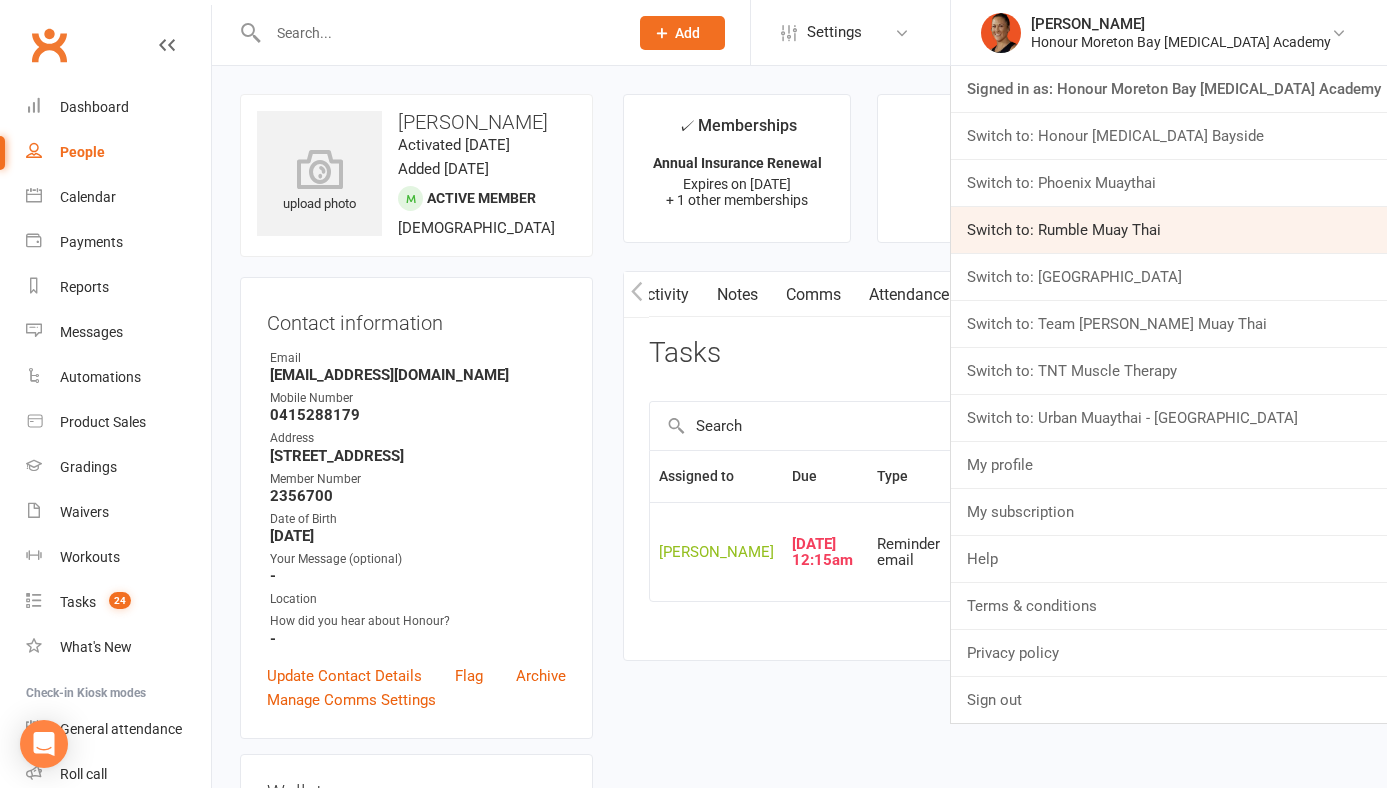 click on "Switch to: Rumble Muay Thai" at bounding box center (1169, 230) 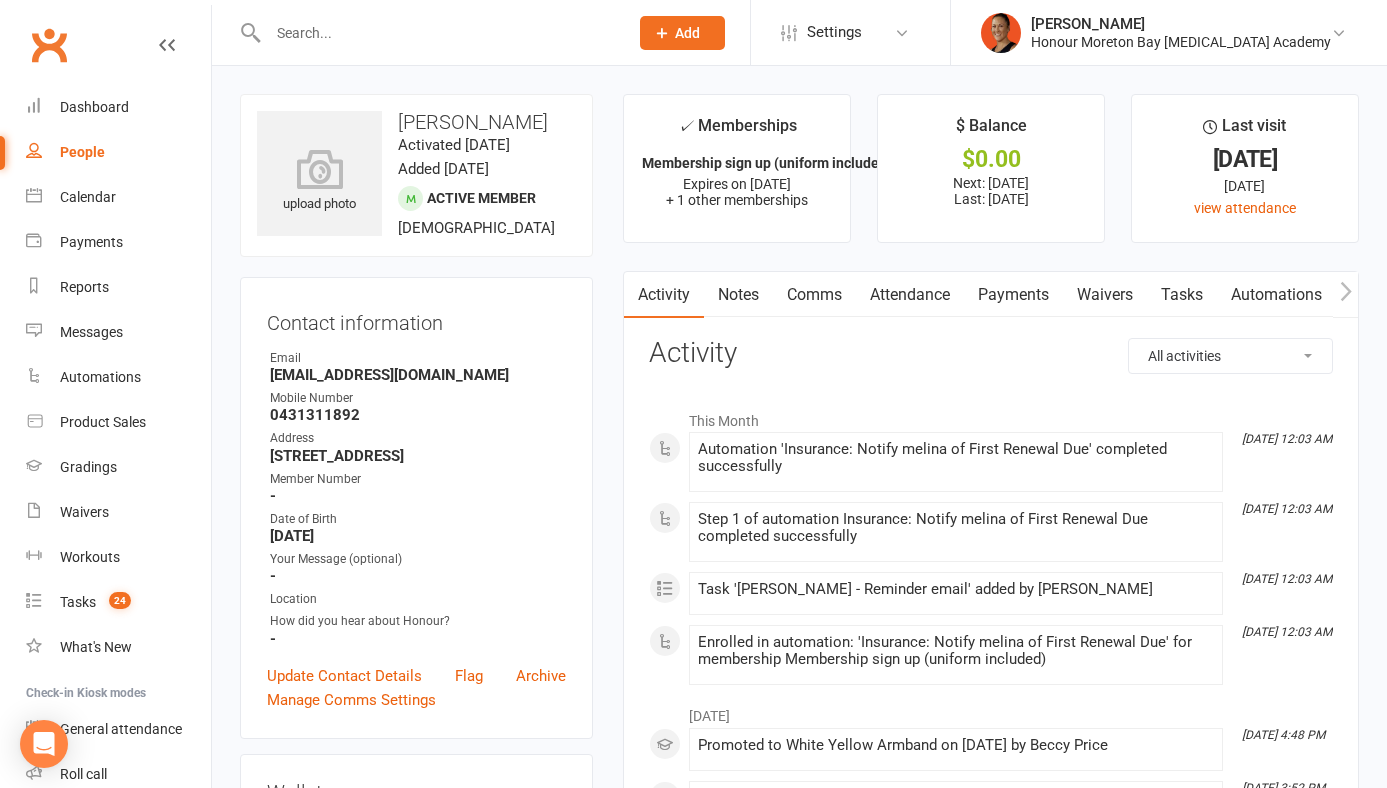 scroll, scrollTop: 0, scrollLeft: 0, axis: both 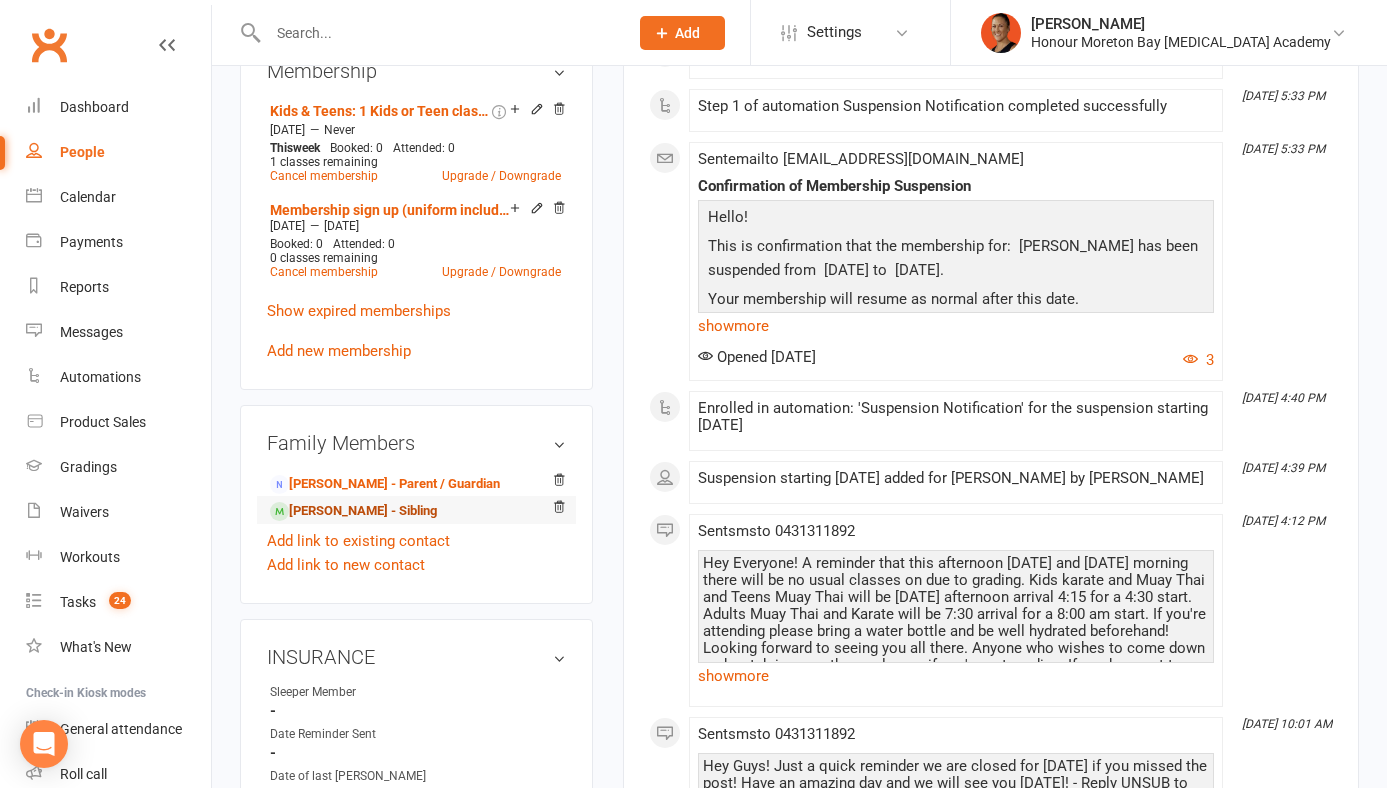 click on "Noah Armistead - Sibling" at bounding box center (353, 511) 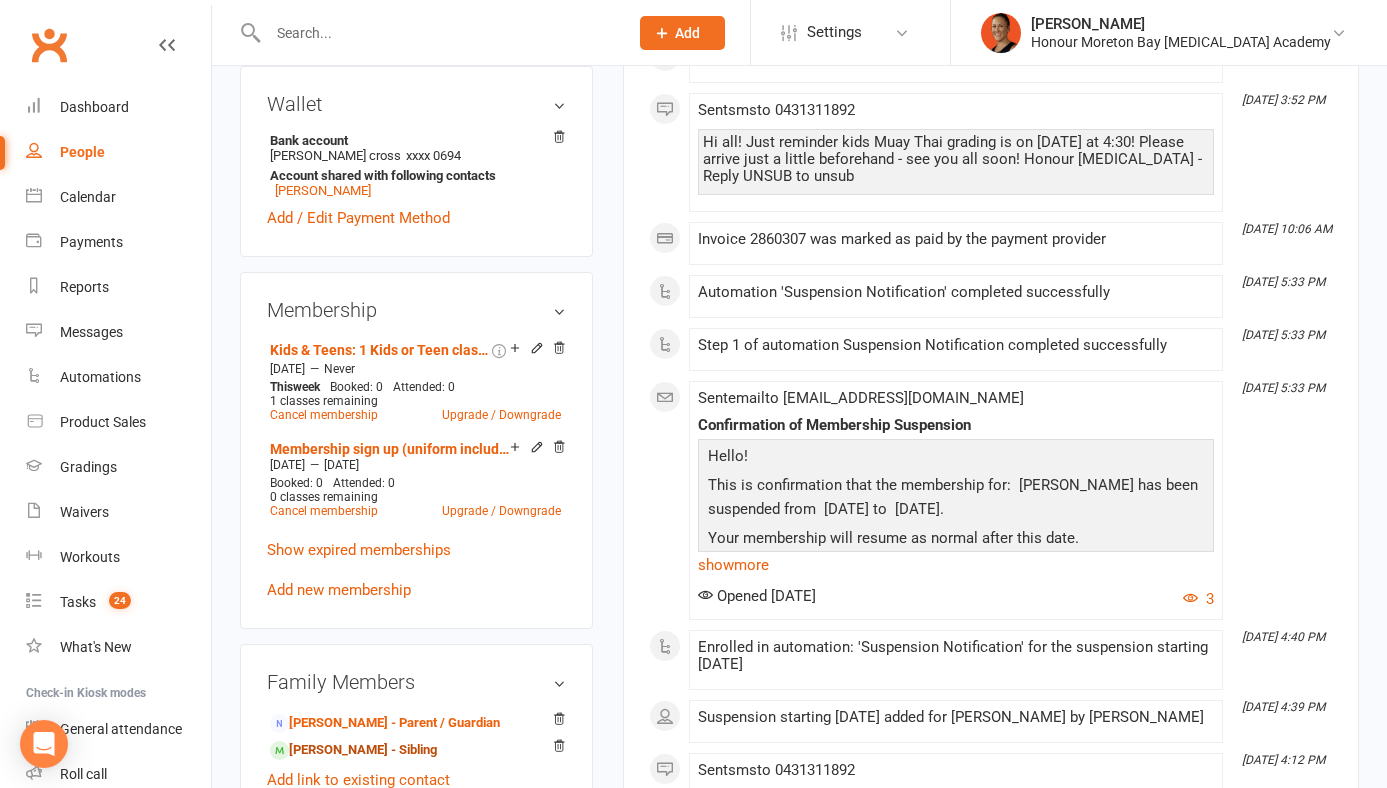 scroll, scrollTop: 669, scrollLeft: 0, axis: vertical 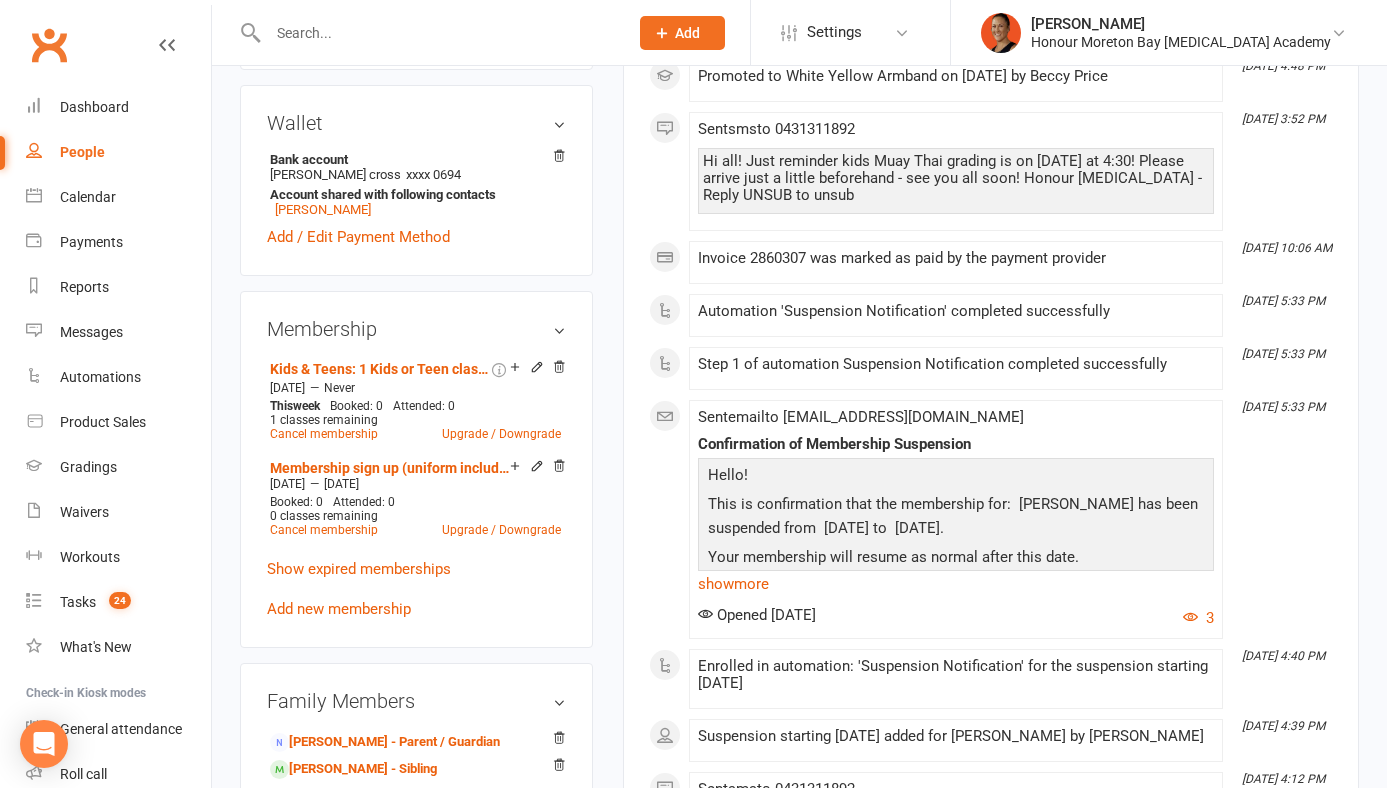 click on "Hello!" at bounding box center (956, 477) 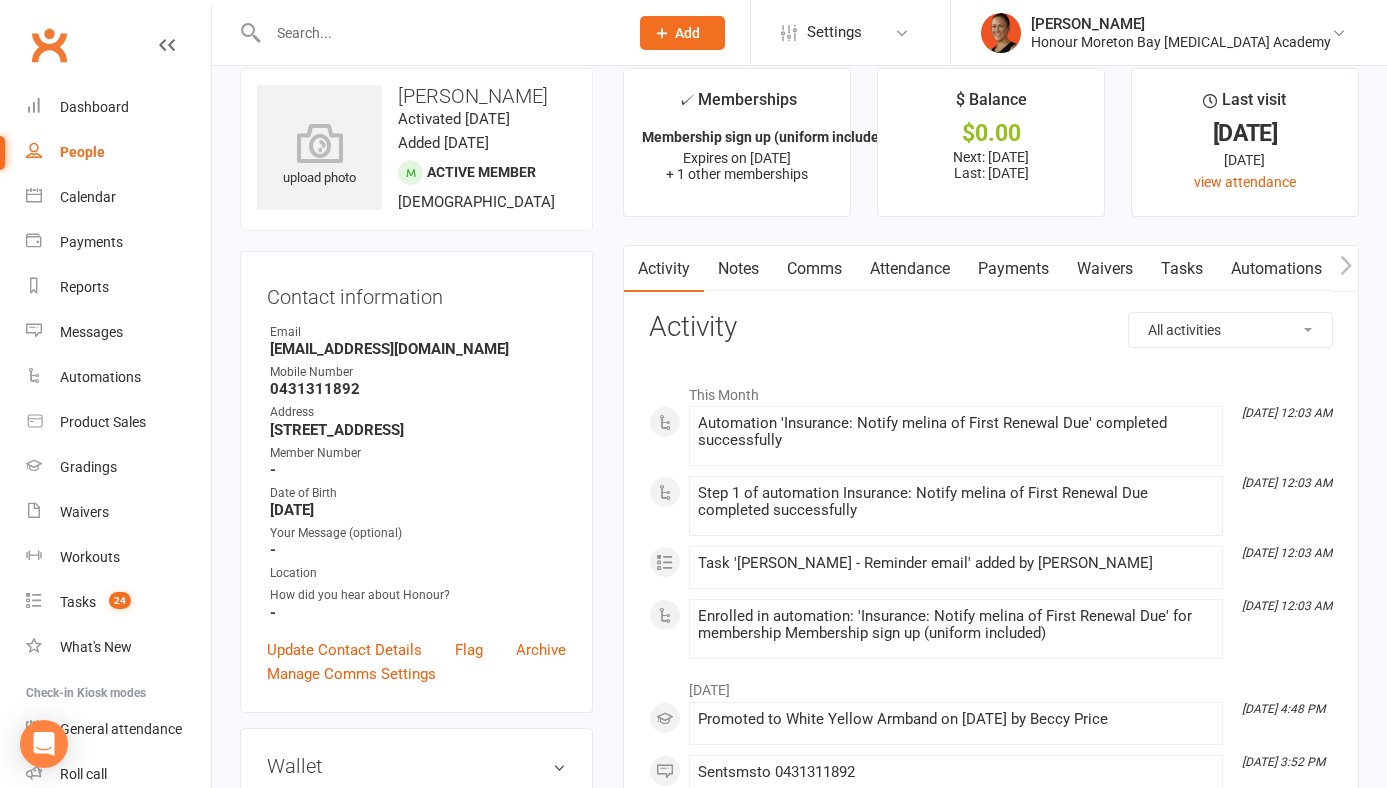 scroll, scrollTop: 6, scrollLeft: 0, axis: vertical 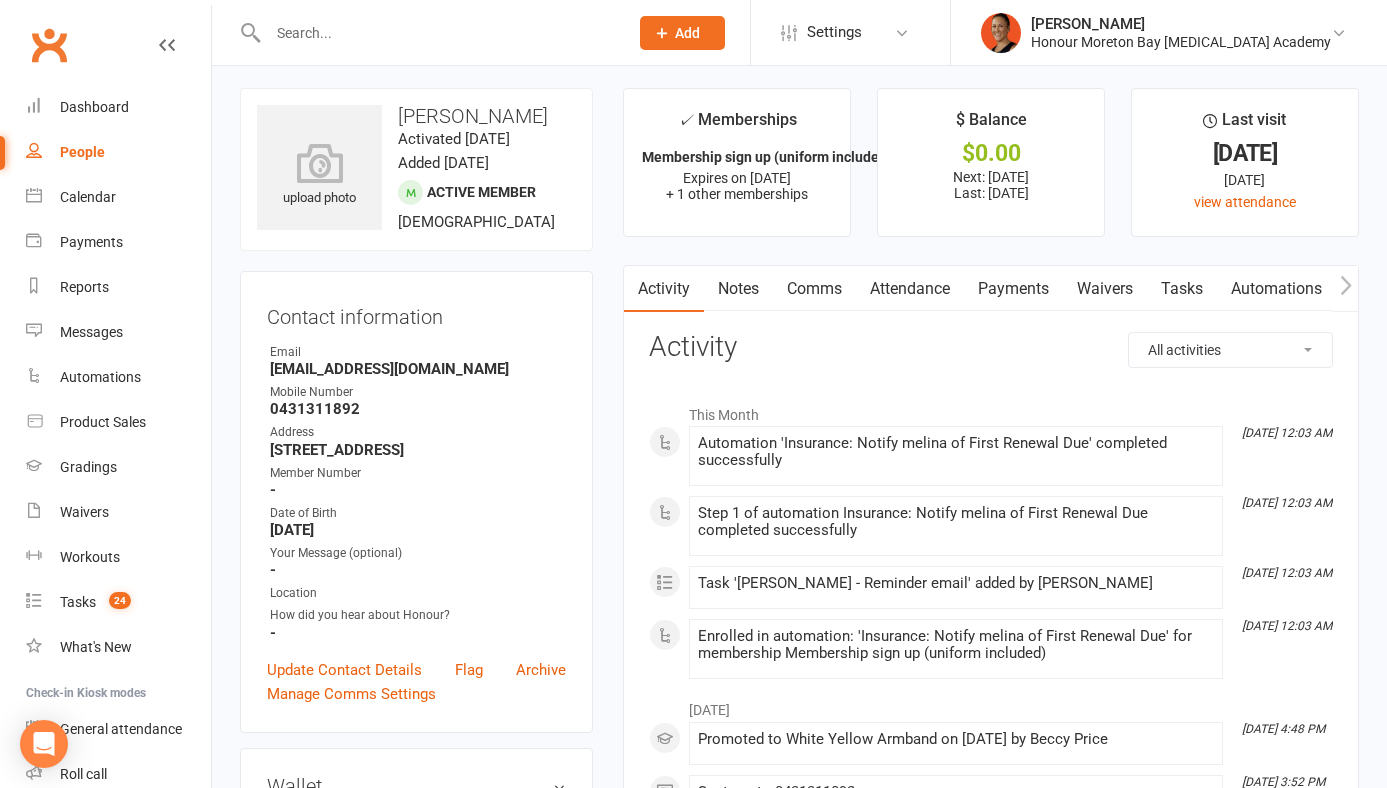 click on "Tasks" at bounding box center [1182, 289] 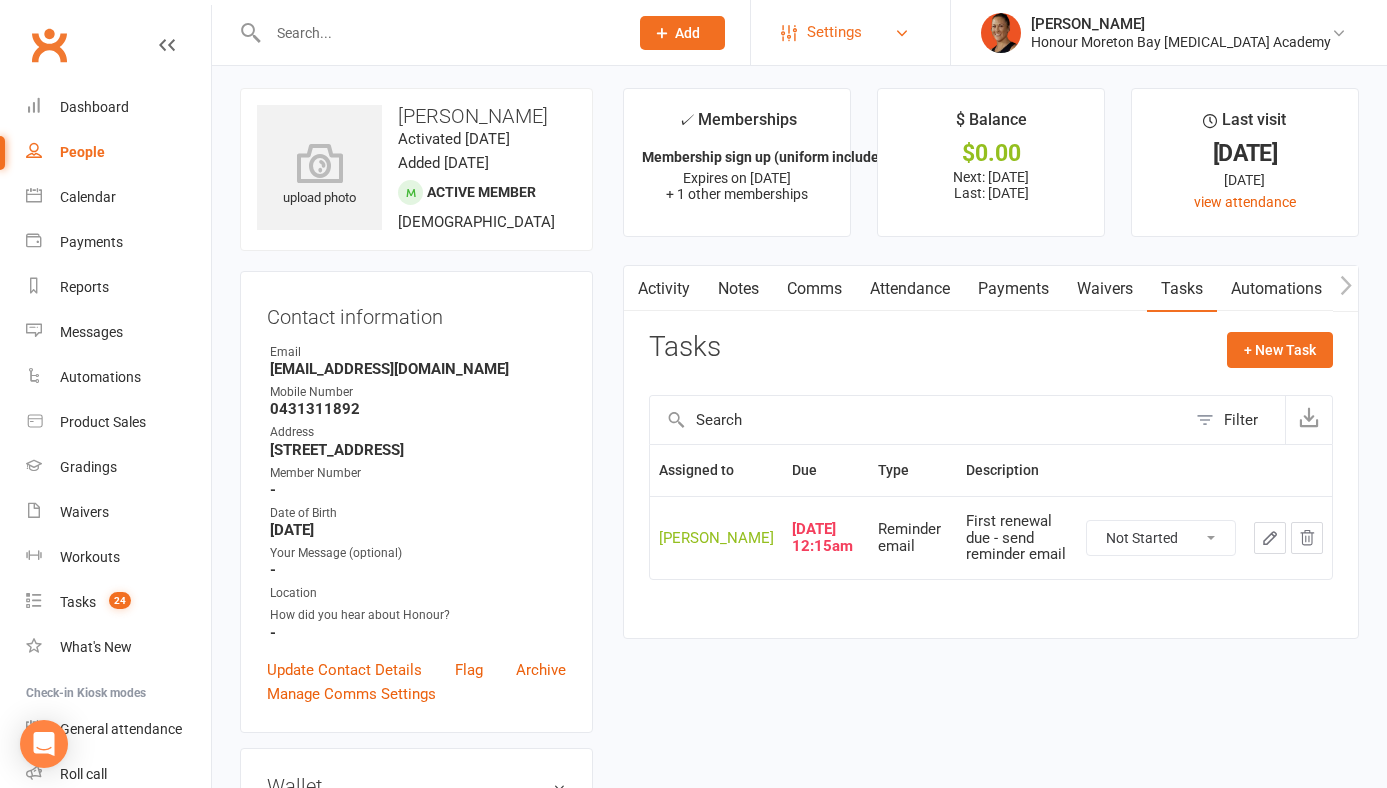 click on "Settings" at bounding box center (834, 32) 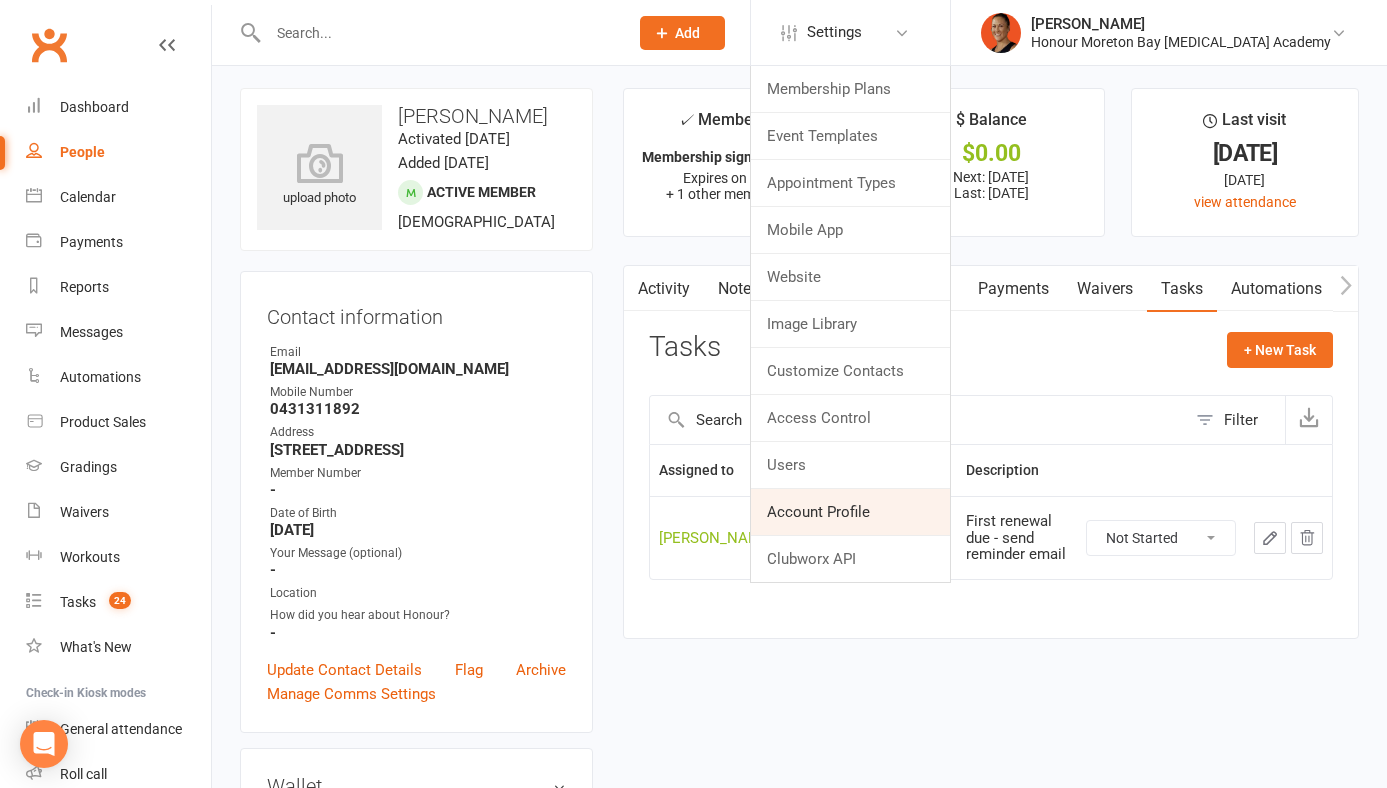 click on "Account Profile" at bounding box center [850, 512] 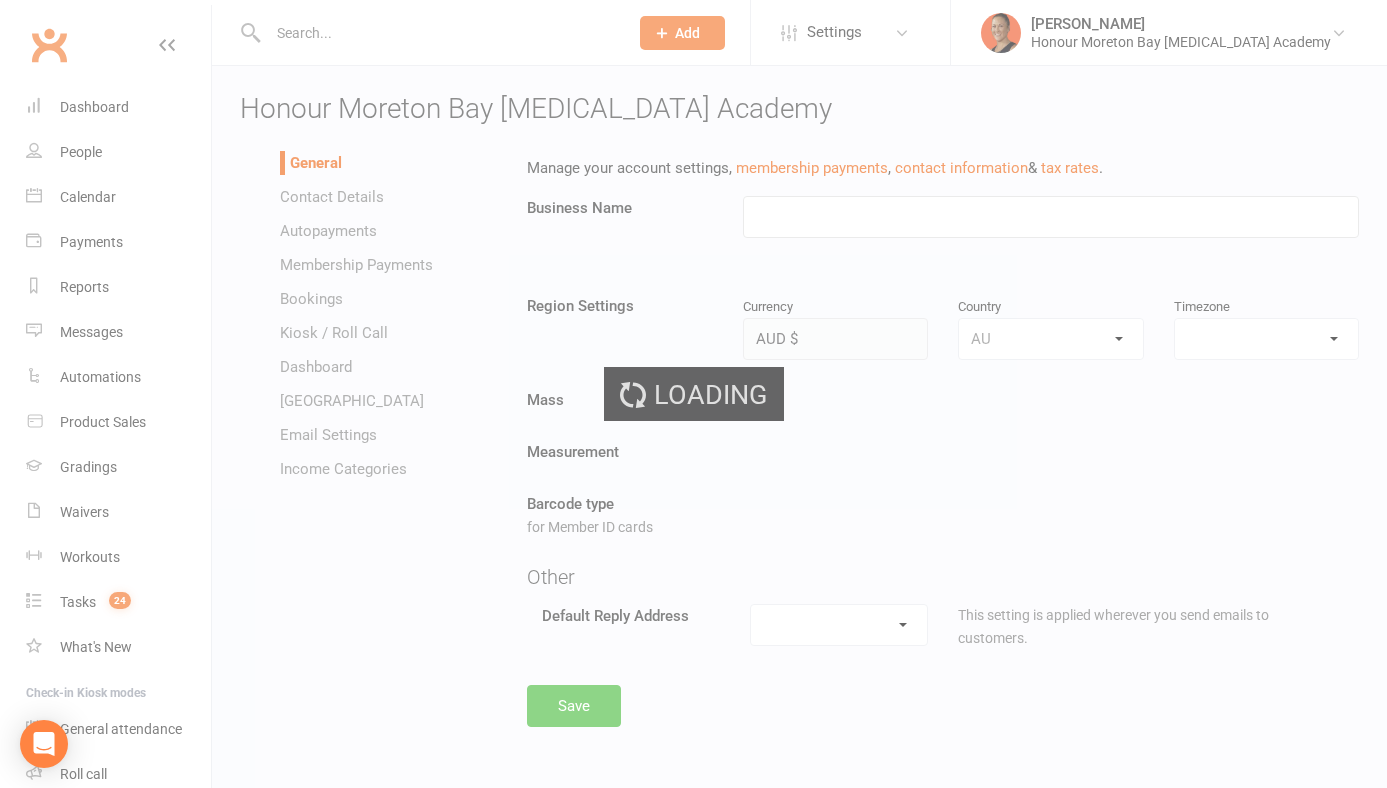 scroll, scrollTop: 0, scrollLeft: 0, axis: both 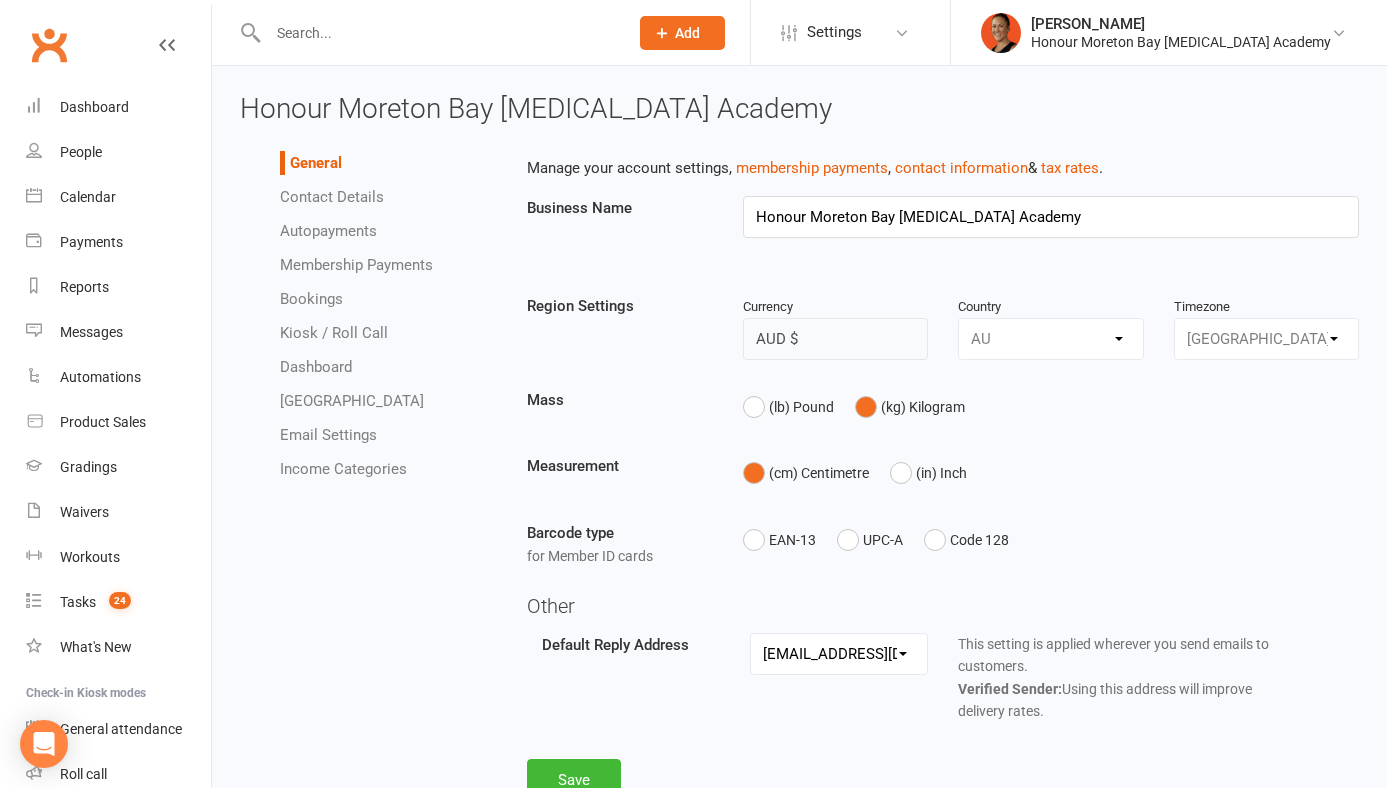 click on "Email Settings" at bounding box center (328, 435) 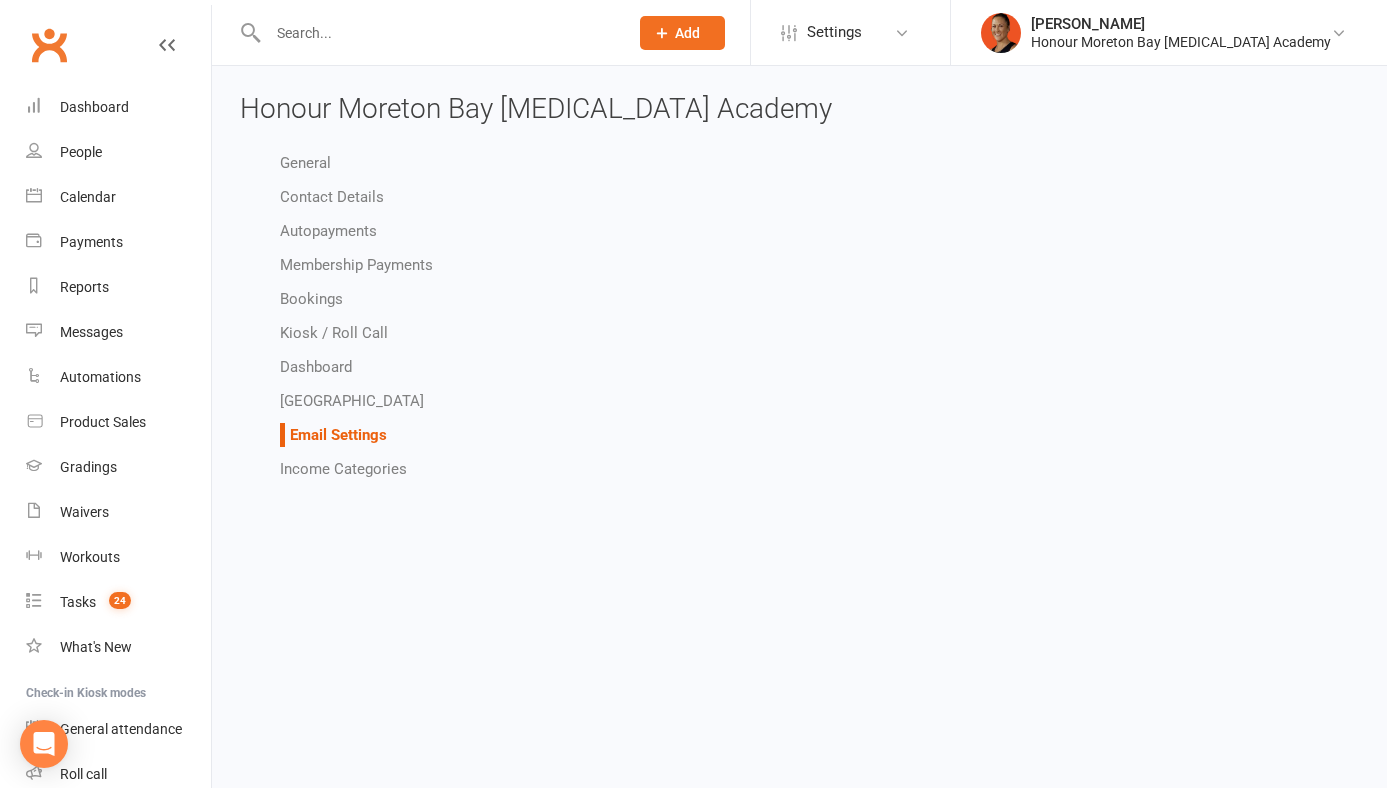 select on "other" 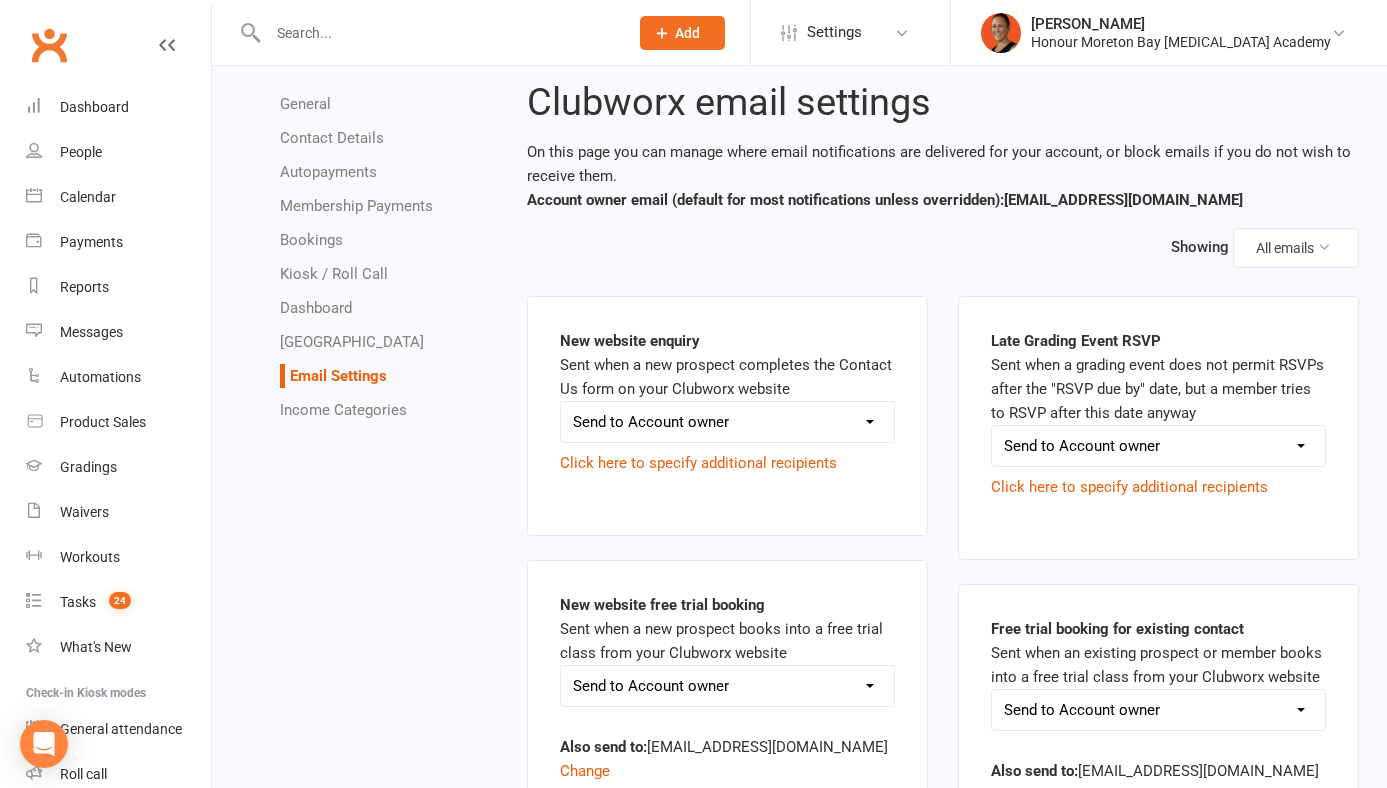 scroll, scrollTop: 79, scrollLeft: 0, axis: vertical 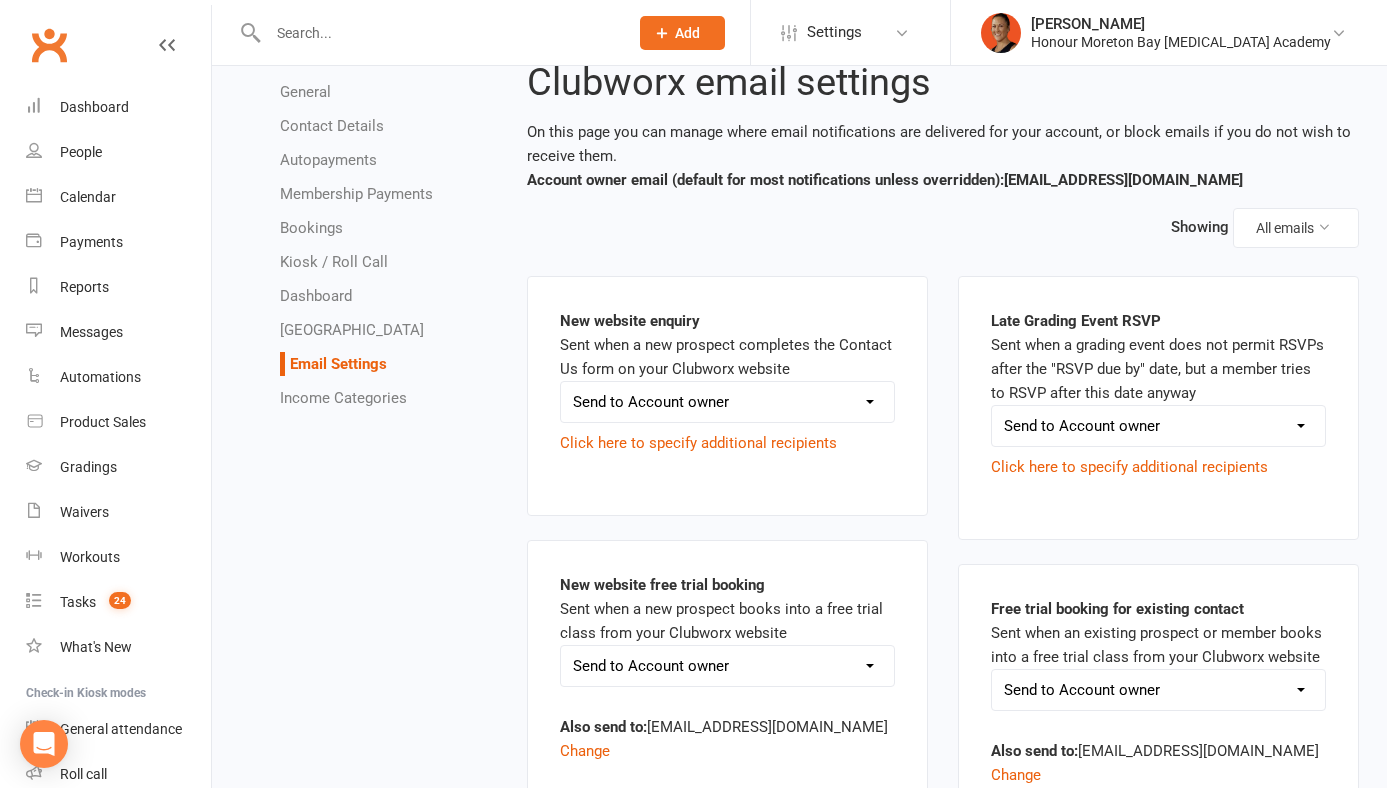 click on "Send to Account owner Send to Other recipient(s) Do not send this email" at bounding box center [727, 402] 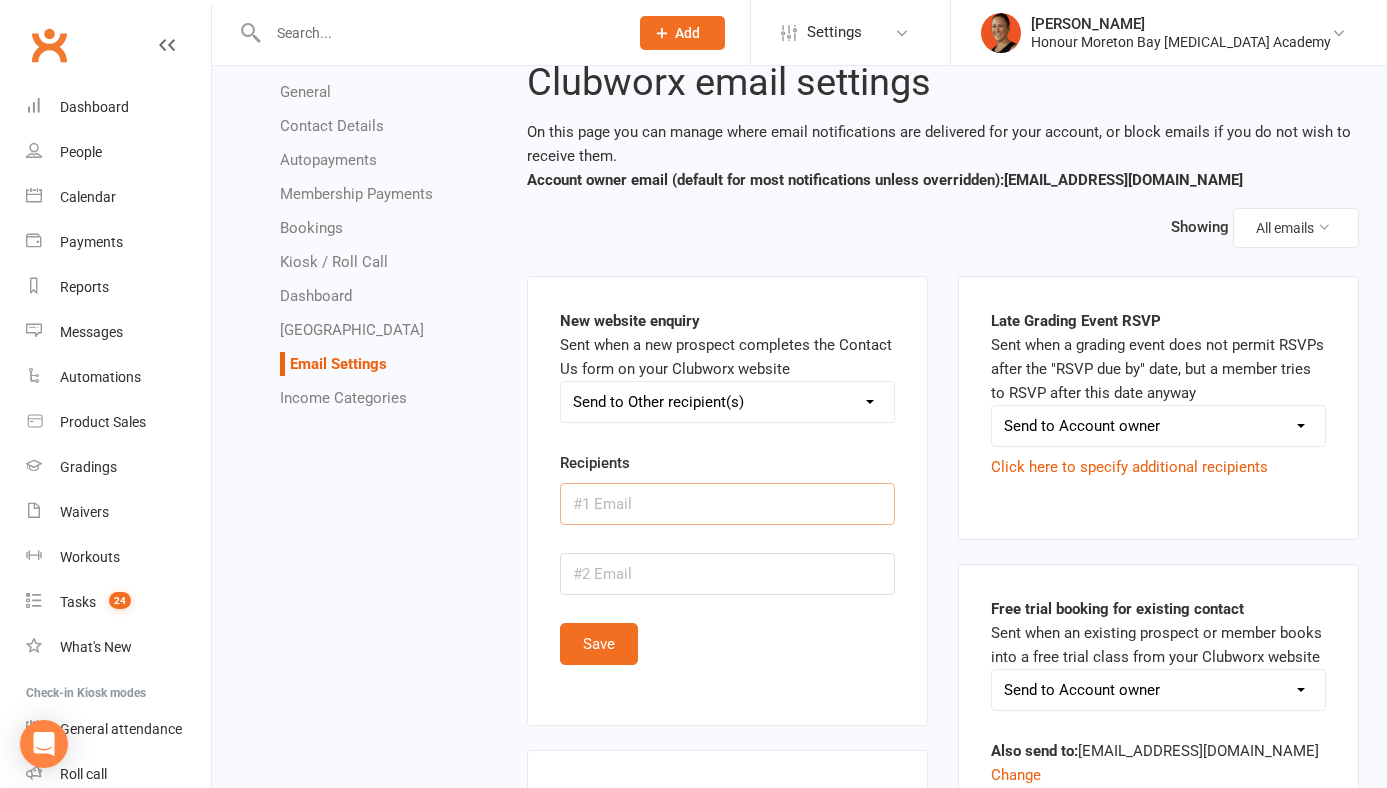 click at bounding box center (727, 504) 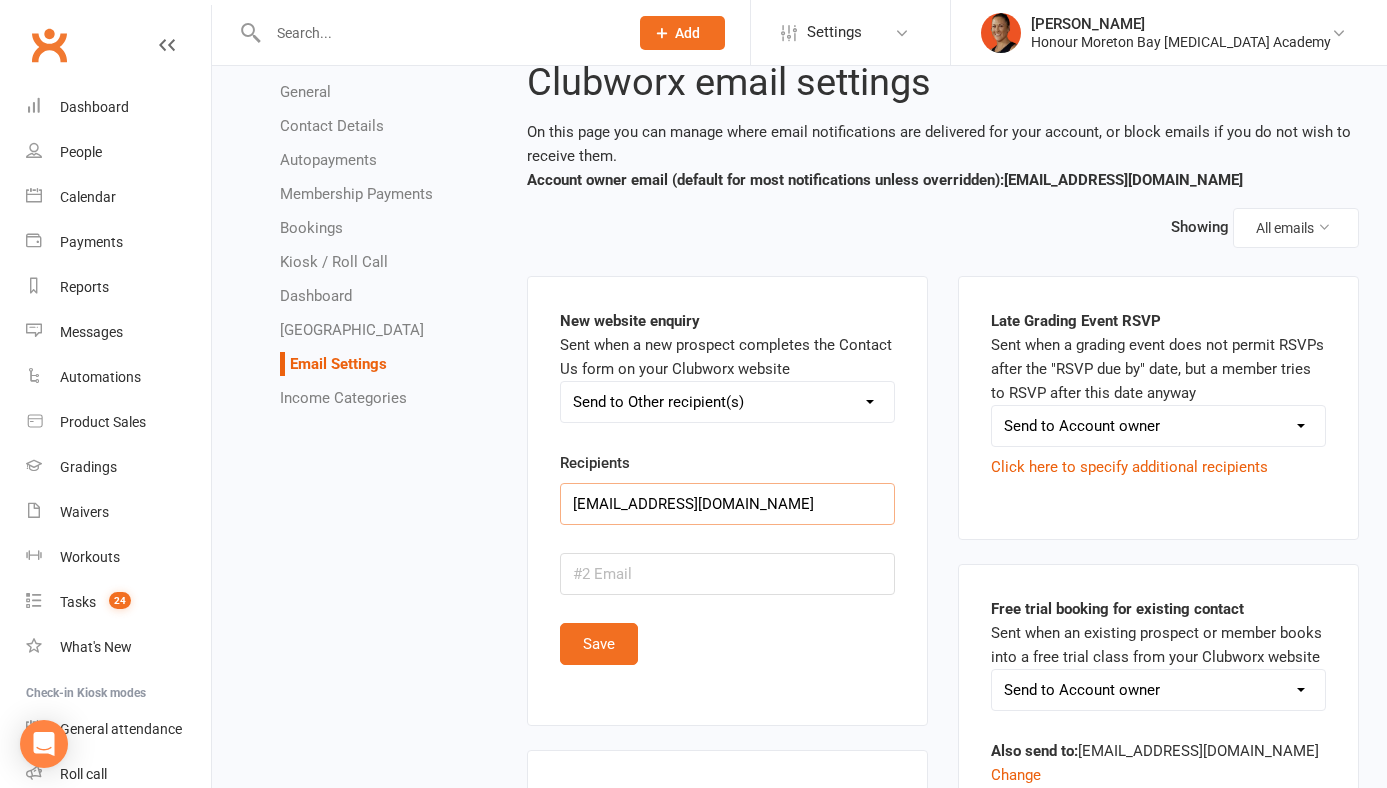 type on "train@honourmortetonbay.com" 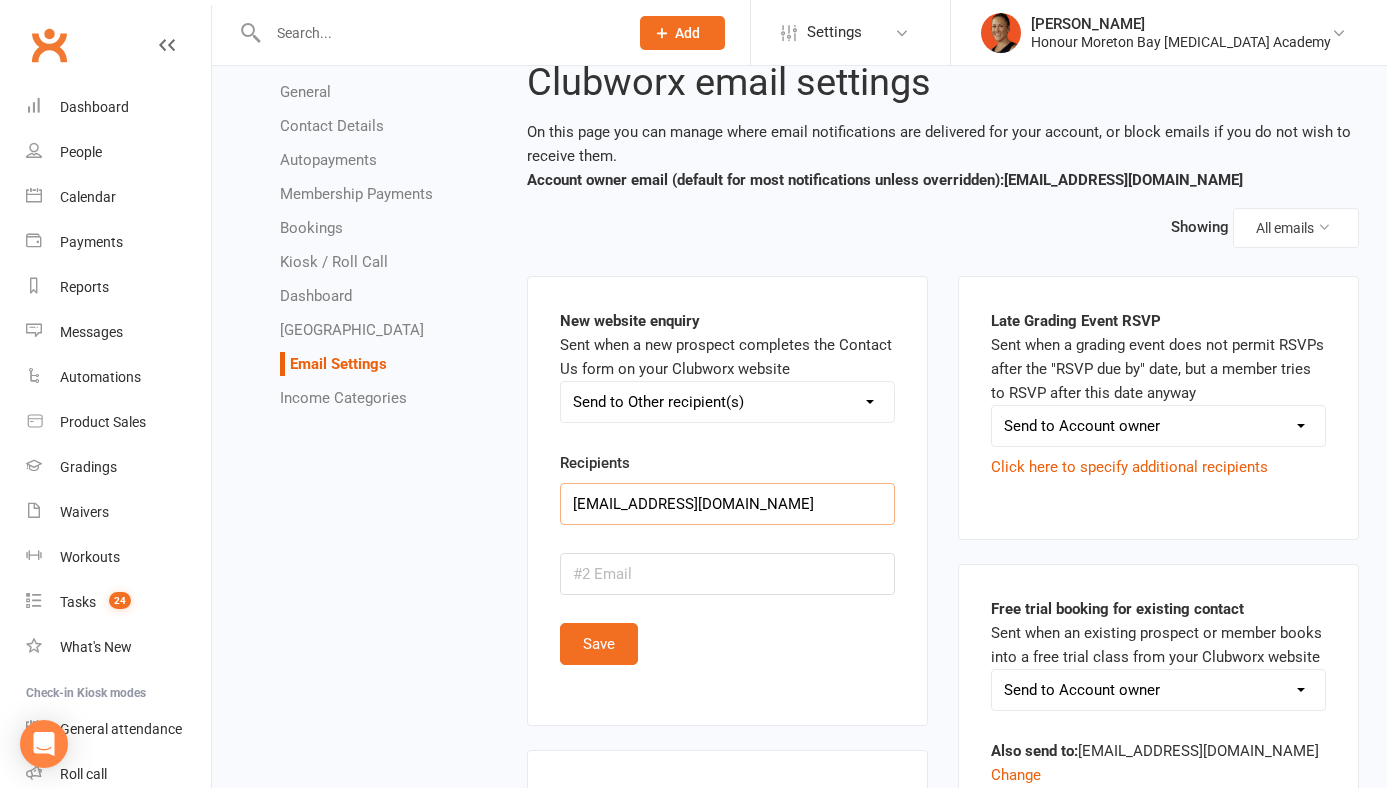 drag, startPoint x: 602, startPoint y: 510, endPoint x: 932, endPoint y: 506, distance: 330.02423 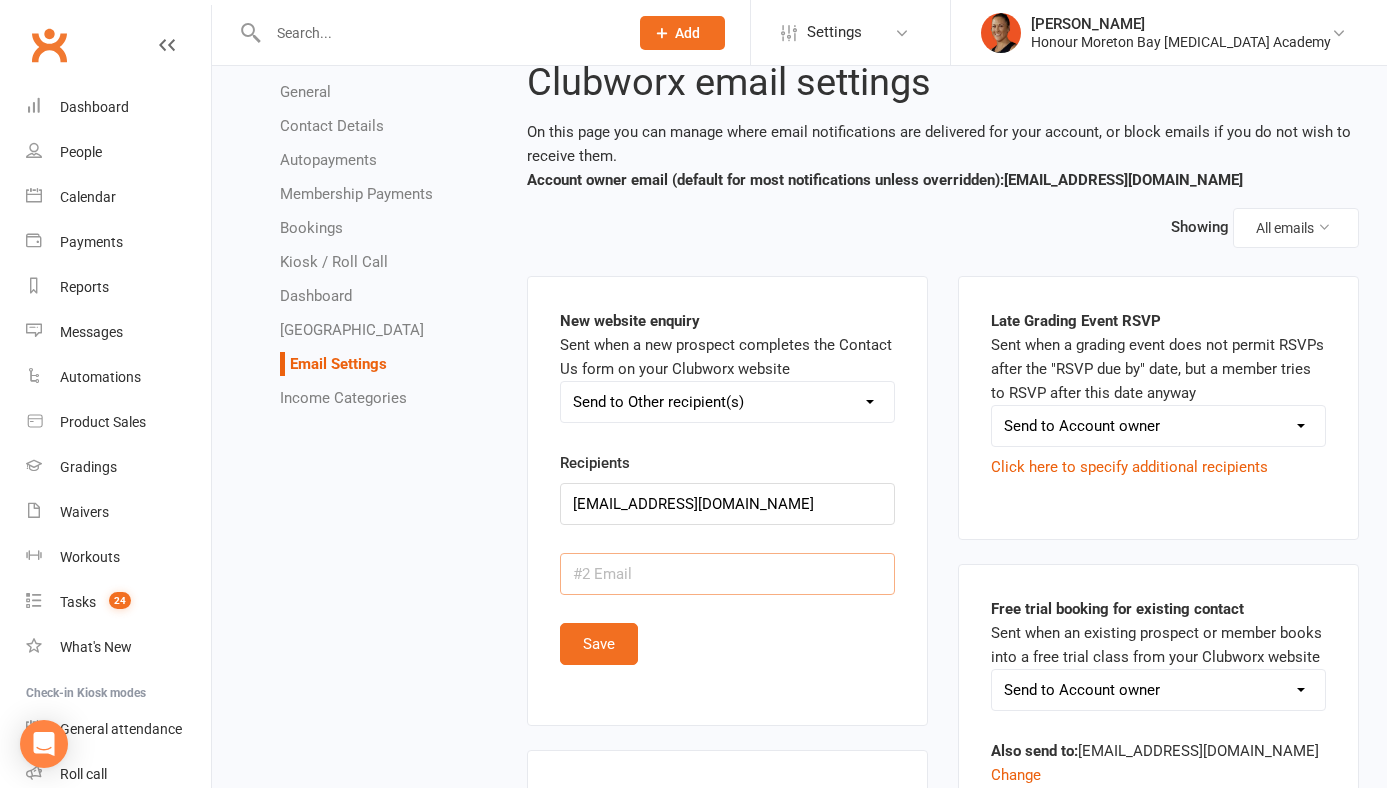 click at bounding box center (727, 574) 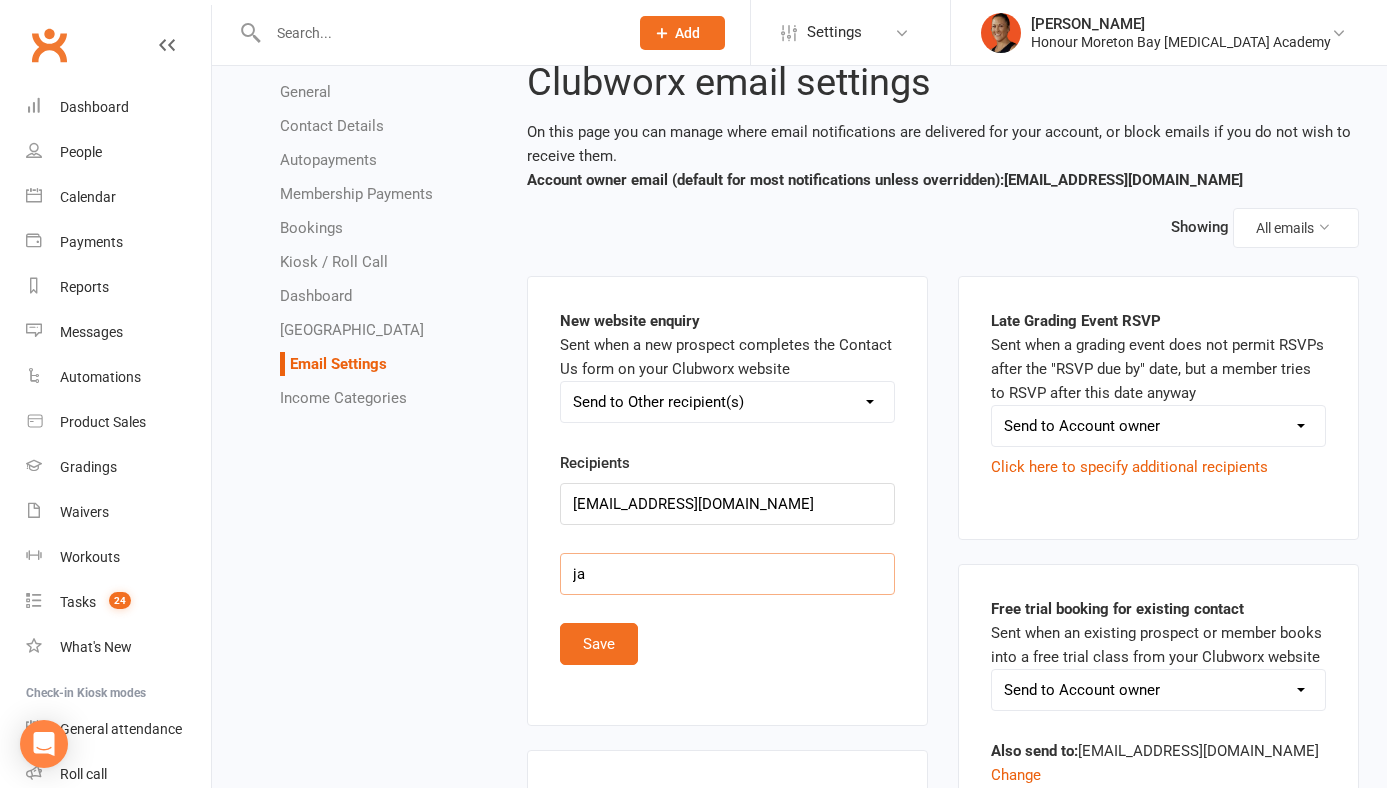 type on "j" 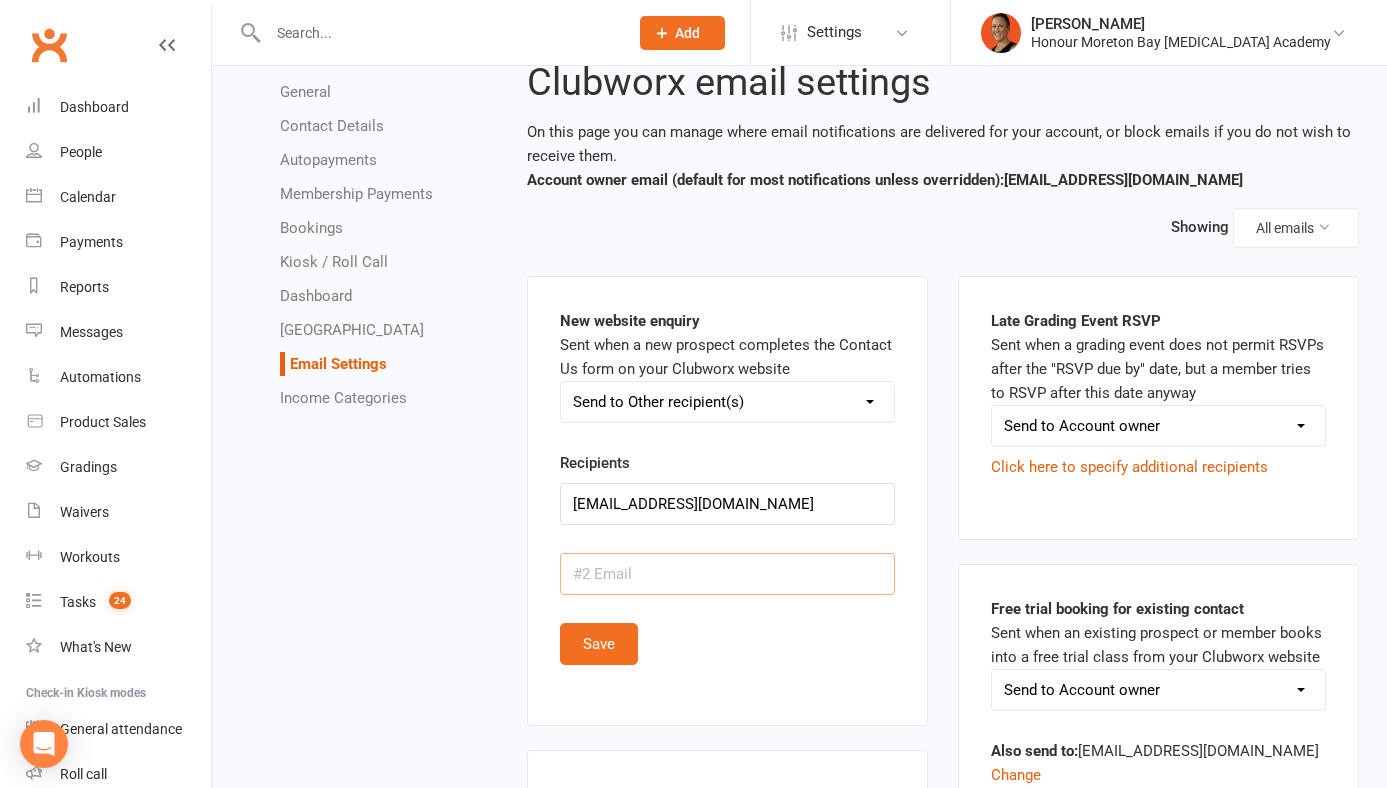 paste on "dlmcgowan82@gmail.com" 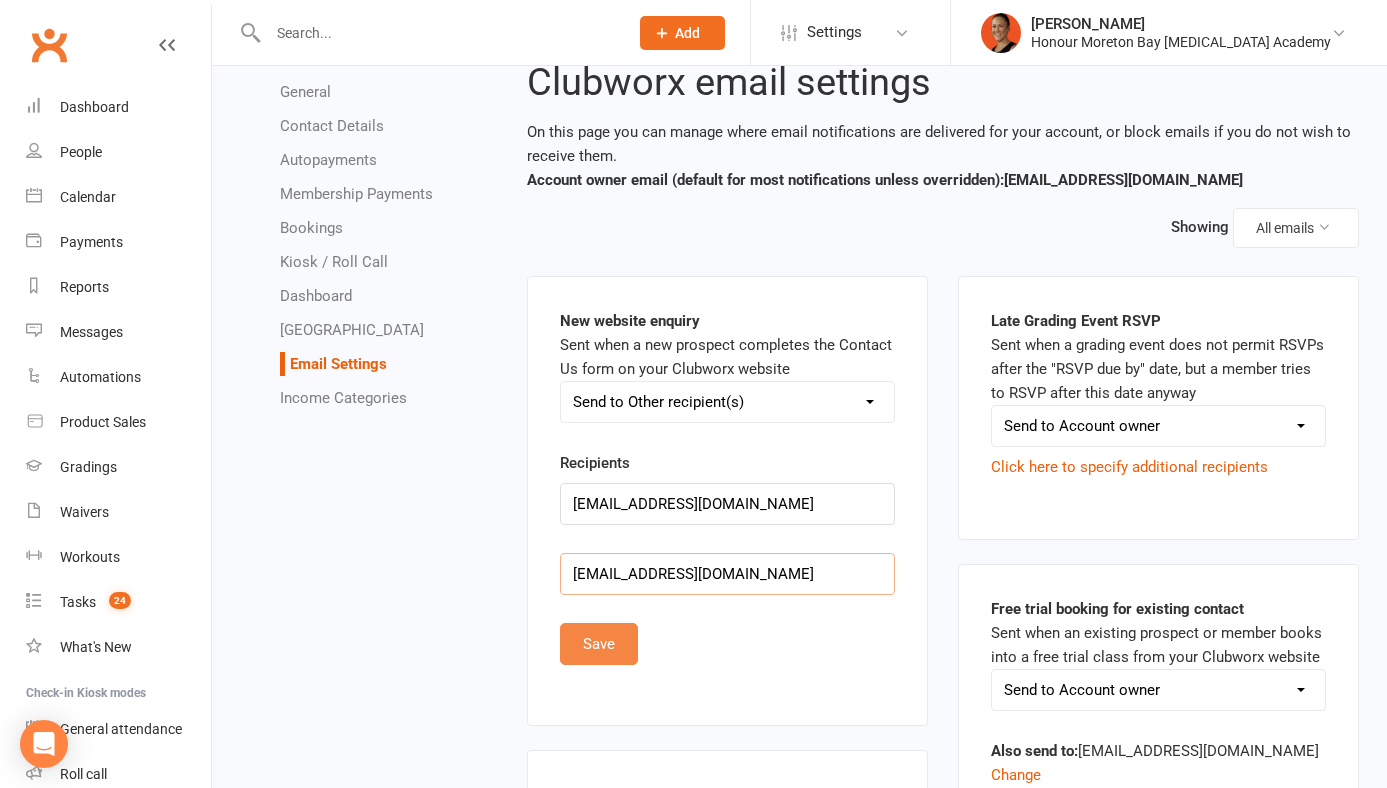 type on "dlmcgowan82@gmail.com" 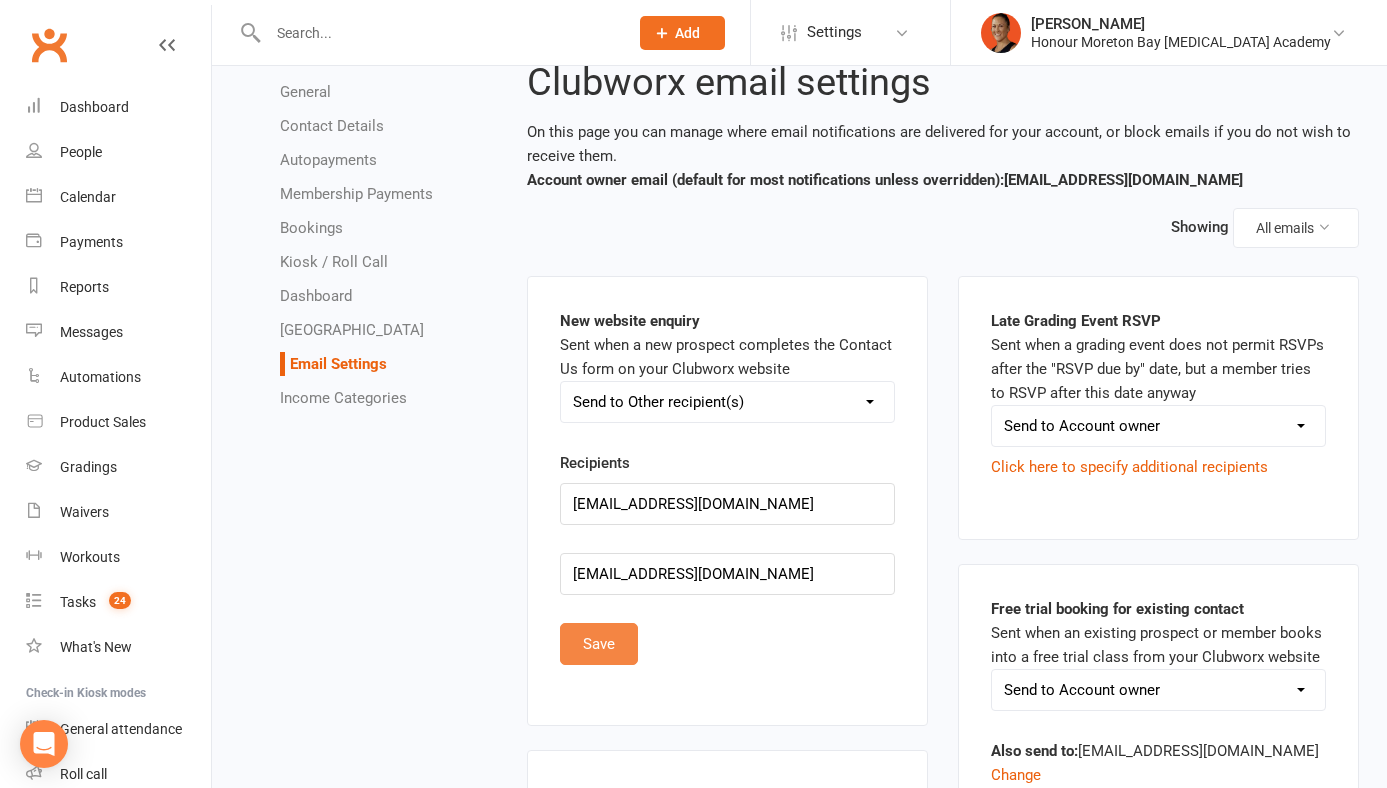 click on "Save" at bounding box center [599, 644] 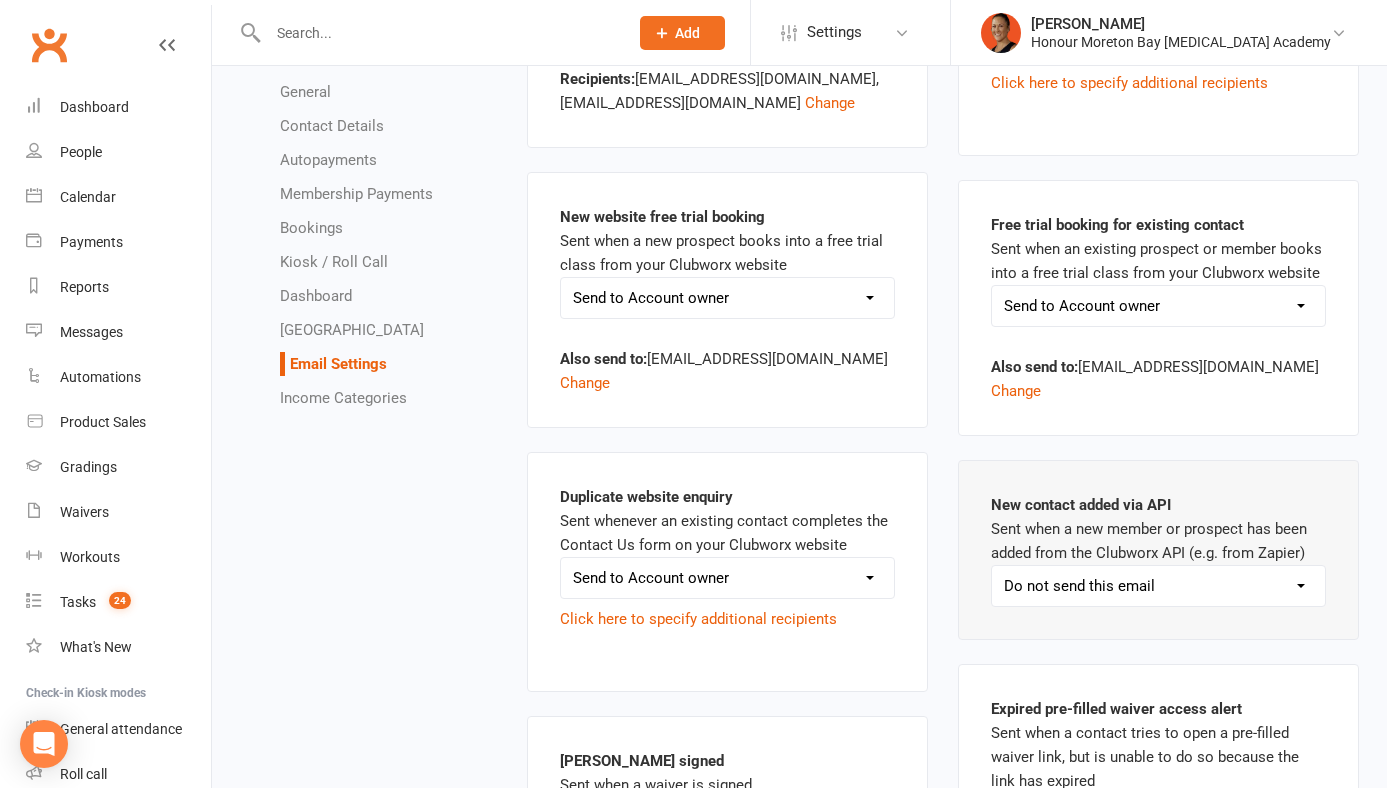 scroll, scrollTop: 465, scrollLeft: 0, axis: vertical 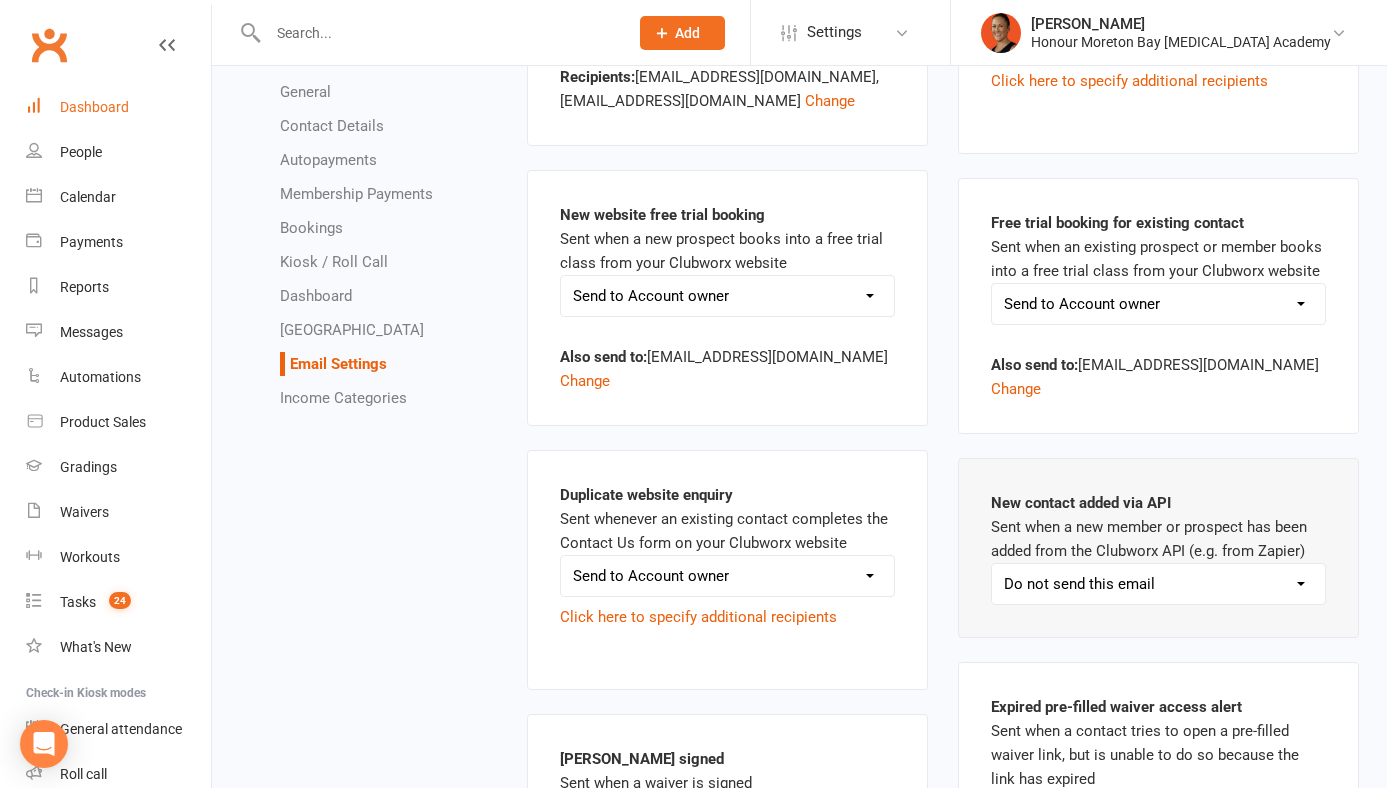 click on "Dashboard" at bounding box center [94, 107] 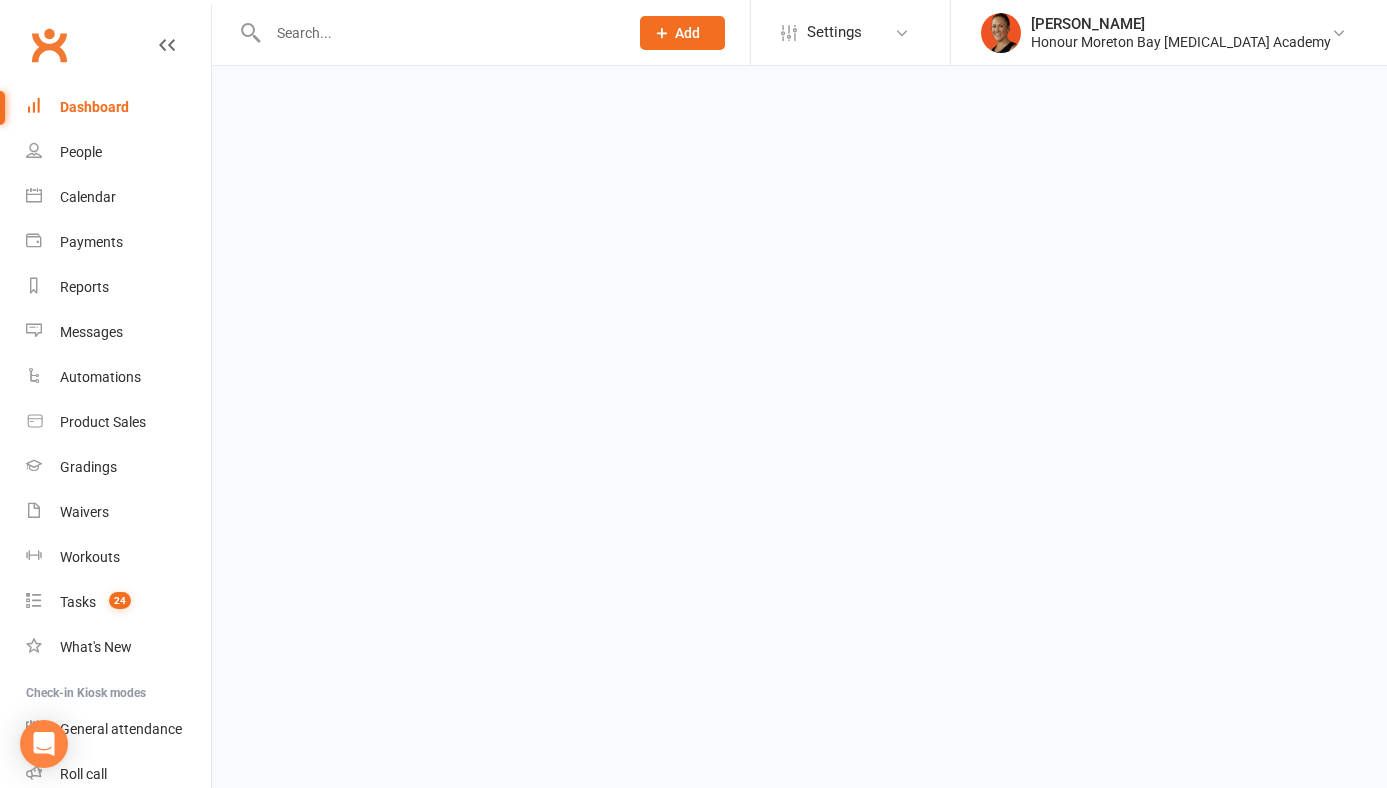 scroll, scrollTop: 0, scrollLeft: 0, axis: both 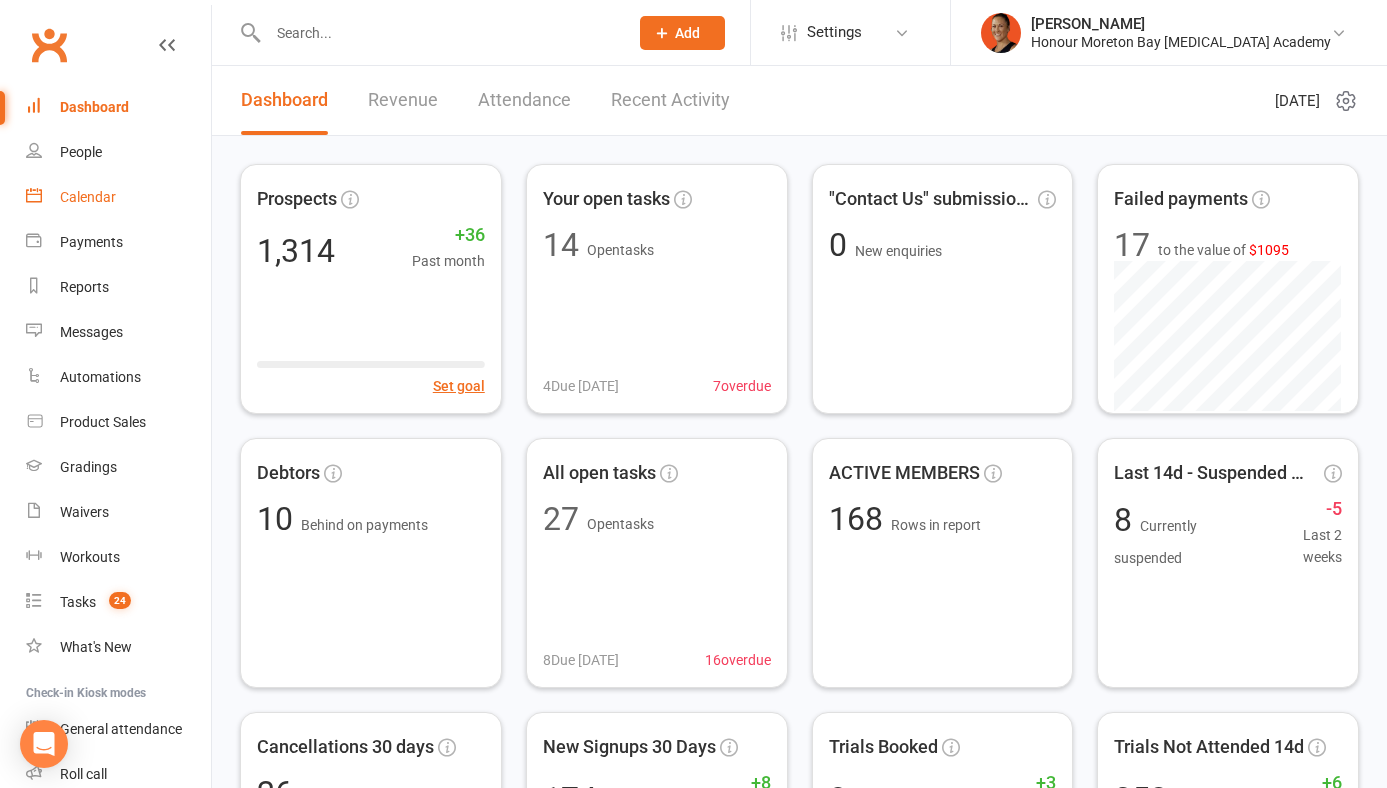 click on "Calendar" at bounding box center [118, 197] 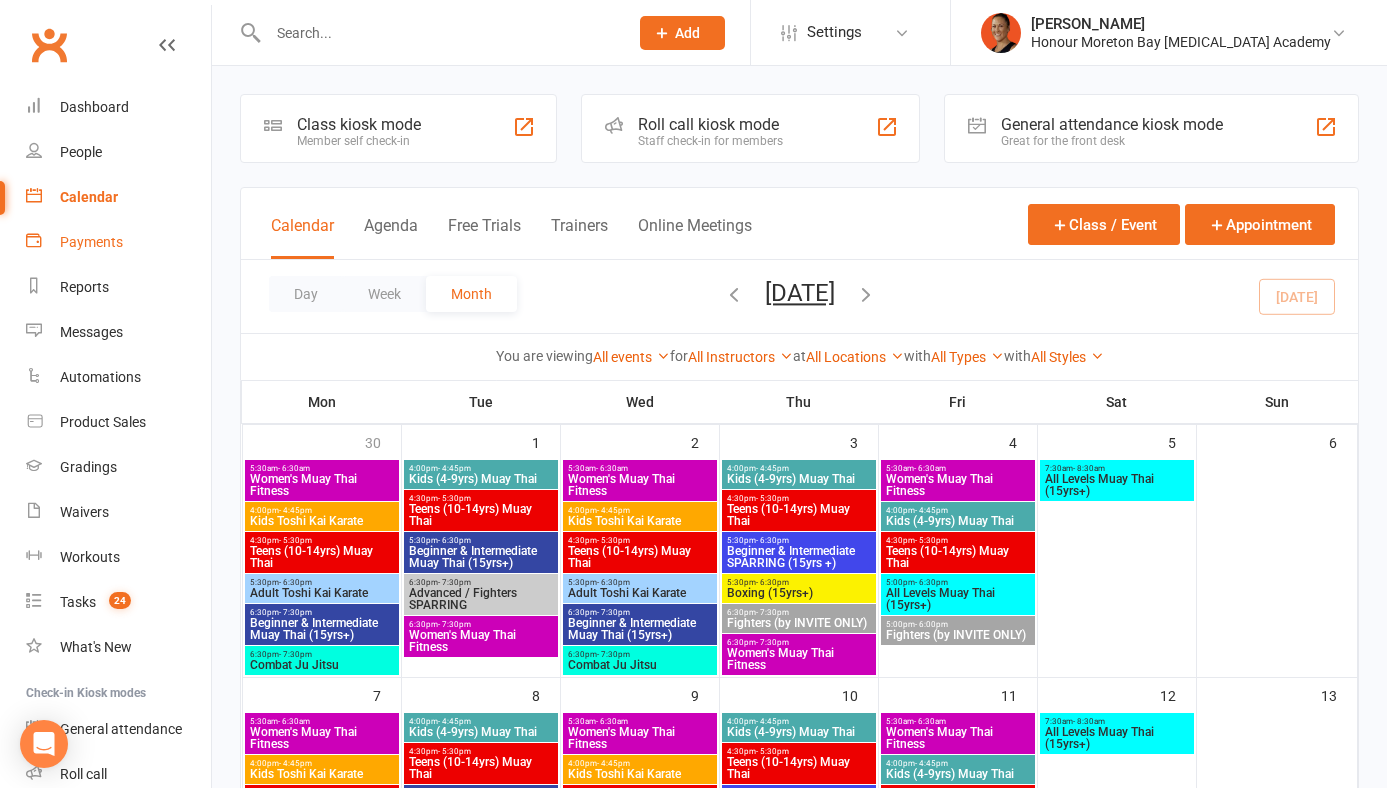 click on "Payments" at bounding box center [91, 242] 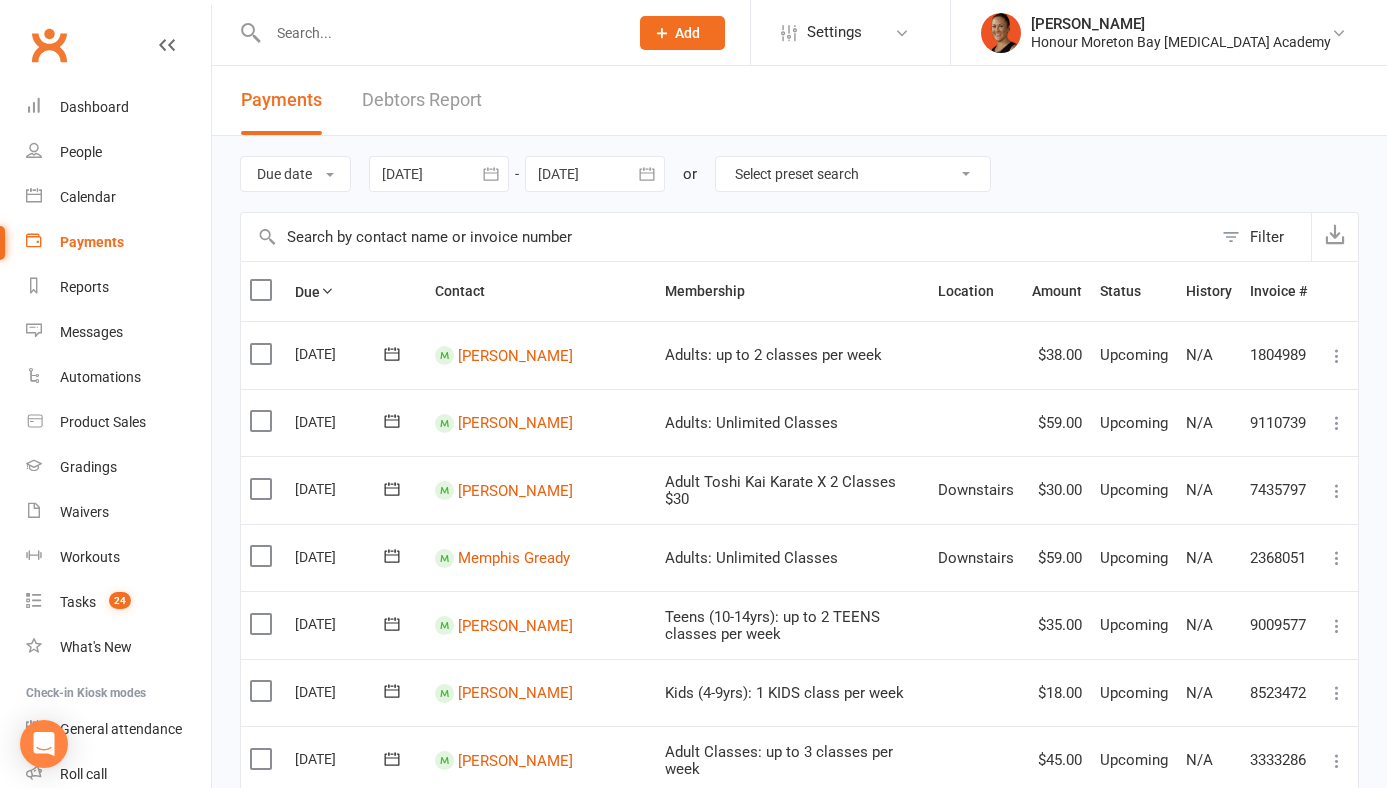 click on "Select preset search All failures All skipped payments All pending payments Successful payments (last 14 days)  Successful payments (last 30 days) Successful payments (last 90 days)" at bounding box center (853, 174) 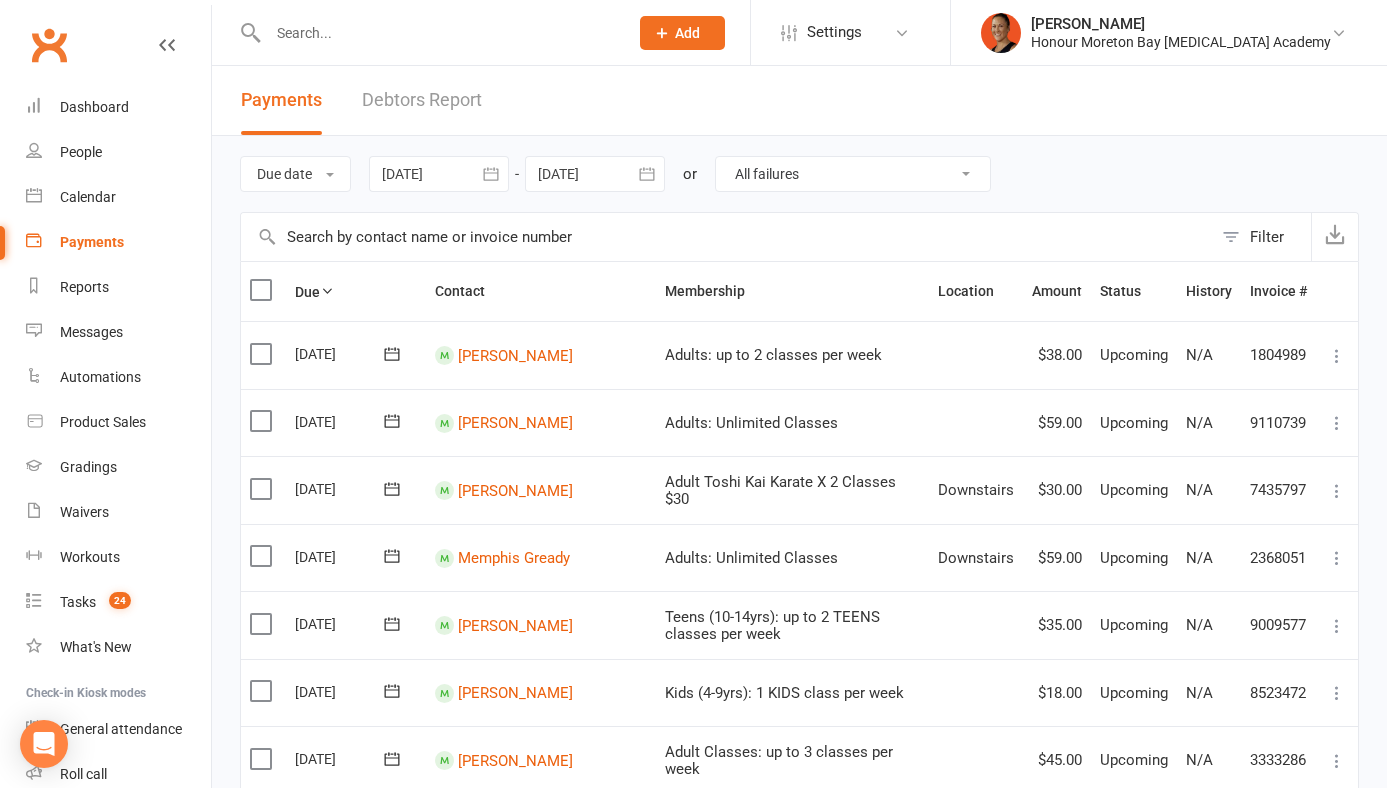 type 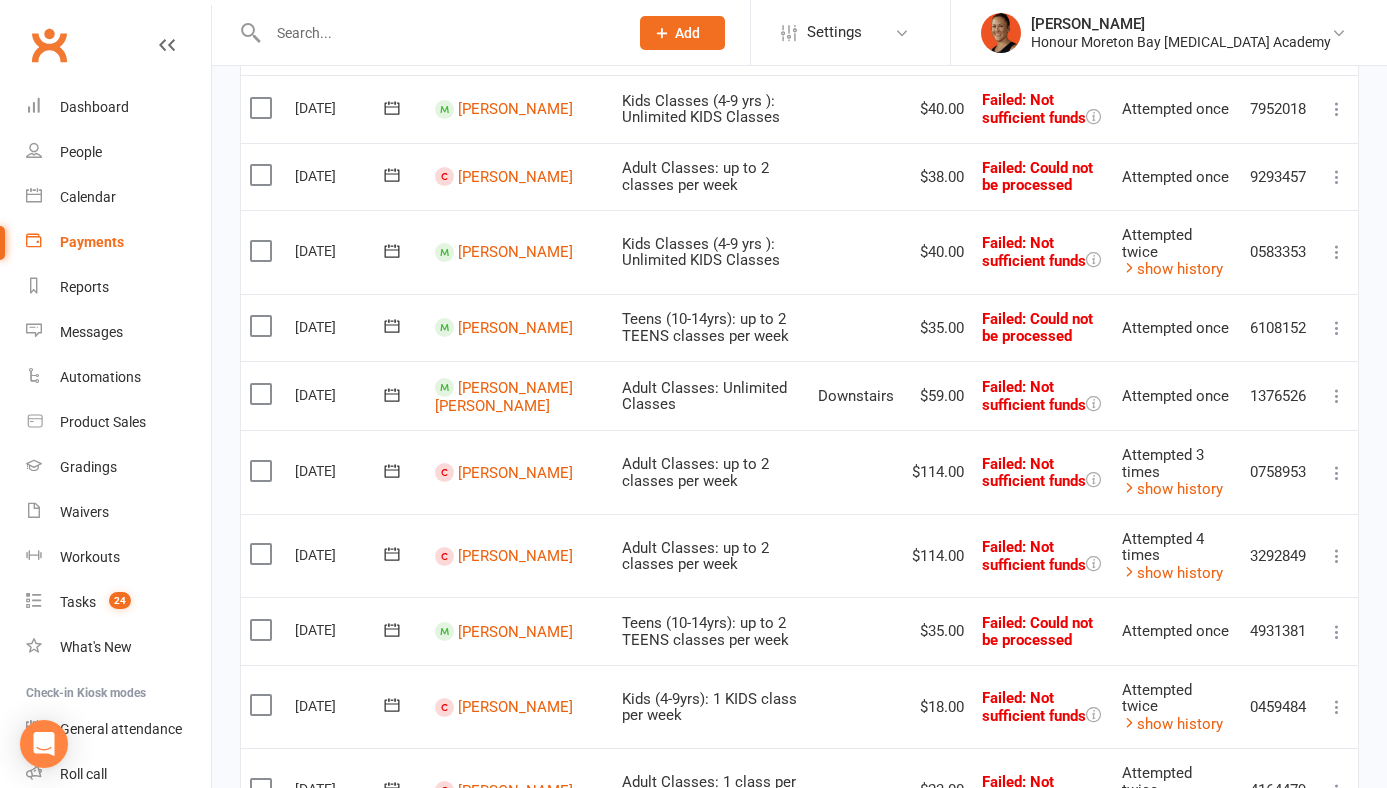 scroll, scrollTop: 0, scrollLeft: 0, axis: both 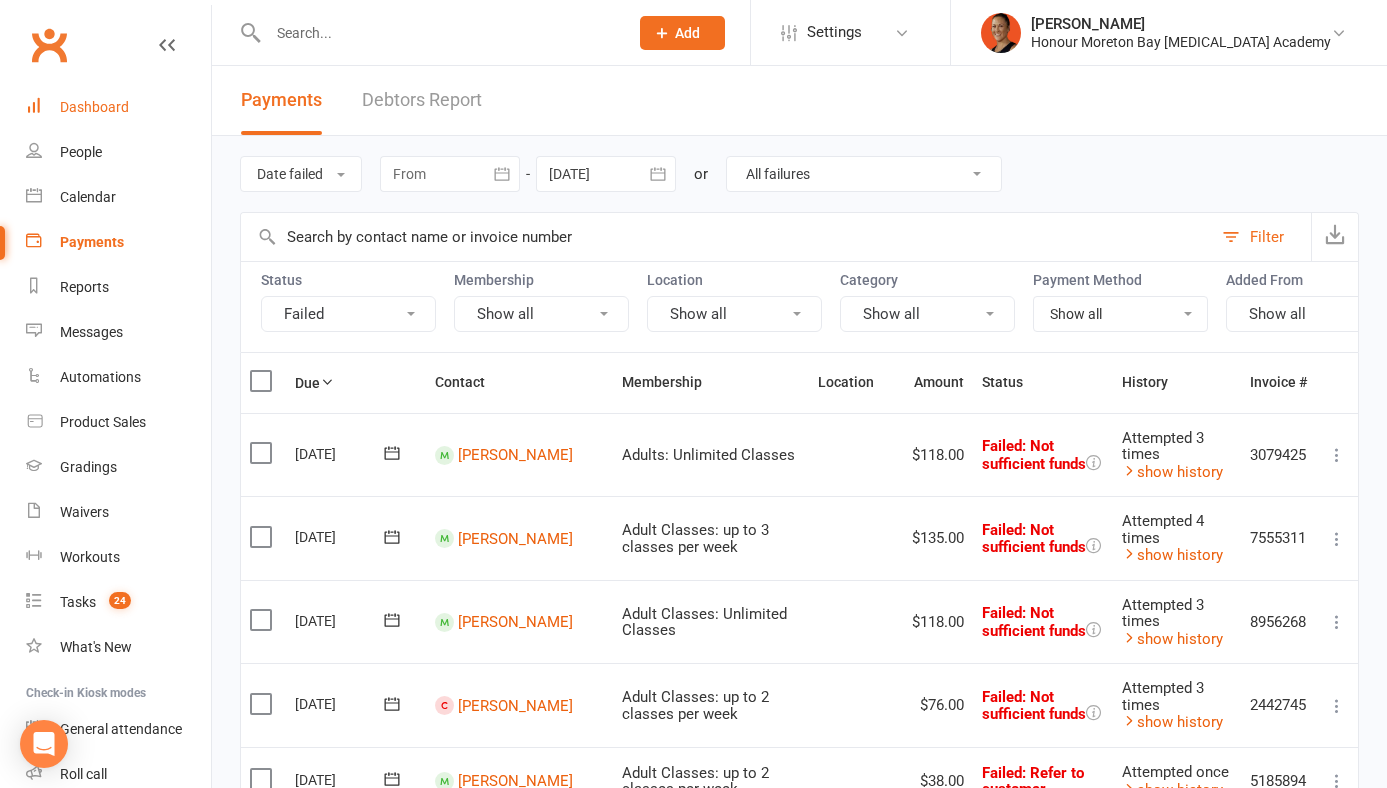 click on "Dashboard" at bounding box center [118, 107] 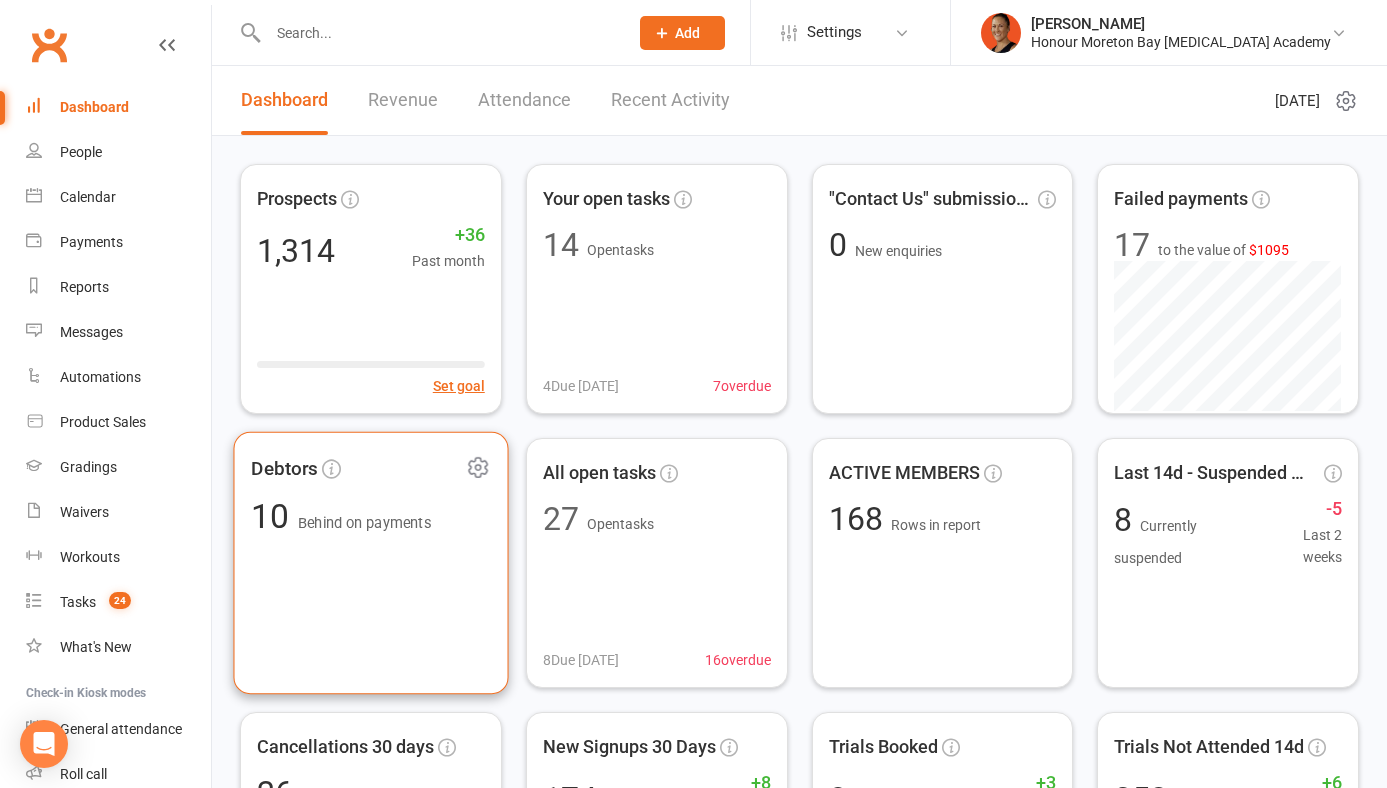 click on "Debtors   10   Behind on payments" at bounding box center [370, 563] 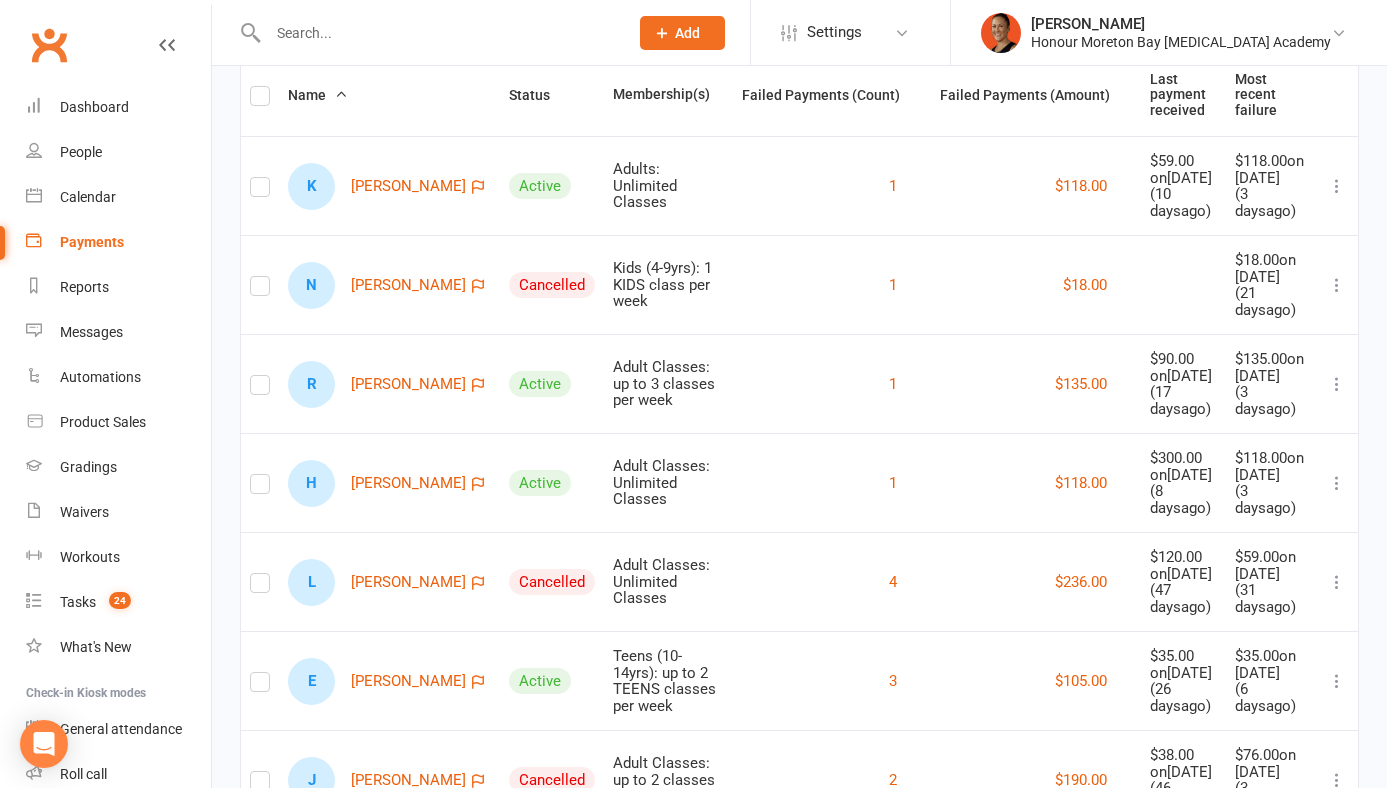 scroll, scrollTop: 188, scrollLeft: 0, axis: vertical 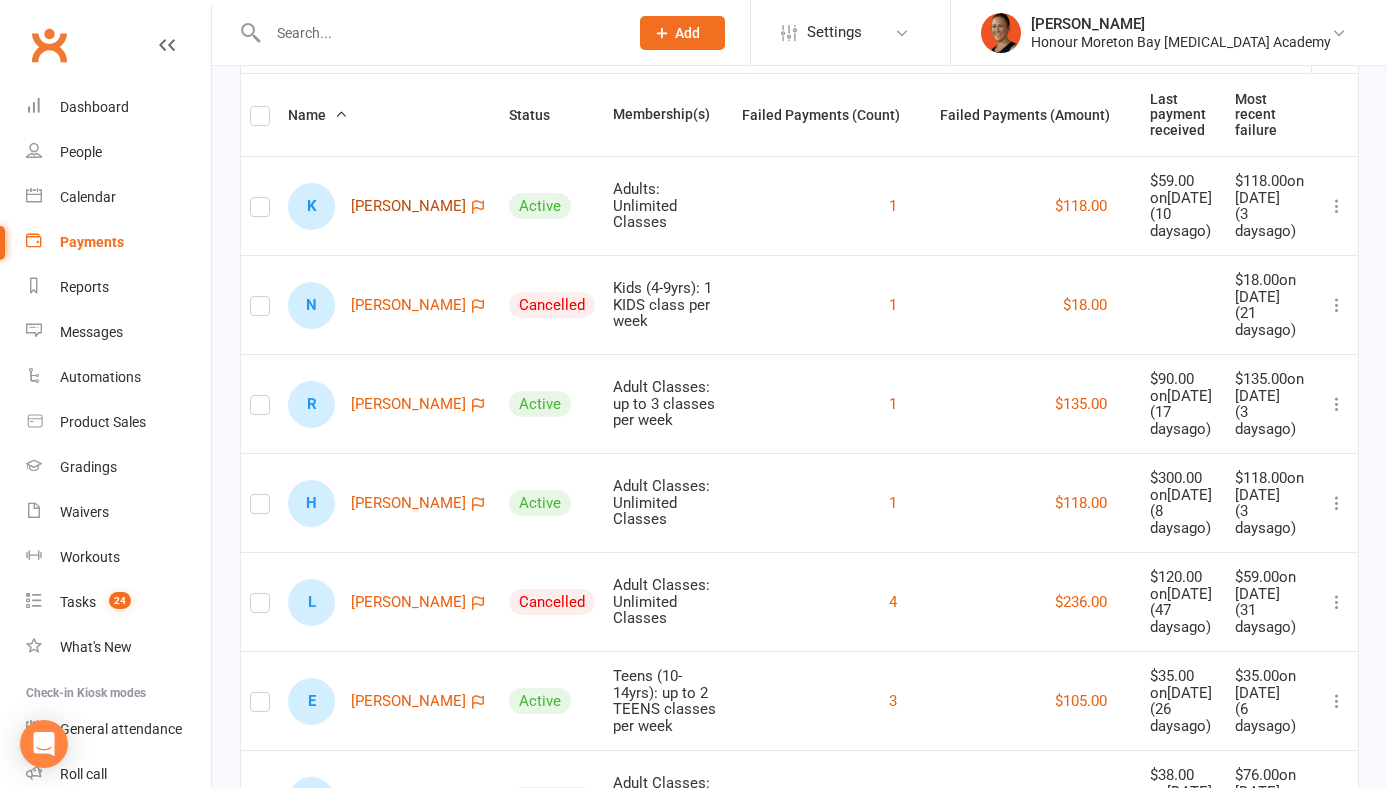 click on "K Keith Cowley" at bounding box center [377, 206] 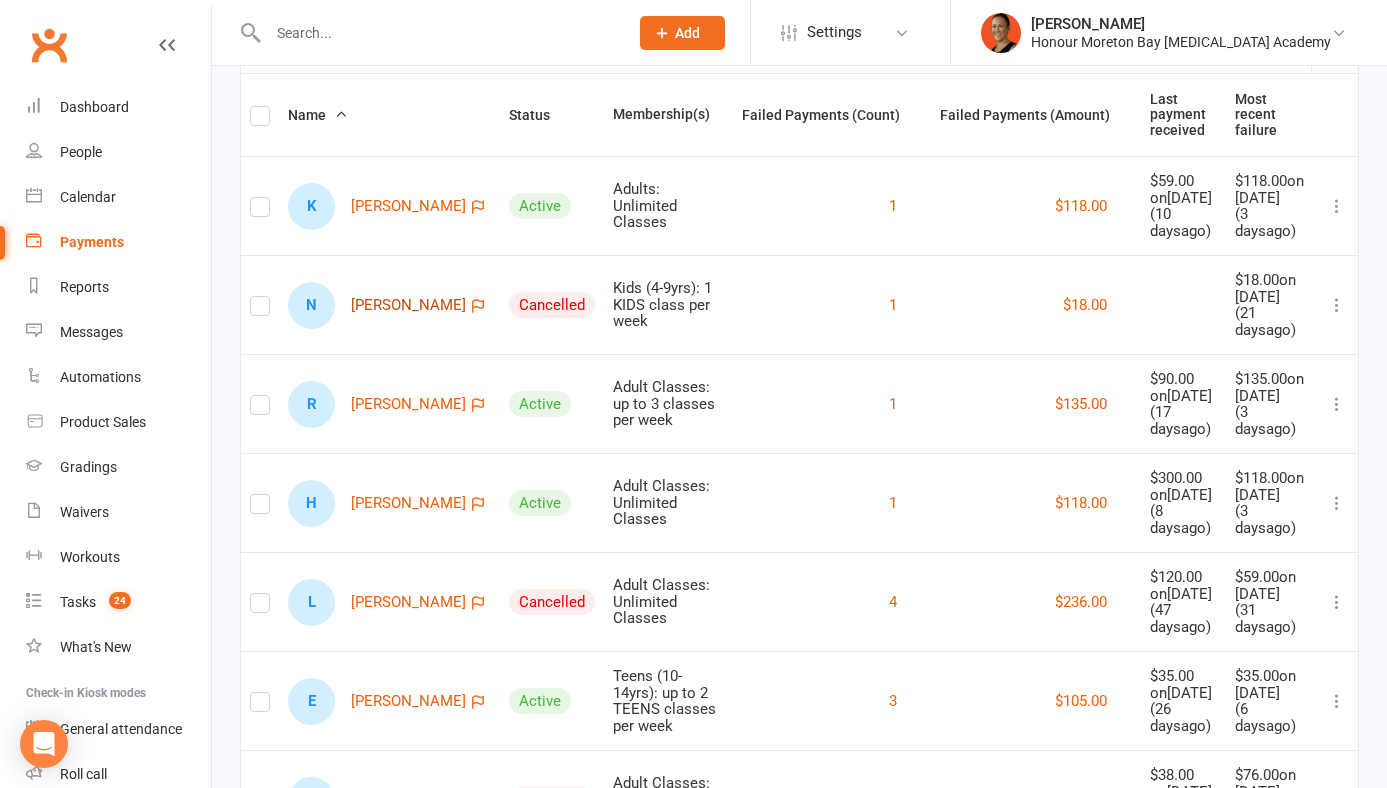 click on "N Noah Gannon" at bounding box center [377, 305] 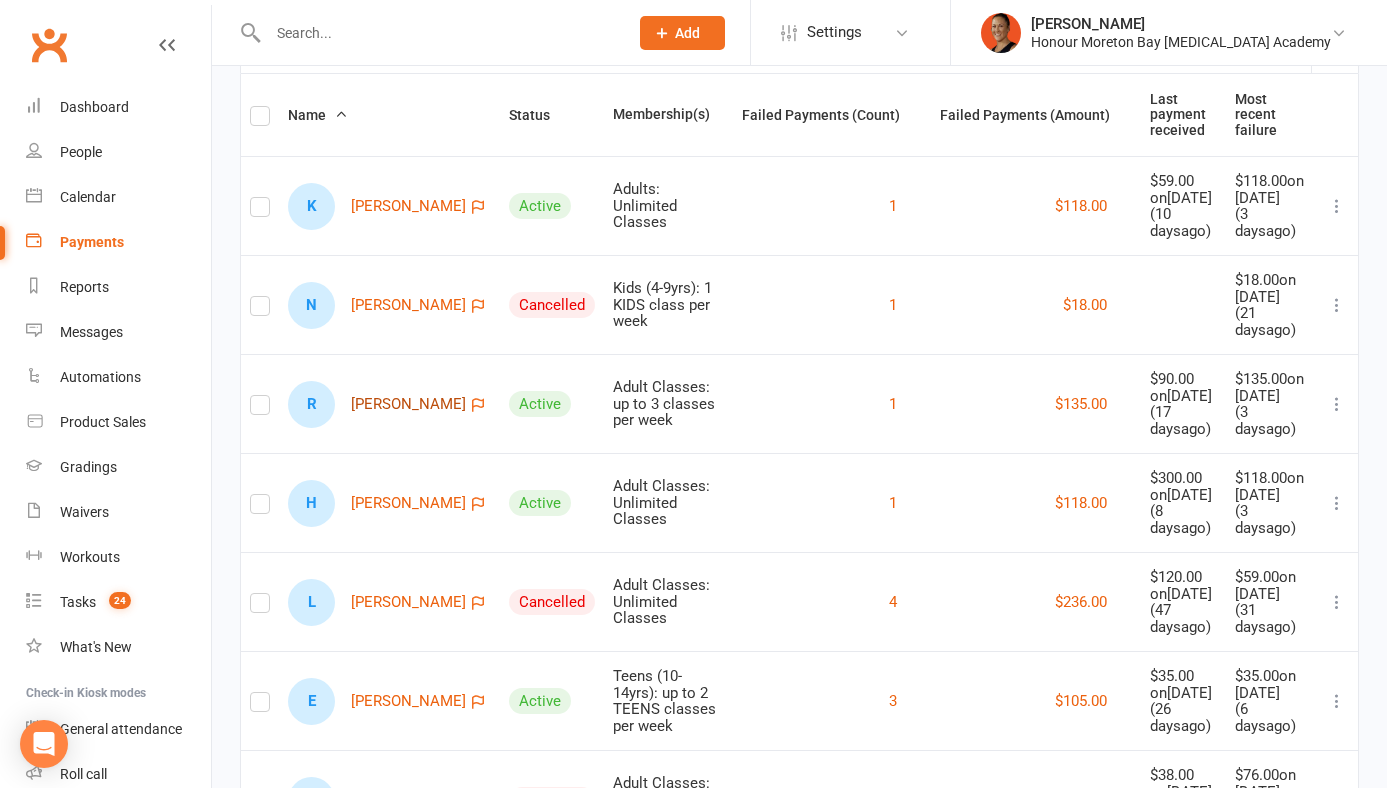 click on "R Ruben Grainger" at bounding box center (377, 404) 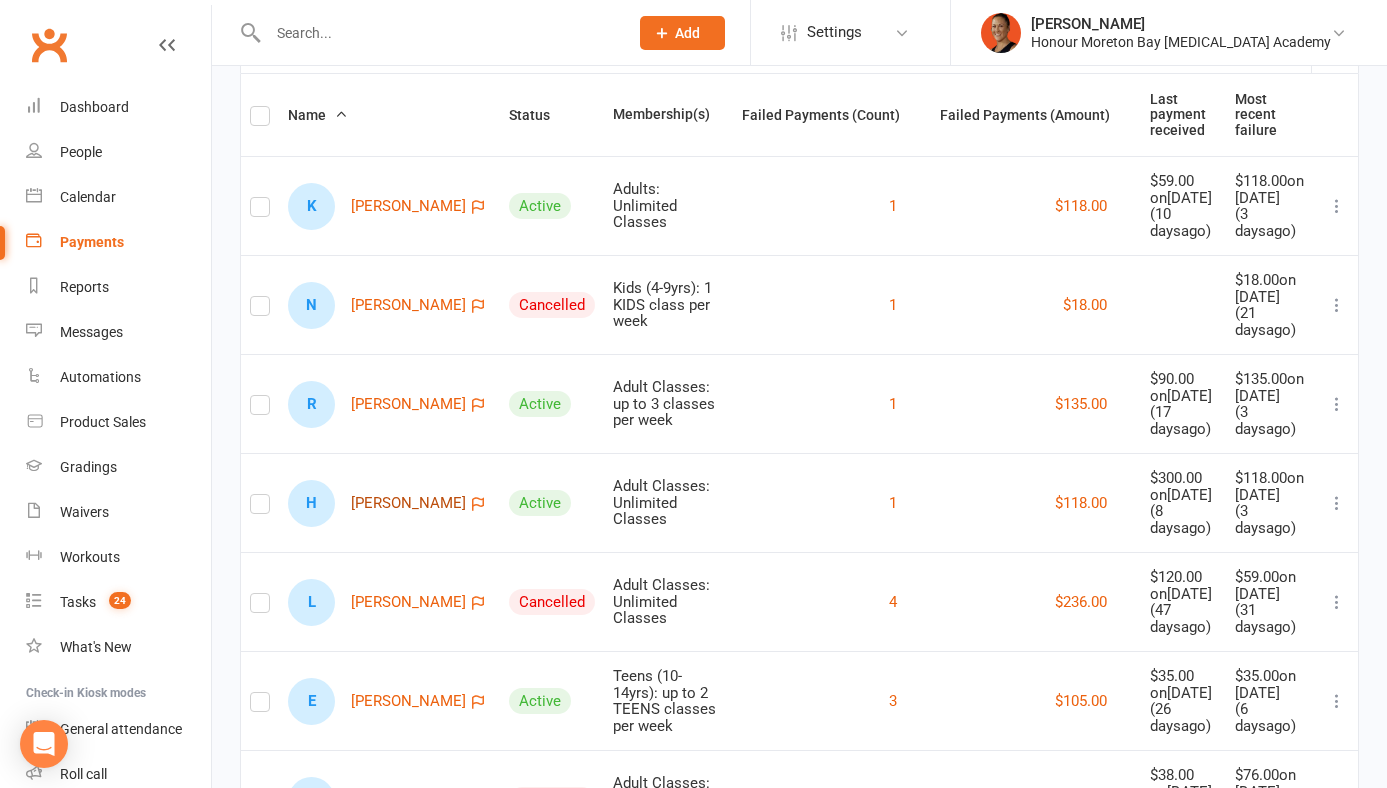 click on "H Hayley Grimston" at bounding box center (377, 503) 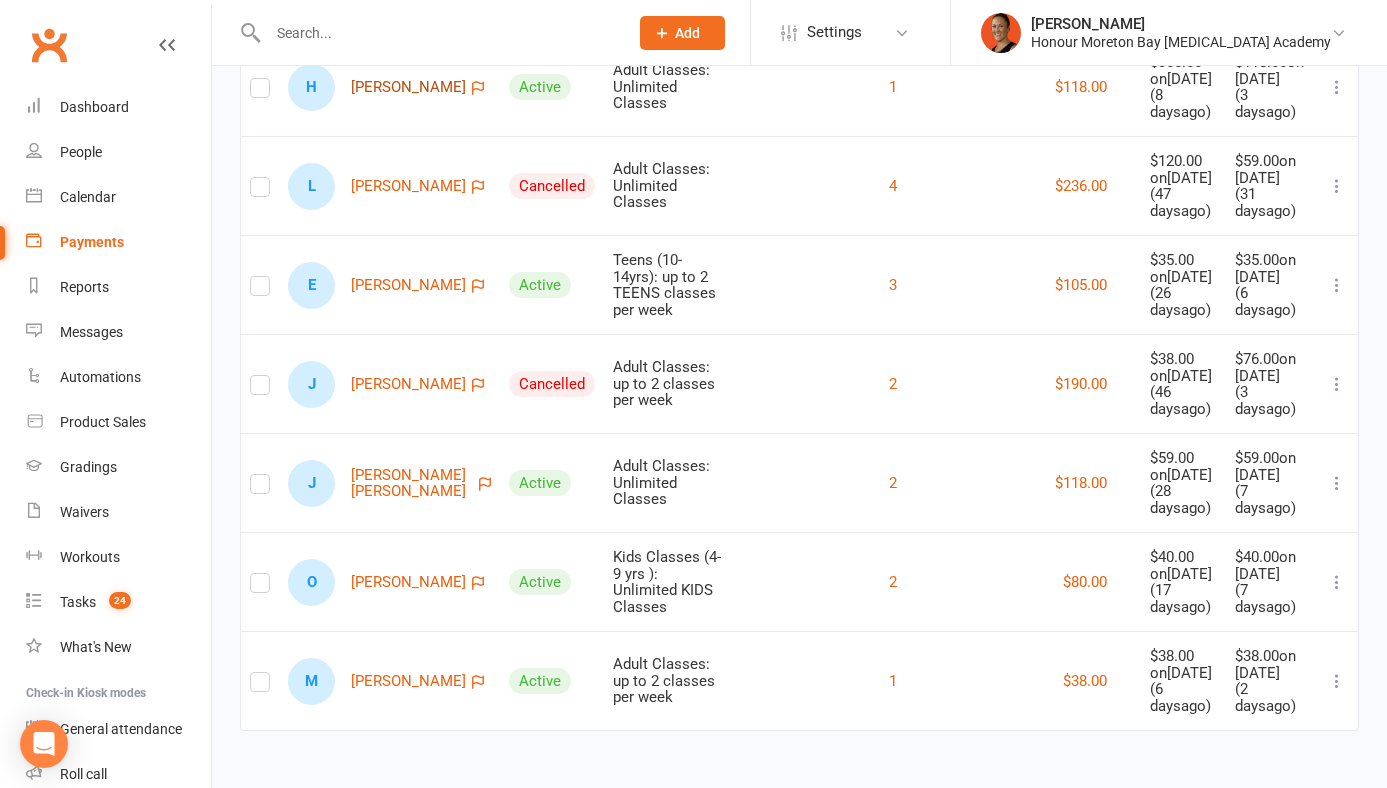 scroll, scrollTop: 670, scrollLeft: 0, axis: vertical 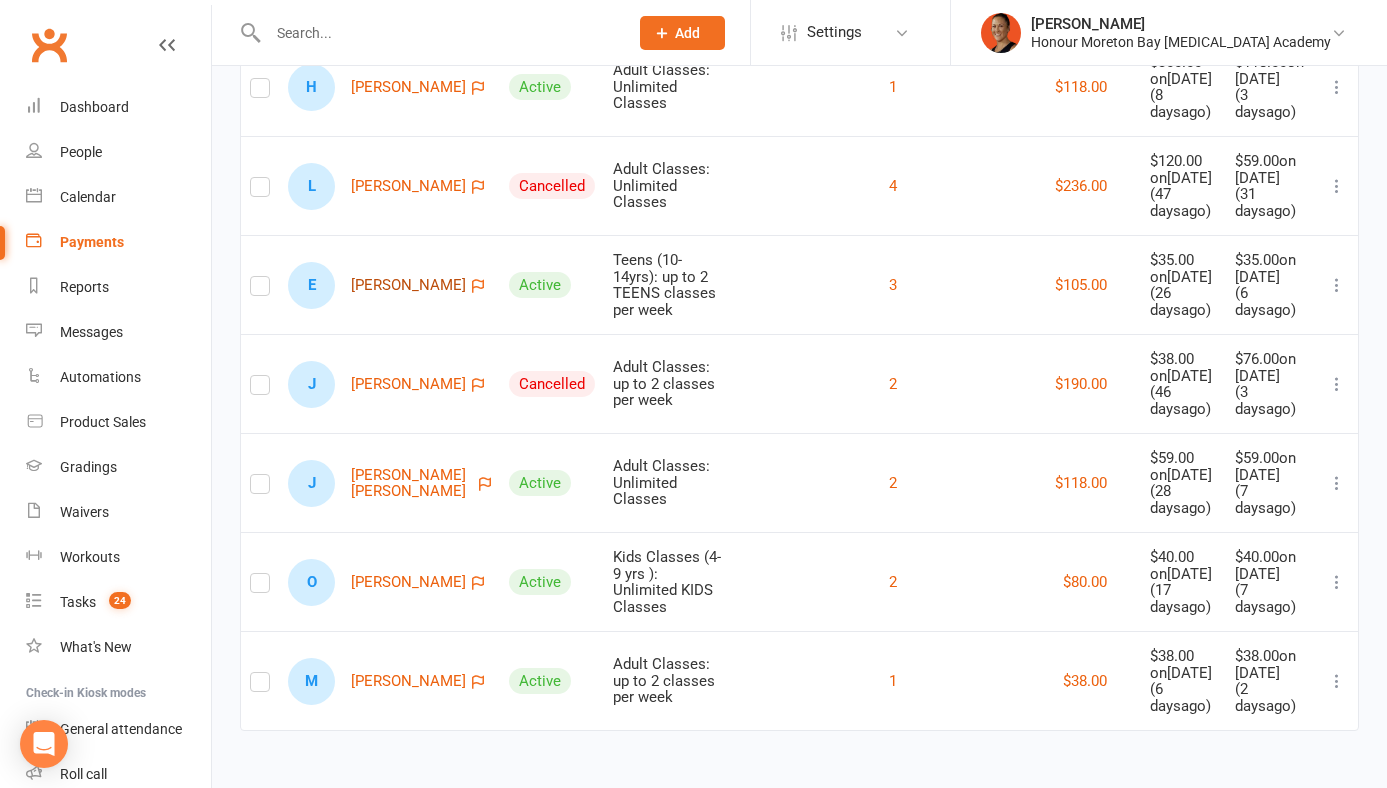 click on "E Eres Henry" at bounding box center (377, 285) 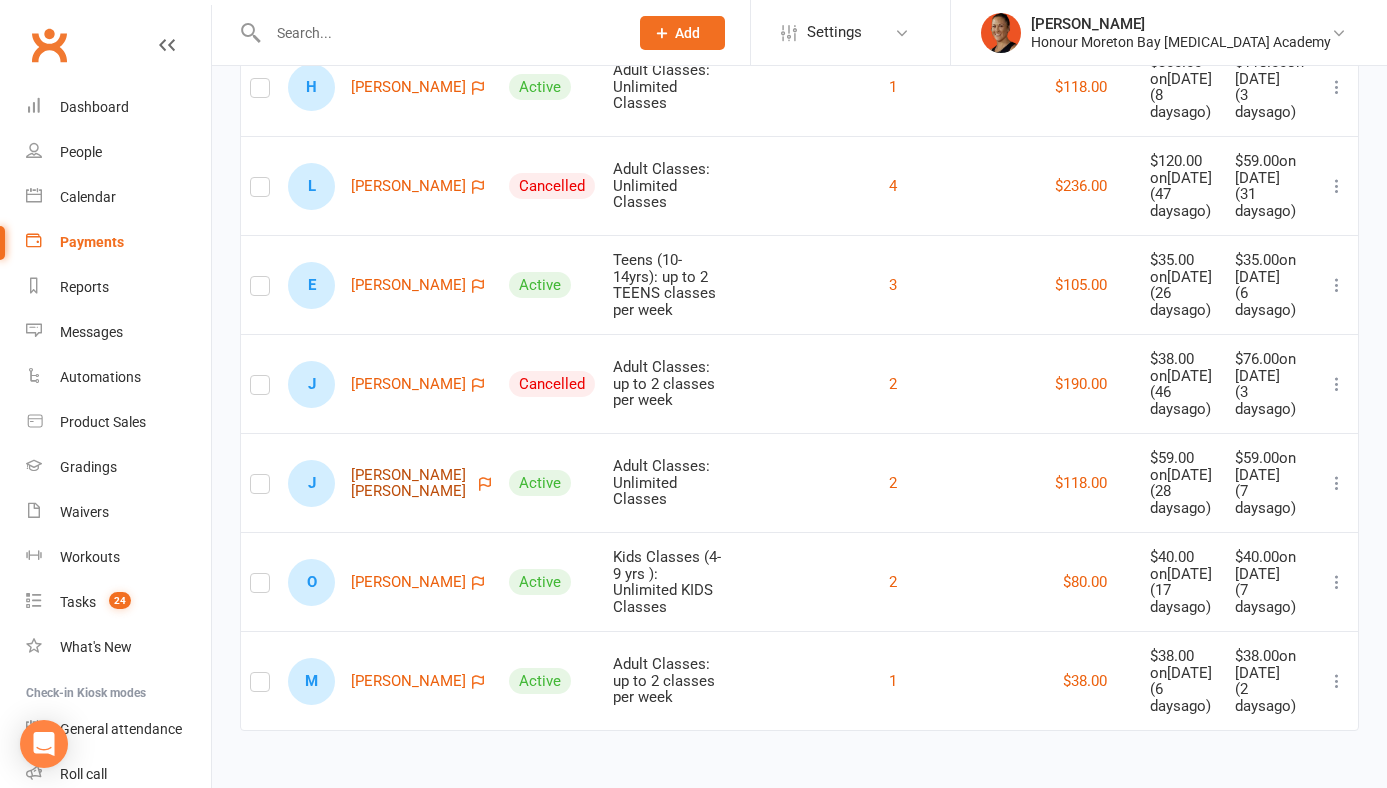 click on "J Jackson Pryor" at bounding box center (380, 483) 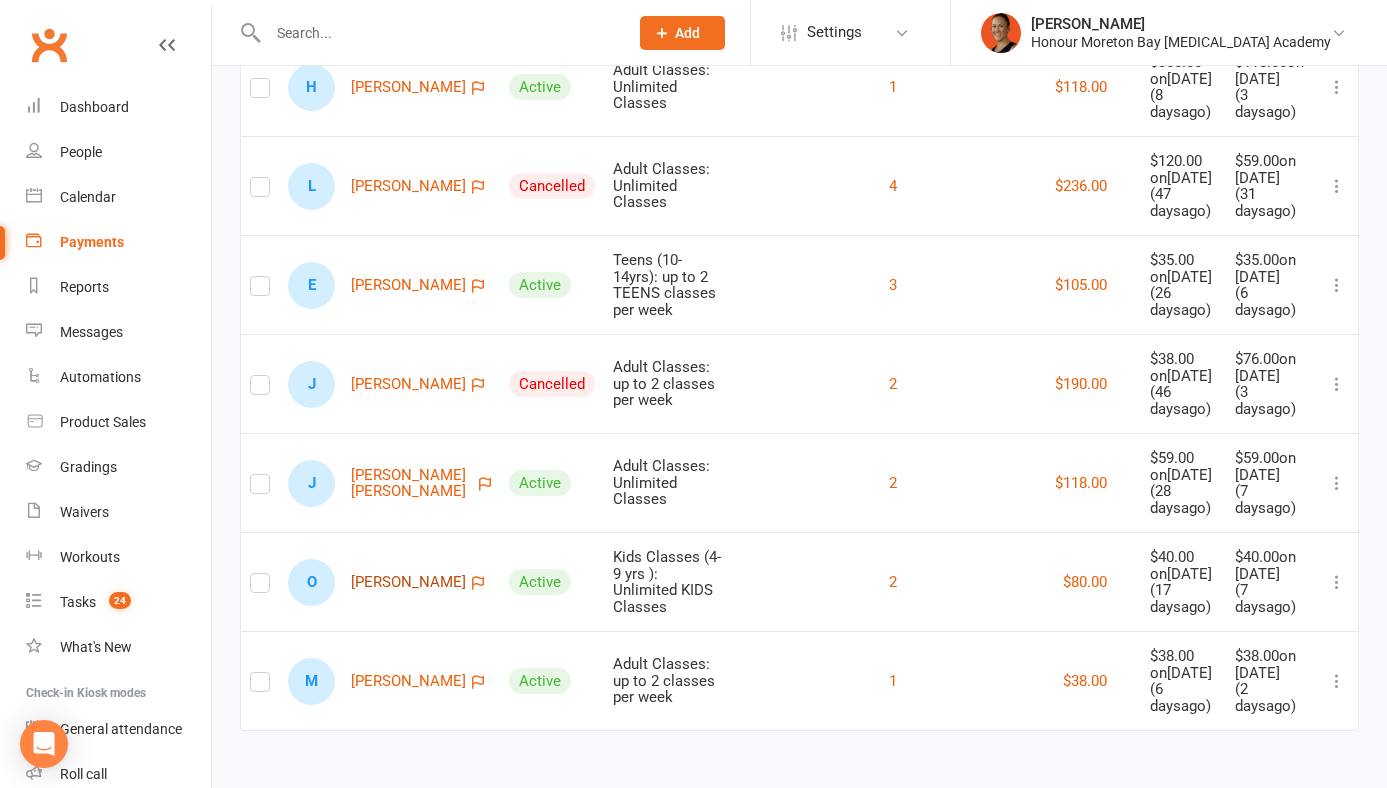 click on "O Oscar Pryor" at bounding box center [377, 582] 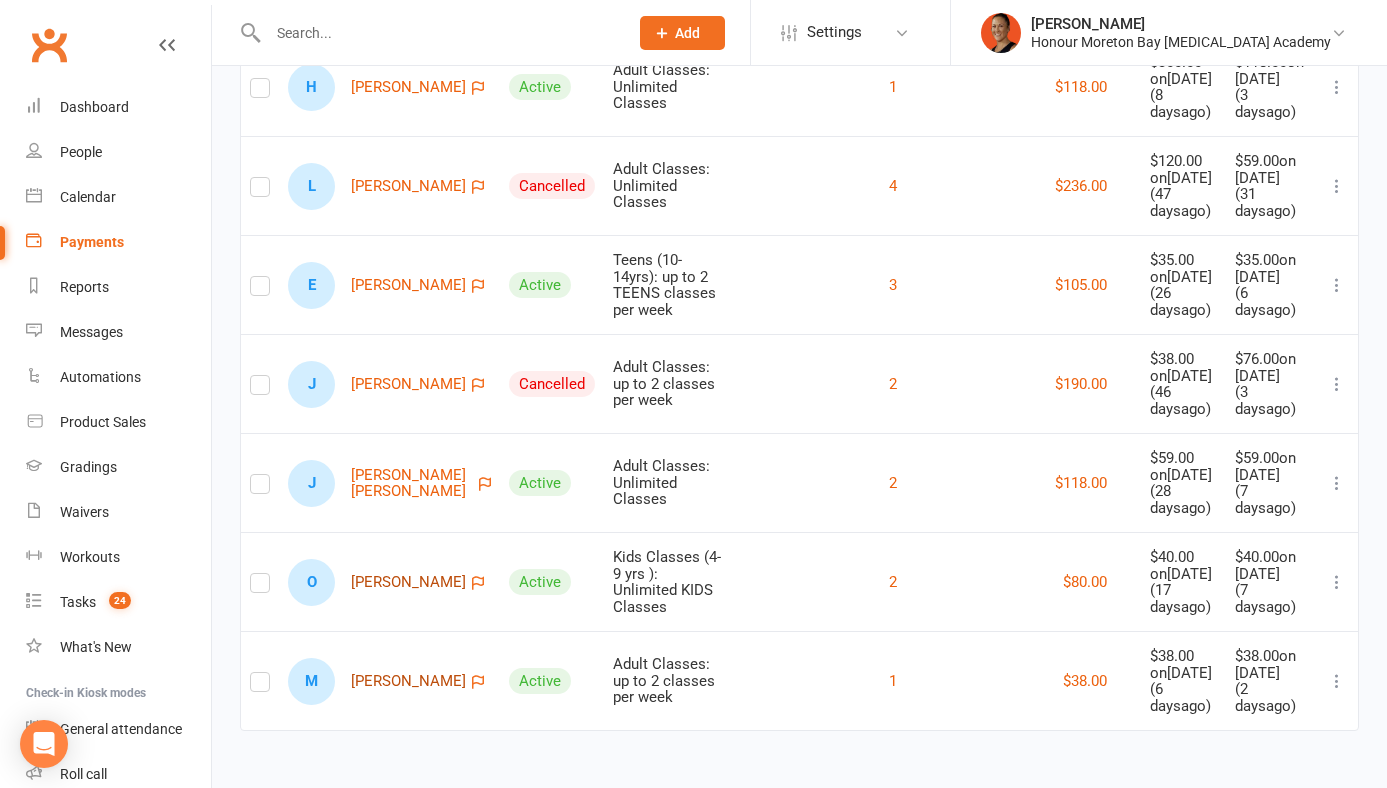 click on "M Melissa Tilse" at bounding box center (377, 681) 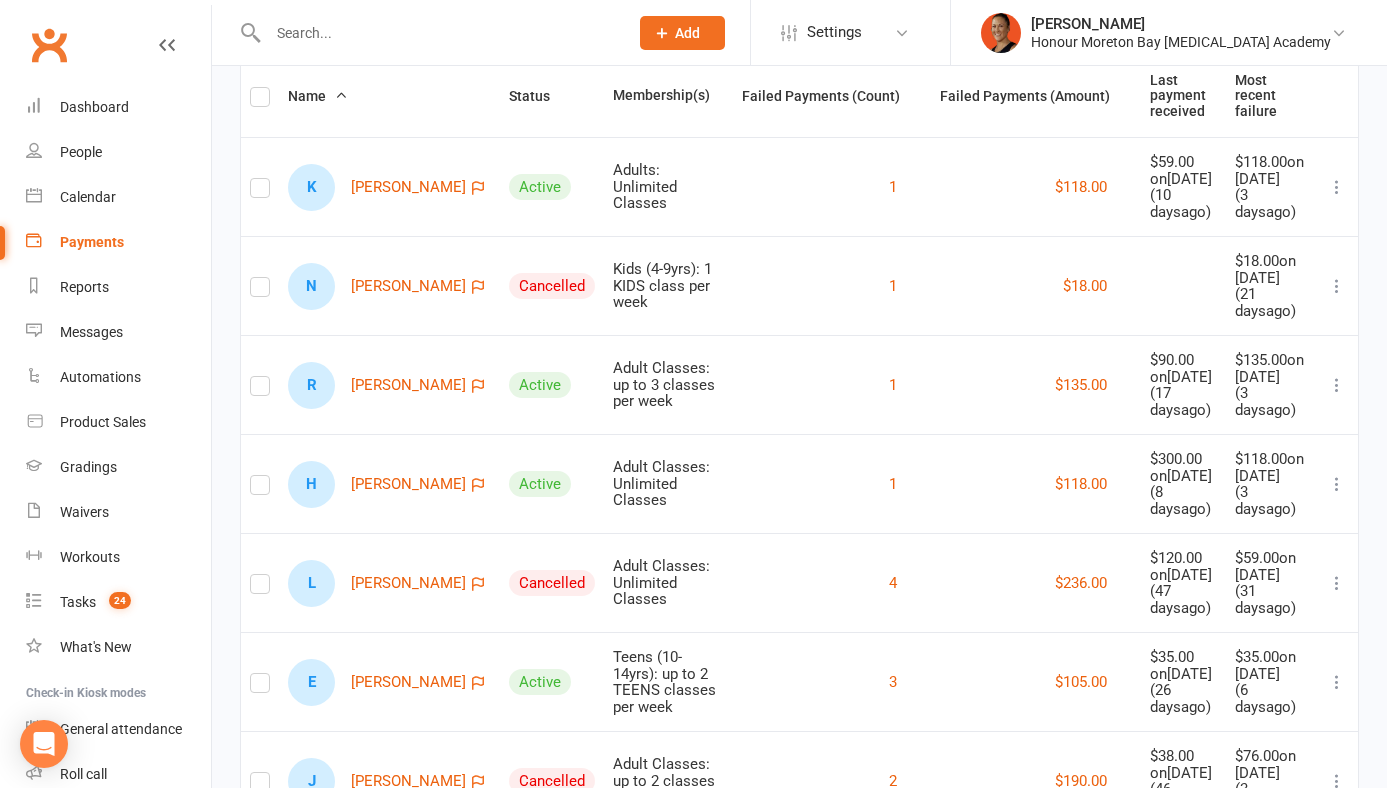 scroll, scrollTop: 196, scrollLeft: 0, axis: vertical 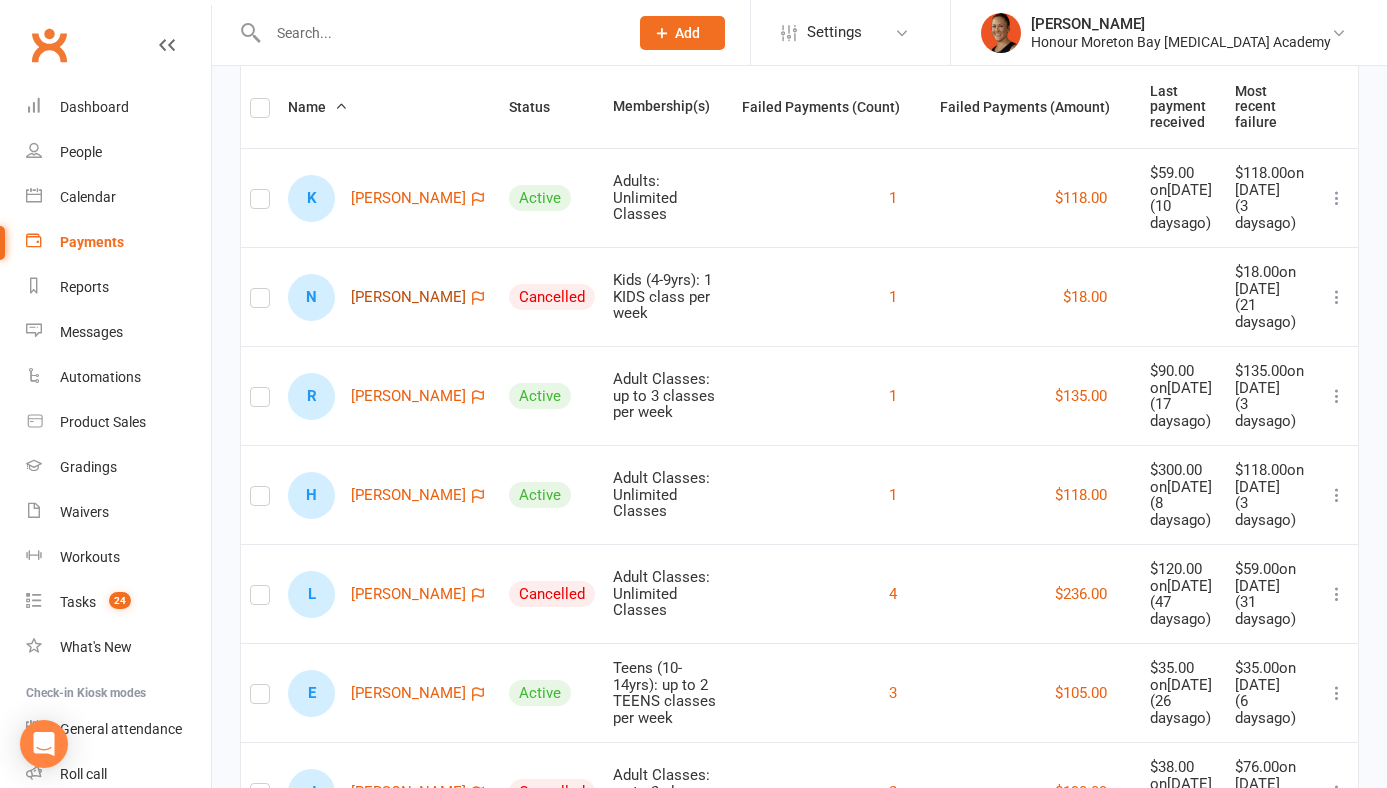 click on "N Noah Gannon" at bounding box center [377, 297] 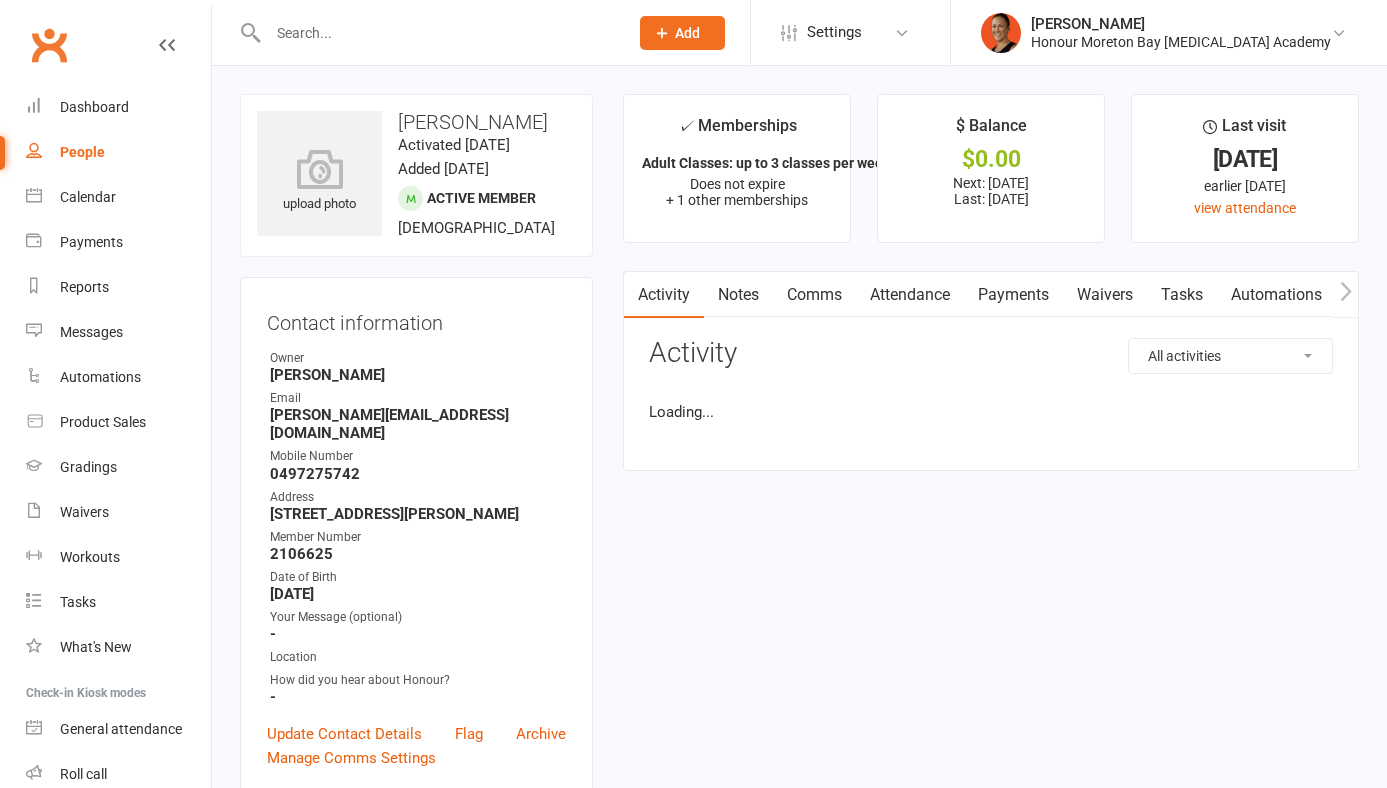 scroll, scrollTop: 0, scrollLeft: 0, axis: both 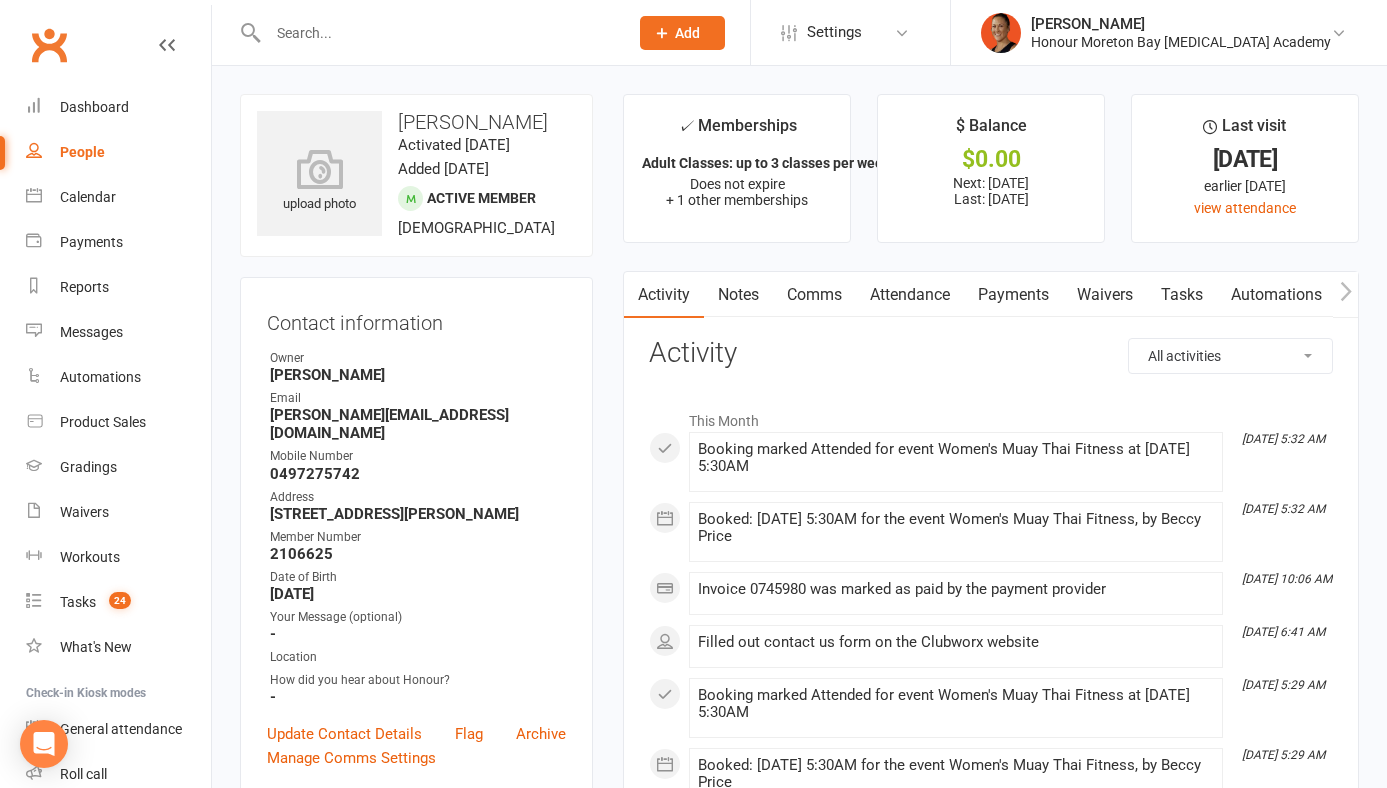 click on "Payments" at bounding box center [1013, 295] 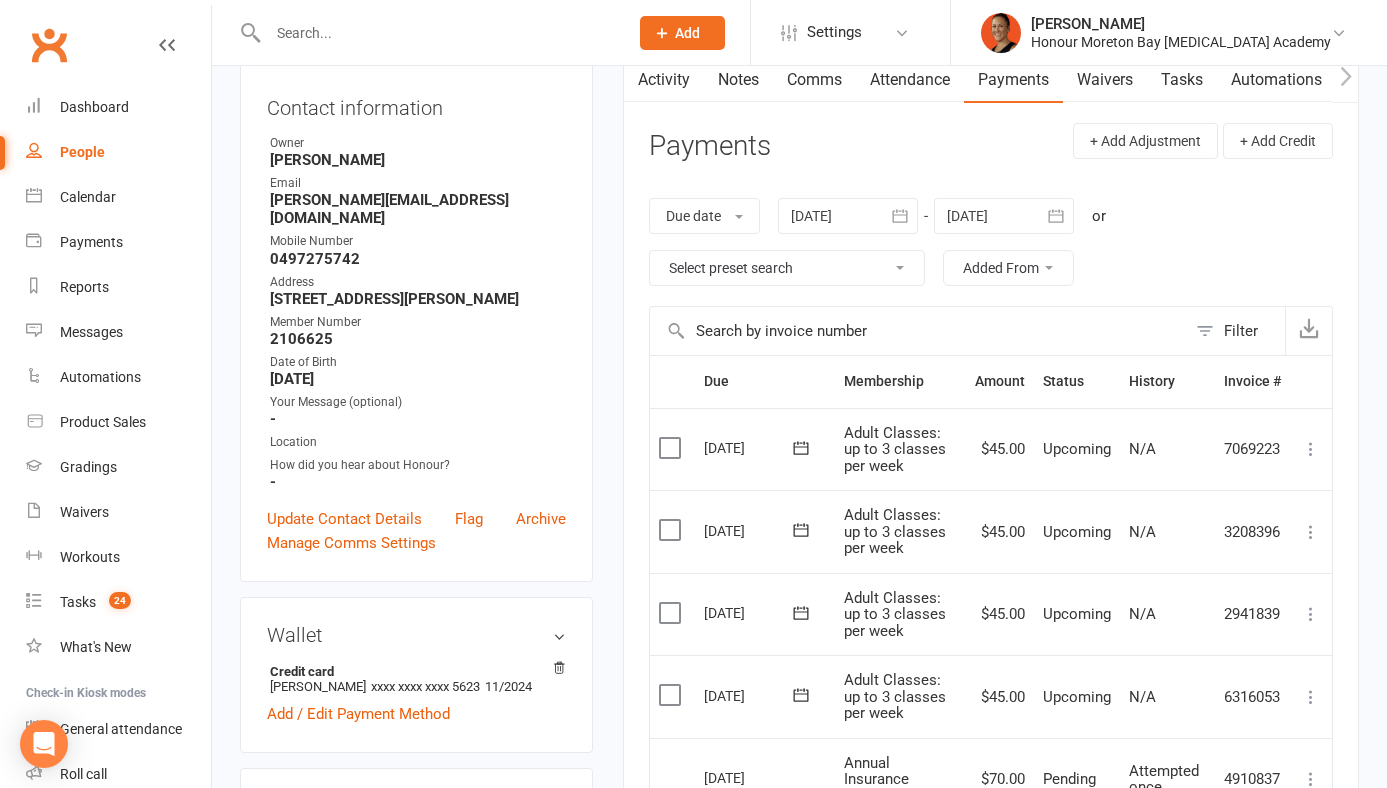 scroll, scrollTop: 0, scrollLeft: 0, axis: both 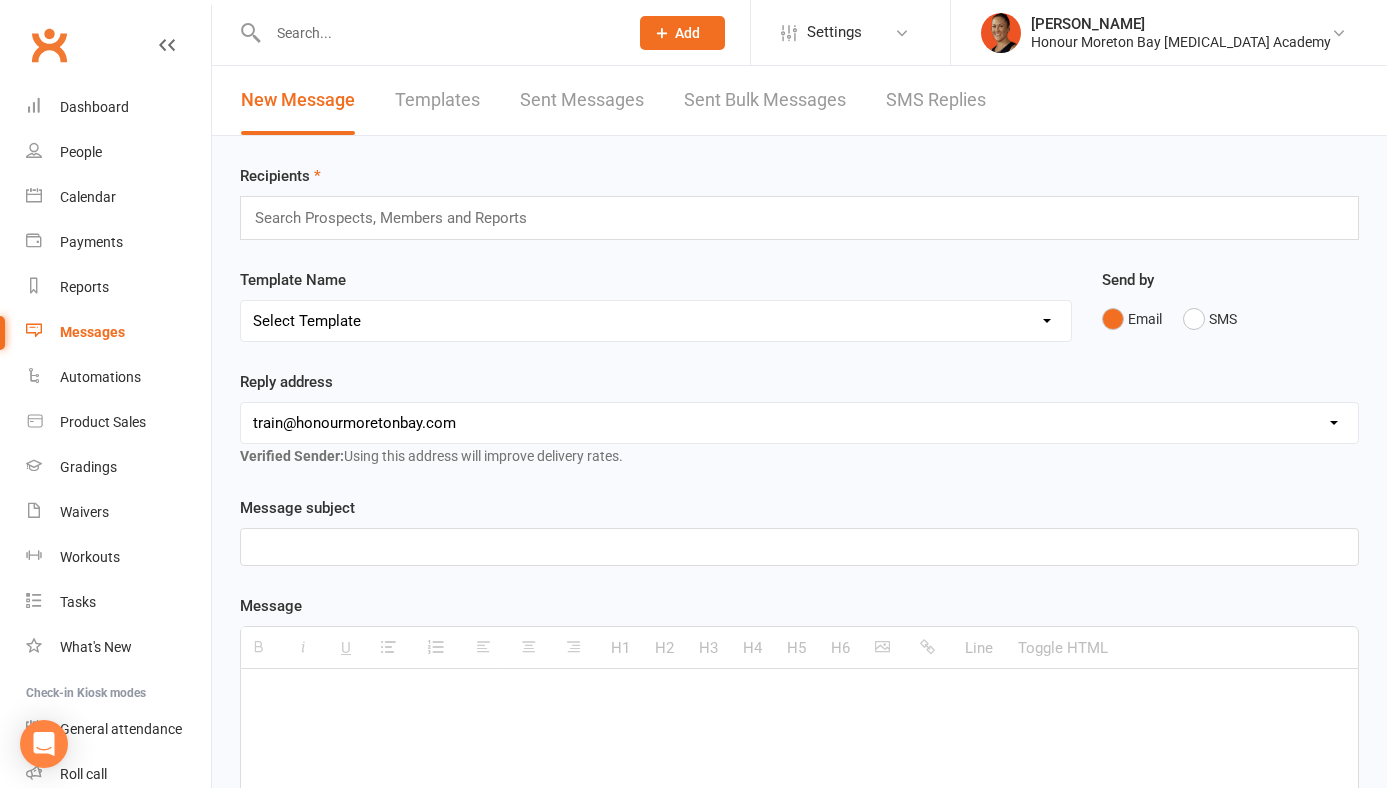 click on "Templates" at bounding box center (437, 100) 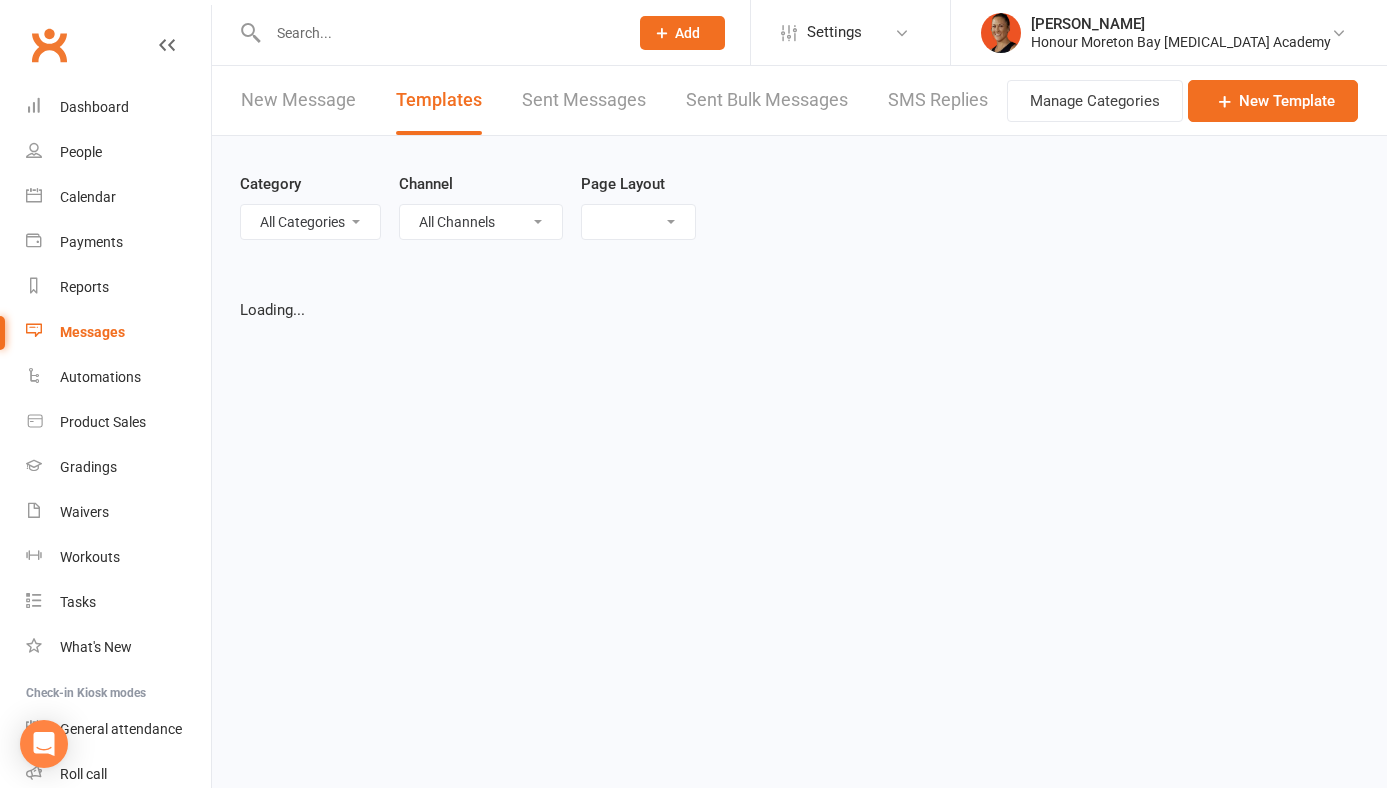 select on "list" 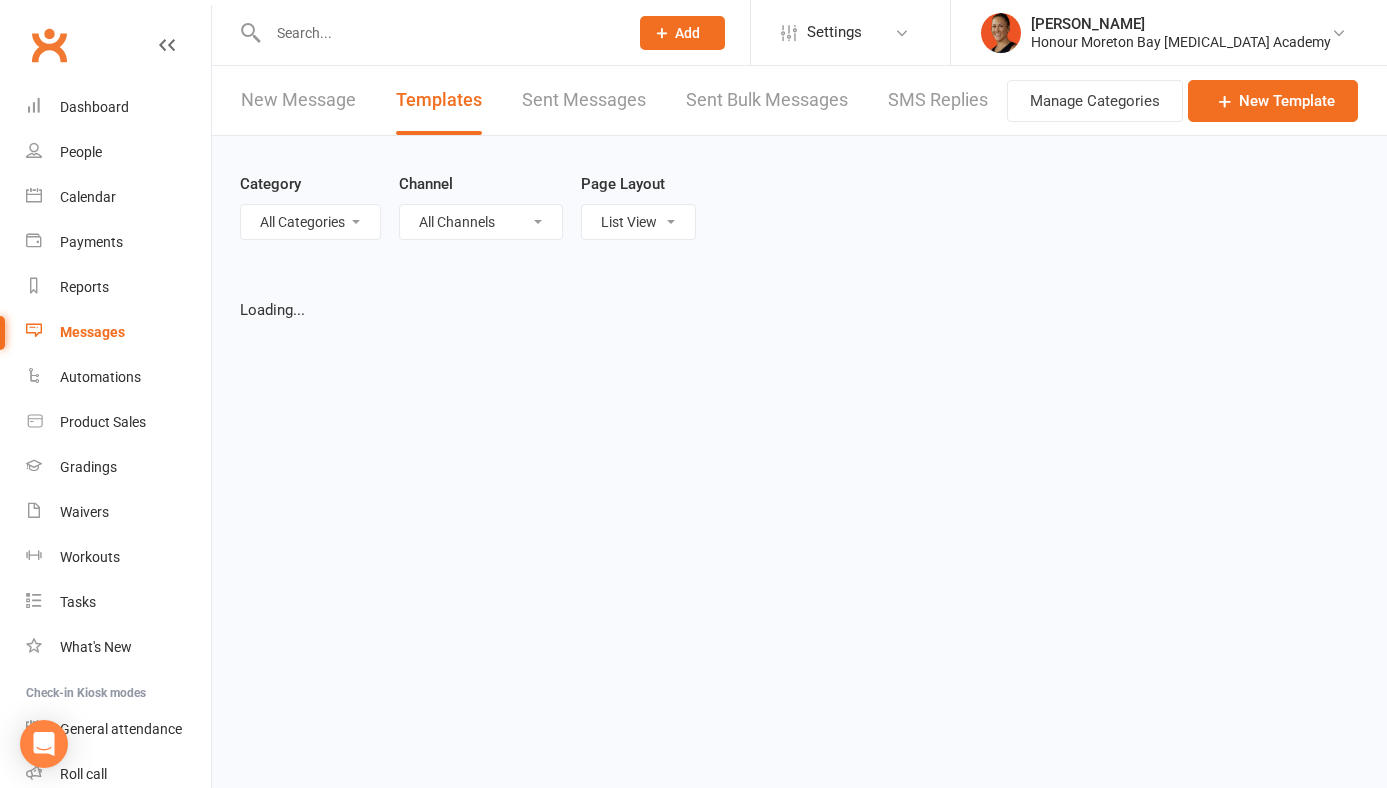select on "100" 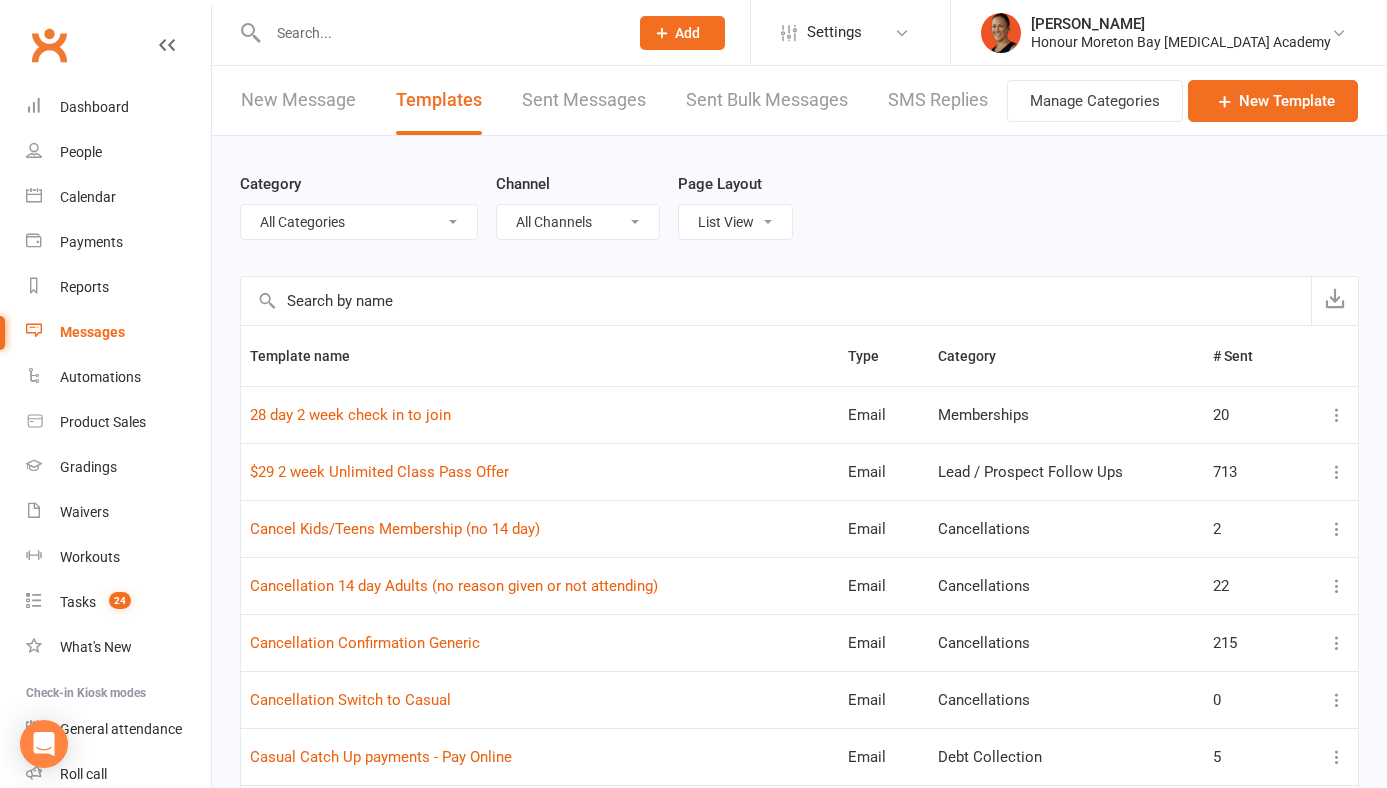 click on "All Categories (No category) 6 Week Empowerment Cancellations Debt Collection General Gradings Lead / Prospect Follow Ups Memberships Mobile App Train Like A Fighter Challenge" at bounding box center (359, 222) 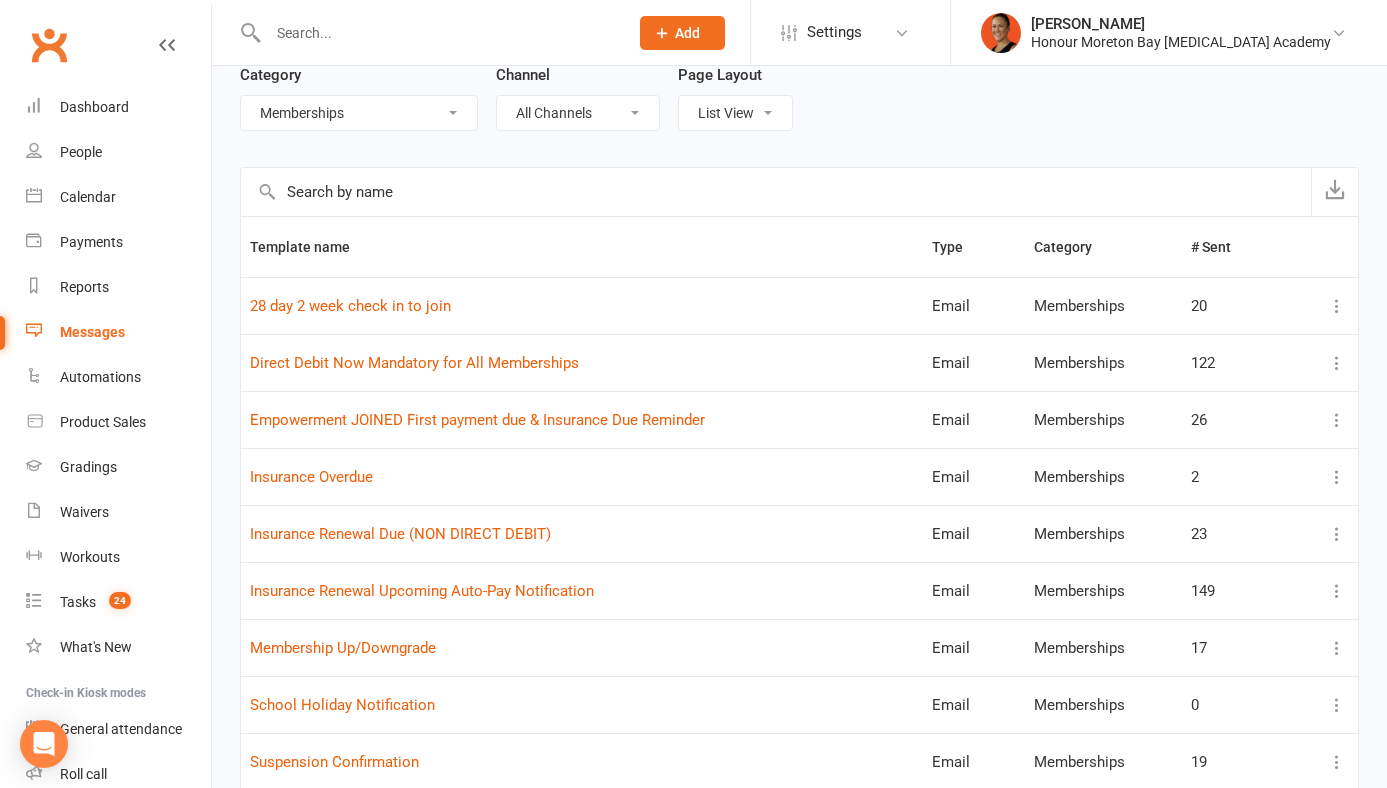 scroll, scrollTop: 110, scrollLeft: 0, axis: vertical 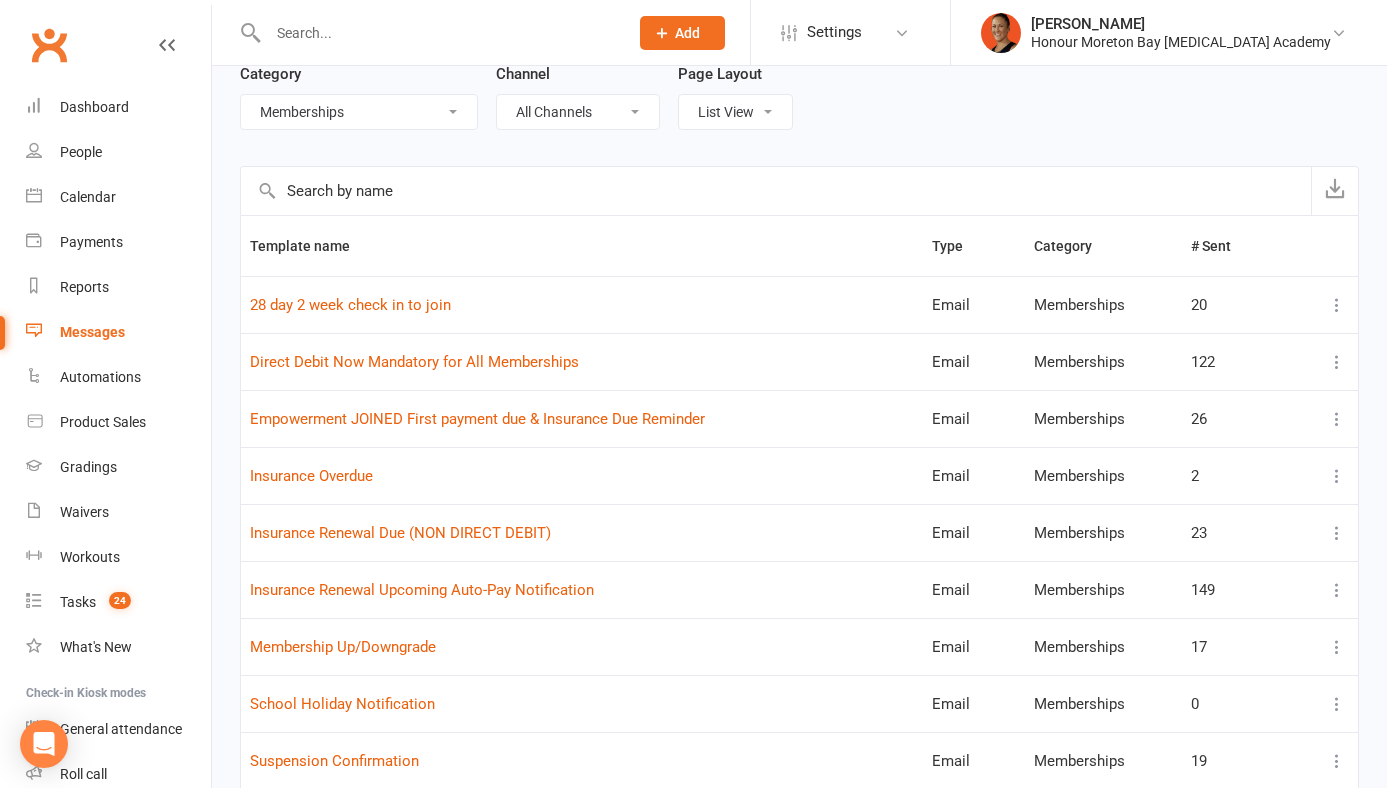 click at bounding box center [1337, 362] 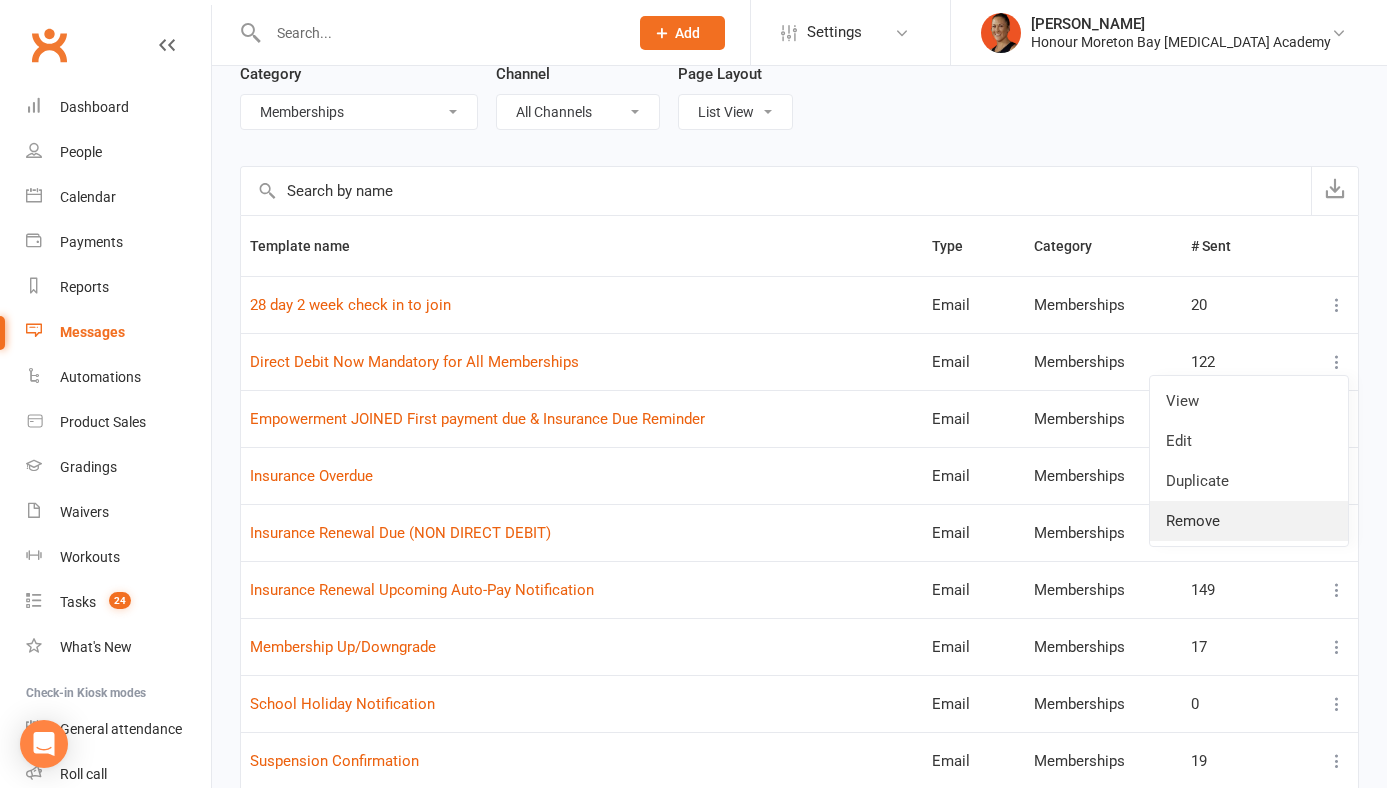 click on "Remove" at bounding box center (1249, 521) 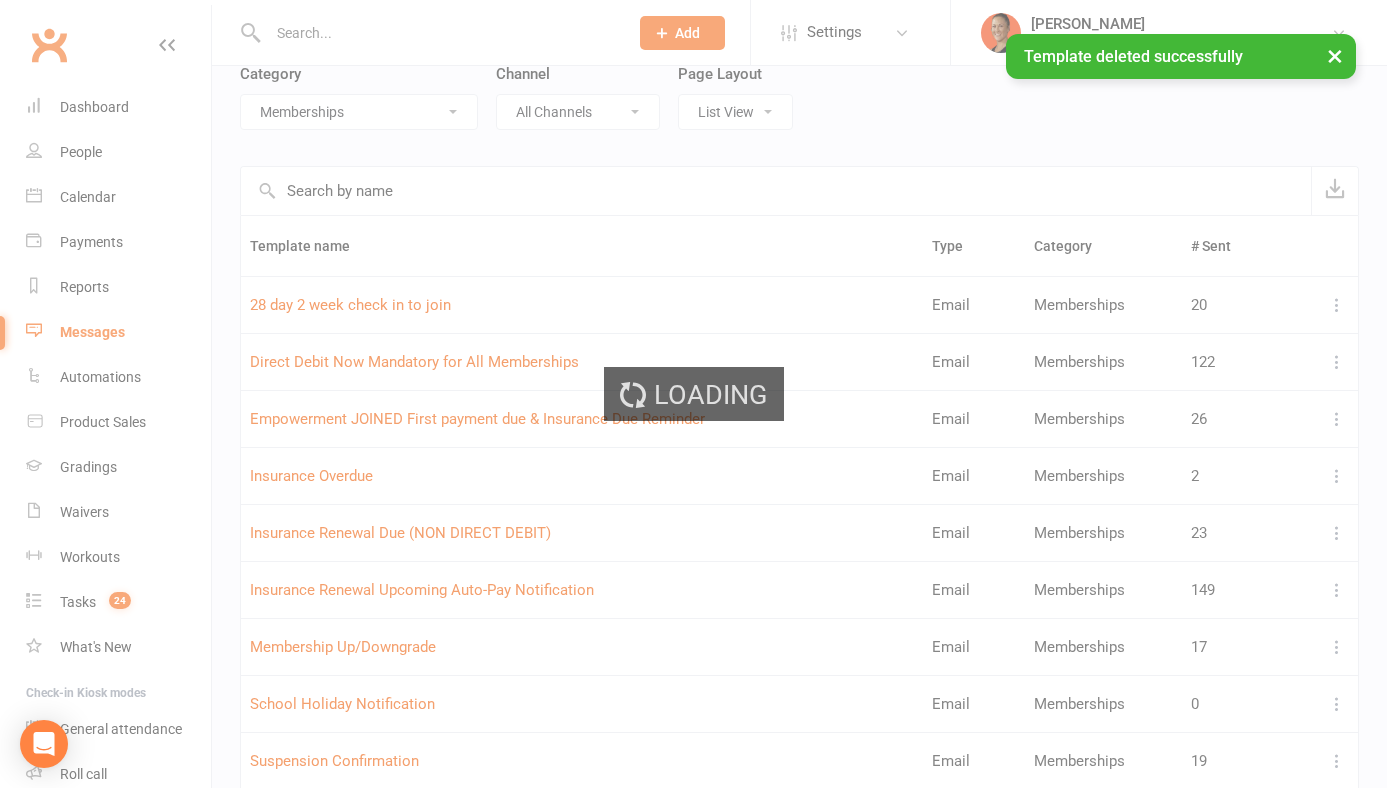 click on "Category All Categories (No category) 6 Week Empowerment Cancellations Debt Collection General Gradings Lead / Prospect Follow Ups Memberships Mobile App Train Like A Fighter Challenge Channel All Channels Email SMS Push Notification Page Layout List View Grid View" at bounding box center [799, 96] 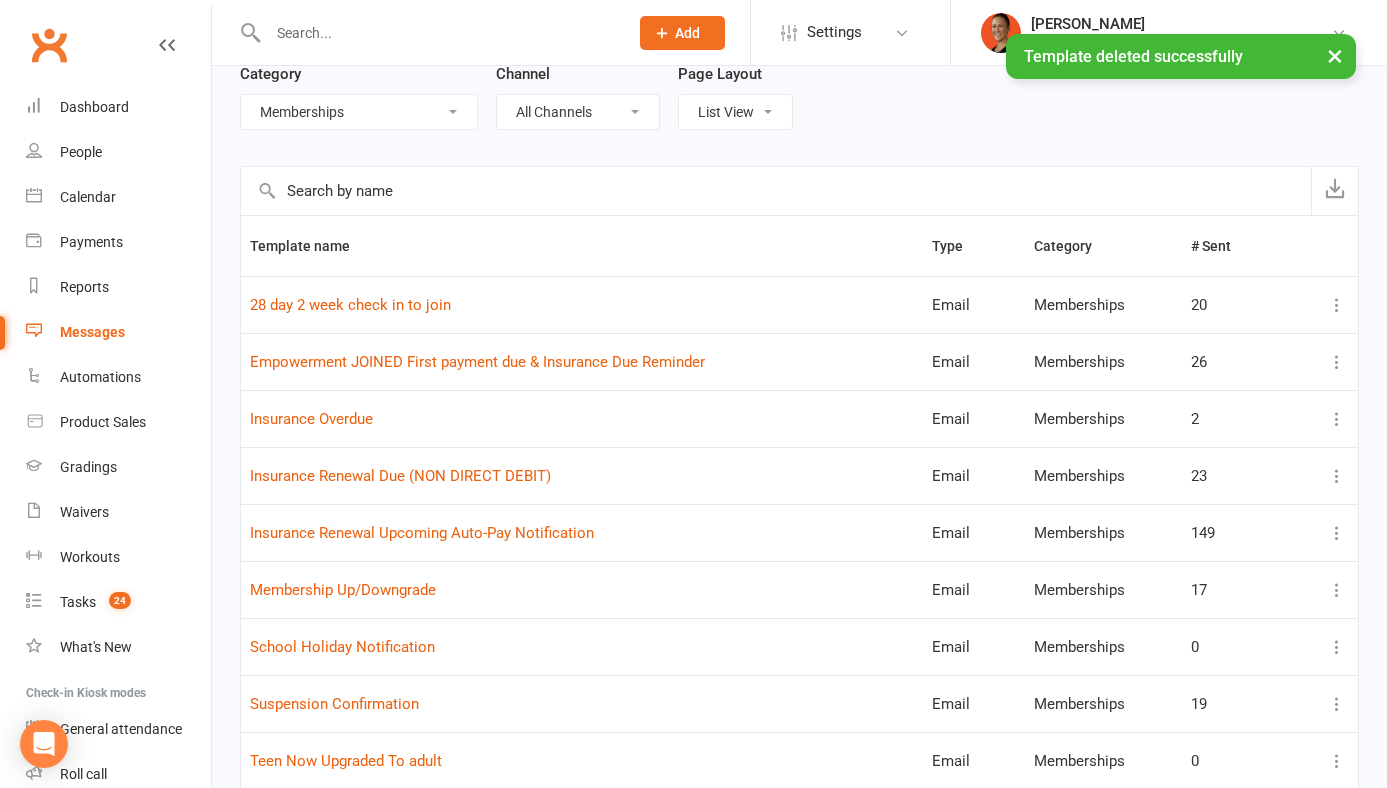 click at bounding box center (1337, 305) 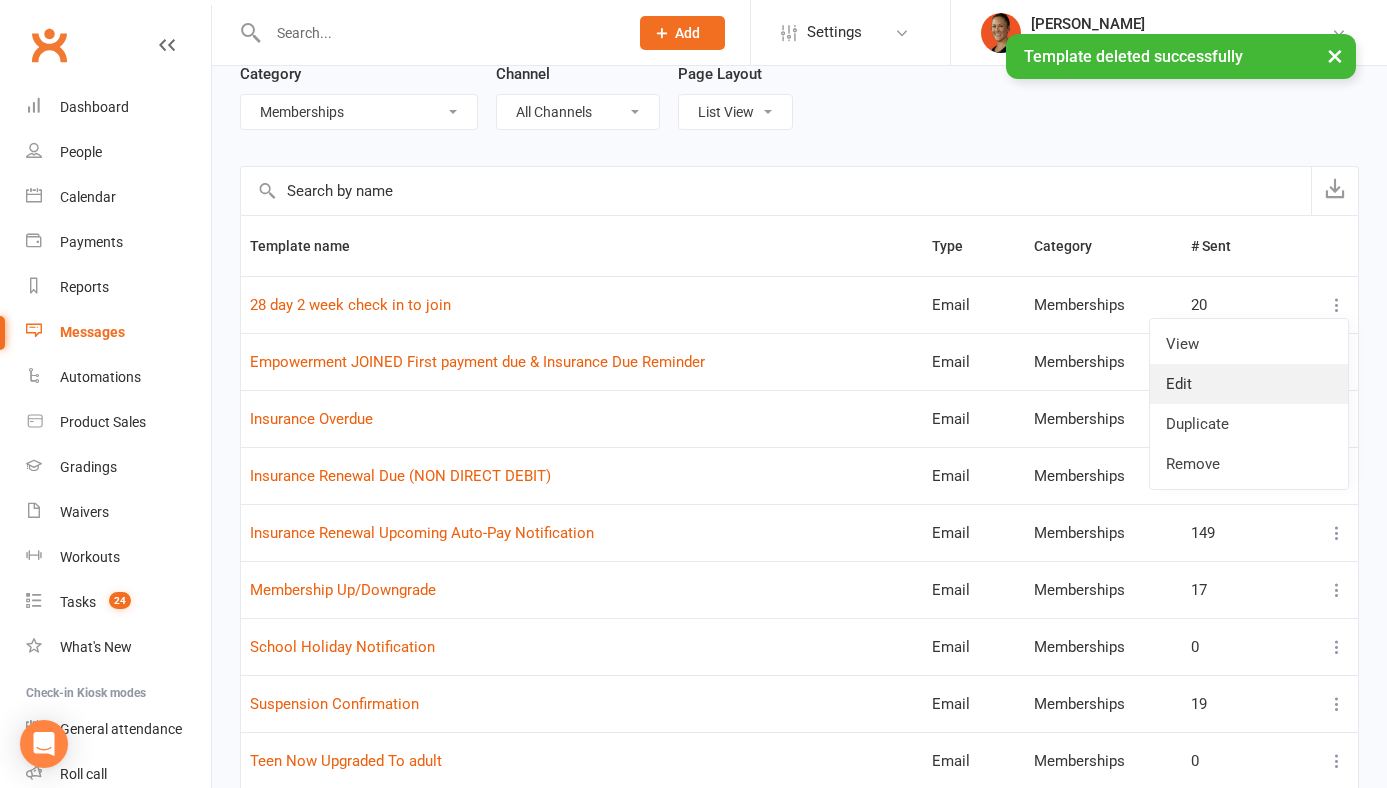click on "Edit" at bounding box center [1249, 384] 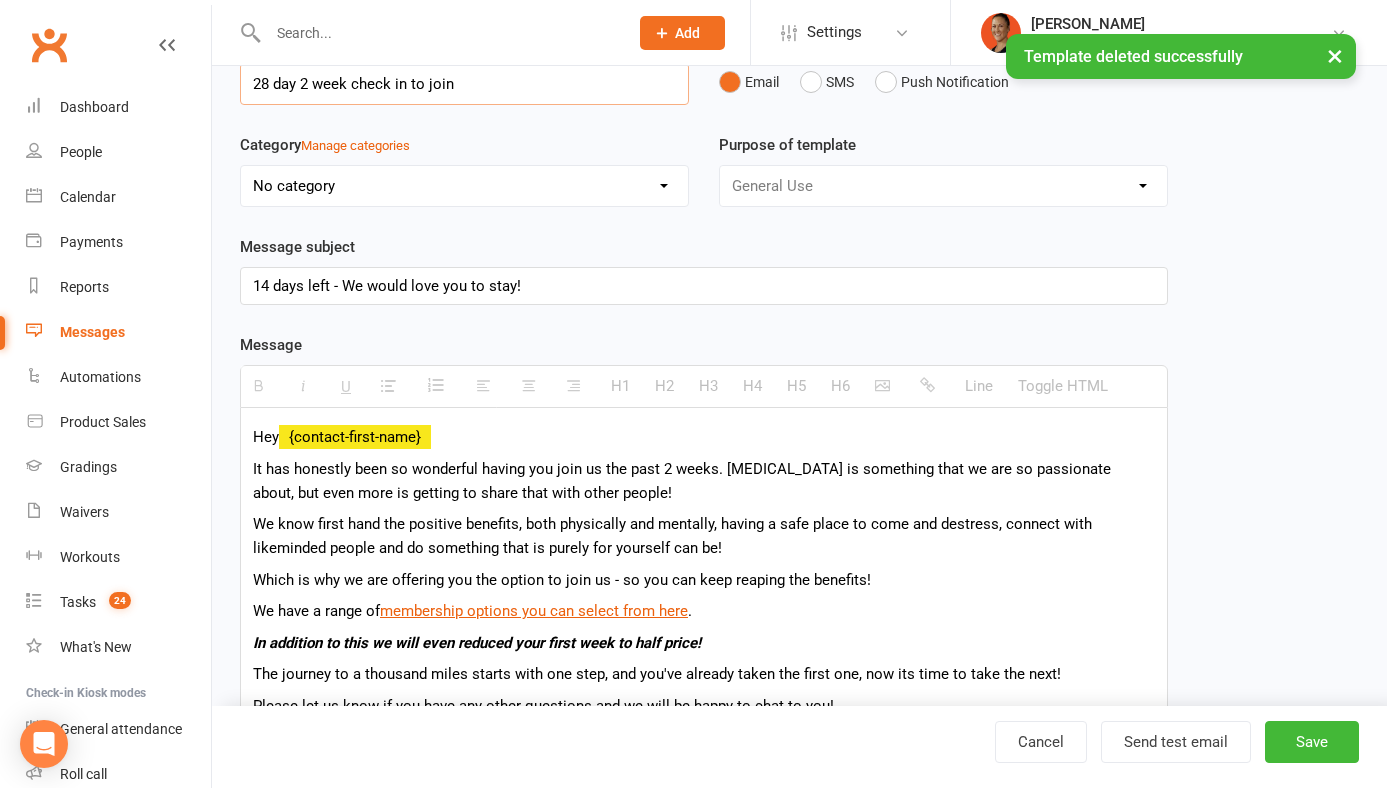 scroll, scrollTop: 0, scrollLeft: 0, axis: both 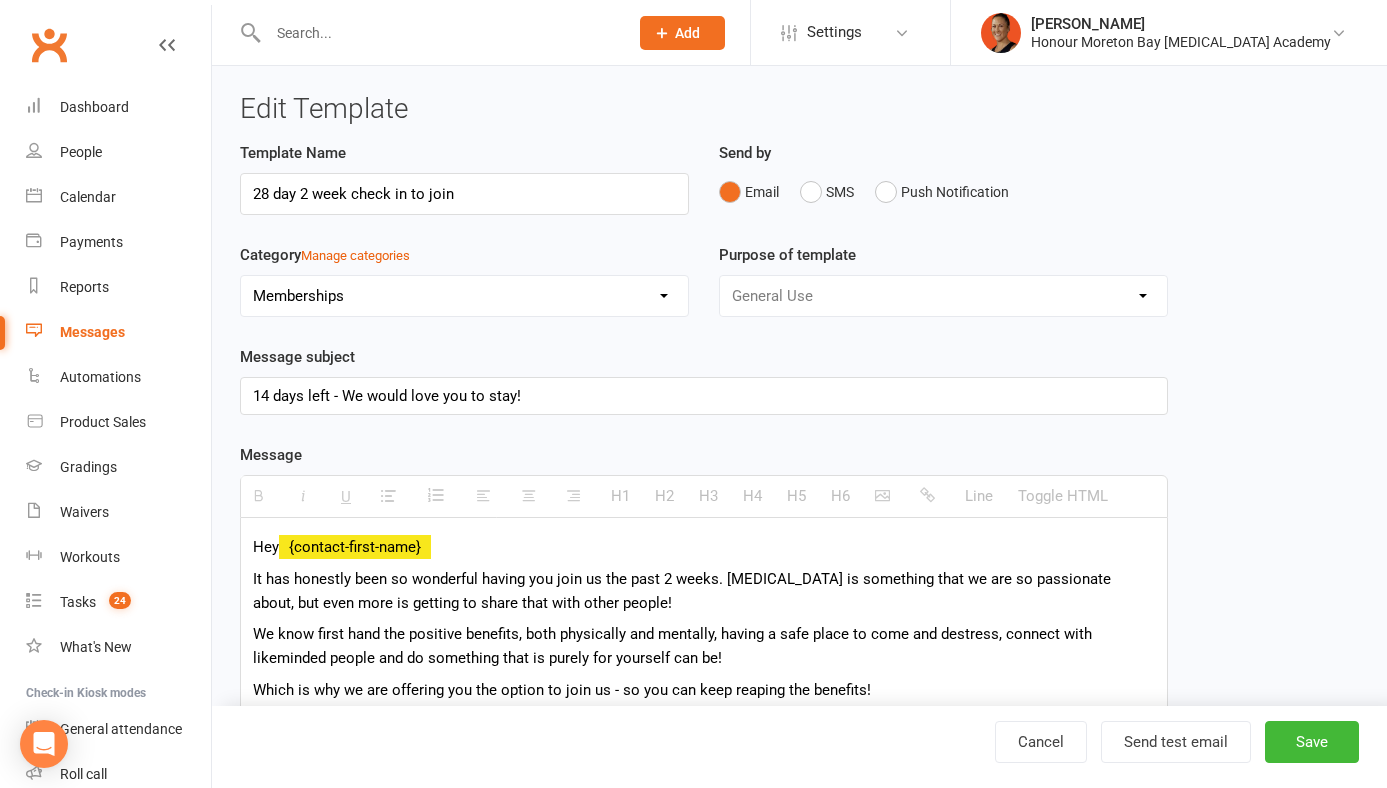 click on "No category 6 Week Empowerment Cancellations Debt Collection General Gradings Lead / Prospect Follow Ups Memberships Mobile App Train Like A Fighter Challenge" at bounding box center [464, 296] 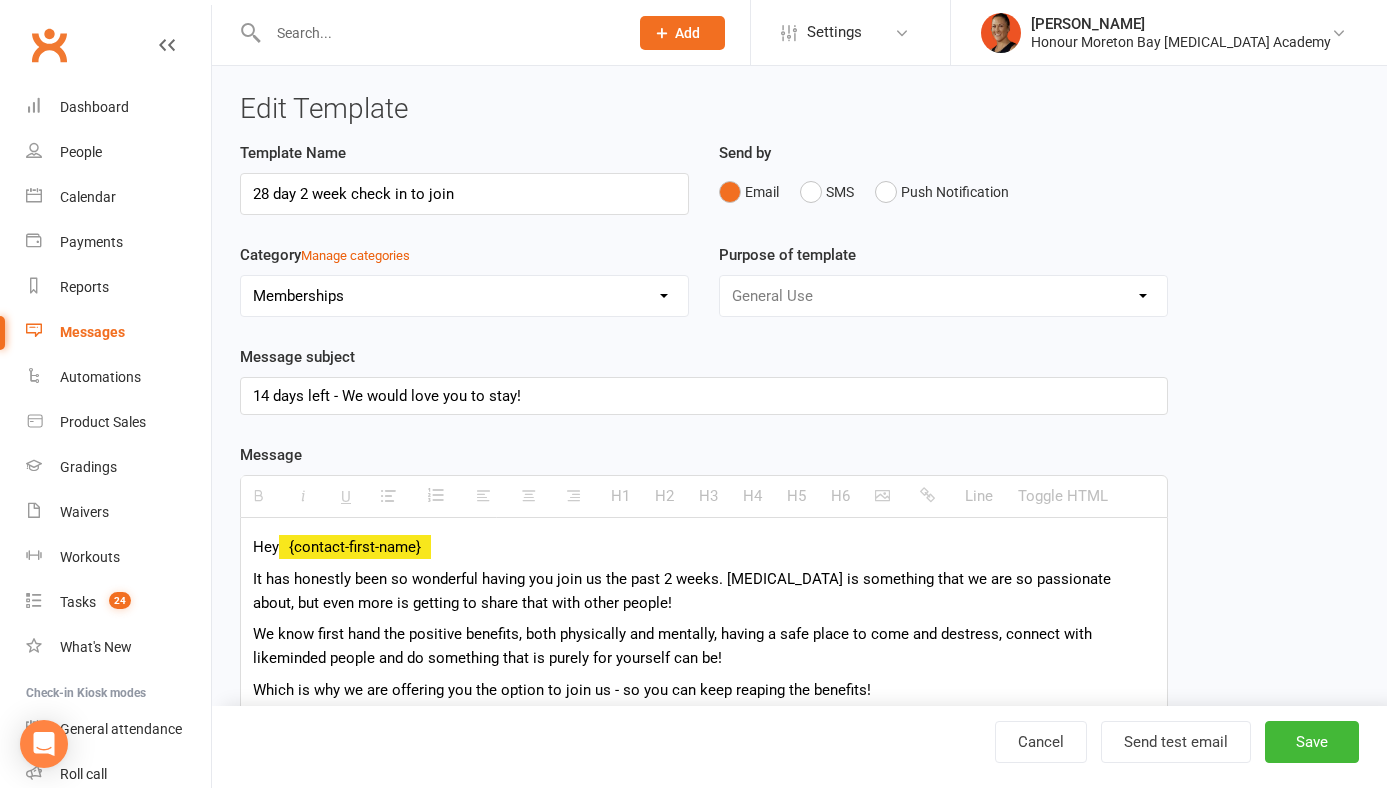 click on "Category  Manage categories" at bounding box center [325, 255] 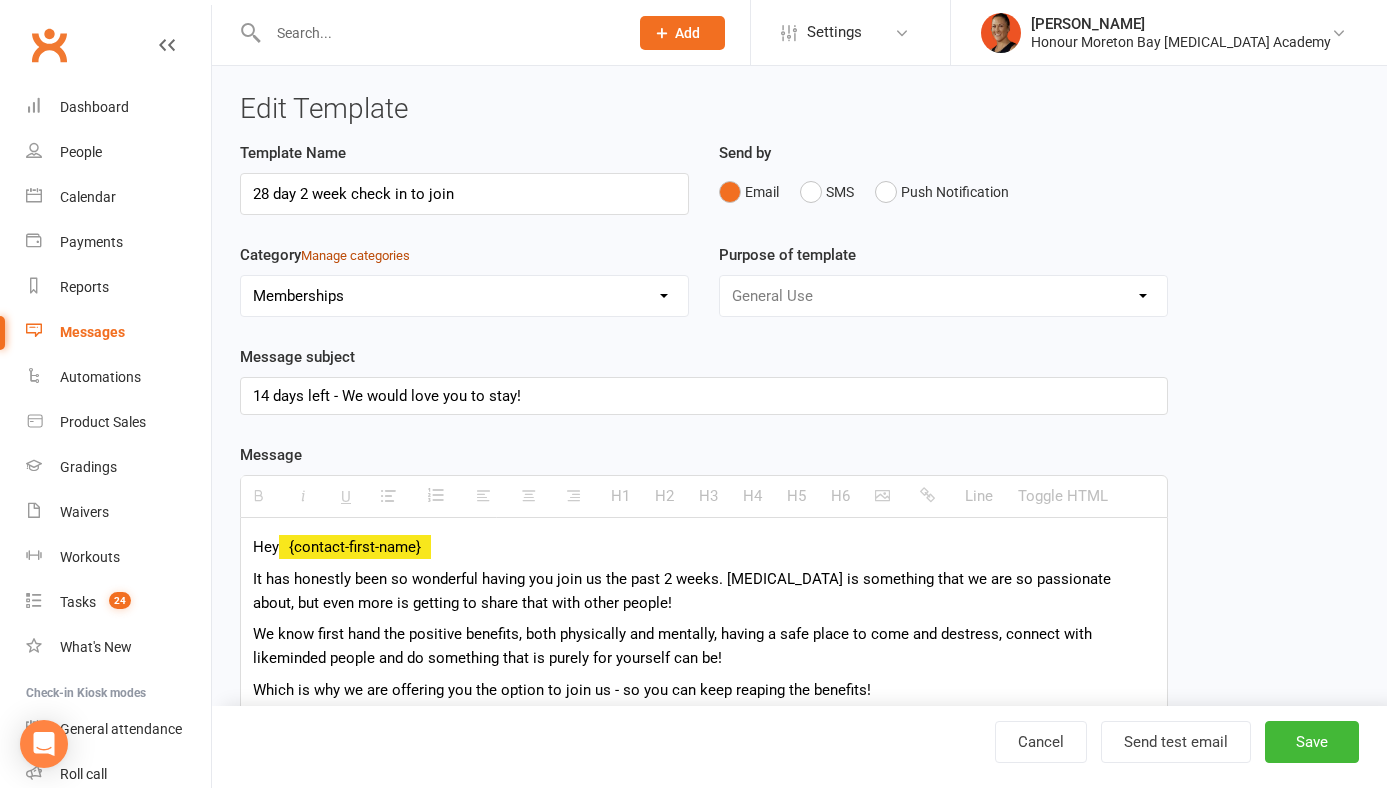 click on "Manage categories" at bounding box center (355, 255) 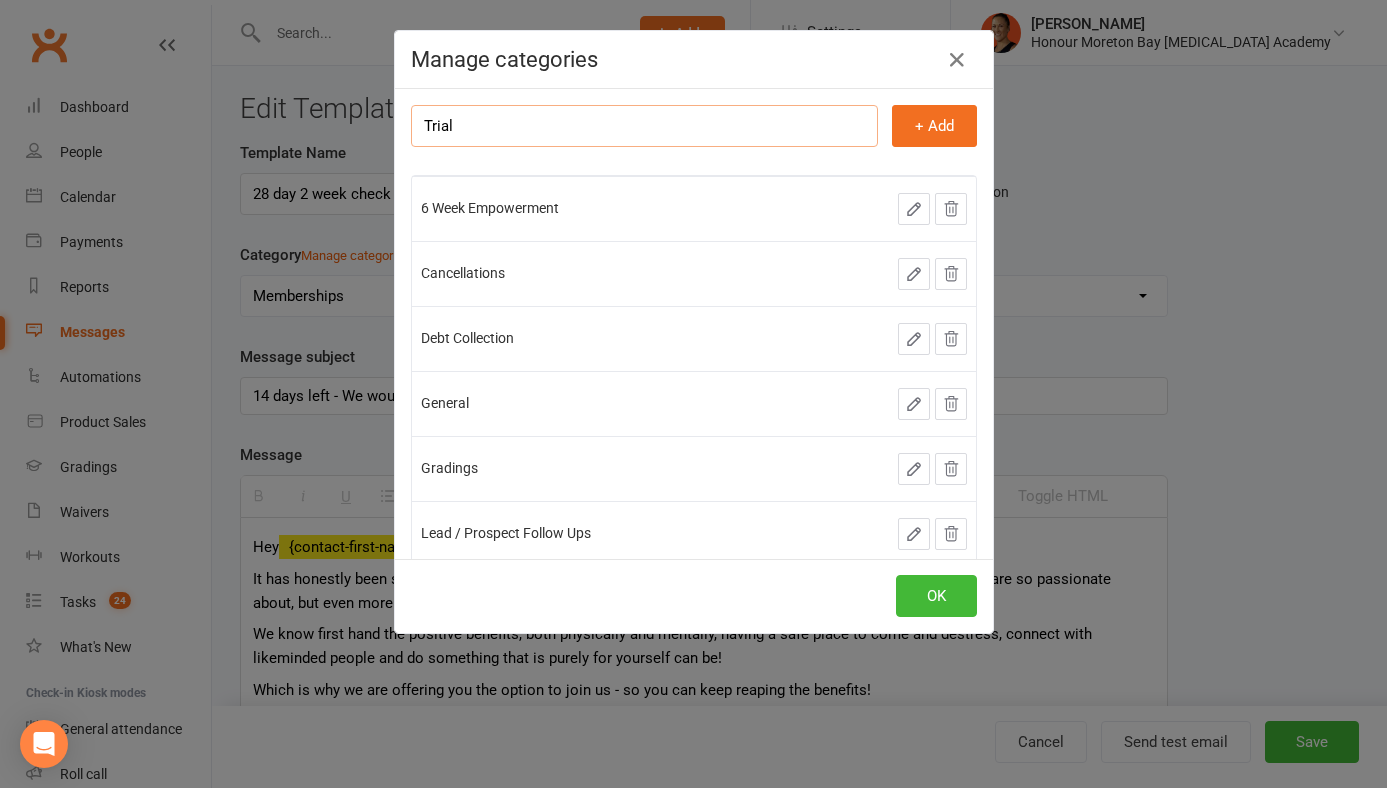 click on "Trial" at bounding box center (644, 126) 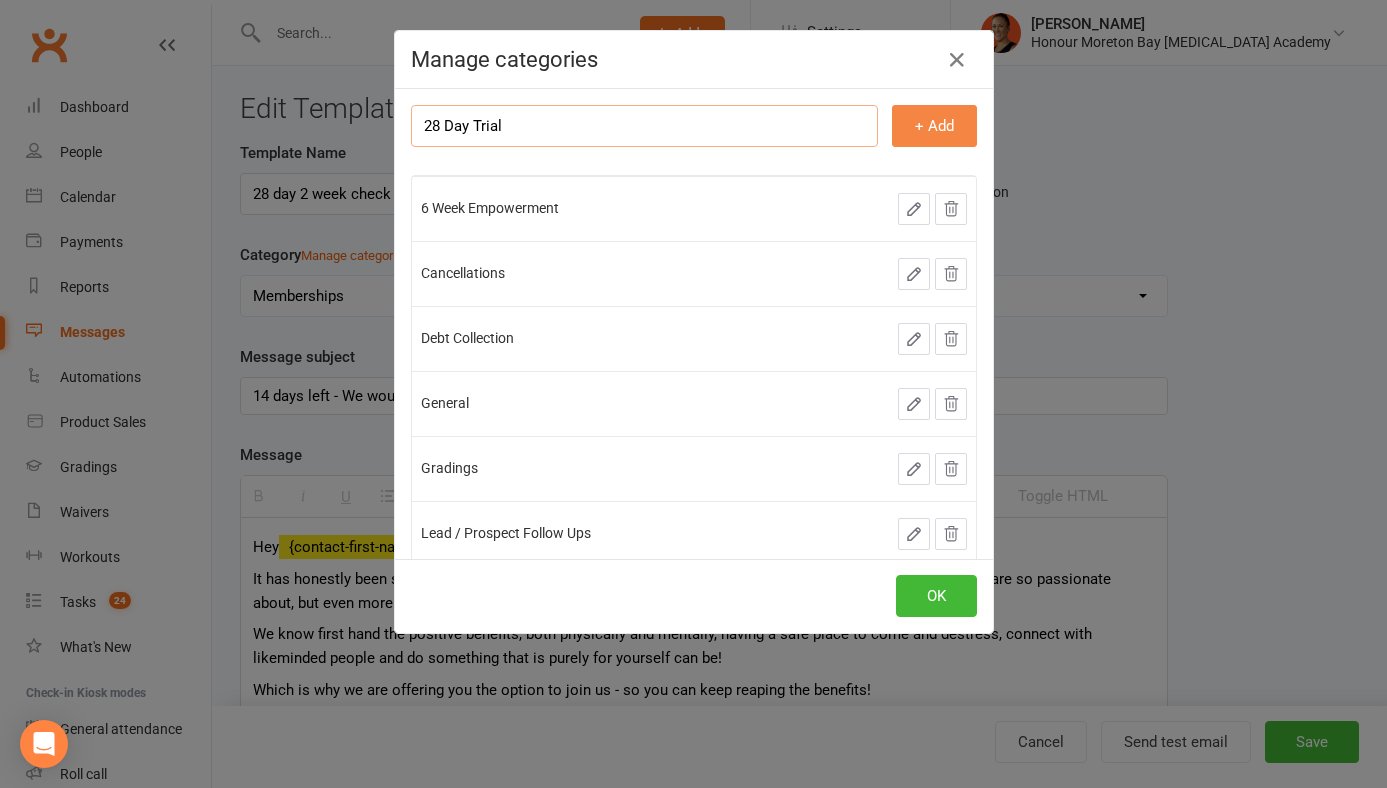 type on "28 Day Trial" 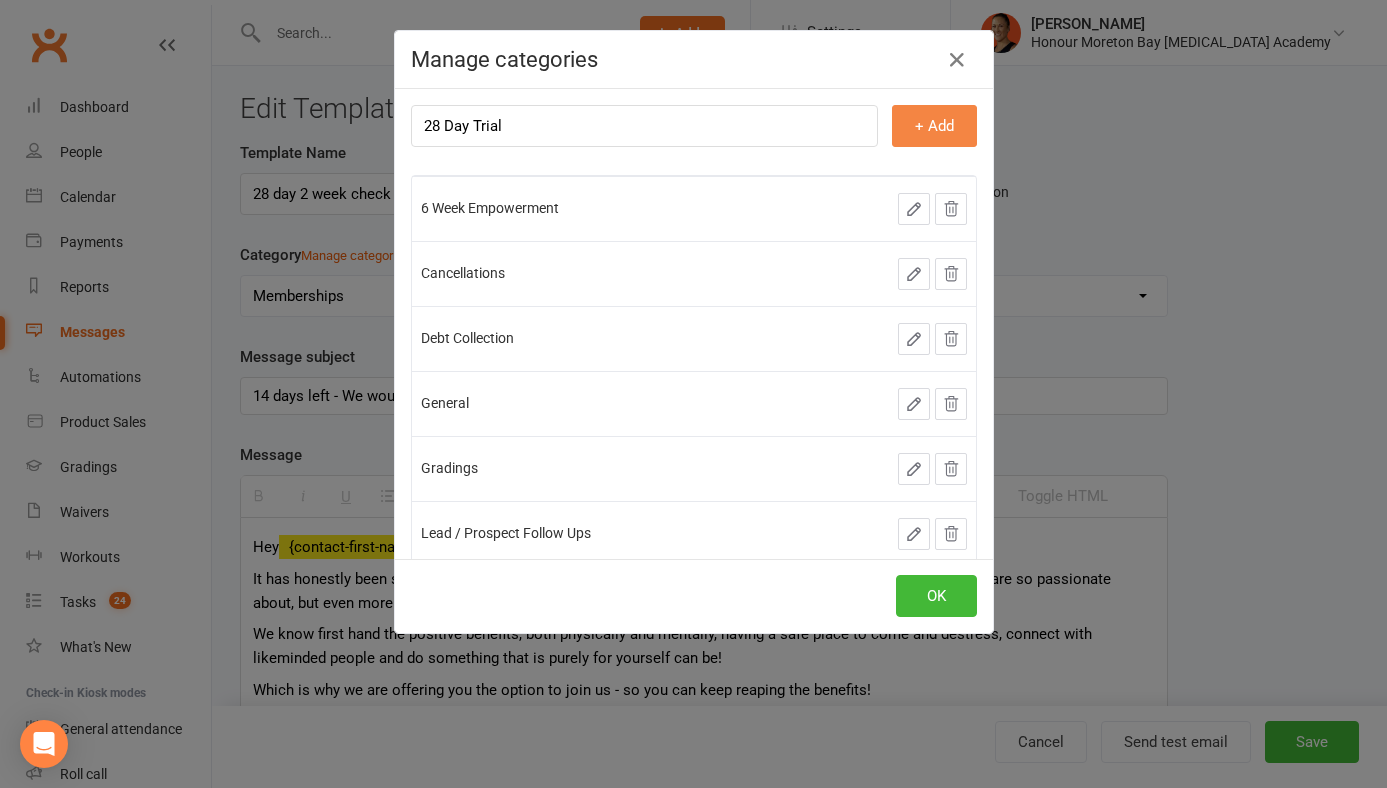 click on "+ Add" at bounding box center (934, 126) 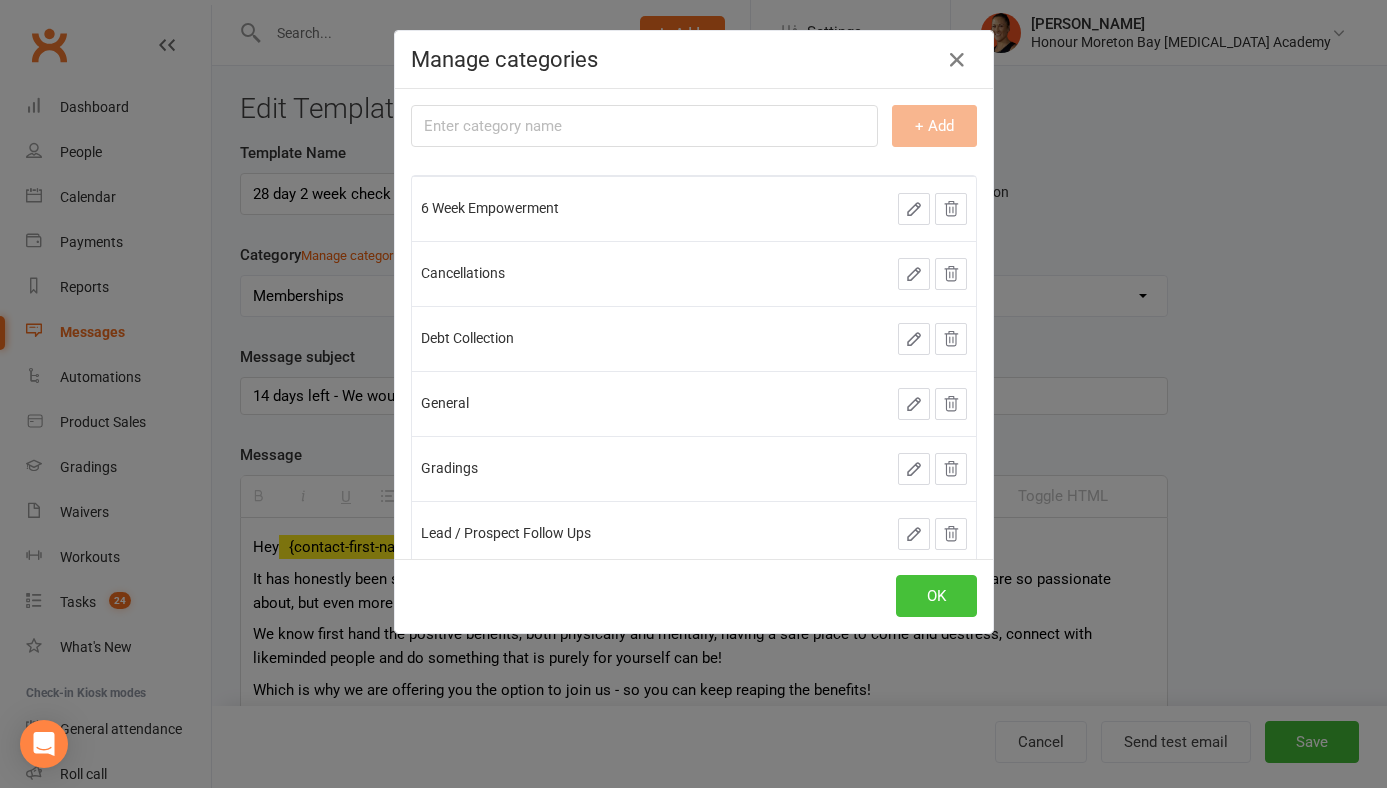 click on "OK" at bounding box center [936, 596] 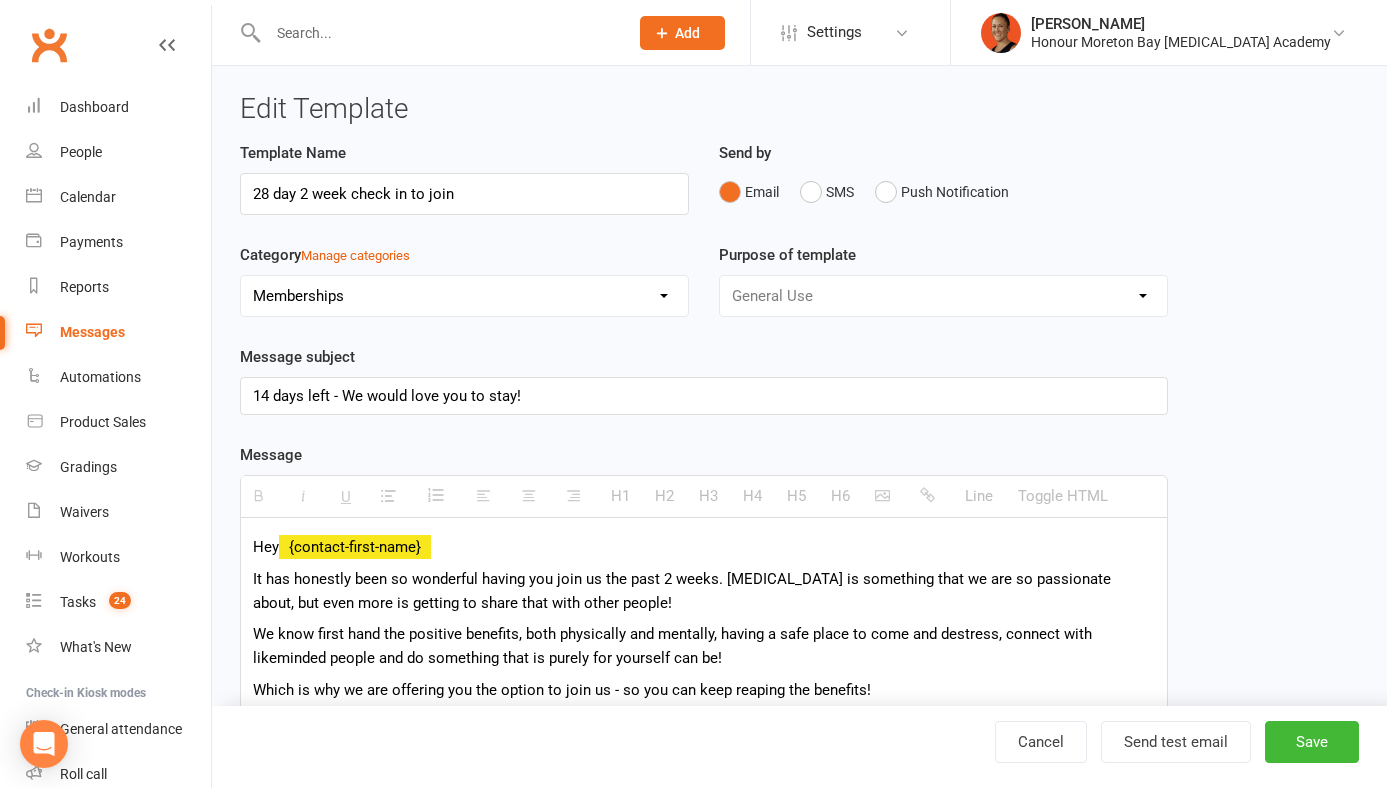click on "No category 28 Day Trial 6 Week Empowerment Cancellations Debt Collection General Gradings Lead / Prospect Follow Ups Memberships Mobile App Train Like A Fighter Challenge" at bounding box center (464, 296) 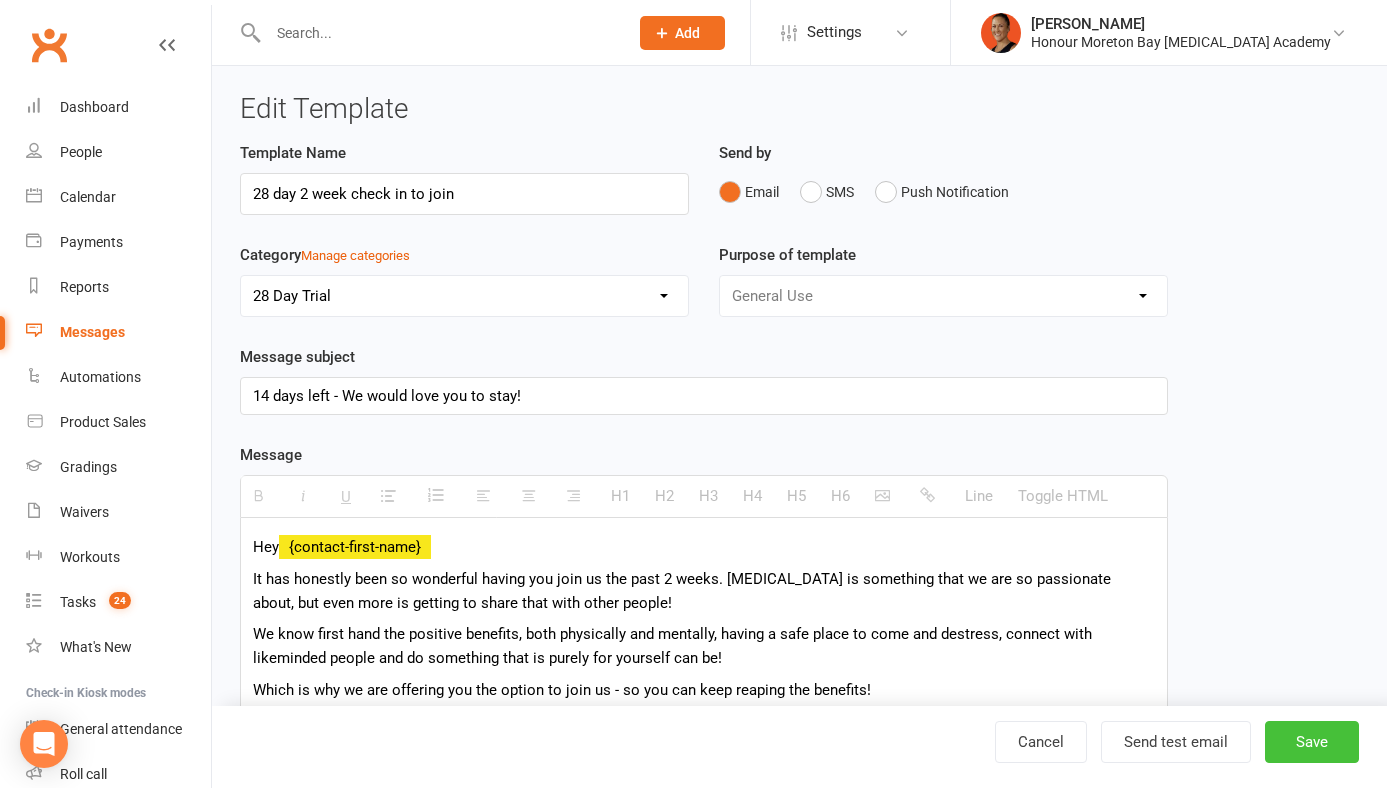 click on "Save" at bounding box center [1312, 742] 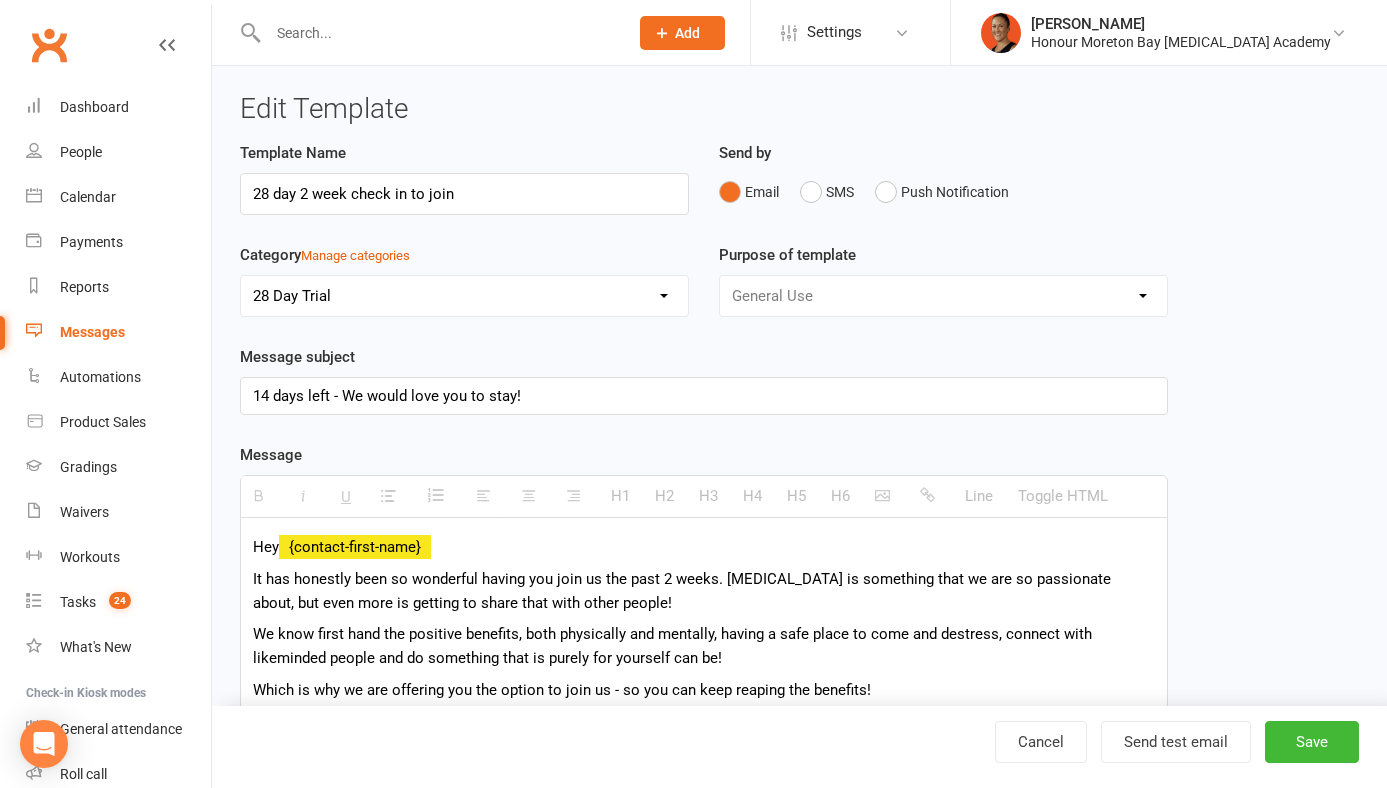 select on "100" 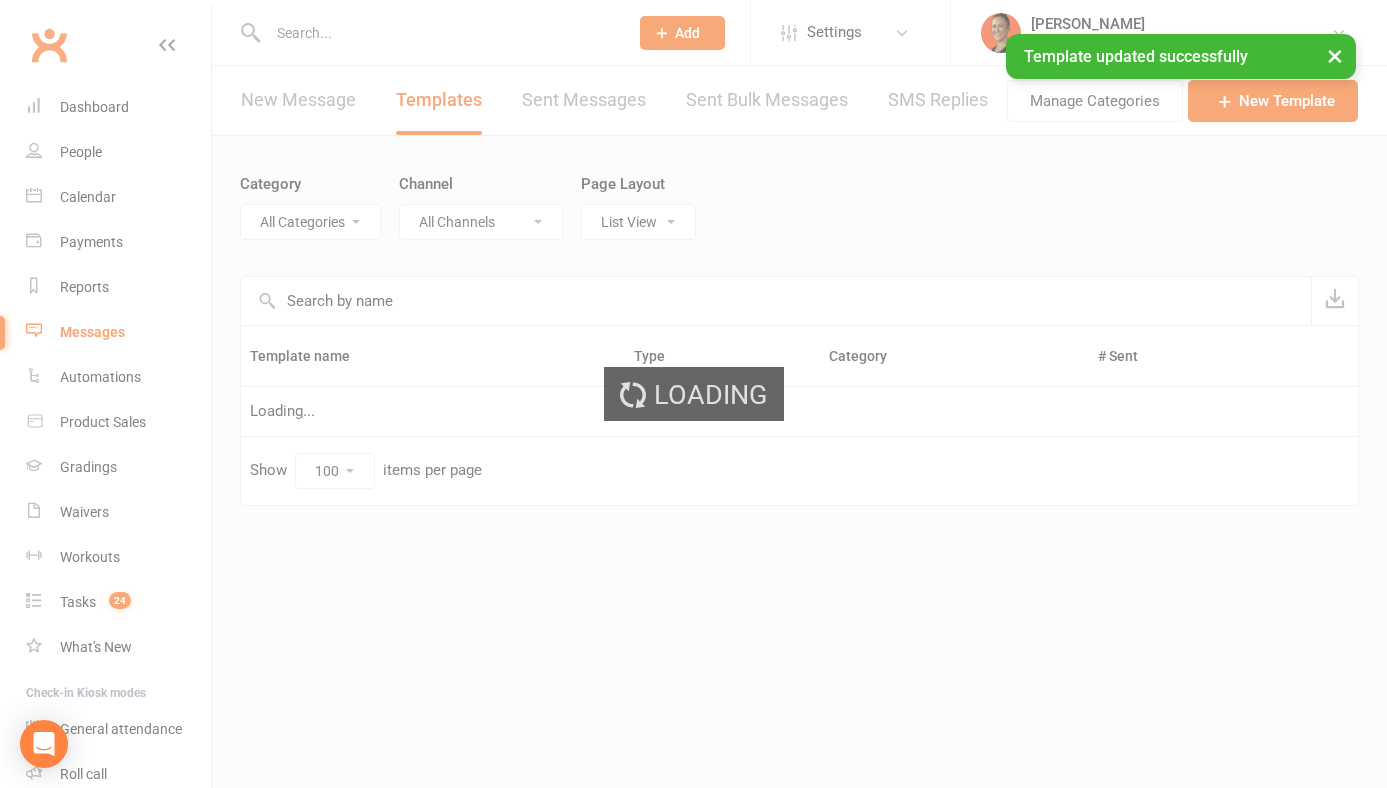 select on "7669" 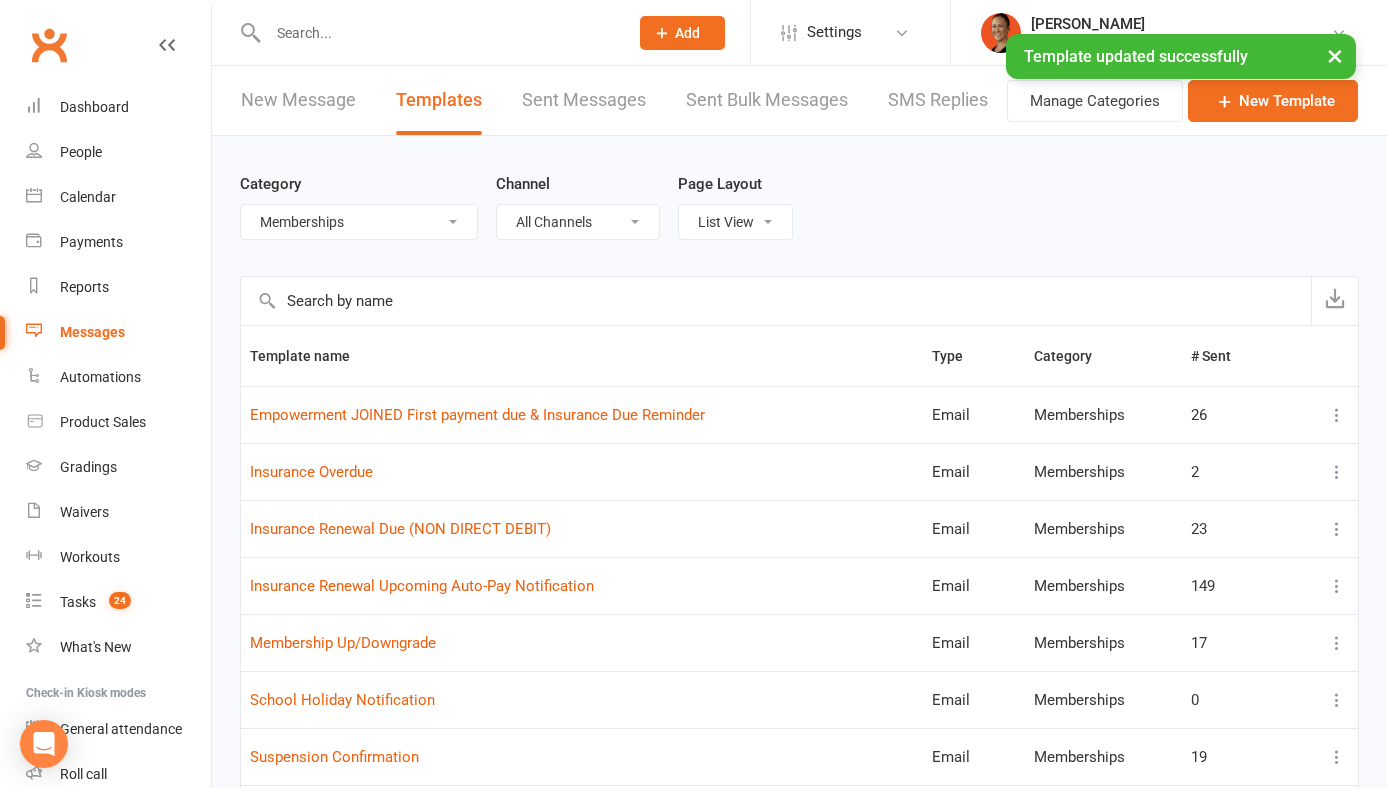 click on "All Categories (No category) 28 Day Trial 6 Week Empowerment Cancellations Debt Collection General Gradings Lead / Prospect Follow Ups Memberships Mobile App Train Like A Fighter Challenge" at bounding box center (359, 222) 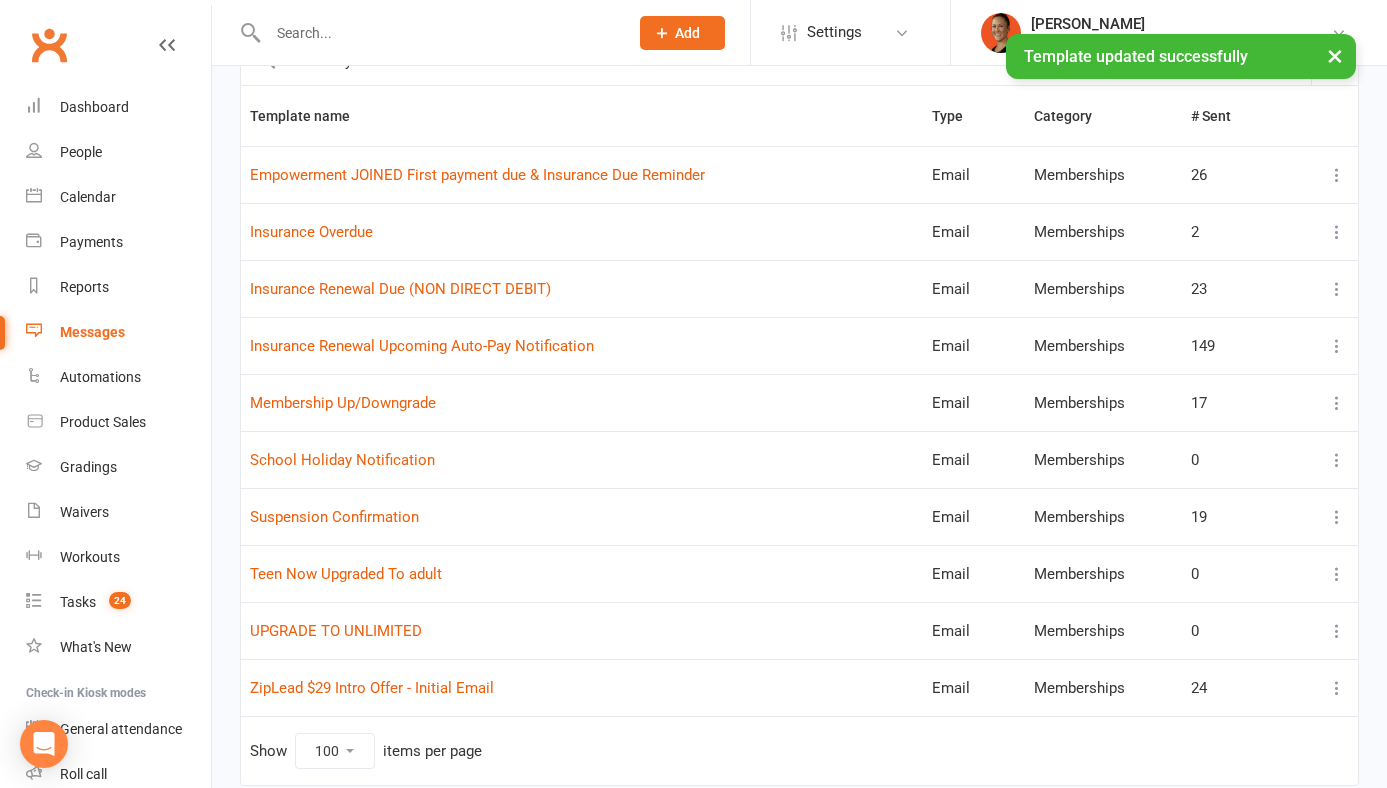 scroll, scrollTop: 248, scrollLeft: 0, axis: vertical 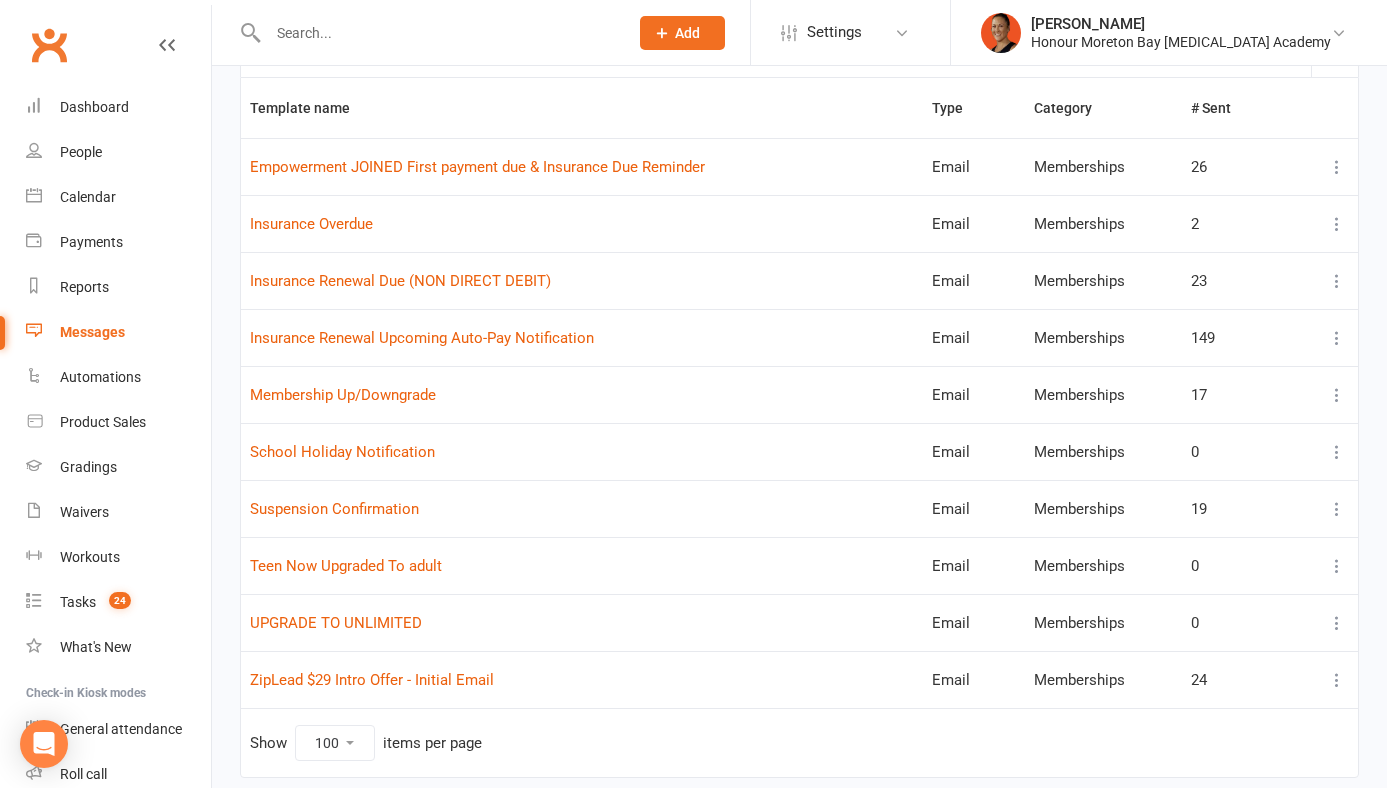 click at bounding box center (1337, 680) 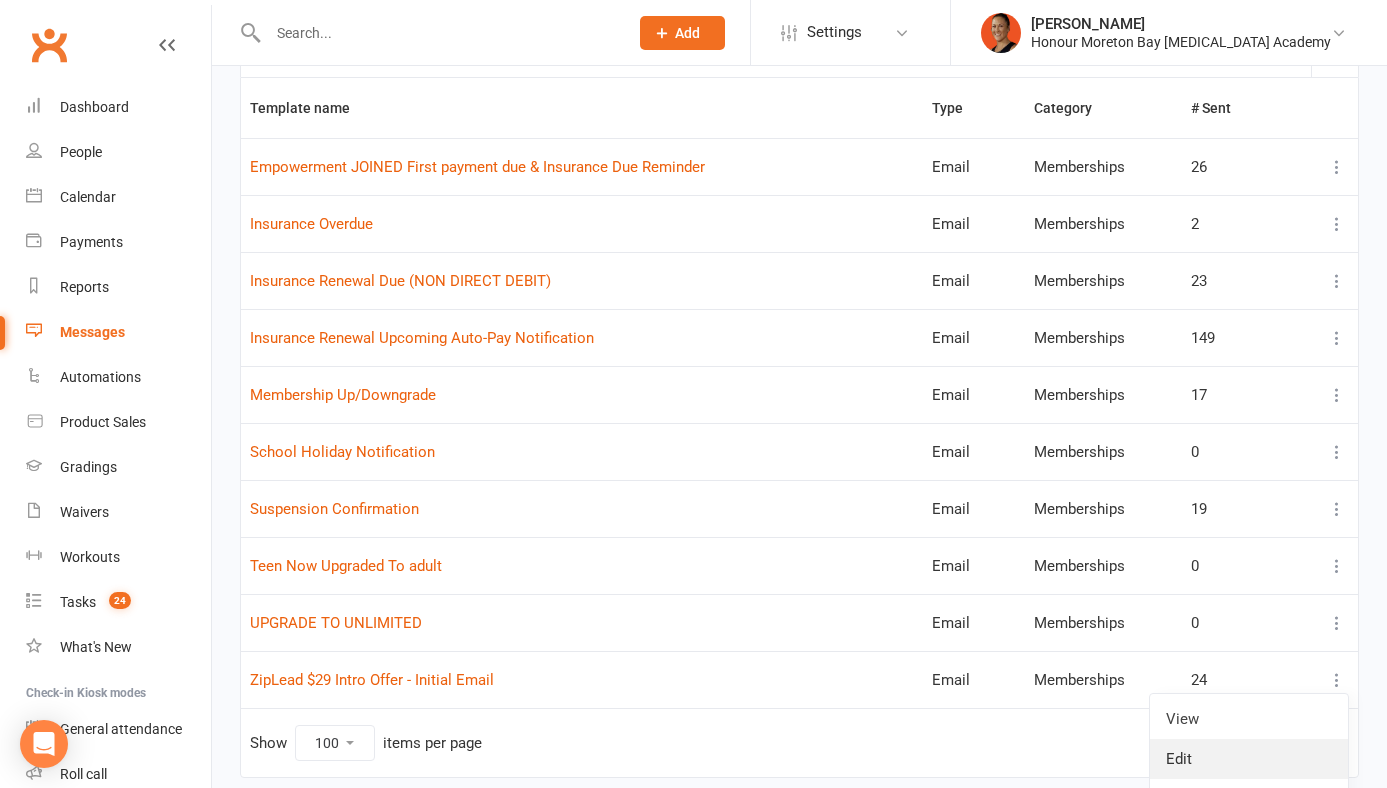 click on "Edit" at bounding box center [1249, 759] 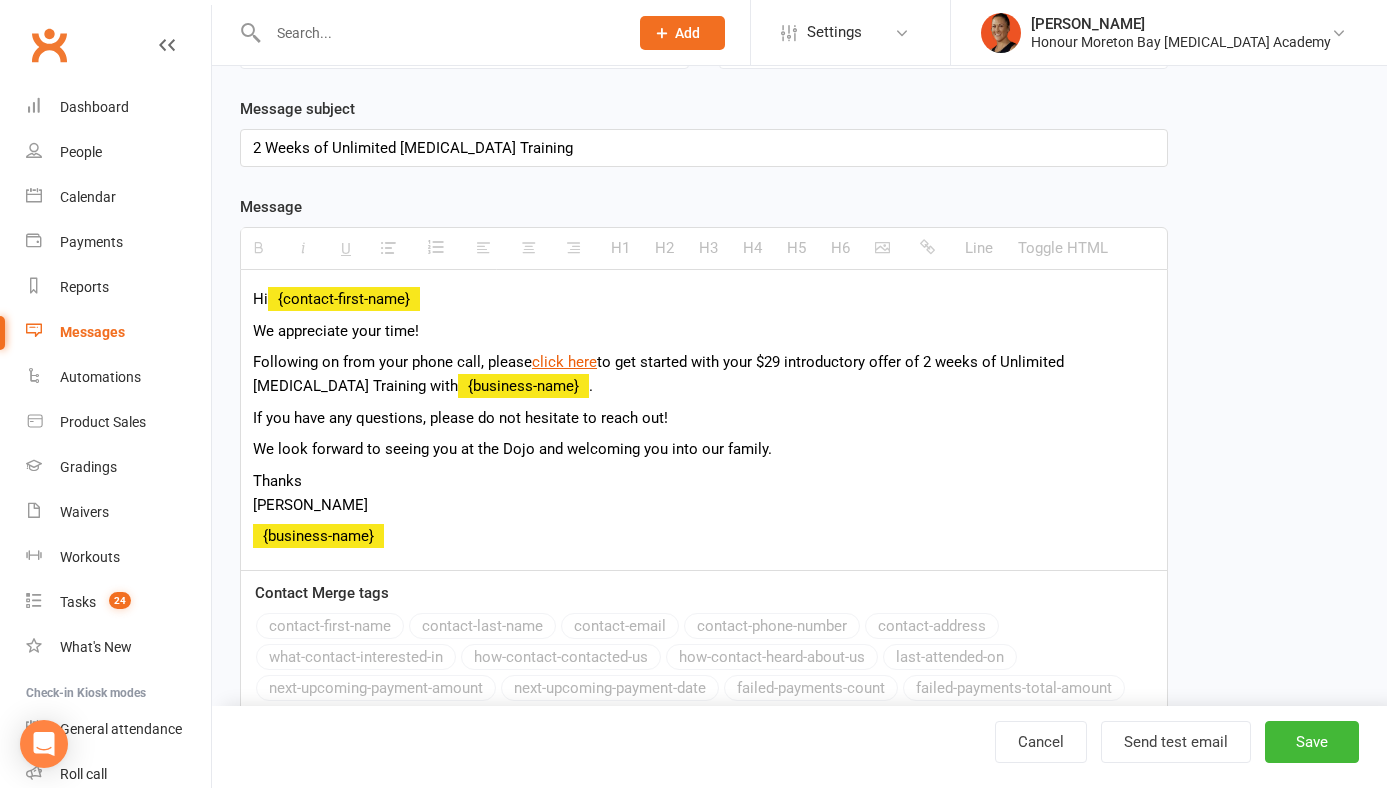 scroll, scrollTop: 0, scrollLeft: 0, axis: both 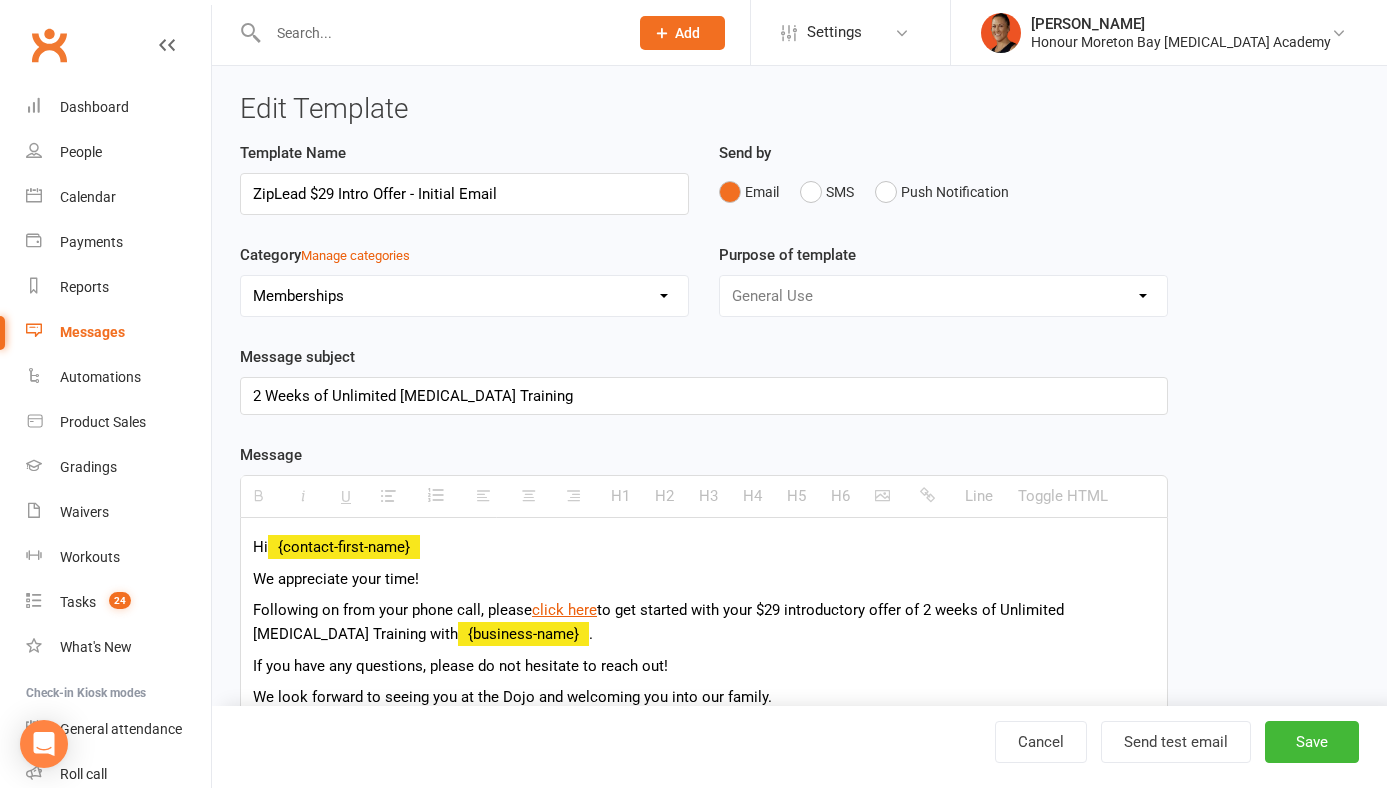 click on "No category 28 Day Trial 6 Week Empowerment Cancellations Debt Collection General Gradings Lead / Prospect Follow Ups Memberships Mobile App Train Like A Fighter Challenge" at bounding box center [464, 296] 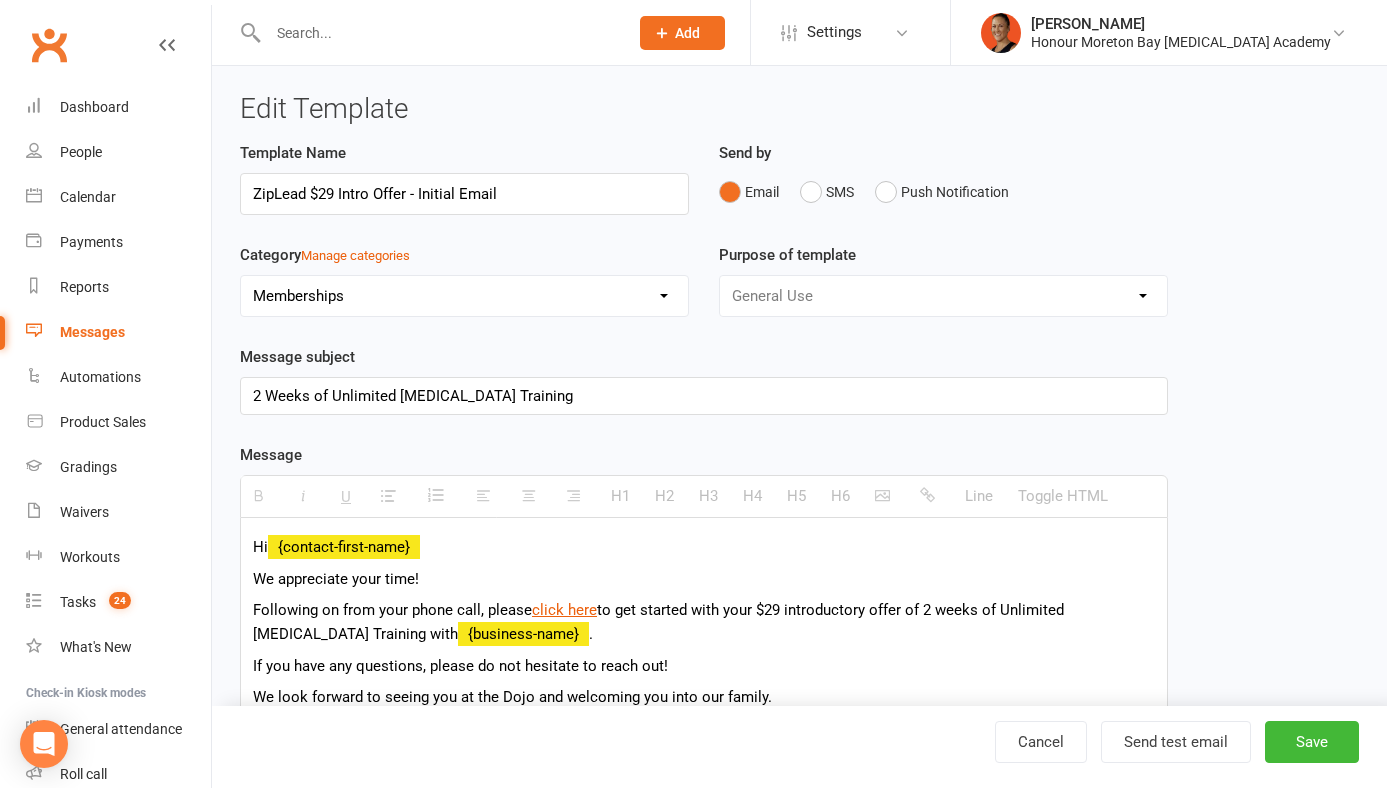 select on "0" 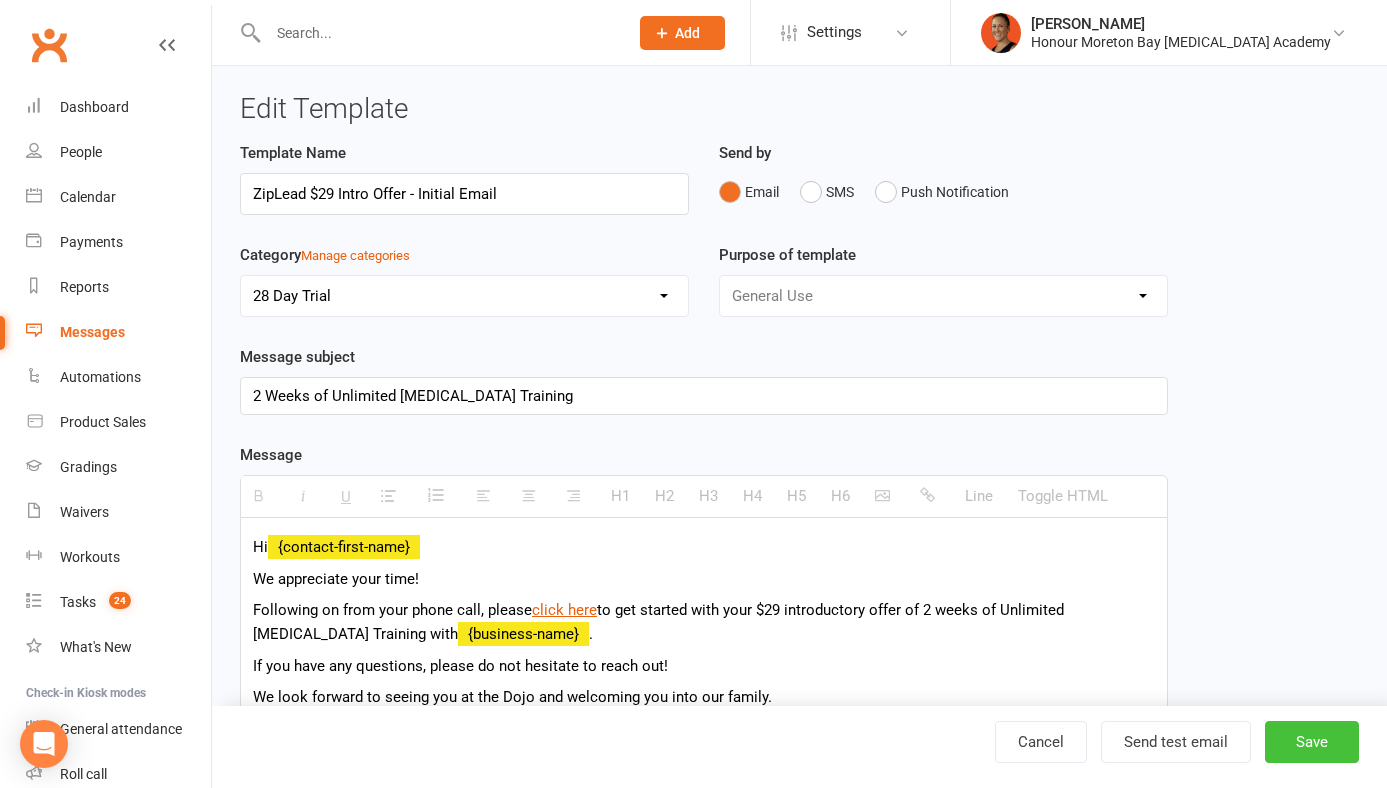 click on "Save" at bounding box center (1312, 742) 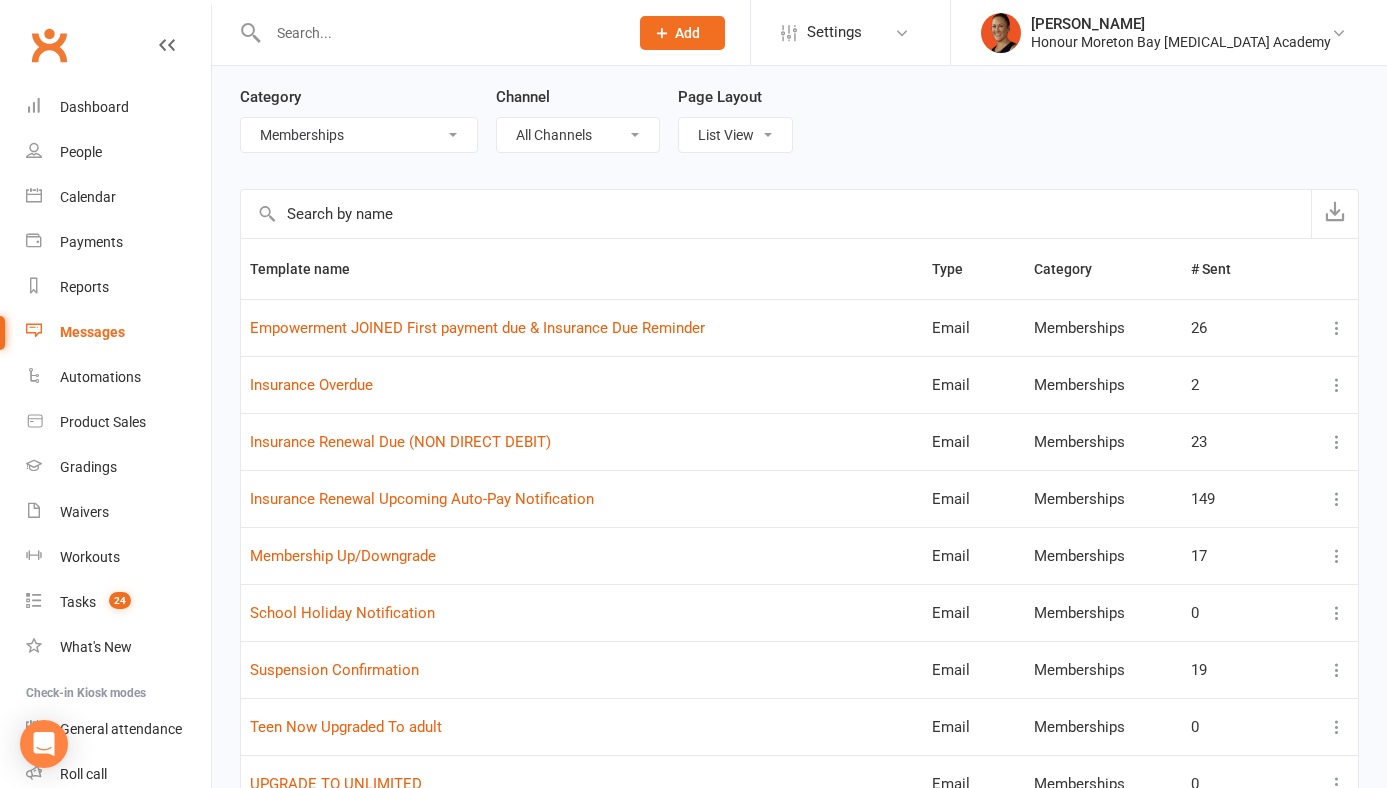 scroll, scrollTop: 71, scrollLeft: 0, axis: vertical 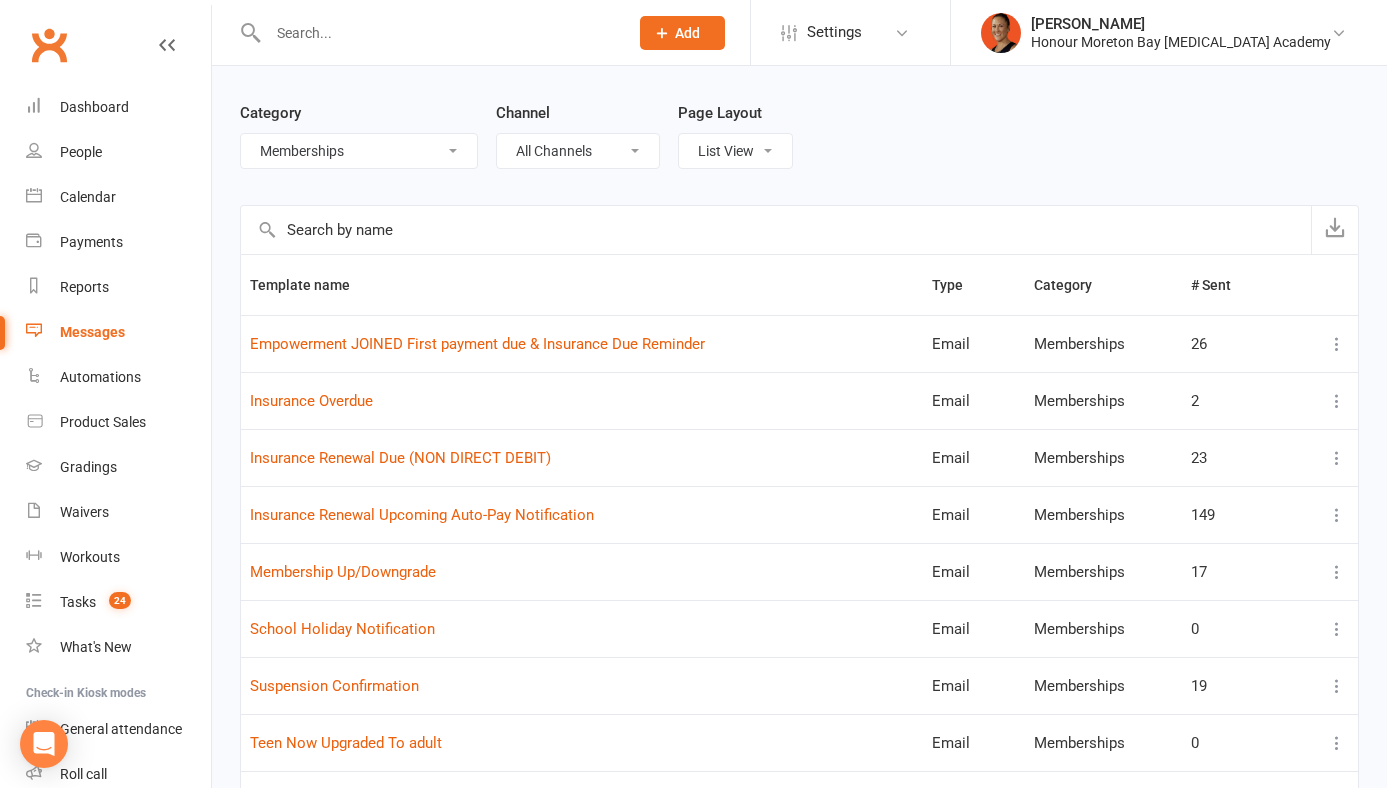 click on "All Categories (No category) 28 Day Trial 6 Week Empowerment Cancellations Debt Collection General Gradings Lead / Prospect Follow Ups Memberships Mobile App Train Like A Fighter Challenge" at bounding box center (359, 151) 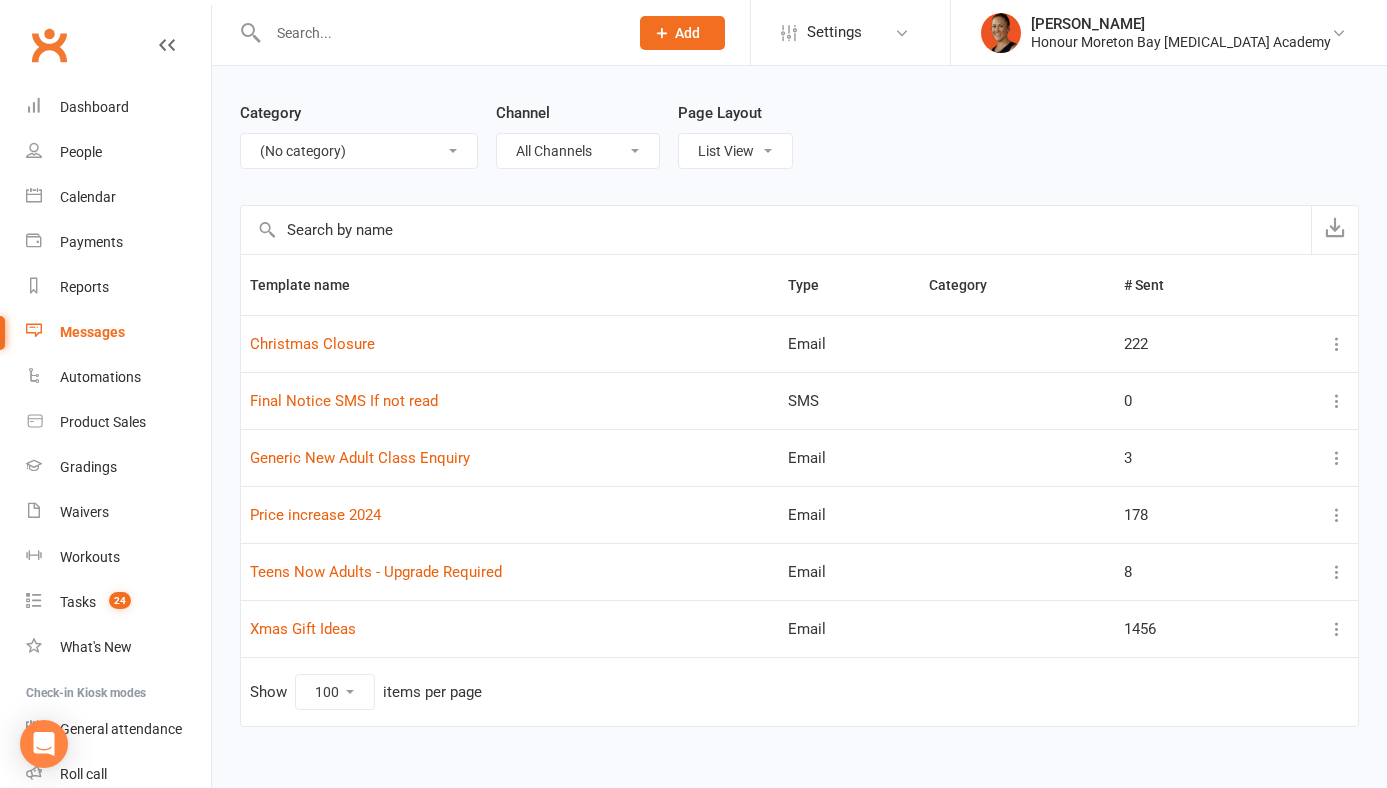click at bounding box center (1337, 401) 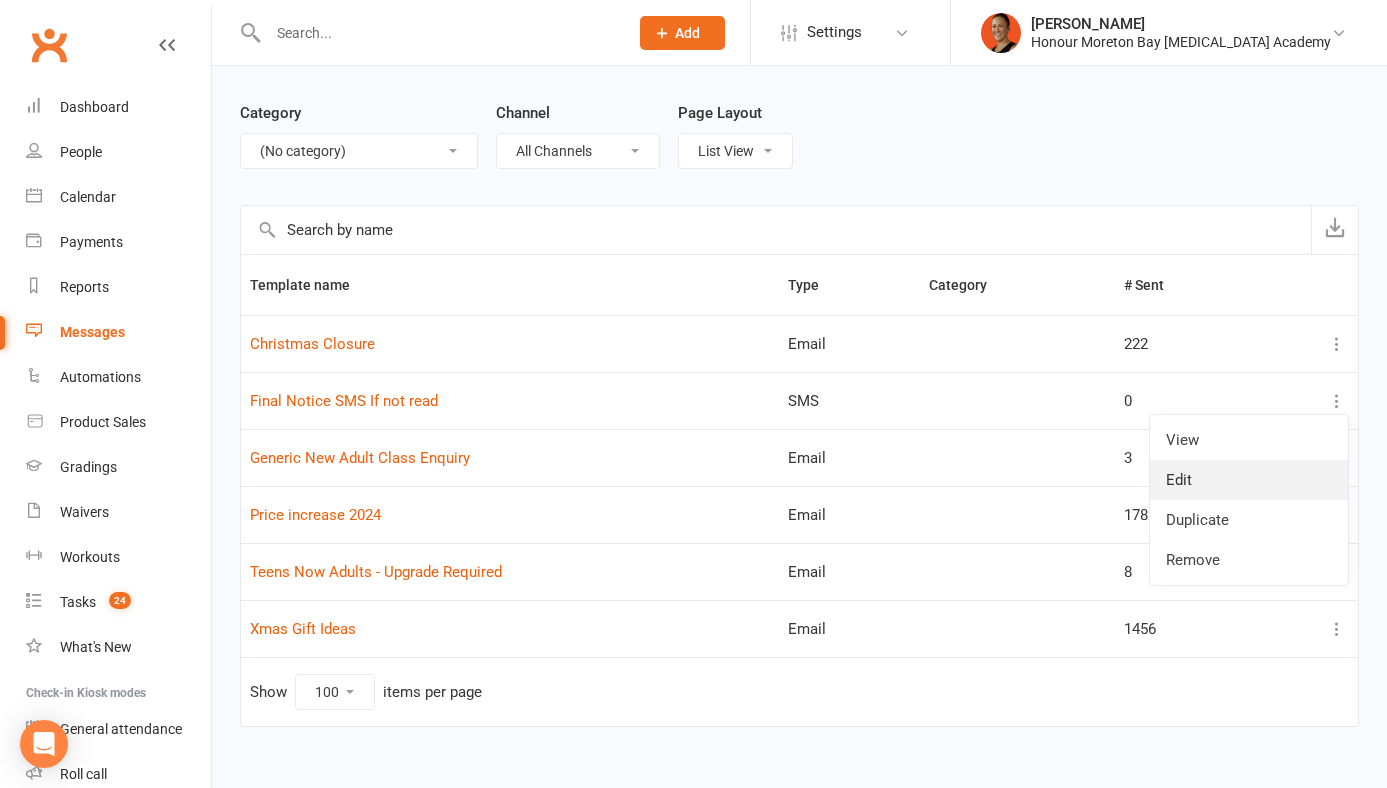 click on "Edit" at bounding box center (1249, 480) 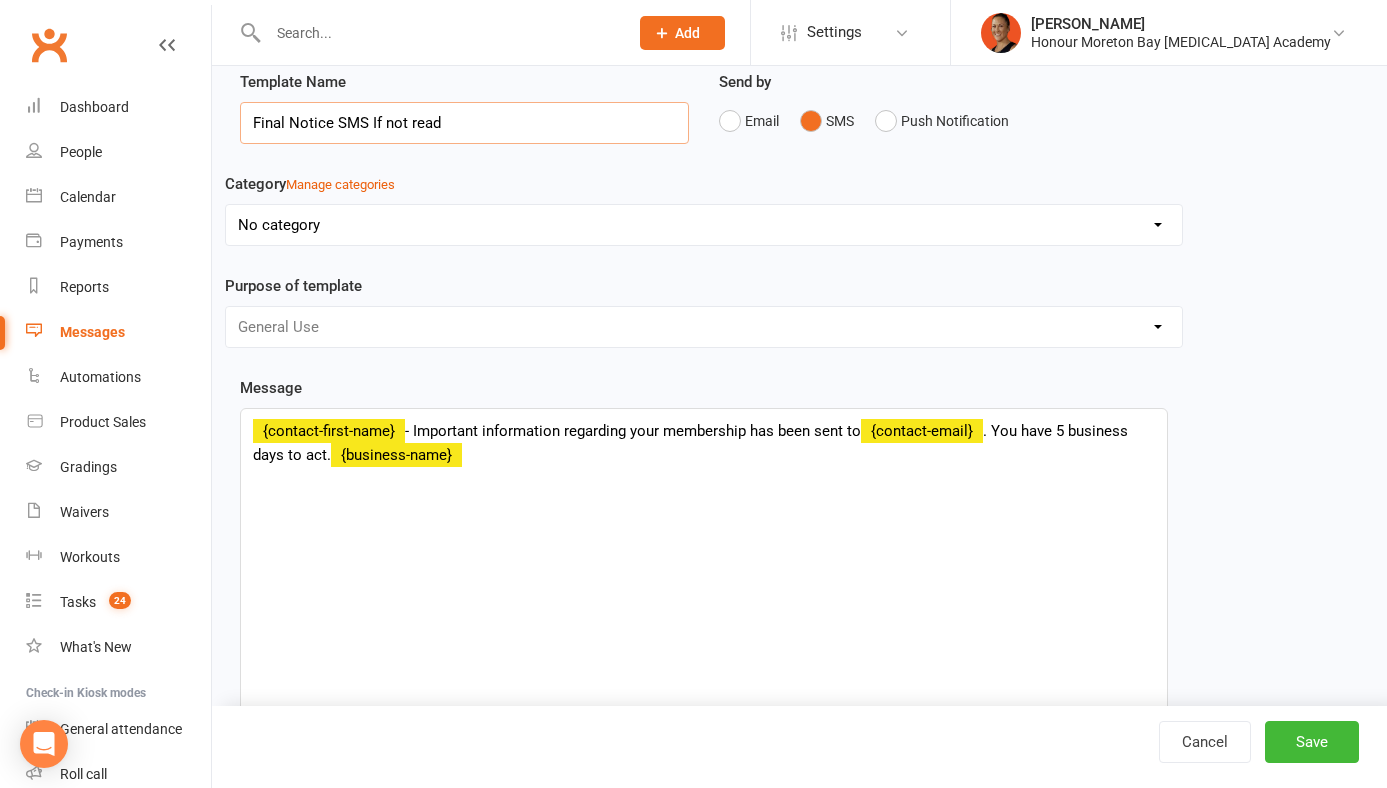 scroll, scrollTop: 0, scrollLeft: 0, axis: both 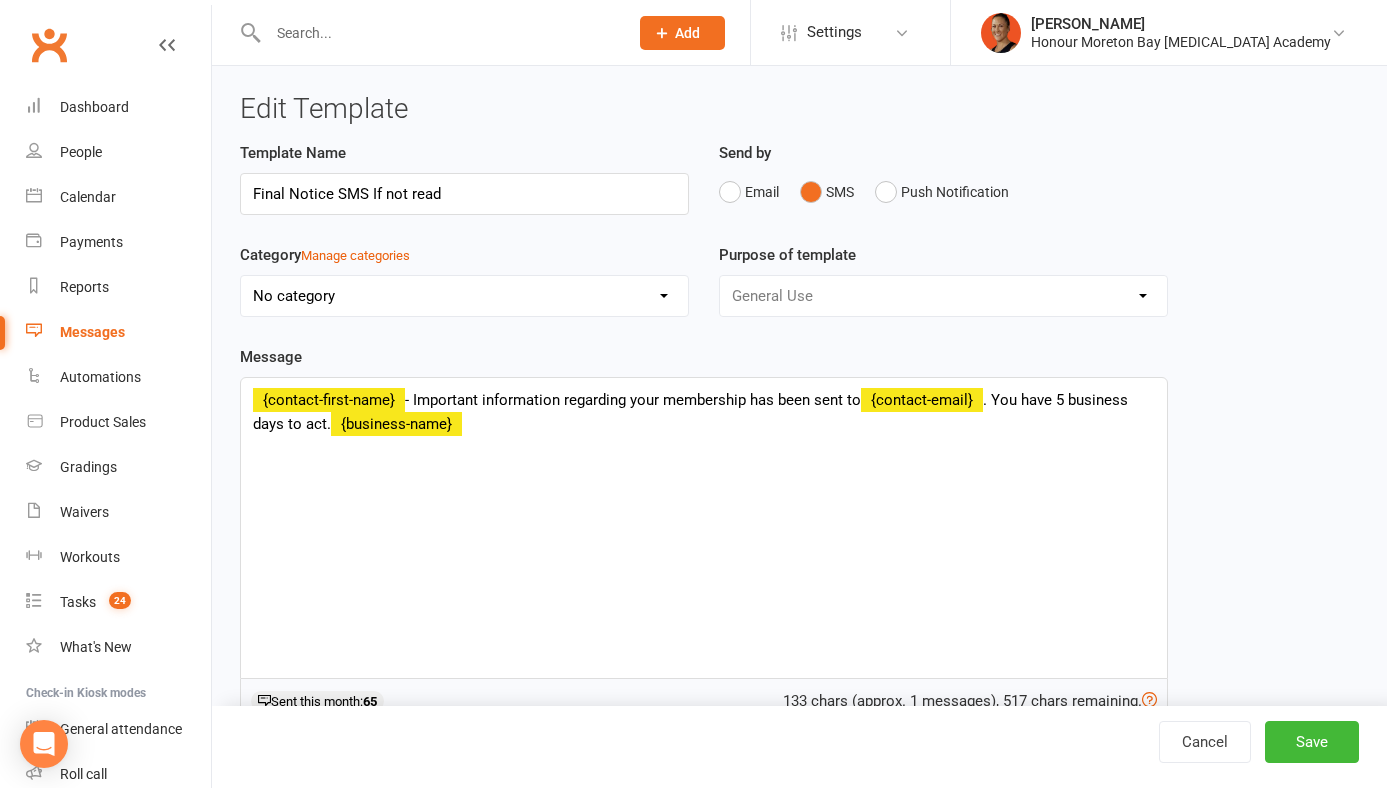 click on "Category  Manage categories No category 28 Day Trial 6 Week Empowerment Cancellations Debt Collection General Gradings Lead / Prospect Follow Ups Memberships Mobile App Train Like A Fighter Challenge" at bounding box center [464, 294] 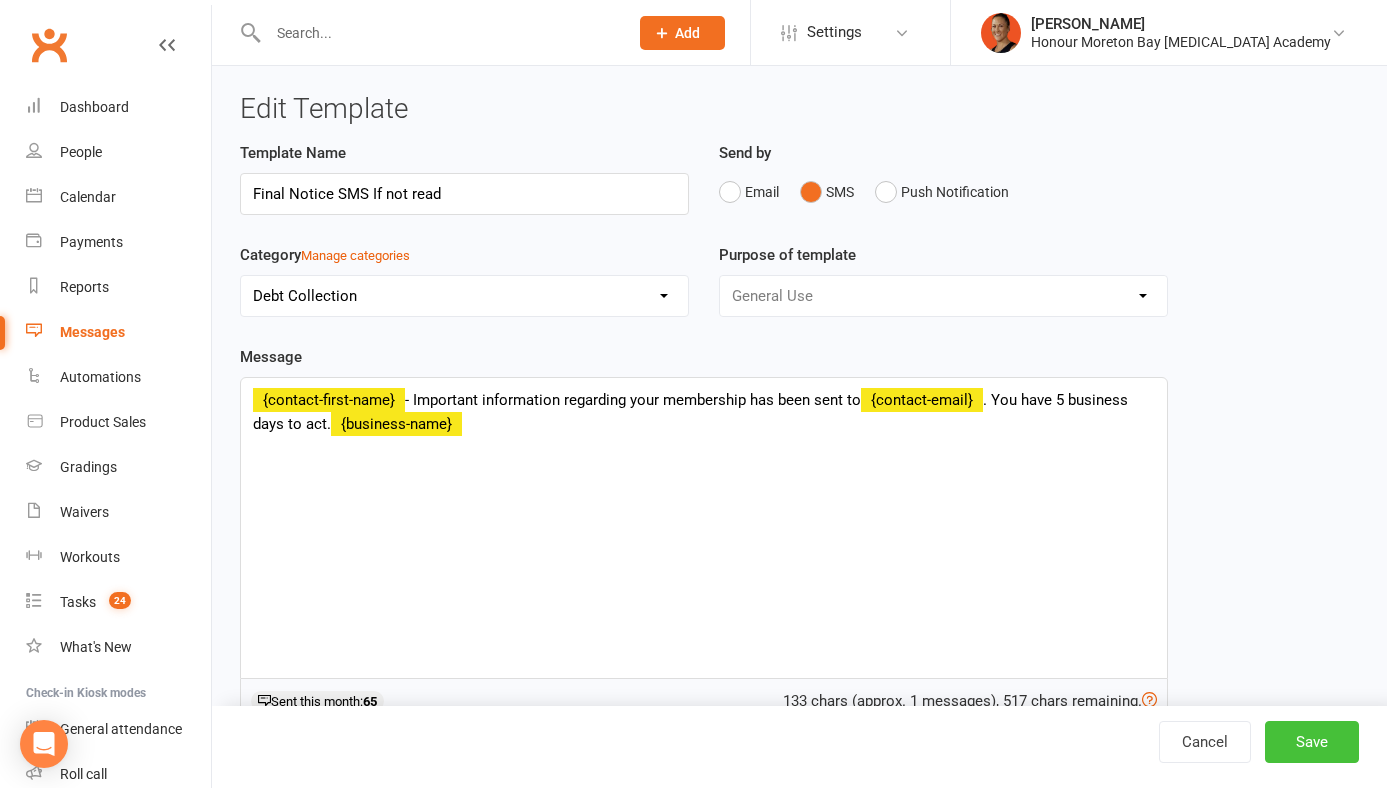 click on "Save" at bounding box center [1312, 742] 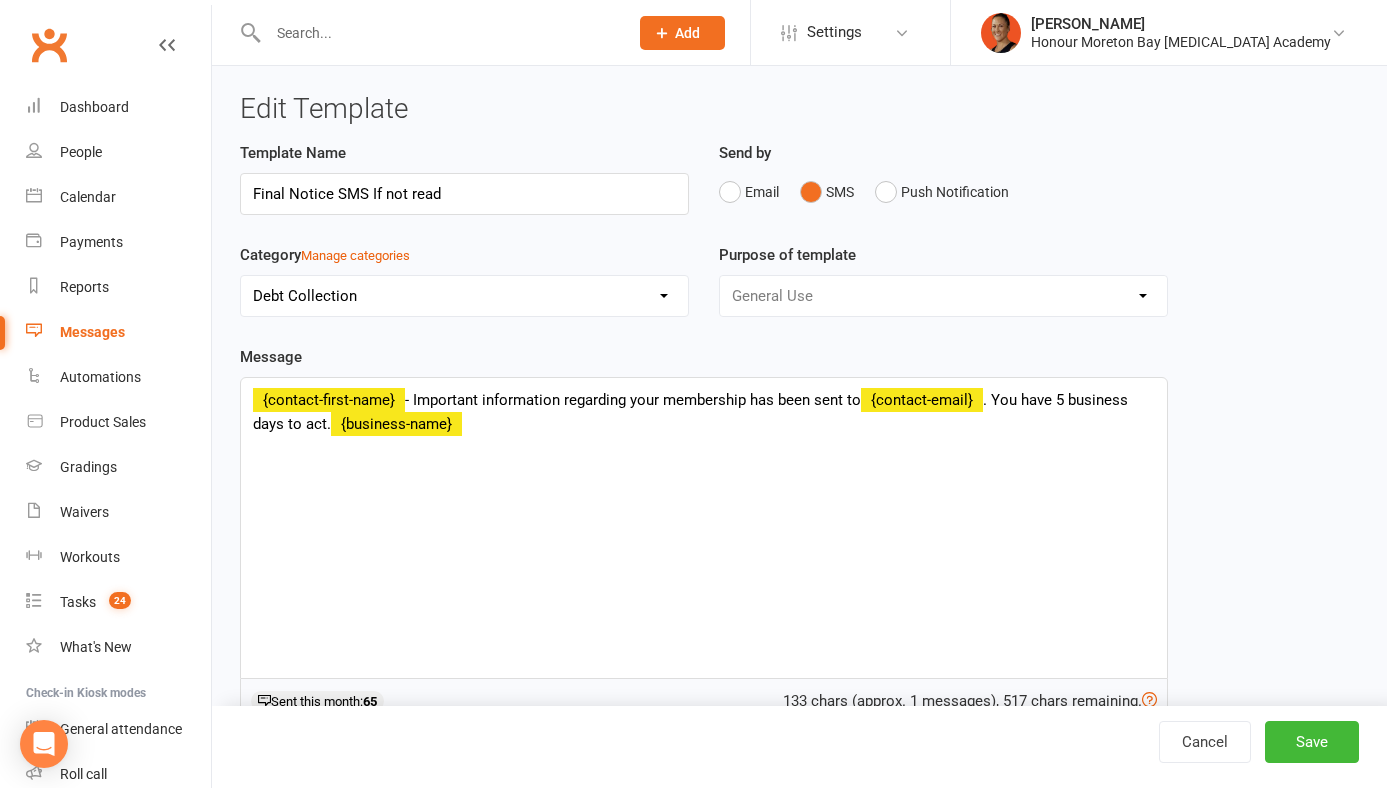 select on "100" 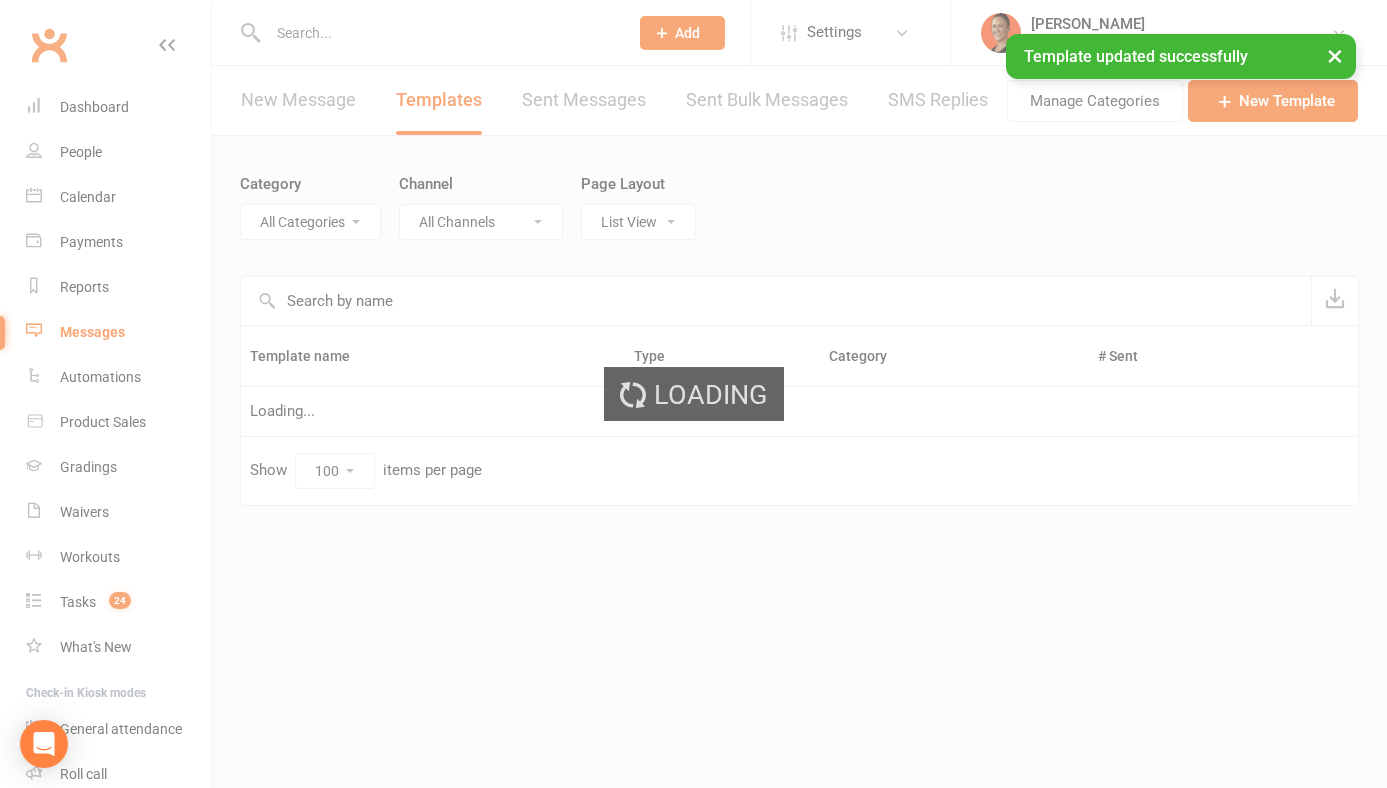 select on "-1" 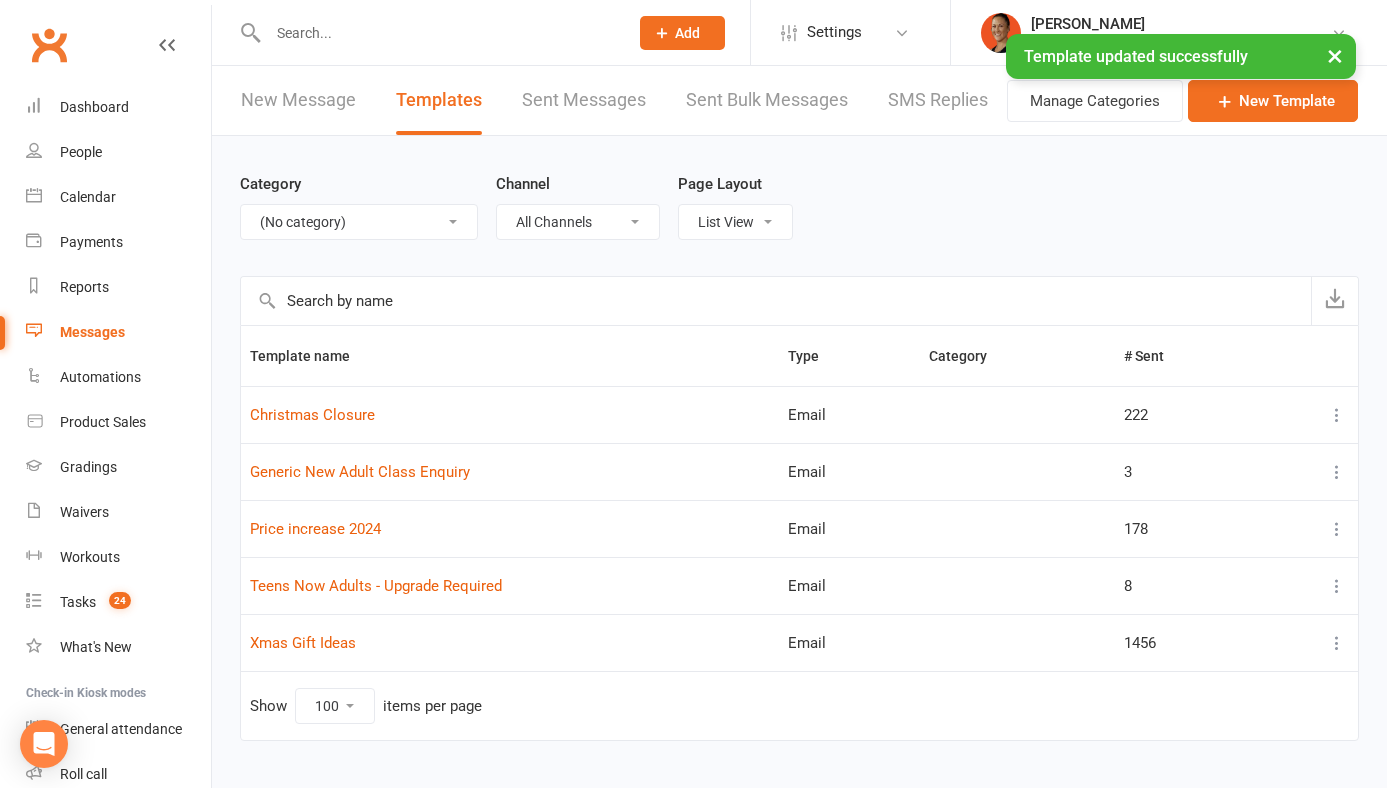 click at bounding box center (1337, 529) 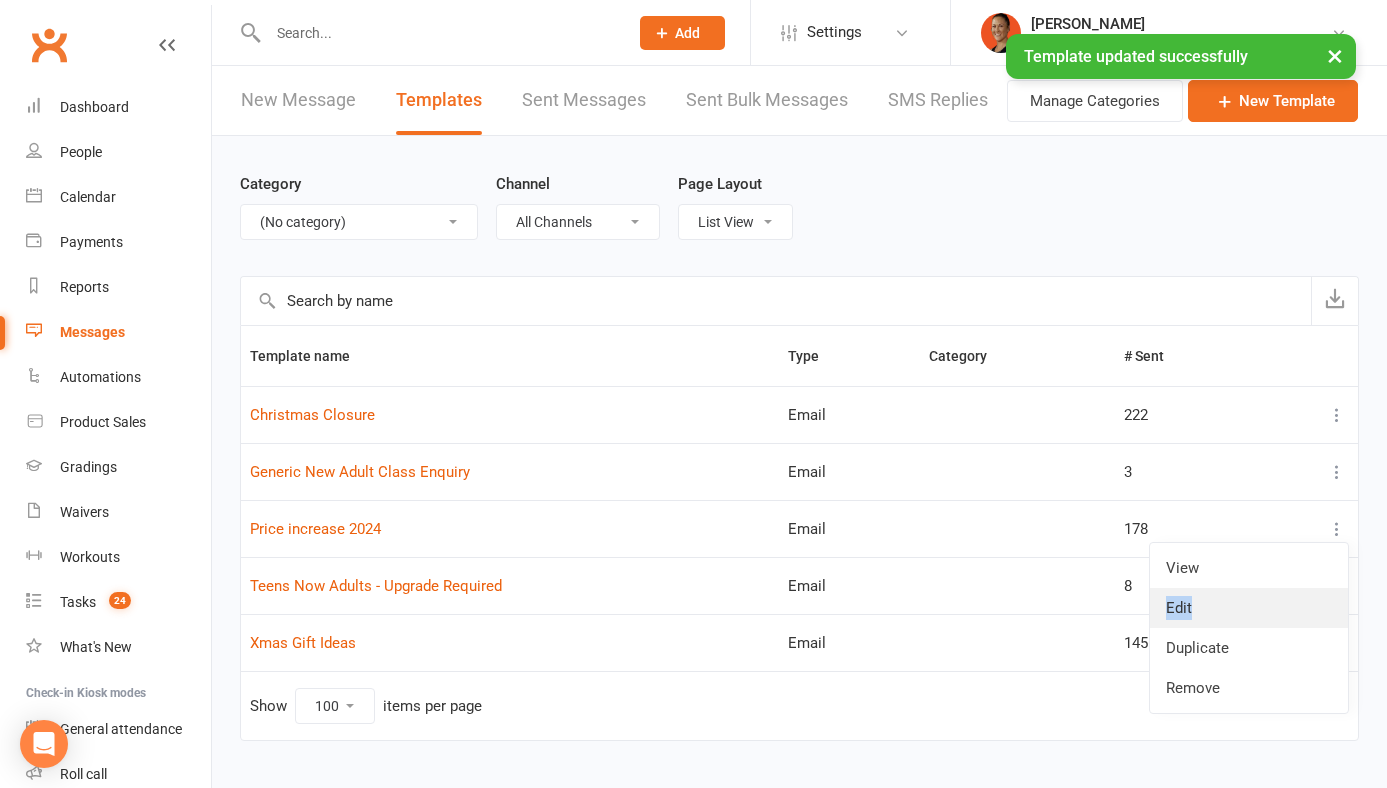 click on "View Edit Duplicate Remove" at bounding box center (1249, 628) 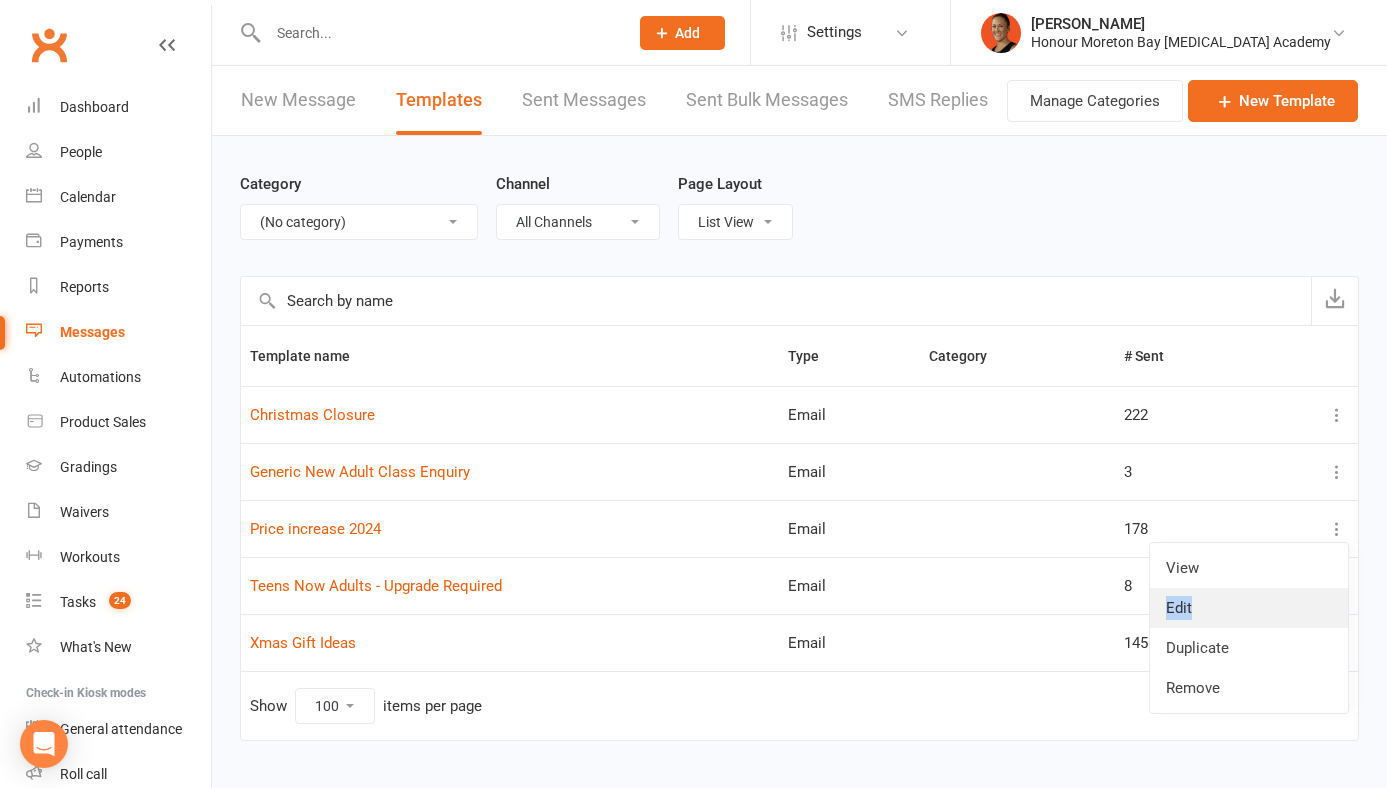 click on "Edit" at bounding box center (1249, 608) 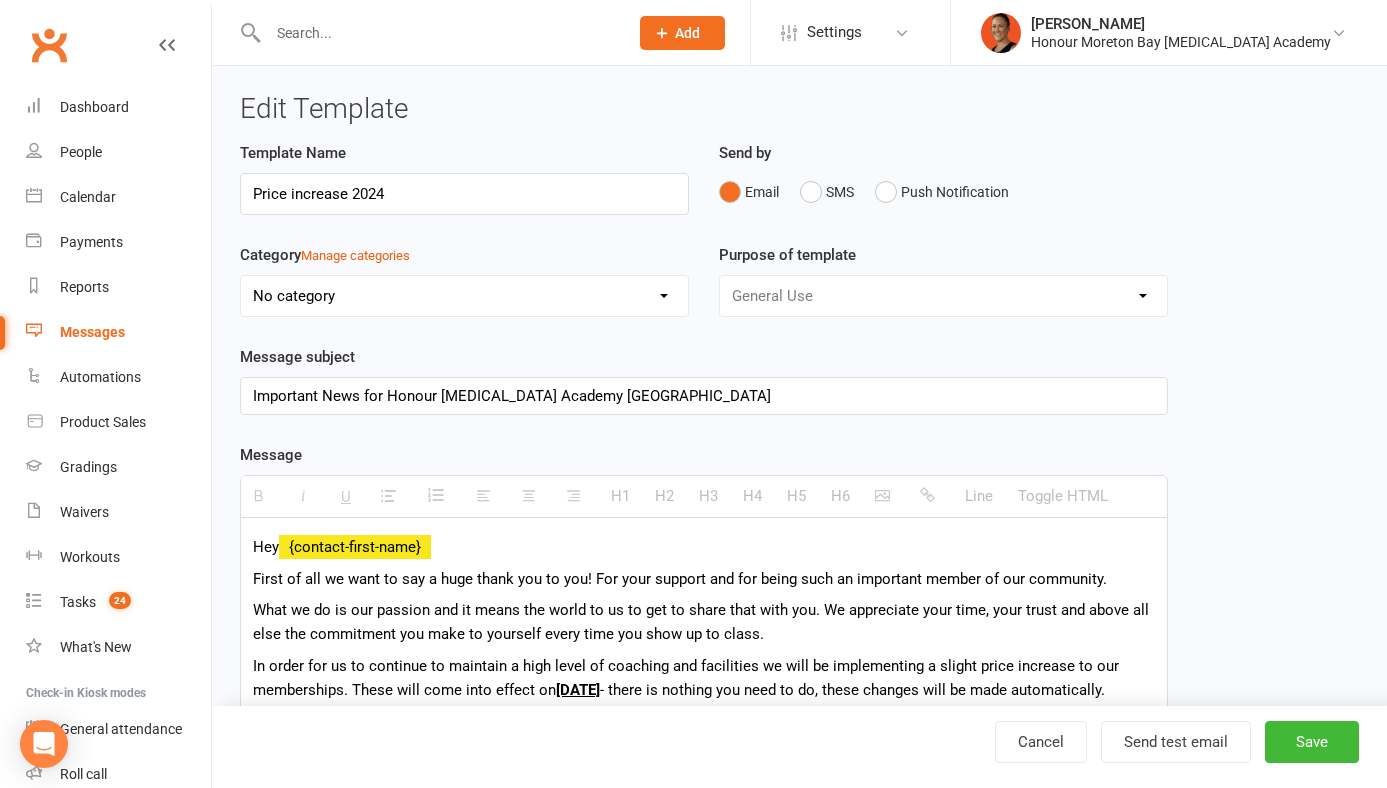 click on "No category 28 Day Trial 6 Week Empowerment Cancellations Debt Collection General Gradings Lead / Prospect Follow Ups Memberships Mobile App Train Like A Fighter Challenge" at bounding box center (464, 296) 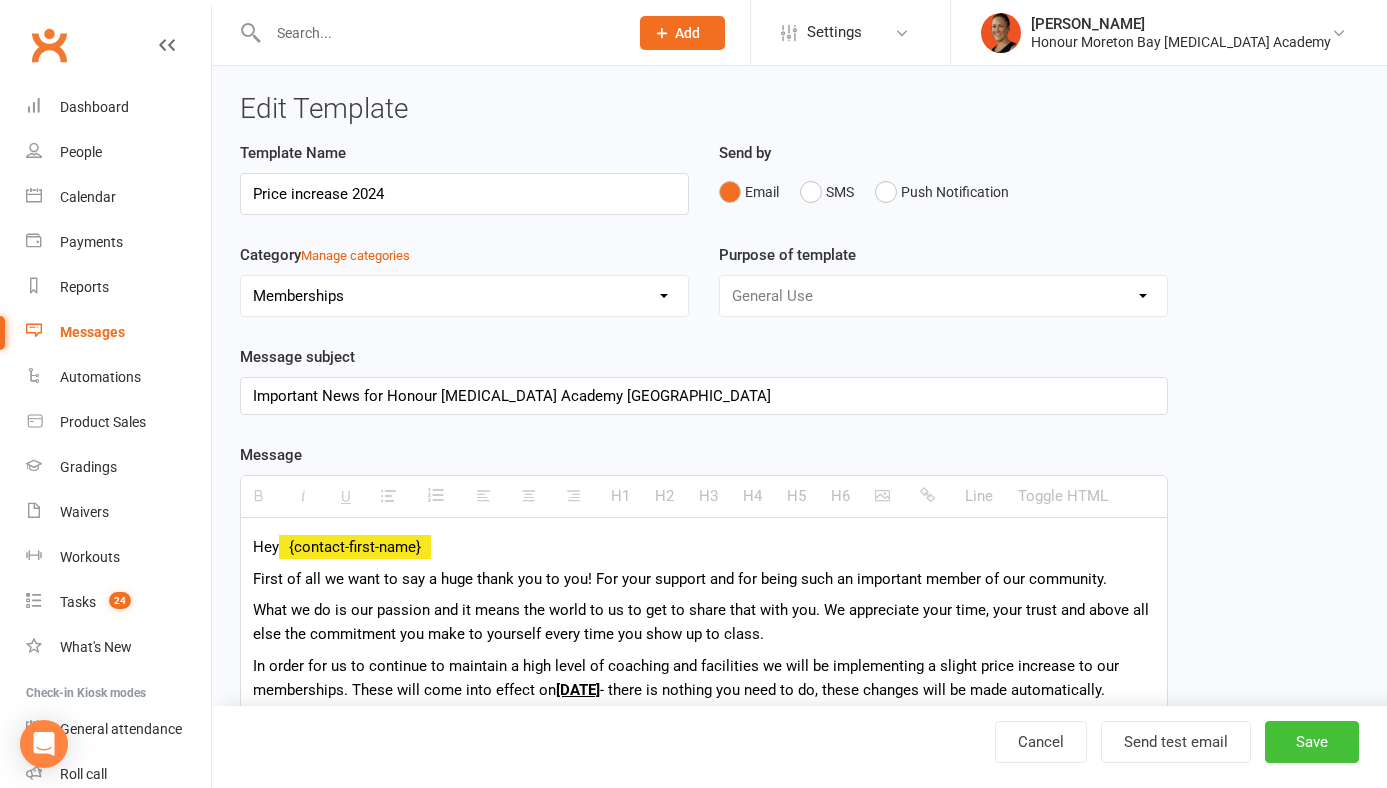 click on "Save" at bounding box center [1312, 742] 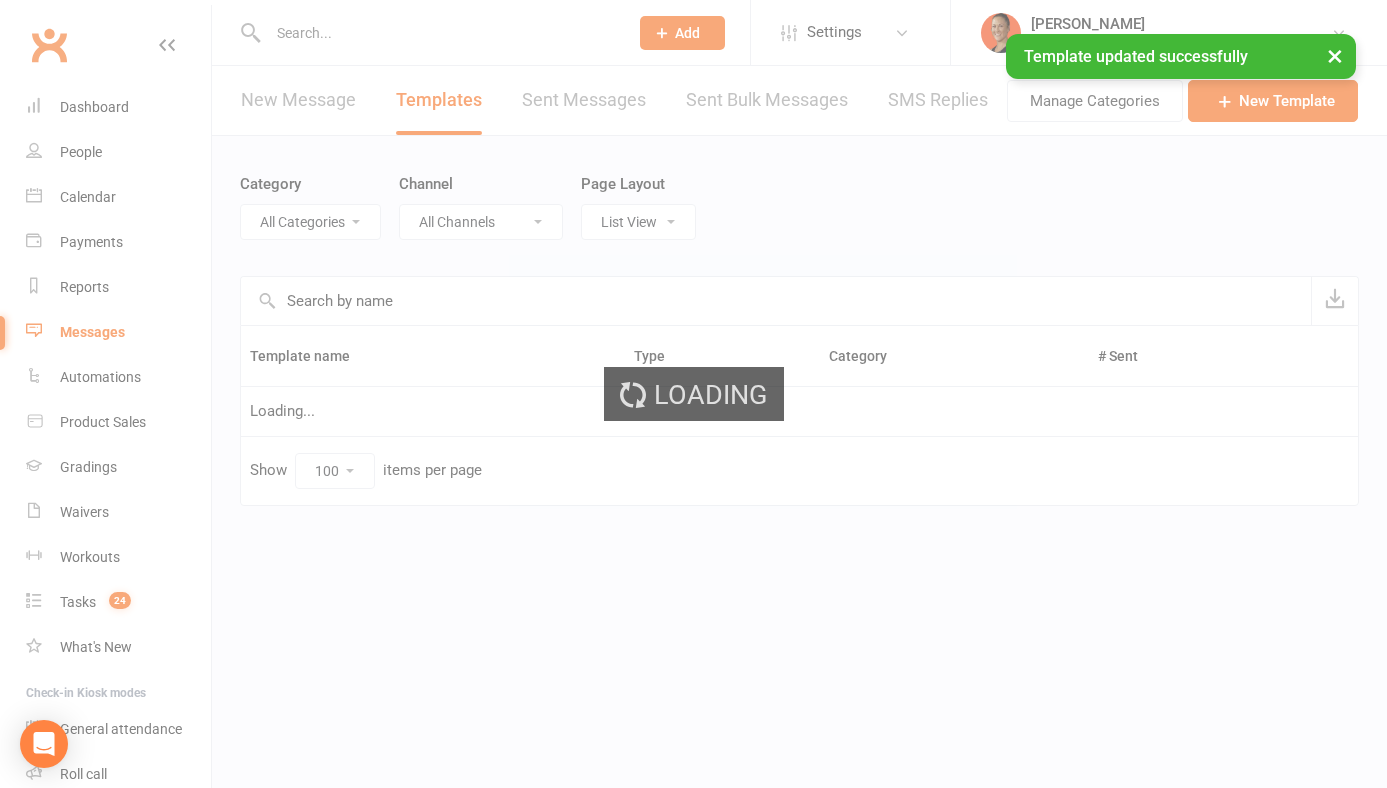 select on "-1" 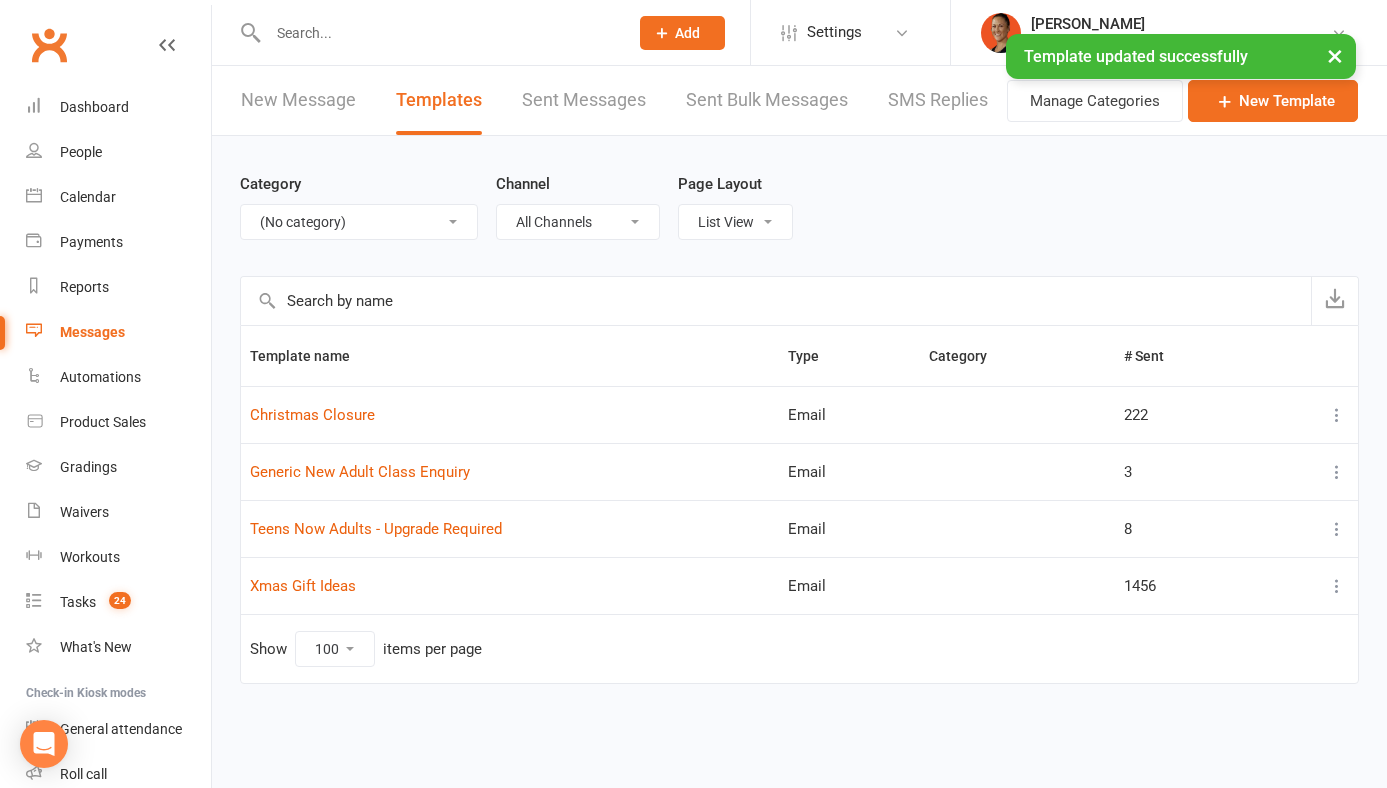 click at bounding box center [1337, 472] 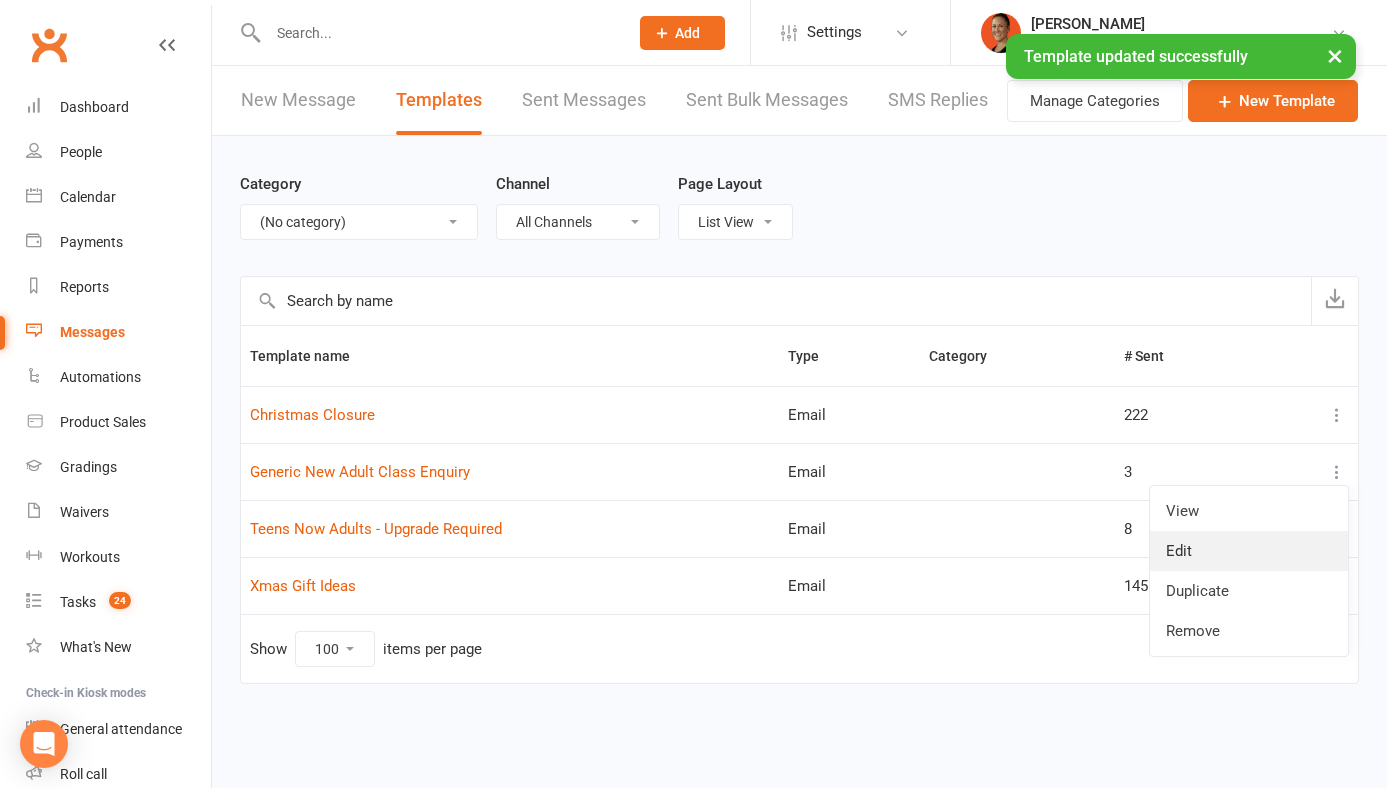 click on "Edit" at bounding box center (1249, 551) 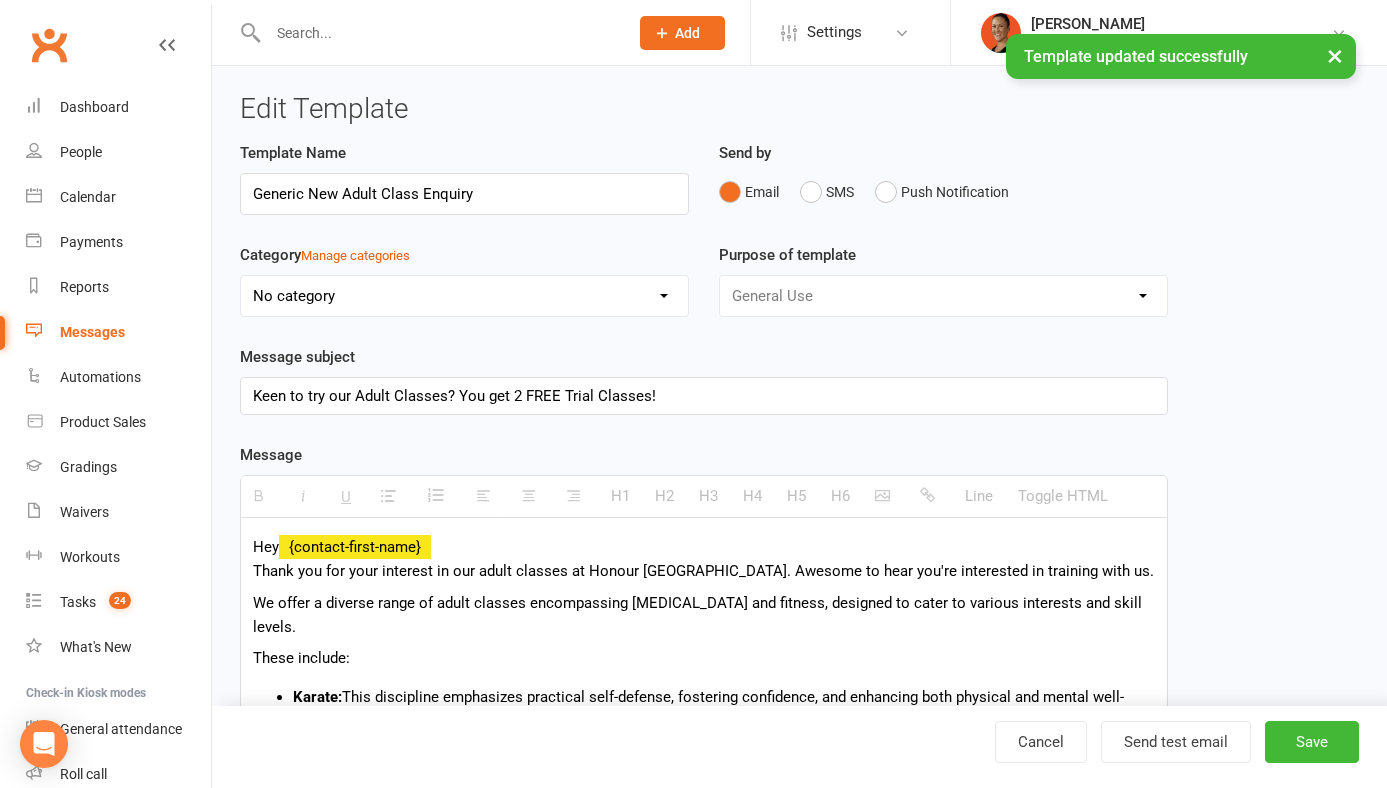click on "No category 28 Day Trial 6 Week Empowerment Cancellations Debt Collection General Gradings Lead / Prospect Follow Ups Memberships Mobile App Train Like A Fighter Challenge" at bounding box center [464, 296] 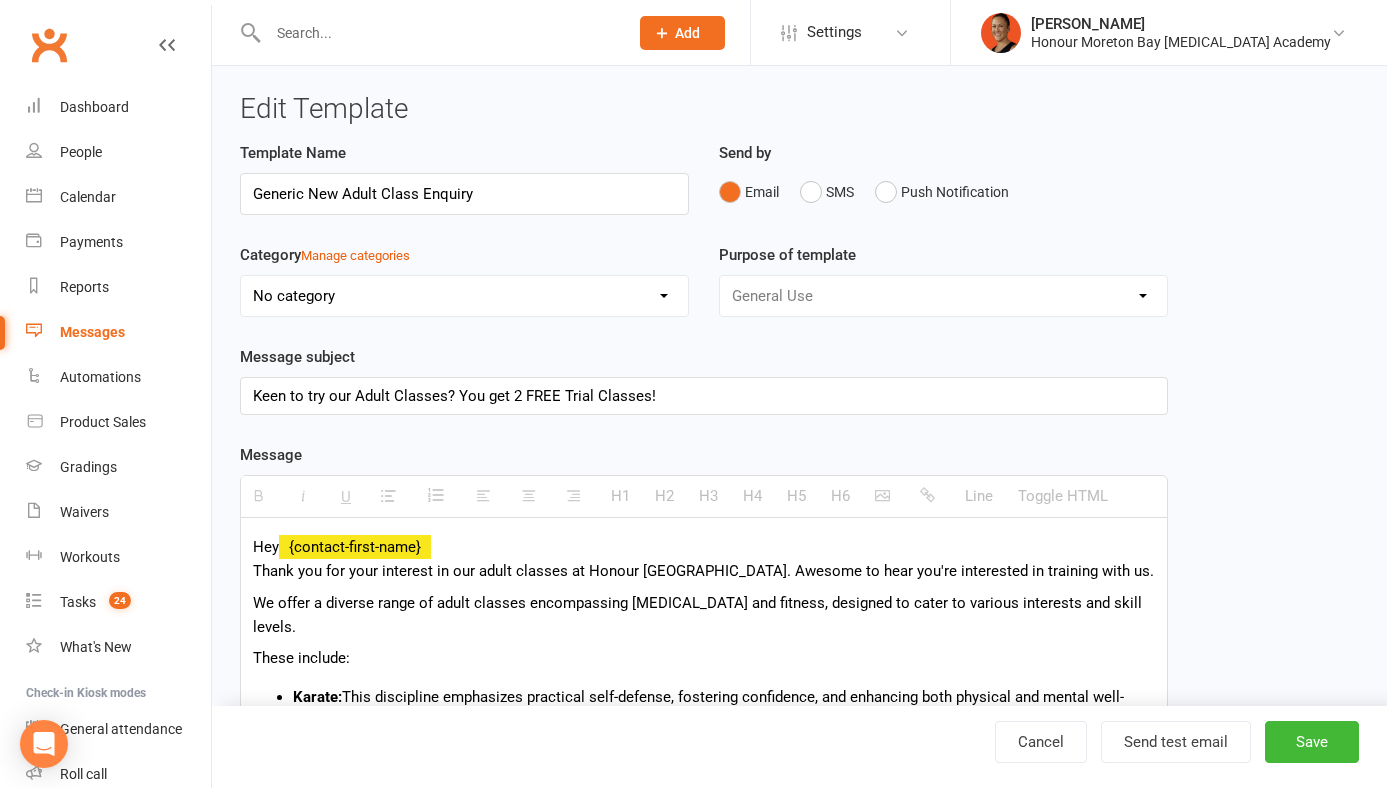 select on "6" 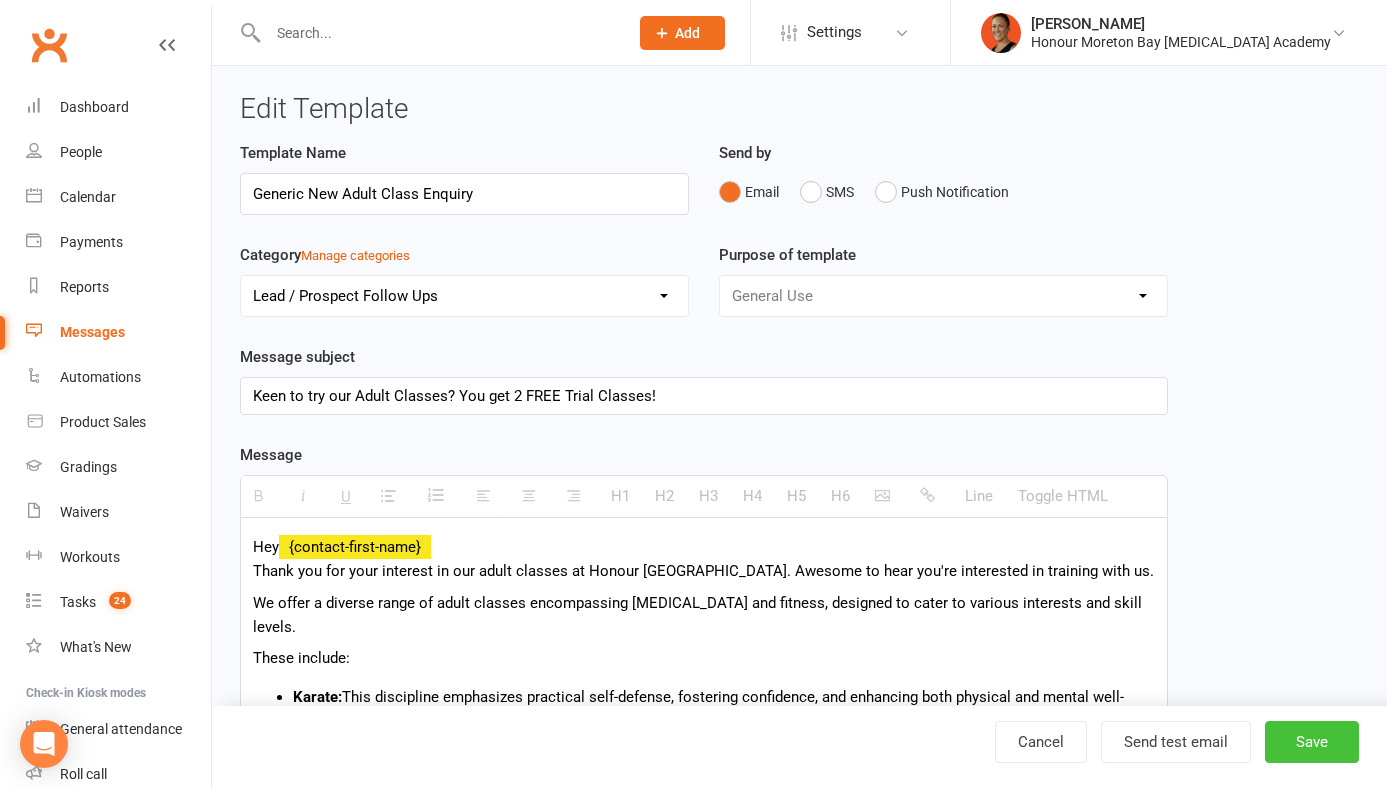 click on "Save" at bounding box center [1312, 742] 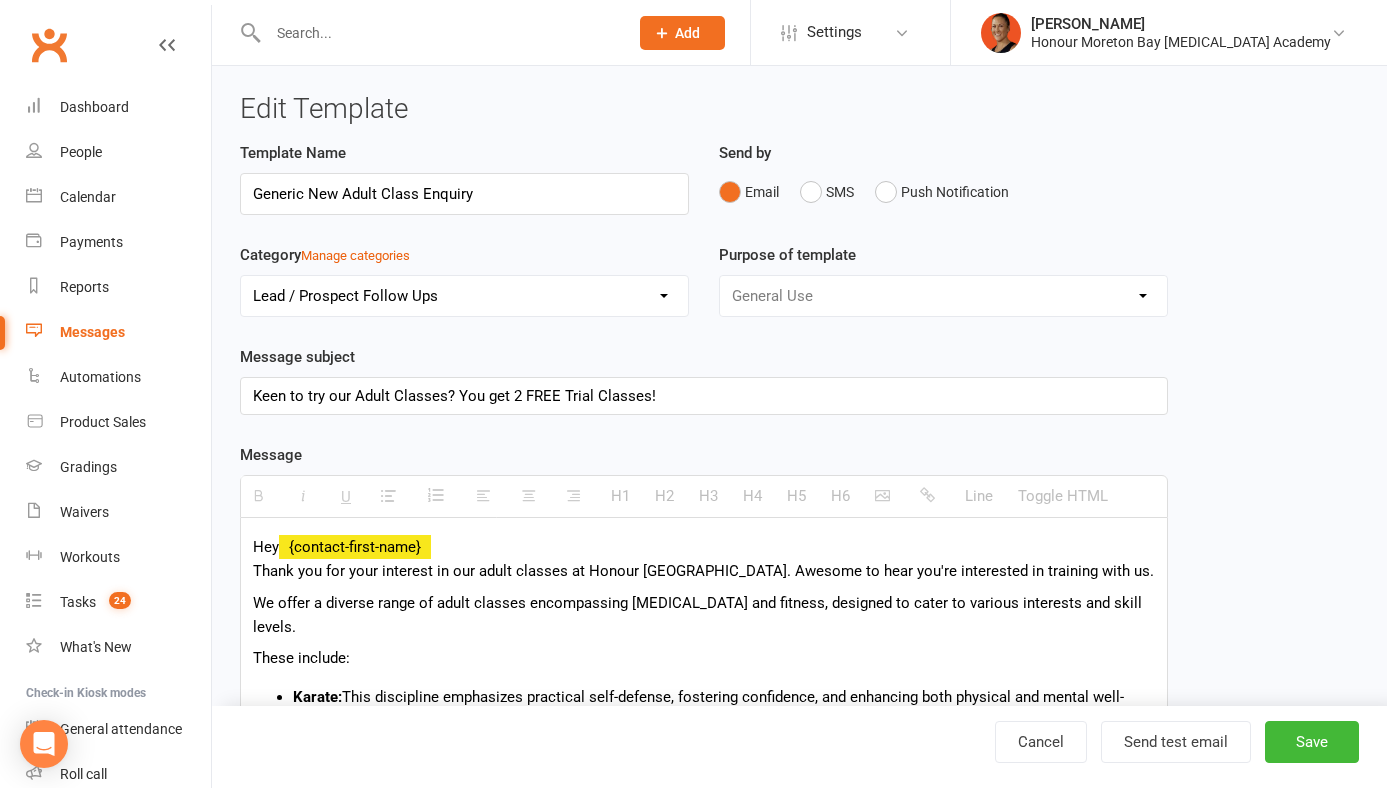 select on "100" 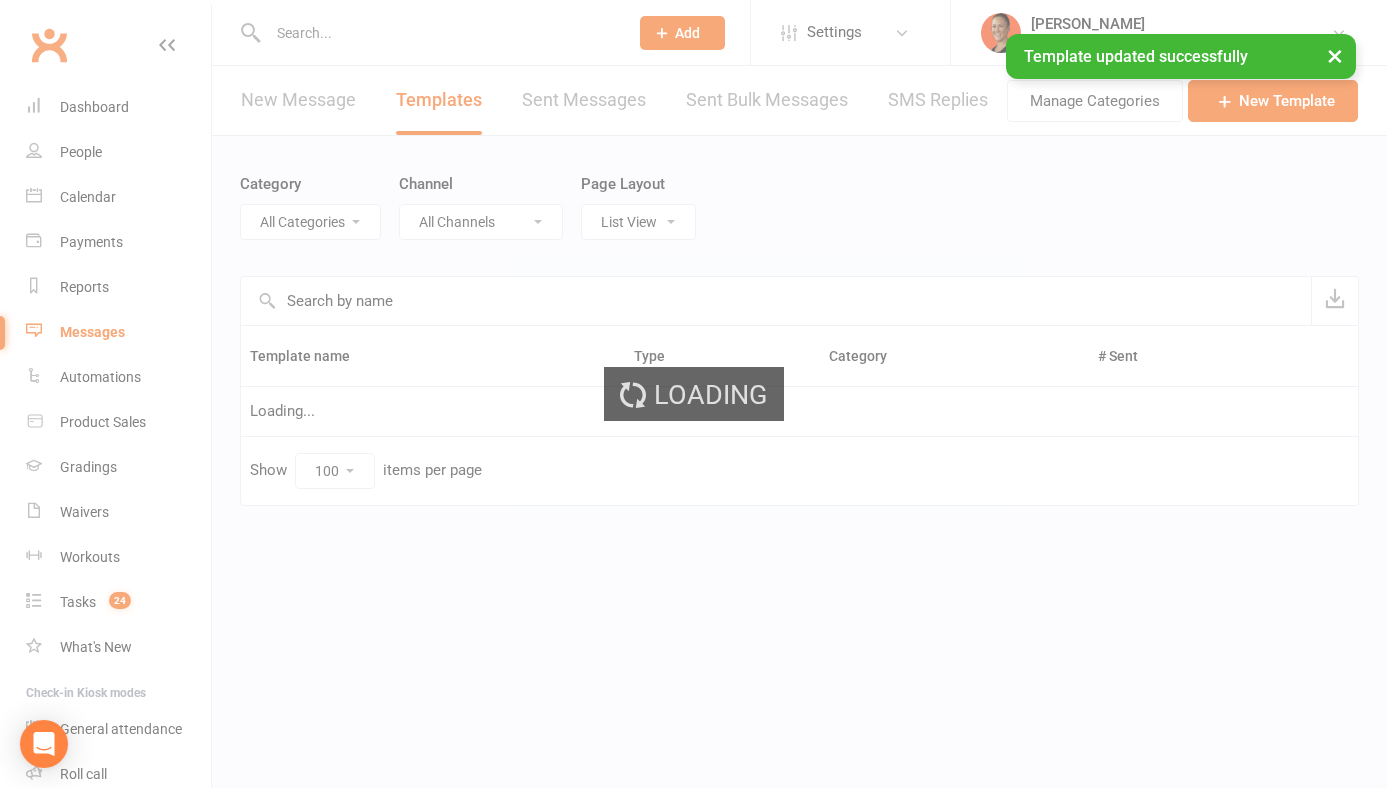 select on "-1" 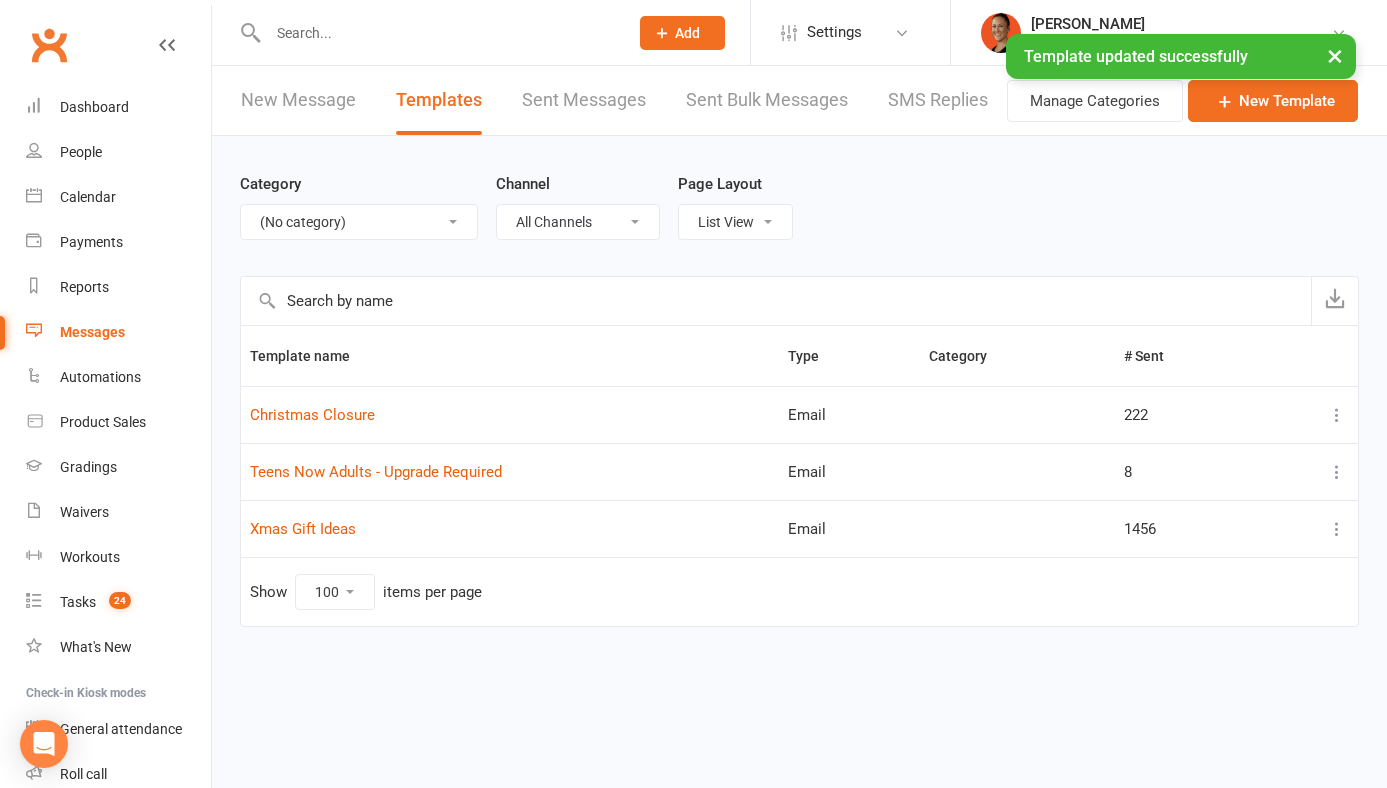click at bounding box center [1337, 472] 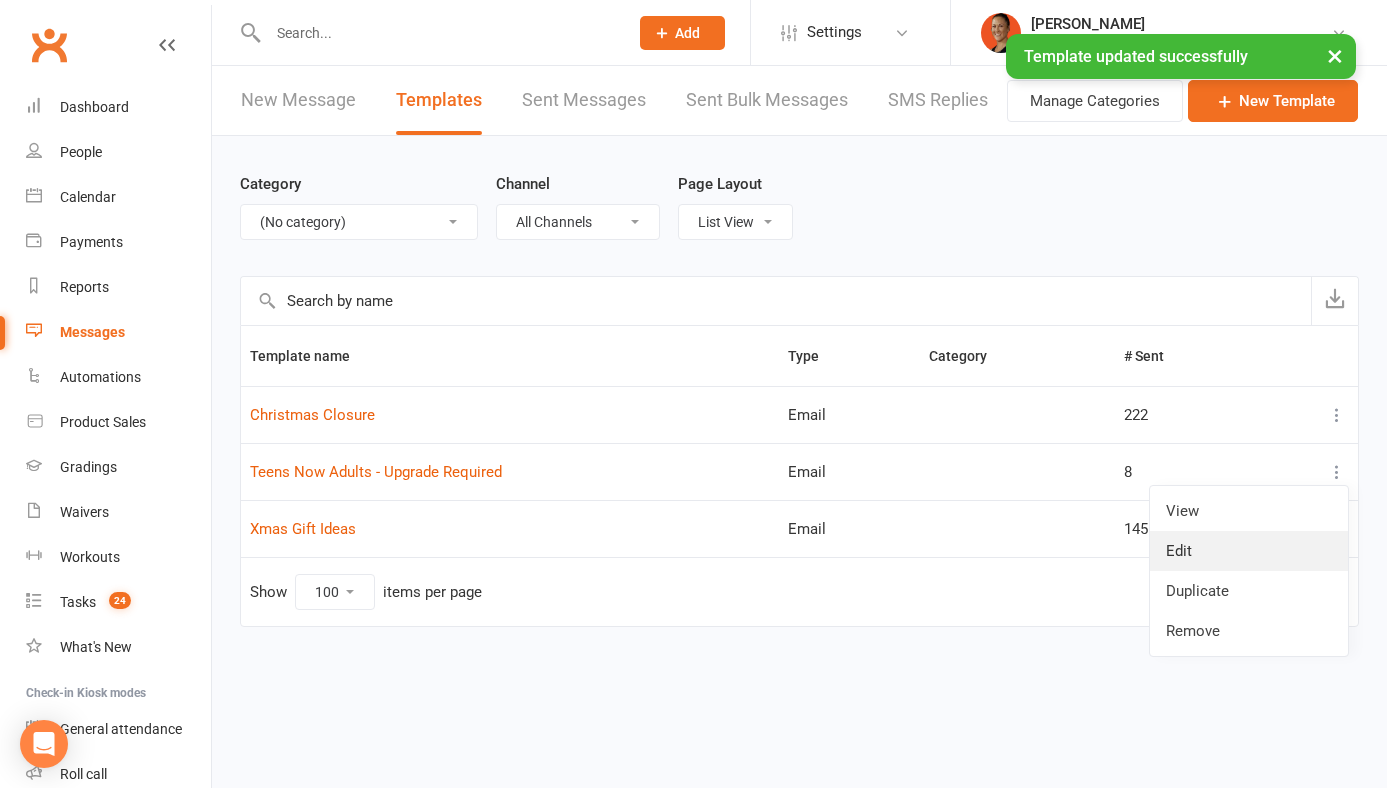 click on "Edit" at bounding box center (1249, 551) 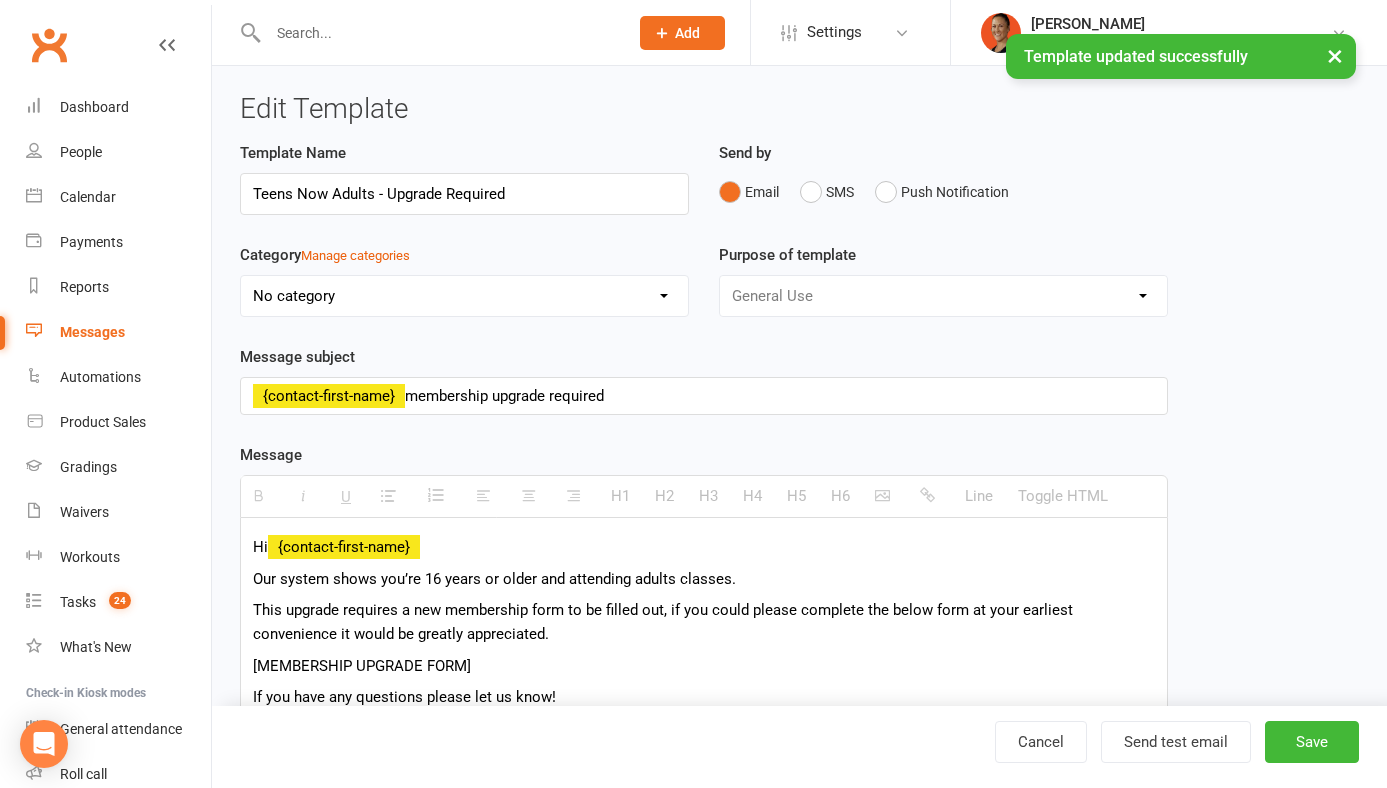 click on "No category 28 Day Trial 6 Week Empowerment Cancellations Debt Collection General Gradings Lead / Prospect Follow Ups Memberships Mobile App Train Like A Fighter Challenge" at bounding box center [464, 296] 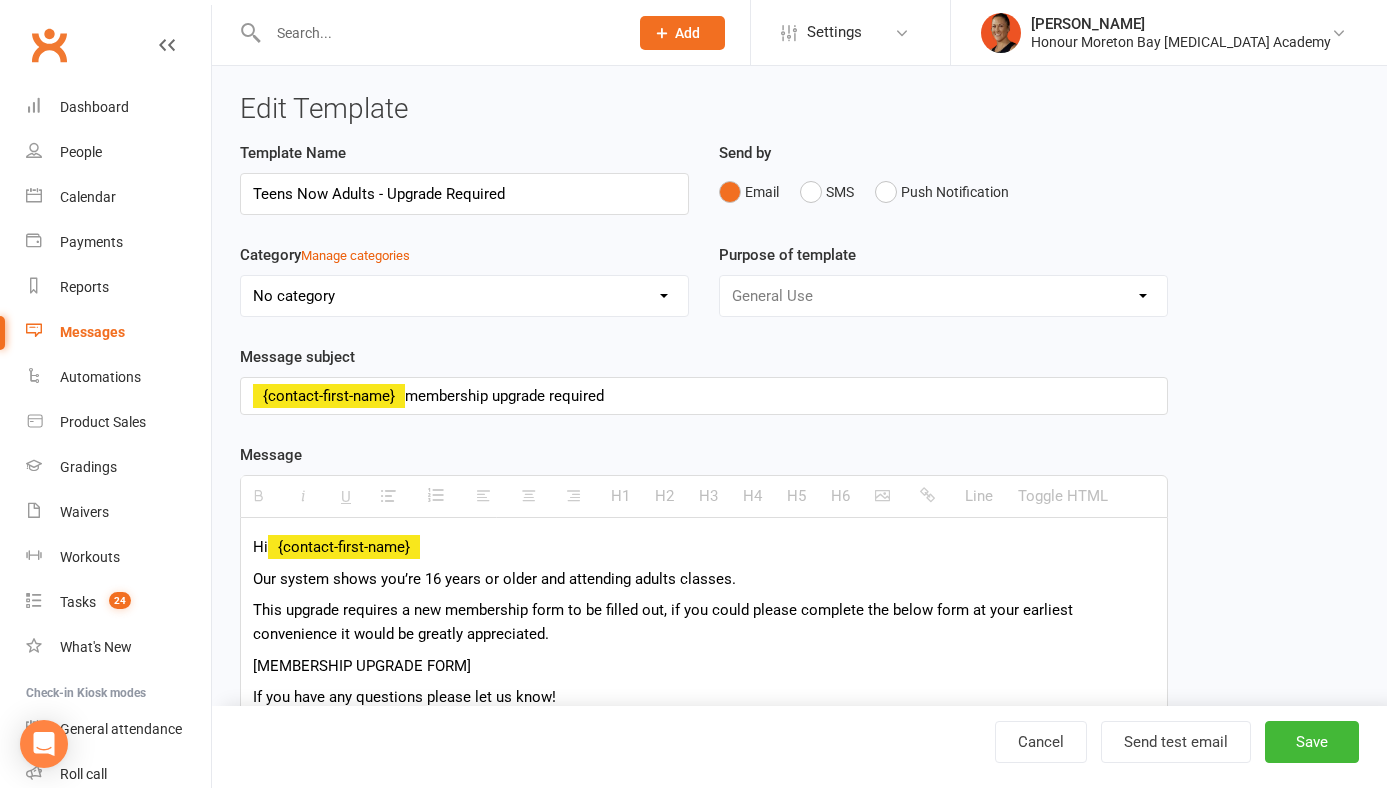 select on "7" 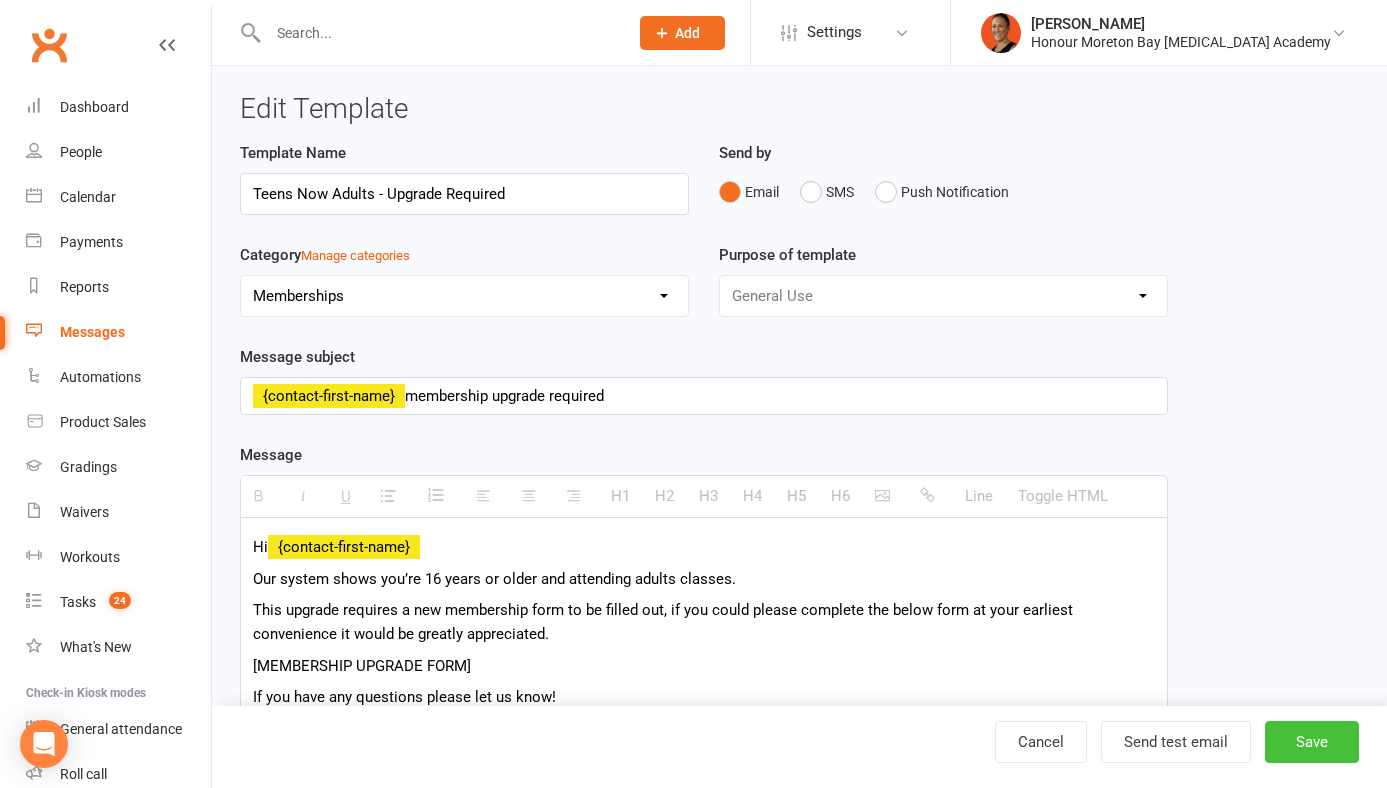 click on "Save" at bounding box center [1312, 742] 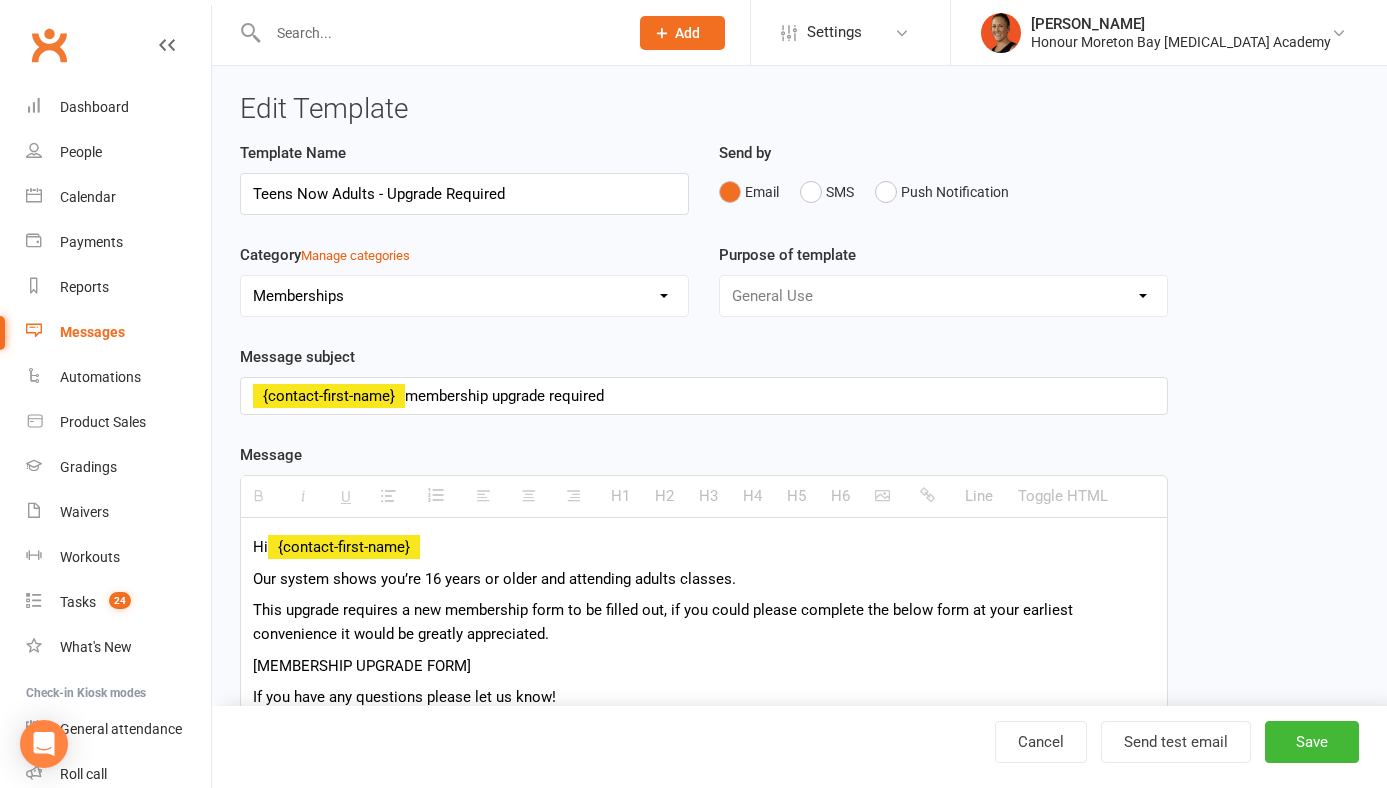 select on "100" 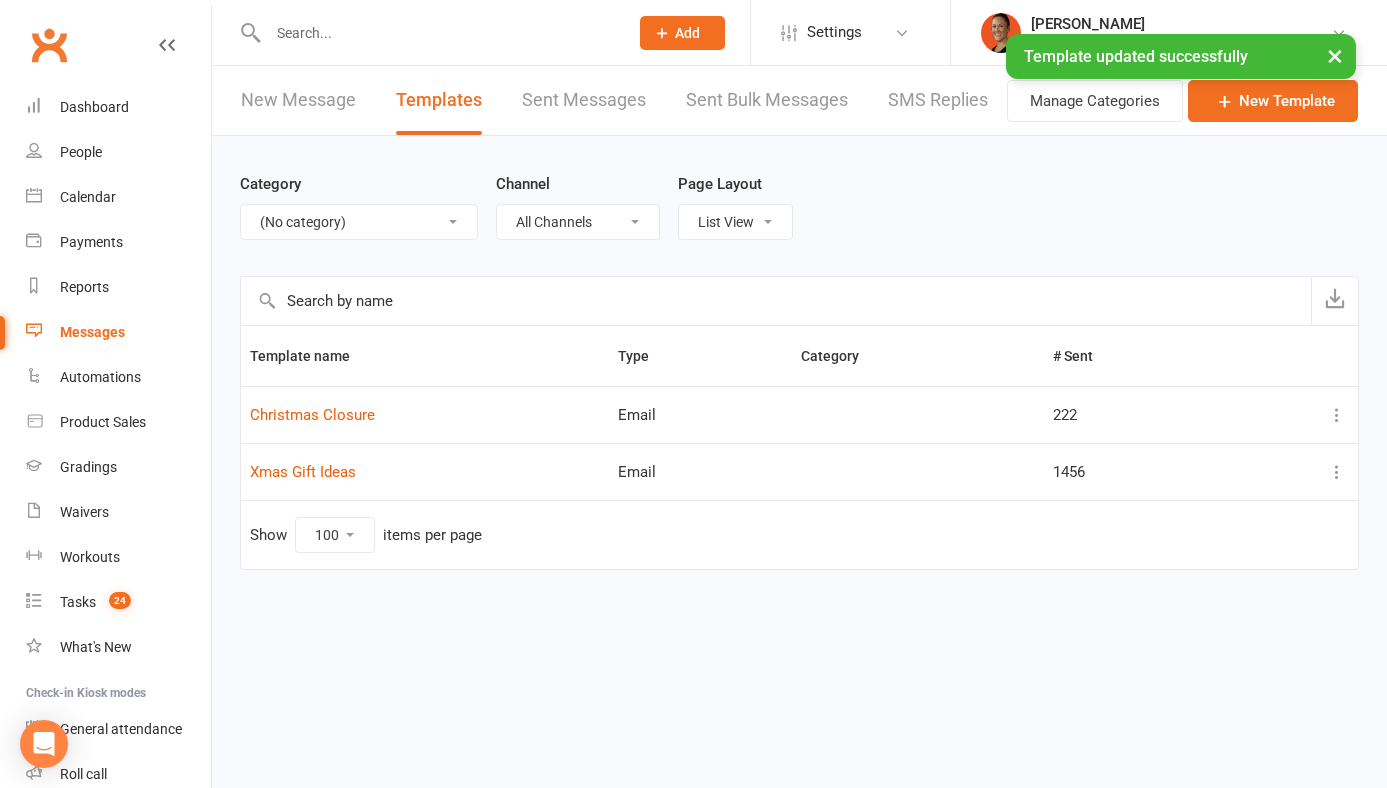 click on "All Categories (No category) 28 Day Trial 6 Week Empowerment Cancellations Debt Collection General Gradings Lead / Prospect Follow Ups Memberships Mobile App Train Like A Fighter Challenge" at bounding box center (359, 222) 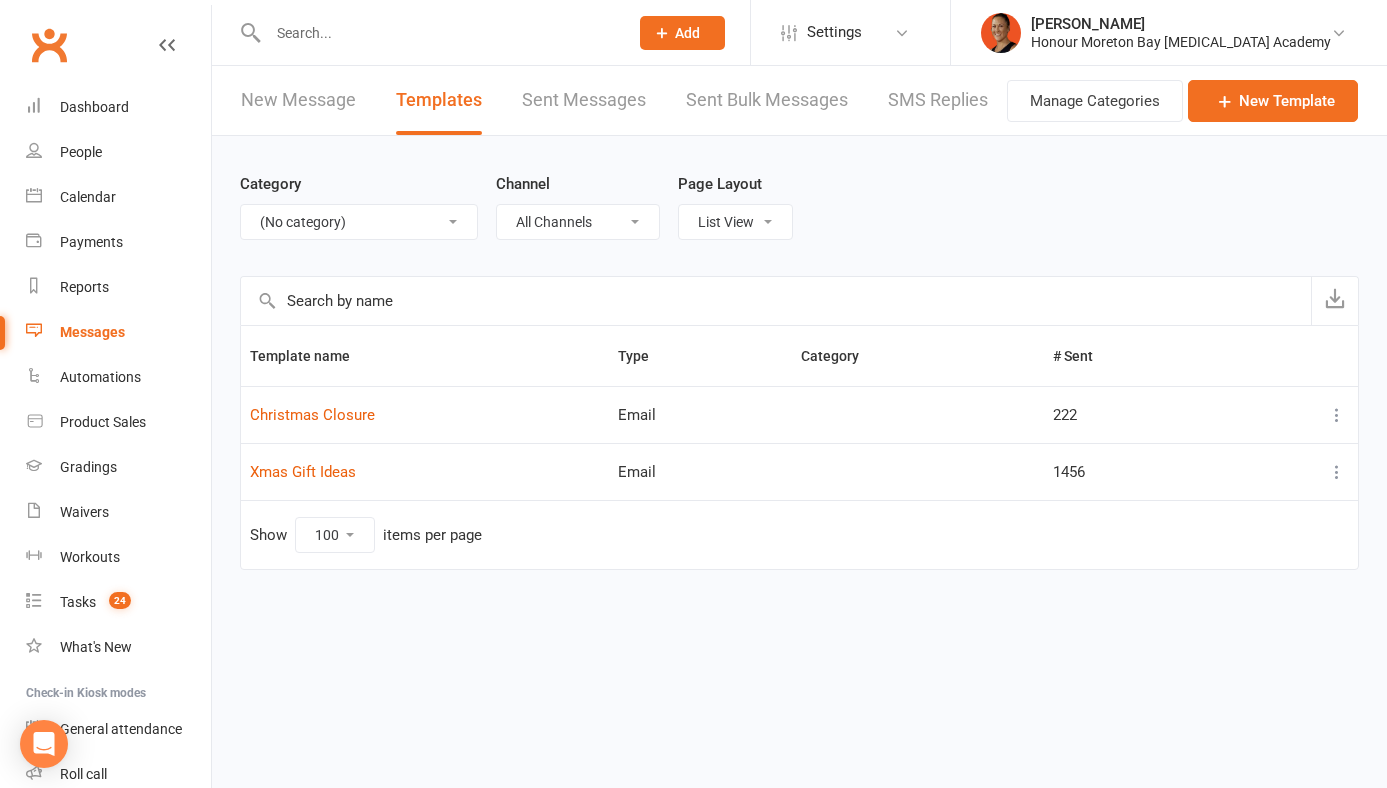 click on "All Categories (No category) 28 Day Trial 6 Week Empowerment Cancellations Debt Collection General Gradings Lead / Prospect Follow Ups Memberships Mobile App Train Like A Fighter Challenge" at bounding box center (359, 222) 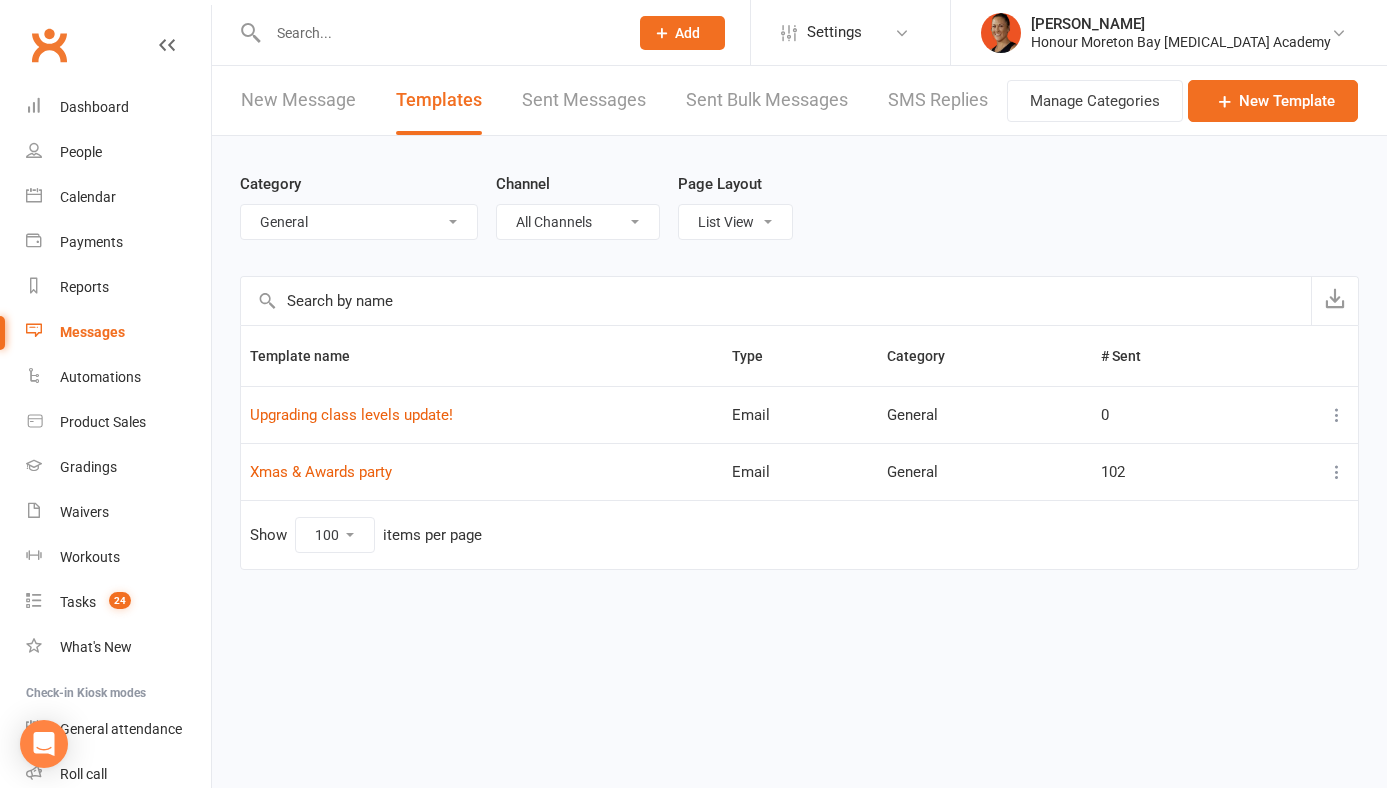 click on "All Categories (No category) 28 Day Trial 6 Week Empowerment Cancellations Debt Collection General Gradings Lead / Prospect Follow Ups Memberships Mobile App Train Like A Fighter Challenge" at bounding box center [359, 222] 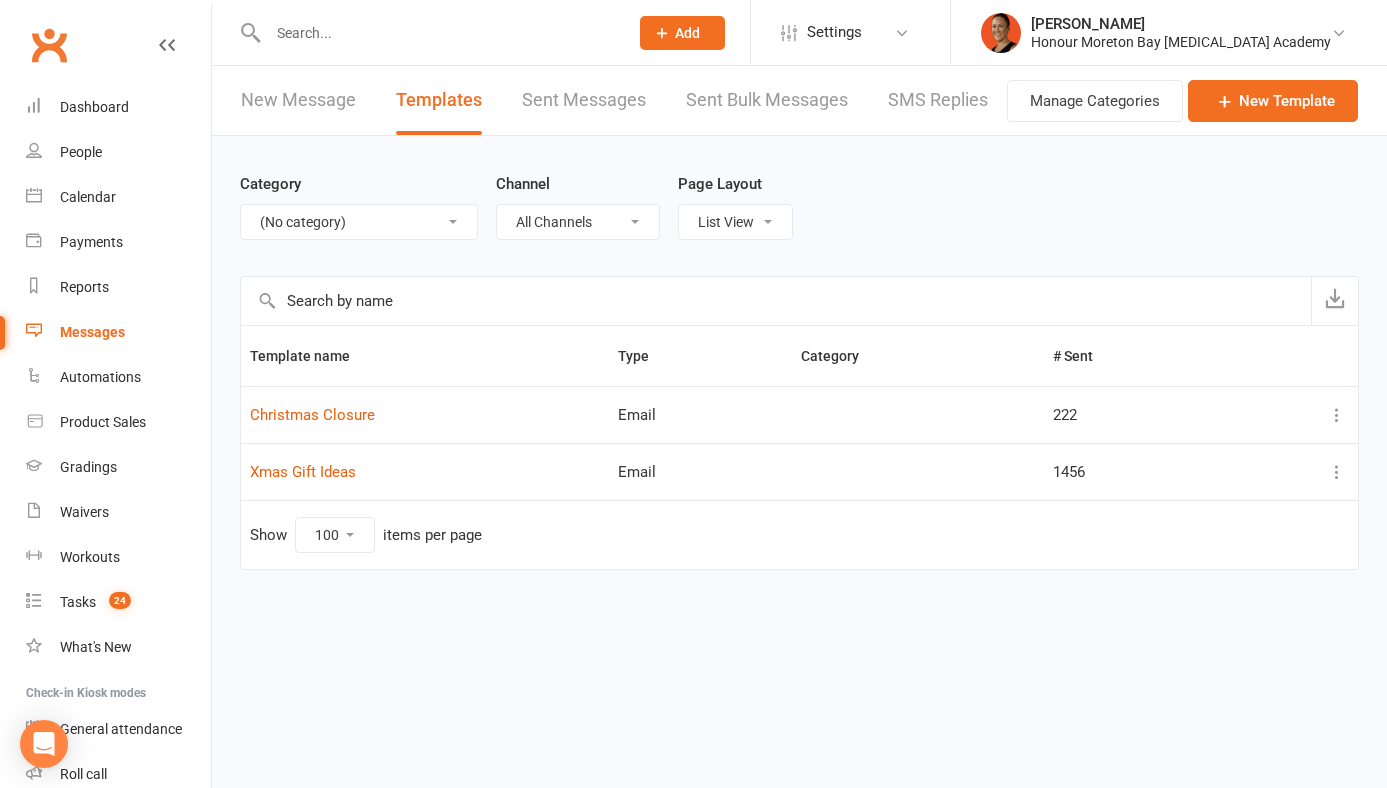 click at bounding box center [1337, 415] 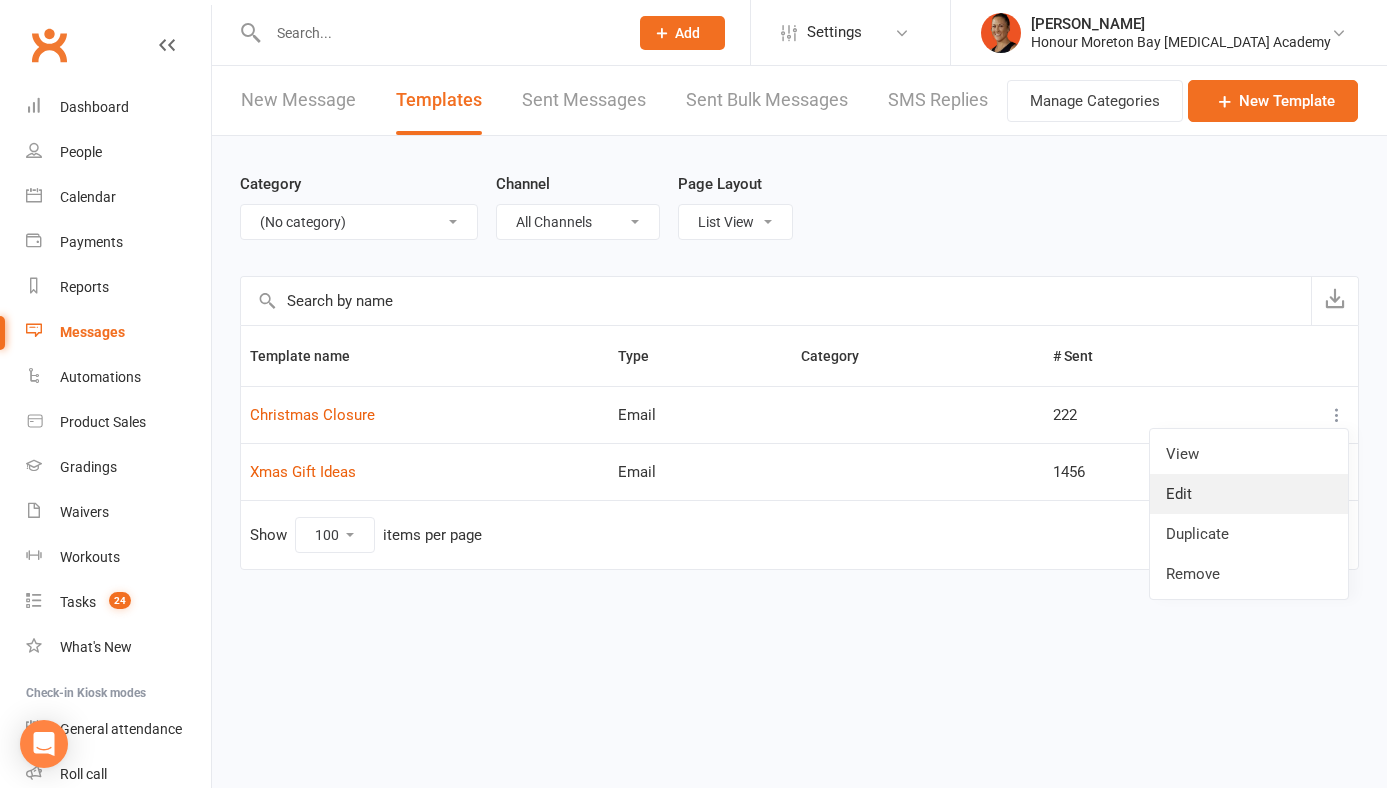 click on "Edit" at bounding box center (1249, 494) 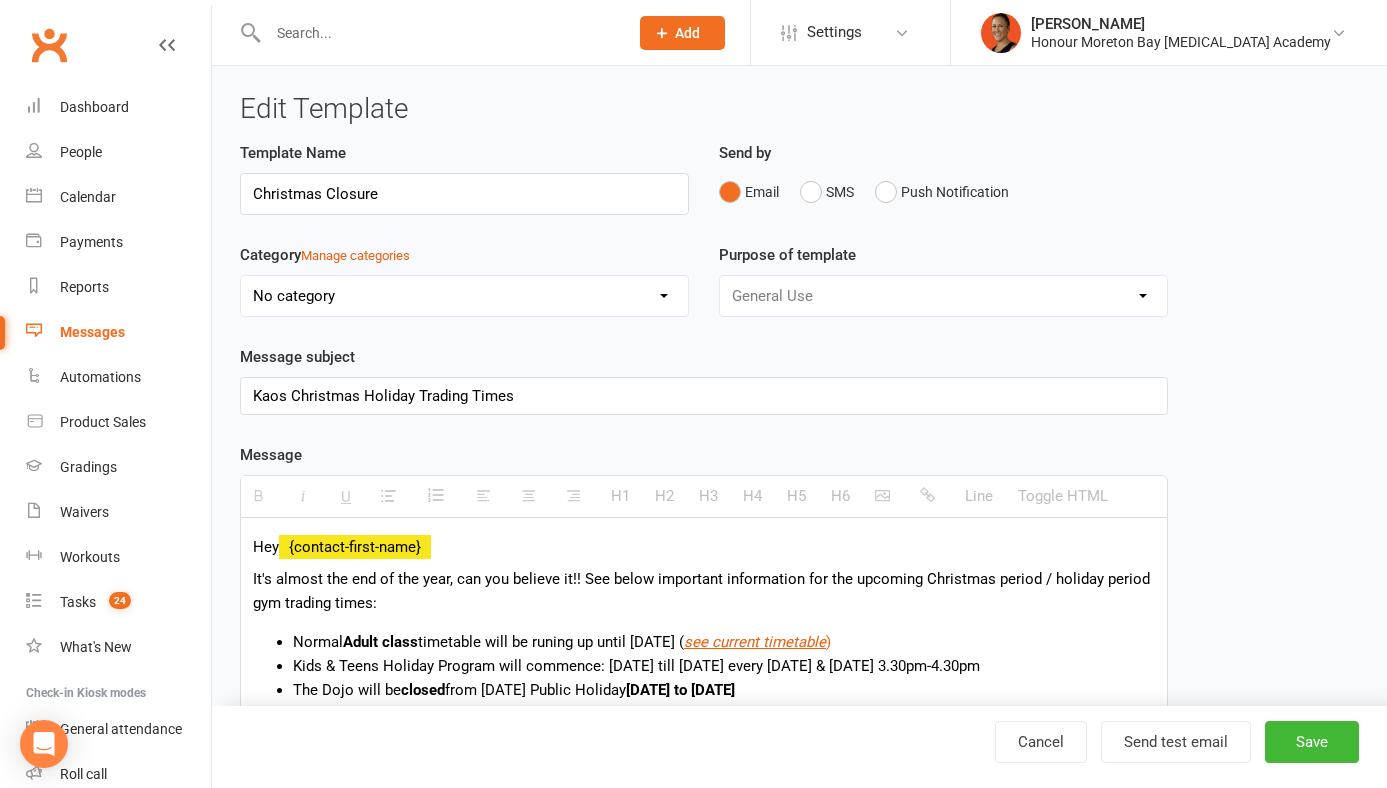 click on "No category 28 Day Trial 6 Week Empowerment Cancellations Debt Collection General Gradings Lead / Prospect Follow Ups Memberships Mobile App Train Like A Fighter Challenge" at bounding box center (464, 296) 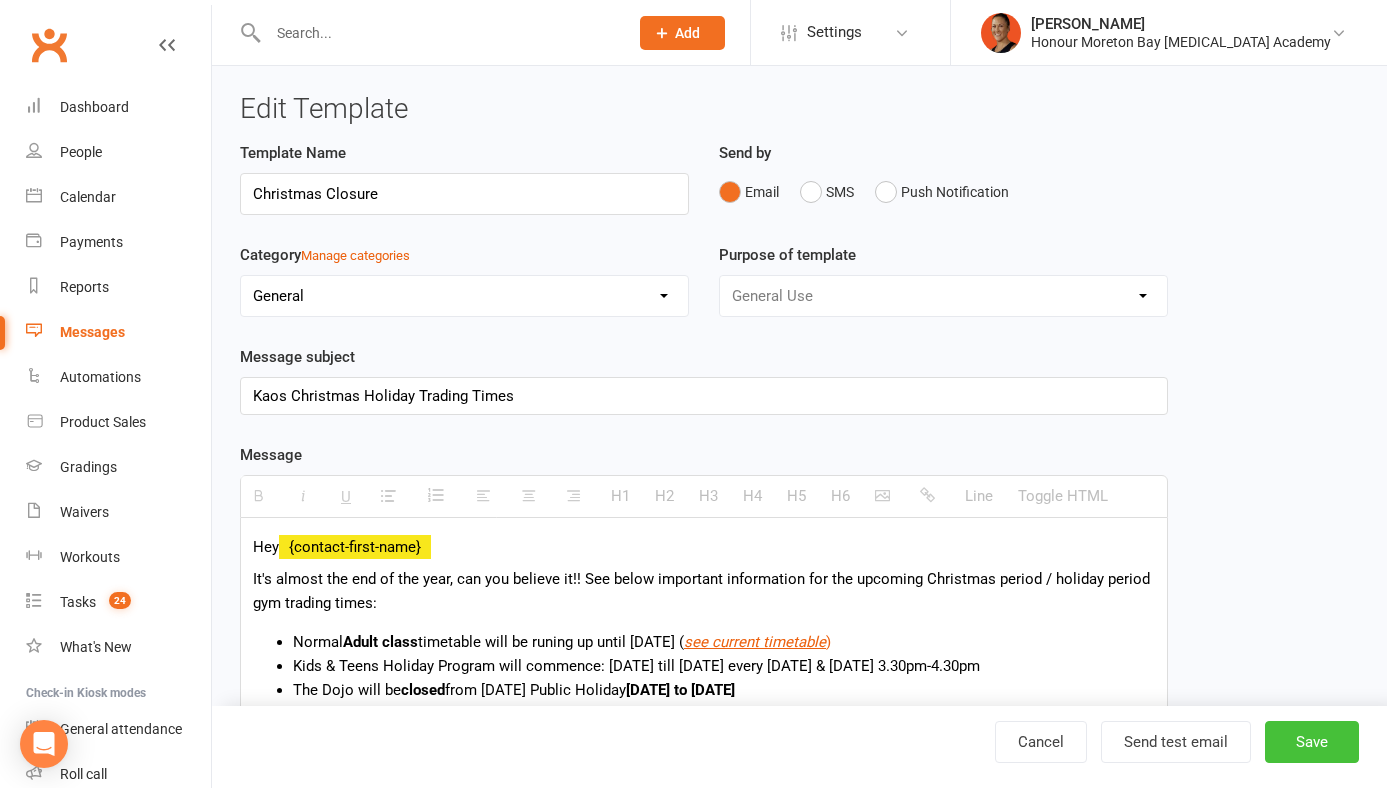 click on "Save" at bounding box center [1312, 742] 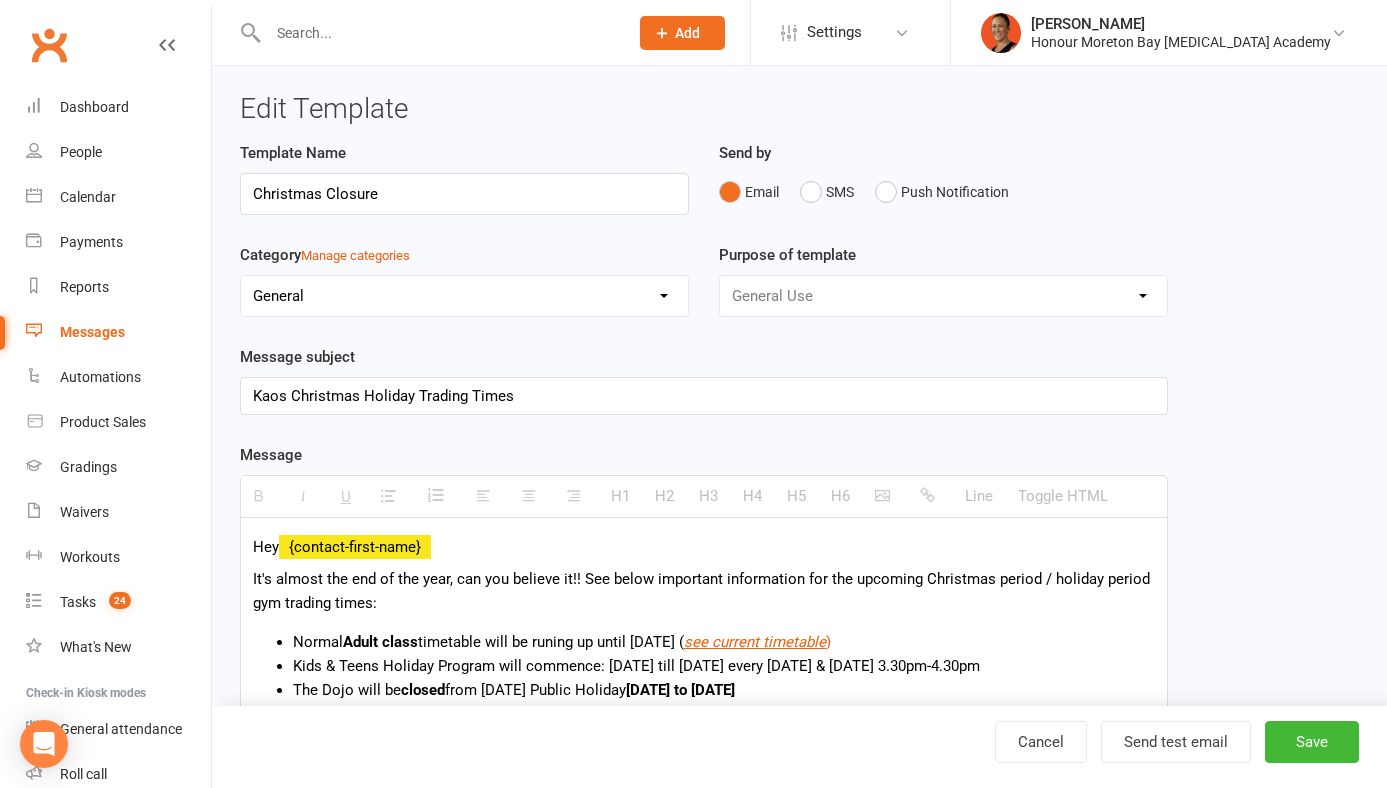 select on "100" 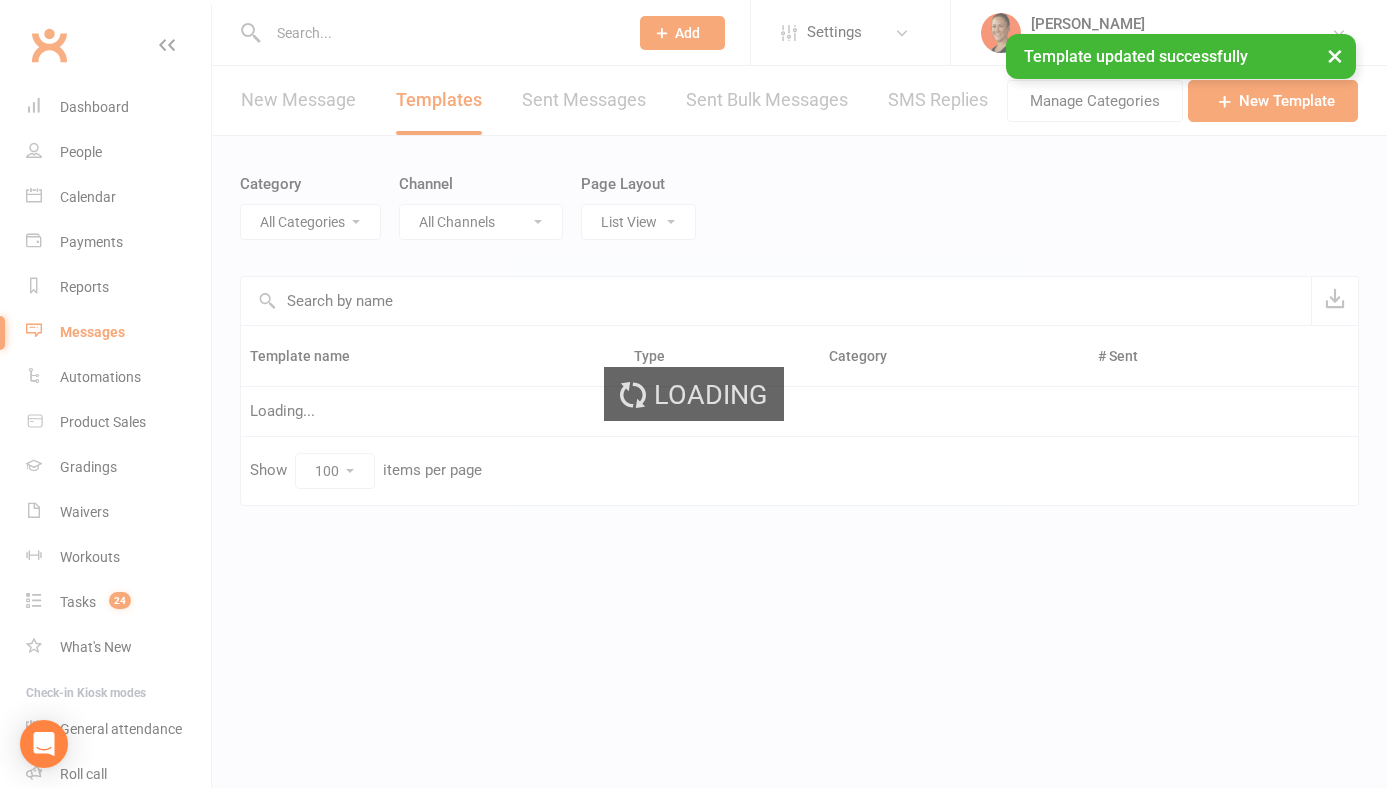 select on "-1" 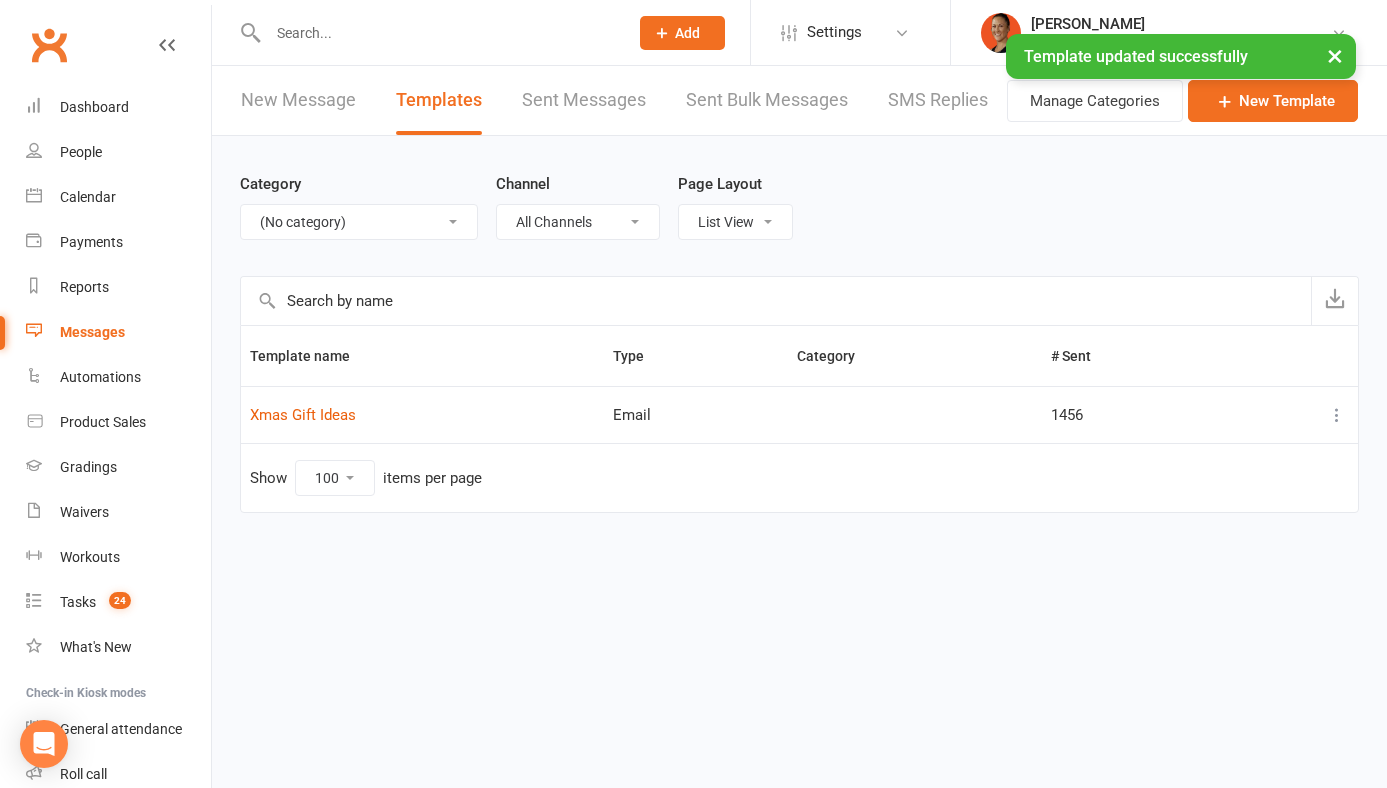 click at bounding box center [1337, 415] 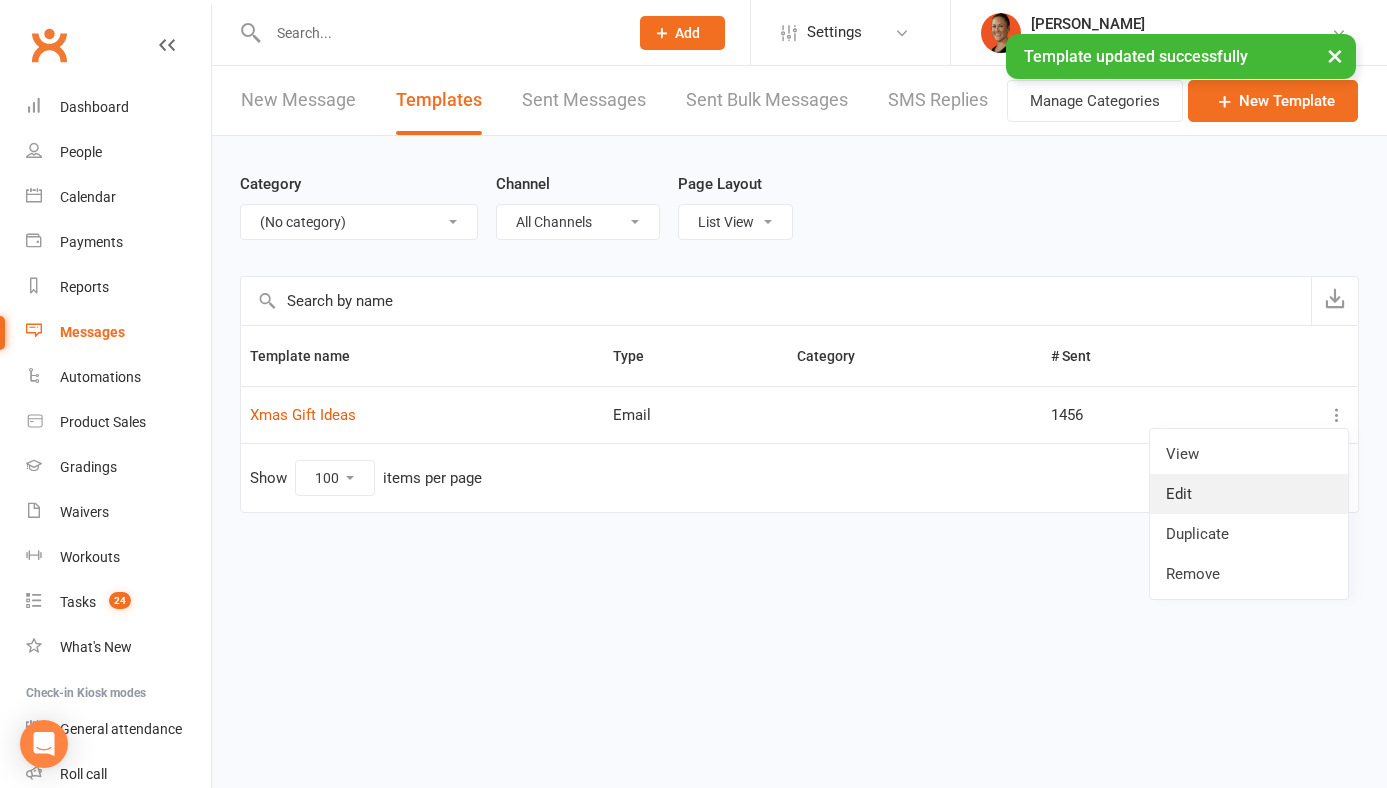 click on "Edit" at bounding box center (1249, 494) 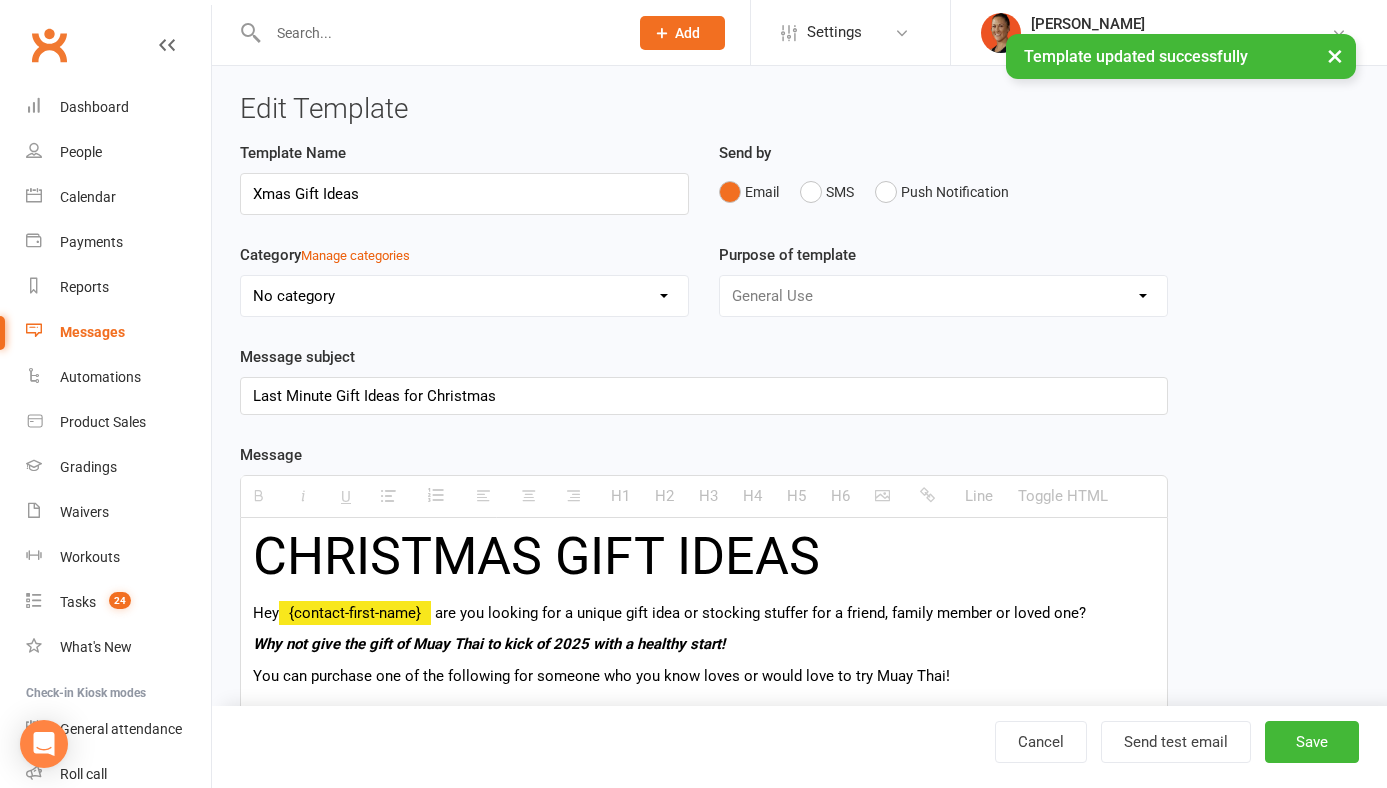 click on "No category 28 Day Trial 6 Week Empowerment Cancellations Debt Collection General Gradings Lead / Prospect Follow Ups Memberships Mobile App Train Like A Fighter Challenge" at bounding box center (464, 296) 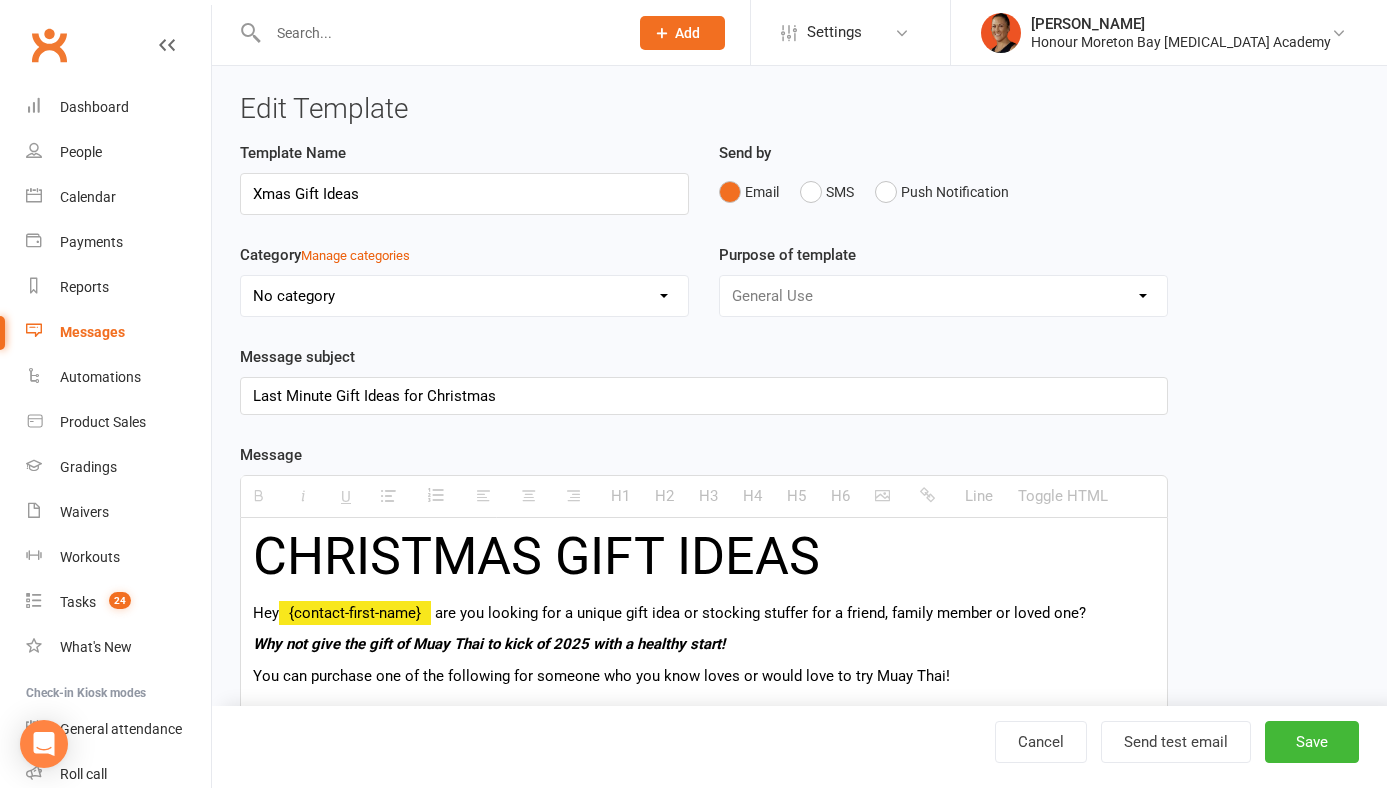 select on "4" 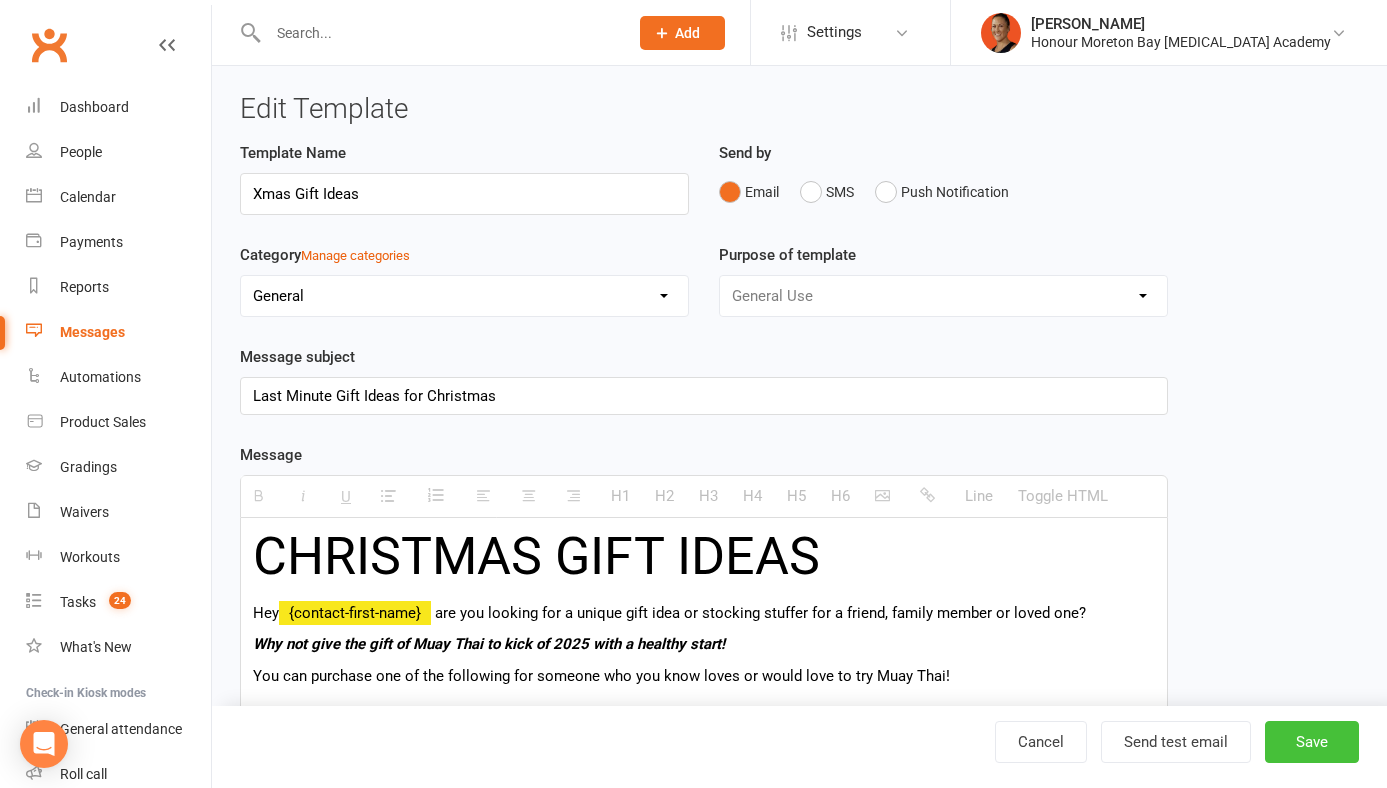 click on "Save" at bounding box center [1312, 742] 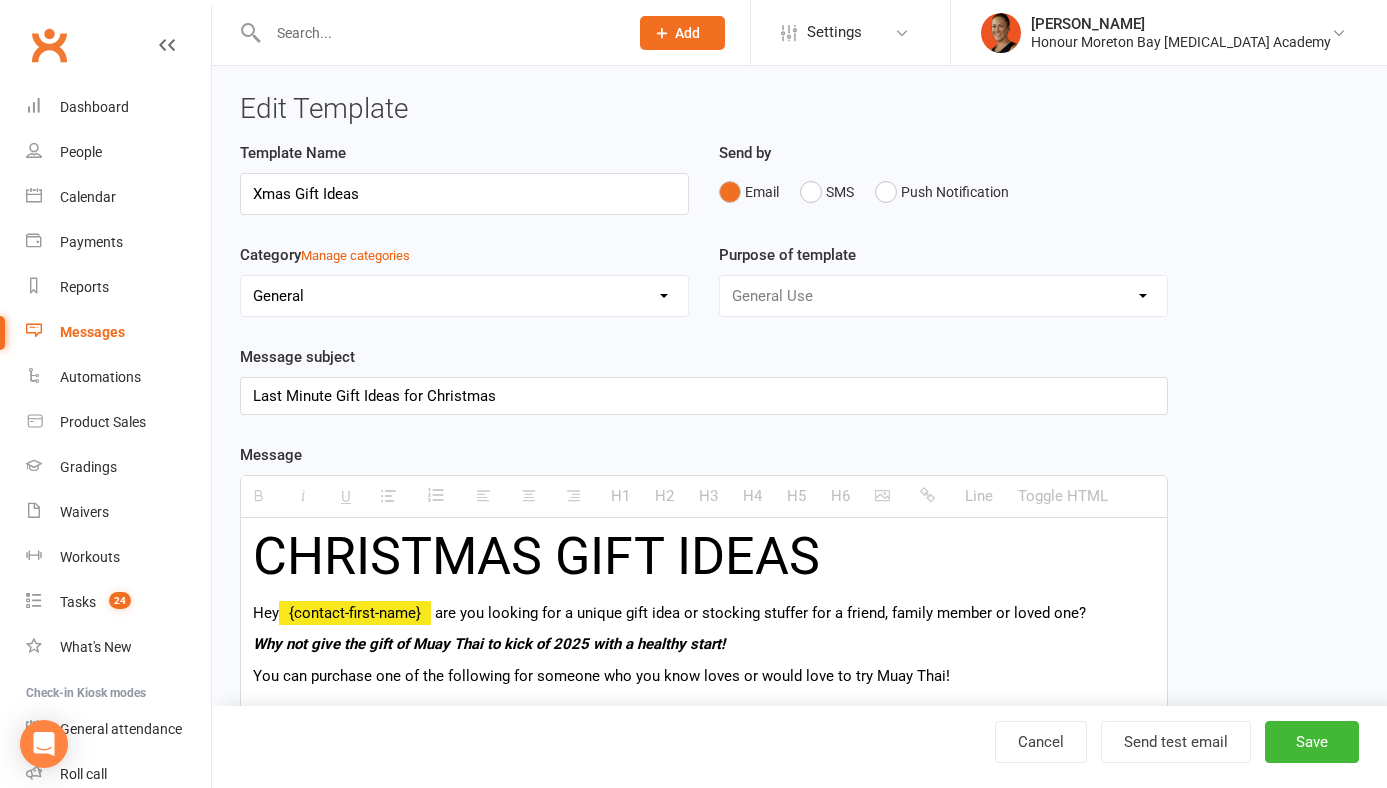 select on "100" 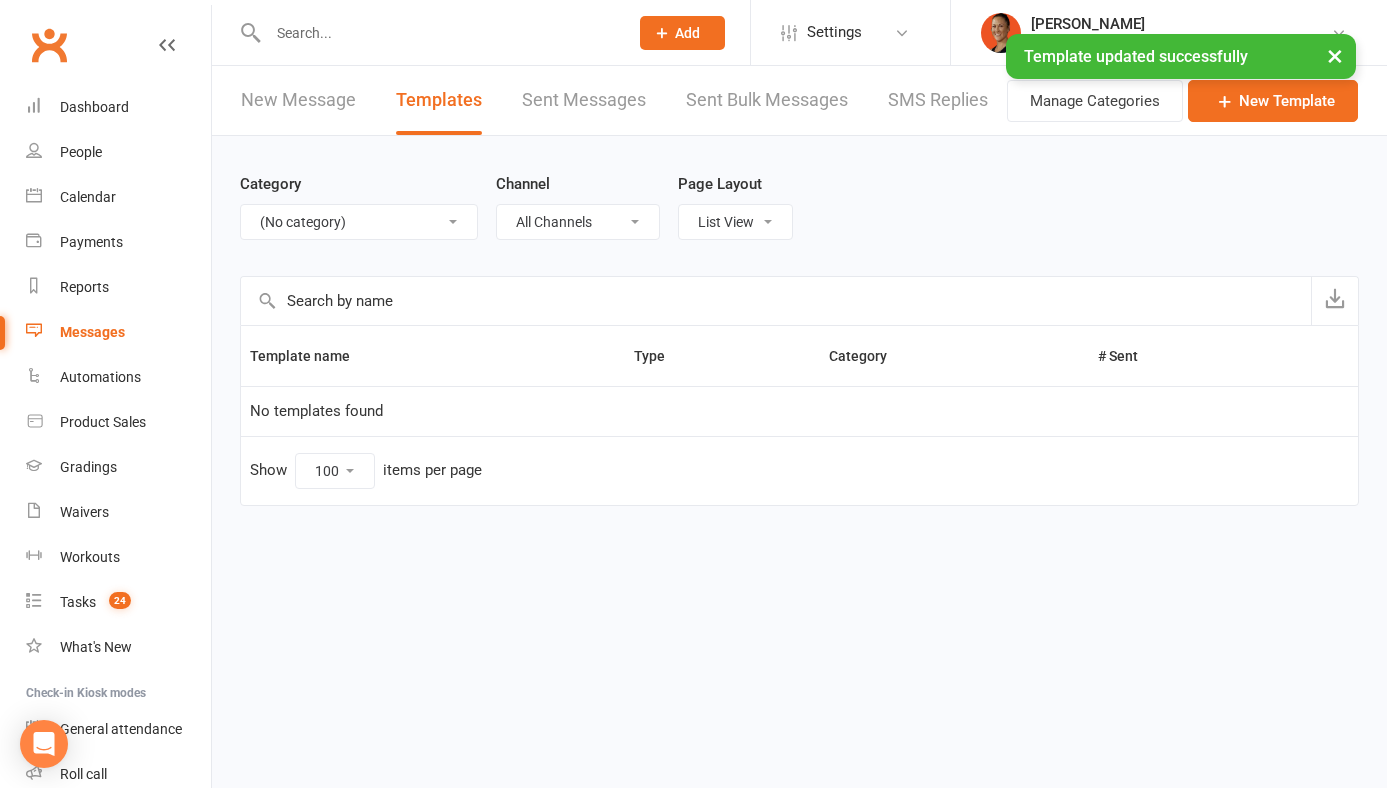 click on "All Categories (No category) 28 Day Trial 6 Week Empowerment Cancellations Debt Collection General Gradings Lead / Prospect Follow Ups Memberships Mobile App Train Like A Fighter Challenge" at bounding box center [359, 222] 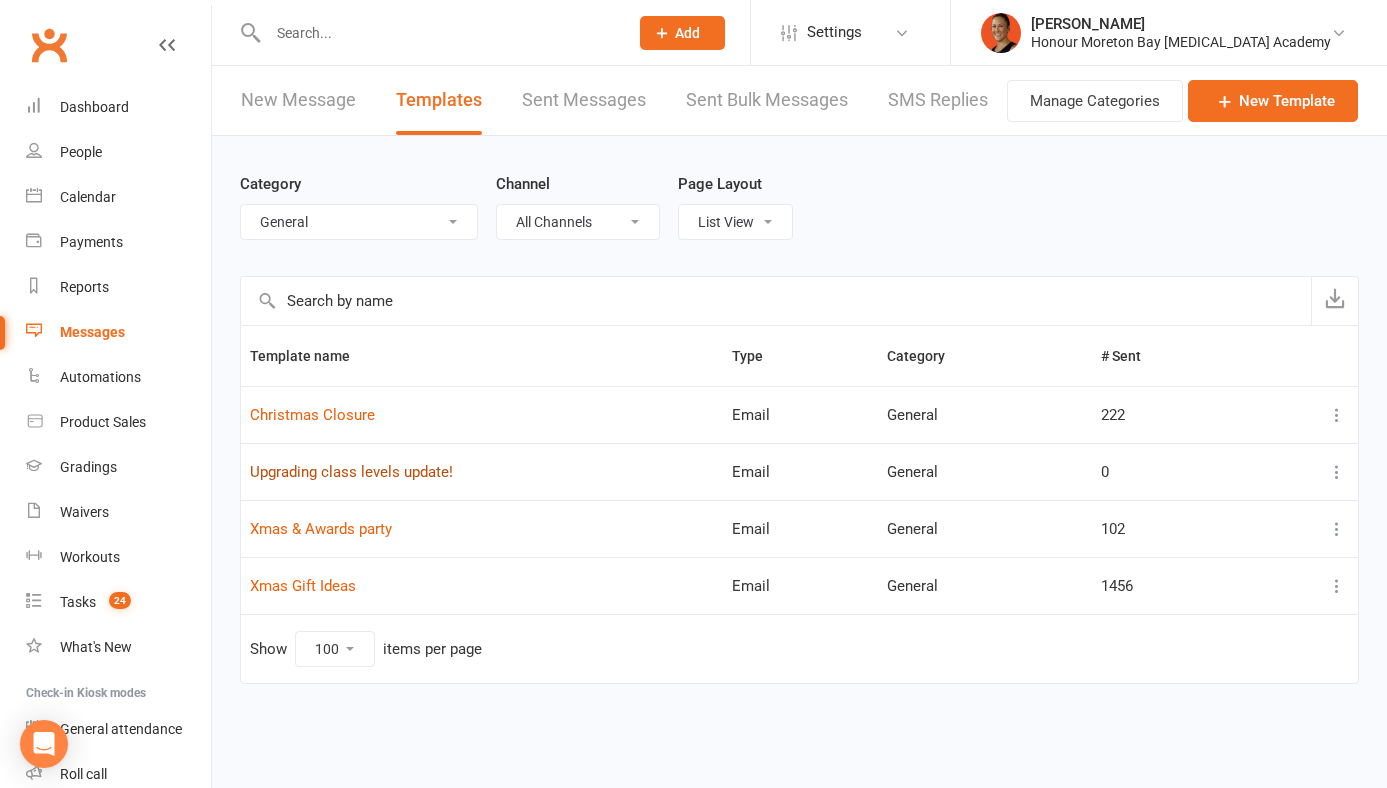 click on "Upgrading class levels update!" at bounding box center [351, 472] 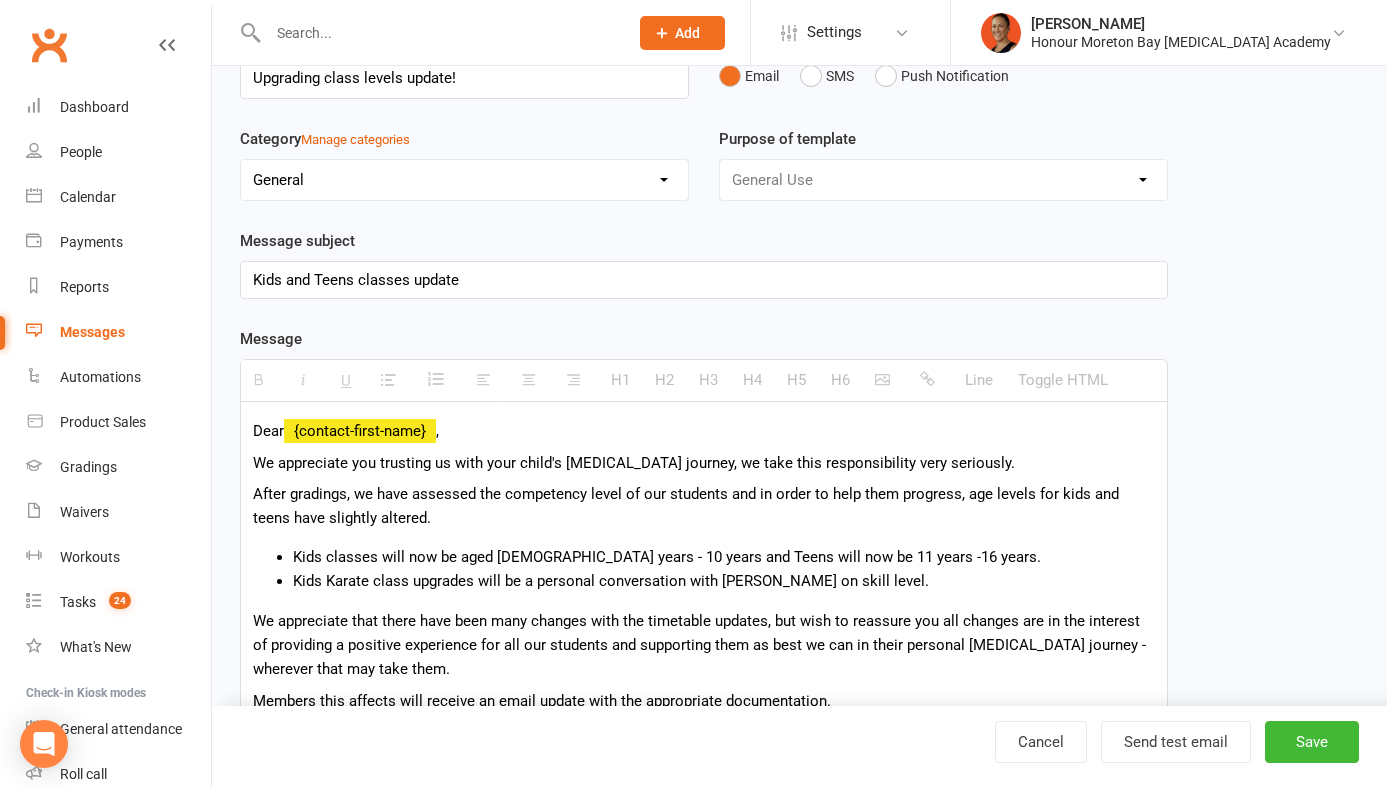 scroll, scrollTop: 3, scrollLeft: 0, axis: vertical 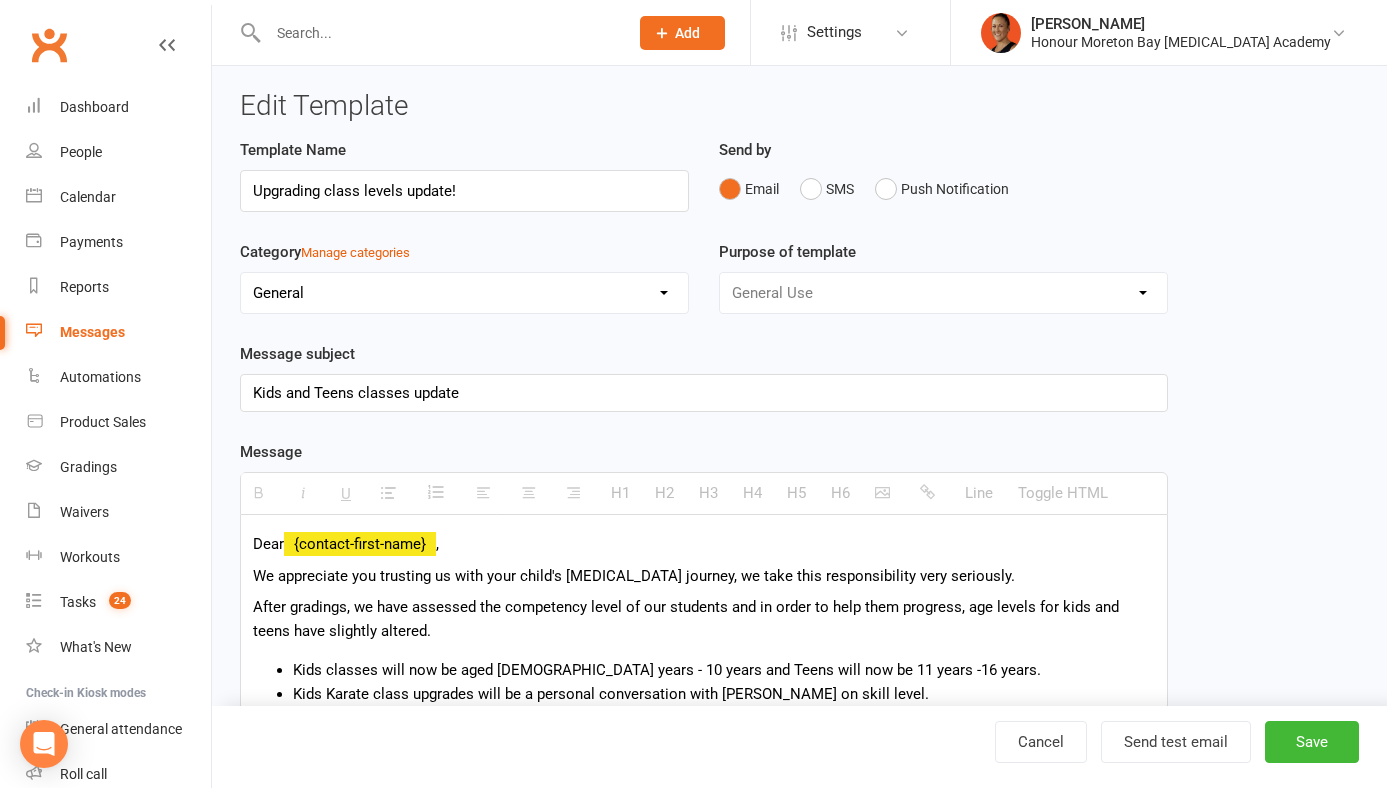 click on "No category 28 Day Trial 6 Week Empowerment Cancellations Debt Collection General Gradings Lead / Prospect Follow Ups Memberships Mobile App Train Like A Fighter Challenge" at bounding box center [464, 293] 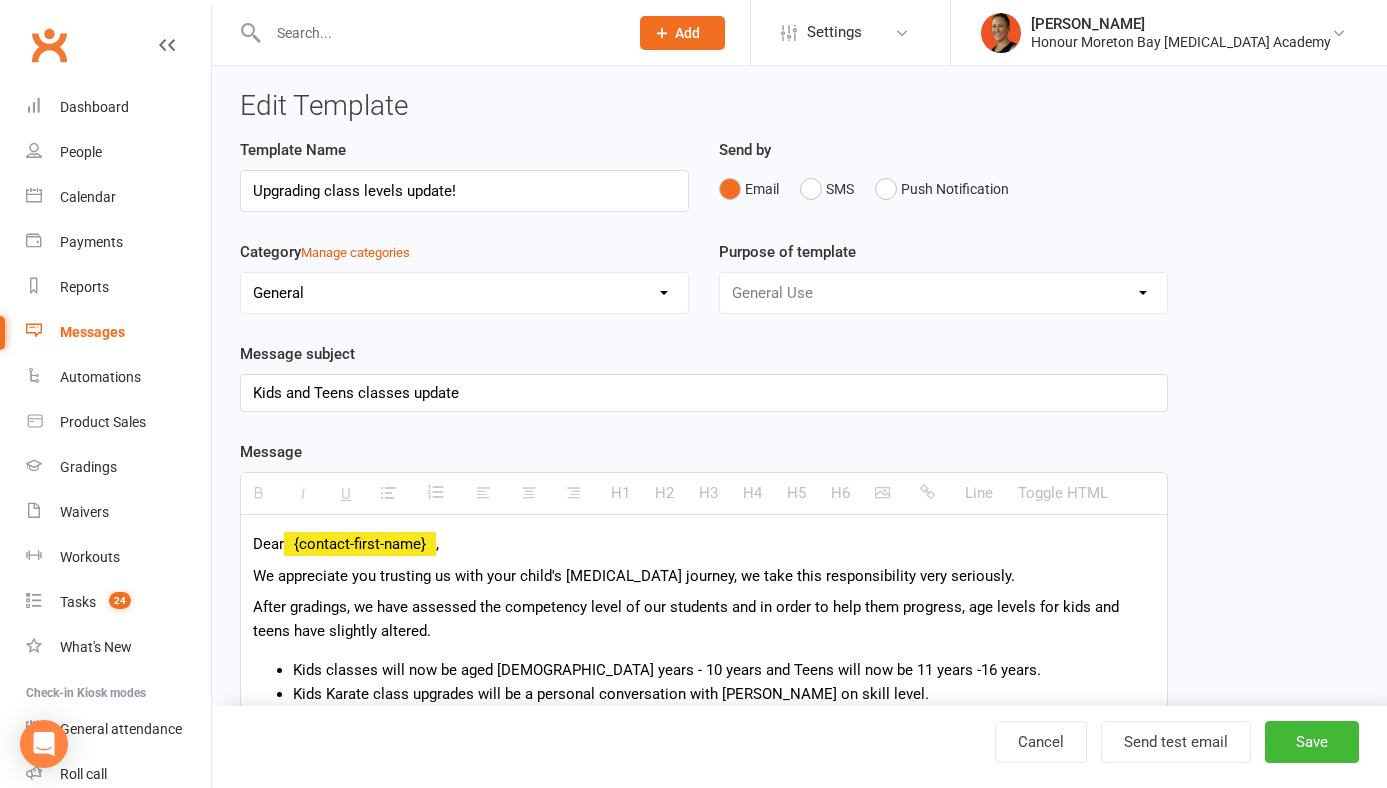 select on "7" 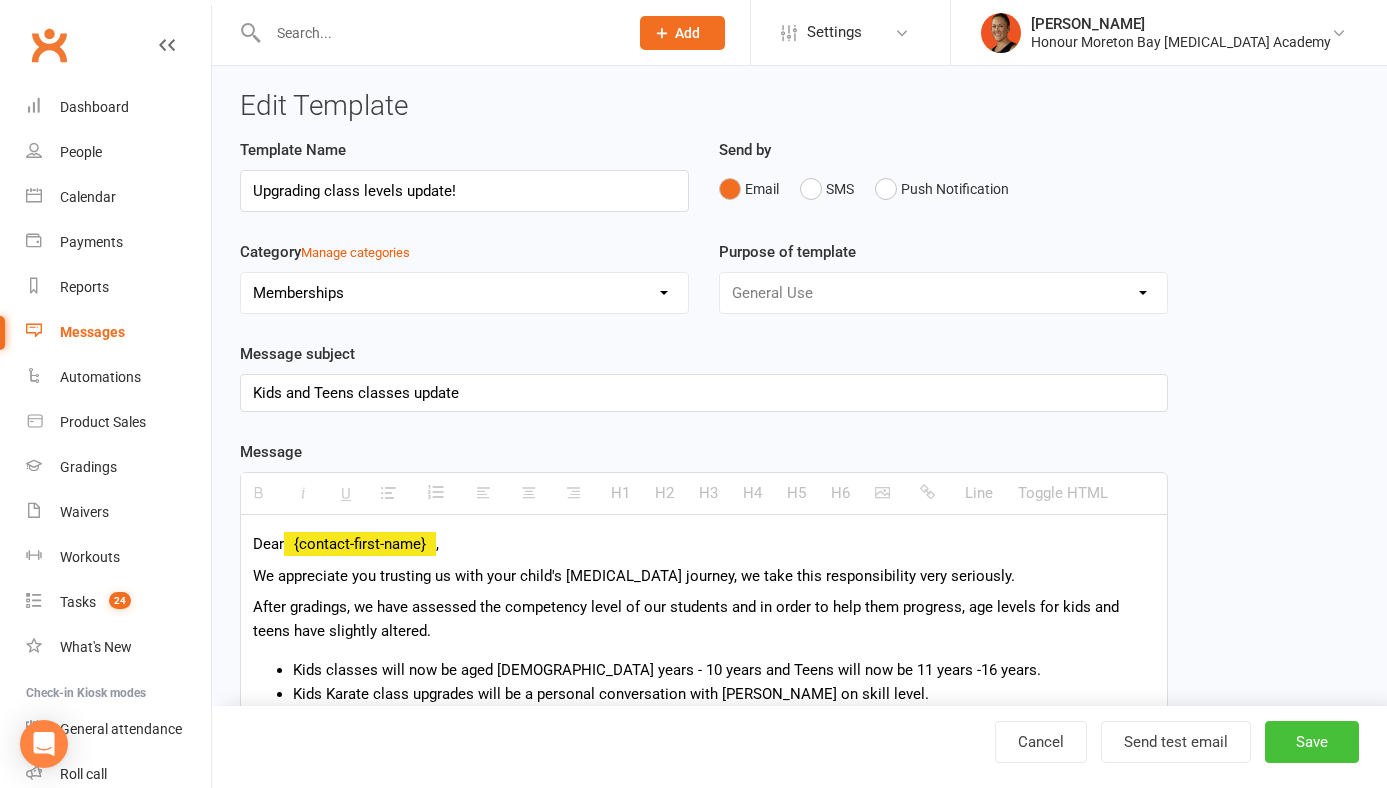 click on "Save" at bounding box center (1312, 742) 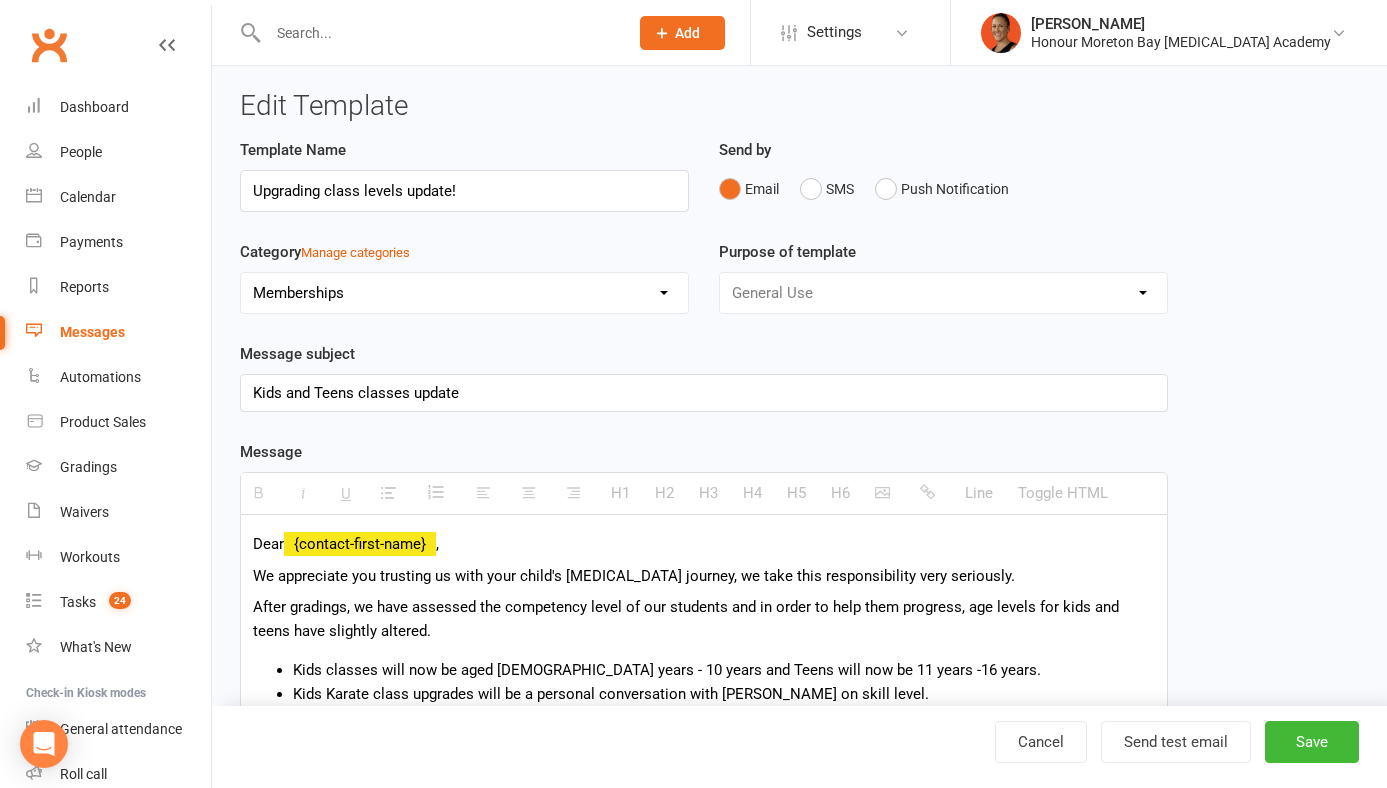 select on "100" 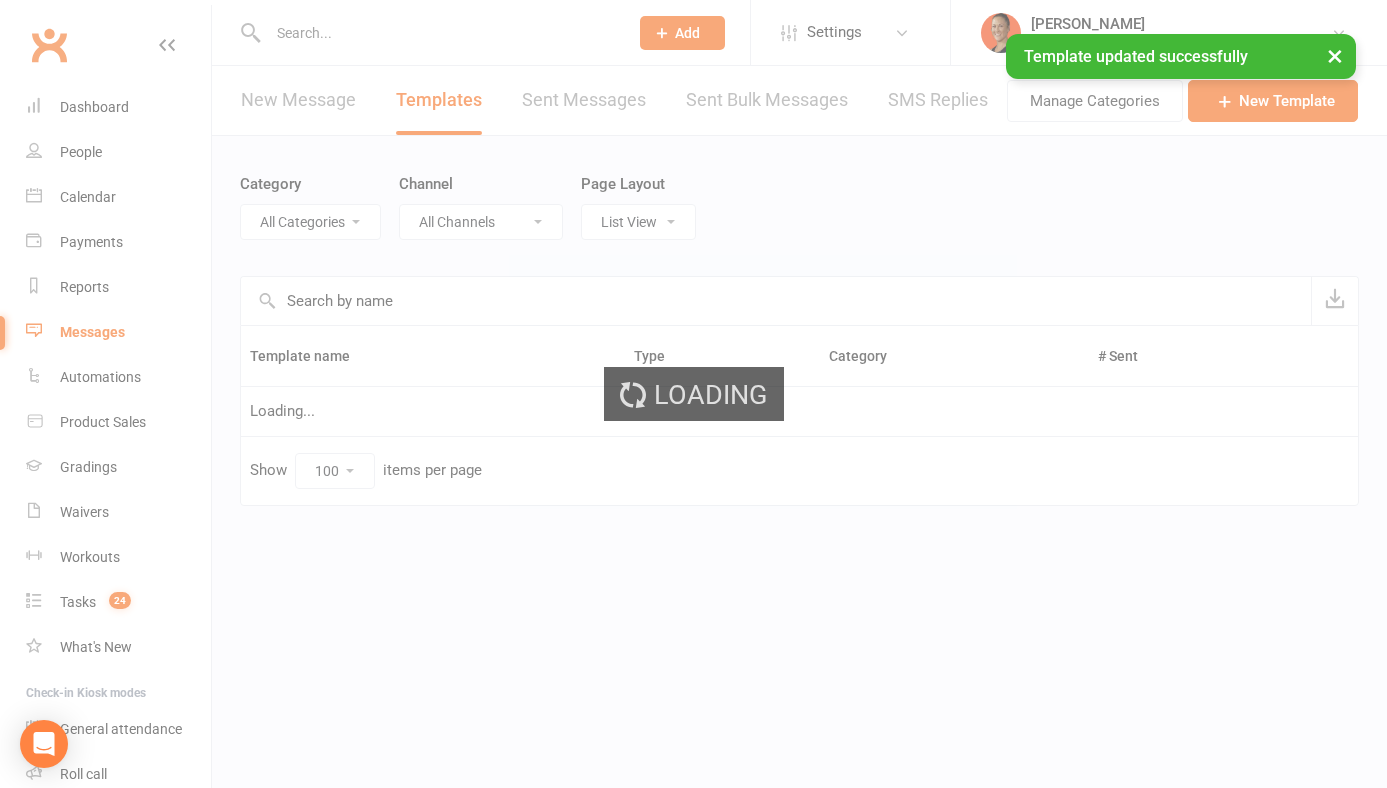 scroll, scrollTop: 0, scrollLeft: 0, axis: both 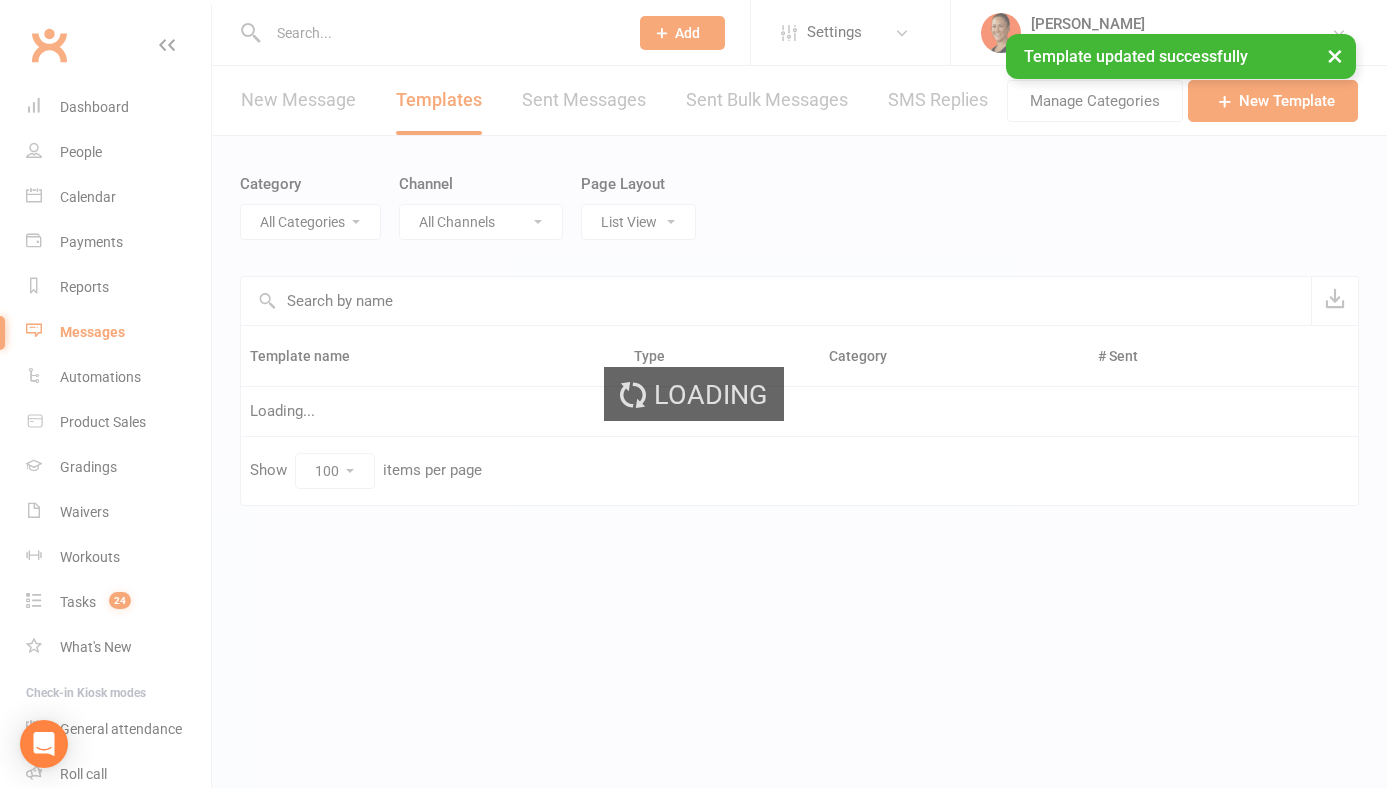 select on "2945" 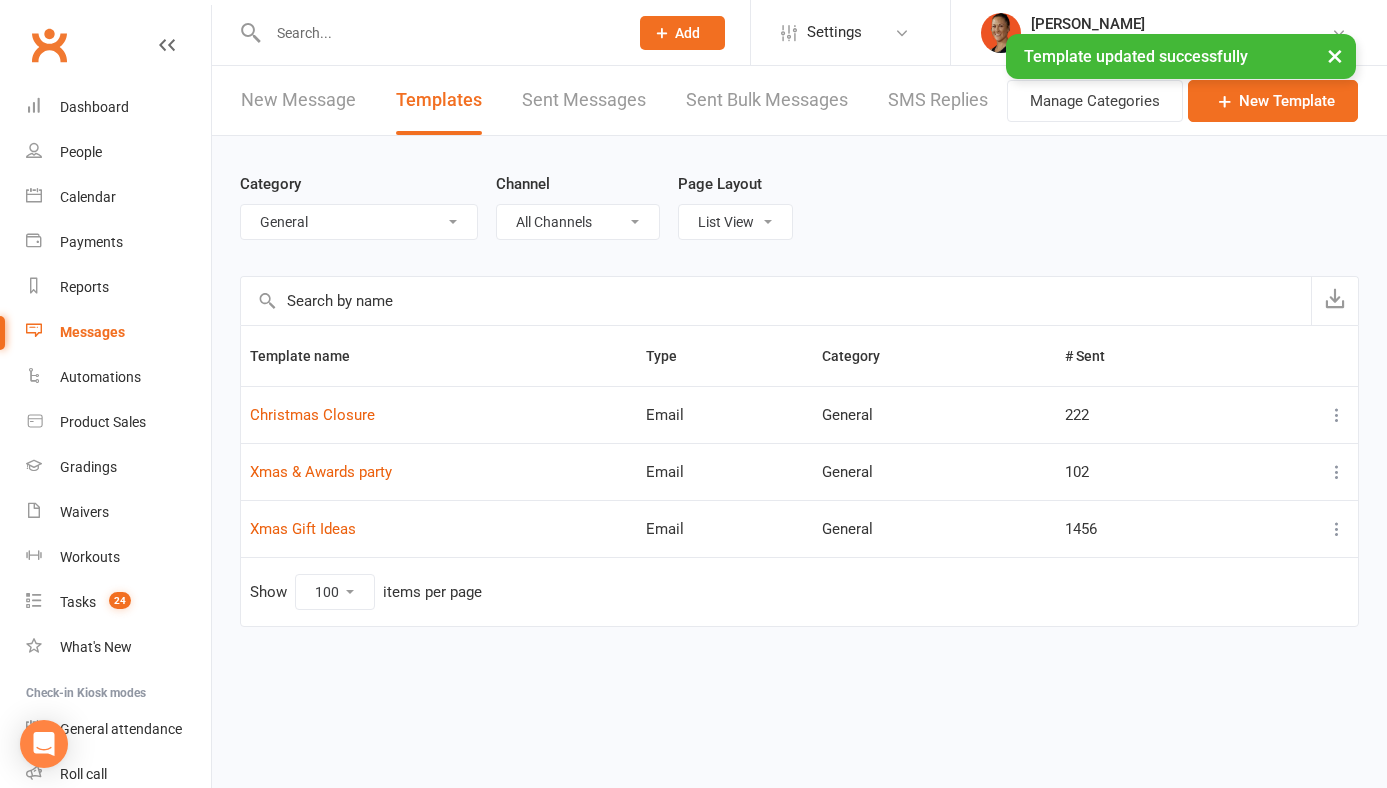 click on "New Message" at bounding box center [298, 100] 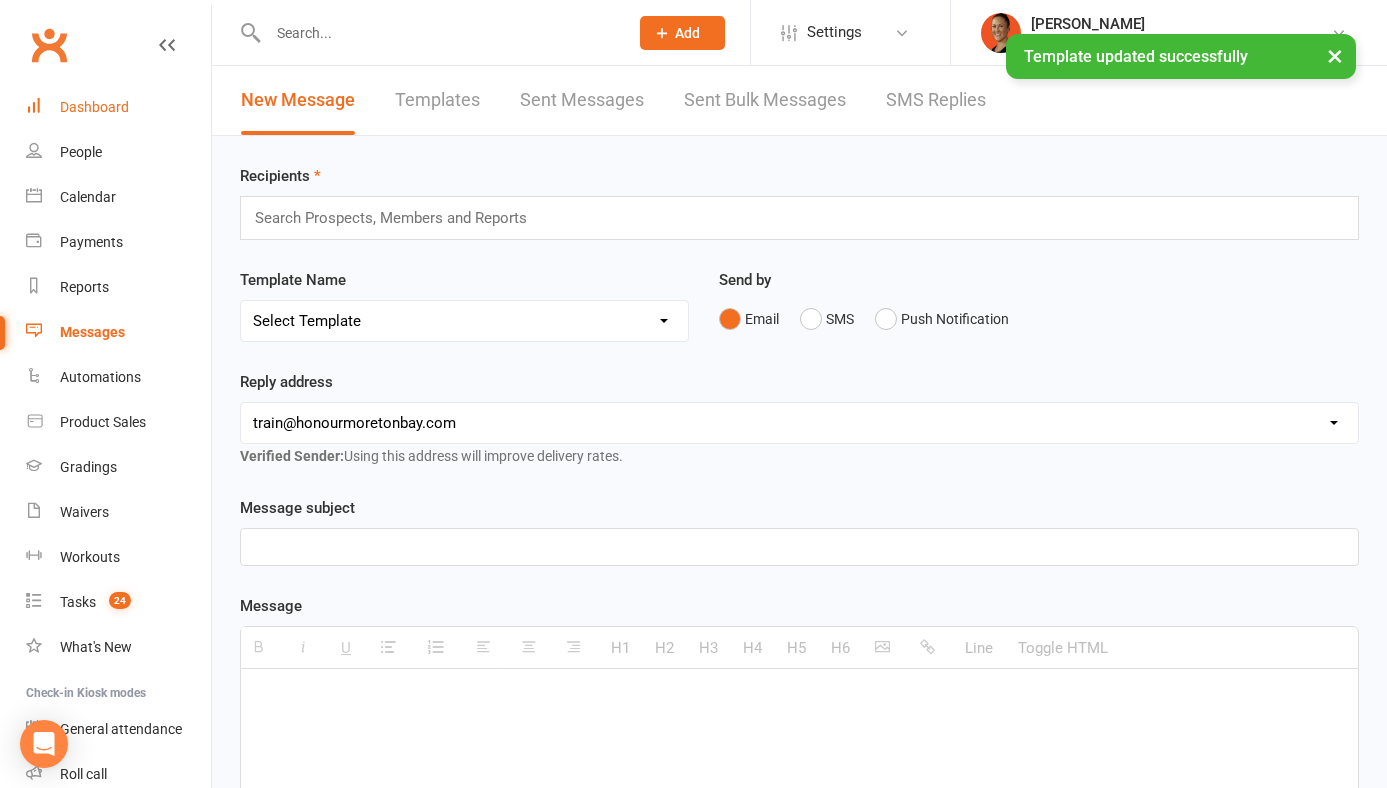 click on "Dashboard" at bounding box center (94, 107) 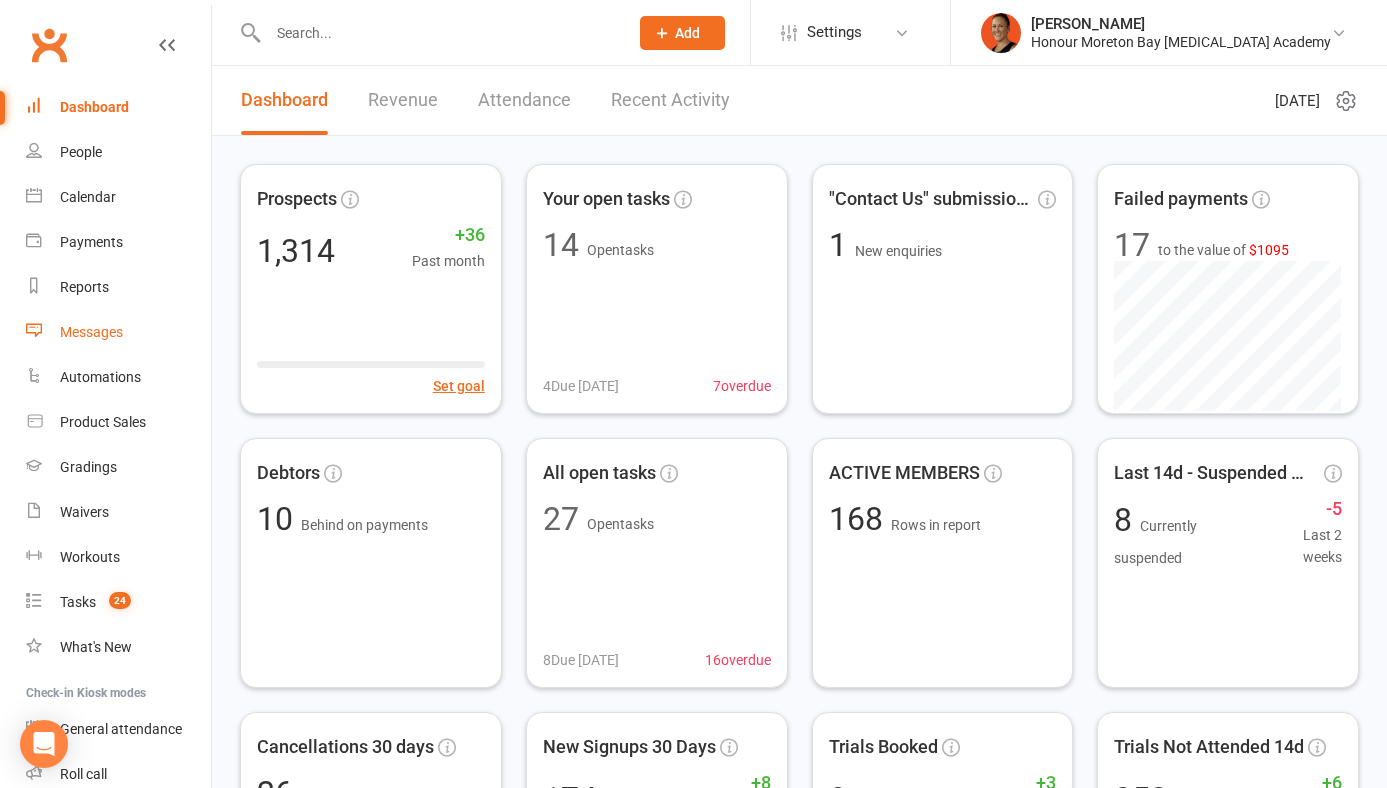 click on "Messages" at bounding box center (118, 332) 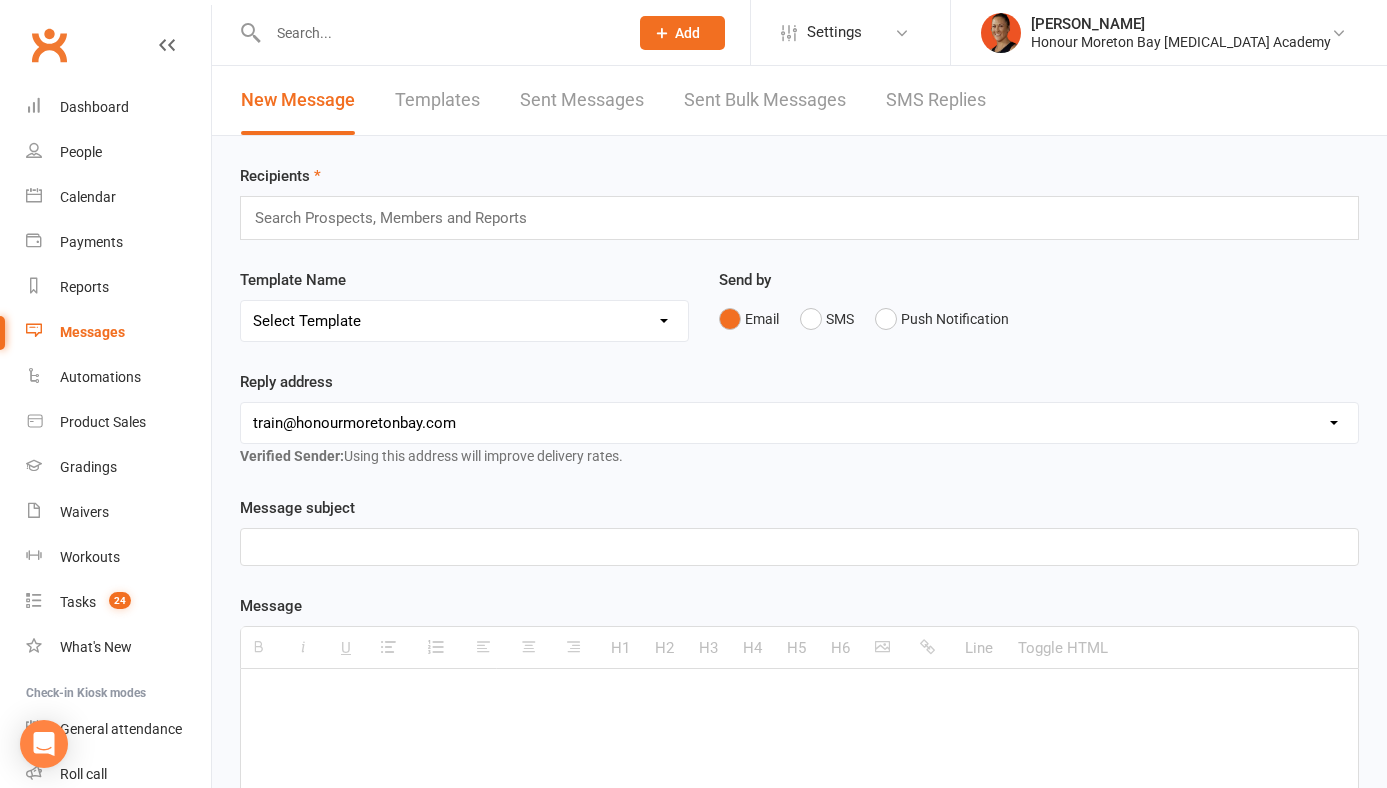 click on "Templates" at bounding box center [437, 100] 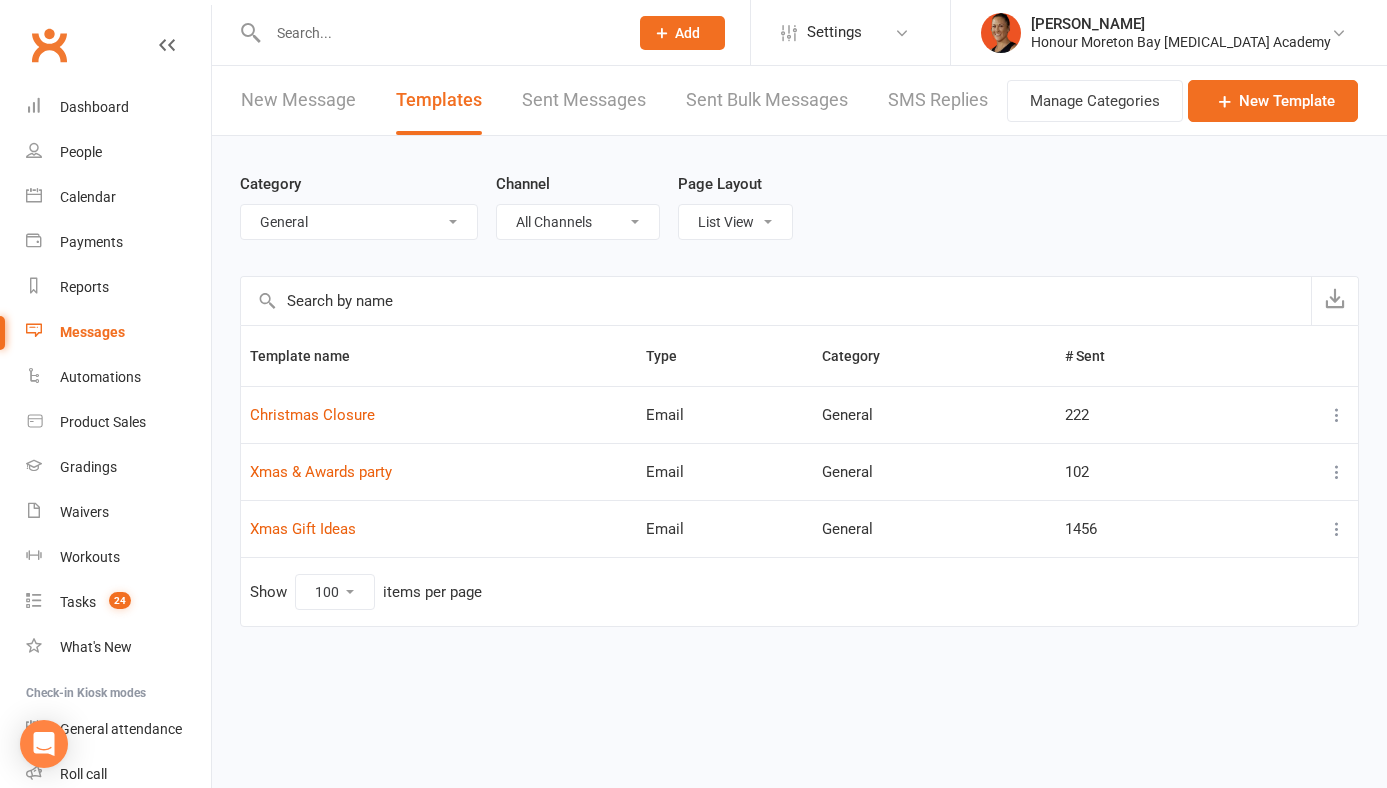 click on "All Categories (No category) 28 Day Trial 6 Week Empowerment Cancellations Debt Collection General Gradings Lead / Prospect Follow Ups Memberships Mobile App Train Like A Fighter Challenge" at bounding box center (359, 222) 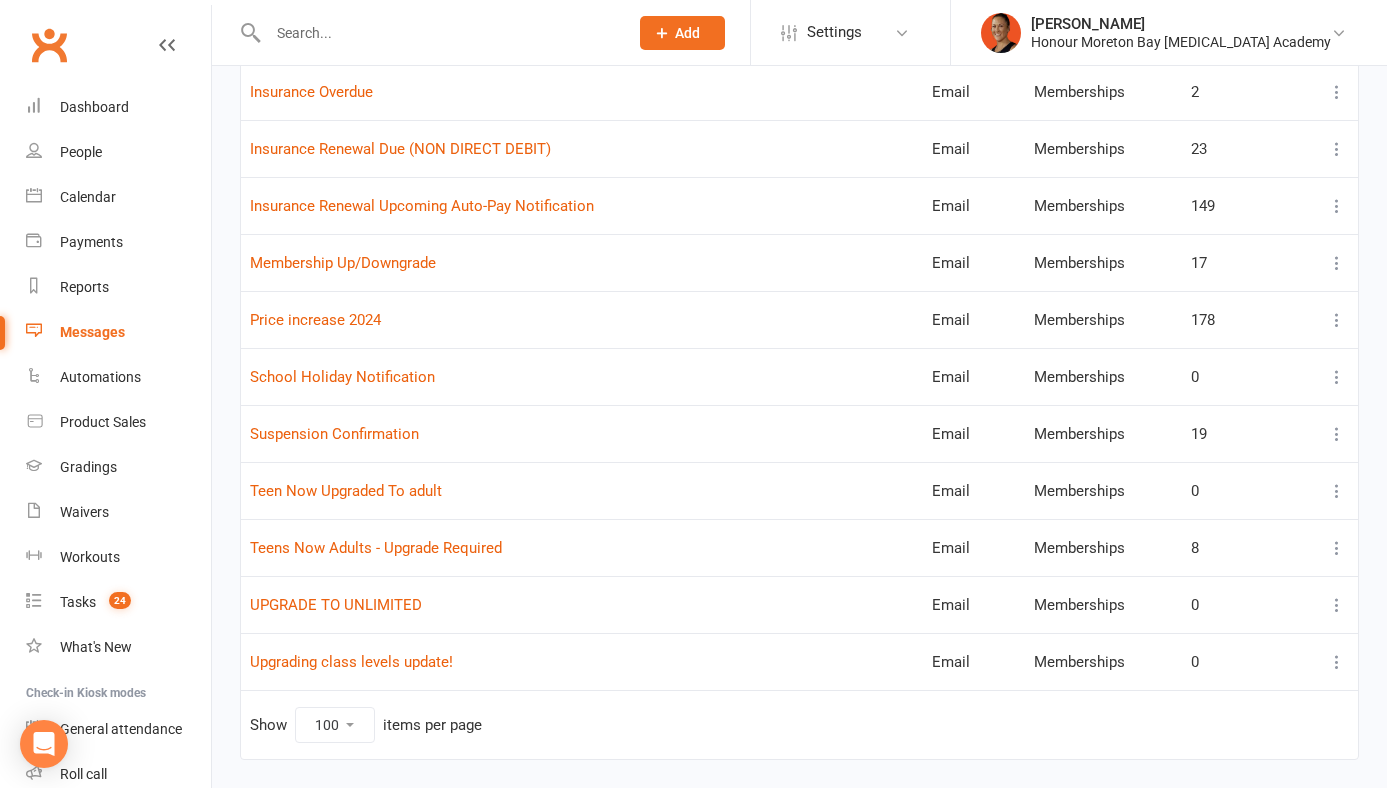 scroll, scrollTop: 397, scrollLeft: 0, axis: vertical 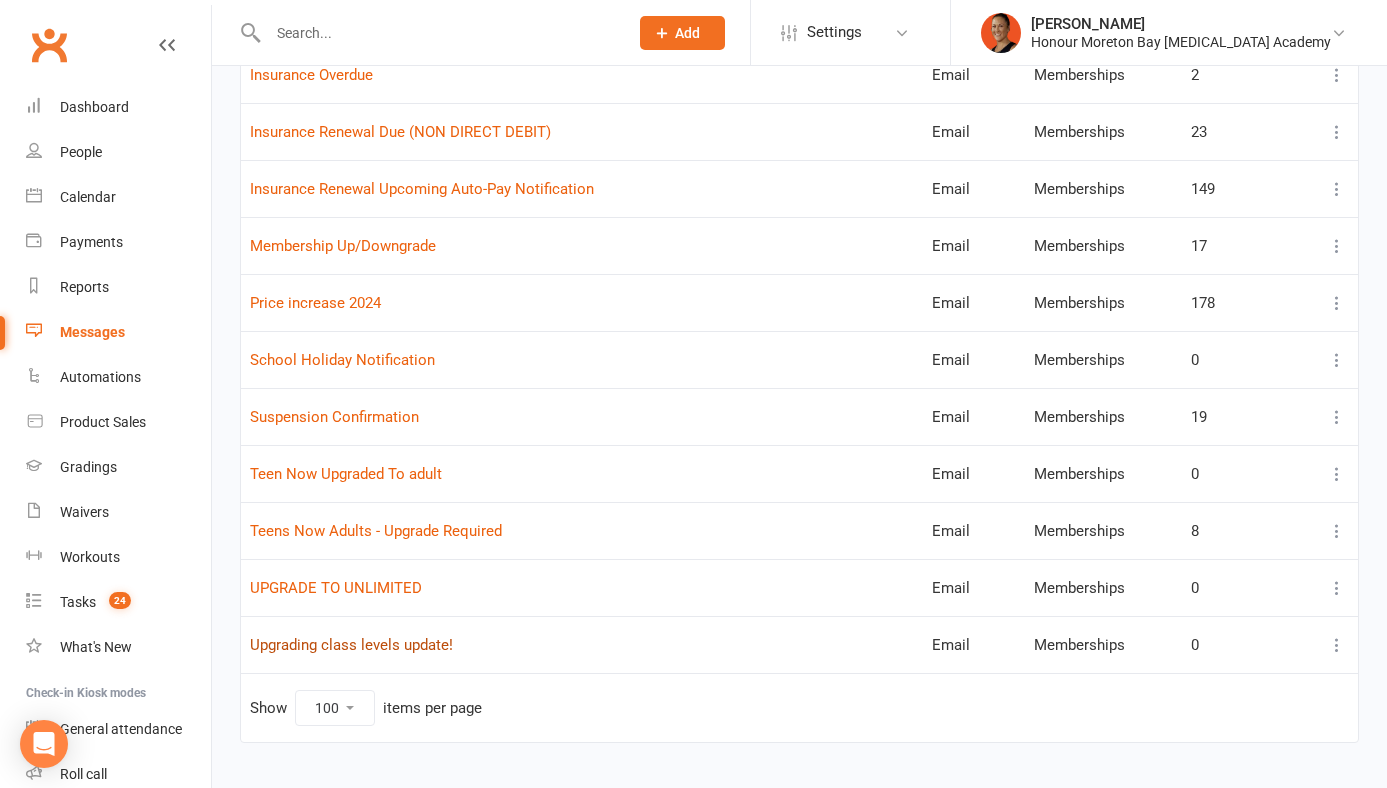 click on "Upgrading class levels update!" at bounding box center (351, 645) 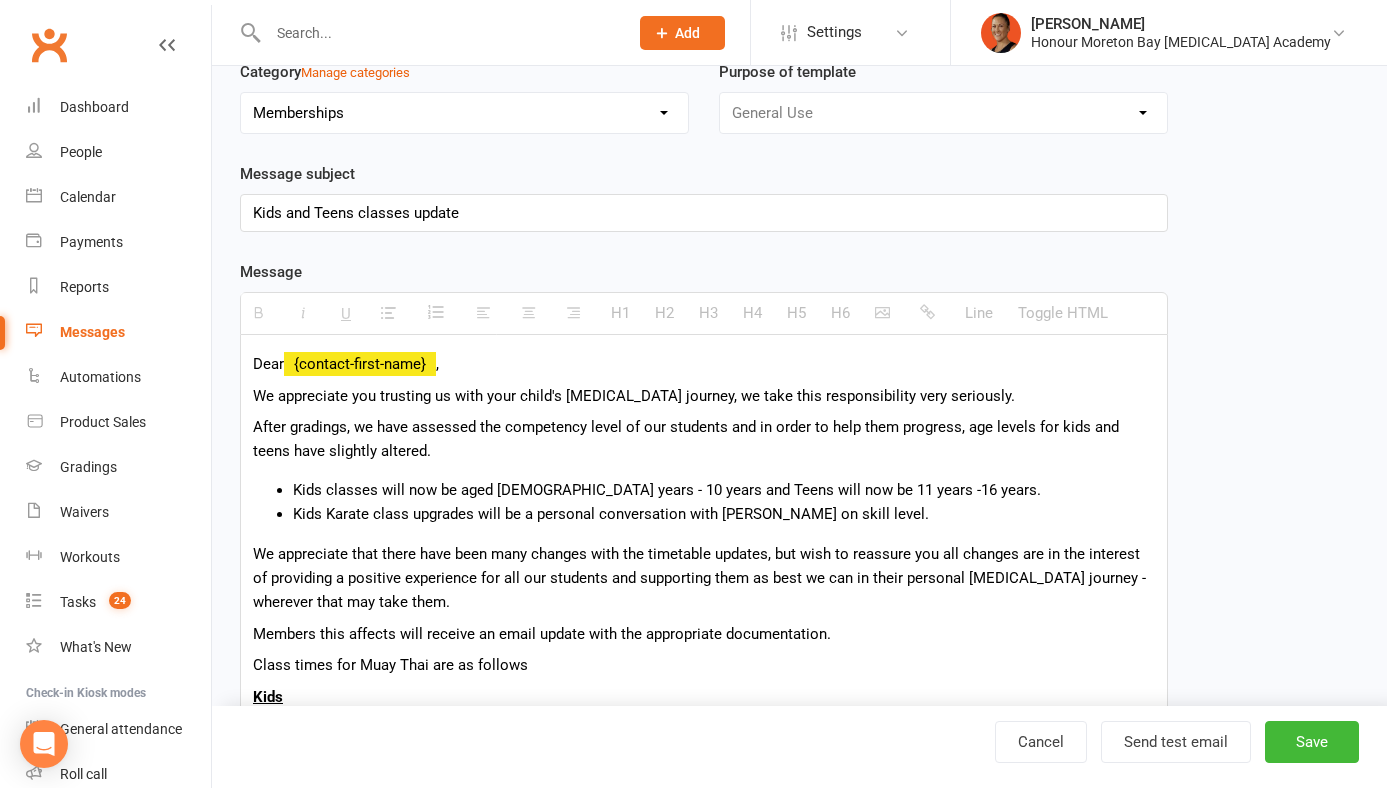 scroll, scrollTop: 0, scrollLeft: 0, axis: both 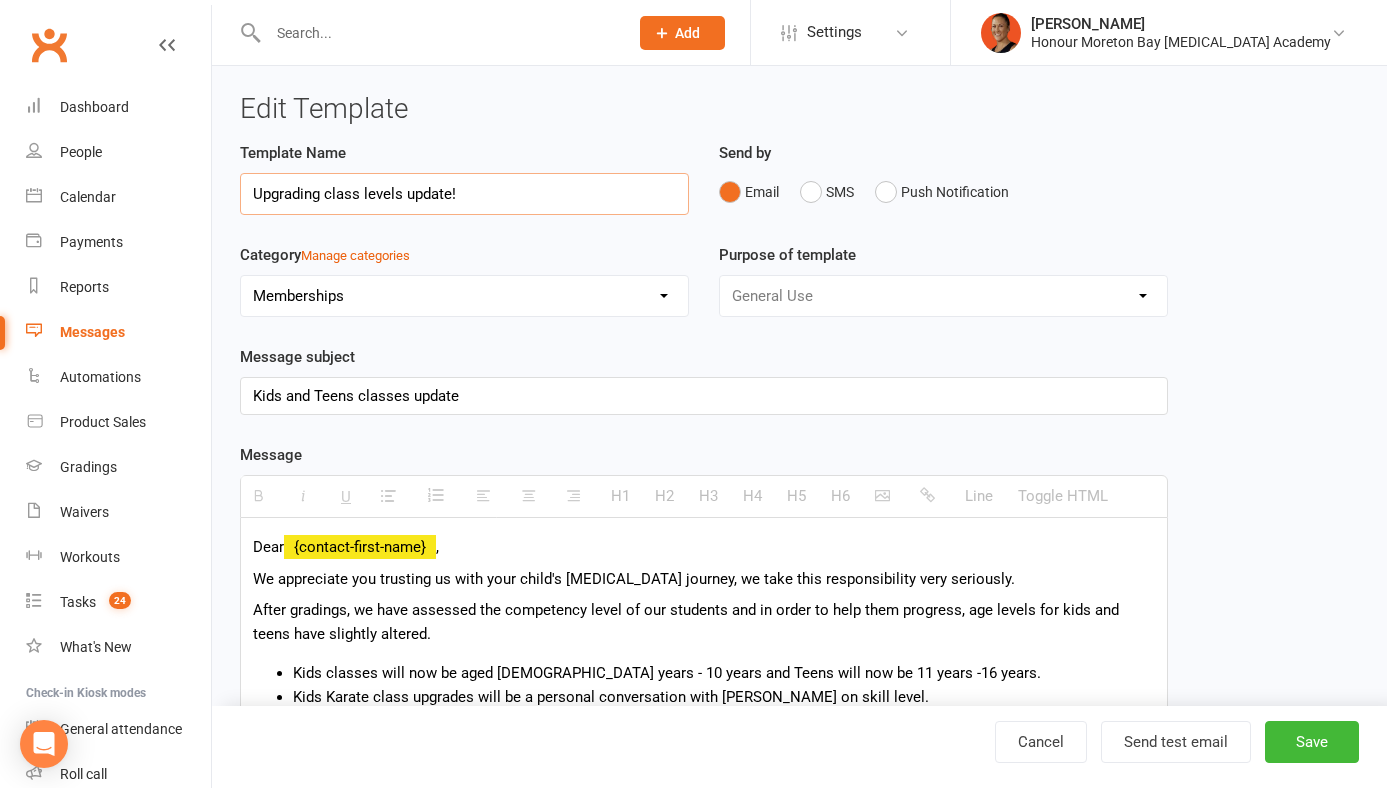 click on "Upgrading class levels update!" at bounding box center [464, 194] 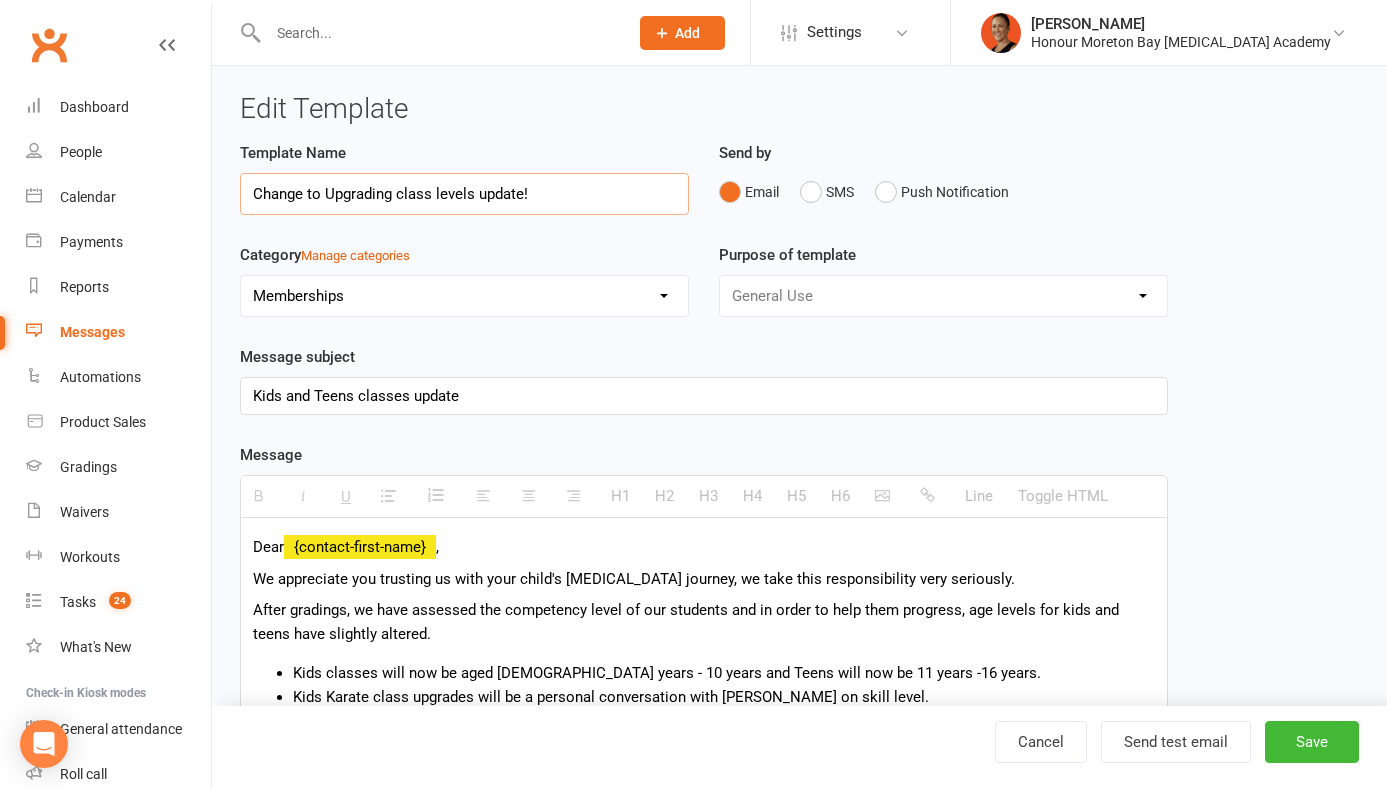 click on "Change to Upgrading class levels update!" at bounding box center (464, 194) 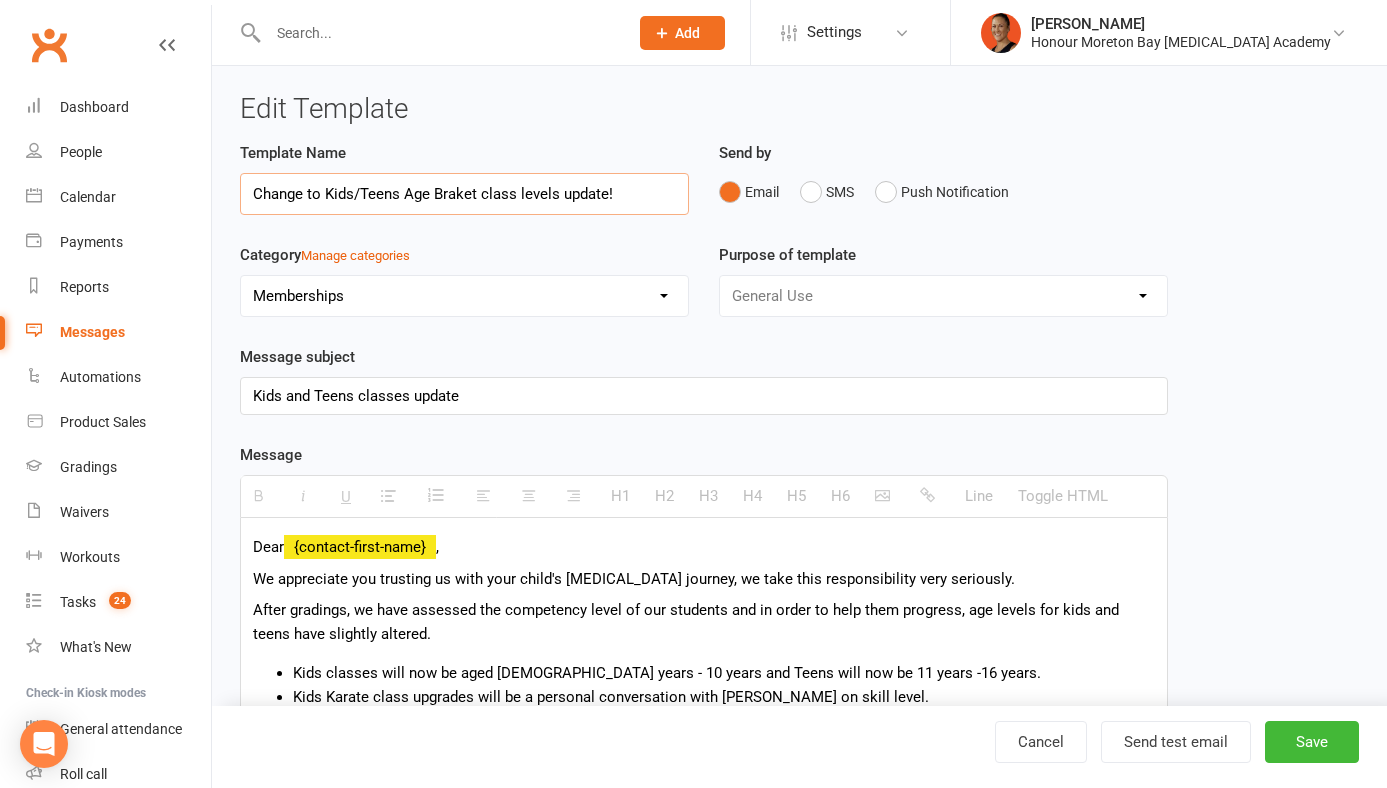 type on "Change to Kids/Teens Age Brakets class levels update!" 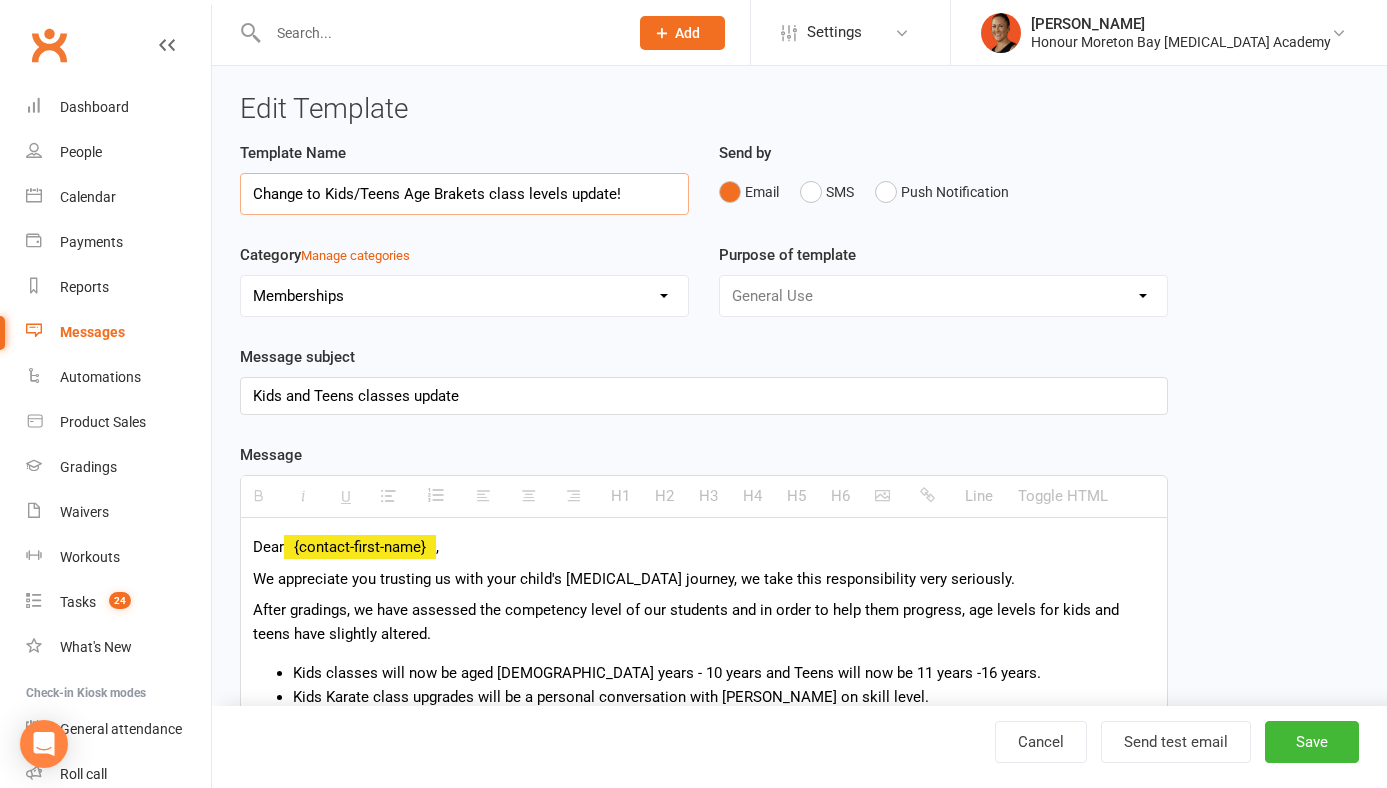 drag, startPoint x: 635, startPoint y: 186, endPoint x: 486, endPoint y: 181, distance: 149.08386 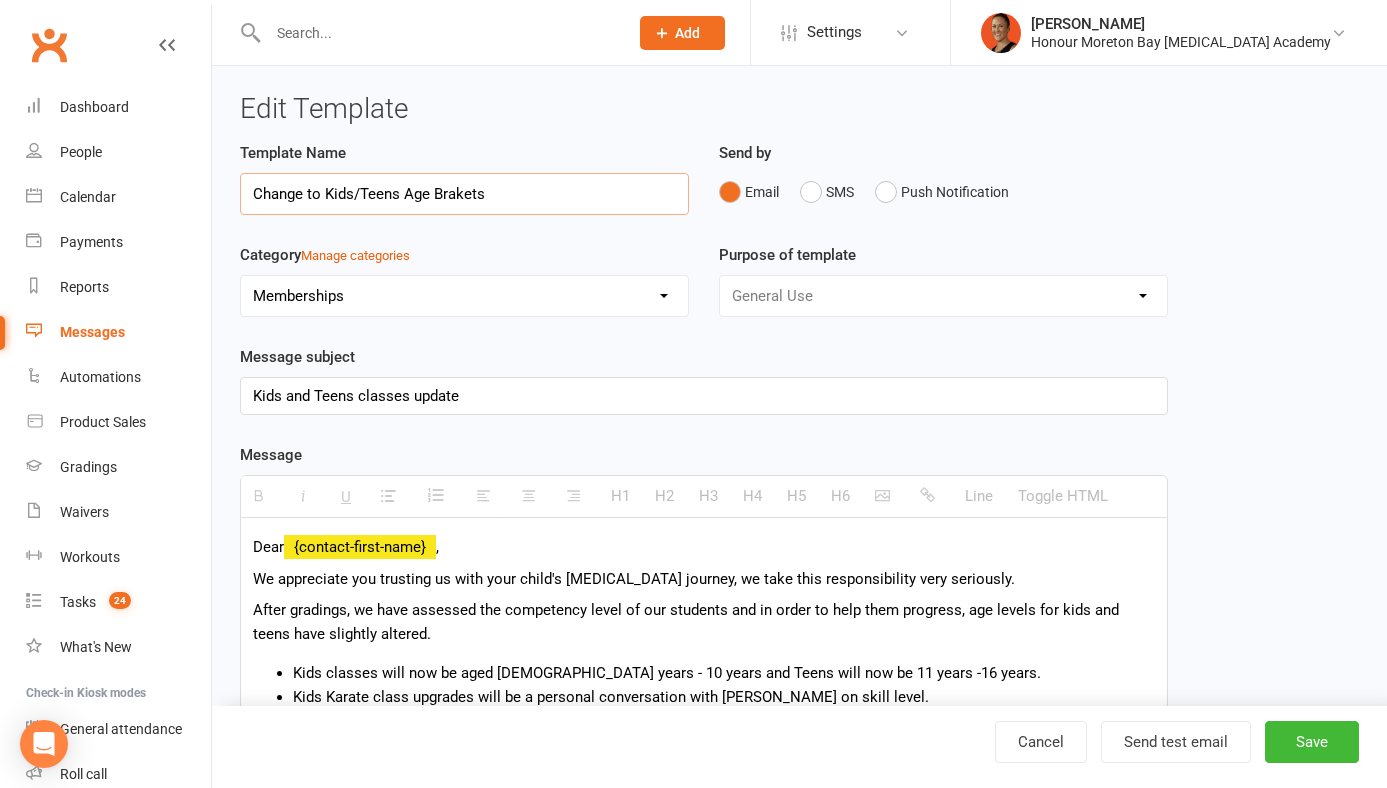 click on "Change to Kids/Teens Age Brakets" at bounding box center [464, 194] 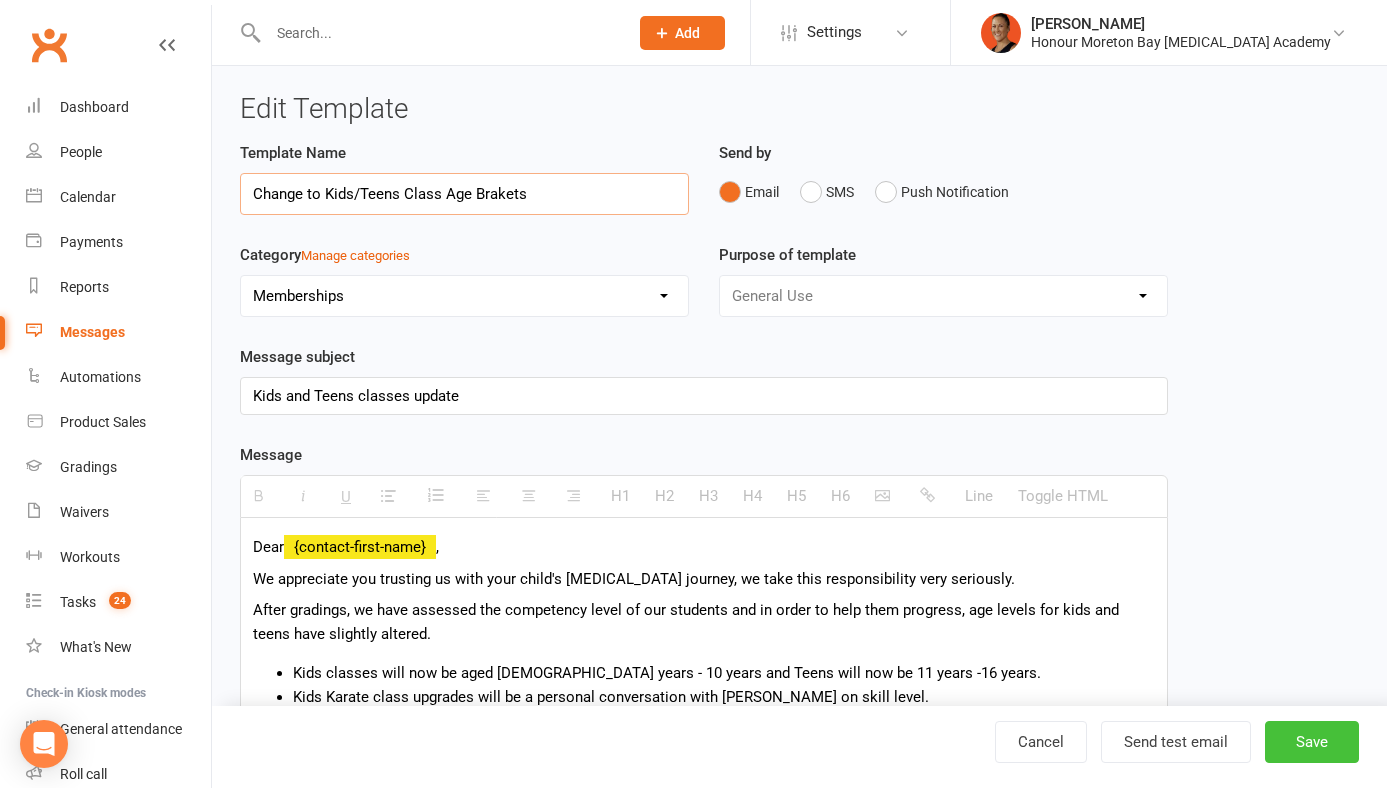 type on "Change to Kids/Teens Class Age Brakets" 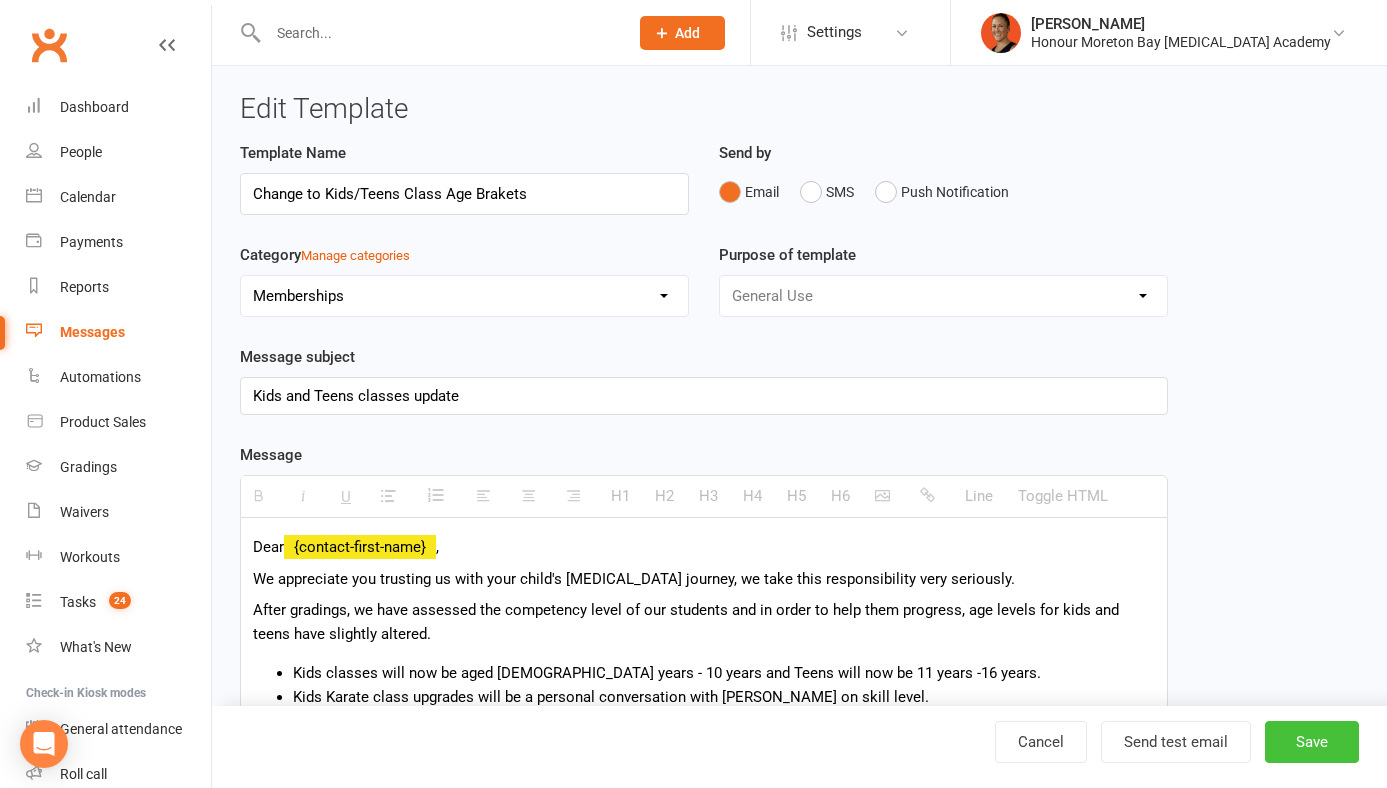 click on "Save" at bounding box center (1312, 742) 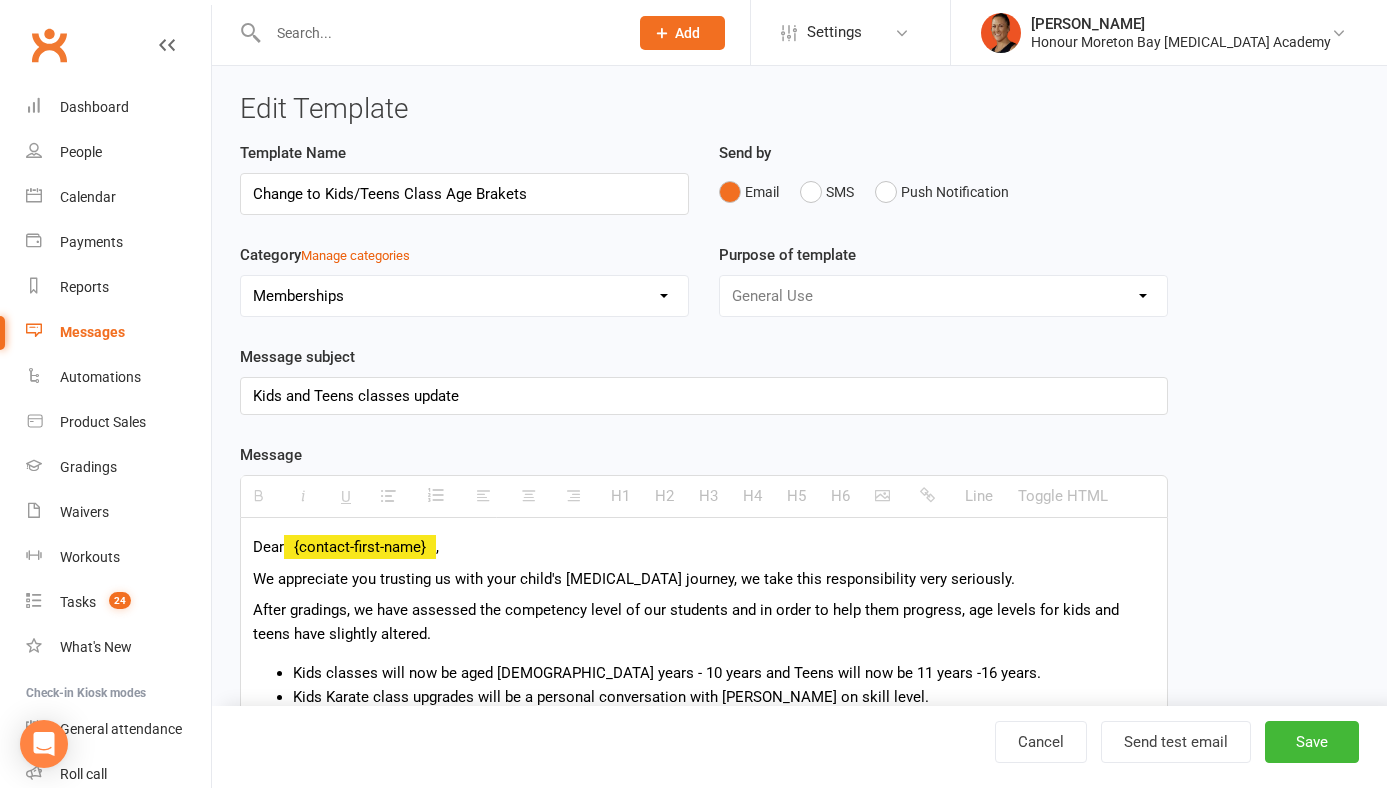 select on "100" 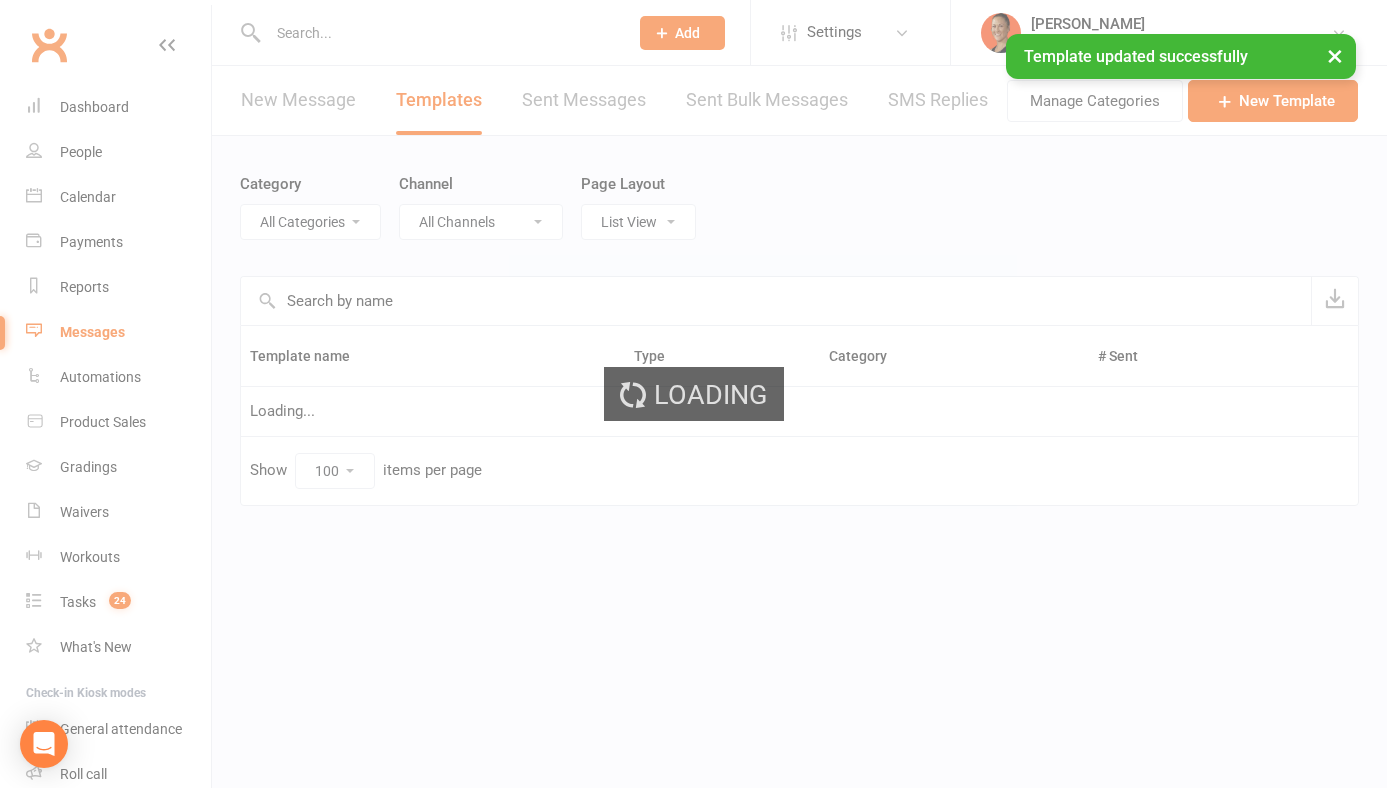 select on "7669" 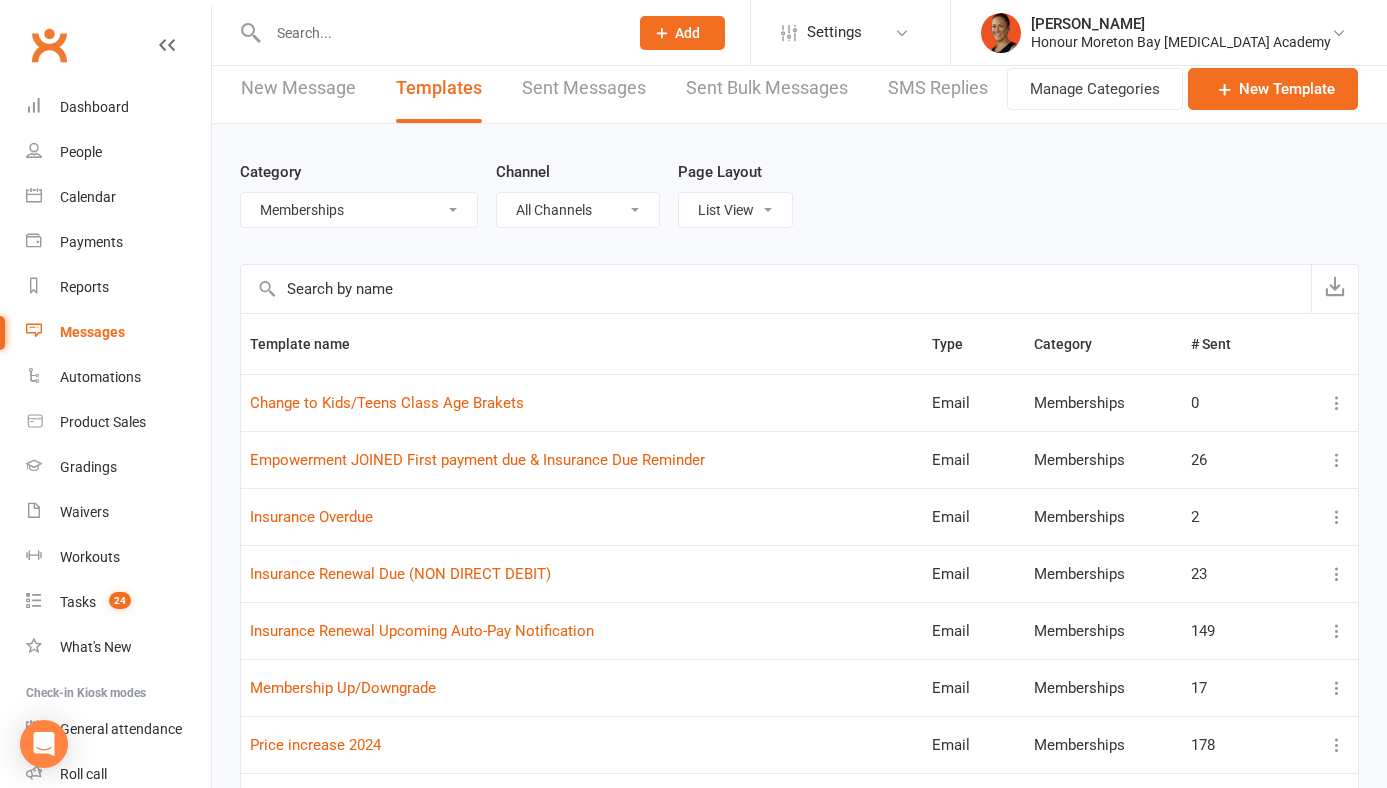 scroll, scrollTop: 0, scrollLeft: 0, axis: both 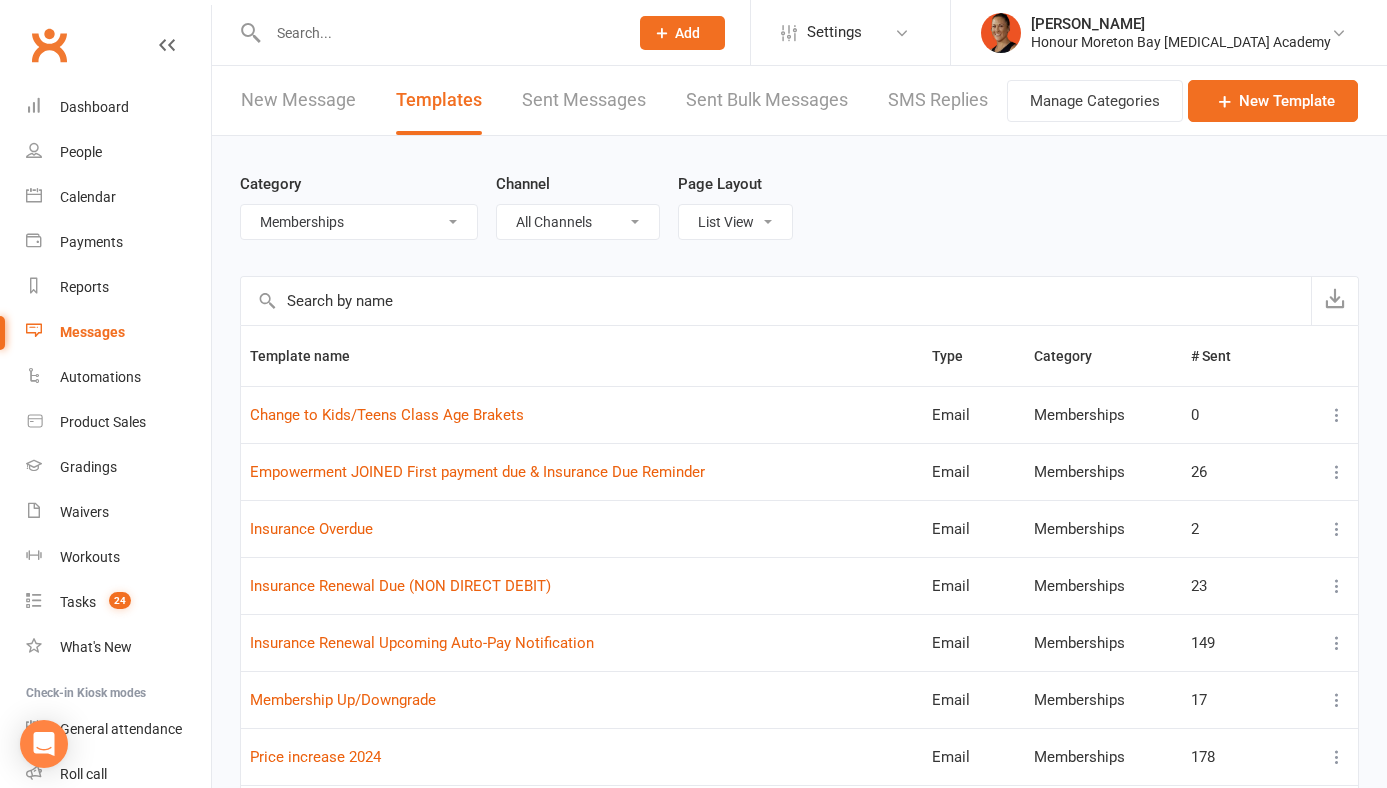 click on "New Message" at bounding box center (298, 100) 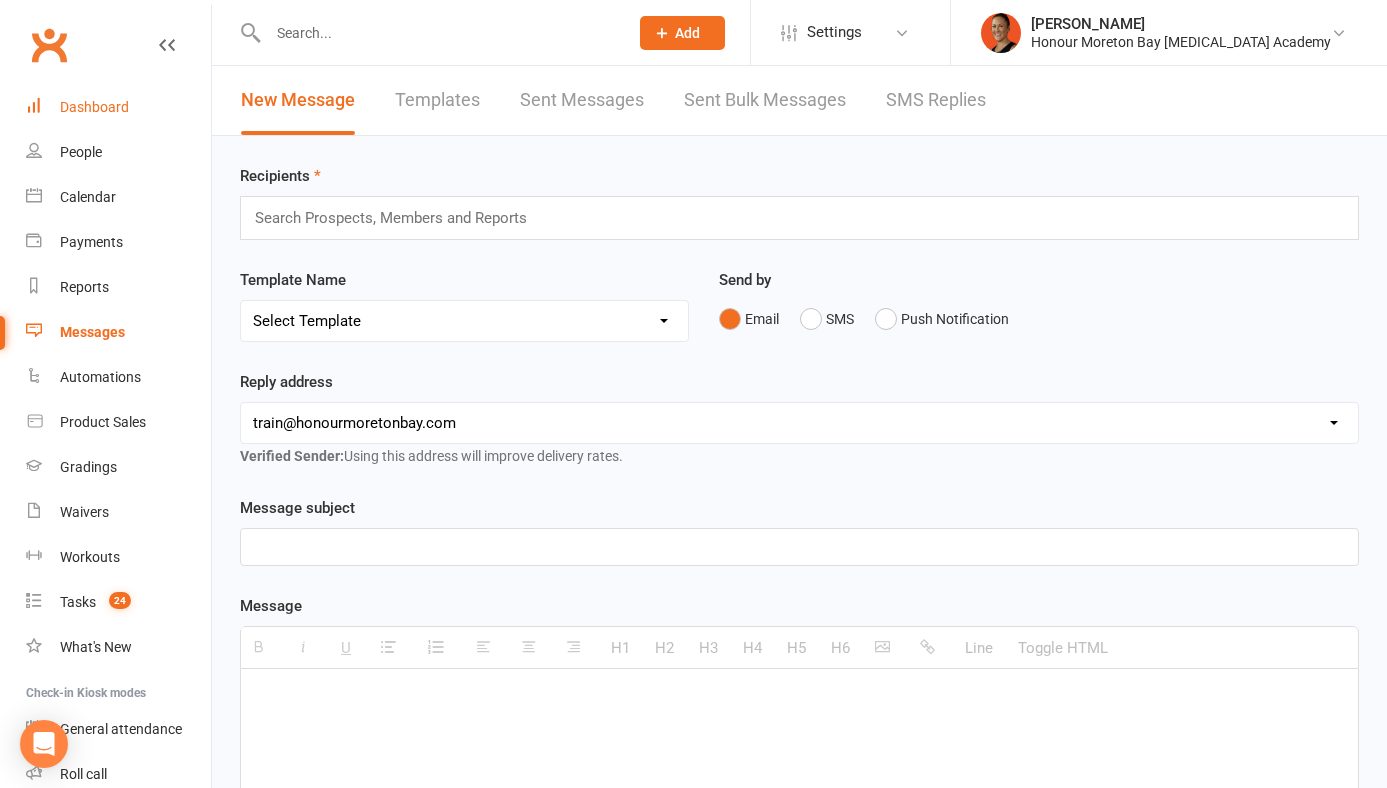 click on "Dashboard" at bounding box center [118, 107] 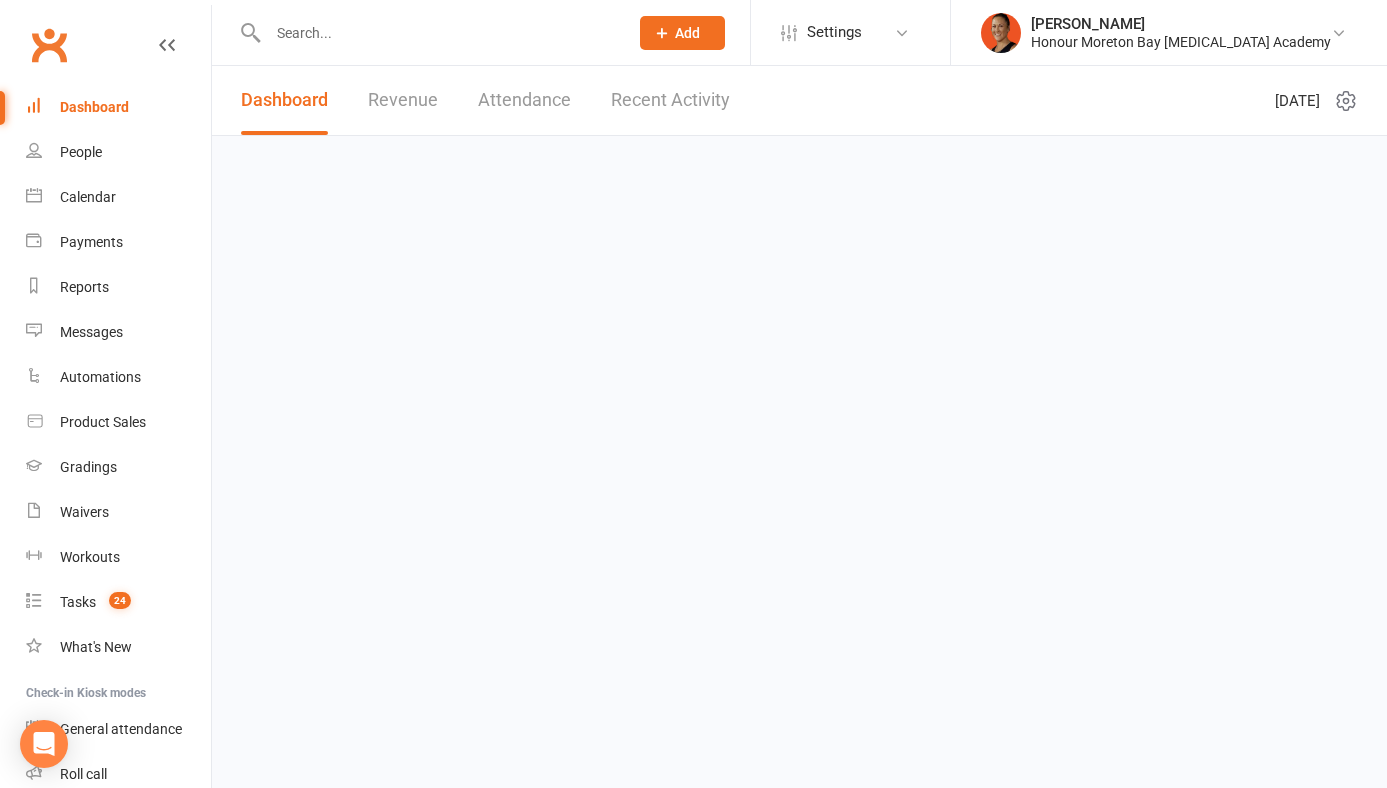 click on "Dashboard" at bounding box center (94, 107) 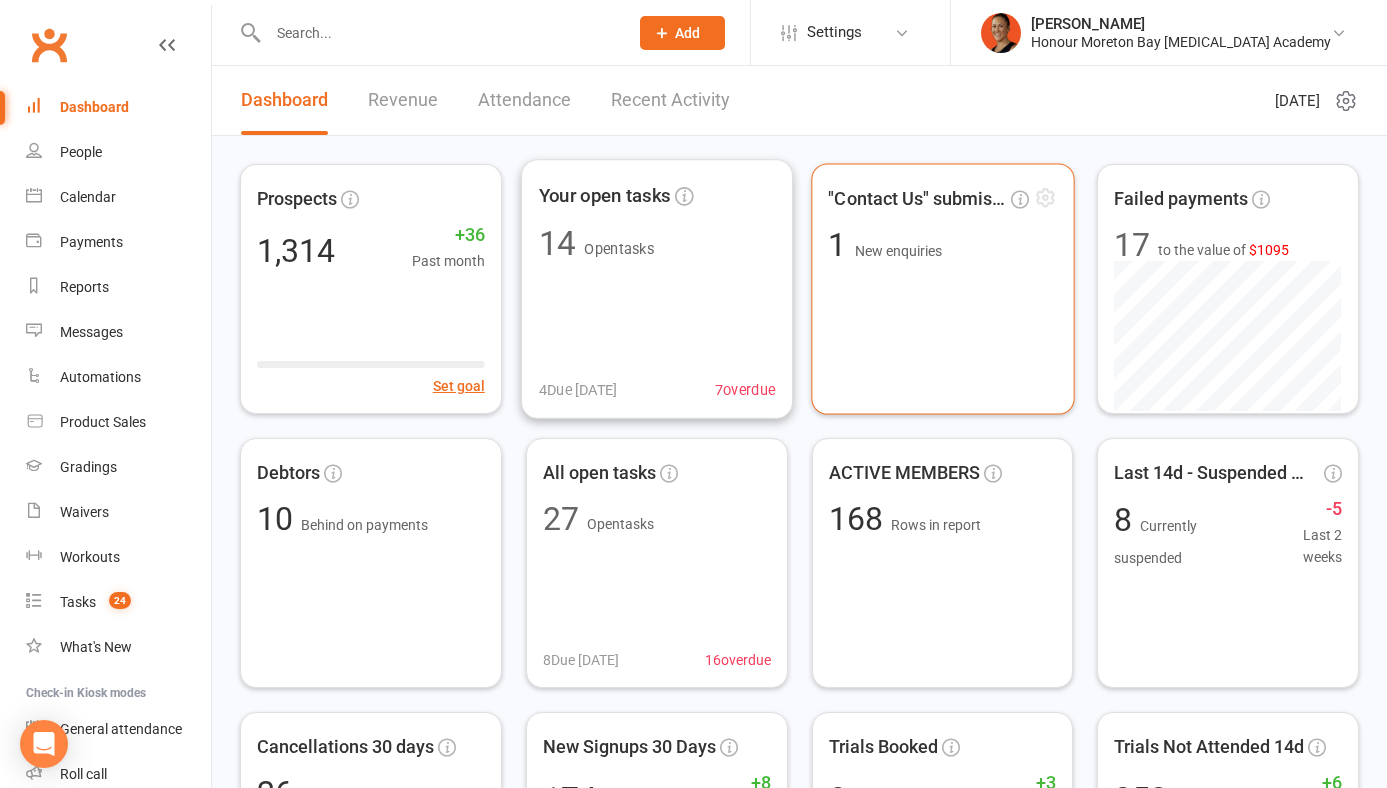 click on ""Contact Us" submissions   1   New enquiries" at bounding box center (942, 288) 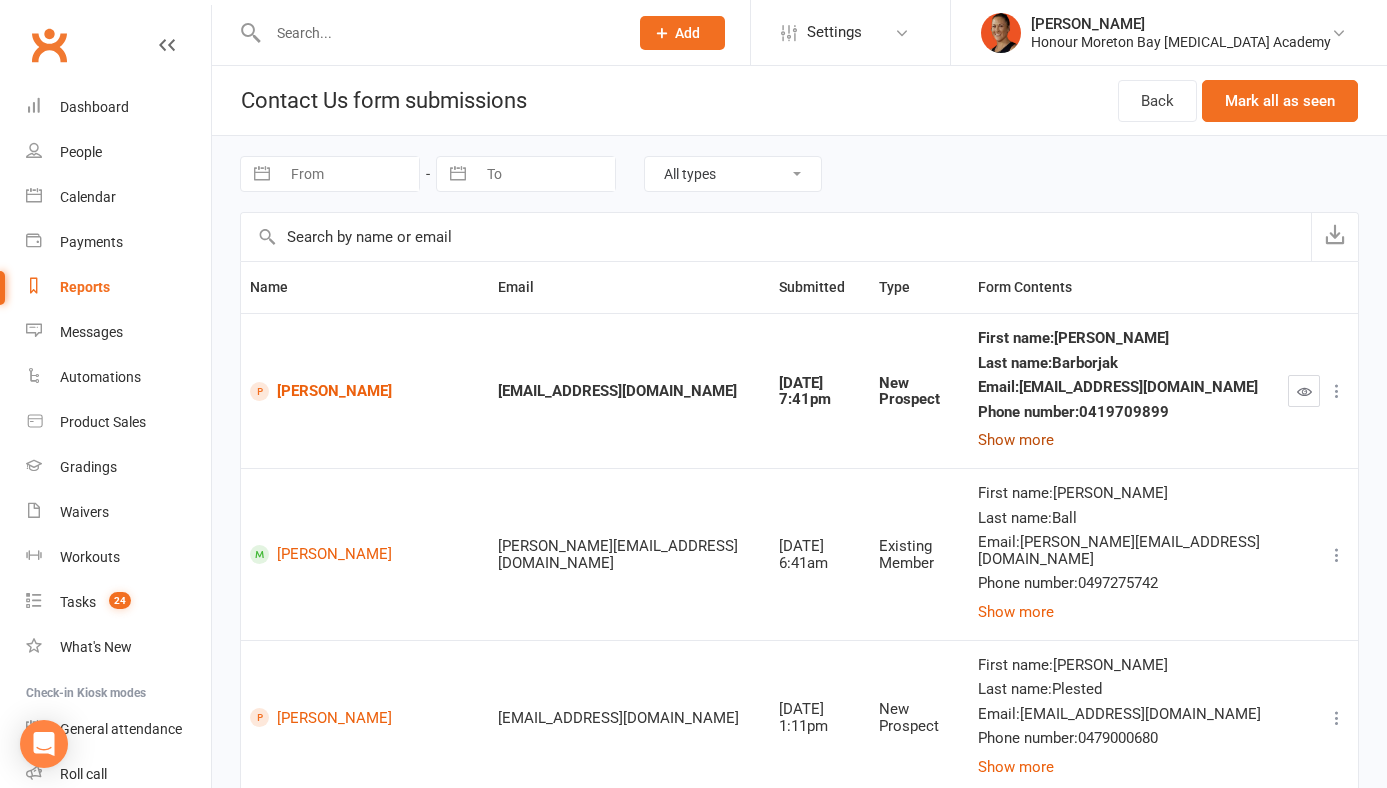 click on "Show more" at bounding box center [1016, 440] 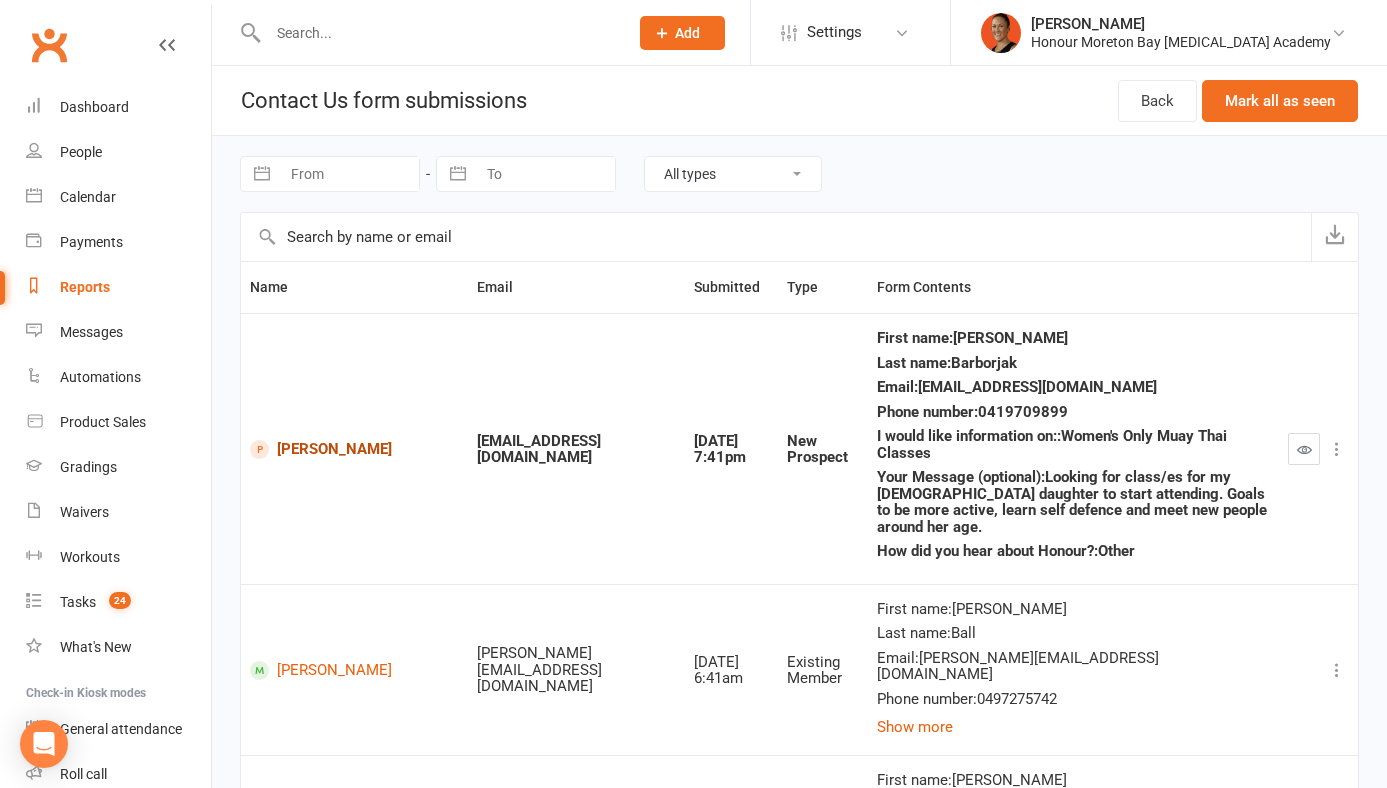 click on "Jessica Barborjak" at bounding box center (354, 449) 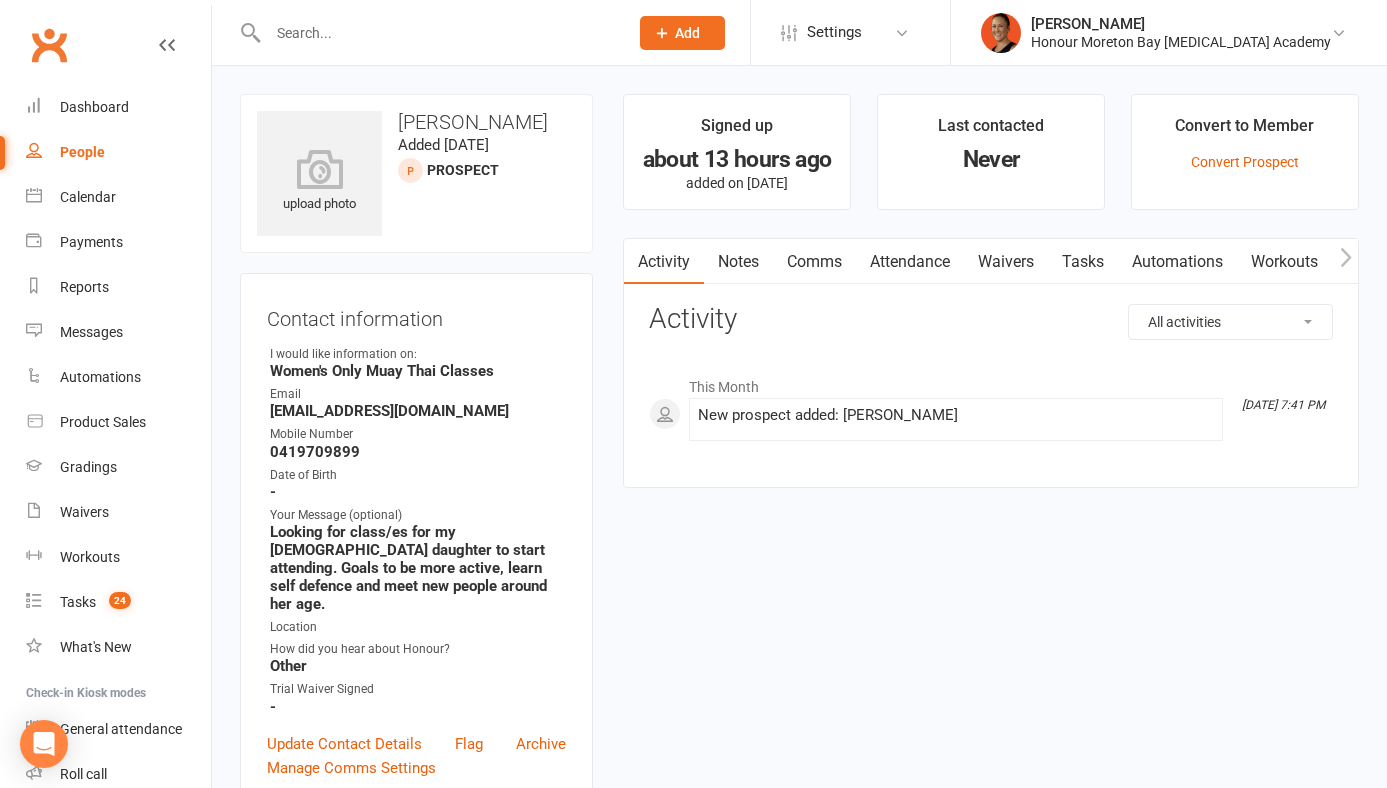 click on "Notes" at bounding box center (738, 262) 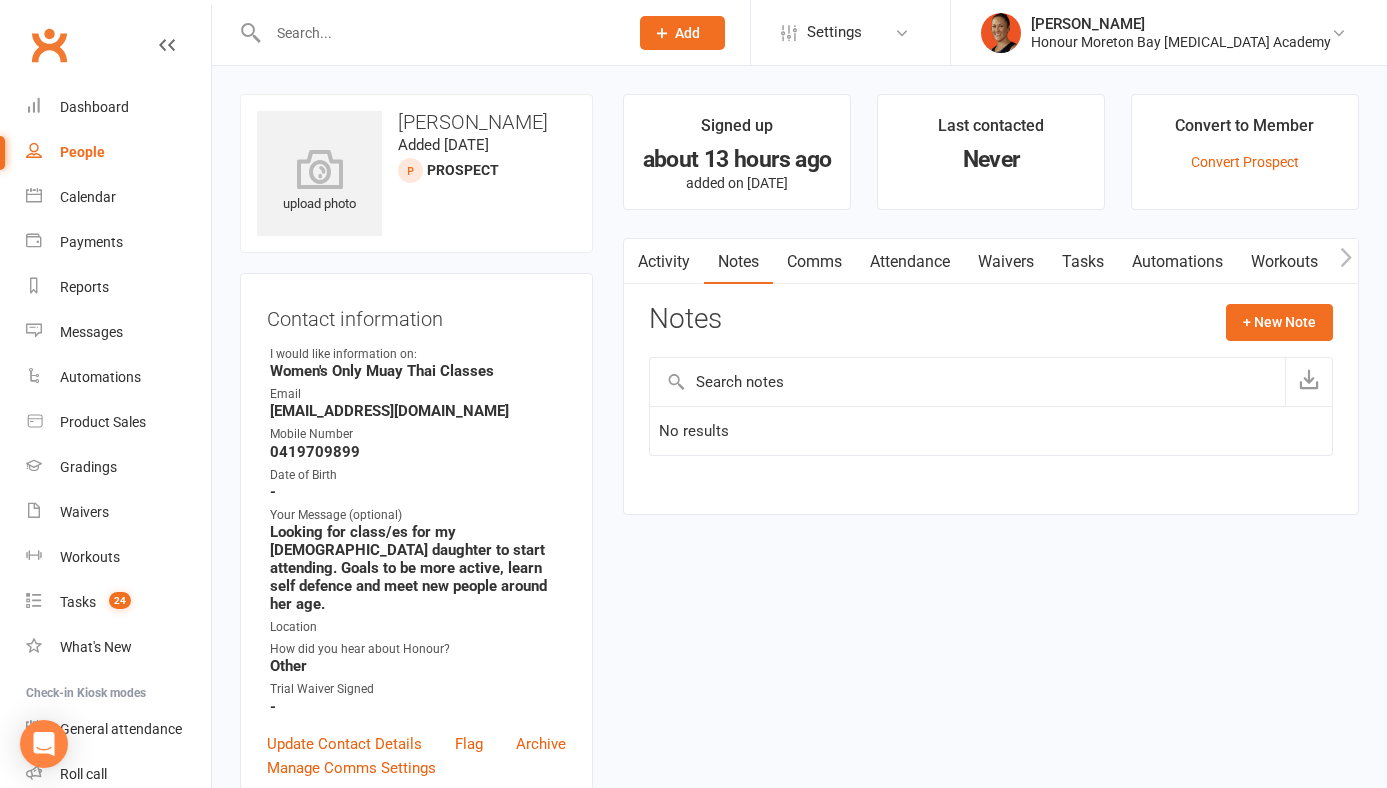 click on "Comms" at bounding box center [814, 262] 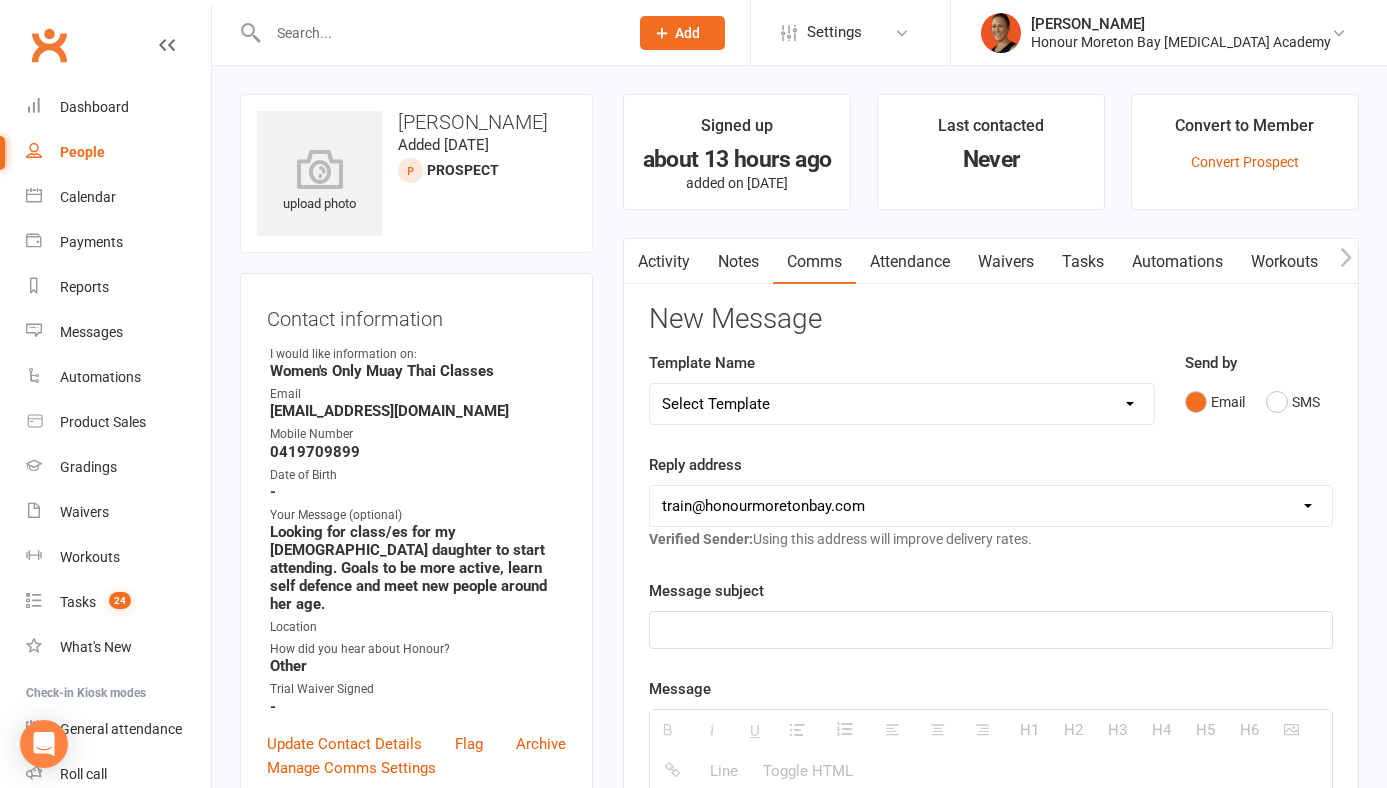 click on "Select Template [Email] Challenge Completed - offer to sign up [Email] DATE NOT YET SET - Upcoming Challenge Enquiry General Reply [Email] (FIRST enquiry response) - Train like a fighter [Email] Follow Up (after phone call - if not joined Challenge) [Email] Change to Kids/Teens Class Age Brakets [Email] Empowerment JOINED First payment due & Insurance Due Reminder [Email] Insurance Overdue [Email] Insurance Renewal Due (NON DIRECT DEBIT) [Email] Insurance Renewal Upcoming Auto-Pay Notification [Email] Membership Up/Downgrade [Email] Price increase 2024 [Email] School Holiday Notification [Email] Suspension Confirmation [Email] Teen Now Upgraded To adult [Email] Teens Now Adults - Upgrade Required [Email] UPGRADE  TO UNLIMITED [Email] $29 2 week Unlimited Class Pass Offer [Email] Email 2 for after second trial [Email] Generic New Adult Class Enquiry [Email] Kids Class Enquiry [Email] New After trial sequence Email 1 [Email] New Enquiry Follow Up [Email] New prospect Email [SMS] NOT booked trial follow SMS" at bounding box center [902, 404] 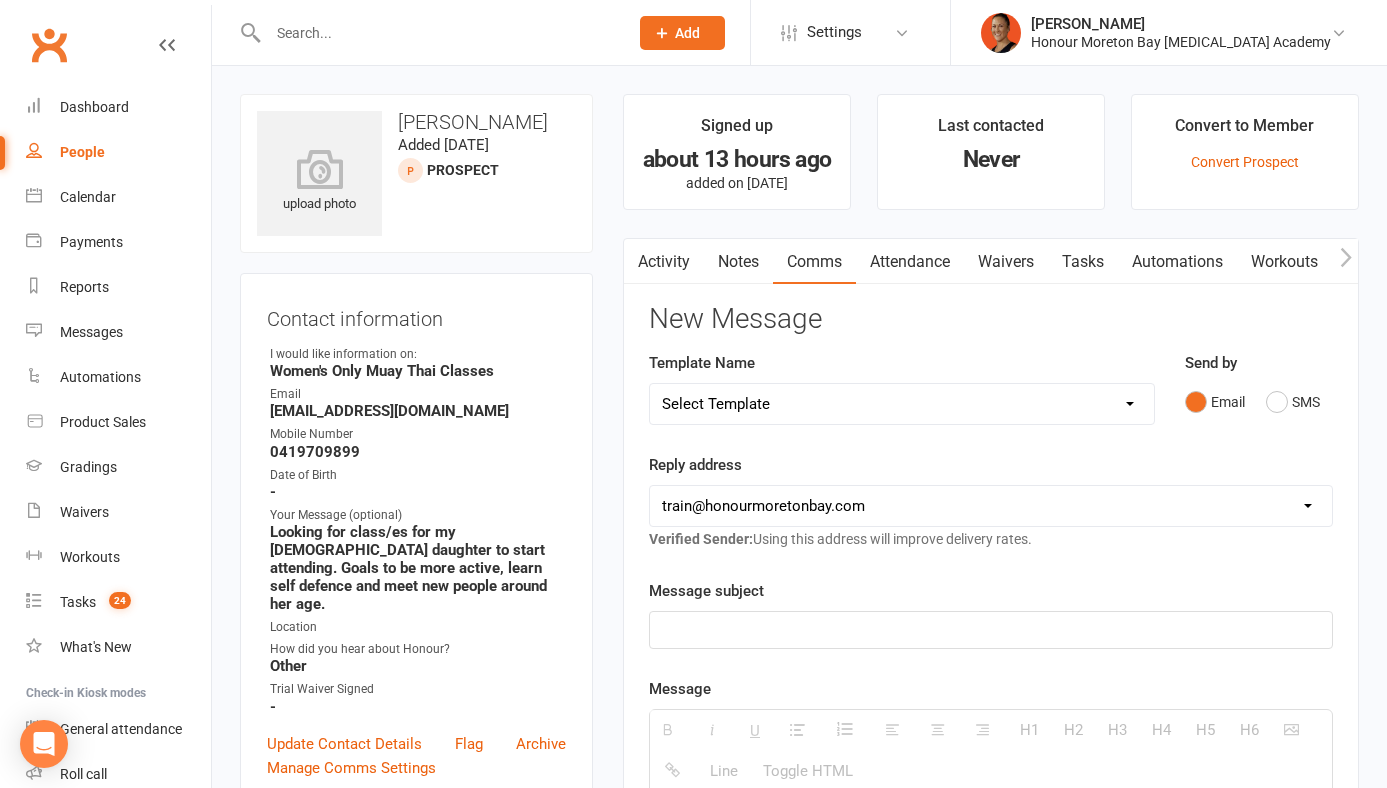 select on "19" 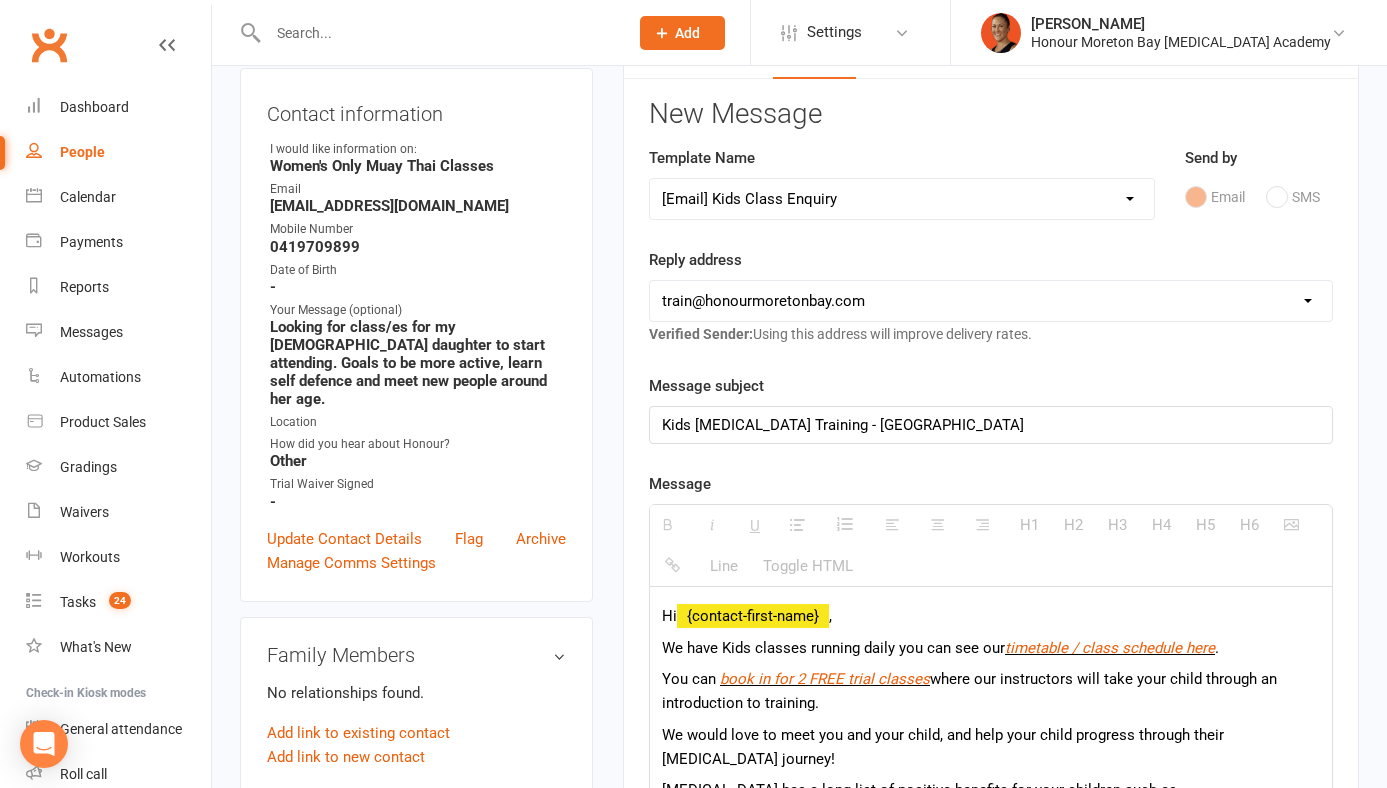 scroll, scrollTop: 220, scrollLeft: 0, axis: vertical 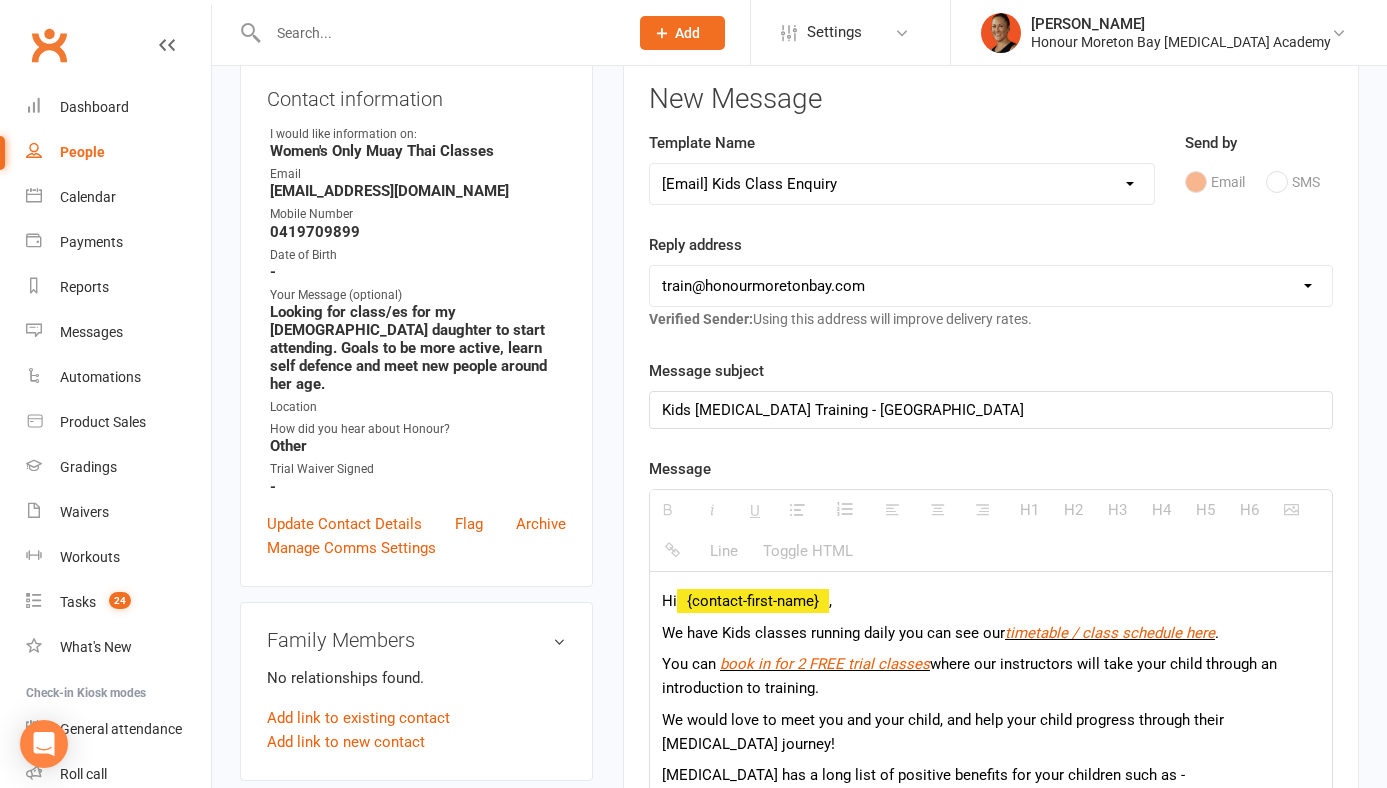 click on "Kids Martial Arts Training - Morayfield" at bounding box center [991, 410] 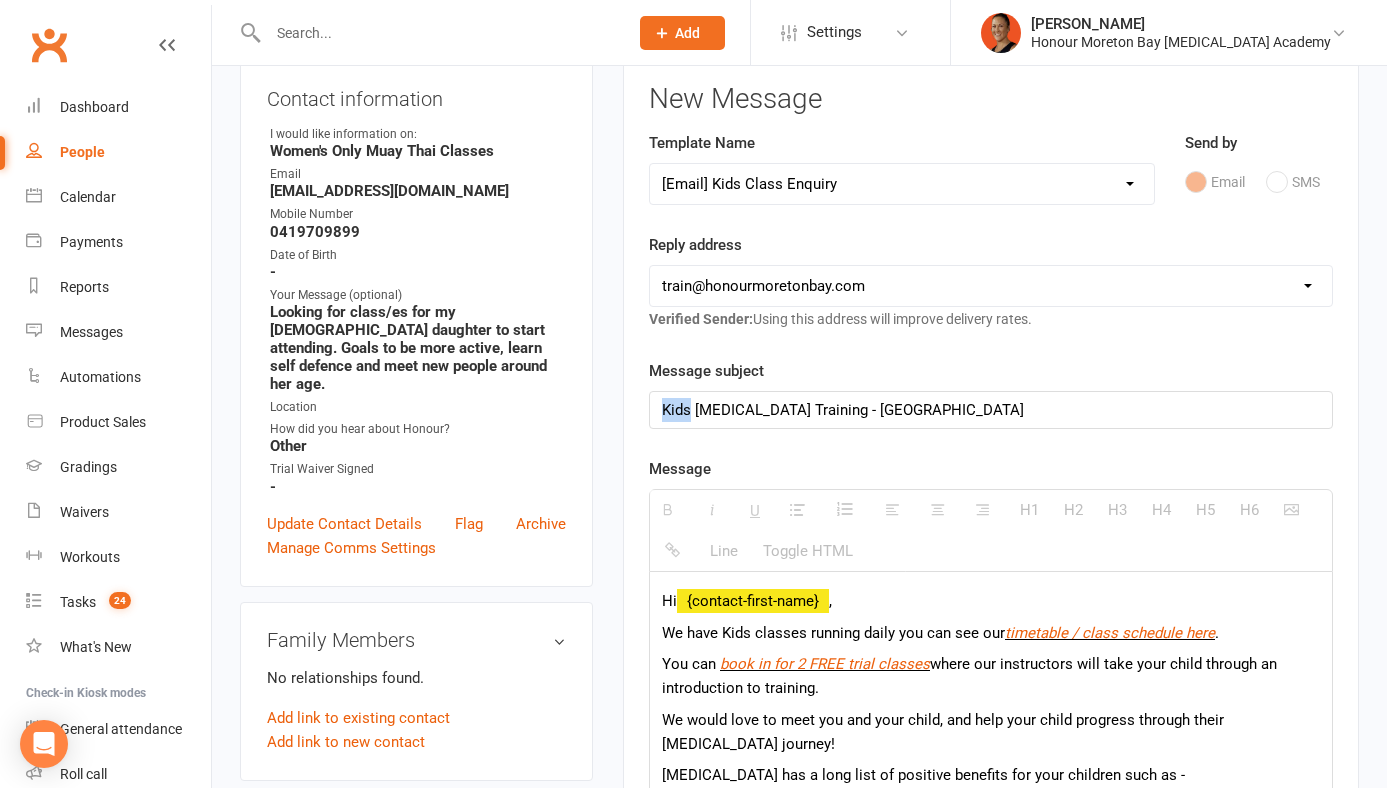 click on "Kids Martial Arts Training - Morayfield" at bounding box center (991, 410) 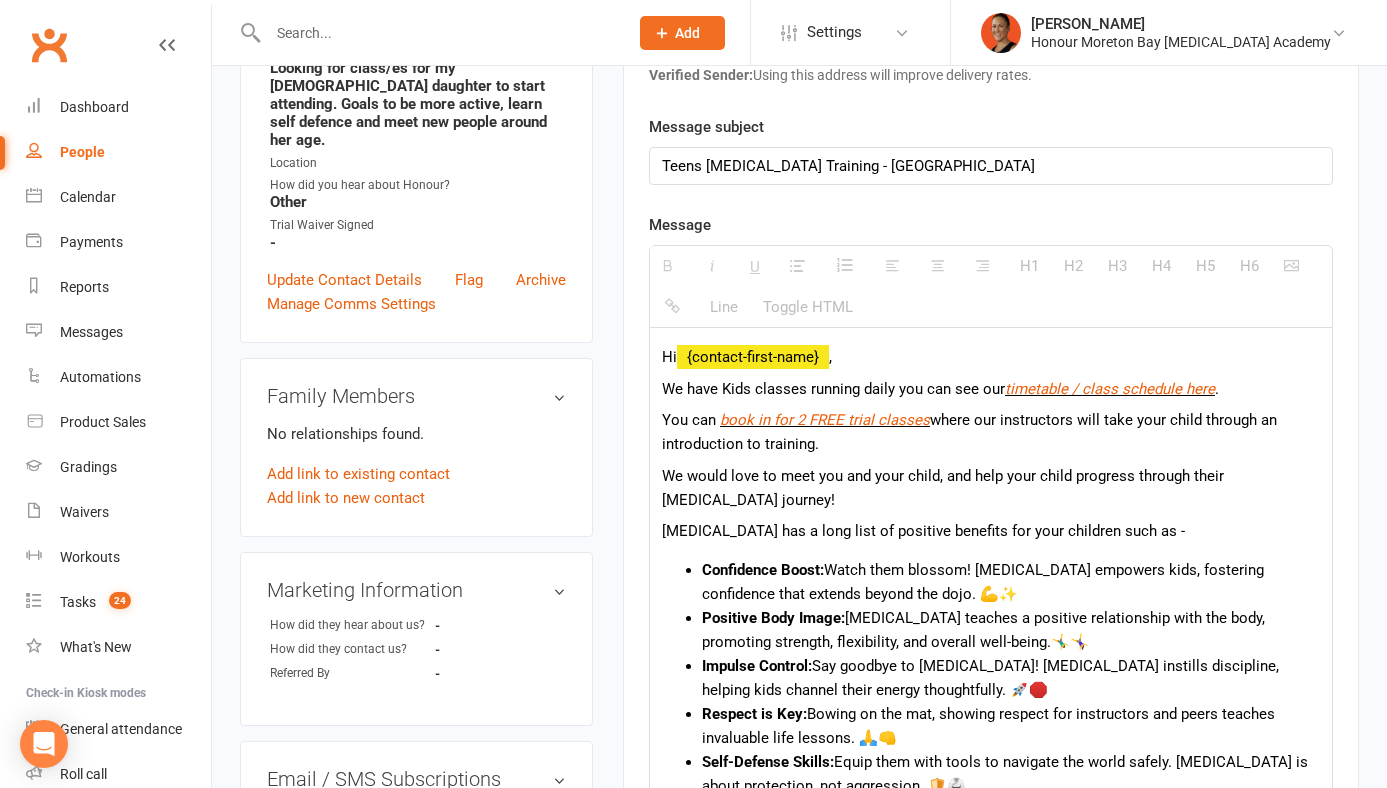 scroll, scrollTop: 468, scrollLeft: 0, axis: vertical 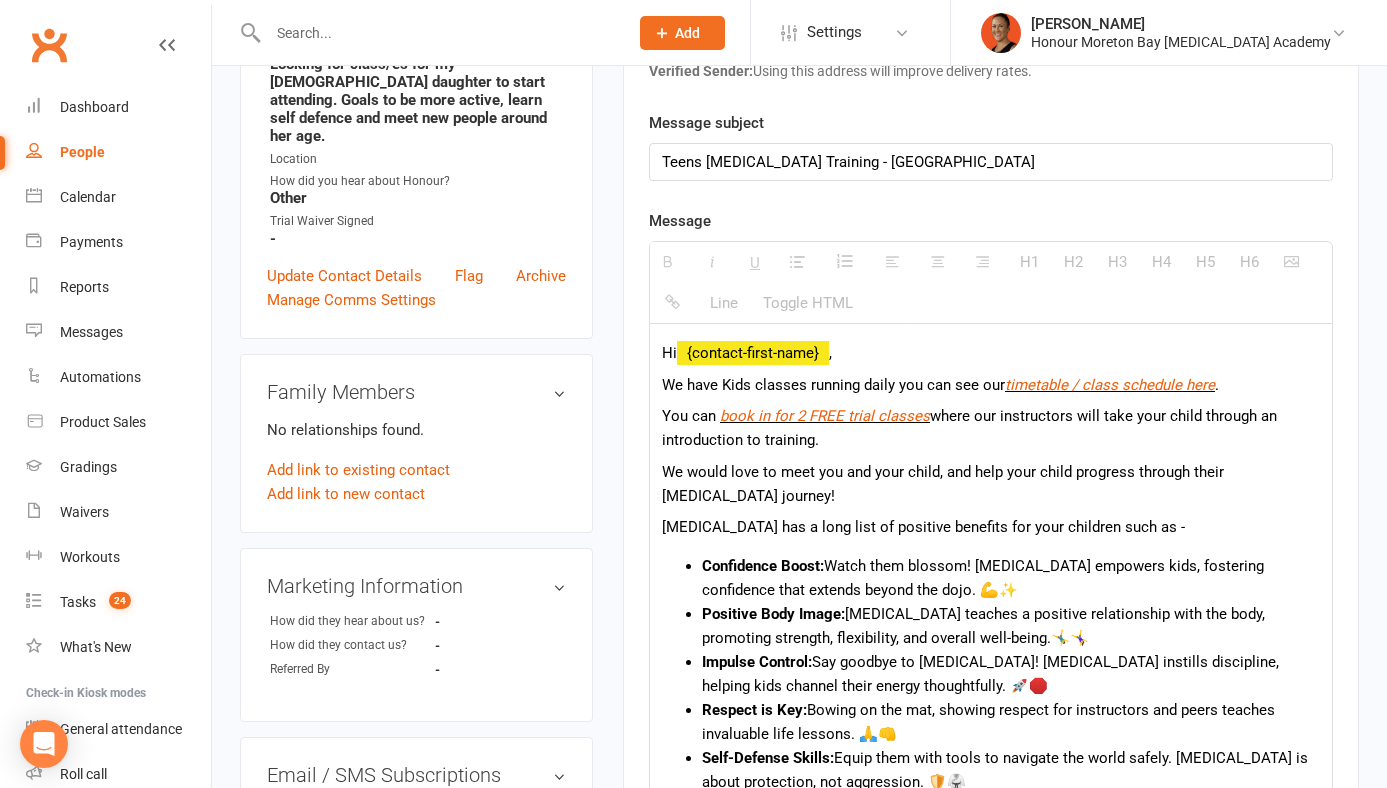 click on "We have Kids classes running daily you can see our  timetable / class schedule here ." at bounding box center [991, 385] 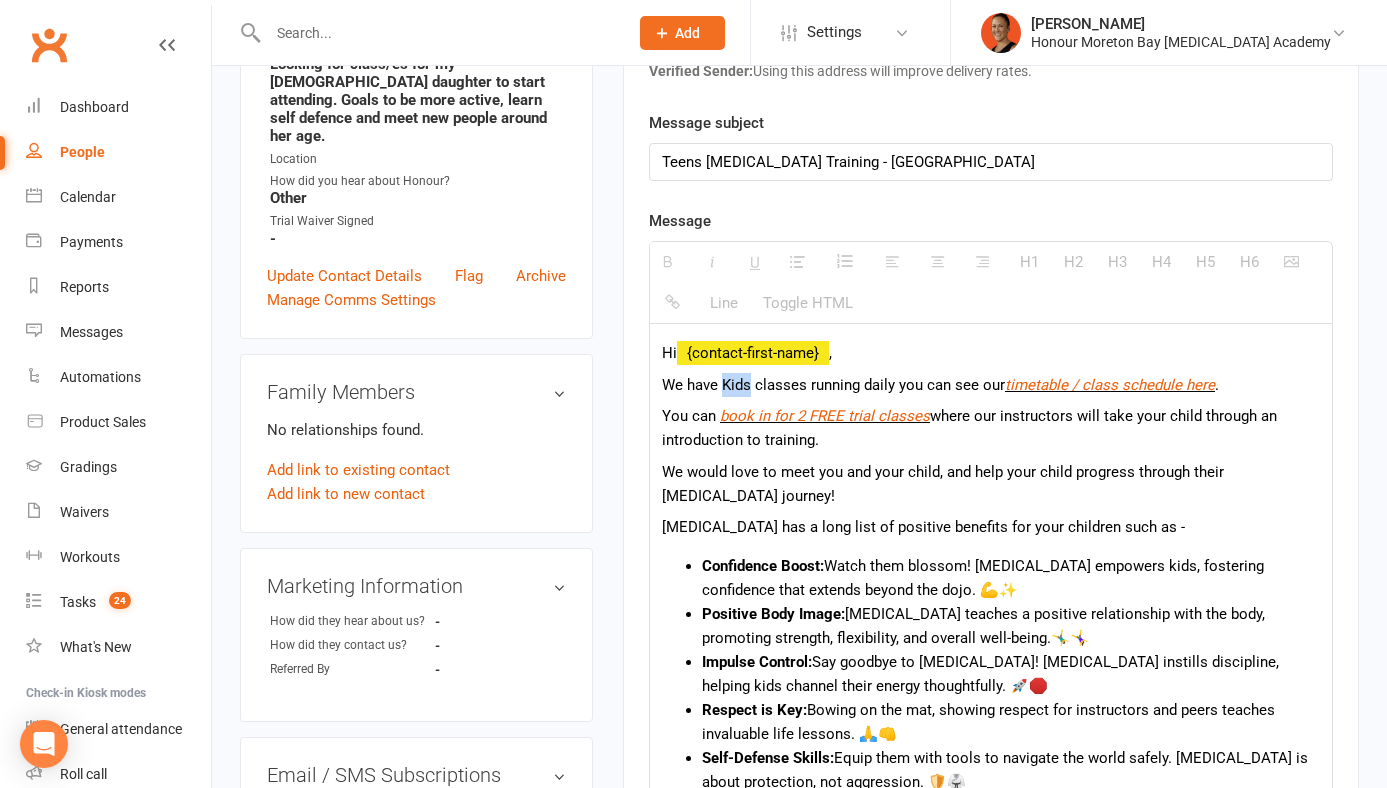 click on "We have Kids classes running daily you can see our  timetable / class schedule here ." at bounding box center (991, 385) 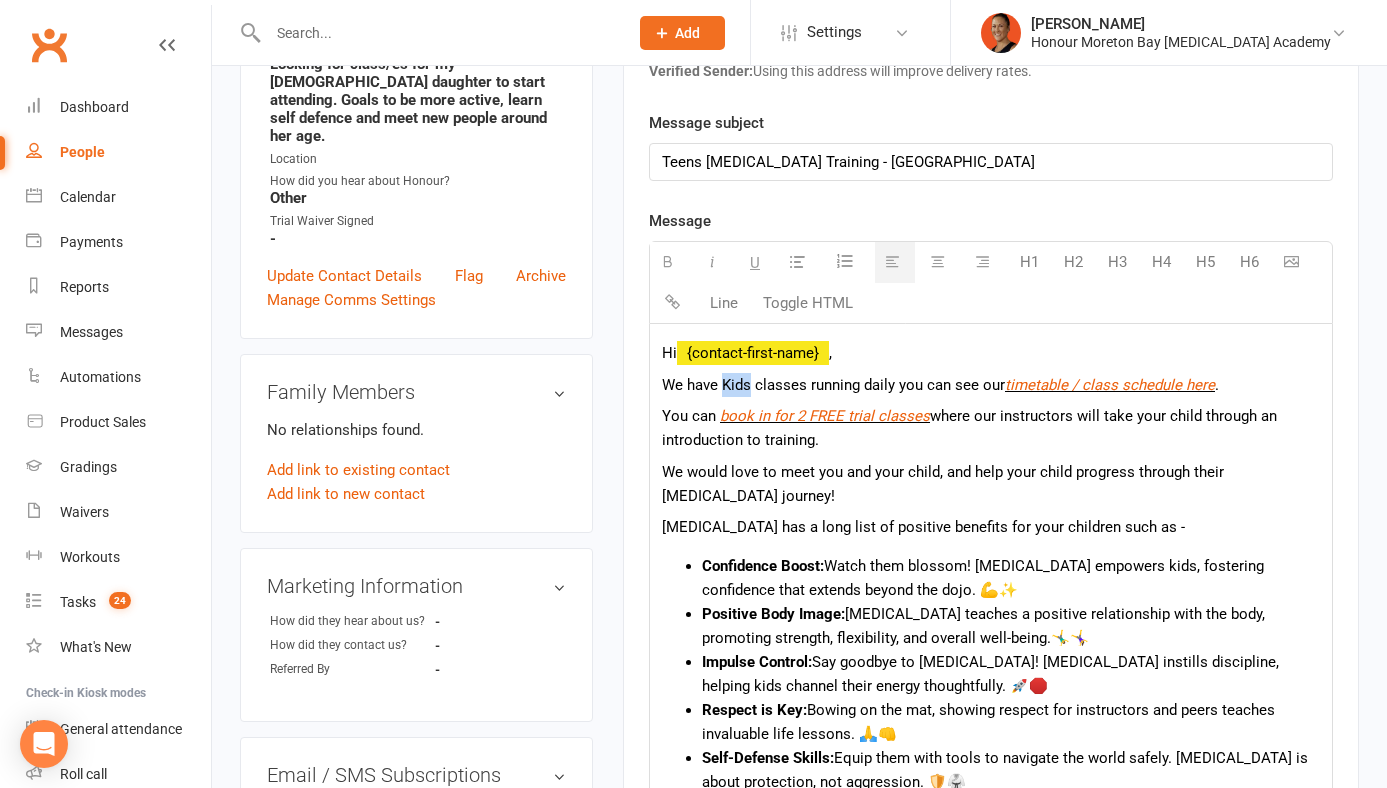 type 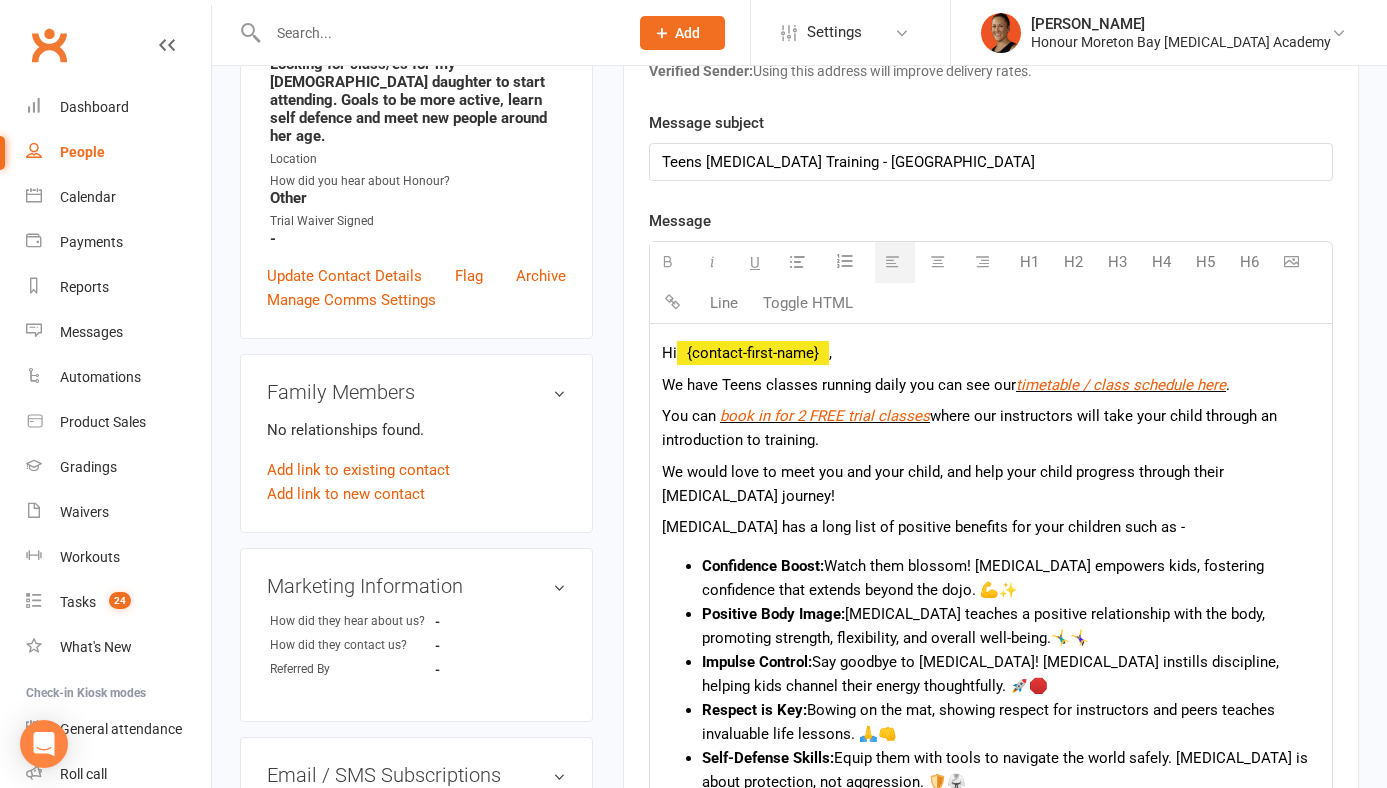 click on "We have Teens classes running daily you can see our  timetable / class schedule here ." at bounding box center (991, 385) 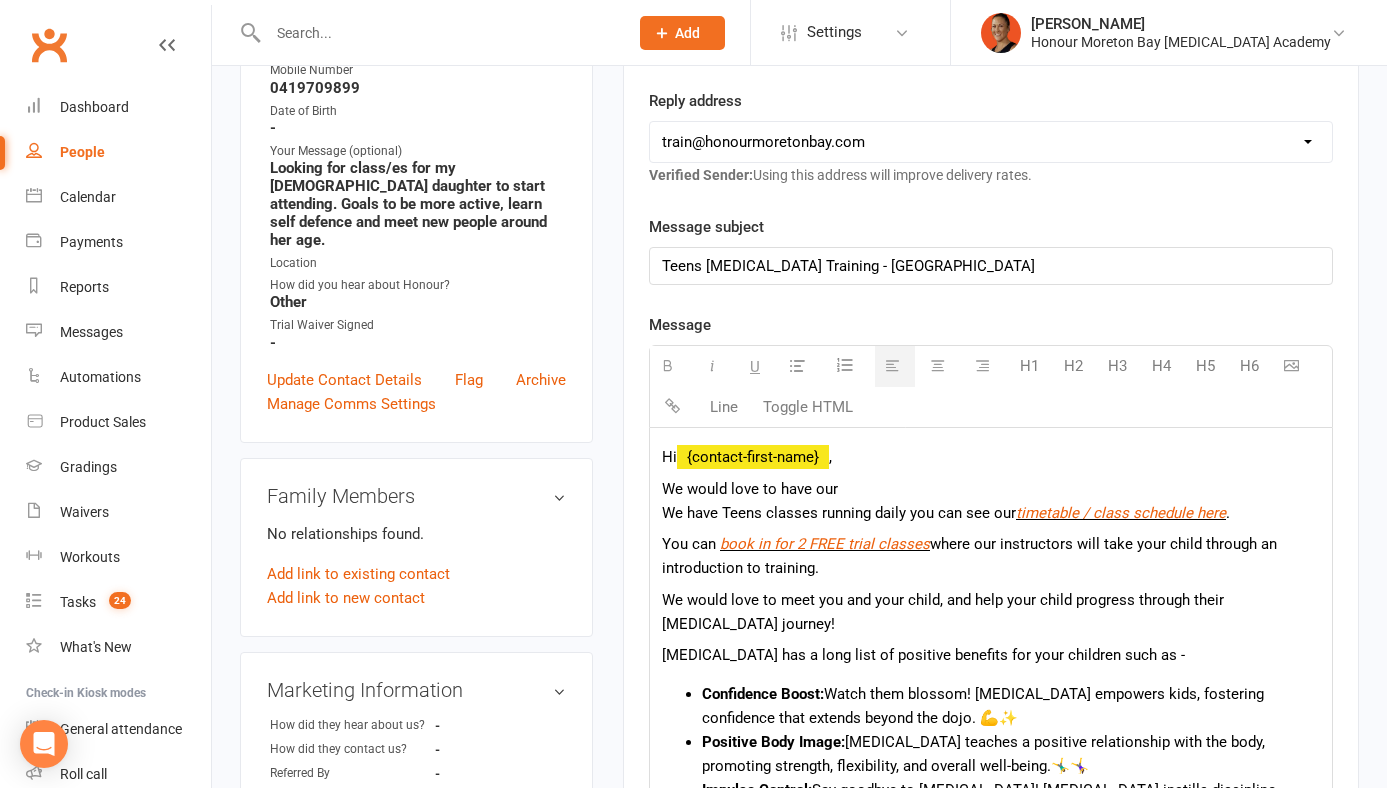 scroll, scrollTop: 365, scrollLeft: 0, axis: vertical 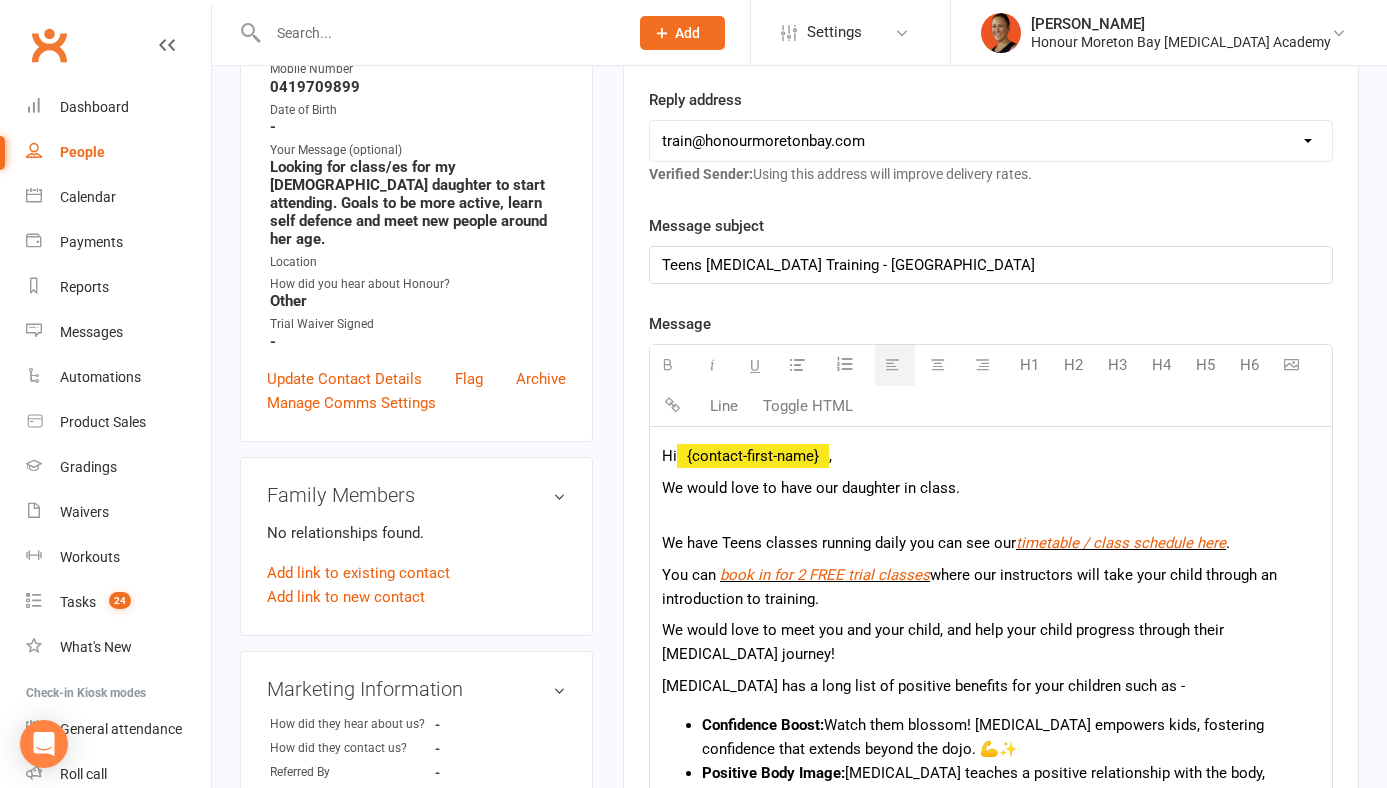 click 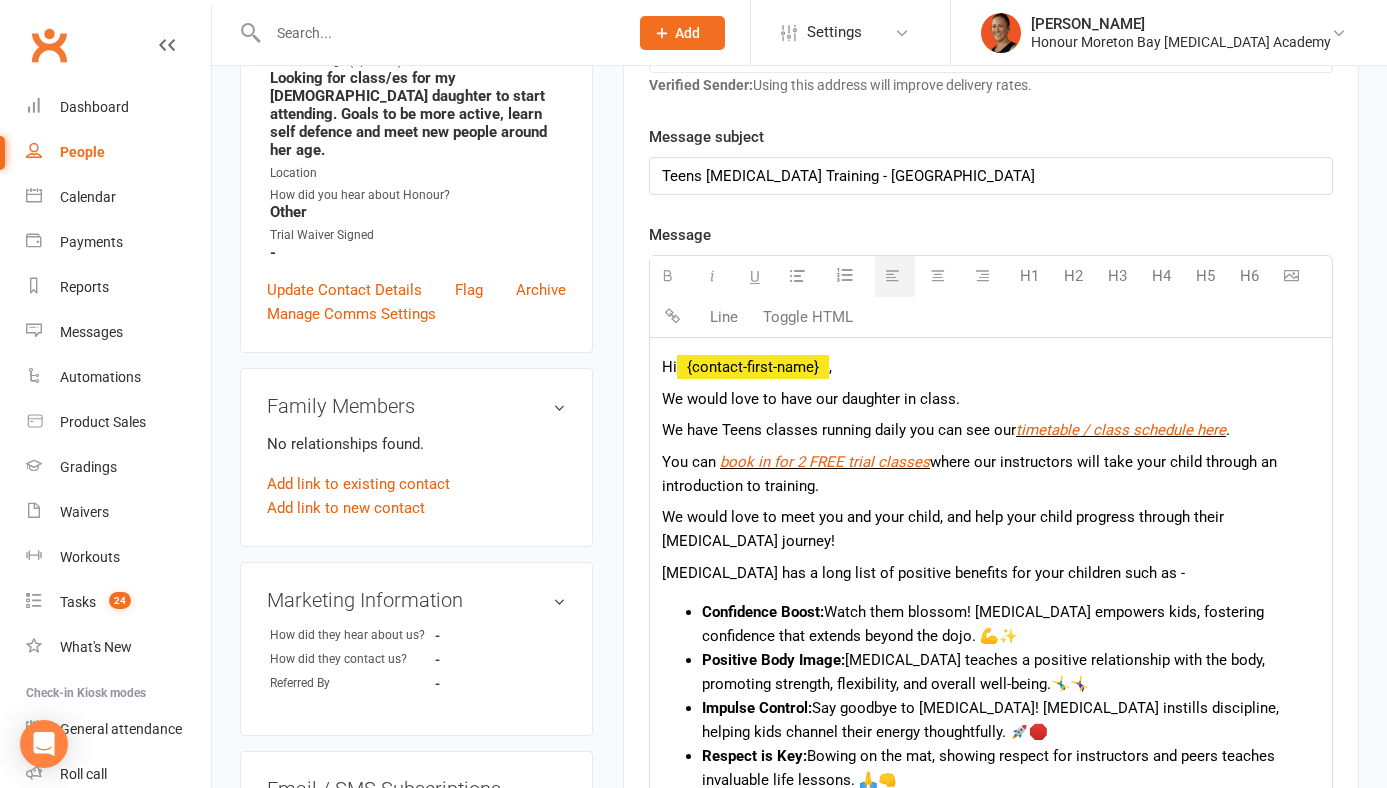 scroll, scrollTop: 472, scrollLeft: 0, axis: vertical 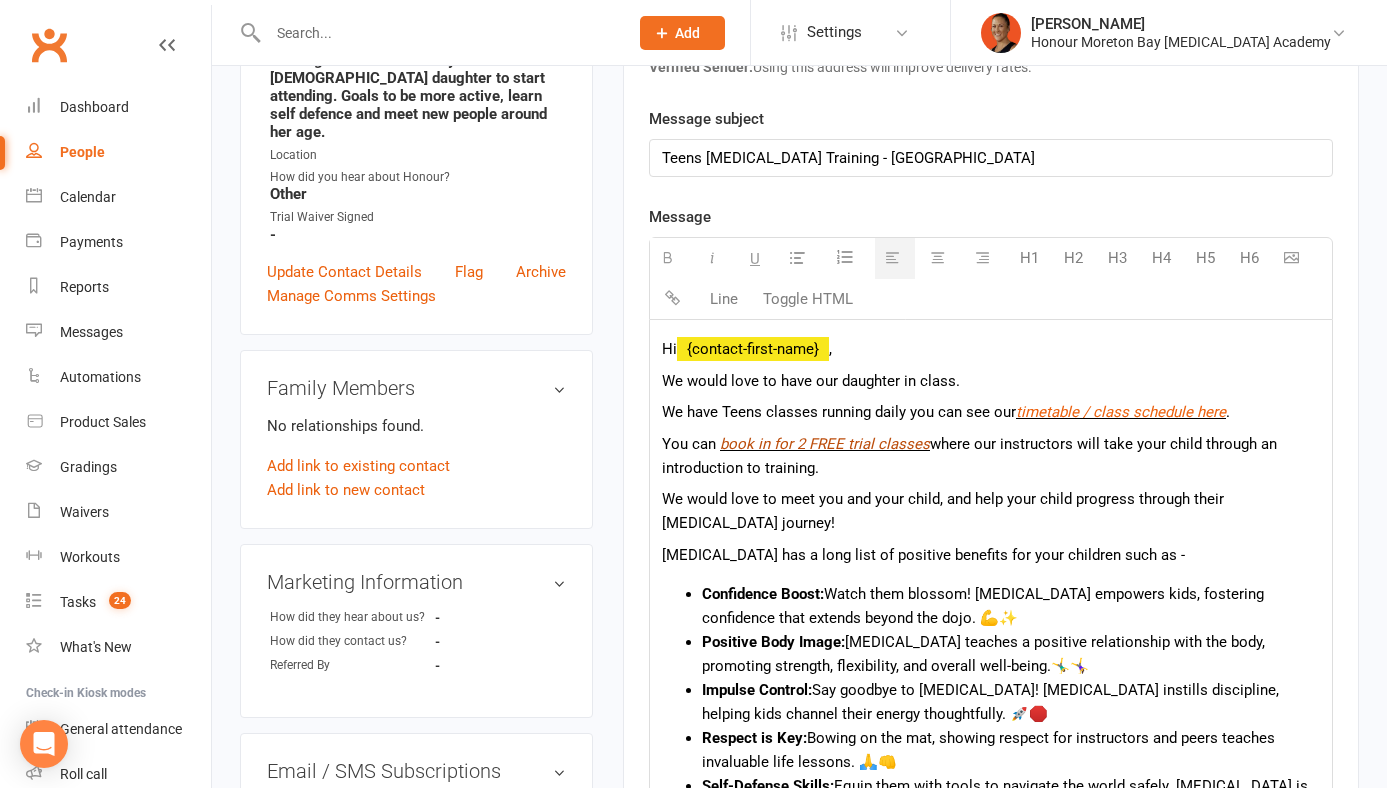 click on "book in for 2 FREE trial classes" at bounding box center [825, 444] 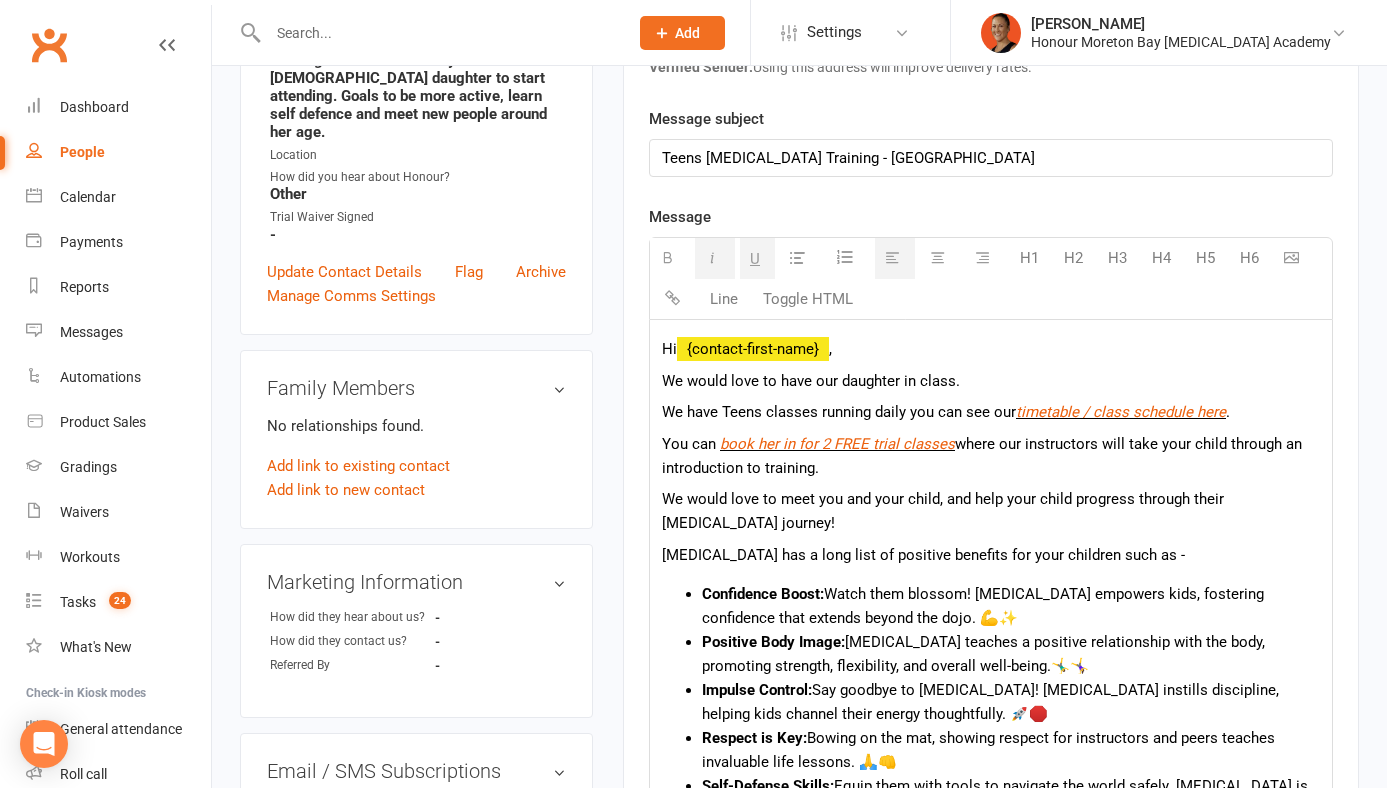 click on "You can   book her in for 2 FREE trial classes  where our instructors will take your child through an introduction to training." at bounding box center (991, 456) 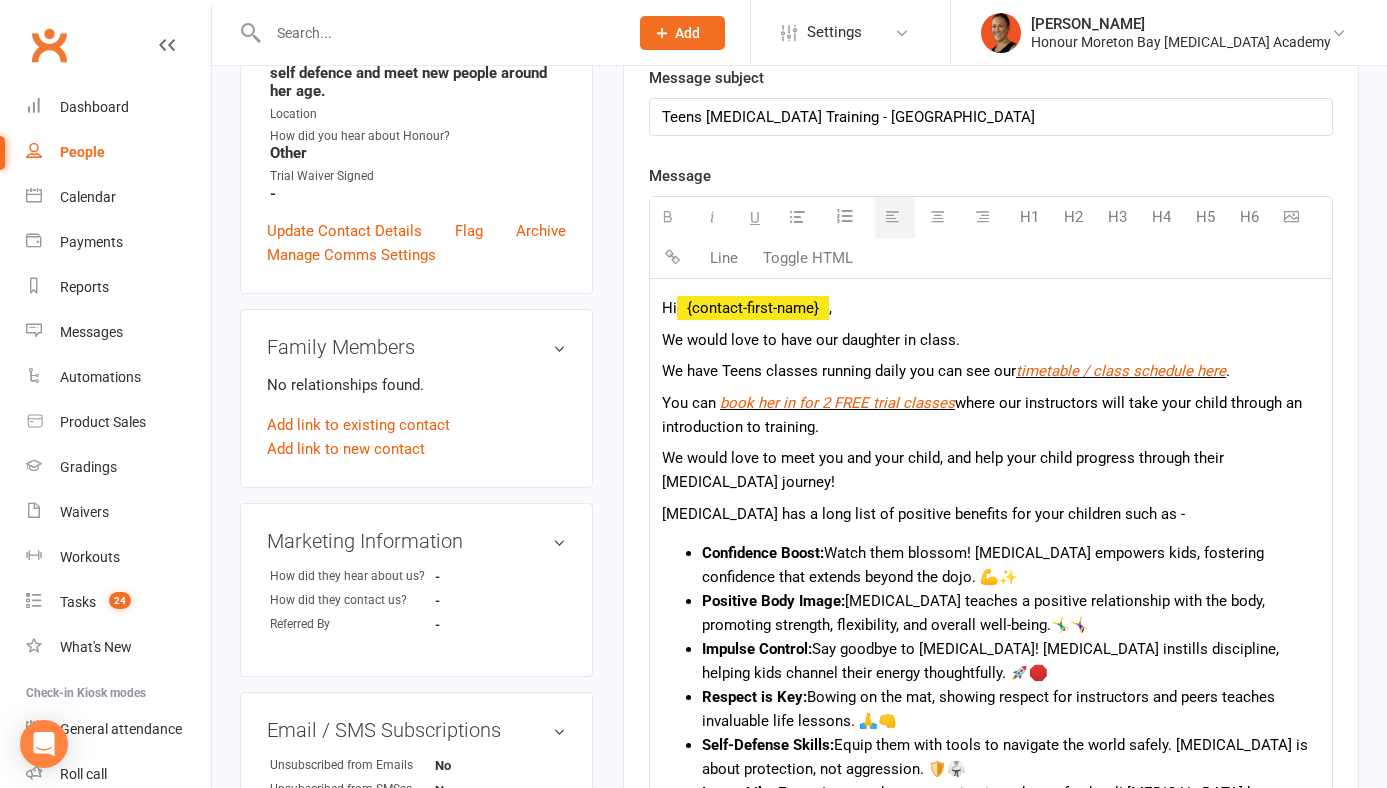 scroll, scrollTop: 527, scrollLeft: 0, axis: vertical 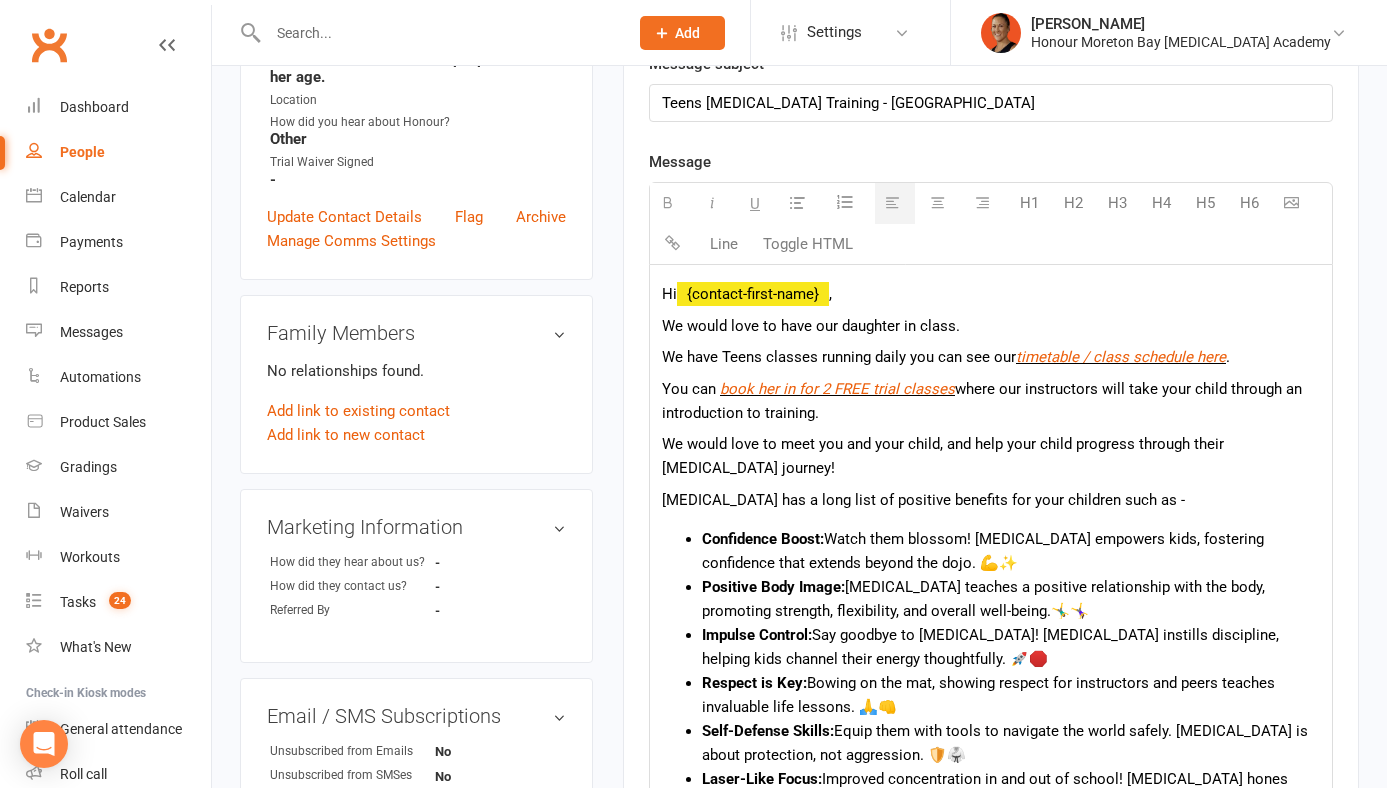click on "You can   book her in for 2 FREE trial classes  where our instructors will take your child through an introduction to training." at bounding box center [991, 401] 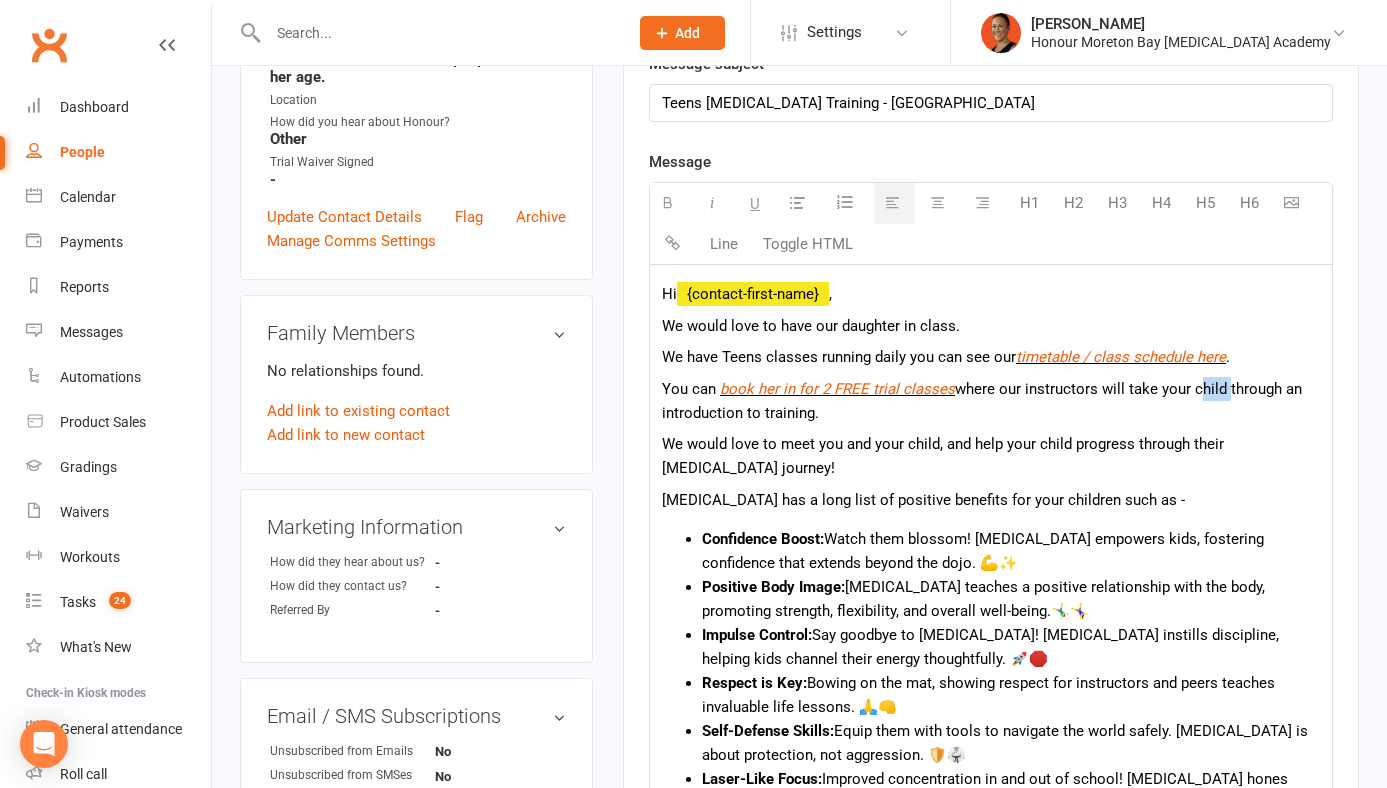 click on "You can   book her in for 2 FREE trial classes  where our instructors will take your child through an introduction to training." at bounding box center (991, 401) 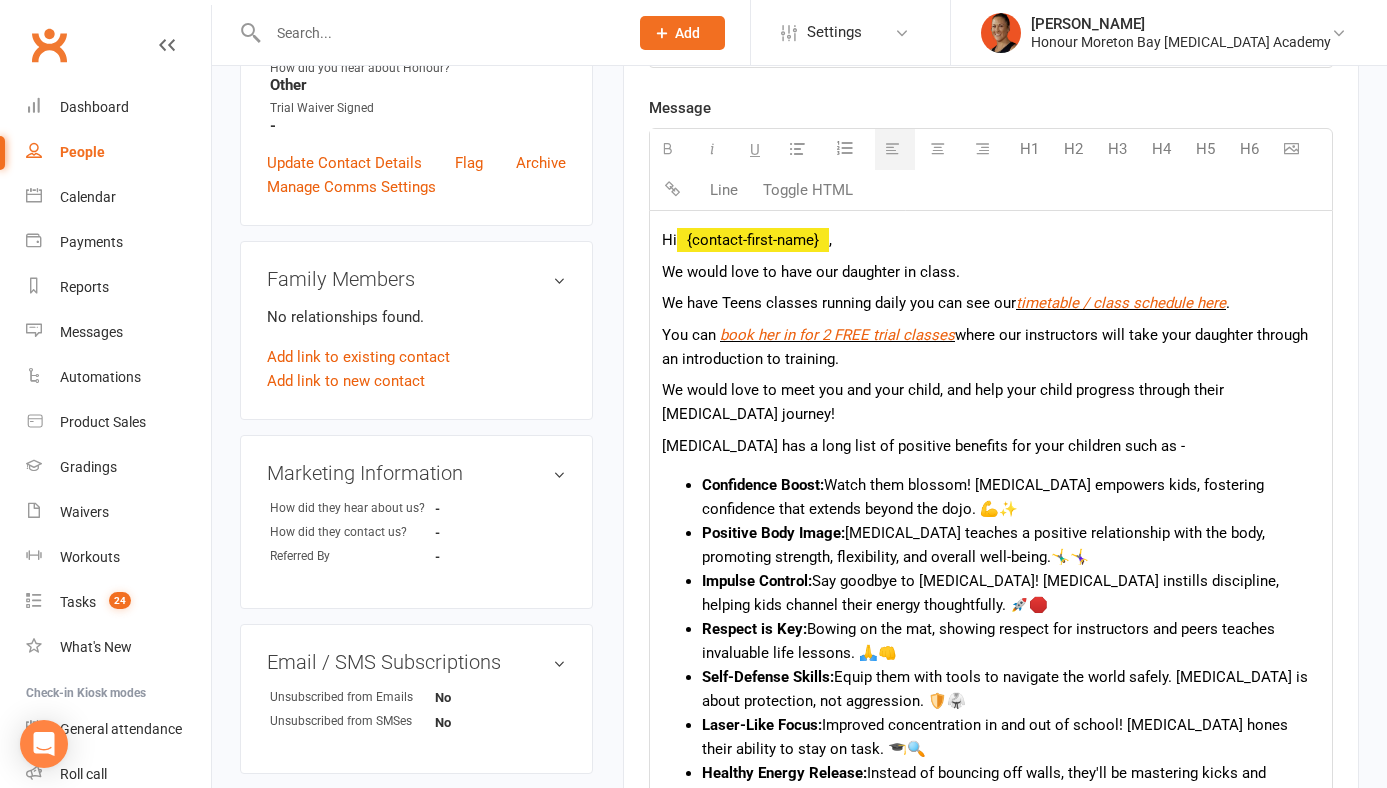 scroll, scrollTop: 584, scrollLeft: 0, axis: vertical 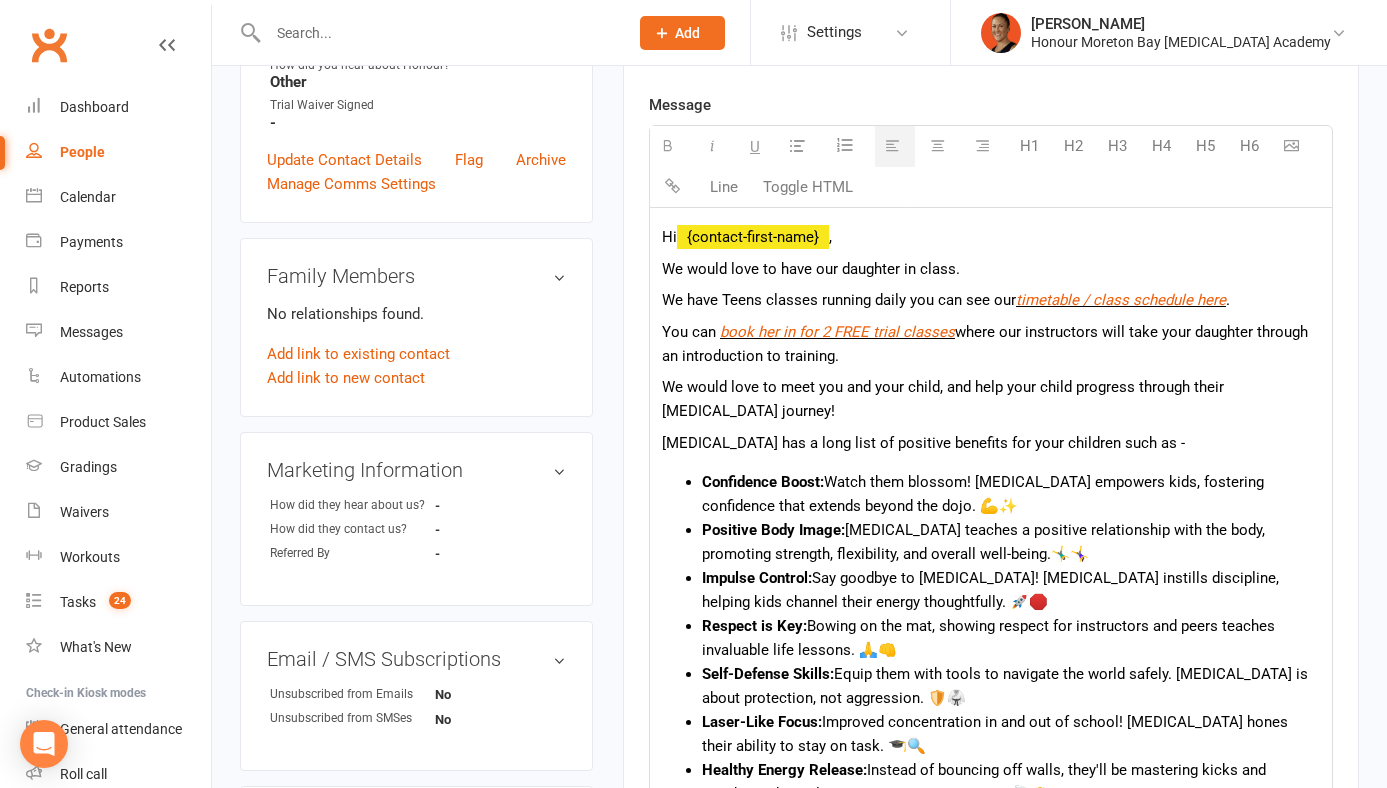 click on "We would love to meet you and your child, and help your child progress through their martial arts journey!" at bounding box center [991, 399] 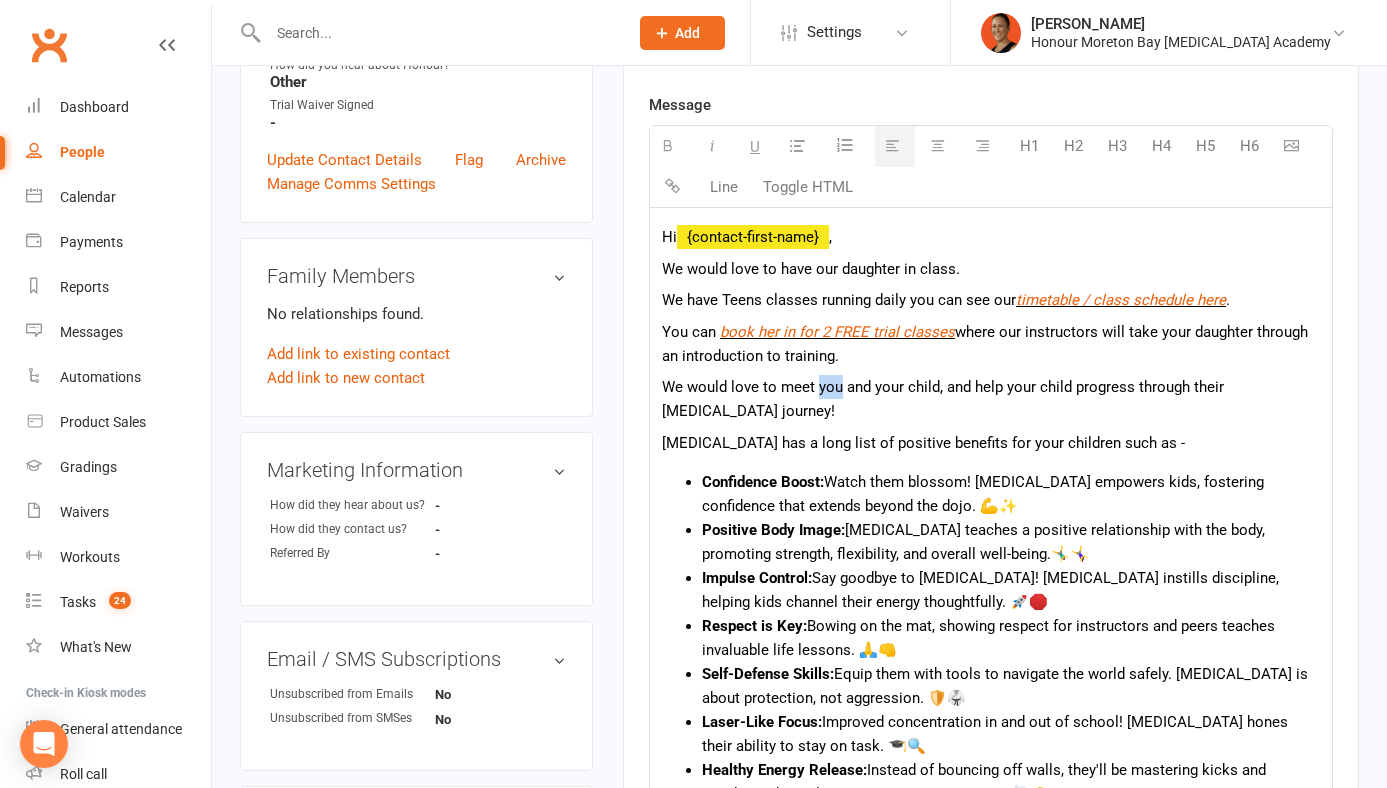 click on "We would love to meet you and your child, and help your child progress through their martial arts journey!" at bounding box center (991, 399) 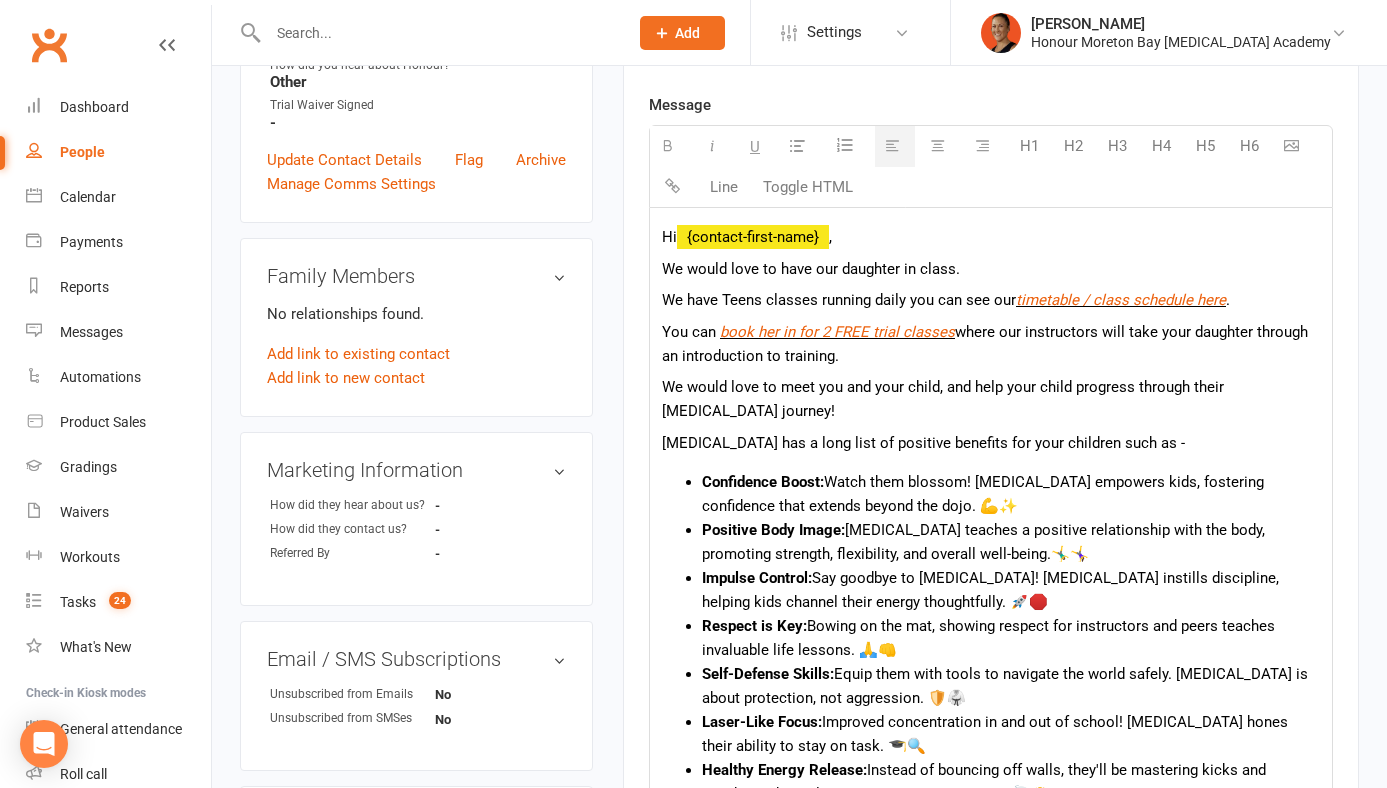 click on "We would love to meet you and your child, and help your child progress through their martial arts journey!" at bounding box center [991, 399] 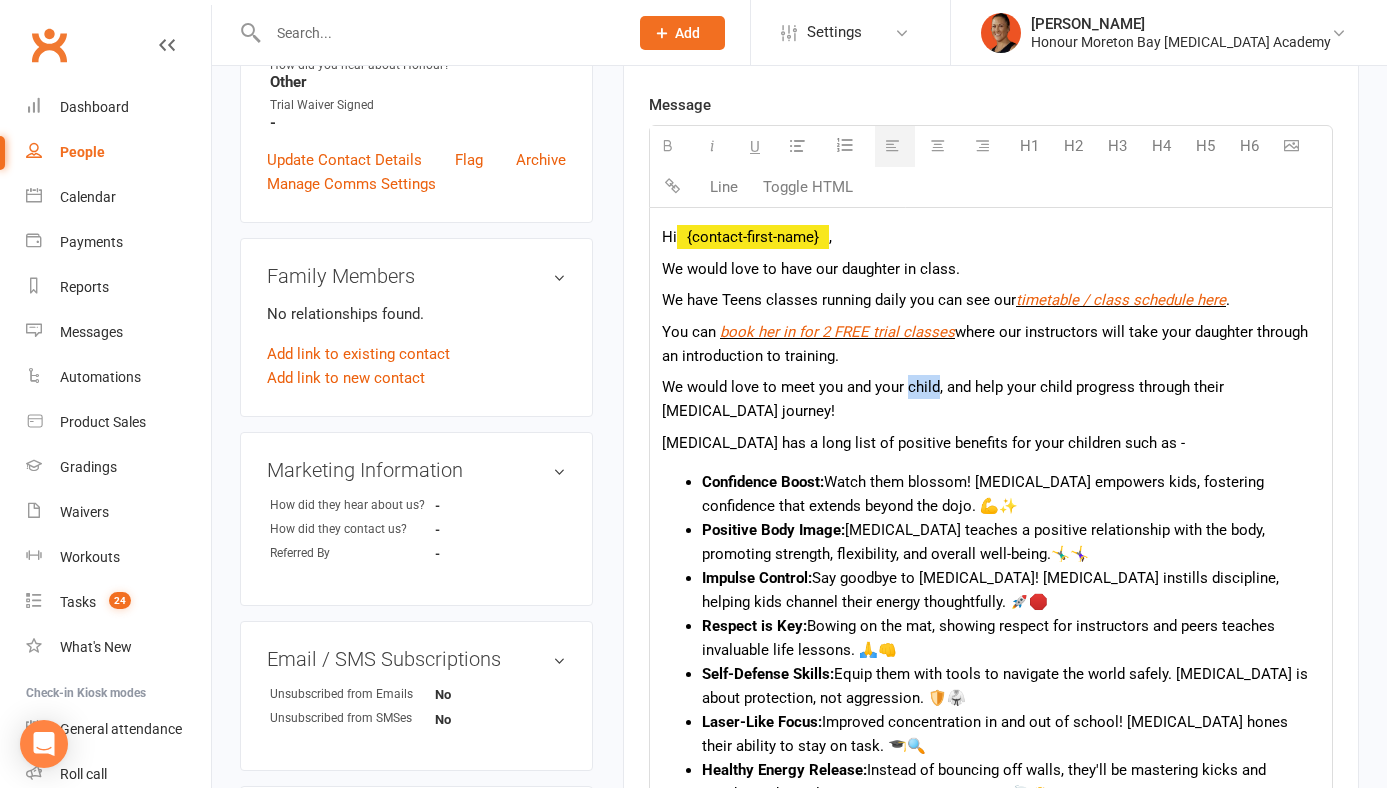 click on "We would love to meet you and your child, and help your child progress through their martial arts journey!" at bounding box center [991, 399] 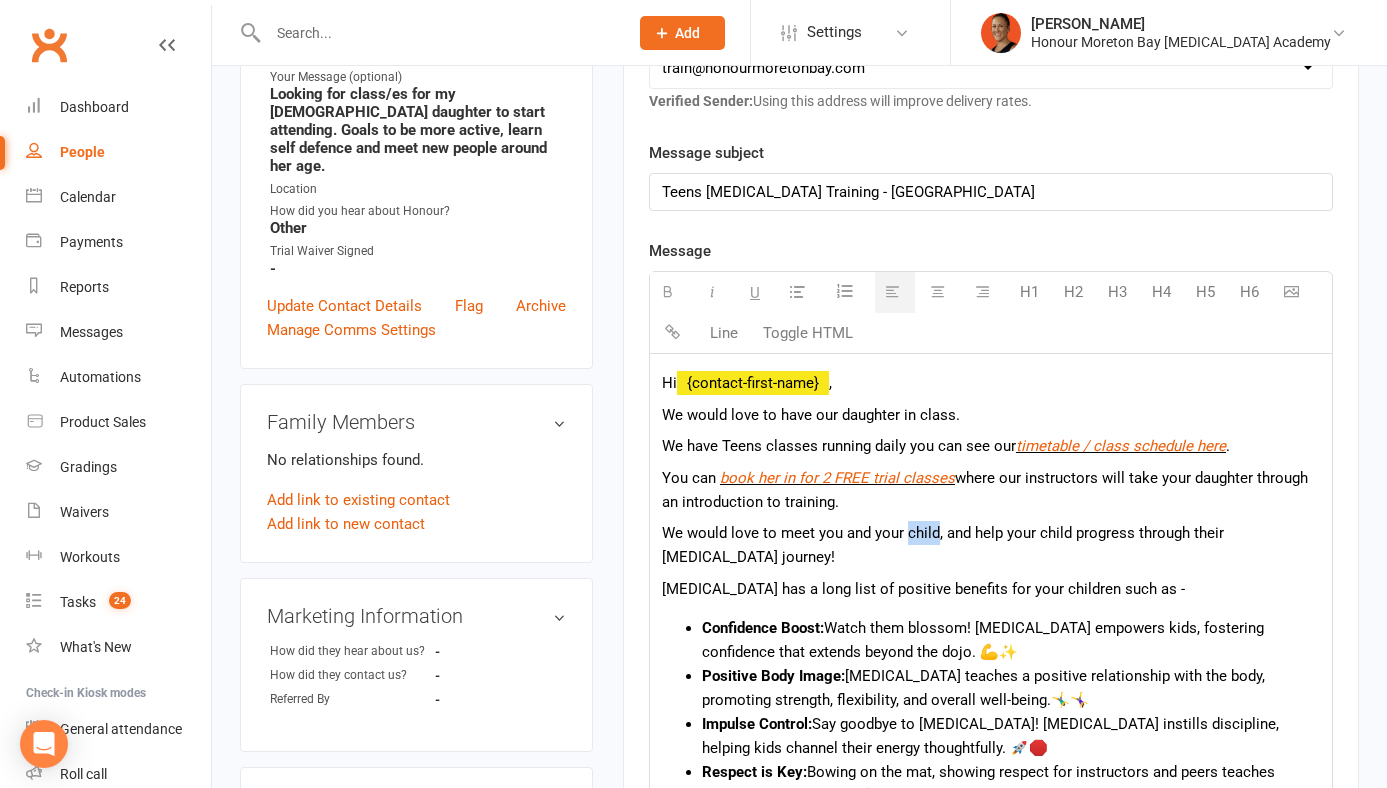 scroll, scrollTop: 431, scrollLeft: 0, axis: vertical 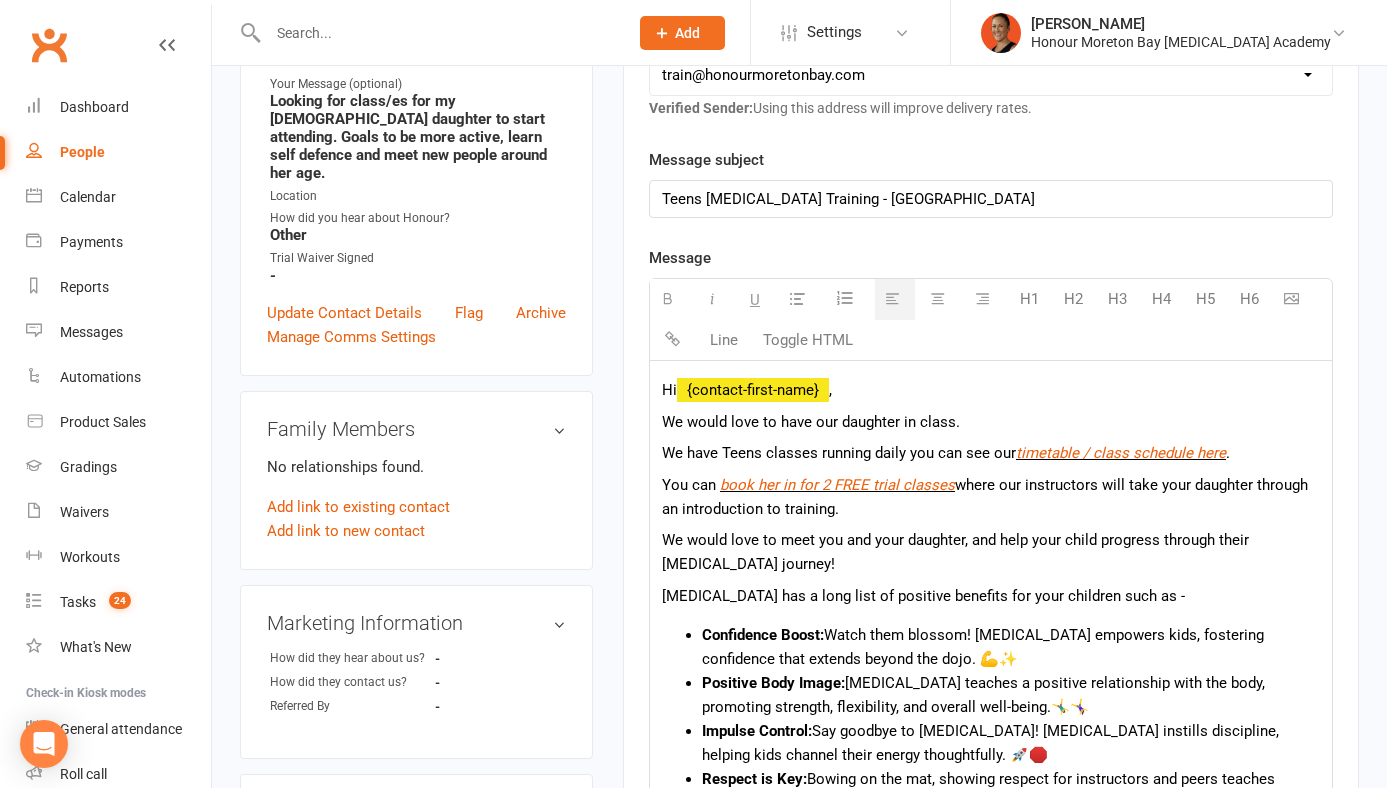 click on "We would love to meet you and your daughter, and help your child progress through their martial arts journey!" at bounding box center [991, 552] 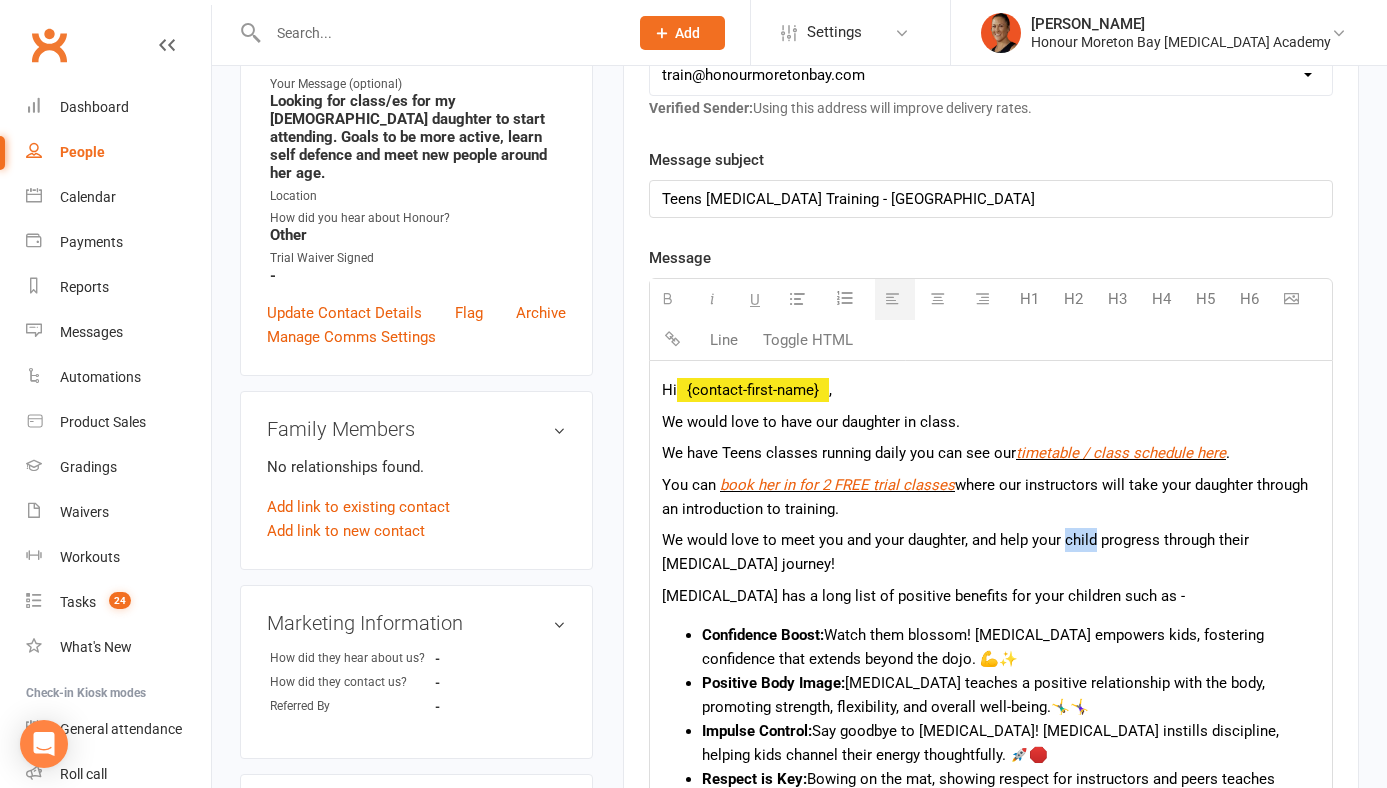 click on "We would love to meet you and your daughter, and help your child progress through their martial arts journey!" at bounding box center (991, 552) 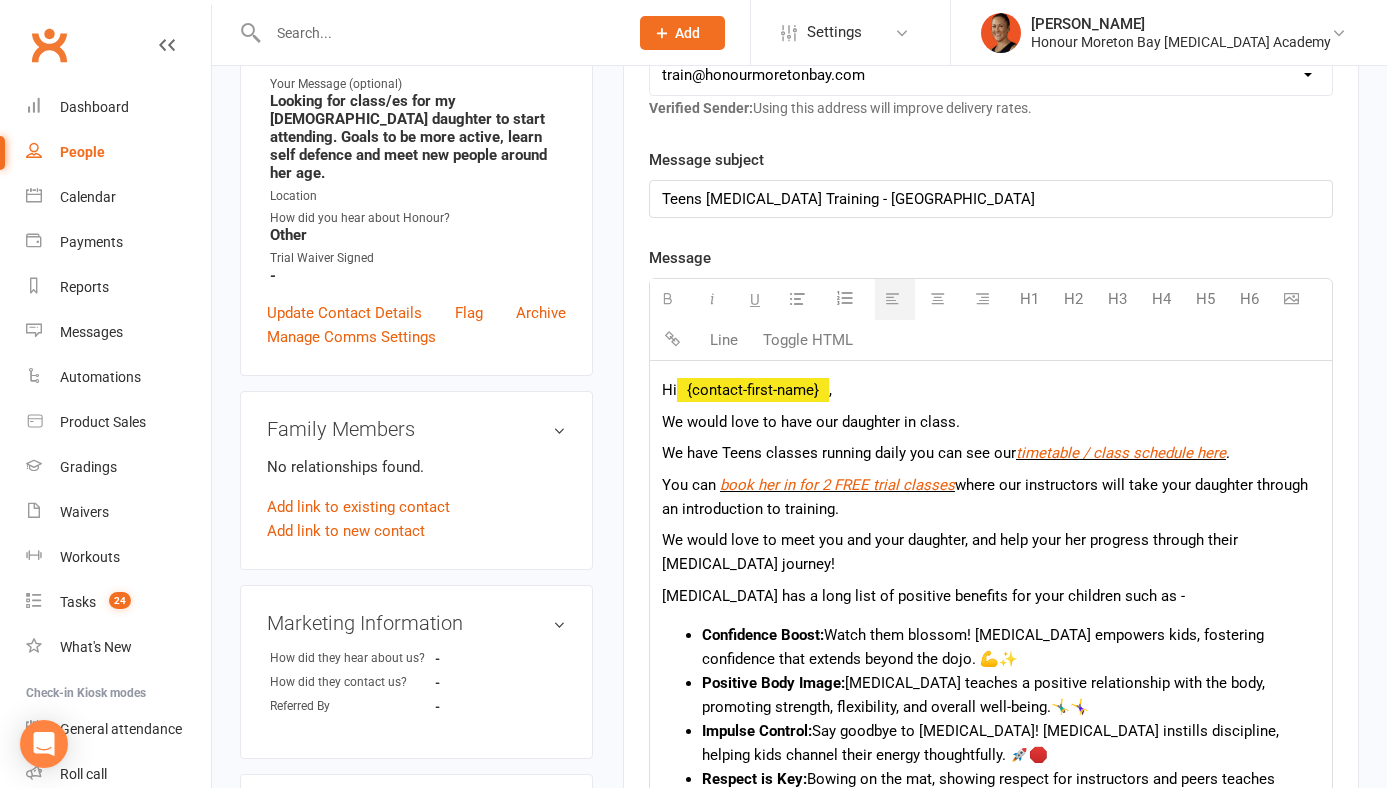 click on "We would love to meet you and your daughter, and help your her progress through their martial arts journey!" at bounding box center [991, 552] 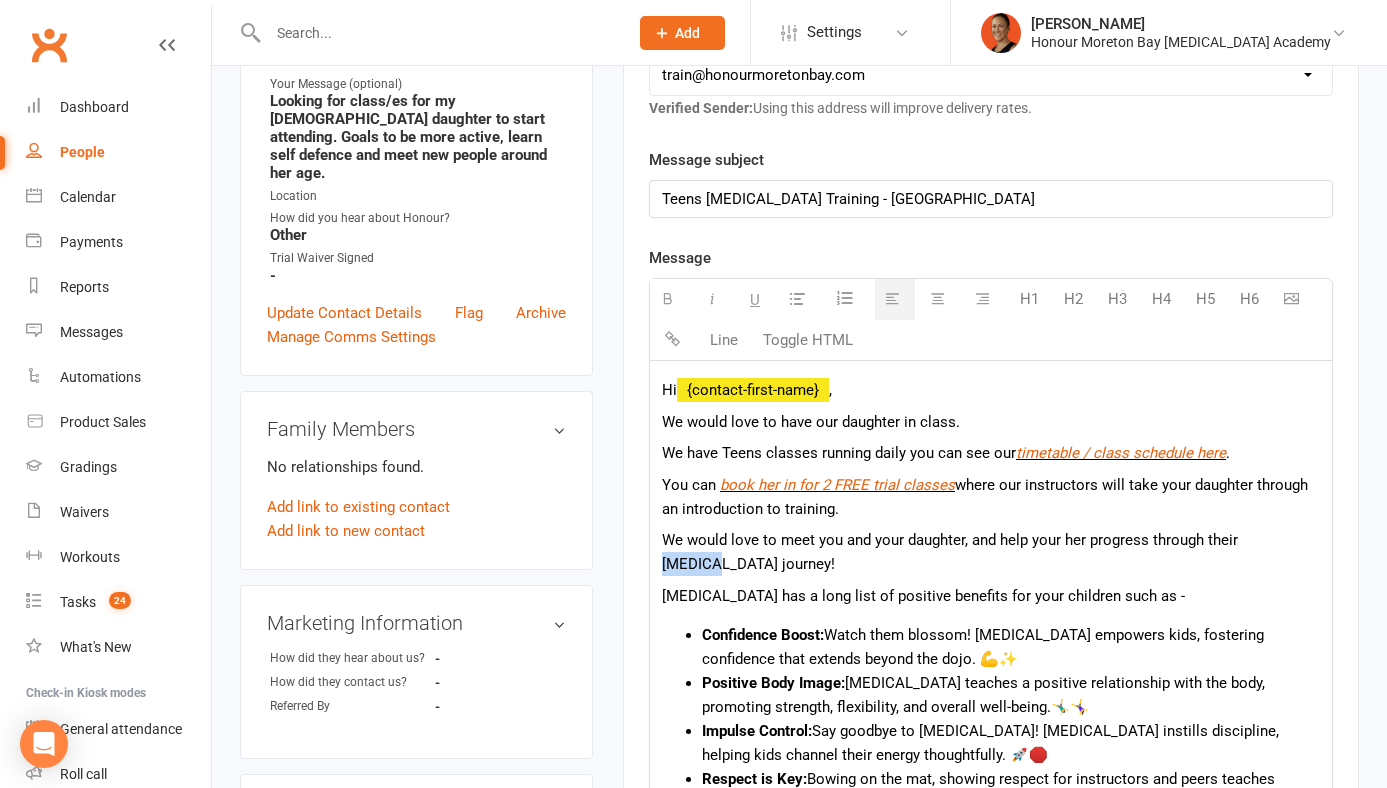 click on "We would love to meet you and your daughter, and help your her progress through their martial arts journey!" at bounding box center (991, 552) 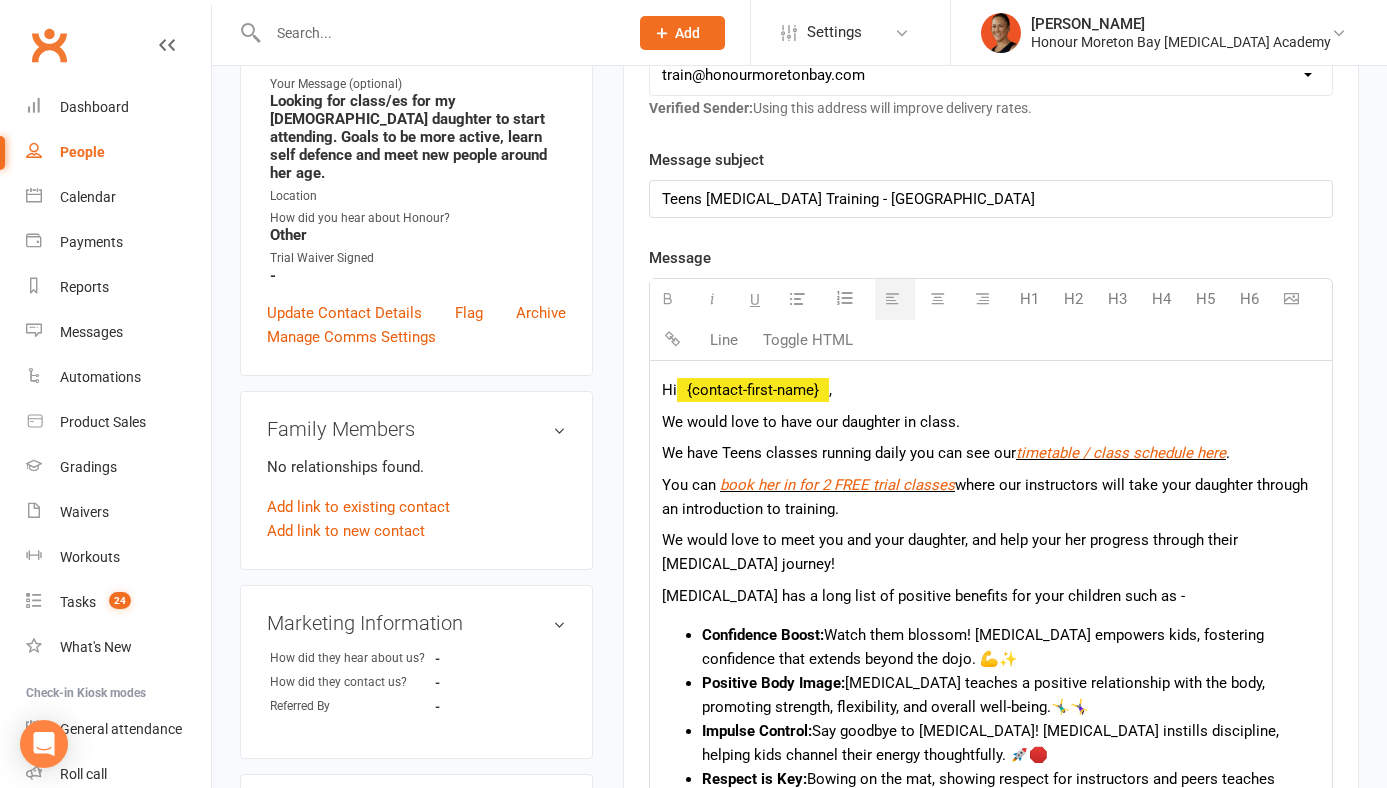 click on "We would love to meet you and your daughter, and help your her progress through their martial arts journey!" at bounding box center (991, 552) 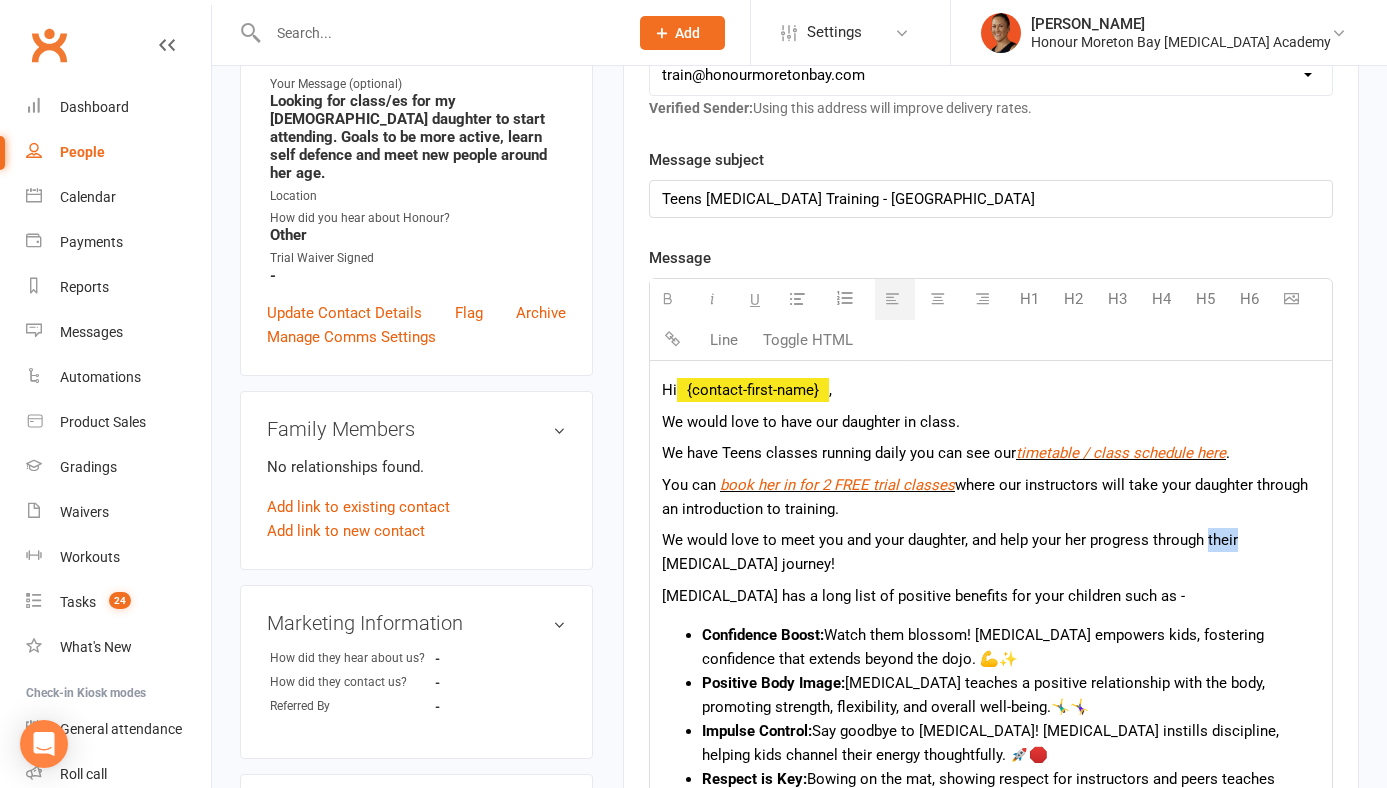 click on "We would love to meet you and your daughter, and help your her progress through their martial arts journey!" at bounding box center [991, 552] 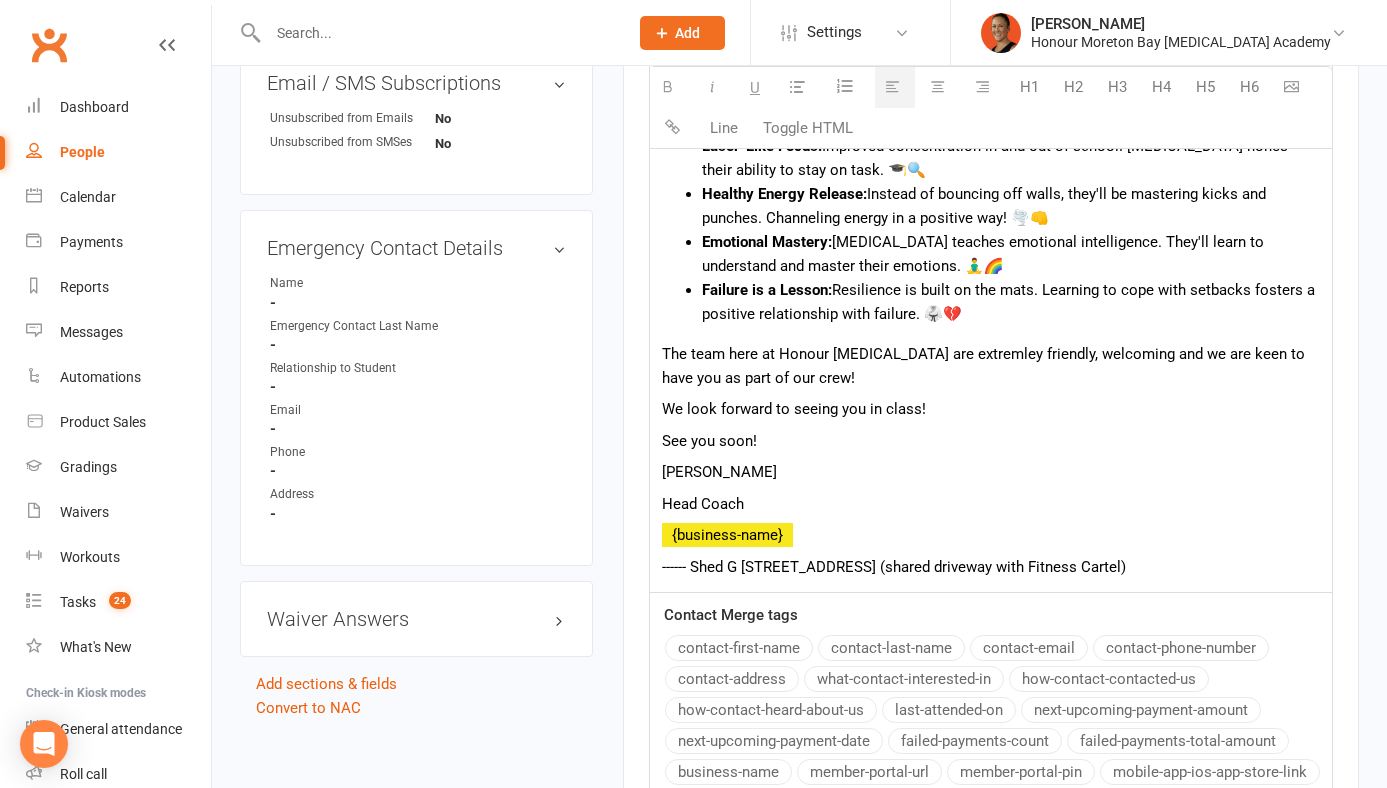scroll, scrollTop: 1163, scrollLeft: 0, axis: vertical 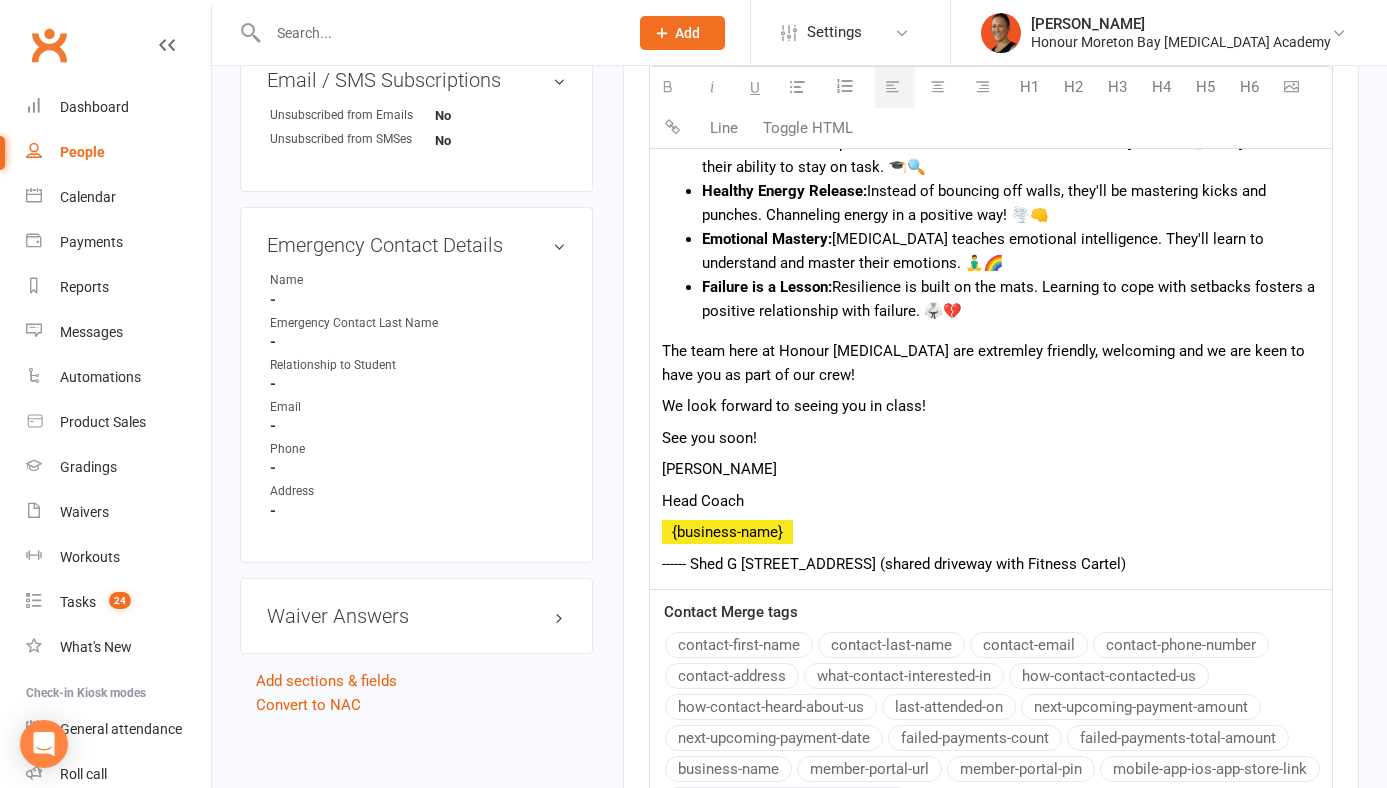 click on "The team here at Honour Martial Arts are extremley friendly, welcoming and we are keen to have you as part of our crew!" at bounding box center [991, 363] 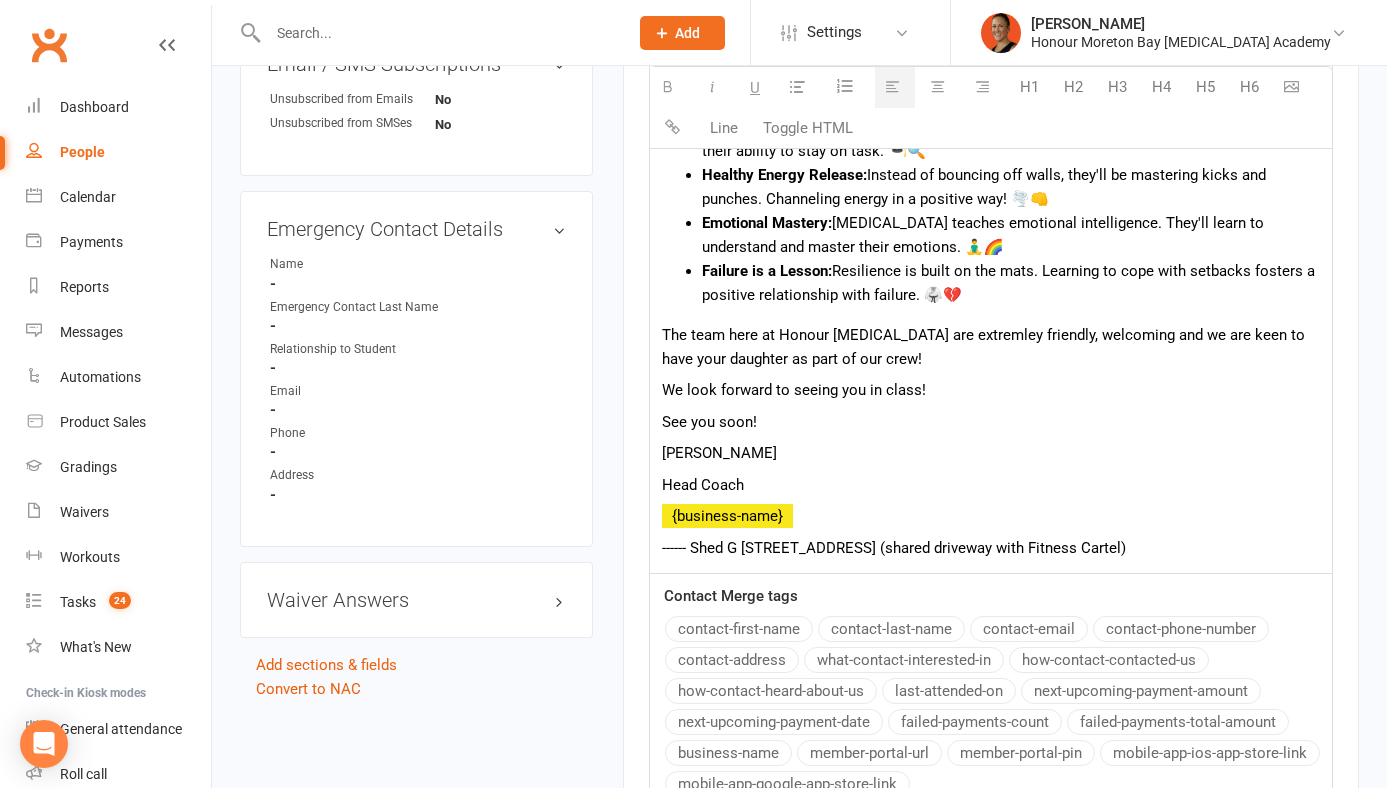 scroll, scrollTop: 1182, scrollLeft: 0, axis: vertical 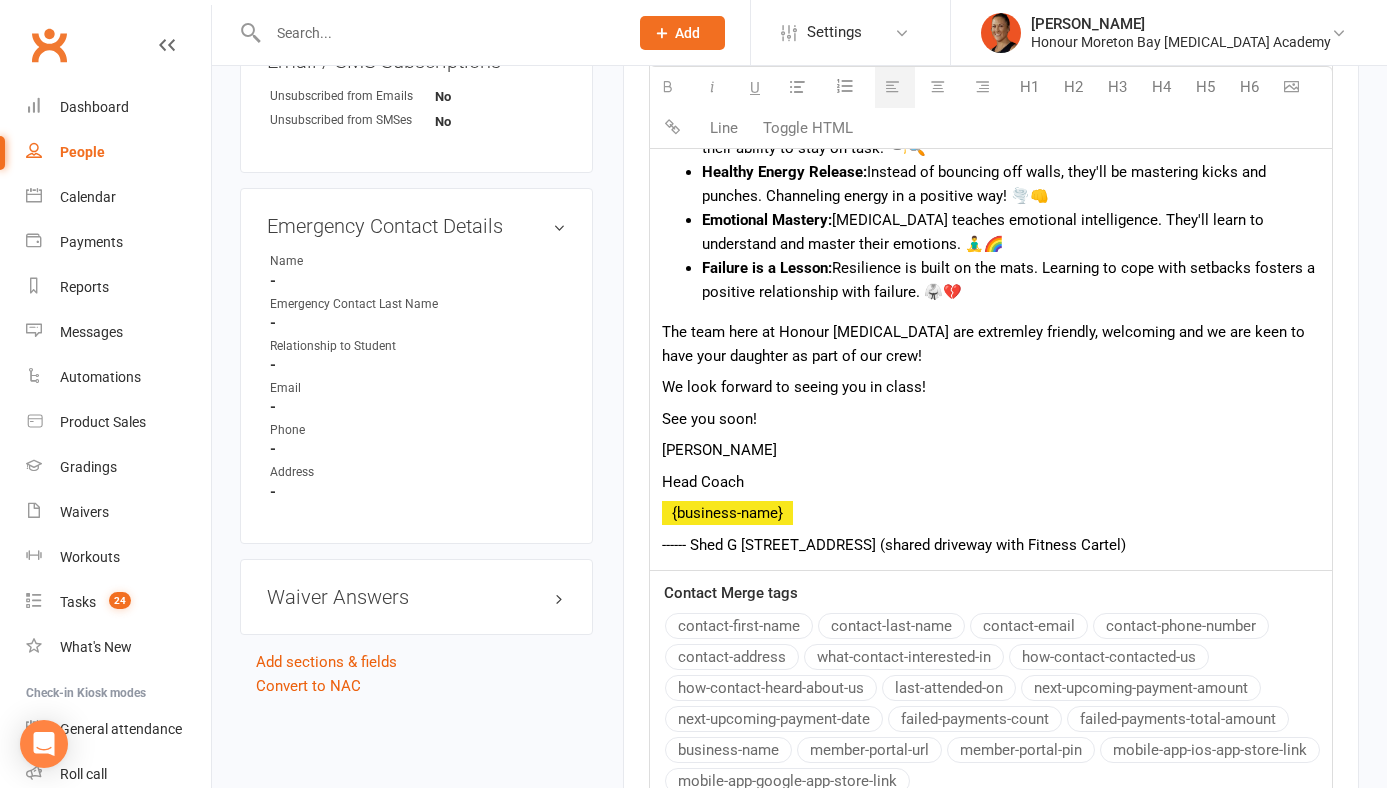 click on "We look forward to seeing you in class!" at bounding box center [991, 387] 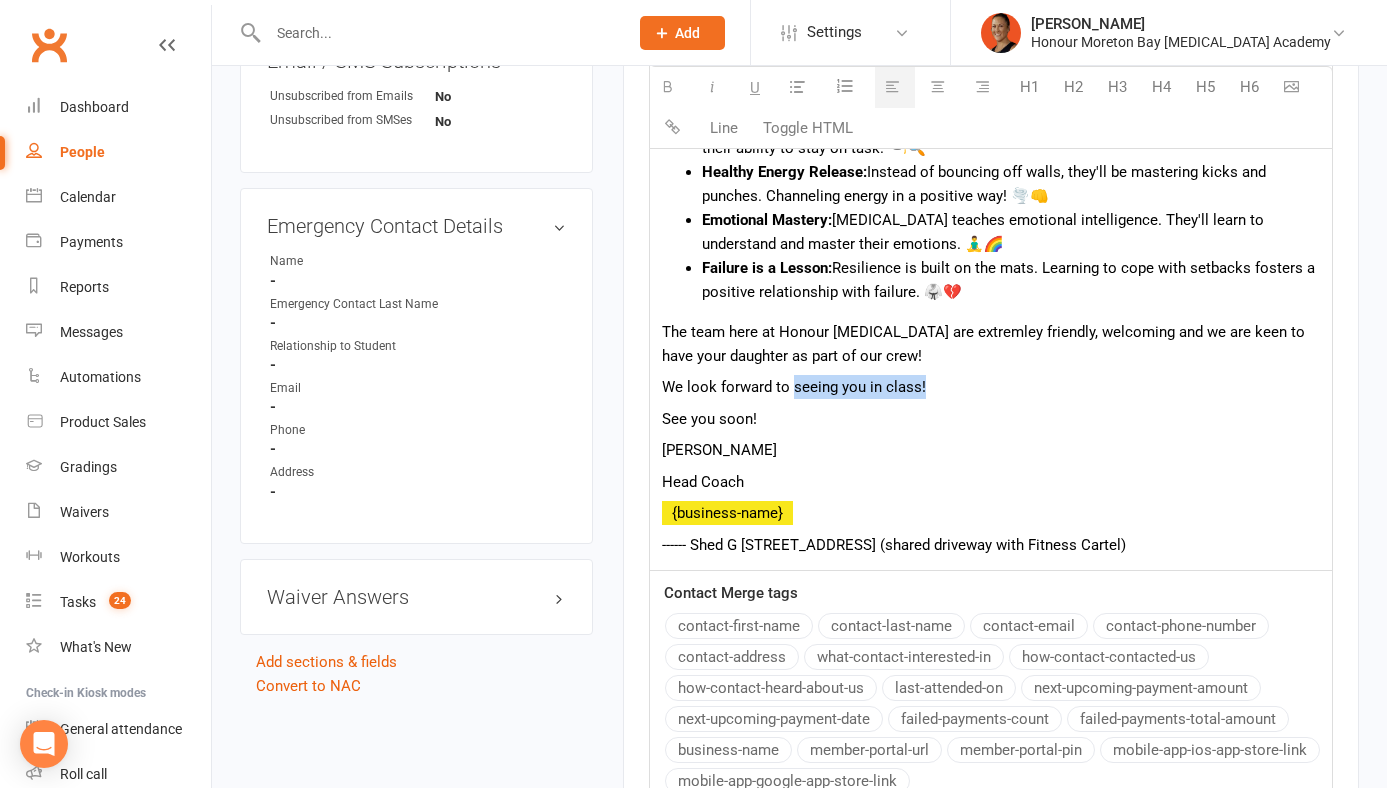 drag, startPoint x: 793, startPoint y: 391, endPoint x: 988, endPoint y: 394, distance: 195.02307 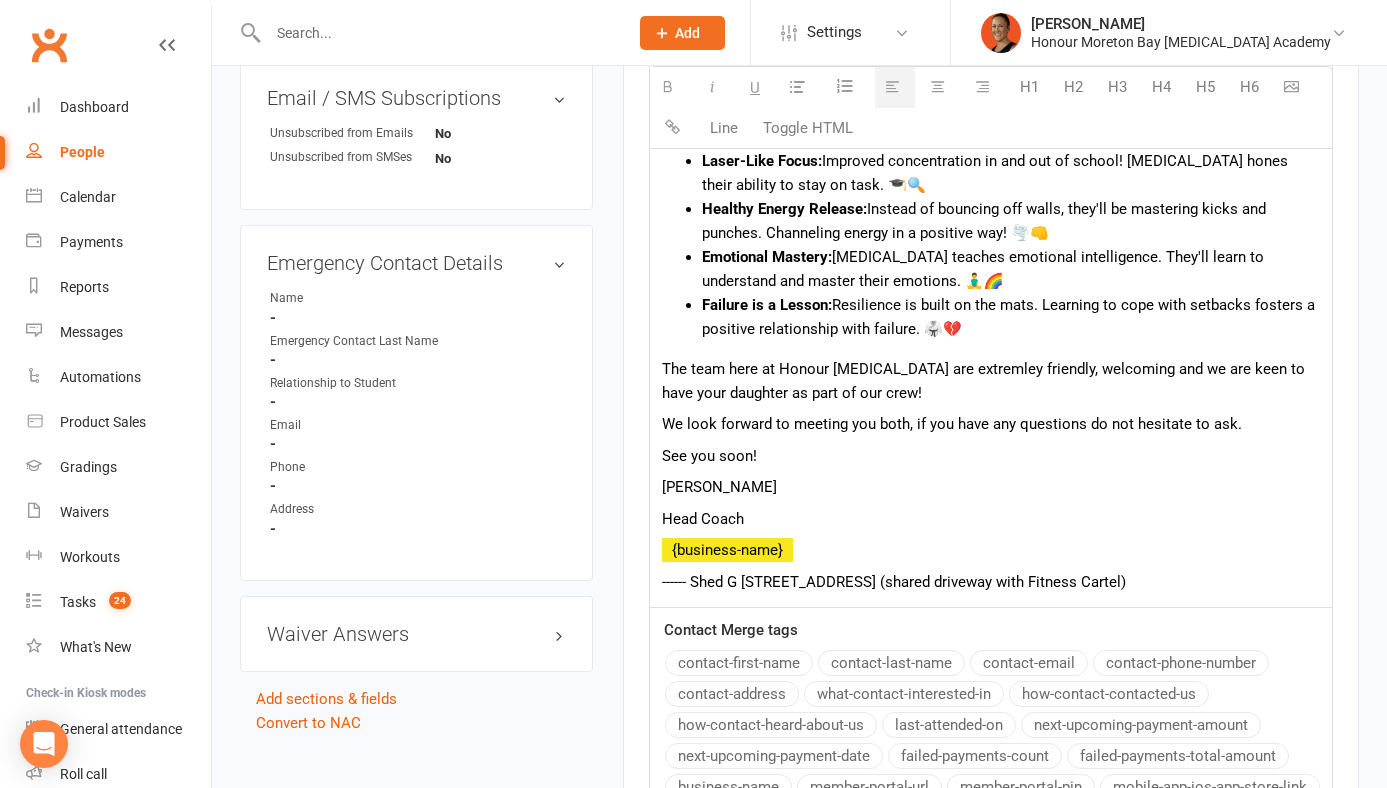 scroll, scrollTop: 1128, scrollLeft: 0, axis: vertical 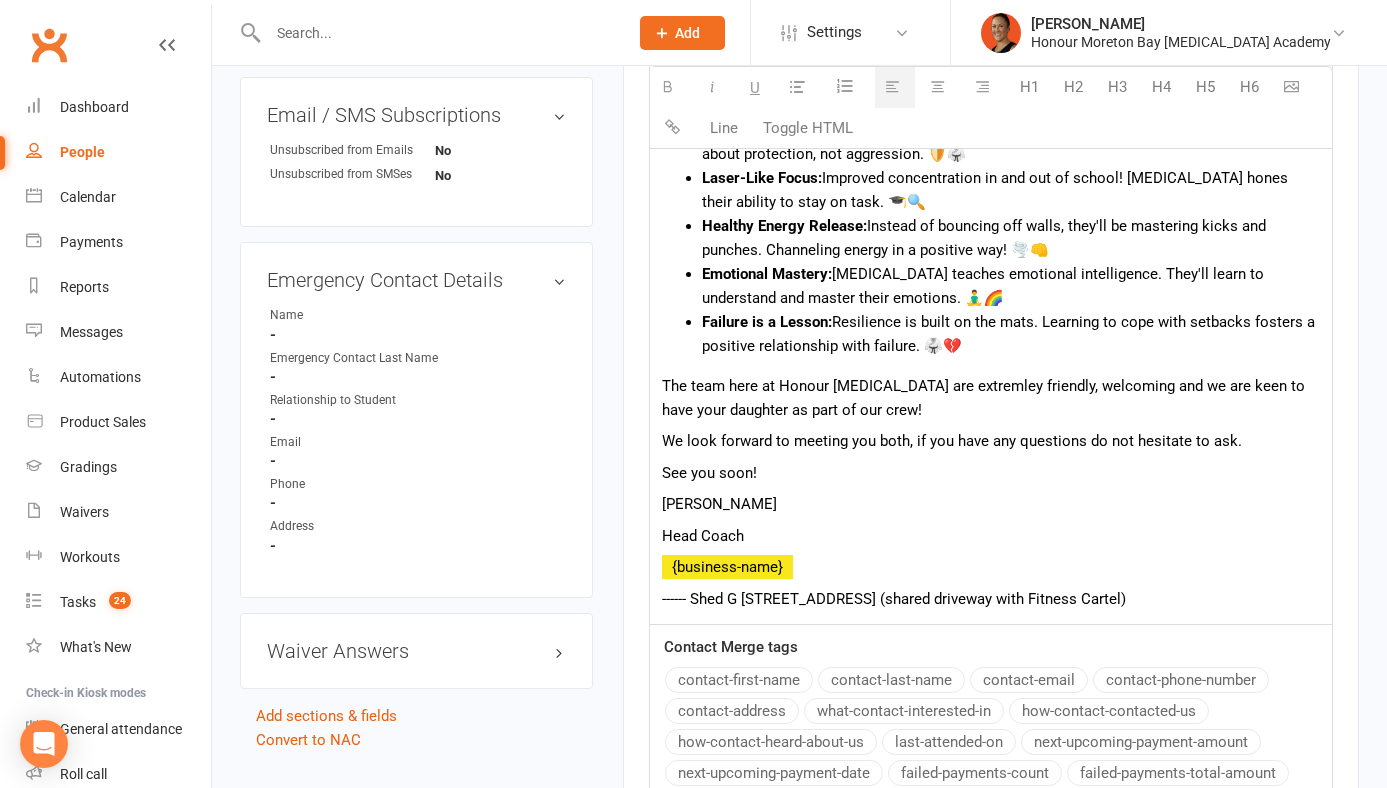click on "Michael" at bounding box center (991, 504) 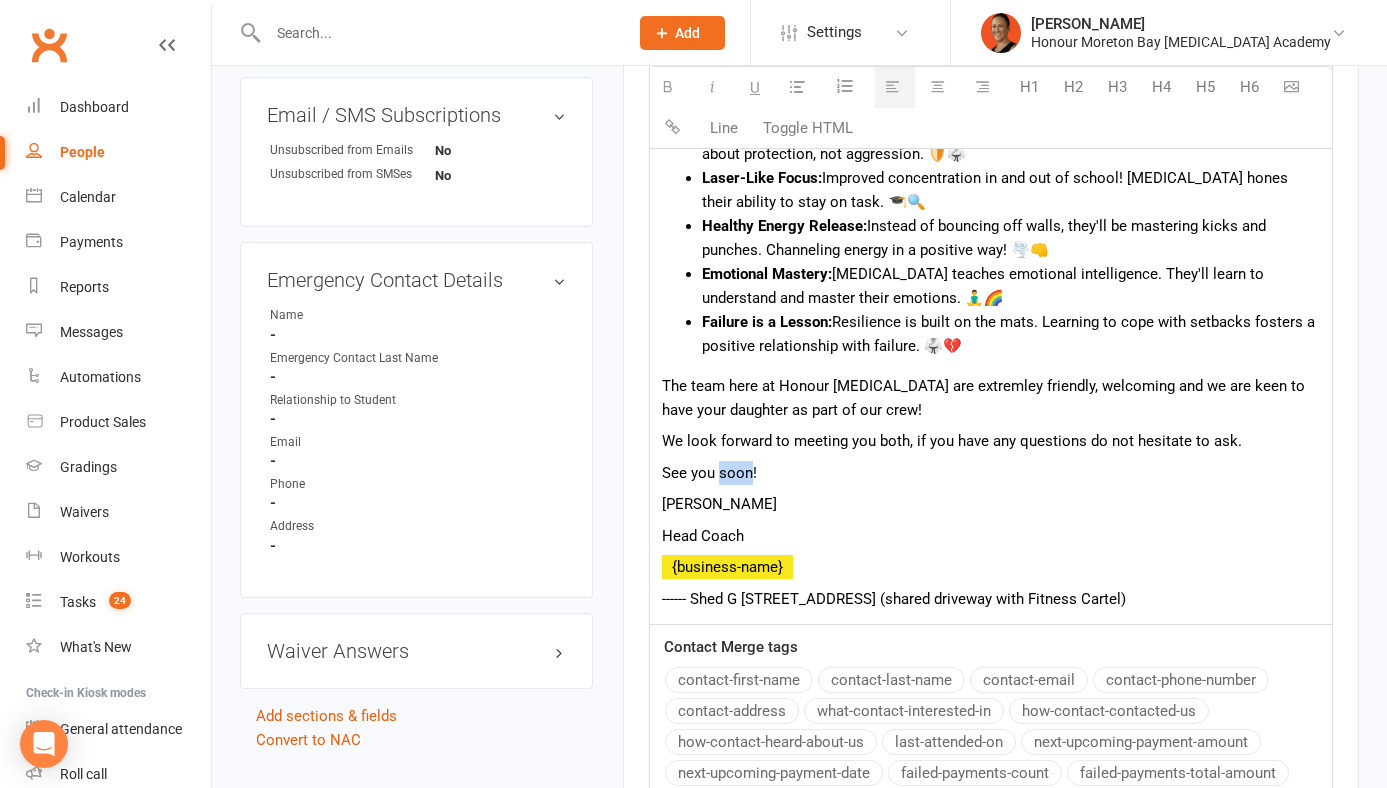 click on "See you soon!" at bounding box center (991, 473) 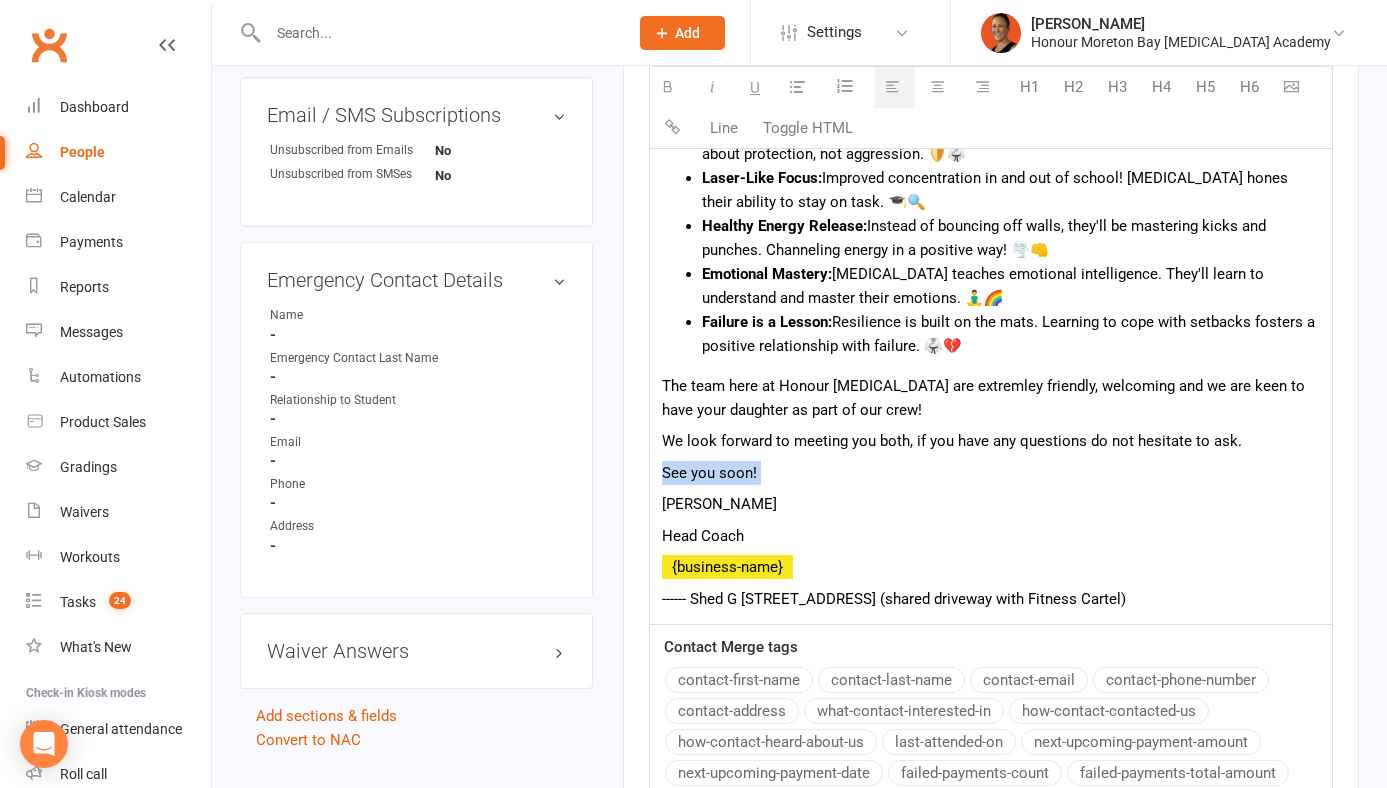 click on "See you soon!" at bounding box center [991, 473] 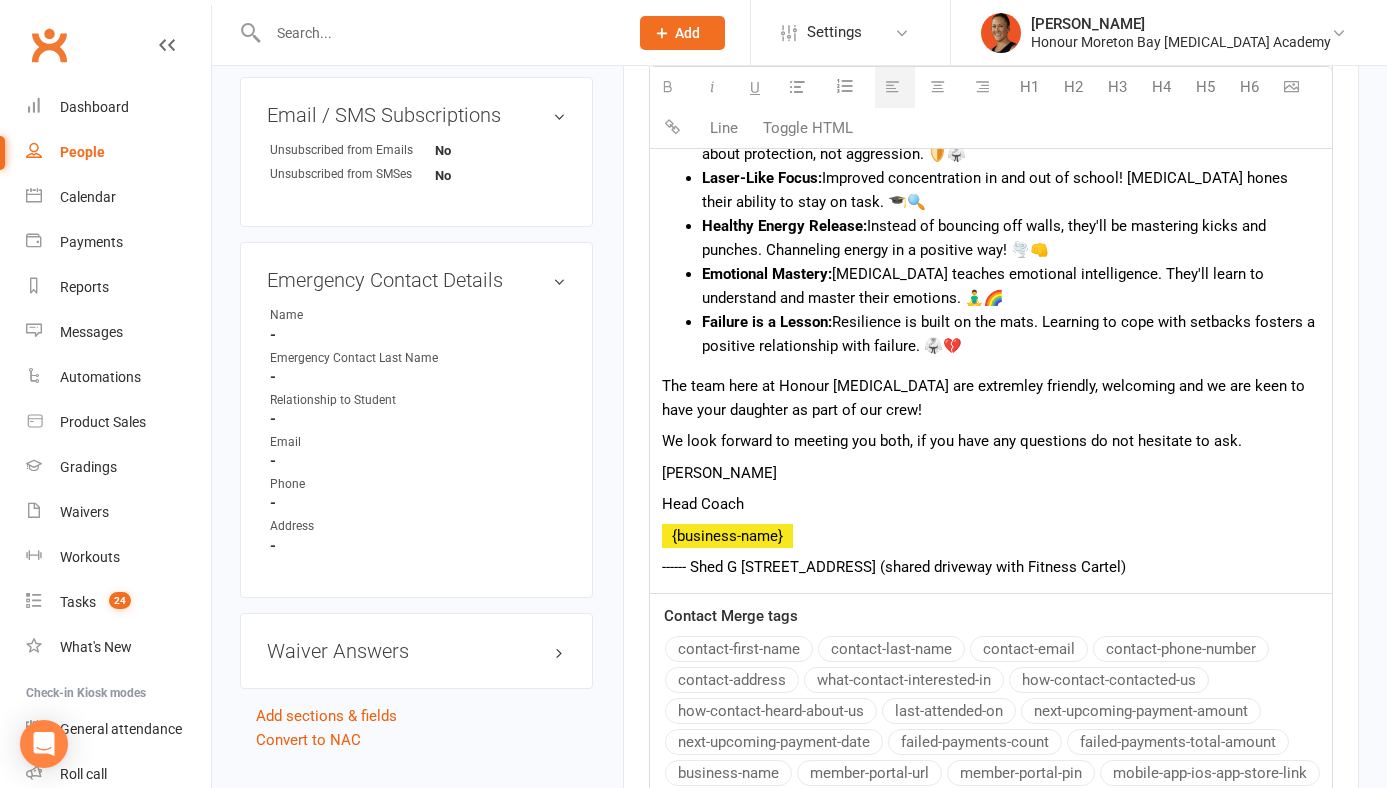 click on "Michael" at bounding box center (719, 473) 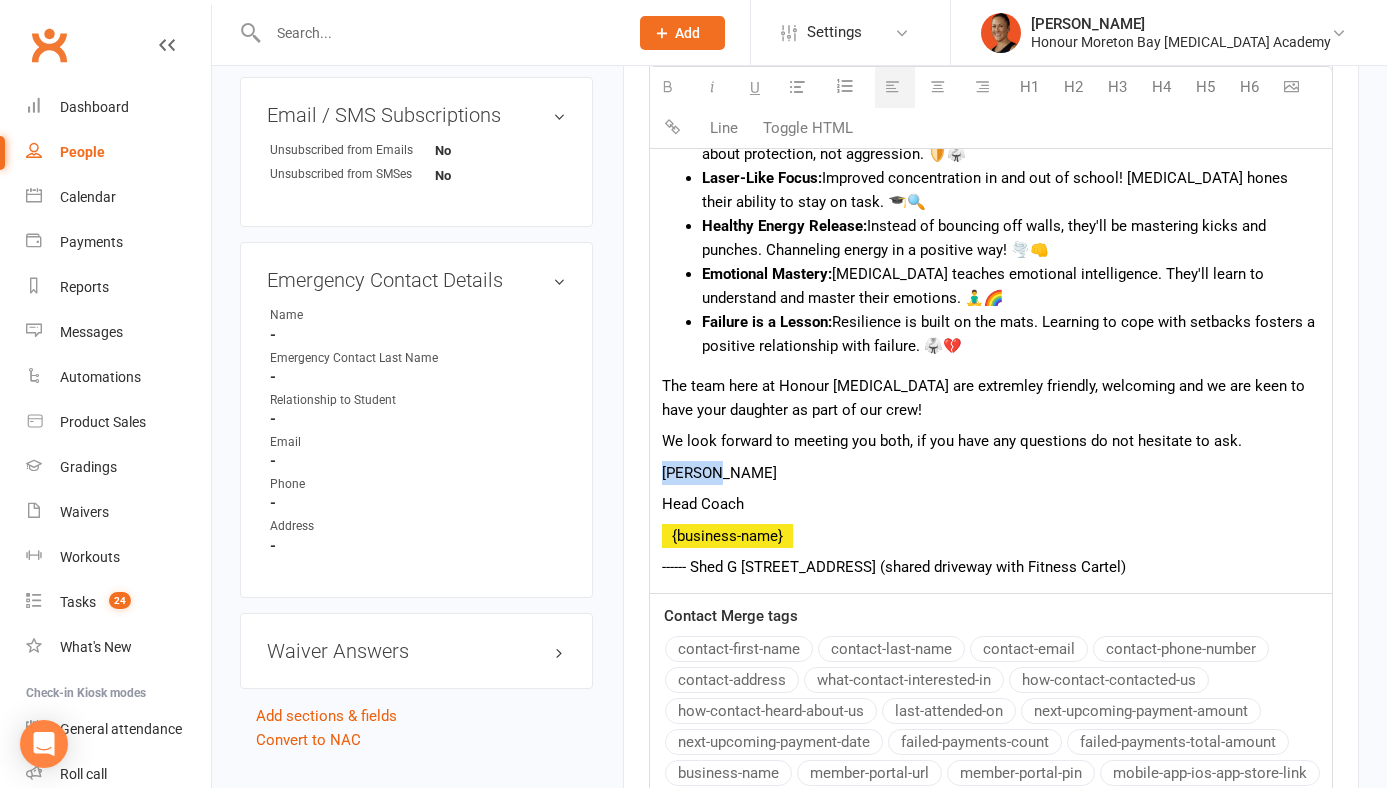 click on "Michael" at bounding box center [719, 473] 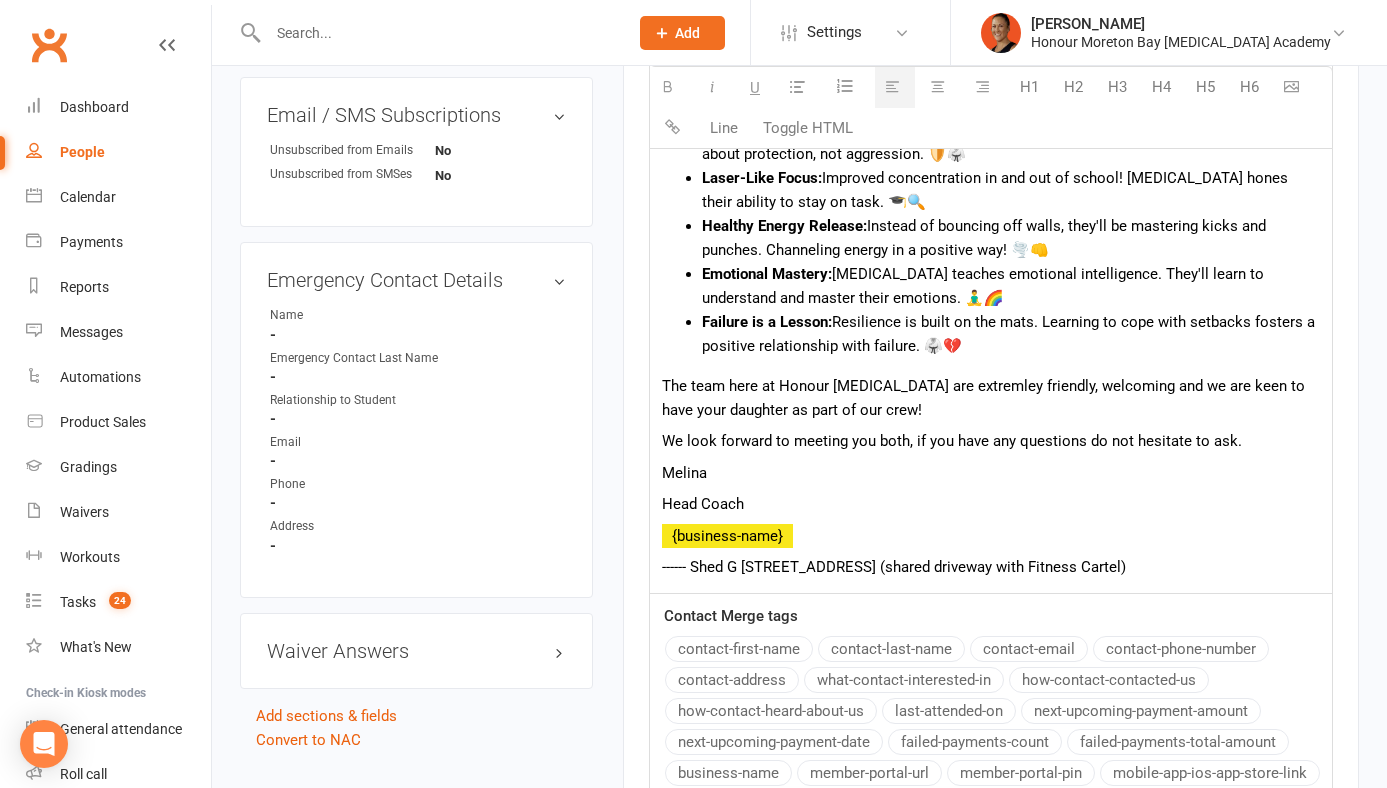 click on "Head Coach" at bounding box center (991, 504) 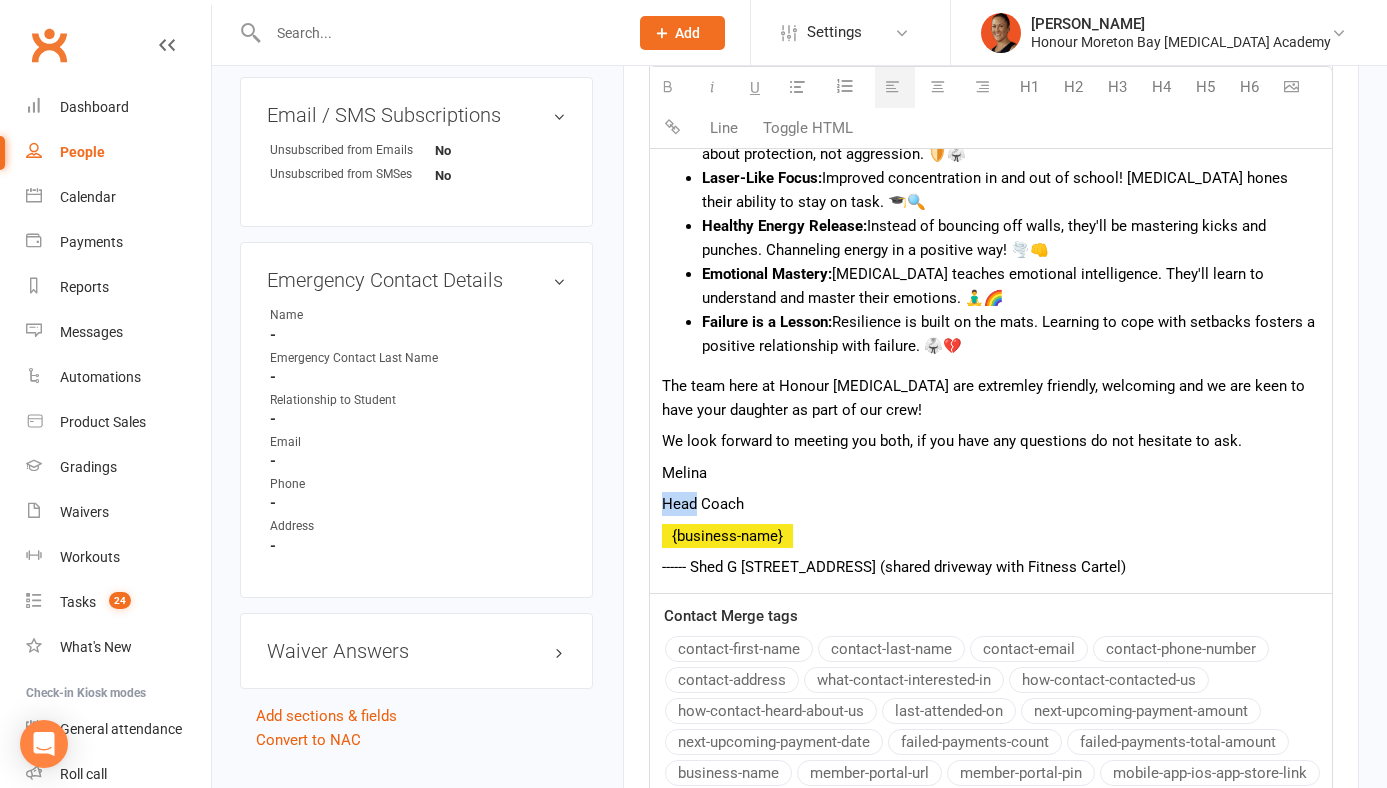 click on "Head Coach" at bounding box center (991, 504) 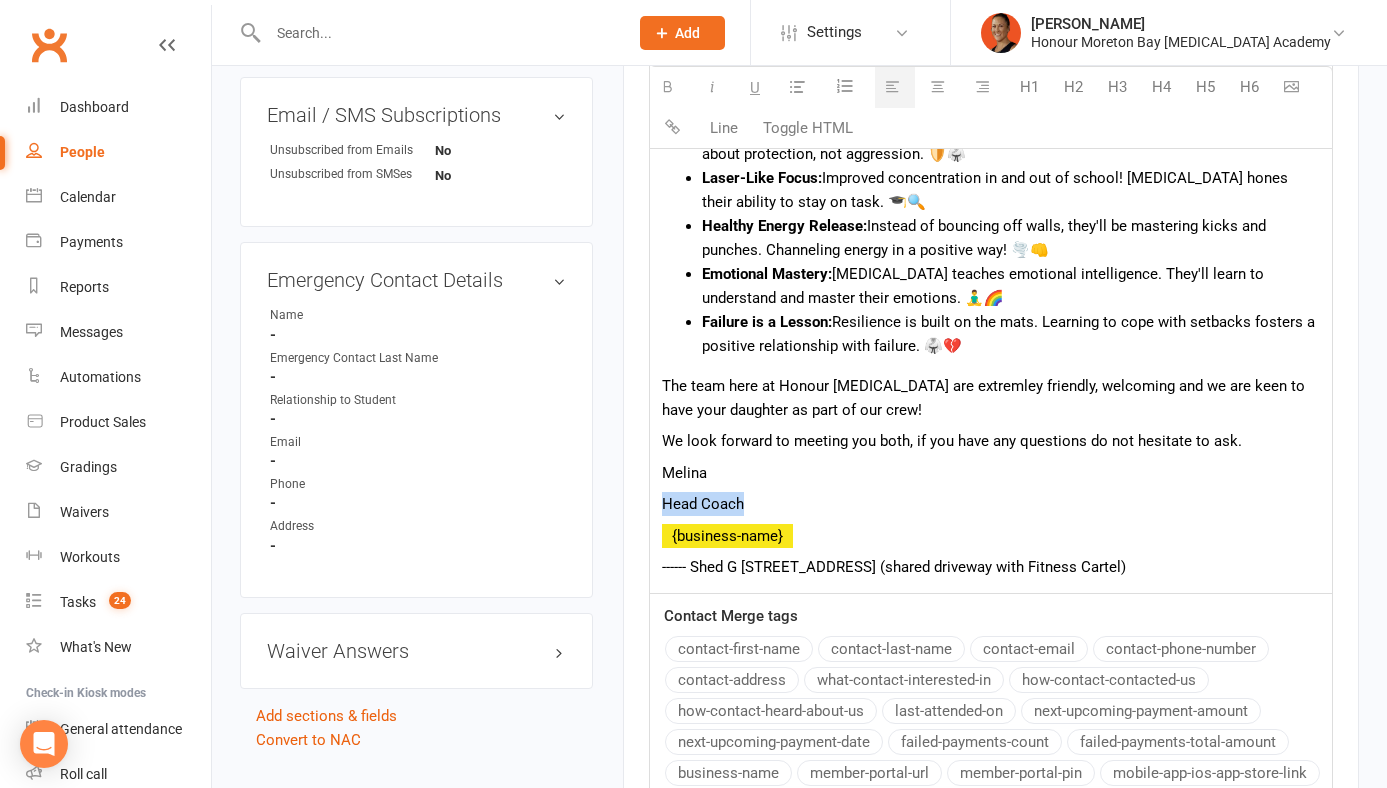 click on "Head Coach" at bounding box center [991, 504] 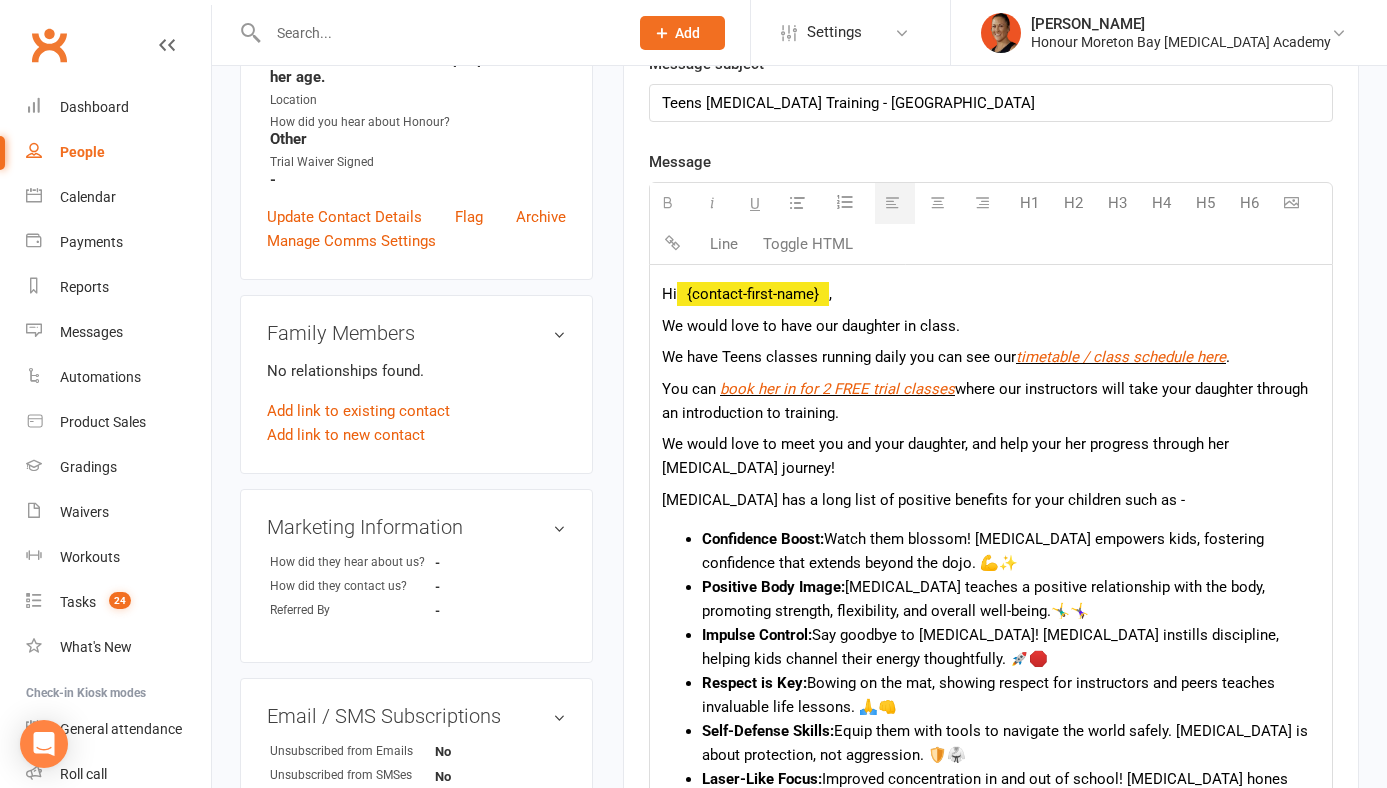 scroll, scrollTop: 525, scrollLeft: 0, axis: vertical 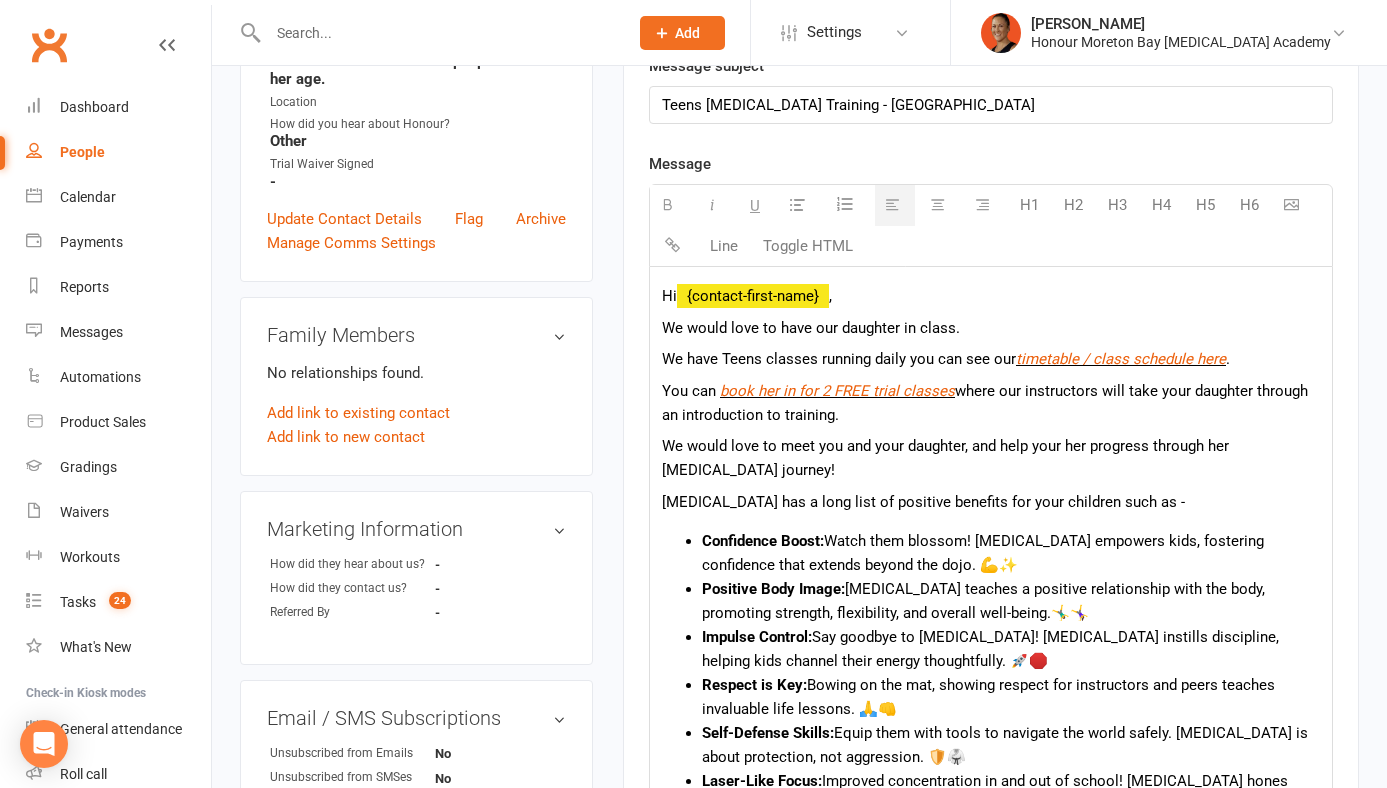 click on "You can   book her in for 2 FREE trial classes  where our instructors will take your daughter through an introduction to training." at bounding box center (991, 403) 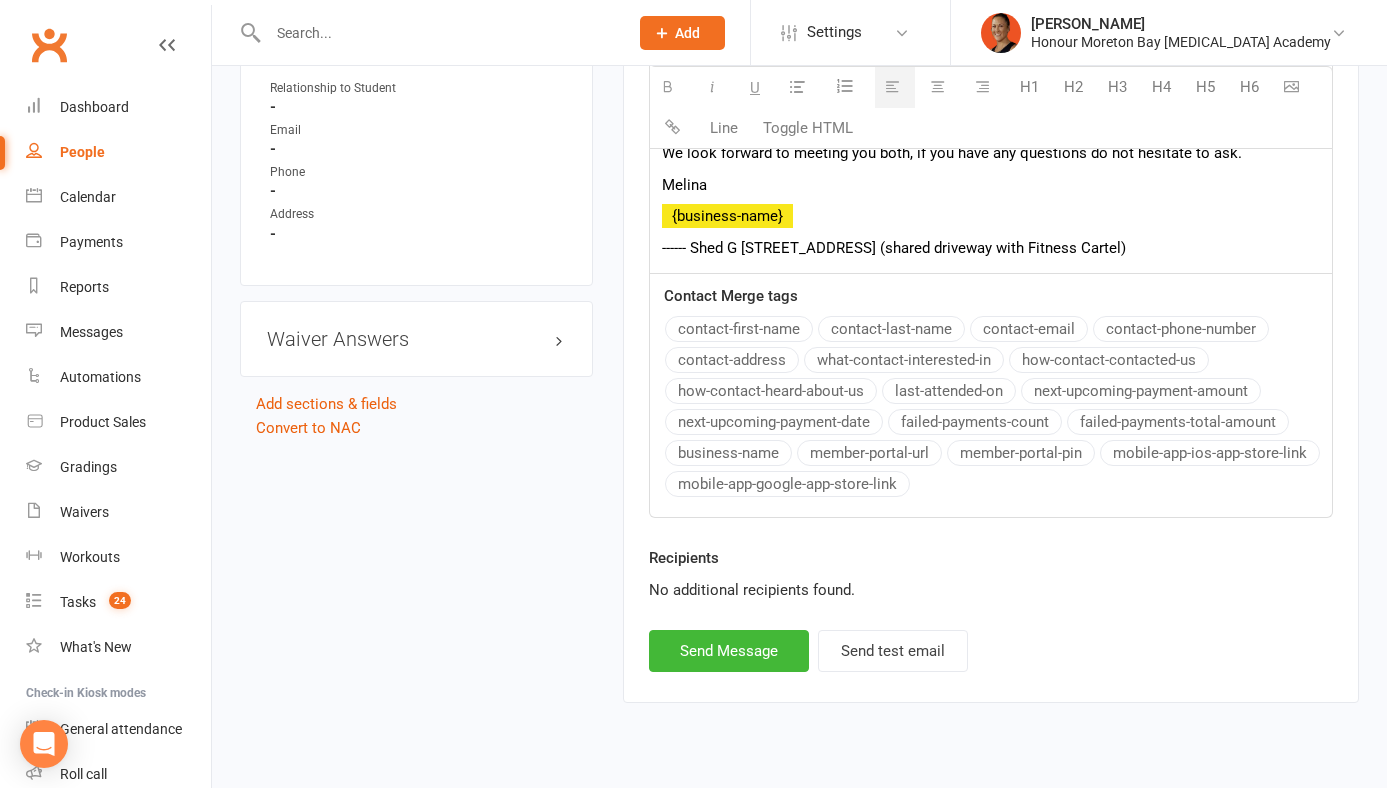 scroll, scrollTop: 1483, scrollLeft: 0, axis: vertical 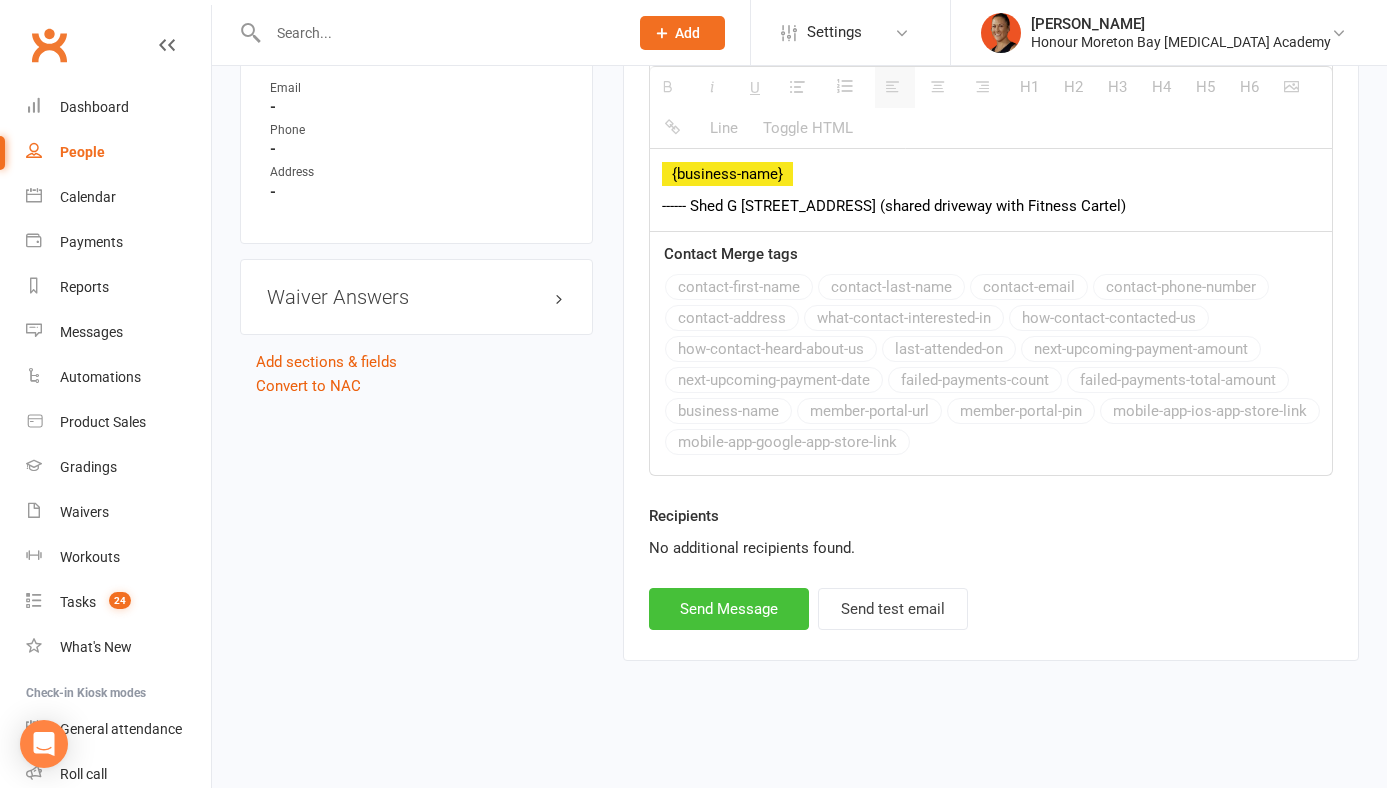click on "Send Message" at bounding box center [729, 609] 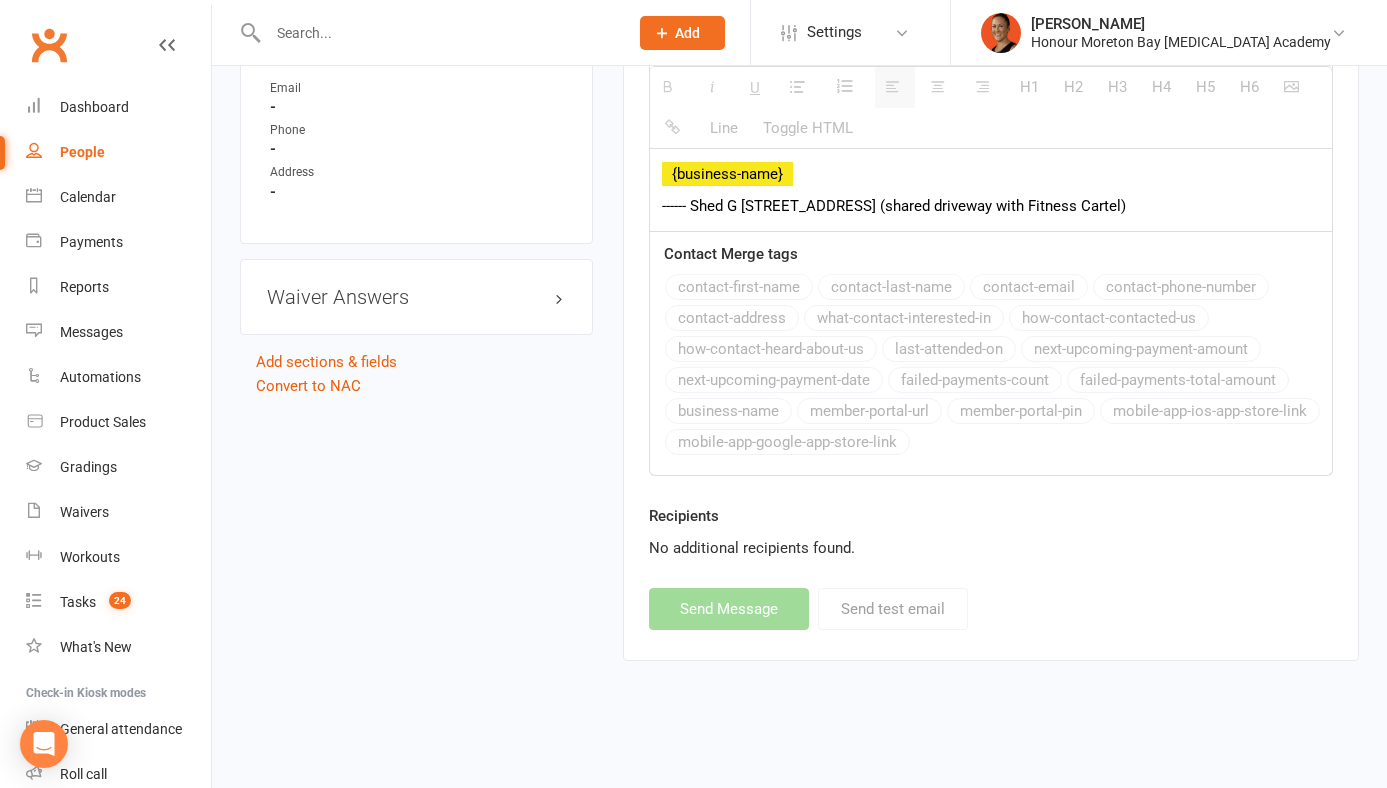 select 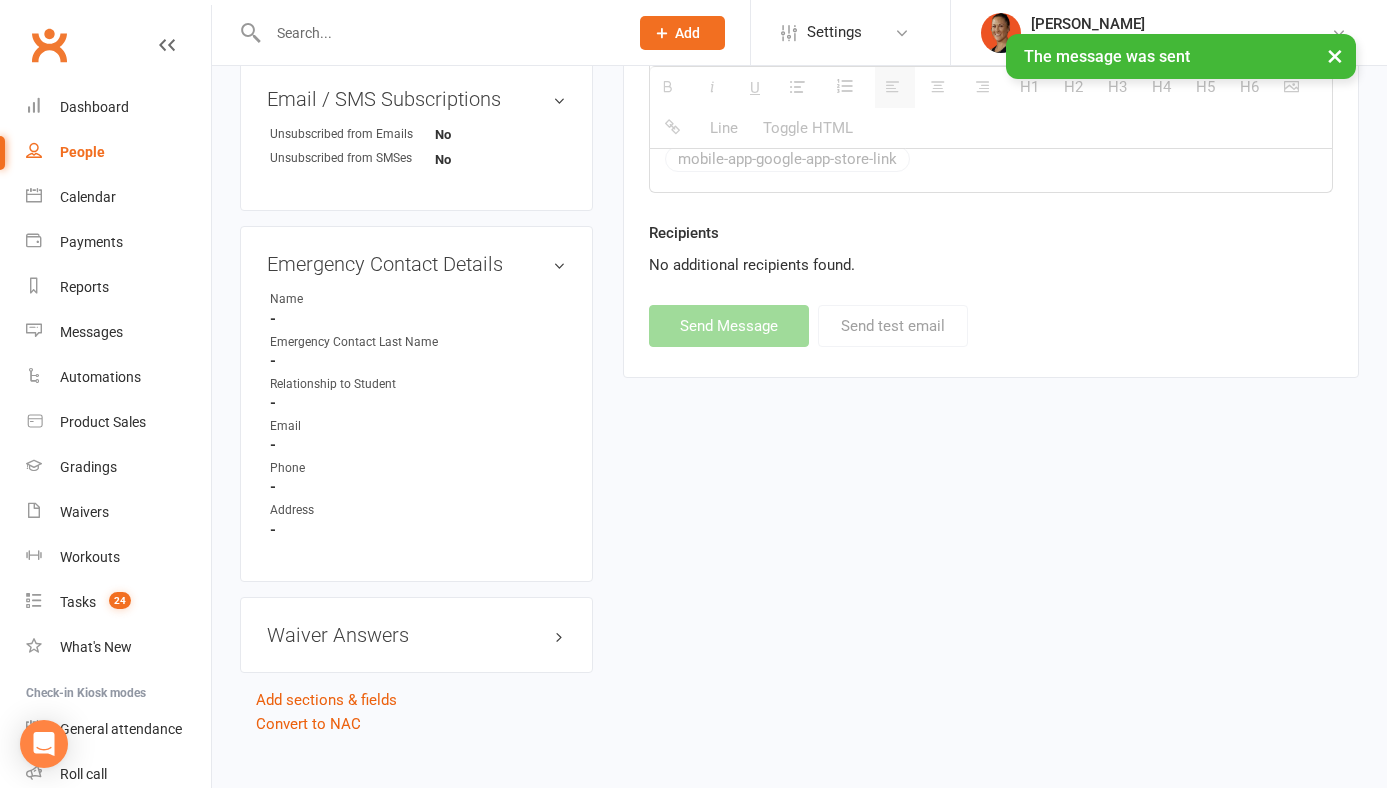 scroll, scrollTop: 0, scrollLeft: 0, axis: both 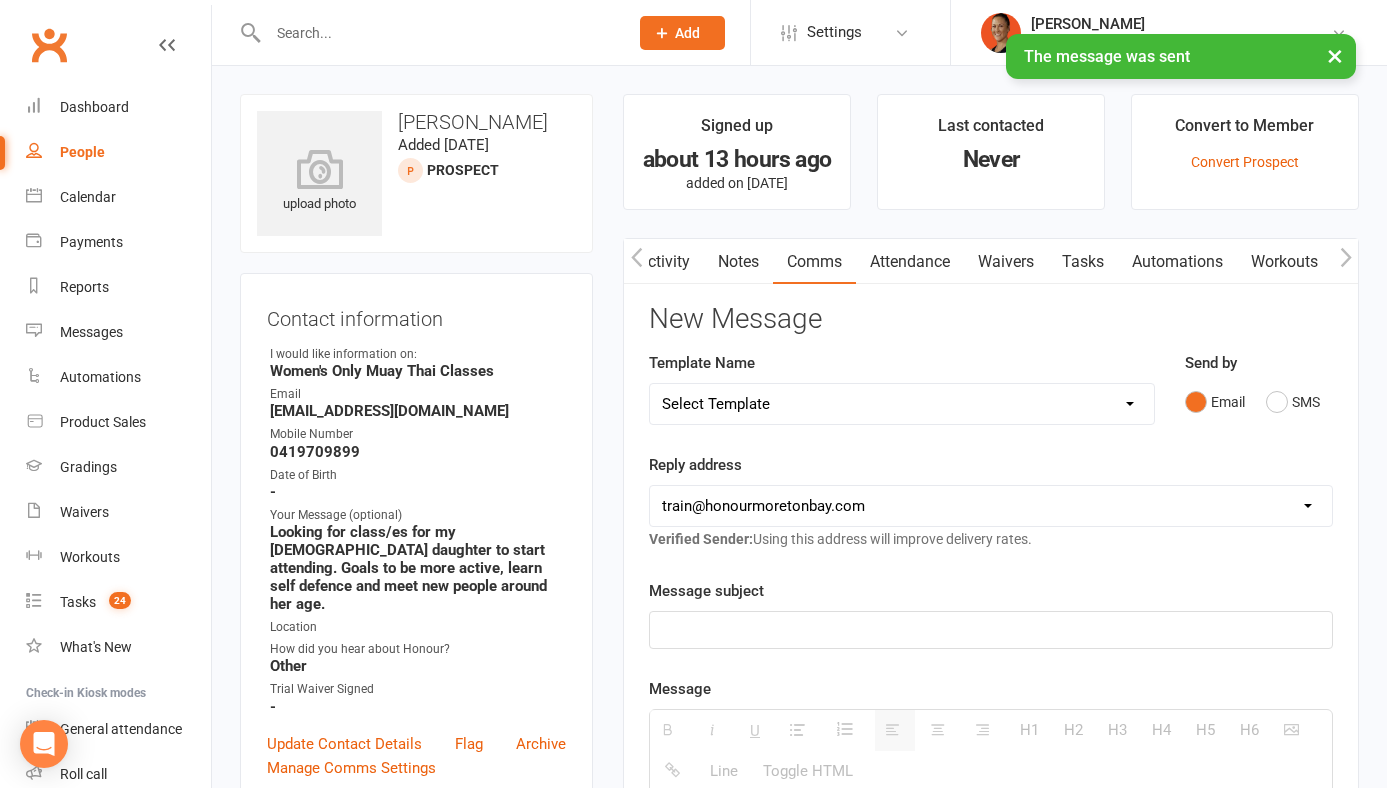 click on "Waivers" at bounding box center (1006, 262) 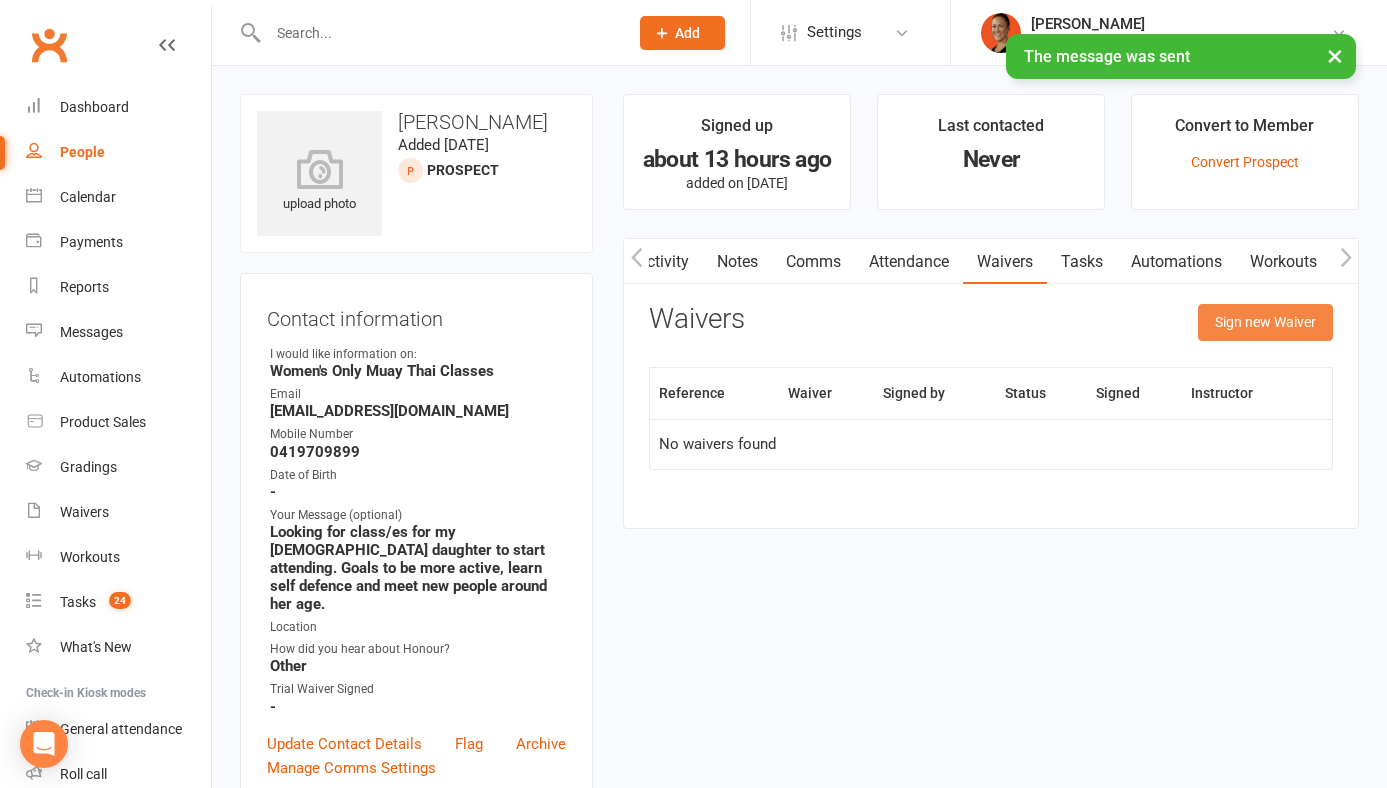 click on "Sign new Waiver" at bounding box center [1265, 322] 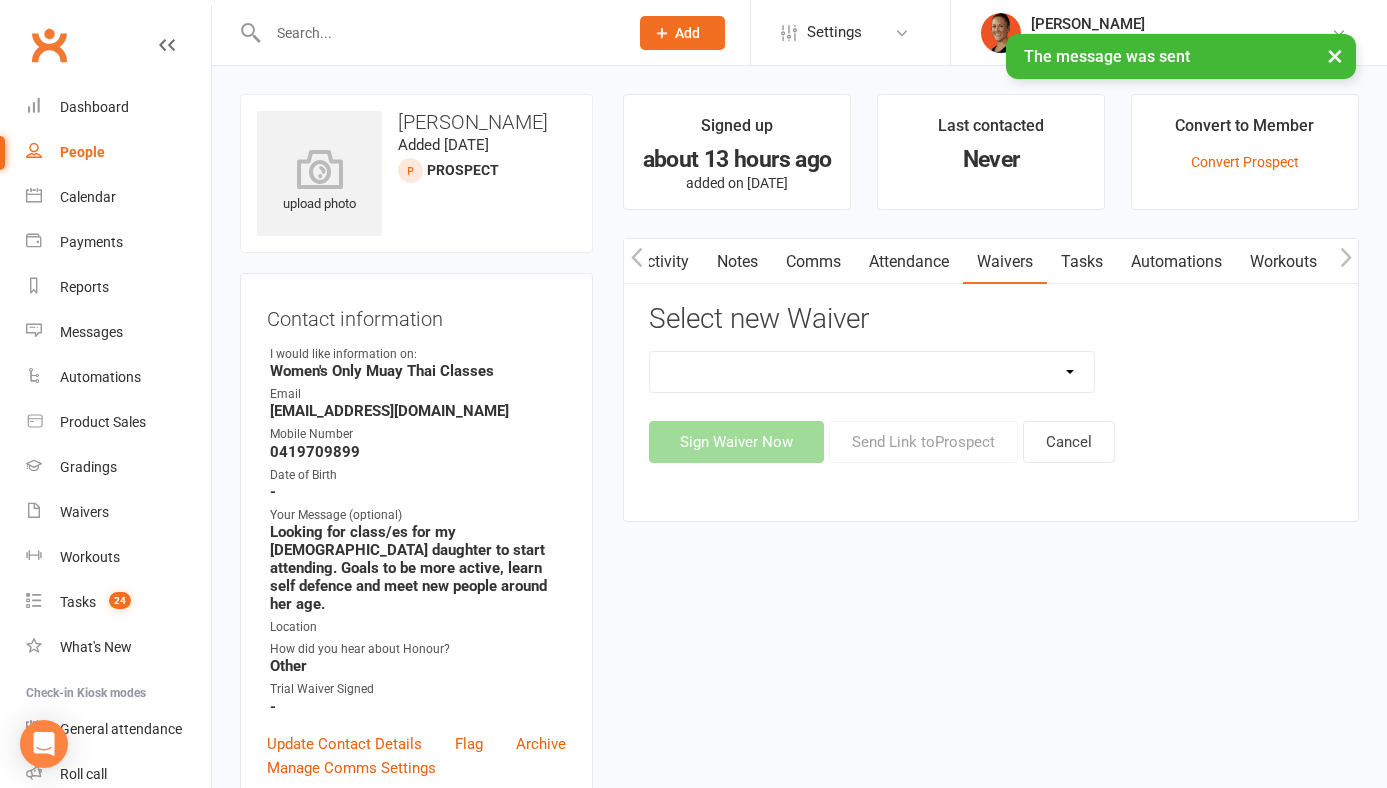 click on "50% OFF - Membership Activation Form Bank Authority Change Form FairPlay Voucher: Kids/Teens School Term Membership Family Membership Activation Form Honour Membership Sign Up Kids / Teens School Term Upfront (10 weeks) Membership CHANGE Form Muay Thai Camp Pay as you go Casual Class / PT Waiver Trial Waiver Updated Membership Terms Upgrade Membership Form" at bounding box center (872, 372) 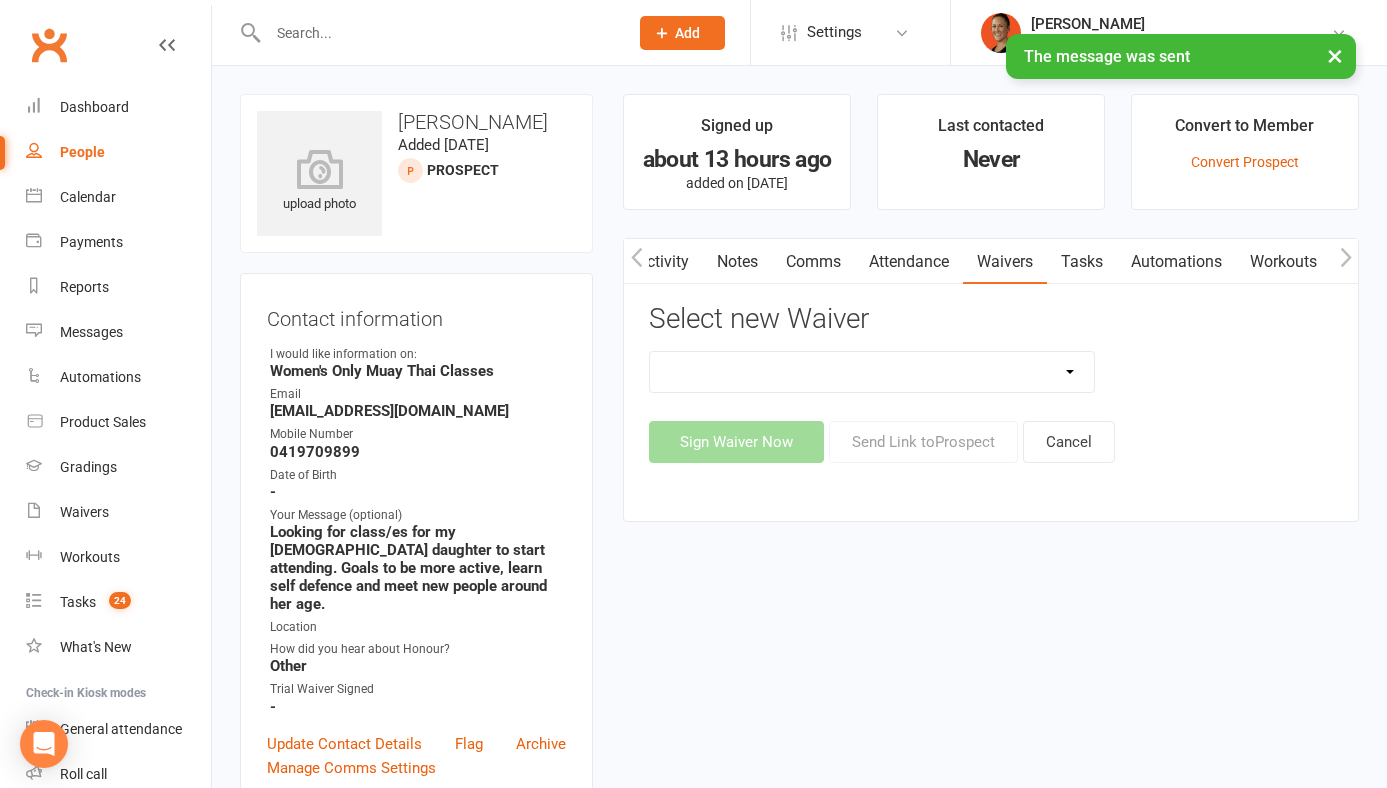 select on "11367" 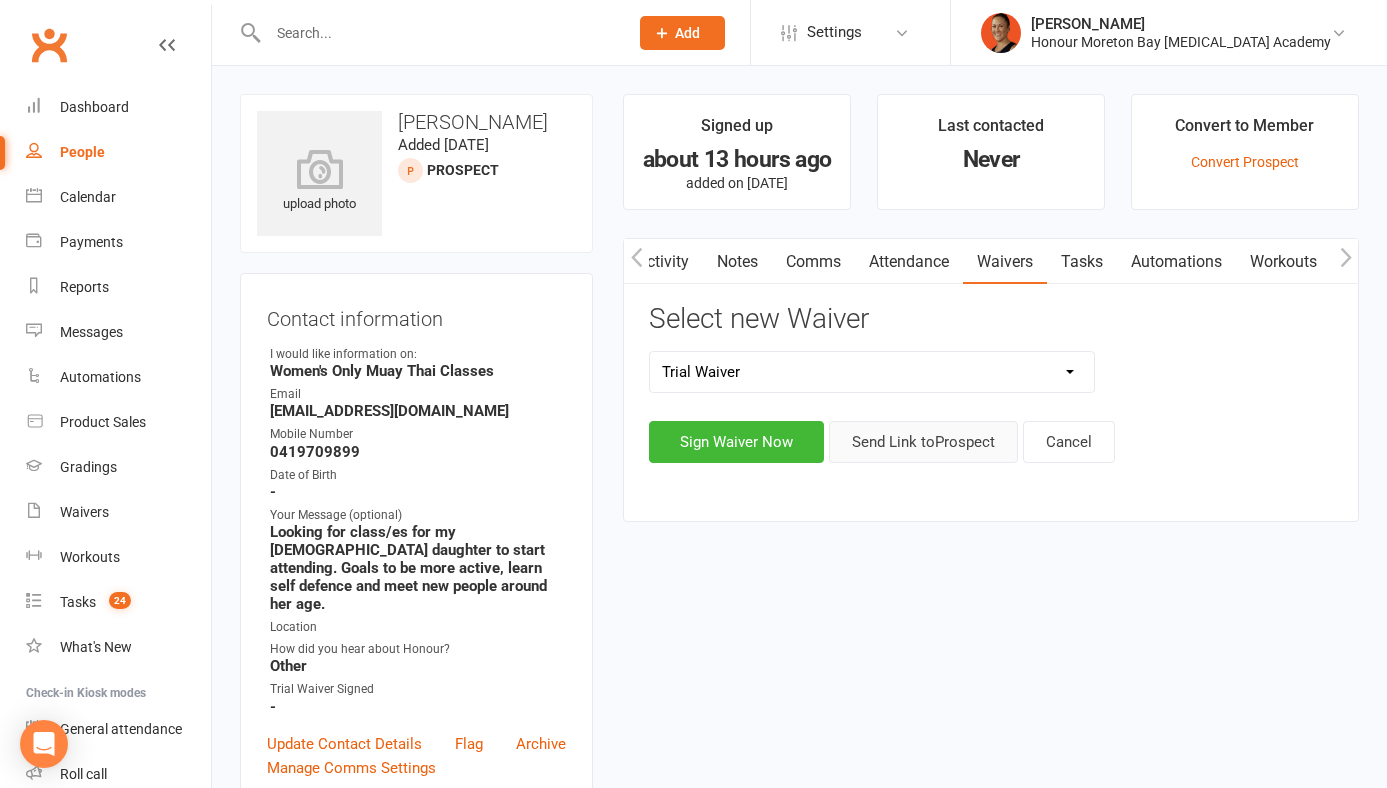 click on "Send Link to  Prospect" at bounding box center (923, 442) 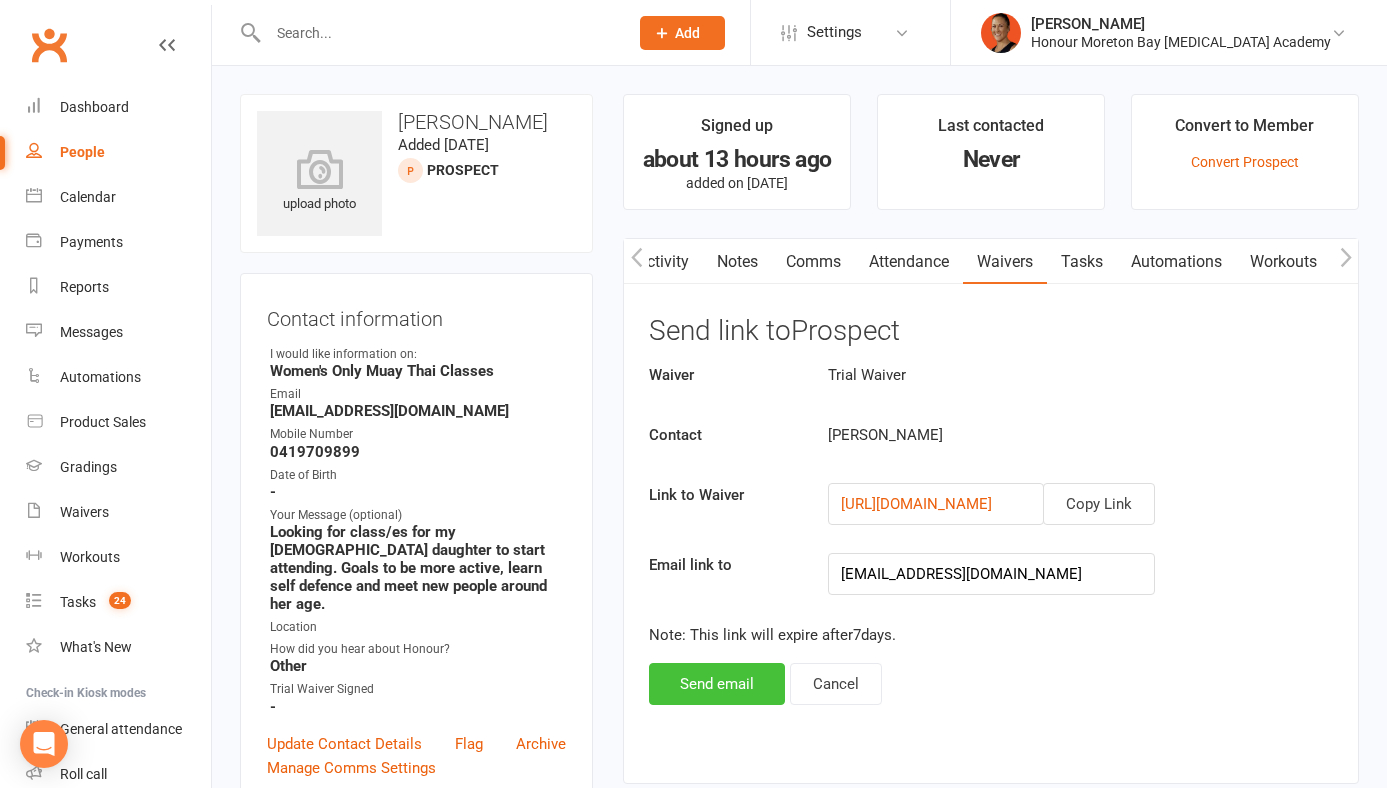click on "Send email" at bounding box center (717, 684) 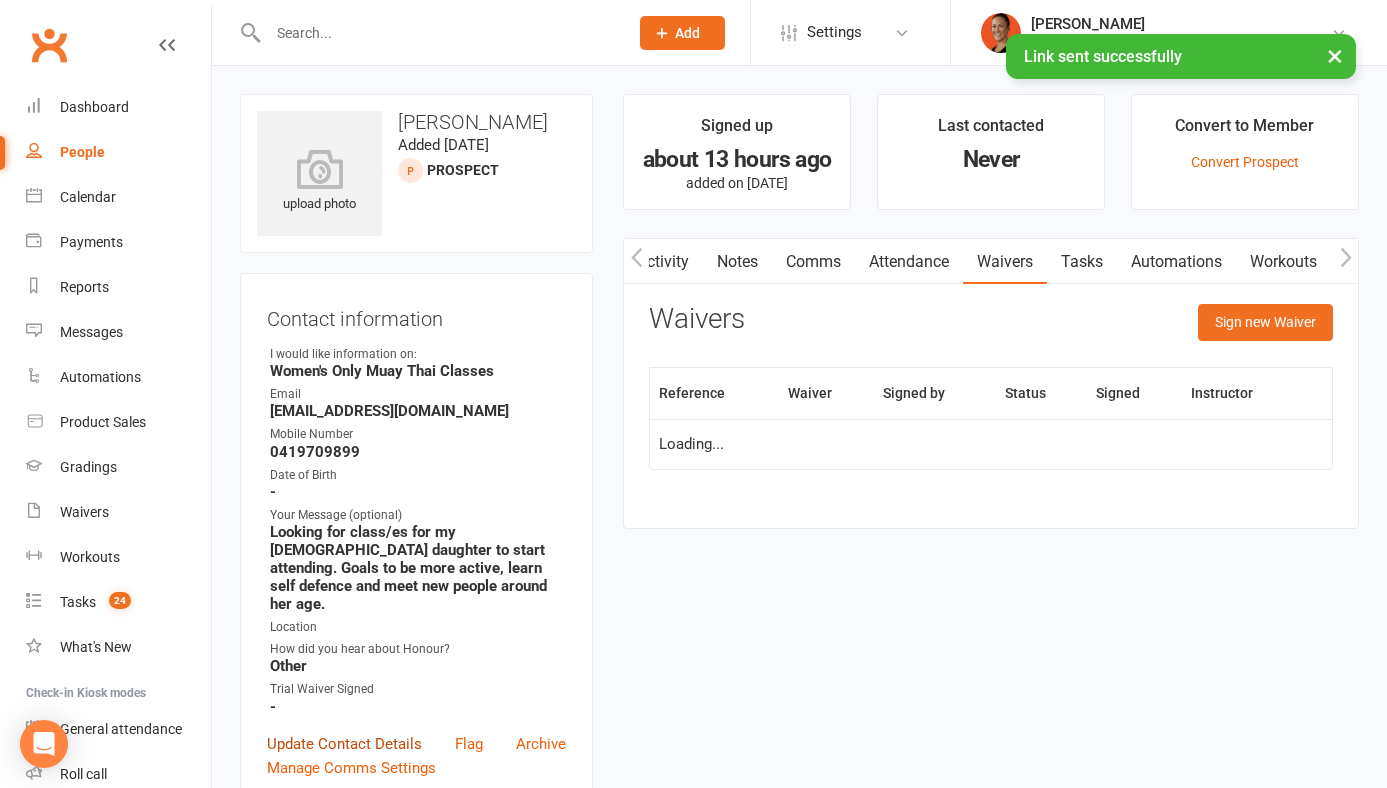 click on "Update Contact Details" at bounding box center (344, 744) 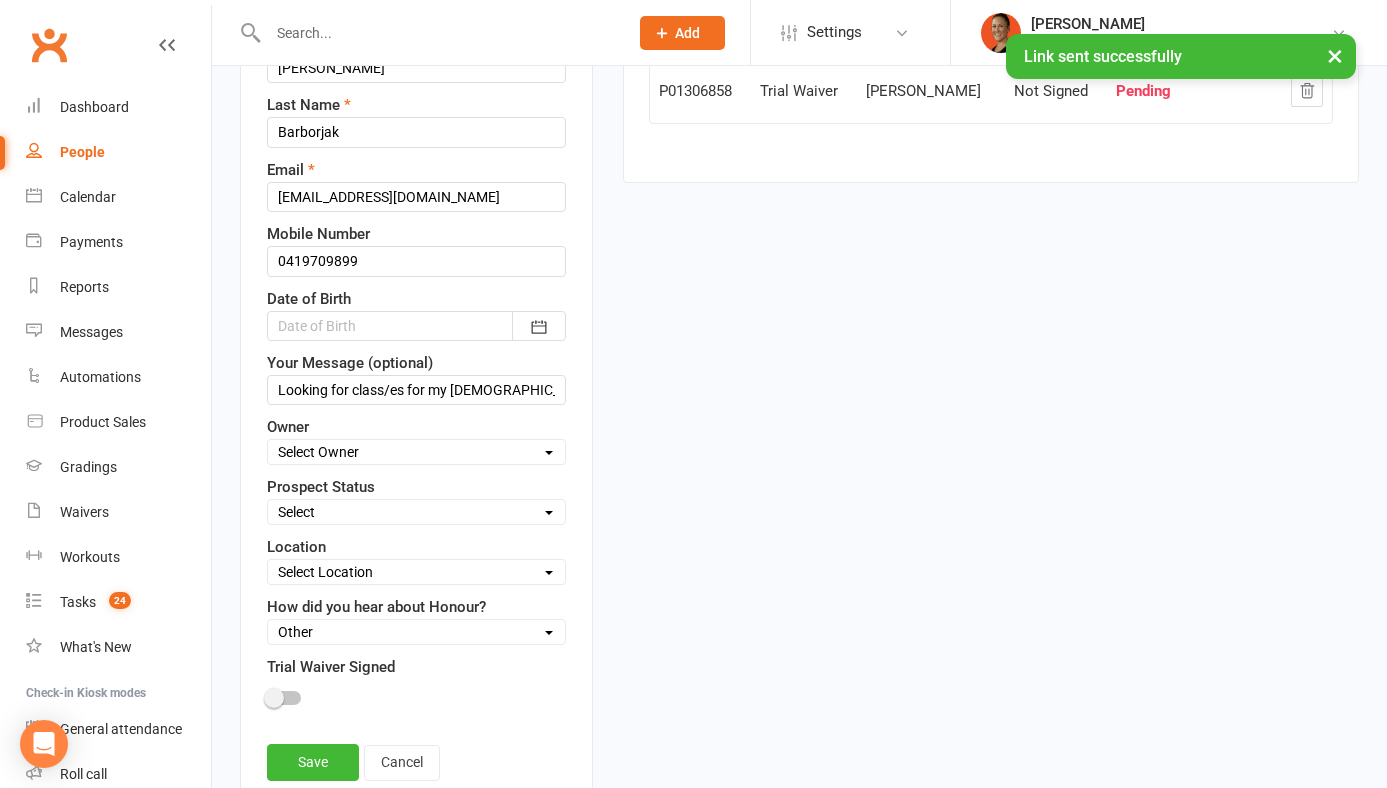scroll, scrollTop: 394, scrollLeft: 0, axis: vertical 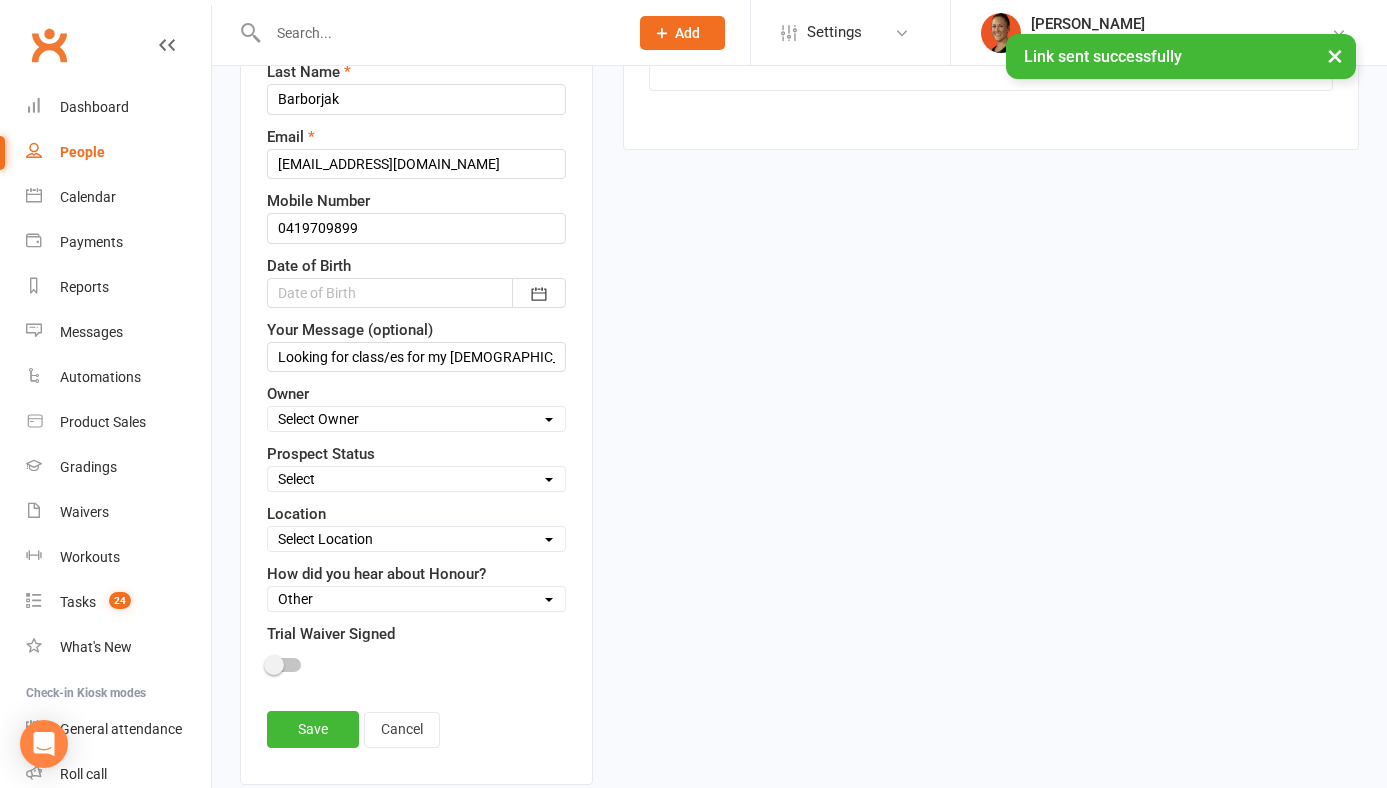 click on "Select Website Enquiry Follow-up Call Done - Spoken To Follow-up Email Sent Follow Up Call Needed Almost Ready Upcoming Trial Booked Trial #2 Booked Free Trial 1 Attended - not re-booked Free Trial 2 Attended - not joined Trial Booked - DID NOT ATTEND Trial #2 Booked - DID NOT ATTEND 2nd TRIAL Not Ready Not interested Called - No Answer Called - Left Voicemail Called - No Answer - Sent SMS Challenge Enquiry Zip Lead Membership Sign Up Form Sent Empowerment Program Facebook Lead Personal Training Enquiry Youth Group Facebook Kids Lead Send 50% Offer  Send Sign Up Form" at bounding box center [416, 479] 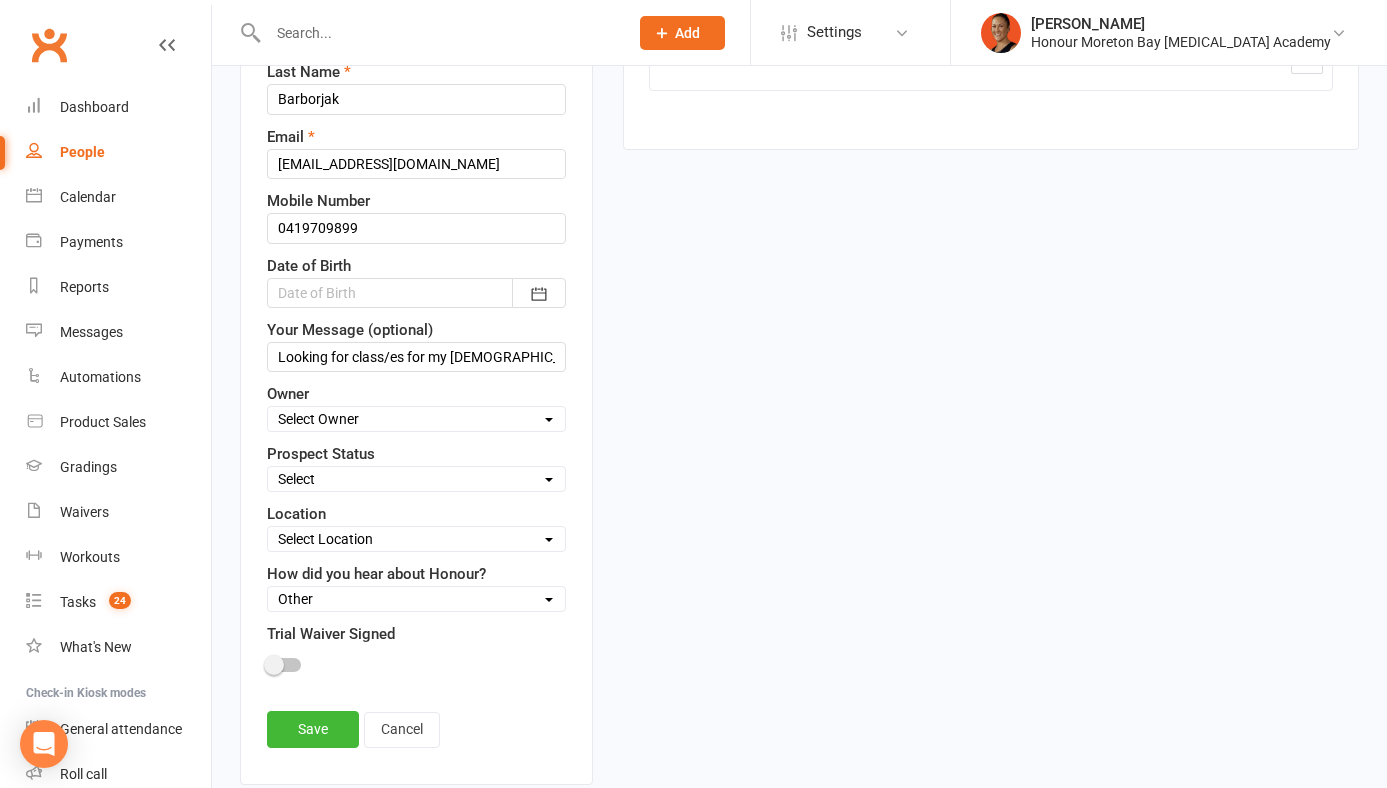select on "Website Enquiry" 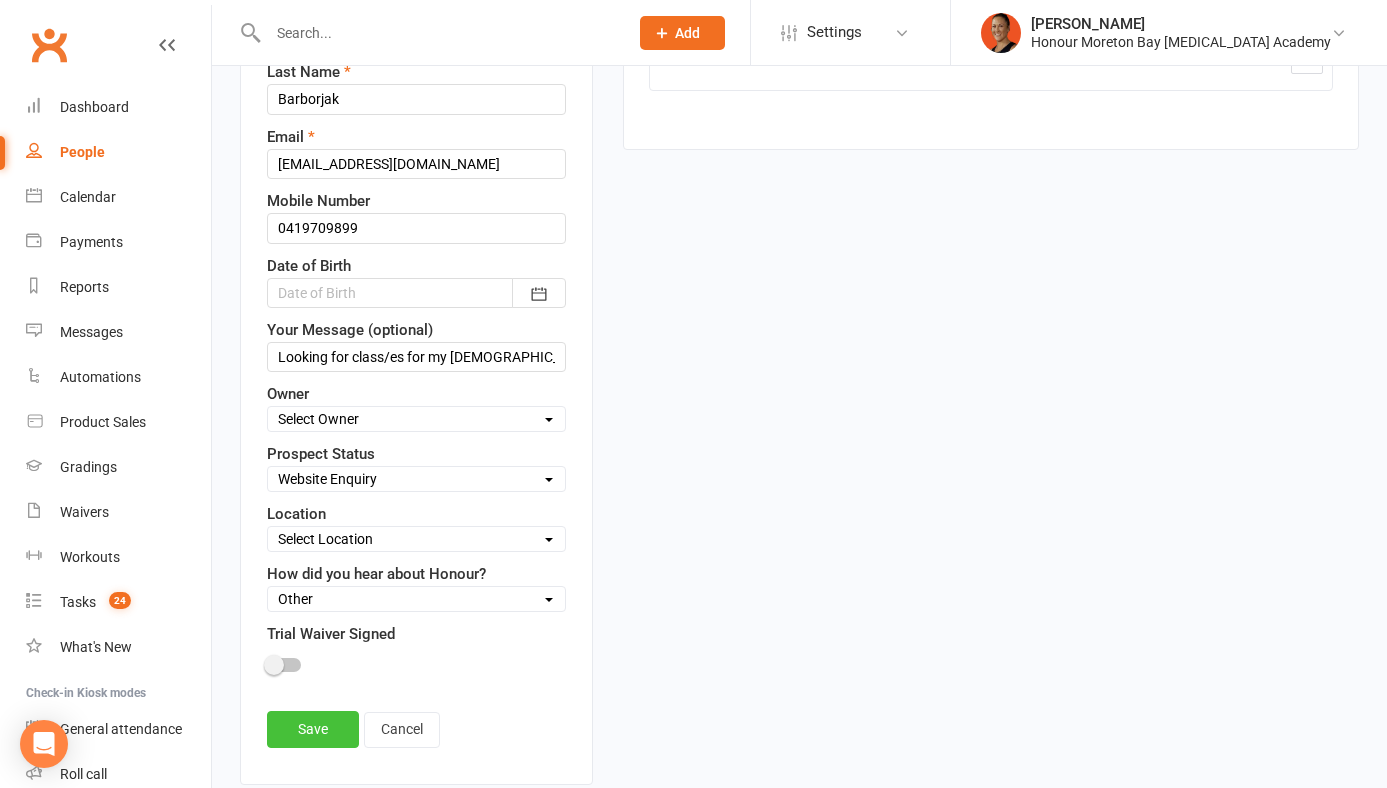 click on "Save" at bounding box center (313, 729) 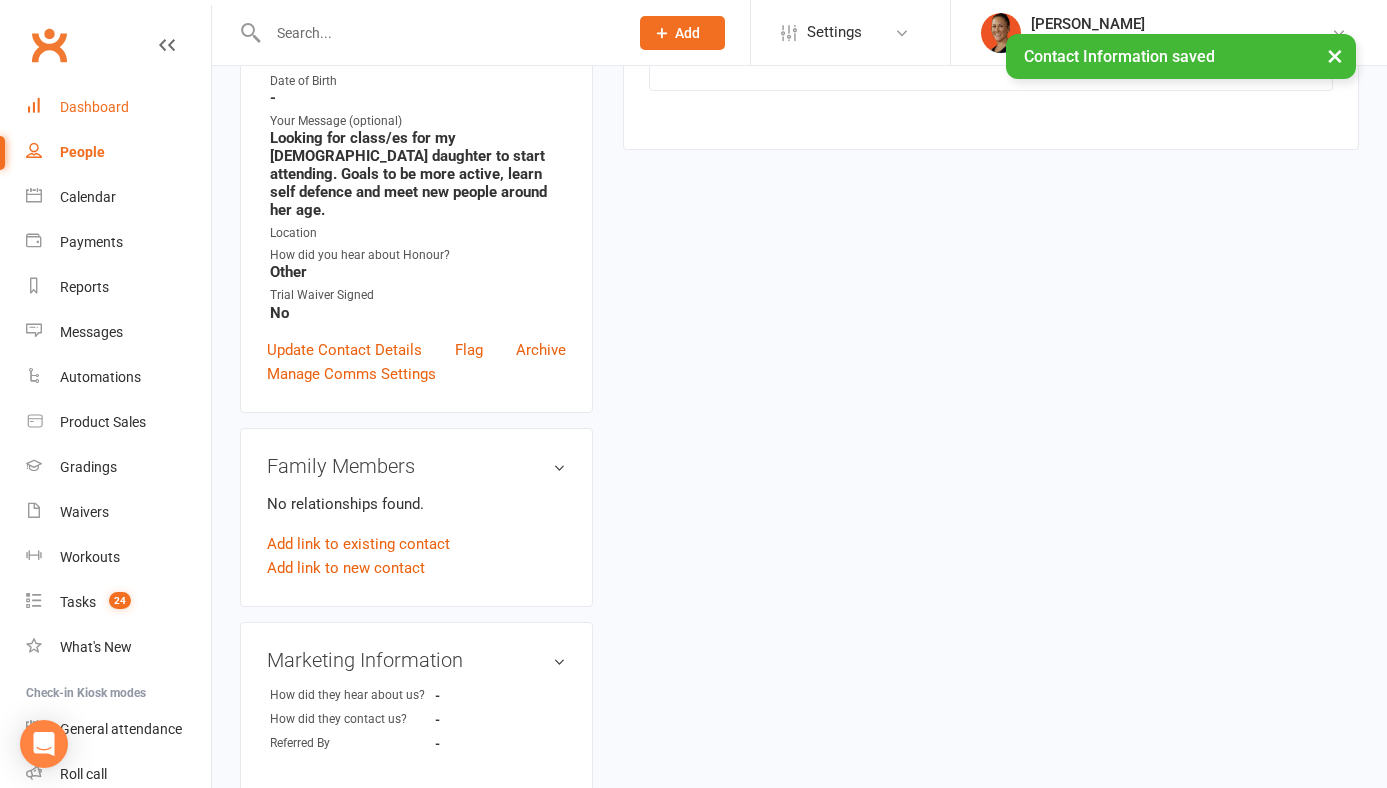 click on "Dashboard" at bounding box center (94, 107) 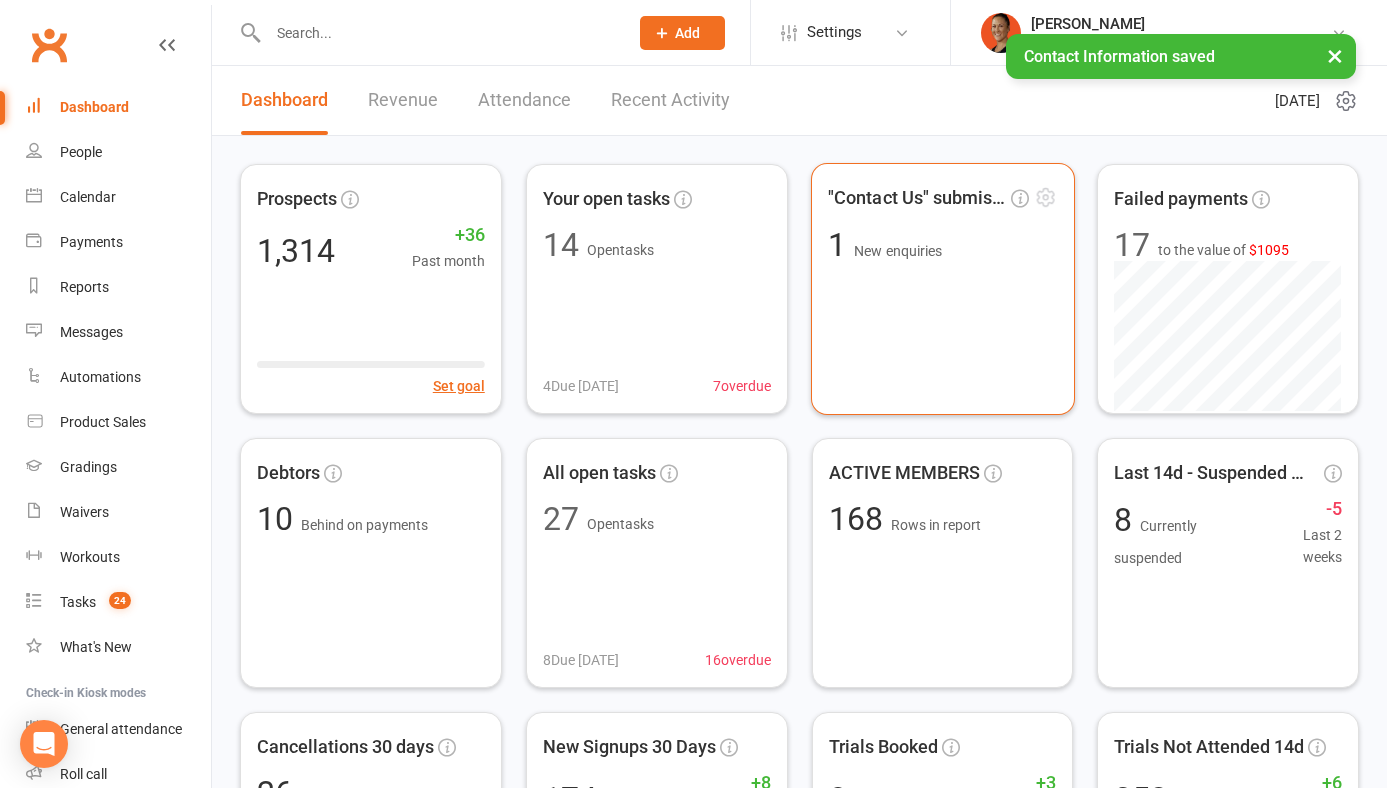 click on ""Contact Us" submissions   1   New enquiries" at bounding box center [942, 289] 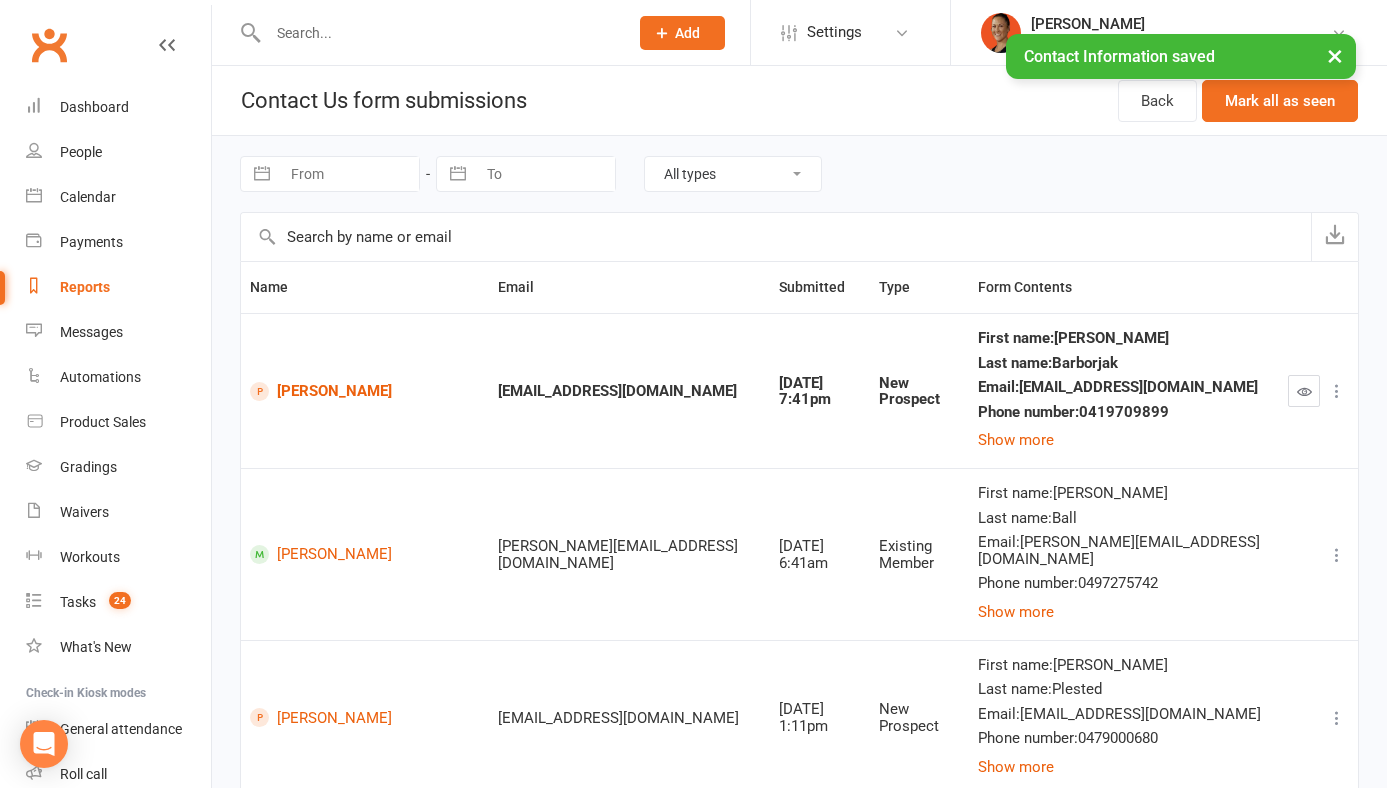 click at bounding box center (1304, 391) 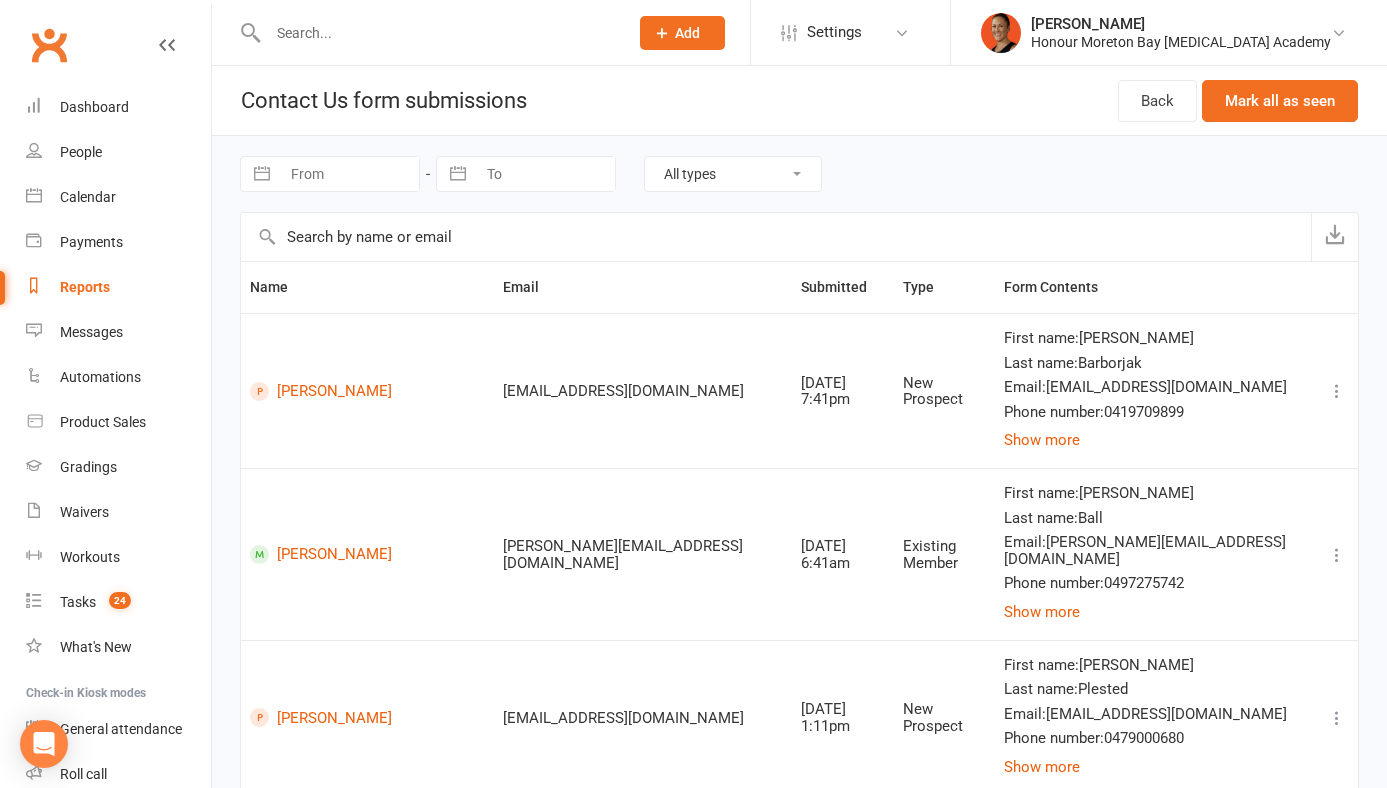 click on "Settings Membership Plans Event Templates Appointment Types Mobile App  Website Image Library Customize Contacts Access Control Users Account Profile Clubworx API" at bounding box center (850, 32) 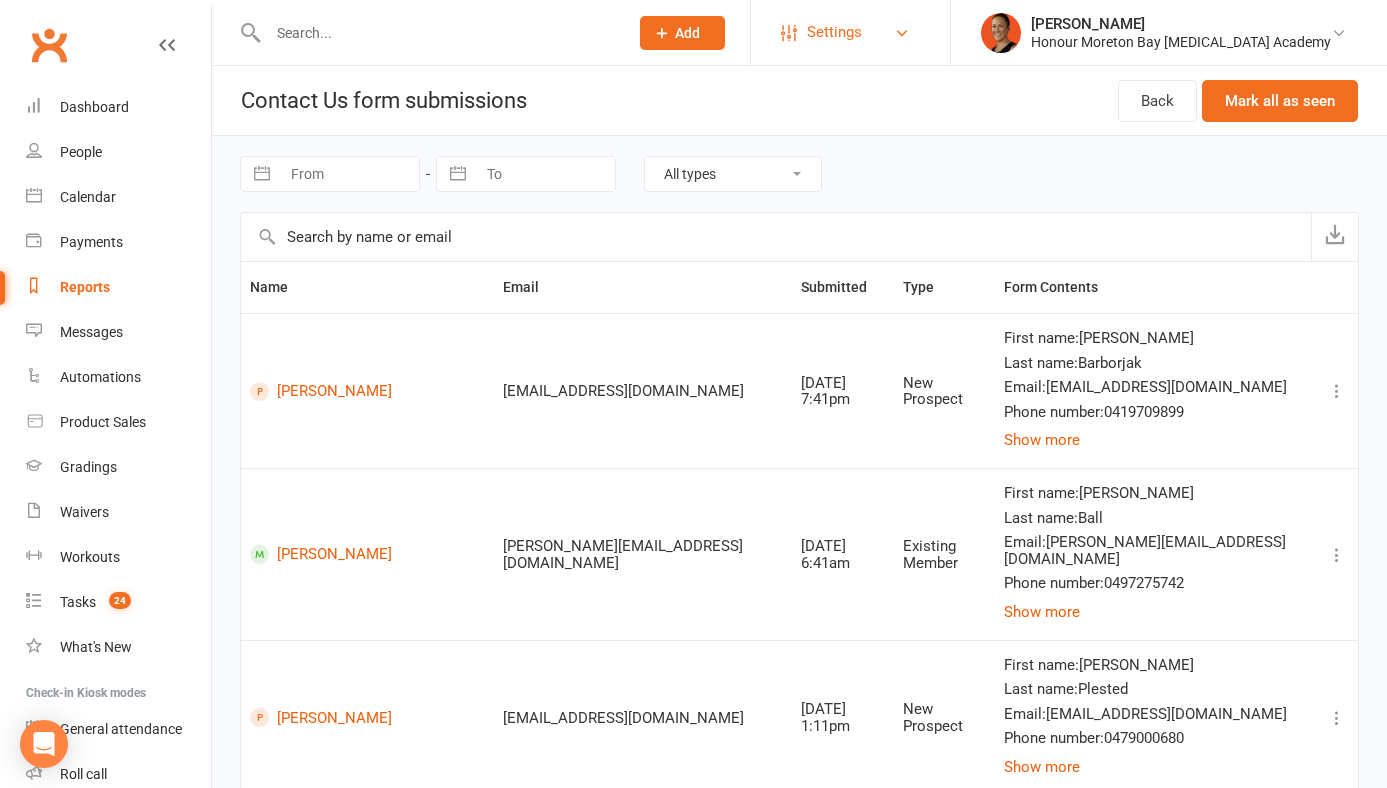 click on "Settings" at bounding box center [834, 32] 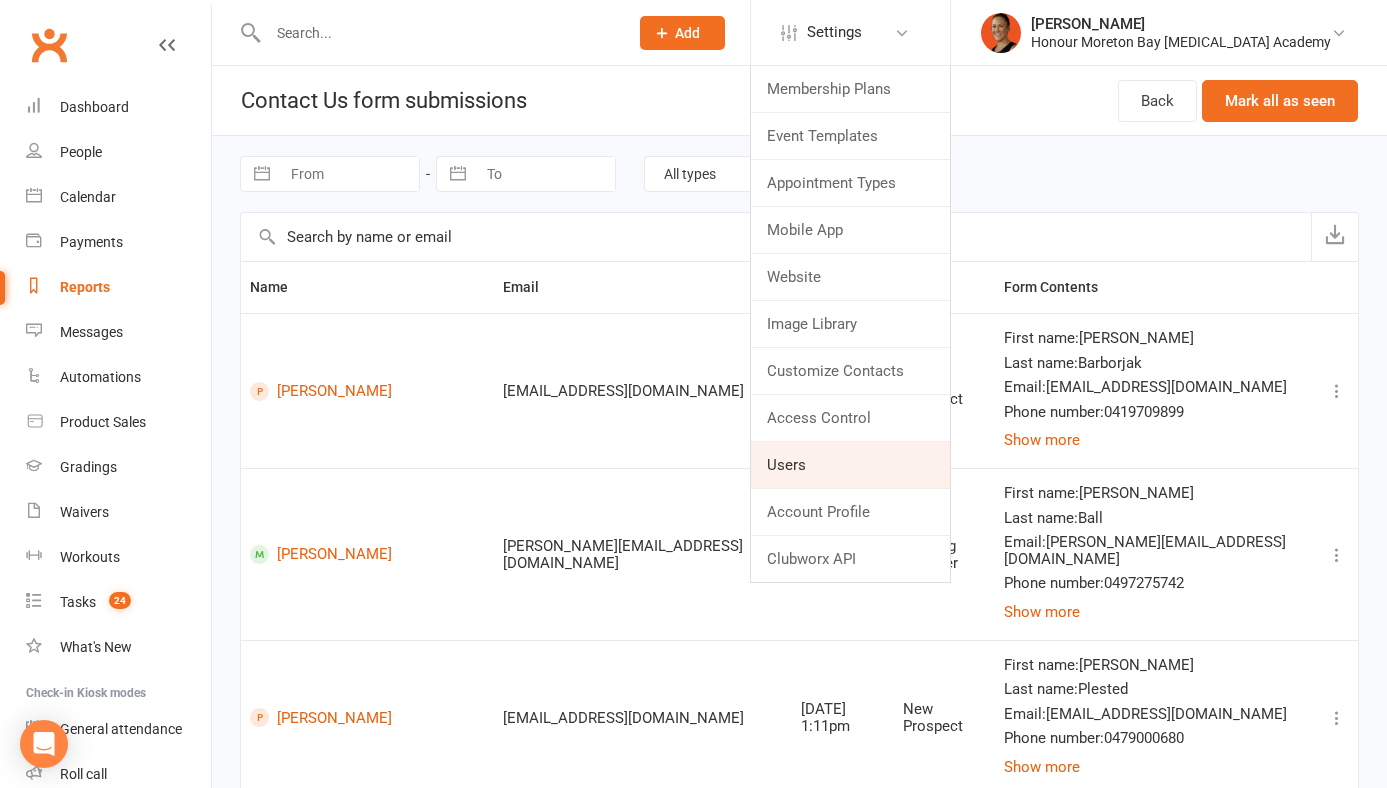 click on "Users" at bounding box center [850, 465] 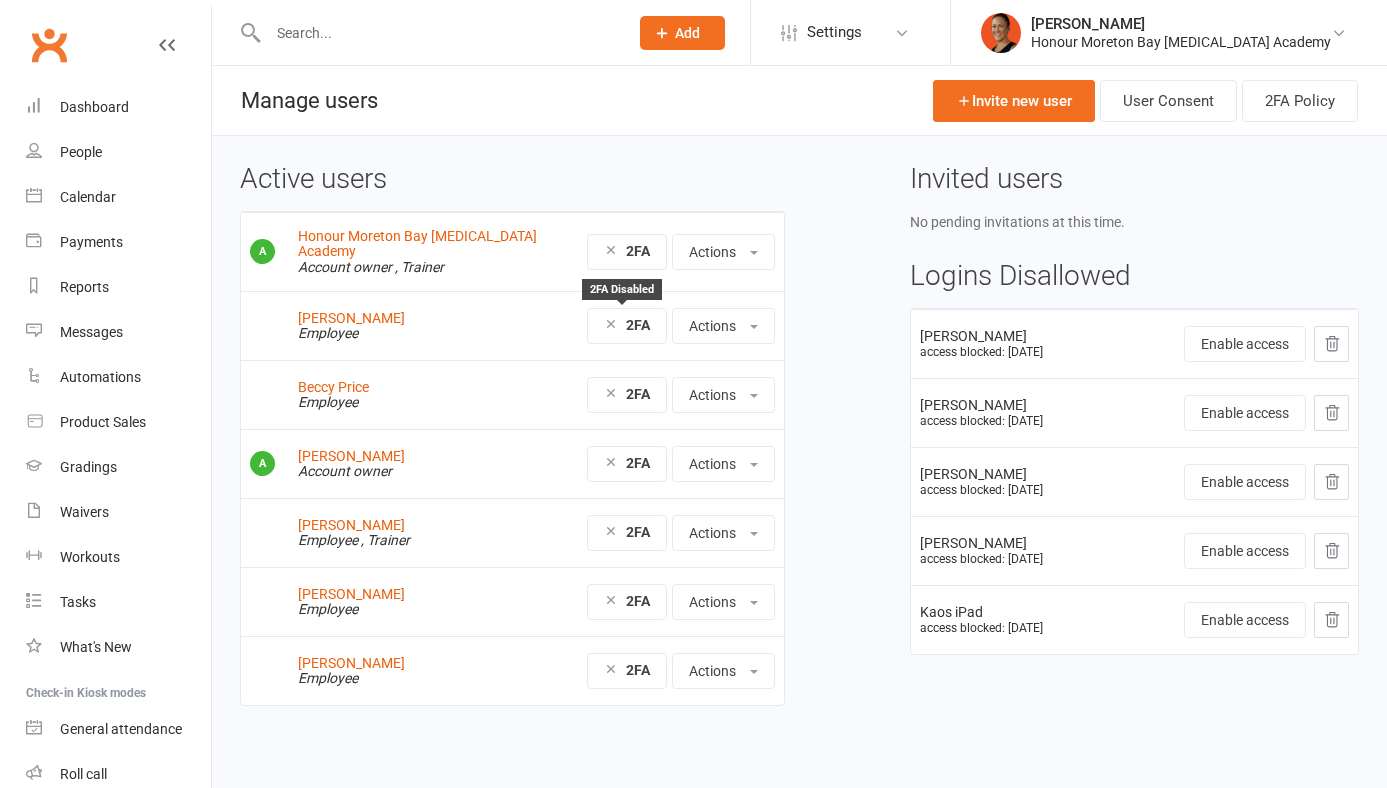 scroll, scrollTop: 0, scrollLeft: 0, axis: both 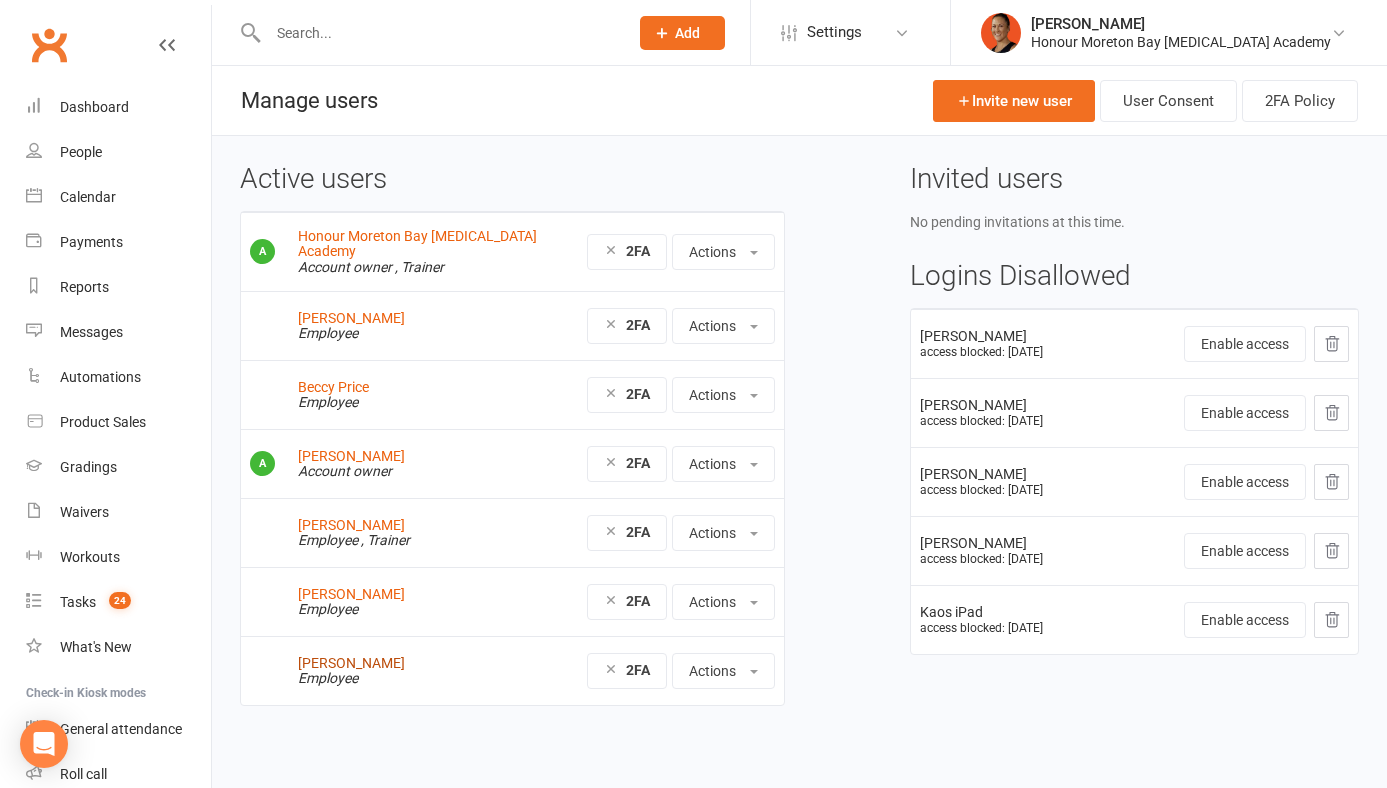 click on "[PERSON_NAME]" at bounding box center [351, 663] 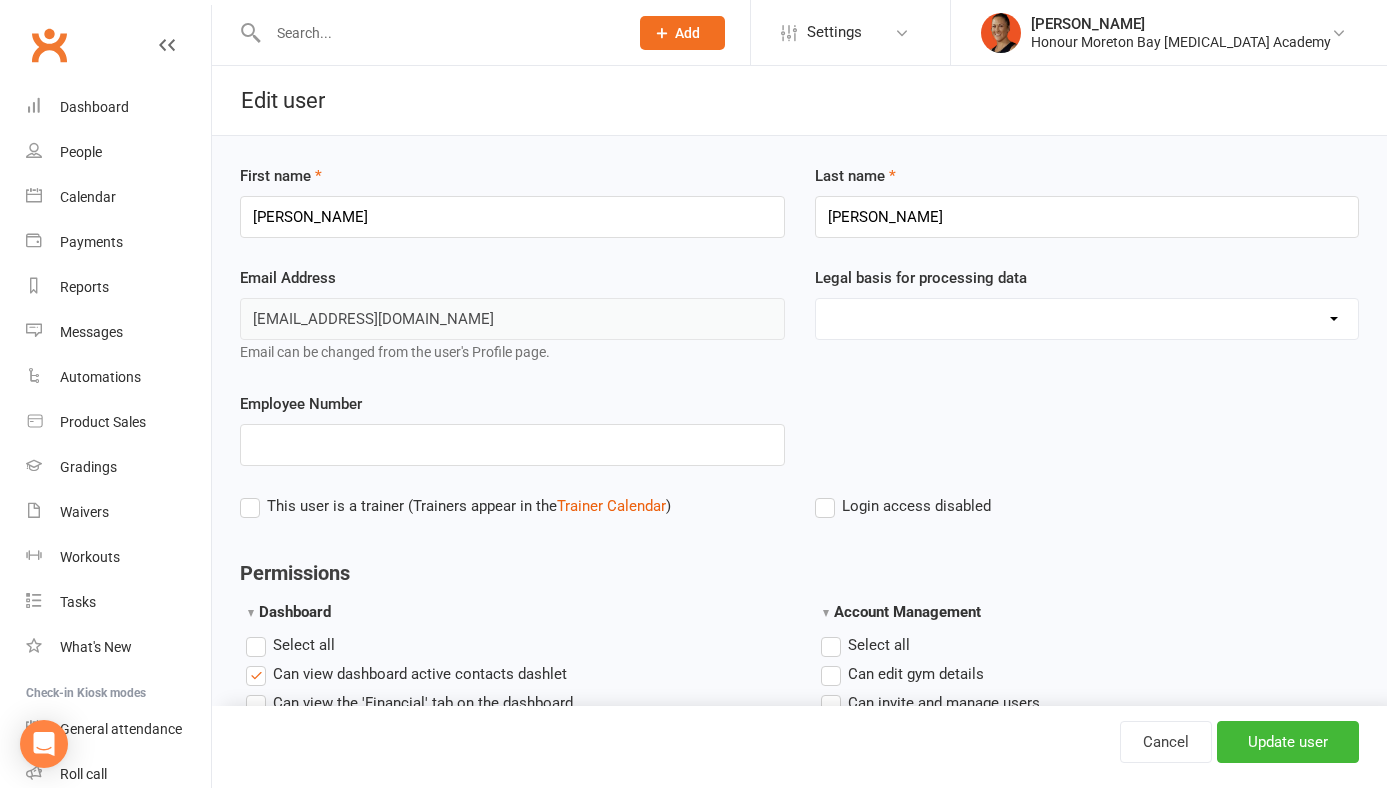 scroll, scrollTop: 0, scrollLeft: 0, axis: both 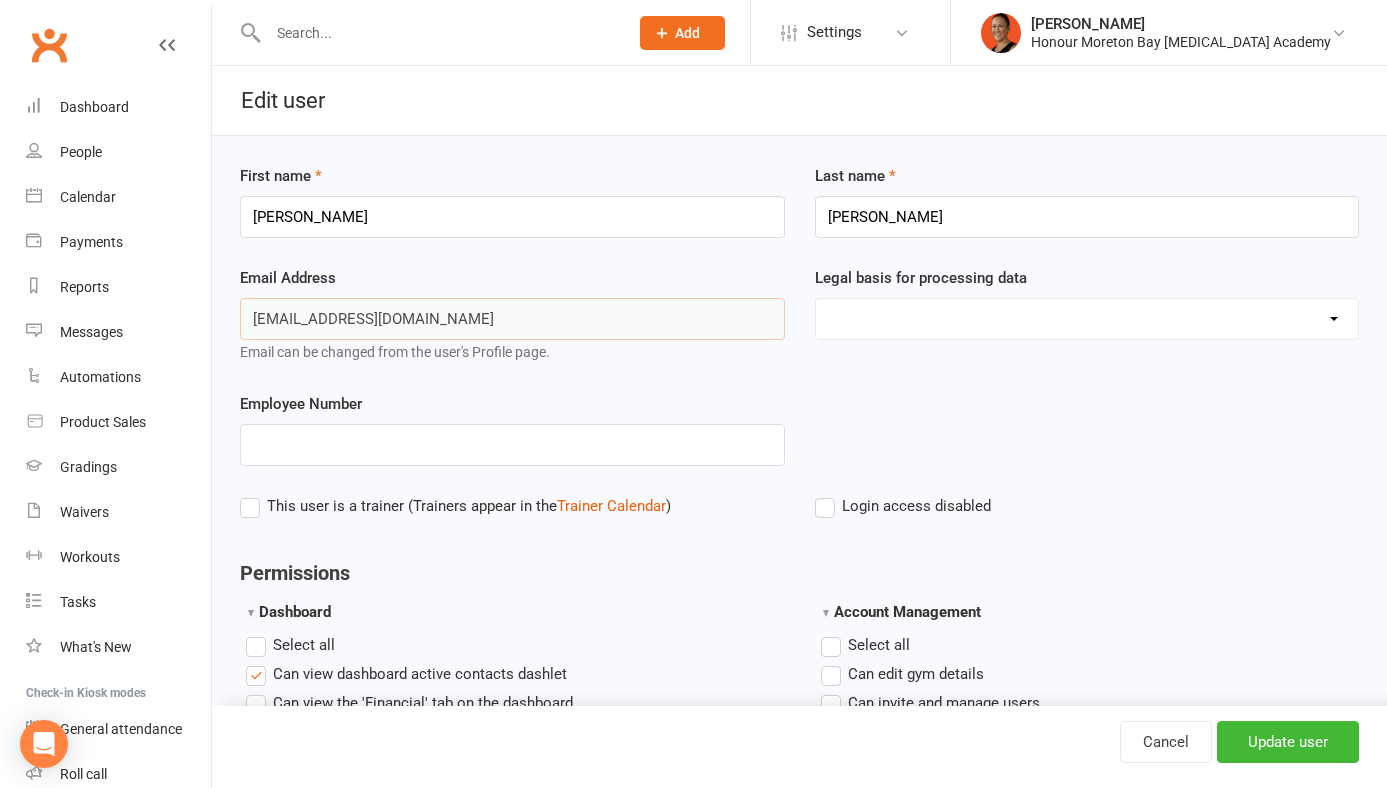 click on "[EMAIL_ADDRESS][DOMAIN_NAME]" at bounding box center [512, 319] 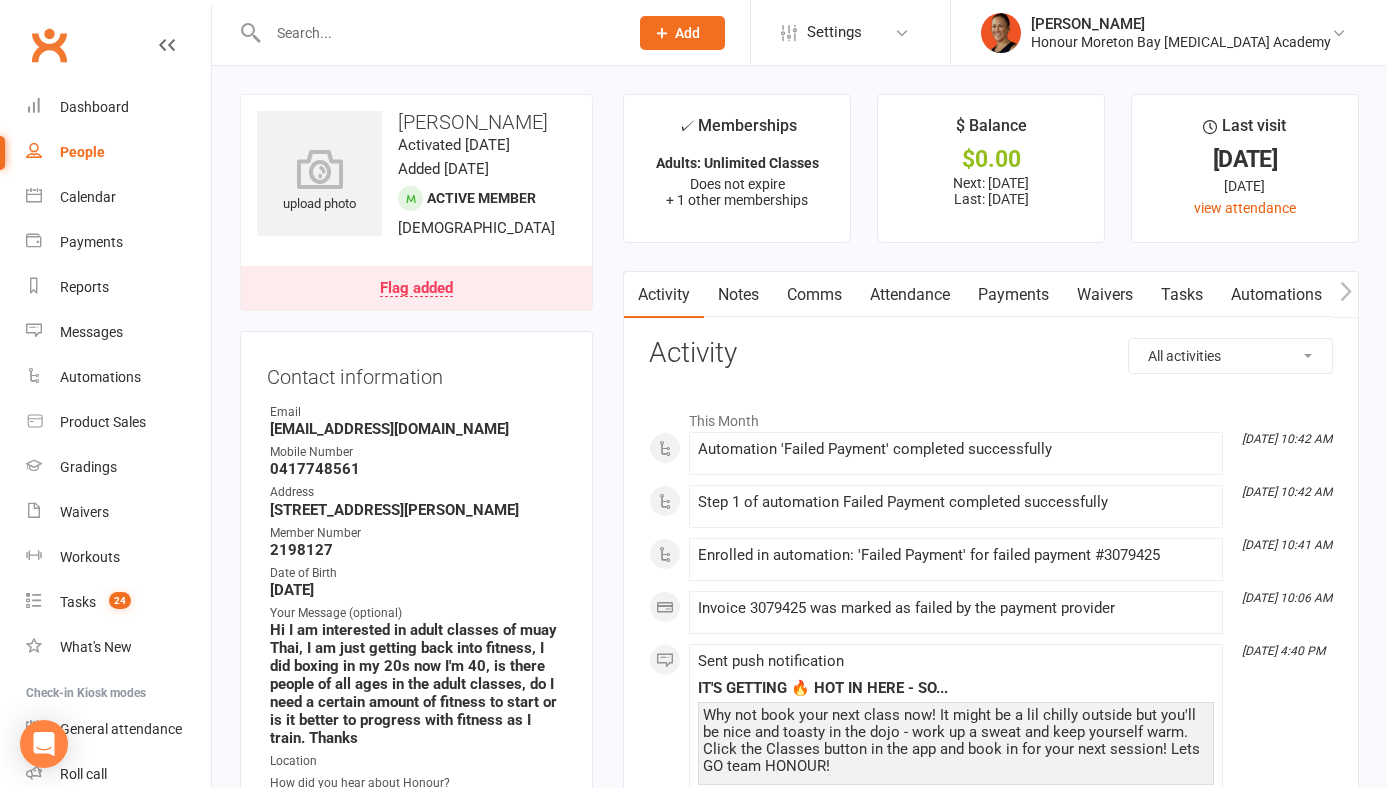 scroll, scrollTop: 0, scrollLeft: 0, axis: both 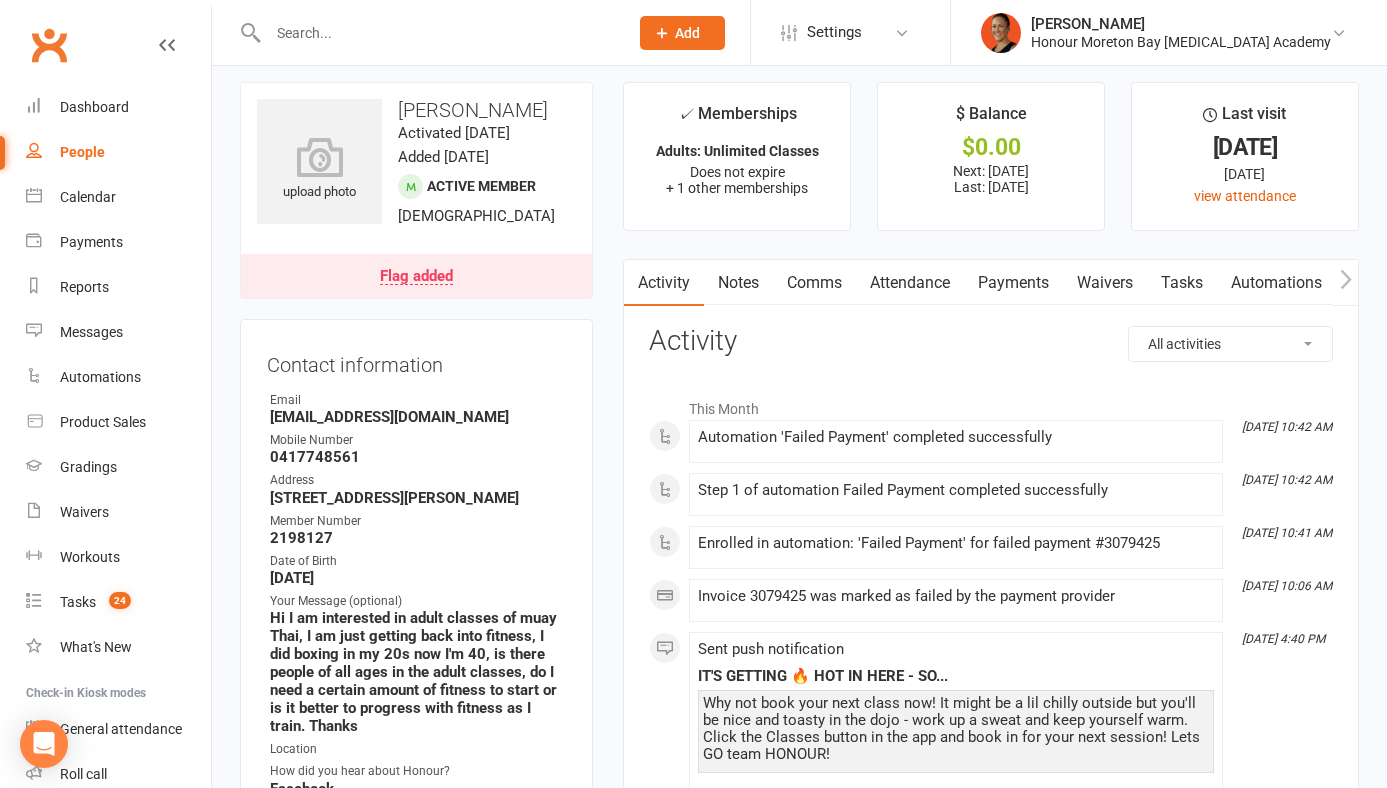 click on "Activity Notes Comms Attendance Payments Waivers Tasks Automations Workouts Gradings / Promotions Mobile App Assessments Credit balance
All activities Bookings / Attendances Communications Notes Failed SMSes Gradings Members Memberships Mobile App POS Sales Payments Credit Vouchers Prospects Reports Automations Tasks Waivers Workouts Kiosk Mode Consent Assessments Contact Flags Family Relationships Activity This Month [DATE] 10:42 AM Automation 'Failed Payment' completed successfully   [DATE] 10:42 AM Step 1 of automation Failed Payment completed successfully   [DATE] 10:41 AM Enrolled in automation: 'Failed Payment' for failed payment #3079425   [DATE] 10:06 AM Invoice 3079425 was marked as failed by the payment provider   [DATE] 4:40 PM   Sent push notification   IT'S GETTING 🔥 HOT IN HERE - SO... [DATE] 5:00 PM Invoice 3079425 due on [DATE] was rescheduled to [DATE] by [PERSON_NAME]   [DATE] 11:04 AM Automation 'Failed Payment' completed successfully   [DATE] 11:04 AM   [DATE] 11:03 AM" at bounding box center [991, 1377] 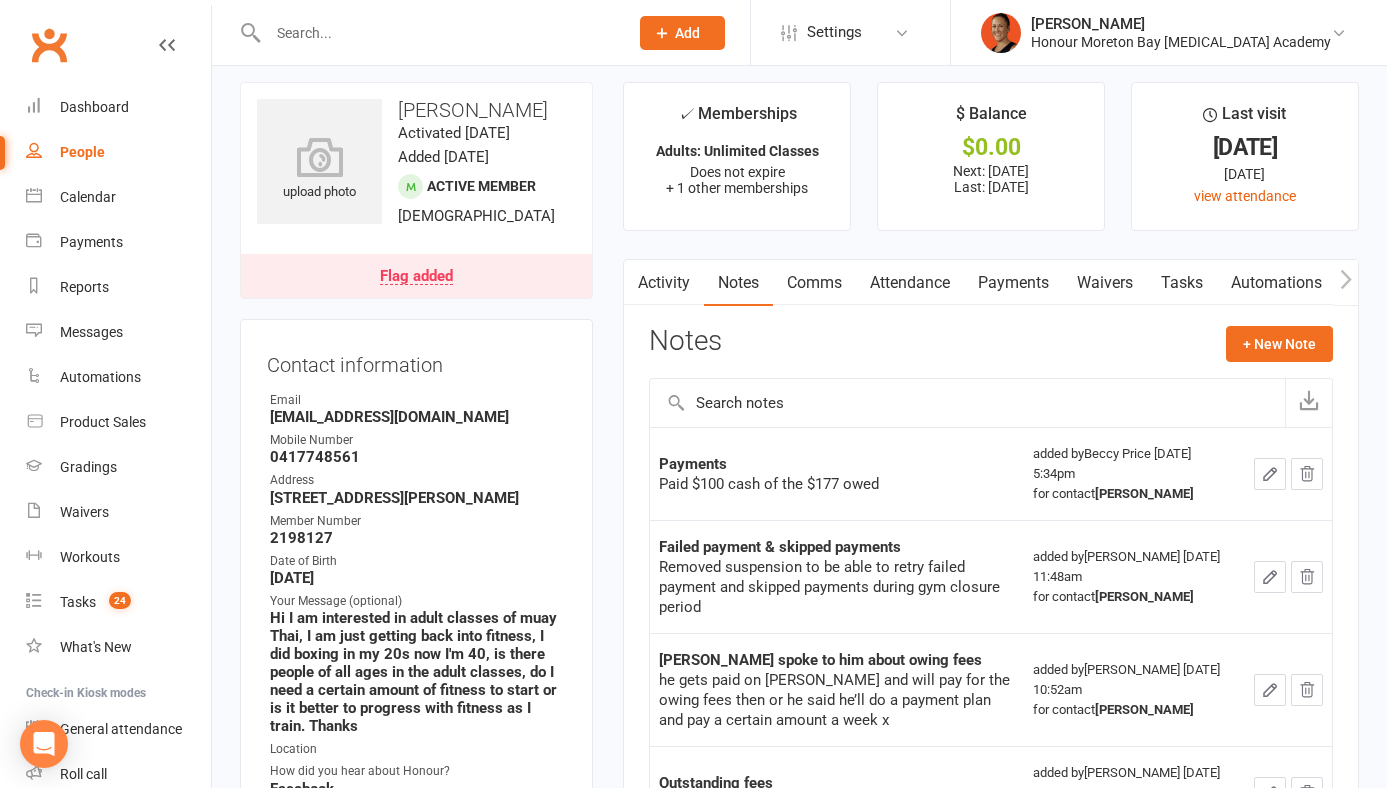 click on "Payments" at bounding box center [1013, 283] 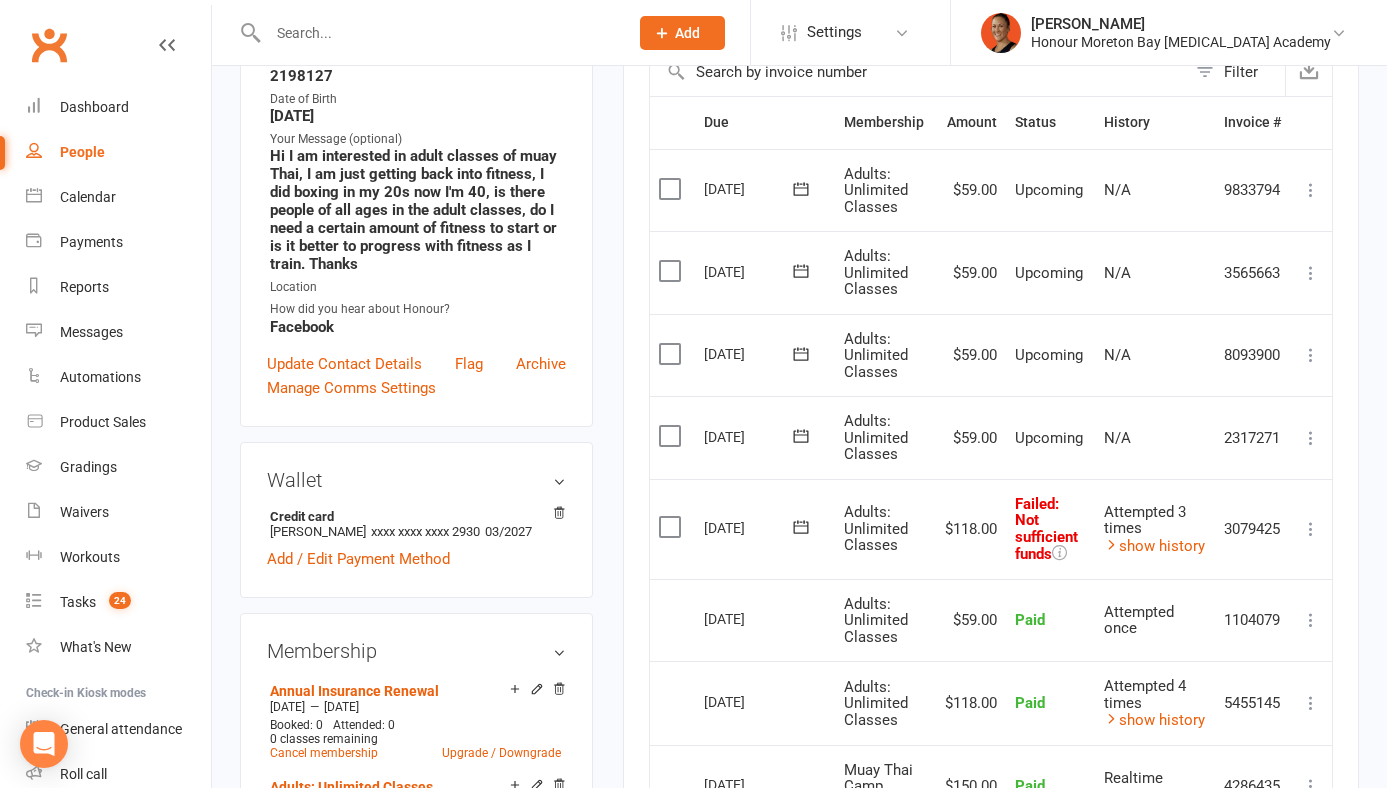 scroll, scrollTop: 497, scrollLeft: 0, axis: vertical 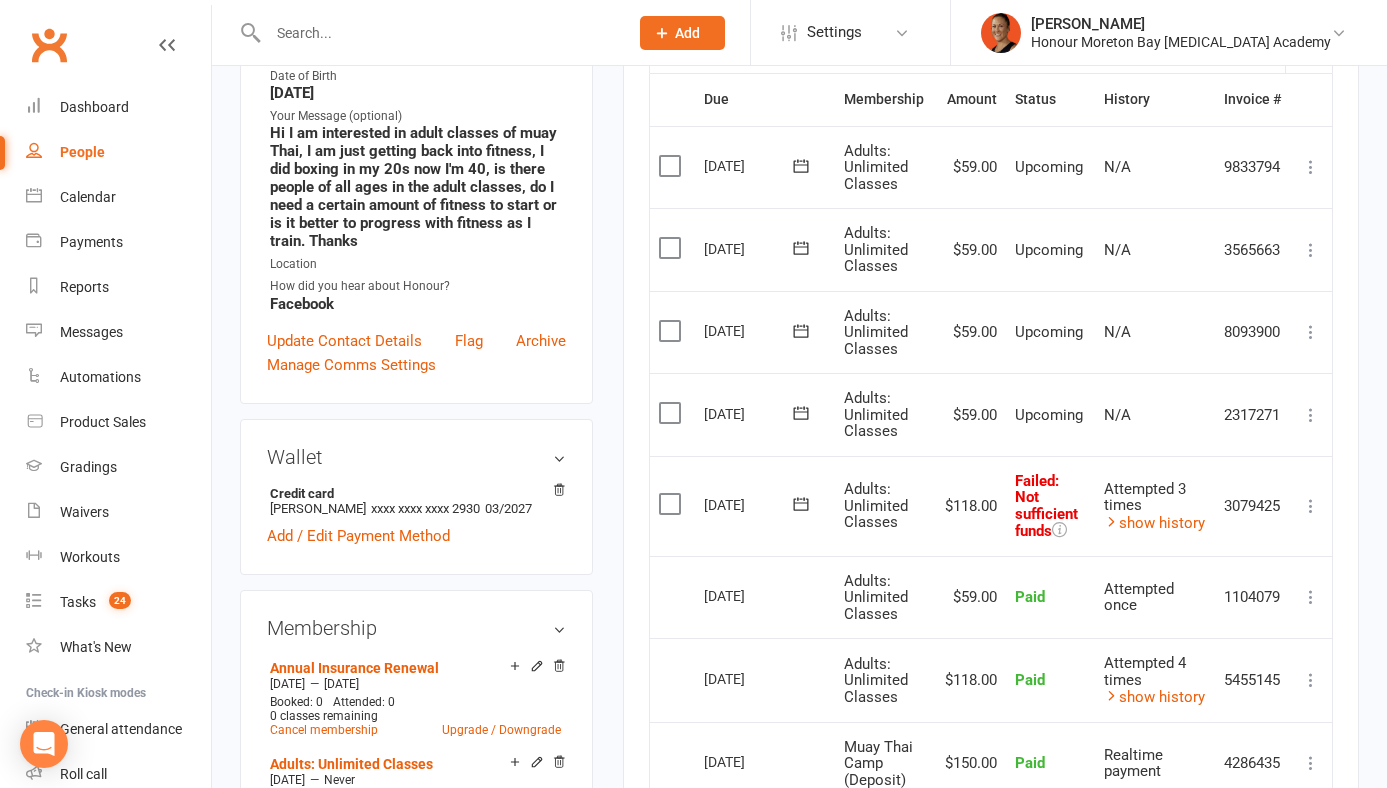 click at bounding box center [1311, 506] 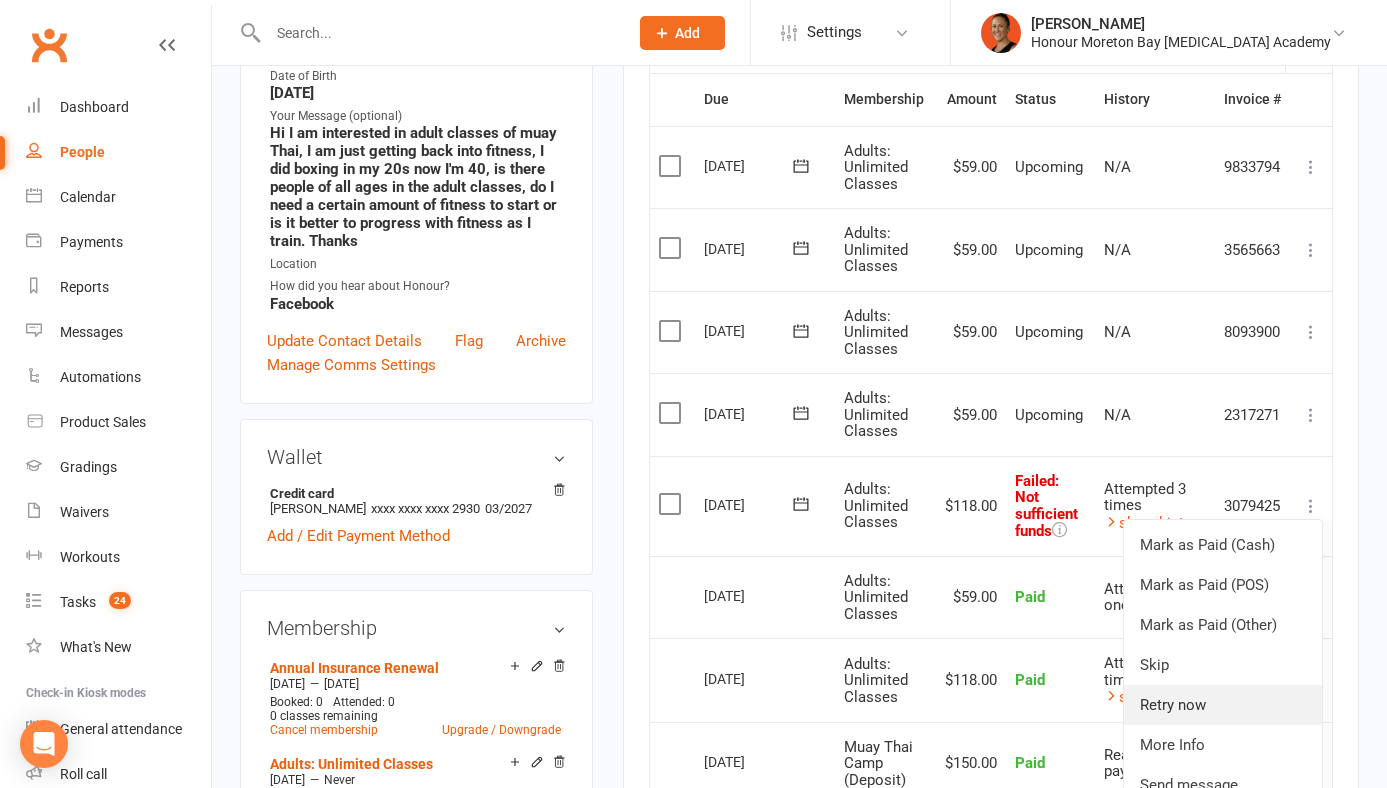 click on "Retry now" at bounding box center [1223, 705] 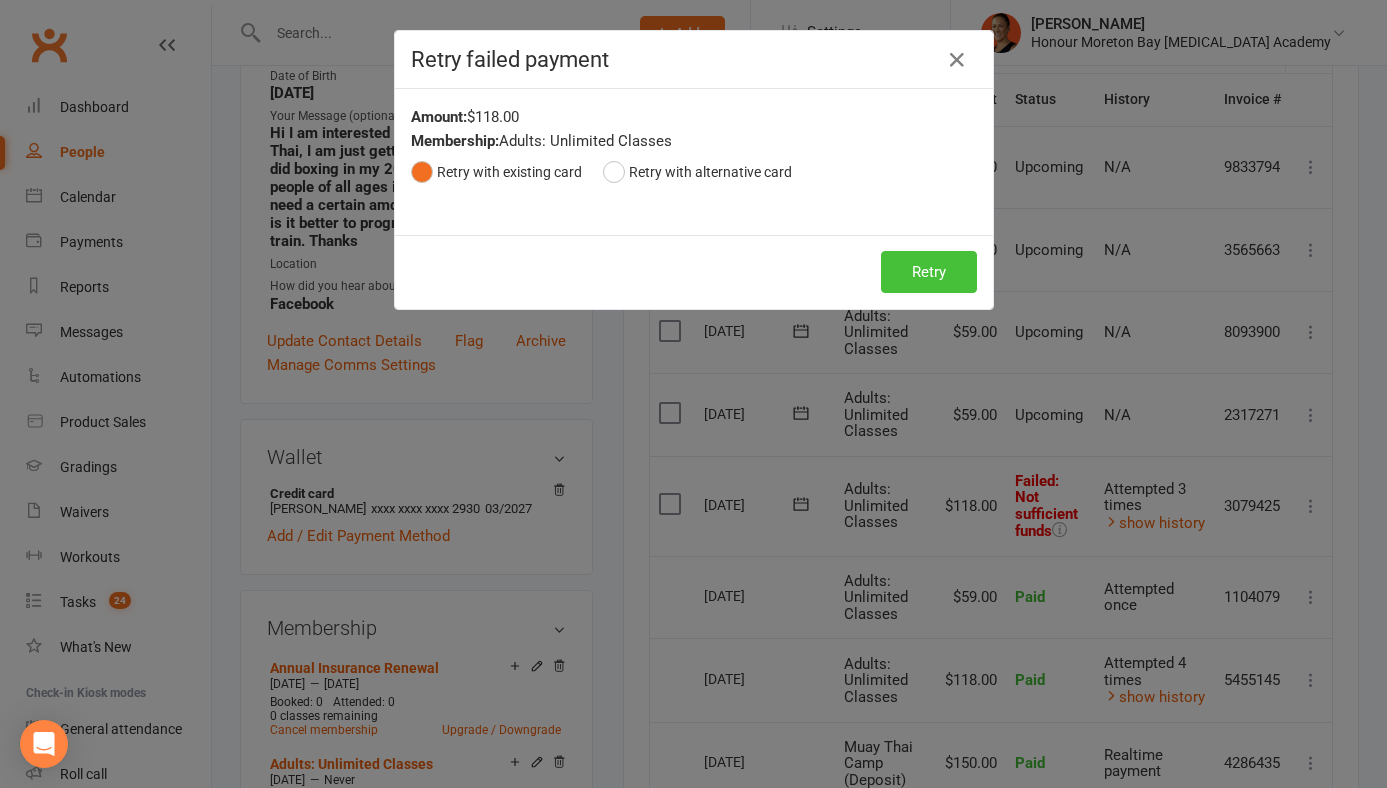 click on "Retry" at bounding box center [929, 272] 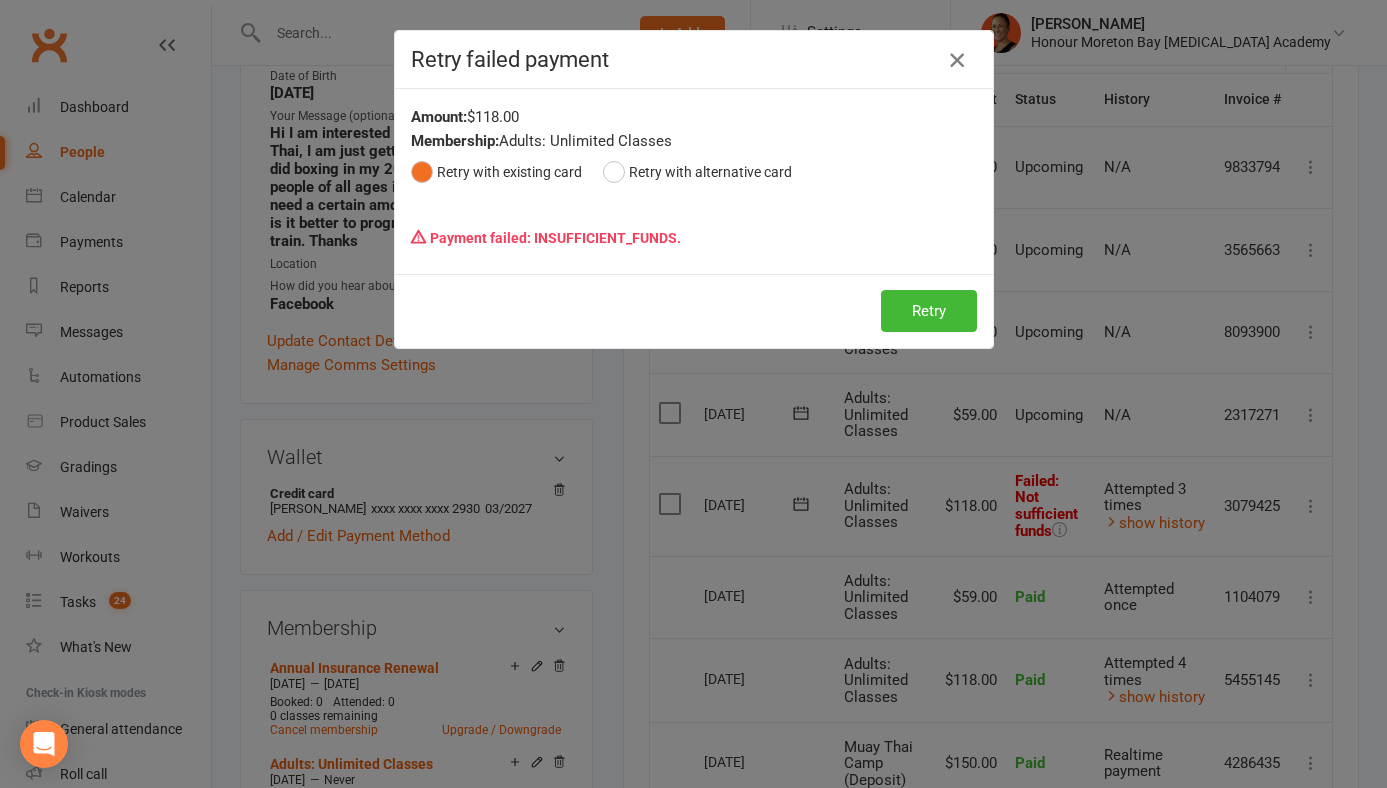 click at bounding box center (957, 60) 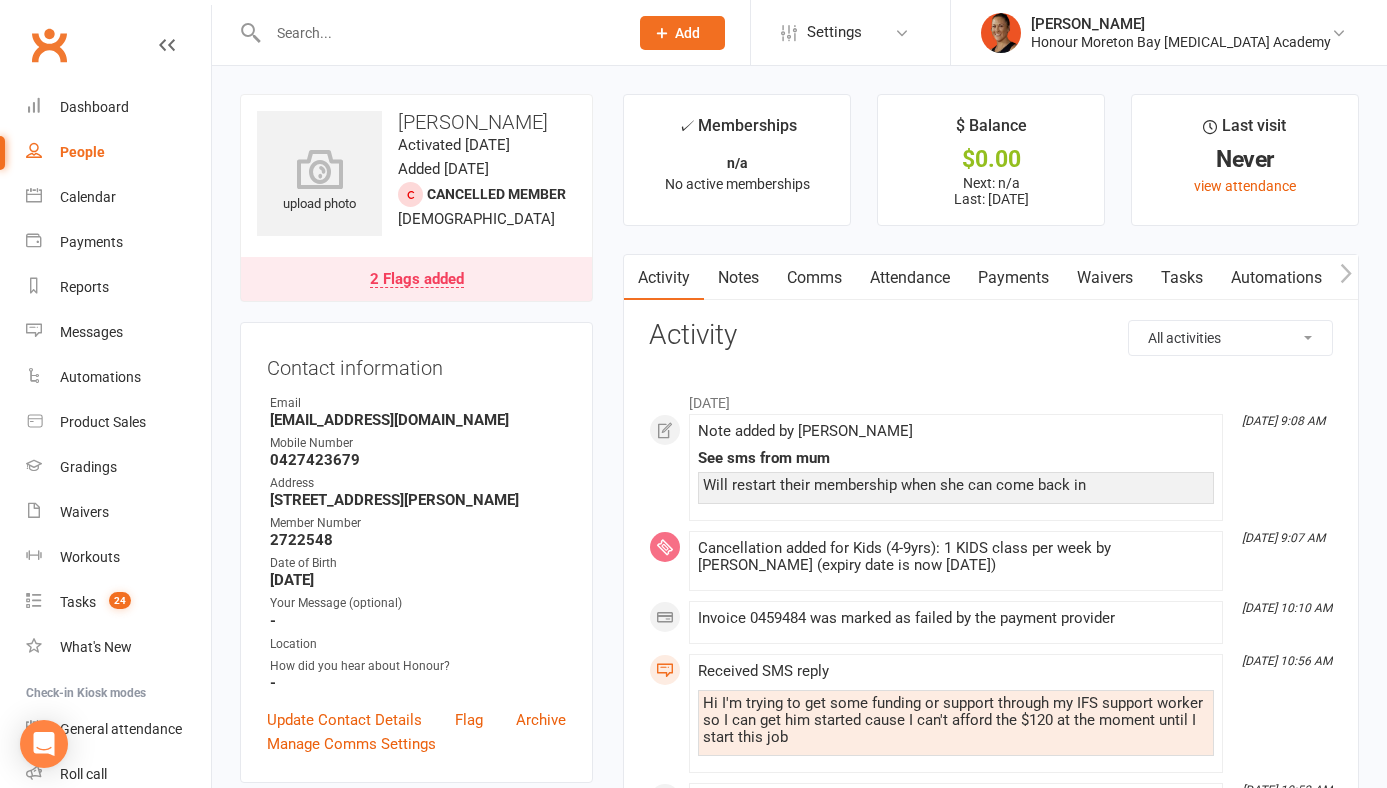 scroll, scrollTop: 0, scrollLeft: 0, axis: both 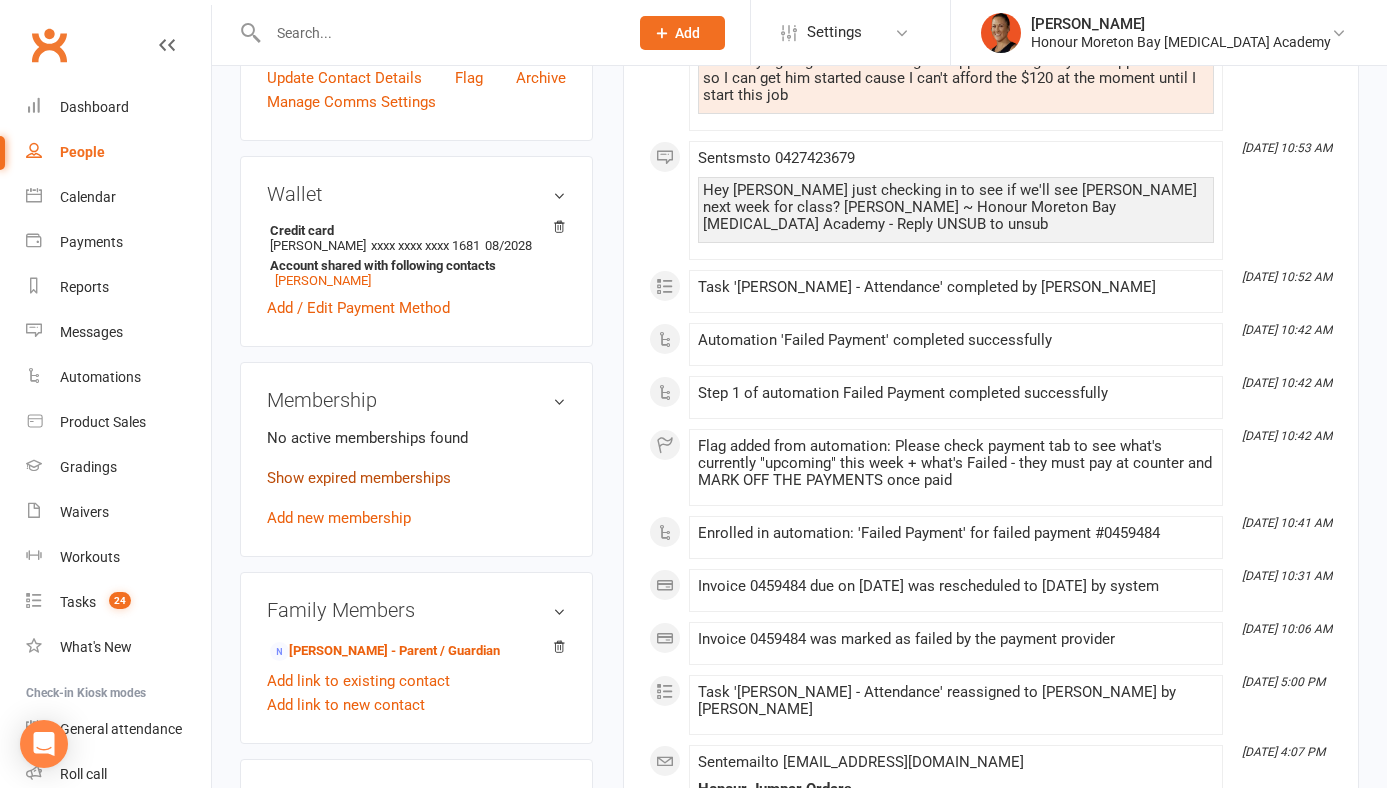 click on "Show expired memberships" at bounding box center [359, 478] 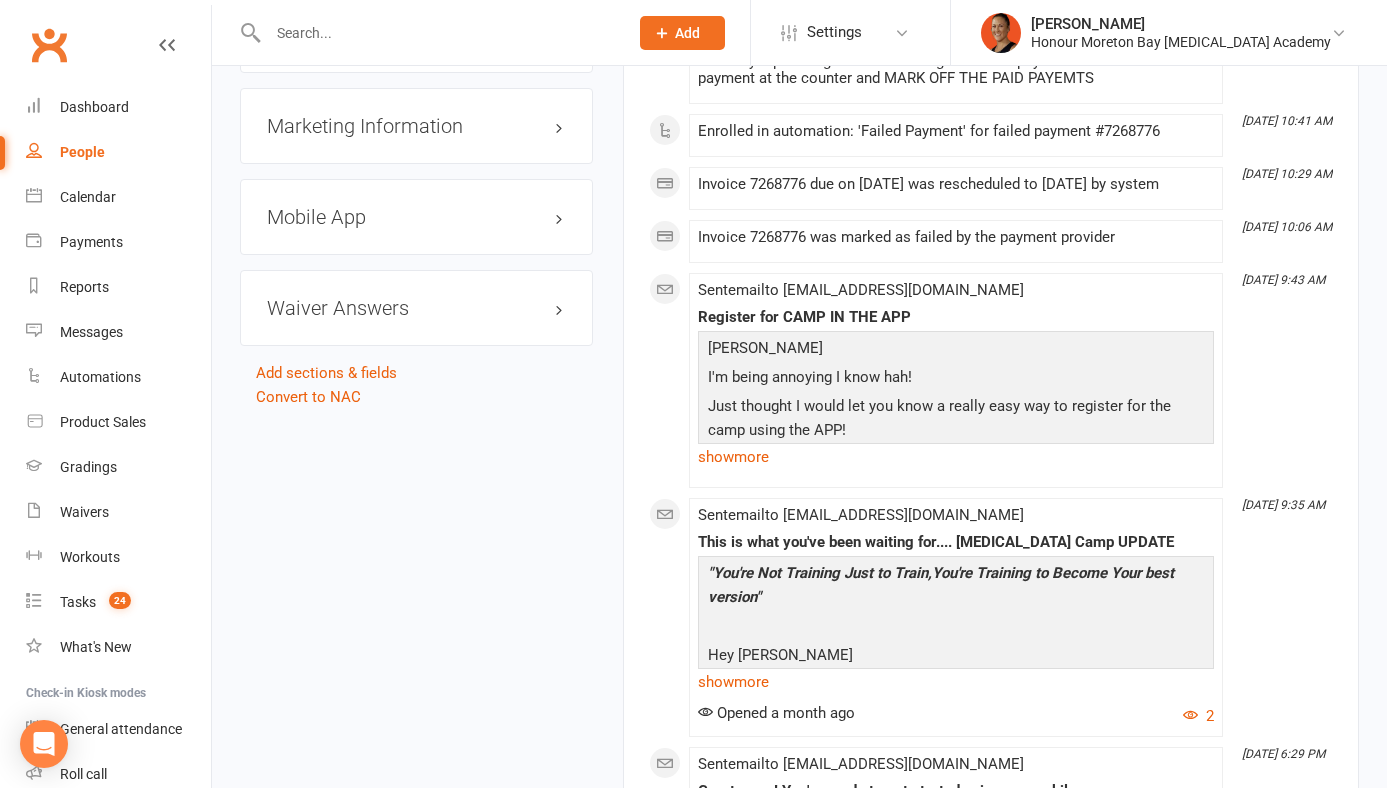 scroll, scrollTop: 2201, scrollLeft: 0, axis: vertical 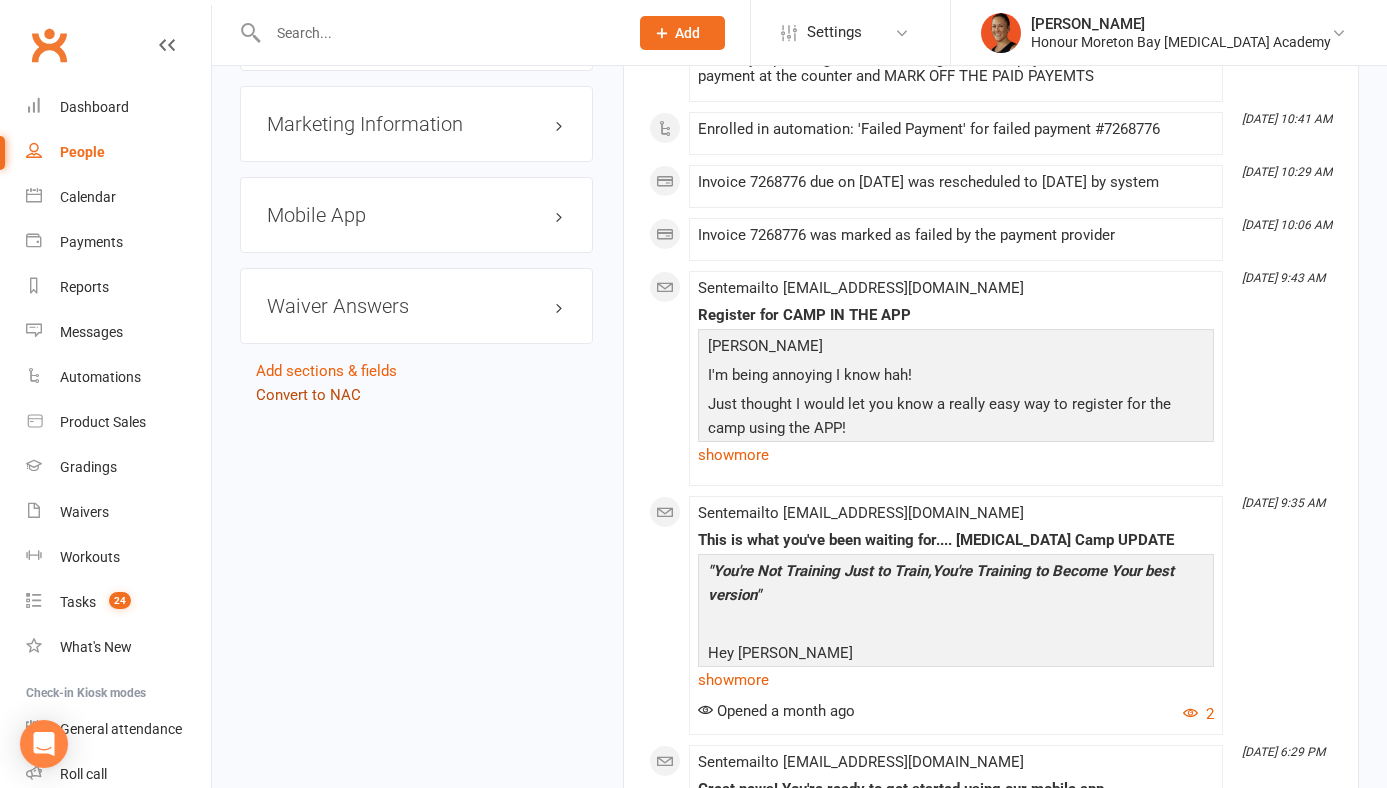 click on "Convert to NAC" at bounding box center [308, 395] 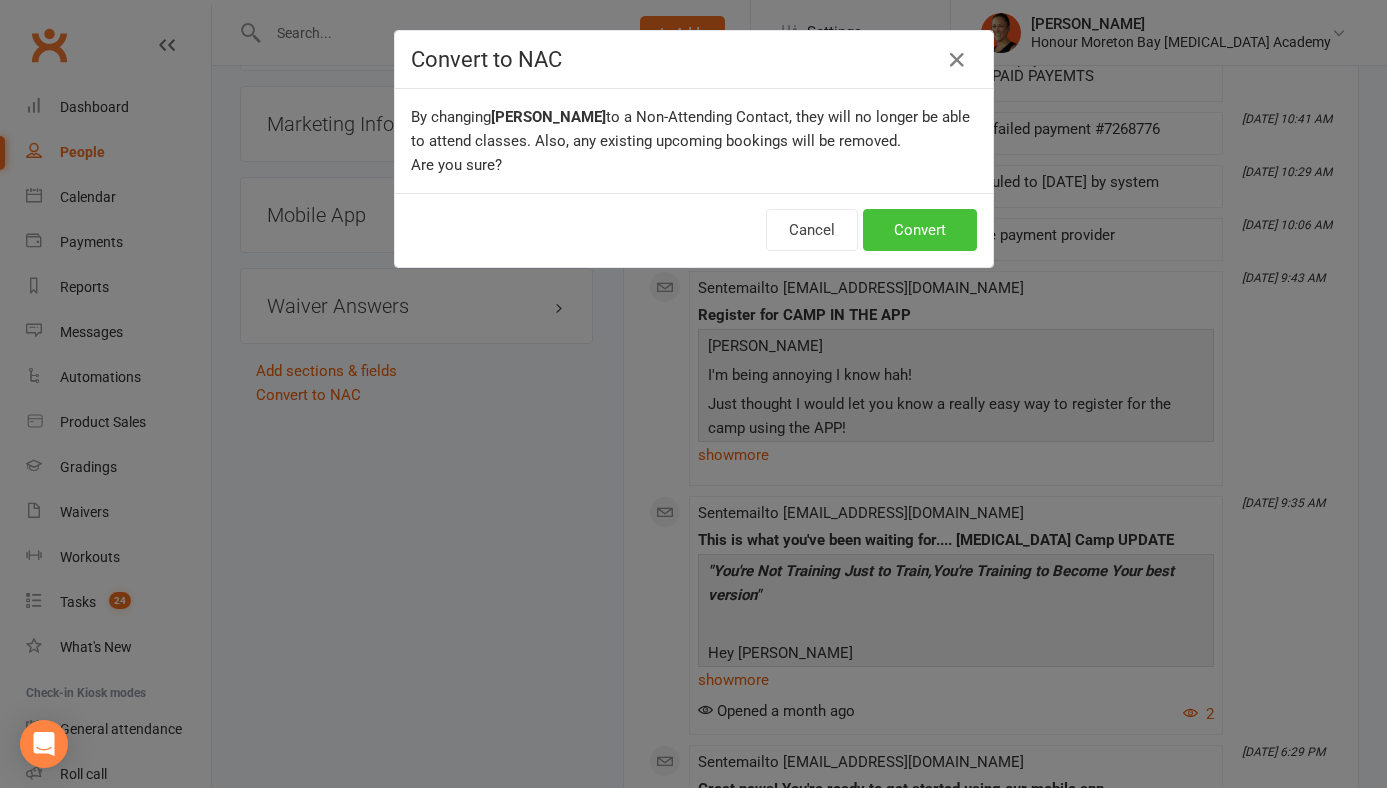 click on "Convert" at bounding box center (920, 230) 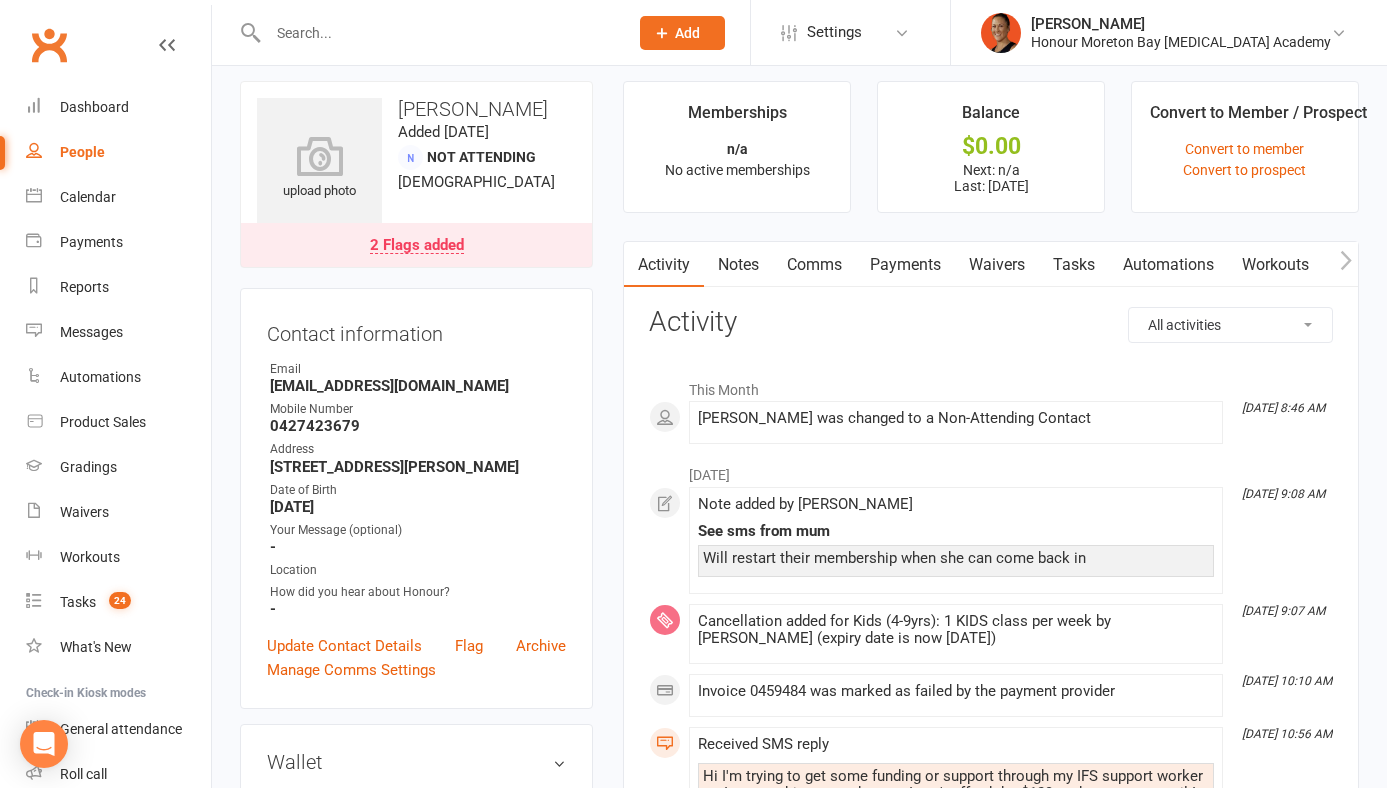 scroll, scrollTop: 0, scrollLeft: 0, axis: both 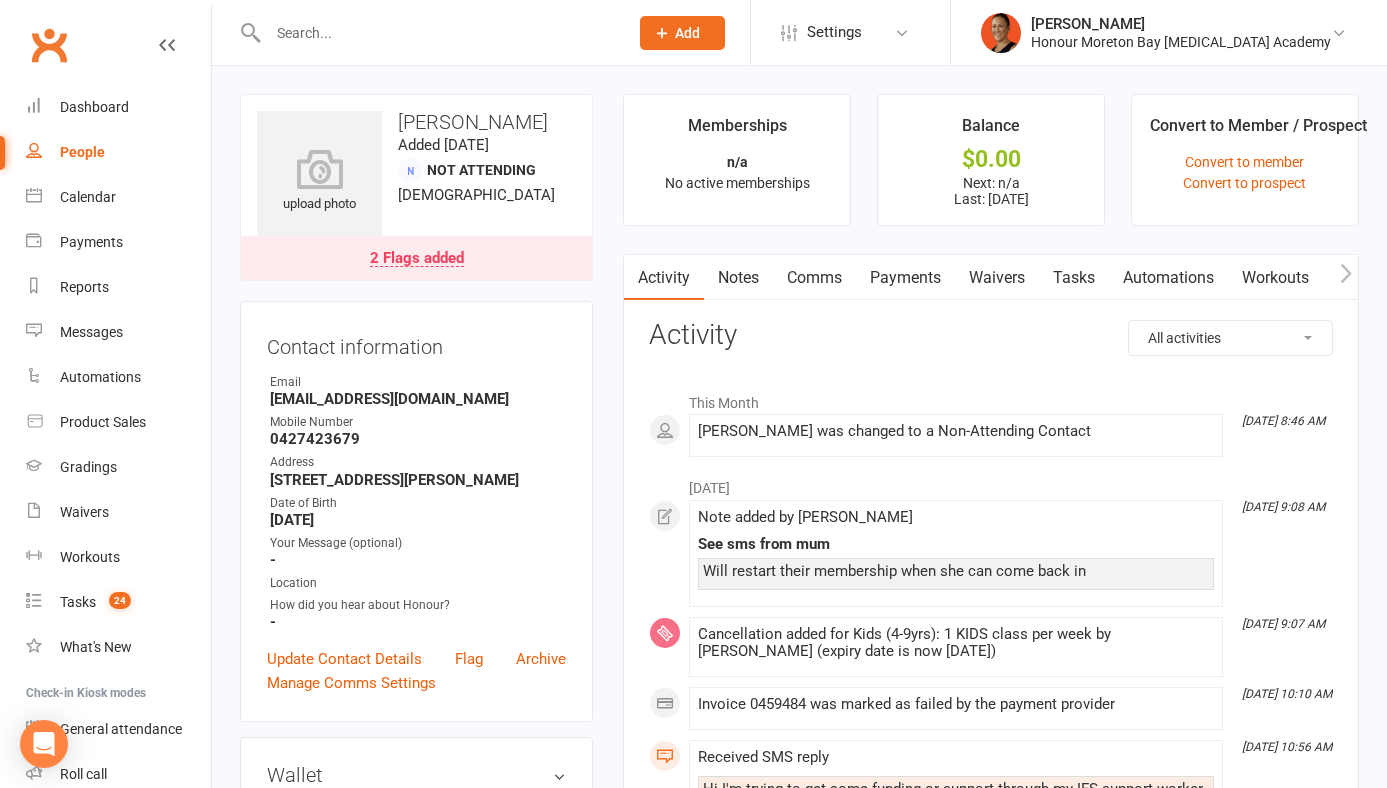 click on "Notes" at bounding box center [738, 278] 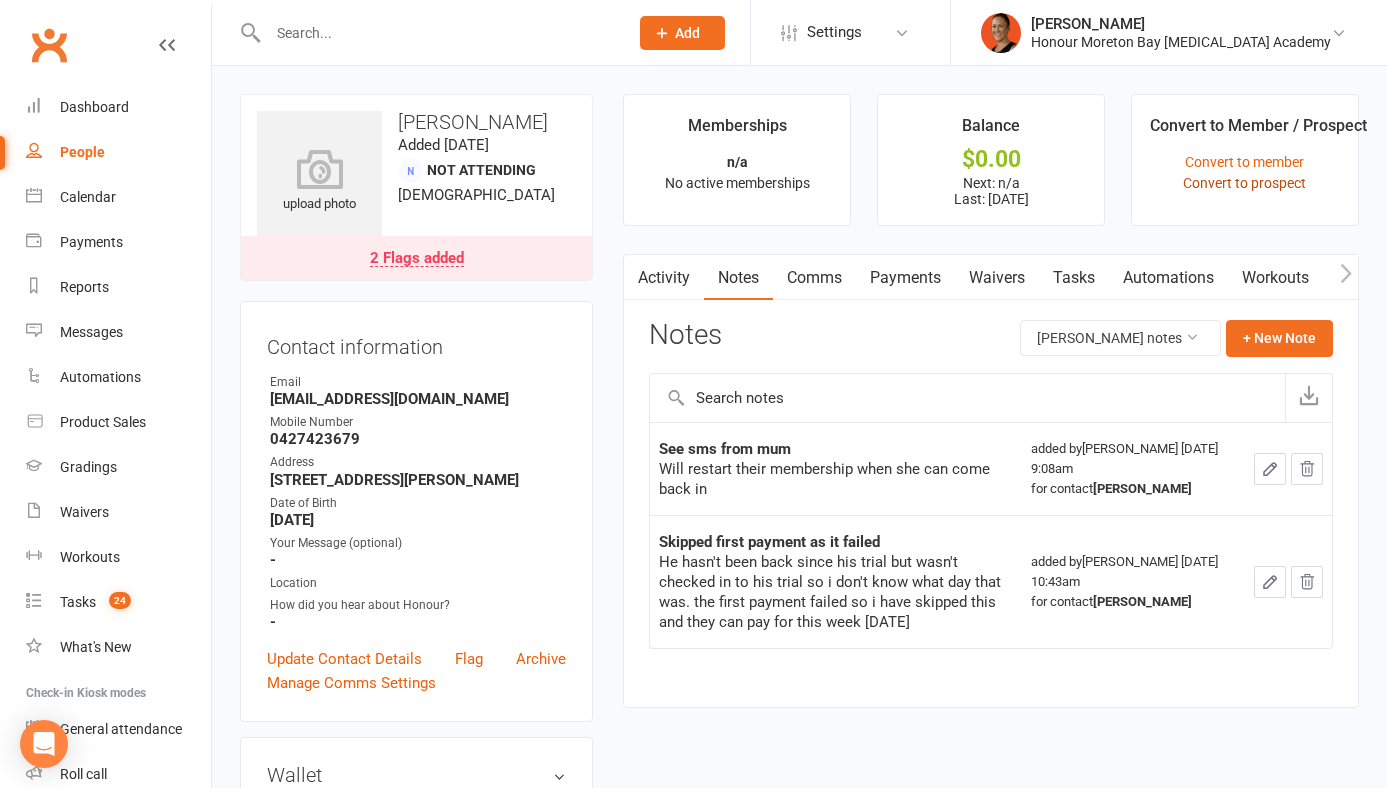 click on "Convert to prospect" at bounding box center [1244, 183] 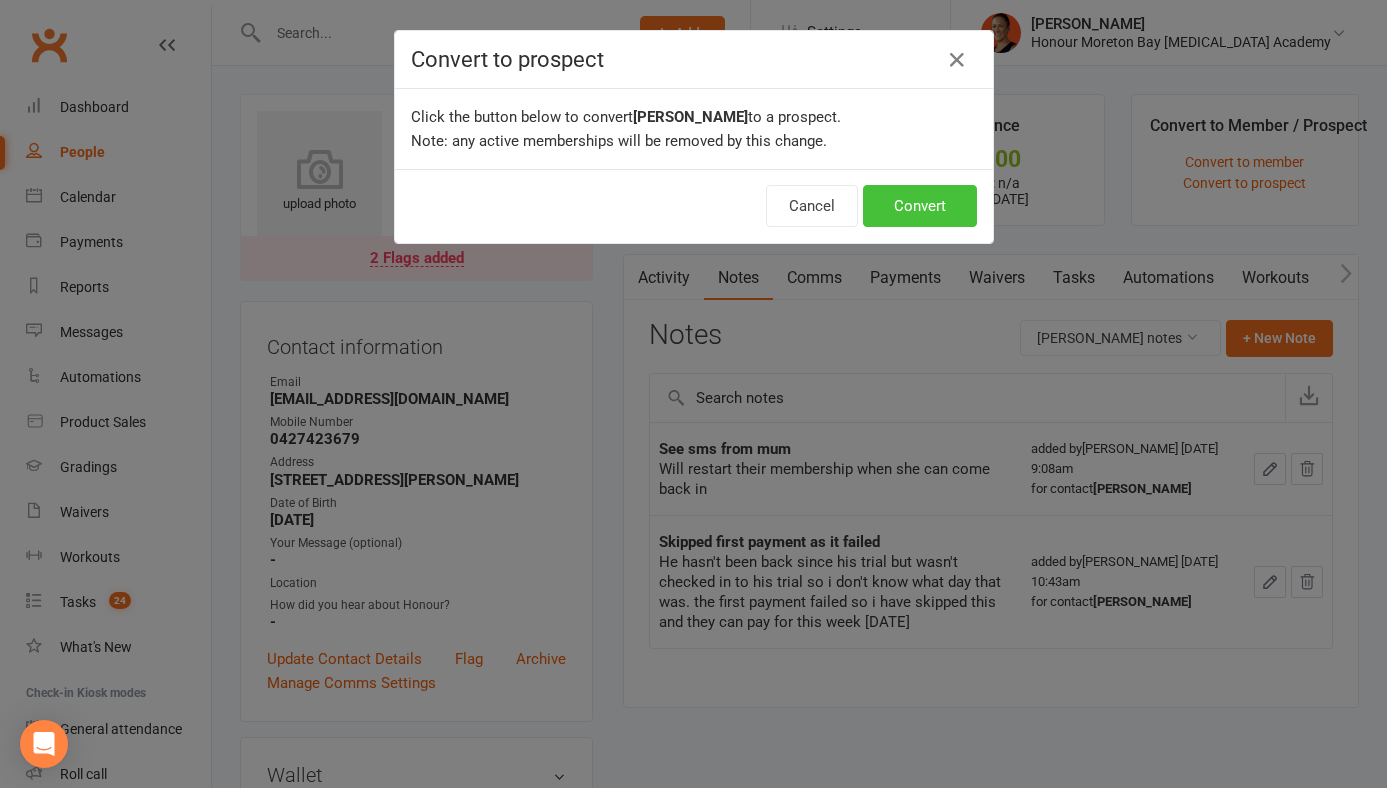 click on "Convert" at bounding box center (920, 206) 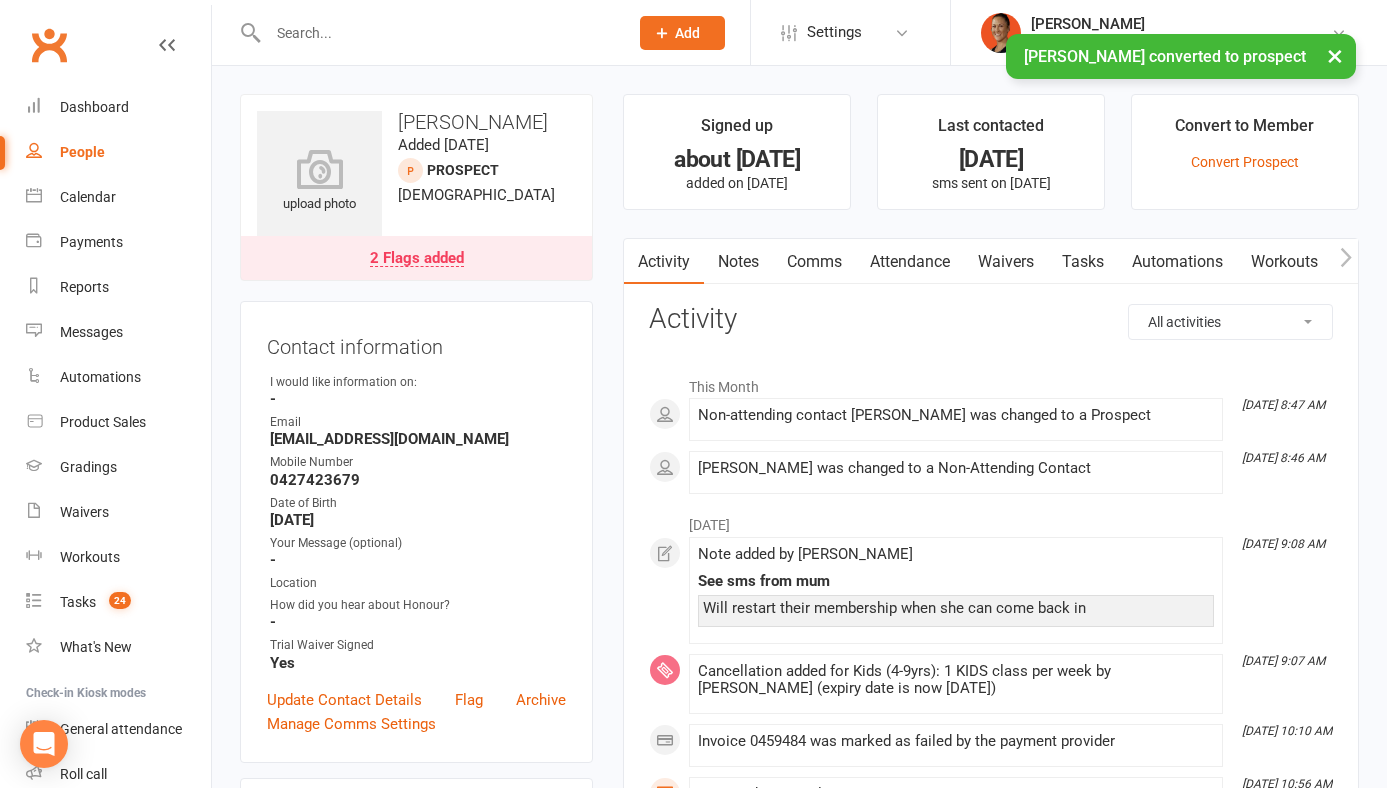 click on "Contact information Owner   I would like information on:   -
Email  micaelajayk@gmail.com
Mobile Number  0427423679
Date of Birth  December 22, 2018
Your Message (optional)  -
Location
How did you hear about Honour?  -
Trial Waiver Signed  Yes
Update Contact Details Flag Archive Manage Comms Settings" at bounding box center [416, 532] 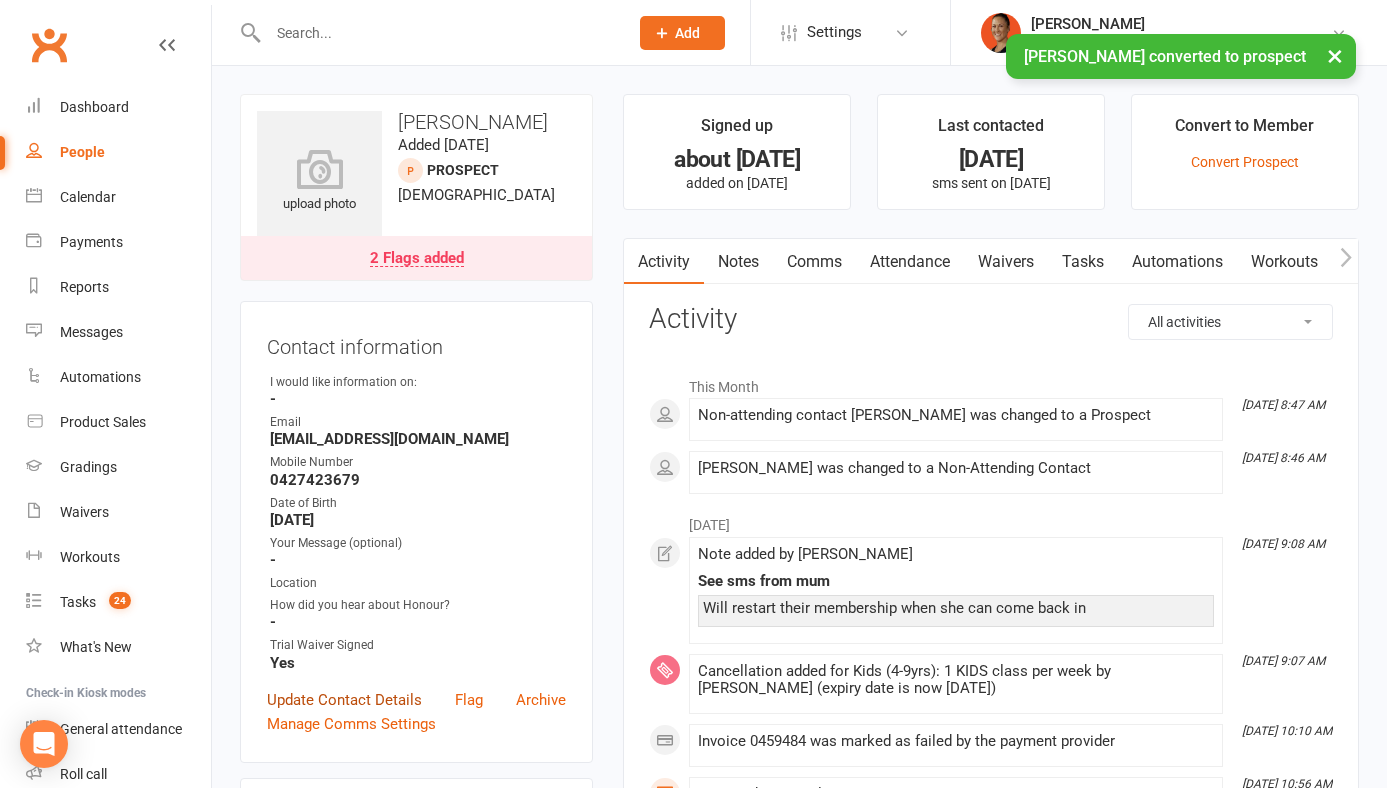 click on "Update Contact Details" at bounding box center [344, 700] 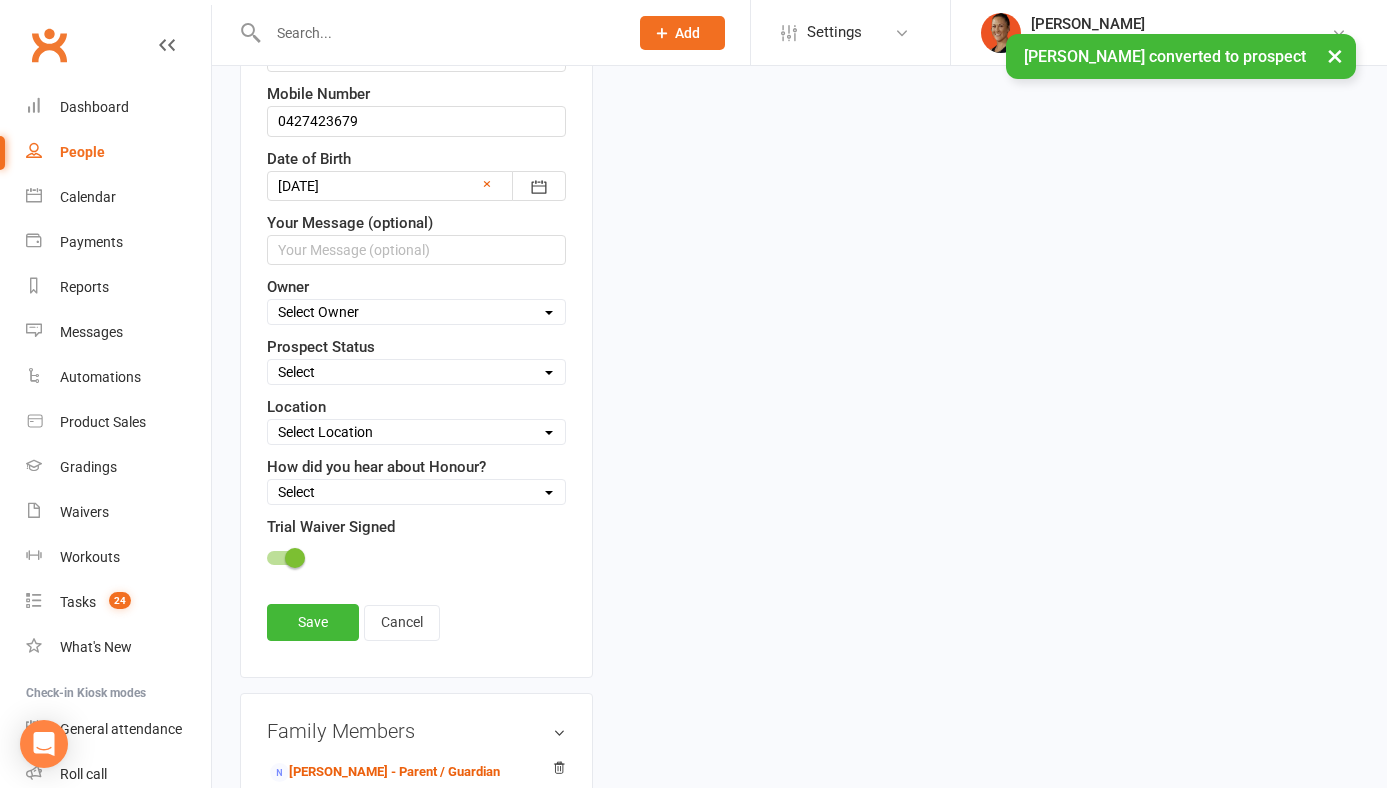 scroll, scrollTop: 531, scrollLeft: 0, axis: vertical 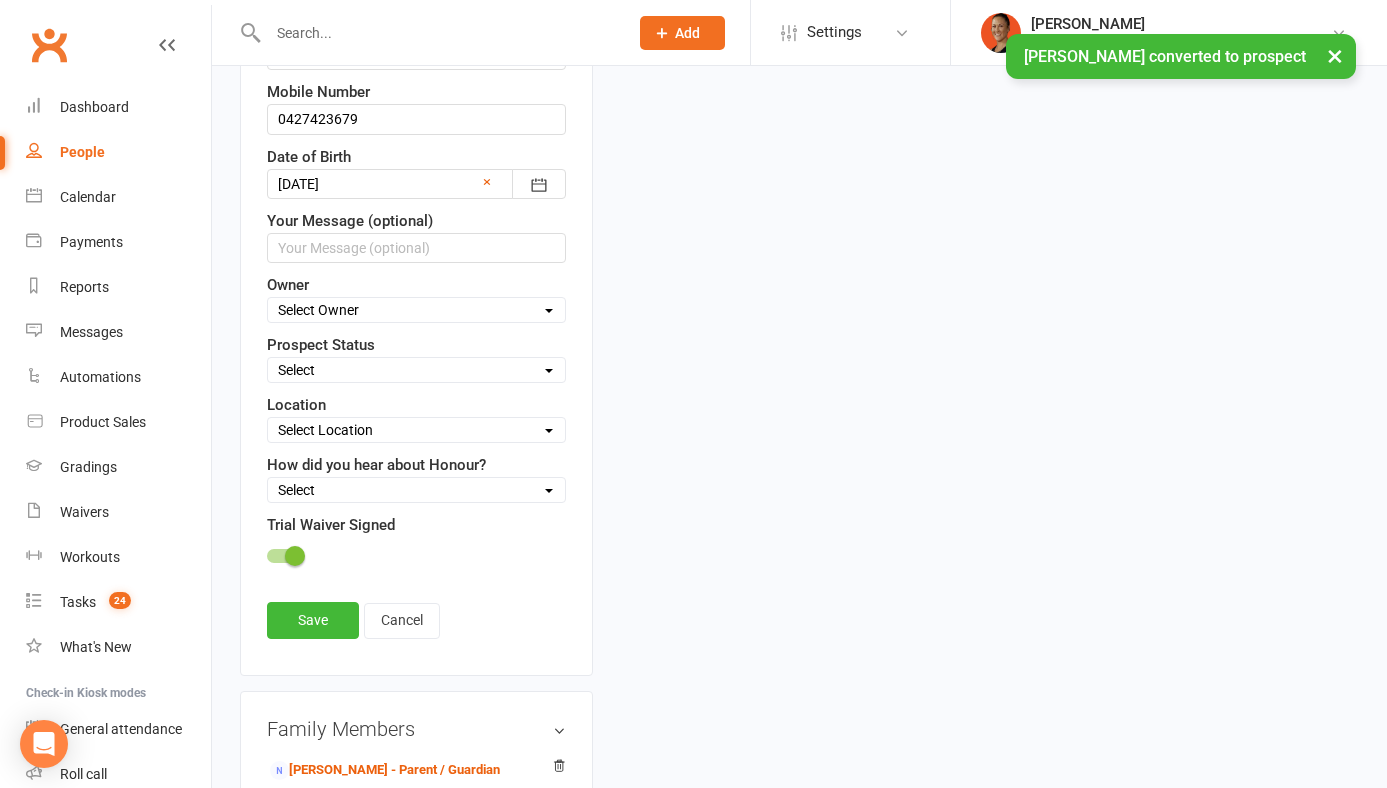click on "Select Website Enquiry Follow-up Call Done - Spoken To Follow-up Email Sent Follow Up Call Needed Almost Ready Upcoming Trial Booked Trial #2 Booked Free Trial 1 Attended - not re-booked Free Trial 2 Attended - not joined Trial Booked - DID NOT ATTEND Trial #2 Booked - DID NOT ATTEND 2nd TRIAL Not Ready Not interested Called - No Answer Called - Left Voicemail Called - No Answer - Sent SMS Challenge Enquiry Zip Lead Membership Sign Up Form Sent Empowerment Program Facebook Lead Personal Training Enquiry Youth Group Facebook Kids Lead Send 50% Offer  Send Sign Up Form" at bounding box center (416, 370) 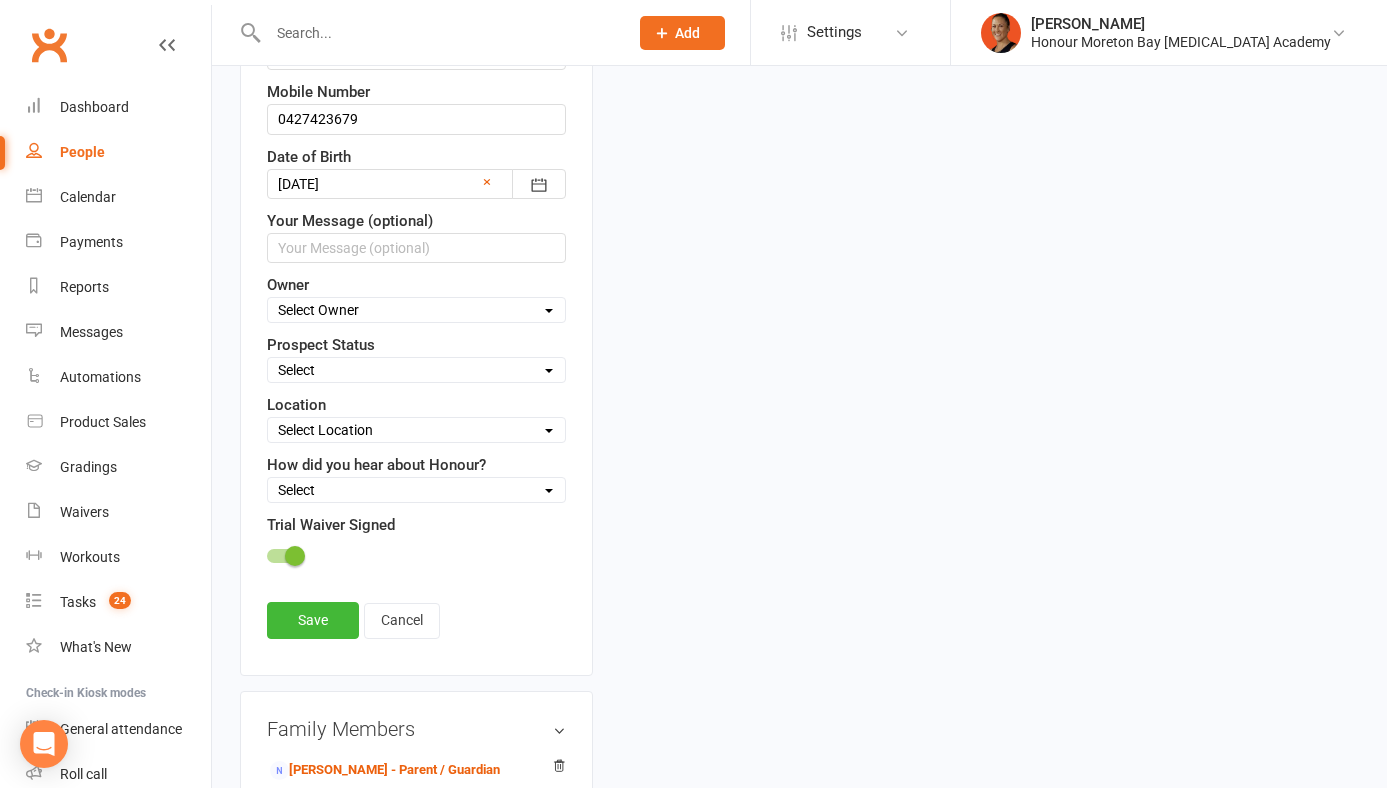 select on "Almost Ready" 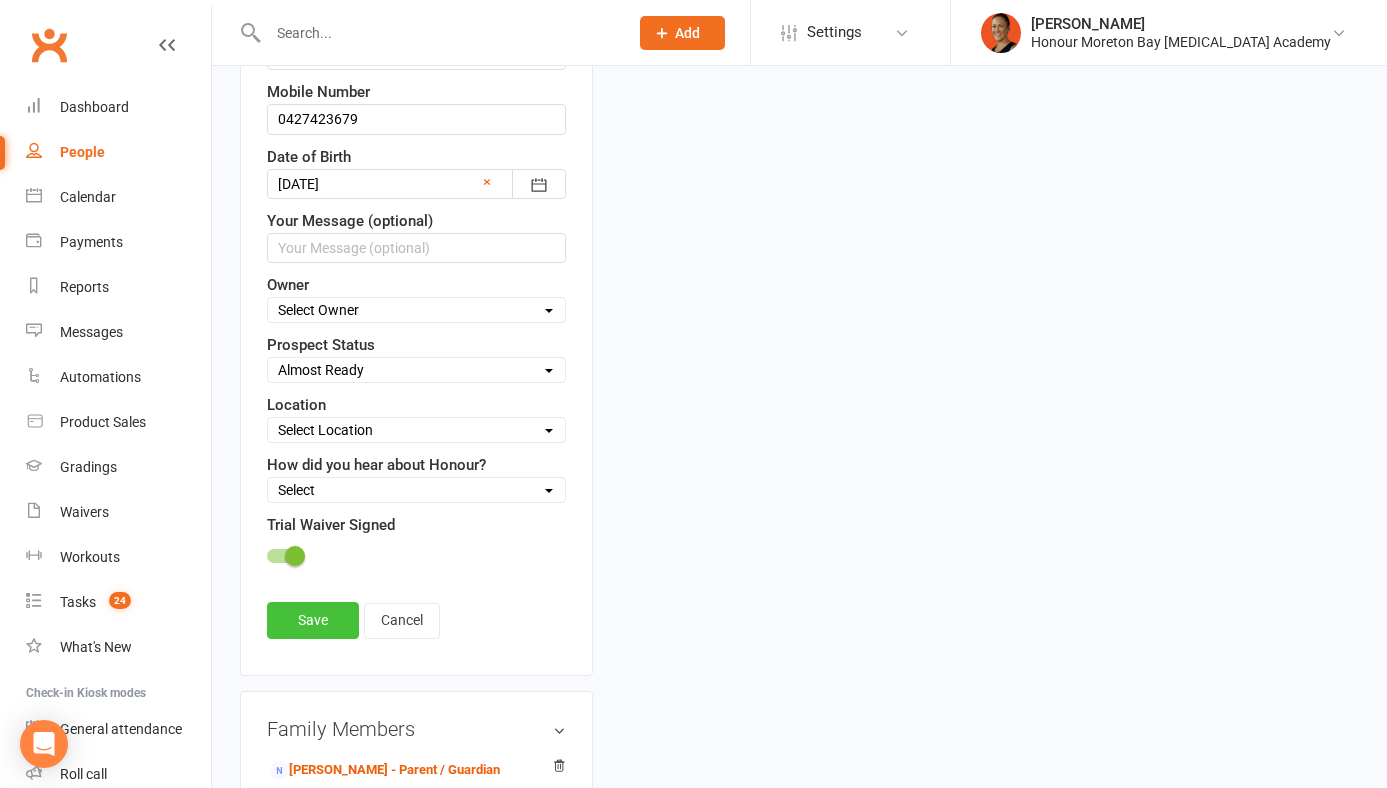 click on "Save" at bounding box center [313, 620] 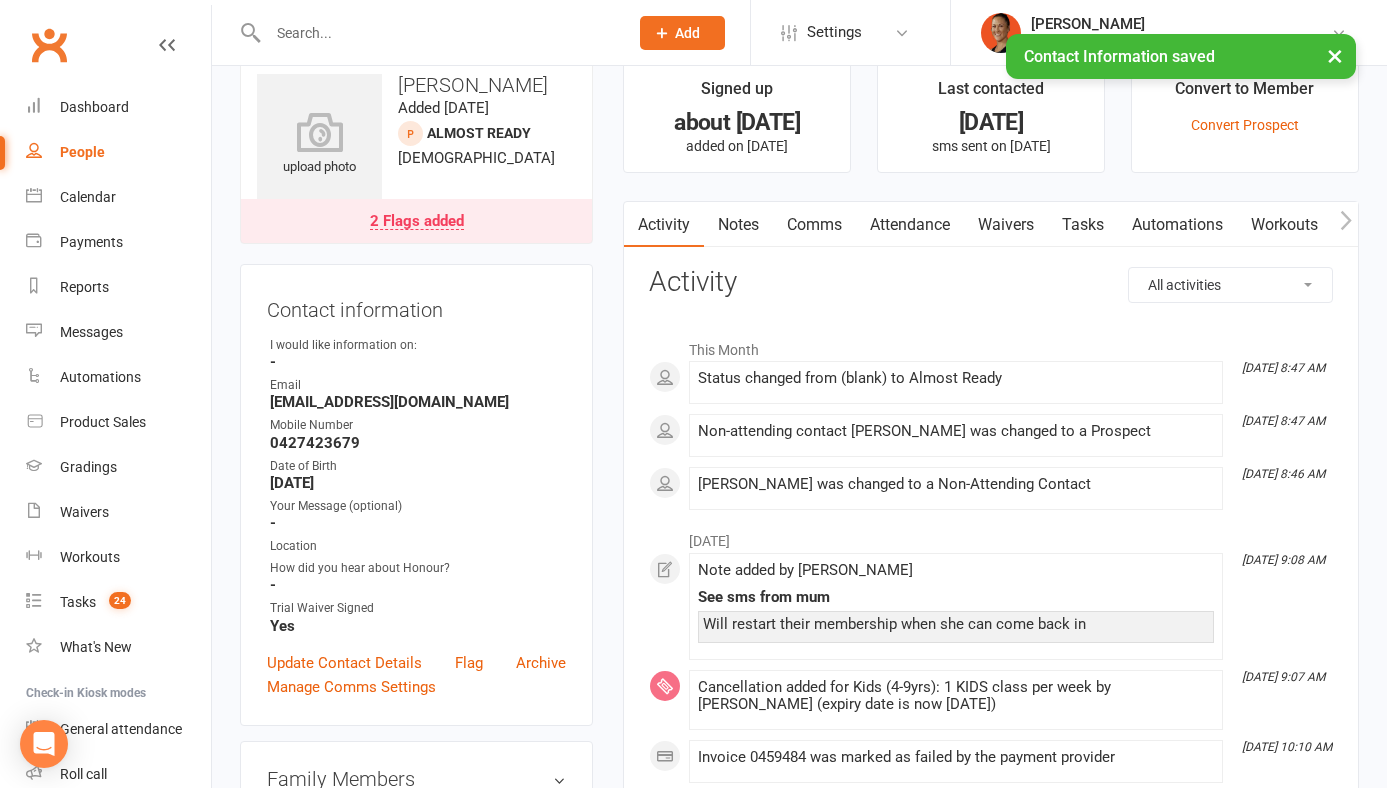 scroll, scrollTop: 0, scrollLeft: 0, axis: both 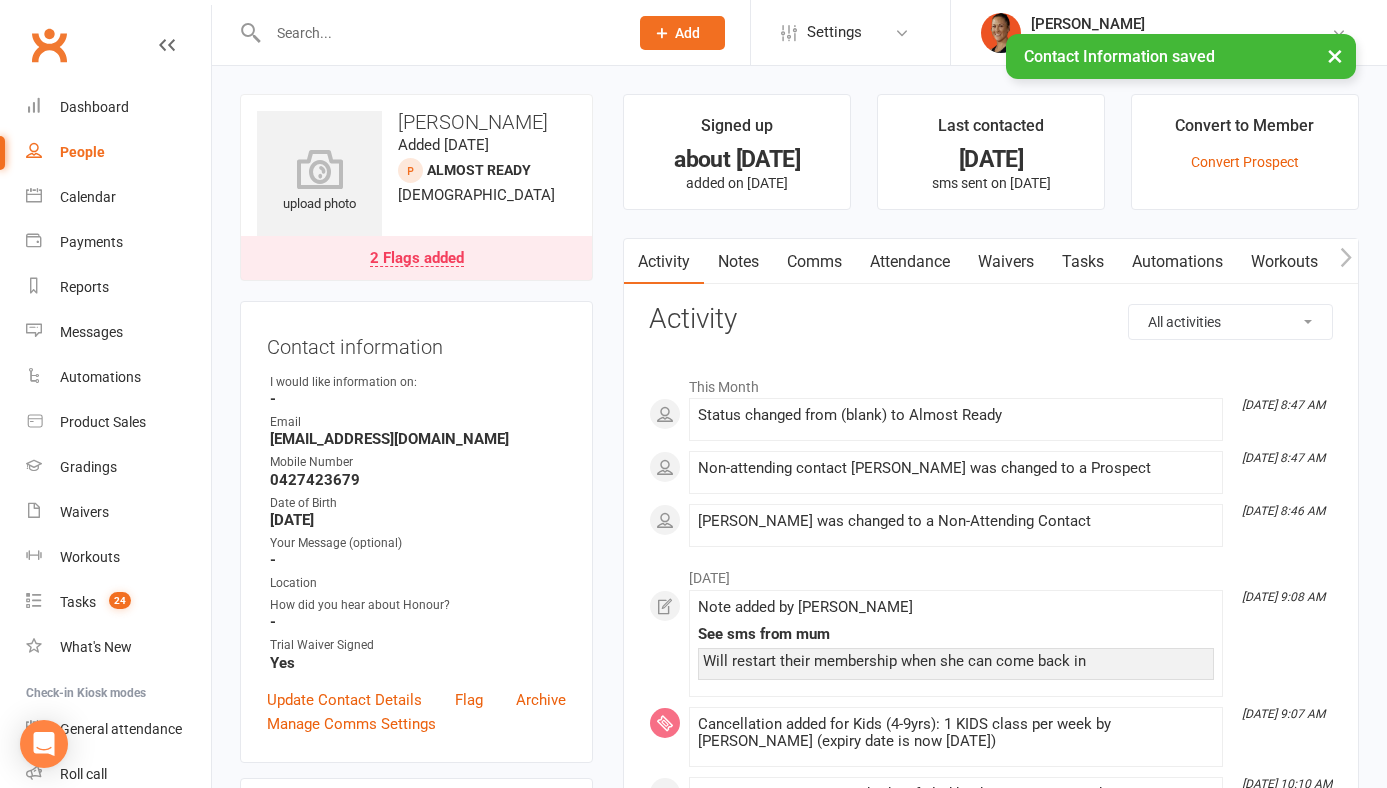 click on "2 Flags added" at bounding box center [417, 259] 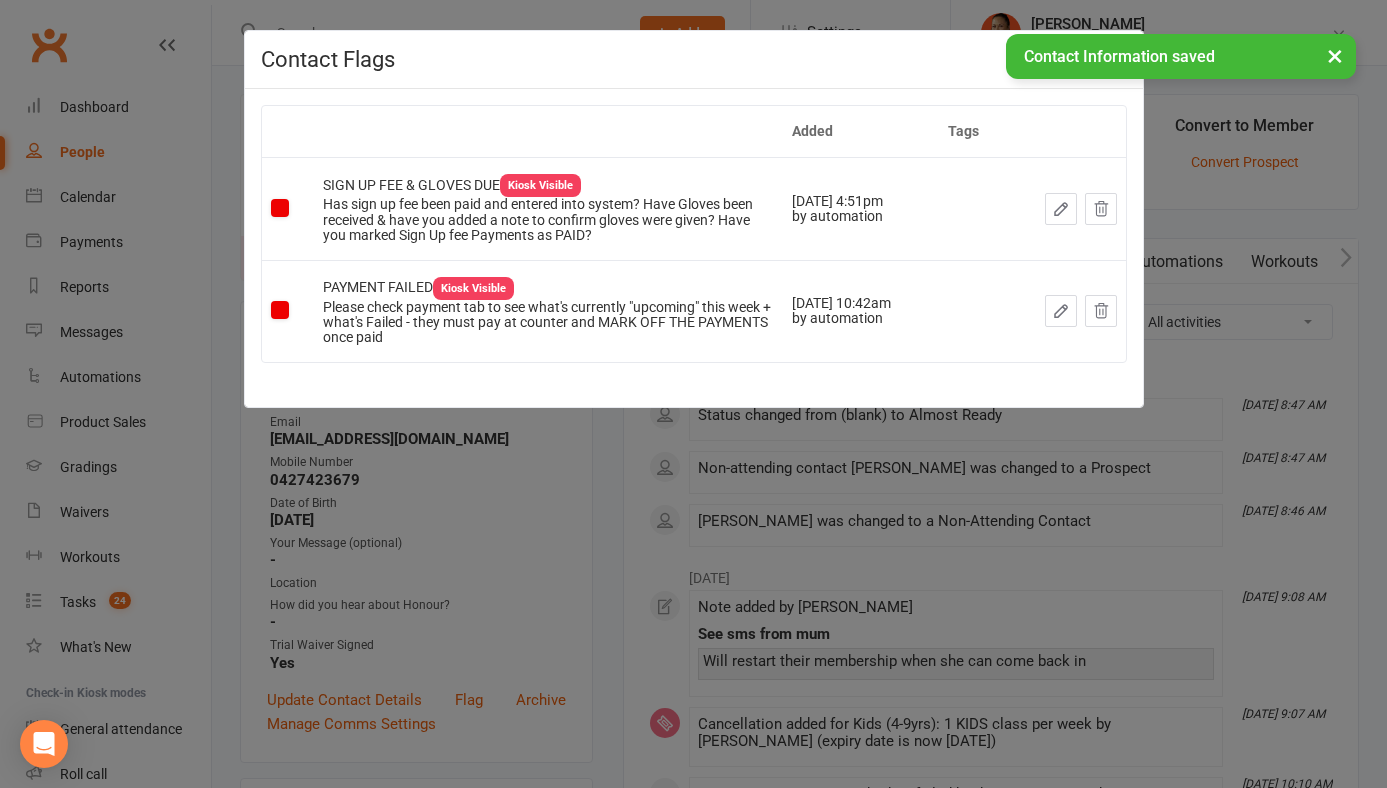 click on "Contact Flags Added Tags SIGN UP FEE & GLOVES DUE  Kiosk Visible
Has sign up fee been paid and entered into system?
Have Gloves been received & have you added a note to confirm gloves were given?
Have you marked Sign Up fee Payments as PAID?
Jun 11, 2025 4:51pm by automation   PAYMENT FAILED  Kiosk Visible
Please check payment tab to see what's currently "upcoming" this week + what's Failed - they must pay at counter and MARK OFF THE PAYMENTS once paid
Jun 20, 2025 10:42am by automation" at bounding box center [693, 394] 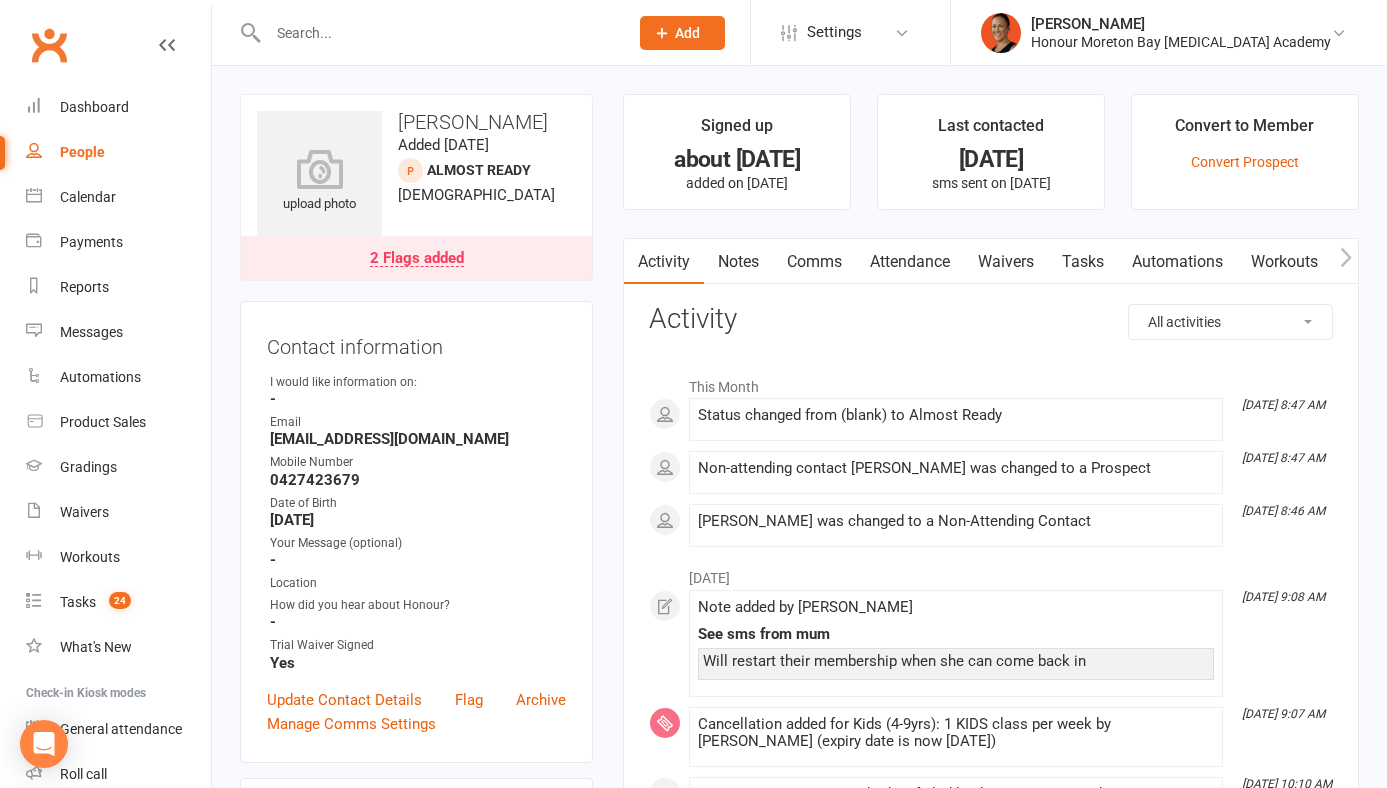 click on "2 Flags added" at bounding box center [416, 258] 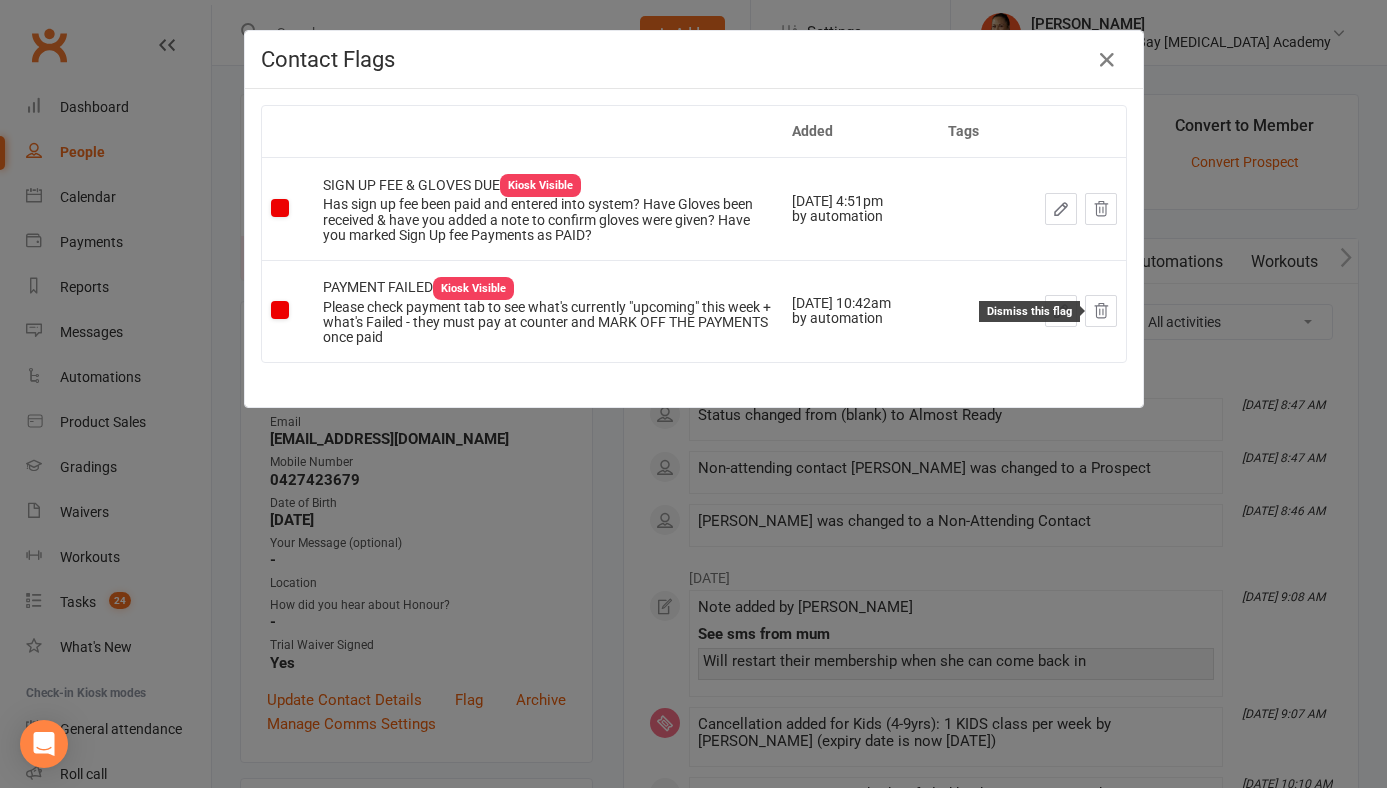 click 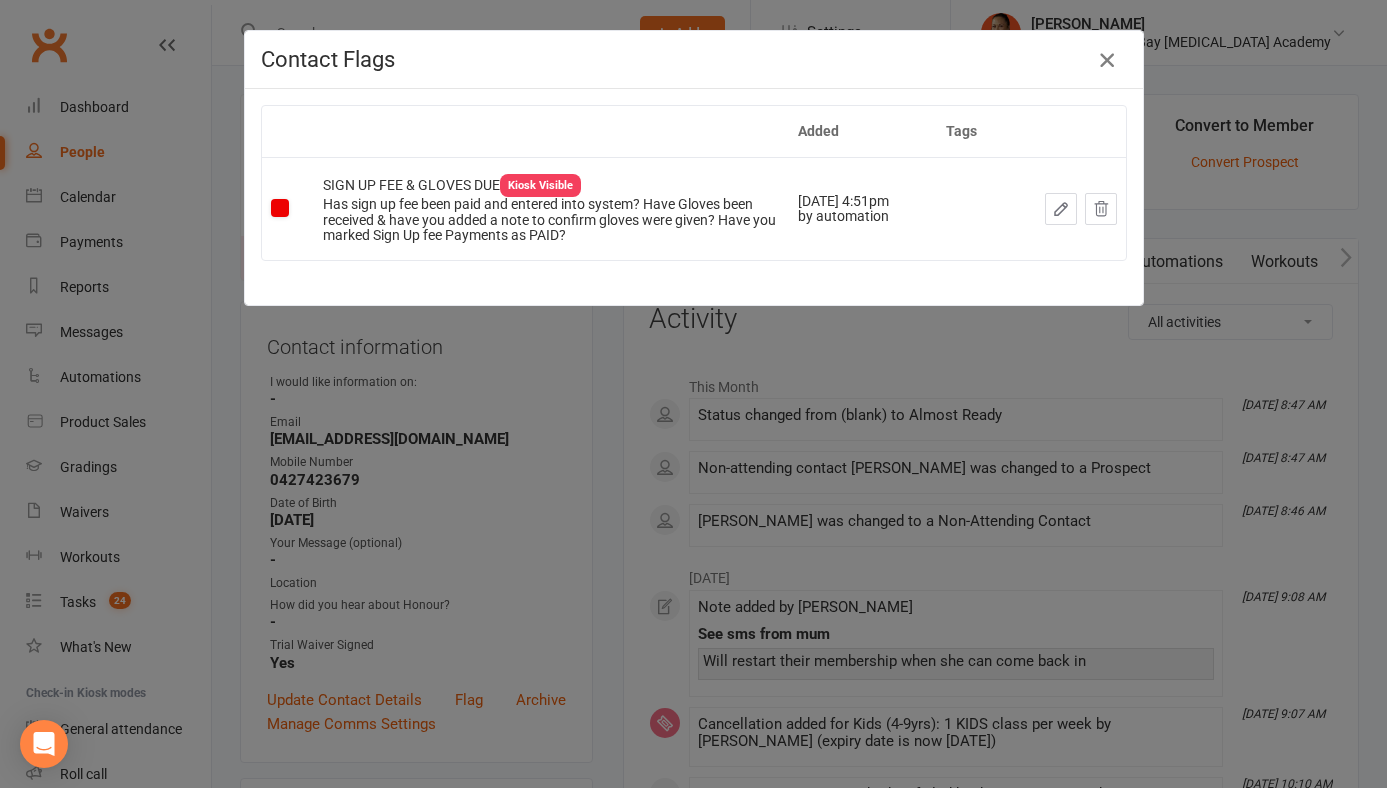 click at bounding box center [1107, 60] 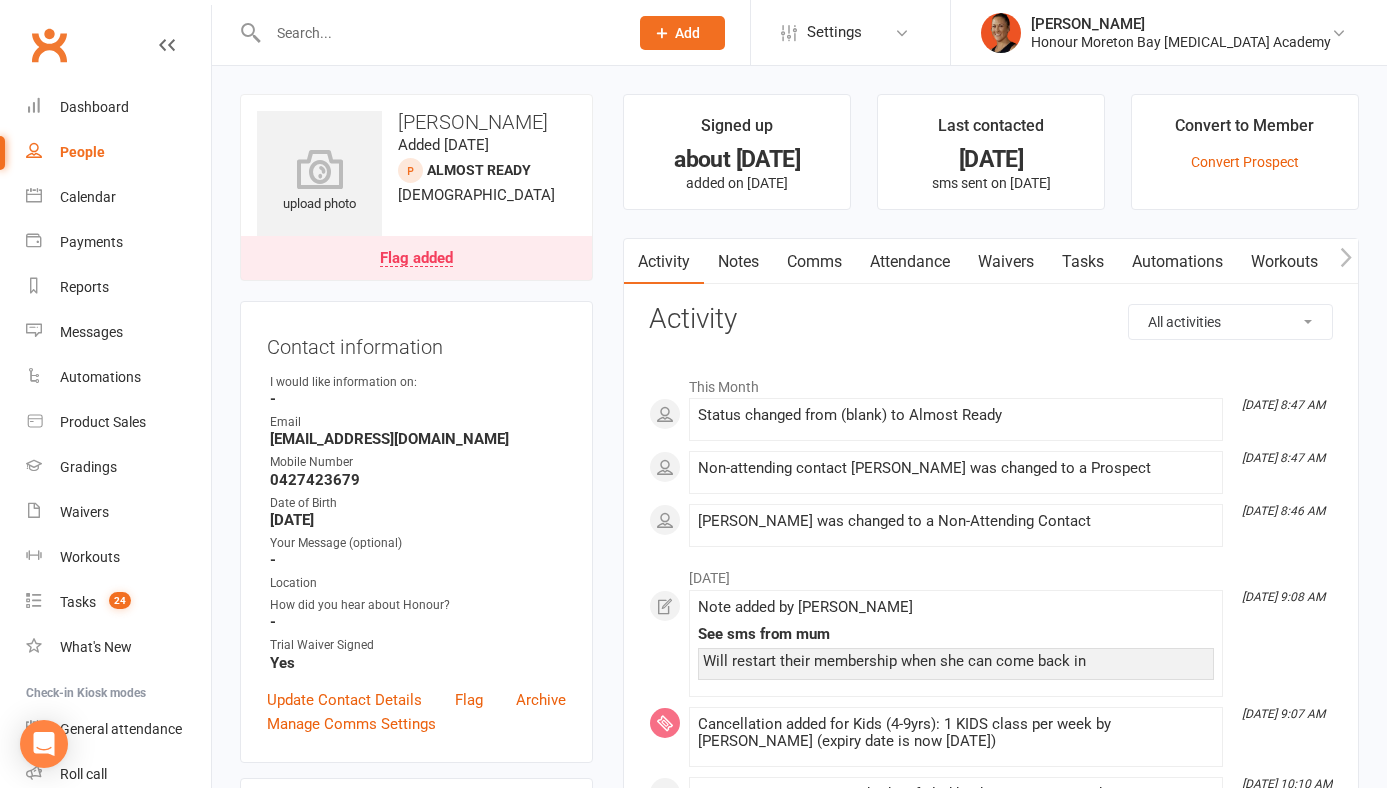 click on "Attendance" at bounding box center [910, 262] 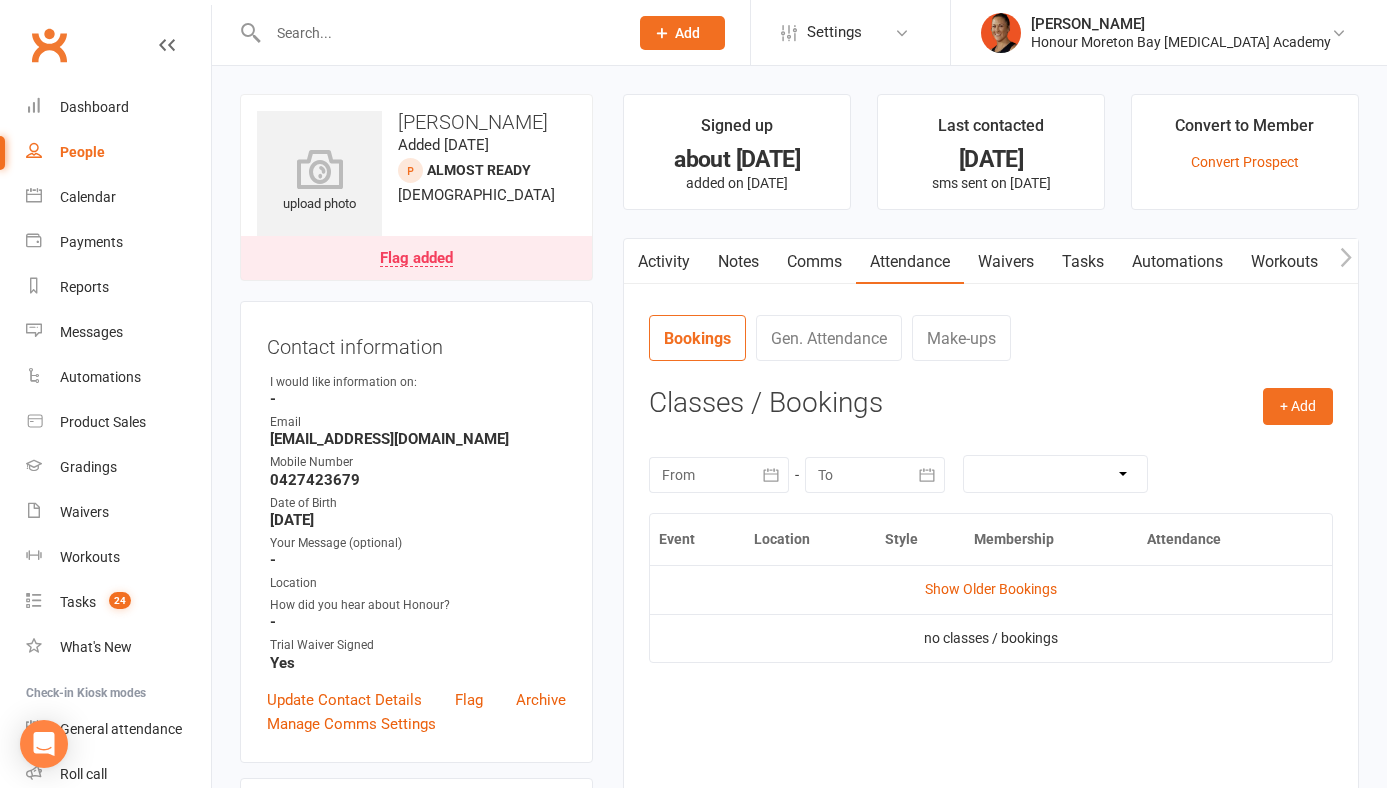 click on "Show Older Bookings" at bounding box center [991, 589] 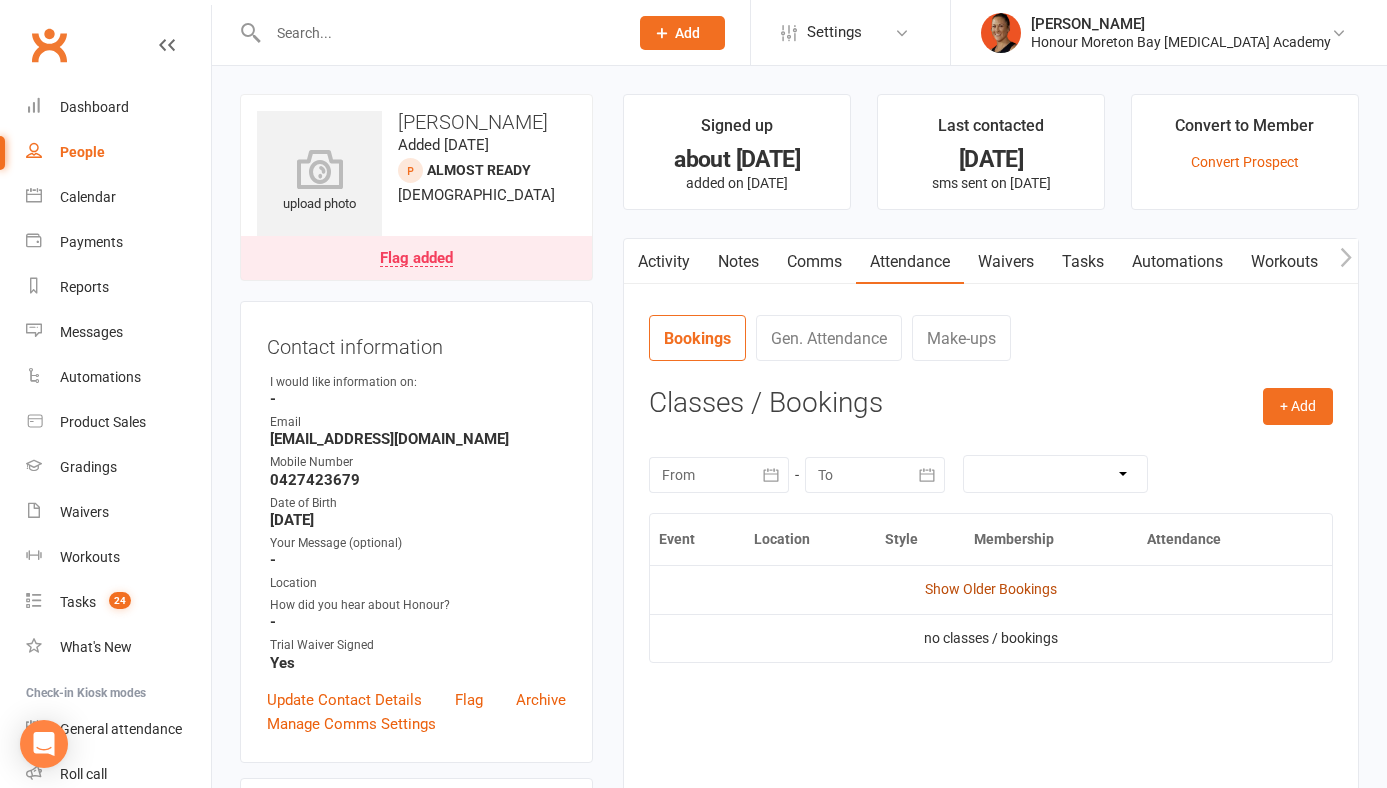click on "Show Older Bookings" at bounding box center [991, 589] 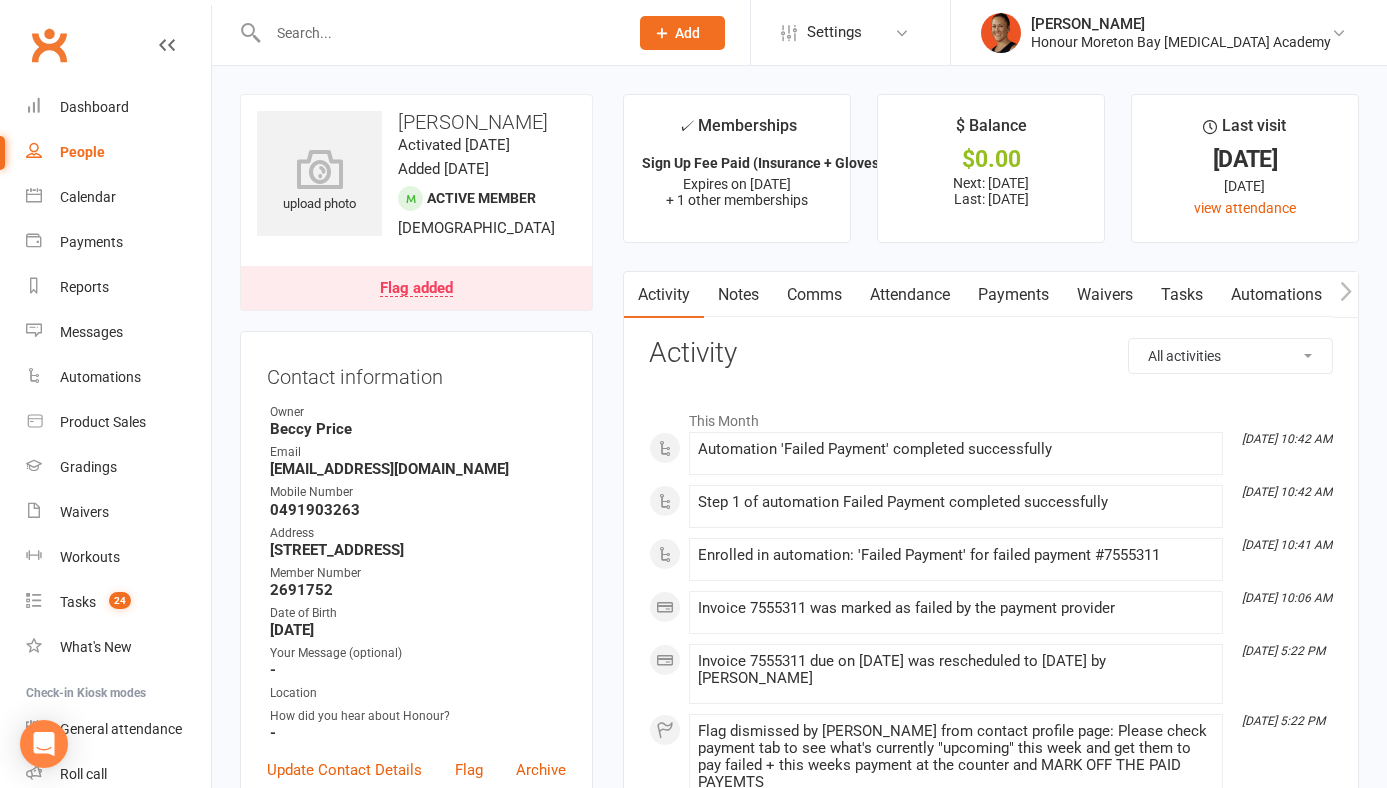 scroll, scrollTop: 0, scrollLeft: 0, axis: both 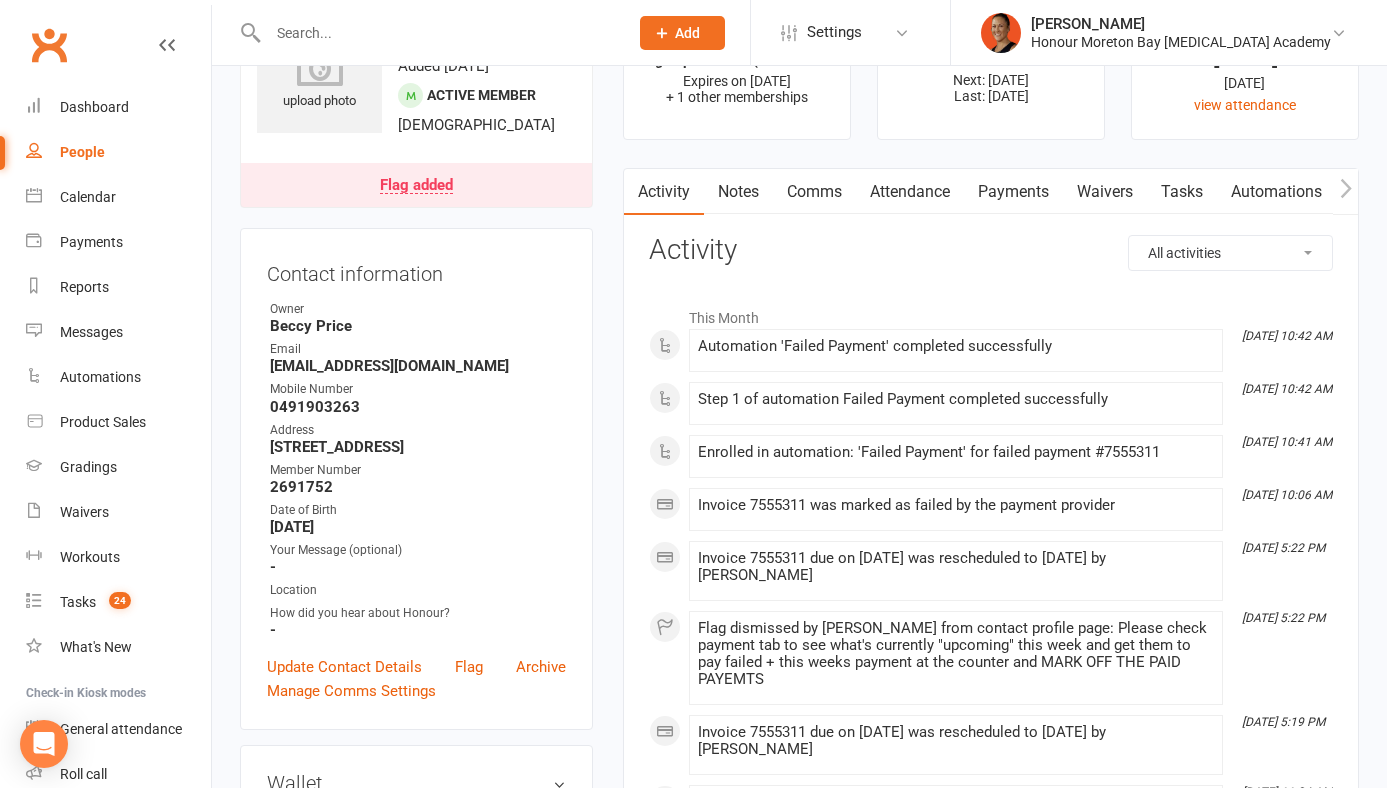 click on "Flag added" at bounding box center (416, 185) 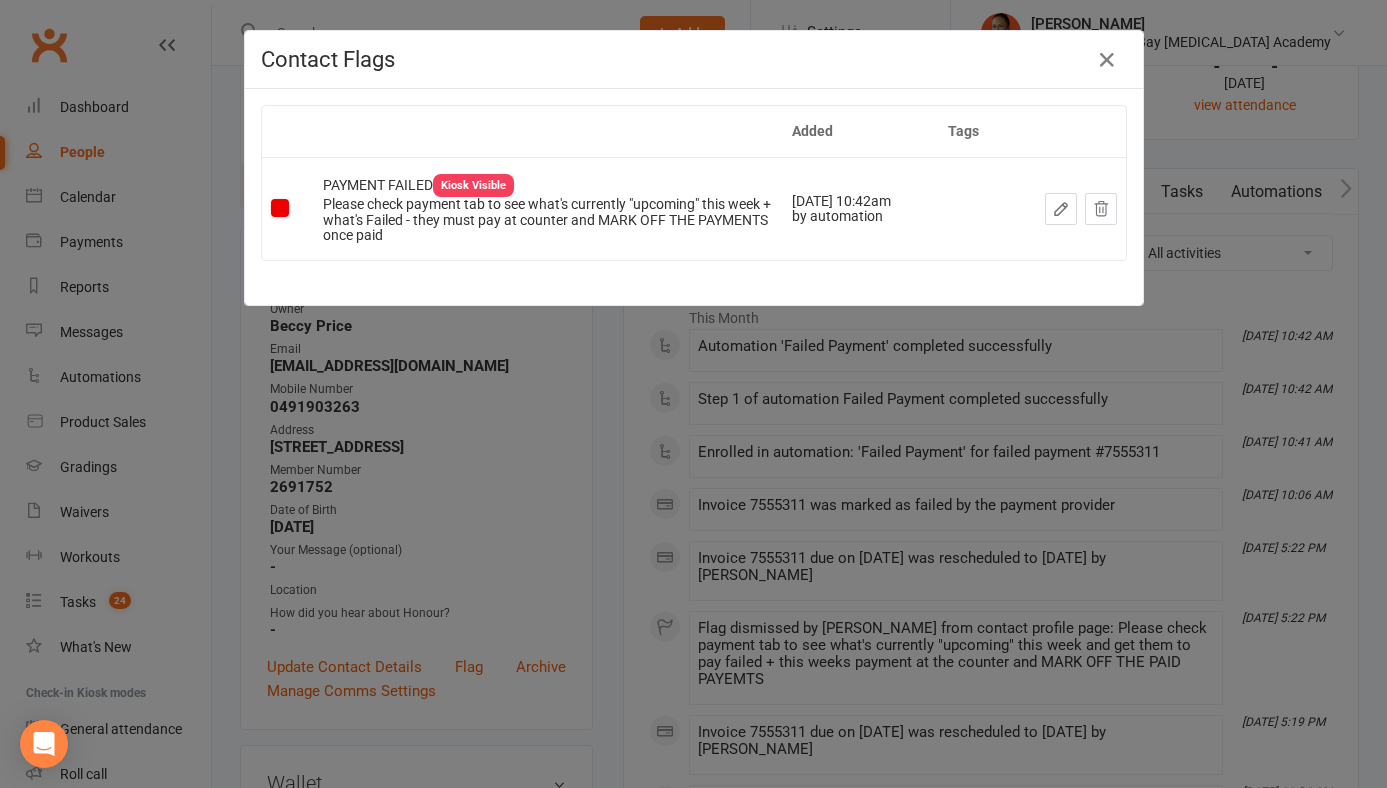 click on "Contact Flags Added Tags PAYMENT FAILED  Kiosk Visible
Please check payment tab to see what's currently "upcoming" this week + what's Failed - they must pay at counter and MARK OFF THE PAYMENTS once paid
[DATE] 10:42am by automation" at bounding box center (693, 394) 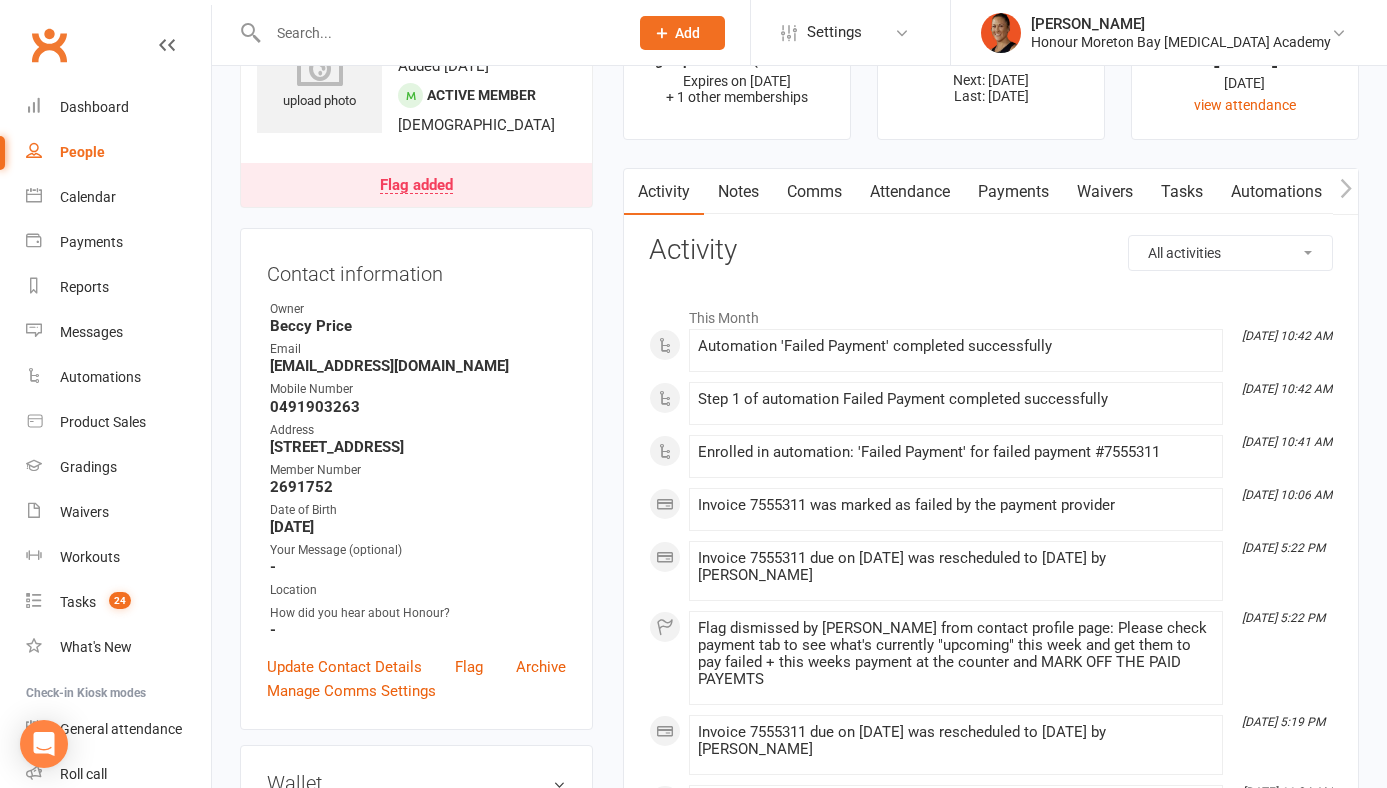 click on "Payments" at bounding box center (1013, 192) 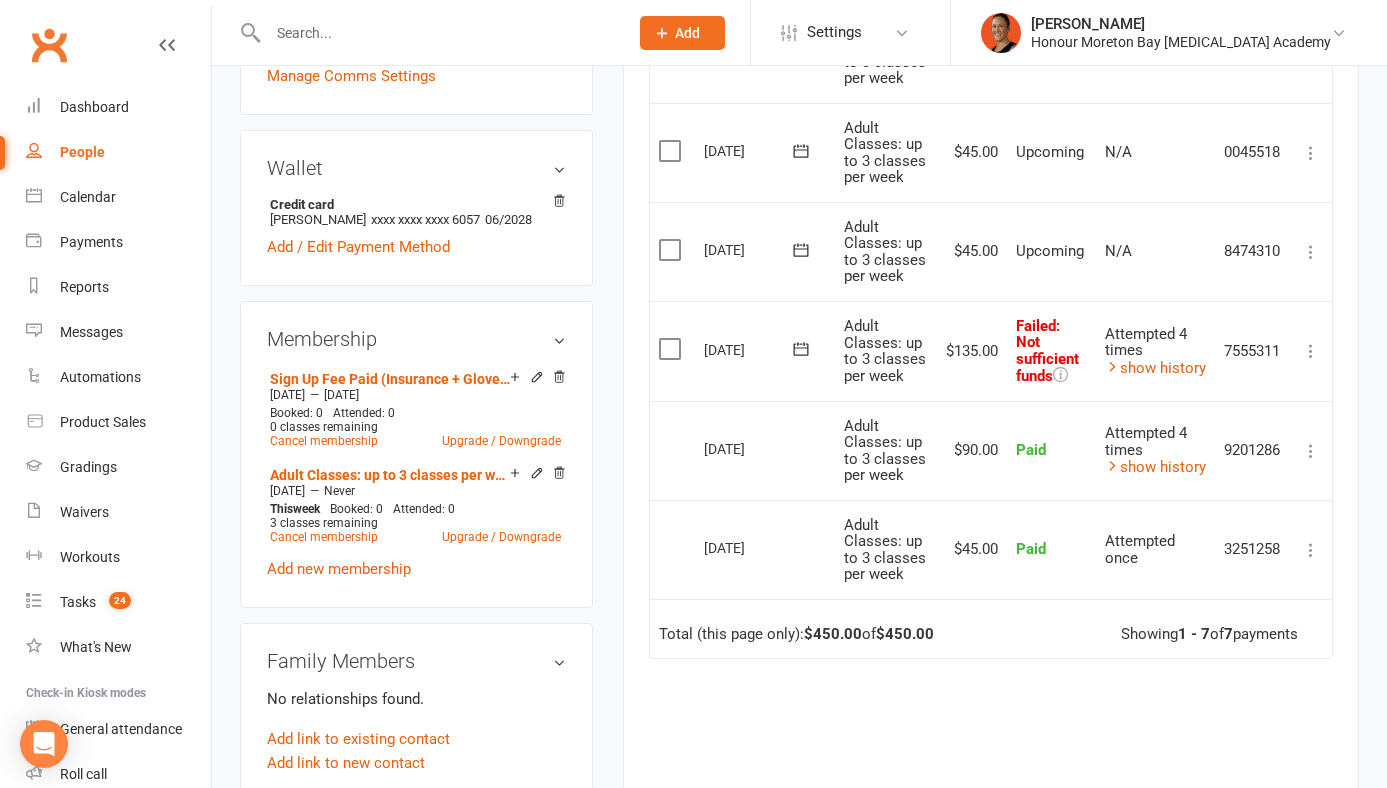 scroll, scrollTop: 729, scrollLeft: 0, axis: vertical 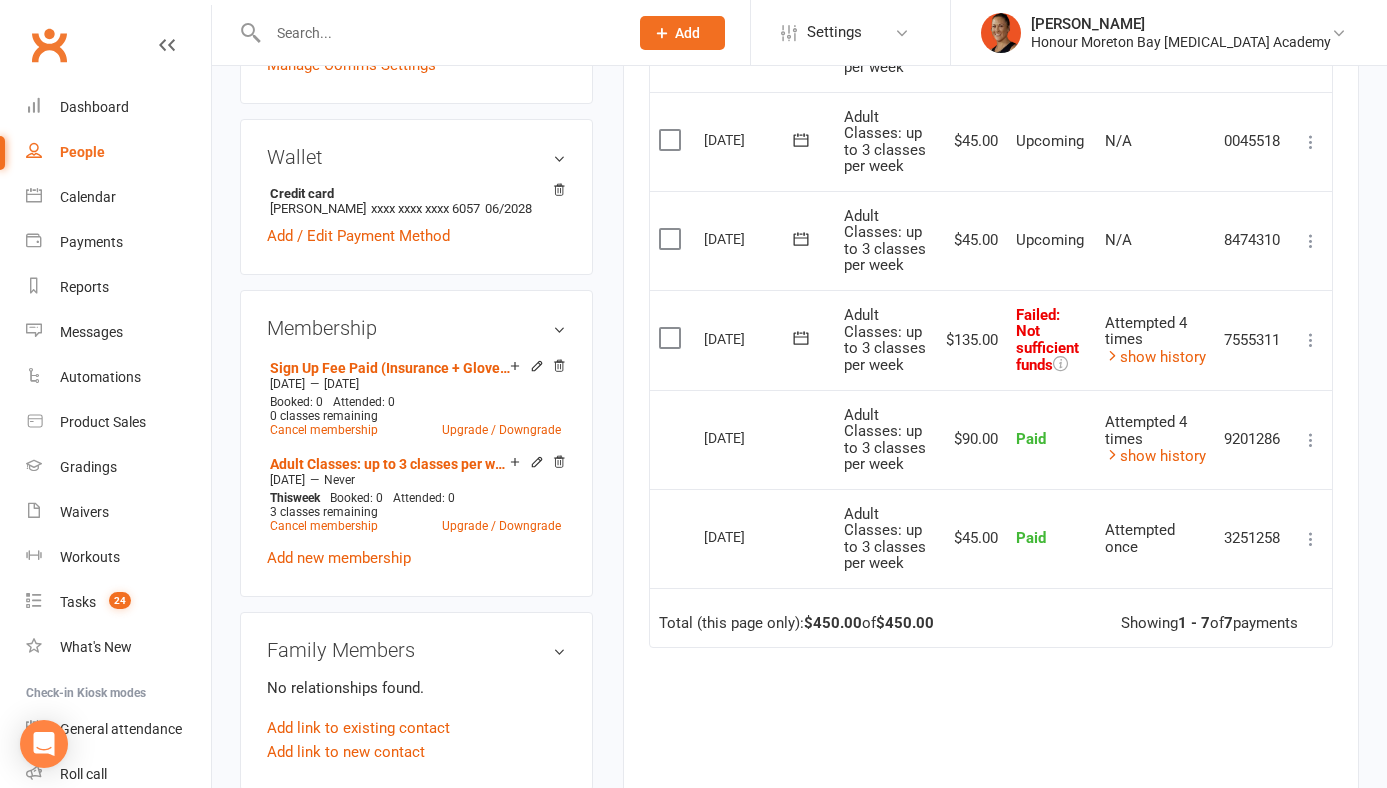 click at bounding box center (1311, 340) 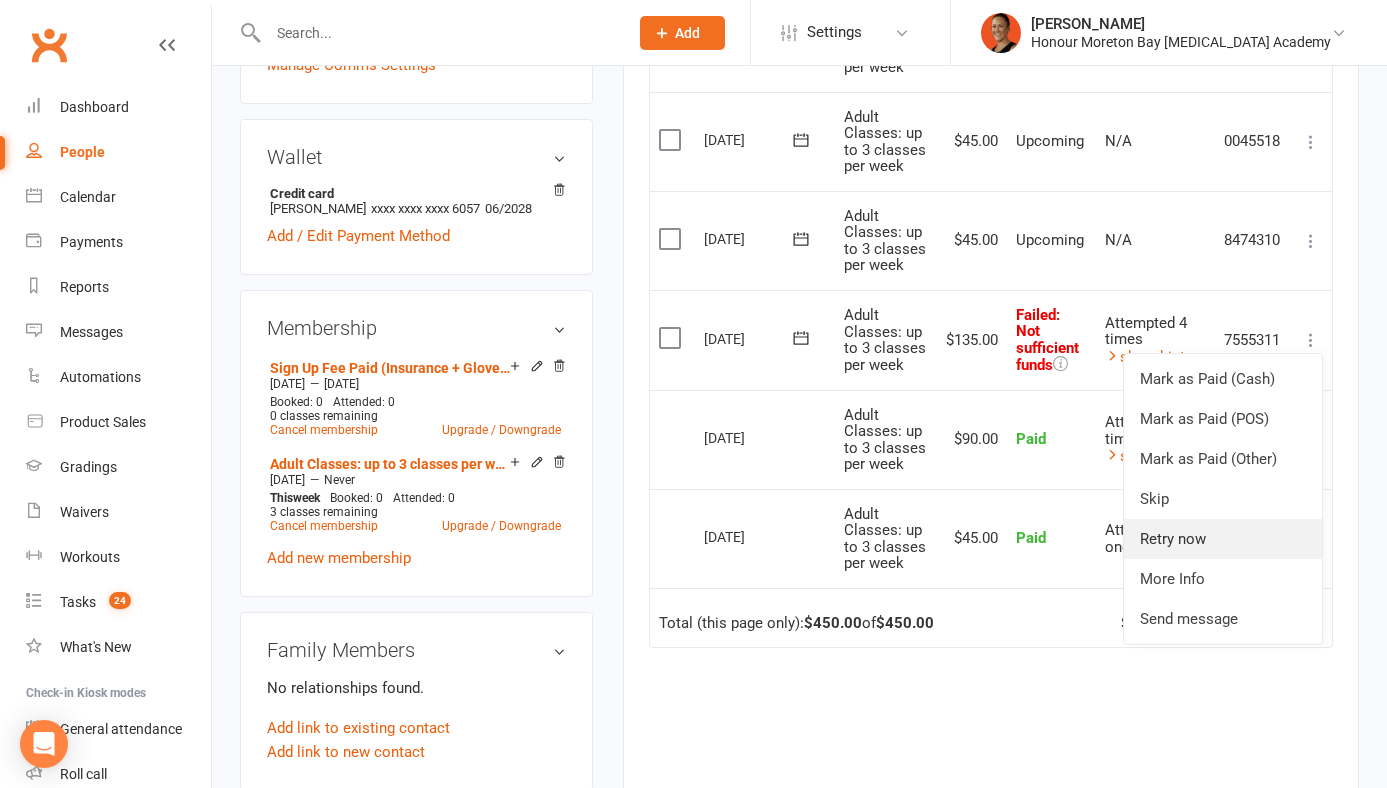 click on "Retry now" at bounding box center [1223, 539] 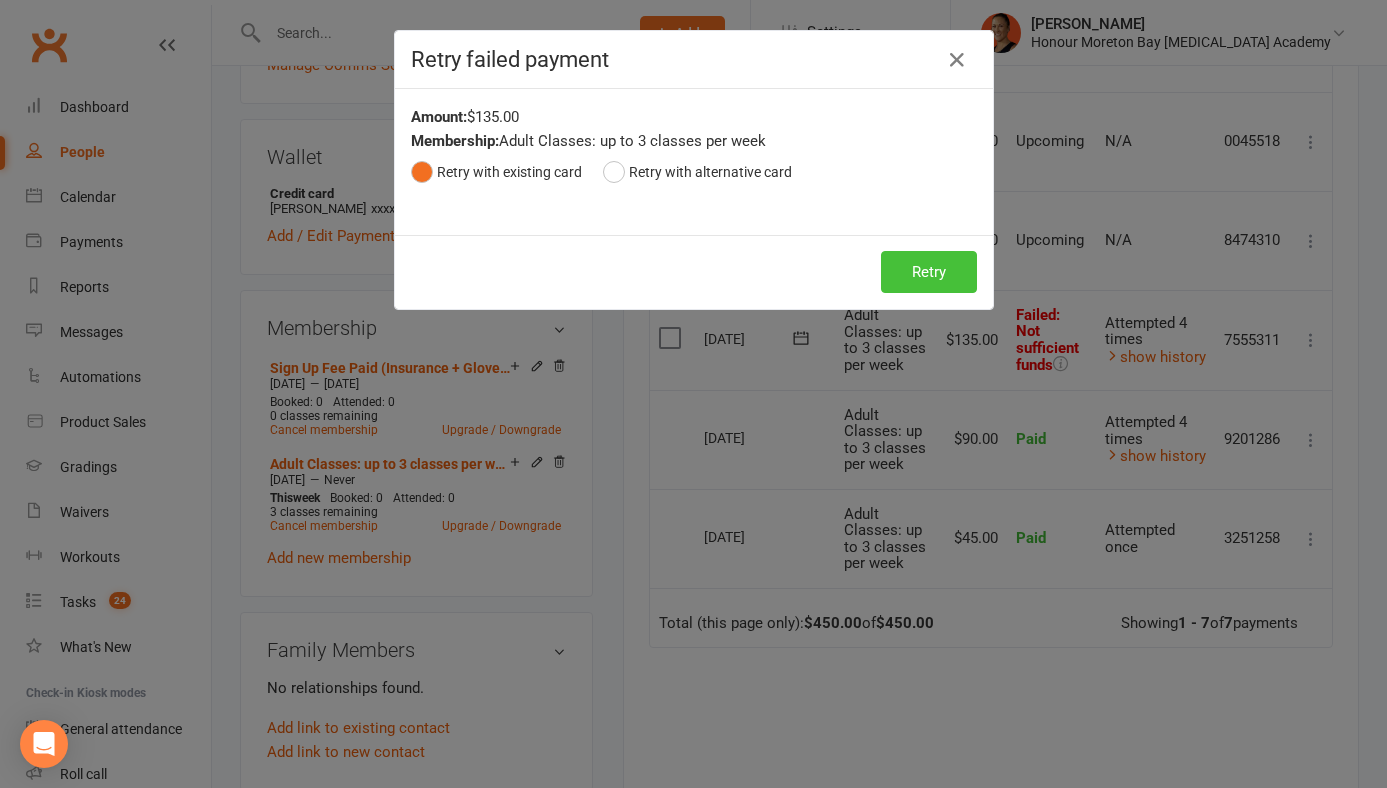 click on "Retry" at bounding box center [929, 272] 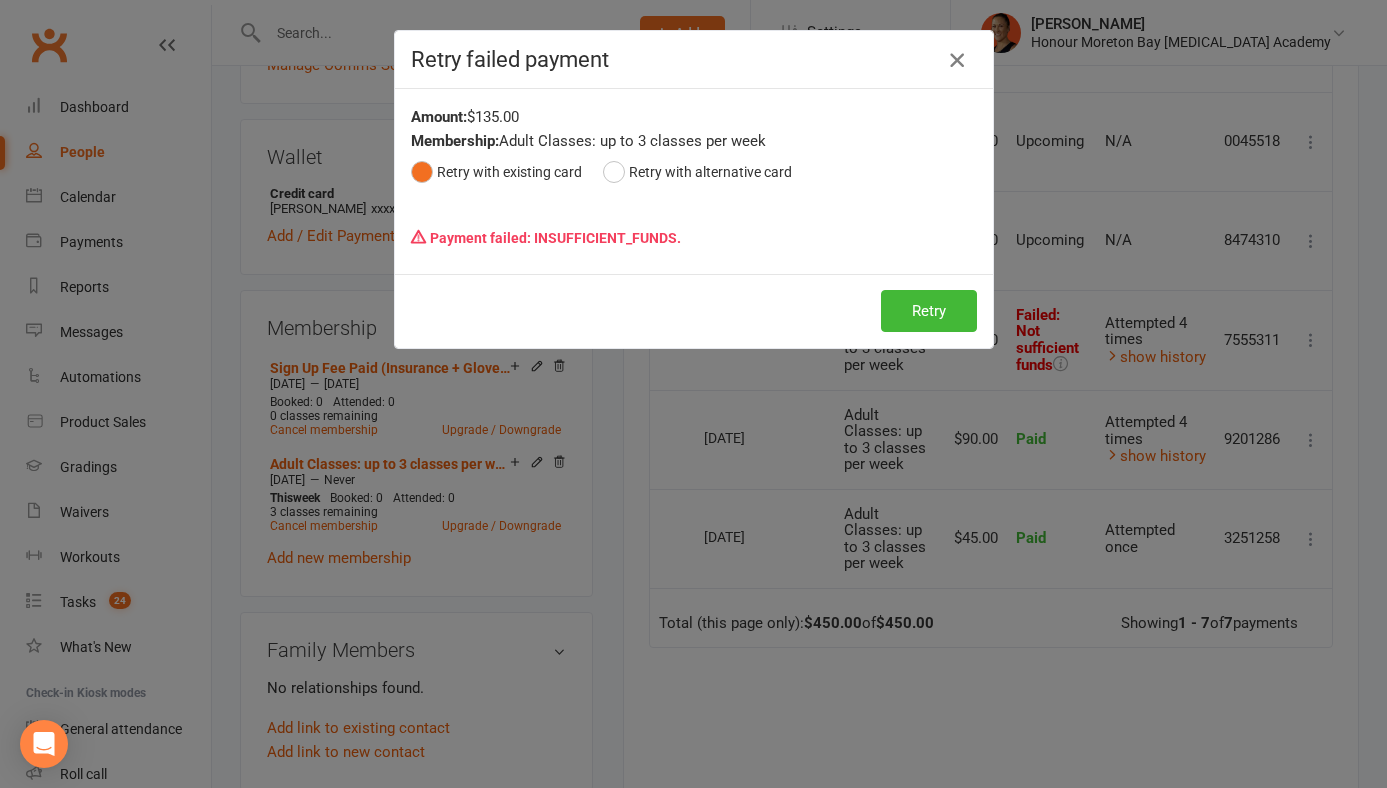 click at bounding box center (957, 60) 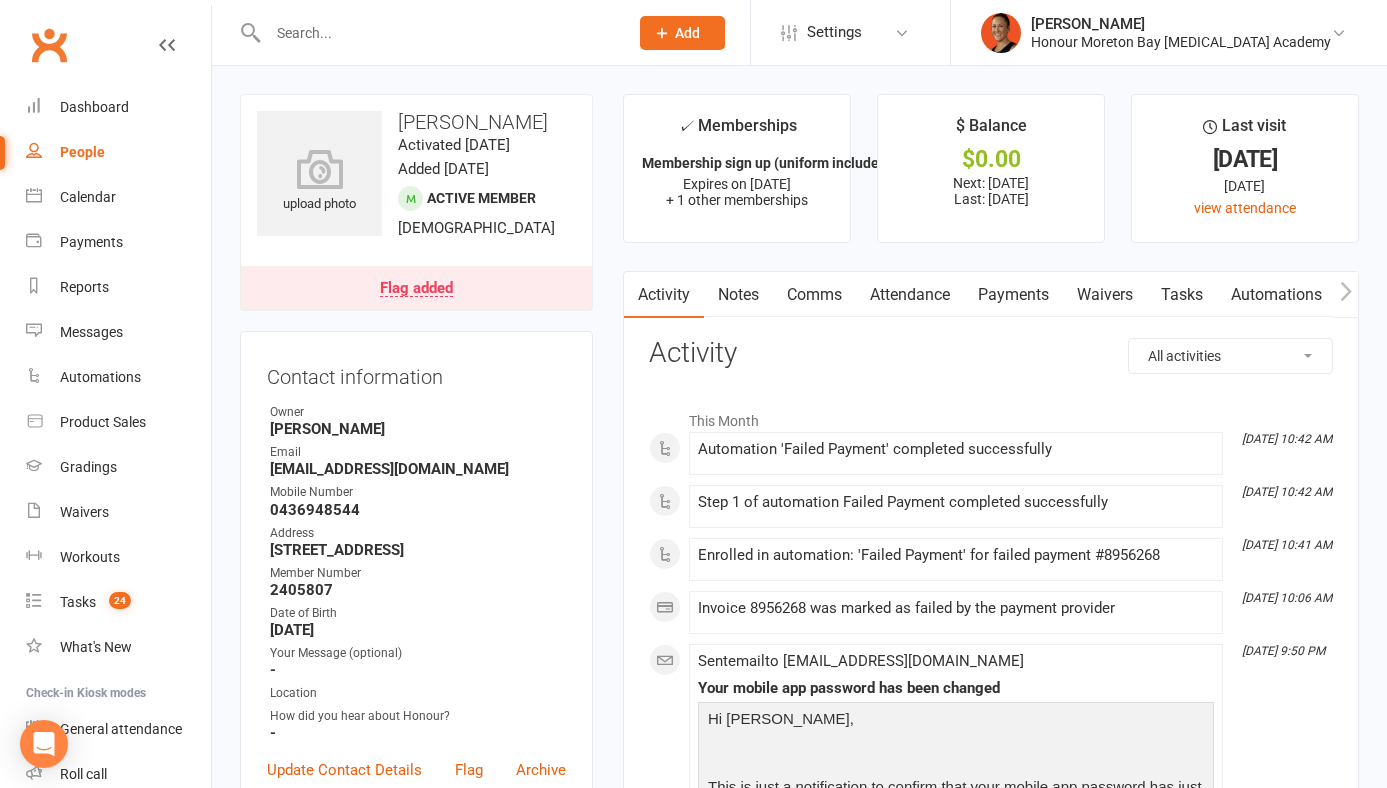 scroll, scrollTop: 0, scrollLeft: 0, axis: both 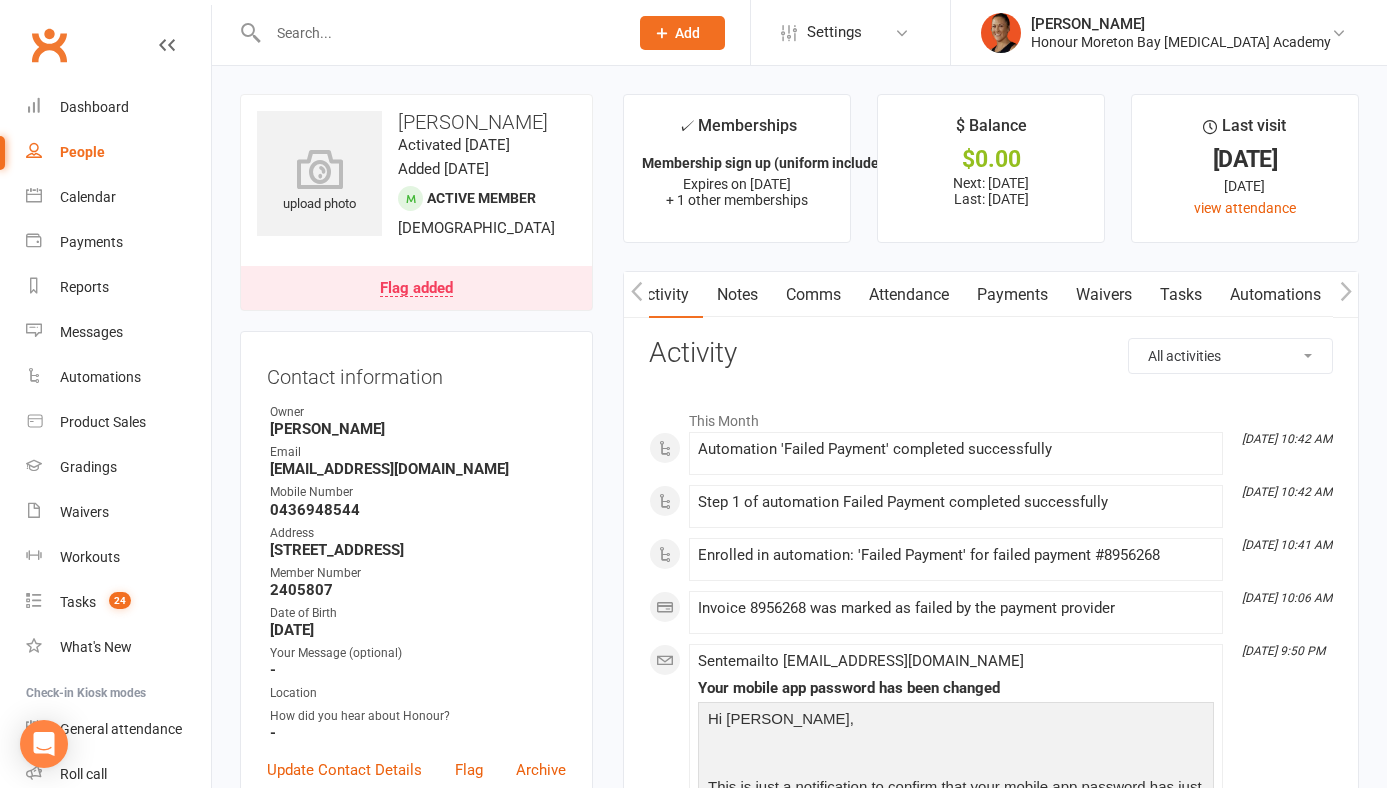 click on "Payments" at bounding box center (1012, 295) 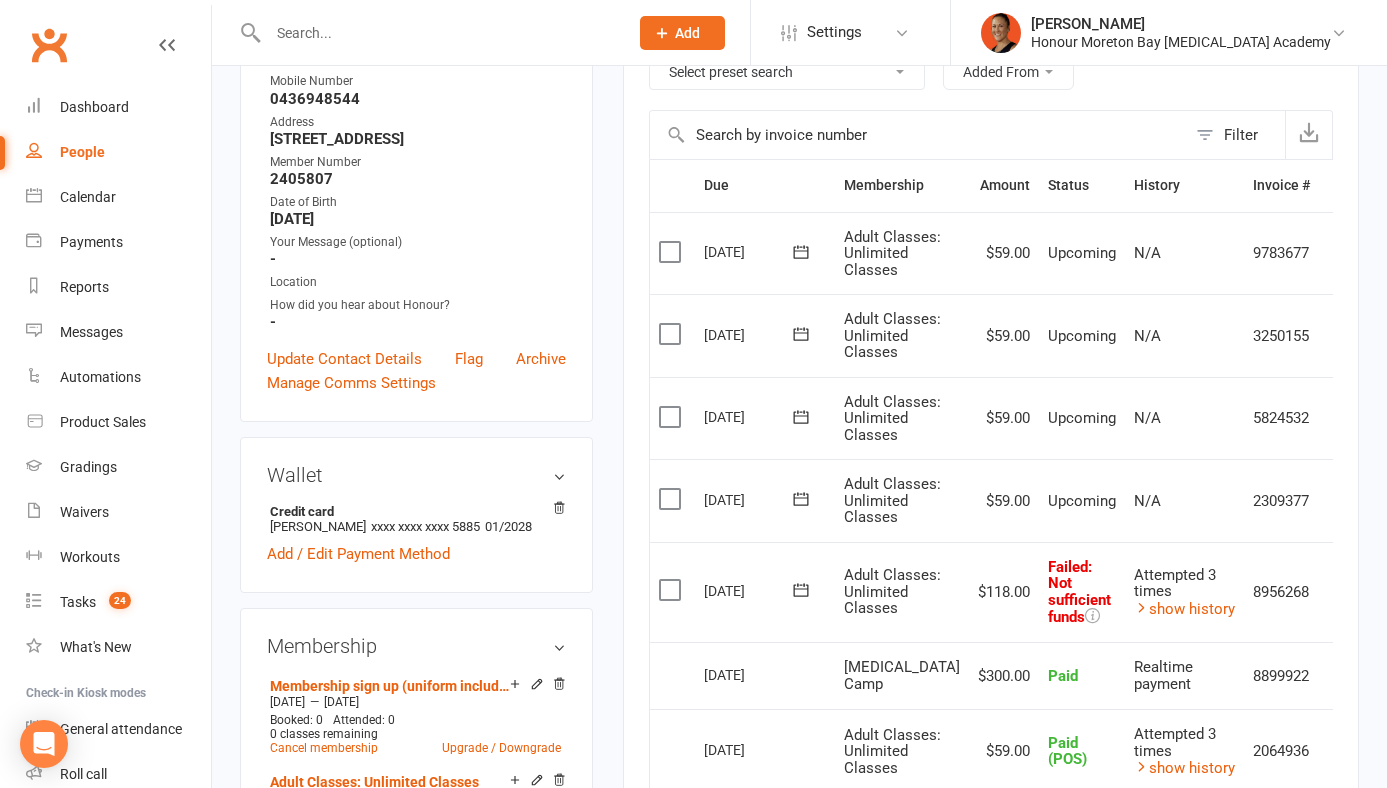 scroll, scrollTop: 0, scrollLeft: 0, axis: both 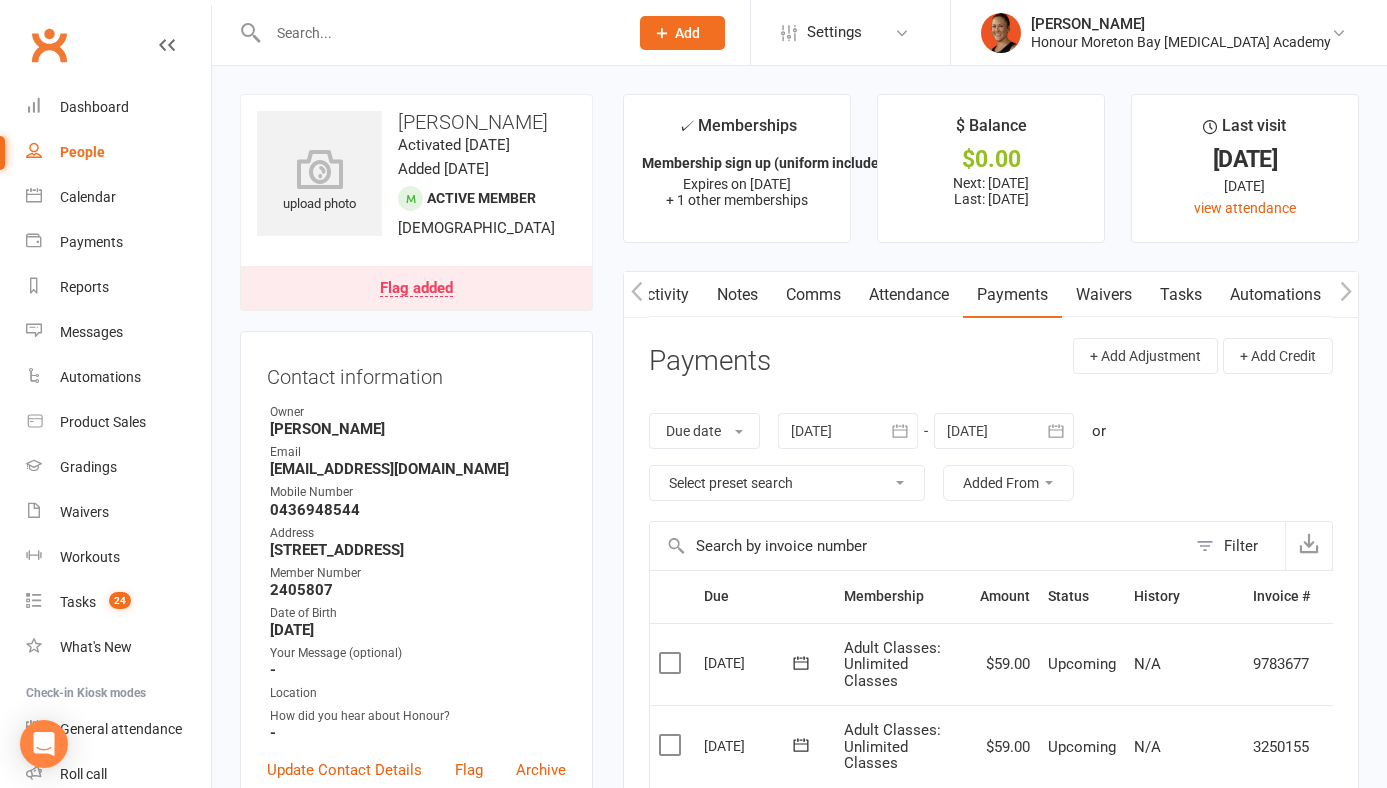 click on "Notes" at bounding box center [737, 295] 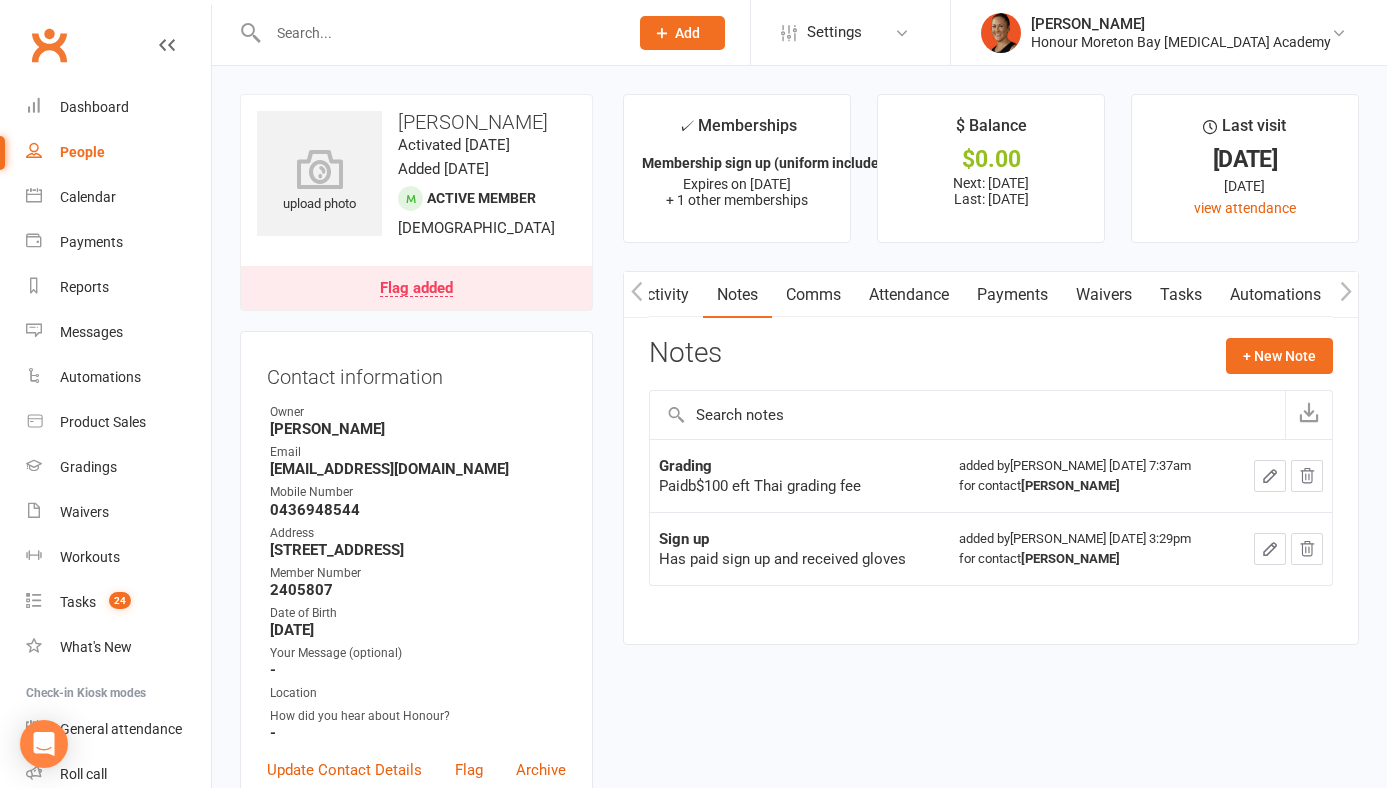click on "Payments" at bounding box center (1012, 295) 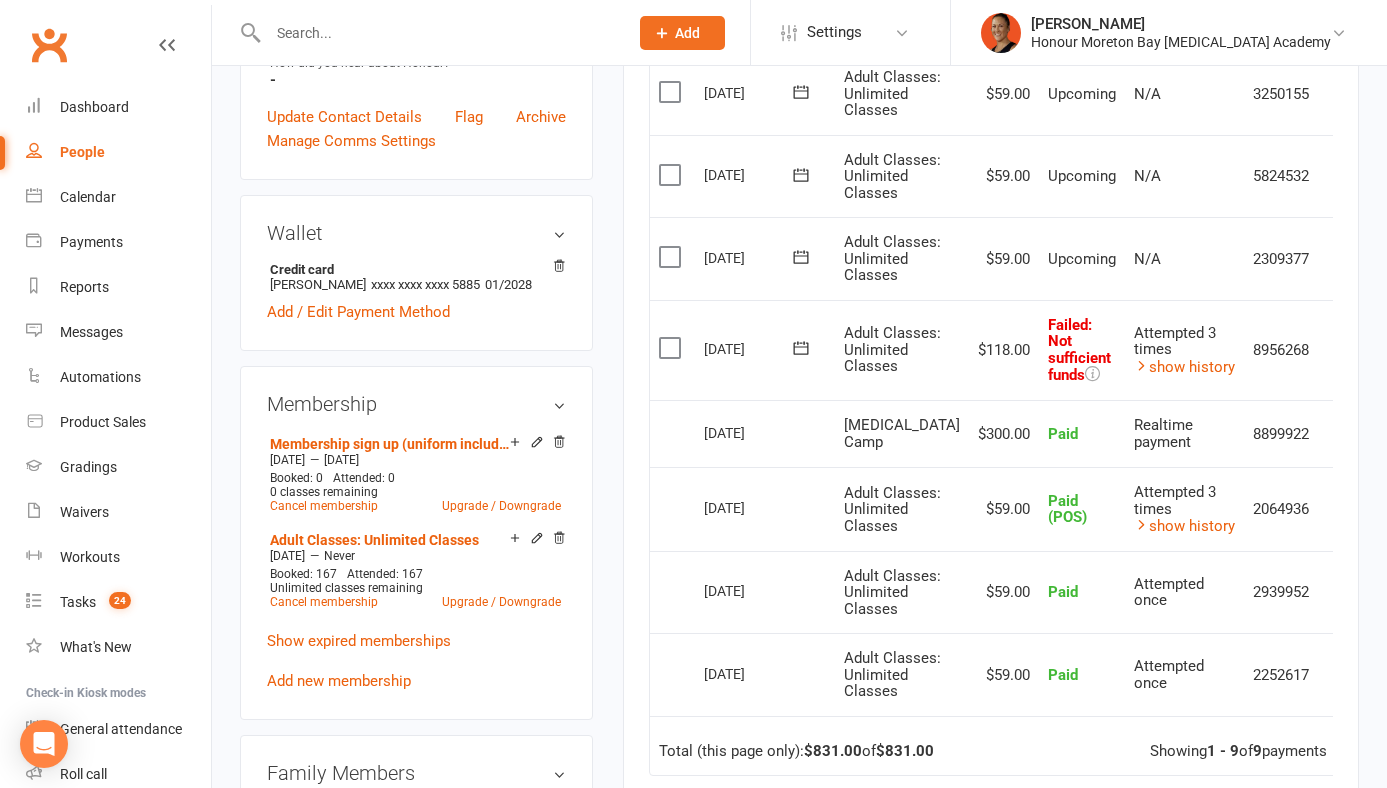scroll, scrollTop: 691, scrollLeft: 0, axis: vertical 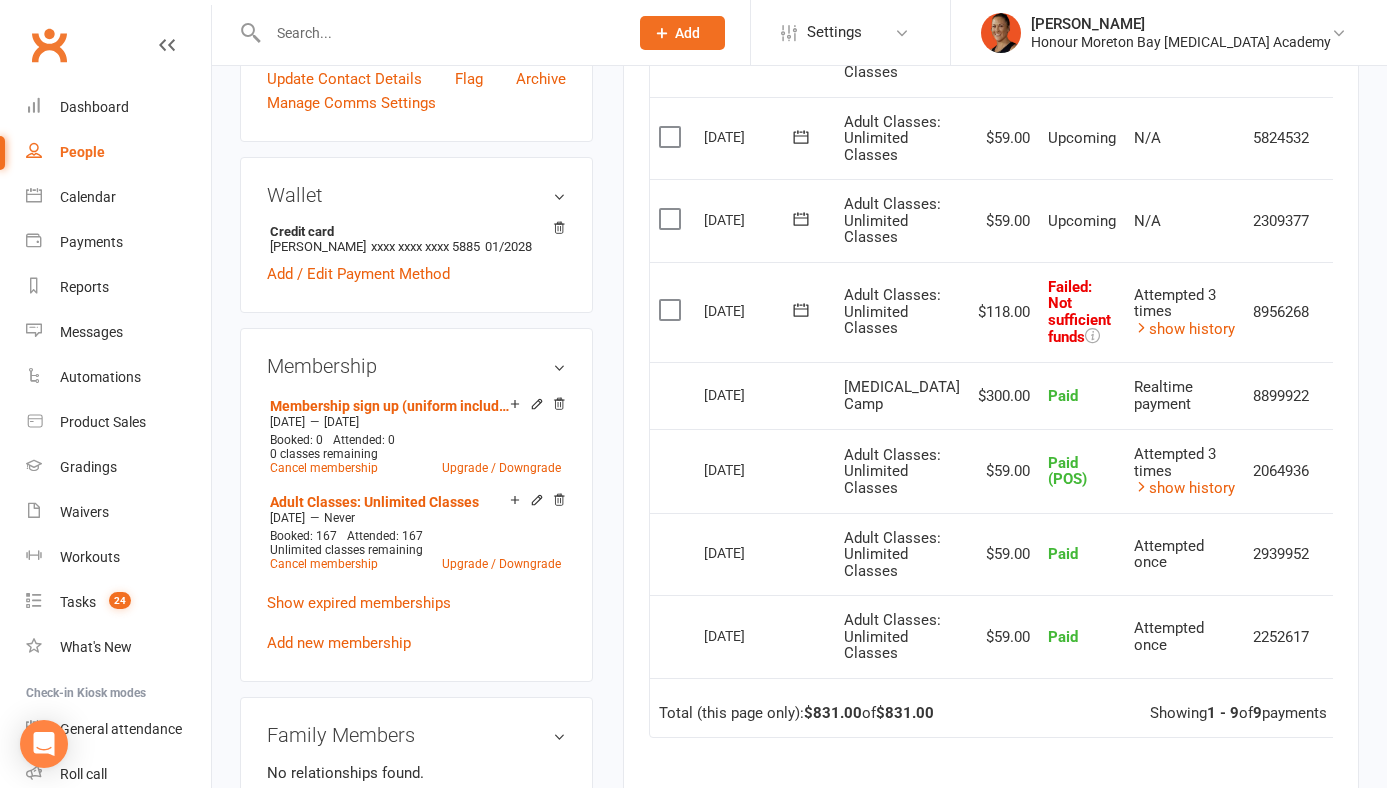 click at bounding box center [1340, 312] 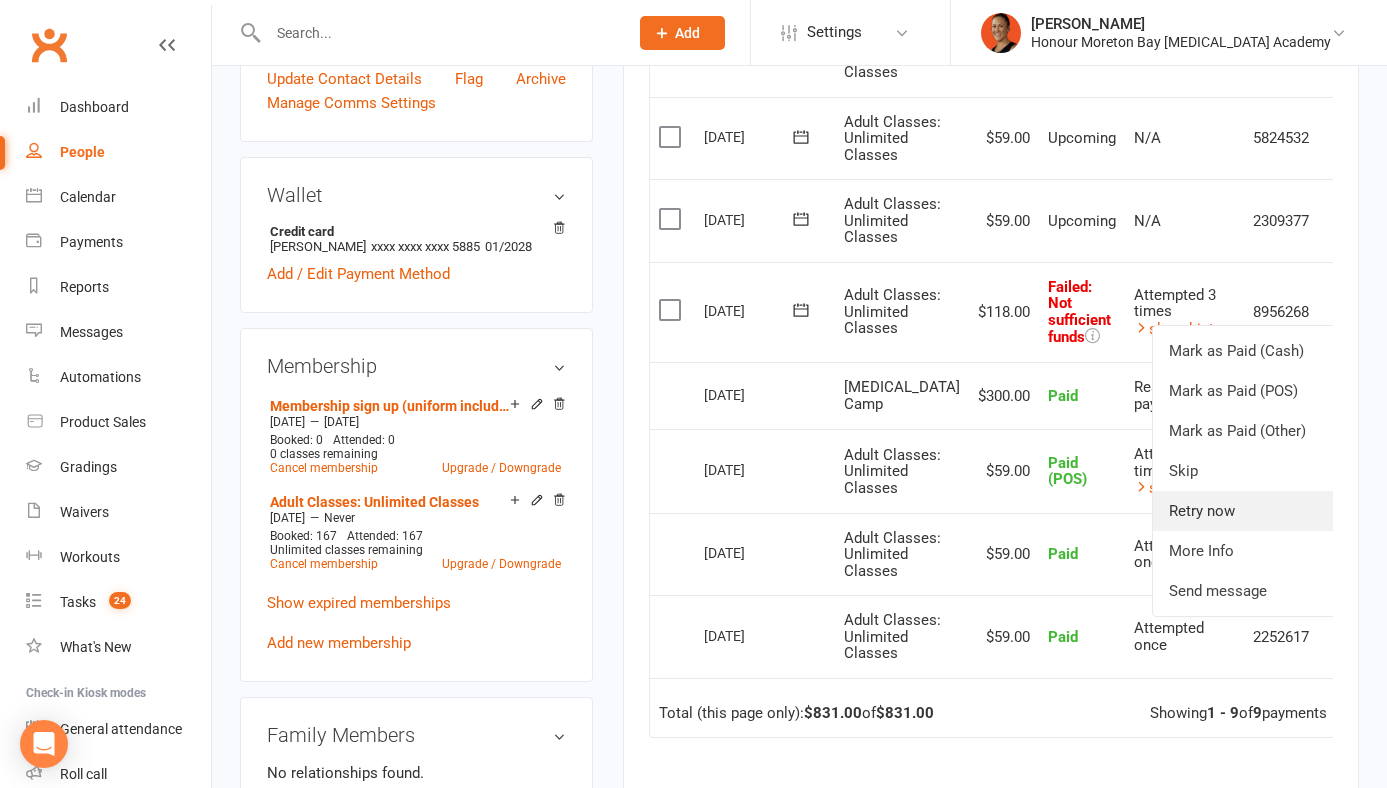 click on "Retry now" at bounding box center (1252, 511) 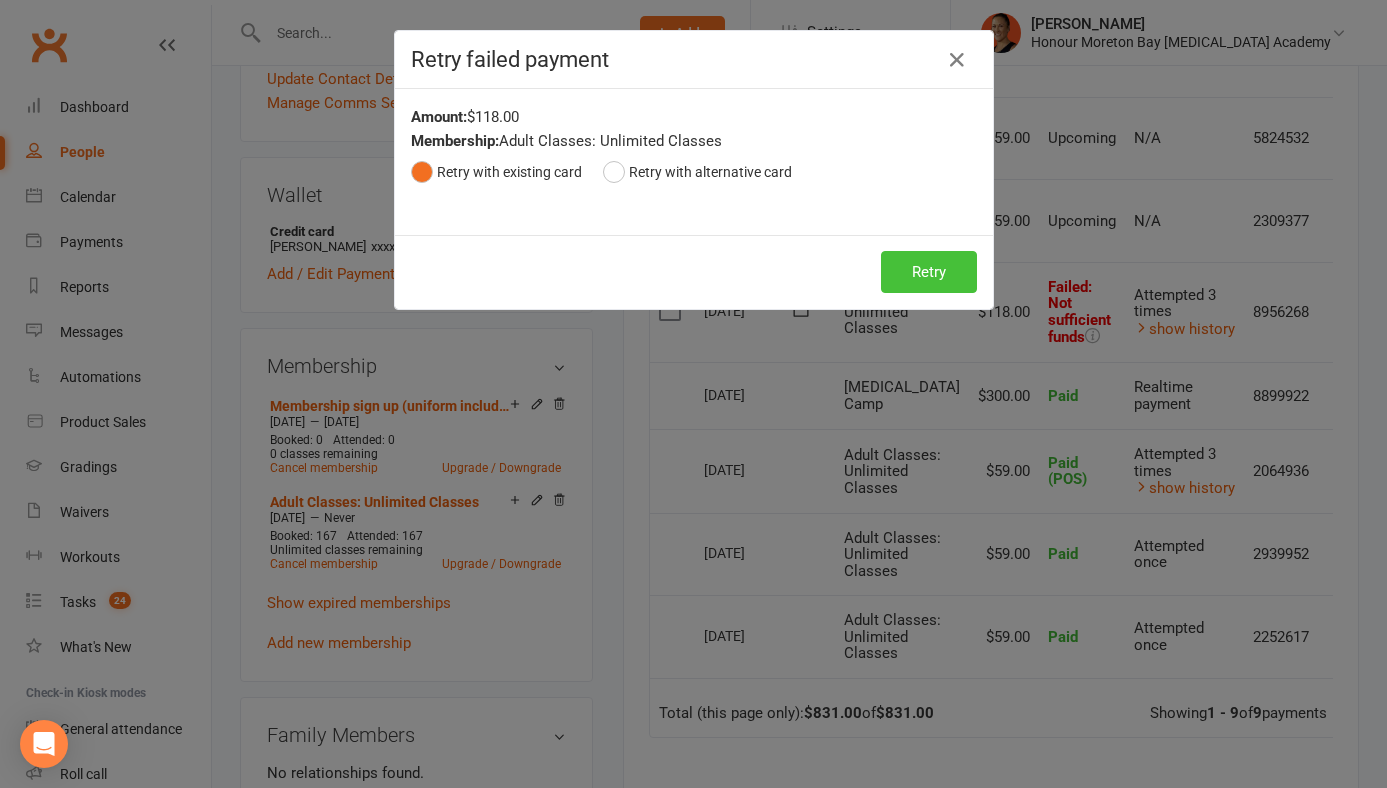 click on "Retry" at bounding box center (929, 272) 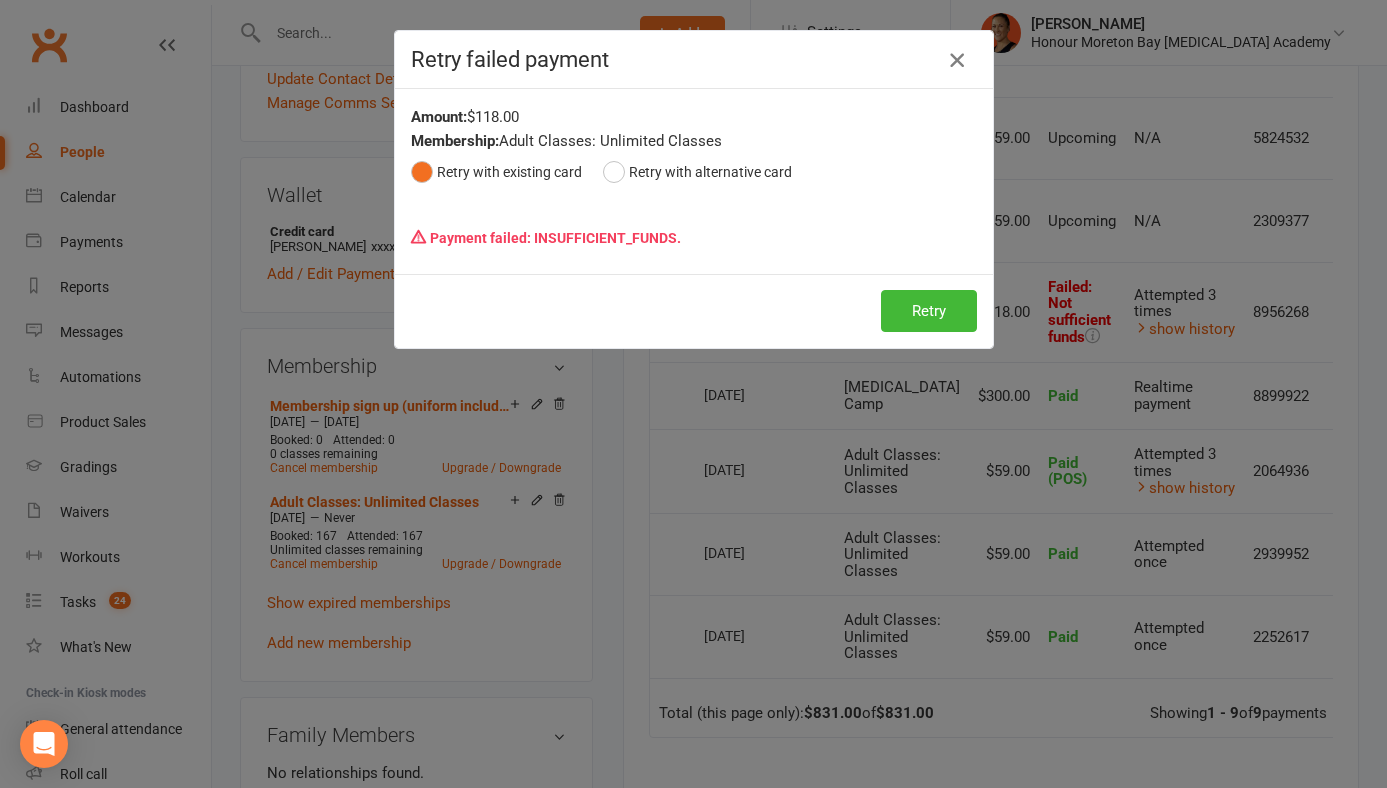 click at bounding box center [957, 60] 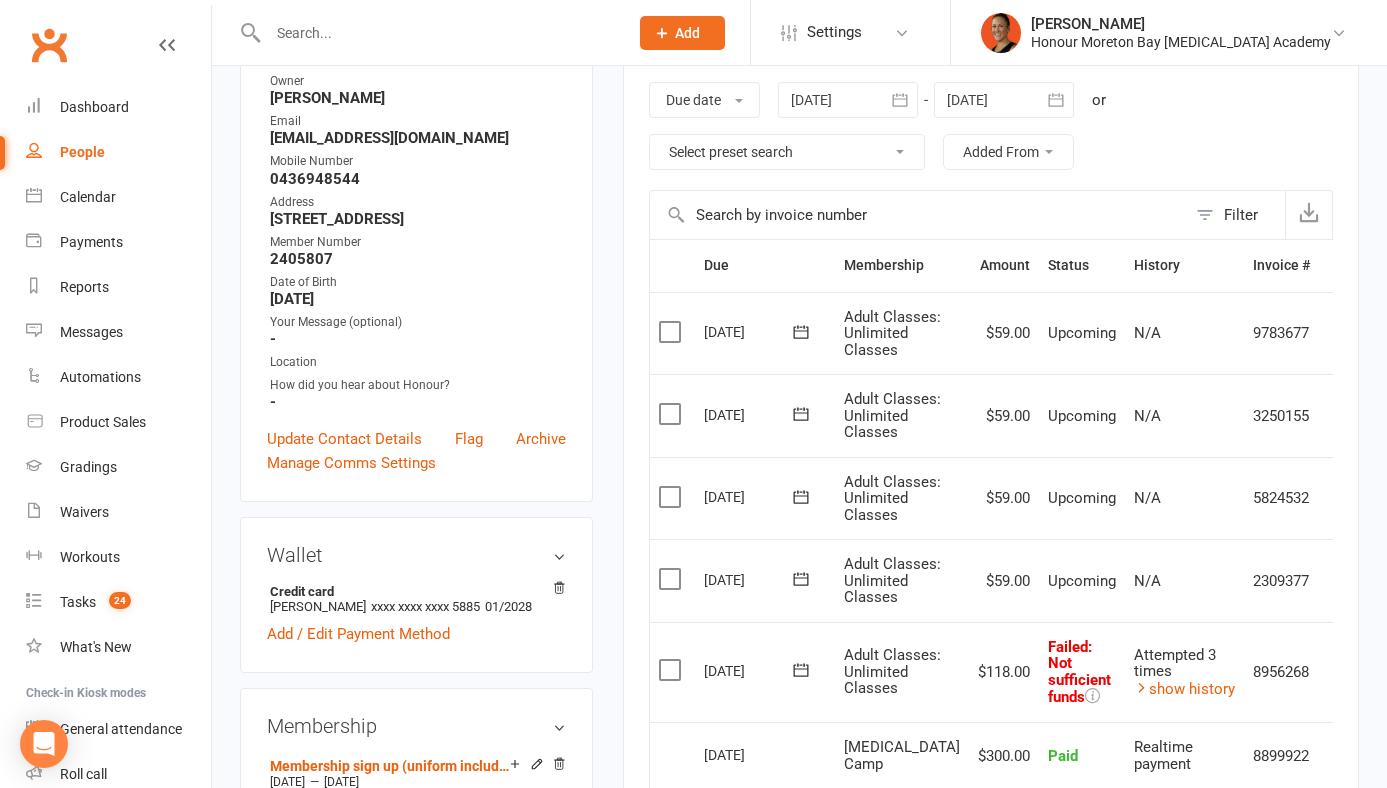 scroll, scrollTop: 0, scrollLeft: 0, axis: both 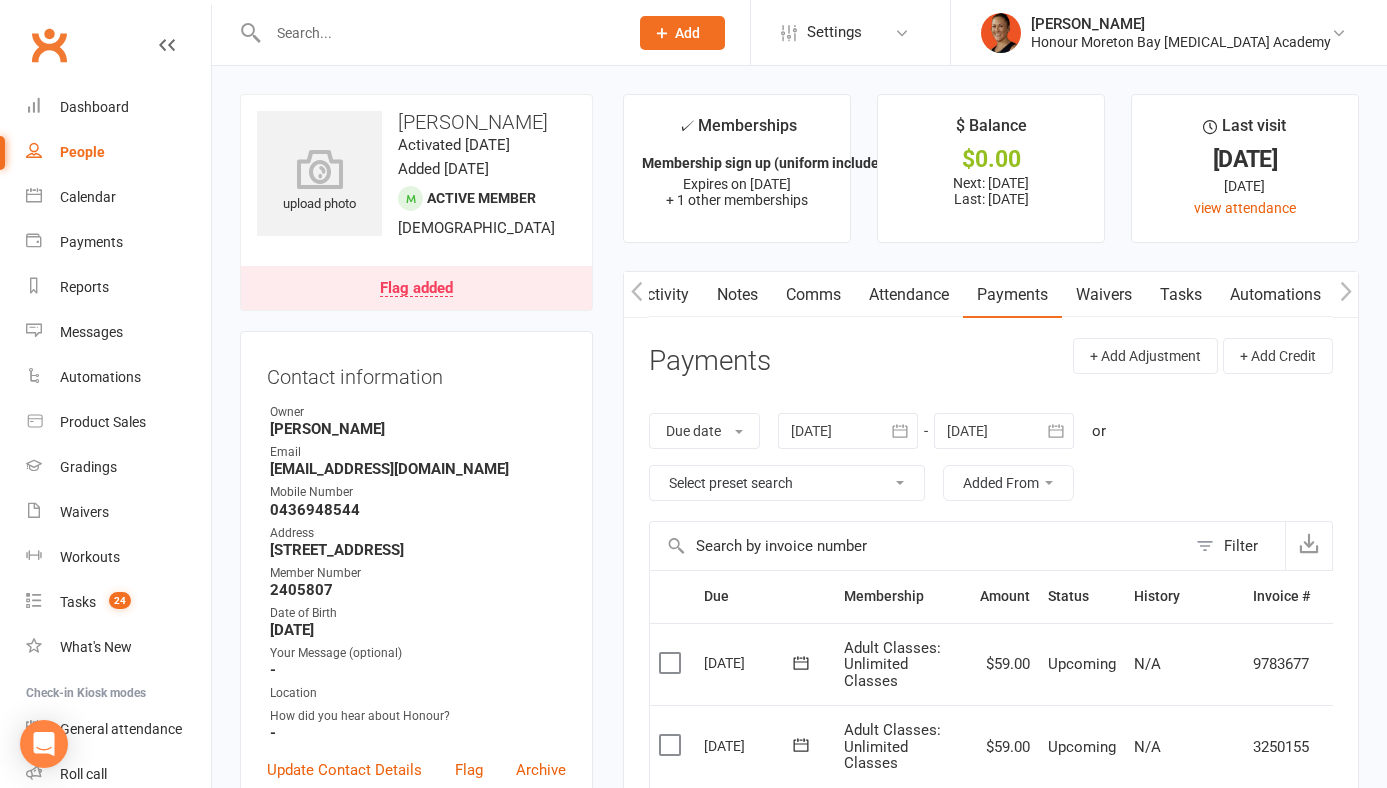 click on "Flag added" at bounding box center [416, 289] 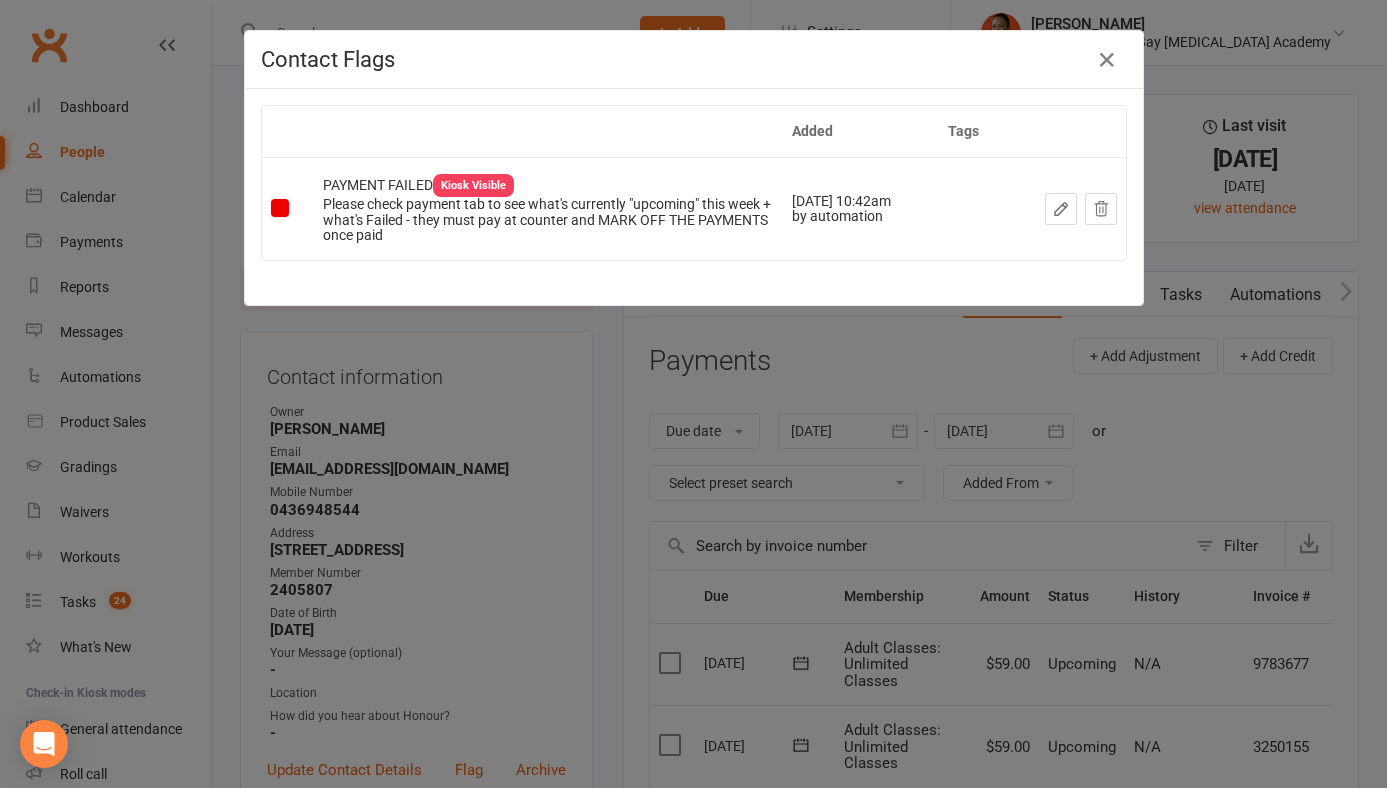 click on "Contact Flags Added Tags PAYMENT FAILED  Kiosk Visible
Please check payment tab to see what's currently "upcoming" this week + what's Failed - they must pay at counter and MARK OFF THE PAYMENTS once paid
Jun 27, 2025 10:42am by automation" at bounding box center [693, 394] 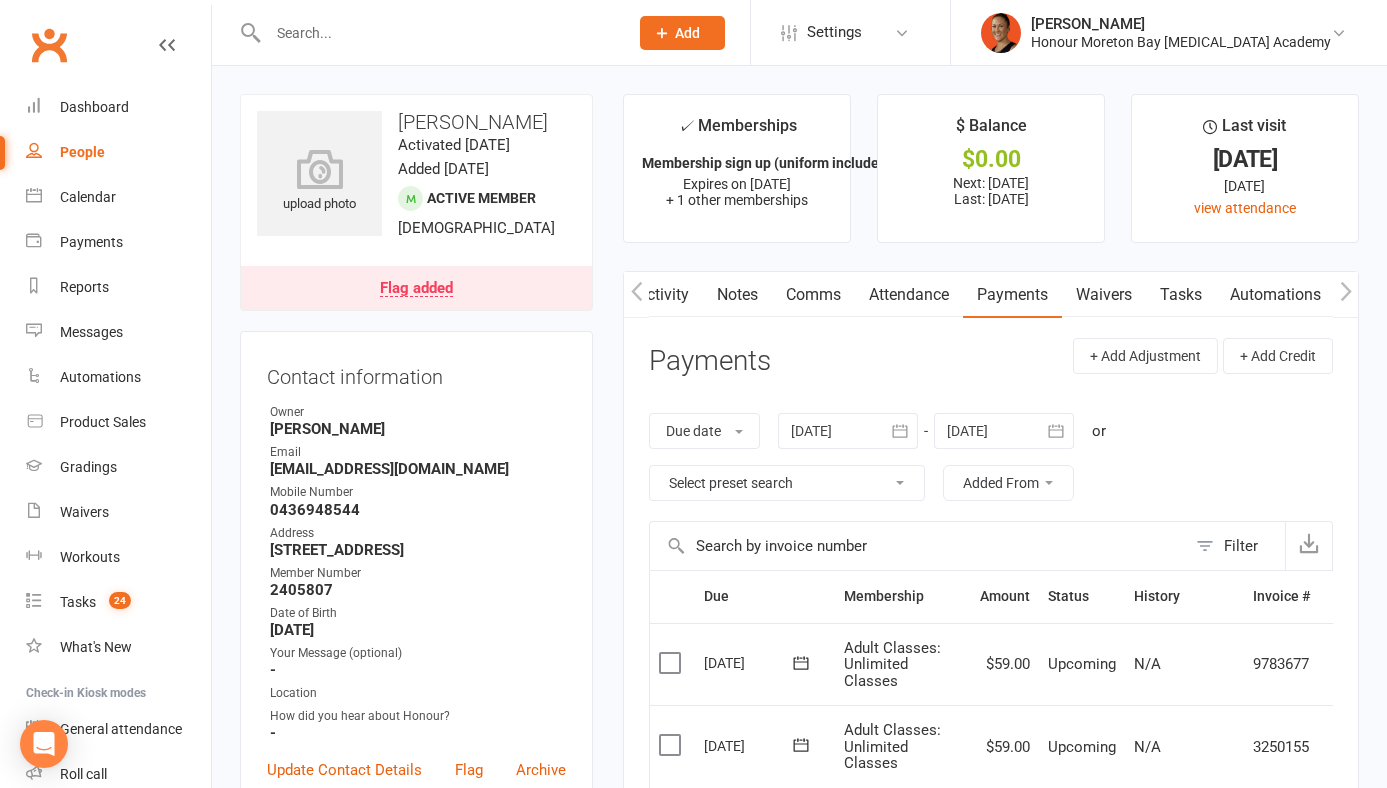 click on "Tasks" at bounding box center (1181, 295) 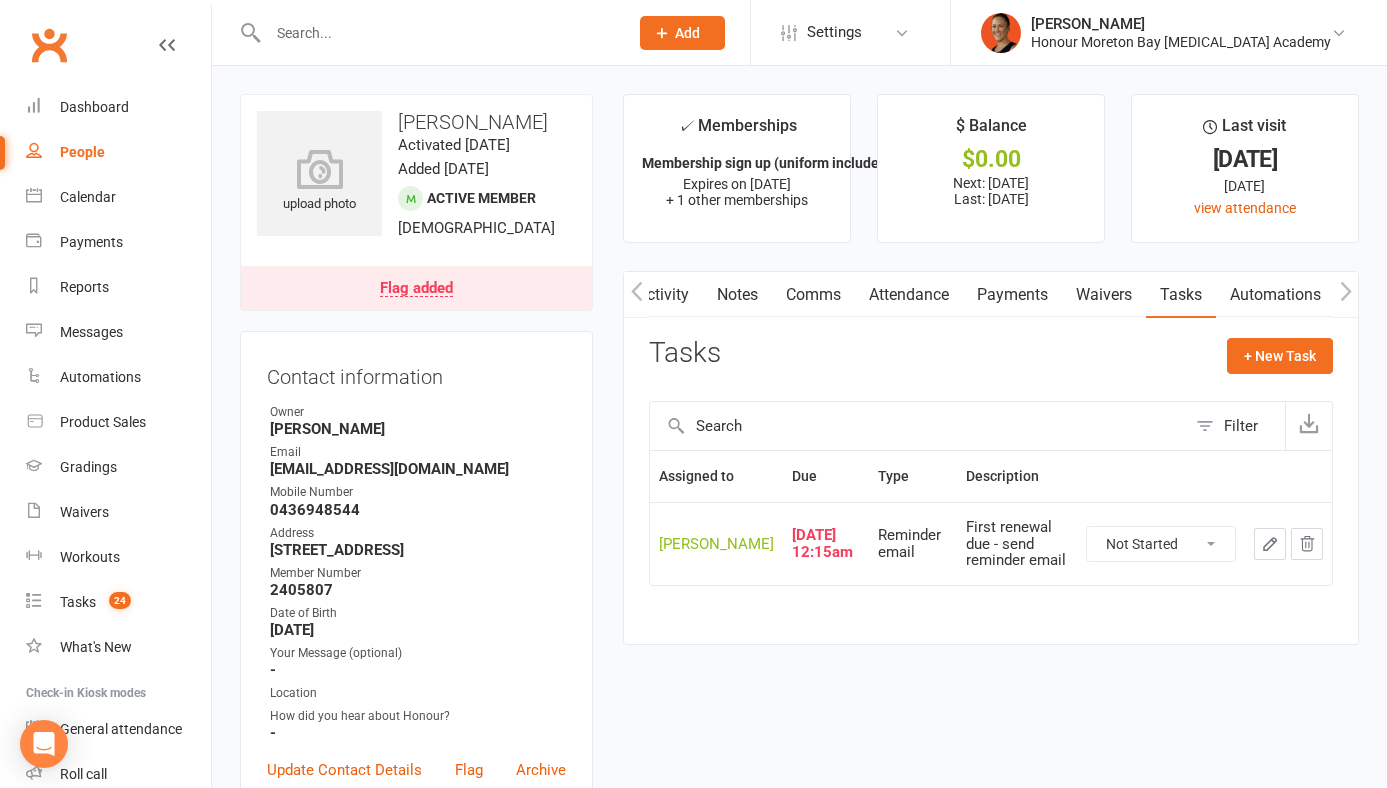 click on "Flag added" at bounding box center (416, 289) 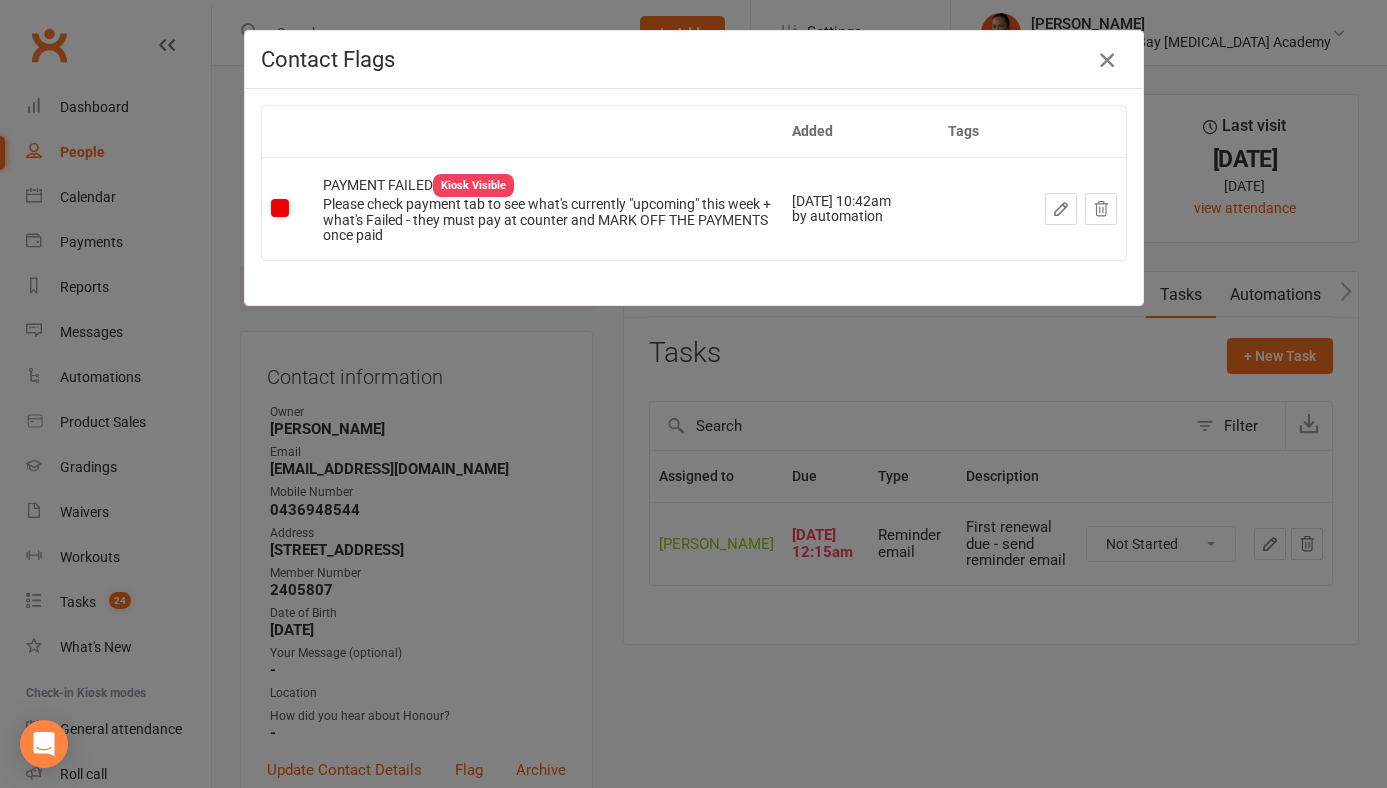click at bounding box center (1107, 60) 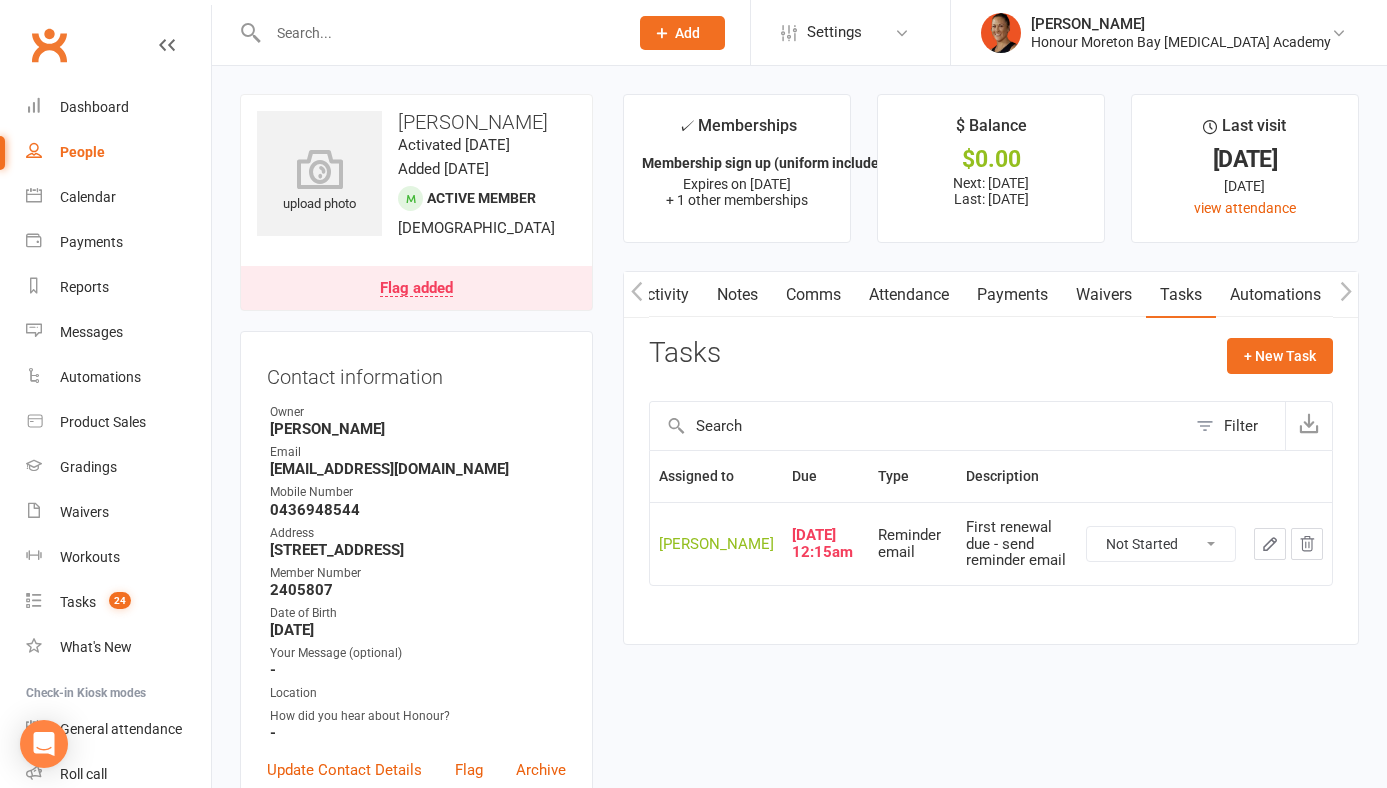 click on "Payments" at bounding box center (1012, 295) 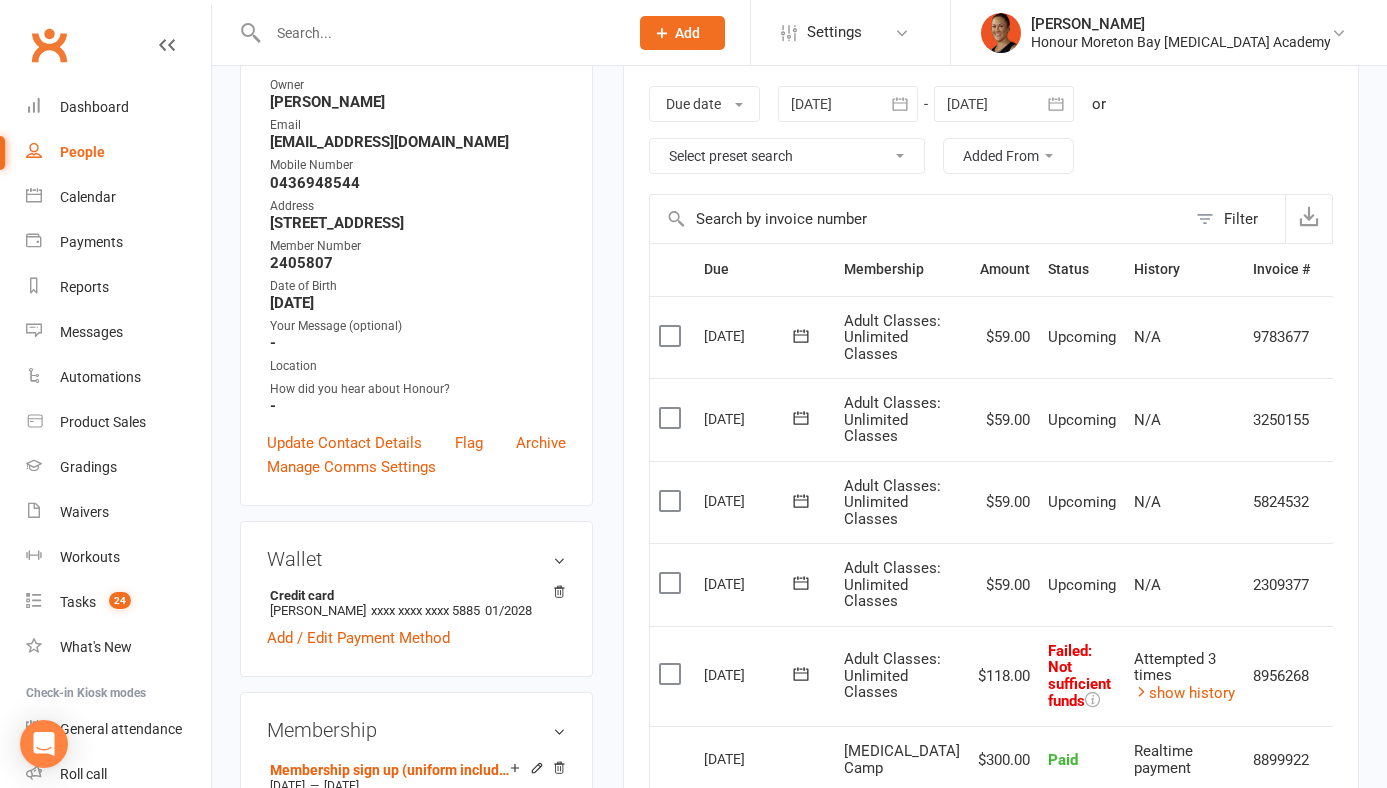 scroll, scrollTop: 0, scrollLeft: 0, axis: both 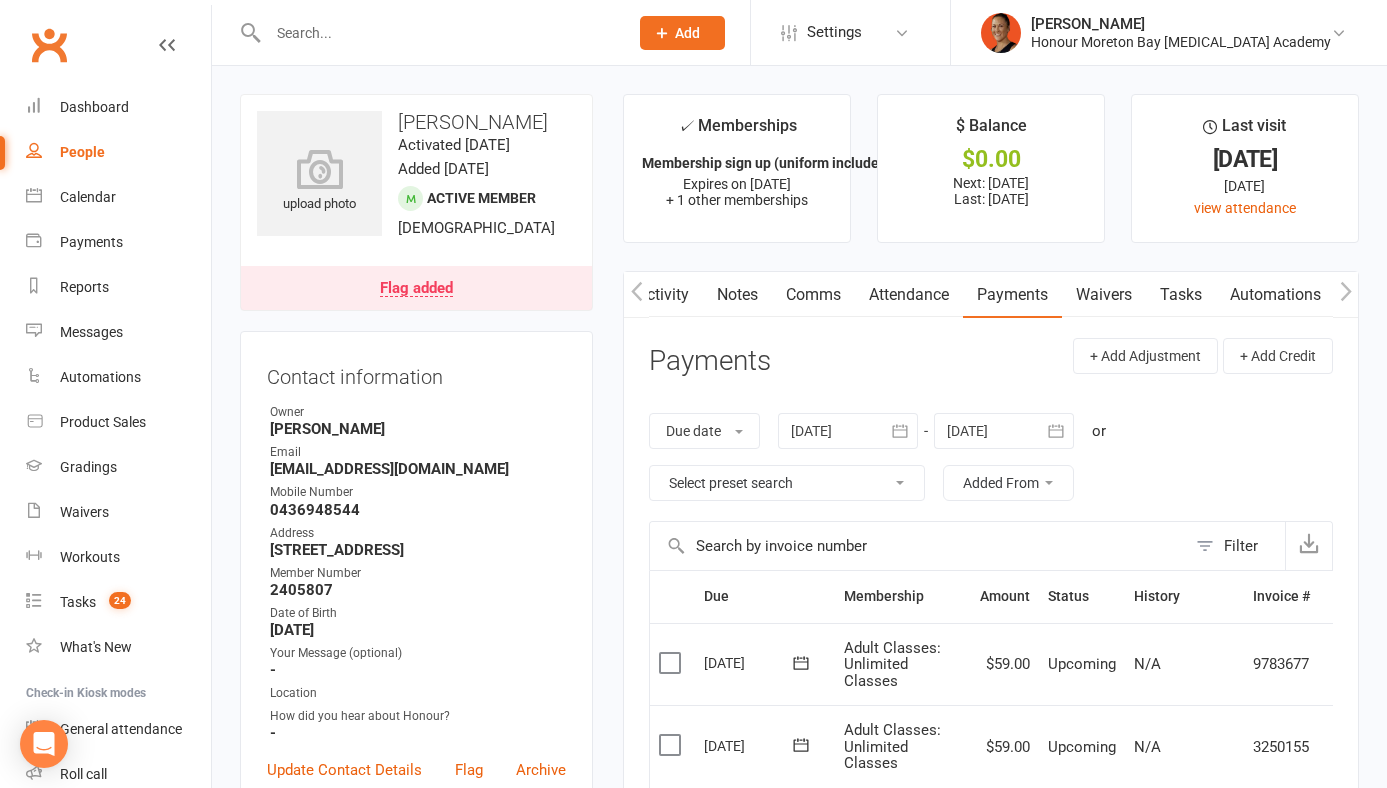 click on "Flag added" at bounding box center [416, 288] 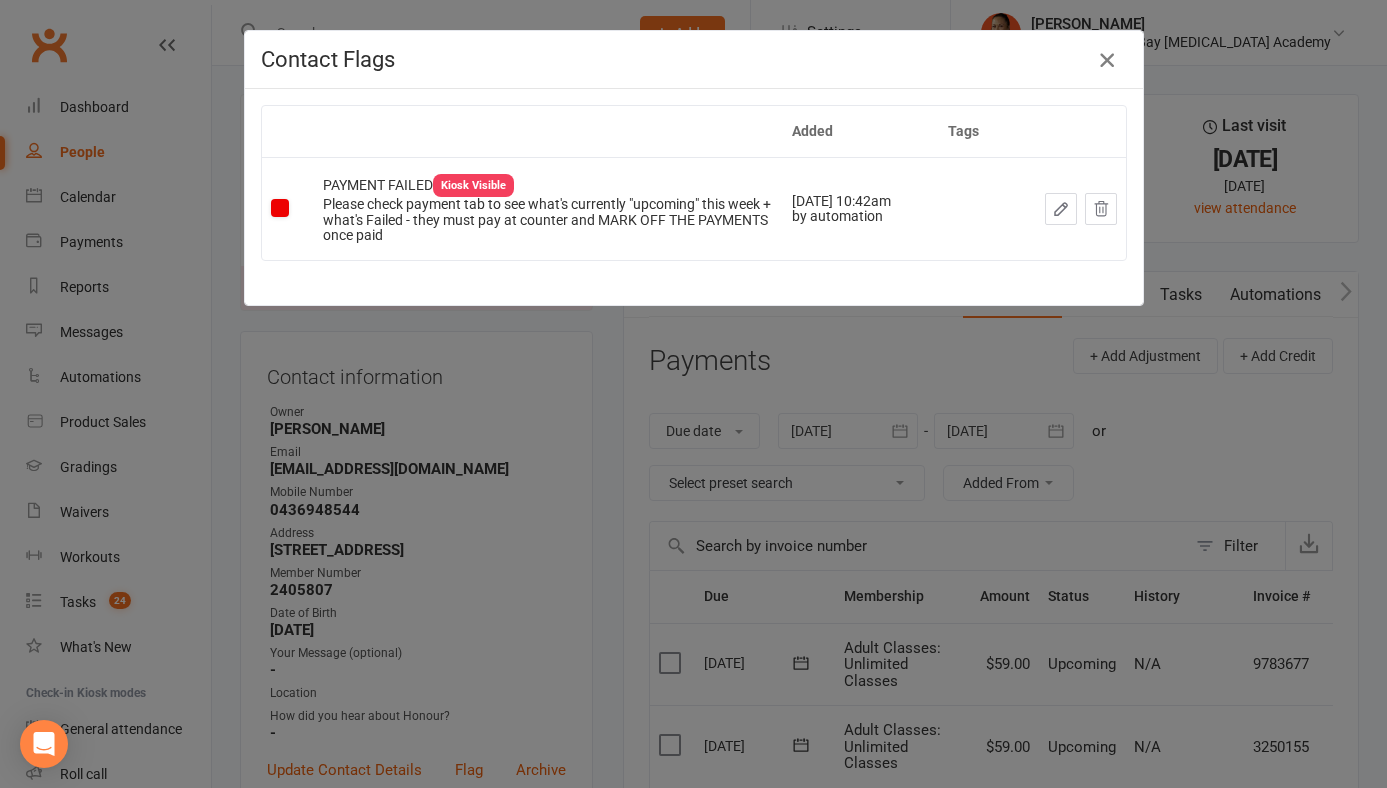click at bounding box center (1107, 60) 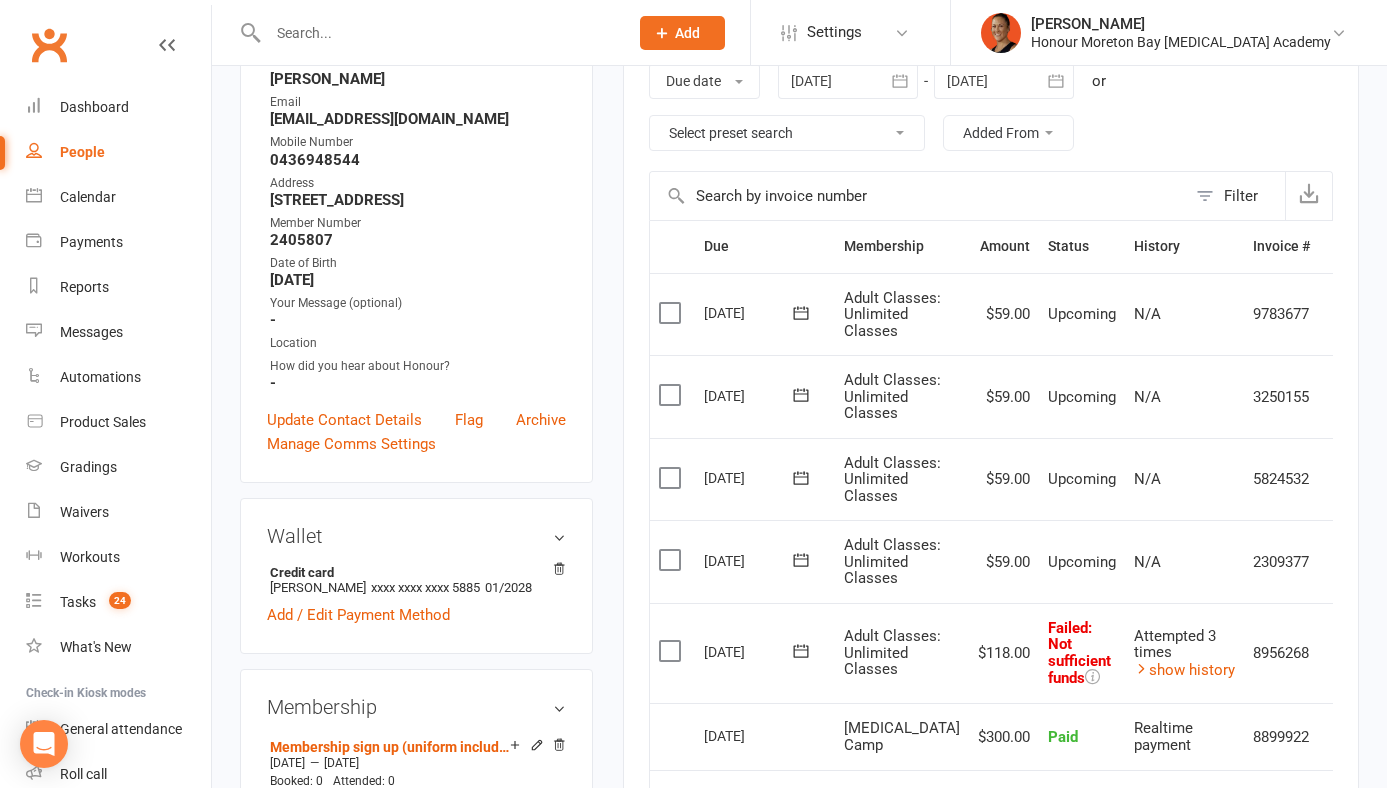 scroll, scrollTop: 361, scrollLeft: 0, axis: vertical 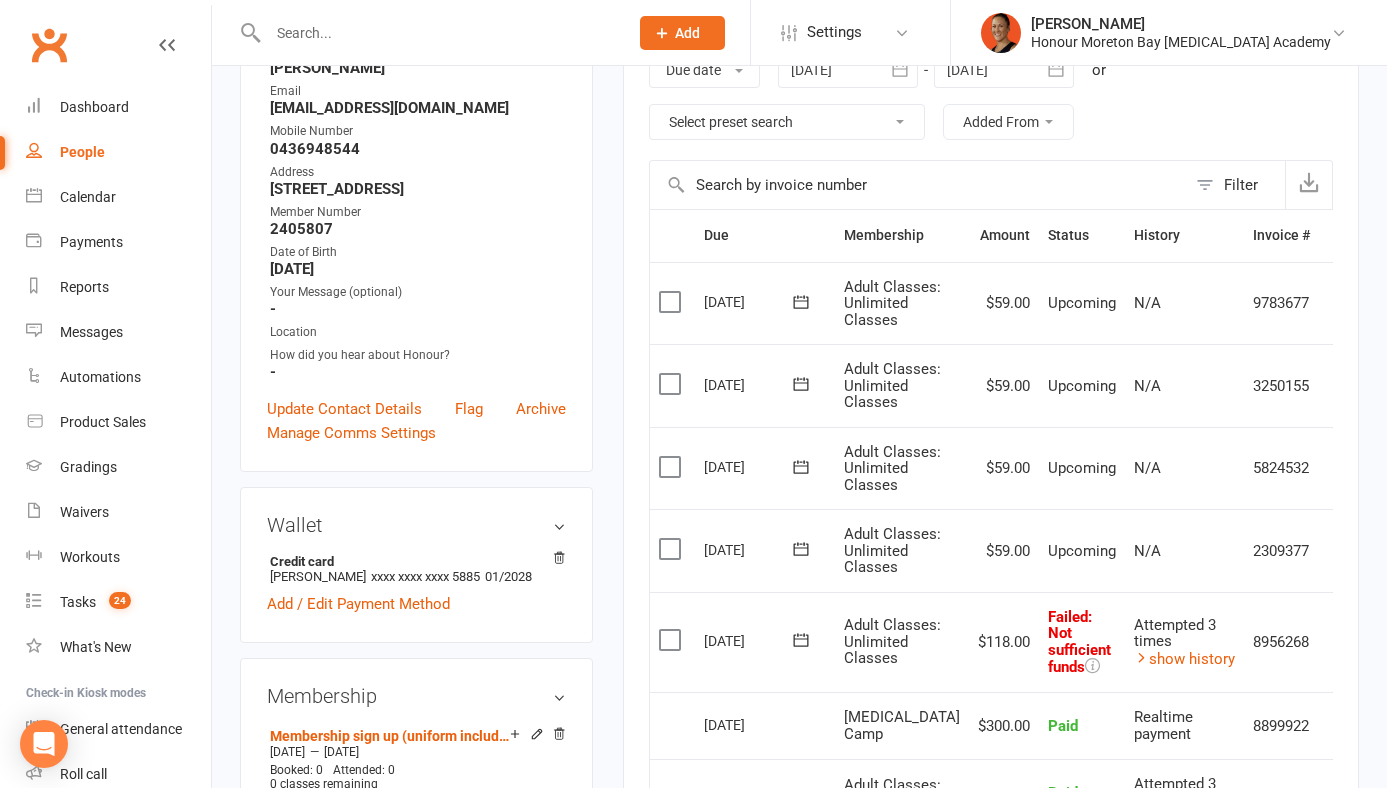 click on "Upcoming" at bounding box center [1082, 386] 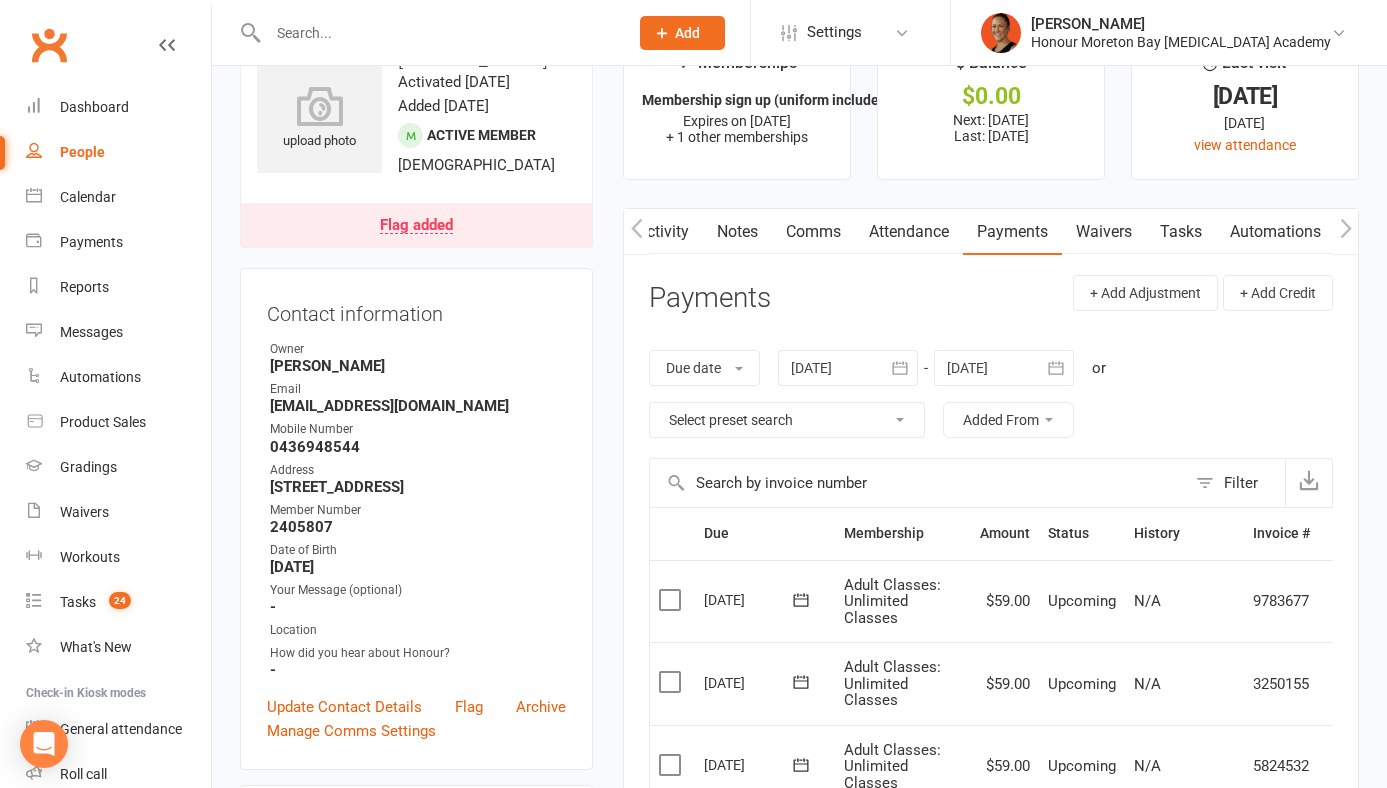 scroll, scrollTop: 0, scrollLeft: 0, axis: both 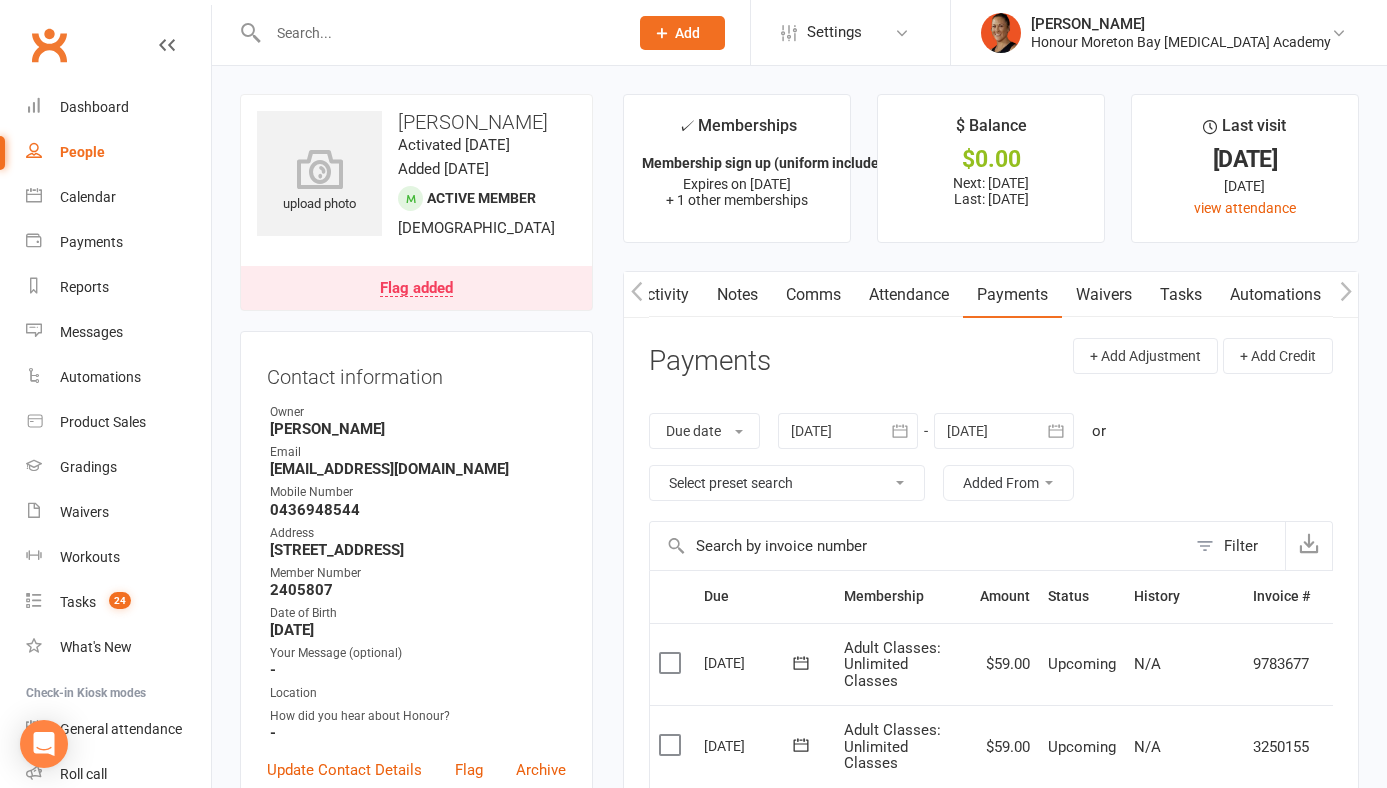 click on "Tasks" at bounding box center (1181, 295) 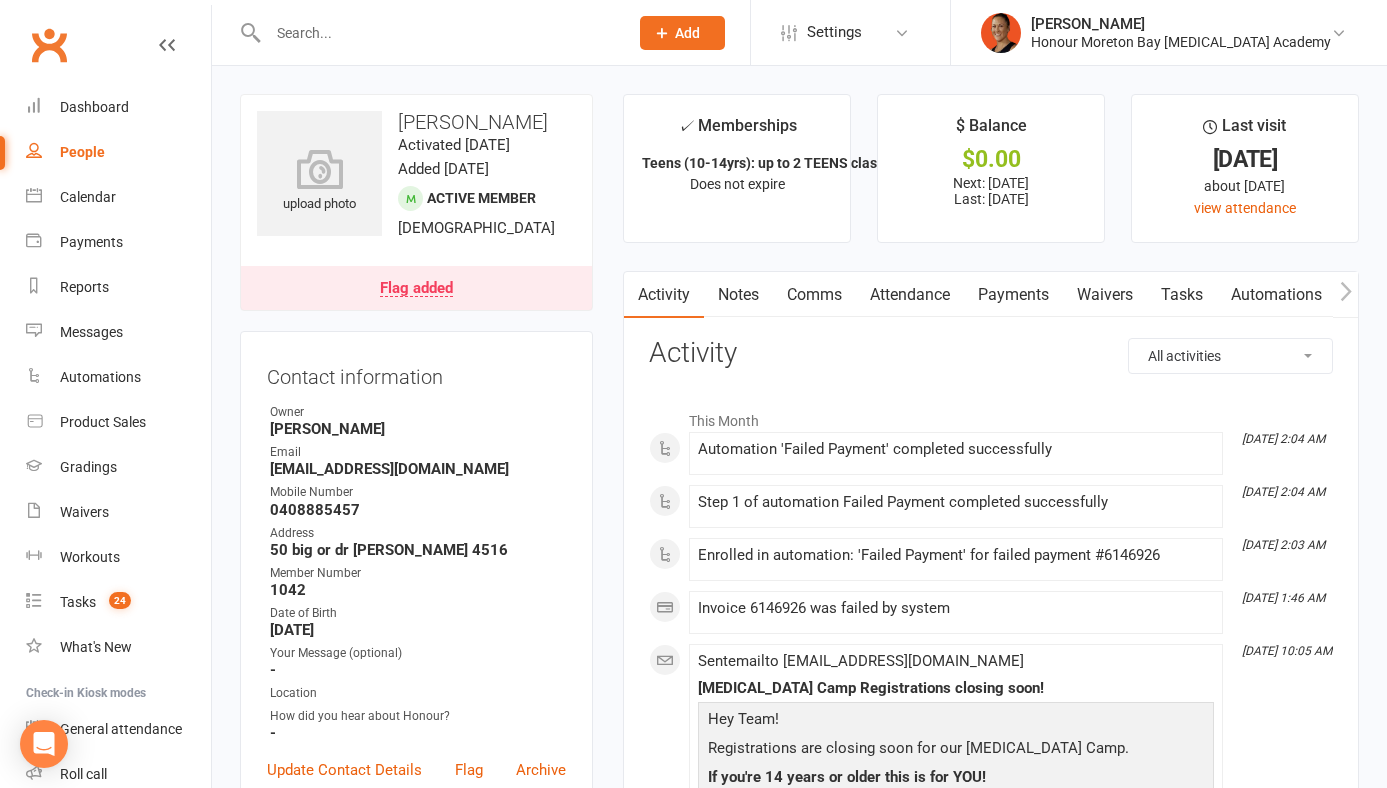 scroll, scrollTop: 0, scrollLeft: 0, axis: both 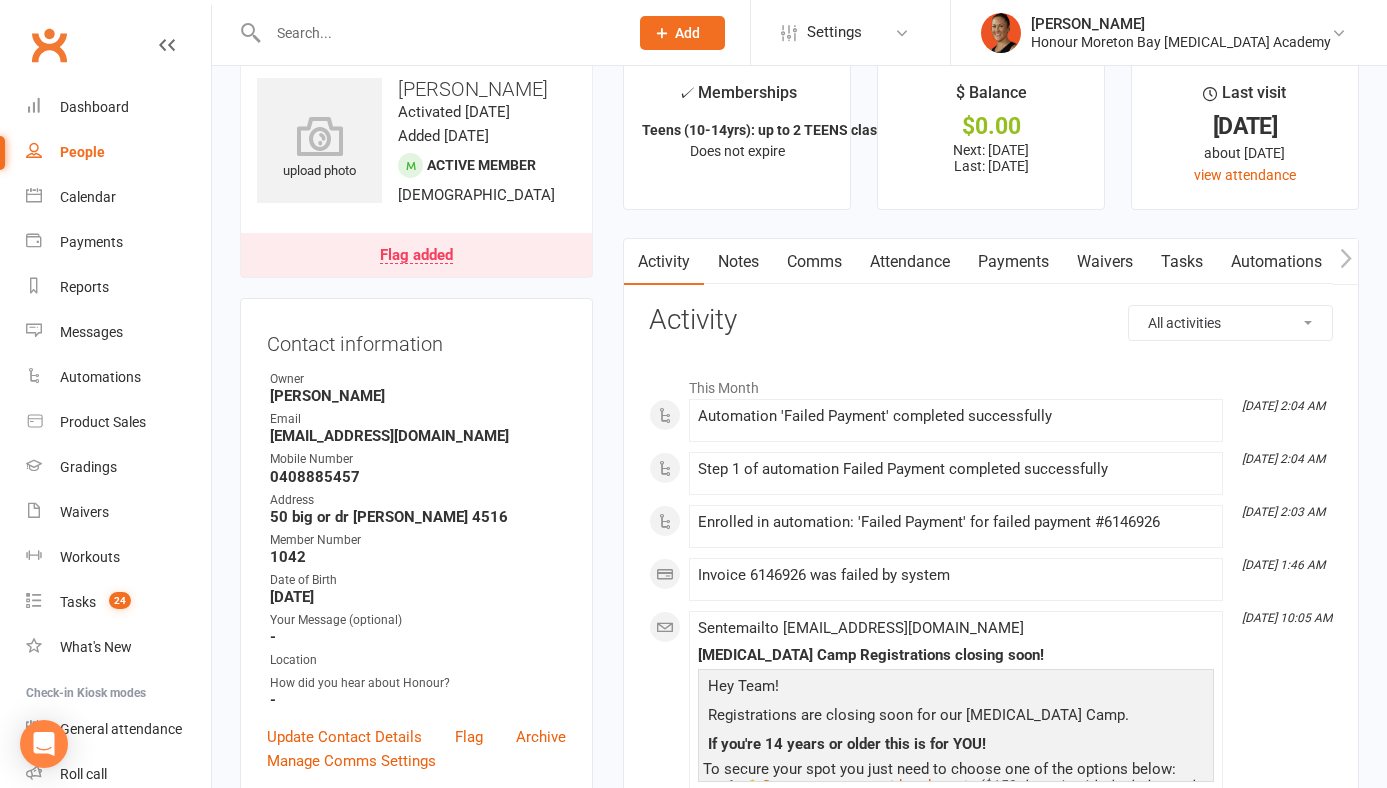 click on "Payments" at bounding box center [1013, 262] 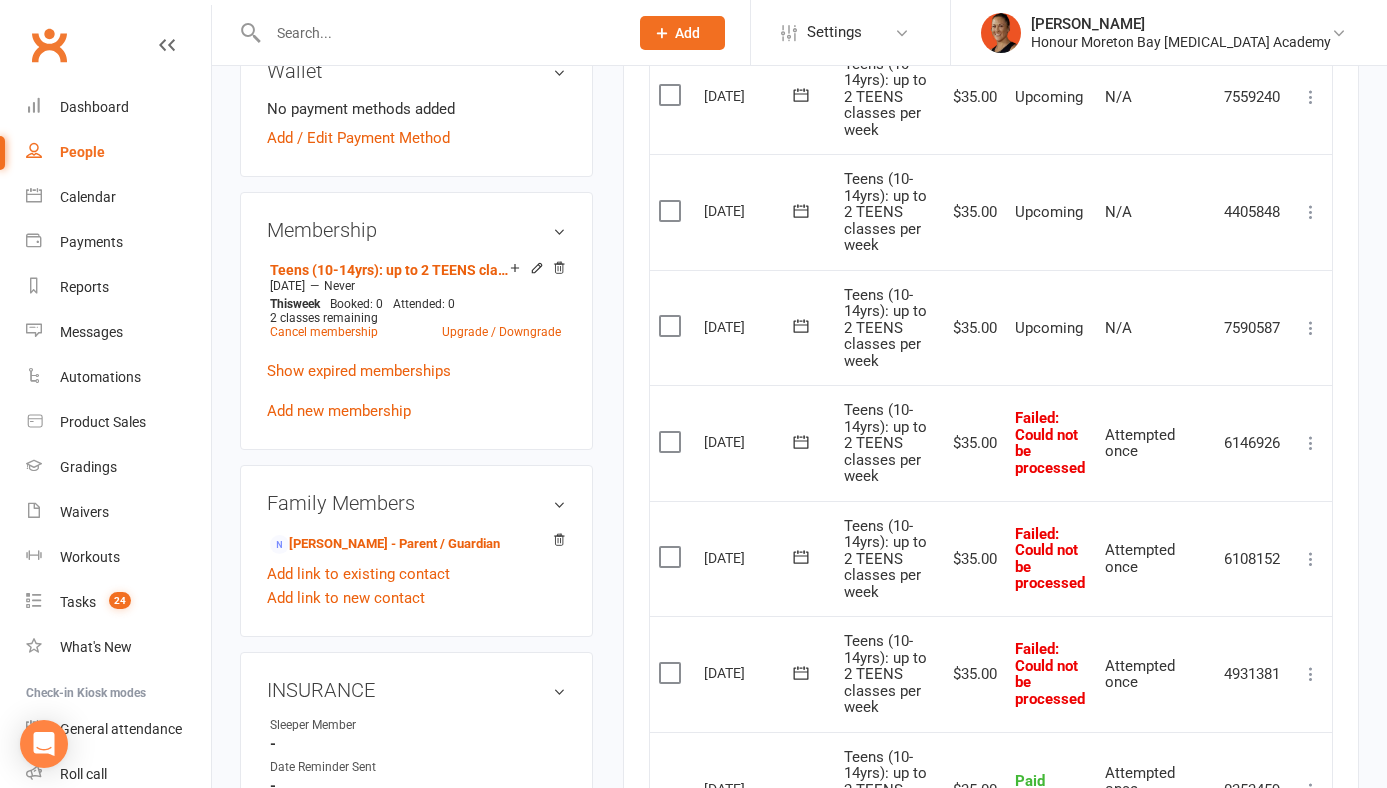 scroll, scrollTop: 0, scrollLeft: 0, axis: both 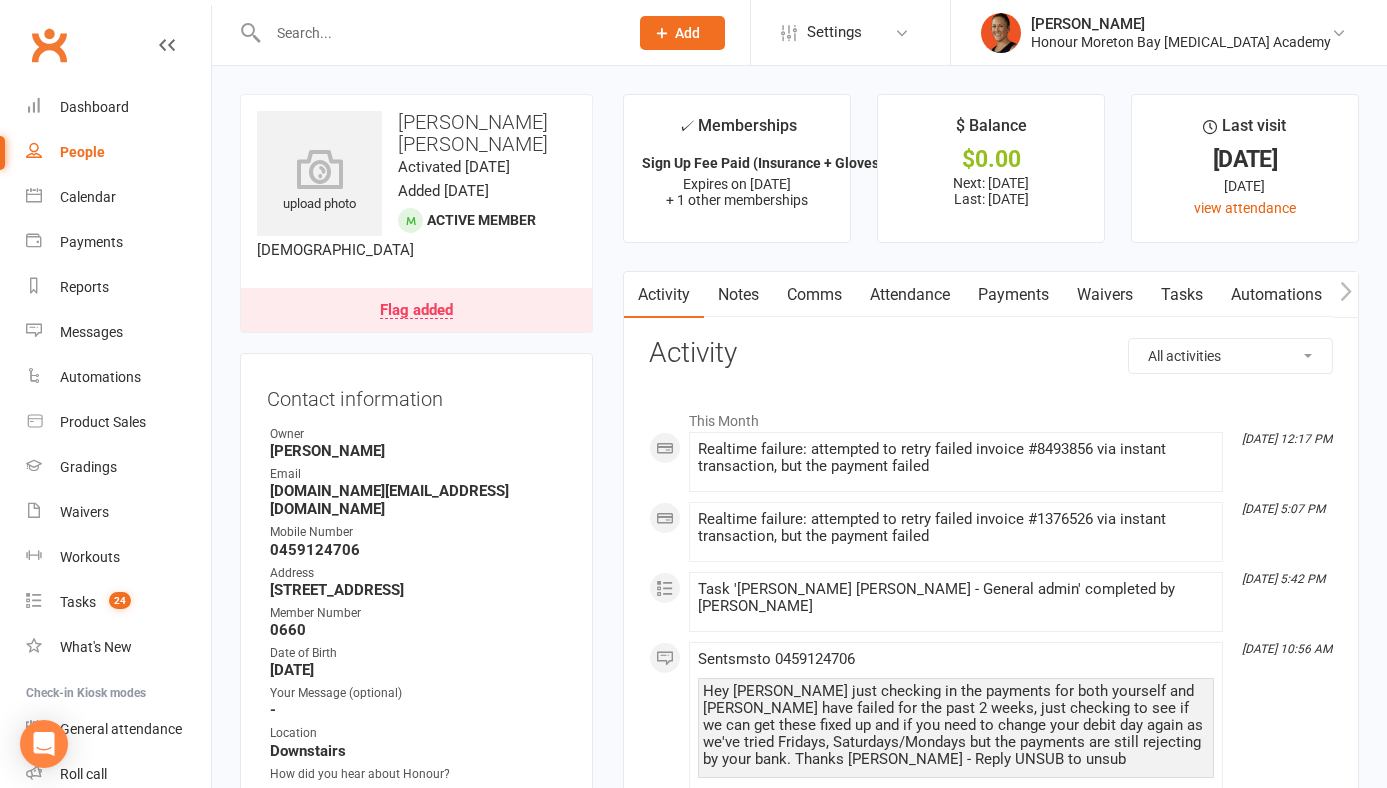 click on "Payments" at bounding box center [1013, 295] 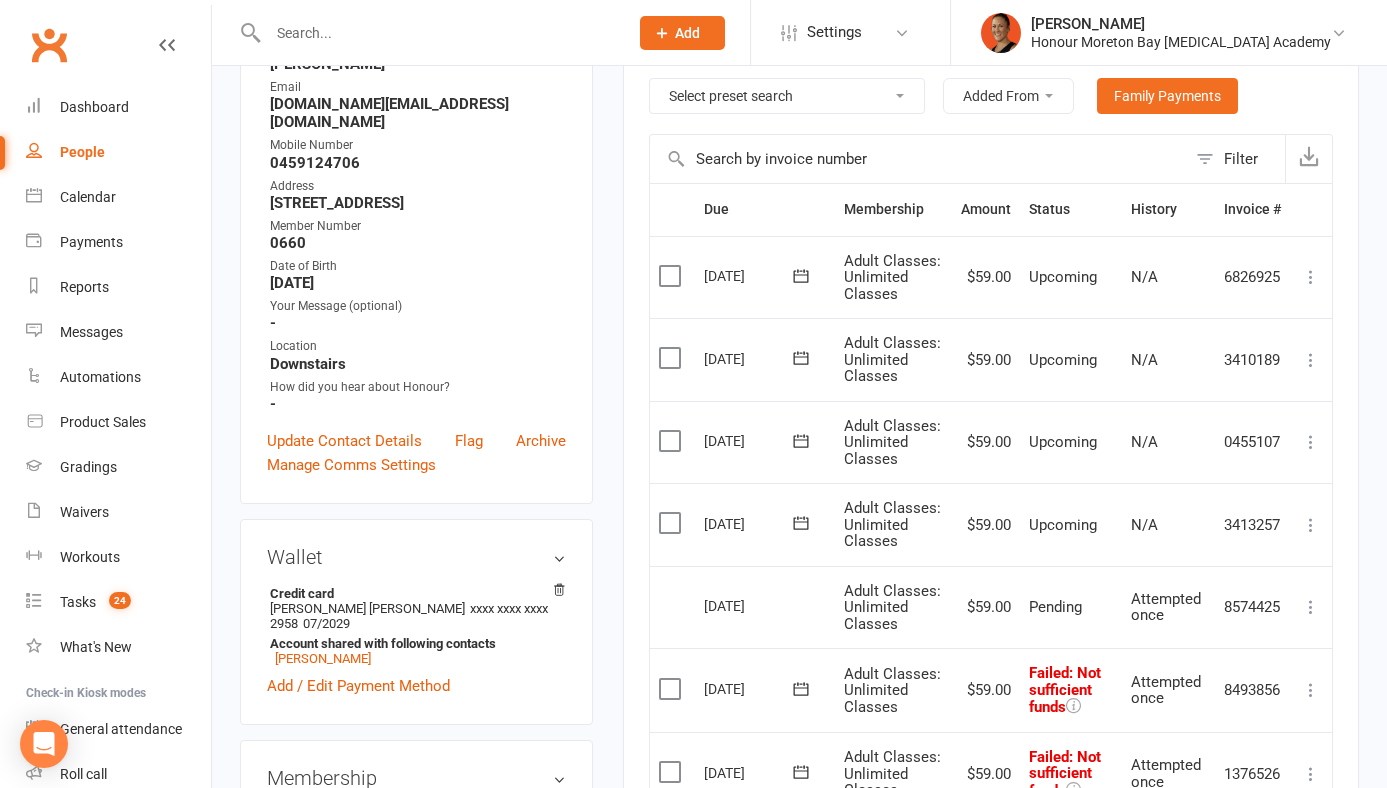 scroll, scrollTop: 759, scrollLeft: 0, axis: vertical 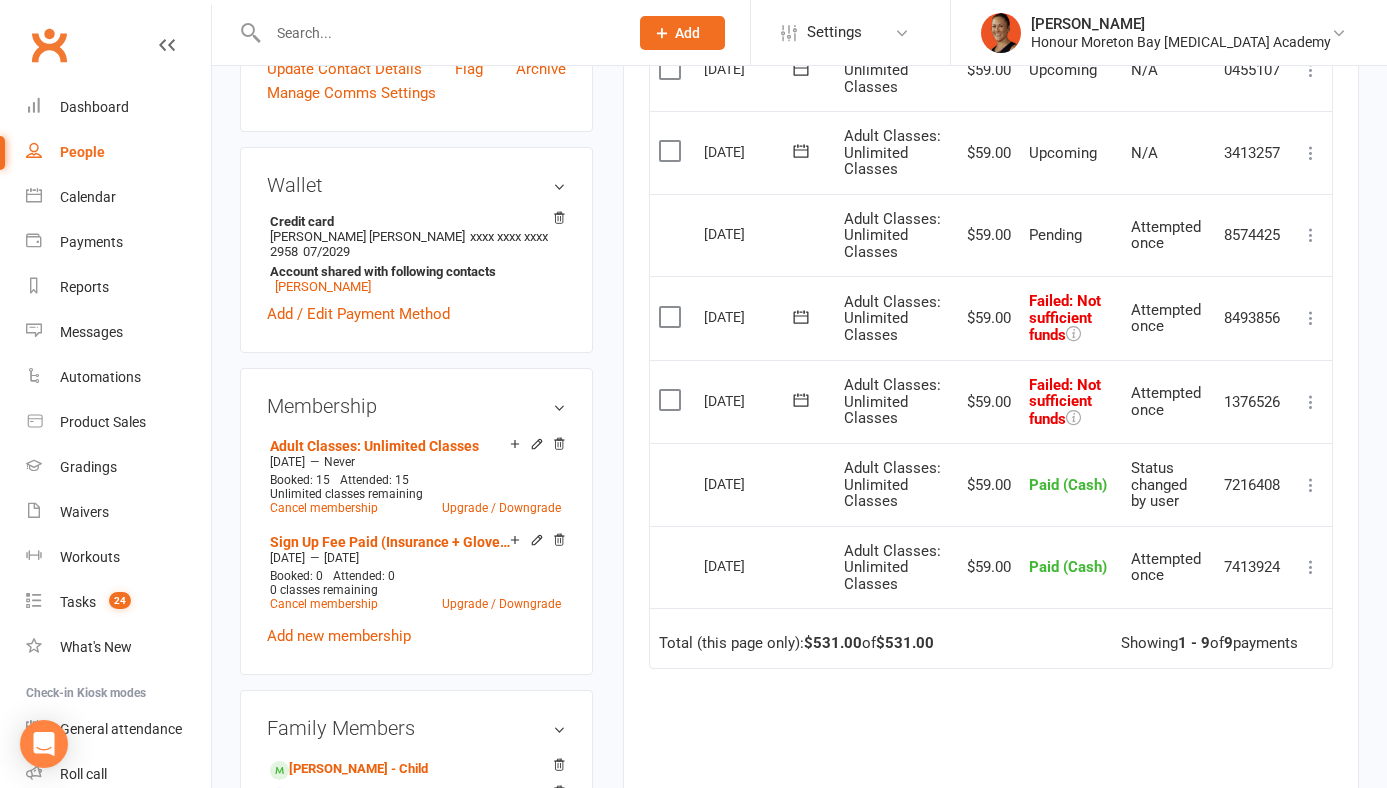 click at bounding box center [1311, 318] 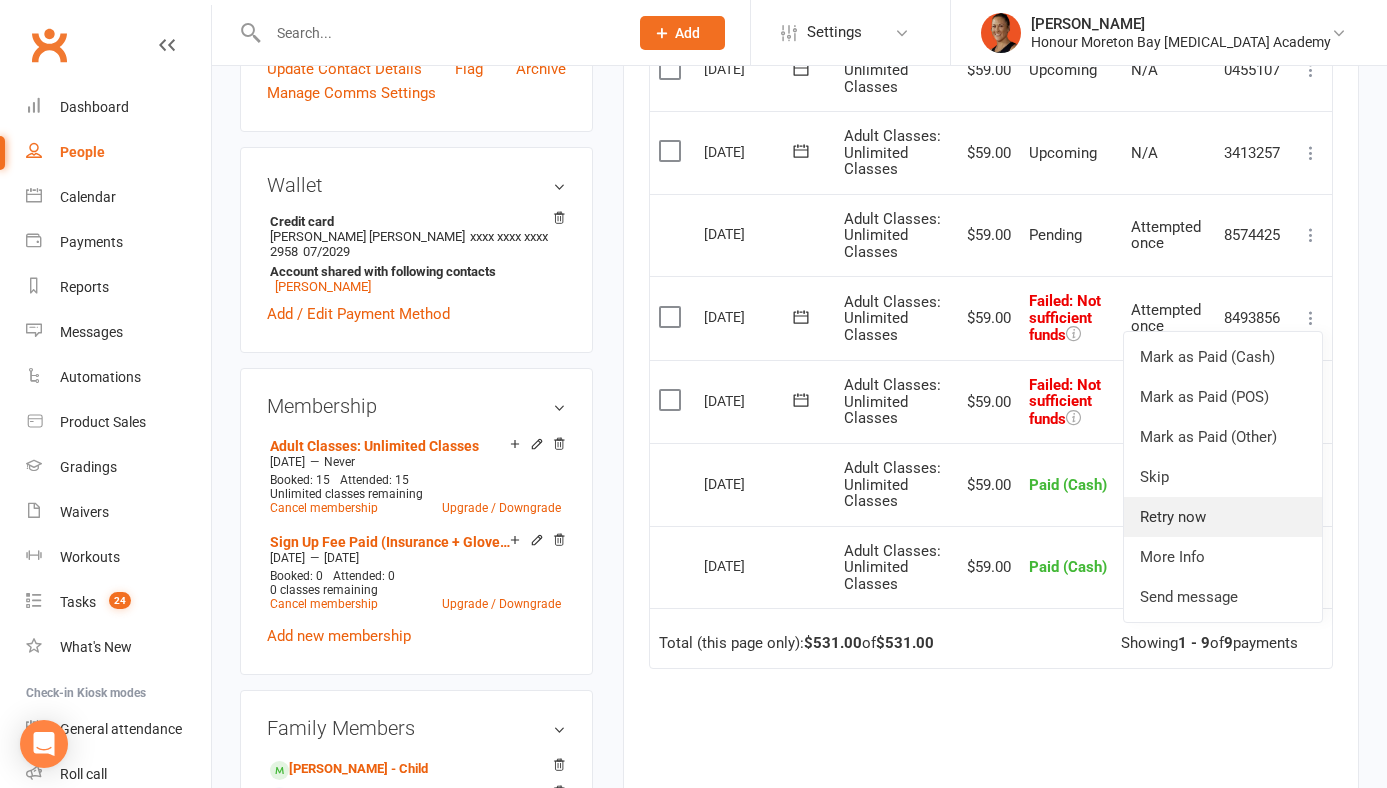 click on "Retry now" at bounding box center [1223, 517] 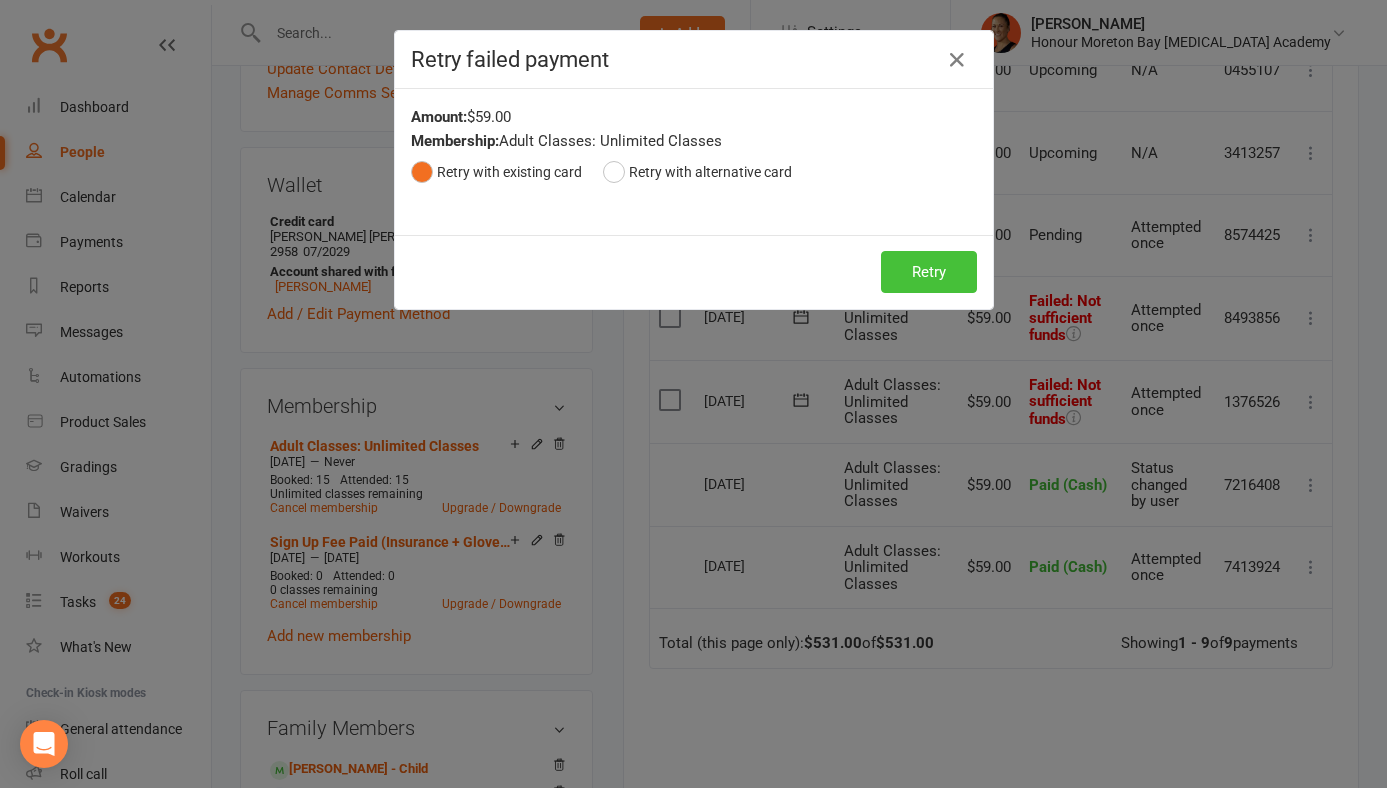 click on "Retry" at bounding box center [929, 272] 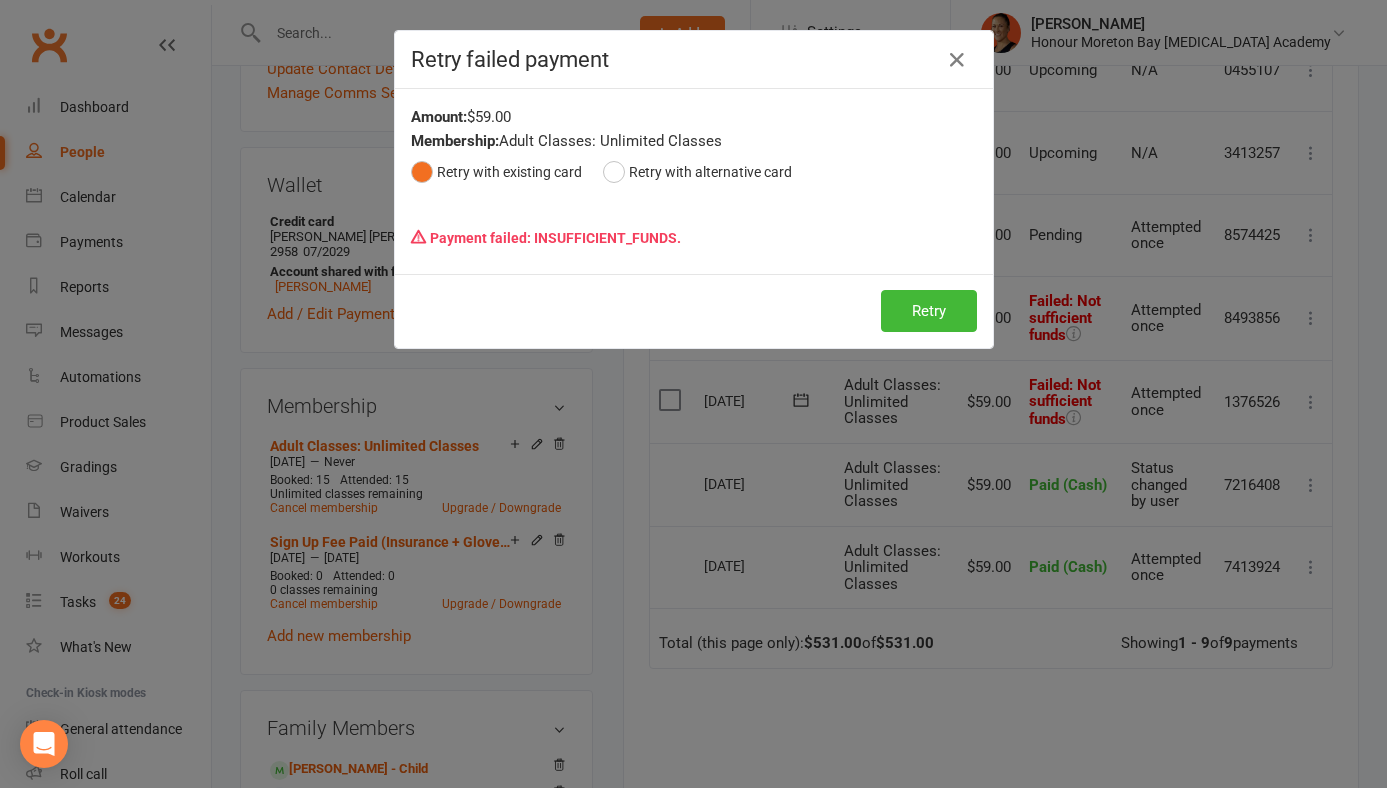 click on "Retry failed payment" at bounding box center (694, 60) 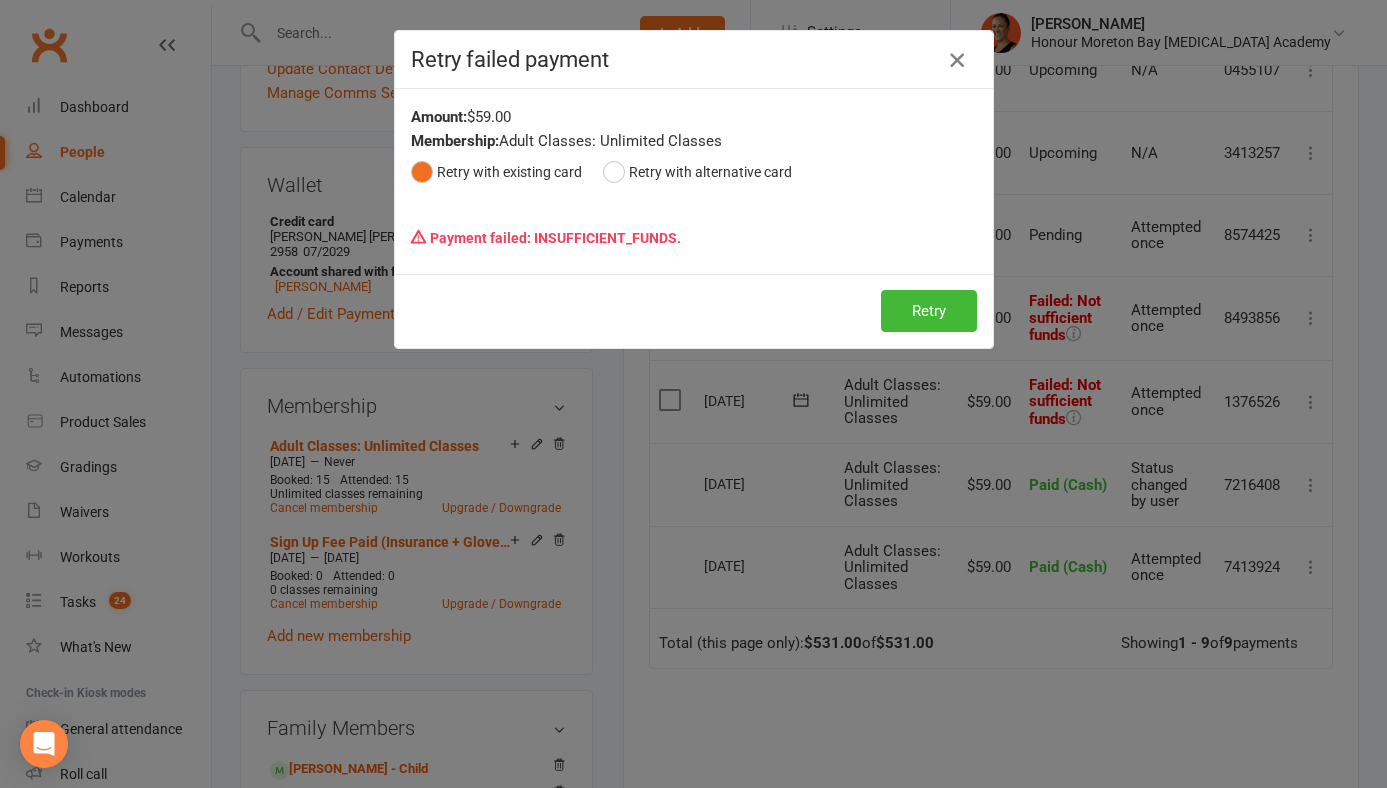 click at bounding box center (957, 60) 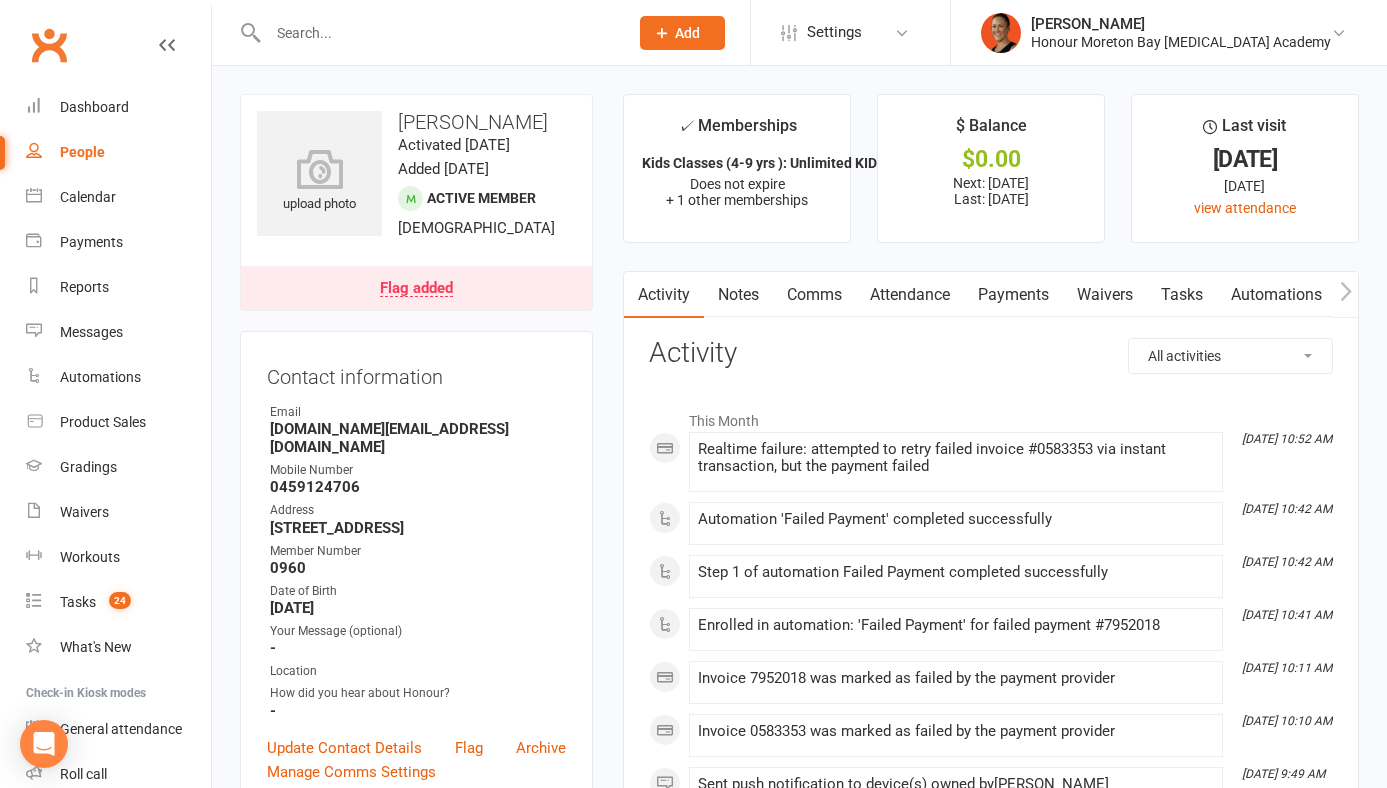 scroll, scrollTop: 0, scrollLeft: 0, axis: both 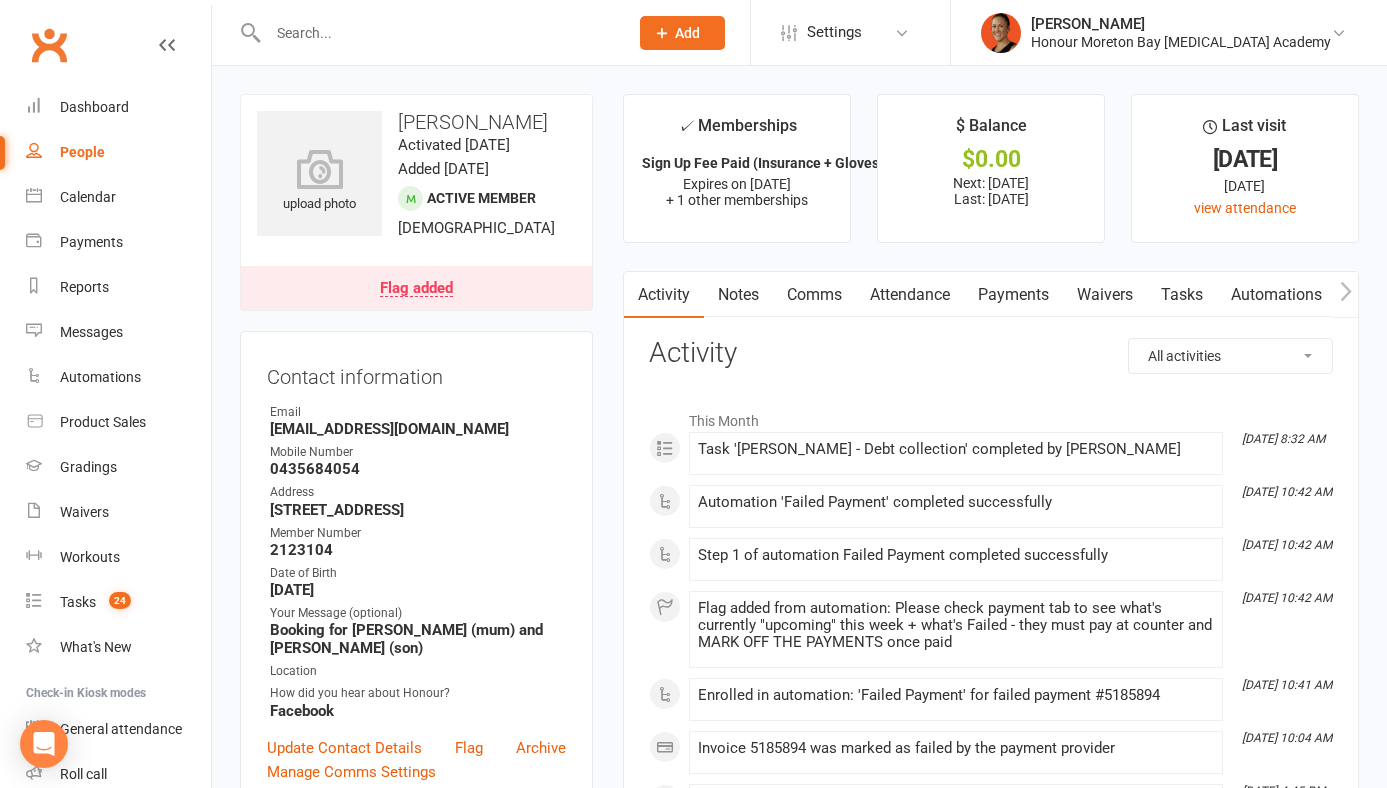 click on "Payments" at bounding box center [1013, 295] 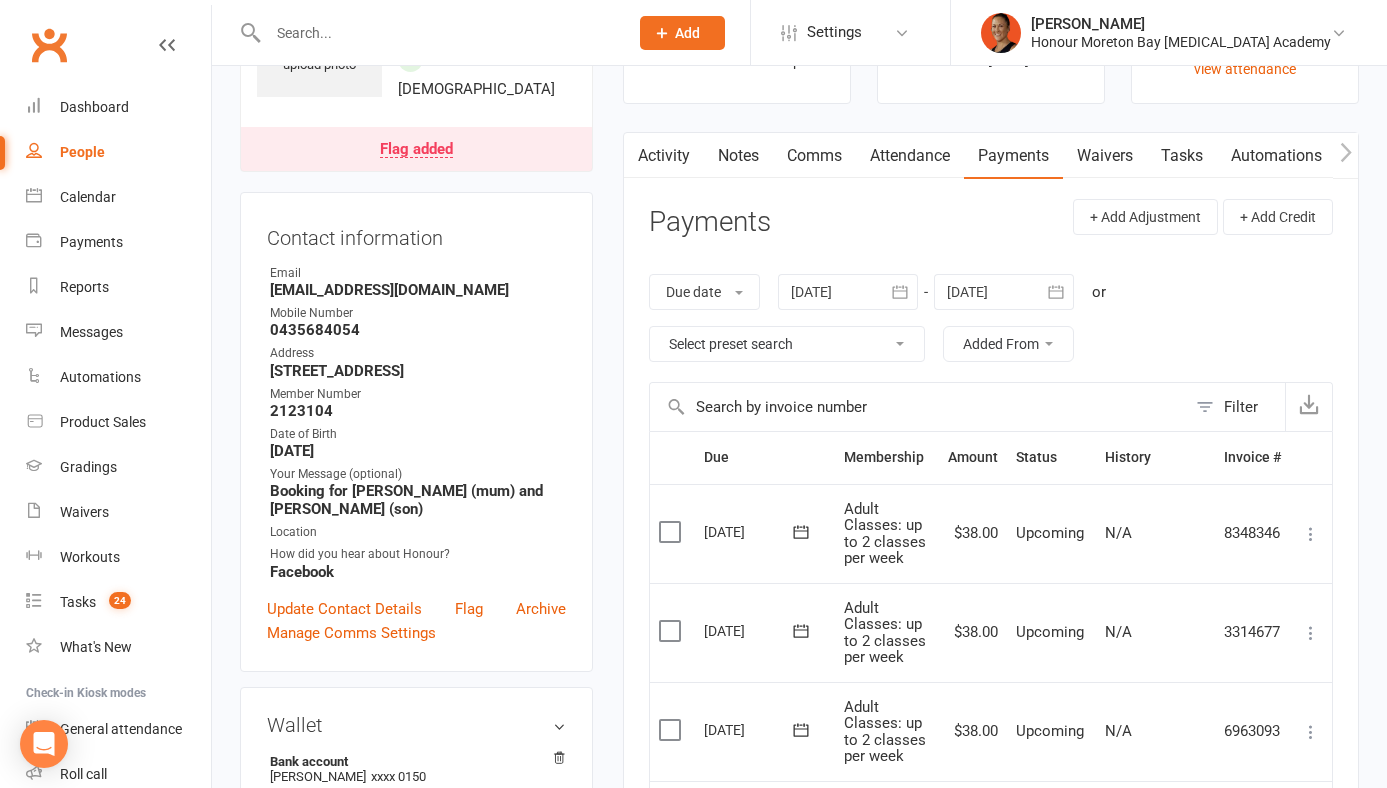 scroll, scrollTop: 0, scrollLeft: 0, axis: both 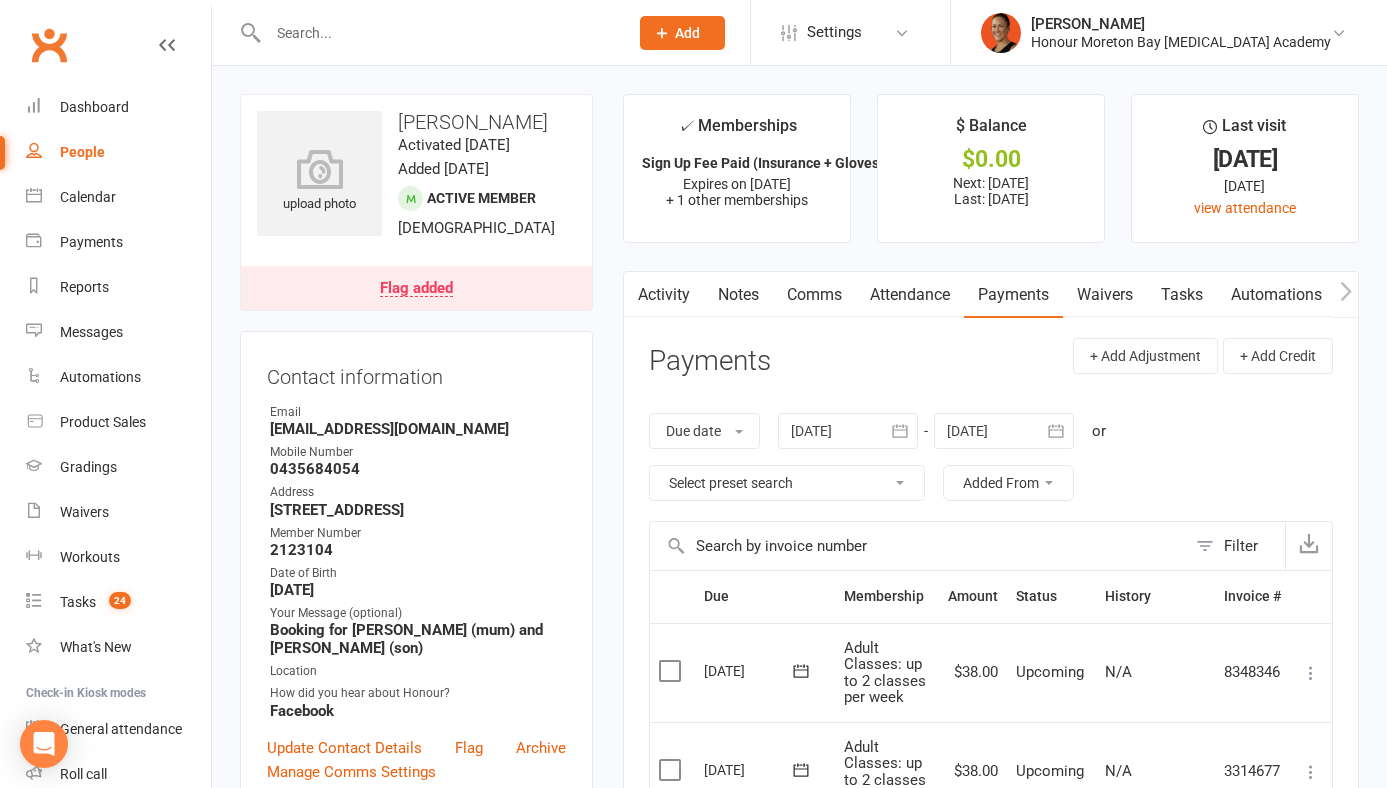 click on "Notes" at bounding box center [738, 295] 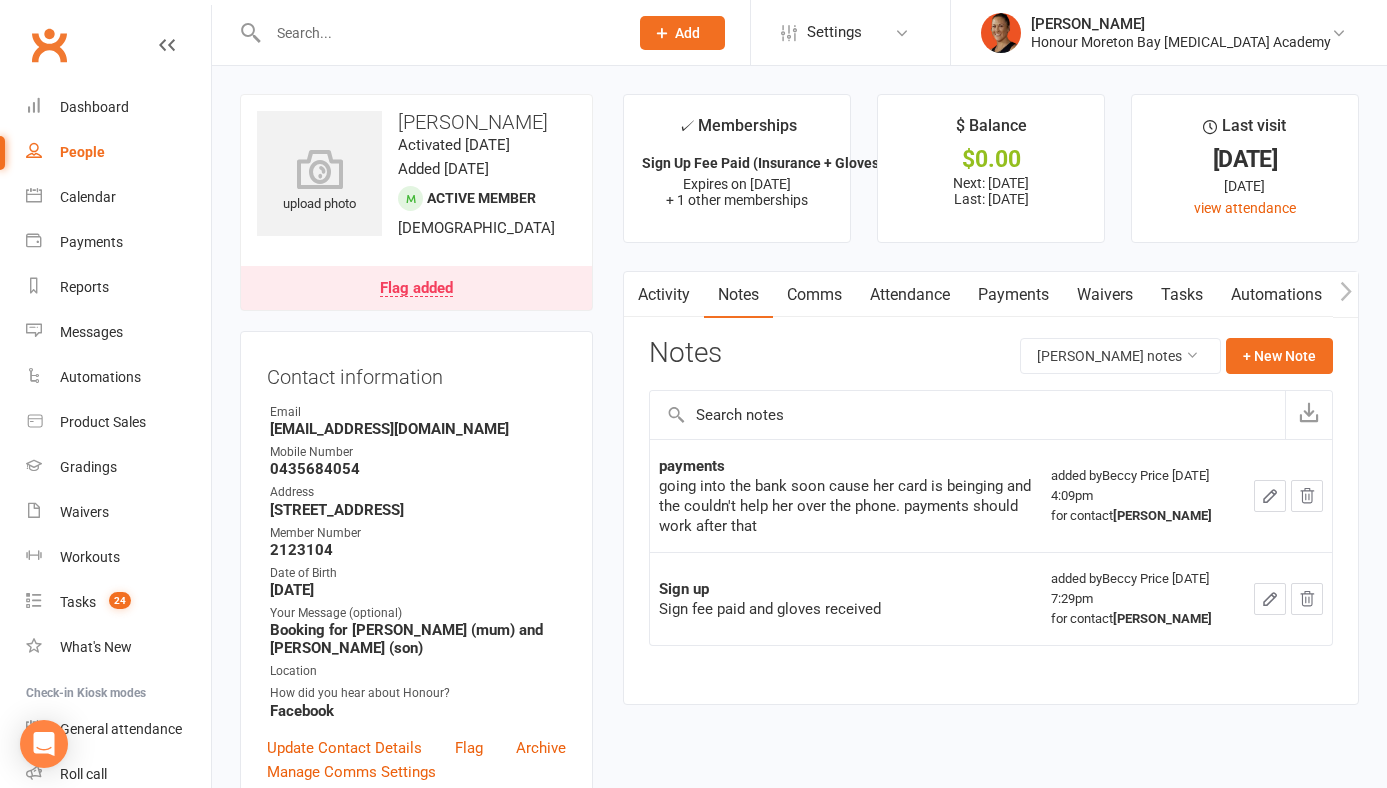 click on "Payments" at bounding box center [1013, 295] 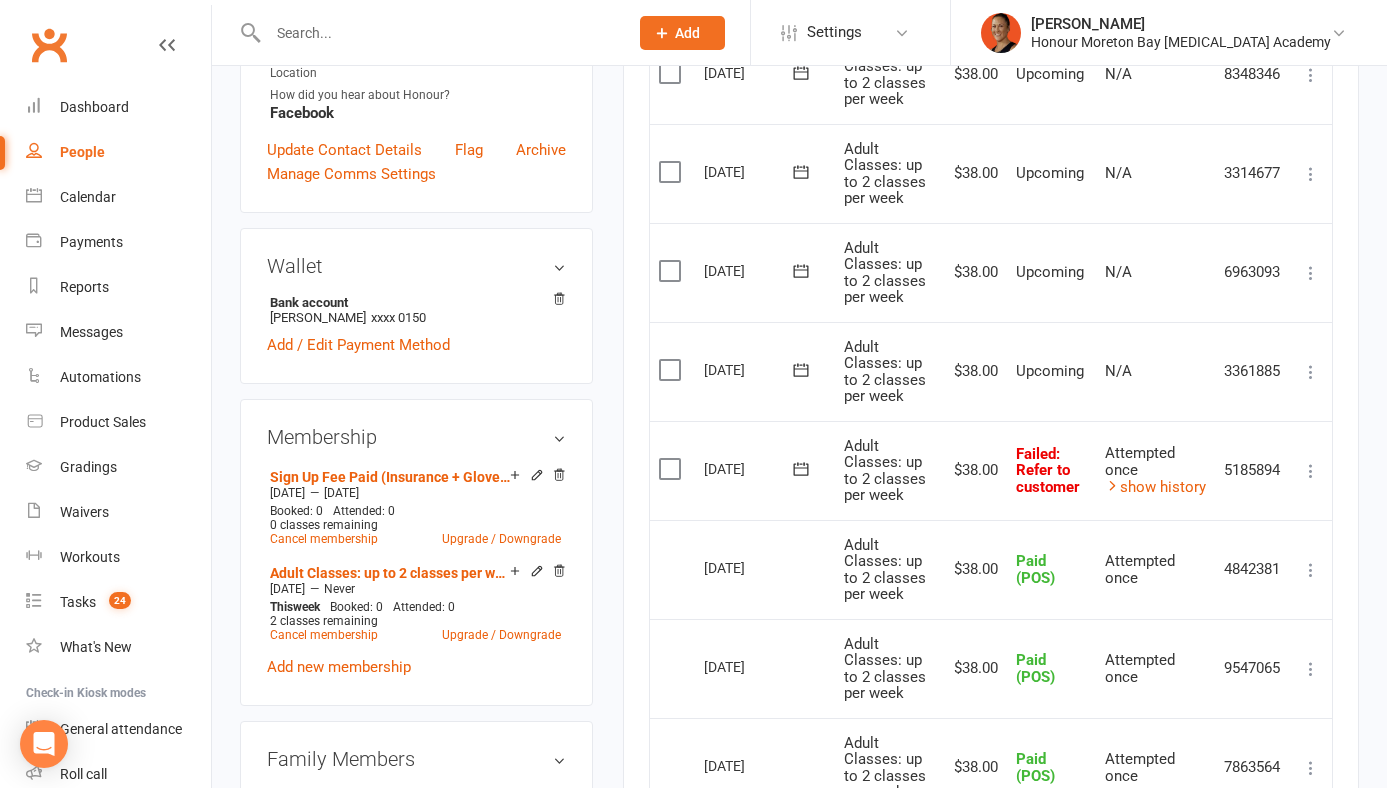 scroll, scrollTop: 674, scrollLeft: 0, axis: vertical 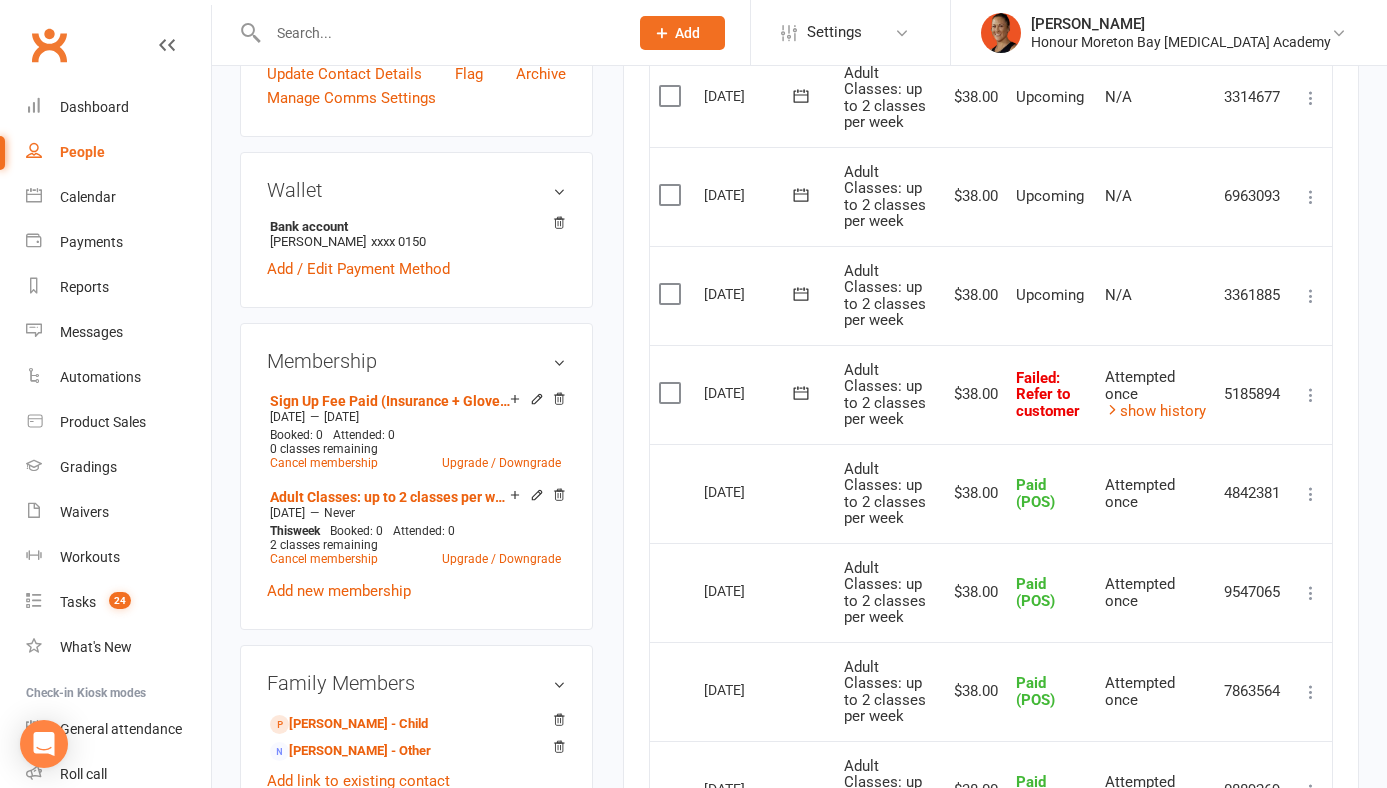 click on "Attempted once  show history" at bounding box center [1155, 394] 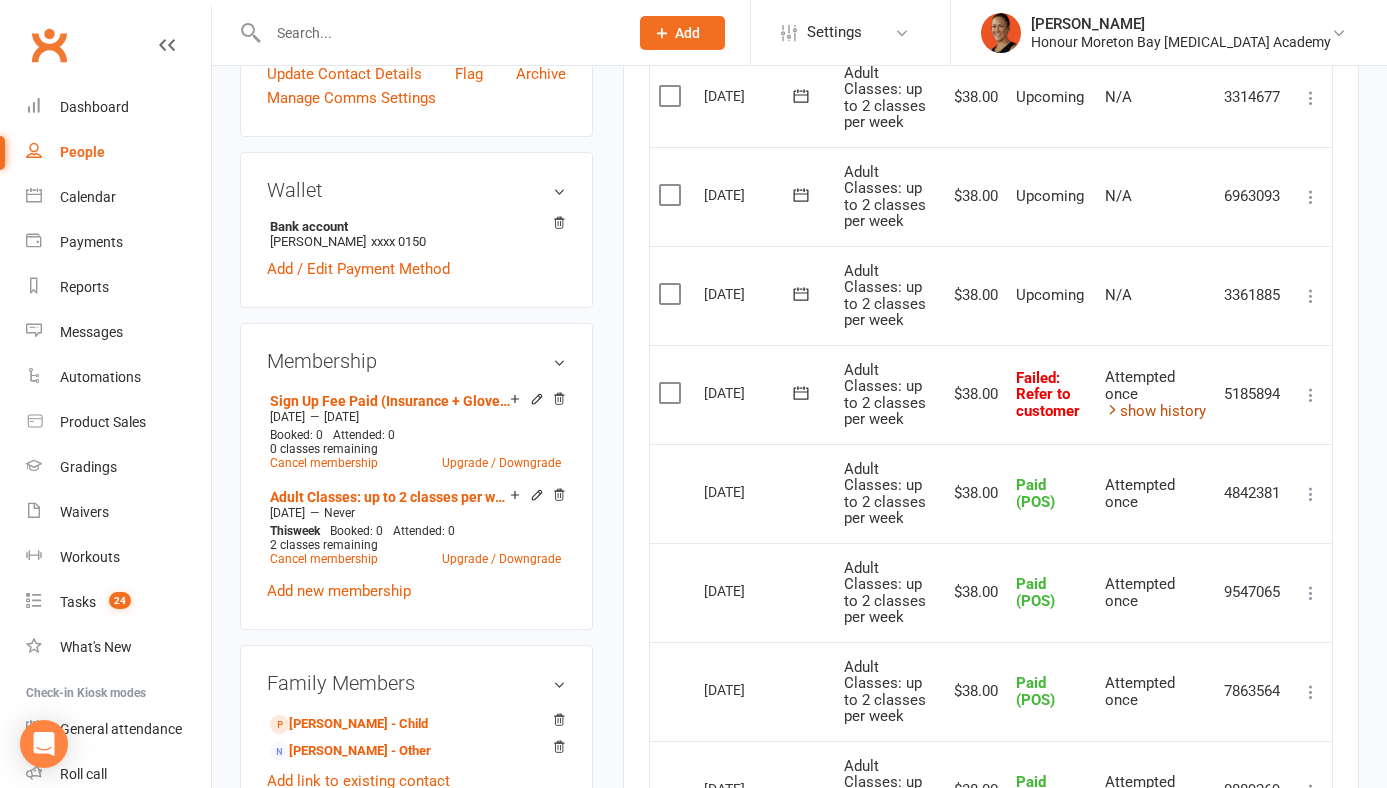click on "show history" at bounding box center (1155, 411) 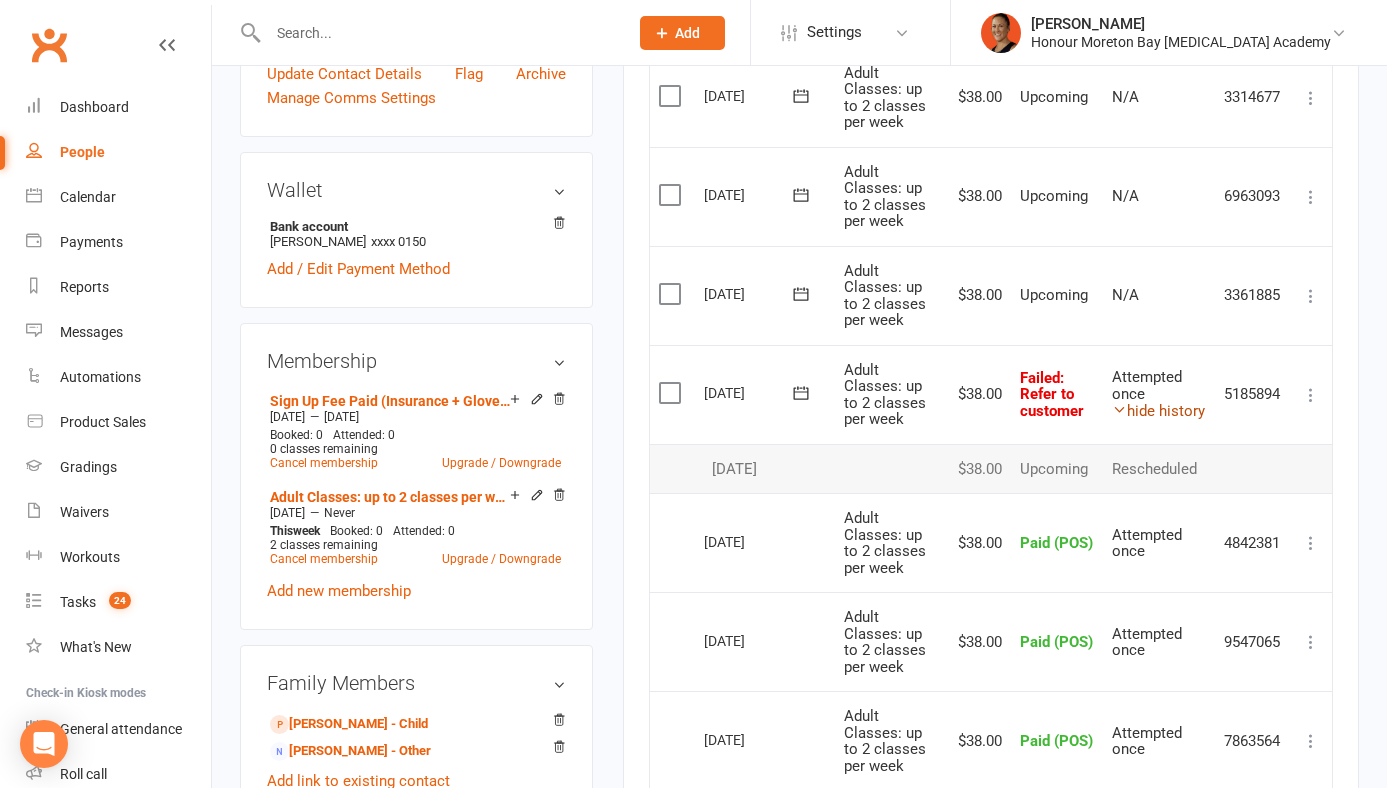 click on "hide history" at bounding box center [1158, 411] 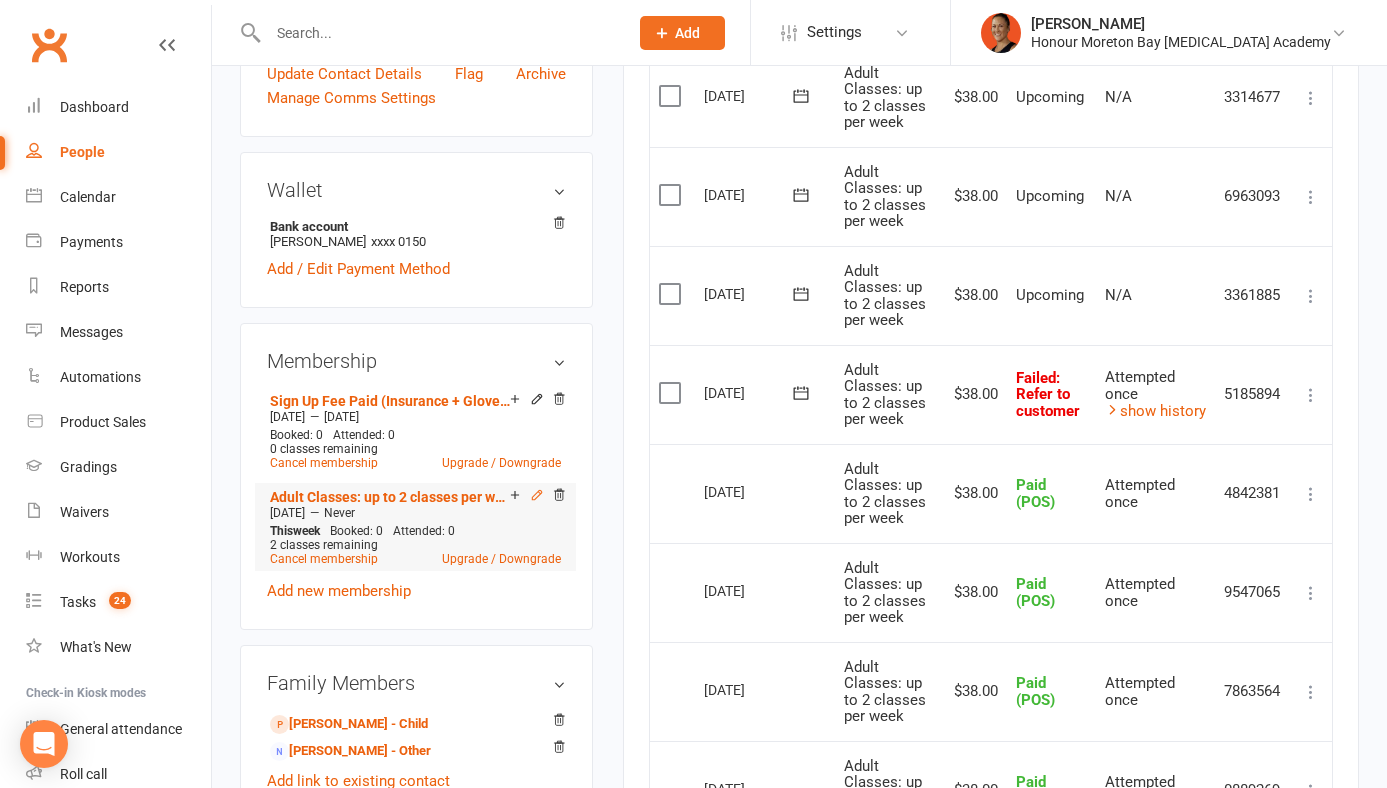 click 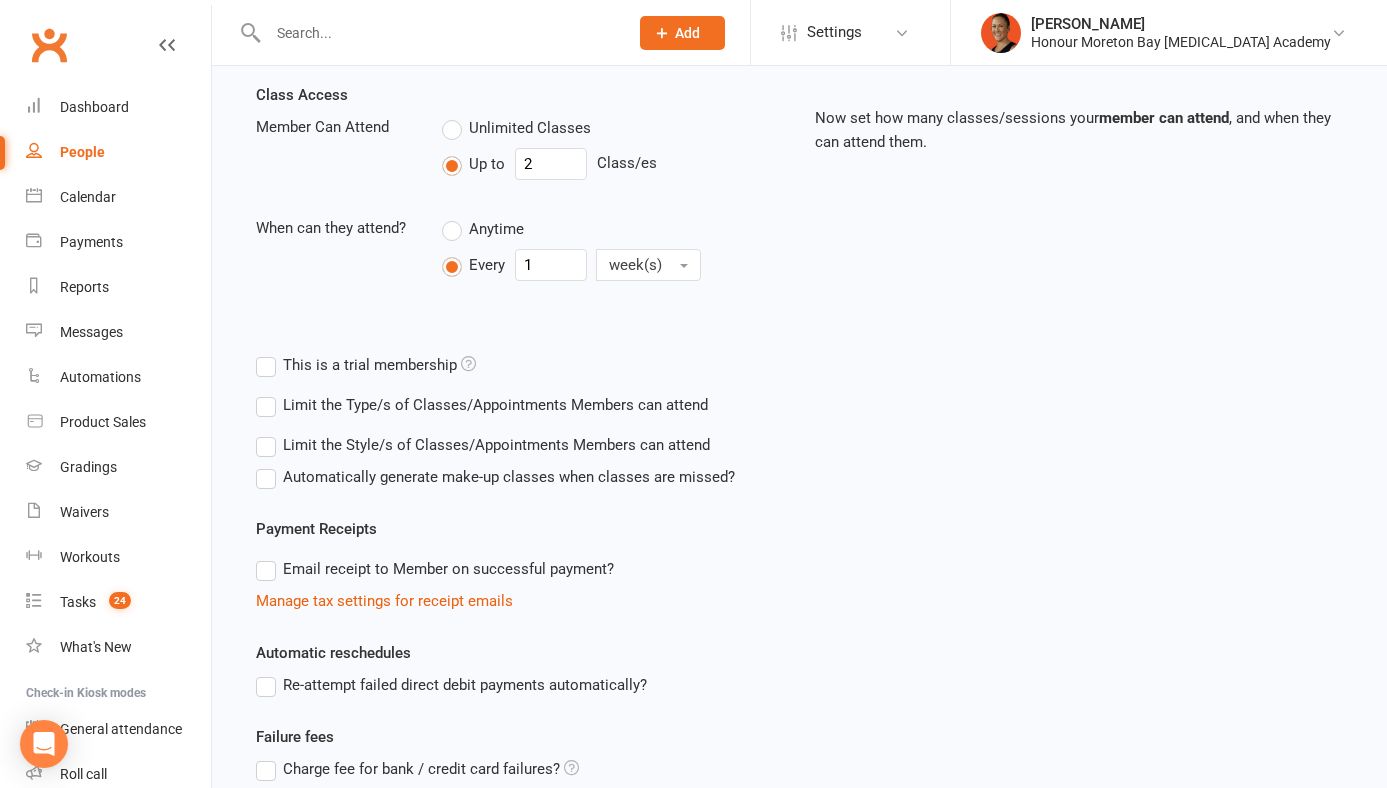 scroll, scrollTop: 638, scrollLeft: 0, axis: vertical 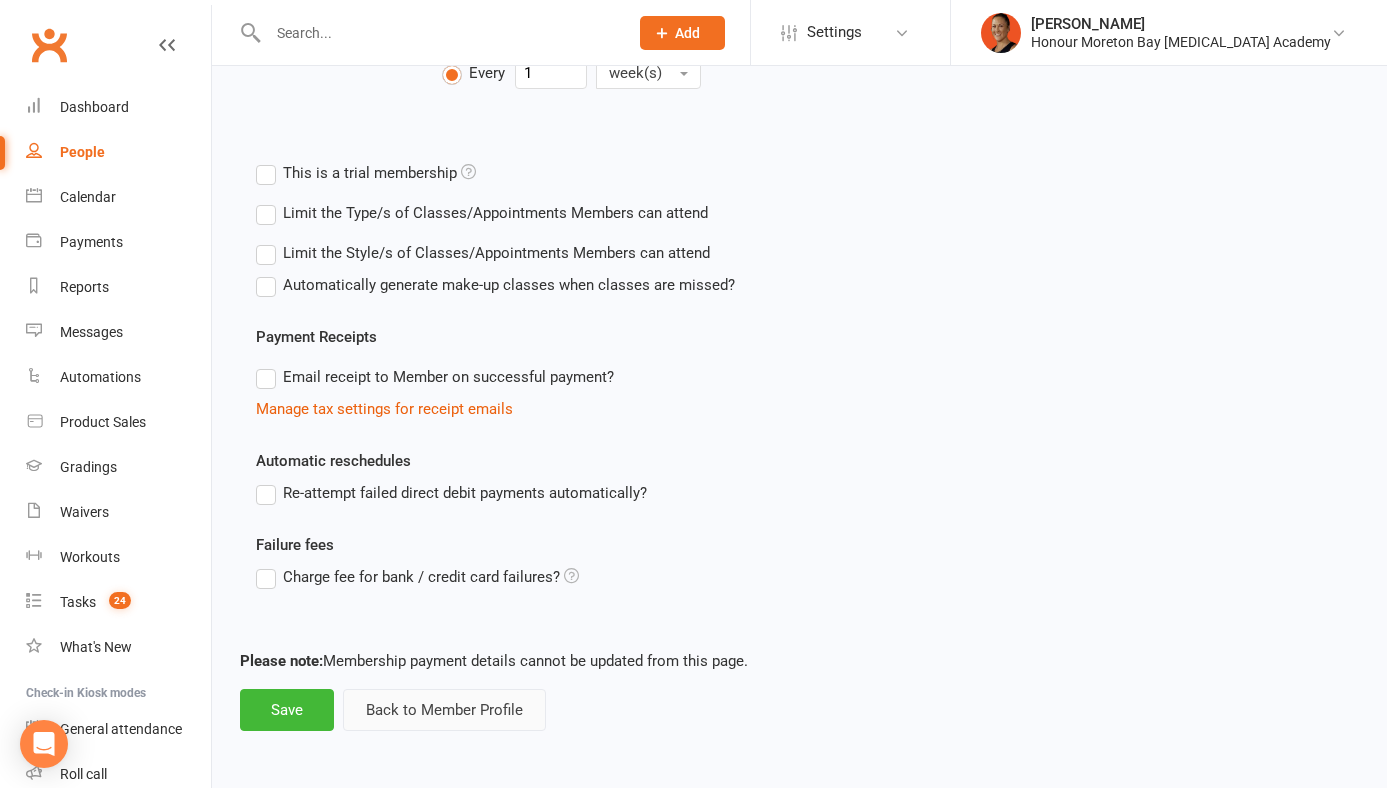 click on "Back to Member Profile" at bounding box center (444, 710) 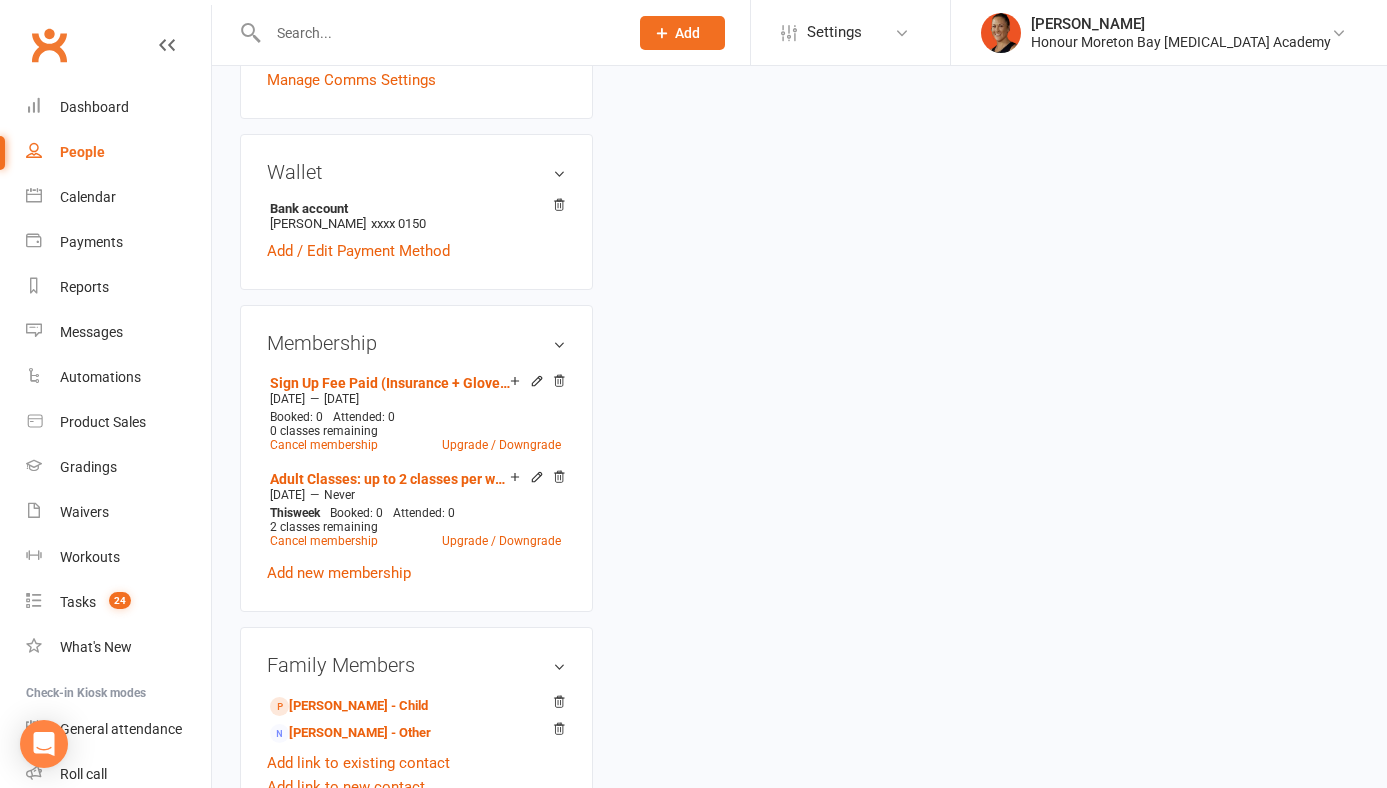 scroll, scrollTop: 0, scrollLeft: 0, axis: both 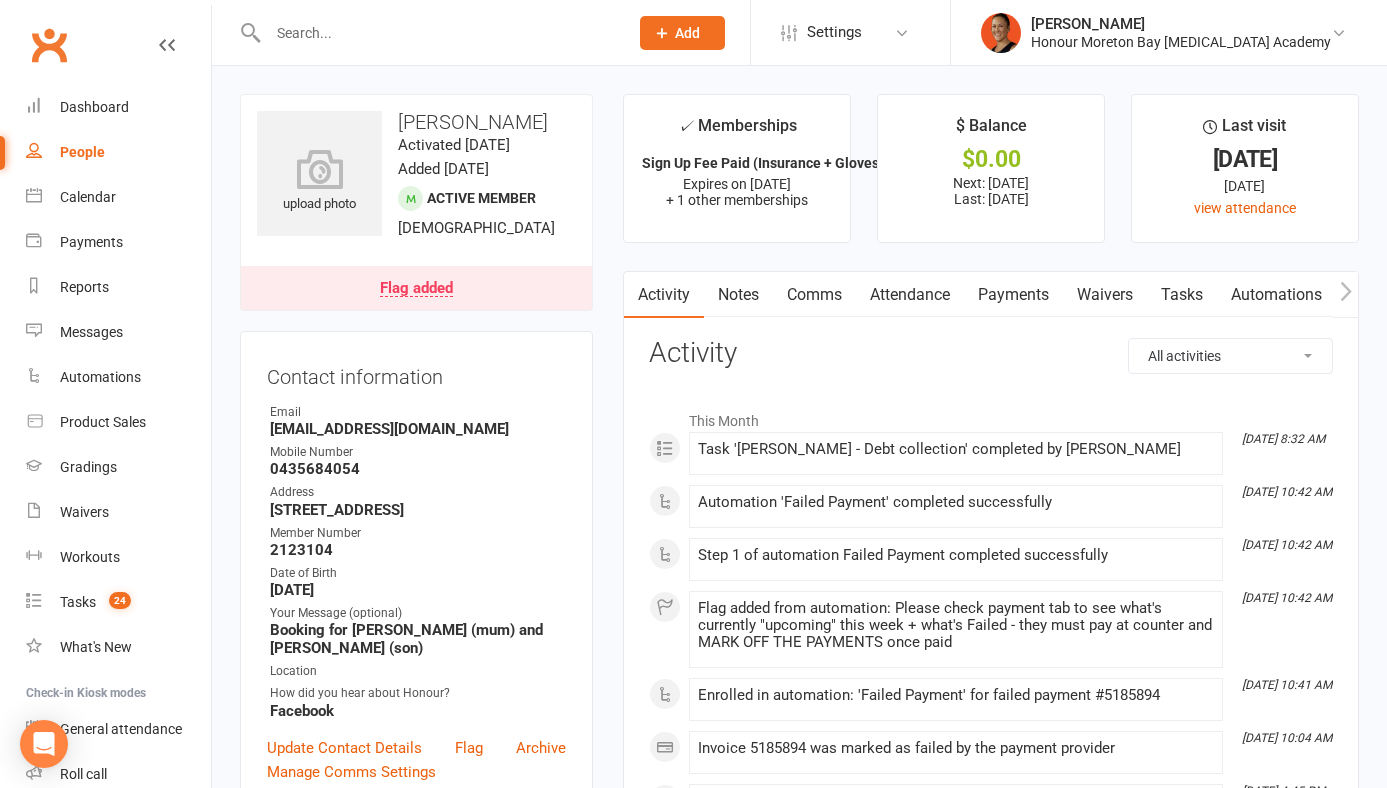 click on "Payments" at bounding box center [1013, 295] 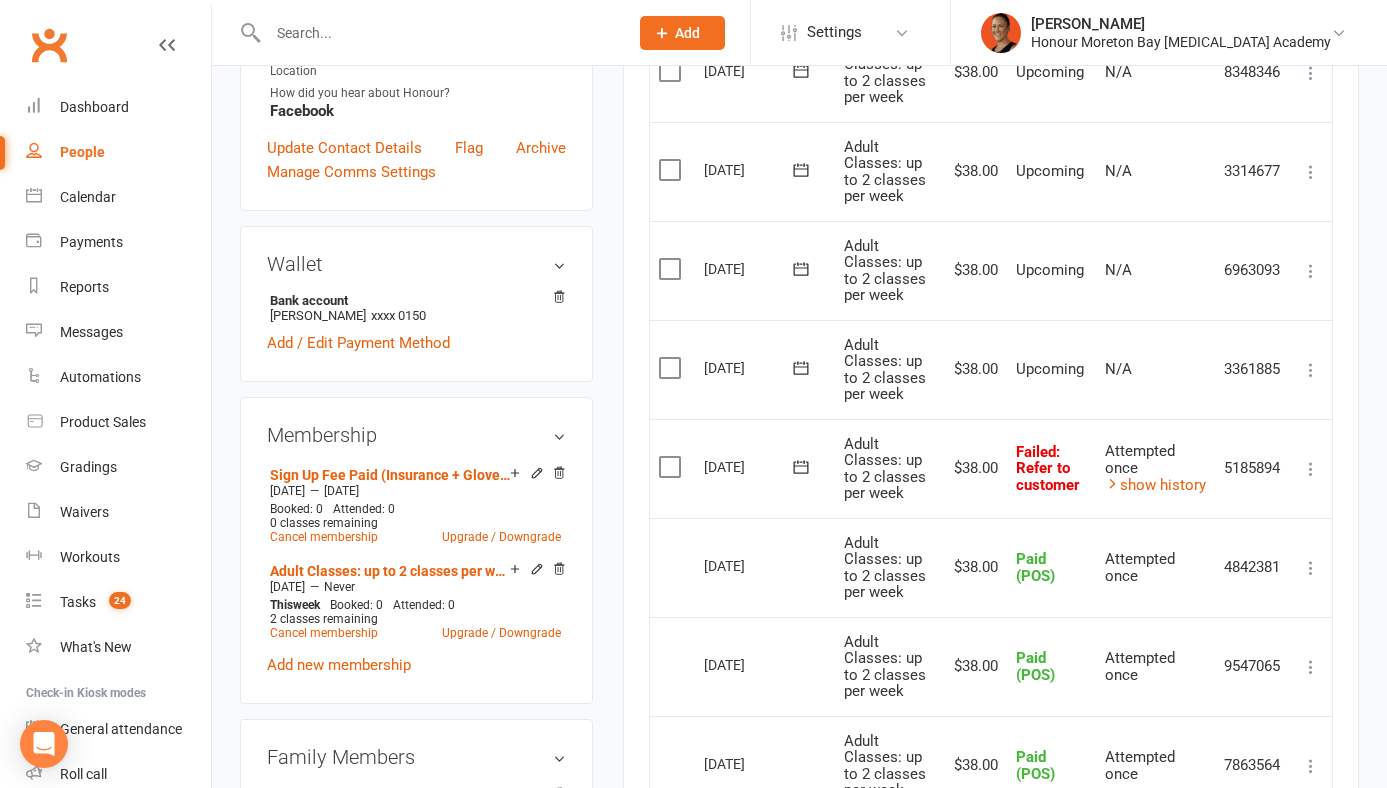 scroll, scrollTop: 643, scrollLeft: 0, axis: vertical 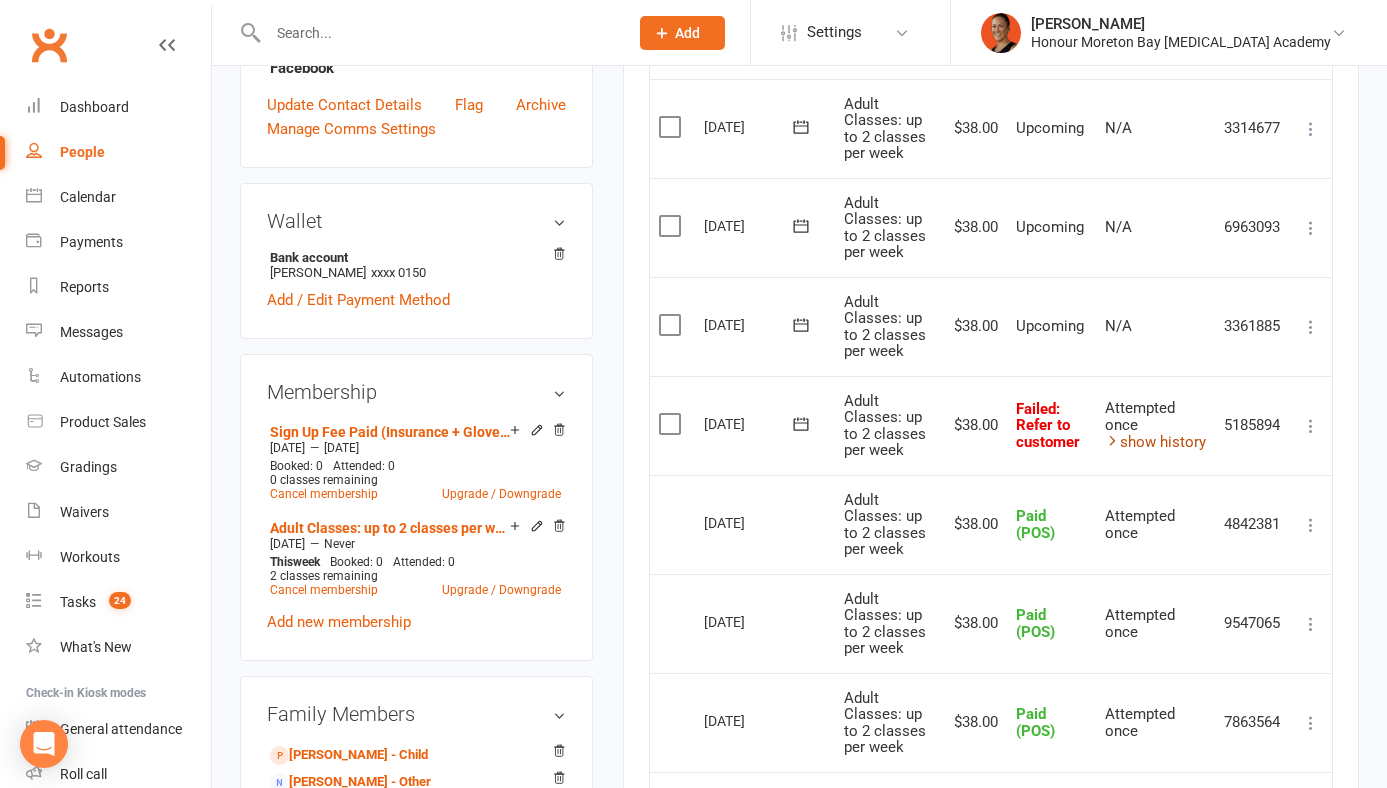 click on "show history" at bounding box center [1155, 442] 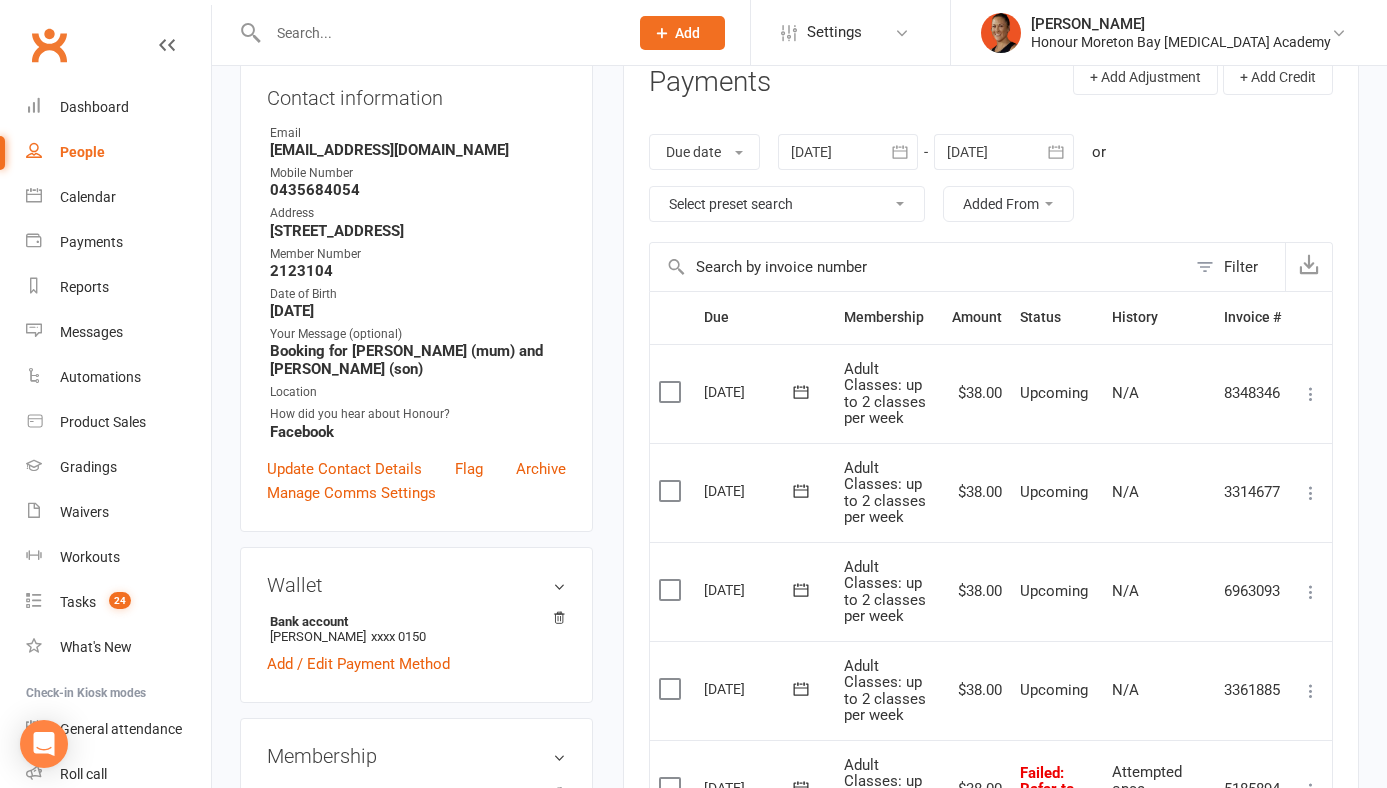 scroll, scrollTop: 0, scrollLeft: 0, axis: both 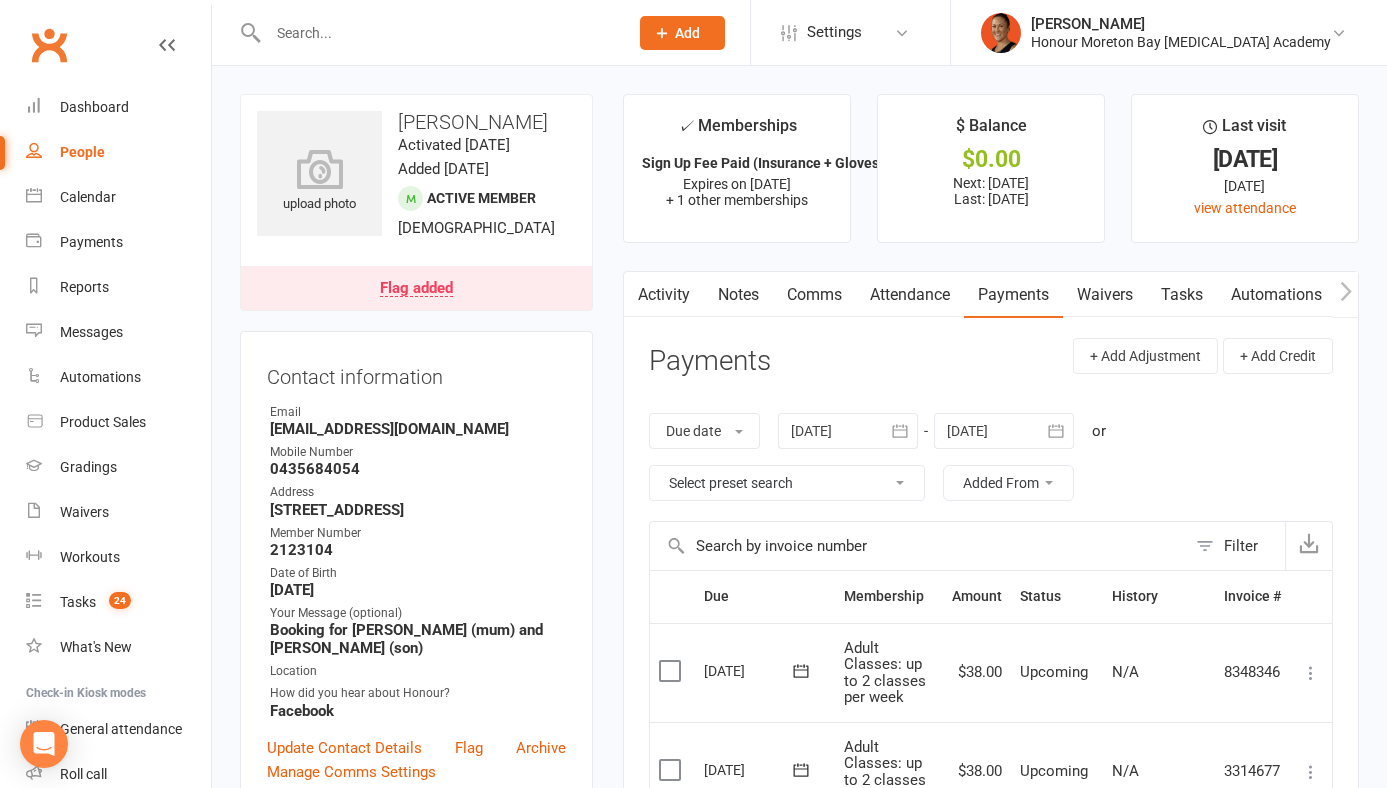 click on "Activity" at bounding box center [664, 295] 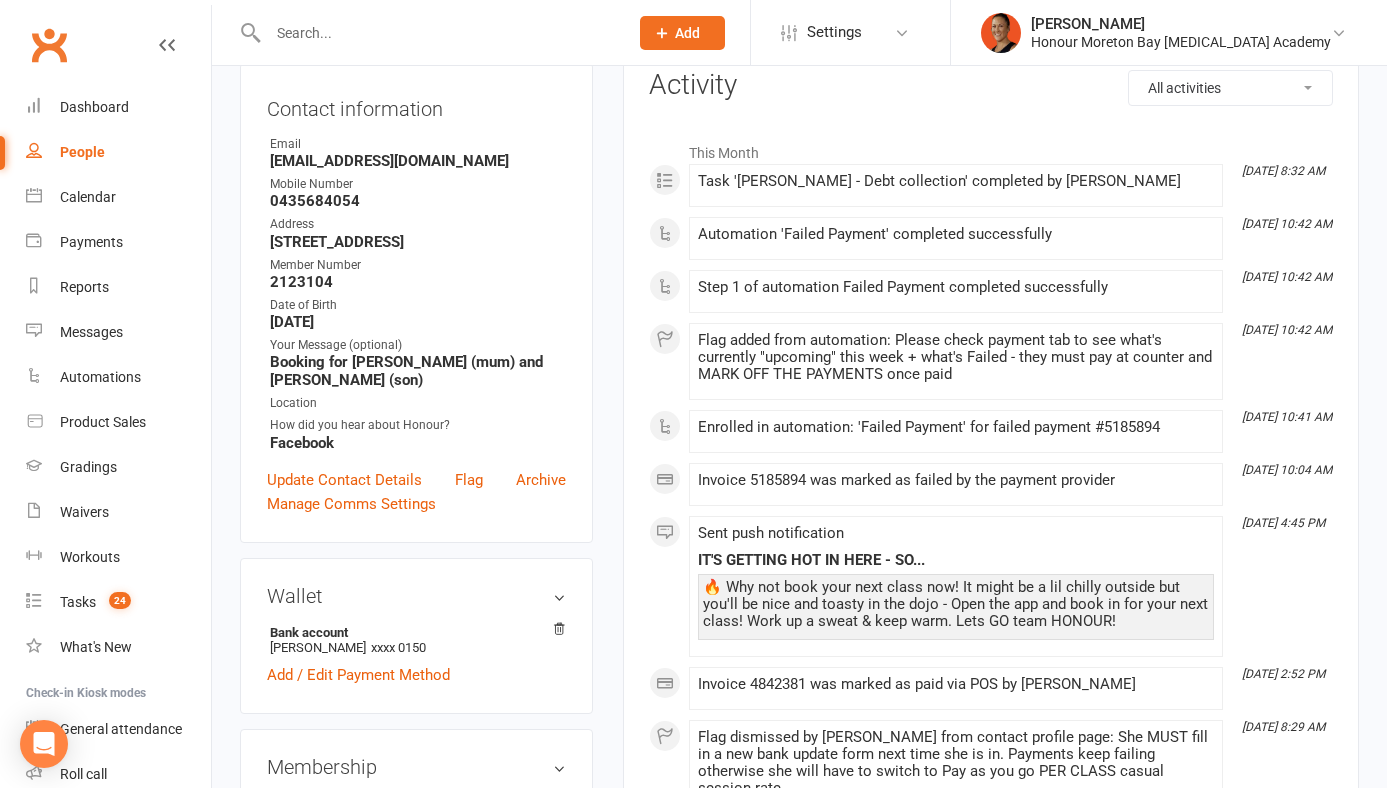 scroll, scrollTop: 0, scrollLeft: 0, axis: both 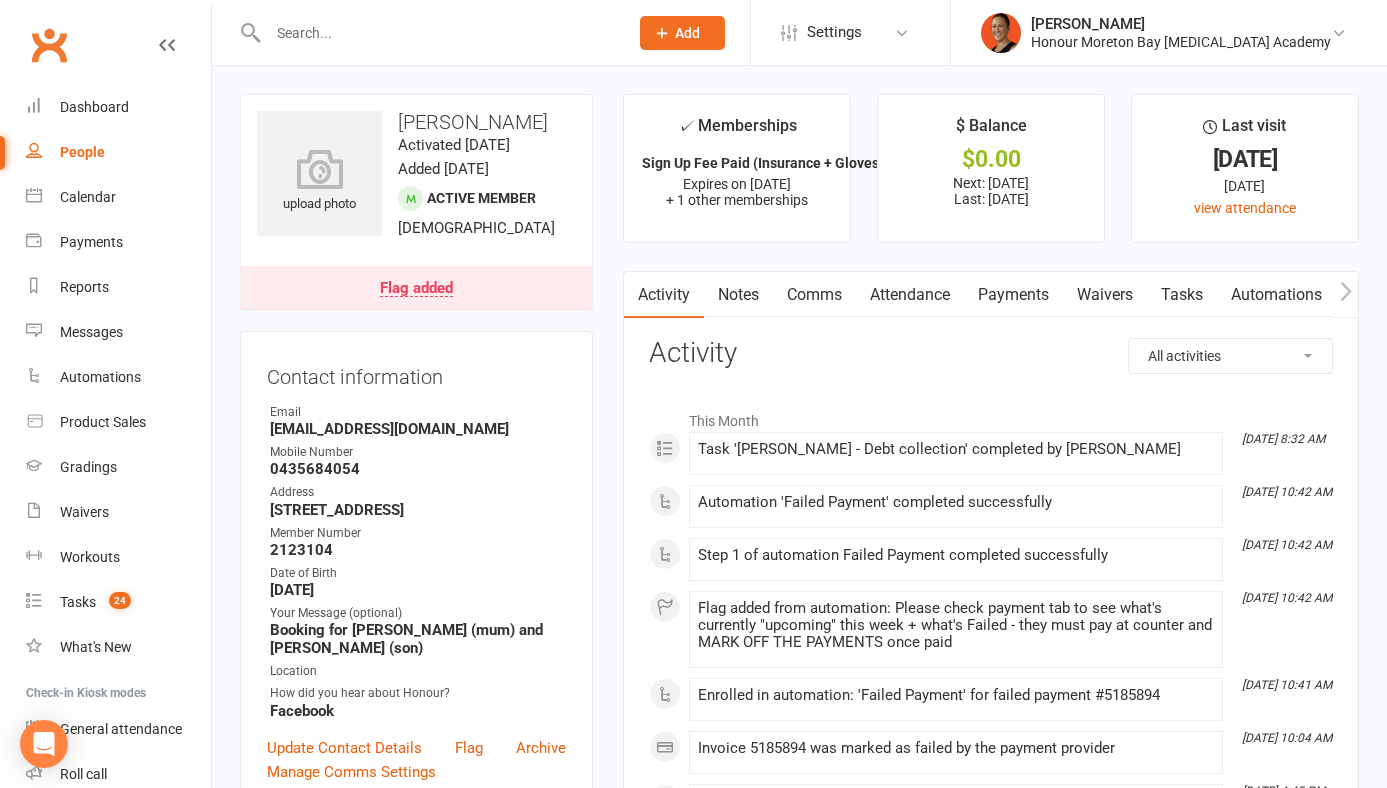 click on "Flag added" at bounding box center [416, 289] 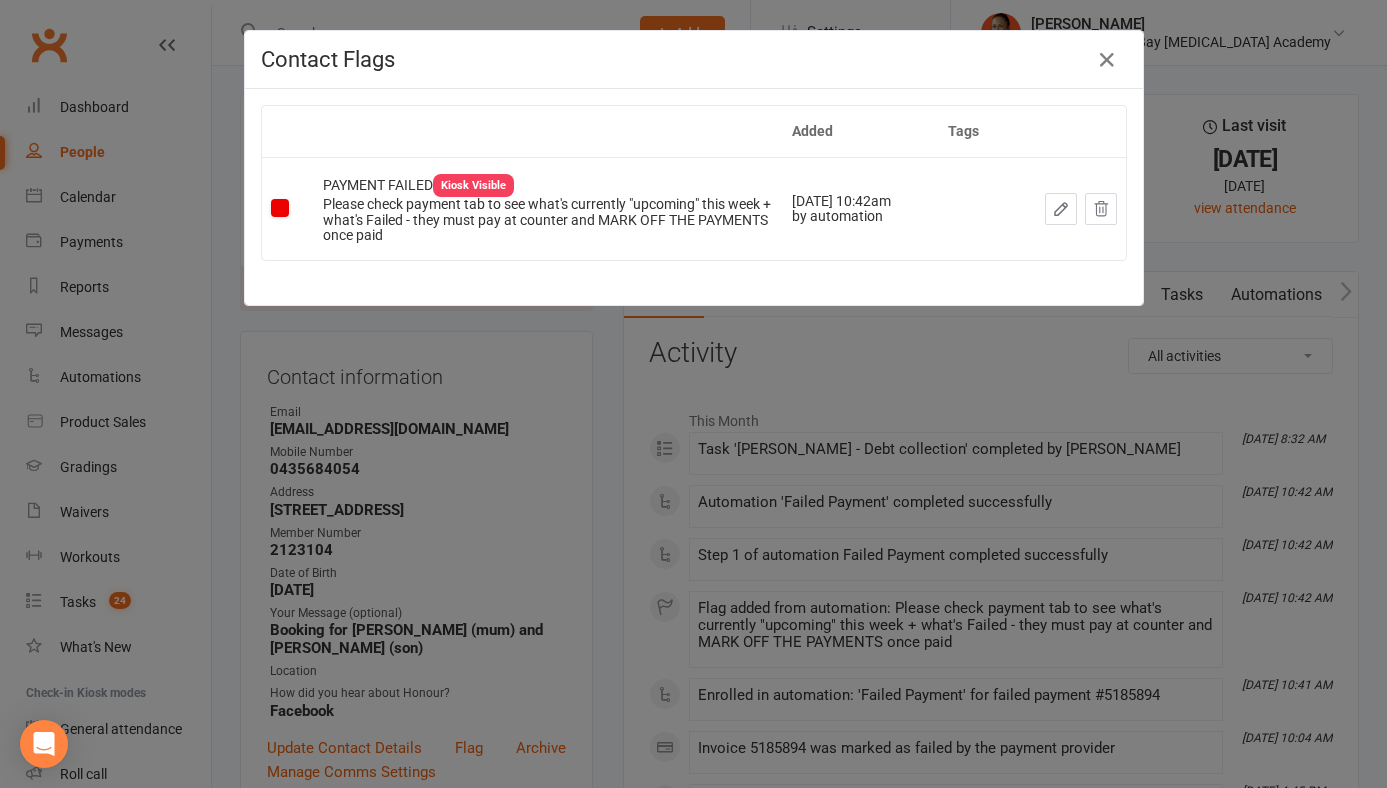 click on "Contact Flags Added Tags PAYMENT FAILED  Kiosk Visible
Please check payment tab to see what's currently "upcoming" this week + what's Failed - they must pay at counter and MARK OFF THE PAYMENTS once paid
Jul 12, 2025 10:42am by automation" at bounding box center [693, 394] 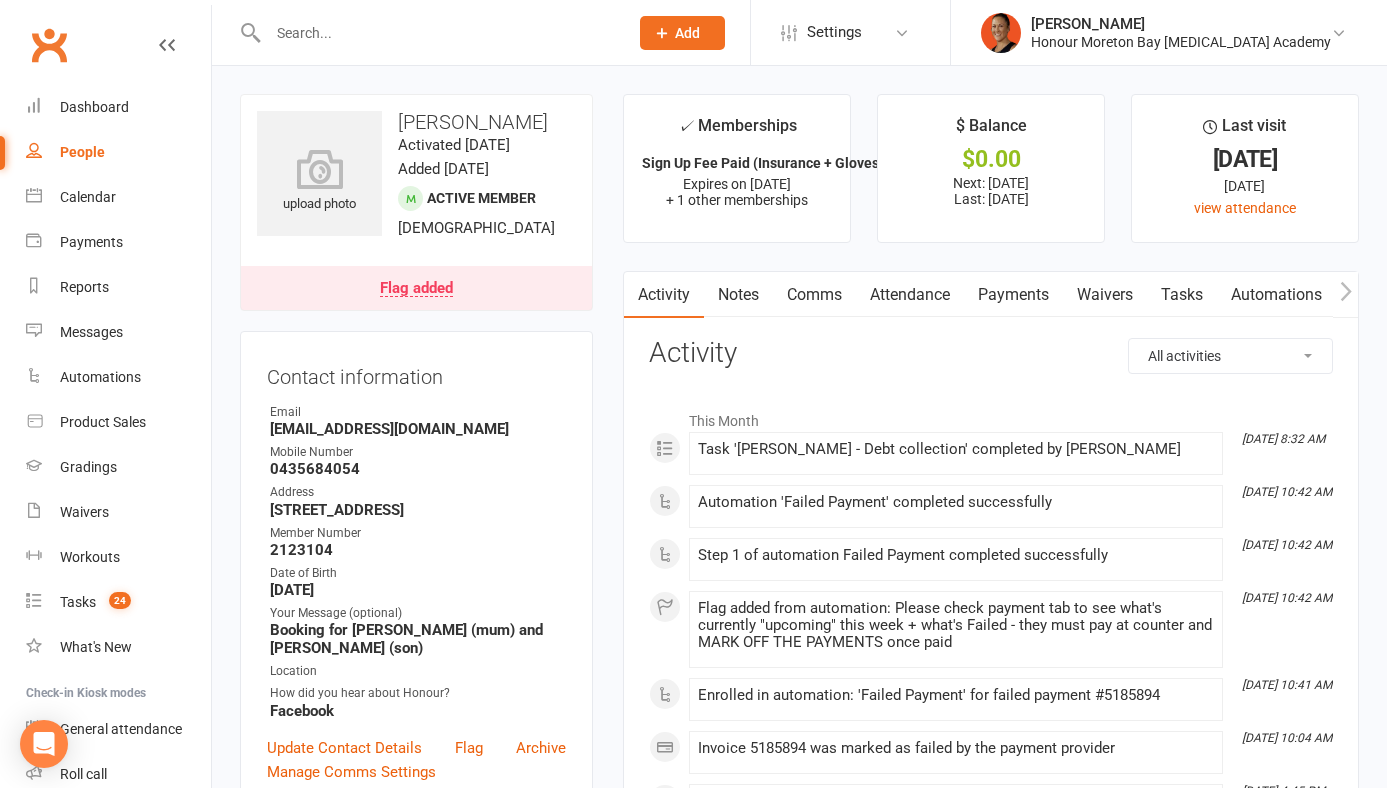 click on "Payments" at bounding box center [1013, 295] 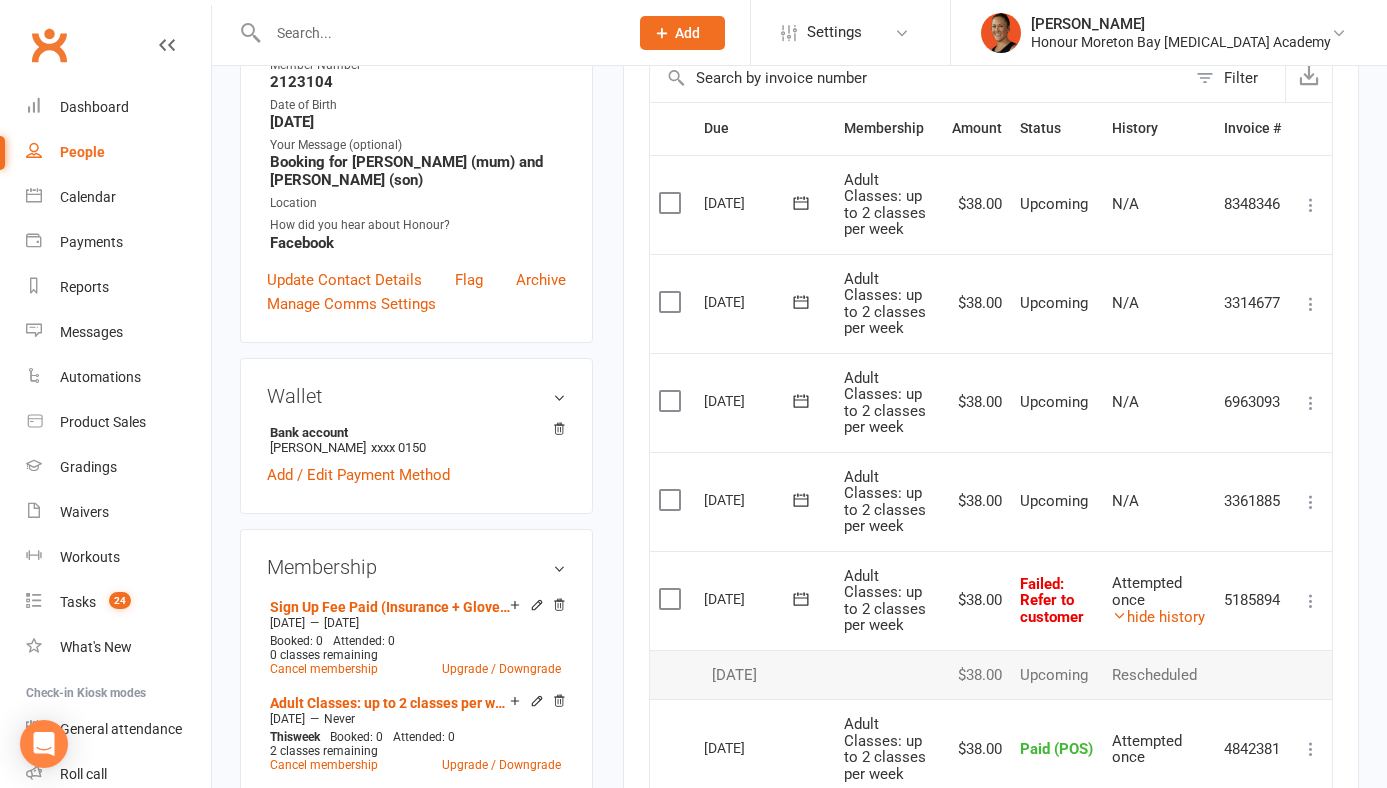 scroll, scrollTop: 471, scrollLeft: 0, axis: vertical 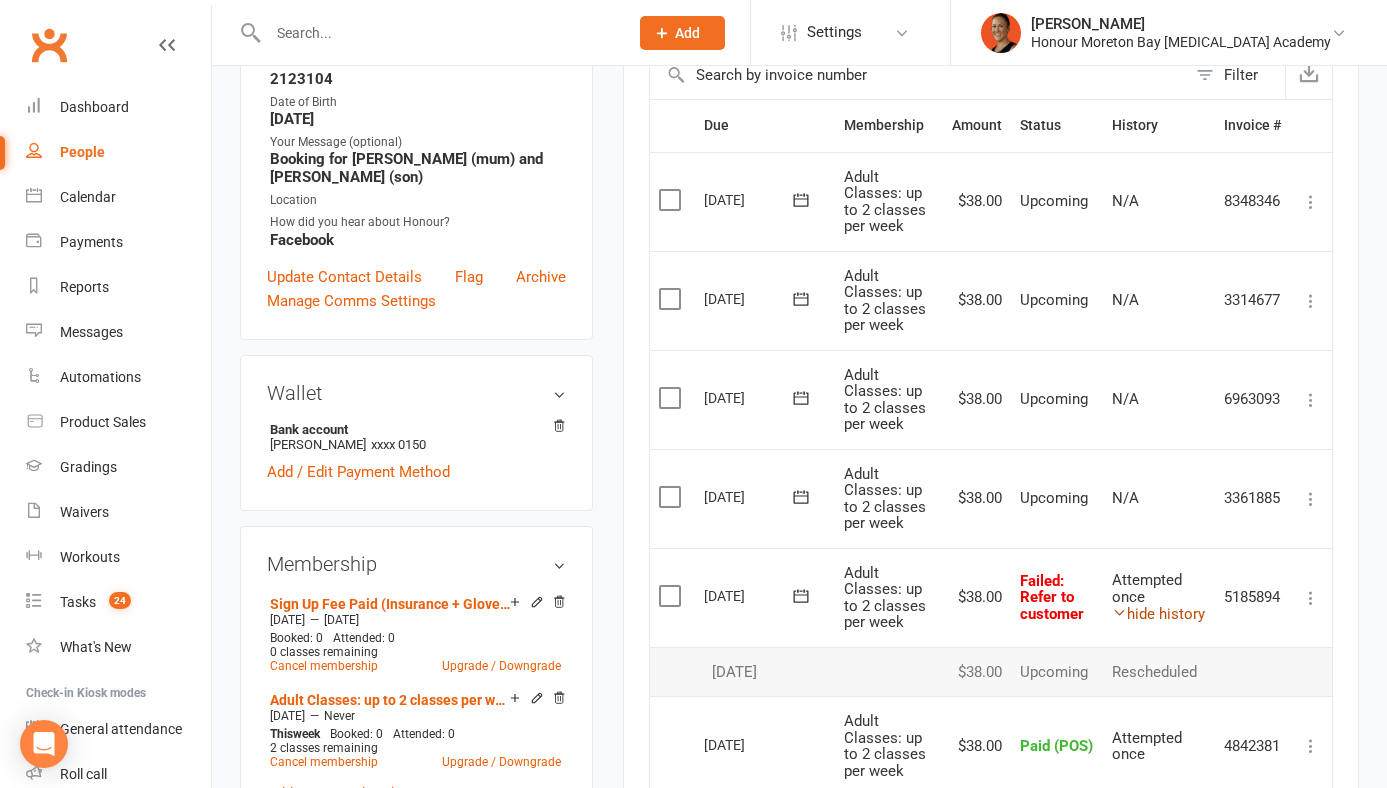 click on "hide history" at bounding box center (1158, 614) 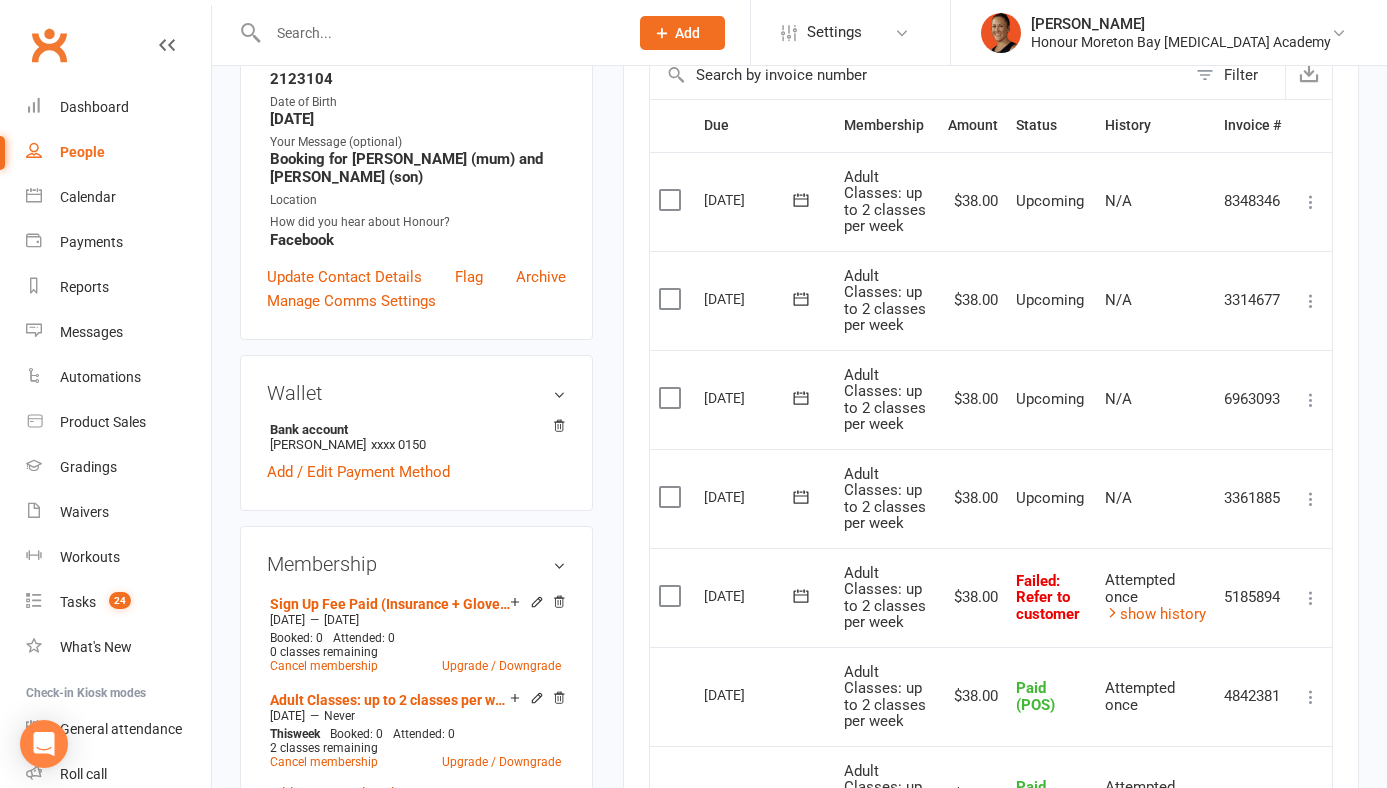 click 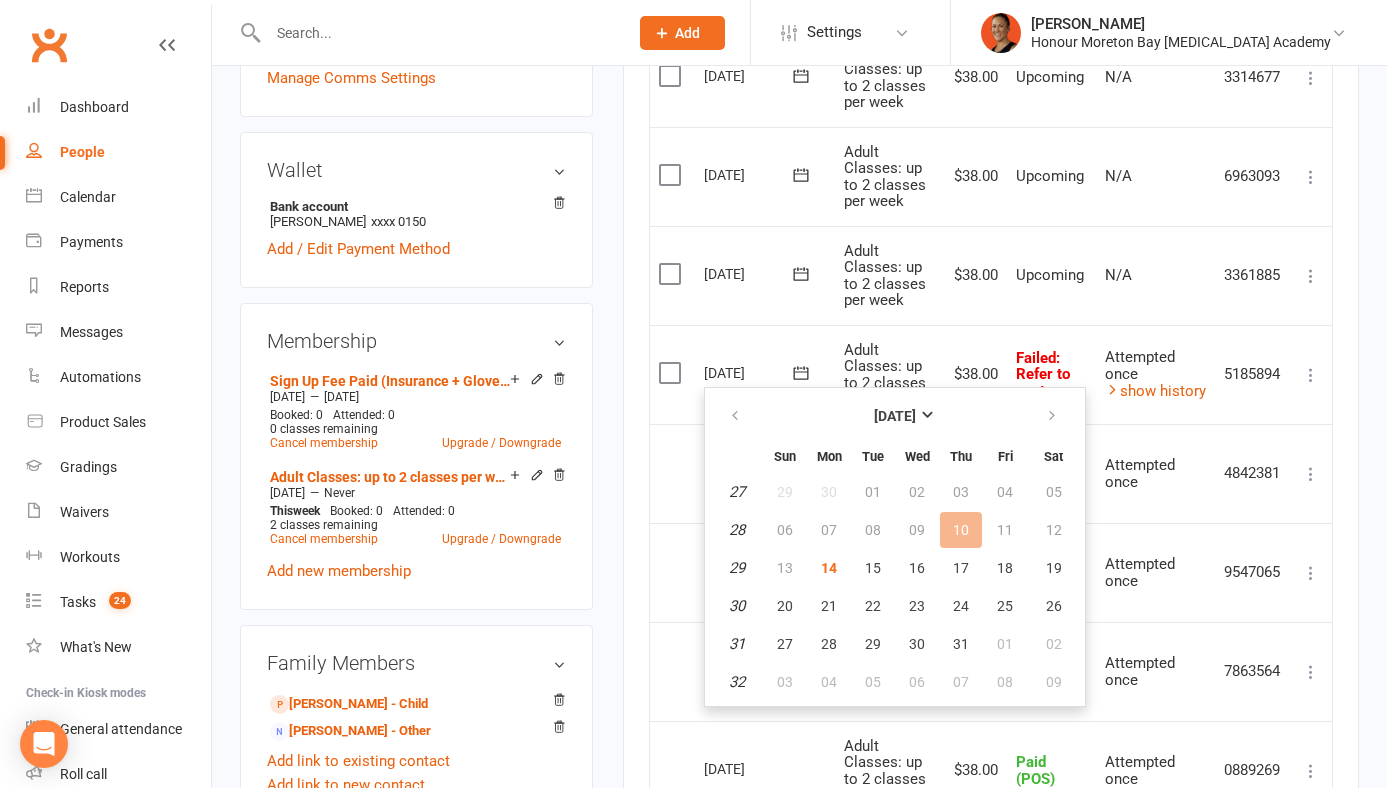 scroll, scrollTop: 692, scrollLeft: 0, axis: vertical 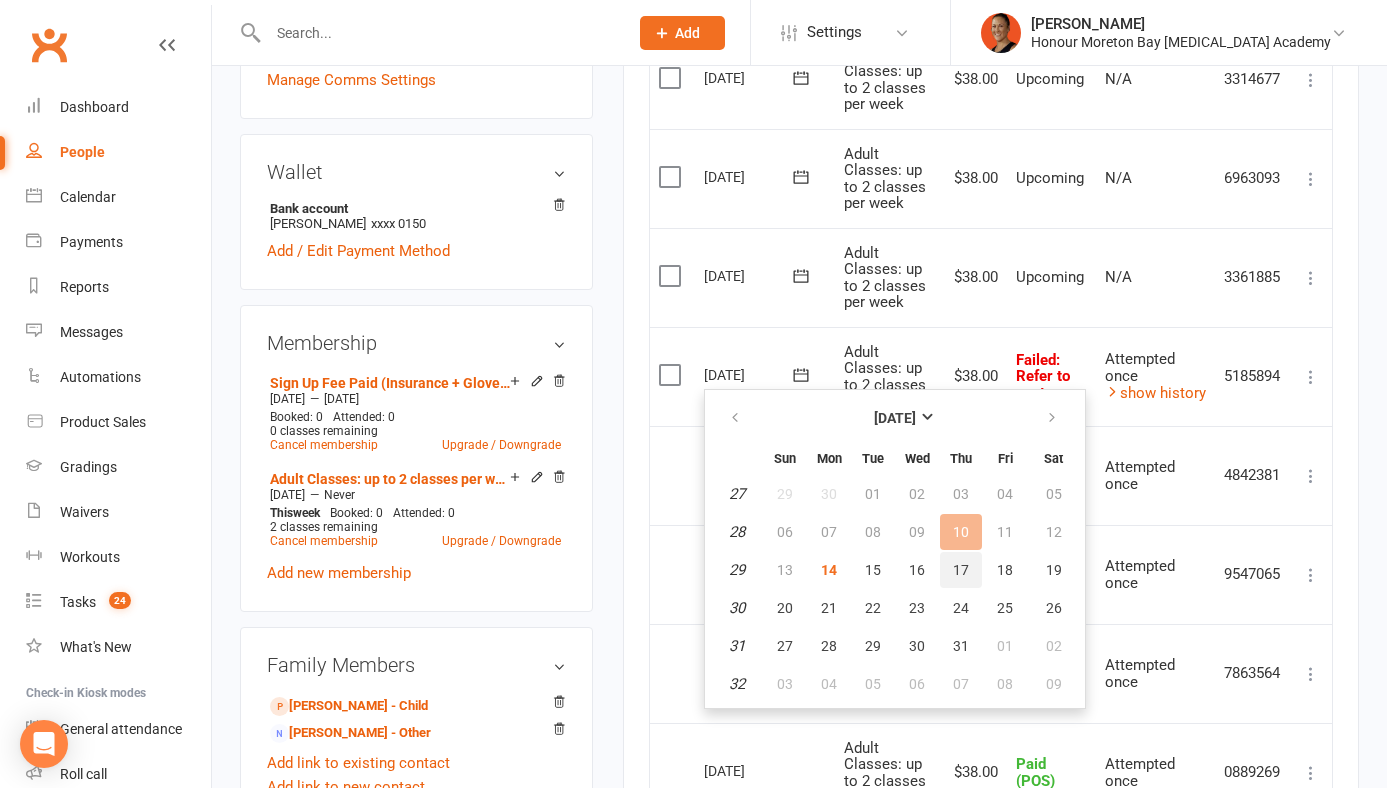 click on "17" at bounding box center (961, 570) 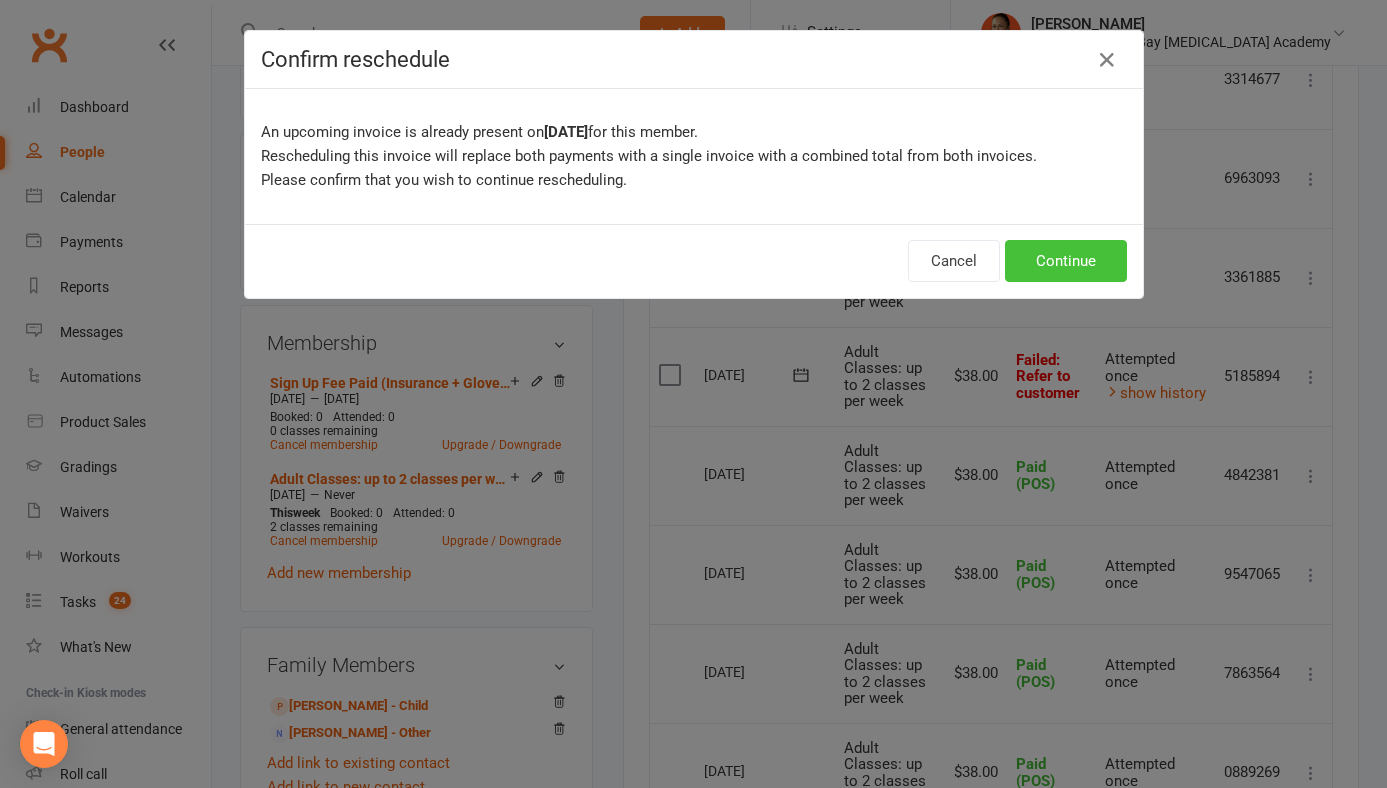 click on "Continue" at bounding box center [1066, 261] 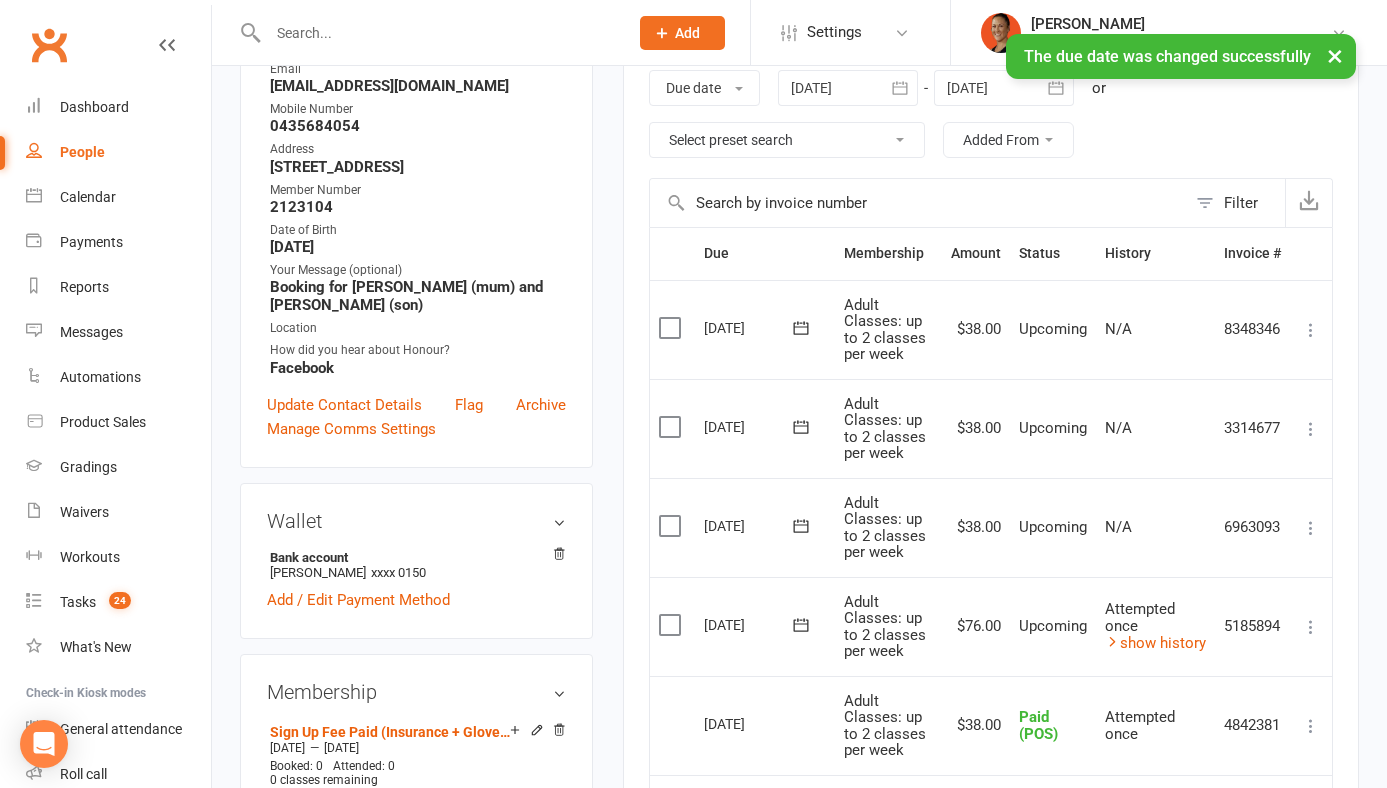 scroll, scrollTop: 0, scrollLeft: 0, axis: both 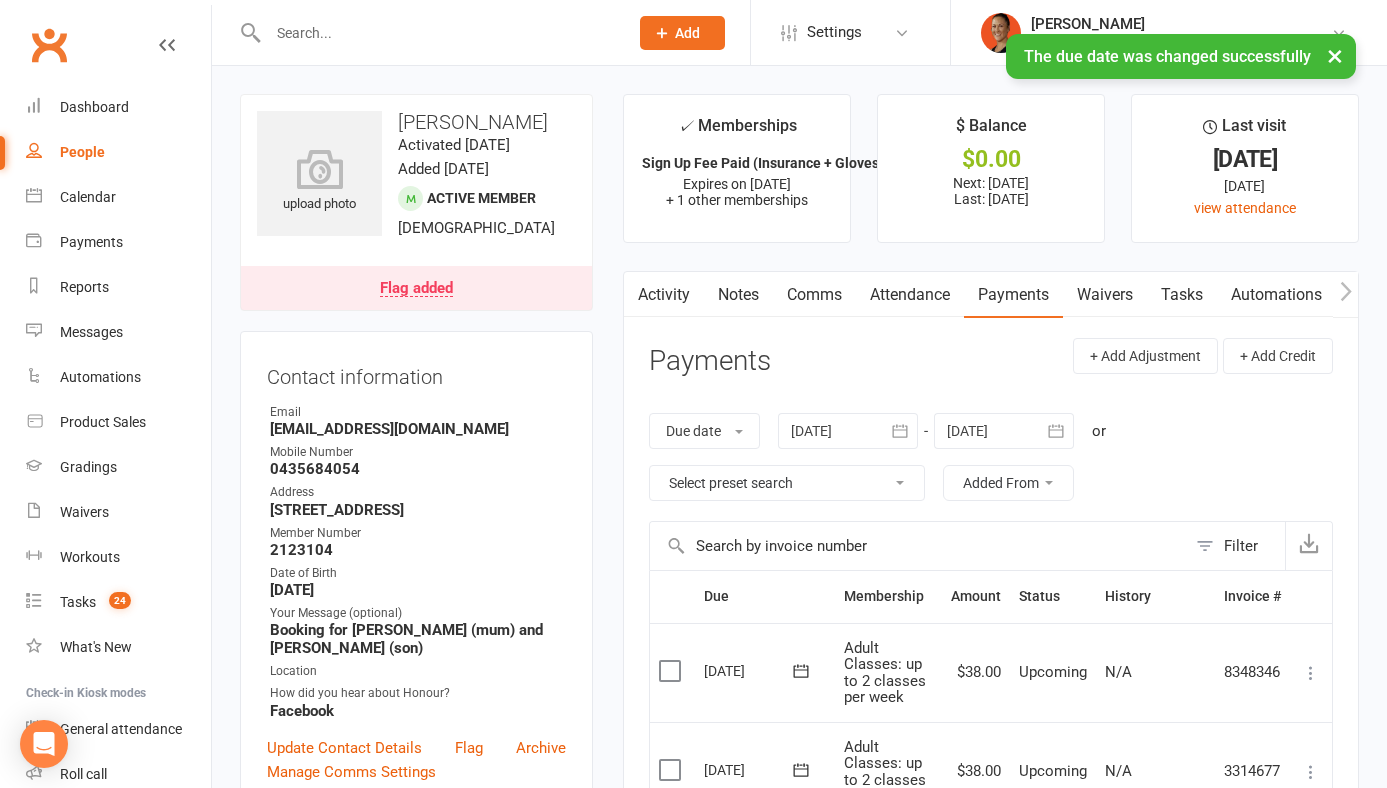click on "Flag added" at bounding box center [416, 288] 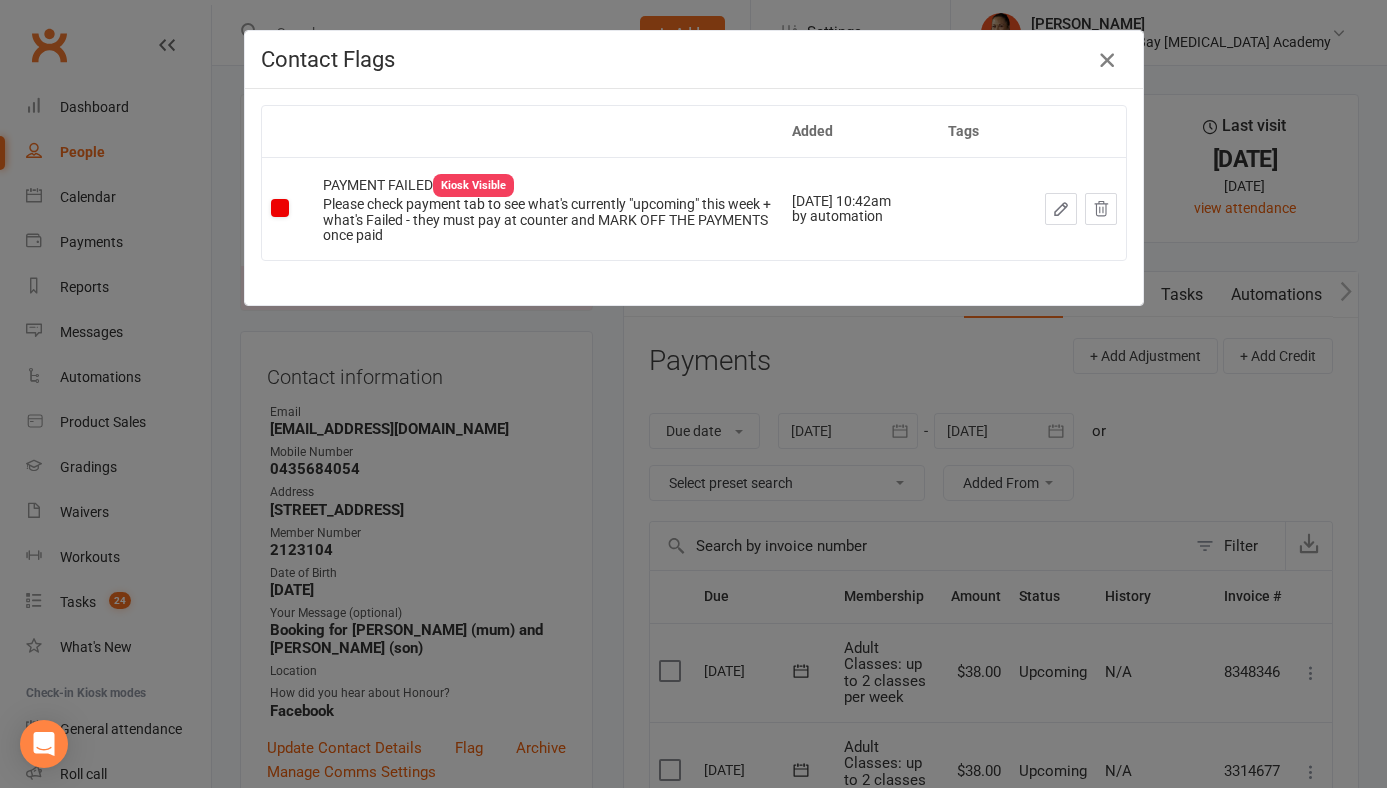 click at bounding box center (1107, 60) 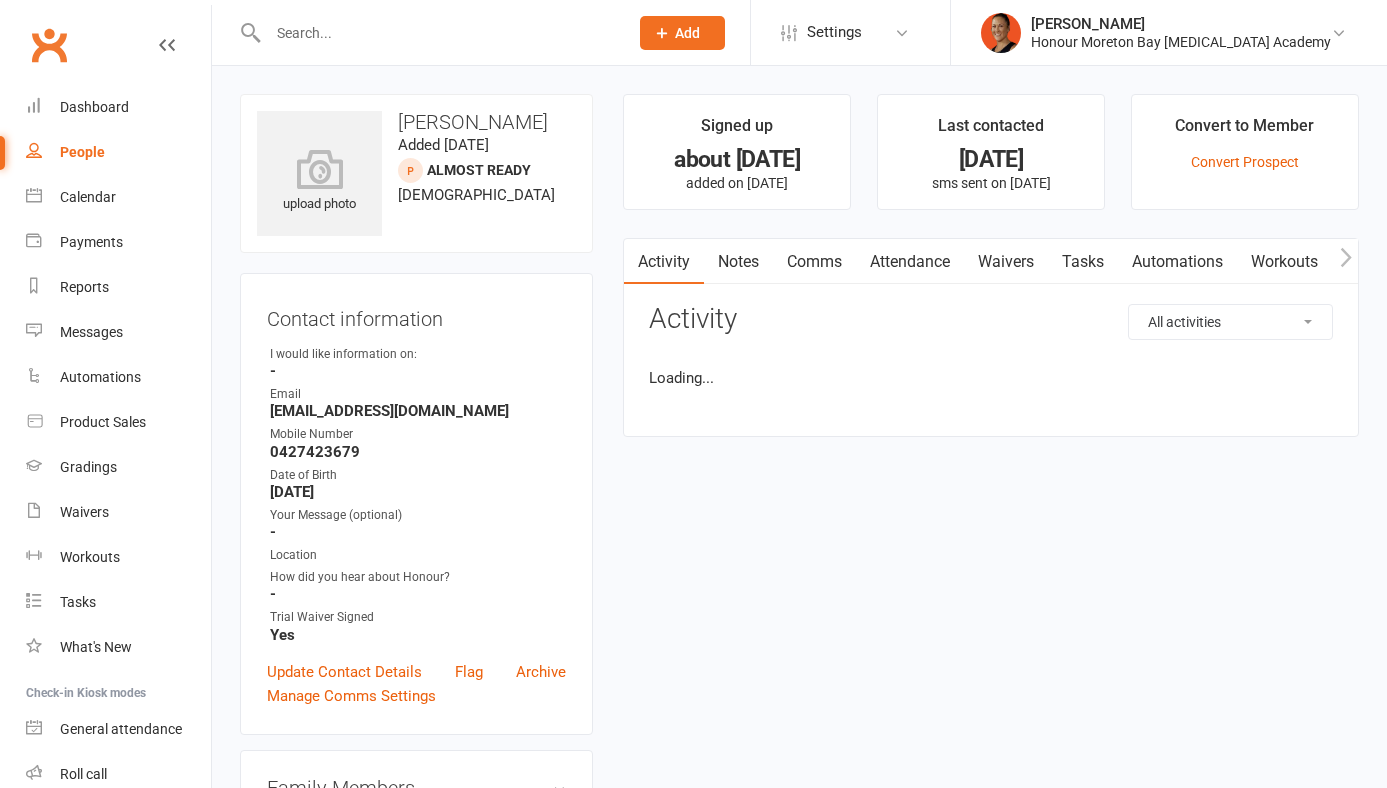 scroll, scrollTop: 0, scrollLeft: 0, axis: both 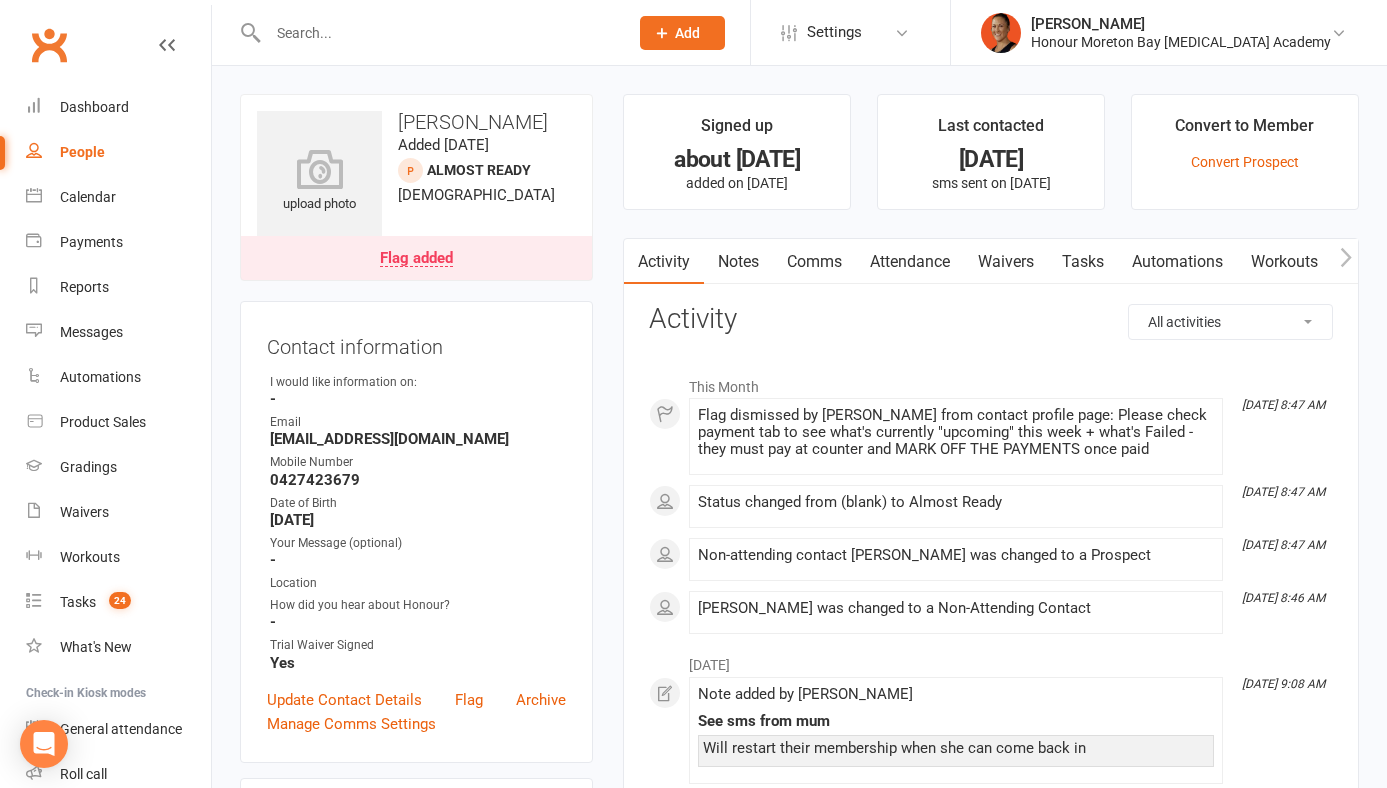 click on "Flag added" at bounding box center [416, 259] 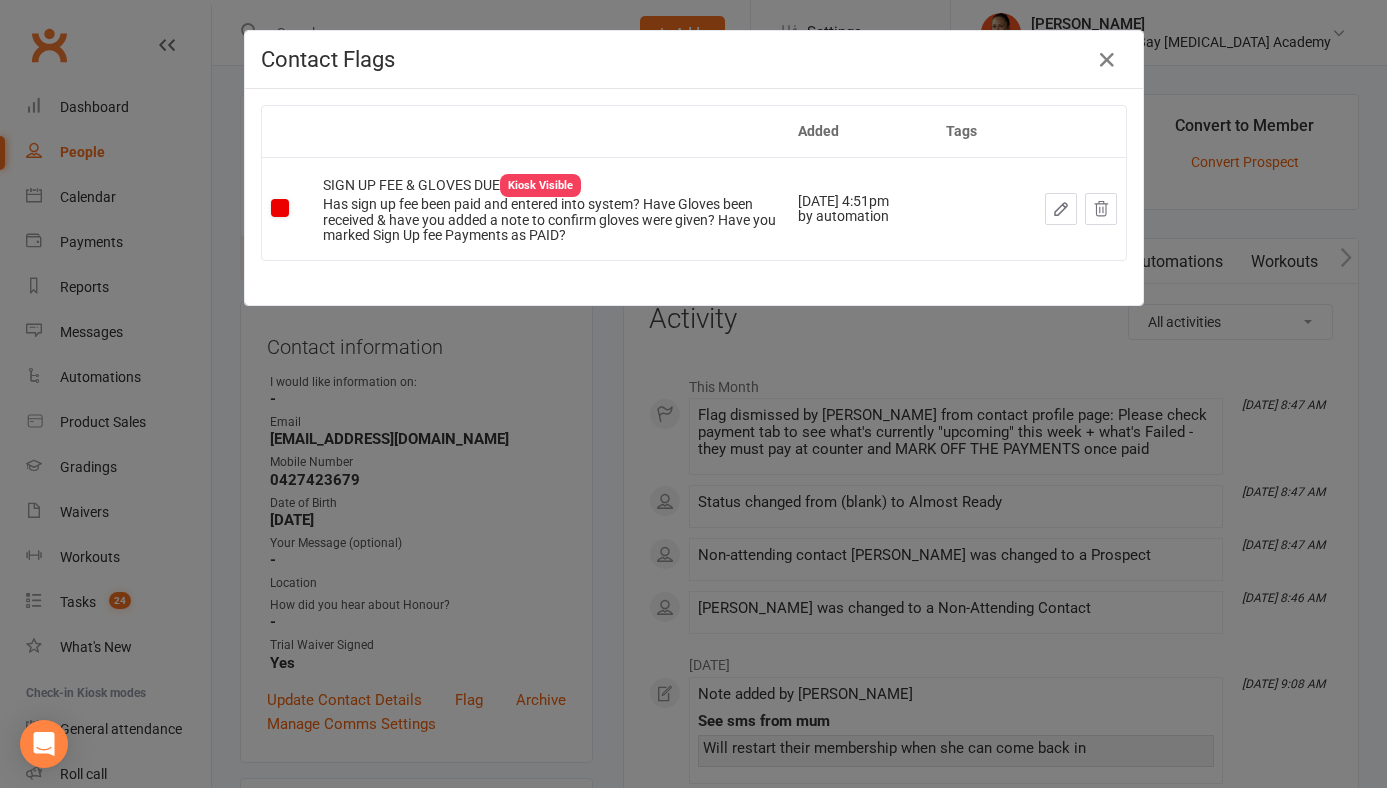 click on "Contact Flags" at bounding box center (694, 59) 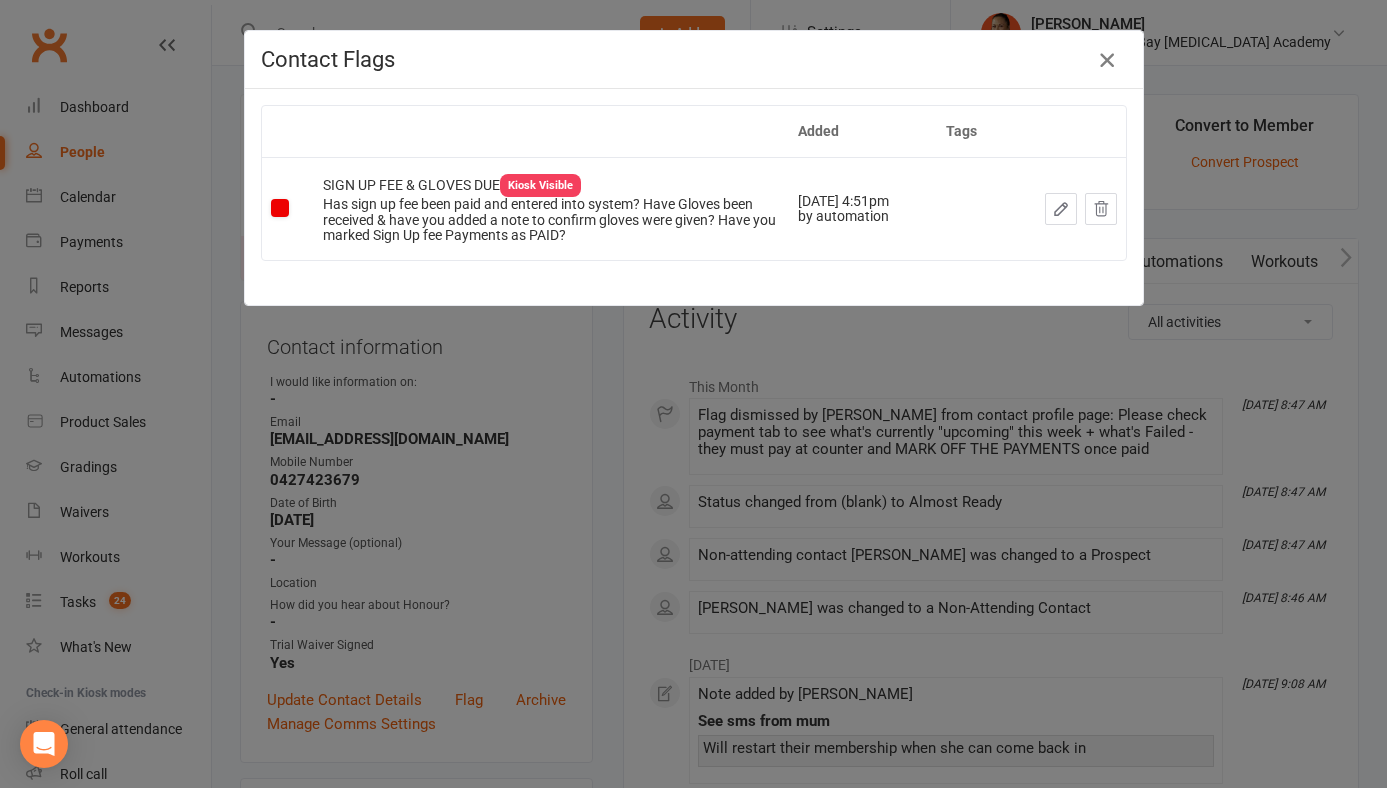 click at bounding box center (1107, 60) 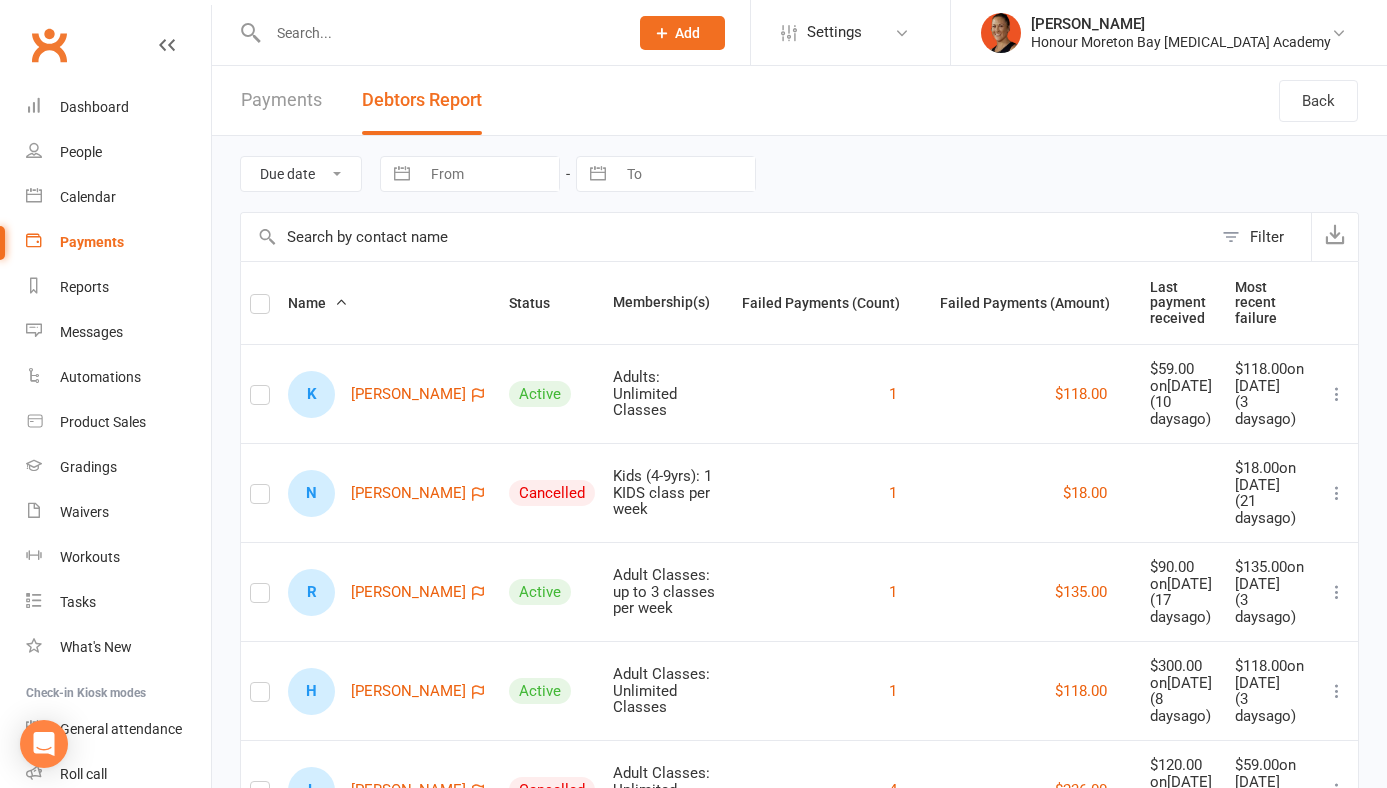 scroll, scrollTop: 196, scrollLeft: 0, axis: vertical 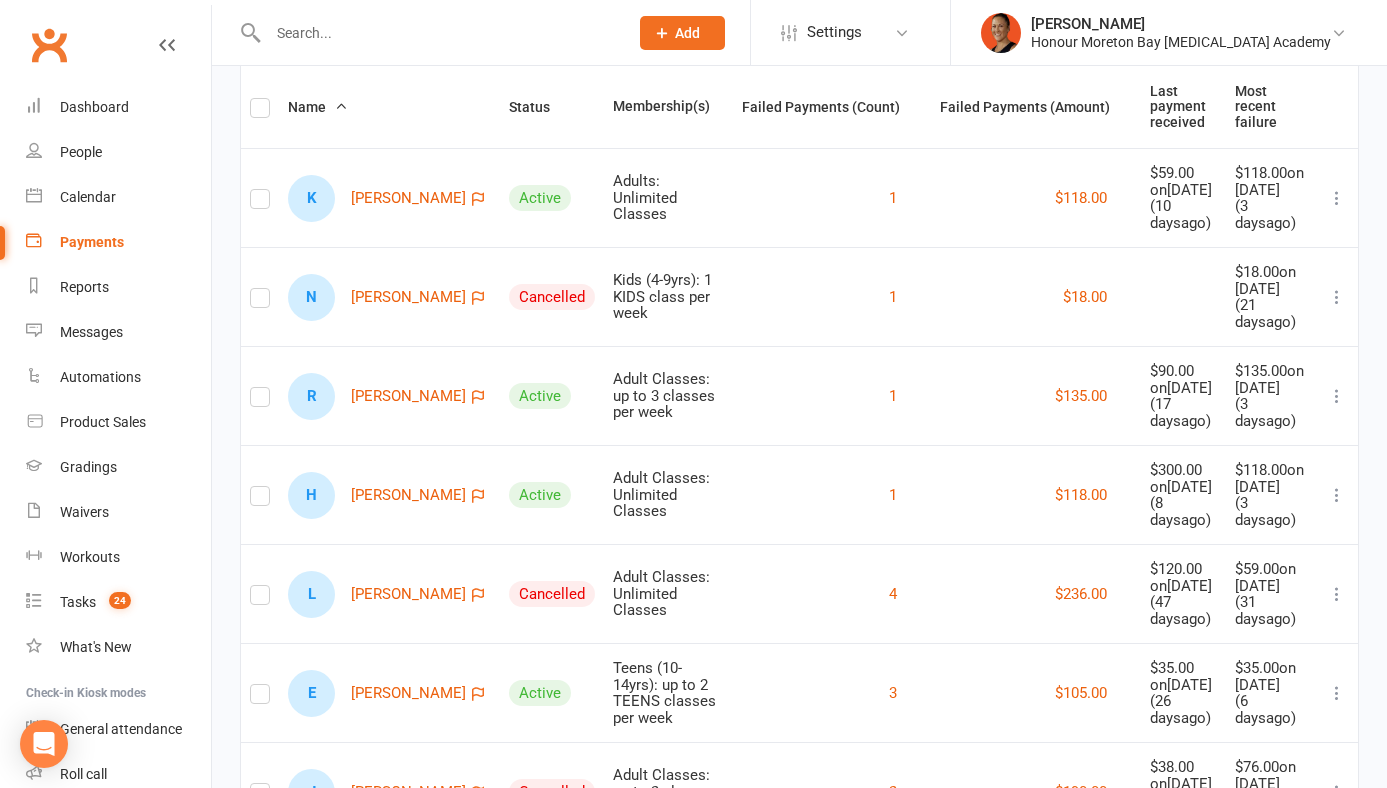 click at bounding box center (1337, 297) 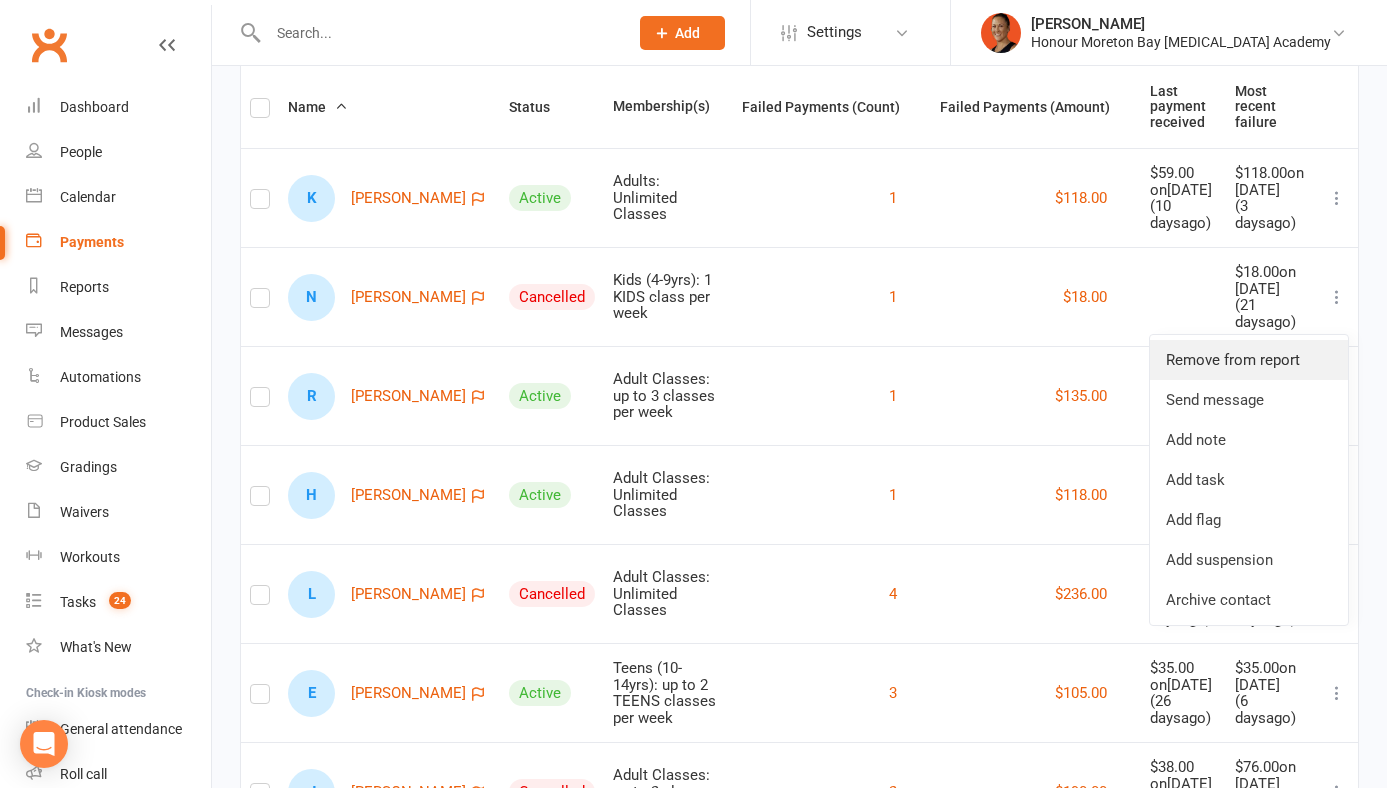 click on "Remove from report" at bounding box center [1249, 360] 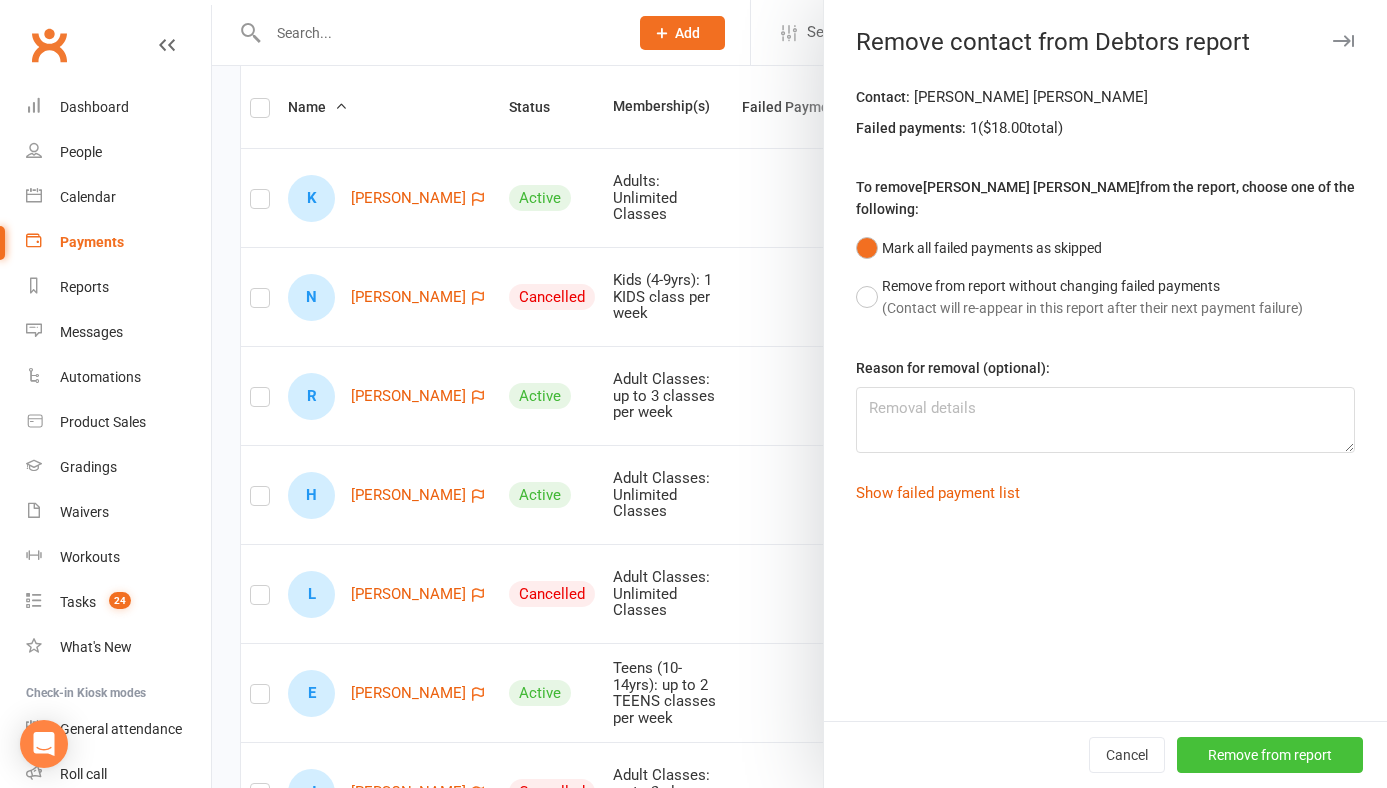 click on "Remove from report" at bounding box center [1270, 755] 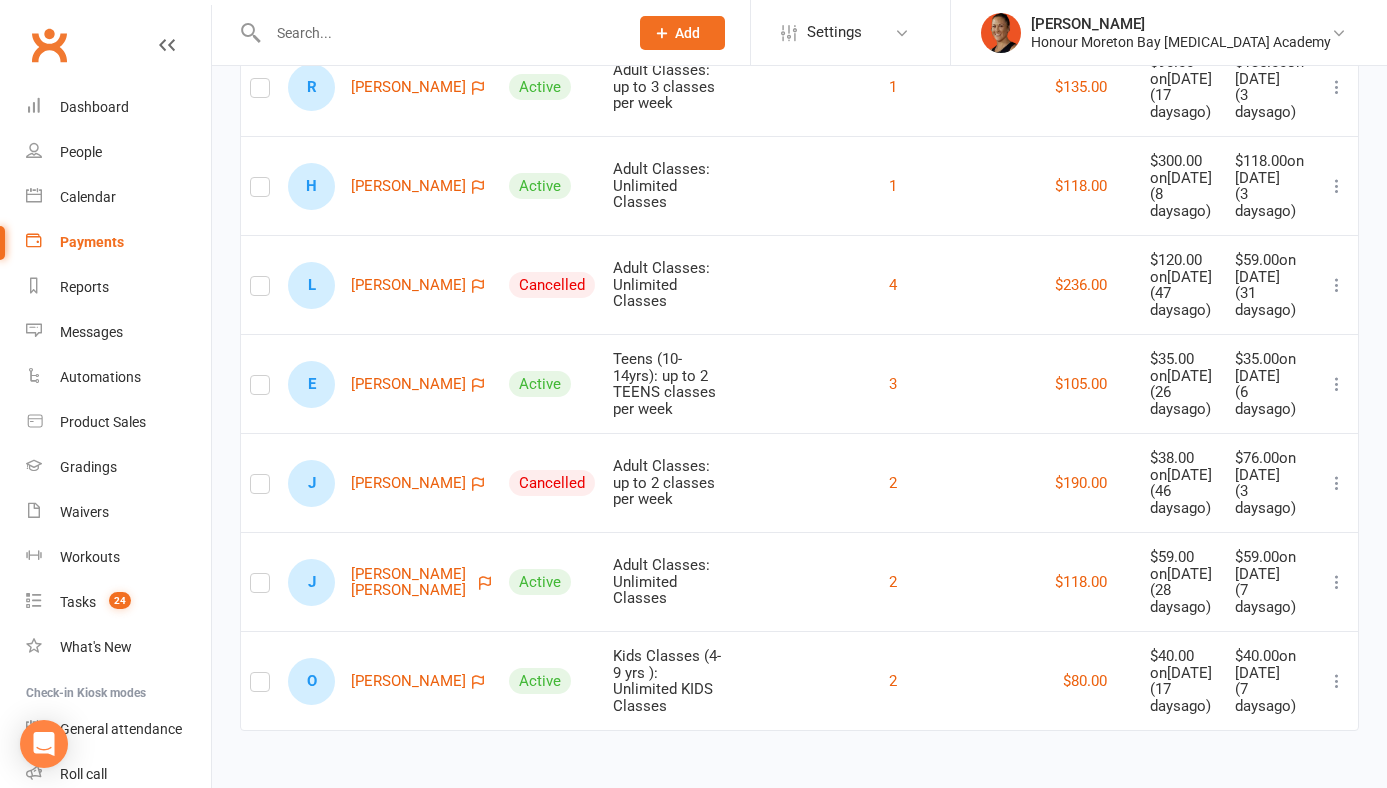 scroll, scrollTop: 537, scrollLeft: 0, axis: vertical 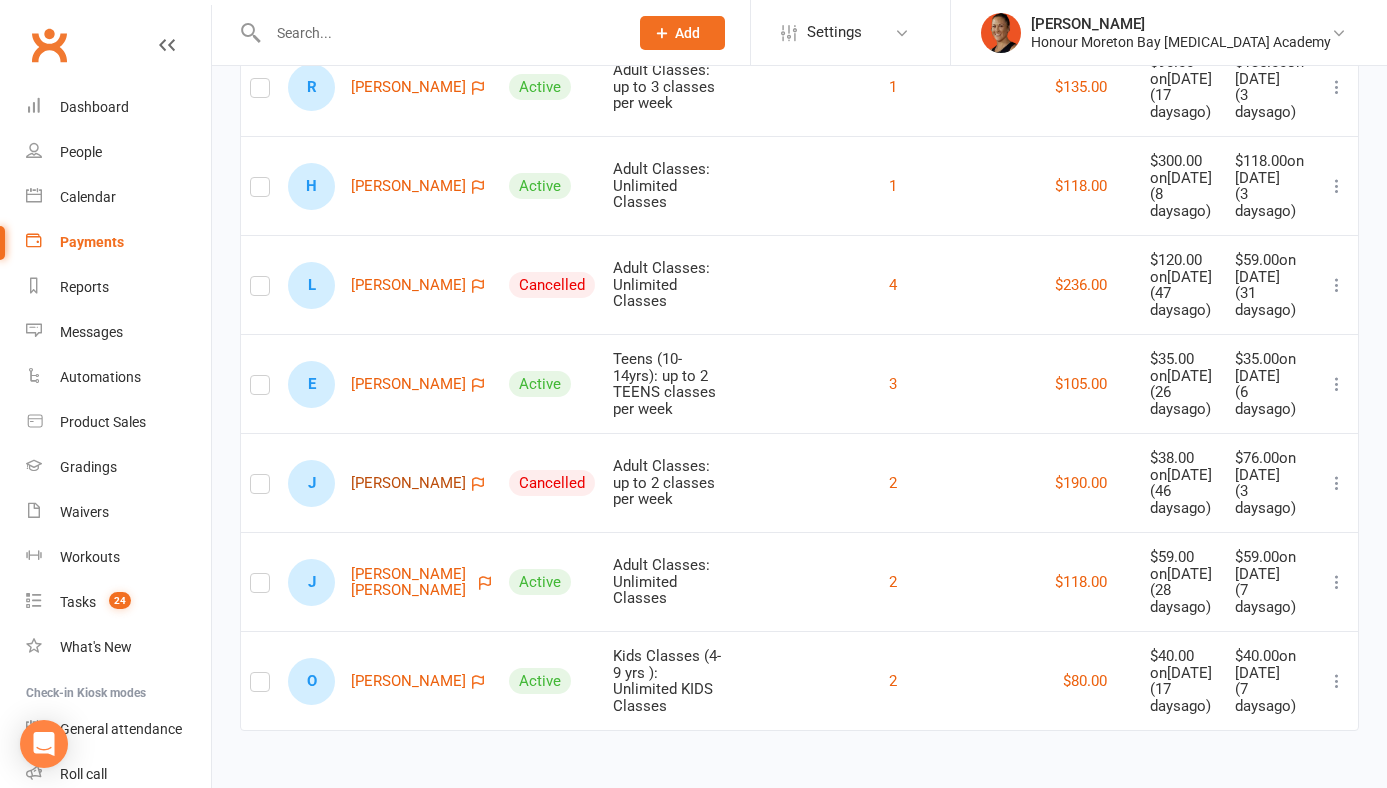 click on "J Jacob Lauze" at bounding box center (377, 483) 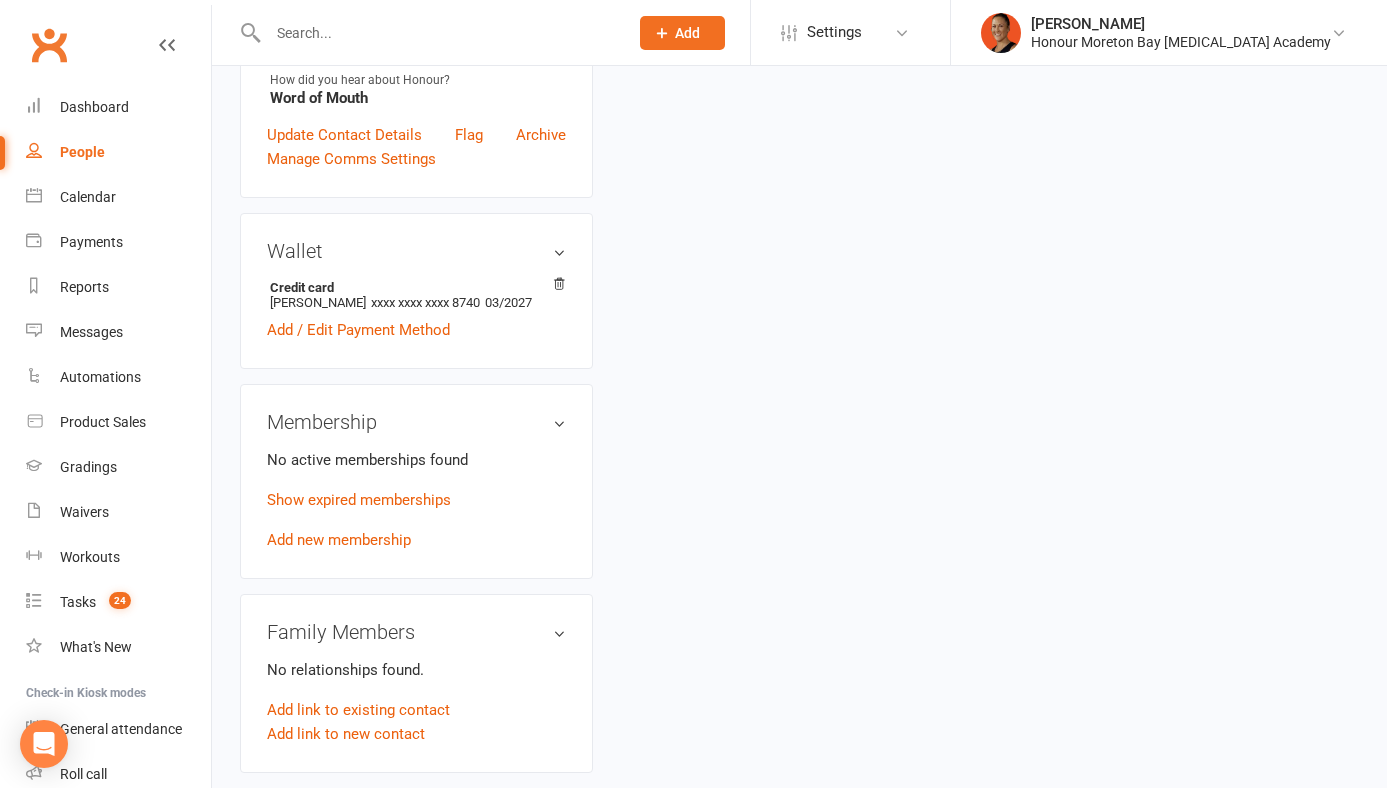 scroll, scrollTop: 0, scrollLeft: 0, axis: both 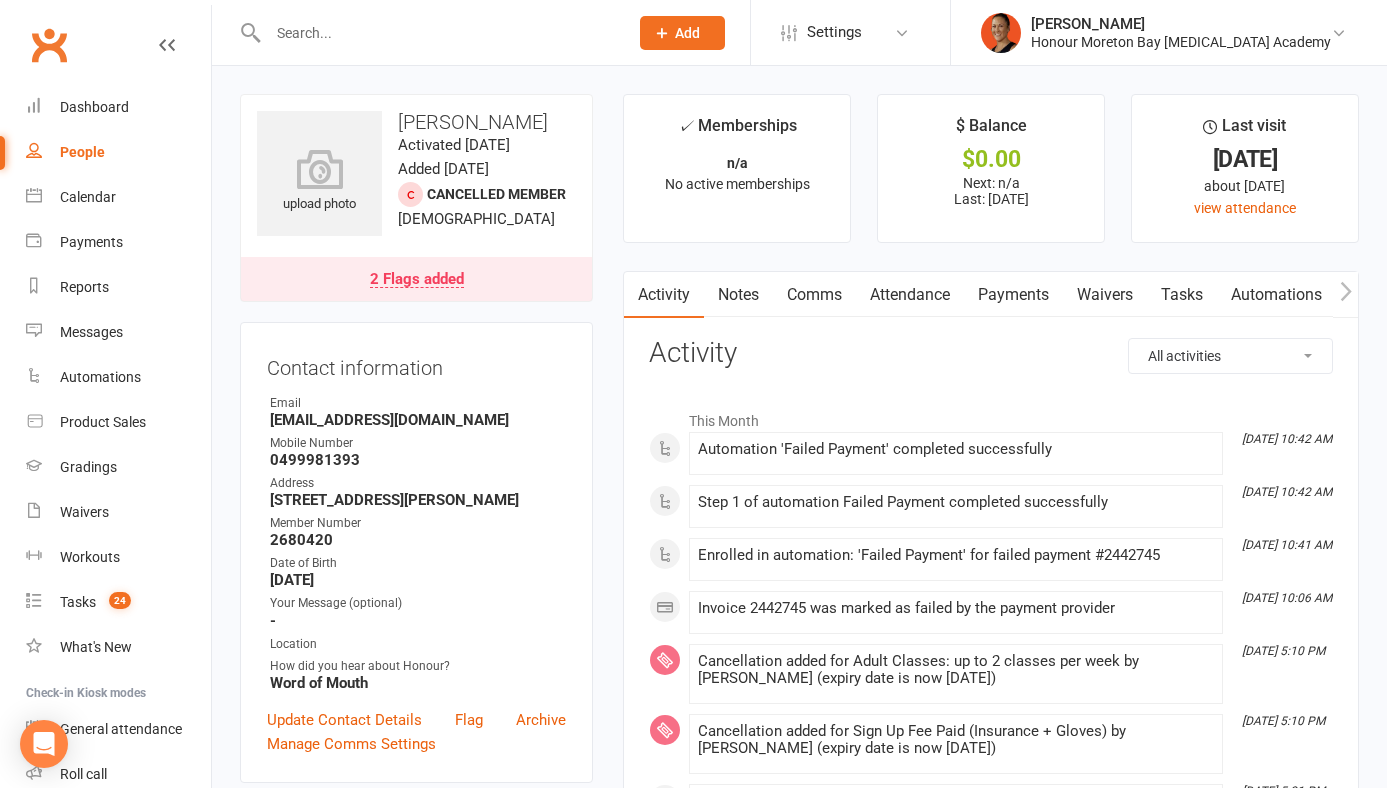 click on "Notes" at bounding box center [738, 295] 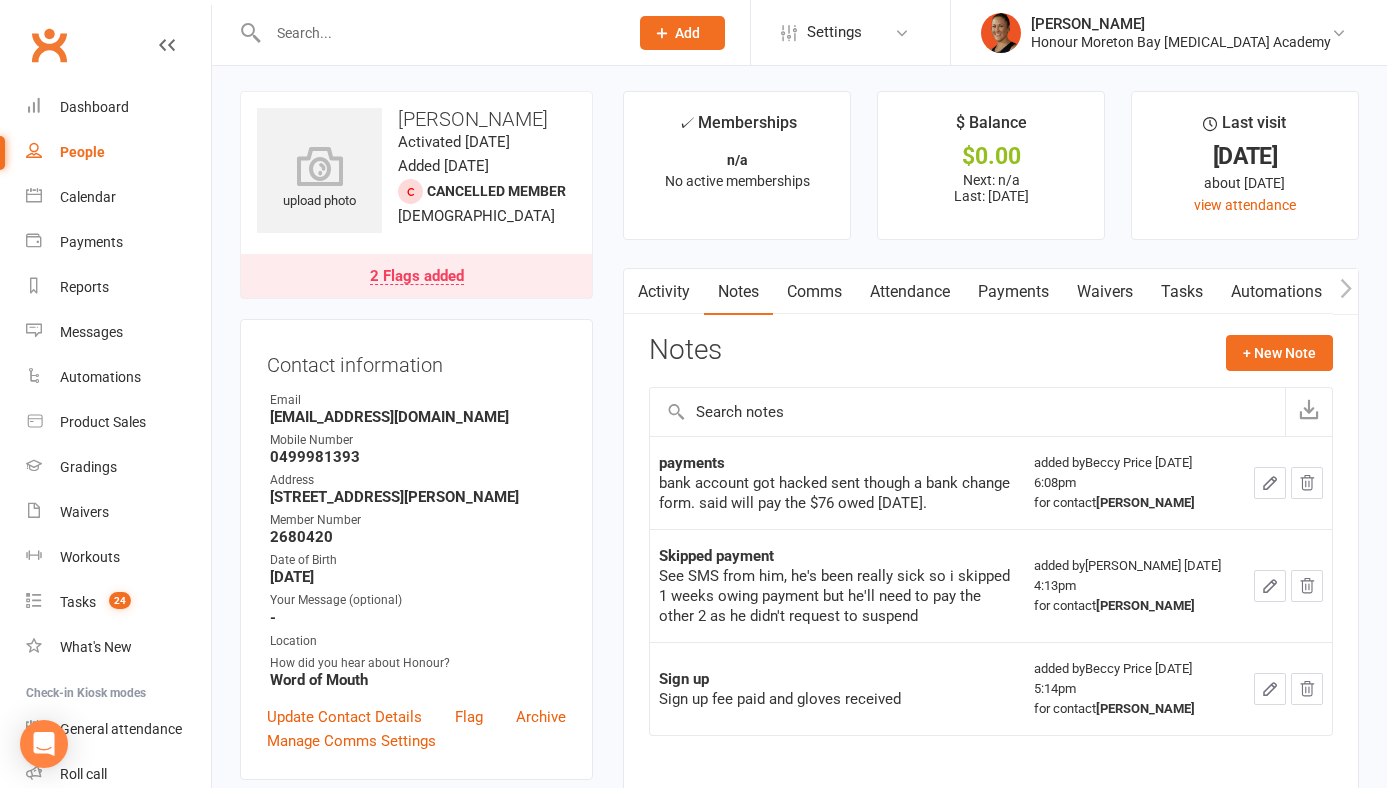 scroll, scrollTop: 0, scrollLeft: 0, axis: both 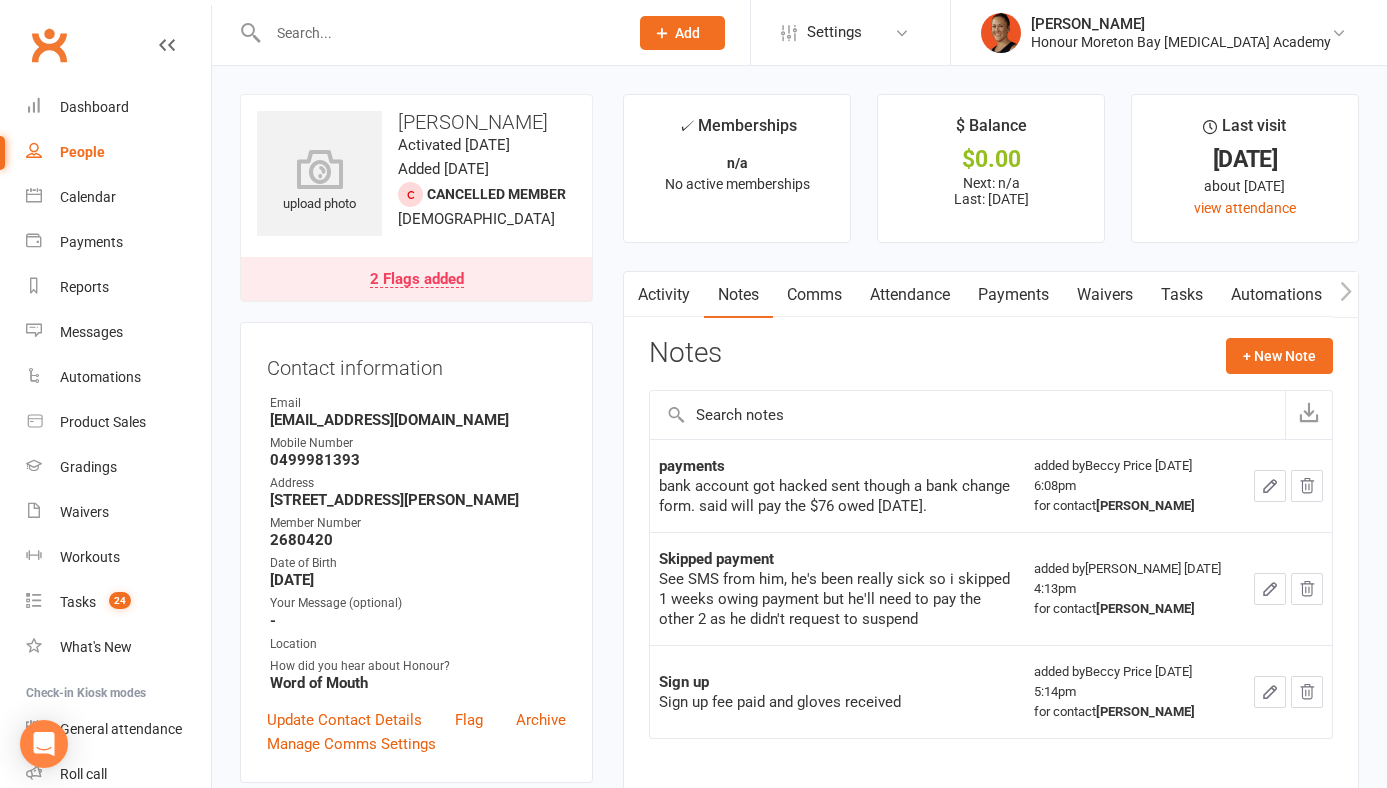 click on "Payments" at bounding box center [1013, 295] 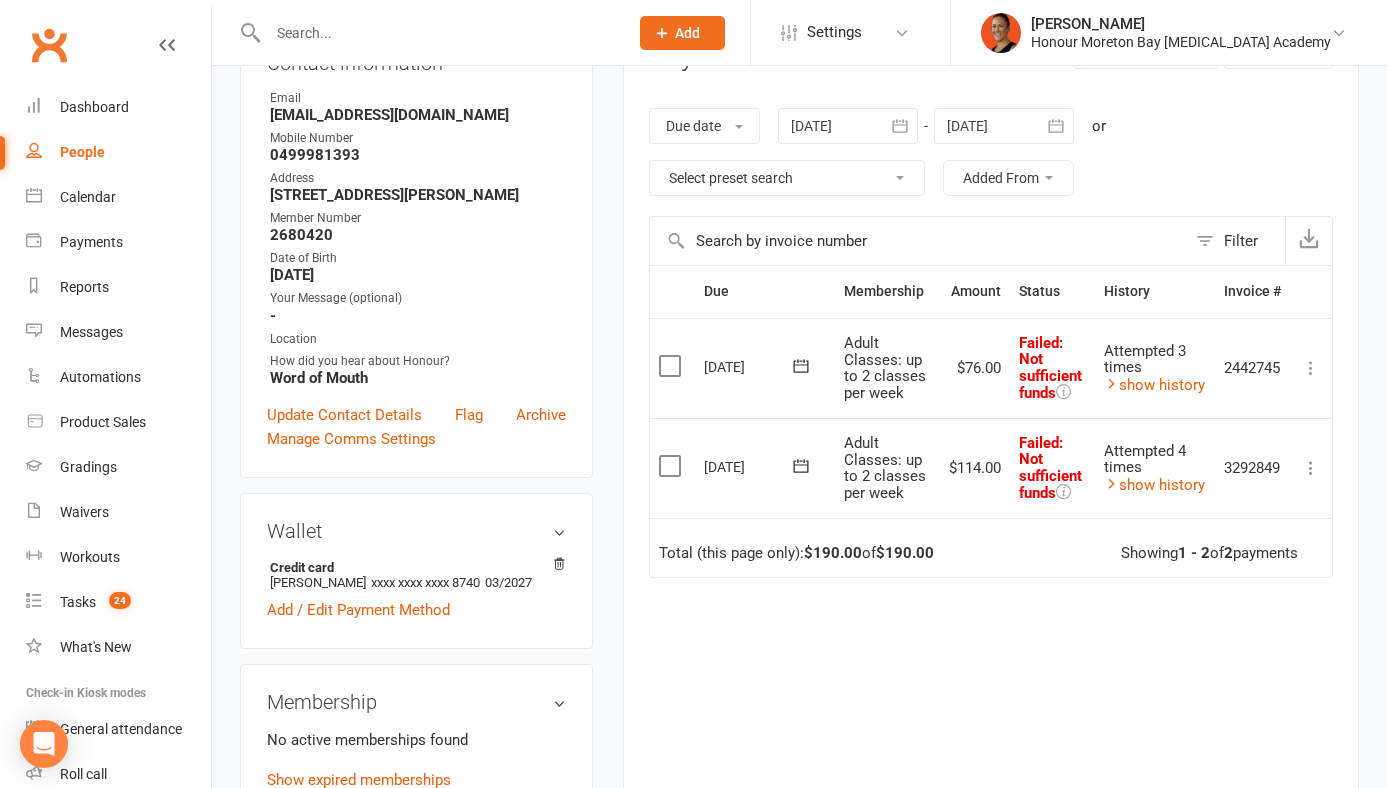 scroll, scrollTop: 307, scrollLeft: 0, axis: vertical 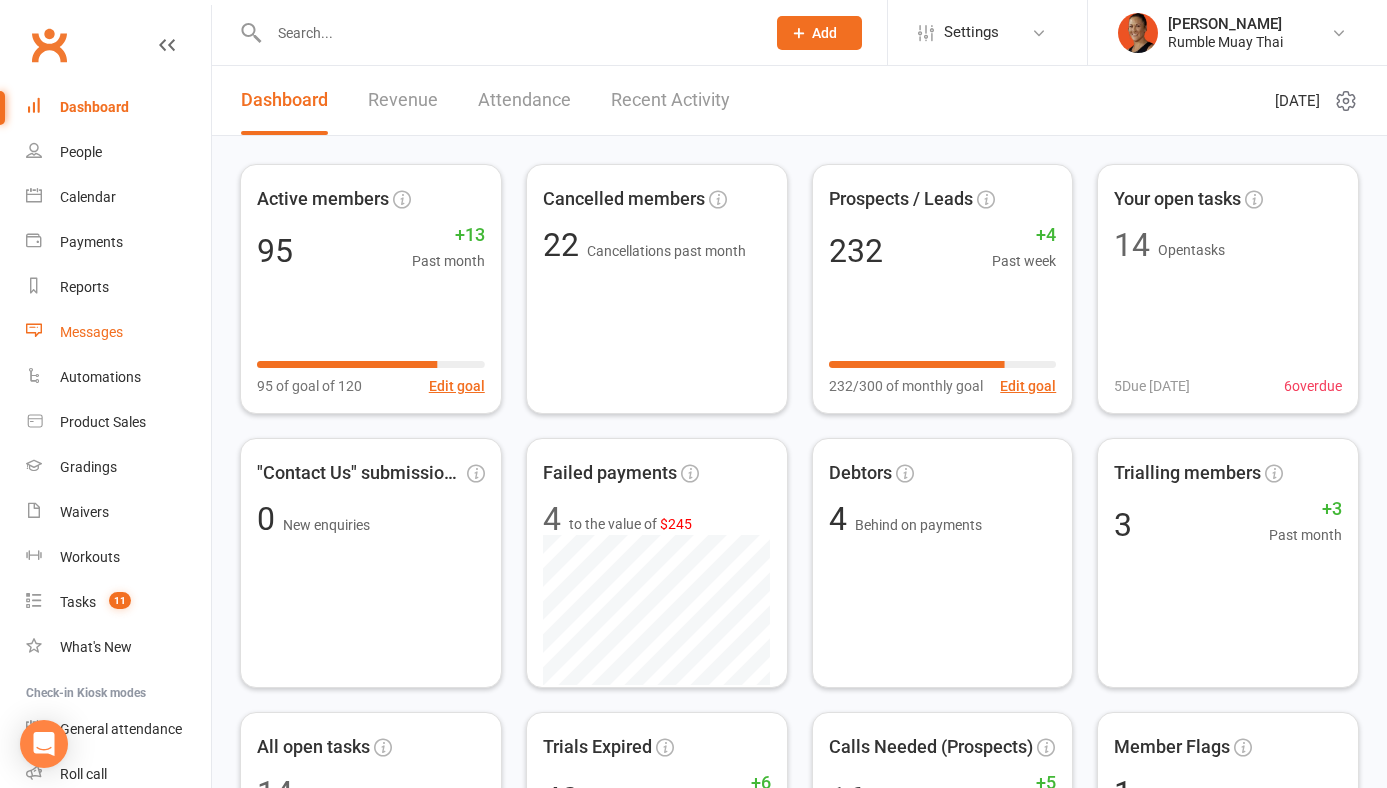 click on "Messages" at bounding box center [91, 332] 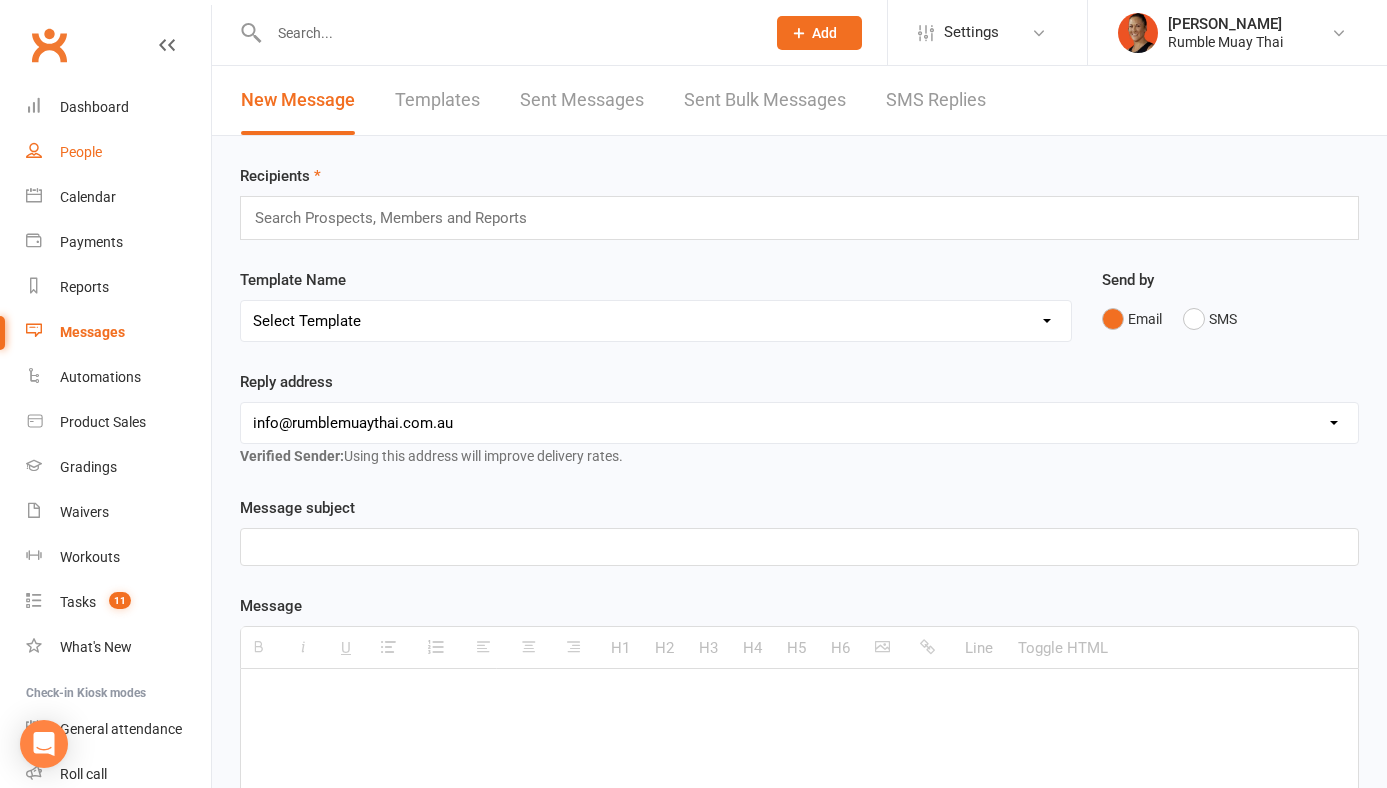 click on "People" at bounding box center [81, 152] 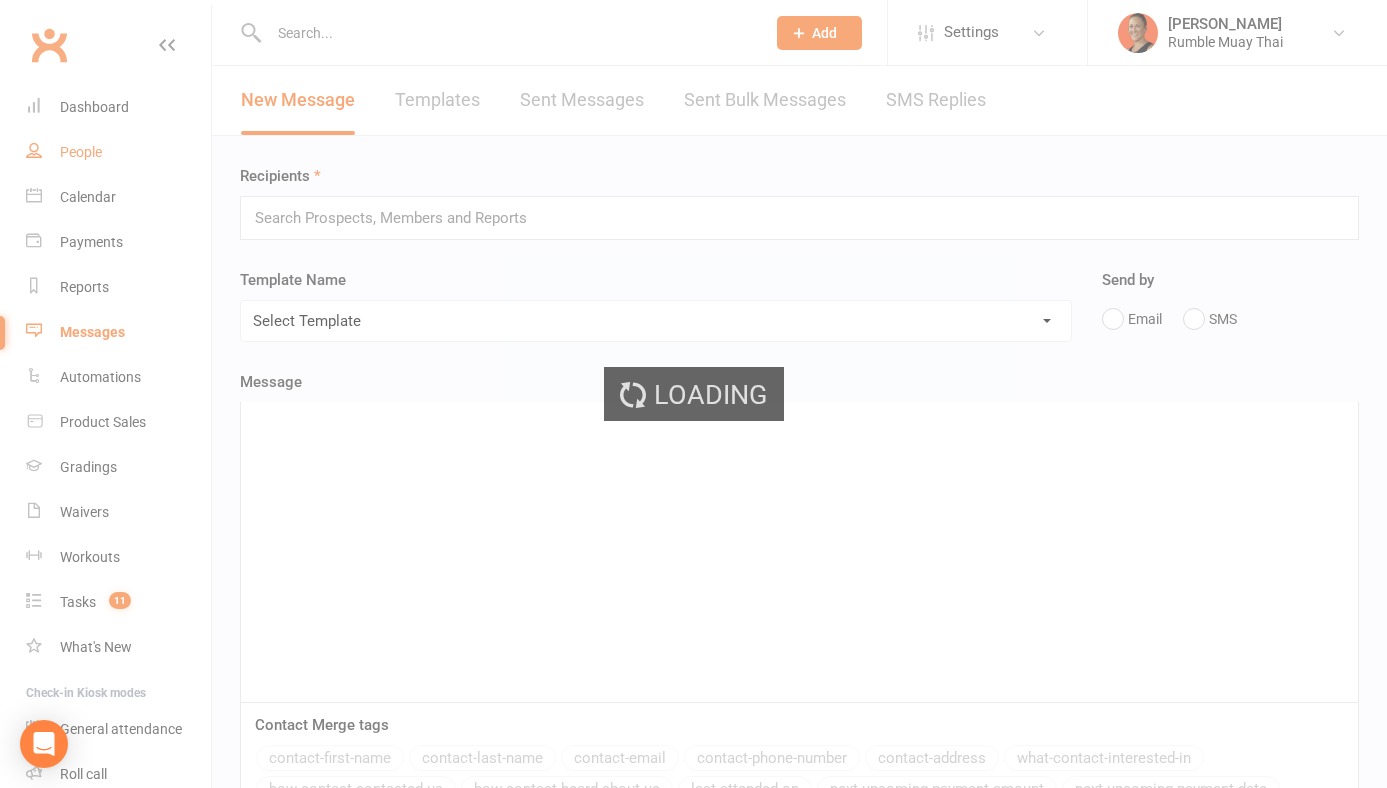 select on "100" 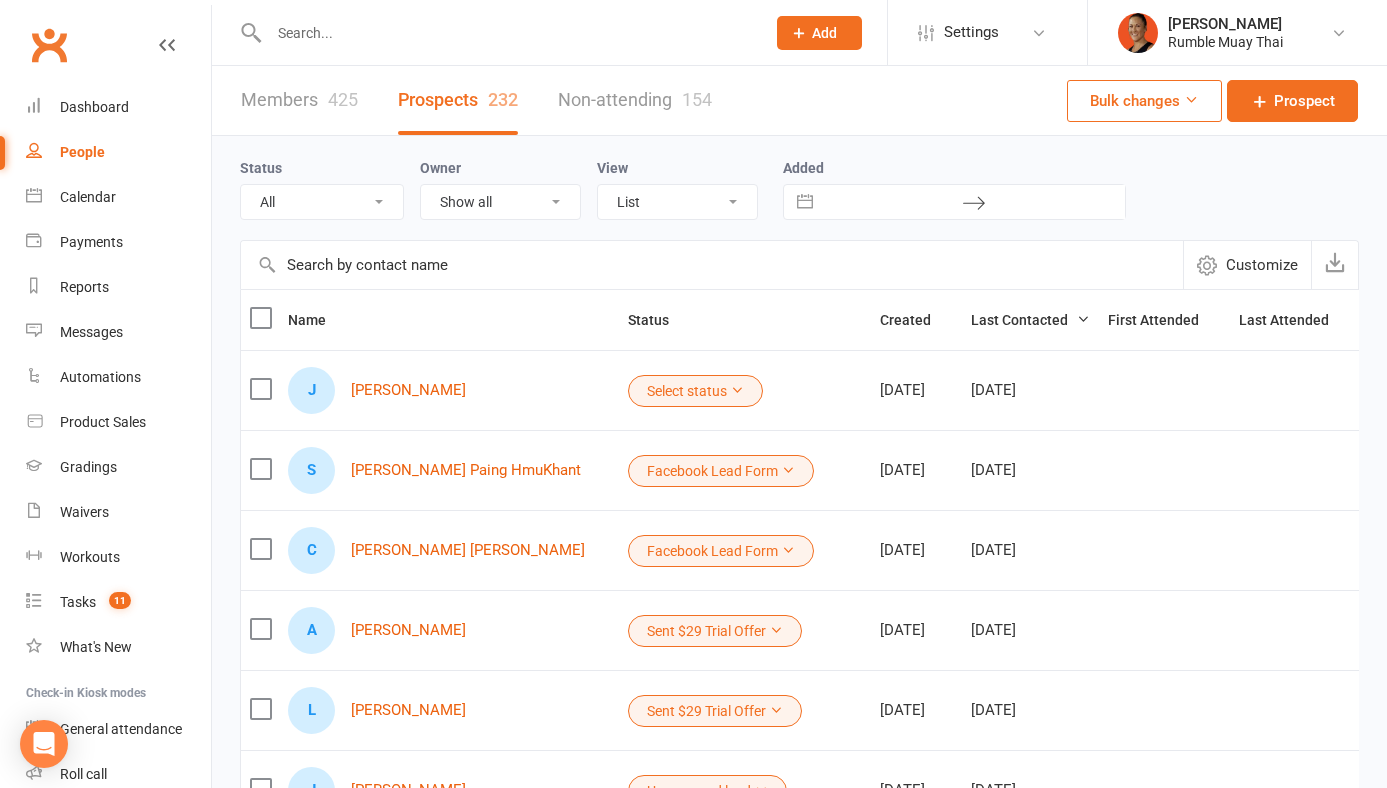 click on "Members 425" at bounding box center [299, 100] 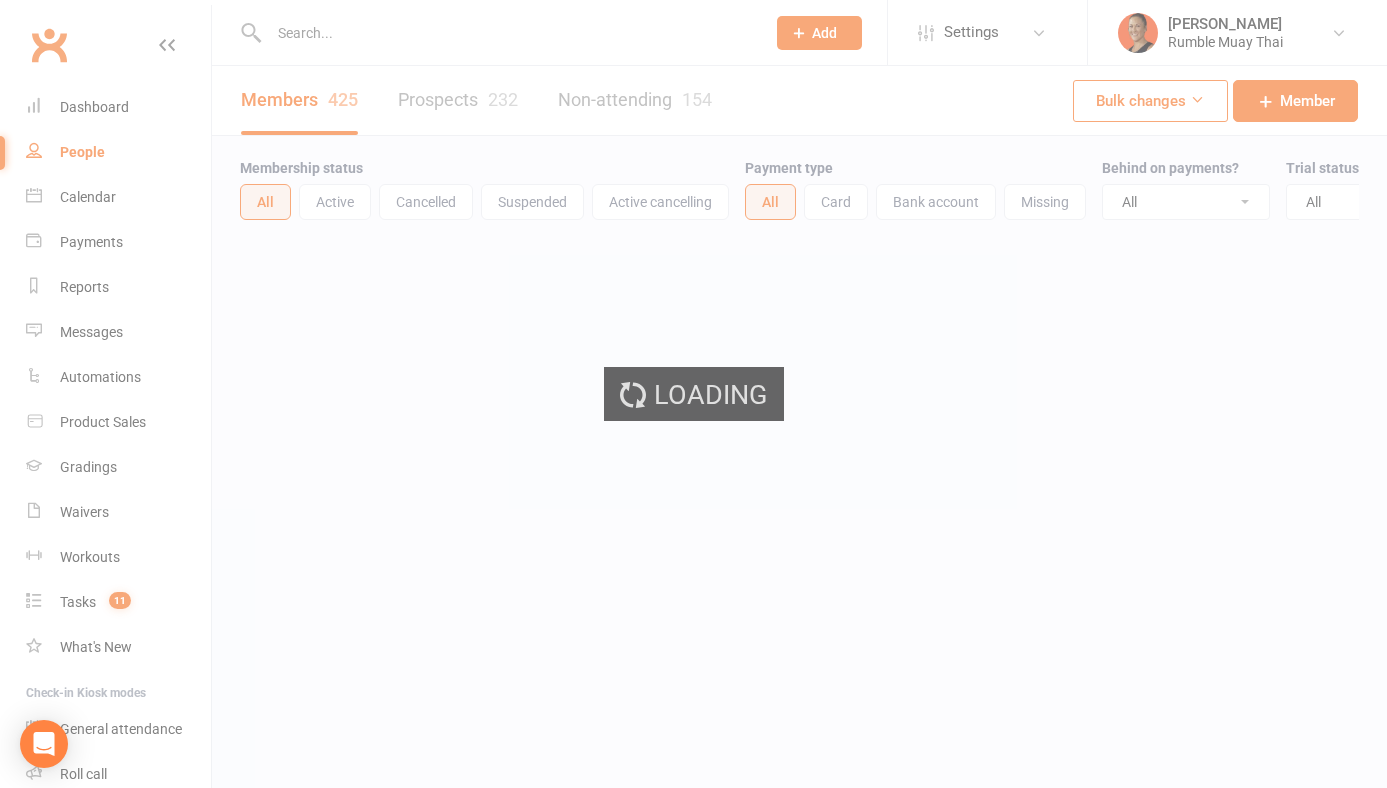 select on "100" 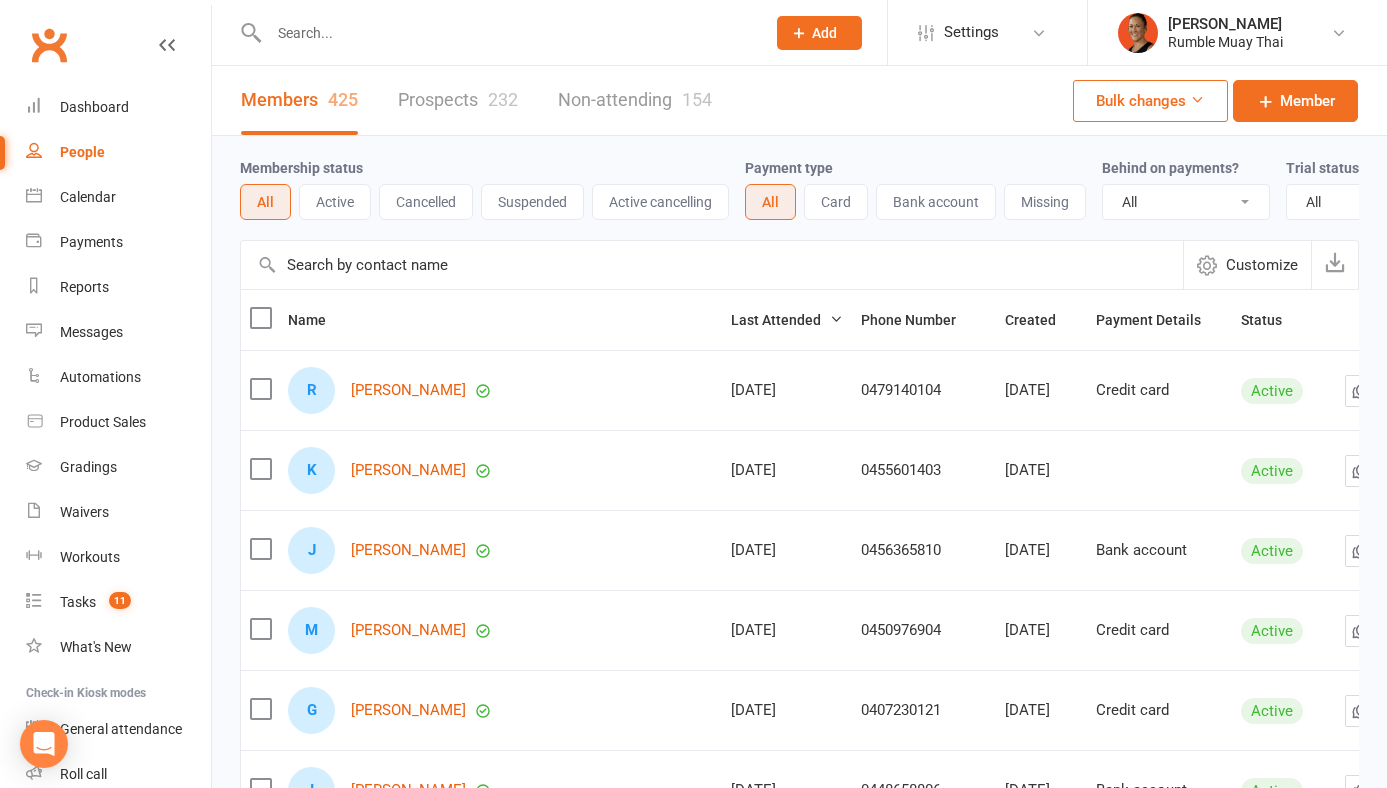 click at bounding box center (260, 318) 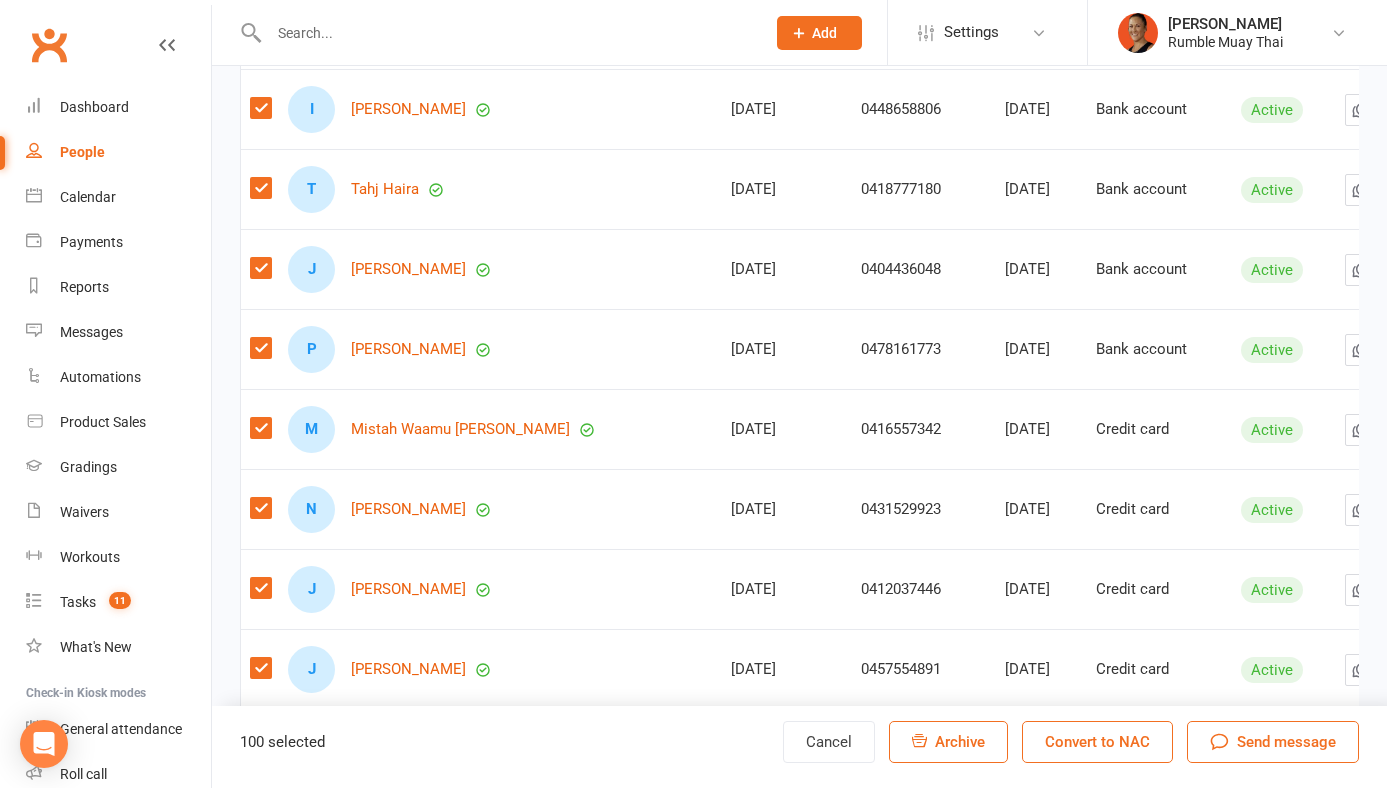 scroll, scrollTop: 0, scrollLeft: 0, axis: both 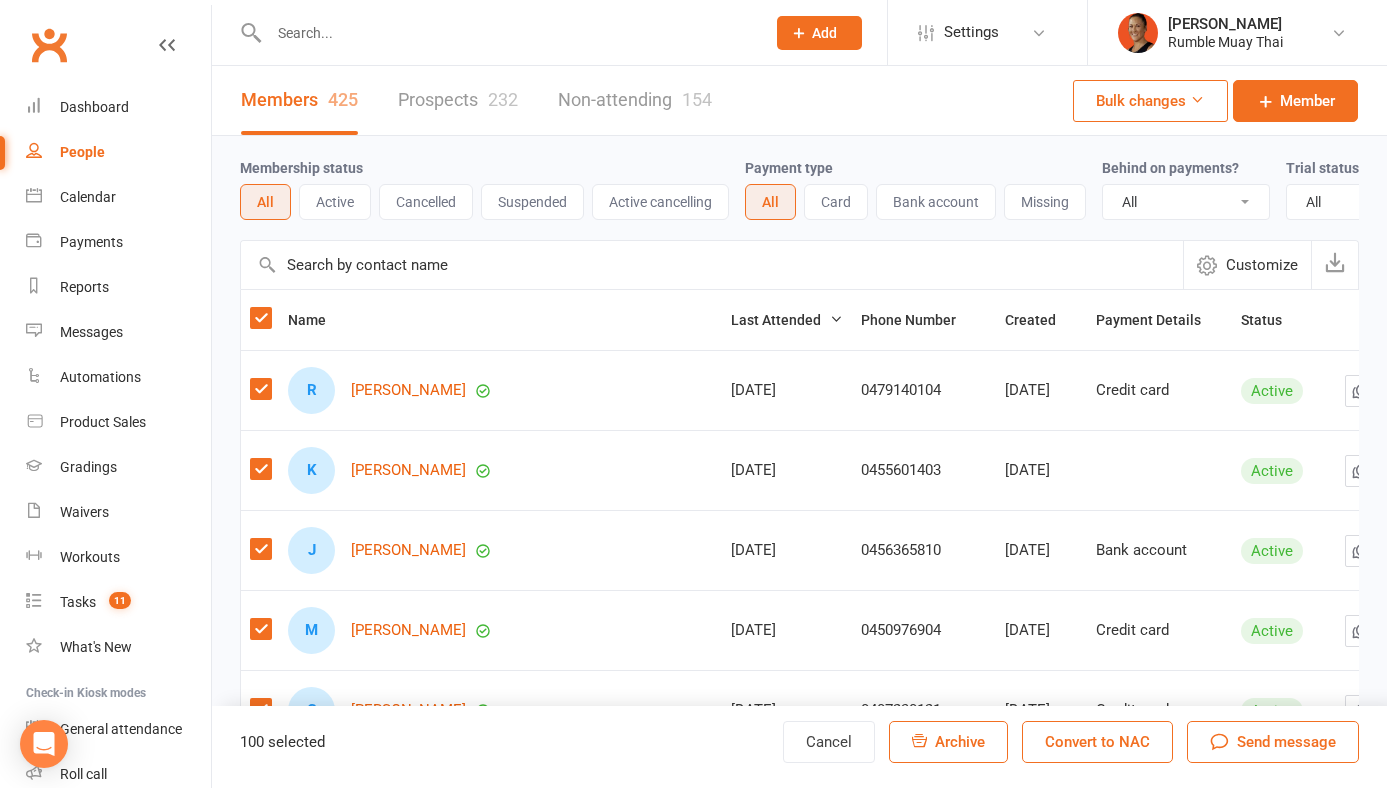 click on "Active" at bounding box center [335, 202] 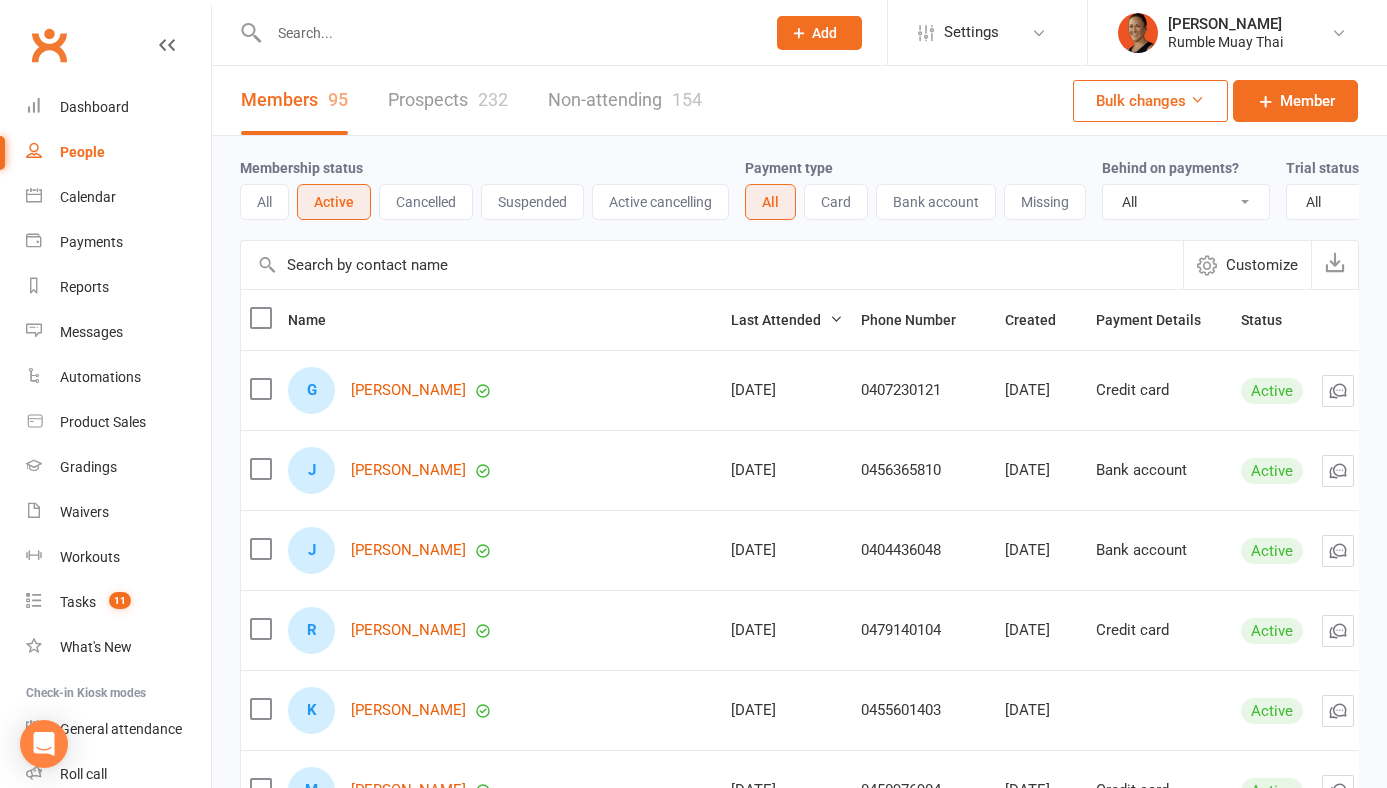 click at bounding box center [260, 320] 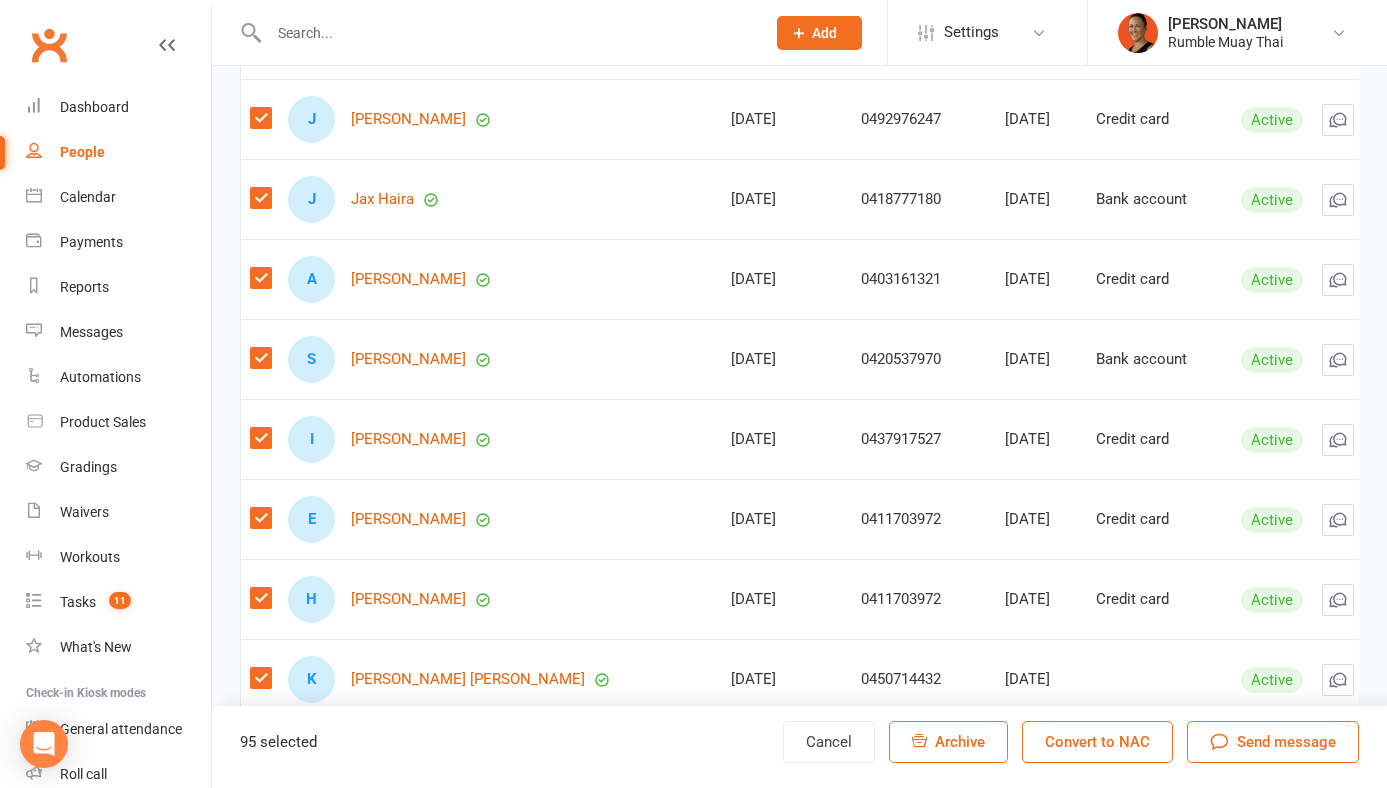 scroll, scrollTop: 7339, scrollLeft: 0, axis: vertical 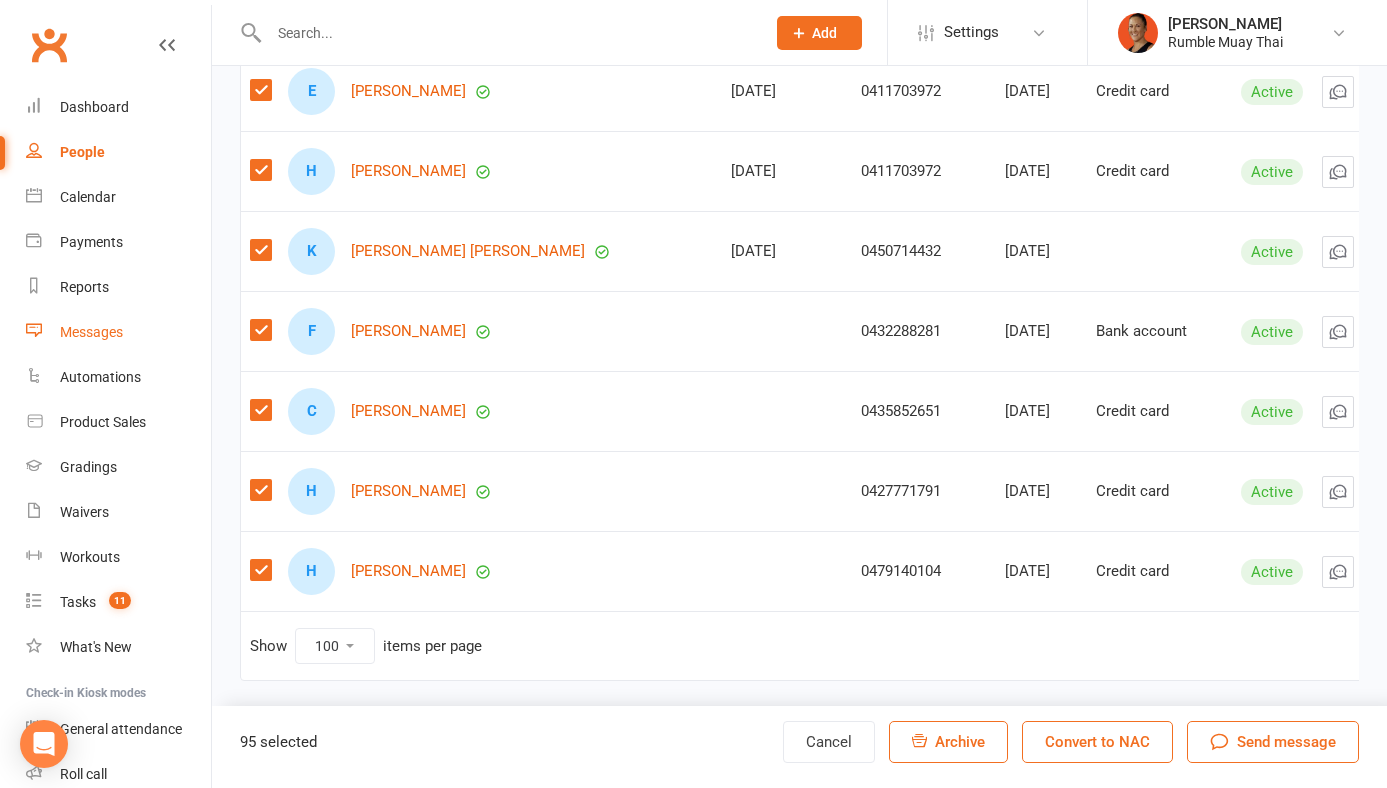 click on "Messages" at bounding box center [118, 332] 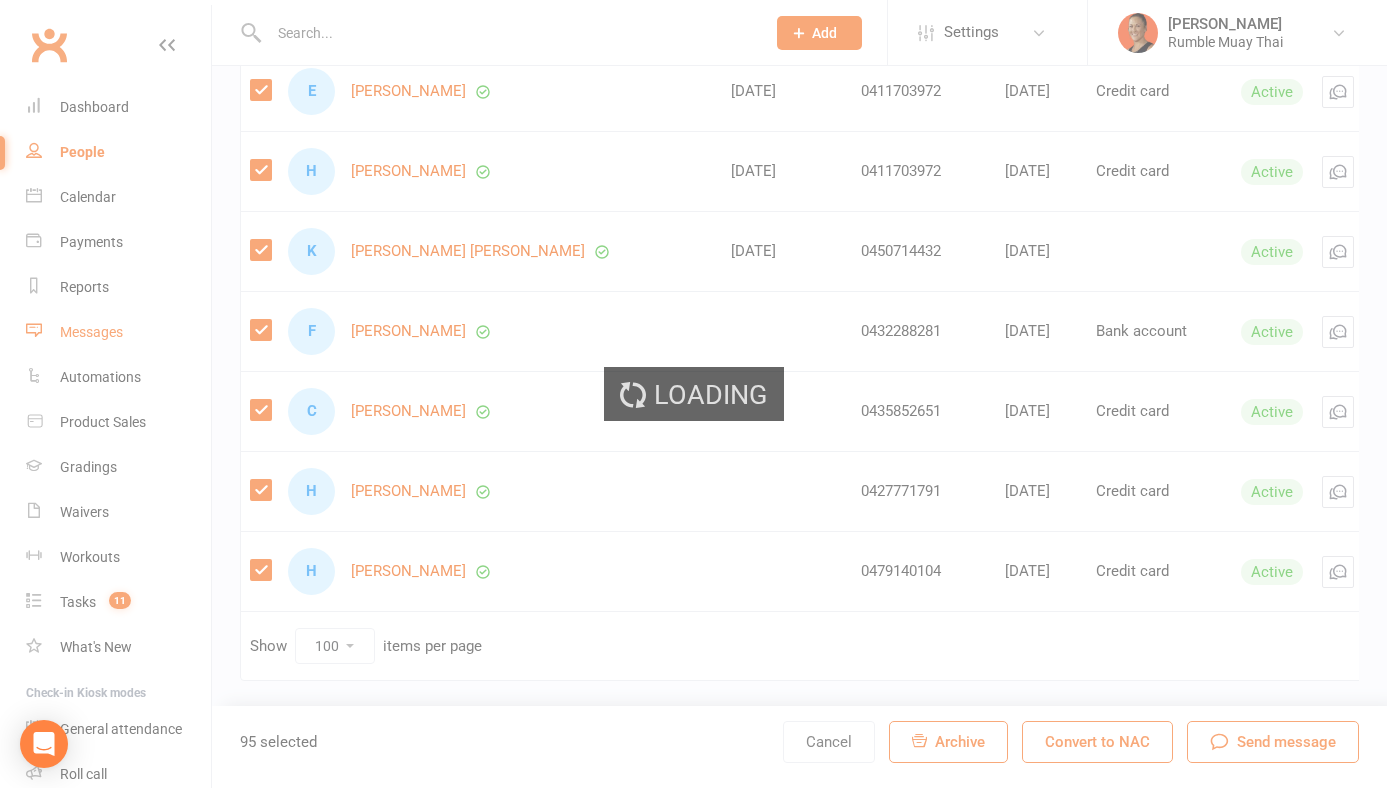 scroll, scrollTop: 0, scrollLeft: 0, axis: both 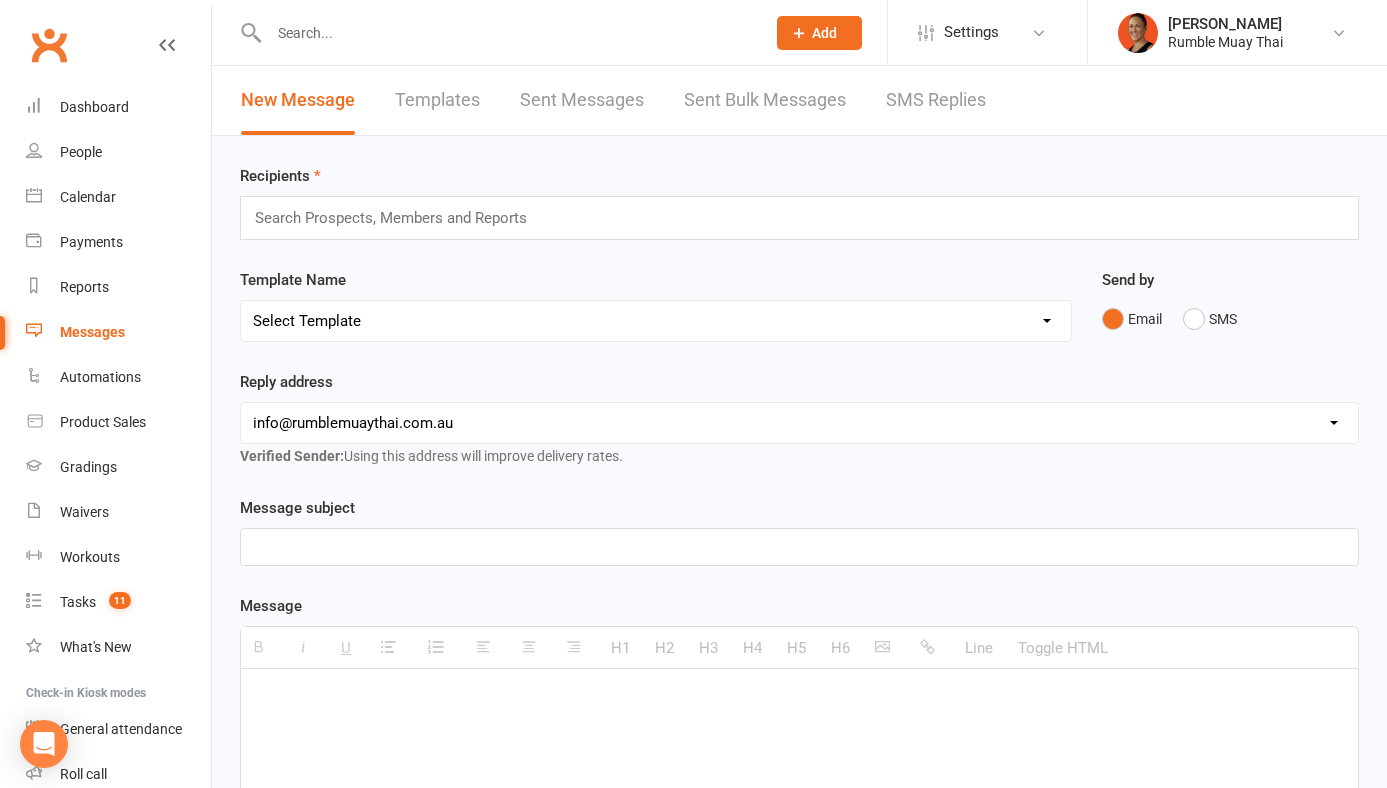 click at bounding box center (399, 218) 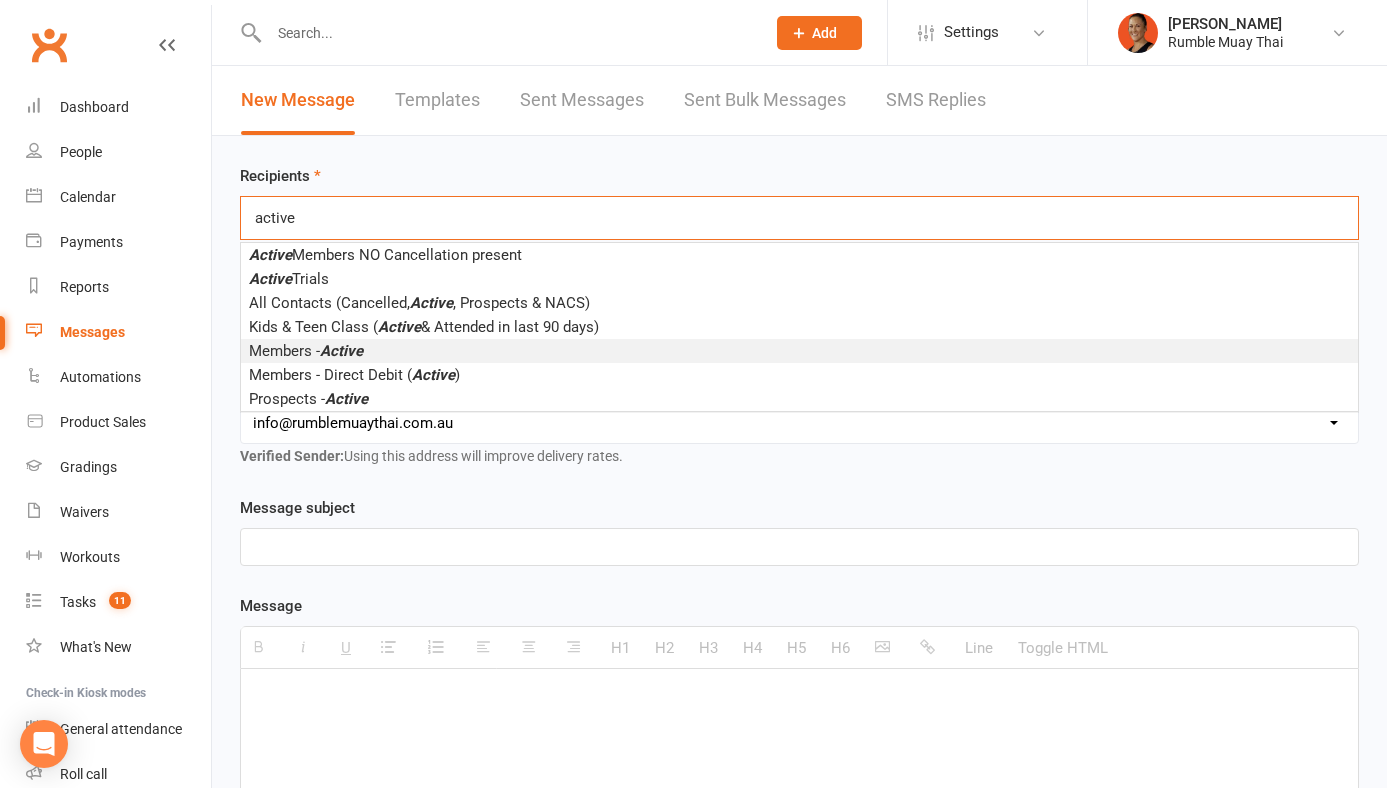 type on "active" 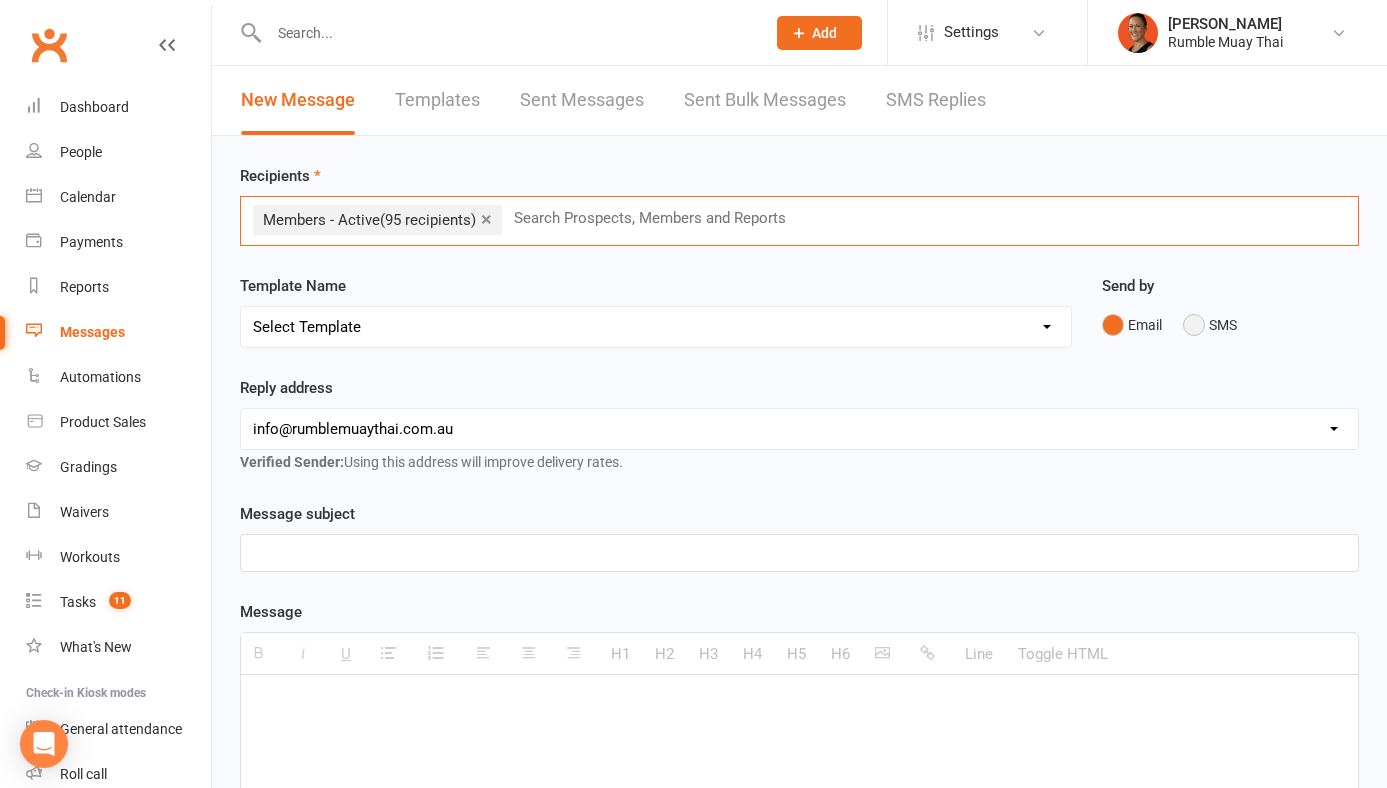 click on "SMS" at bounding box center (1210, 325) 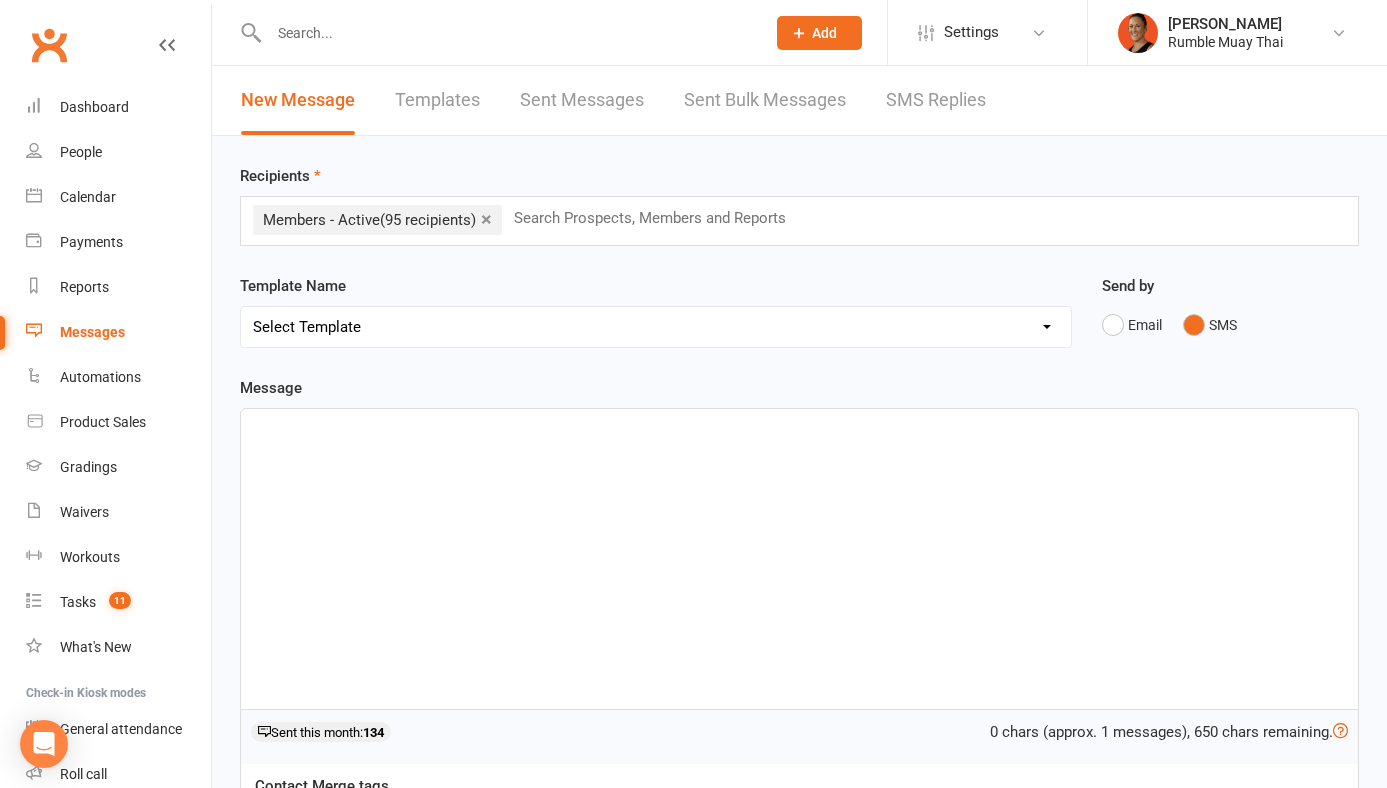 click at bounding box center (799, 559) 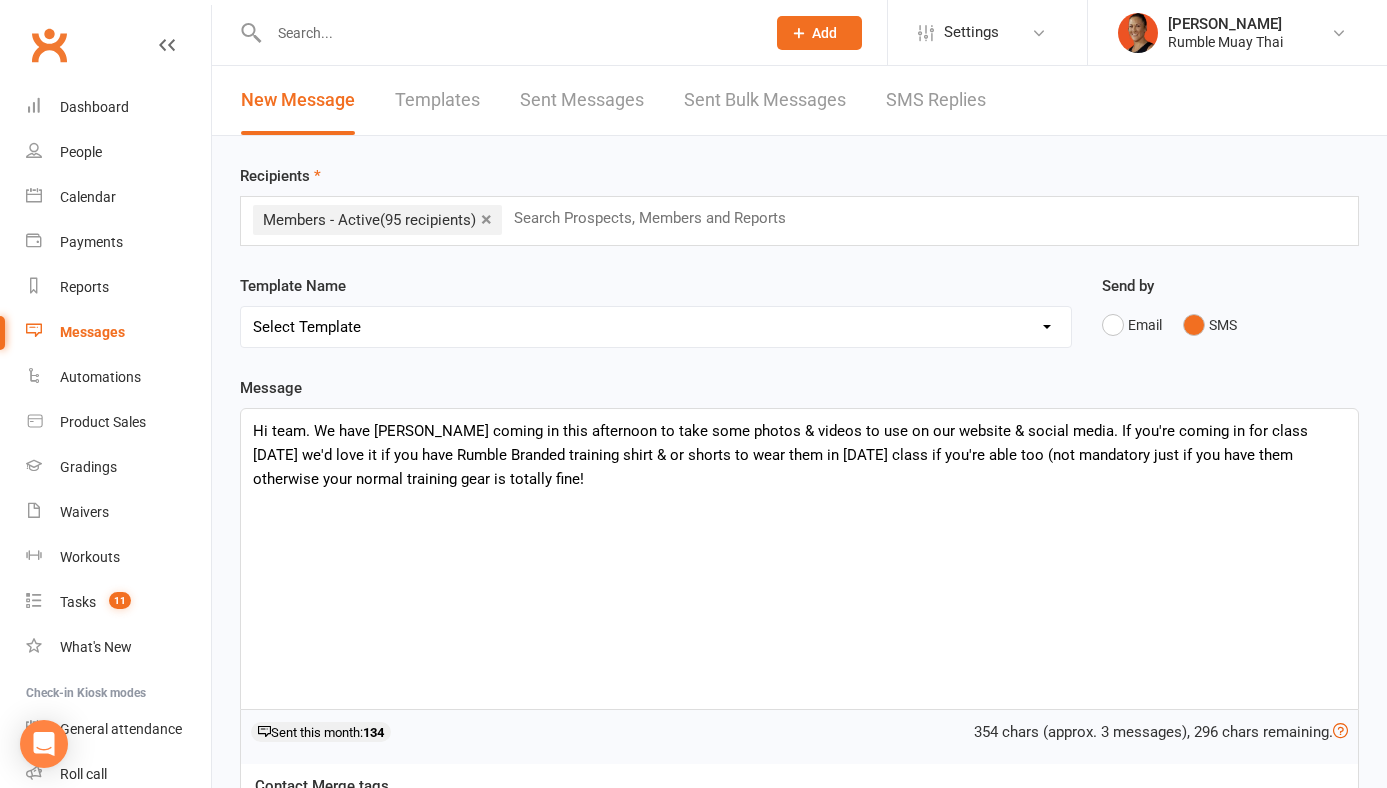 click on "Hi team. We have Mel coming in this afternoon to take some photos & videos to use on our website & social media. If you're coming in for class today we'd love it if you have Rumble Branded training shirt & or shorts to wear them in today's class if you're able too (not mandatory just if you have them otherwise your normal training gear is totally fine!" at bounding box center (799, 455) 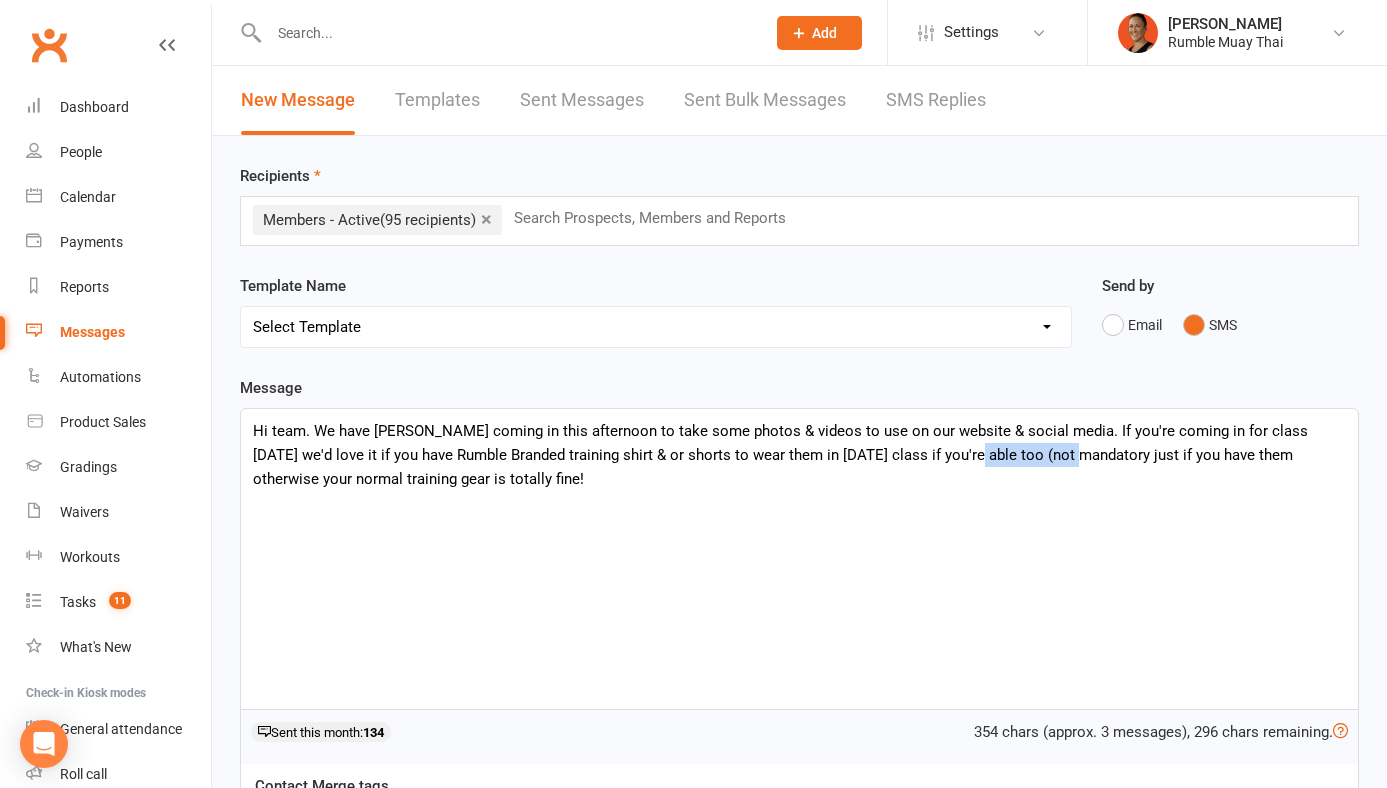 drag, startPoint x: 1009, startPoint y: 454, endPoint x: 902, endPoint y: 444, distance: 107.46627 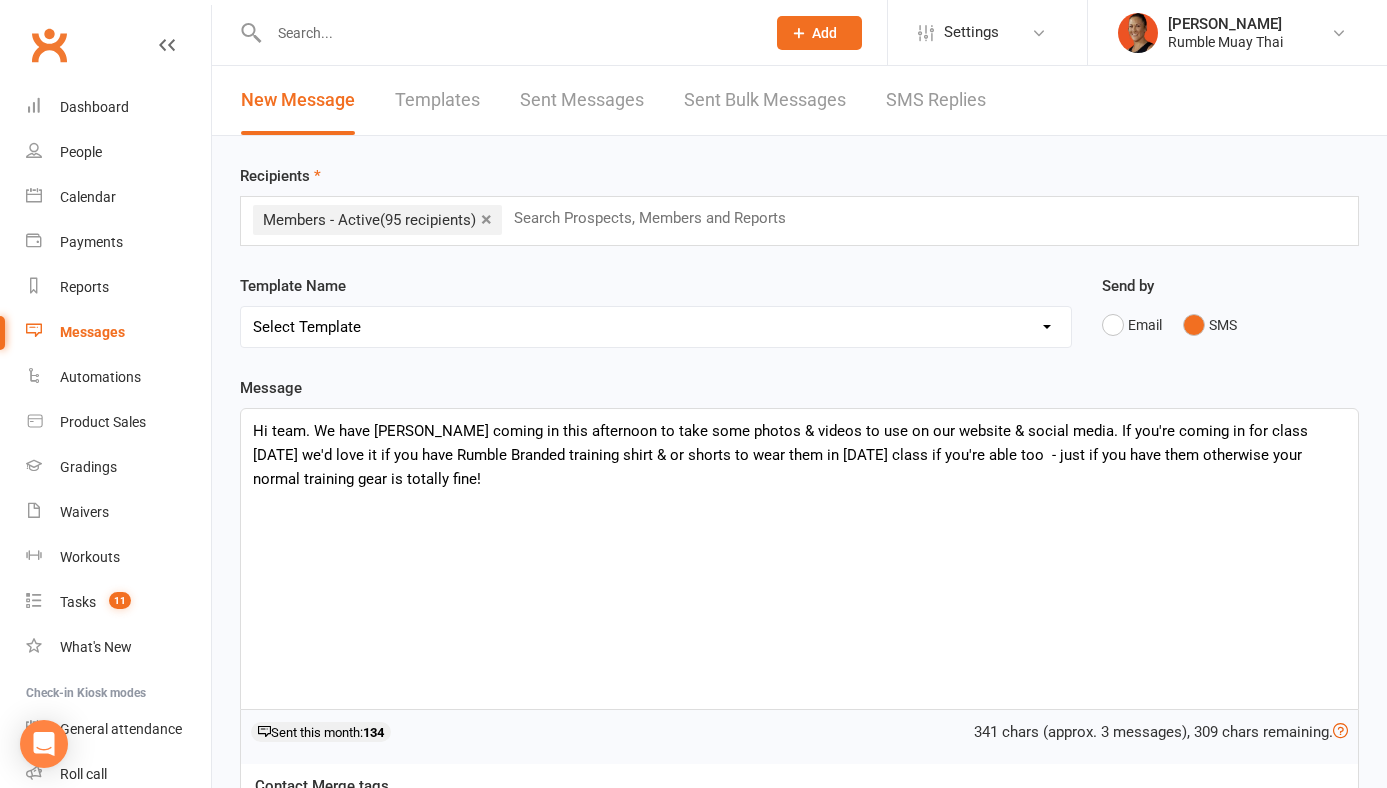 click on "Hi team. We have Mel coming in this afternoon to take some photos & videos to use on our website & social media. If you're coming in for class today we'd love it if you have Rumble Branded training shirt & or shorts to wear them in today's class if you're able too  - just if you have them otherwise your normal training gear is totally fine!" at bounding box center [799, 455] 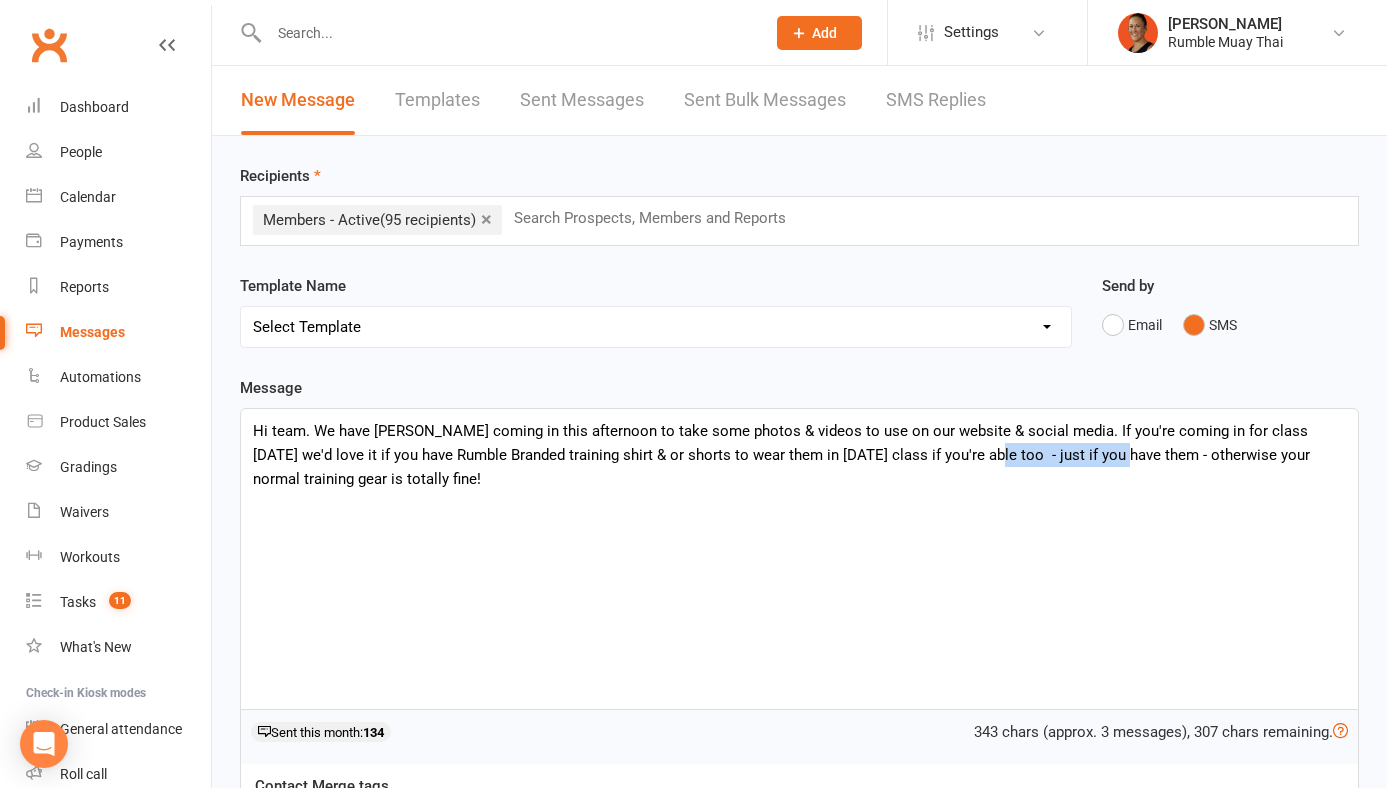 drag, startPoint x: 1055, startPoint y: 457, endPoint x: 916, endPoint y: 455, distance: 139.01439 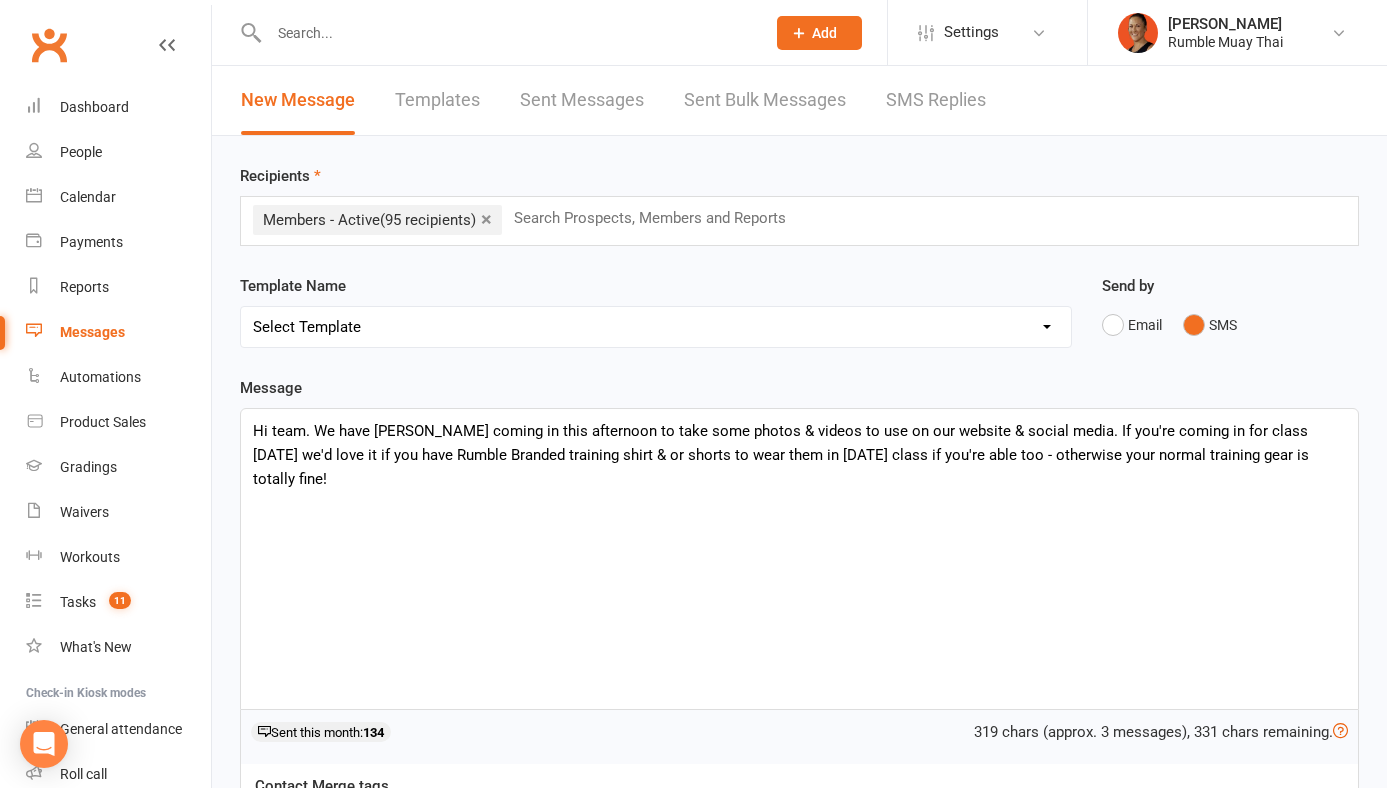 click on "Hi team. We have Mel coming in this afternoon to take some photos & videos to use on our website & social media. If you're coming in for class today we'd love it if you have Rumble Branded training shirt & or shorts to wear them in today's class if you're able too - otherwise your normal training gear is totally fine!" at bounding box center [799, 455] 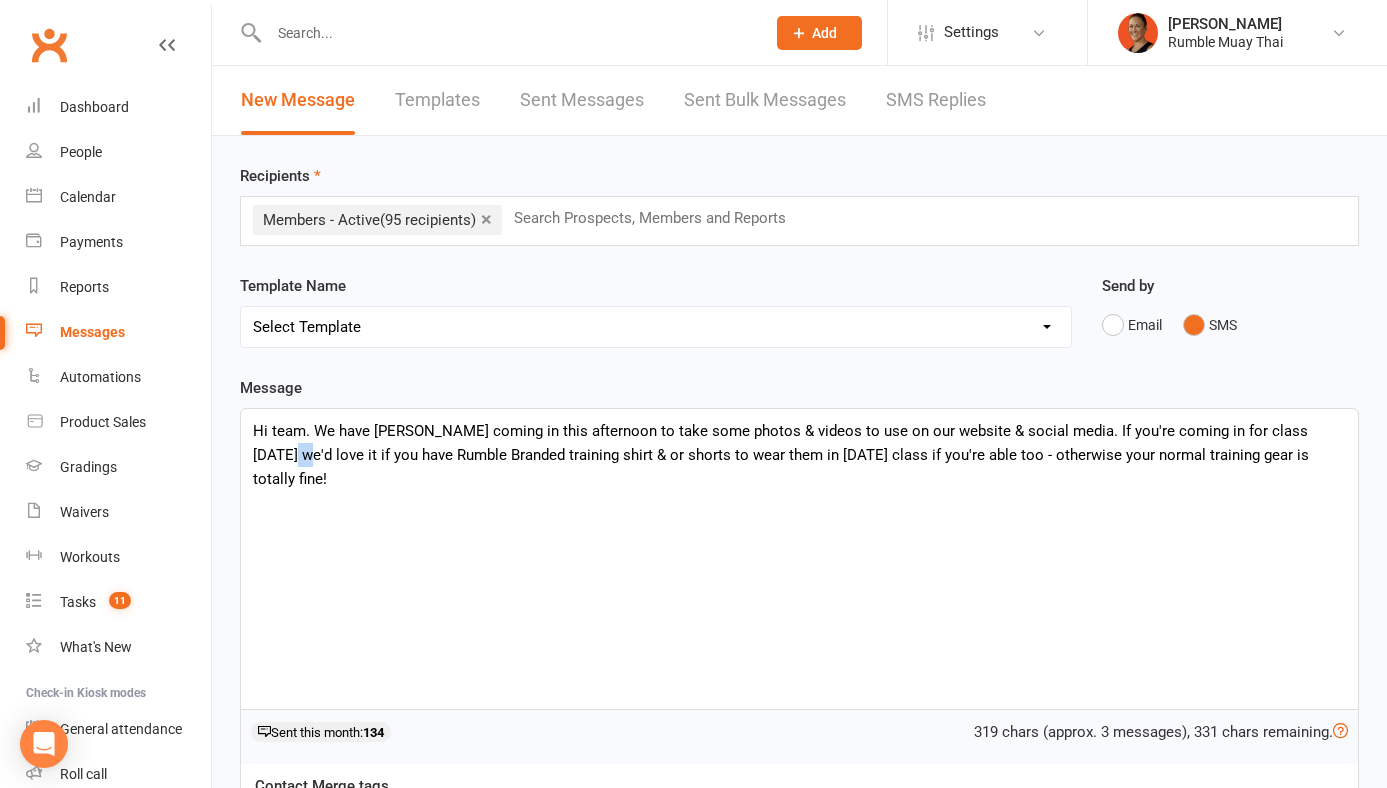 click on "Hi team. We have Mel coming in this afternoon to take some photos & videos to use on our website & social media. If you're coming in for class today we'd love it if you have Rumble Branded training shirt & or shorts to wear them in today's class if you're able too - otherwise your normal training gear is totally fine!" at bounding box center [799, 455] 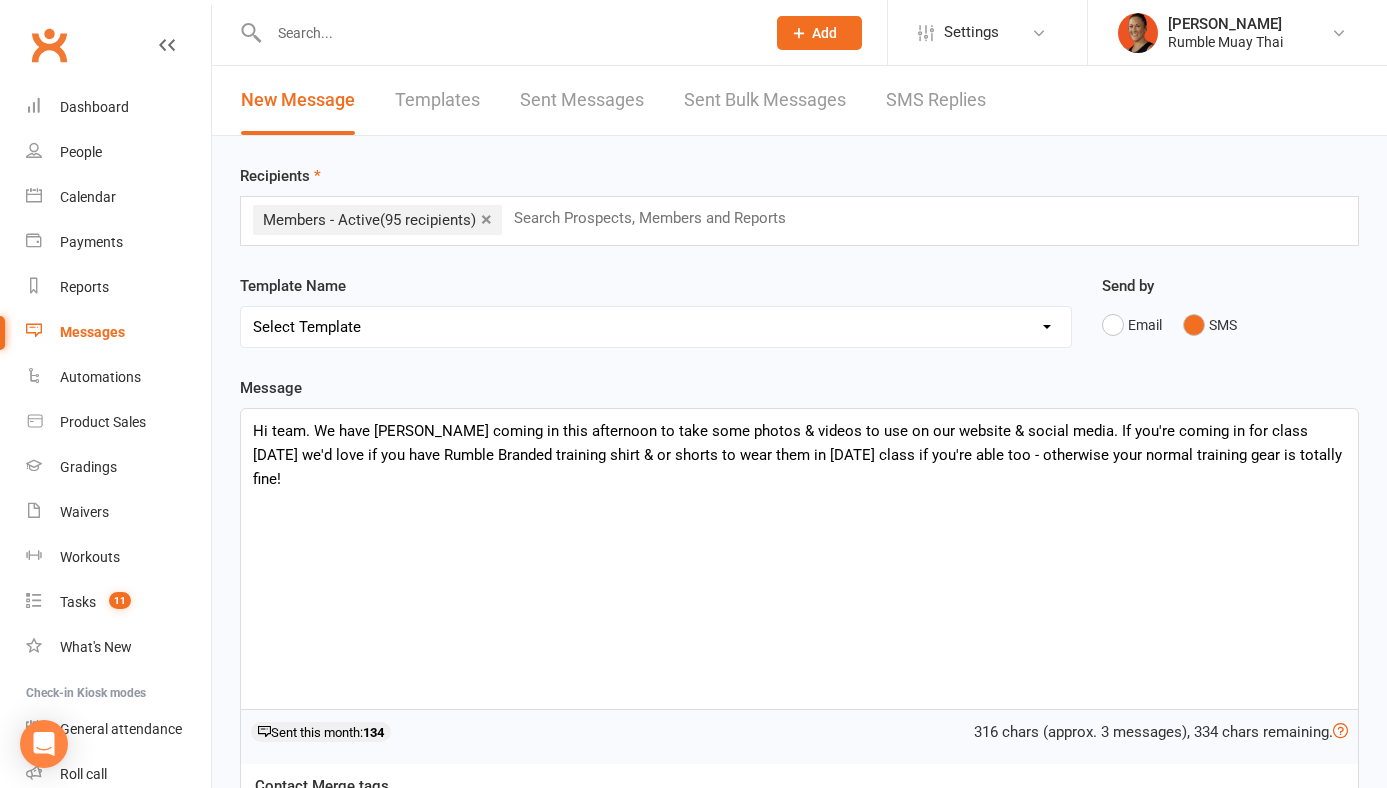 click on "Hi team. We have Mel coming in this afternoon to take some photos & videos to use on our website & social media. If you're coming in for class today we'd love if you have Rumble Branded training shirt & or shorts to wear them in today's class if you're able too - otherwise your normal training gear is totally fine!" at bounding box center (799, 455) 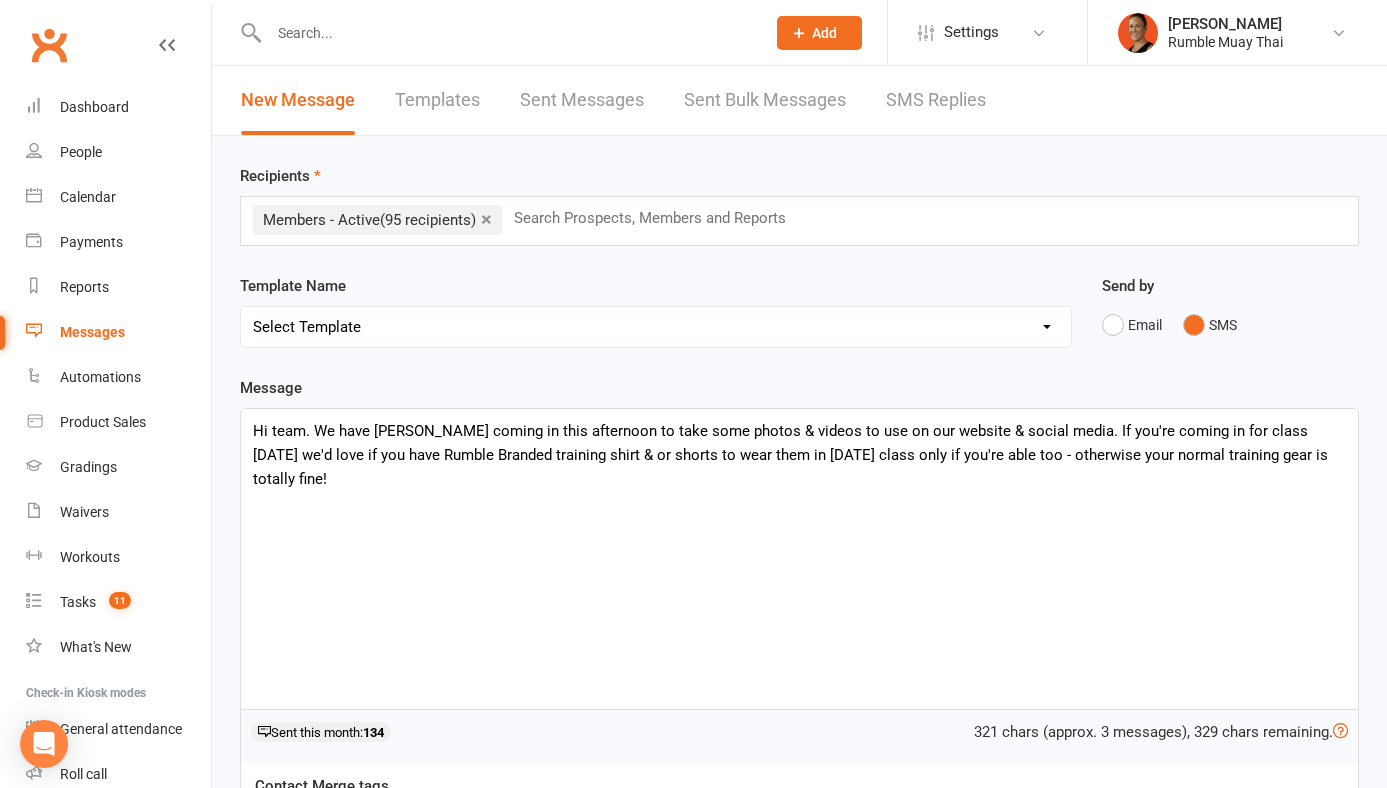 click on "Hi team. We have Mel coming in this afternoon to take some photos & videos to use on our website & social media. If you're coming in for class today we'd love if you have Rumble Branded training shirt & or shorts to wear them in today's class only if you're able too - otherwise your normal training gear is totally fine!" at bounding box center [799, 455] 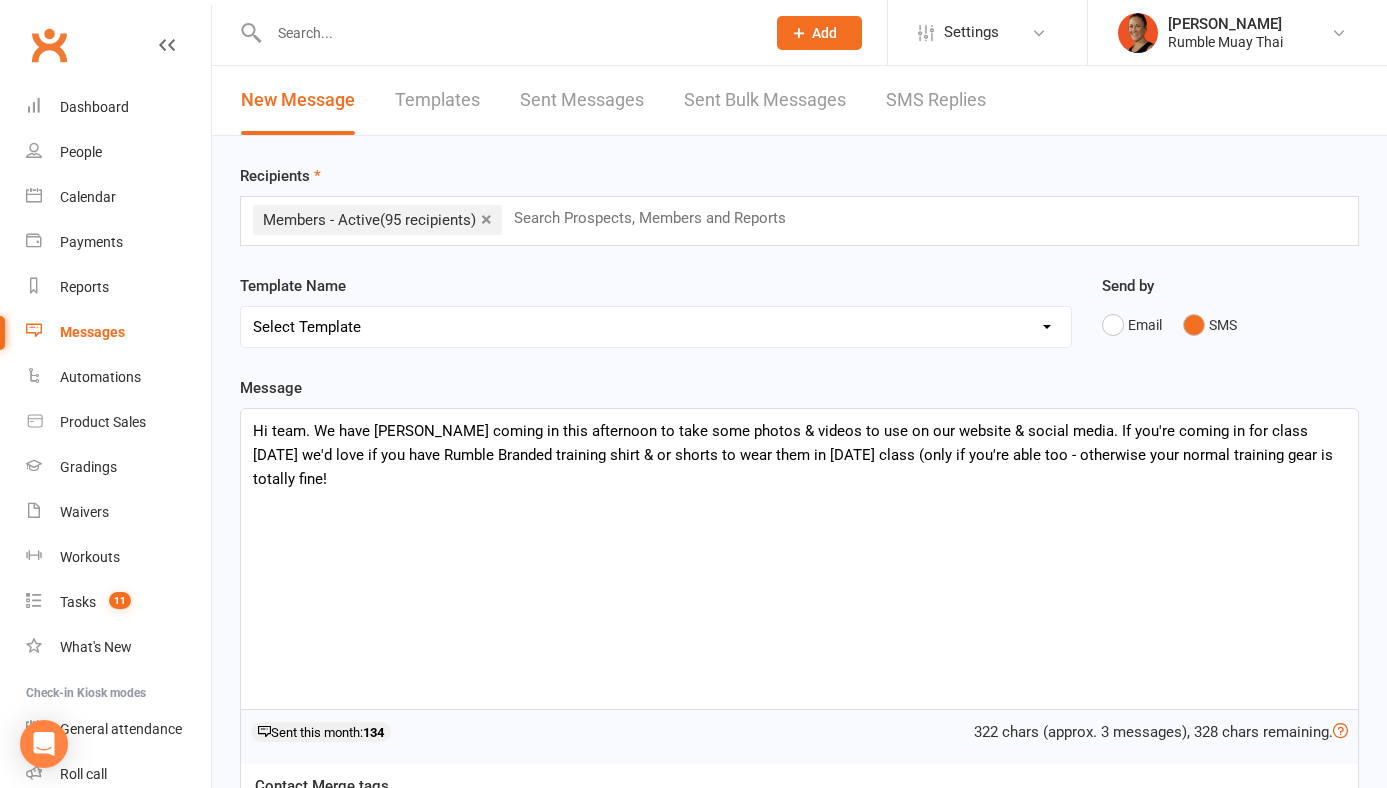 click on "Hi team. We have Mel coming in this afternoon to take some photos & videos to use on our website & social media. If you're coming in for class today we'd love if you have Rumble Branded training shirt & or shorts to wear them in today's class (only if you're able too - otherwise your normal training gear is totally fine!" at bounding box center [799, 455] 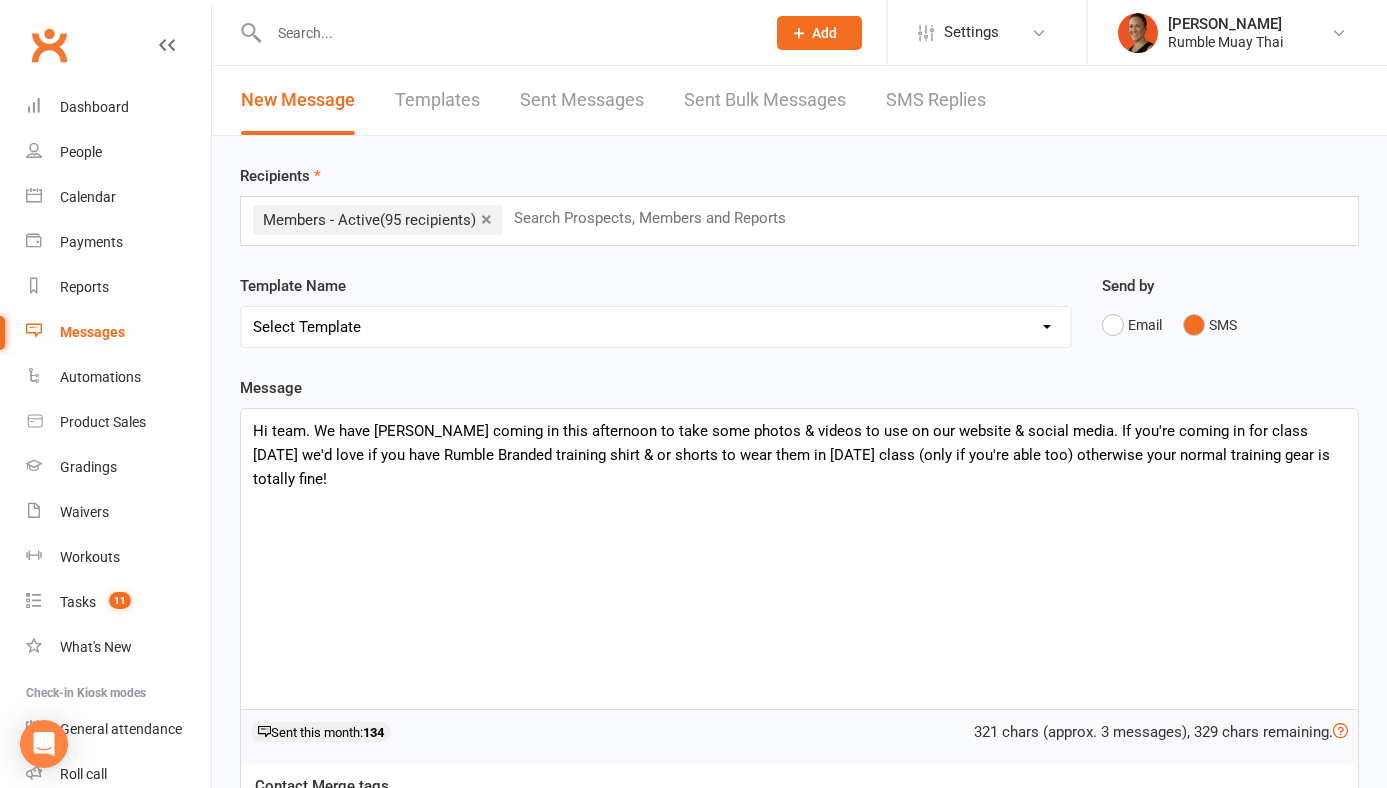 click on "Hi team. We have Mel coming in this afternoon to take some photos & videos to use on our website & social media. If you're coming in for class today we'd love if you have Rumble Branded training shirt & or shorts to wear them in today's class (only if you're able too) otherwise your normal training gear is totally fine!" at bounding box center [799, 455] 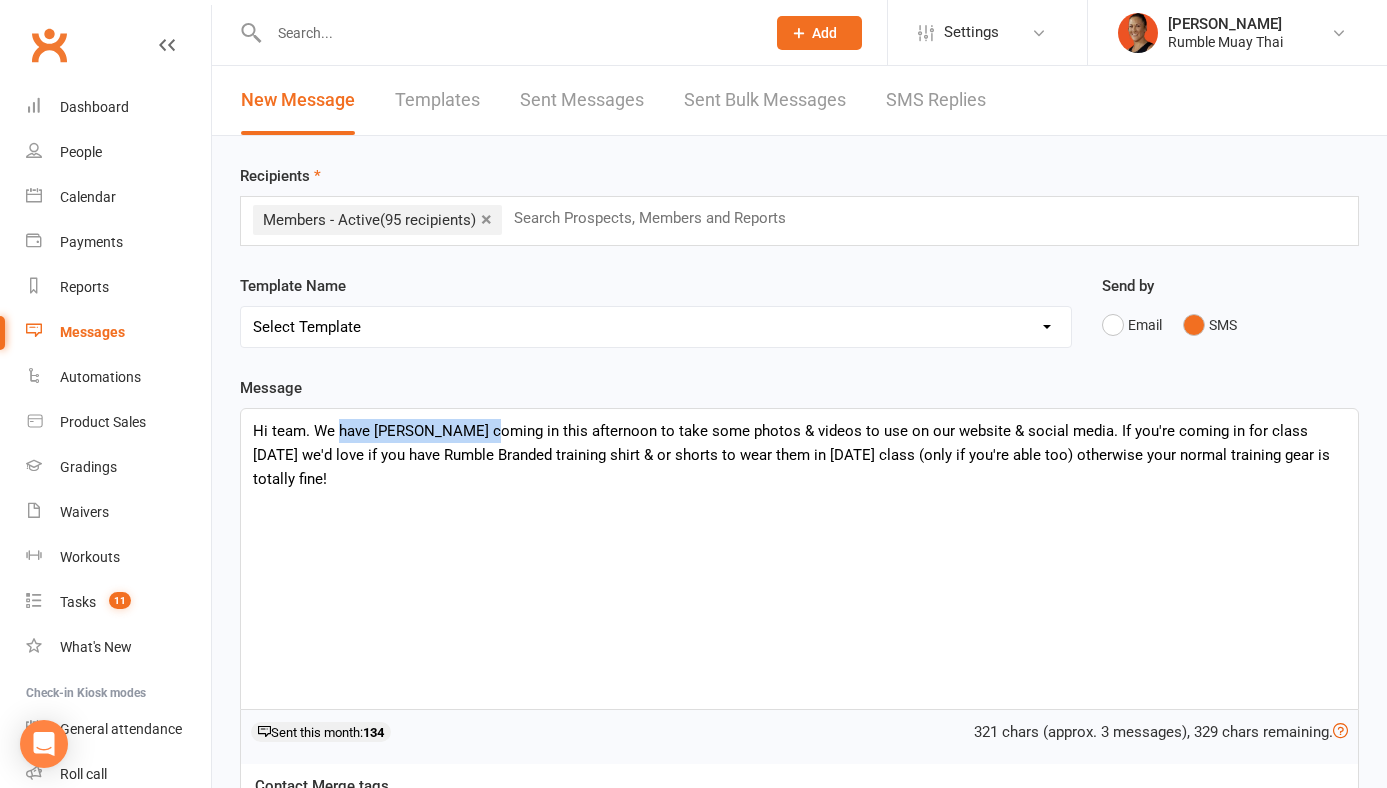 drag, startPoint x: 339, startPoint y: 429, endPoint x: 477, endPoint y: 428, distance: 138.00362 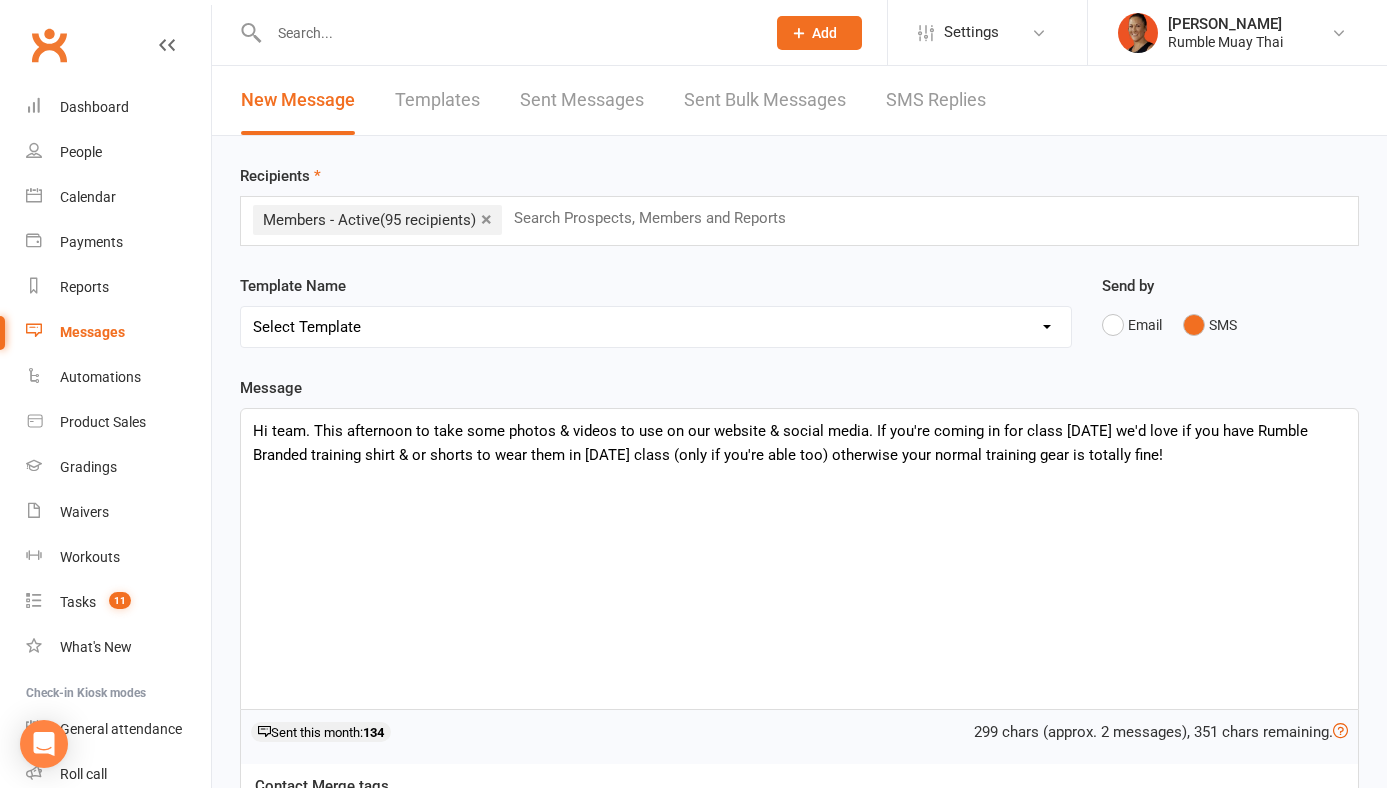 click on "Hi team. This afternoon to take some photos & videos to use on our website & social media. If you're coming in for class today we'd love if you have Rumble Branded training shirt & or shorts to wear them in today's class (only if you're able too) otherwise your normal training gear is totally fine!" at bounding box center [799, 443] 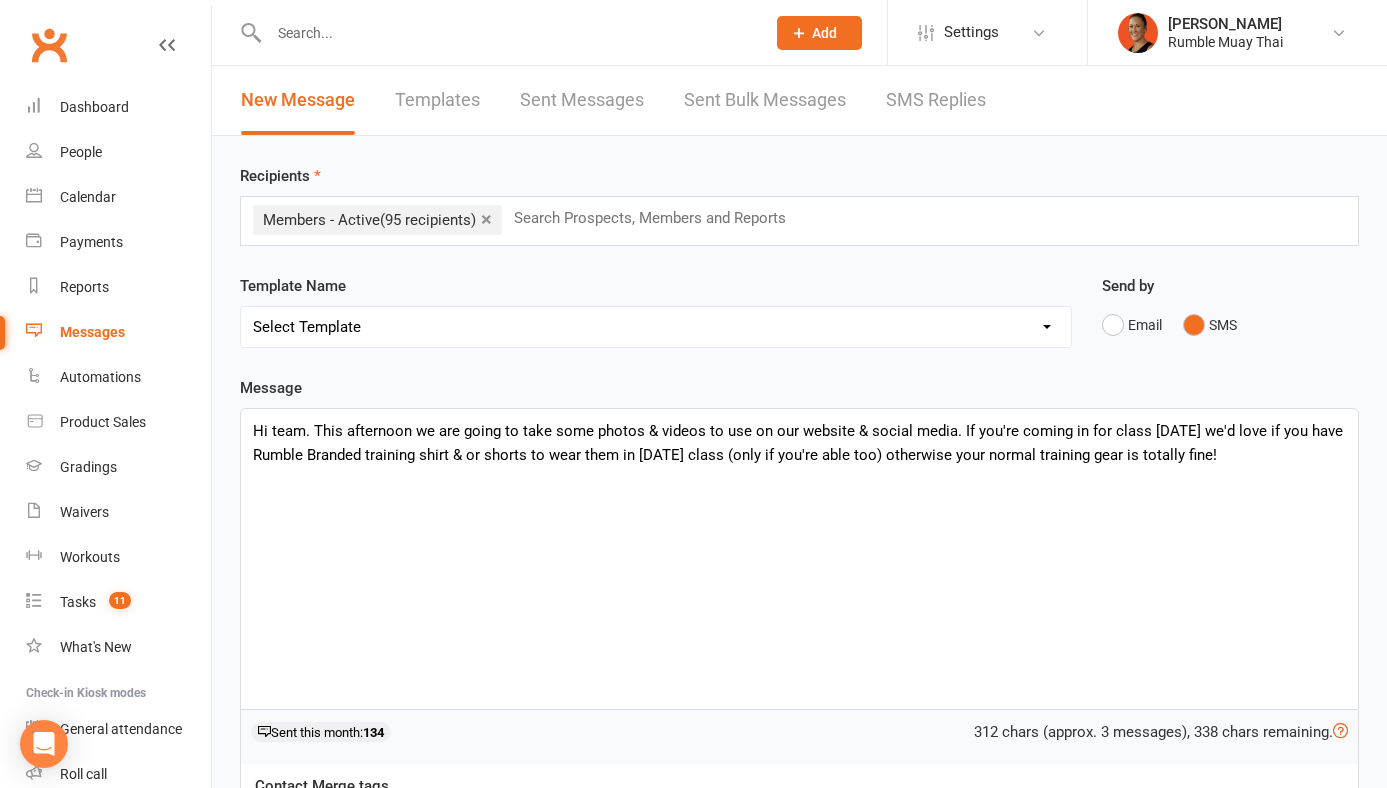 click on "Hi team. This afternoon we are going to take some photos & videos to use on our website & social media. If you're coming in for class today we'd love if you have Rumble Branded training shirt & or shorts to wear them in today's class (only if you're able too) otherwise your normal training gear is totally fine!" at bounding box center (799, 443) 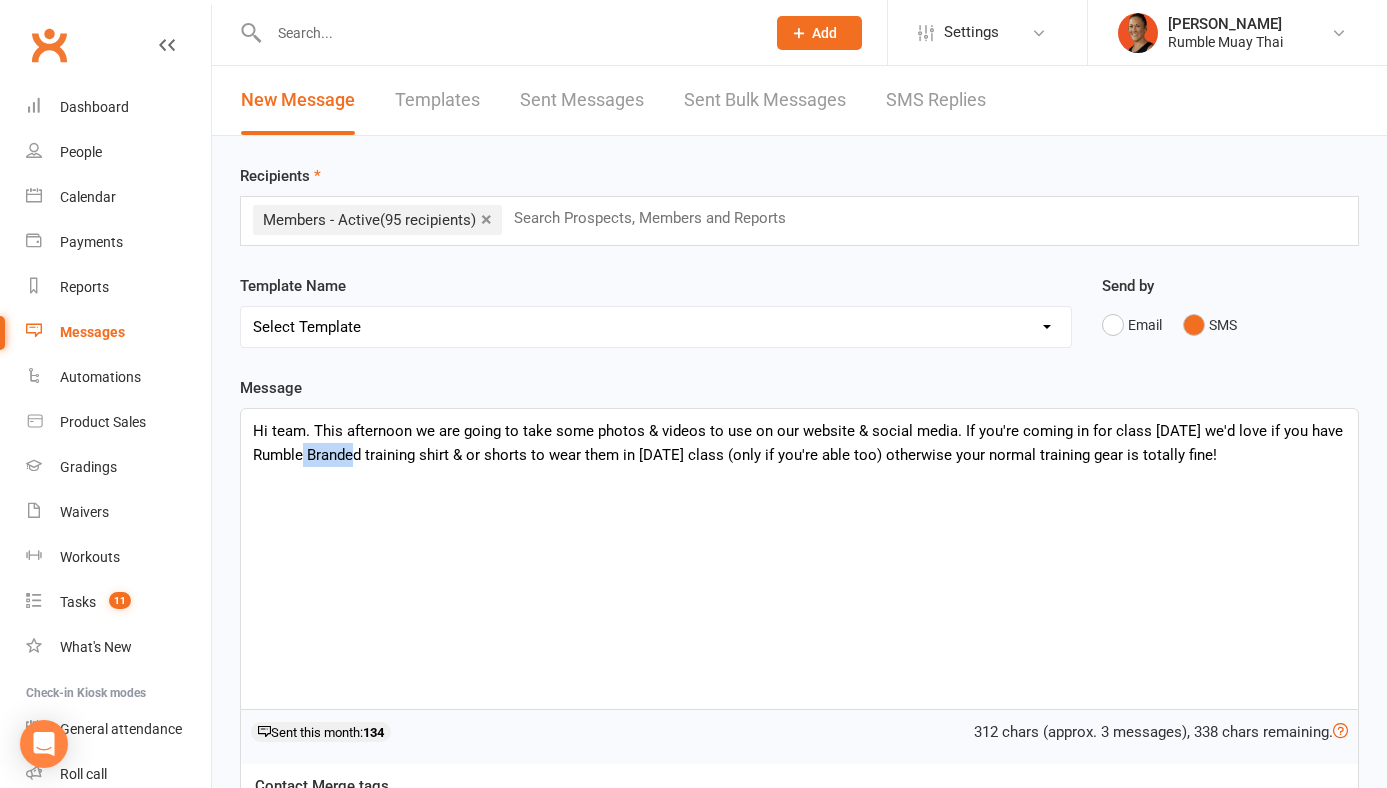 click on "Hi team. This afternoon we are going to take some photos & videos to use on our website & social media. If you're coming in for class today we'd love if you have Rumble Branded training shirt & or shorts to wear them in today's class (only if you're able too) otherwise your normal training gear is totally fine!" at bounding box center [799, 443] 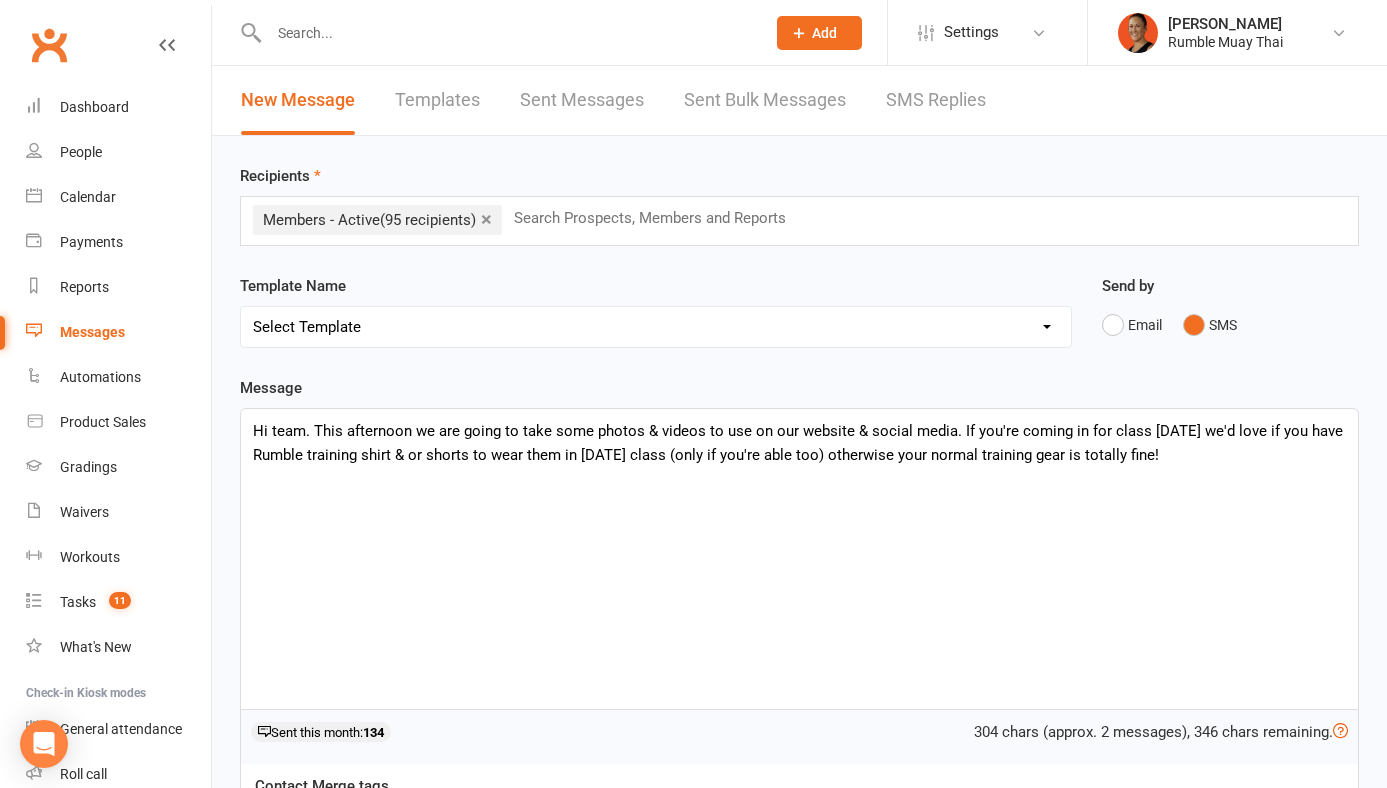 click on "Hi team. This afternoon we are going to take some photos & videos to use on our website & social media. If you're coming in for class today we'd love if you have Rumble training shirt & or shorts to wear them in today's class (only if you're able too) otherwise your normal training gear is totally fine!" at bounding box center (799, 443) 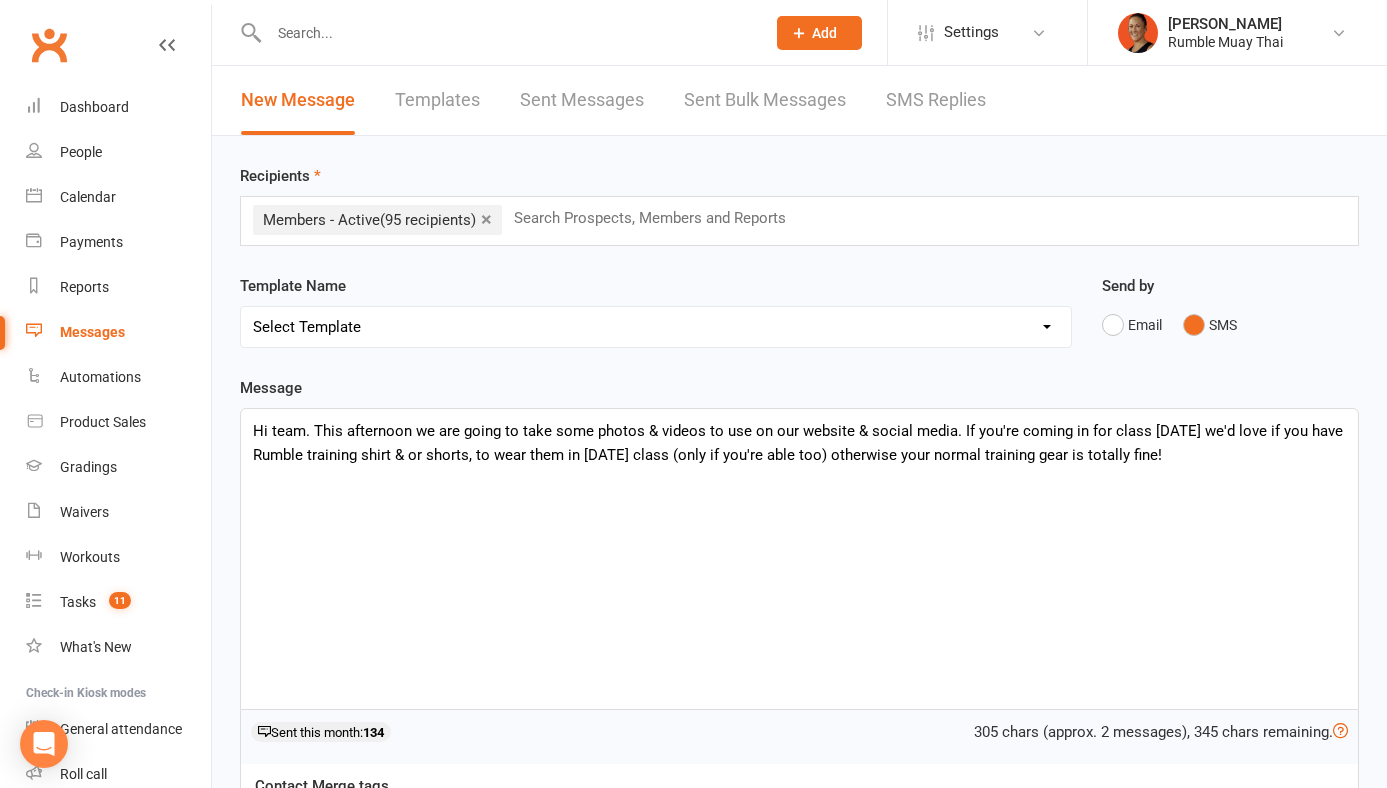 click on "Hi team. This afternoon we are going to take some photos & videos to use on our website & social media. If you're coming in for class today we'd love if you have Rumble training shirt & or shorts, to wear them in today's class (only if you're able too) otherwise your normal training gear is totally fine!" at bounding box center [799, 443] 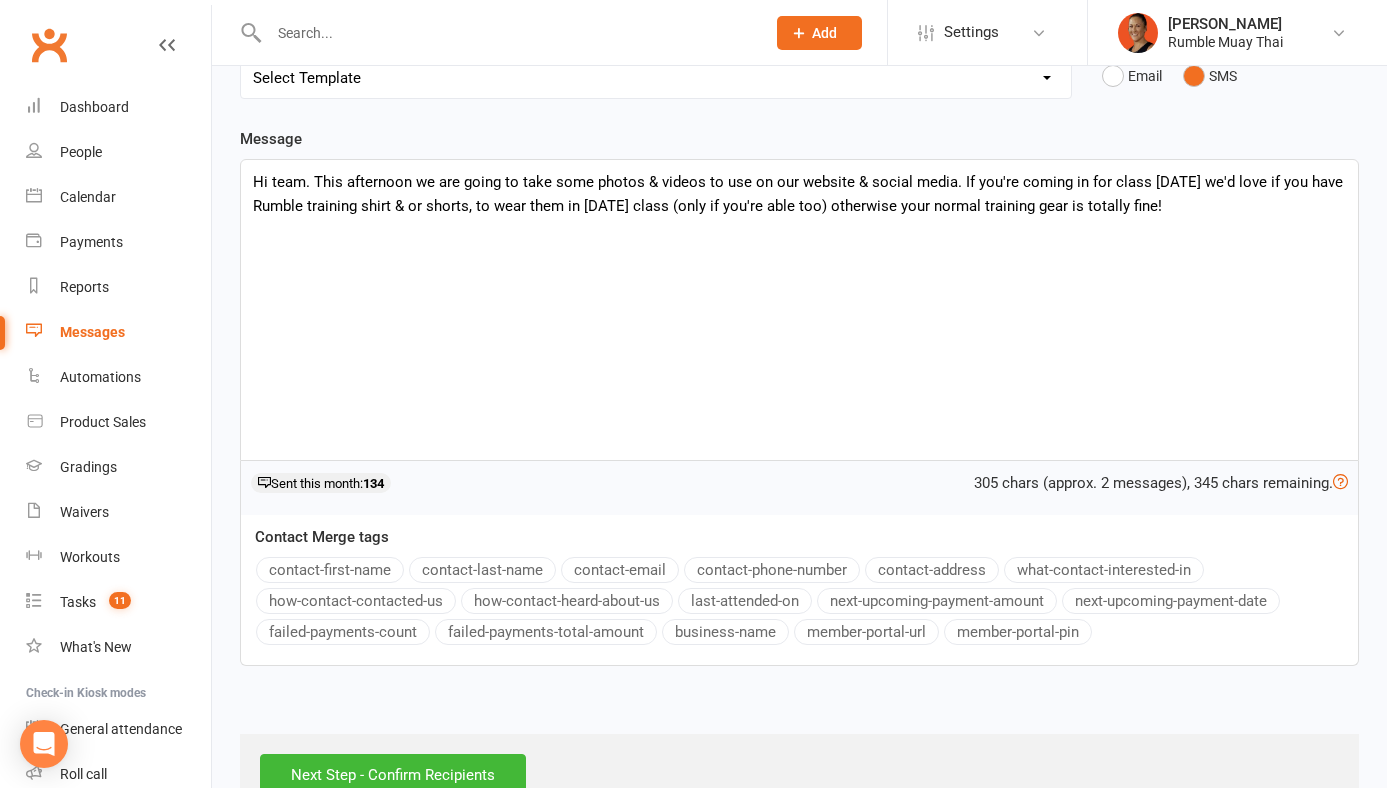 scroll, scrollTop: 280, scrollLeft: 0, axis: vertical 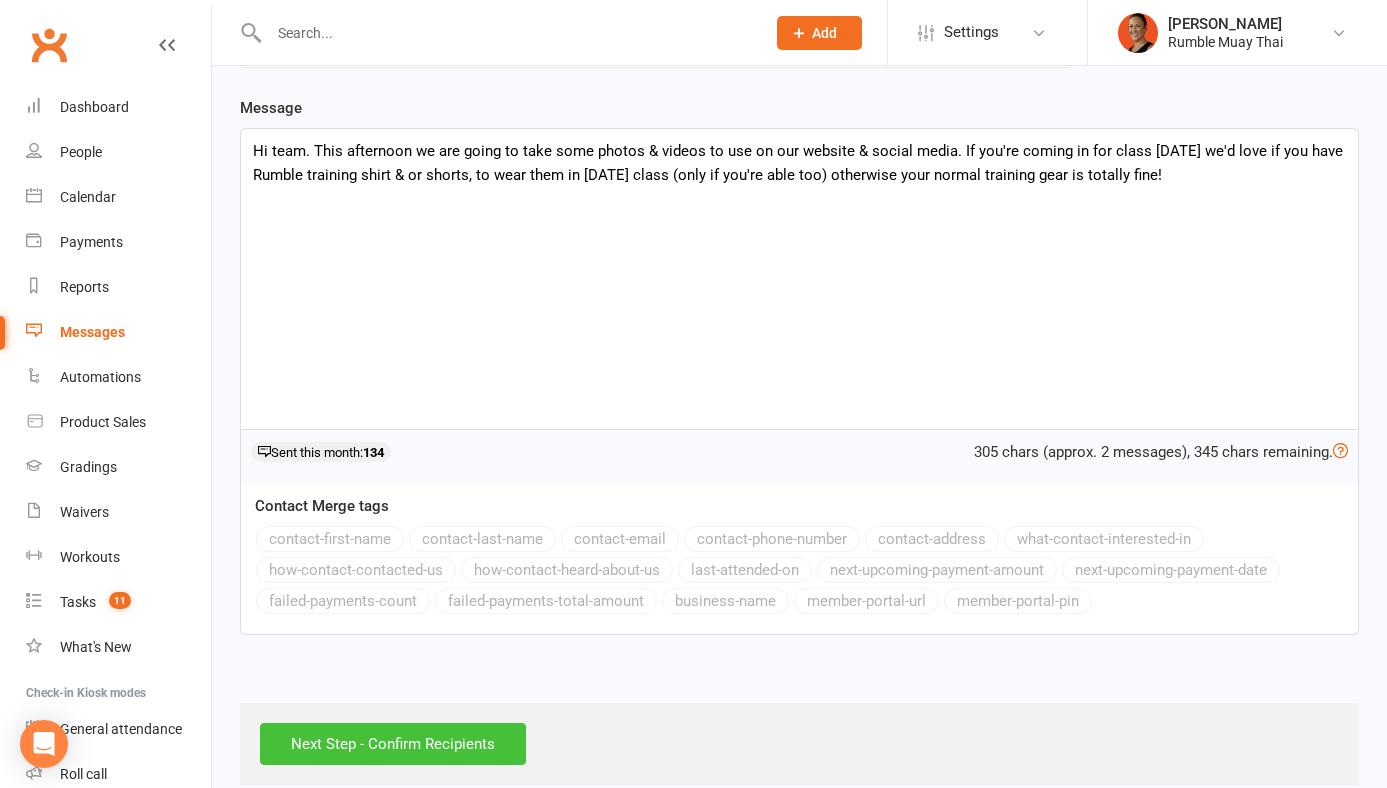 click on "Next Step - Confirm Recipients" at bounding box center [393, 744] 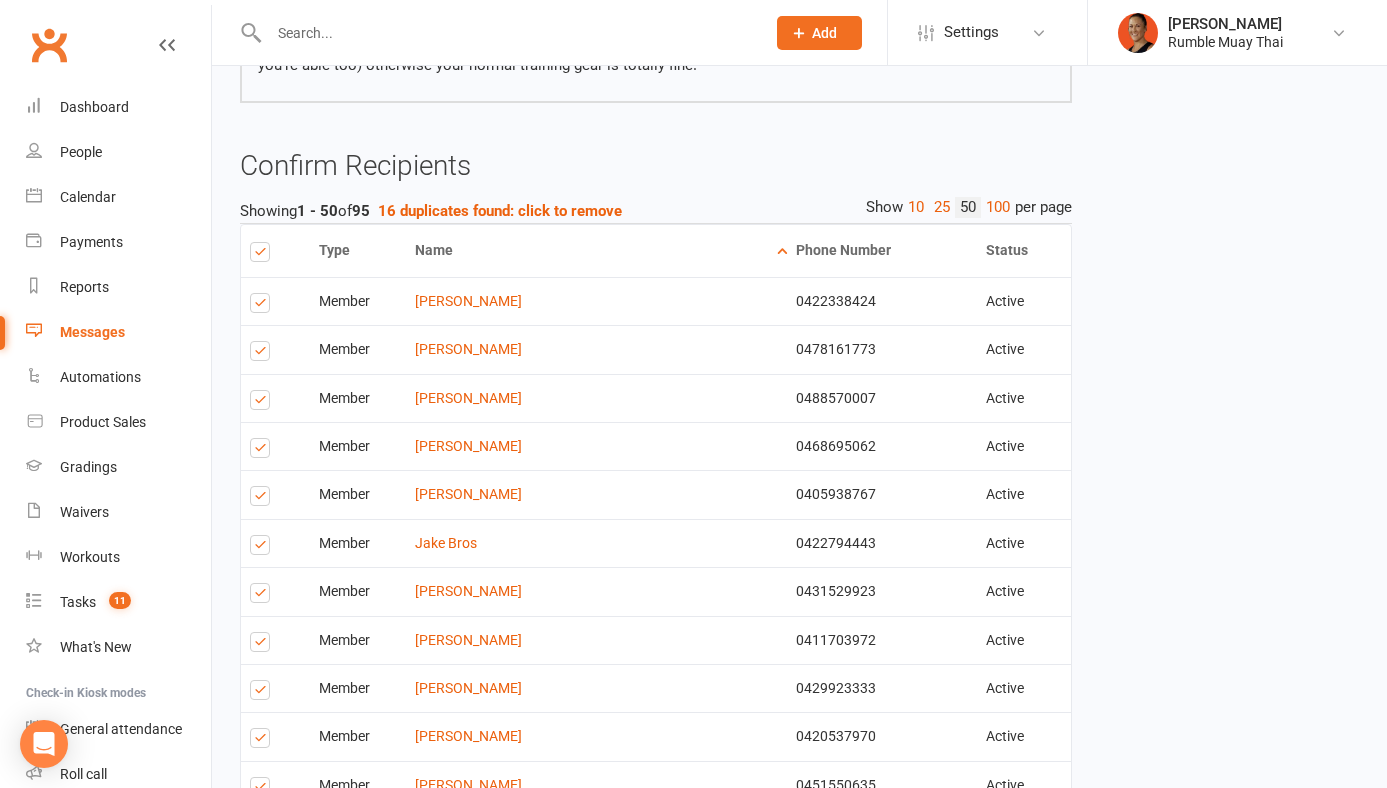scroll, scrollTop: 0, scrollLeft: 0, axis: both 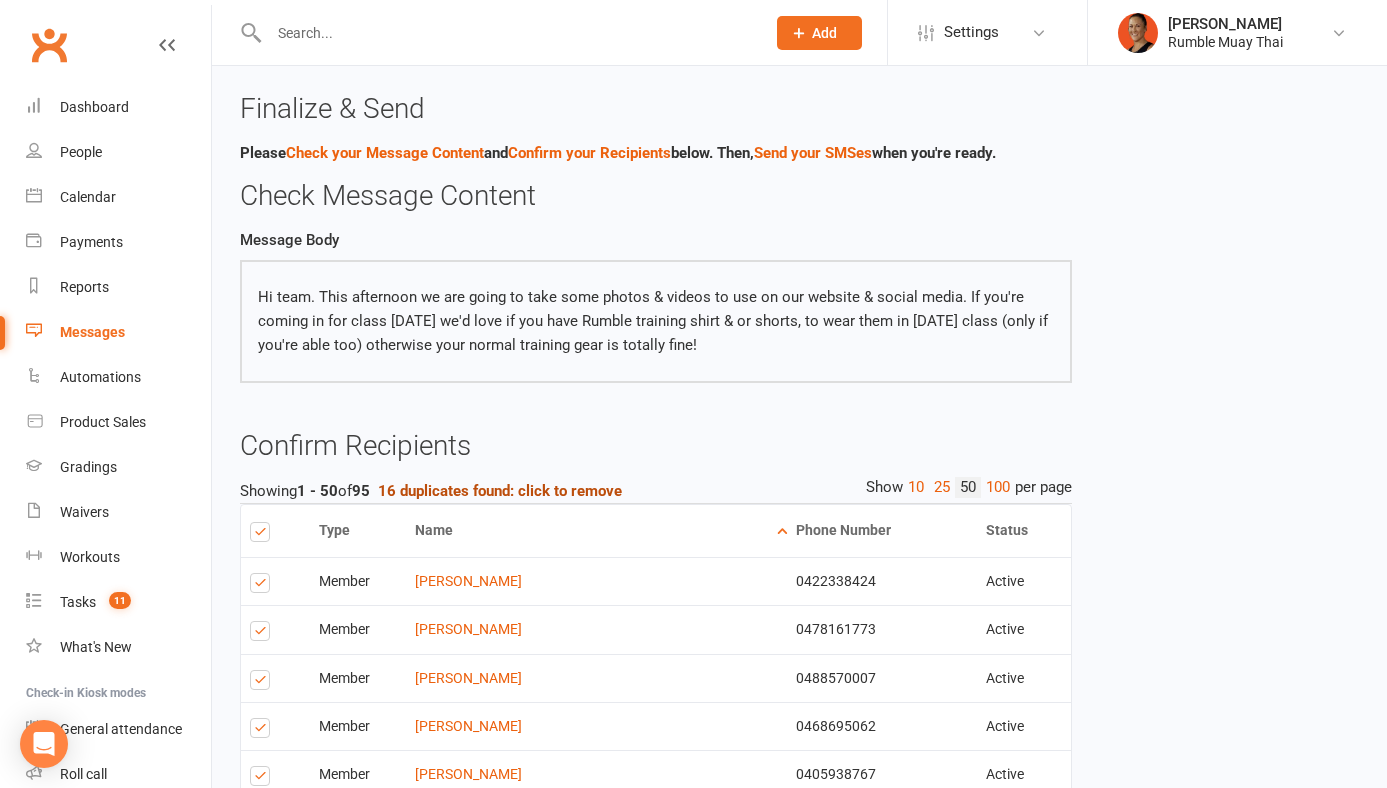 click on "16 duplicates found: click to remove" at bounding box center [500, 491] 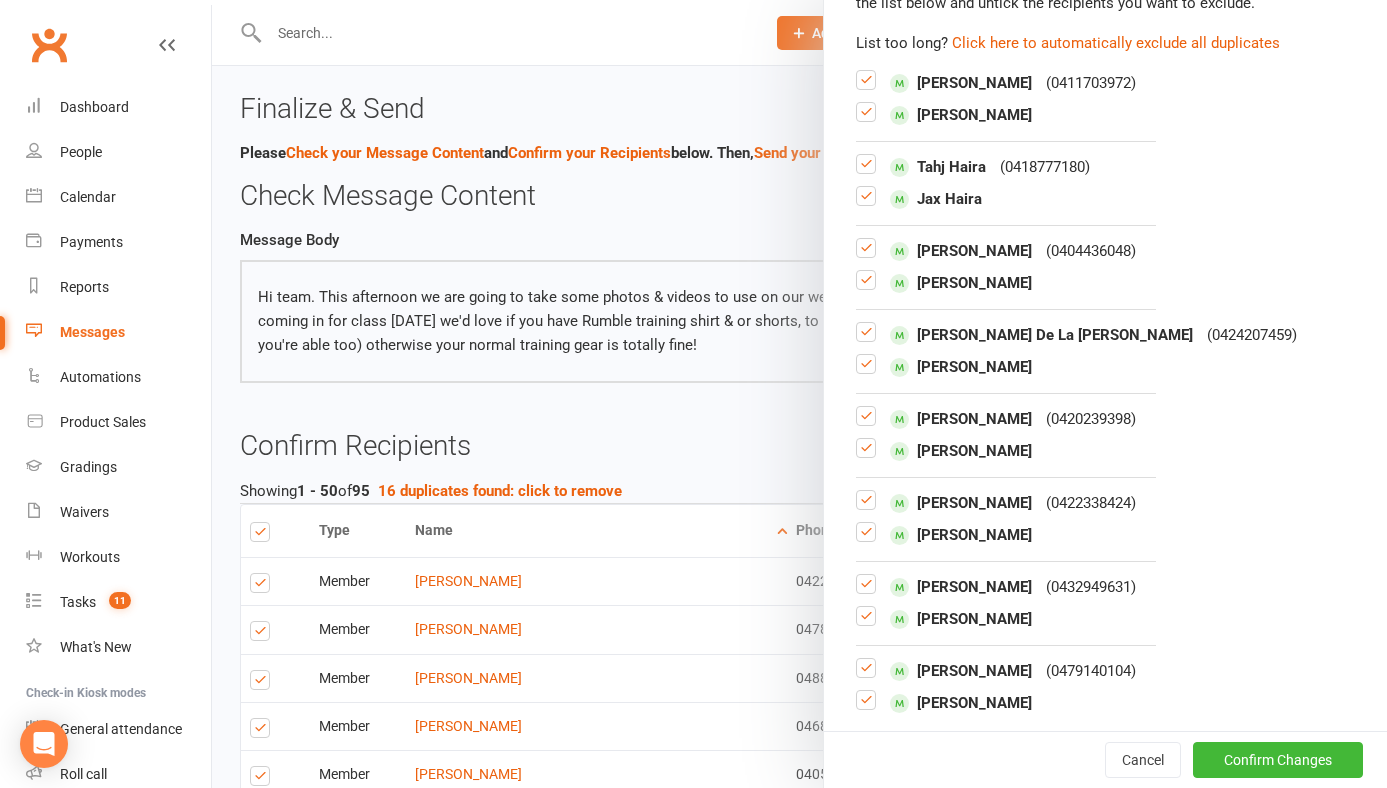 scroll, scrollTop: 0, scrollLeft: 0, axis: both 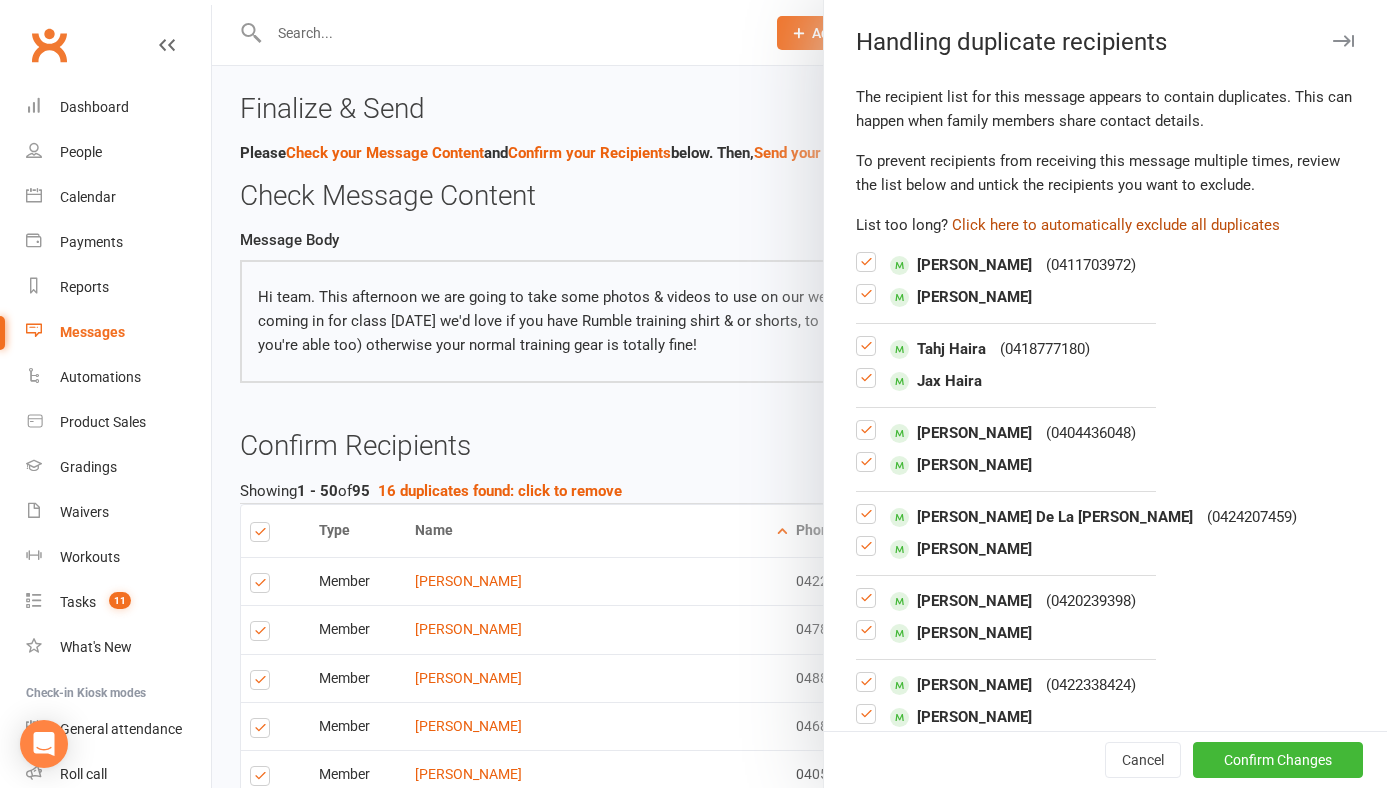 click on "Click here to automatically exclude all duplicates" at bounding box center [1116, 225] 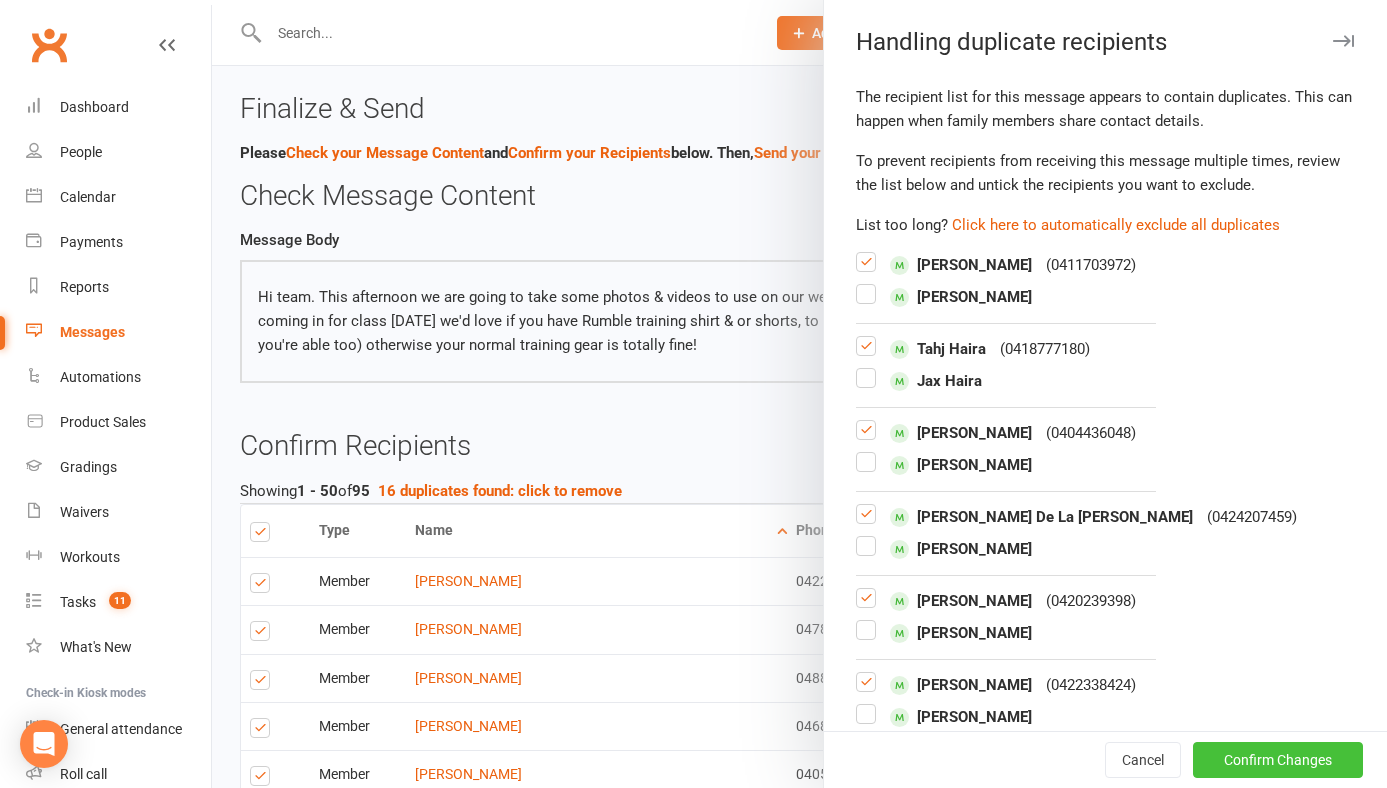 click on "Confirm Changes" at bounding box center [1278, 760] 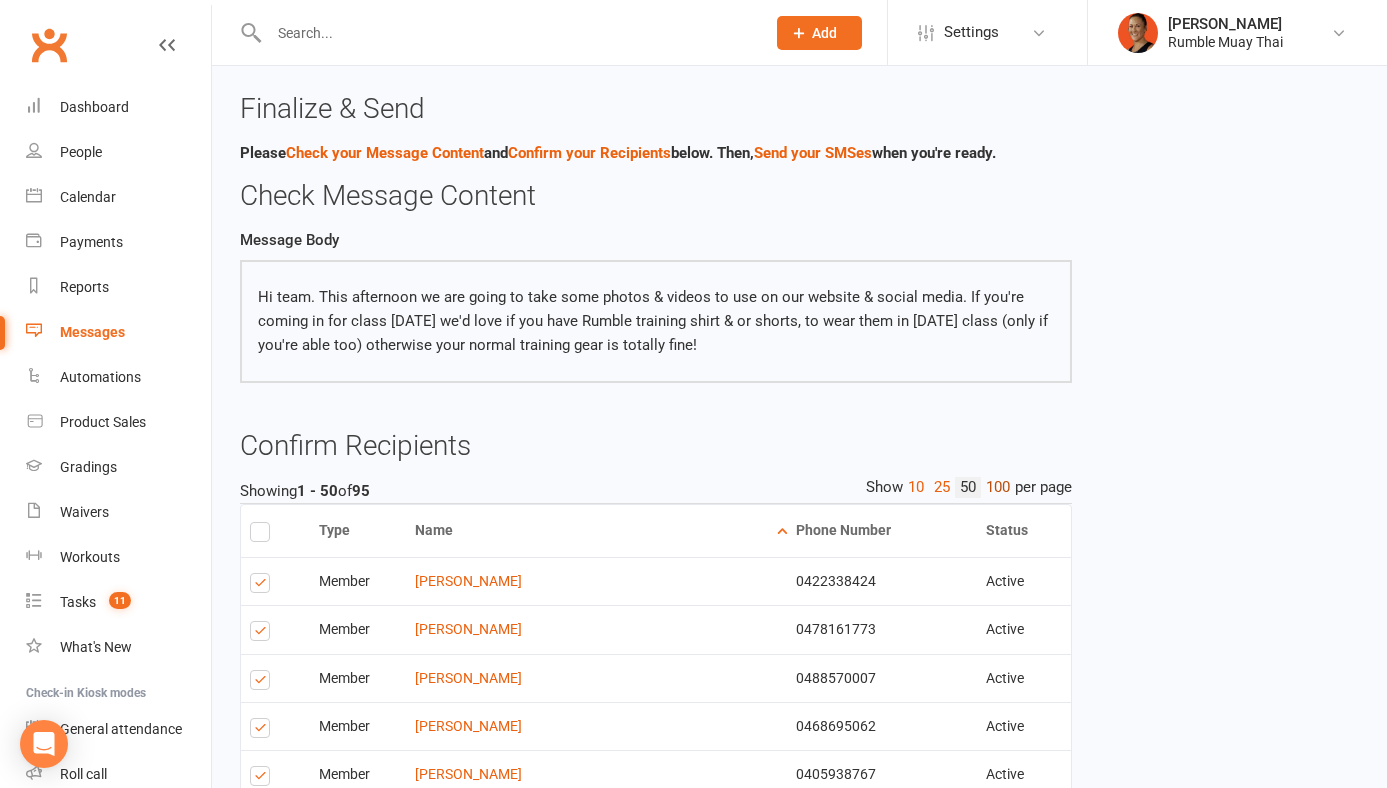 click on "100" at bounding box center (998, 487) 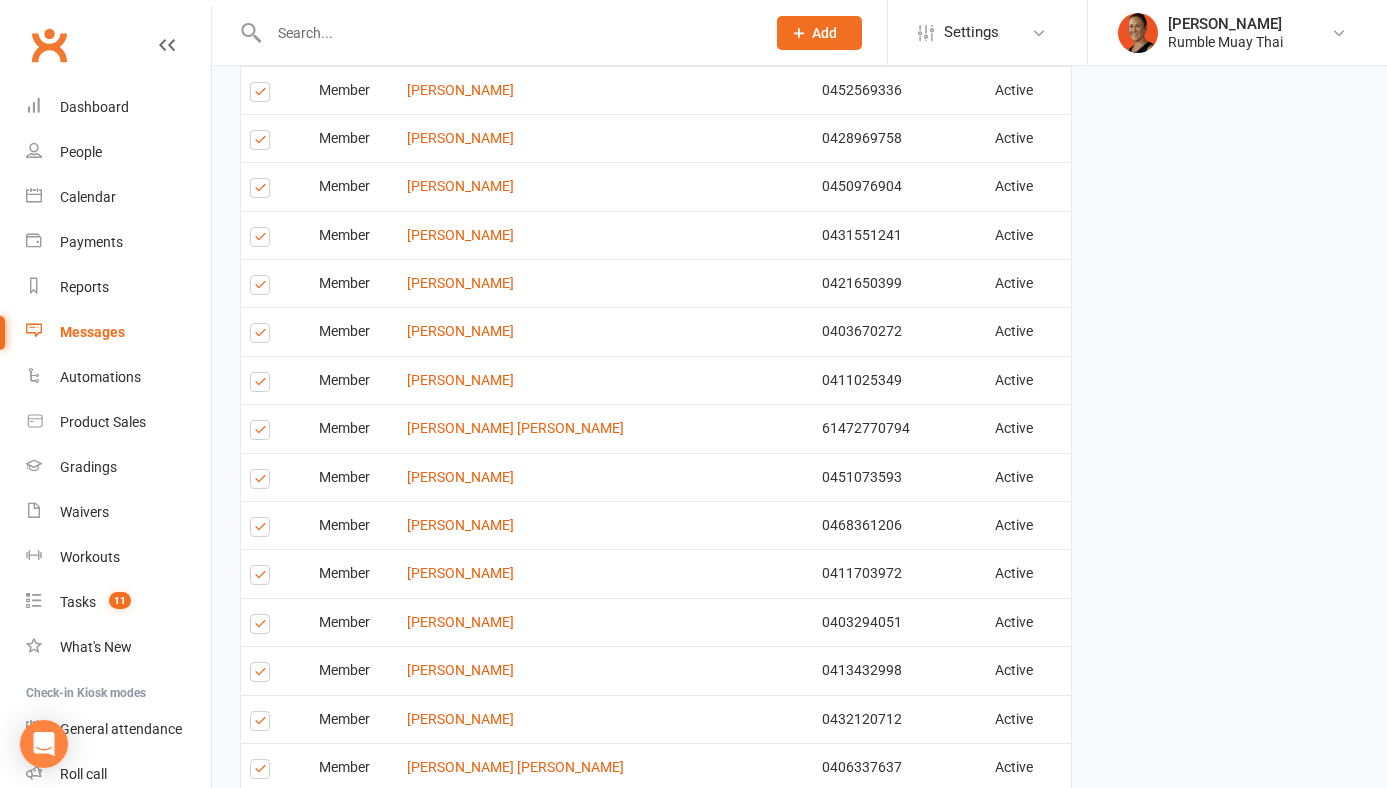 scroll, scrollTop: 4529, scrollLeft: 0, axis: vertical 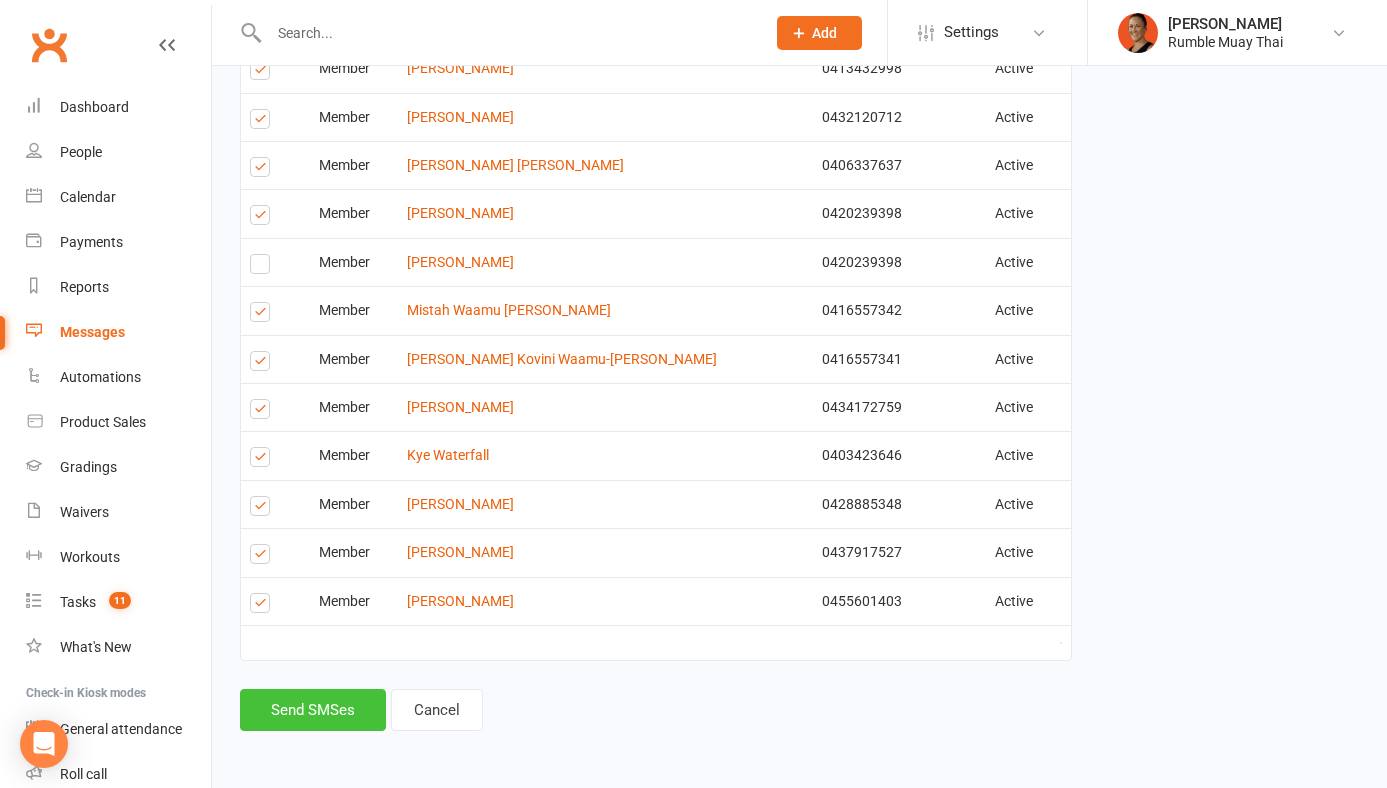 click on "Send SMSes" at bounding box center (313, 710) 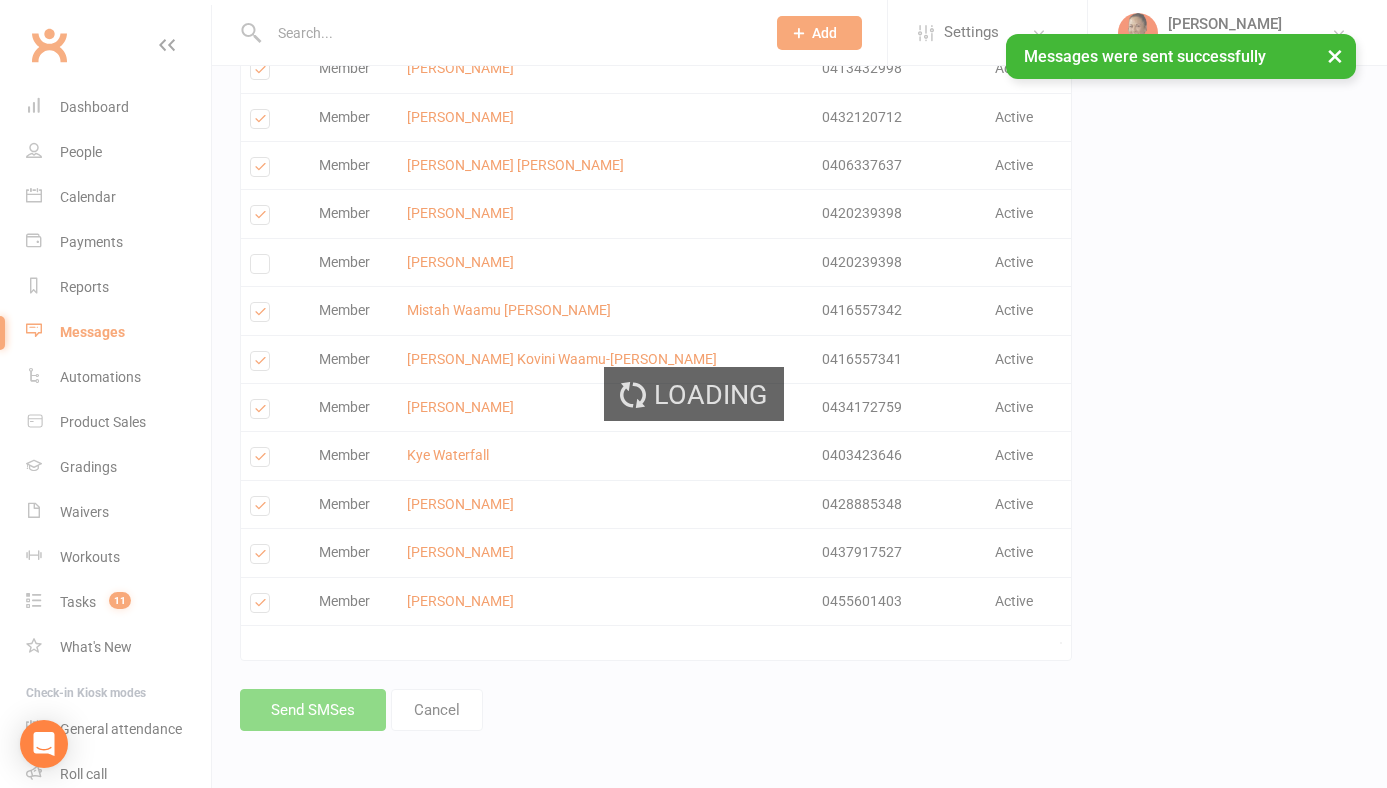 scroll, scrollTop: 0, scrollLeft: 0, axis: both 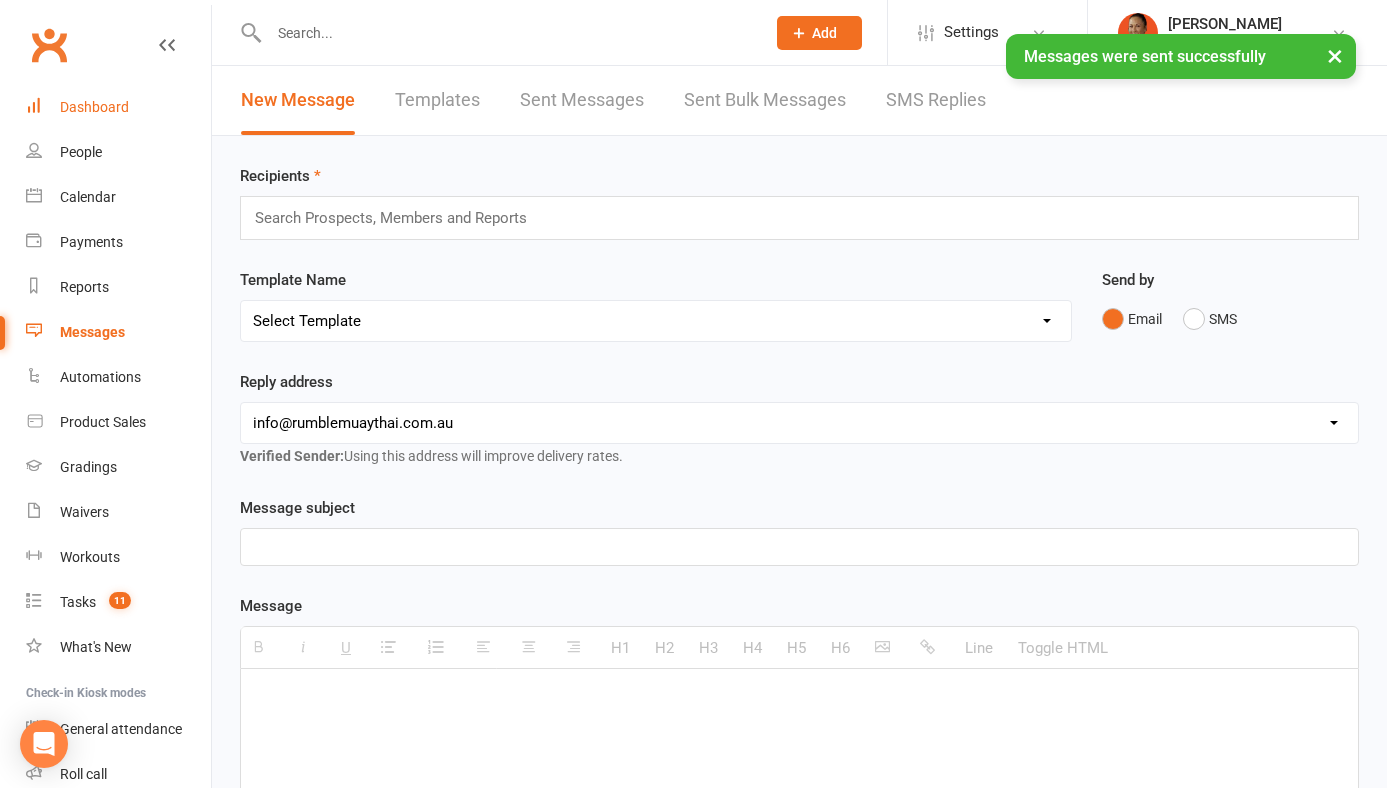 click on "Dashboard" at bounding box center [94, 107] 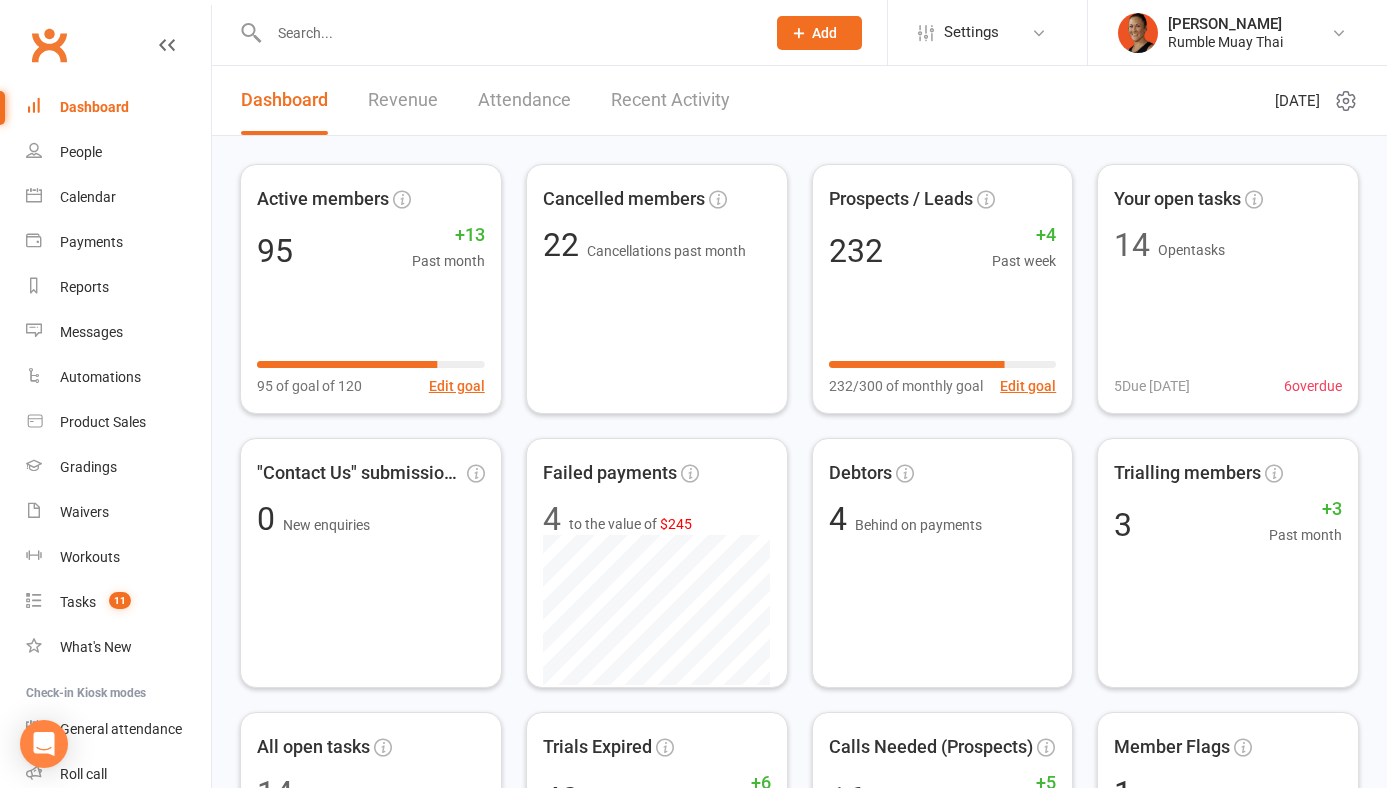 click on "Active members 95 +13 Past month 95 of goal of 120 Edit goal Cancelled members 22   Cancellations past month Prospects / Leads 232 +4 Past week 232/300 of monthly goal Edit goal Your open tasks   14 Open  tasks 5  Due today 6  overdue "Contact Us" submissions 0   New enquiries Failed payments 4 to the value of   $245 Debtors 4   Behind on payments Trialling members 3 +3 Past month All open tasks   14 Open  tasks 5  Due today 6  overdue Trials Expired 40 +6 Past month Calls Needed (Prospects) 16 +5 Last 2 weeks Set goal Member Flags 1   Rows in report Class kiosk mode Members self check-in Roll call kiosk mode Staff check-in for members General attendance kiosk mode Great for the front desk Membership breakdown 1 Active cancelling 3 Active on trial 40 Trial expired 91 Active Today's events View more No Morning Class Today 9:30AM - 10:30AM  |   Rumble Muay Thai |  Oxenford 1  /  20  attendees Kids (5-10 yrs) Muay Thai 4:00PM - 4:45PM  |   Rumble Muay Thai |  Oxenford 1  /  20  attendees 5:00PM - 6:00PM  |   0" at bounding box center [799, 904] 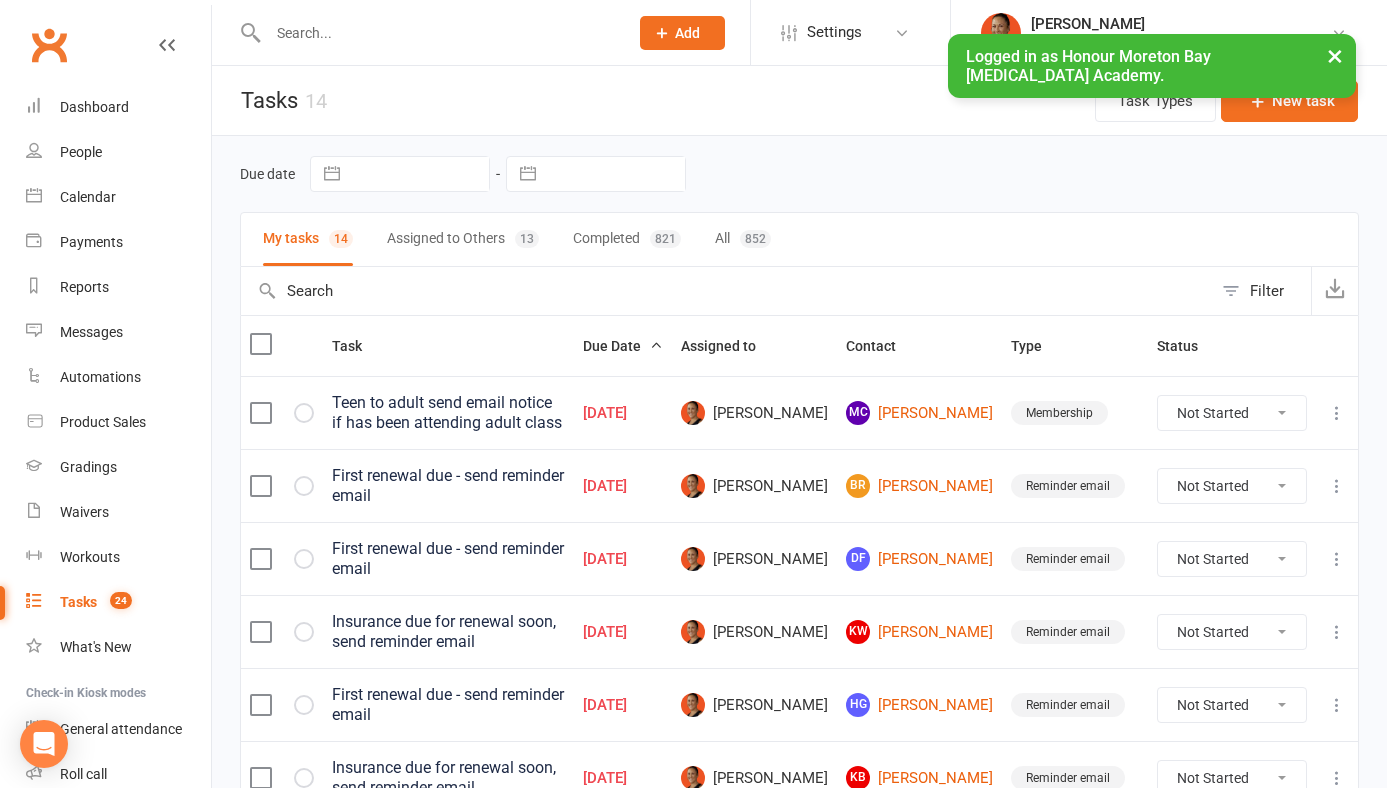 select on "started" 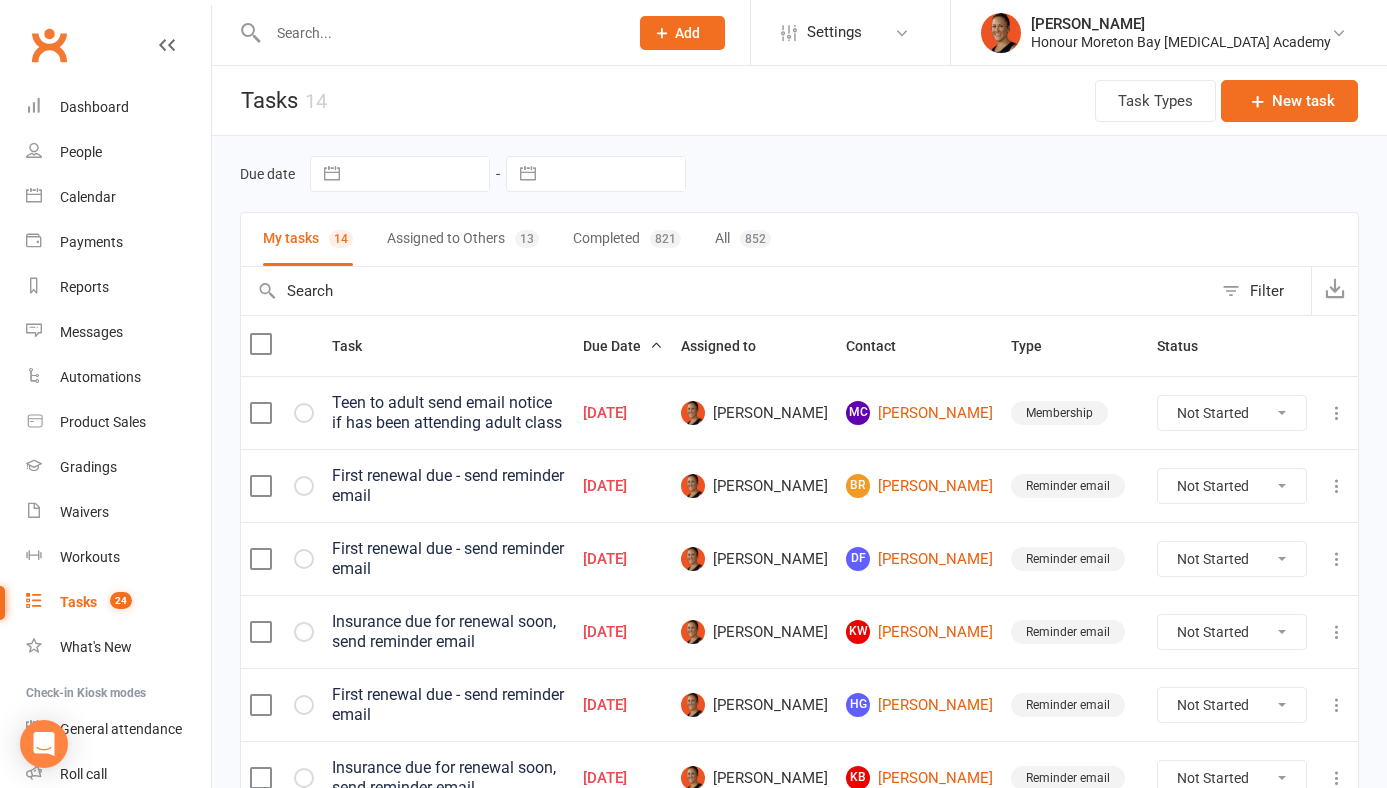 click on "Due date Navigate forward to interact with the calendar and select a date. Press the question mark key to get the keyboard shortcuts for changing dates. Navigate forward to interact with the calendar and select a date. Press the question mark key to get the keyboard shortcuts for changing dates." at bounding box center (799, 174) 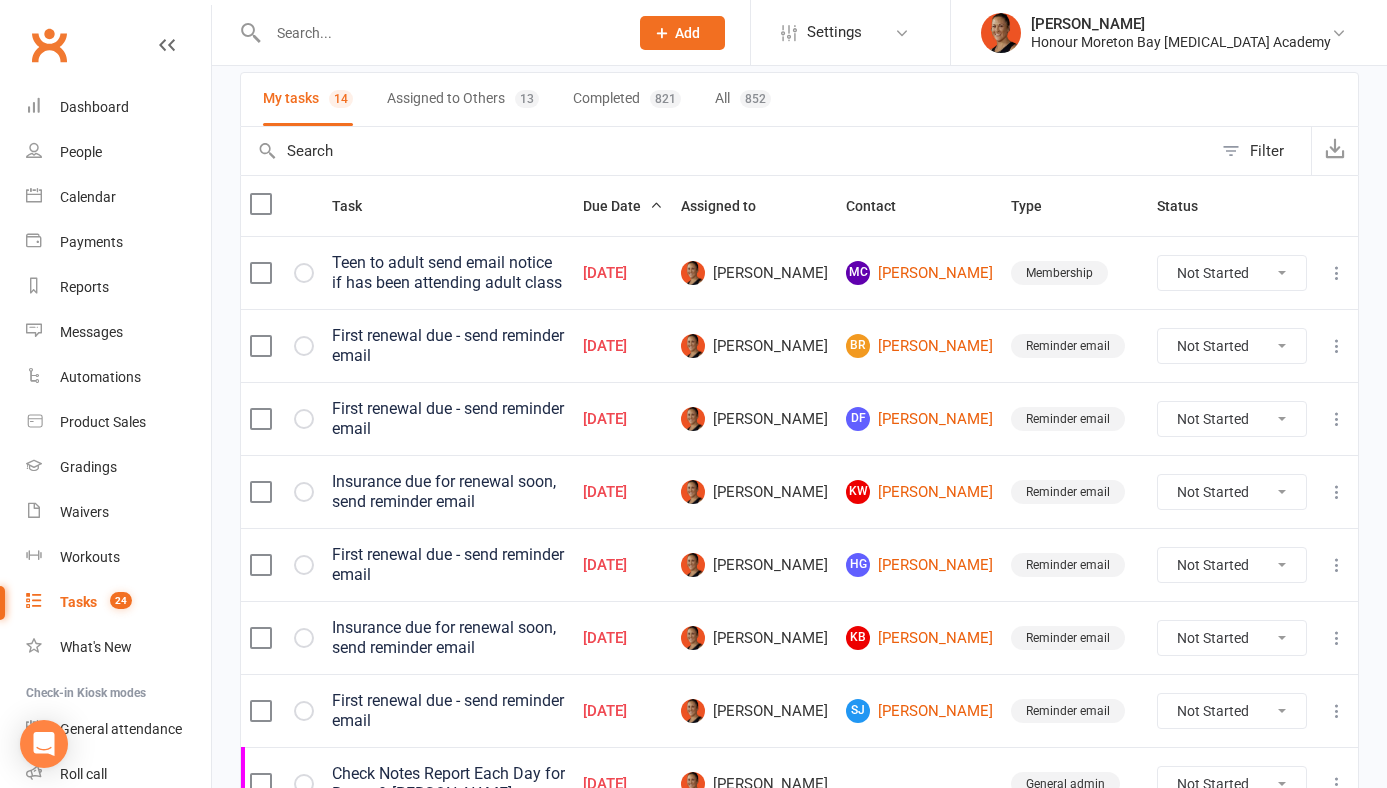 scroll, scrollTop: 158, scrollLeft: 0, axis: vertical 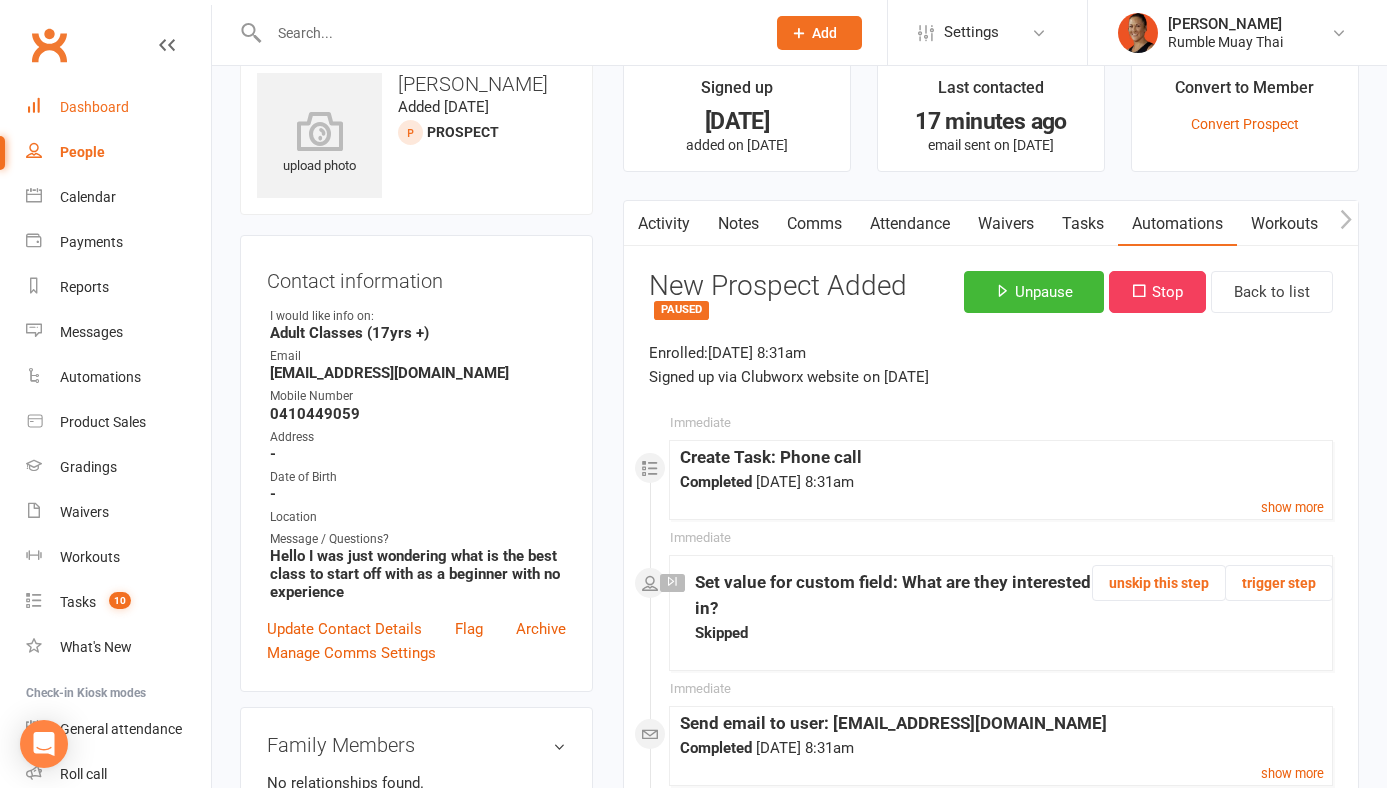 click on "Dashboard" at bounding box center (94, 107) 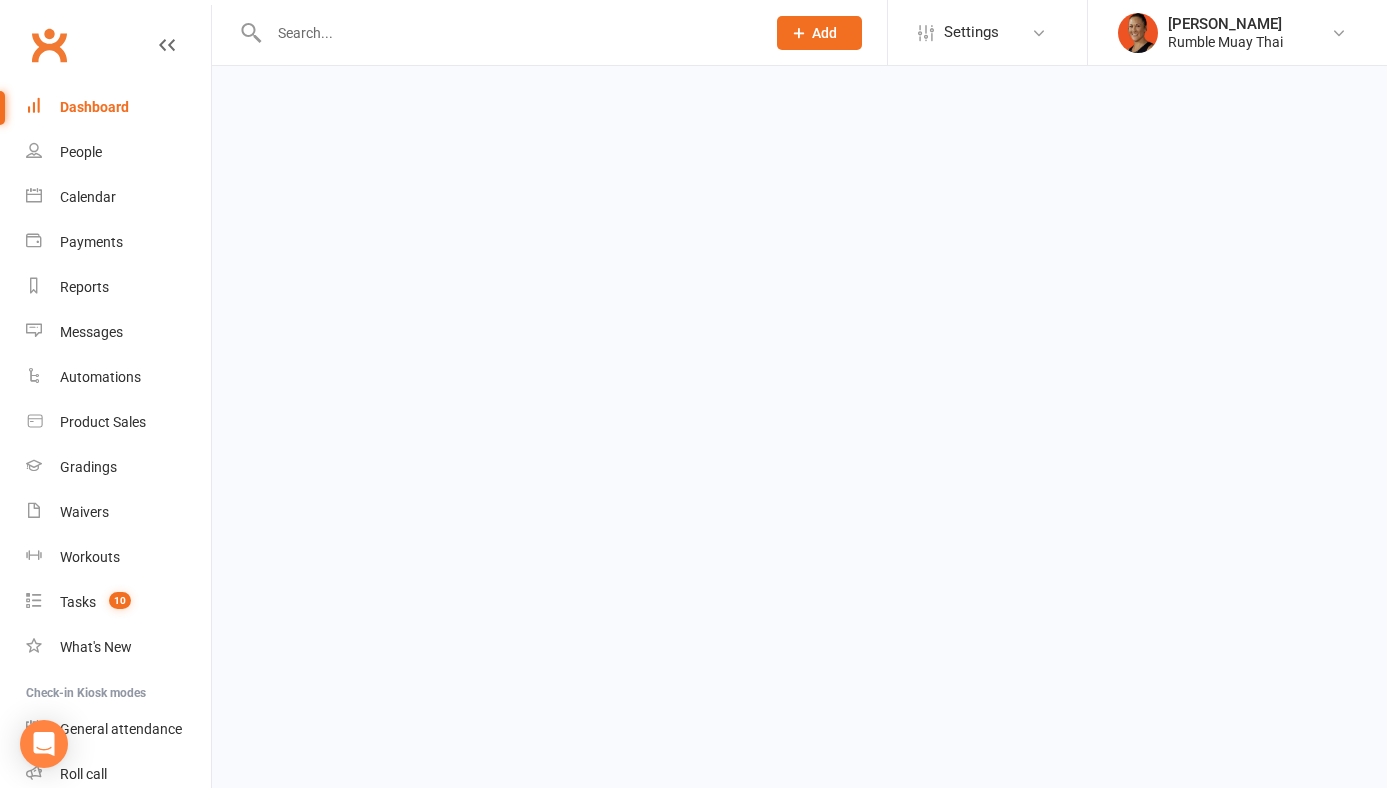 scroll, scrollTop: 0, scrollLeft: 0, axis: both 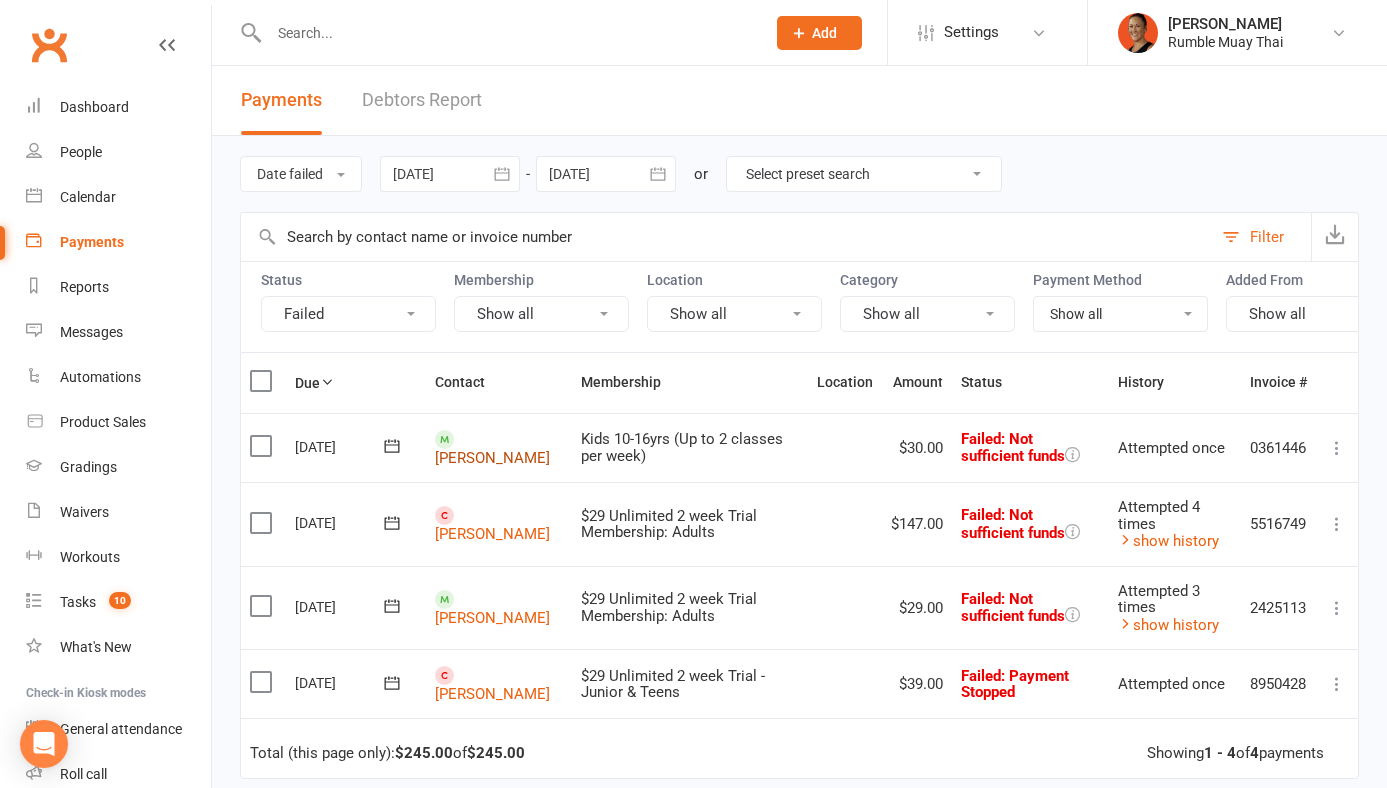 click on "[PERSON_NAME]" at bounding box center (492, 458) 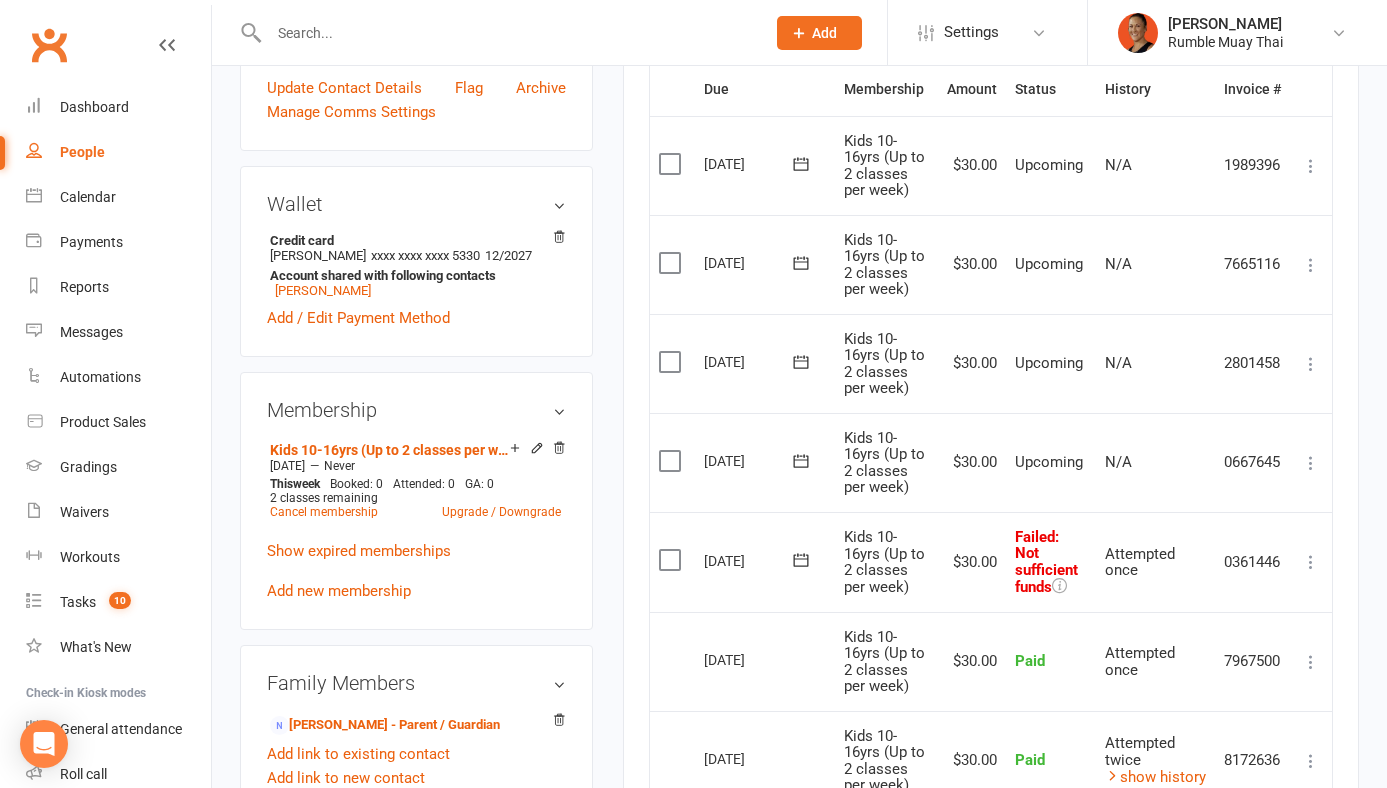 scroll, scrollTop: 516, scrollLeft: 0, axis: vertical 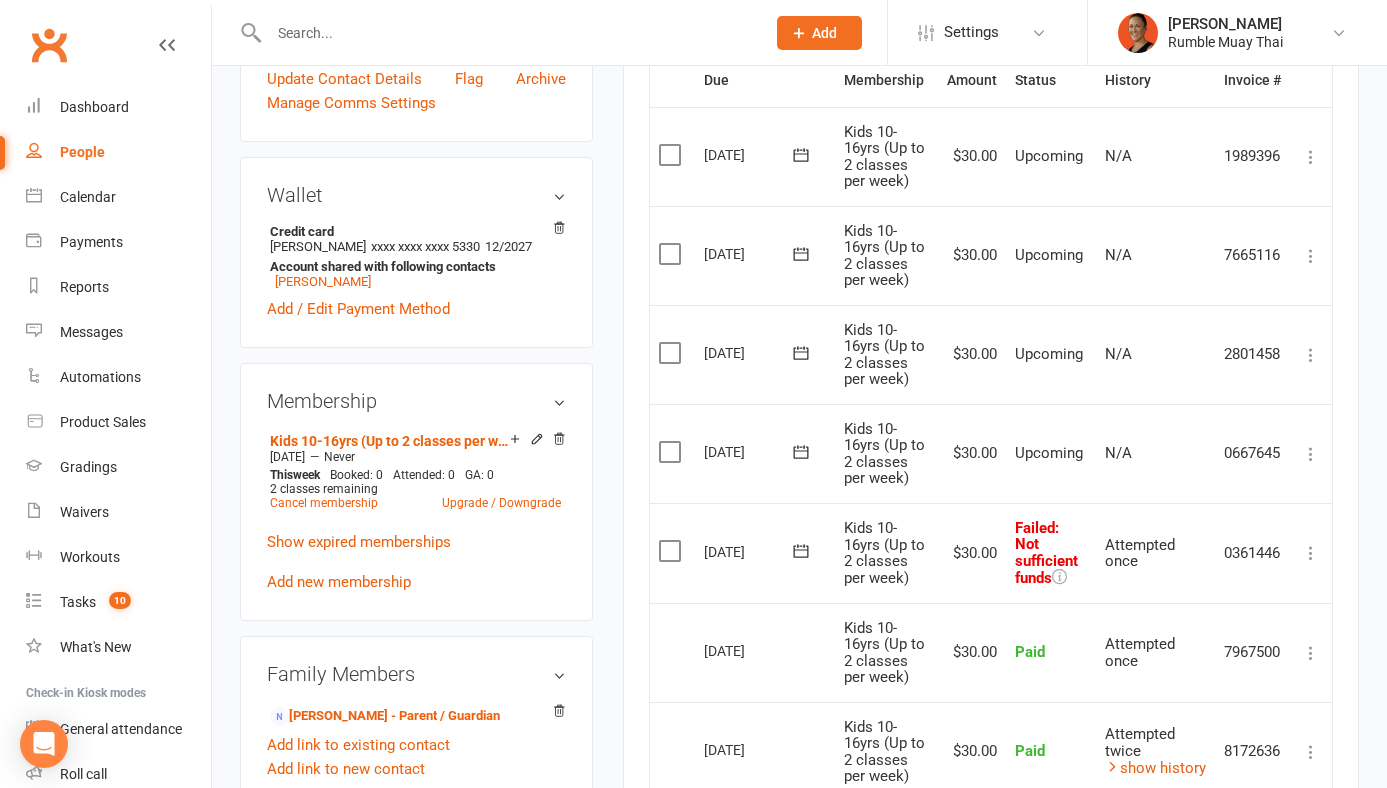click at bounding box center (1311, 553) 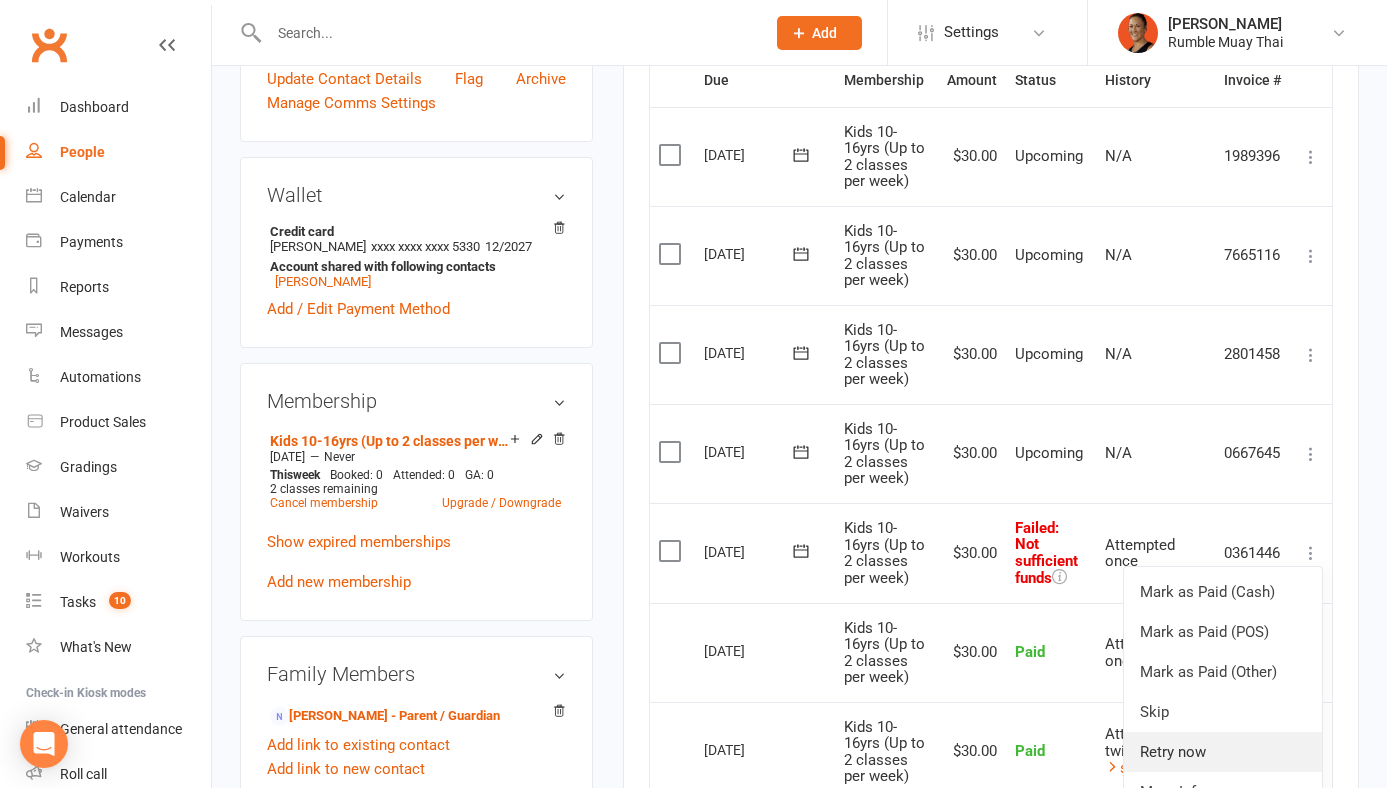 click on "Retry now" at bounding box center (1223, 752) 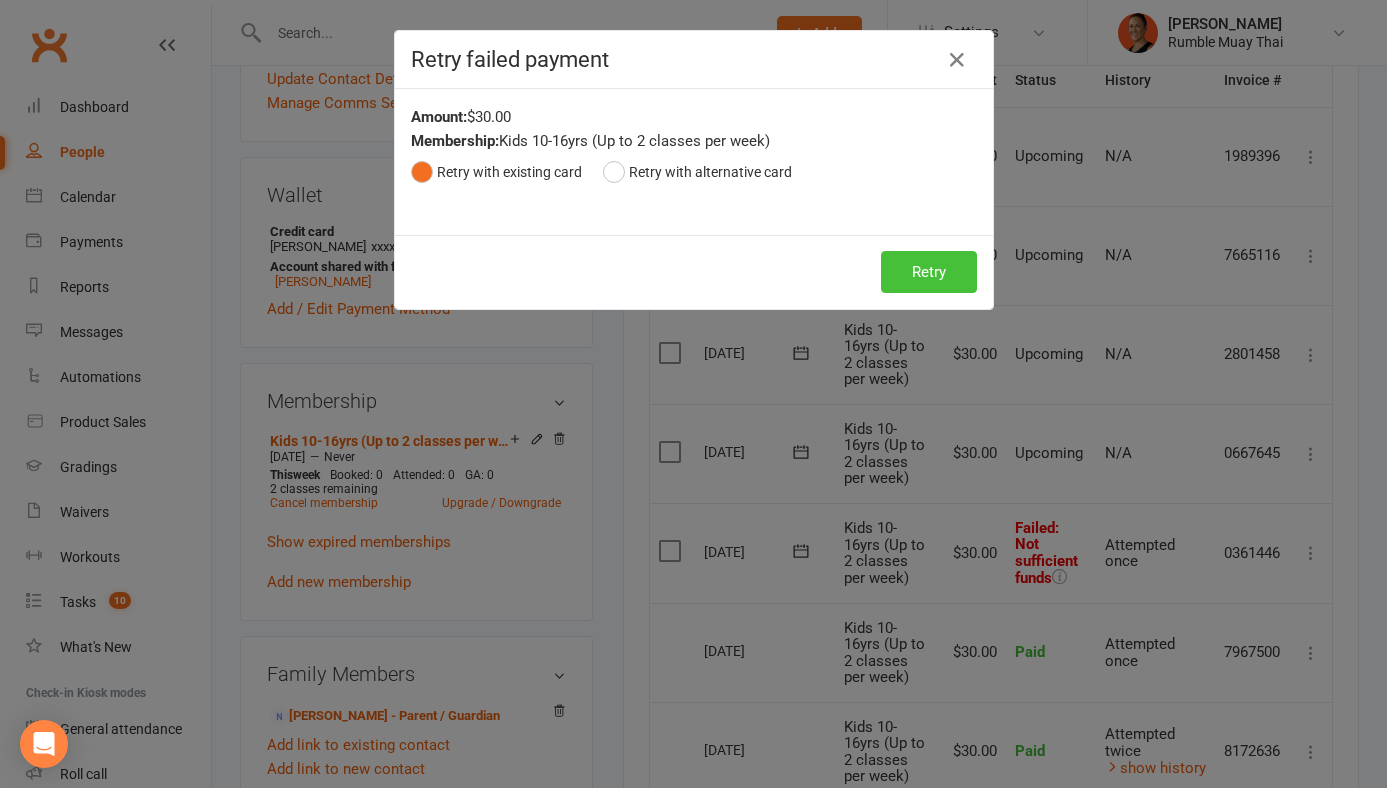 click on "Retry" at bounding box center (929, 272) 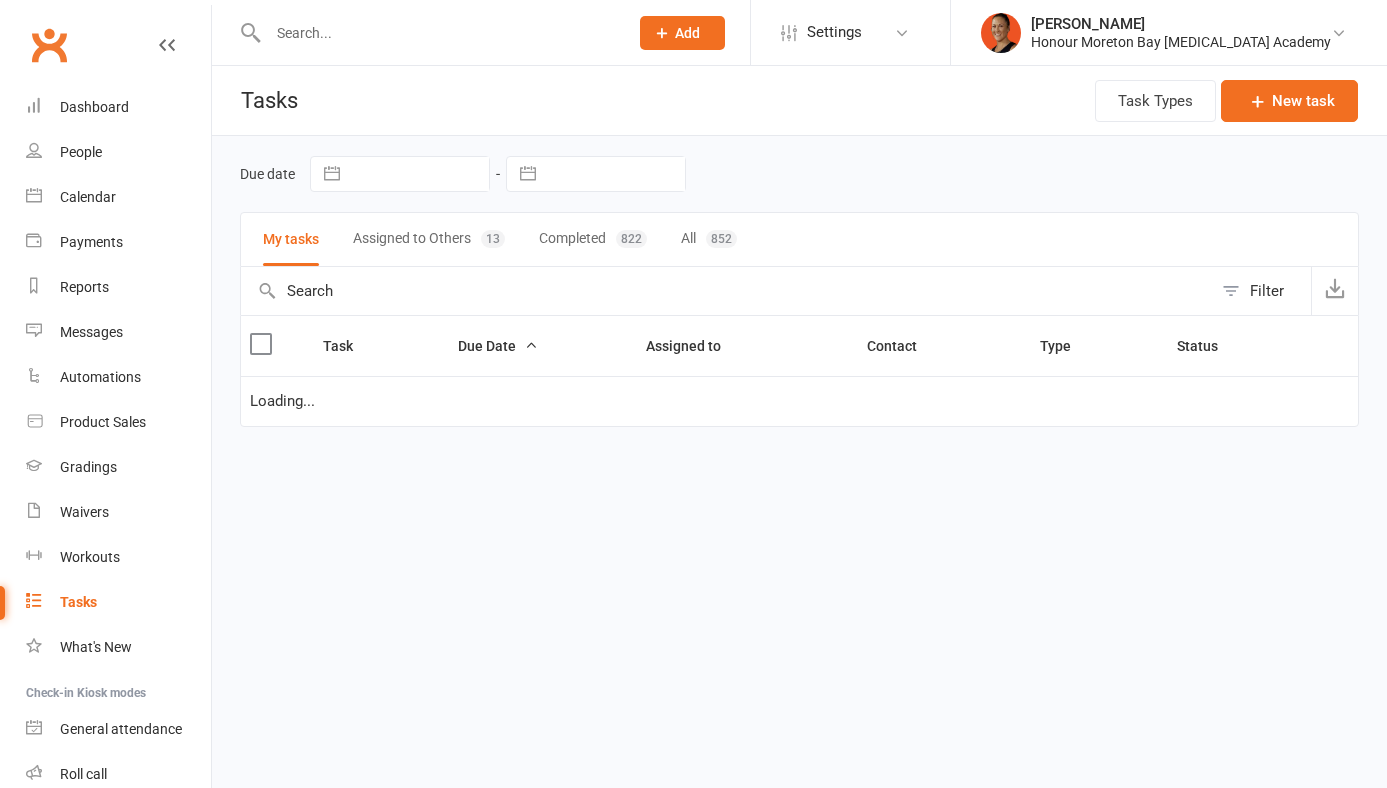 scroll, scrollTop: 0, scrollLeft: 0, axis: both 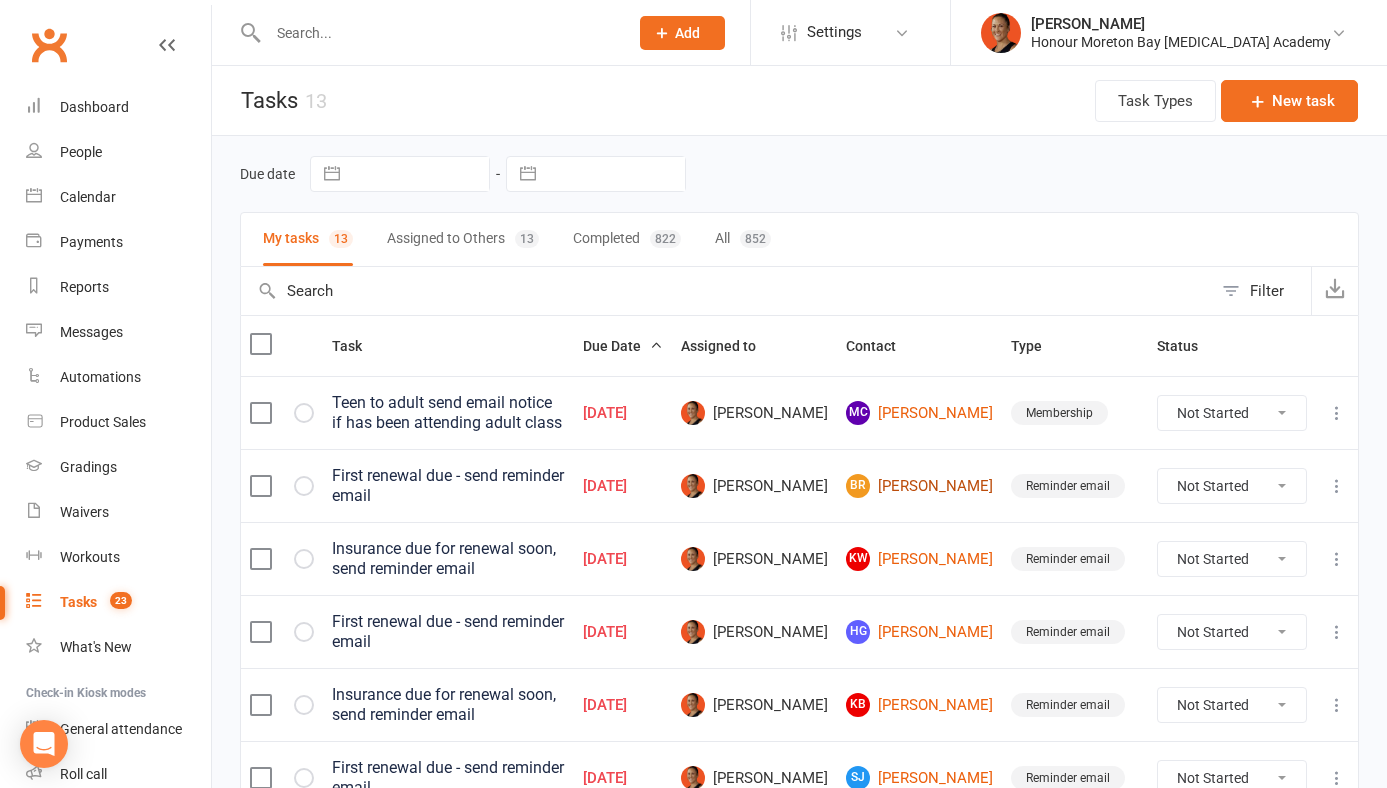 click on "[PERSON_NAME]" at bounding box center [919, 486] 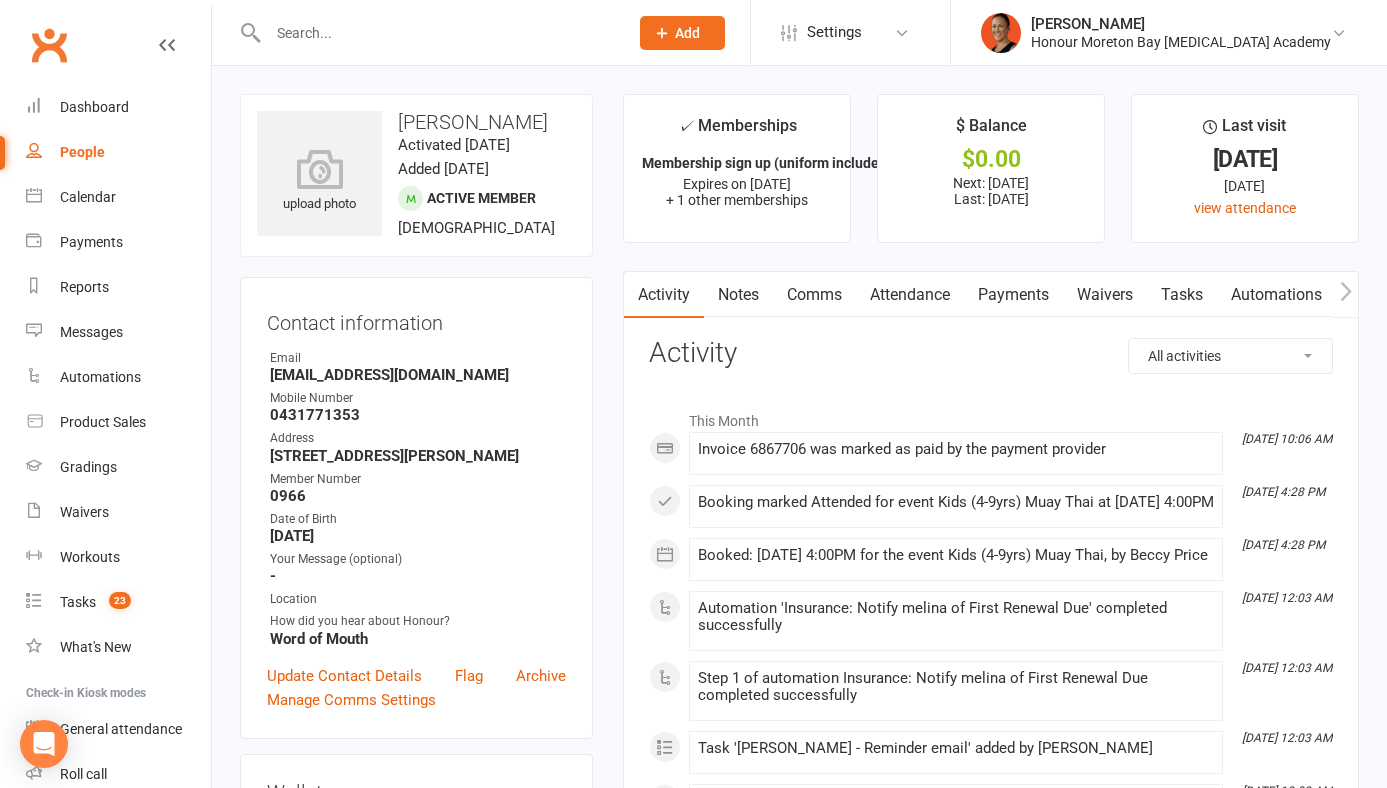 click on "Payments" at bounding box center (1013, 295) 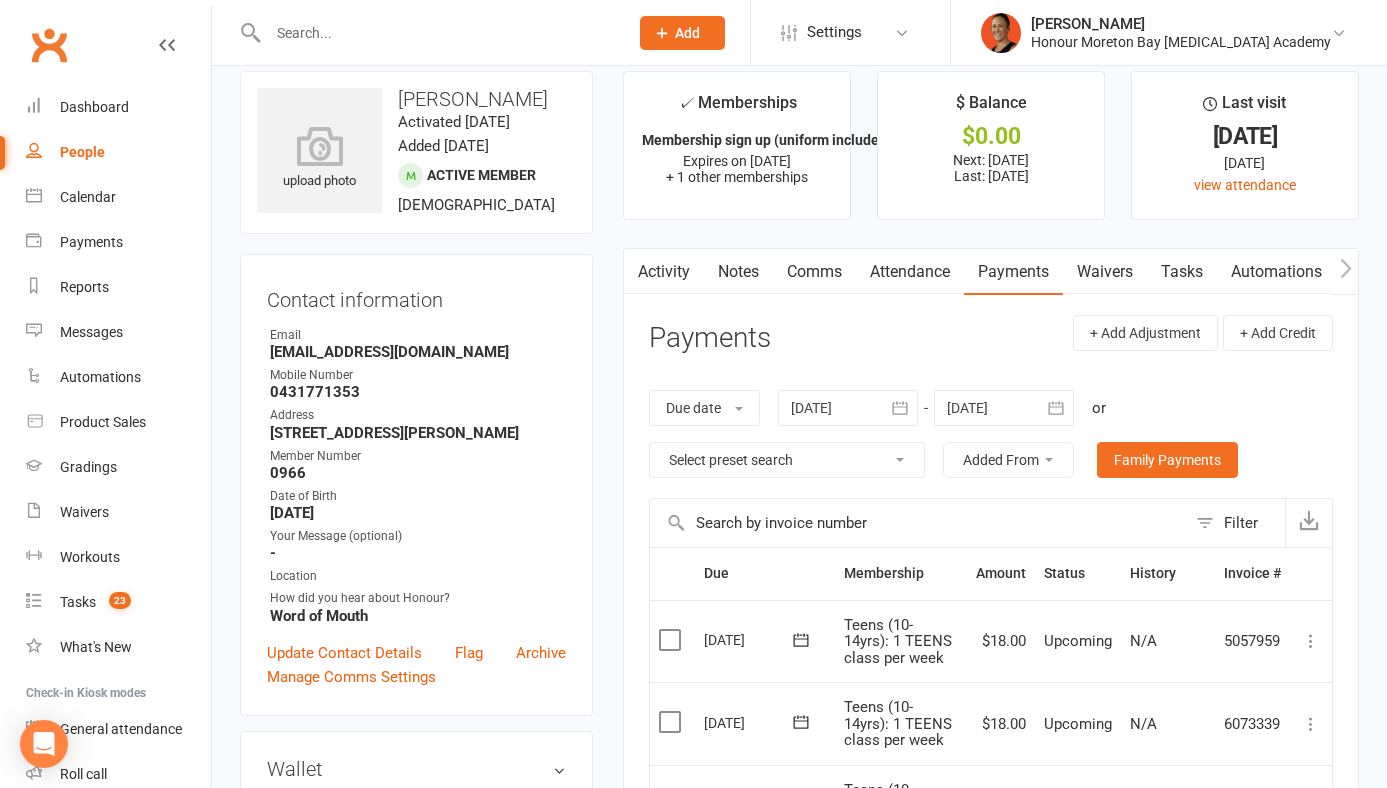 scroll, scrollTop: 0, scrollLeft: 0, axis: both 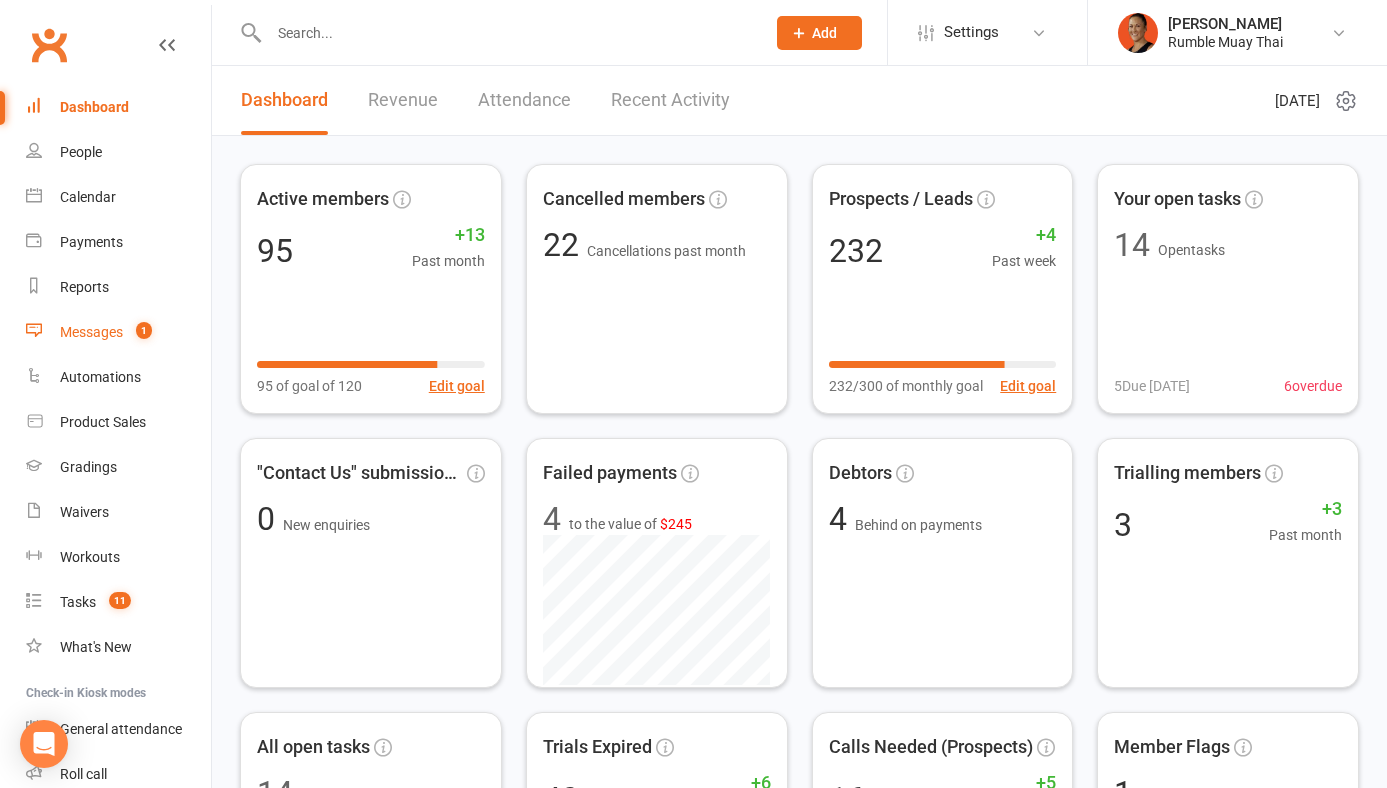 click on "Messages" at bounding box center (91, 332) 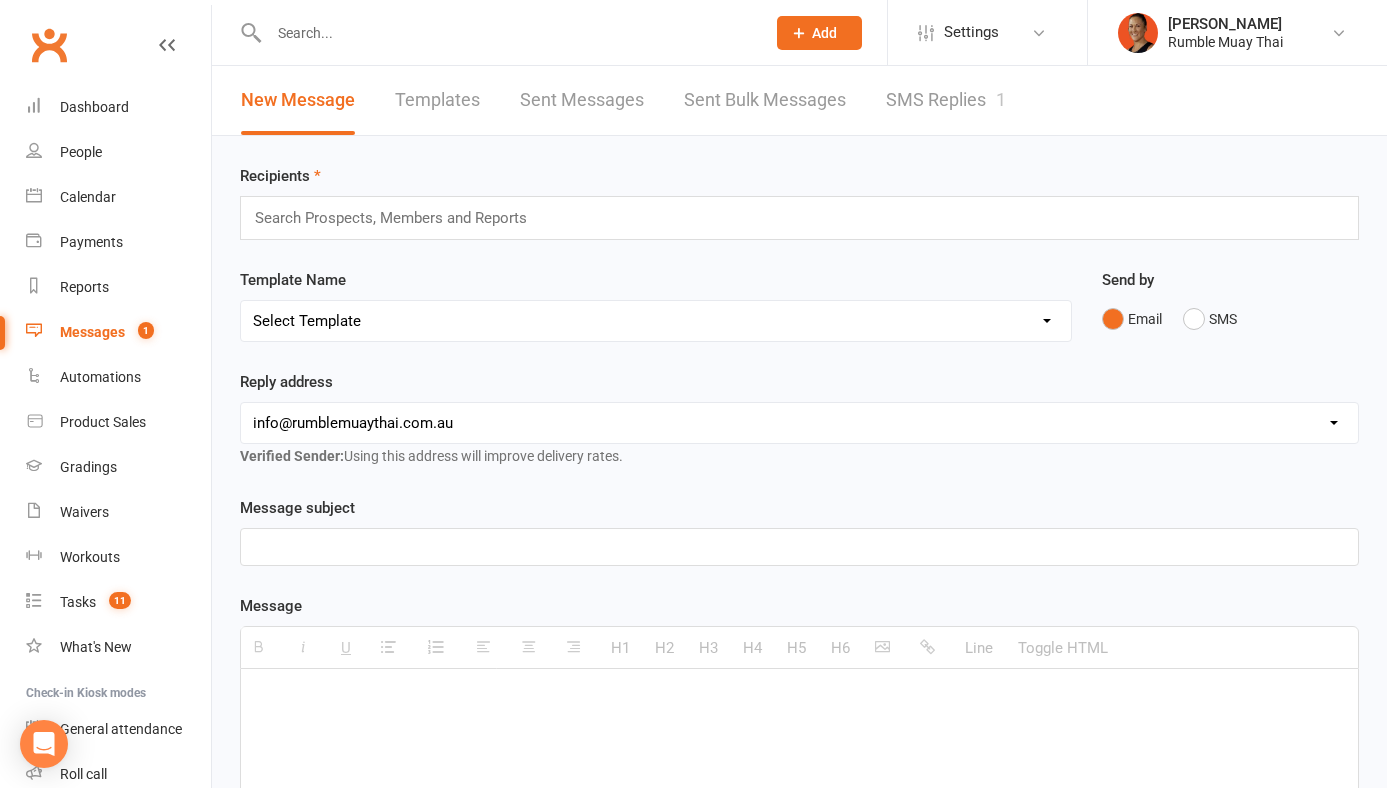 click on "SMS Replies  1" at bounding box center (946, 100) 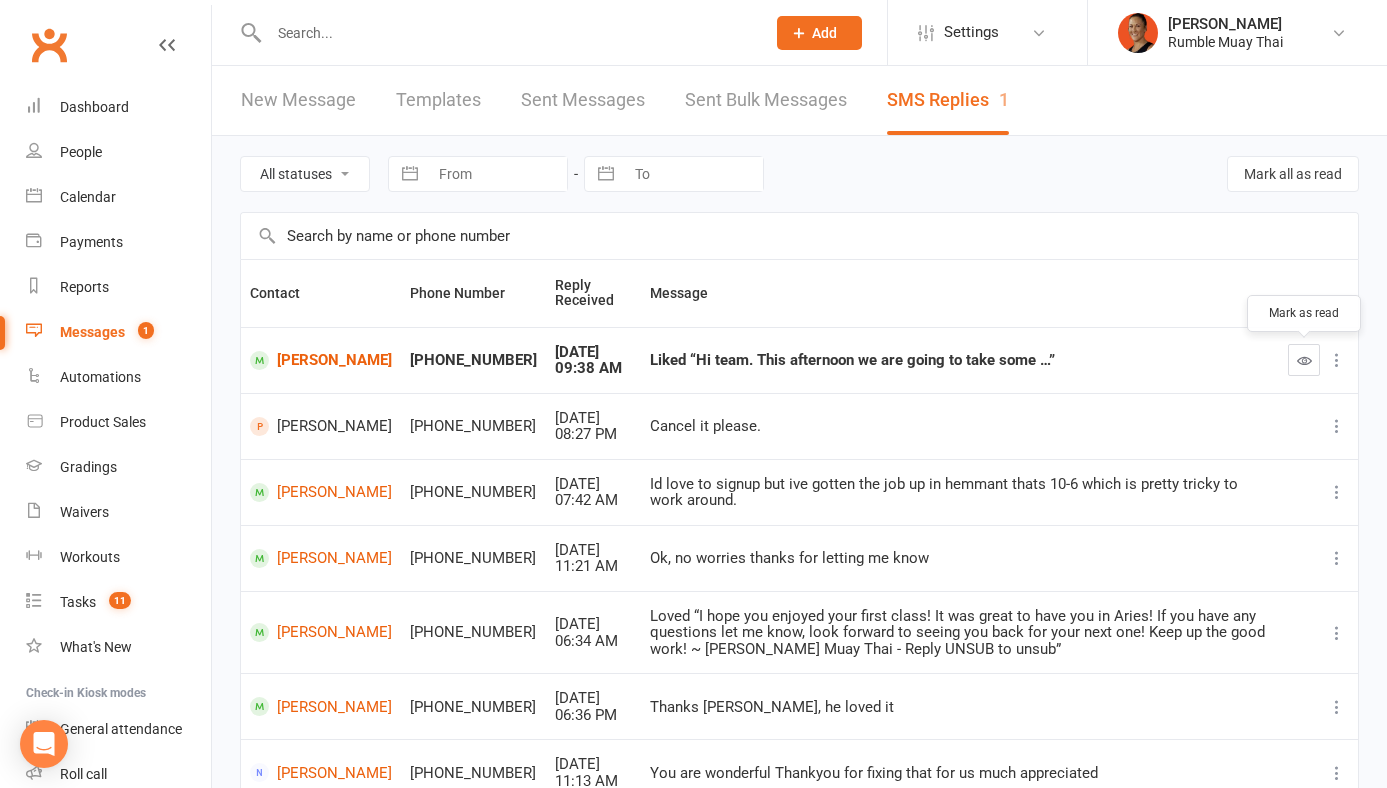 click at bounding box center [1304, 360] 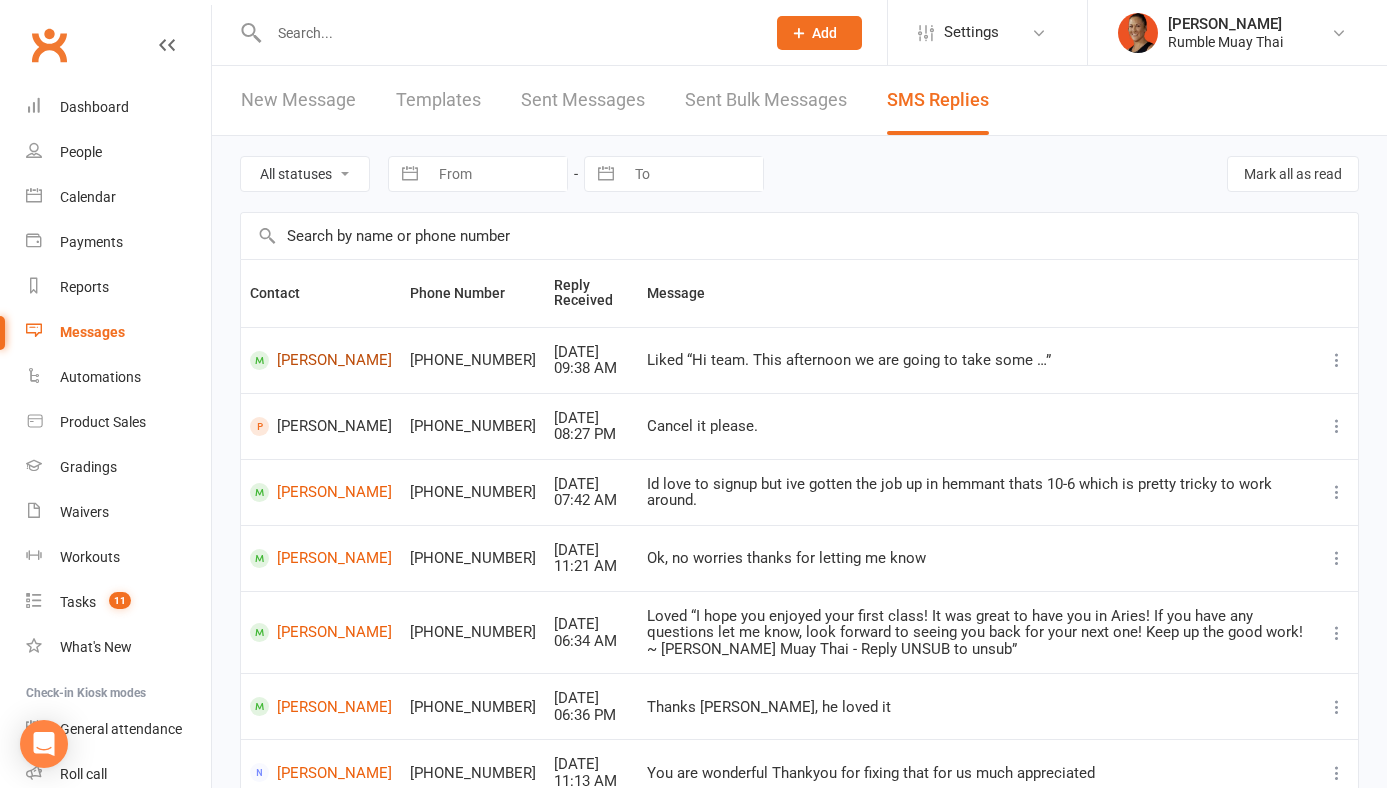 click on "Joshua Pokai" at bounding box center (321, 360) 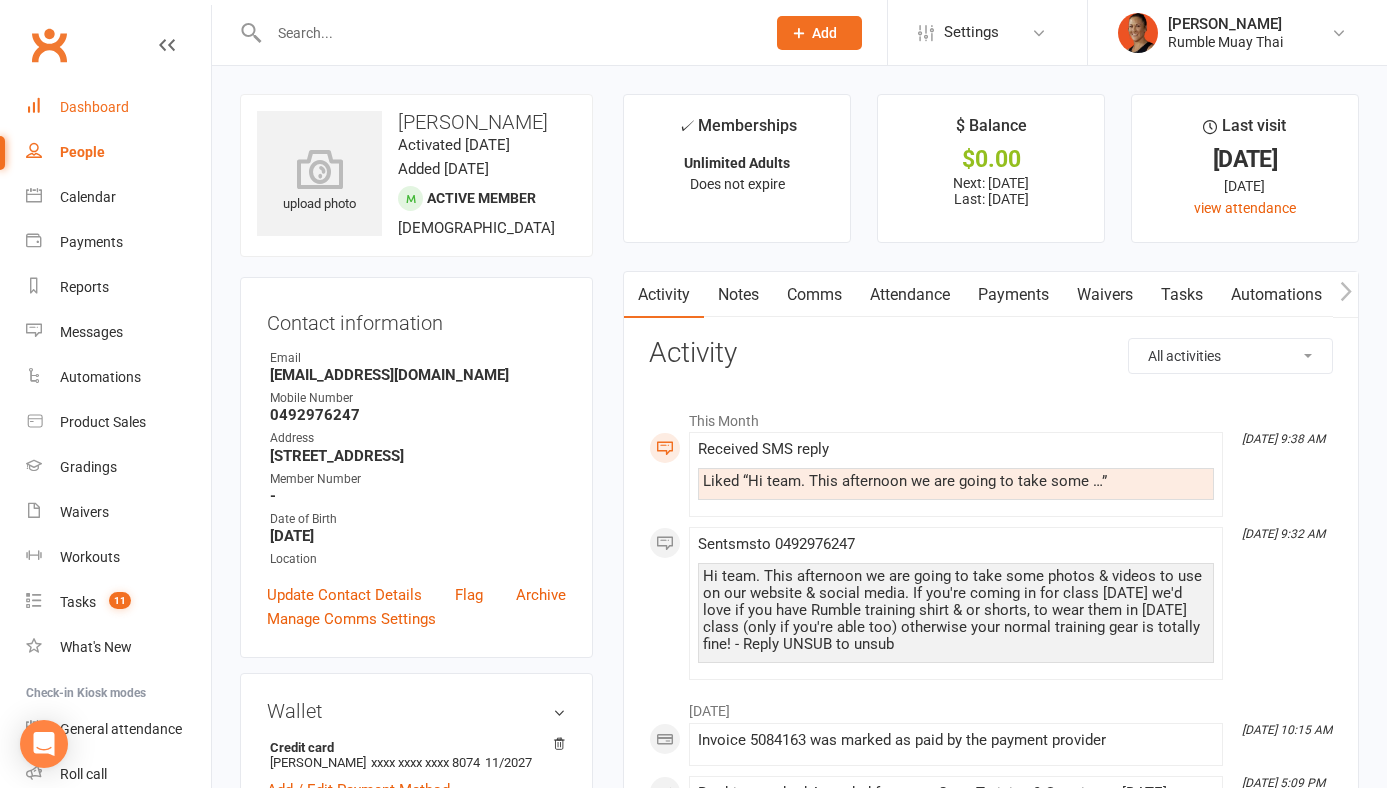 click on "Dashboard" at bounding box center [94, 107] 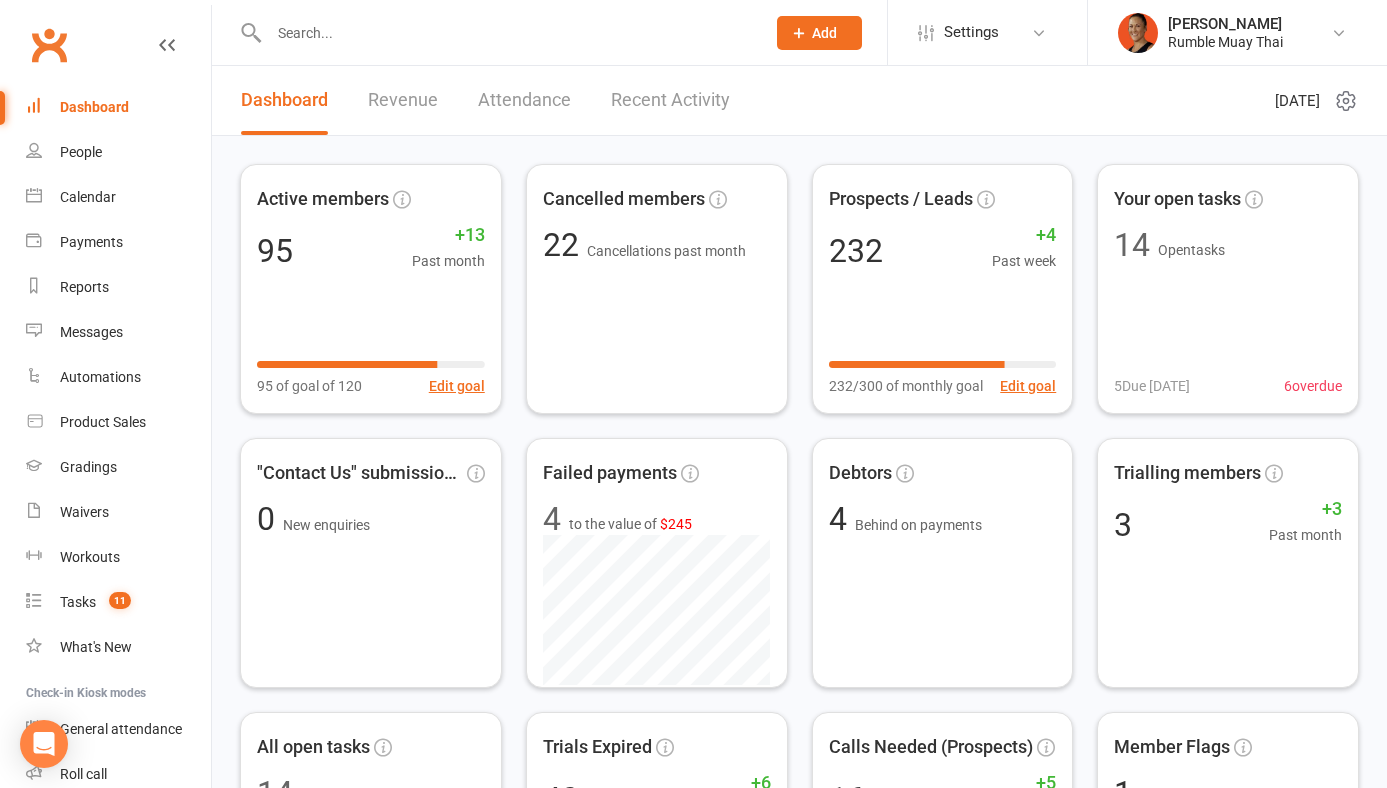 click at bounding box center (507, 33) 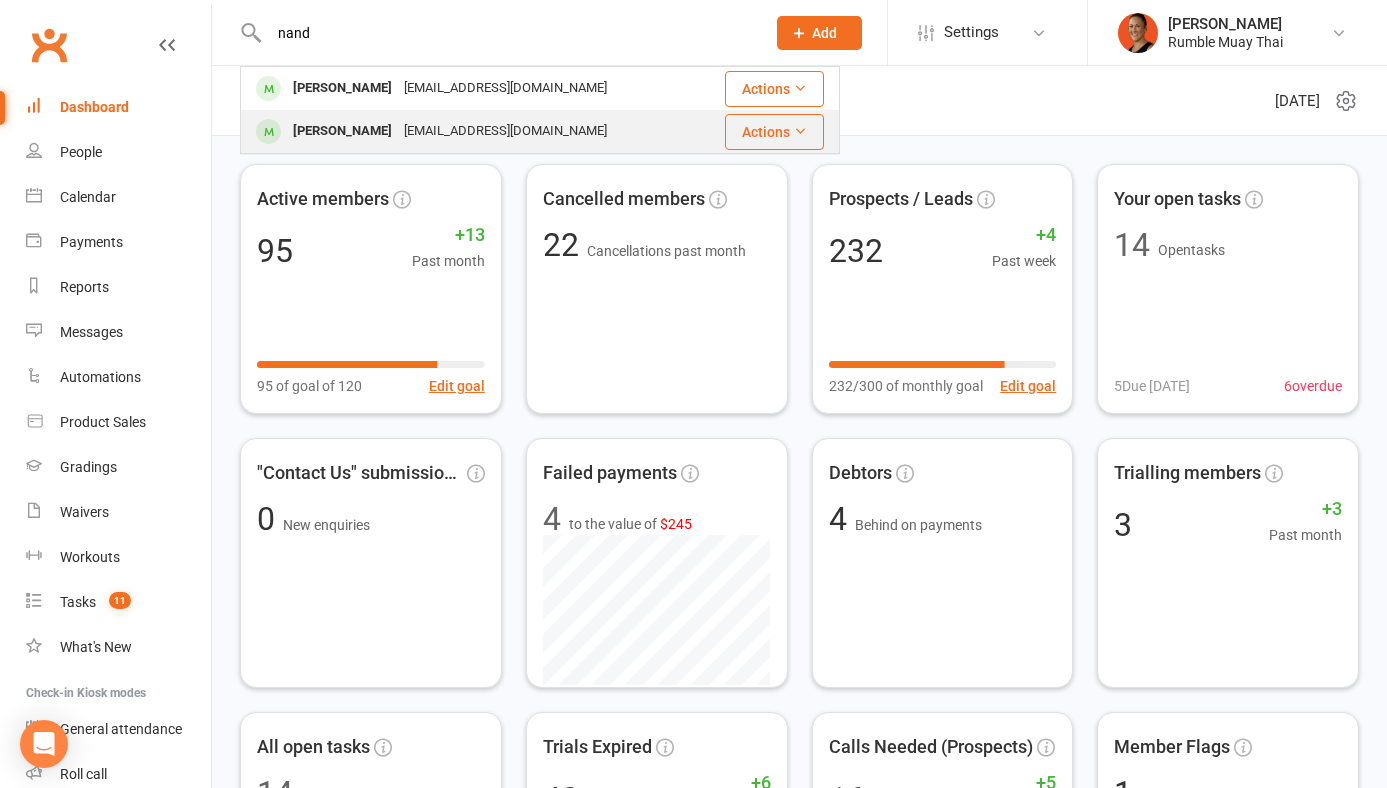 type on "nand" 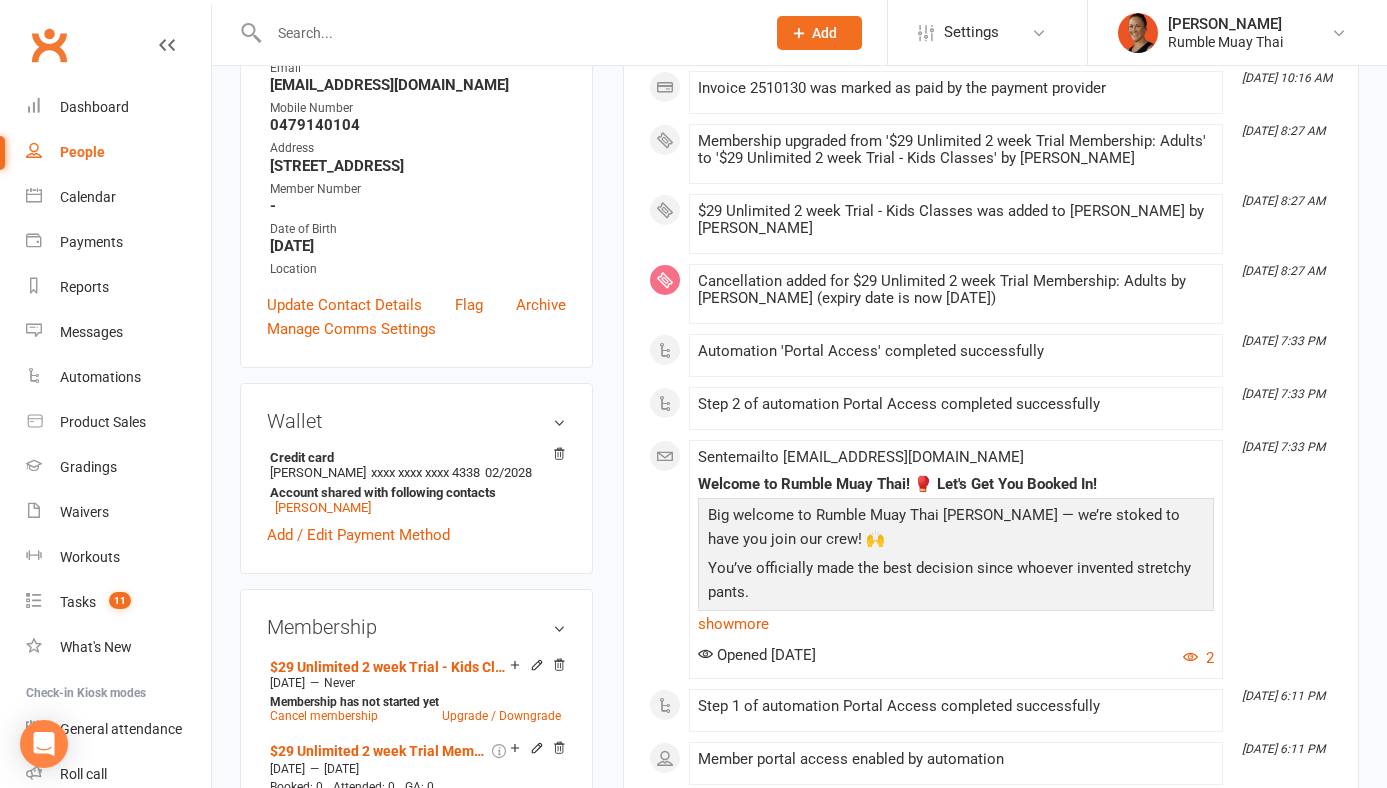 scroll, scrollTop: 0, scrollLeft: 0, axis: both 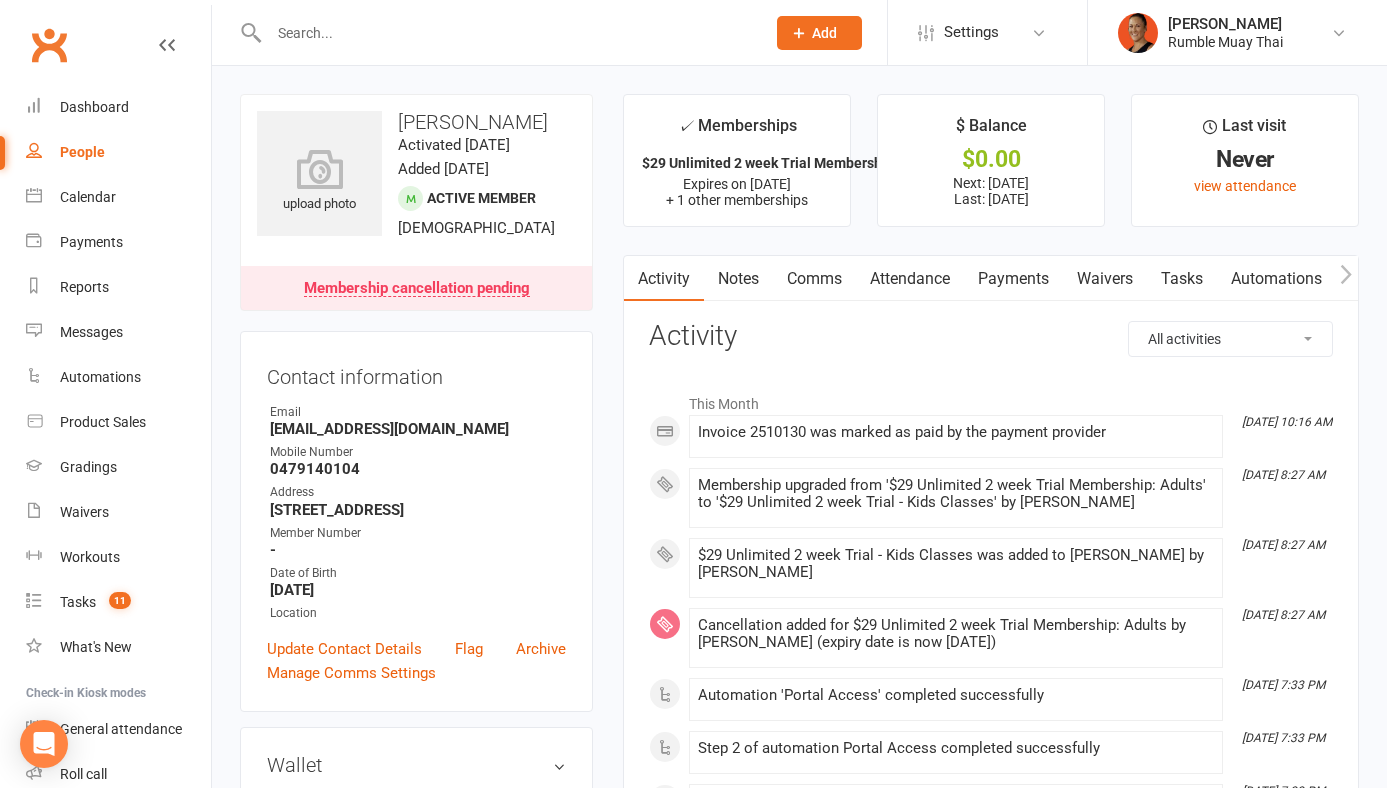 click on "Notes" at bounding box center (738, 279) 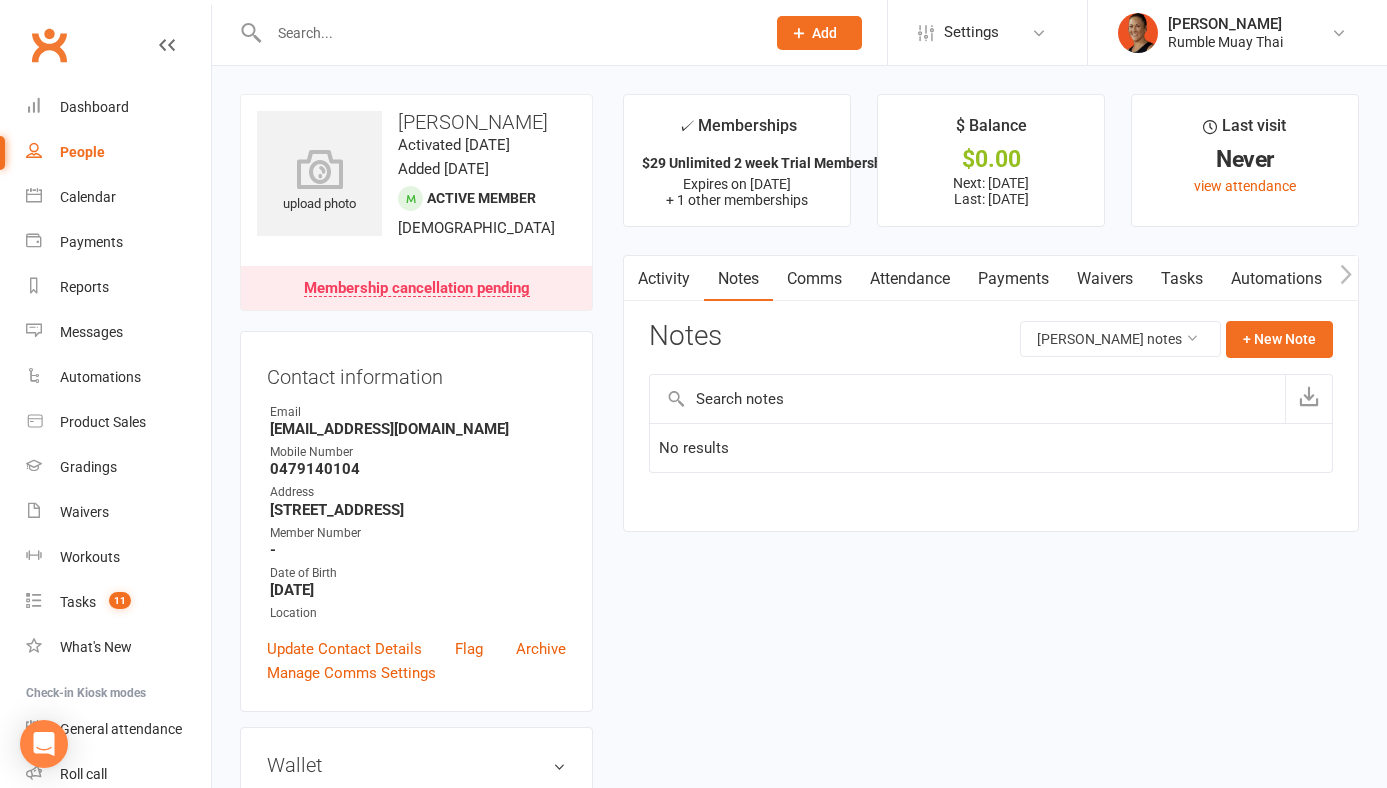 click on "Activity" at bounding box center [664, 279] 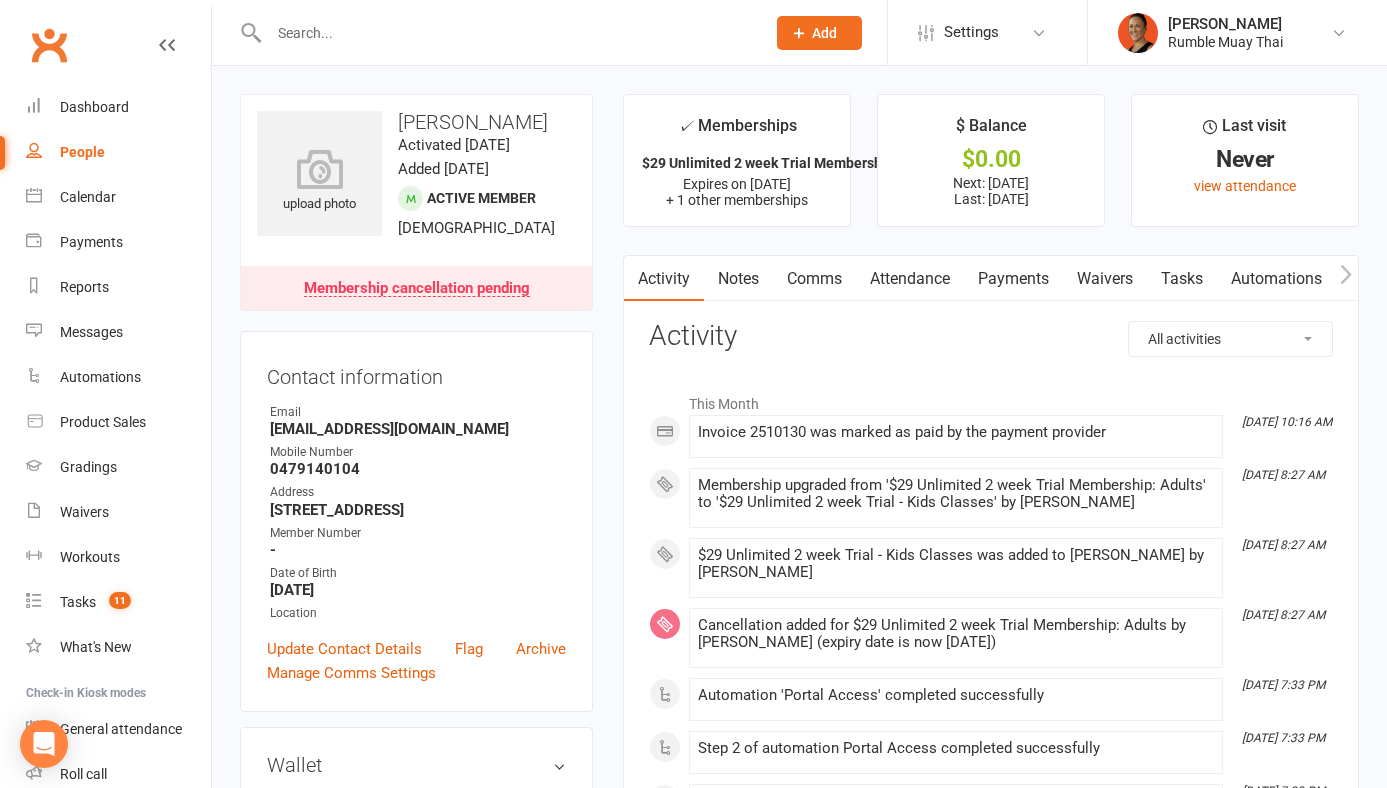 click on "Payments" at bounding box center [1013, 279] 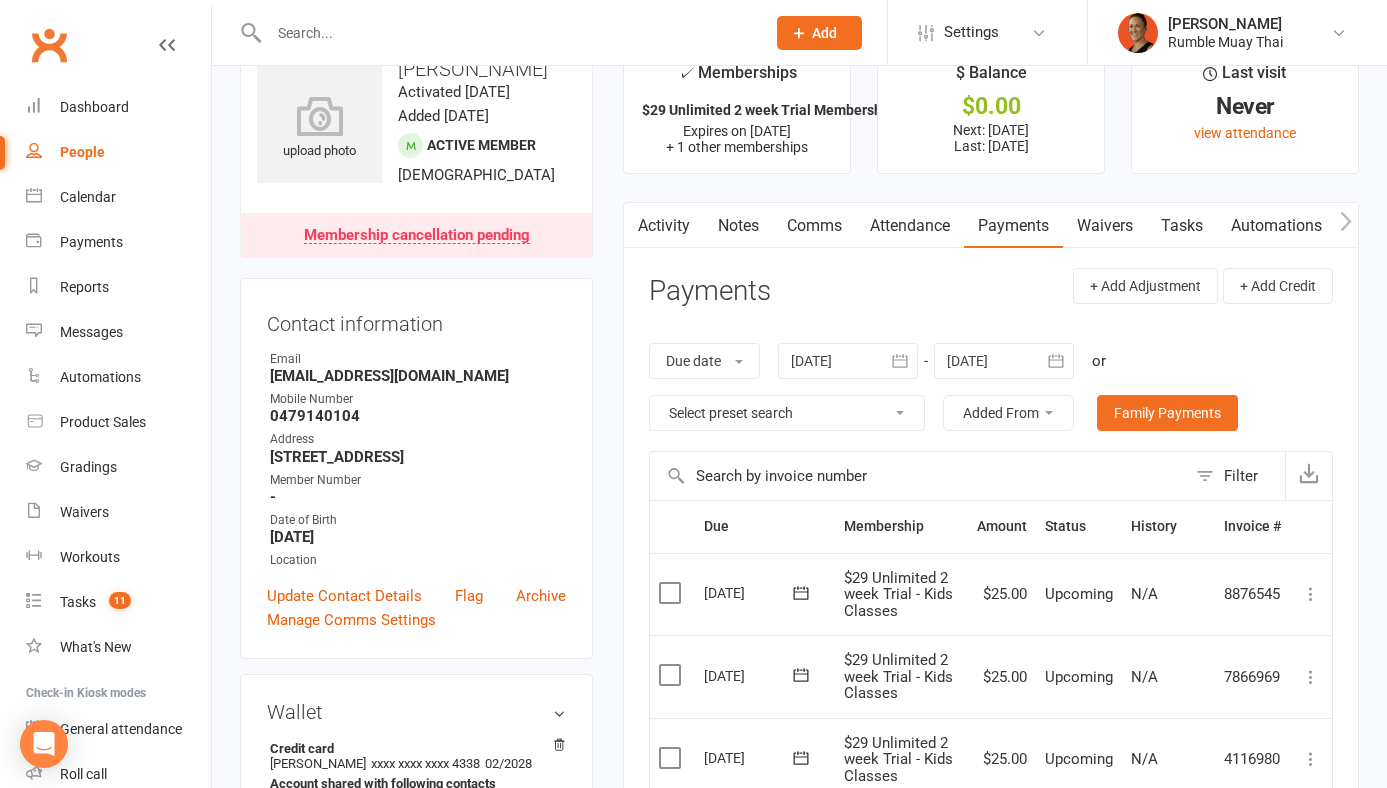 scroll, scrollTop: 0, scrollLeft: 0, axis: both 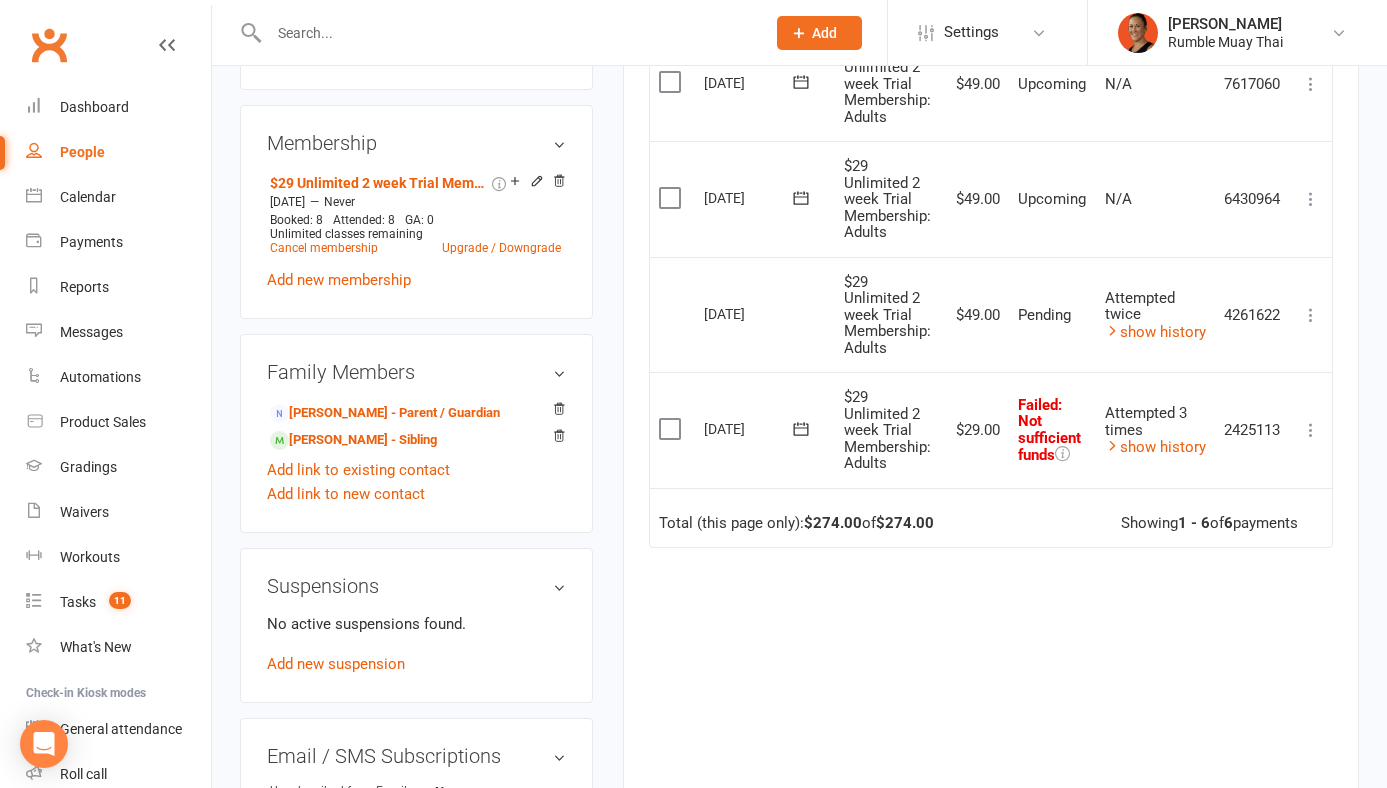 click on "Mark as Paid (Cash)  Mark as Paid (POS)  Mark as Paid (Other)  Skip  Retry now More Info Send message" at bounding box center [1311, 430] 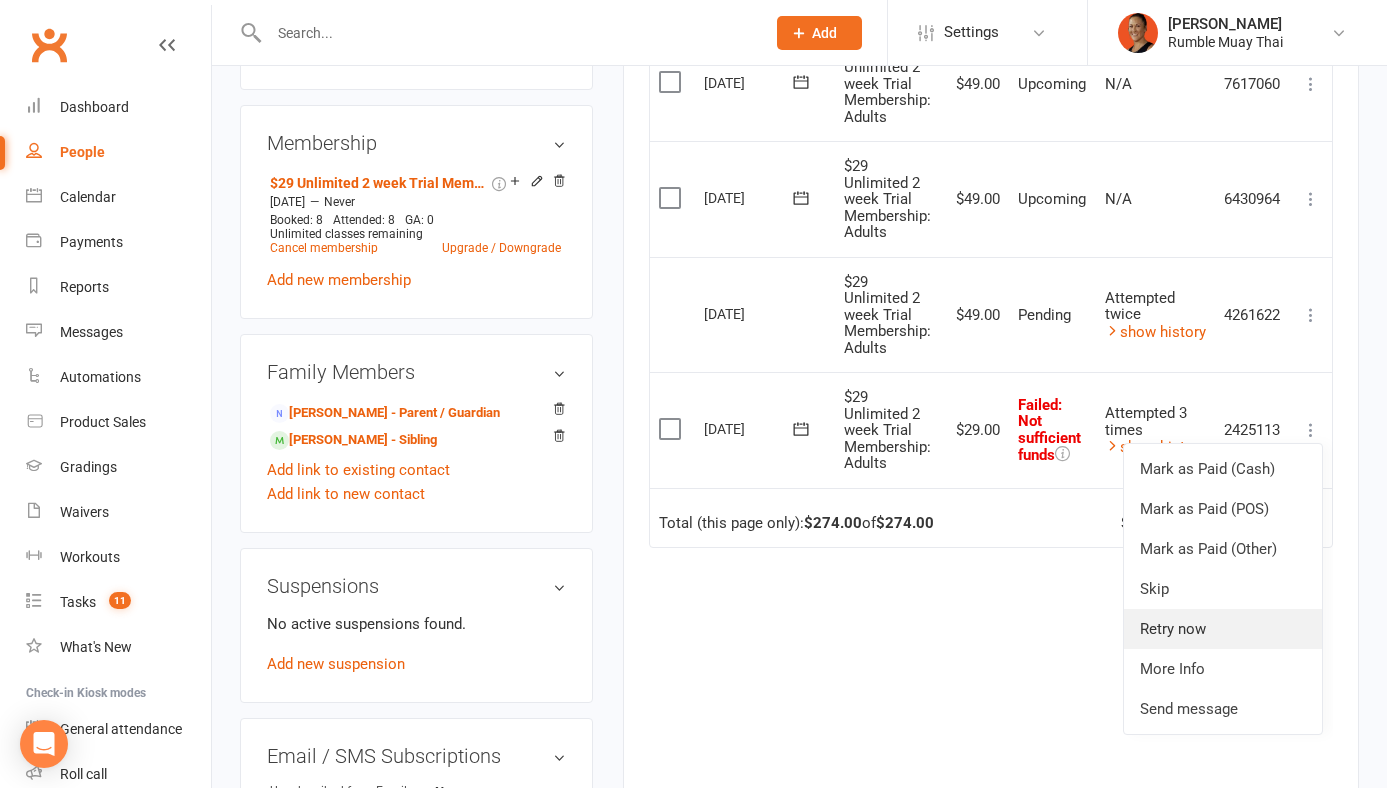 click on "Retry now" at bounding box center [1223, 629] 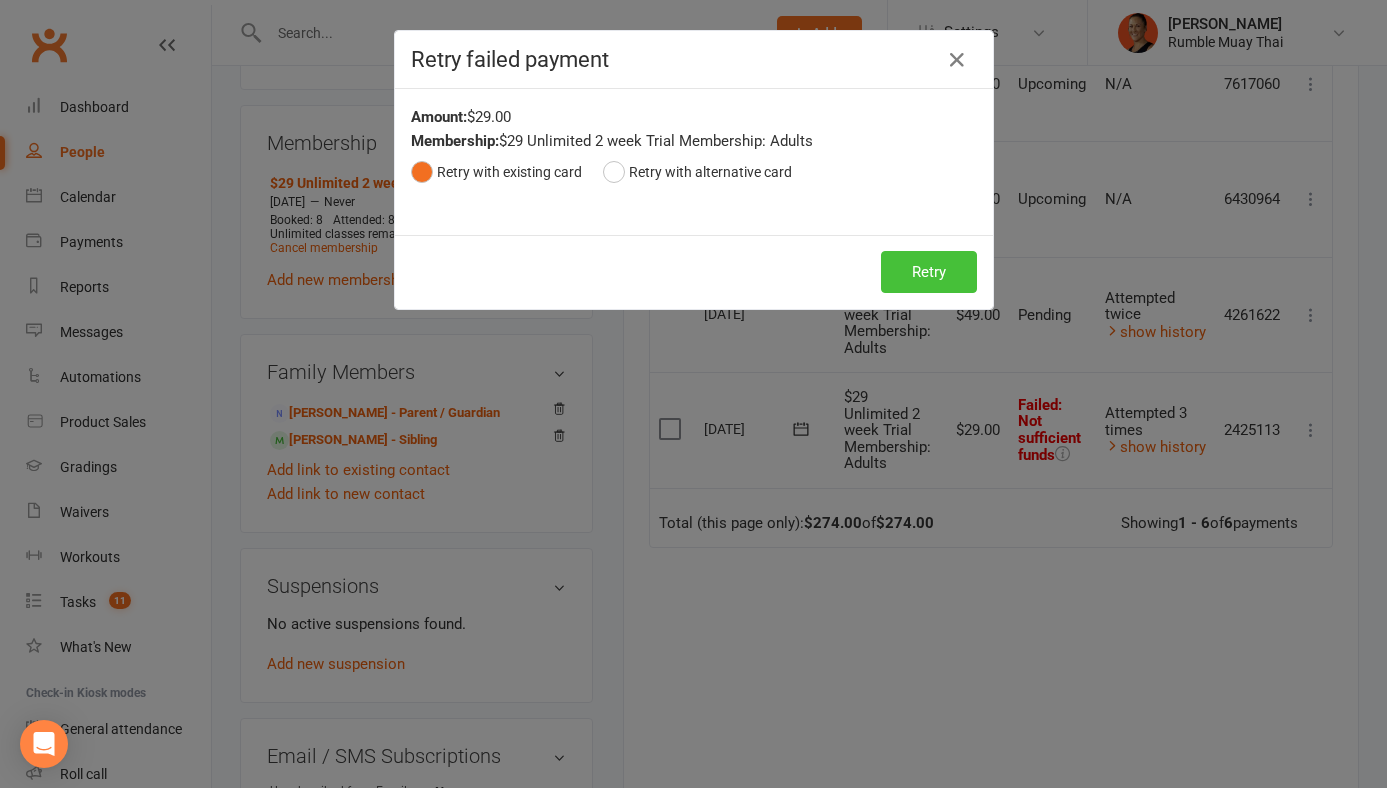 click on "Retry" at bounding box center [929, 272] 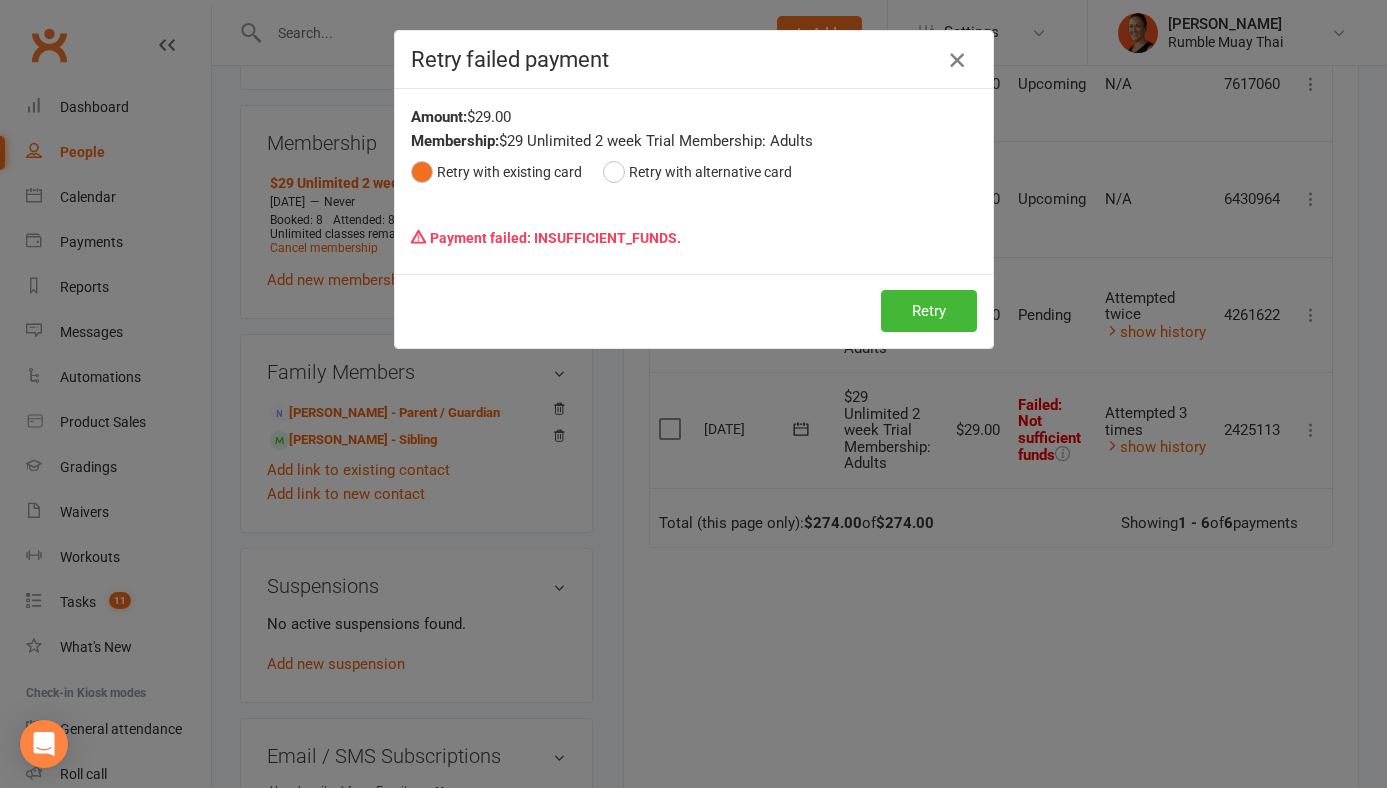 click at bounding box center (957, 60) 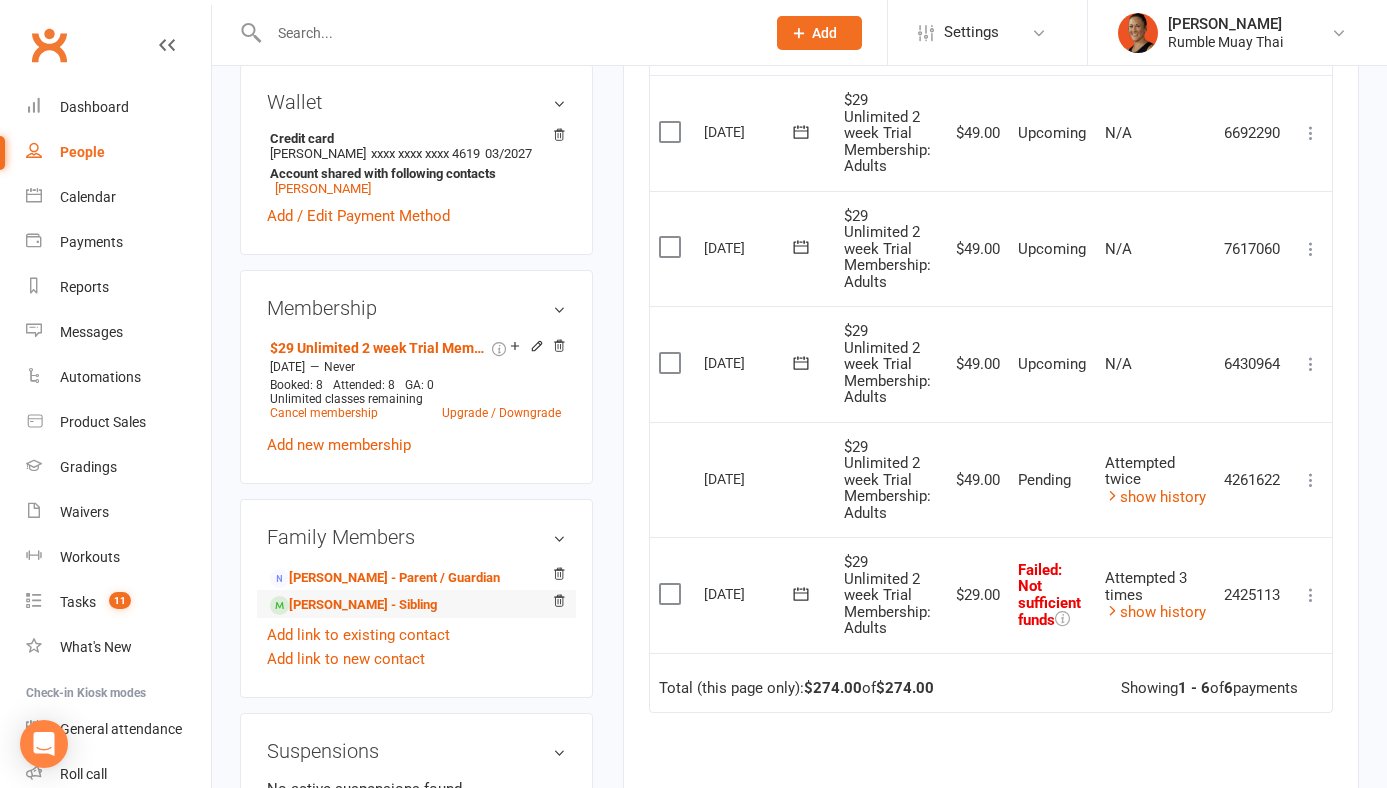 scroll, scrollTop: 627, scrollLeft: 0, axis: vertical 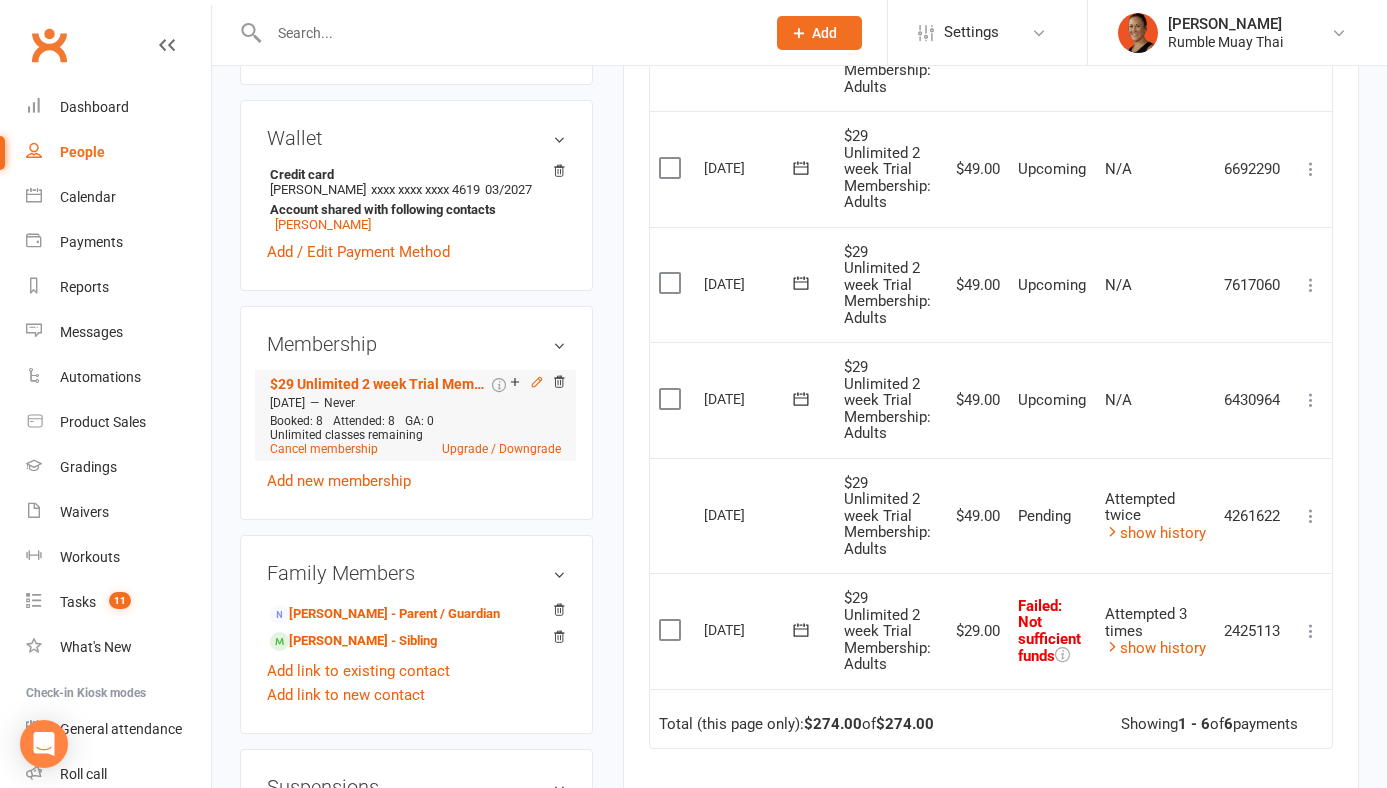click 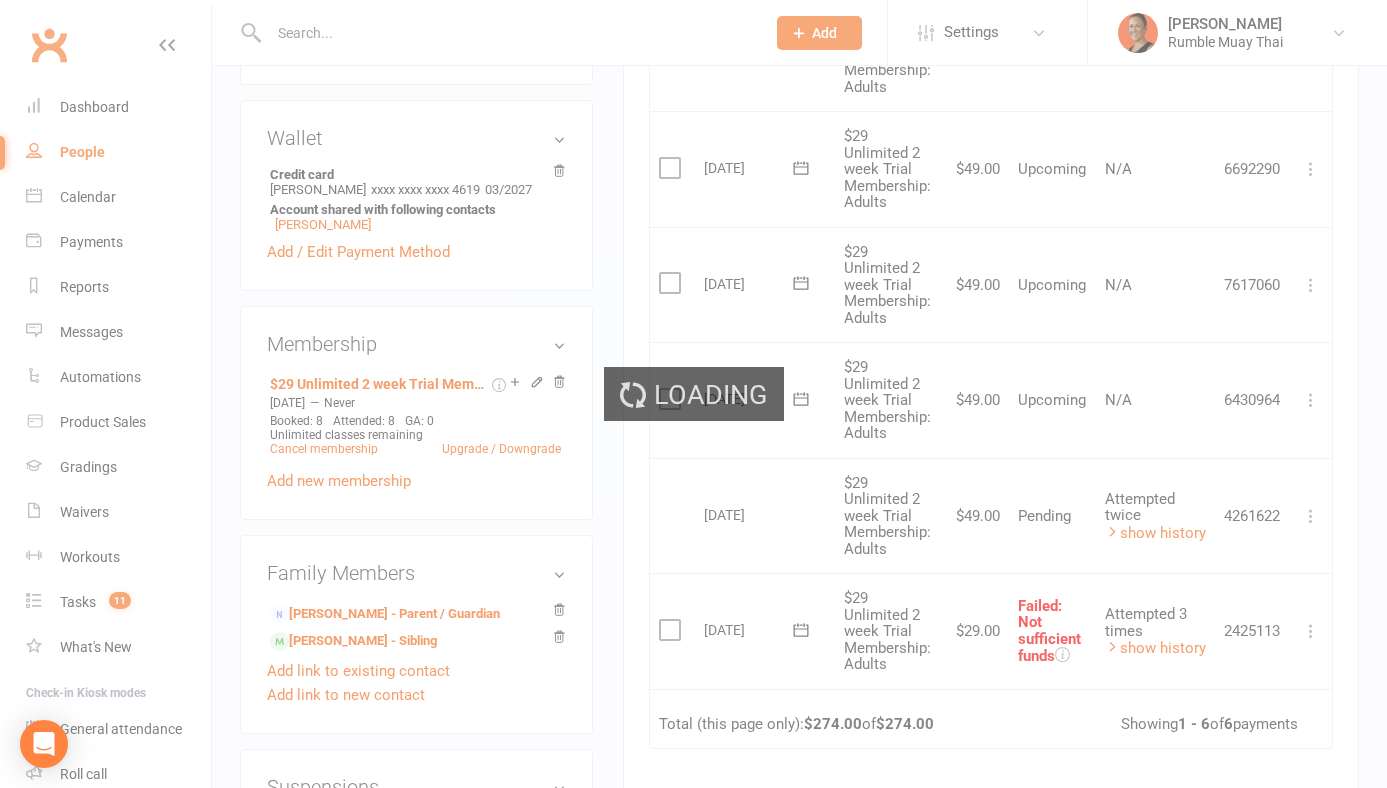 scroll, scrollTop: 0, scrollLeft: 0, axis: both 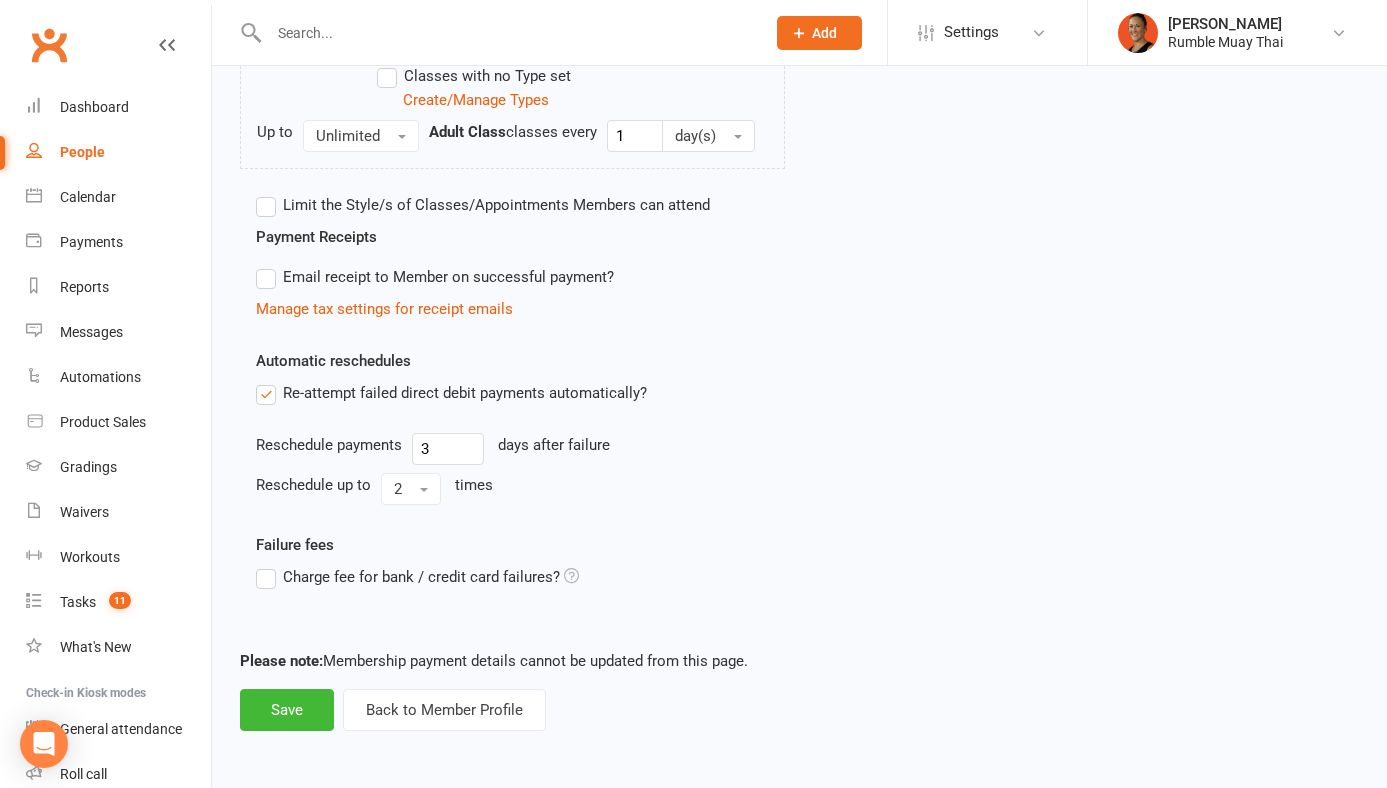 click on "Re-attempt failed direct debit payments automatically?" at bounding box center (451, 393) 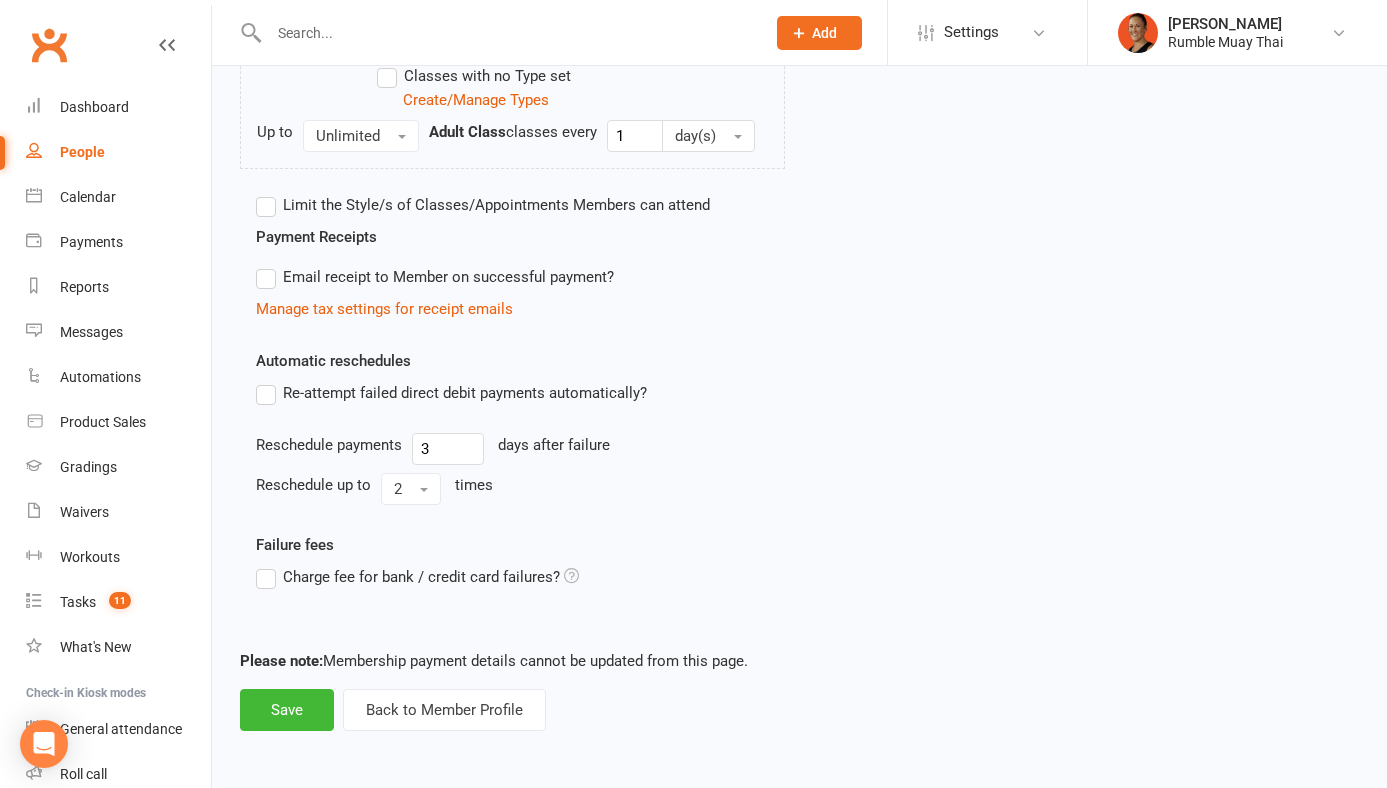 scroll, scrollTop: 973, scrollLeft: 0, axis: vertical 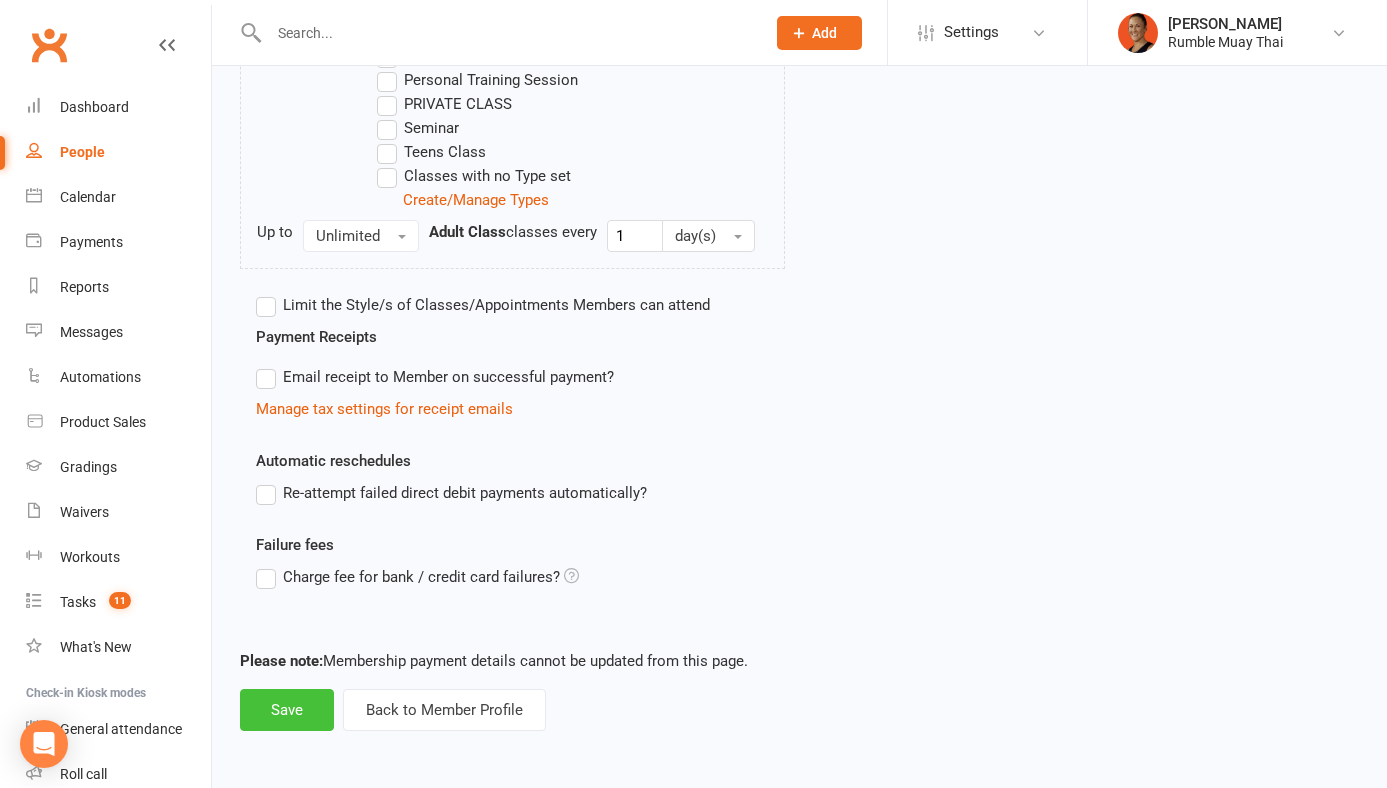 click on "Save" at bounding box center (287, 710) 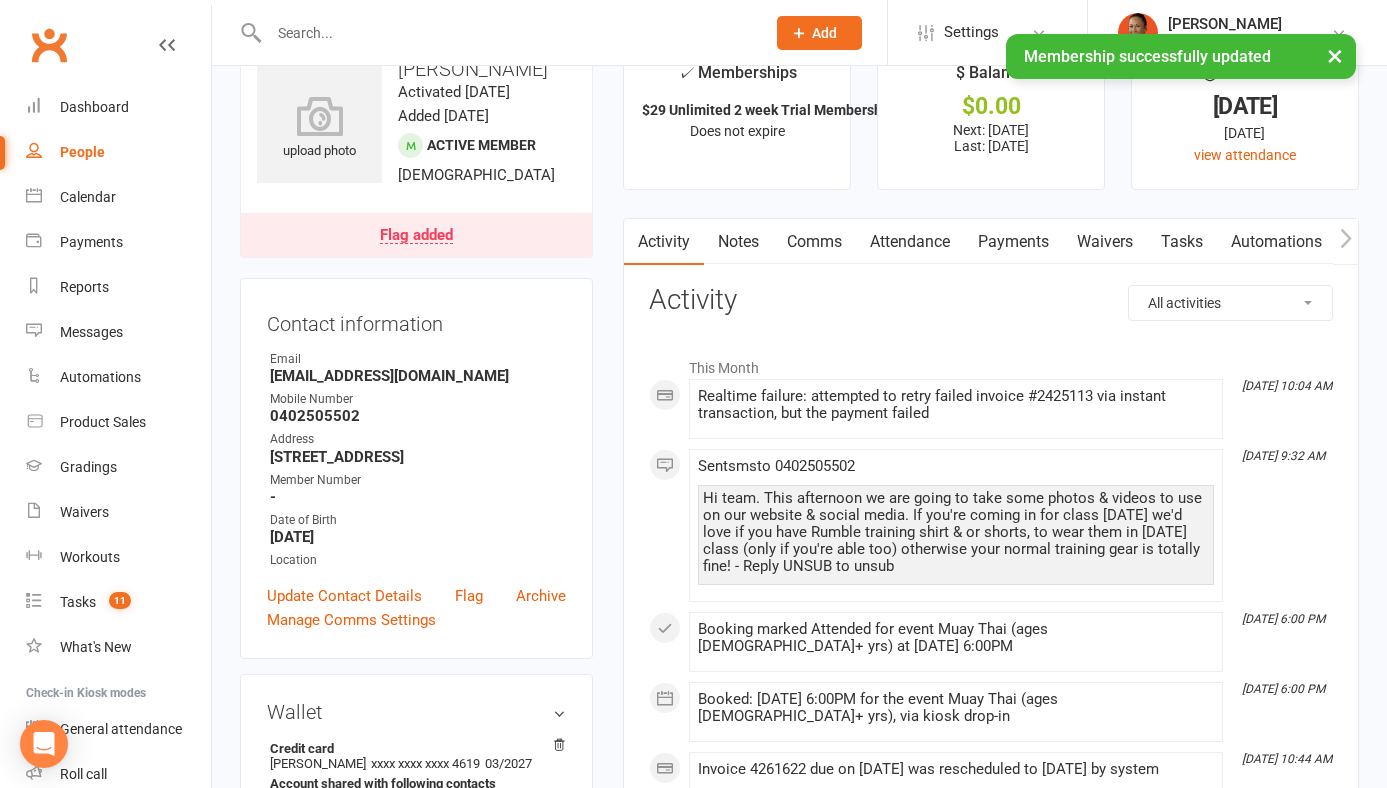 scroll, scrollTop: 0, scrollLeft: 0, axis: both 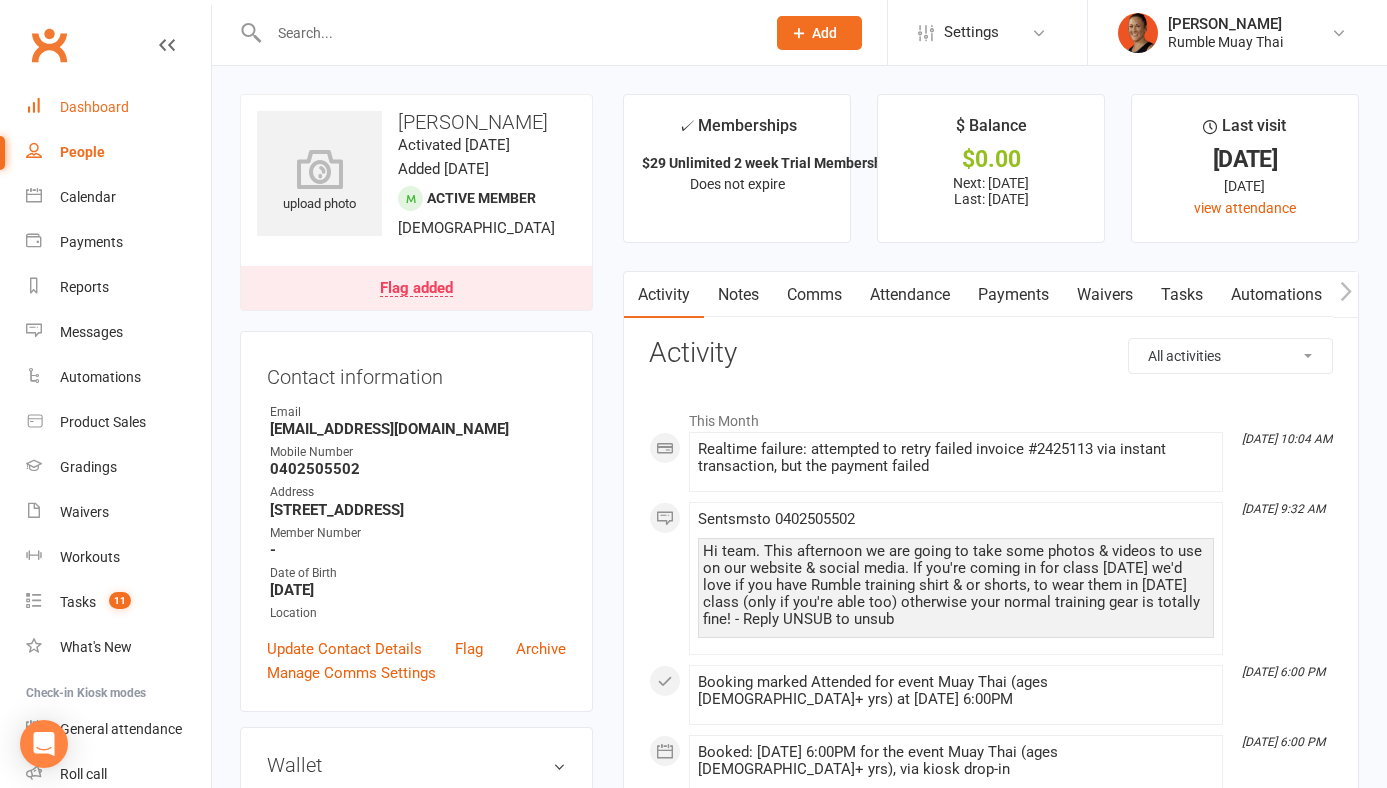 click on "Dashboard" at bounding box center [118, 107] 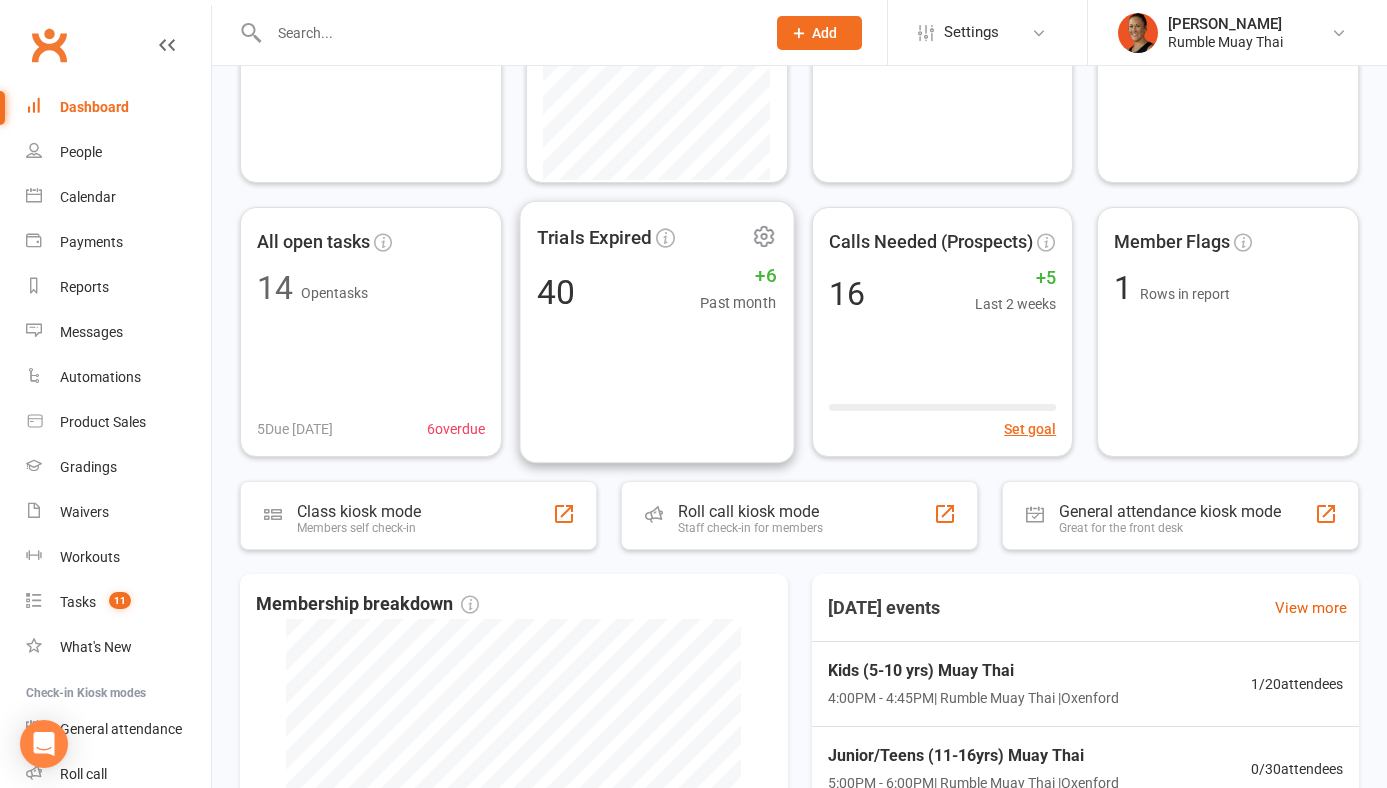 scroll, scrollTop: 523, scrollLeft: 0, axis: vertical 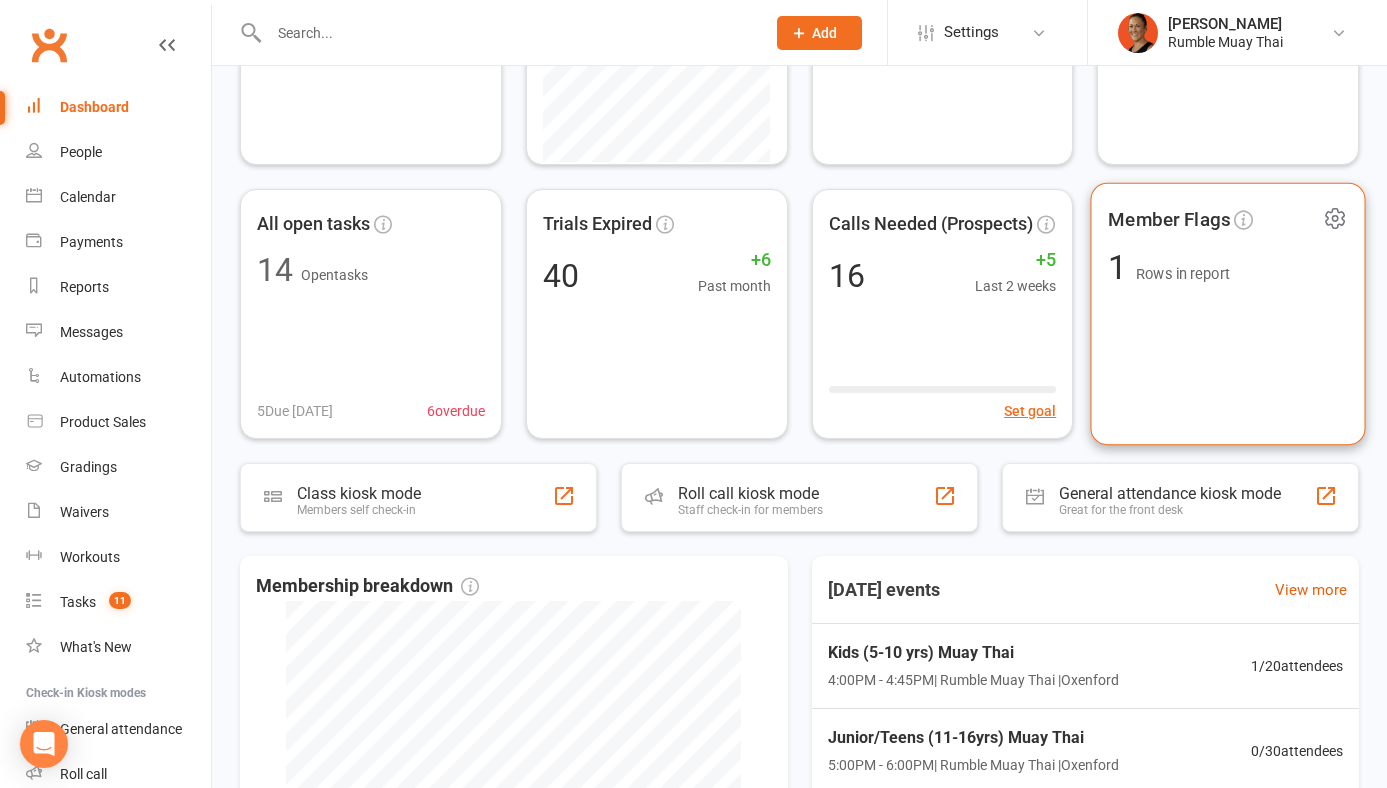 click on "Member Flags   1   Rows in report" at bounding box center (1228, 314) 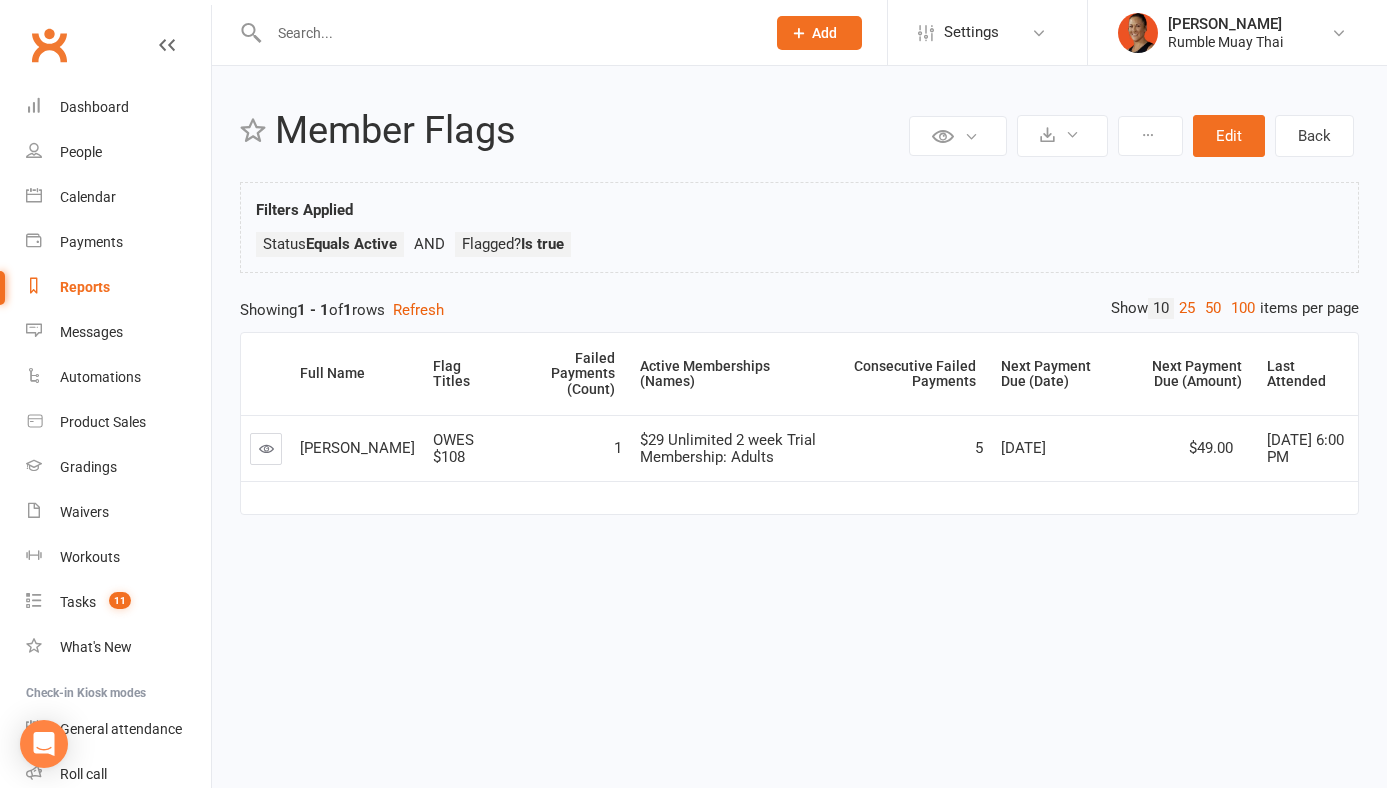 scroll, scrollTop: 0, scrollLeft: 0, axis: both 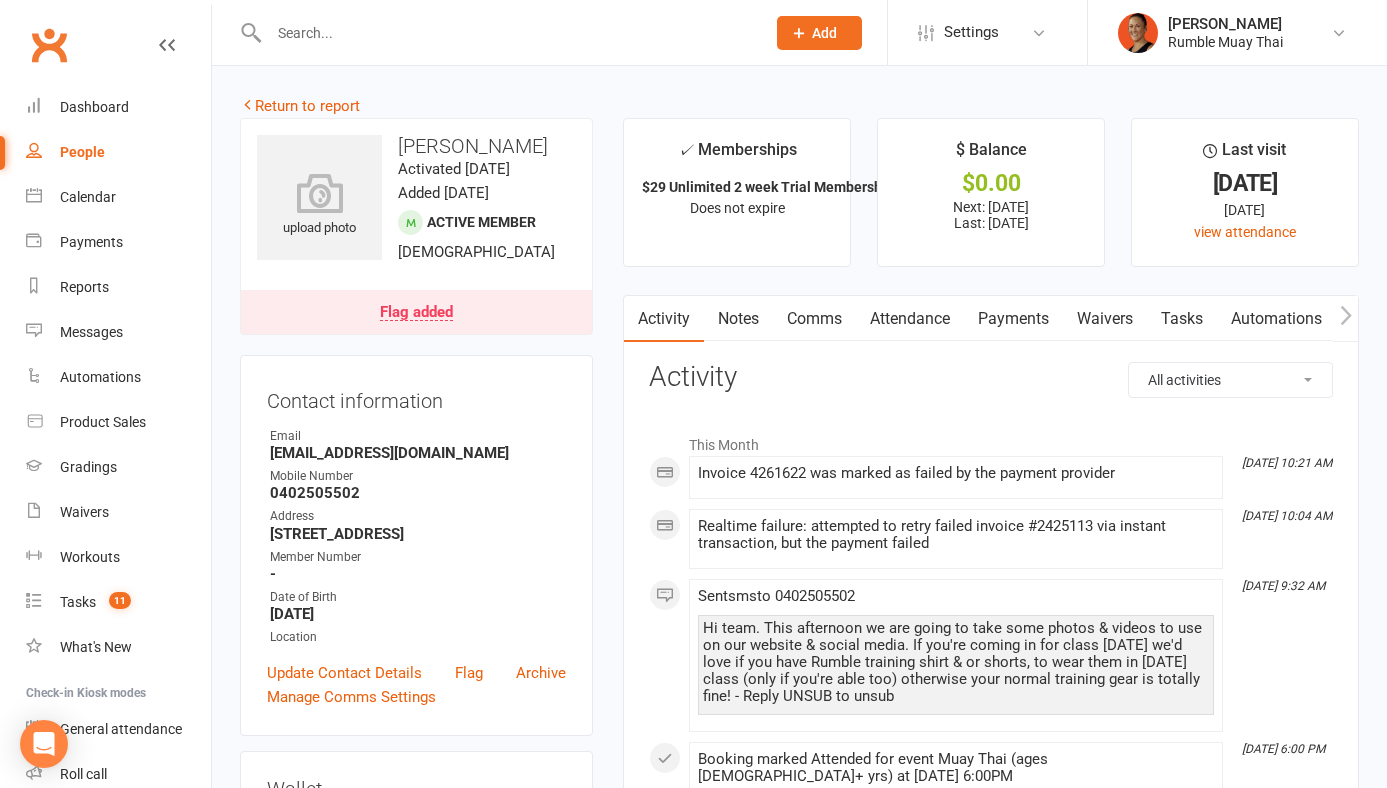 click on "Flag added" at bounding box center (416, 313) 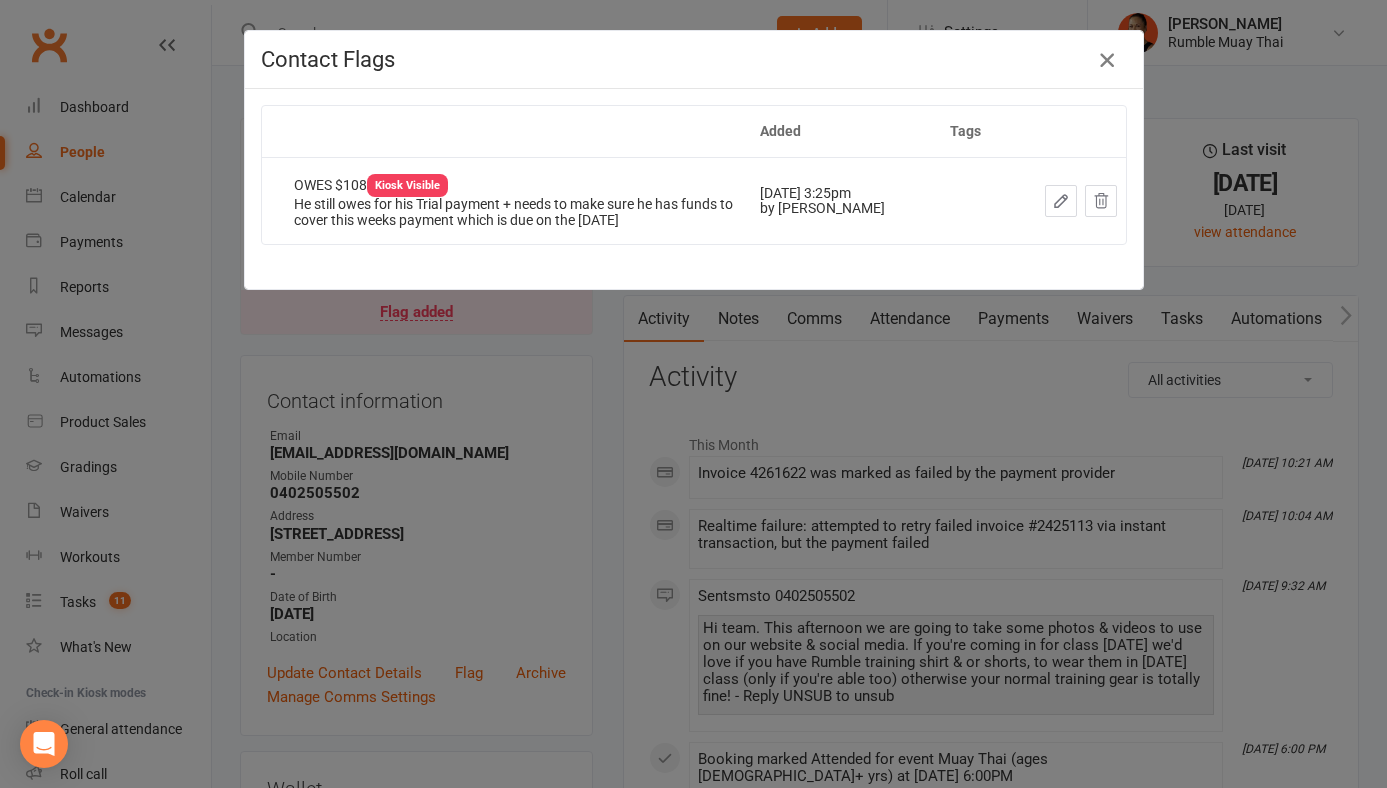 click at bounding box center [1107, 60] 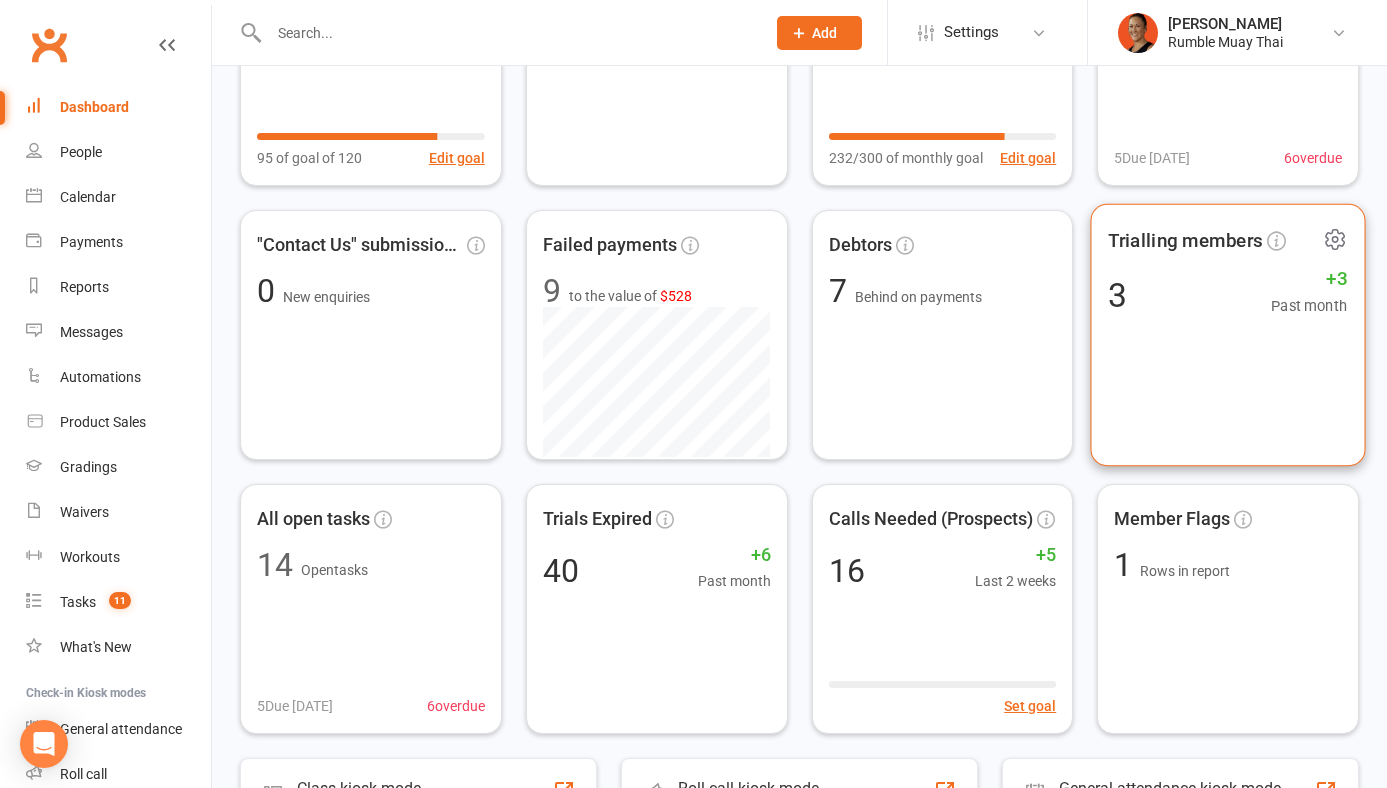 scroll, scrollTop: 263, scrollLeft: 0, axis: vertical 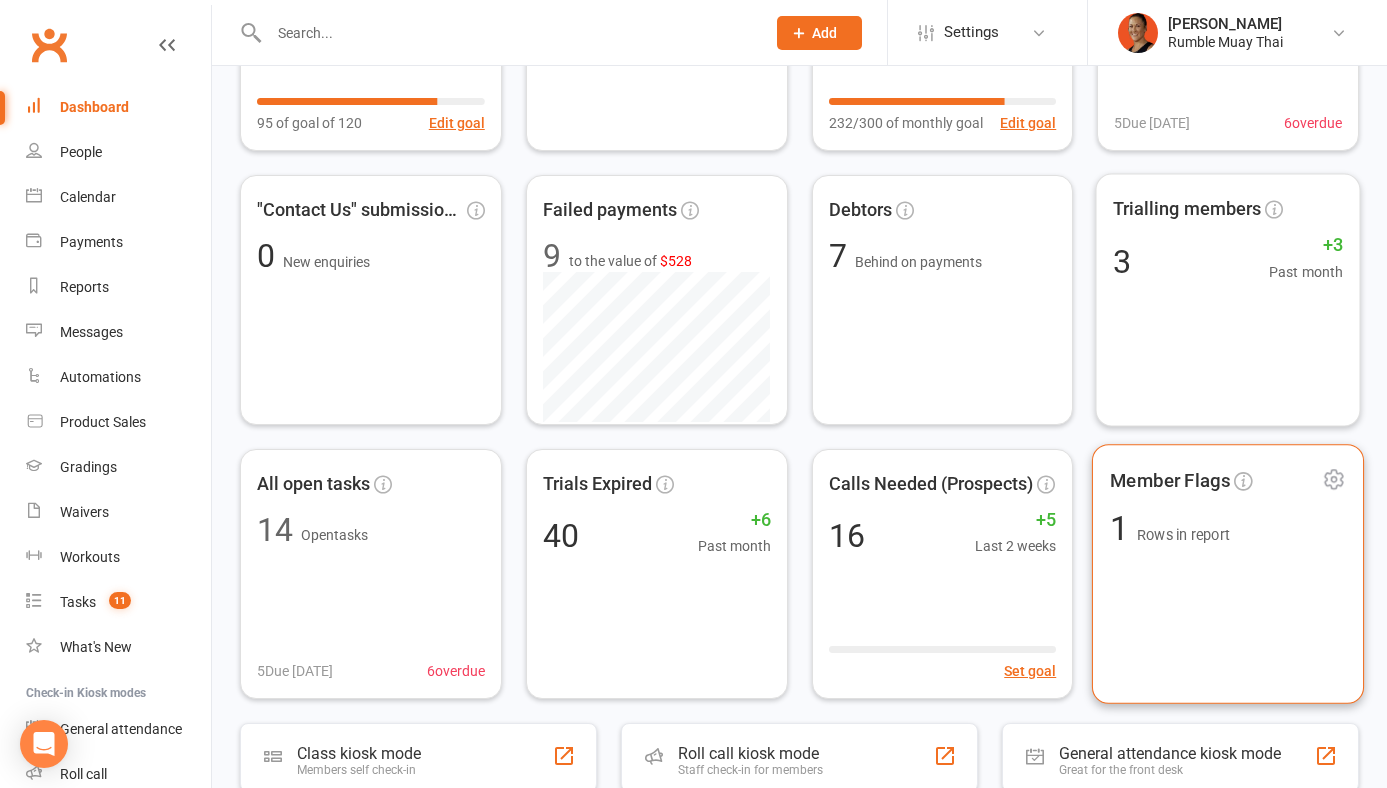 click on "Rows in report" at bounding box center (1183, 534) 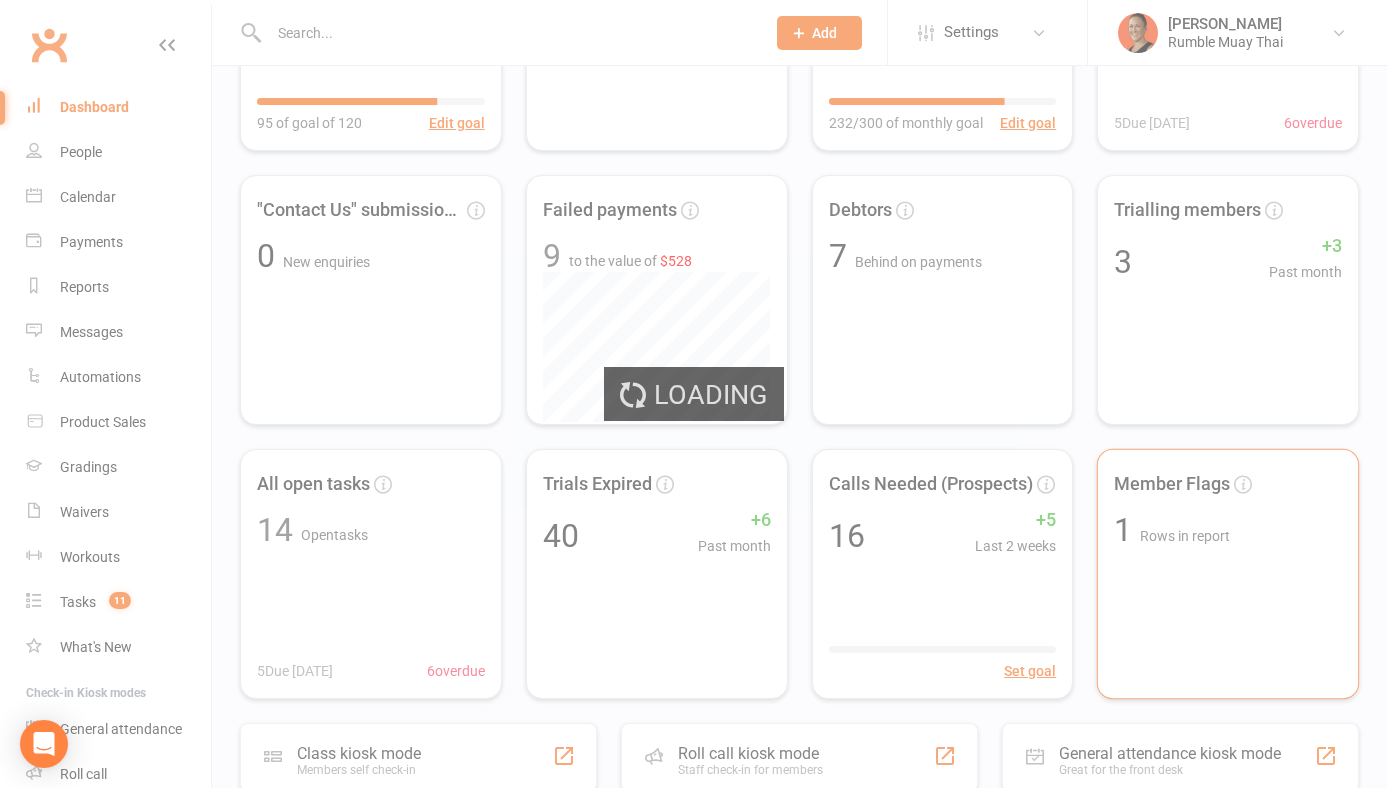 scroll, scrollTop: 0, scrollLeft: 0, axis: both 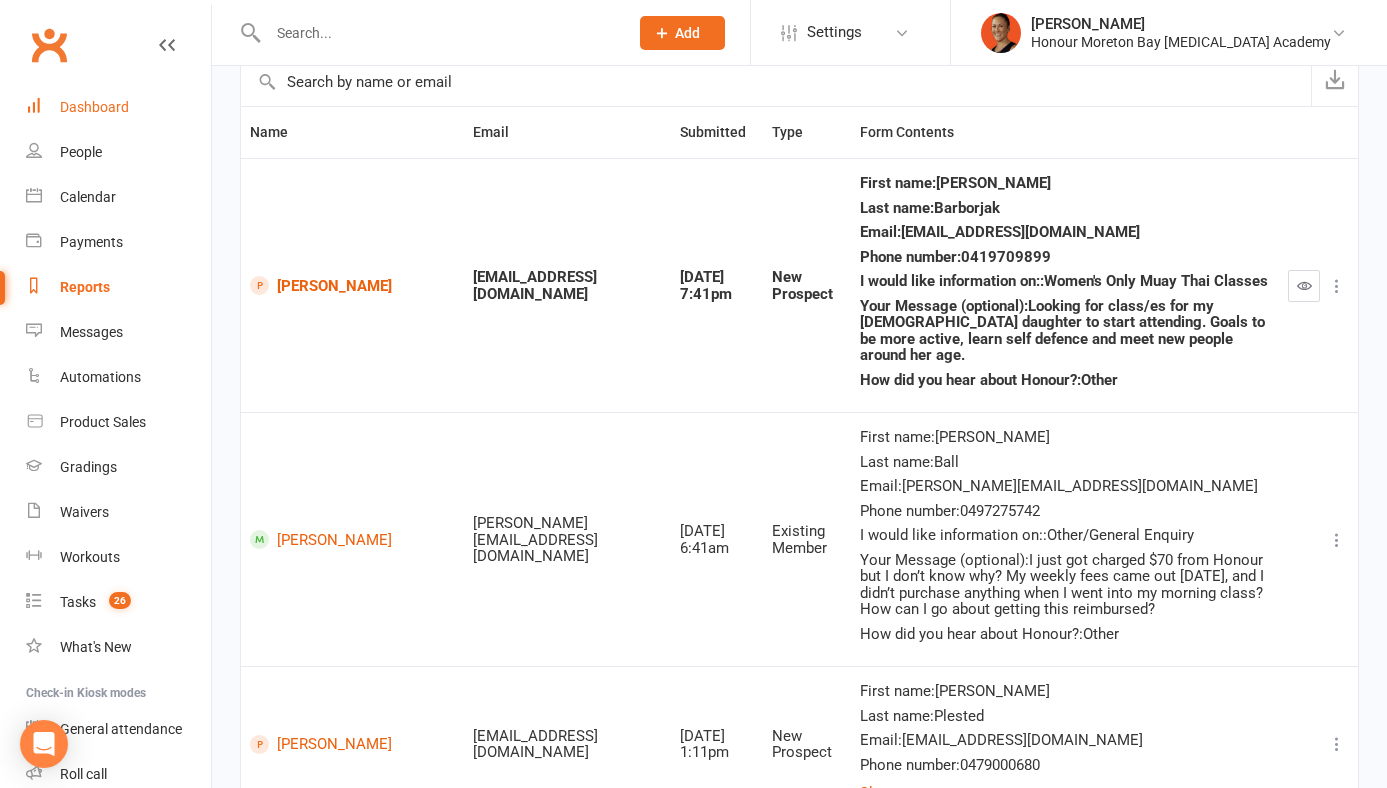 click on "Dashboard" at bounding box center (94, 107) 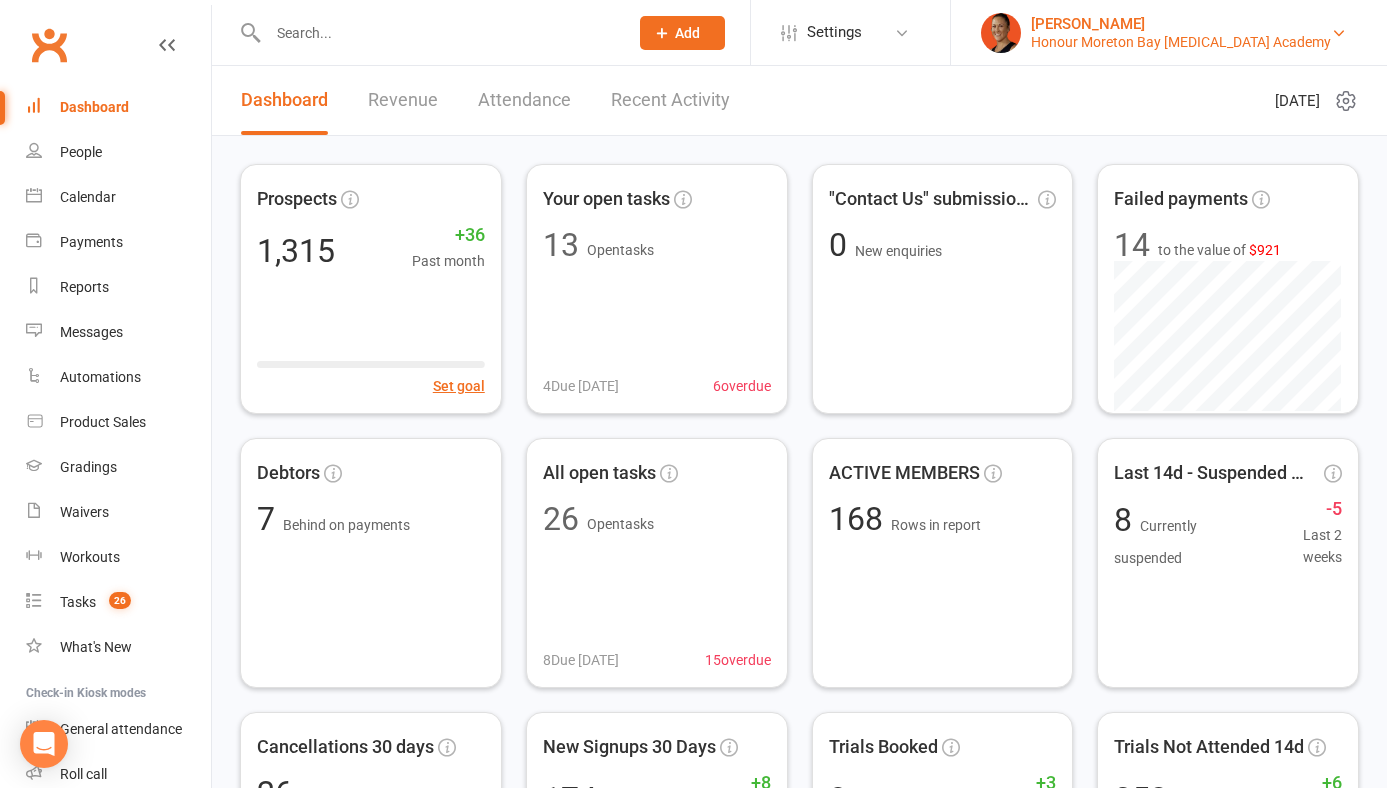 click on "Honour Moreton Bay [MEDICAL_DATA] Academy" at bounding box center [1181, 42] 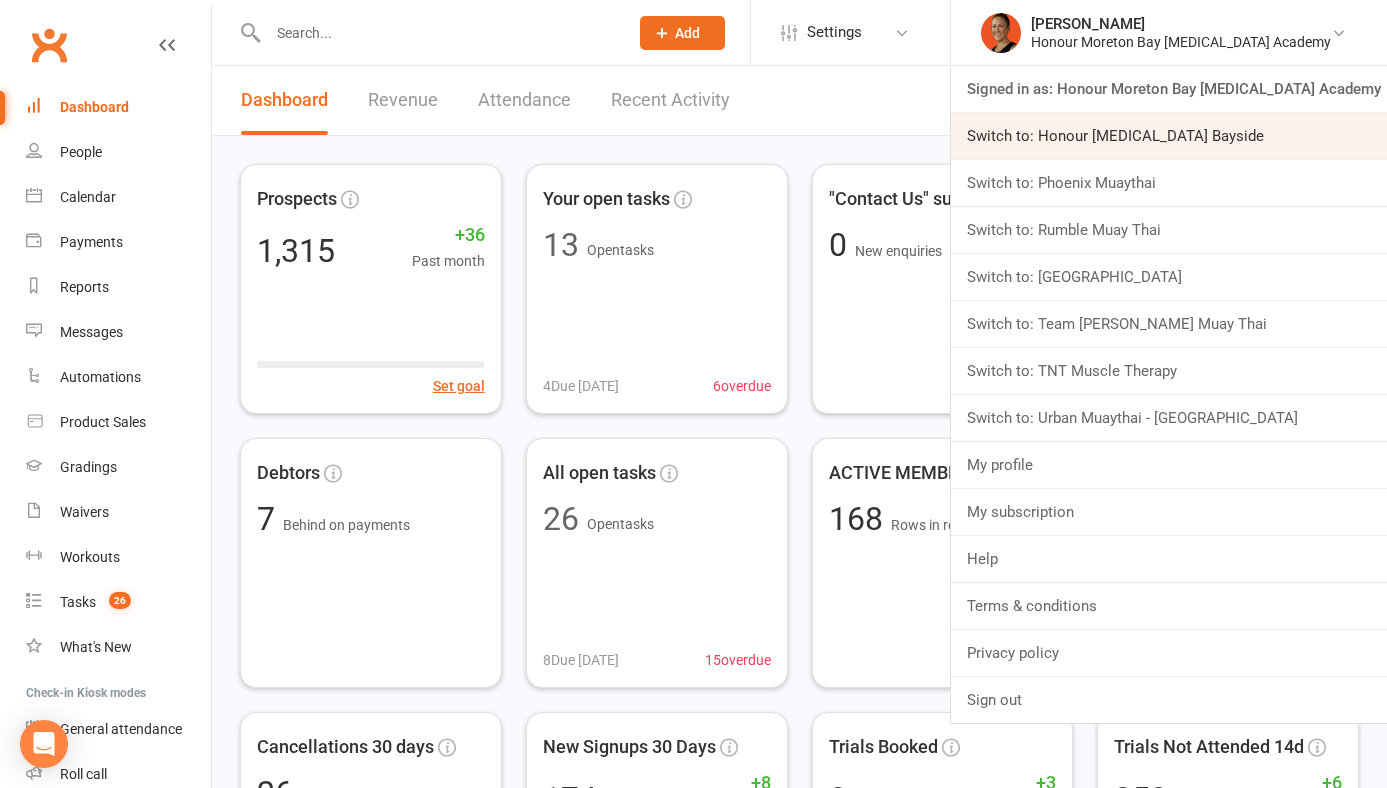 click on "Switch to: Honour [MEDICAL_DATA] Bayside" at bounding box center (1169, 136) 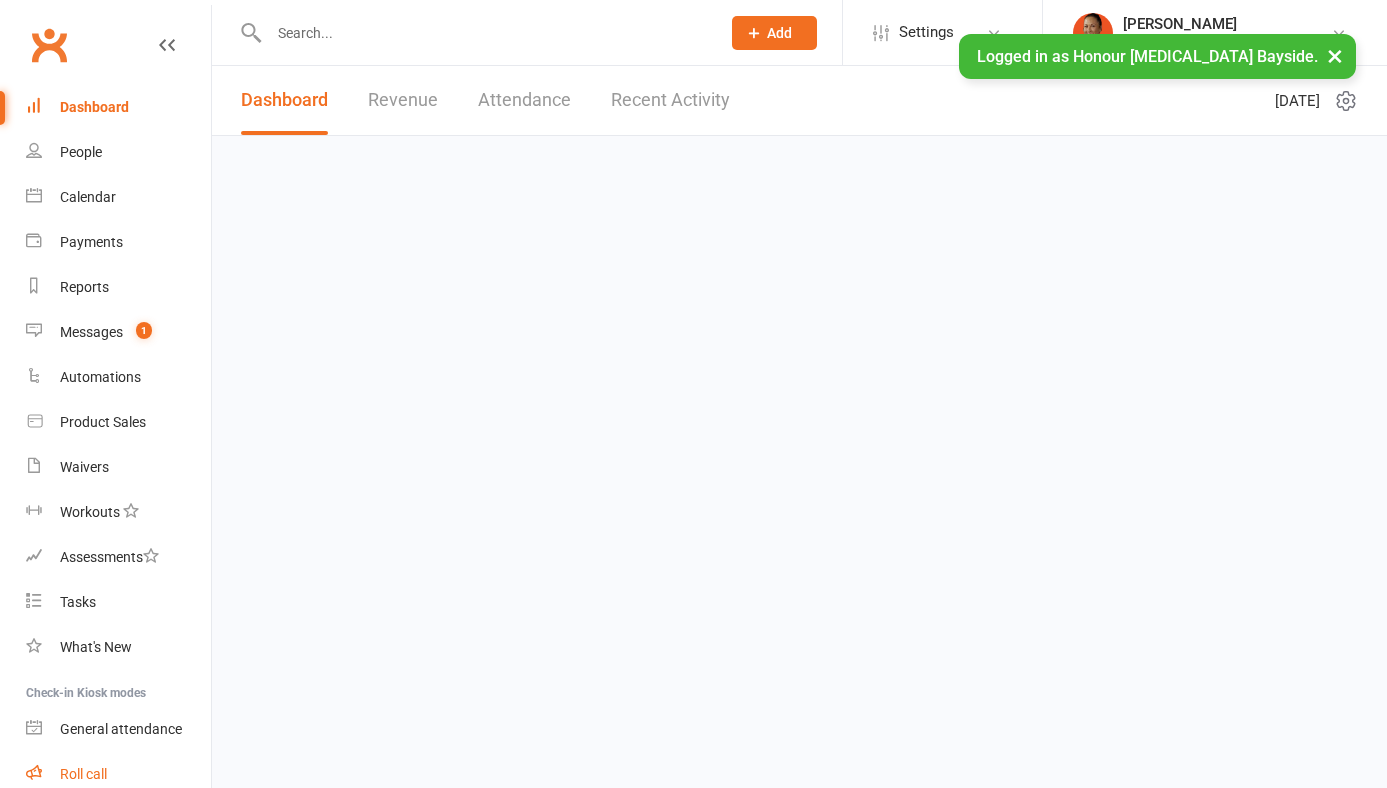 scroll, scrollTop: 0, scrollLeft: 0, axis: both 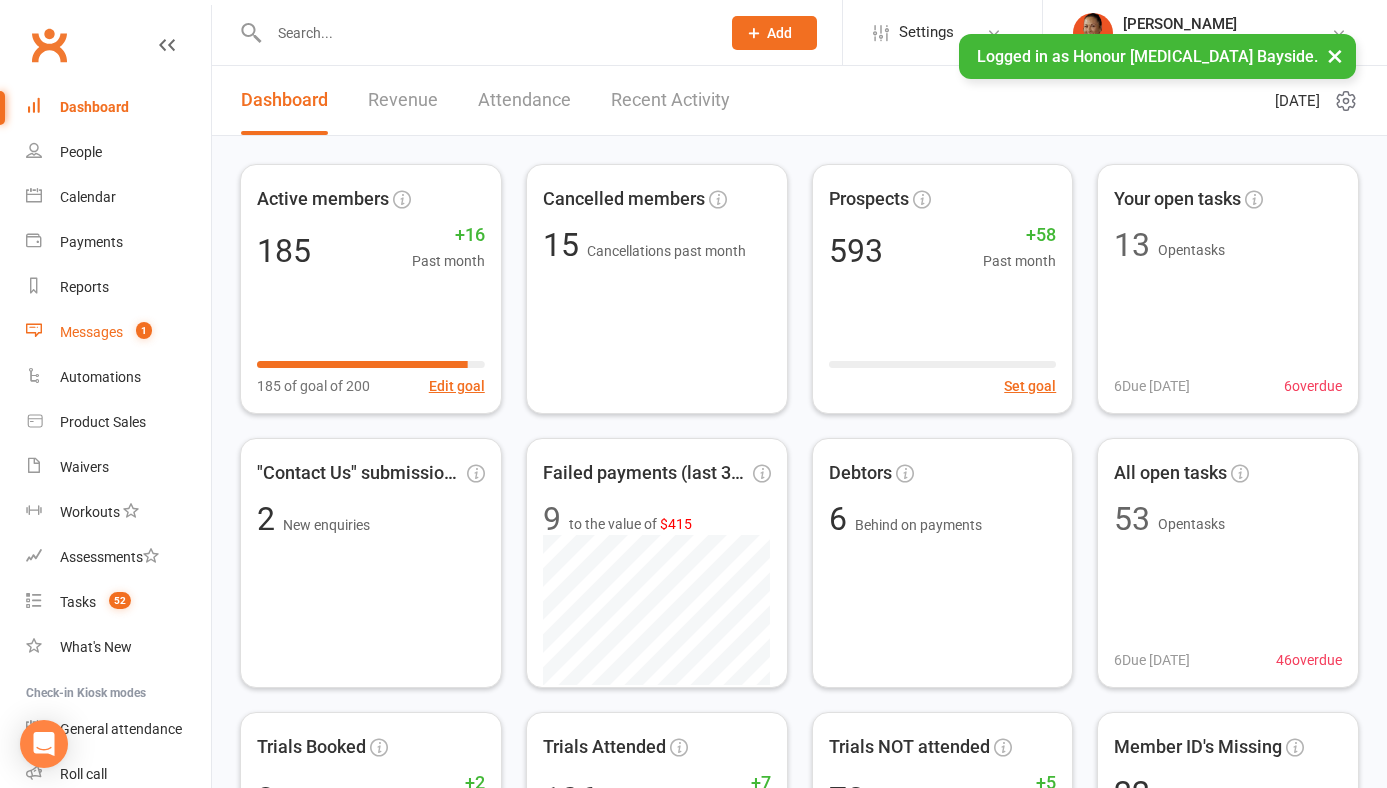 click on "Messages   1" at bounding box center (118, 332) 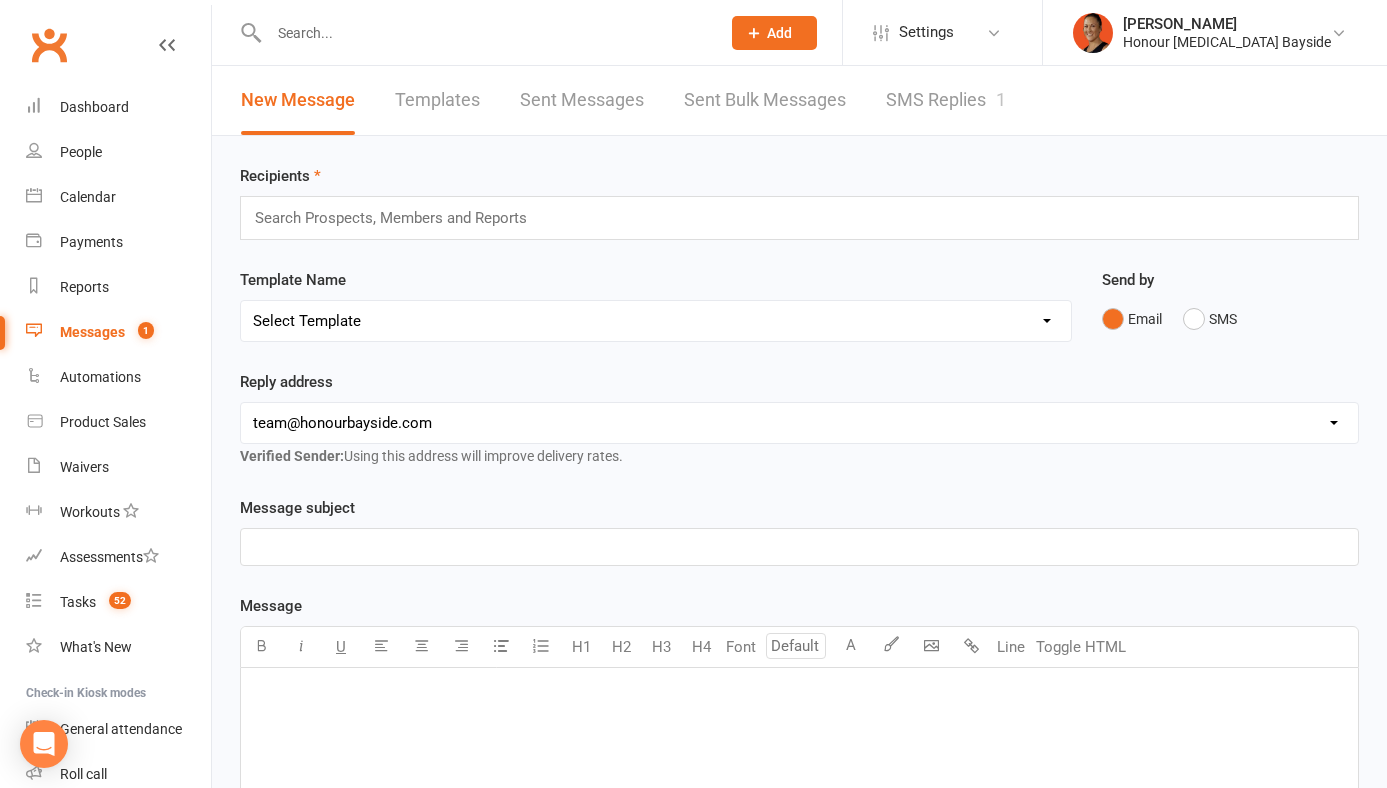 click on "SMS Replies  1" at bounding box center [946, 100] 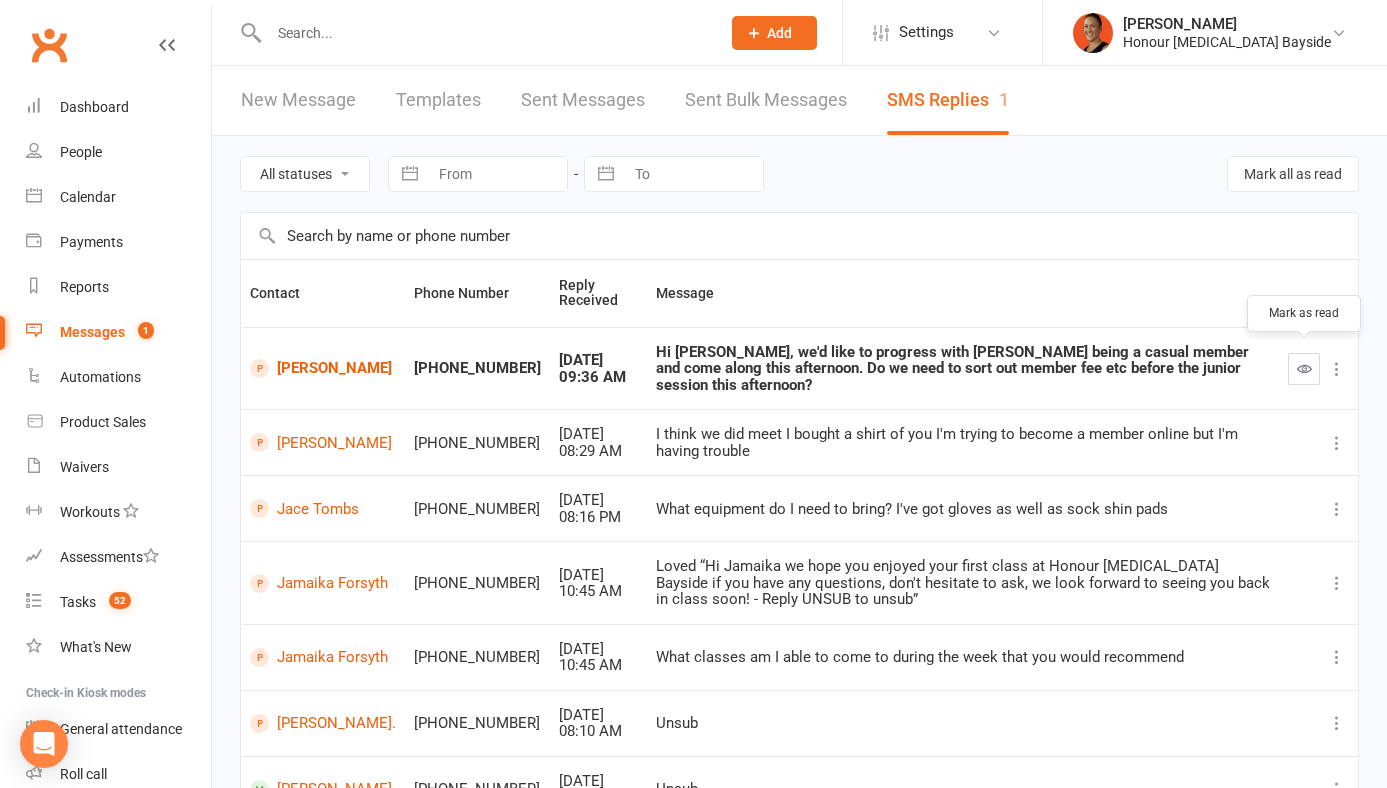 click at bounding box center [1304, 369] 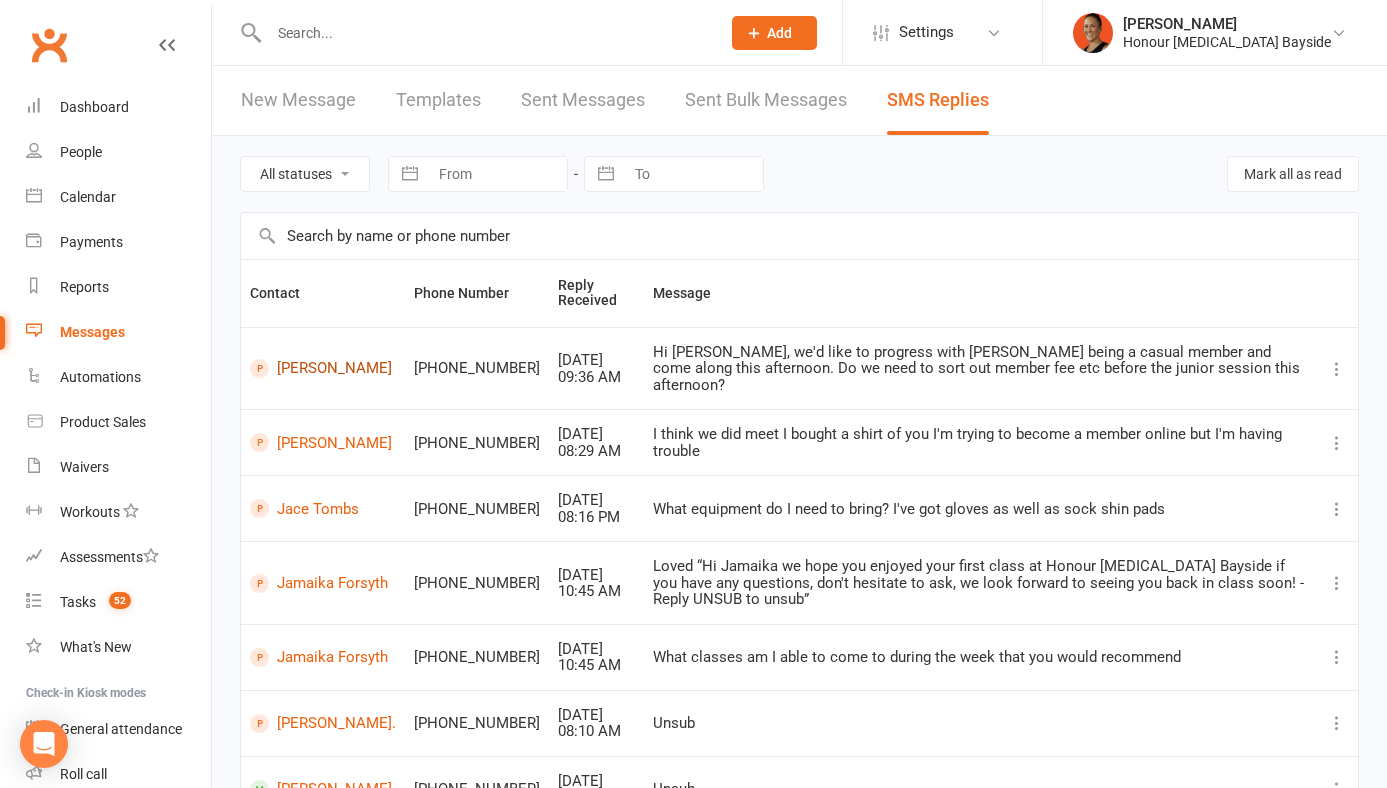 click on "[PERSON_NAME]" at bounding box center (323, 368) 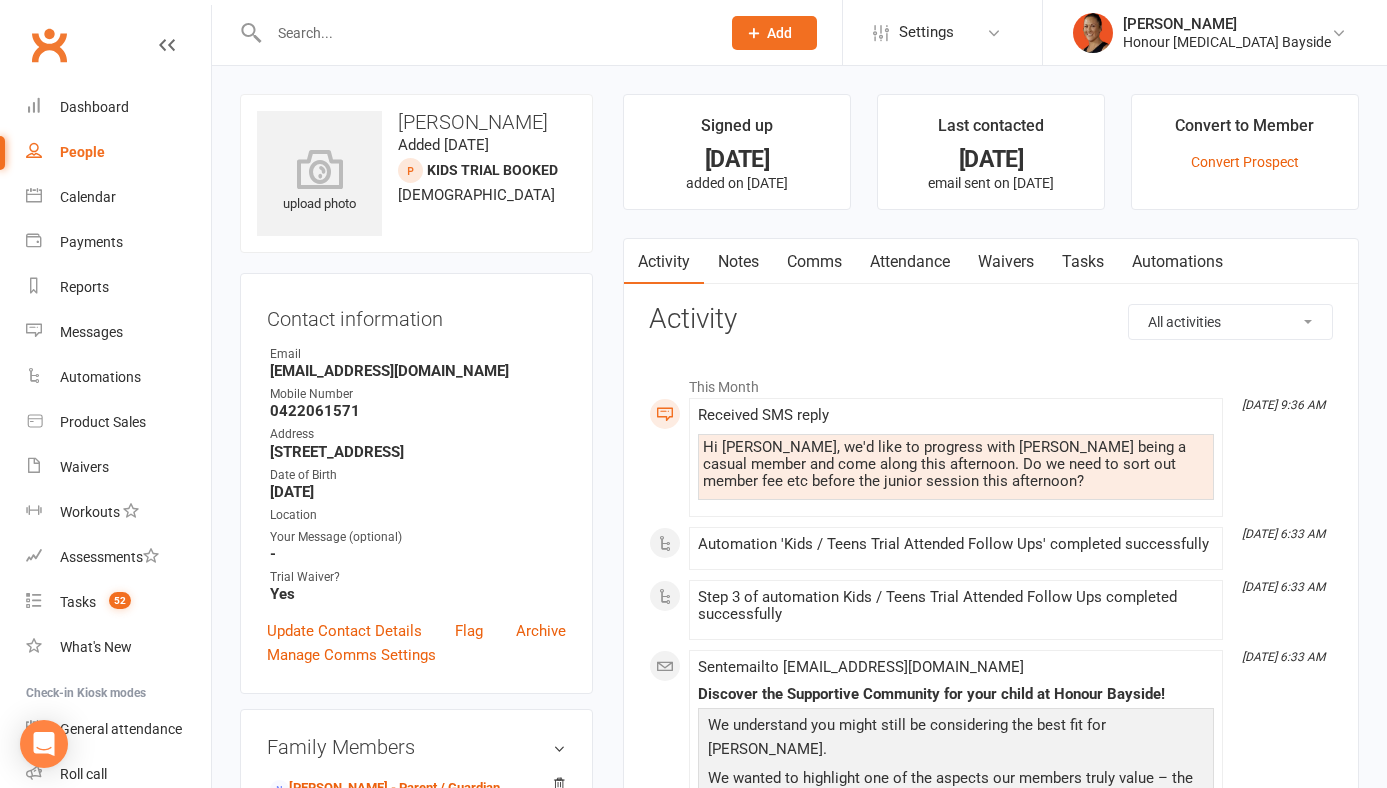 click on "Waivers" at bounding box center (1006, 262) 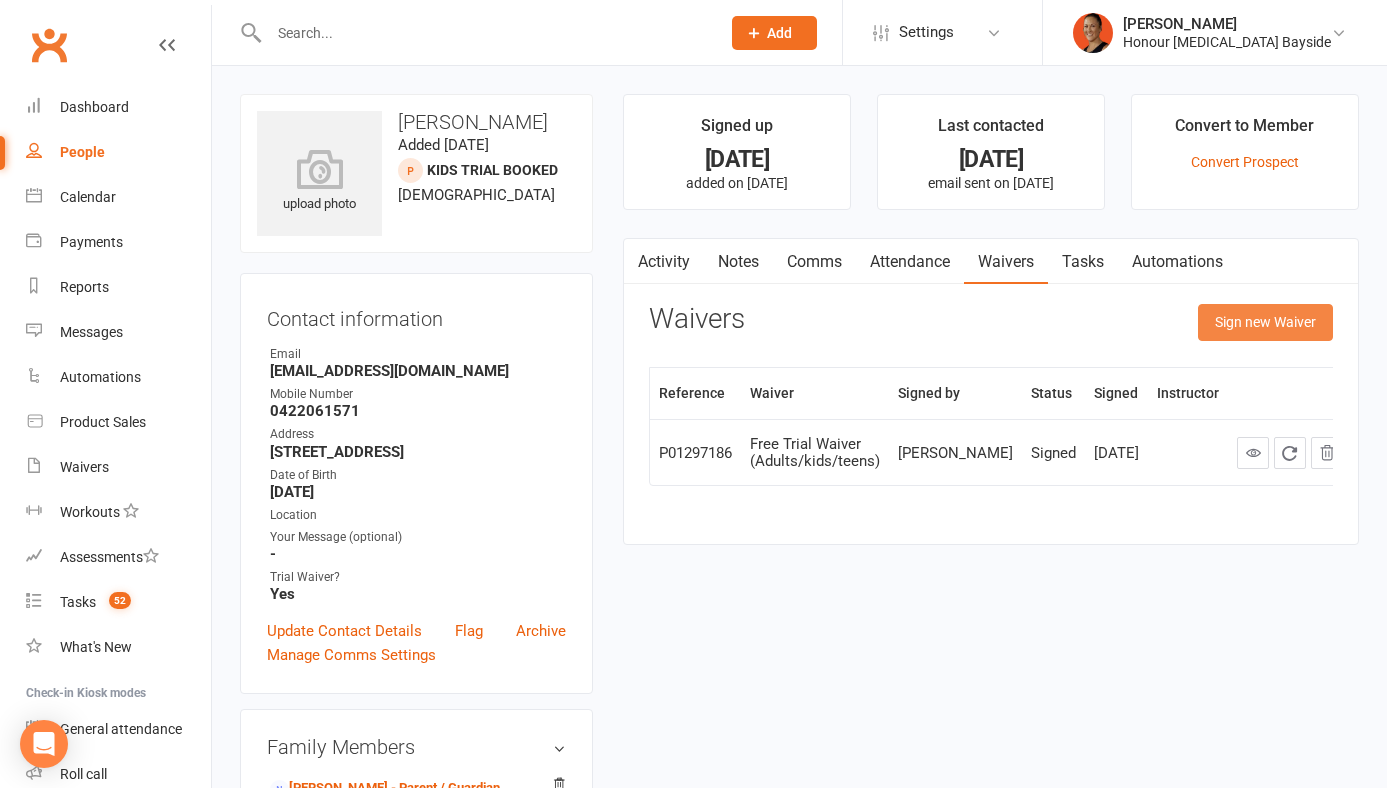 click on "Sign new Waiver" at bounding box center [1265, 322] 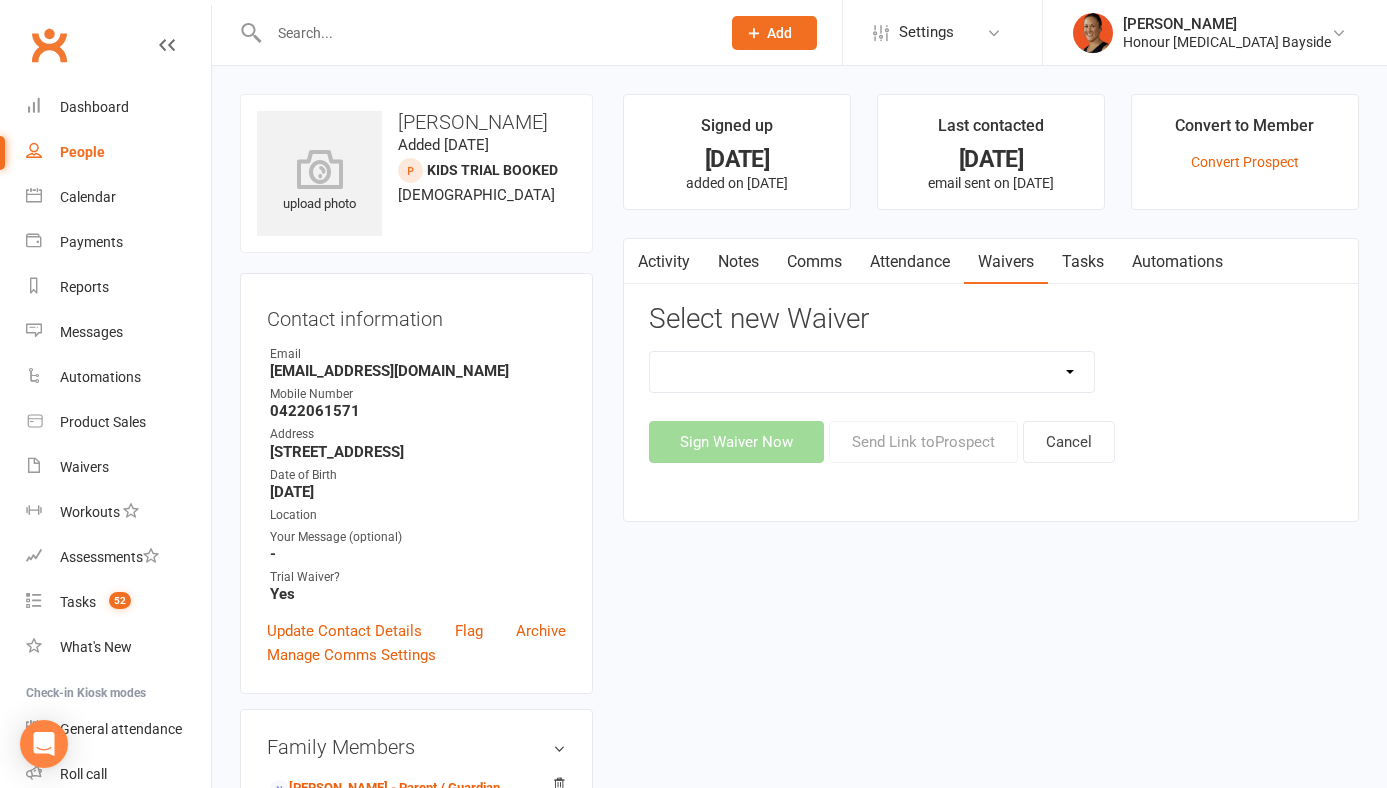 click on "Bank Account Update Form Free Trial Waiver (Adults/kids/teens) Membership Activation Form New Casual Student or PAYG Member Upgrade Membership Form" at bounding box center (872, 372) 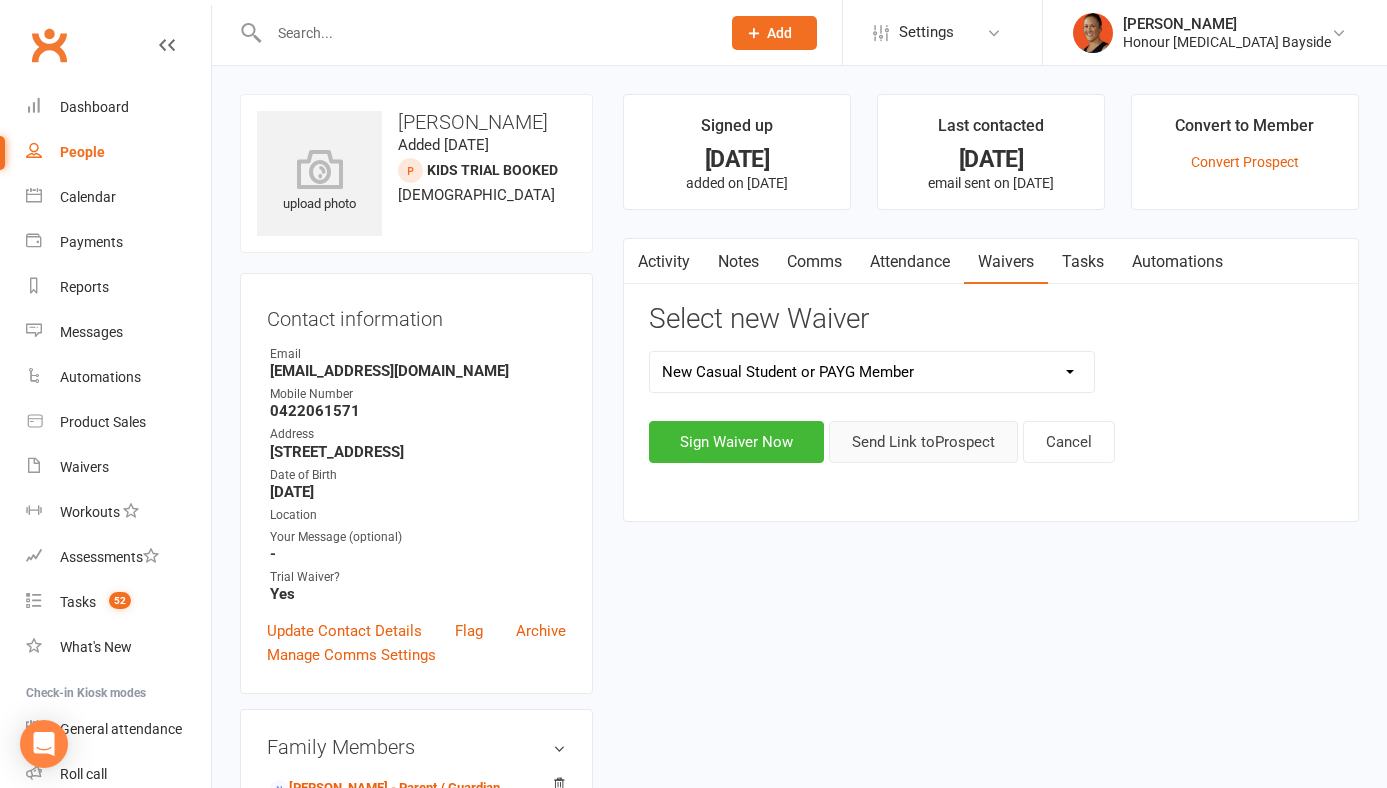 click on "Send Link to  [GEOGRAPHIC_DATA]" at bounding box center [923, 442] 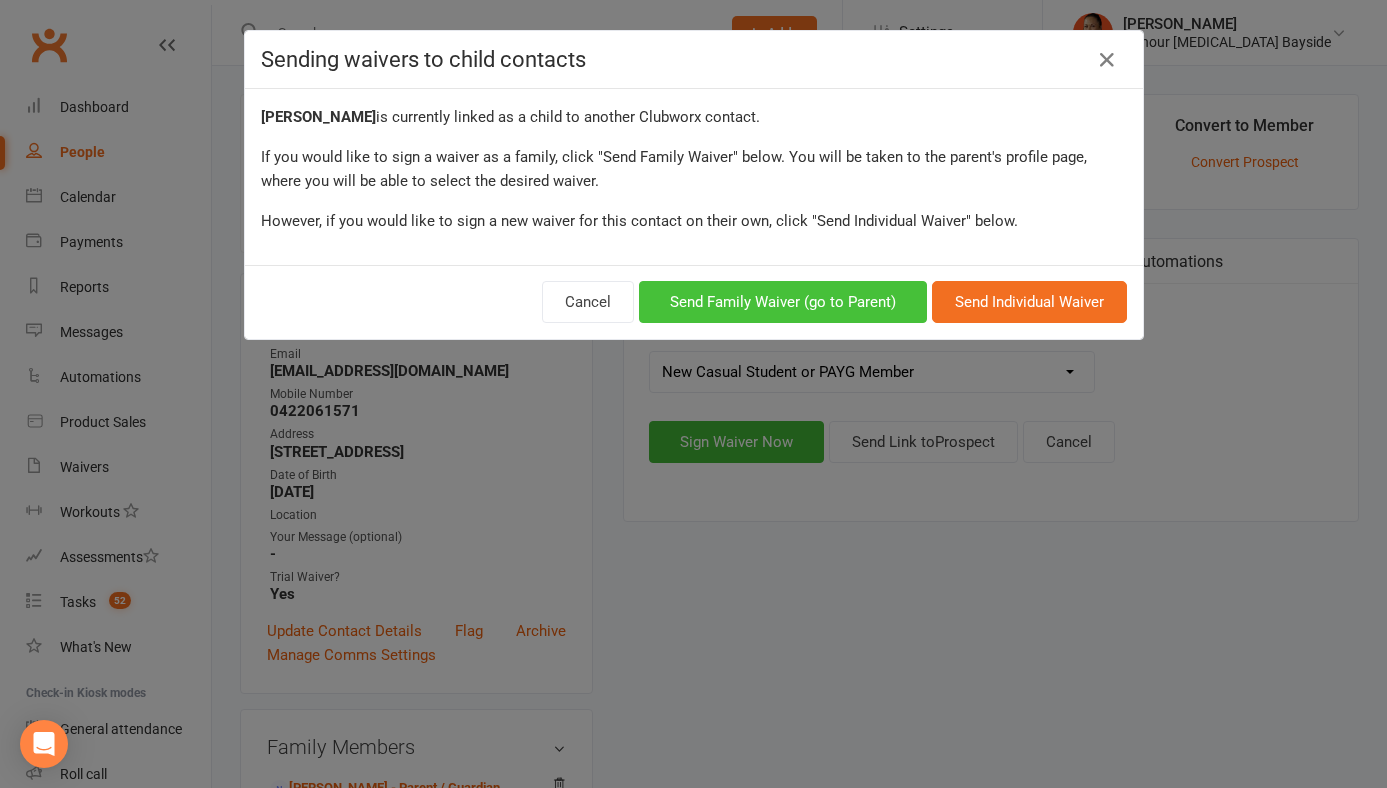 click on "Send Family Waiver (go to Parent)" at bounding box center (783, 302) 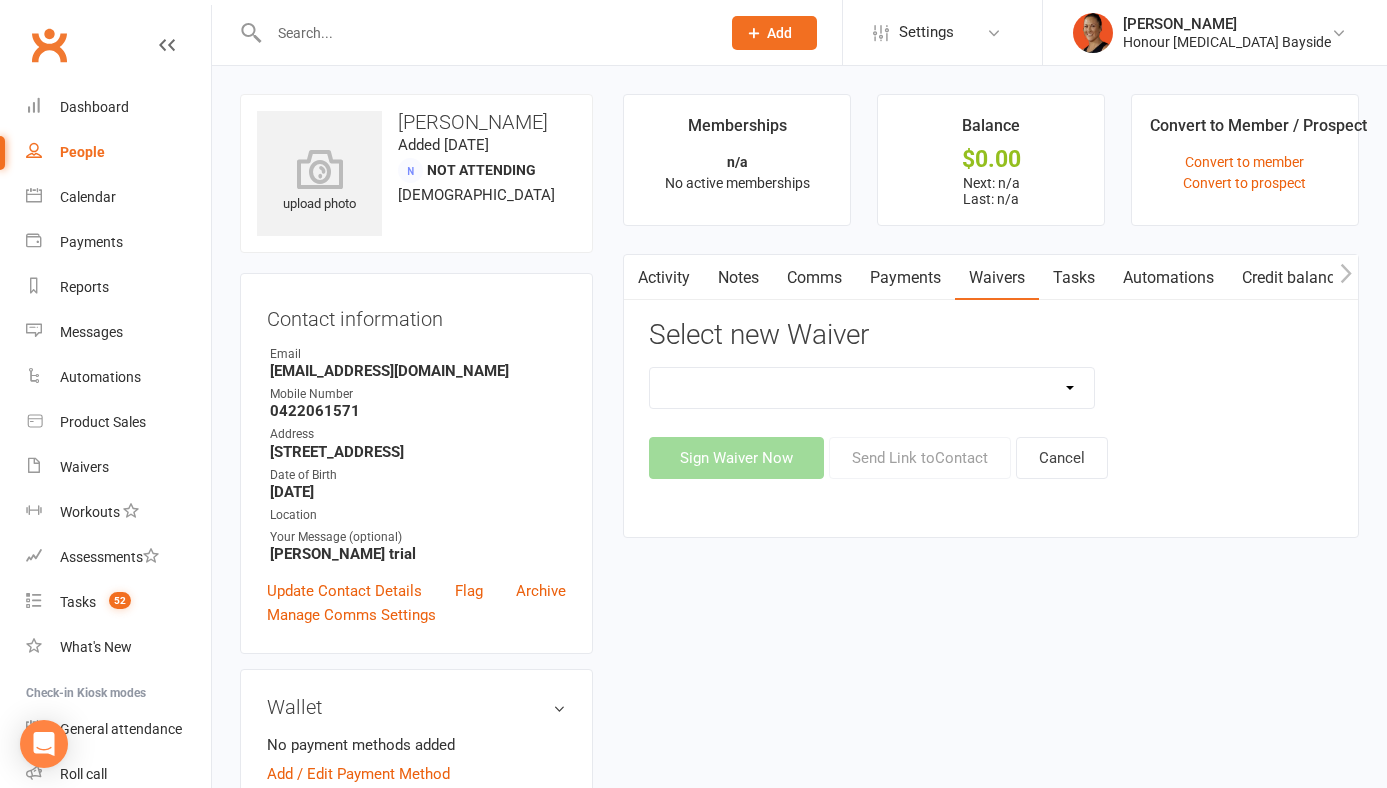 click on "Bank Account Update Form Free Trial Waiver (Adults/kids/teens) Membership Activation Form New Casual Student or PAYG Member Upgrade Membership Form" at bounding box center [872, 388] 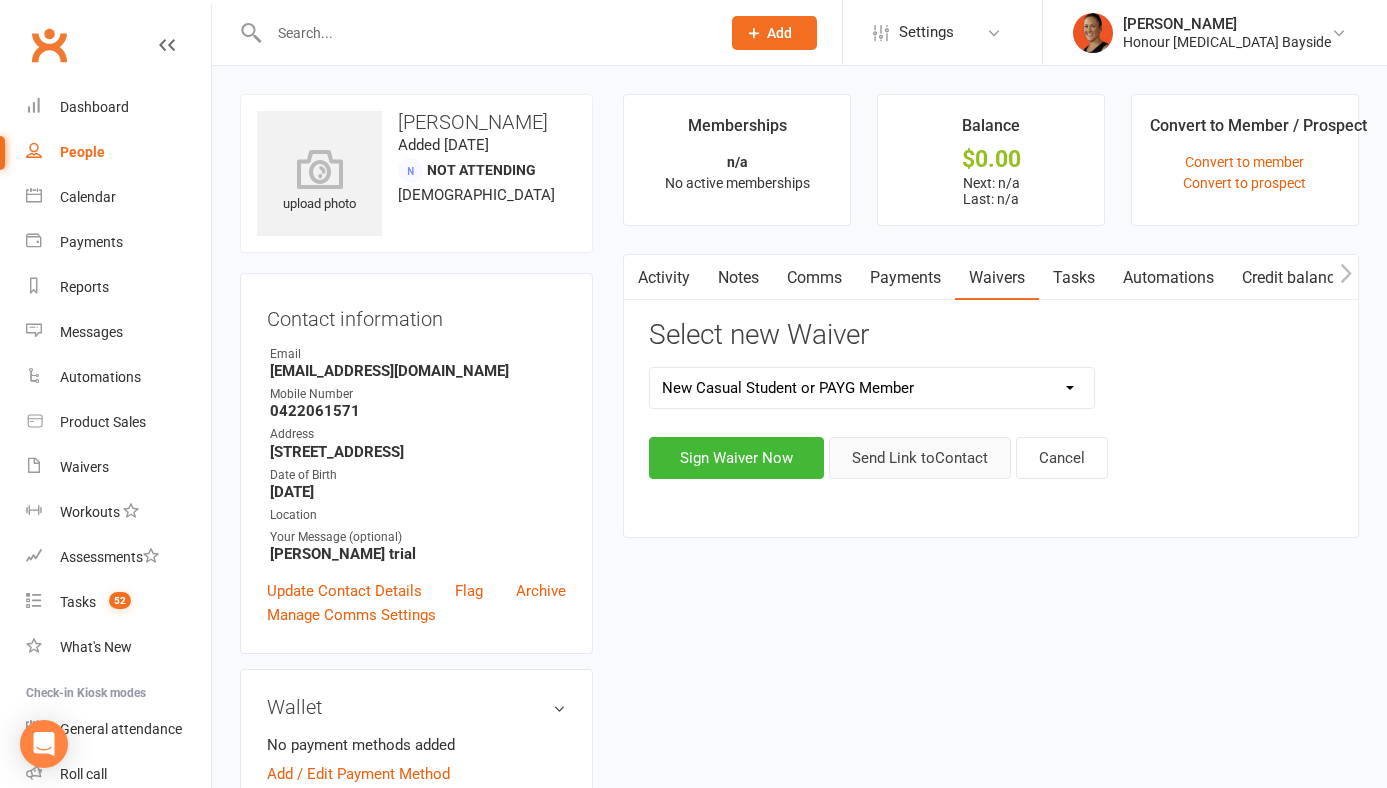 click on "Send Link to  Contact" at bounding box center (920, 458) 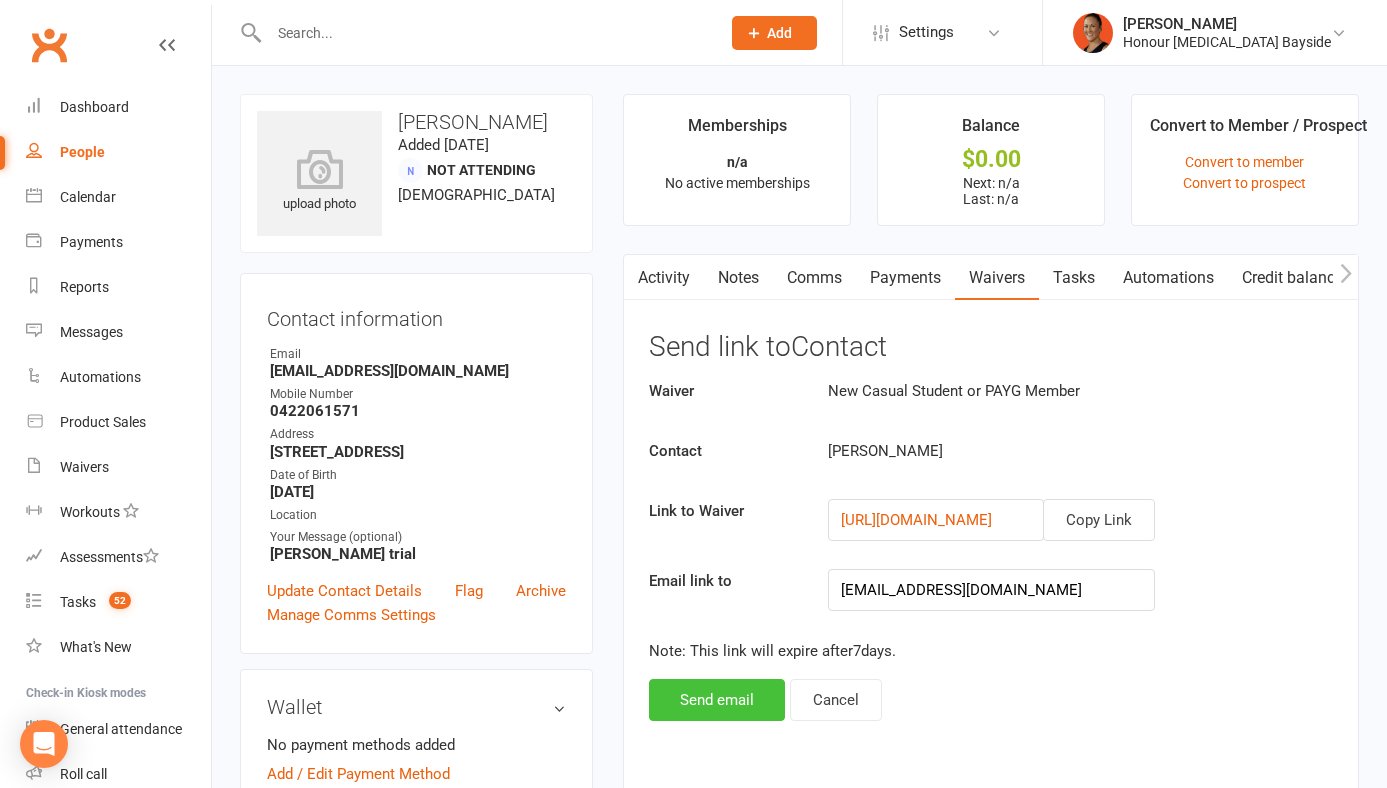click on "Send email" at bounding box center (717, 700) 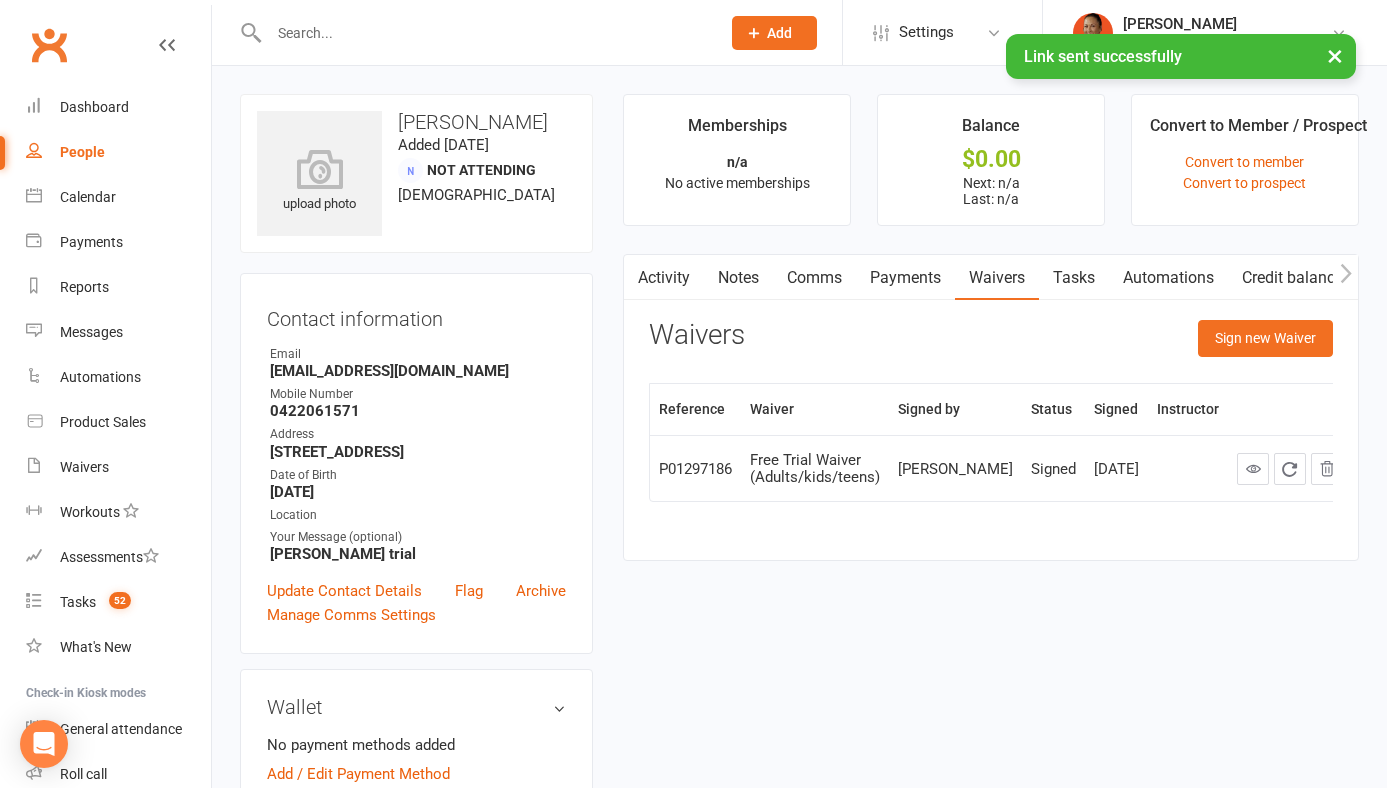 click on "× Link sent successfully" at bounding box center (680, 34) 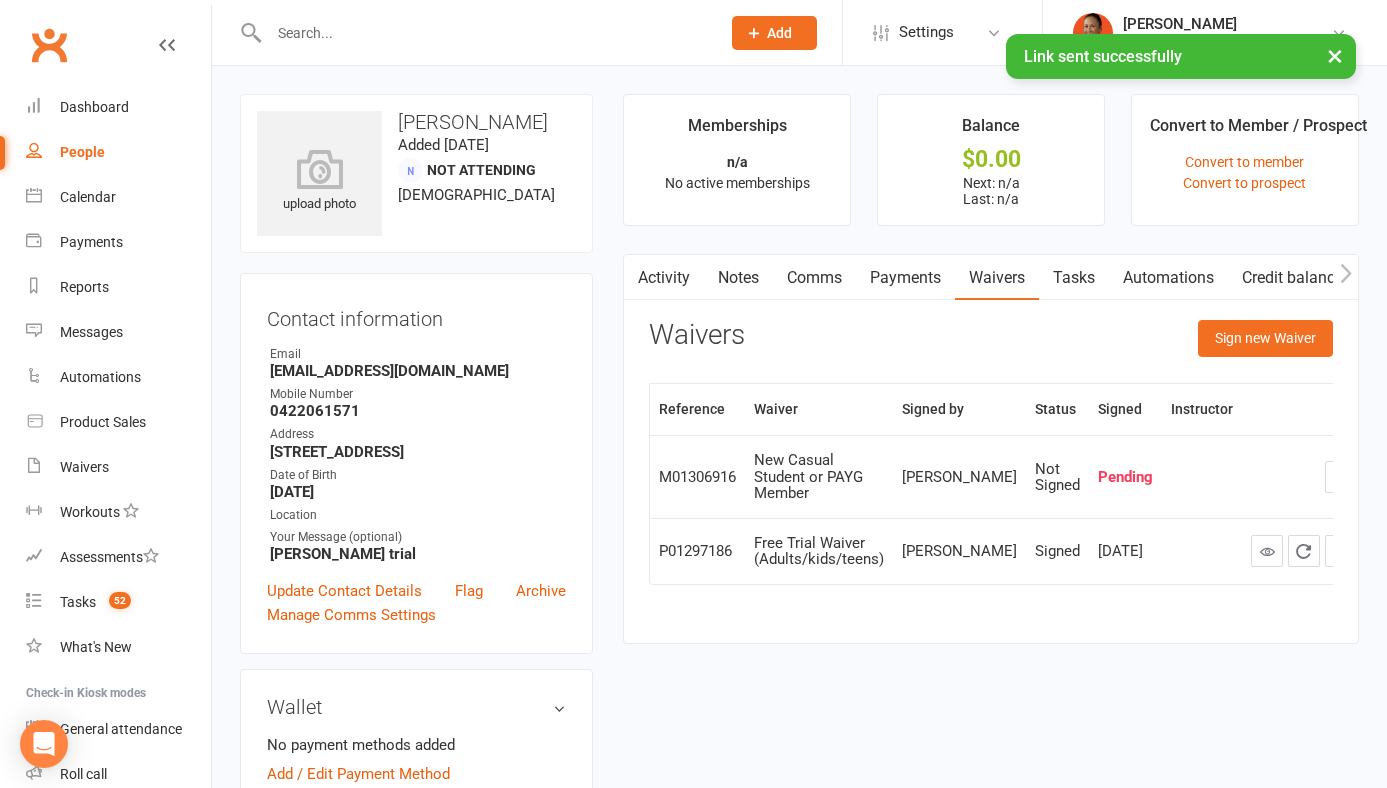 click on "× Link sent successfully" at bounding box center [680, 34] 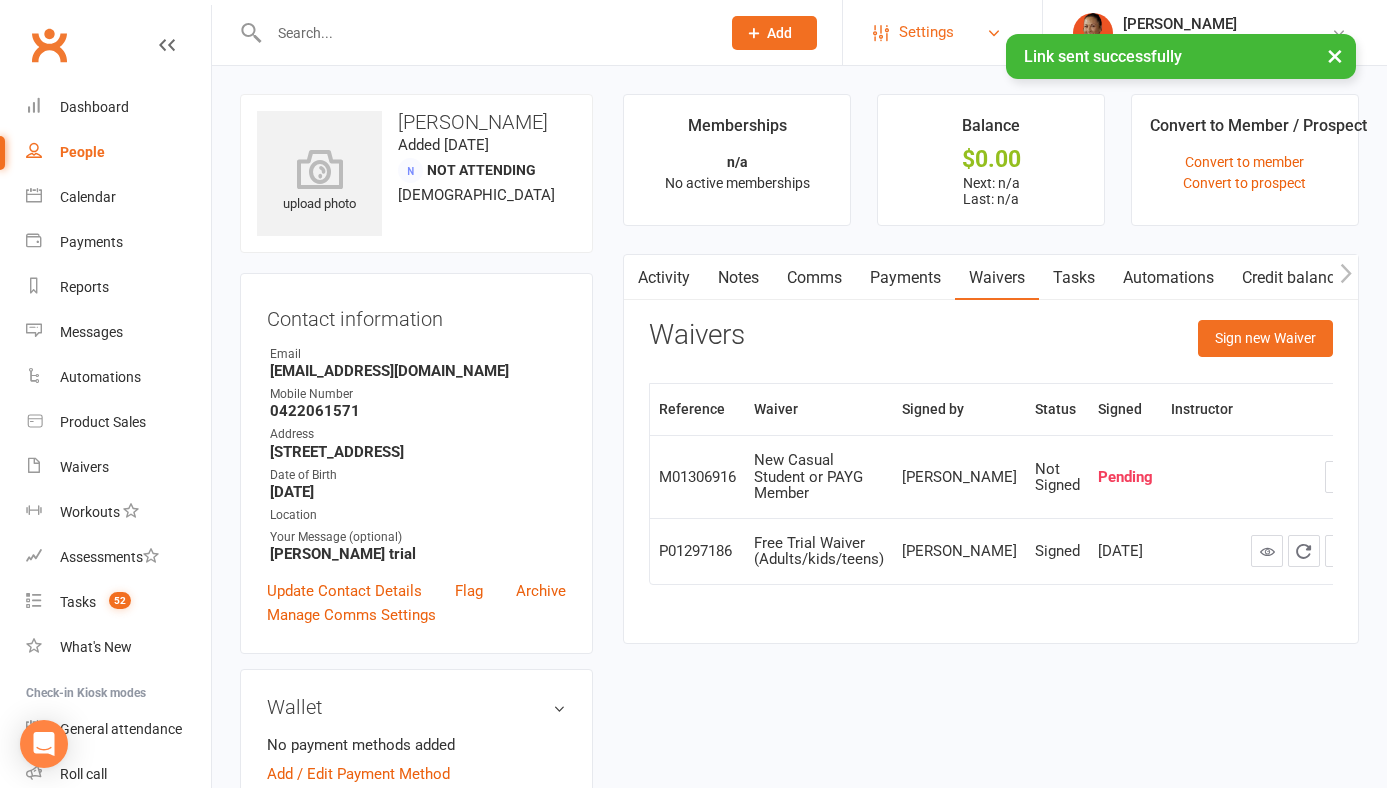 click on "Settings" at bounding box center (926, 32) 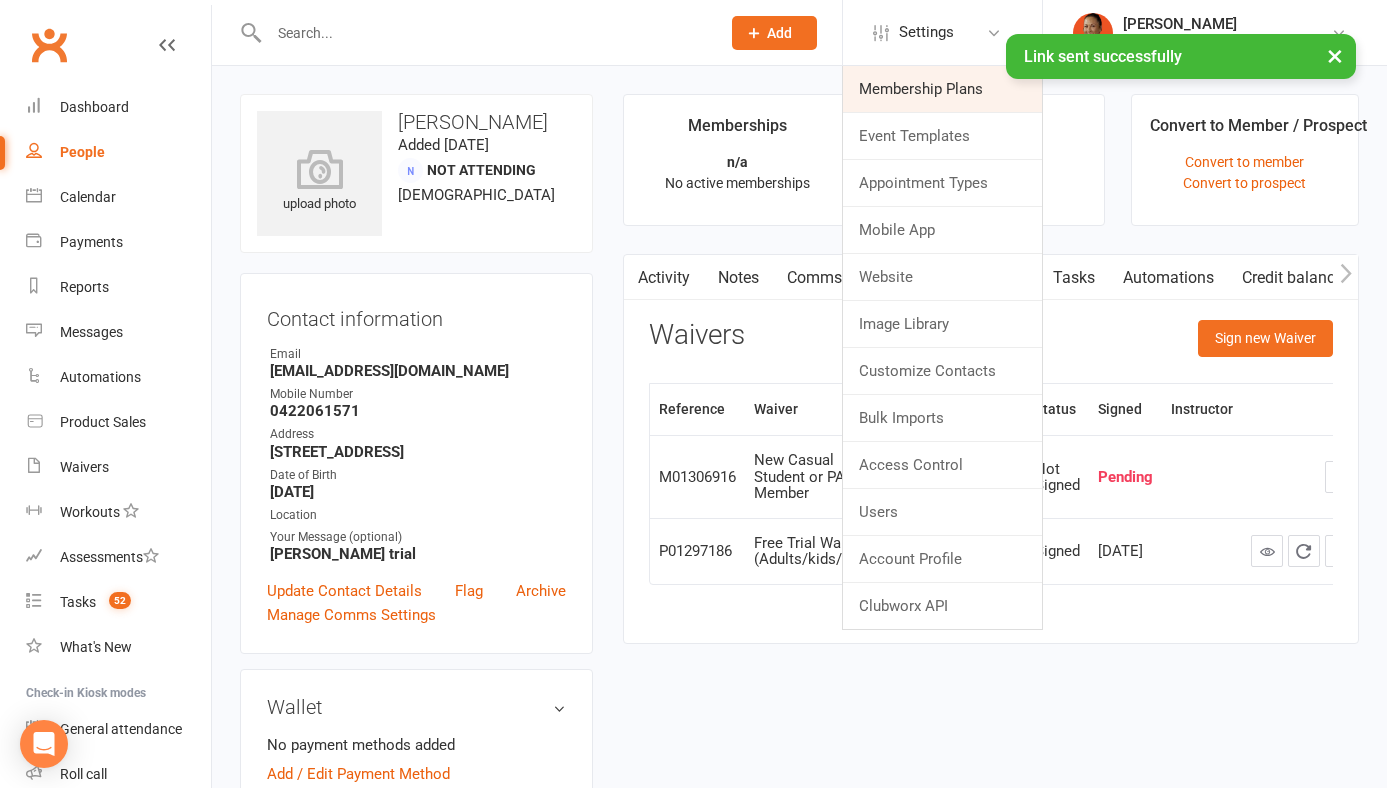 click on "Membership Plans" at bounding box center [942, 89] 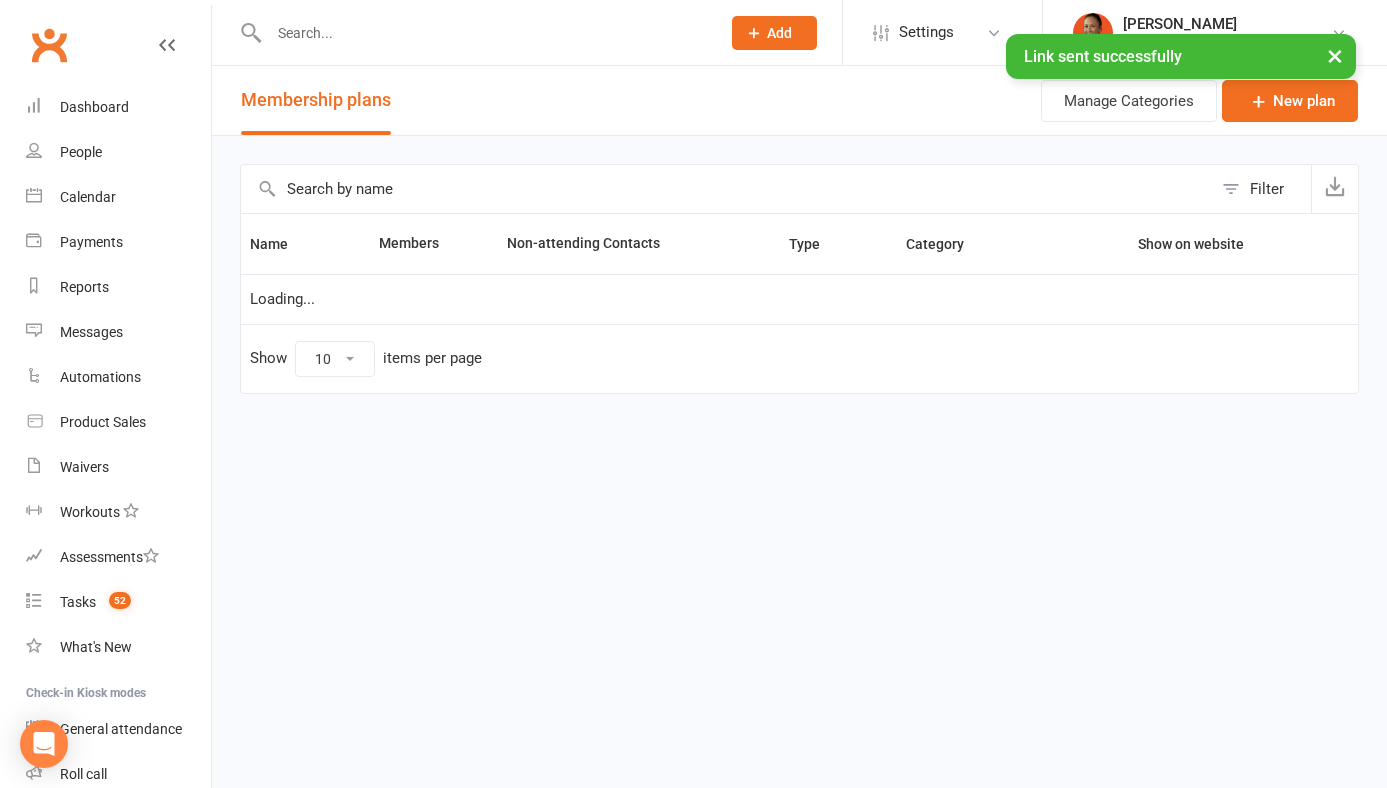select on "100" 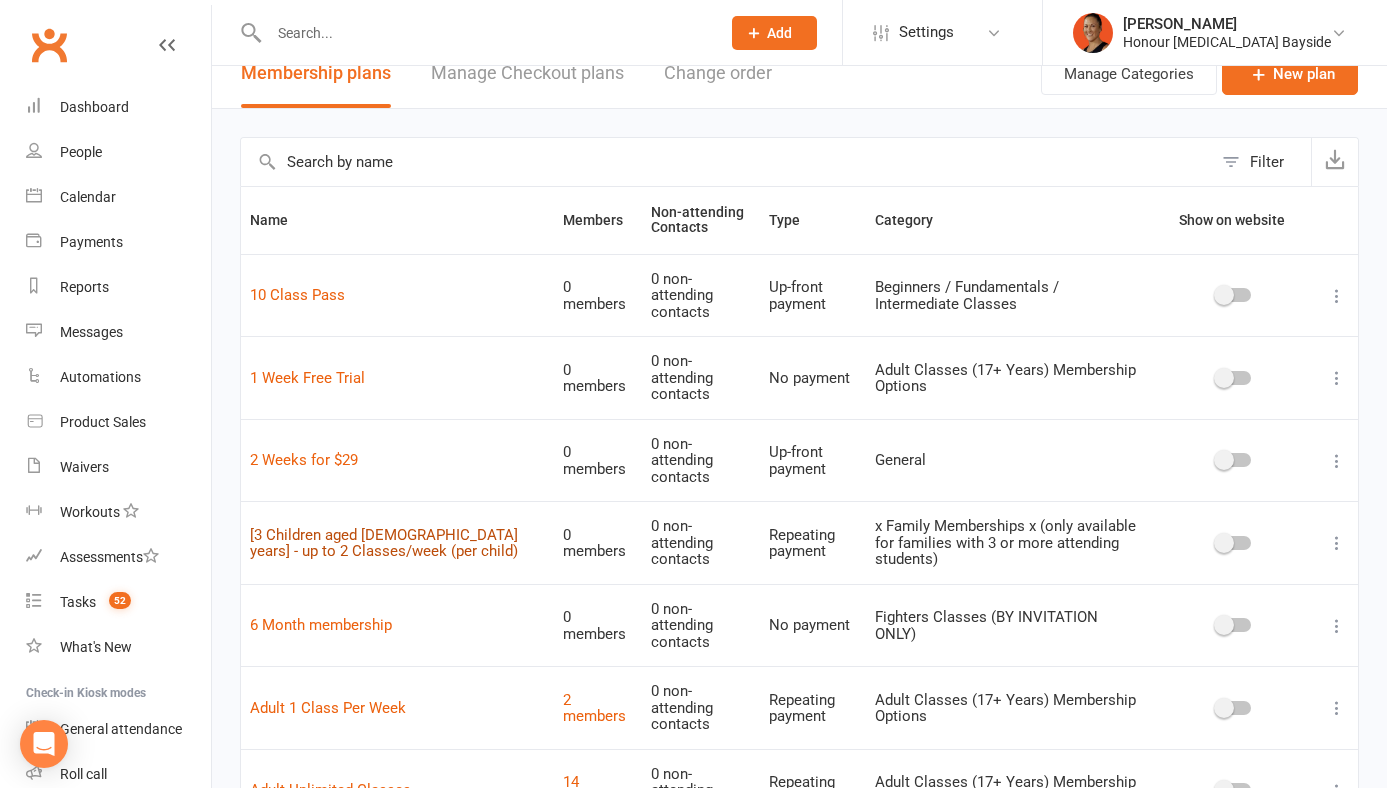 scroll, scrollTop: 0, scrollLeft: 0, axis: both 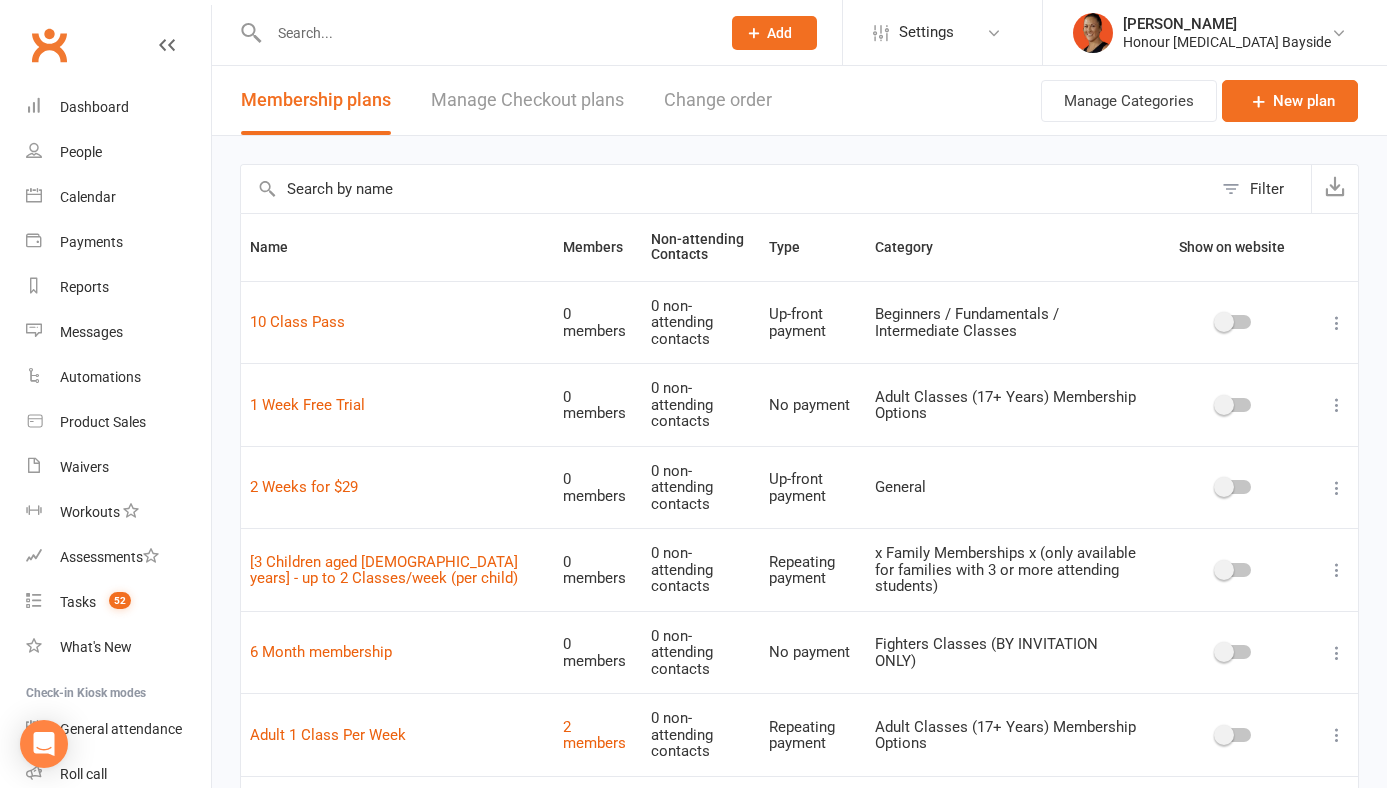 click at bounding box center (726, 189) 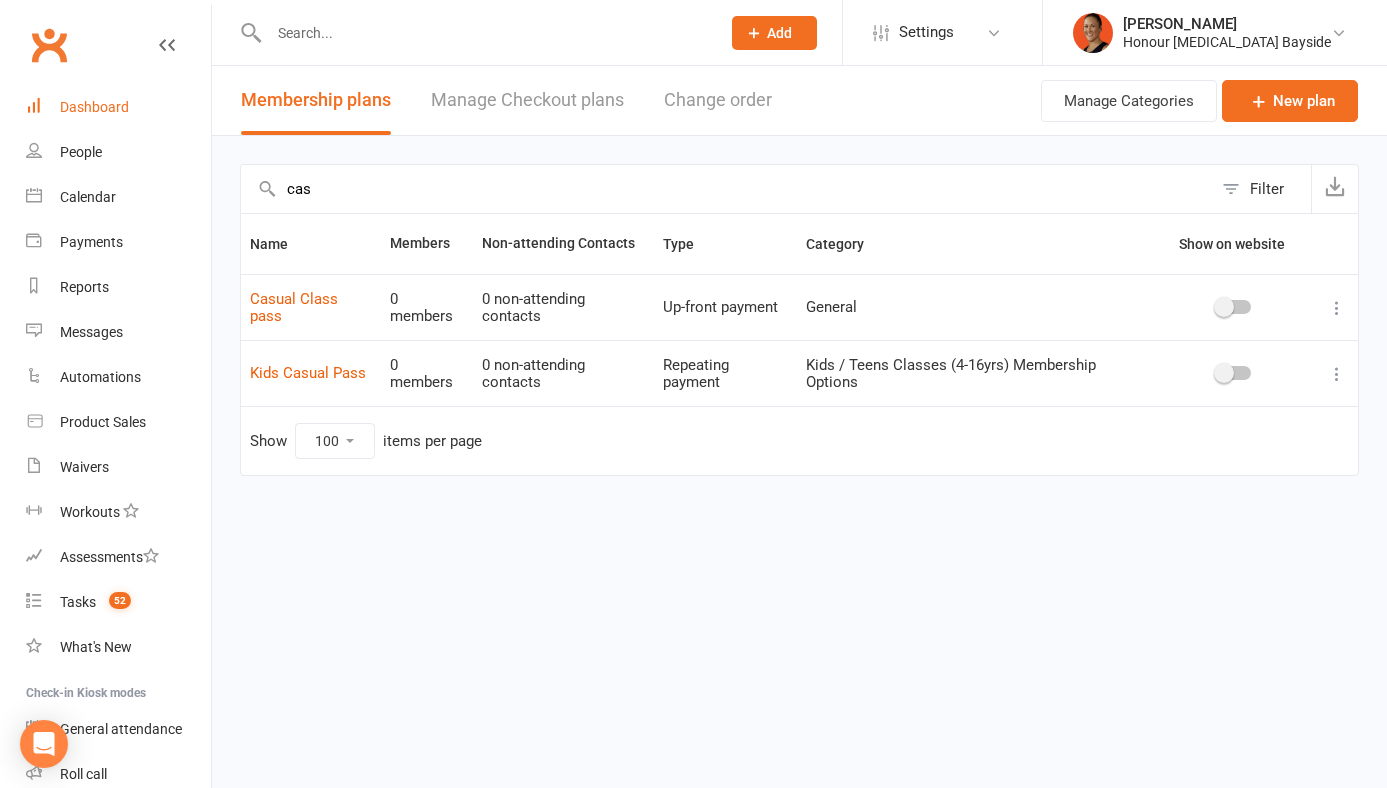 type on "cas" 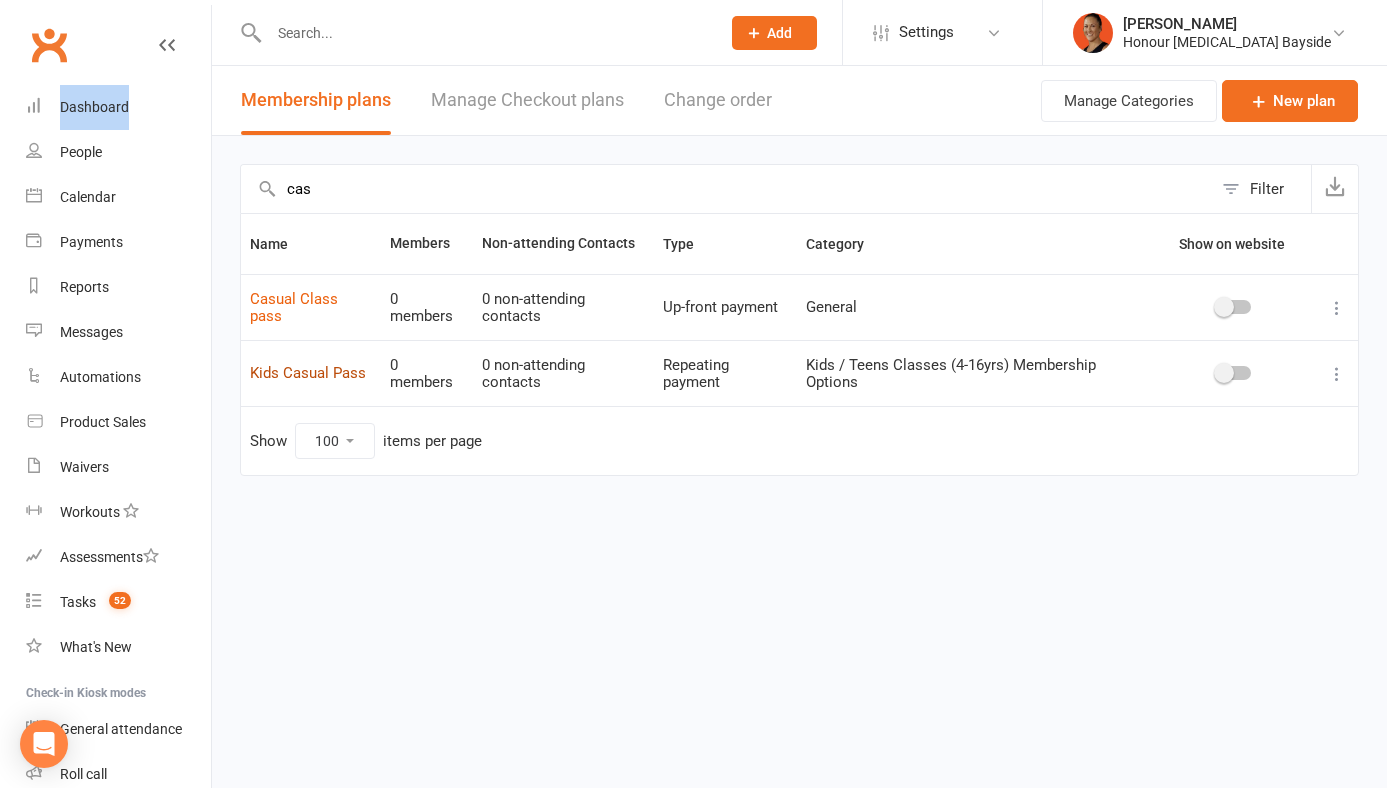 click on "Kids Casual Pass" at bounding box center (308, 373) 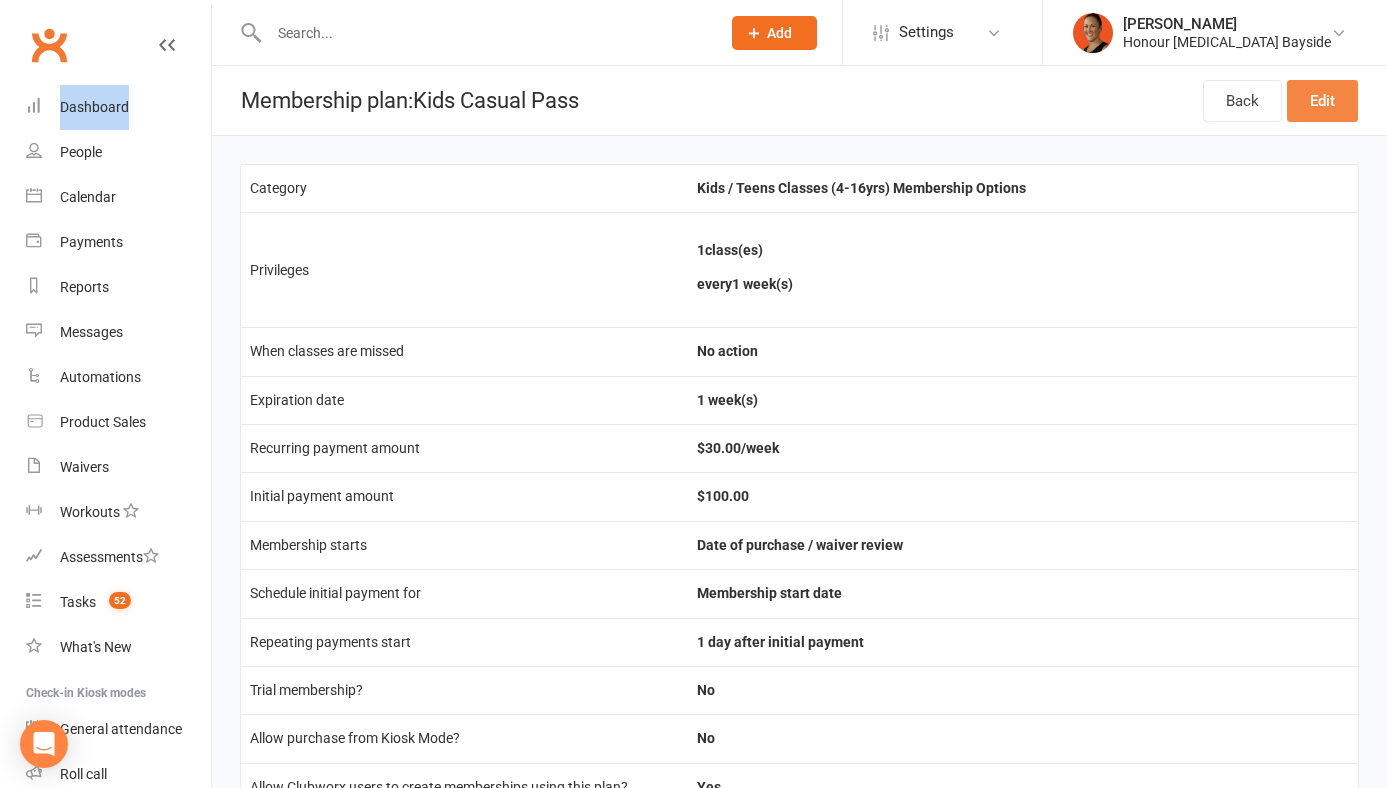 click on "Edit" at bounding box center (1322, 101) 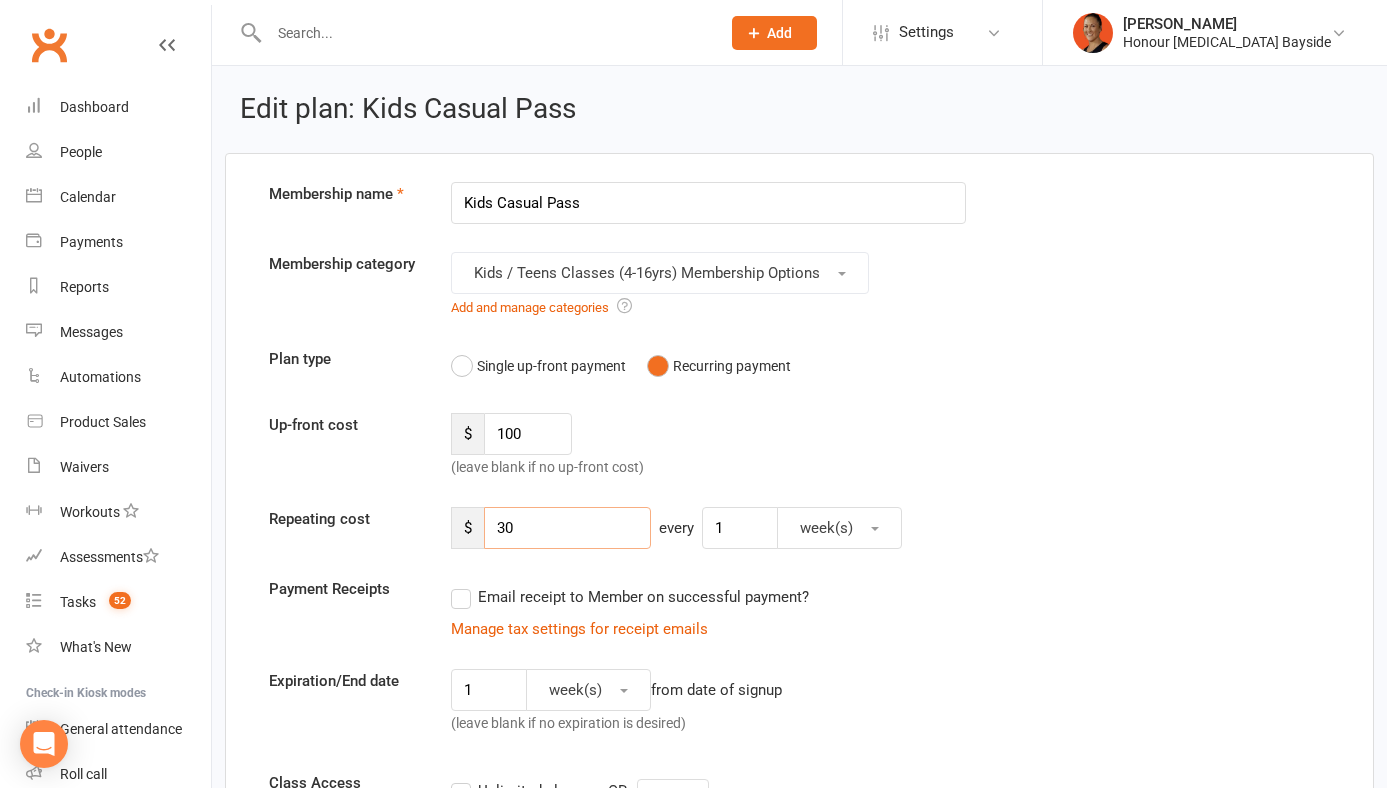 click on "30" at bounding box center [567, 528] 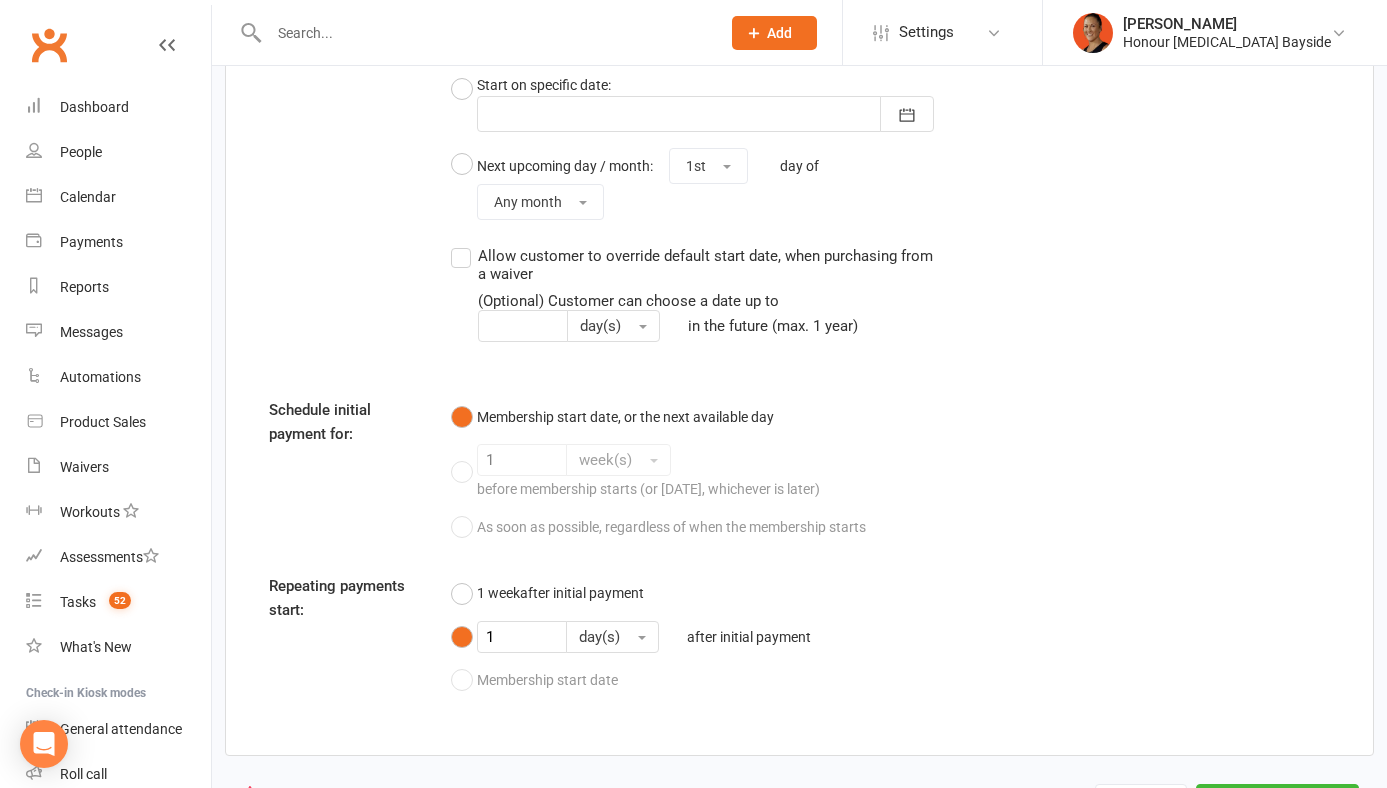 scroll, scrollTop: 1944, scrollLeft: 0, axis: vertical 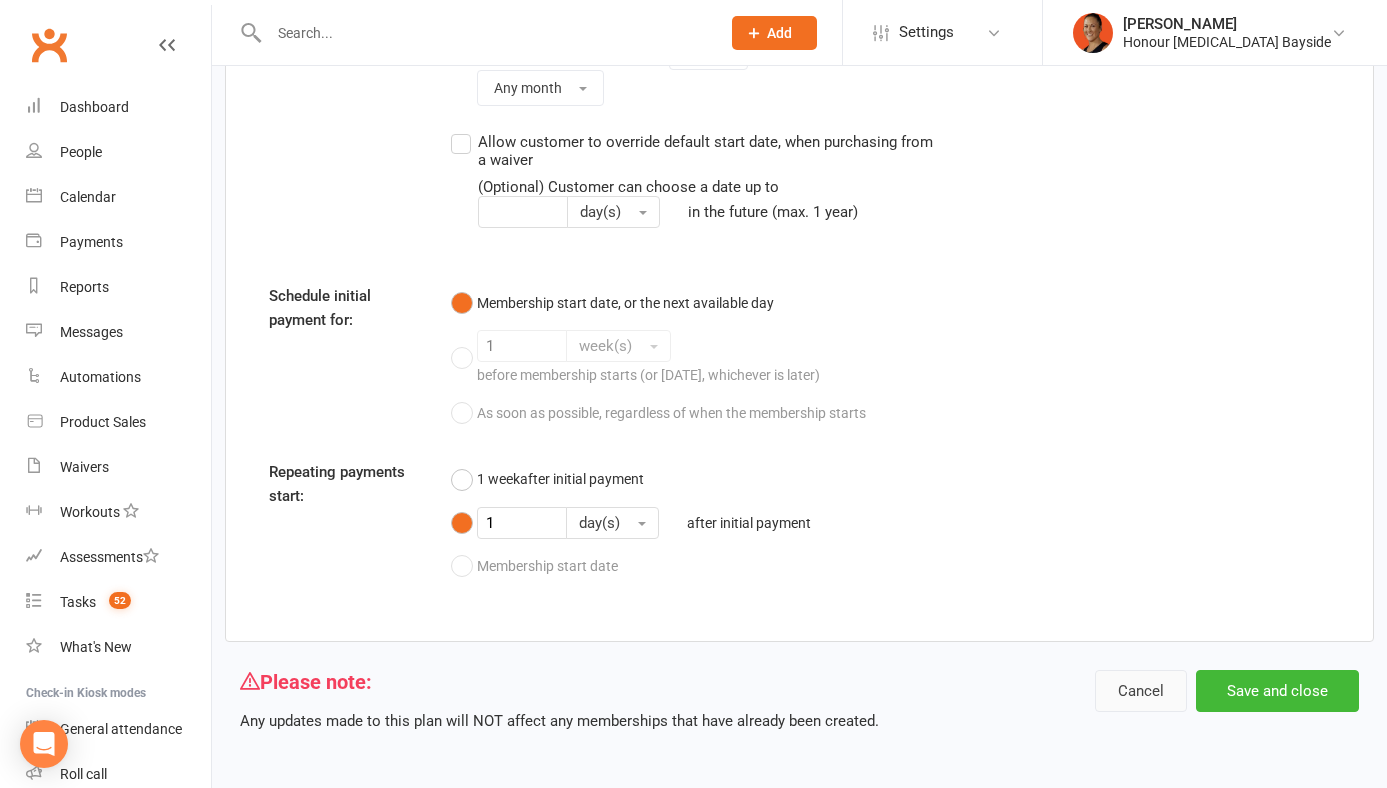 click on "Cancel" at bounding box center (1141, 691) 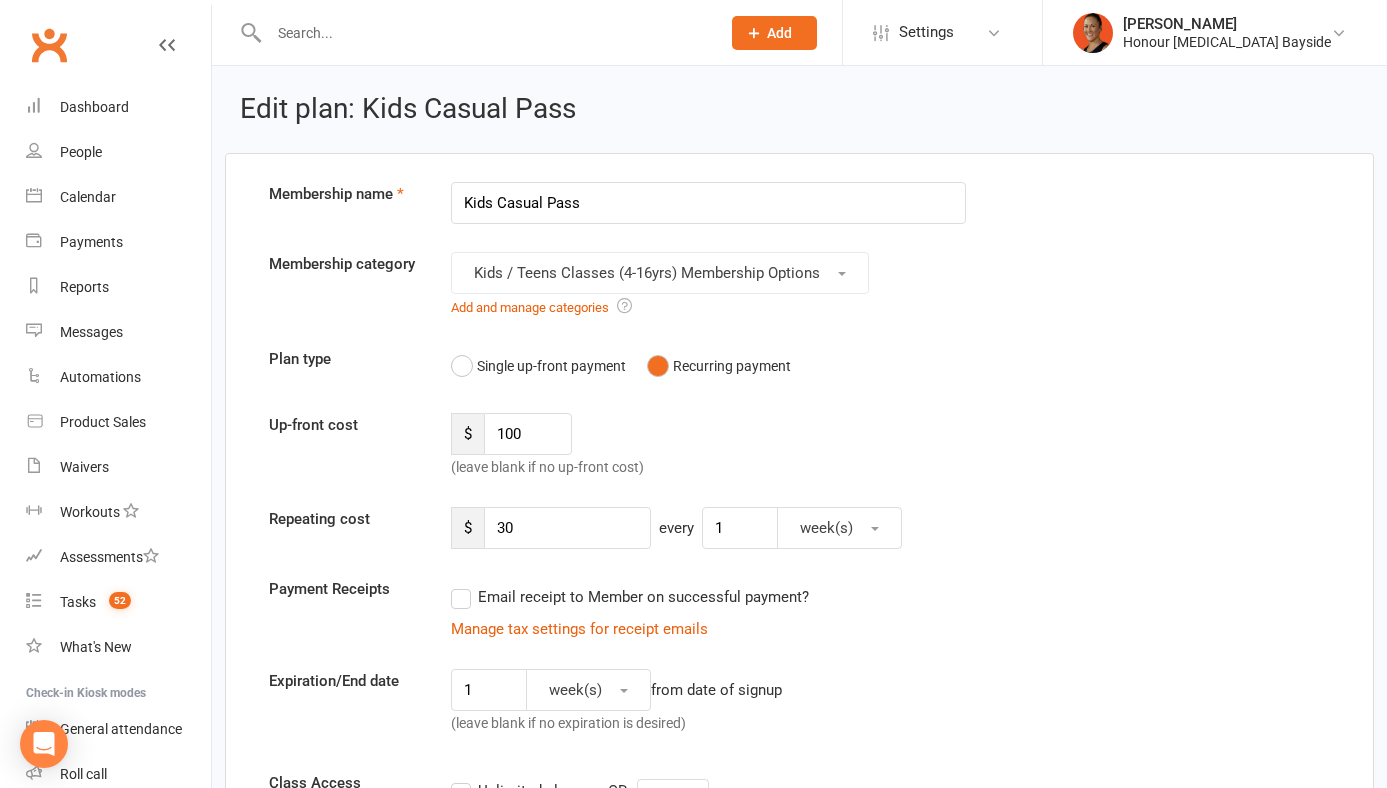 select on "100" 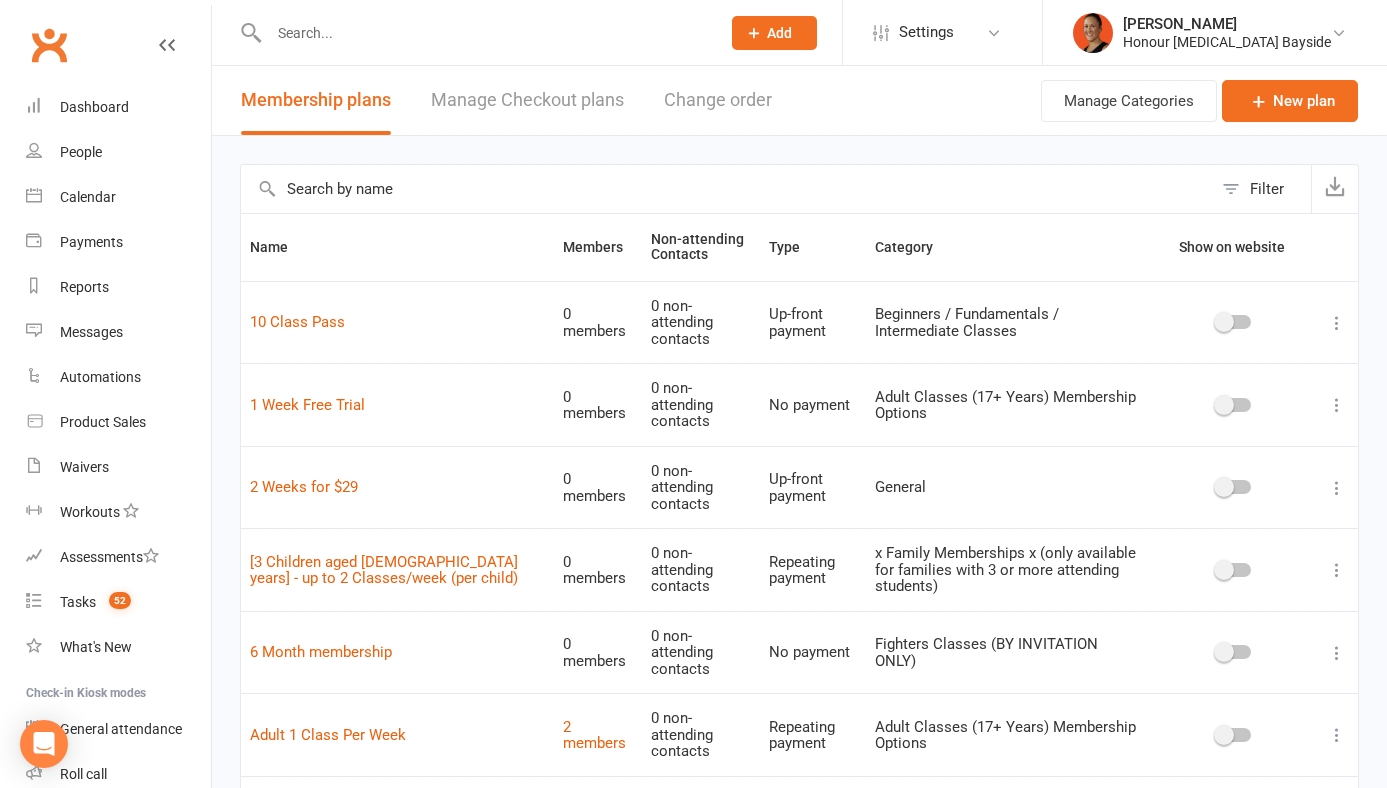 click on "Name" at bounding box center (397, 247) 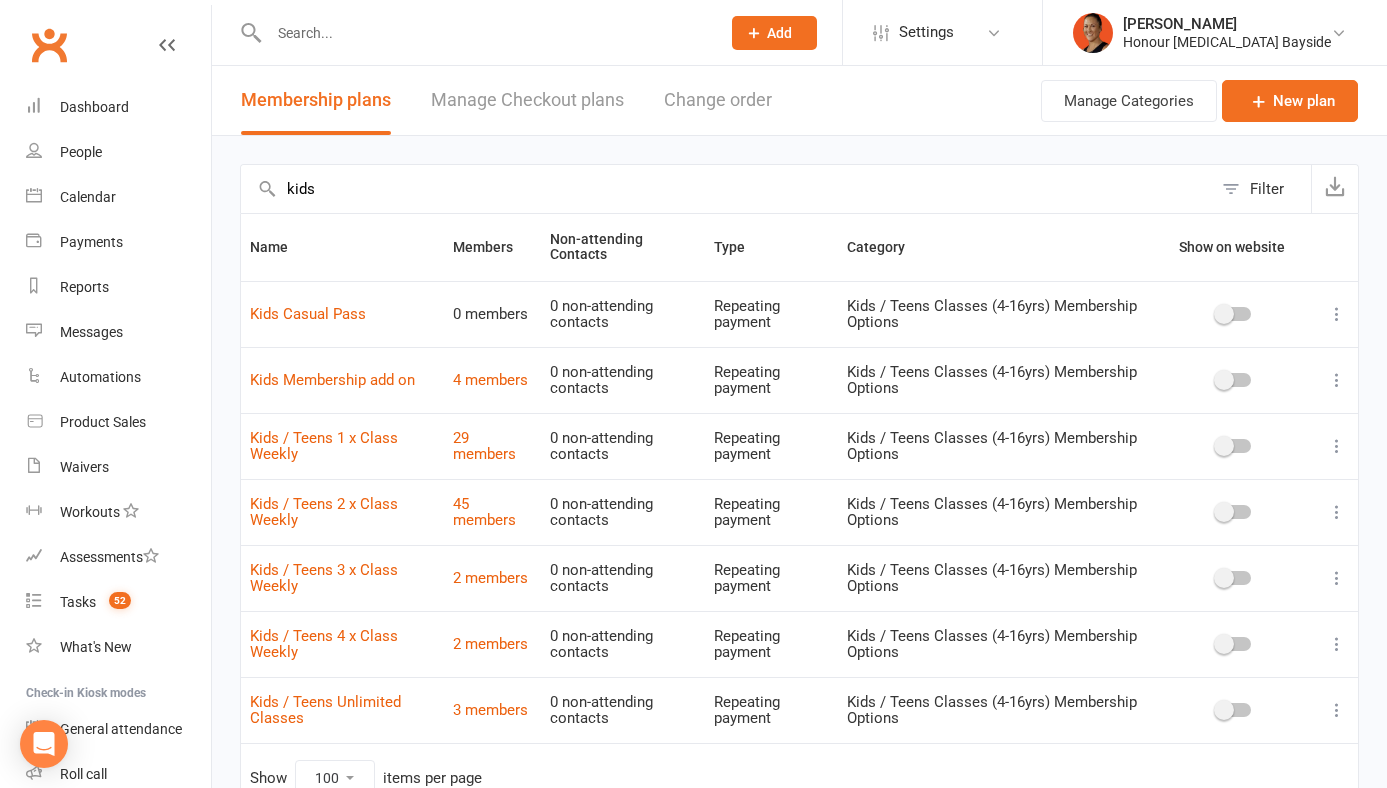 type on "kids" 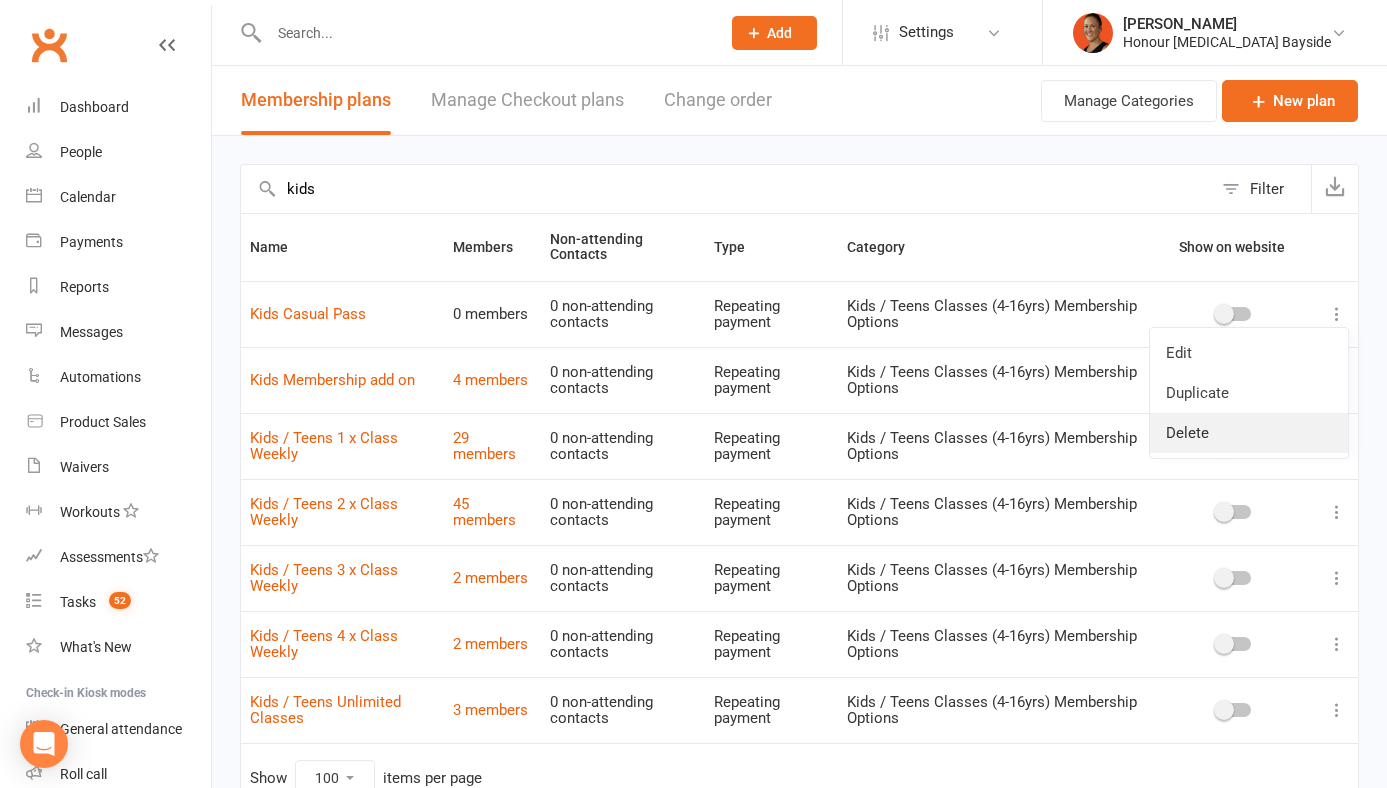 click on "Delete" at bounding box center (1249, 433) 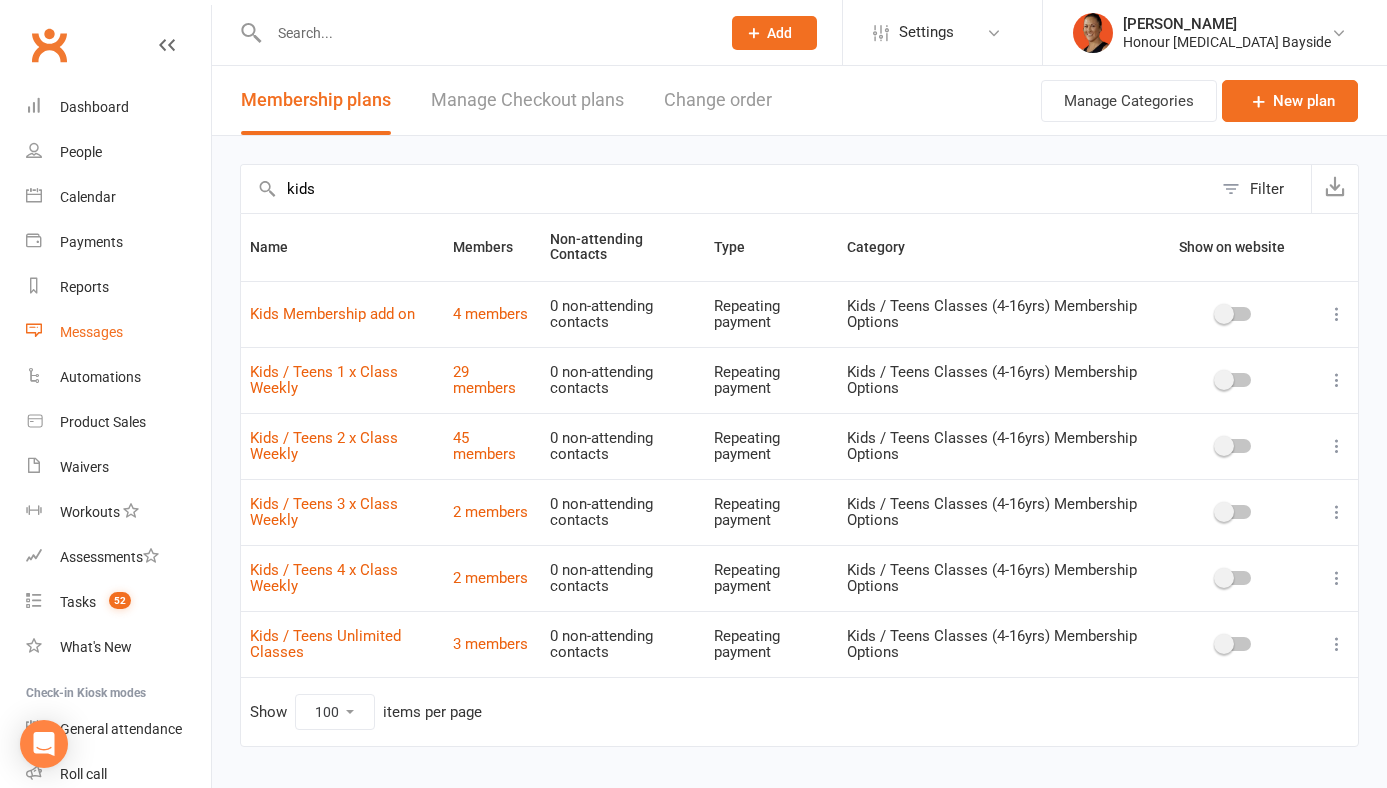 click on "Messages" at bounding box center [91, 332] 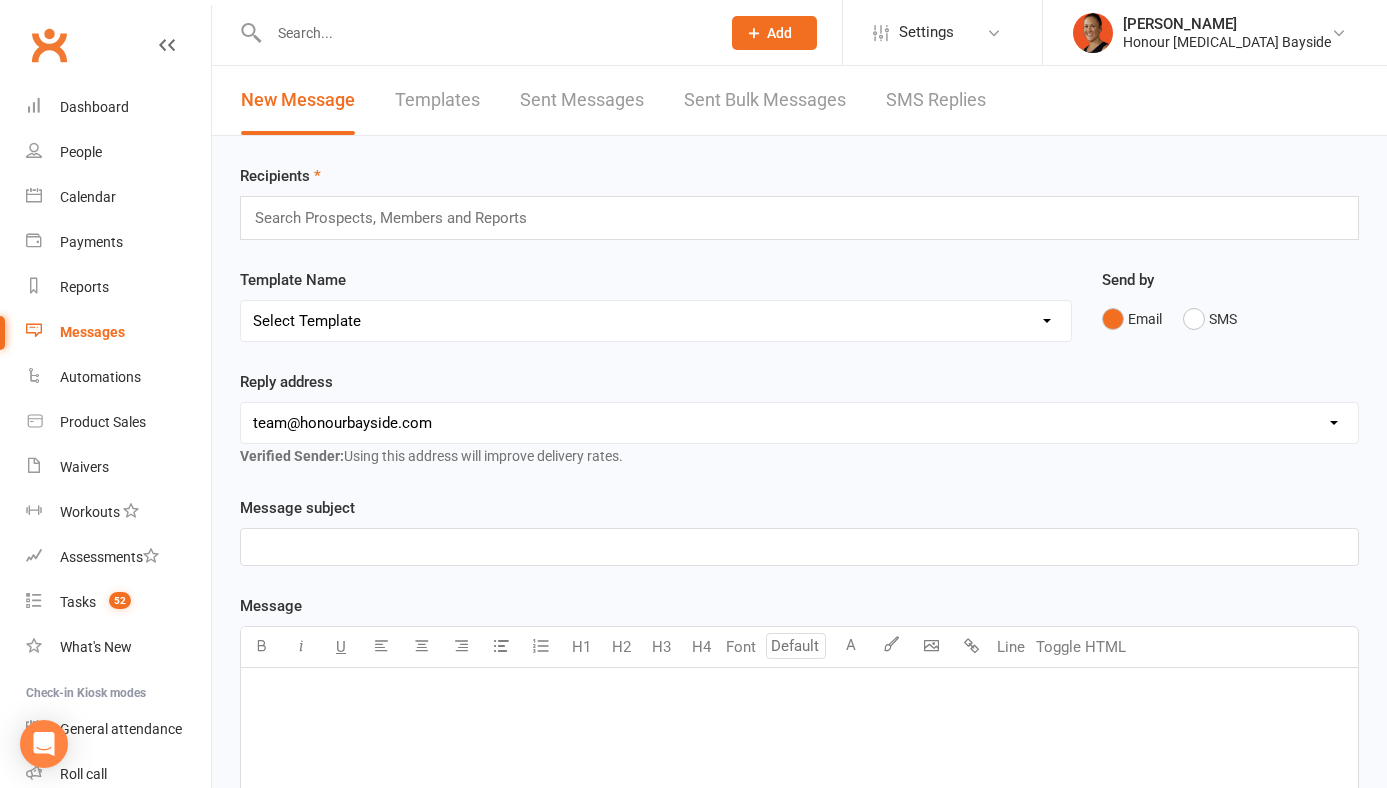 click on "SMS Replies" at bounding box center (936, 100) 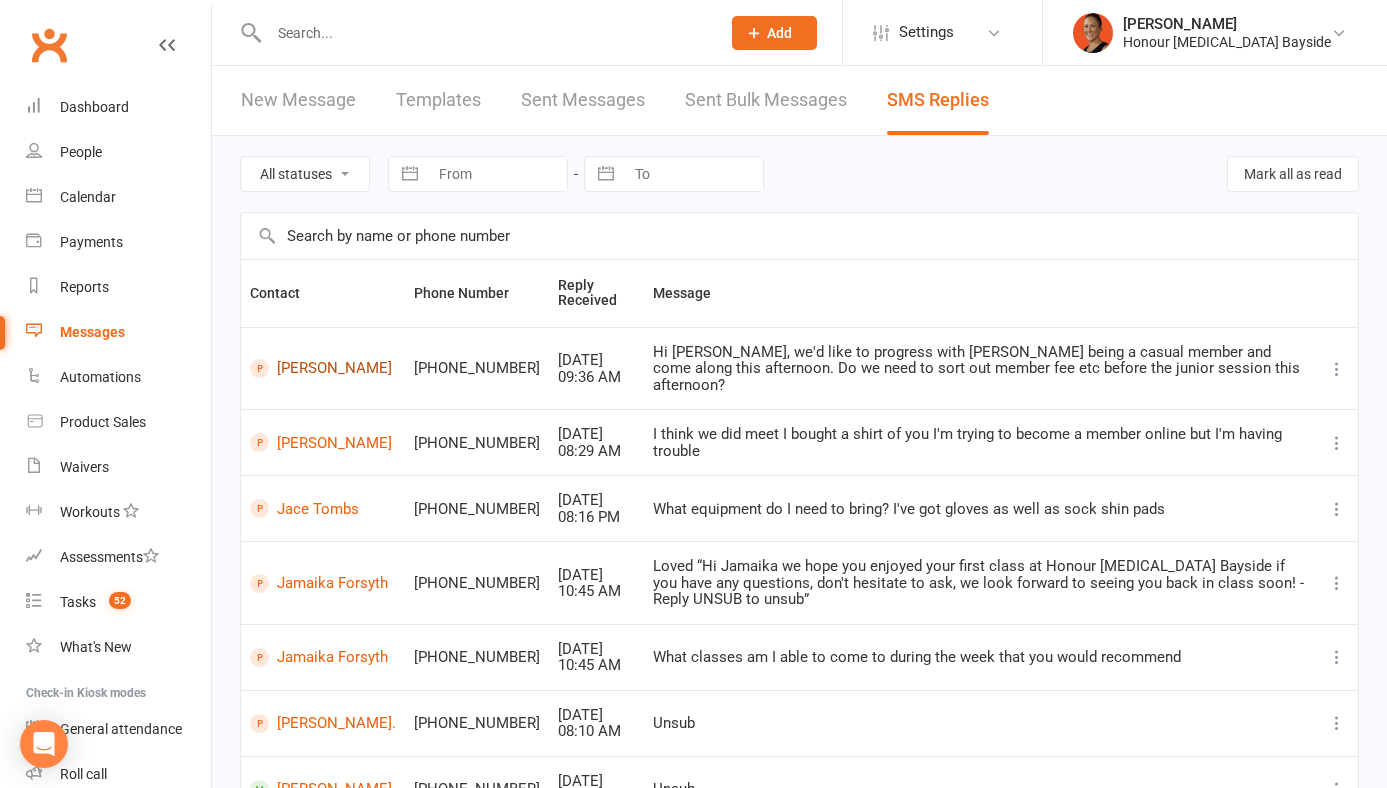 click on "Charlie Thornton" at bounding box center (323, 368) 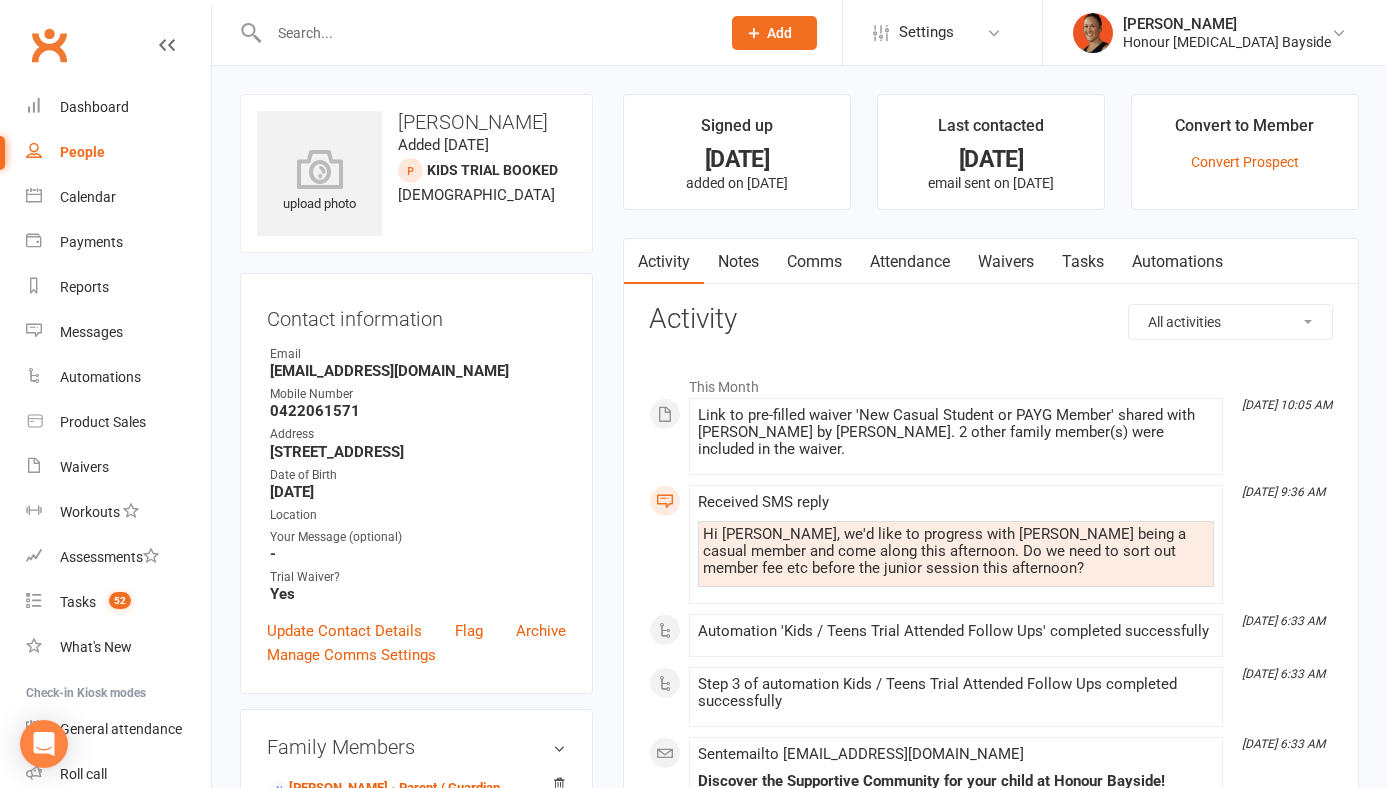click on "Comms" at bounding box center [814, 262] 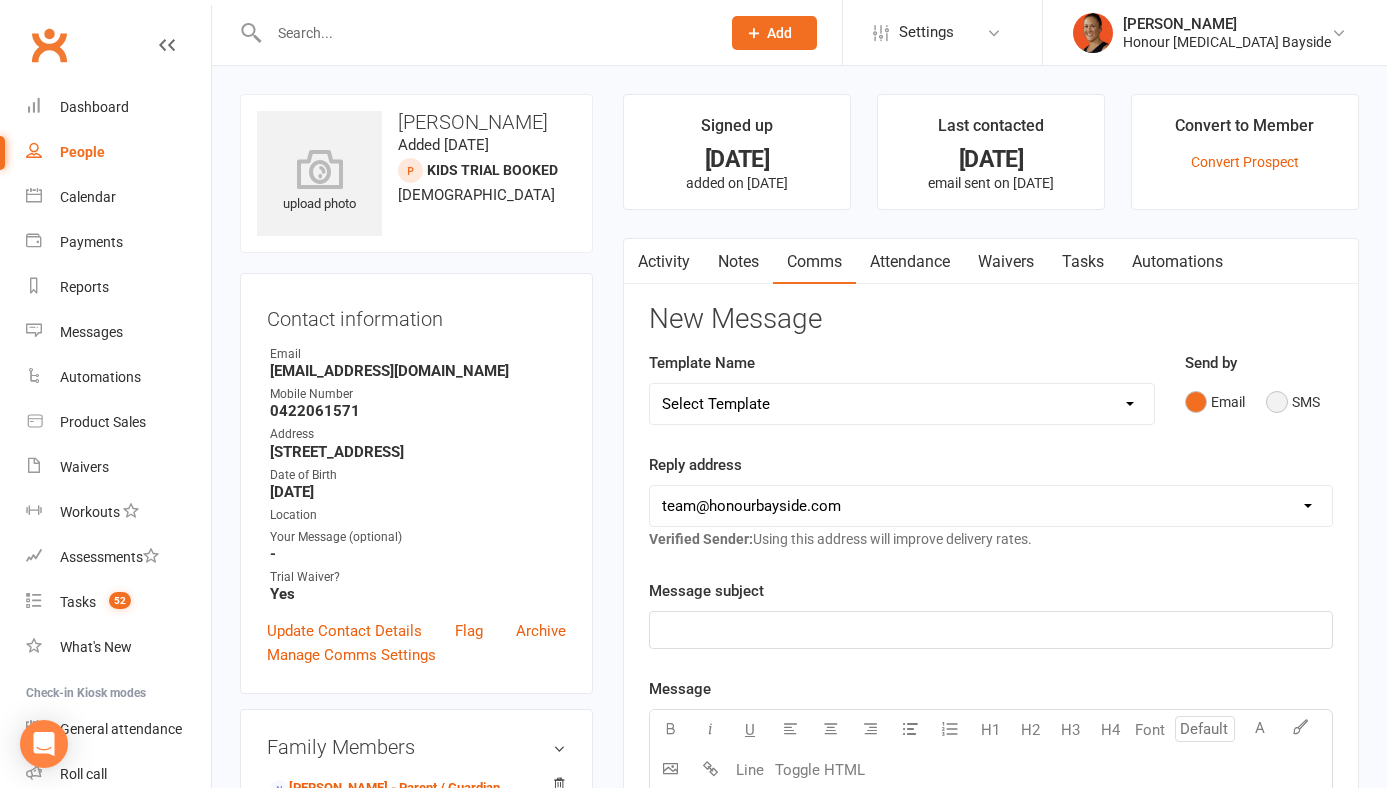 click on "SMS" at bounding box center (1293, 402) 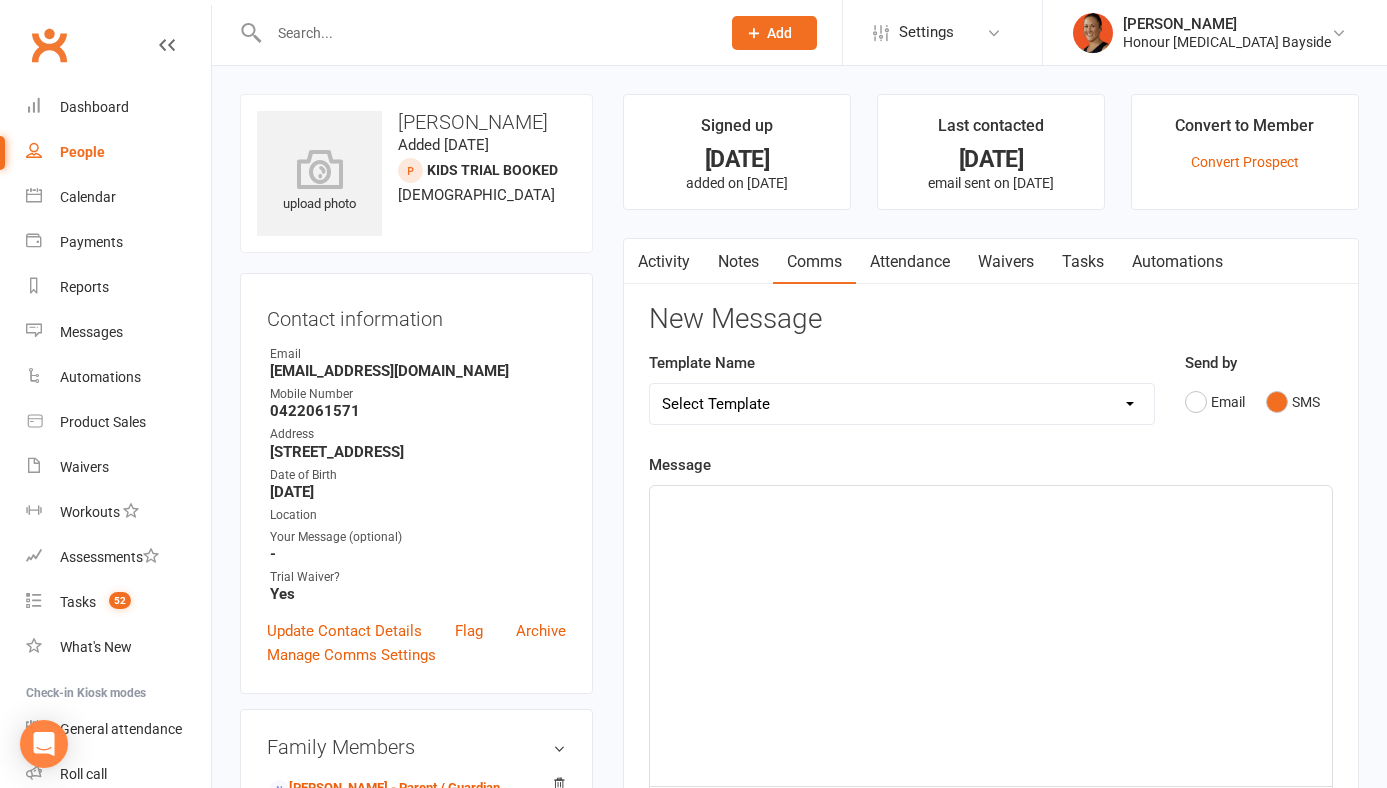 click on "﻿" 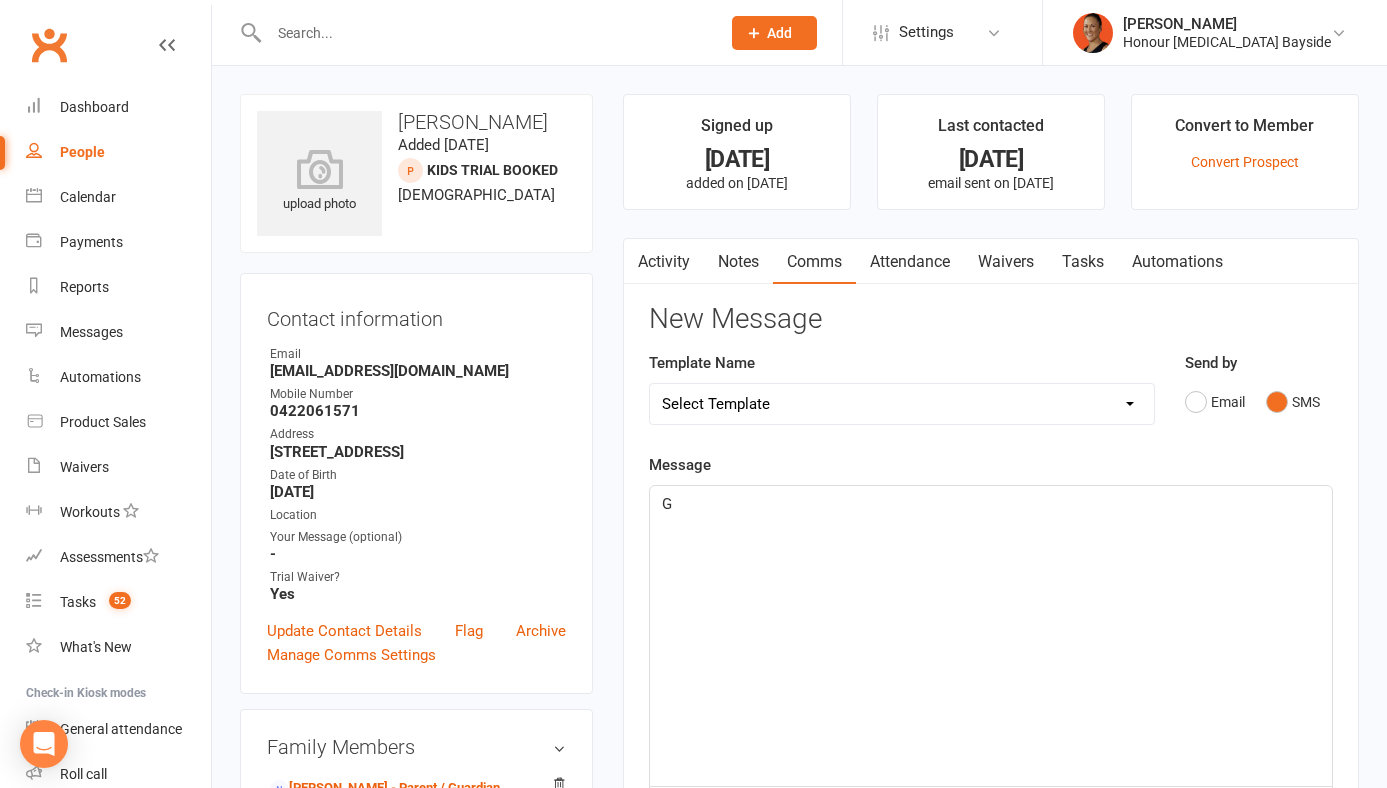 type 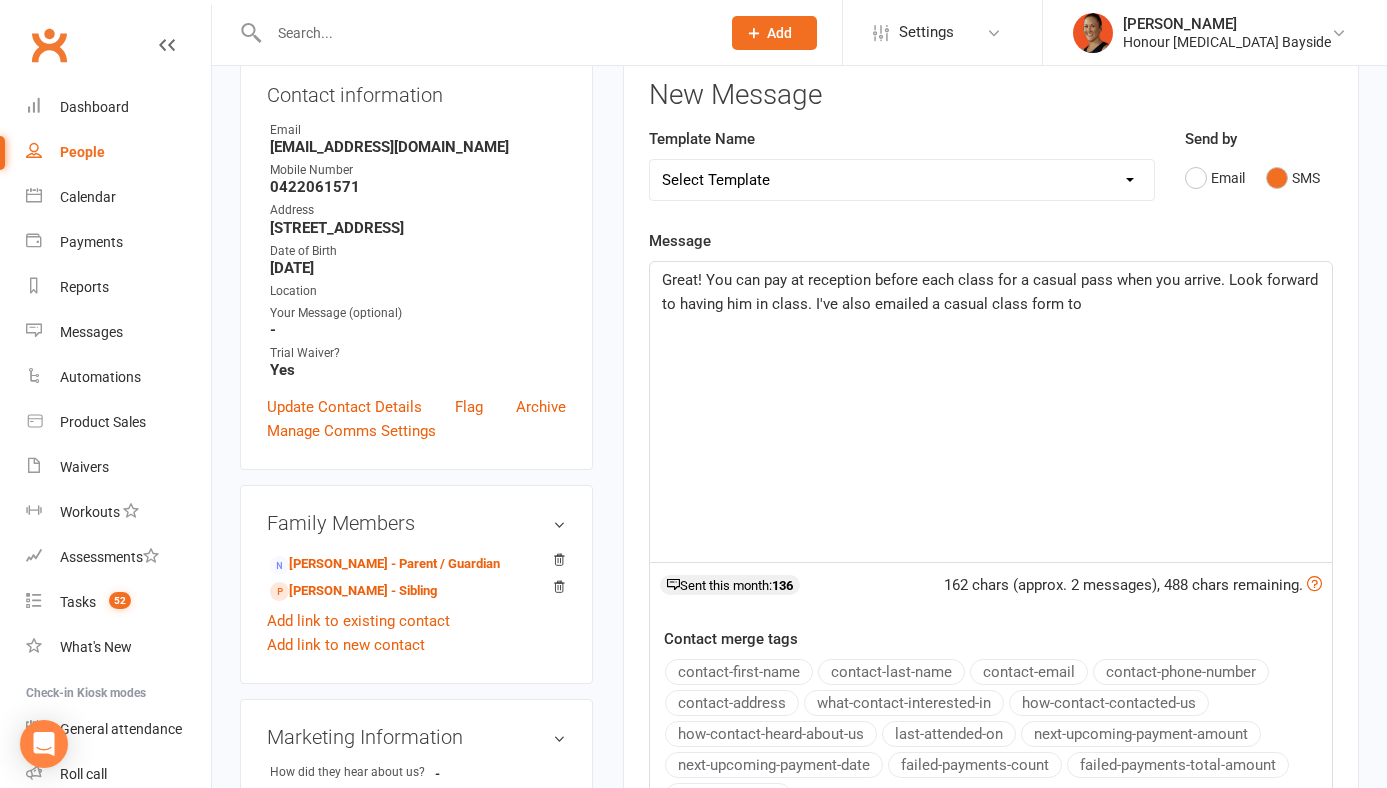 scroll, scrollTop: 297, scrollLeft: 0, axis: vertical 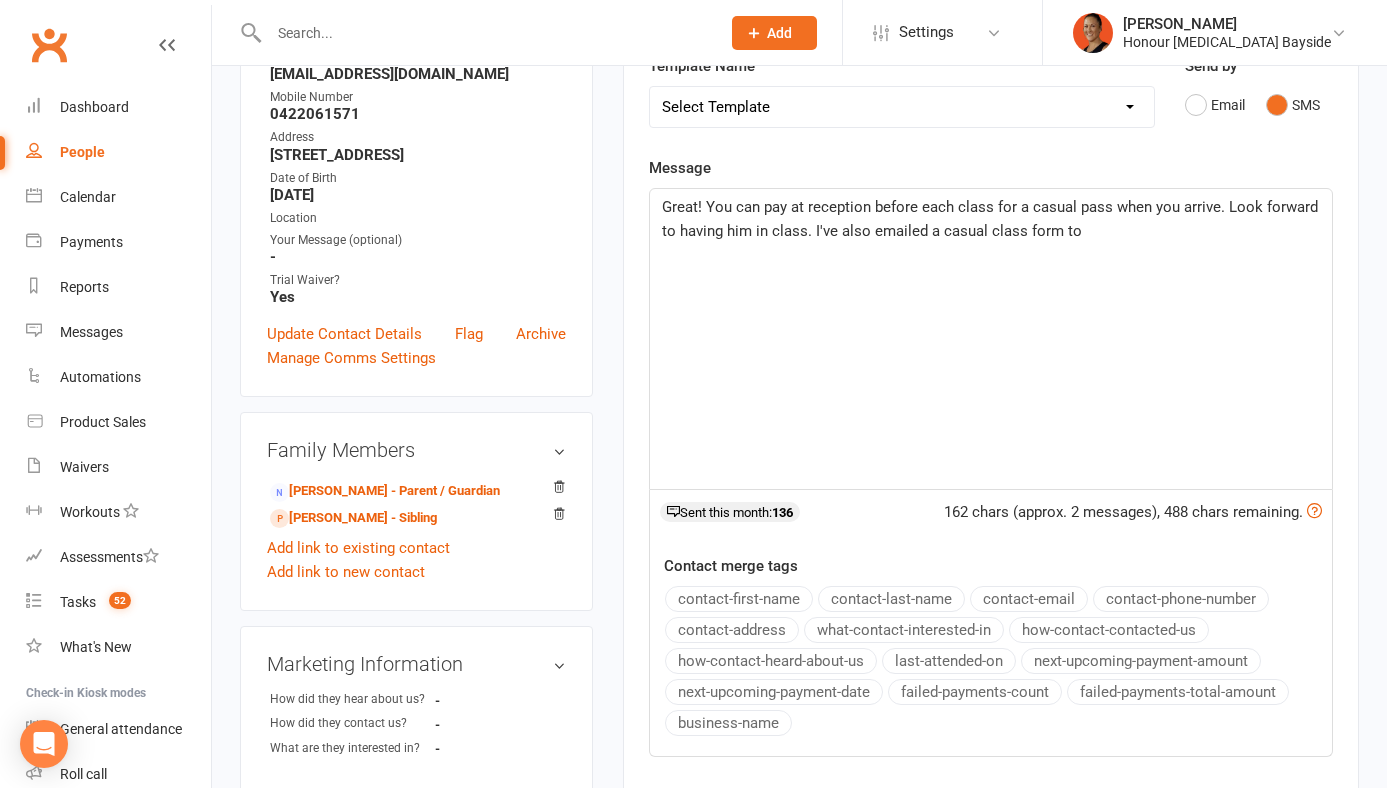 click on "contact-email" 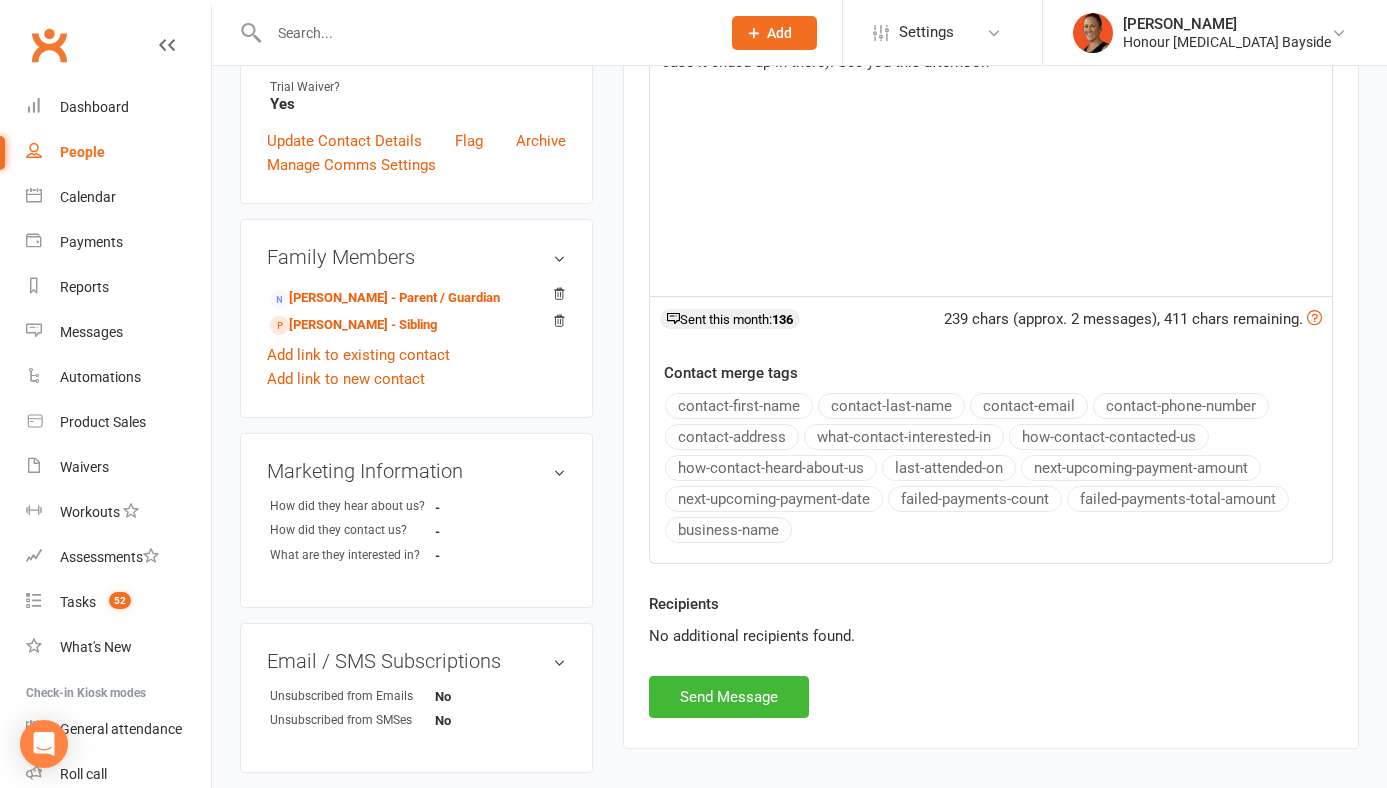 scroll, scrollTop: 492, scrollLeft: 0, axis: vertical 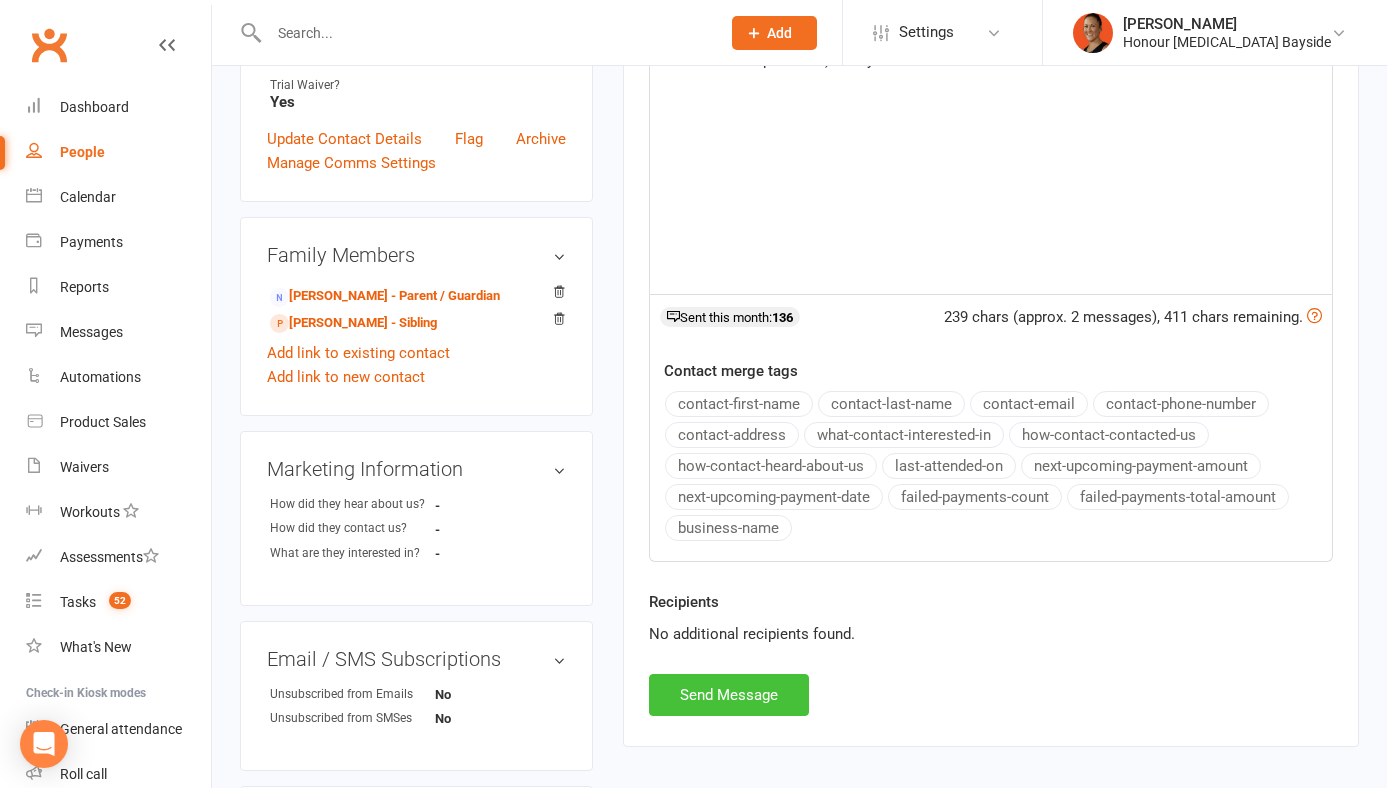 click on "Send Message" at bounding box center [729, 695] 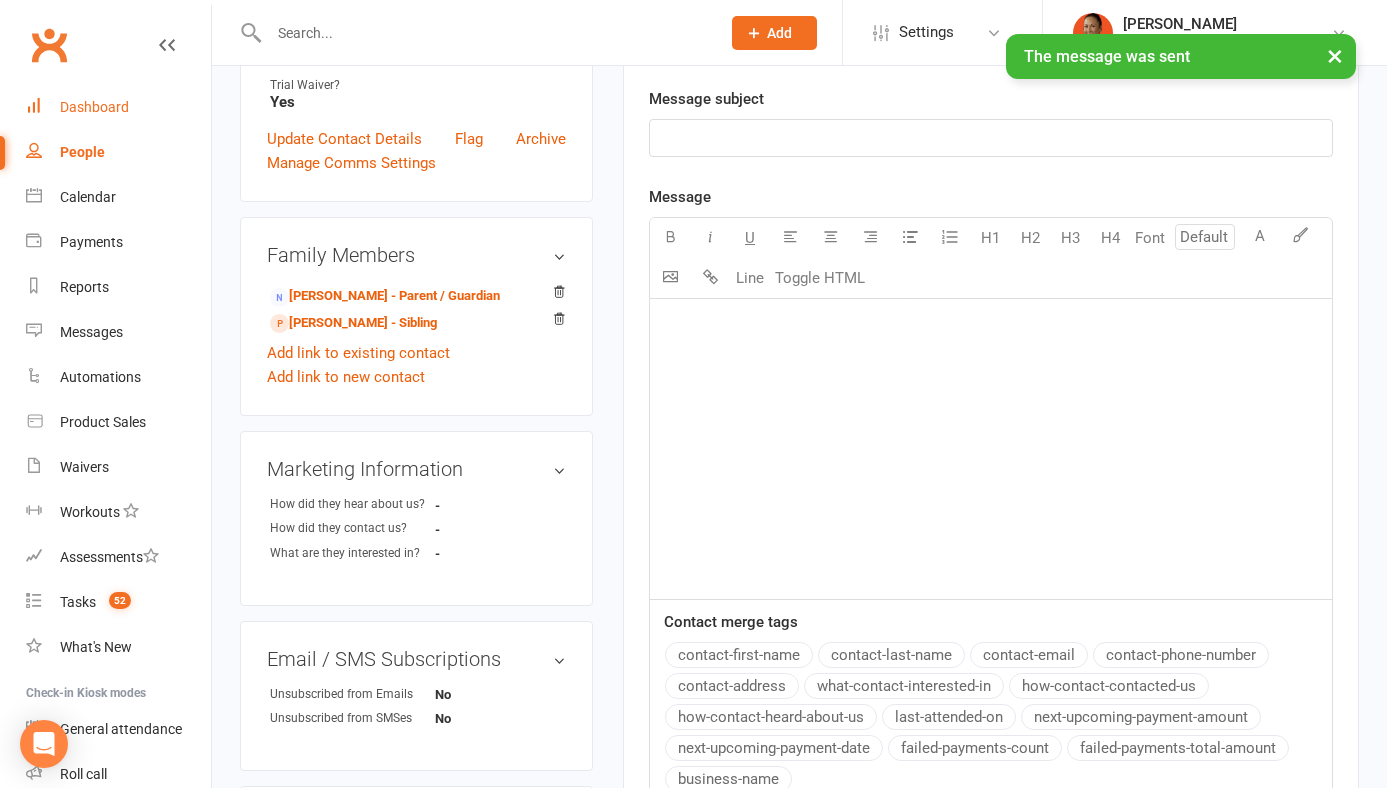 click on "Dashboard" at bounding box center [94, 107] 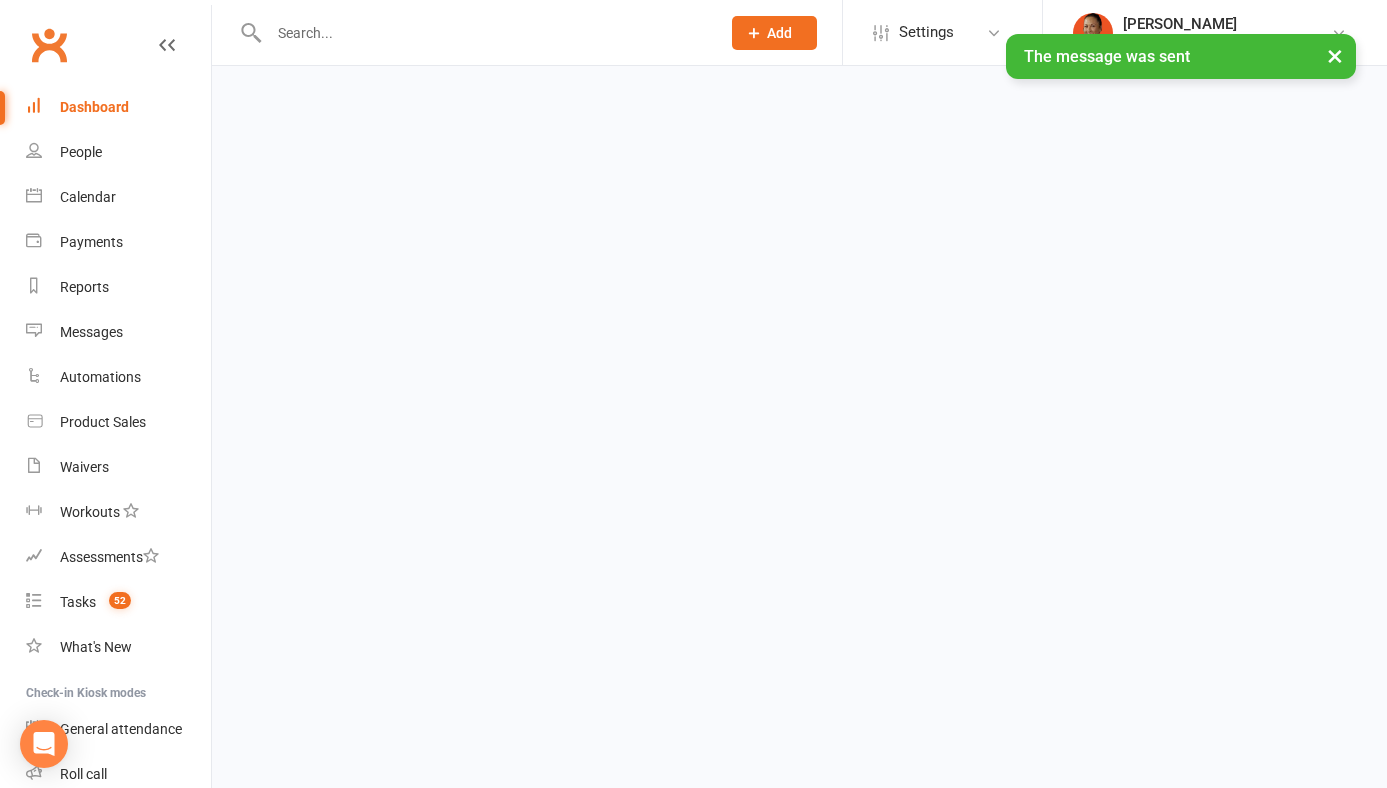 scroll, scrollTop: 0, scrollLeft: 0, axis: both 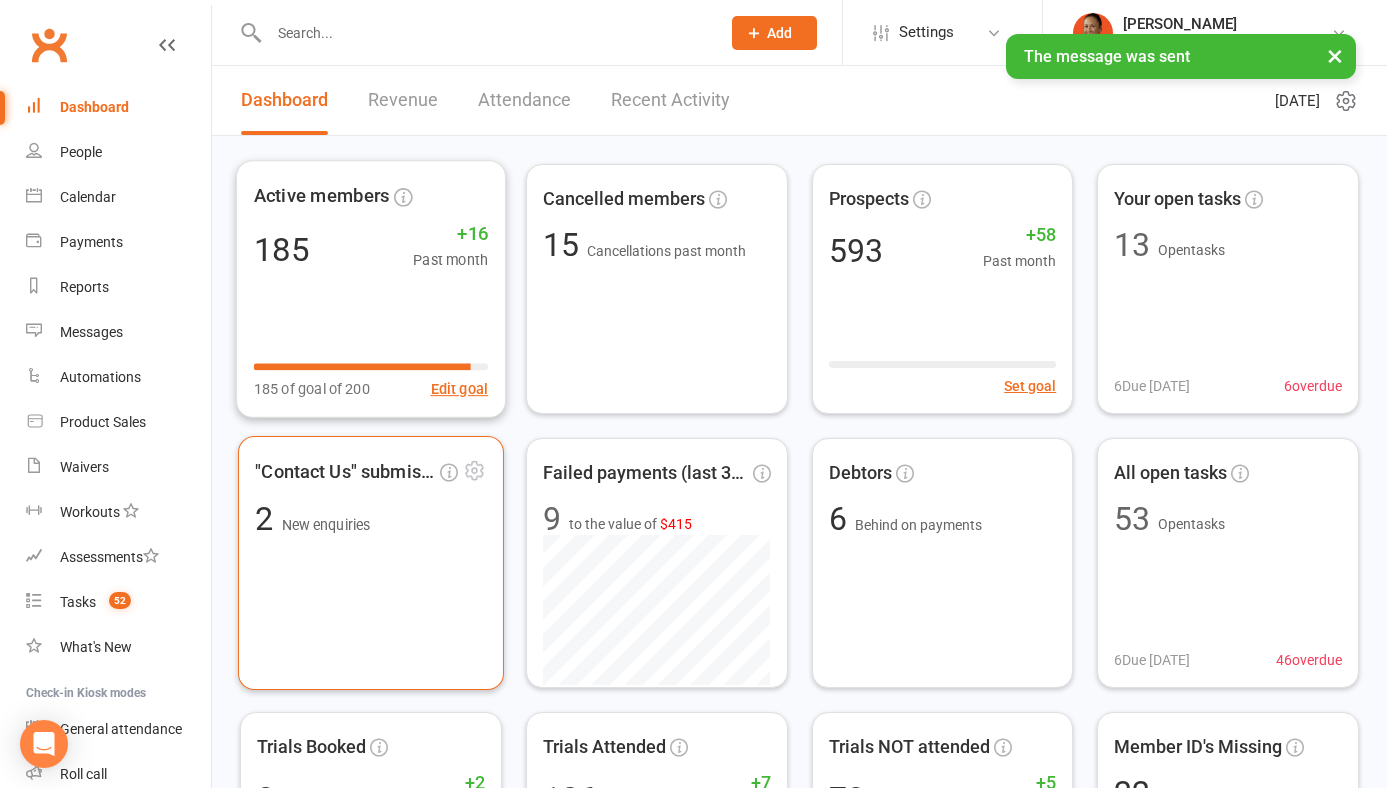 click on ""Contact Us" submissions   2   New enquiries" at bounding box center [371, 563] 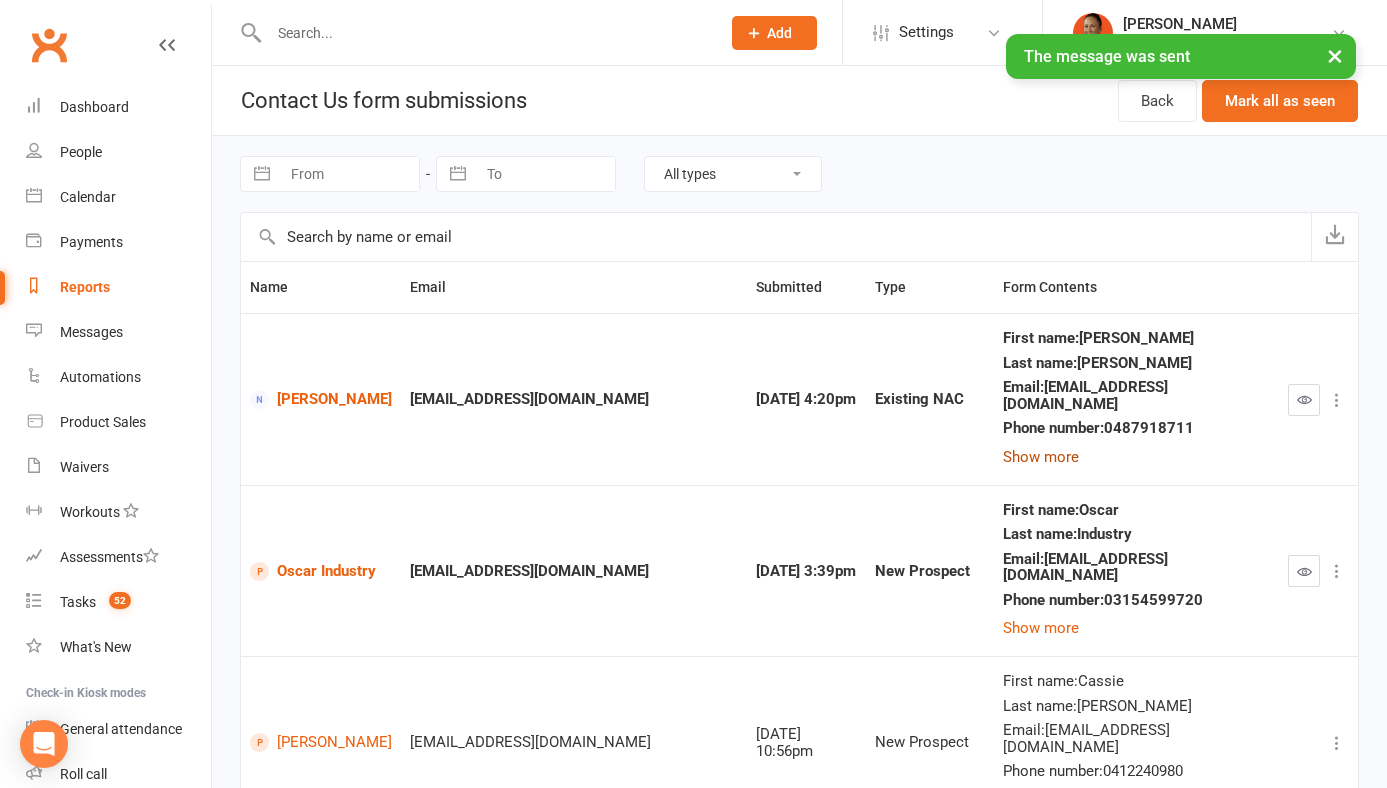 click on "Show more" at bounding box center (1041, 457) 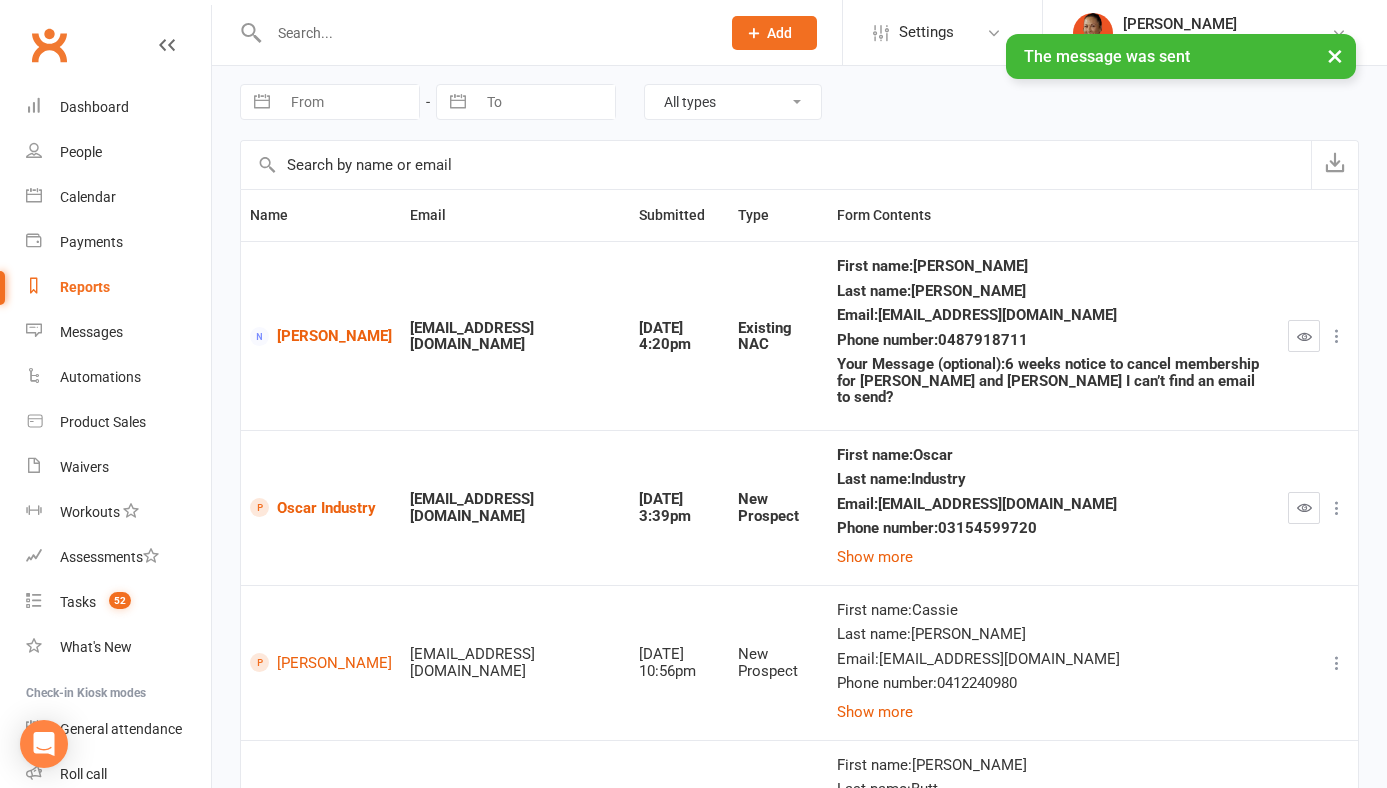 scroll, scrollTop: 73, scrollLeft: 0, axis: vertical 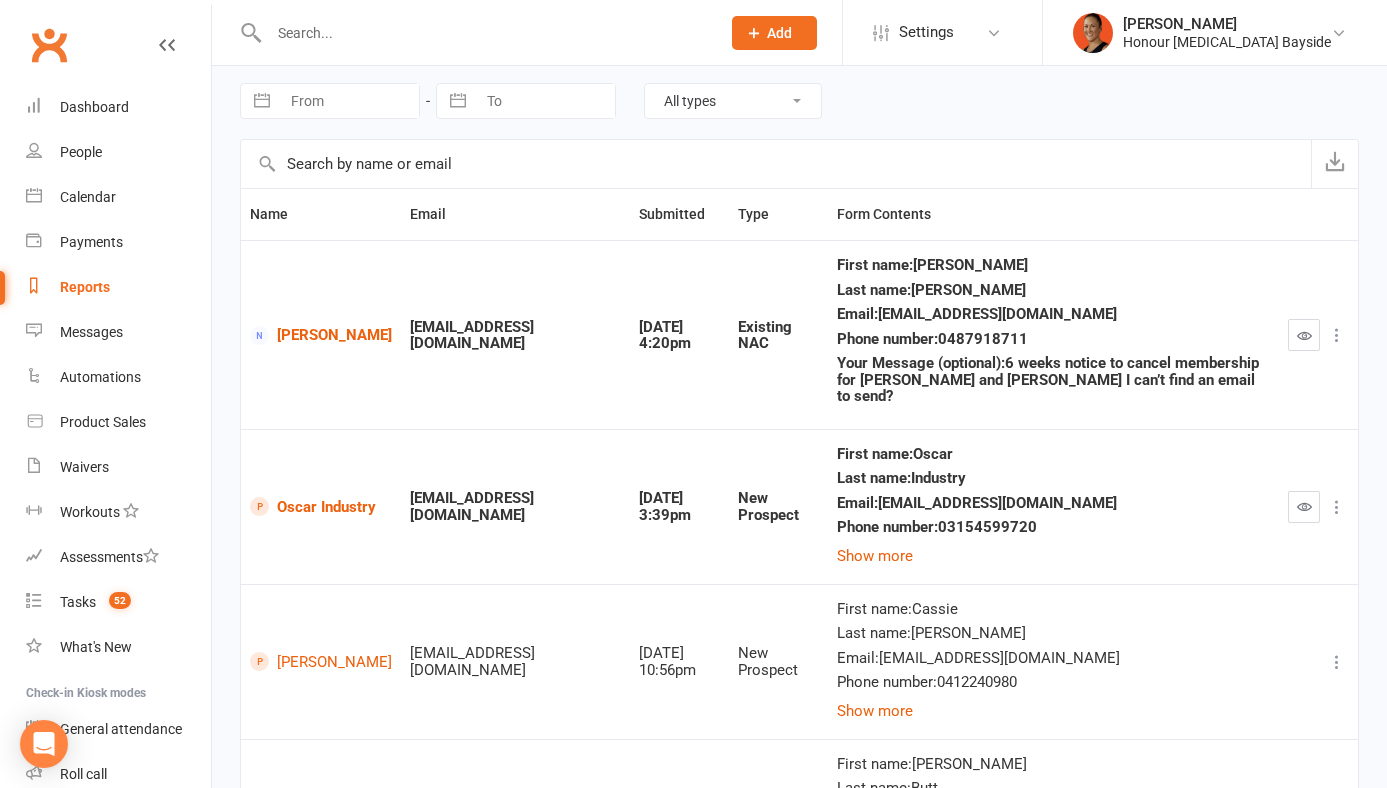 click at bounding box center (1304, 335) 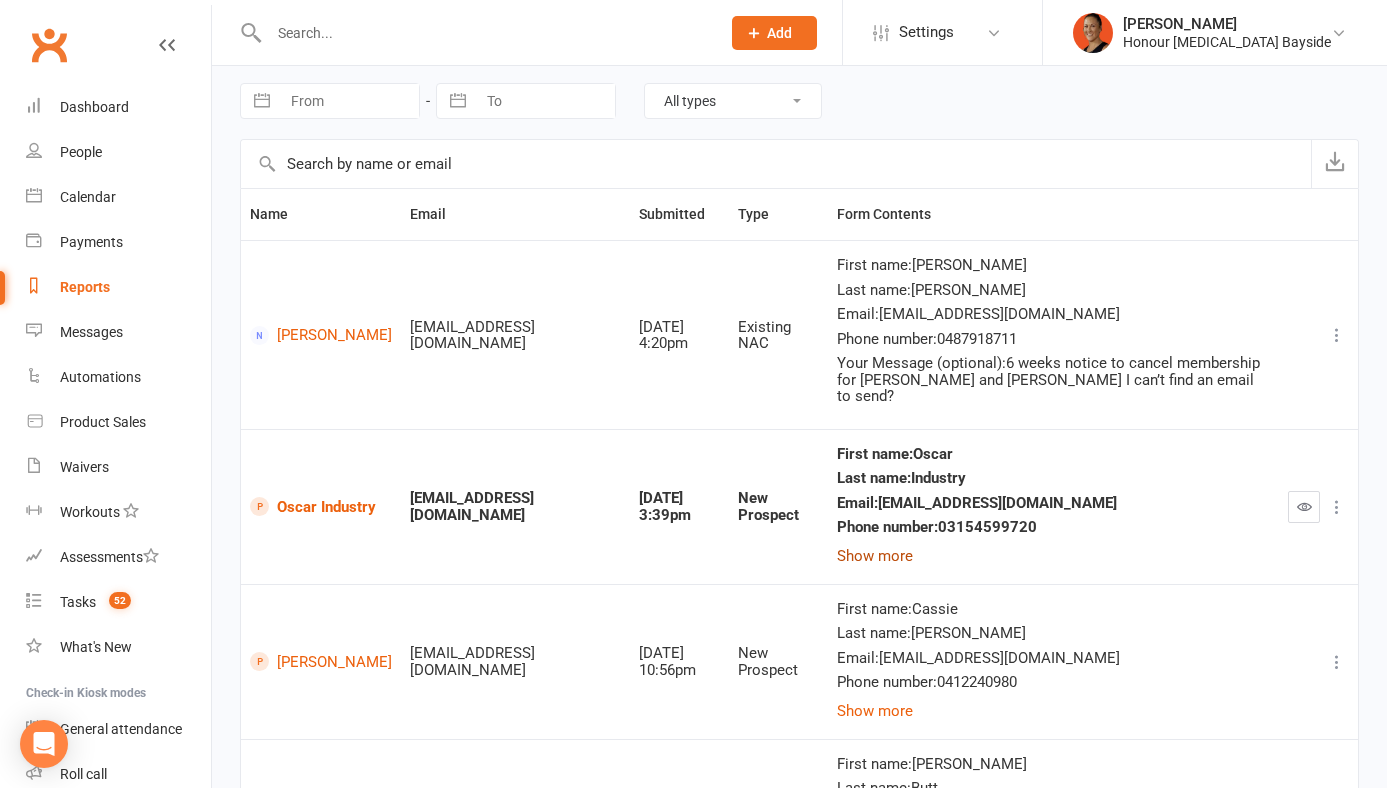 click on "Show more" at bounding box center [875, 556] 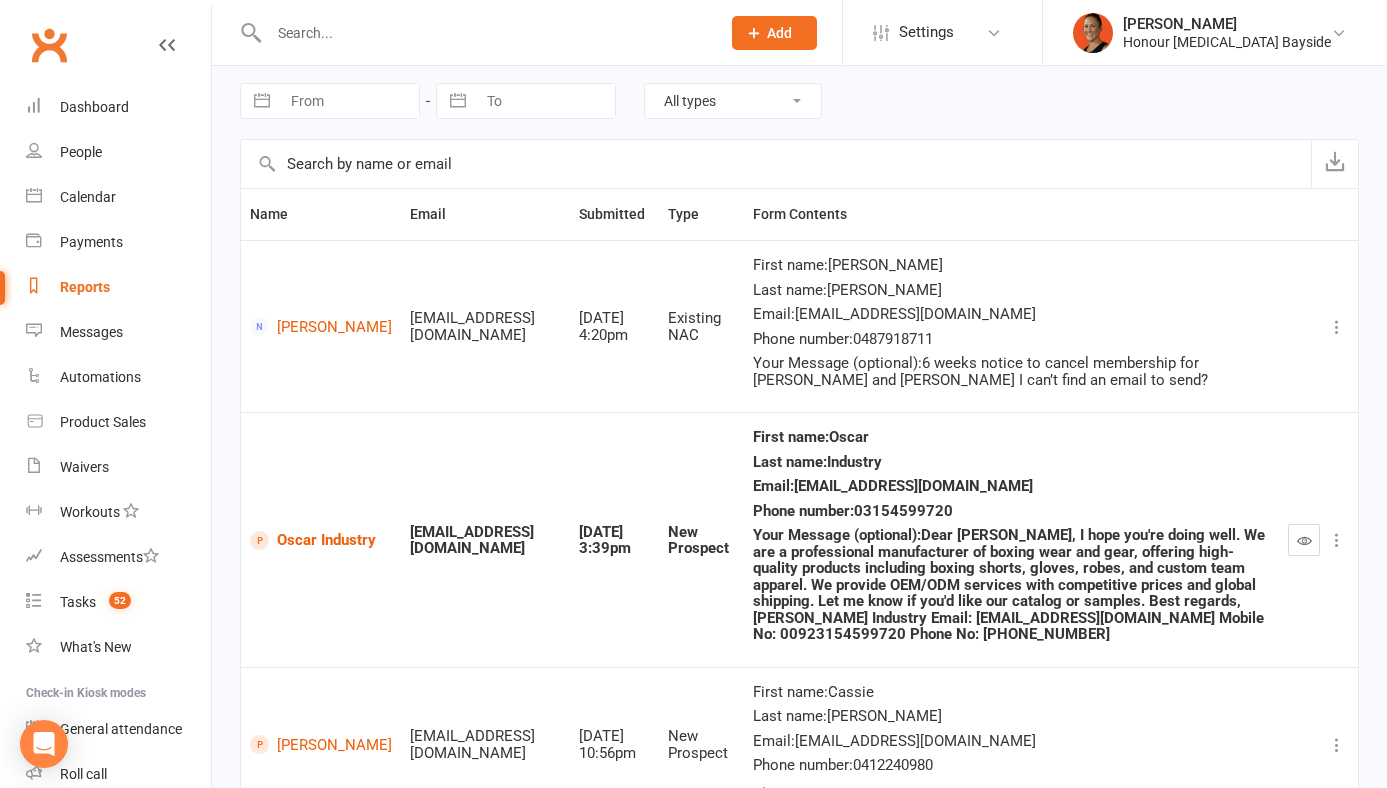 click at bounding box center (1304, 540) 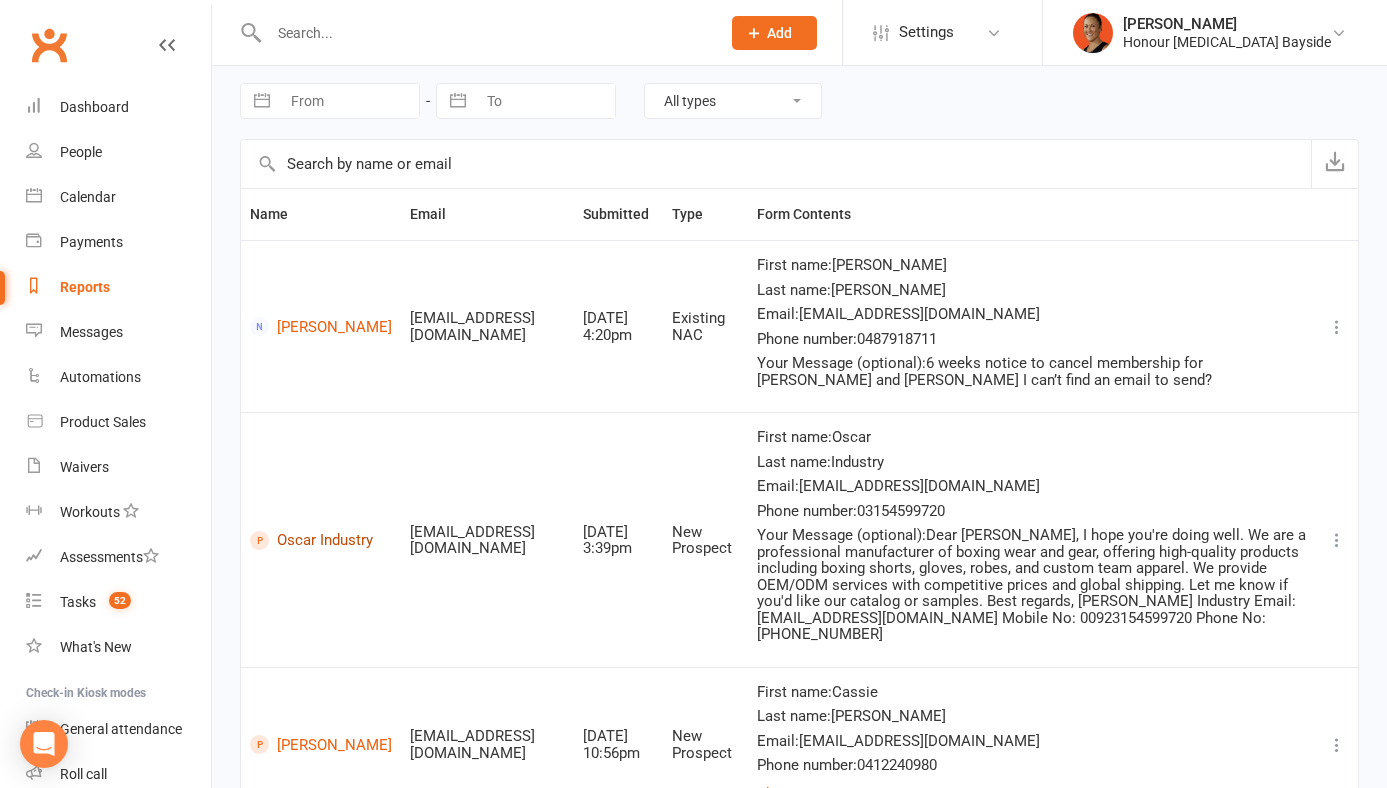 click on "Oscar Industry" at bounding box center [321, 540] 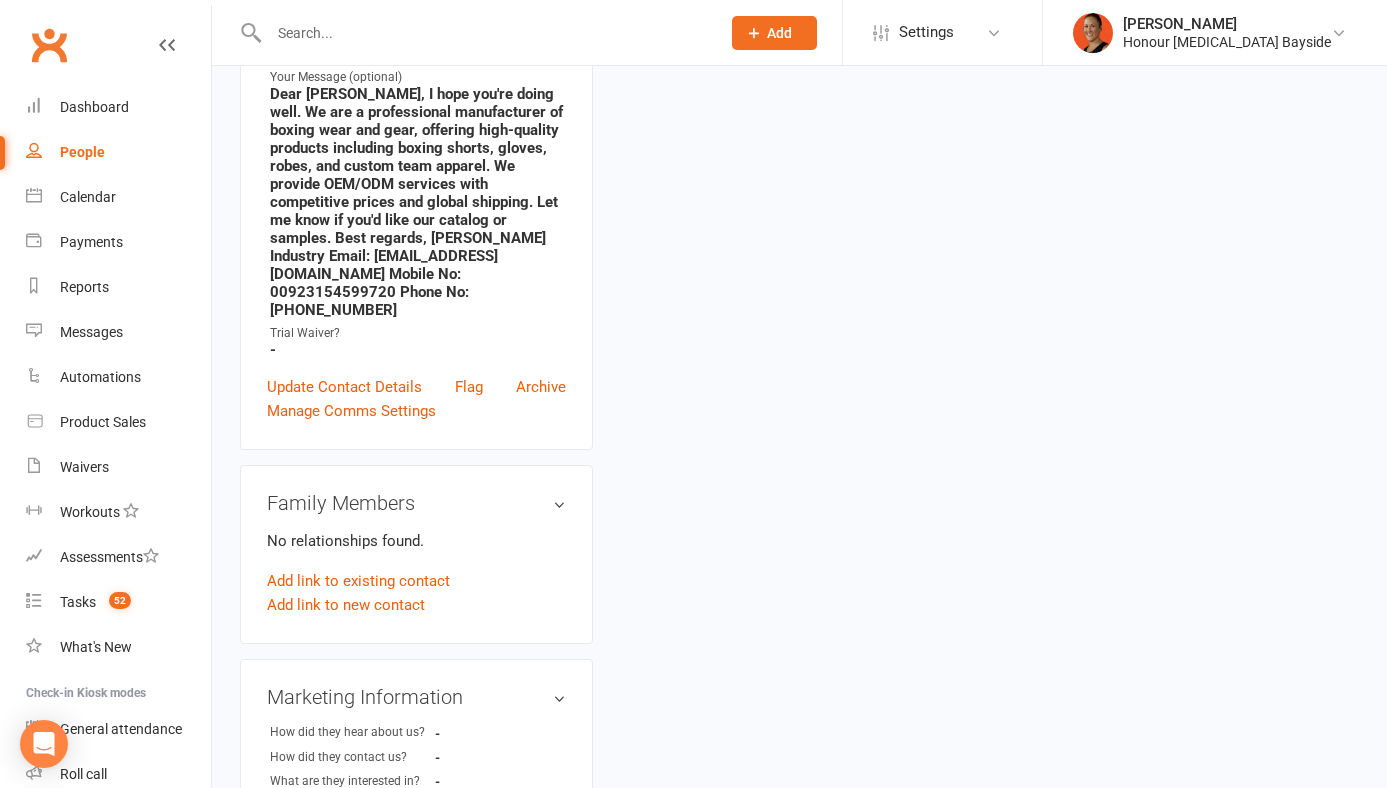 scroll, scrollTop: 483, scrollLeft: 0, axis: vertical 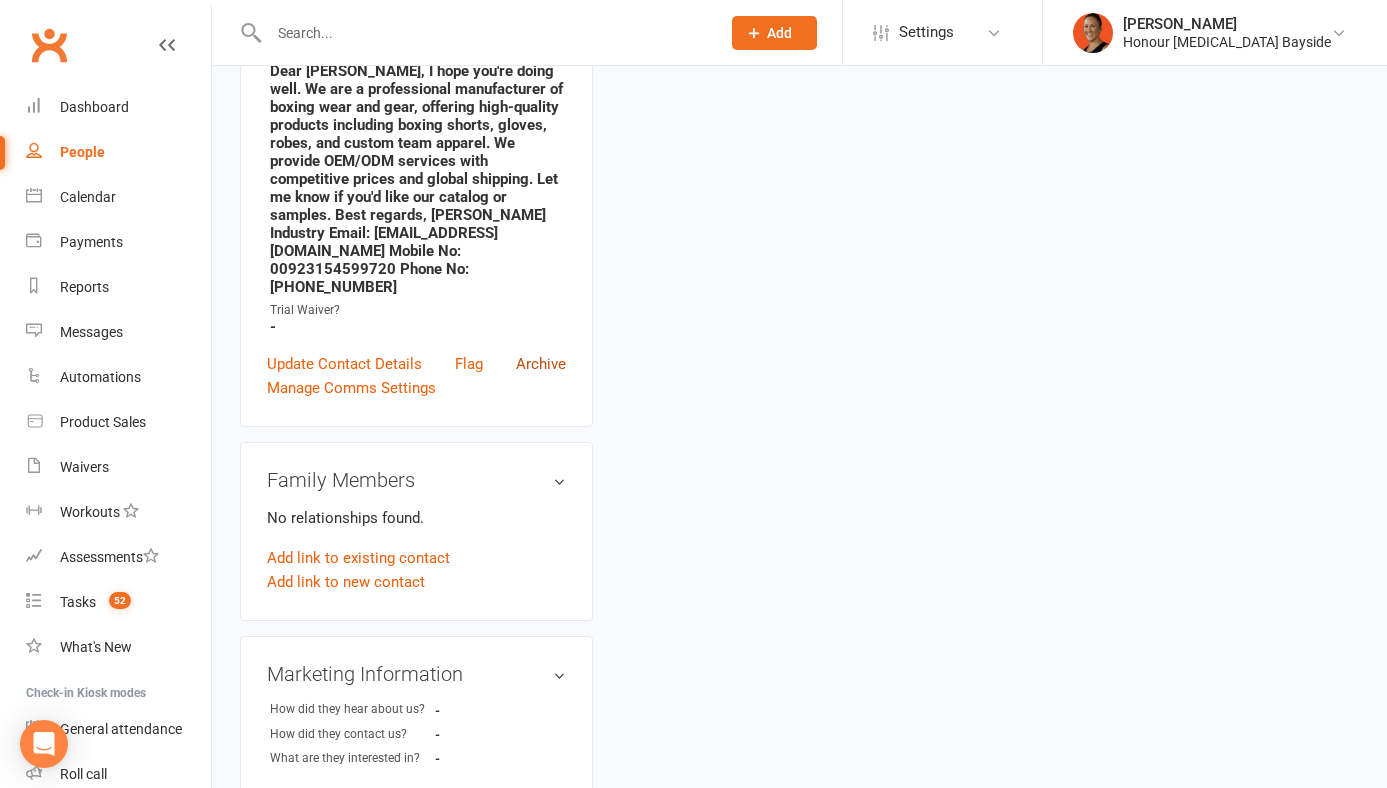 click on "Archive" at bounding box center (541, 364) 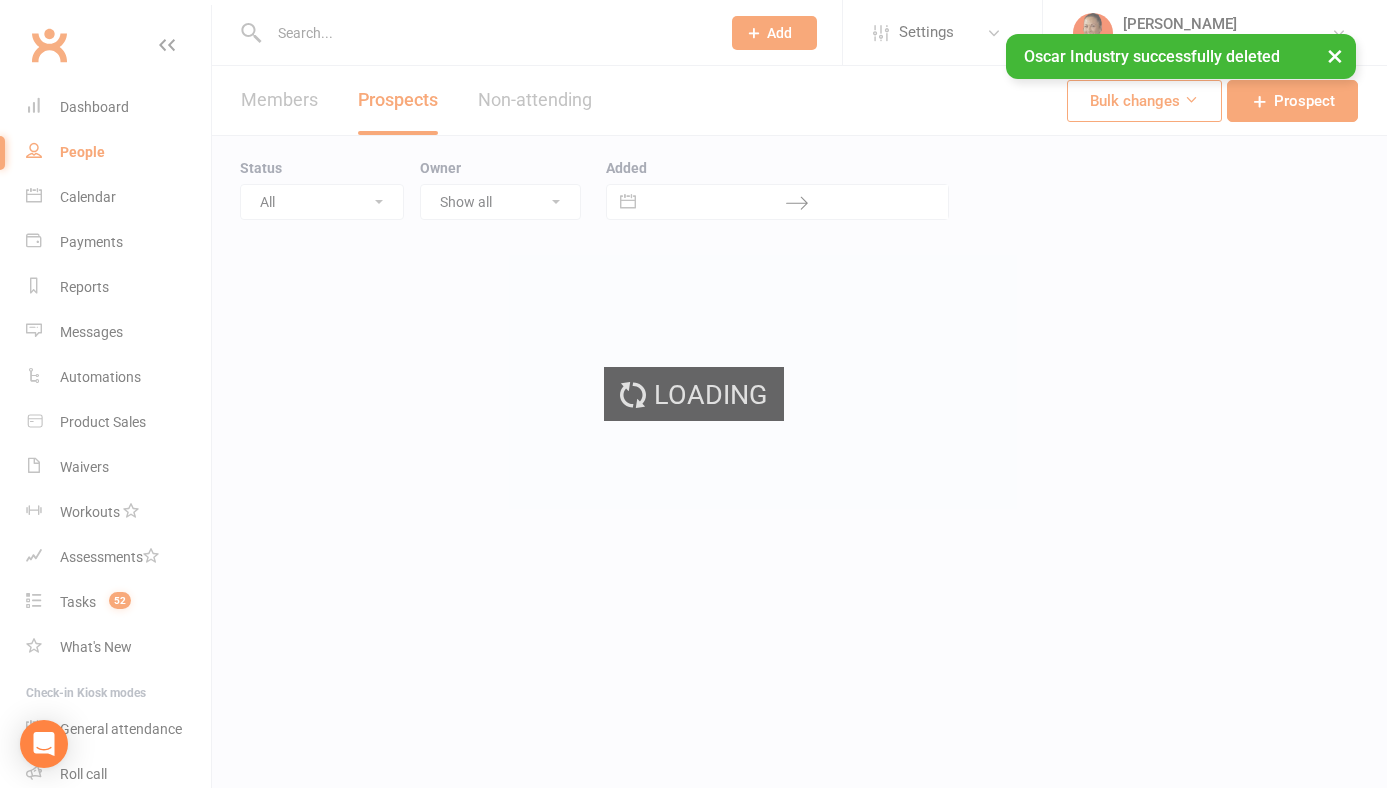 scroll, scrollTop: 0, scrollLeft: 0, axis: both 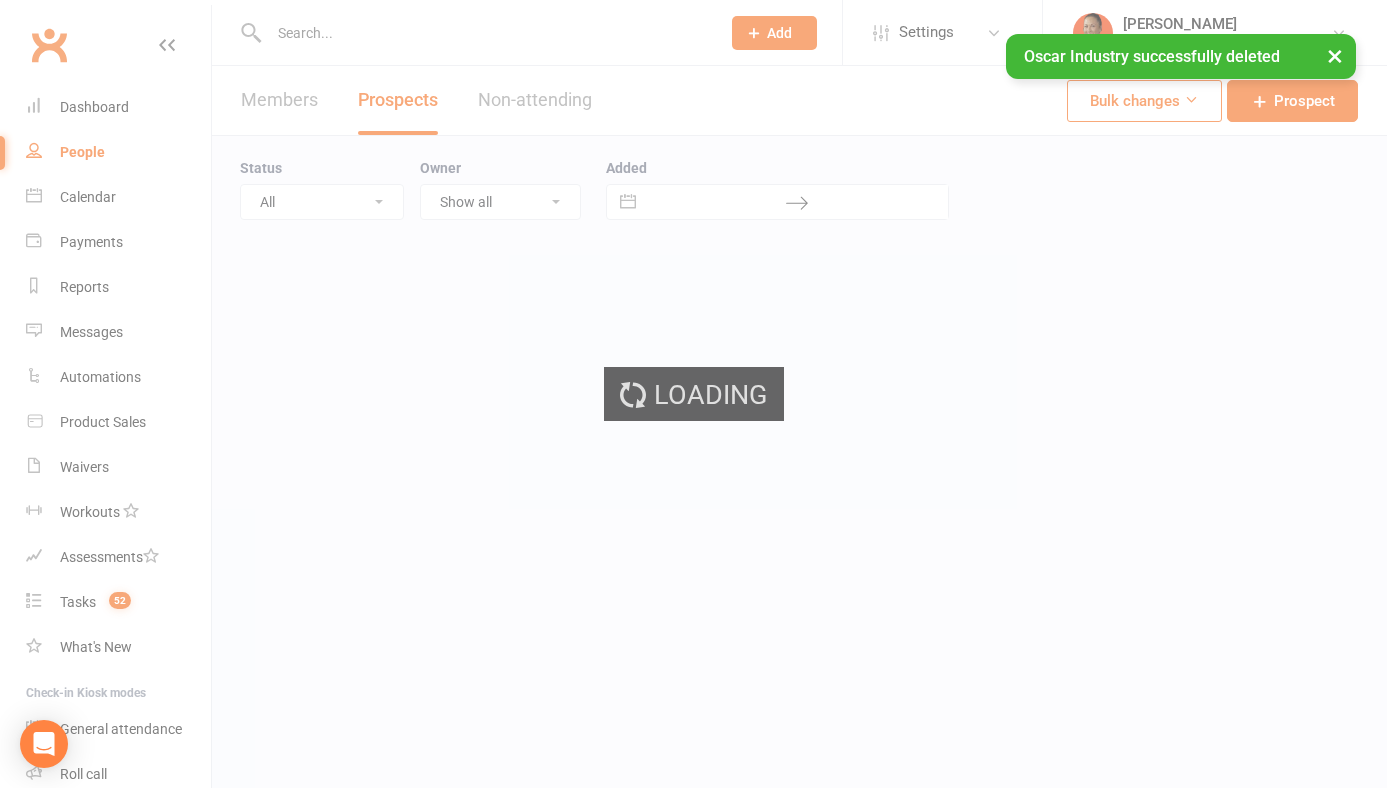 select on "100" 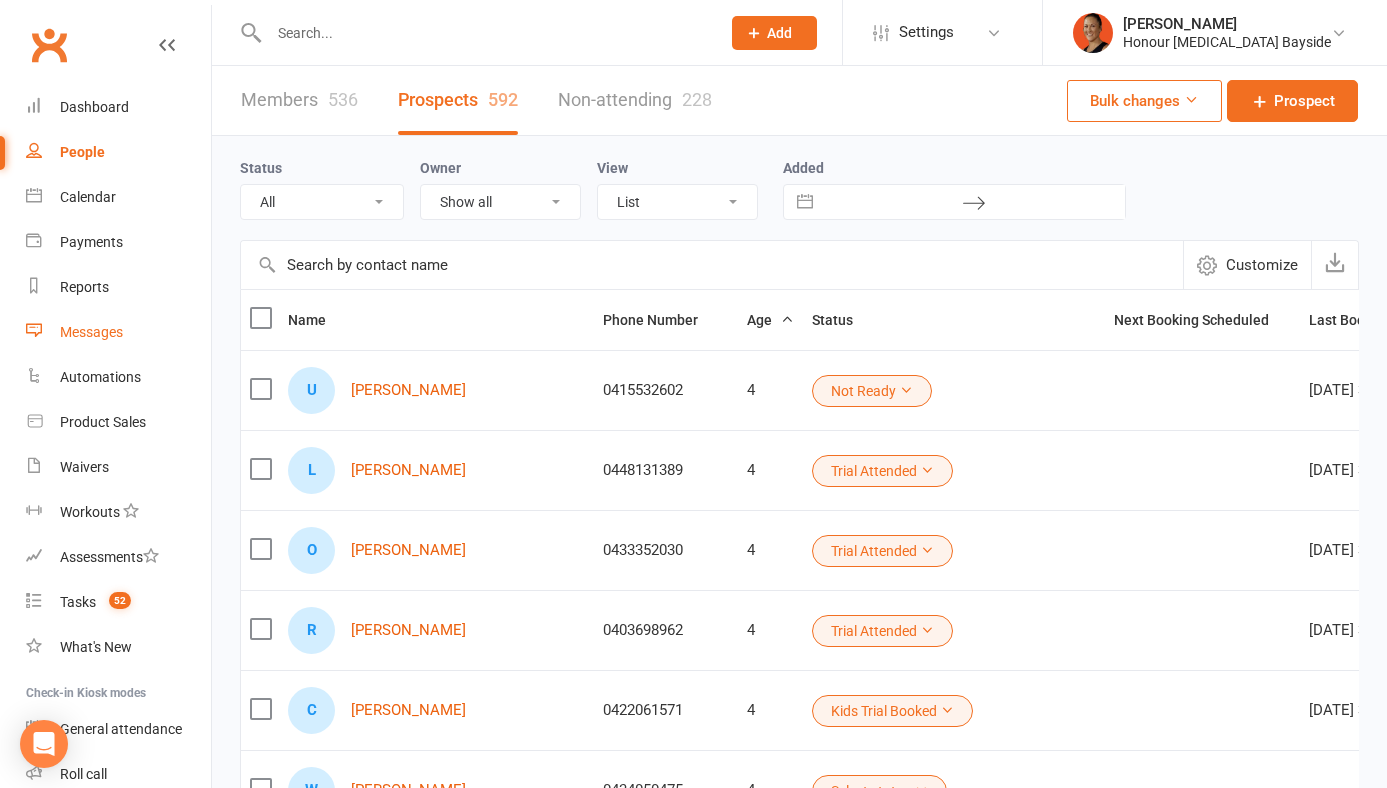 click on "Messages" at bounding box center [91, 332] 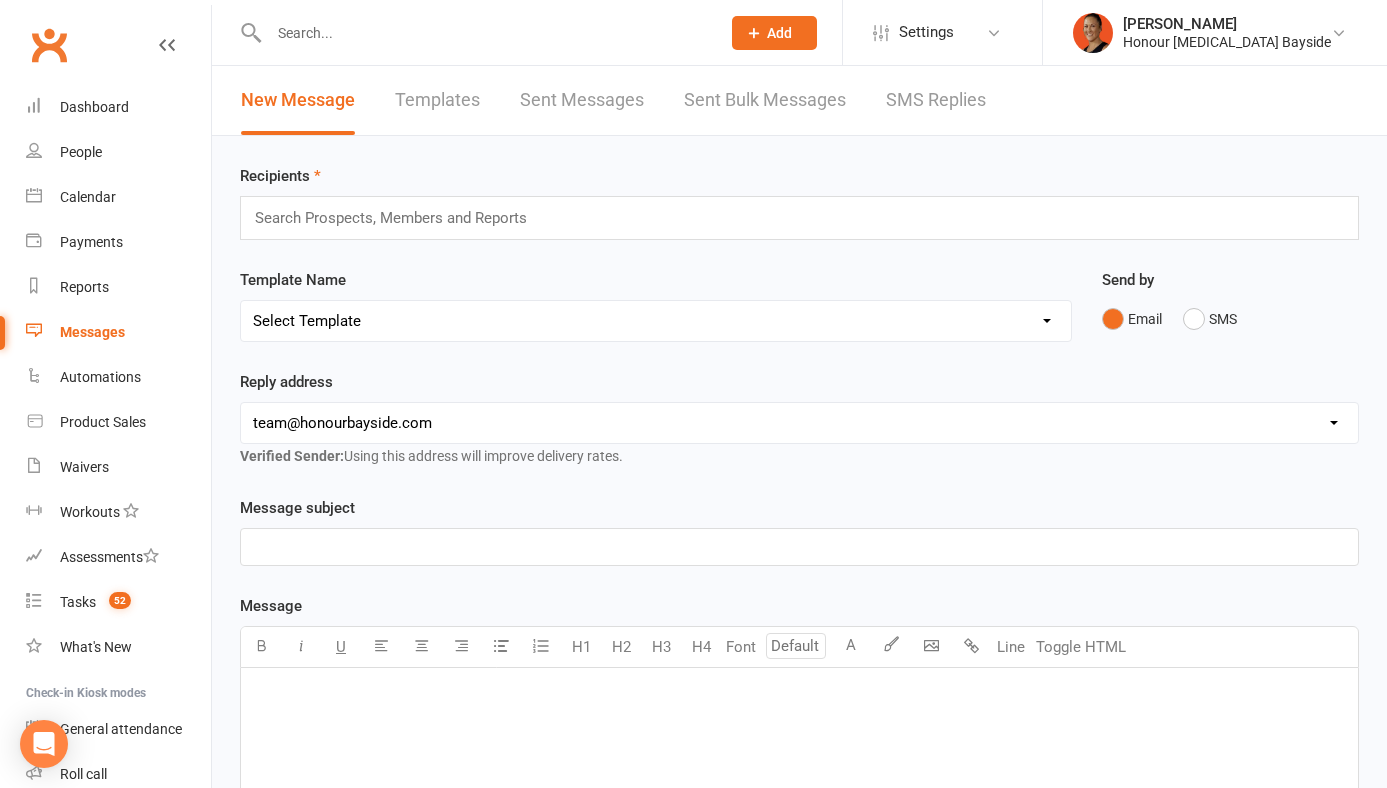 click on "SMS Replies" at bounding box center [936, 100] 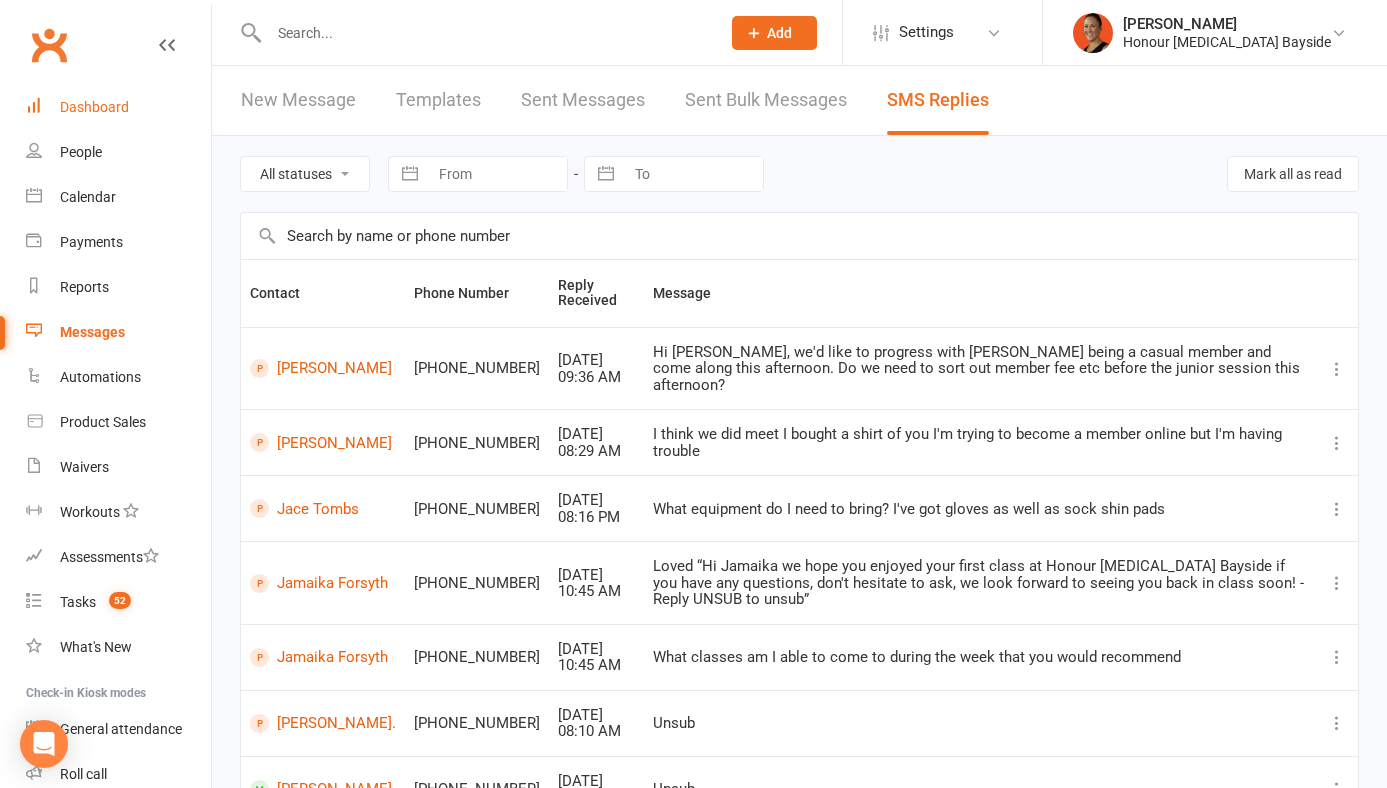 click on "Dashboard" at bounding box center (94, 107) 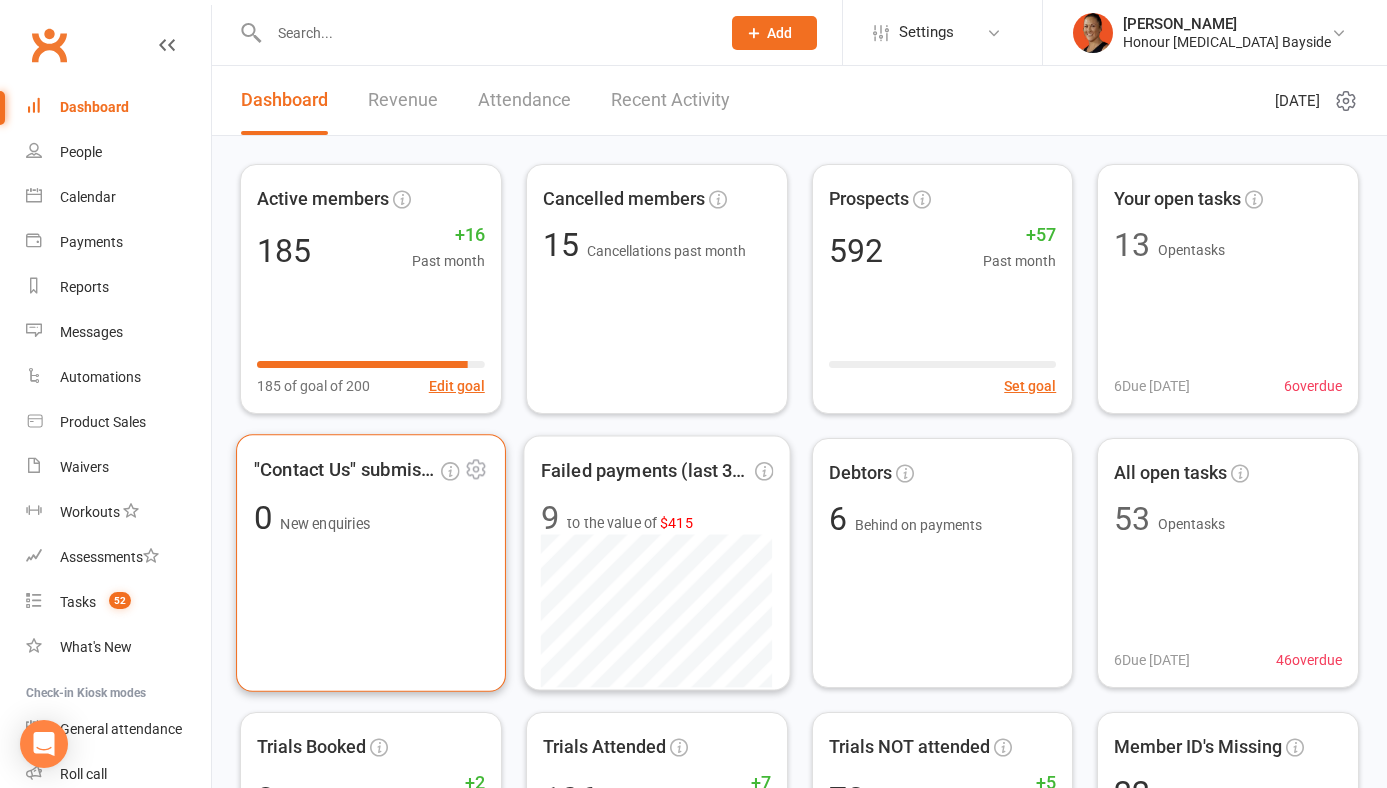 click on ""Contact Us" submissions   0   New enquiries" at bounding box center (371, 563) 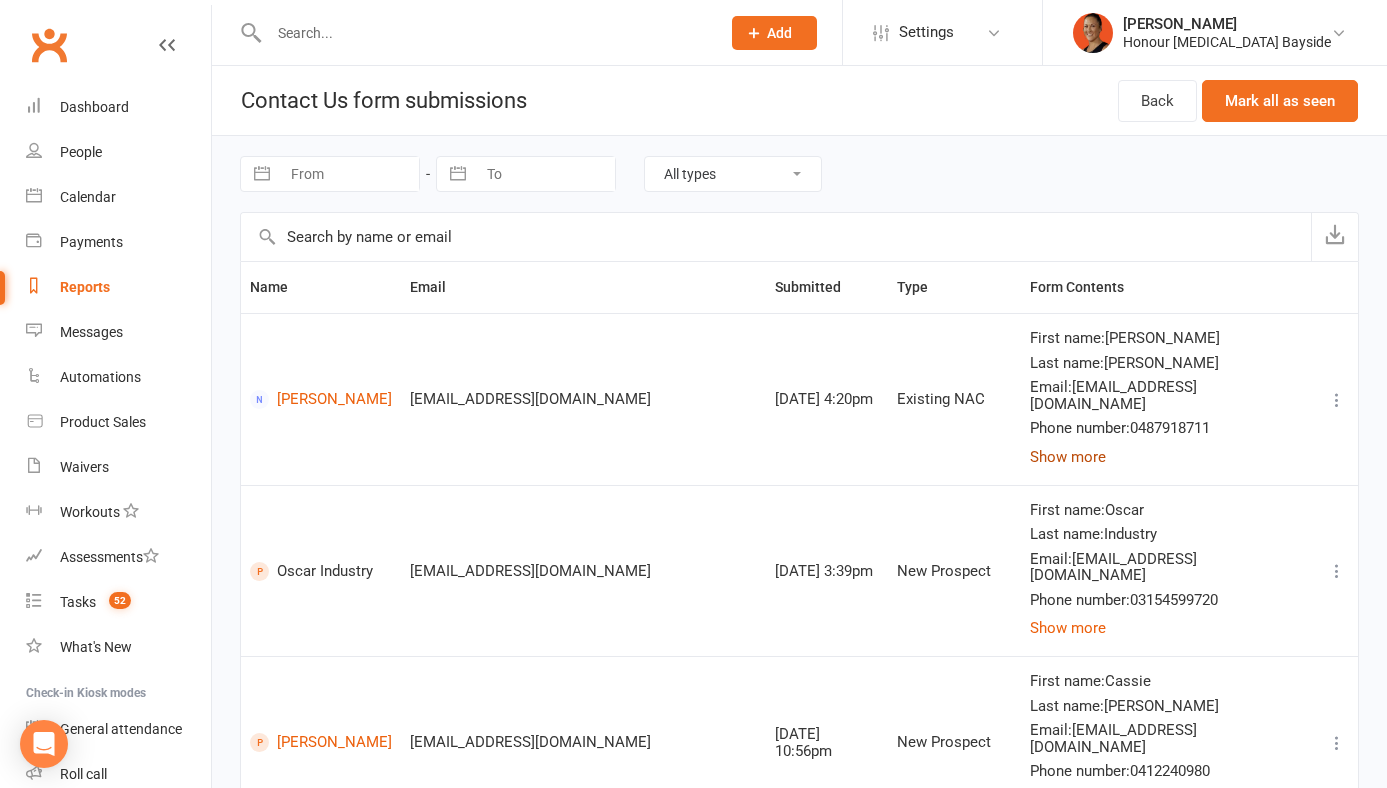 click on "Show more" at bounding box center [1068, 457] 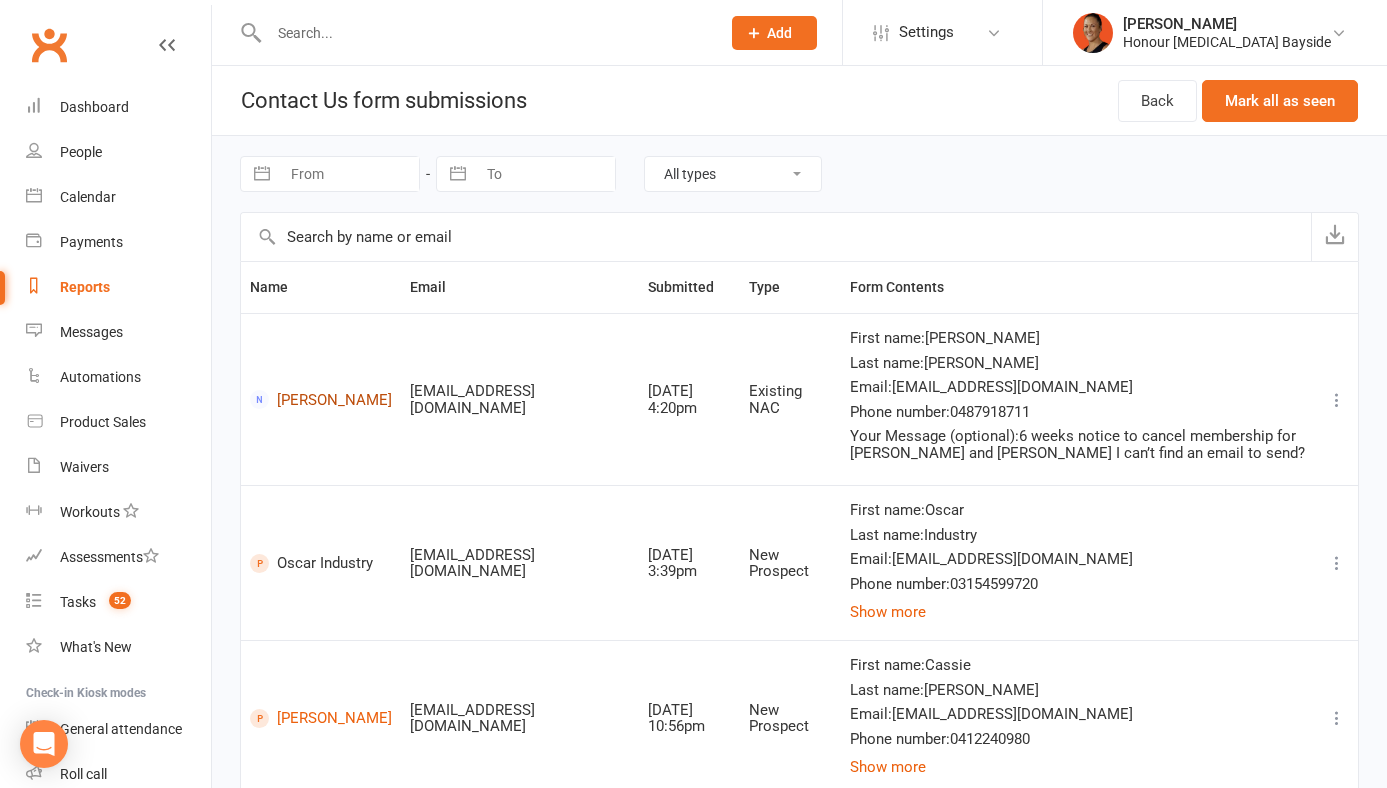 click on "Chris Robertson" at bounding box center [321, 399] 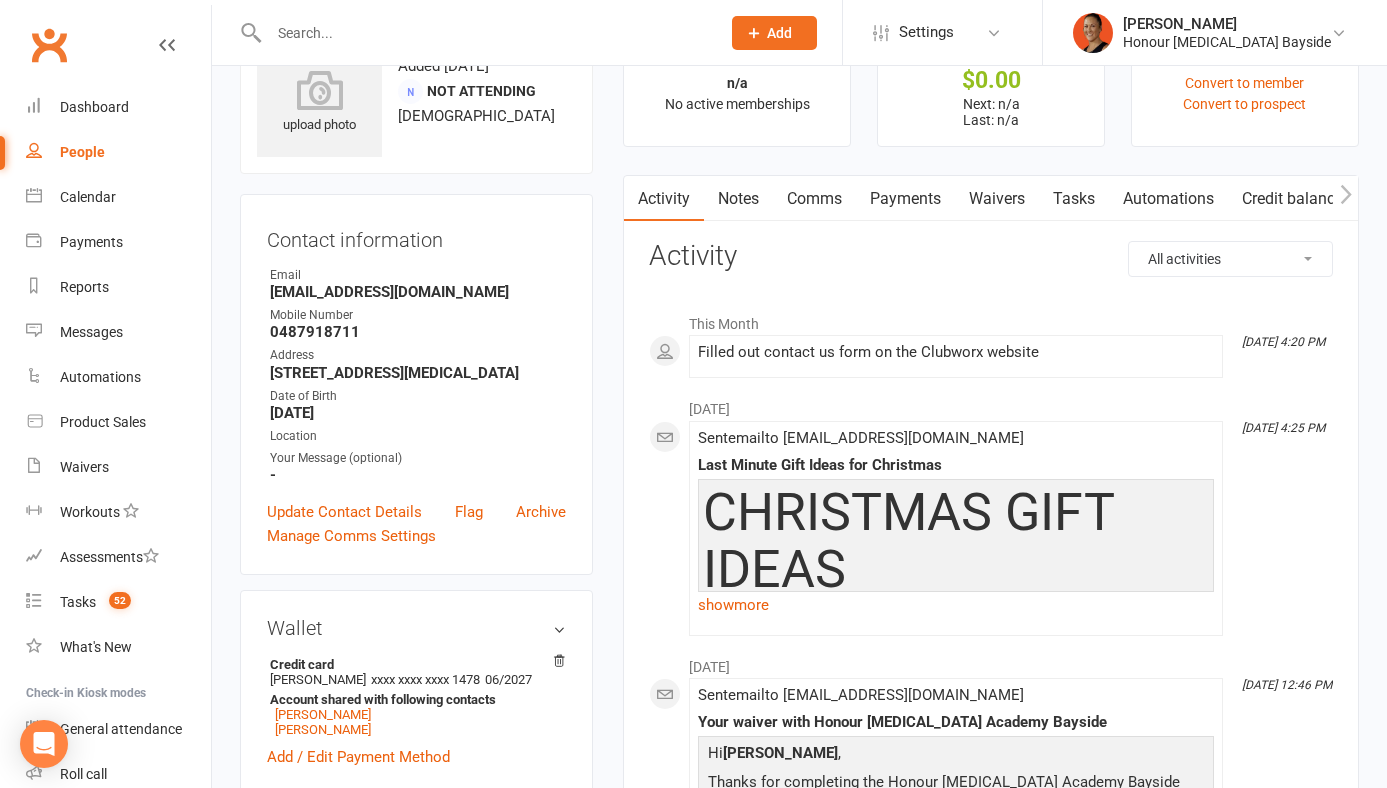 scroll, scrollTop: 62, scrollLeft: 0, axis: vertical 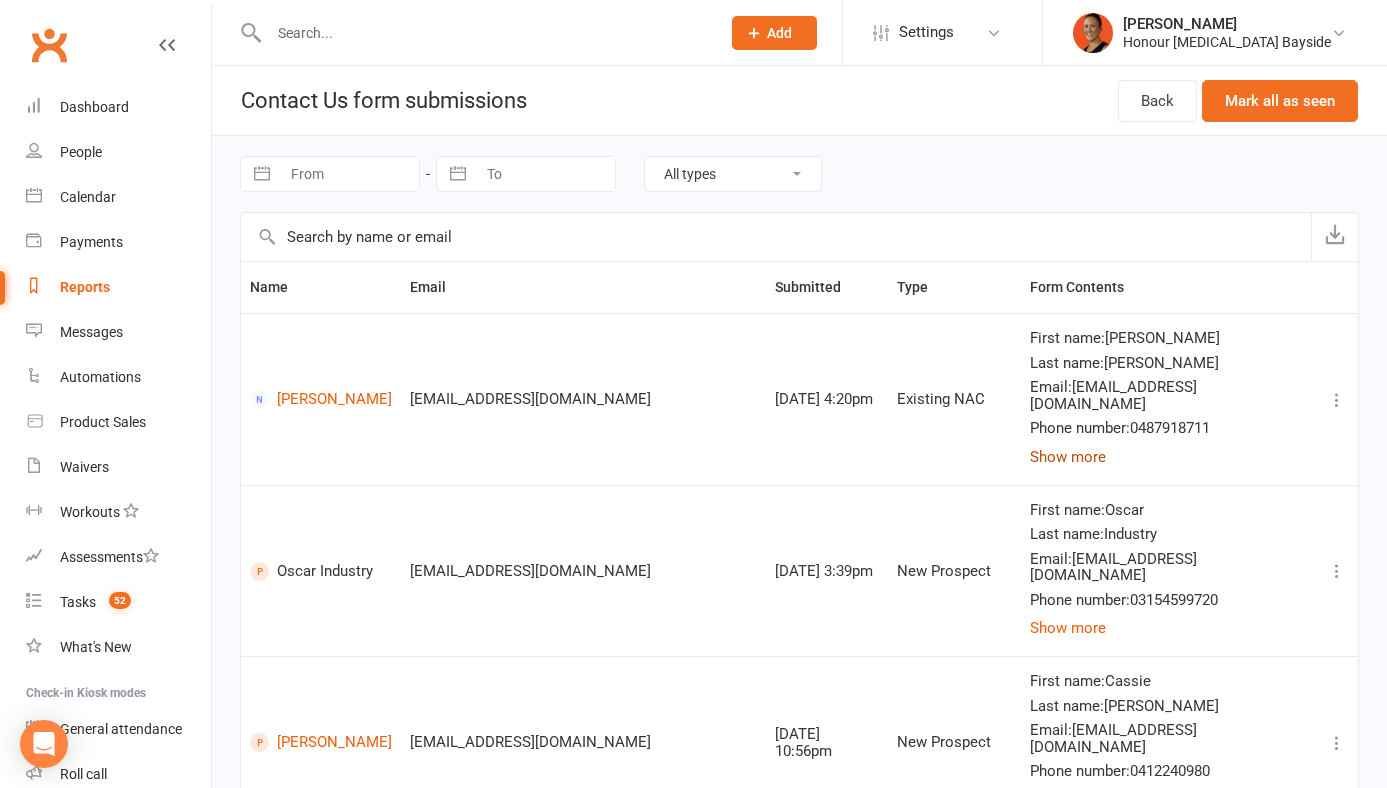 click on "Show more" at bounding box center (1068, 457) 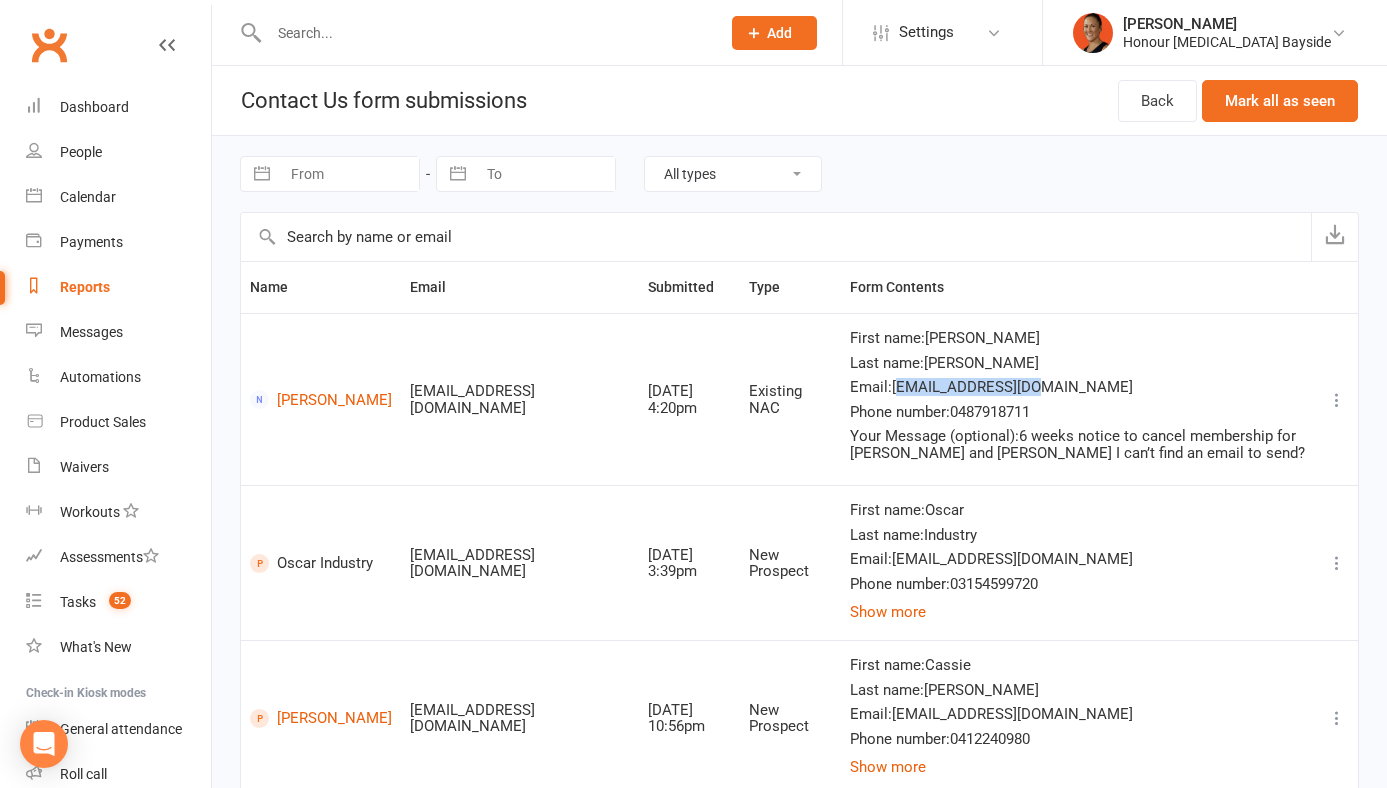 drag, startPoint x: 891, startPoint y: 386, endPoint x: 1062, endPoint y: 387, distance: 171.00293 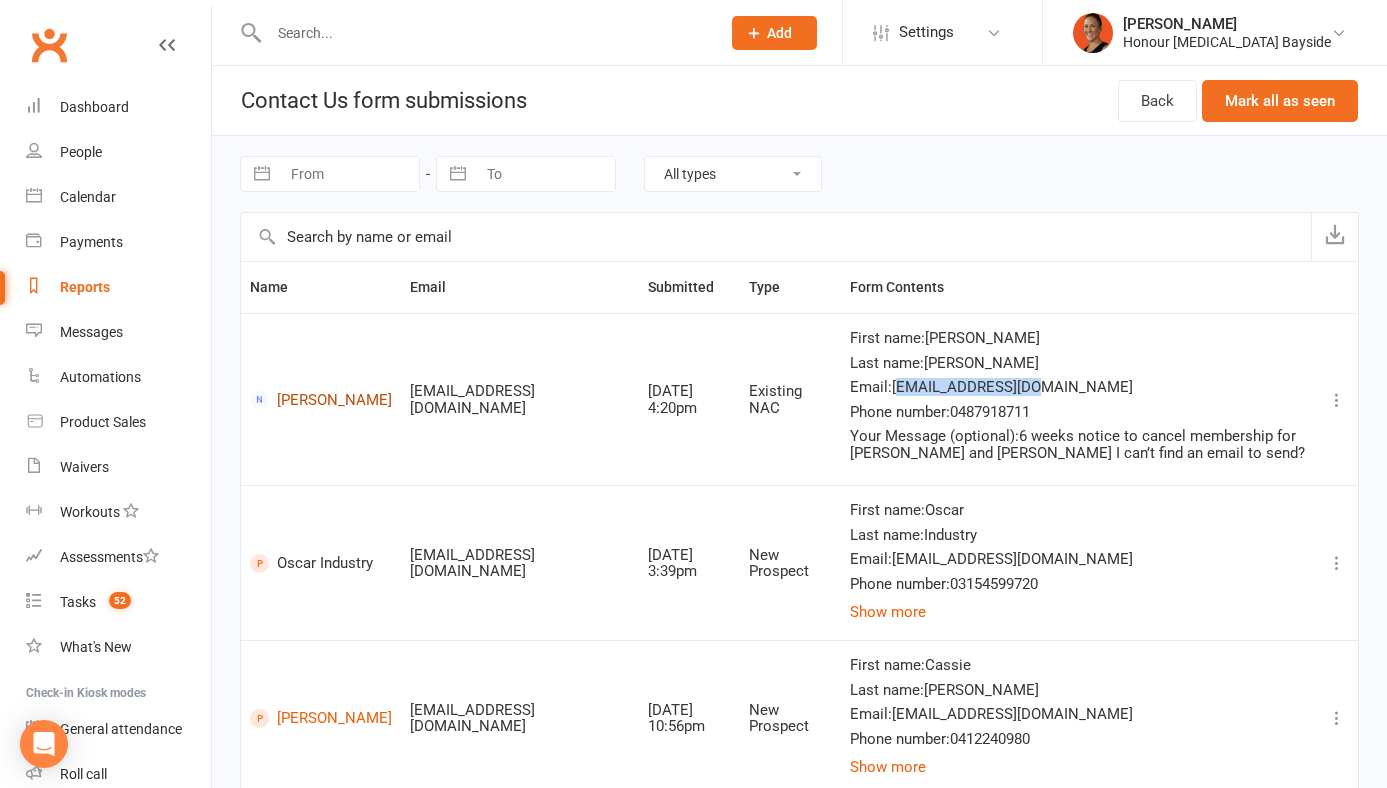click on "Chris Robertson" at bounding box center (321, 399) 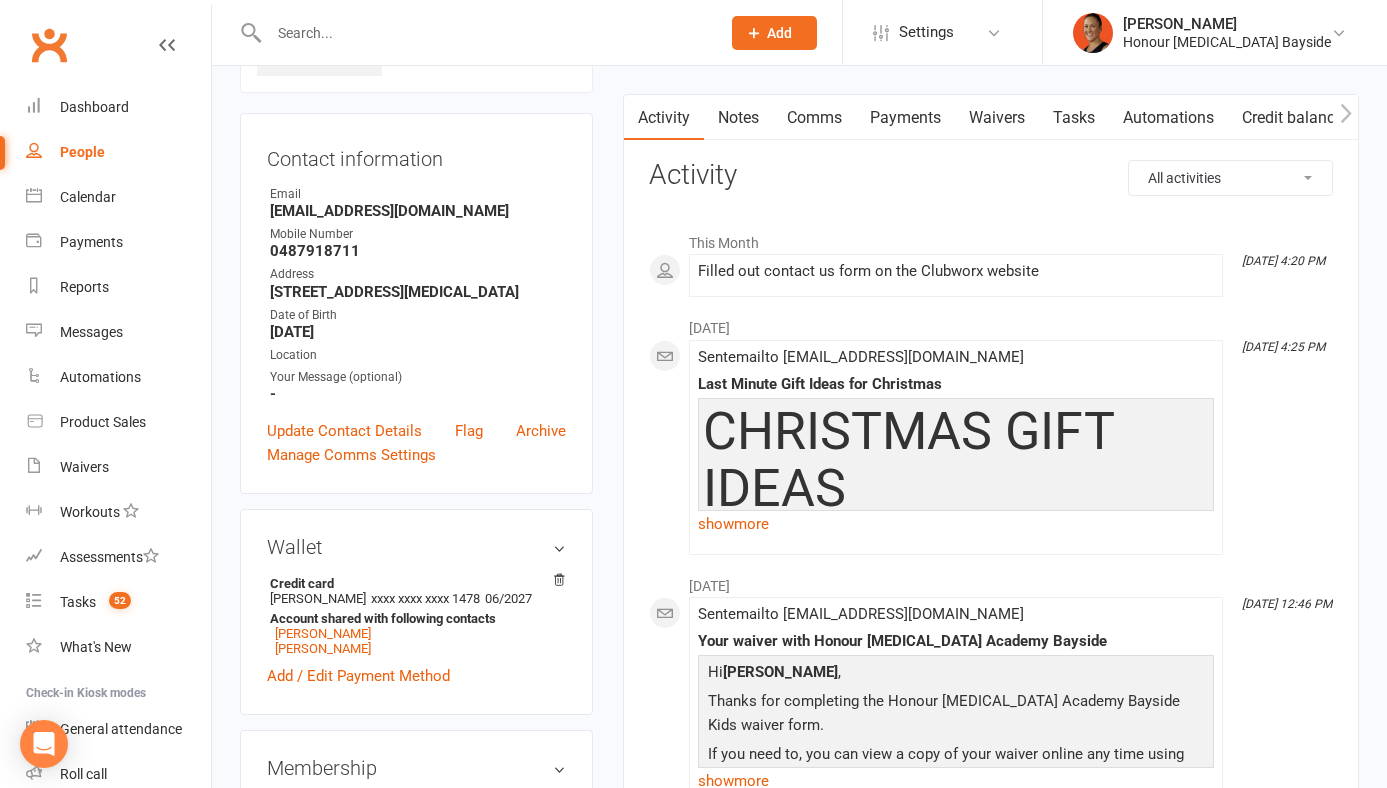 scroll, scrollTop: 159, scrollLeft: 0, axis: vertical 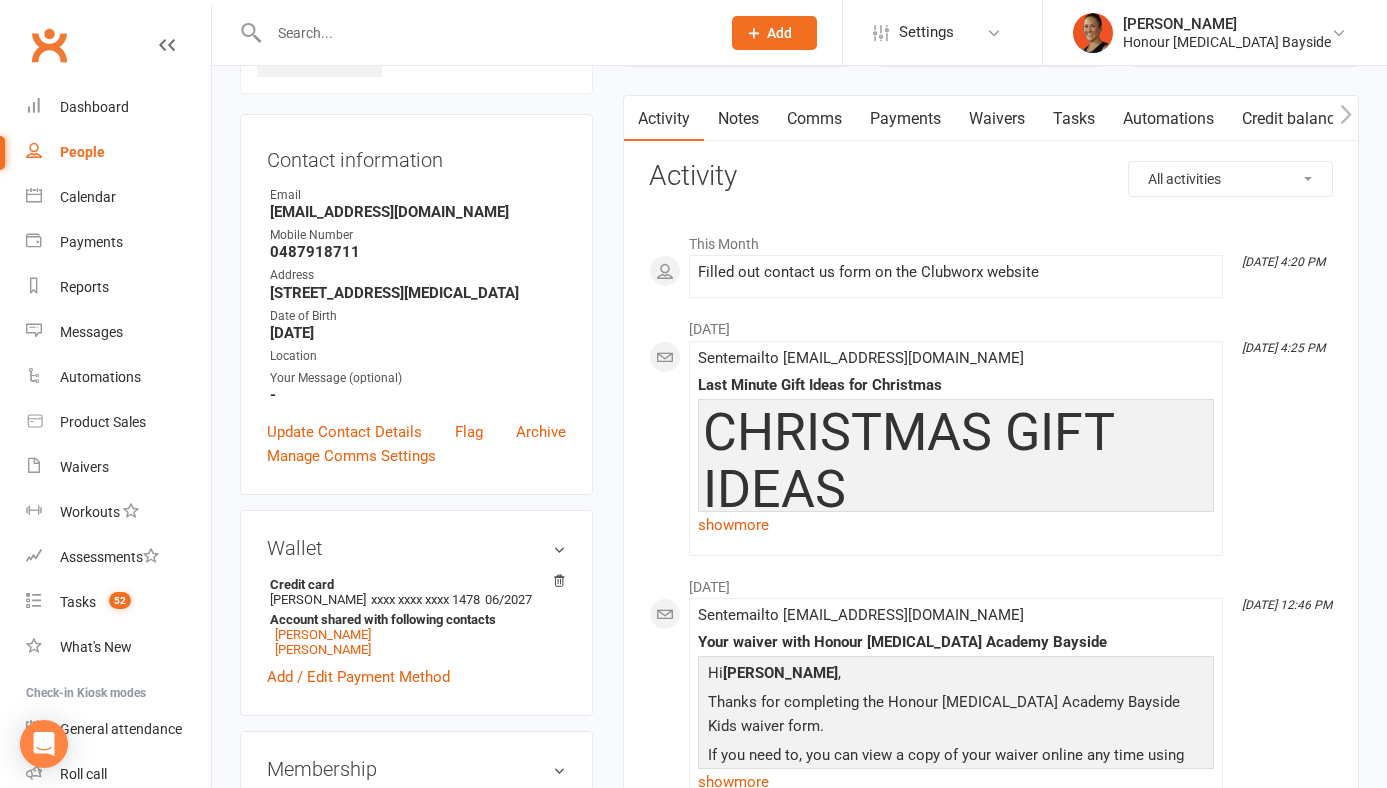 click on "Comms" at bounding box center [814, 119] 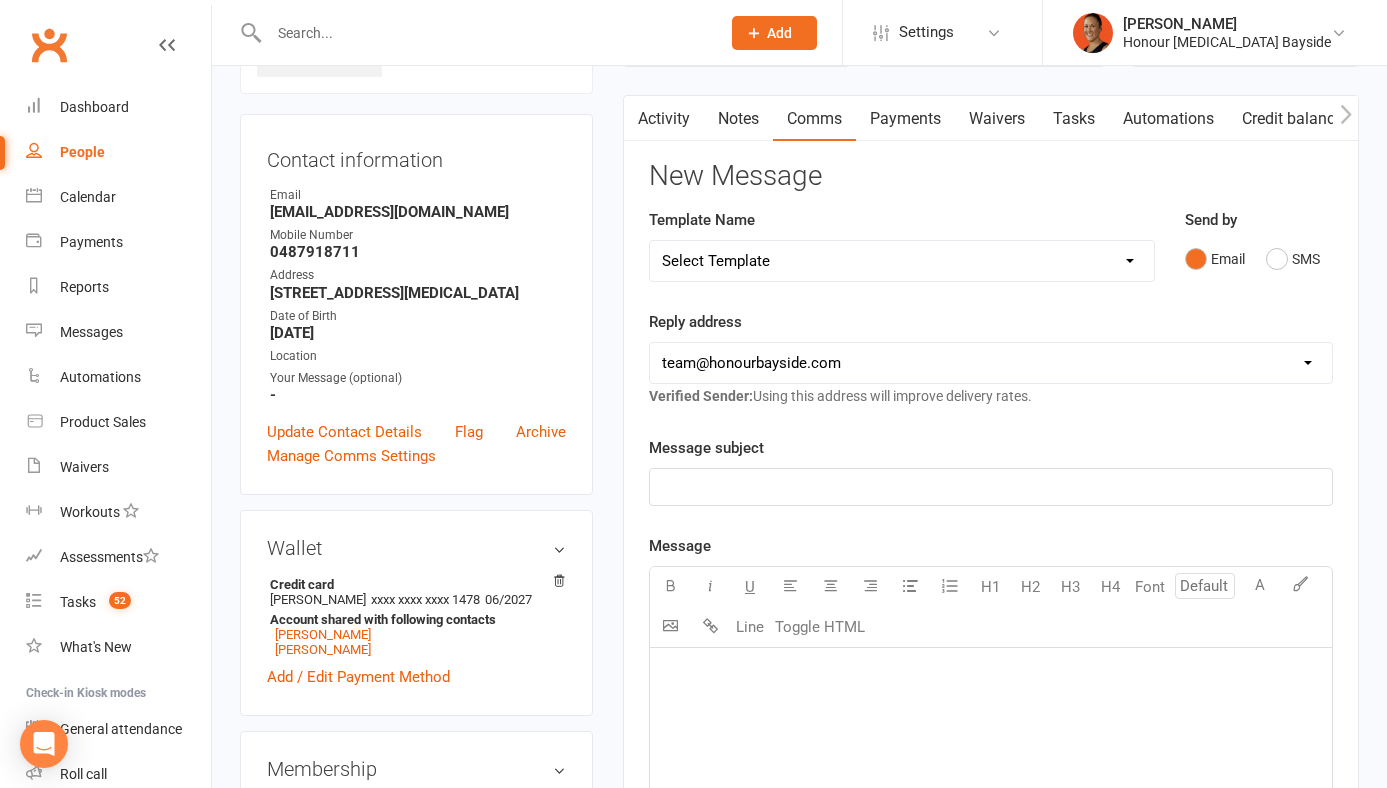 click on "﻿" 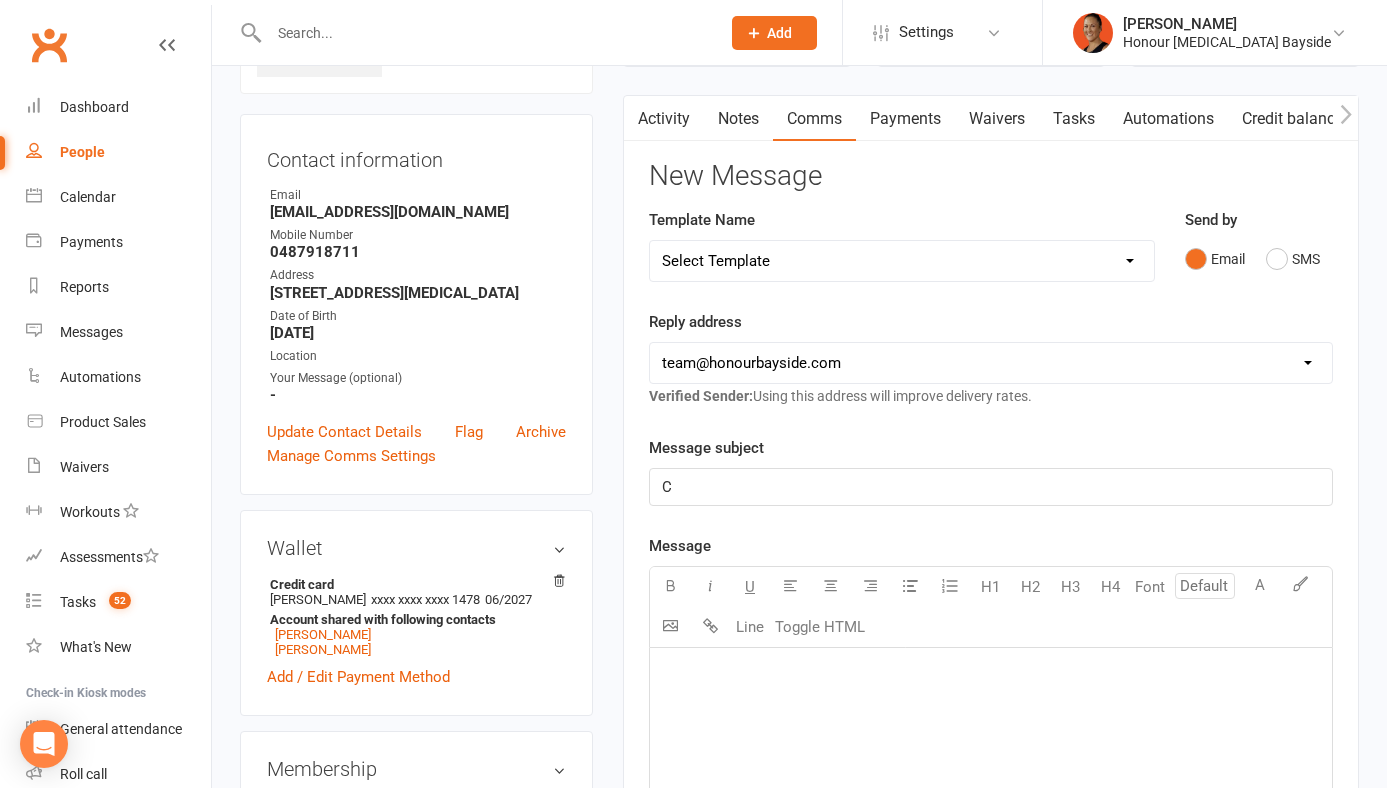 type 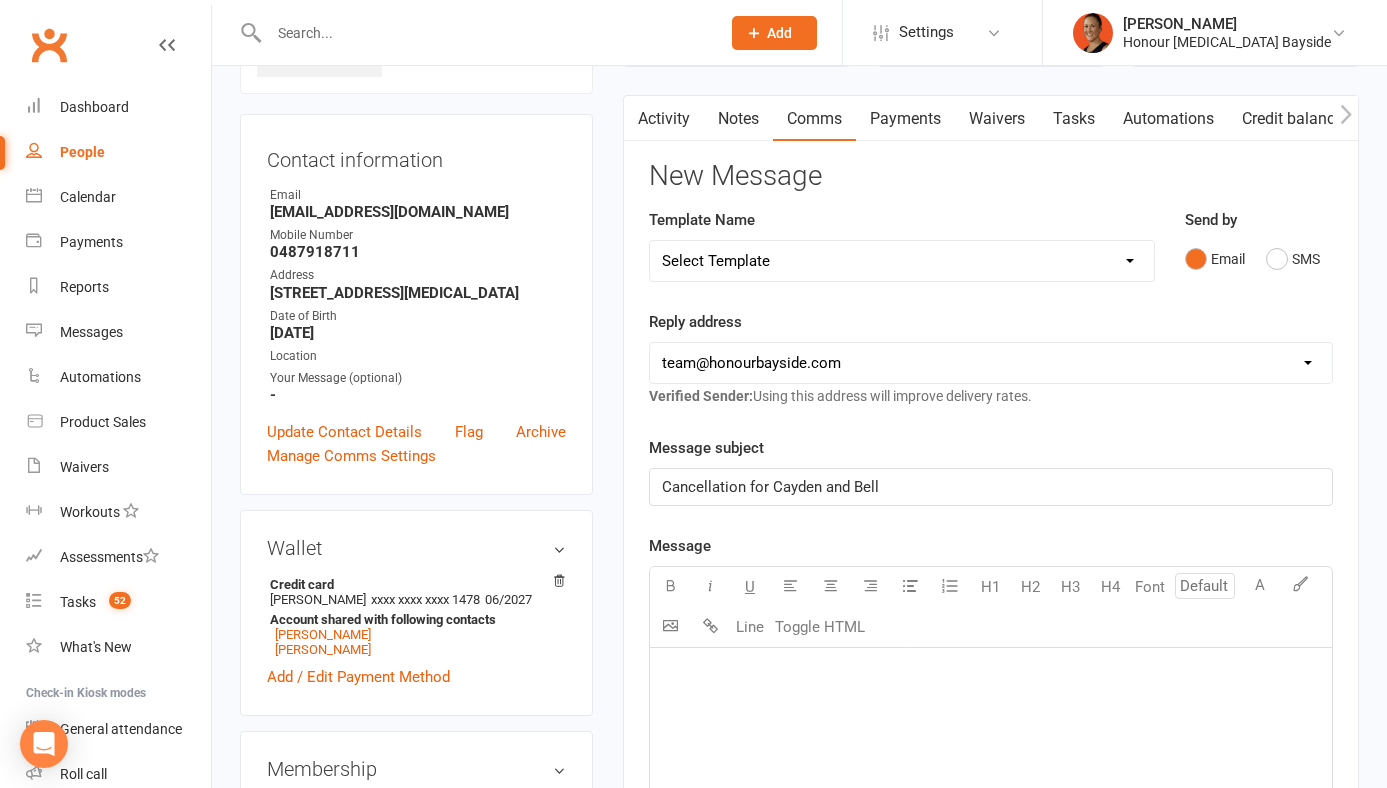 click on "﻿" 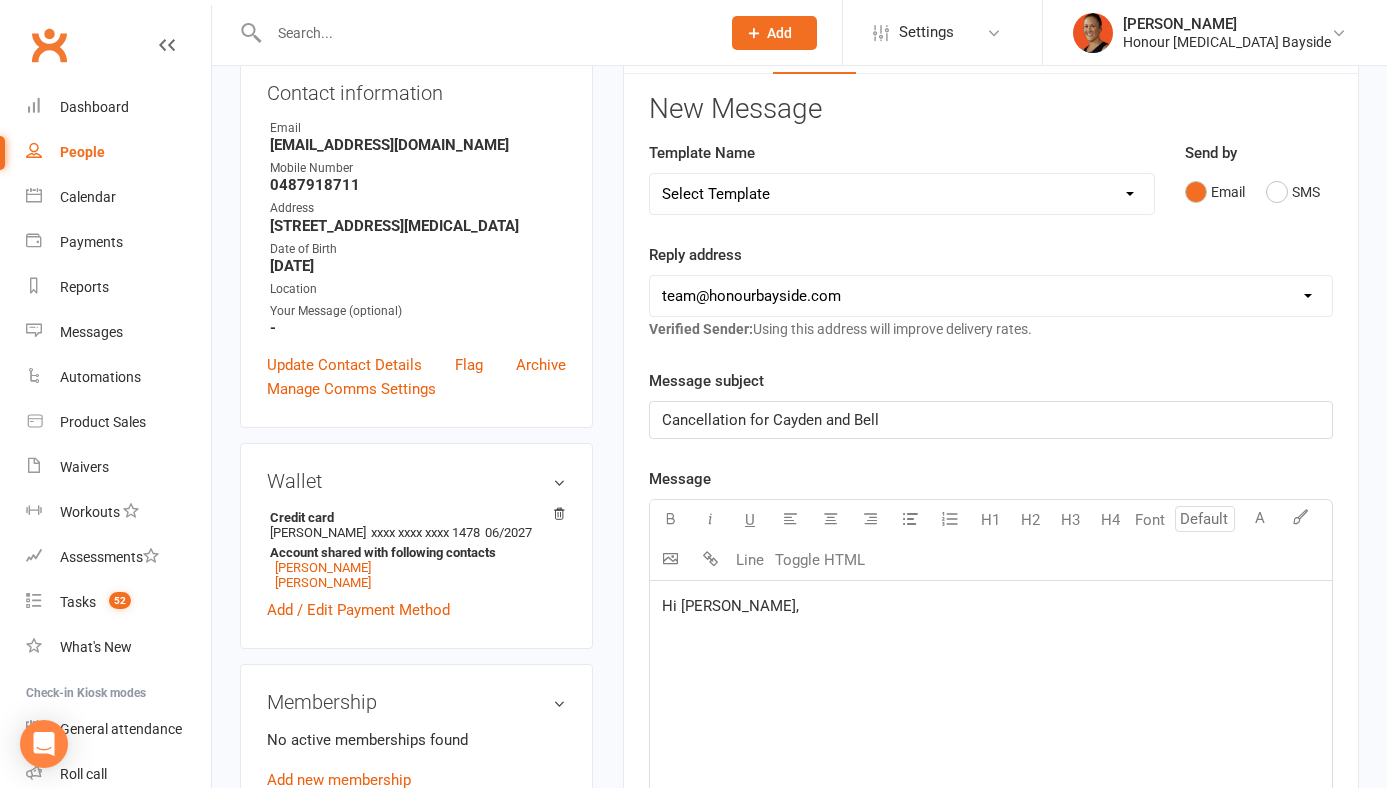 scroll, scrollTop: 228, scrollLeft: 0, axis: vertical 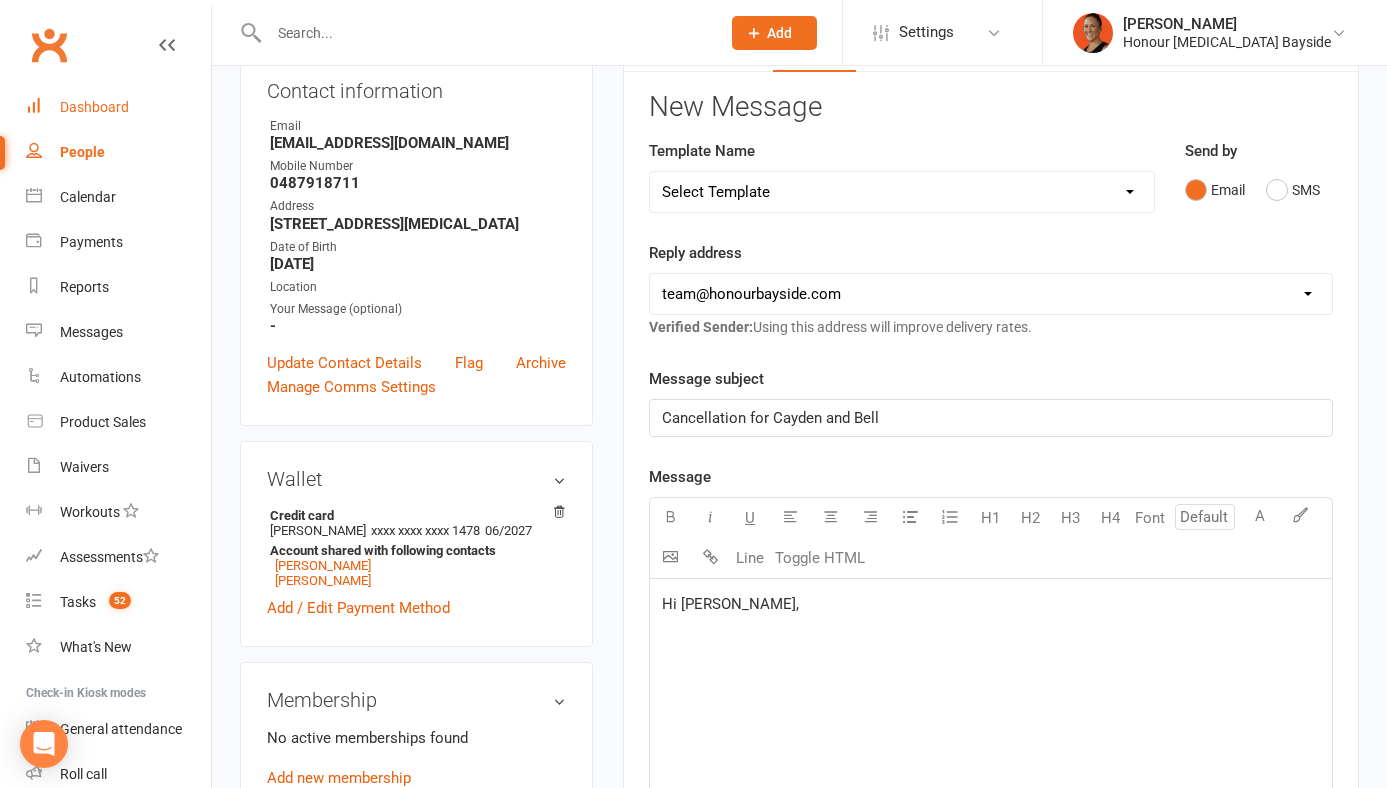 click on "Dashboard" at bounding box center [118, 107] 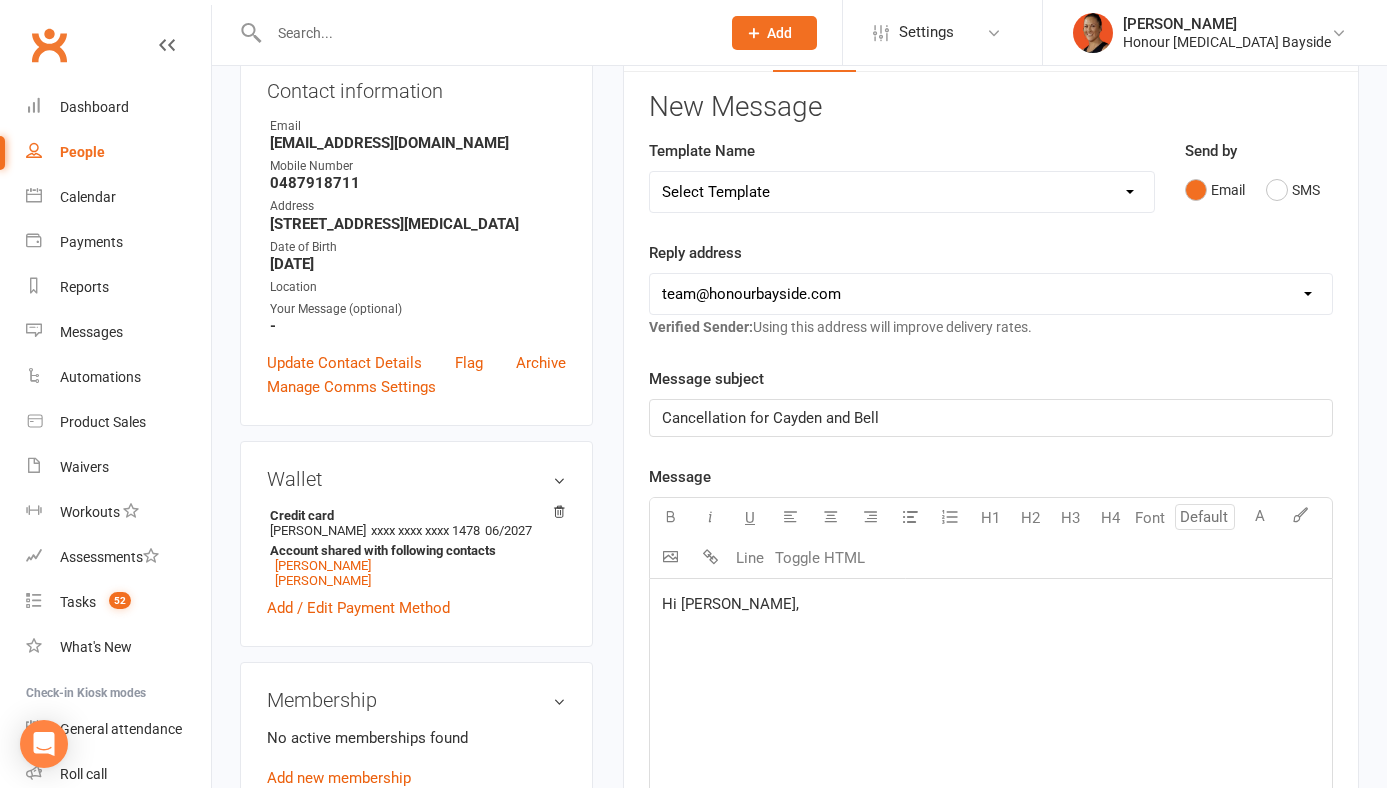 click on "Hi Kylie," 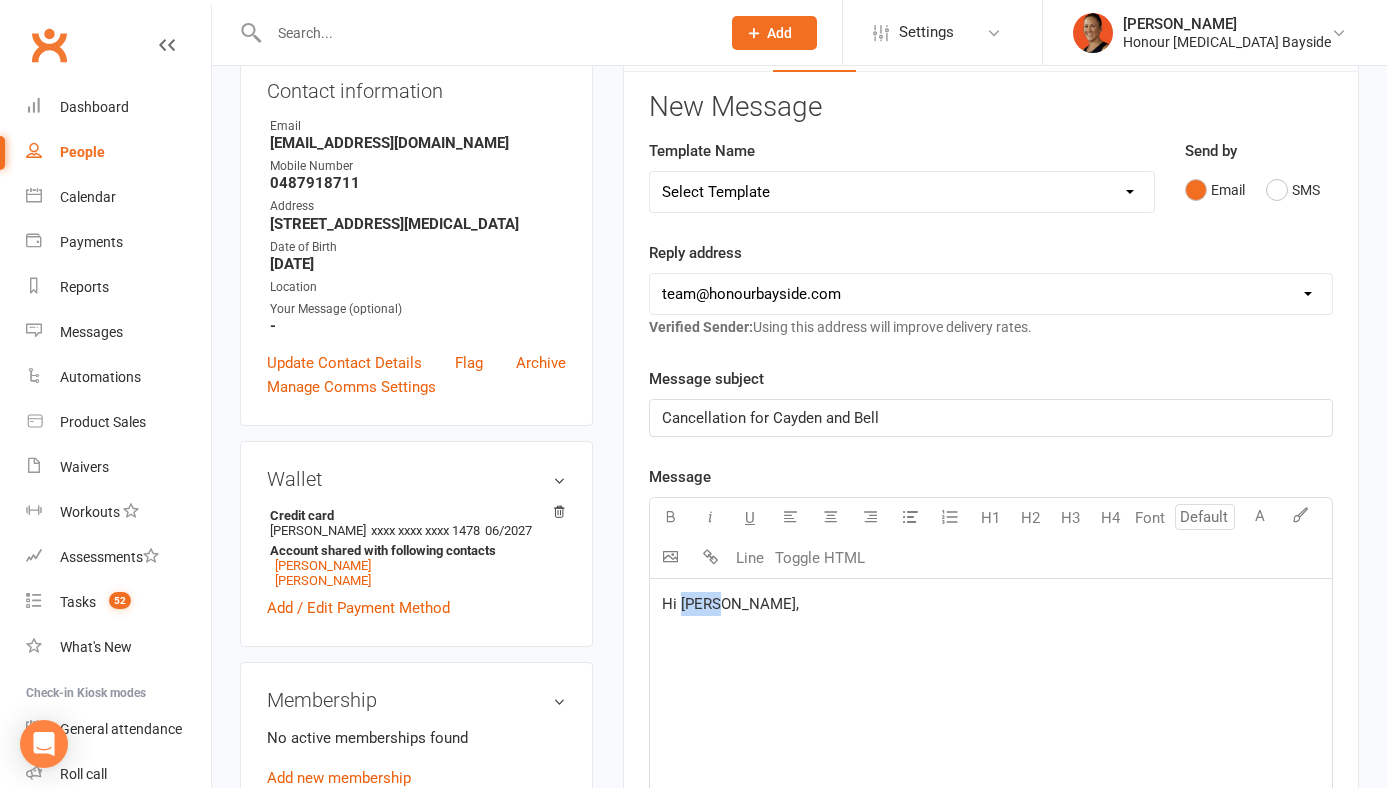 click on "Hi Kylie," 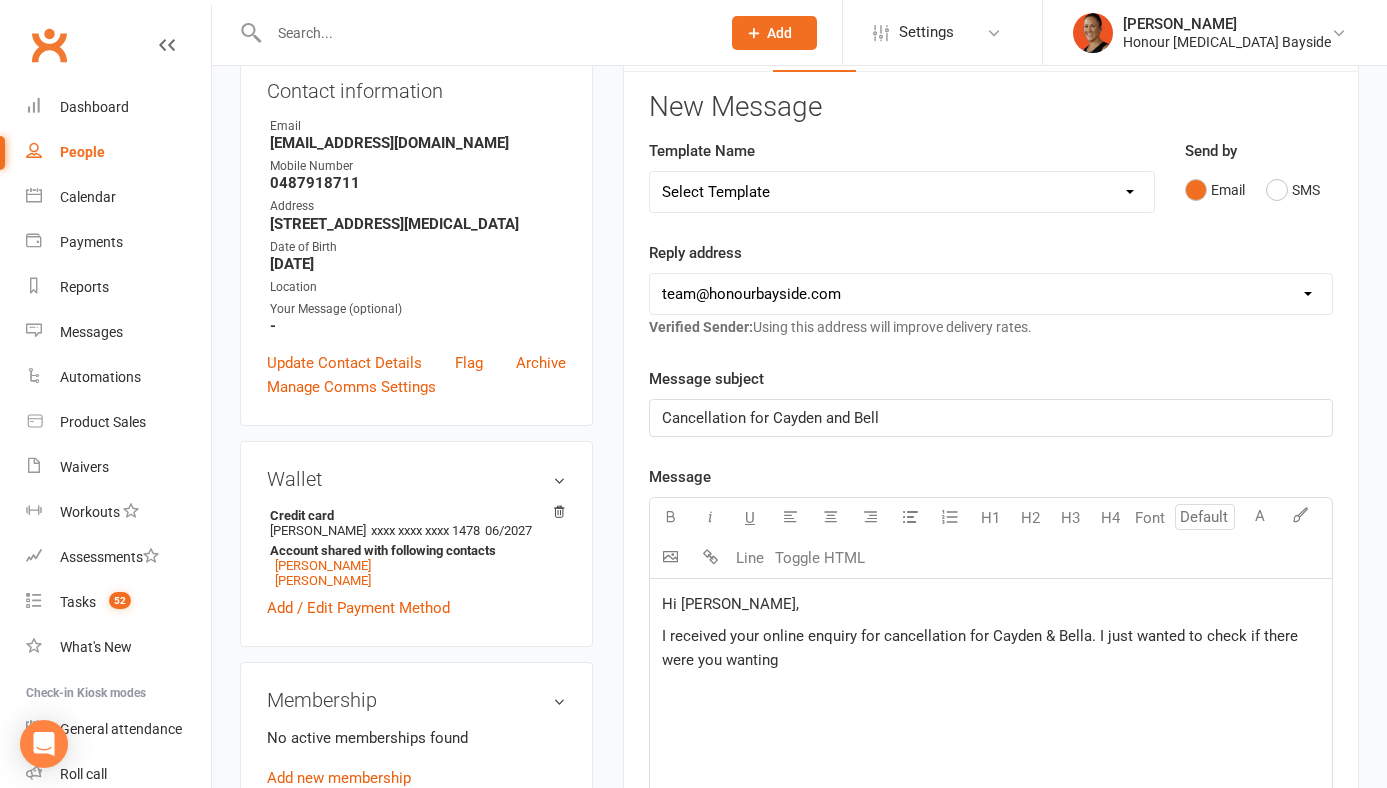 click on "I received your online enquiry for cancellation for Cayden & Bella. I just wanted to check if there were you wanting" 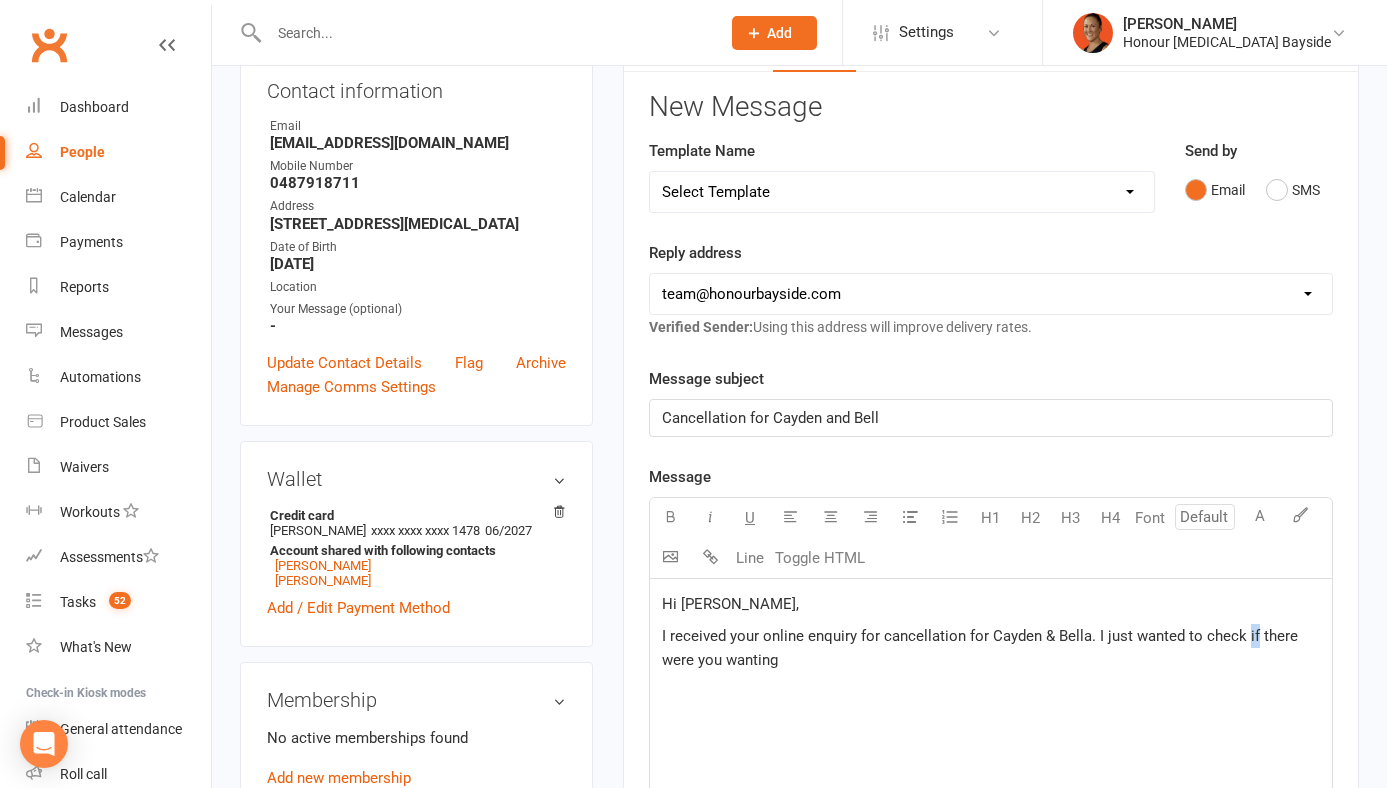 click on "I received your online enquiry for cancellation for Cayden & Bella. I just wanted to check if there were you wanting" 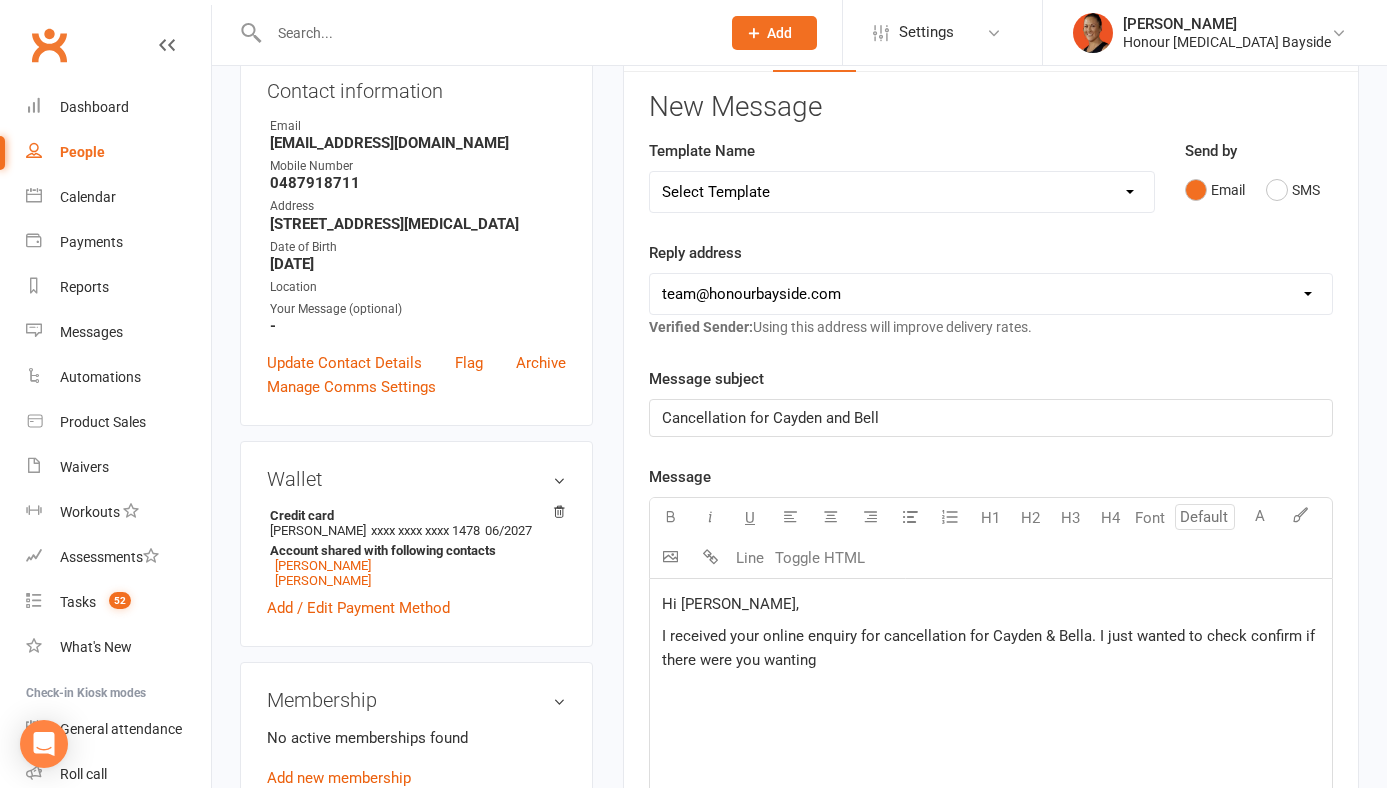 click on "I received your online enquiry for cancellation for Cayden & Bella. I just wanted to check confirm if there were you wanting" 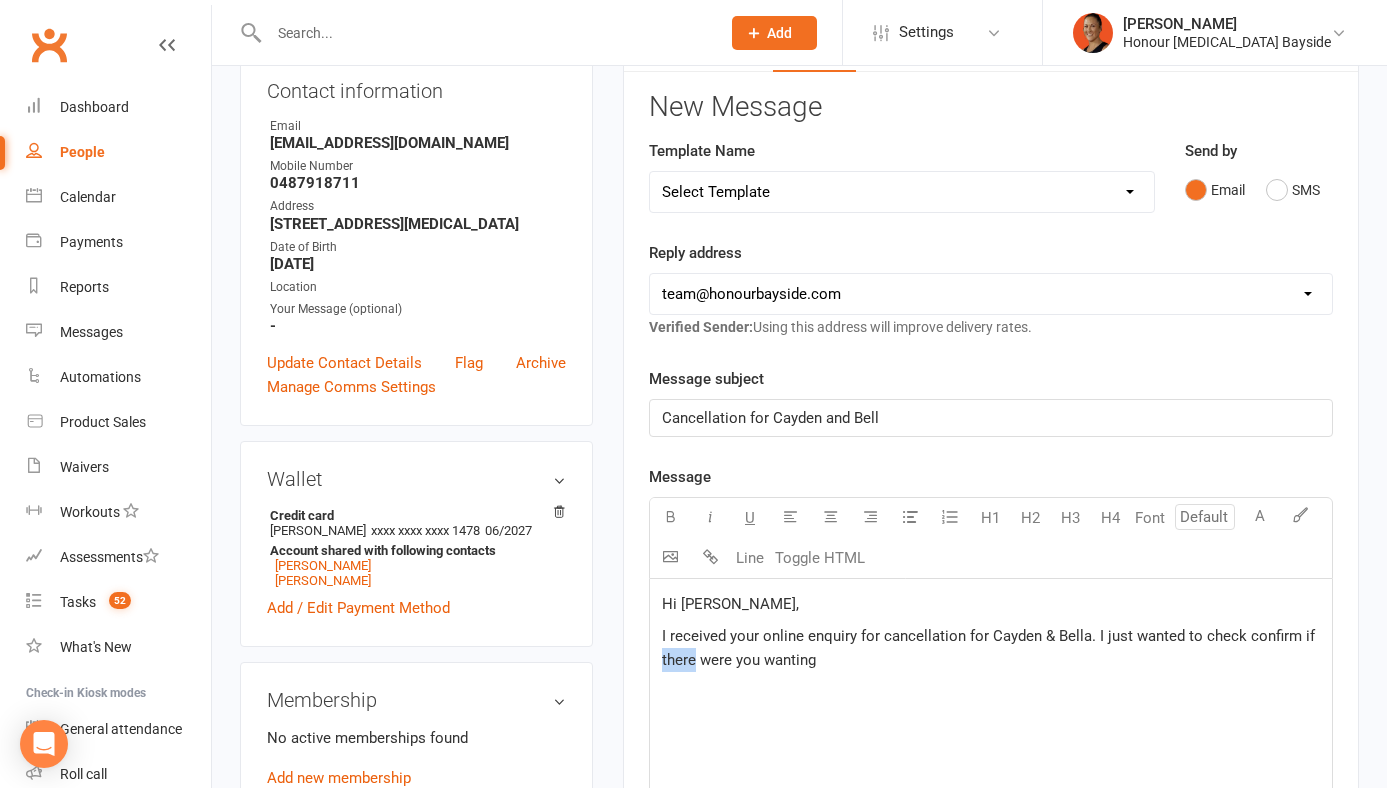 click on "I received your online enquiry for cancellation for Cayden & Bella. I just wanted to check confirm if there were you wanting" 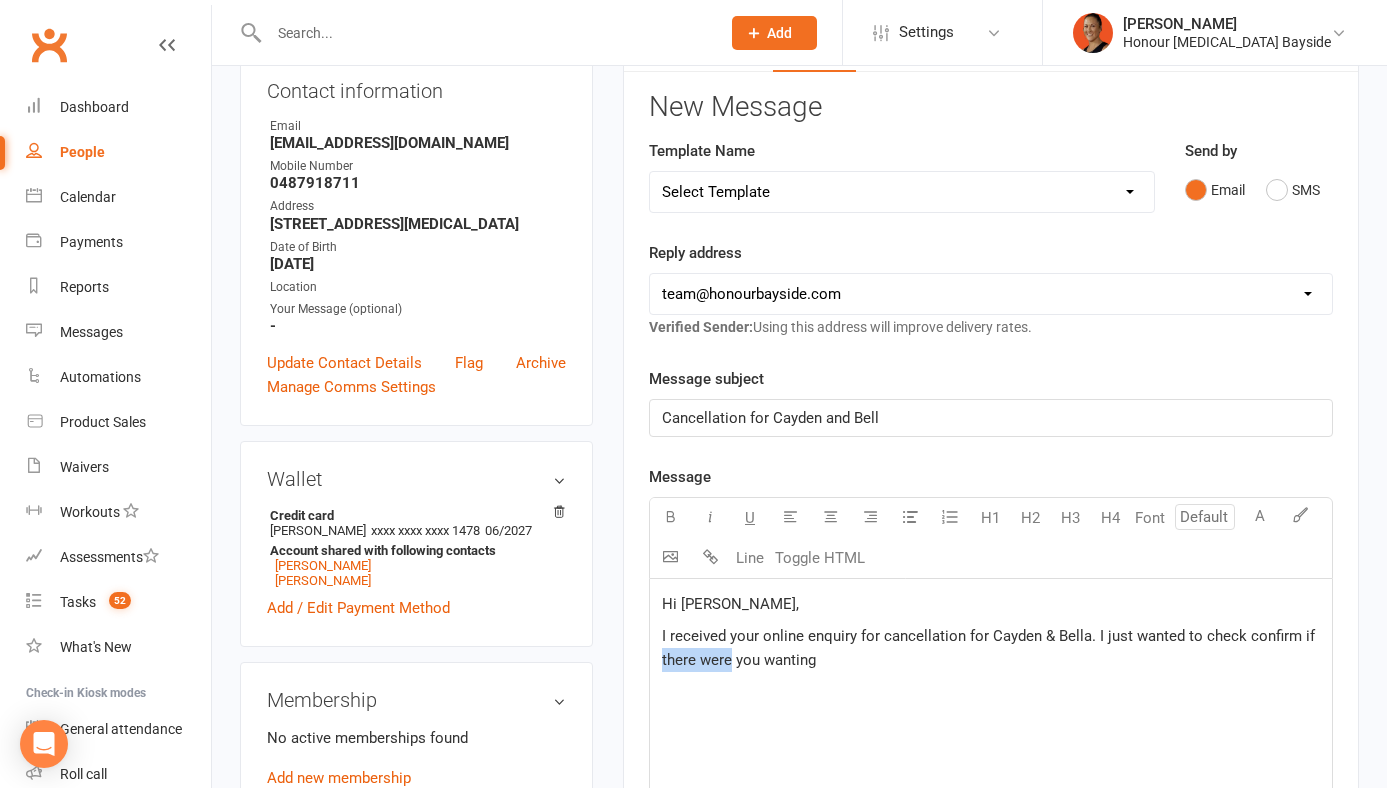 drag, startPoint x: 730, startPoint y: 657, endPoint x: 648, endPoint y: 658, distance: 82.006096 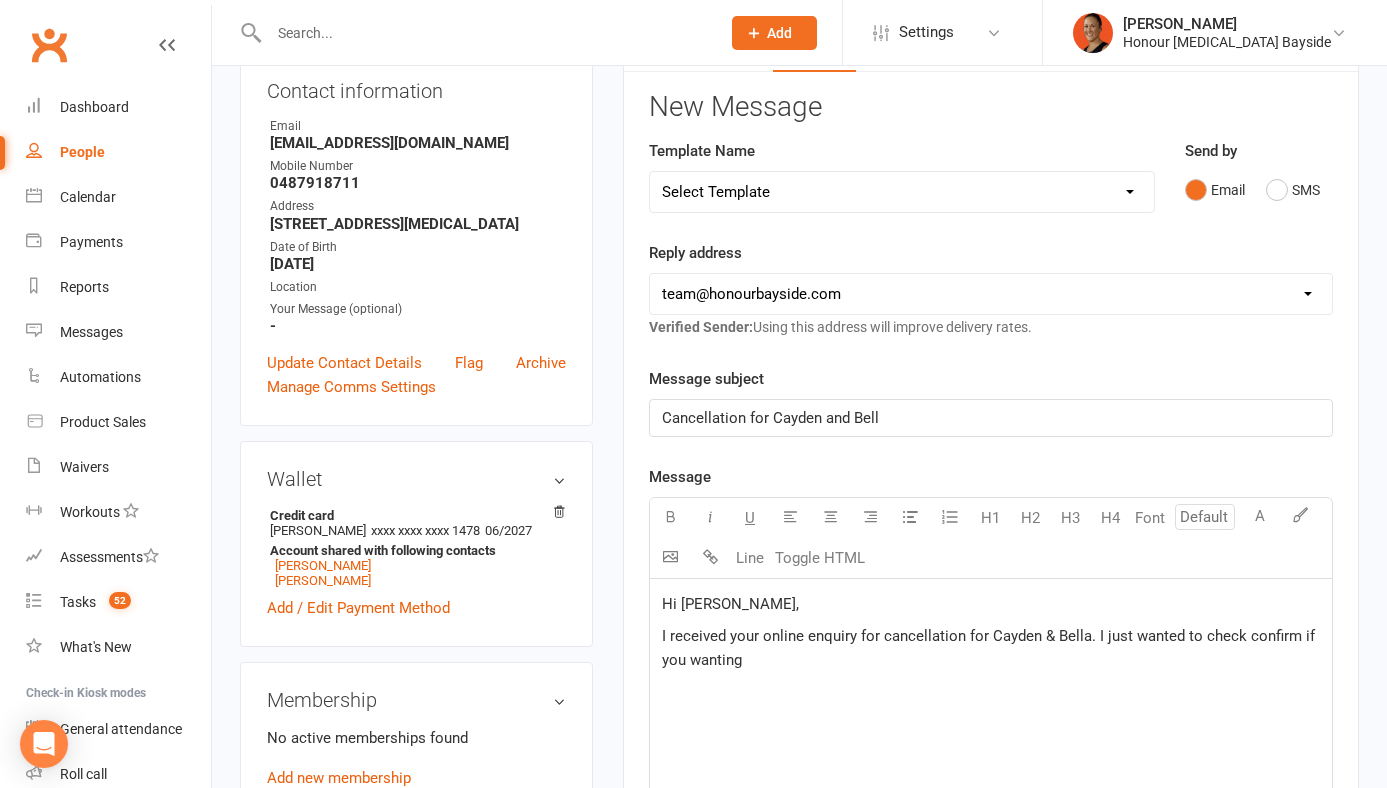 click on "I received your online enquiry for cancellation for Cayden & Bella. I just wanted to check confirm if  you wanting" 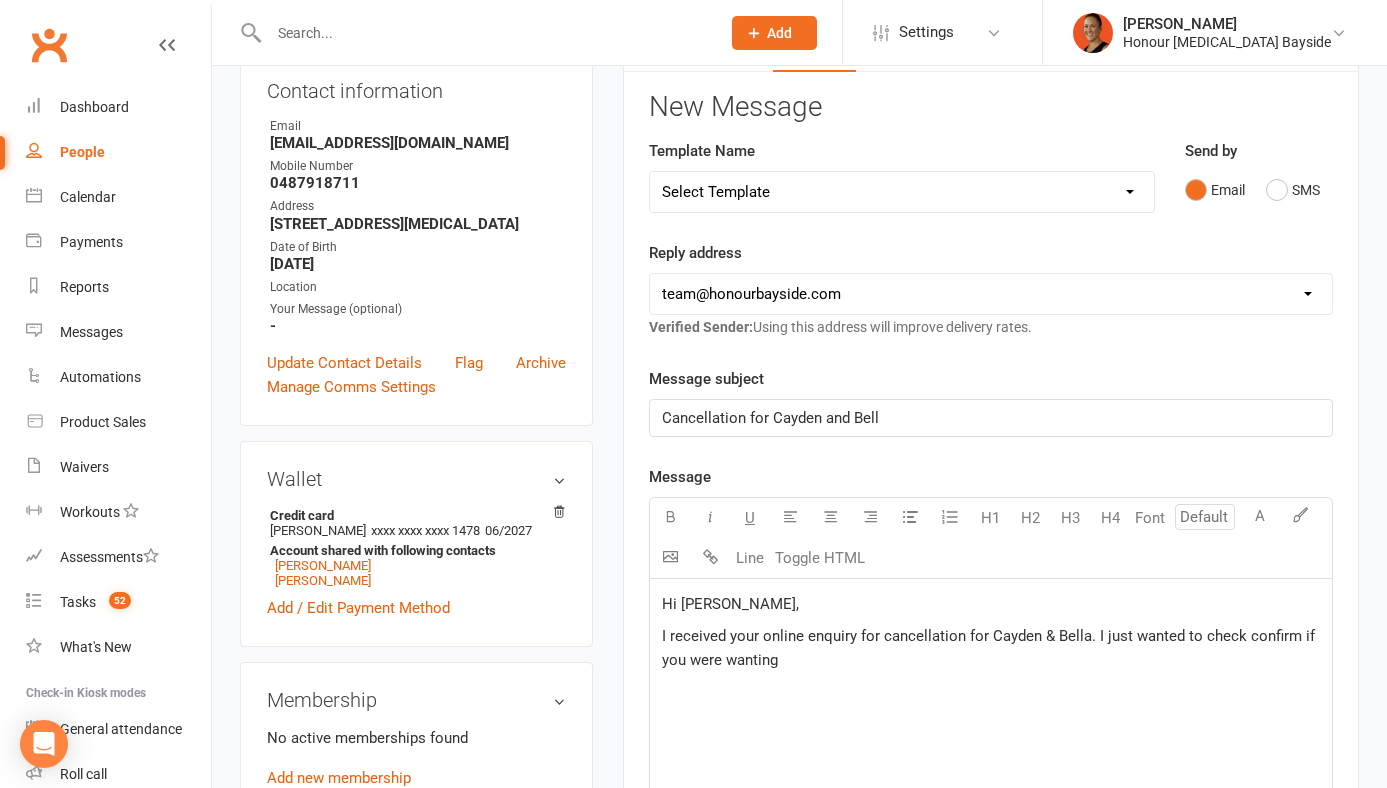 click on "I received your online enquiry for cancellation for Cayden & Bella. I just wanted to check confirm if  you were wanting" 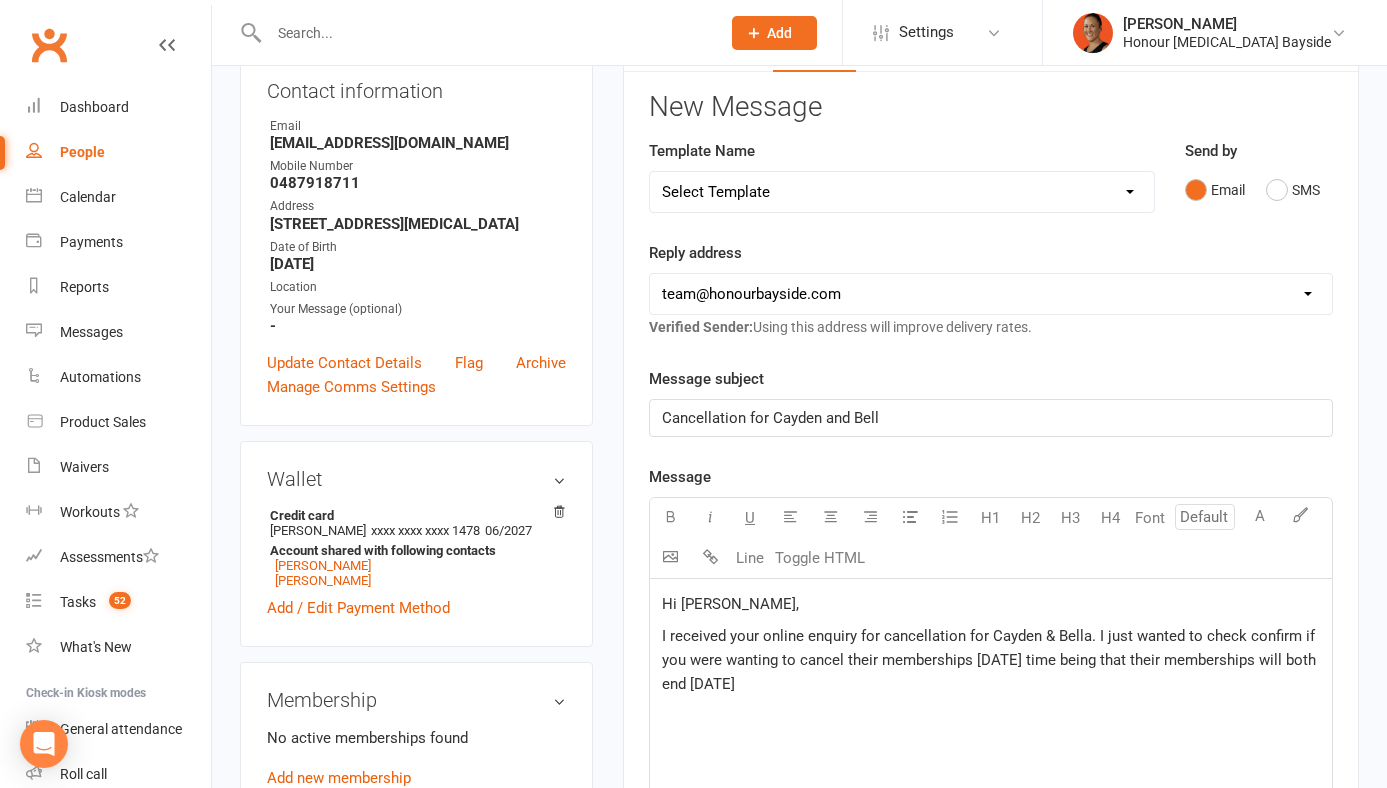 click on "I received your online enquiry for cancellation for Cayden & Bella. I just wanted to check confirm if  you were wanting to cancel their memberships in 6 weeks time being that their memberships will both end August 24th" 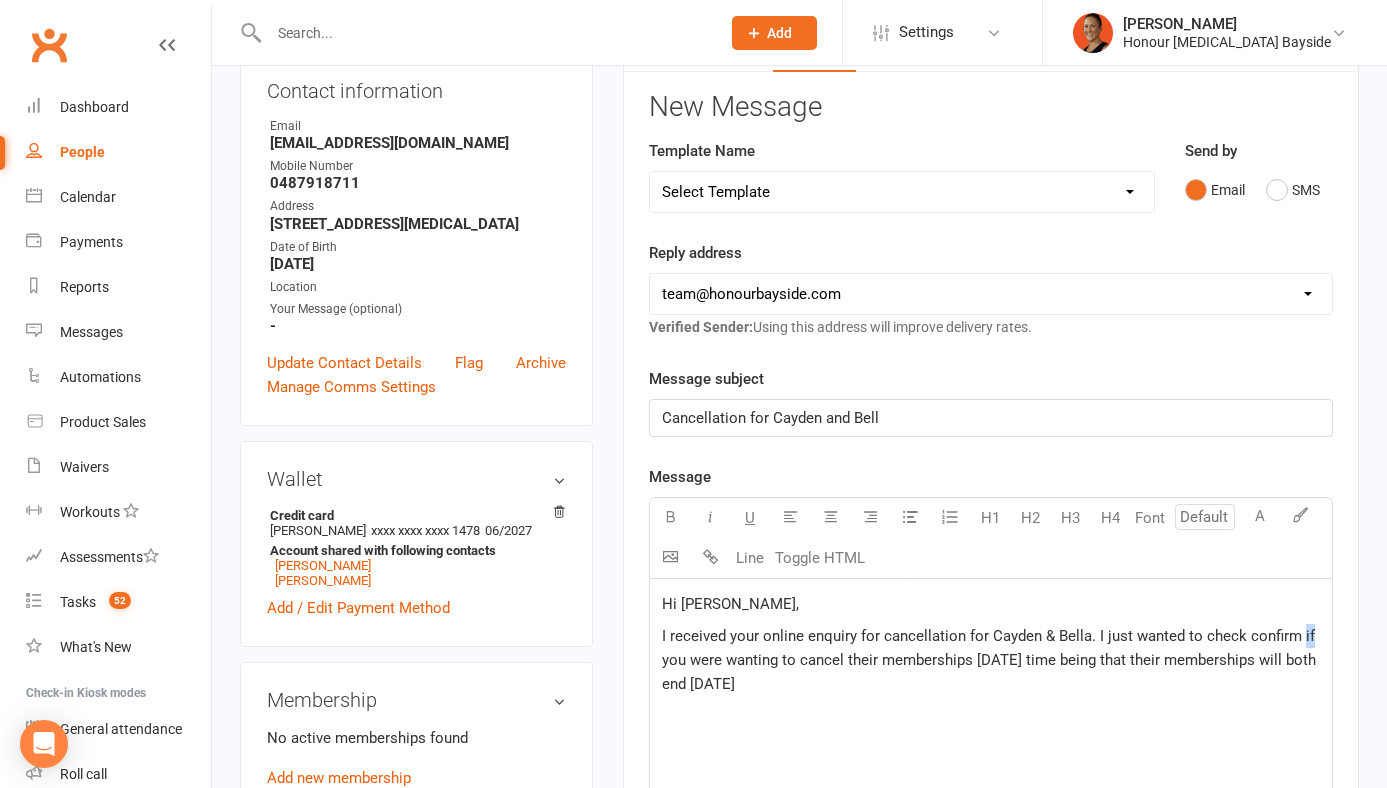 click on "I received your online enquiry for cancellation for Cayden & Bella. I just wanted to check confirm if  you were wanting to cancel their memberships in 6 weeks time being that their memberships will both end August 24th" 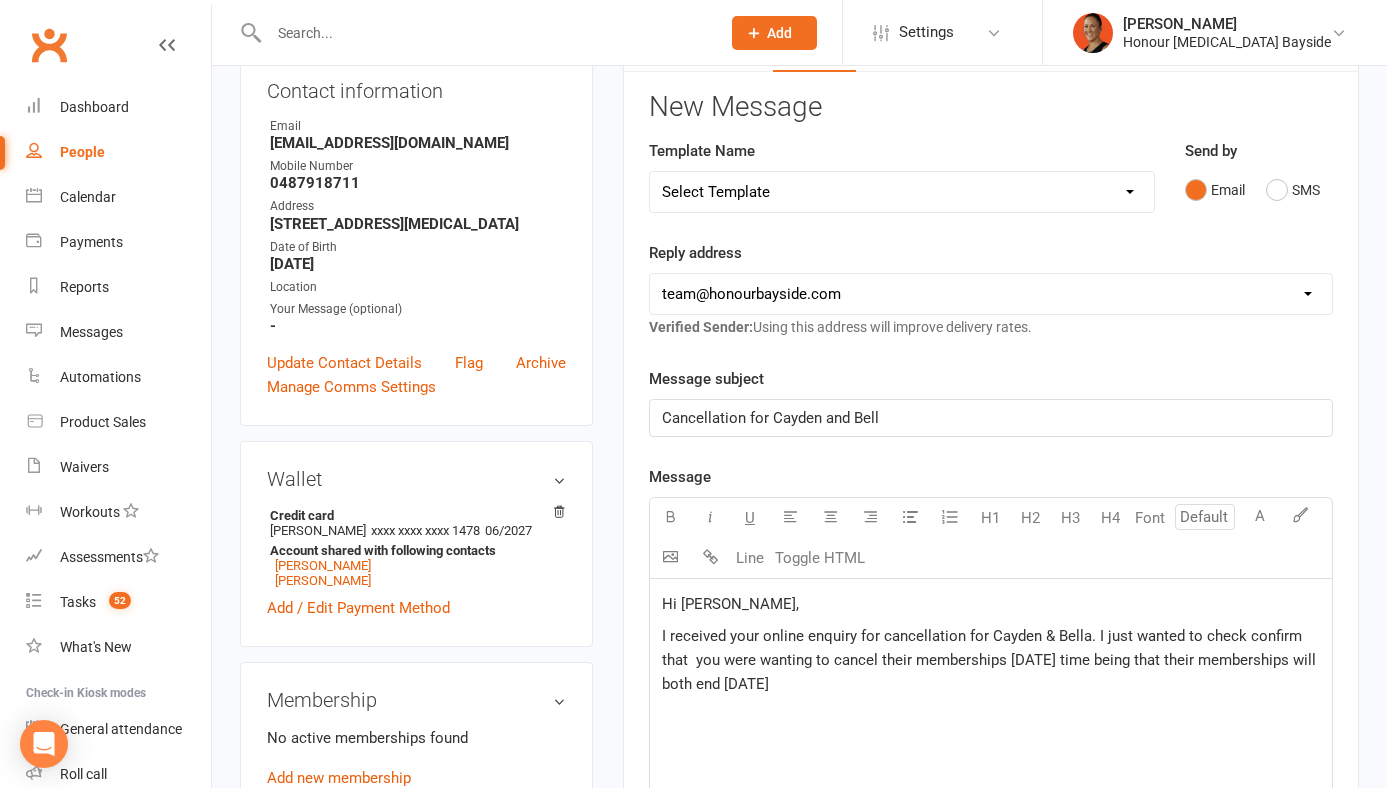 click on "U H1 H2 H3 H4 Font A Line Toggle HTML" 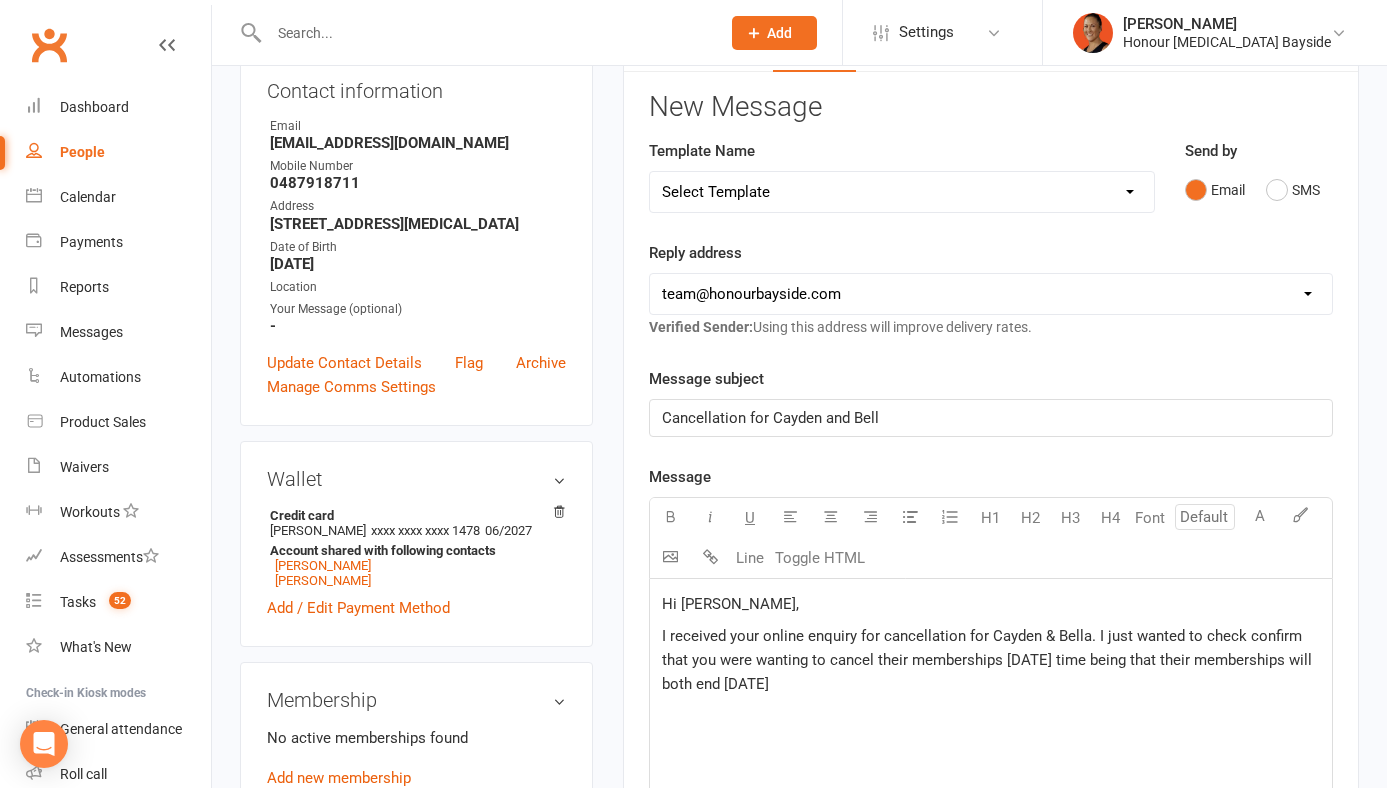 click on "I received your online enquiry for cancellation for Cayden & Bella. I just wanted to check confirm that you were wanting to cancel their memberships in 6 weeks time being that their memberships will both end August 24th" 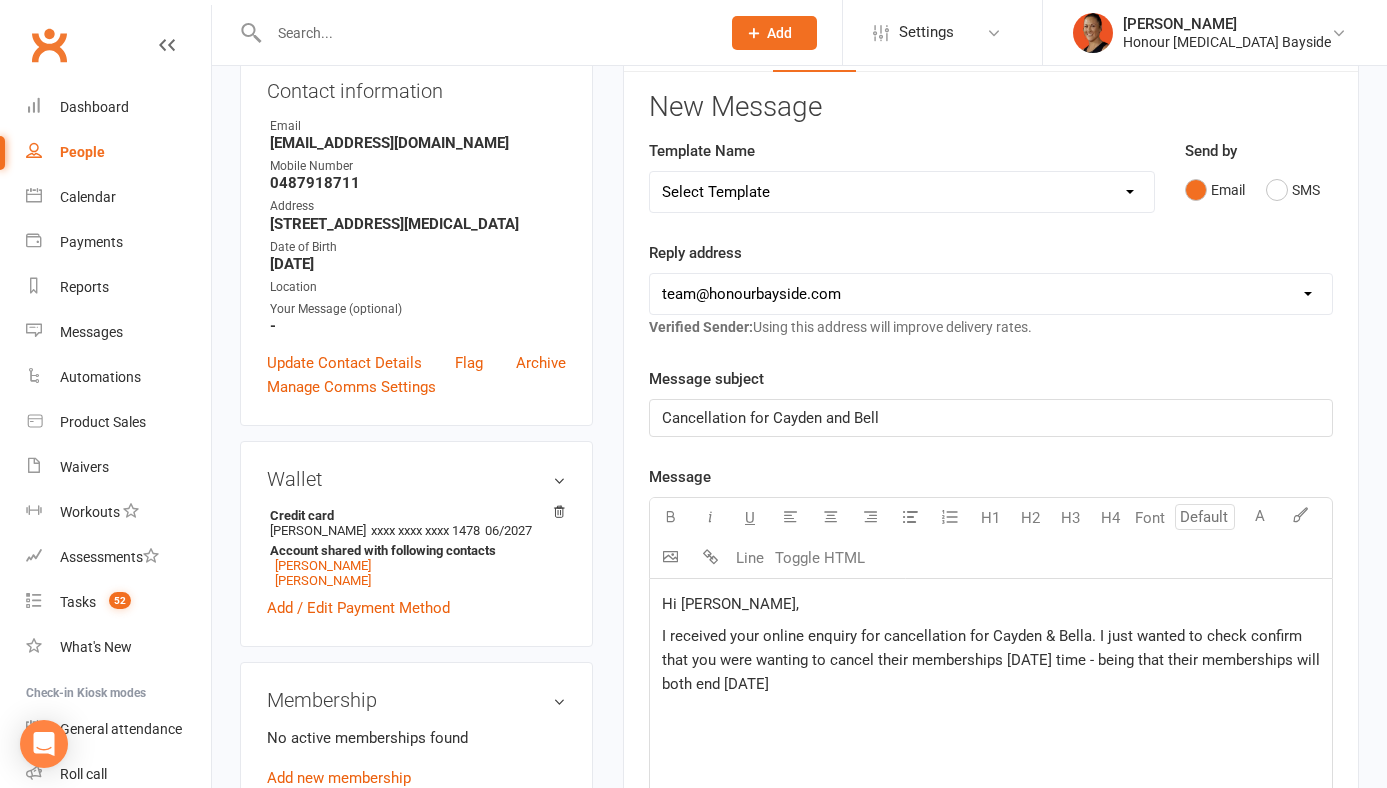 click on "I received your online enquiry for cancellation for Cayden & Bella. I just wanted to check confirm that you were wanting to cancel their memberships in 6 weeks time - being that their memberships will both end August 24th" 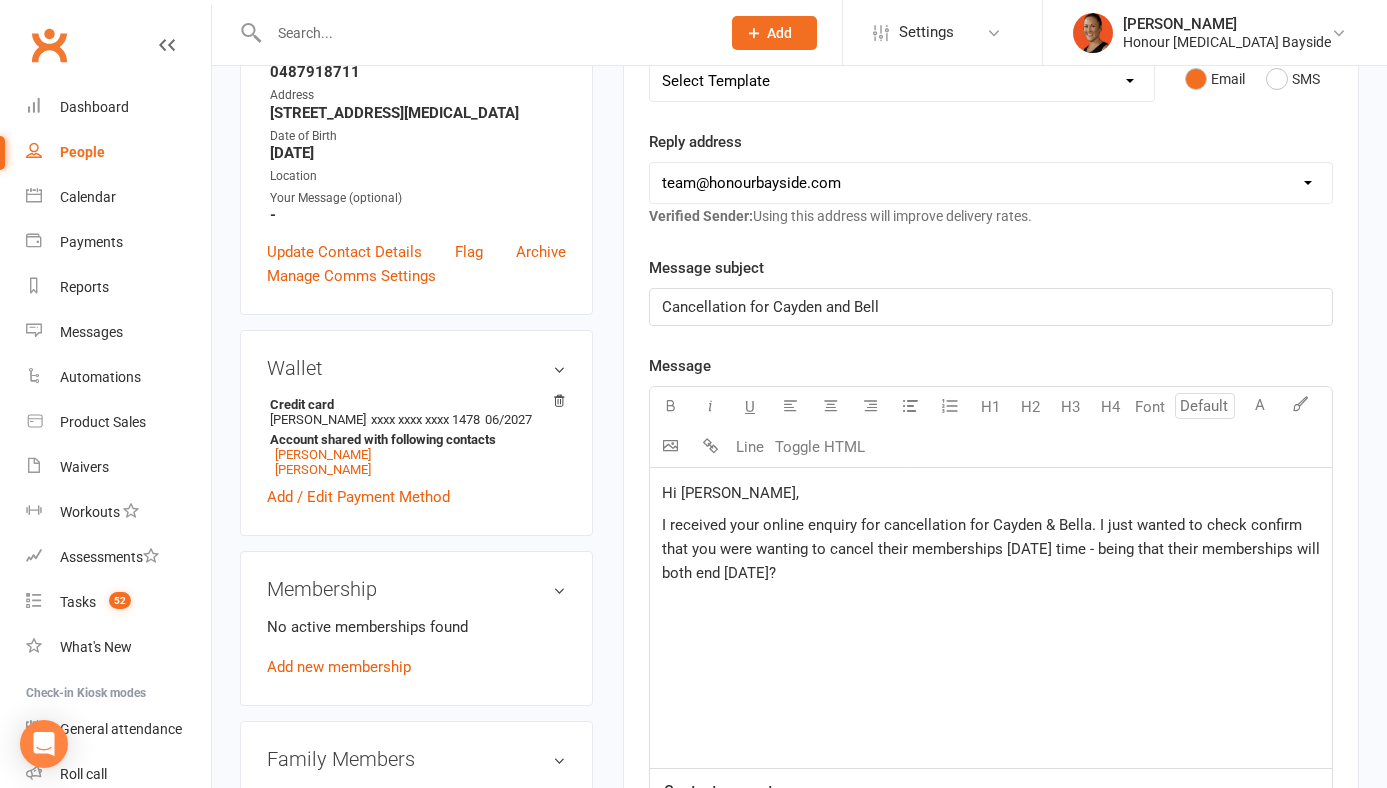 scroll, scrollTop: 337, scrollLeft: 0, axis: vertical 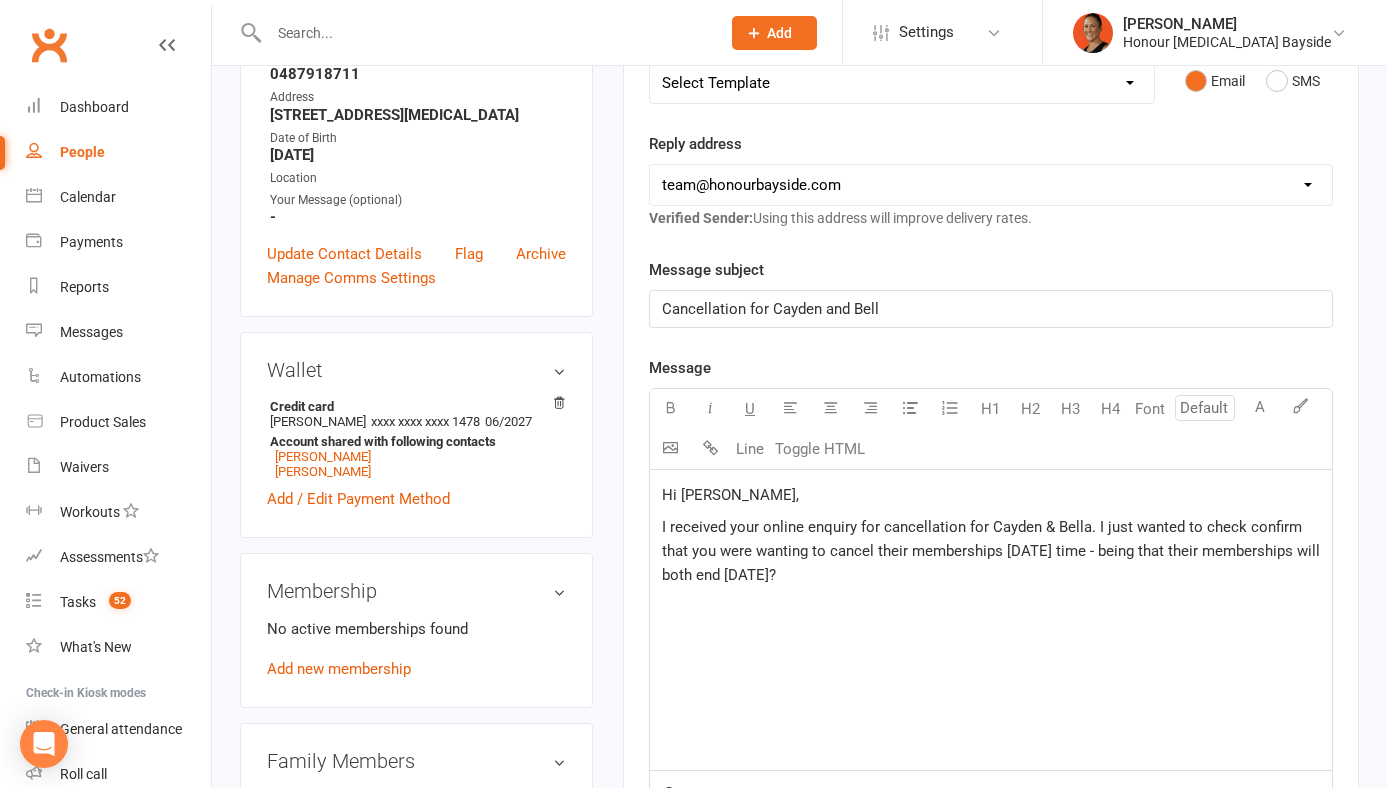 click on "I received your online enquiry for cancellation for Cayden & Bella. I just wanted to check confirm that you were wanting to cancel their memberships in 6 weeks time - being that their memberships will both end August 24th?" 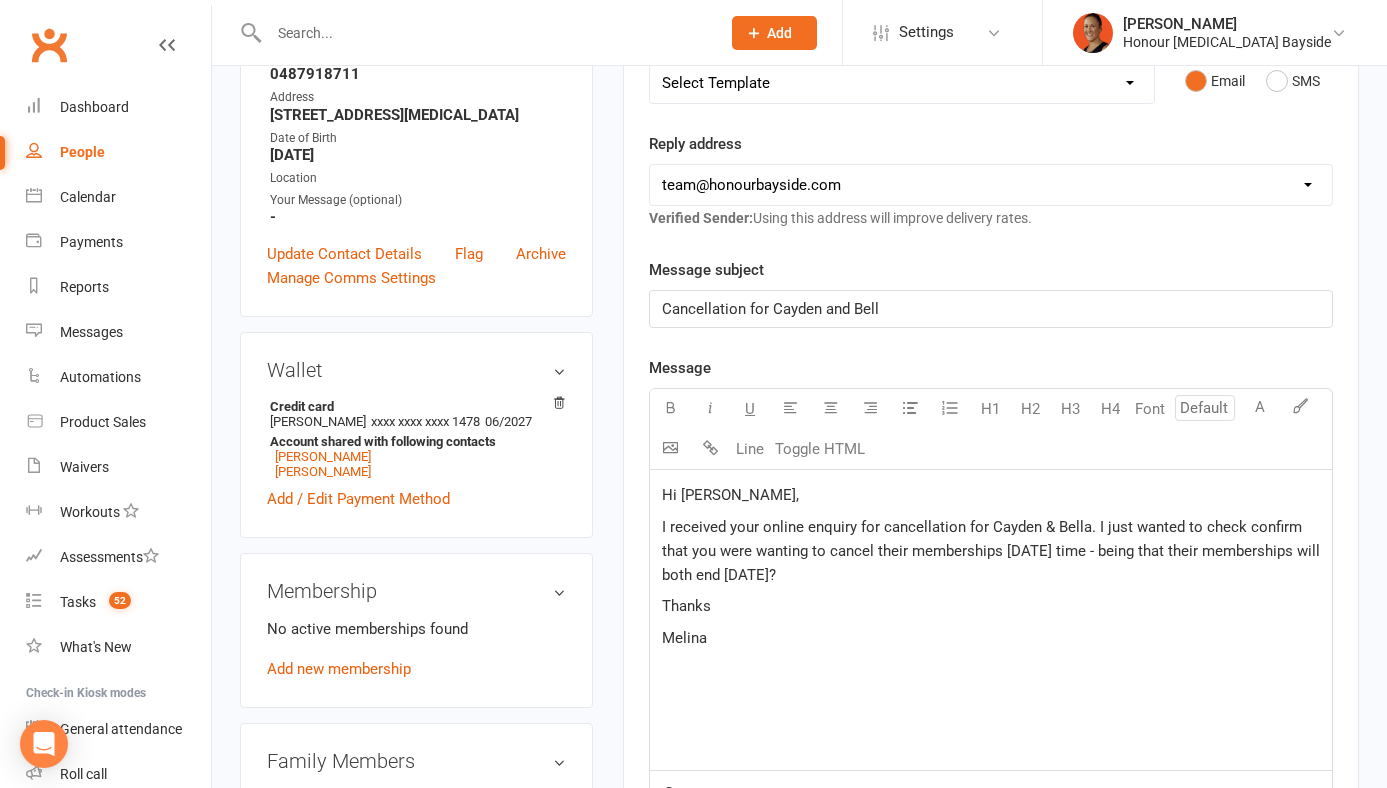 click on "I received your online enquiry for cancellation for Cayden & Bella. I just wanted to check confirm that you were wanting to cancel their memberships in 6 weeks time - being that their memberships will both end August 23rd?" 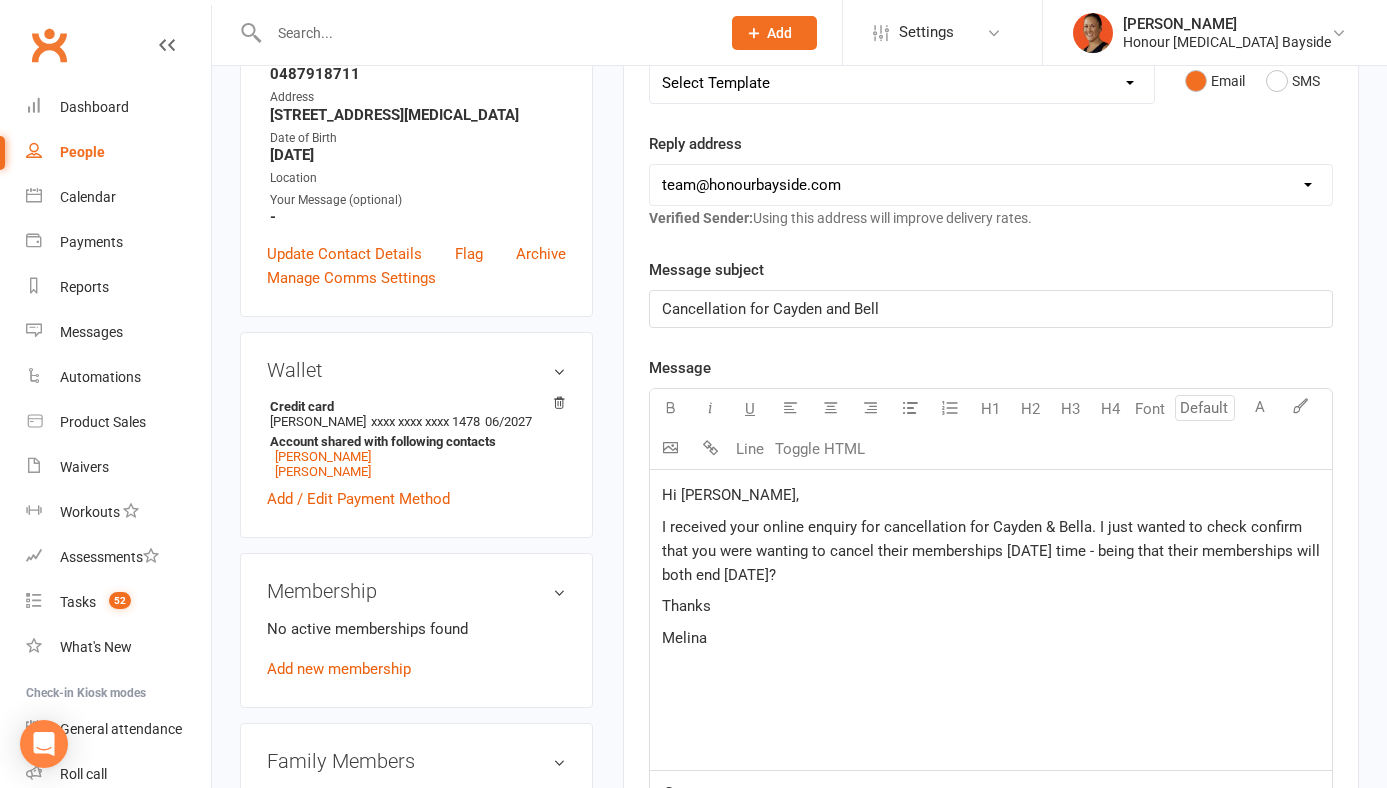 click on "I received your online enquiry for cancellation for Cayden & Bella. I just wanted to check confirm that you were wanting to cancel their memberships in 6 weeks time - being that their memberships will both end August 23rd?" 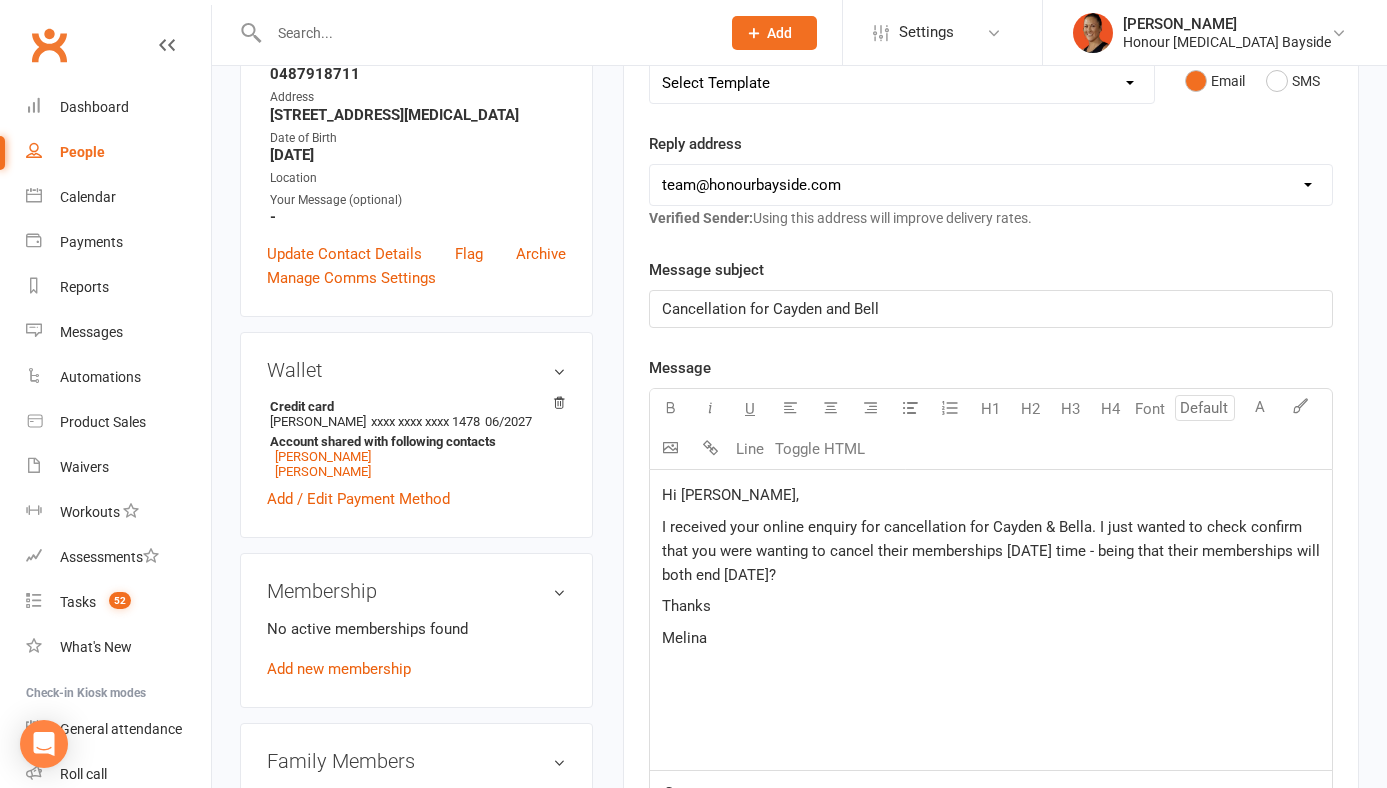 click on "I received your online enquiry for cancellation for Cayden & Bella. I just wanted to check confirm that you were wanting to cancel their memberships in 6 weeks time - being that their memberships will both end August 23rd?" 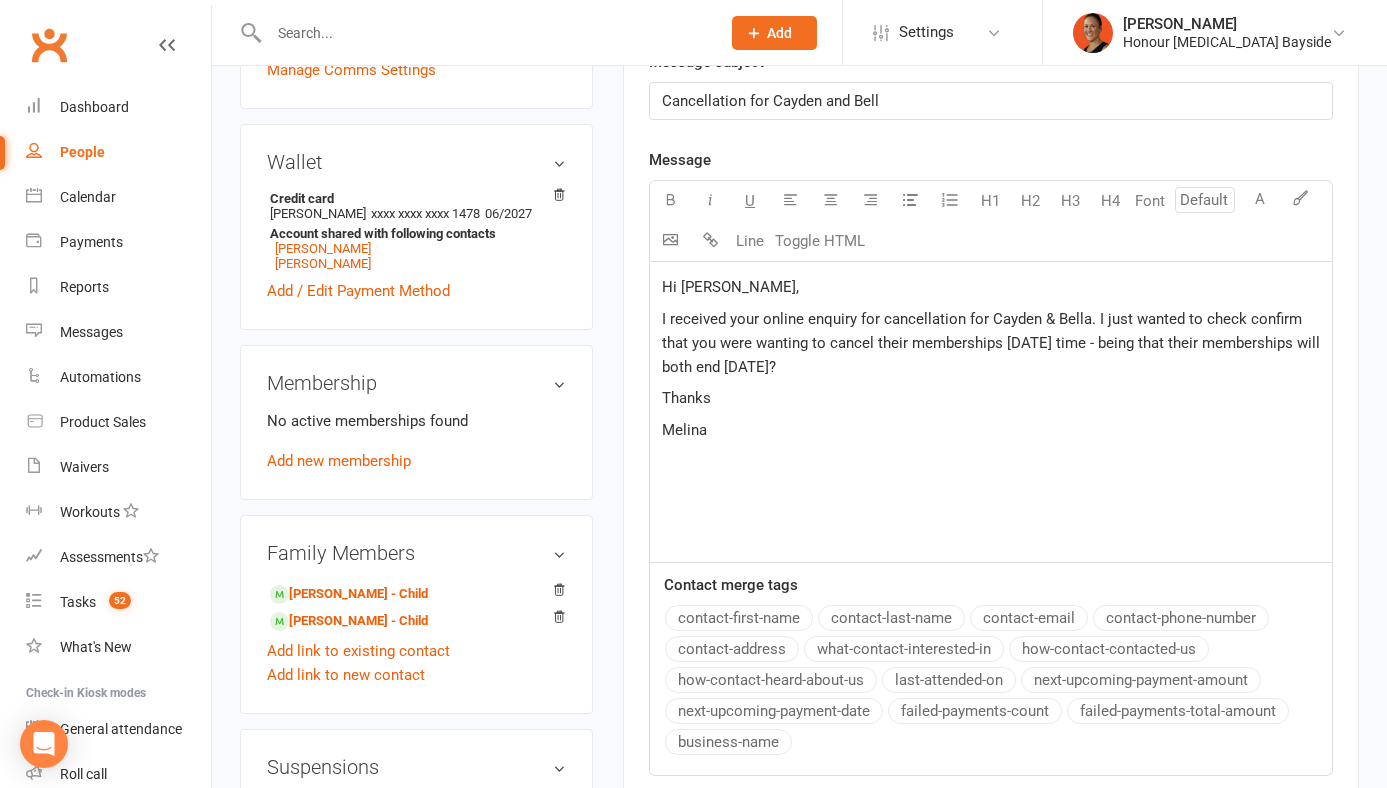 scroll, scrollTop: 549, scrollLeft: 0, axis: vertical 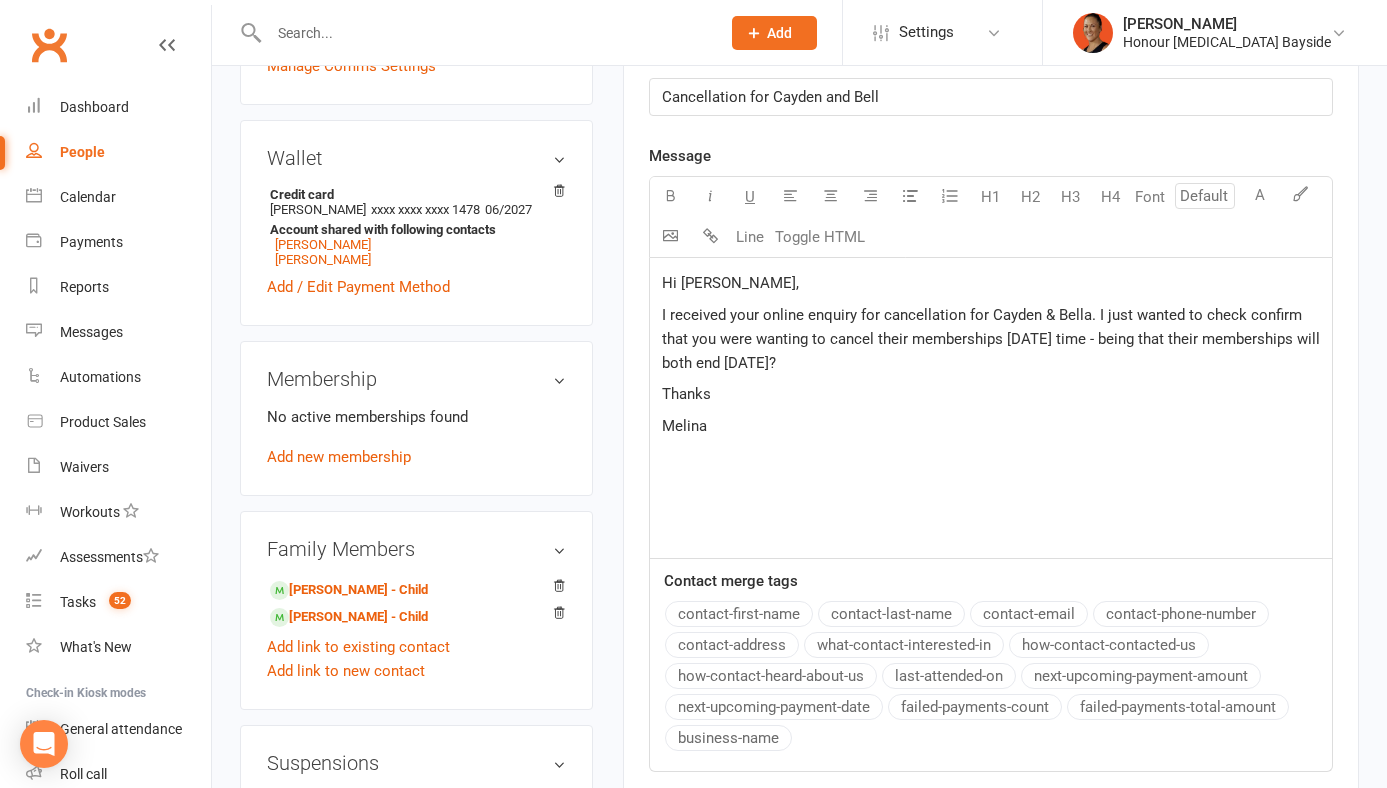 click on "business-name" 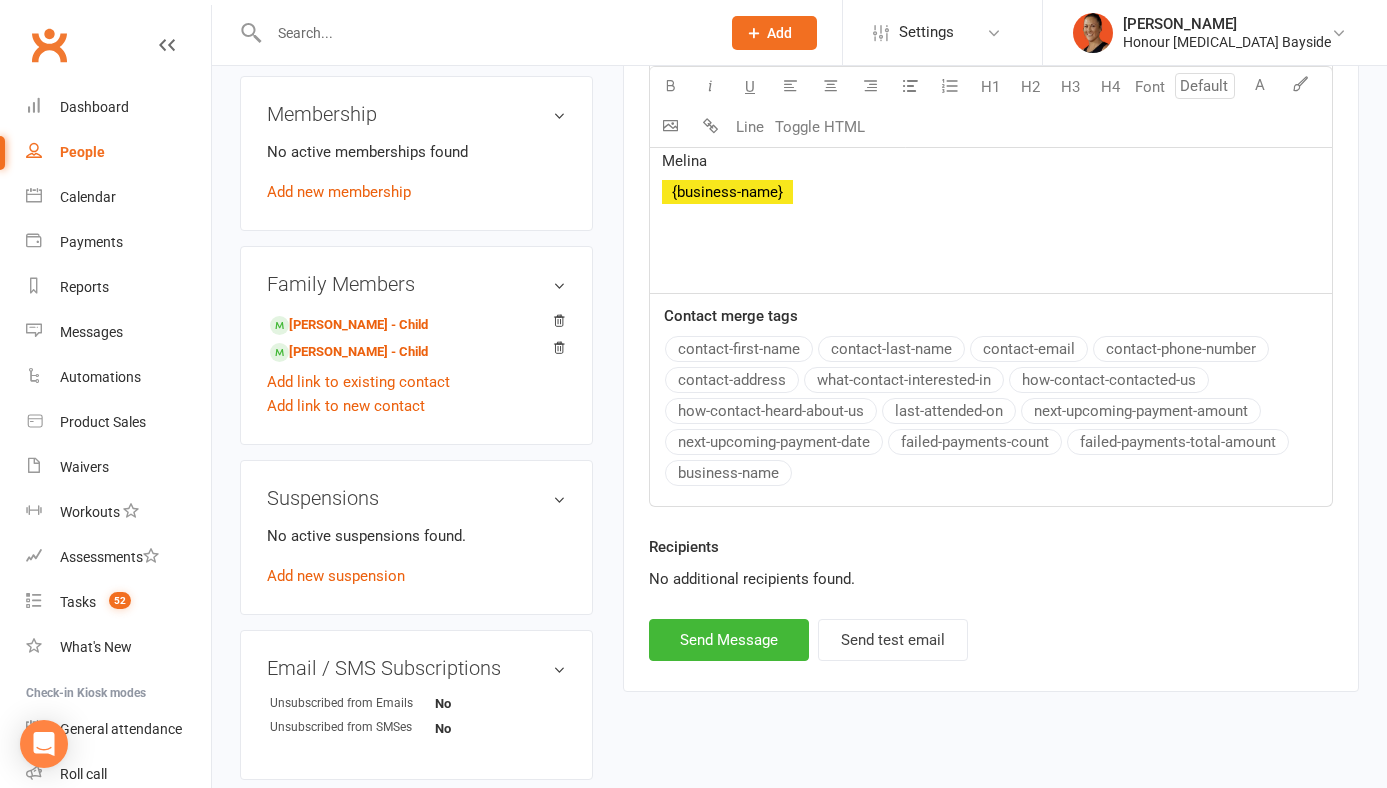 scroll, scrollTop: 817, scrollLeft: 0, axis: vertical 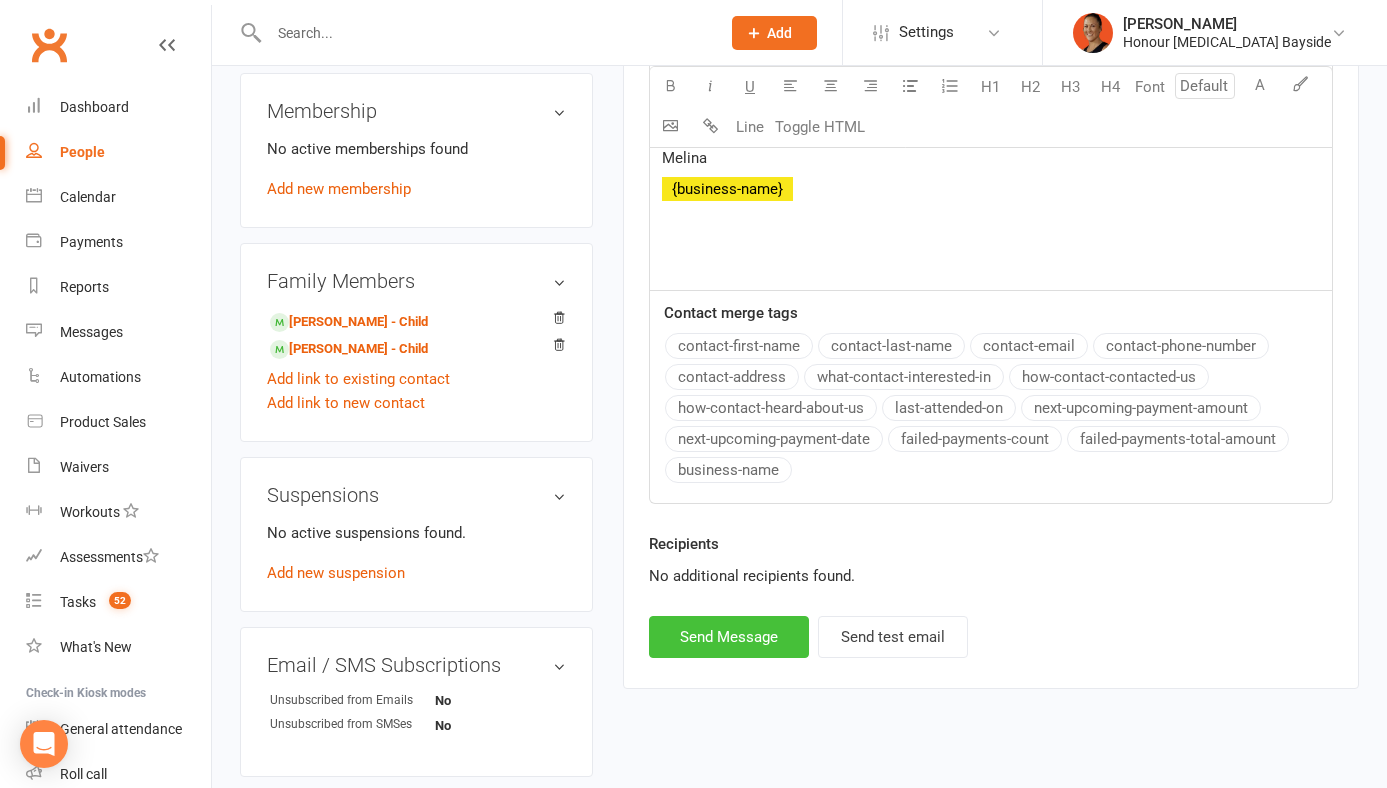 click on "Send Message" at bounding box center (729, 637) 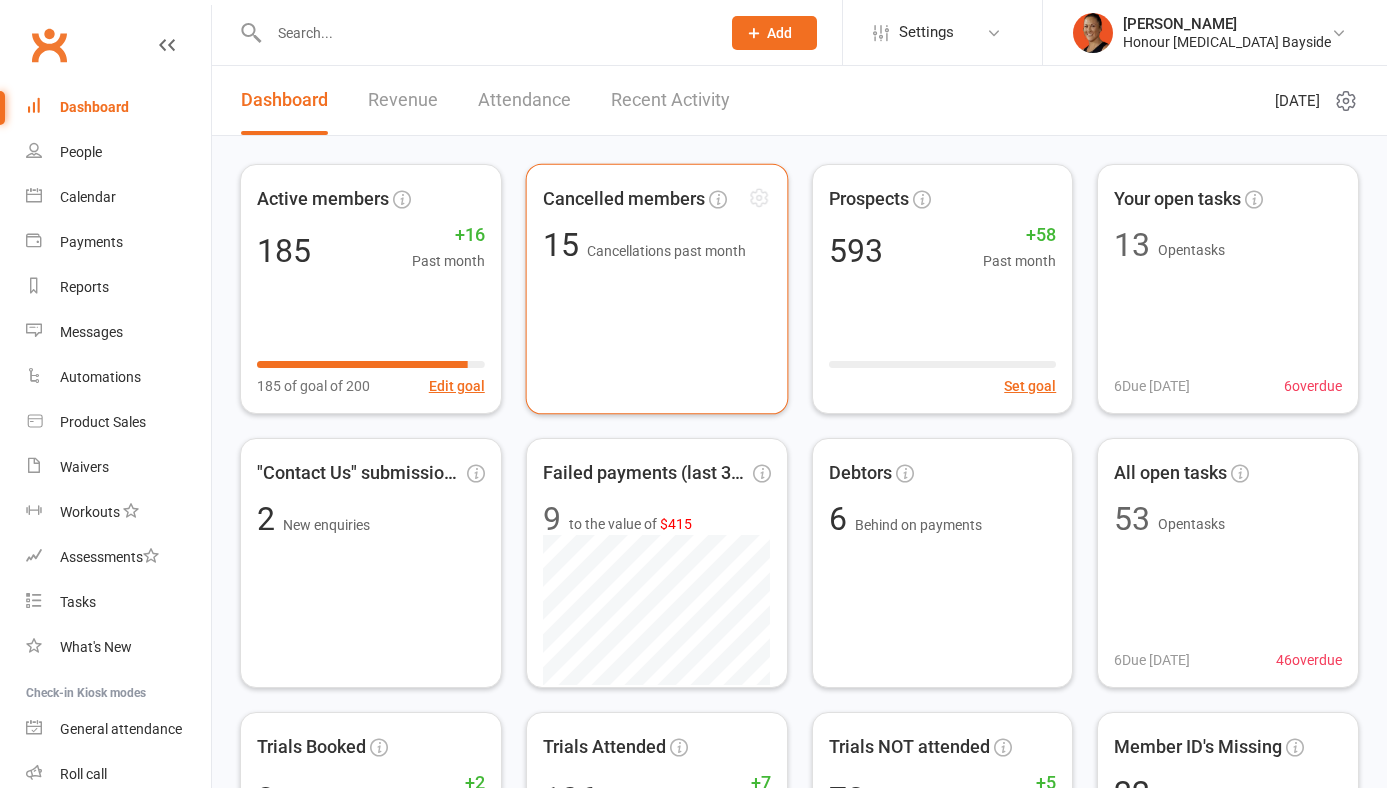 scroll, scrollTop: 0, scrollLeft: 0, axis: both 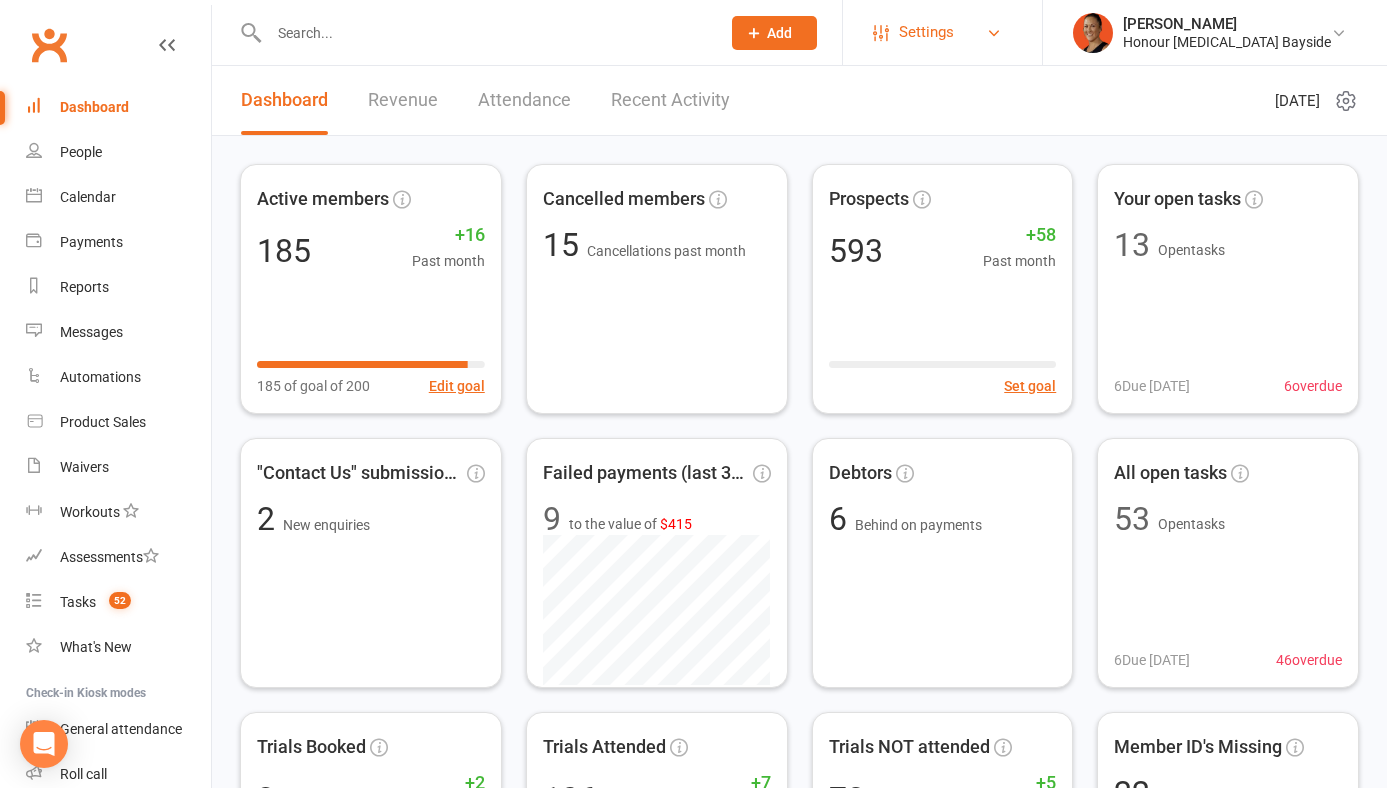 click on "Settings" at bounding box center (942, 32) 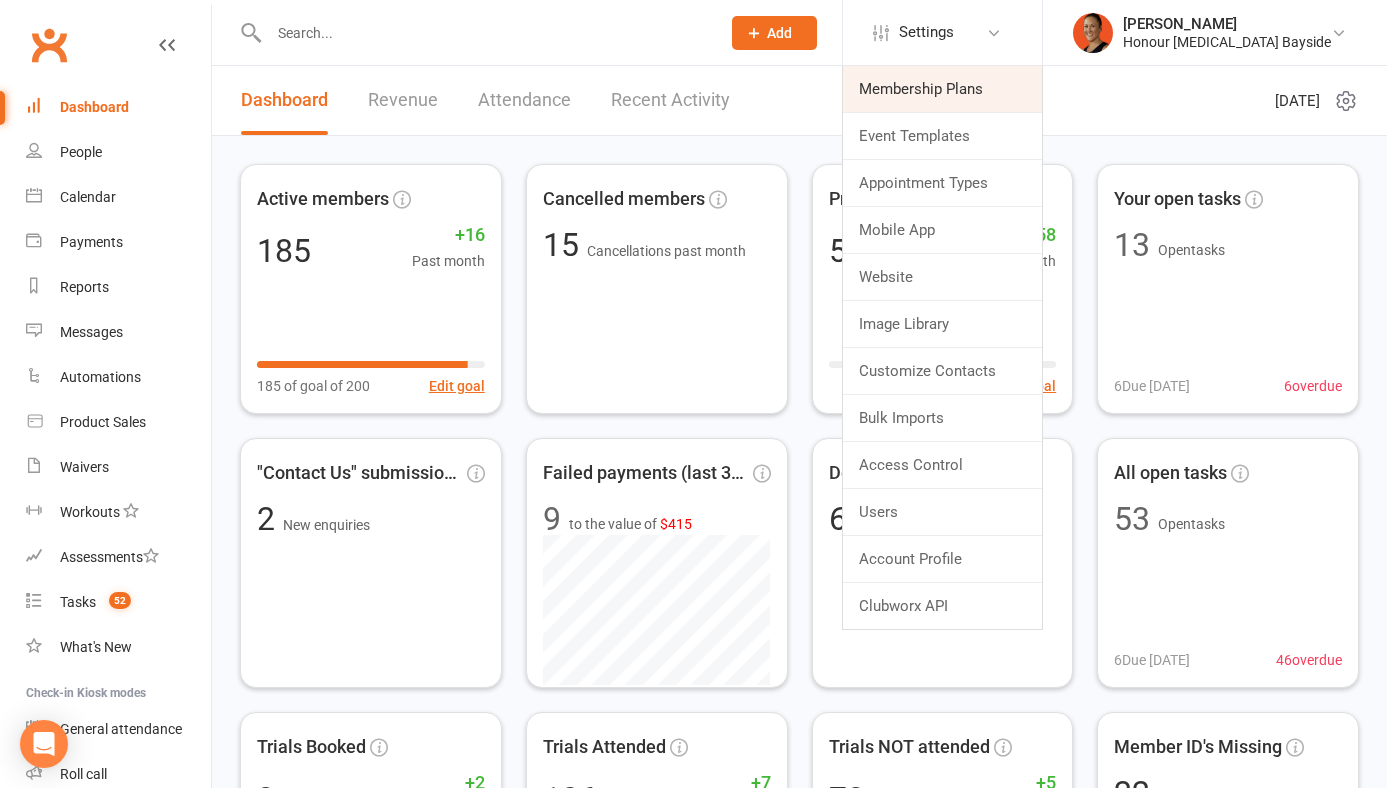 click on "Membership Plans" at bounding box center (942, 89) 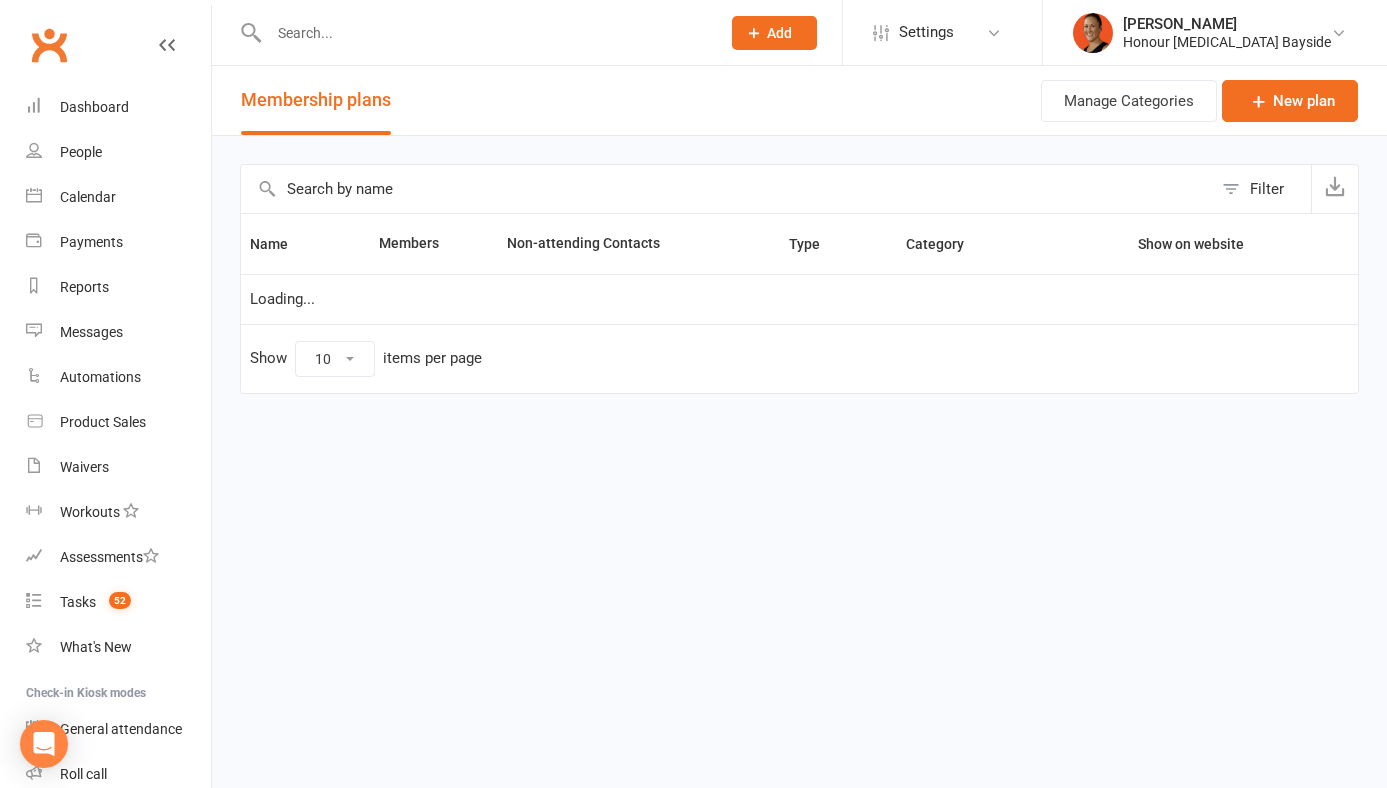 select on "100" 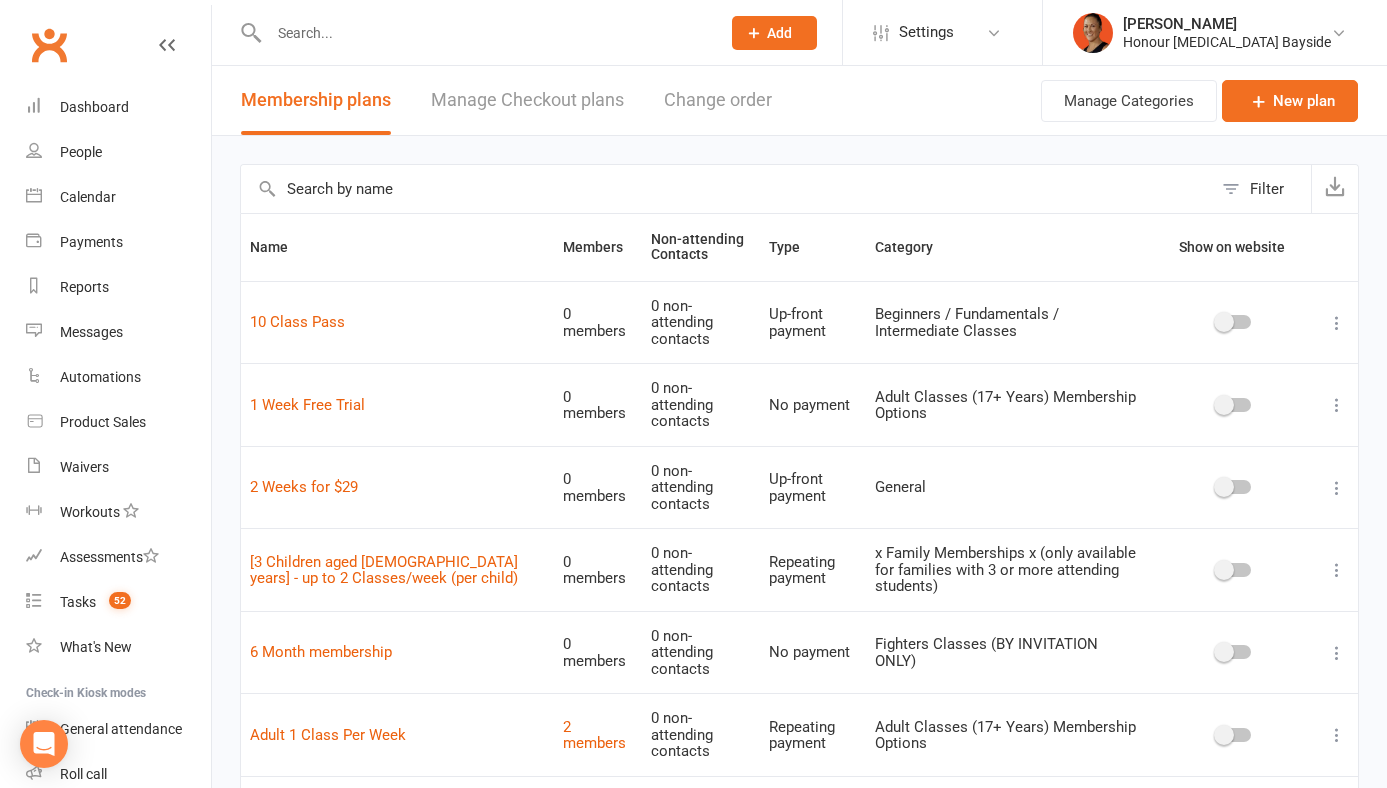 click at bounding box center [726, 189] 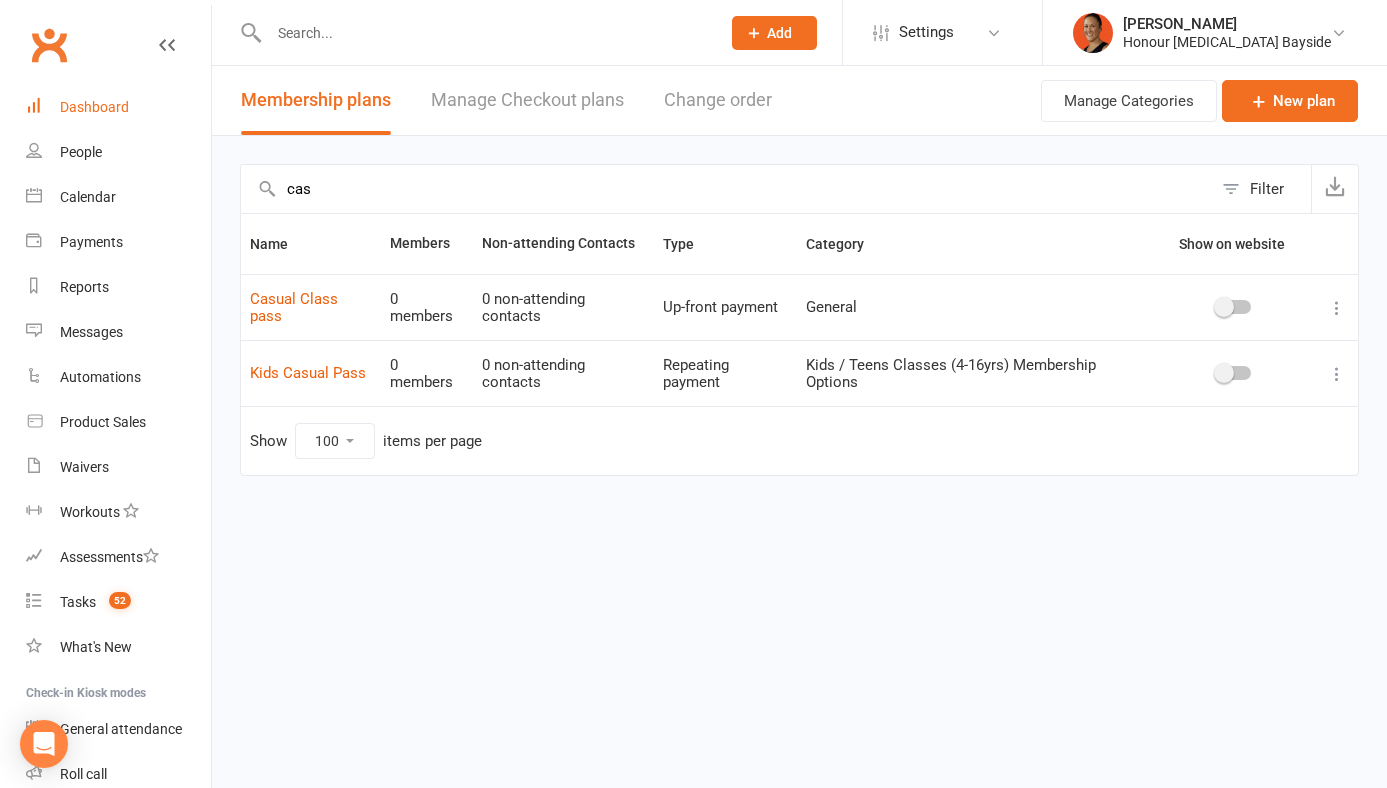 type on "cas" 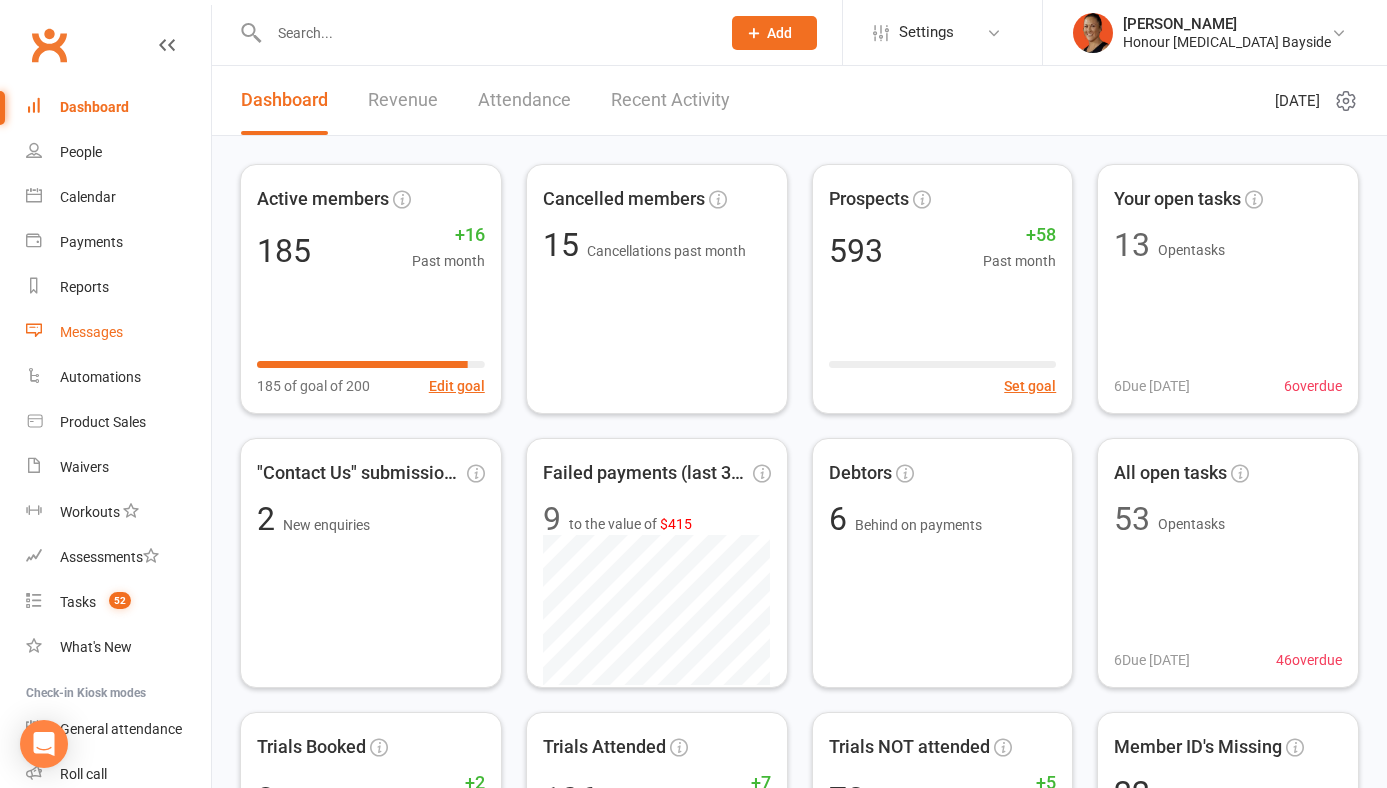 click on "Messages" at bounding box center (91, 332) 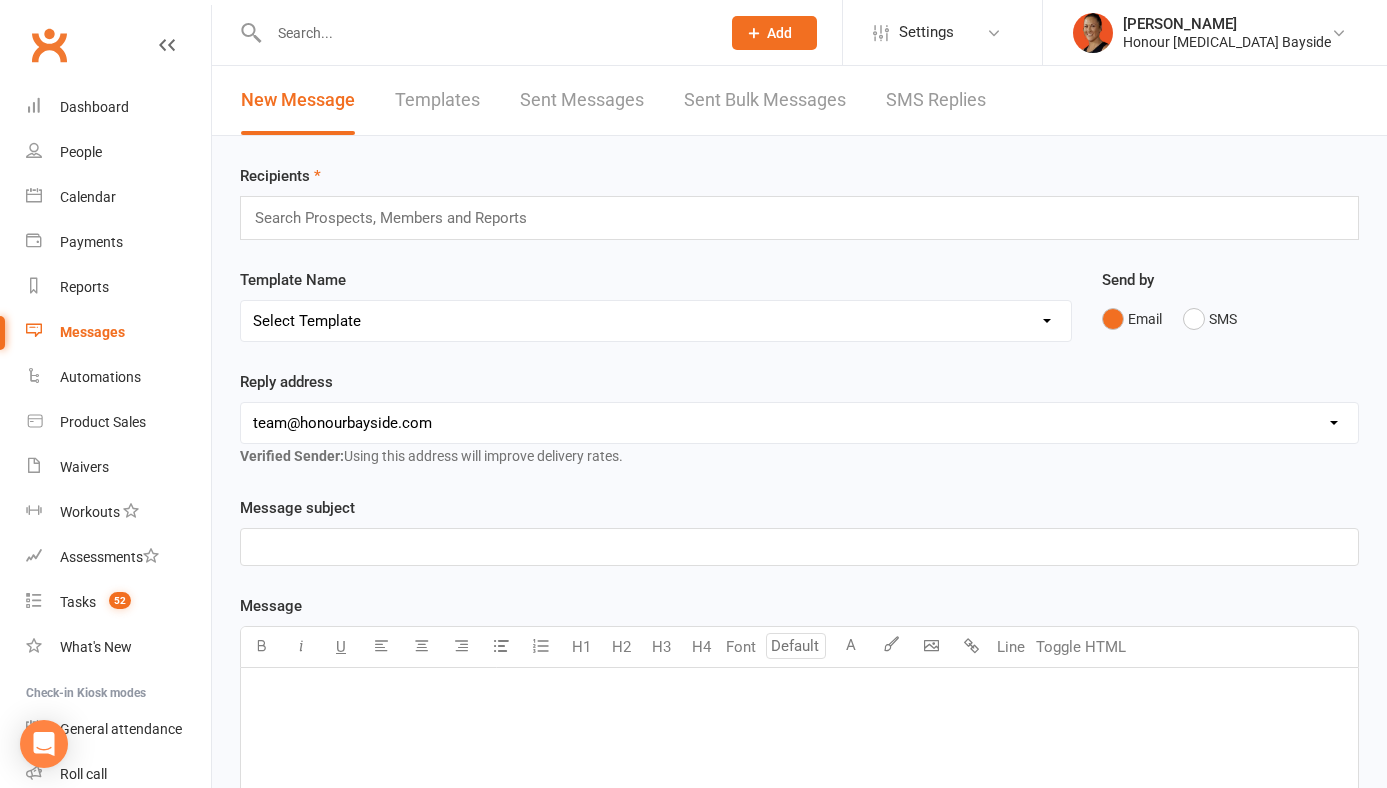click on "SMS Replies" at bounding box center [936, 100] 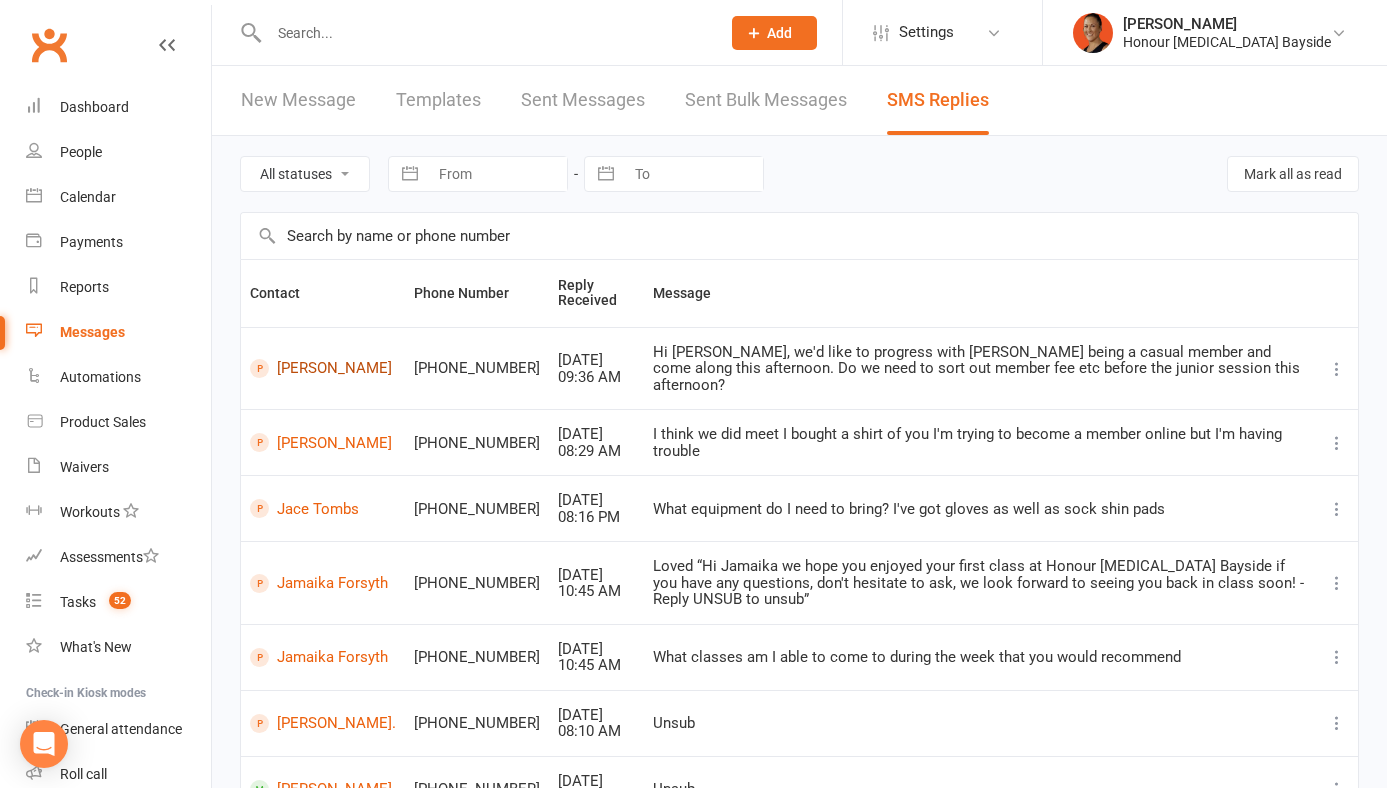 click on "Charlie Thornton" at bounding box center (323, 368) 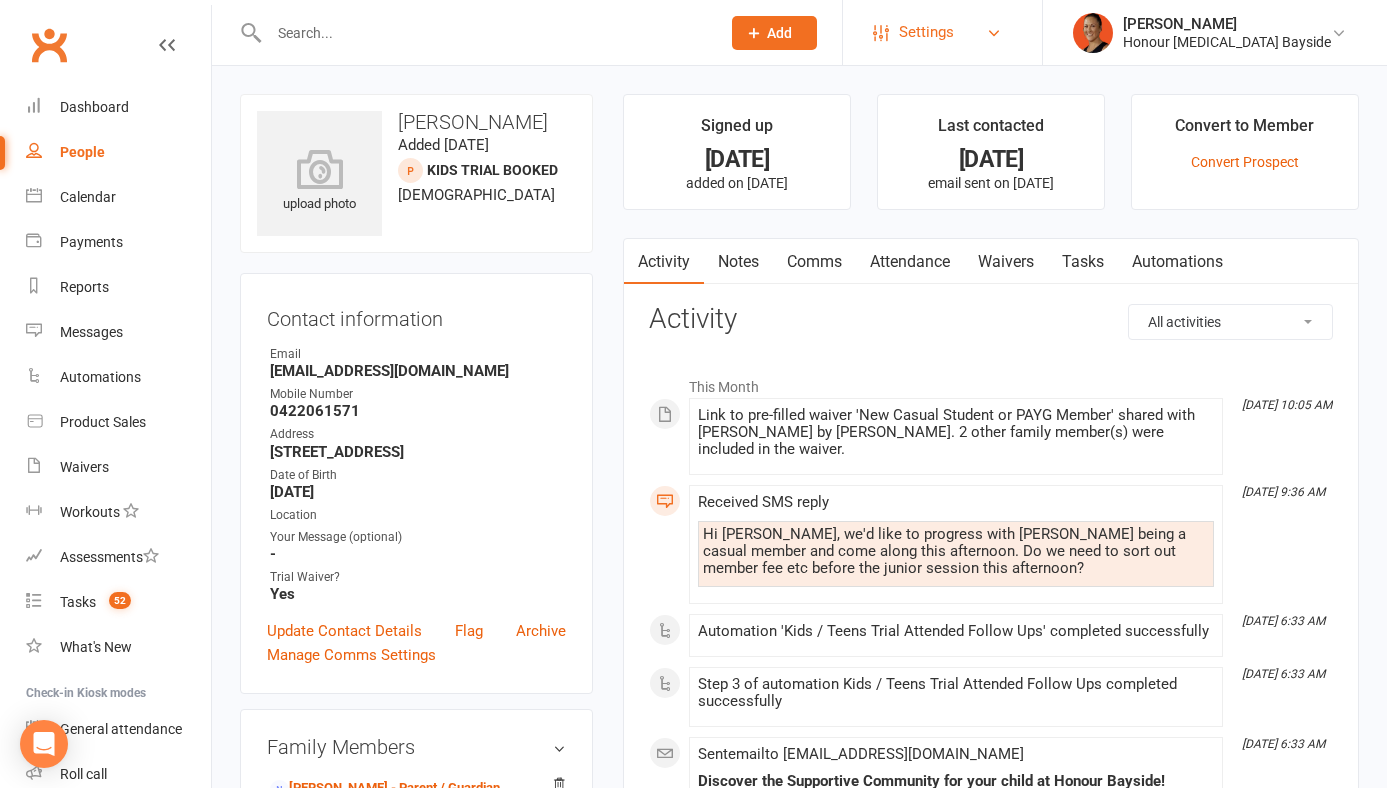 click on "Settings" at bounding box center (926, 32) 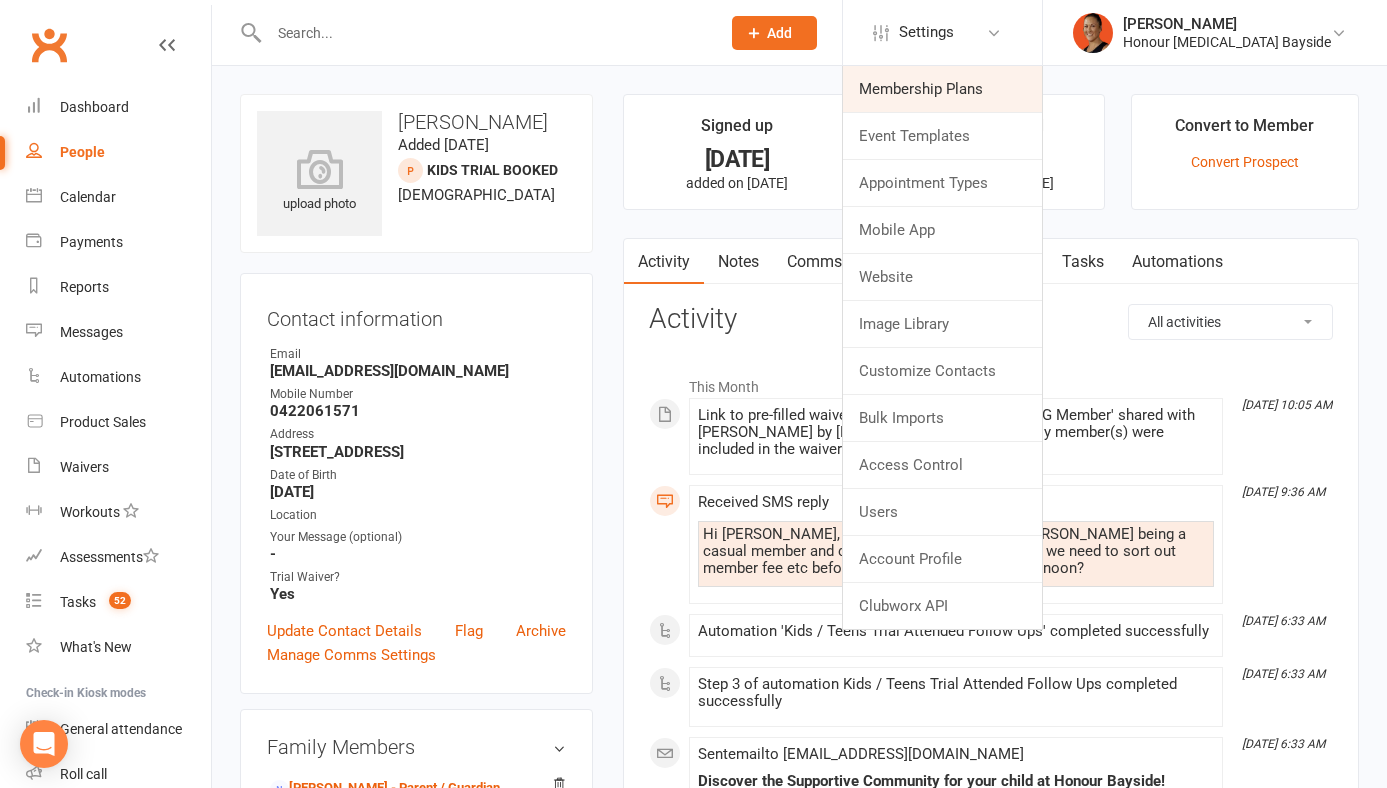 click on "Membership Plans" at bounding box center [942, 89] 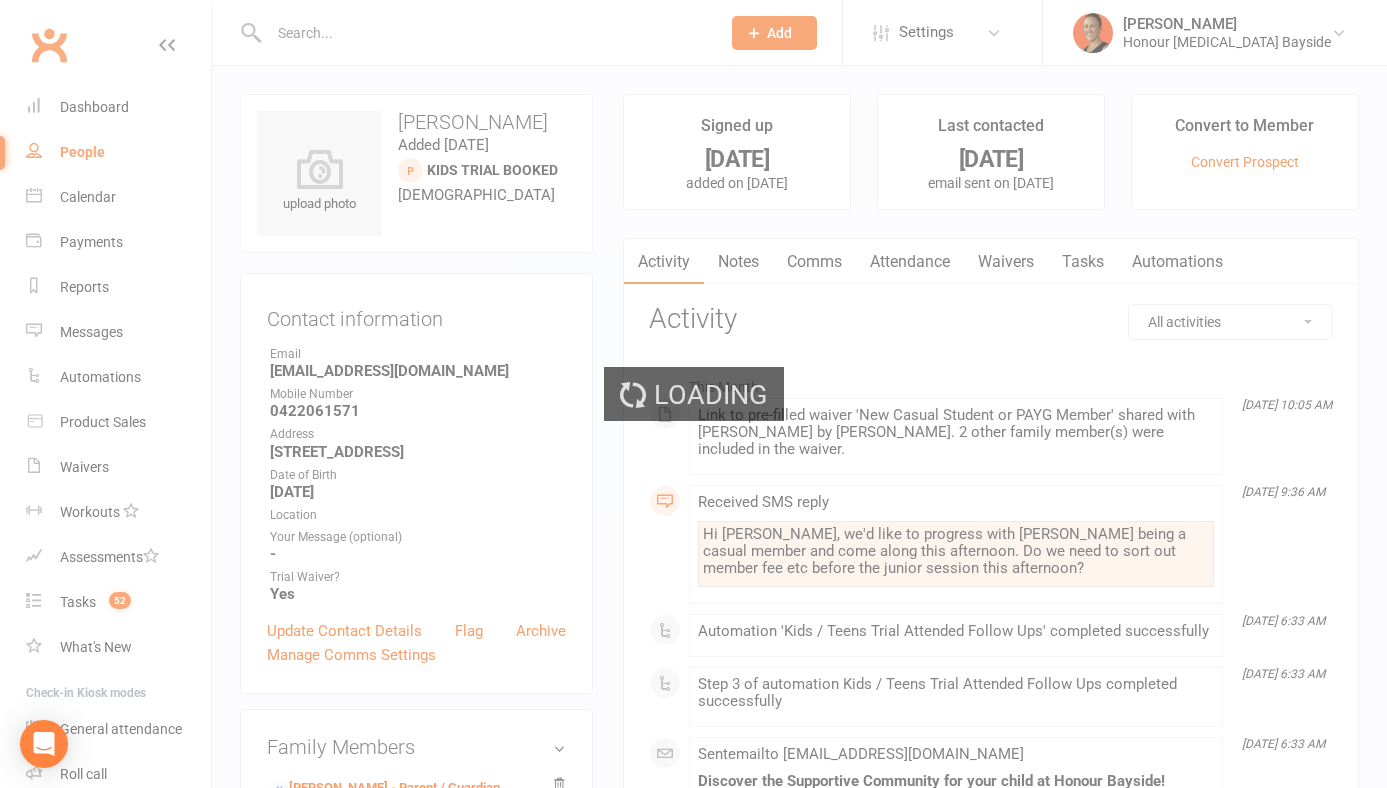 select on "100" 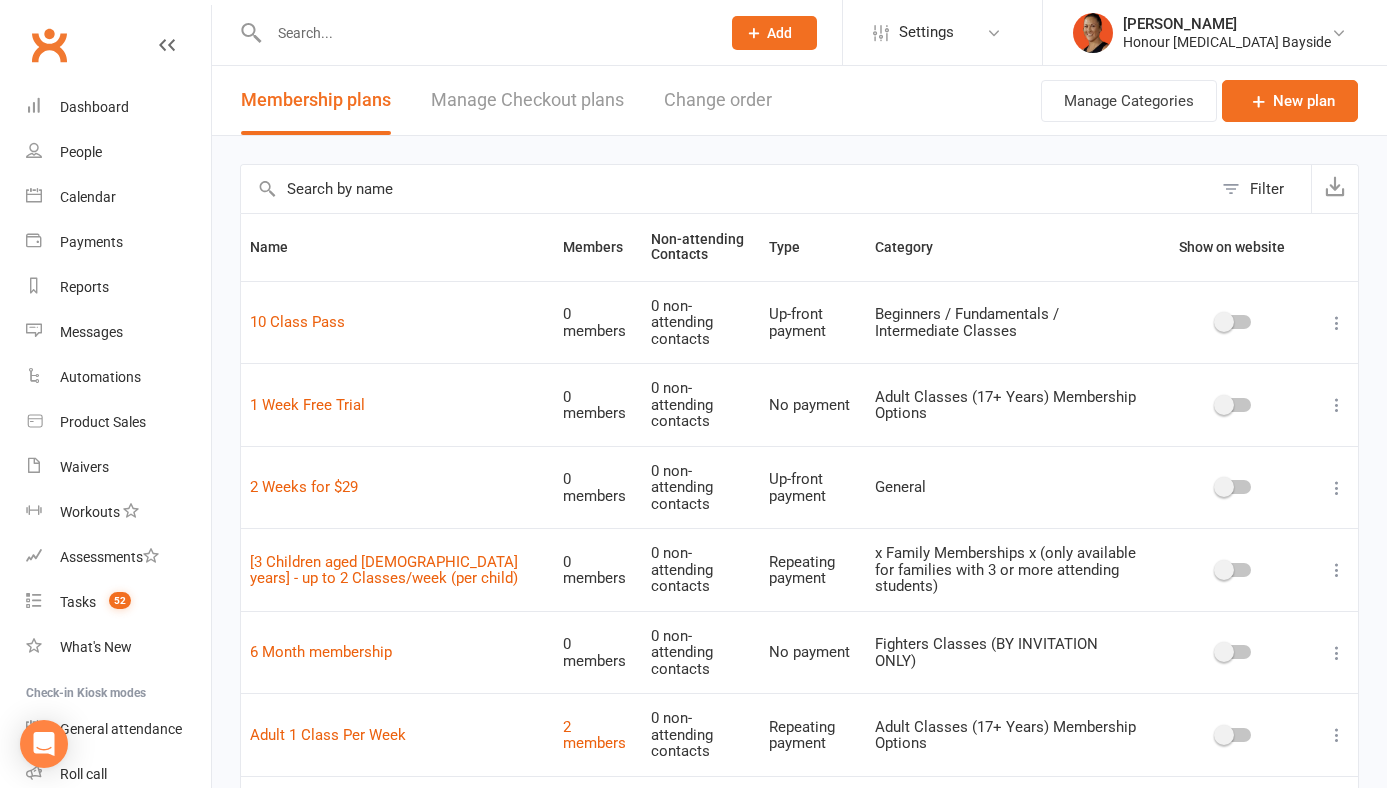 click at bounding box center (726, 189) 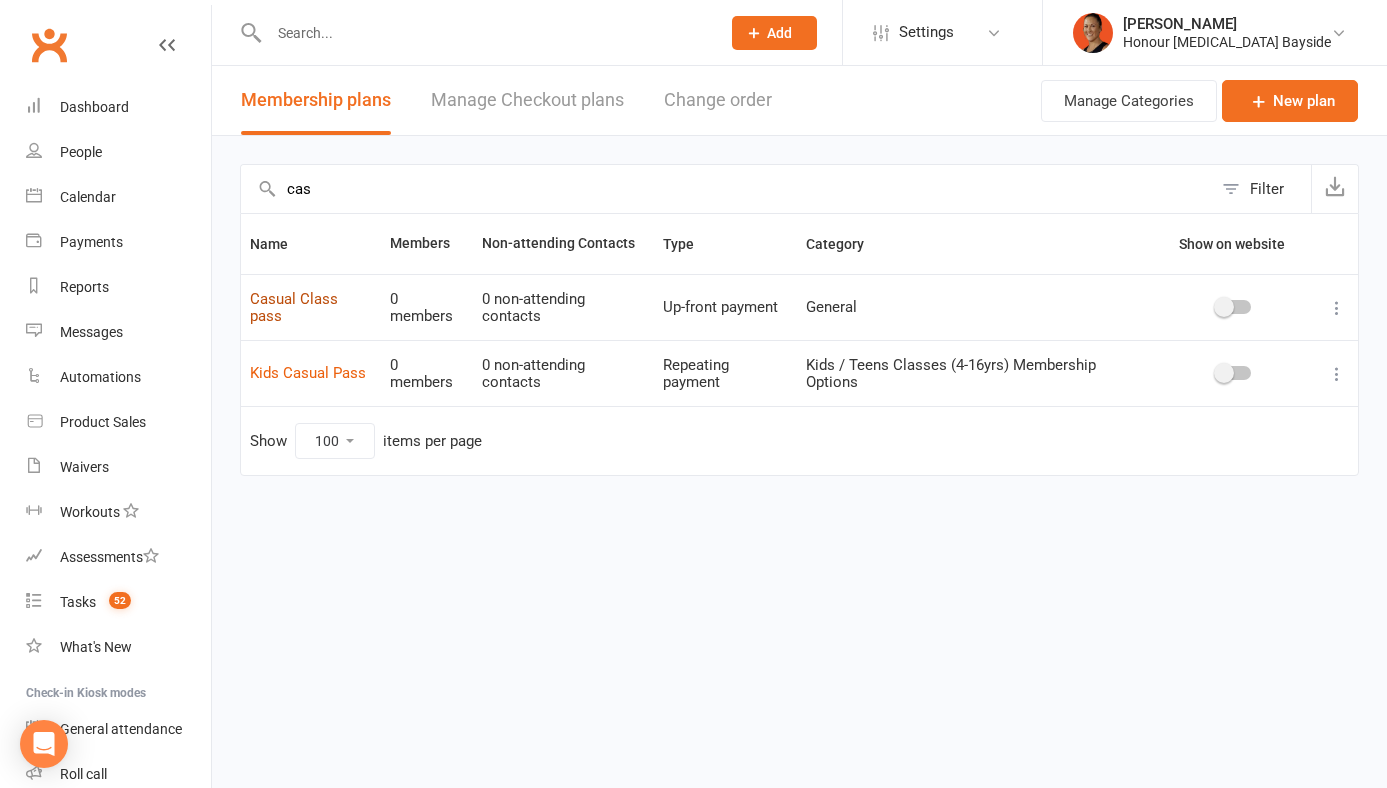 type on "cas" 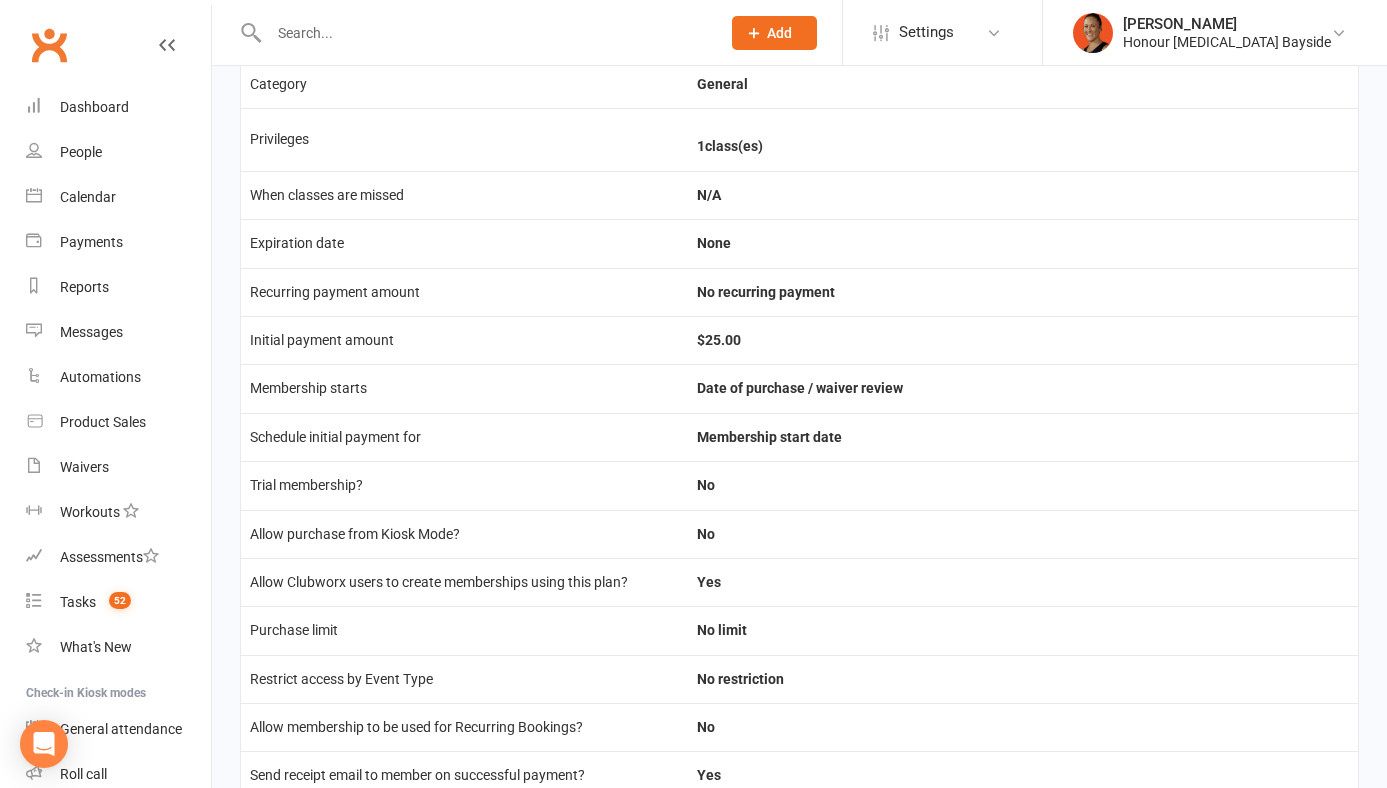 scroll, scrollTop: 0, scrollLeft: 0, axis: both 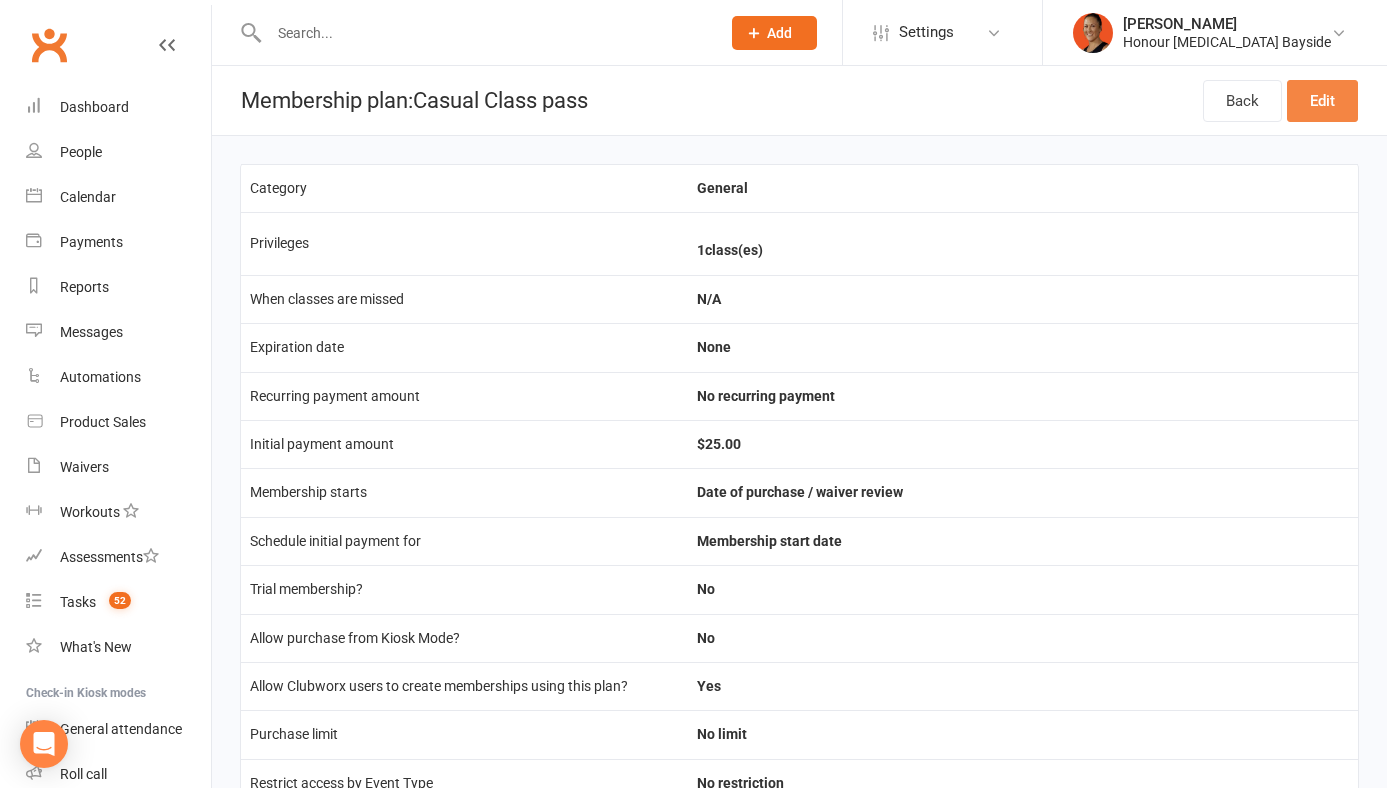 click on "Edit" at bounding box center [1322, 101] 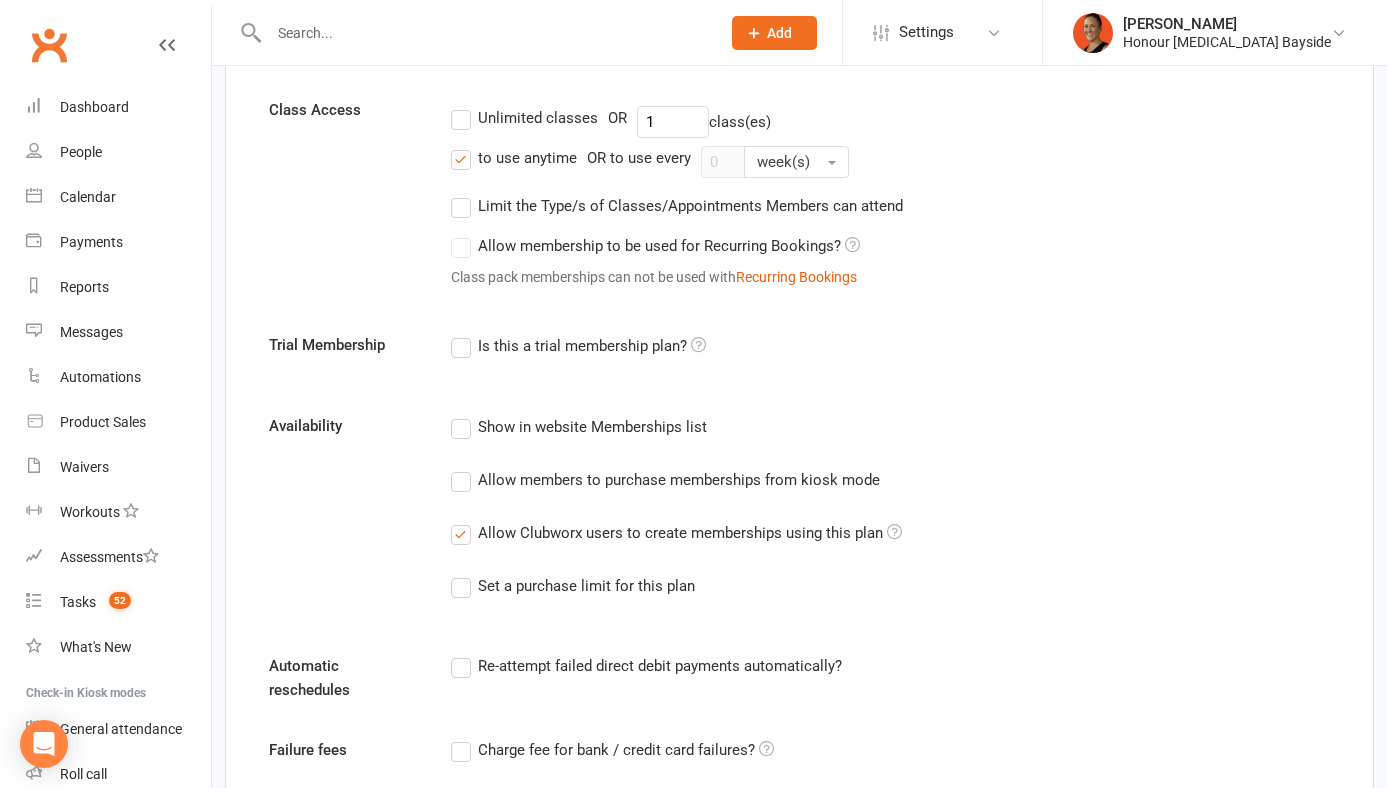 scroll, scrollTop: 667, scrollLeft: 0, axis: vertical 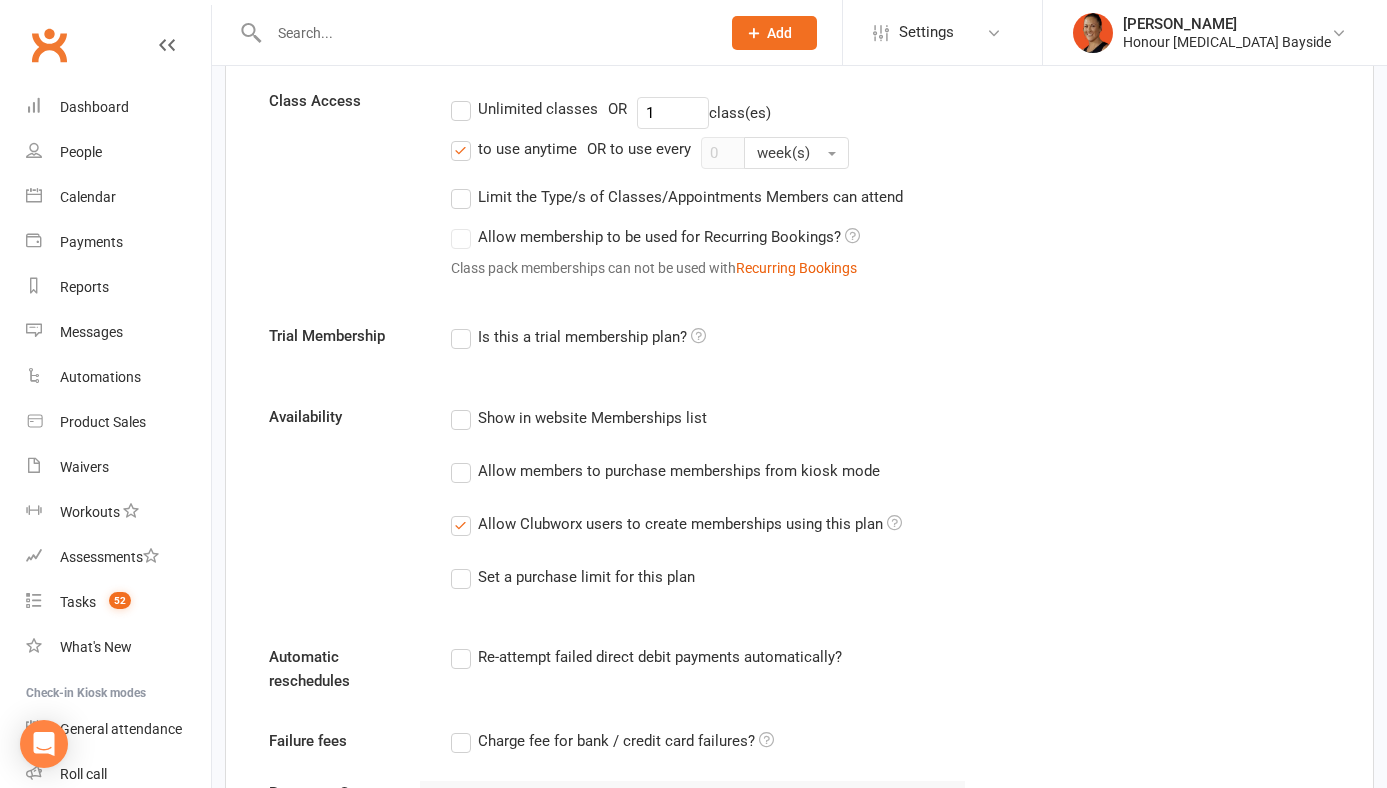 click on "Is this a trial membership plan?" at bounding box center [709, 336] 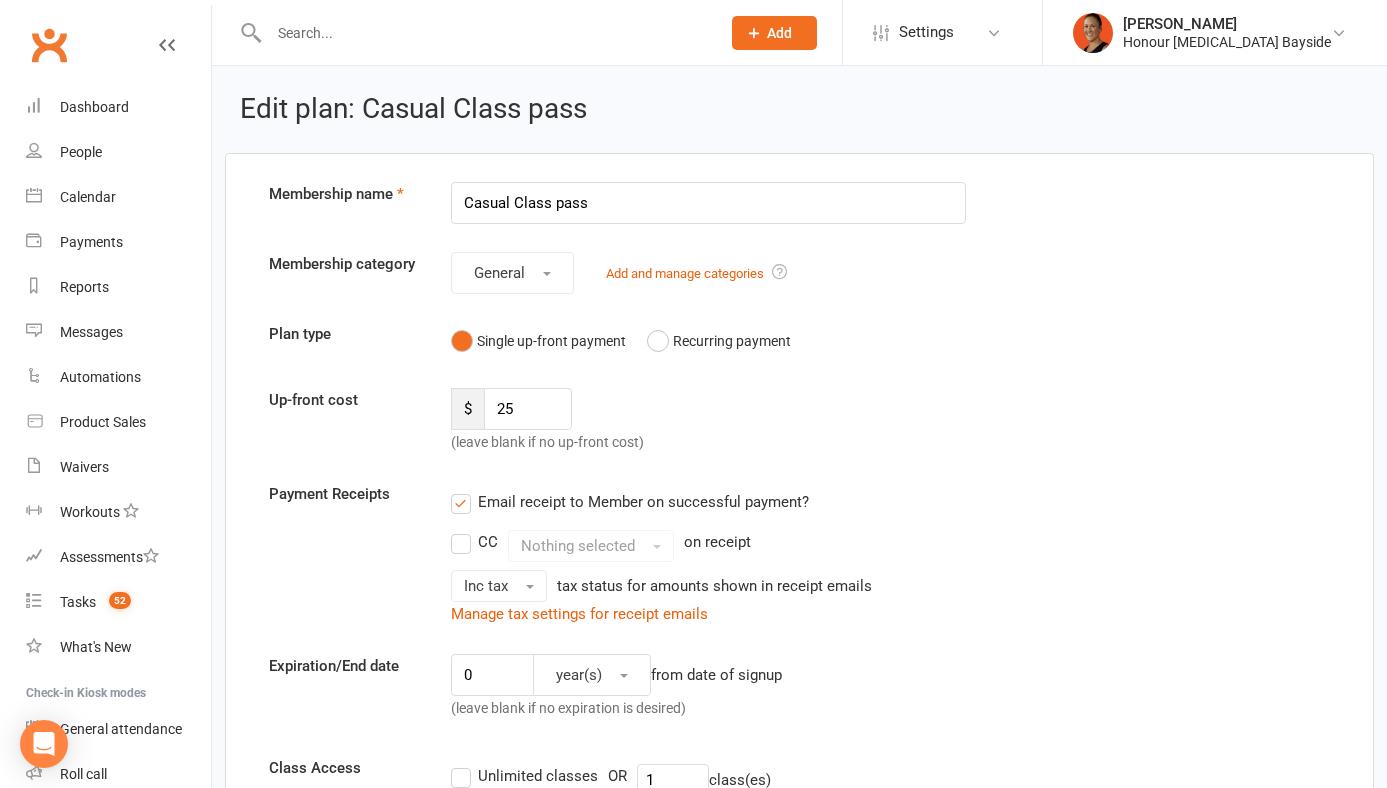 scroll, scrollTop: 1662, scrollLeft: 0, axis: vertical 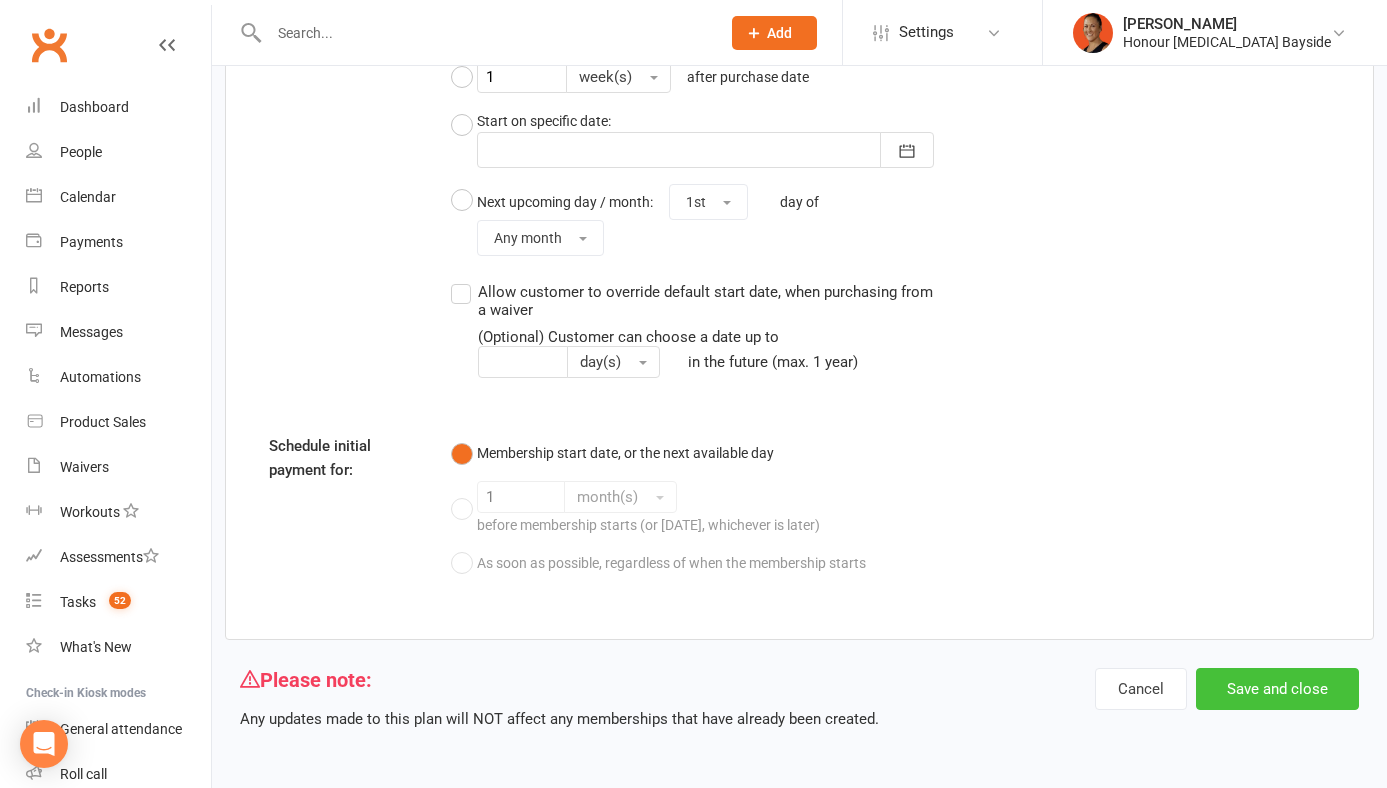 click on "Save and close" at bounding box center [1277, 689] 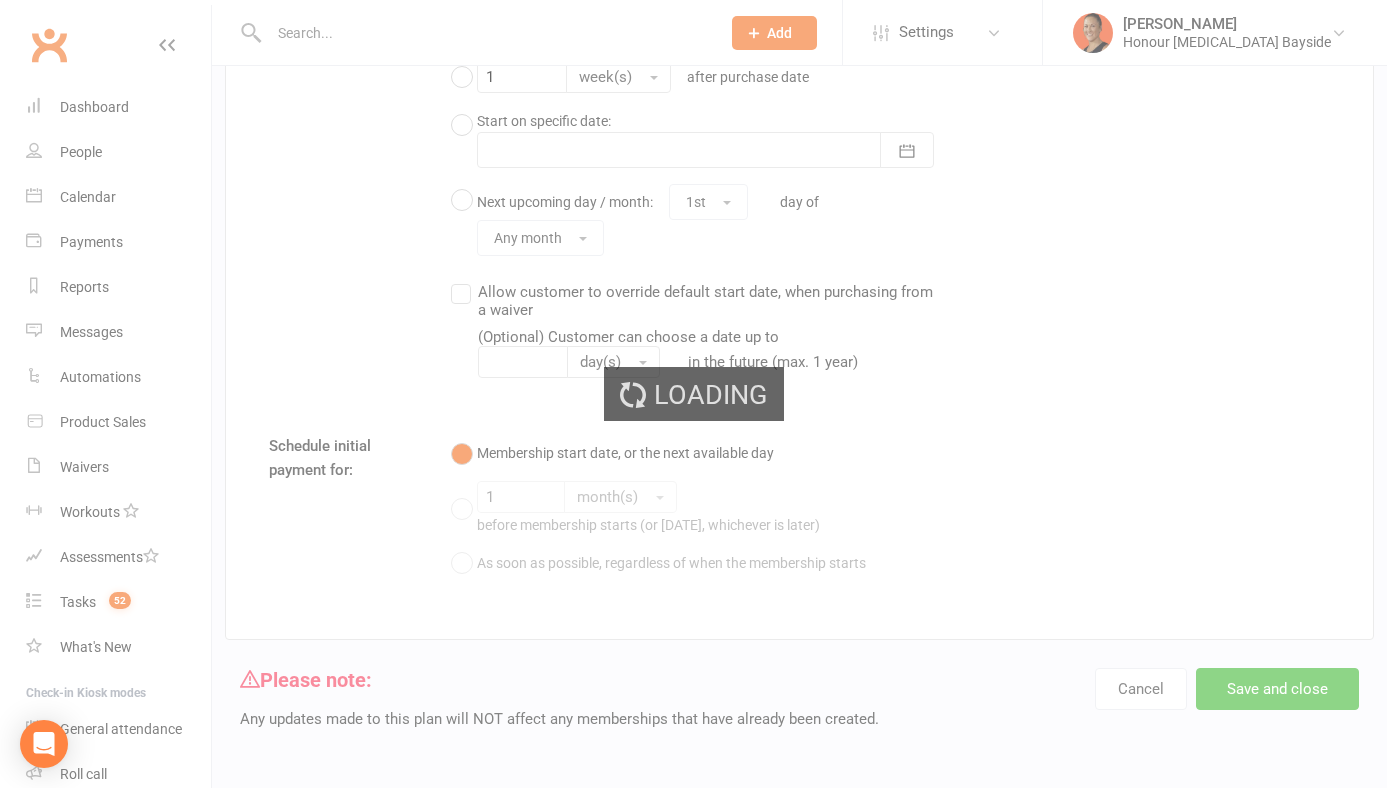 scroll, scrollTop: 0, scrollLeft: 0, axis: both 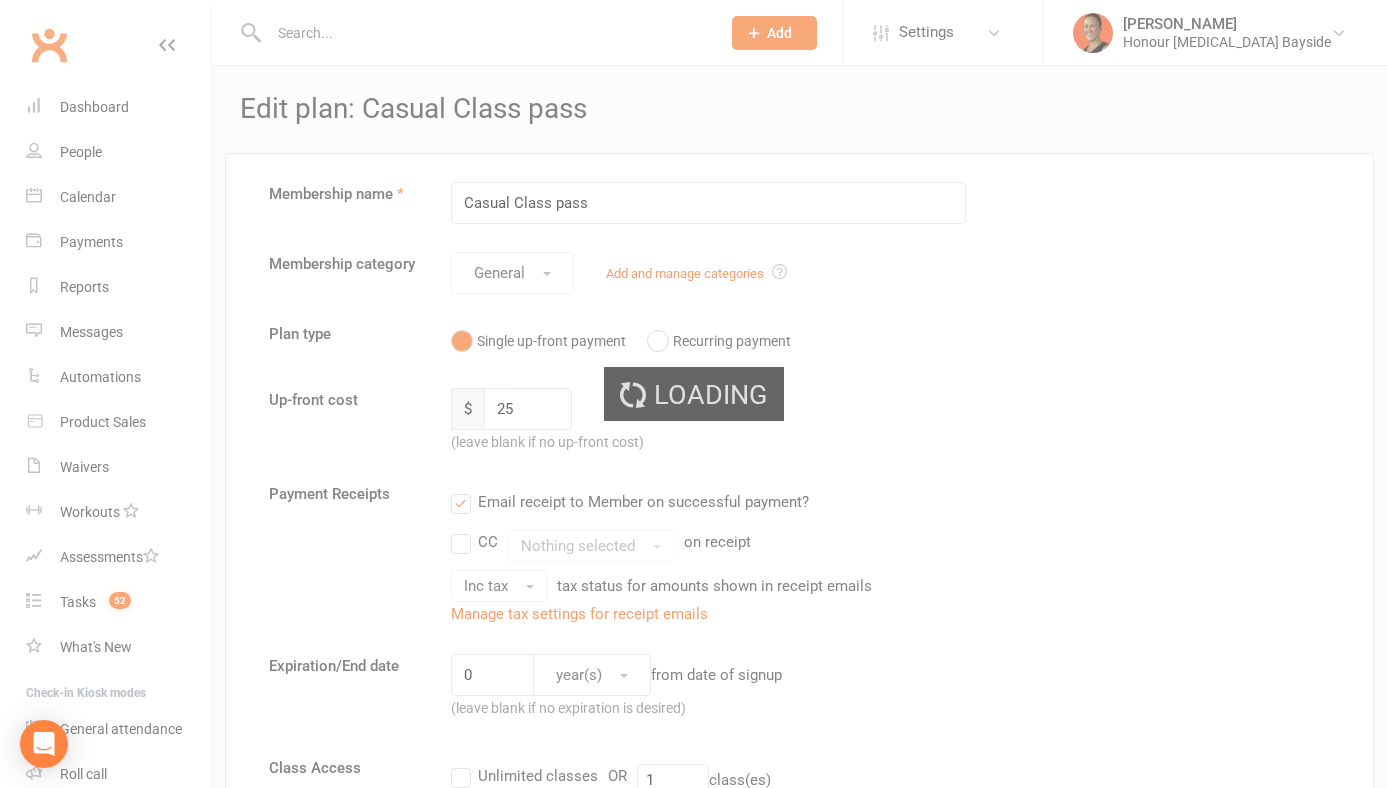 select on "100" 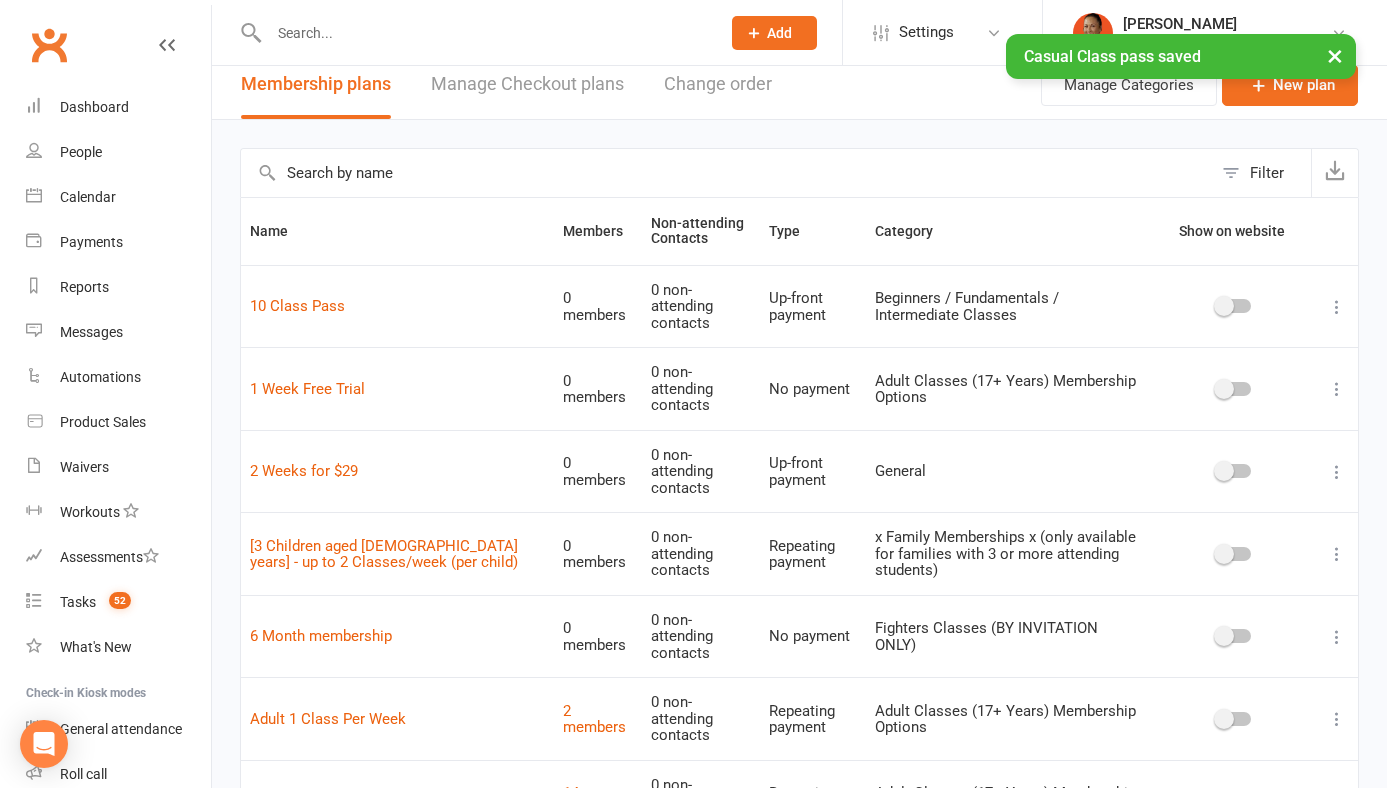 scroll, scrollTop: 23, scrollLeft: 0, axis: vertical 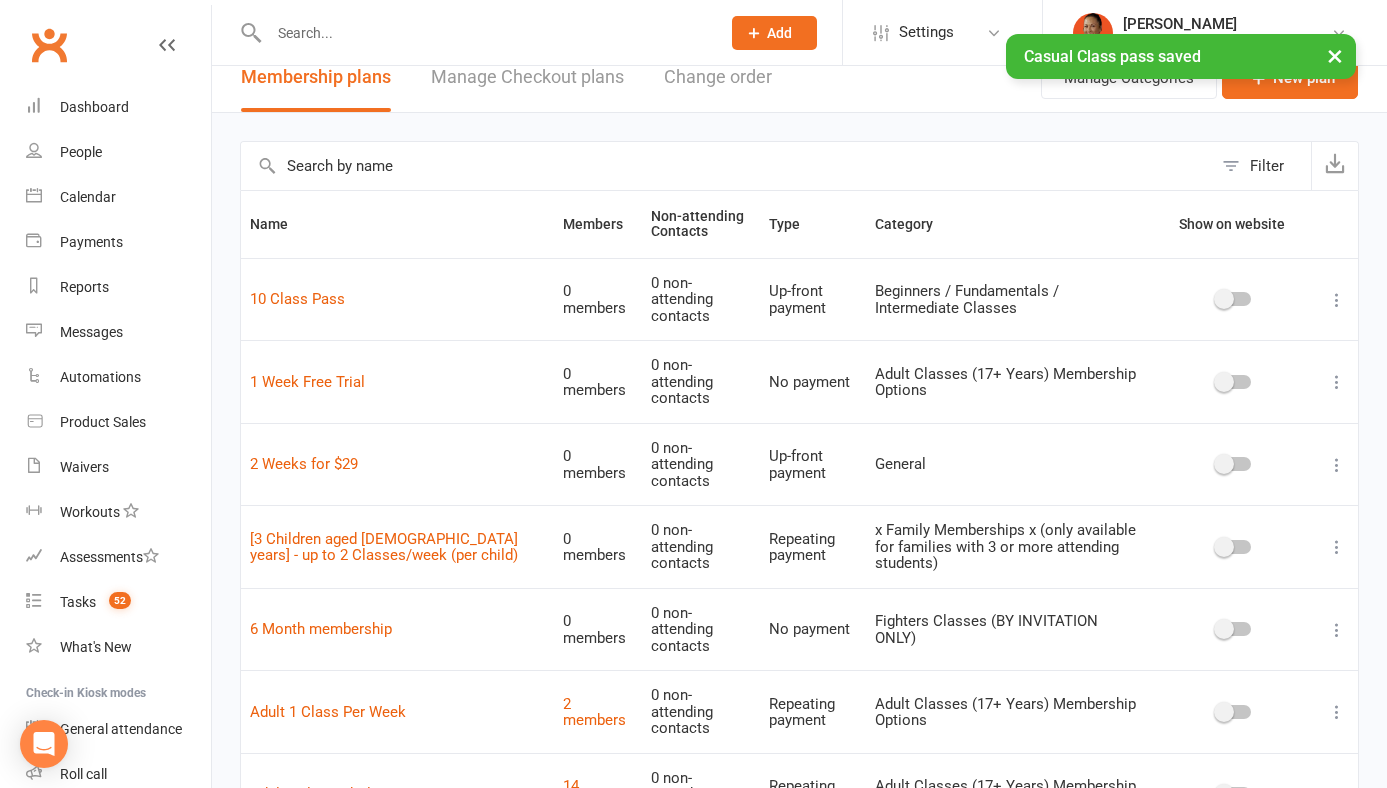 click at bounding box center (726, 166) 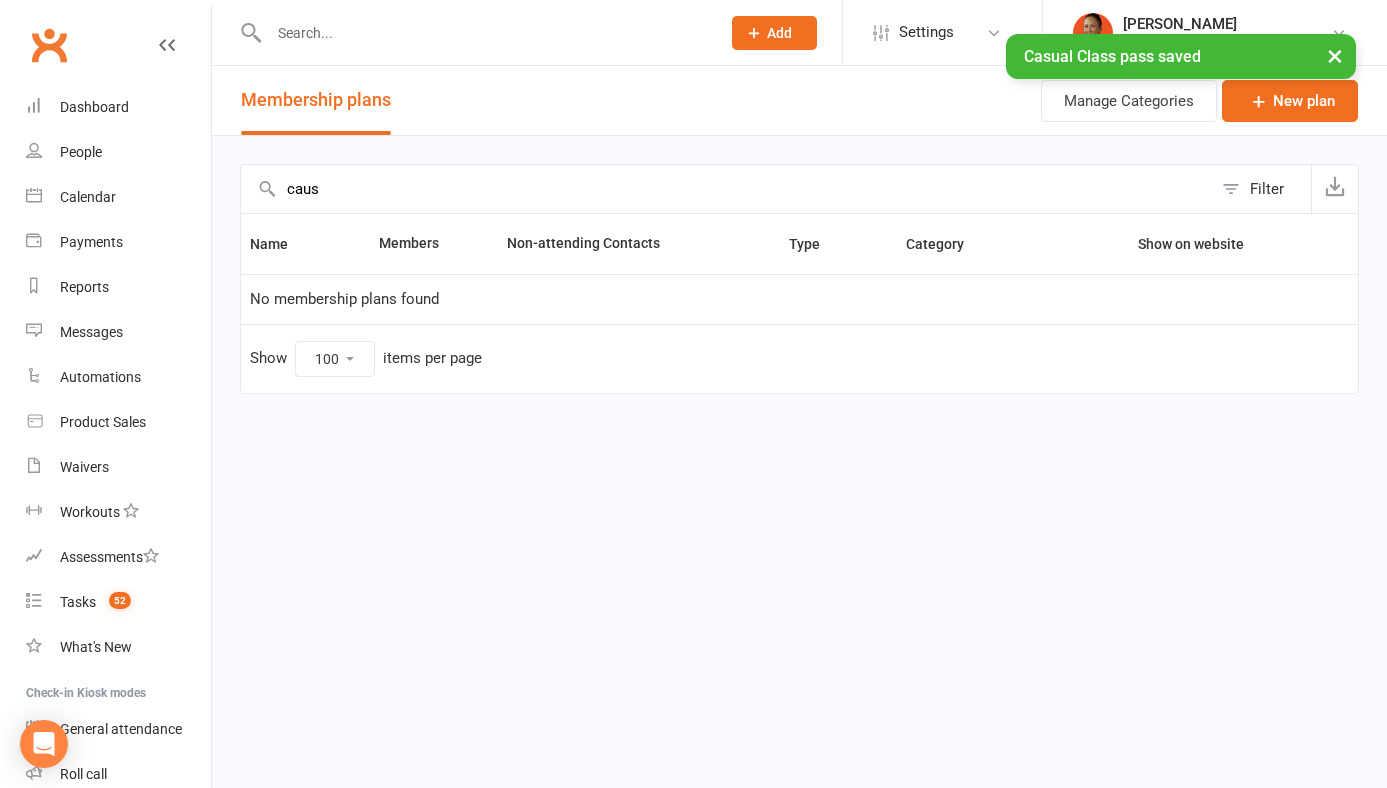 scroll, scrollTop: 0, scrollLeft: 0, axis: both 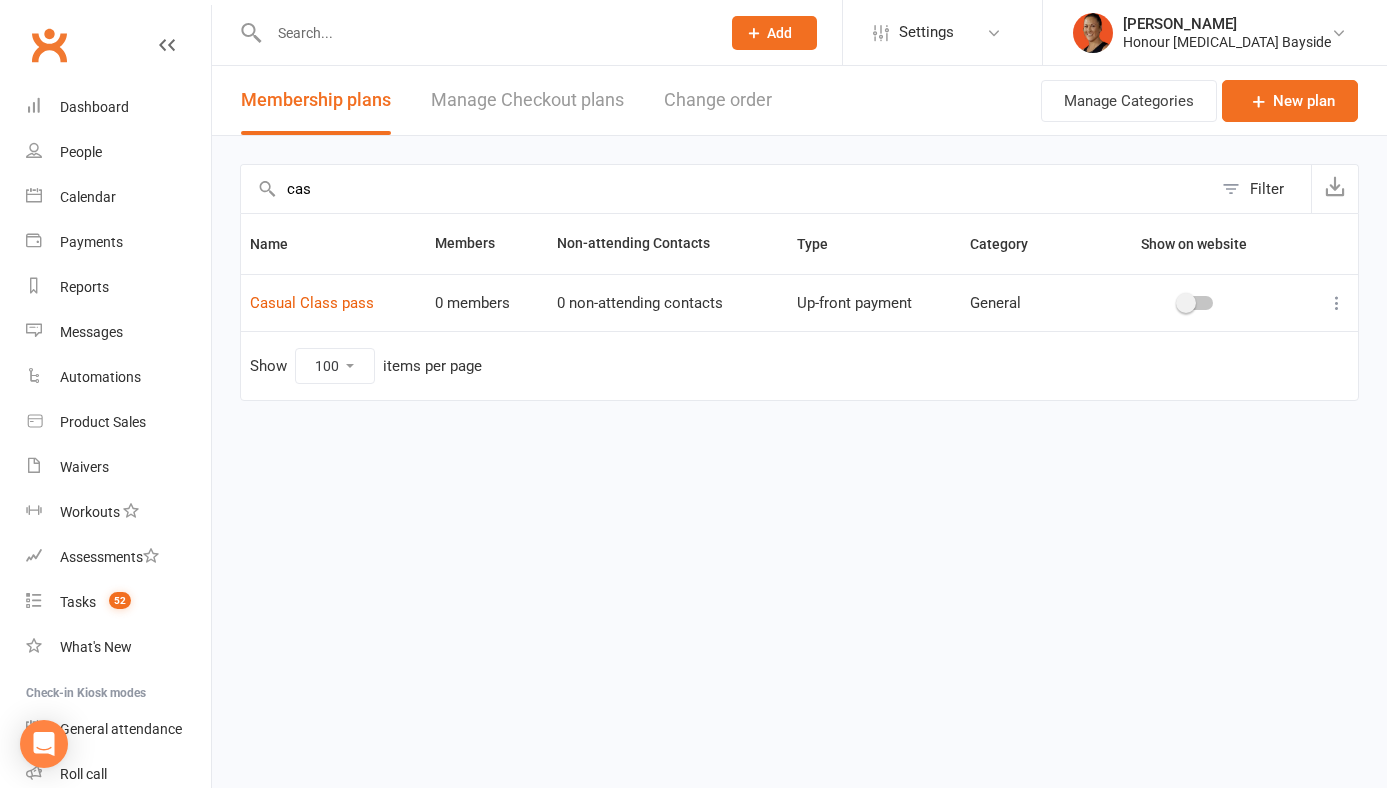 type on "cas" 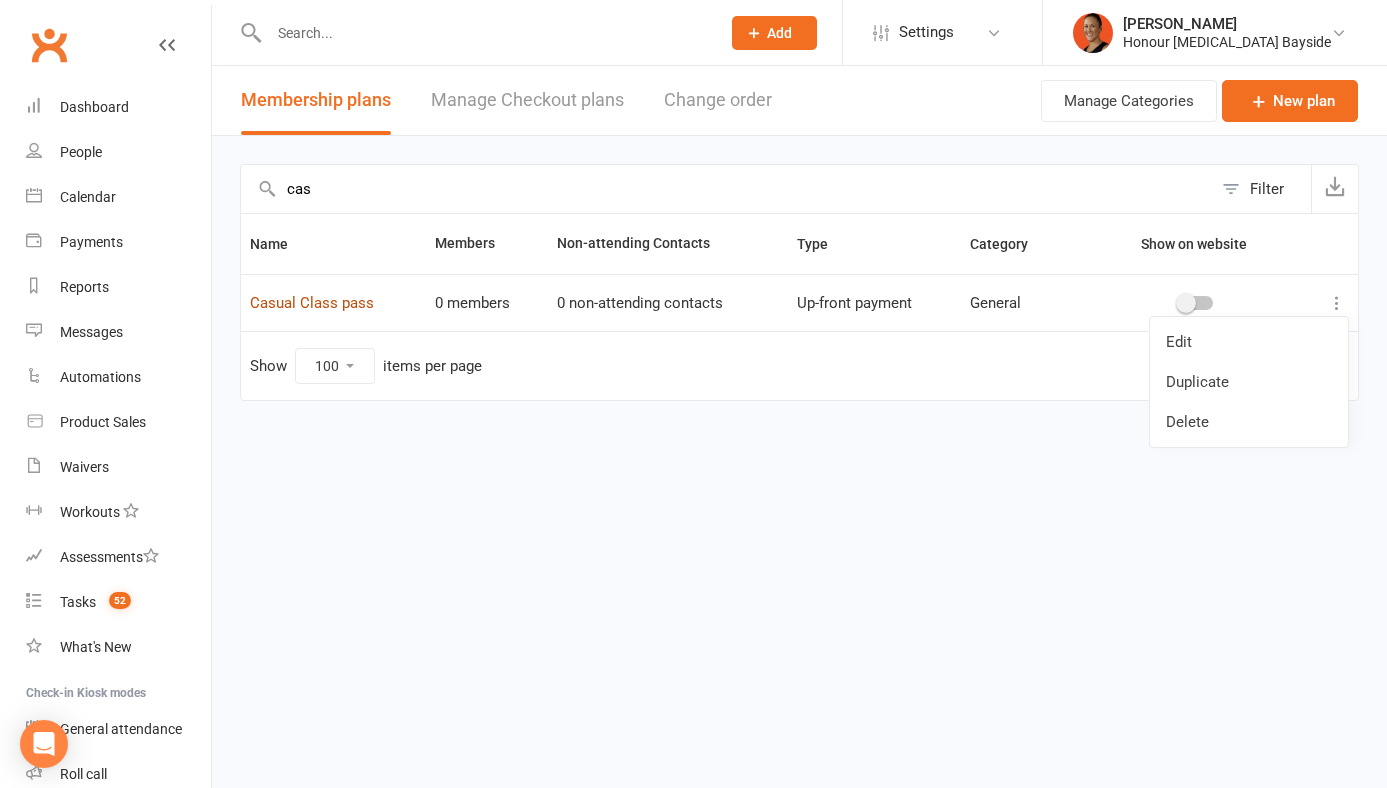 click on "Casual Class pass" at bounding box center [312, 303] 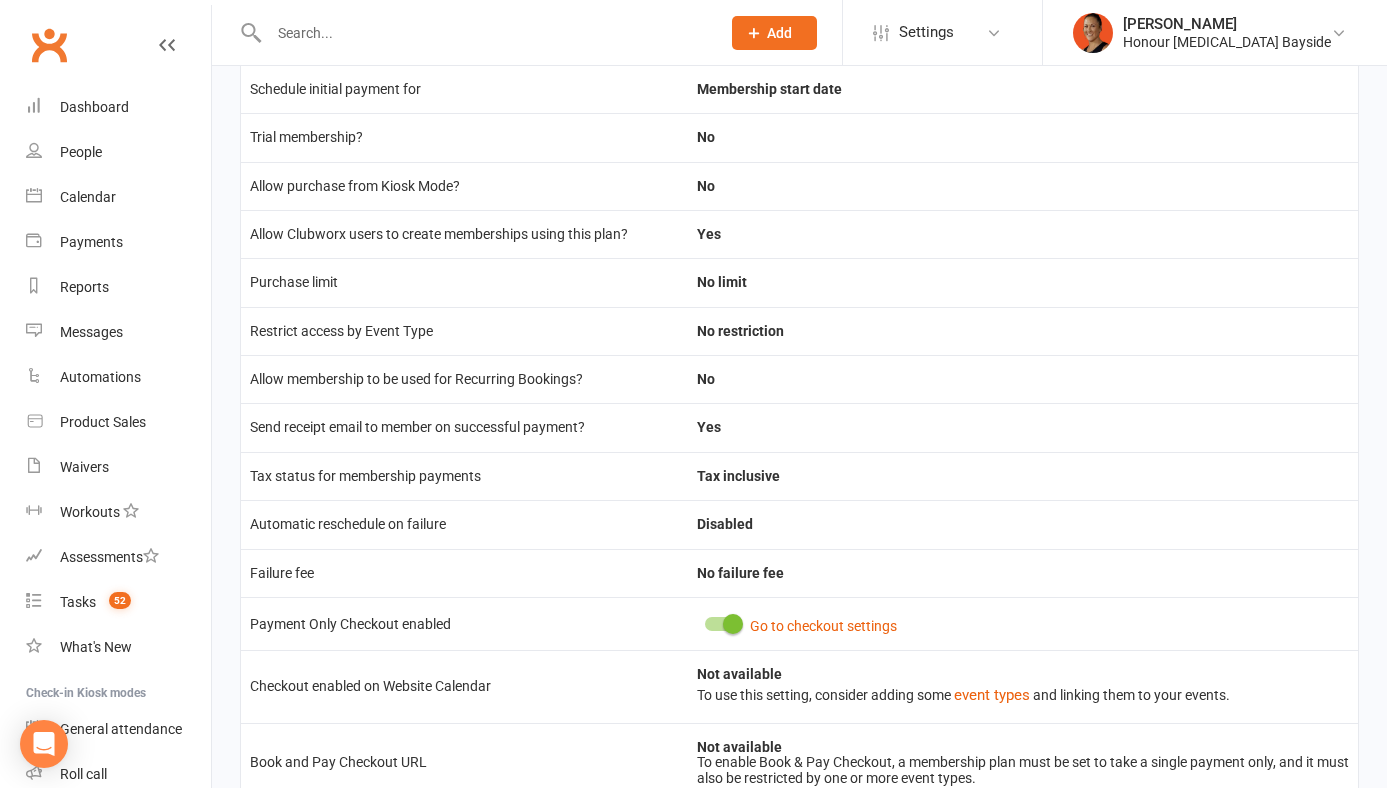 scroll, scrollTop: 742, scrollLeft: 0, axis: vertical 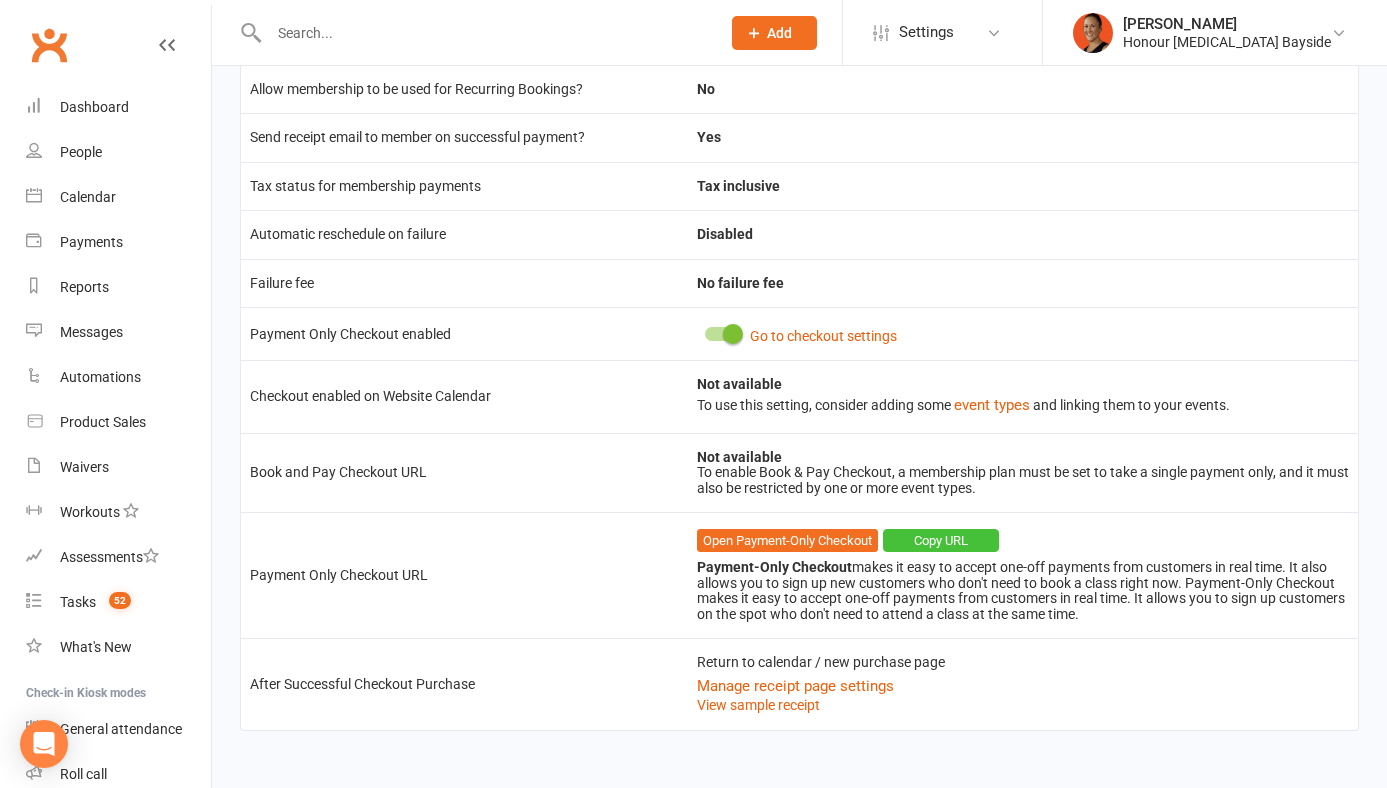 click on "Copy URL" at bounding box center [941, 541] 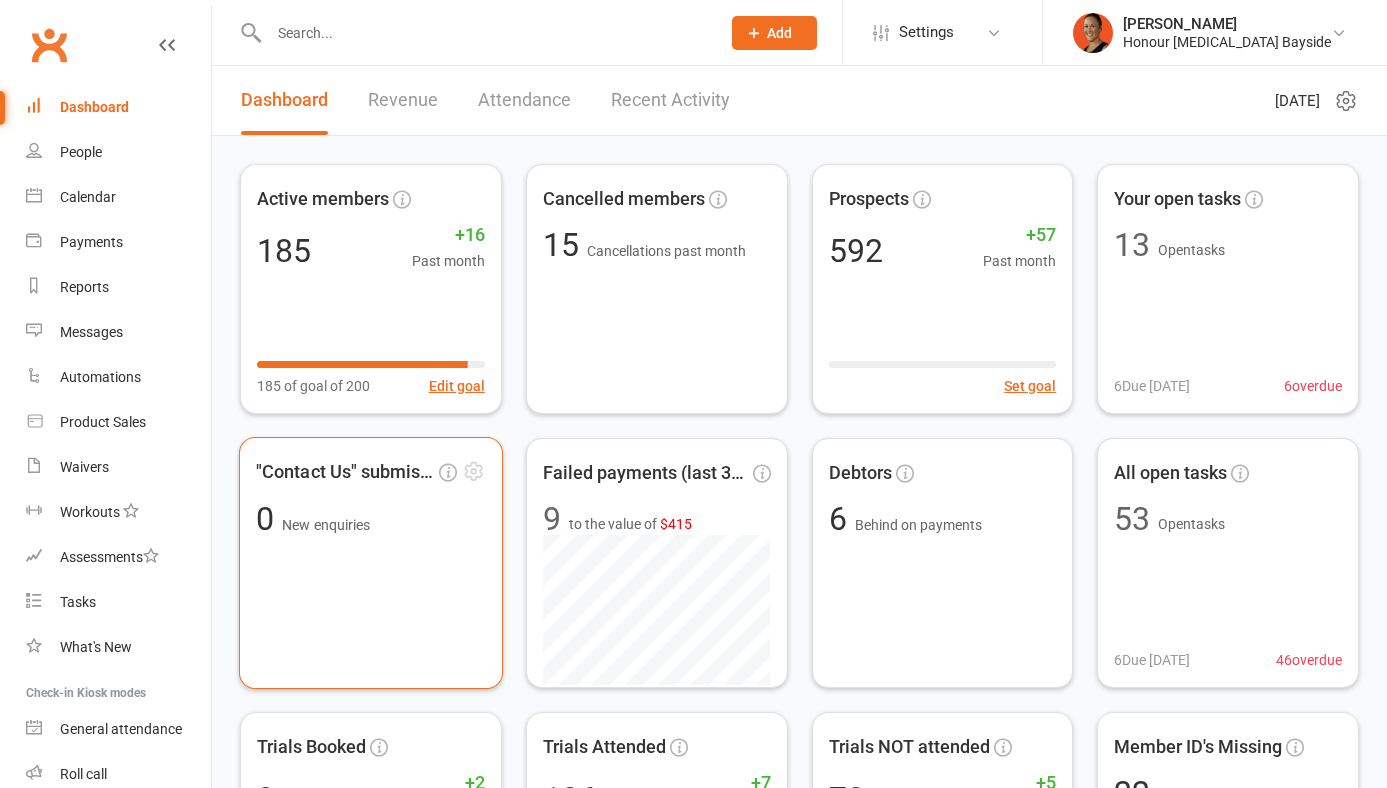 scroll, scrollTop: 0, scrollLeft: 0, axis: both 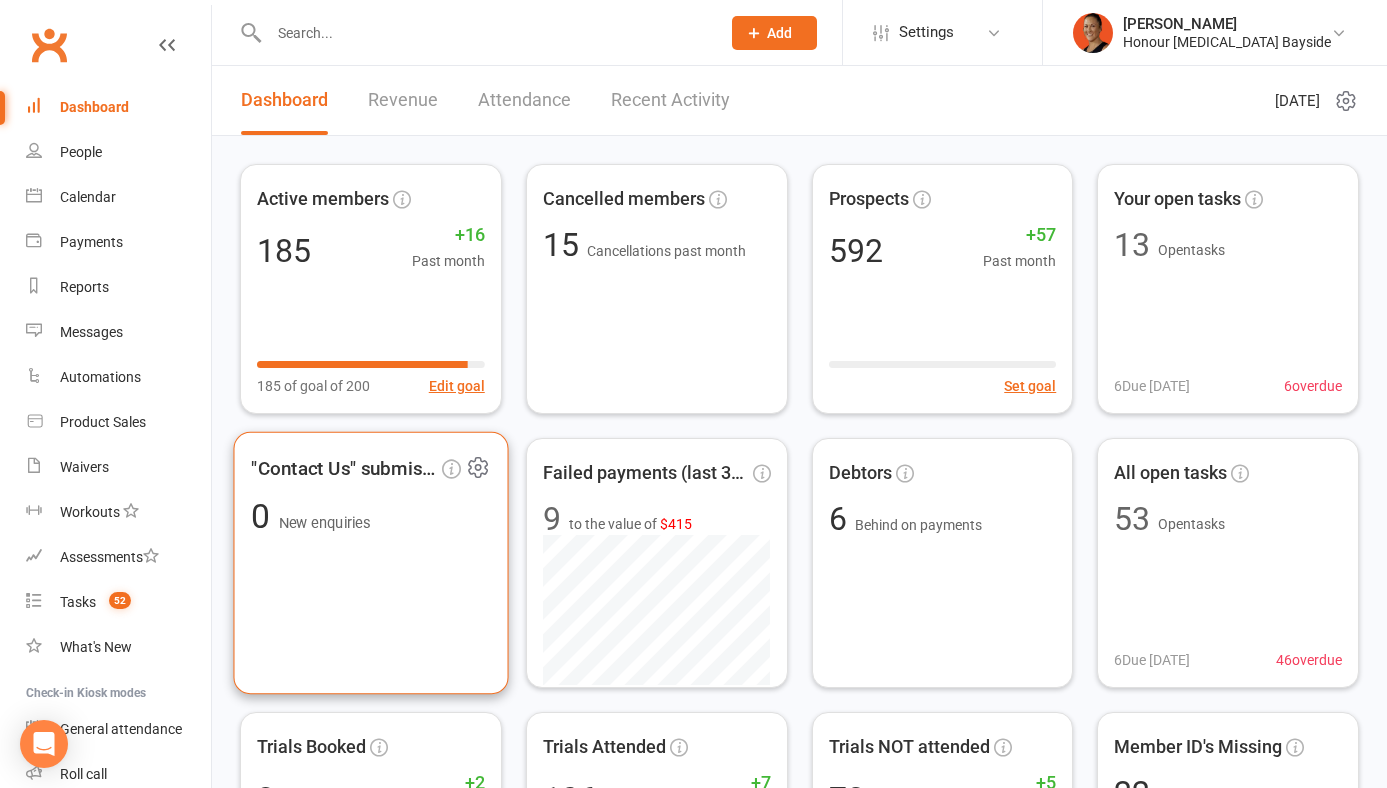 click on ""Contact Us" submissions" at bounding box center (370, 469) 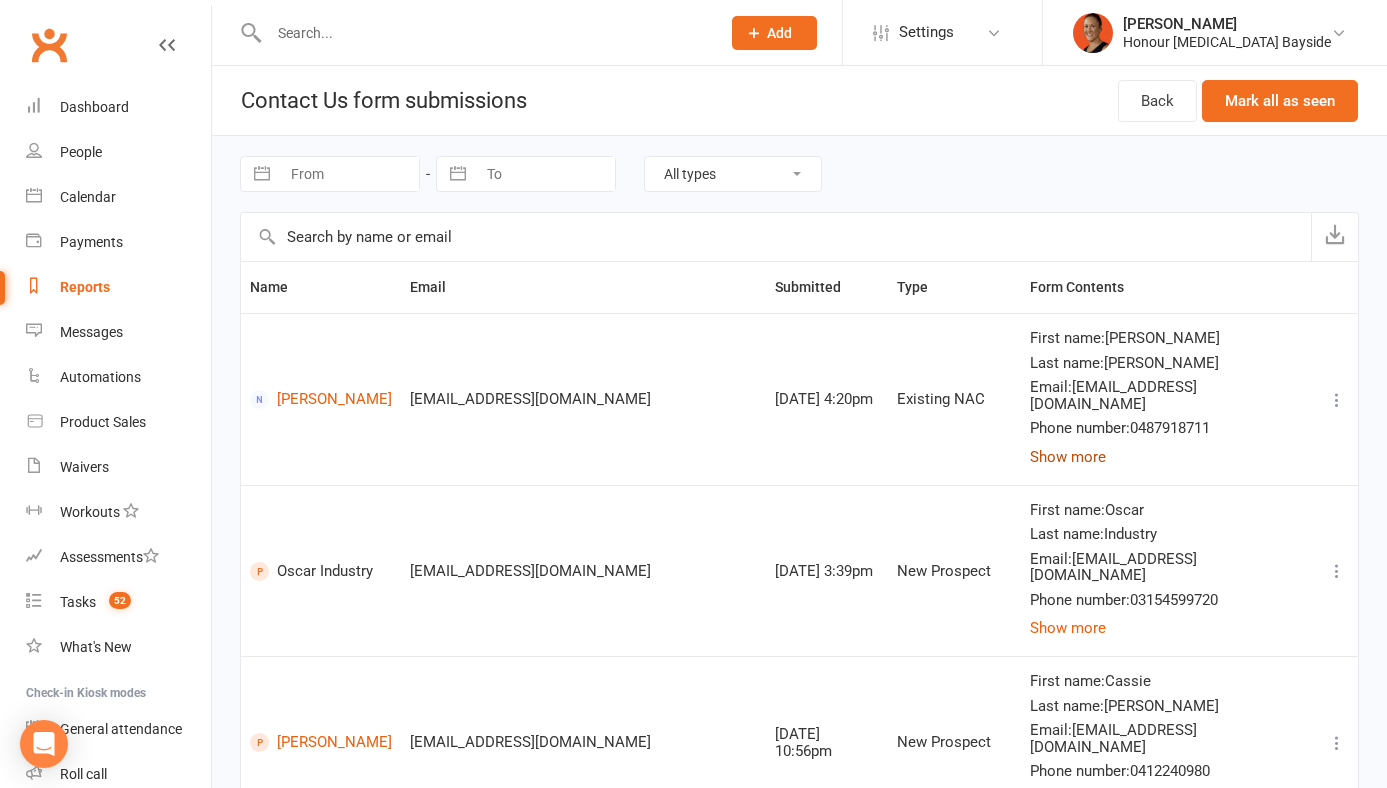 click on "Show more" at bounding box center (1068, 457) 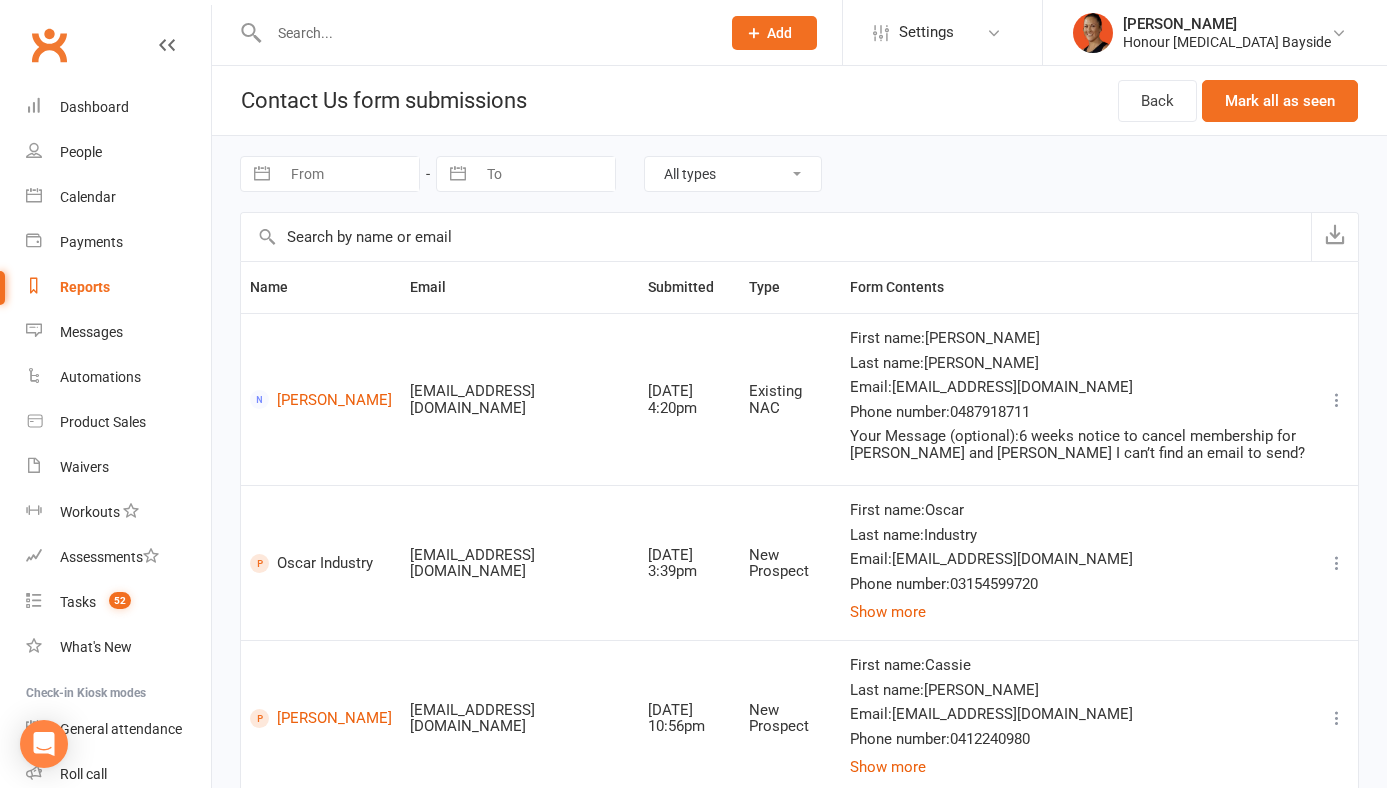 click on "First name :  [PERSON_NAME]" at bounding box center [1078, 338] 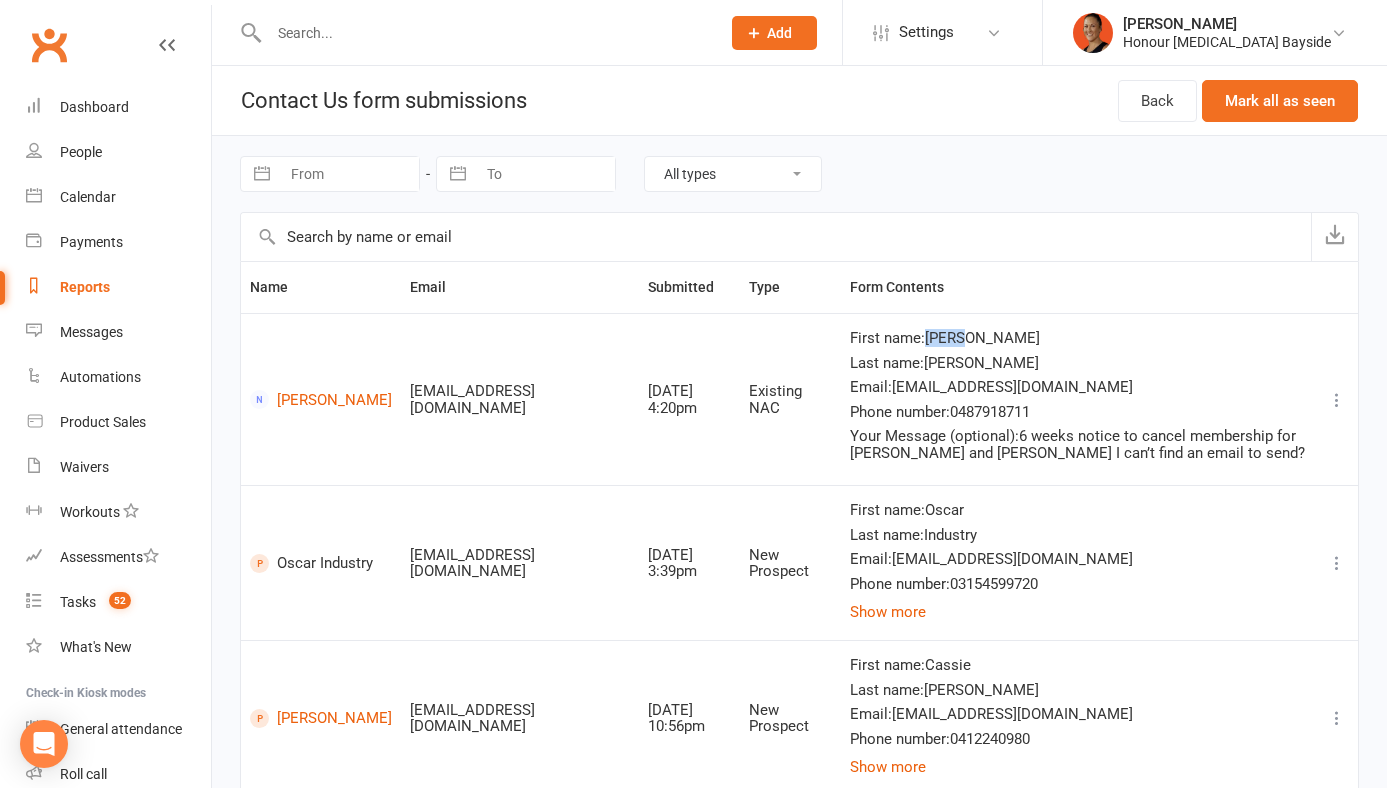 click on "First name :  [PERSON_NAME]" at bounding box center [1078, 338] 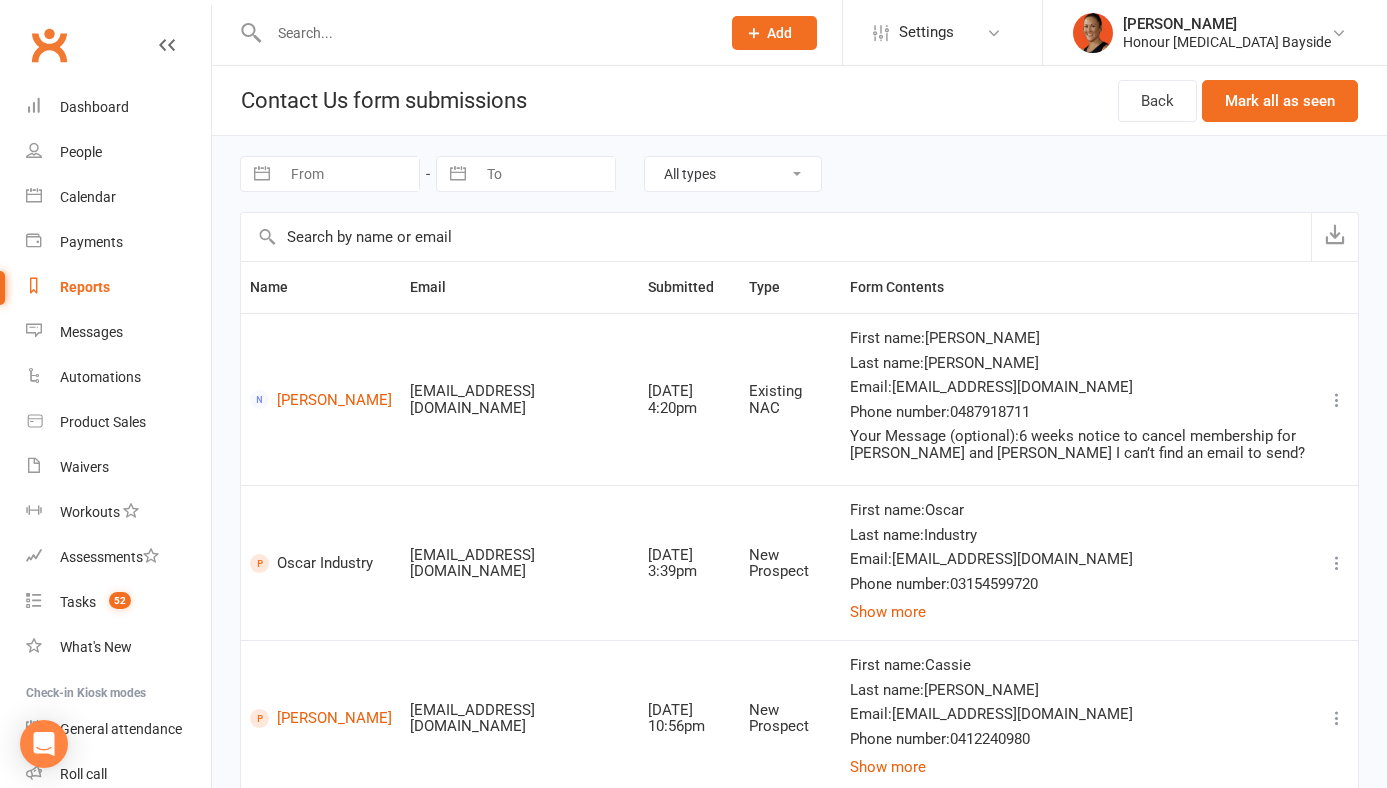 click on "Existing NAC" at bounding box center (791, 399) 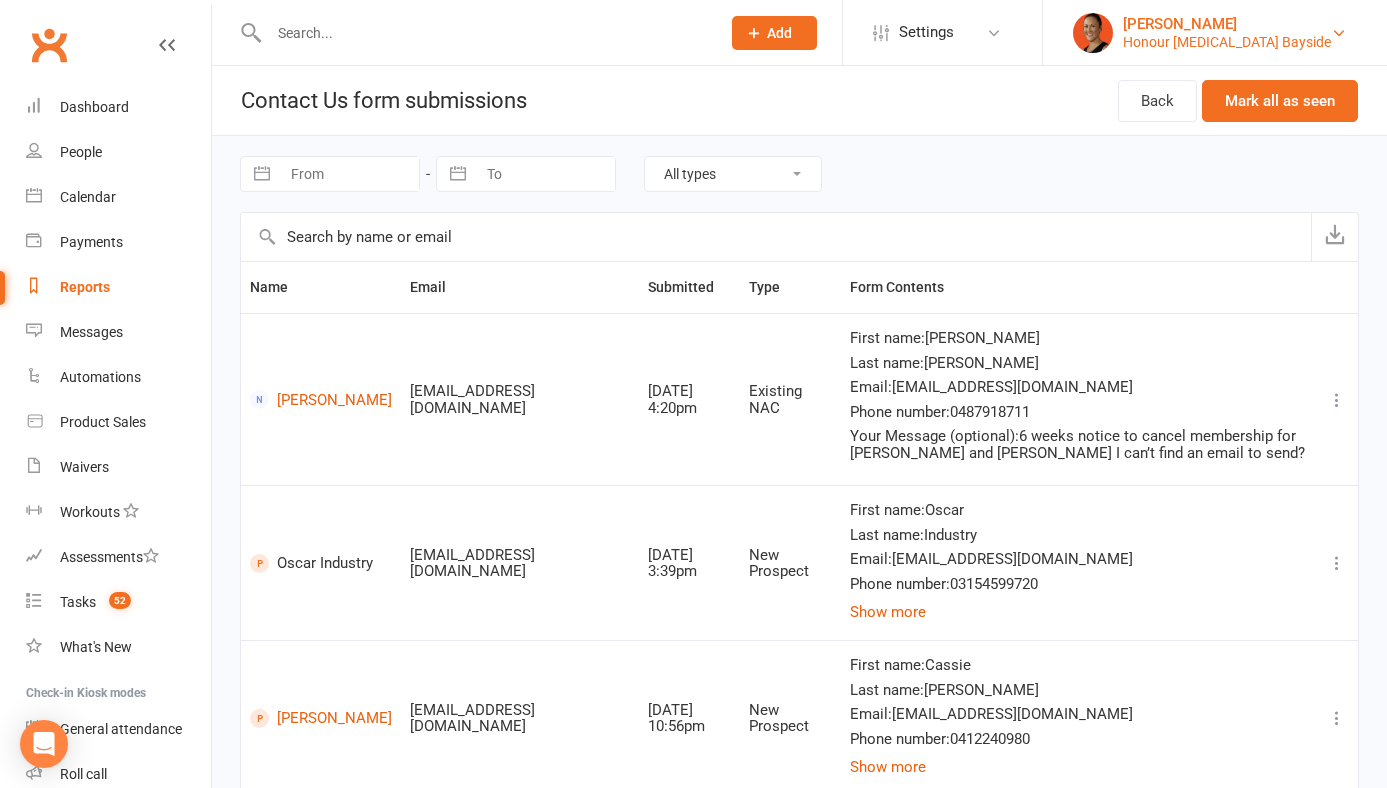 click on "[PERSON_NAME]" at bounding box center [1227, 24] 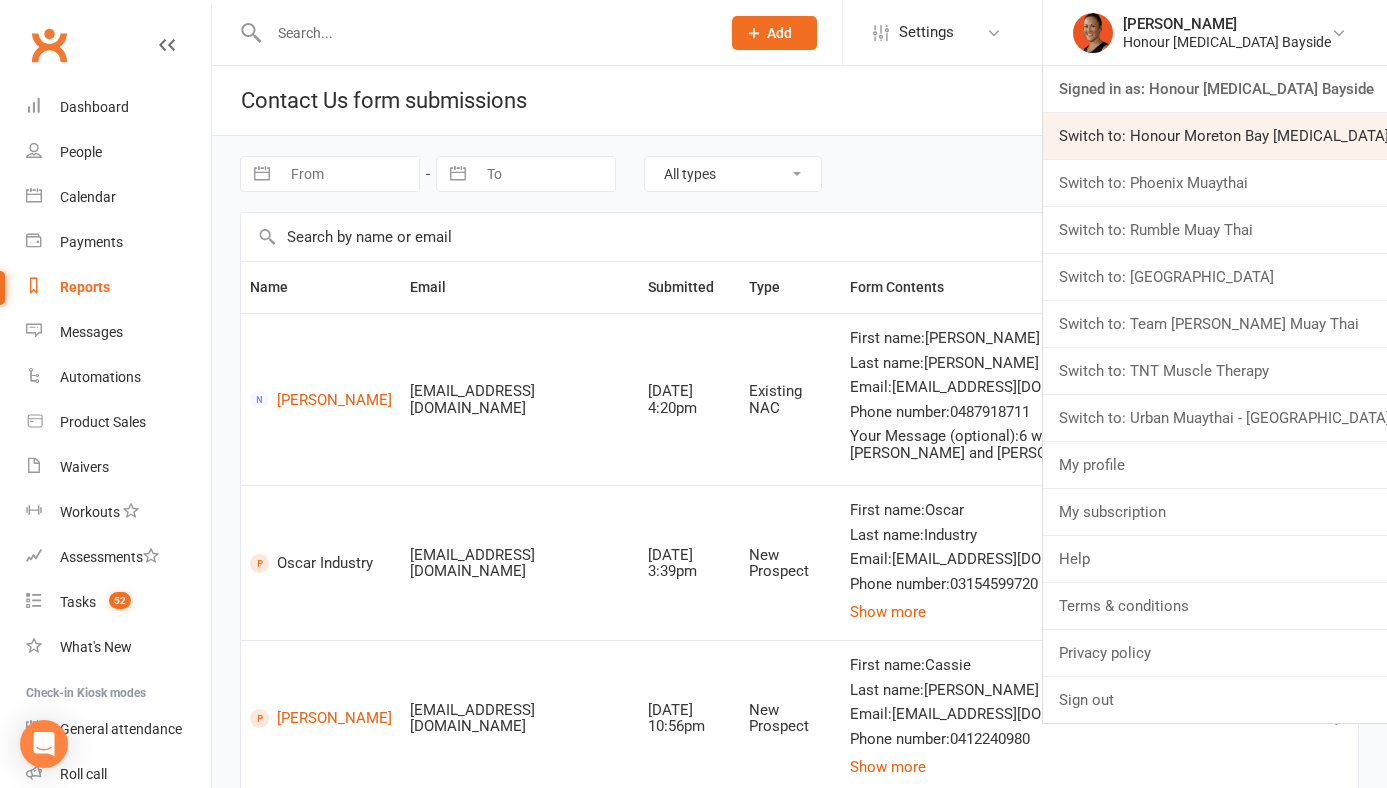 click on "Switch to: Honour Moreton Bay [MEDICAL_DATA] Academy" at bounding box center (1215, 136) 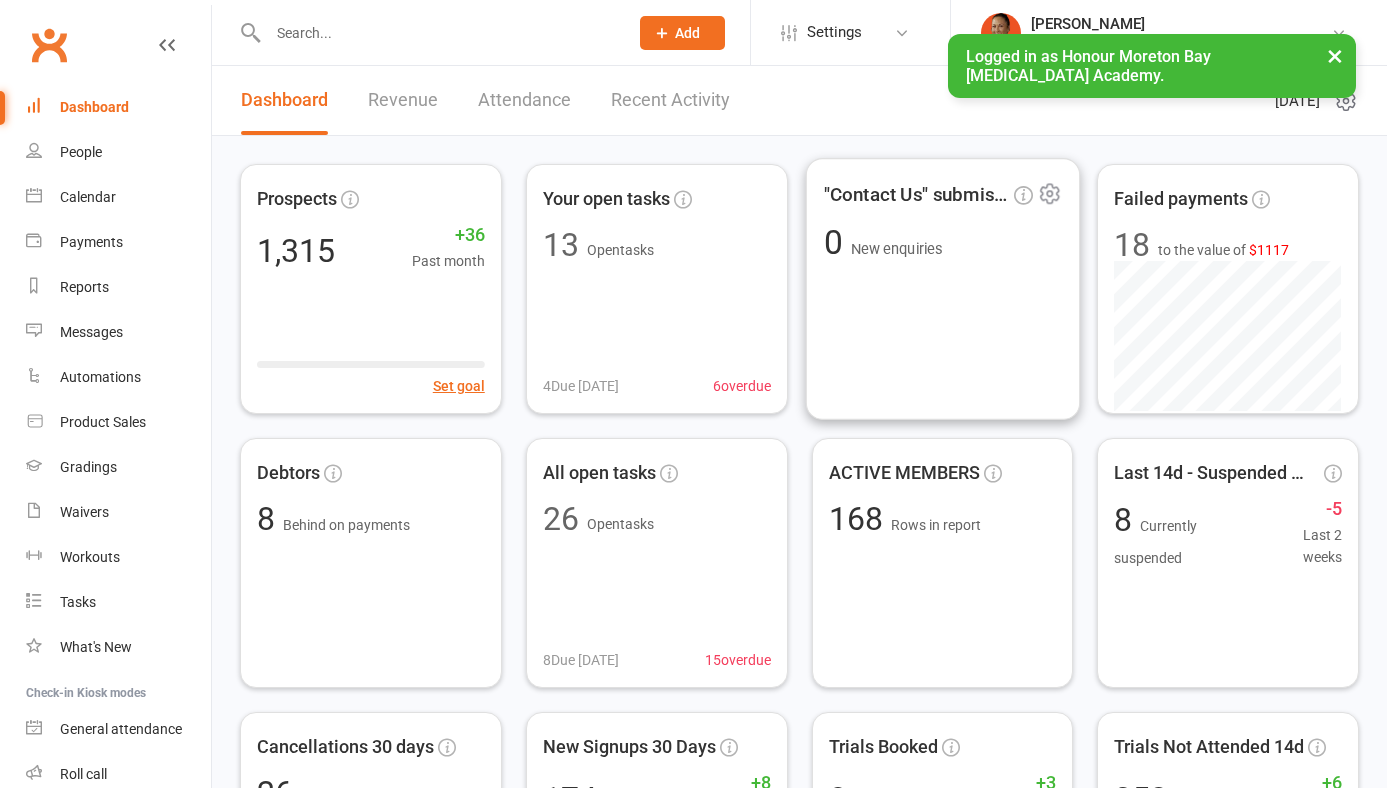scroll, scrollTop: 0, scrollLeft: 0, axis: both 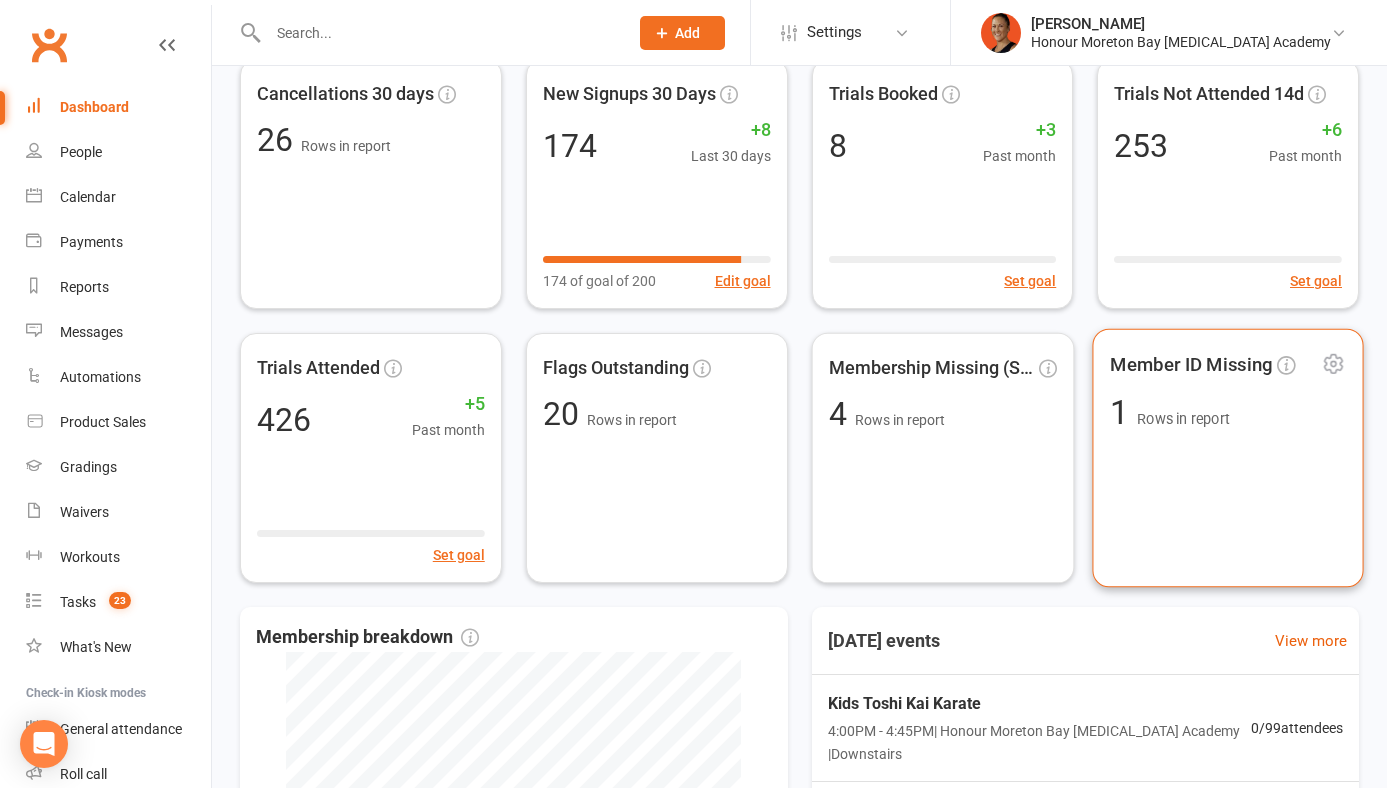 click on "Member ID Missing   1   Rows in report" at bounding box center [1228, 458] 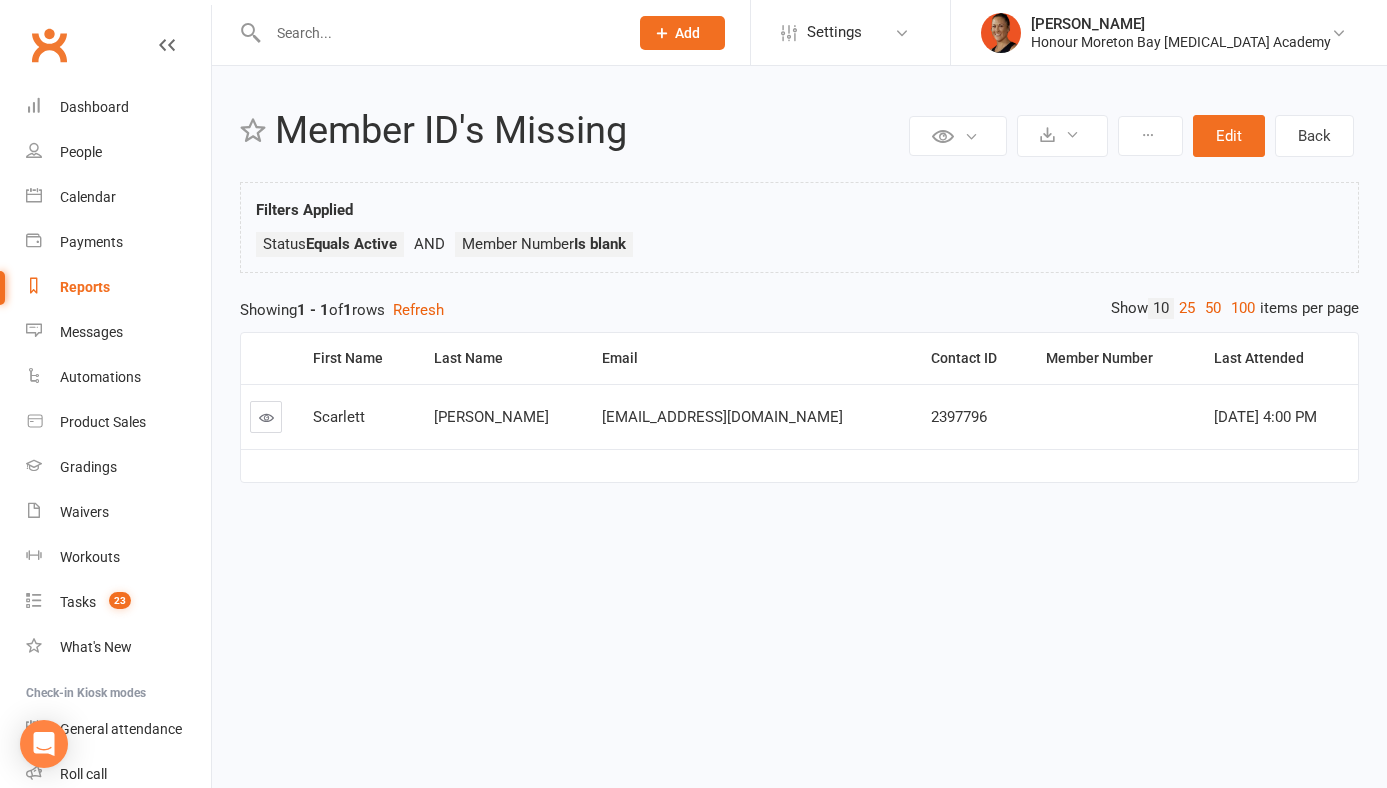 scroll, scrollTop: 0, scrollLeft: 0, axis: both 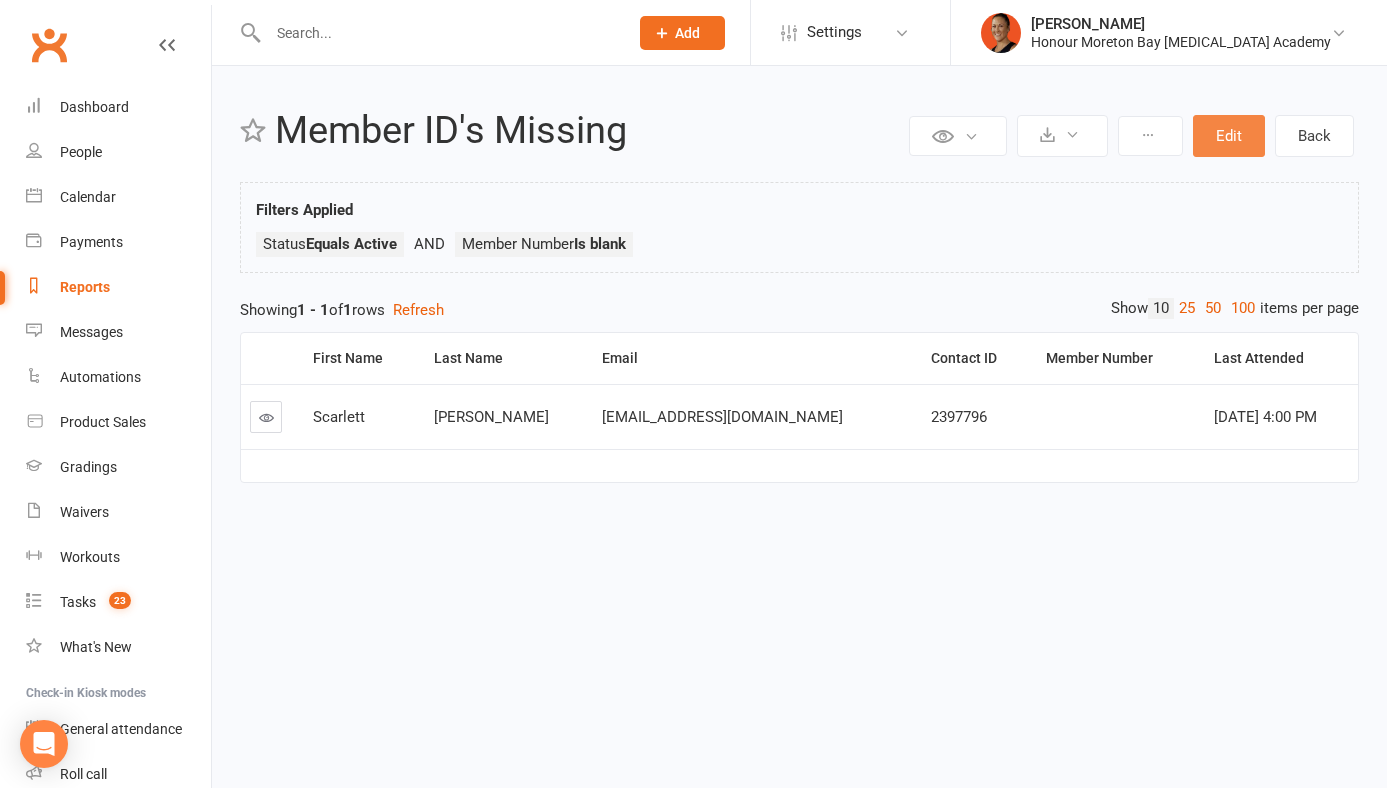 click on "Edit" at bounding box center [1229, 136] 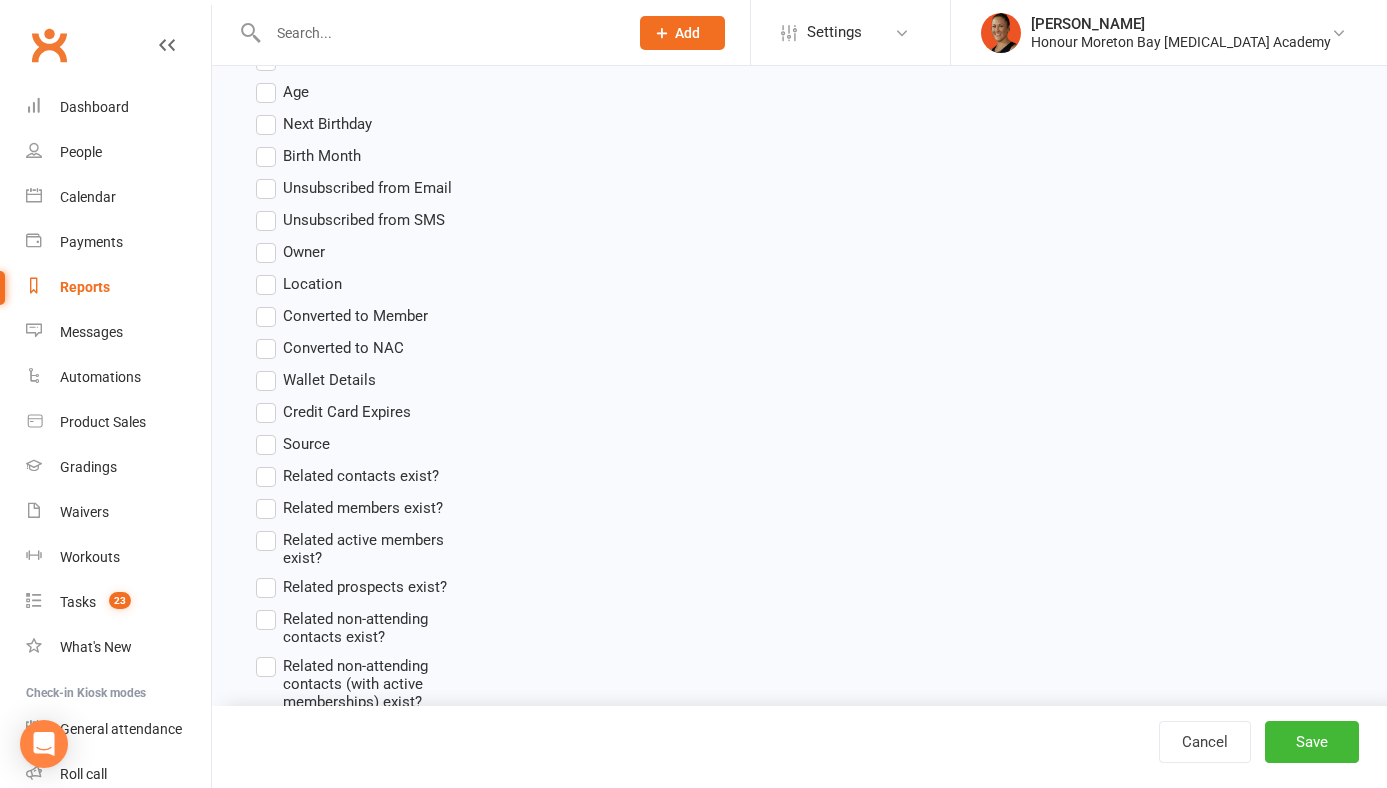 scroll, scrollTop: 0, scrollLeft: 0, axis: both 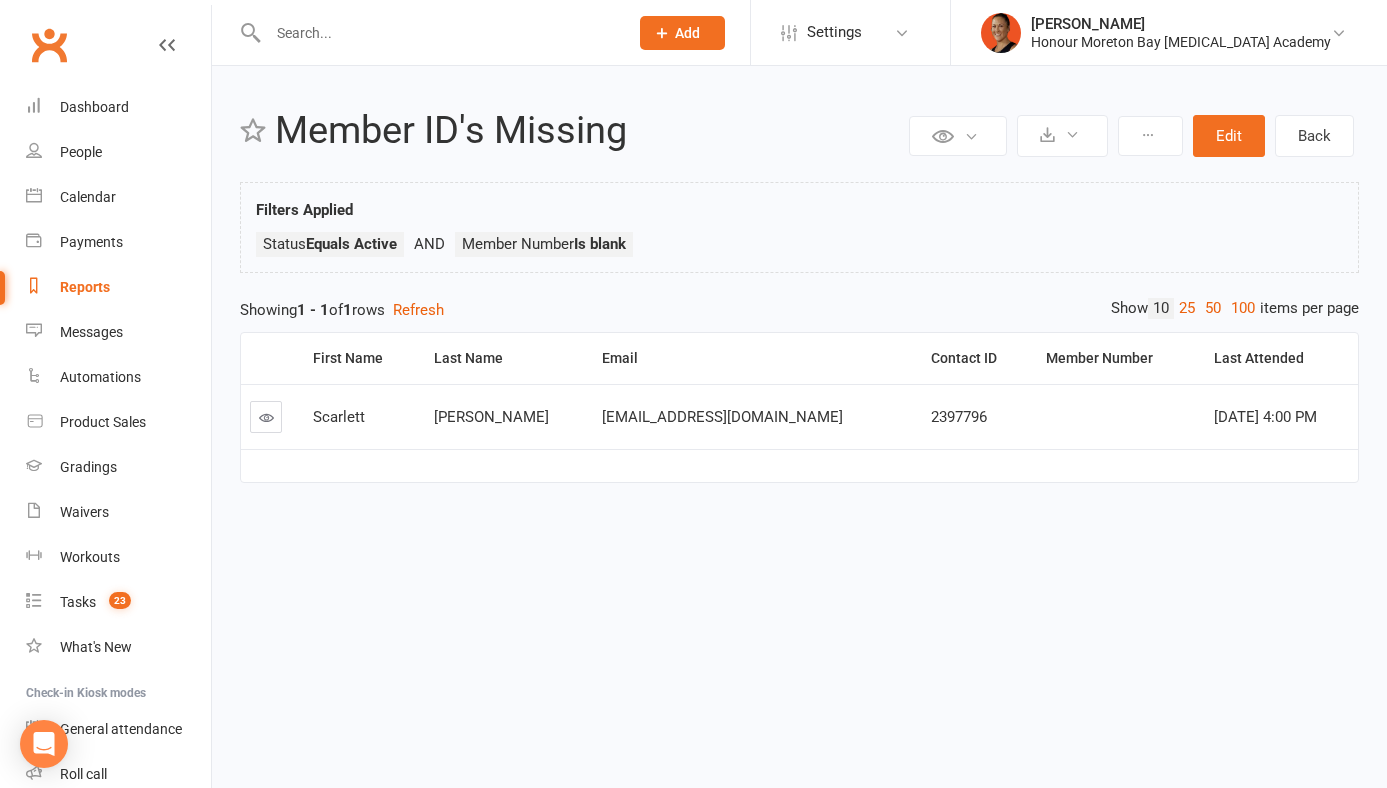 click at bounding box center [266, 417] 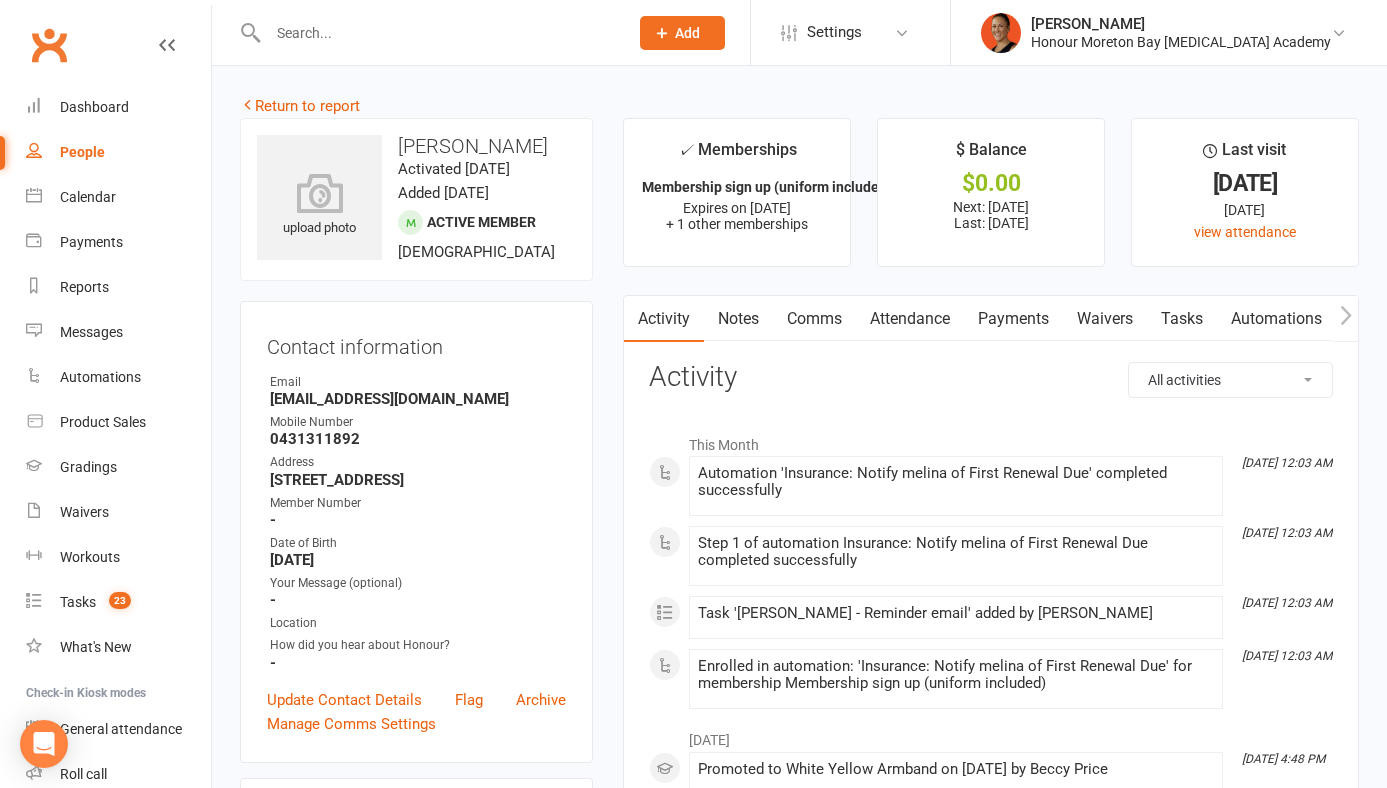 click on "Location" at bounding box center [418, 623] 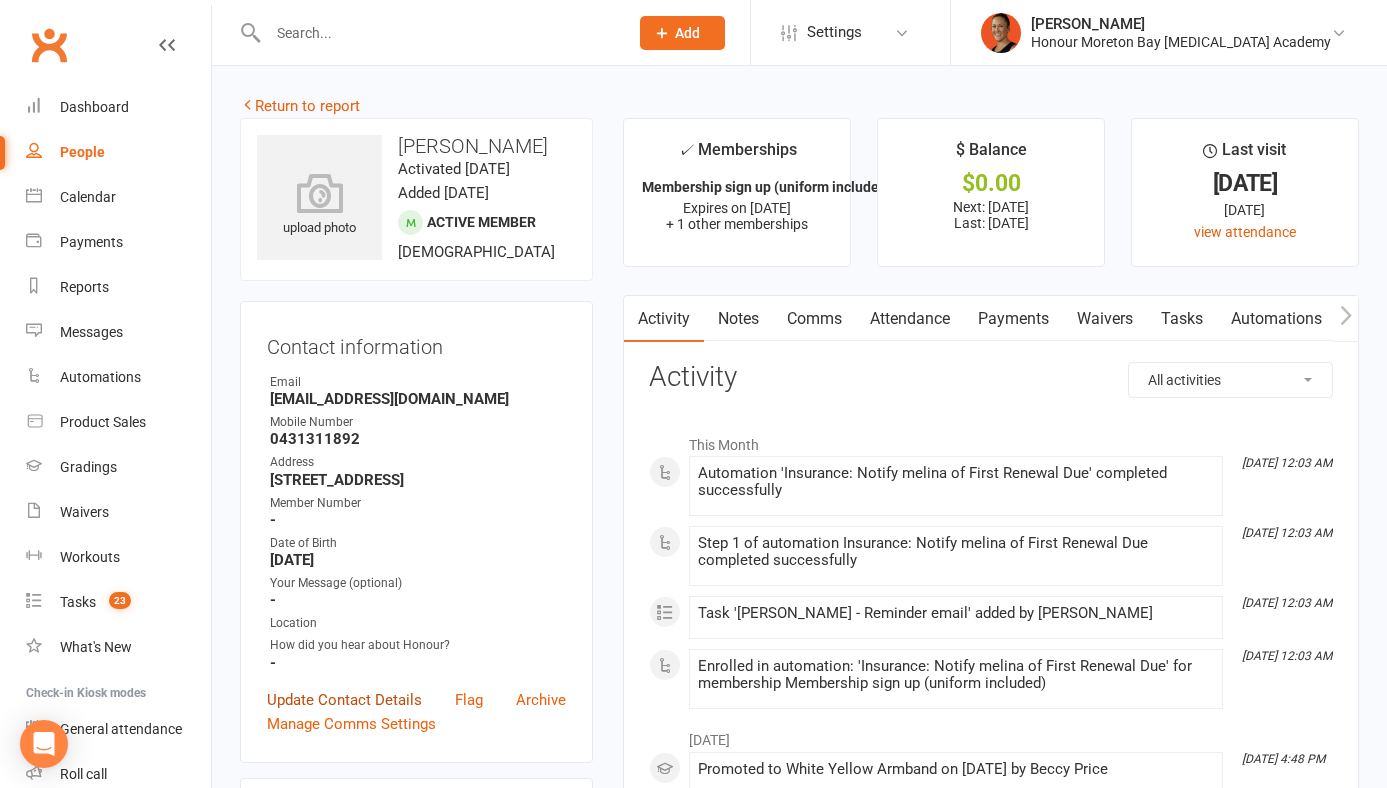 click on "Update Contact Details" at bounding box center [344, 700] 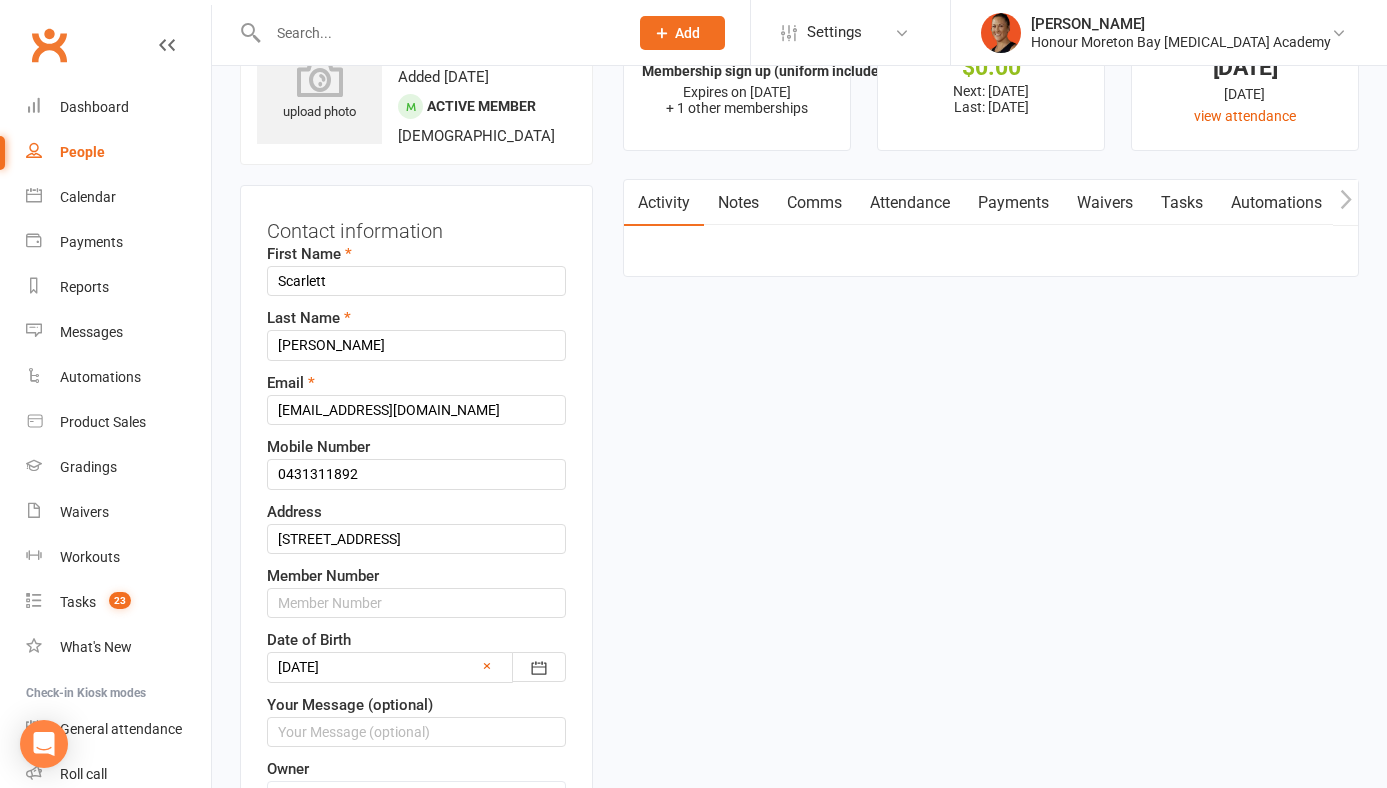 scroll, scrollTop: 118, scrollLeft: 0, axis: vertical 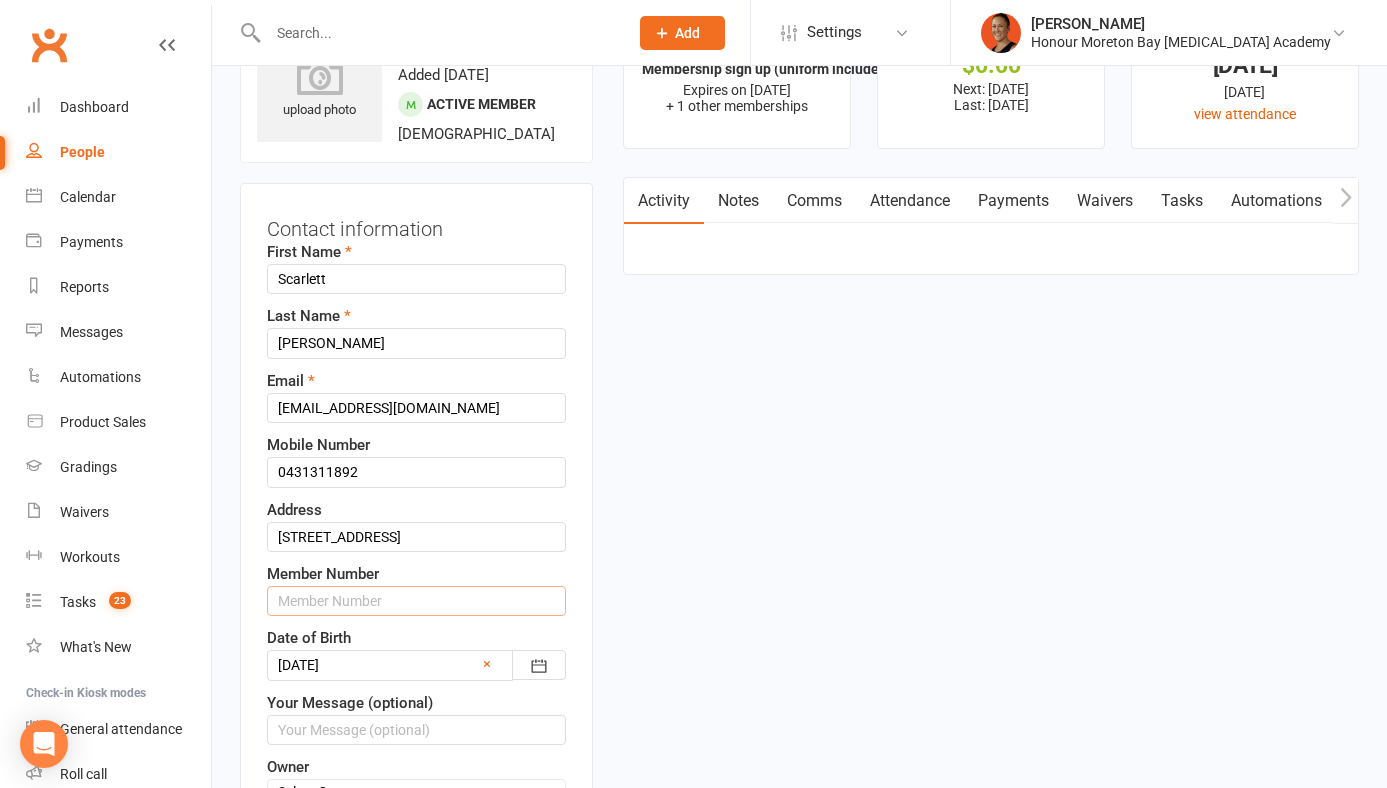 click at bounding box center [416, 601] 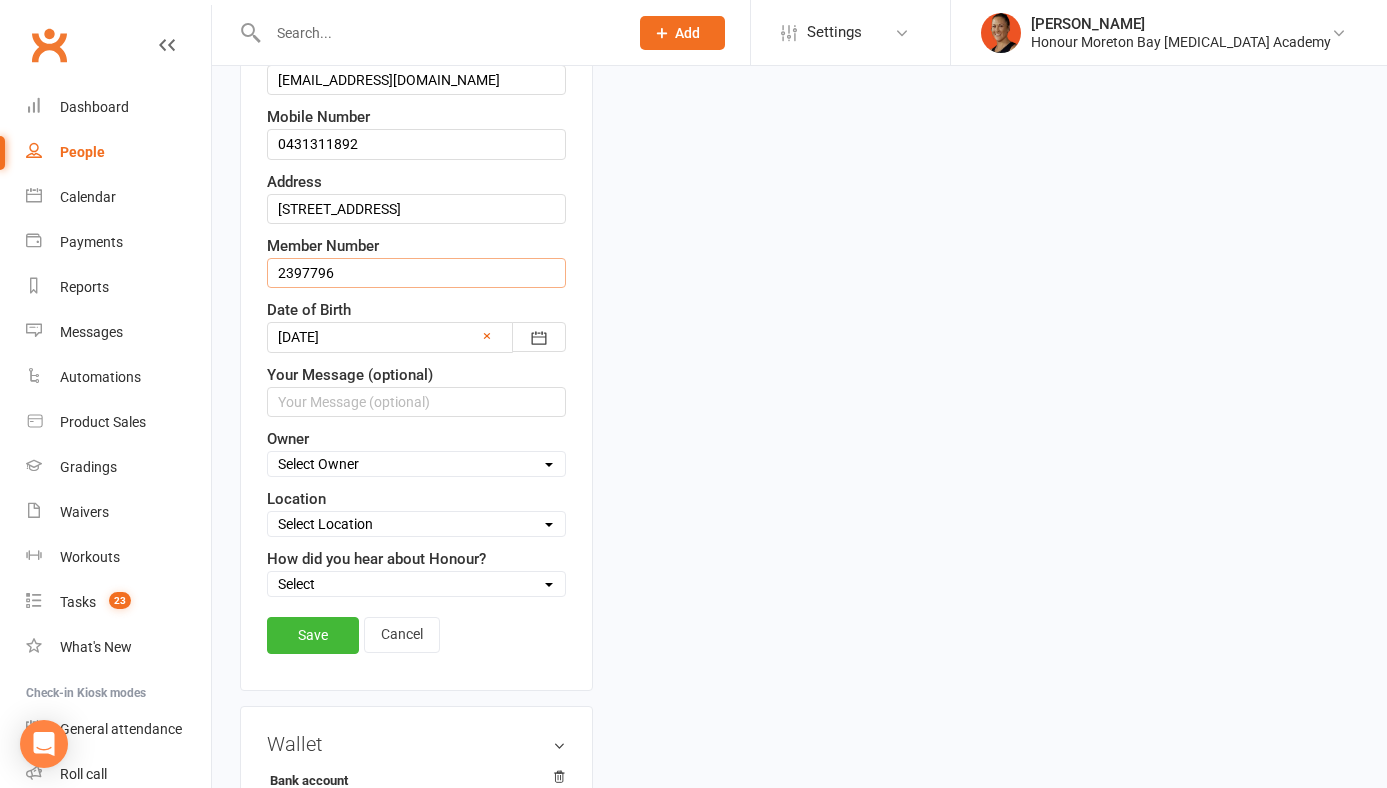 scroll, scrollTop: 632, scrollLeft: 0, axis: vertical 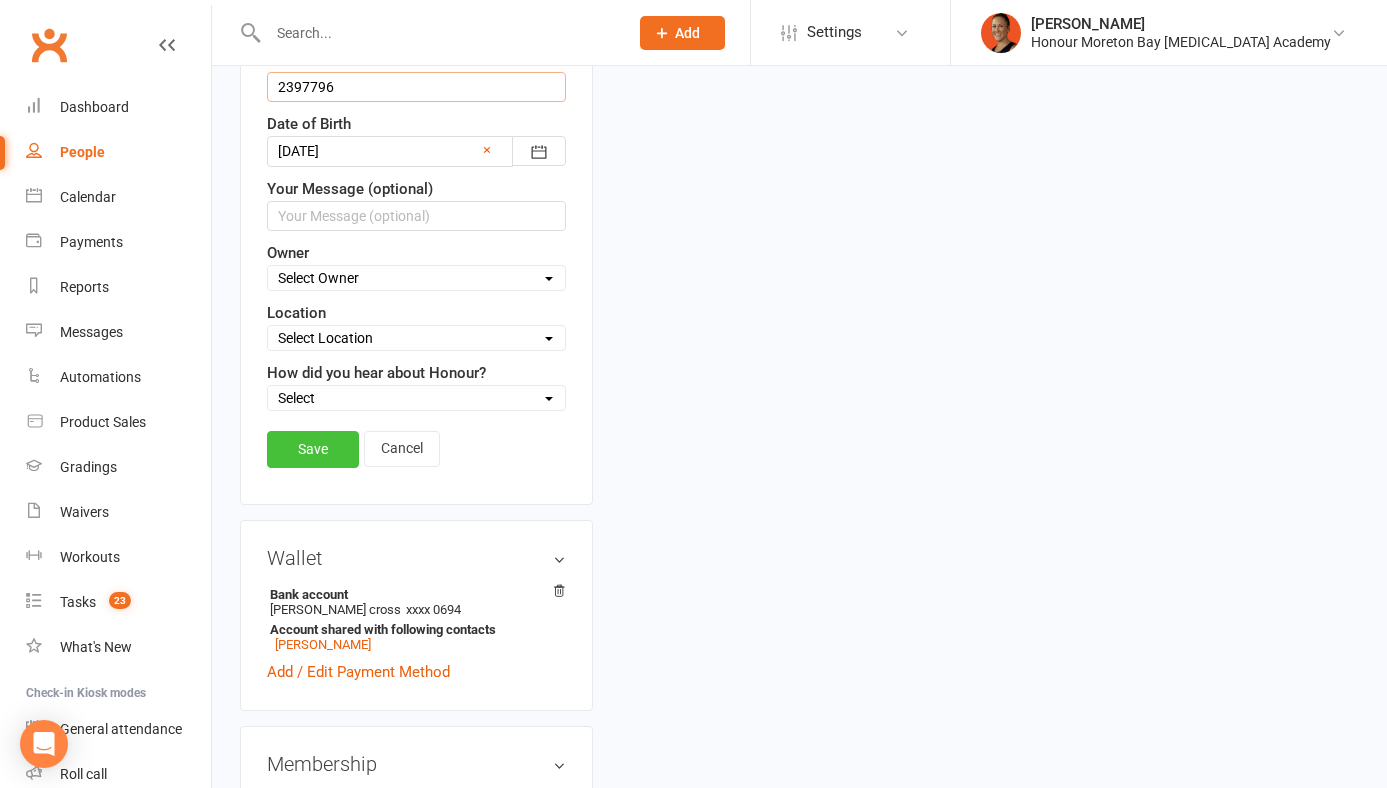 type on "2397796" 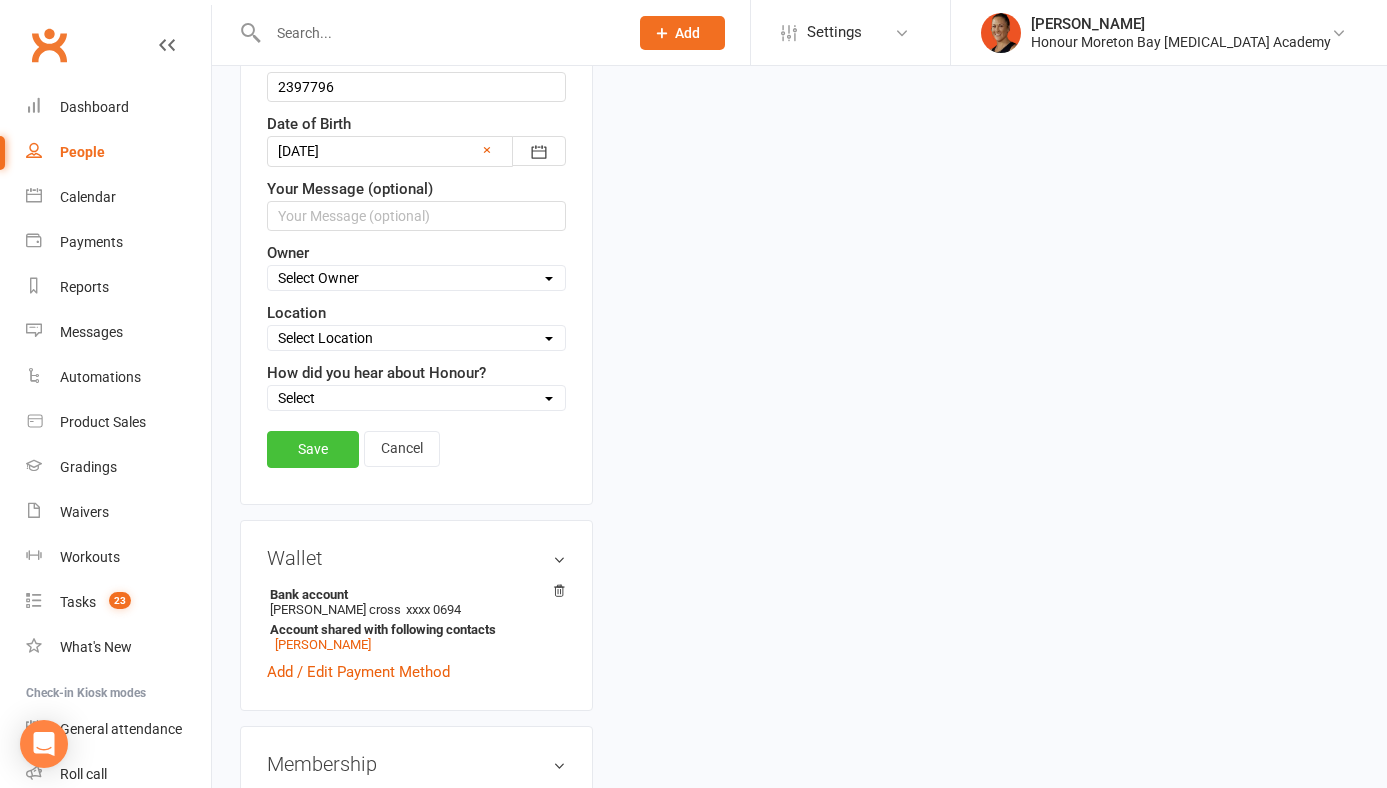 click on "Save" at bounding box center (313, 449) 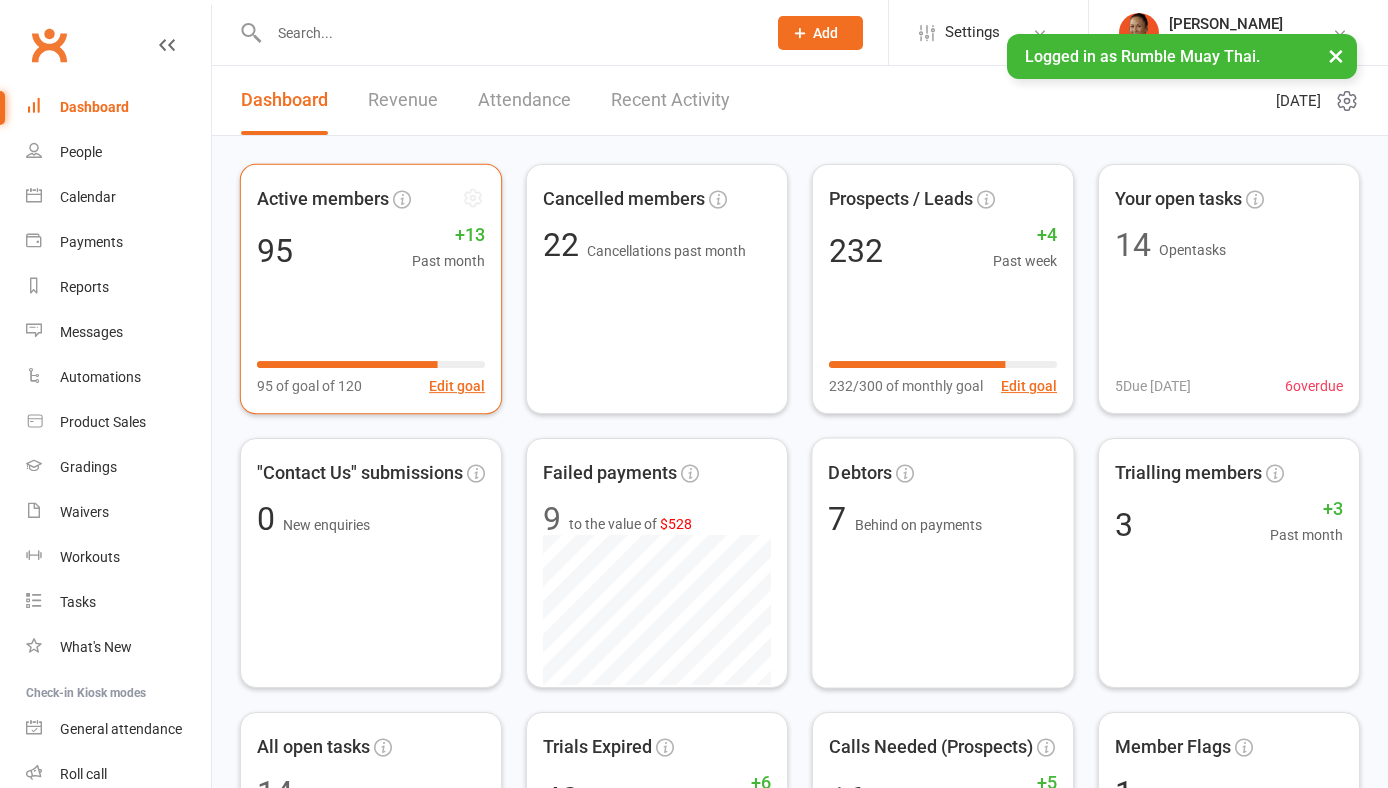 scroll, scrollTop: 0, scrollLeft: 0, axis: both 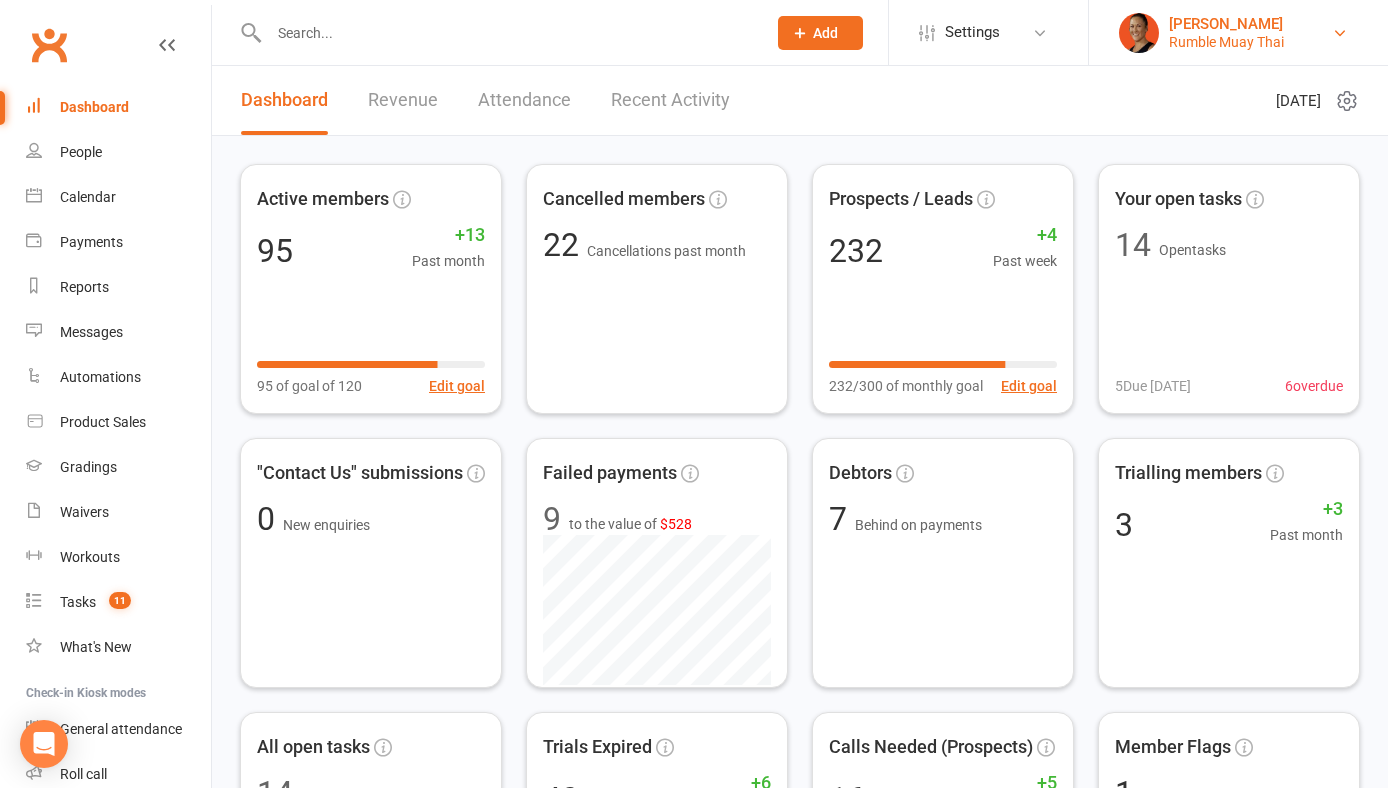 click on "Rumble Muay Thai" at bounding box center [1226, 42] 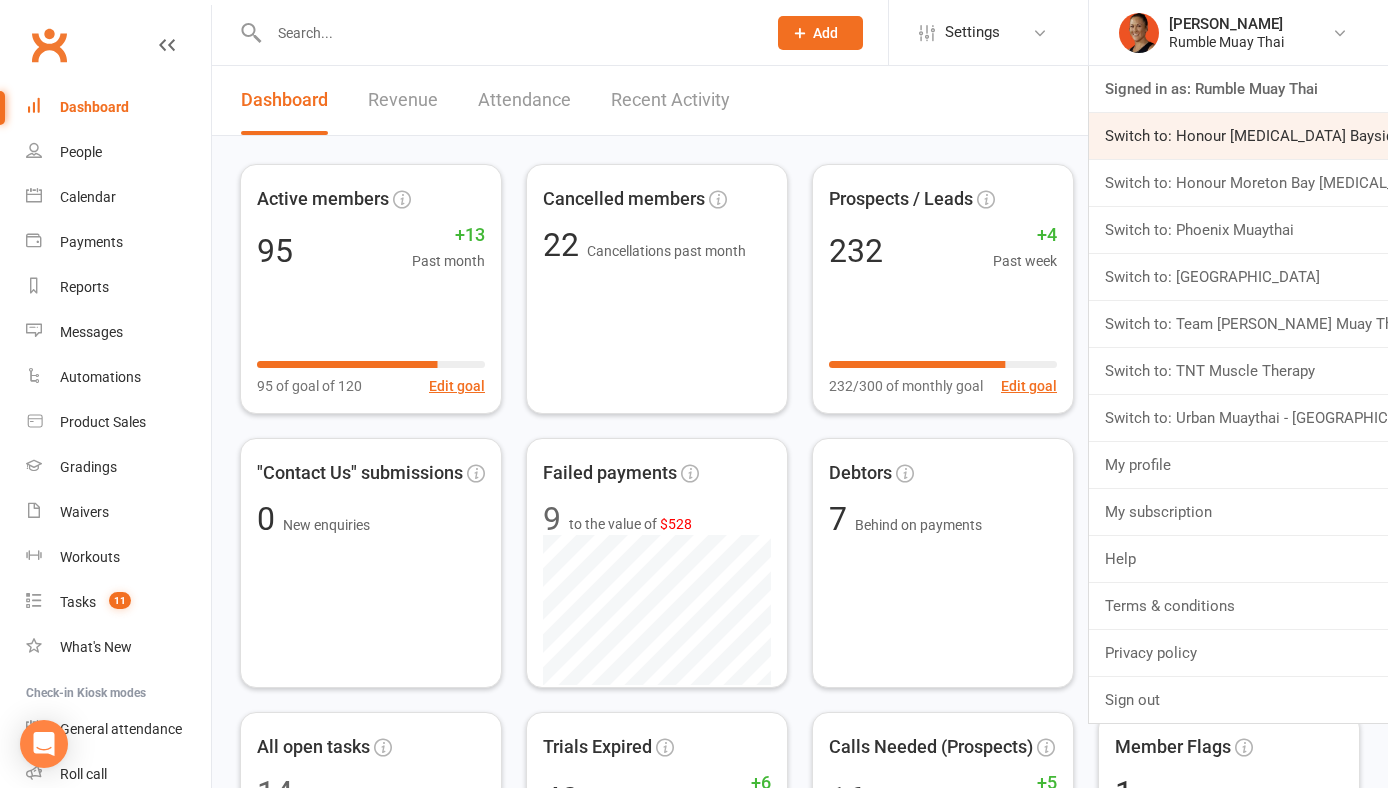 click on "Switch to: Honour [MEDICAL_DATA] Bayside" at bounding box center [1238, 136] 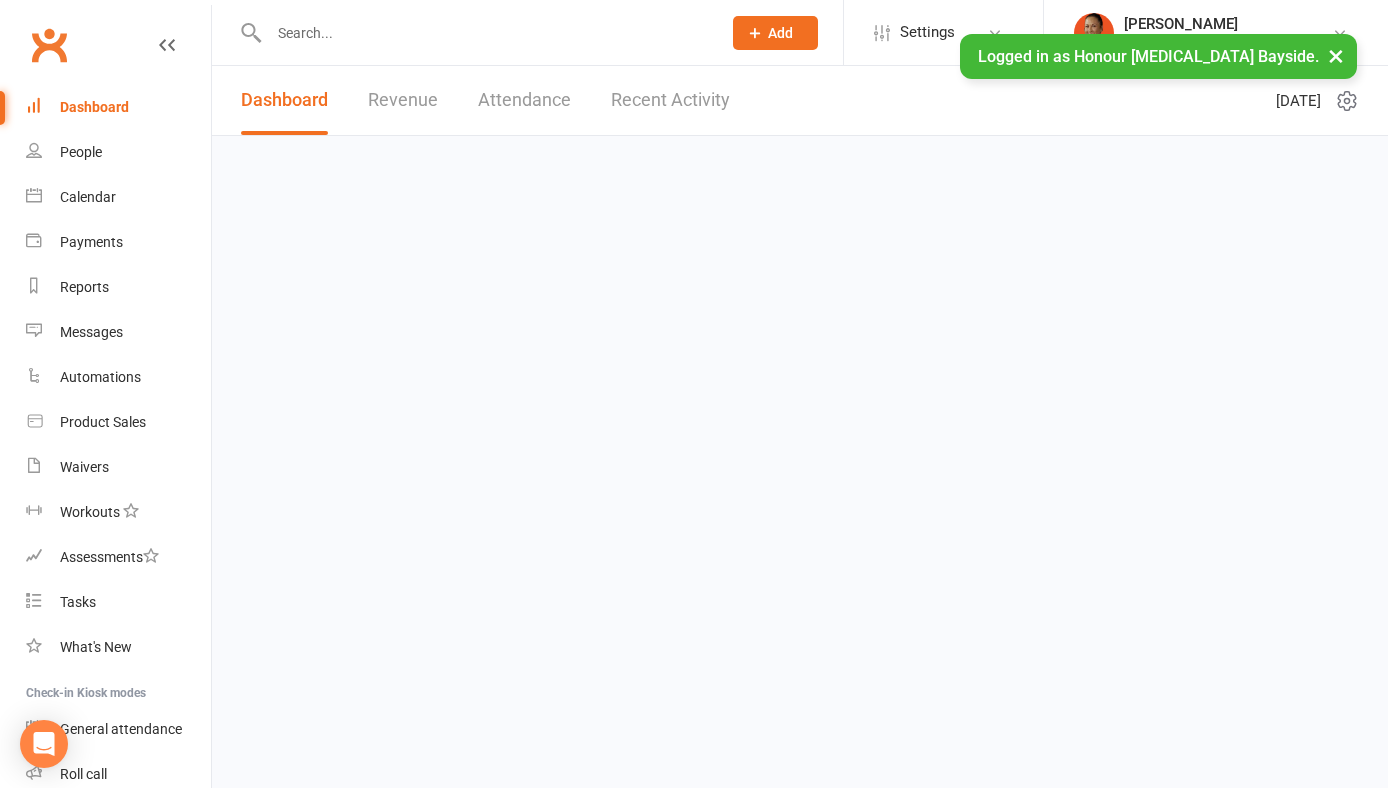 scroll, scrollTop: 0, scrollLeft: 0, axis: both 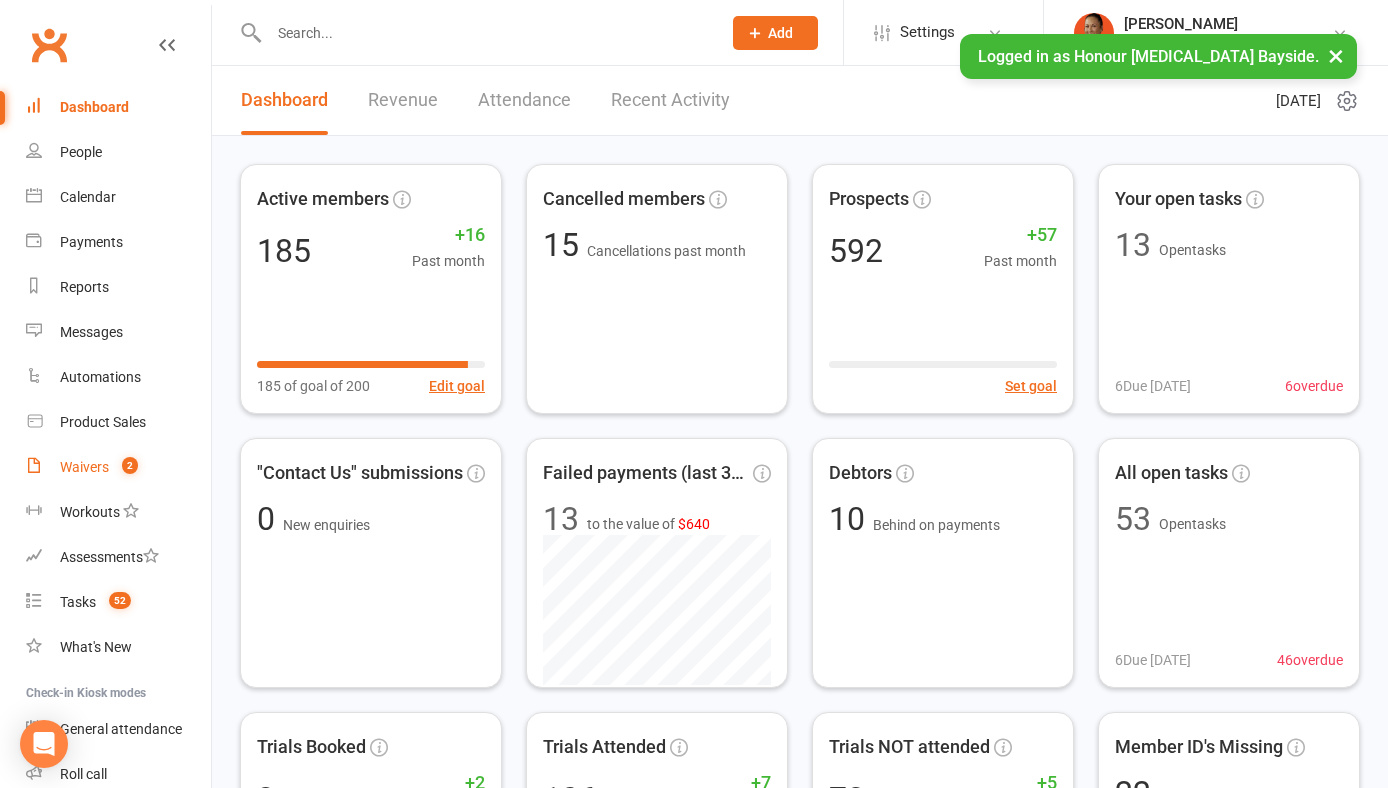 click on "Waivers   2" at bounding box center (118, 467) 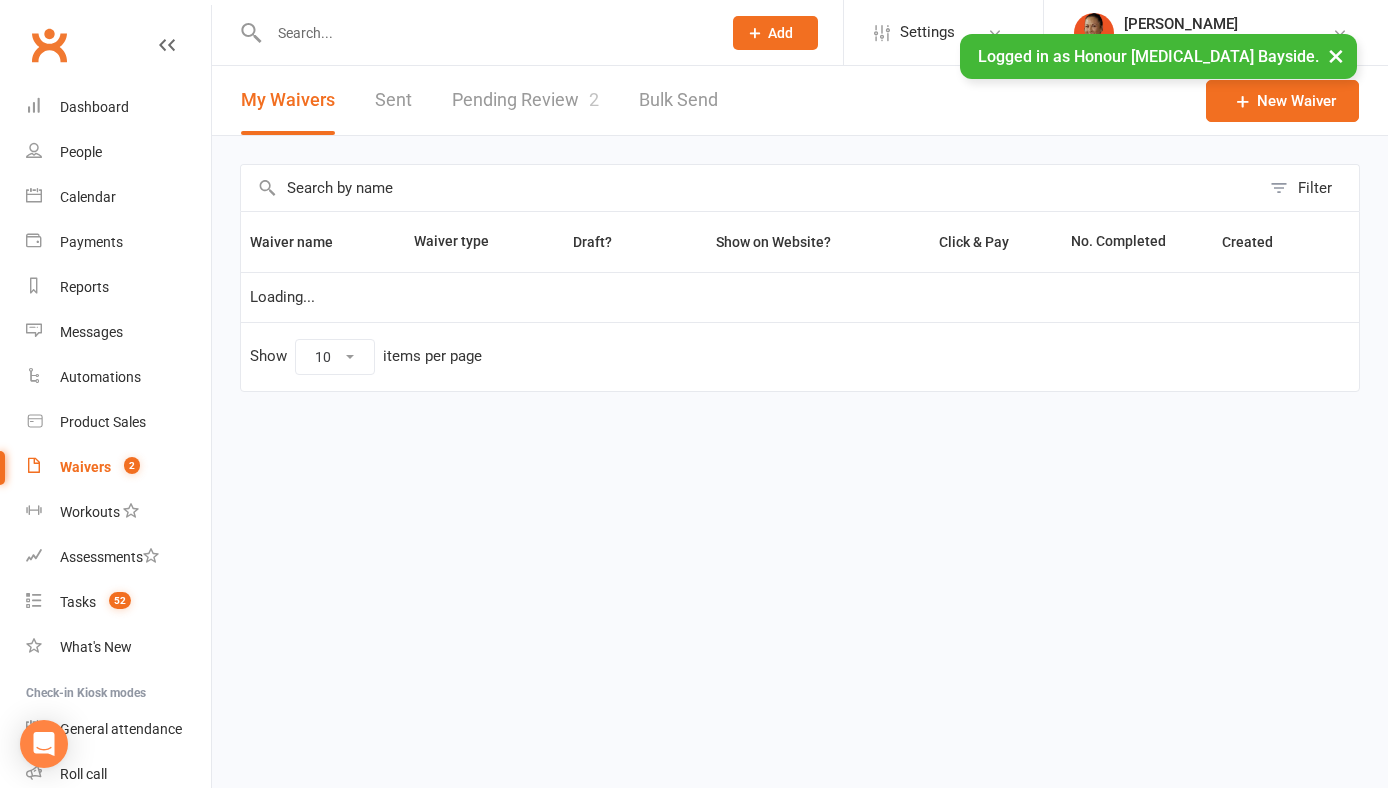 click on "Pending Review 2" at bounding box center (525, 100) 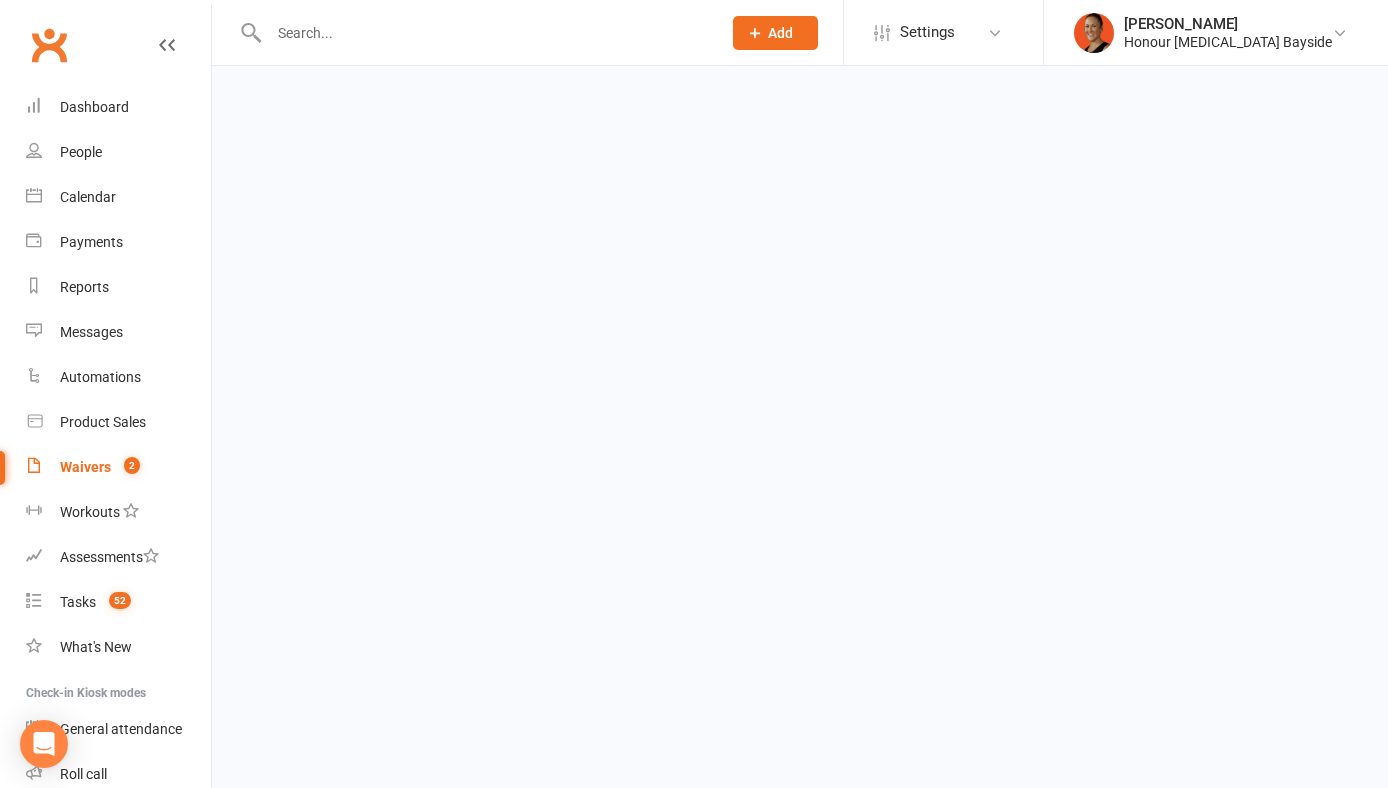 select on "100" 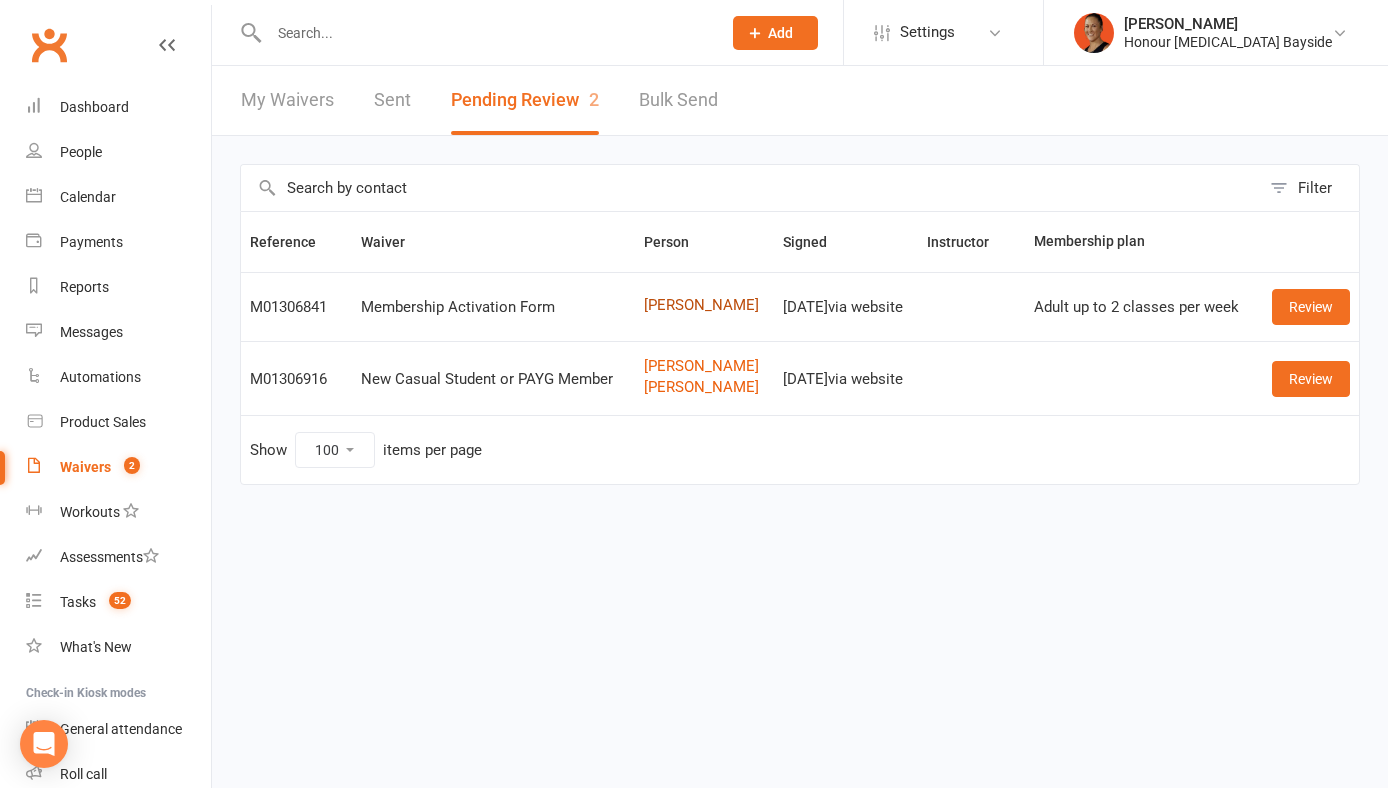 click on "[PERSON_NAME]" at bounding box center [704, 305] 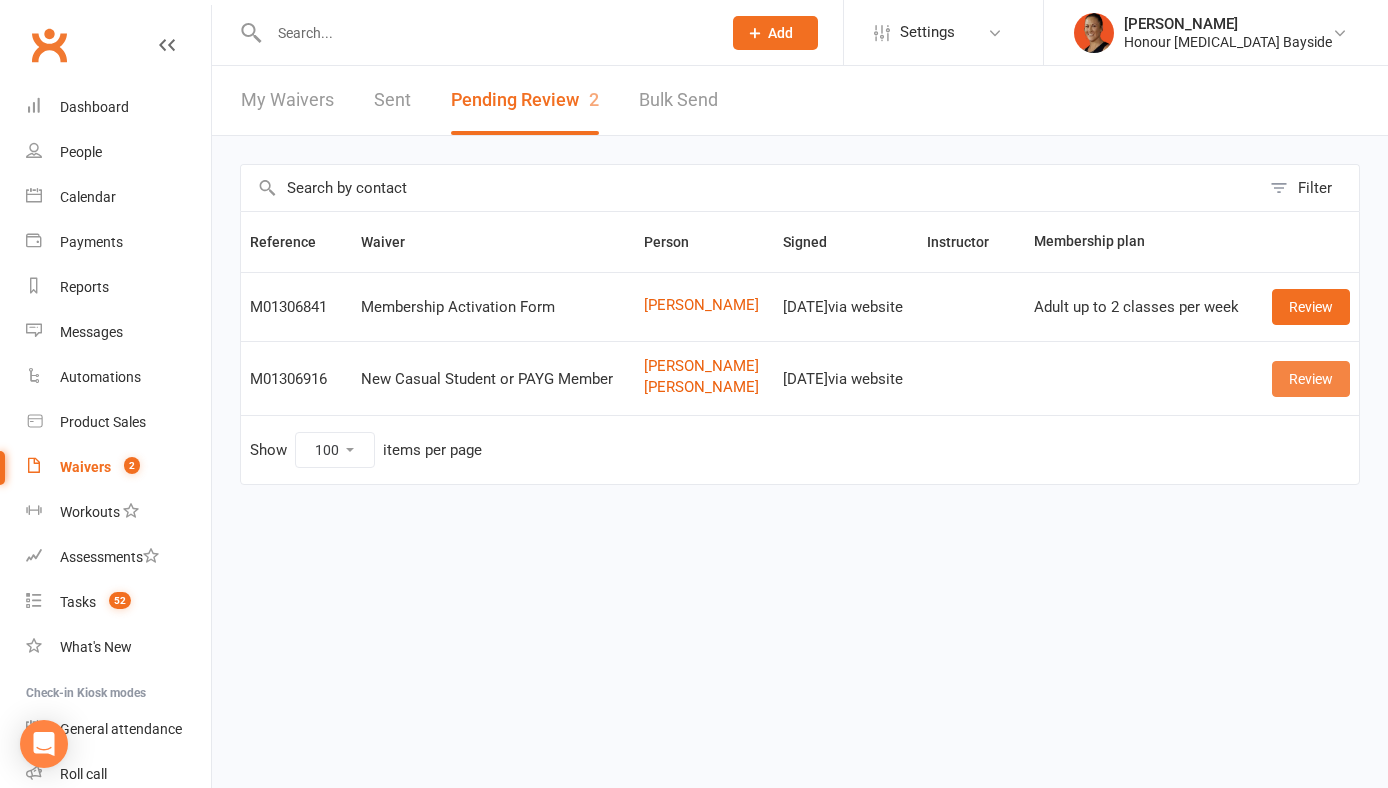 click on "Review" at bounding box center [1311, 379] 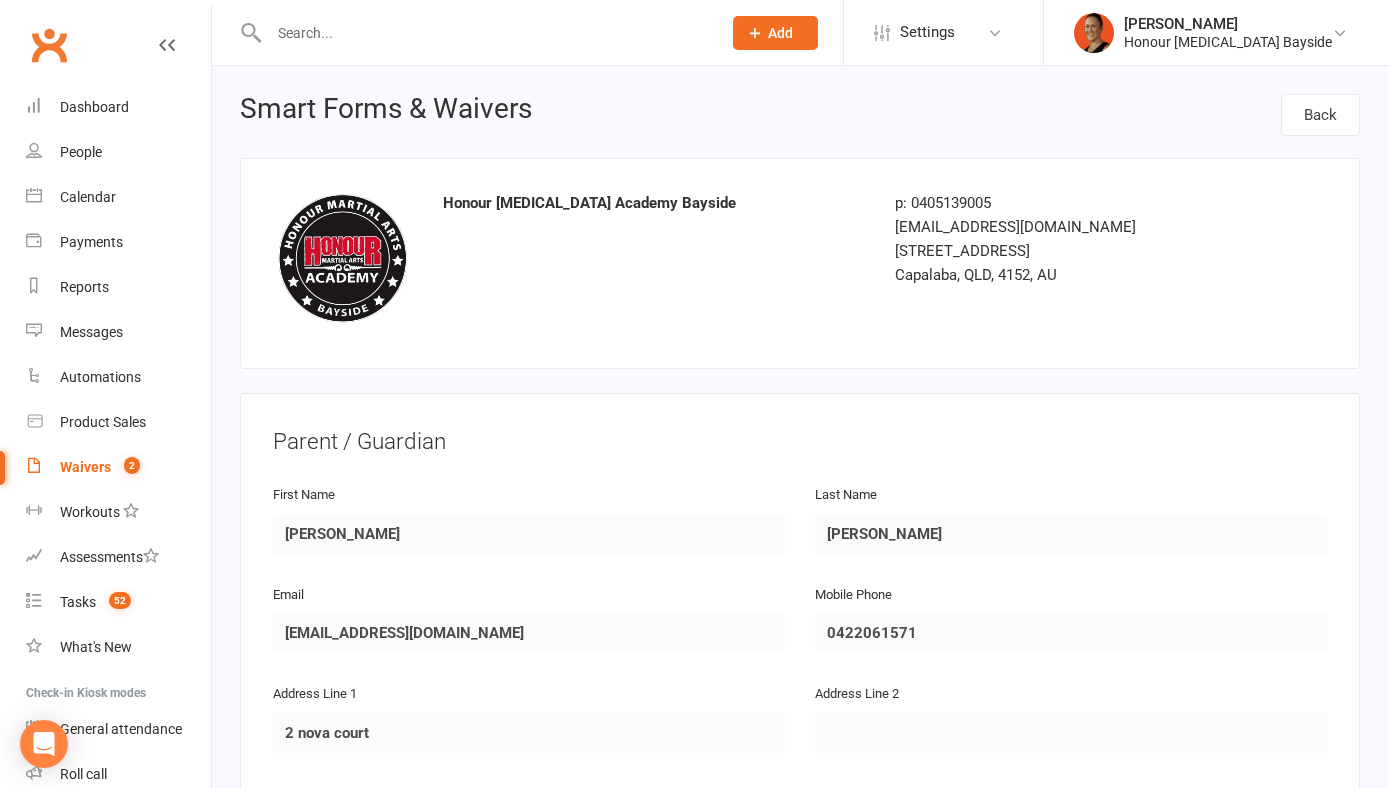 scroll, scrollTop: 2361, scrollLeft: 0, axis: vertical 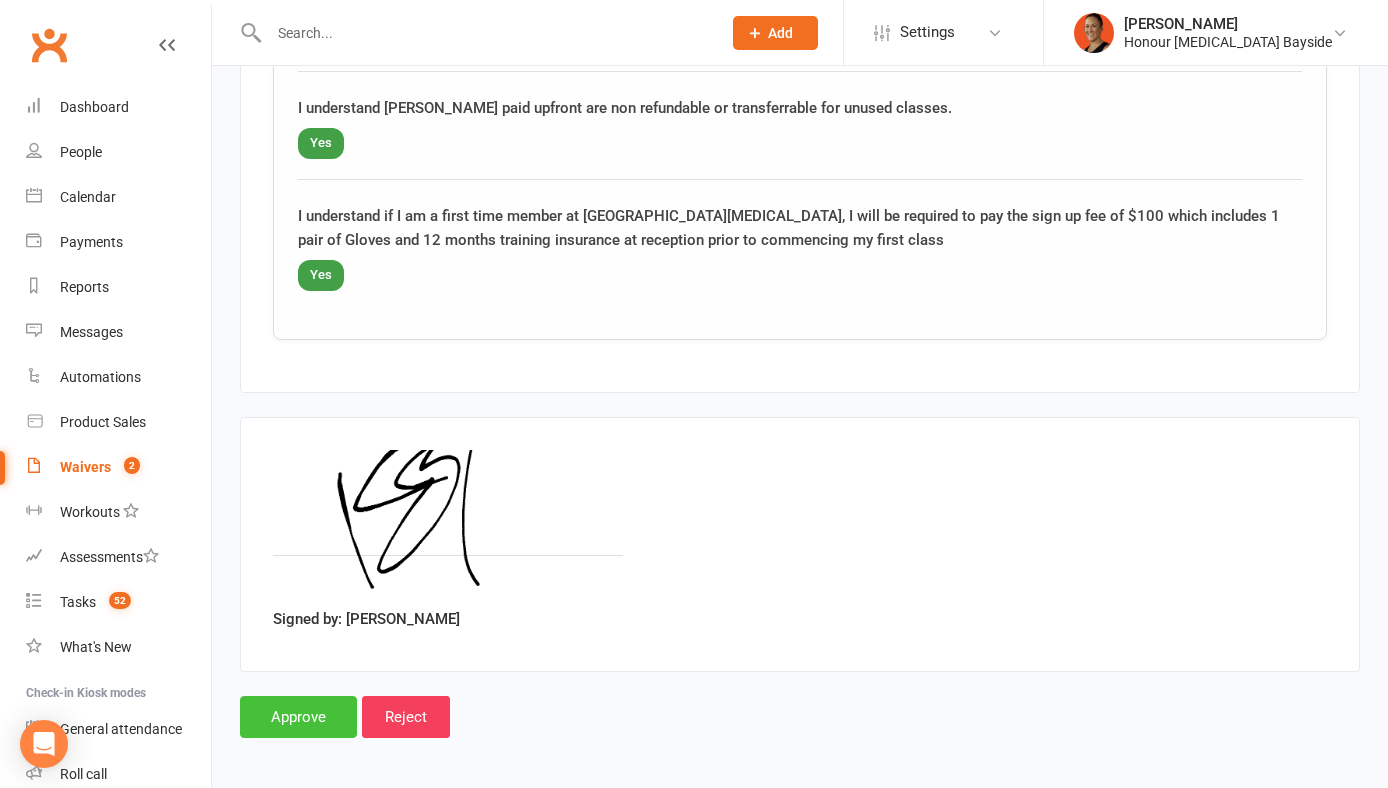 click on "Approve" at bounding box center [298, 717] 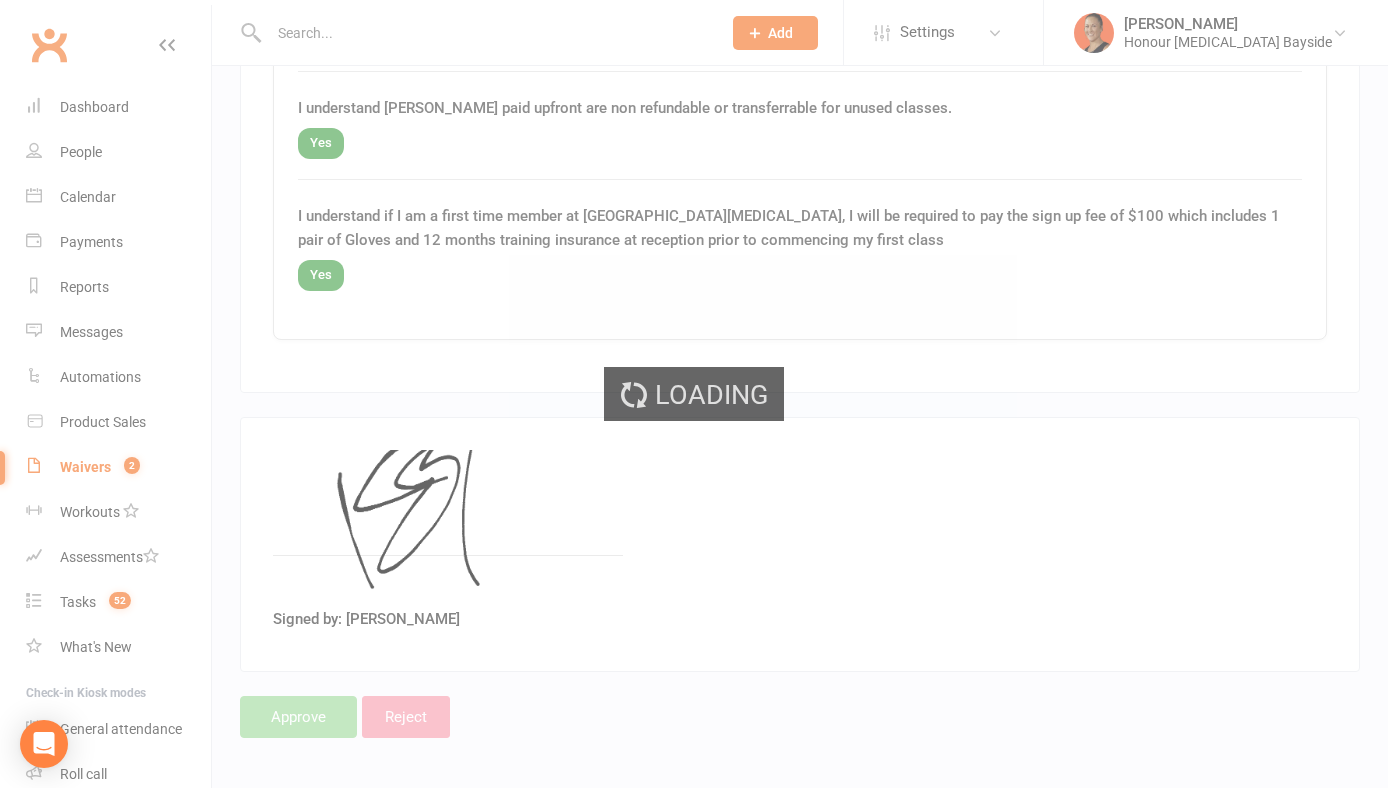 scroll, scrollTop: 0, scrollLeft: 0, axis: both 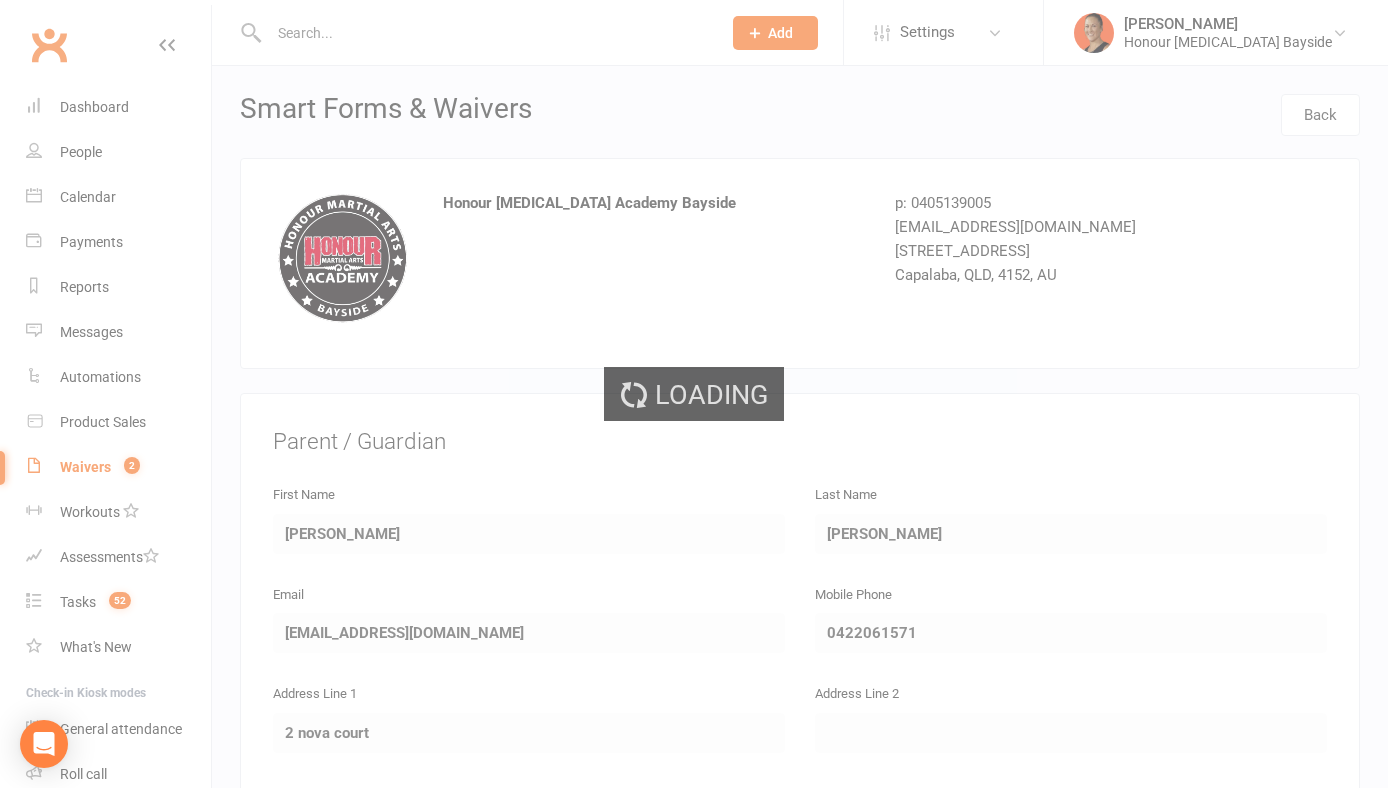 select on "100" 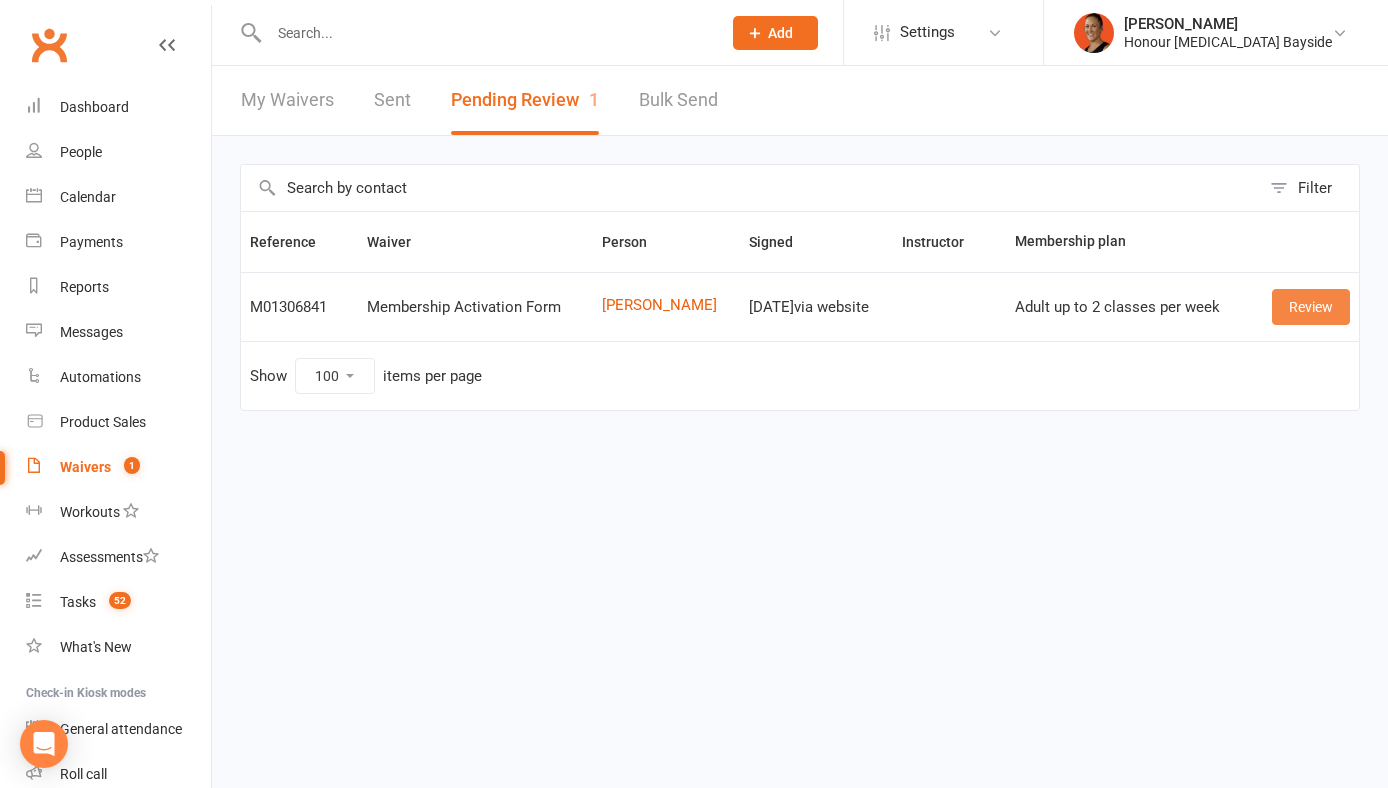 click on "Review" at bounding box center (1311, 307) 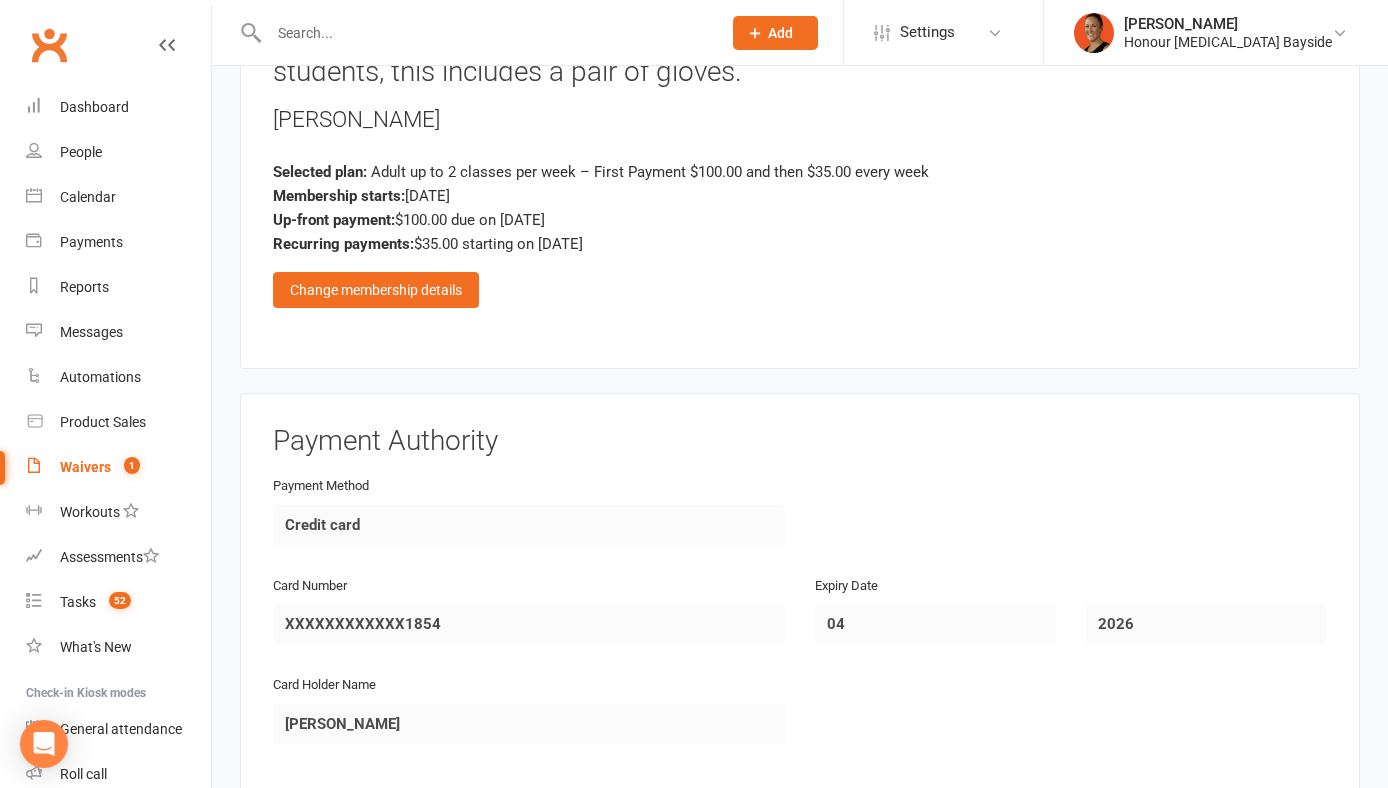 scroll, scrollTop: 1973, scrollLeft: 0, axis: vertical 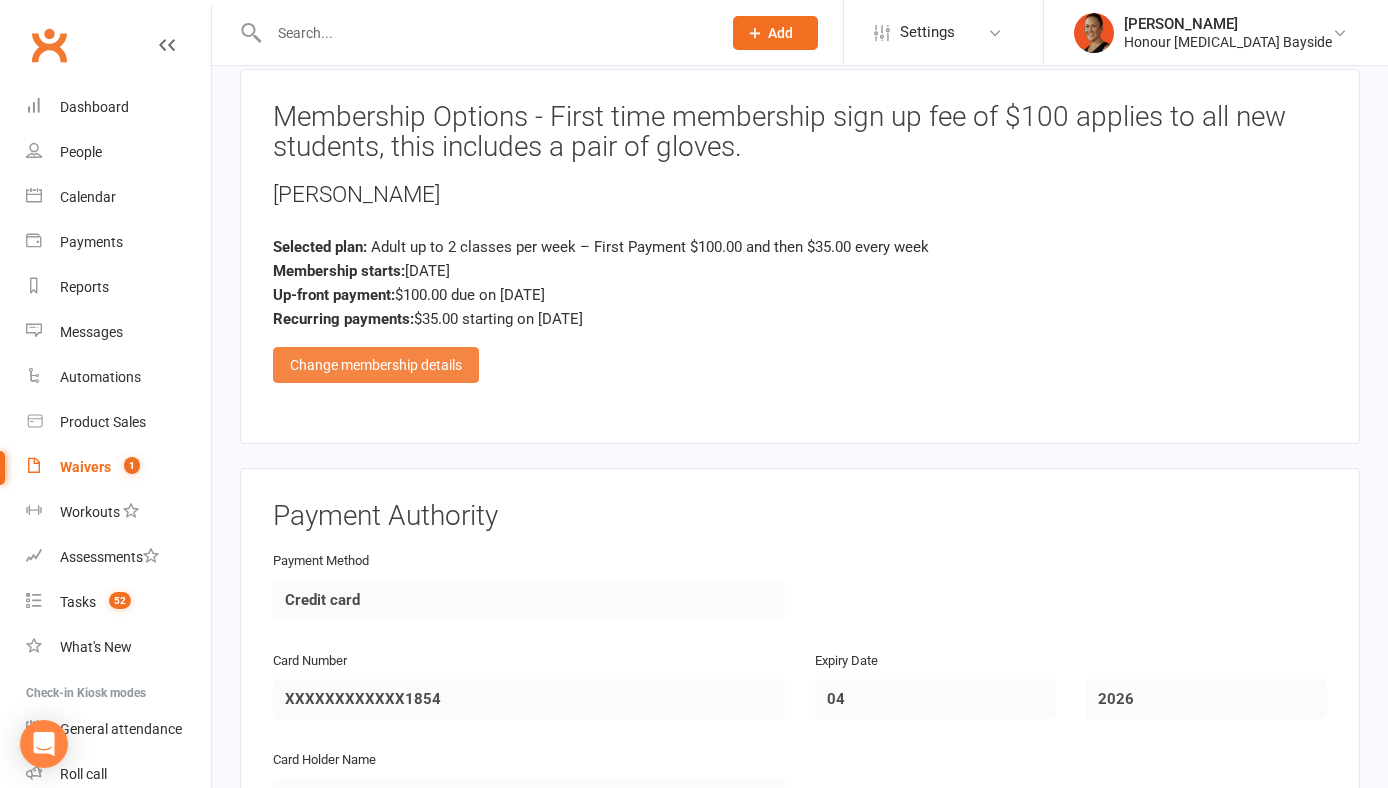 click on "Change membership details" at bounding box center [376, 365] 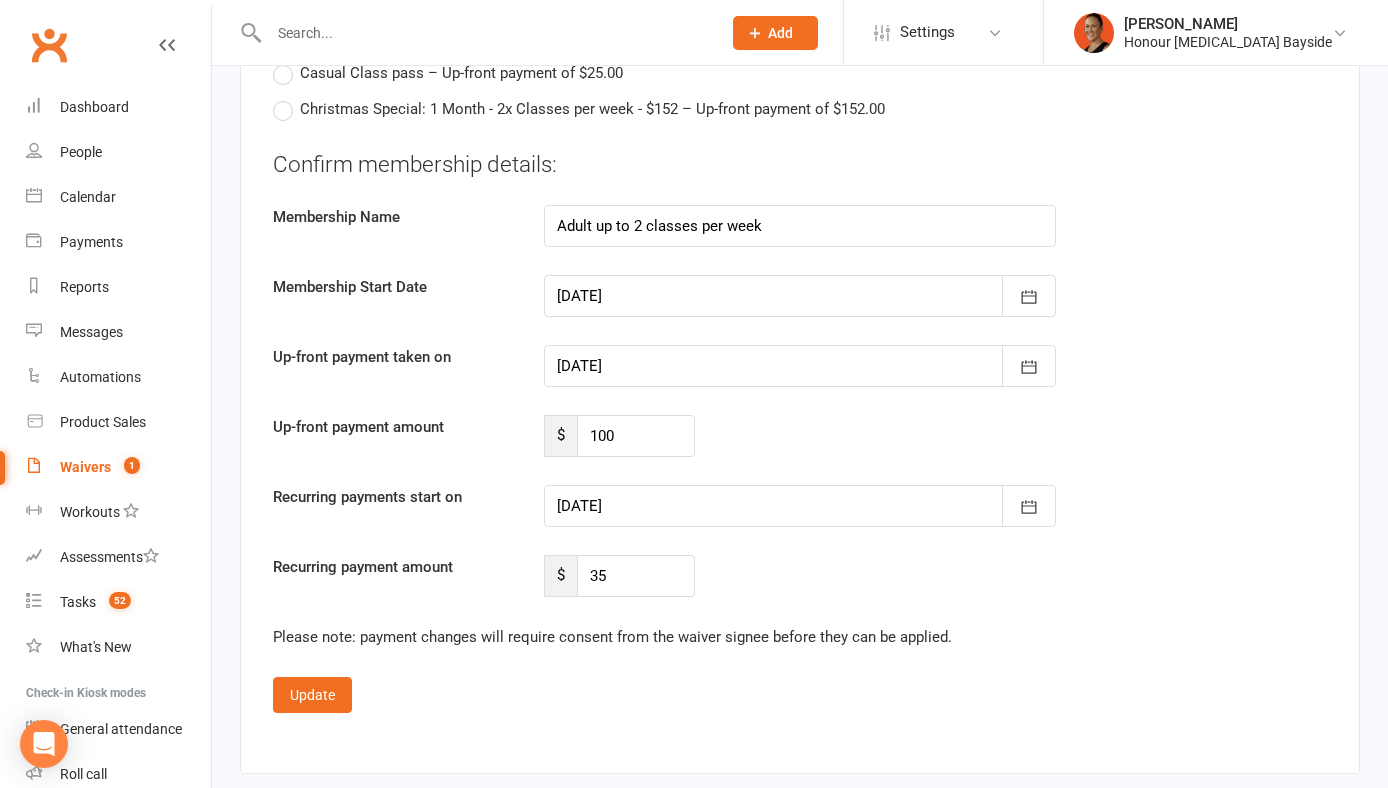 scroll, scrollTop: 3085, scrollLeft: 0, axis: vertical 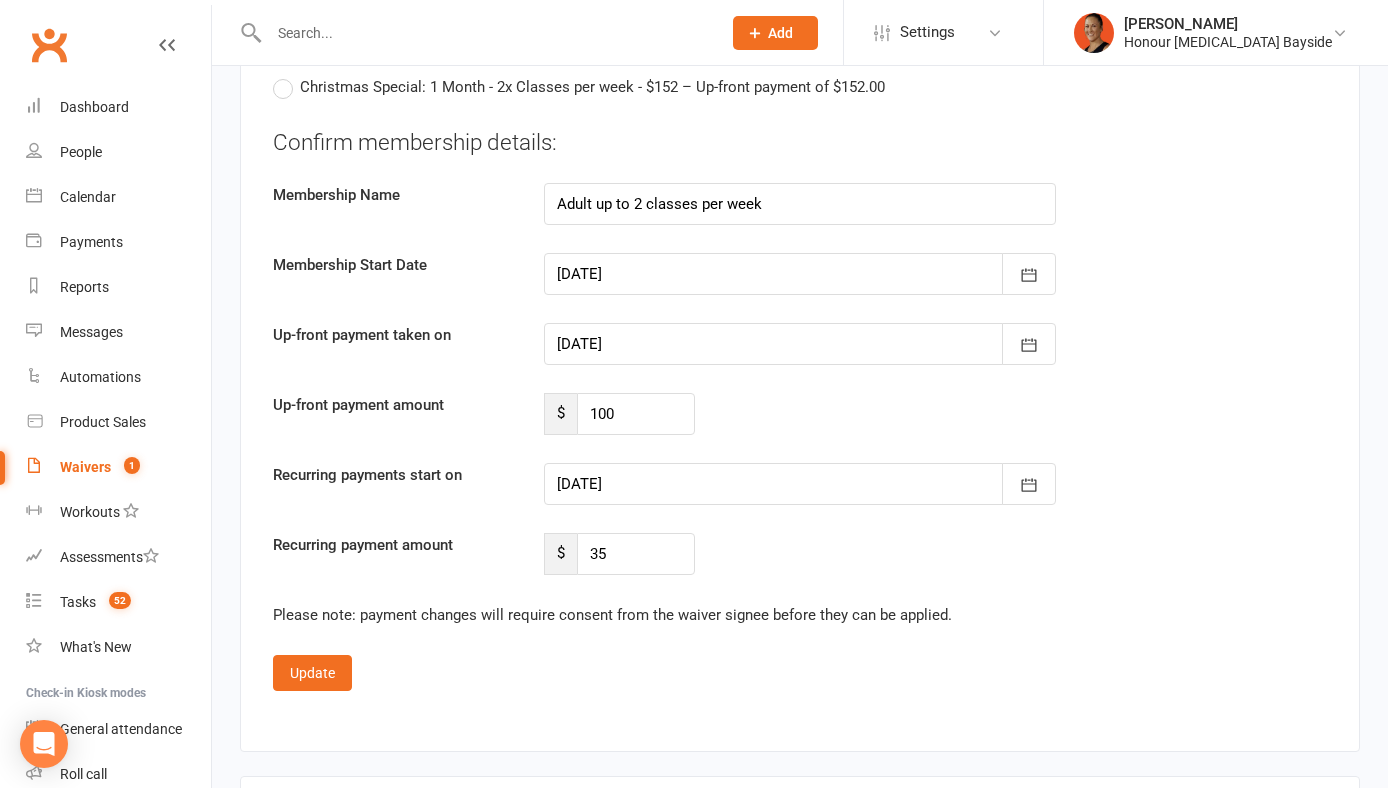 click at bounding box center [800, 344] 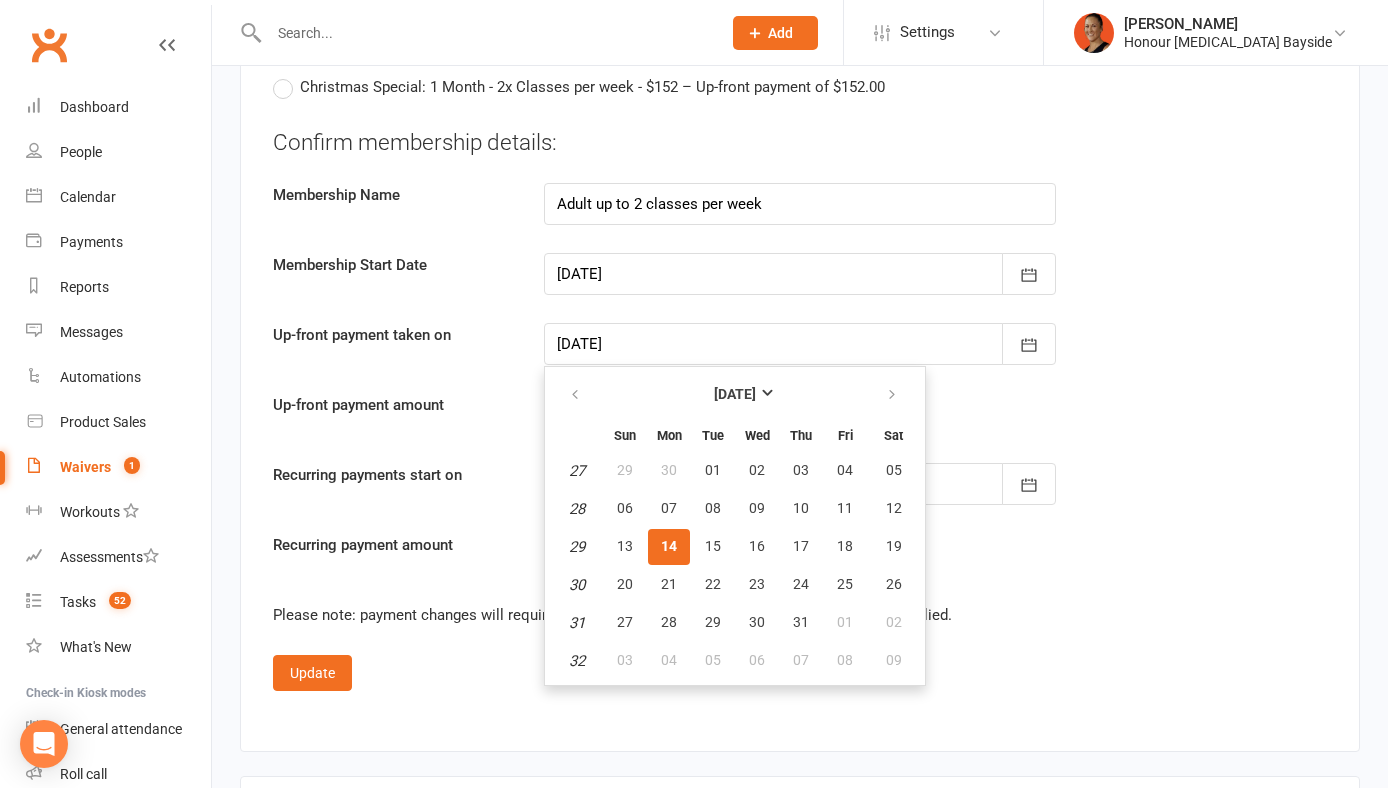 click on "Confirm membership details: Membership Name Adult up to 2 classes per week Membership Start Date 14 Jul 2025
July 2025
Sun Mon Tue Wed Thu Fri Sat
27
29
30
01
02
03
04
05
28
06
07
08
09
10
11
12
29
13
14
15
16
17
18
19
30
20
21
22
23
24
25
26
31
27
28
29
30 31 01" at bounding box center (800, 351) 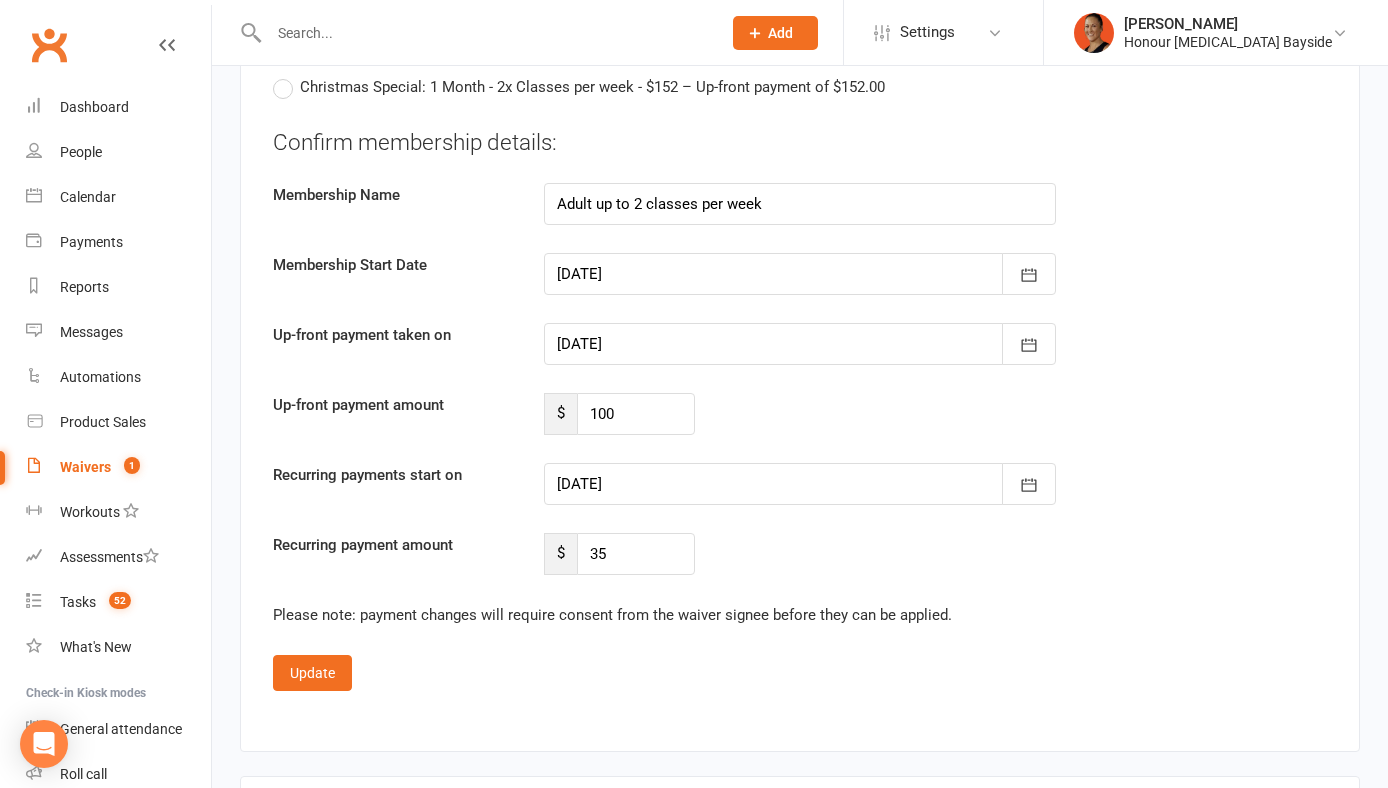 click at bounding box center [800, 484] 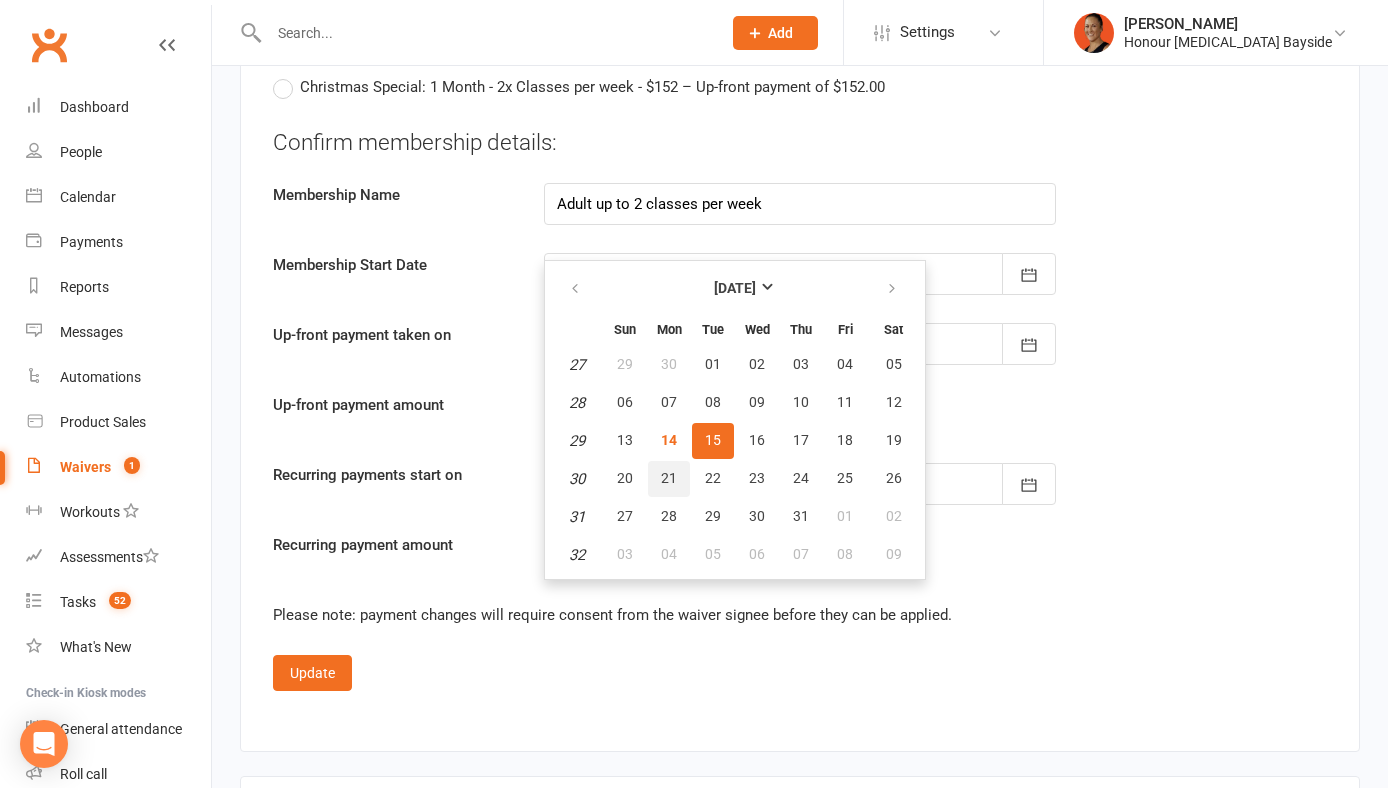 click on "21" at bounding box center (669, 478) 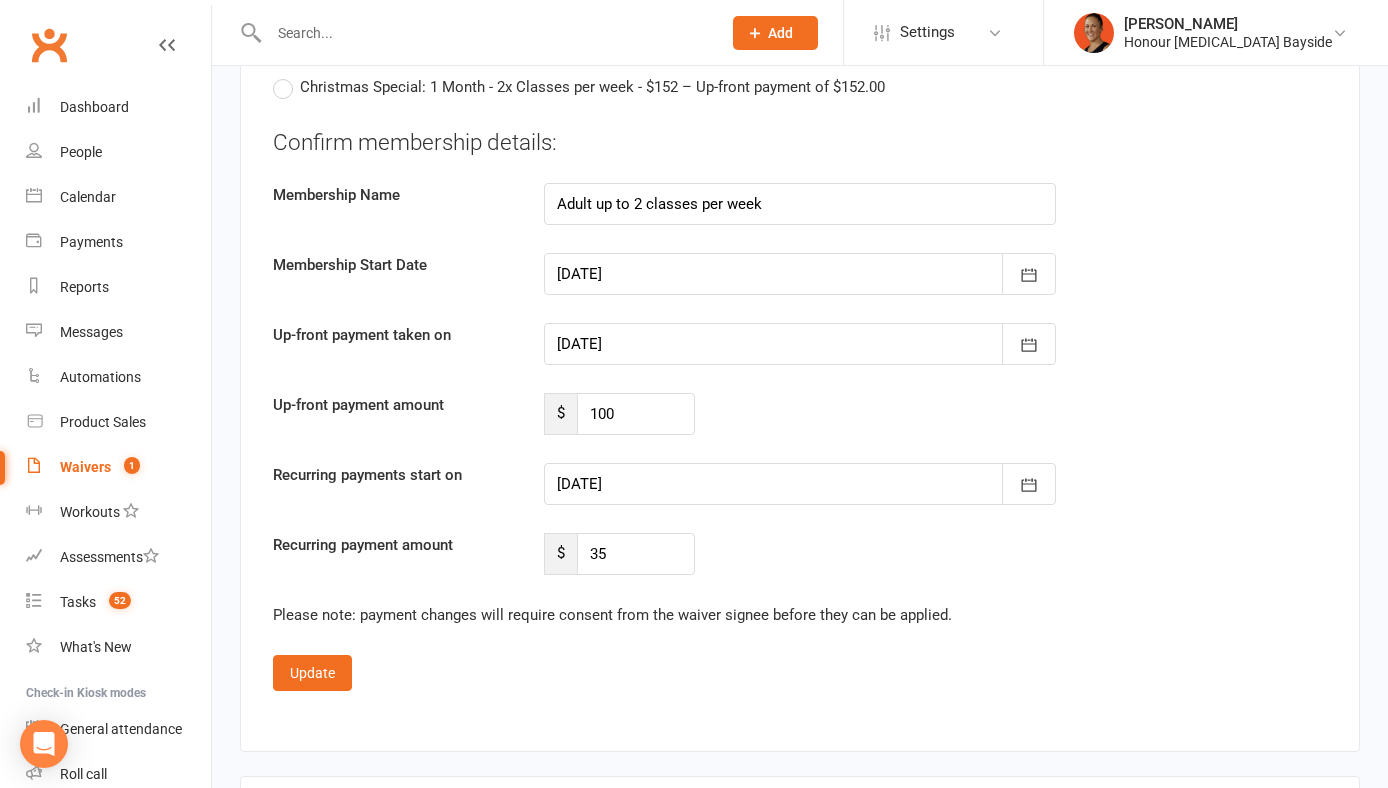 click at bounding box center (800, 484) 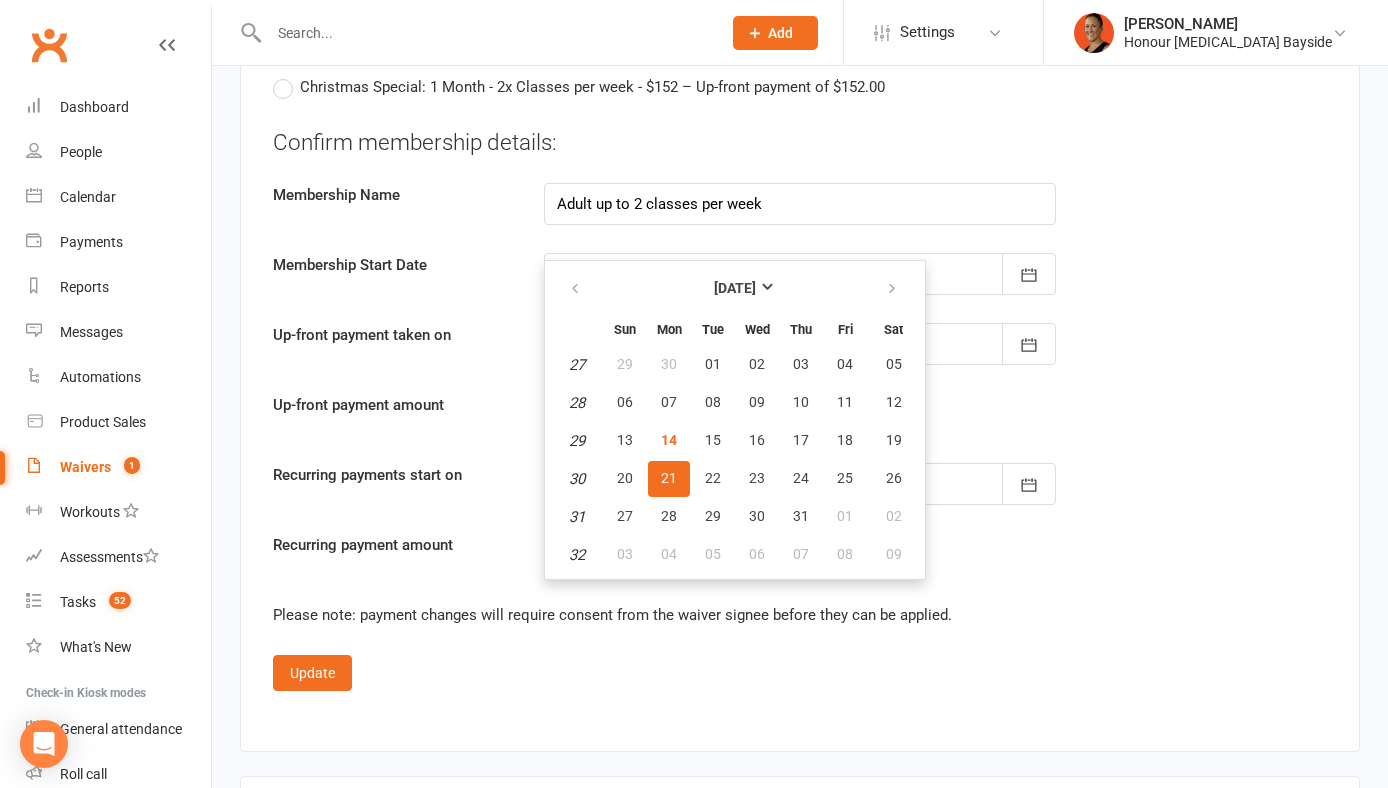 click on "Update" at bounding box center [800, 673] 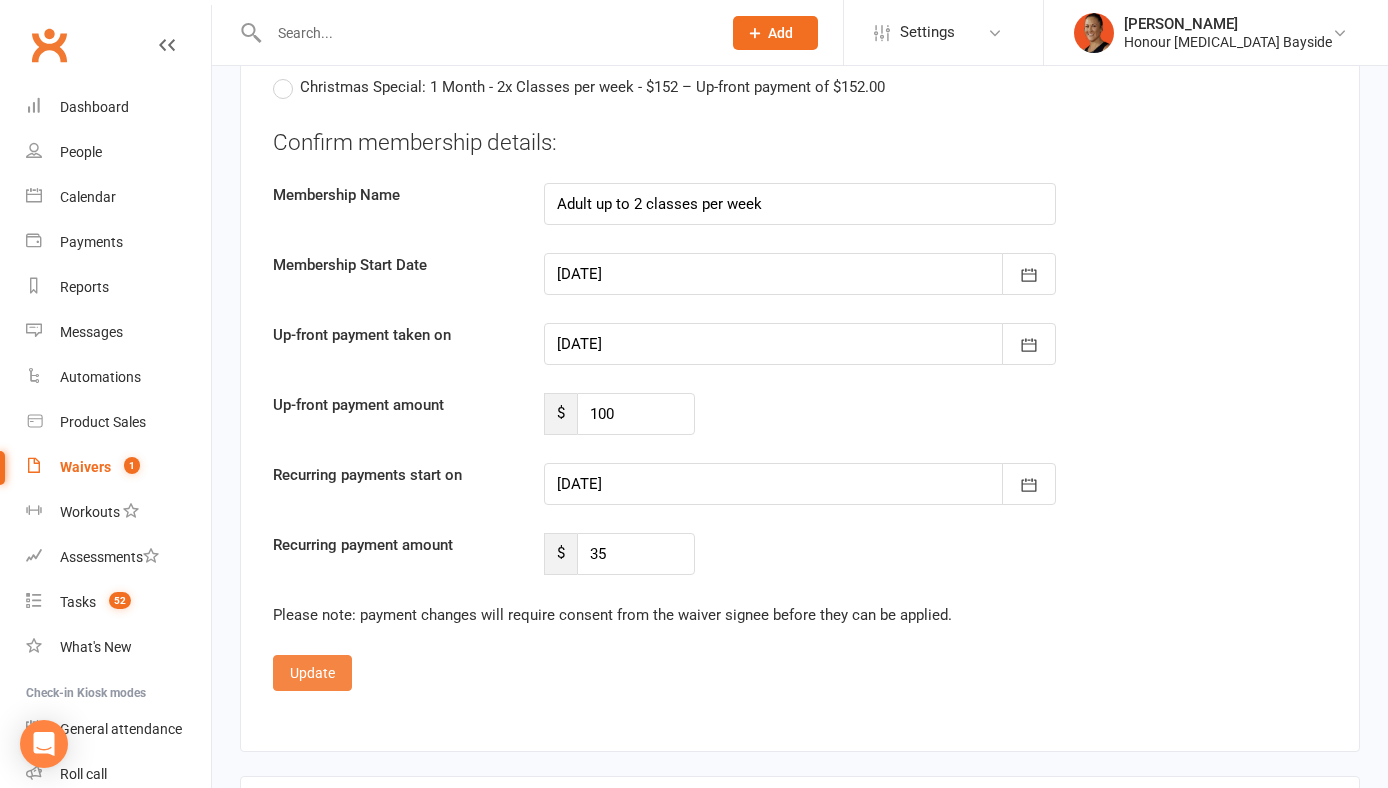 click on "Update" at bounding box center (312, 673) 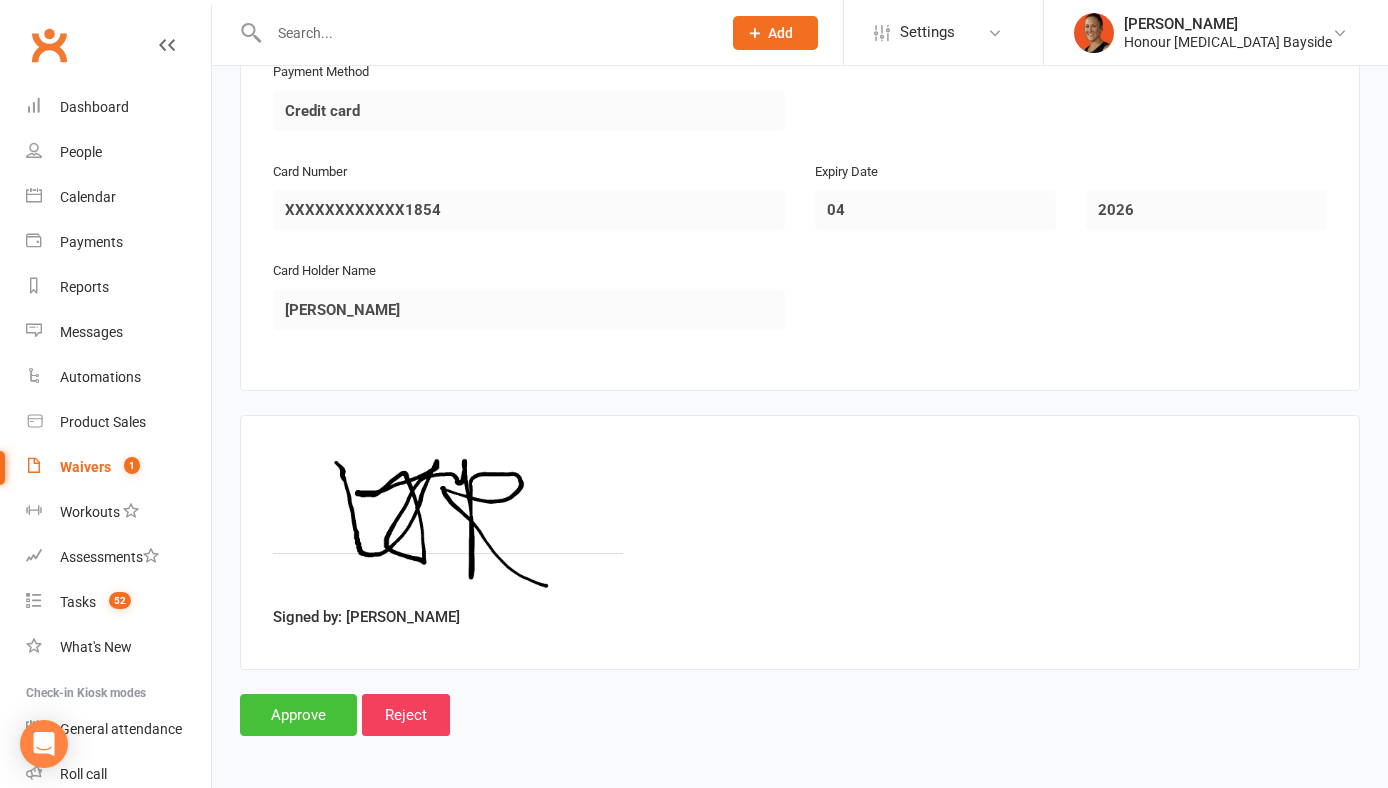 click on "Approve" at bounding box center [298, 715] 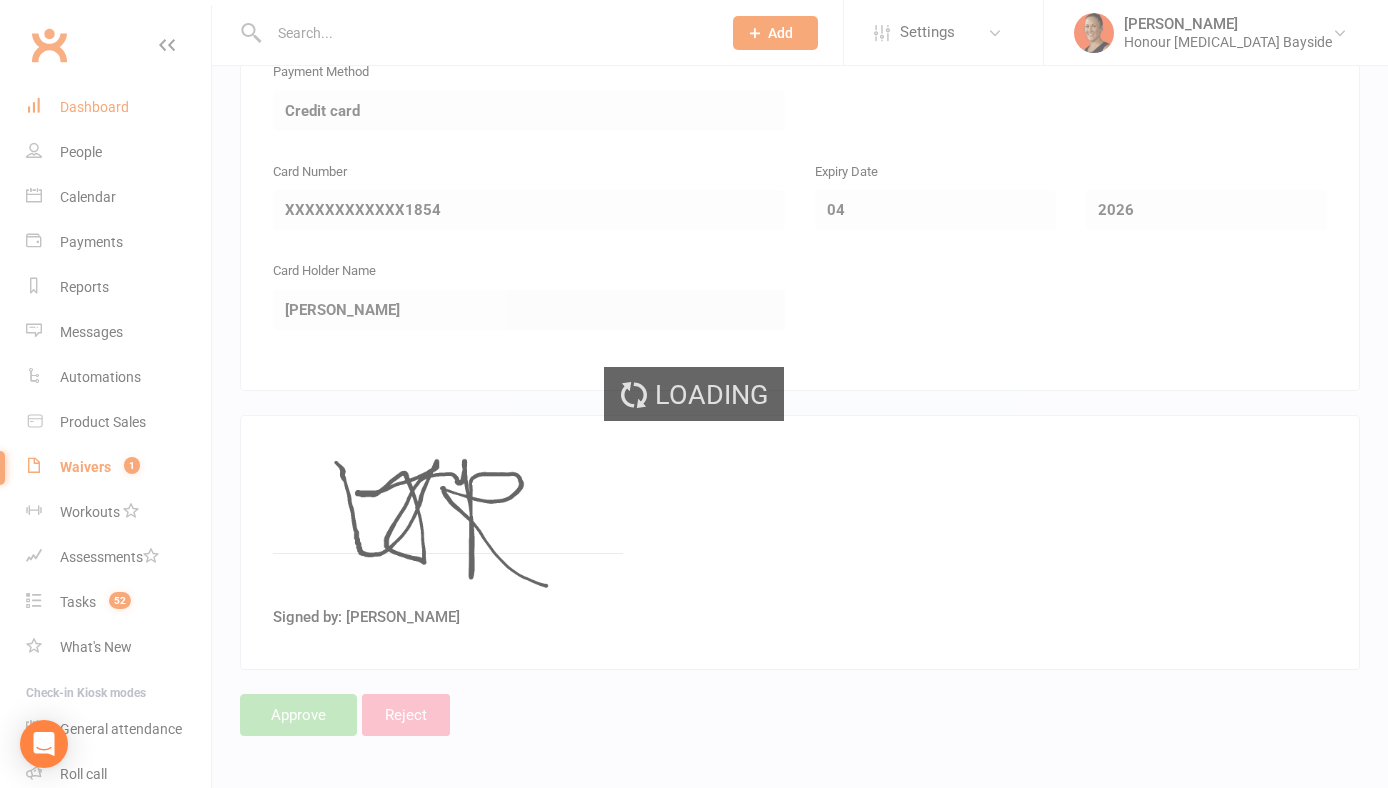select on "100" 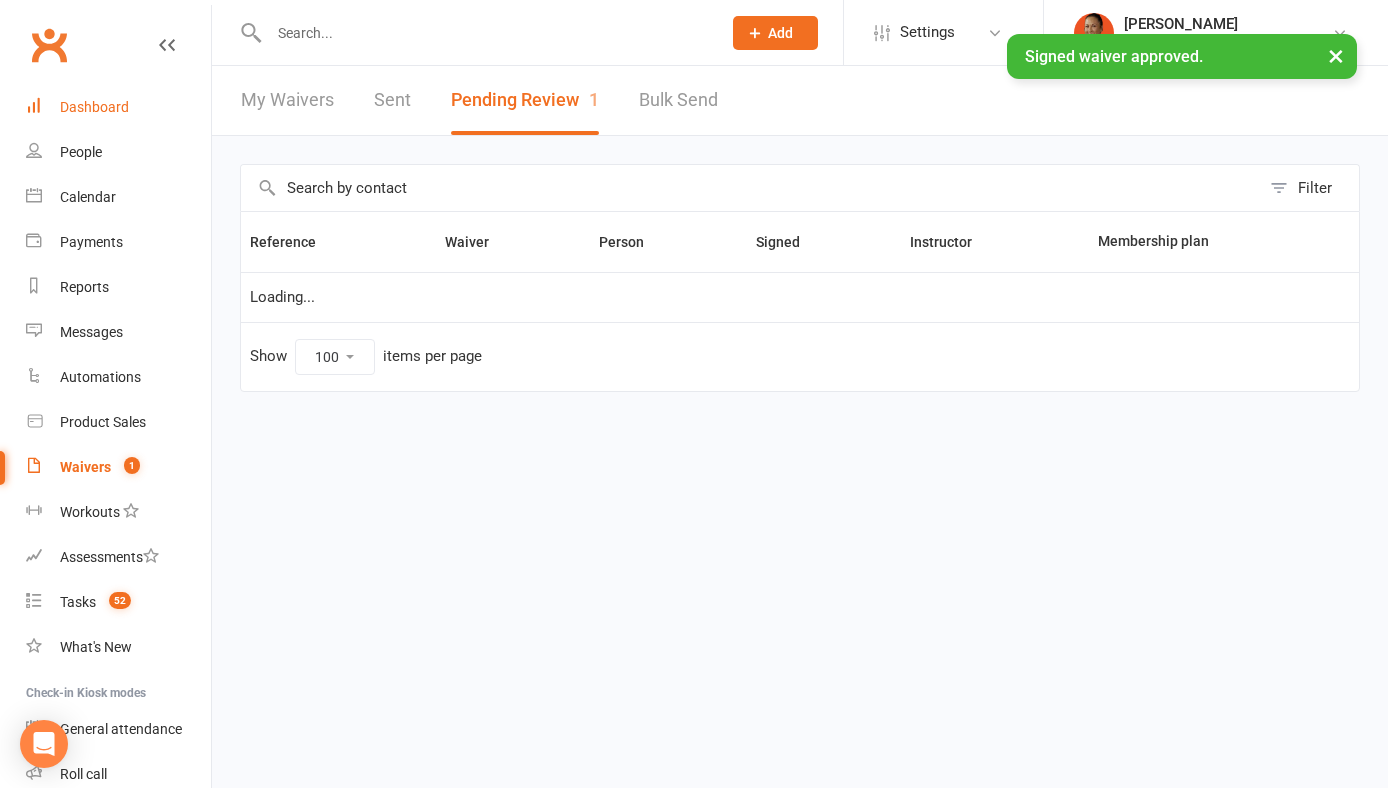 scroll, scrollTop: 0, scrollLeft: 0, axis: both 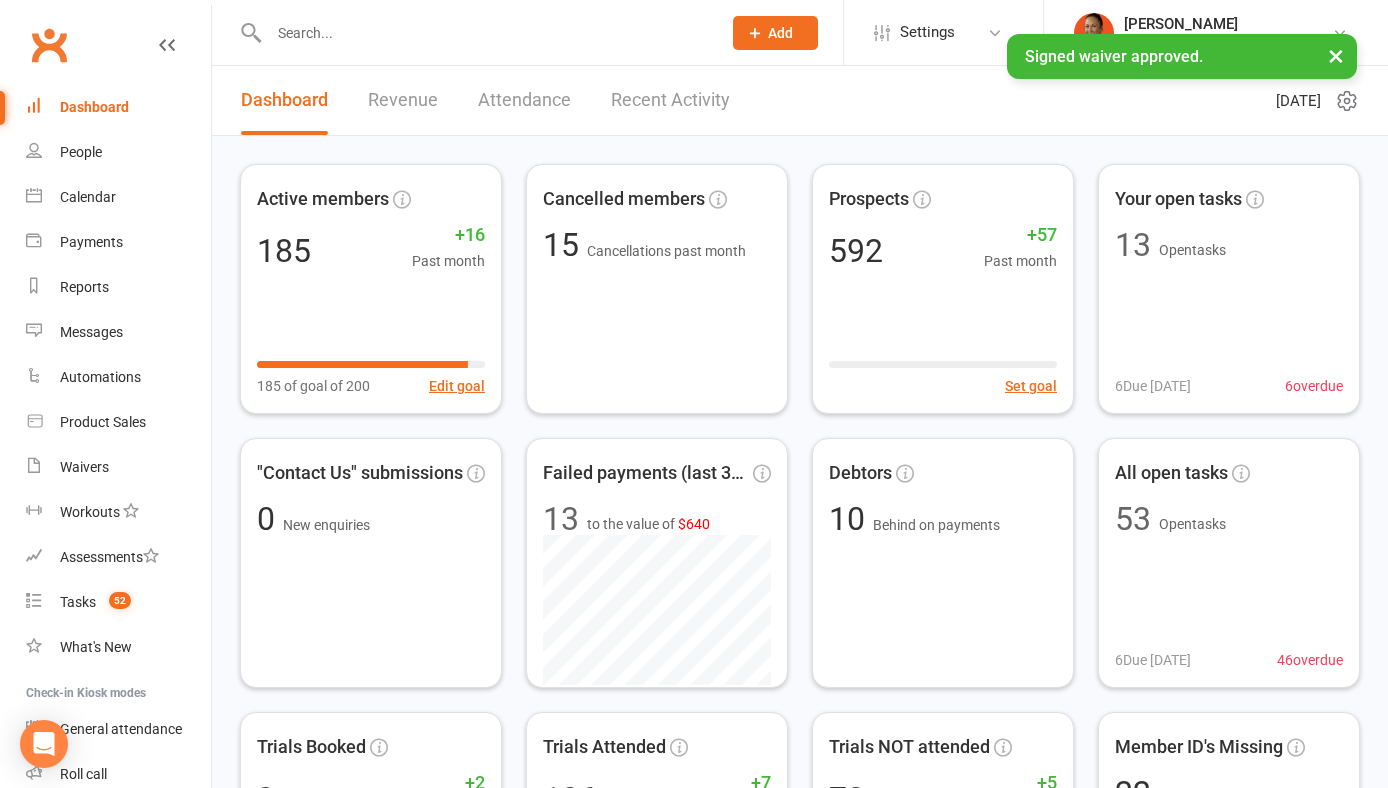 click on "×" at bounding box center [1336, 55] 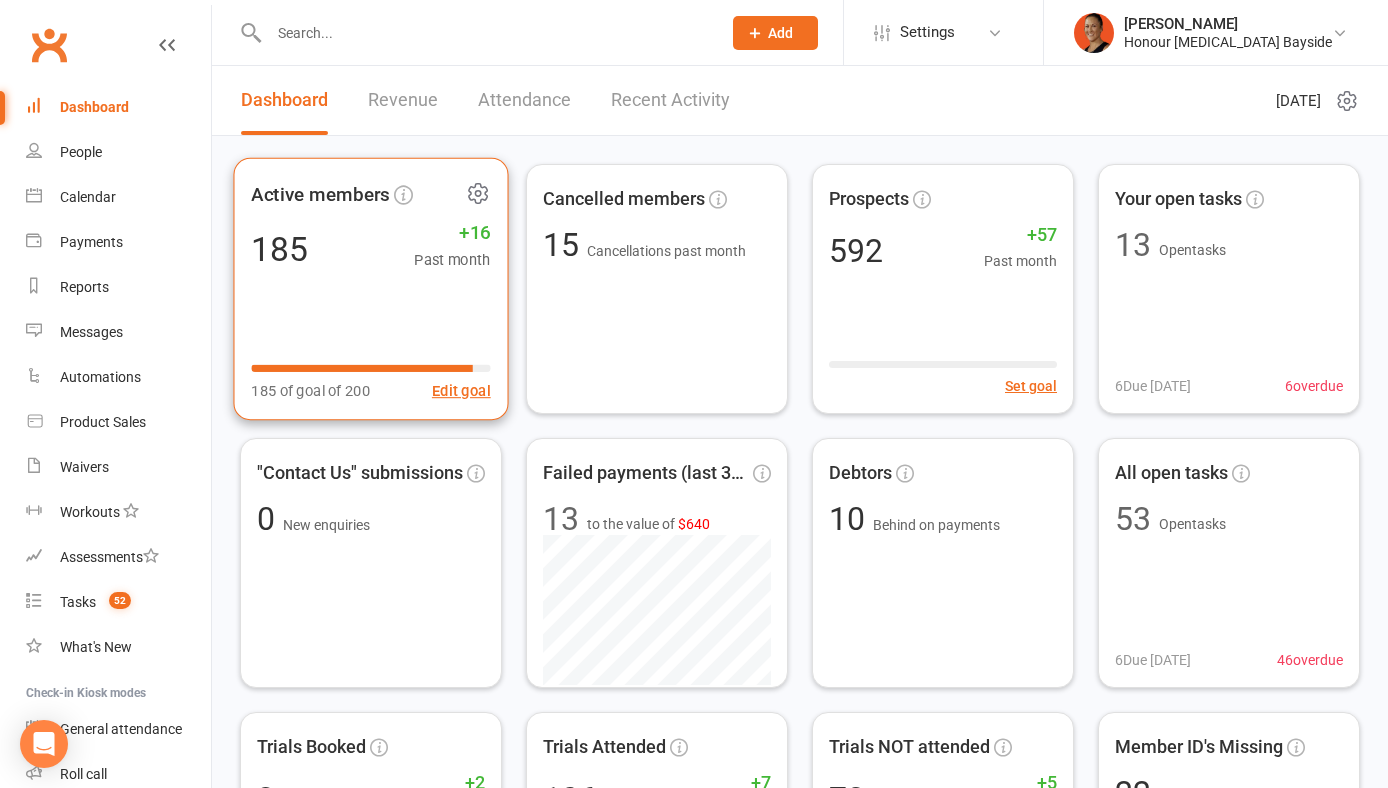 click 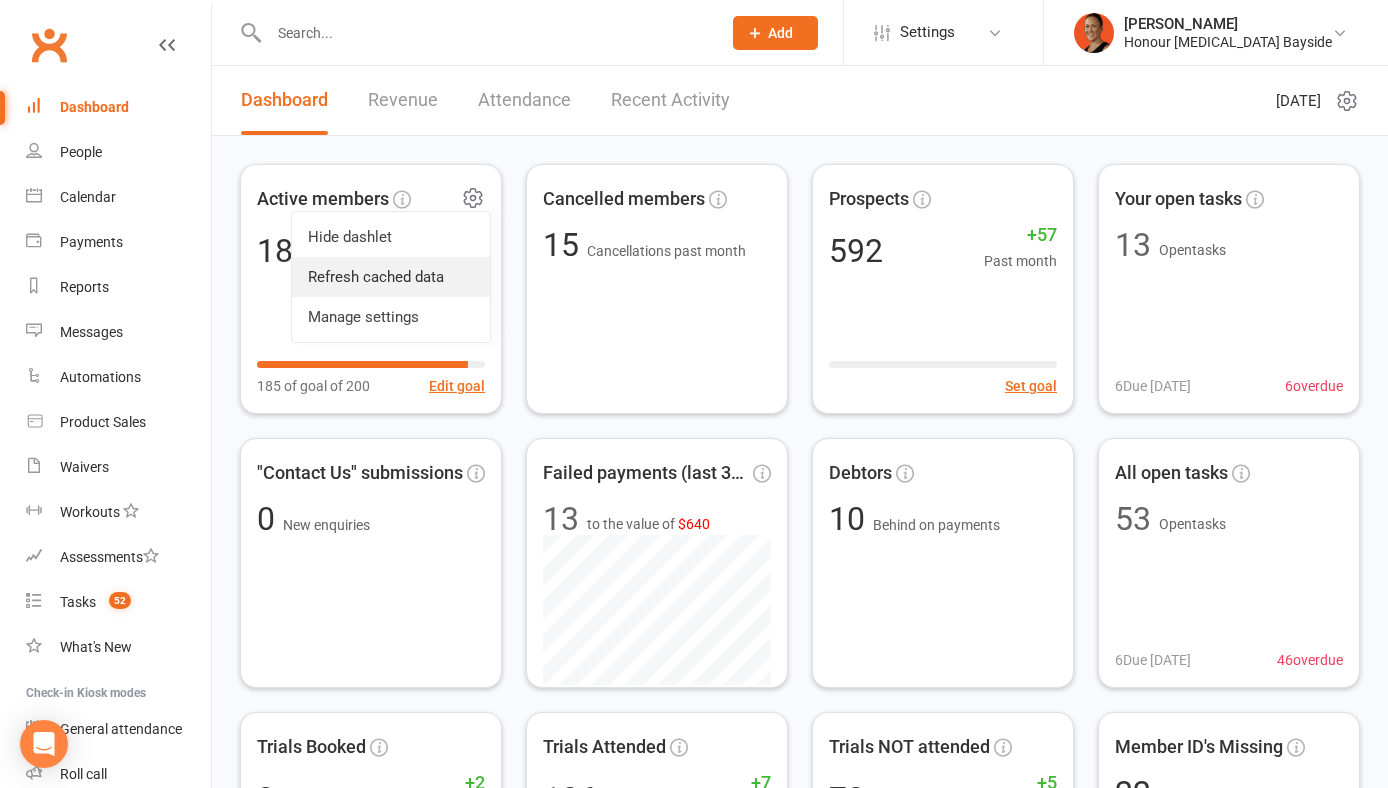 click on "Refresh cached data" at bounding box center (391, 277) 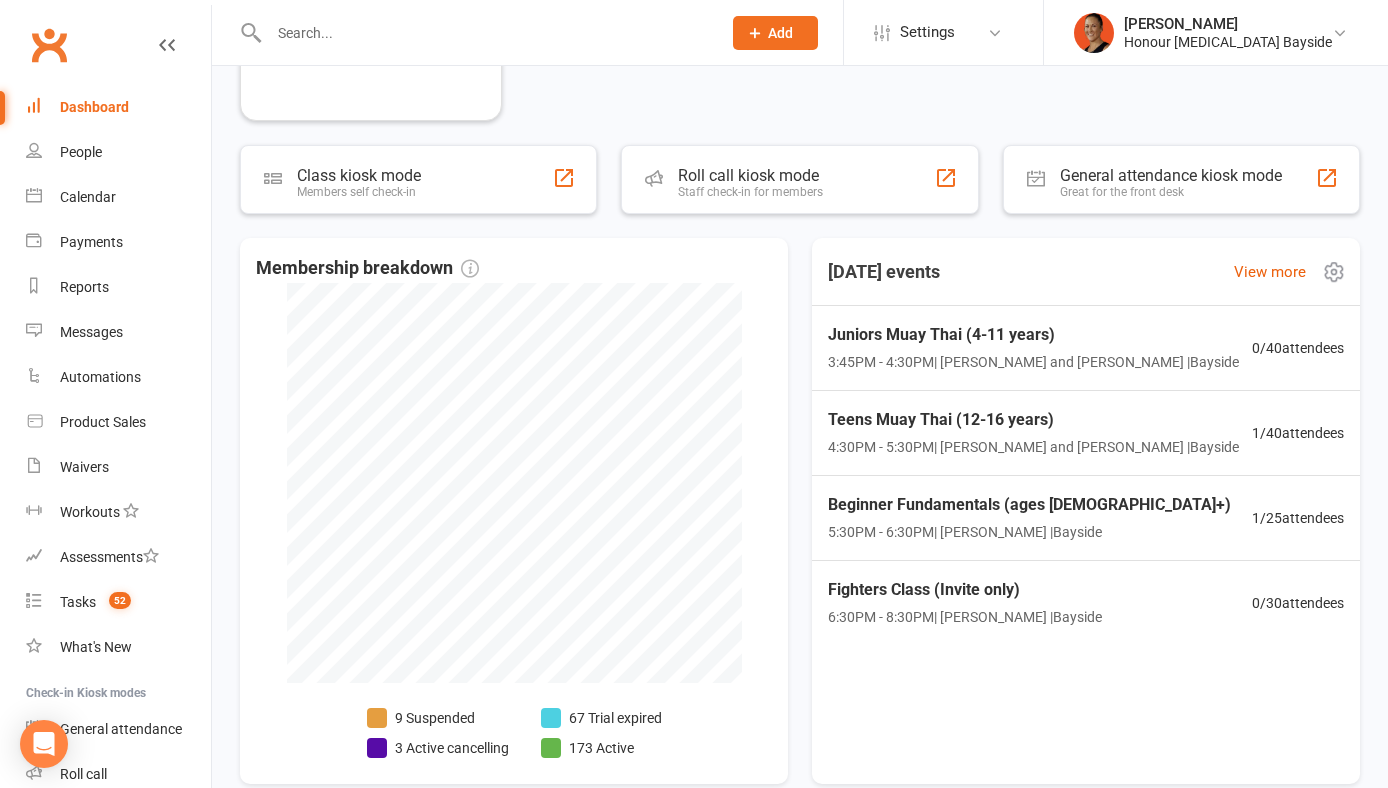 scroll, scrollTop: 1116, scrollLeft: 0, axis: vertical 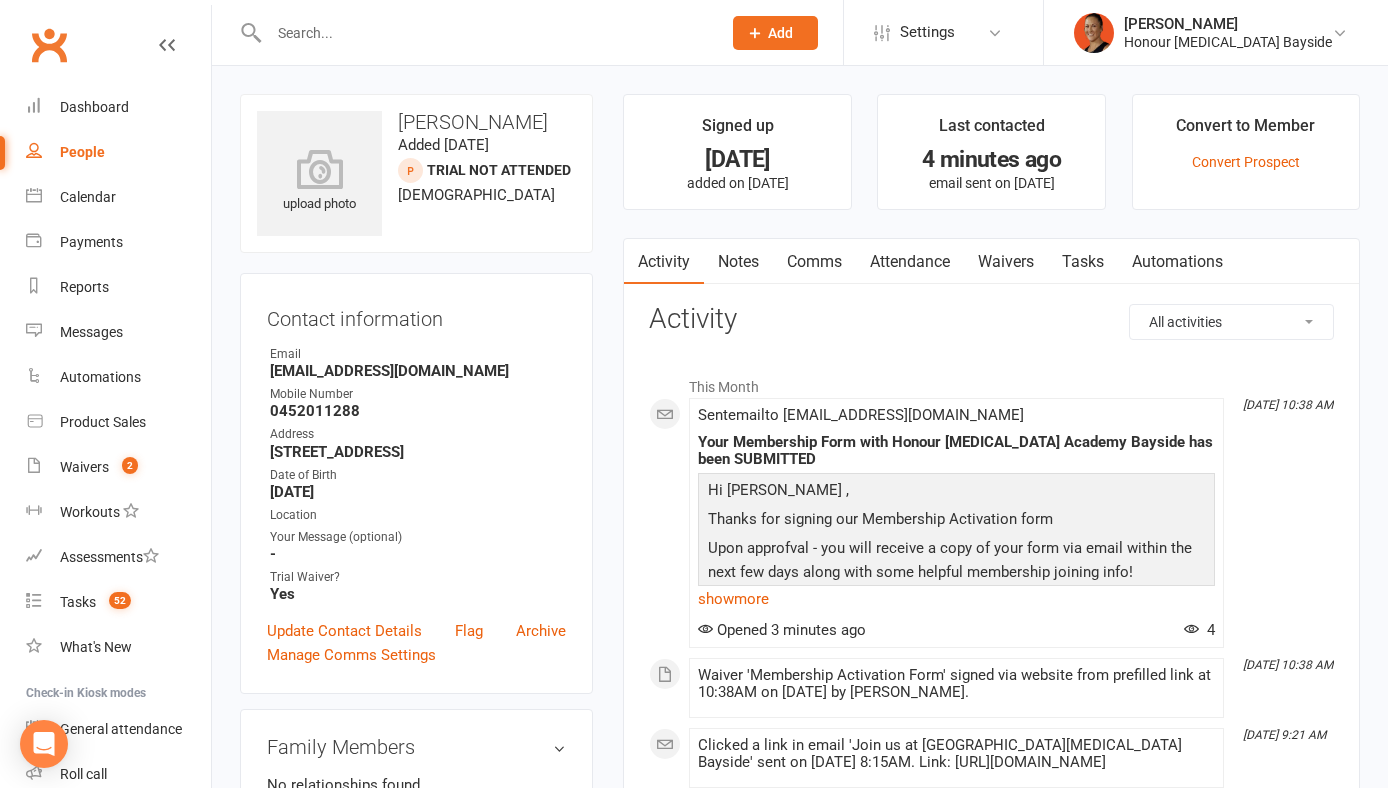 click on "Attendance" at bounding box center (910, 262) 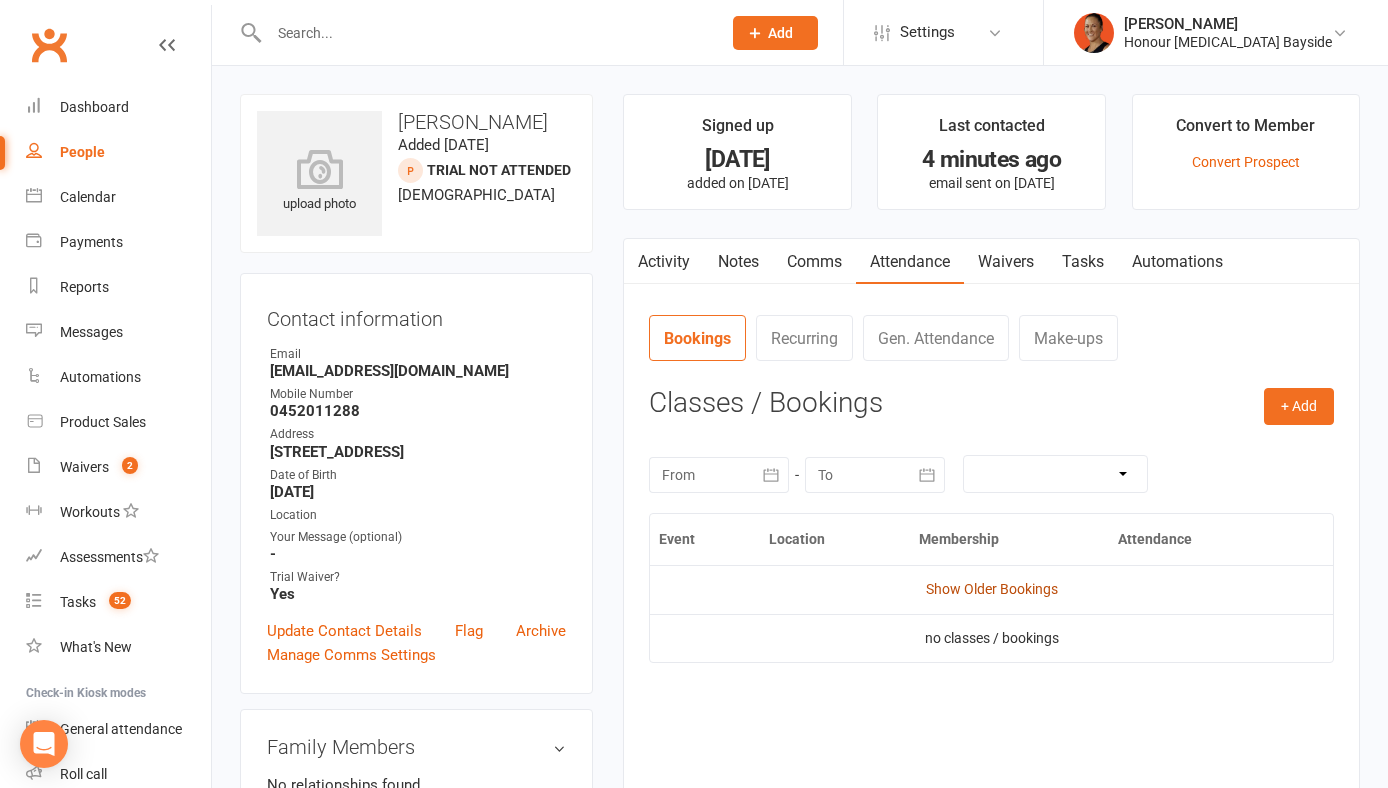 click on "Show Older Bookings" at bounding box center [992, 589] 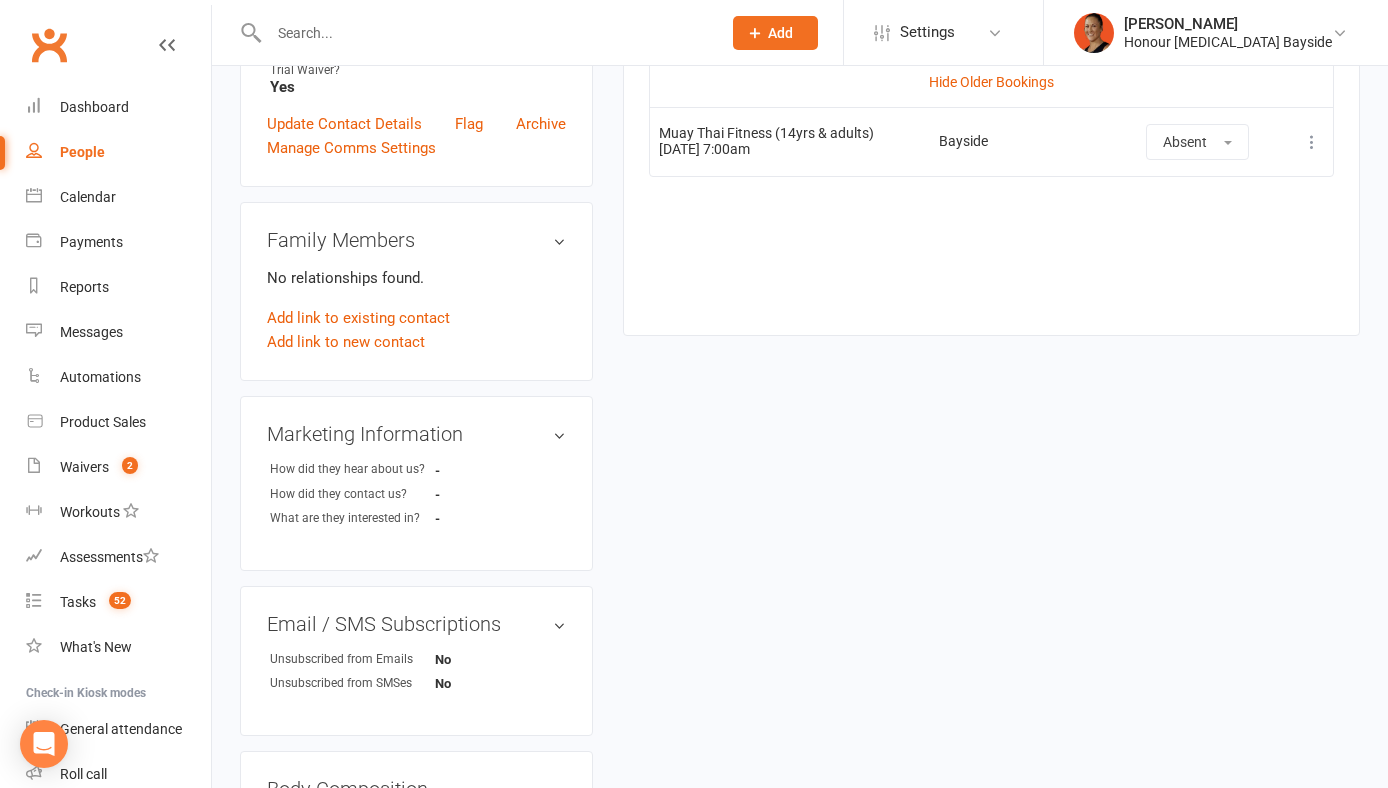 scroll, scrollTop: 0, scrollLeft: 0, axis: both 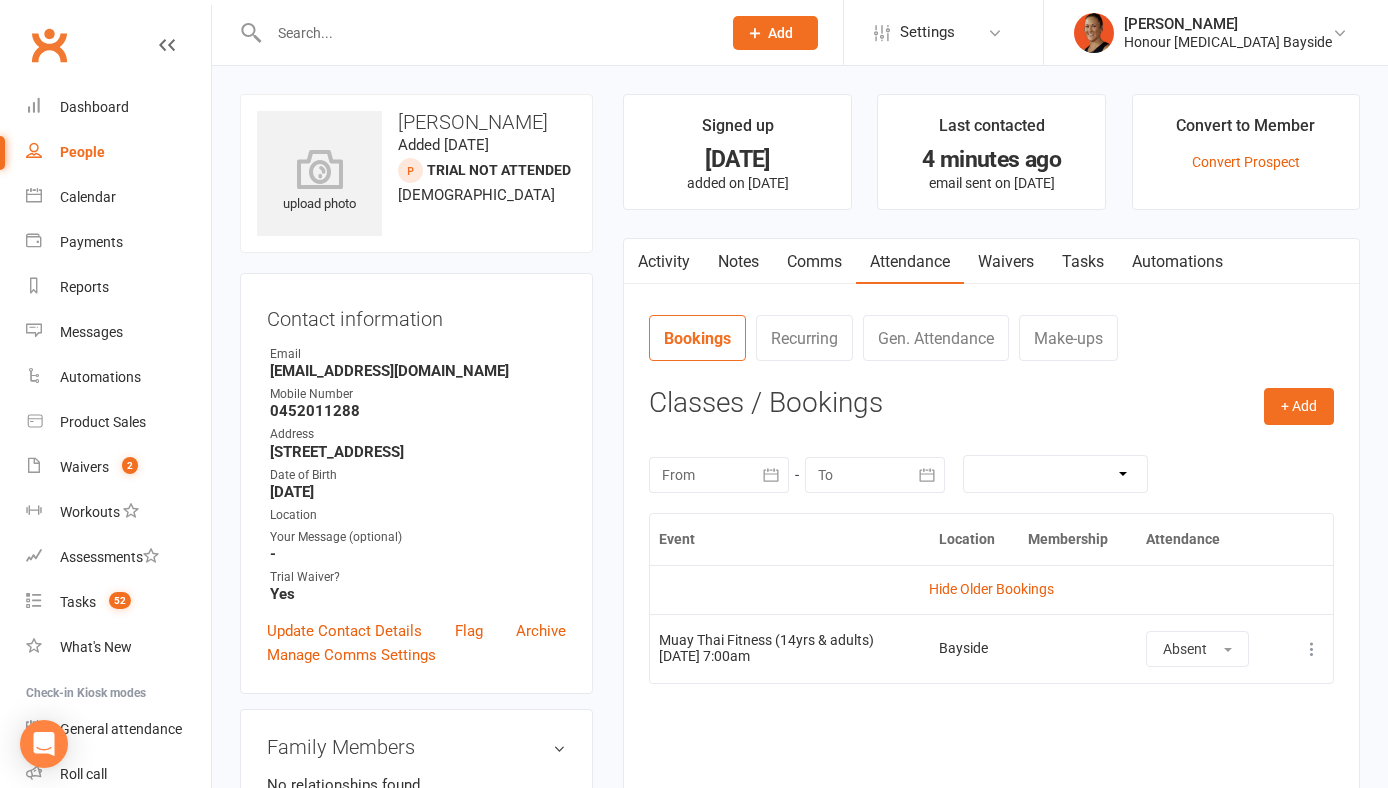 click on "Activity" at bounding box center (664, 262) 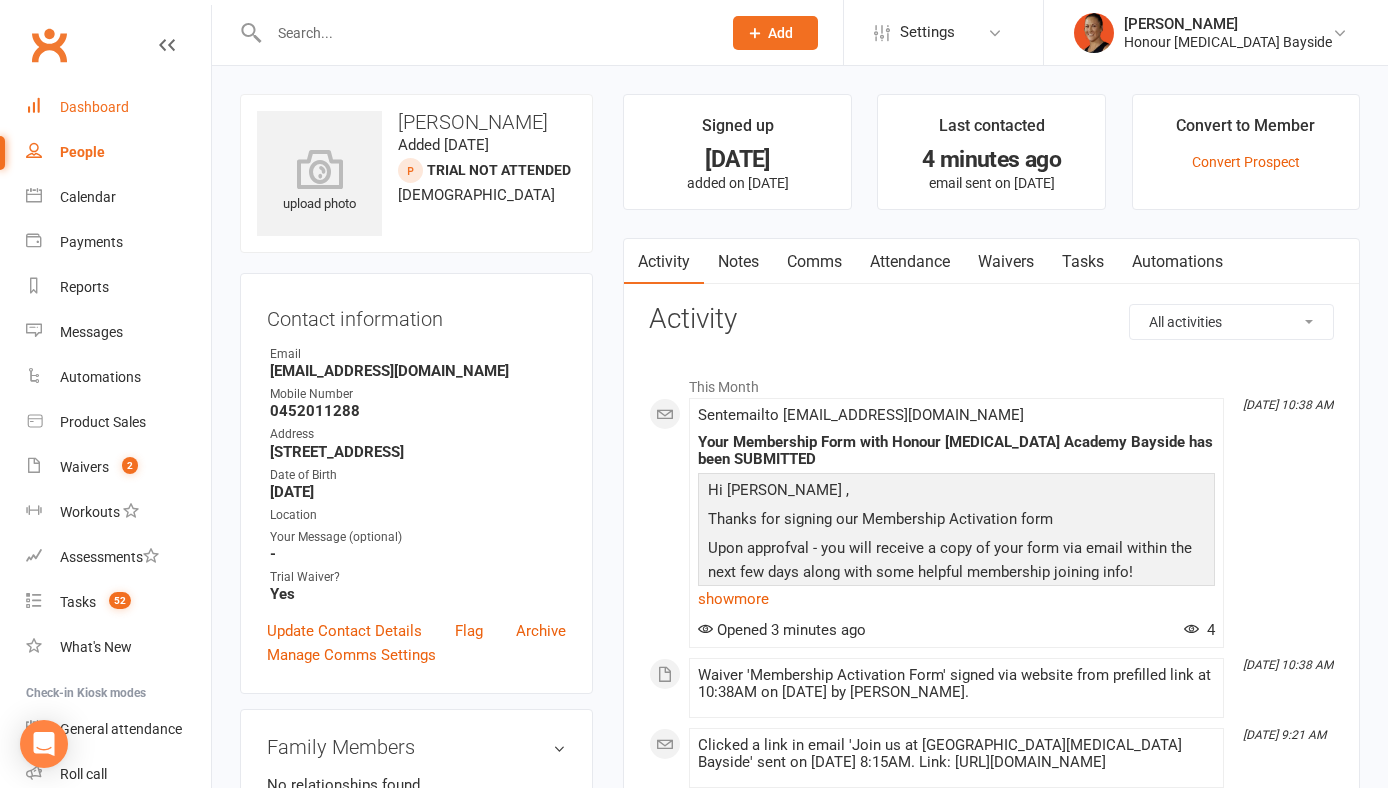 click on "Dashboard" at bounding box center (118, 107) 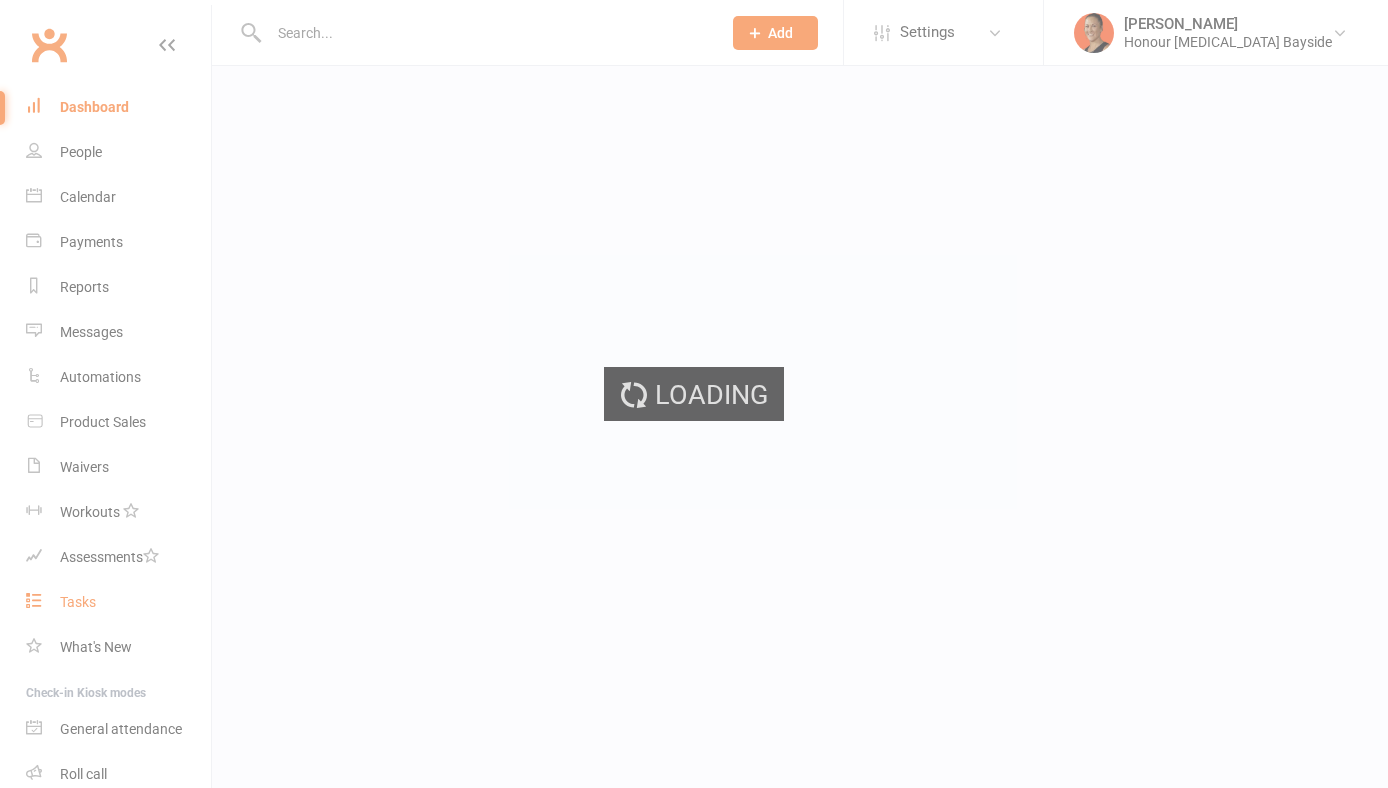 scroll, scrollTop: 0, scrollLeft: 0, axis: both 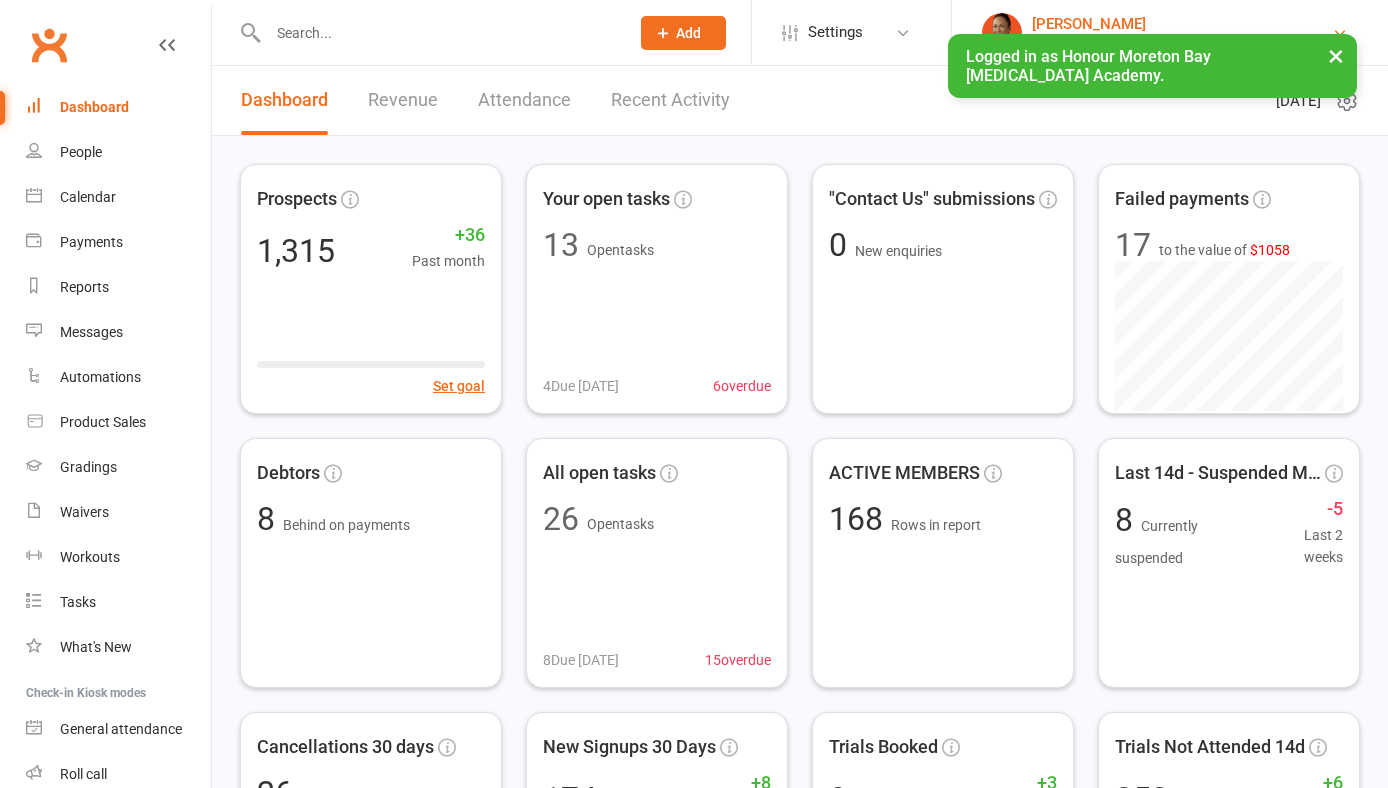 click on "[PERSON_NAME]" at bounding box center (1182, 24) 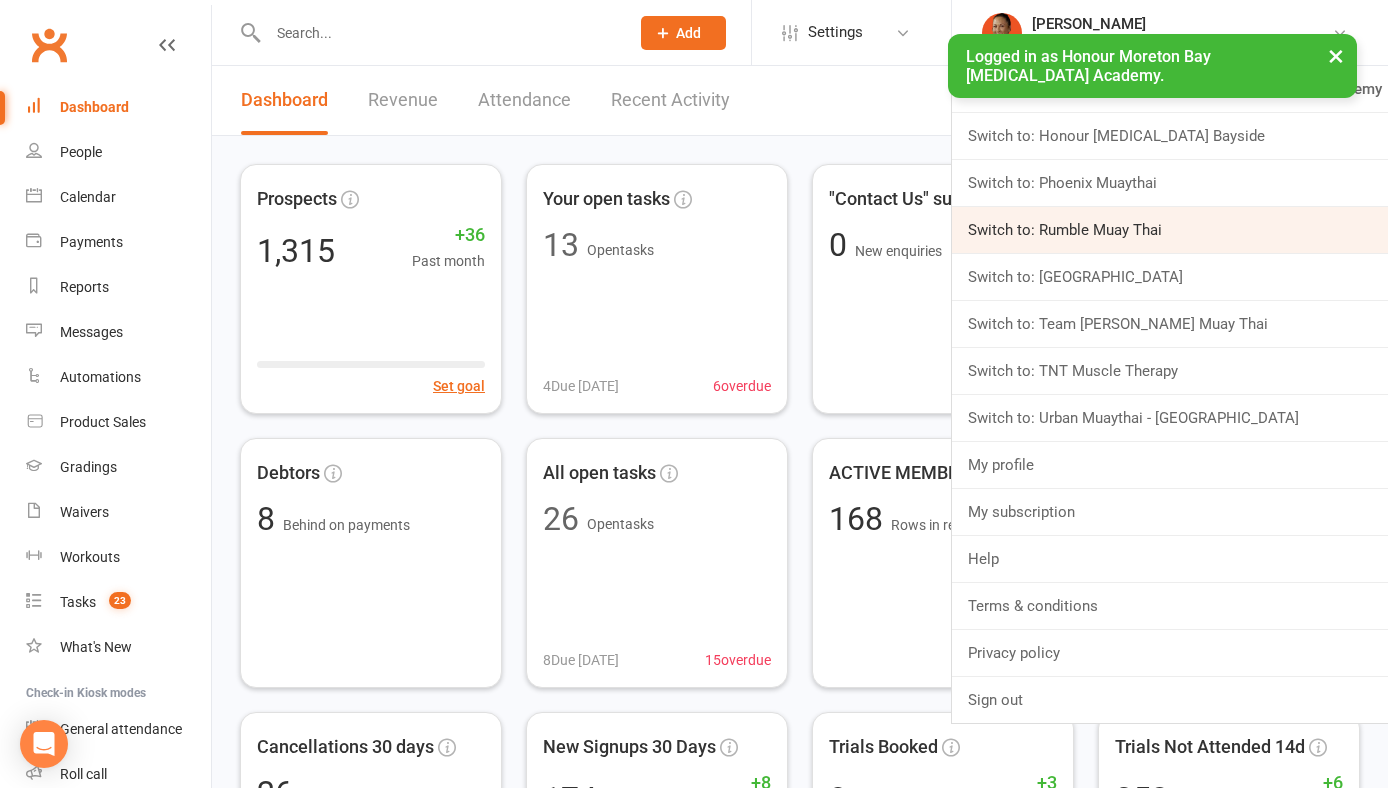 click on "Switch to: Rumble Muay Thai" at bounding box center [1170, 230] 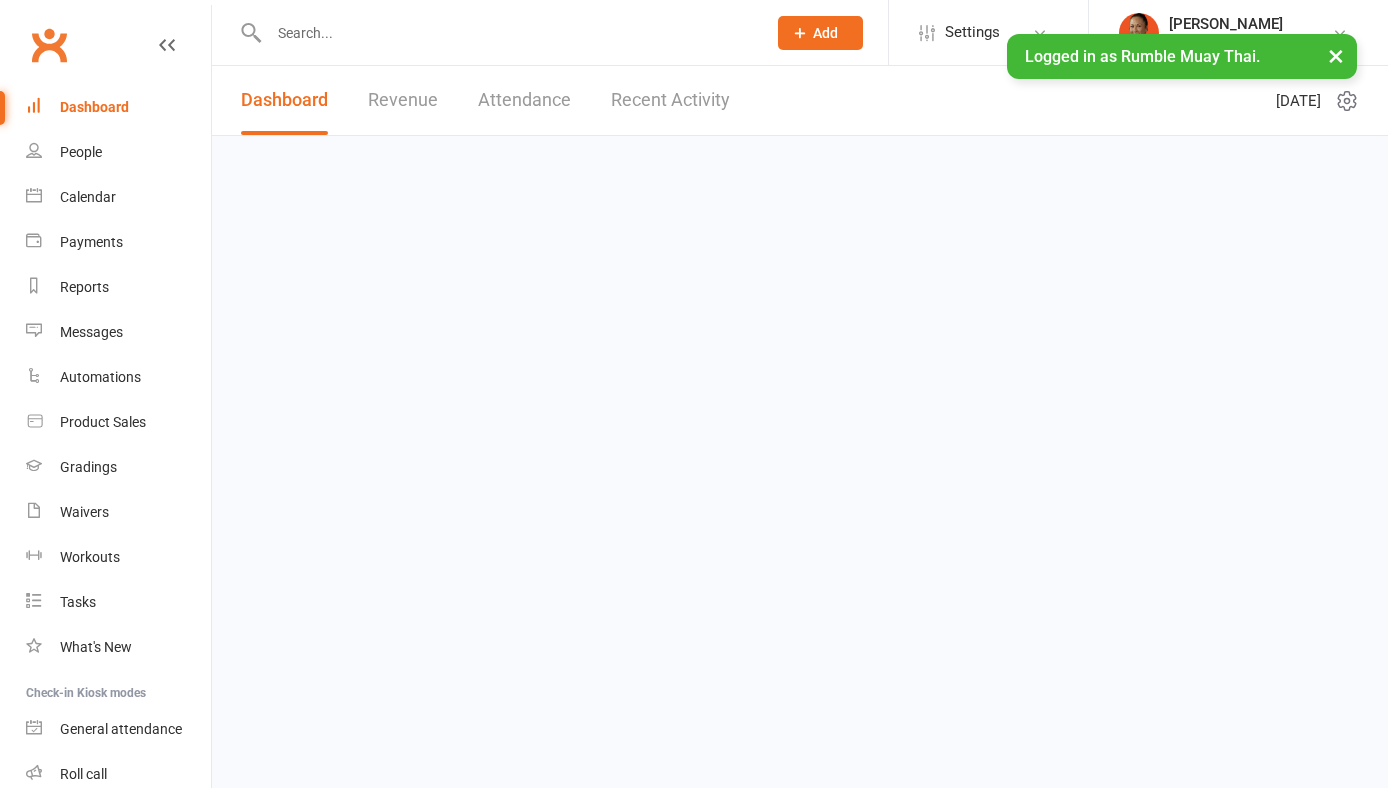 scroll, scrollTop: 0, scrollLeft: 0, axis: both 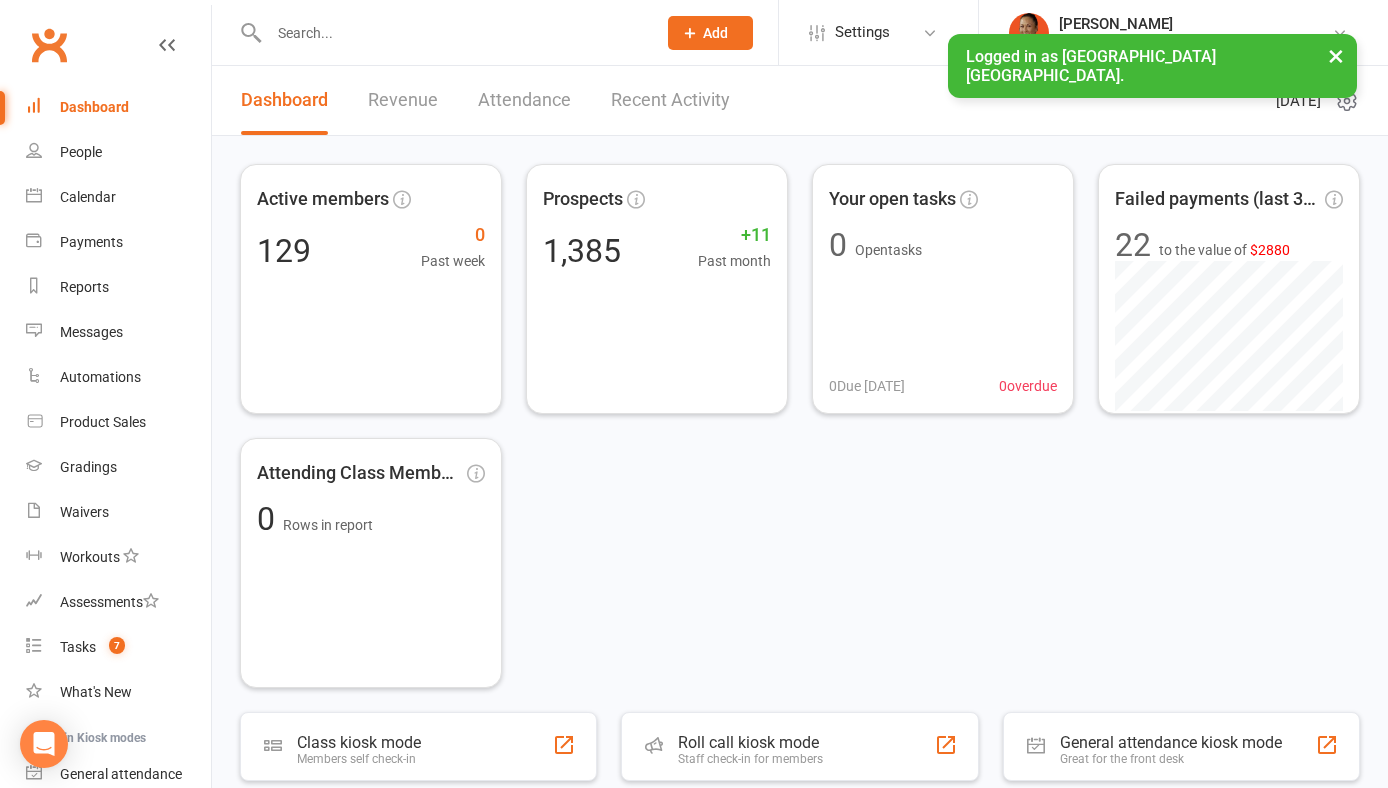 click on "×" at bounding box center (1336, 55) 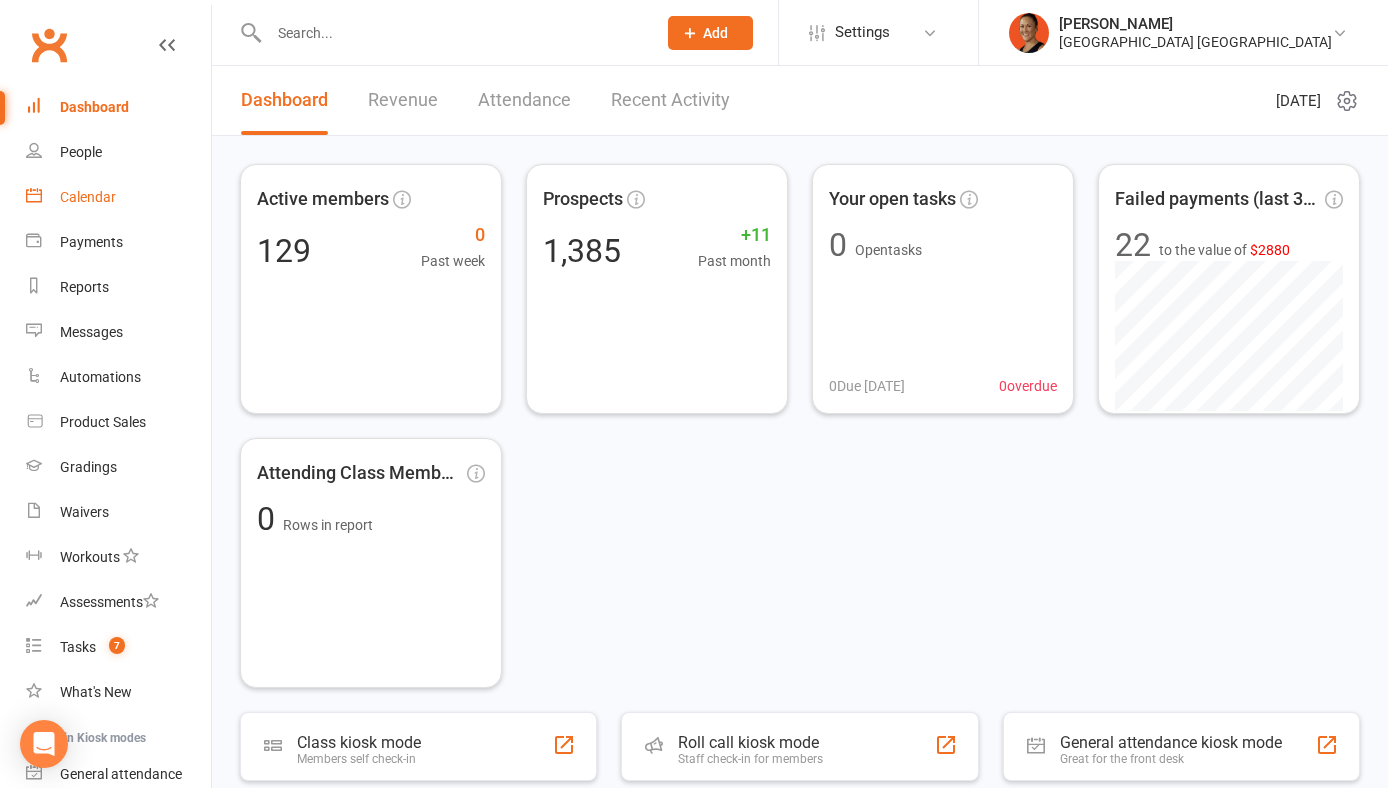click on "Calendar" at bounding box center (118, 197) 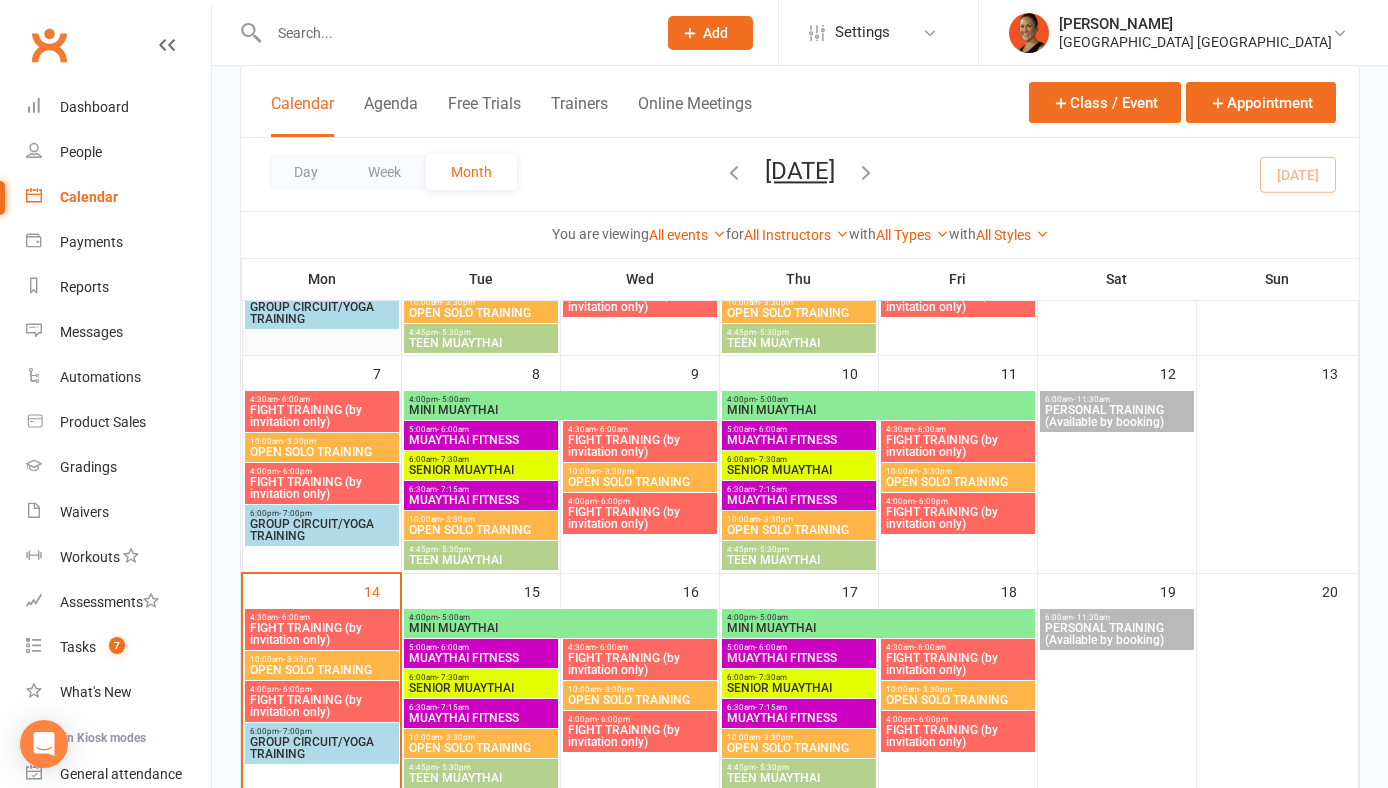 scroll, scrollTop: 332, scrollLeft: 0, axis: vertical 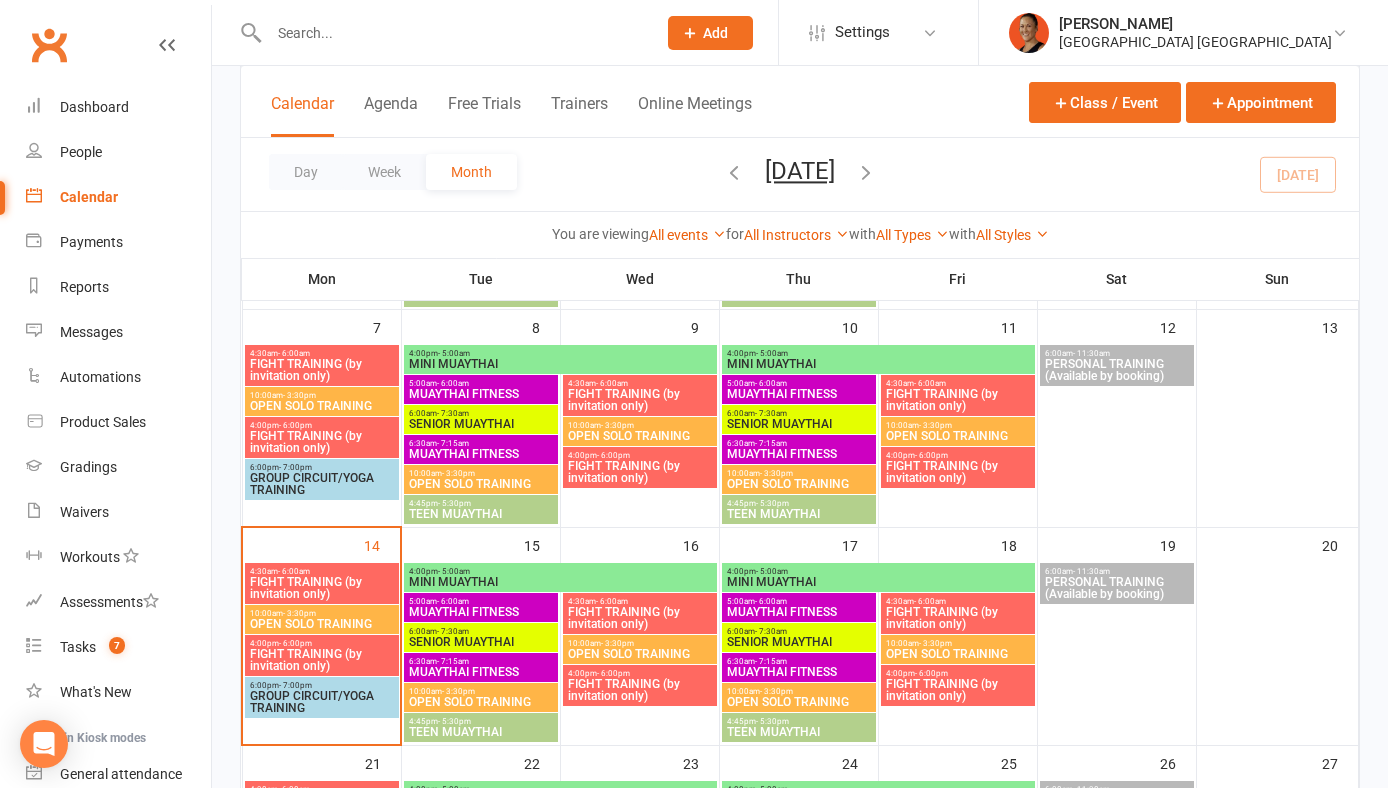 click on "MINI MUAYTHAI" at bounding box center [560, 582] 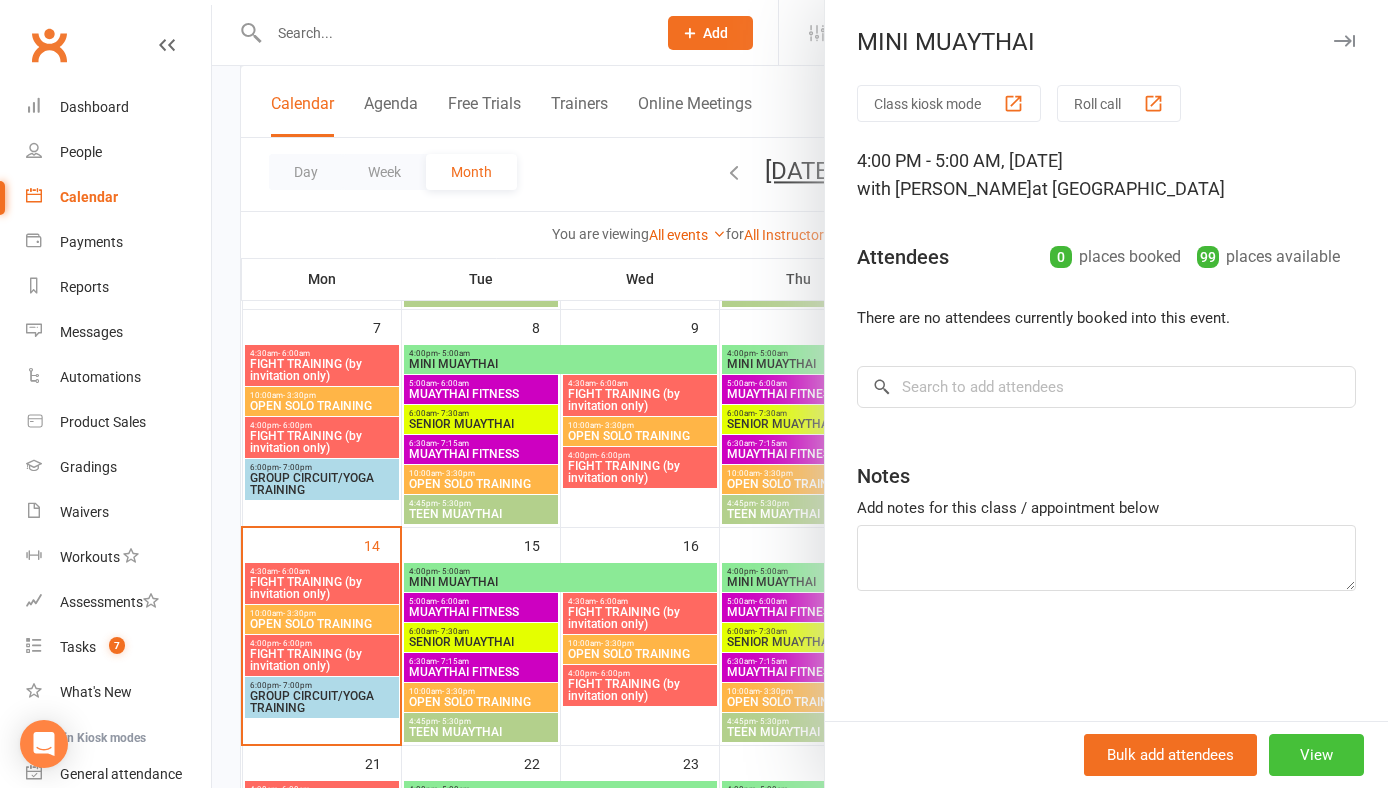 click on "View" at bounding box center [1316, 755] 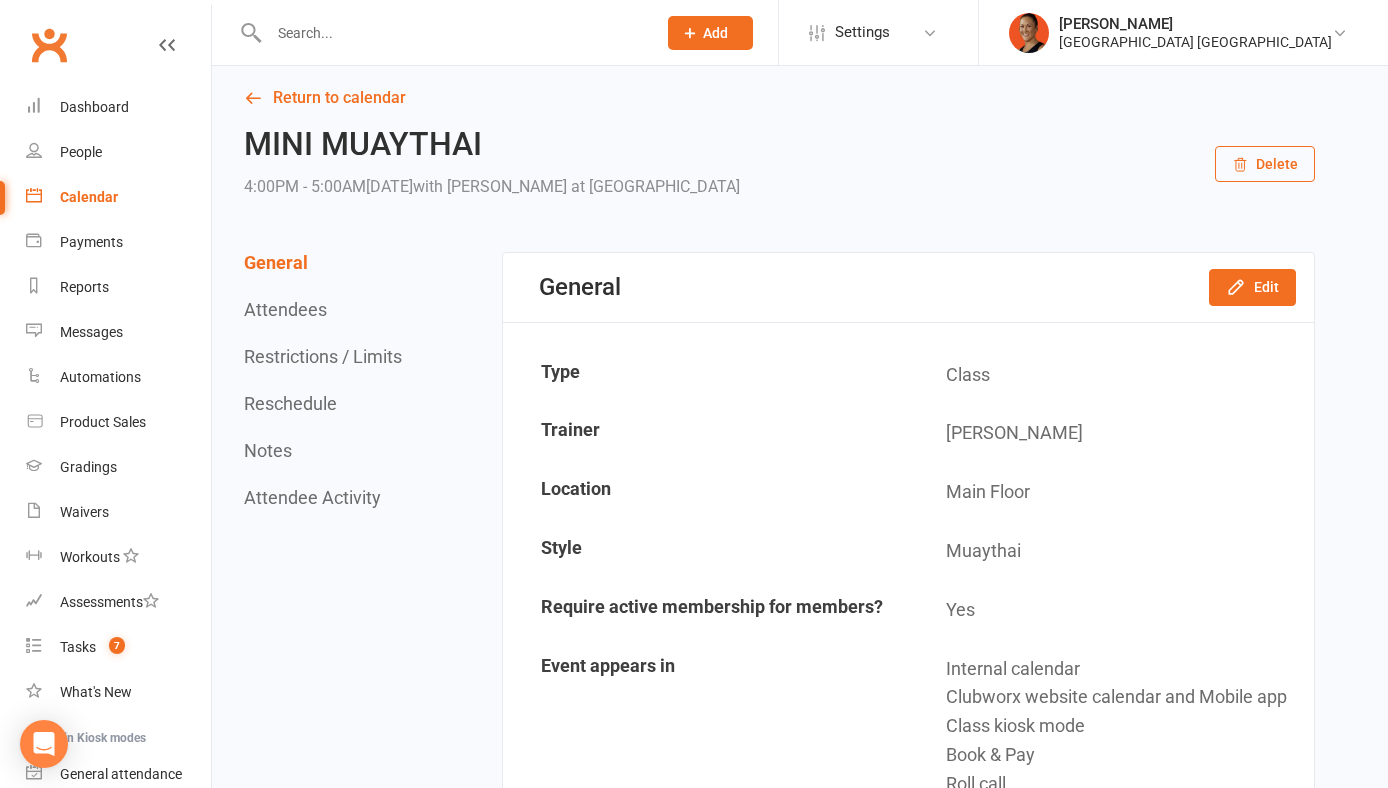 scroll, scrollTop: 11, scrollLeft: 0, axis: vertical 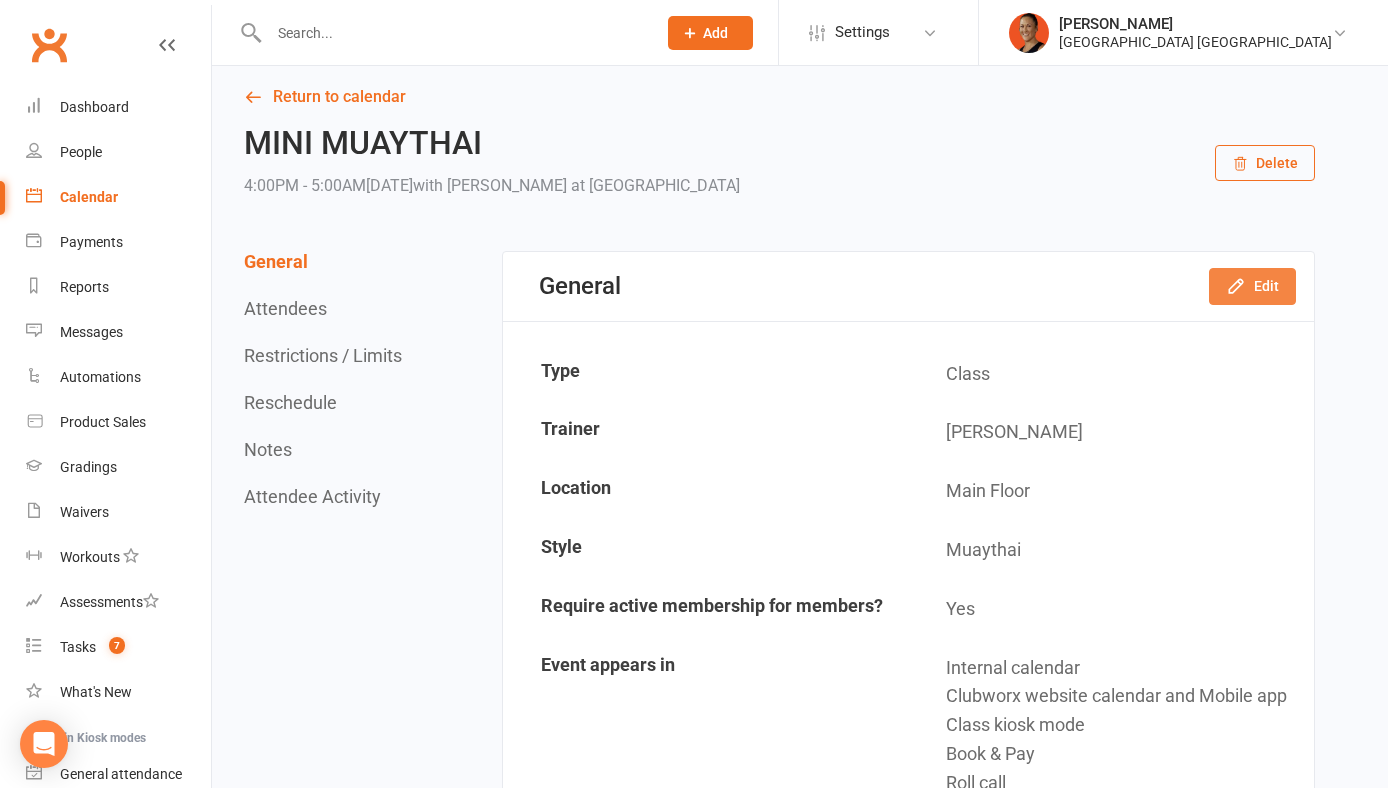 click on "Edit" at bounding box center [1252, 286] 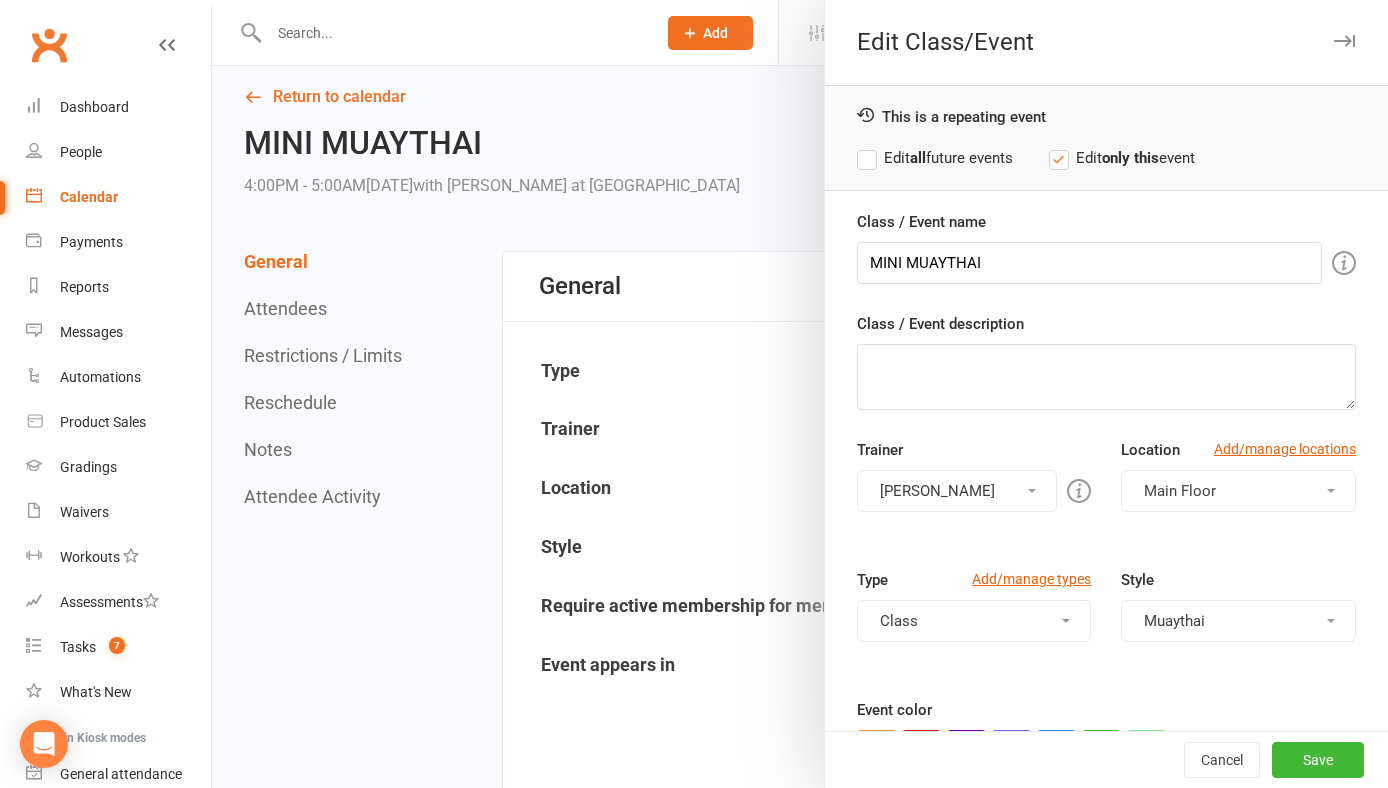 click on "Cancel Save" at bounding box center (1106, 759) 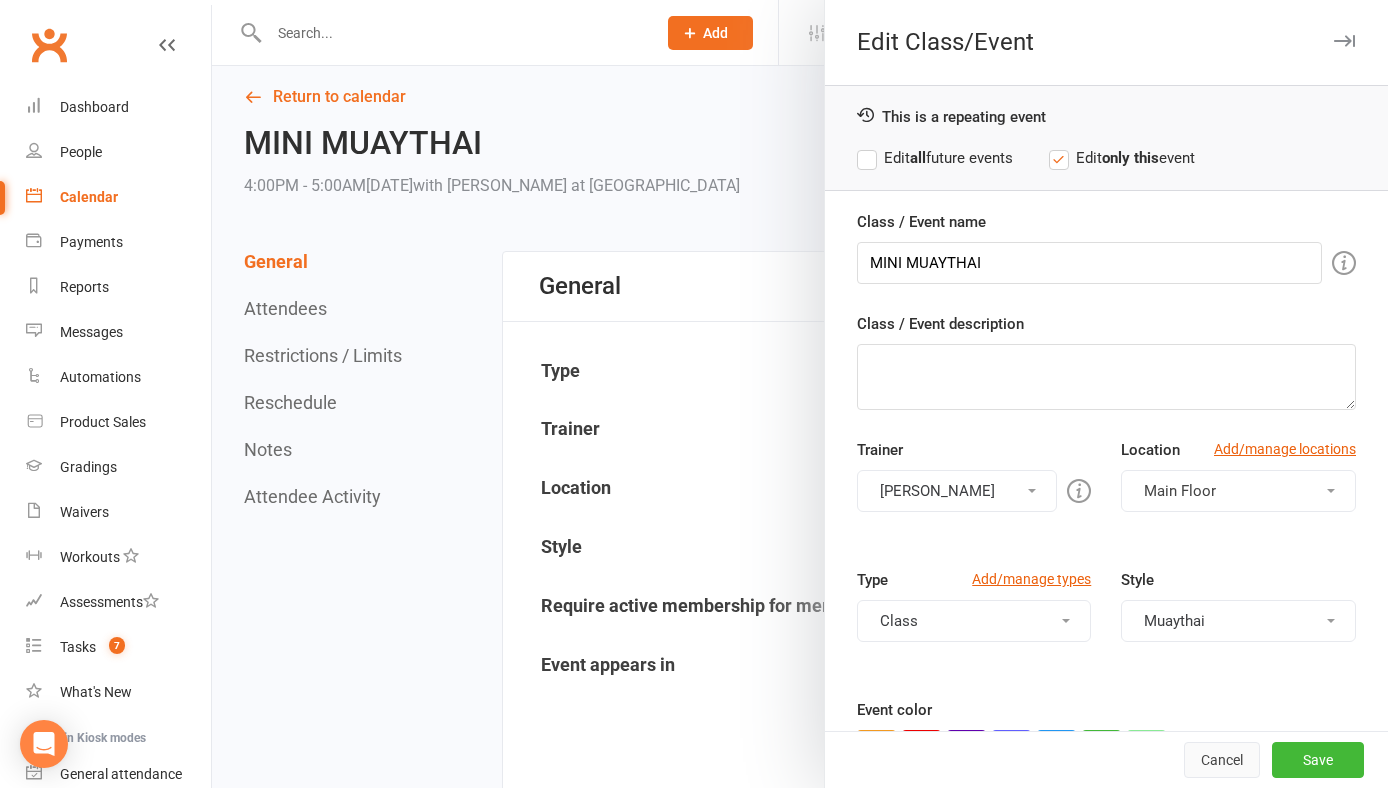 click on "Cancel" at bounding box center [1222, 760] 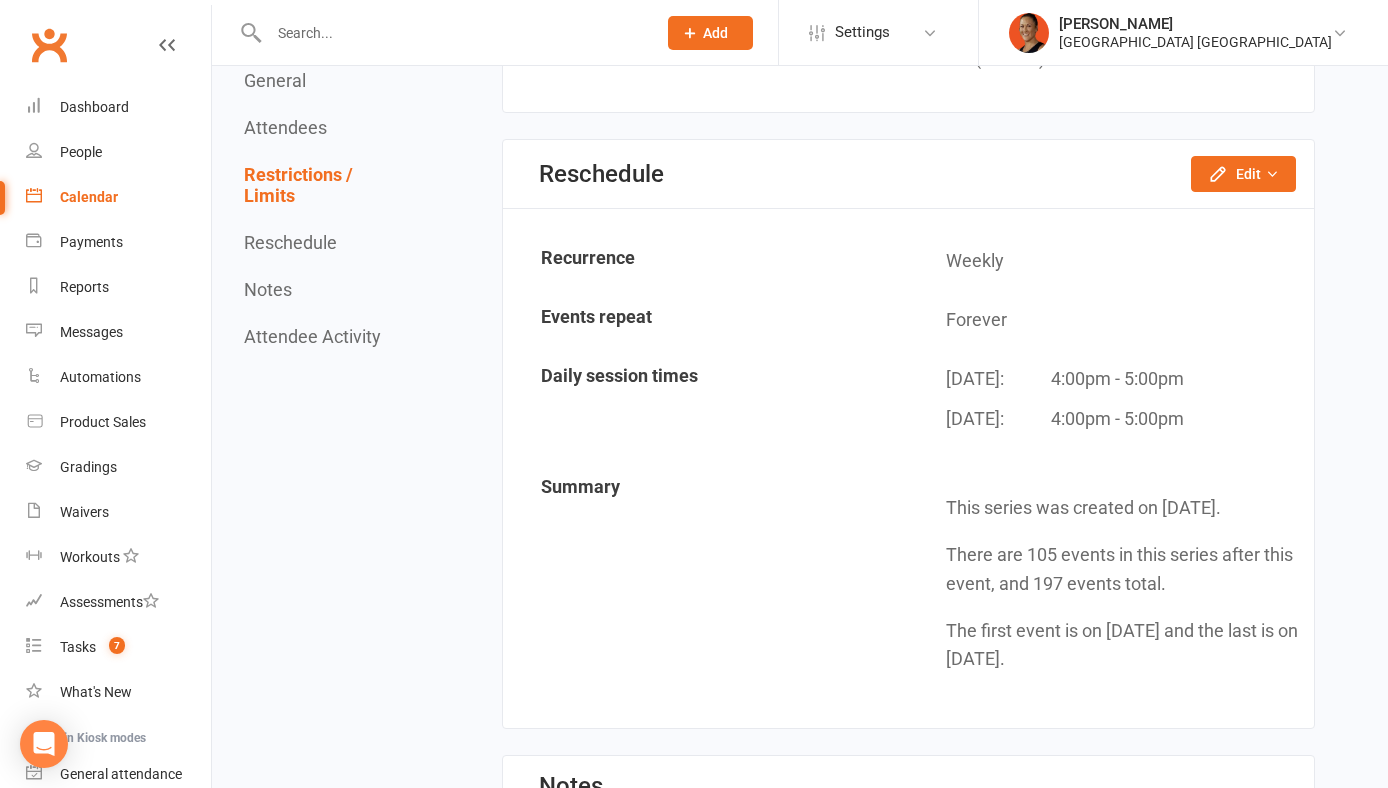 scroll, scrollTop: 1745, scrollLeft: 0, axis: vertical 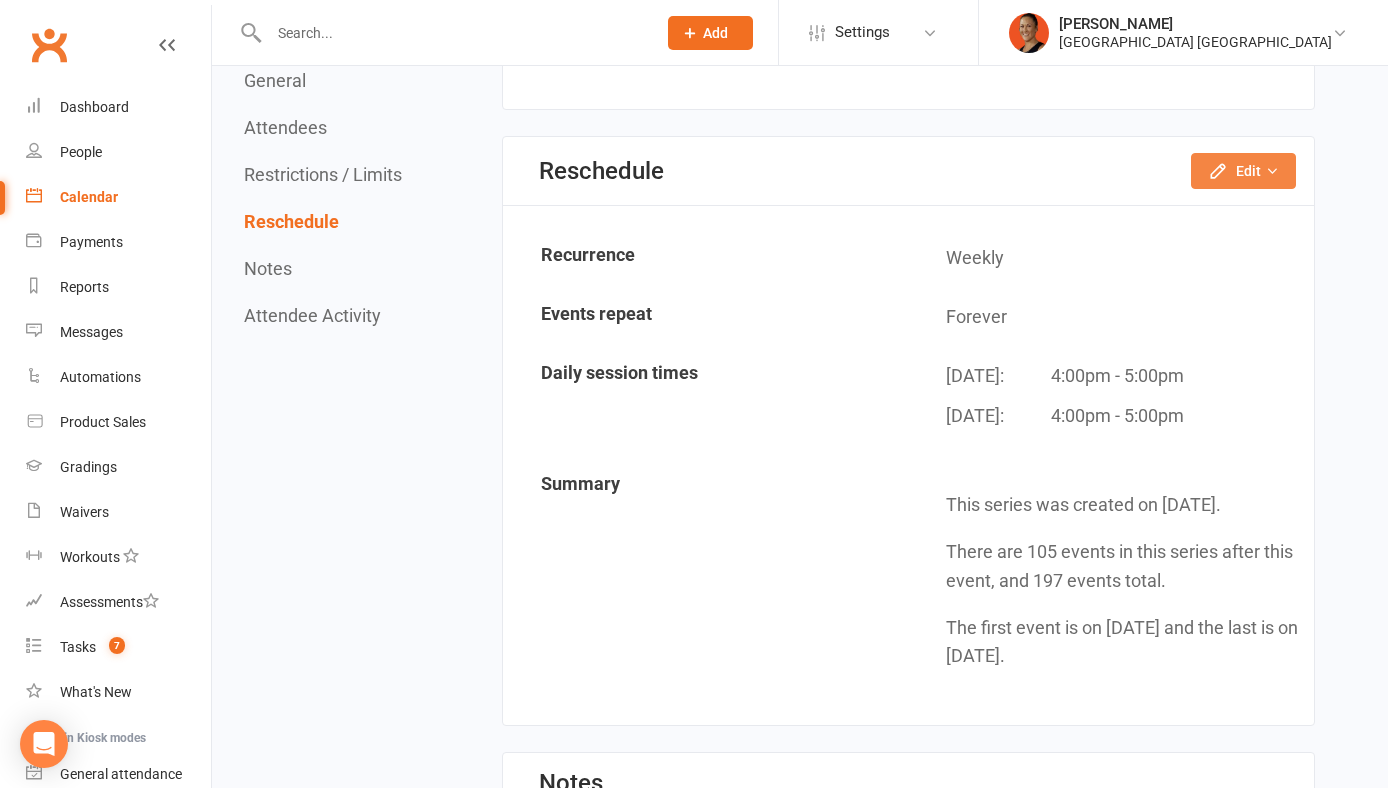 click on "Edit" 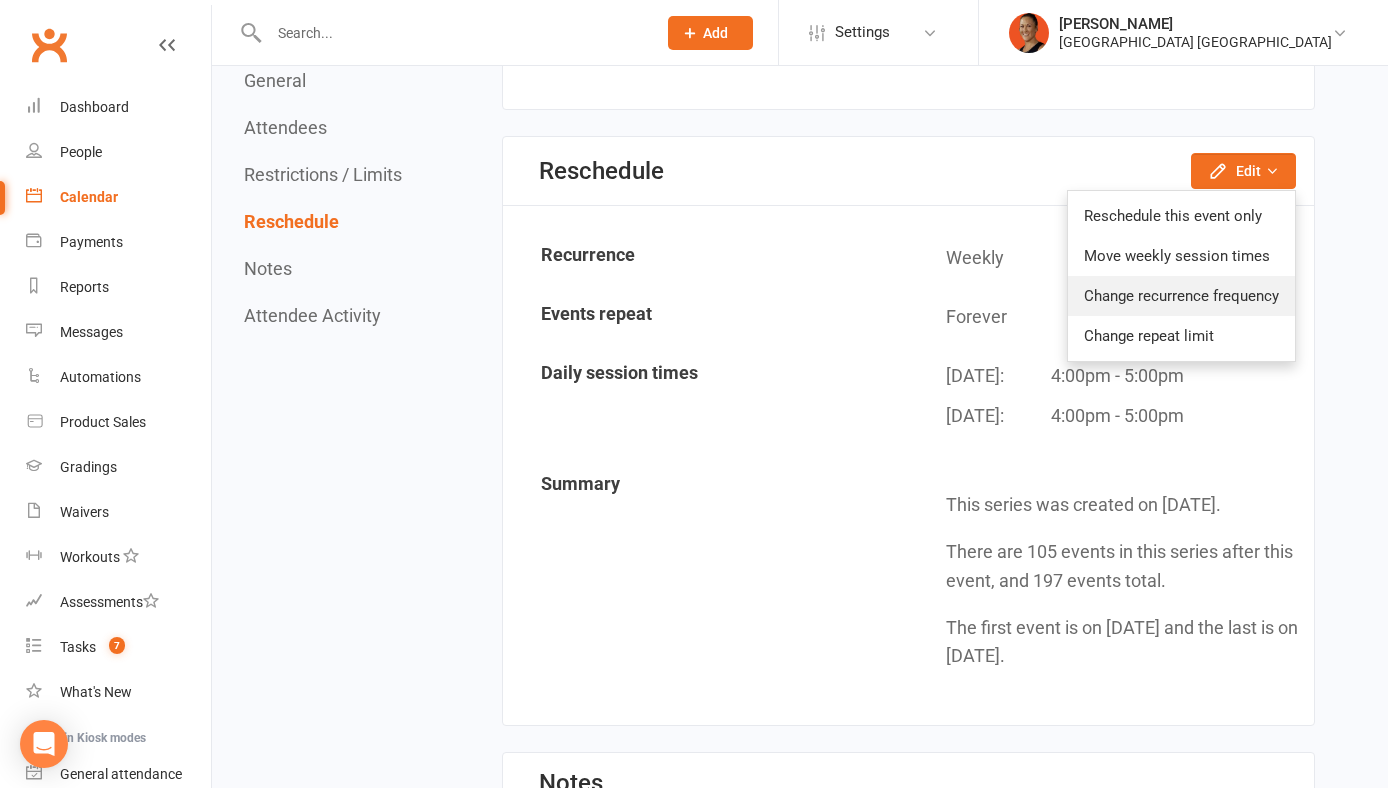 click on "Change recurrence frequency" 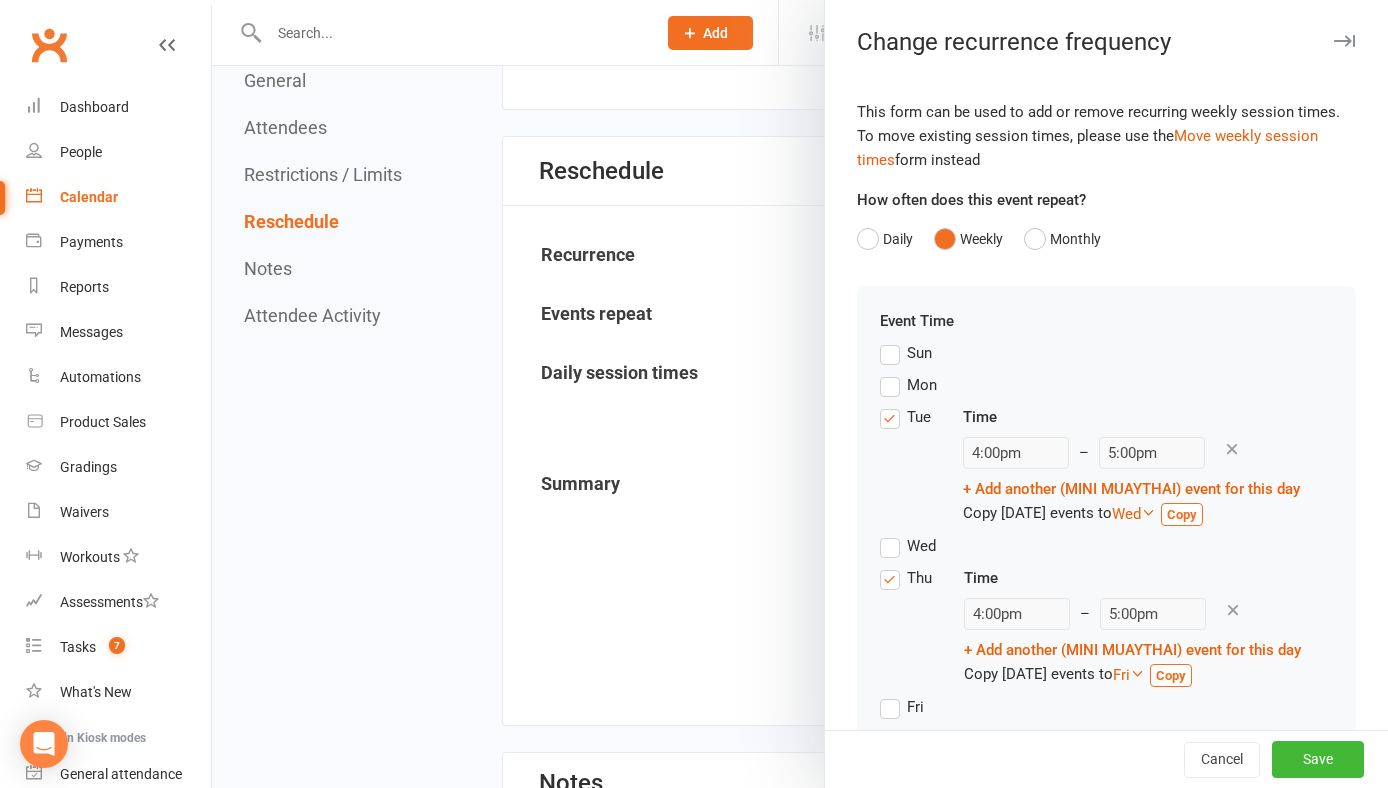 click on "Tue" at bounding box center (905, 417) 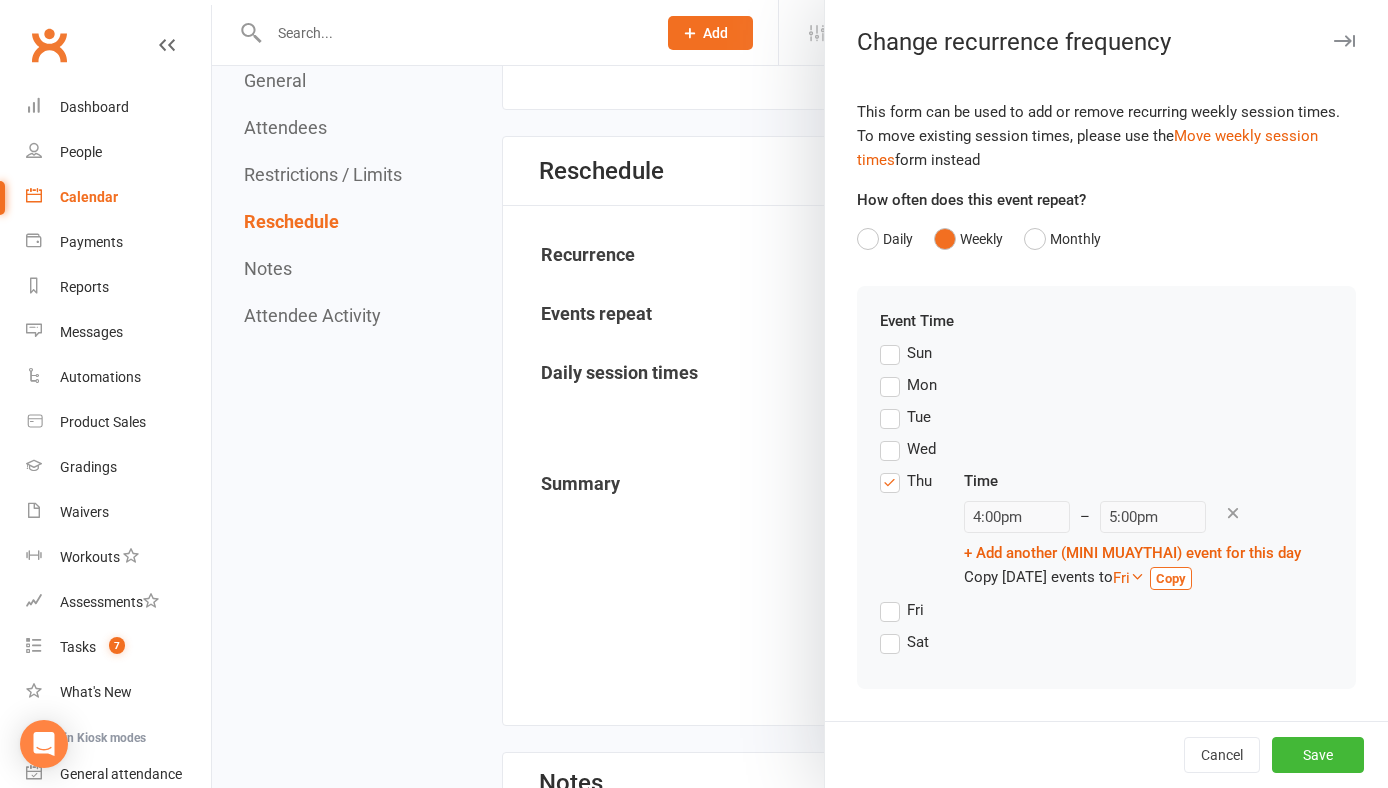 click on "Tue" at bounding box center (905, 417) 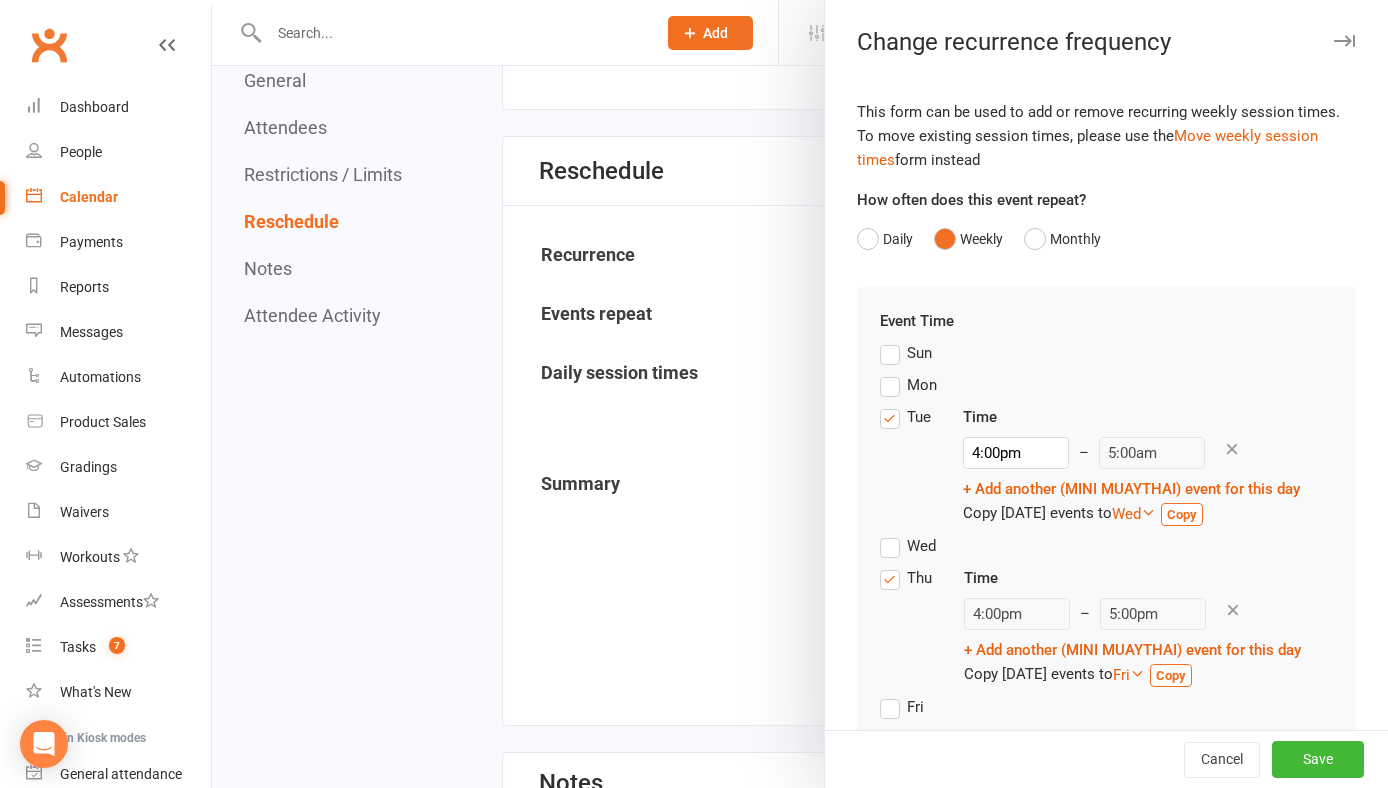 click at bounding box center (1232, 449) 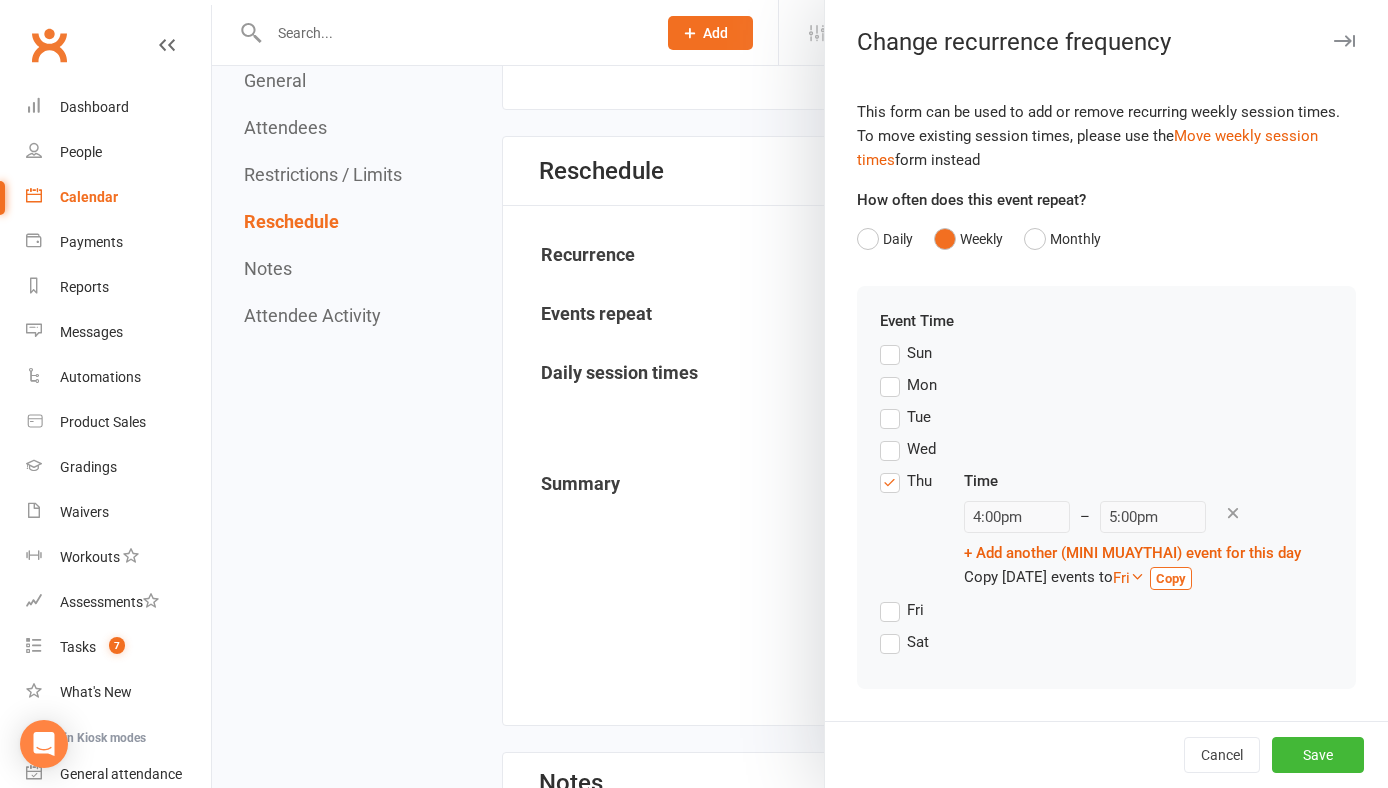 click on "Tue" at bounding box center [905, 417] 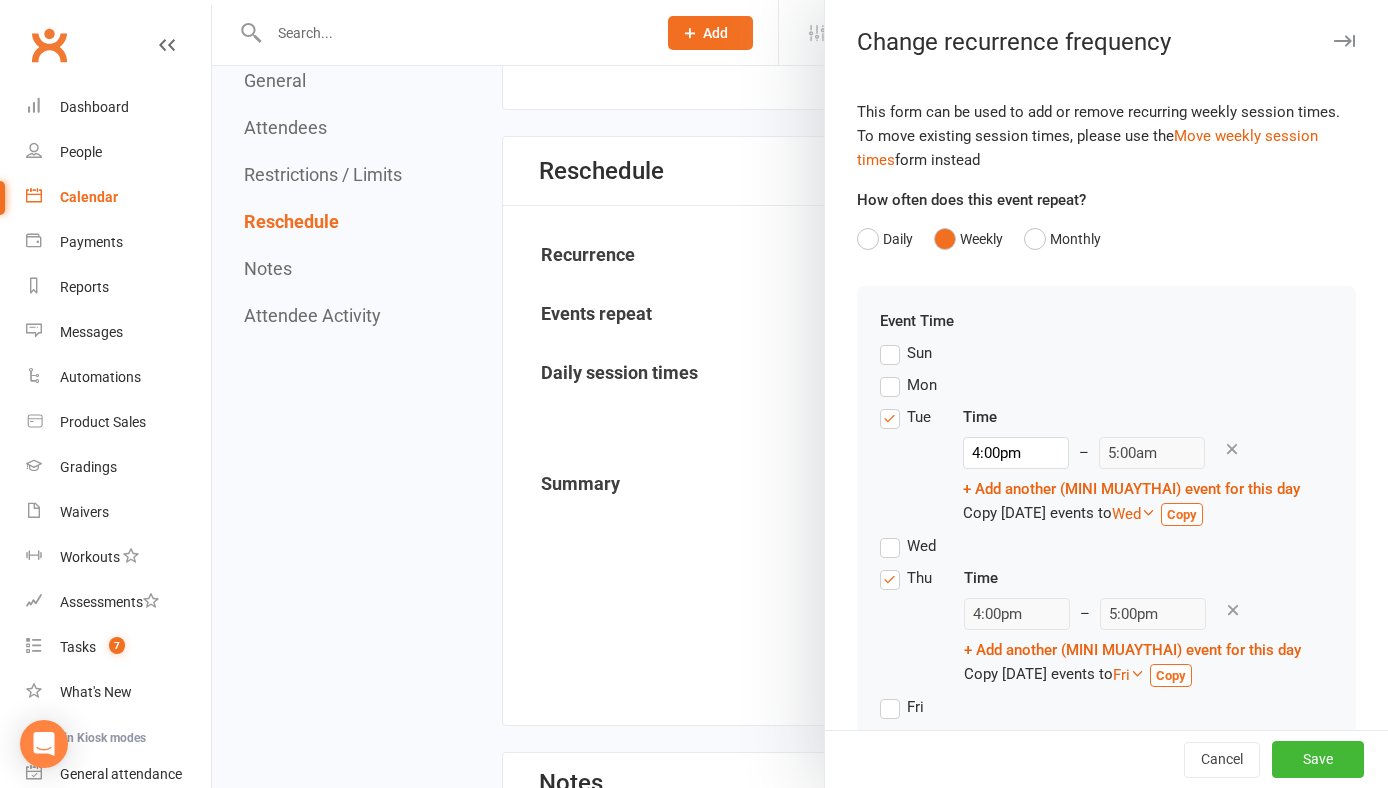 click at bounding box center (1232, 449) 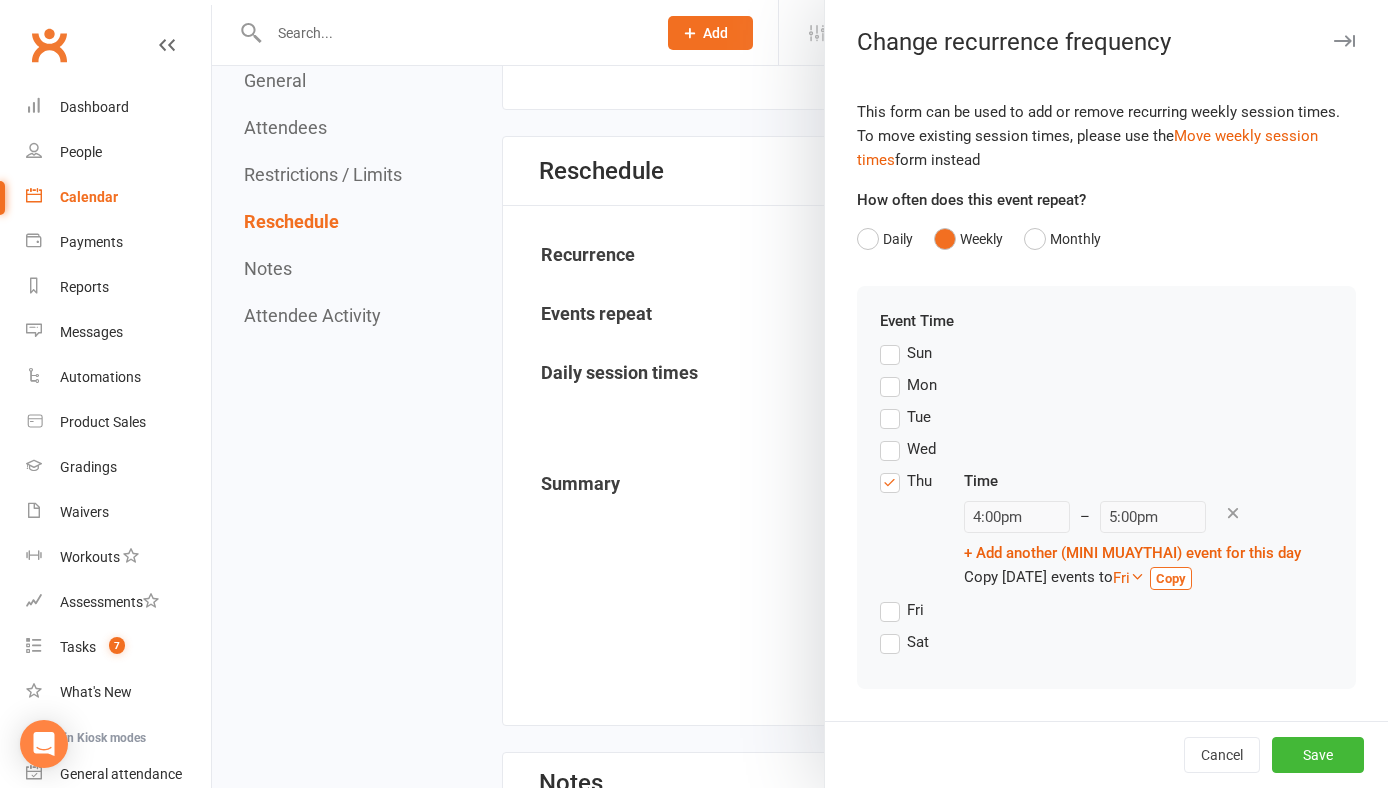 click on "Tue" at bounding box center (905, 417) 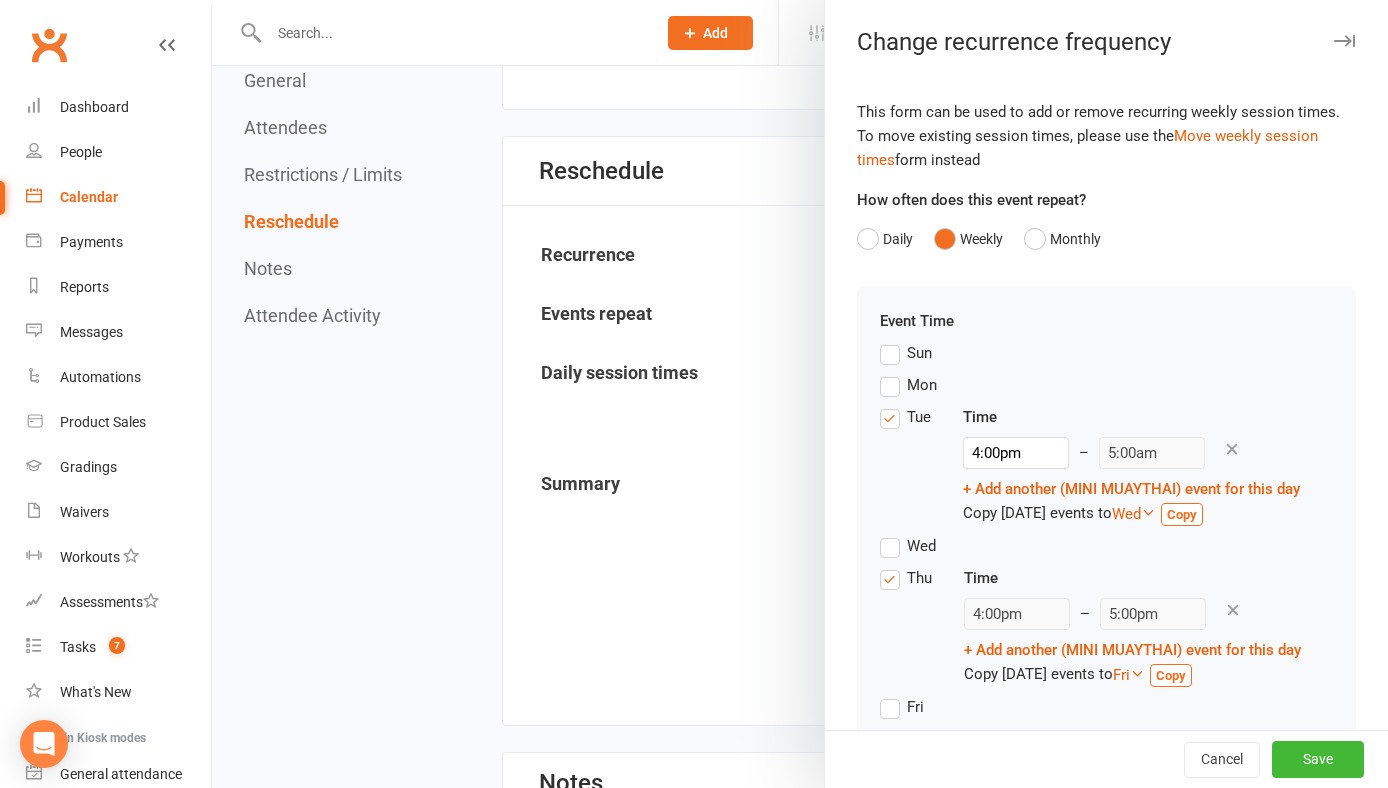 click on "Tue" at bounding box center (905, 417) 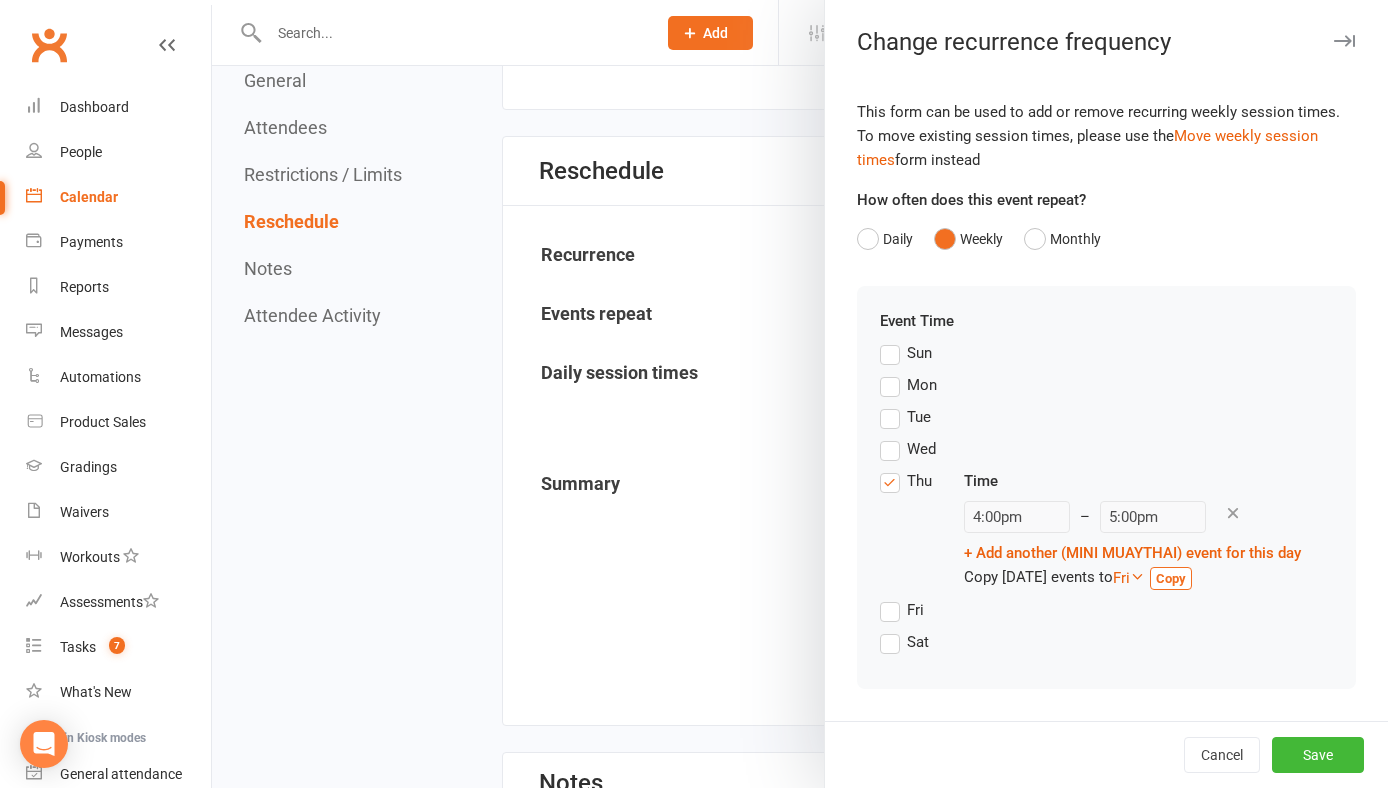 click on "Mon" at bounding box center [908, 385] 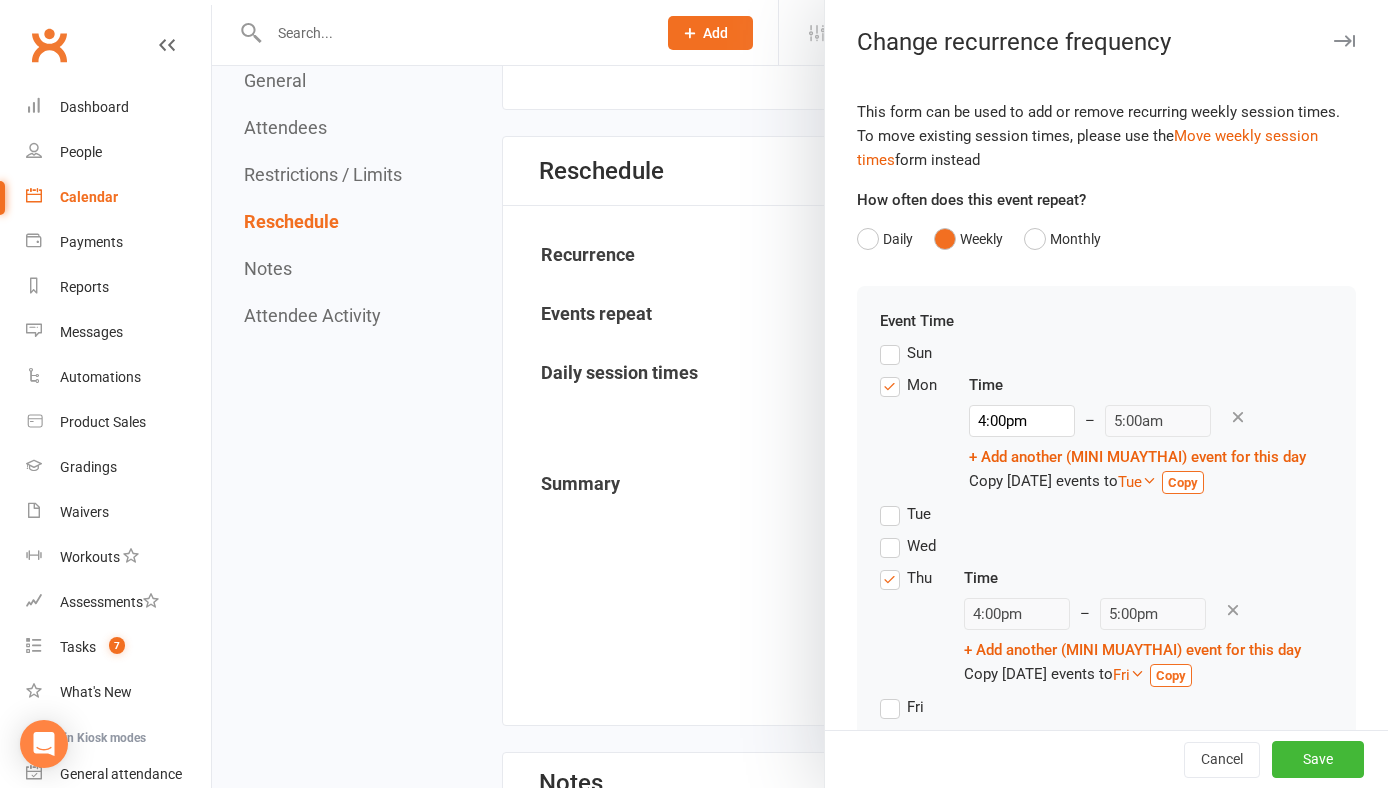 click on "Mon" at bounding box center (908, 385) 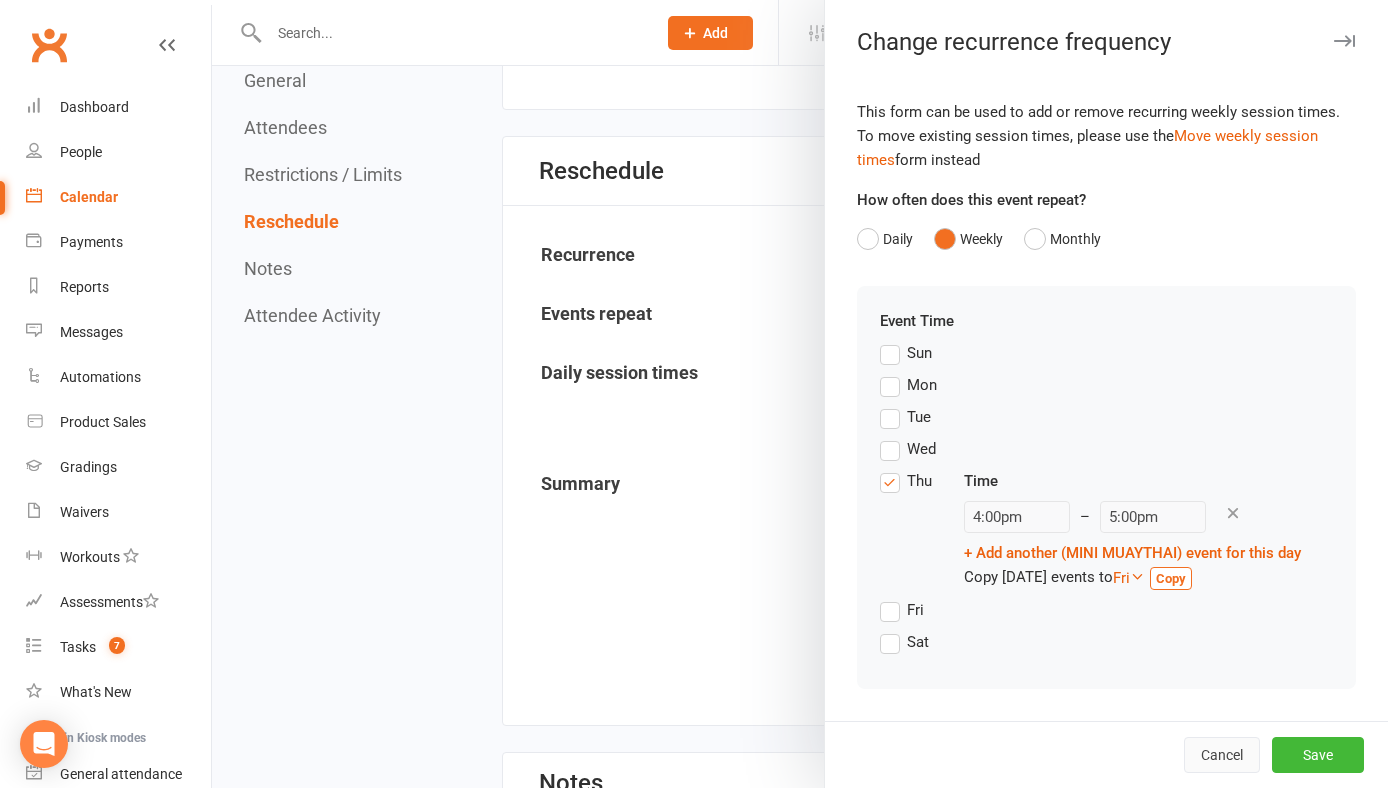 click on "Cancel" at bounding box center [1222, 755] 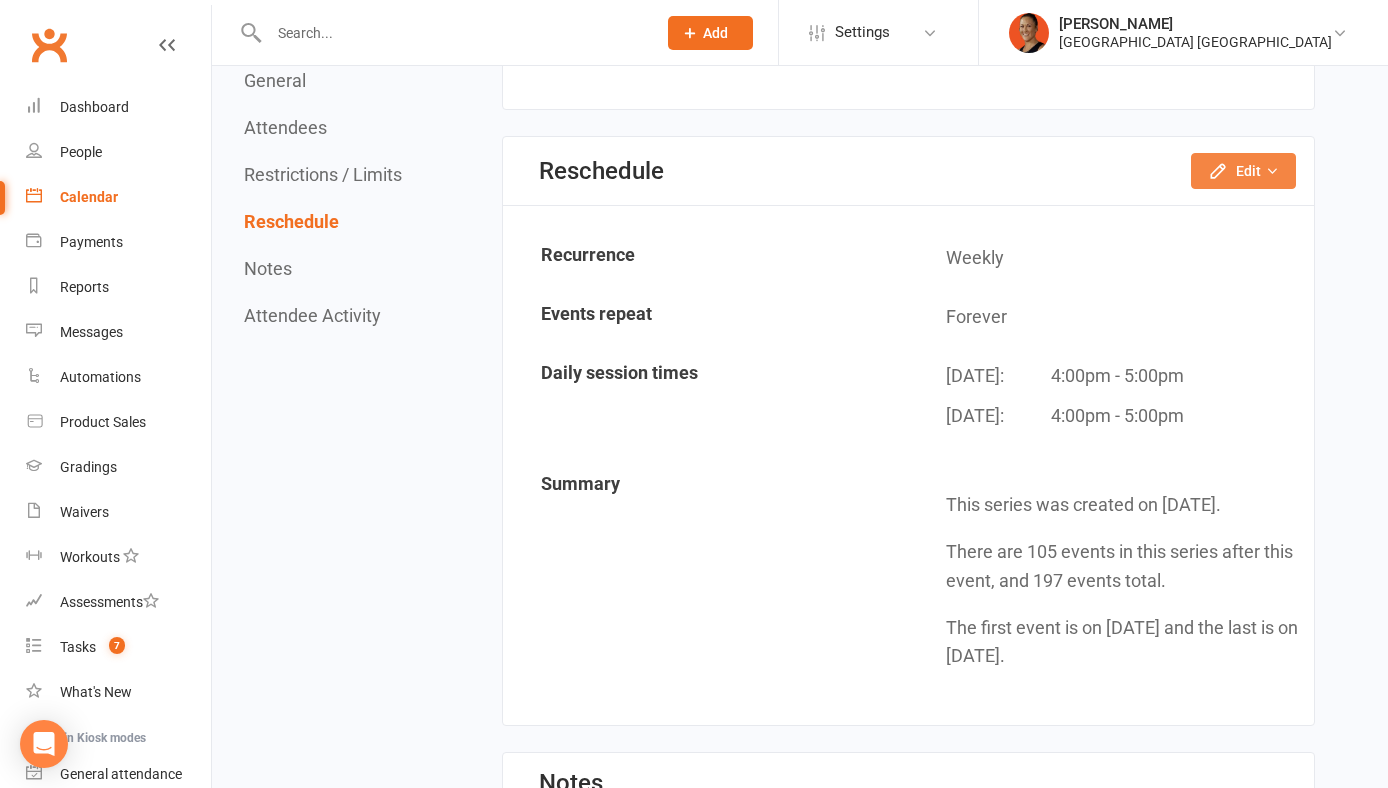 click on "Edit" 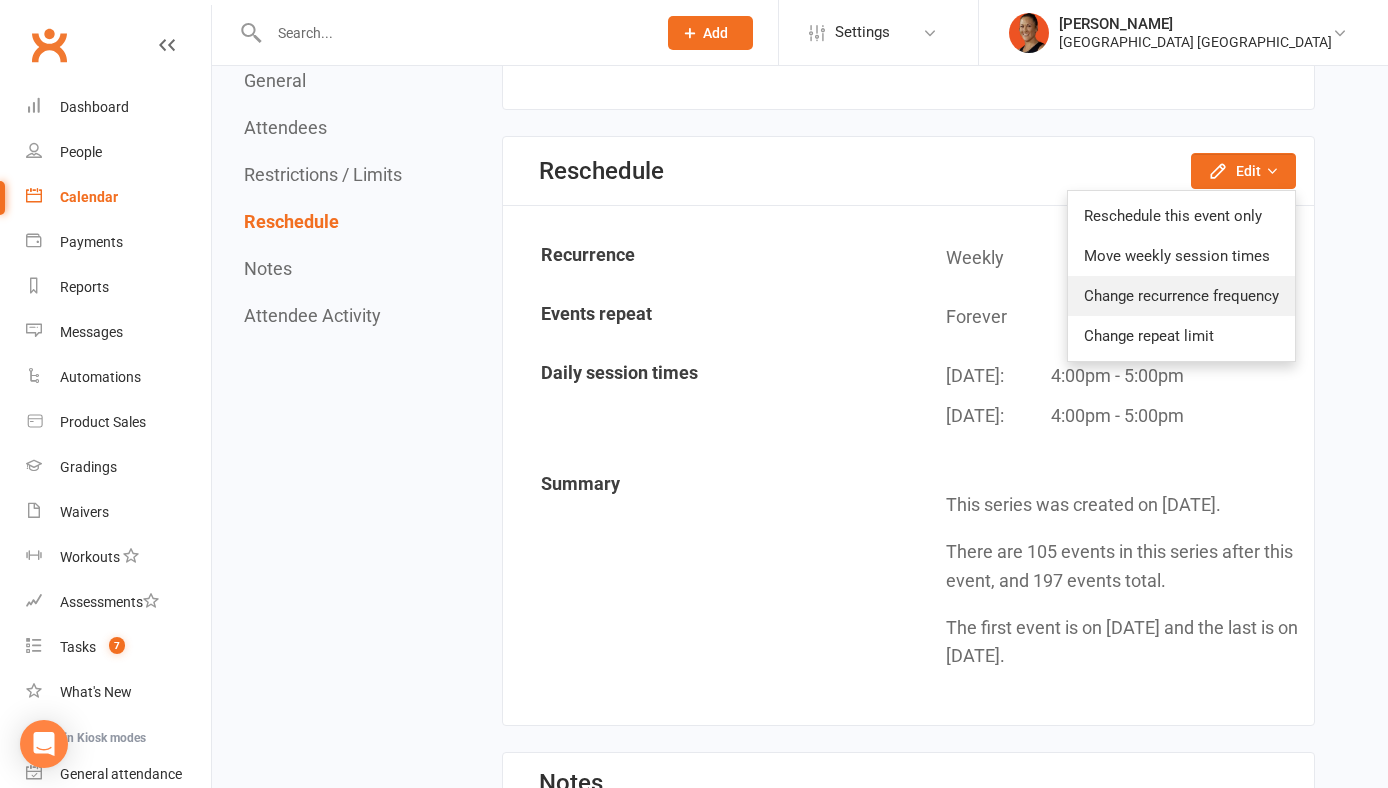 click on "Change recurrence frequency" 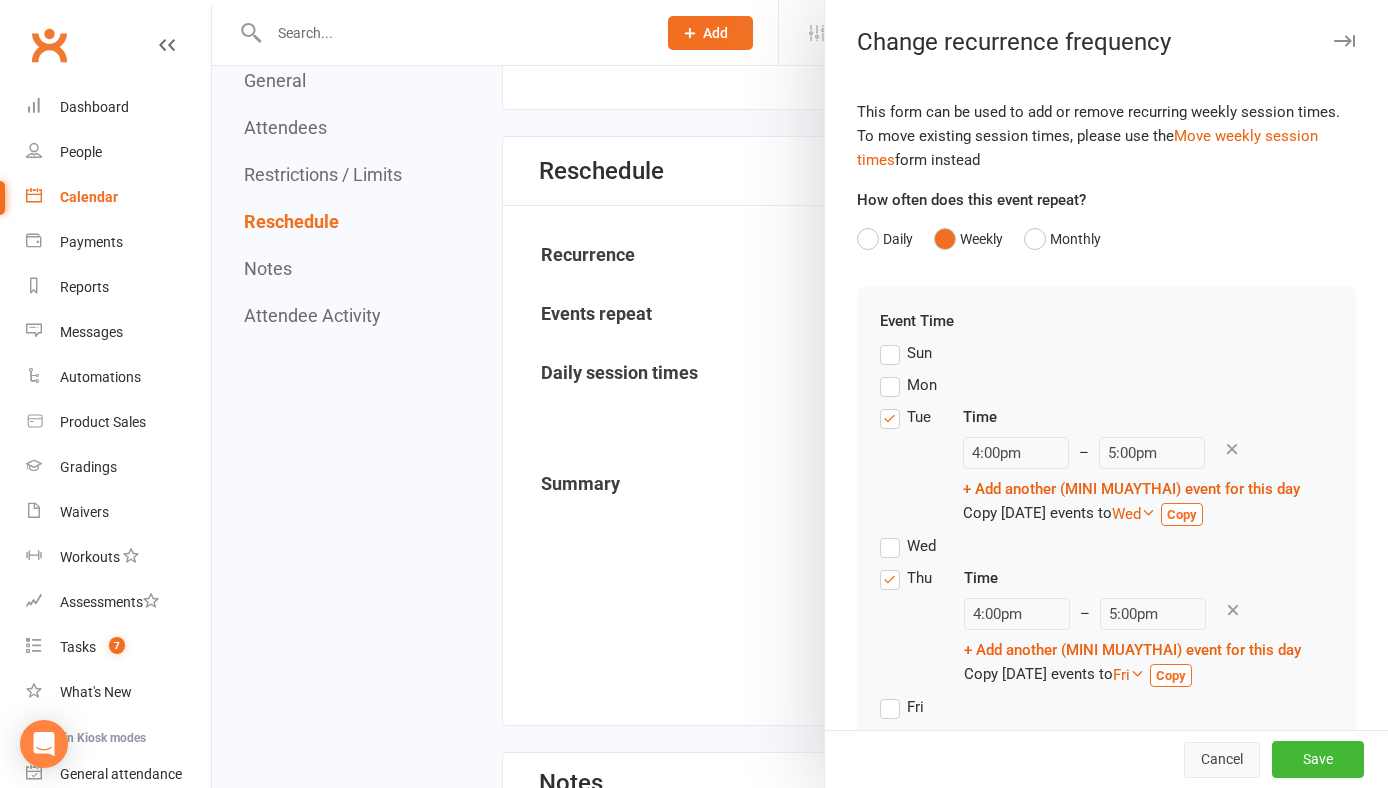 click on "Cancel" at bounding box center [1222, 760] 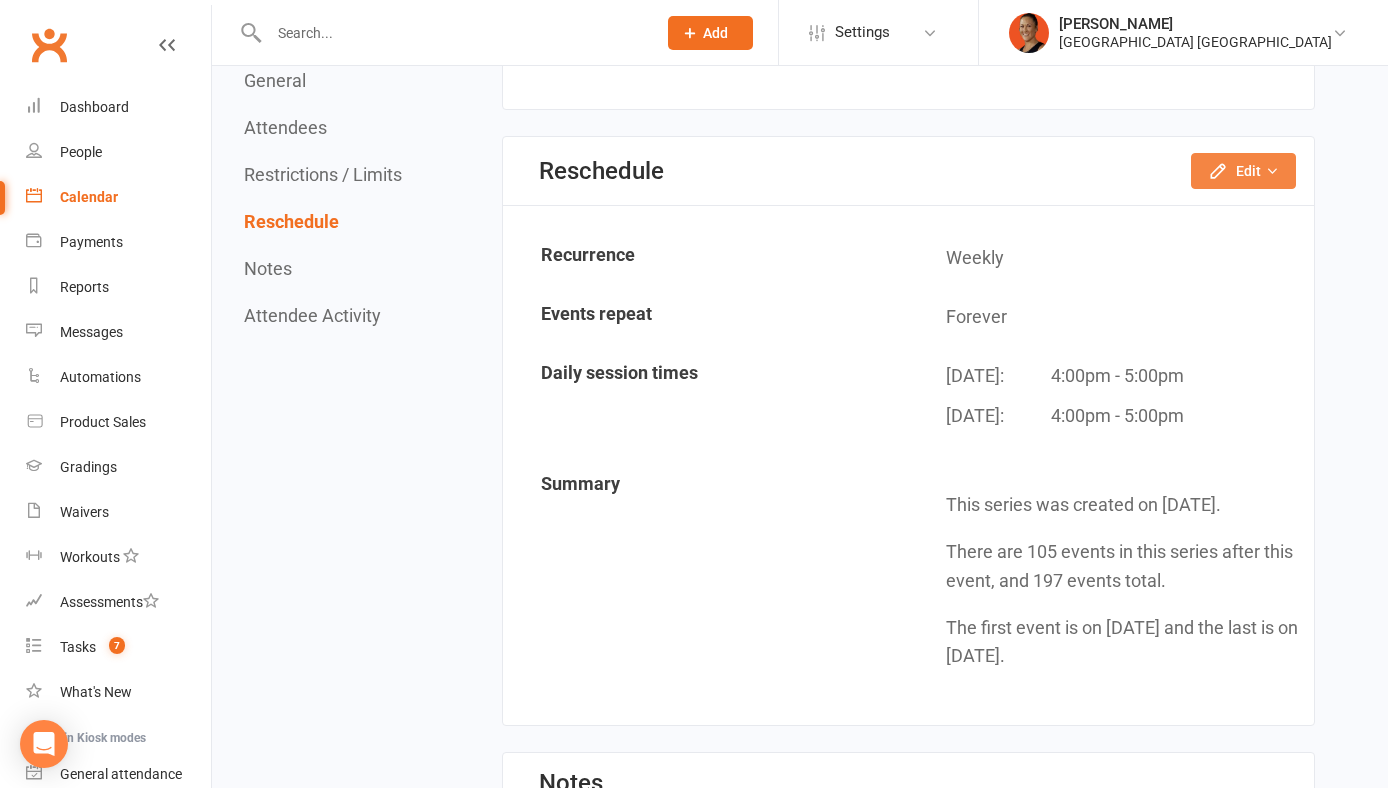 click on "Edit" 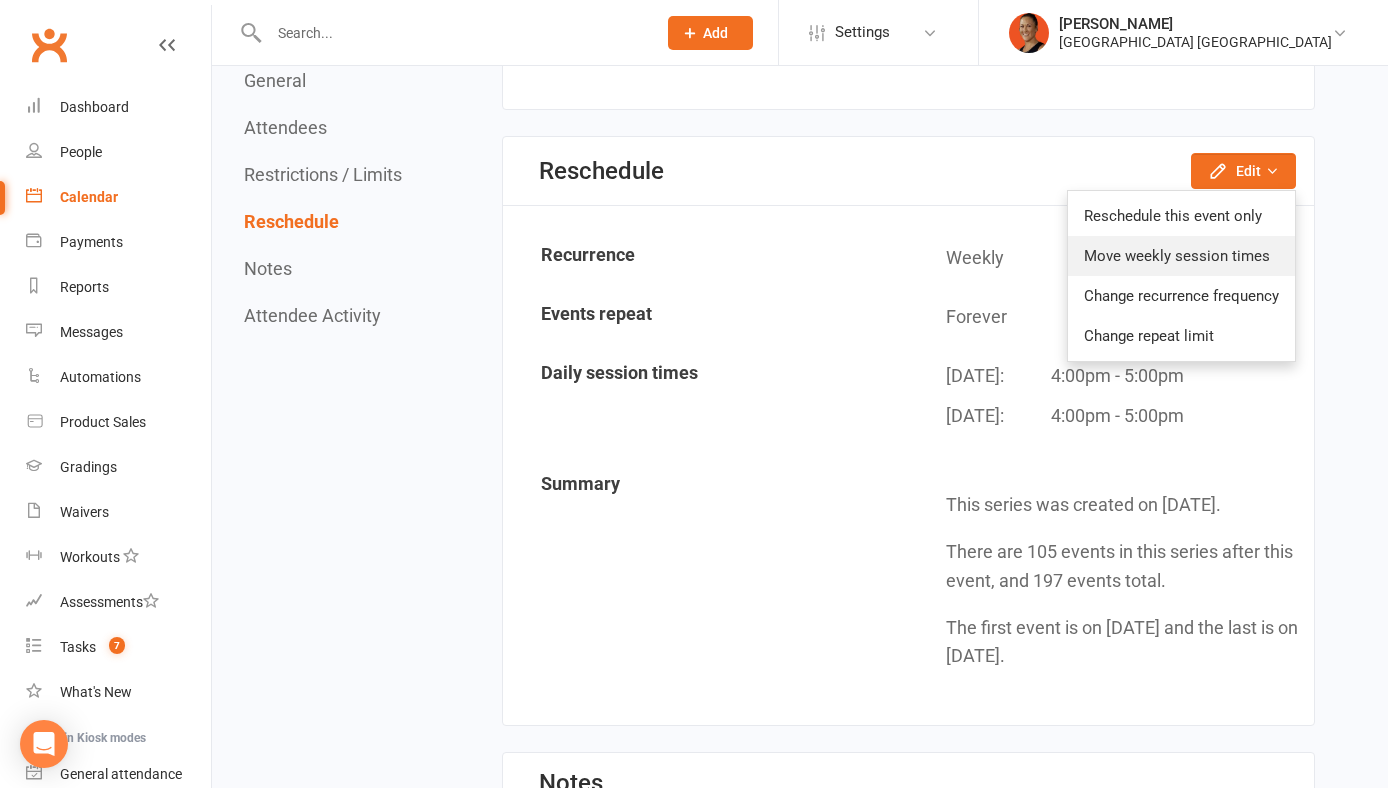 click on "Move weekly session times" 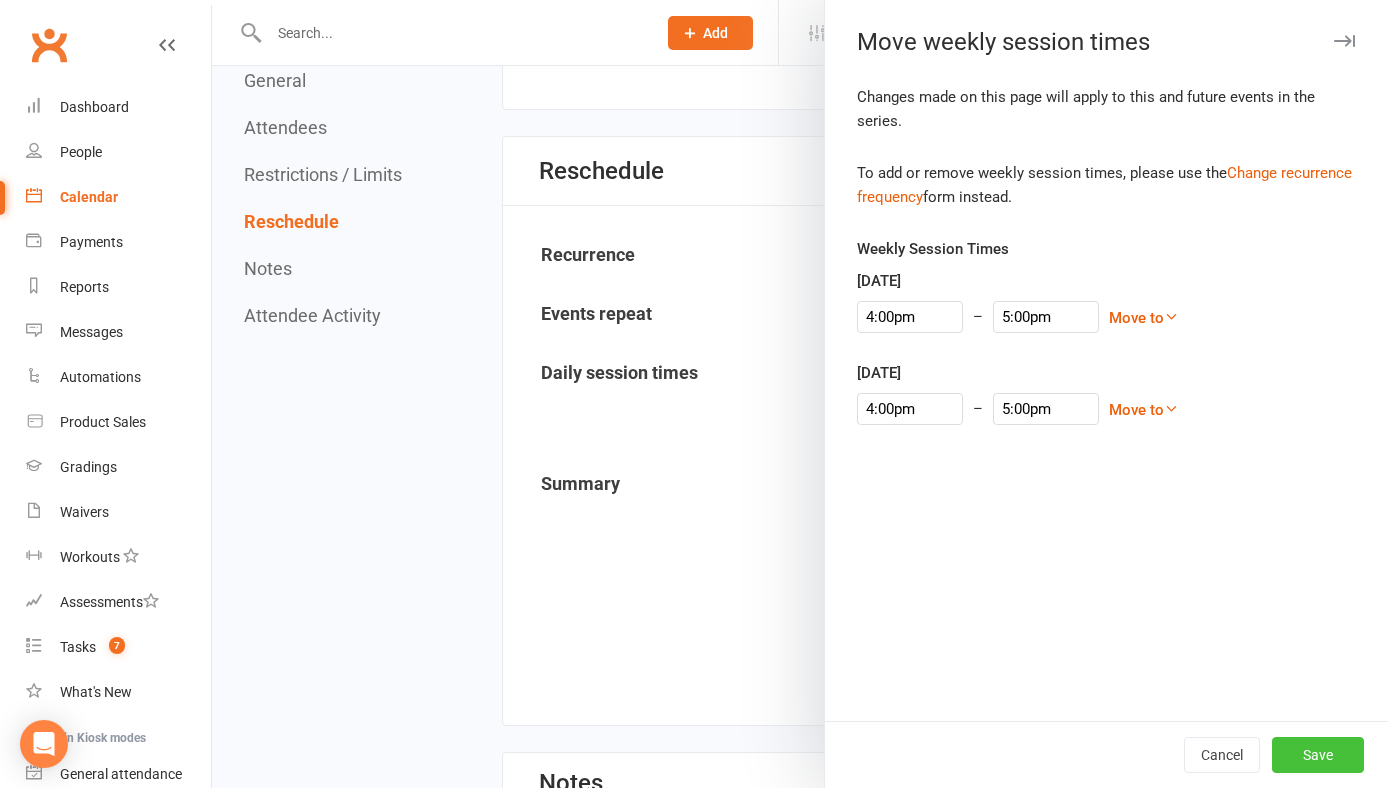click on "Save" at bounding box center [1318, 755] 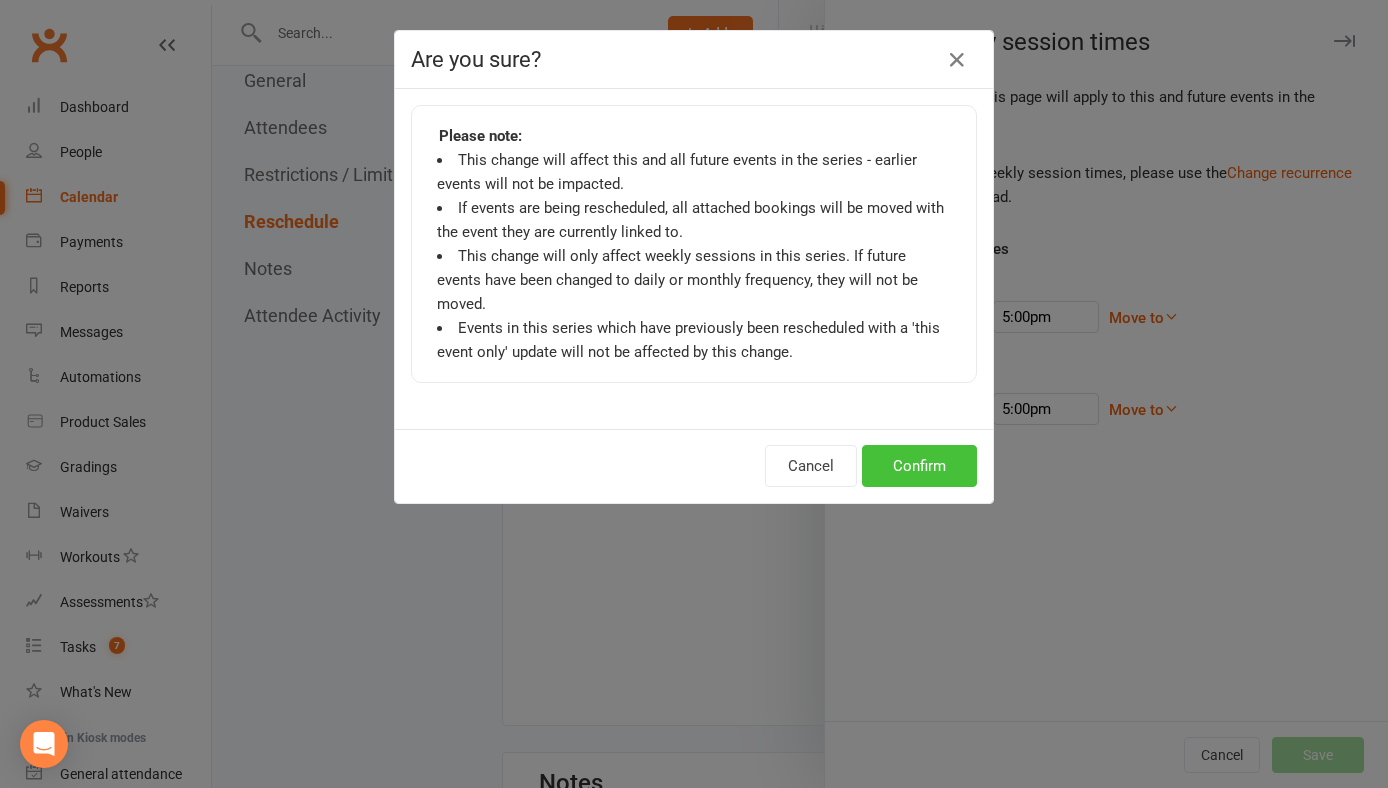 click on "Confirm" at bounding box center (919, 466) 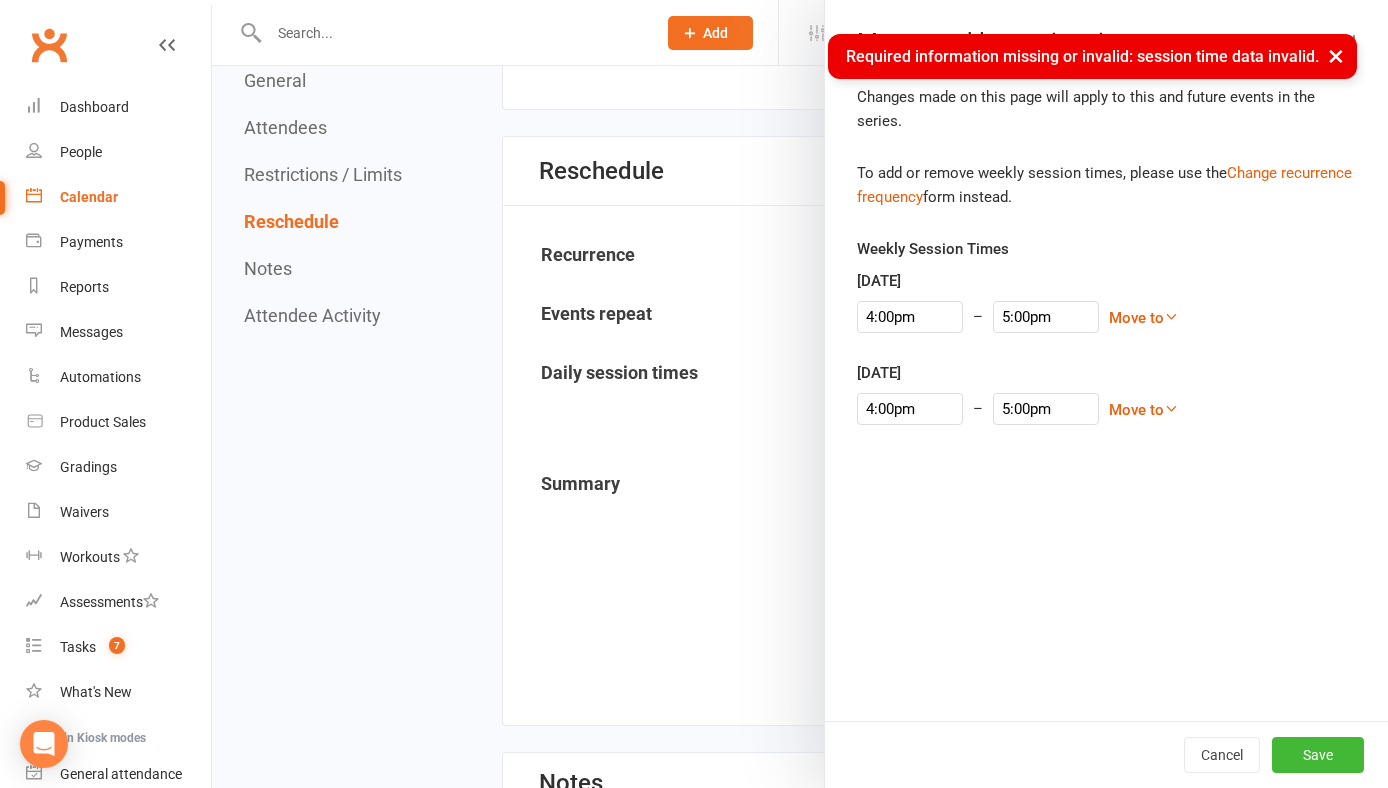 click on "×" at bounding box center [1336, 55] 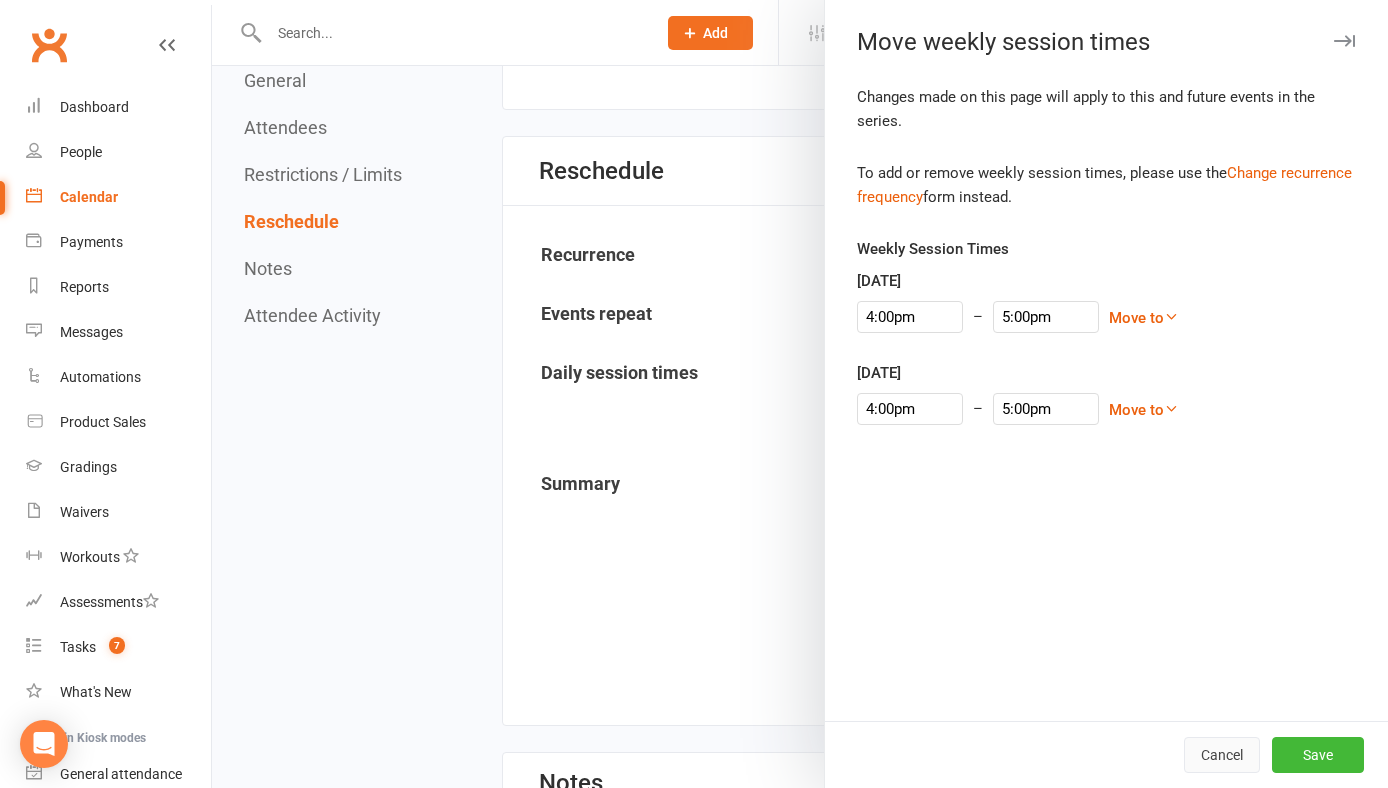 click on "Cancel" at bounding box center (1222, 755) 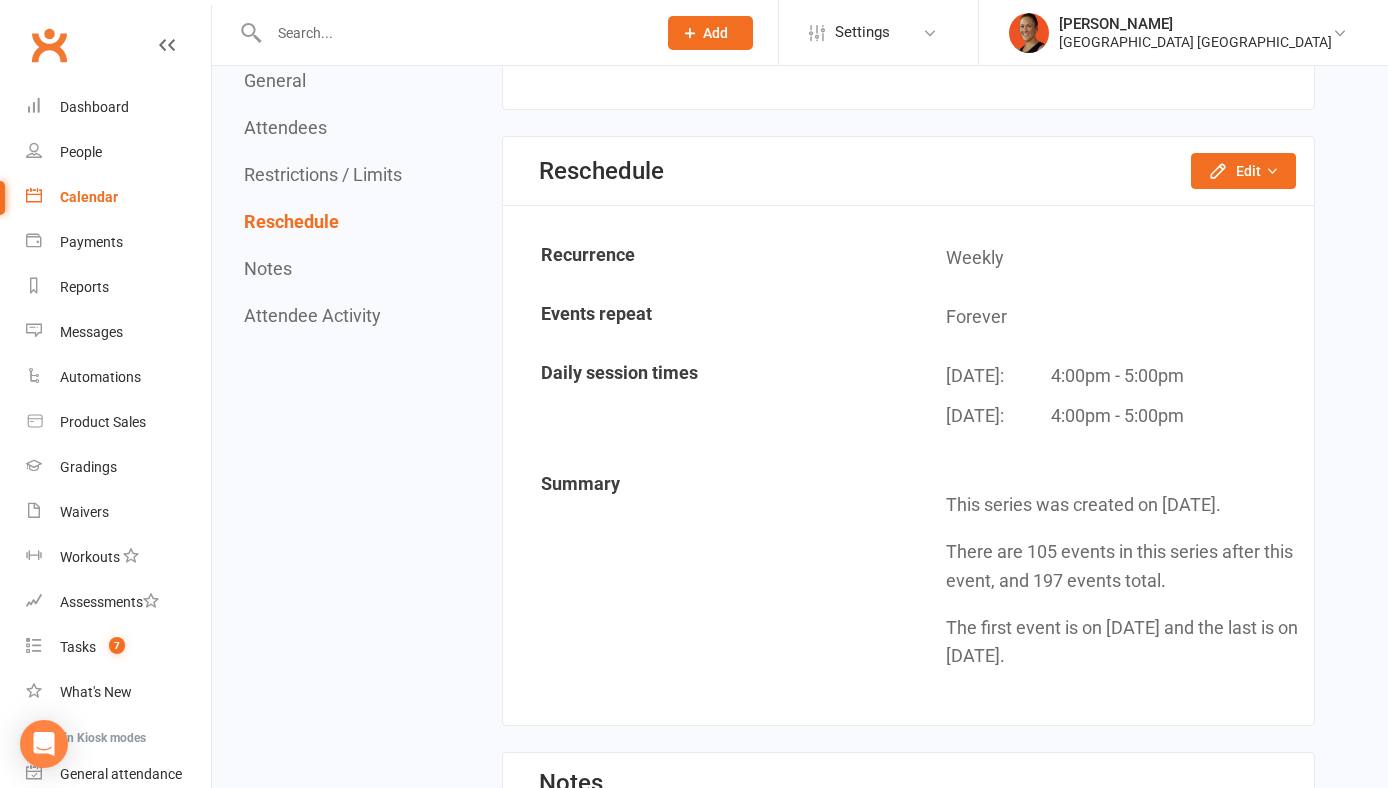 click on "Calendar" at bounding box center [89, 197] 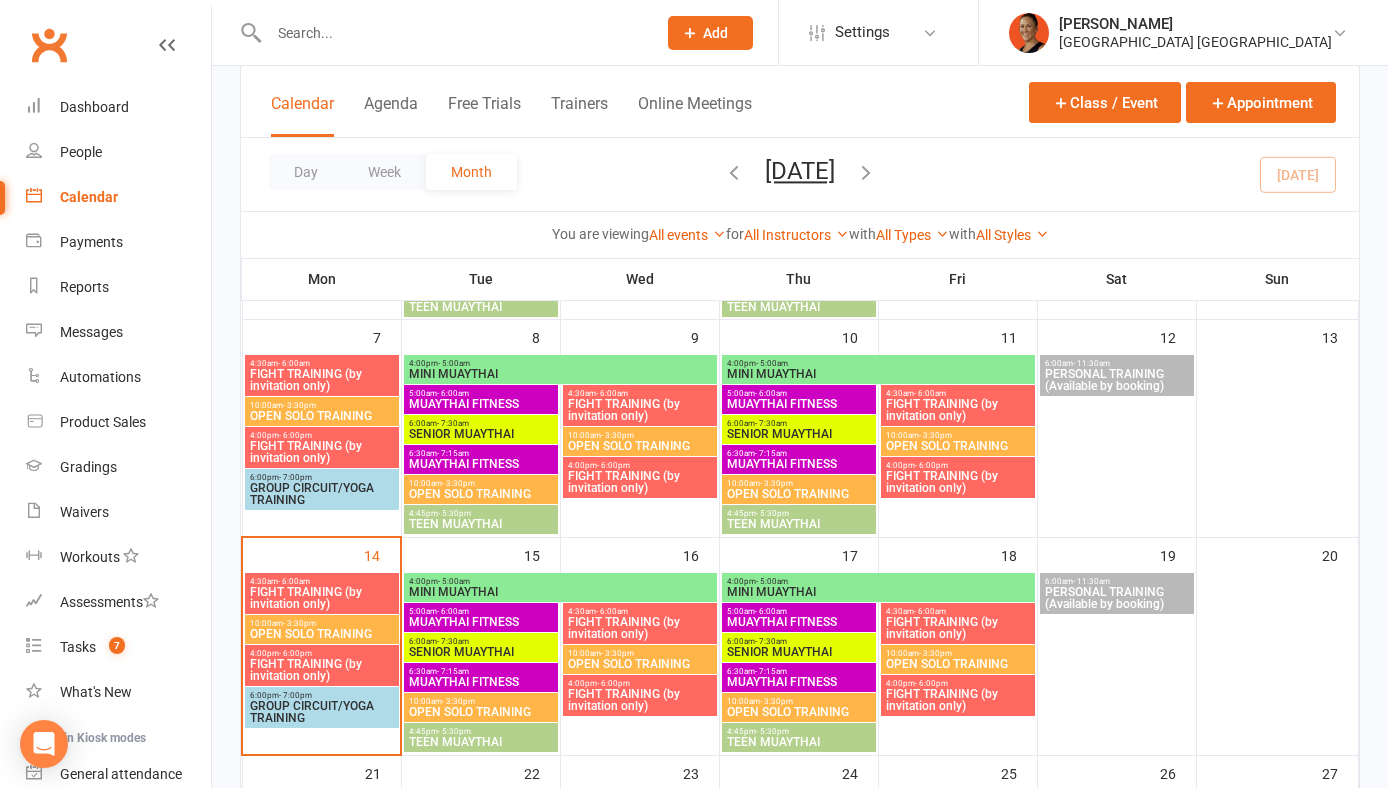 scroll, scrollTop: 345, scrollLeft: 0, axis: vertical 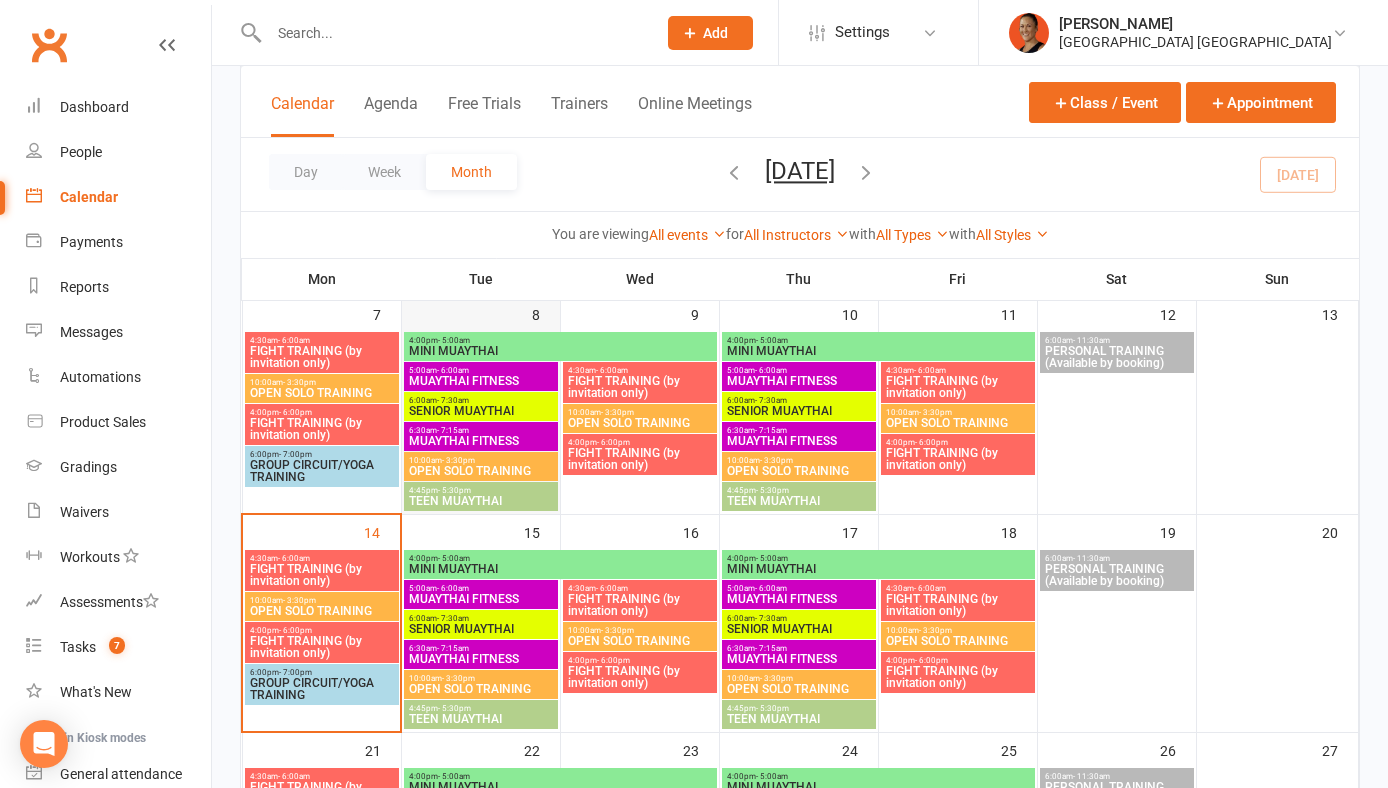 click on "8" at bounding box center (546, 313) 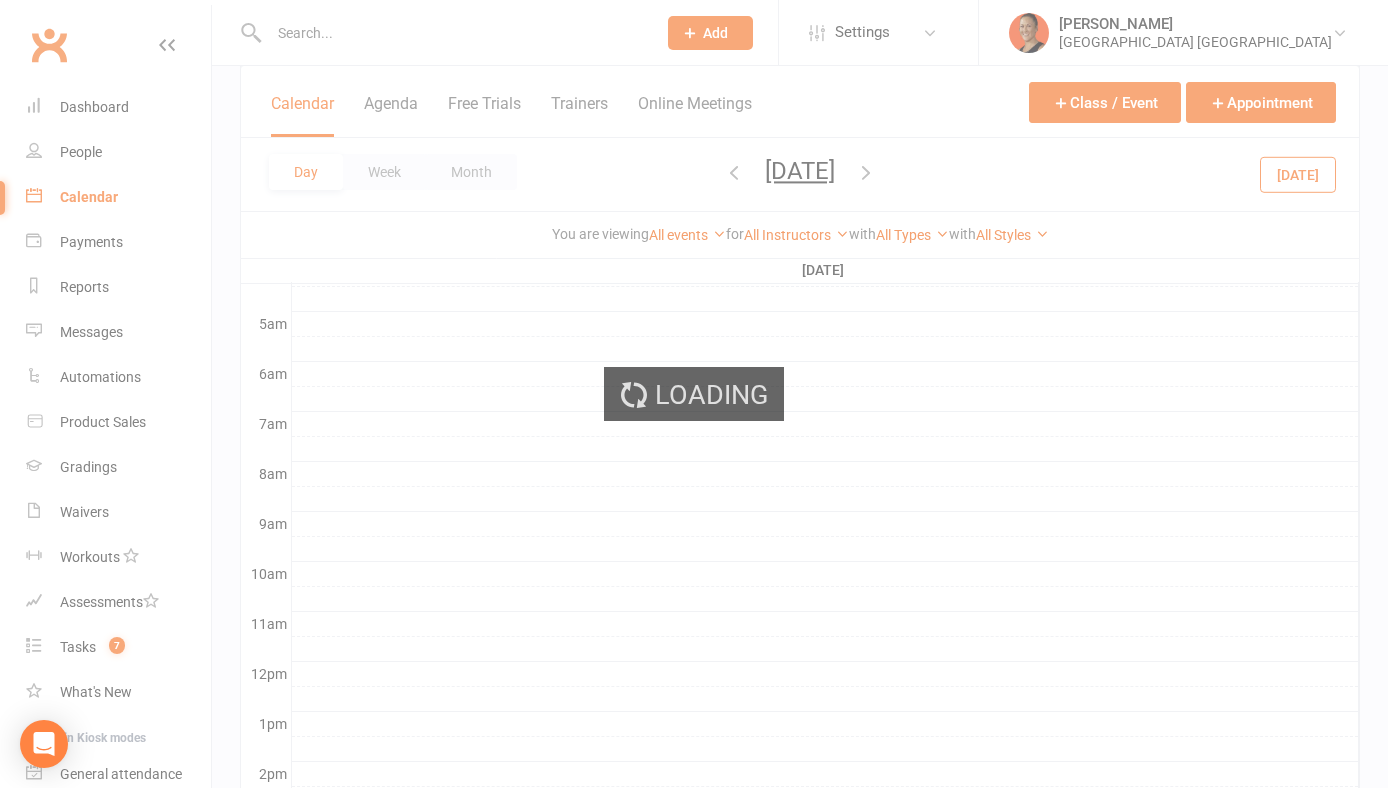 scroll, scrollTop: 0, scrollLeft: 0, axis: both 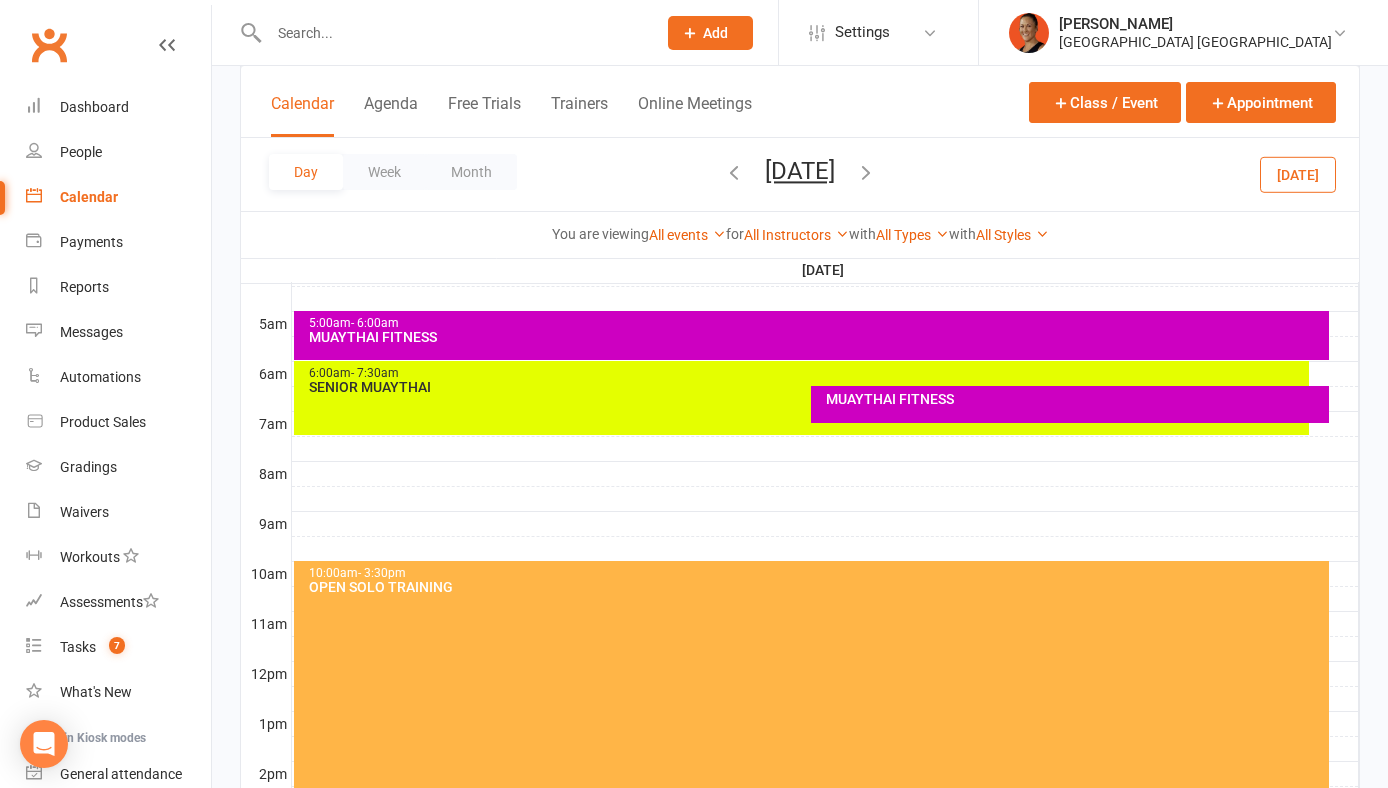 click on "Calendar" at bounding box center [118, 197] 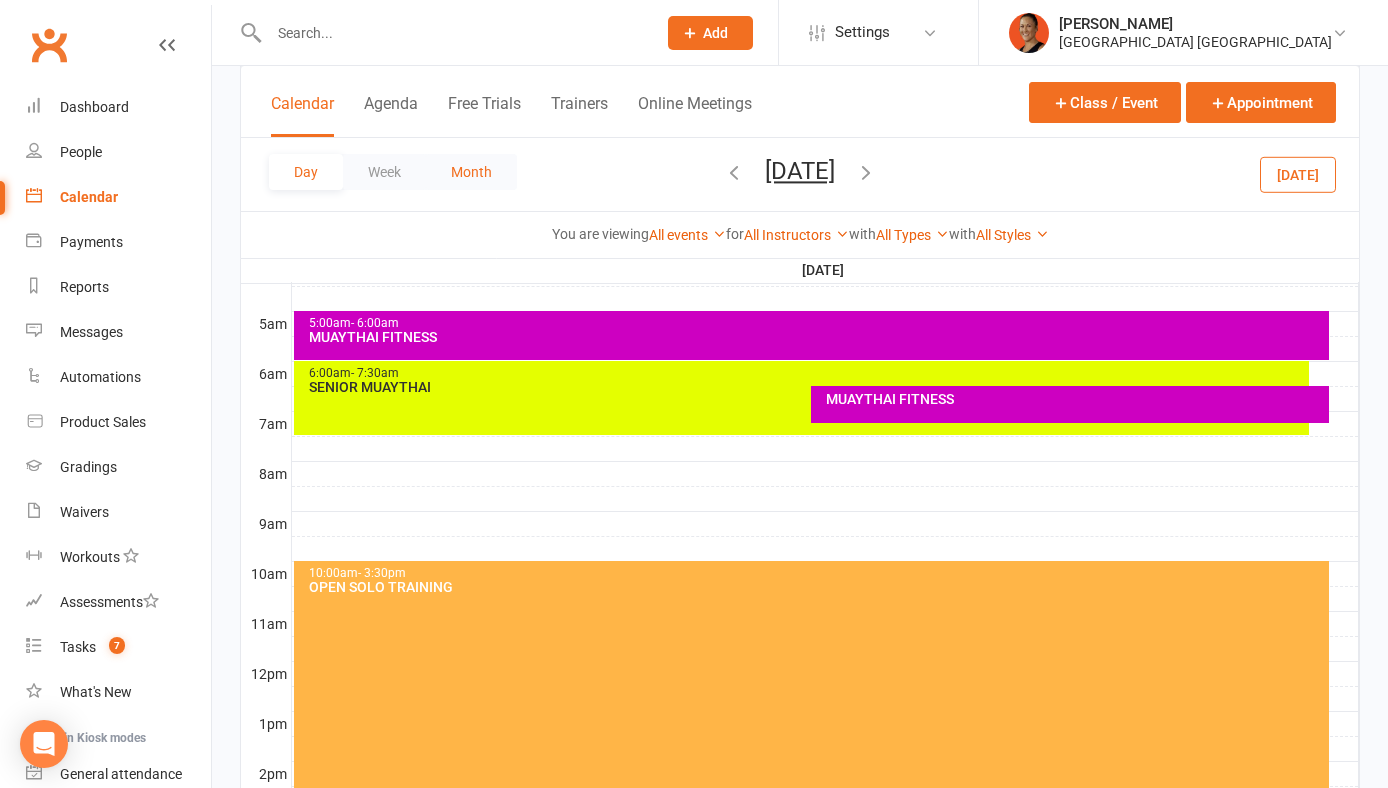 click on "Month" at bounding box center (471, 172) 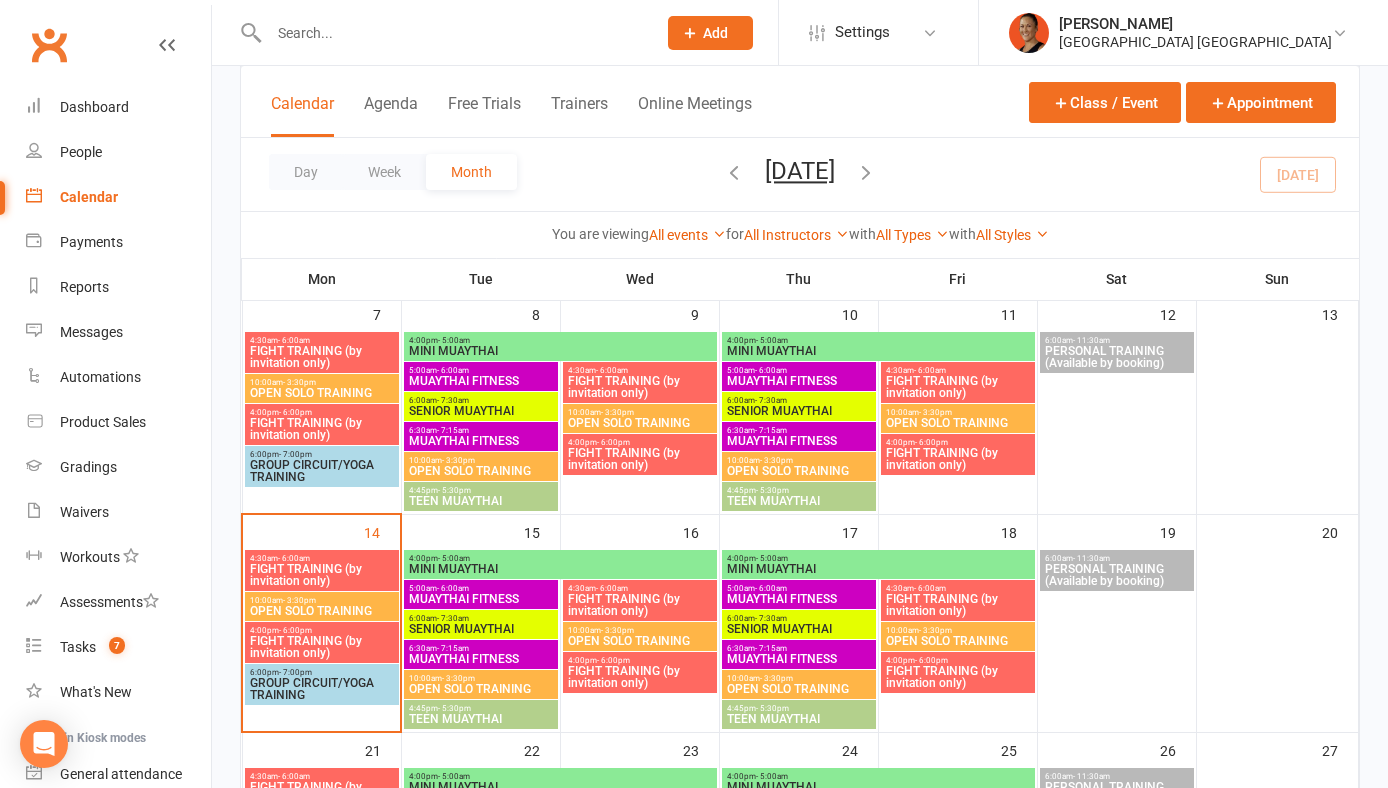 click on "MINI MUAYTHAI" at bounding box center (560, 569) 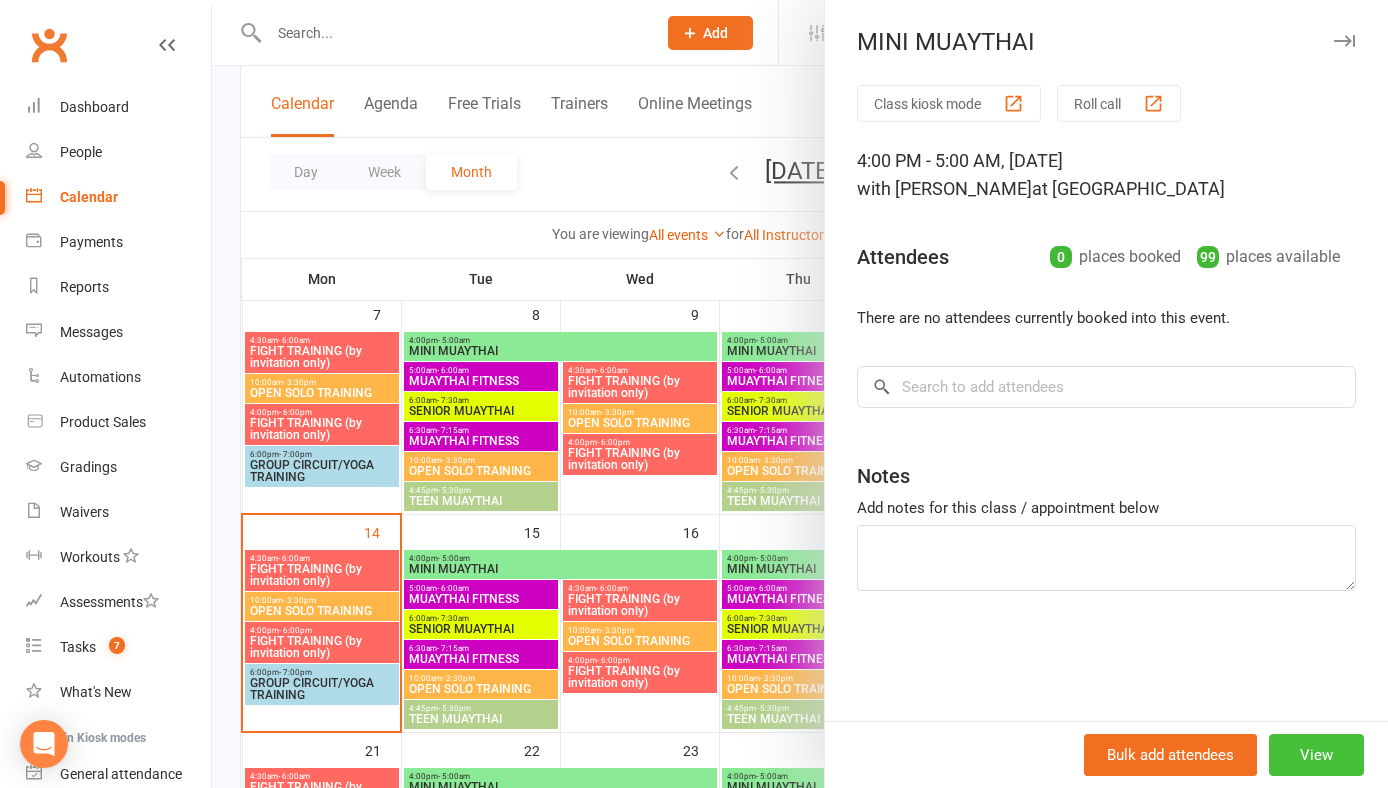 click on "View" at bounding box center [1316, 755] 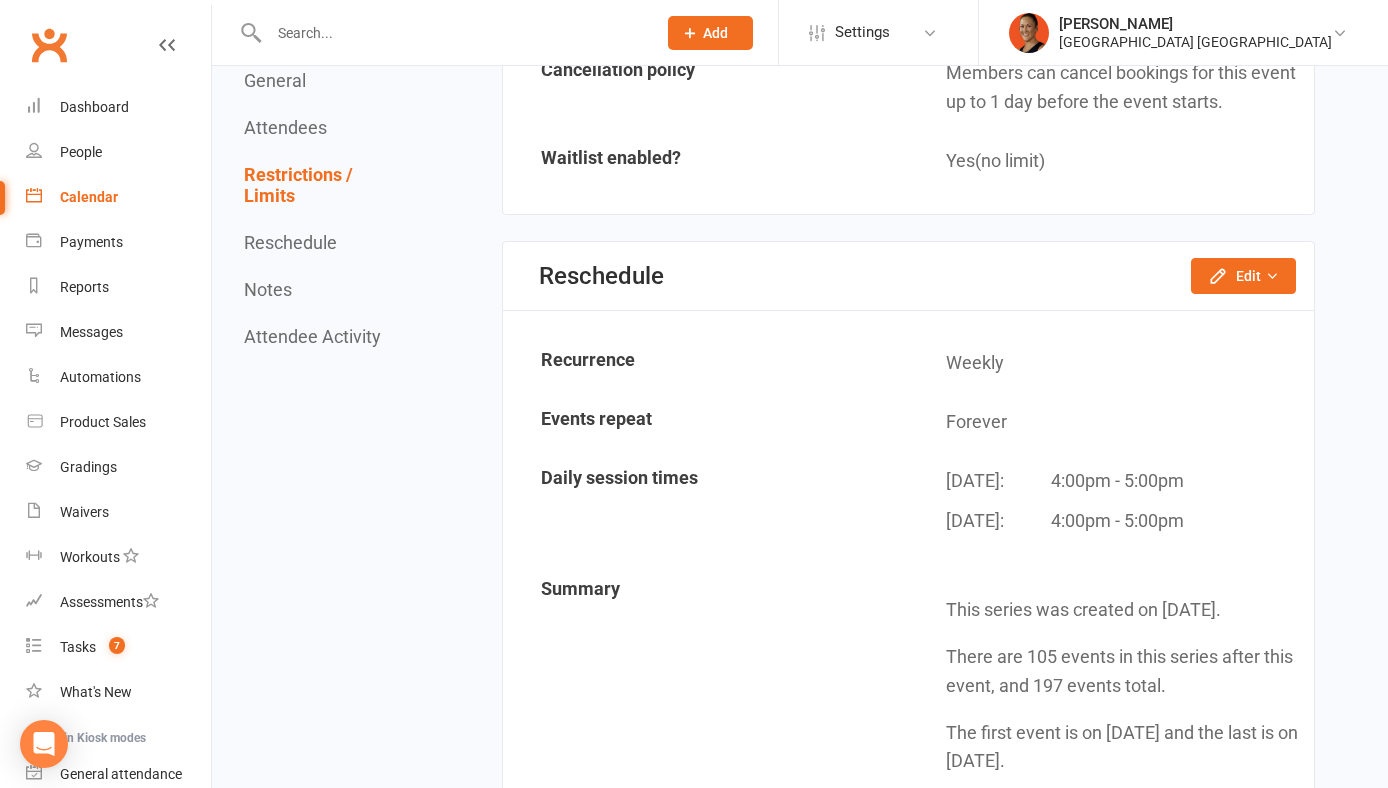 scroll, scrollTop: 1642, scrollLeft: 0, axis: vertical 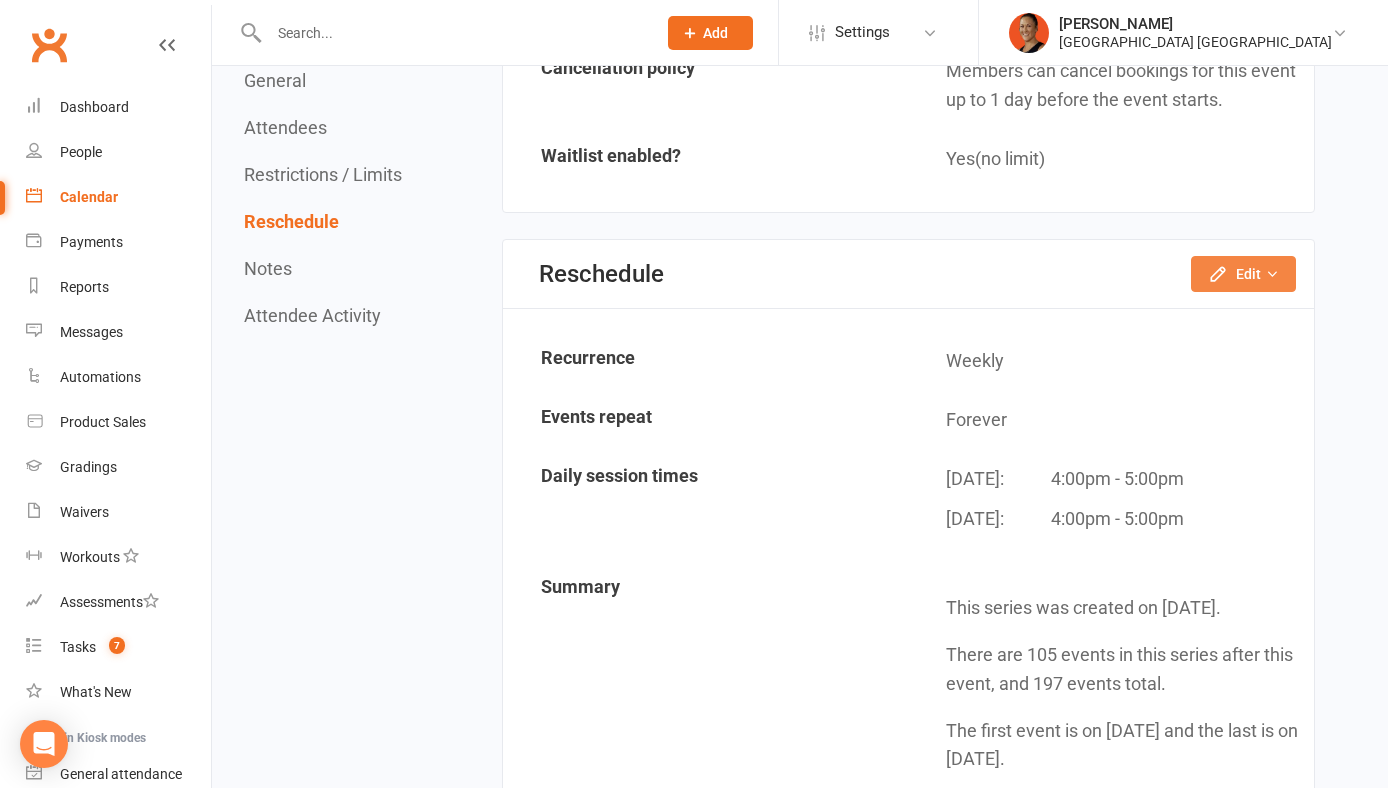 click on "Edit" 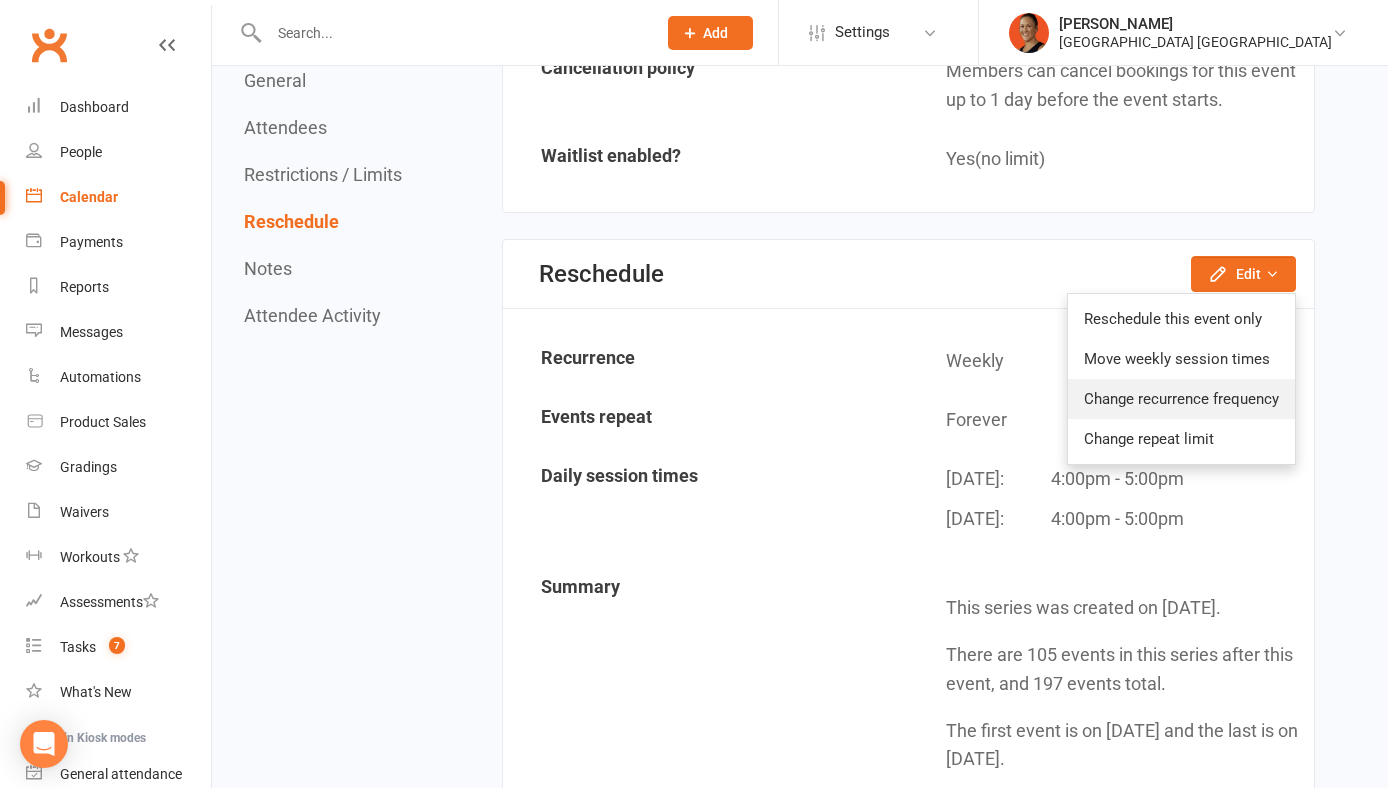 click on "Change recurrence frequency" 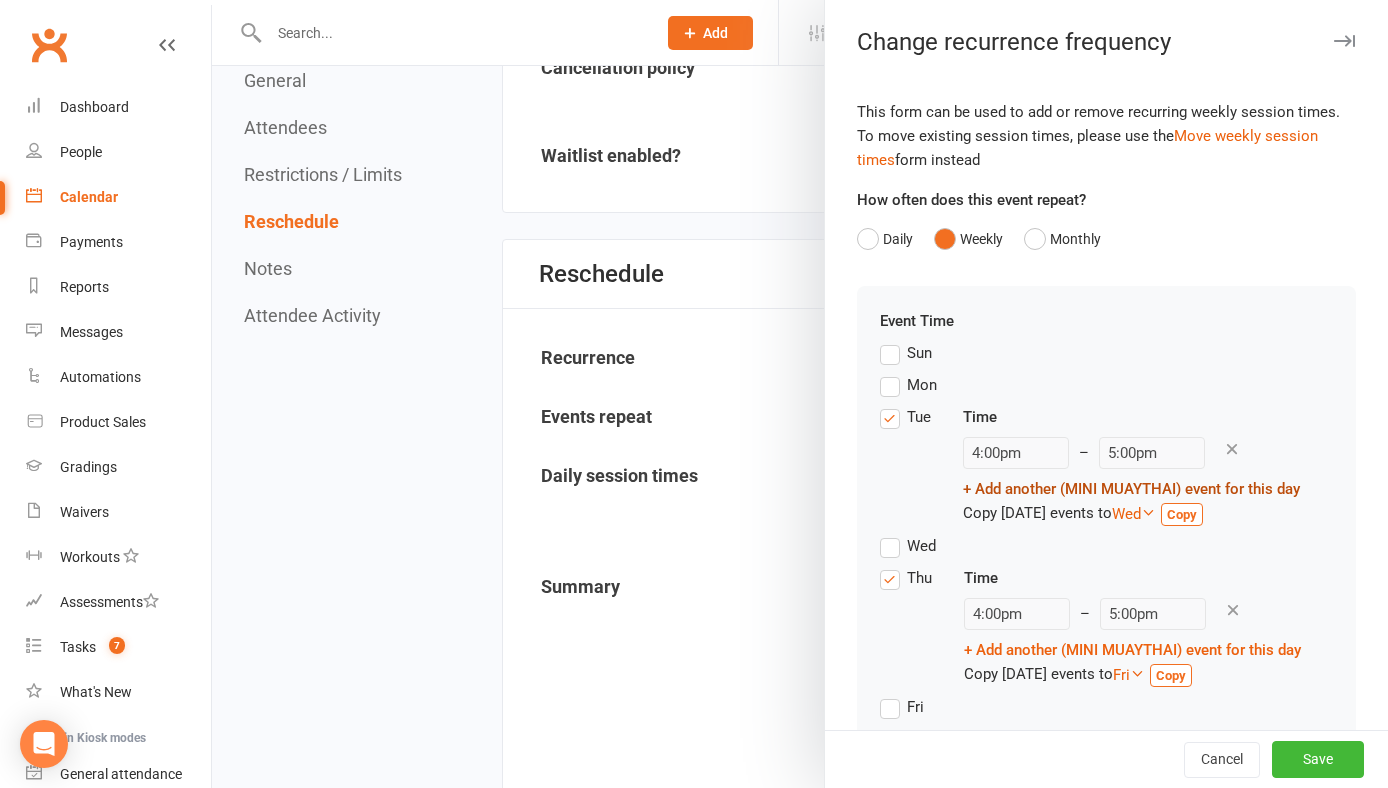 click on "+ Add another (MINI MUAYTHAI) event for this day" at bounding box center (1131, 489) 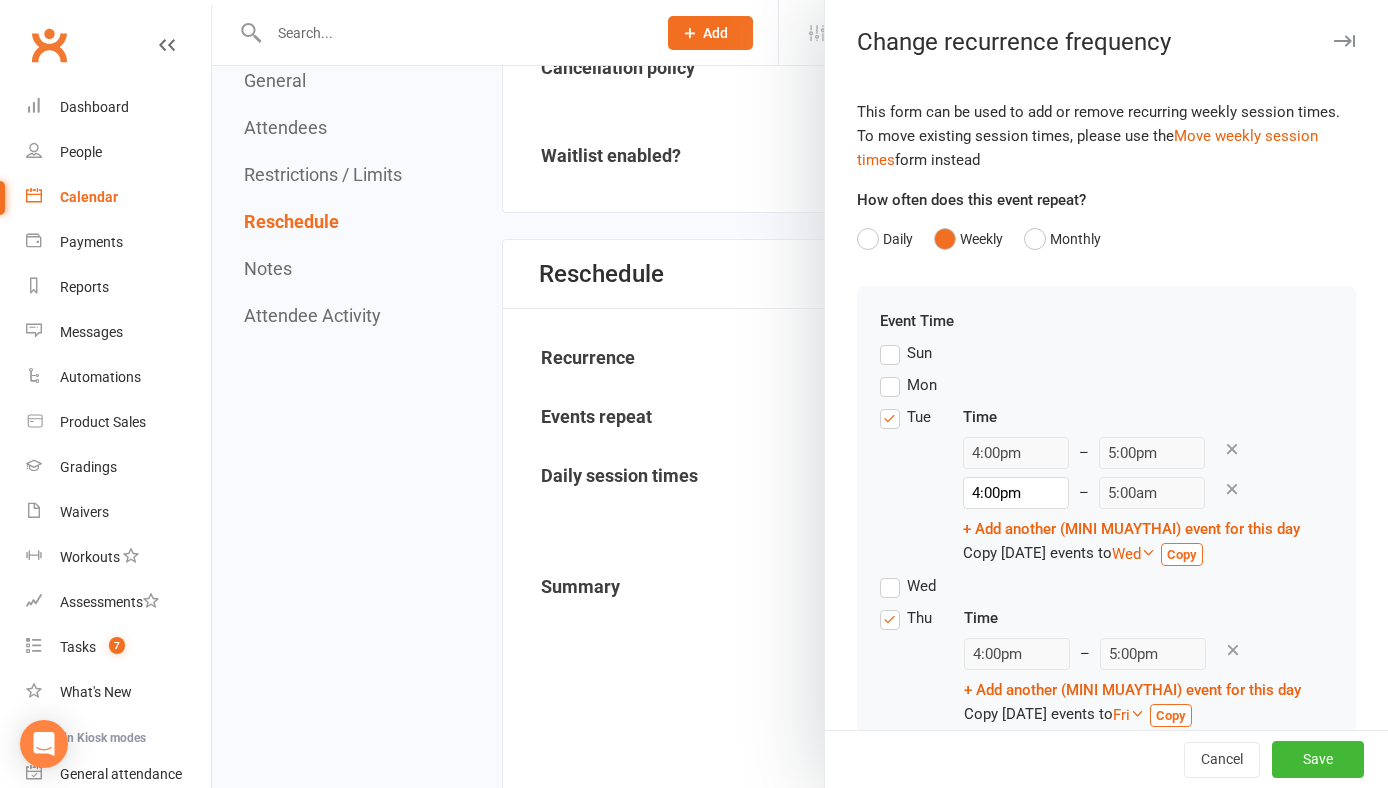 click at bounding box center (1232, 489) 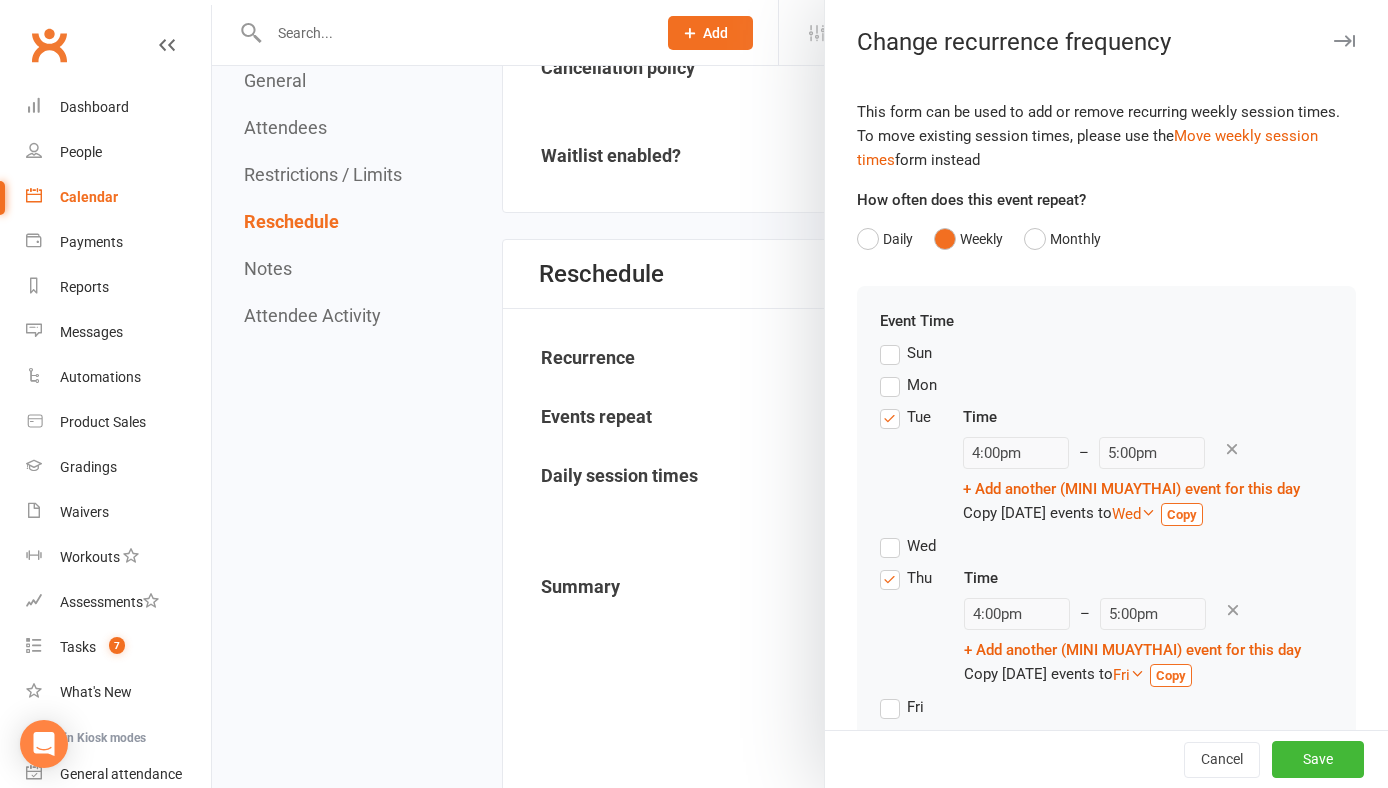 click on "Mon" at bounding box center (922, 383) 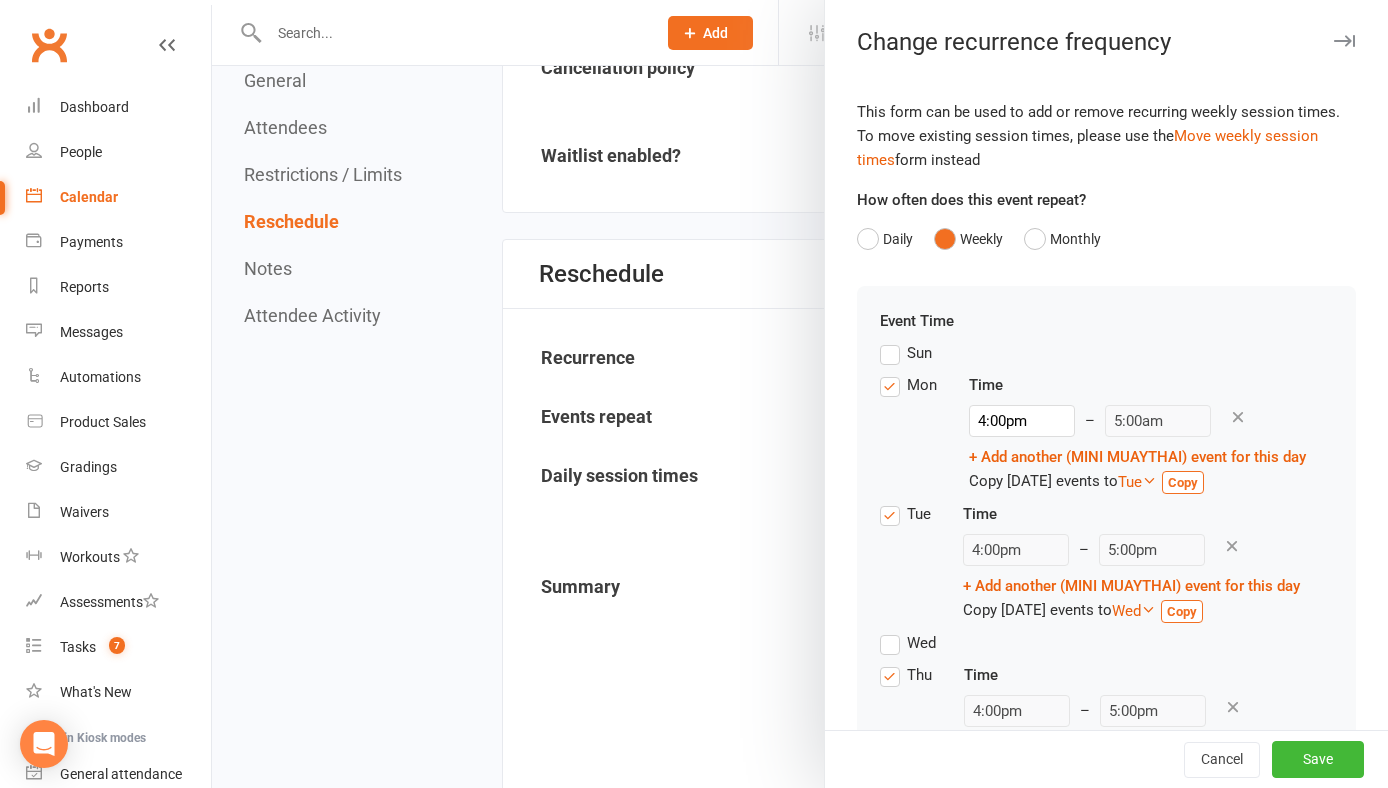click at bounding box center [1238, 417] 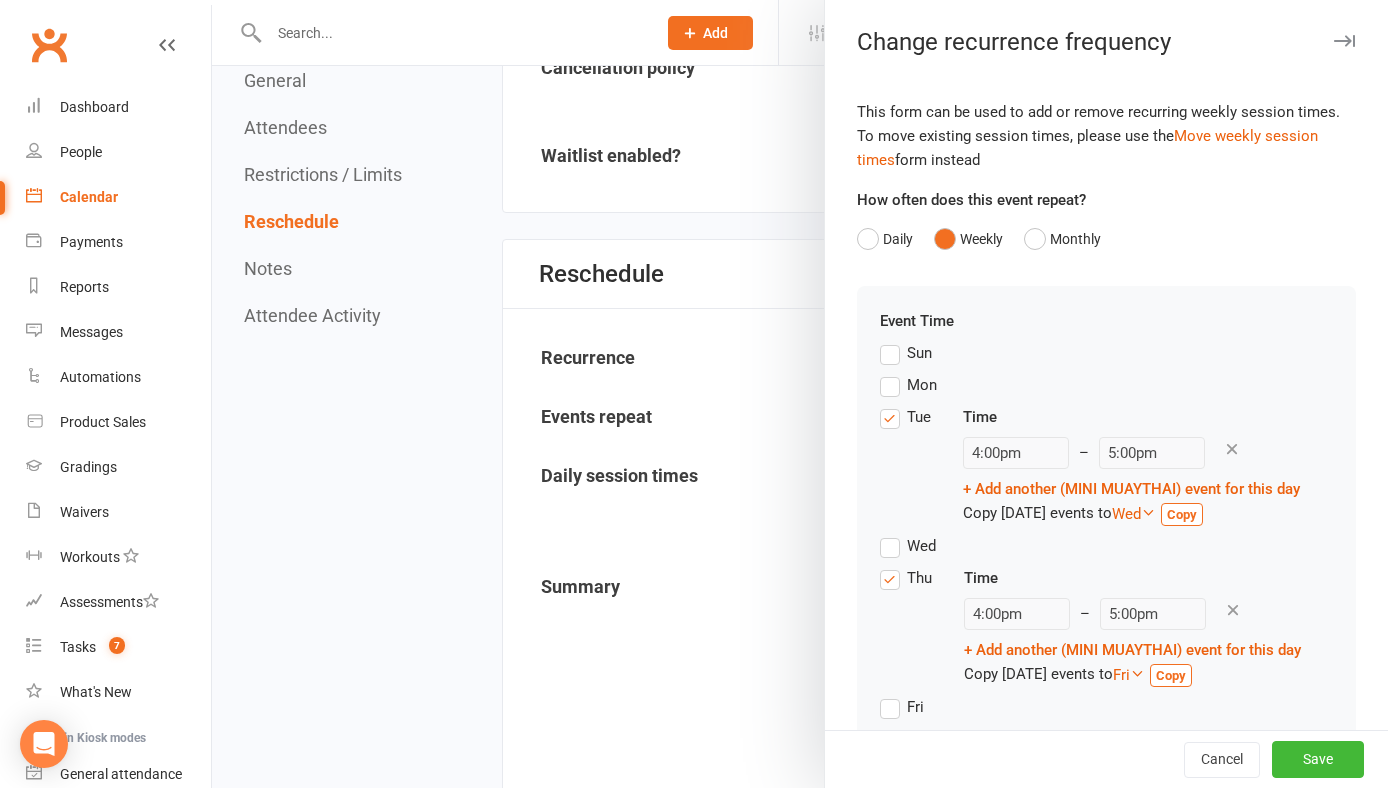 click on "Sun" at bounding box center (919, 351) 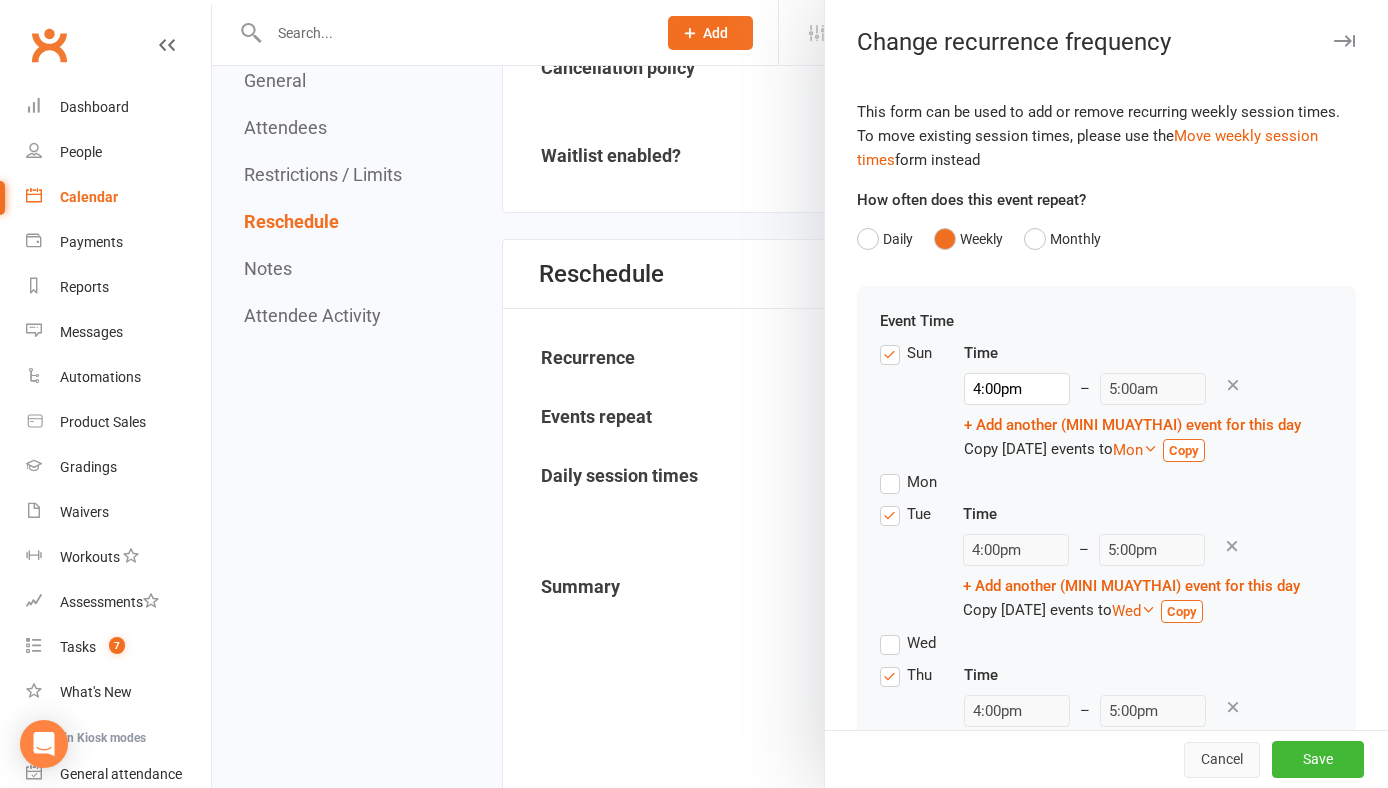 click on "Cancel" at bounding box center (1222, 760) 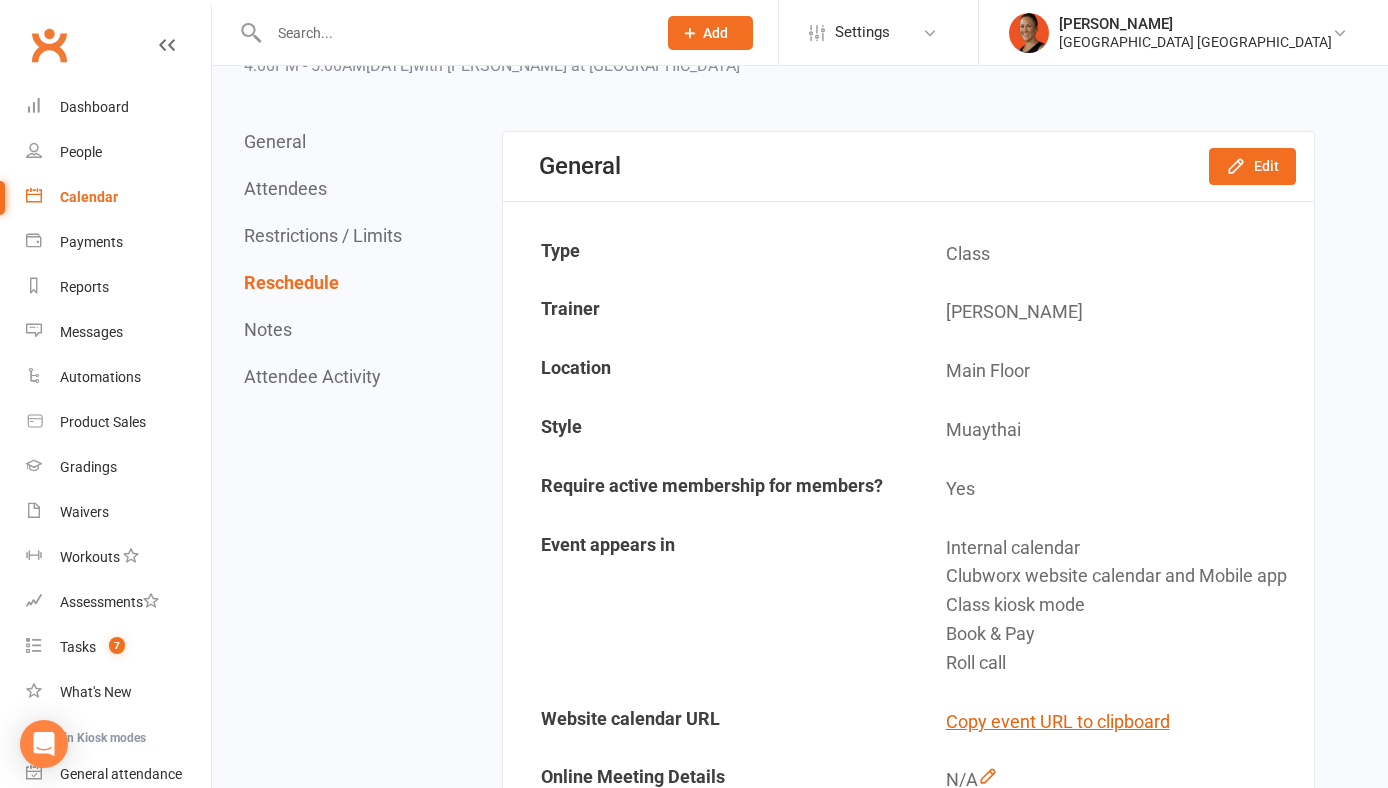 scroll, scrollTop: 0, scrollLeft: 0, axis: both 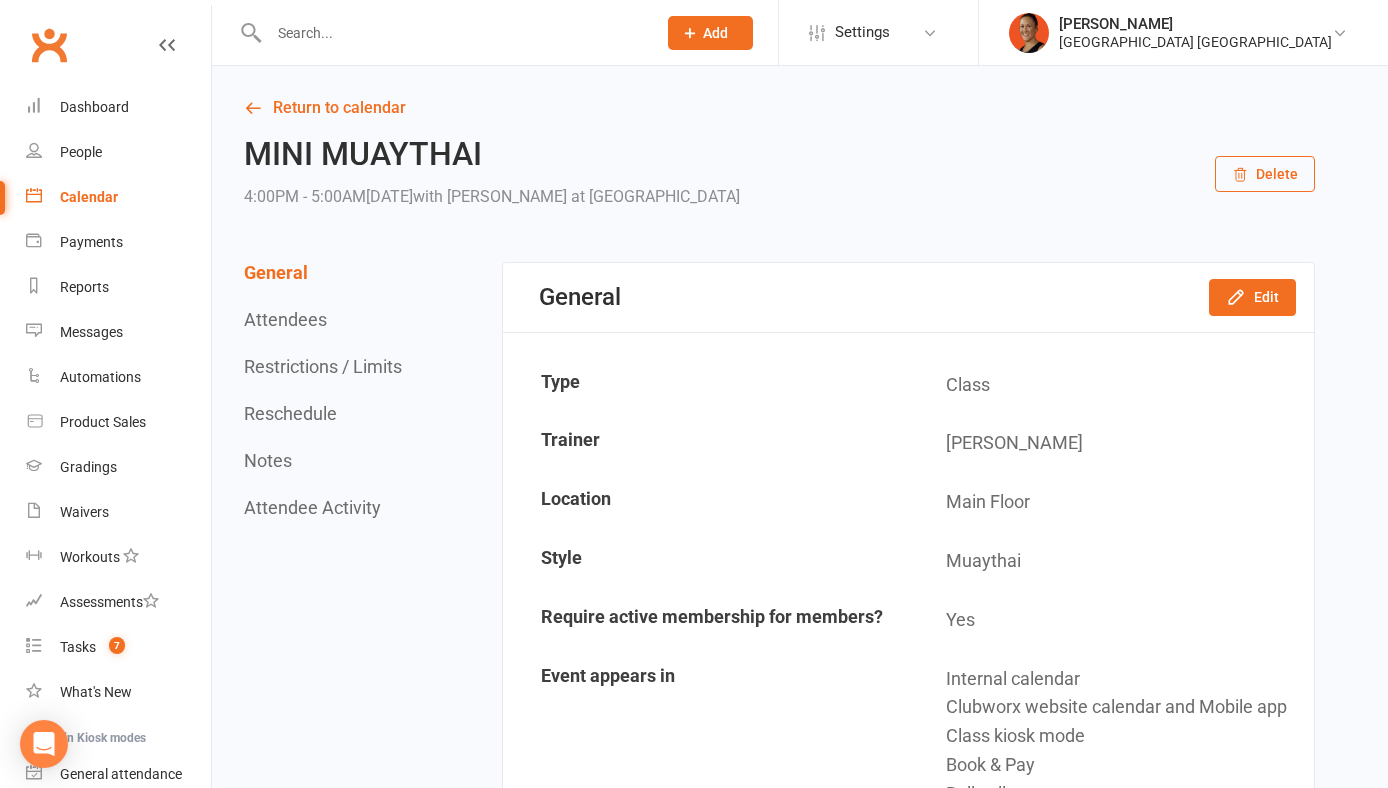 click on "Calendar" at bounding box center [118, 197] 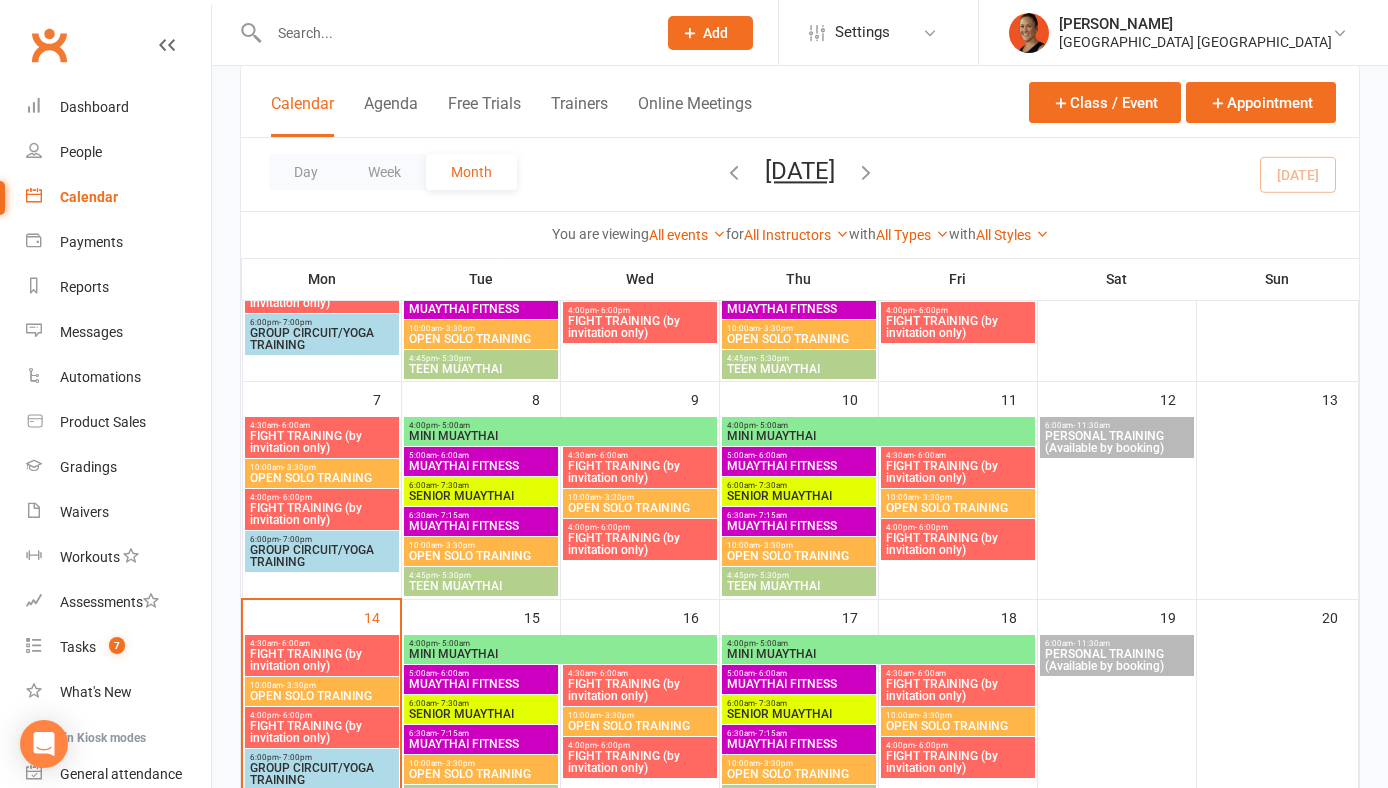 scroll, scrollTop: 0, scrollLeft: 0, axis: both 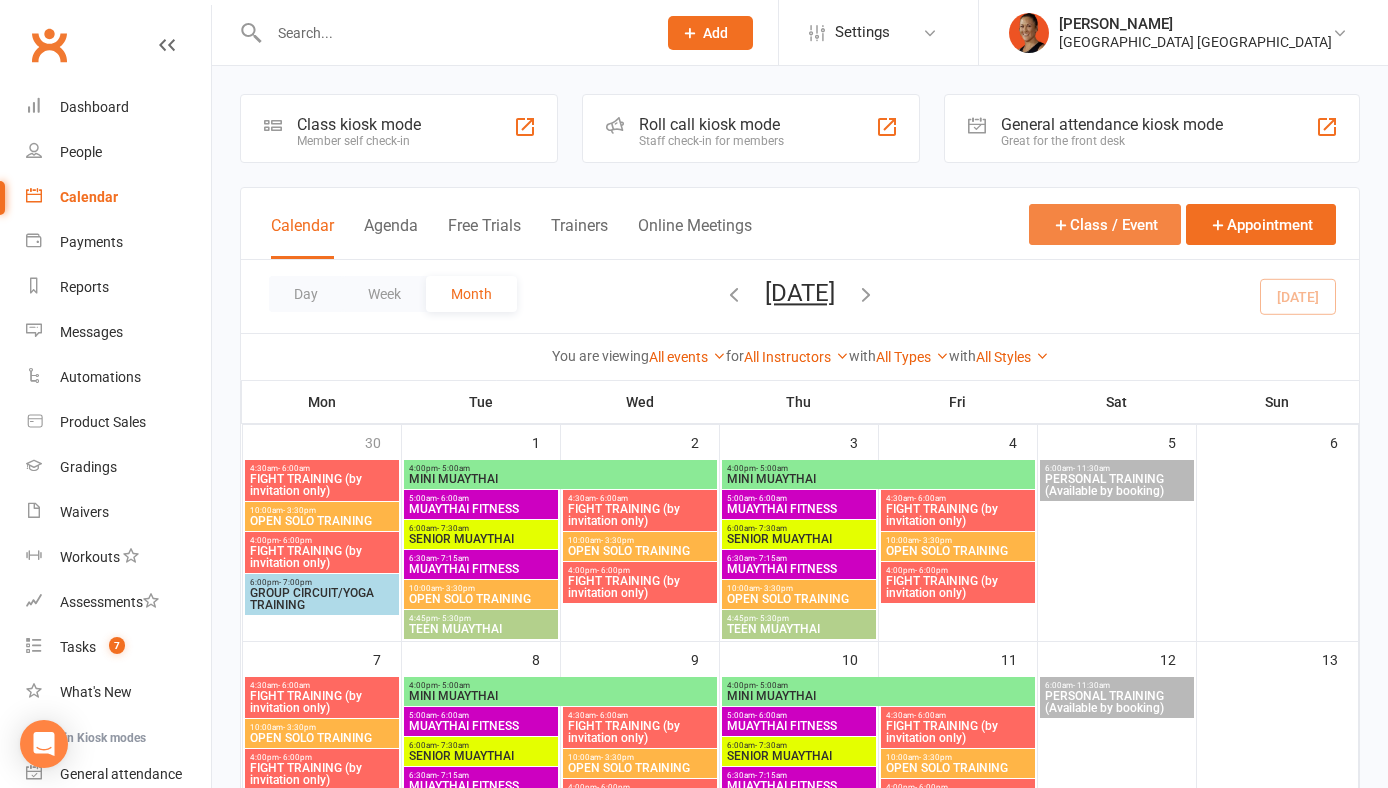 click on "Class / Event" at bounding box center (1105, 224) 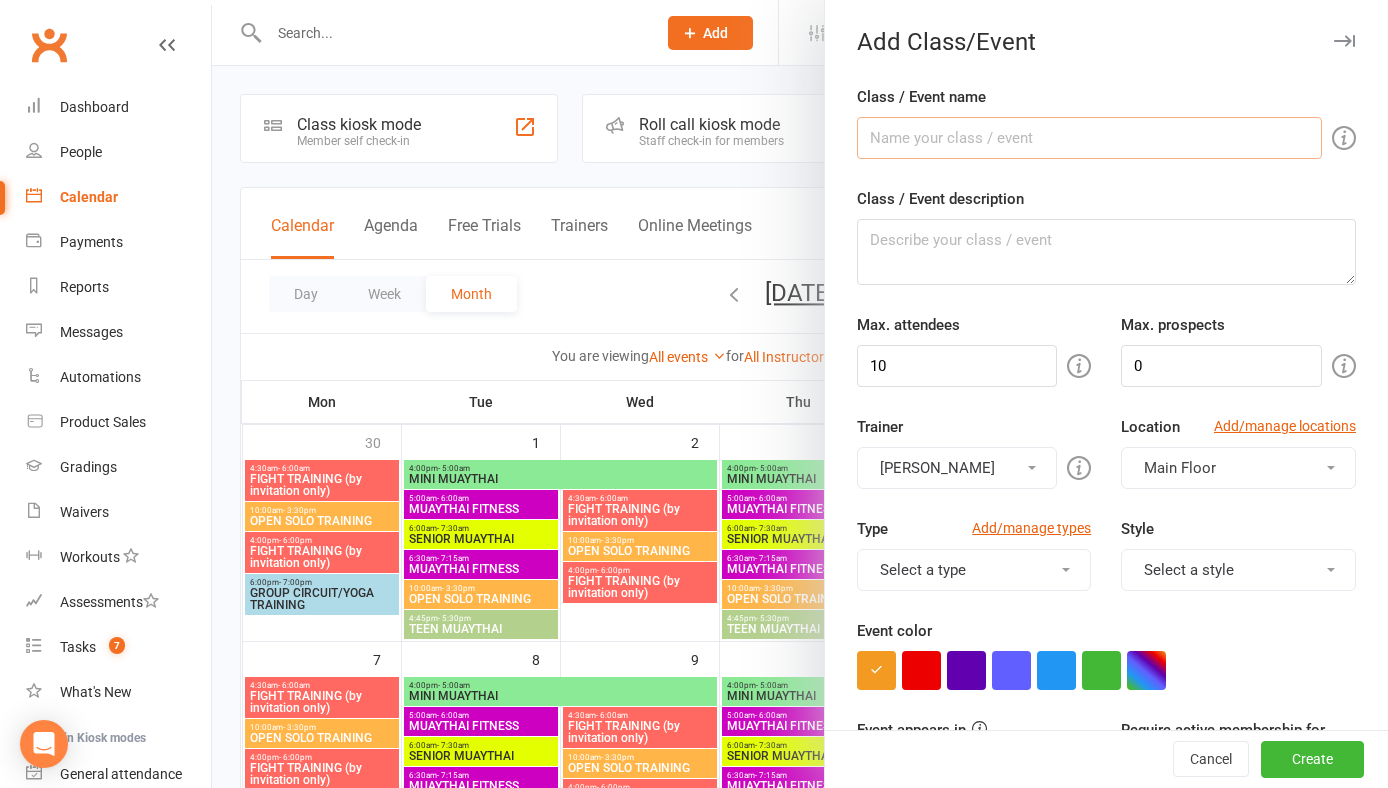 click on "Class / Event name" at bounding box center (1089, 138) 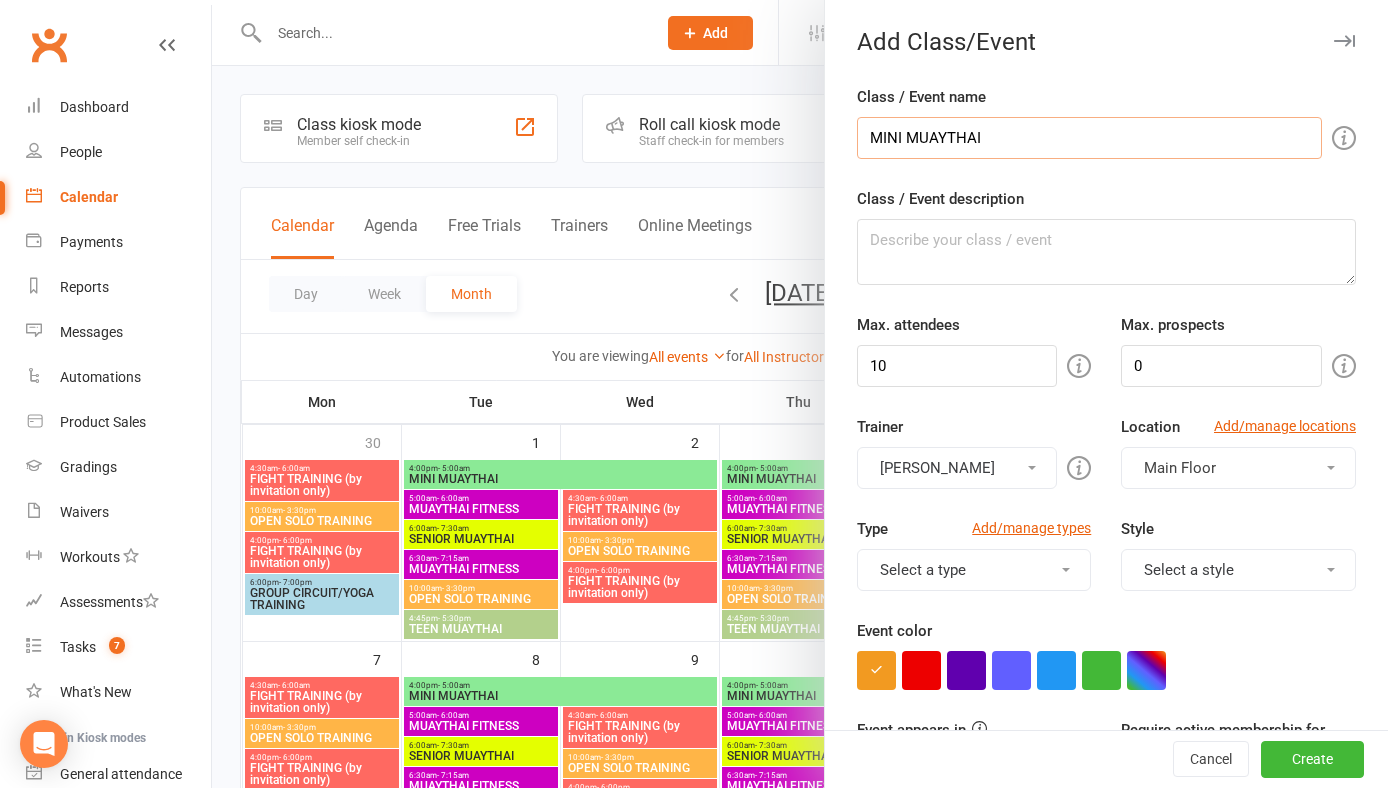 type on "MINI MUAYTHAI" 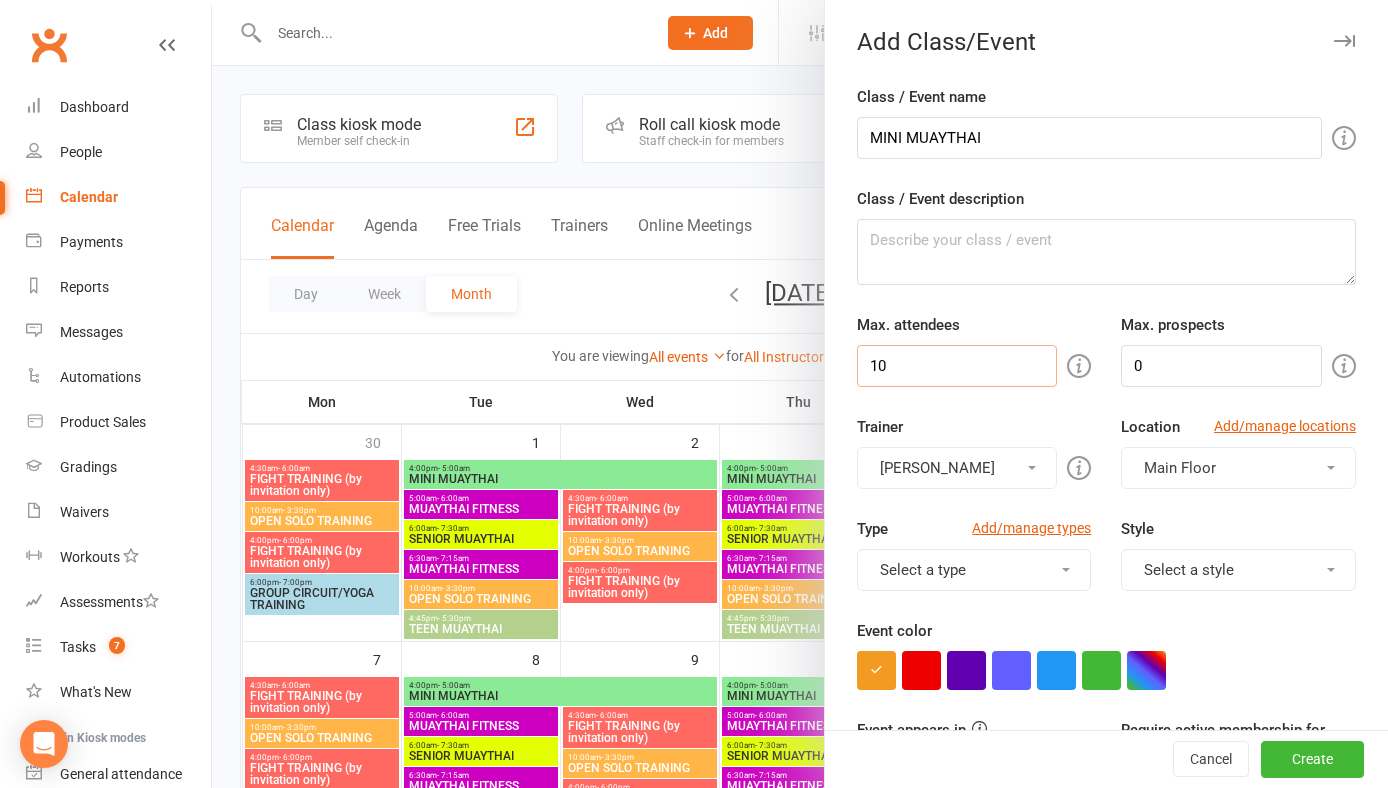 click on "10" at bounding box center (957, 366) 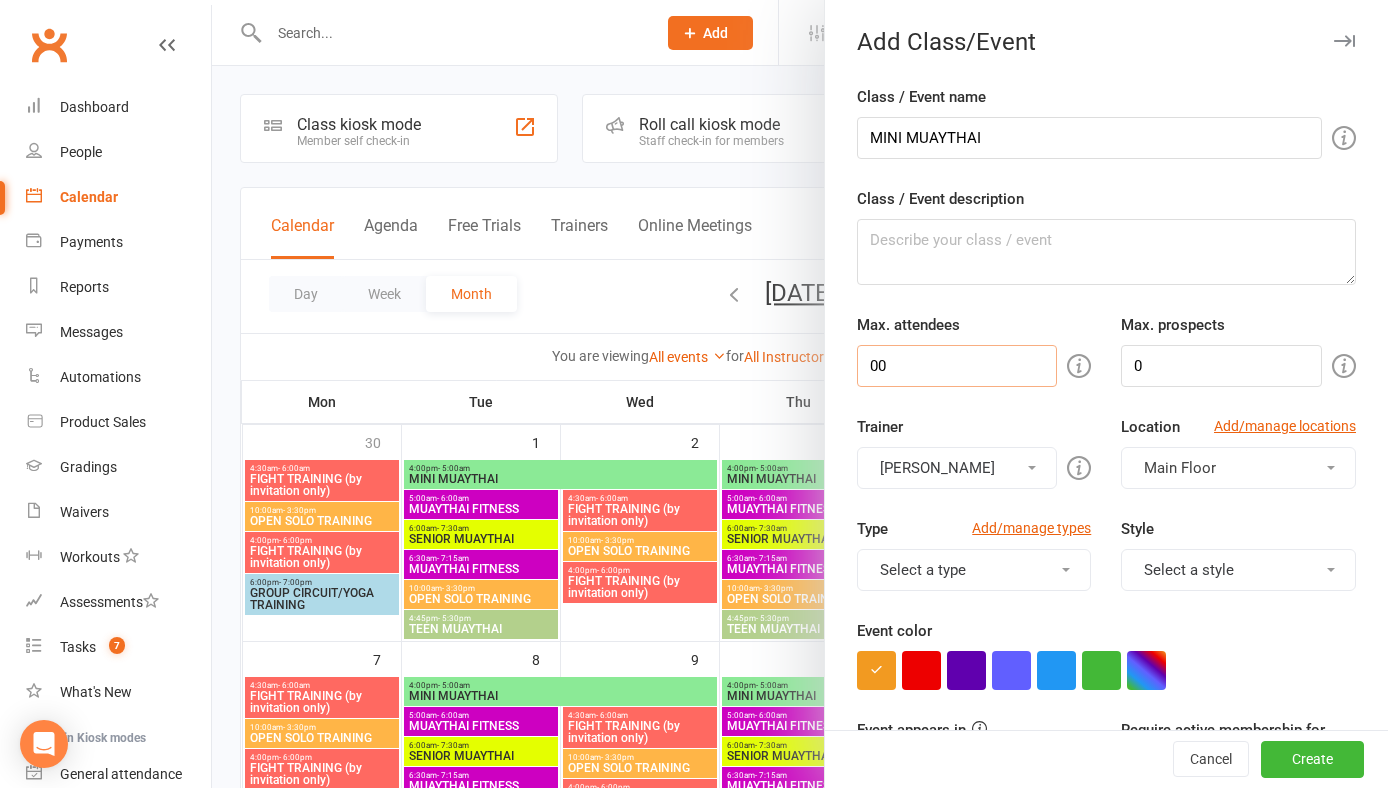 type on "0" 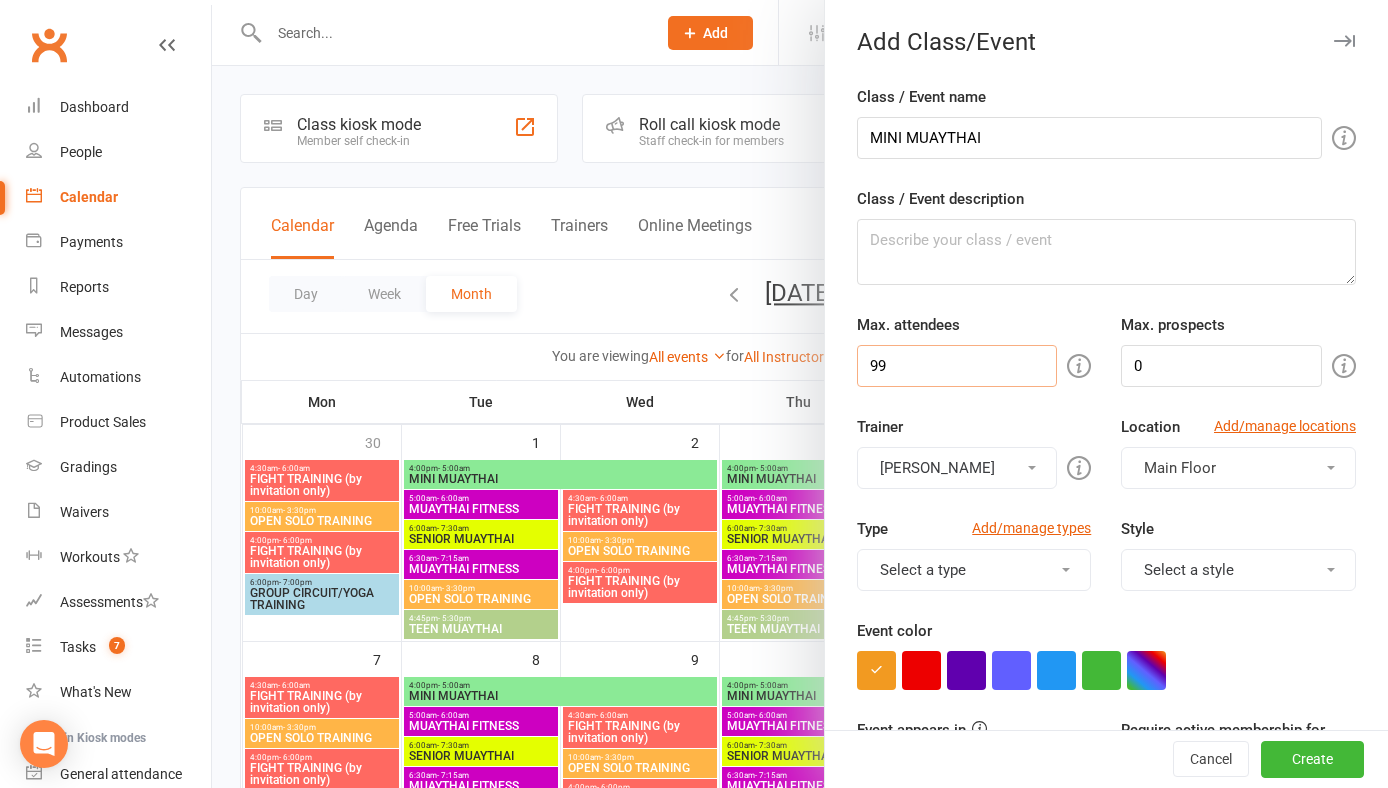 type on "99" 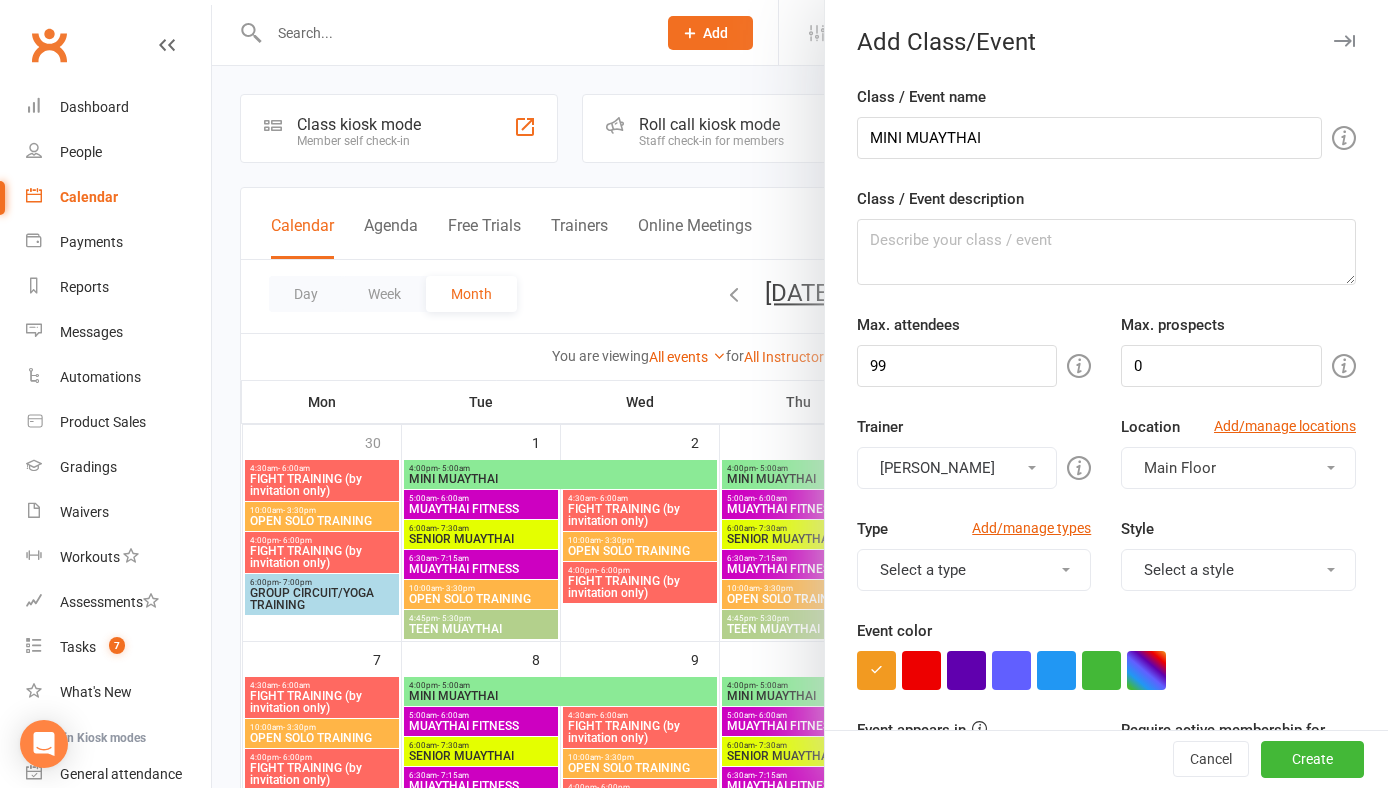 click on "Select a type" at bounding box center [974, 570] 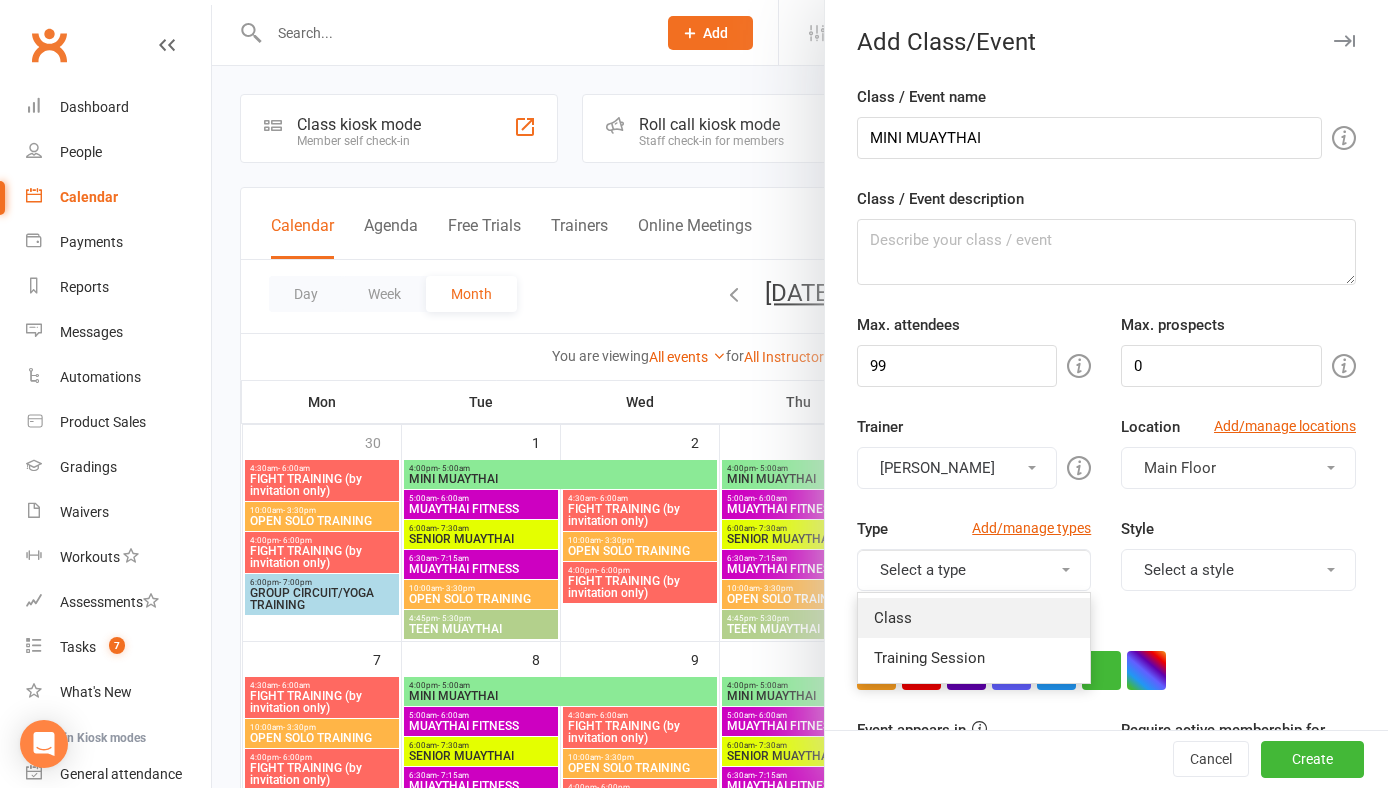 click on "Class" at bounding box center [974, 618] 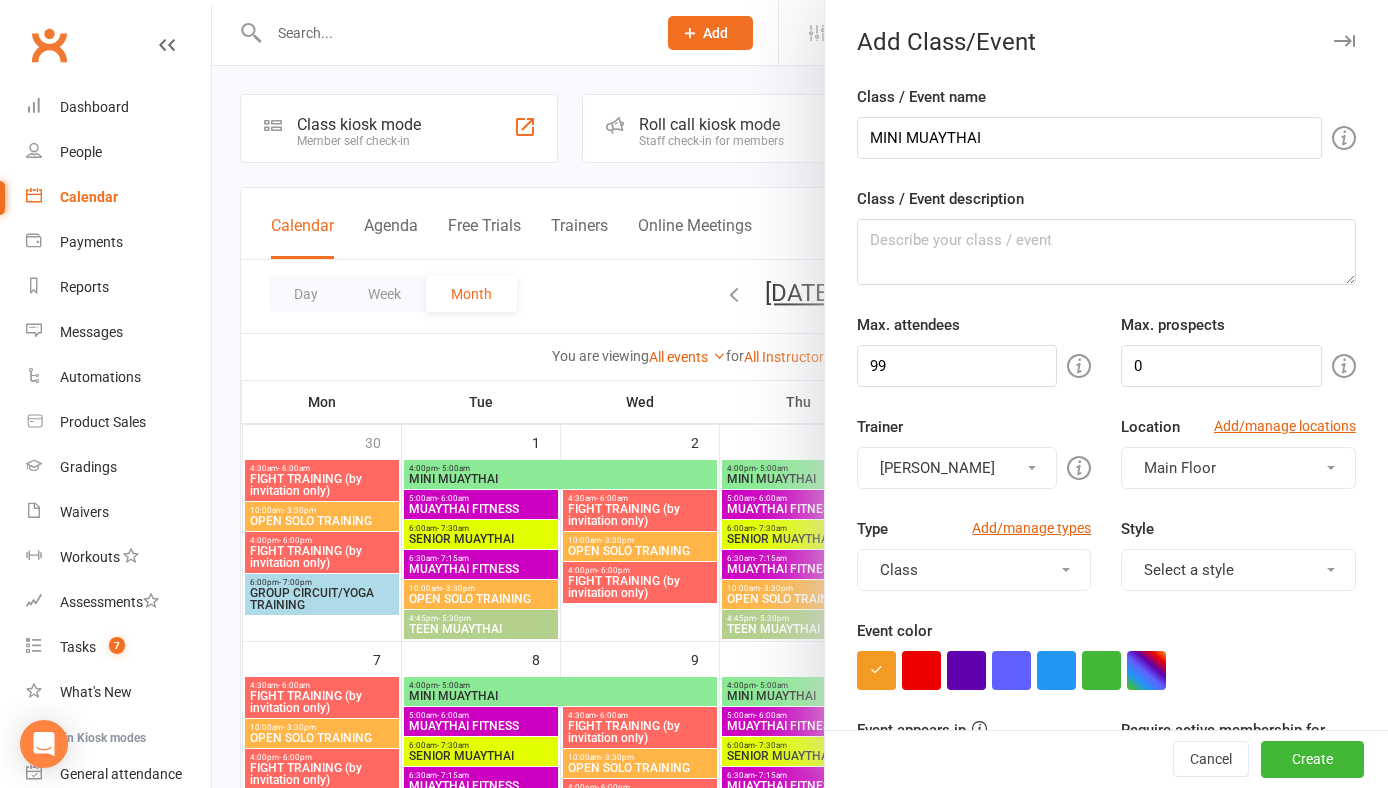 click on "Select a style" at bounding box center (1238, 570) 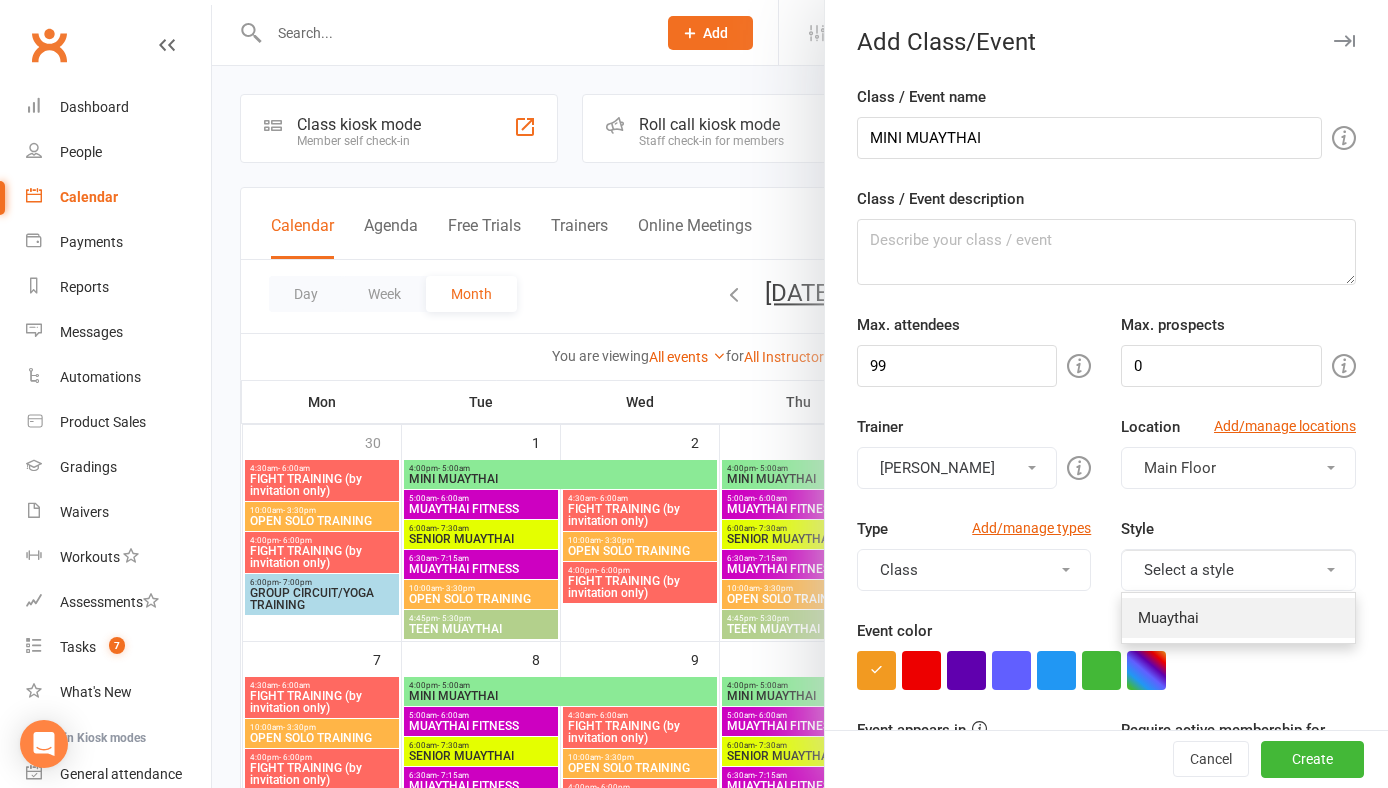 click on "Muaythai" at bounding box center (1238, 618) 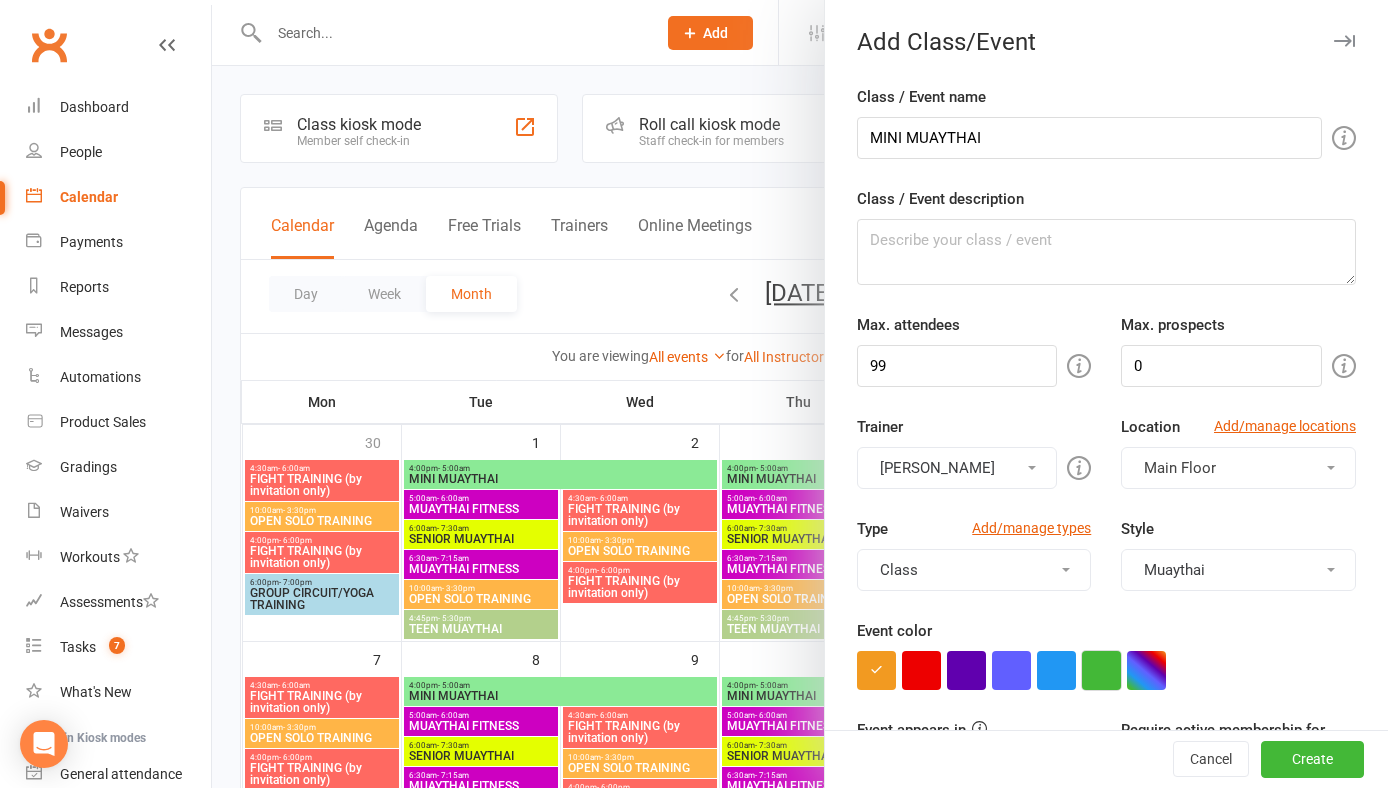click at bounding box center (1101, 670) 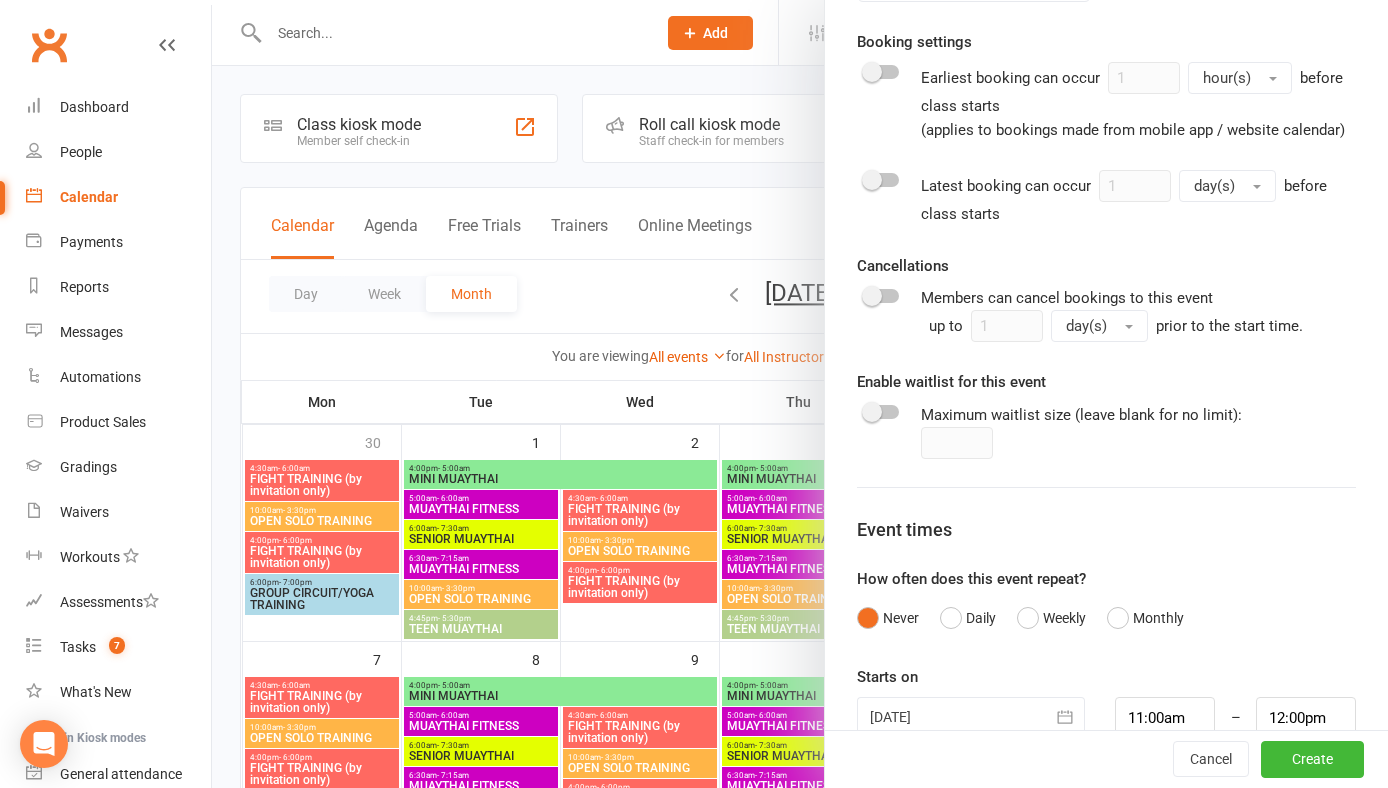 scroll, scrollTop: 830, scrollLeft: 0, axis: vertical 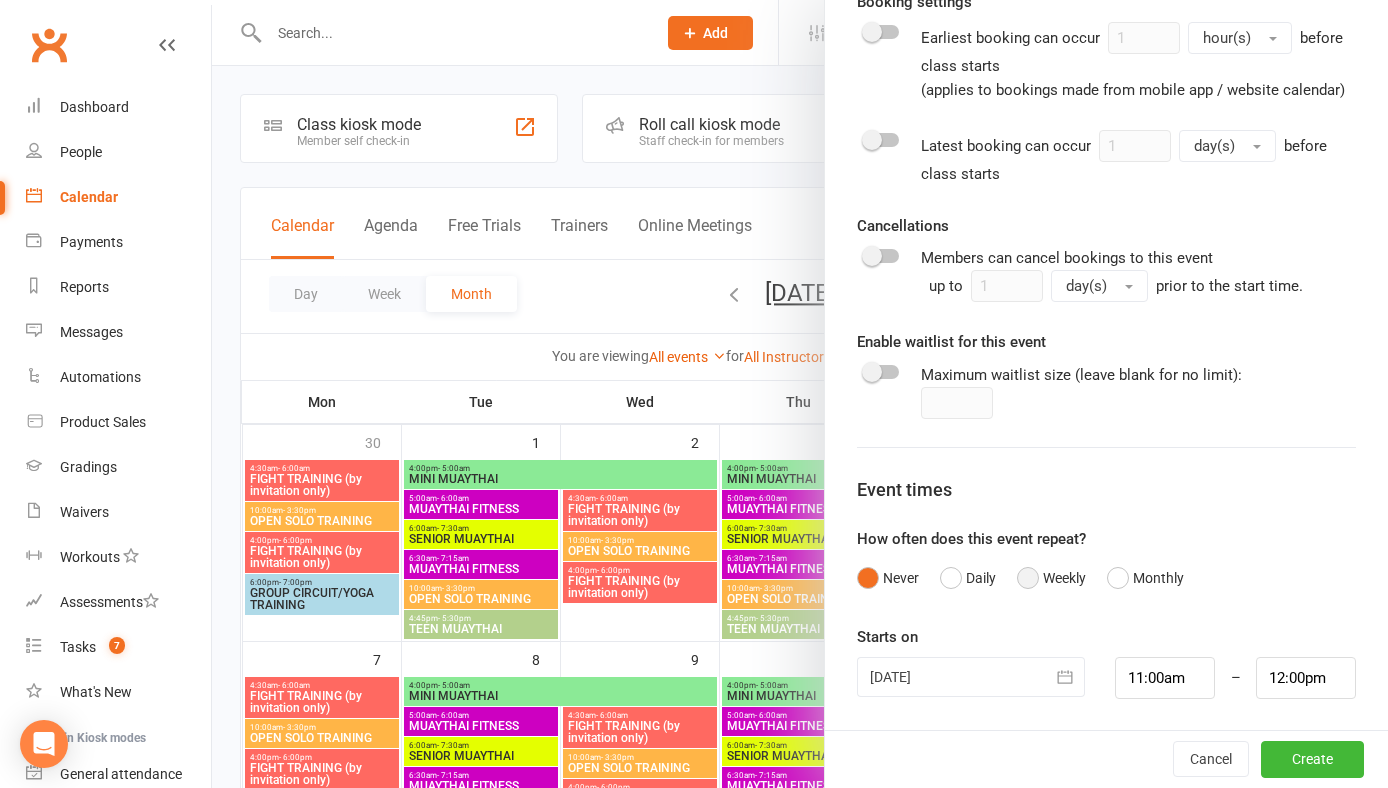 click on "Weekly" at bounding box center (1051, 578) 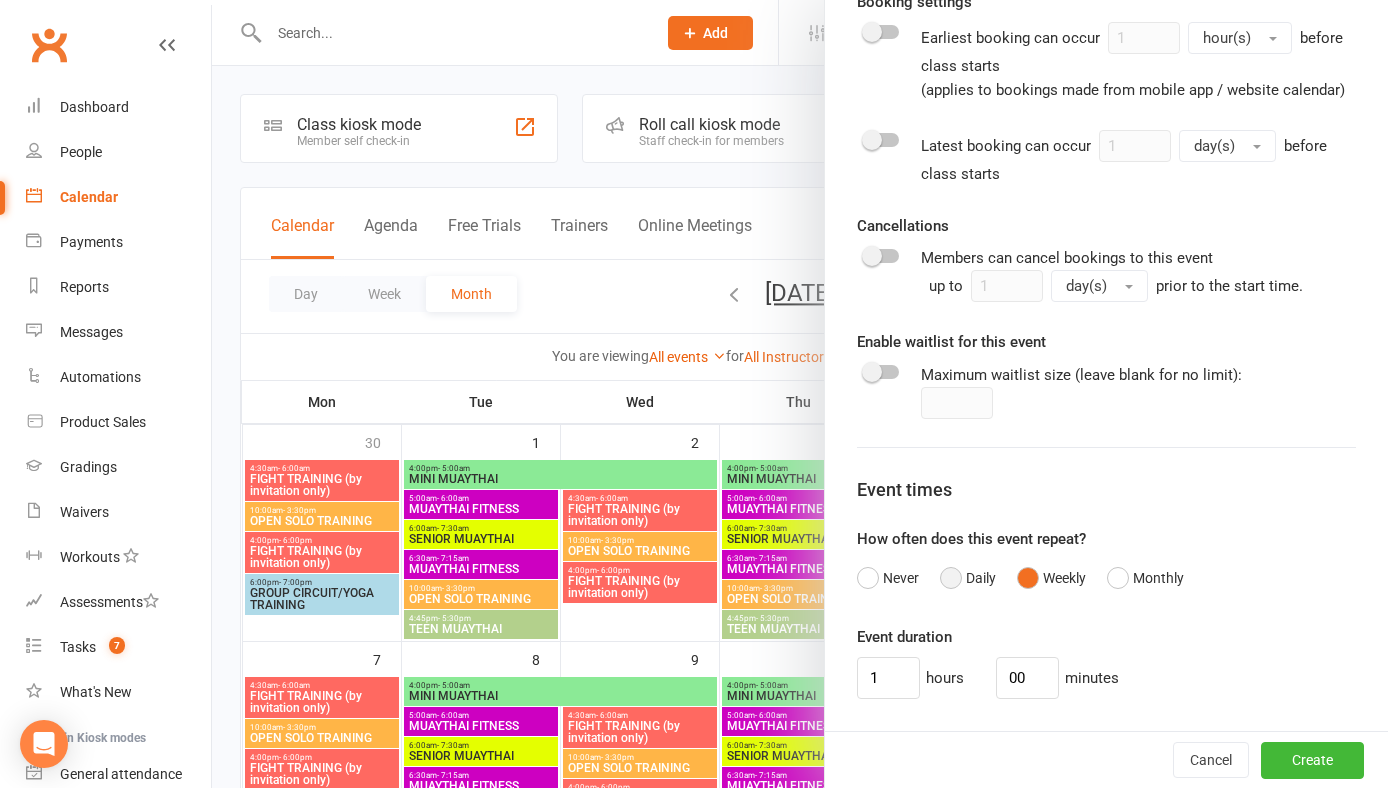 click on "Daily" at bounding box center [968, 578] 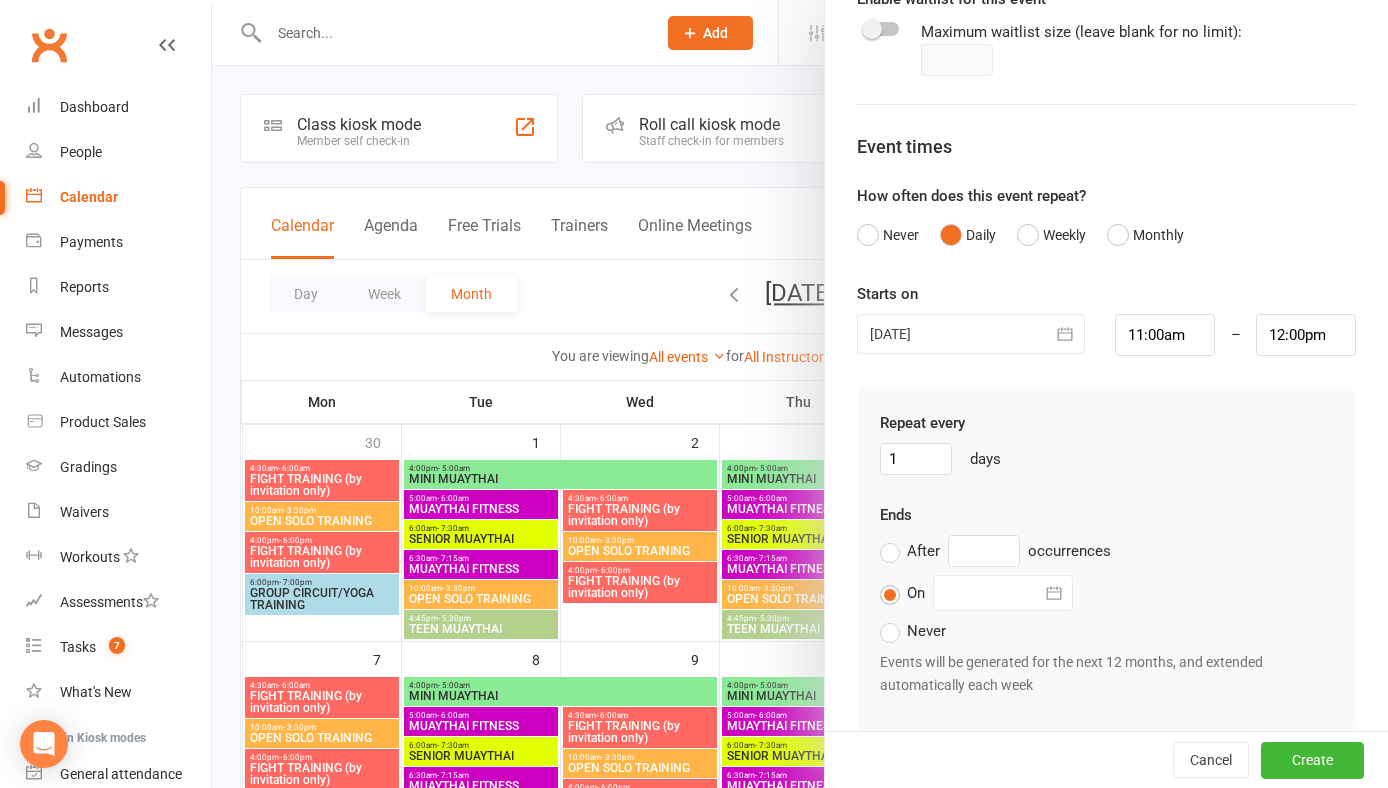 scroll, scrollTop: 1183, scrollLeft: 0, axis: vertical 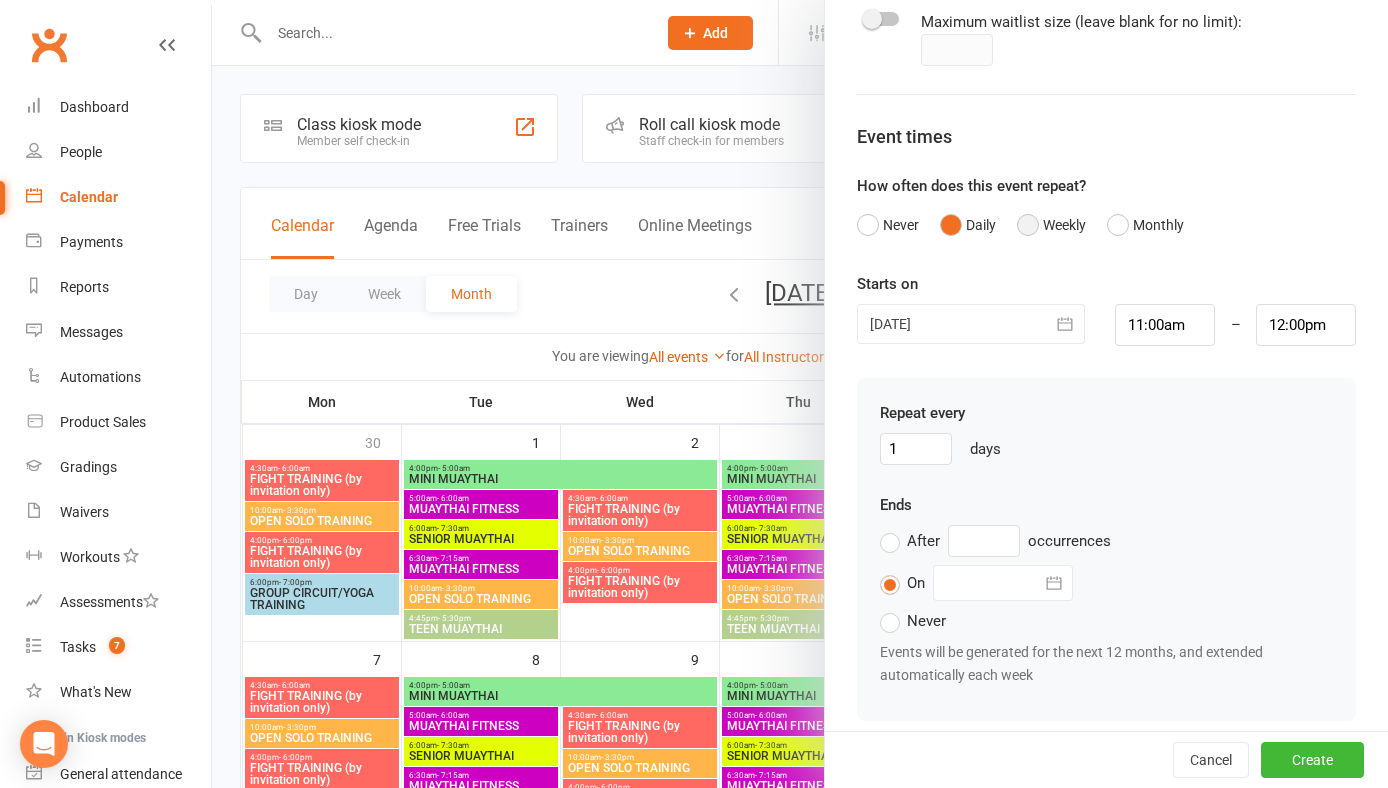 click on "Weekly" at bounding box center [1051, 225] 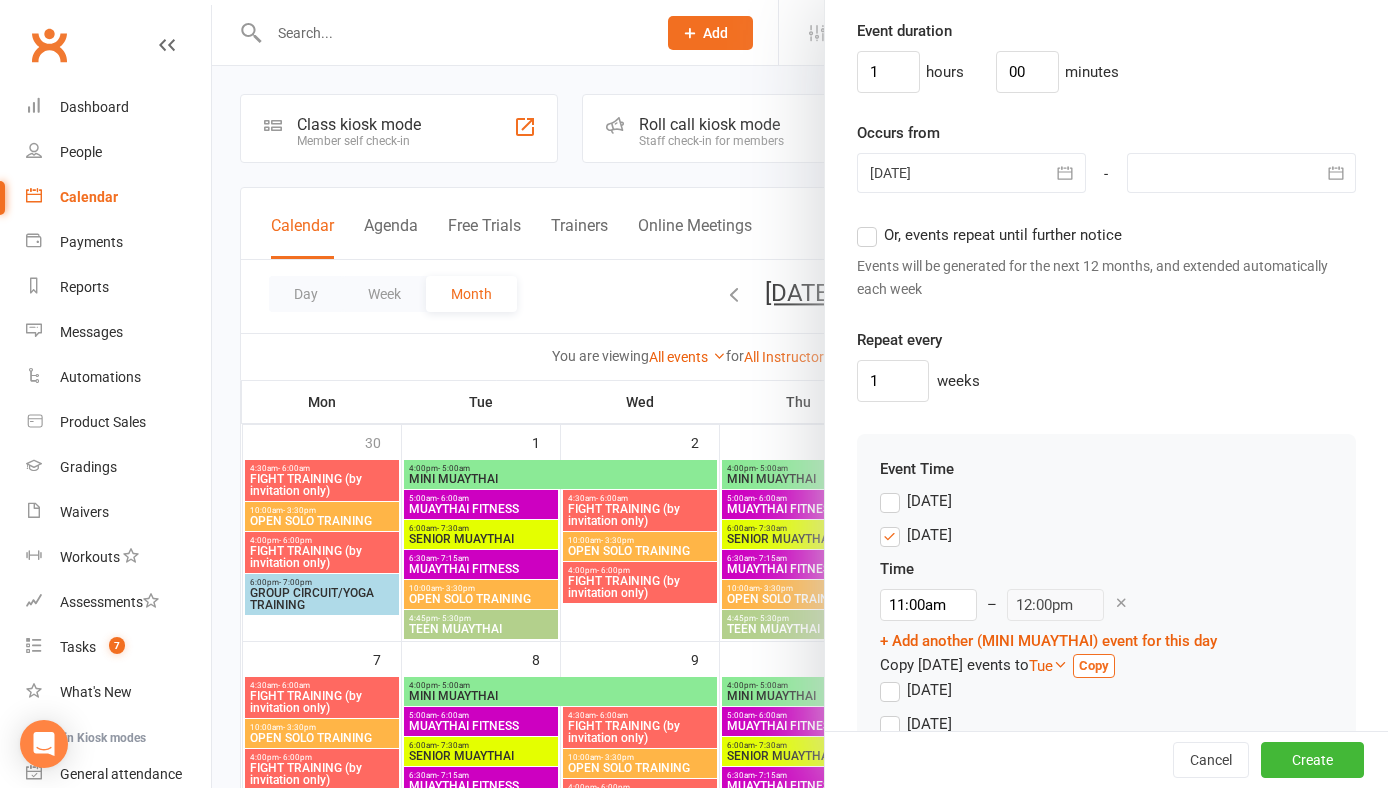 scroll, scrollTop: 1441, scrollLeft: 0, axis: vertical 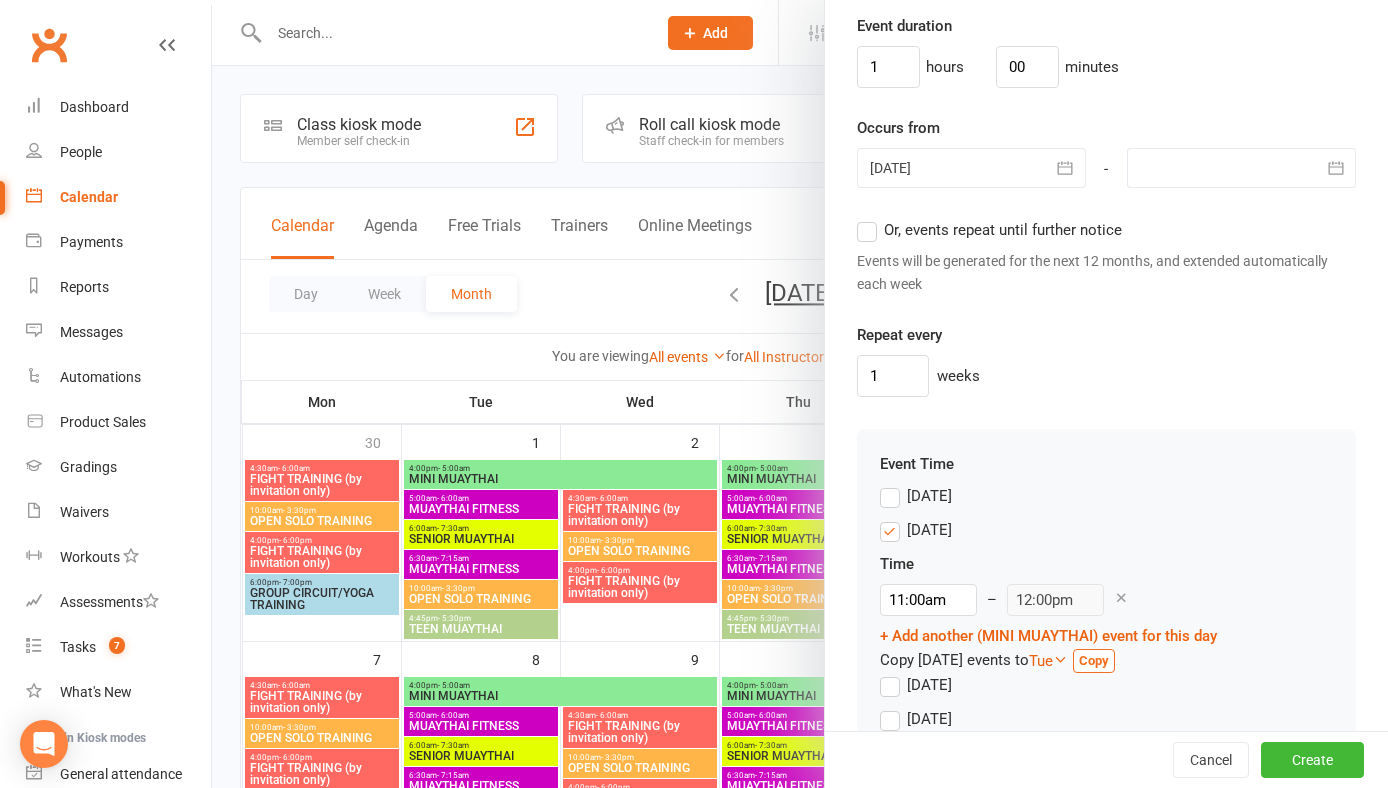 click on "Or, events repeat until further notice" at bounding box center [989, 230] 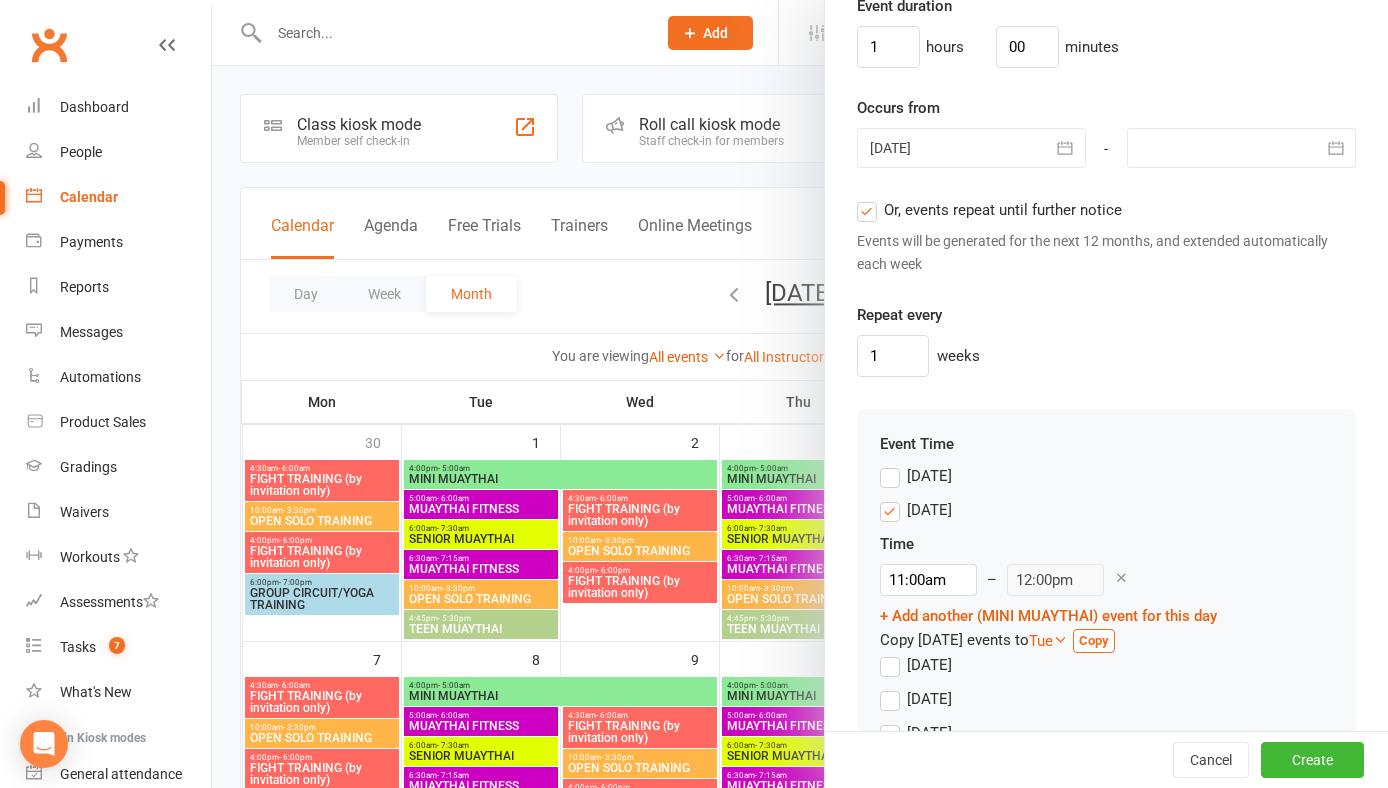 scroll, scrollTop: 1608, scrollLeft: 0, axis: vertical 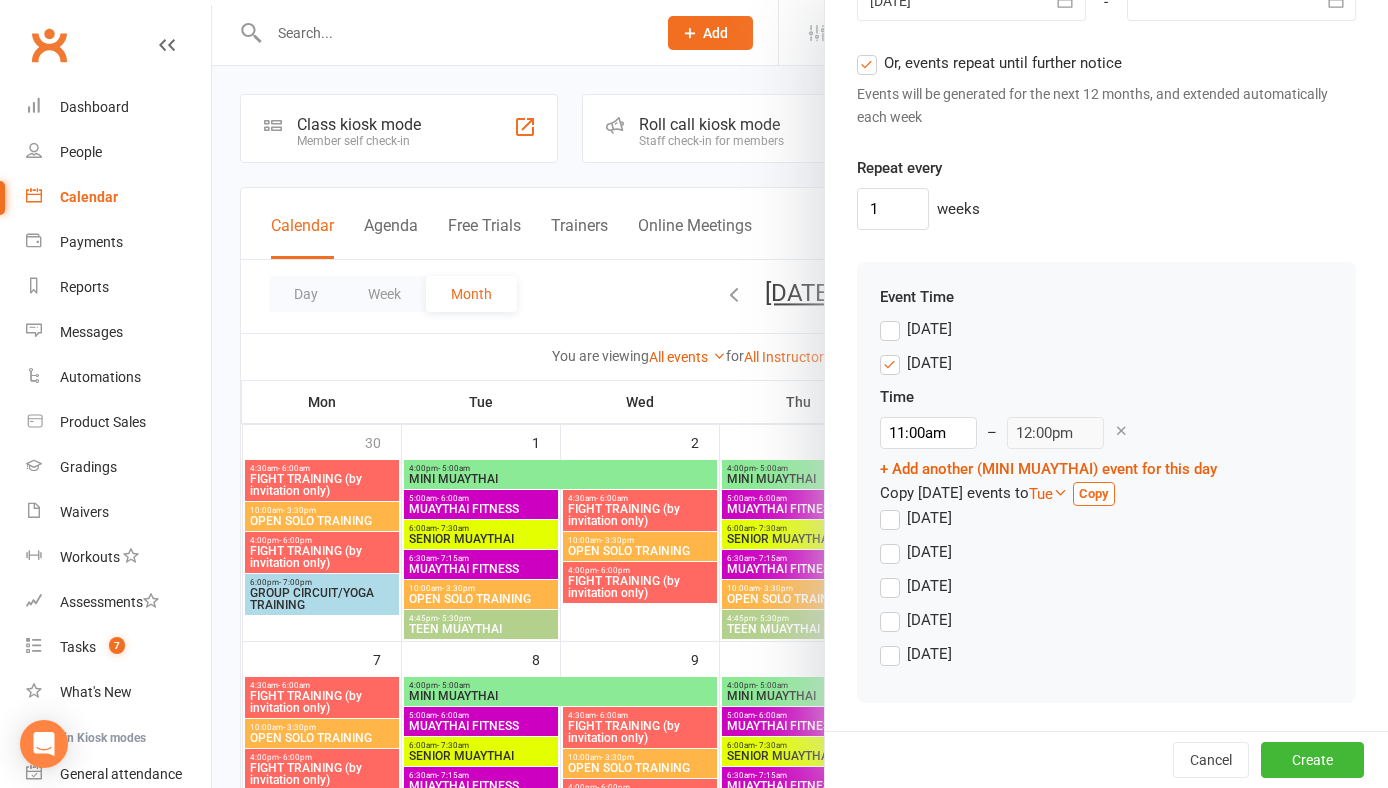 click on "Monday" at bounding box center [916, 363] 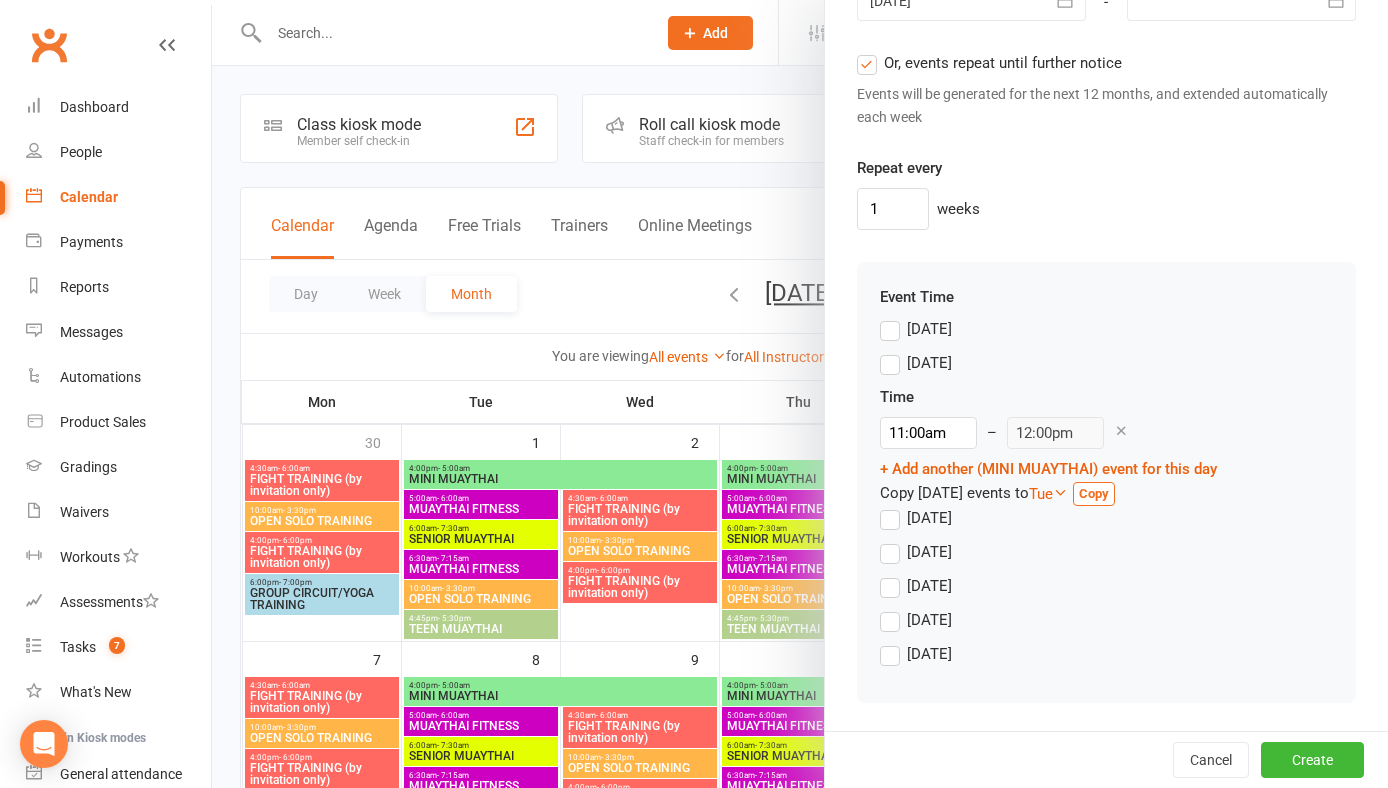 scroll, scrollTop: 1487, scrollLeft: 0, axis: vertical 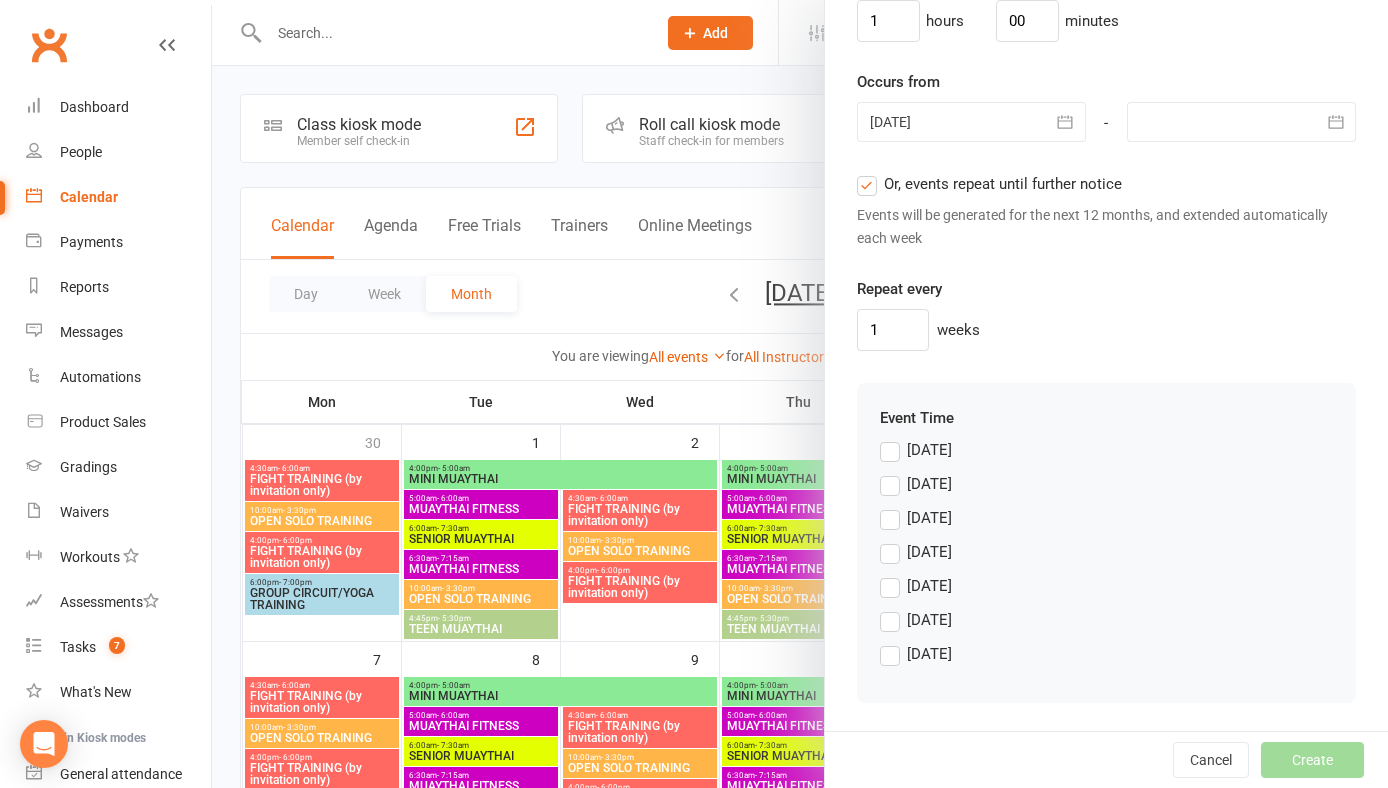 click on "Tuesday" at bounding box center (916, 518) 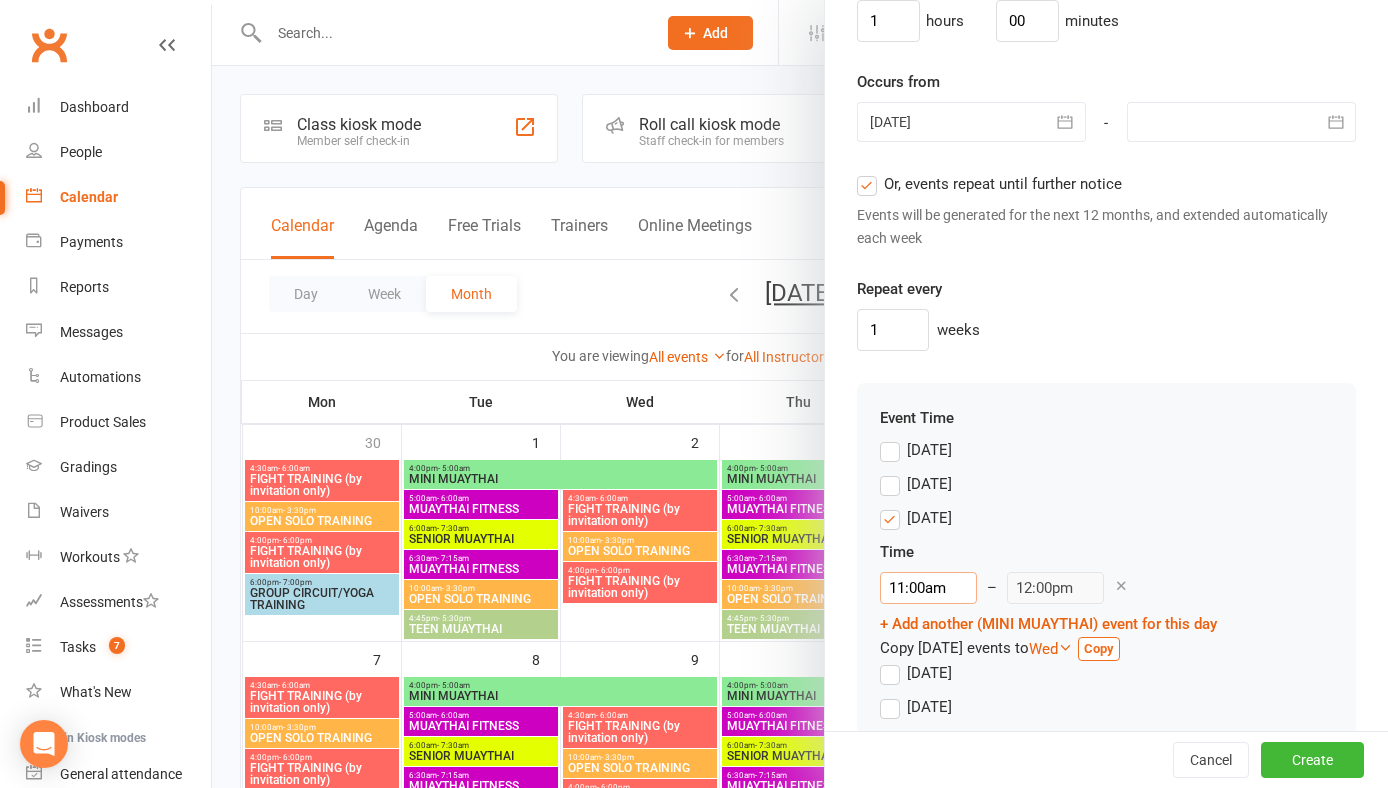 click on "11:00am" at bounding box center (928, 588) 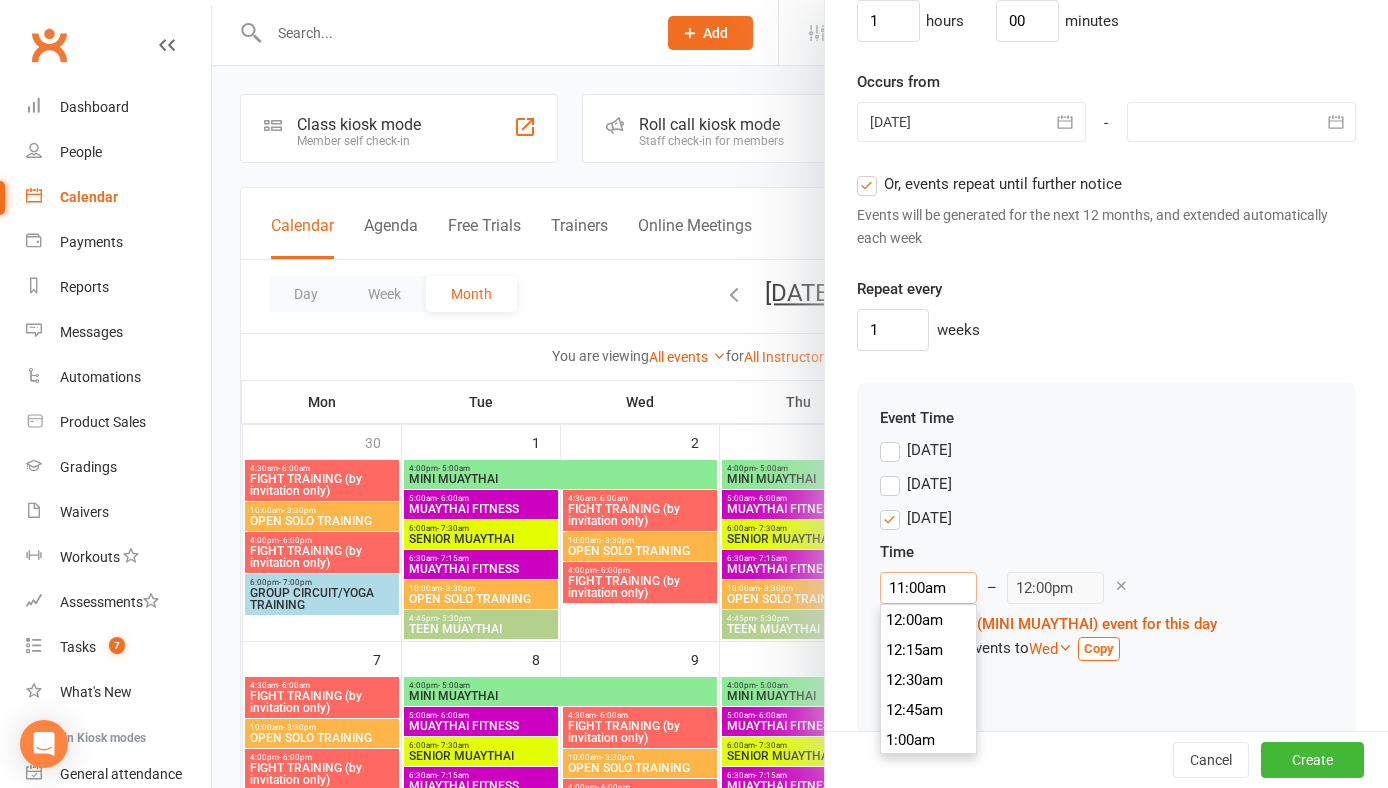 click on "11:00am" at bounding box center [928, 588] 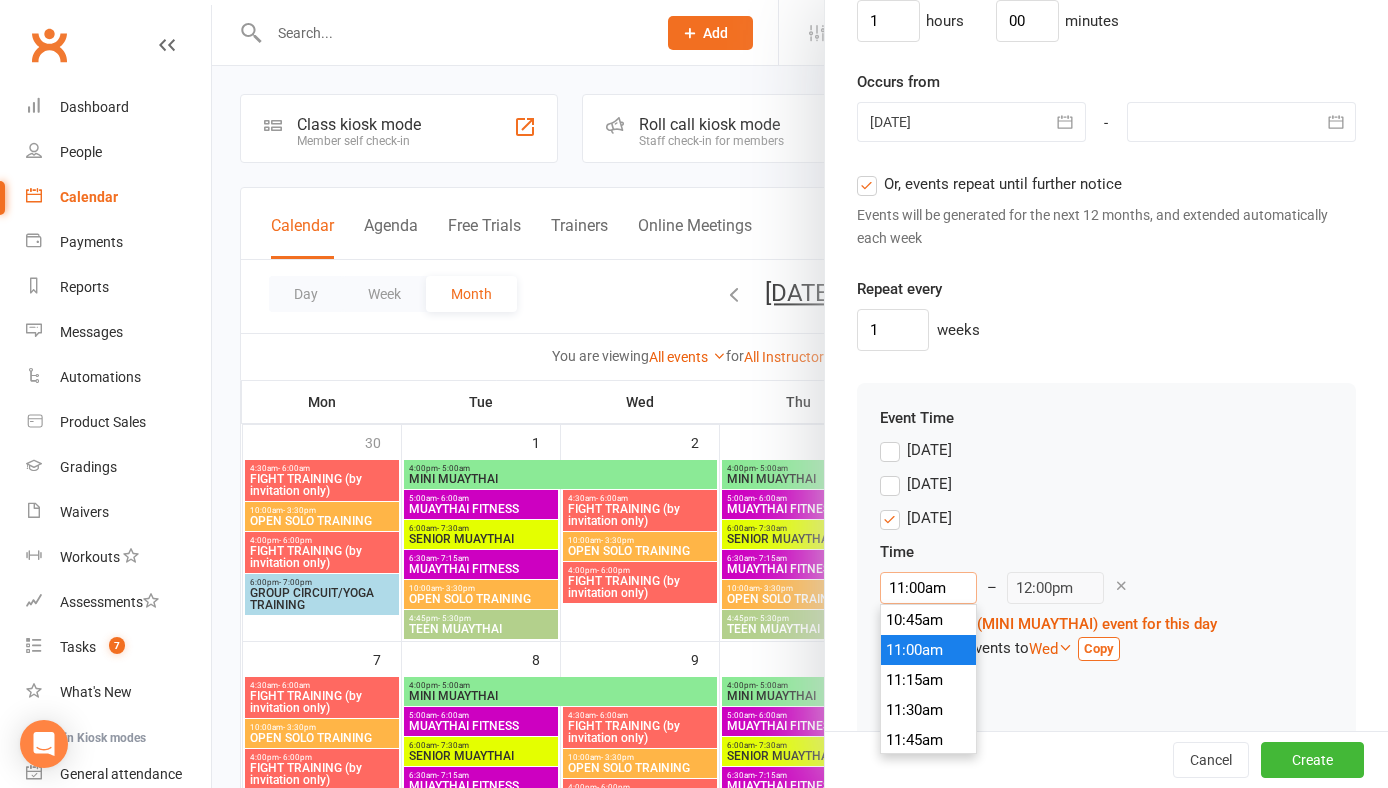 click on "11:00am" at bounding box center [928, 588] 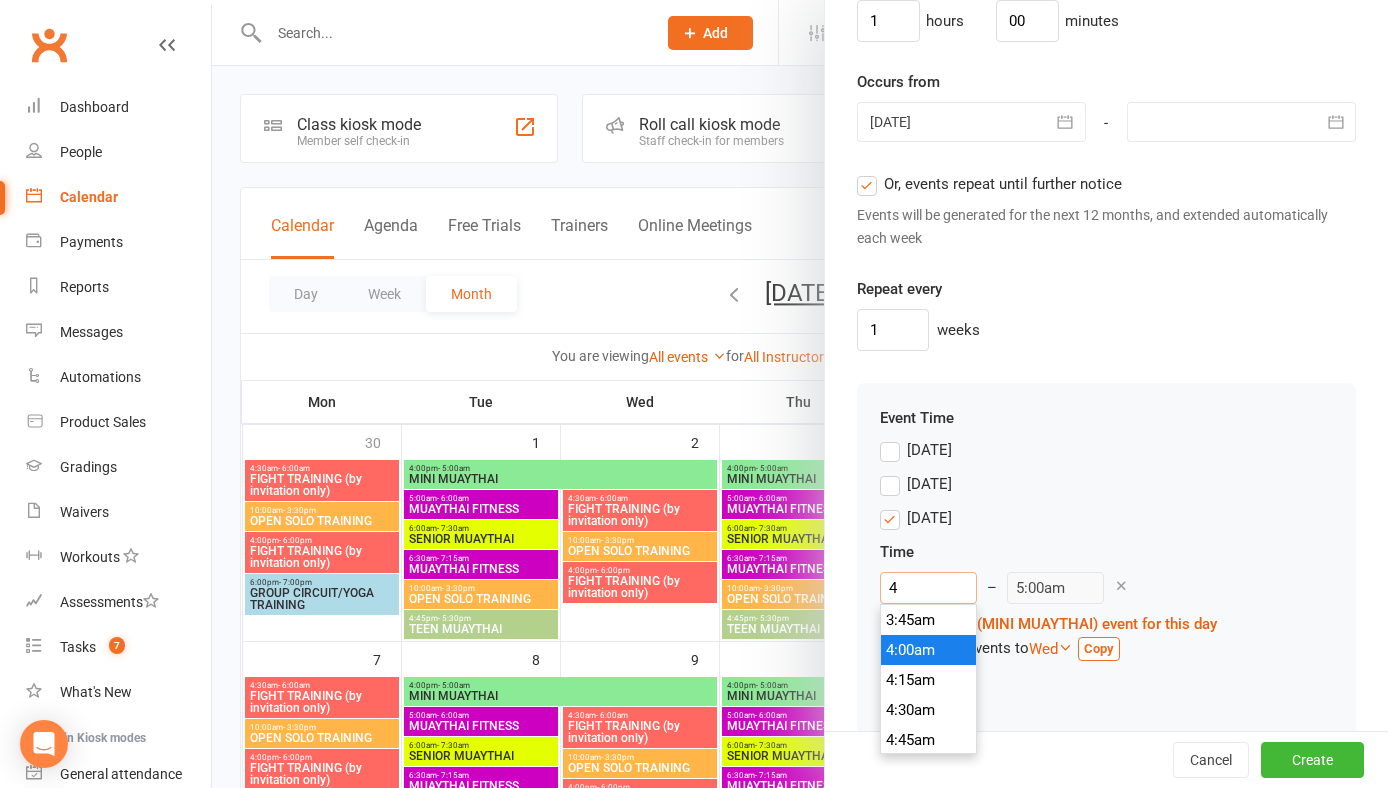 type on "4p" 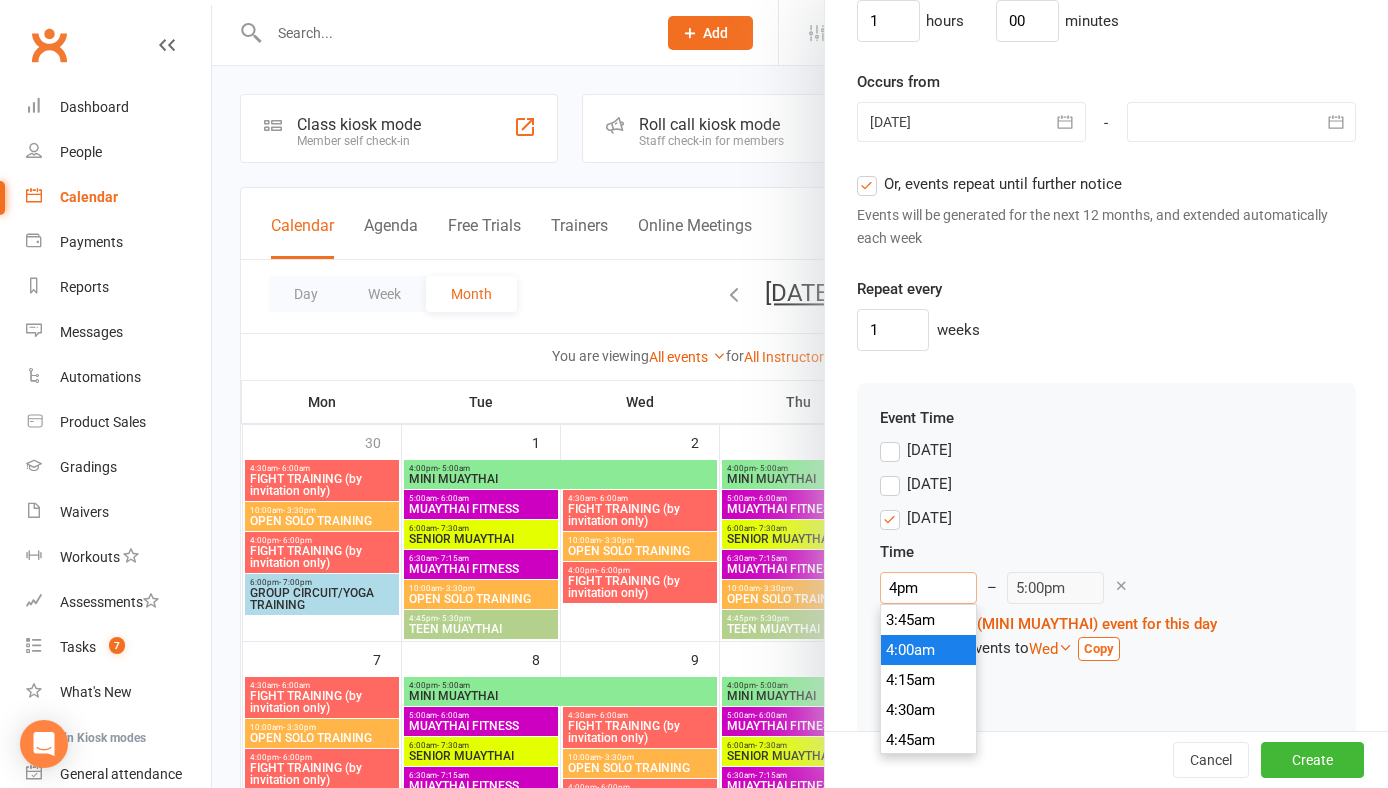 scroll, scrollTop: 1890, scrollLeft: 0, axis: vertical 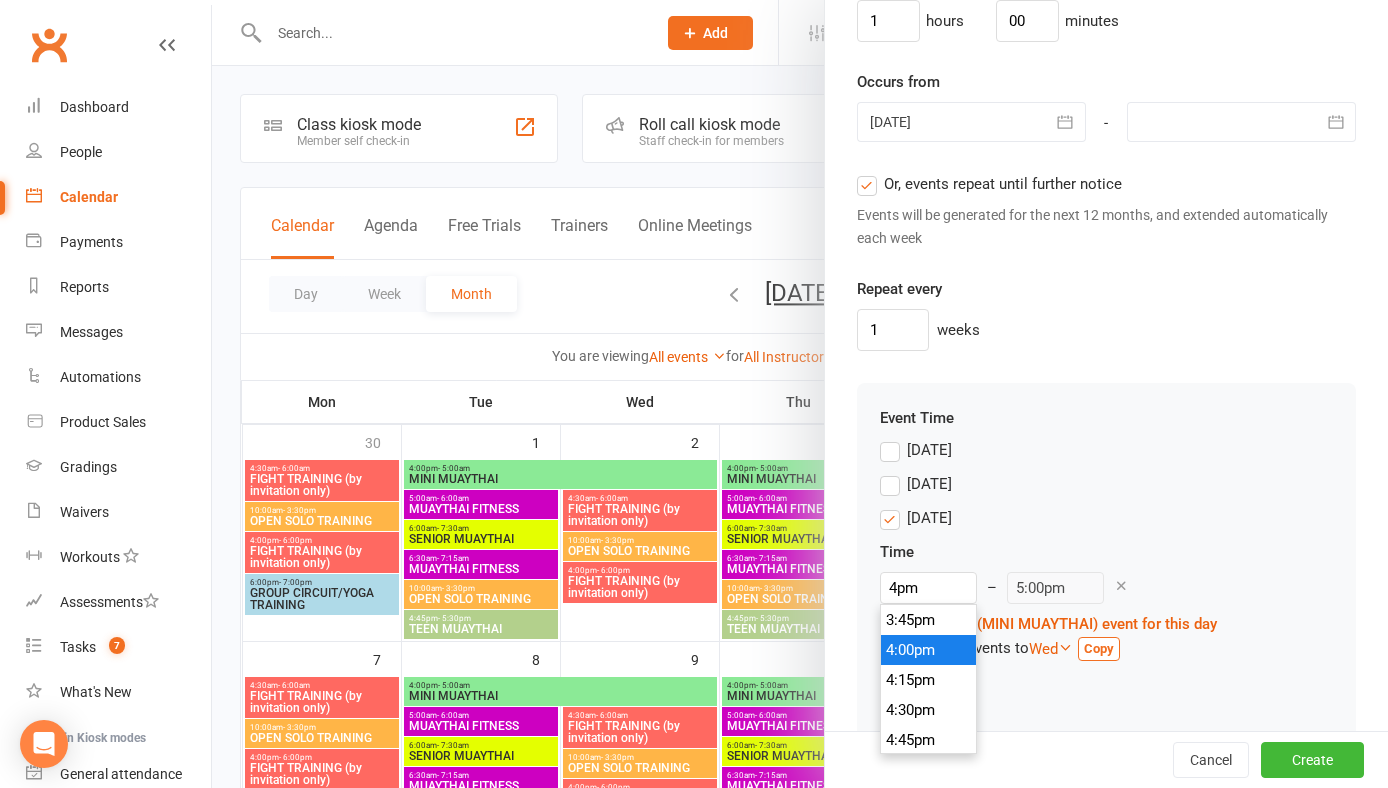 type on "4:00pm" 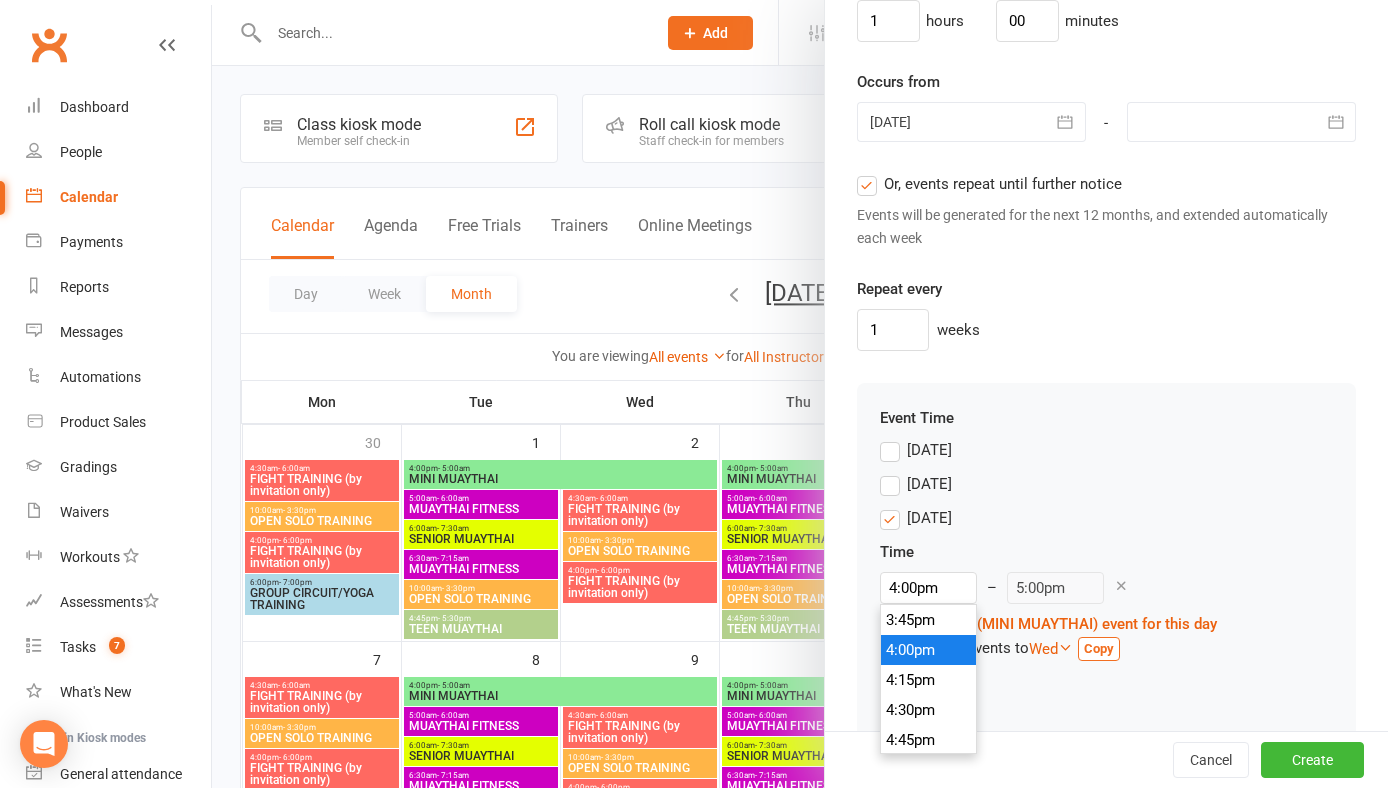 click on "Tuesday Time 4:00pm 12:00am 12:15am 12:30am 12:45am 1:00am 1:15am 1:30am 1:45am 2:00am 2:15am 2:30am 2:45am 3:00am 3:15am 3:30am 3:45am 4:00am 4:15am 4:30am 4:45am 5:00am 5:15am 5:30am 5:45am 6:00am 6:15am 6:30am 6:45am 7:00am 7:15am 7:30am 7:45am 8:00am 8:15am 8:30am 8:45am 9:00am 9:15am 9:30am 9:45am 10:00am 10:15am 10:30am 10:45am 11:00am 11:15am 11:30am 11:45am 12:00pm 12:15pm 12:30pm 12:45pm 1:00pm 1:15pm 1:30pm 1:45pm 2:00pm 2:15pm 2:30pm 2:45pm 3:00pm 3:15pm 3:30pm 3:45pm 4:00pm 4:15pm 4:30pm 4:45pm 5:00pm 5:15pm 5:30pm 5:45pm 6:00pm 6:15pm 6:30pm 6:45pm 7:00pm 7:15pm 7:30pm 7:45pm 8:00pm 8:15pm 8:30pm 8:45pm 9:00pm 9:15pm 9:30pm 9:45pm 10:00pm 10:15pm 10:30pm 10:45pm 11:00pm 11:15pm 11:30pm 11:45pm –  5:00pm + Add another (MINI MUAYTHAI) event for this day Copy Tuesday’s events to  Wed  Sun Mon Tue Wed Thu Fri Sat Copy" at bounding box center [1106, 583] 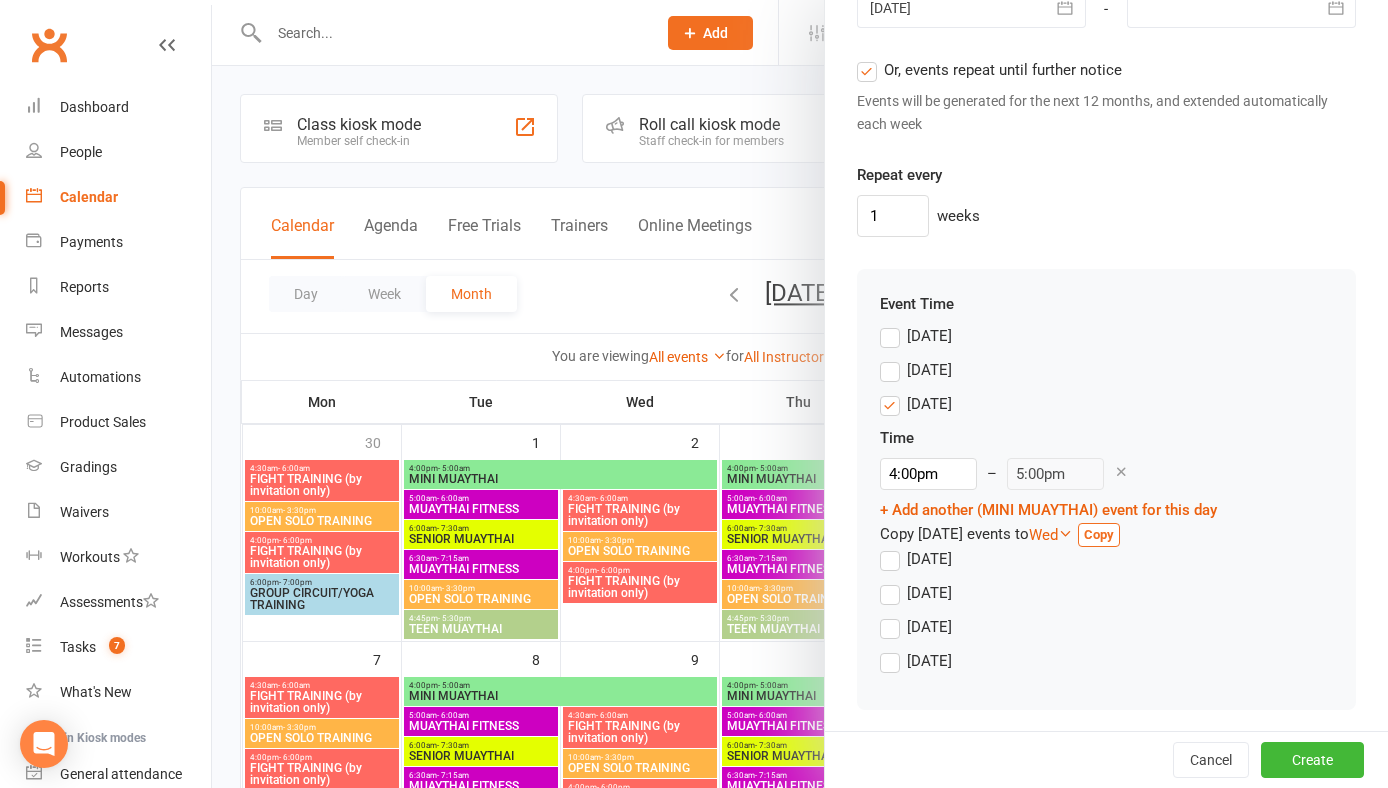 scroll, scrollTop: 1608, scrollLeft: 0, axis: vertical 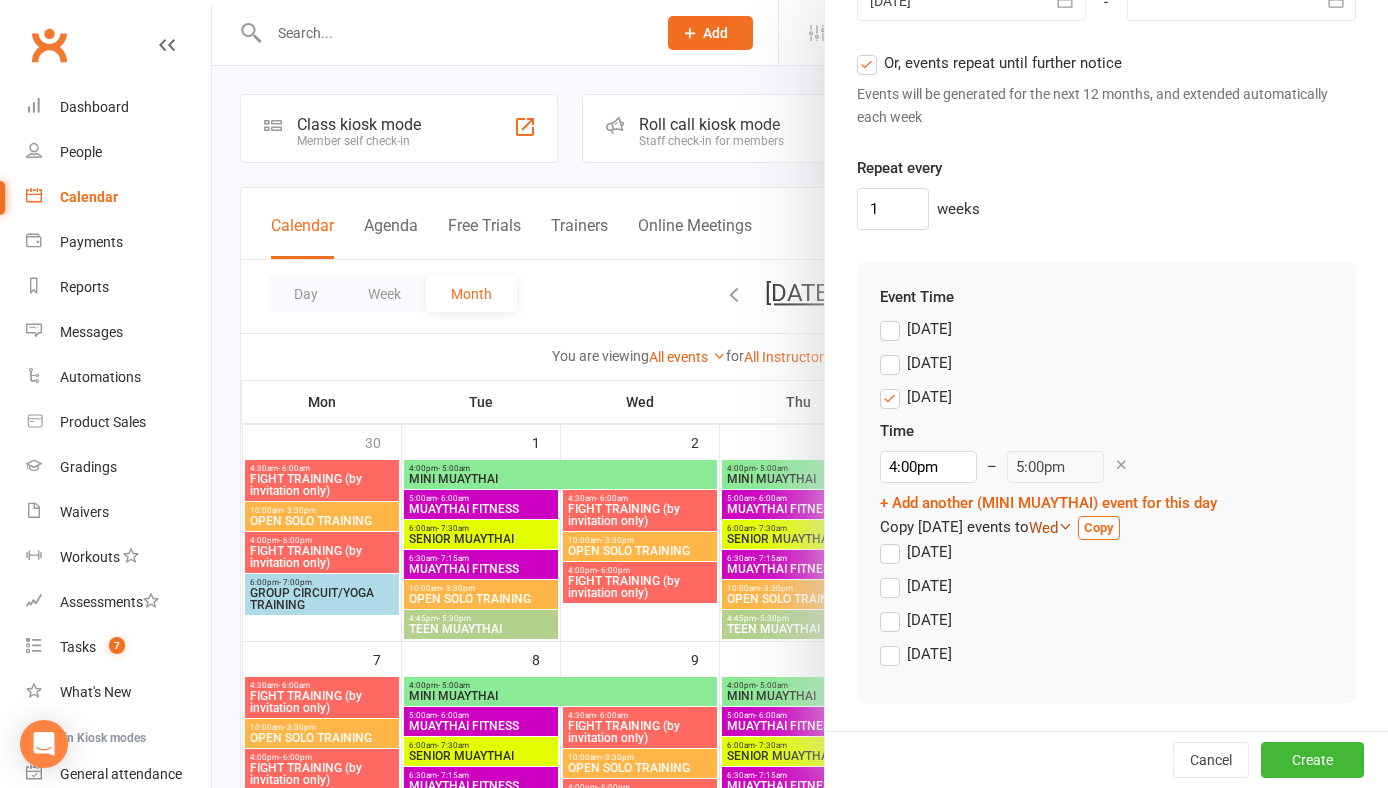 click at bounding box center [1065, 526] 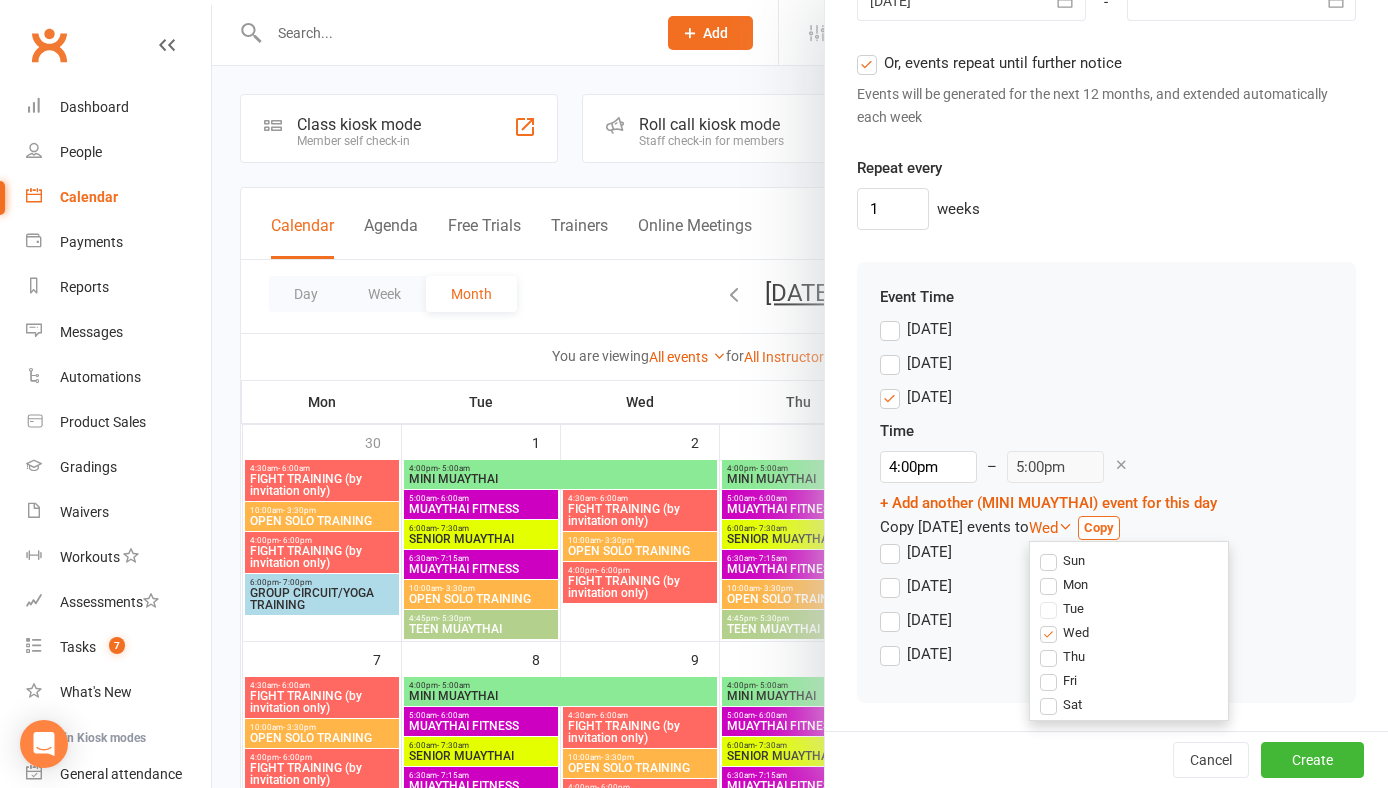 click on "Wed" at bounding box center (1064, 632) 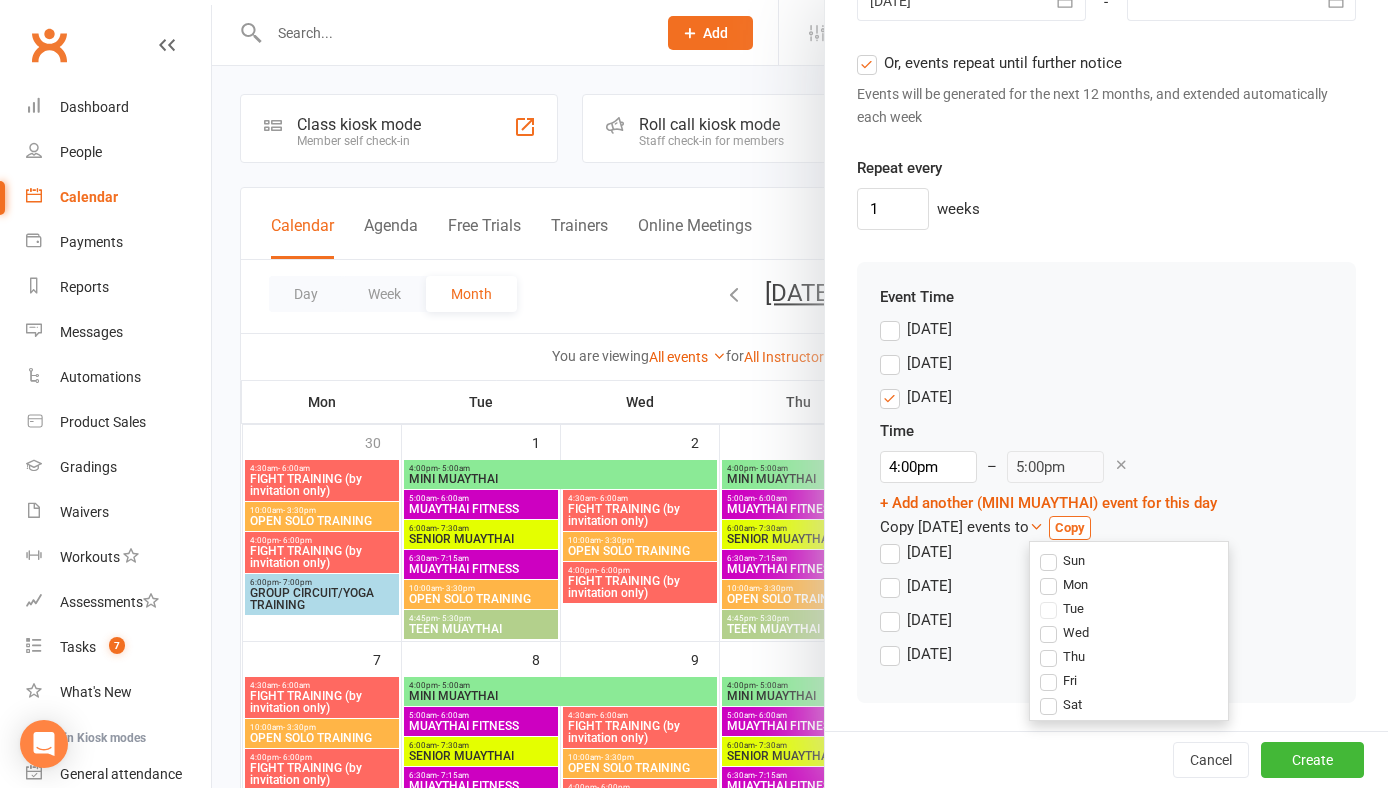 click on "Thu" at bounding box center [1062, 656] 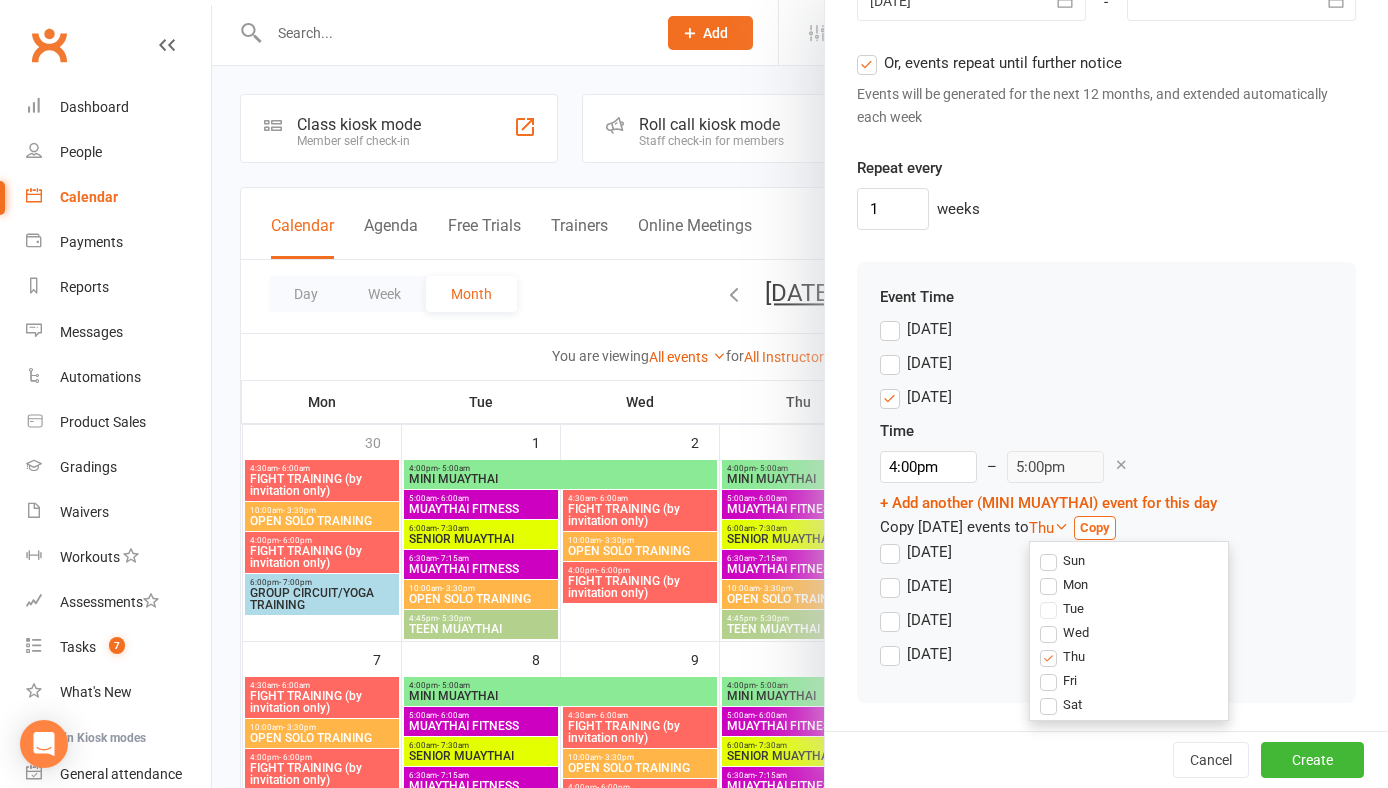 click on "Copy" at bounding box center [1095, 527] 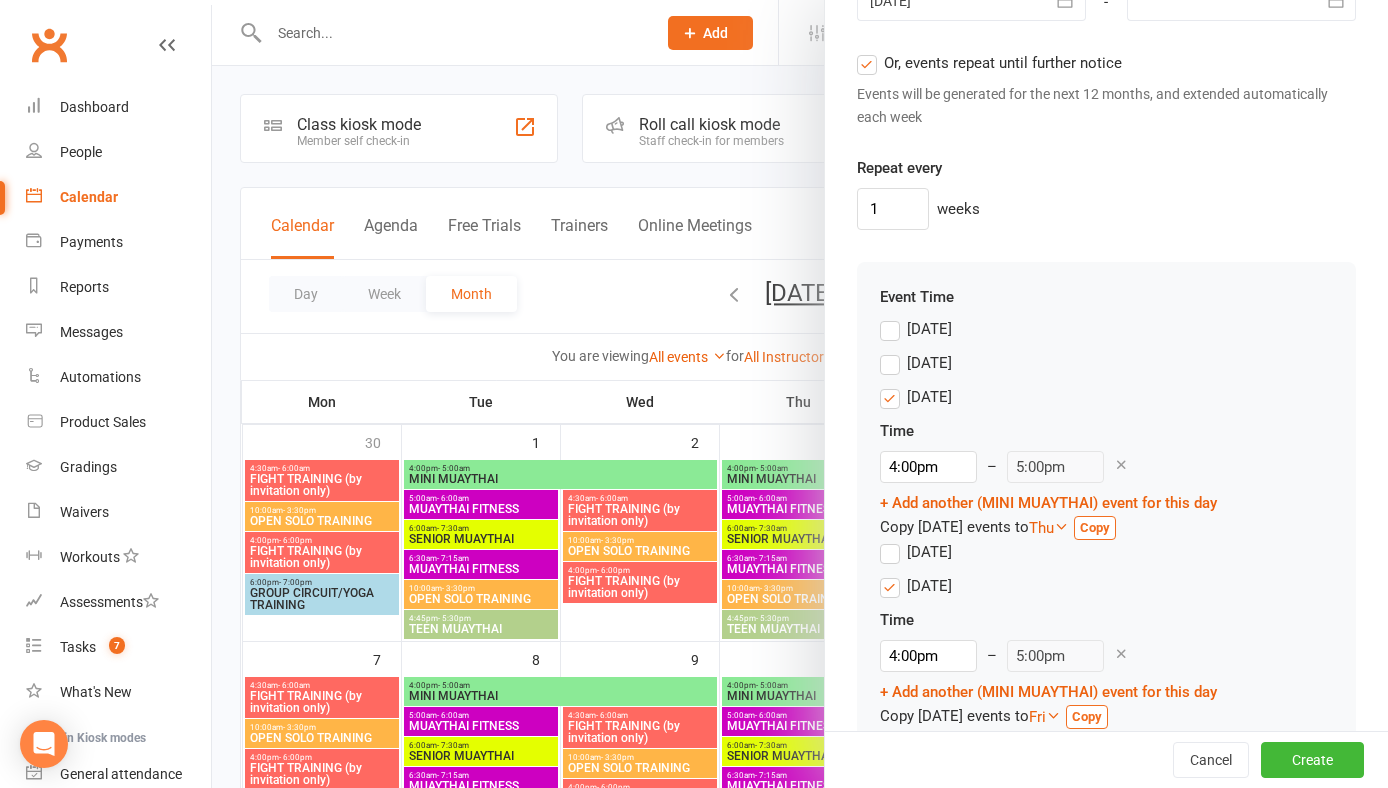 scroll, scrollTop: 1729, scrollLeft: 0, axis: vertical 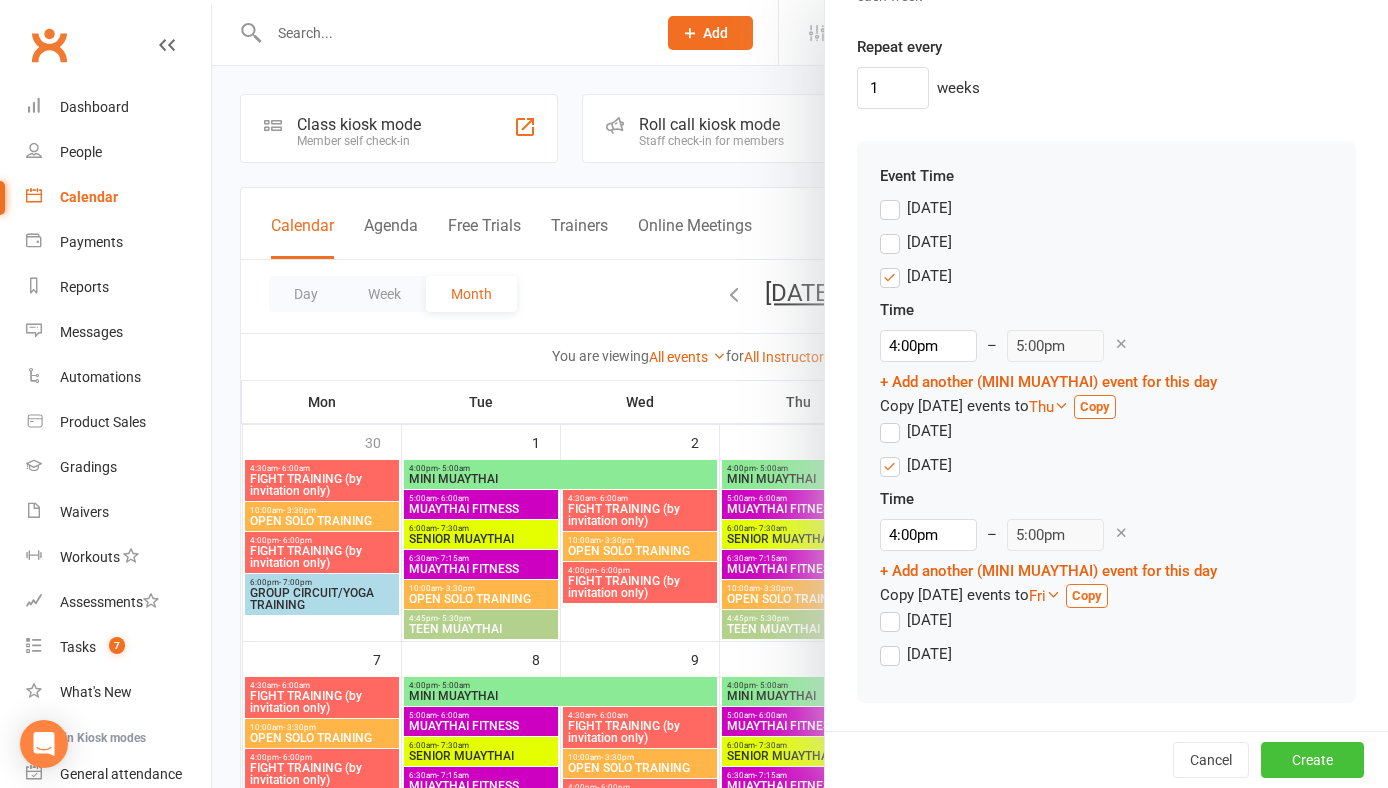 click on "Create" at bounding box center [1312, 760] 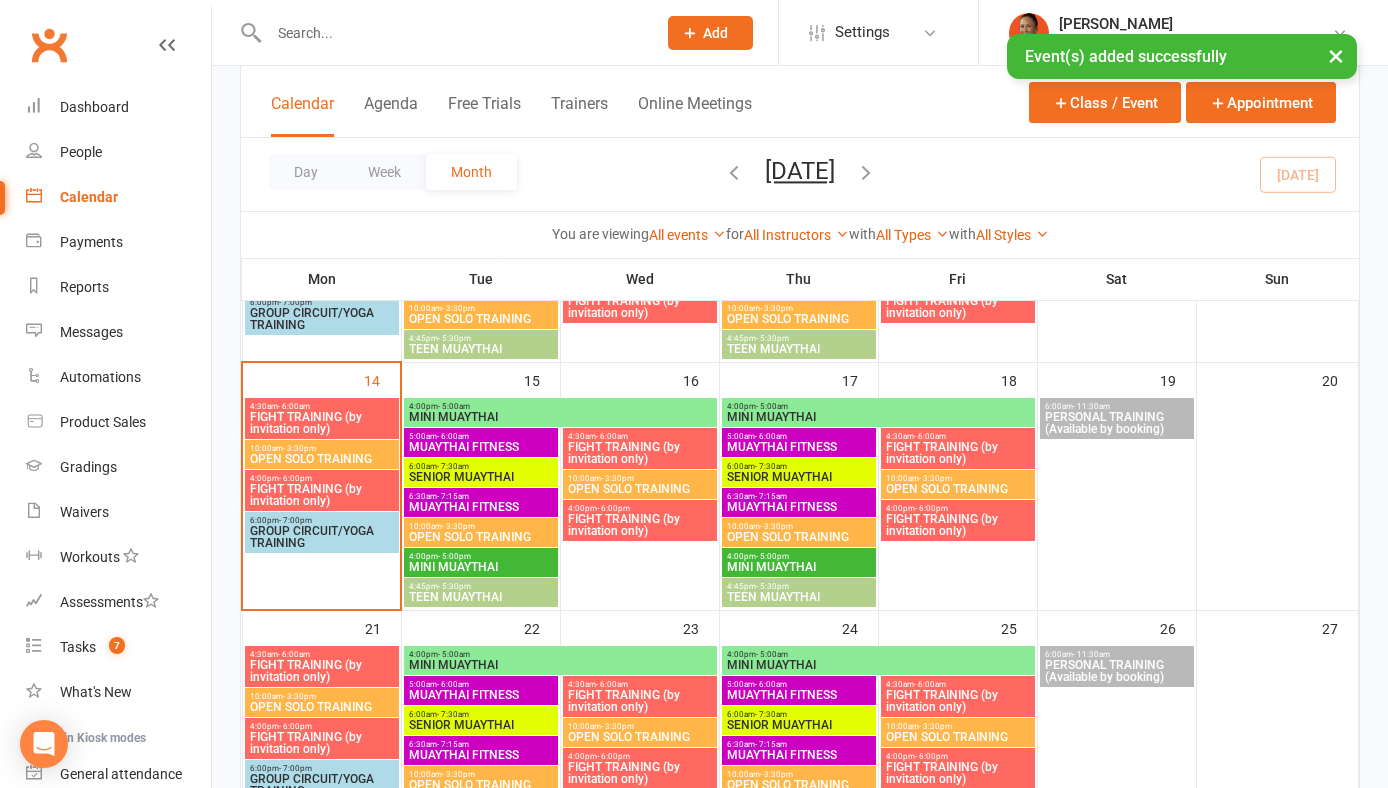 scroll, scrollTop: 499, scrollLeft: 0, axis: vertical 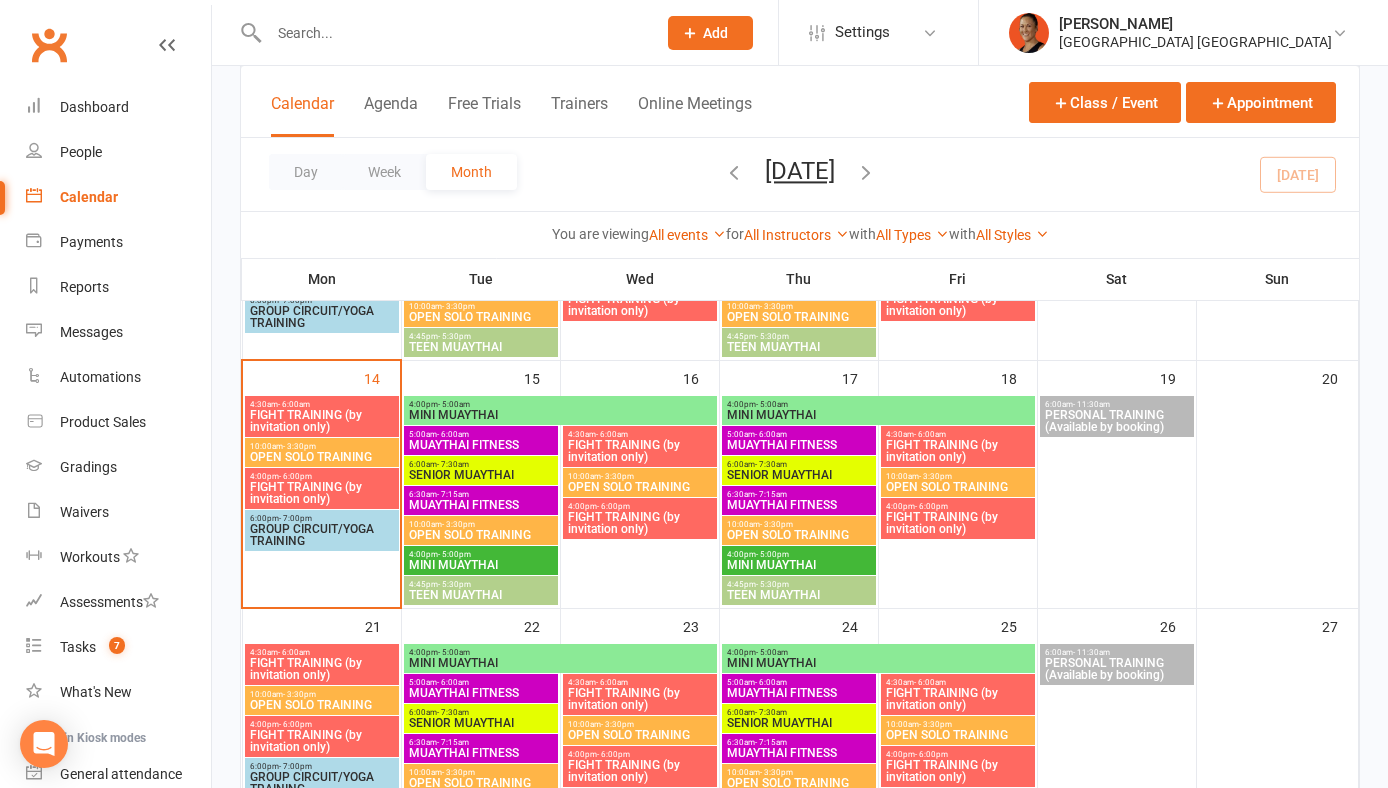 click on "MINI MUAYTHAI" at bounding box center (560, 415) 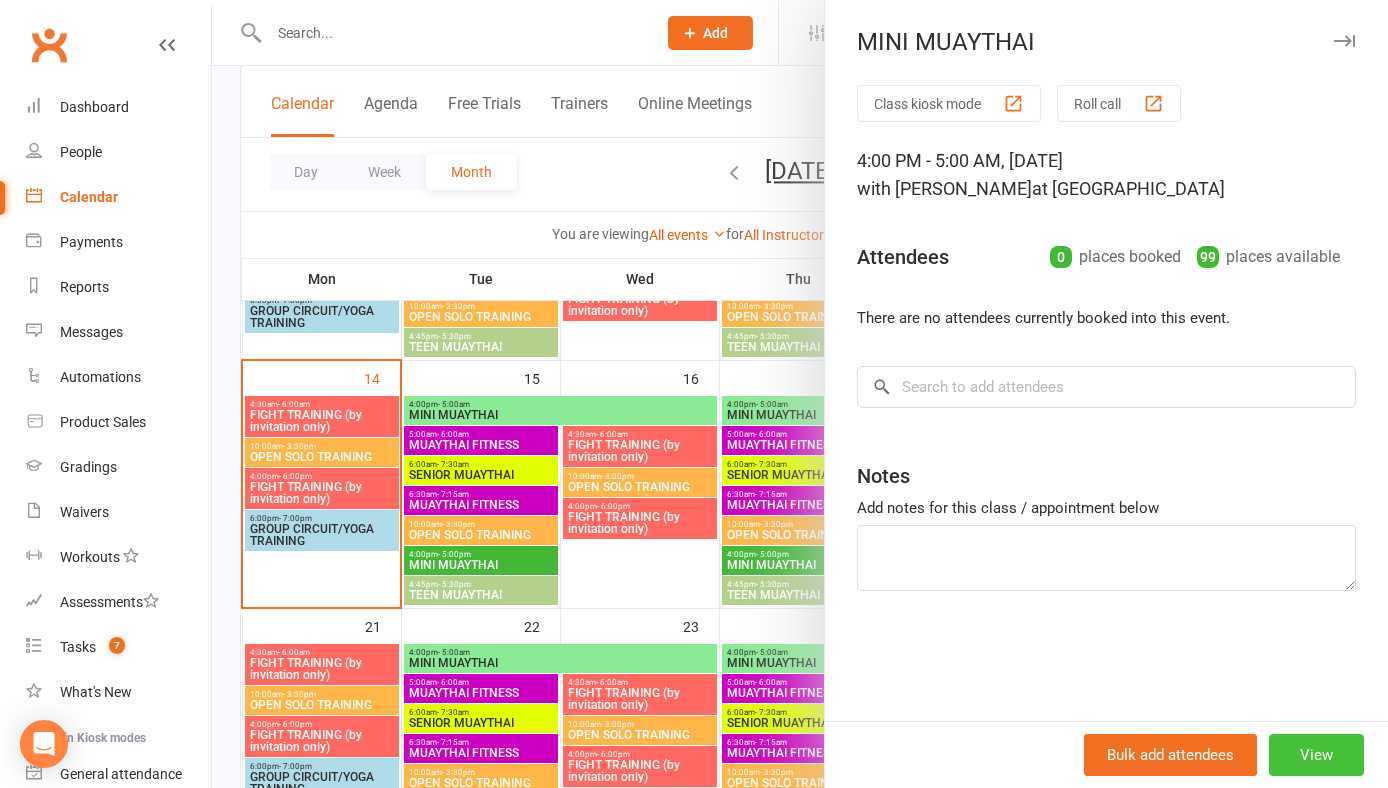 click on "View" at bounding box center [1316, 755] 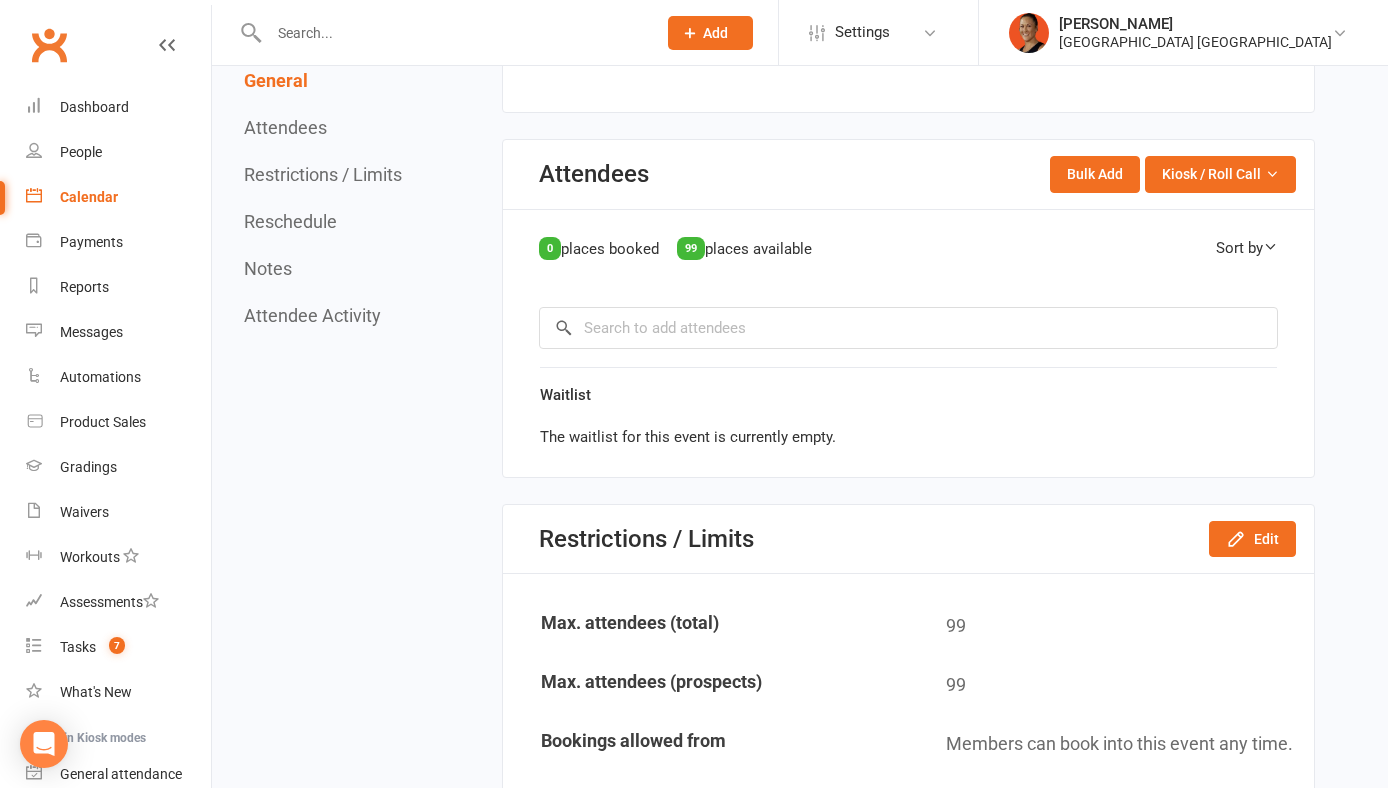 scroll, scrollTop: 1001, scrollLeft: 0, axis: vertical 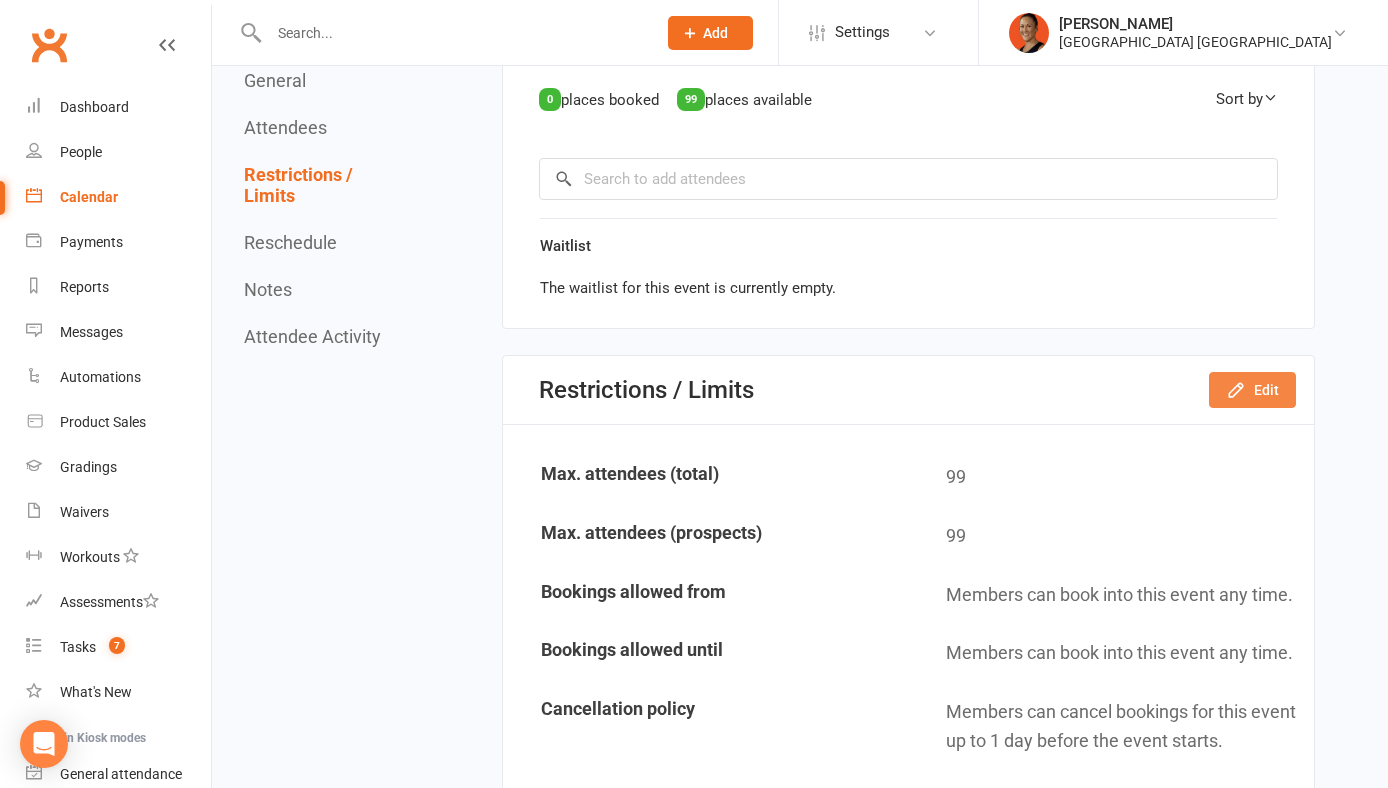 click on "Edit" 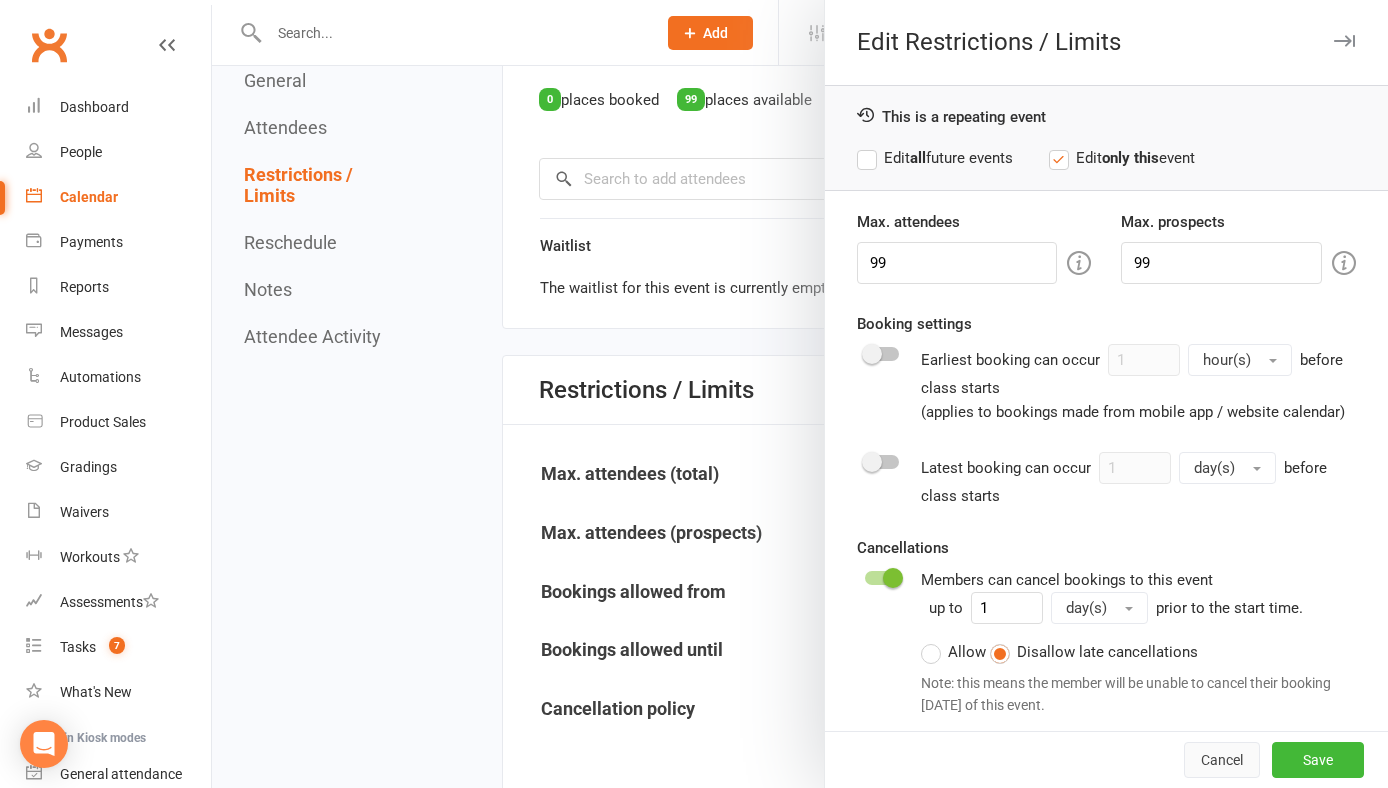 click on "Cancel" at bounding box center [1222, 760] 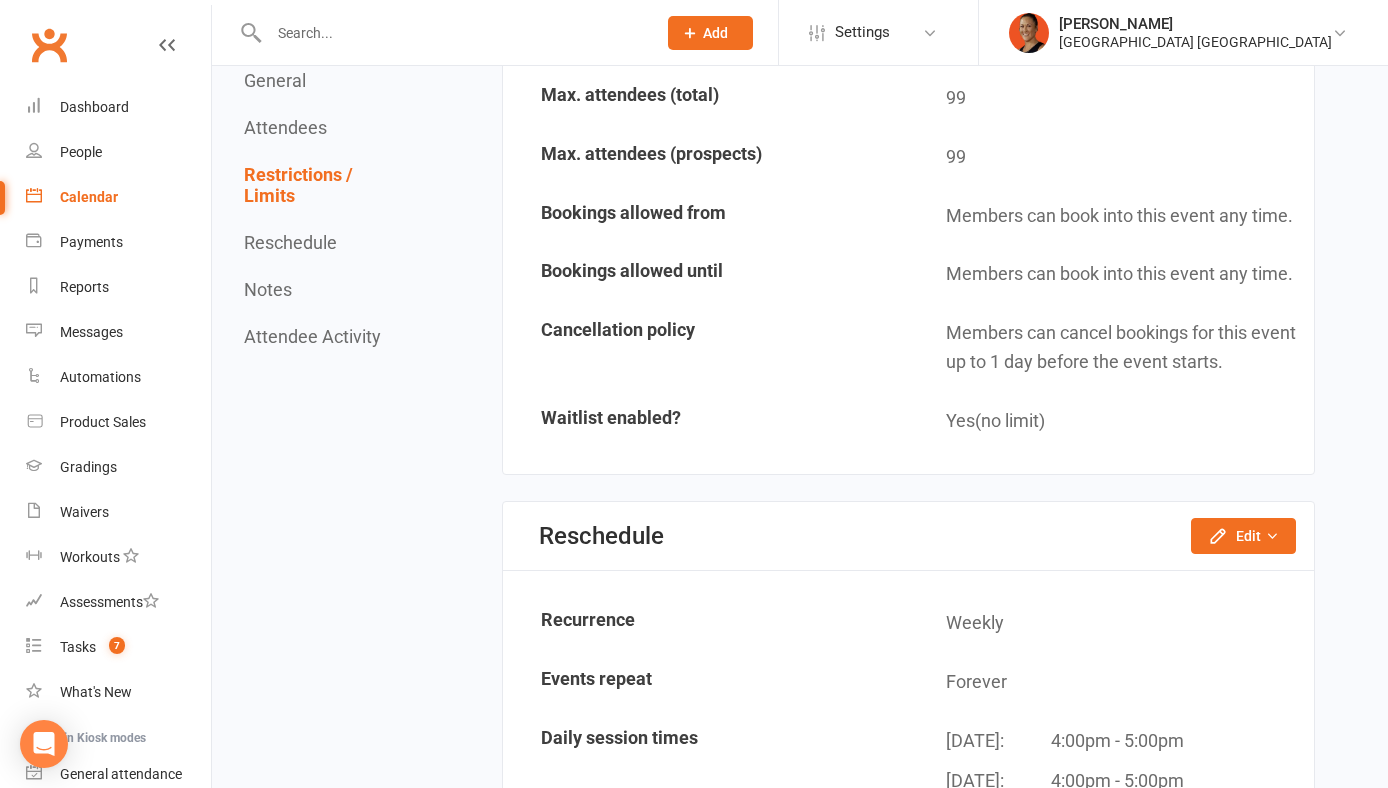 scroll, scrollTop: 1398, scrollLeft: 0, axis: vertical 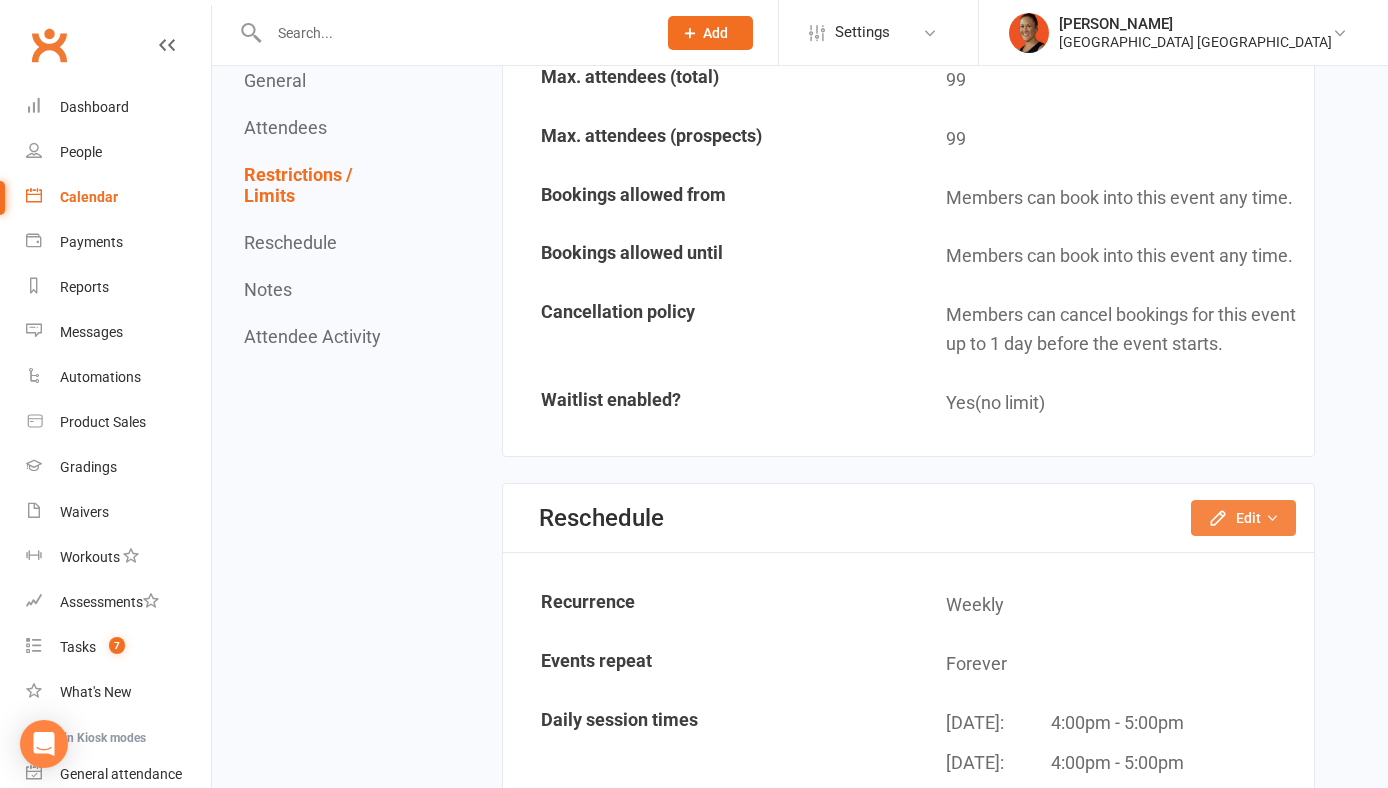 click on "Edit" 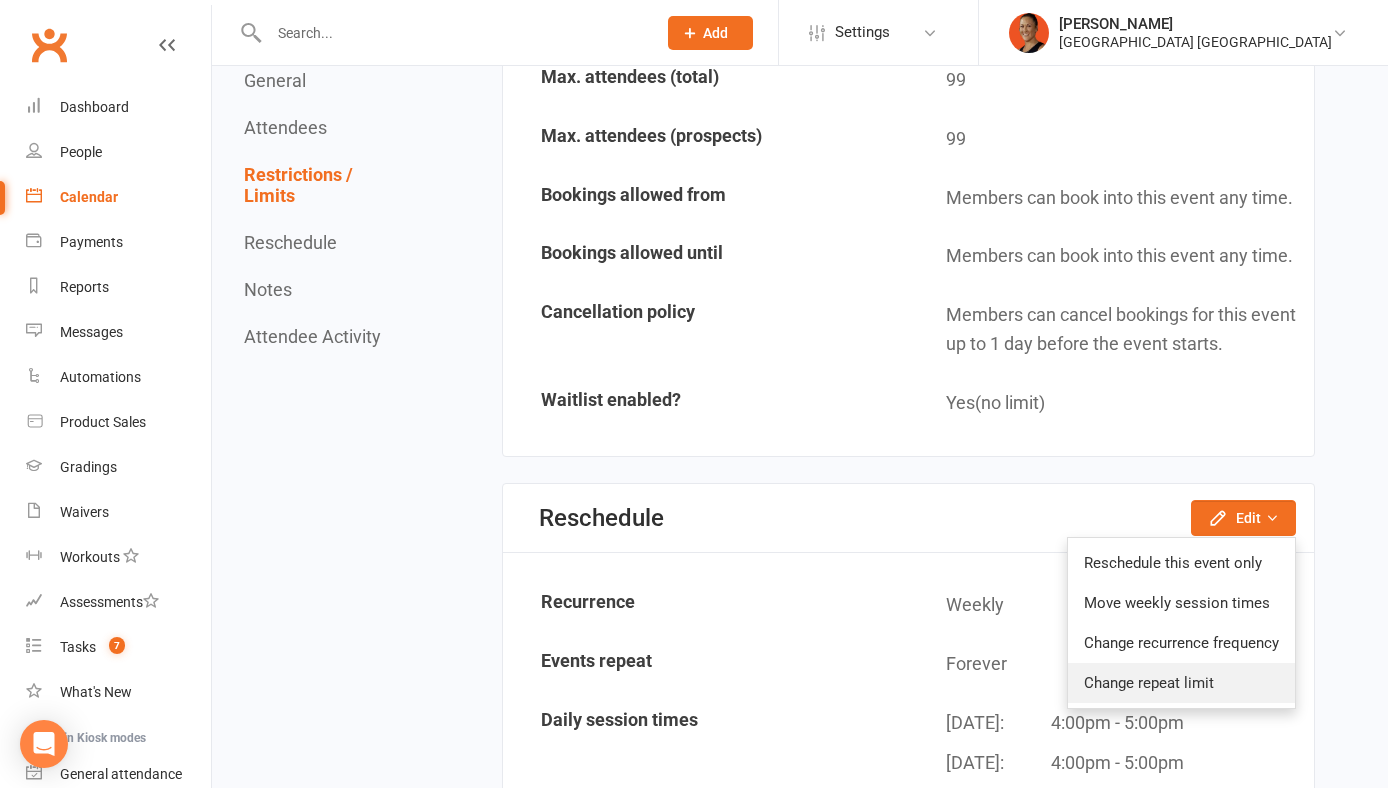 click on "Change repeat limit" 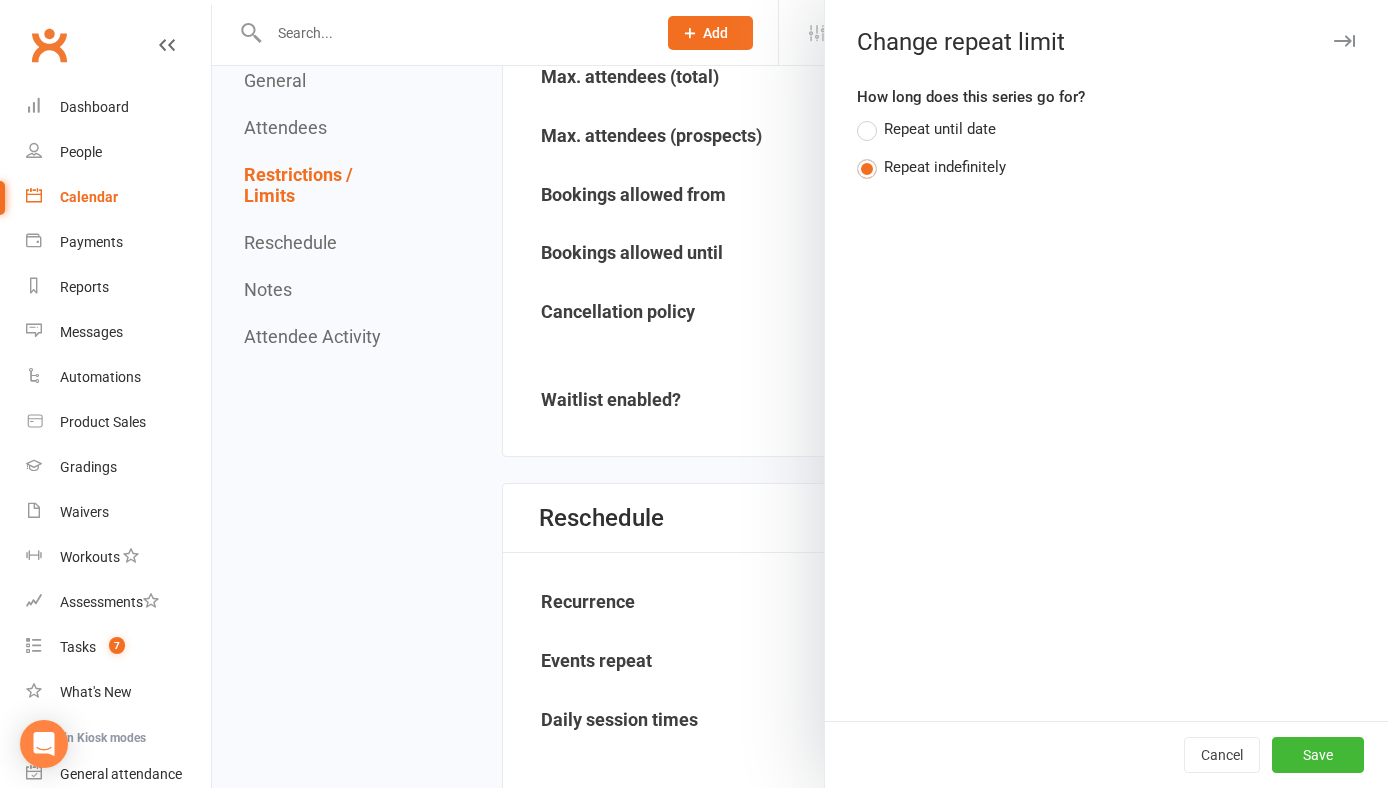 click on "Repeat until date" at bounding box center (940, 127) 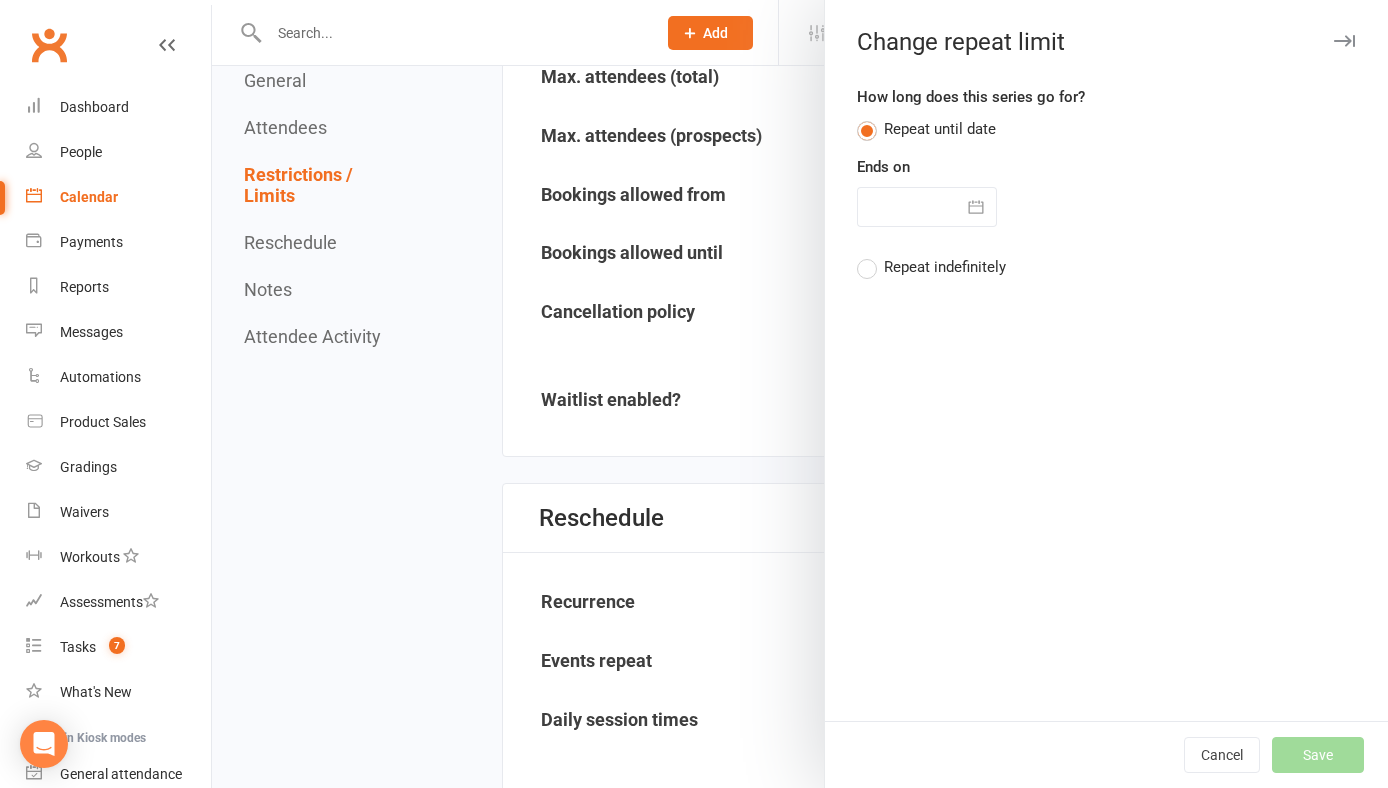 click at bounding box center [927, 207] 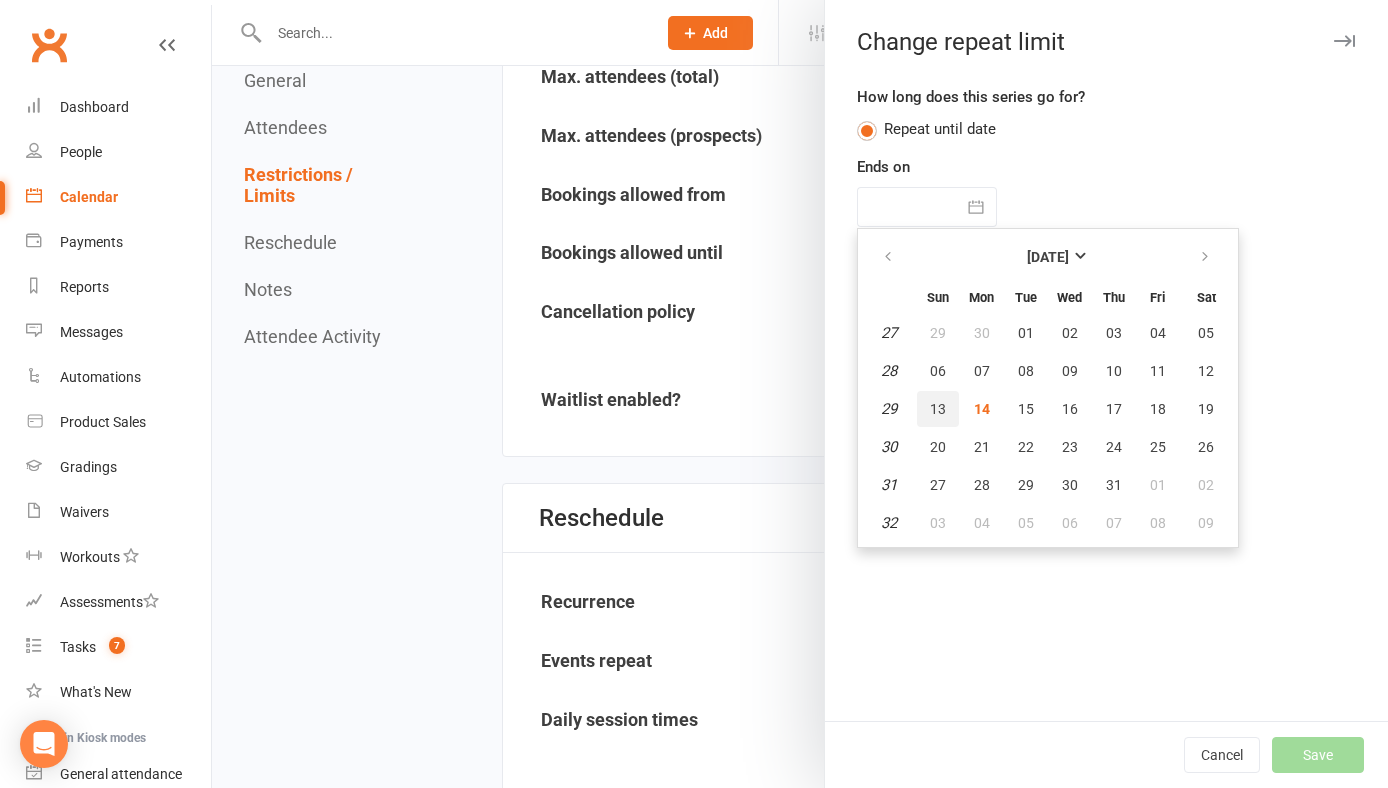 click on "13" at bounding box center (938, 409) 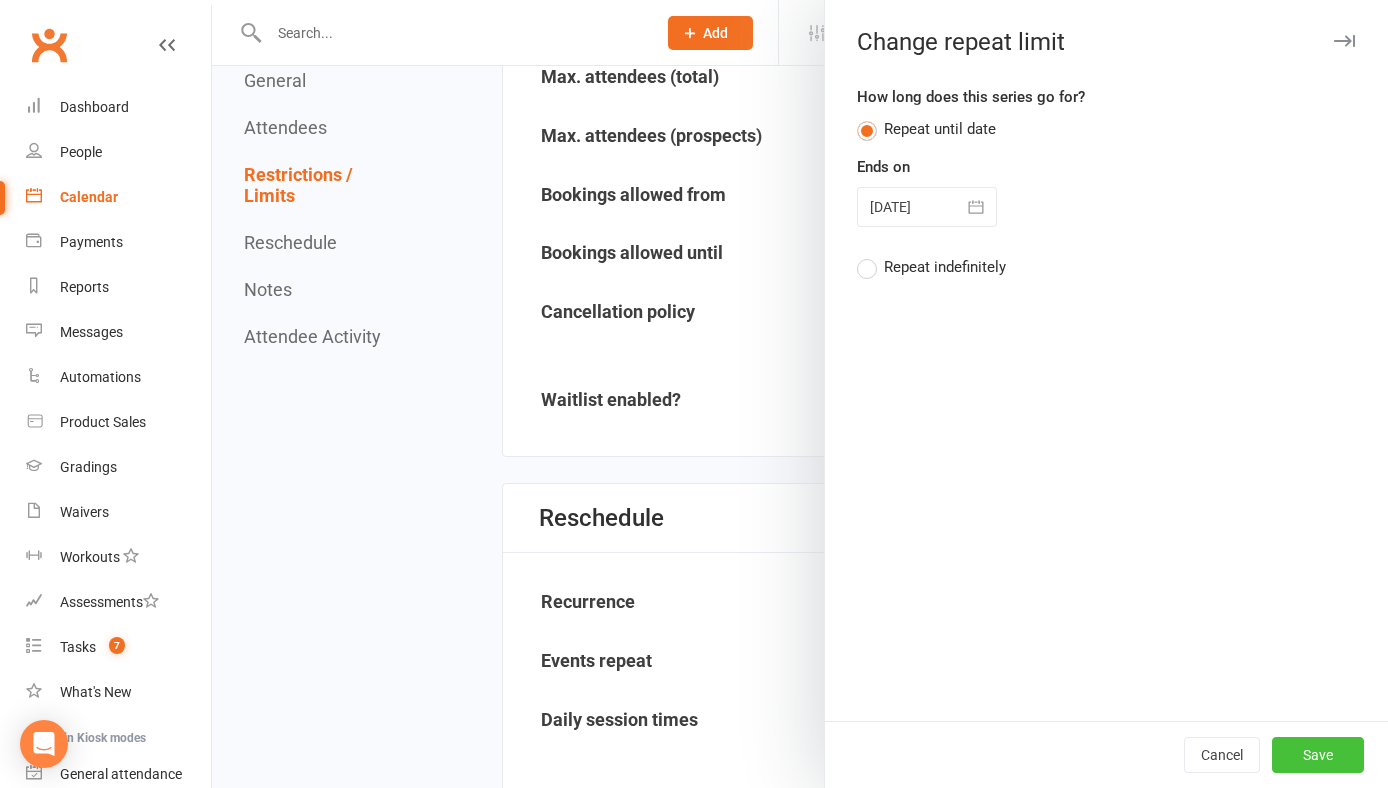 click on "Save" at bounding box center [1318, 755] 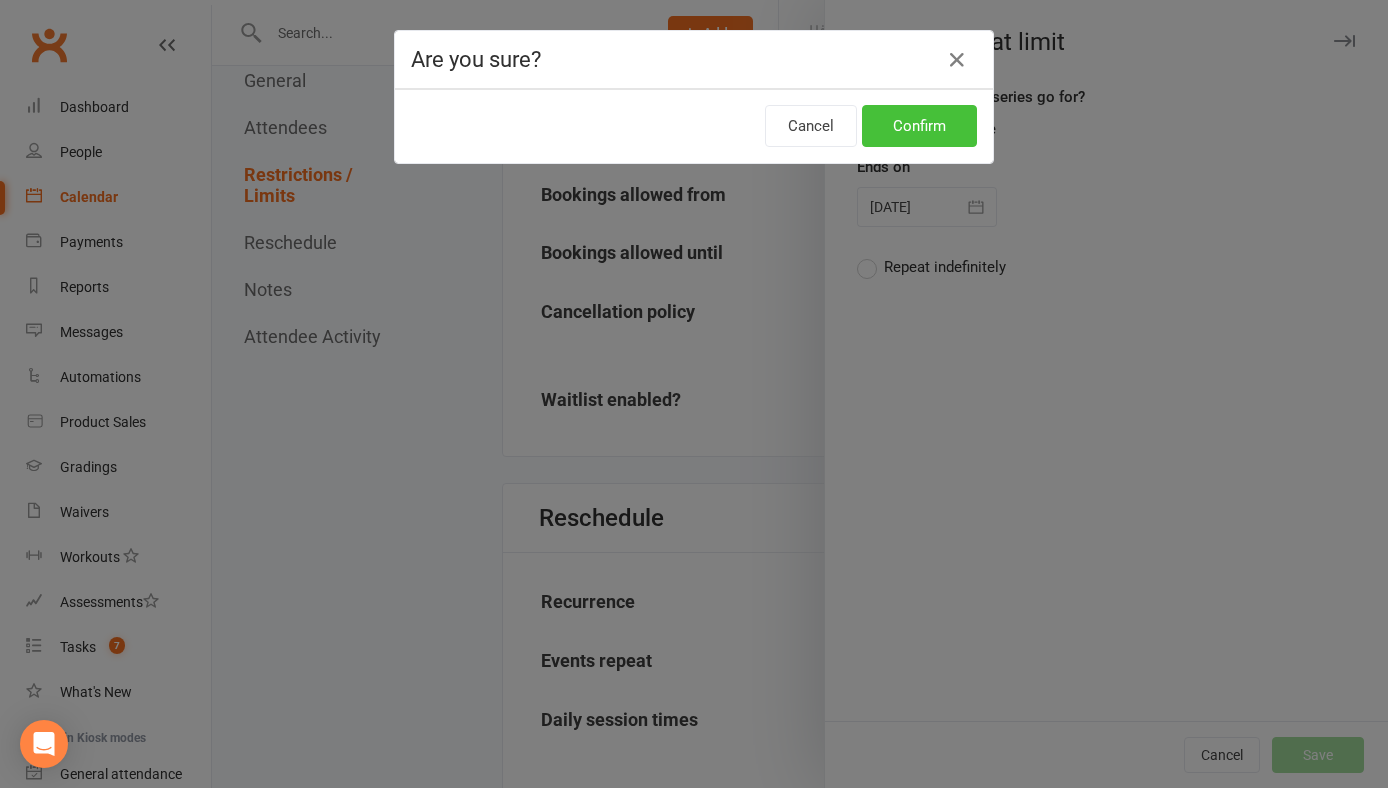 click on "Confirm" at bounding box center (919, 126) 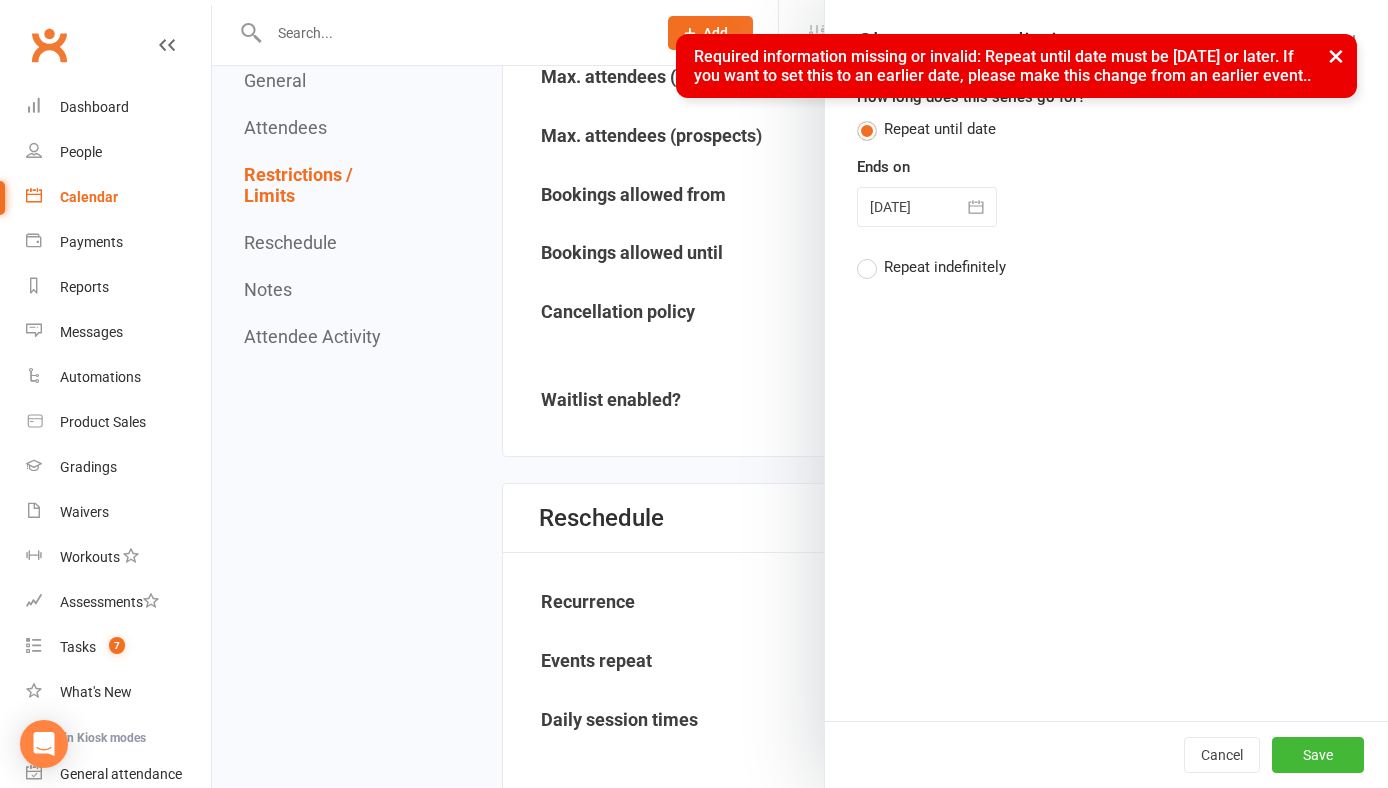 click on "×" at bounding box center (1336, 55) 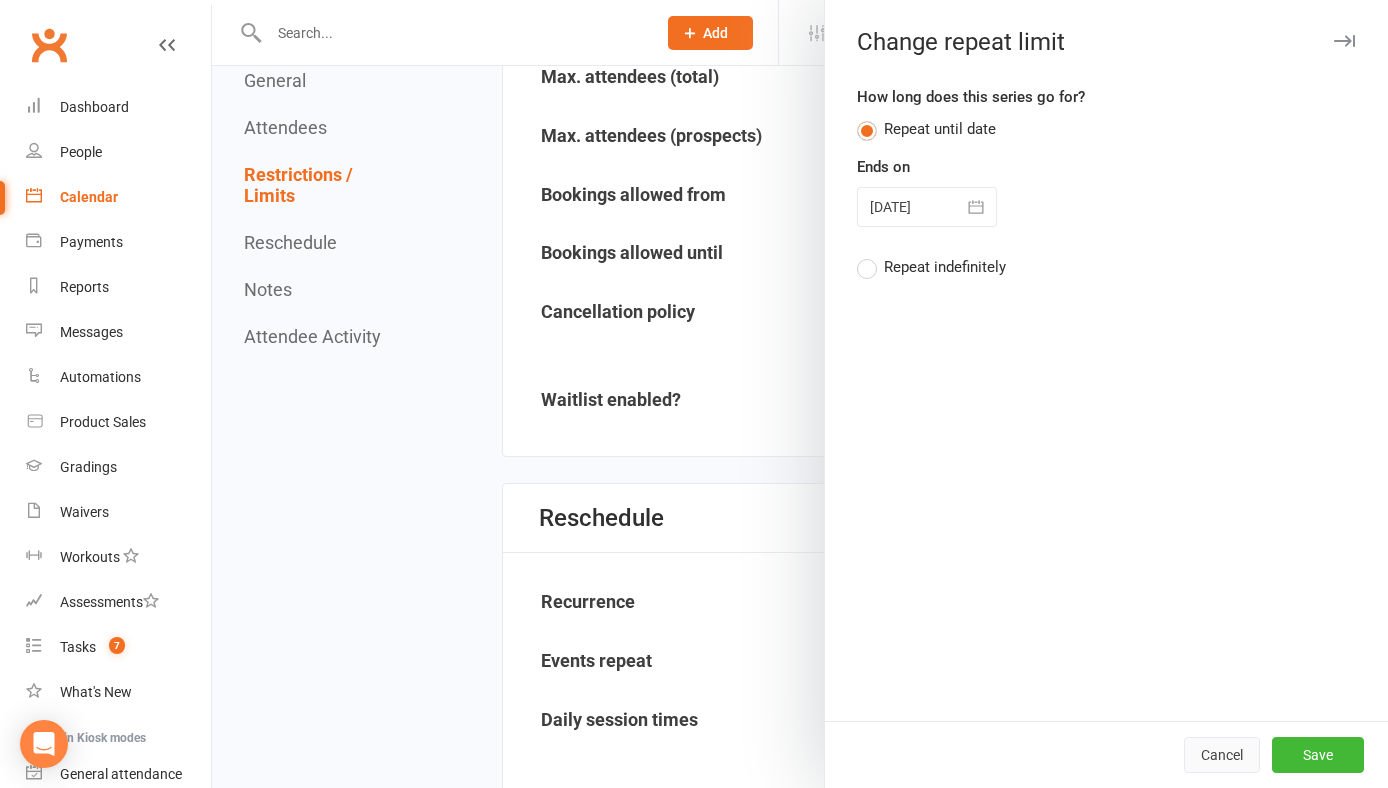 click on "Cancel" at bounding box center (1222, 755) 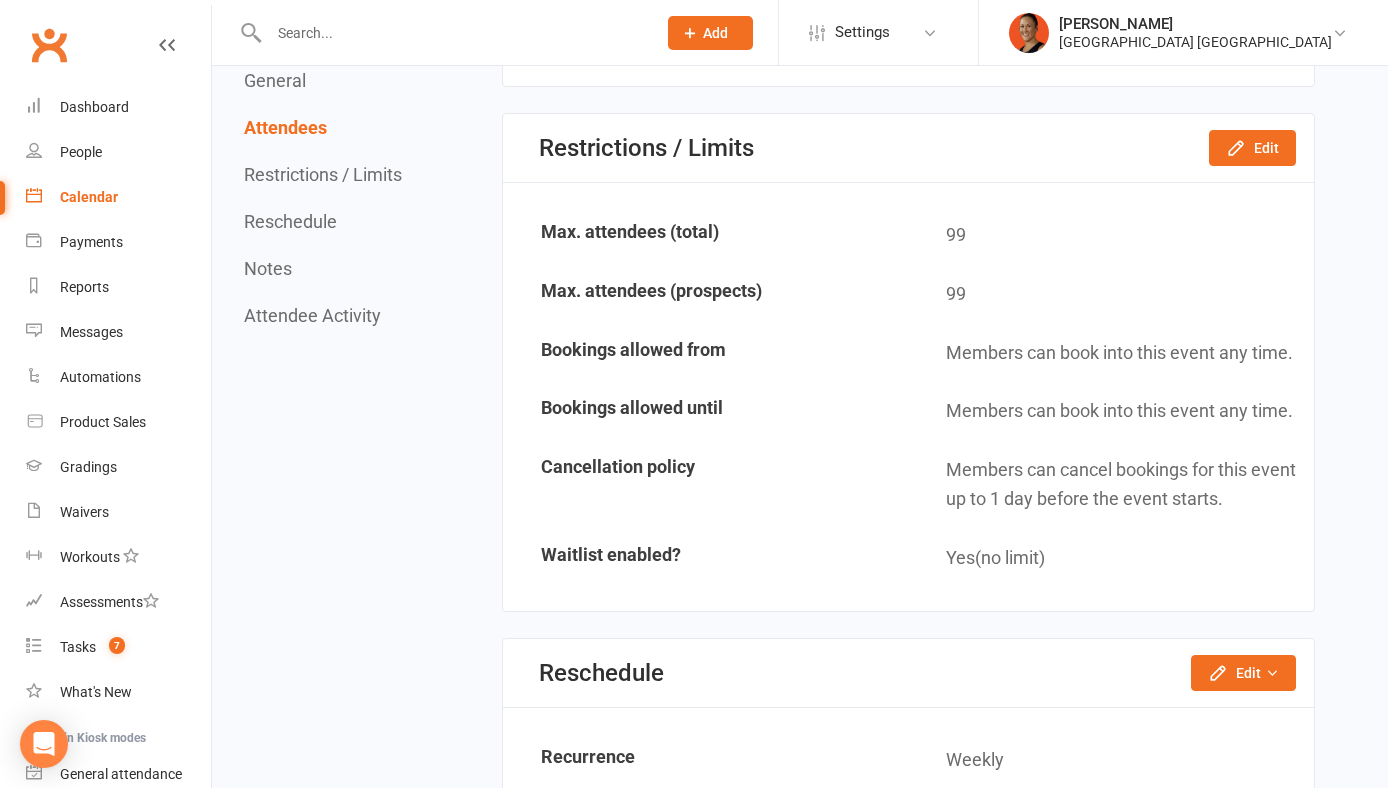 scroll, scrollTop: 1736, scrollLeft: 0, axis: vertical 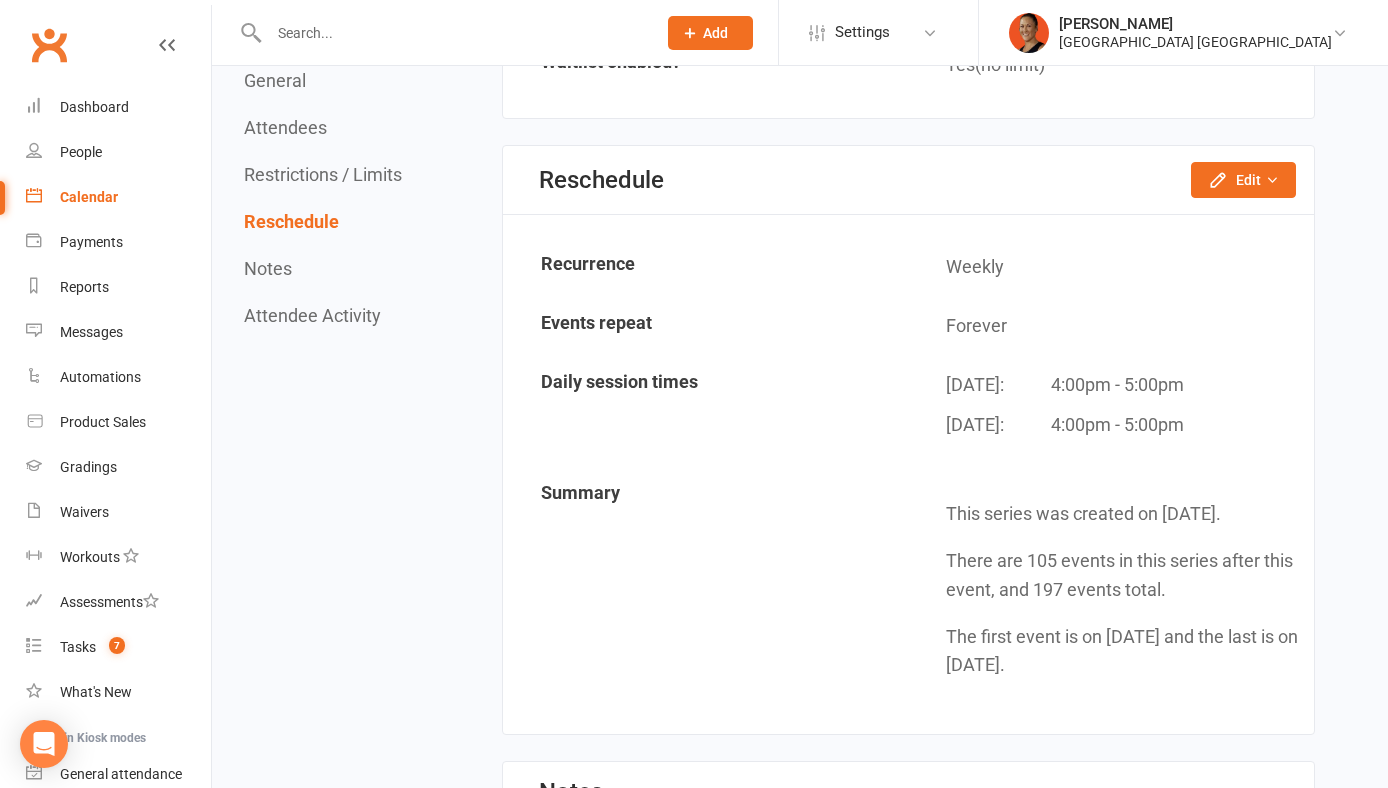 click on "Reschedule Edit  Reschedule this event only Move weekly session times Change recurrence frequency Change repeat limit" 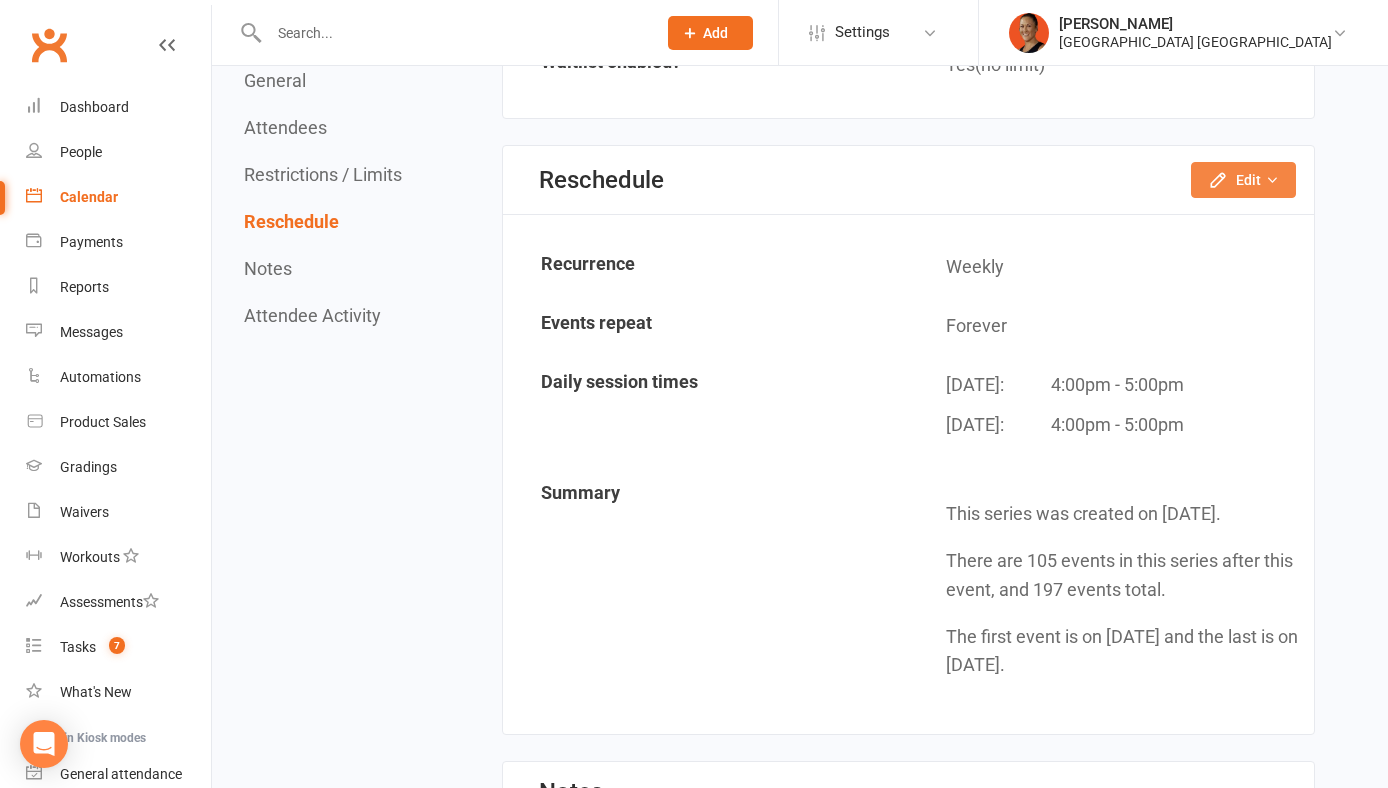 click on "Edit" 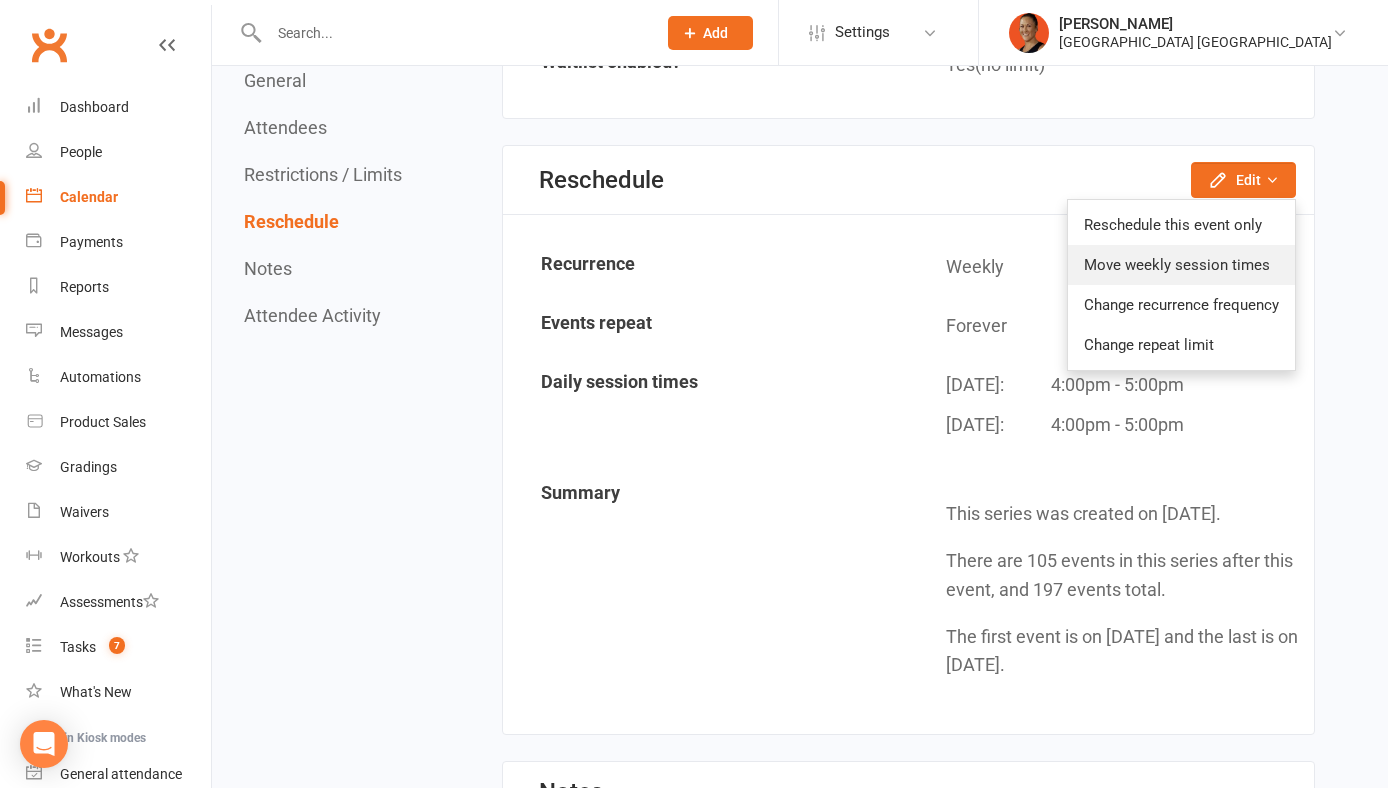 click on "Move weekly session times" 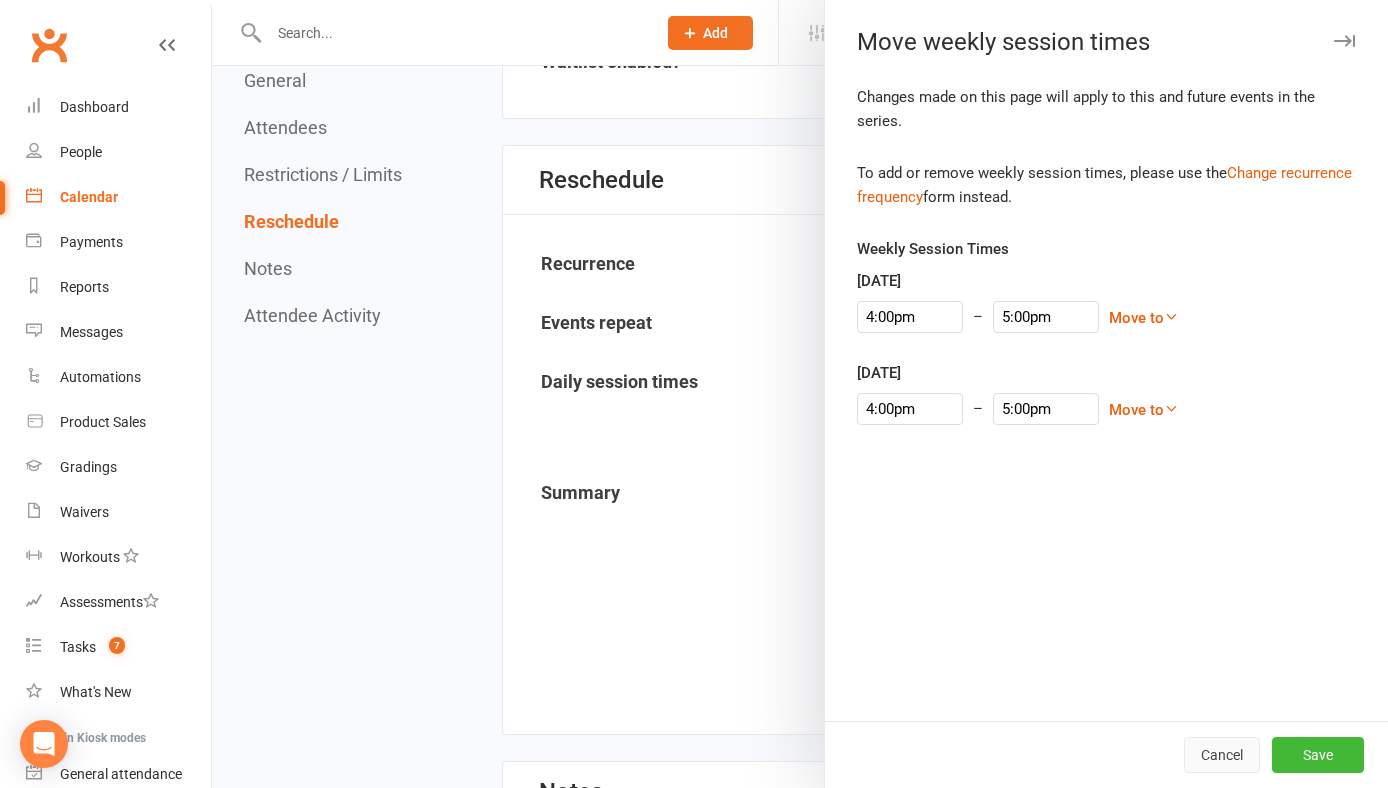 click on "Cancel" at bounding box center [1222, 755] 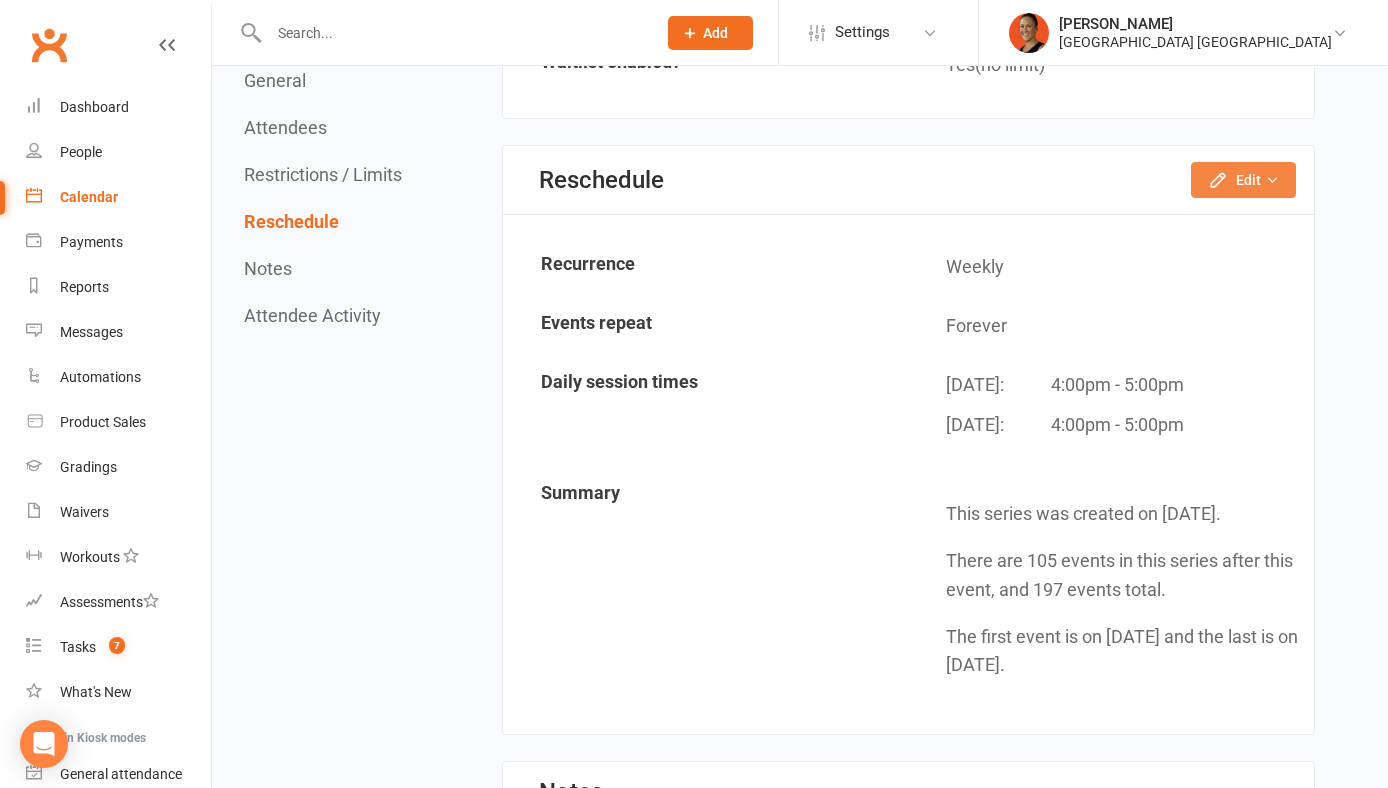 click on "Edit" 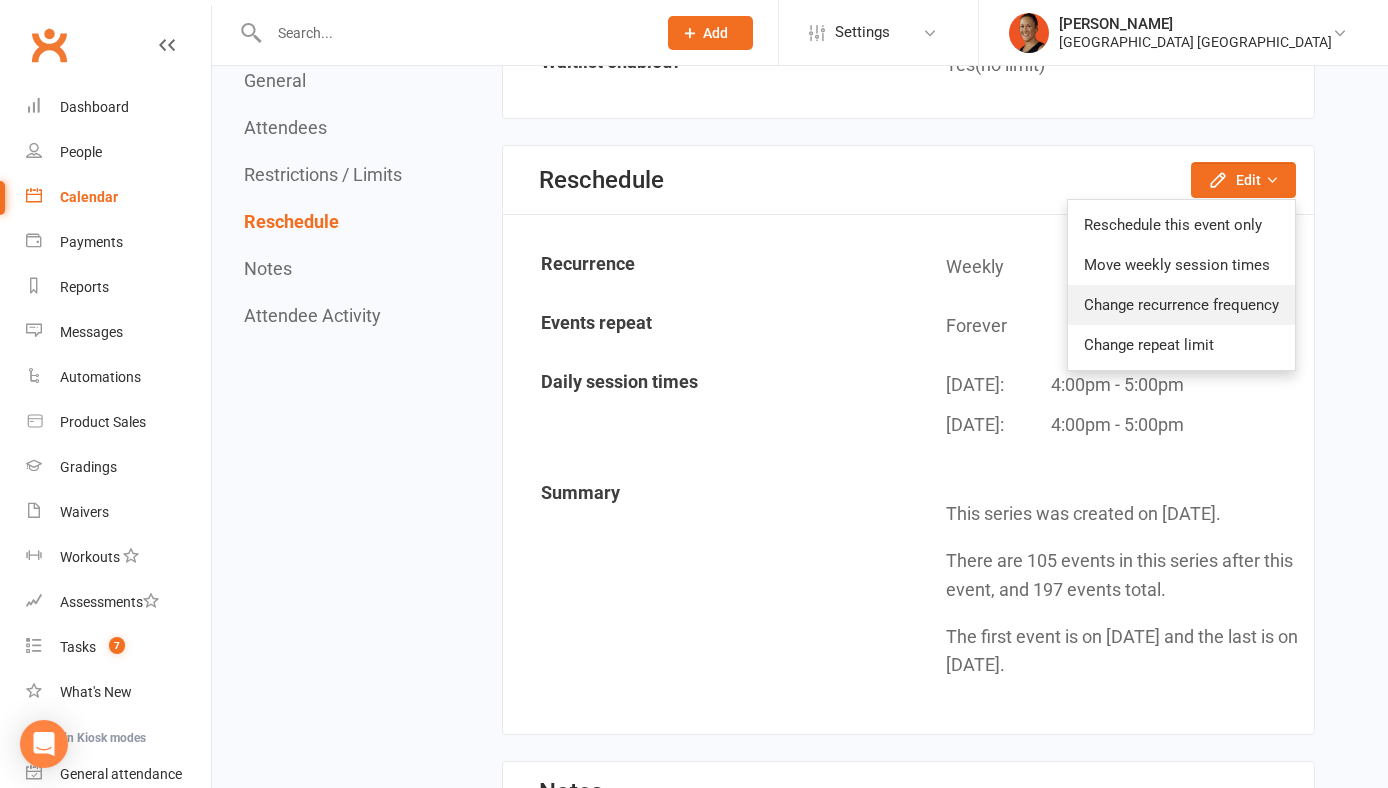 click on "Change recurrence frequency" 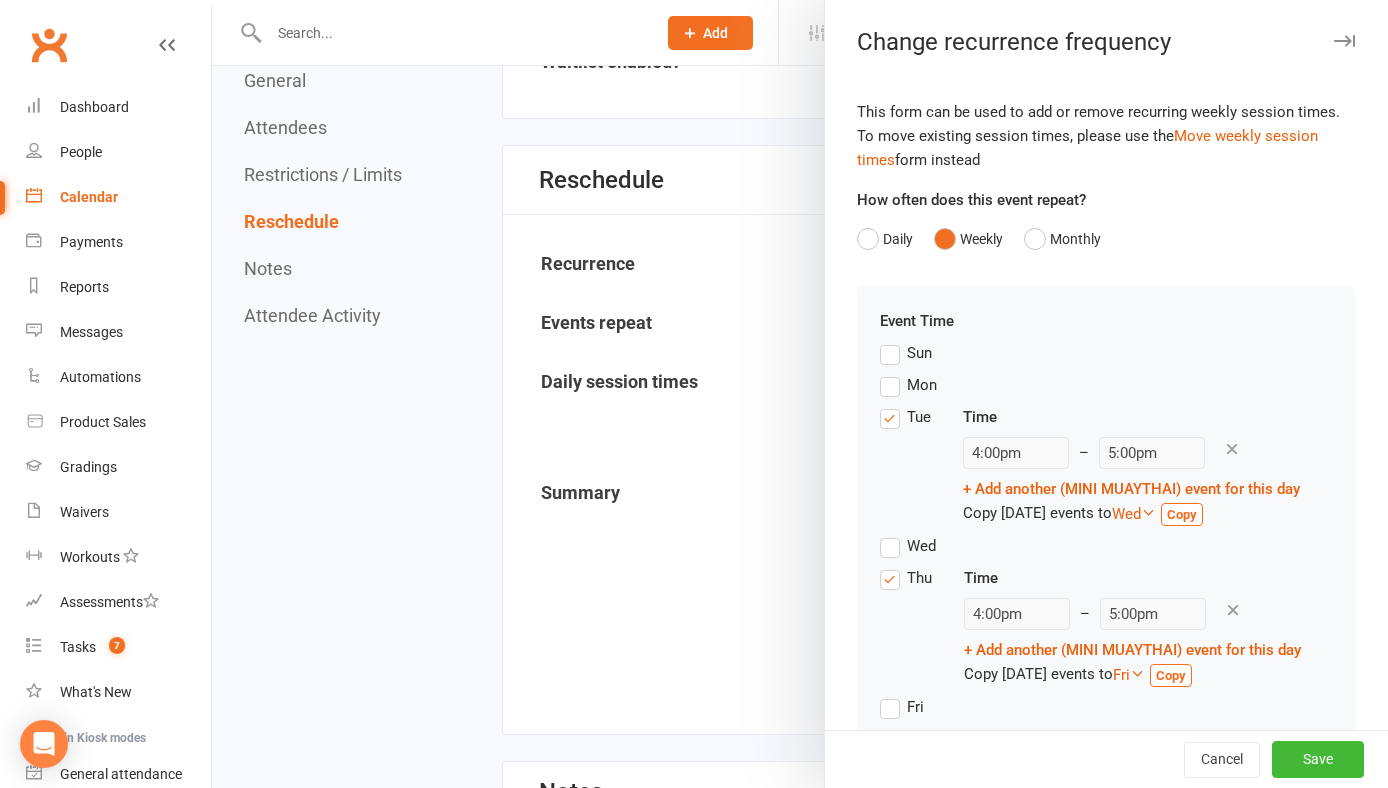 click at bounding box center (1232, 449) 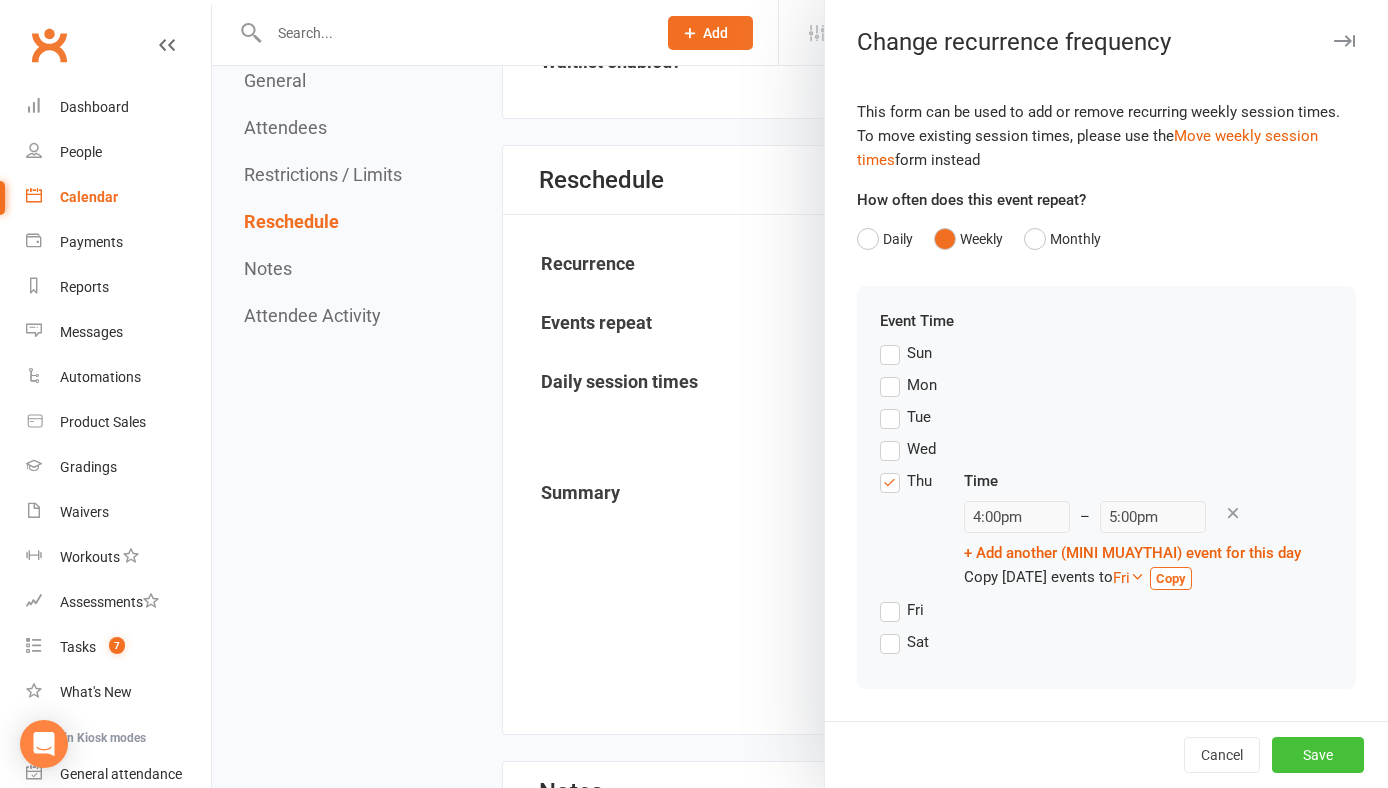 click on "Save" at bounding box center [1318, 755] 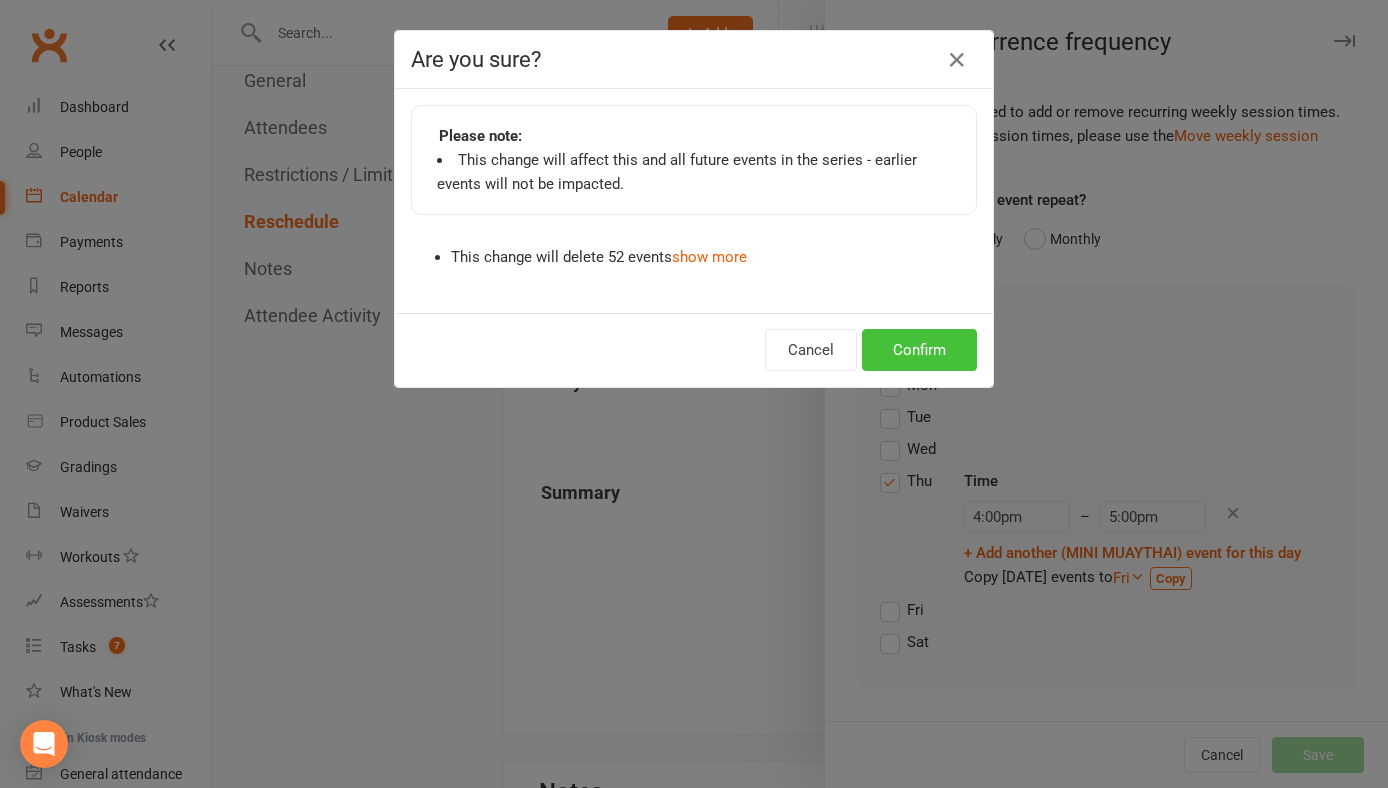 click on "Confirm" at bounding box center (919, 350) 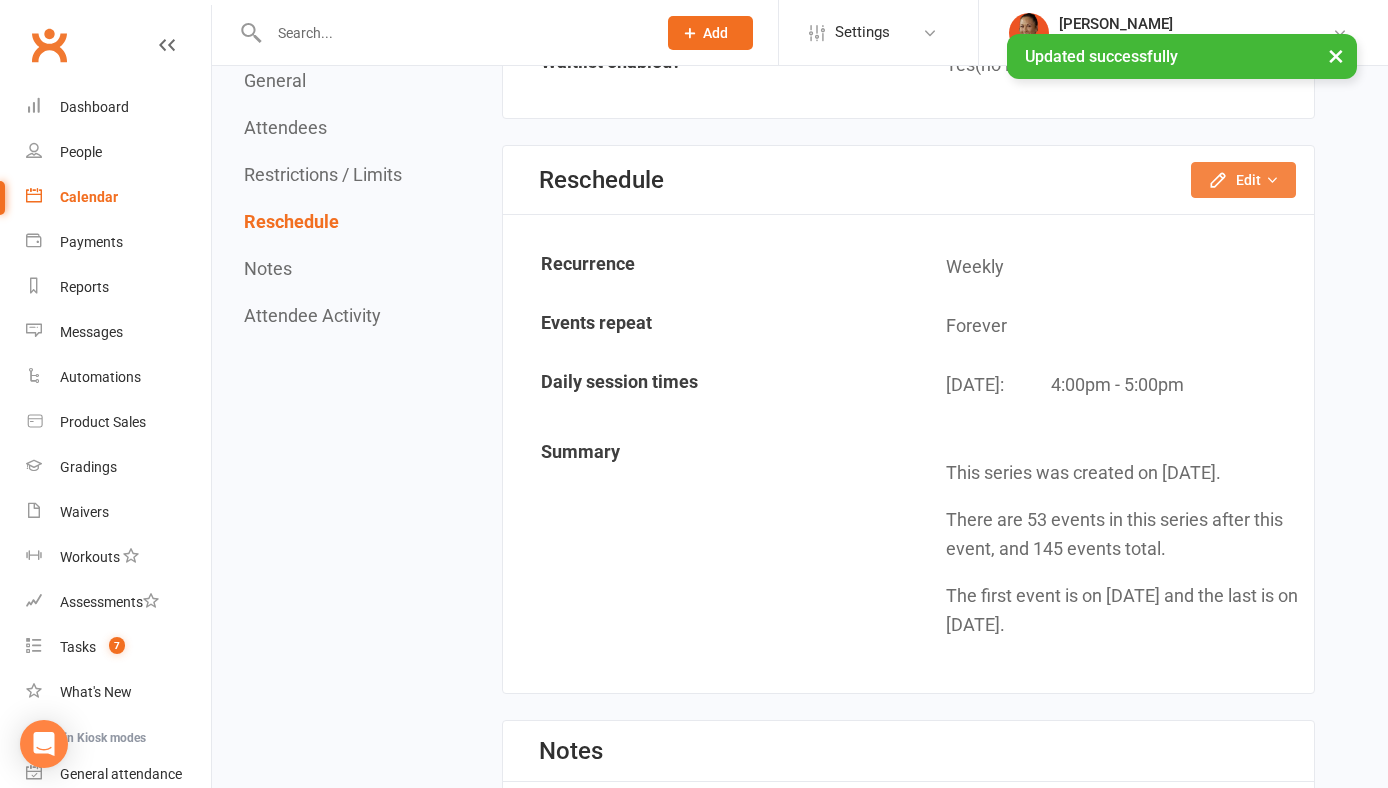 click on "Edit" 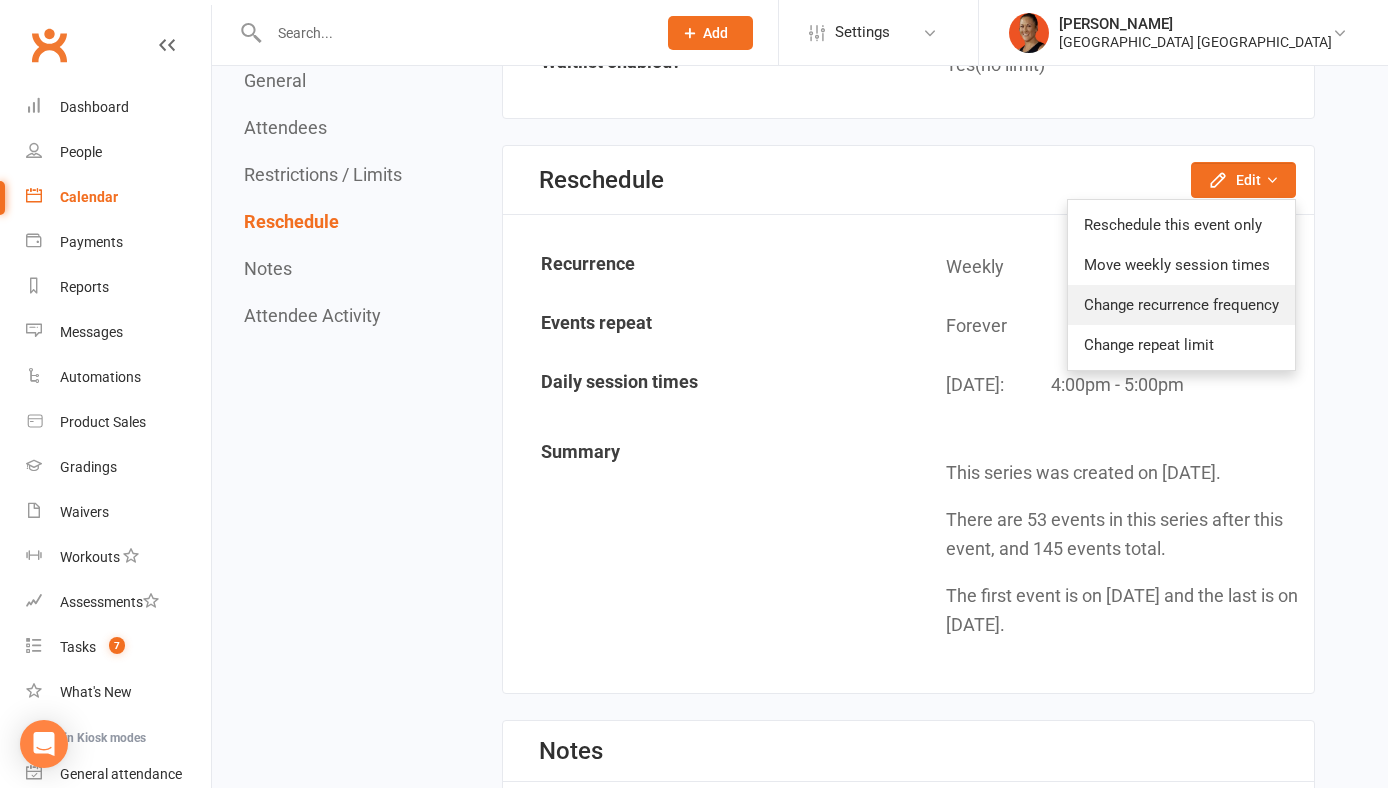 click on "Change recurrence frequency" 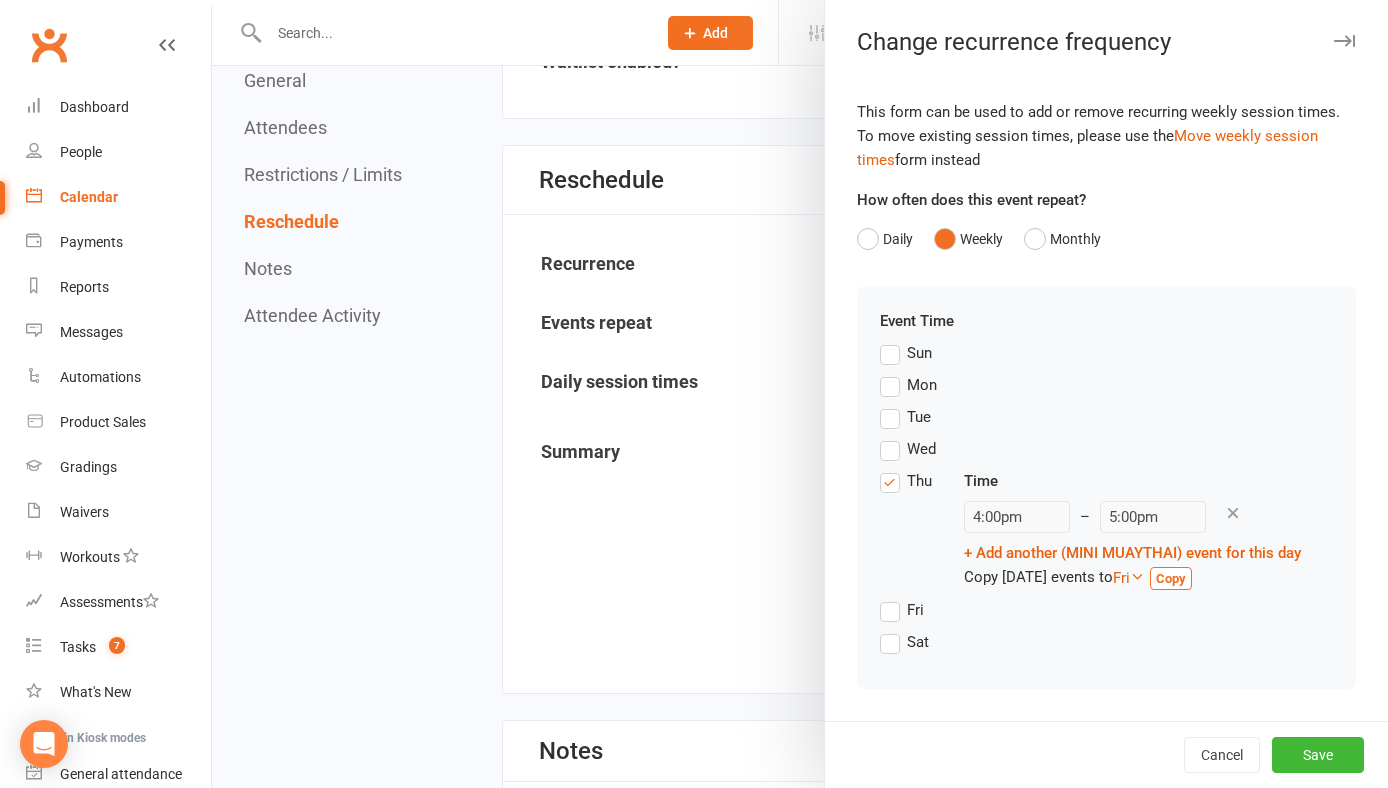 click on "Tue" at bounding box center (905, 417) 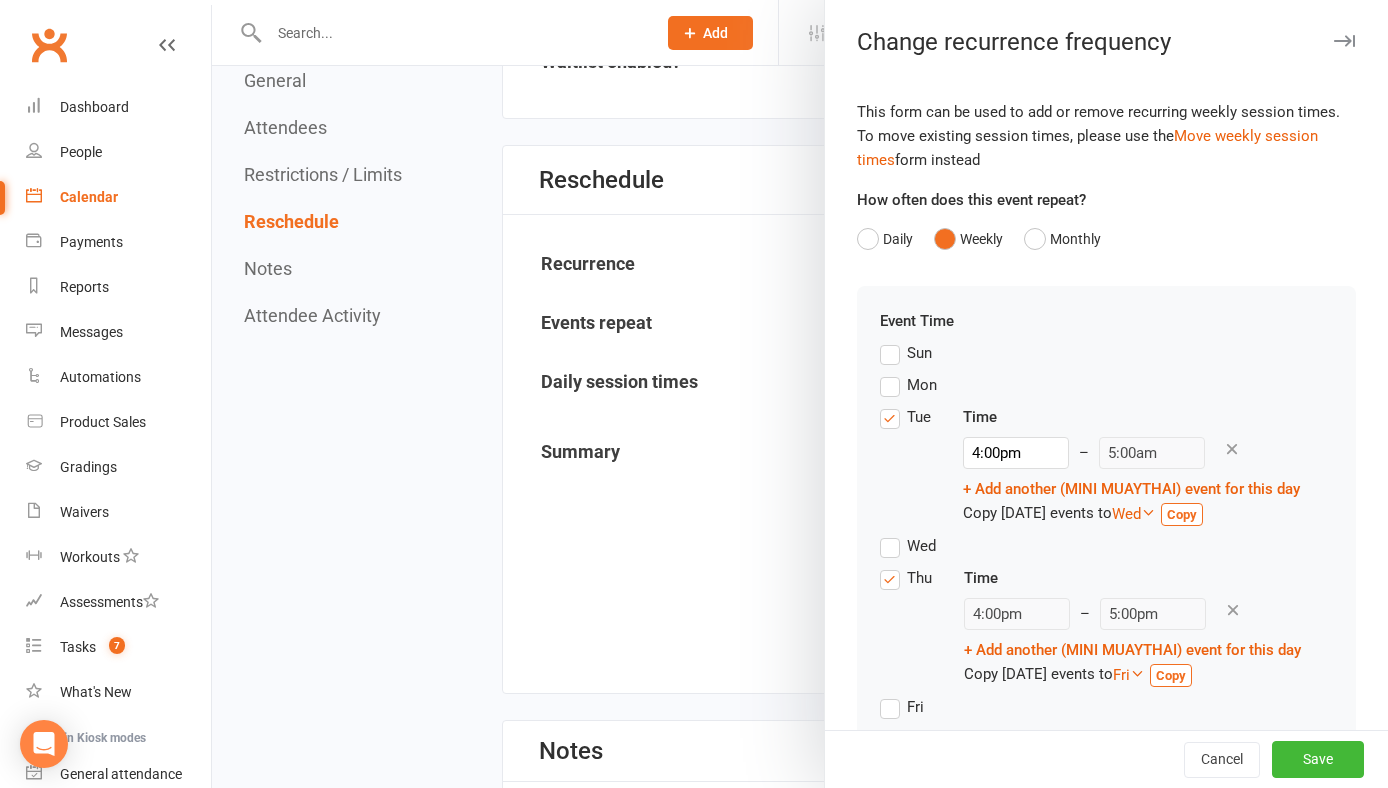 click at bounding box center (1232, 449) 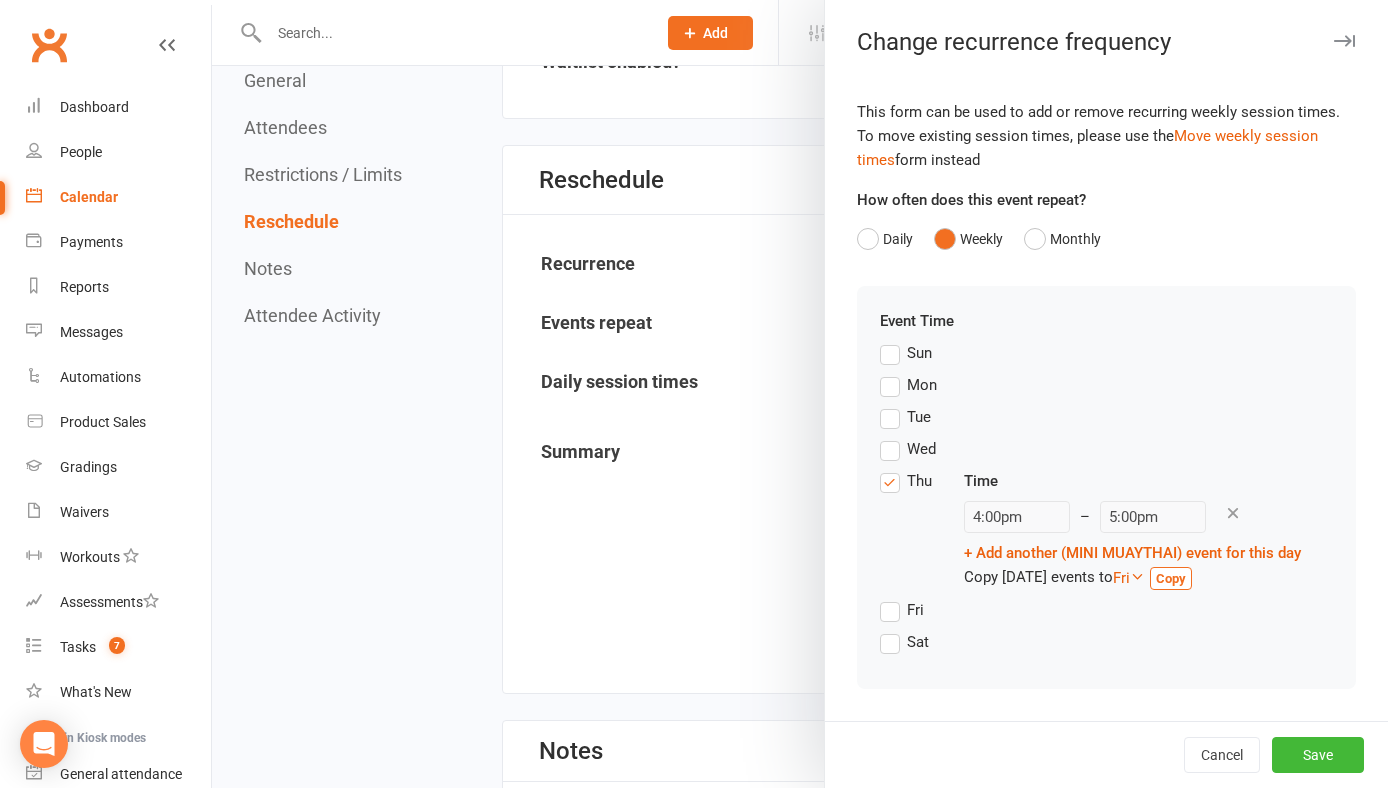 click at bounding box center [1233, 513] 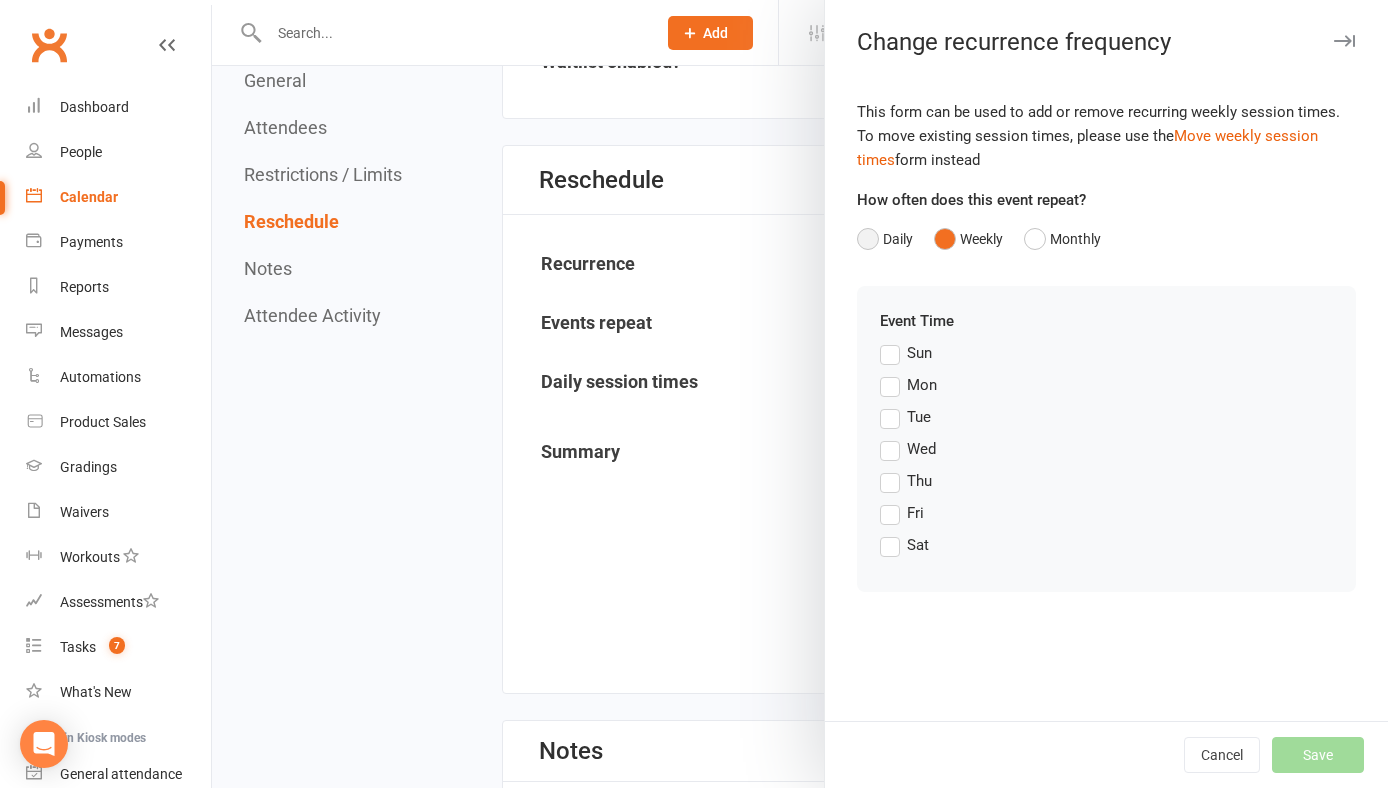click on "Daily" at bounding box center (885, 239) 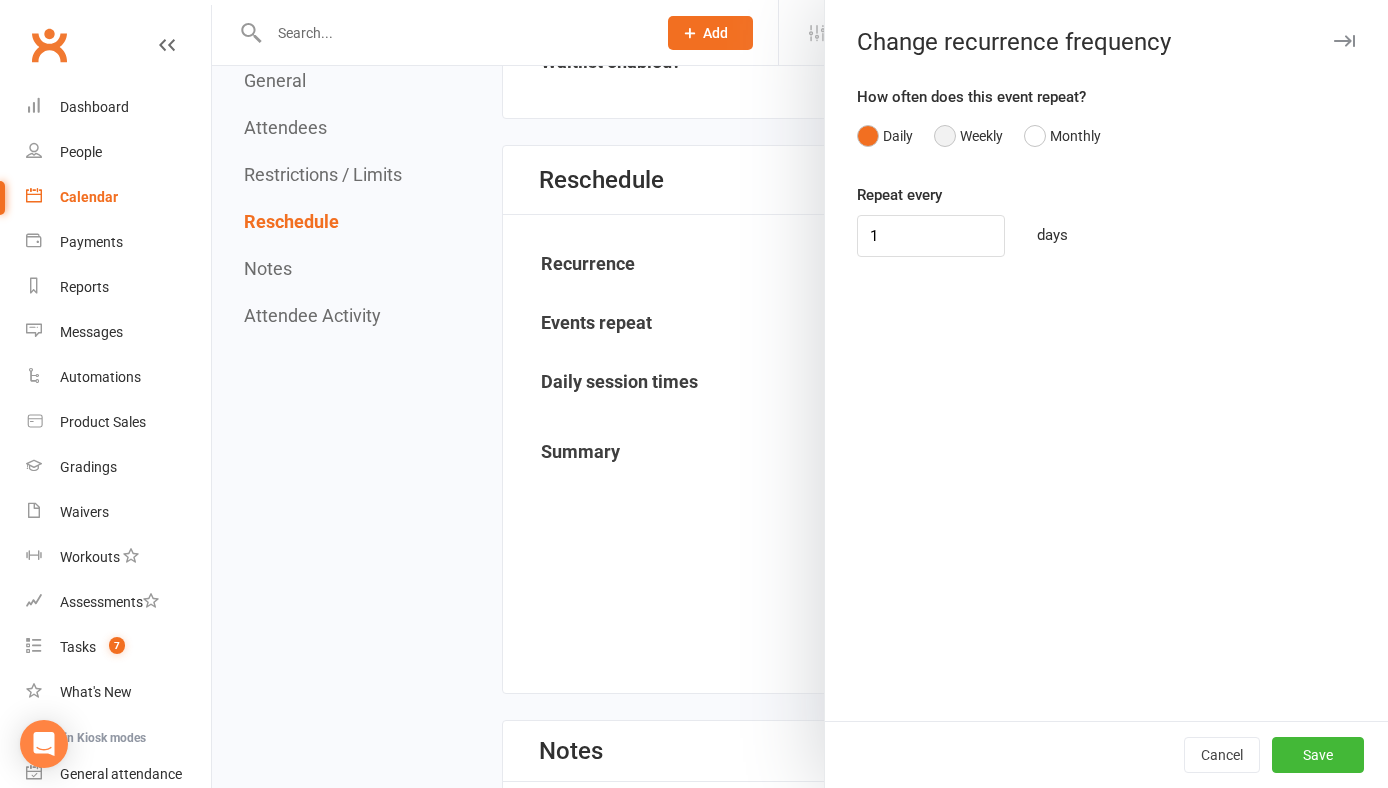 click on "Weekly" at bounding box center [968, 136] 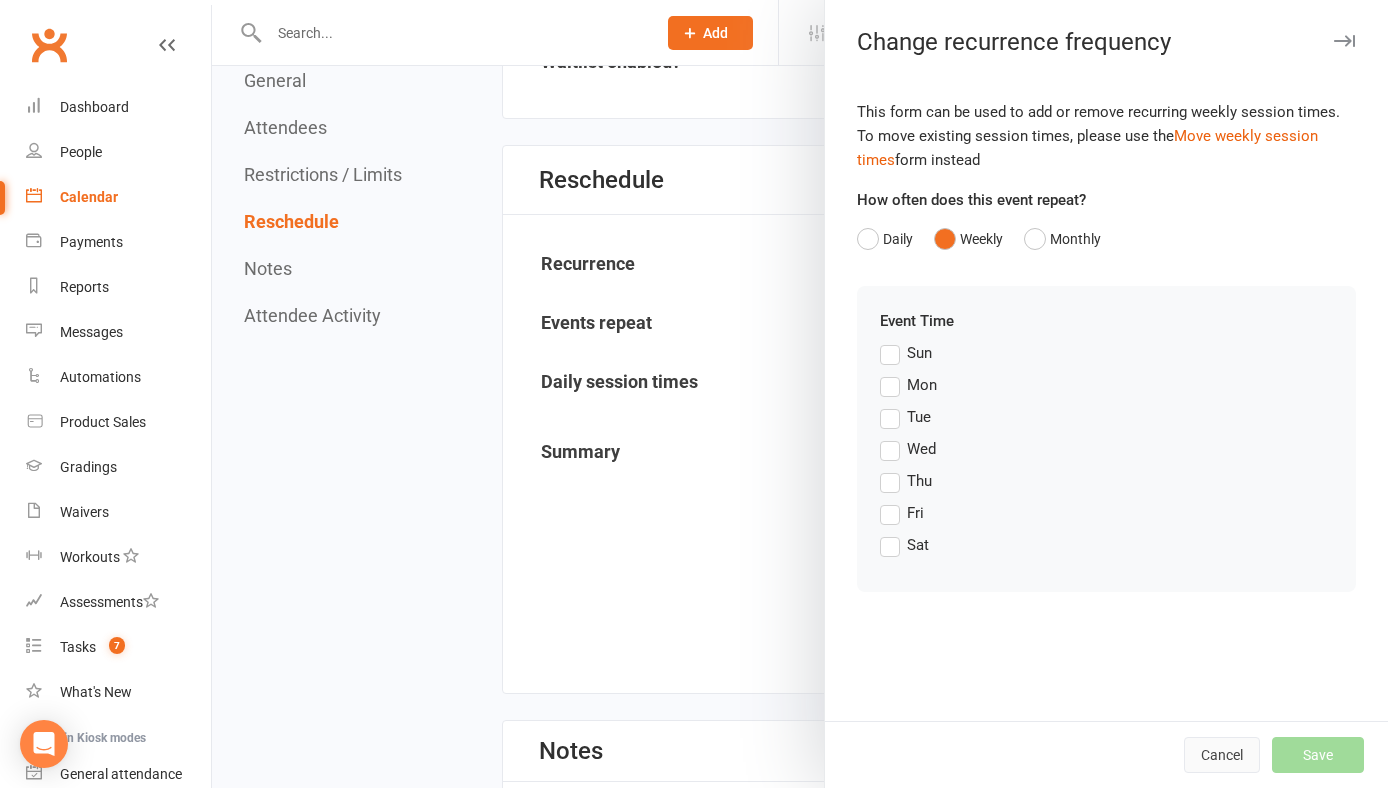 click on "Cancel" at bounding box center (1222, 755) 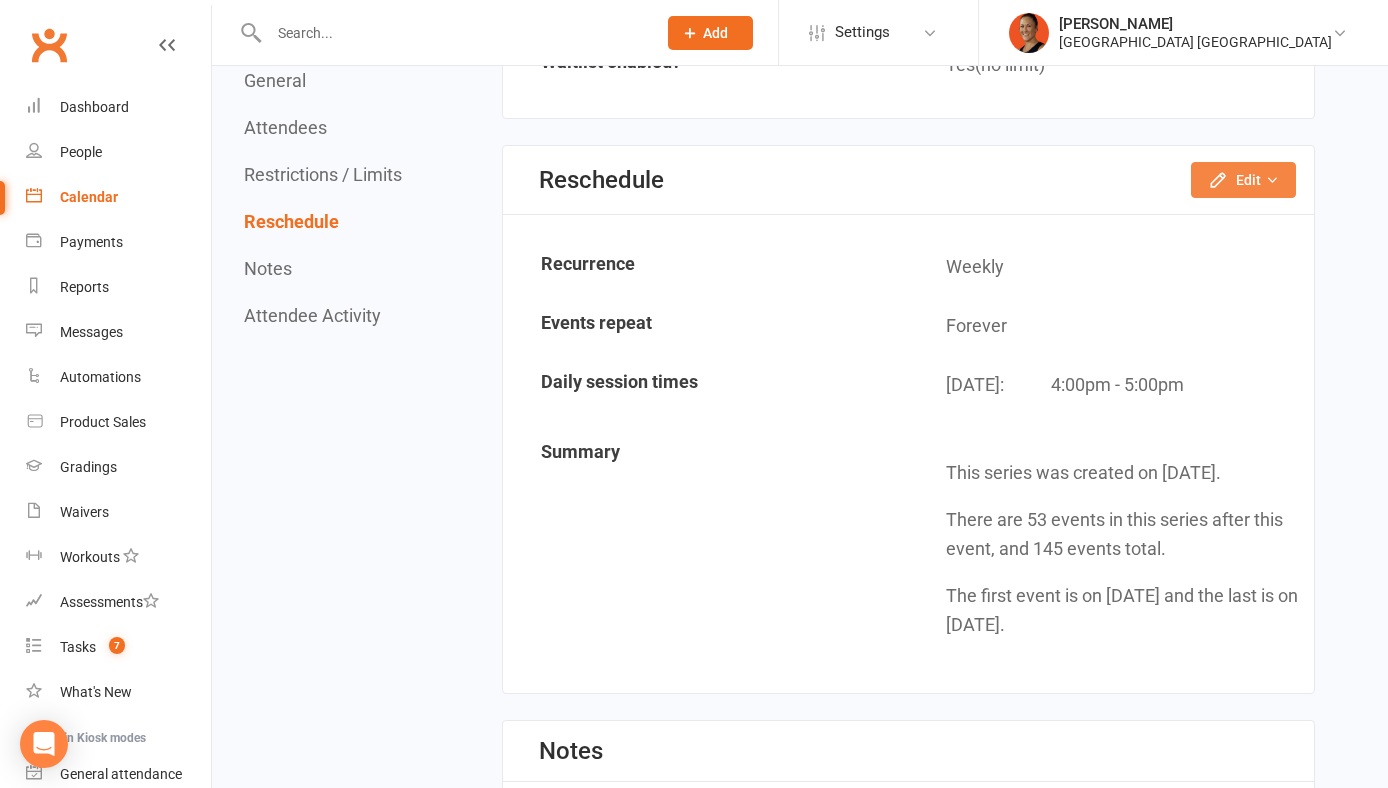 click on "Edit" 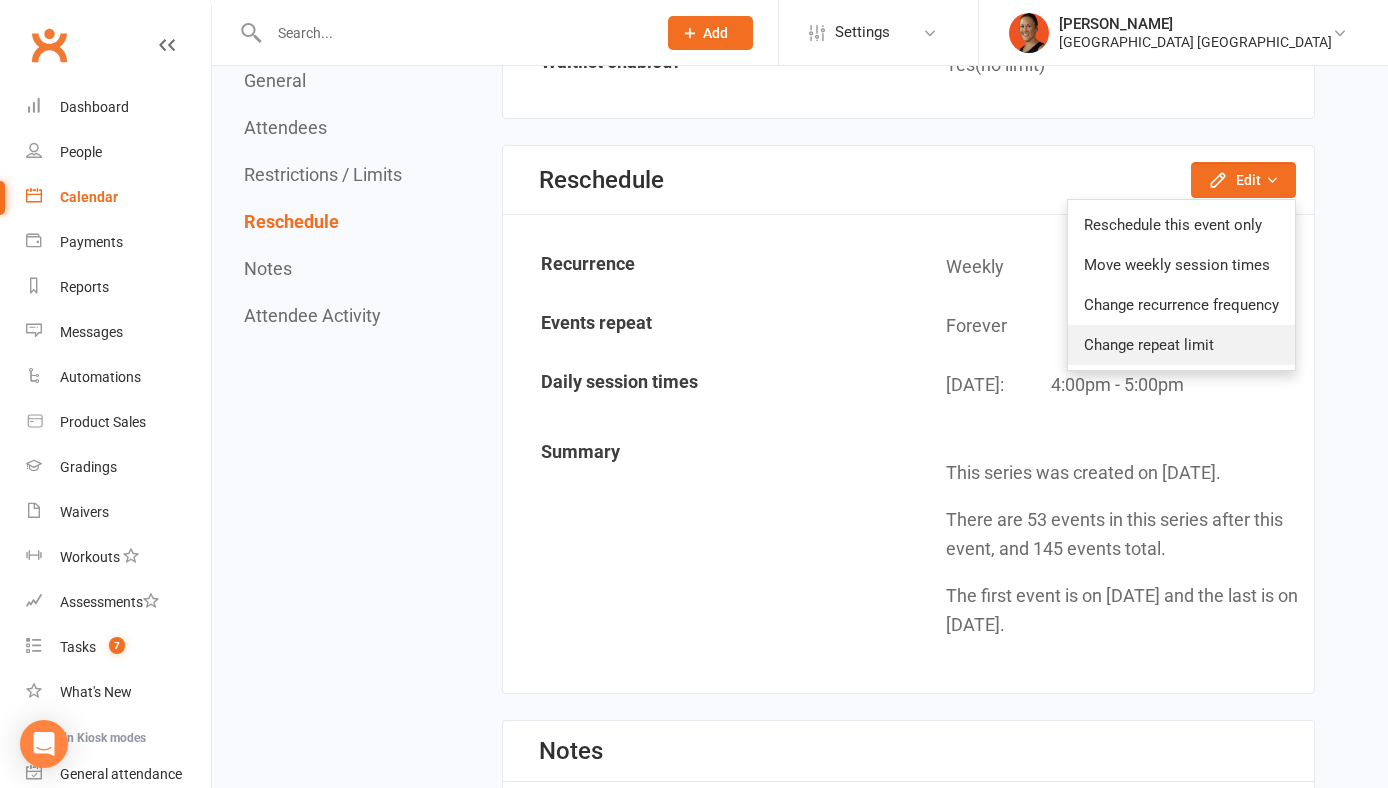 click on "Change repeat limit" 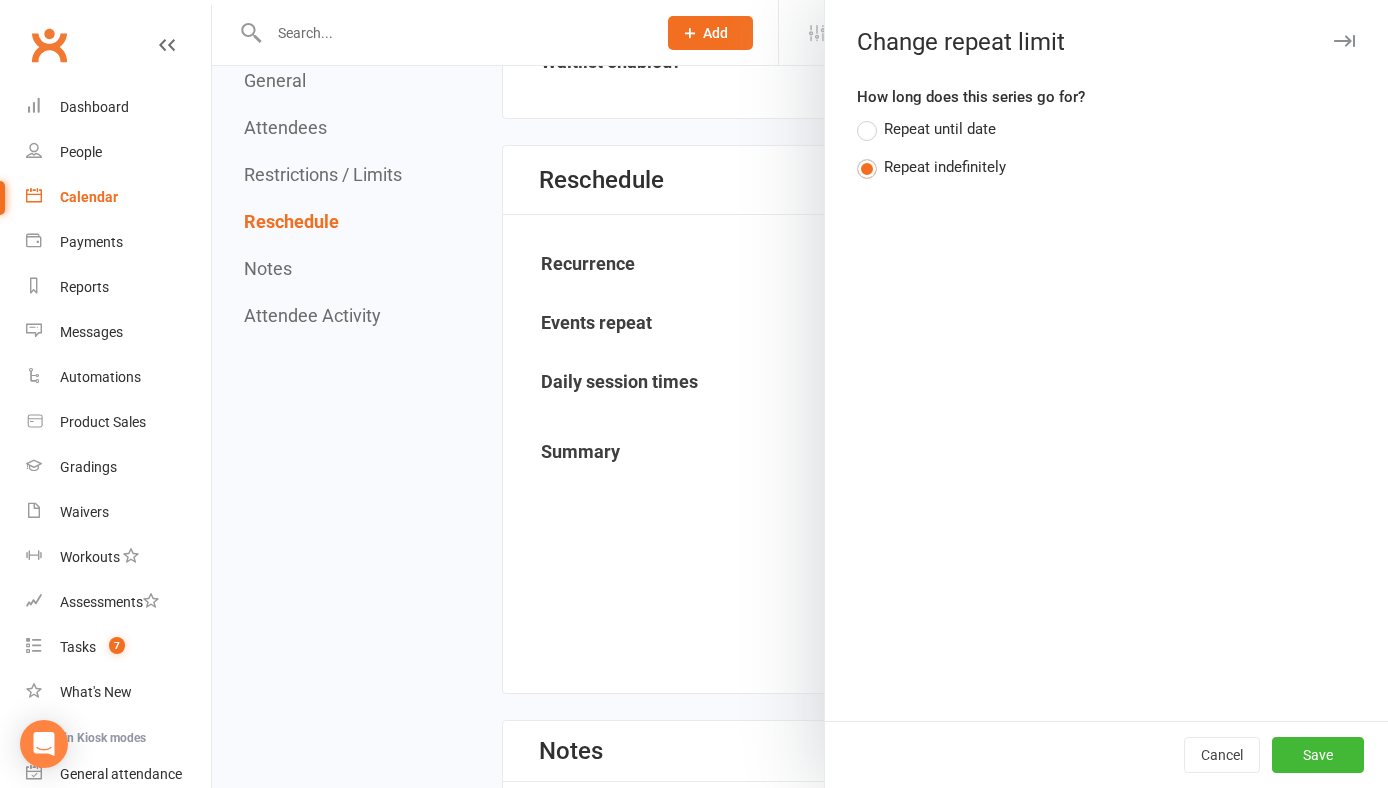 click on "Repeat until date" at bounding box center (940, 127) 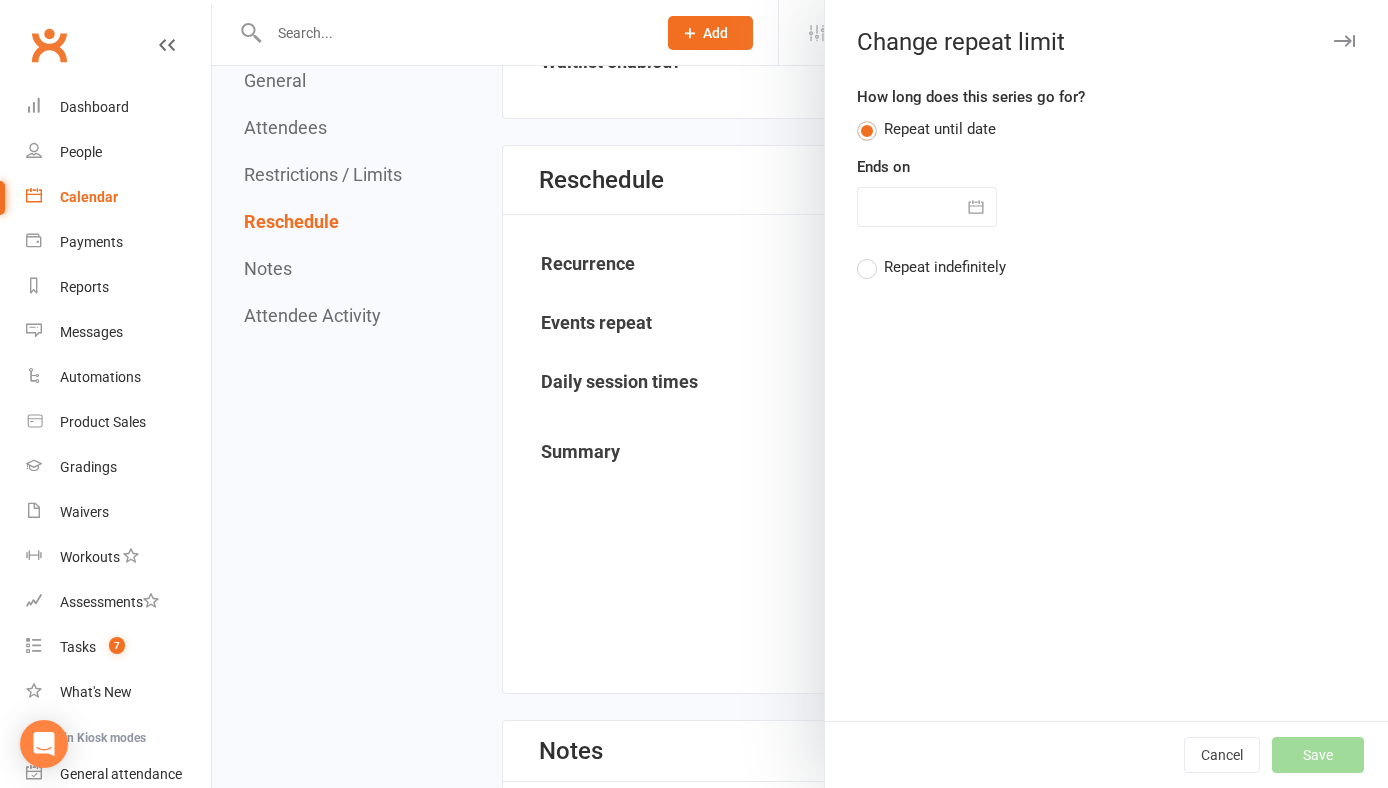 click at bounding box center (977, 207) 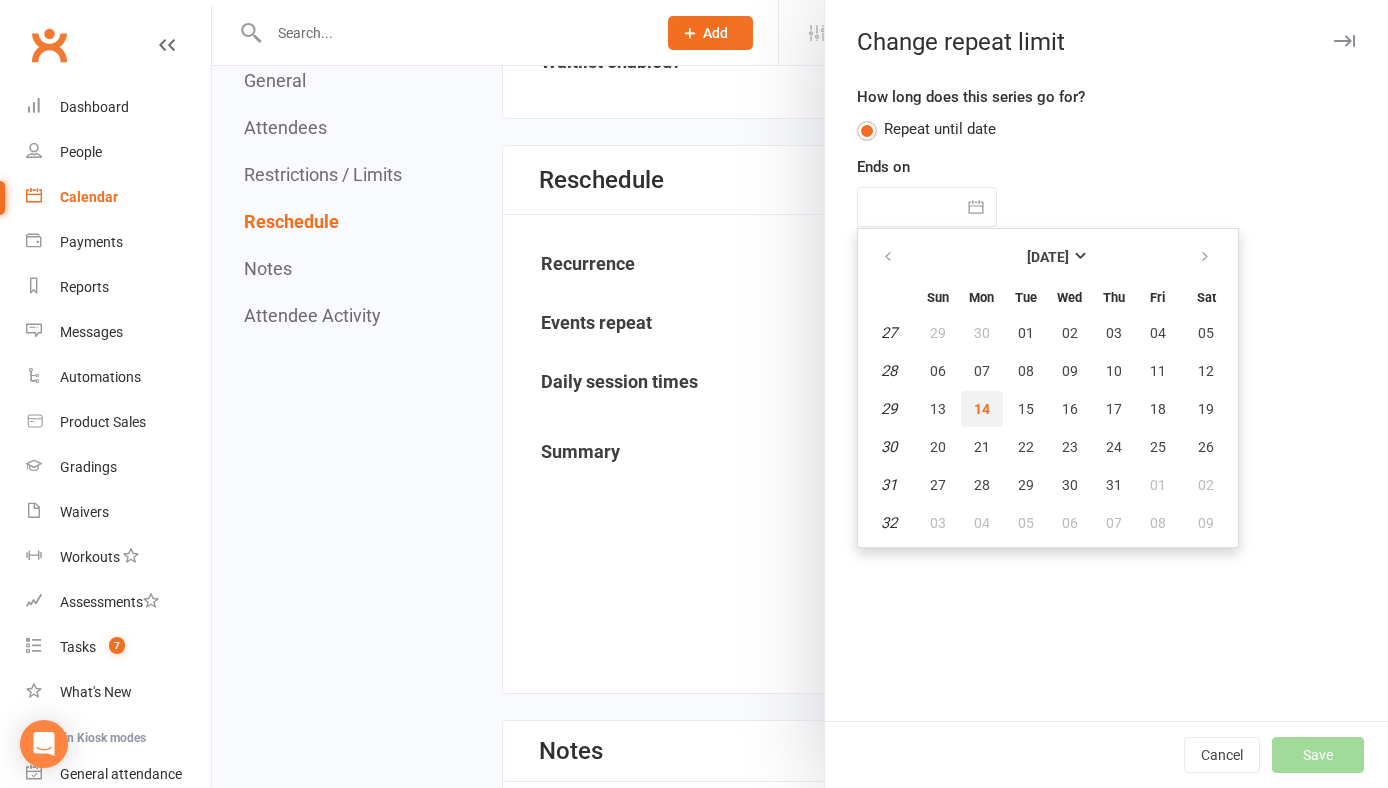 click on "14" at bounding box center (982, 409) 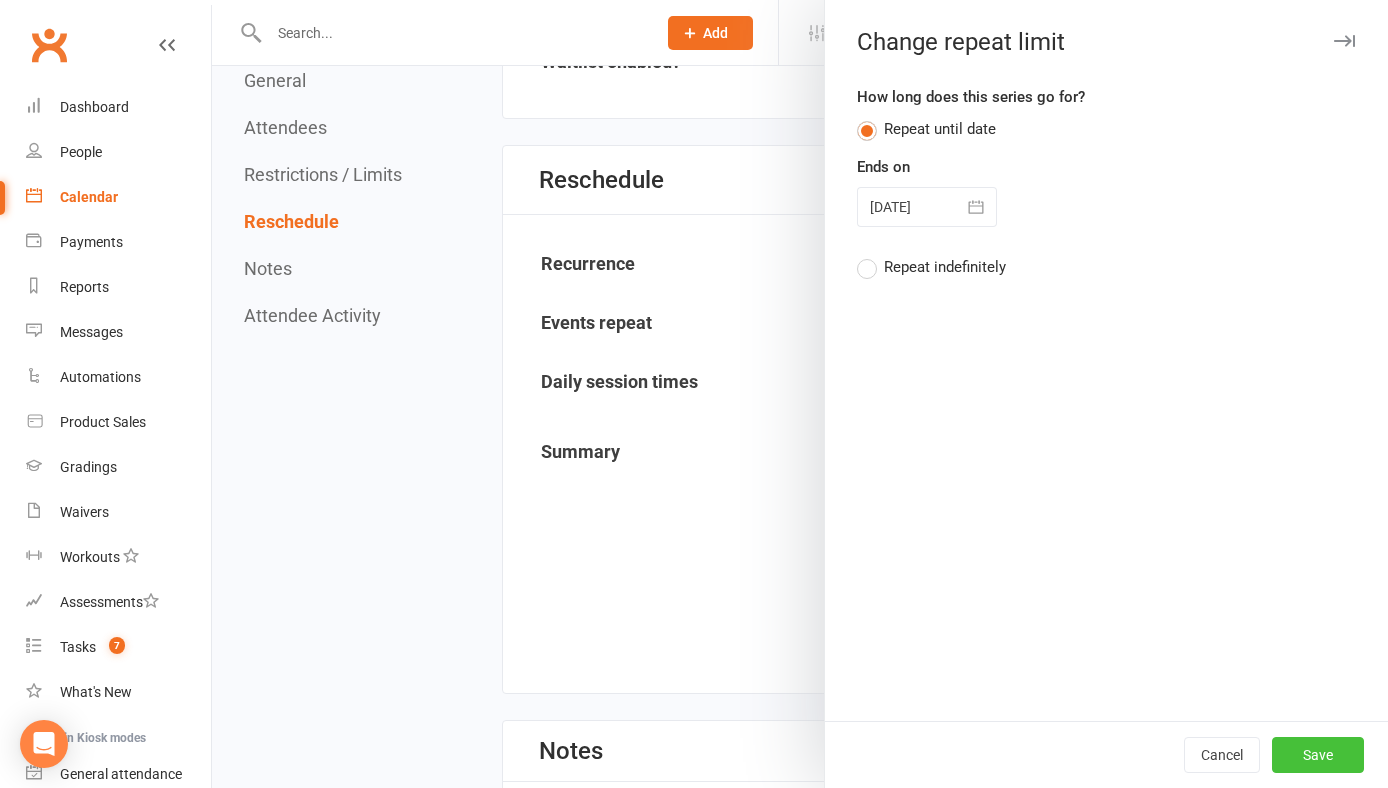 click on "Save" at bounding box center [1318, 755] 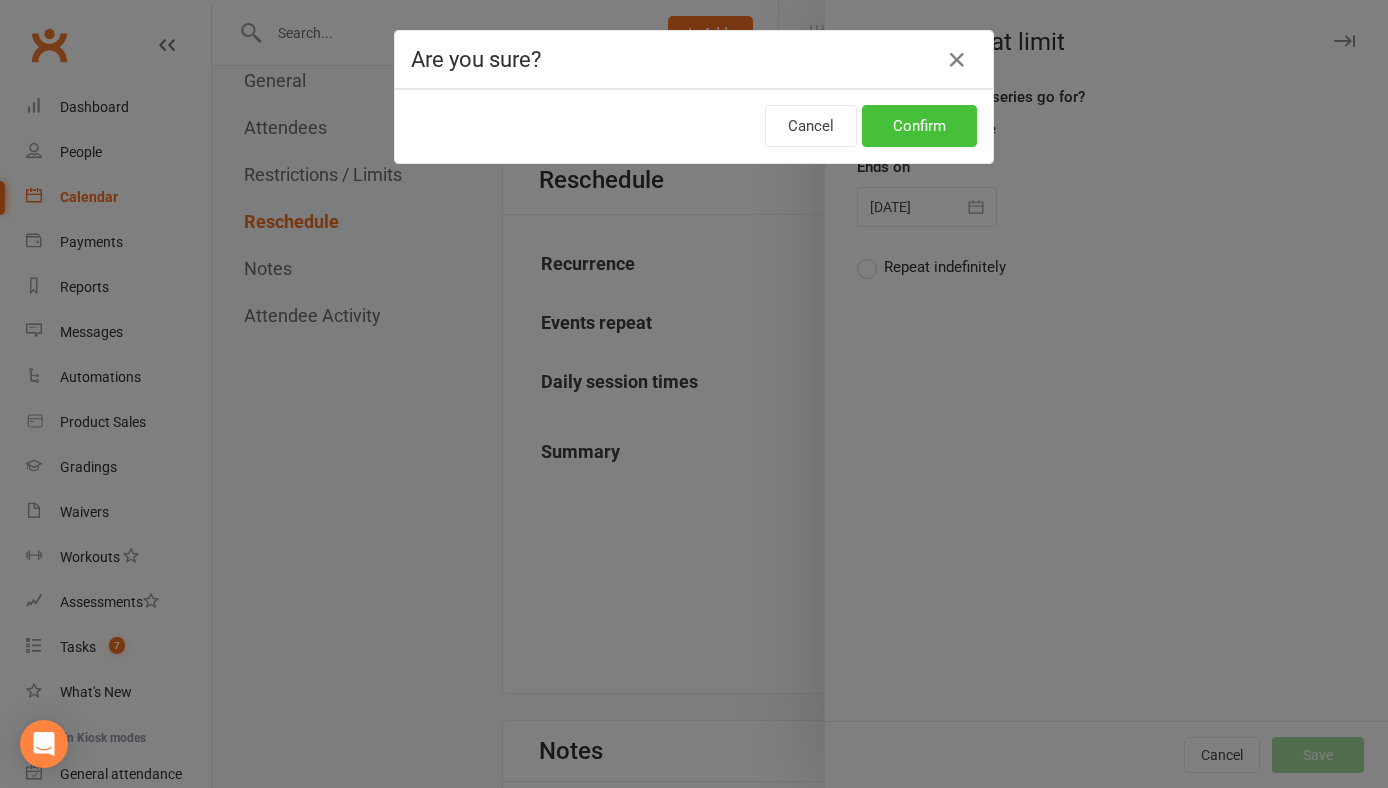 click on "Confirm" at bounding box center (919, 126) 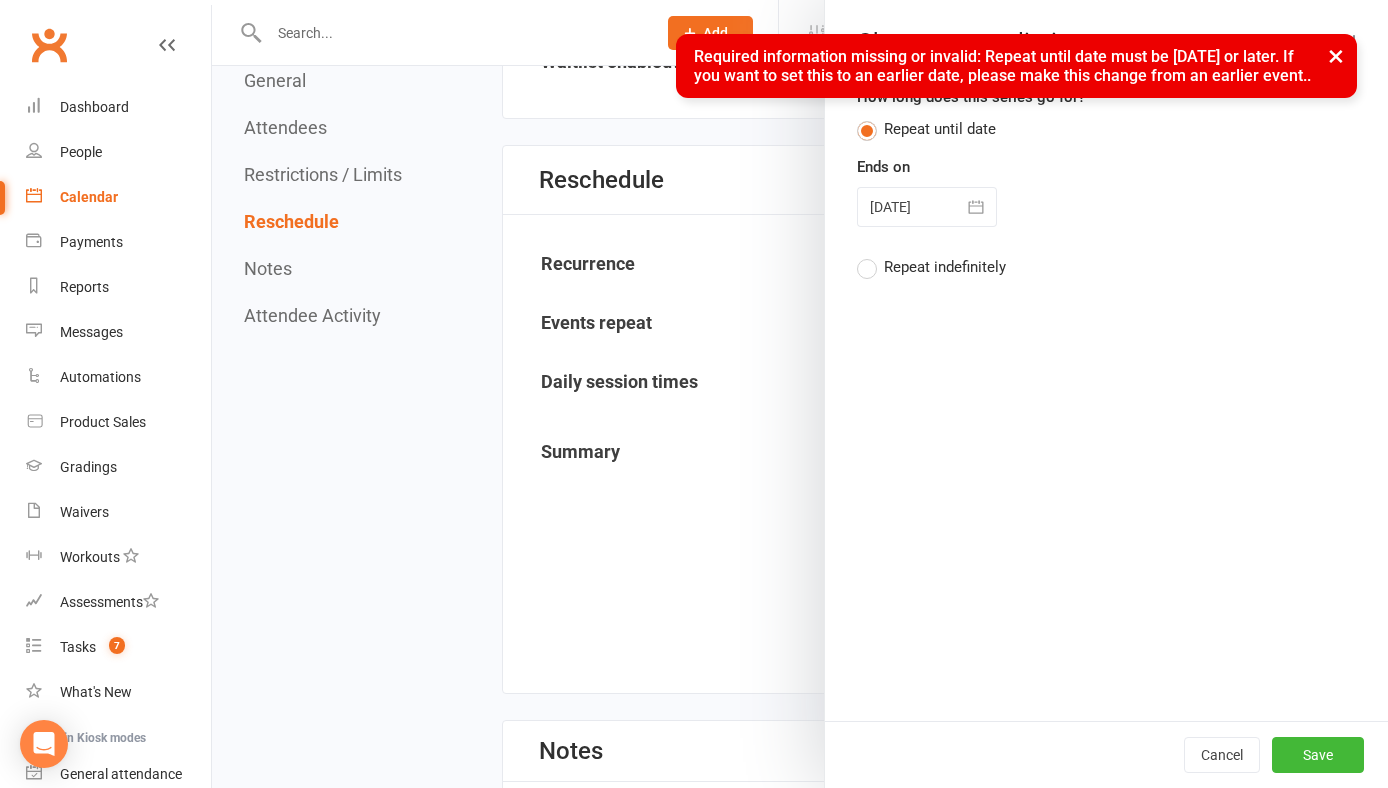 click on "×" at bounding box center (1336, 55) 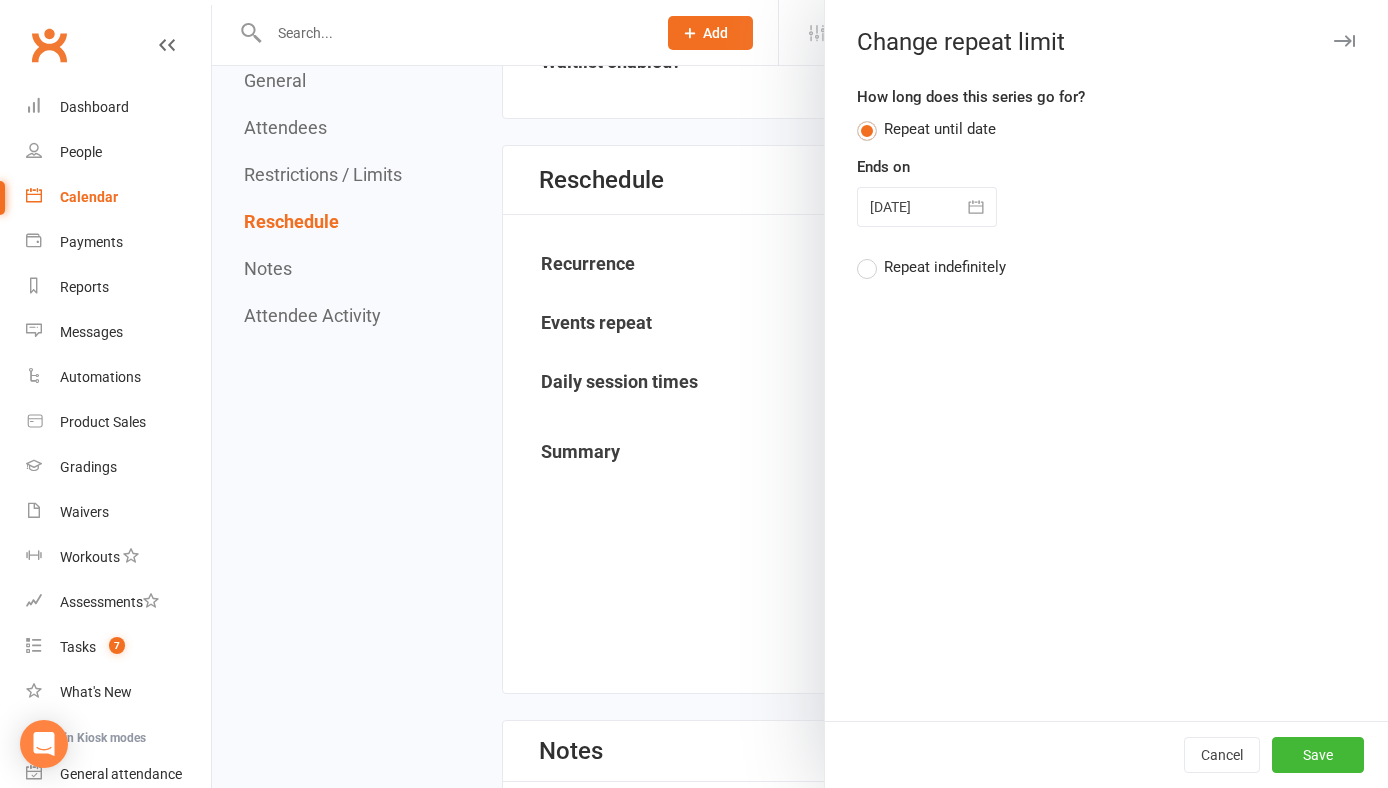 click 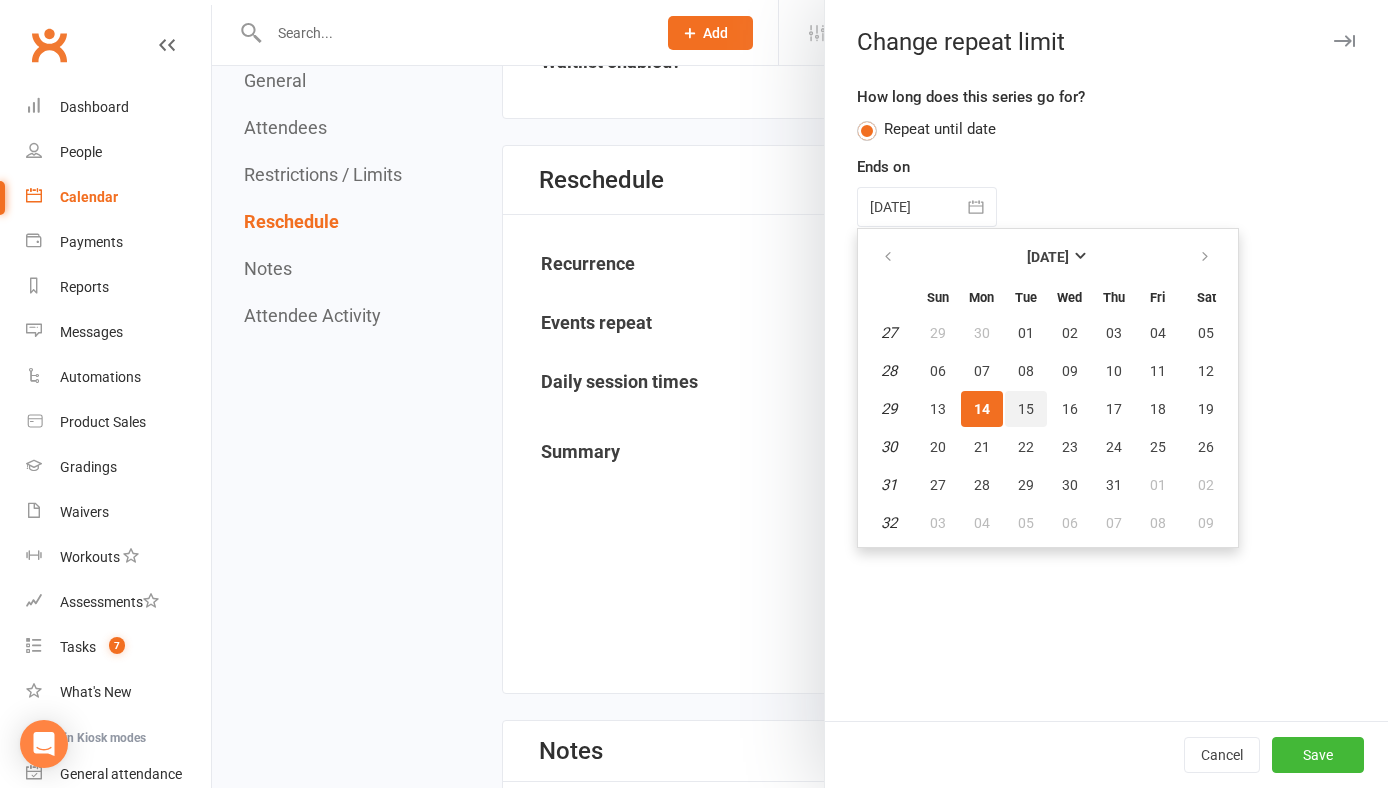 click on "15" at bounding box center [1026, 409] 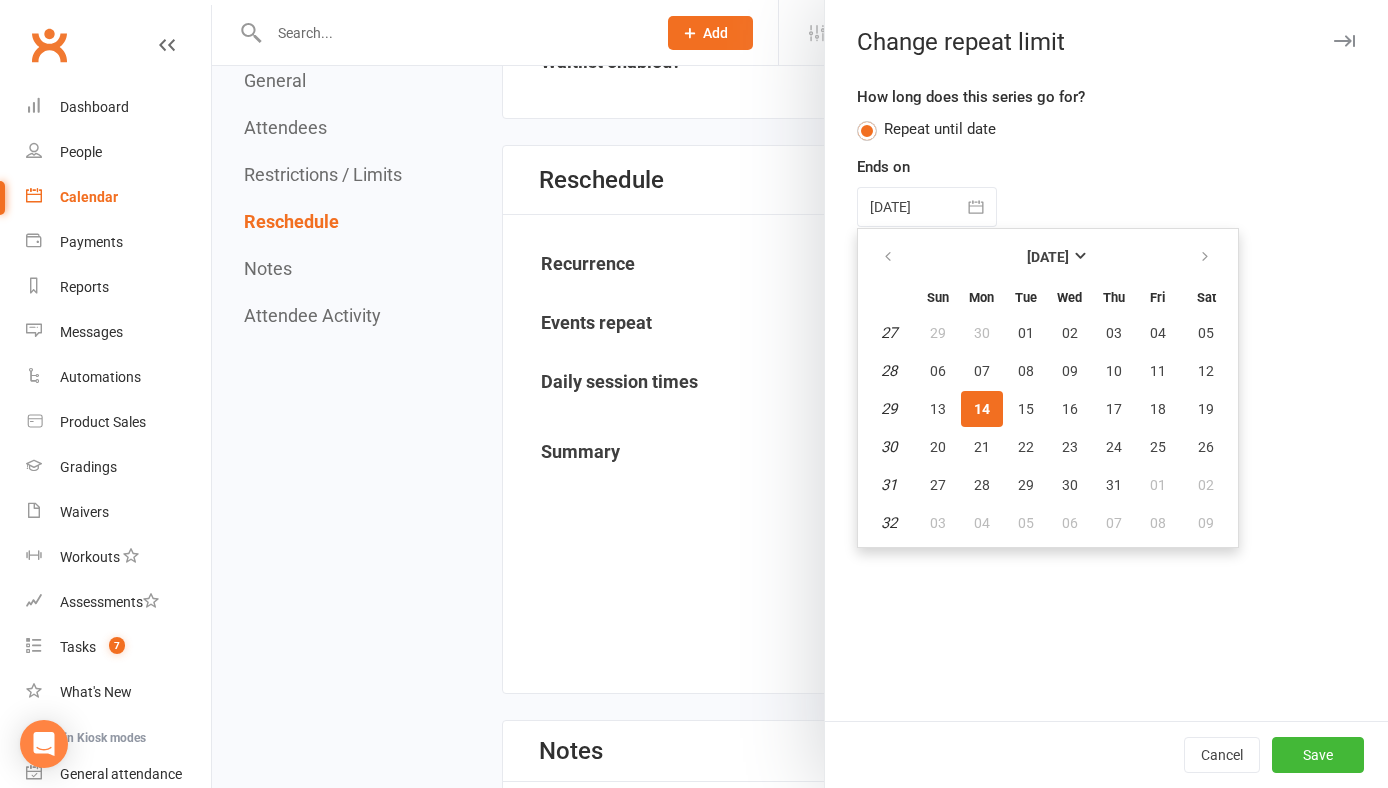 type on "15 Jul 2025" 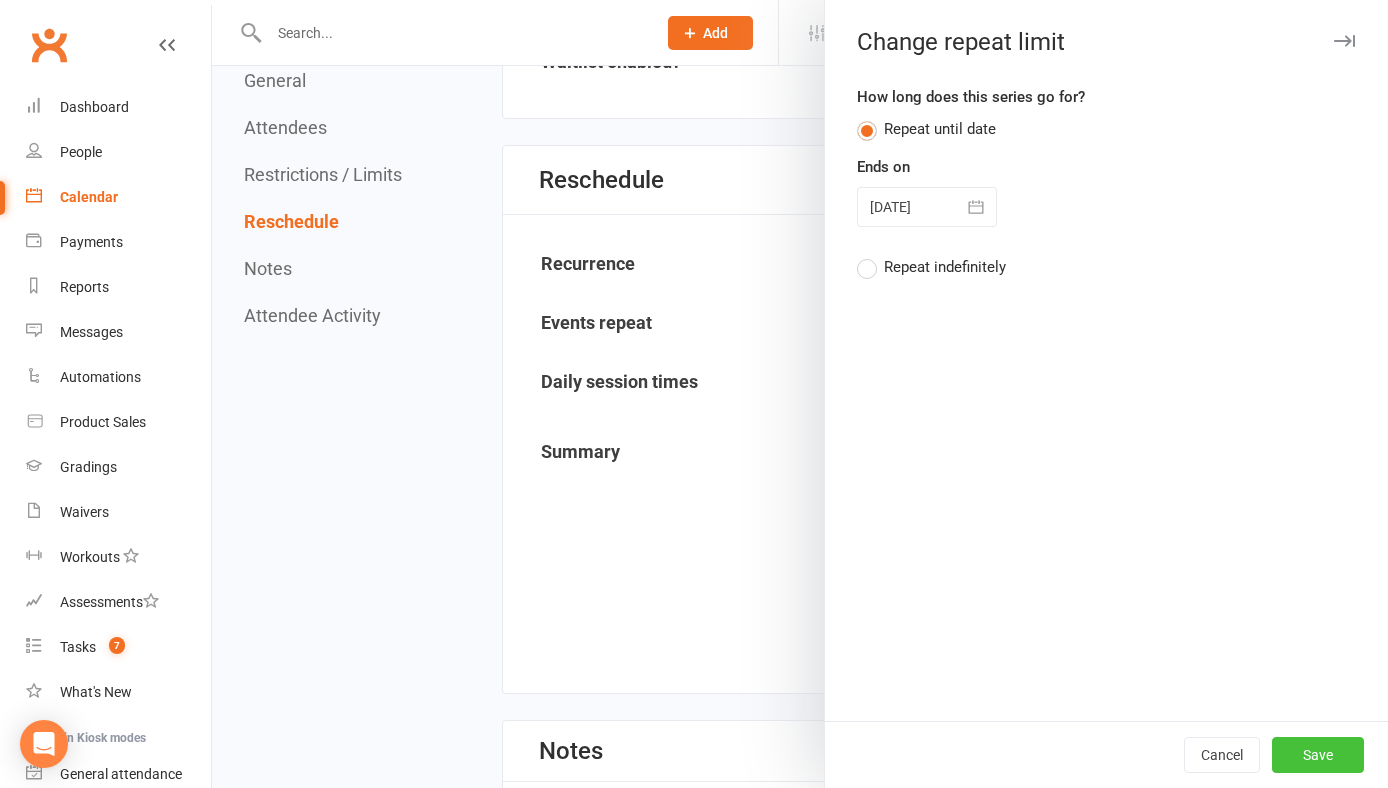 click on "Save" at bounding box center (1318, 755) 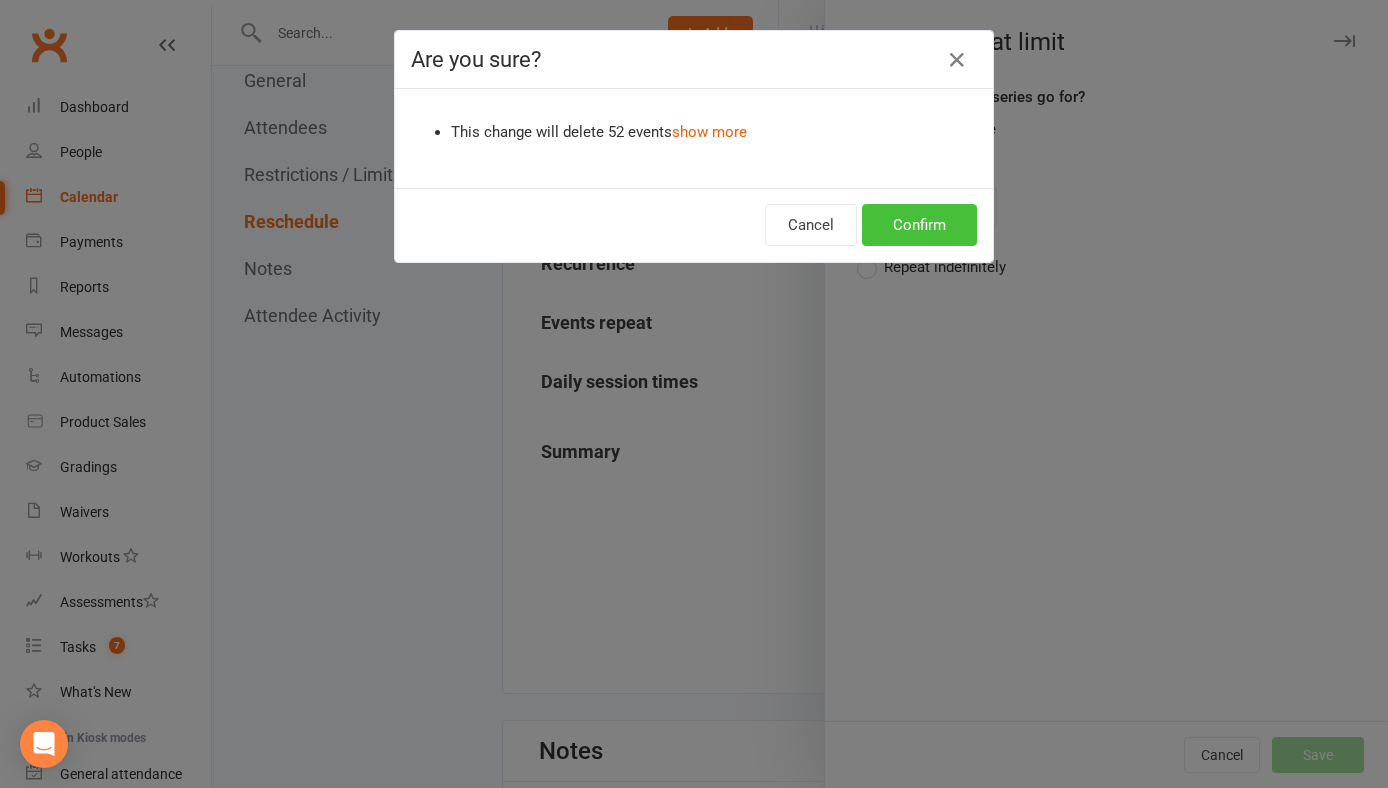 click on "Confirm" at bounding box center [919, 225] 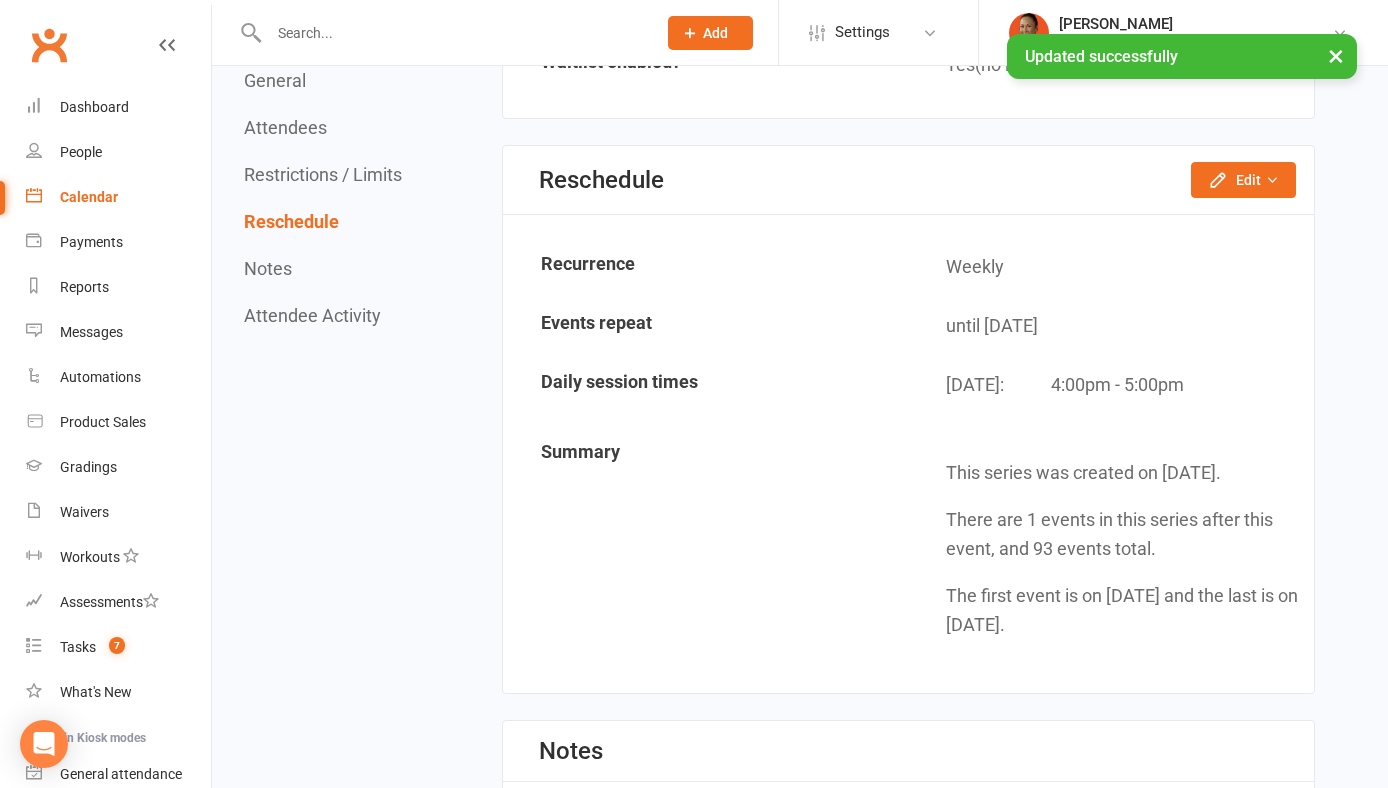 click on "Calendar" at bounding box center [118, 197] 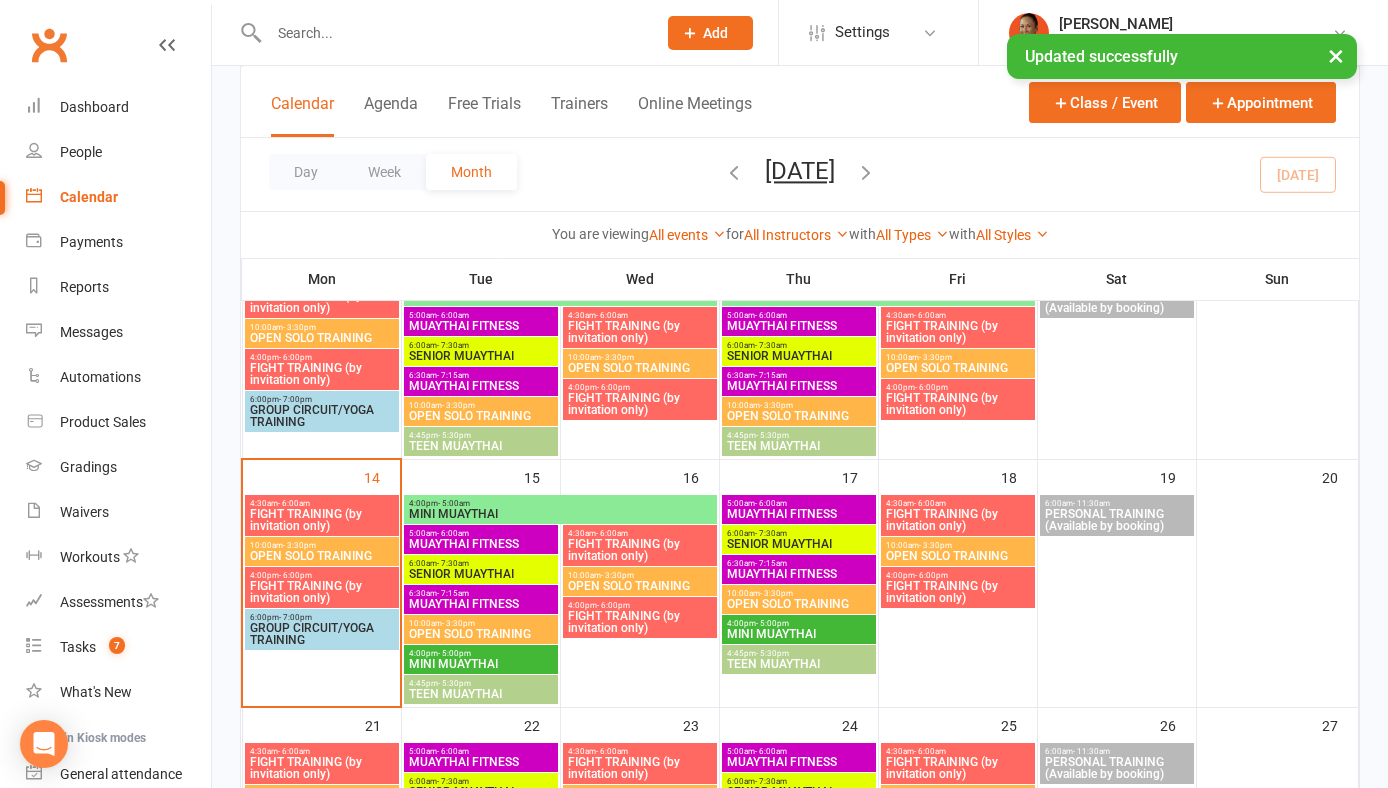 scroll, scrollTop: 409, scrollLeft: 0, axis: vertical 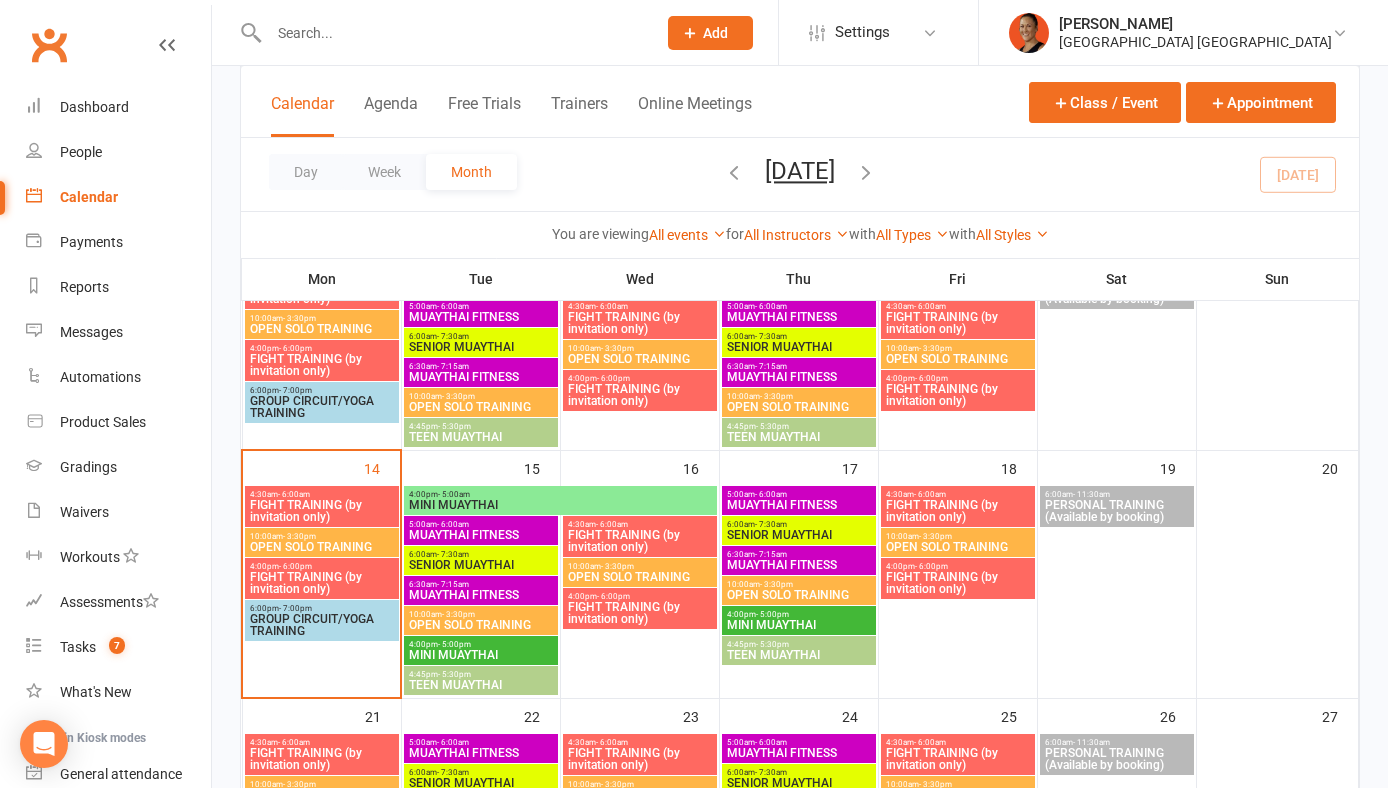 click on "4:00pm  - 5:00am" at bounding box center [560, 494] 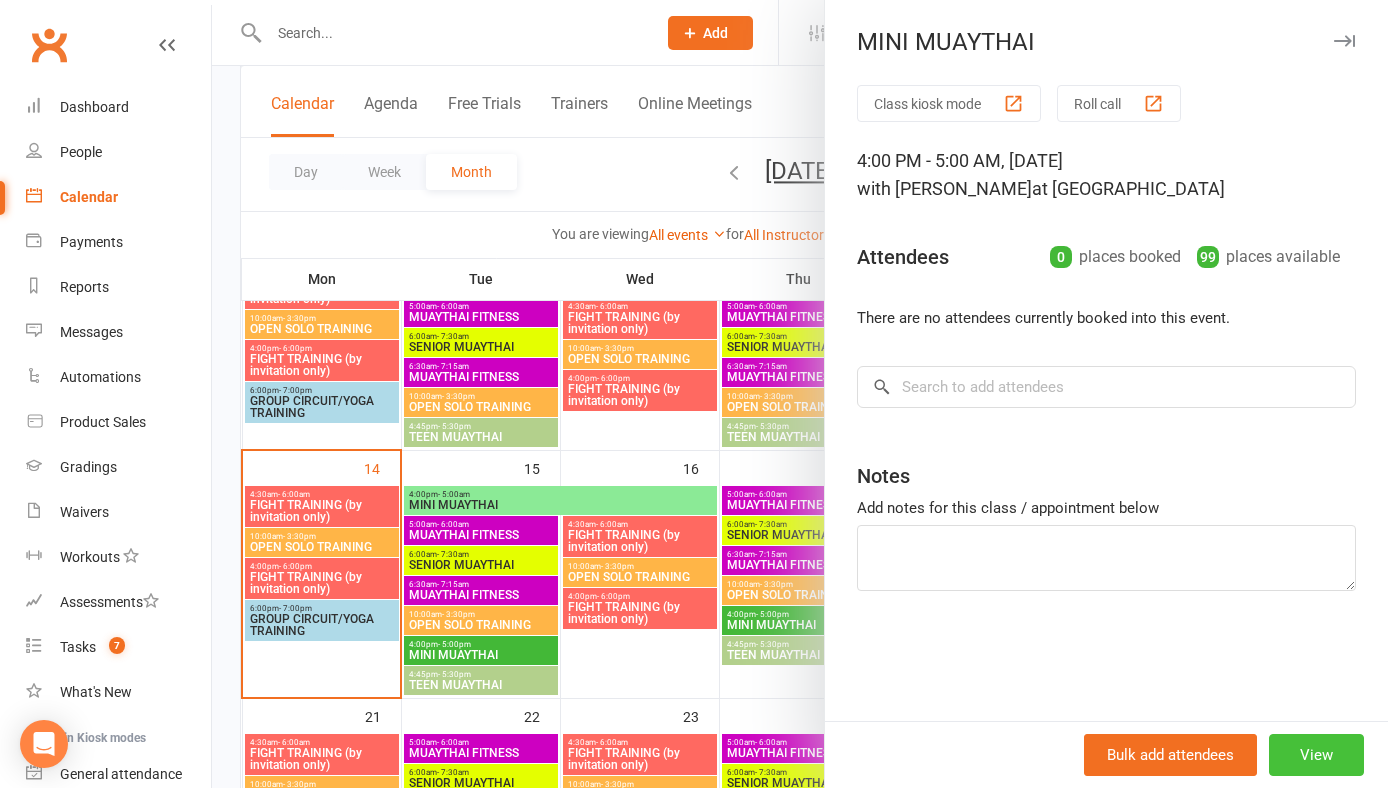 click on "View" at bounding box center (1316, 755) 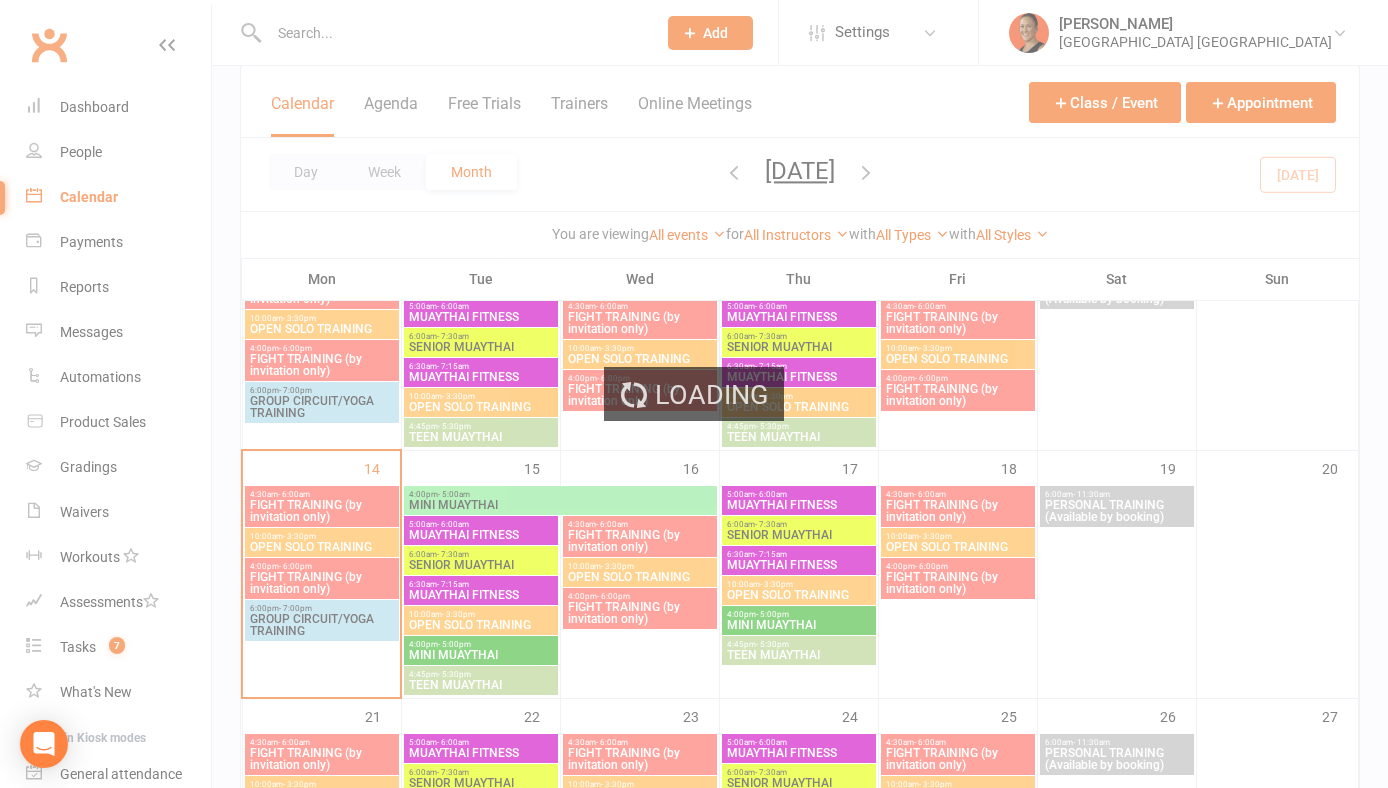 scroll, scrollTop: 0, scrollLeft: 0, axis: both 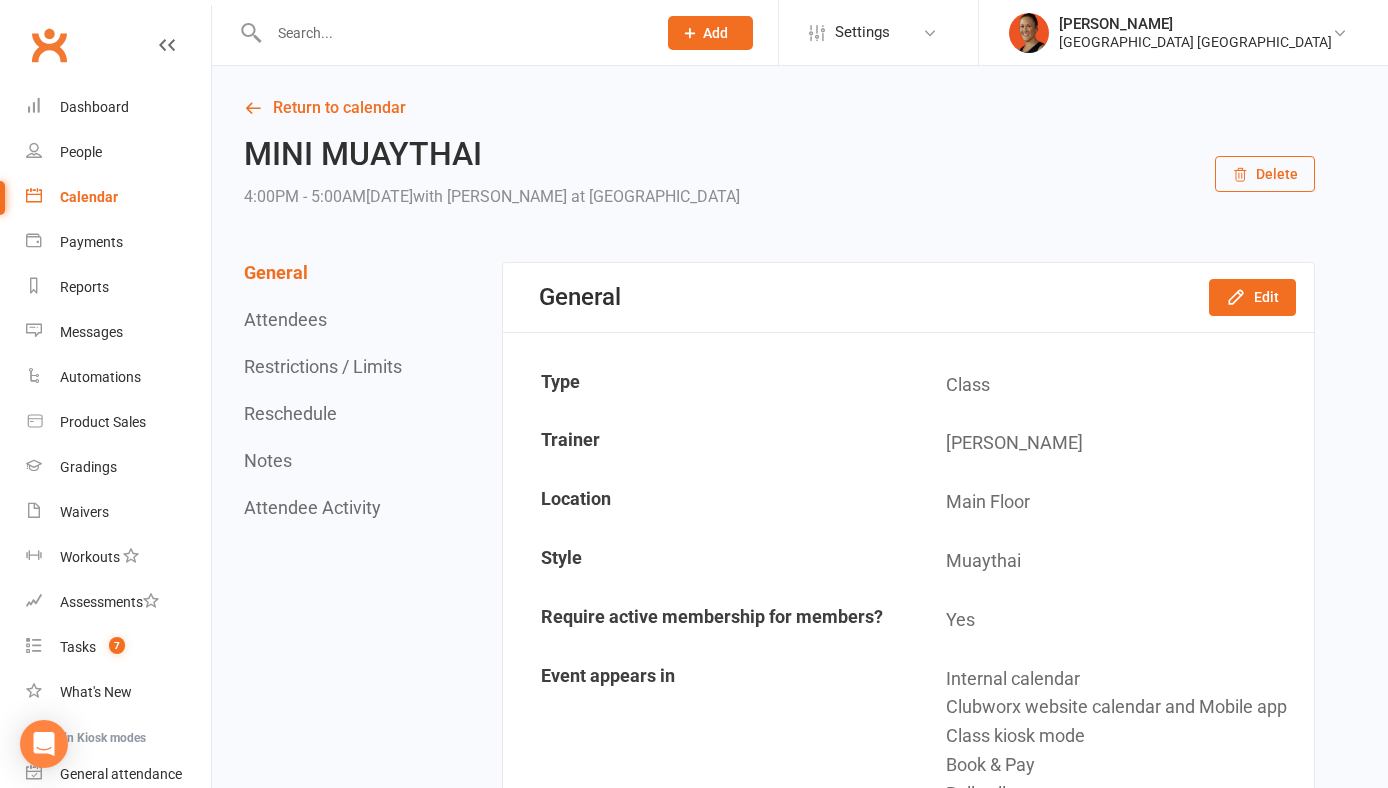 click on "Delete" at bounding box center [1265, 174] 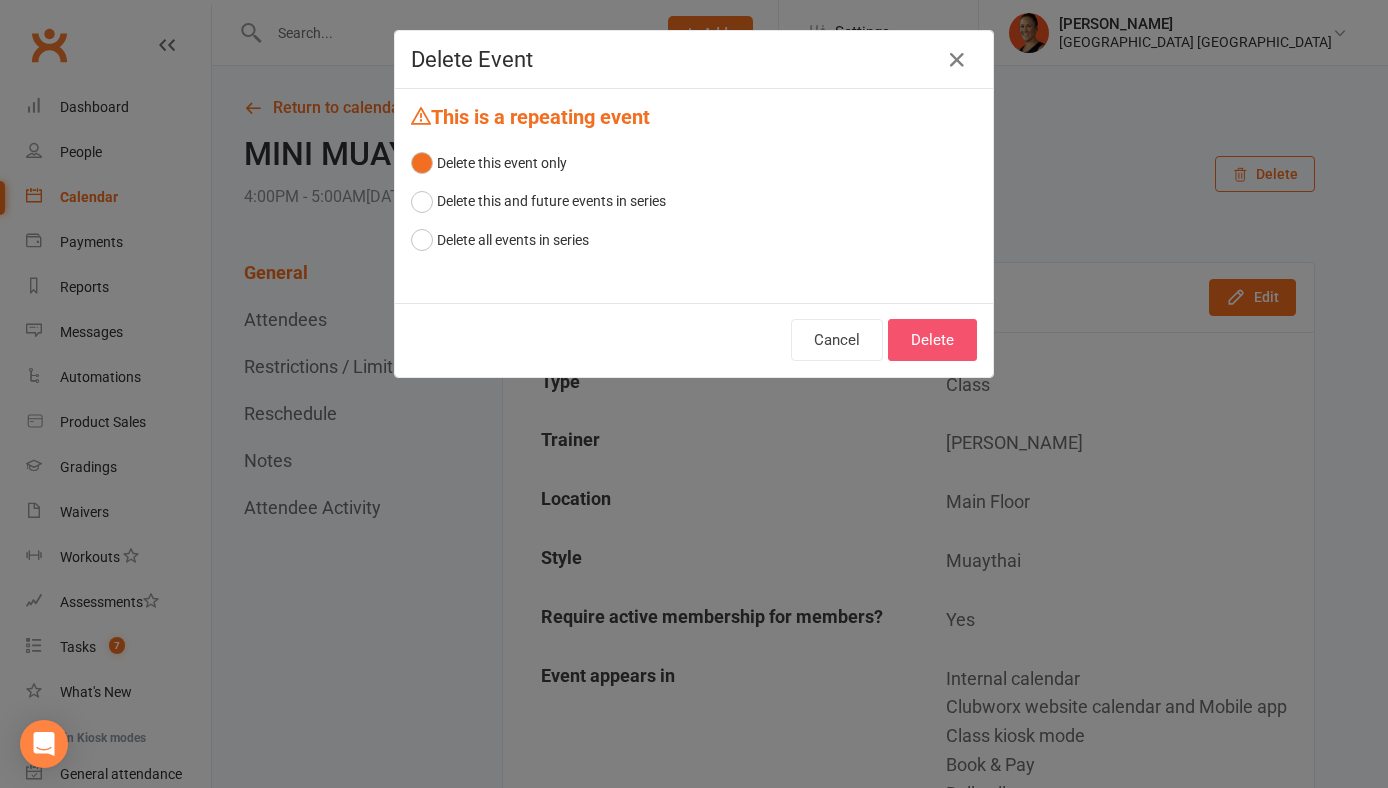 click on "Delete" at bounding box center (932, 340) 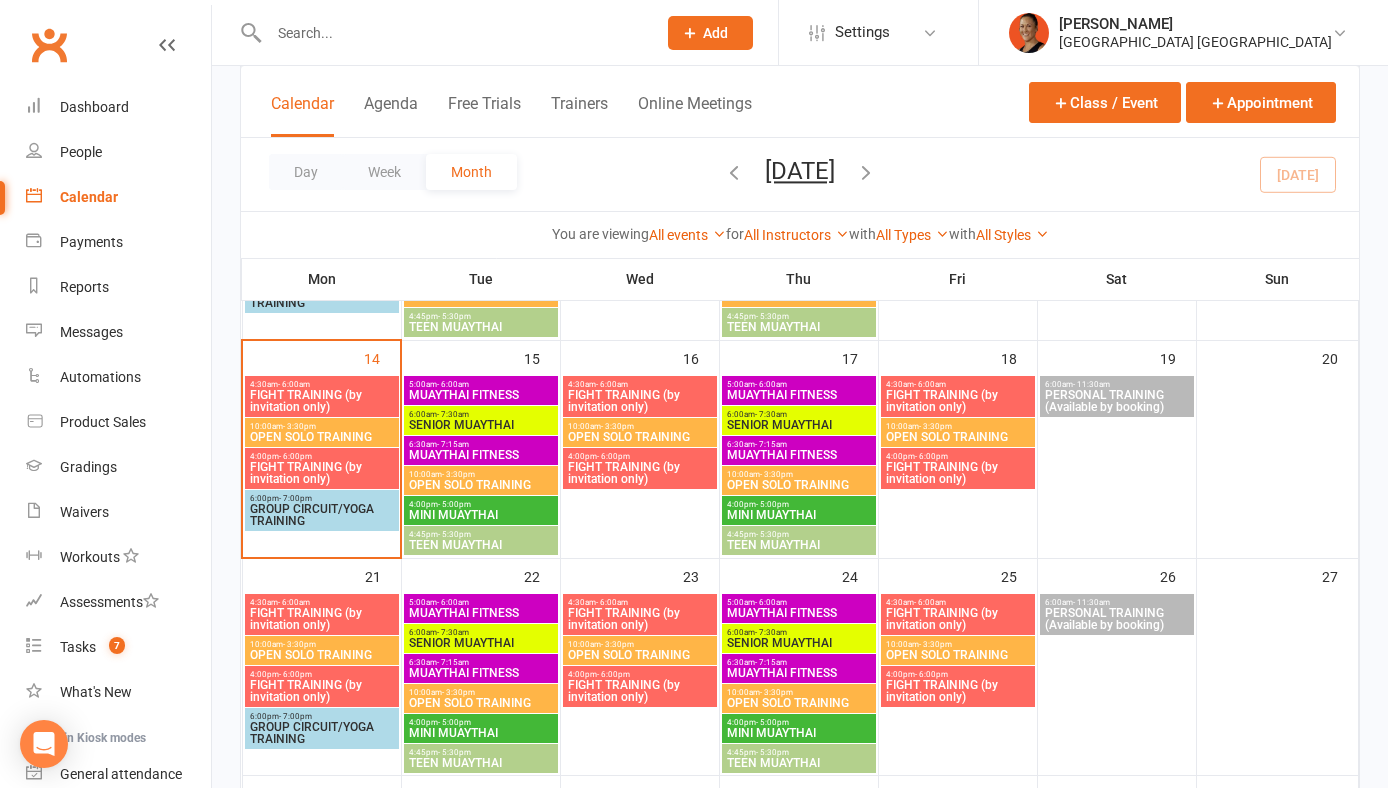 scroll, scrollTop: 479, scrollLeft: 0, axis: vertical 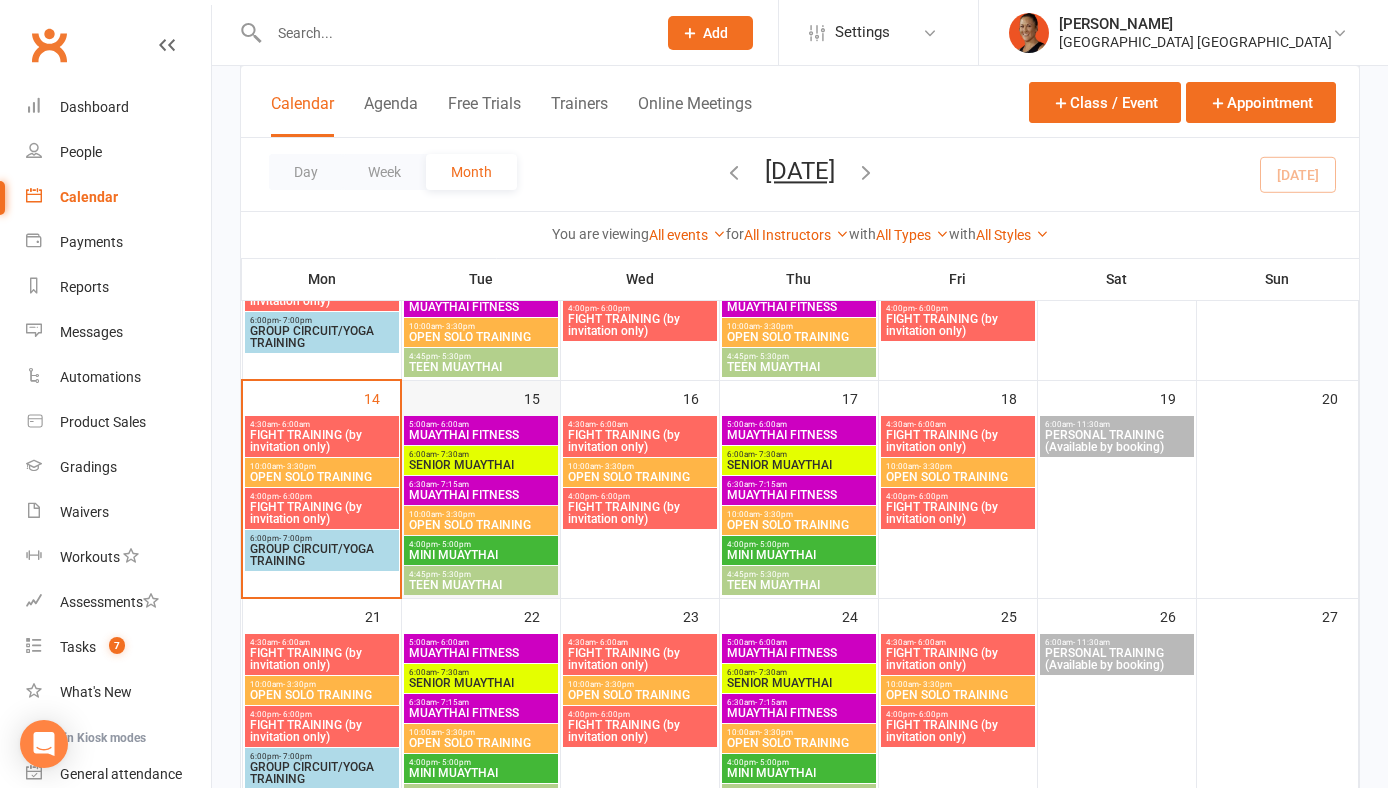 click at bounding box center (481, 506) 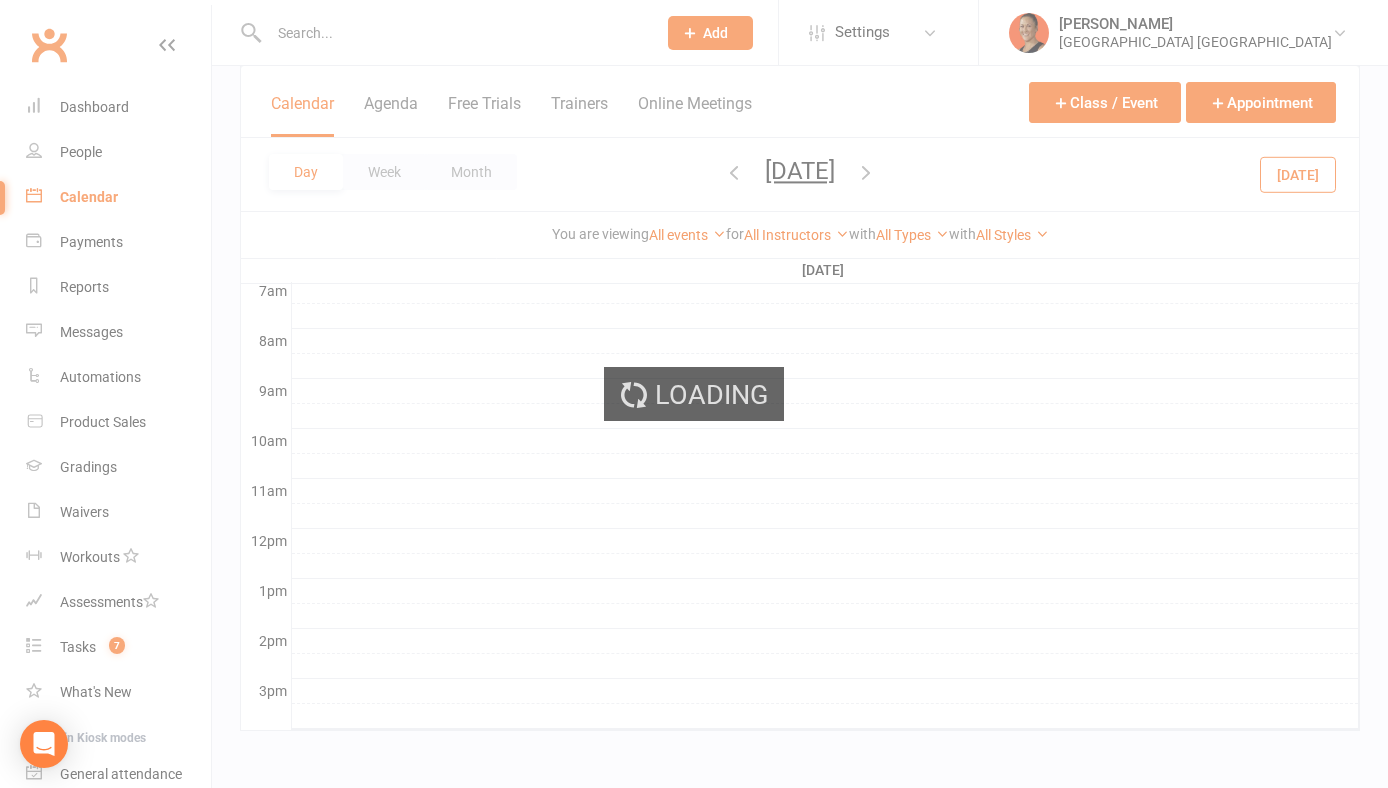 scroll, scrollTop: 478, scrollLeft: 0, axis: vertical 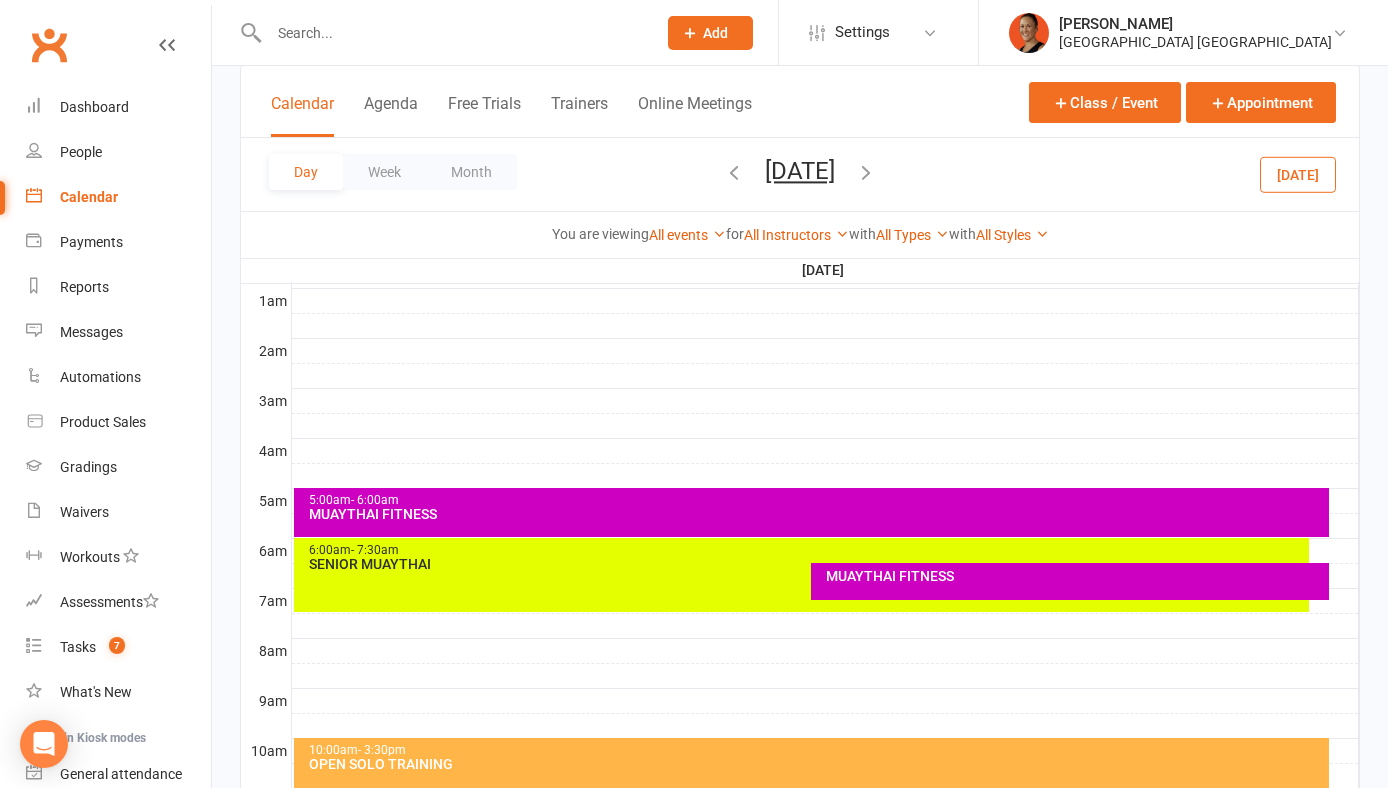 click on "6:00am  - 7:30am SENIOR MUAYTHAI" at bounding box center (802, 575) 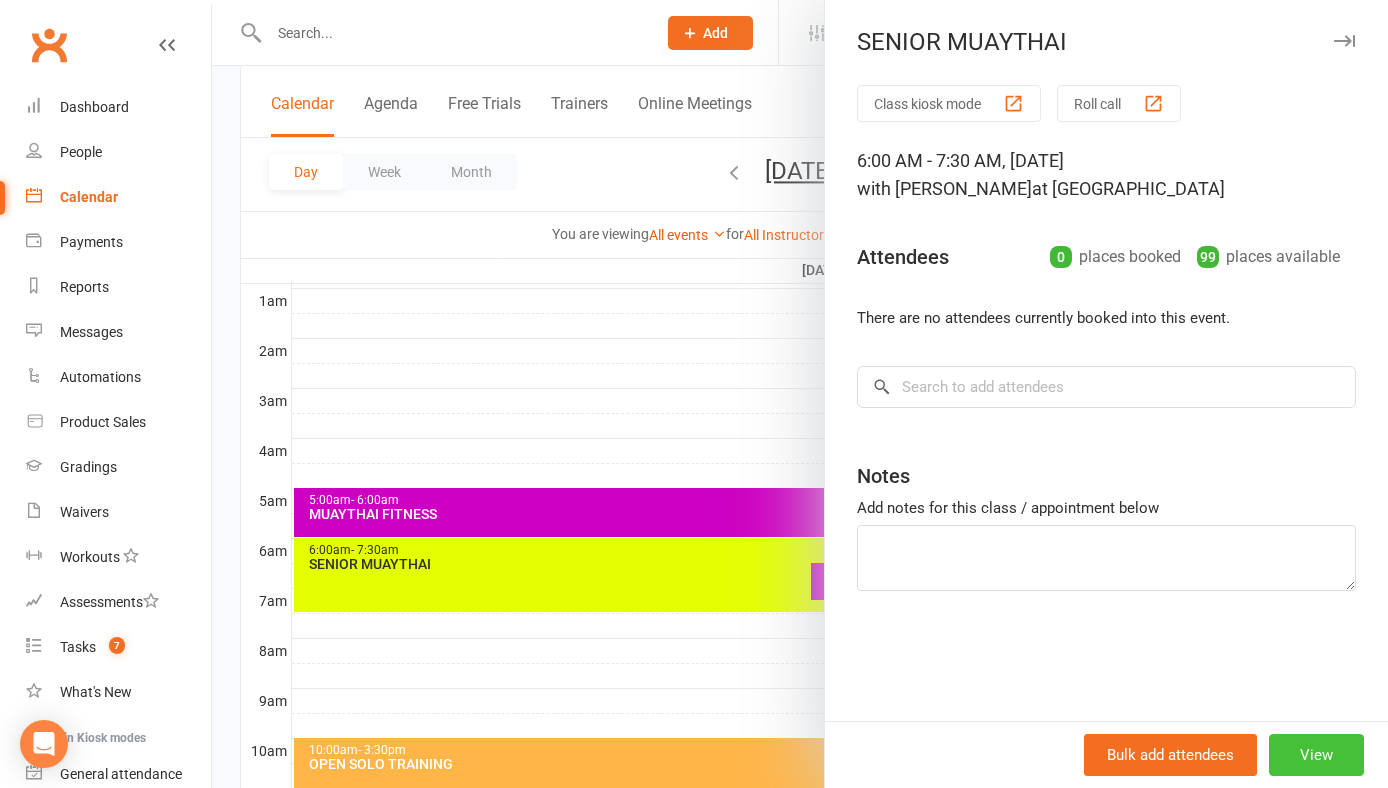 click on "View" at bounding box center [1316, 755] 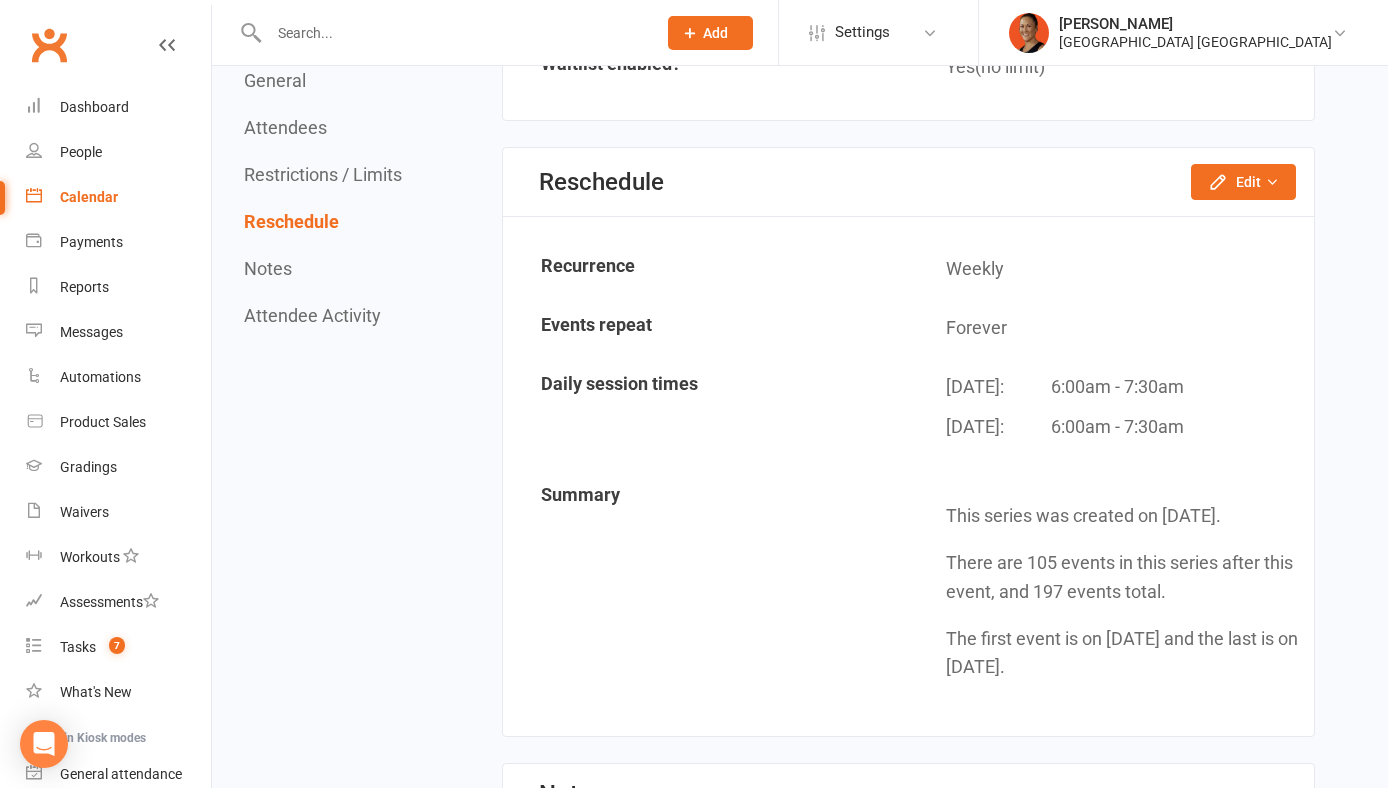 scroll, scrollTop: 1744, scrollLeft: 0, axis: vertical 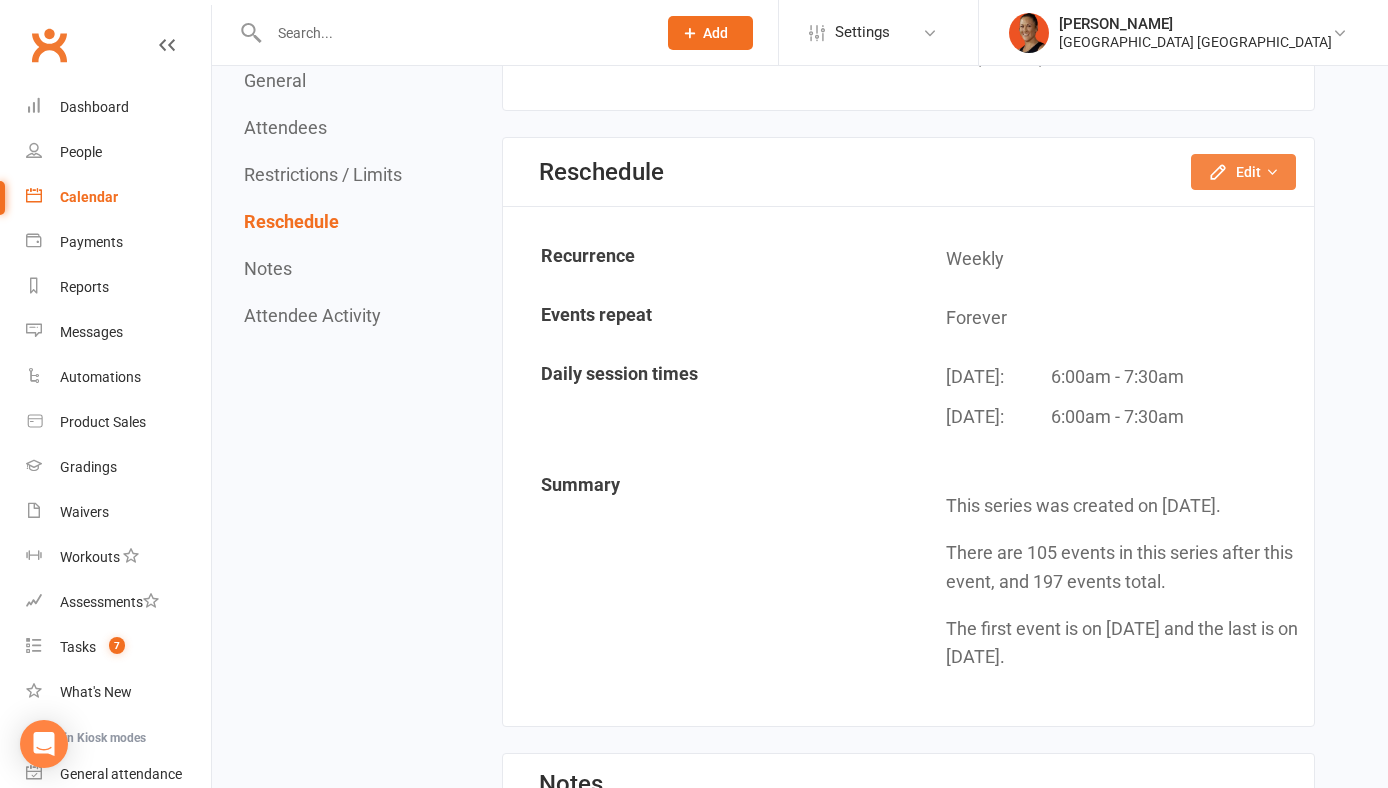 click on "Edit" 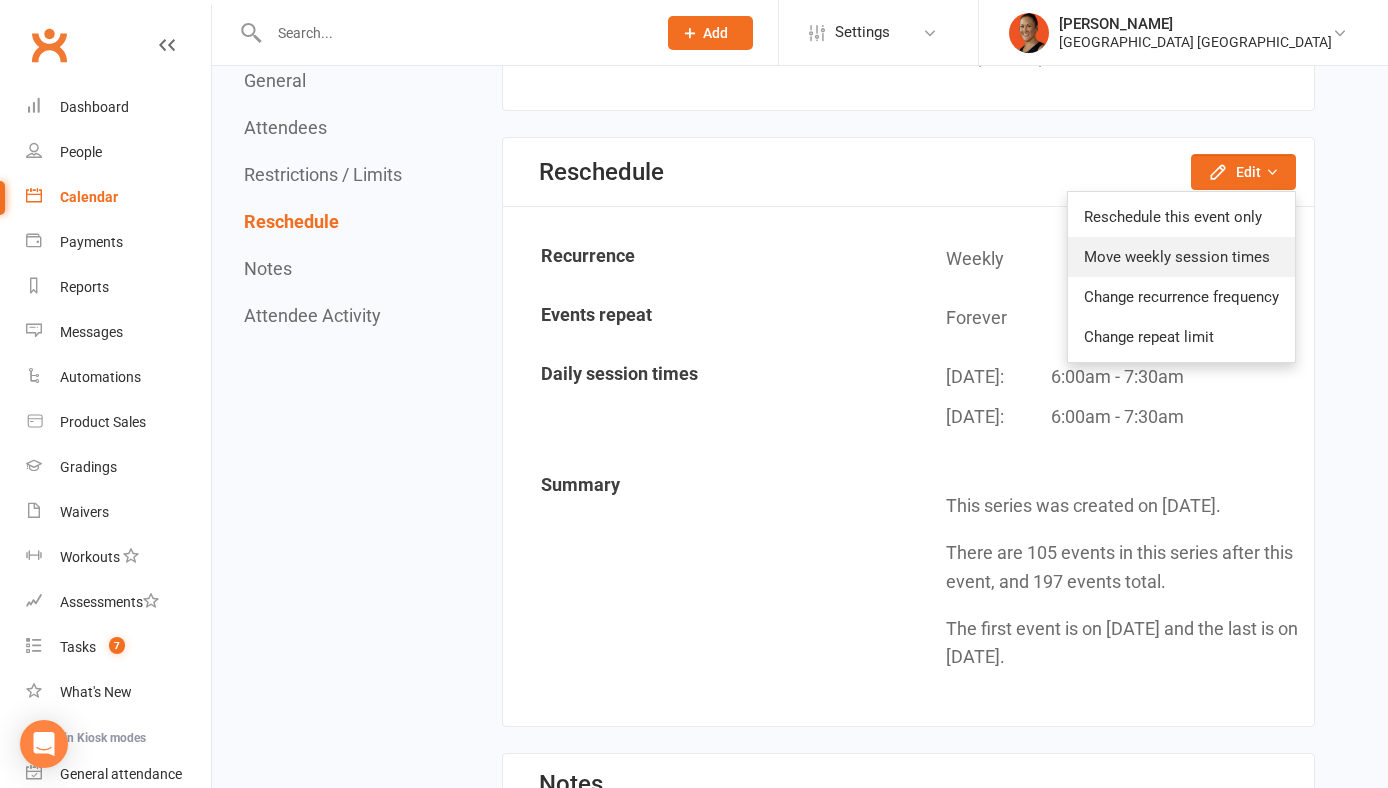 click on "Move weekly session times" 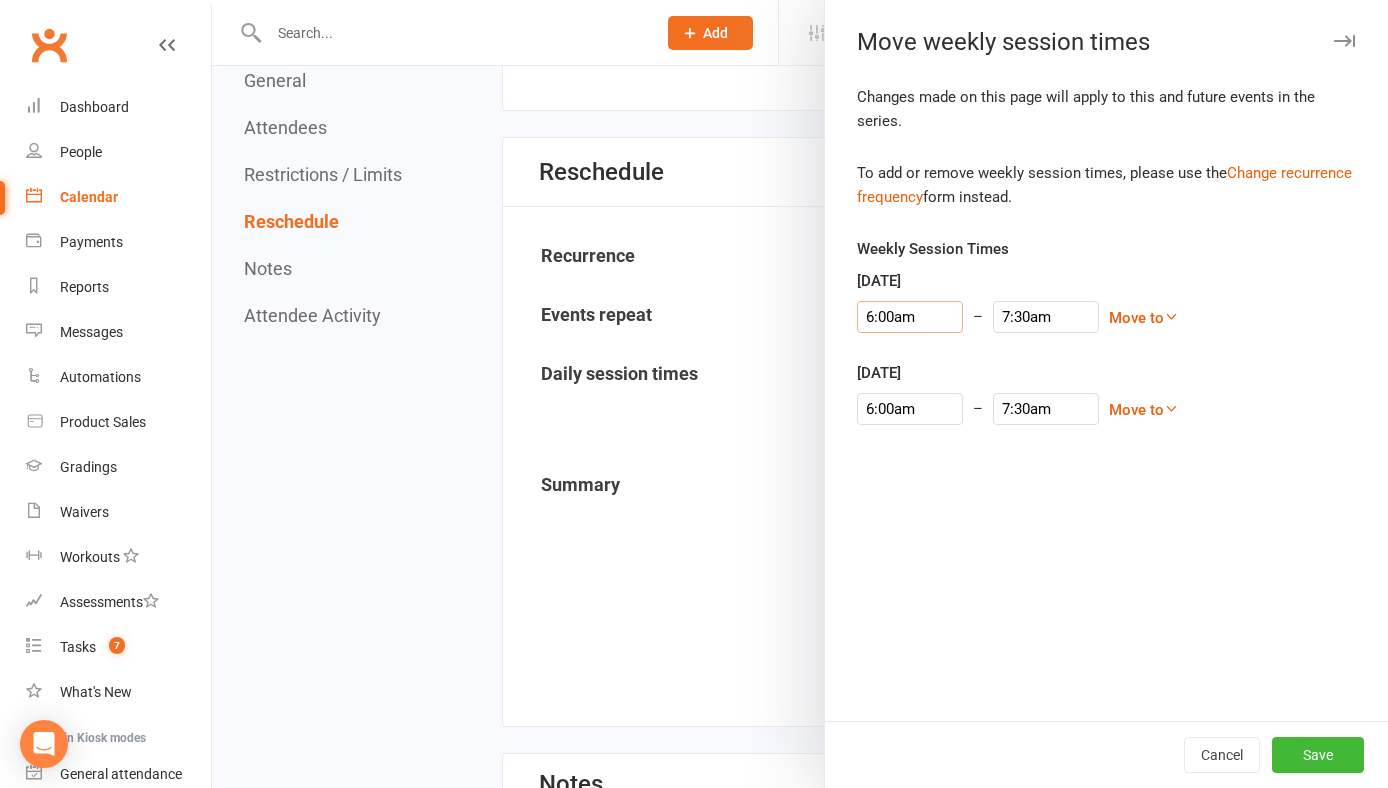 click on "6:00am" at bounding box center (910, 317) 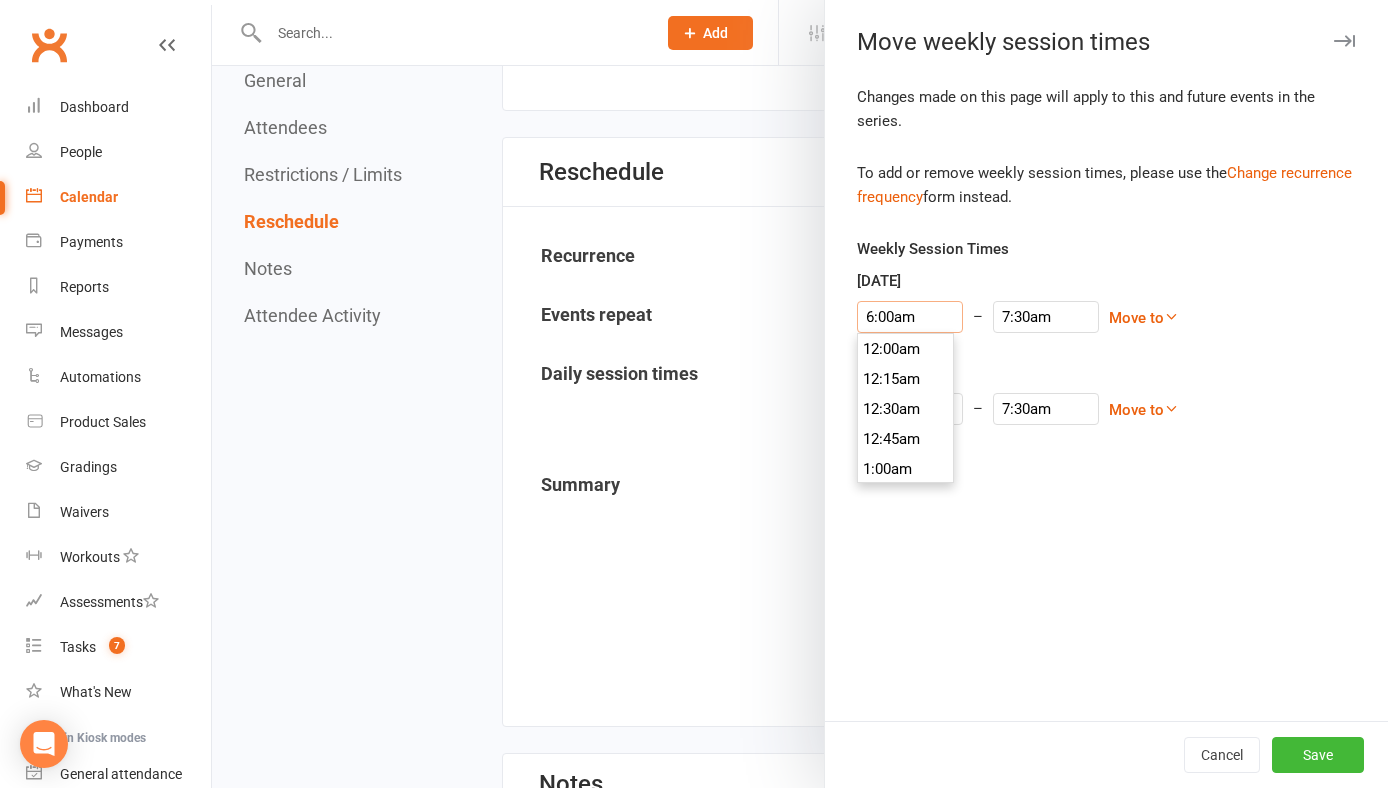 scroll, scrollTop: 690, scrollLeft: 0, axis: vertical 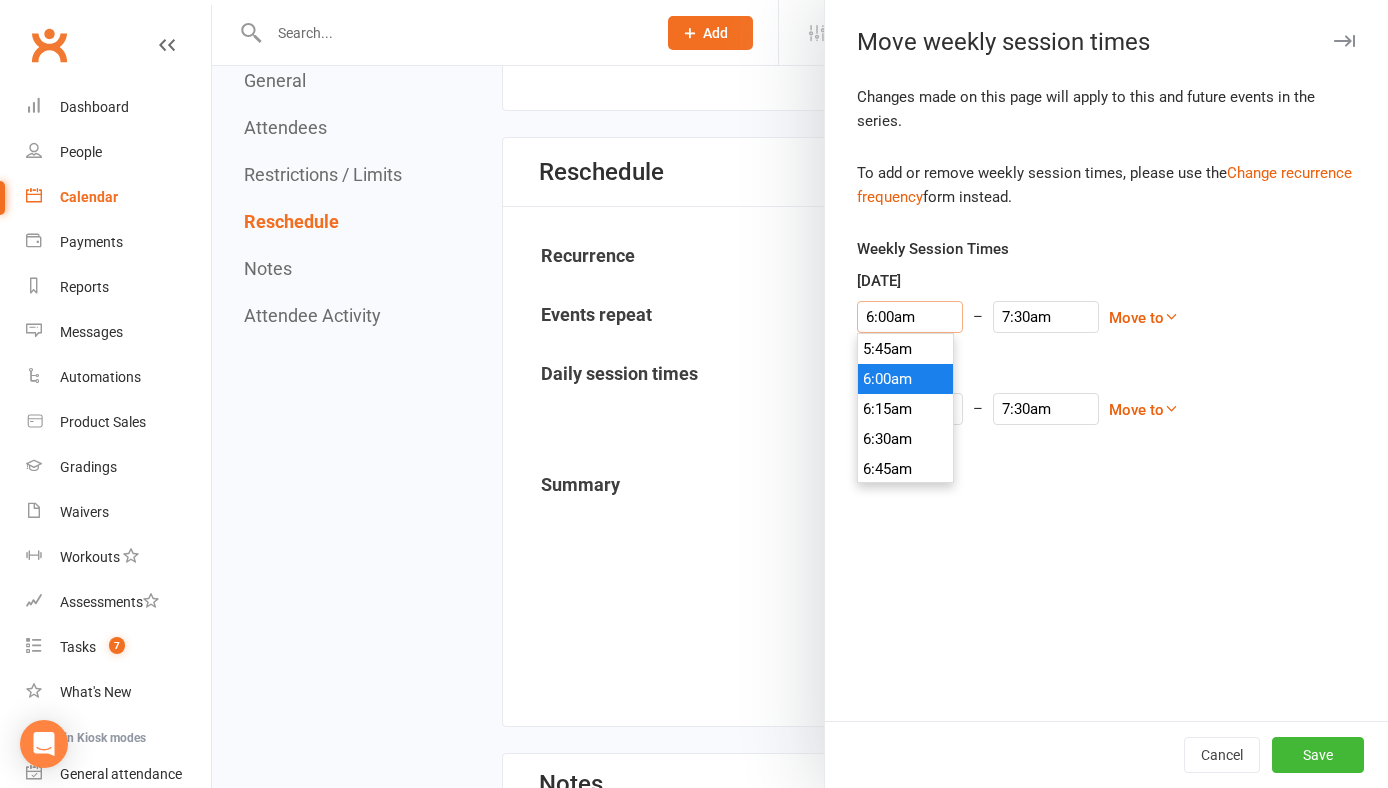 click on "6:00am" at bounding box center (910, 317) 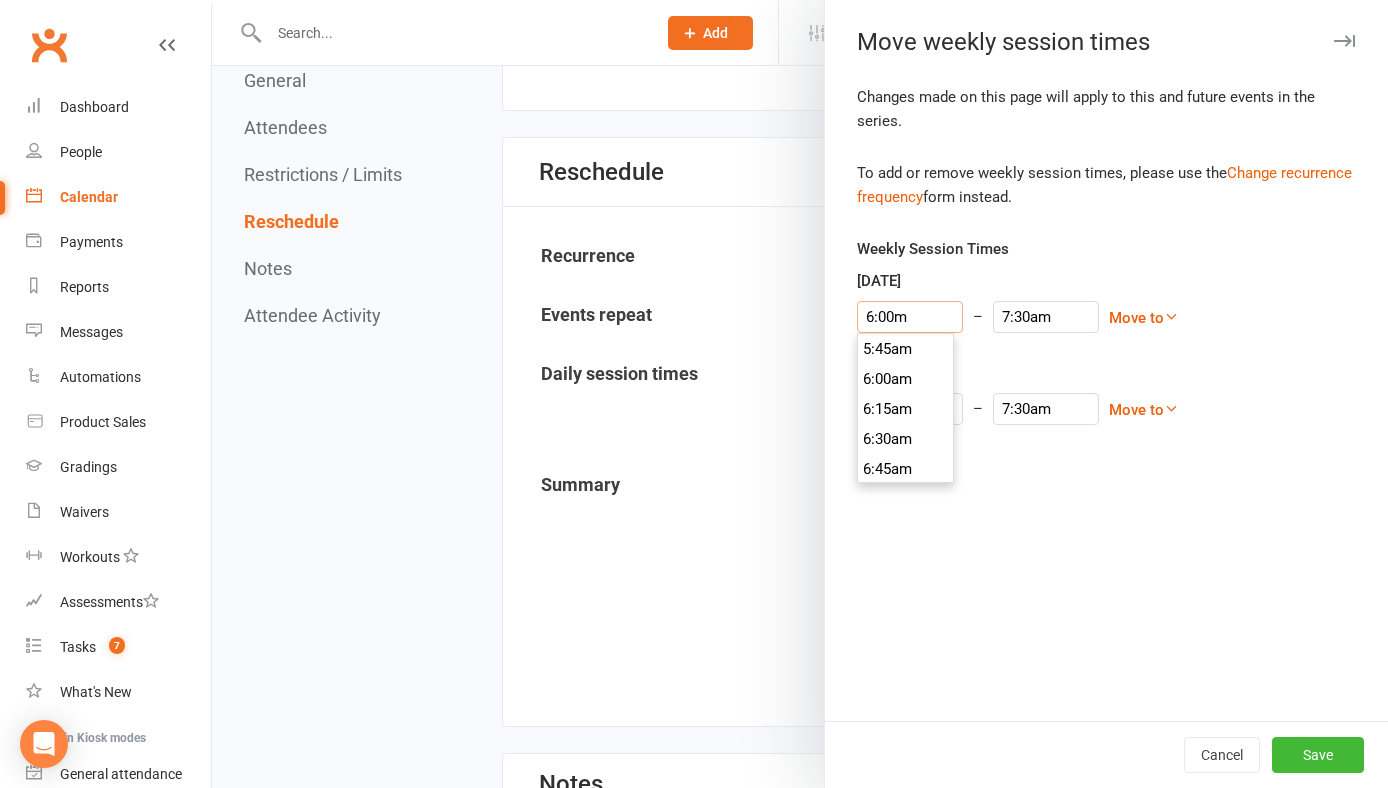 type on "6:00pm" 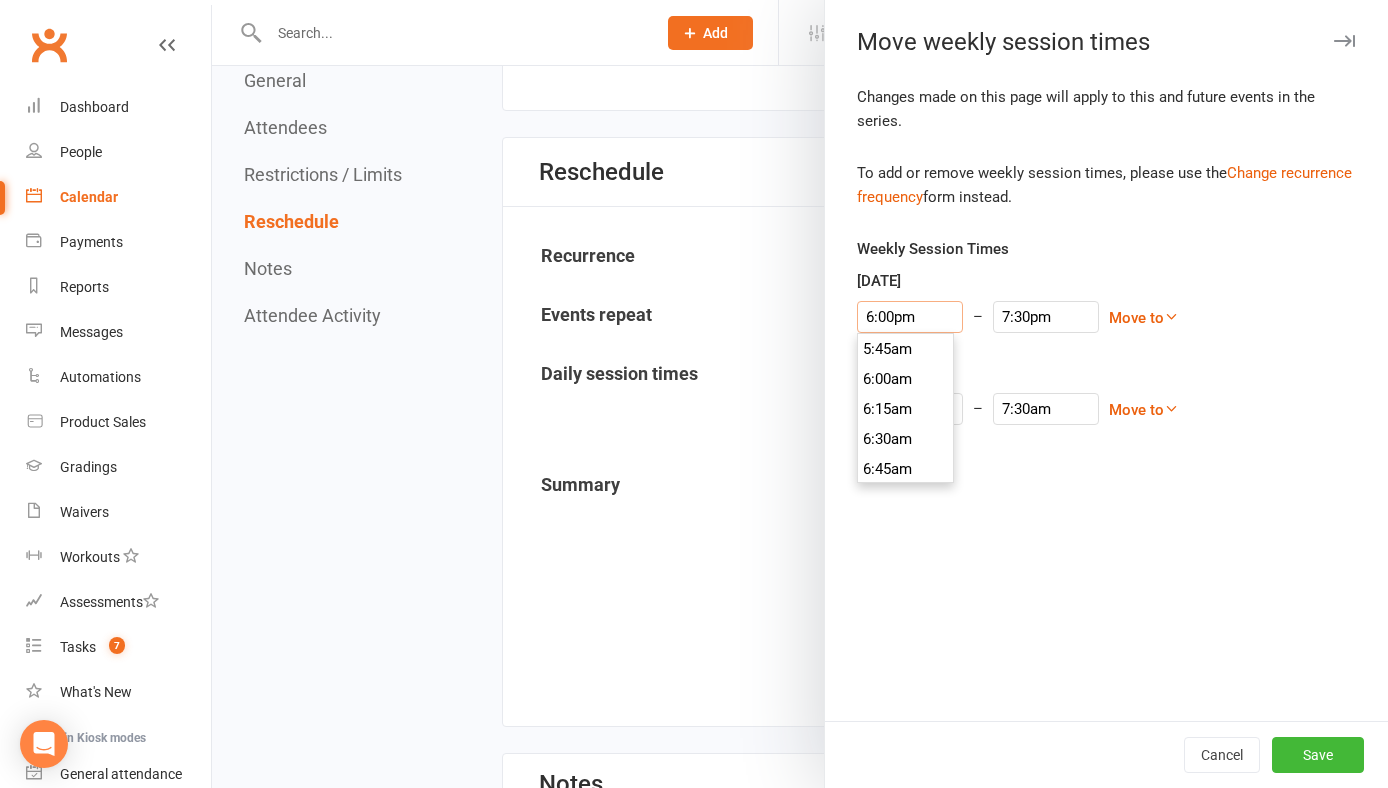 scroll, scrollTop: 2130, scrollLeft: 0, axis: vertical 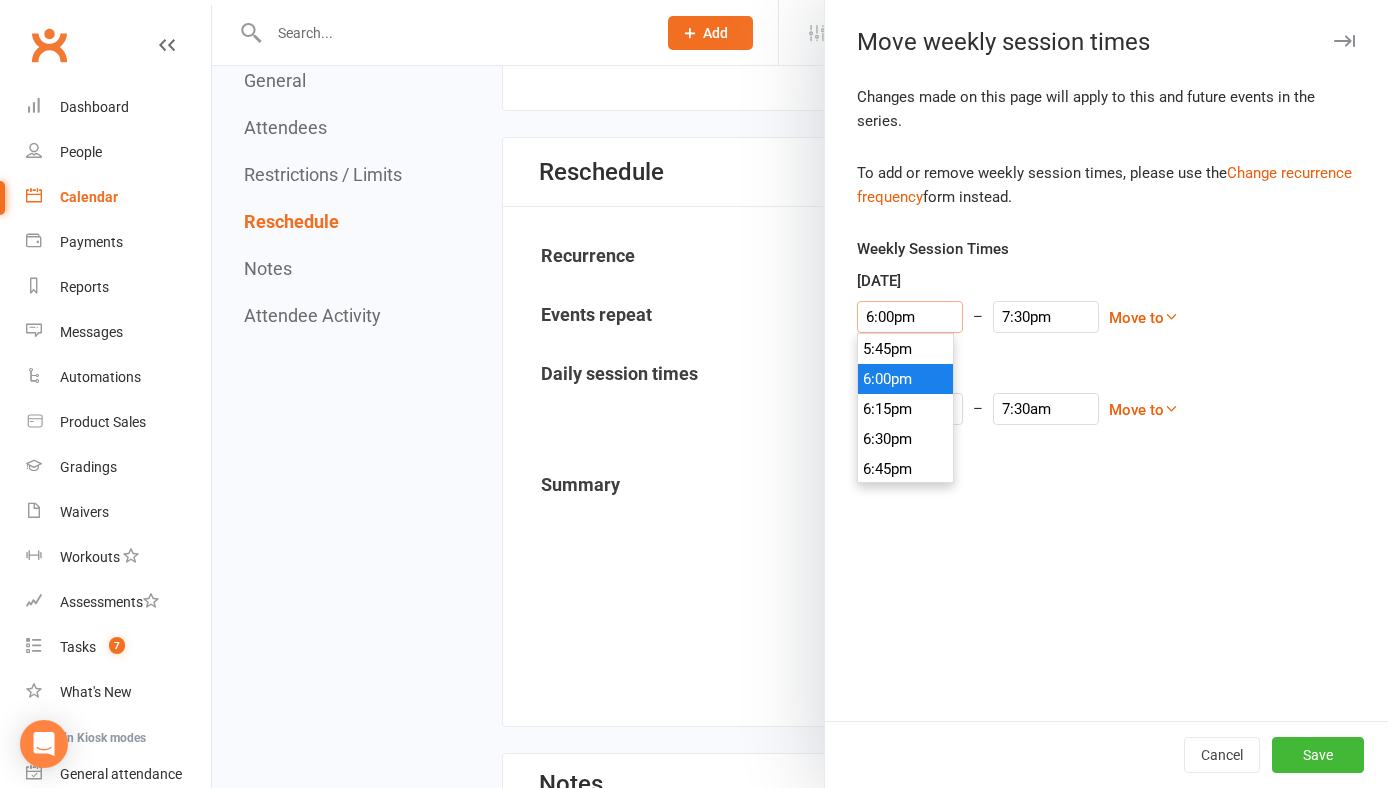type on "6:00pm" 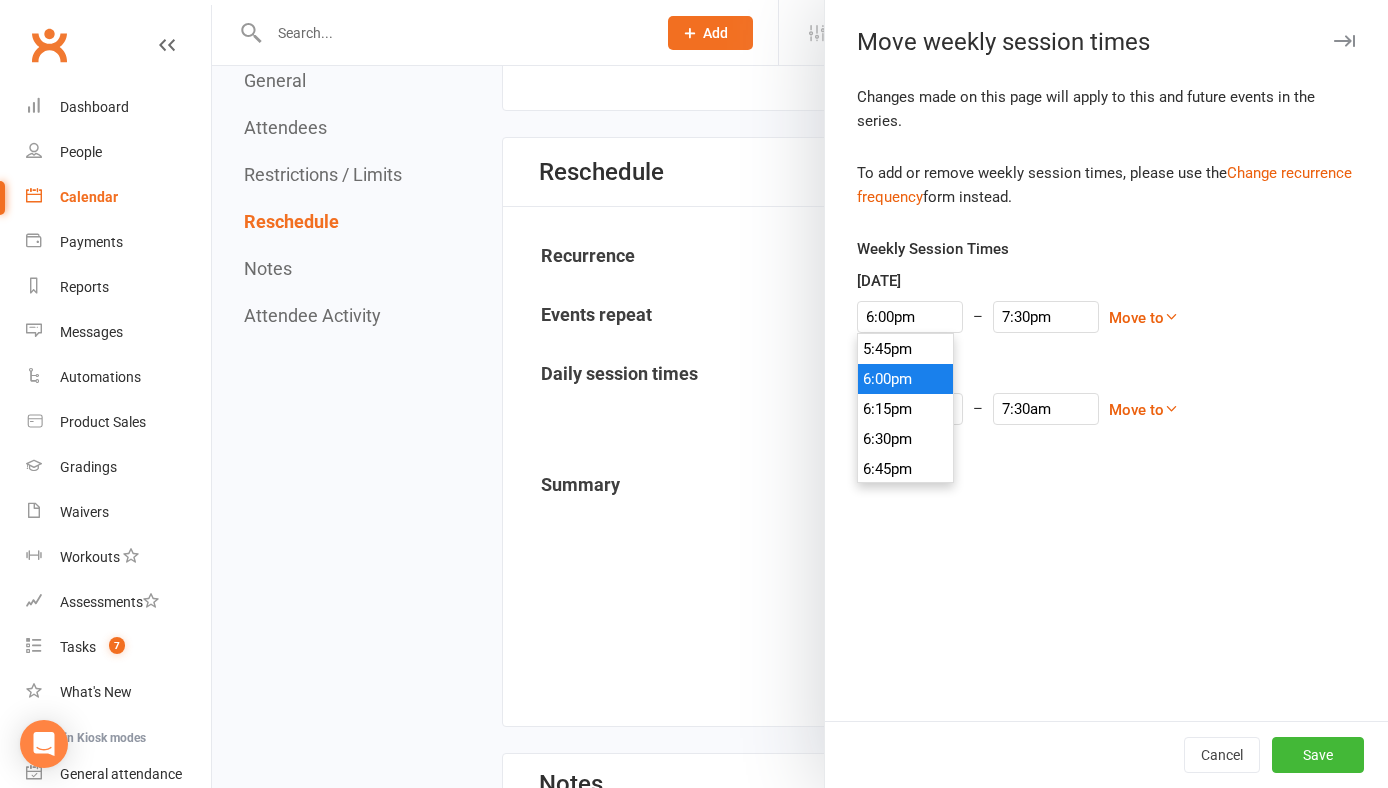 click on "Weekly Session Times Tuesday 6:00pm 12:00am 12:15am 12:30am 12:45am 1:00am 1:15am 1:30am 1:45am 2:00am 2:15am 2:30am 2:45am 3:00am 3:15am 3:30am 3:45am 4:00am 4:15am 4:30am 4:45am 5:00am 5:15am 5:30am 5:45am 6:00am 6:15am 6:30am 6:45am 7:00am 7:15am 7:30am 7:45am 8:00am 8:15am 8:30am 8:45am 9:00am 9:15am 9:30am 9:45am 10:00am 10:15am 10:30am 10:45am 11:00am 11:15am 11:30am 11:45am 12:00pm 12:15pm 12:30pm 12:45pm 1:00pm 1:15pm 1:30pm 1:45pm 2:00pm 2:15pm 2:30pm 2:45pm 3:00pm 3:15pm 3:30pm 3:45pm 4:00pm 4:15pm 4:30pm 4:45pm 5:00pm 5:15pm 5:30pm 5:45pm 6:00pm 6:15pm 6:30pm 6:45pm 7:00pm 7:15pm 7:30pm 7:45pm 8:00pm 8:15pm 8:30pm 8:45pm 9:00pm 9:15pm 9:30pm 9:45pm 10:00pm 10:15pm 10:30pm 10:45pm 11:00pm 11:15pm 11:30pm 11:45pm –  7:30pm Move to  Sunday Monday Wednesday Thursday Friday Saturday Move to a later date Thursday 6:00am –  7:30am Move to  Sunday Monday Tuesday Wednesday Friday Saturday Move to a later date" at bounding box center (1106, 345) 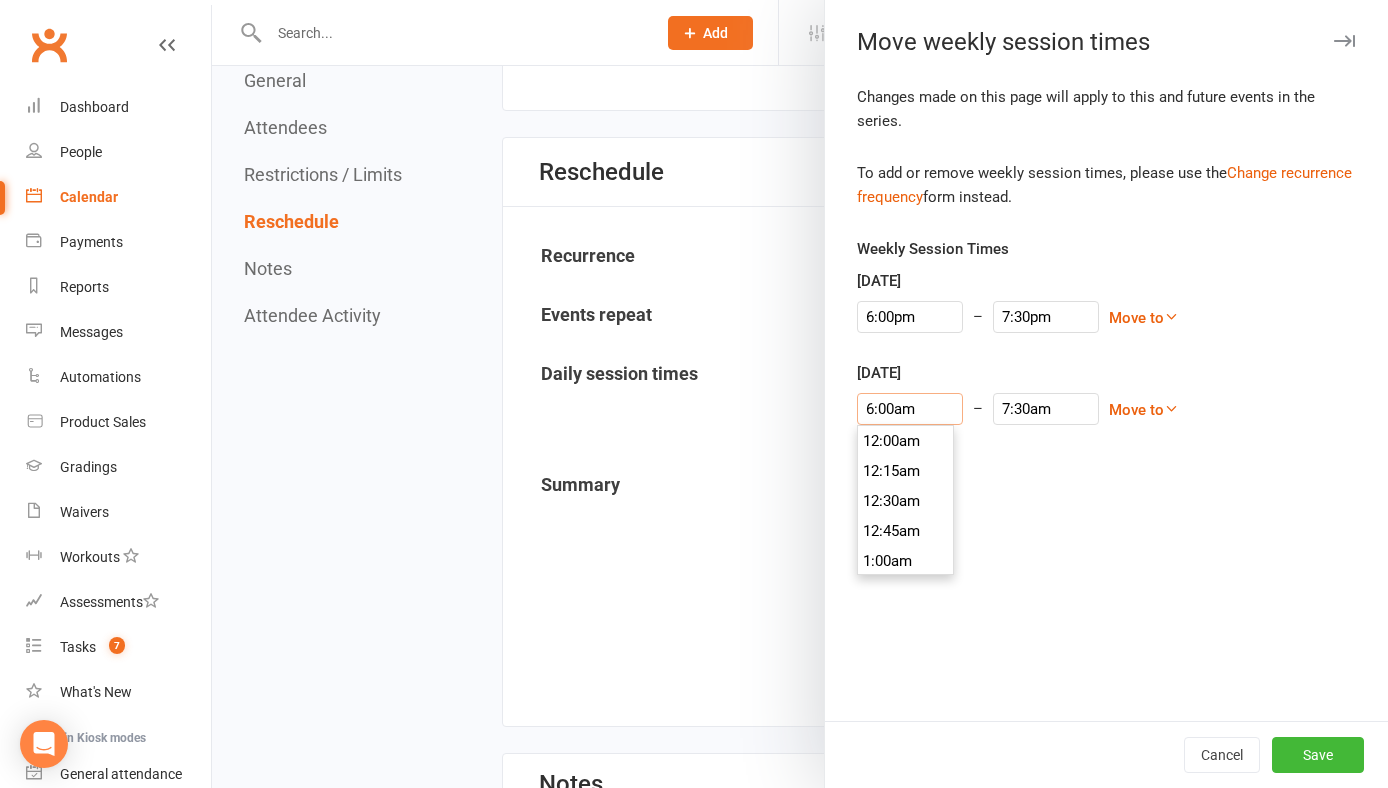 click on "6:00am" at bounding box center [910, 409] 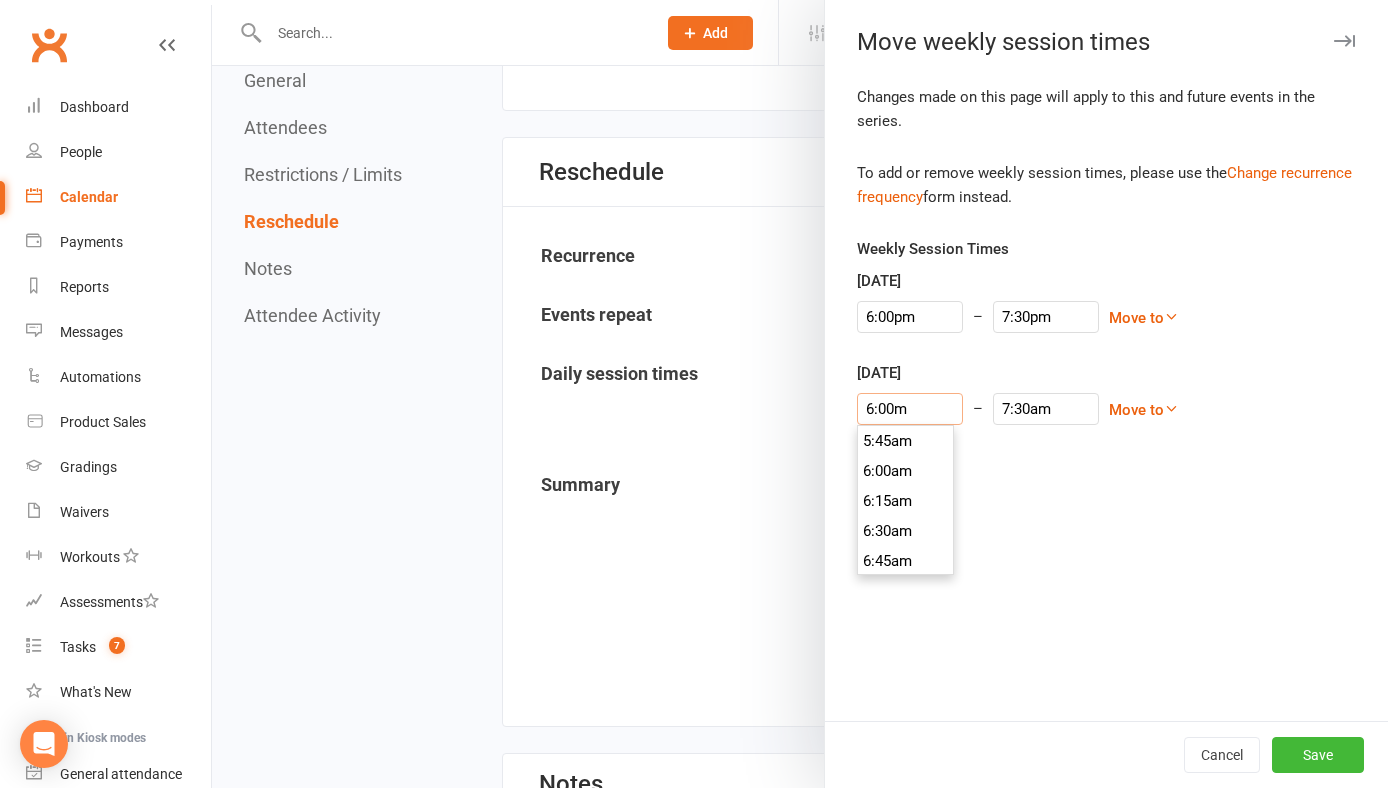 type on "6:00pm" 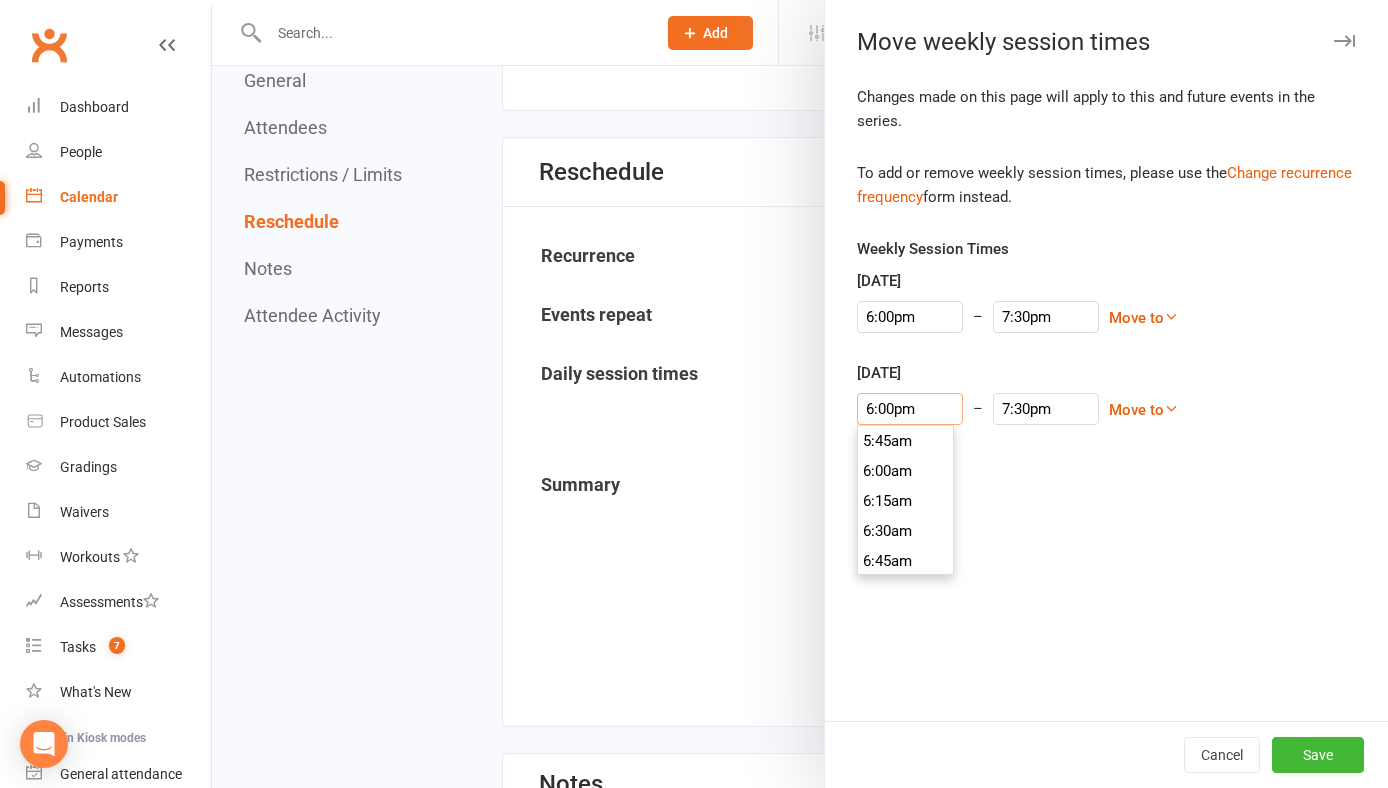 scroll, scrollTop: 2130, scrollLeft: 0, axis: vertical 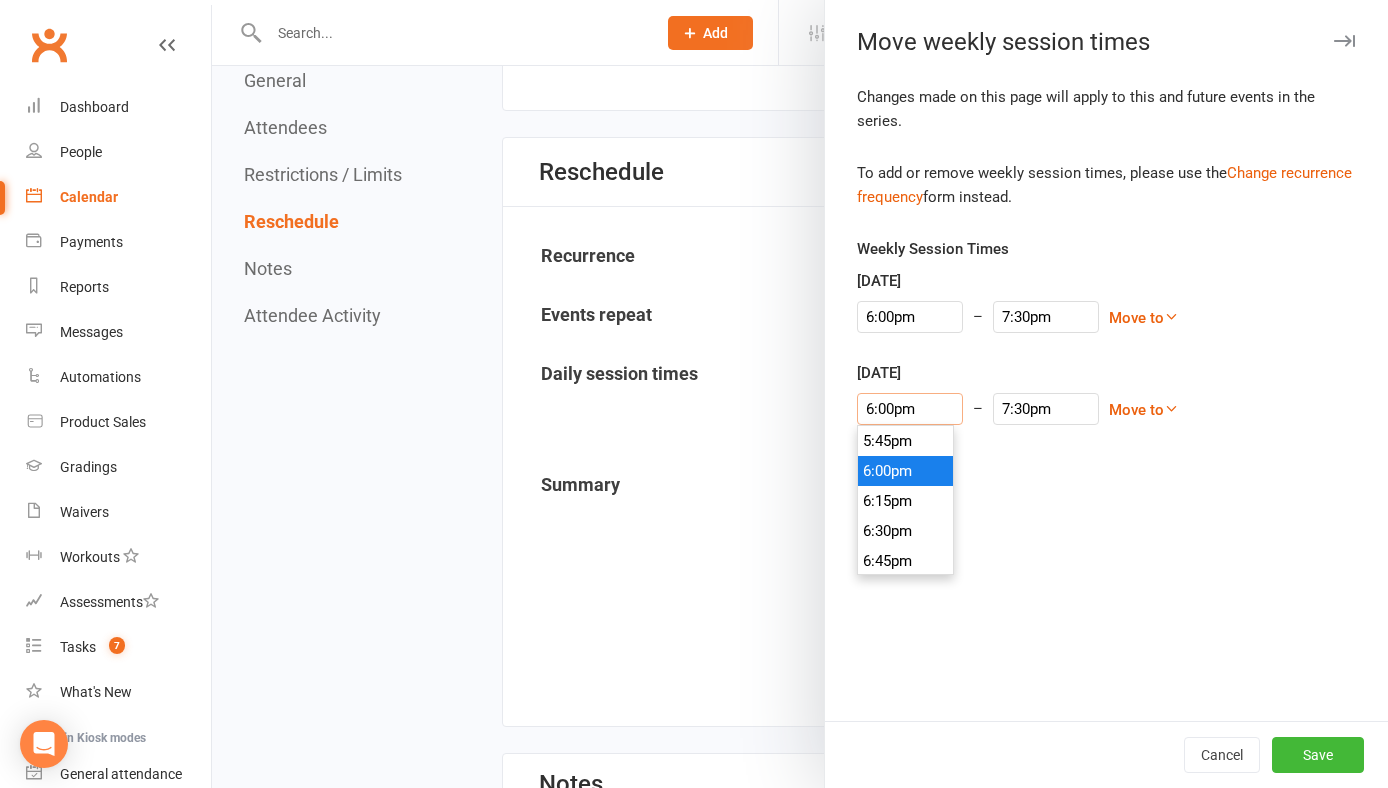 type on "6:00pm" 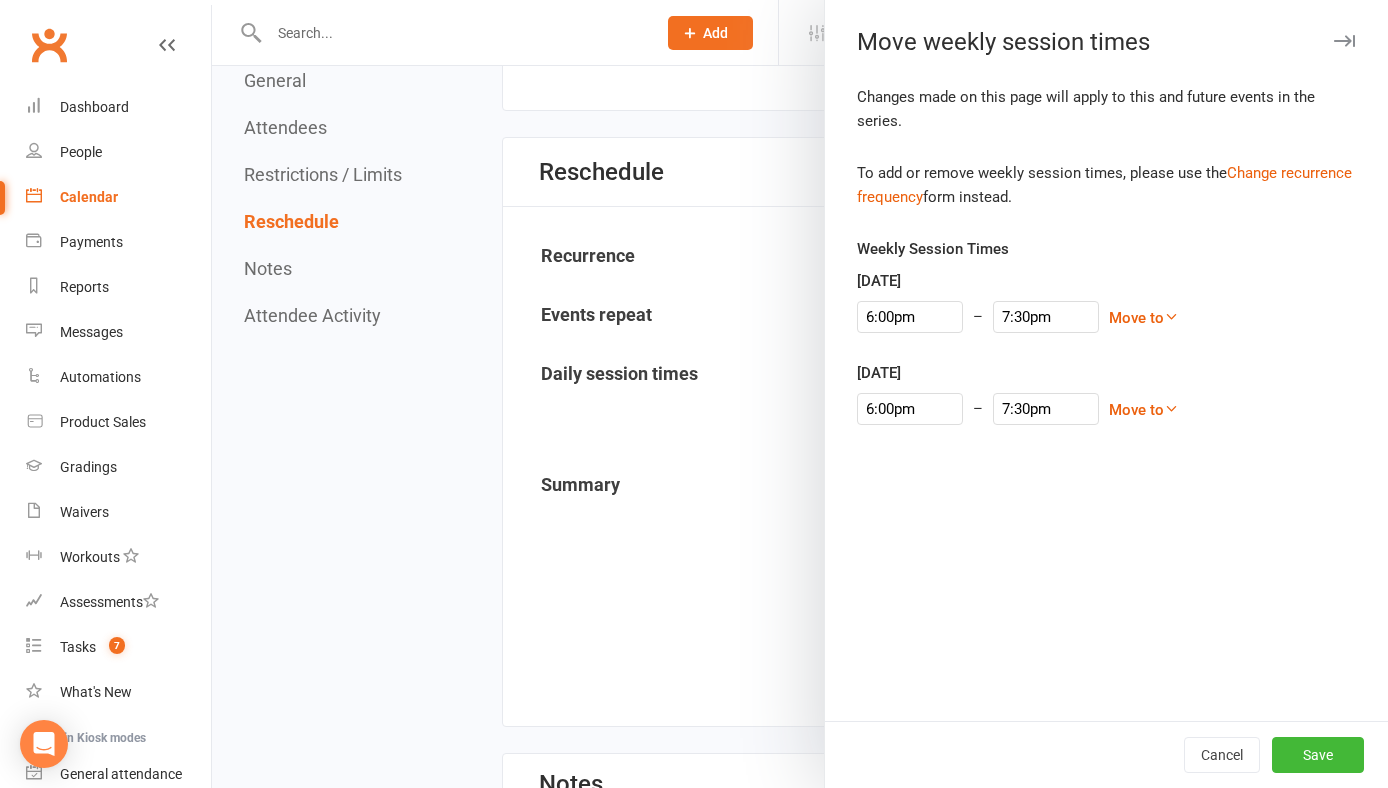 click on "Changes made on this page will apply to this and future events in the series. To add or remove weekly session times, please use the  Change recurrence frequency  form instead. Weekly Session Times Tuesday 6:00pm 12:00am 12:15am 12:30am 12:45am 1:00am 1:15am 1:30am 1:45am 2:00am 2:15am 2:30am 2:45am 3:00am 3:15am 3:30am 3:45am 4:00am 4:15am 4:30am 4:45am 5:00am 5:15am 5:30am 5:45am 6:00am 6:15am 6:30am 6:45am 7:00am 7:15am 7:30am 7:45am 8:00am 8:15am 8:30am 8:45am 9:00am 9:15am 9:30am 9:45am 10:00am 10:15am 10:30am 10:45am 11:00am 11:15am 11:30am 11:45am 12:00pm 12:15pm 12:30pm 12:45pm 1:00pm 1:15pm 1:30pm 1:45pm 2:00pm 2:15pm 2:30pm 2:45pm 3:00pm 3:15pm 3:30pm 3:45pm 4:00pm 4:15pm 4:30pm 4:45pm 5:00pm 5:15pm 5:30pm 5:45pm 6:00pm 6:15pm 6:30pm 6:45pm 7:00pm 7:15pm 7:30pm 7:45pm 8:00pm 8:15pm 8:30pm 8:45pm 9:00pm 9:15pm 9:30pm 9:45pm 10:00pm 10:15pm 10:30pm 10:45pm 11:00pm 11:15pm 11:30pm 11:45pm –  7:30pm Move to  Sunday Monday Wednesday Thursday Friday Saturday Move to a later date Thursday 6:00pm 12:00am" at bounding box center [1106, 403] 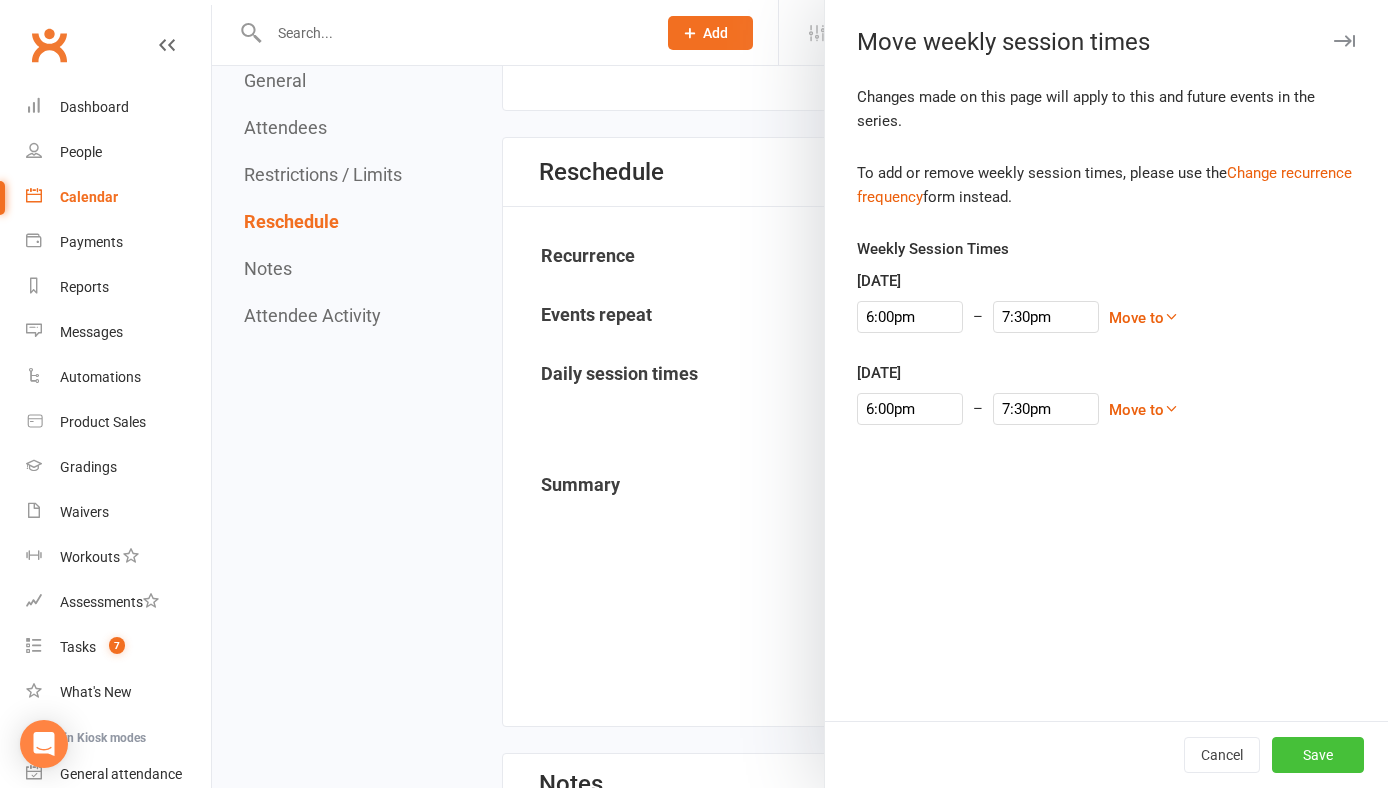 click on "Save" at bounding box center [1318, 755] 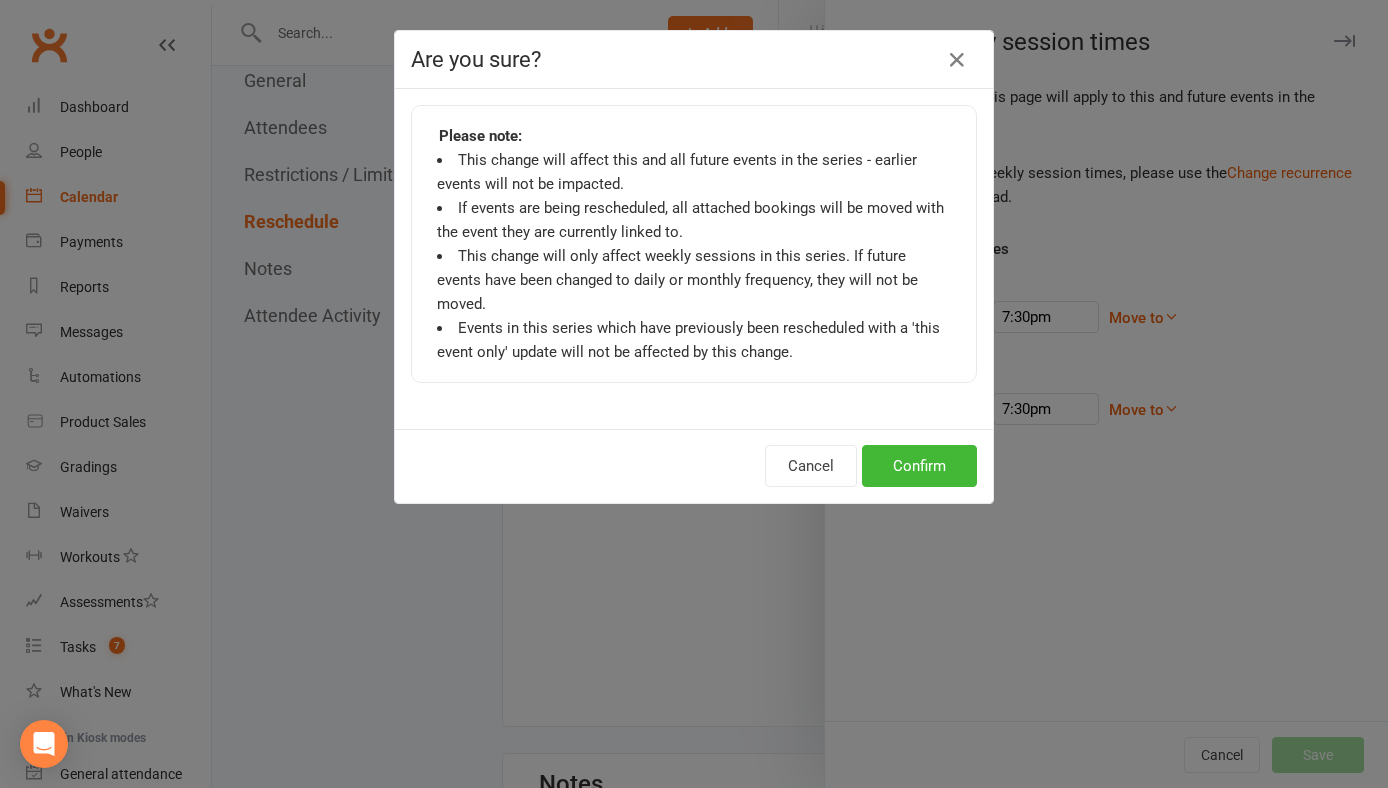 click on "Cancel Confirm" at bounding box center (694, 466) 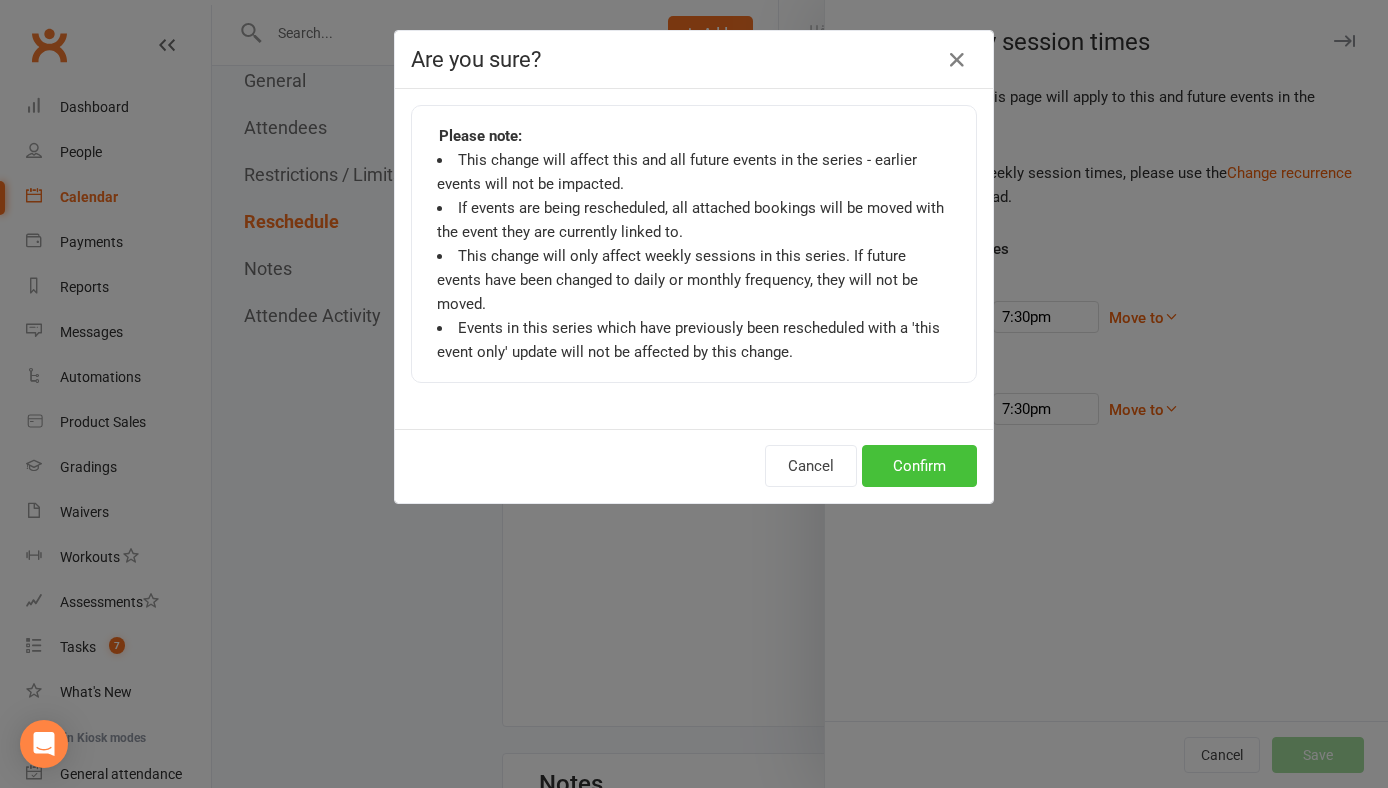 click on "Confirm" at bounding box center [919, 466] 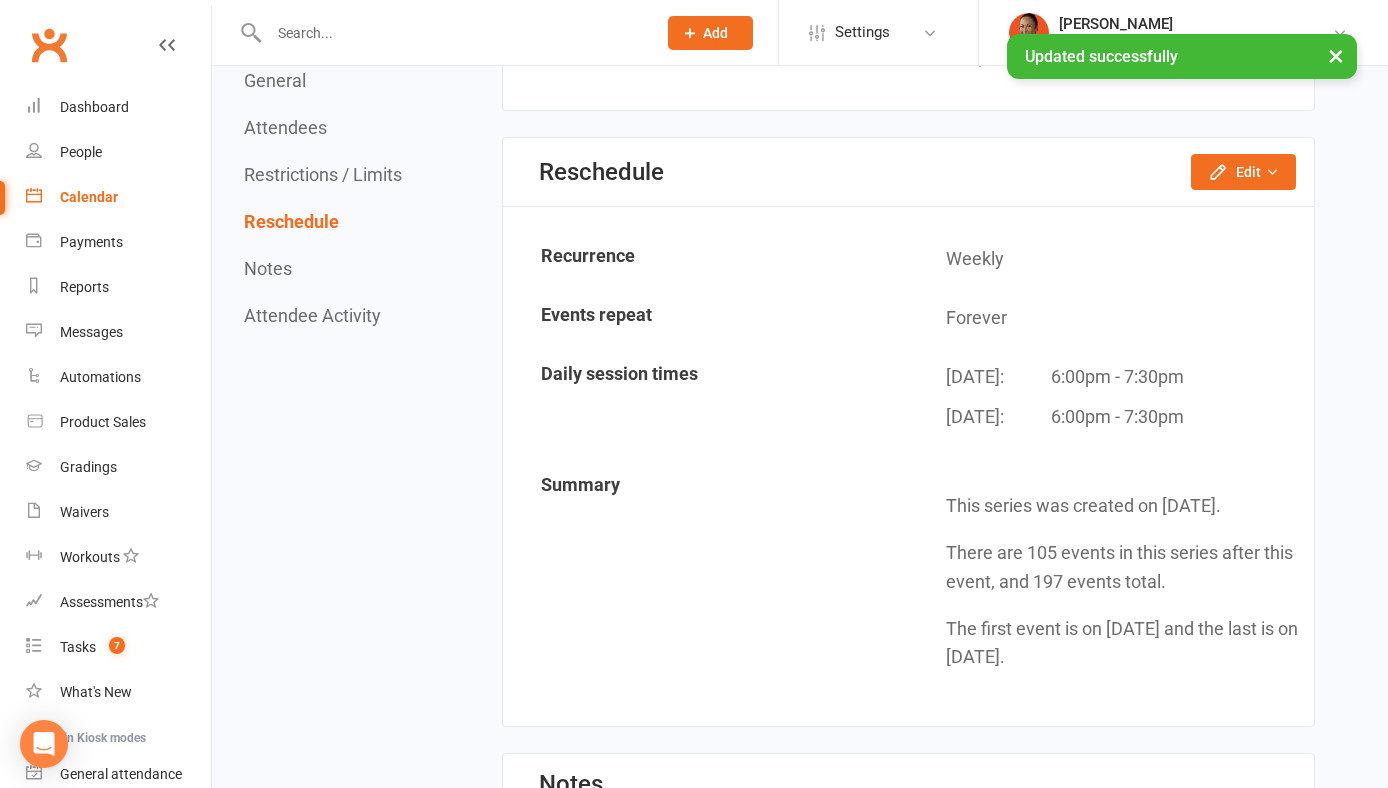 click on "Calendar" at bounding box center [89, 197] 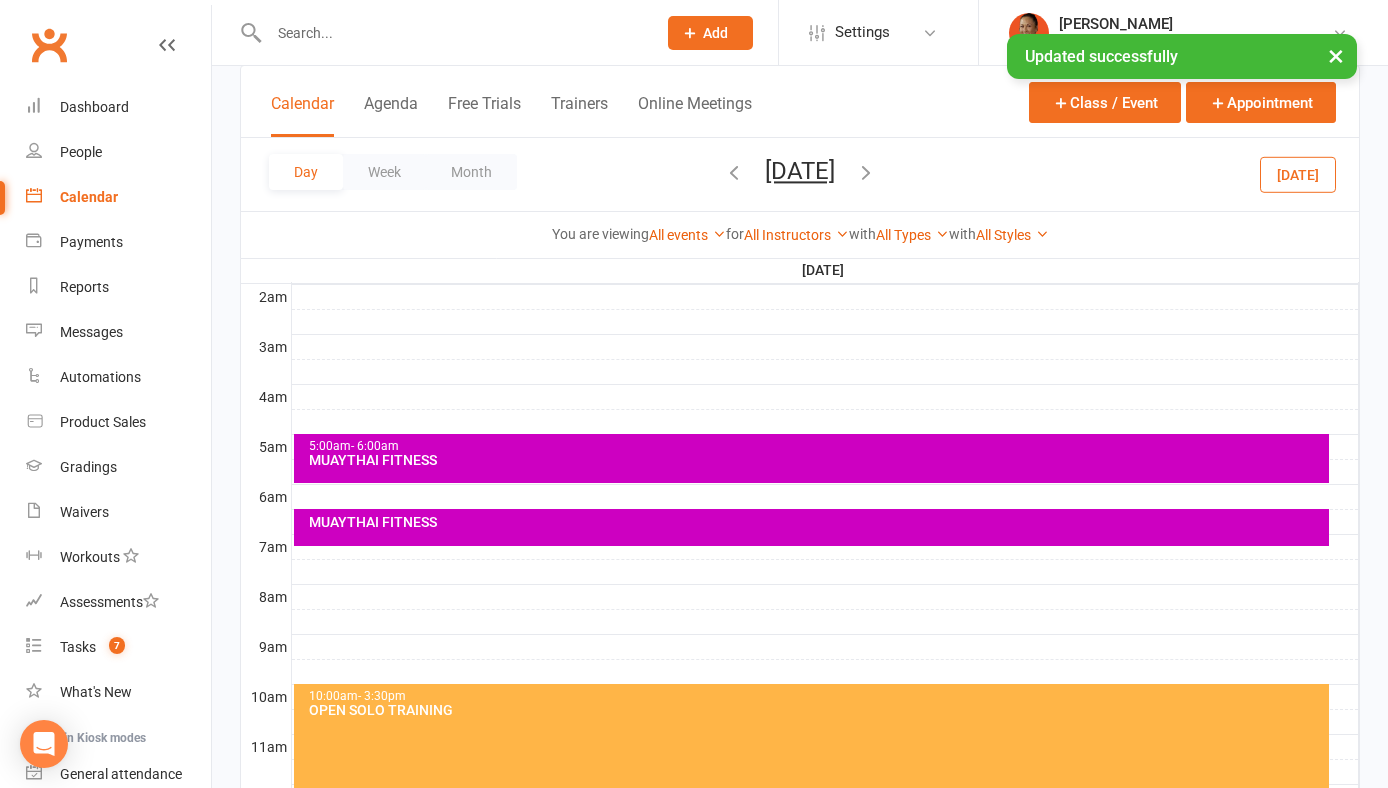 scroll, scrollTop: 223, scrollLeft: 0, axis: vertical 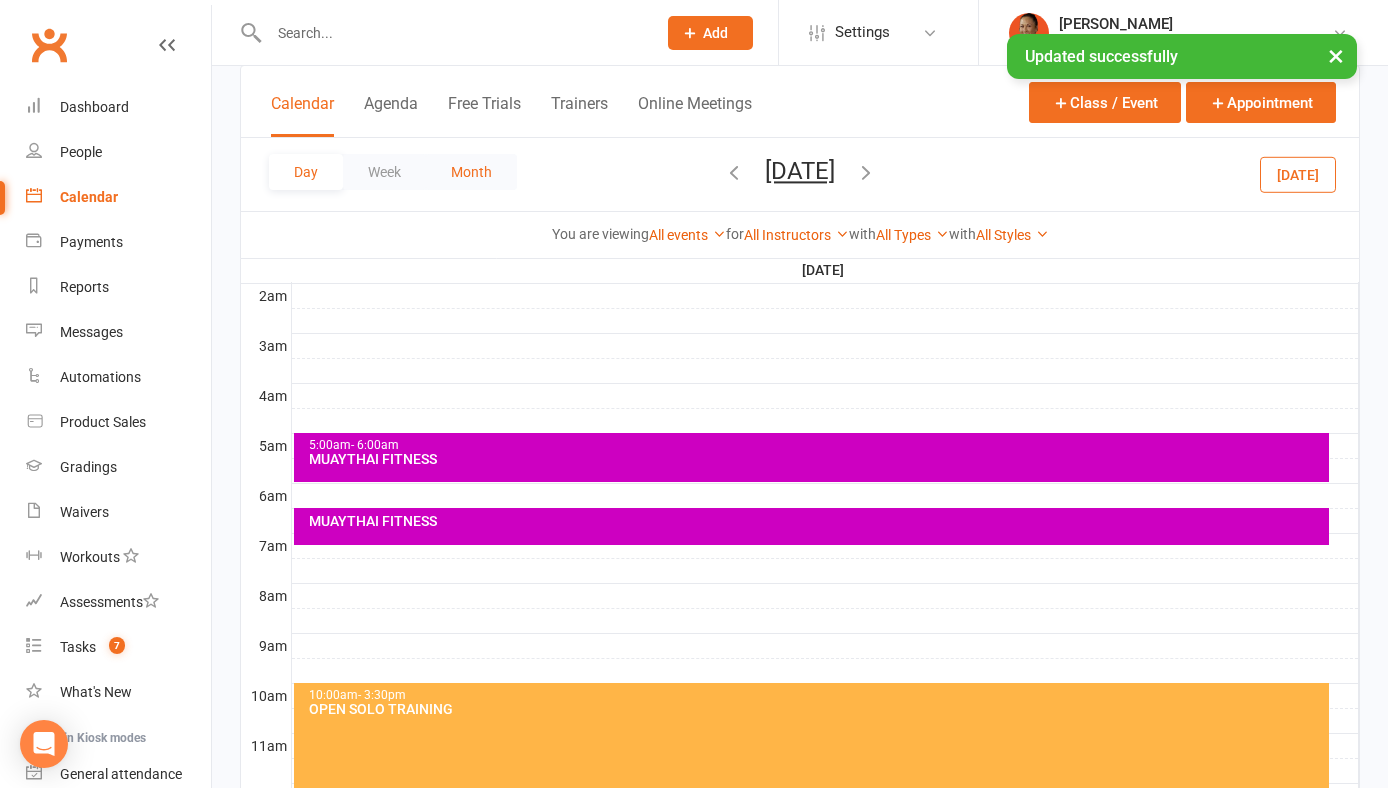 click on "Month" at bounding box center [471, 172] 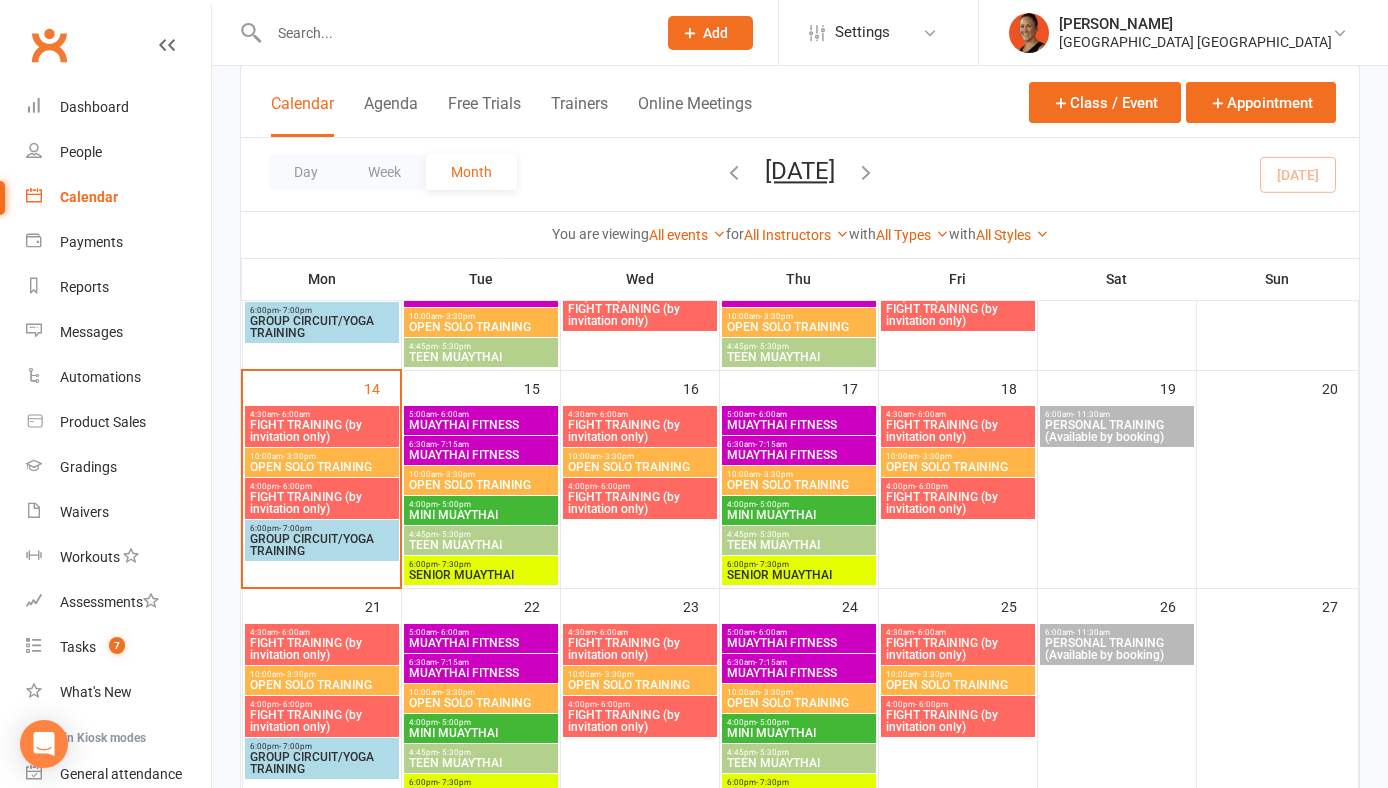 scroll, scrollTop: 527, scrollLeft: 0, axis: vertical 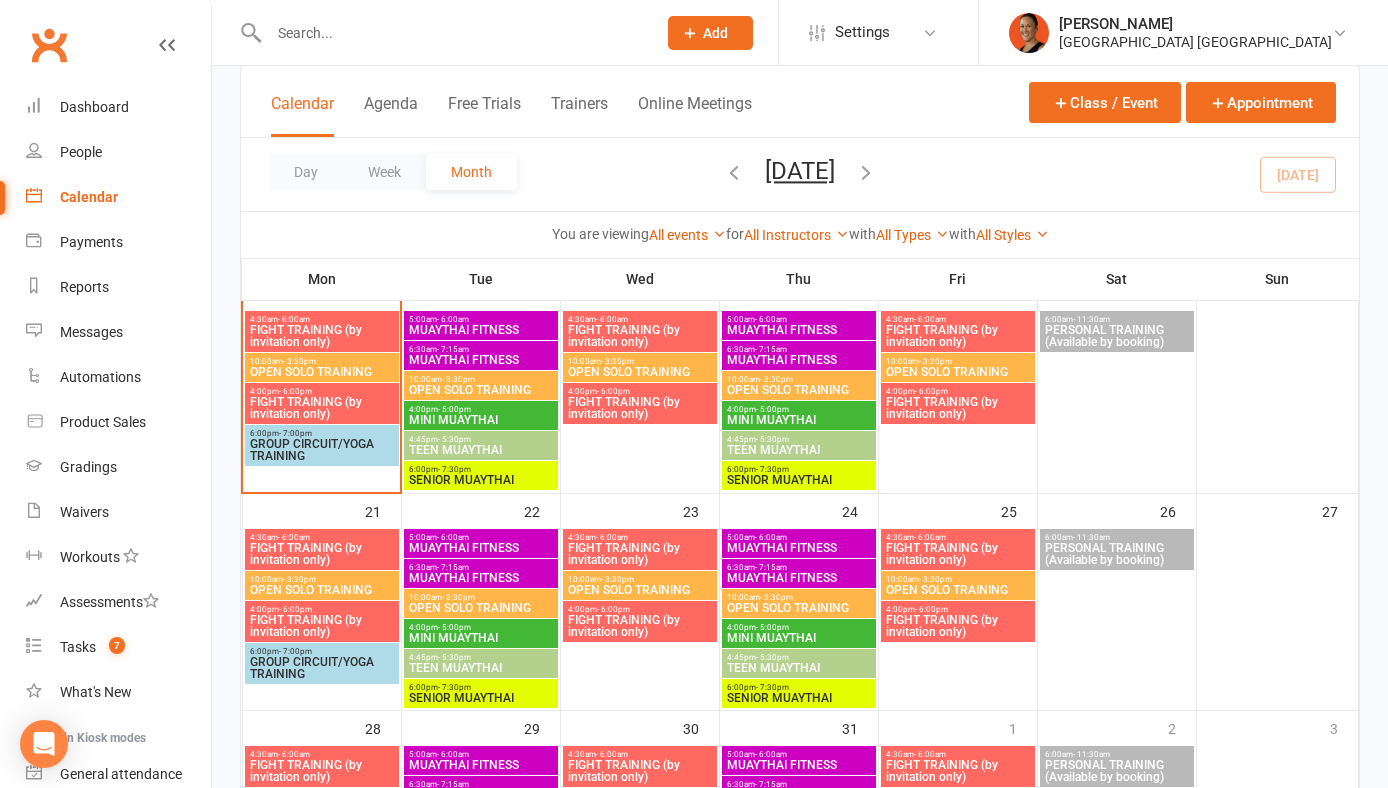click on "OPEN SOLO TRAINING" at bounding box center [322, 372] 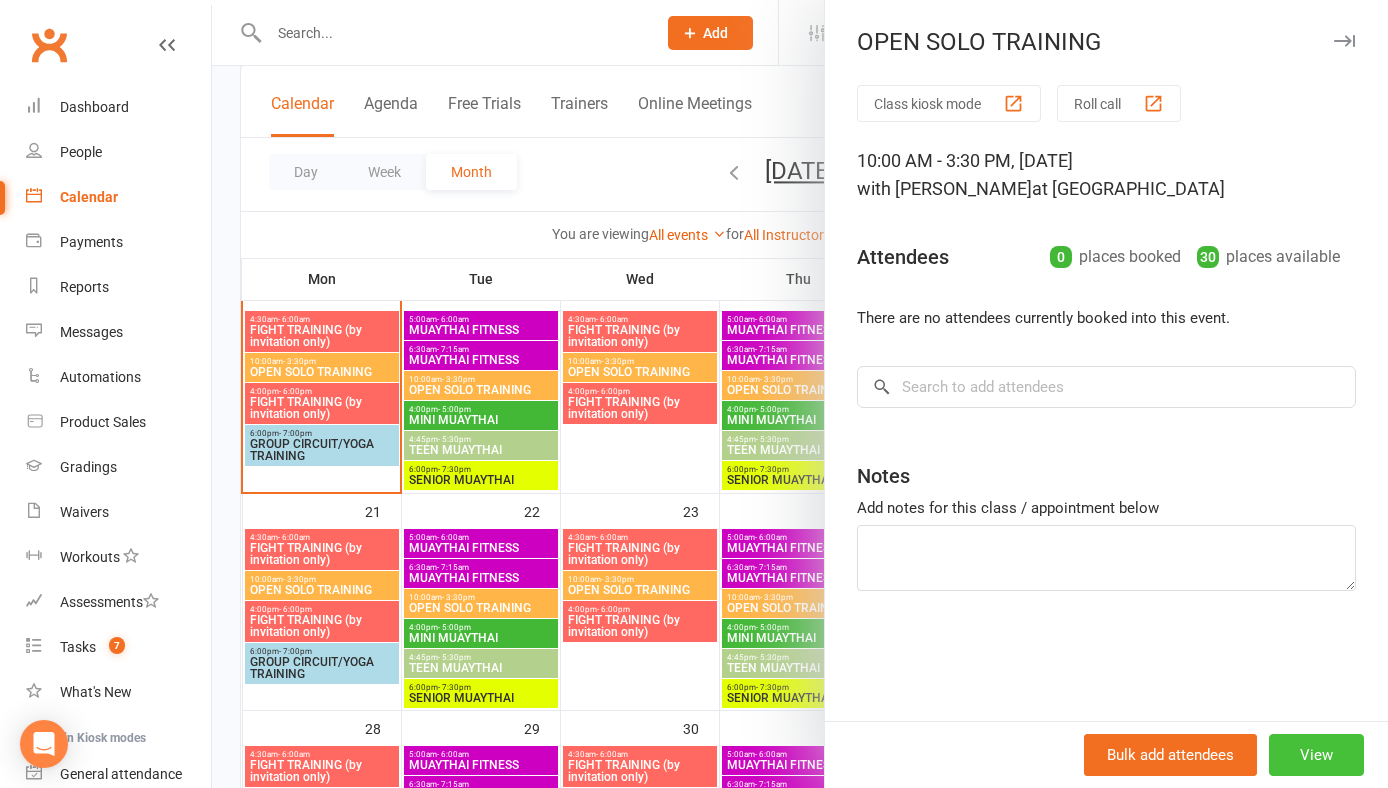 click on "View" at bounding box center [1316, 755] 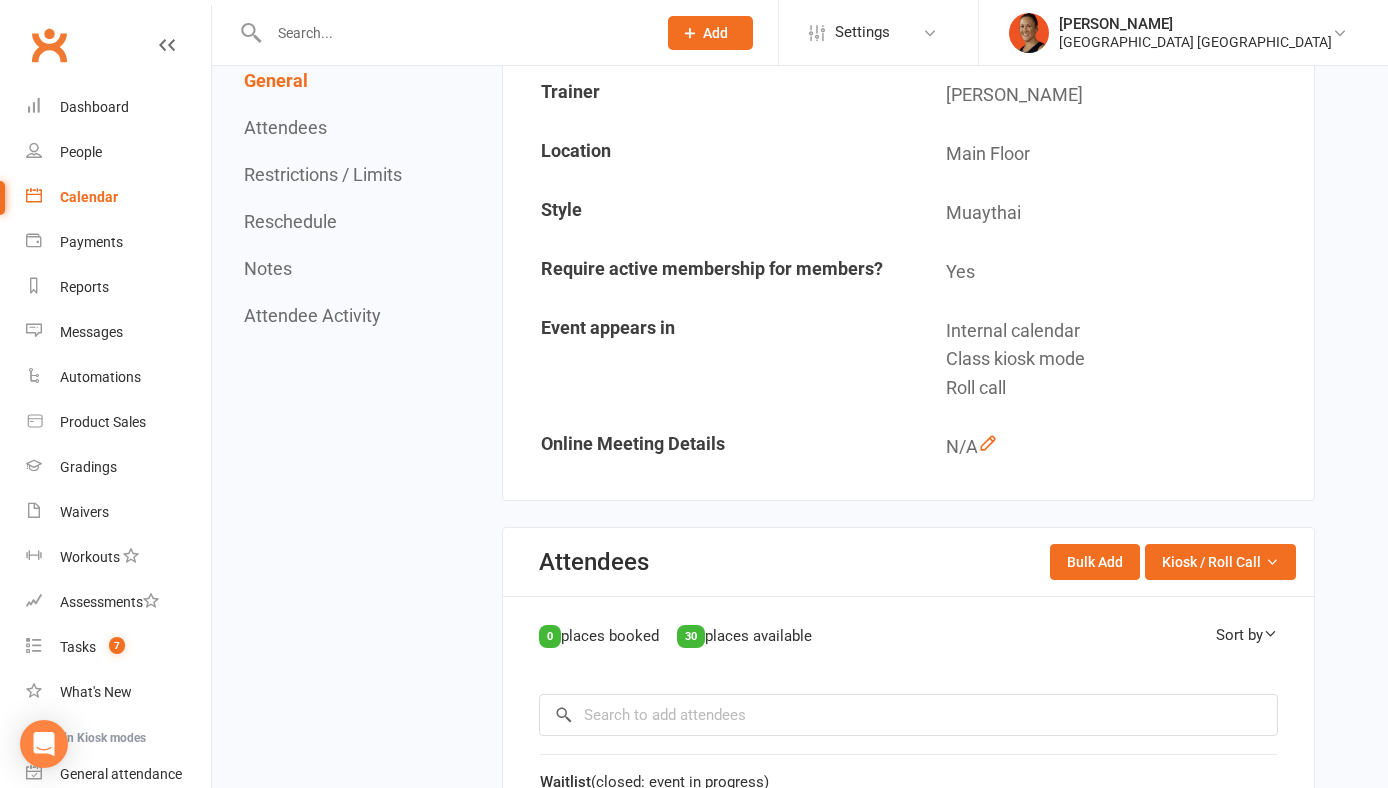 scroll, scrollTop: 351, scrollLeft: 0, axis: vertical 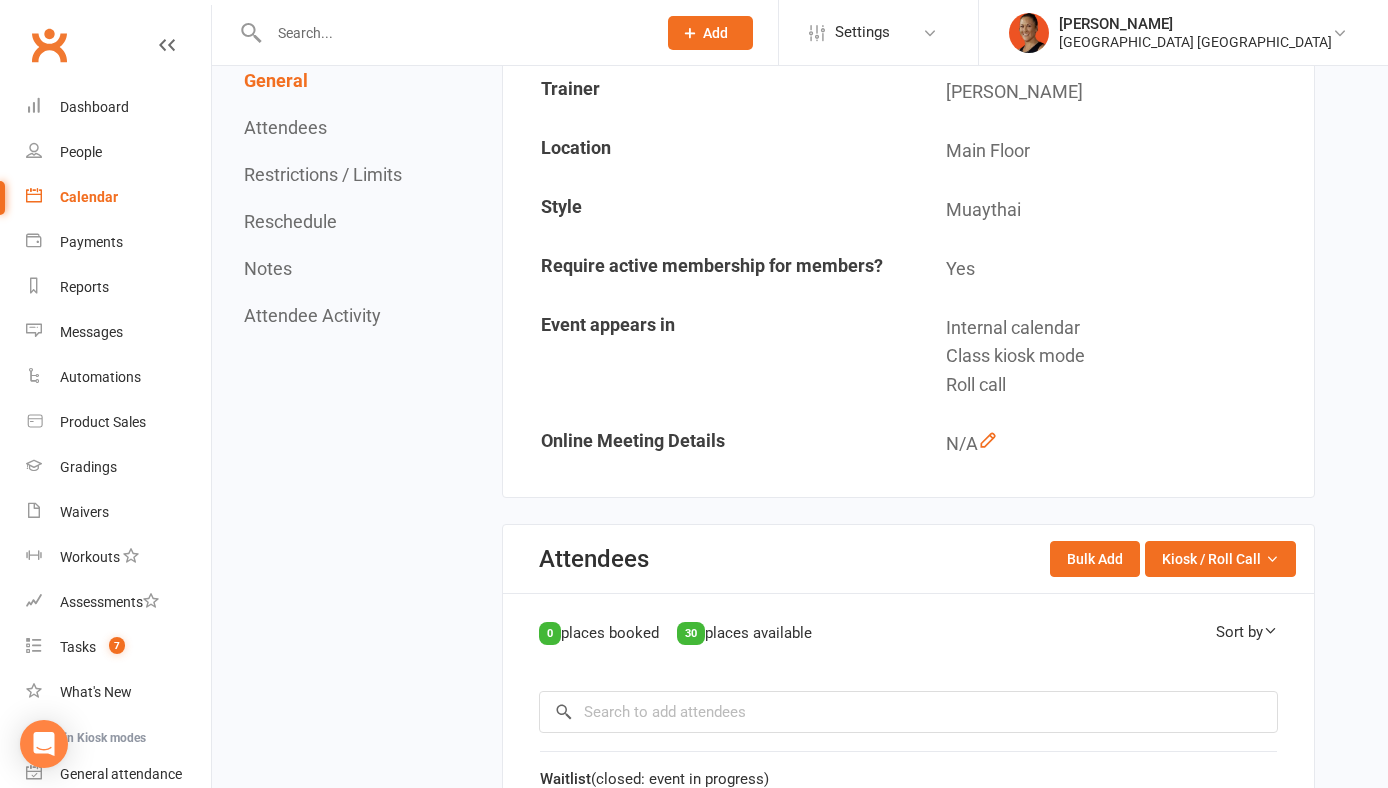 click on "Internal calendar" at bounding box center [1122, 328] 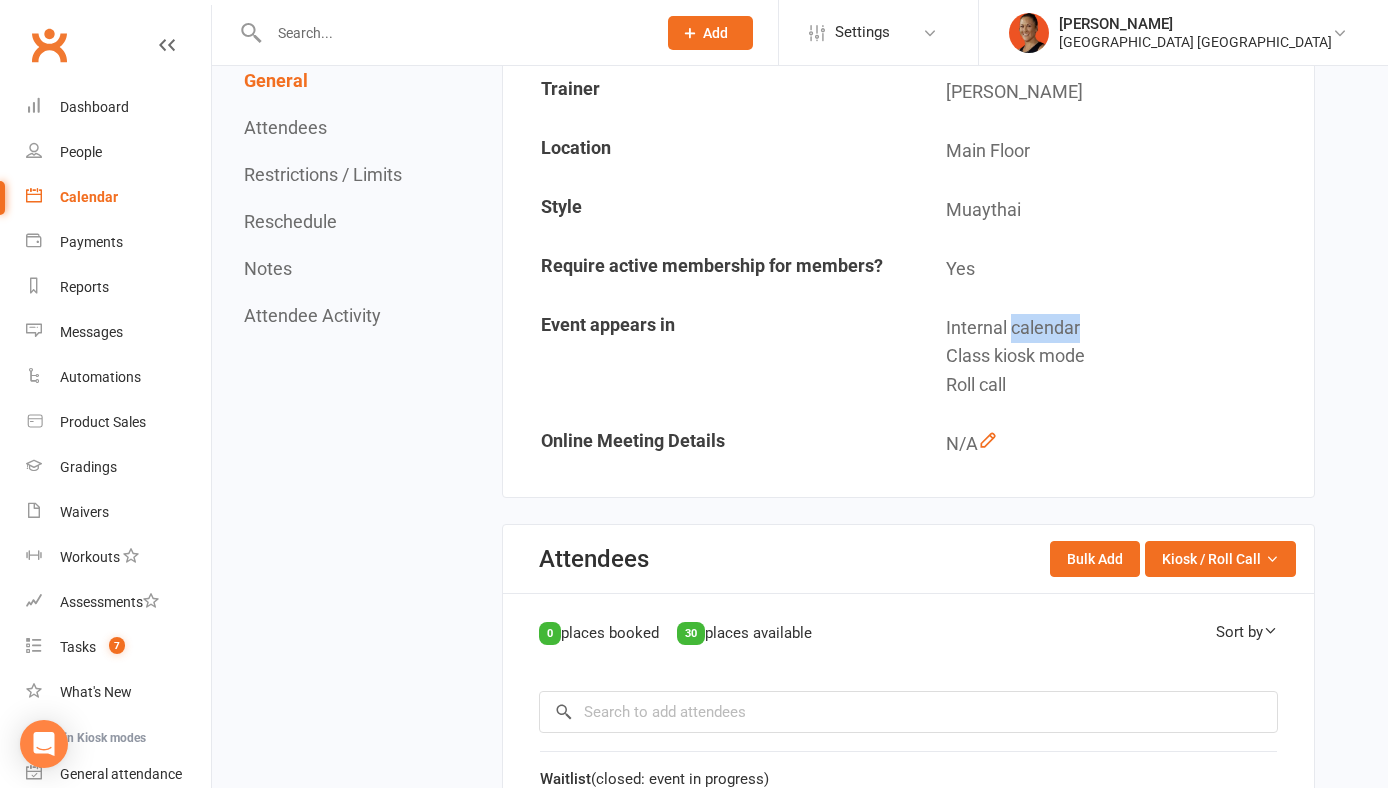 click on "Internal calendar" at bounding box center [1122, 328] 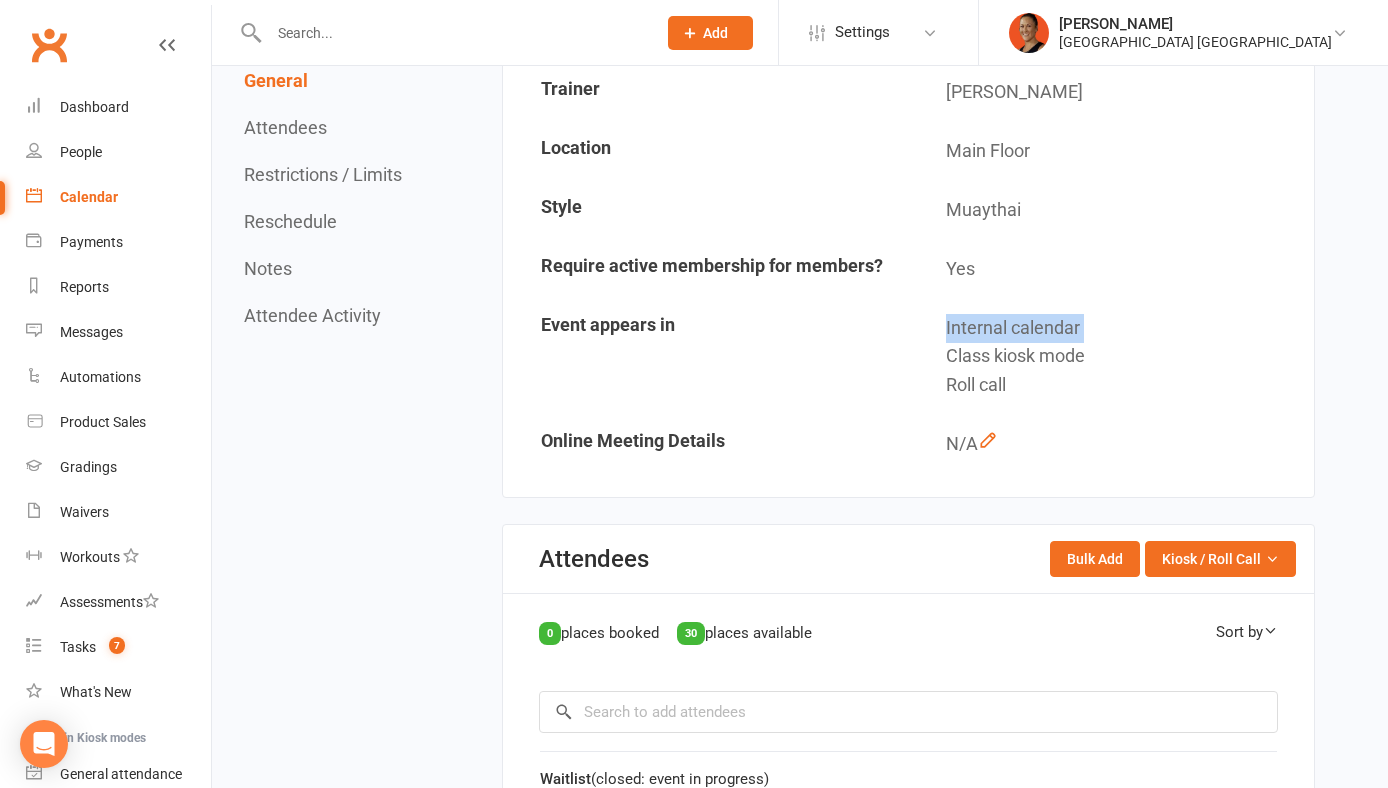 click on "Internal calendar" at bounding box center (1122, 328) 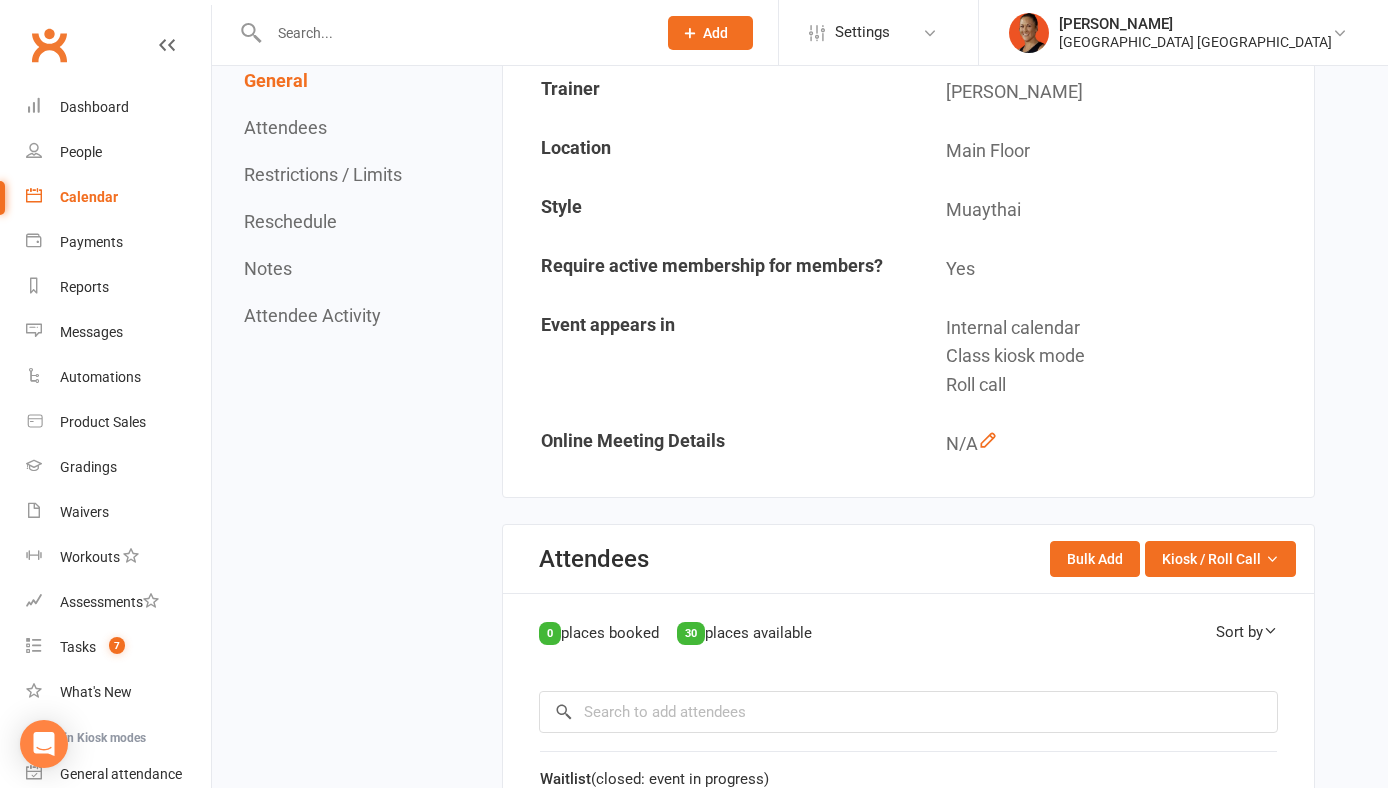 click on "Class kiosk mode" at bounding box center [1122, 356] 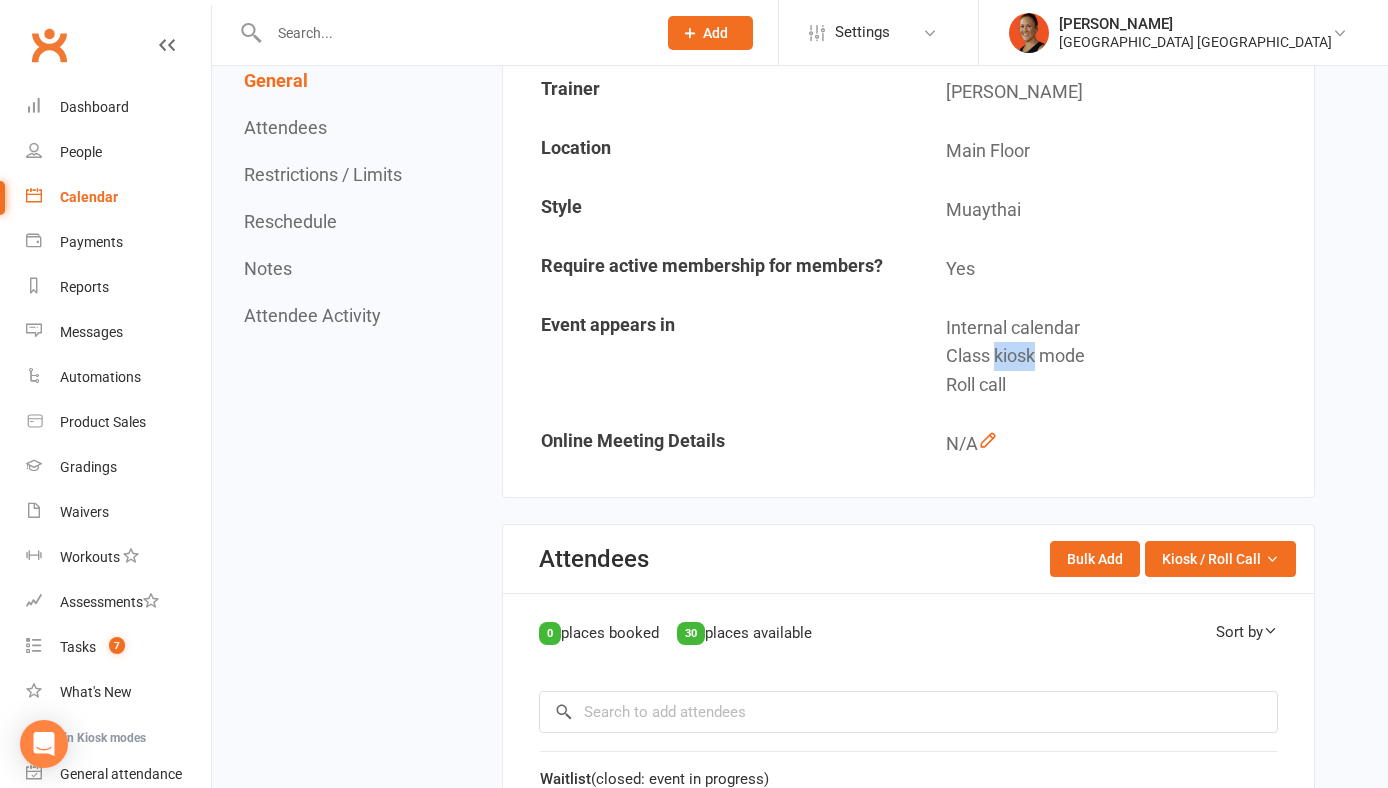 click on "Class kiosk mode" at bounding box center [1122, 356] 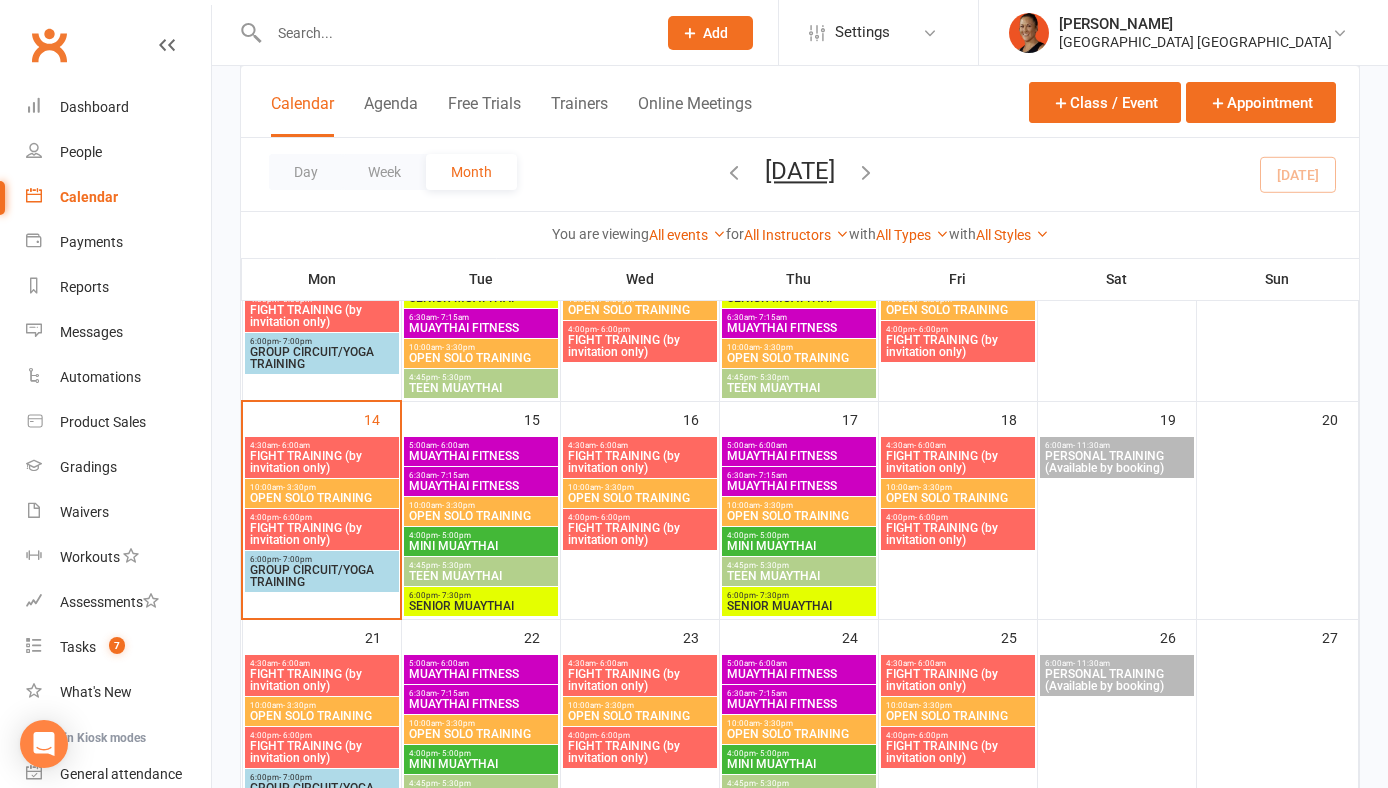 scroll, scrollTop: 455, scrollLeft: 0, axis: vertical 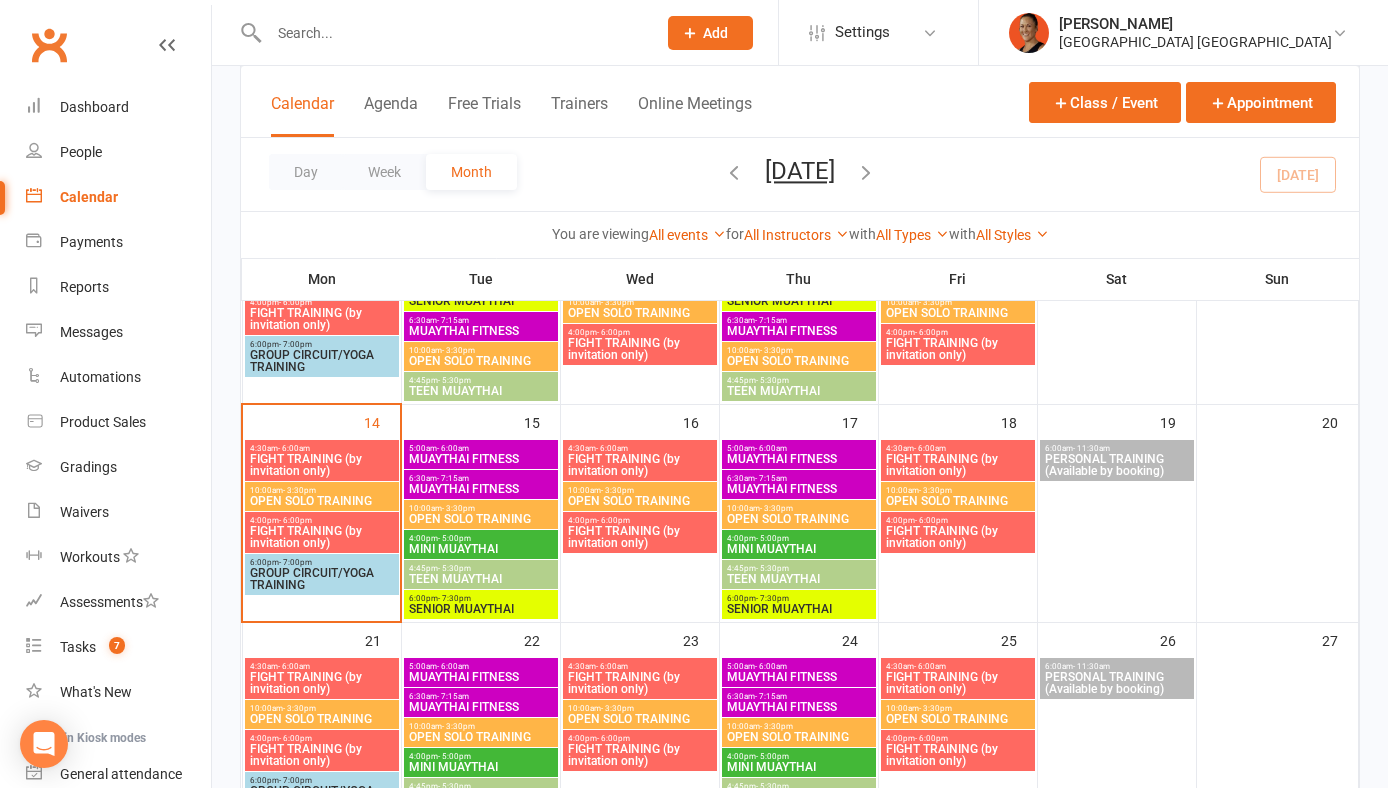 click on "- 7:30pm" at bounding box center [454, 598] 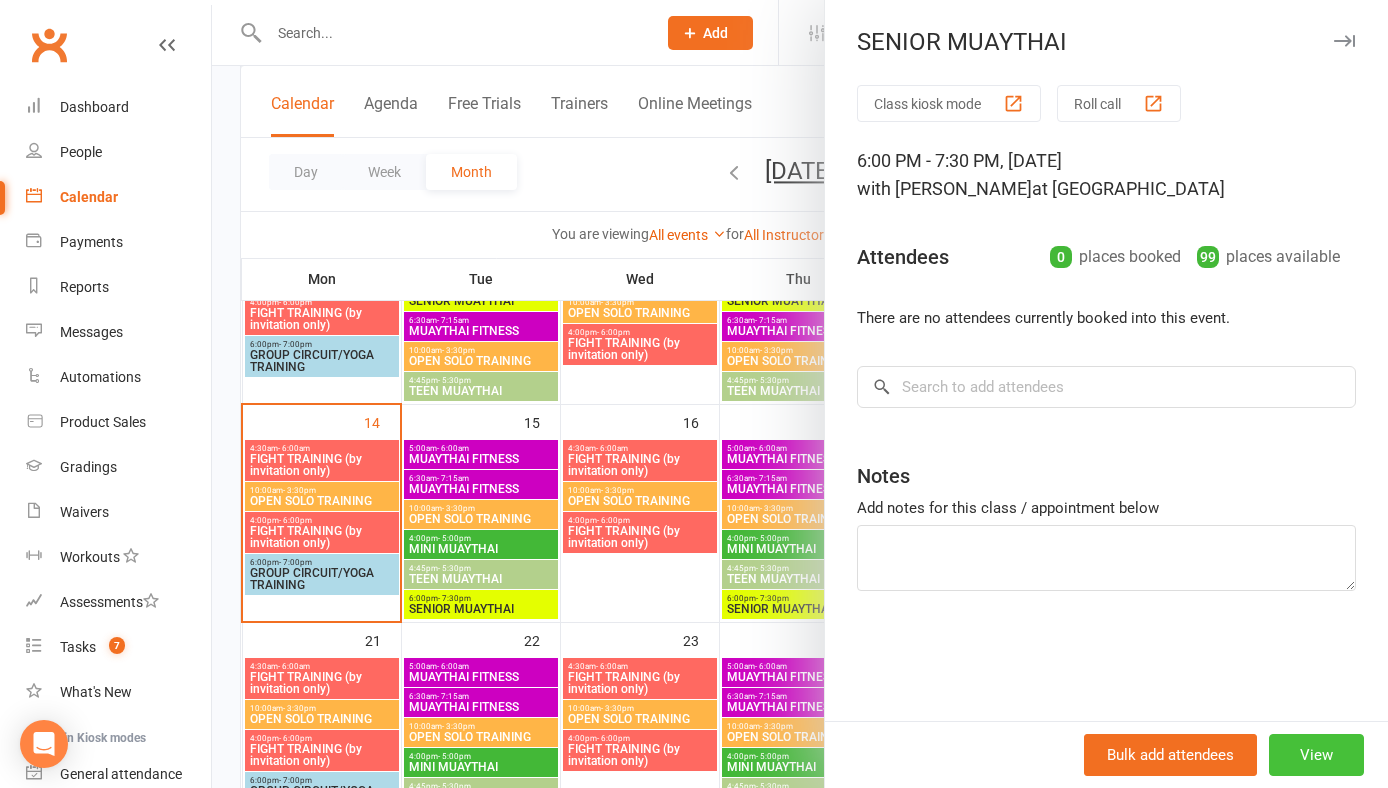 click on "View" at bounding box center (1316, 755) 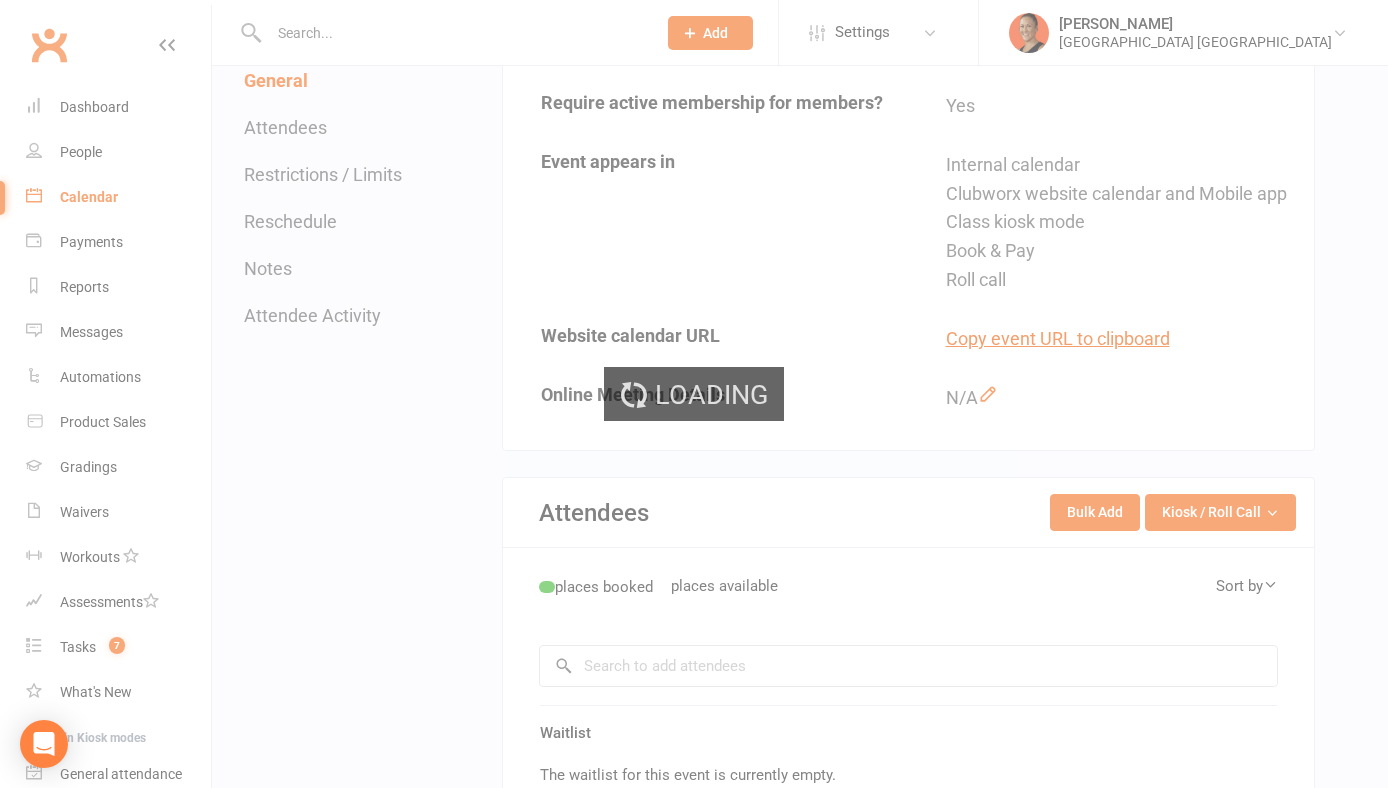 scroll, scrollTop: 0, scrollLeft: 0, axis: both 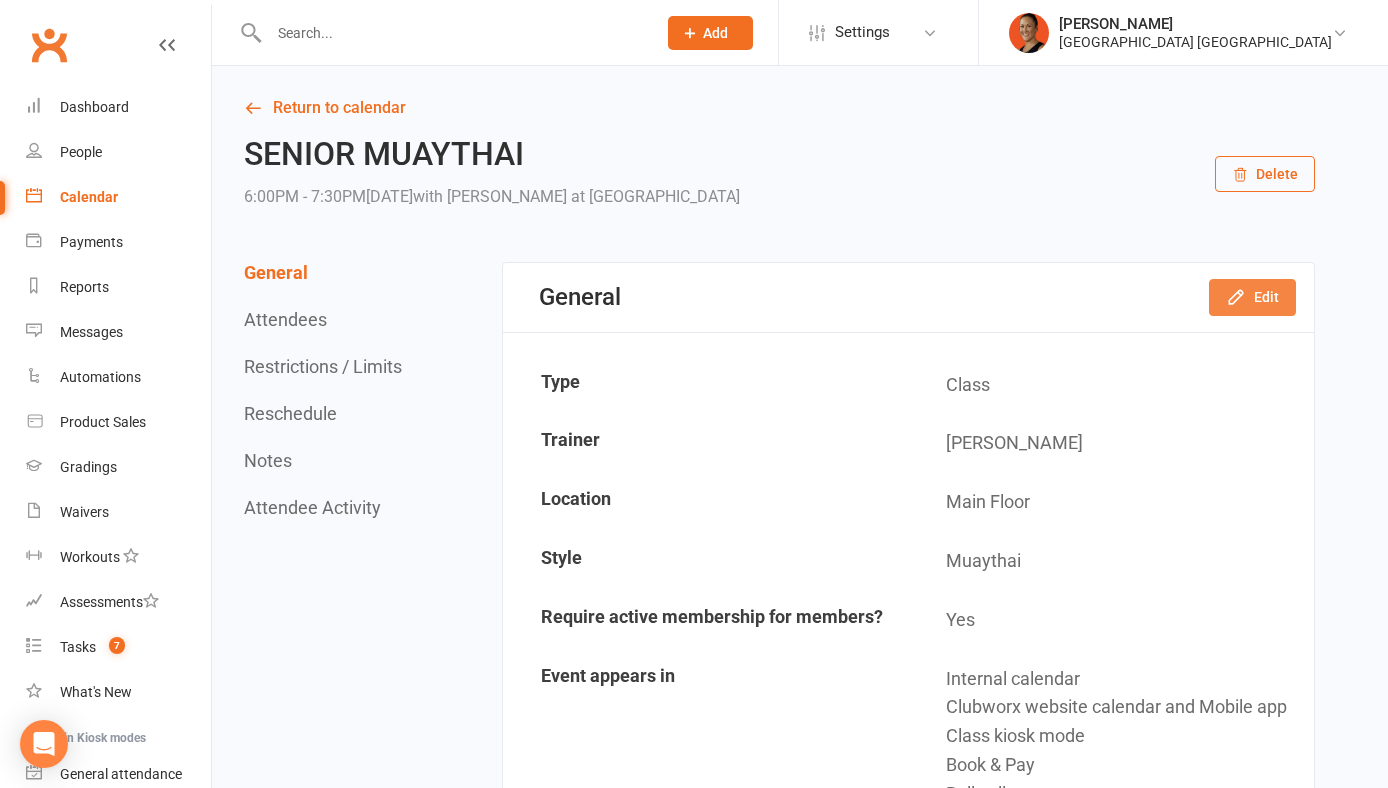 click on "Edit" at bounding box center (1252, 297) 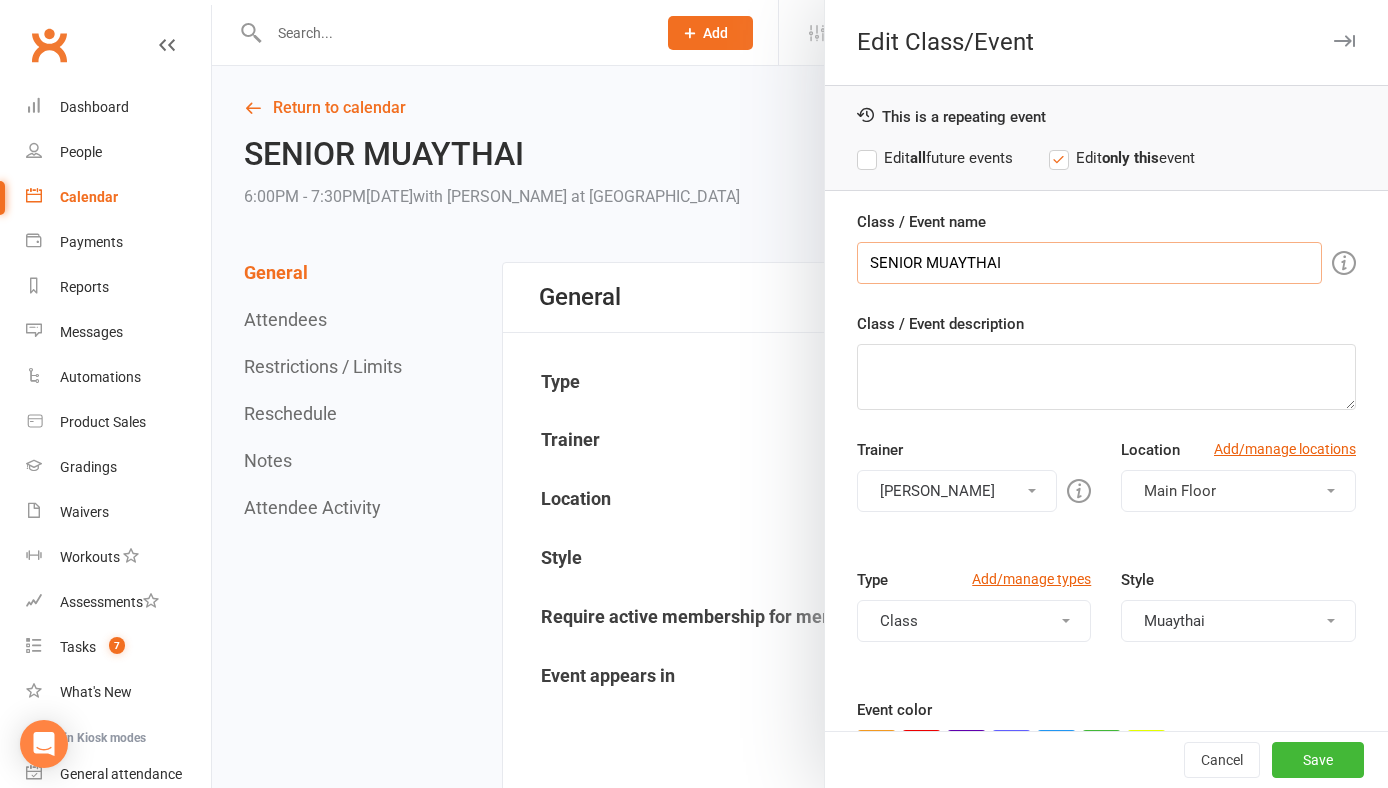 click on "SENIOR MUAYTHAI" at bounding box center [1089, 263] 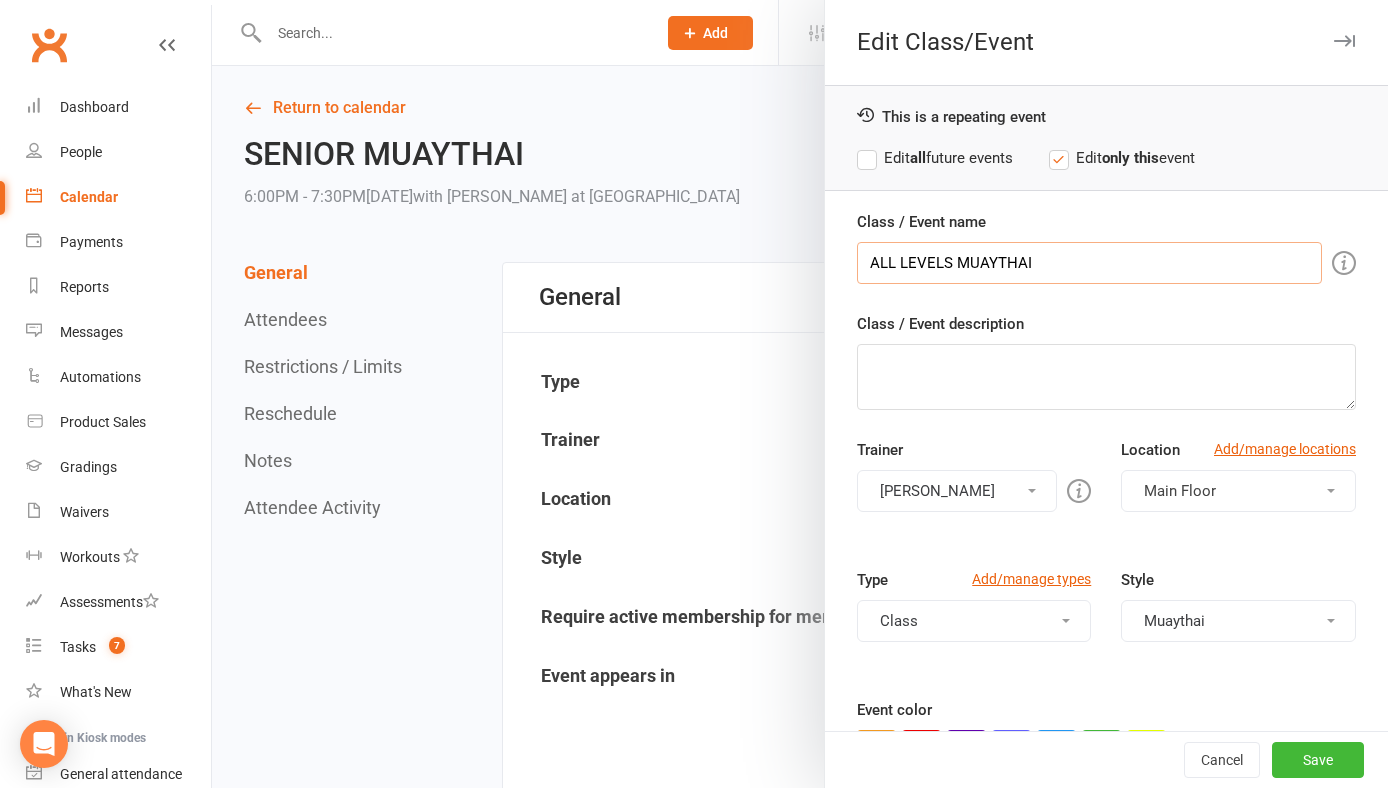 type on "ALL LEVELS MUAYTHAI" 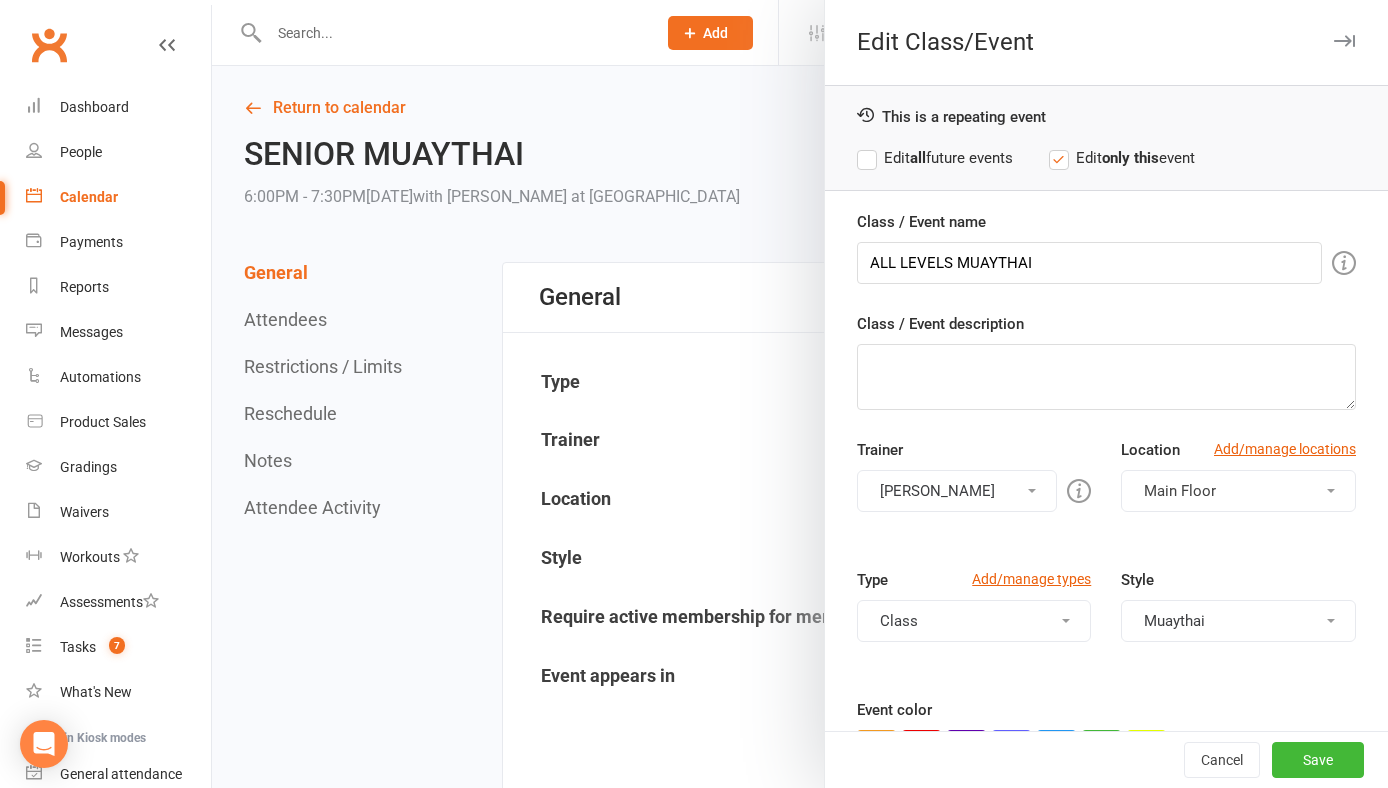 click on "This is a repeating event Edit  all  future events Edit  only this  event" at bounding box center (1106, 138) 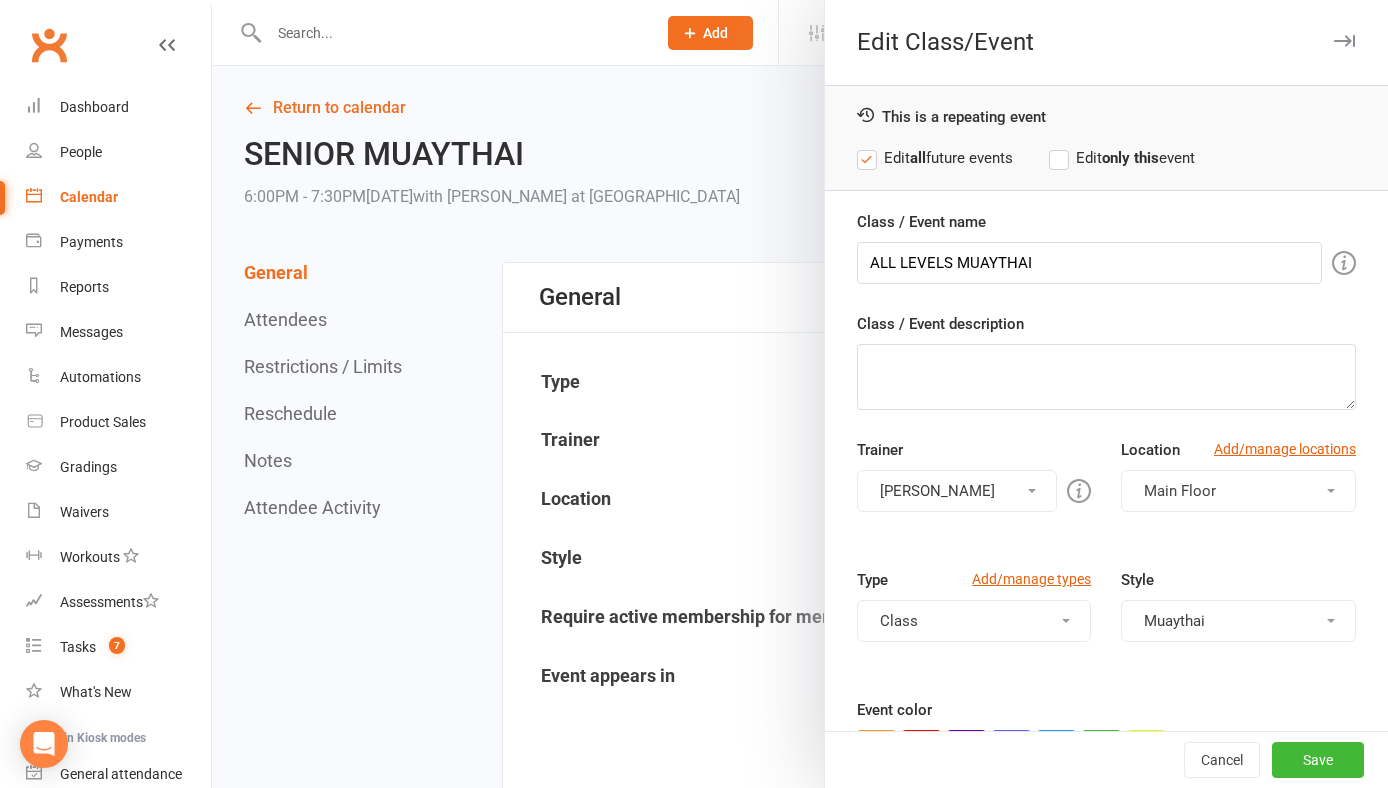 click on "Cancel Save" at bounding box center (1106, 759) 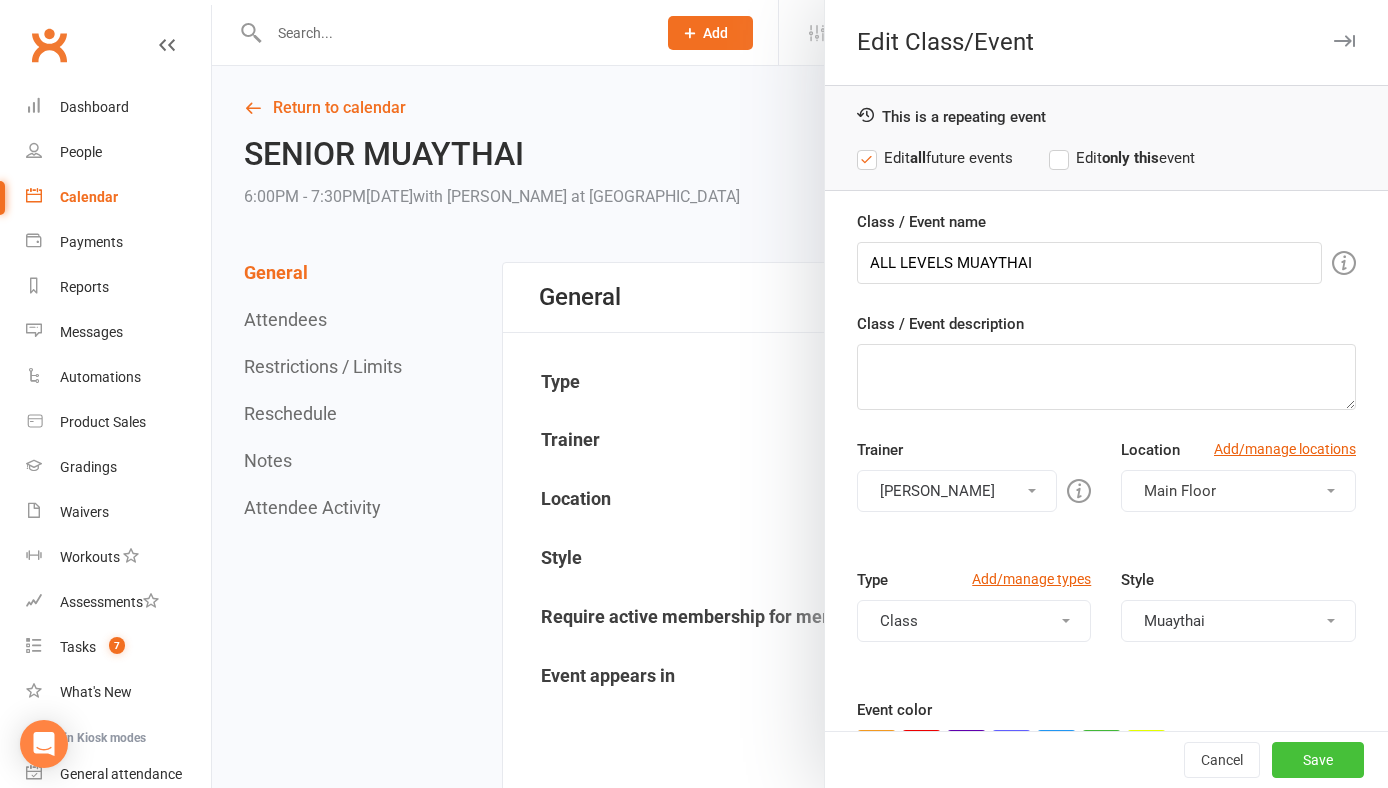 click on "Save" at bounding box center [1318, 760] 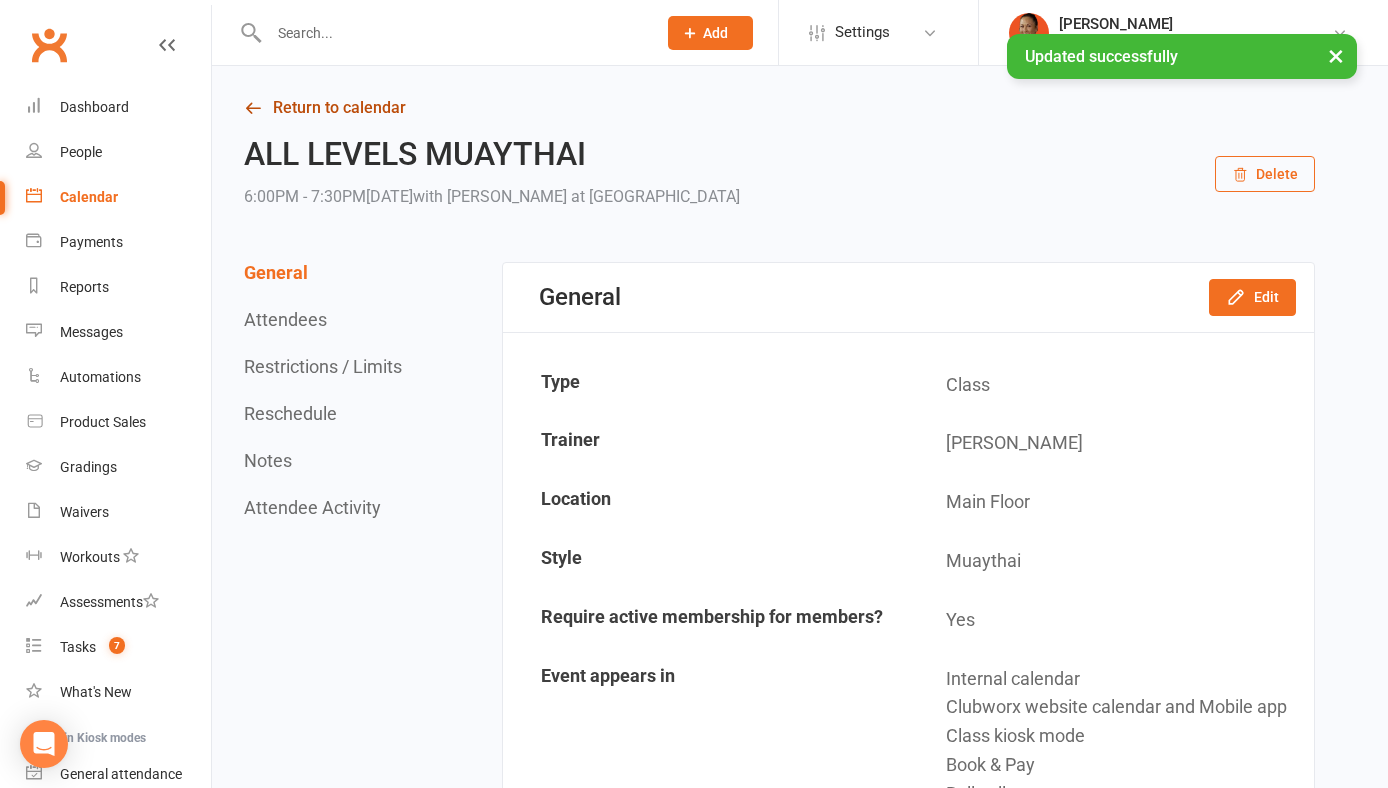 click on "Return to calendar" at bounding box center [779, 108] 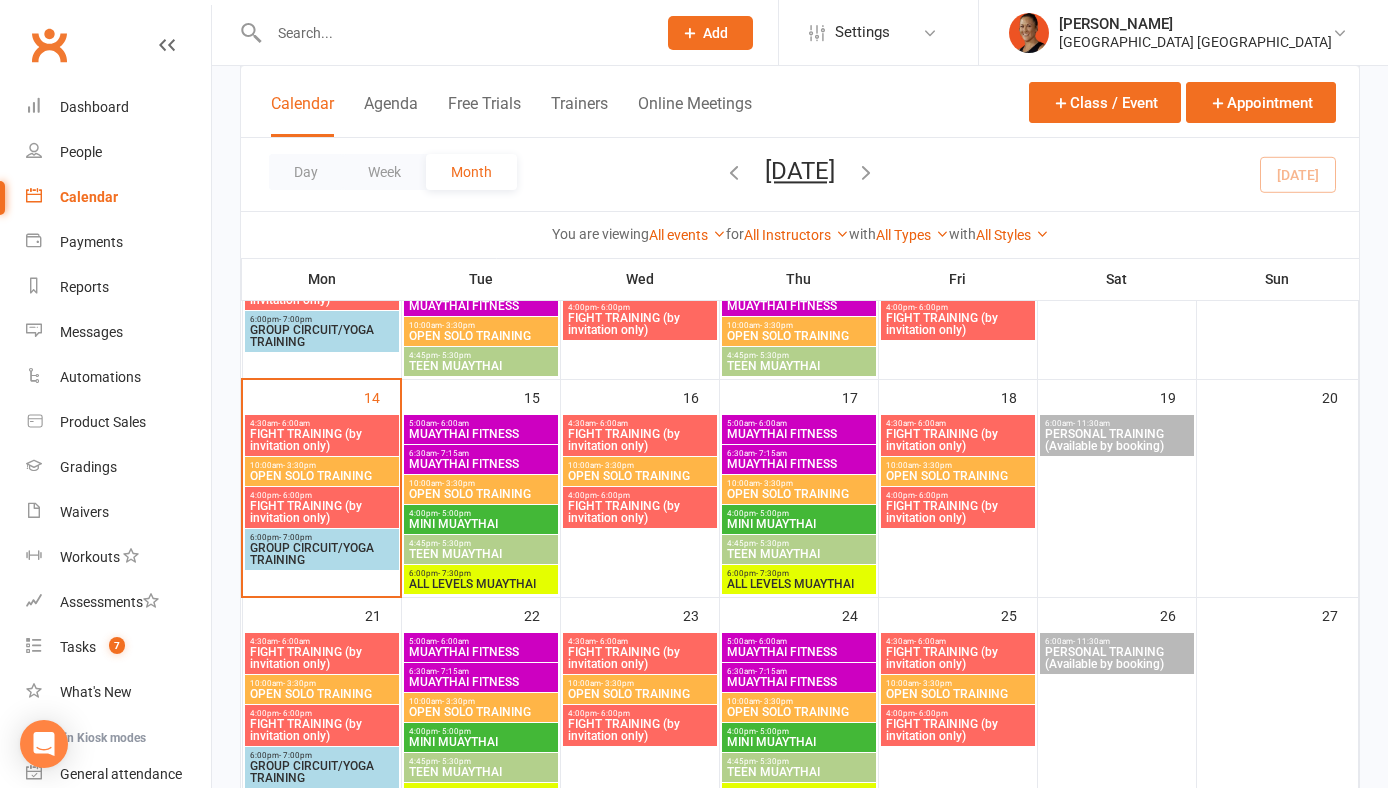 scroll, scrollTop: 481, scrollLeft: 0, axis: vertical 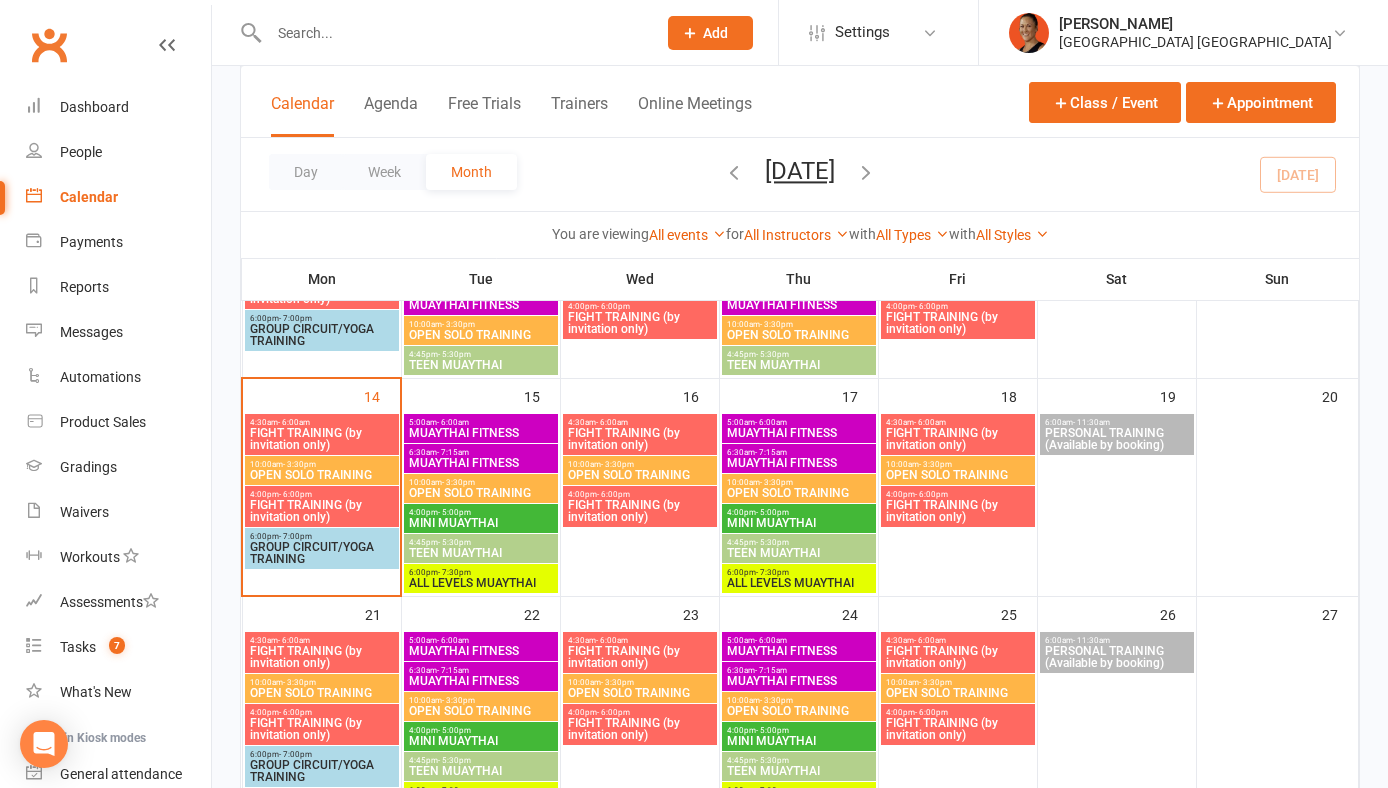 click on "ALL LEVELS MUAYTHAI" at bounding box center (481, 583) 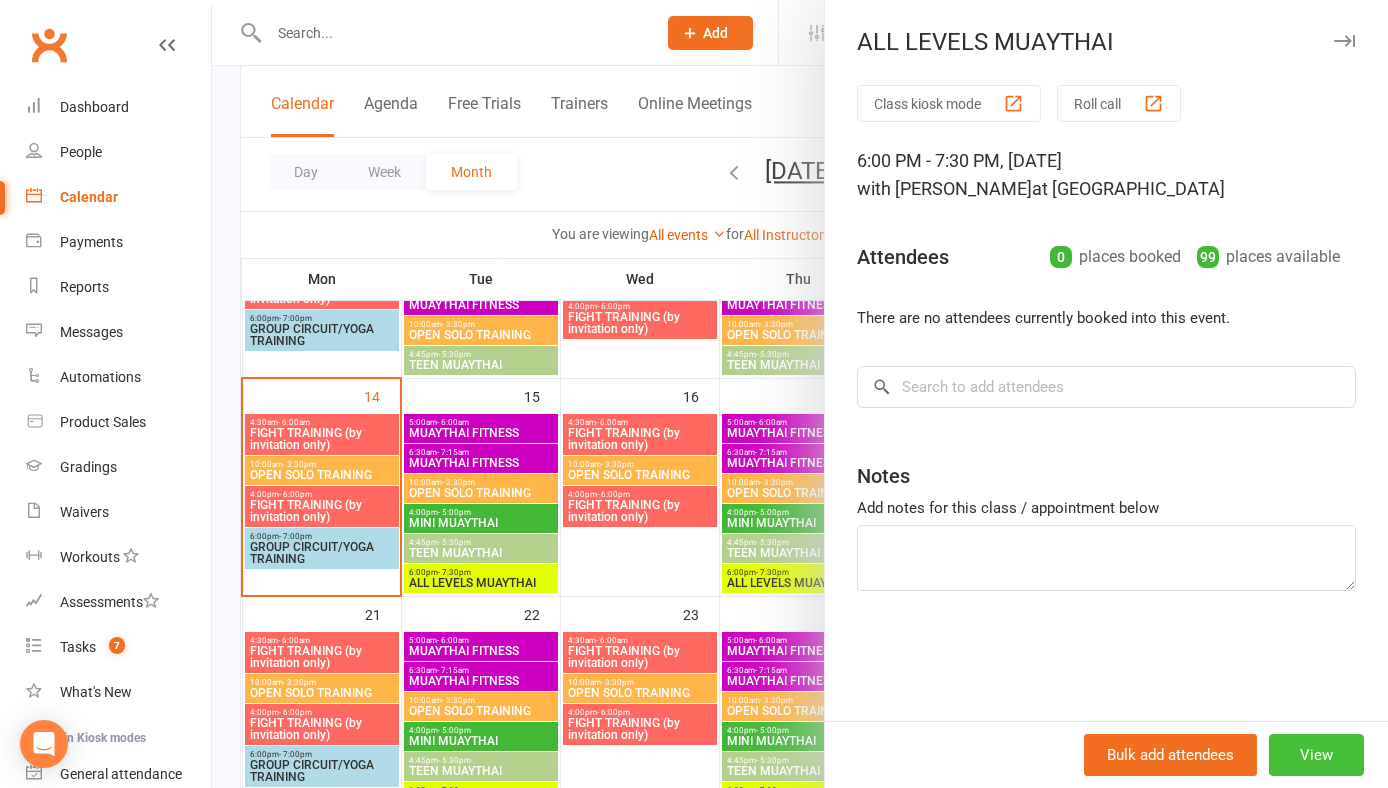 click on "View" at bounding box center [1316, 755] 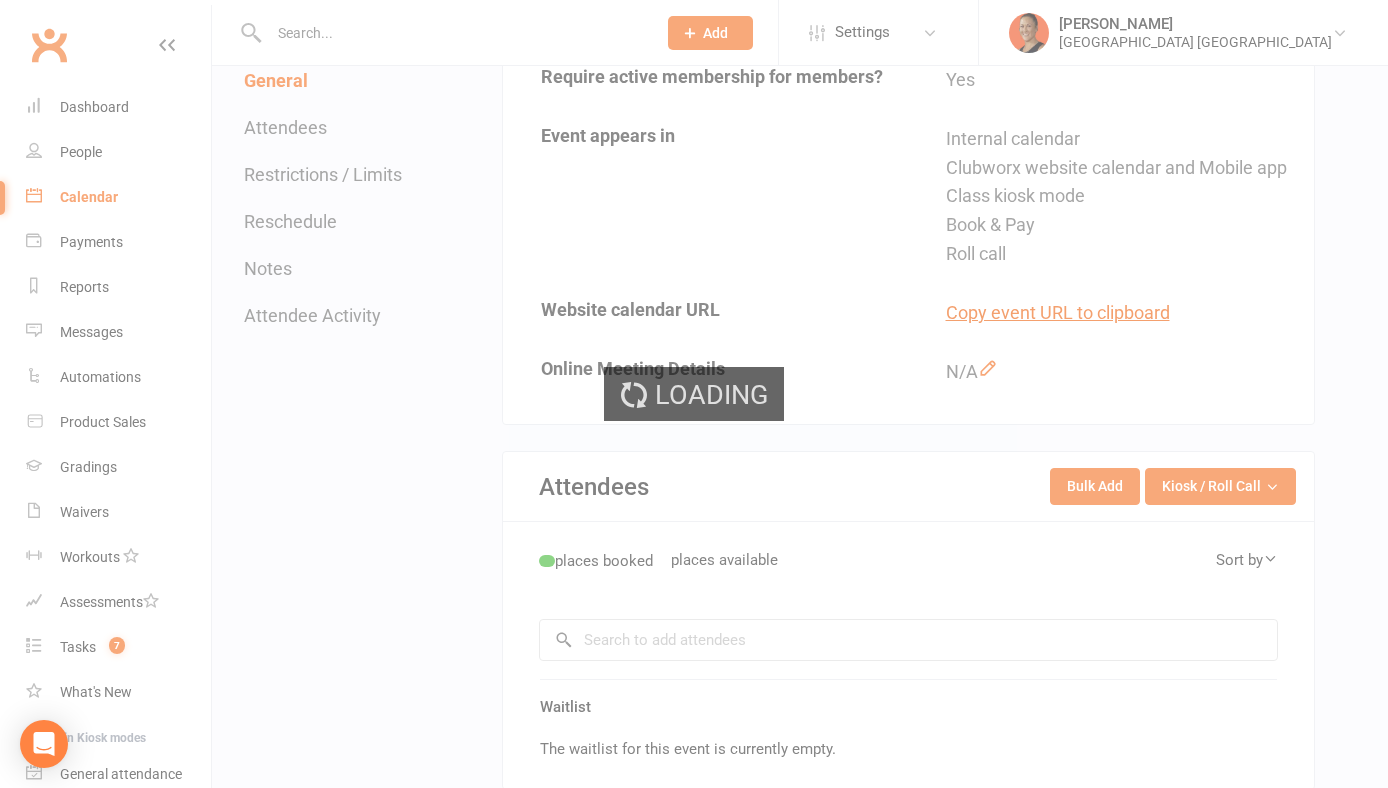 scroll, scrollTop: 0, scrollLeft: 0, axis: both 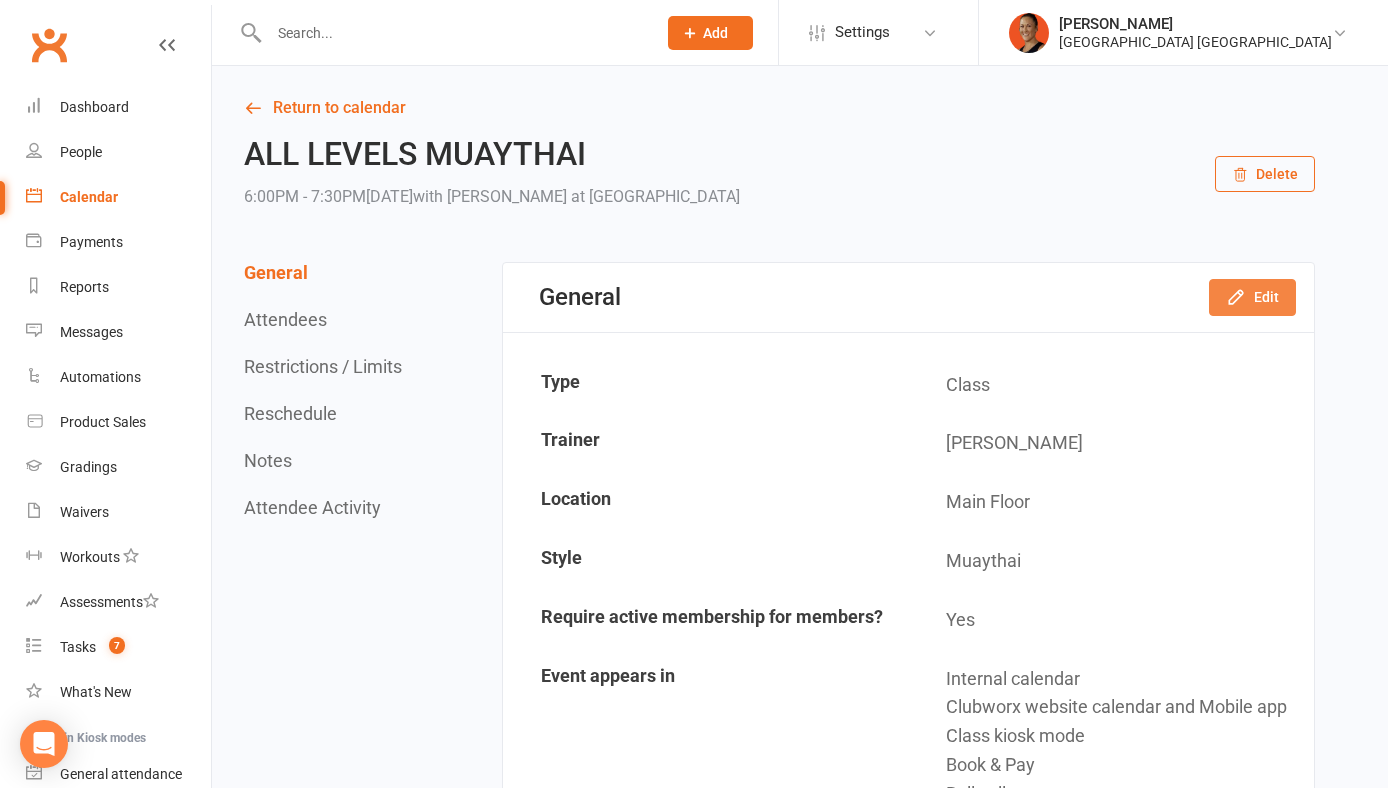 click 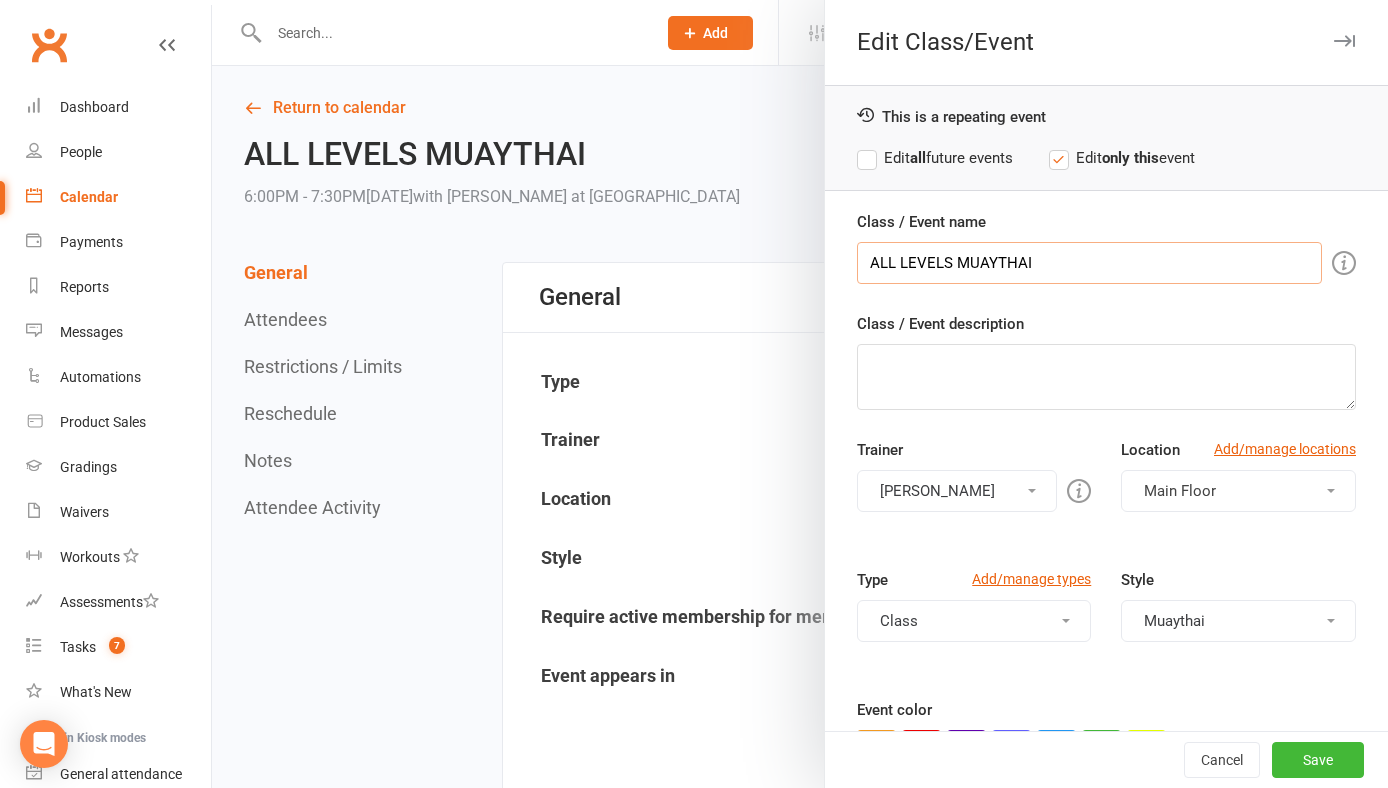 click on "ALL LEVELS MUAYTHAI" at bounding box center [1089, 263] 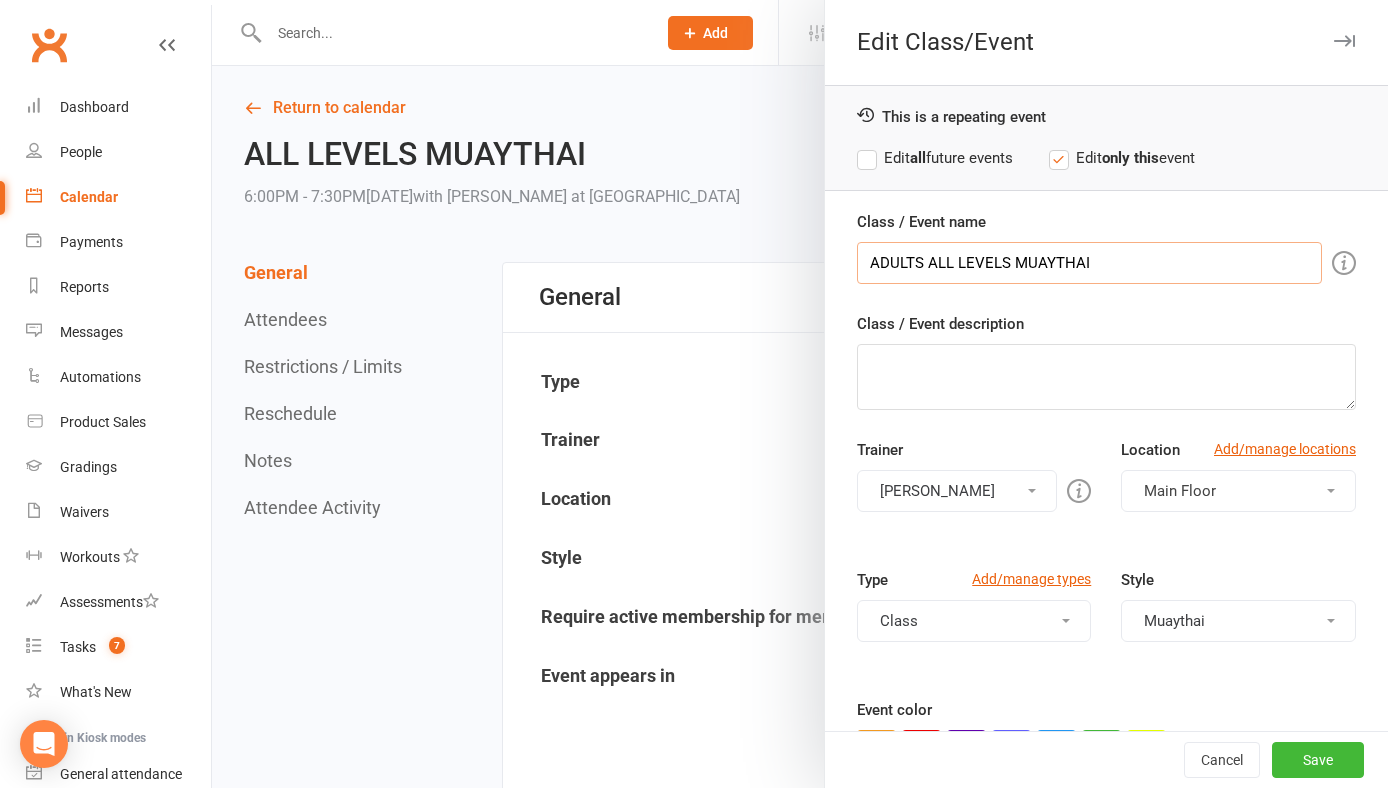 type on "ADULTS ALL LEVELS MUAYTHAI" 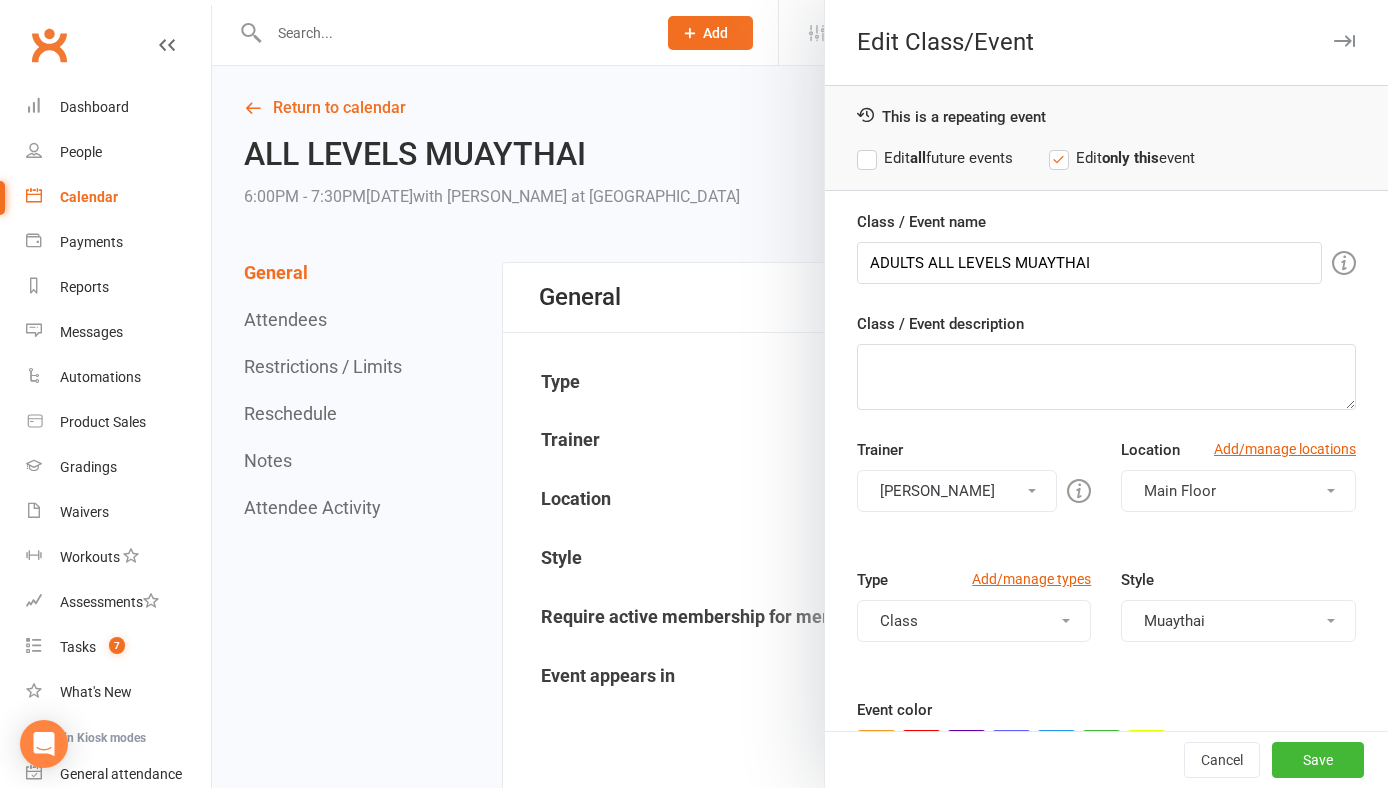 click on "Edit  all  future events" at bounding box center [935, 158] 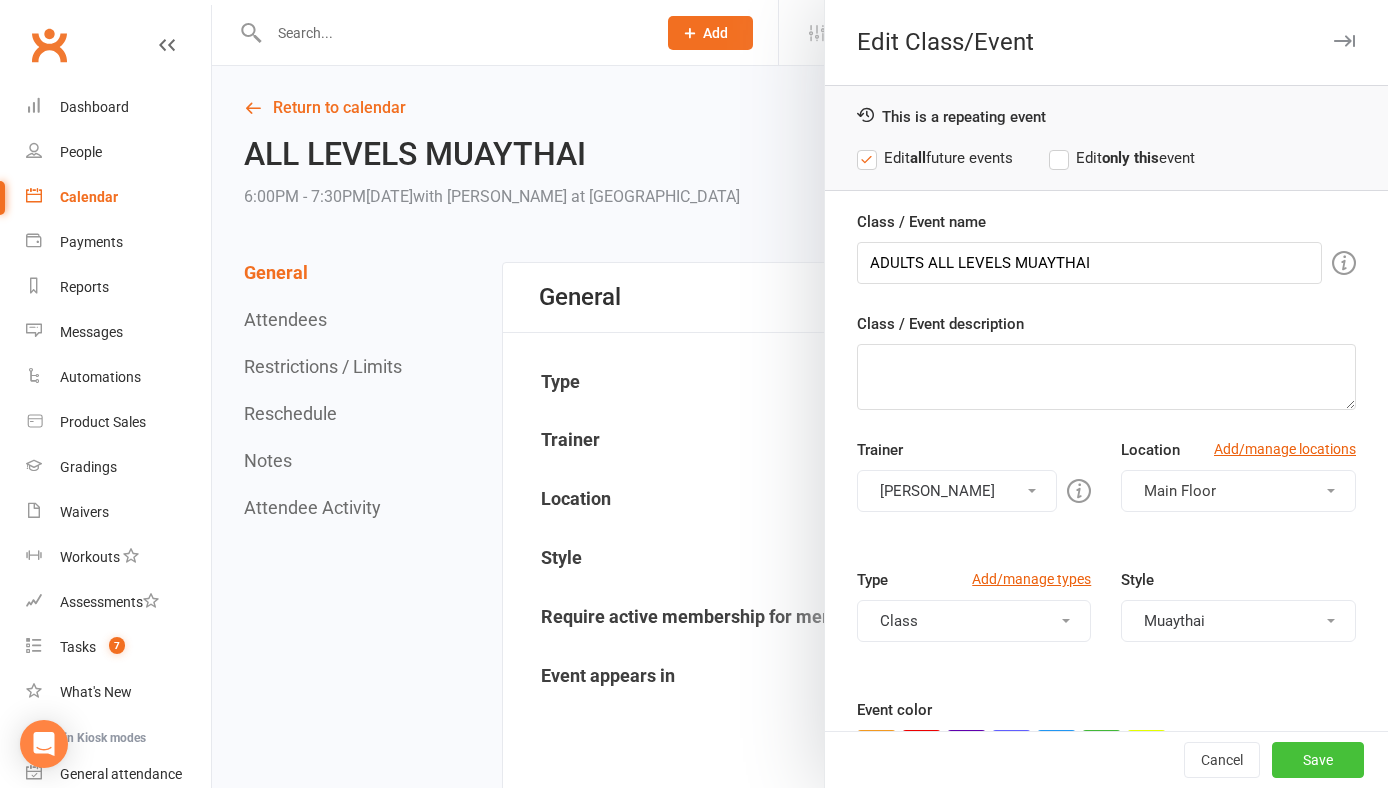 click on "Save" at bounding box center [1318, 760] 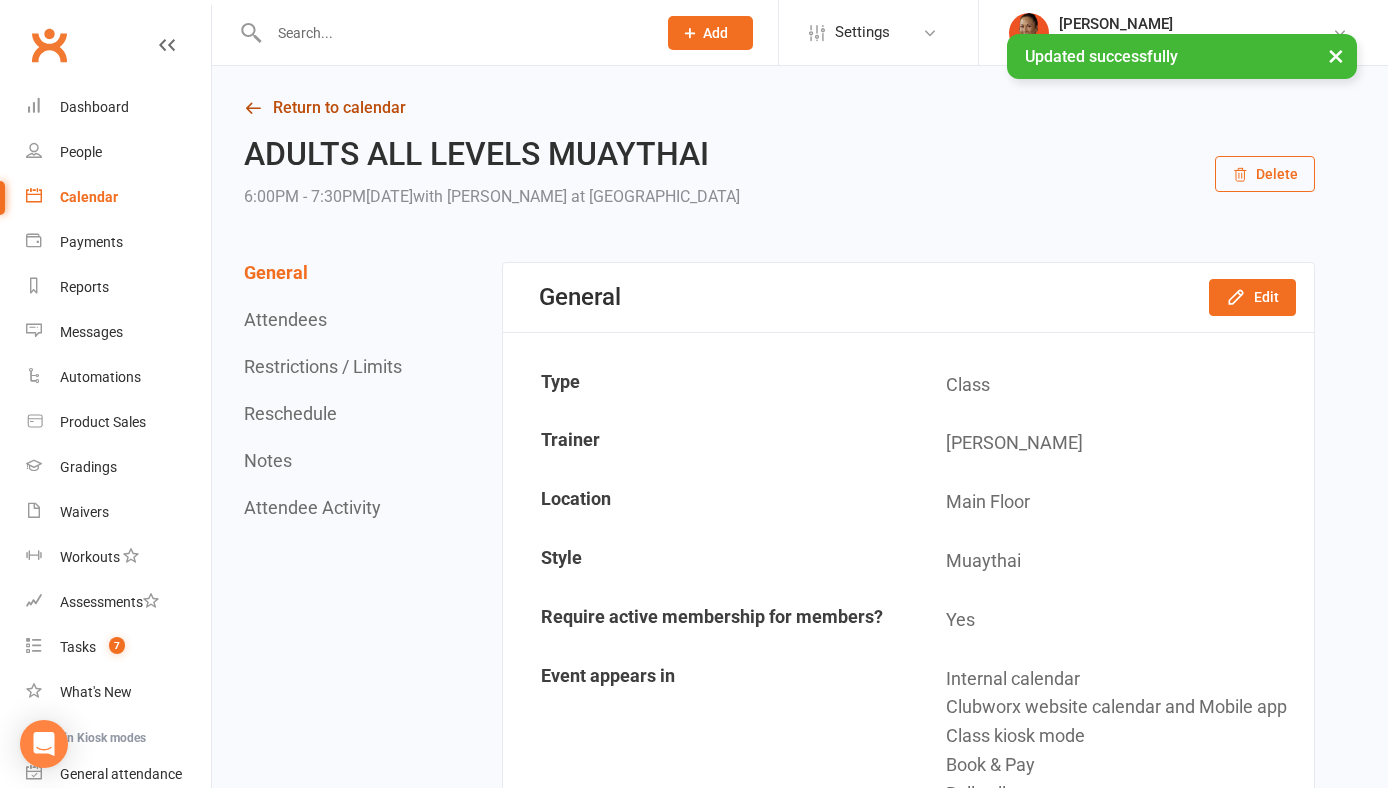 click on "Return to calendar" at bounding box center [779, 108] 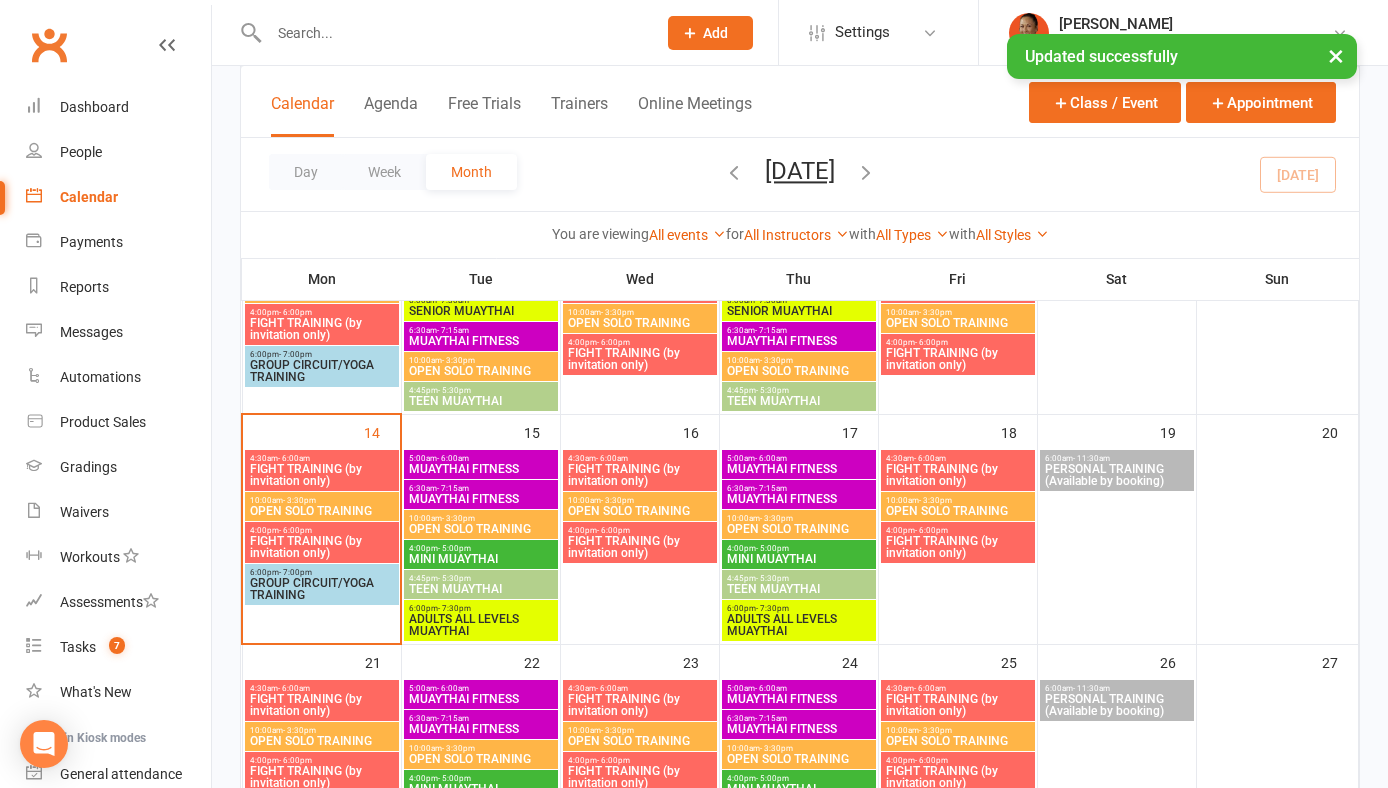 scroll, scrollTop: 446, scrollLeft: 0, axis: vertical 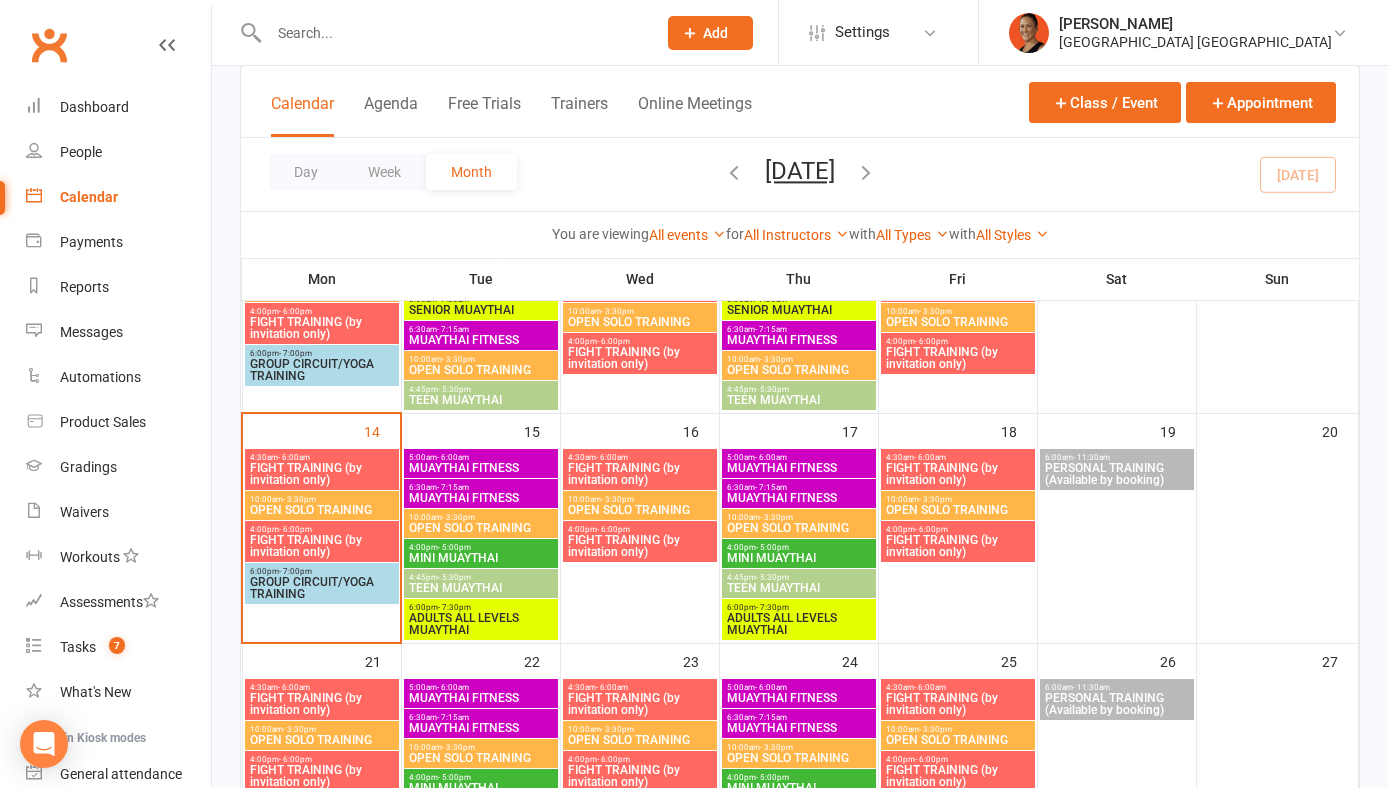 click on "ADULTS ALL LEVELS MUAYTHAI" at bounding box center [481, 624] 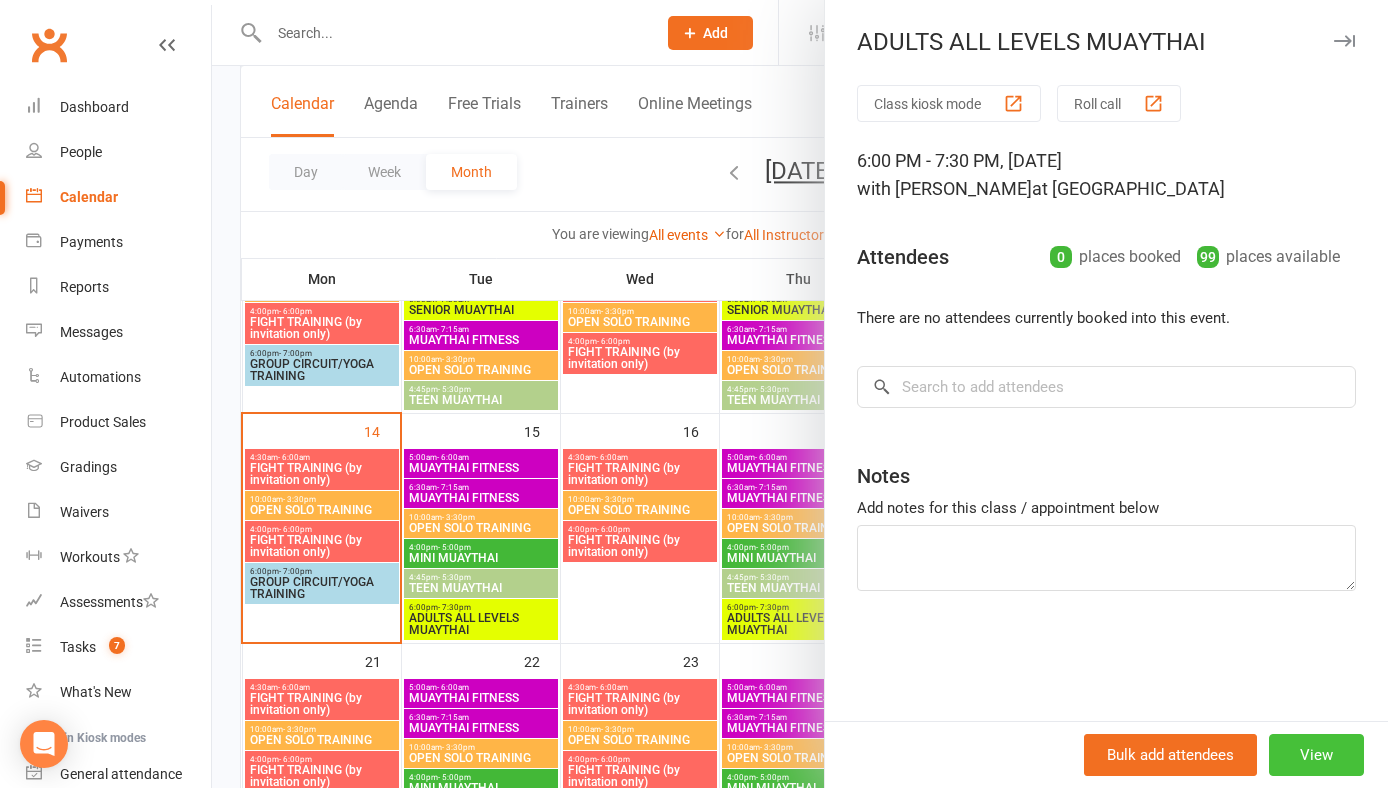 click on "View" at bounding box center (1316, 755) 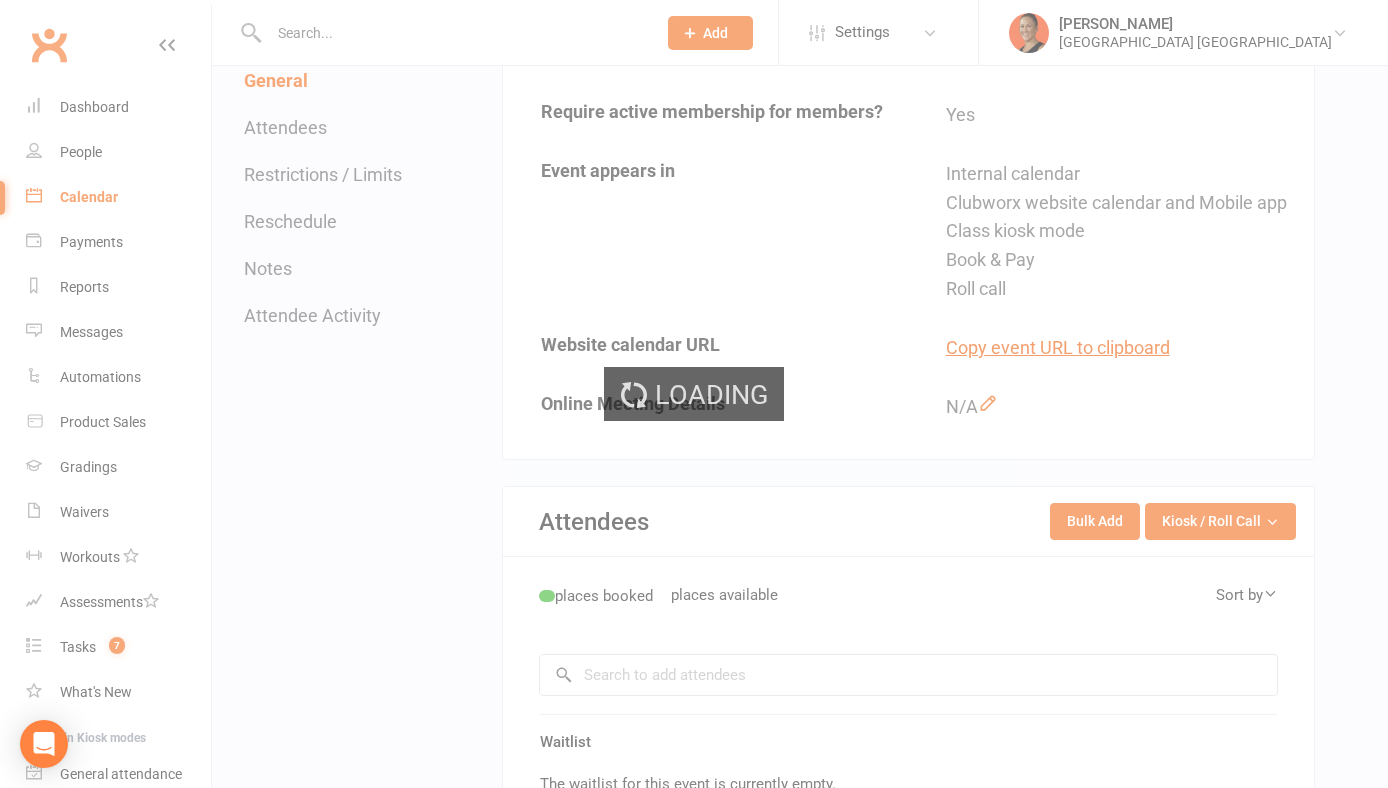 scroll, scrollTop: 0, scrollLeft: 0, axis: both 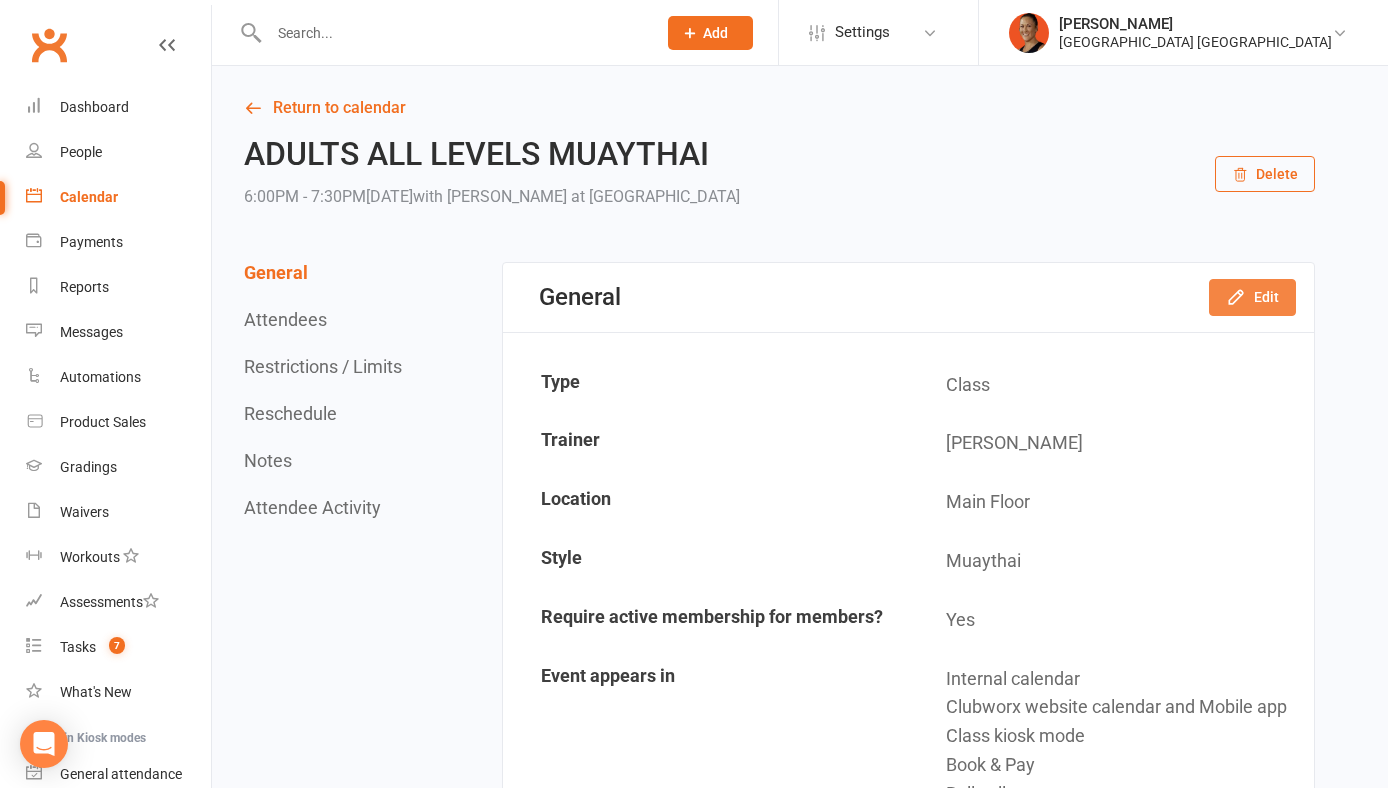 click on "Edit" at bounding box center (1252, 297) 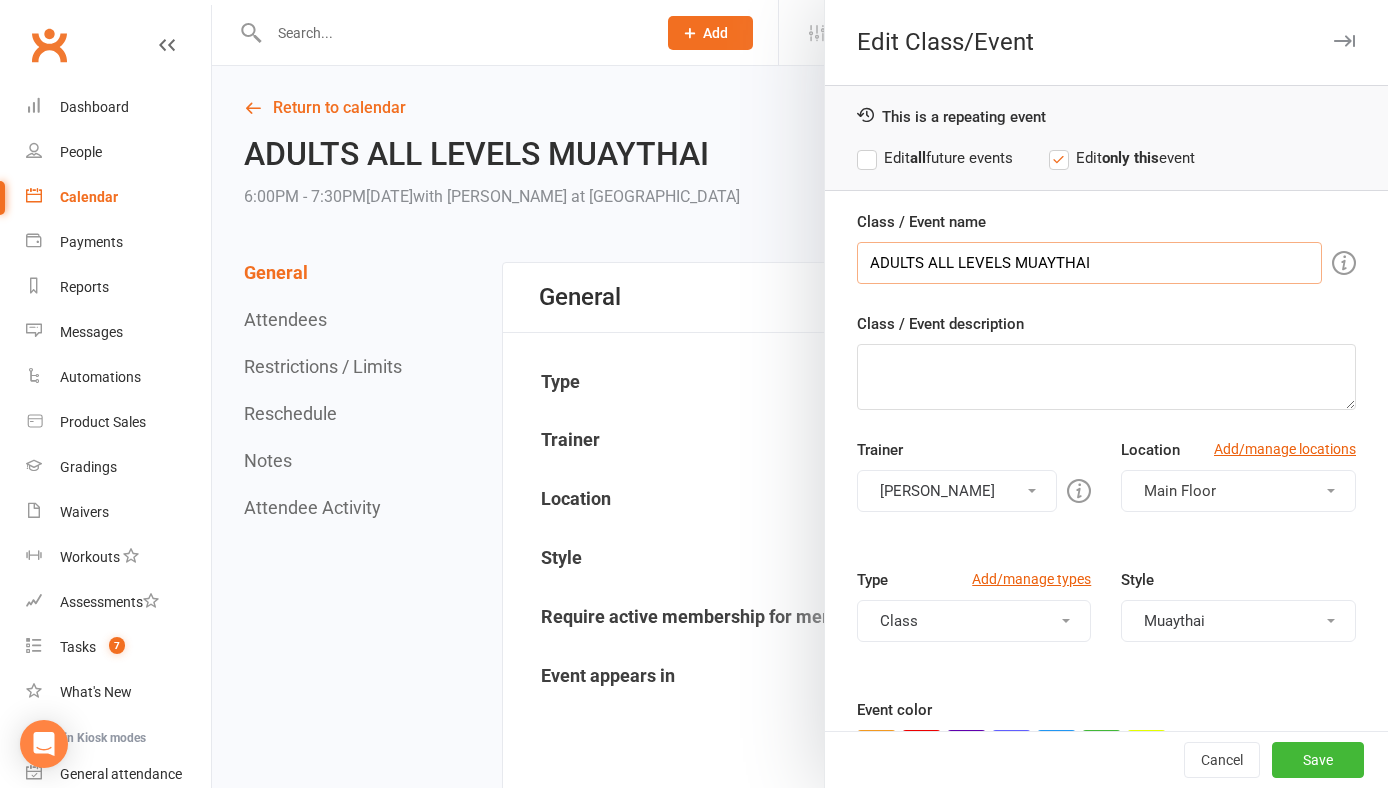 drag, startPoint x: 1014, startPoint y: 258, endPoint x: 927, endPoint y: 259, distance: 87.005745 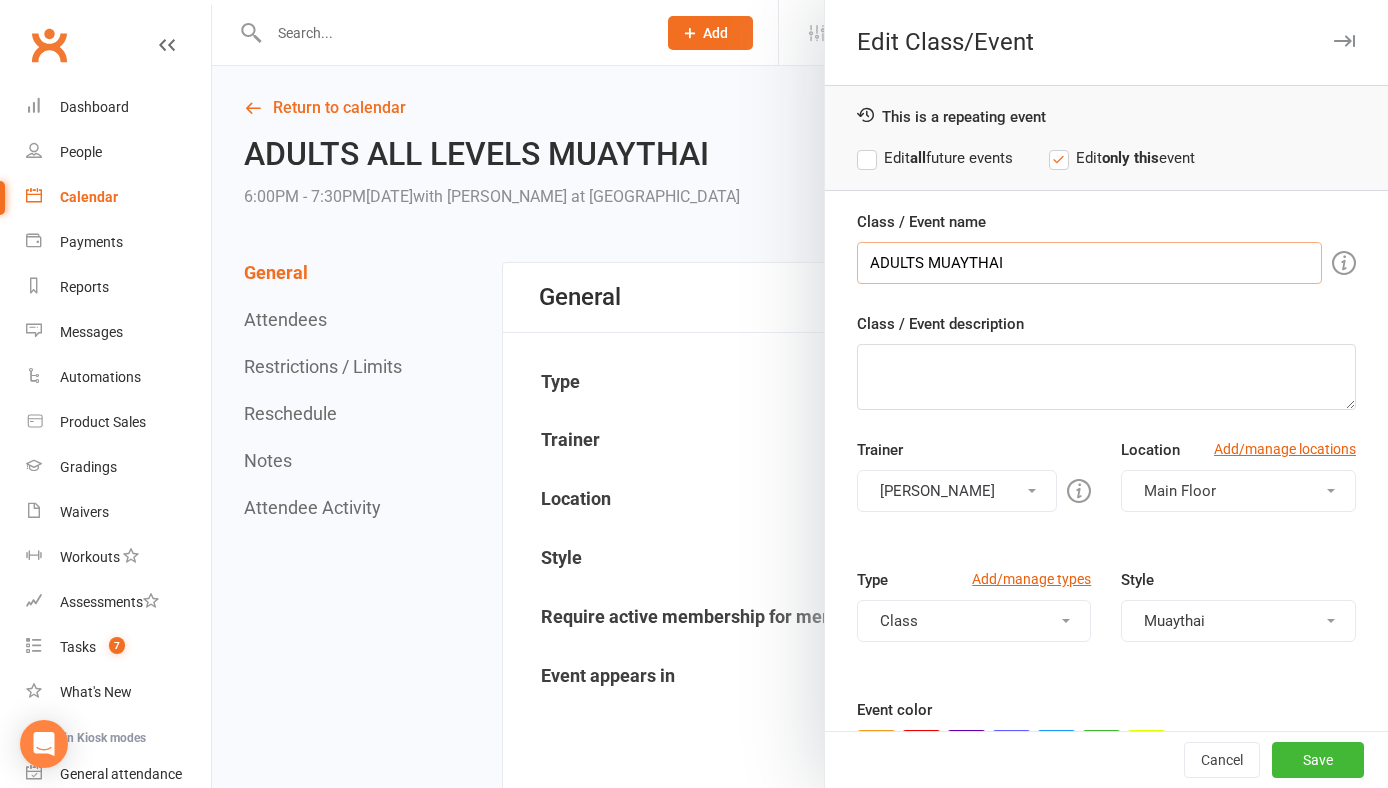click on "ADULTS MUAYTHAI" at bounding box center (1089, 263) 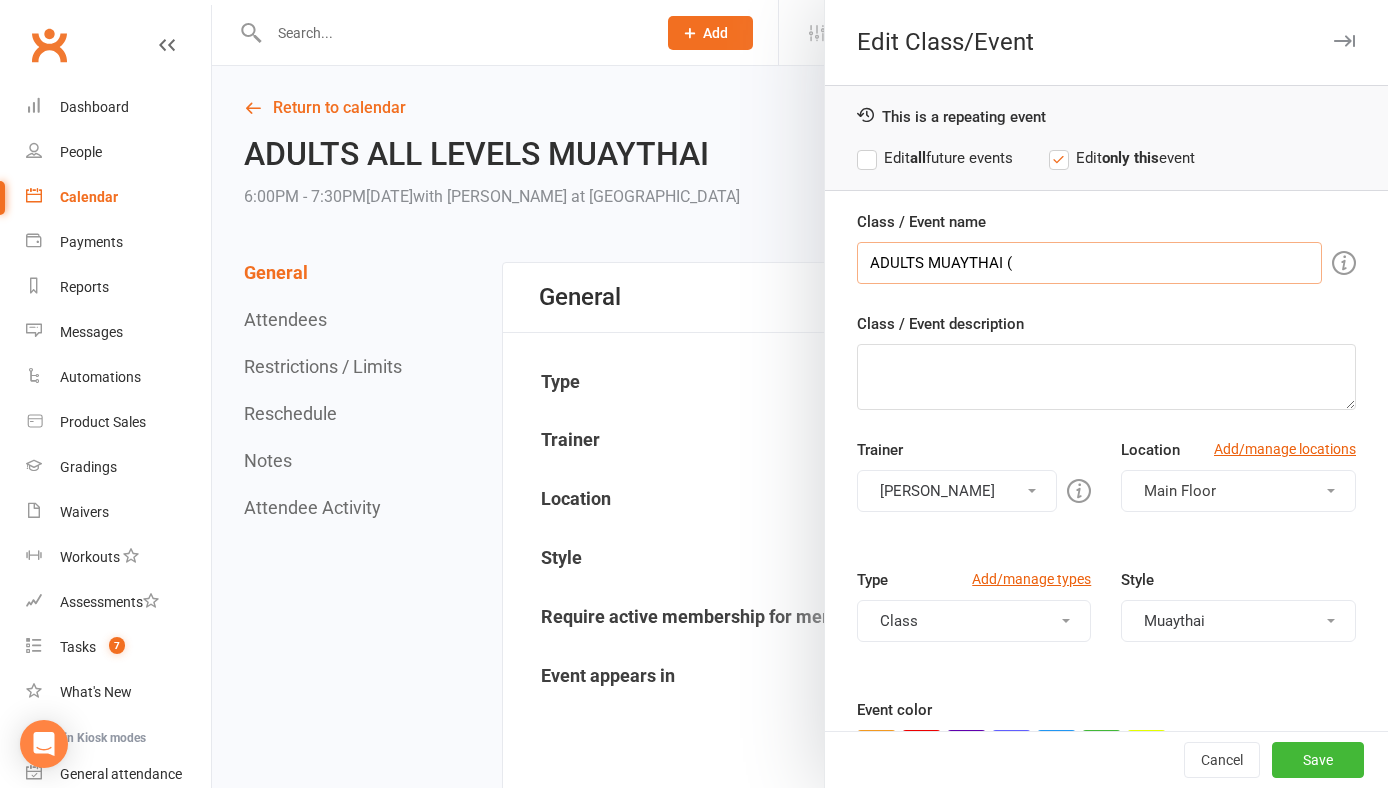 paste on "ALL LEVELS" 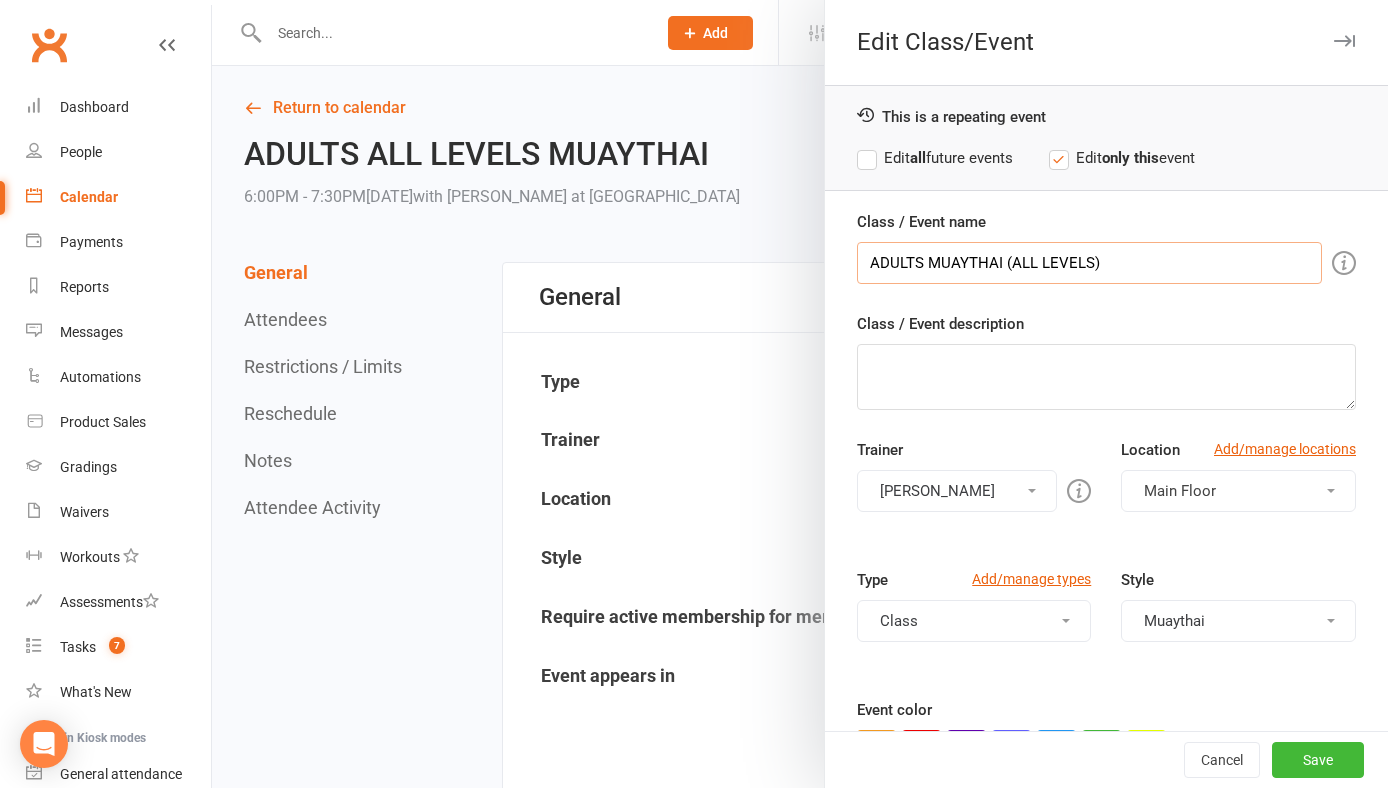 type on "ADULTS MUAYTHAI (ALL LEVELS)" 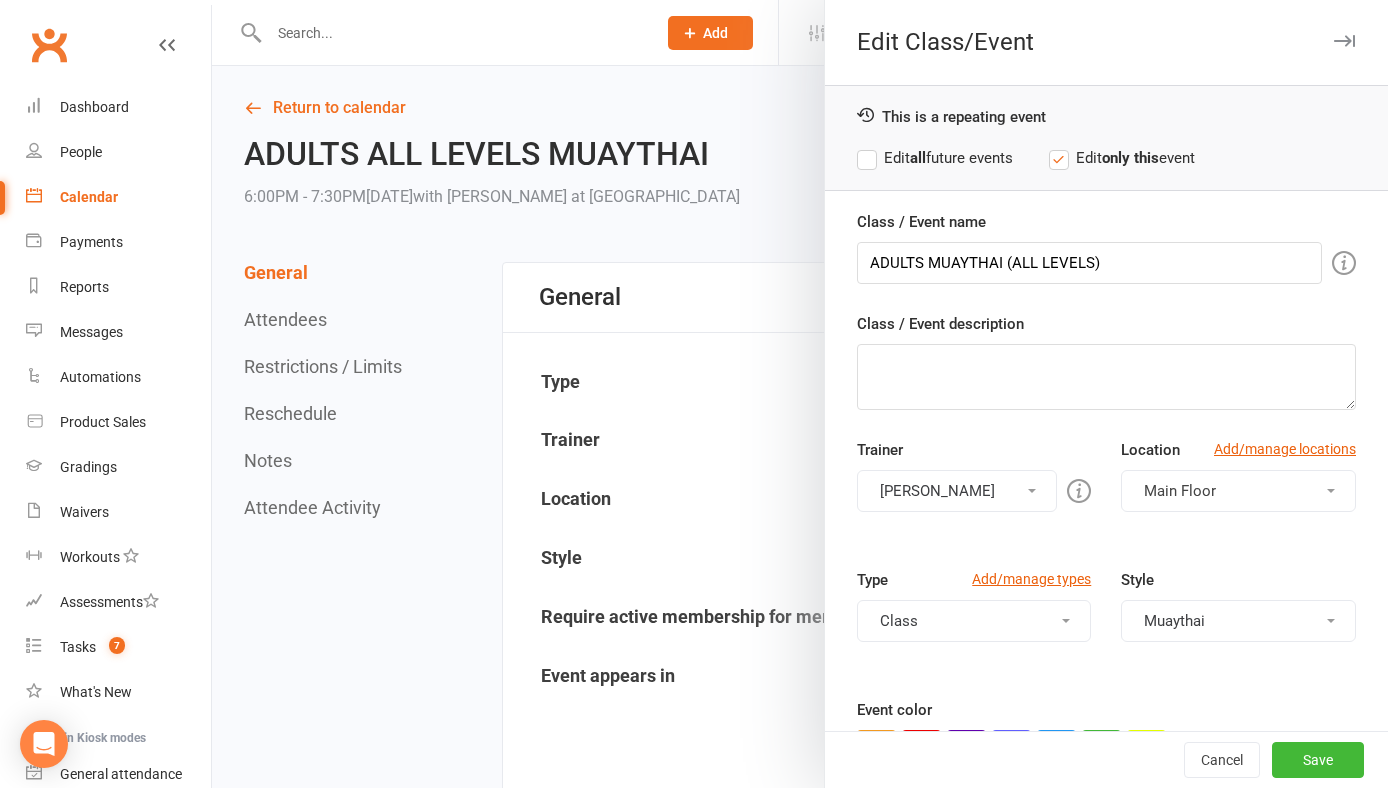 click on "Edit  all  future events" at bounding box center [935, 158] 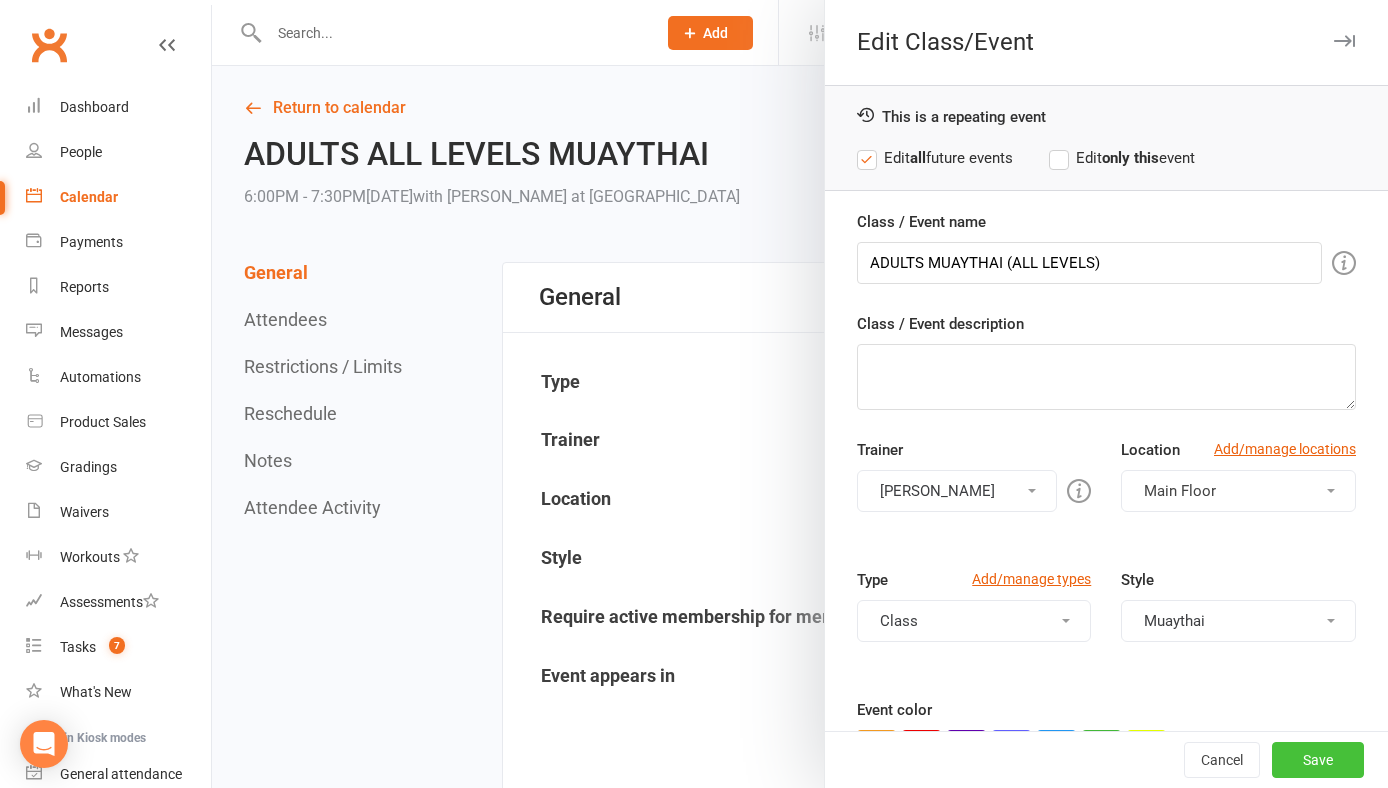 click on "Save" at bounding box center (1318, 760) 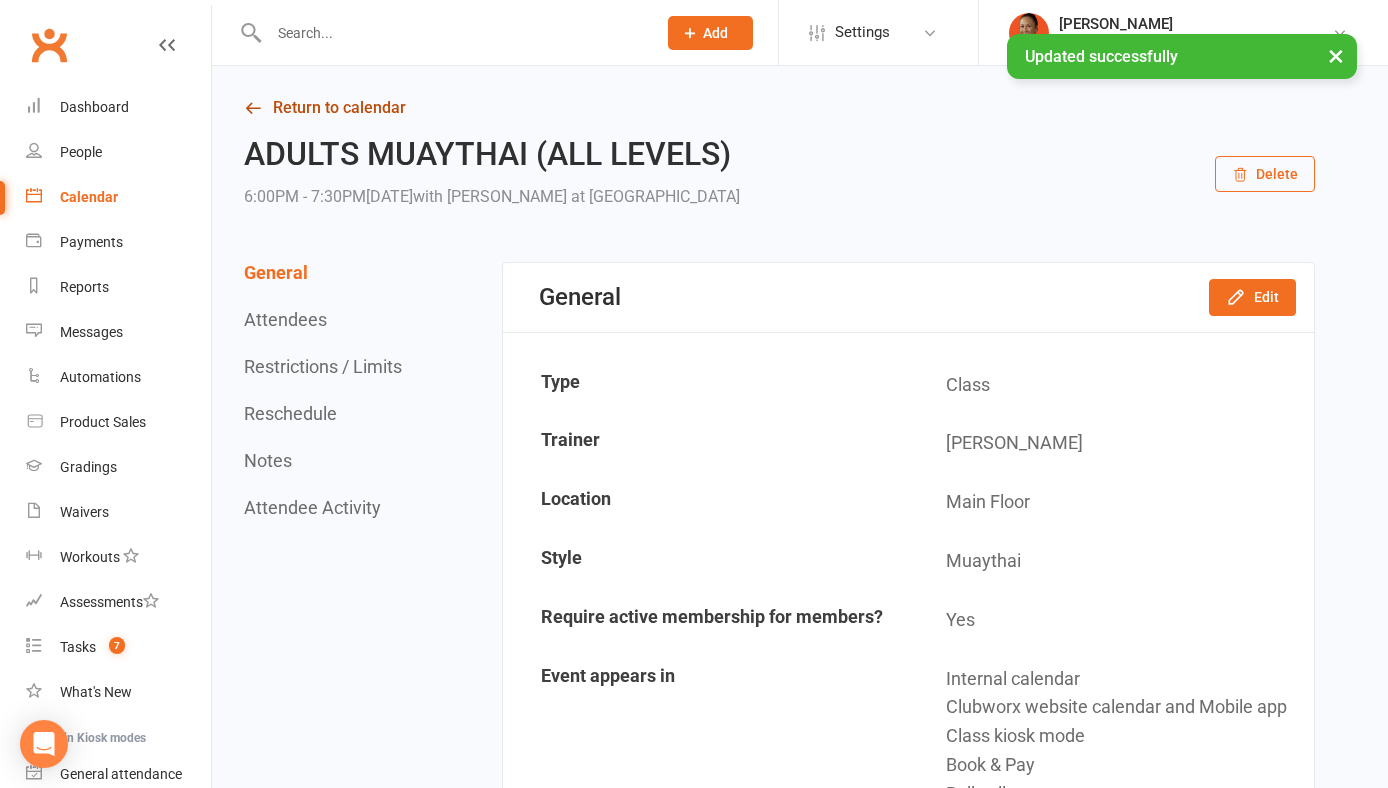 click on "Return to calendar" at bounding box center [779, 108] 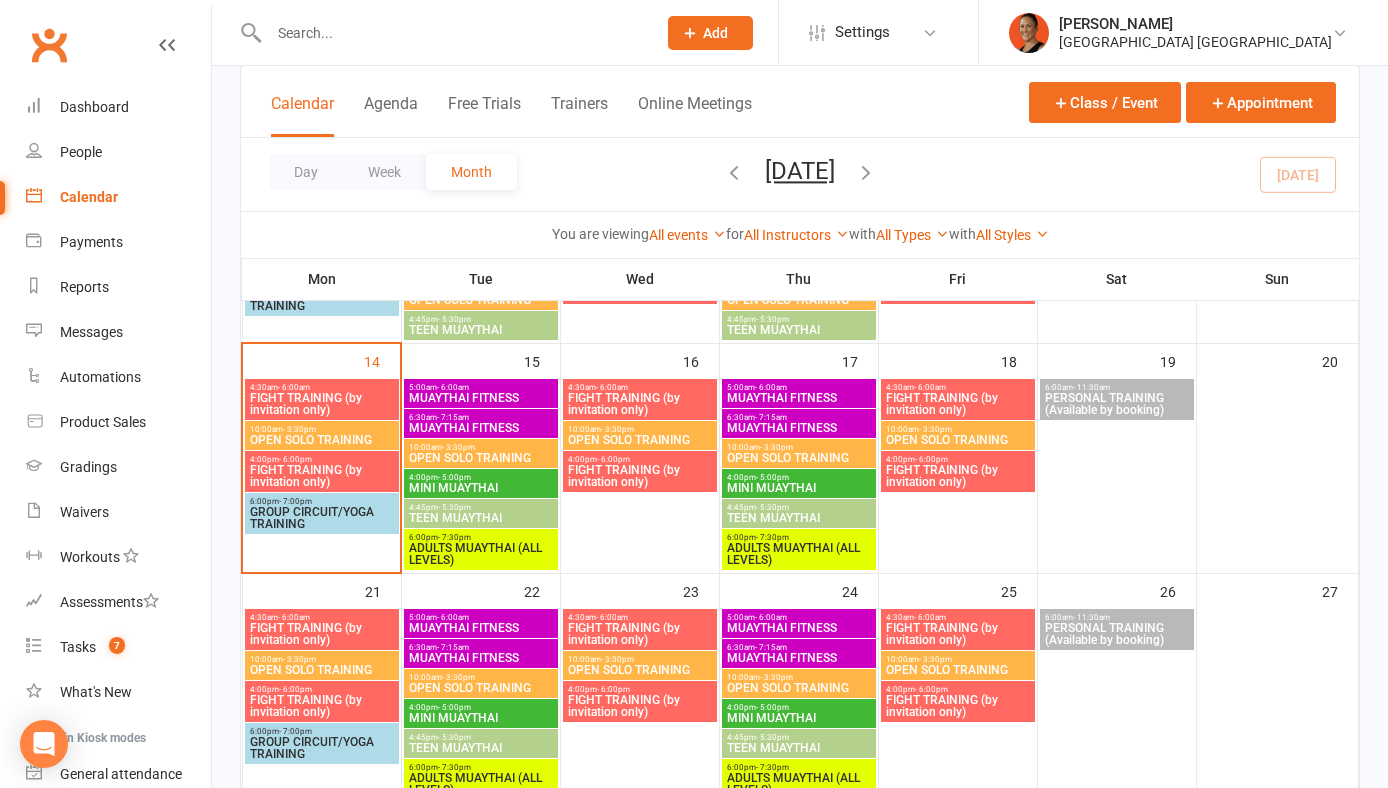 scroll, scrollTop: 520, scrollLeft: 0, axis: vertical 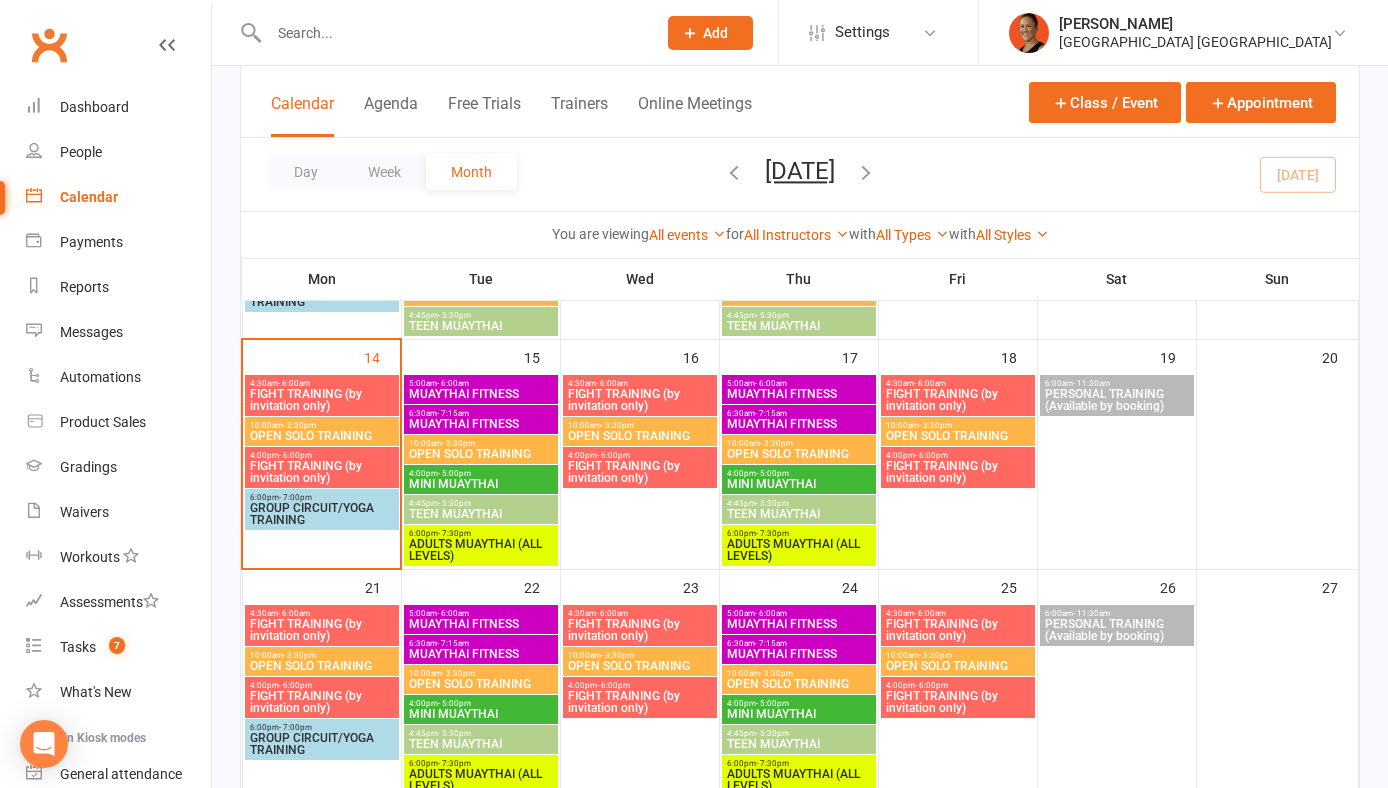 click on "6:00pm  - 7:30pm" at bounding box center [481, 533] 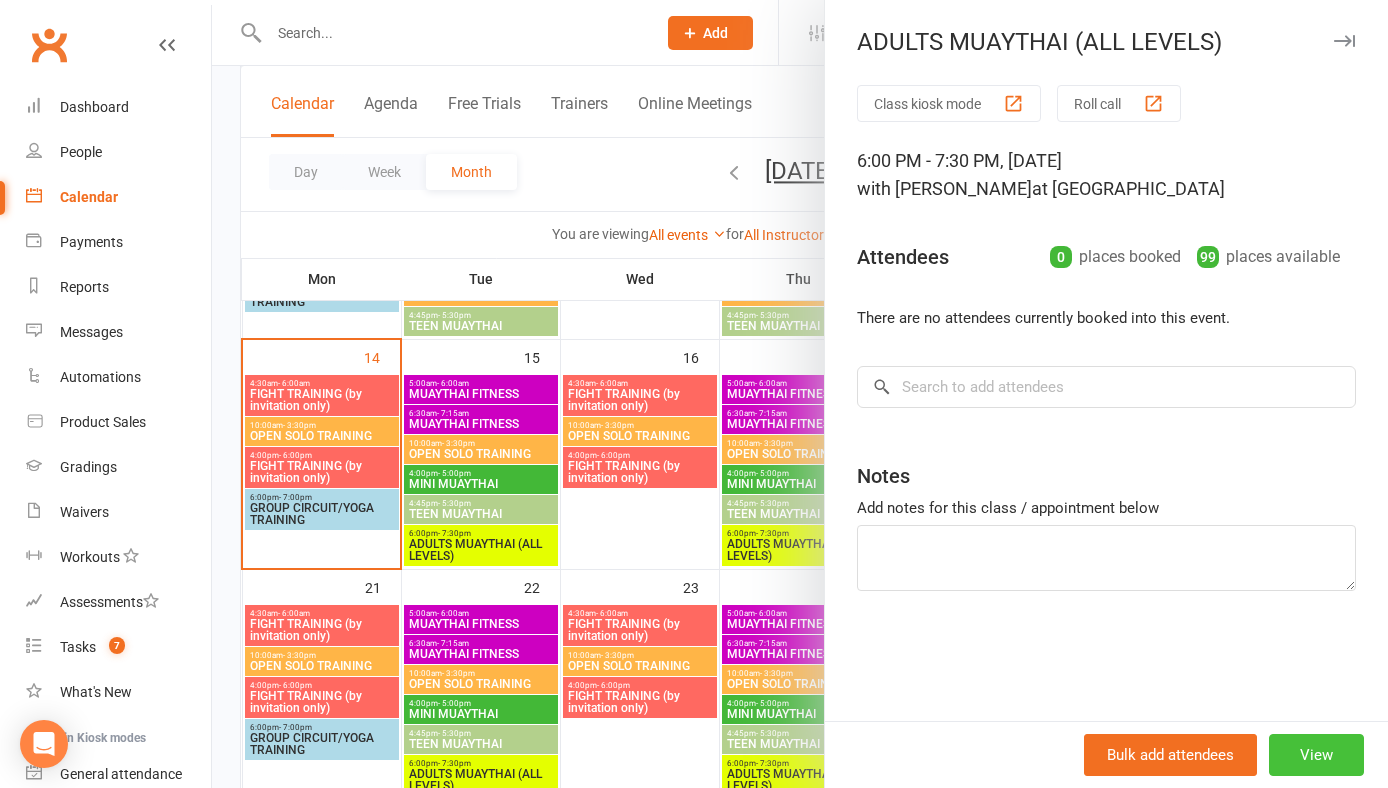 click on "View" at bounding box center (1316, 755) 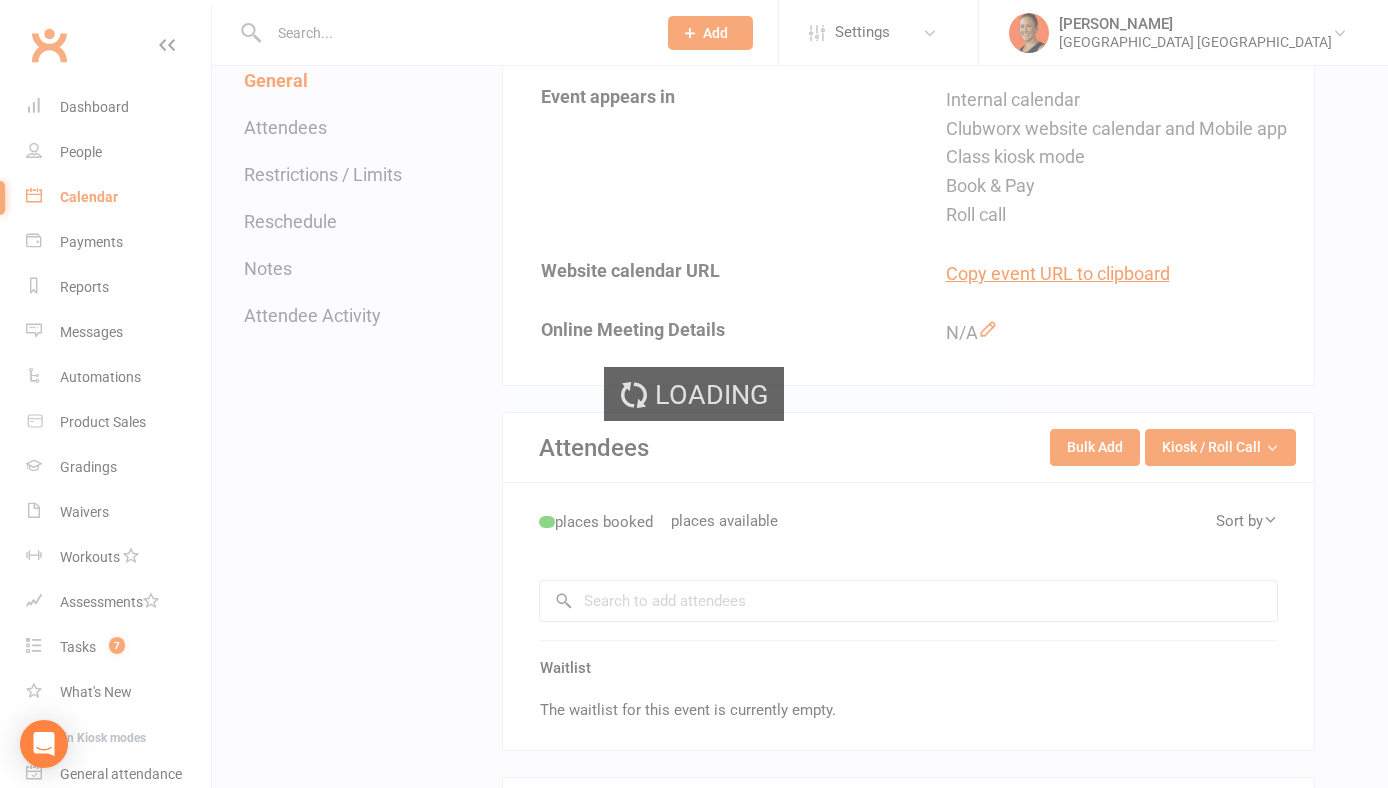scroll, scrollTop: 0, scrollLeft: 0, axis: both 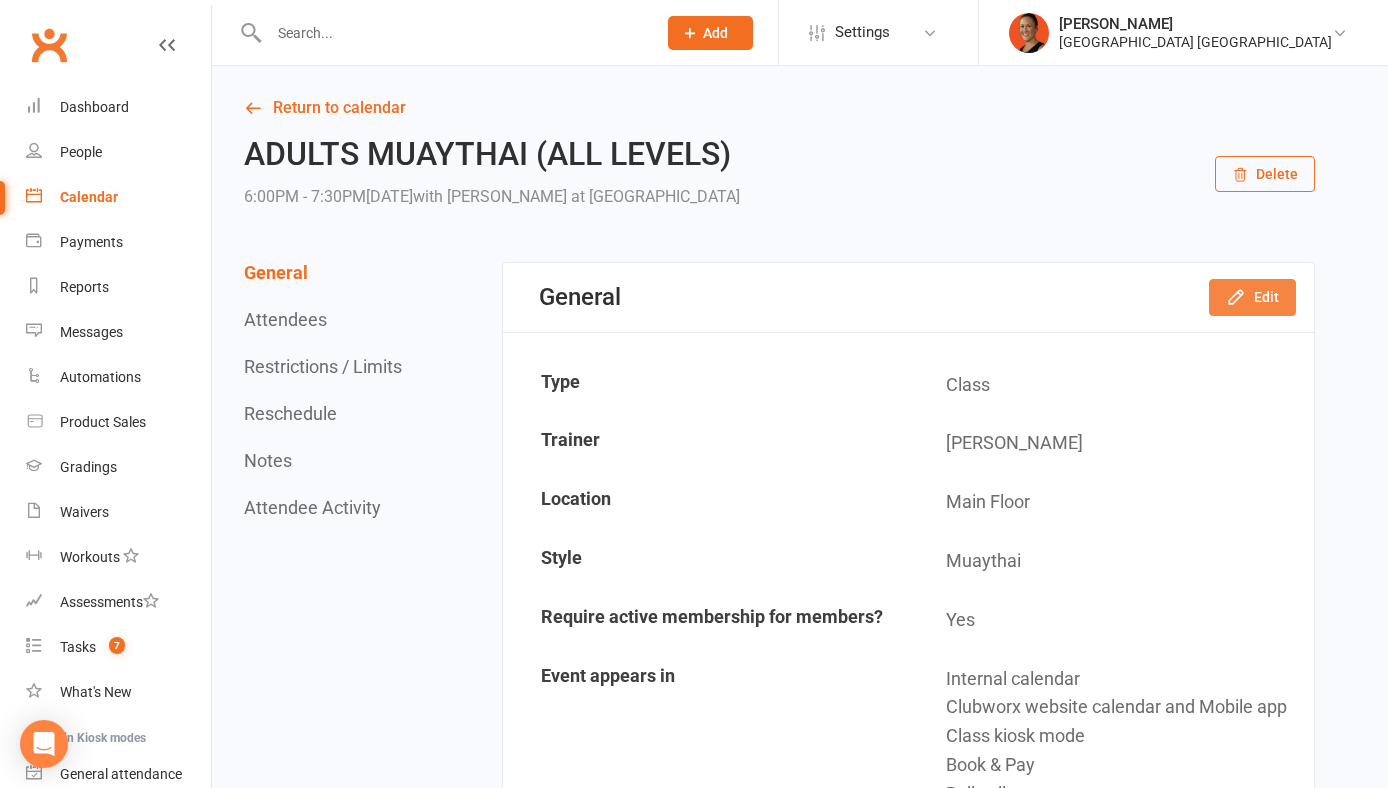 click 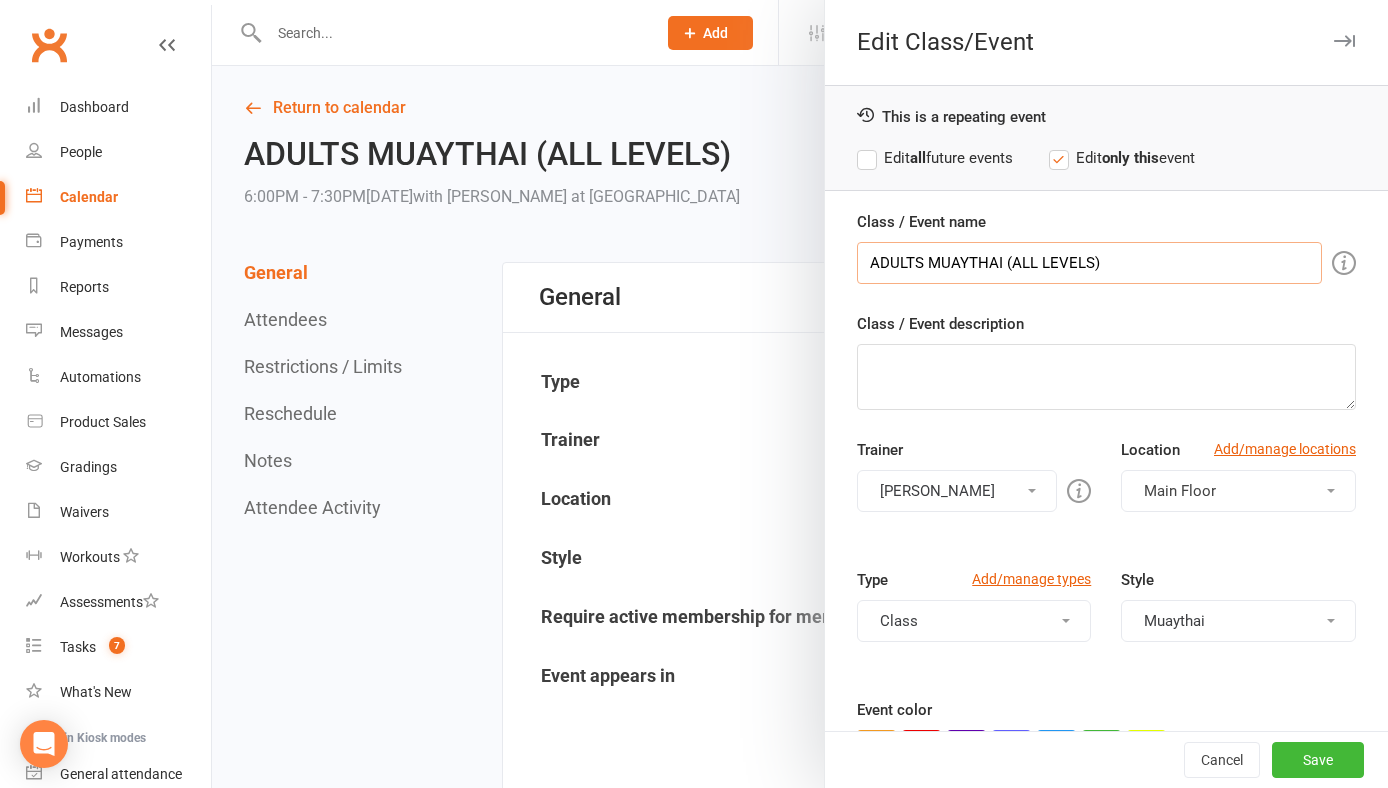 click on "ADULTS MUAYTHAI (ALL LEVELS)" at bounding box center (1089, 263) 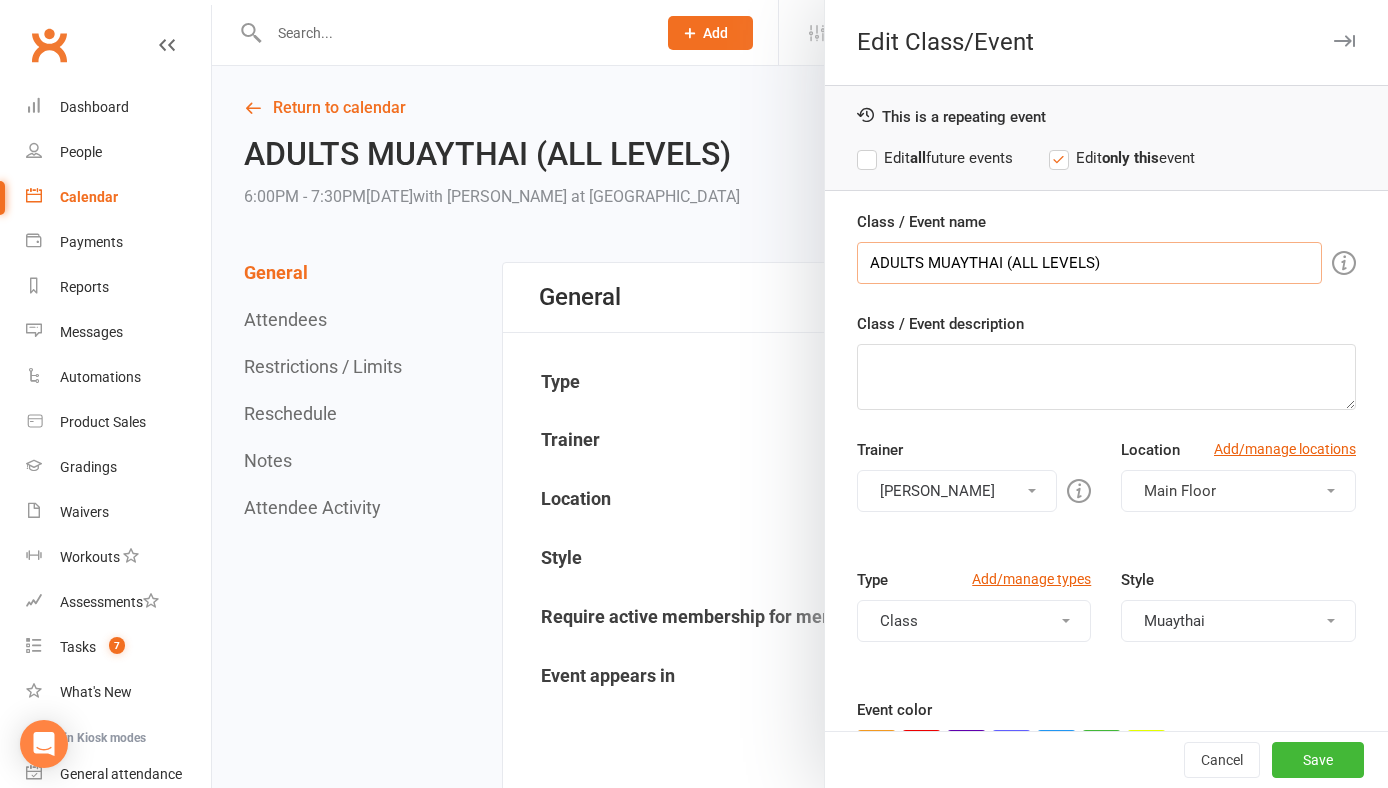 click on "ADULTS MUAYTHAI (ALL LEVELS)" at bounding box center [1089, 263] 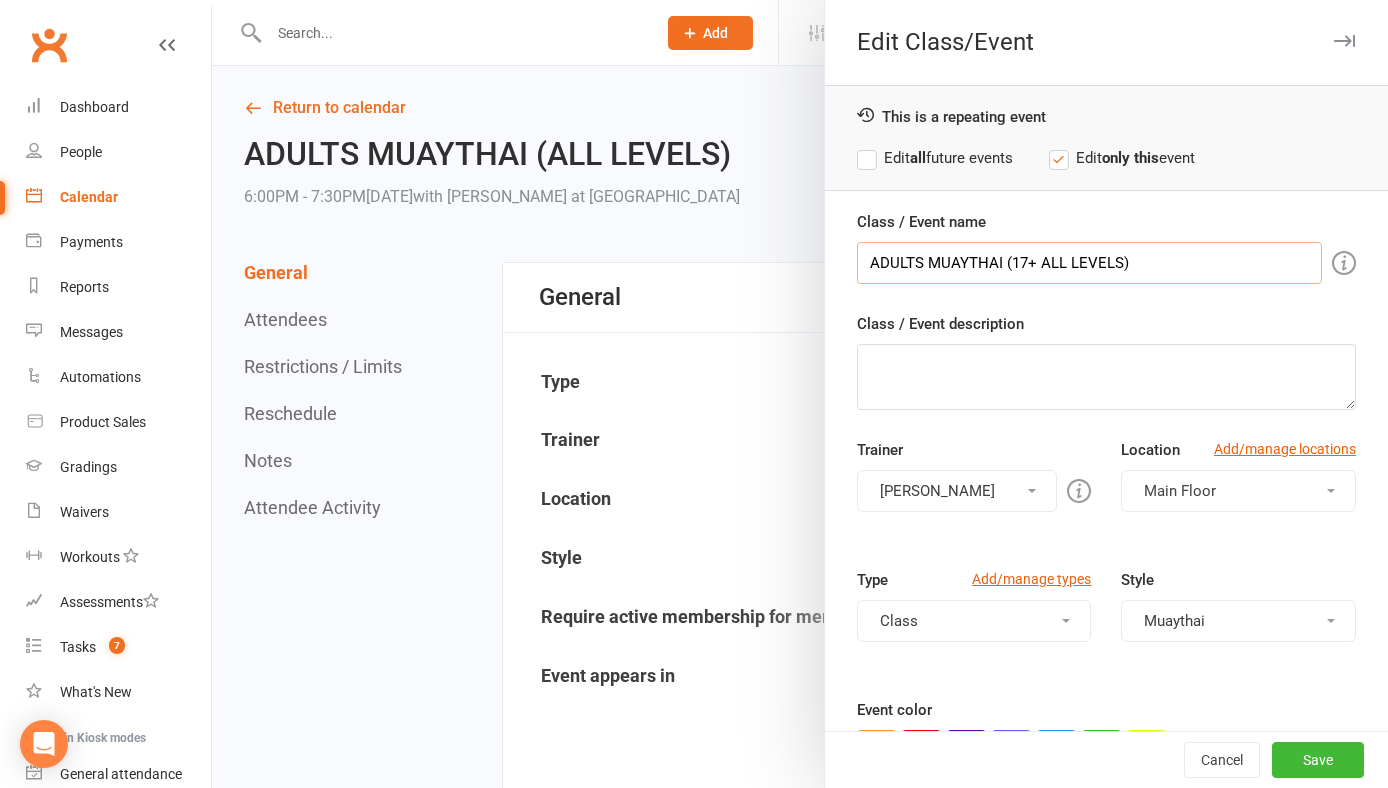 click on "ADULTS MUAYTHAI (17+ ALL LEVELS)" at bounding box center (1089, 263) 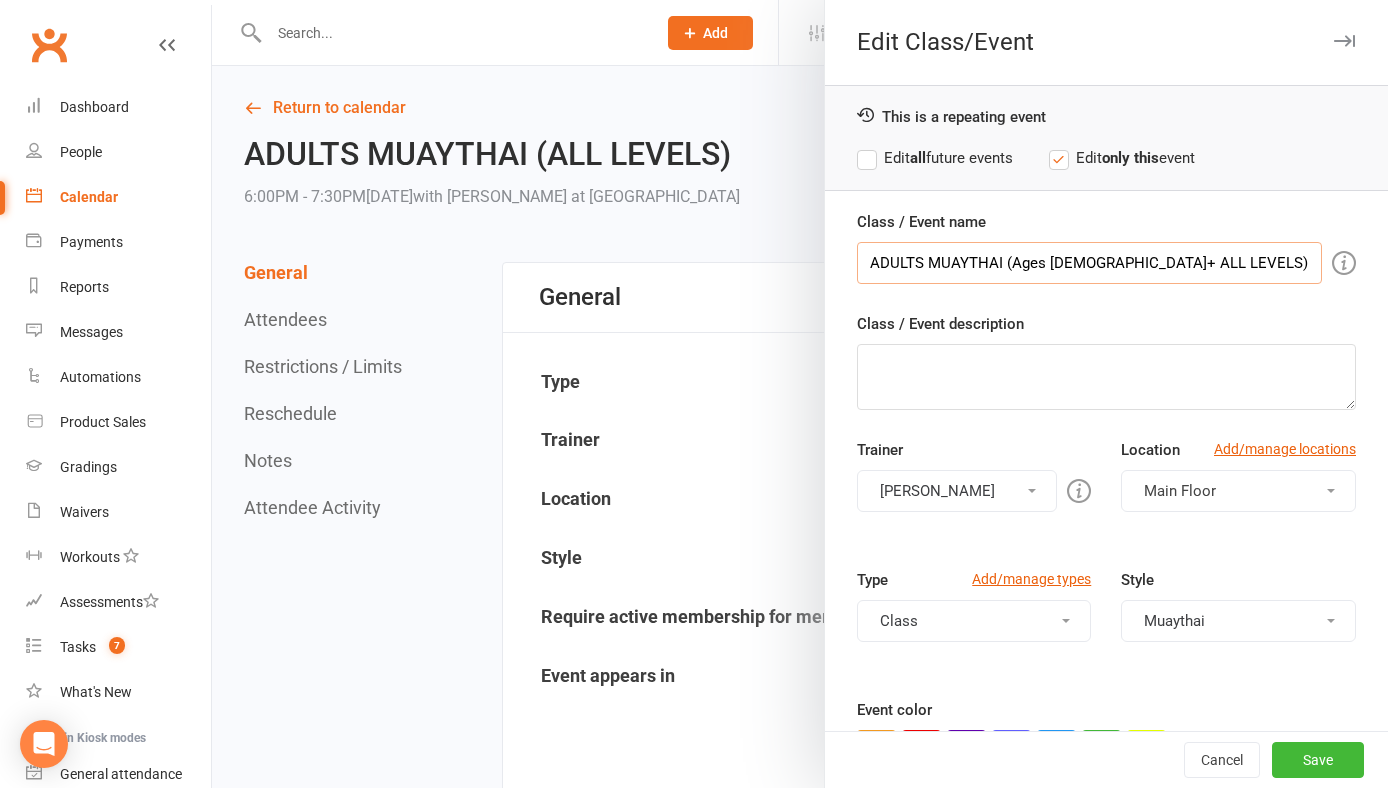 type on "ADULTS MUAYTHAI (Ages 17+ ALL LEVELS)" 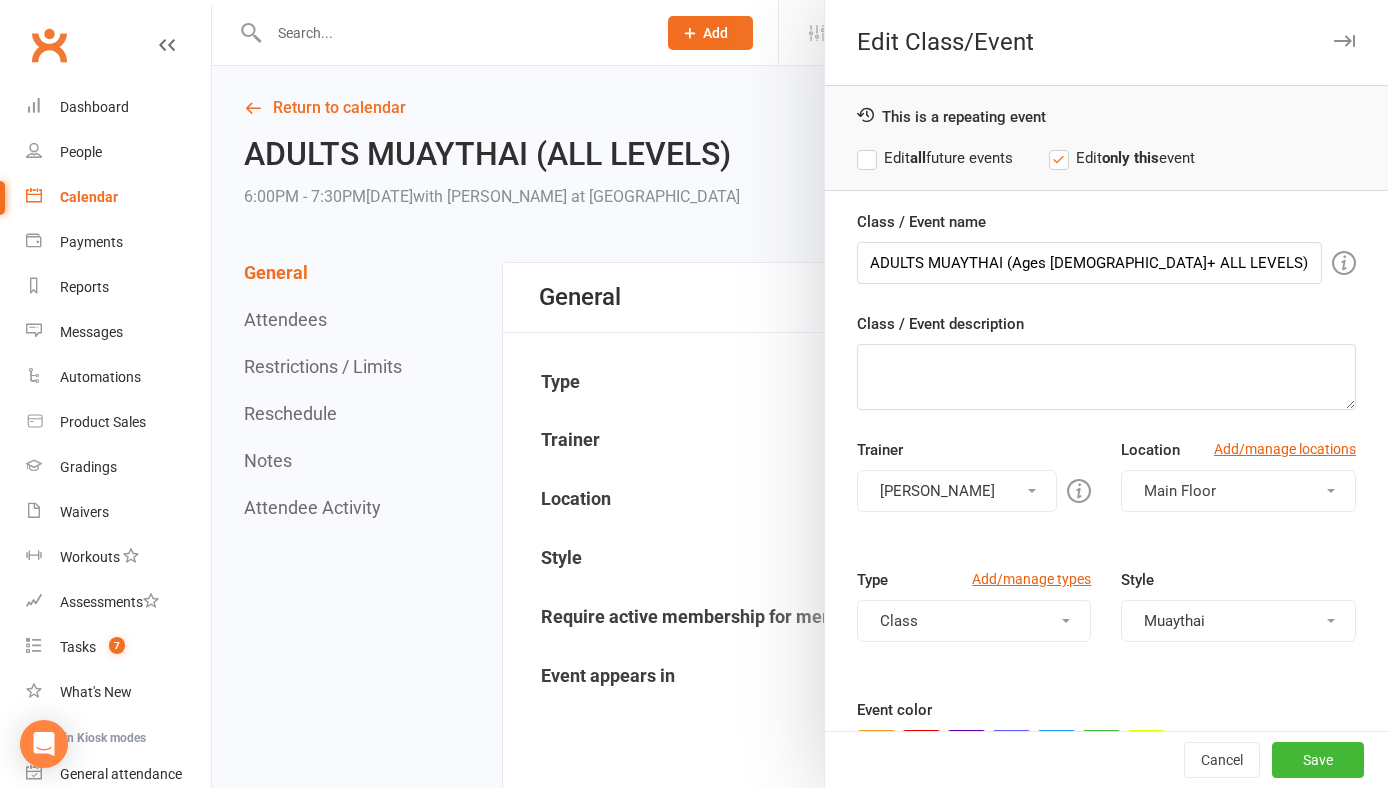 click on "Edit  all  future events" at bounding box center [935, 158] 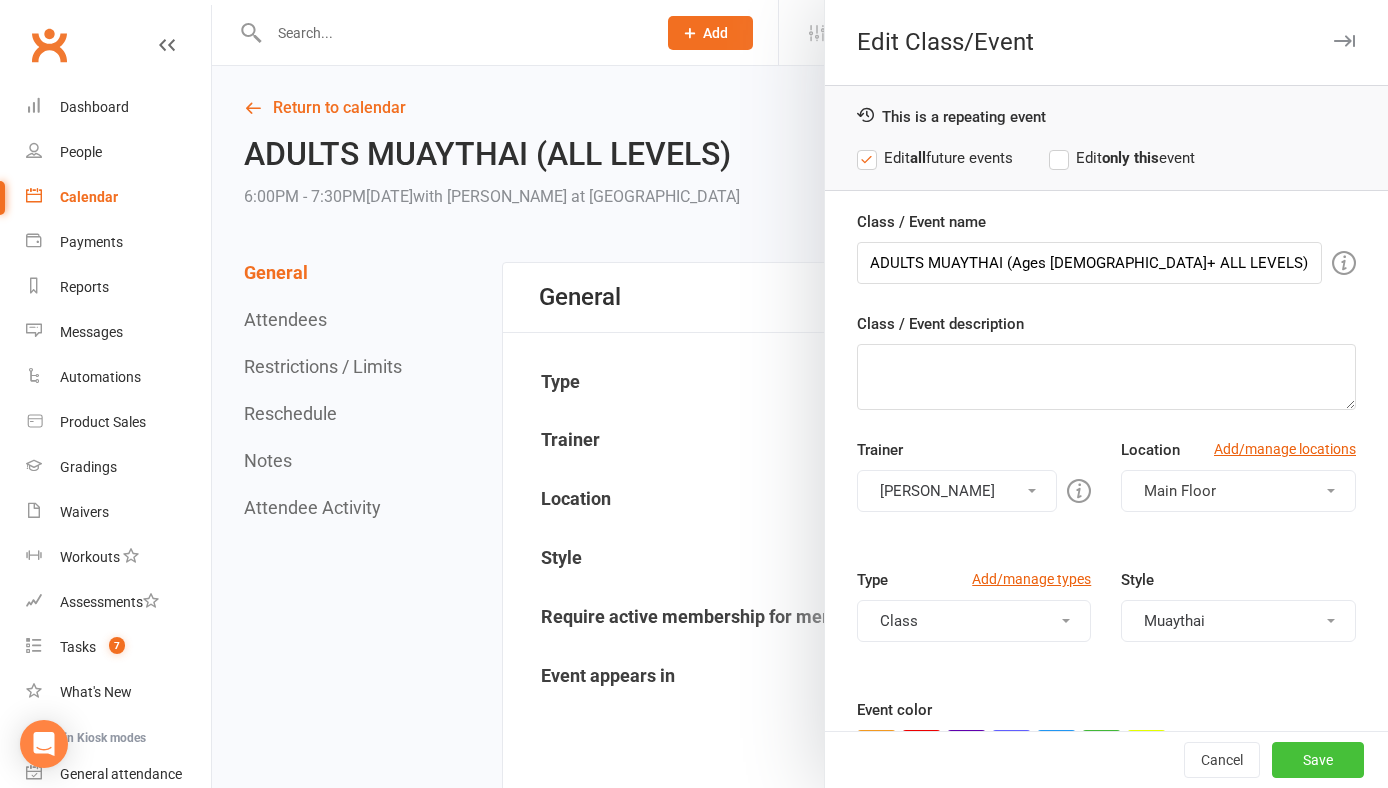 click on "Save" at bounding box center [1318, 760] 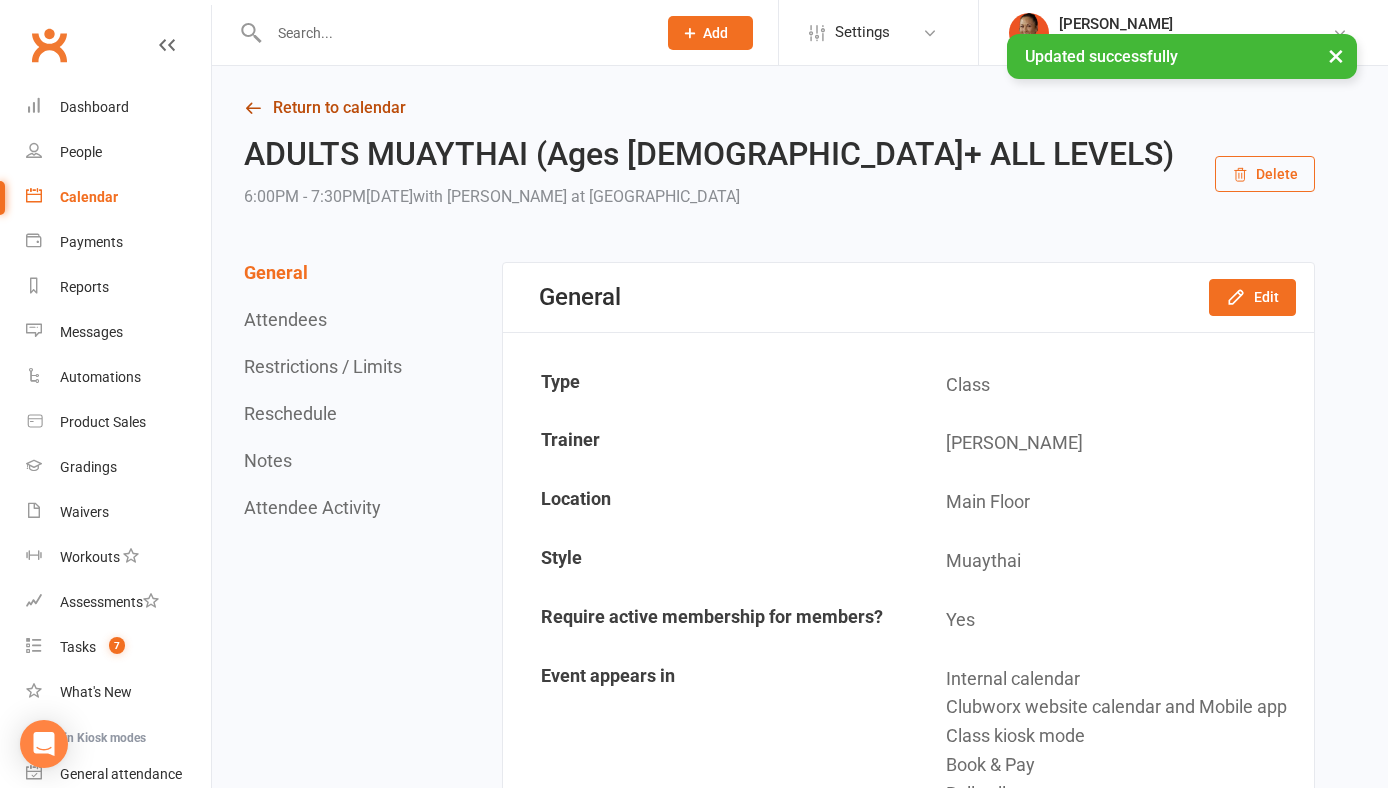 click on "Return to calendar" at bounding box center [779, 108] 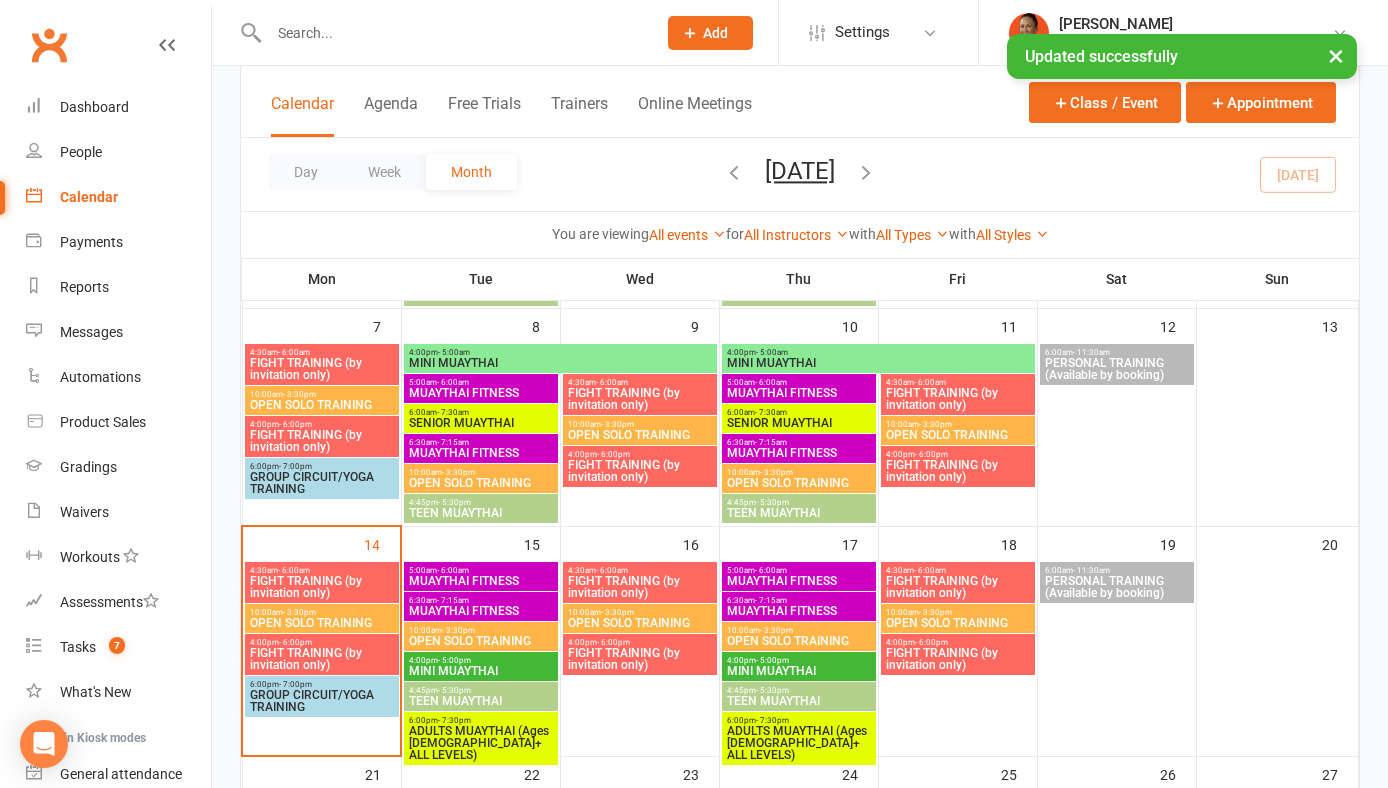 scroll, scrollTop: 335, scrollLeft: 0, axis: vertical 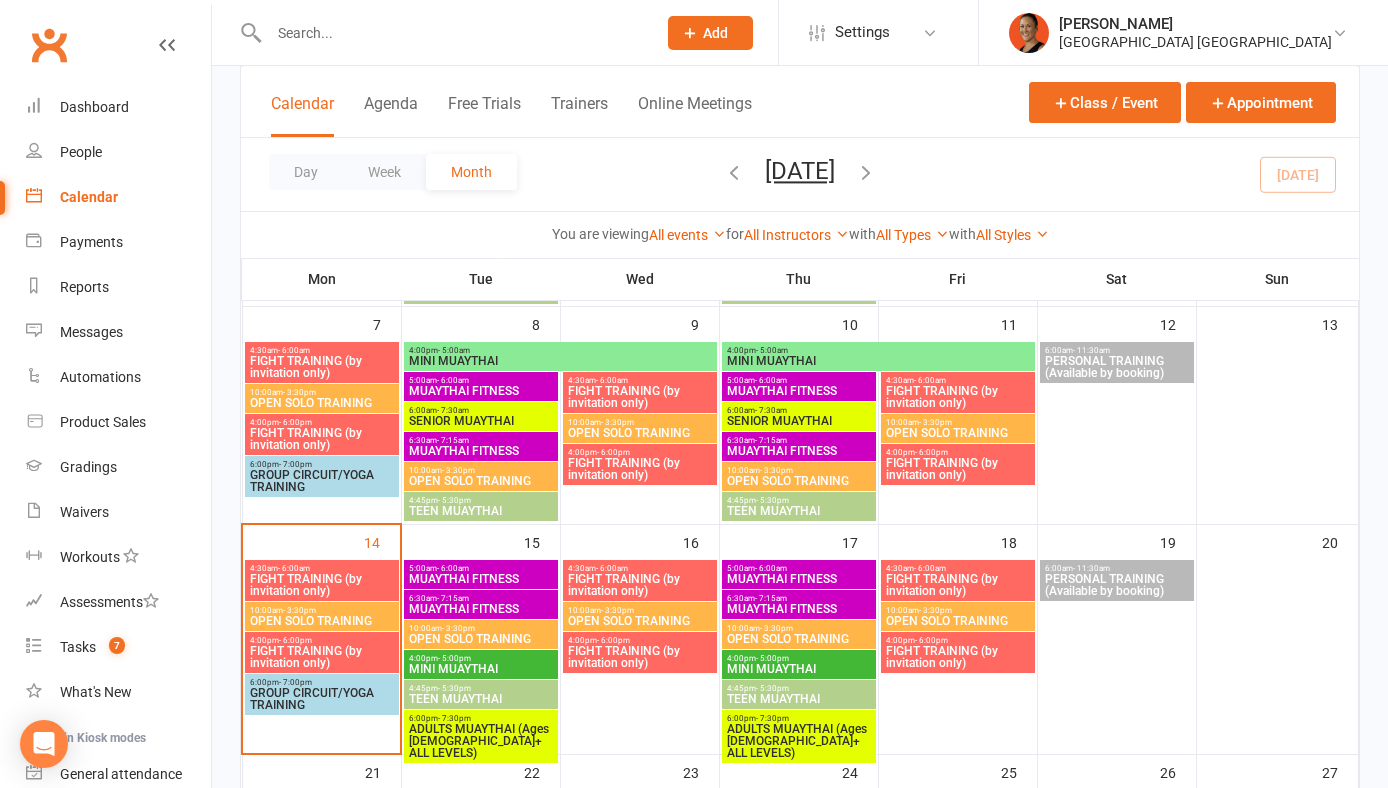 click on "ADULTS MUAYTHAI (Ages 17+ ALL LEVELS)" at bounding box center (481, 741) 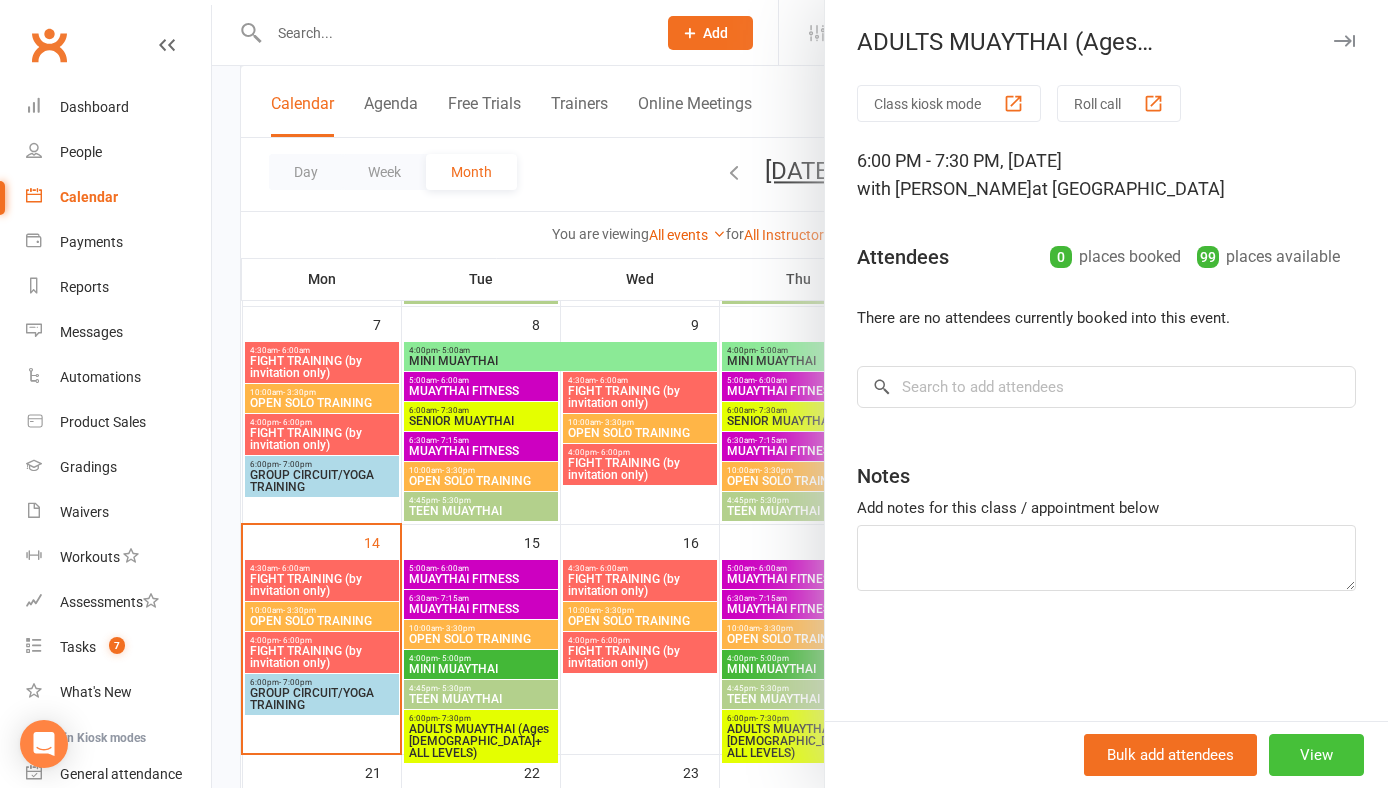 click on "View" at bounding box center [1316, 755] 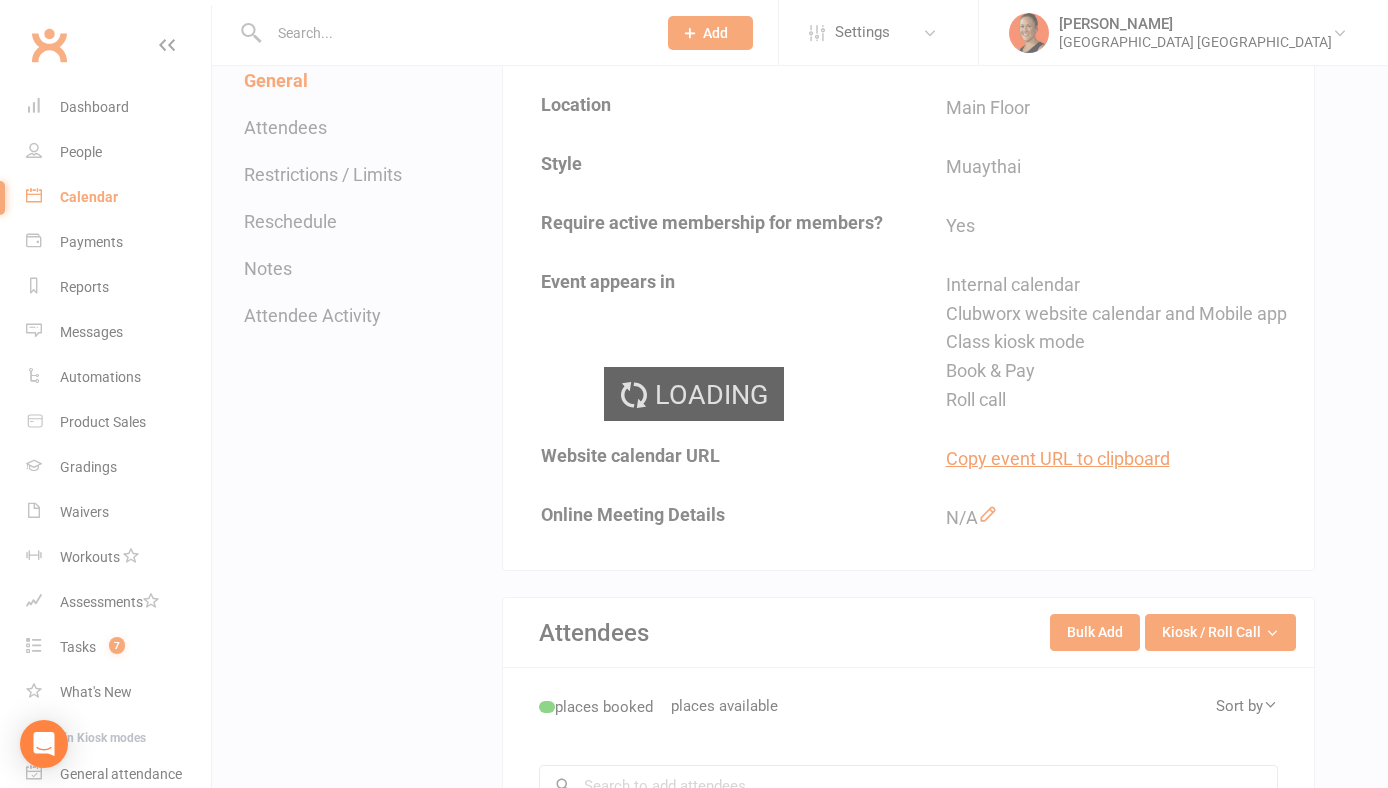scroll, scrollTop: 0, scrollLeft: 0, axis: both 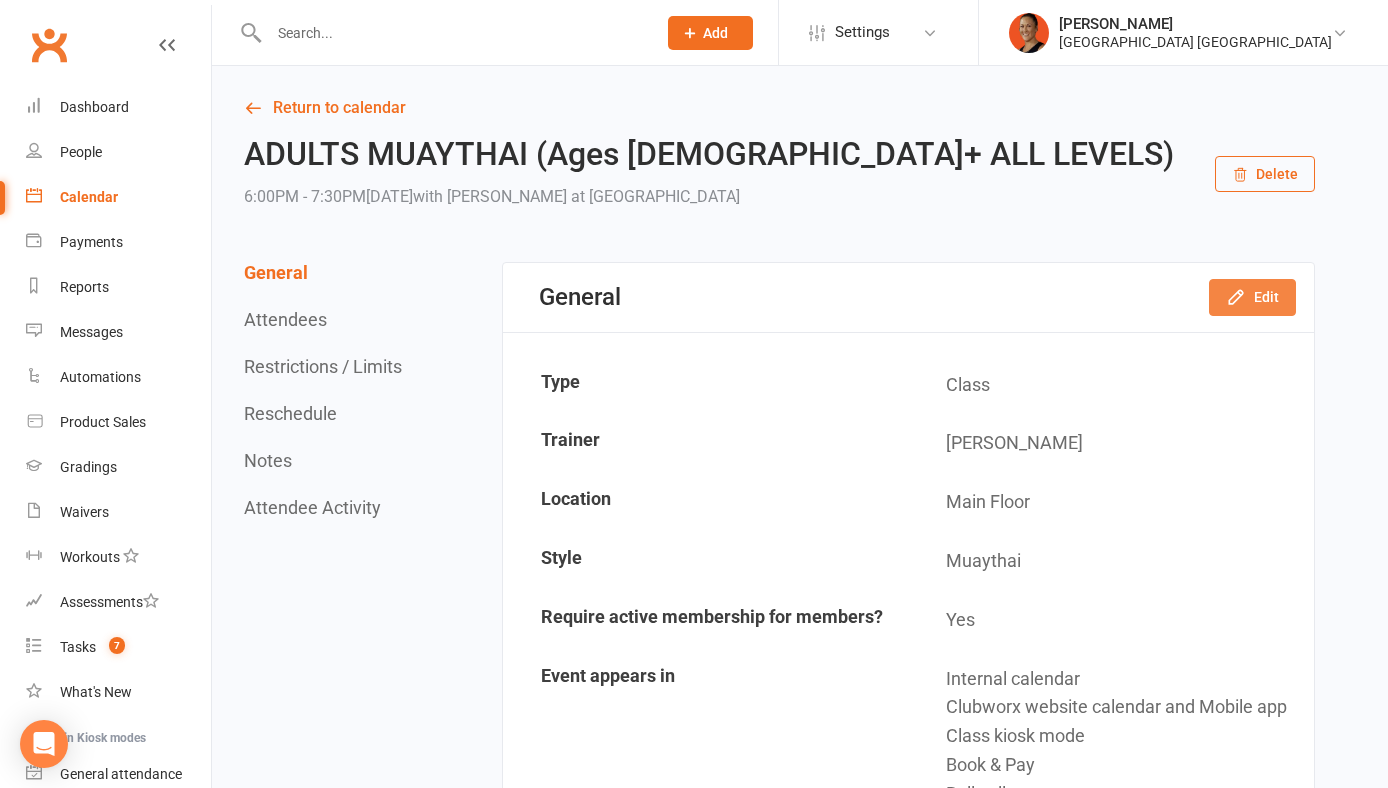 click on "Edit" at bounding box center (1252, 297) 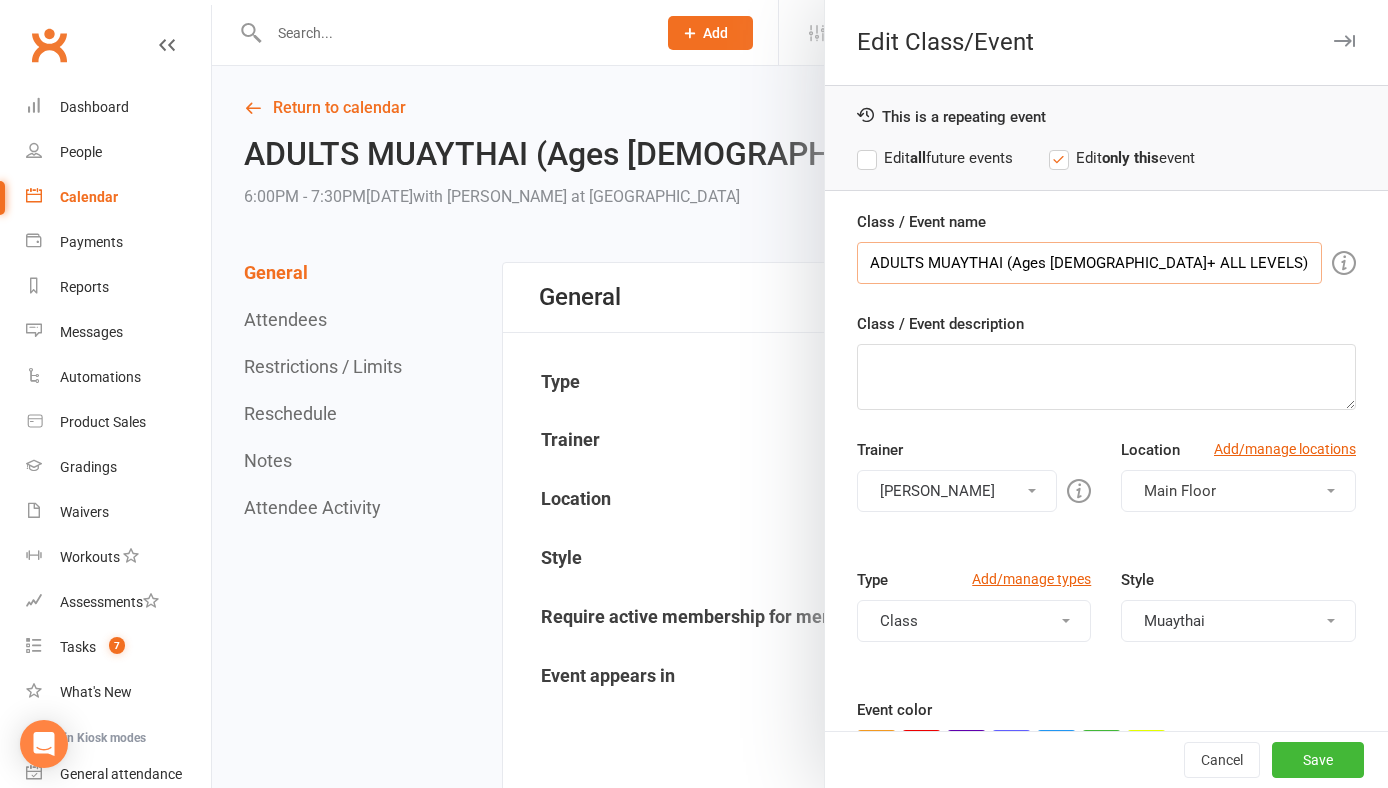 drag, startPoint x: 1083, startPoint y: 264, endPoint x: 1153, endPoint y: 266, distance: 70.028564 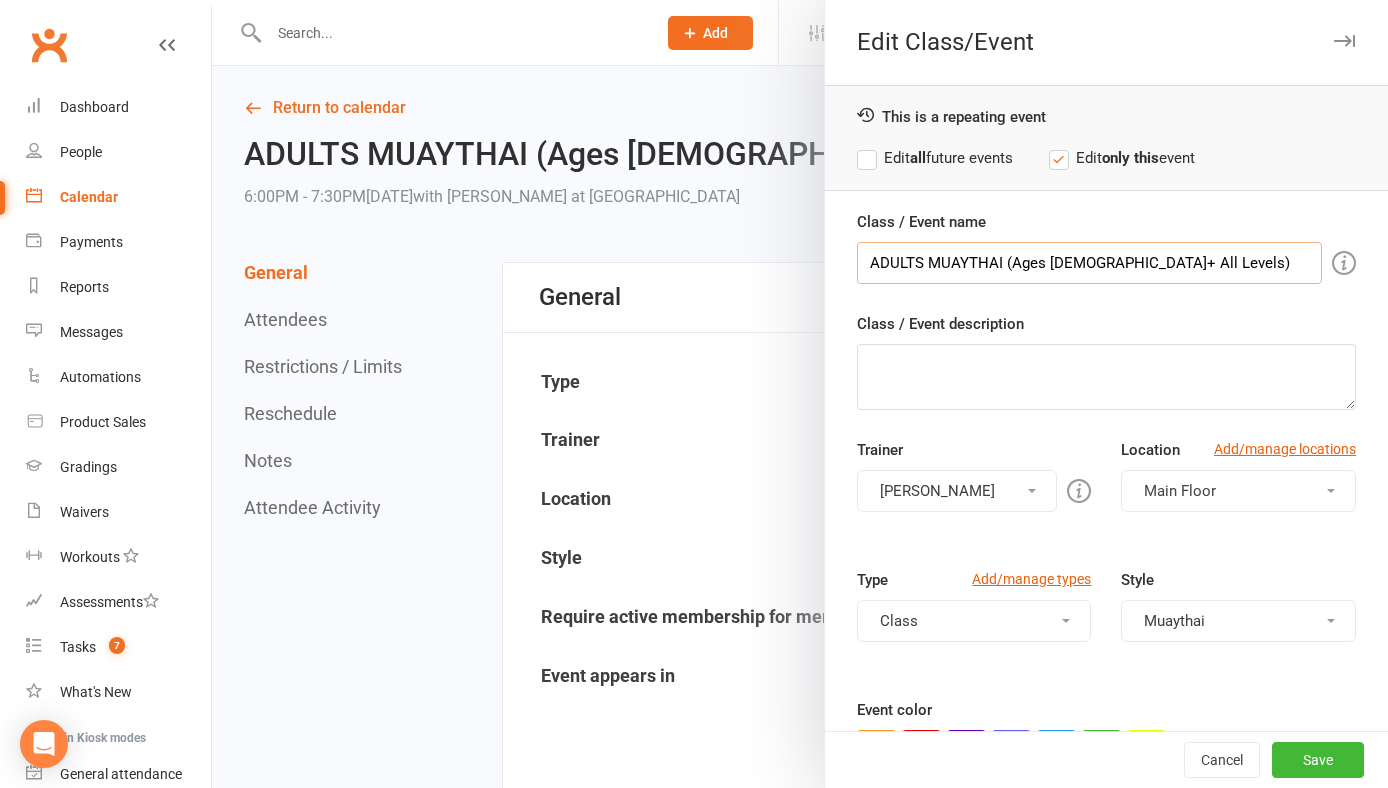 type on "ADULTS MUAYTHAI (Ages 17+ All Levels)" 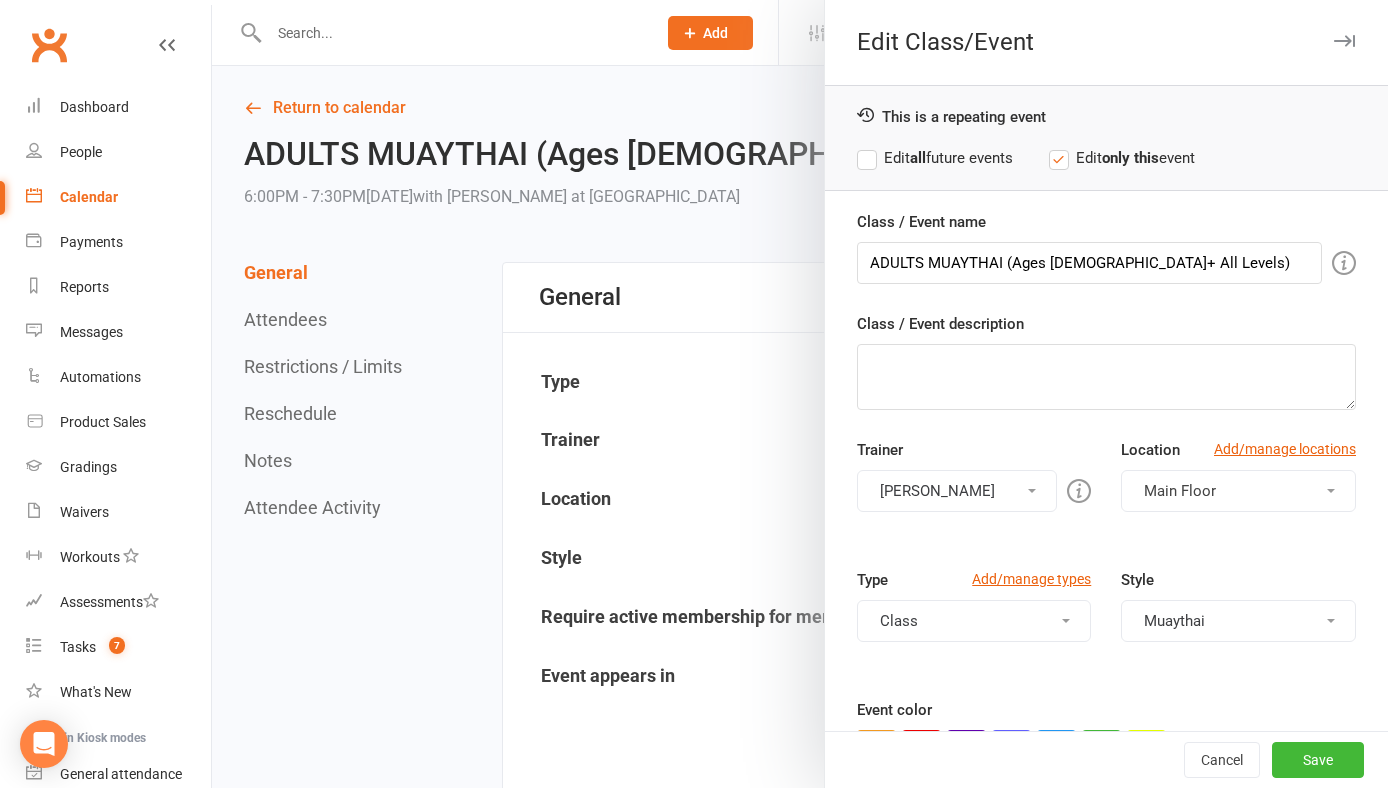 click on "Edit  all  future events" at bounding box center (935, 158) 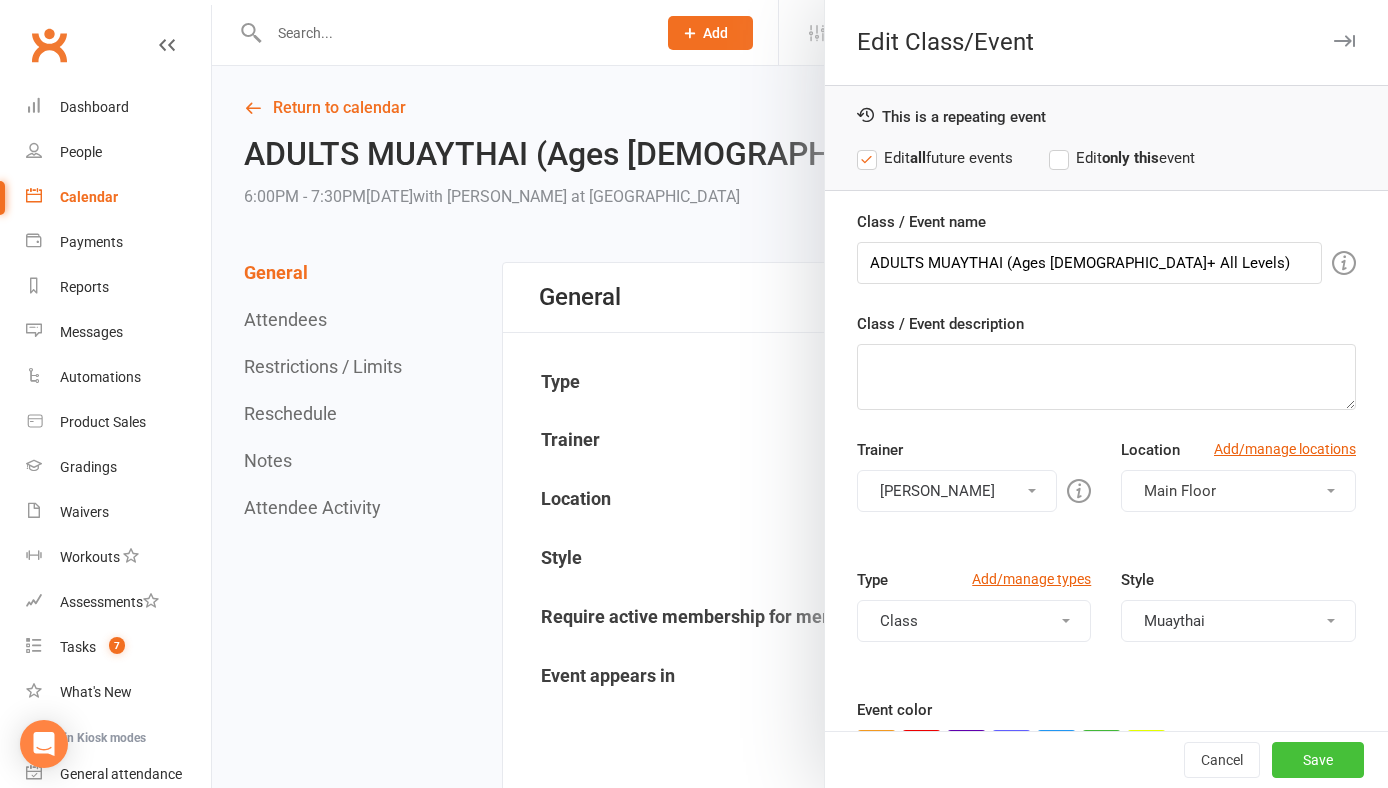 click on "Save" at bounding box center (1318, 760) 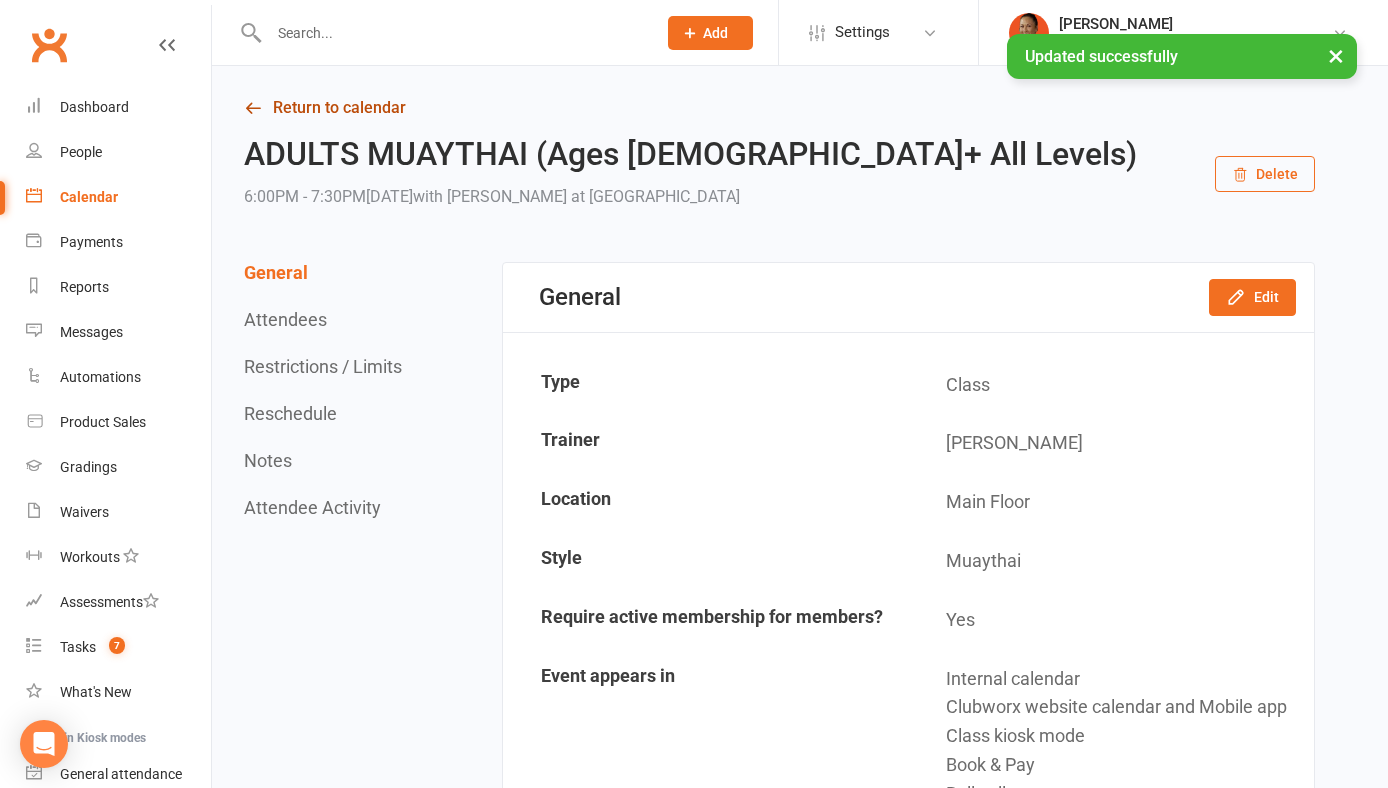 click on "Return to calendar" at bounding box center [779, 108] 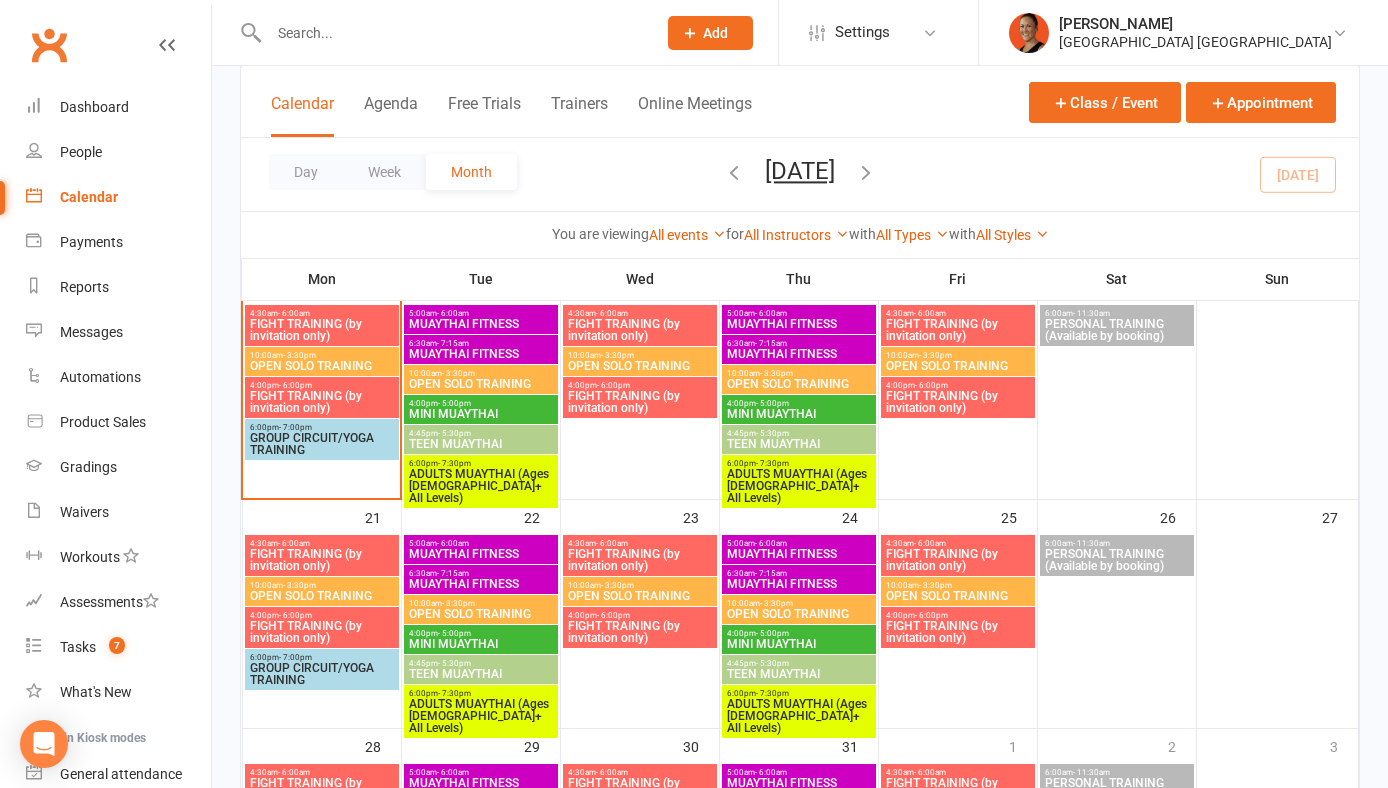 scroll, scrollTop: 581, scrollLeft: 0, axis: vertical 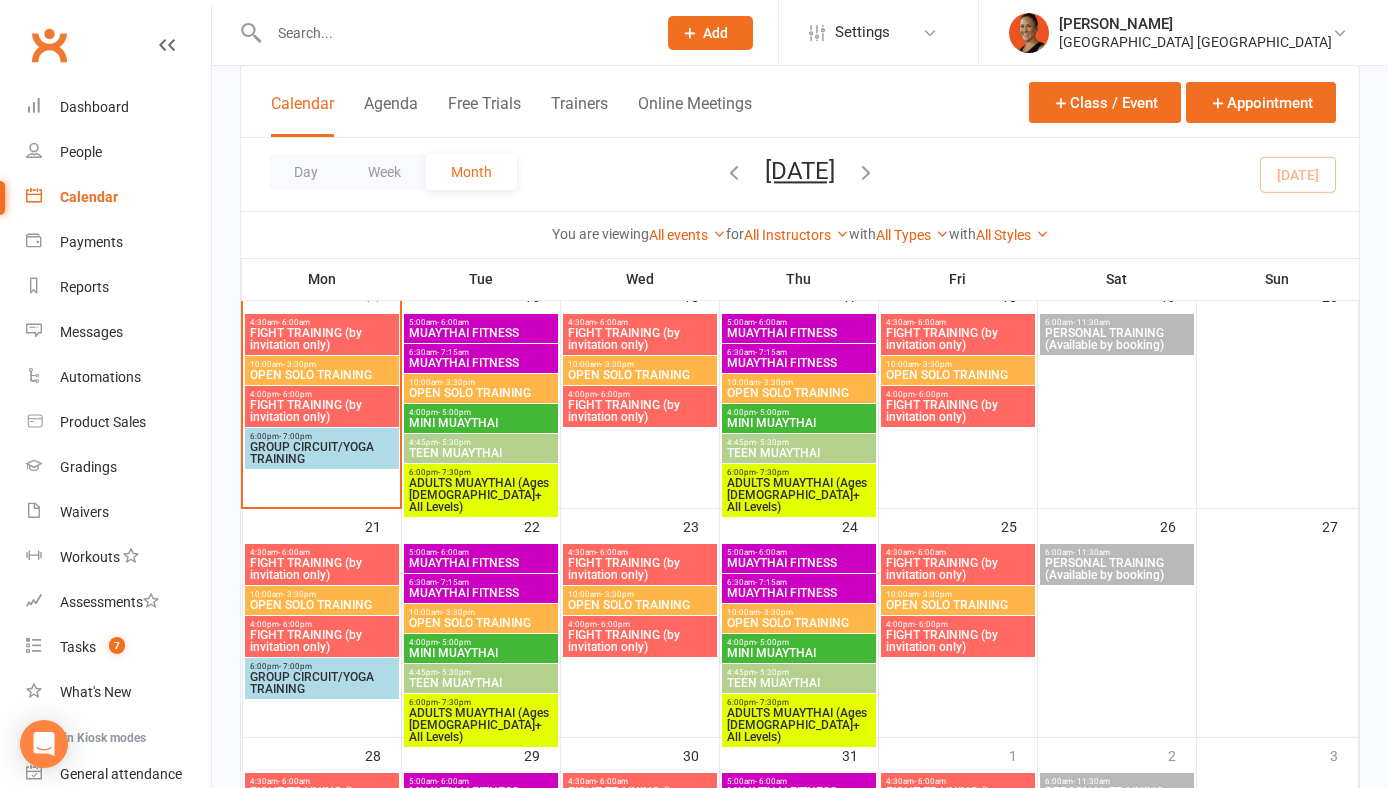click on "MINI MUAYTHAI" at bounding box center (481, 423) 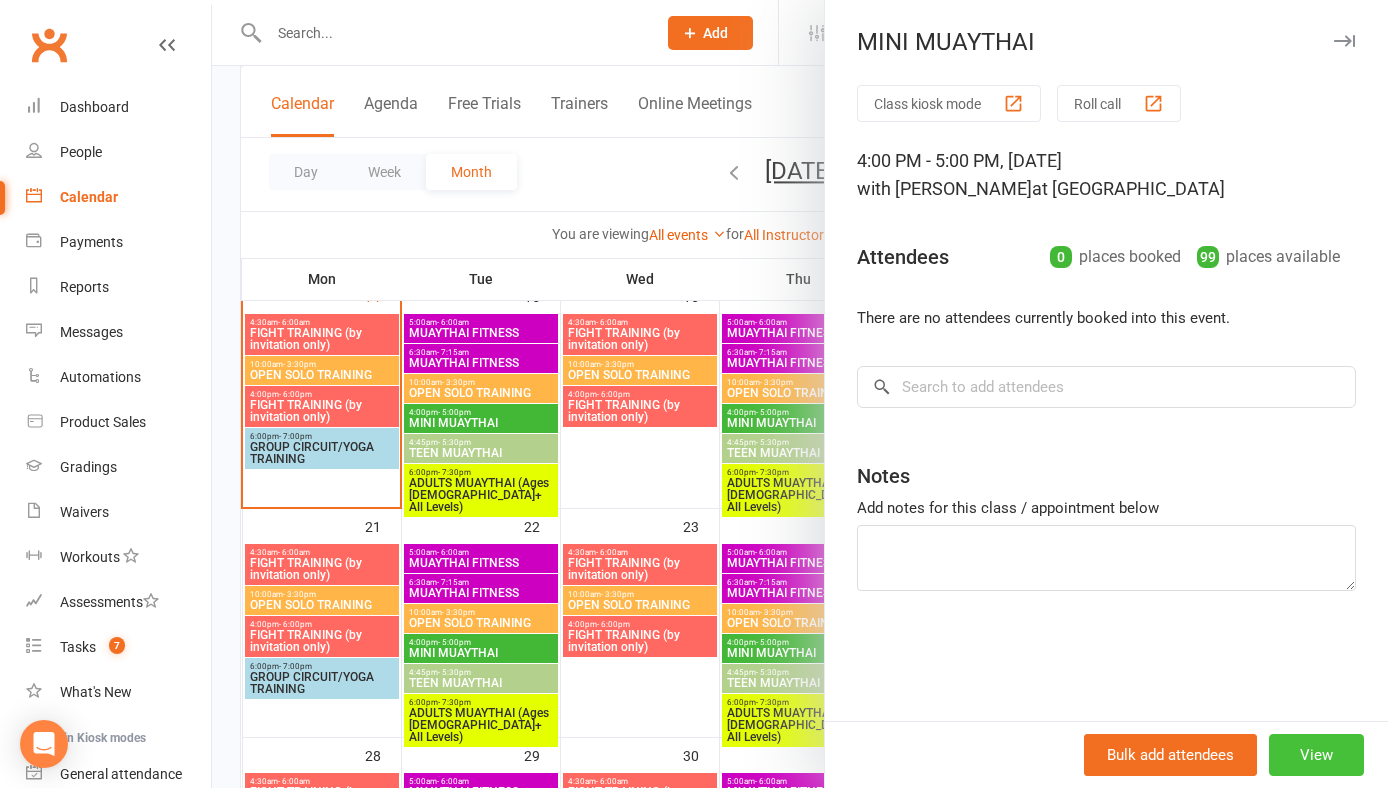 click on "View" at bounding box center (1316, 755) 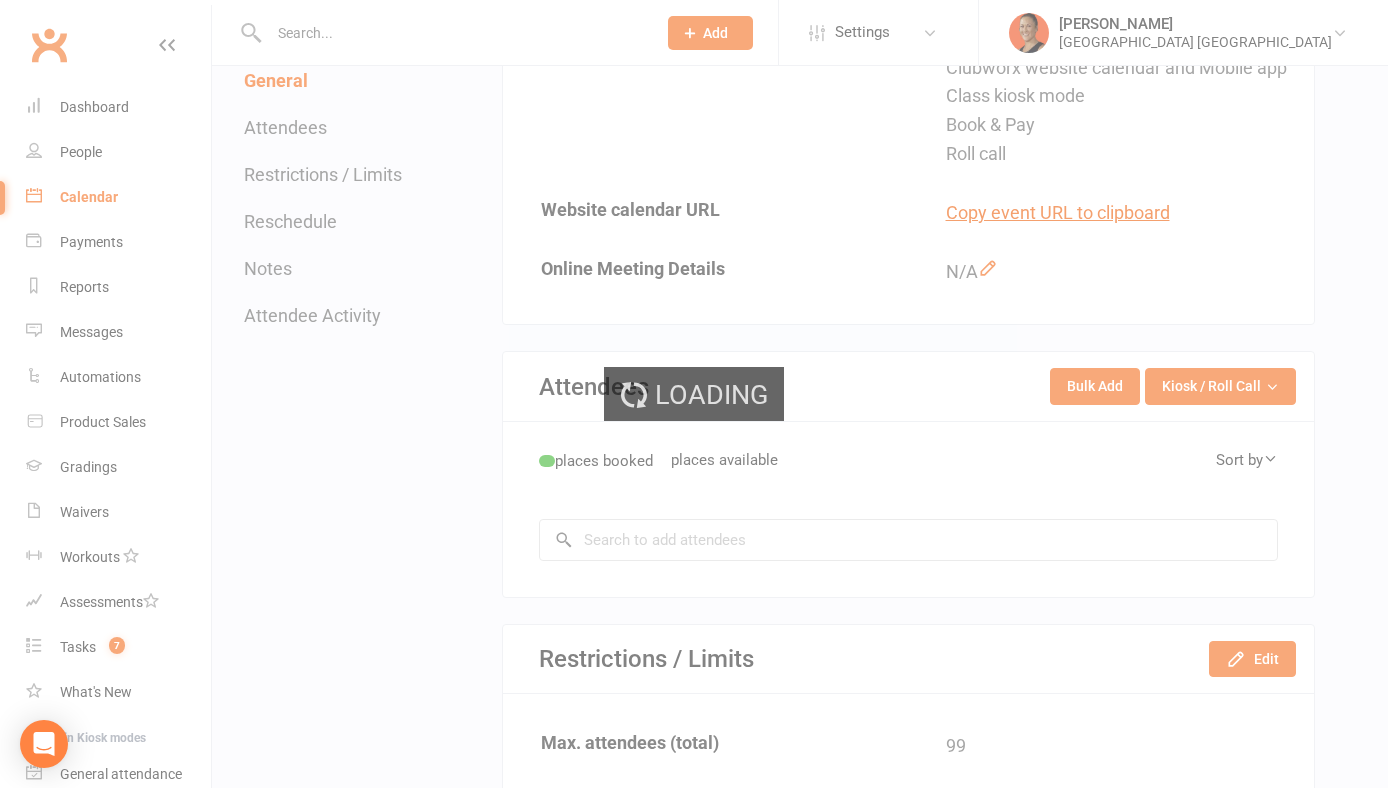 scroll, scrollTop: 0, scrollLeft: 0, axis: both 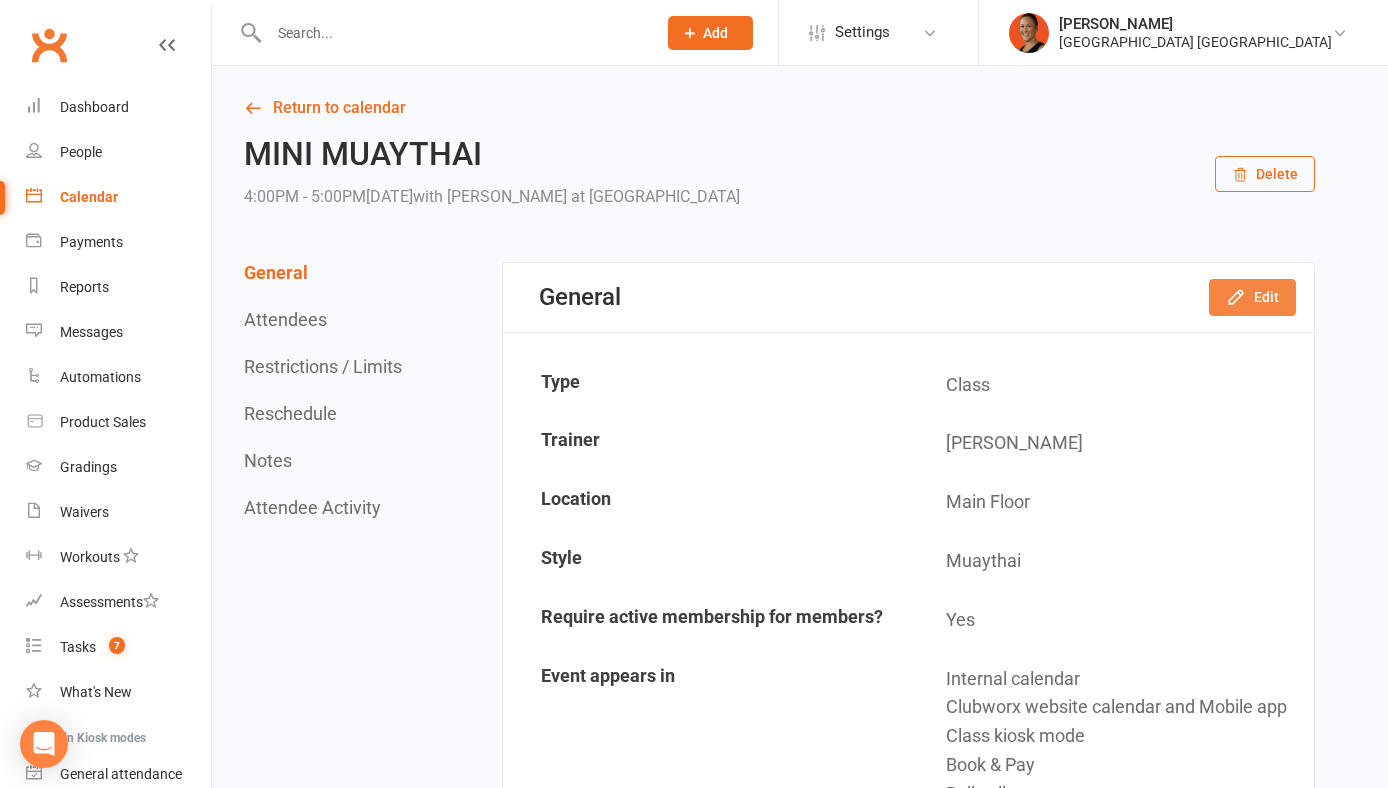 click on "Edit" at bounding box center [1252, 297] 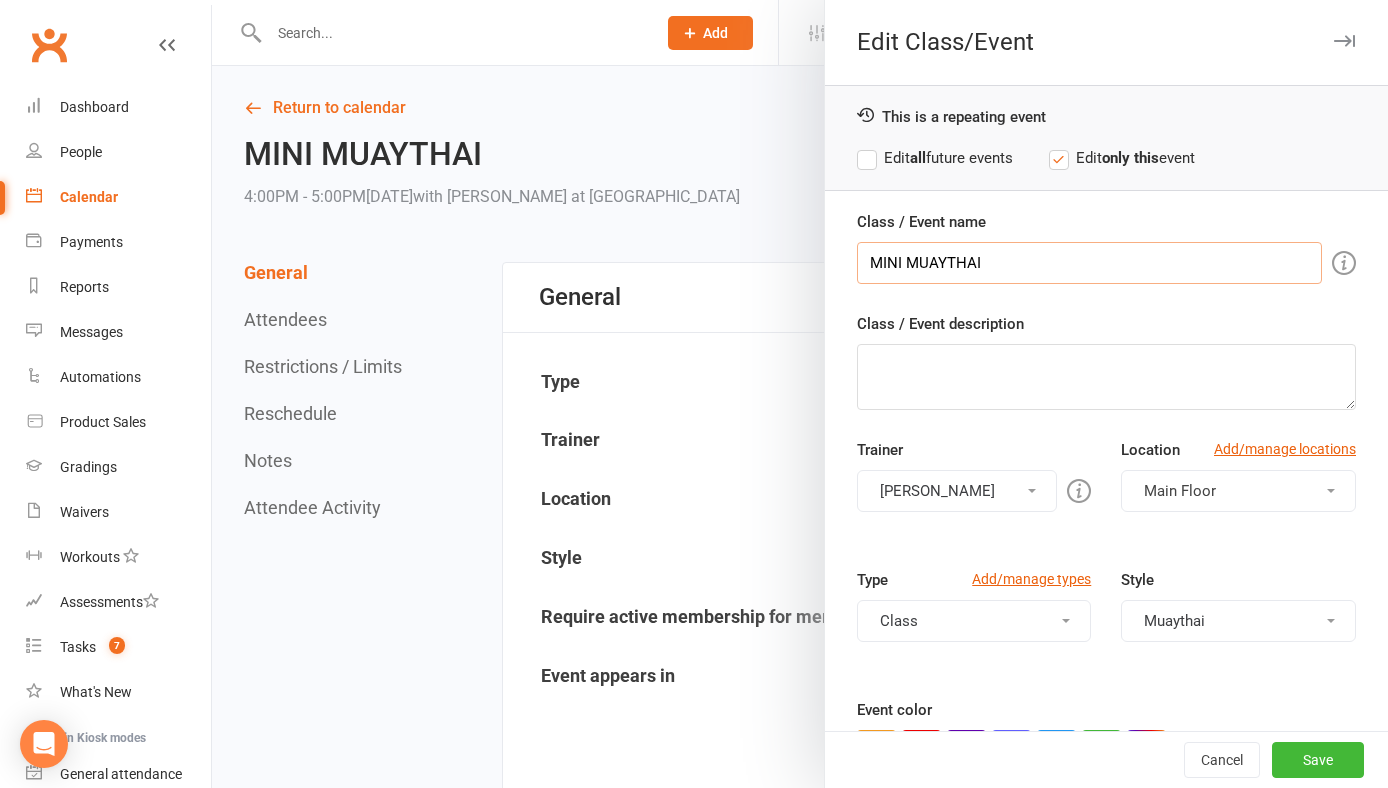 click on "MINI MUAYTHAI" at bounding box center [1089, 263] 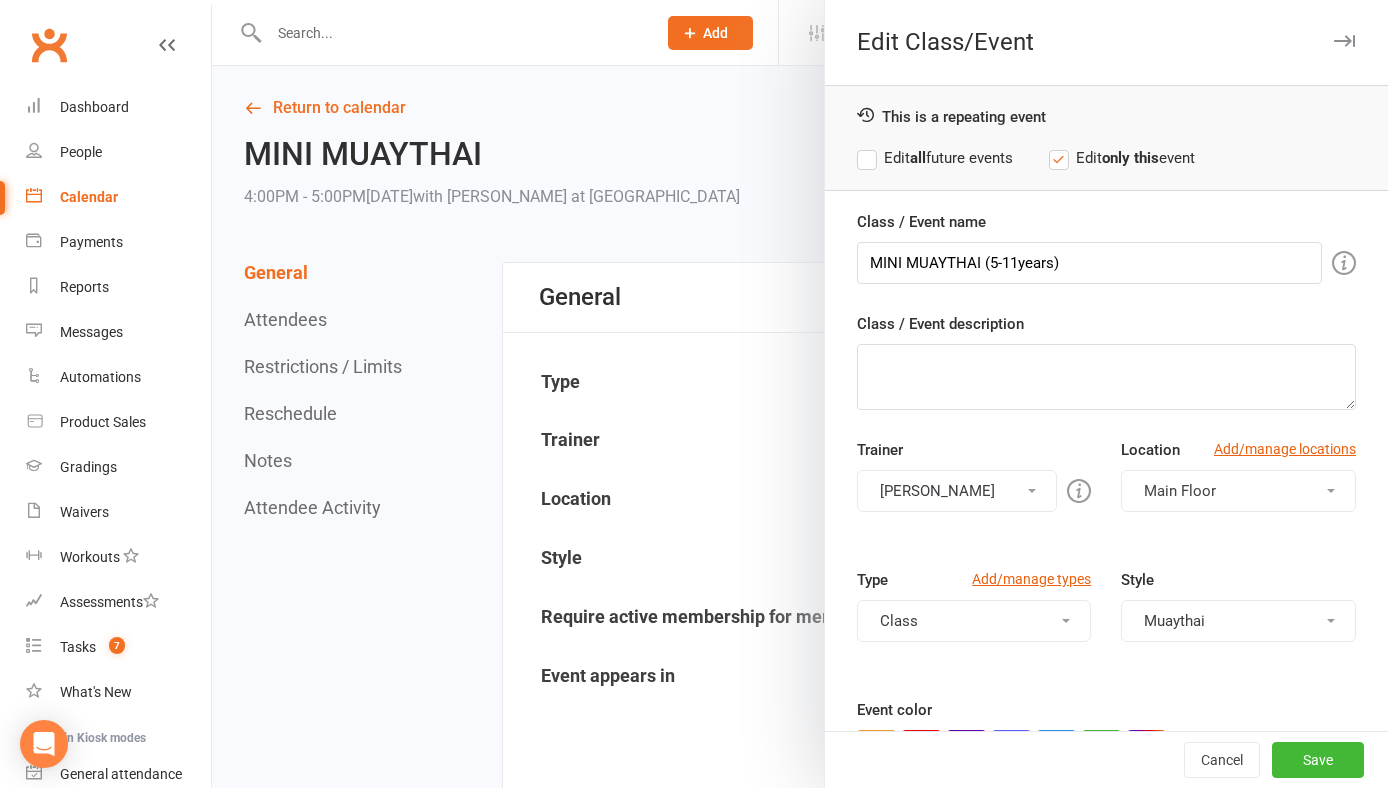 click on "This is a repeating event Edit  all  future events Edit  only this  event" at bounding box center [1106, 138] 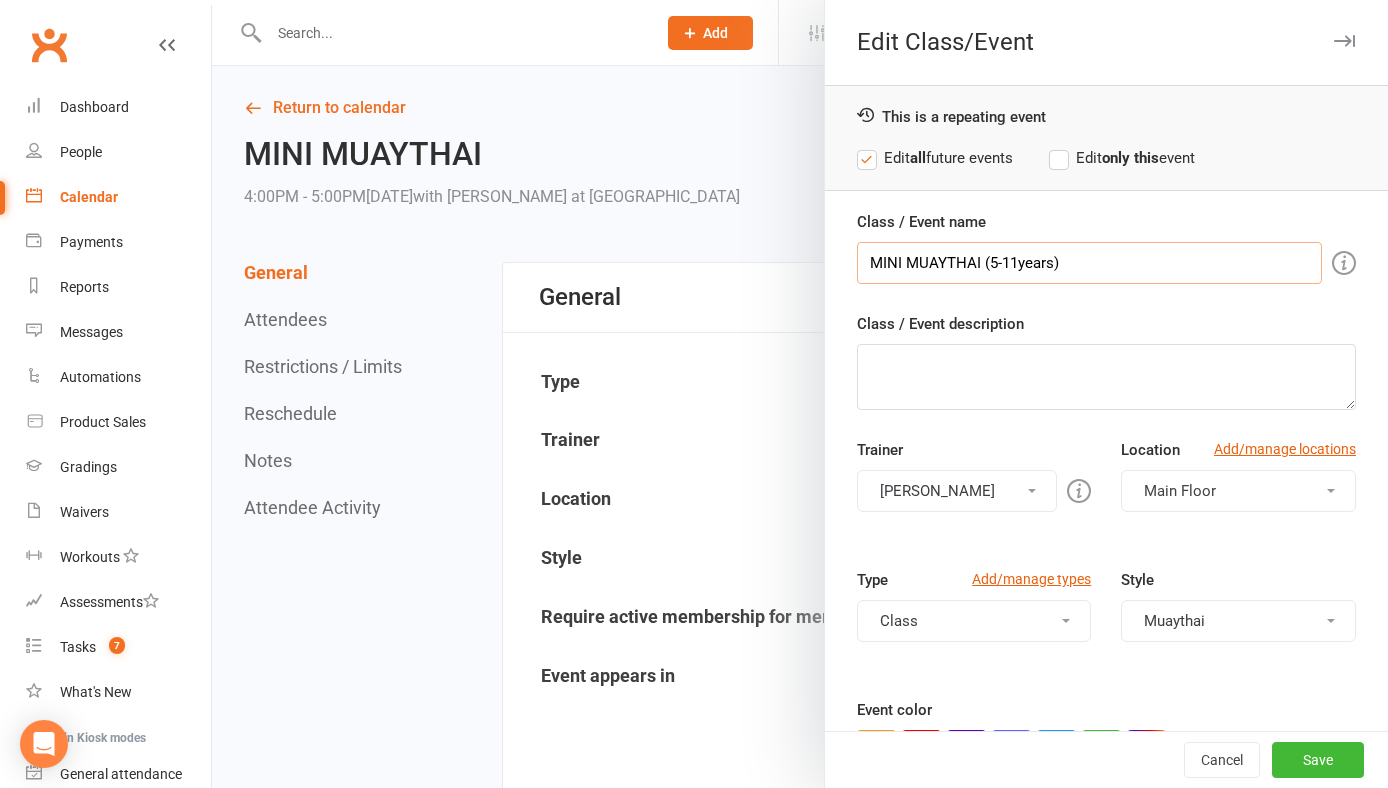 click on "MINI MUAYTHAI (5-11years)" at bounding box center [1089, 263] 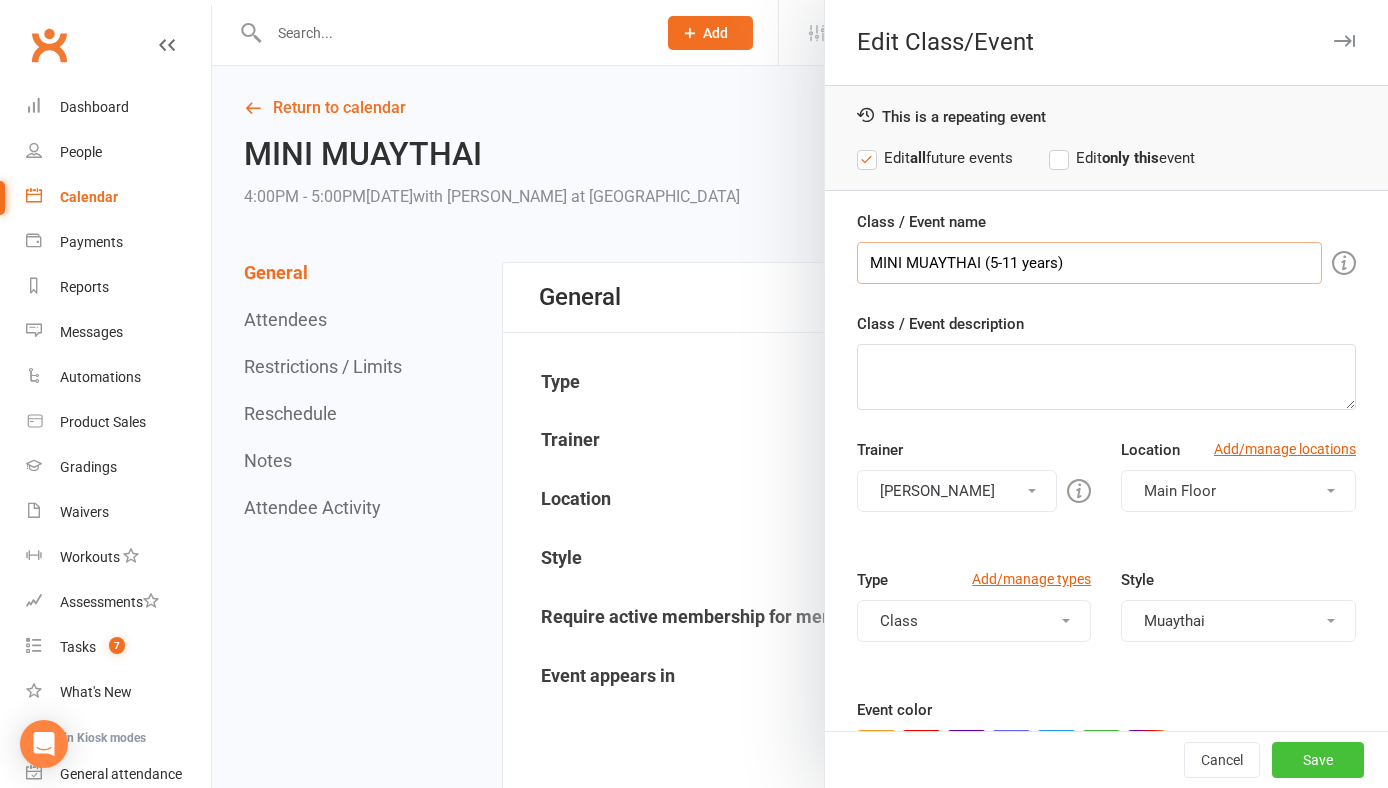 type on "MINI MUAYTHAI (5-11 years)" 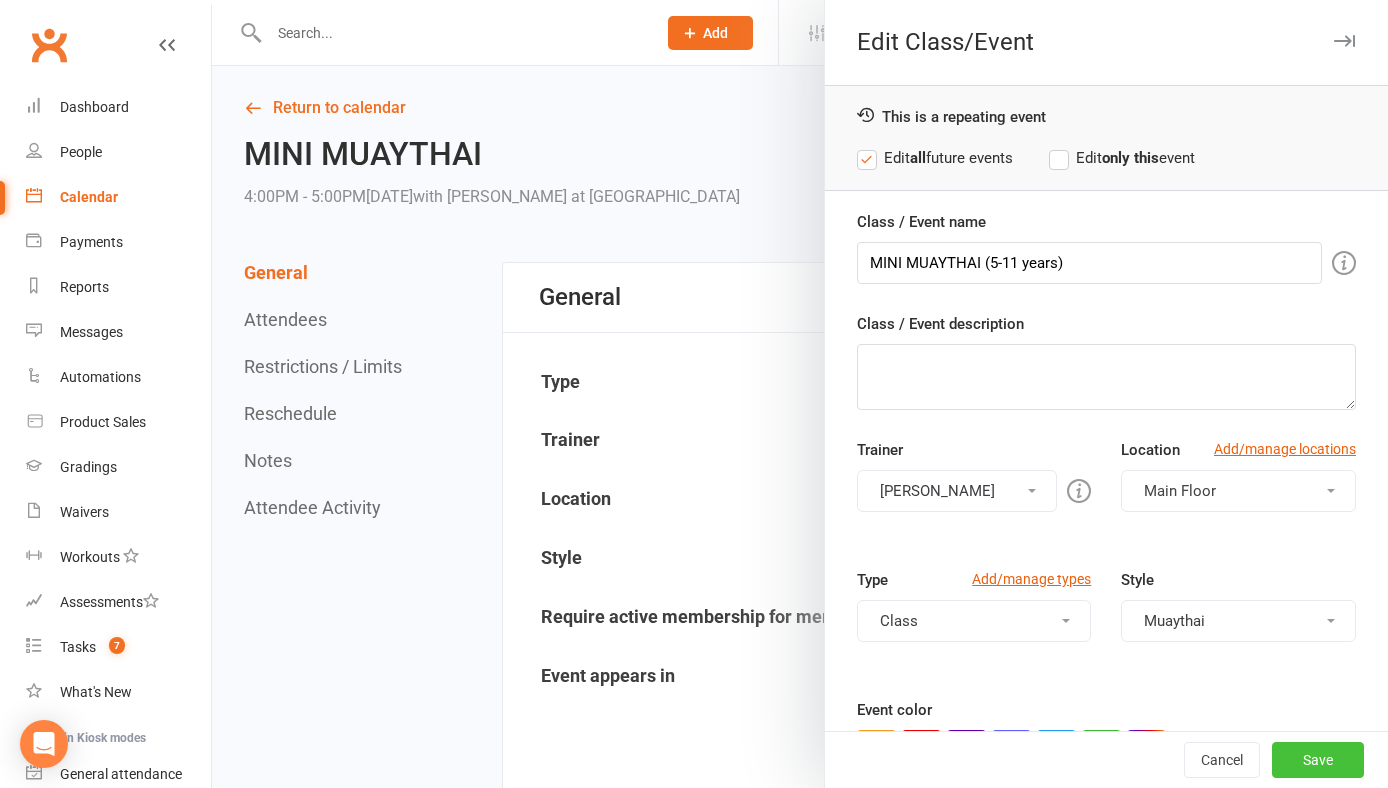 click on "Save" at bounding box center (1318, 760) 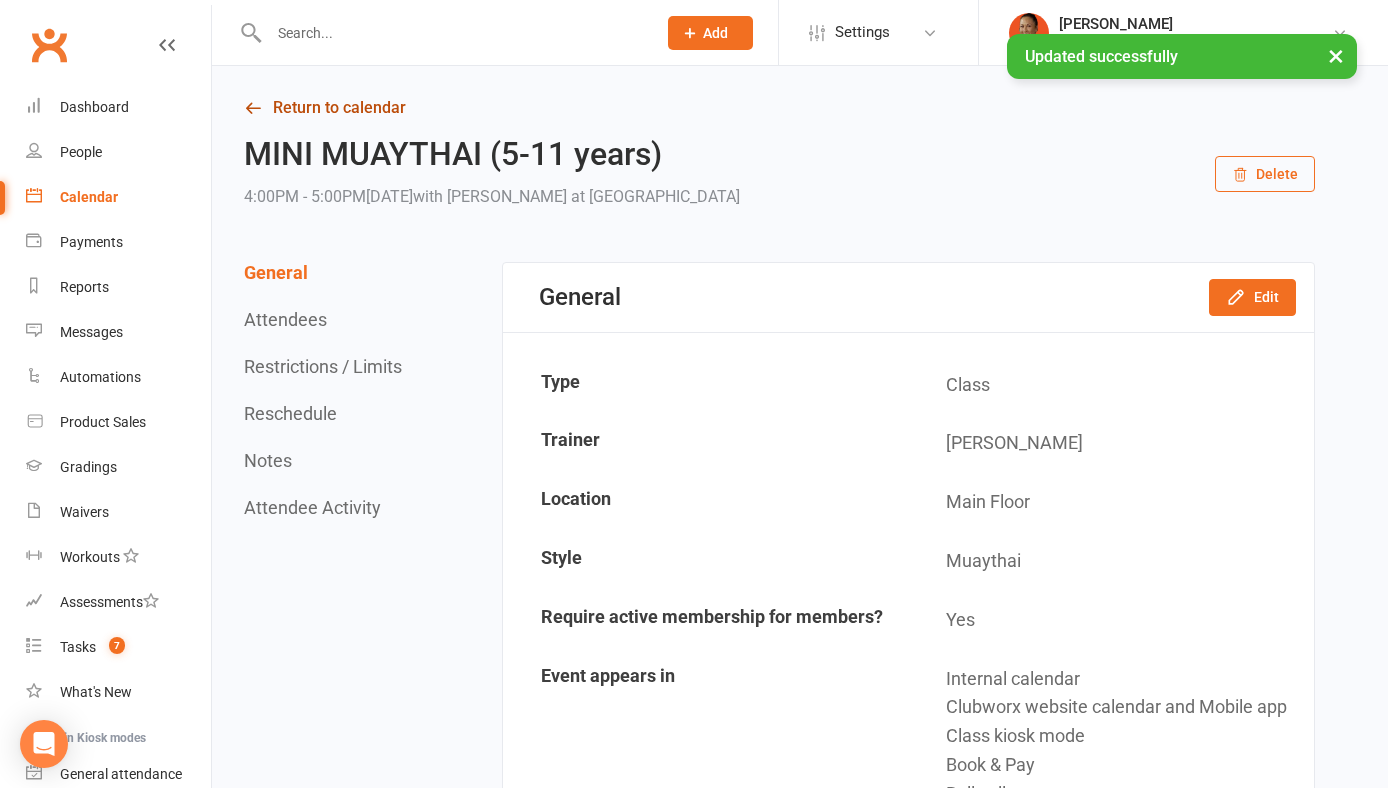 click on "Return to calendar" at bounding box center [779, 108] 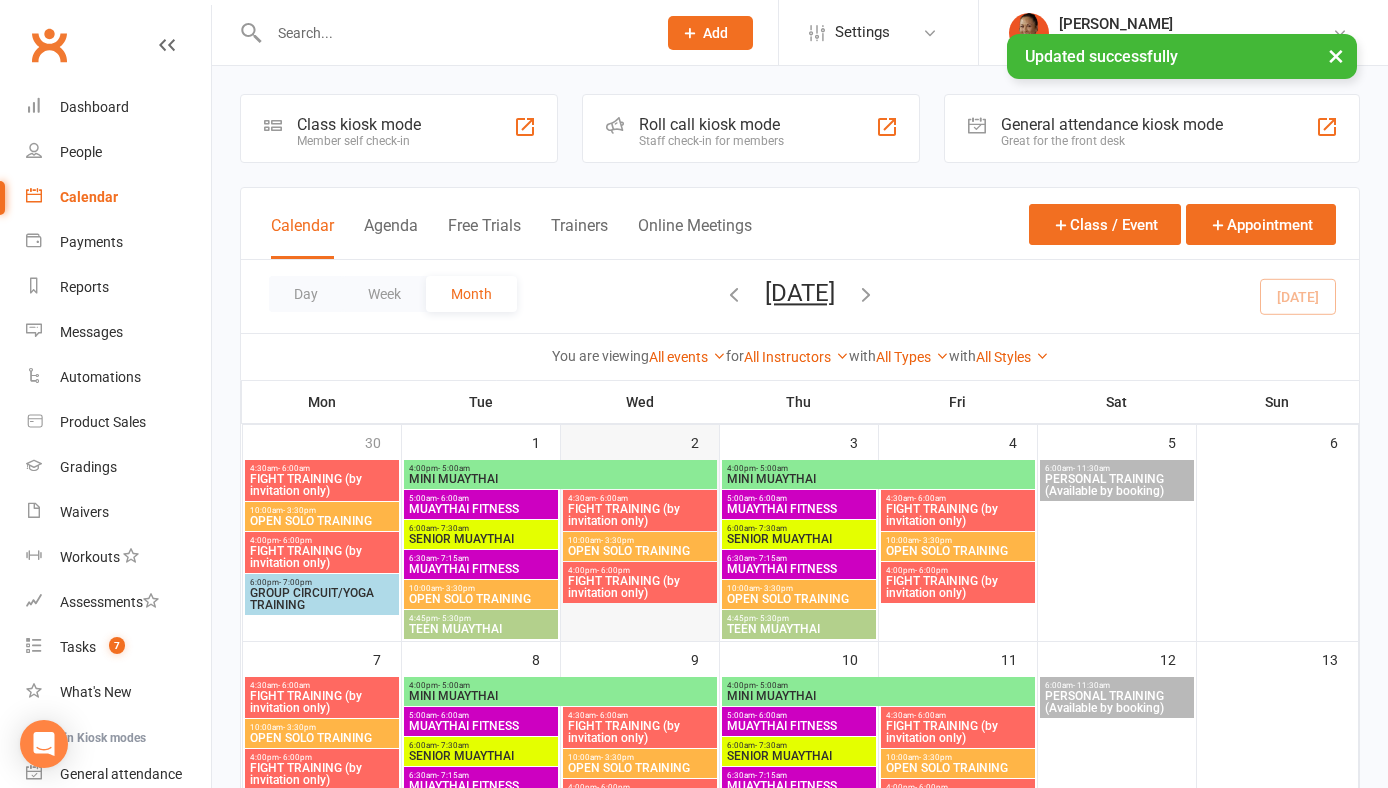 click at bounding box center [640, 550] 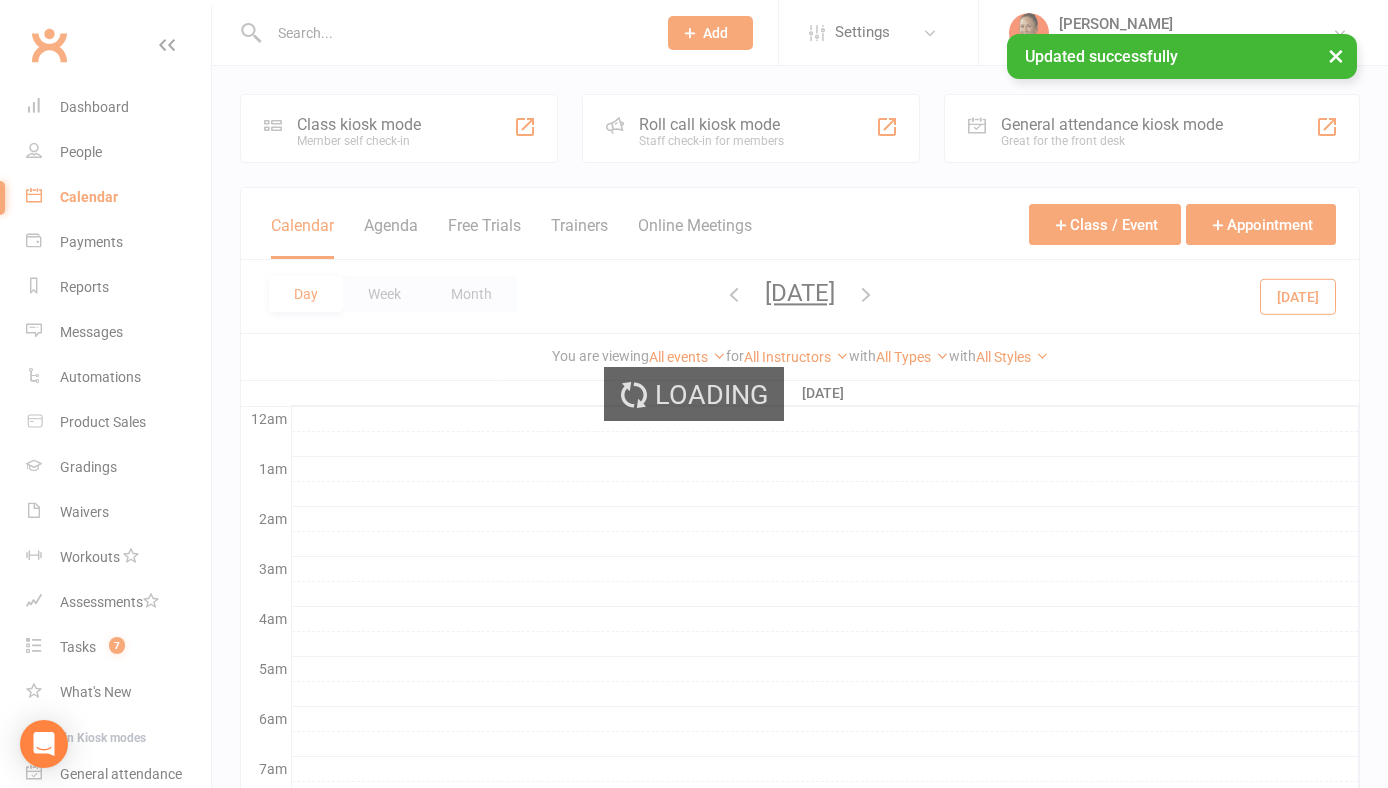 scroll, scrollTop: 298, scrollLeft: 0, axis: vertical 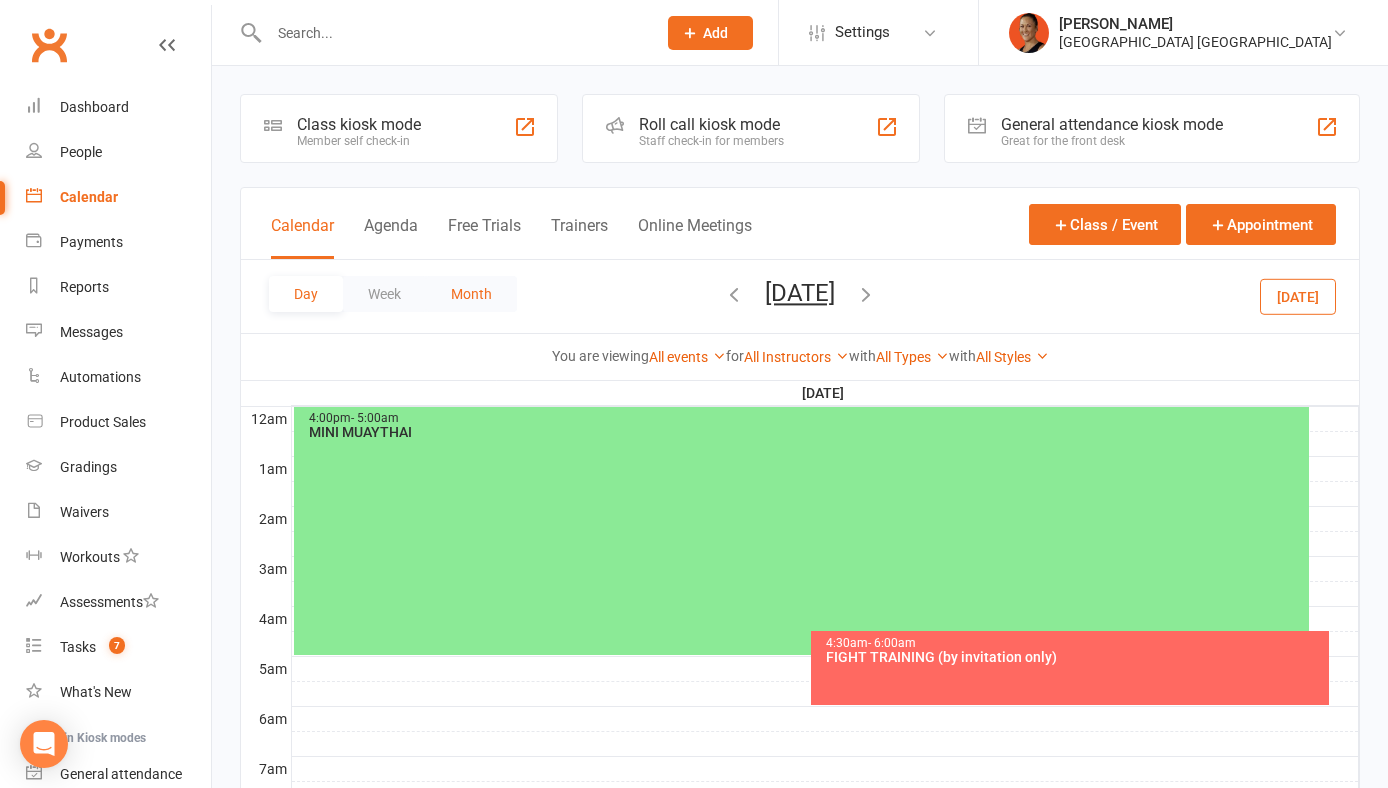 click on "Month" at bounding box center (471, 294) 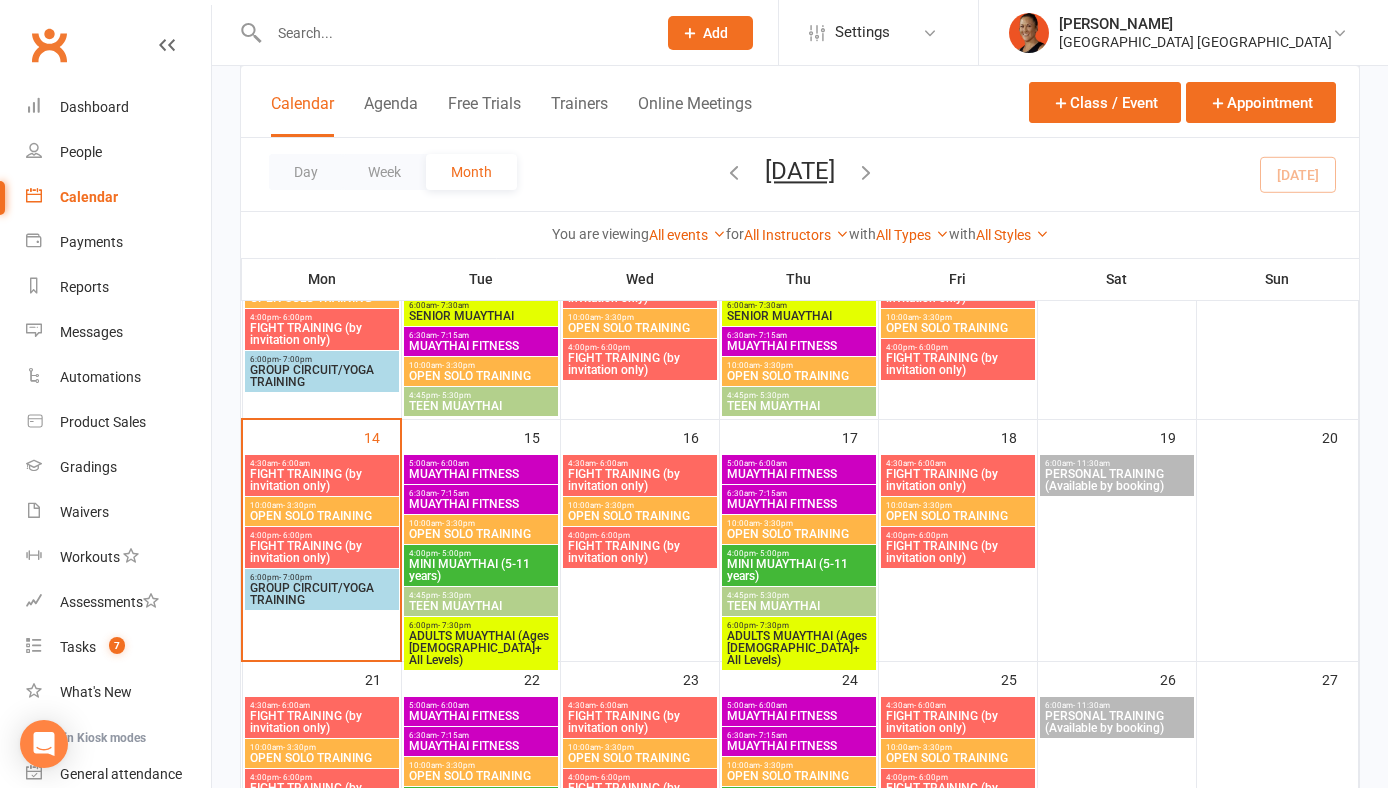 scroll, scrollTop: 443, scrollLeft: 0, axis: vertical 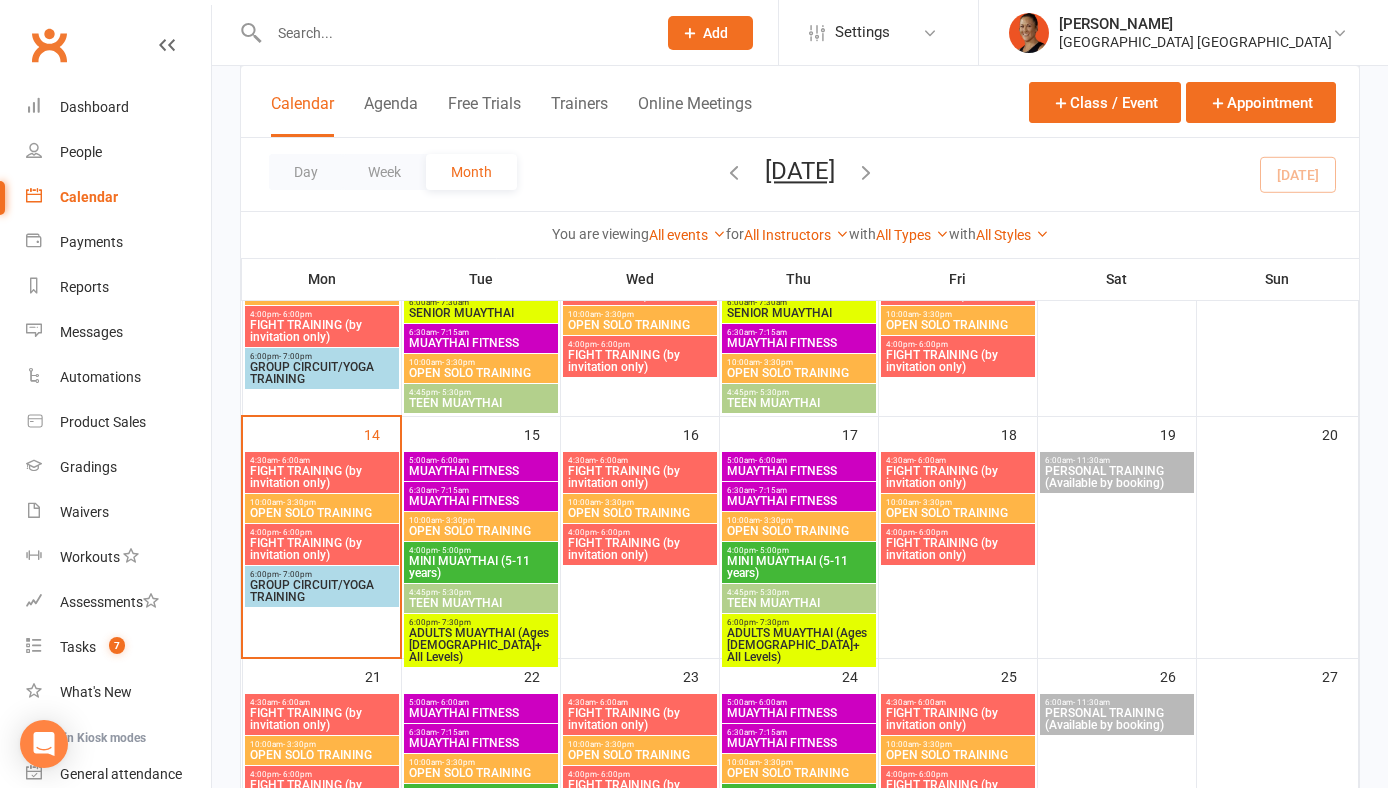click on "TEEN MUAYTHAI" at bounding box center (481, 603) 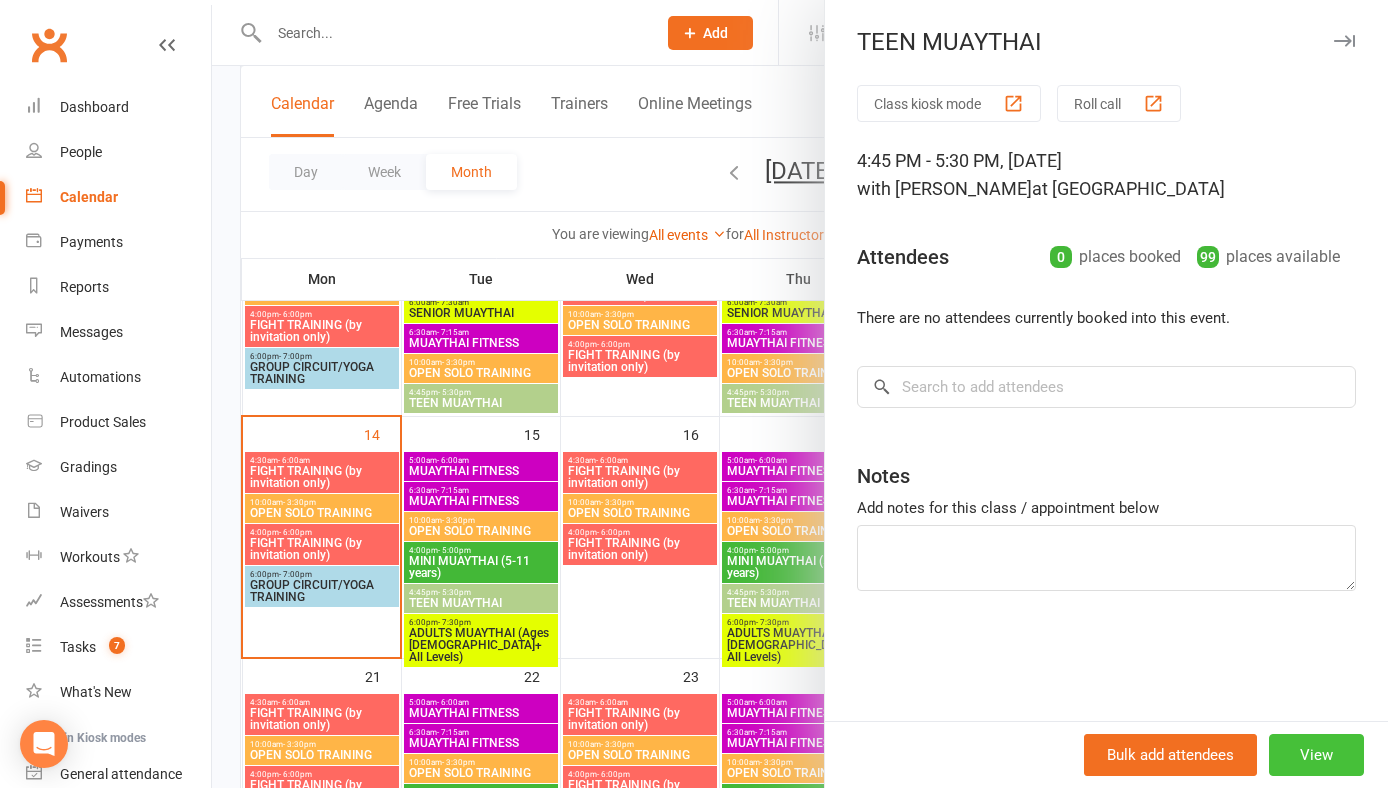click on "View" at bounding box center [1316, 755] 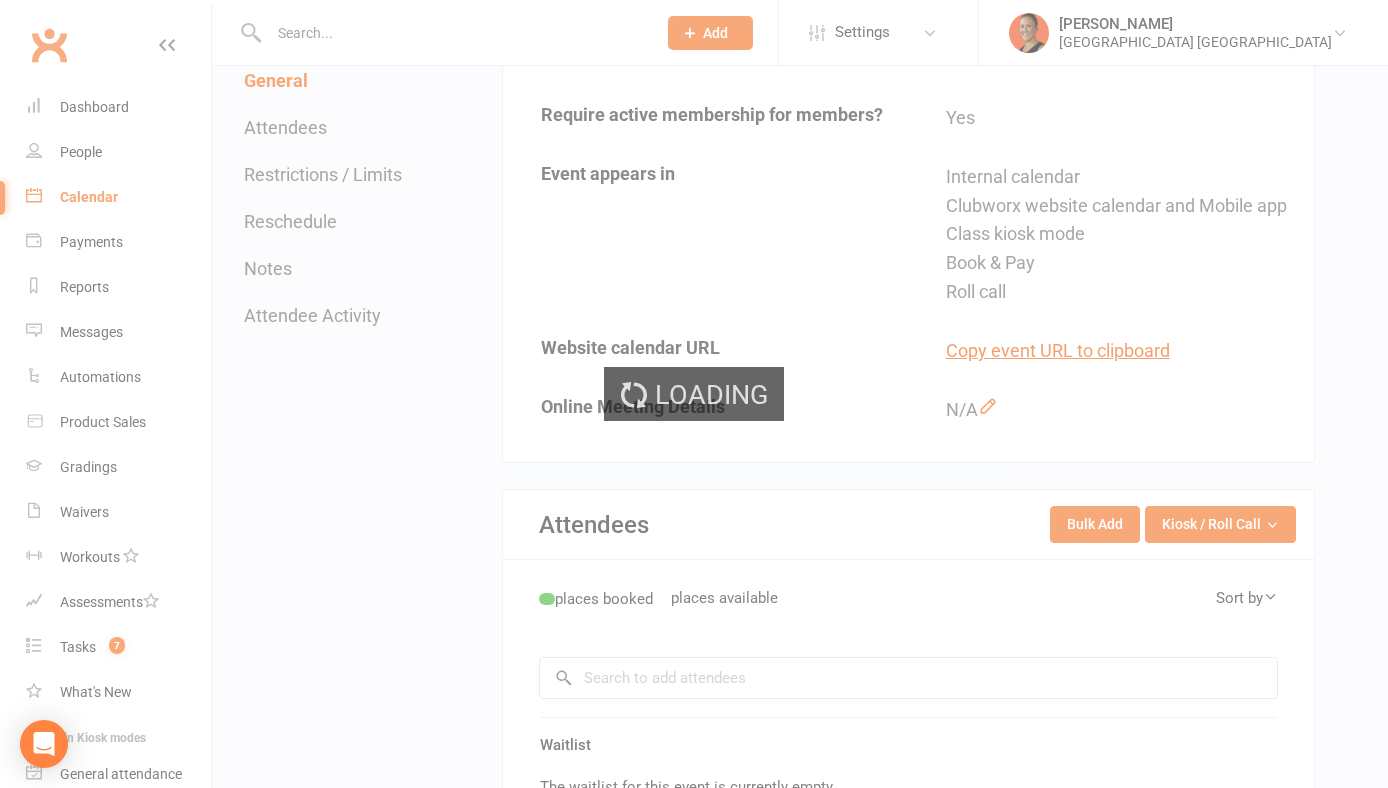 scroll, scrollTop: 0, scrollLeft: 0, axis: both 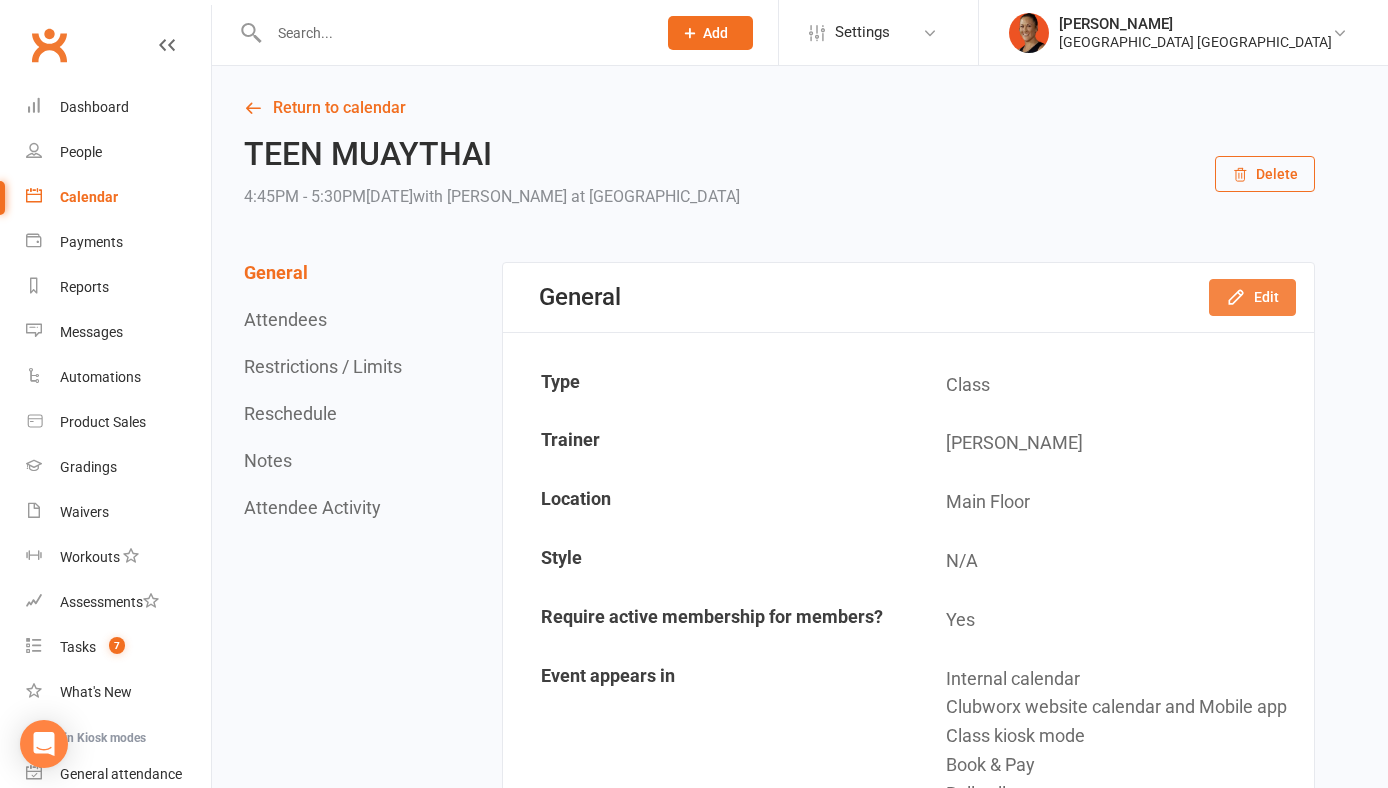 click on "Edit" at bounding box center [1252, 297] 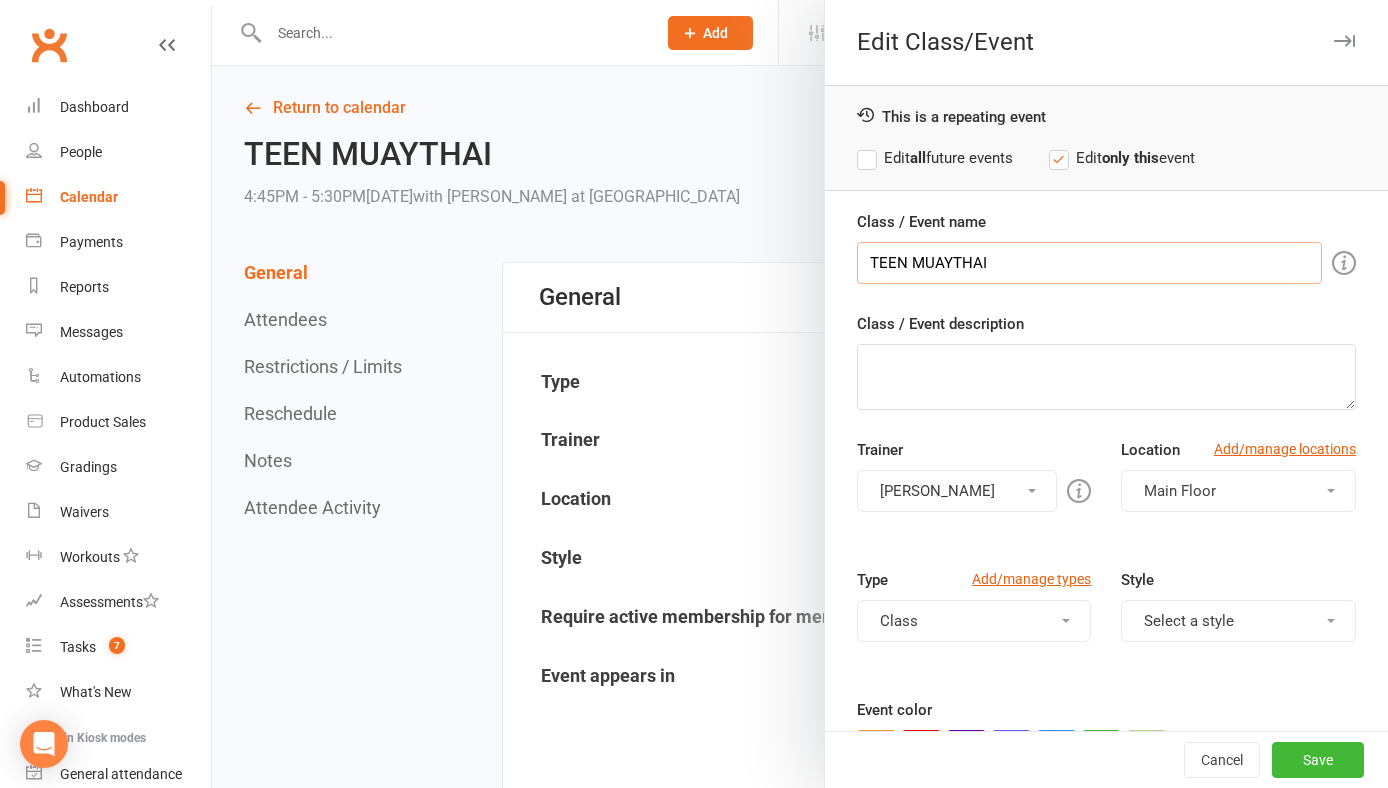 click on "TEEN MUAYTHAI" at bounding box center (1089, 263) 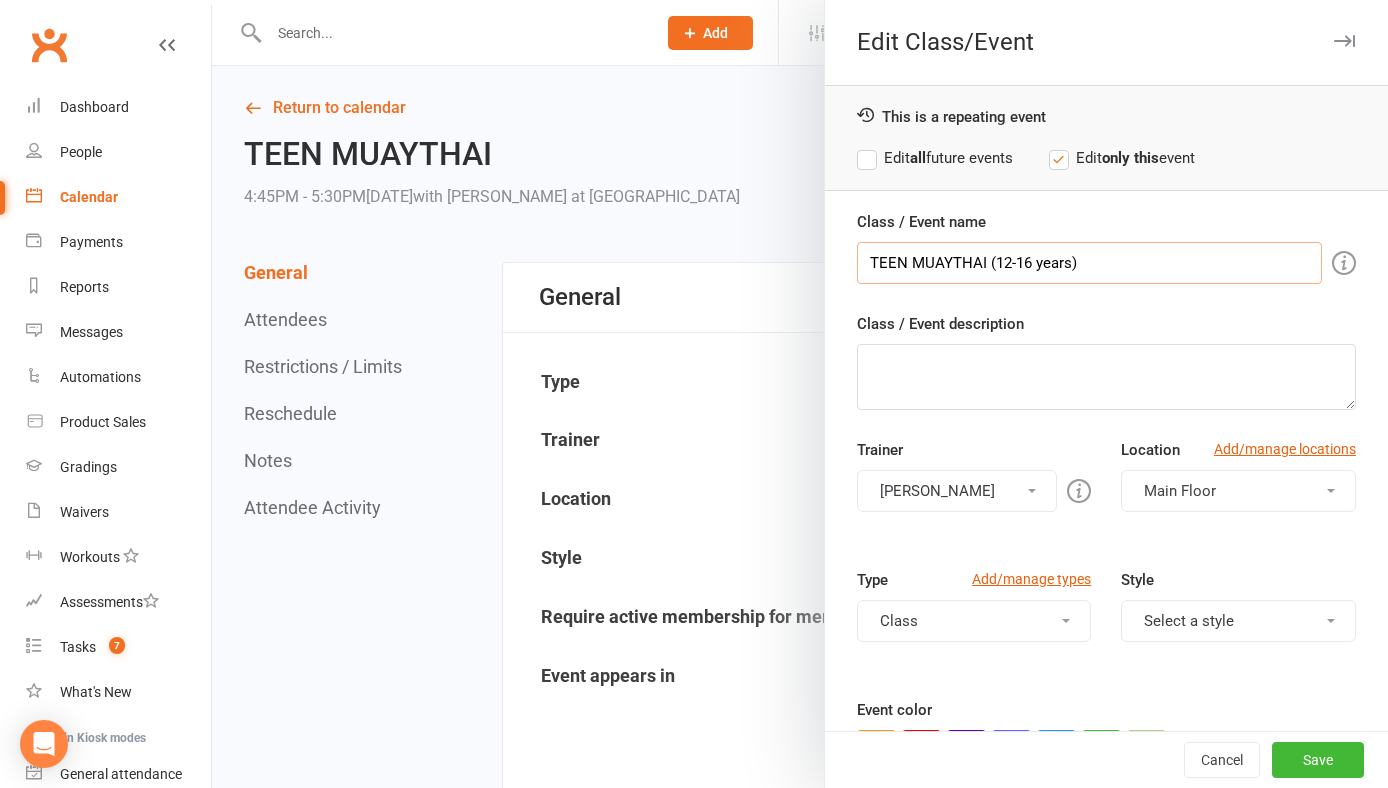type on "TEEN MUAYTHAI (12-16 years)" 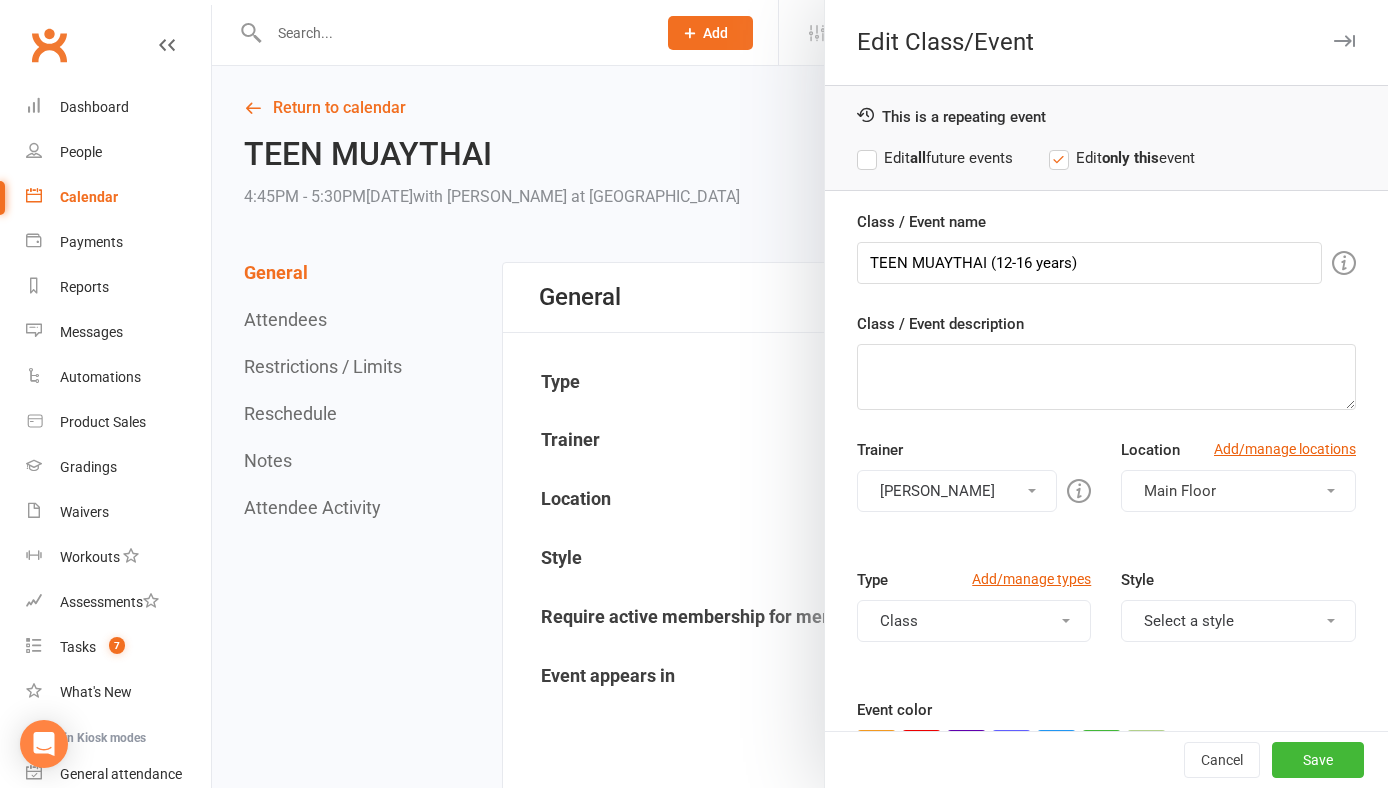 click on "This is a repeating event" at bounding box center (1106, 116) 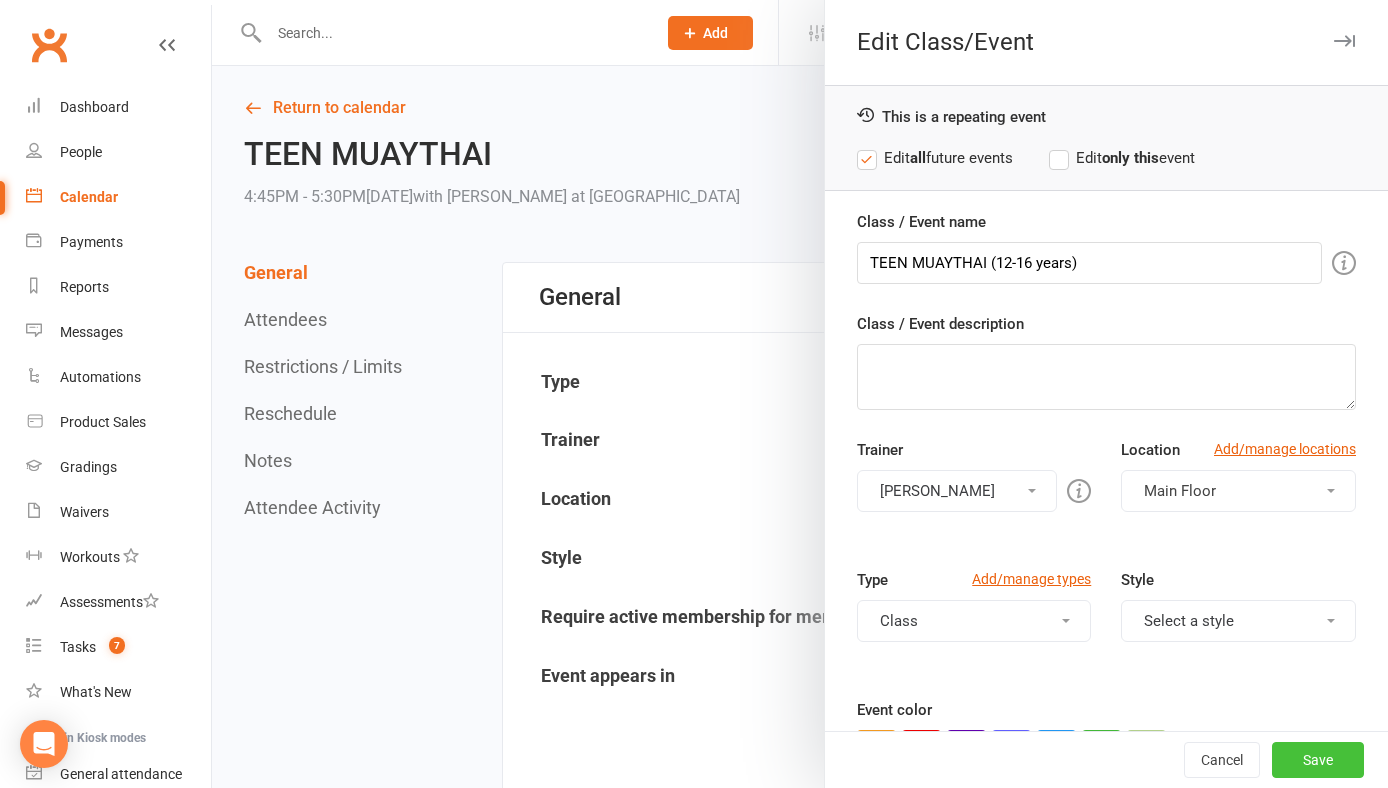 click on "Save" at bounding box center (1318, 760) 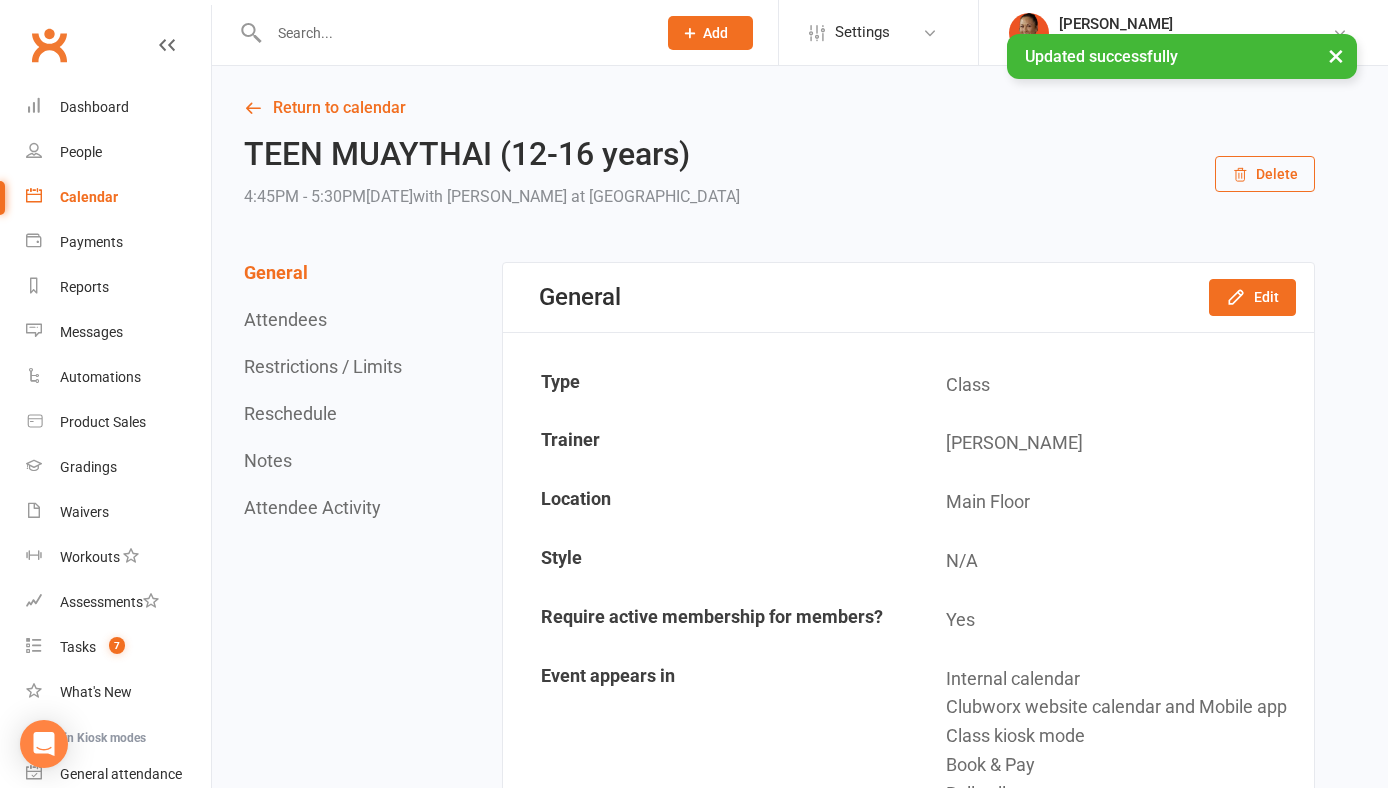 click on "Calendar" at bounding box center (89, 197) 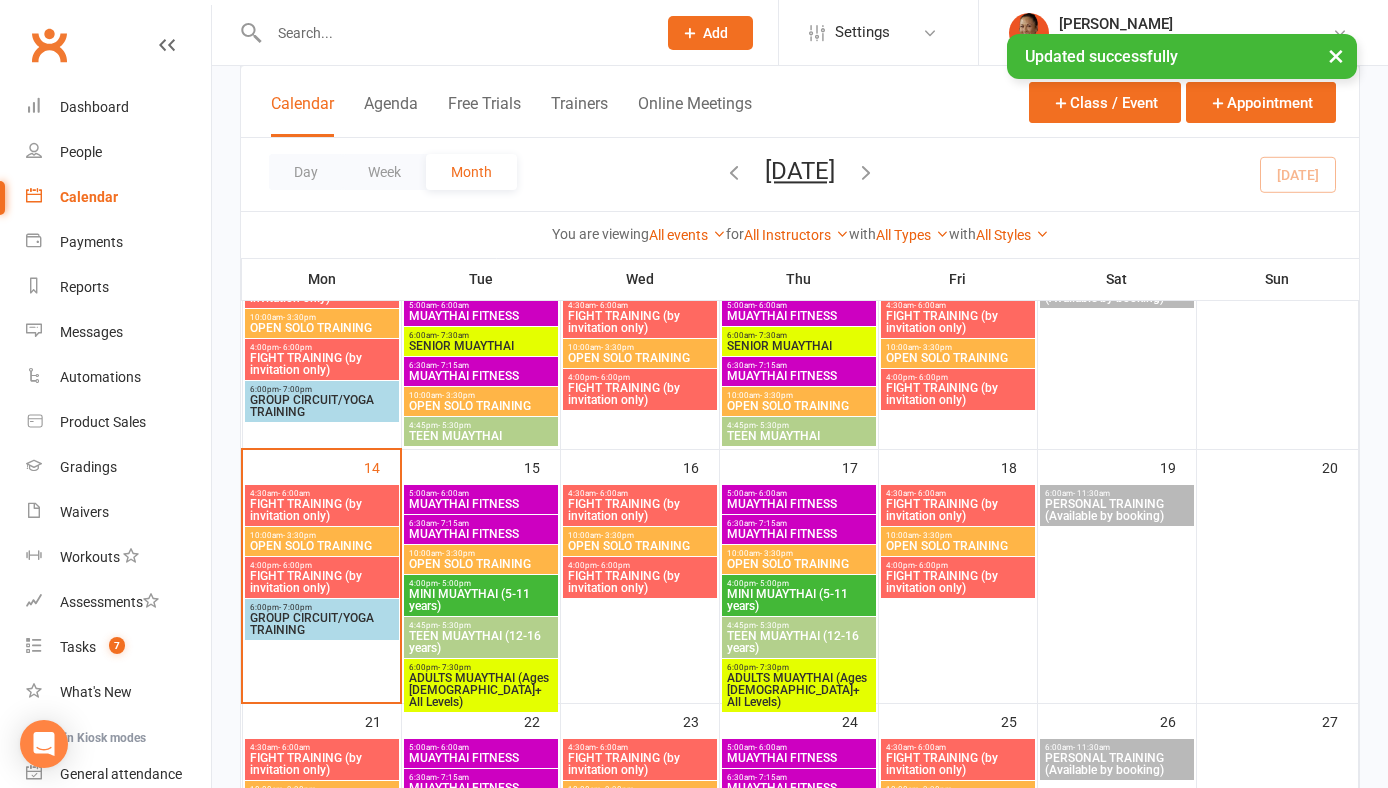 scroll, scrollTop: 412, scrollLeft: 0, axis: vertical 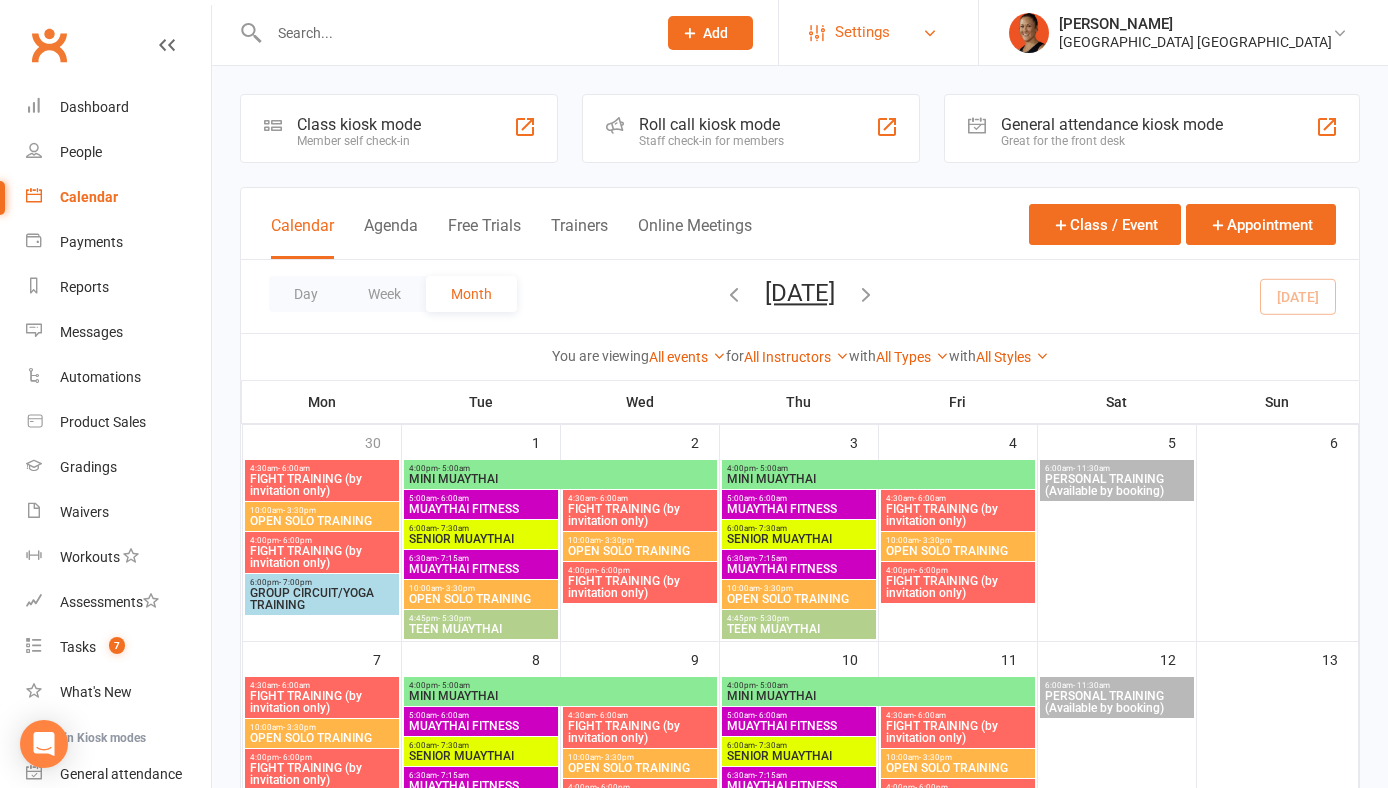 click on "Settings" at bounding box center [878, 32] 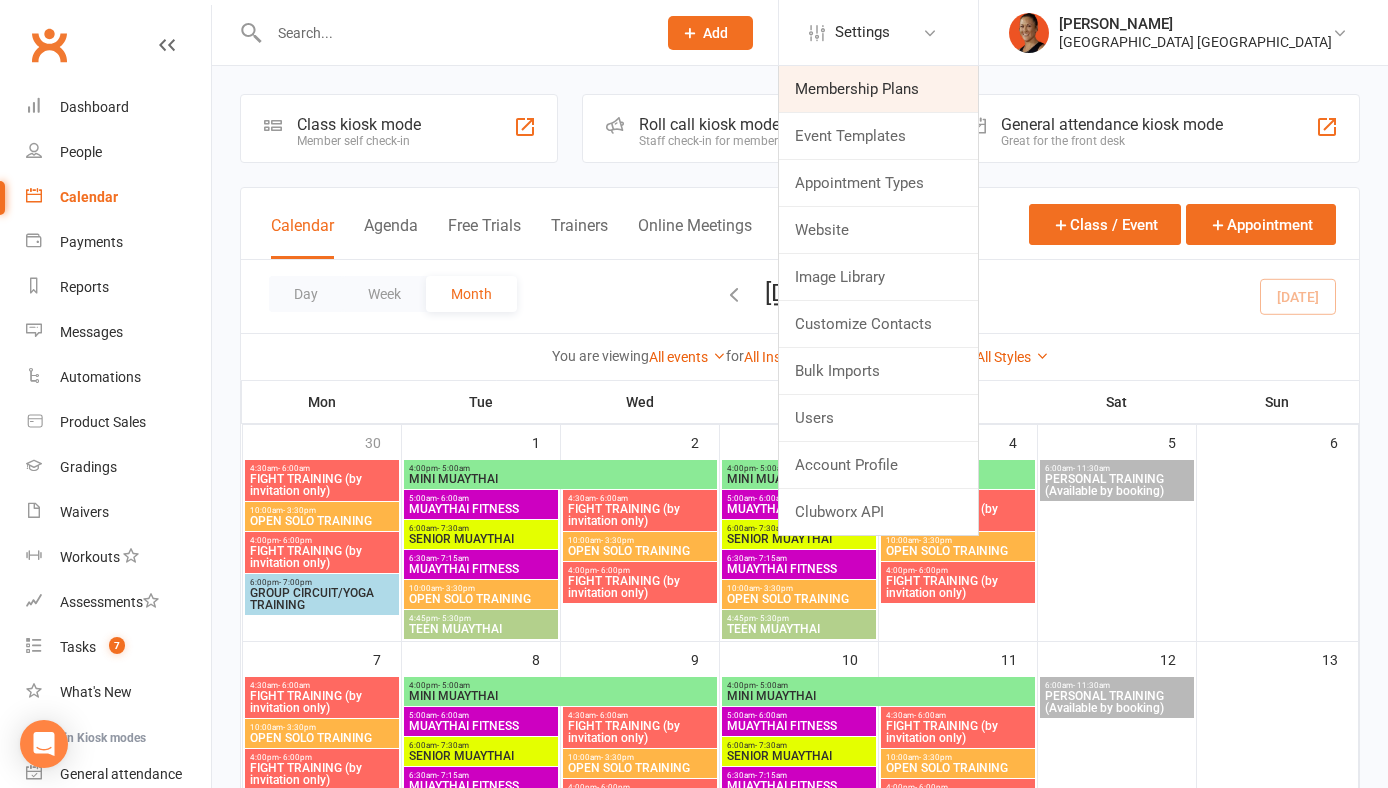 click on "Membership Plans" at bounding box center (878, 89) 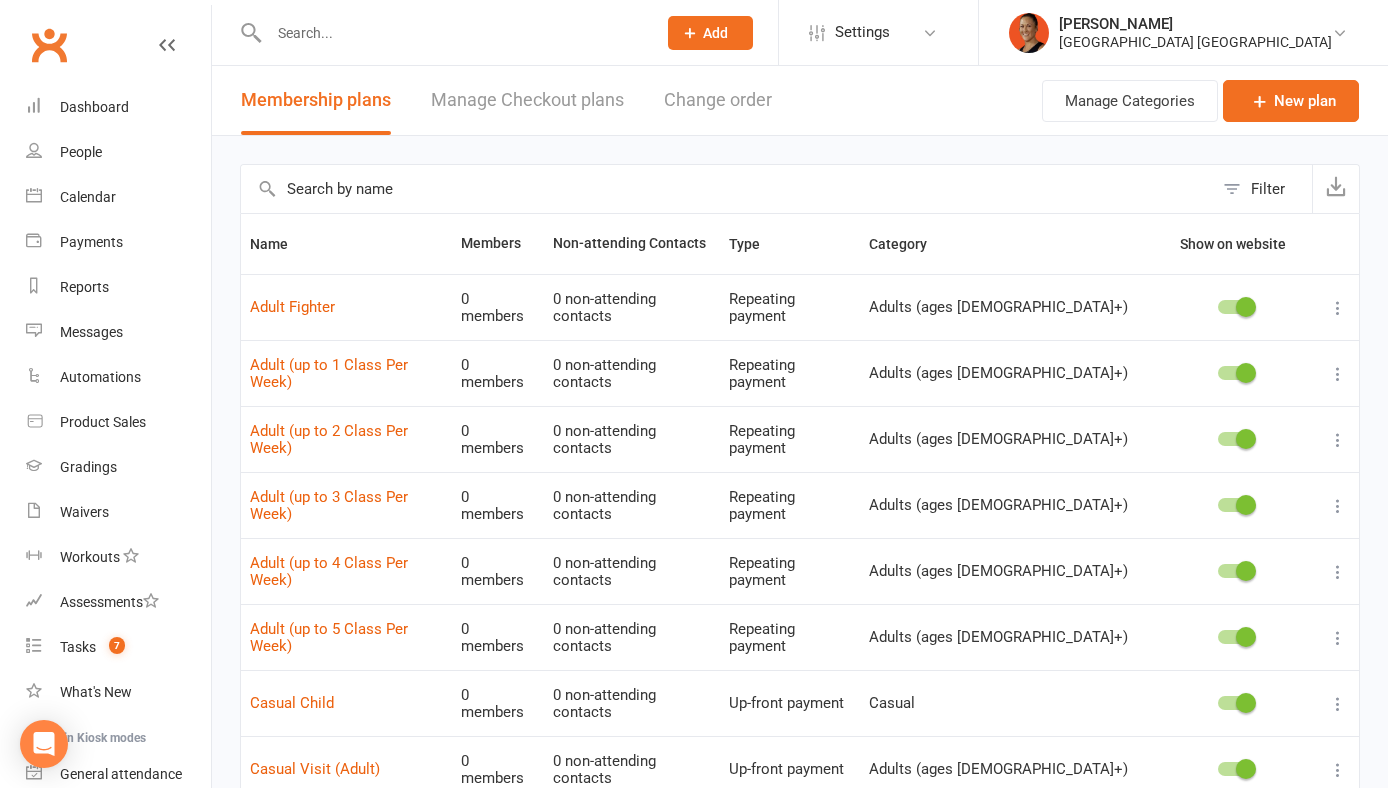 scroll, scrollTop: 210, scrollLeft: 0, axis: vertical 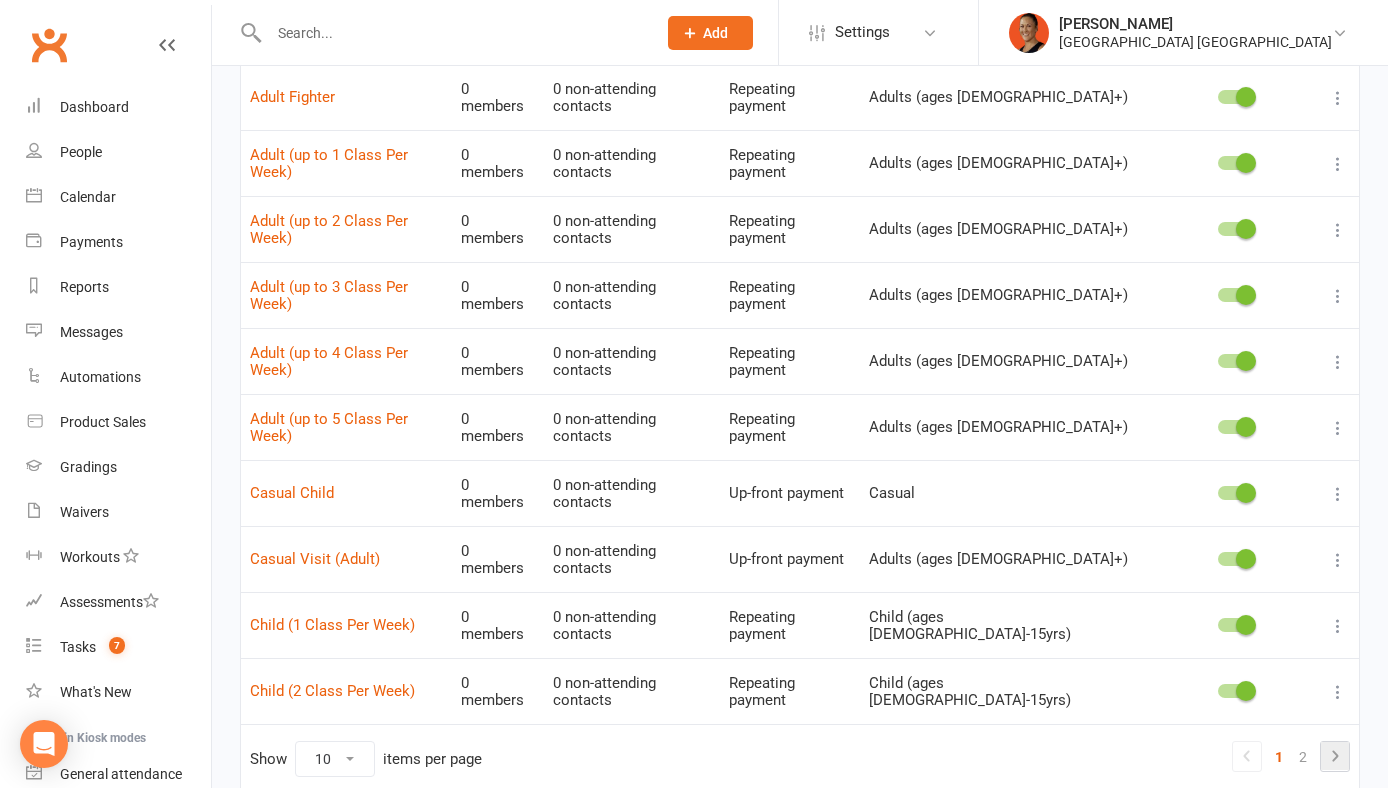 click 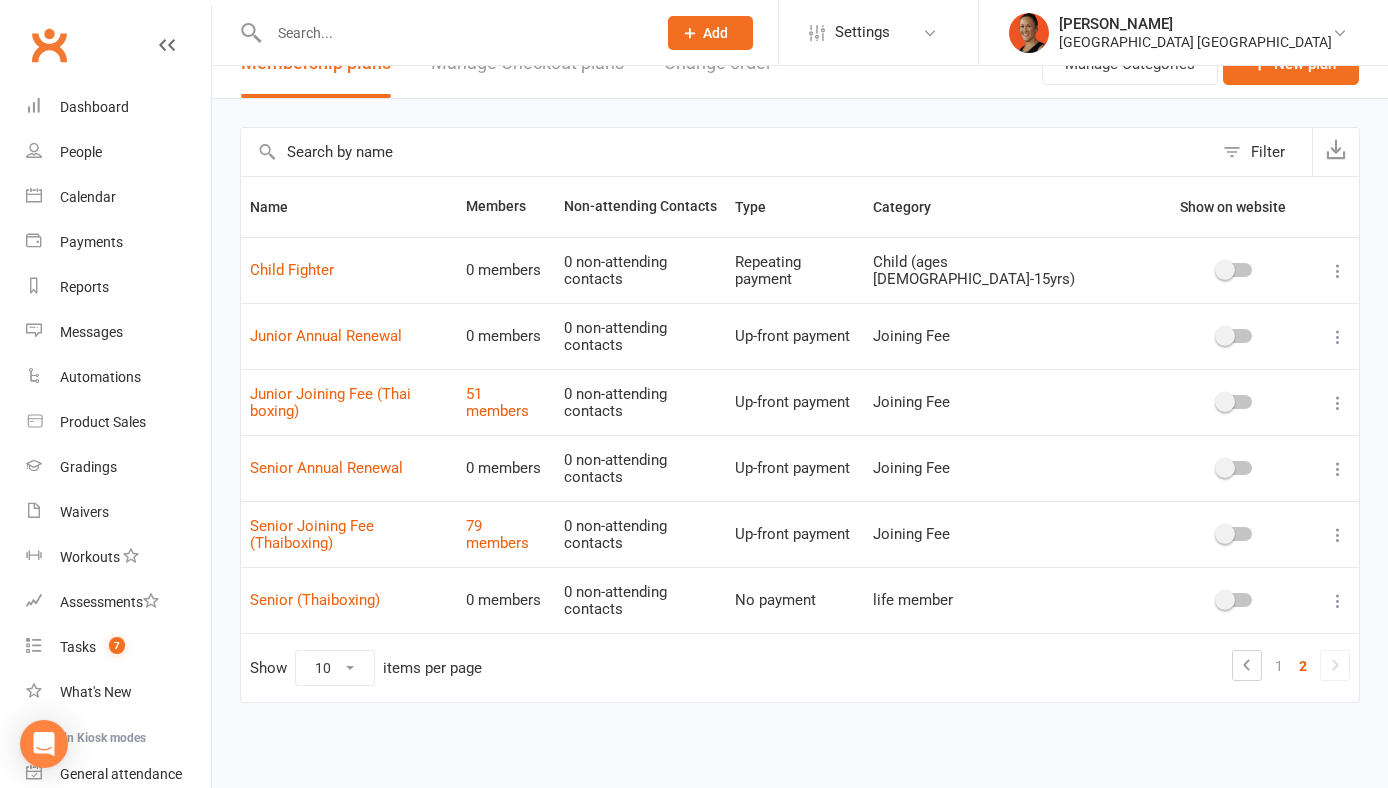 scroll, scrollTop: 0, scrollLeft: 0, axis: both 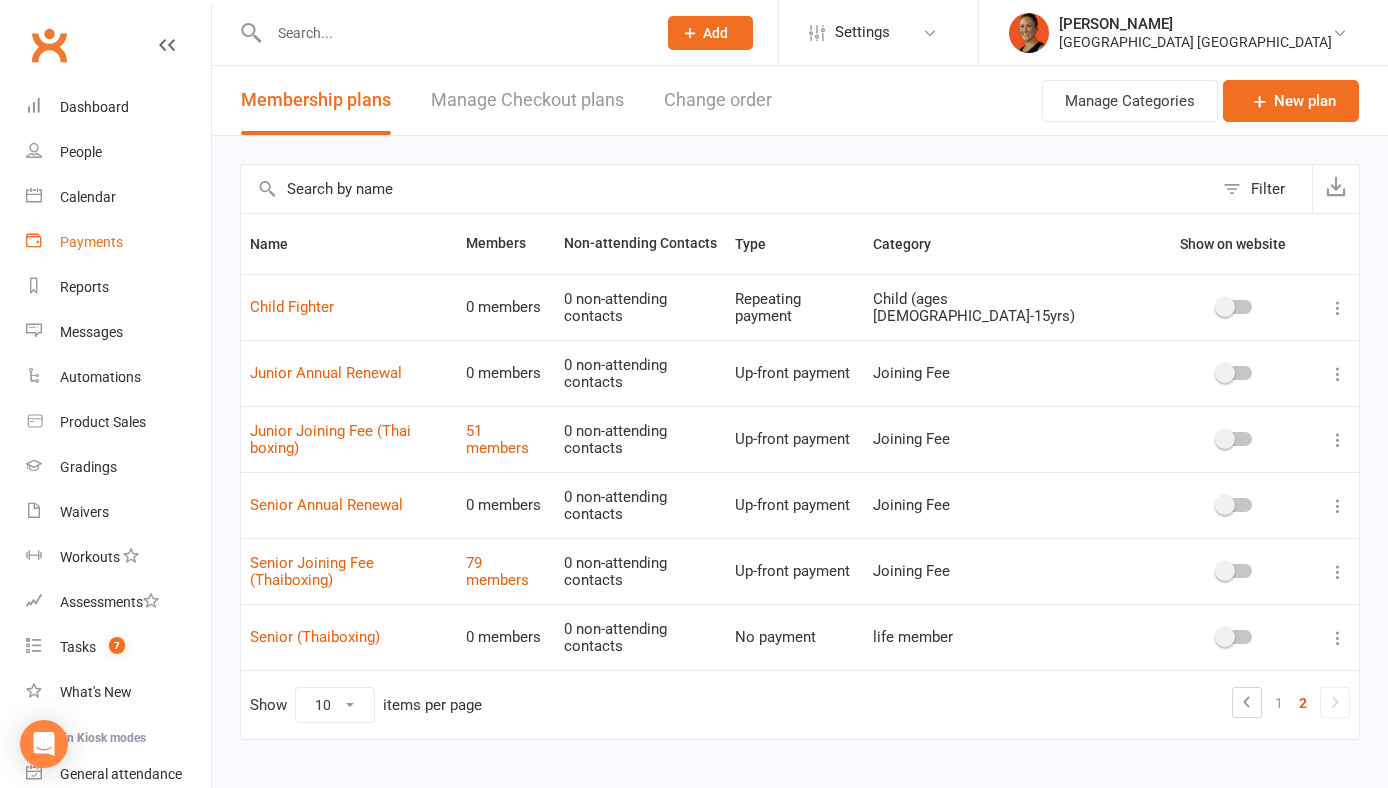 click on "Payments" 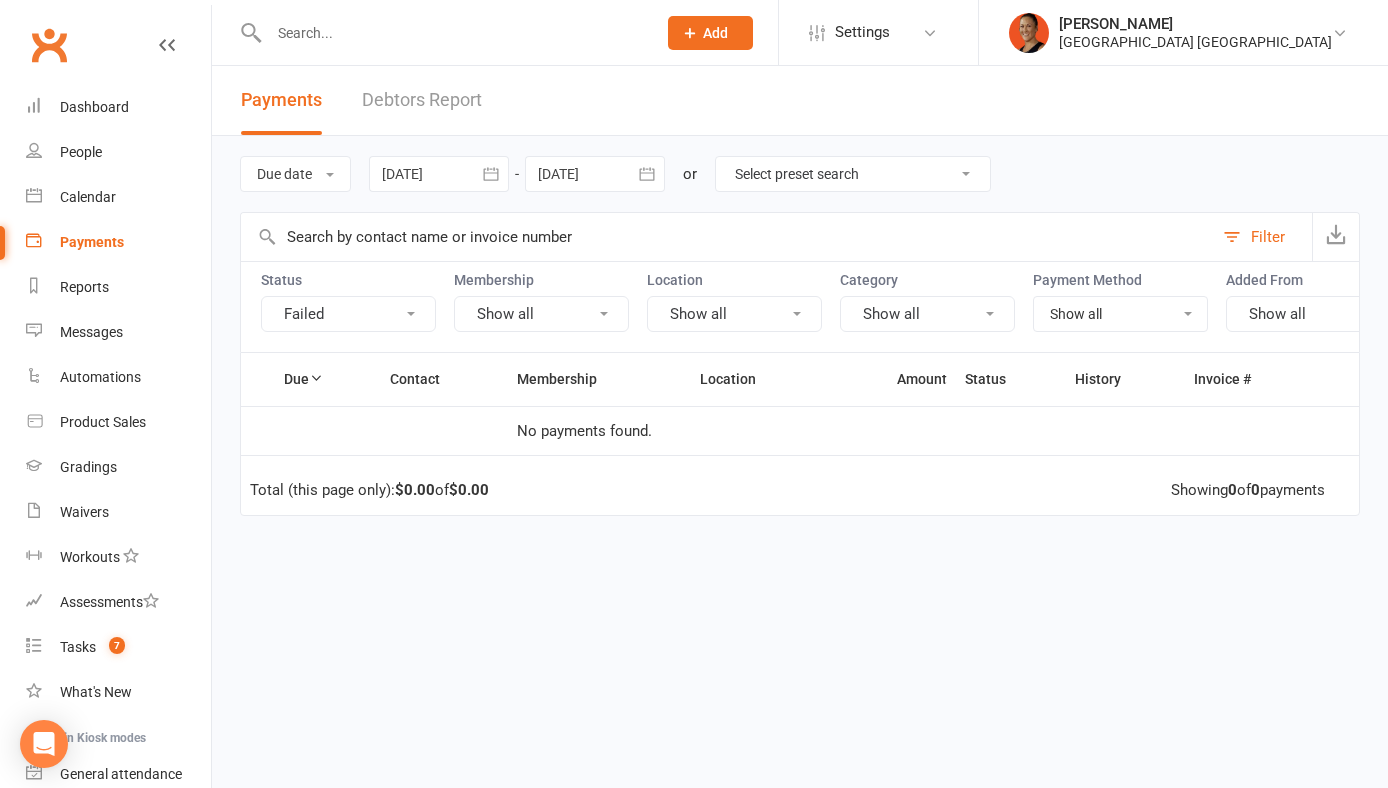 click on "Select preset search All failures All skipped payments All pending payments Successful payments (last 14 days)  Successful payments (last 30 days) Successful payments (last 90 days) Due next / Recently processed" 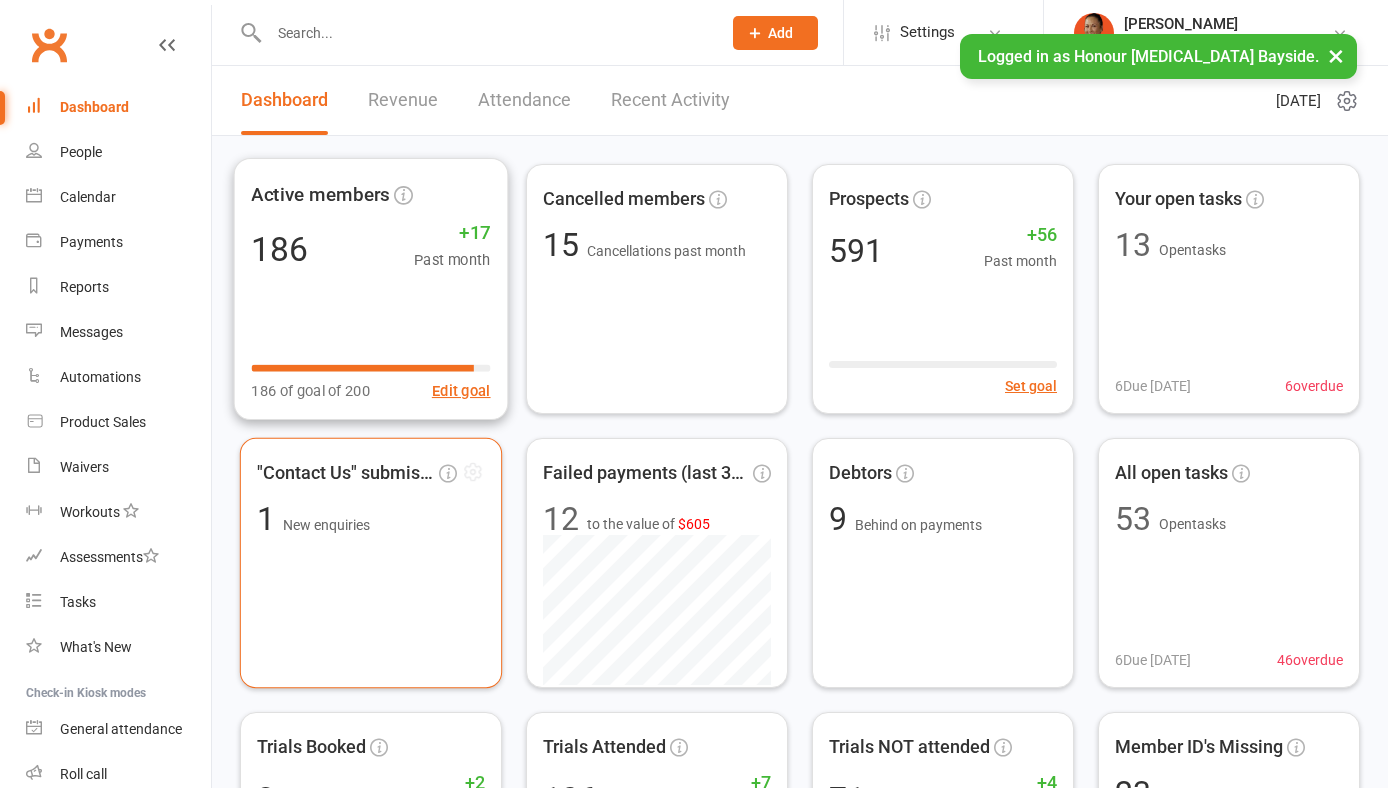 scroll, scrollTop: 0, scrollLeft: 0, axis: both 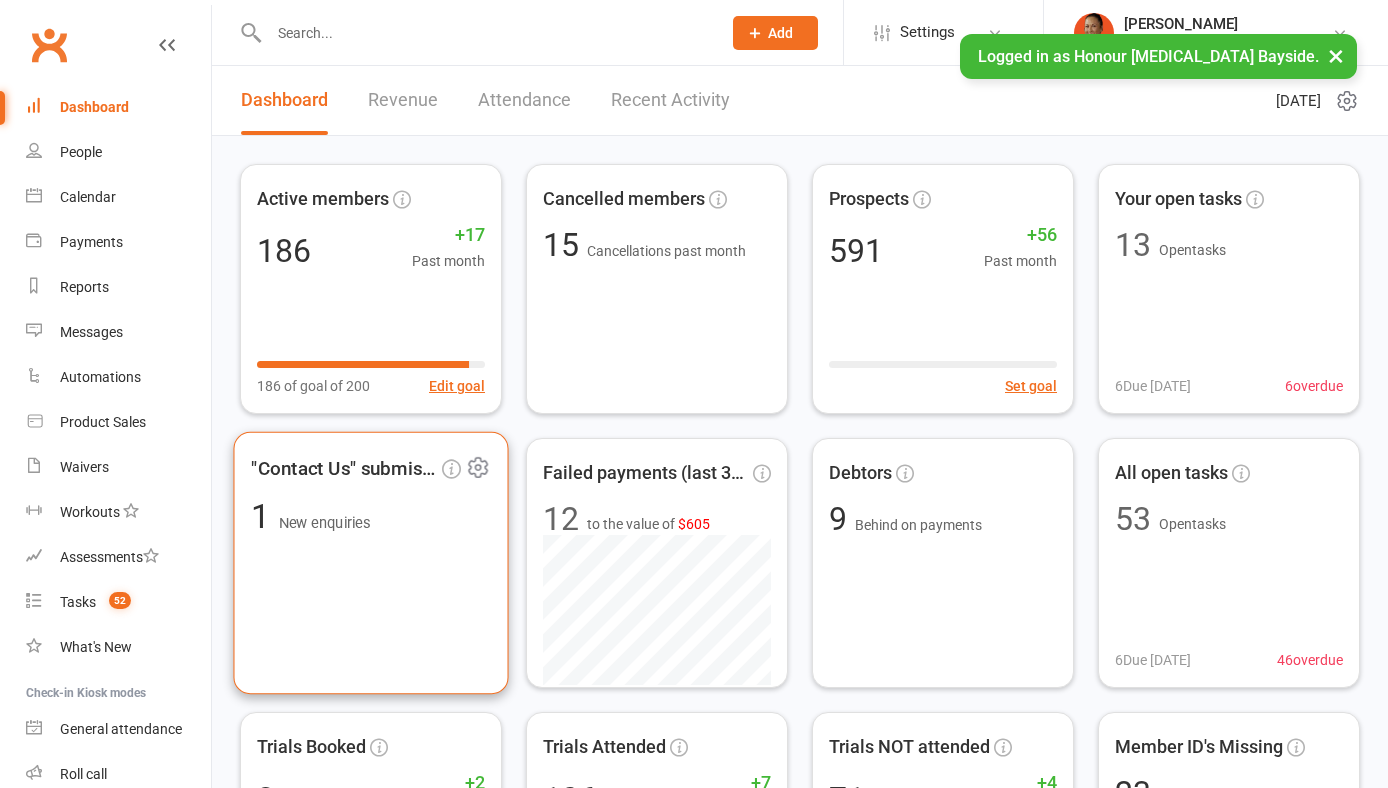 click on ""Contact Us" submissions" at bounding box center (344, 468) 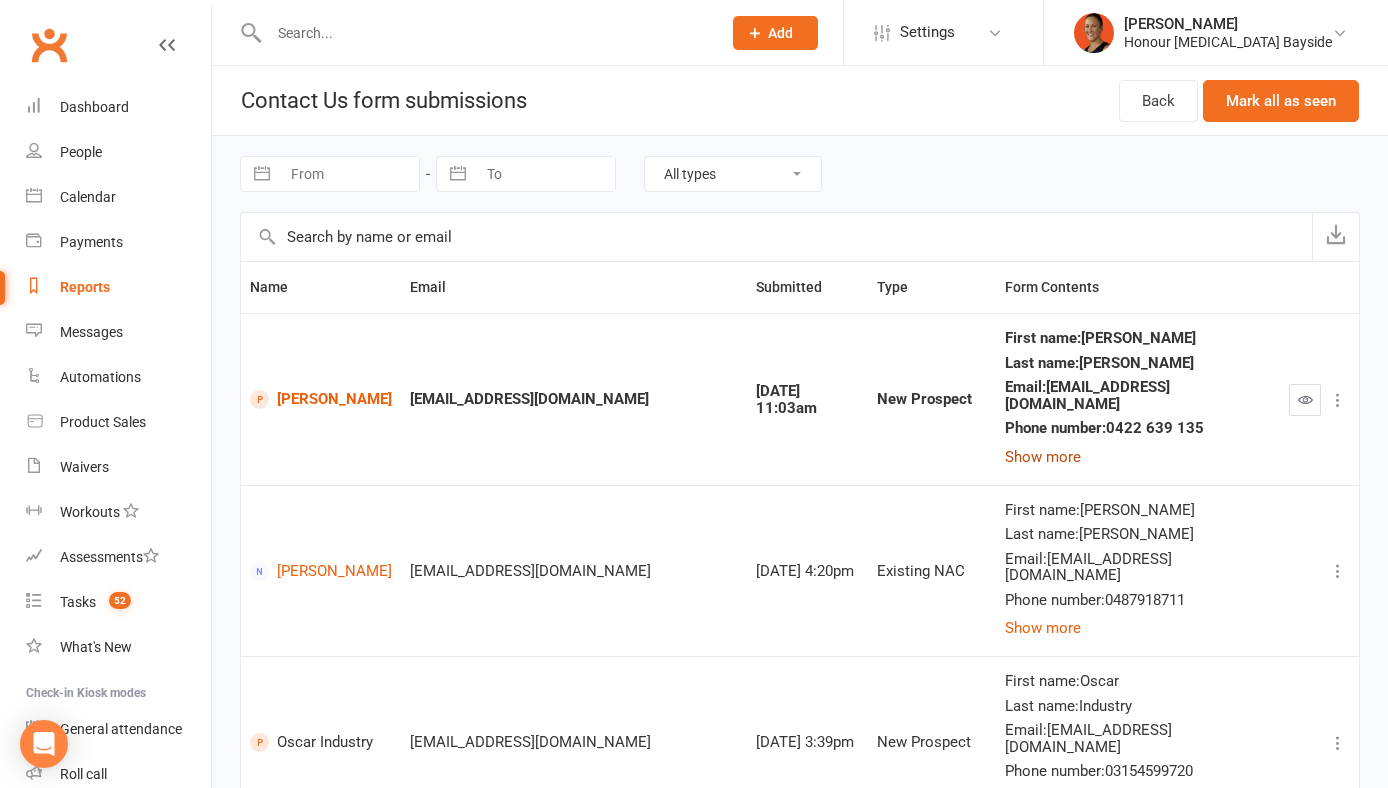 click on "Show more" at bounding box center (1043, 457) 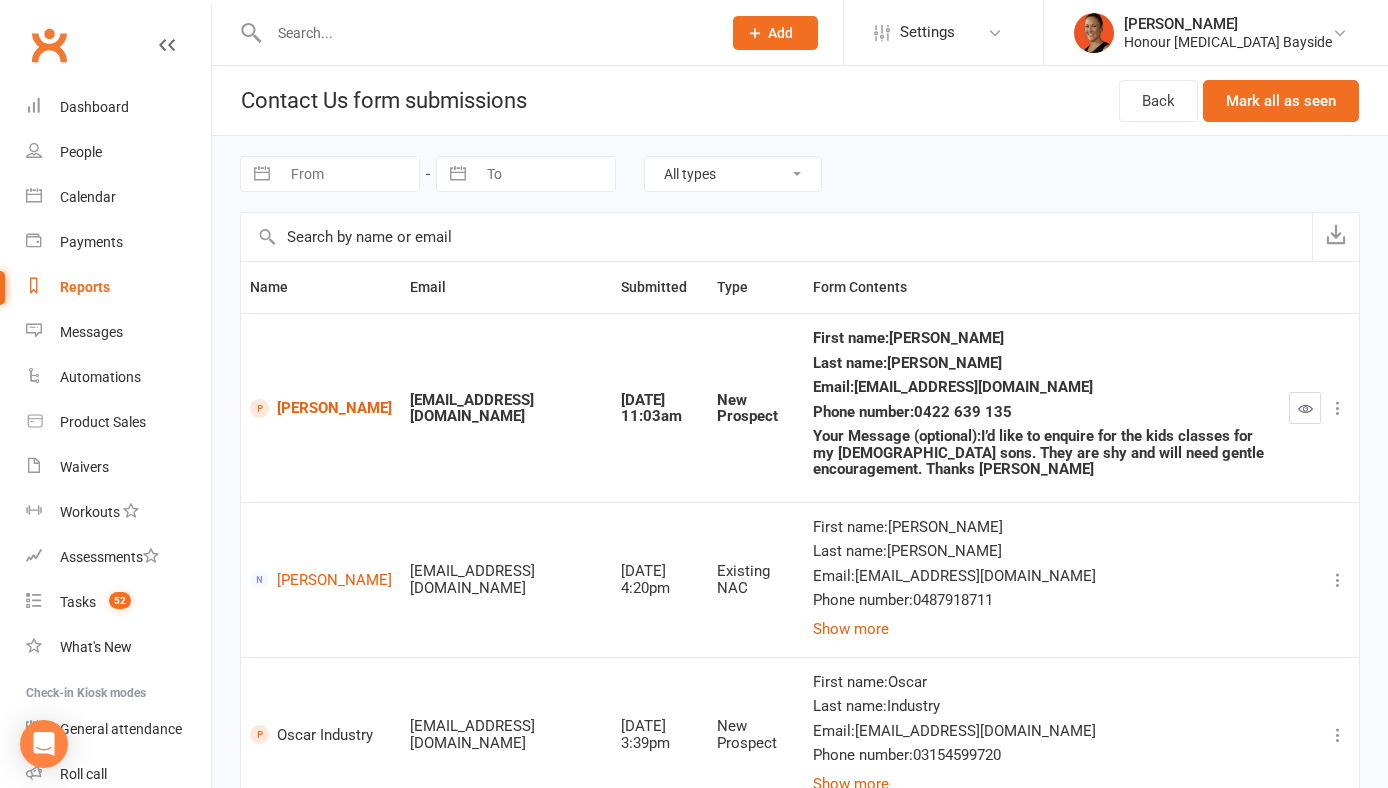 click at bounding box center [1305, 408] 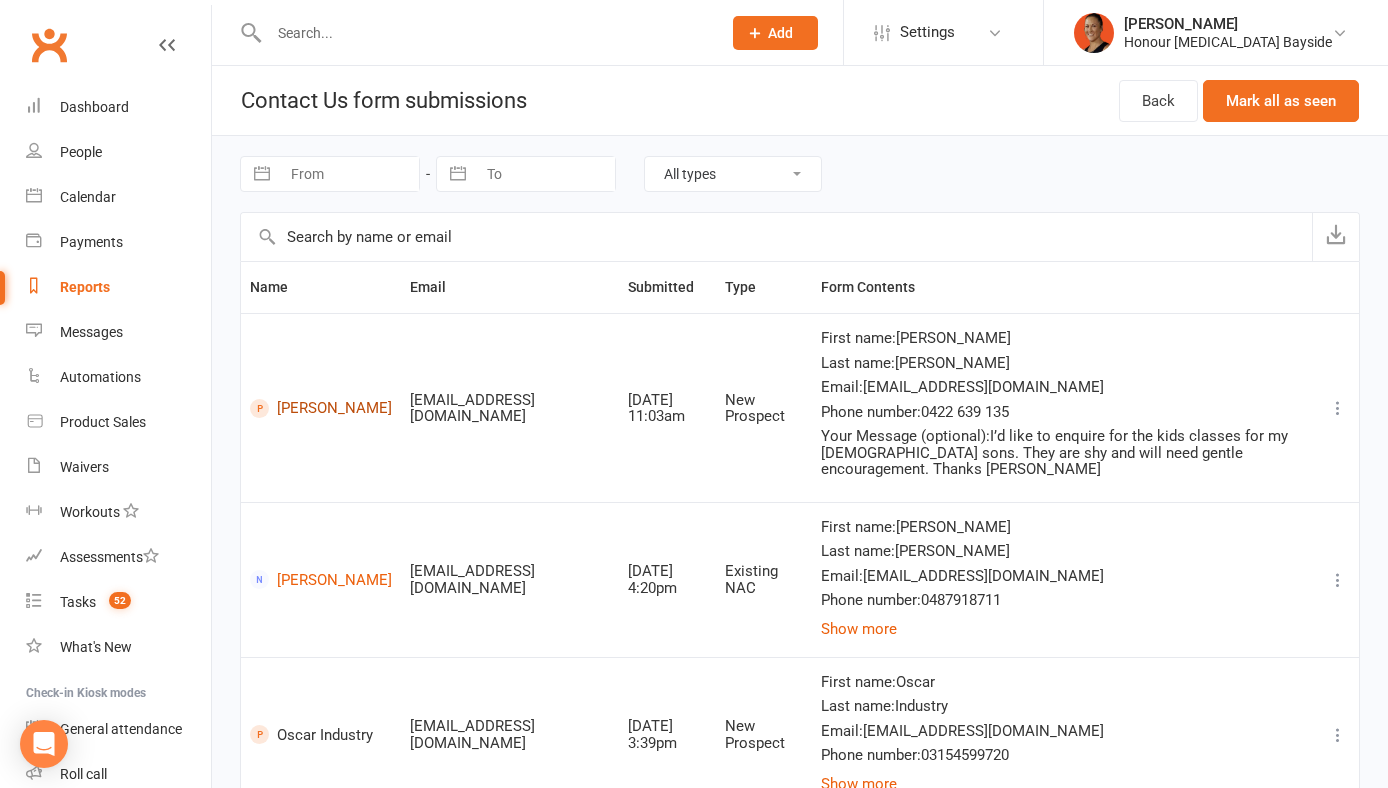 click on "Vanessa Hyland" at bounding box center (321, 408) 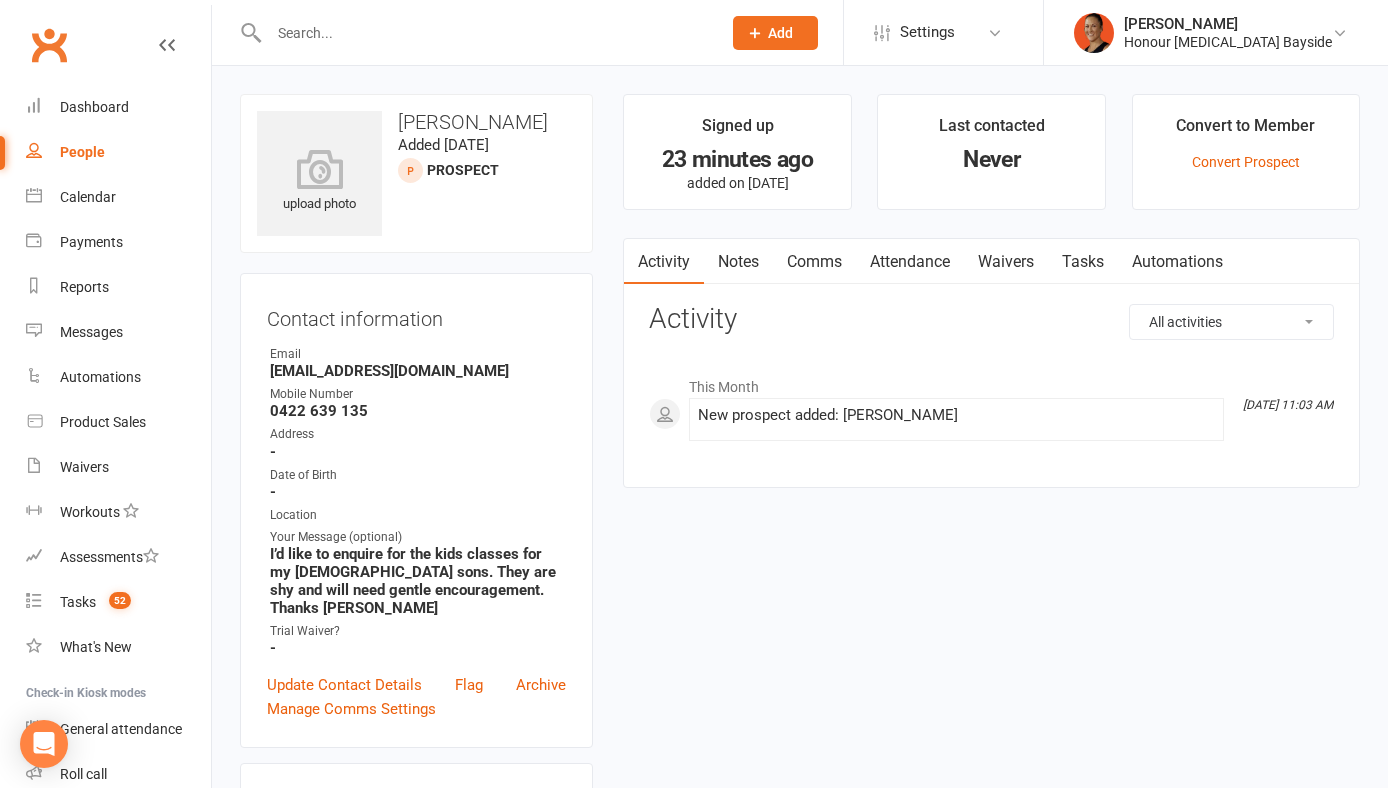 click on "I’d like to enquire for the kids classes for my 4 and 9 year old sons. They are shy and will need gentle encouragement. Thanks Vanessa" at bounding box center [418, 581] 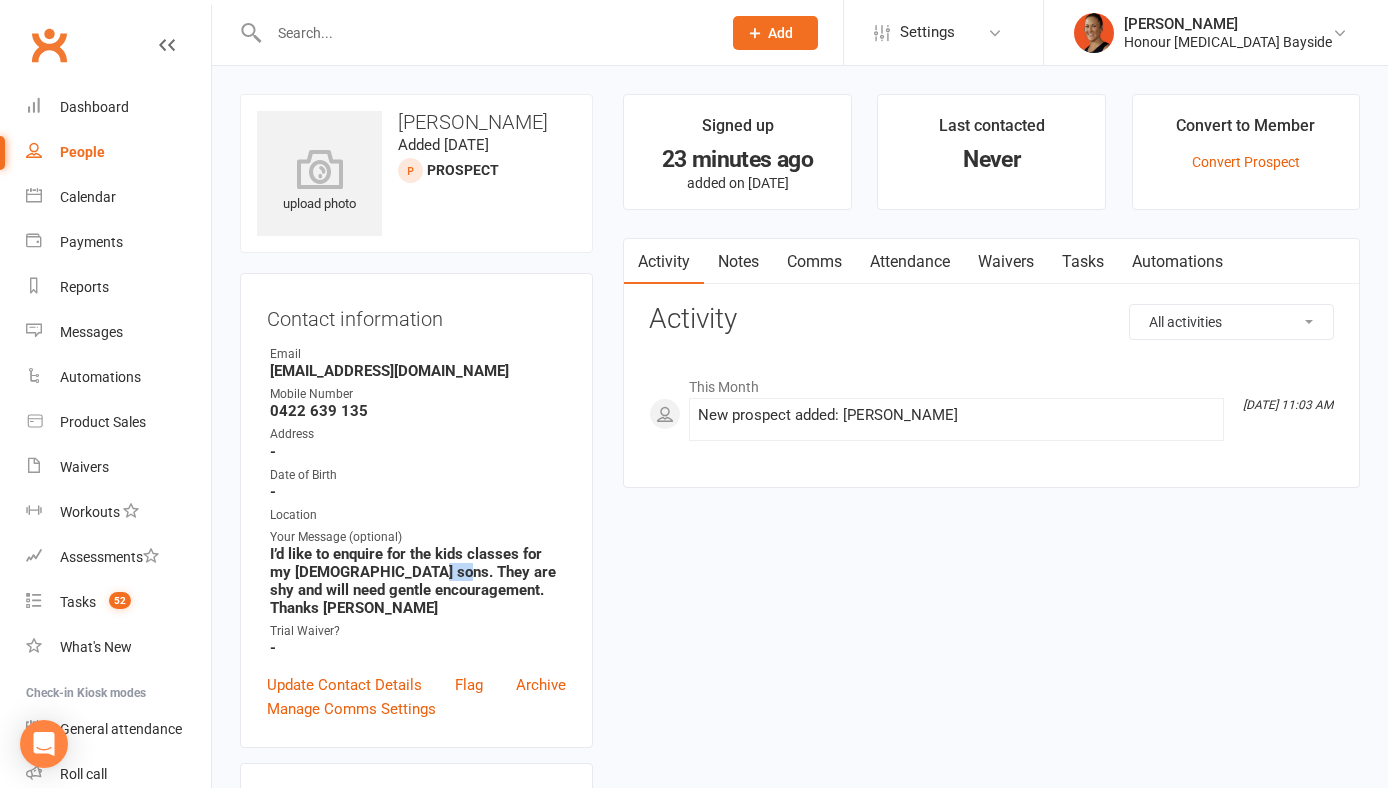 click on "I’d like to enquire for the kids classes for my 4 and 9 year old sons. They are shy and will need gentle encouragement. Thanks Vanessa" at bounding box center (418, 581) 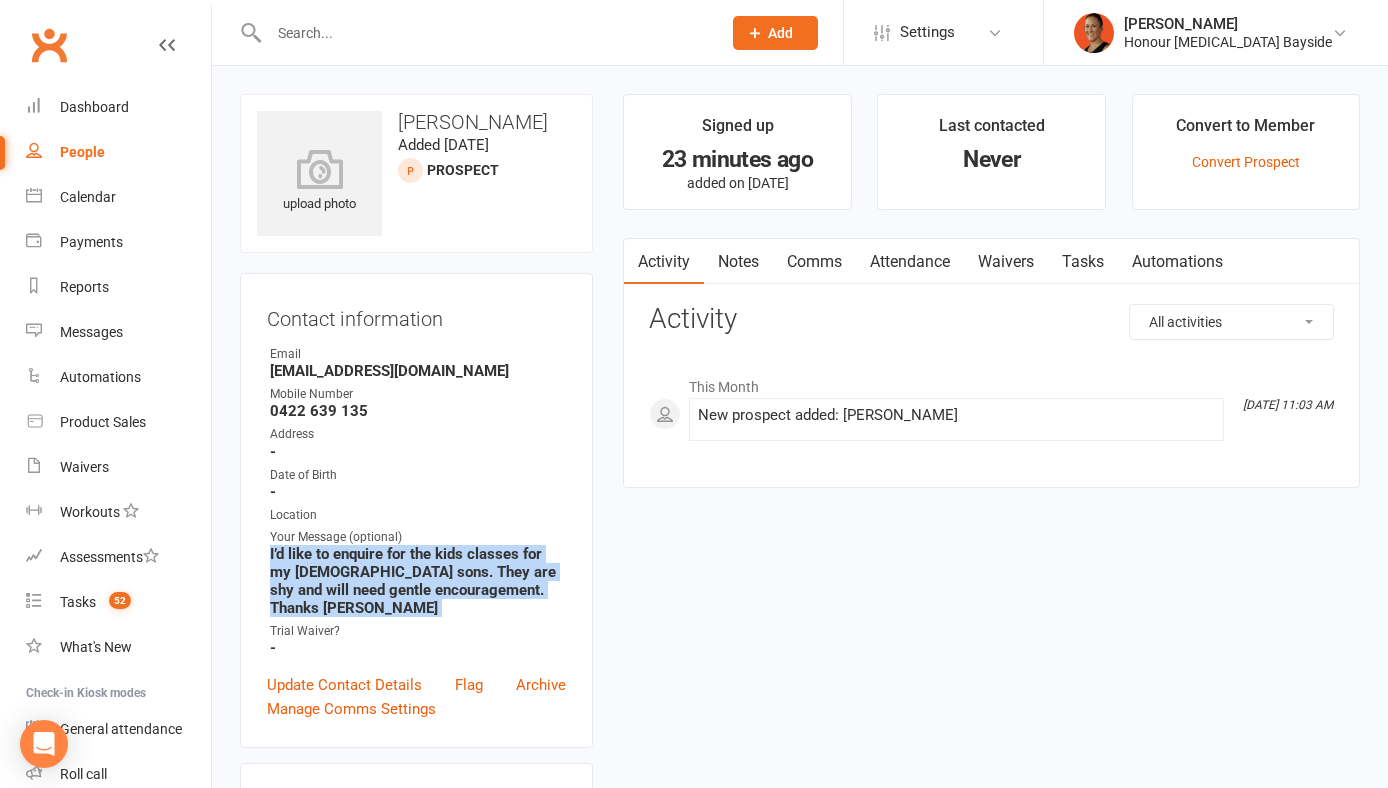 click on "I’d like to enquire for the kids classes for my 4 and 9 year old sons. They are shy and will need gentle encouragement. Thanks Vanessa" at bounding box center (418, 581) 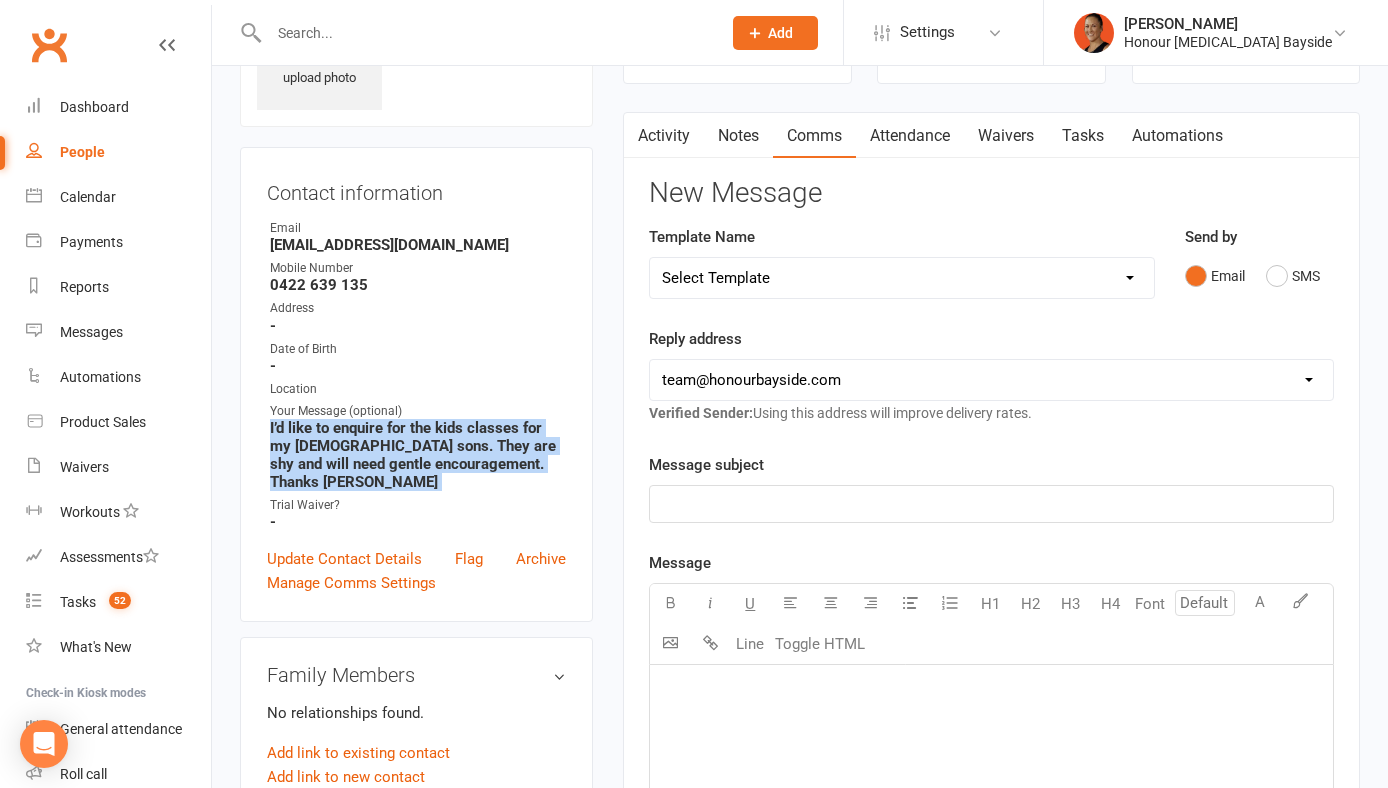 scroll, scrollTop: 128, scrollLeft: 0, axis: vertical 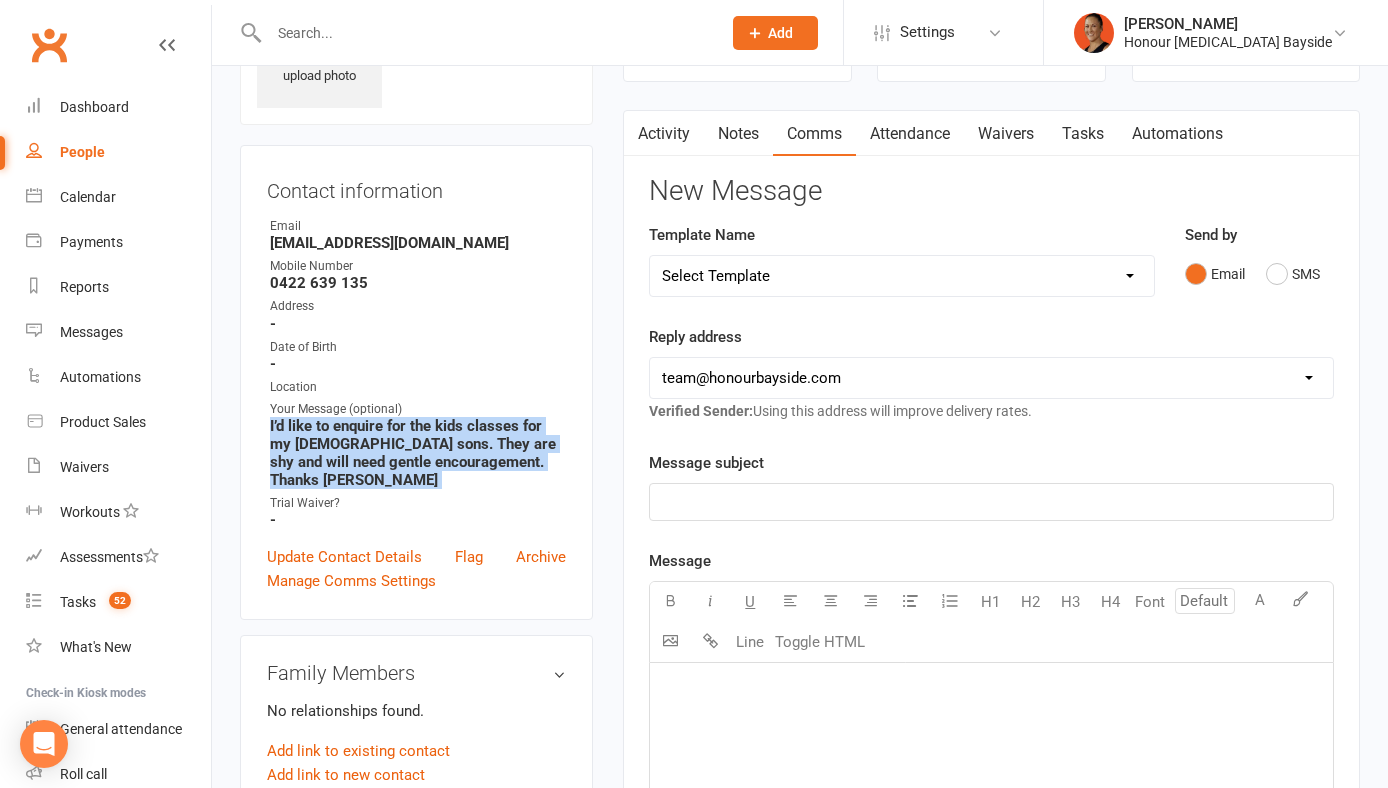 click on "Select Template [Email] Cancellation 20 Day Term [Email] FAQ's for Trial & booking link [SMS] First Class SMS [SMS] New Prospect Follow up EMAIL NOT READ [Email] New Year Offer for Prospects [Email] Prospect First Enquiry (Adults) [Email] Trial Attended - 1 Week Follow Up [Email] Trial Done - Not yet joined - 1 week later - Flup #2 [SMS] Trial Done - SMS Still Keen? - FLUP #4 [SMS] Trial Ended SMS (Not Been Back for Over 1 week) [SMS] Trial NOT attended - offer rebook [Email] Trial Not Attended over 7 days (offer 1 more class free) - Flup #3 [Email] Trial NOT Booked #1 [SMS] Trial SMS Book First Sesh [SMS] Trial sms REPLY to # check [Email] Trial - SMS Sent - No Reply - Not Booked  [SMS] Trial UNKNOWN if Attended [Email] Trial UNKNOWN if Attended - Offer rebook or join [Email] 1 - Kids Not Yet Joined after 7 days  [Email] 2 - Kids Not Yet Joined after 7 days [Email] Kids 4-11 Class Enquiry [SMS] Kids 4-11yrs Class Times [SMS] Kids Reply to Number check SMS [Email] Teens Class Enquiry [Email] Xmas Gift Ideas" at bounding box center [902, 276] 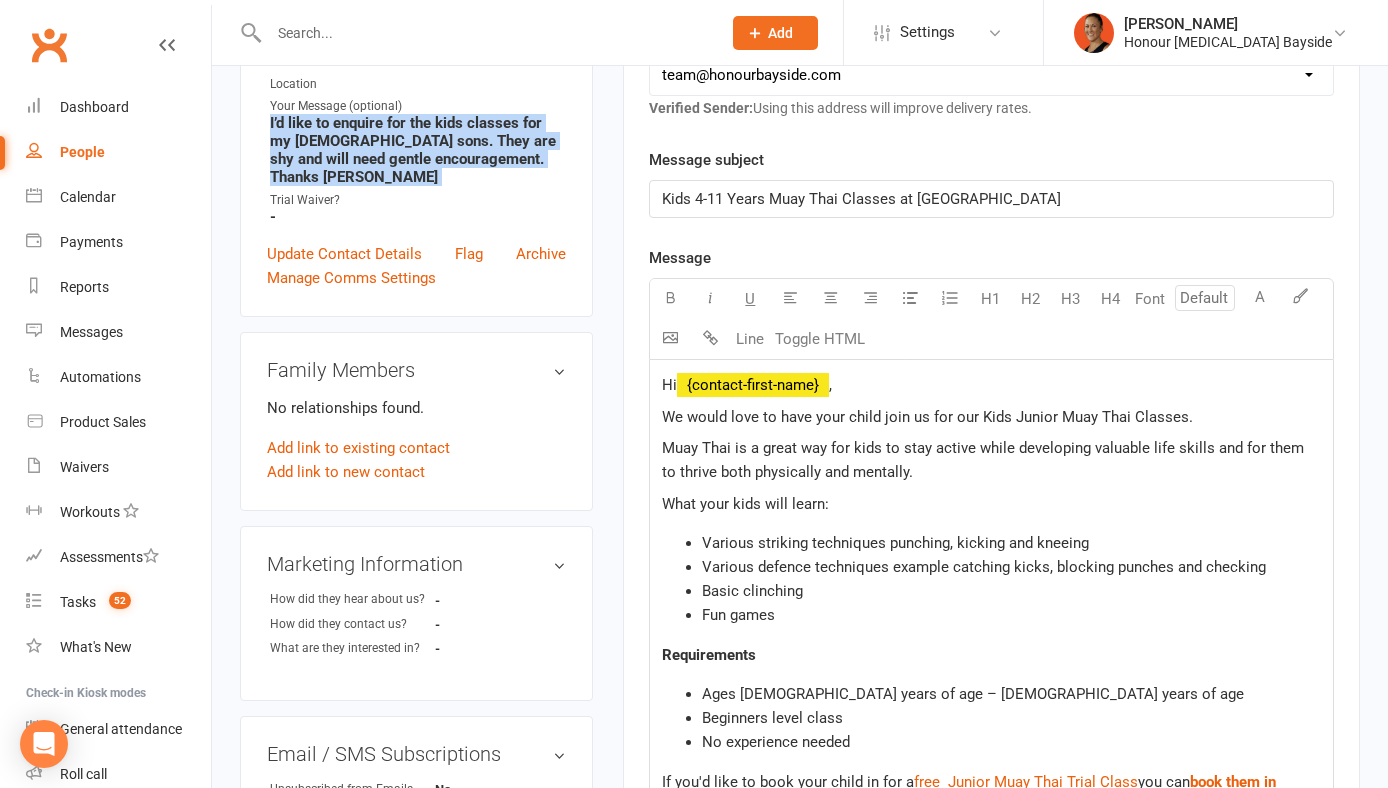 scroll, scrollTop: 365, scrollLeft: 0, axis: vertical 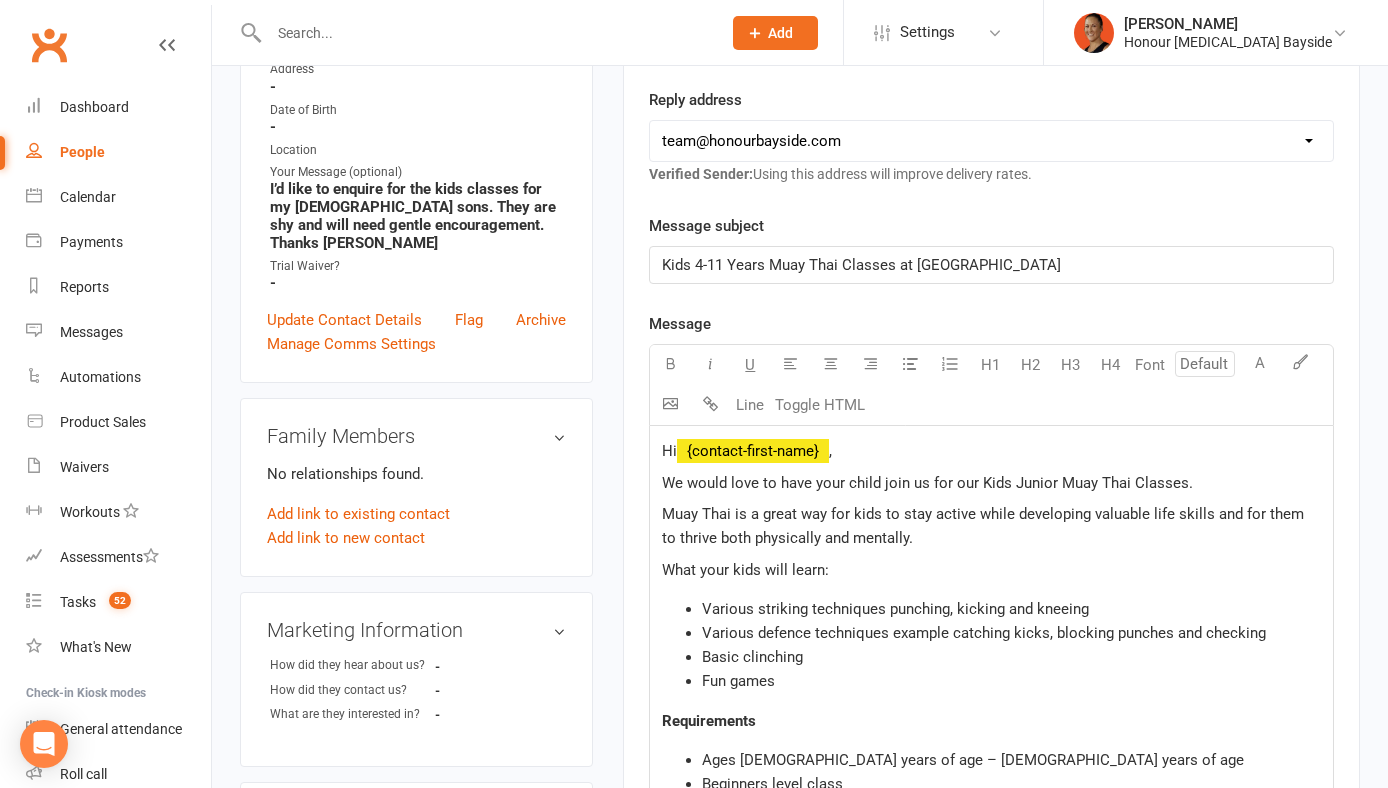 click on "We would love to have your child join us for our Kids Junior Muay Thai Classes." 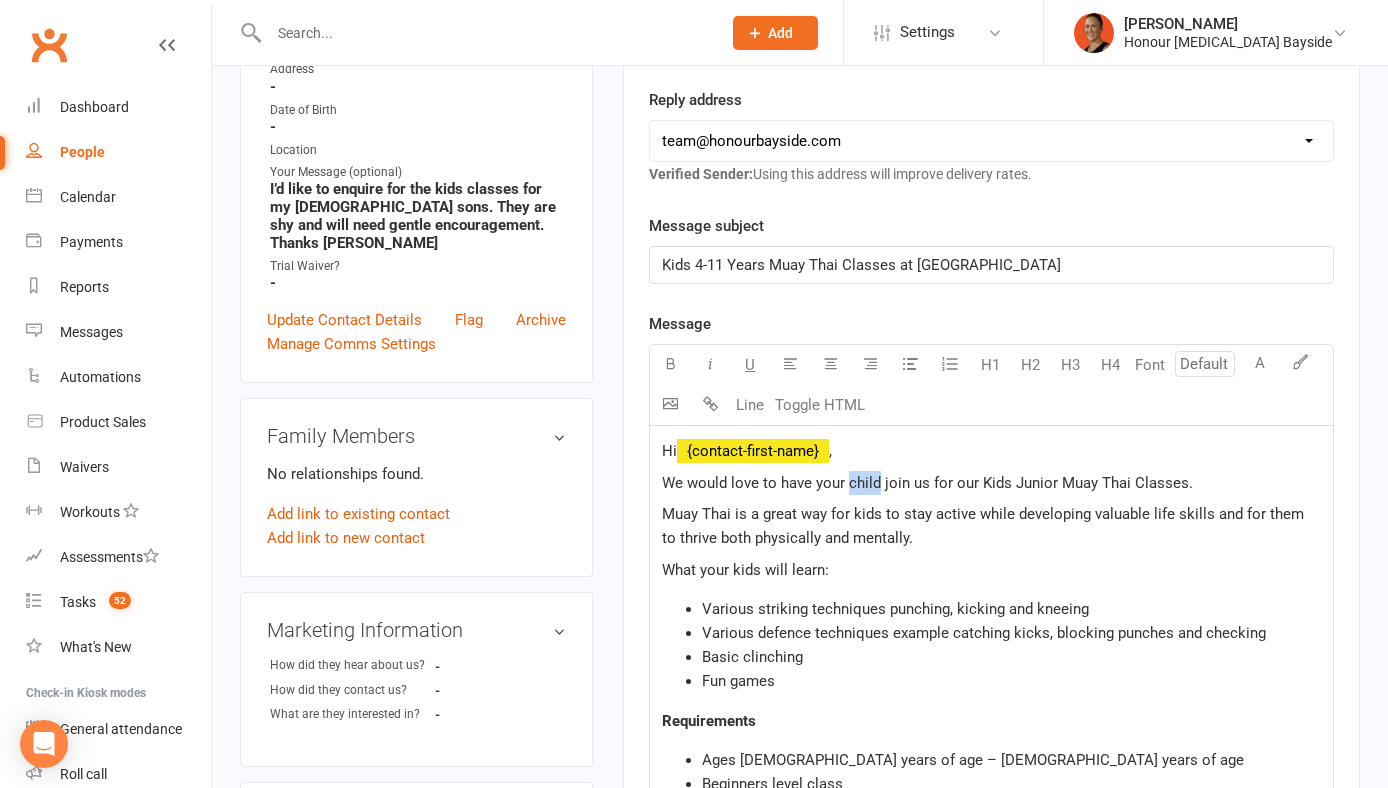 click on "We would love to have your child join us for our Kids Junior Muay Thai Classes." 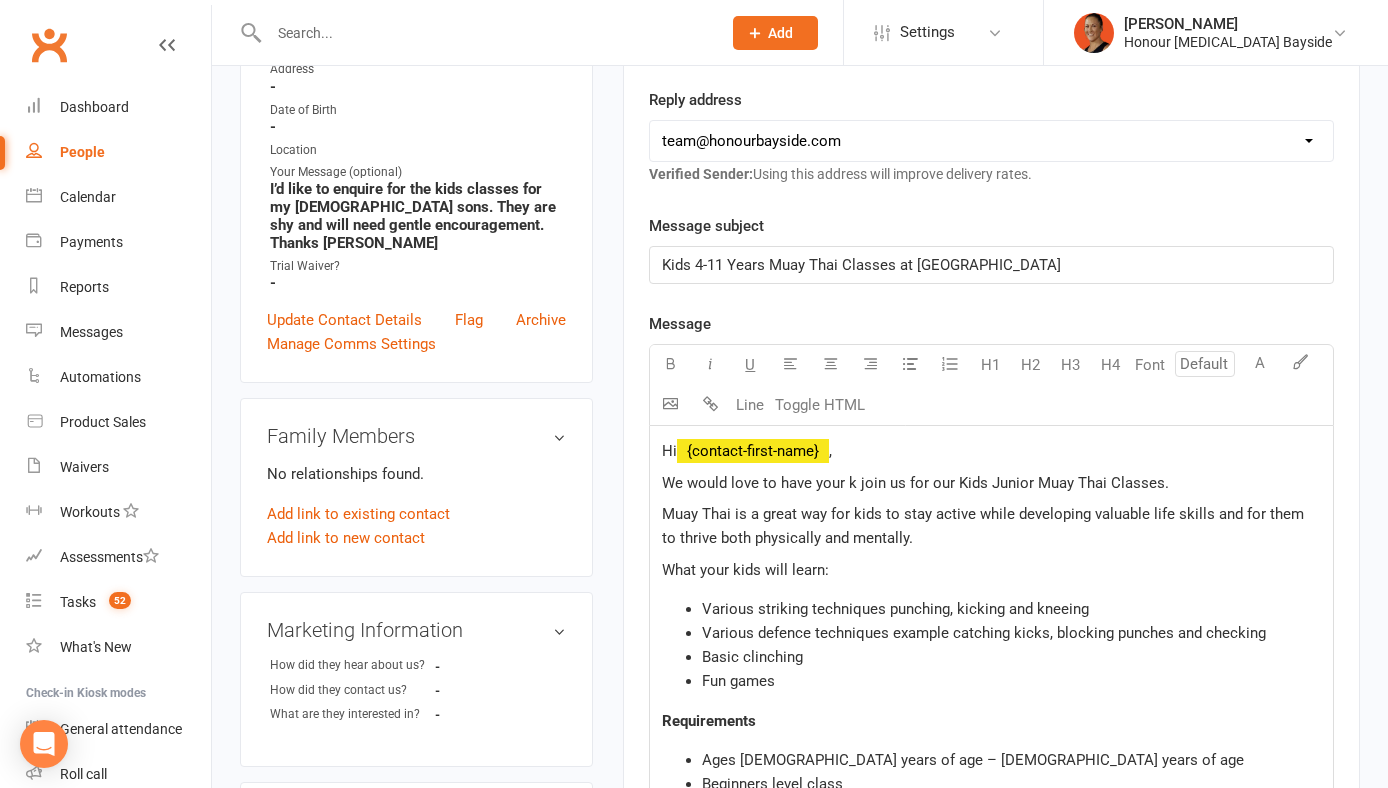 type 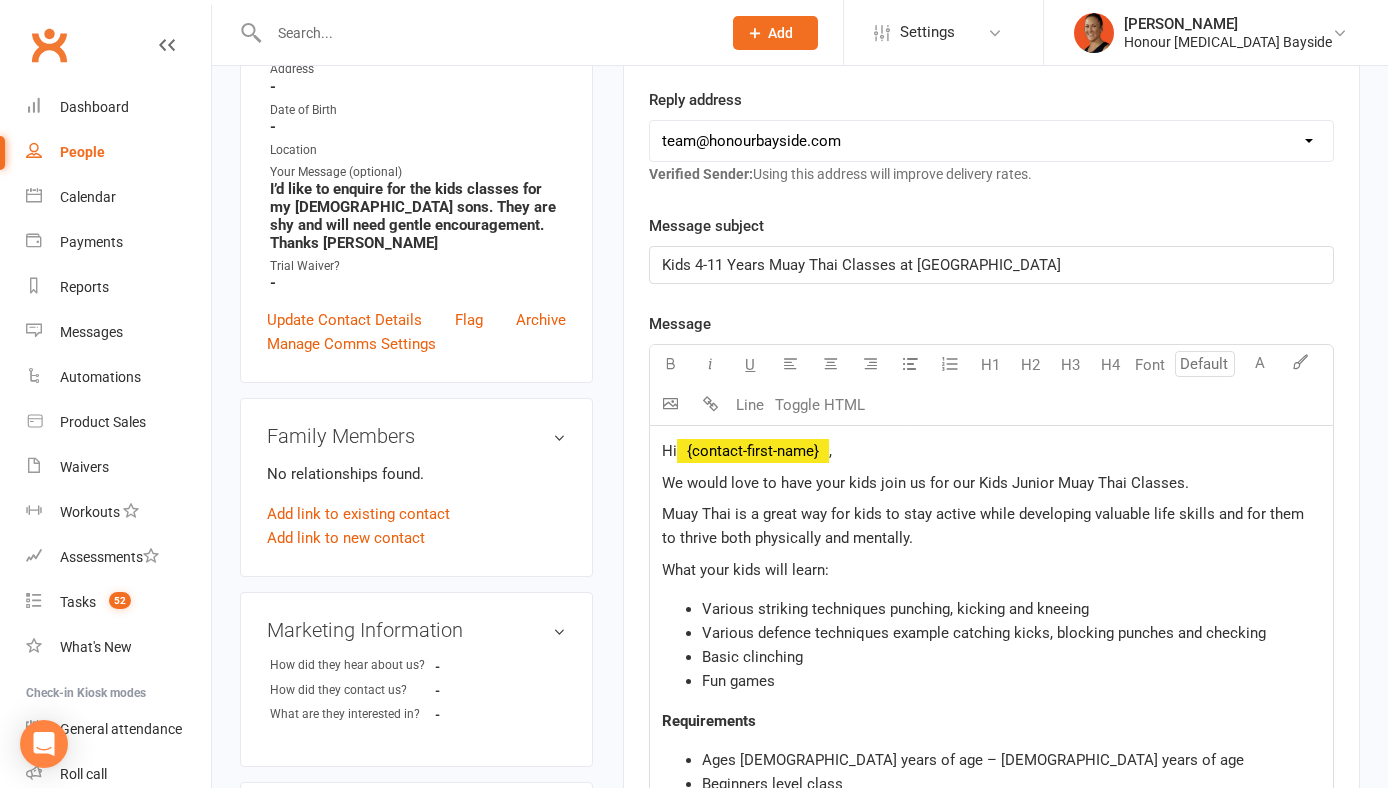 click on "We would love to have your kids join us for our Kids Junior Muay Thai Classes." 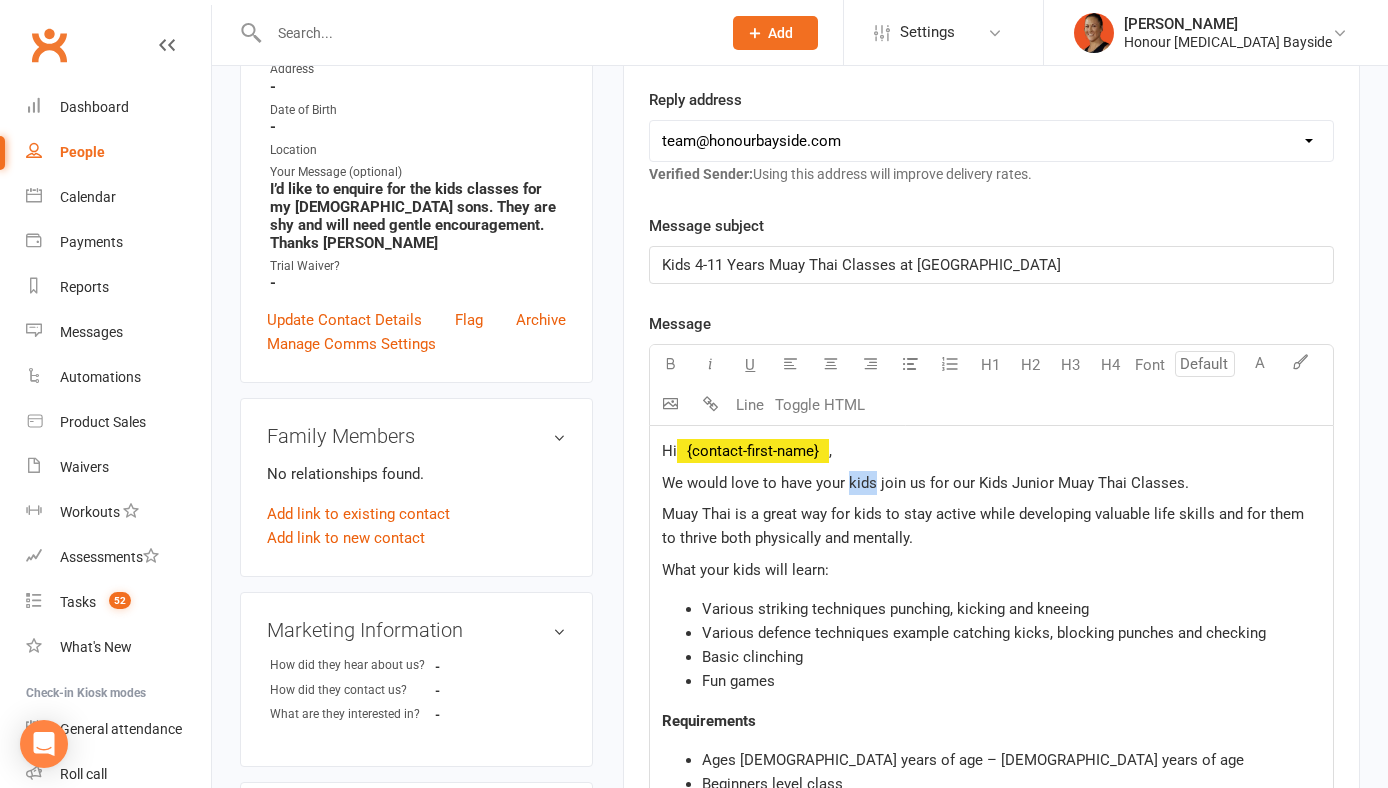 click on "We would love to have your kids join us for our Kids Junior Muay Thai Classes." 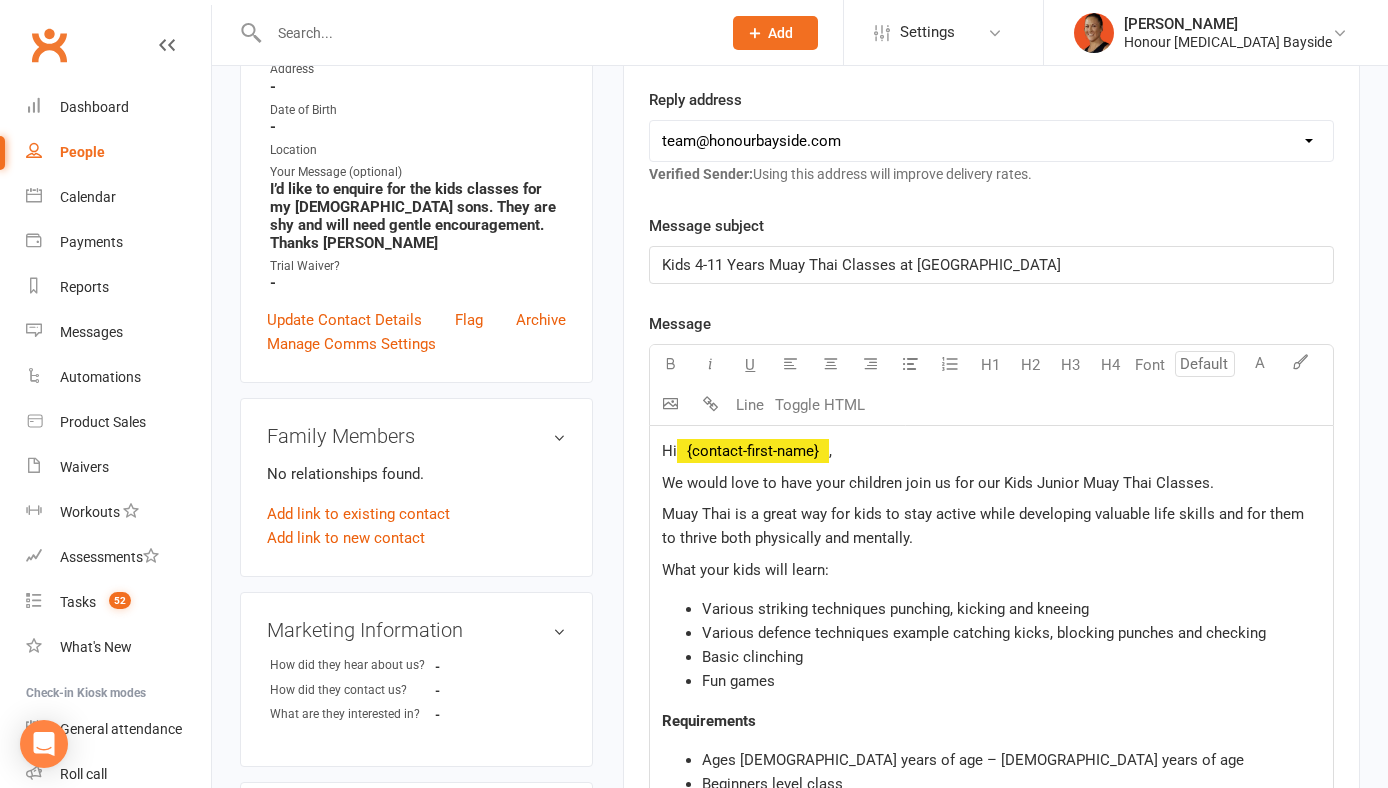 click on "We would love to have your children join us for our Kids Junior Muay Thai Classes." 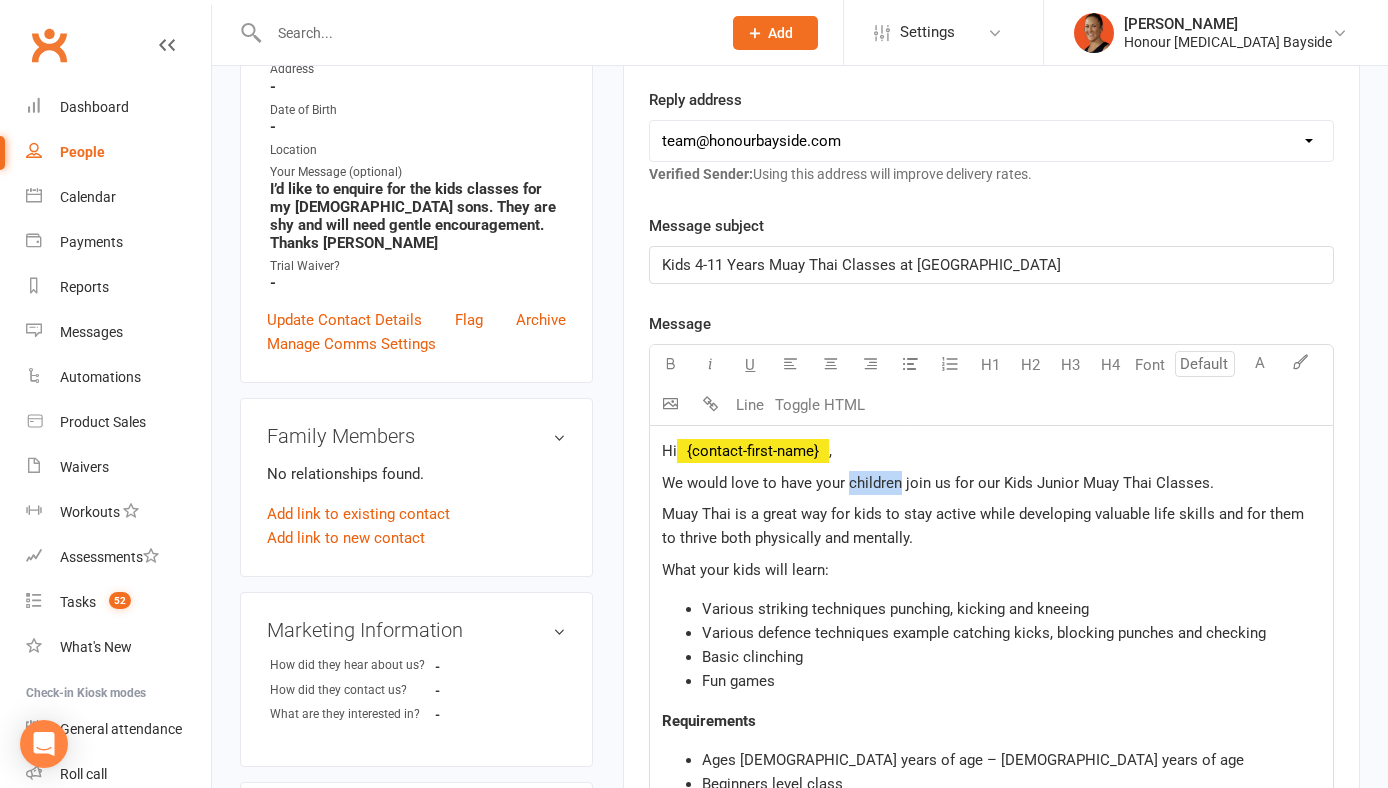 click on "We would love to have your children join us for our Kids Junior Muay Thai Classes." 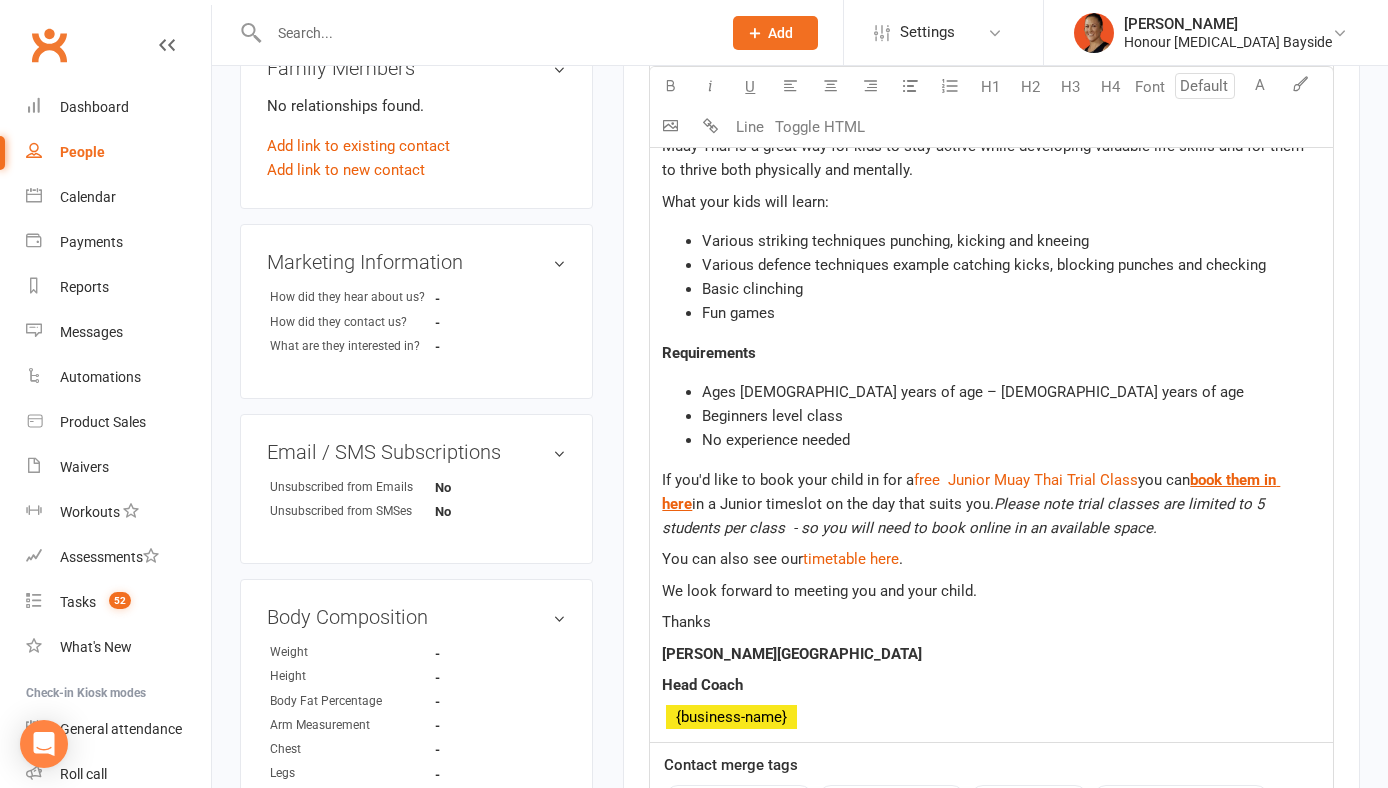scroll, scrollTop: 741, scrollLeft: 0, axis: vertical 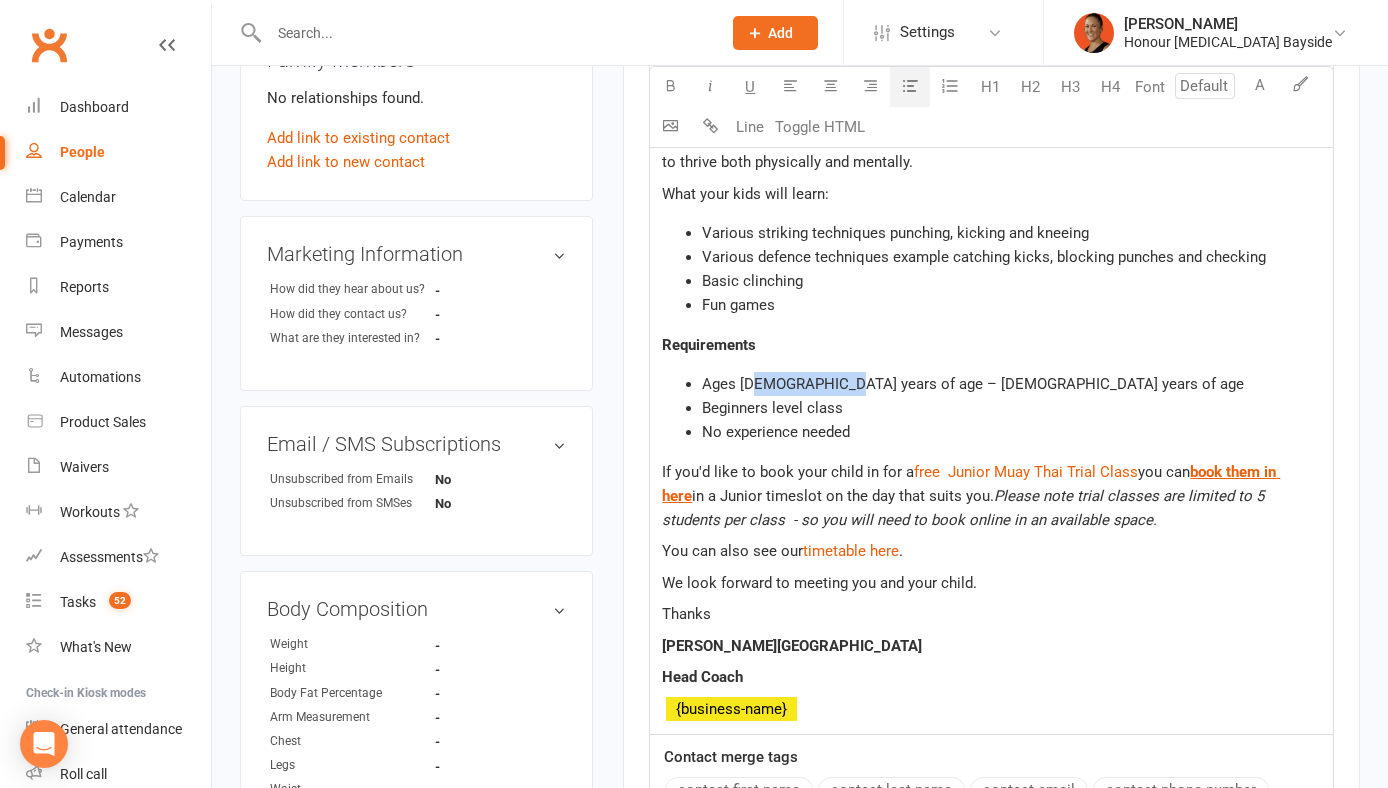 drag, startPoint x: 835, startPoint y: 387, endPoint x: 754, endPoint y: 384, distance: 81.055534 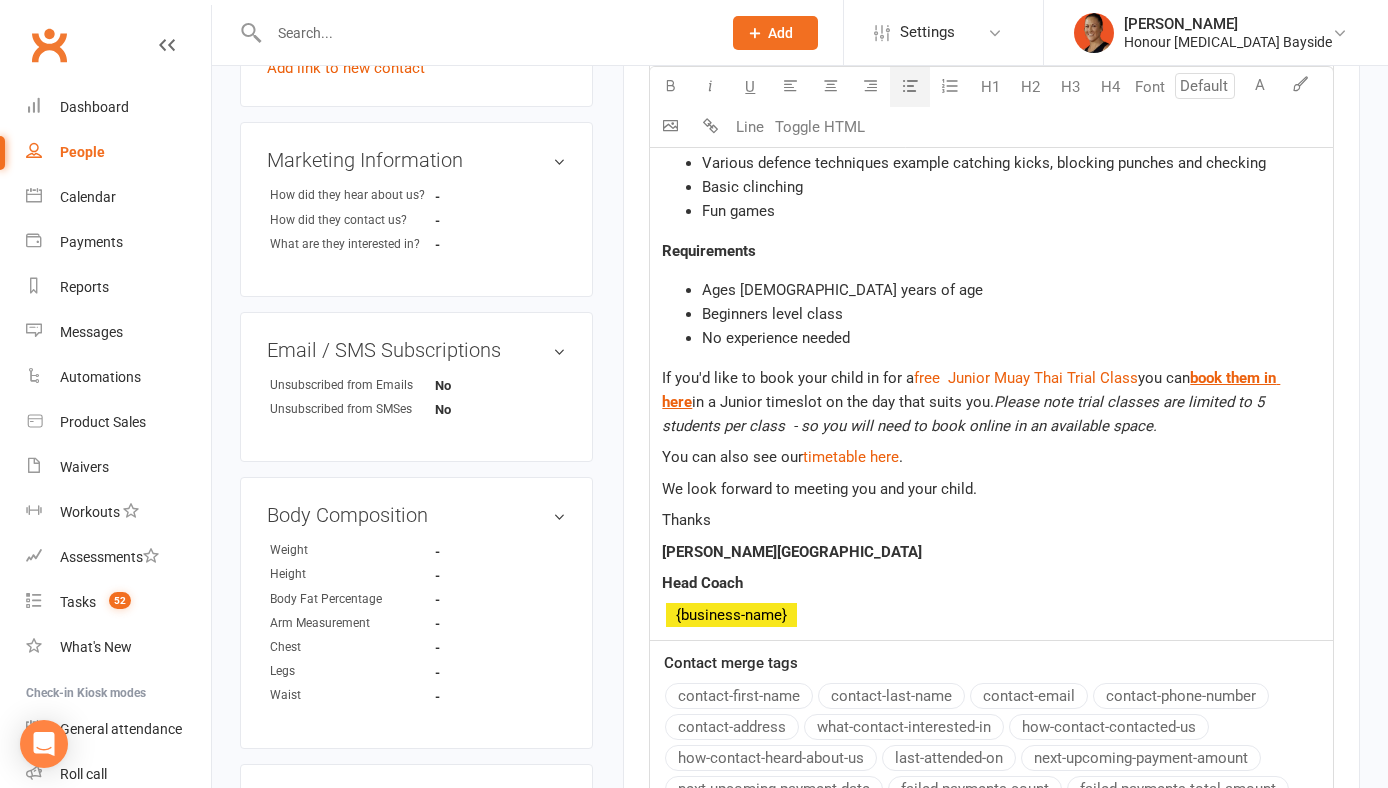 scroll, scrollTop: 837, scrollLeft: 0, axis: vertical 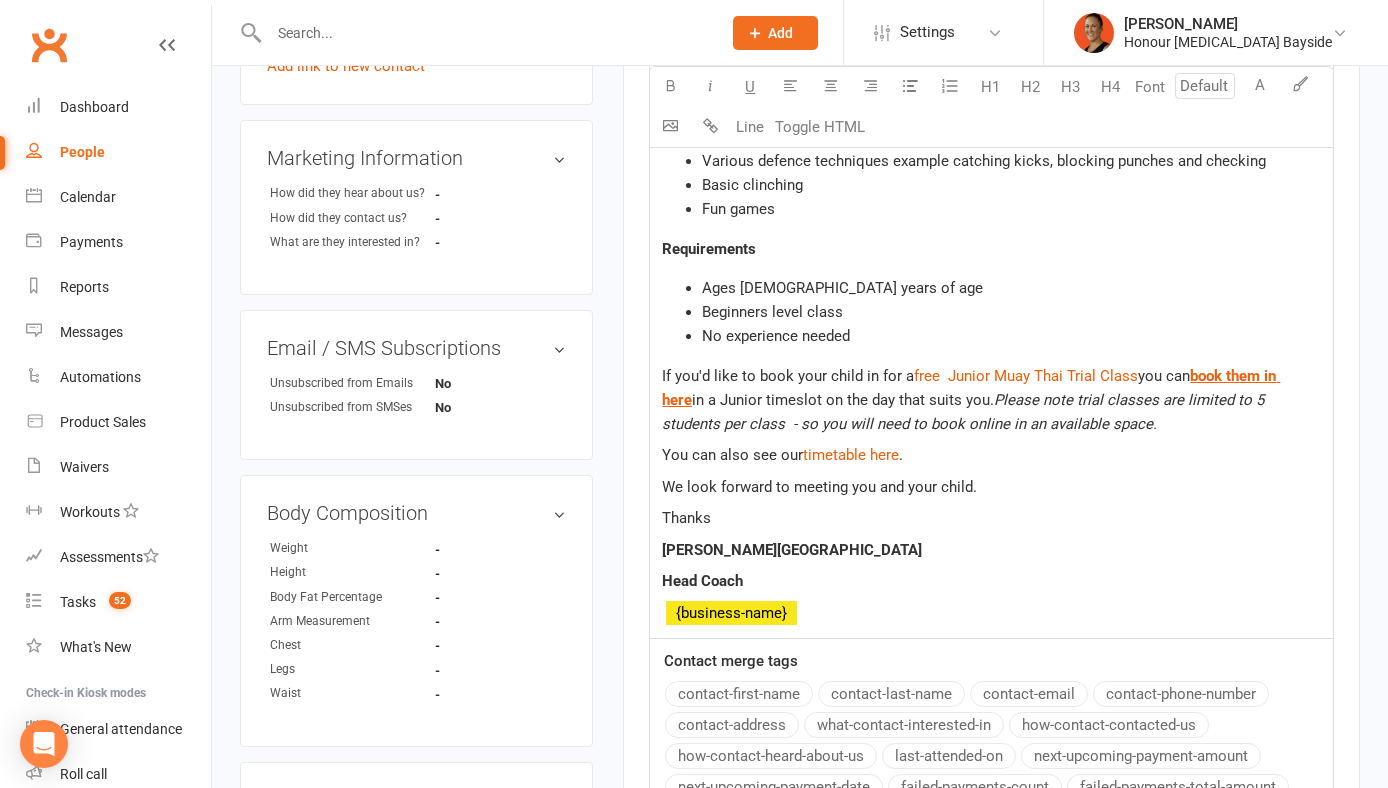 click on "If you'd like to book your child in for a   $   free  Junior Muay Thai  $     $   Trial  $     $   Class $     you can   $   book them in here $     in a Junior timeslot on the day that suits you.   Please note trial classes are limited to 5 students per class  - so you will need to book online in an available space." 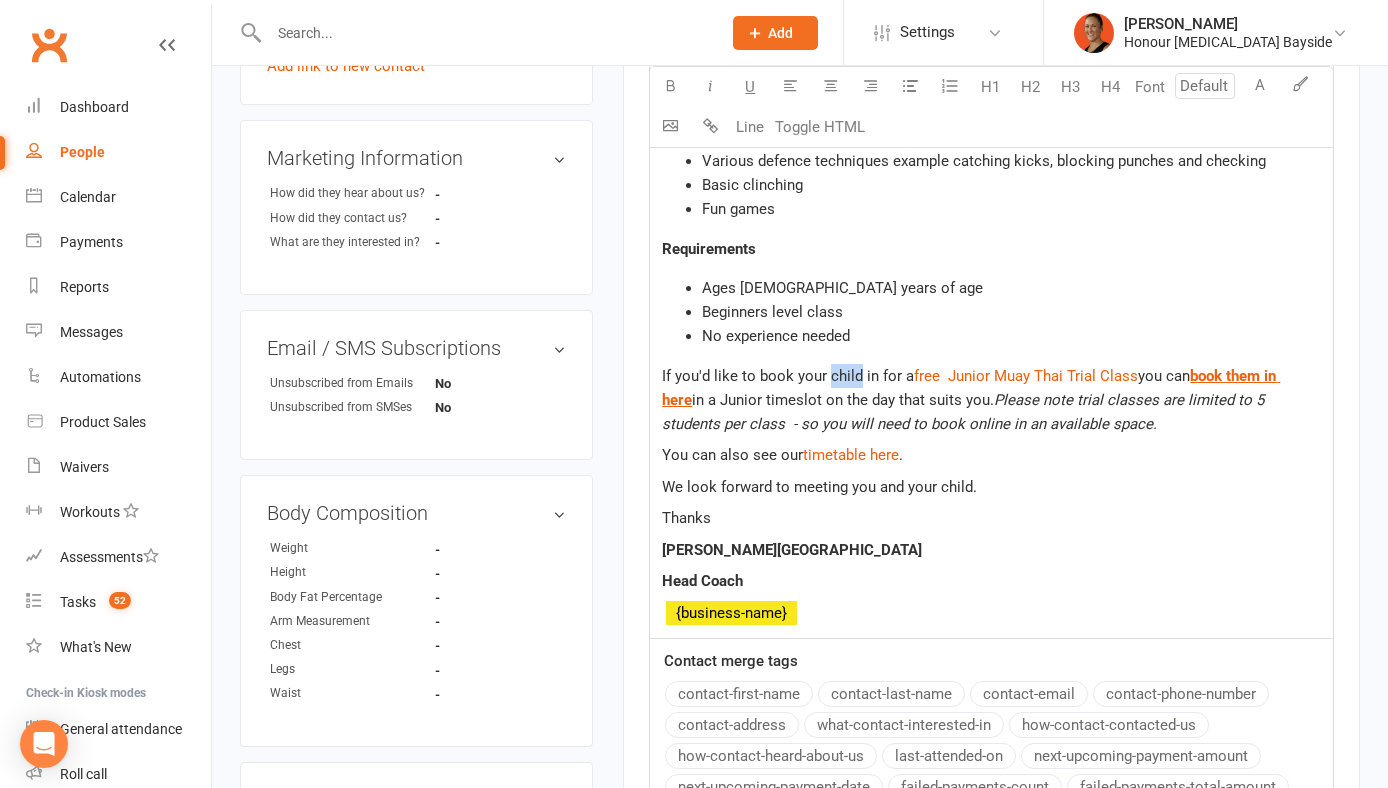 click on "If you'd like to book your child in for a   $   free  Junior Muay Thai  $     $   Trial  $     $   Class $     you can   $   book them in here $     in a Junior timeslot on the day that suits you.   Please note trial classes are limited to 5 students per class  - so you will need to book online in an available space." 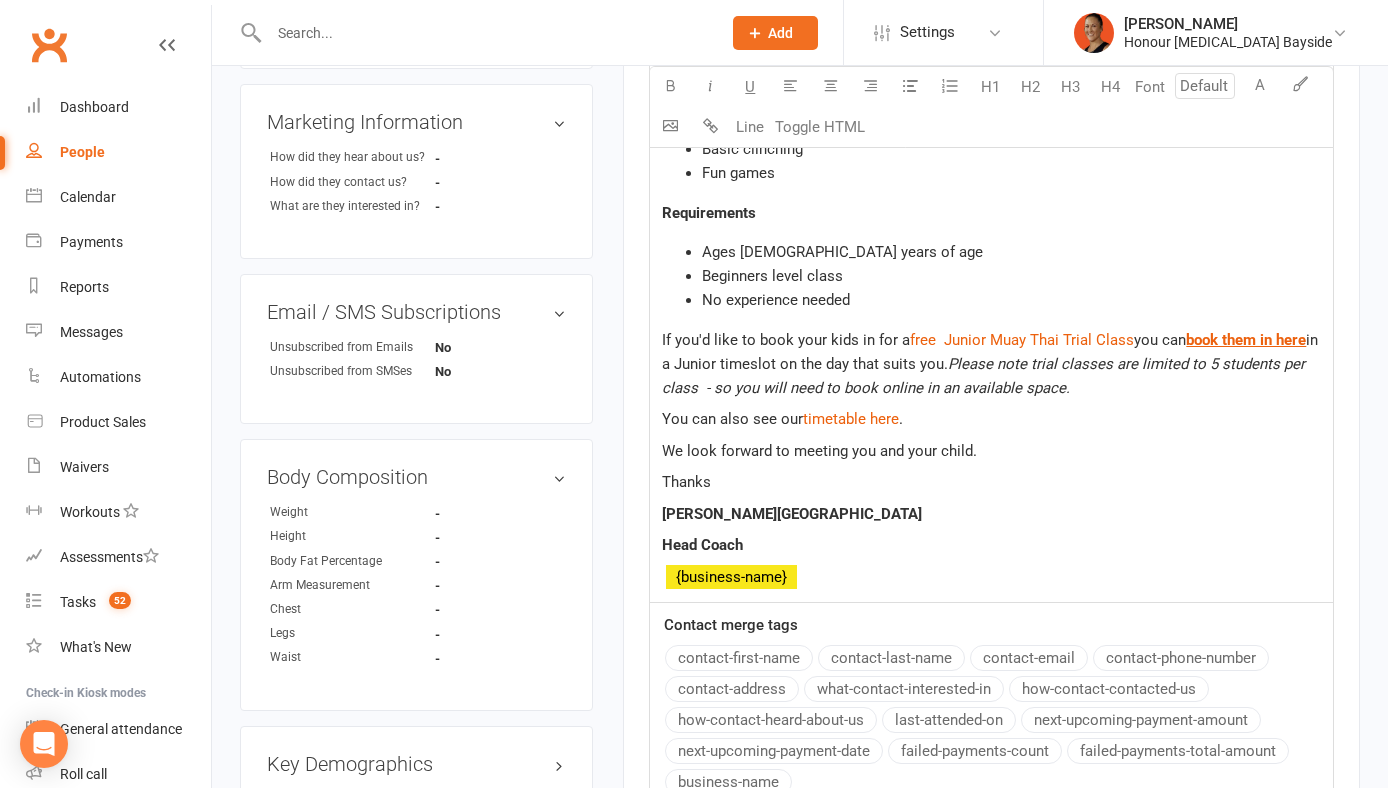 scroll, scrollTop: 874, scrollLeft: 0, axis: vertical 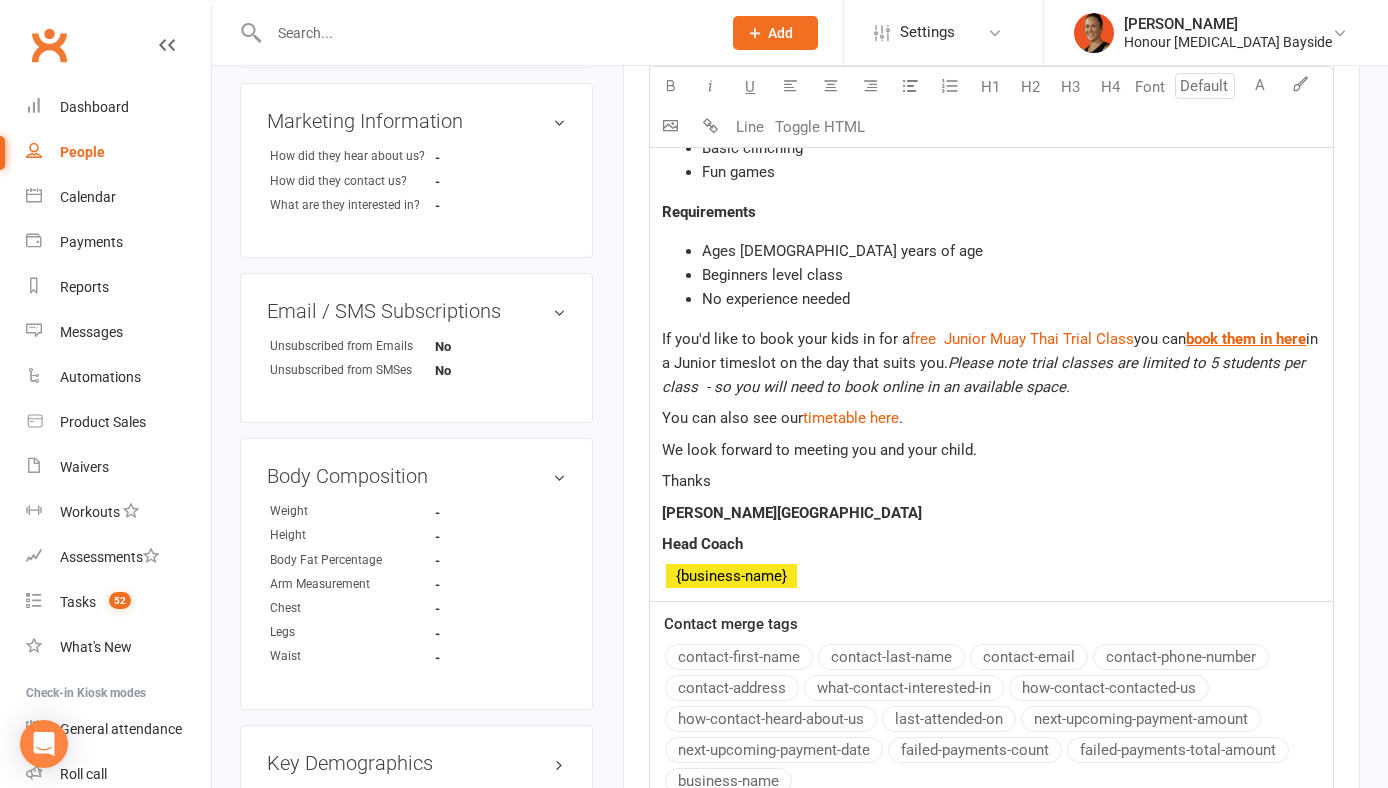 click on "You can also see our   $   timetable here $   ." 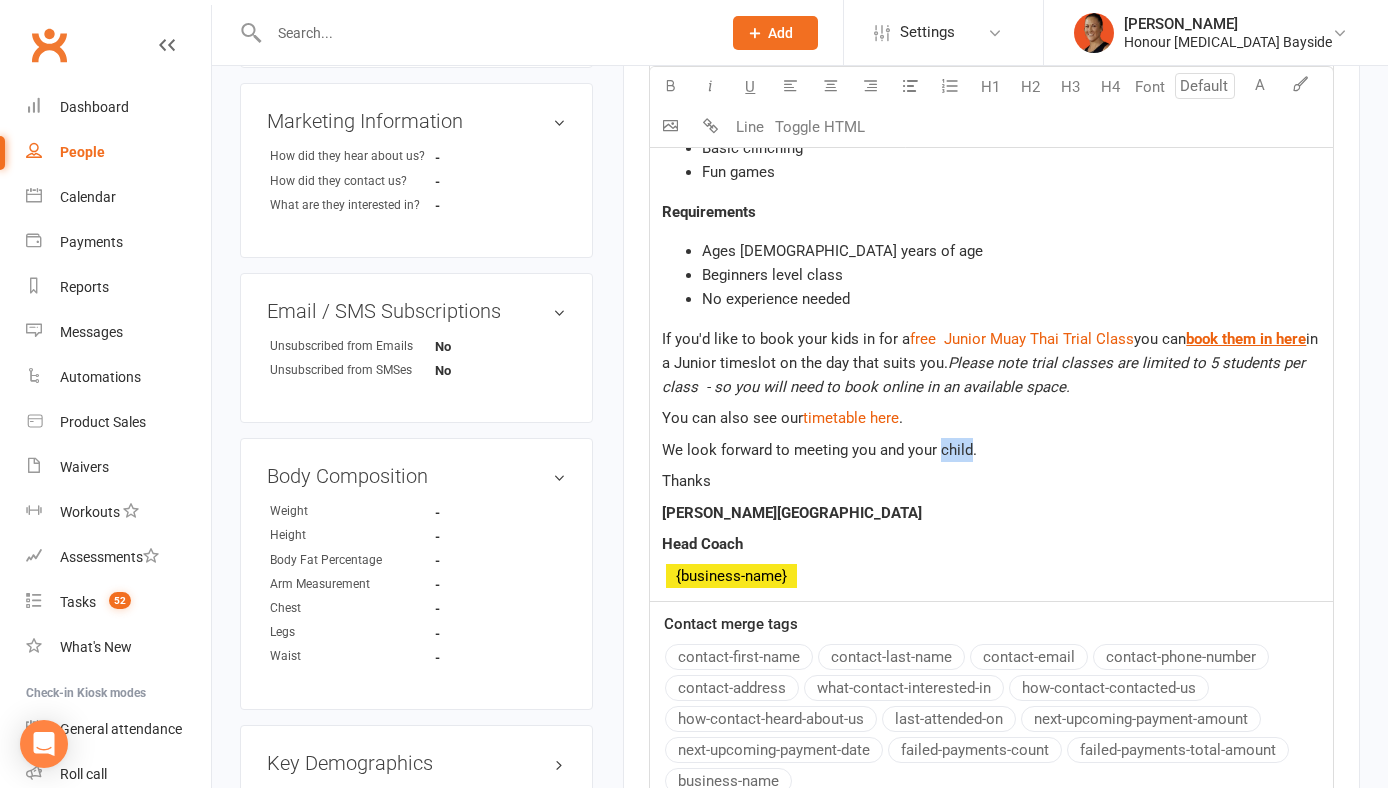 click on "We look forward to meeting you and your child." 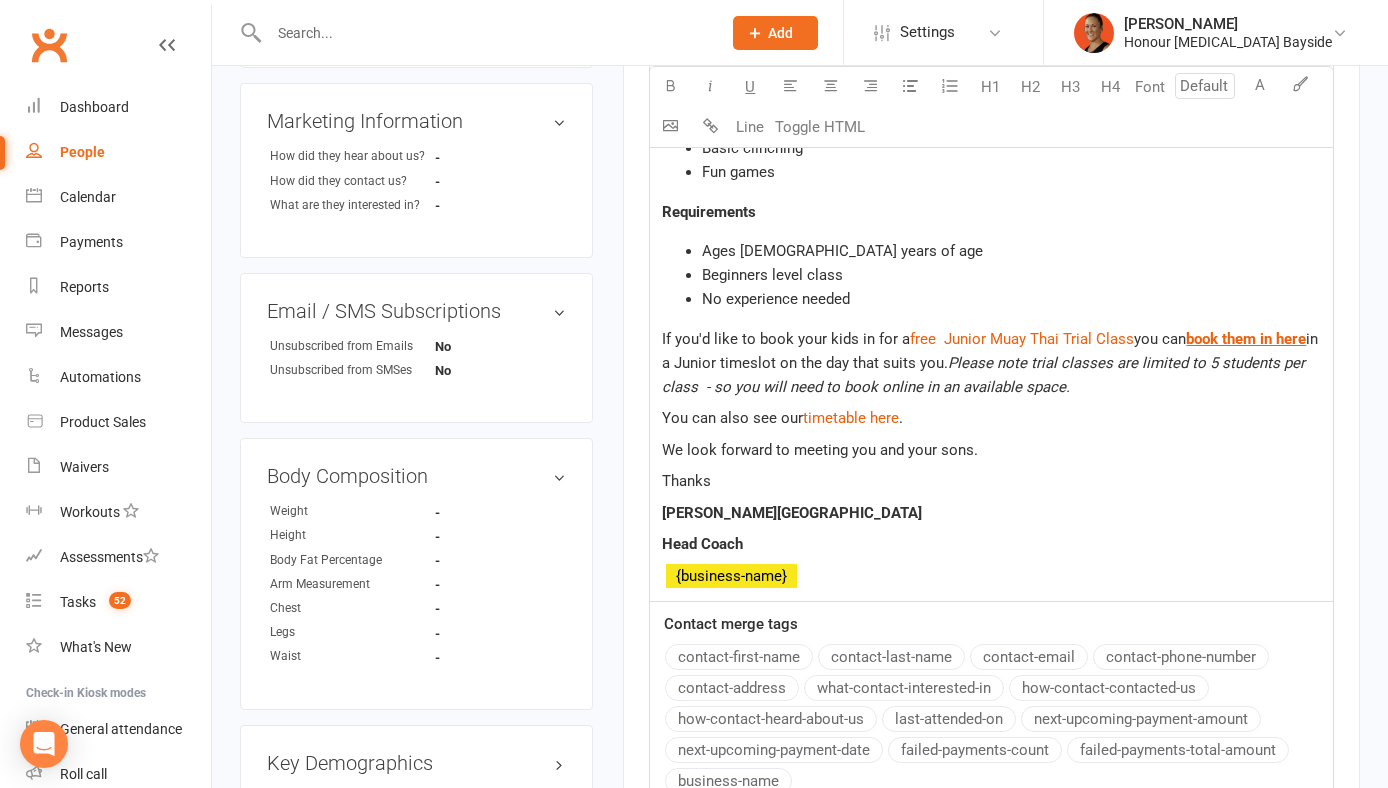click on "If you'd like to book your kids in for a   $   free  Junior Muay Thai  $     $   Trial  $     $   Class $     you can   $   book them in here $     in a Junior timeslot on the day that suits you.   Please note trial classes are limited to 5 students per class  - so you will need to book online in an available space." 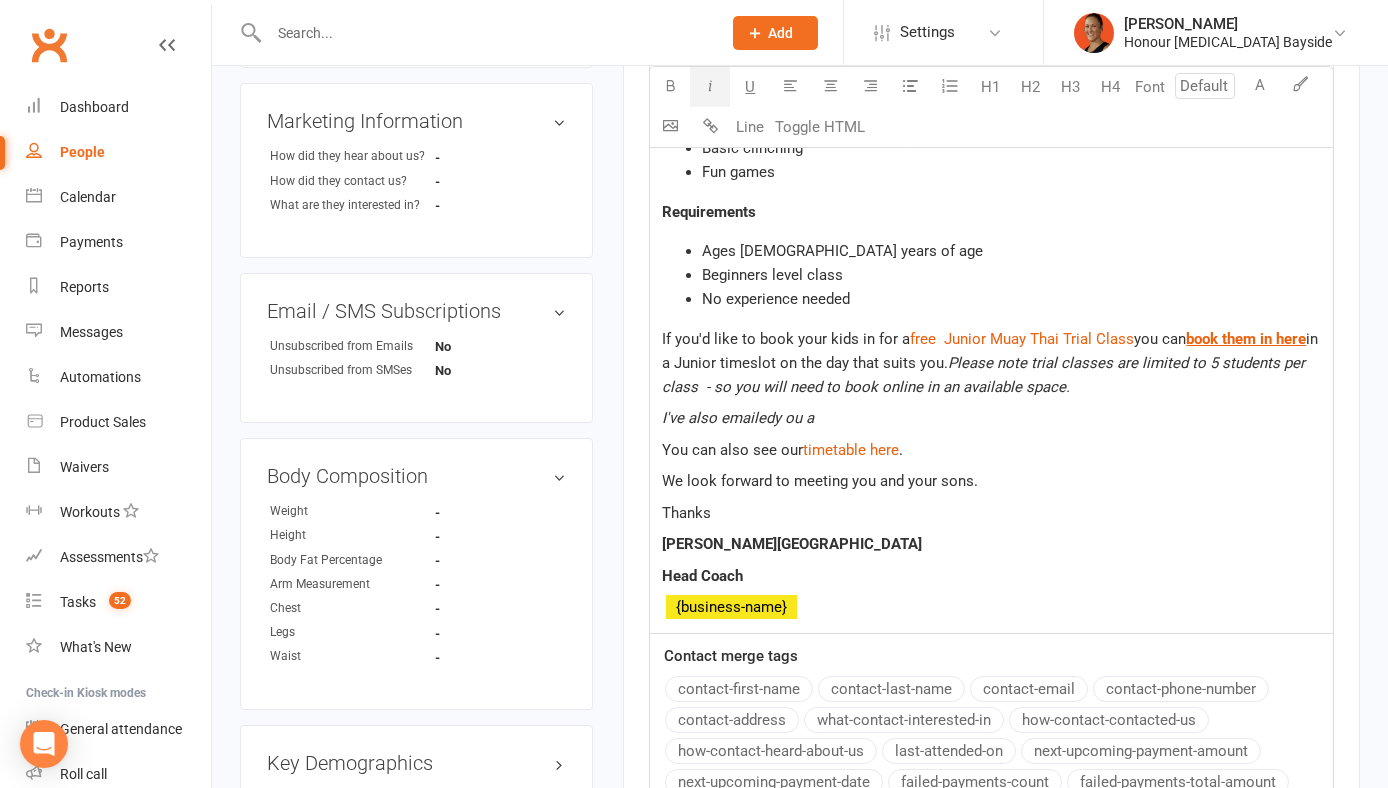 click on "I've also emailedy ou a" 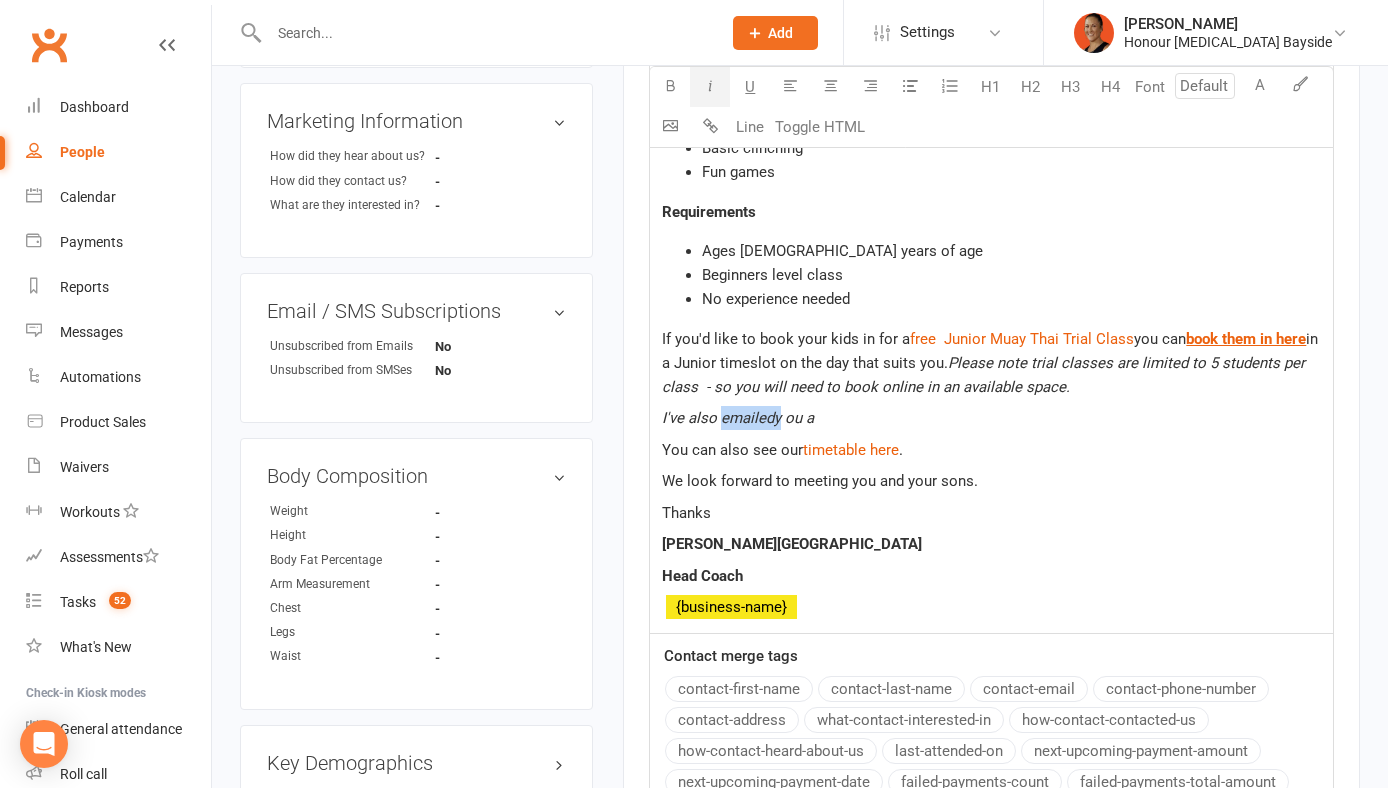 click on "I've also emailedy ou a" 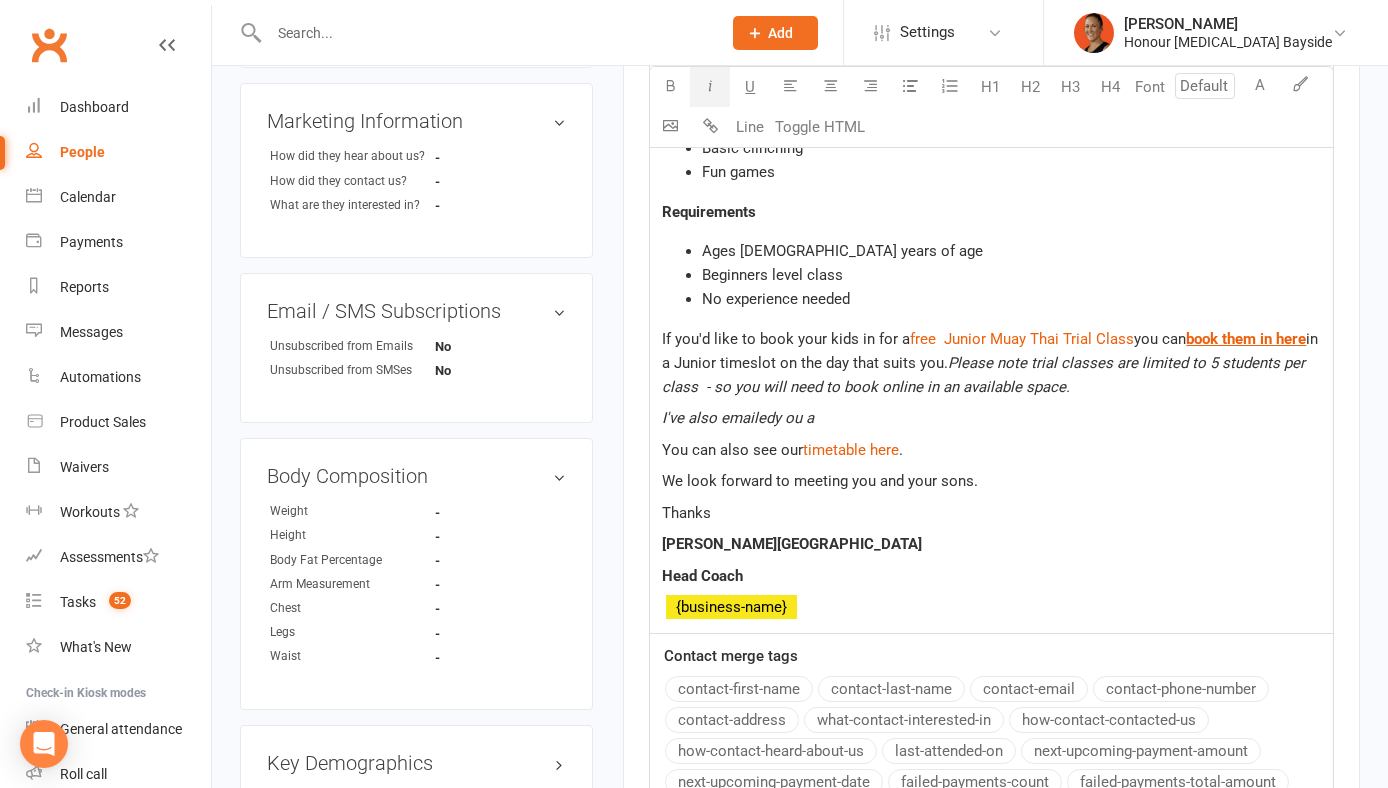 click on "I've also emailedy ou a" 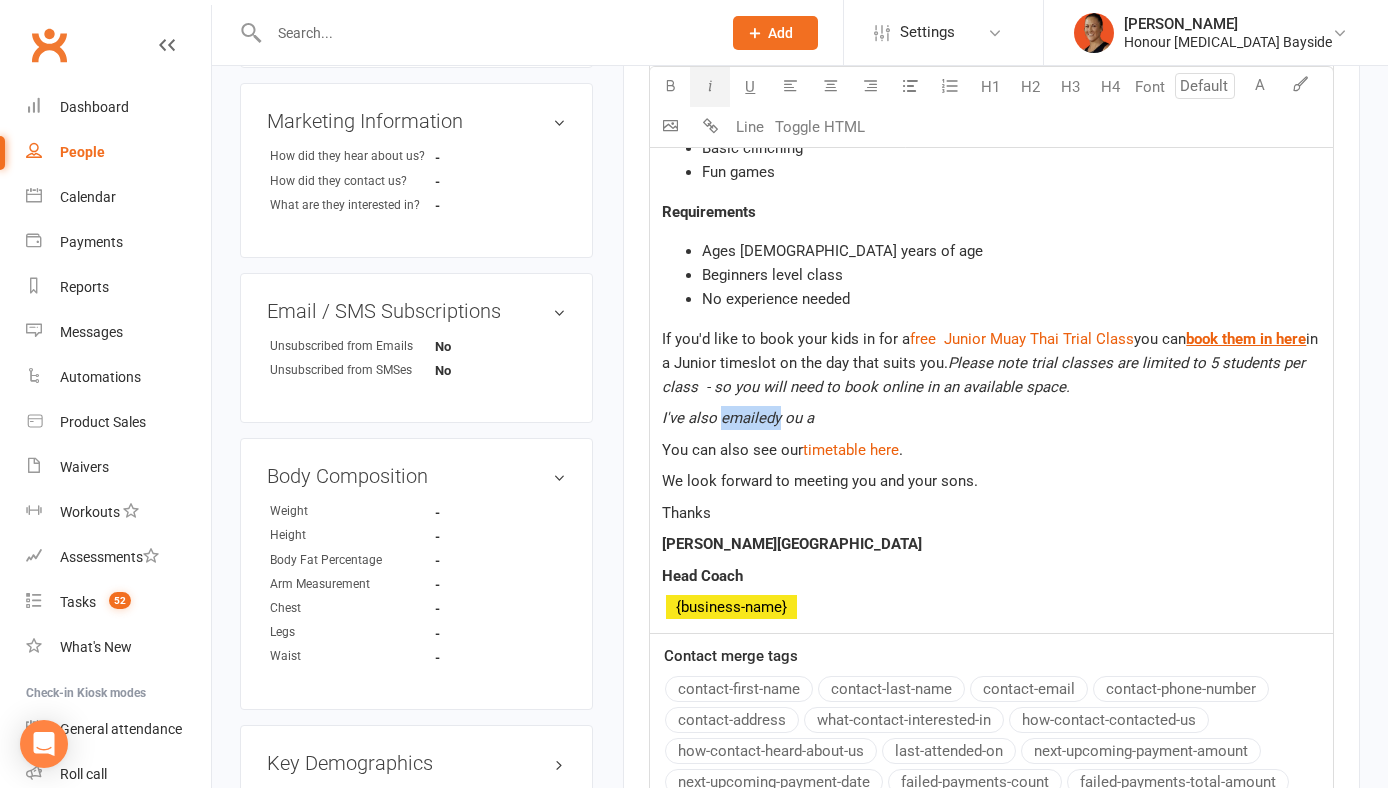 click on "I've also emailedy ou a" 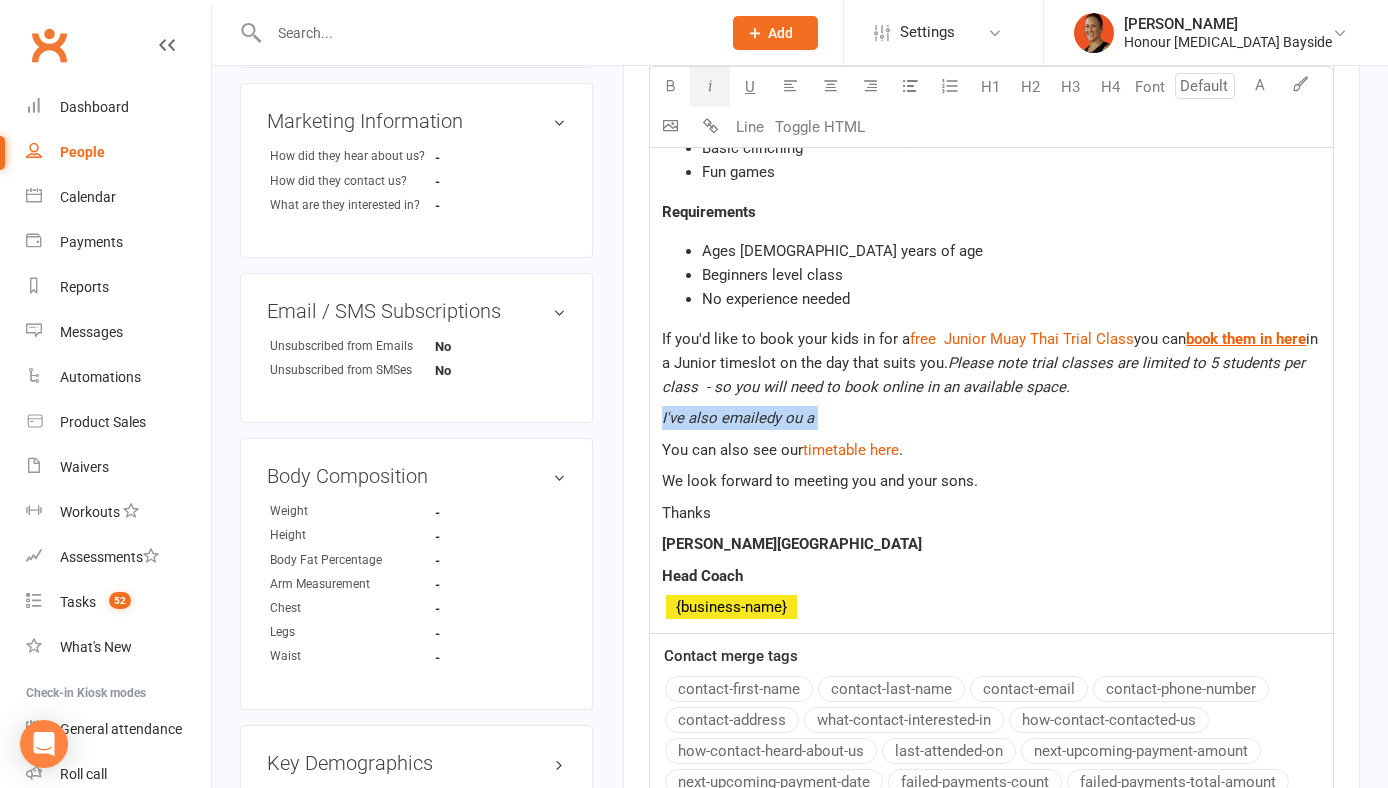 click on "I've also emailedy ou a" 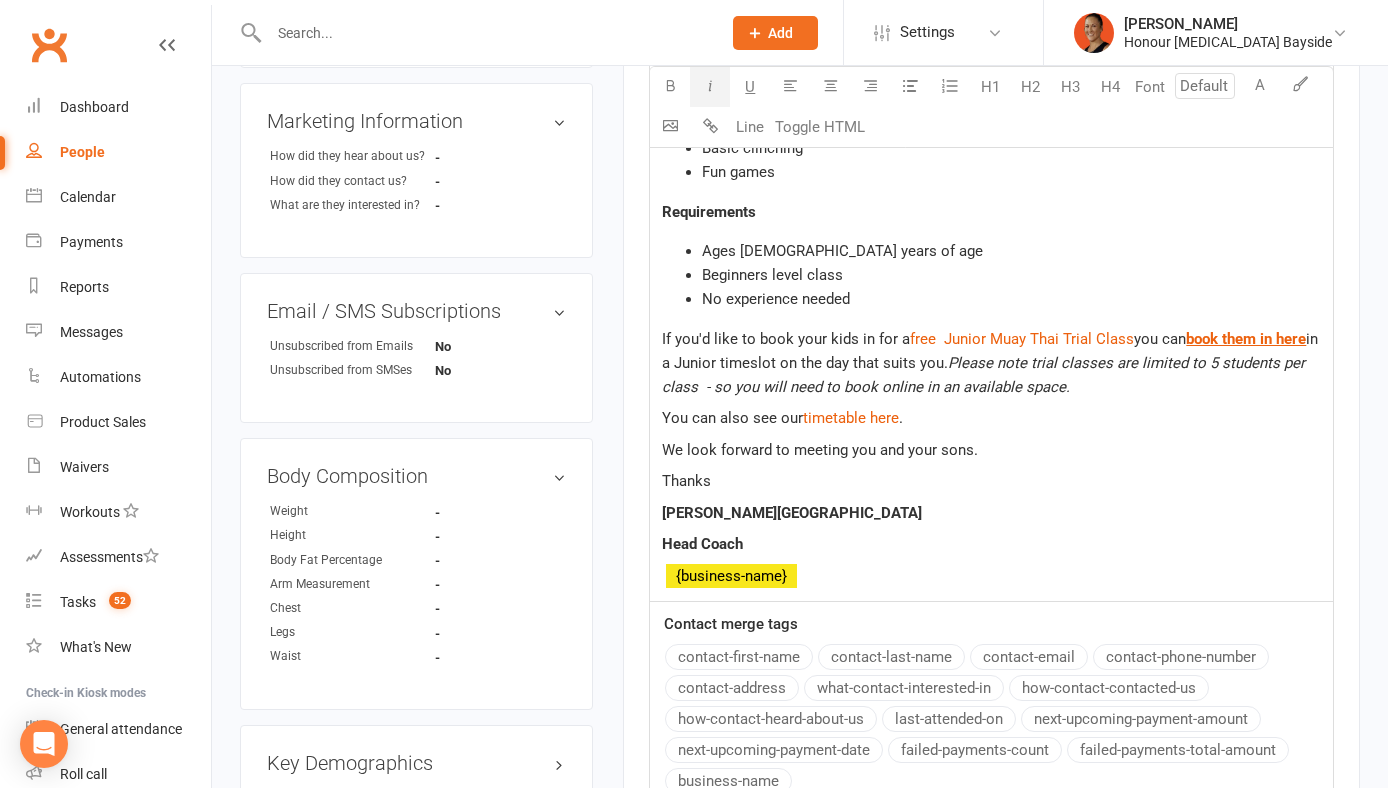 click on "you can" 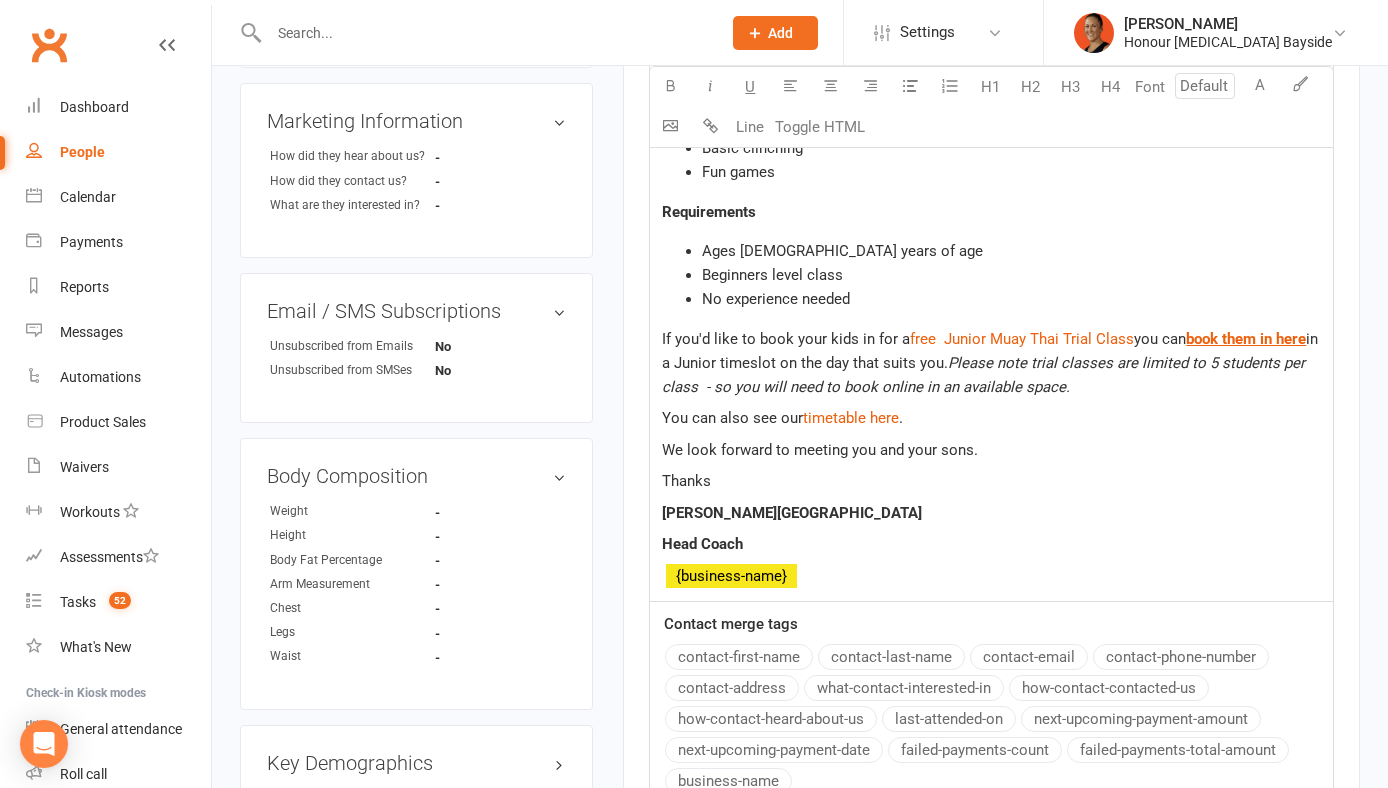 click on "you can" 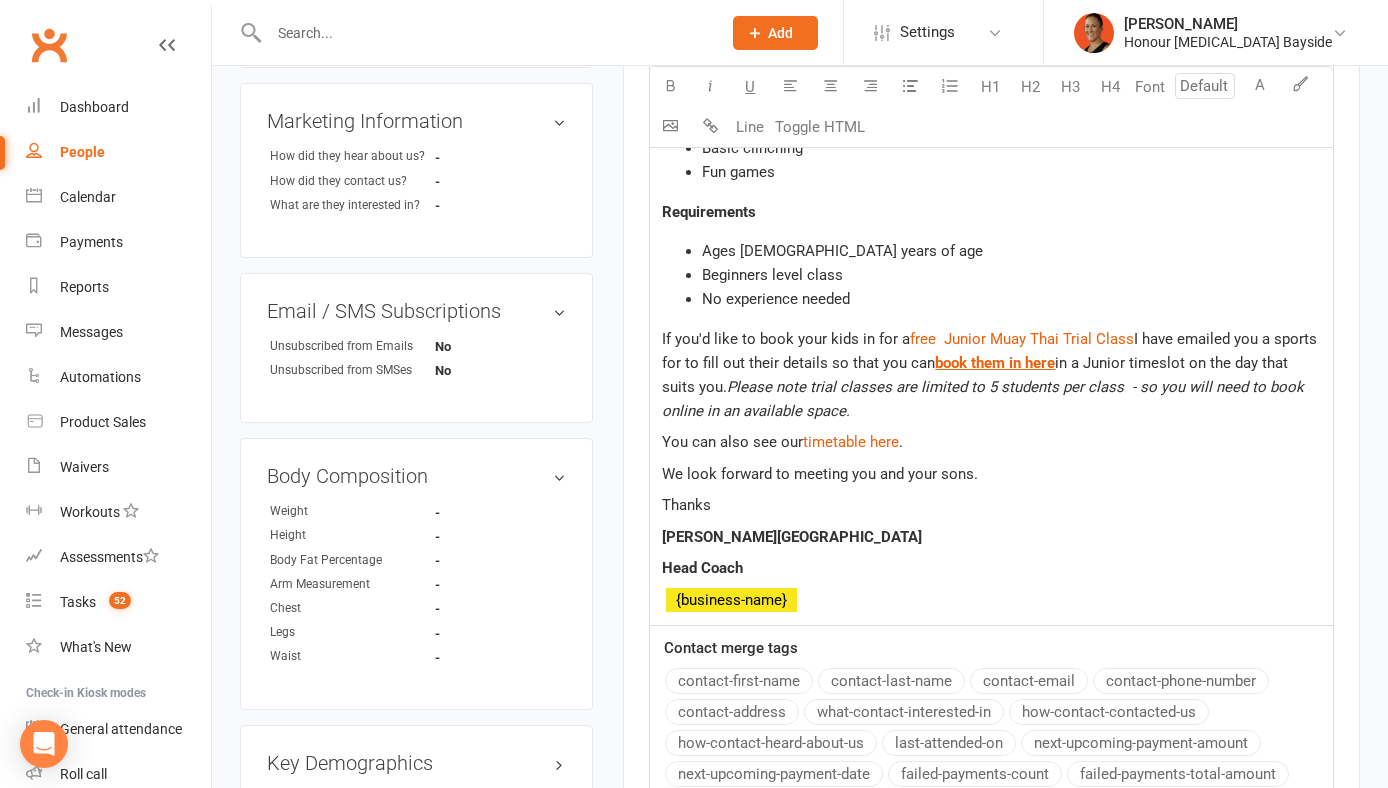 click on "I have emailed you a sports for to fill out their details so that you can" 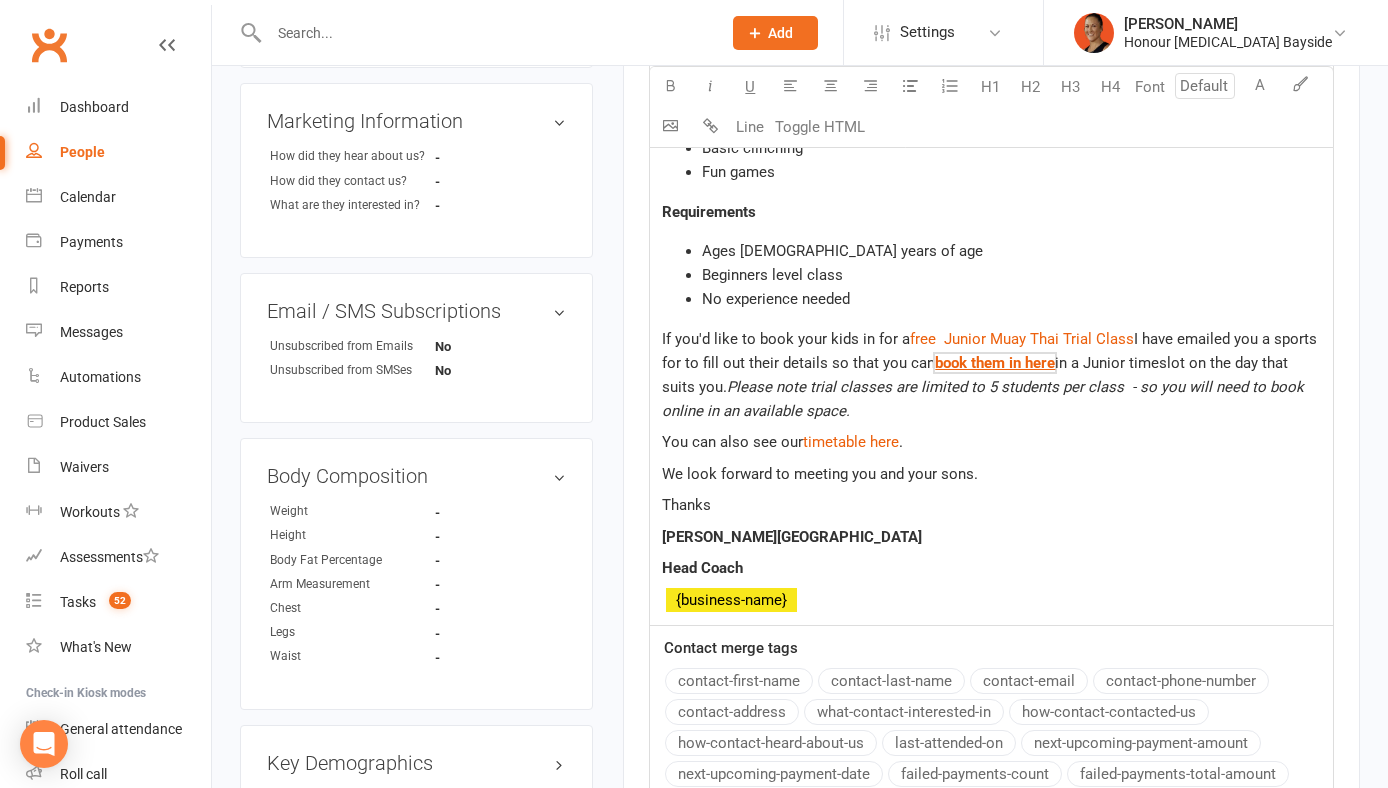 drag, startPoint x: 1108, startPoint y: 357, endPoint x: 978, endPoint y: 366, distance: 130.31117 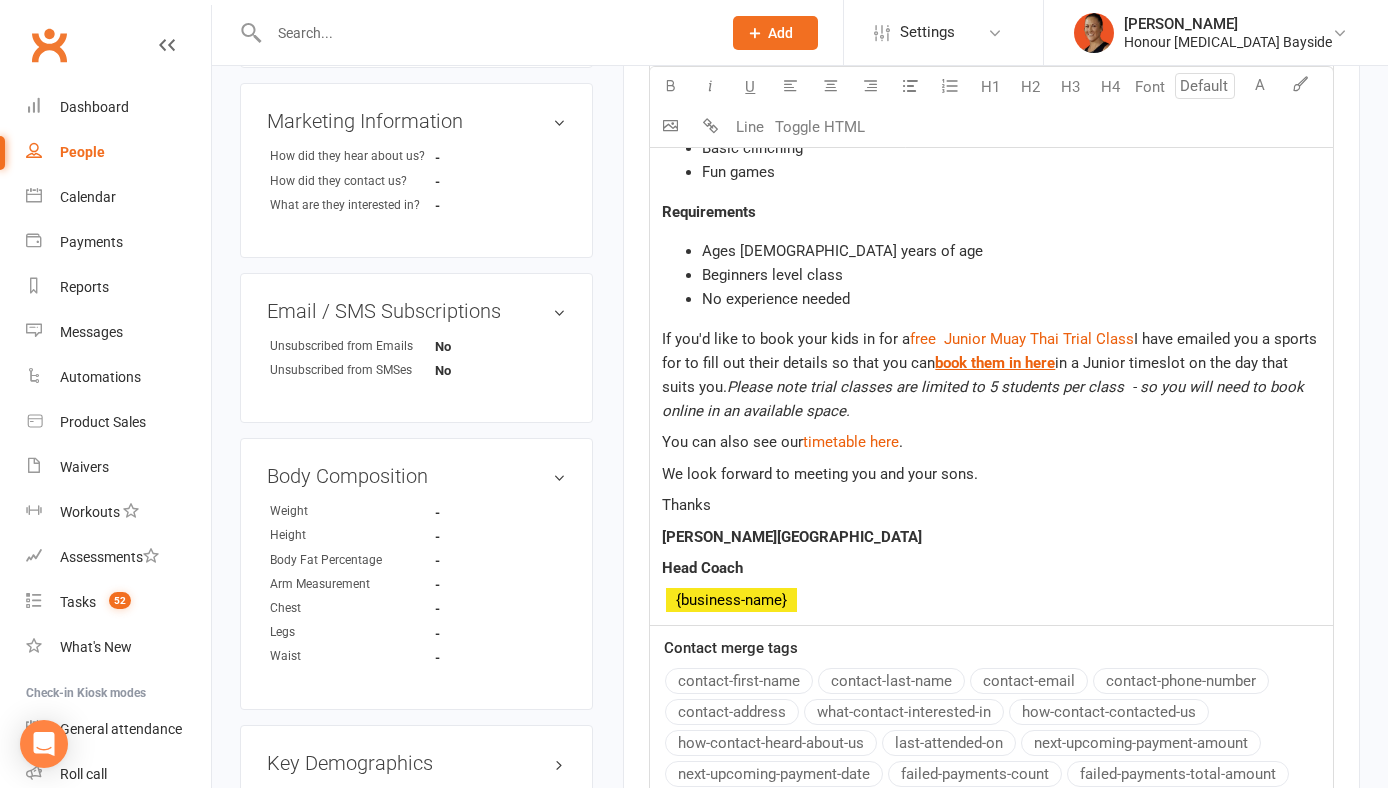 click on "Please note trial classes are limited to 5 students per class  - so you will need to book online in an available space." 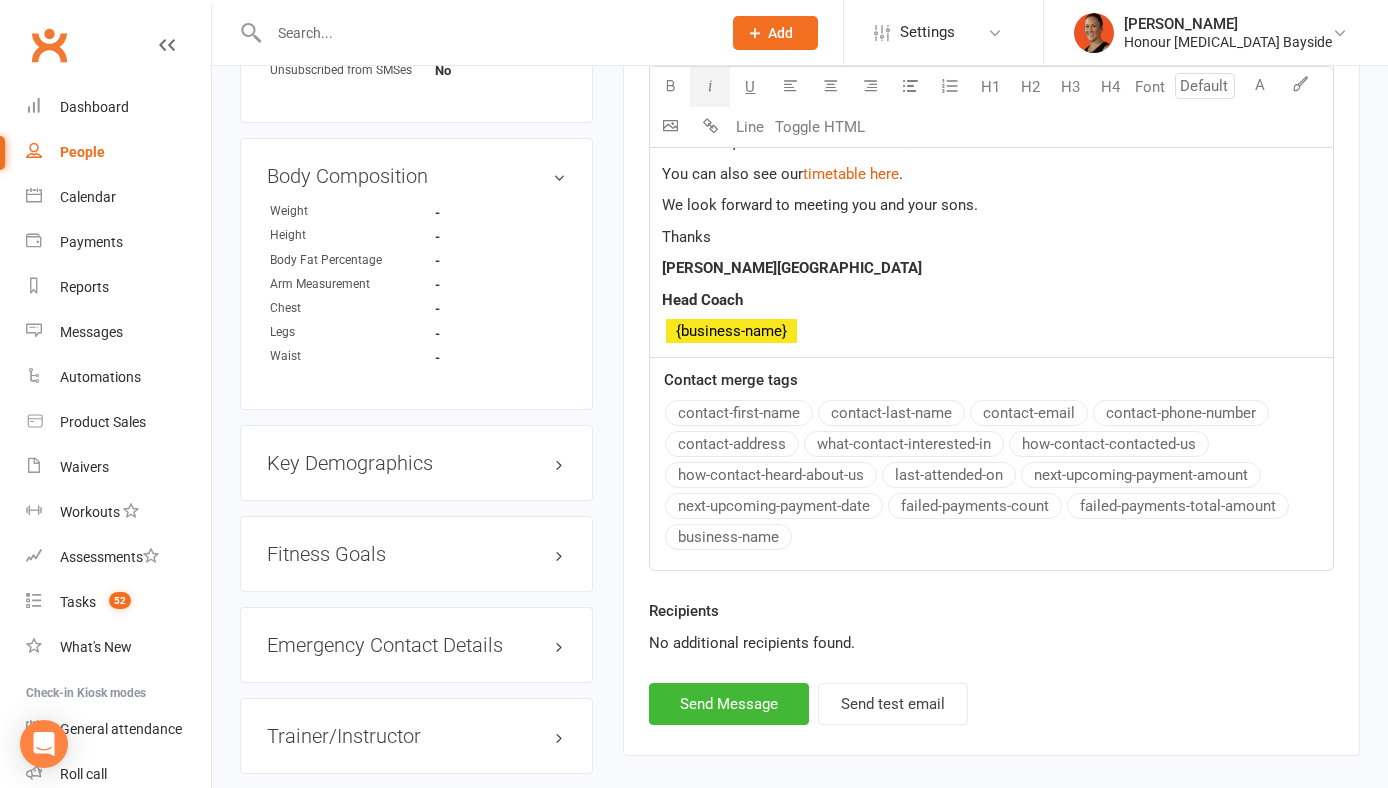 scroll, scrollTop: 1185, scrollLeft: 0, axis: vertical 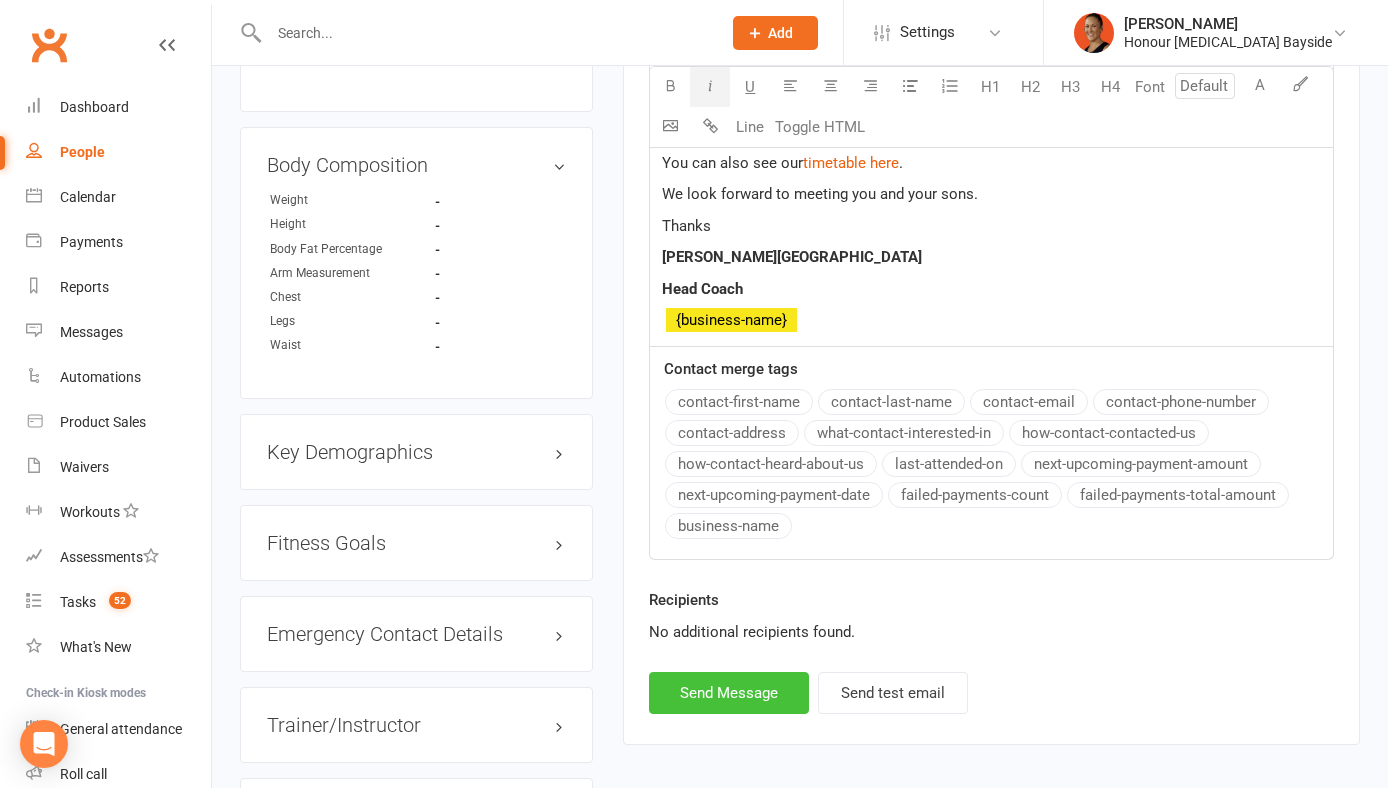 click on "Send Message" at bounding box center (729, 693) 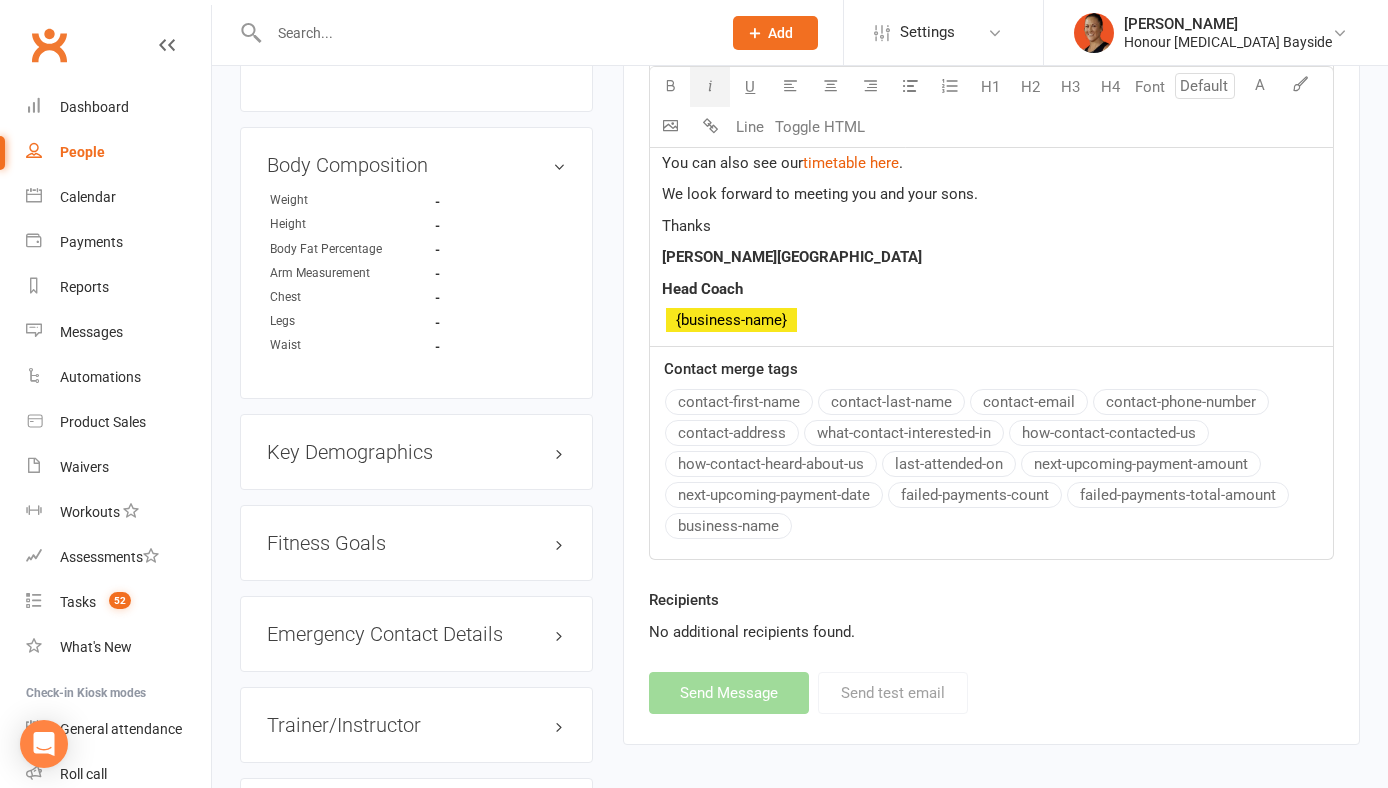 scroll, scrollTop: 0, scrollLeft: 0, axis: both 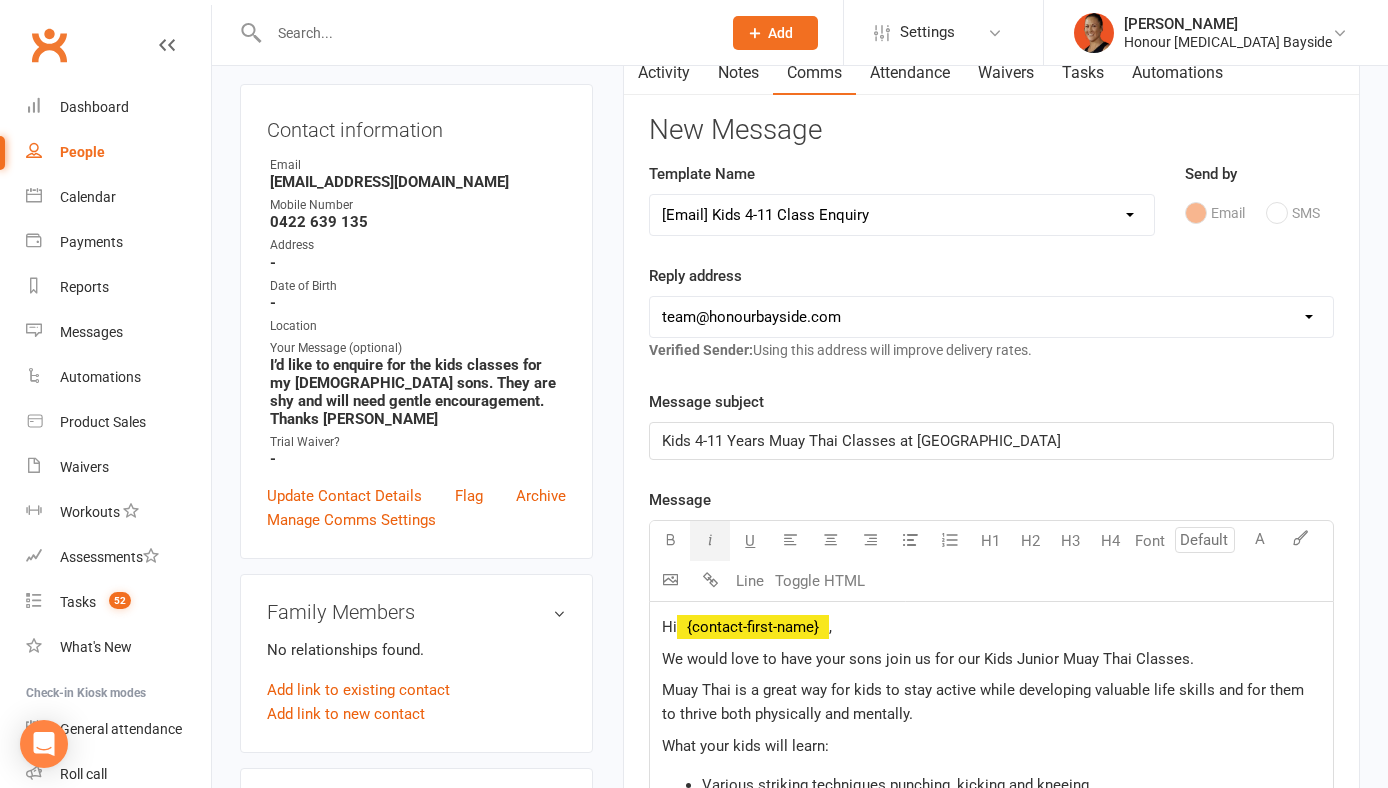 select 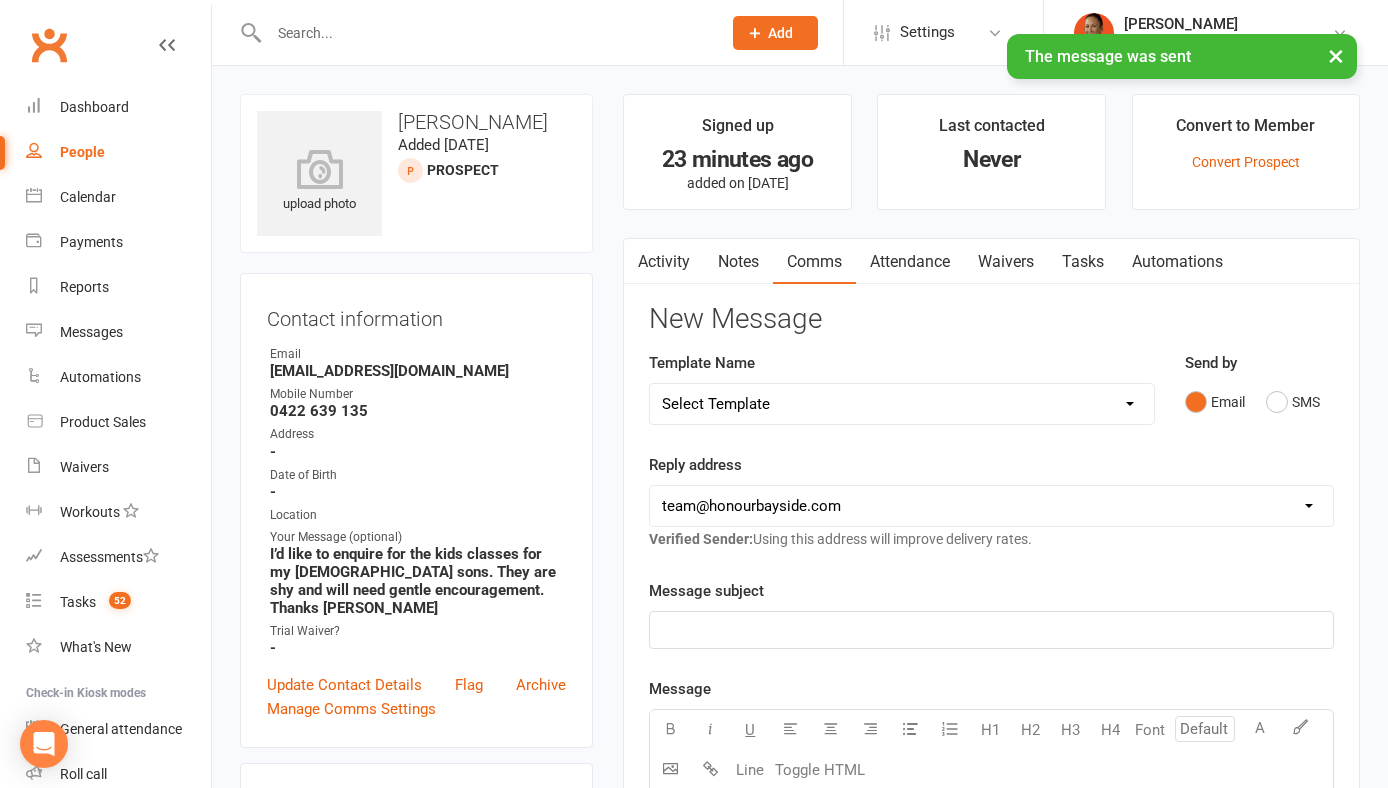 click on "Waivers" at bounding box center (1006, 262) 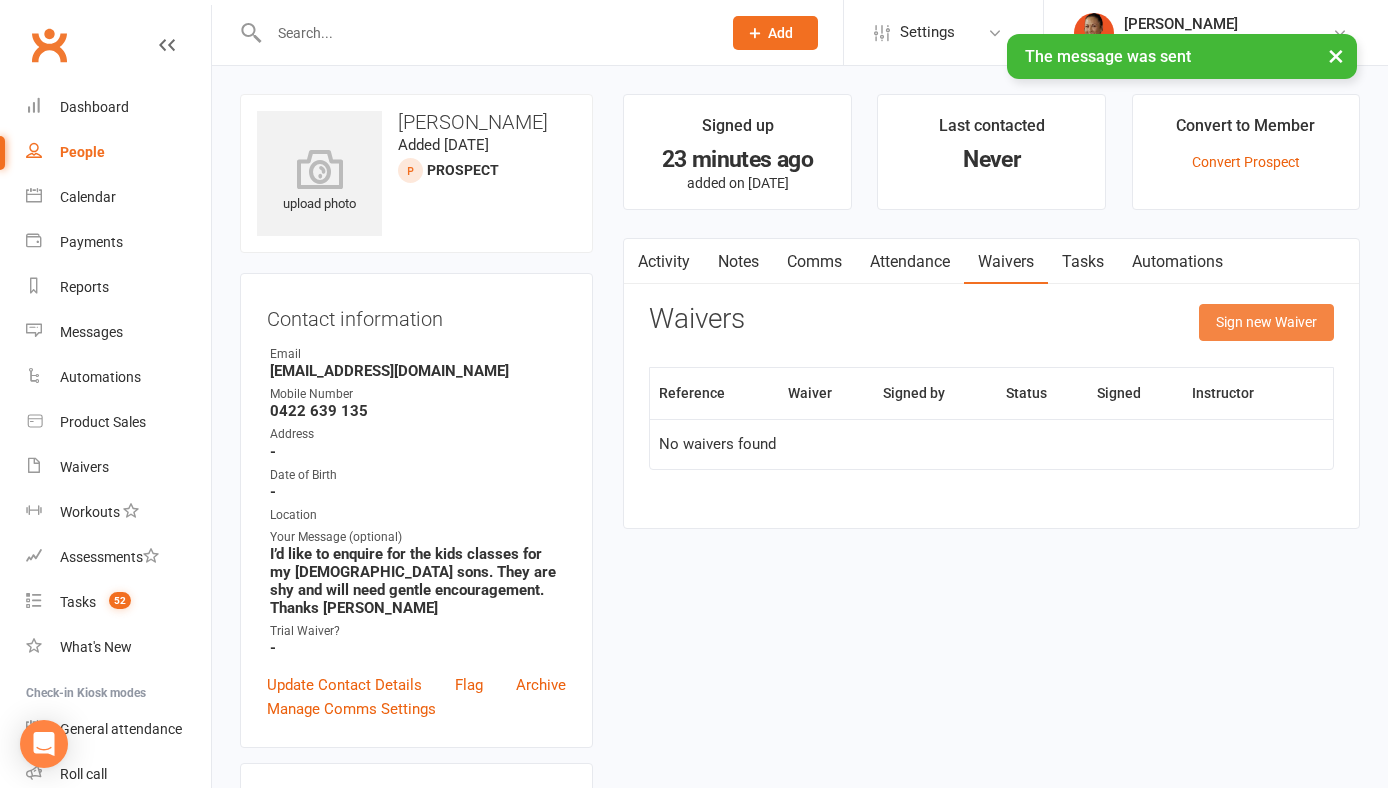 click on "Sign new Waiver" at bounding box center [1266, 322] 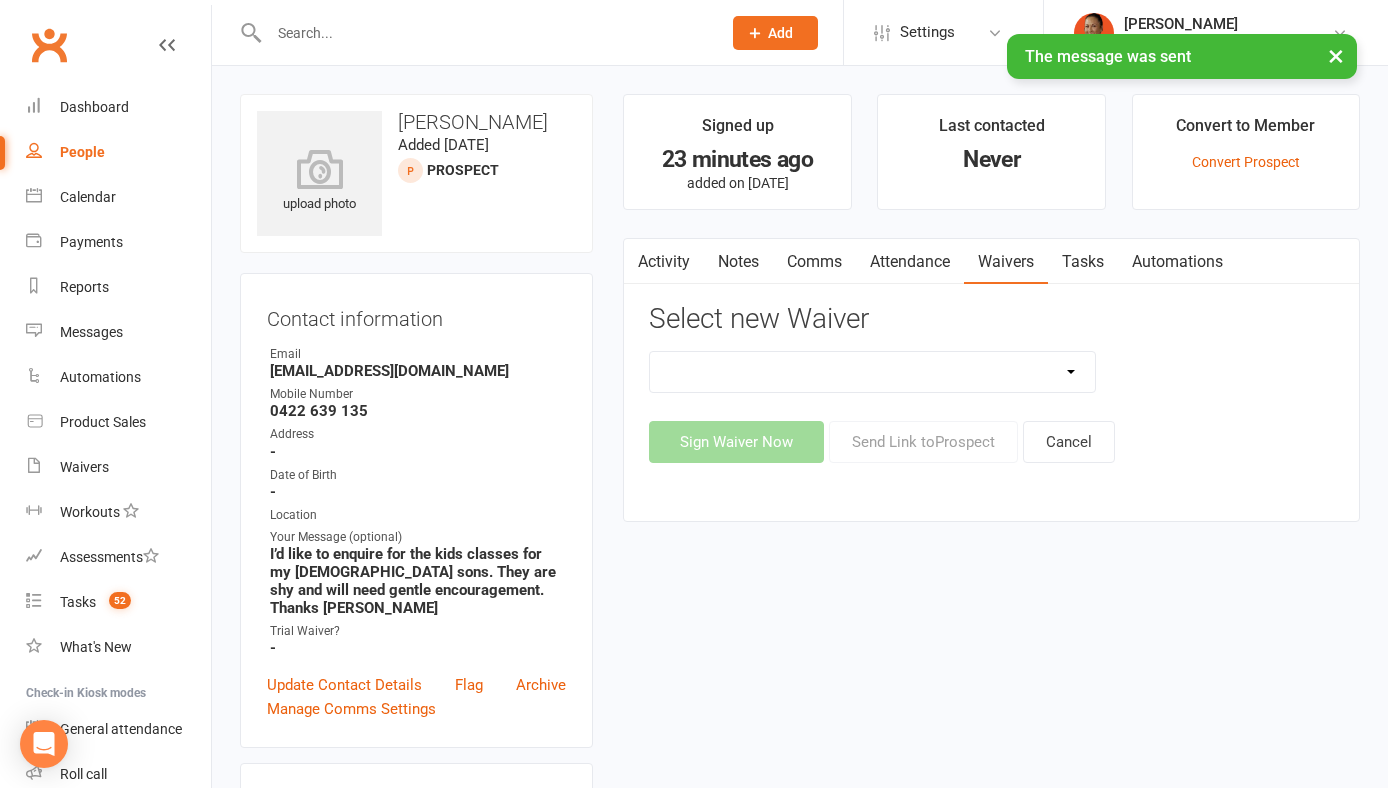 click on "Bank Account Update Form Free Trial Waiver (Adults/kids/teens) Membership Activation Form New Casual Student or PAYG Member Upgrade Membership Form" at bounding box center (872, 372) 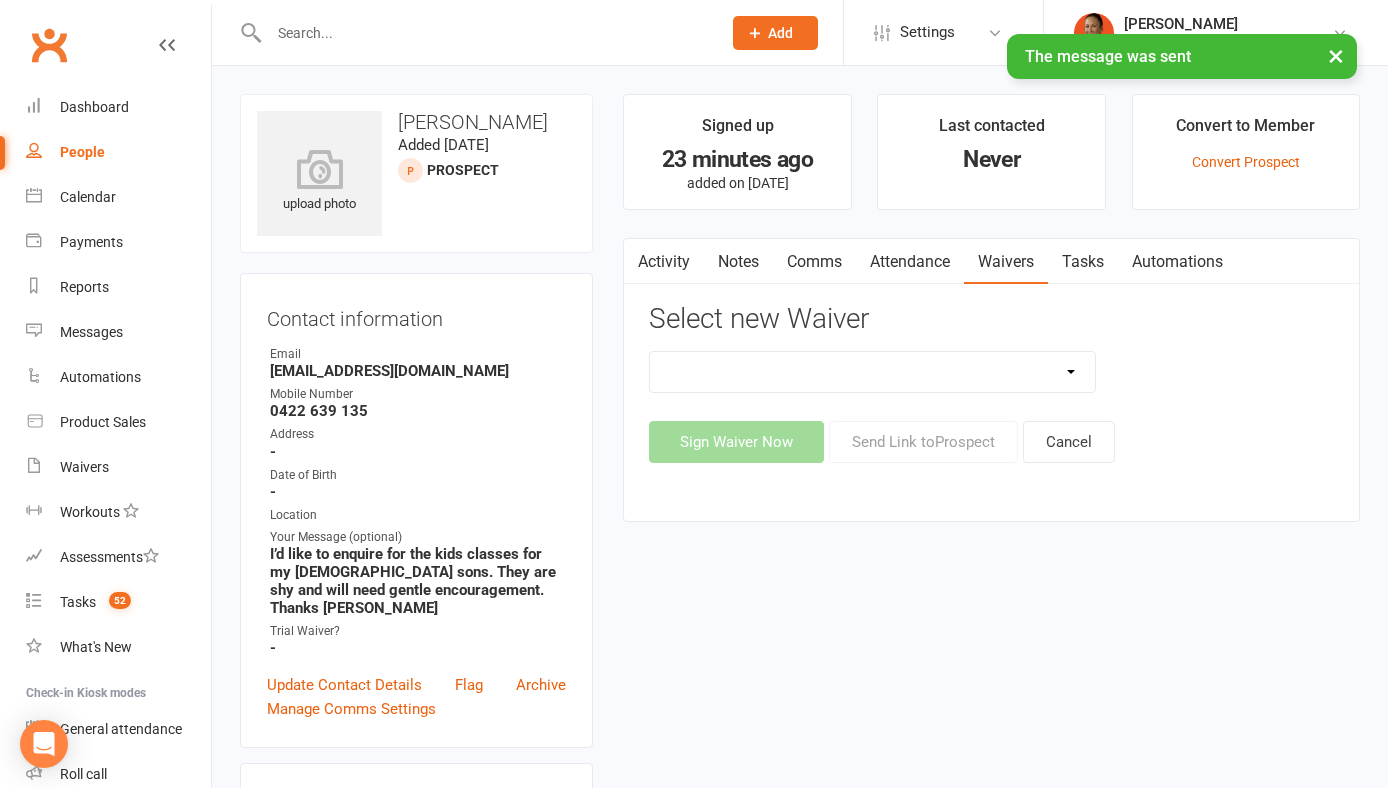 select on "12181" 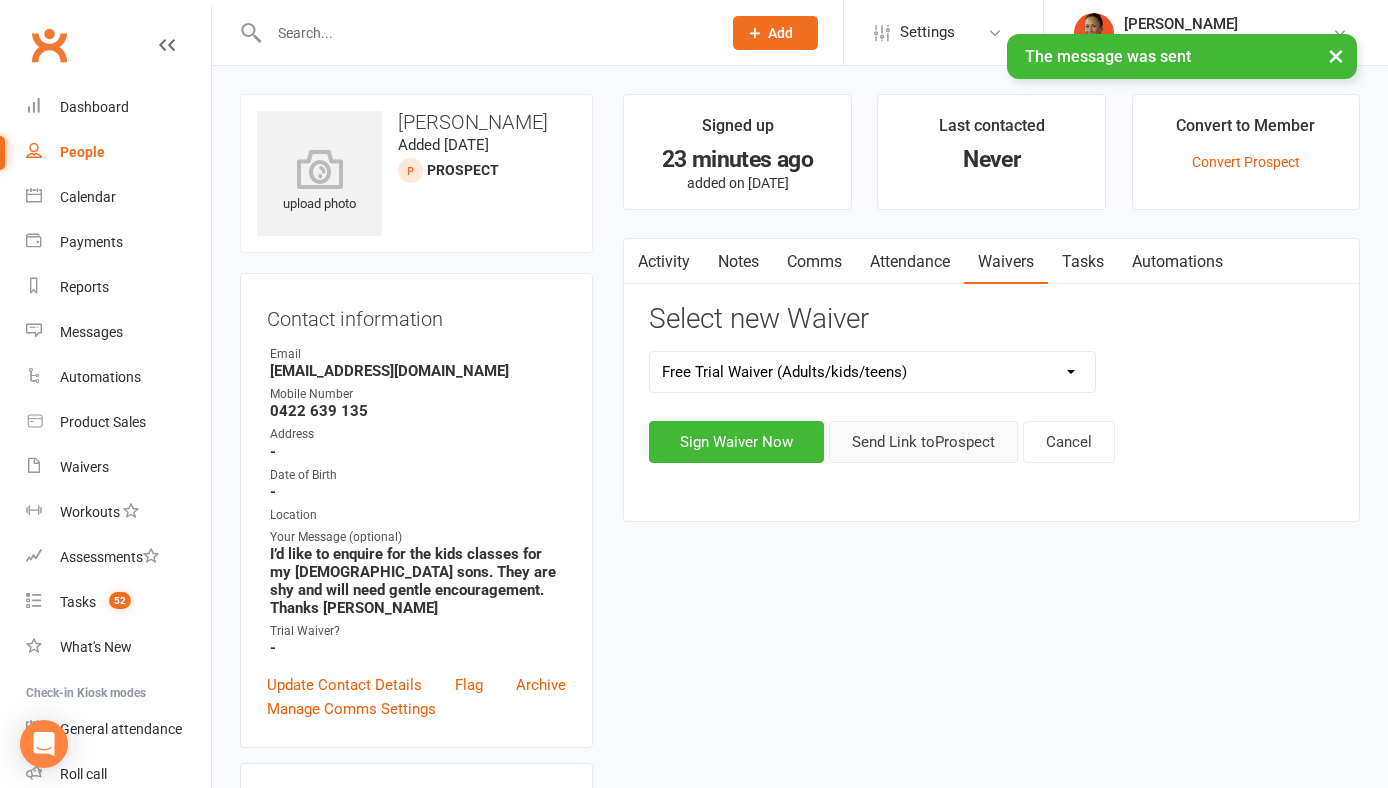 click on "Send Link to  Prospect" at bounding box center (923, 442) 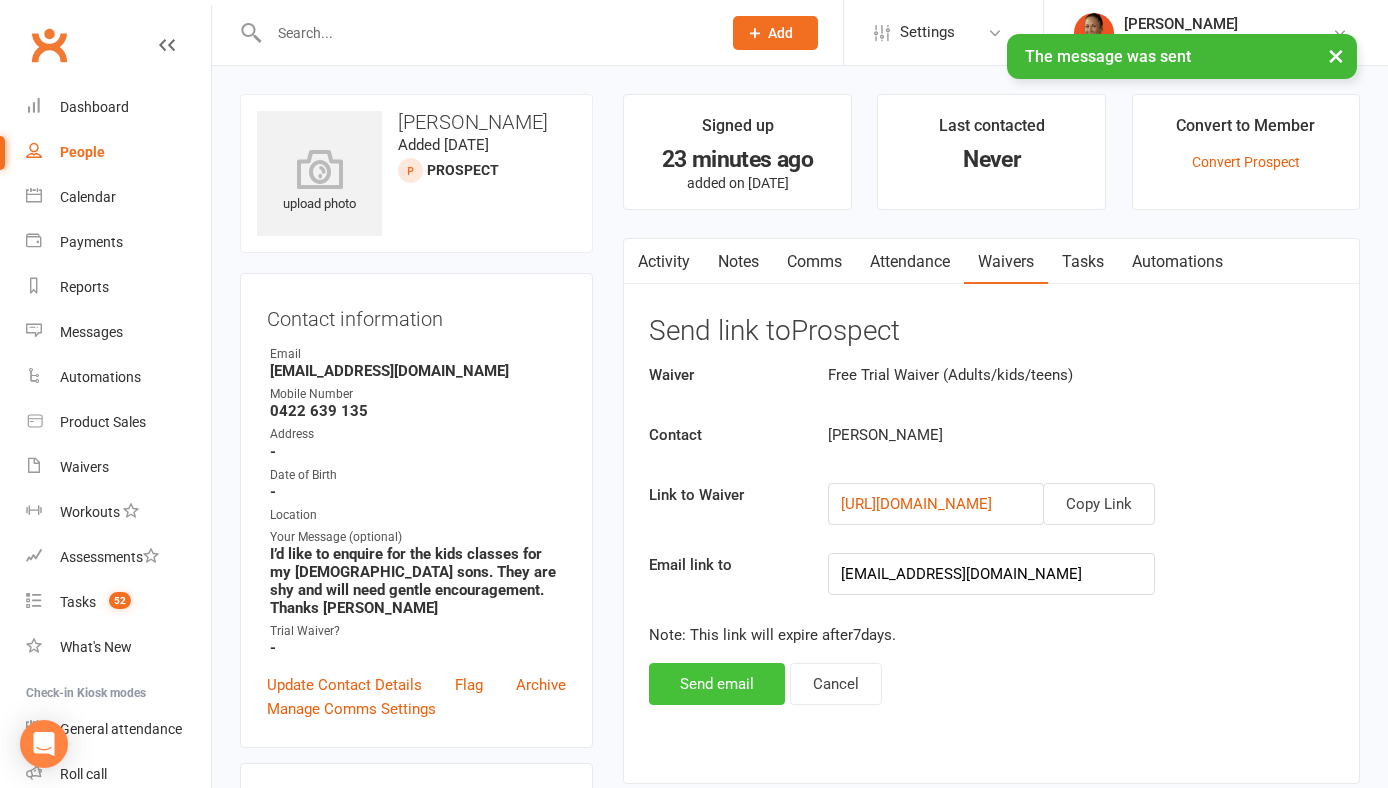 click on "Send email" at bounding box center [717, 684] 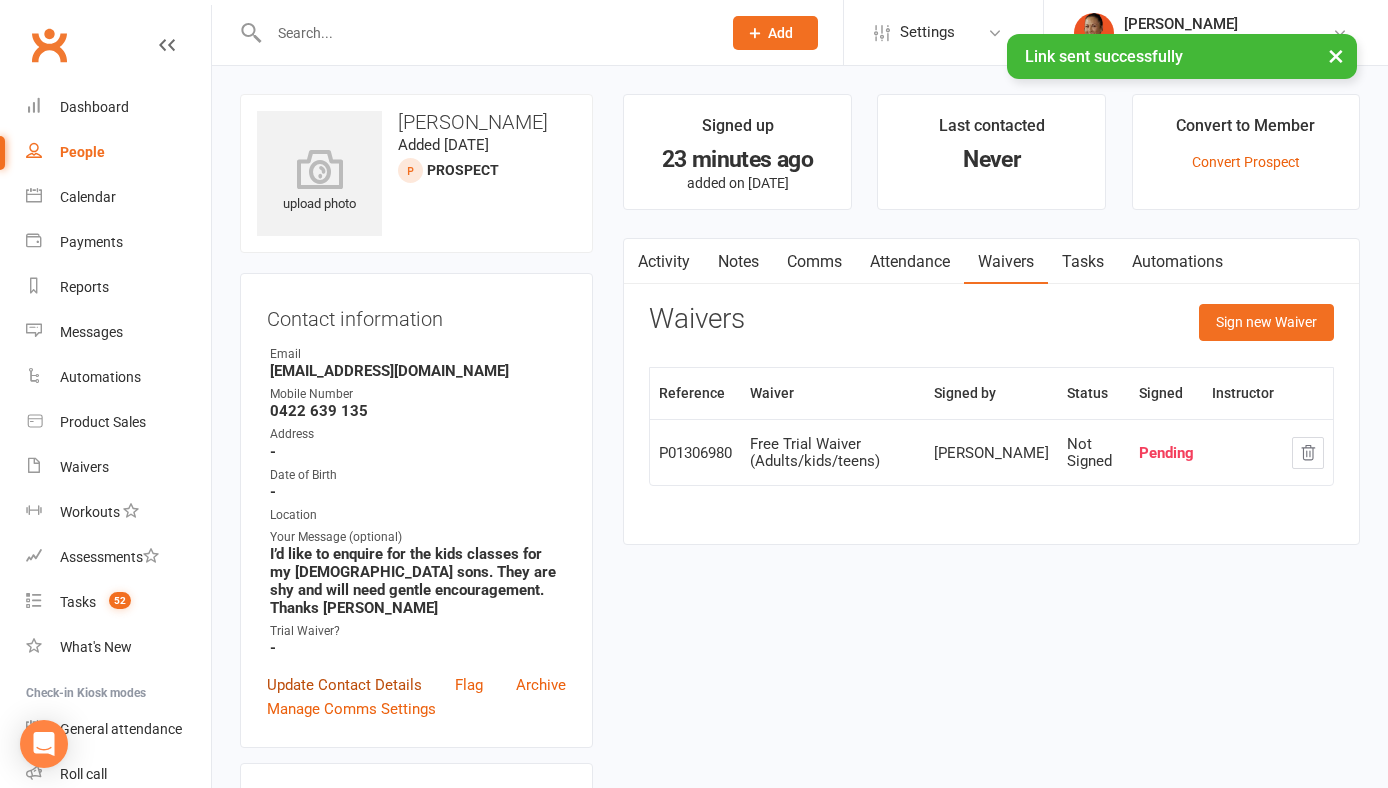 click on "Update Contact Details" at bounding box center (344, 685) 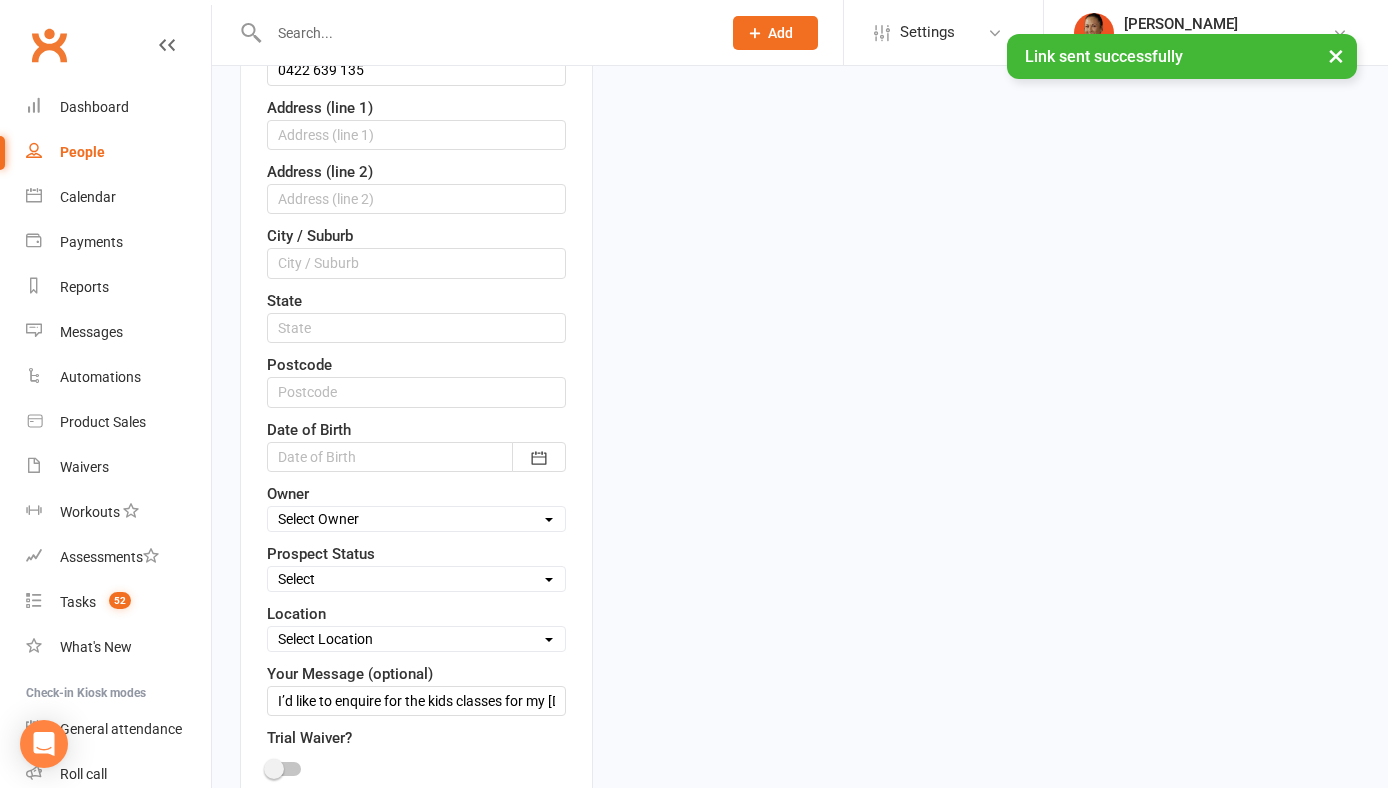 scroll, scrollTop: 673, scrollLeft: 0, axis: vertical 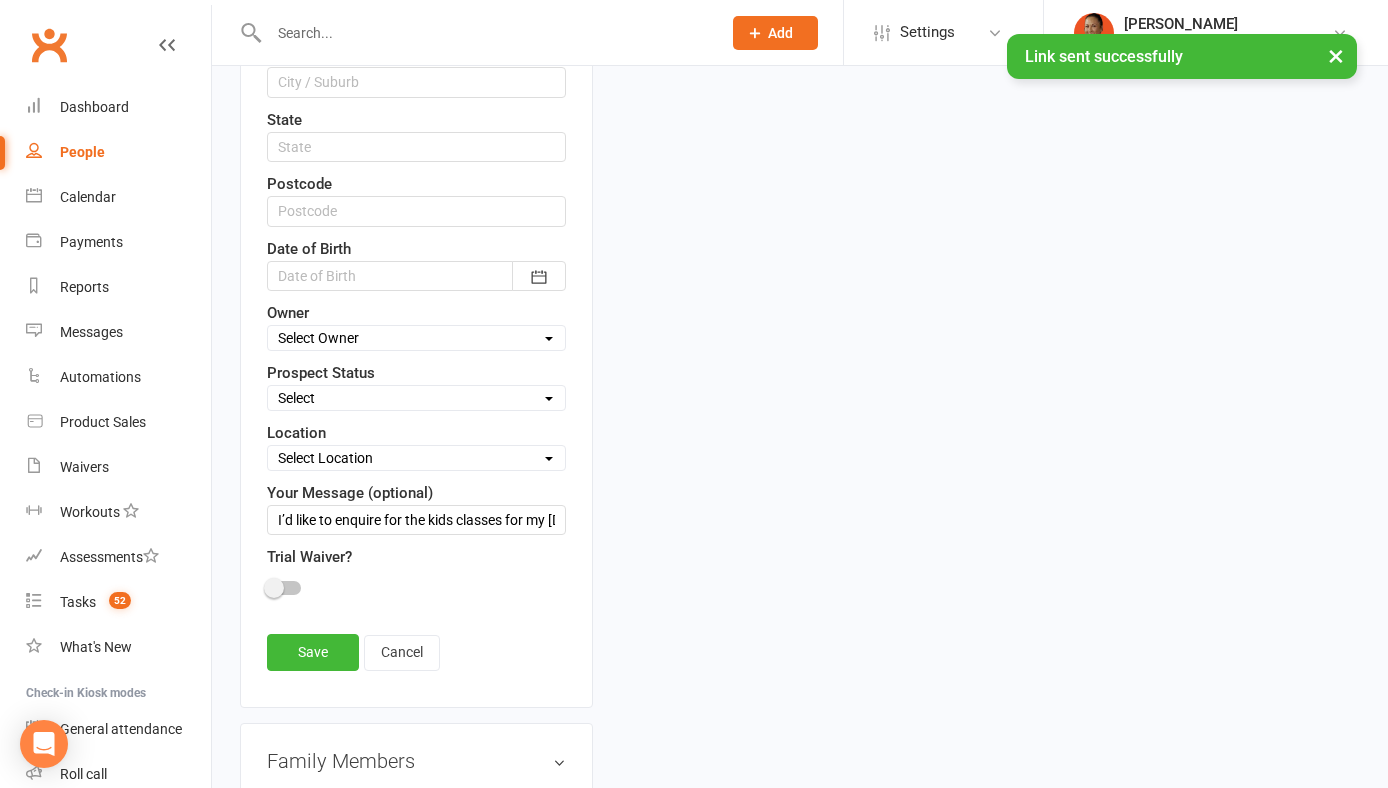 click on "Select Initial Contact Follow-up Call Follow-up Email Almost Ready Not Ready Not interested New Enquiry Email Sent Trial Booked Trial Attended Trial Not Attended Kids Trial Booked Kids Trial Attended Kids Trial Not Attended Teens Enquiry Email Sent Kids Enquiry Email Sent PT Enquiry Facebook Lead SMS # check (replied) SMS Sent Trial Booked (unknown if attended) FB Kids Lead Child (trial was booked under parent)" at bounding box center (416, 398) 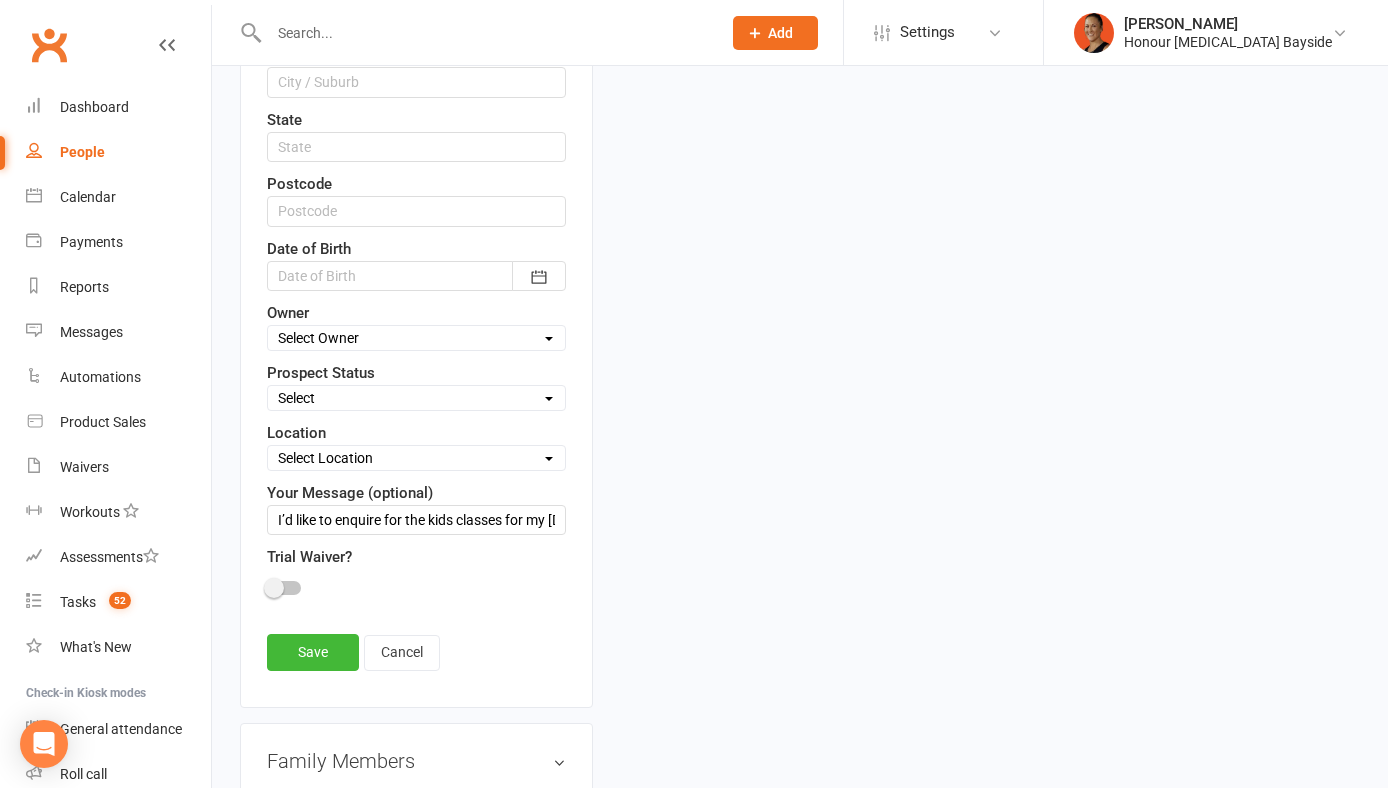 select on "Kids Enquiry Email Sent" 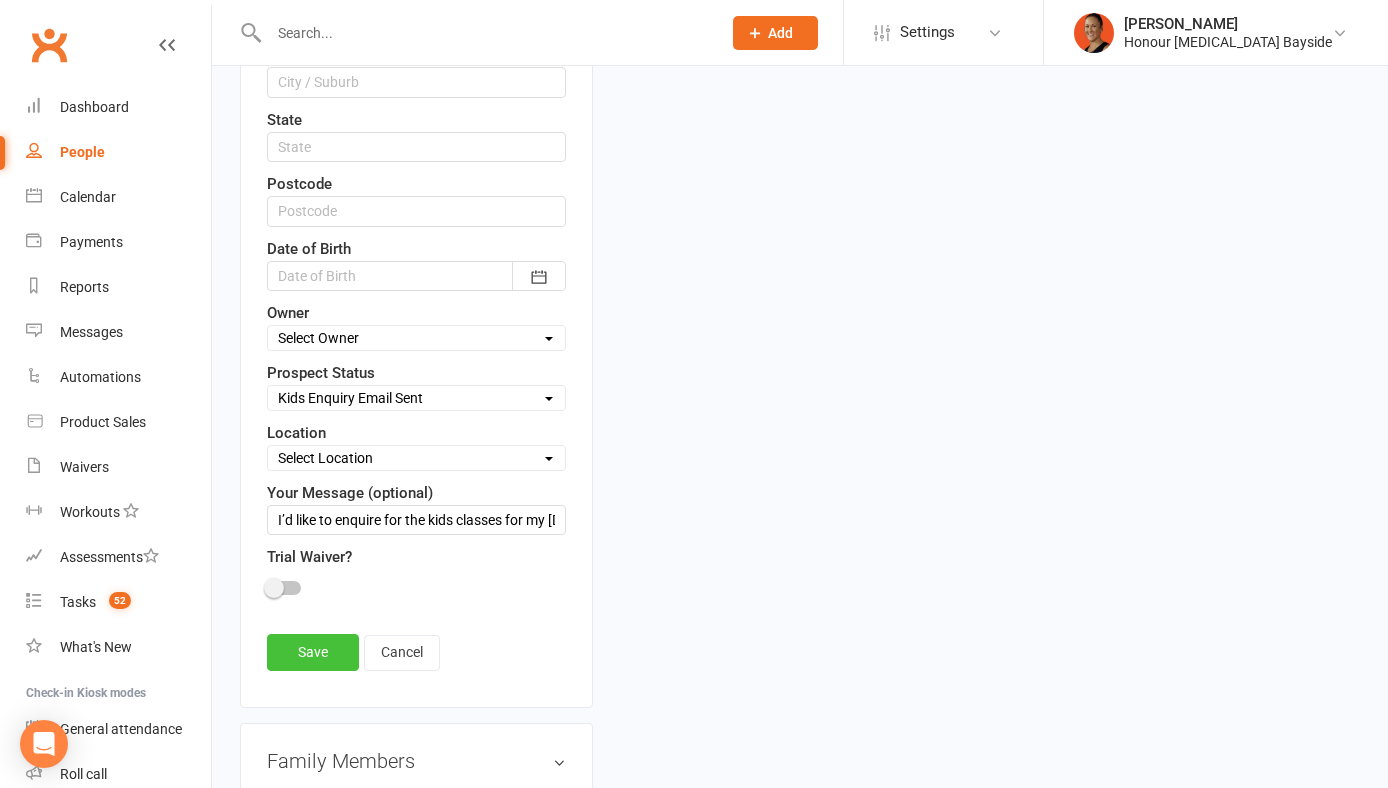 click on "Save" at bounding box center [313, 652] 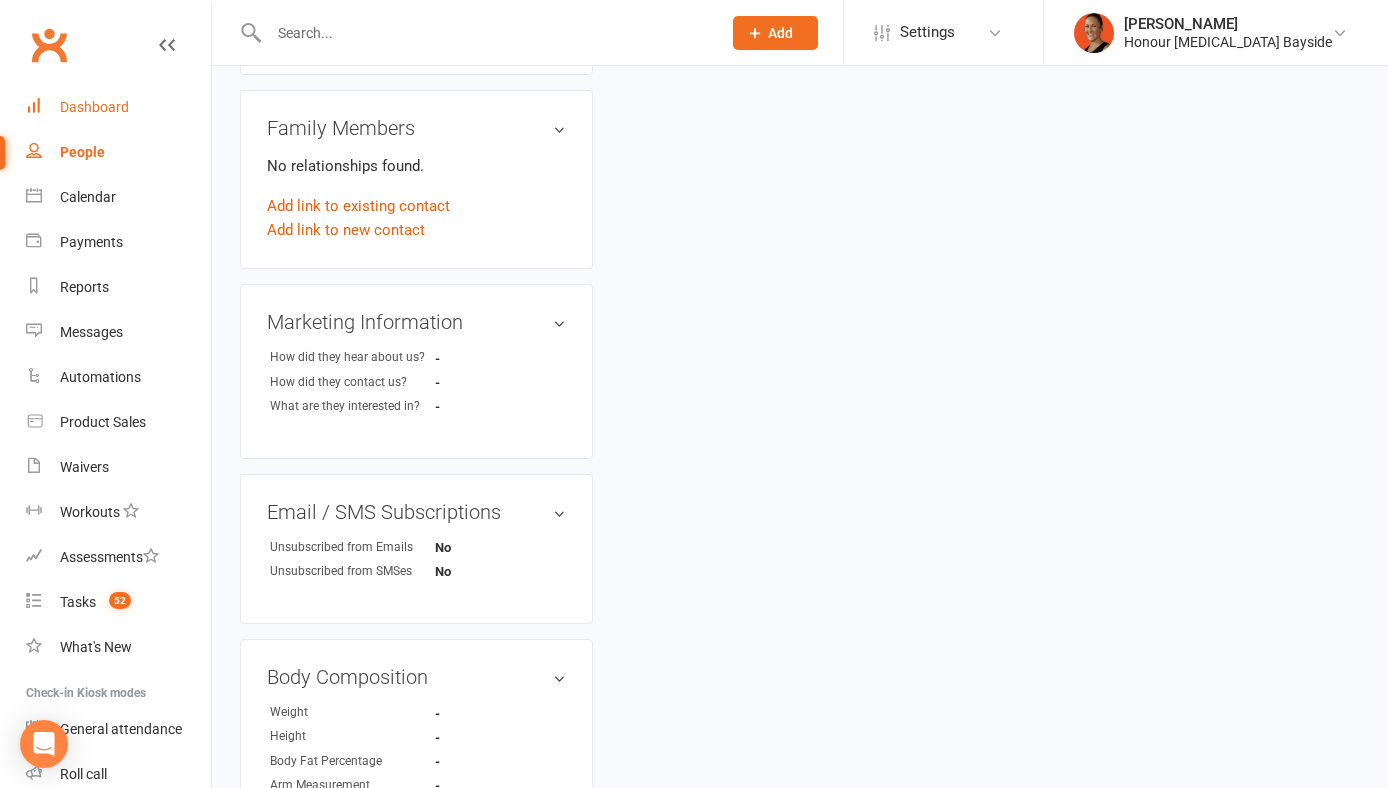 click on "Dashboard" at bounding box center [118, 107] 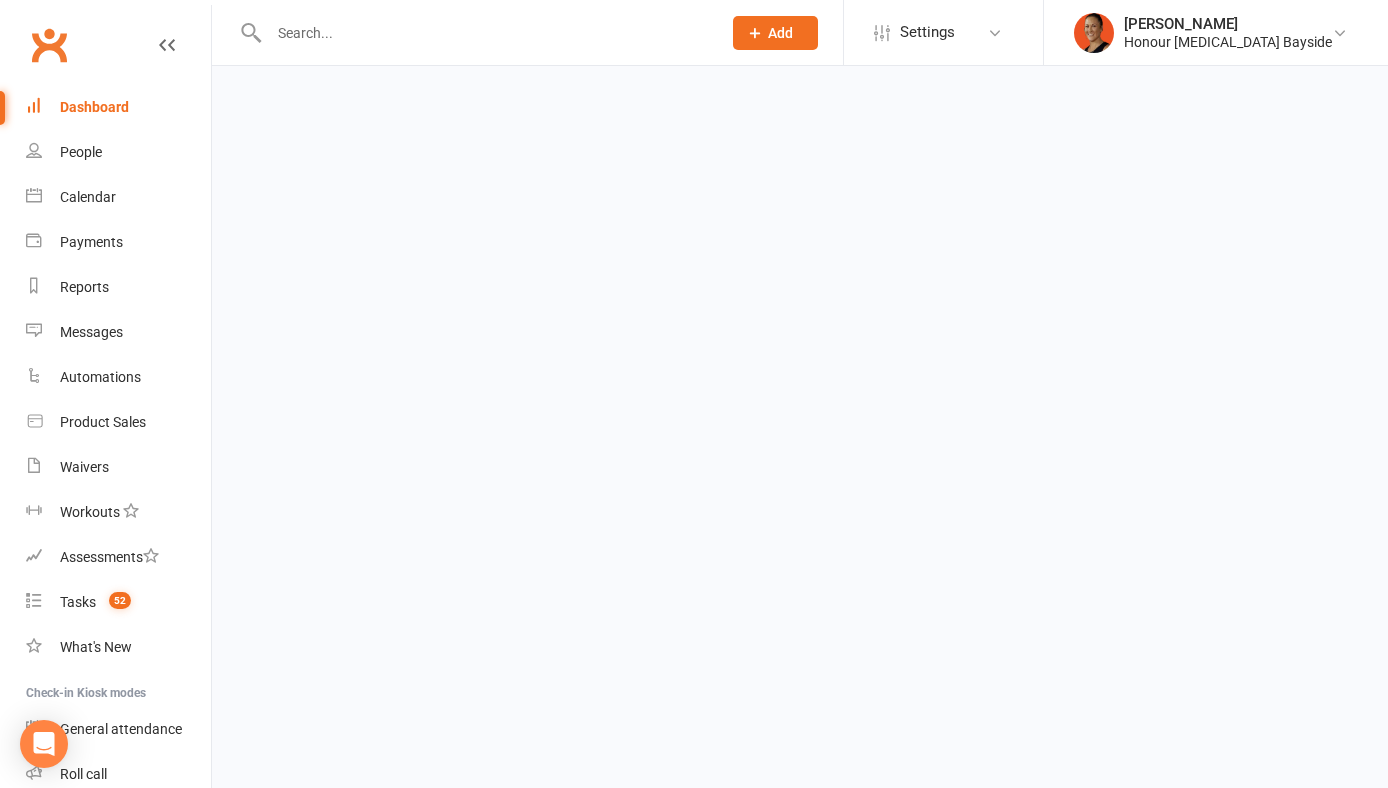 scroll, scrollTop: 0, scrollLeft: 0, axis: both 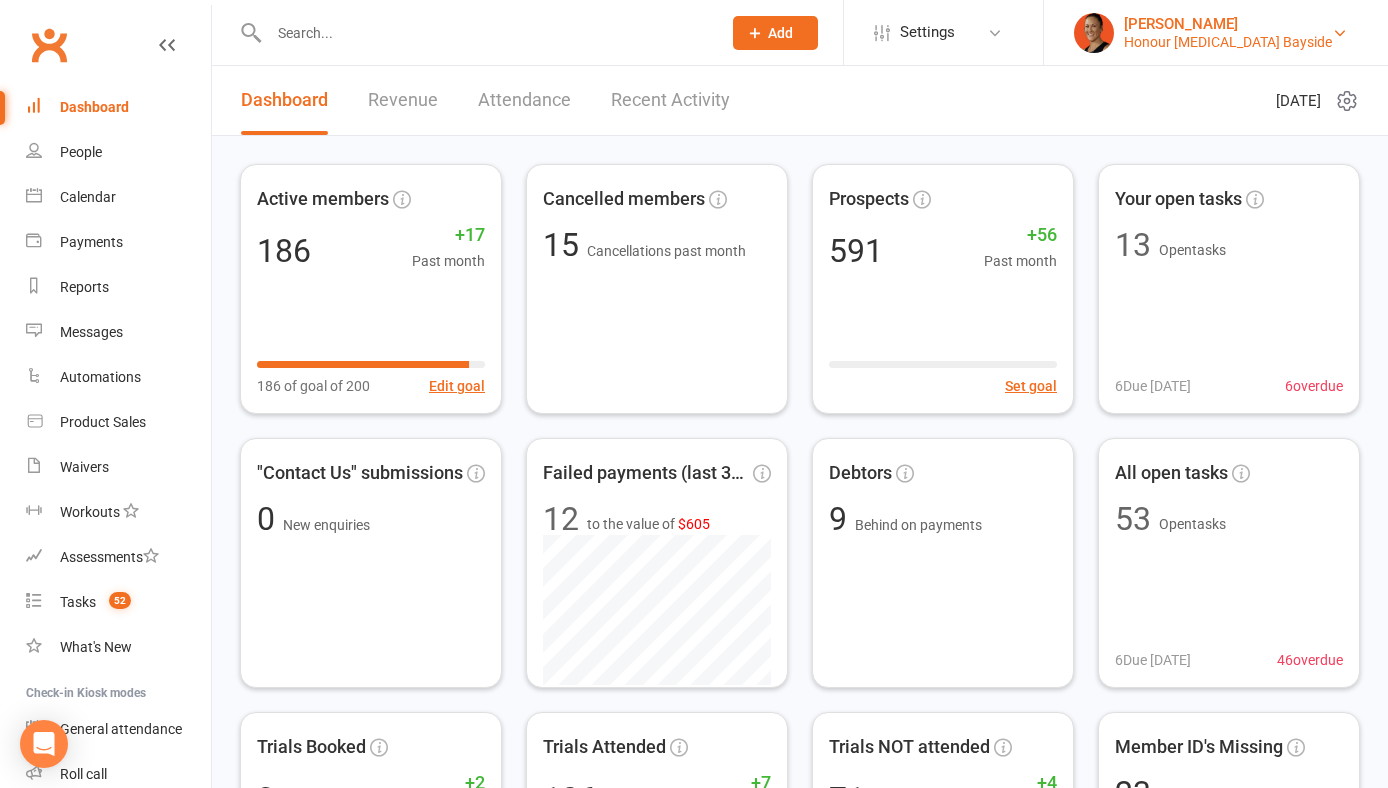 click on "[PERSON_NAME]" at bounding box center (1228, 24) 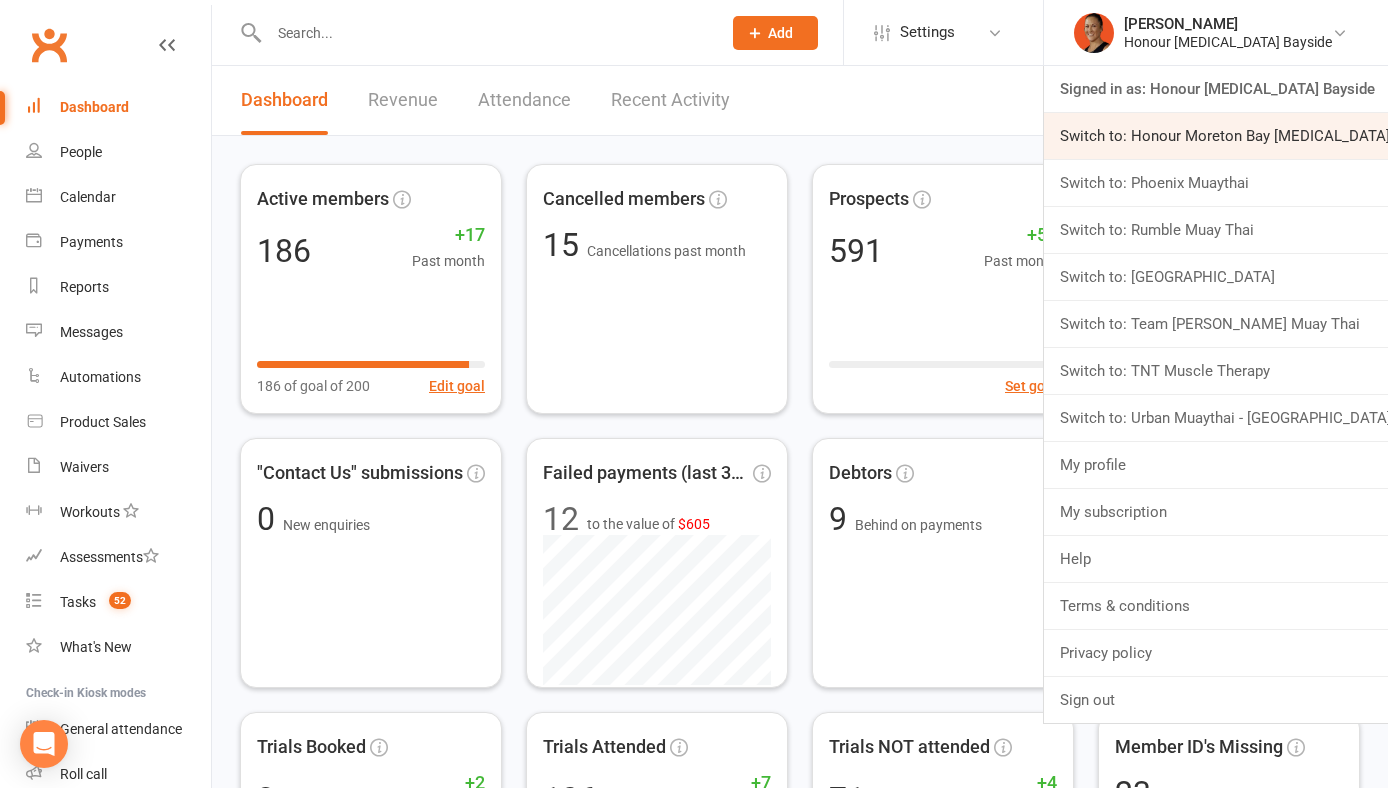 click on "Switch to: Honour Moreton Bay Martial Arts Academy" at bounding box center (1216, 136) 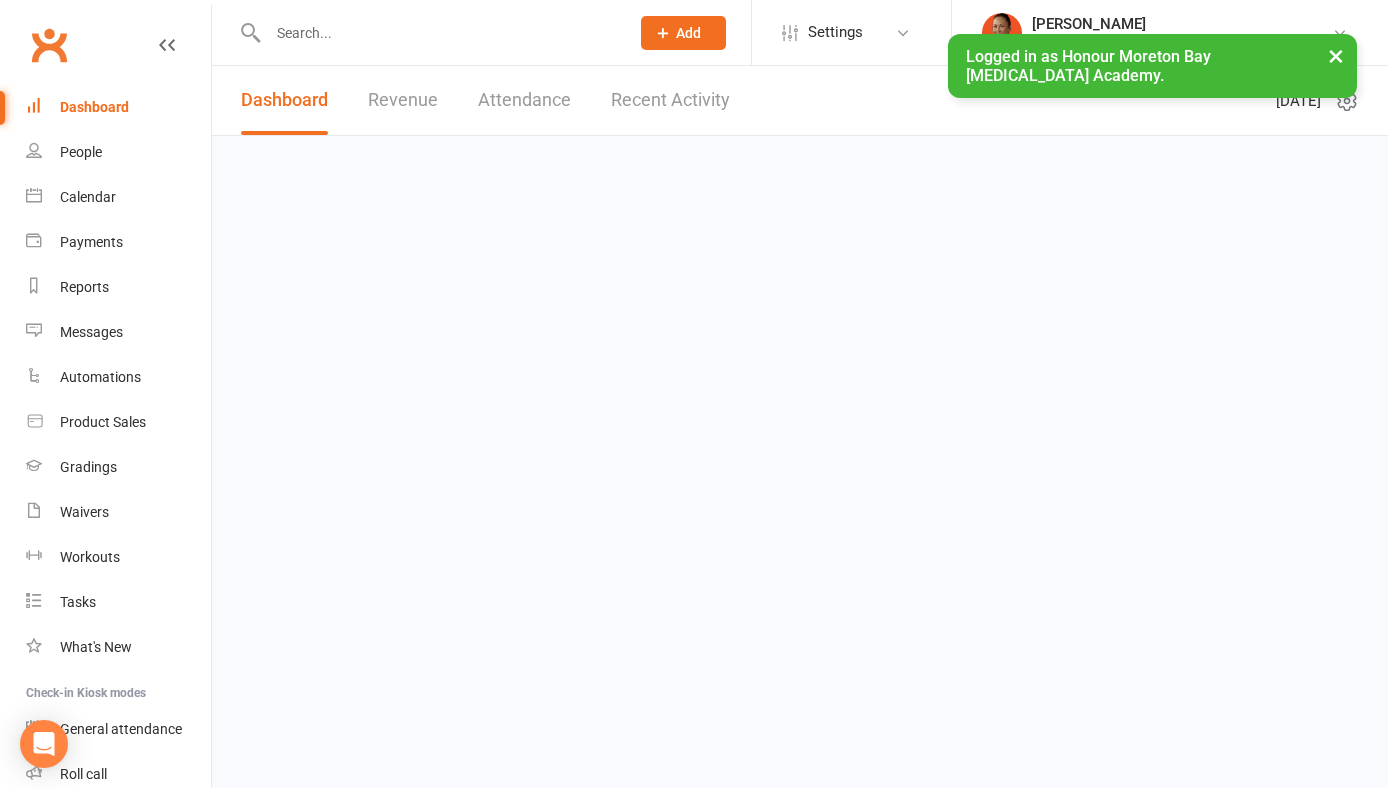 scroll, scrollTop: 0, scrollLeft: 0, axis: both 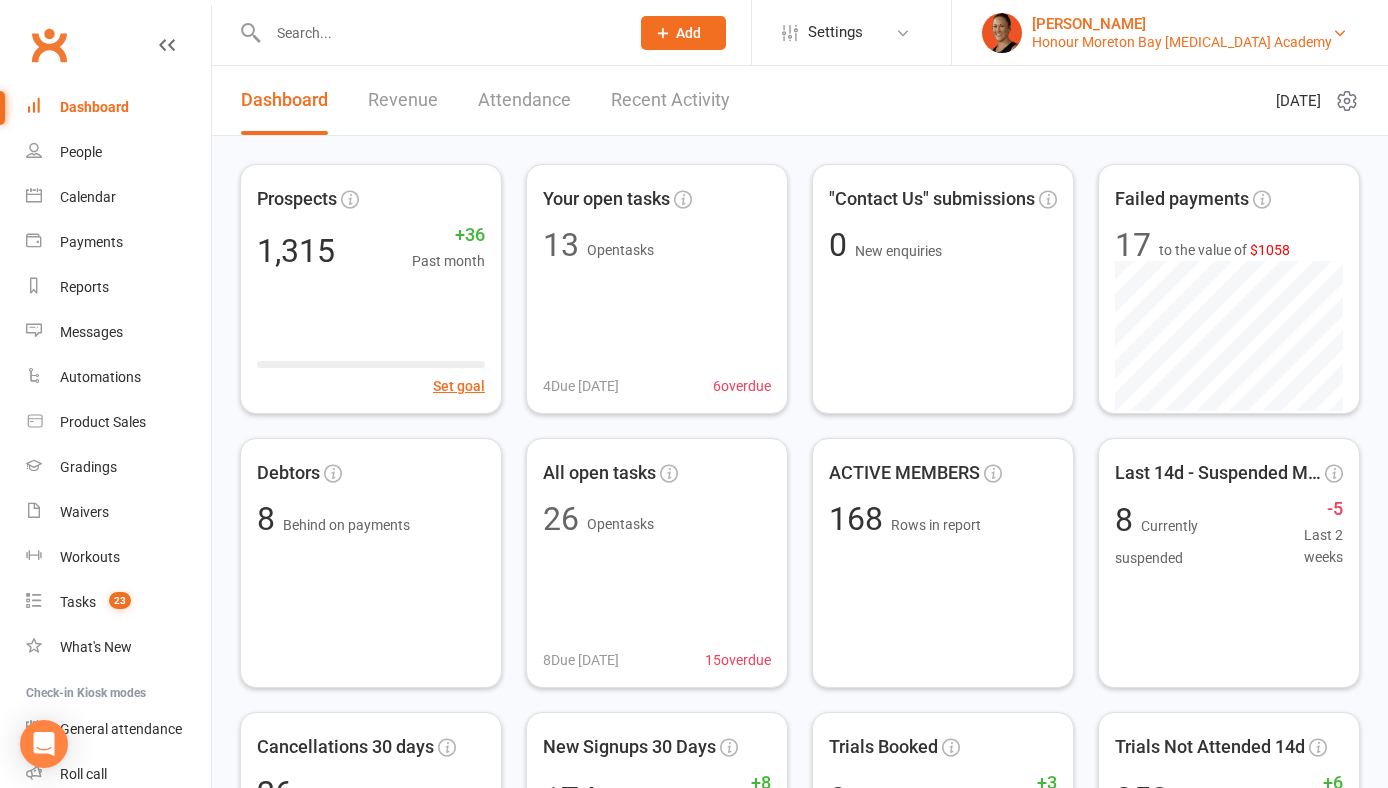 click on "Honour Moreton Bay Martial Arts Academy" at bounding box center [1182, 42] 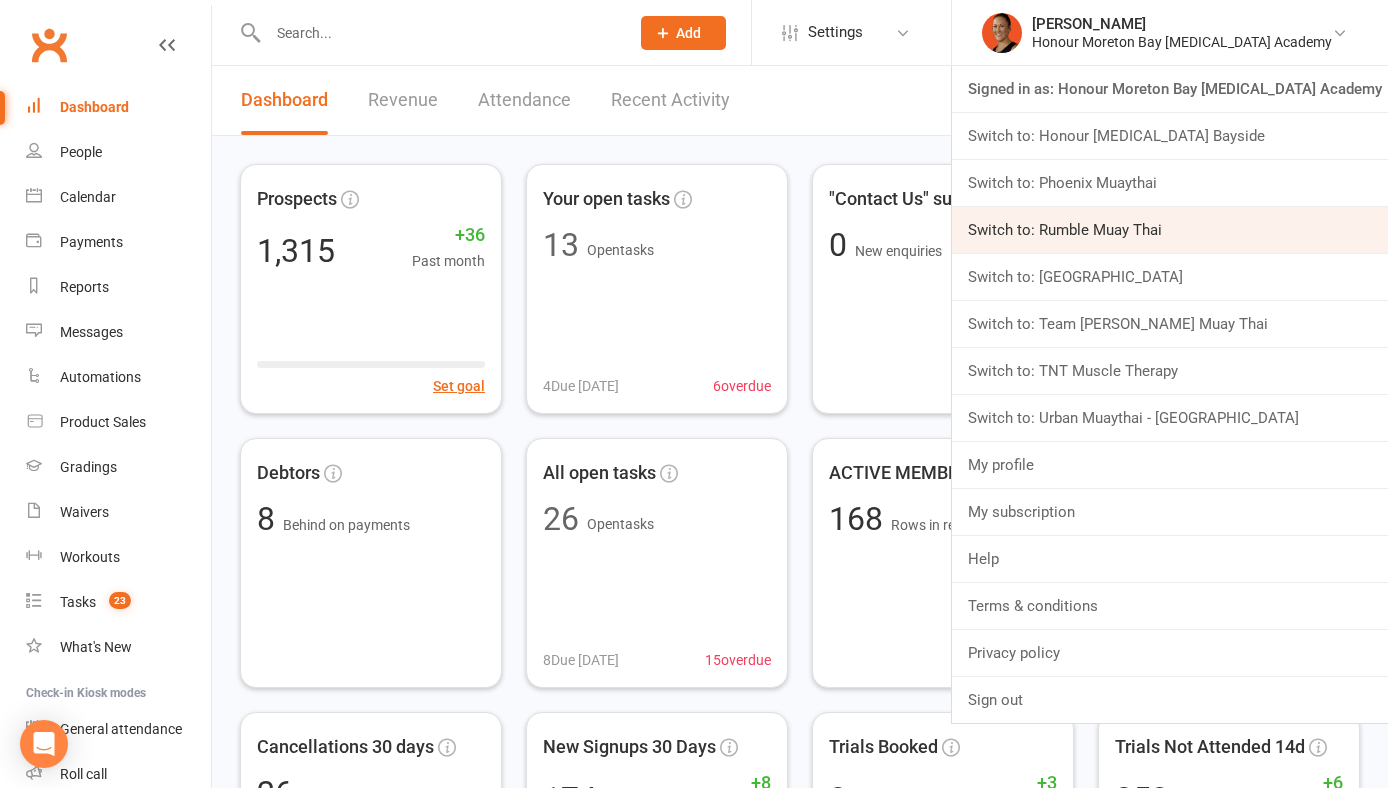 click on "Switch to: Rumble Muay Thai" at bounding box center [1170, 230] 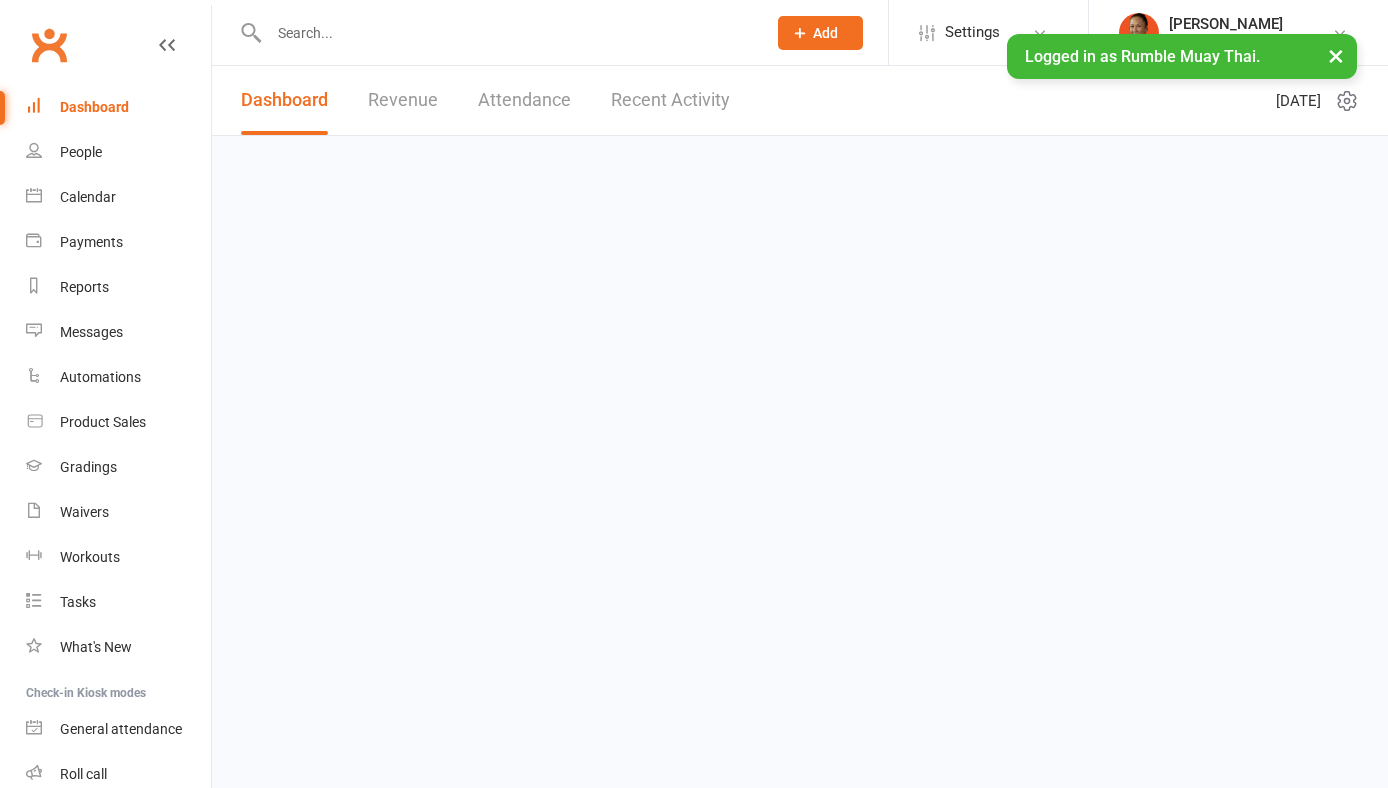 scroll, scrollTop: 0, scrollLeft: 0, axis: both 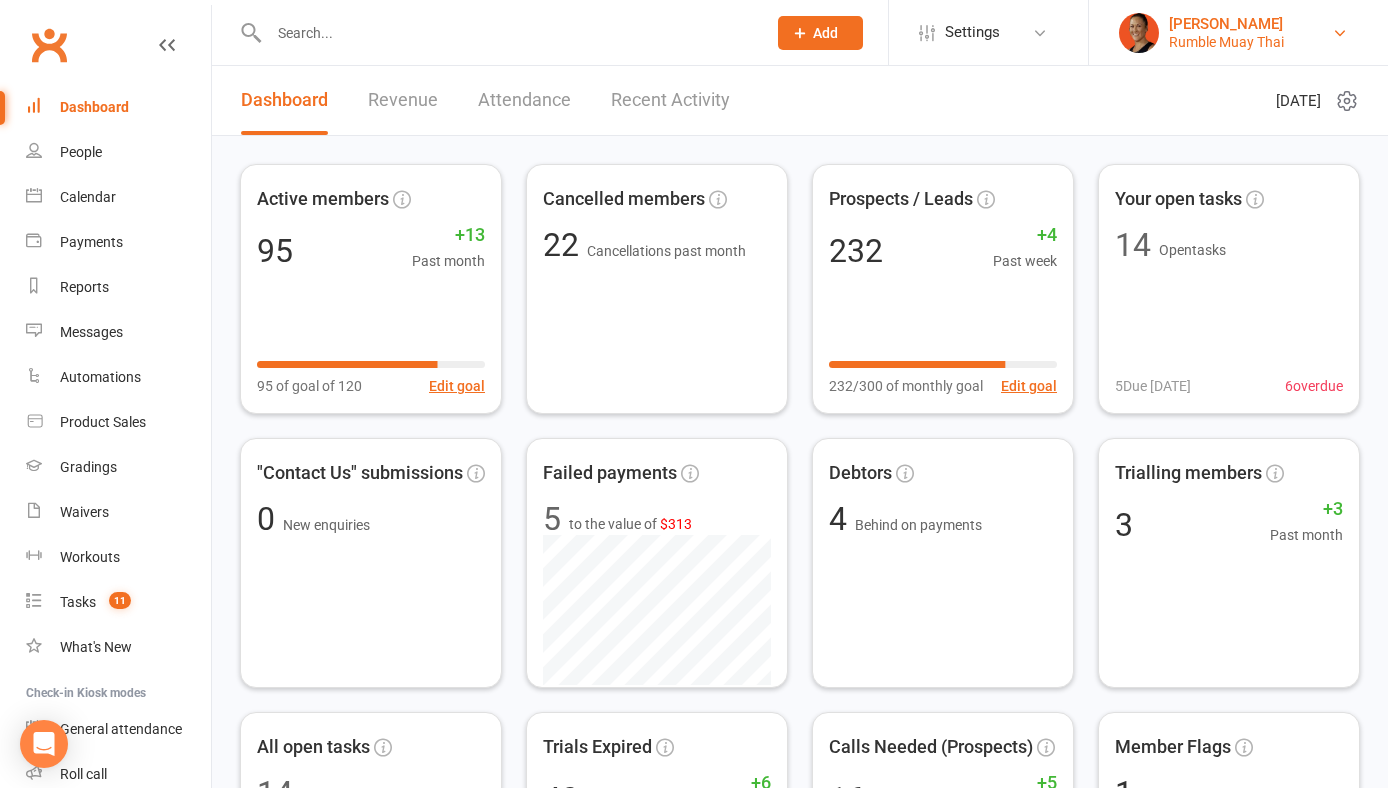 click on "Rumble Muay Thai" at bounding box center [1226, 42] 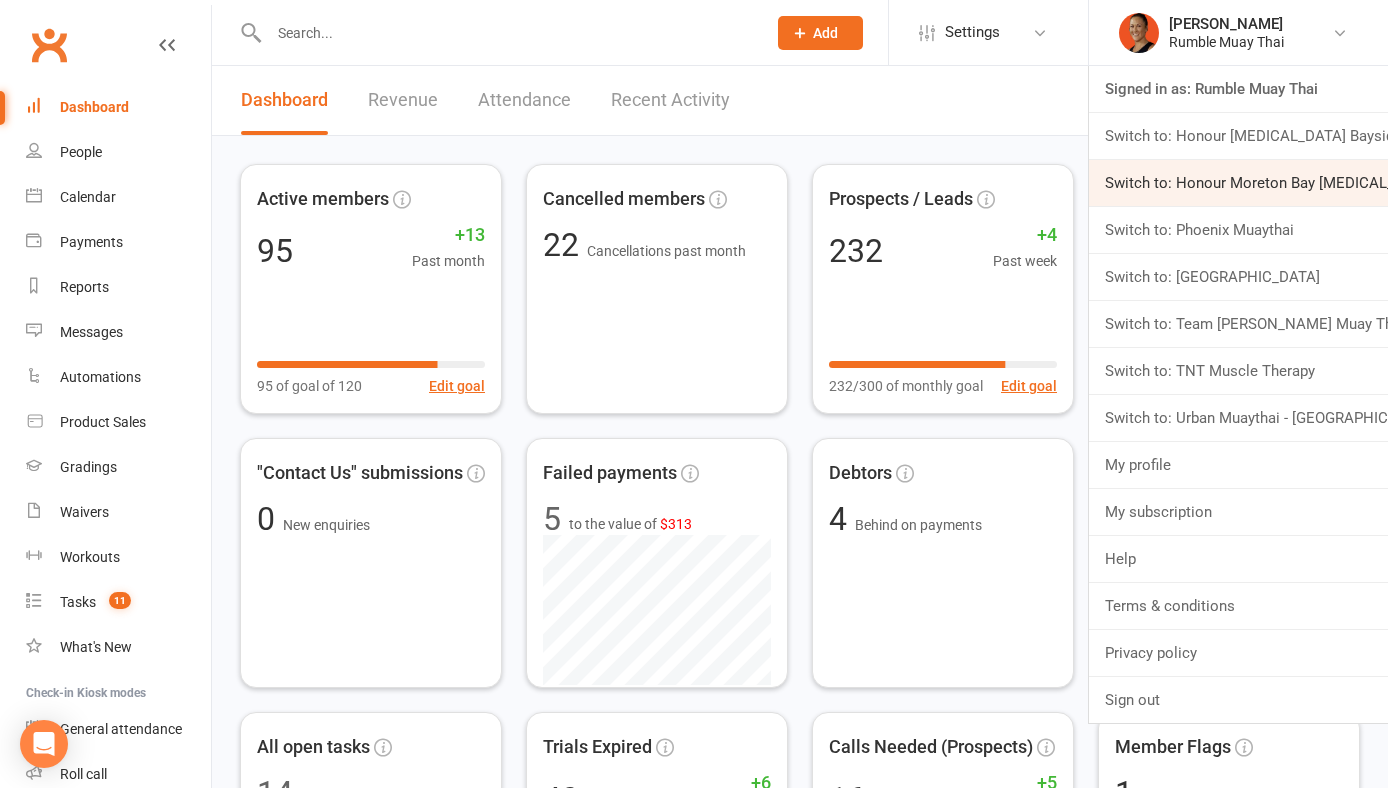 click on "Switch to: Honour Moreton Bay [MEDICAL_DATA] Academy" at bounding box center [1238, 183] 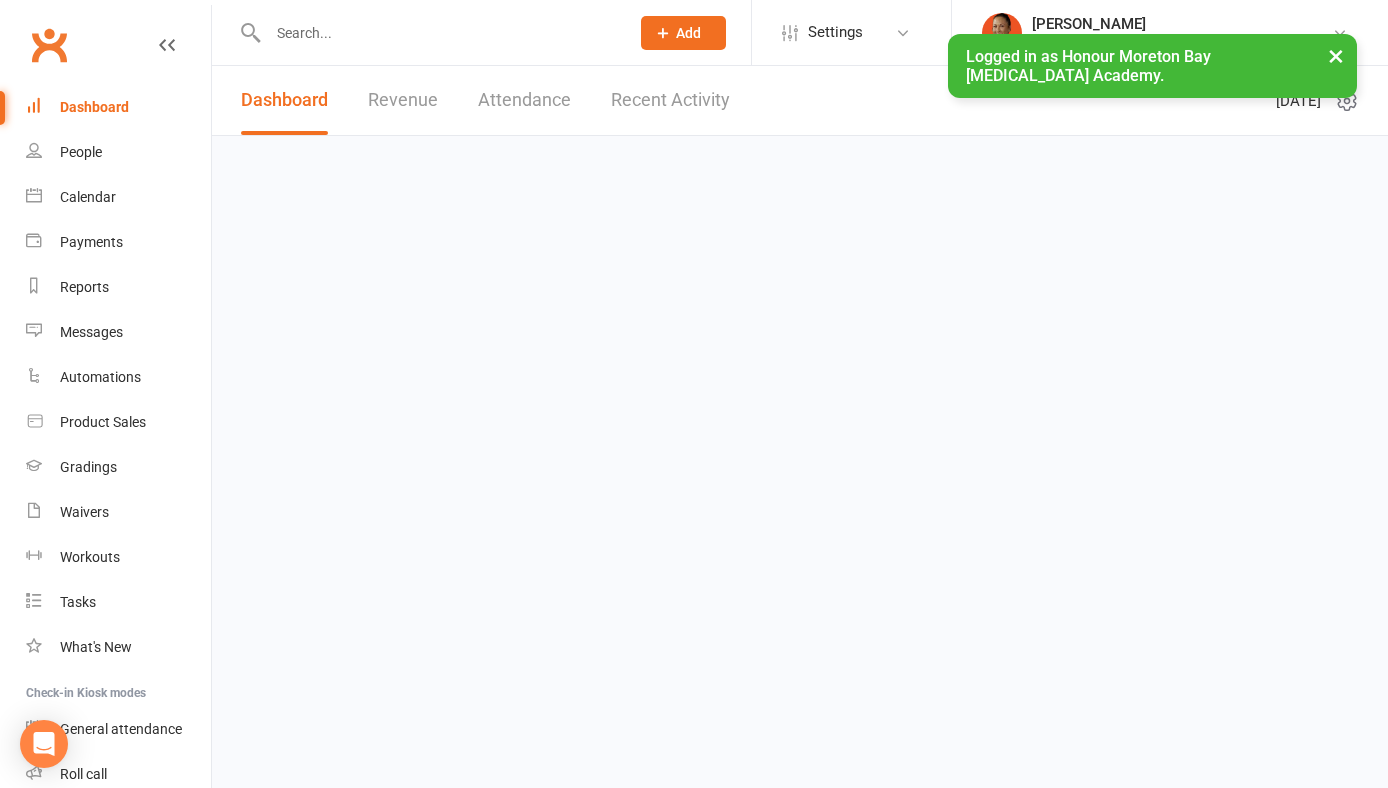scroll, scrollTop: 0, scrollLeft: 0, axis: both 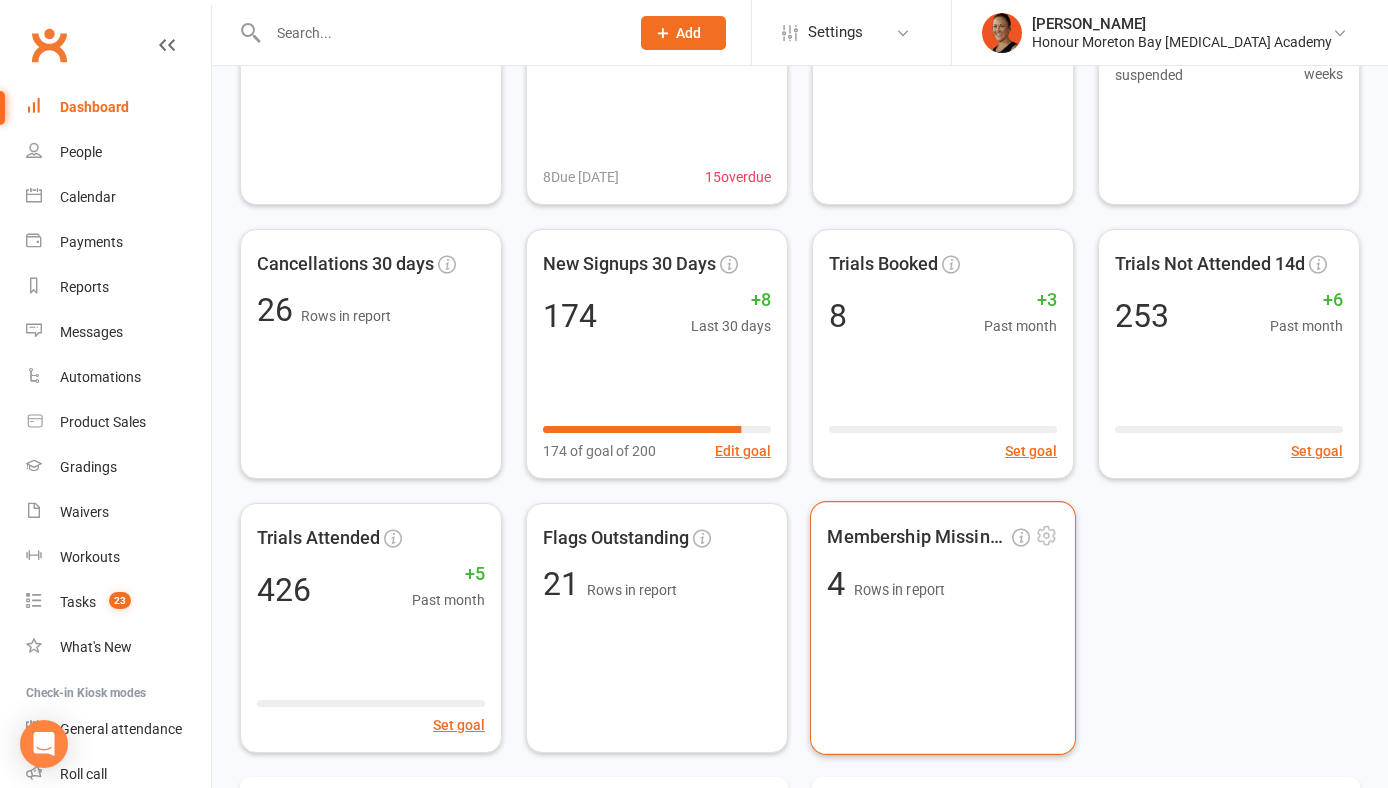 click on "Membership Missing (Sign u...   4   Rows in report" at bounding box center (943, 628) 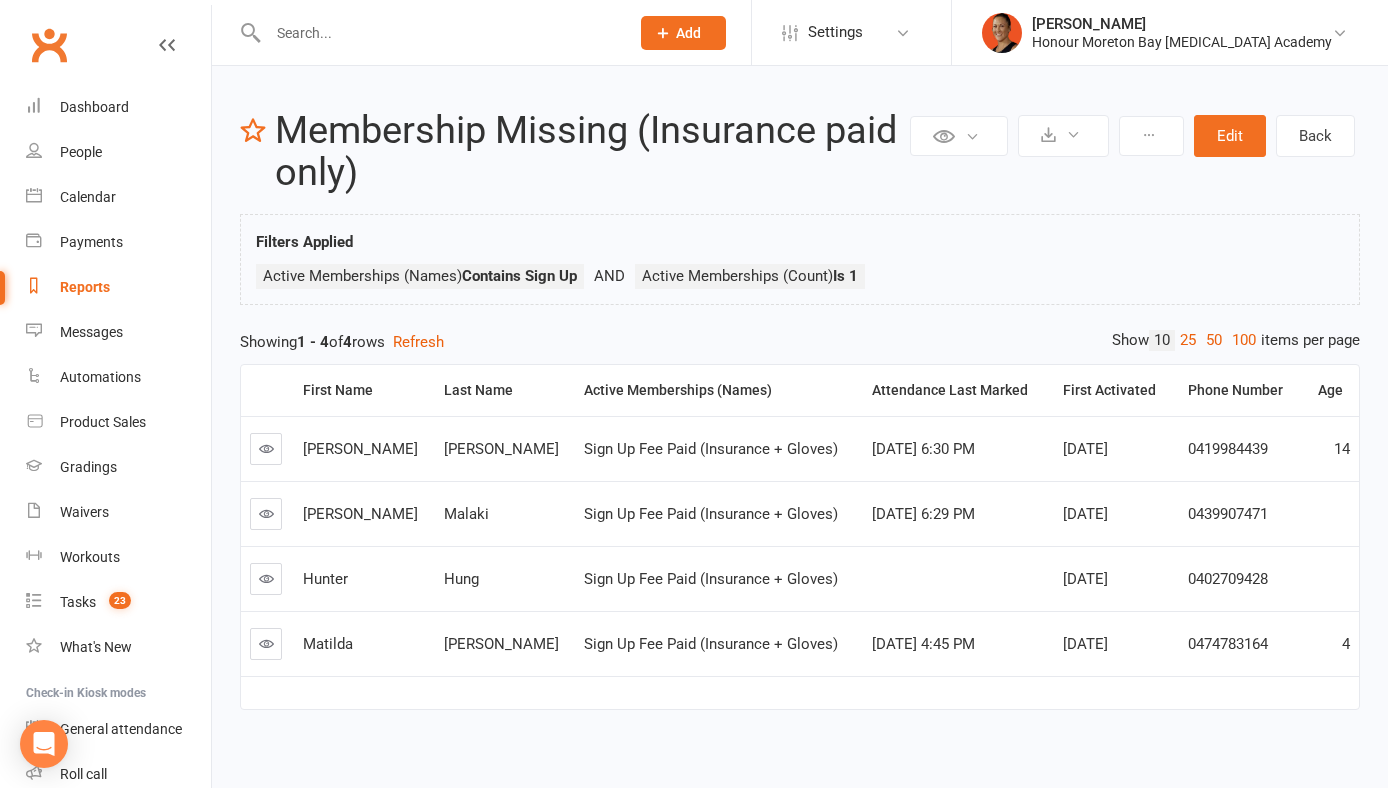 scroll, scrollTop: 17, scrollLeft: 0, axis: vertical 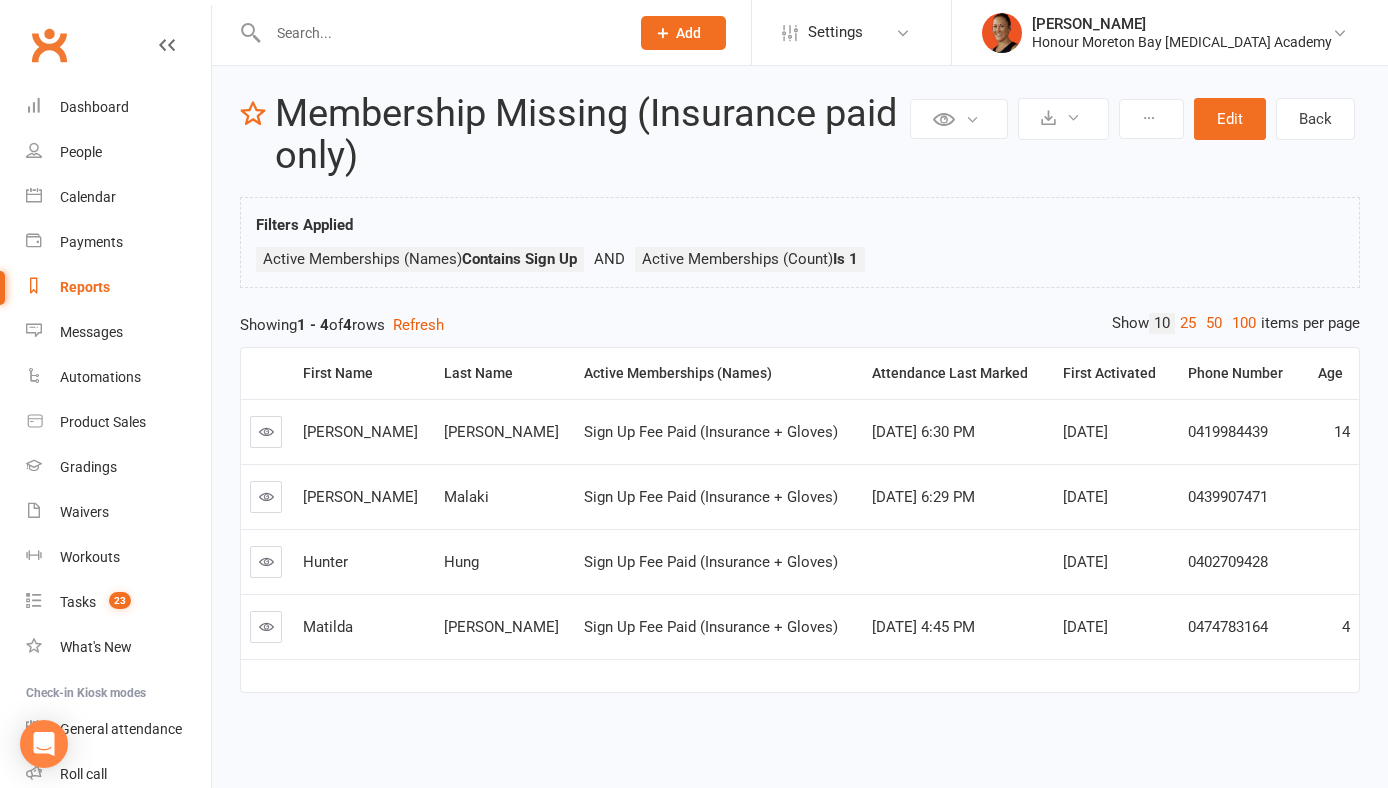 click on "Jun 2, 2025 4:45 PM" at bounding box center [923, 627] 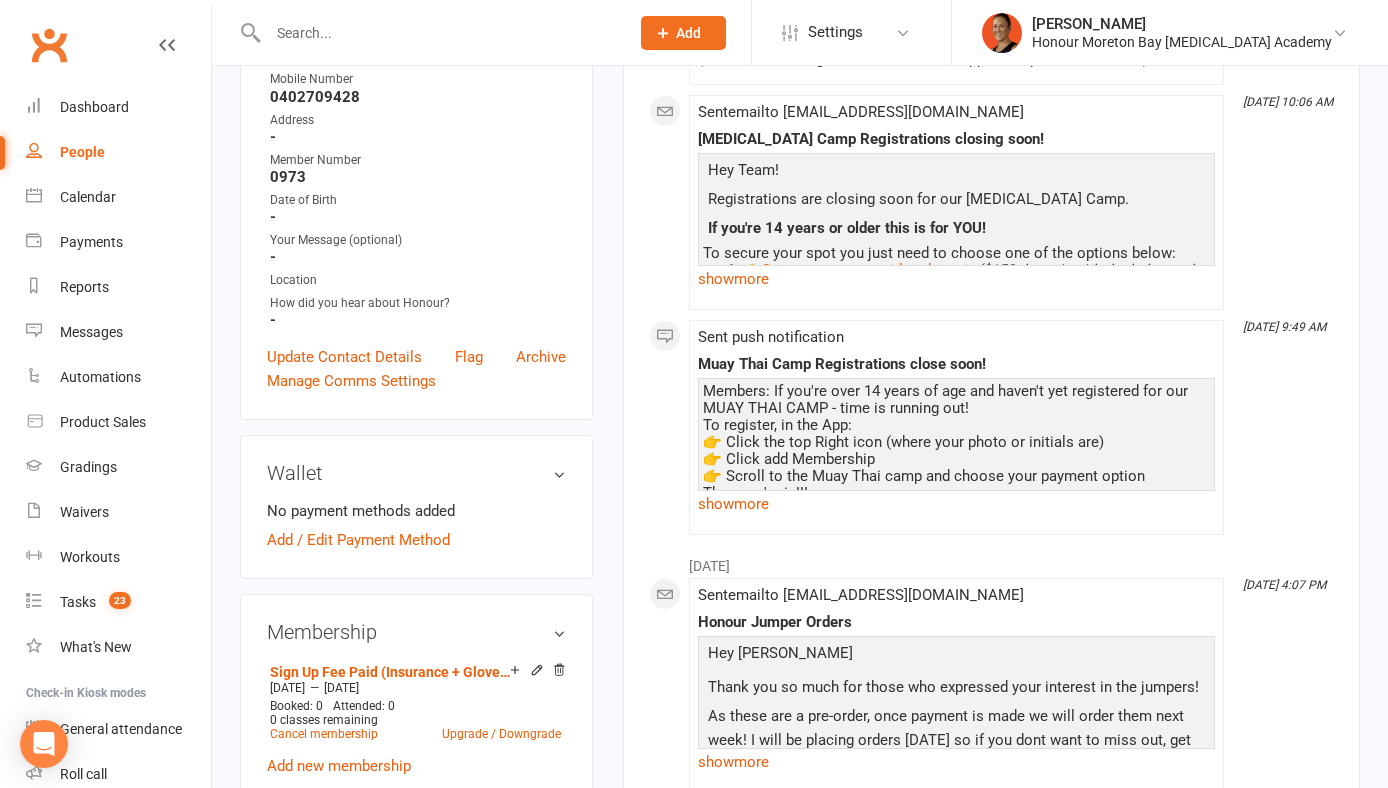 scroll, scrollTop: 0, scrollLeft: 0, axis: both 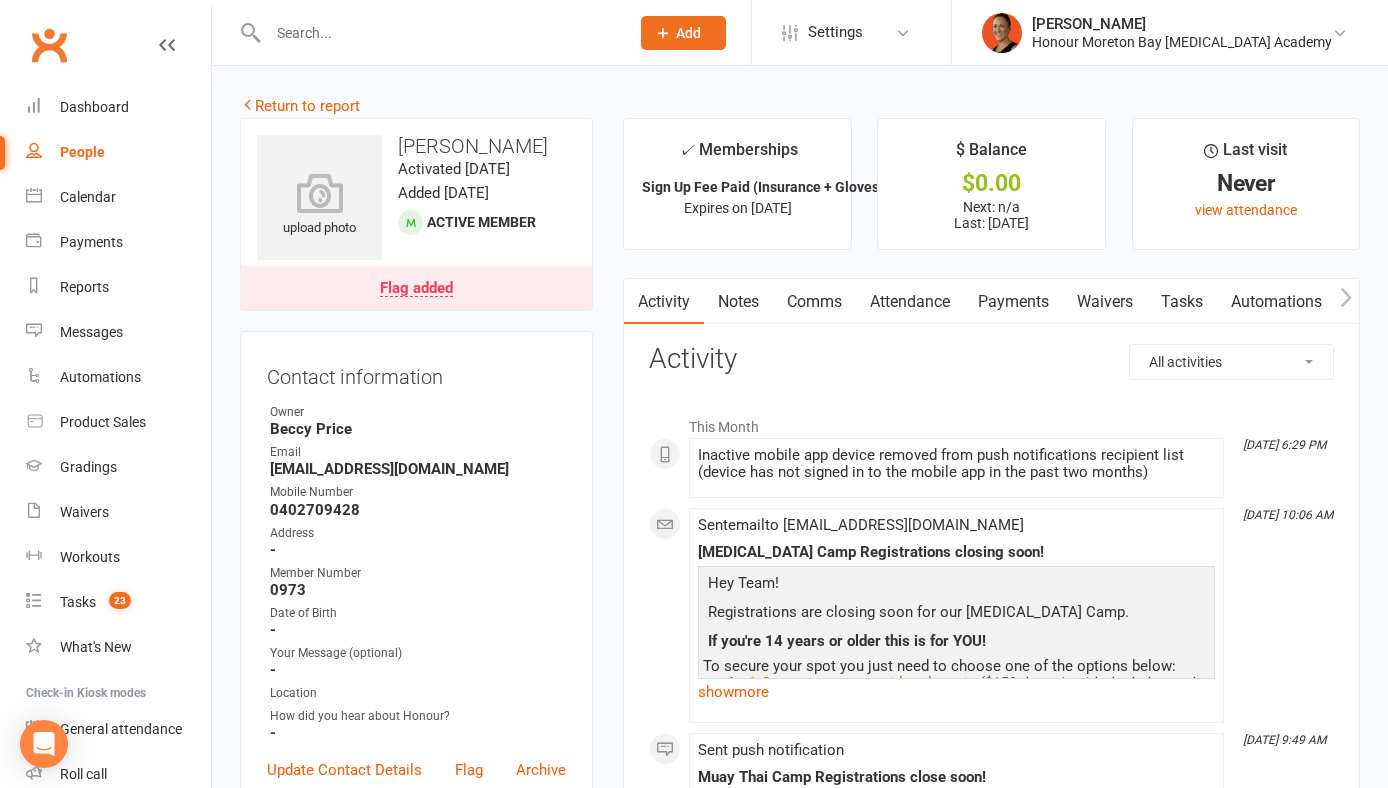 click on "Attendance" at bounding box center (910, 302) 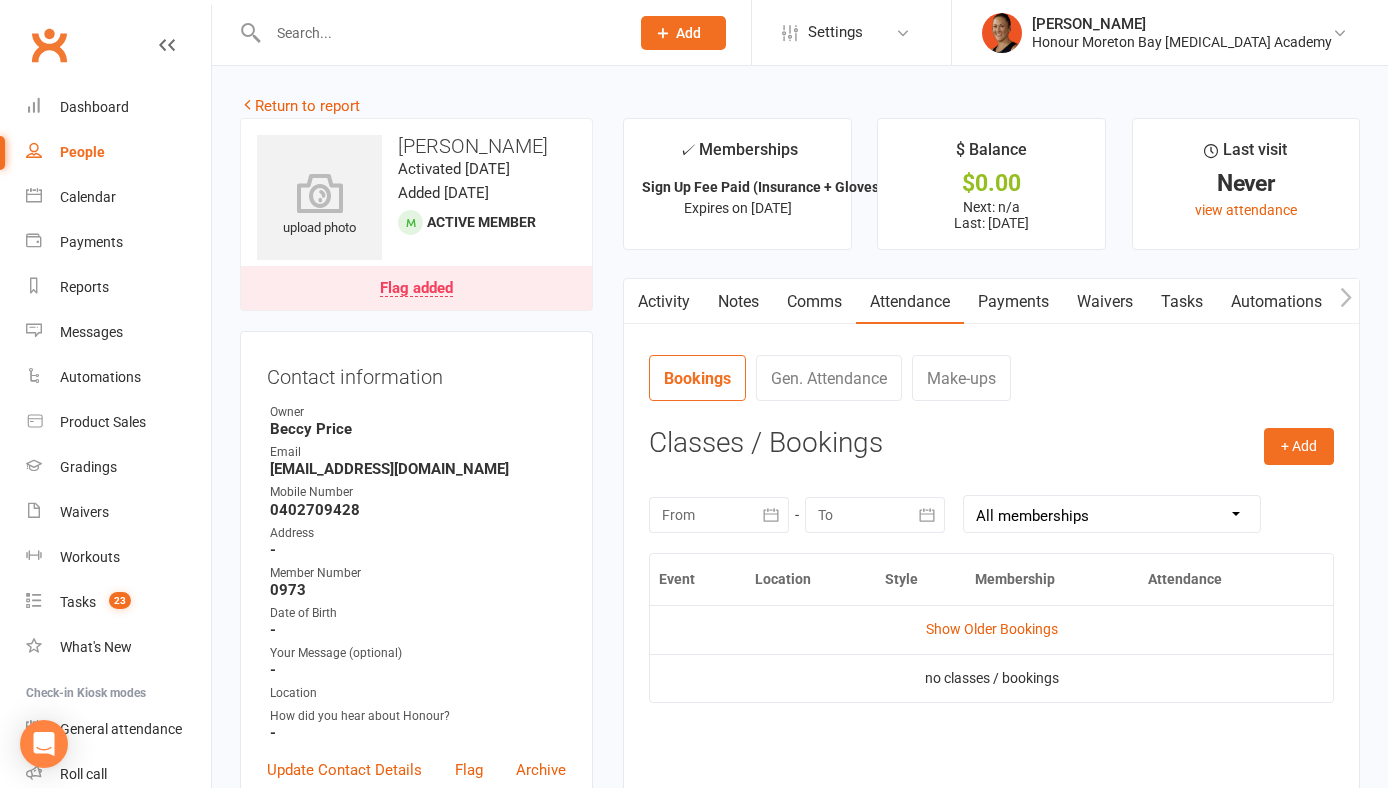 click on "Activity" at bounding box center [664, 302] 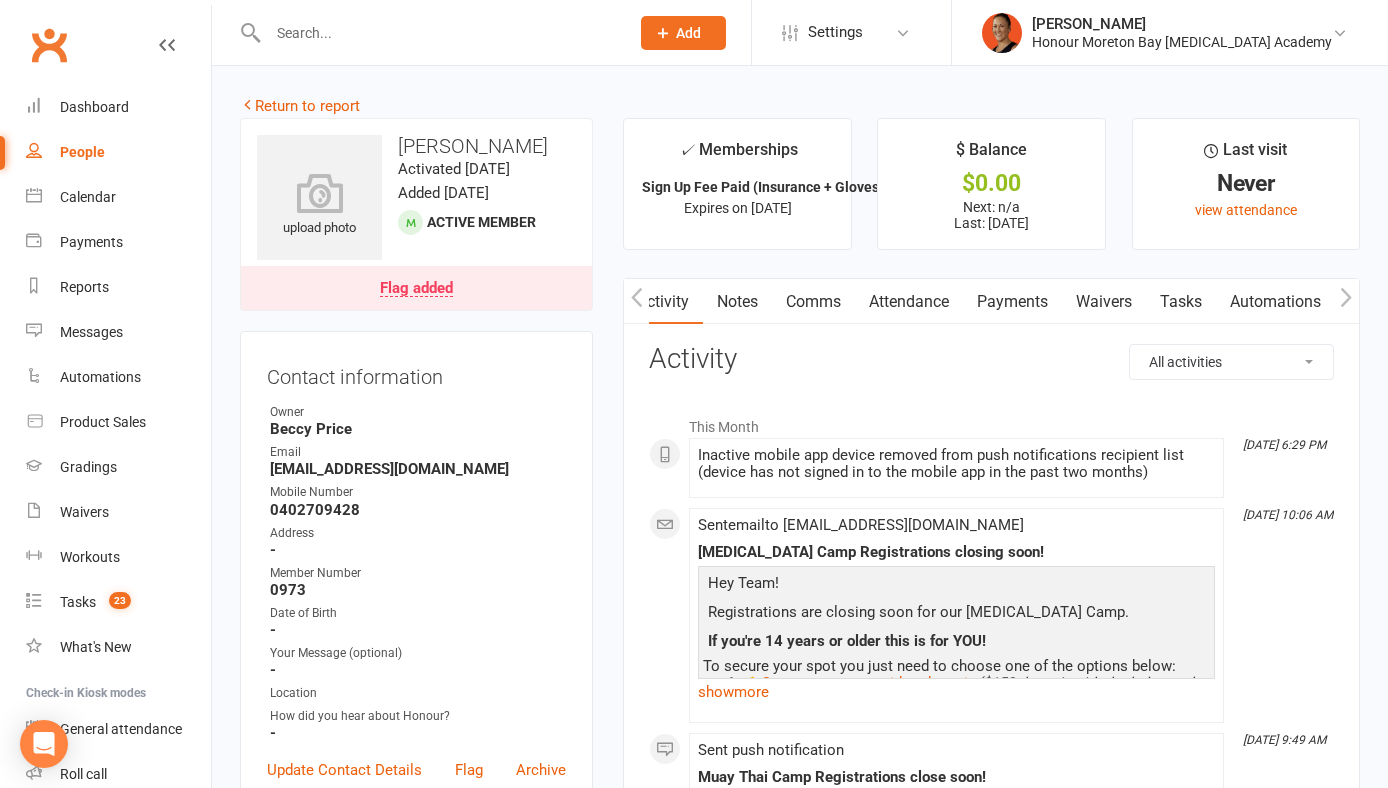 click on "All activities Bookings / Attendances Communications Notes Failed SMSes Gradings Members Memberships Mobile App POS Sales Payments Credit Vouchers Prospects Reports Automations Tasks Waivers Workouts Kiosk Mode Consent Assessments Contact Flags Family Relationships" at bounding box center [1231, 362] 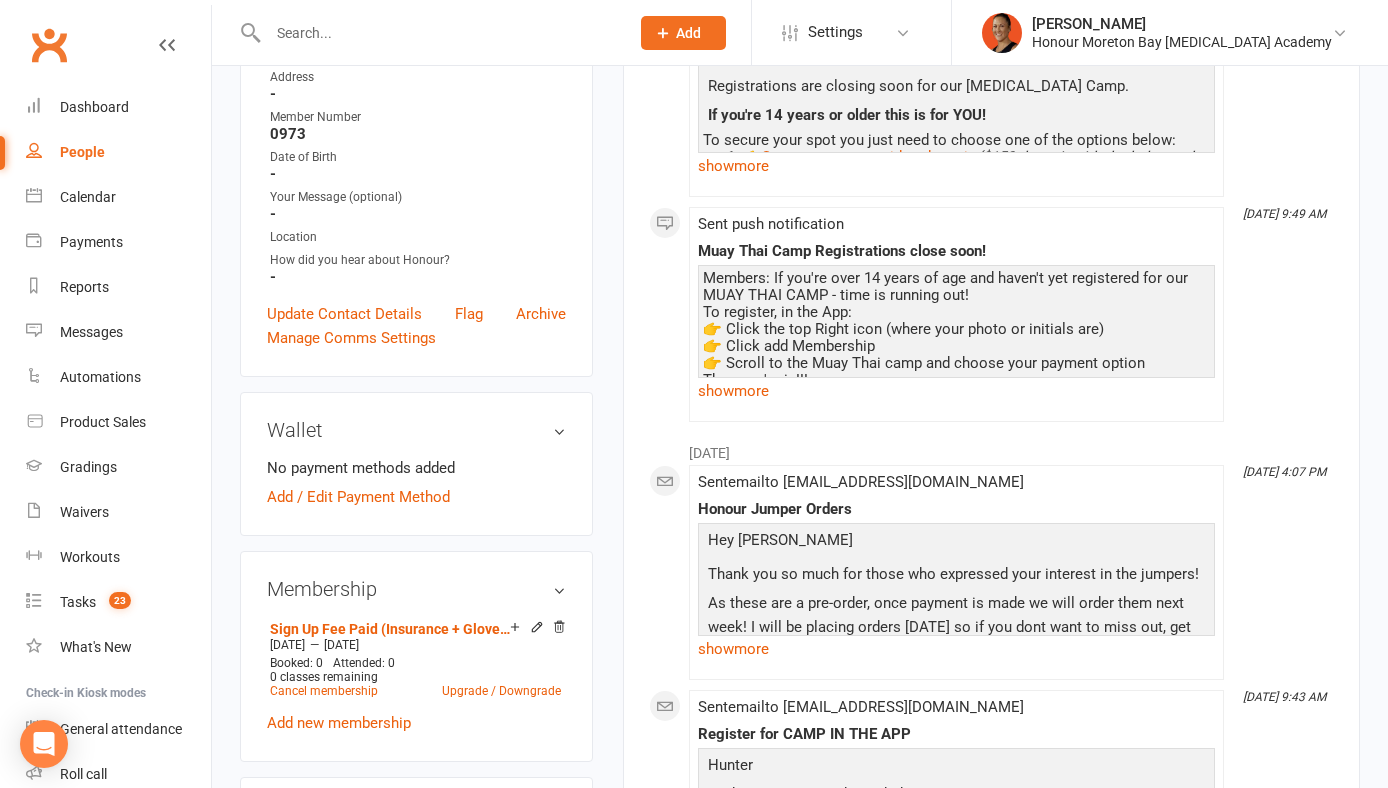 scroll, scrollTop: 0, scrollLeft: 0, axis: both 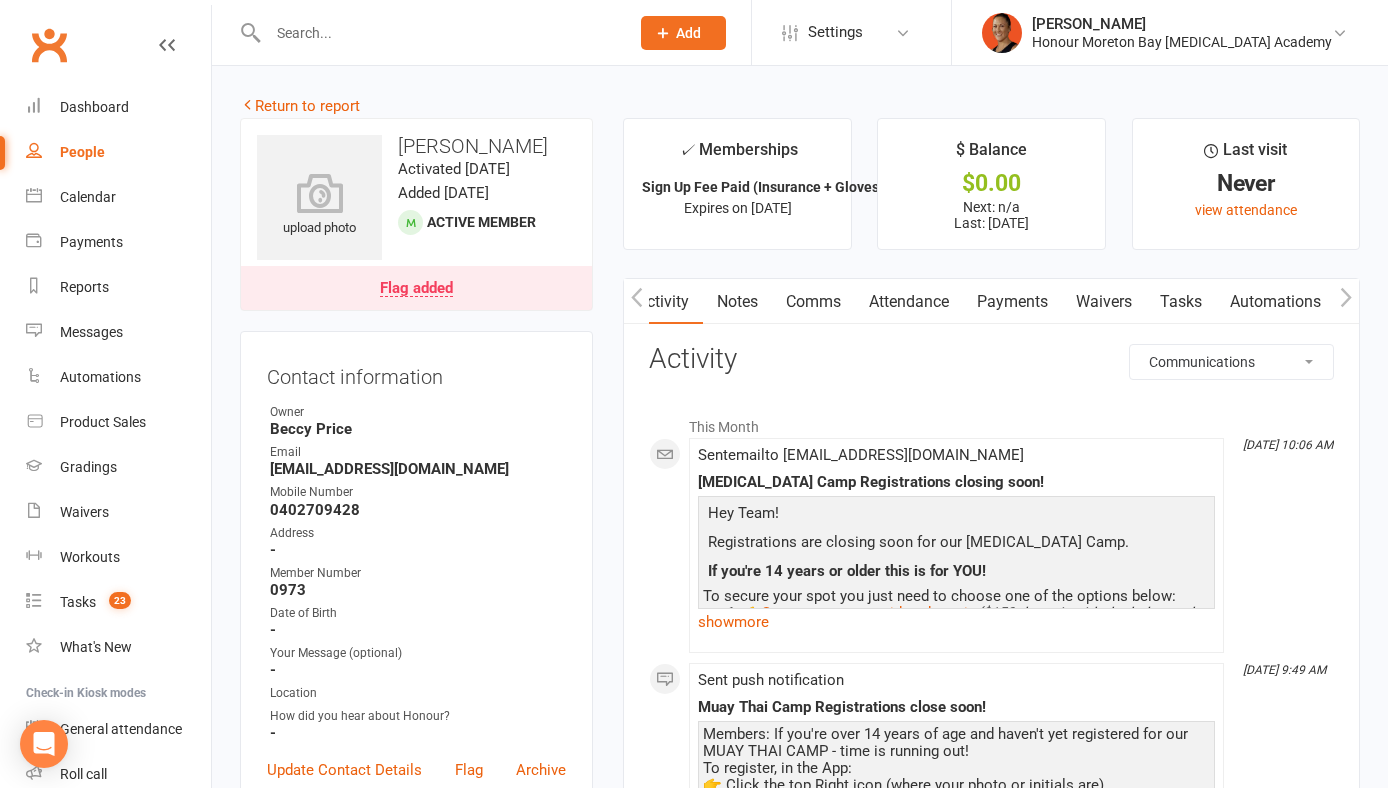 click on "Attendance" at bounding box center (909, 302) 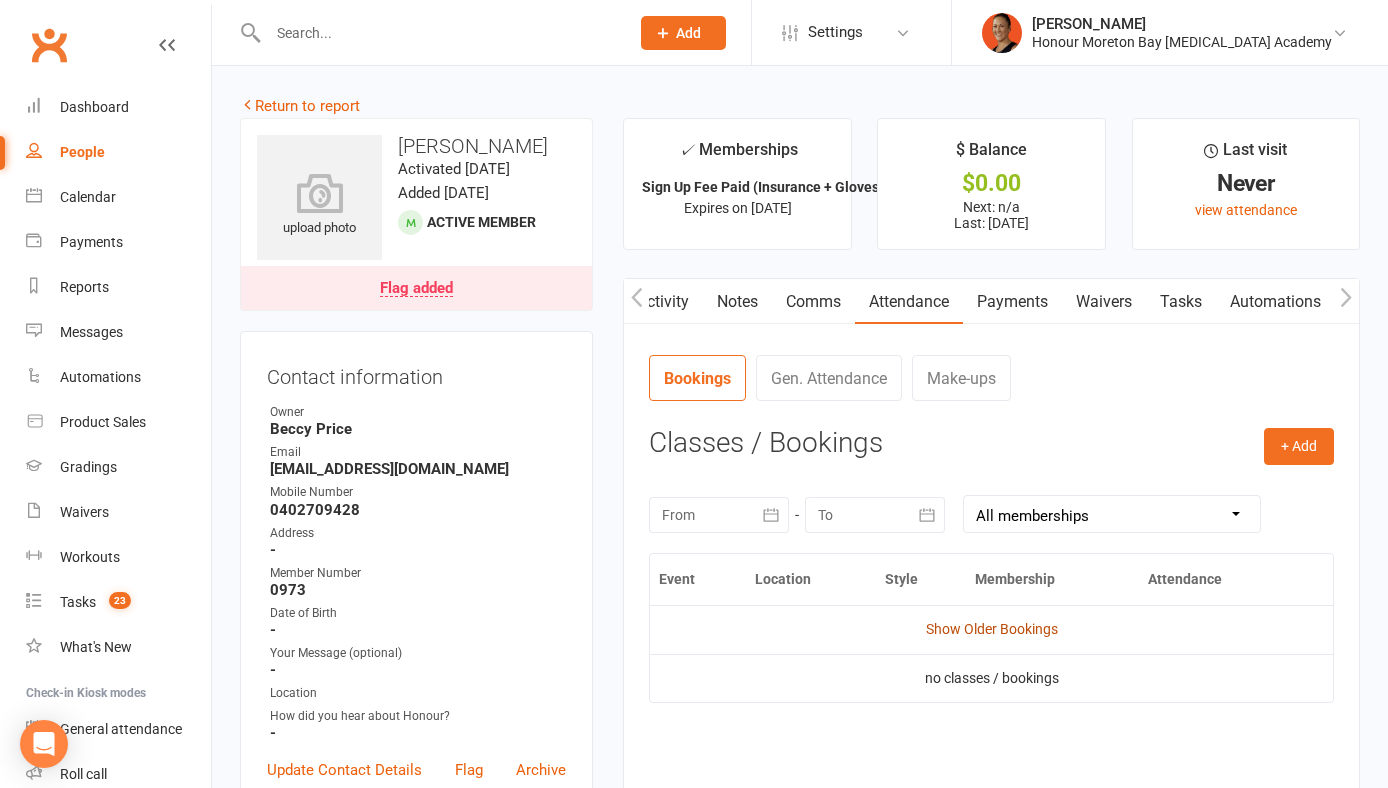 click on "Show Older Bookings" at bounding box center [992, 629] 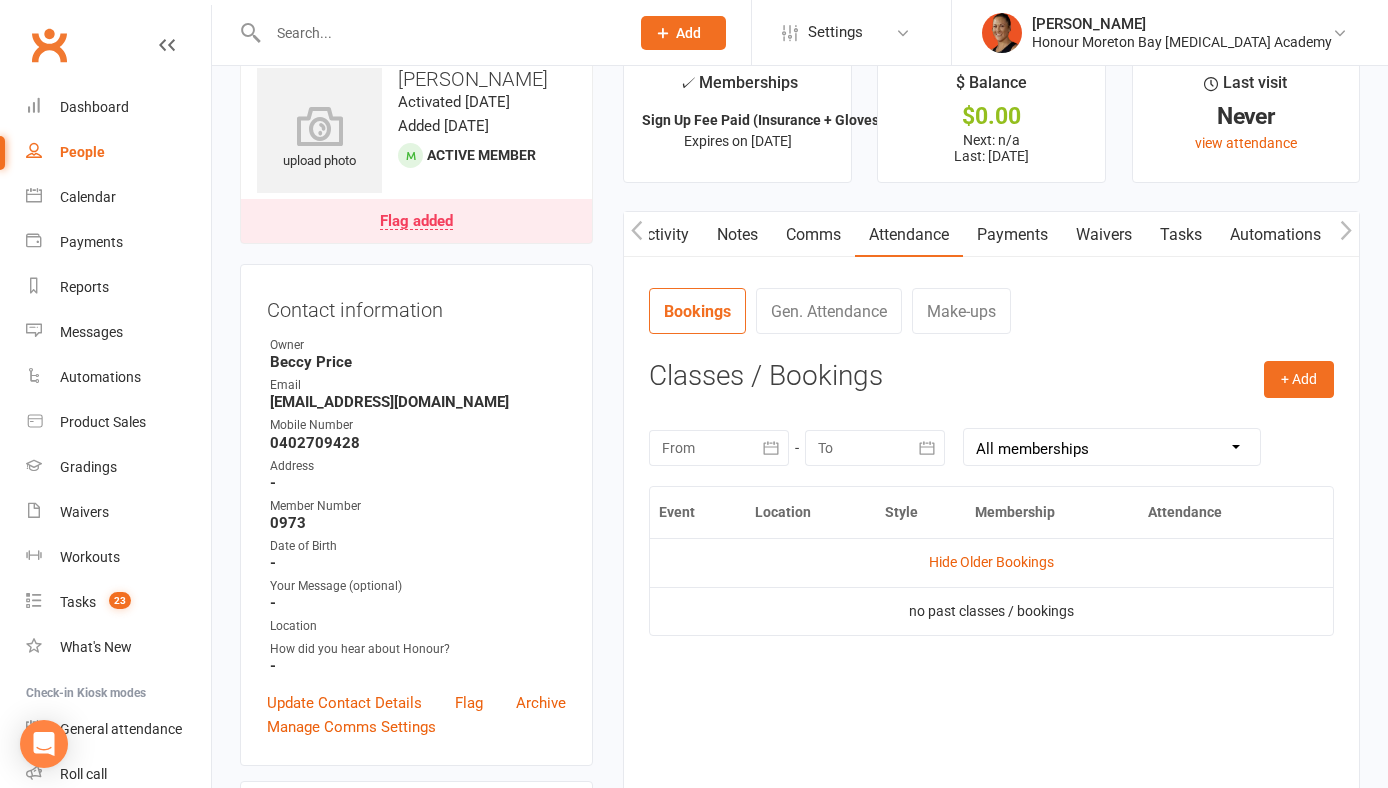 scroll, scrollTop: 0, scrollLeft: 0, axis: both 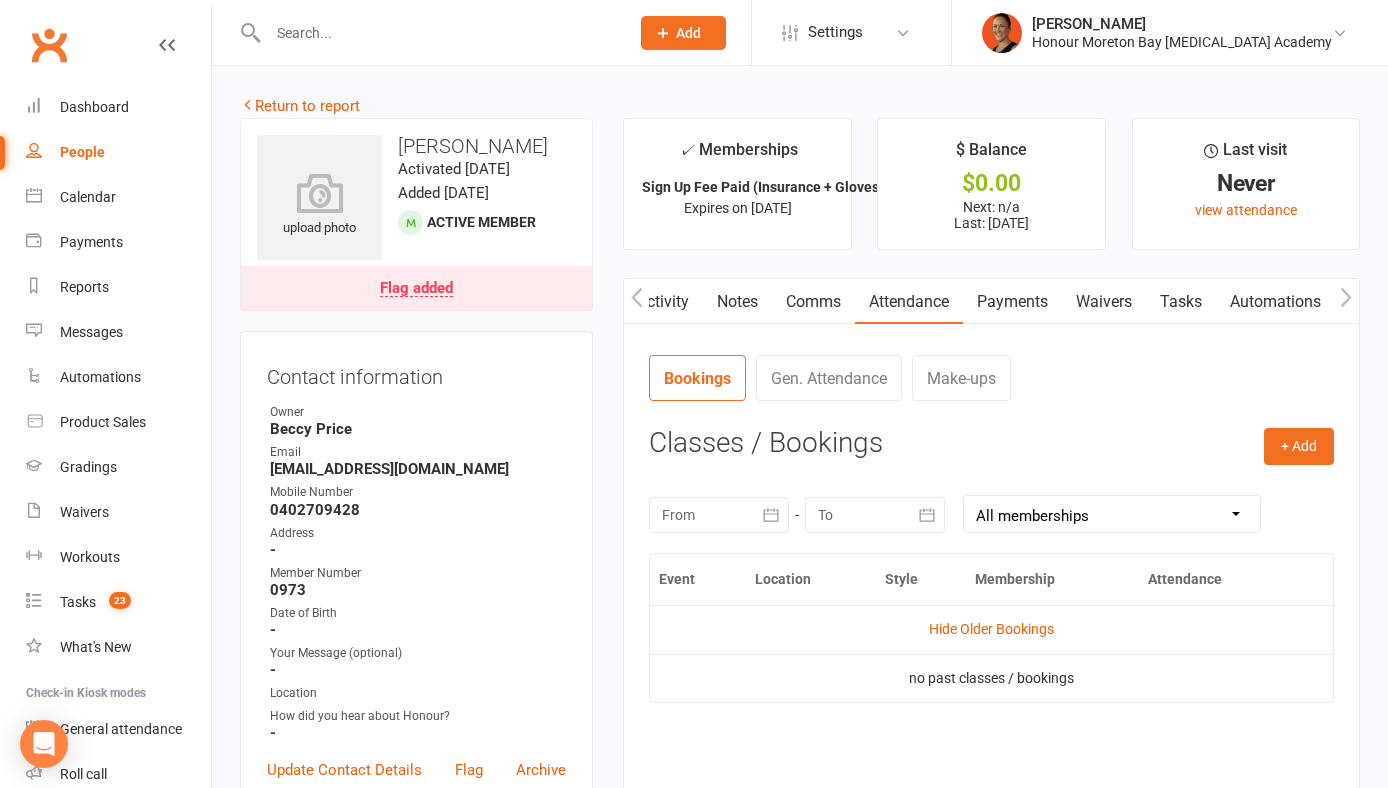 click on "Activity" at bounding box center [663, 302] 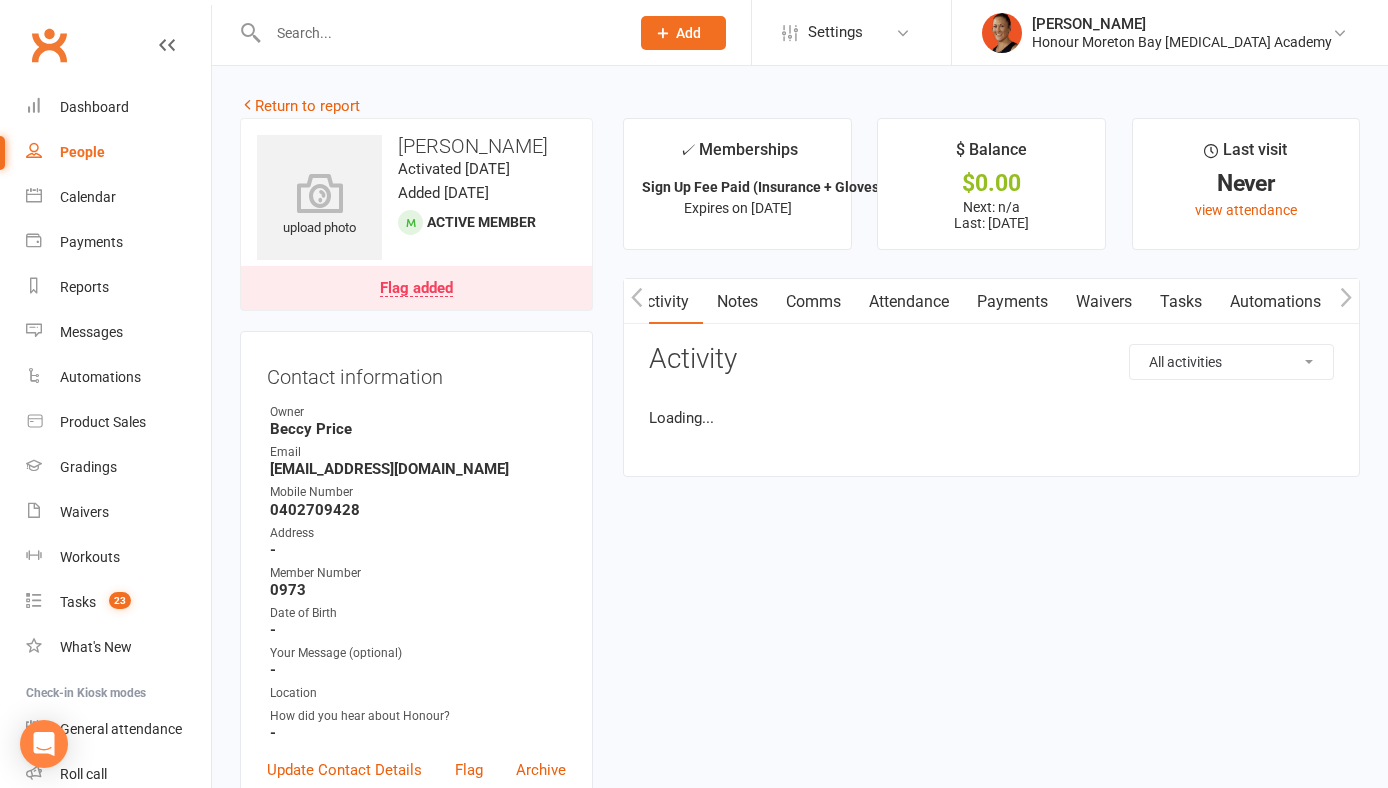 scroll, scrollTop: 0, scrollLeft: 2, axis: horizontal 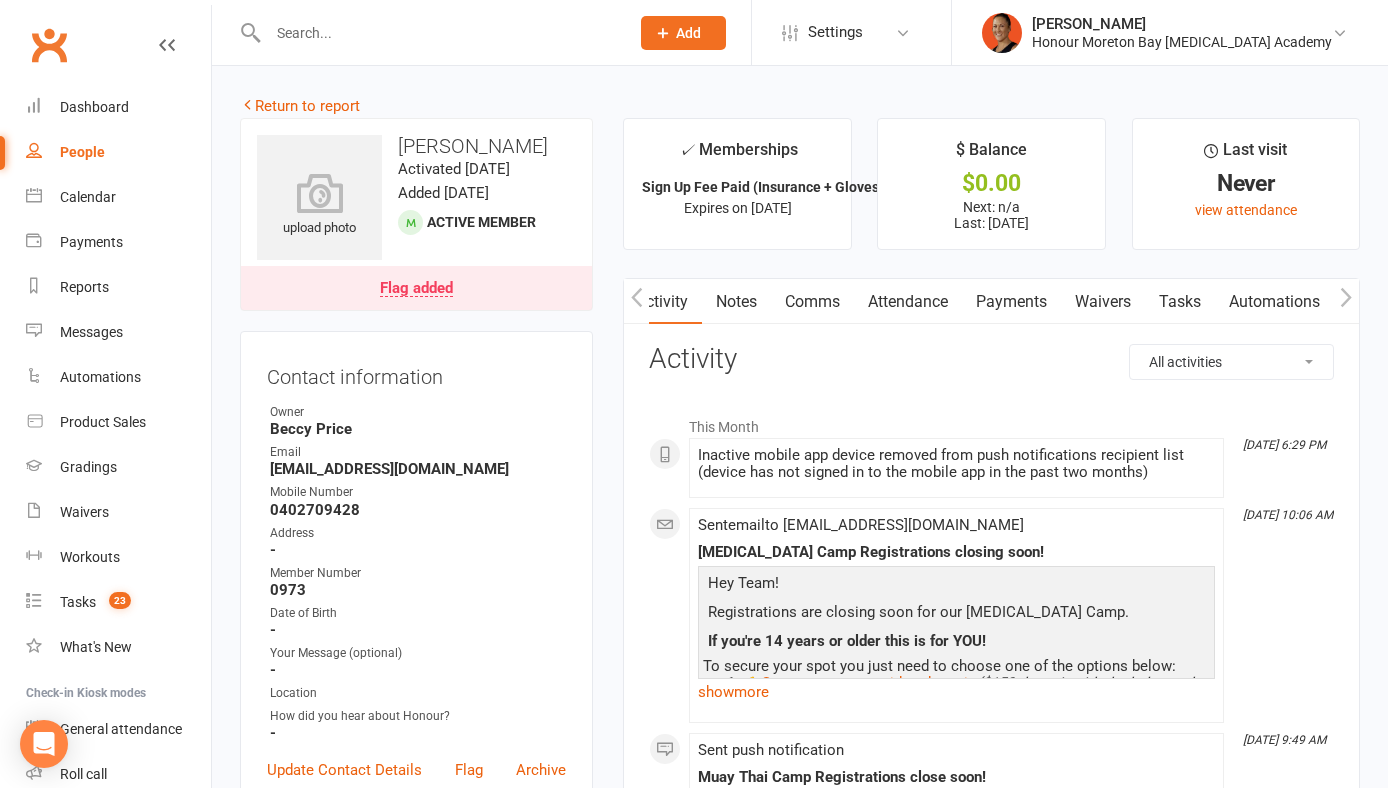click on "Comms" at bounding box center (812, 302) 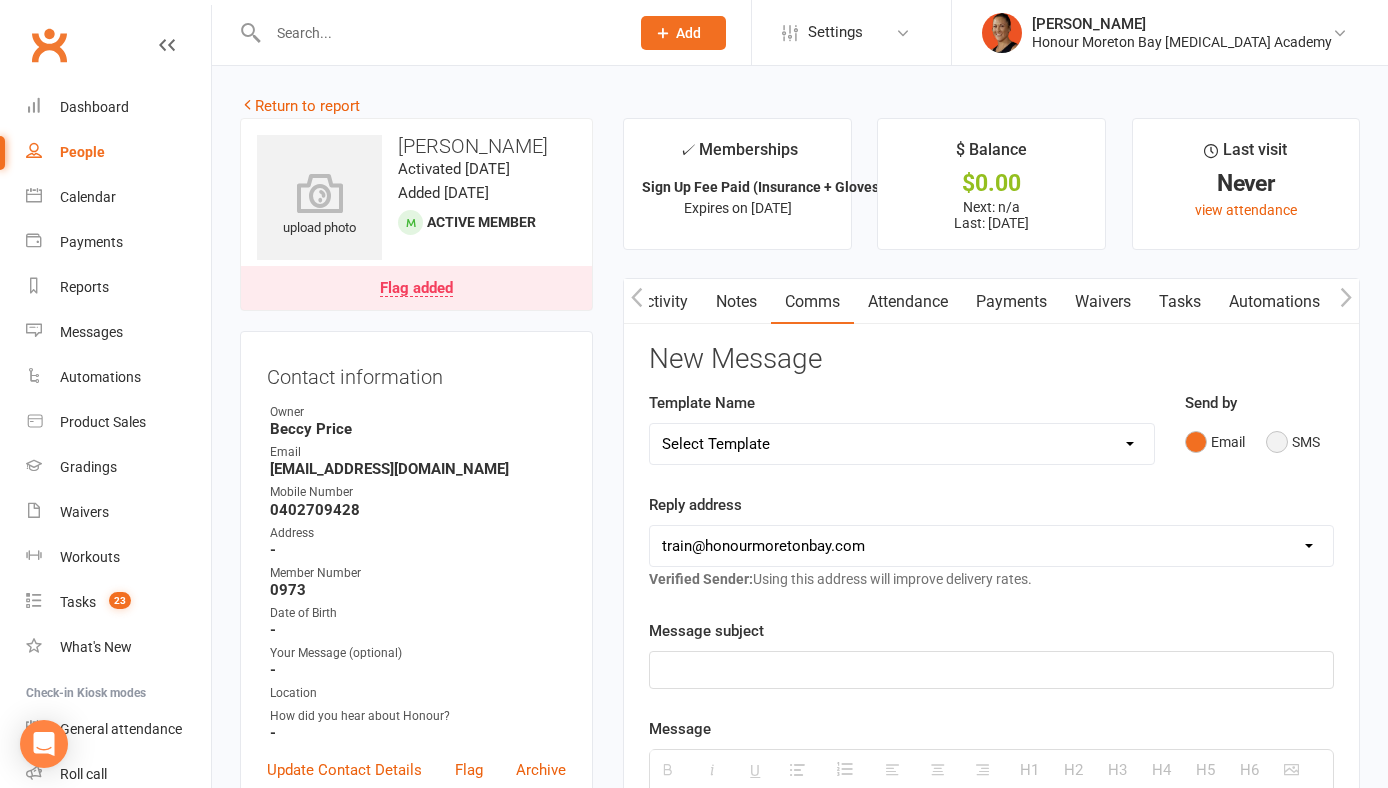 click on "SMS" at bounding box center (1293, 442) 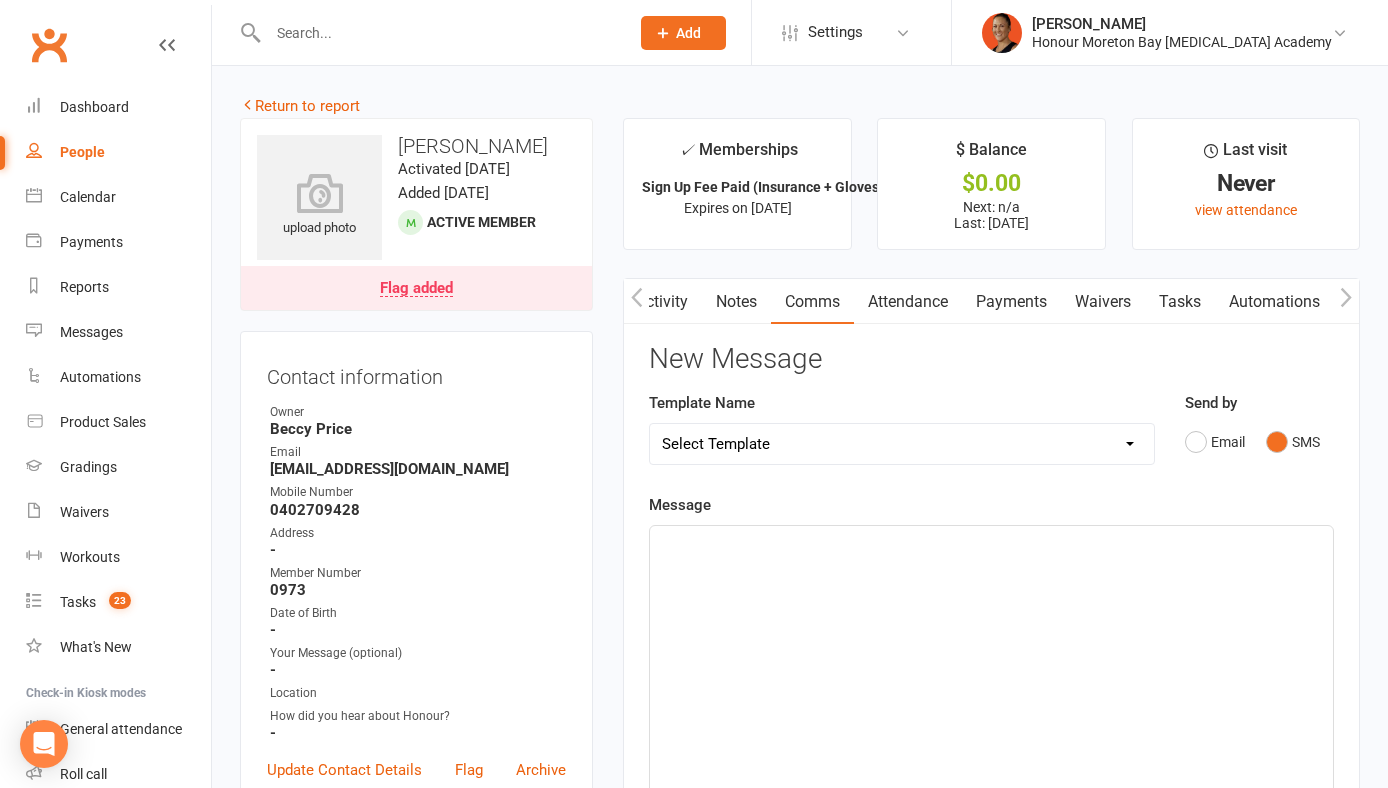 click at bounding box center [991, 676] 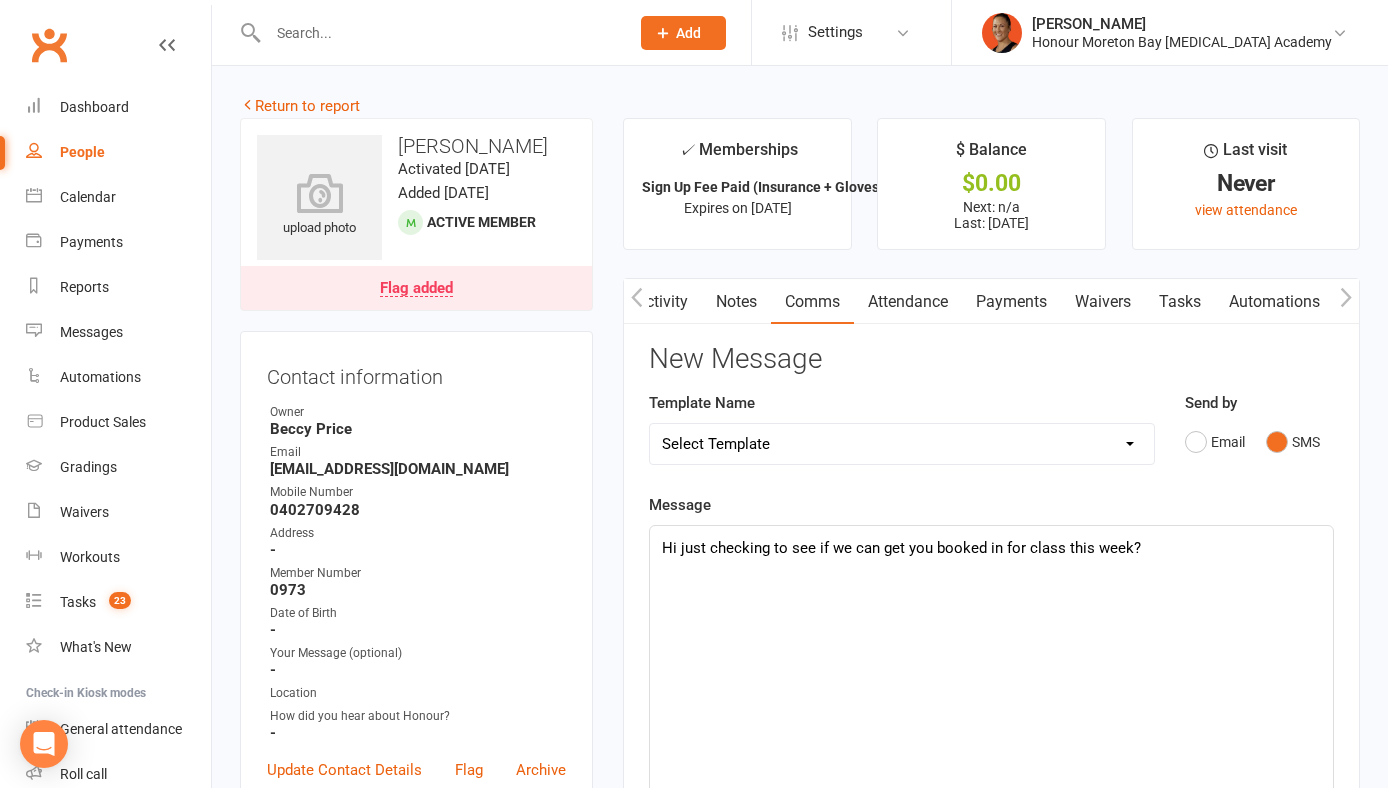 click on "Hi just checking to see if we can get you booked in for class this week?" at bounding box center (991, 548) 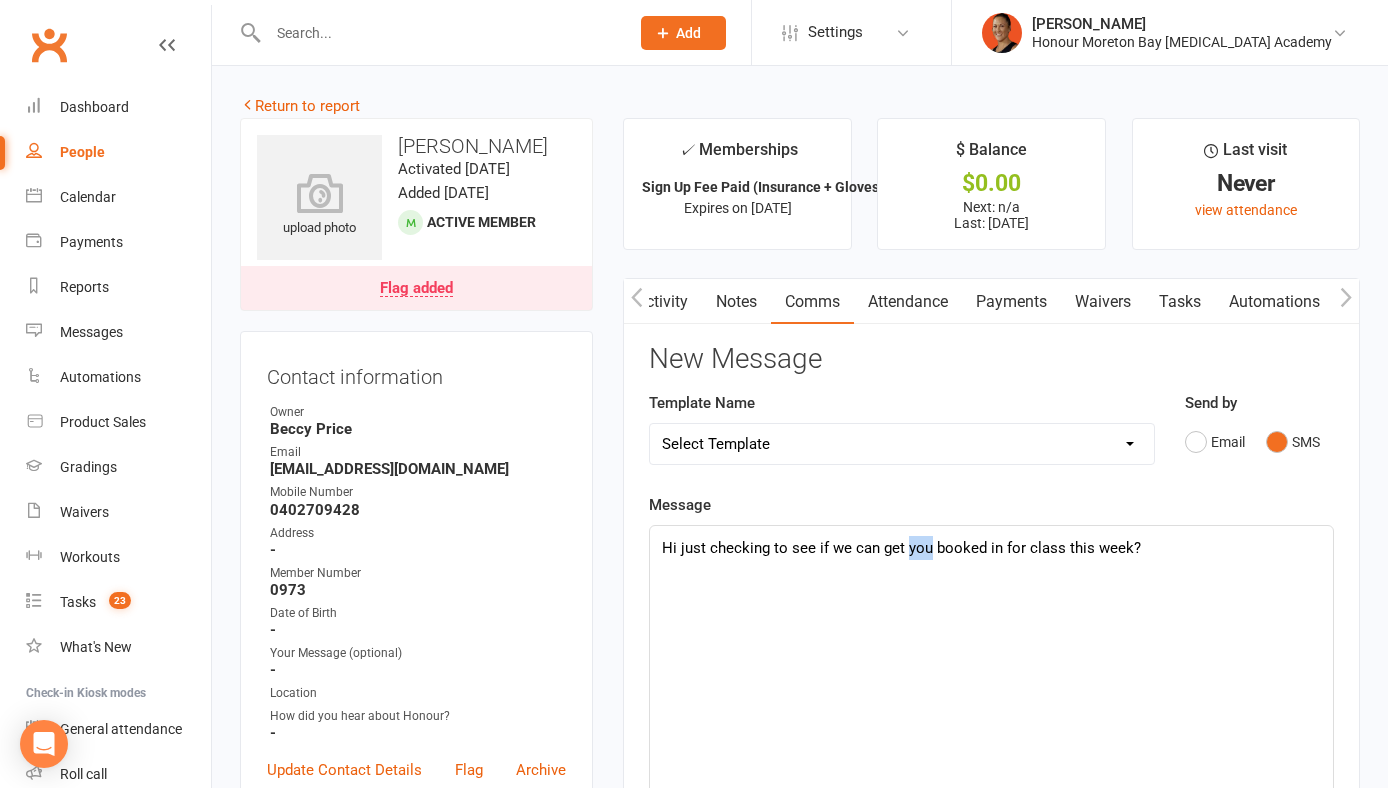 click on "Hi just checking to see if we can get you booked in for class this week?" at bounding box center [991, 548] 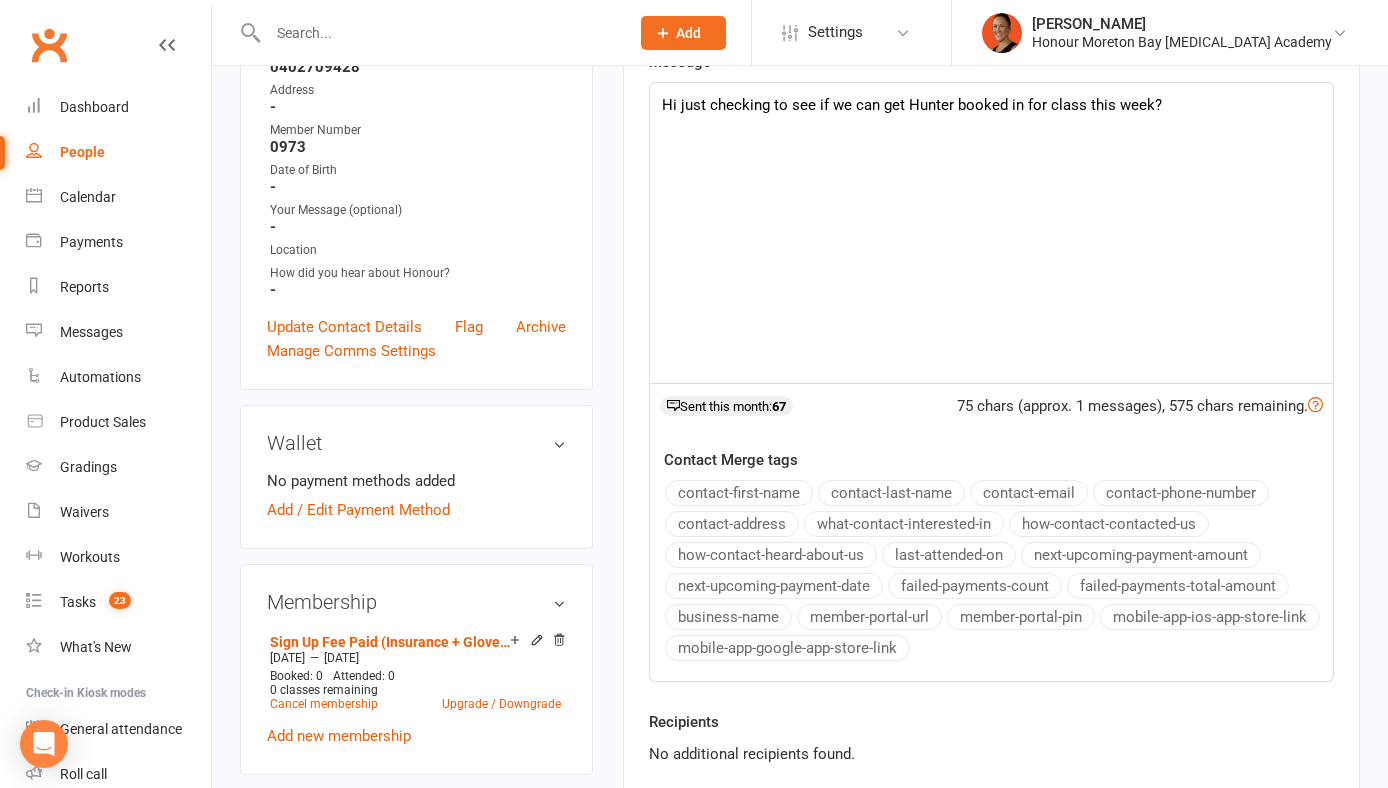 scroll, scrollTop: 520, scrollLeft: 0, axis: vertical 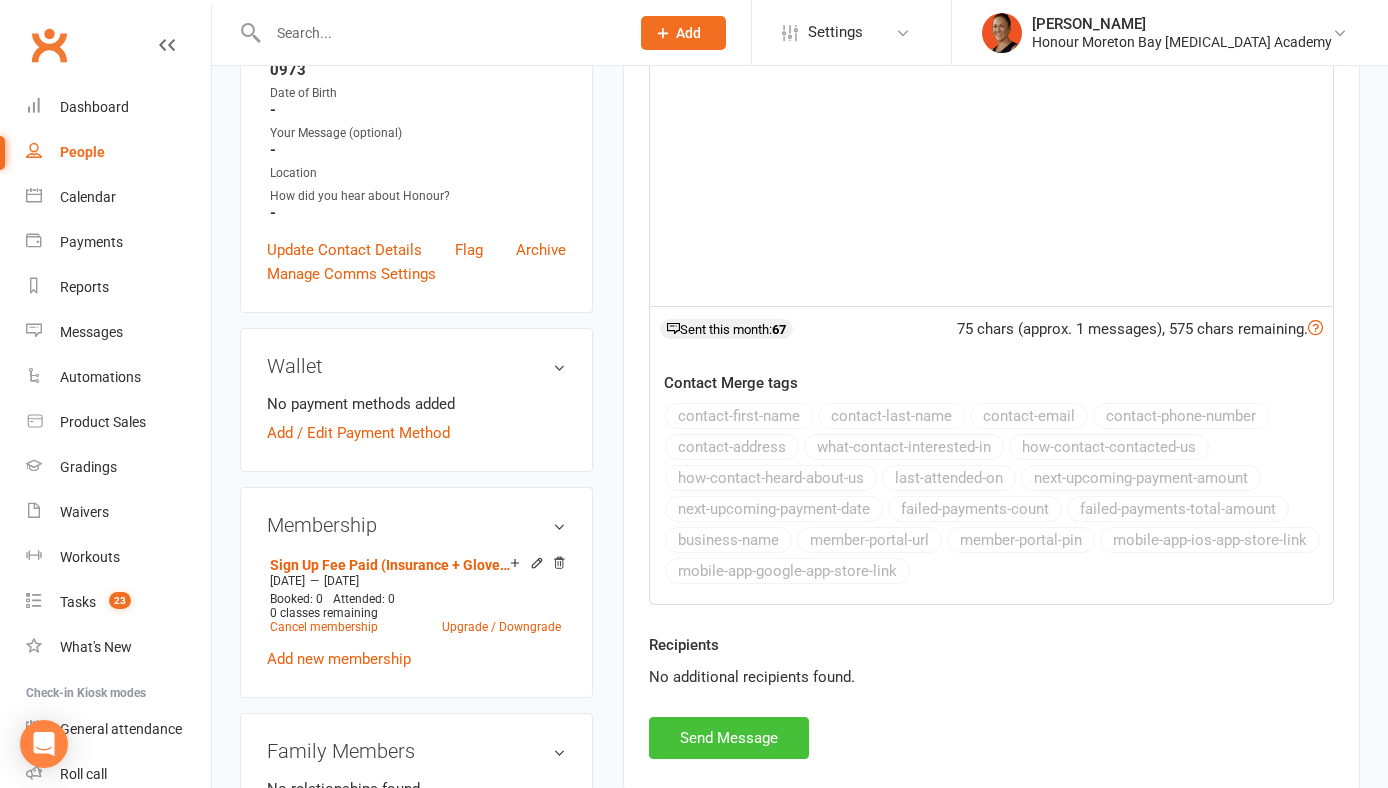 click on "Send Message" at bounding box center [729, 738] 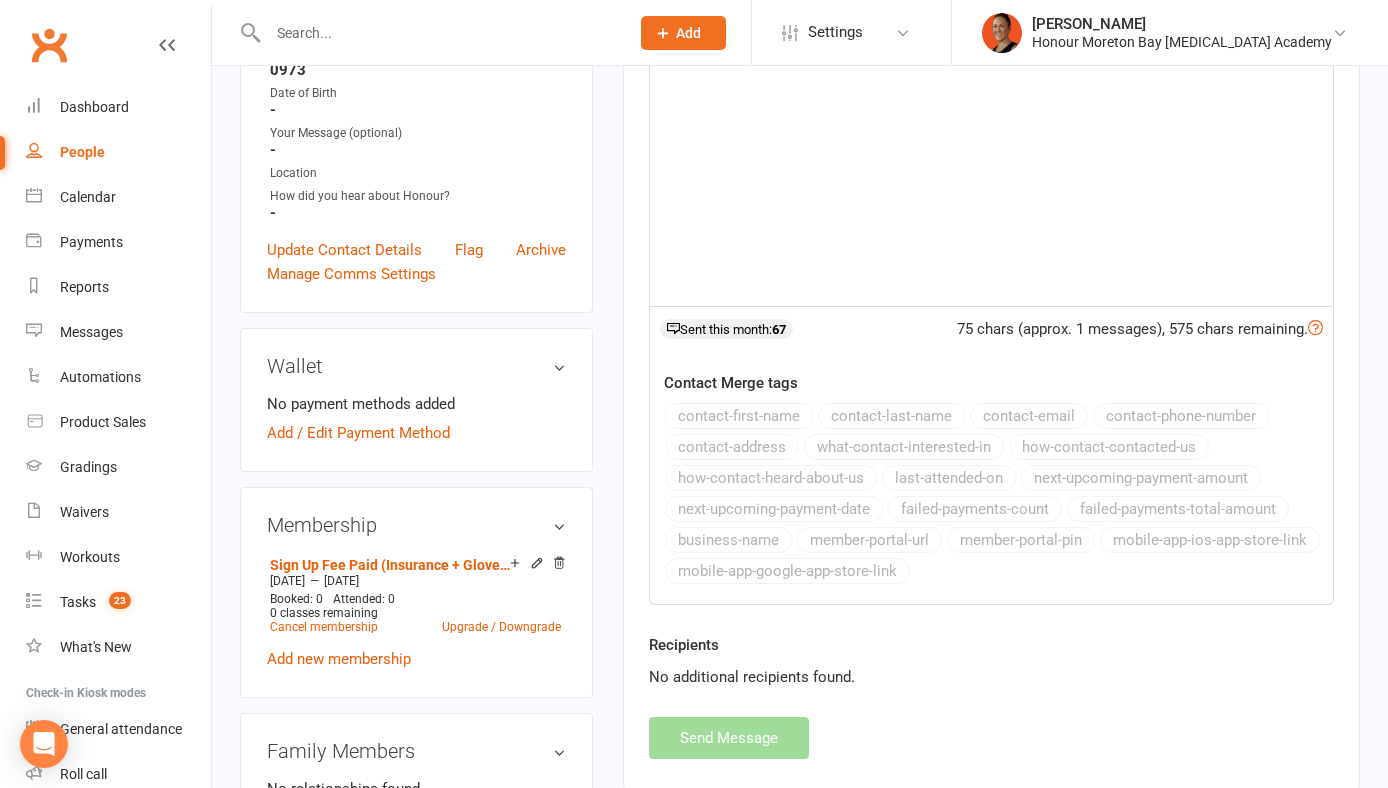 scroll, scrollTop: 0, scrollLeft: 0, axis: both 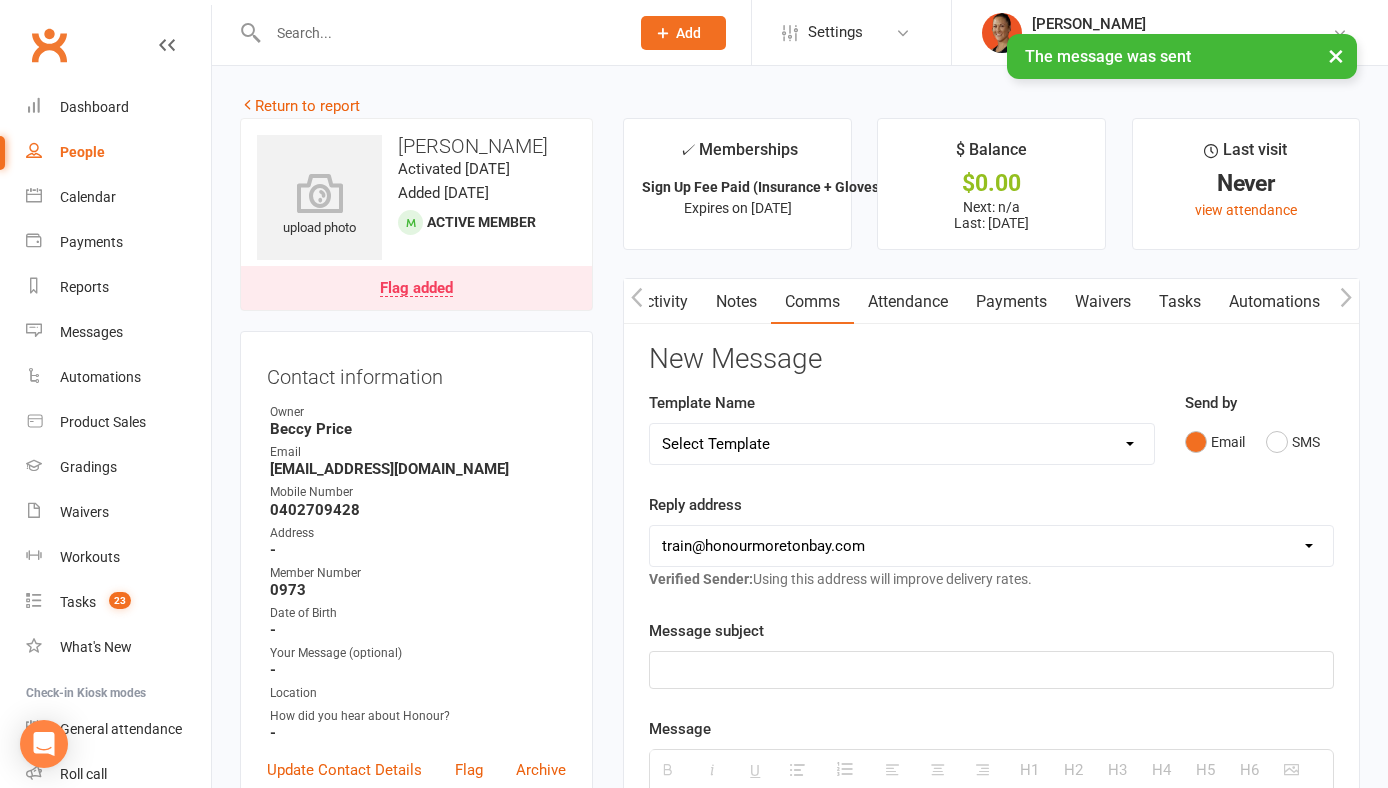 click on "People" at bounding box center [82, 152] 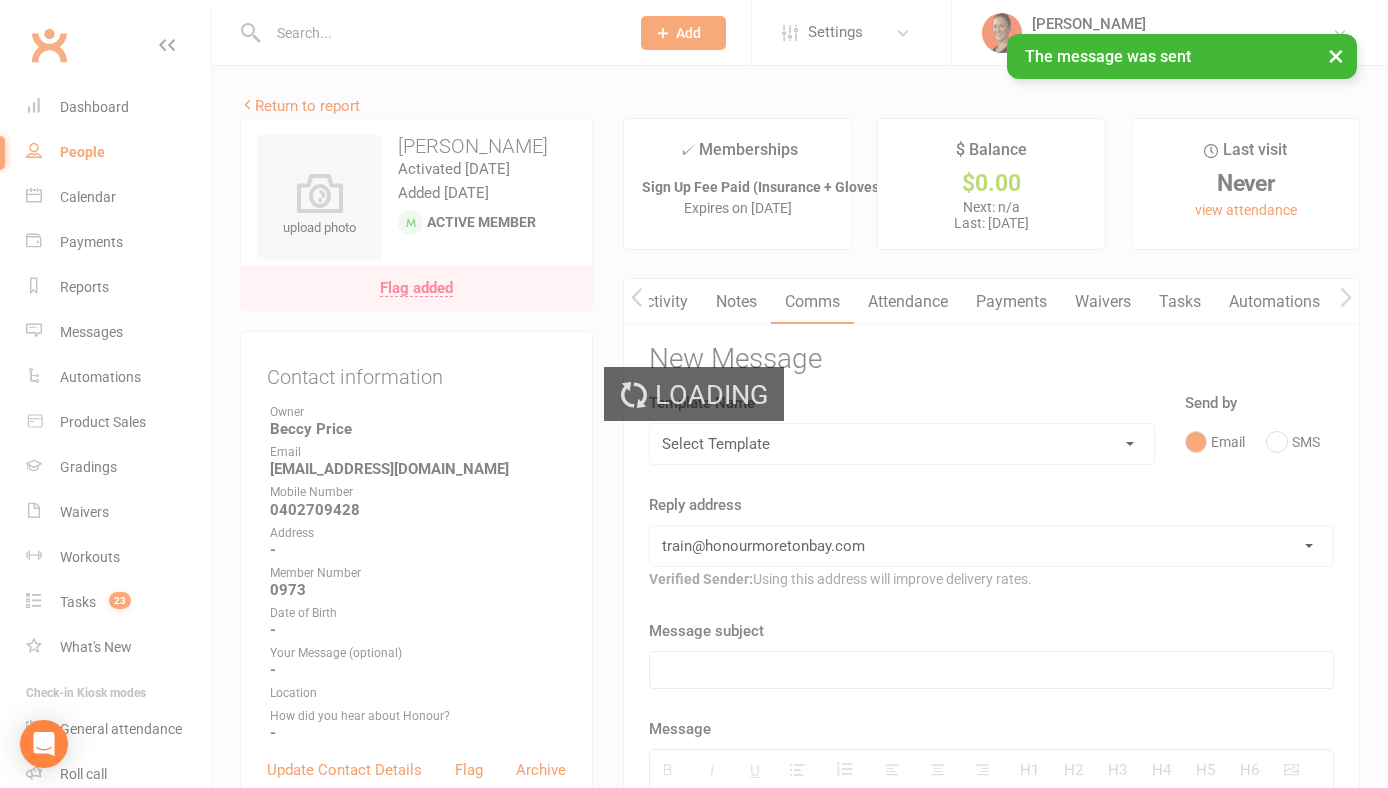 select on "100" 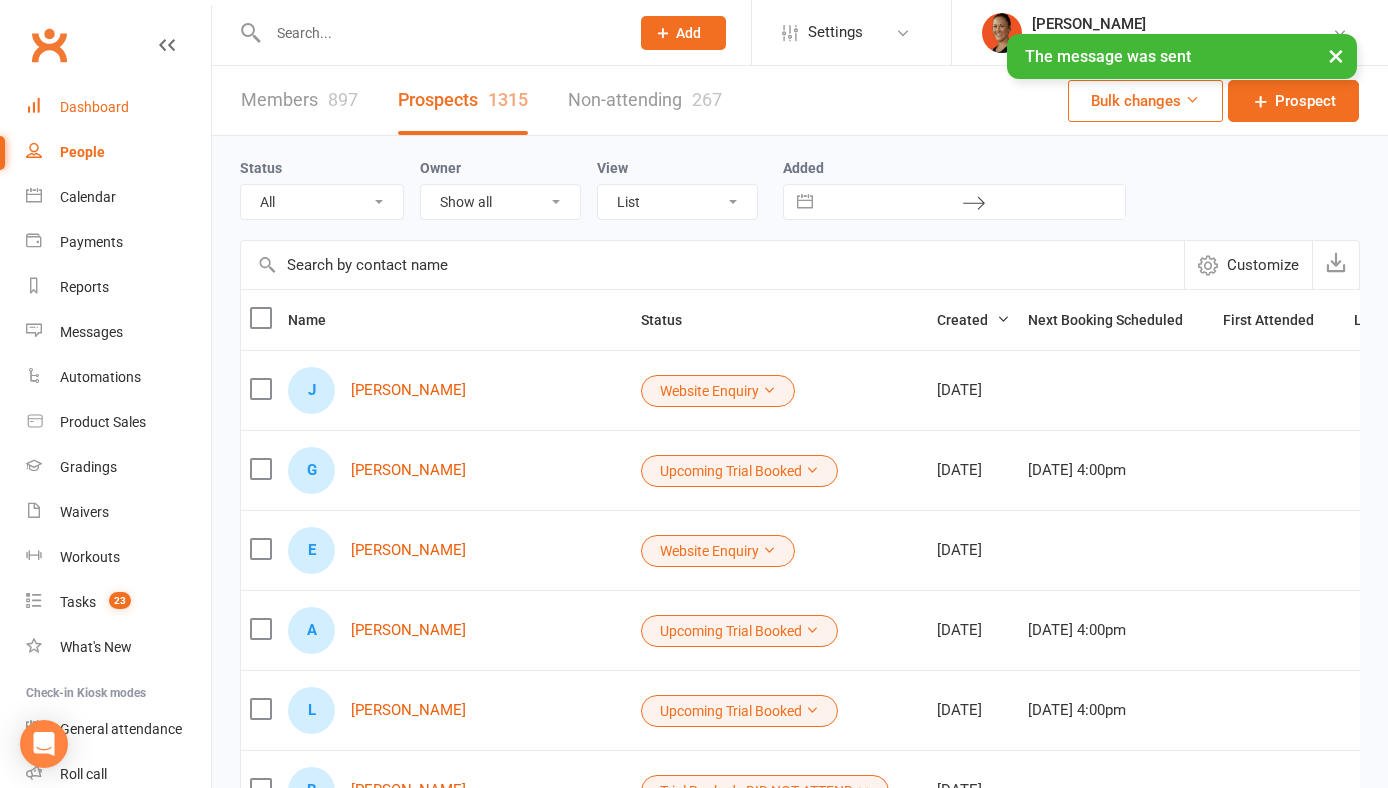 click on "Dashboard" at bounding box center [94, 107] 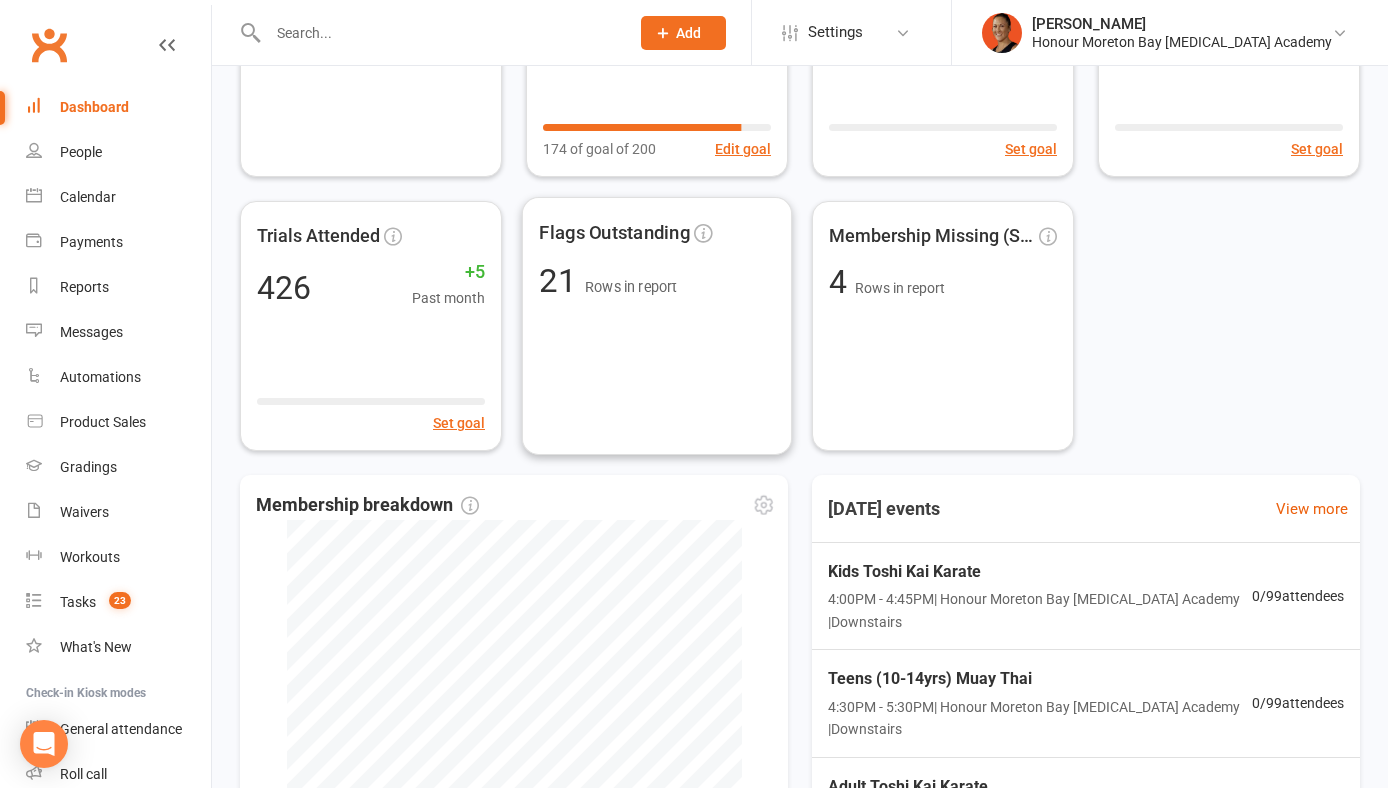 scroll, scrollTop: 789, scrollLeft: 0, axis: vertical 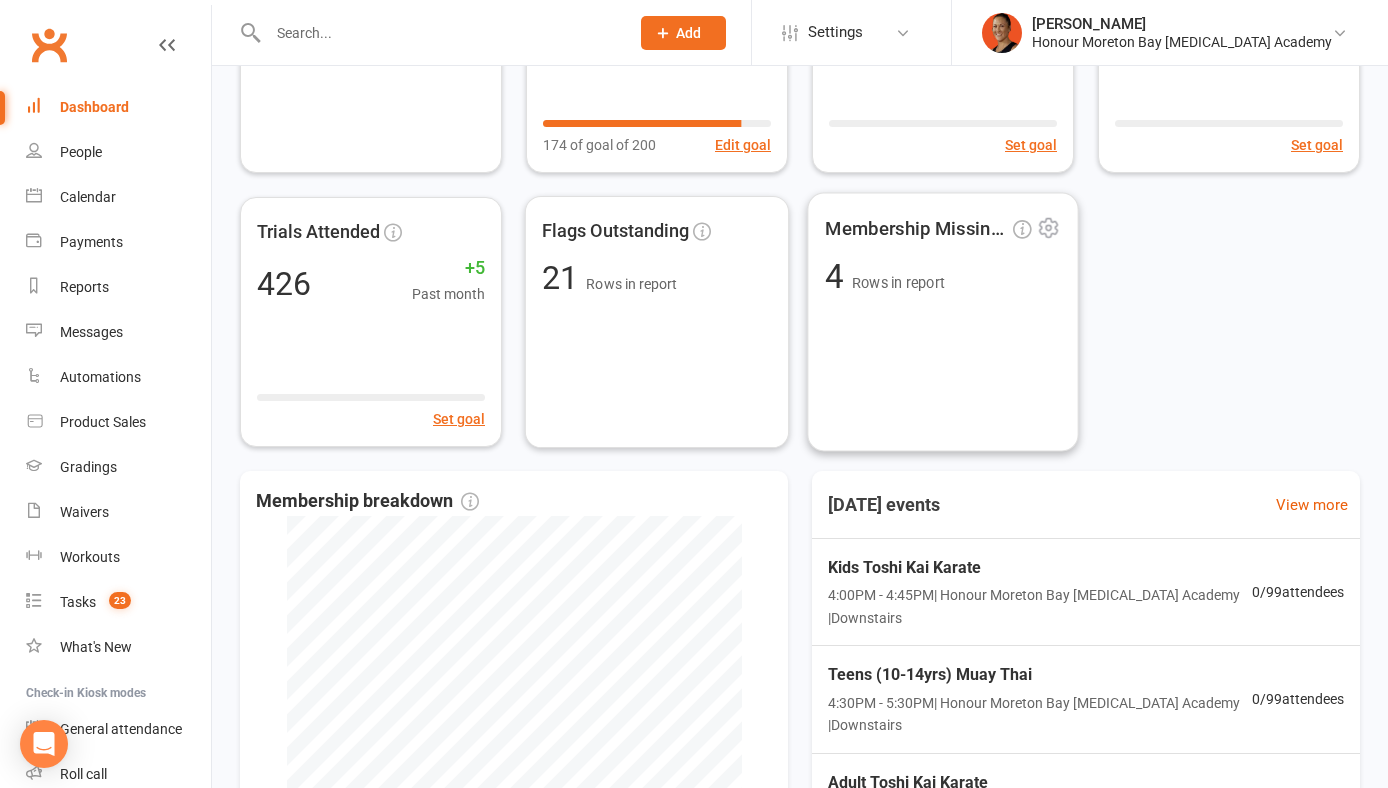 click on "Membership Missing (Sign u...   4   Rows in report" at bounding box center (942, 322) 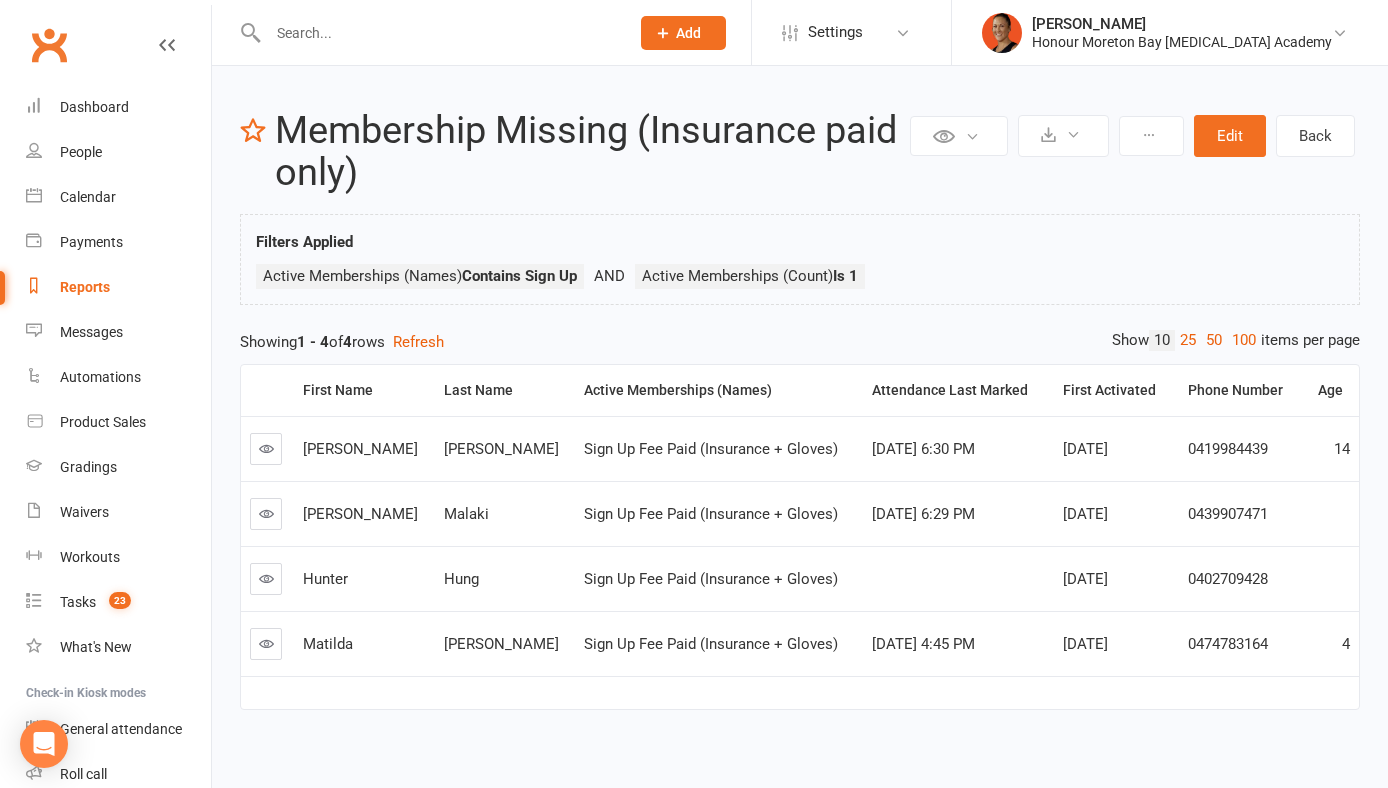 scroll, scrollTop: 17, scrollLeft: 0, axis: vertical 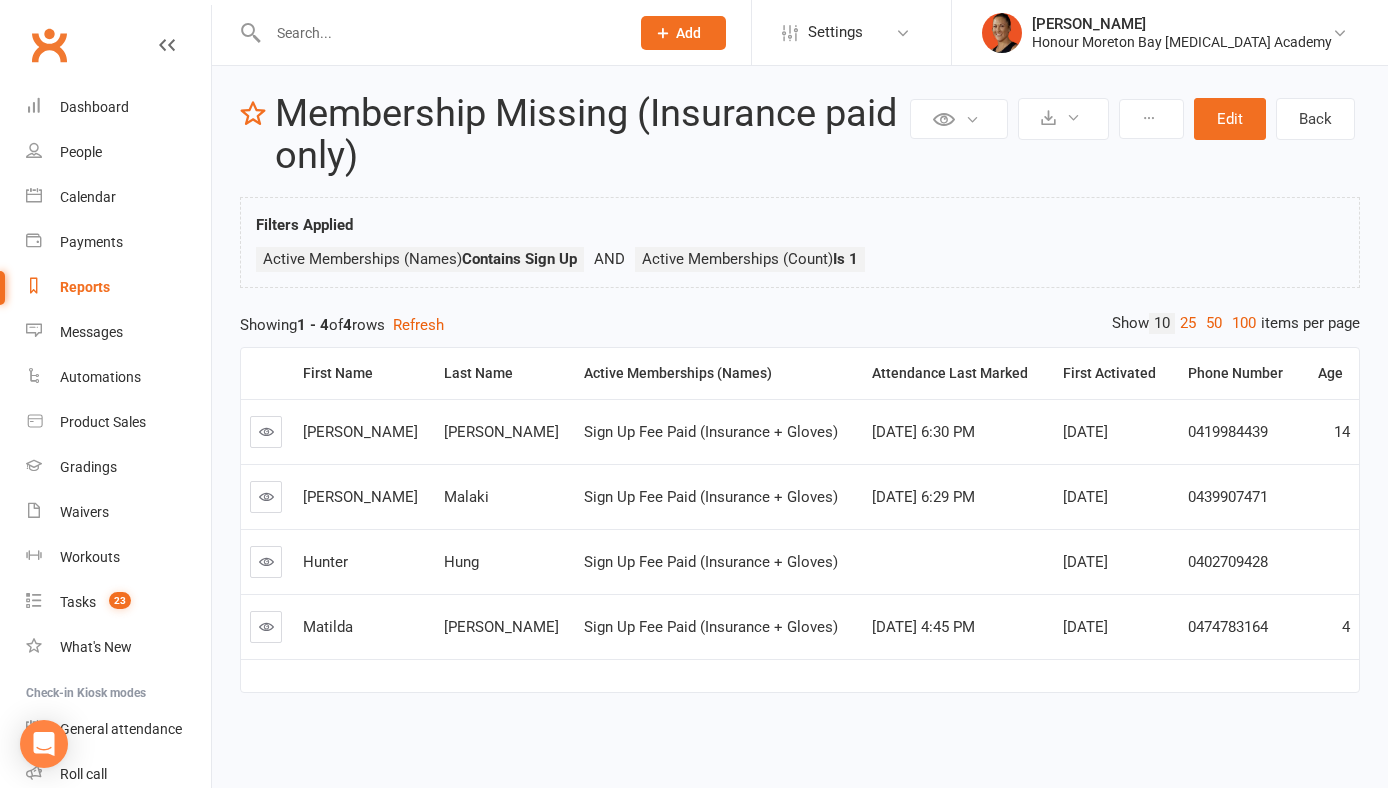 click at bounding box center (266, 431) 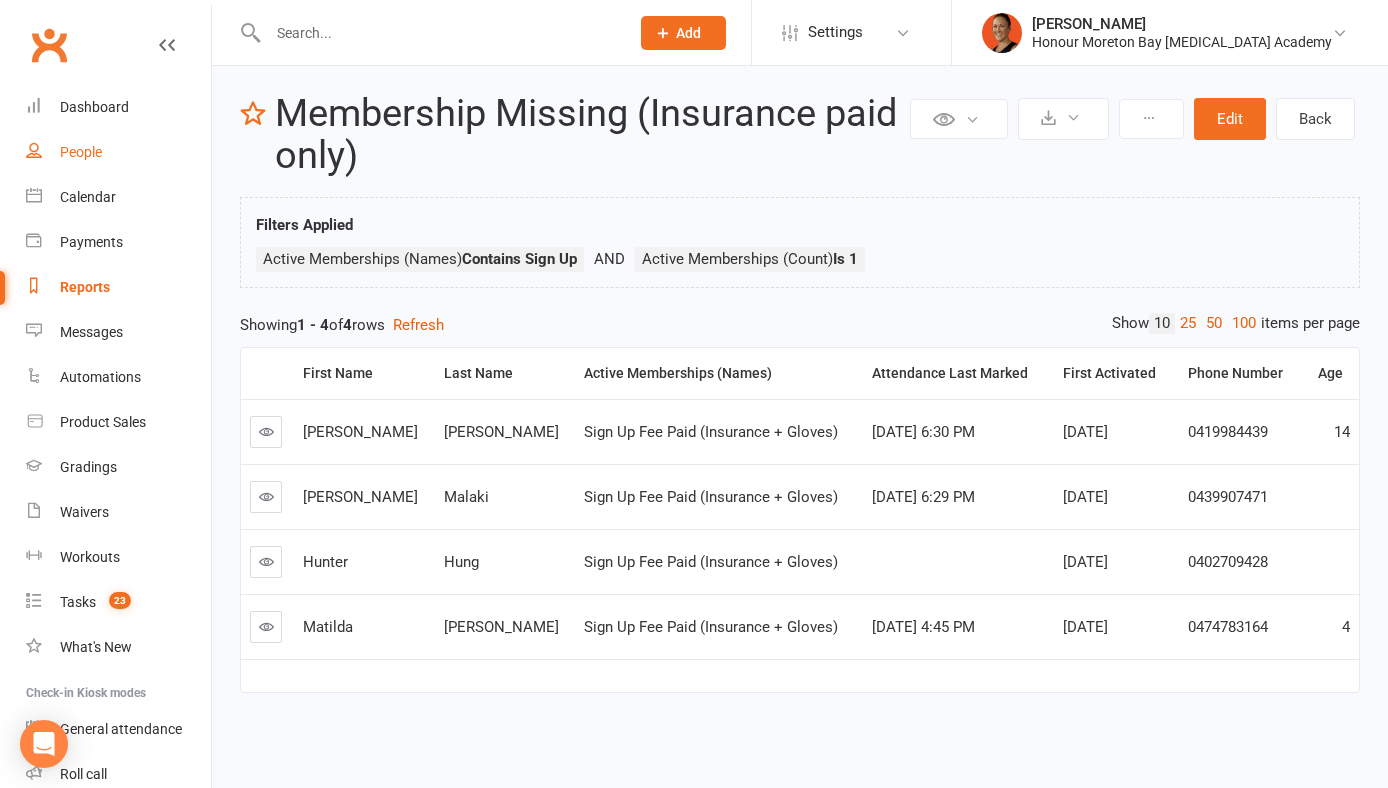 click on "People" at bounding box center [118, 152] 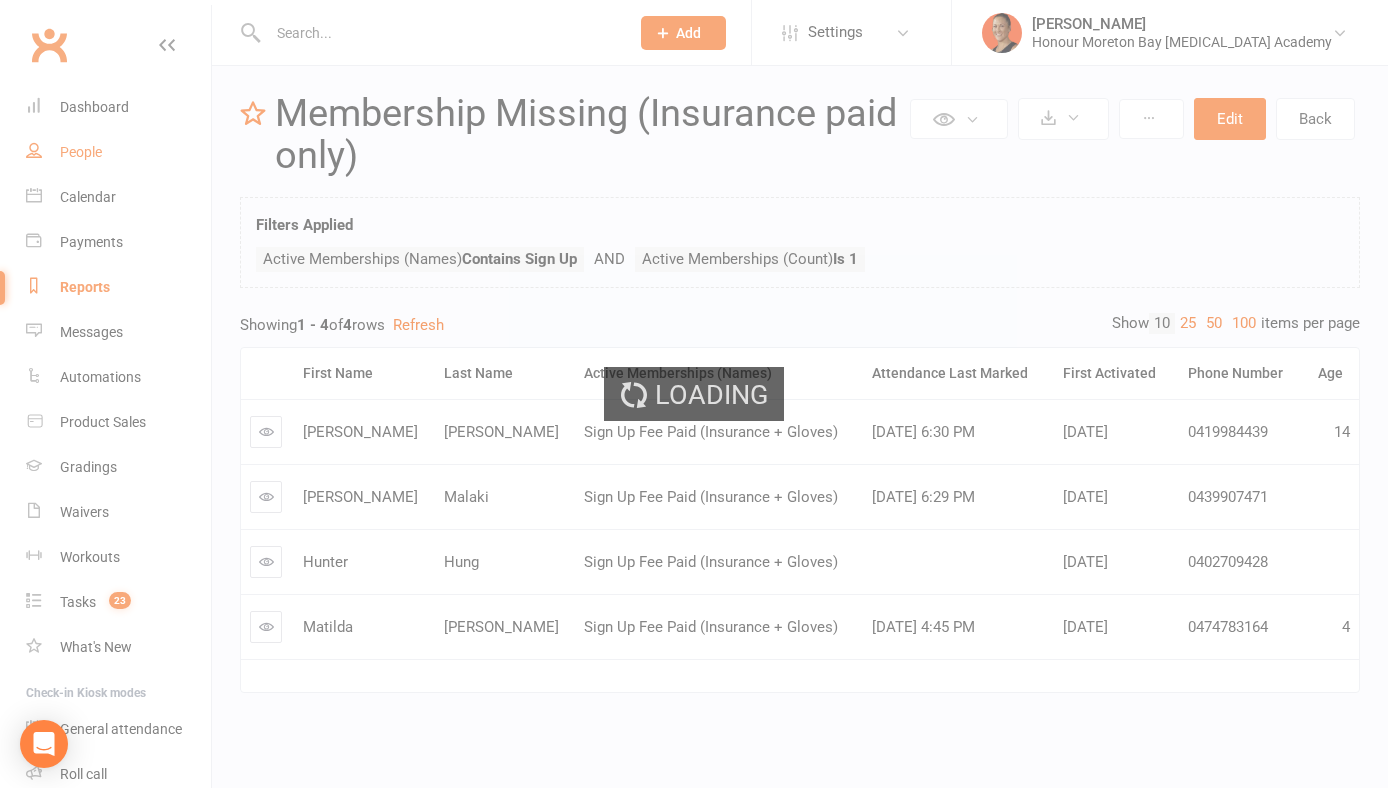 scroll, scrollTop: 0, scrollLeft: 0, axis: both 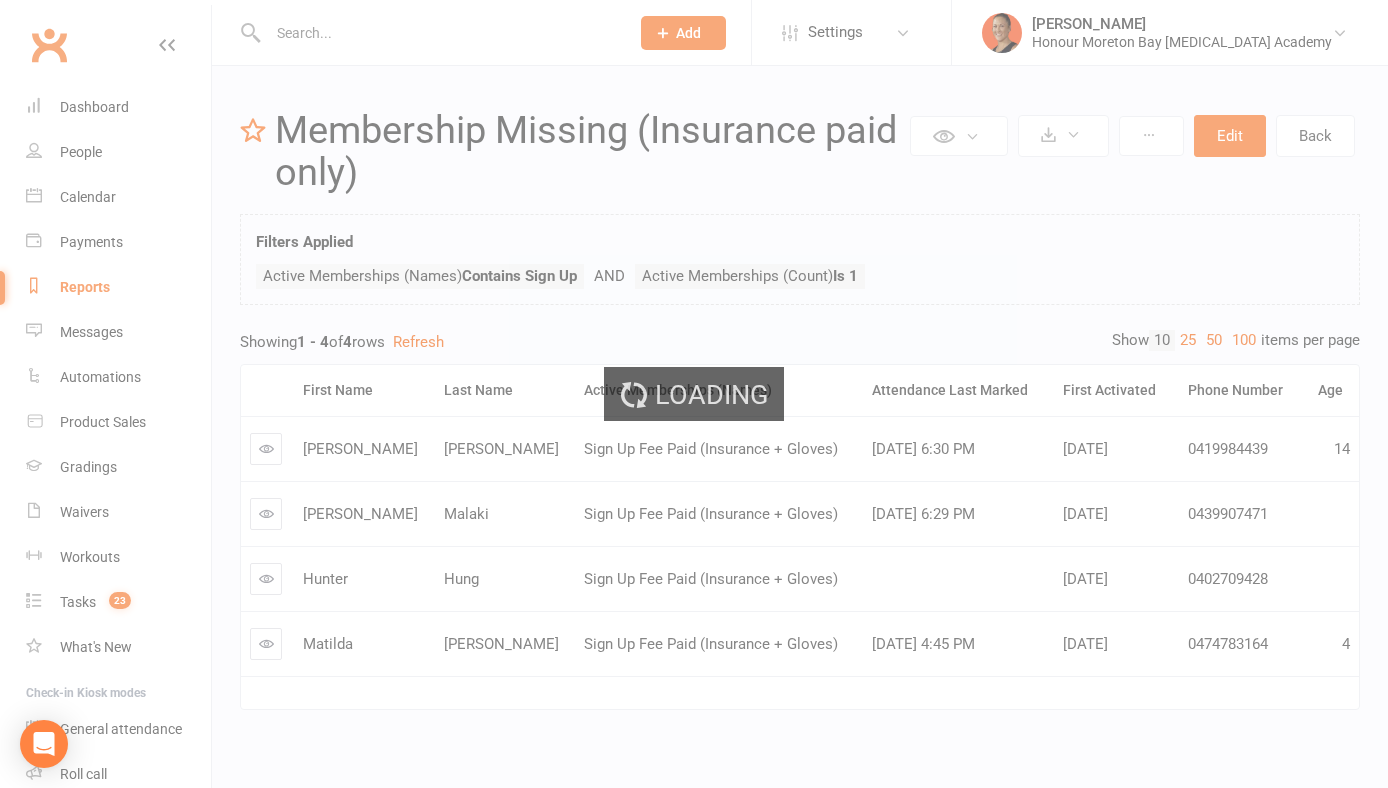 select on "100" 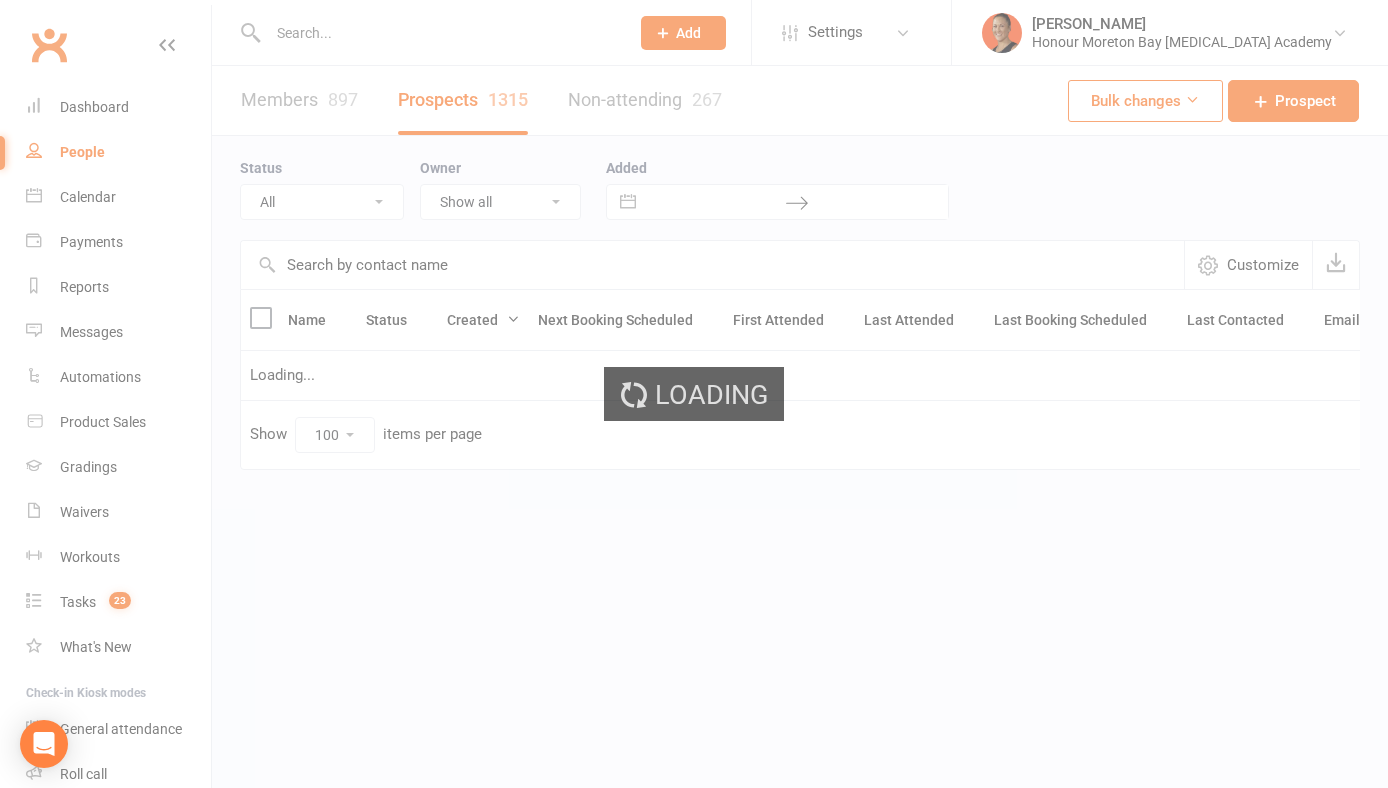 click on "Loading" at bounding box center (694, 394) 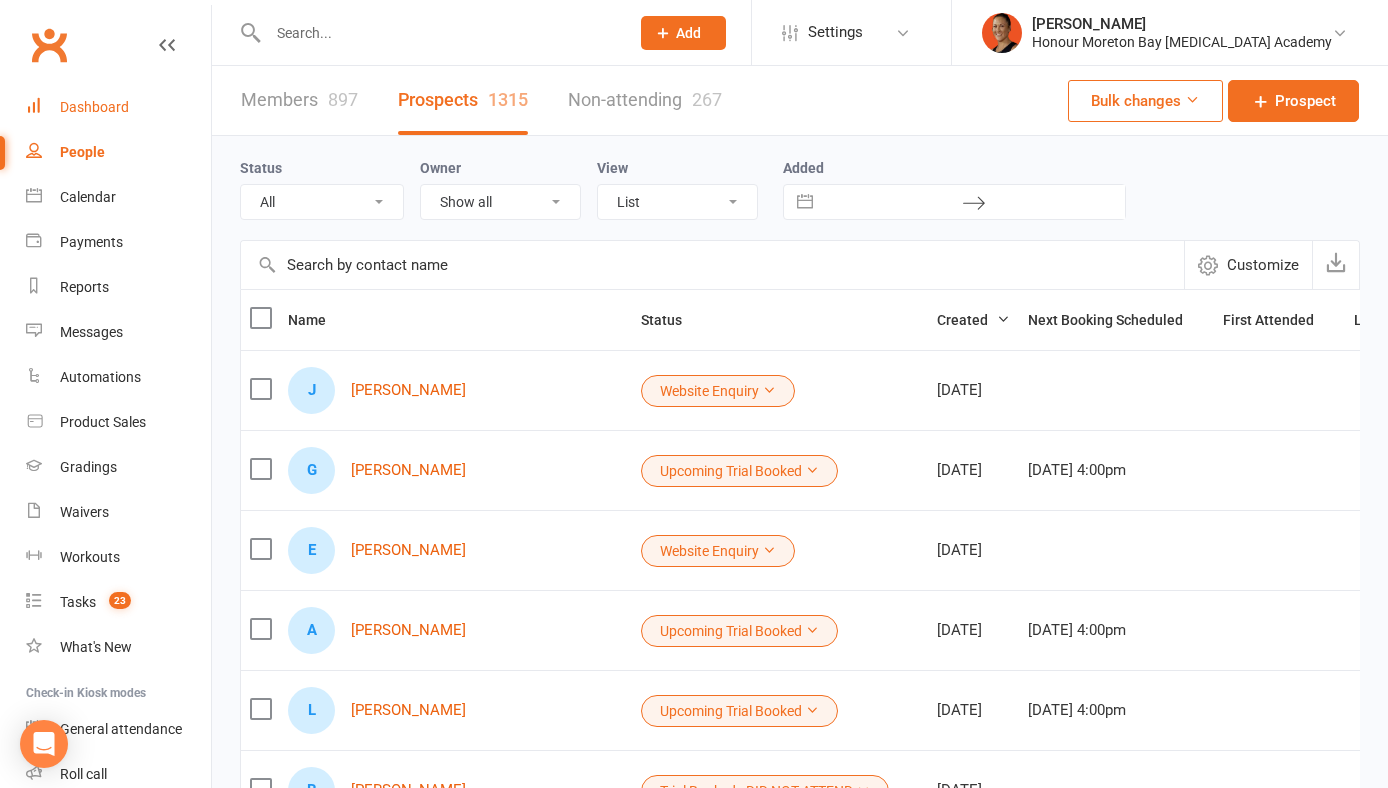 click on "Dashboard" at bounding box center [118, 107] 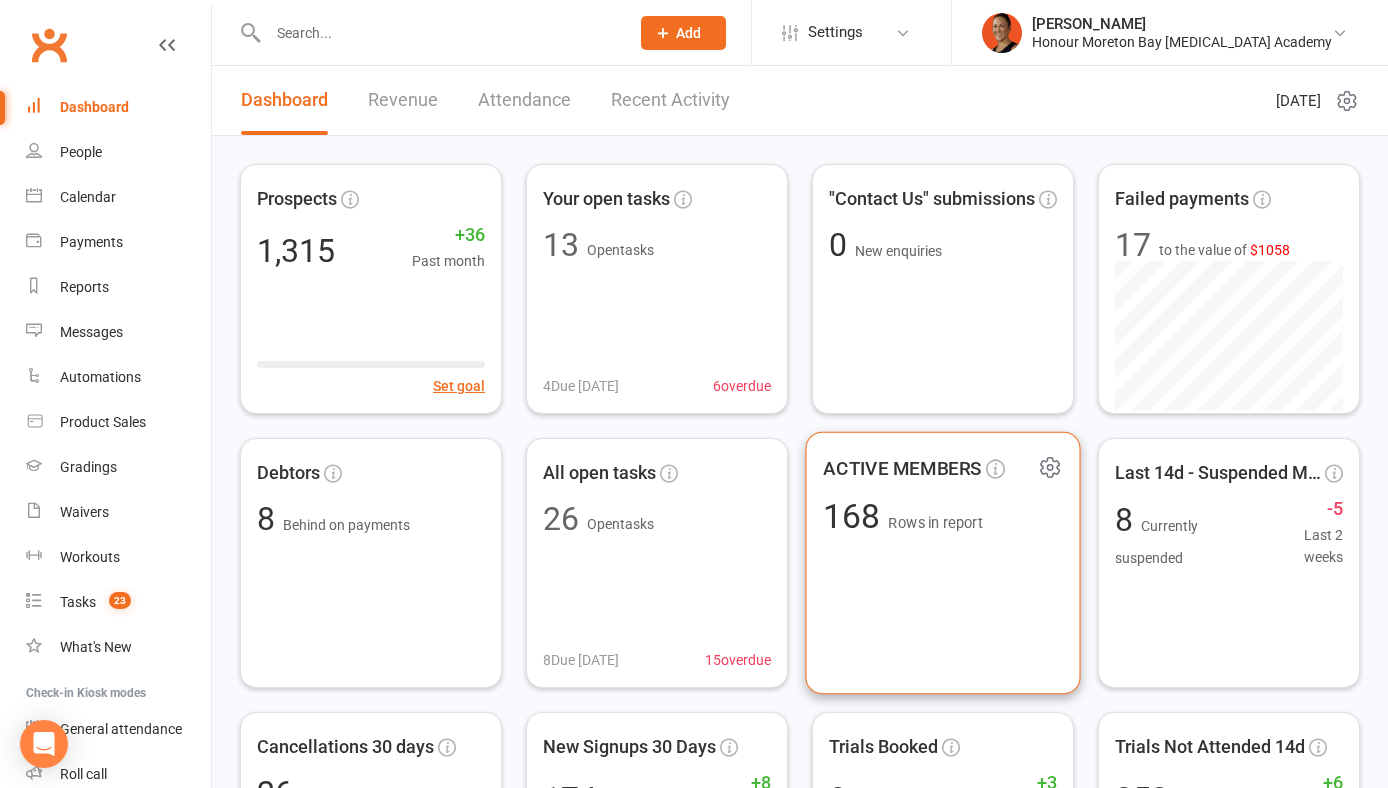 click 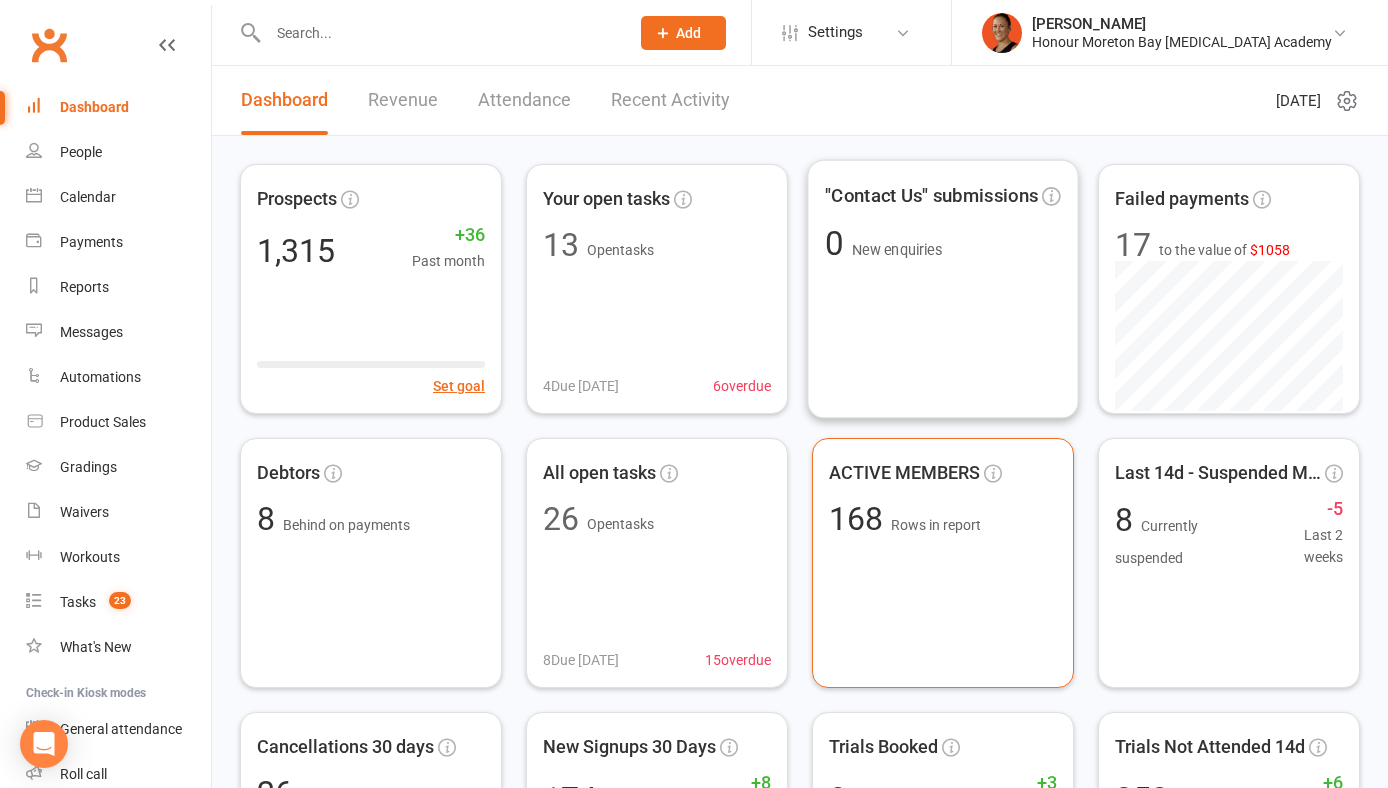 click on "Prospects 1,315 +36 Past month Set goal Your open tasks   13 Open  tasks 4  Due today 6  overdue "Contact Us" submissions 0   New enquiries Failed payments 17 to the value of   $1058 Debtors 8   Behind on payments All open tasks   26 Open  tasks 8  Due today 15  overdue ACTIVE MEMBERS 168   Rows in report Last 14d - Suspended Membe... 8 Currently suspended -5 Last 2 weeks Cancellations 30 days 26   Rows in report New Signups 30 Days 174 +8 Last 30 days 174 of goal of 200 Edit goal Trials Booked 8 +3 Past month Set goal Trials Not Attended 14d 253 +6 Past month Set goal Trials Attended 426 +5 Past month Set goal Flags Outstanding 21   Rows in report Membership Missing (Sign u... 4   Rows in report" at bounding box center [800, 700] 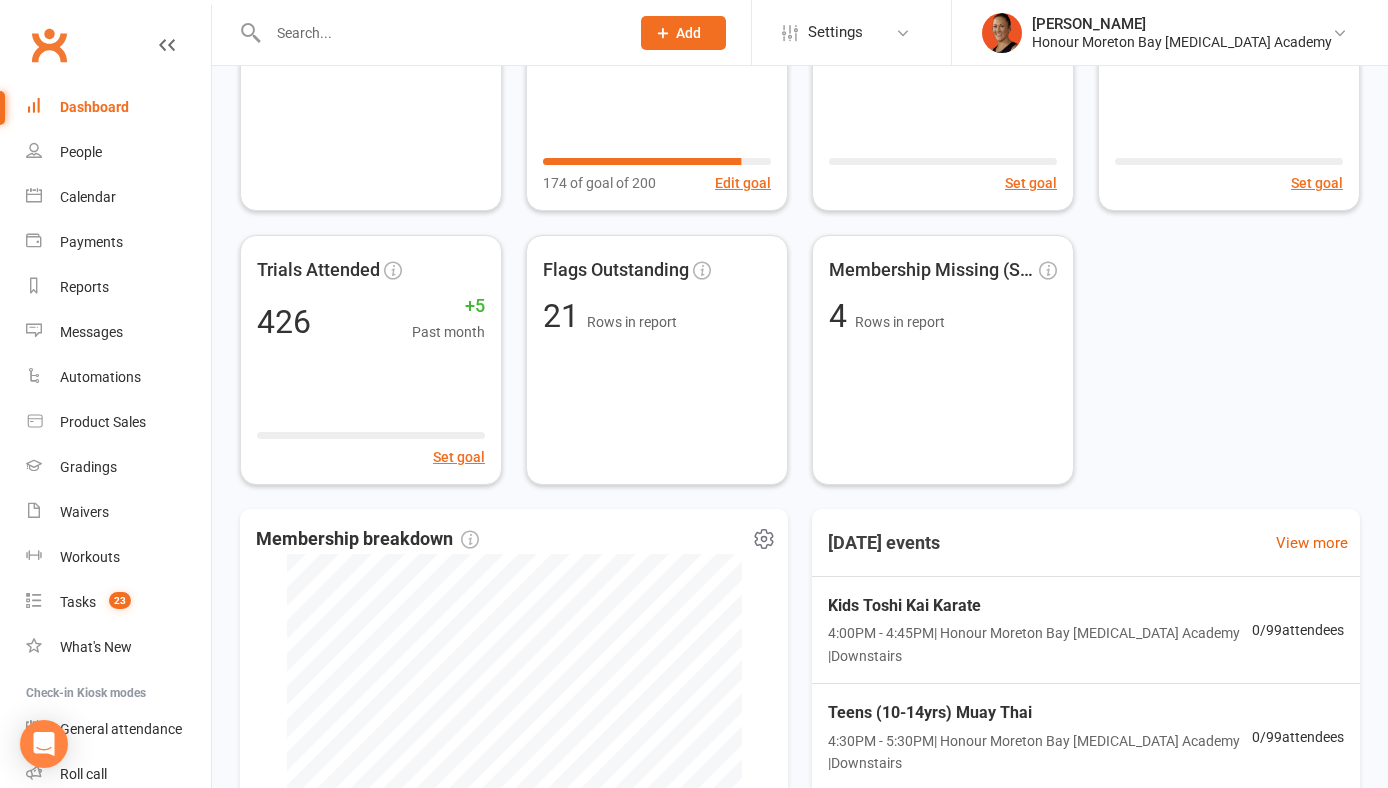 scroll, scrollTop: 752, scrollLeft: 0, axis: vertical 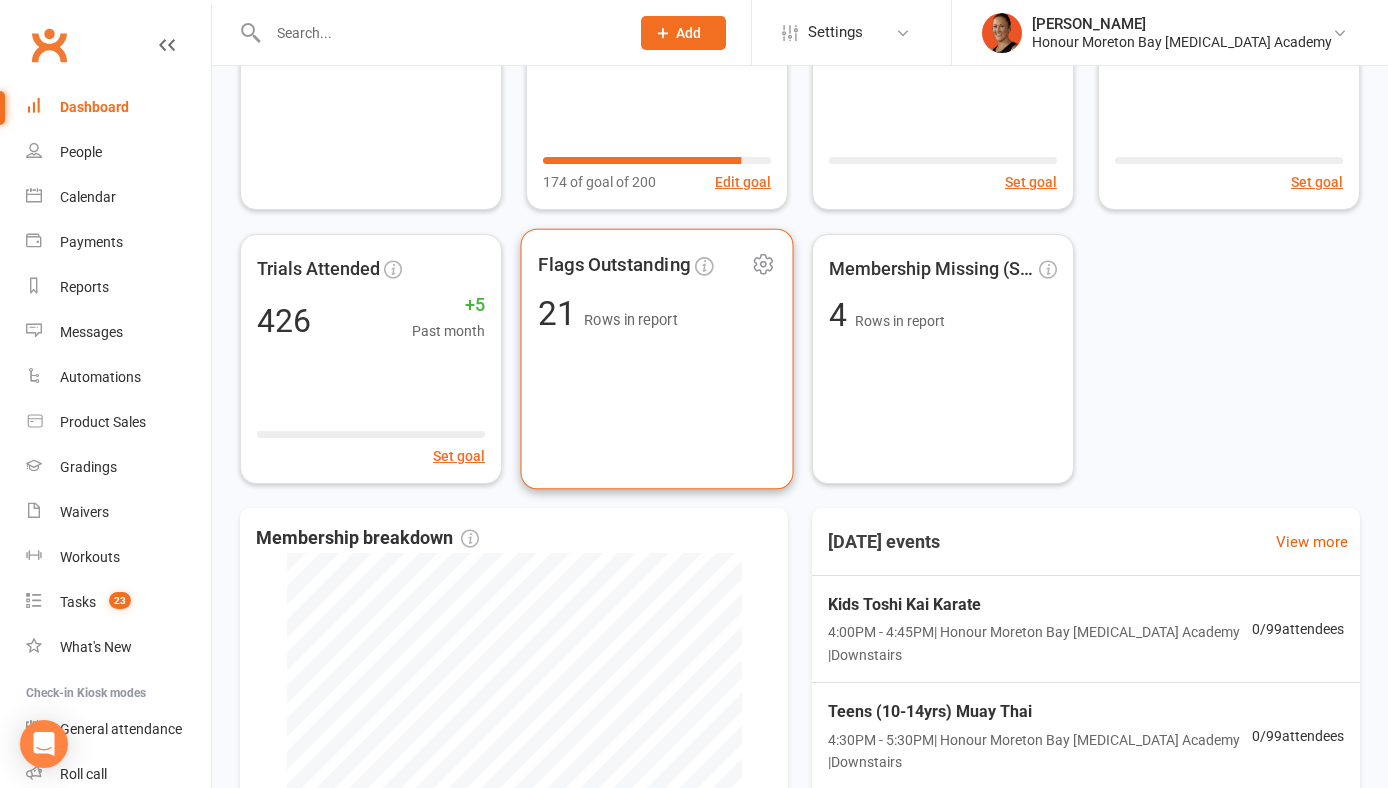 click on "Flags Outstanding   21   Rows in report" at bounding box center (656, 359) 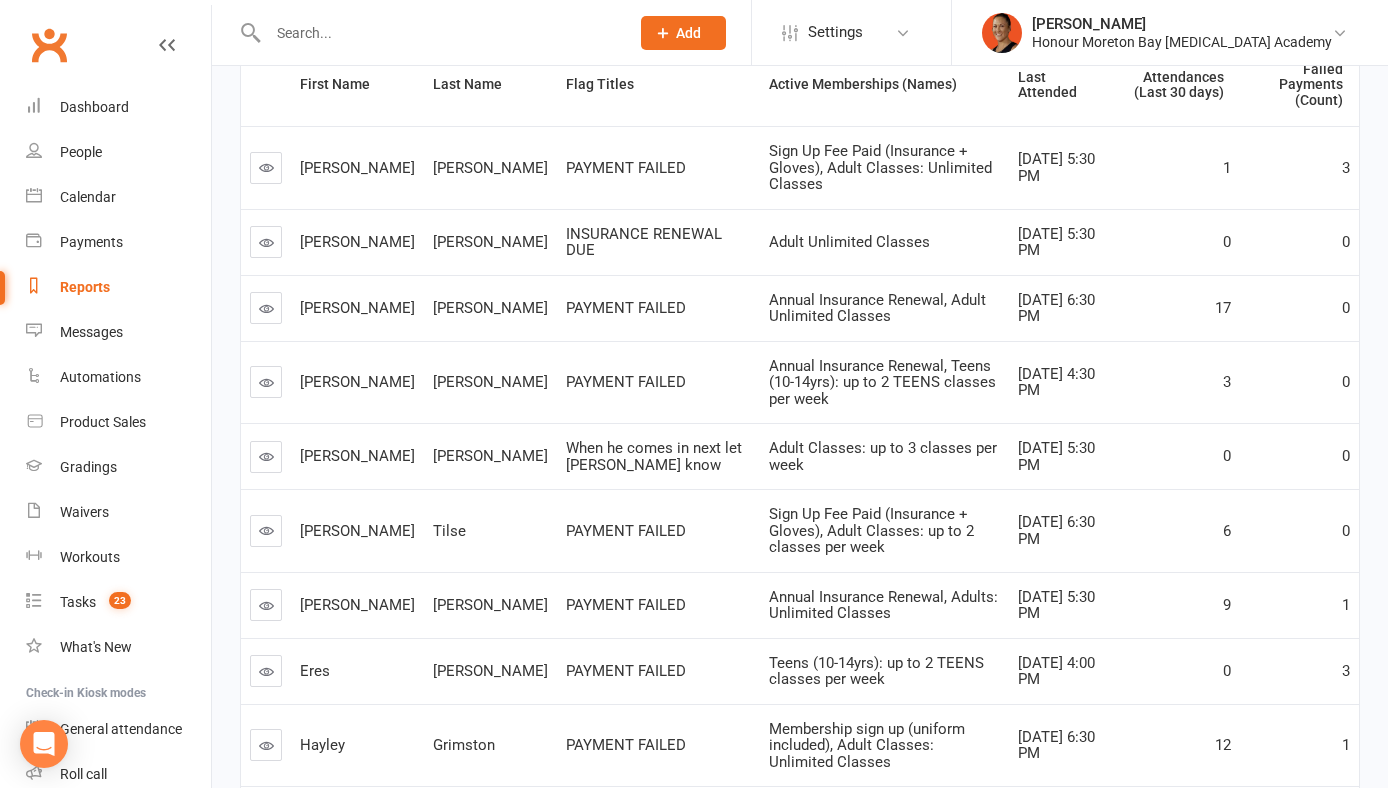 scroll, scrollTop: 296, scrollLeft: 0, axis: vertical 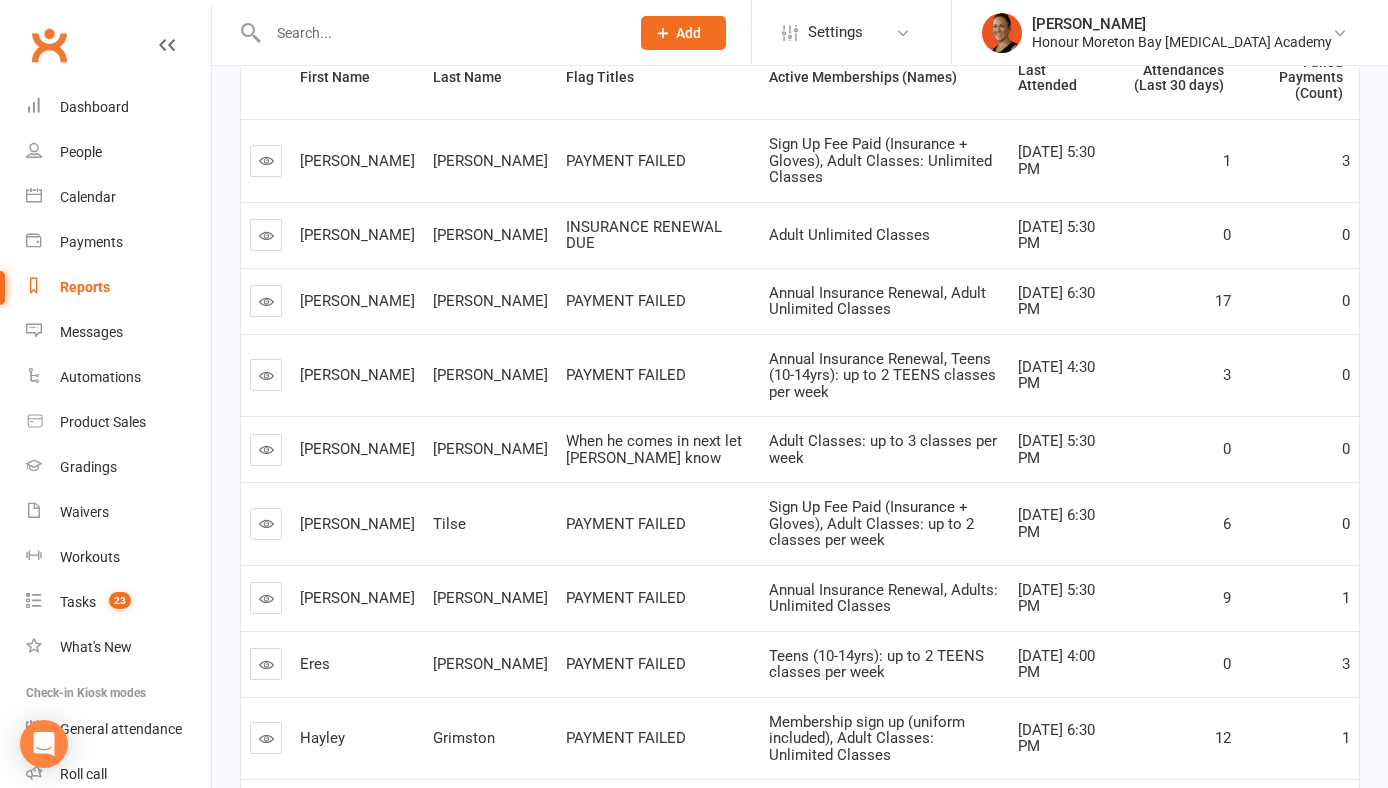 click at bounding box center (266, 301) 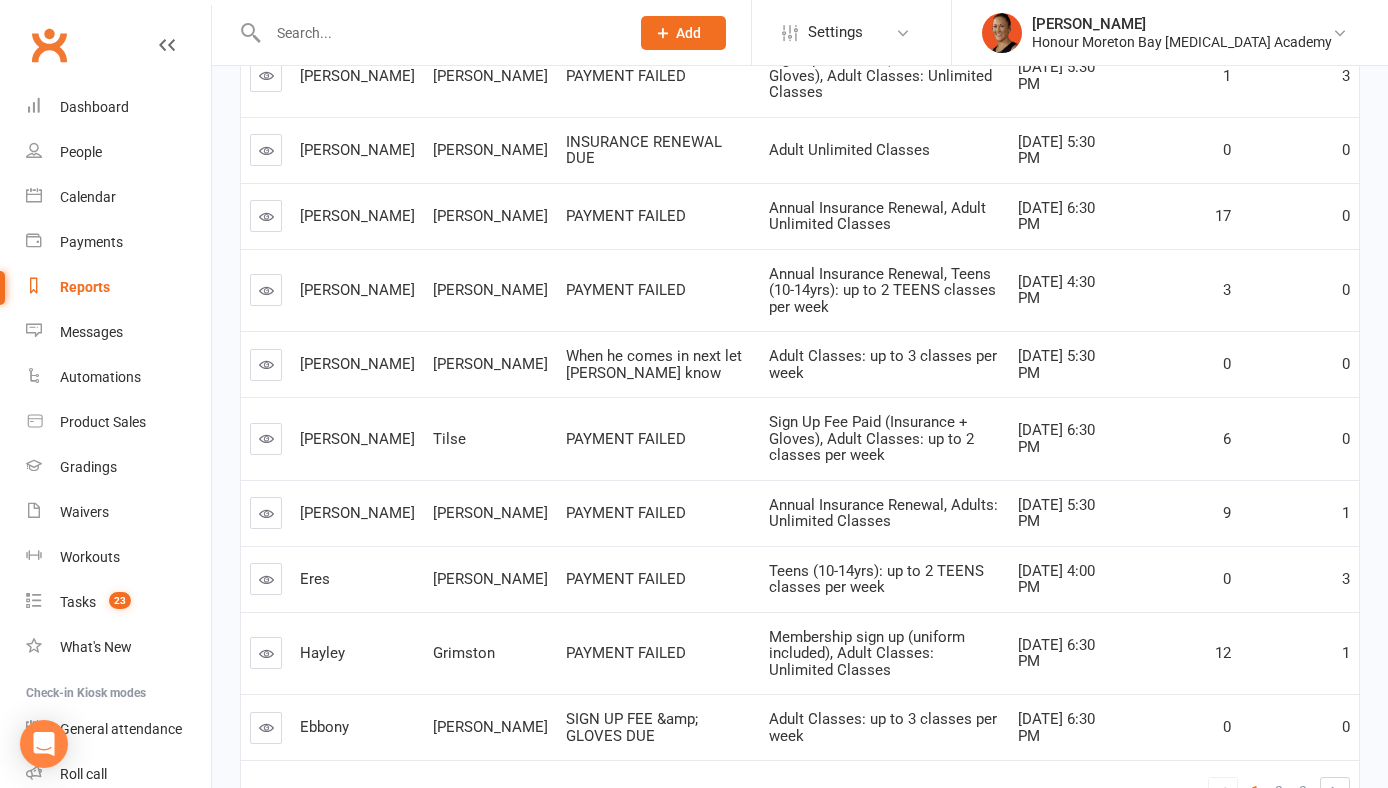 scroll, scrollTop: 392, scrollLeft: 0, axis: vertical 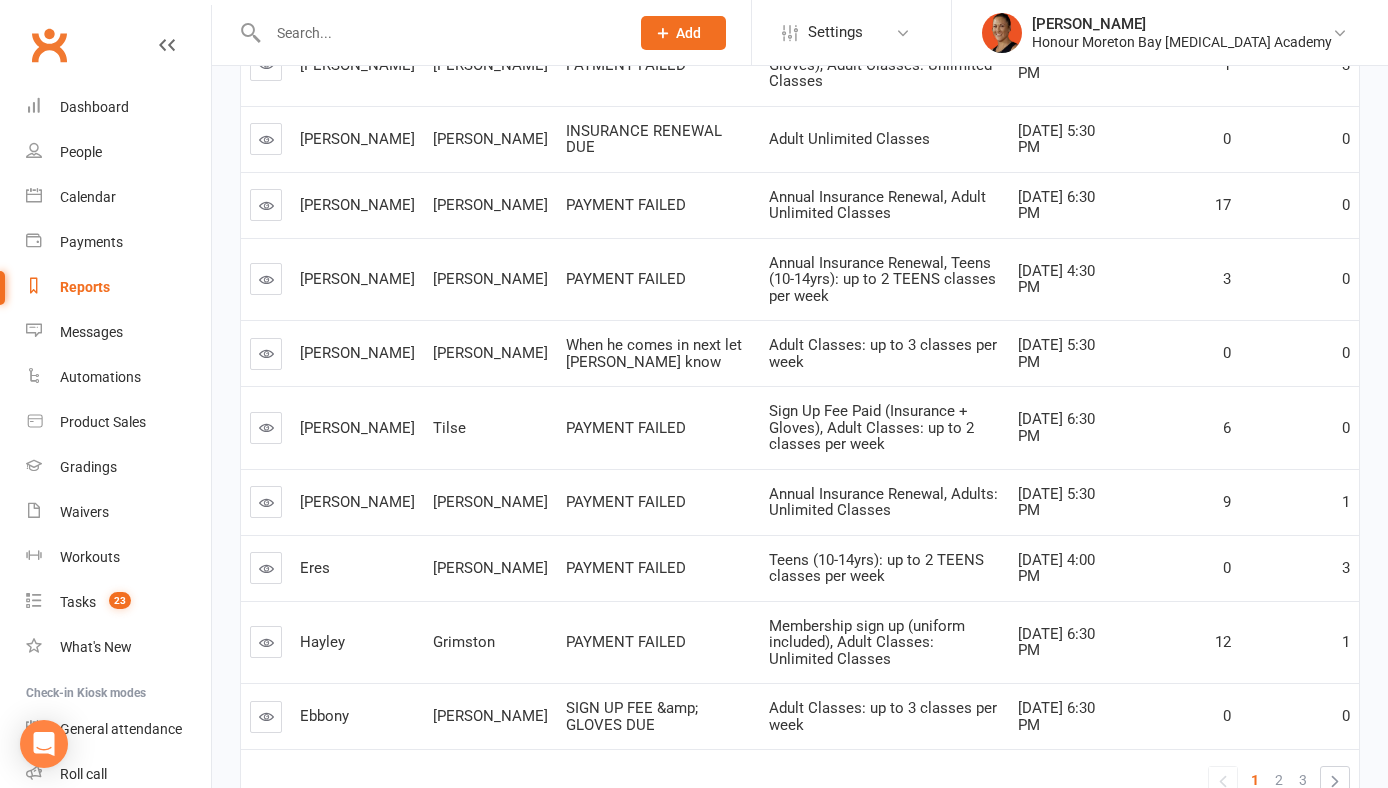 click at bounding box center [266, 427] 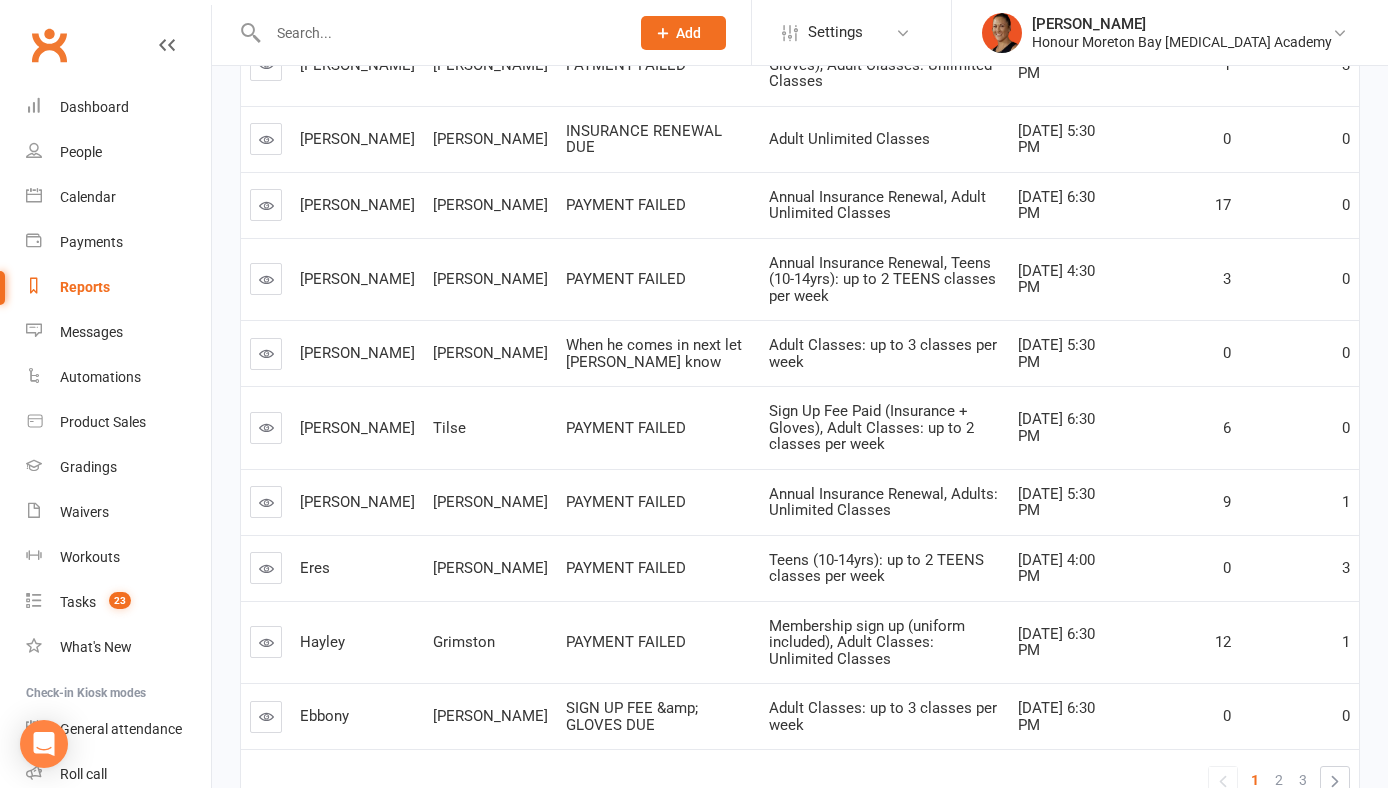 click at bounding box center (266, 502) 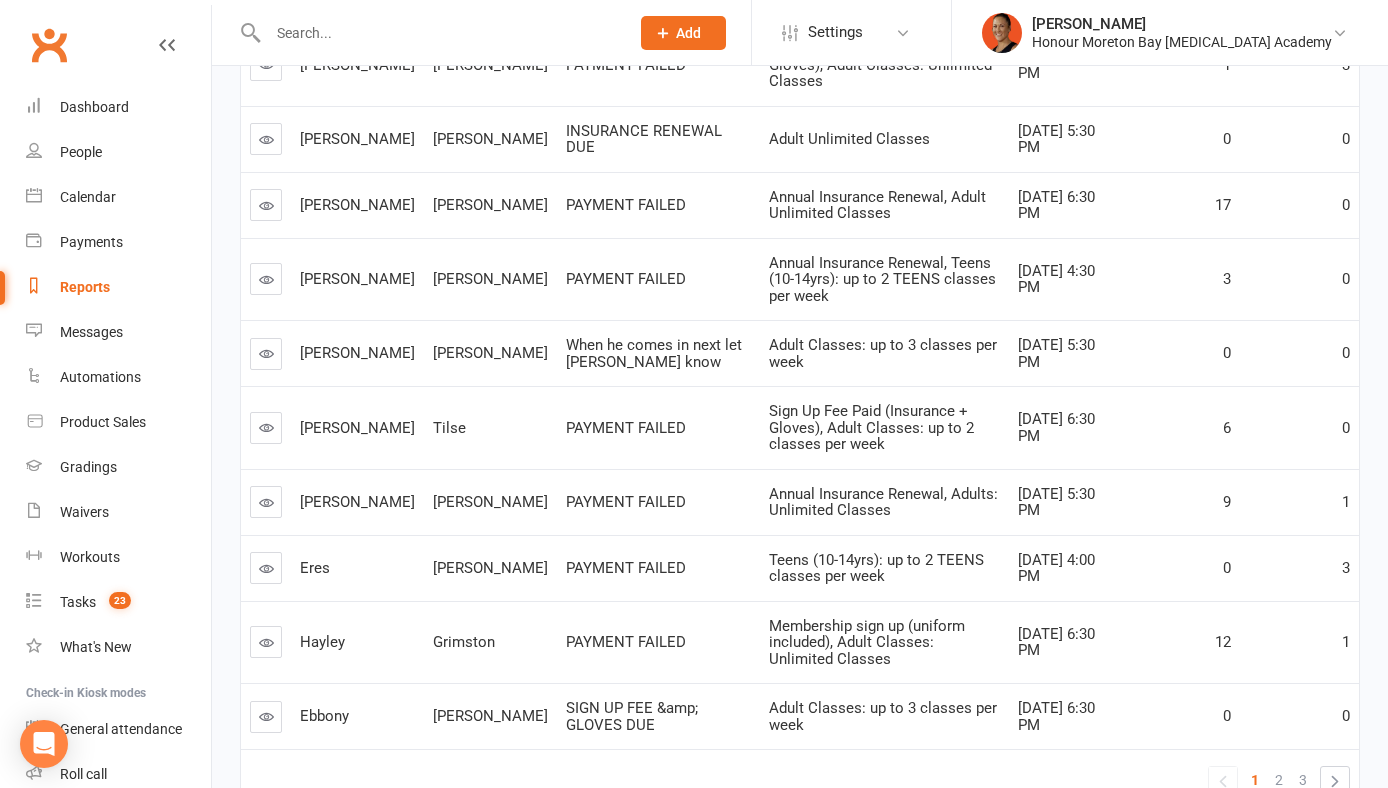 click at bounding box center [266, 716] 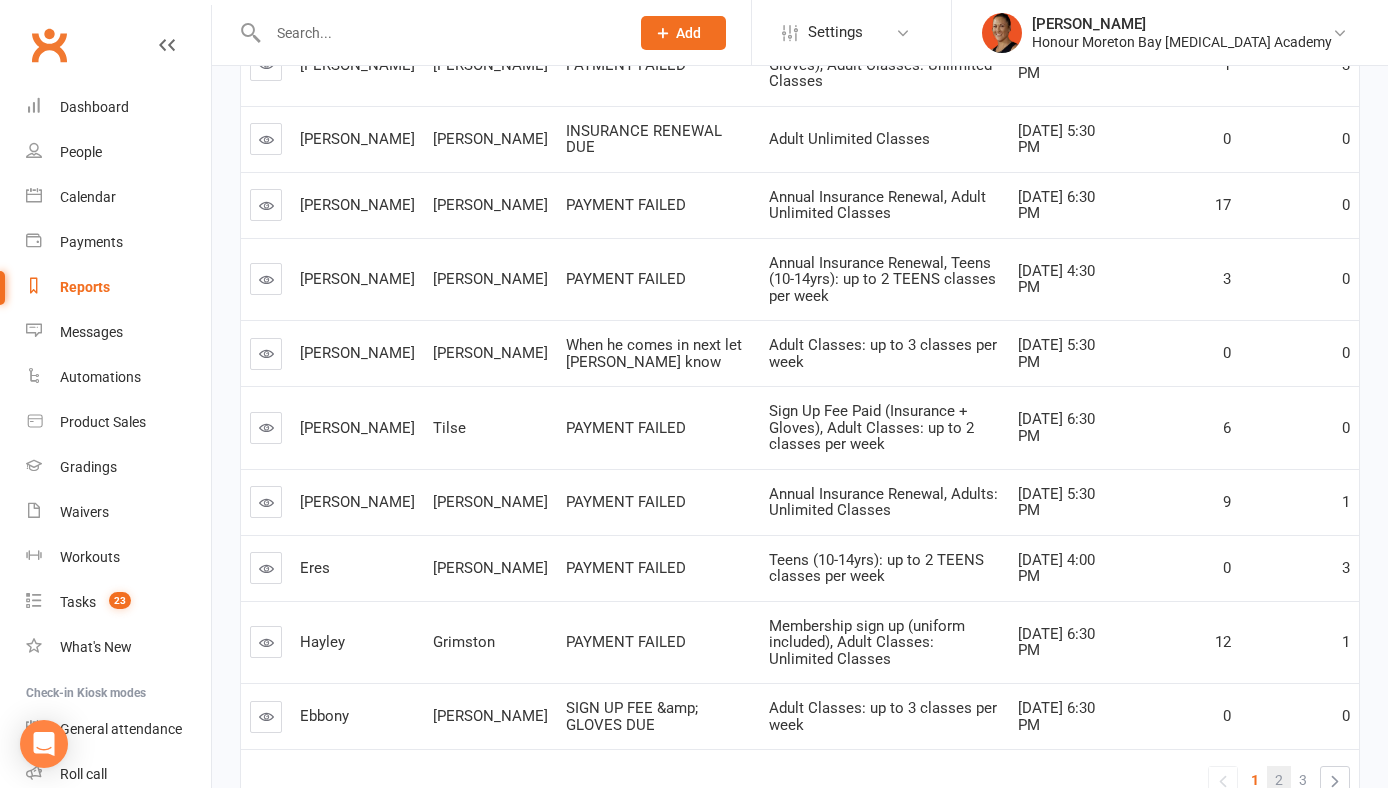 click on "2" at bounding box center [1279, 780] 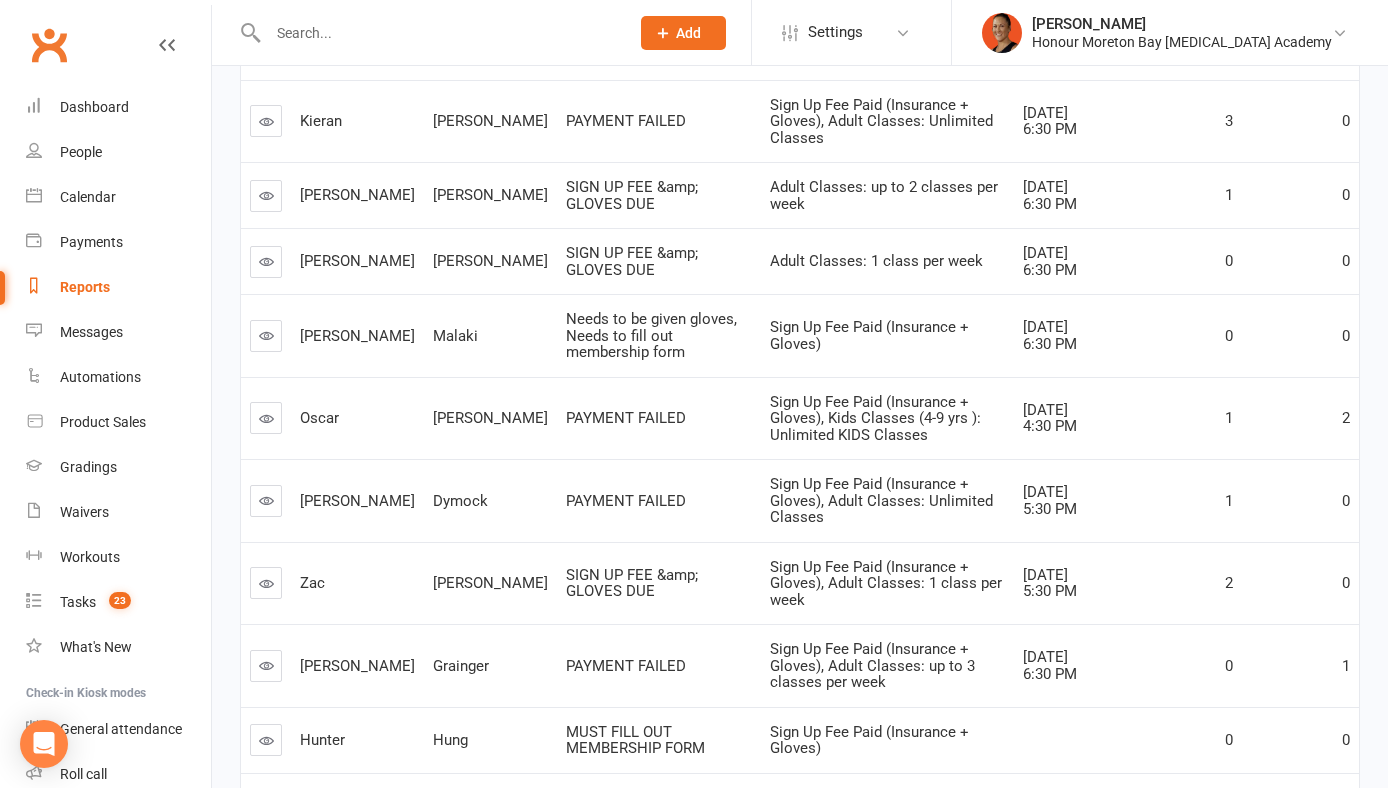 scroll, scrollTop: 479, scrollLeft: 0, axis: vertical 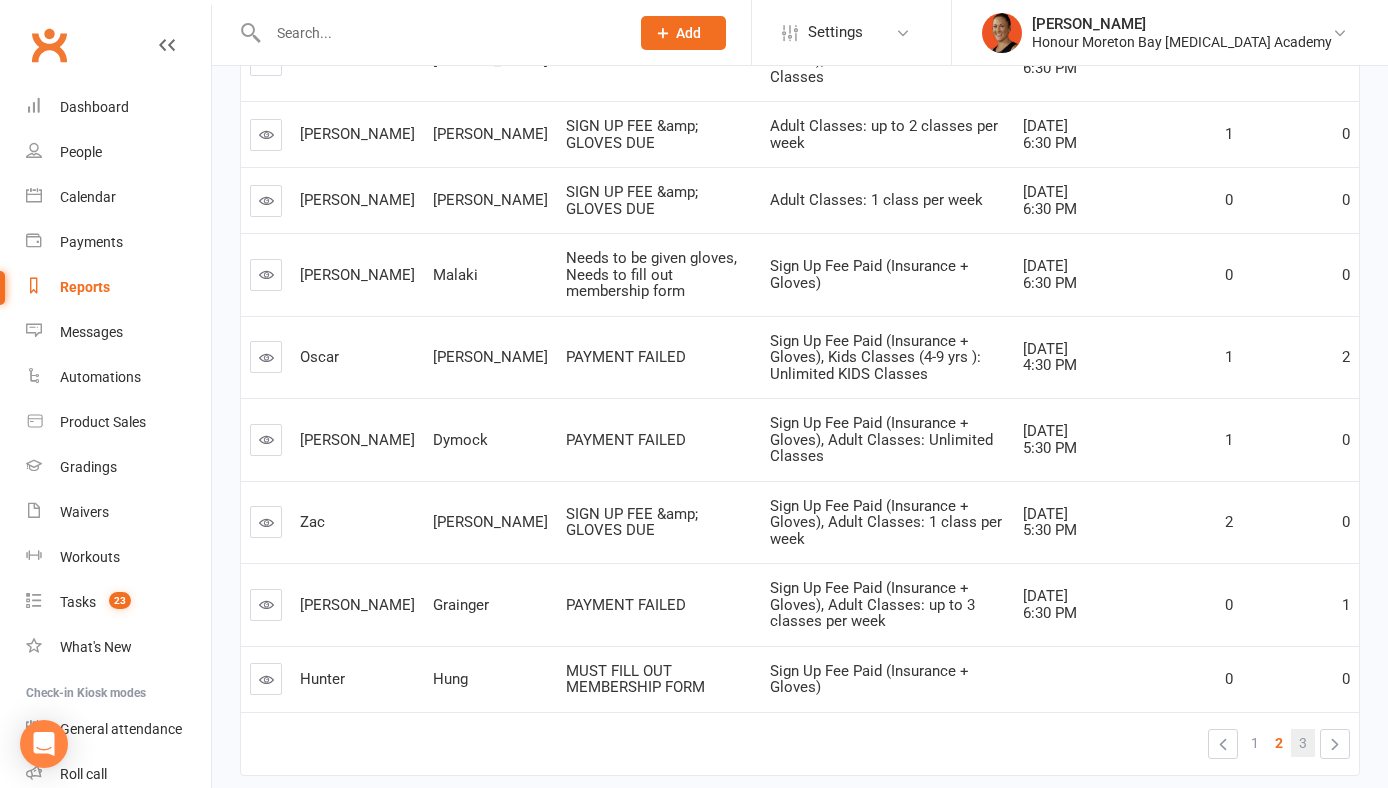 click on "3" at bounding box center [1303, 743] 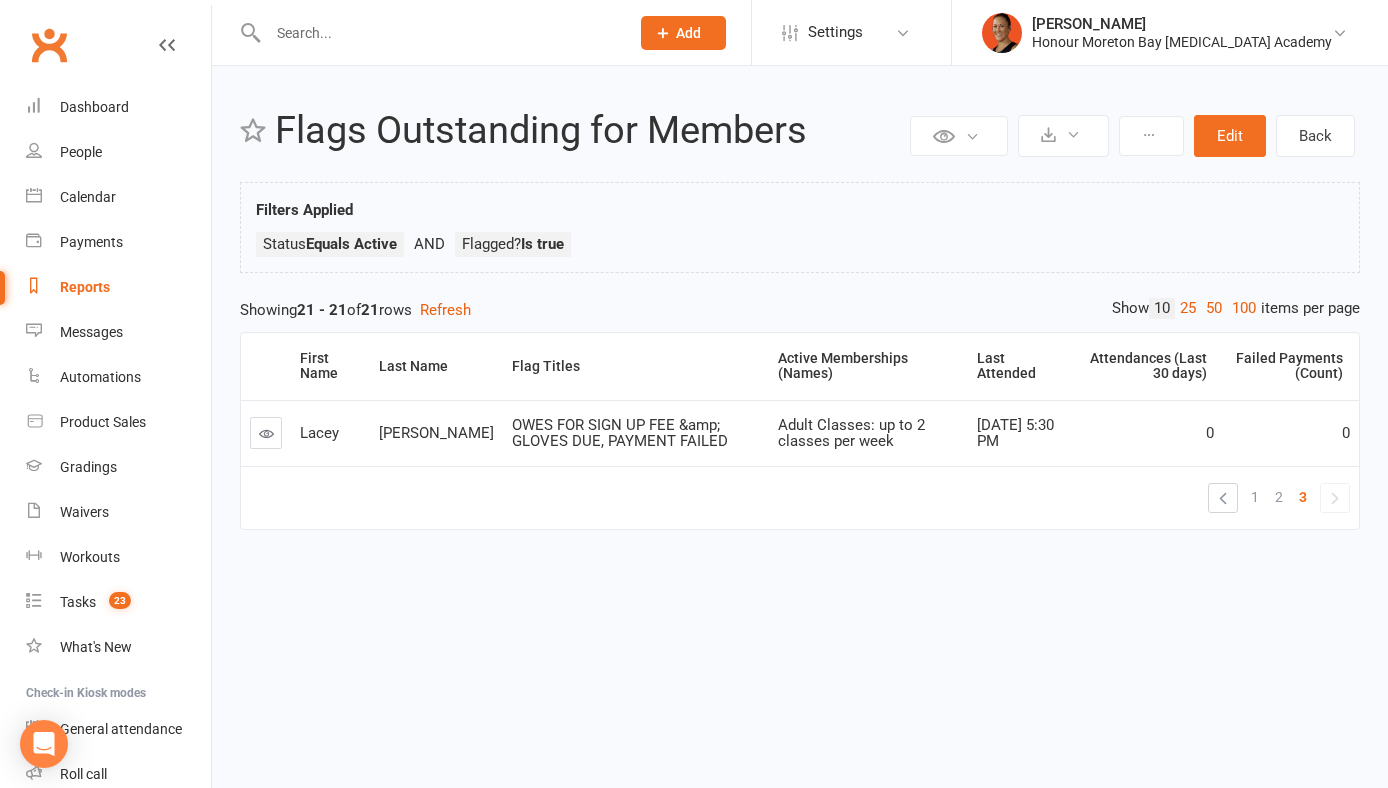 scroll, scrollTop: 0, scrollLeft: 0, axis: both 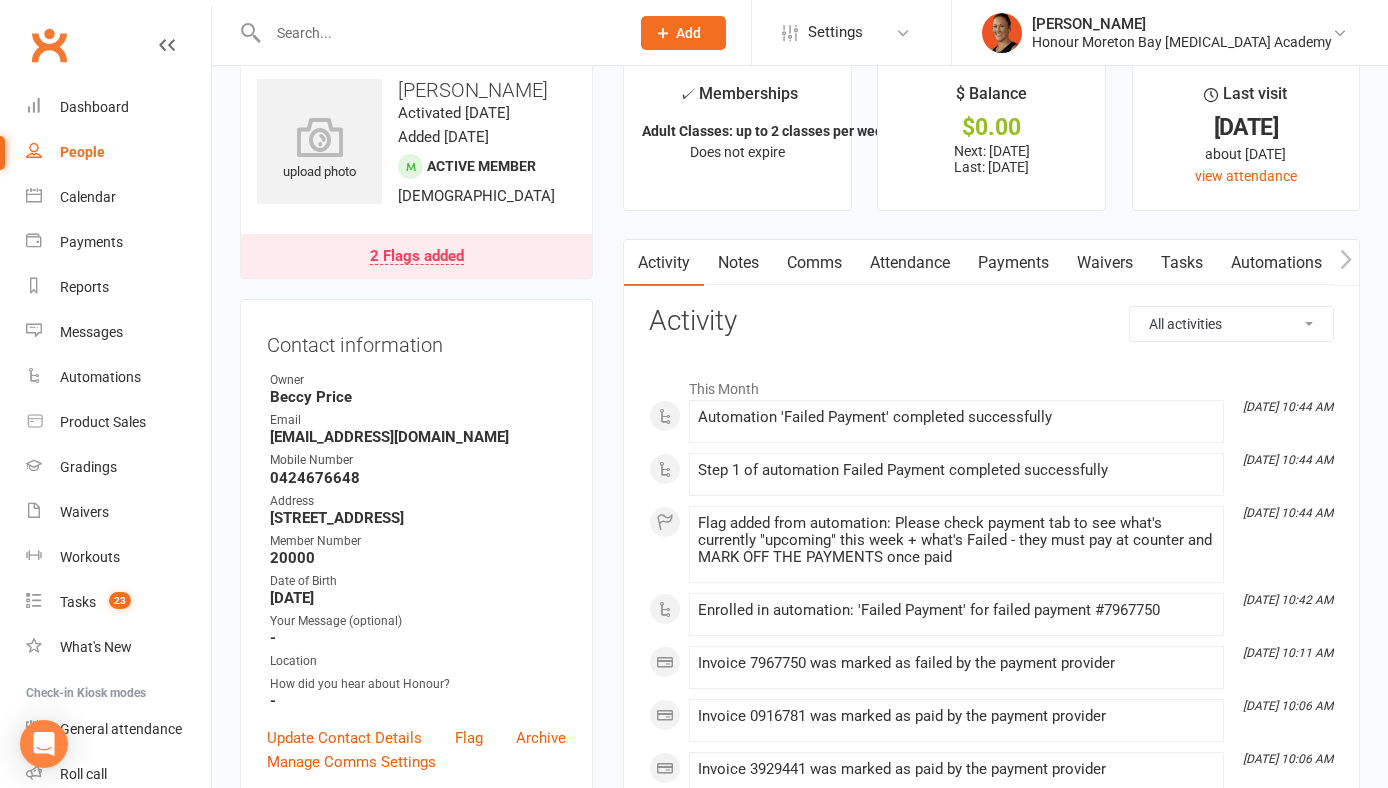 click on "Notes" at bounding box center [738, 263] 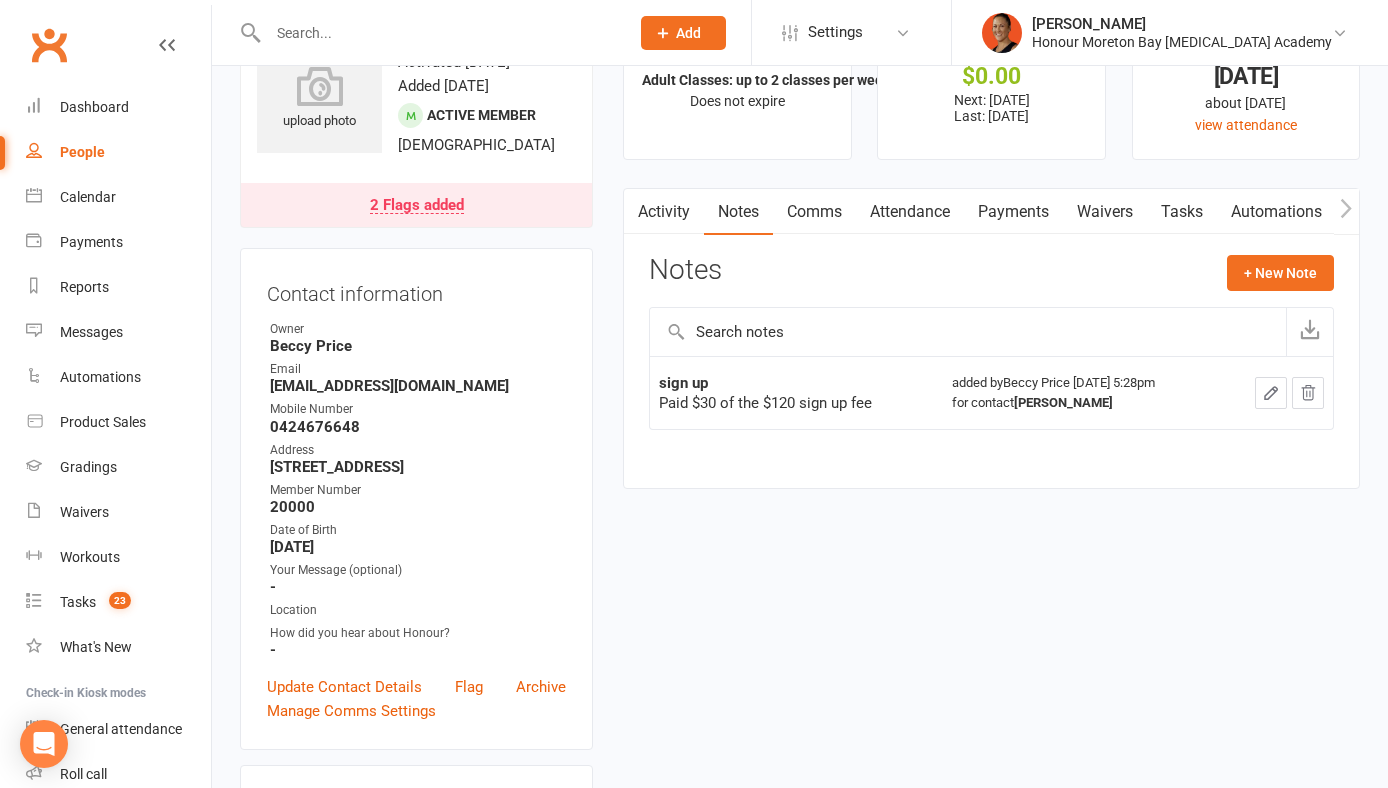 scroll, scrollTop: 108, scrollLeft: 0, axis: vertical 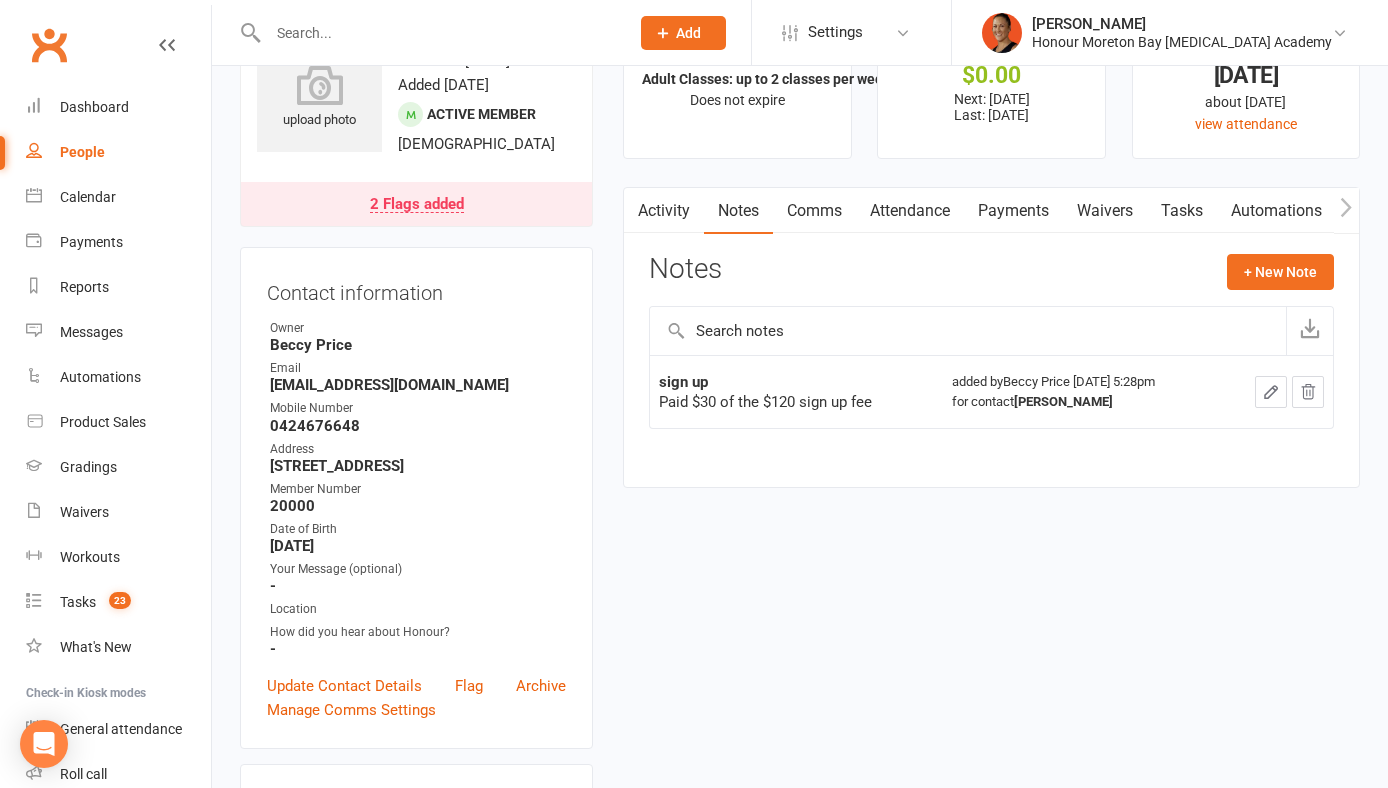 click on "2 Flags added" at bounding box center [417, 205] 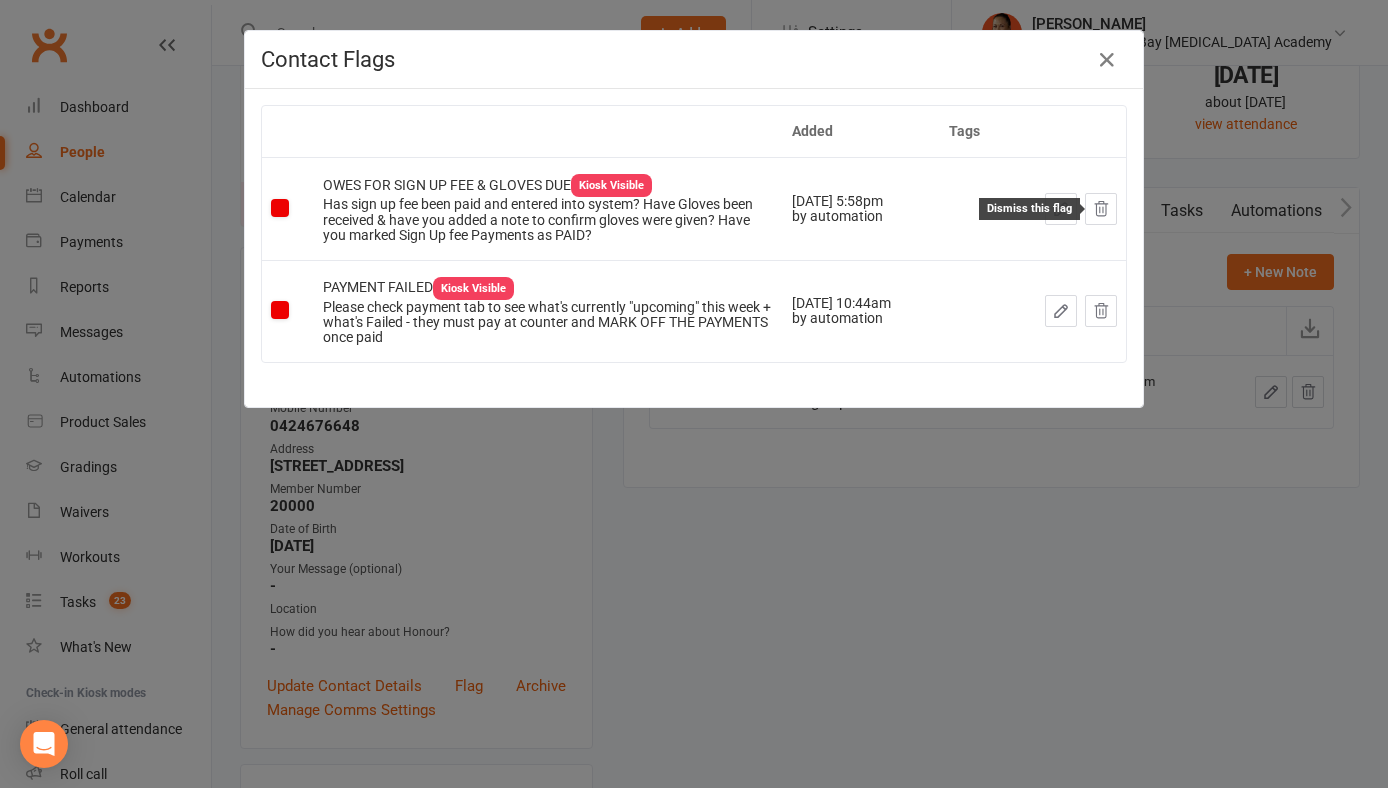 click 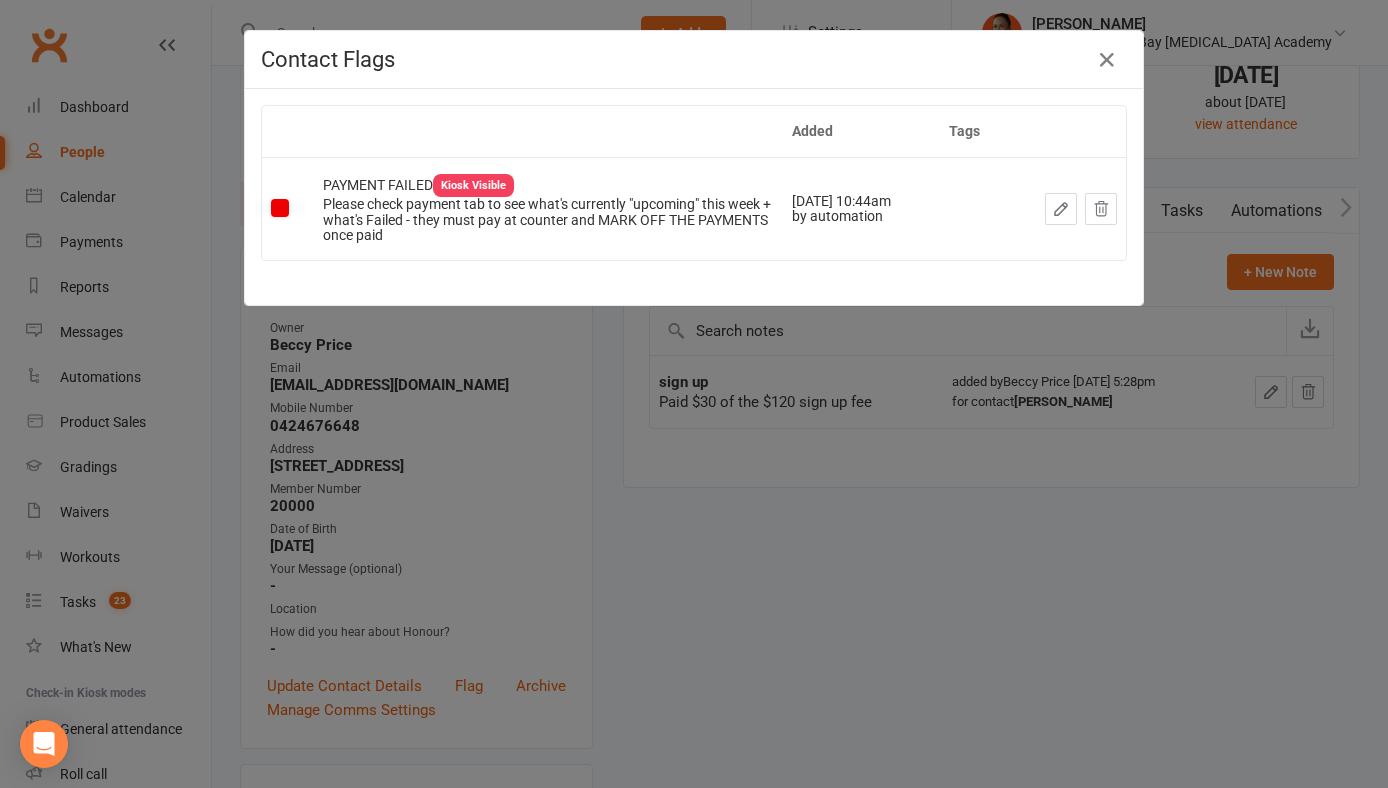 click on "Contact Flags Added Tags PAYMENT FAILED  Kiosk Visible
Please check payment tab to see what's currently "upcoming" this week + what's Failed - they must pay at counter and MARK OFF THE PAYMENTS once paid
Jul 14, 2025 10:44am by automation" at bounding box center (694, 394) 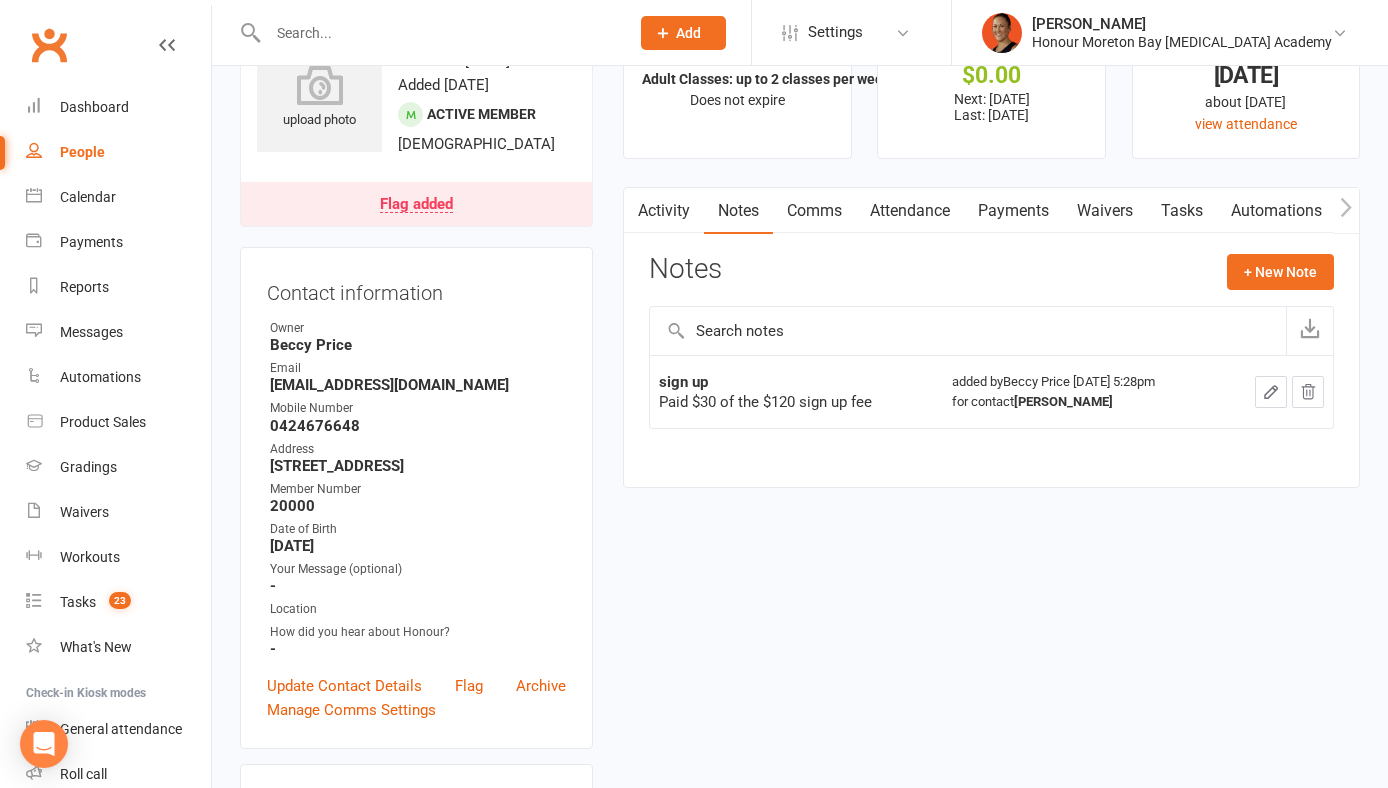 click on "Tasks" at bounding box center [1182, 211] 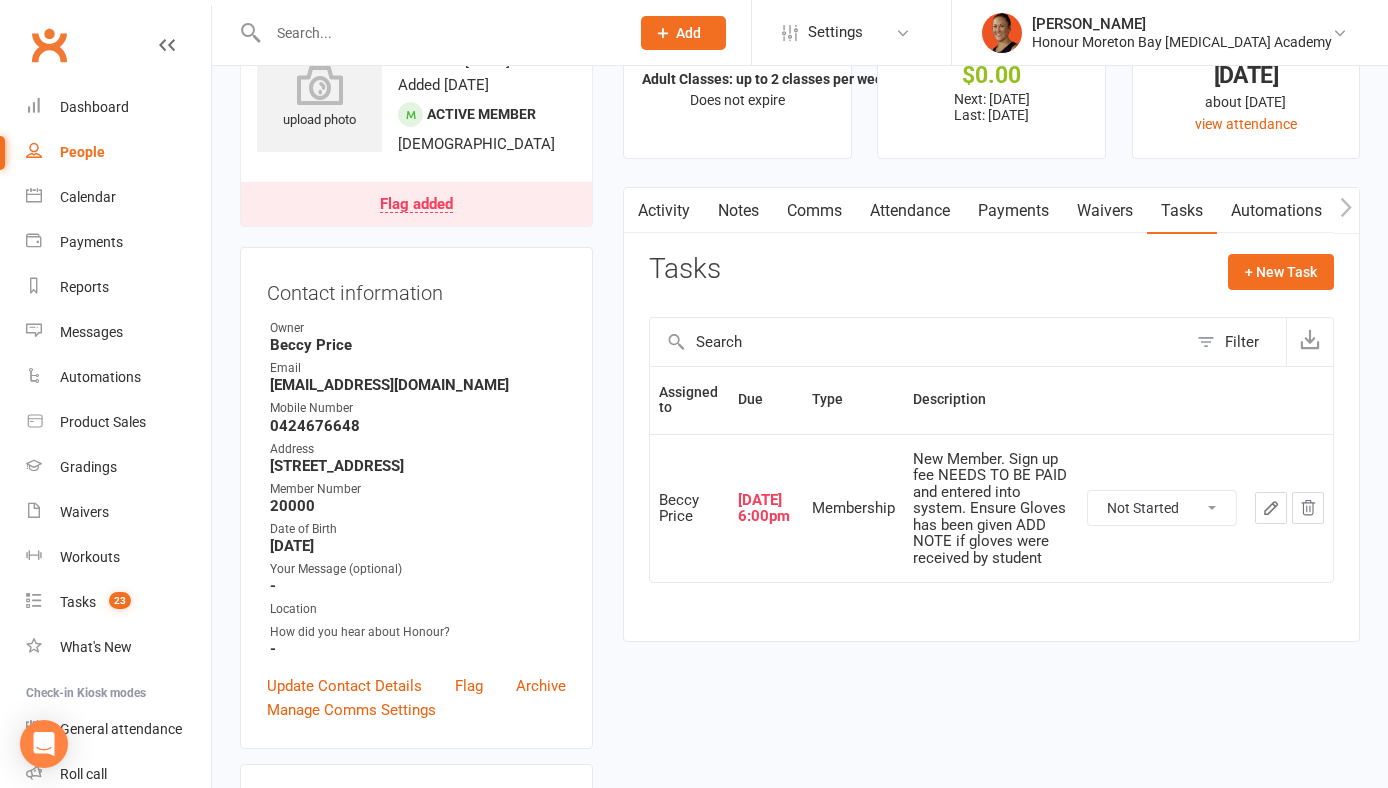 click on "Not Started In Progress Waiting Complete" at bounding box center (1162, 508) 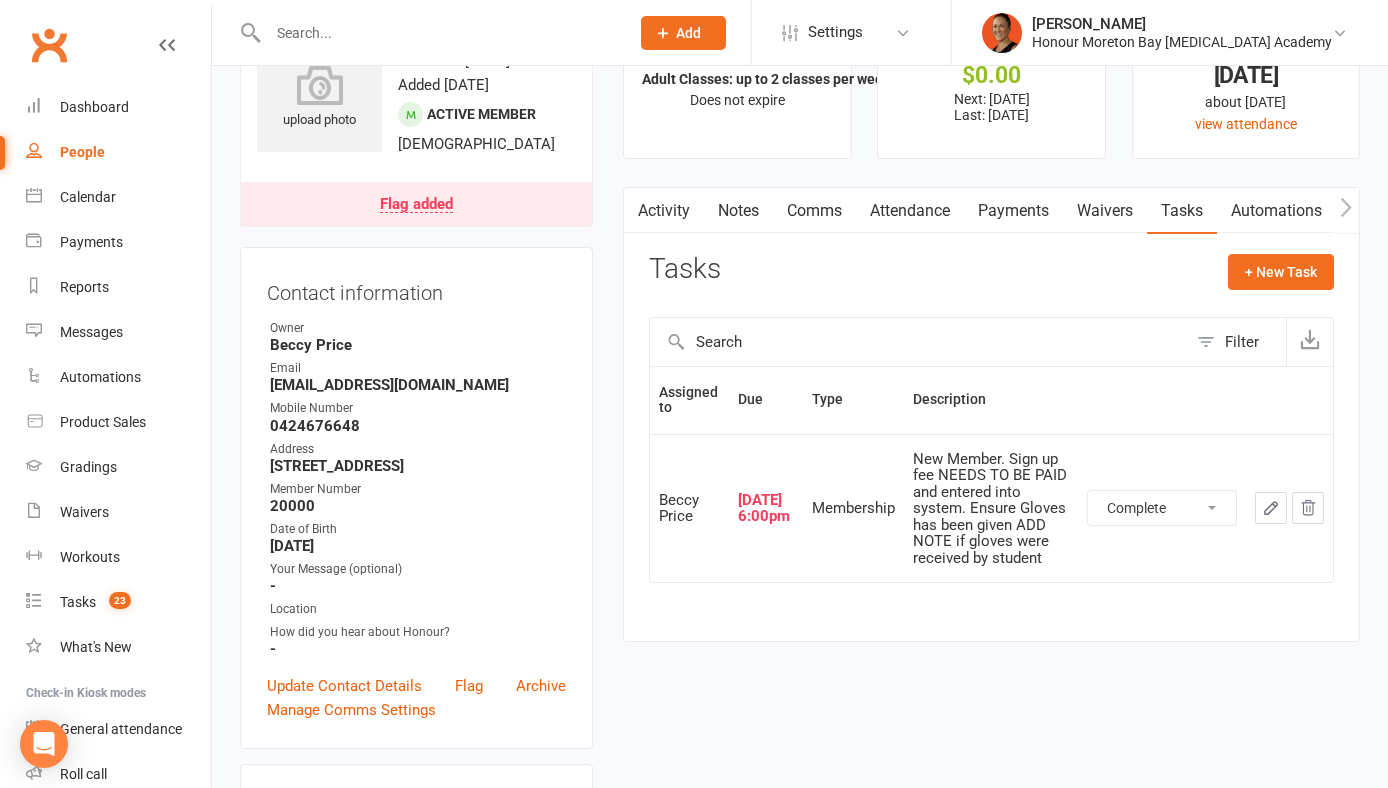 select on "unstarted" 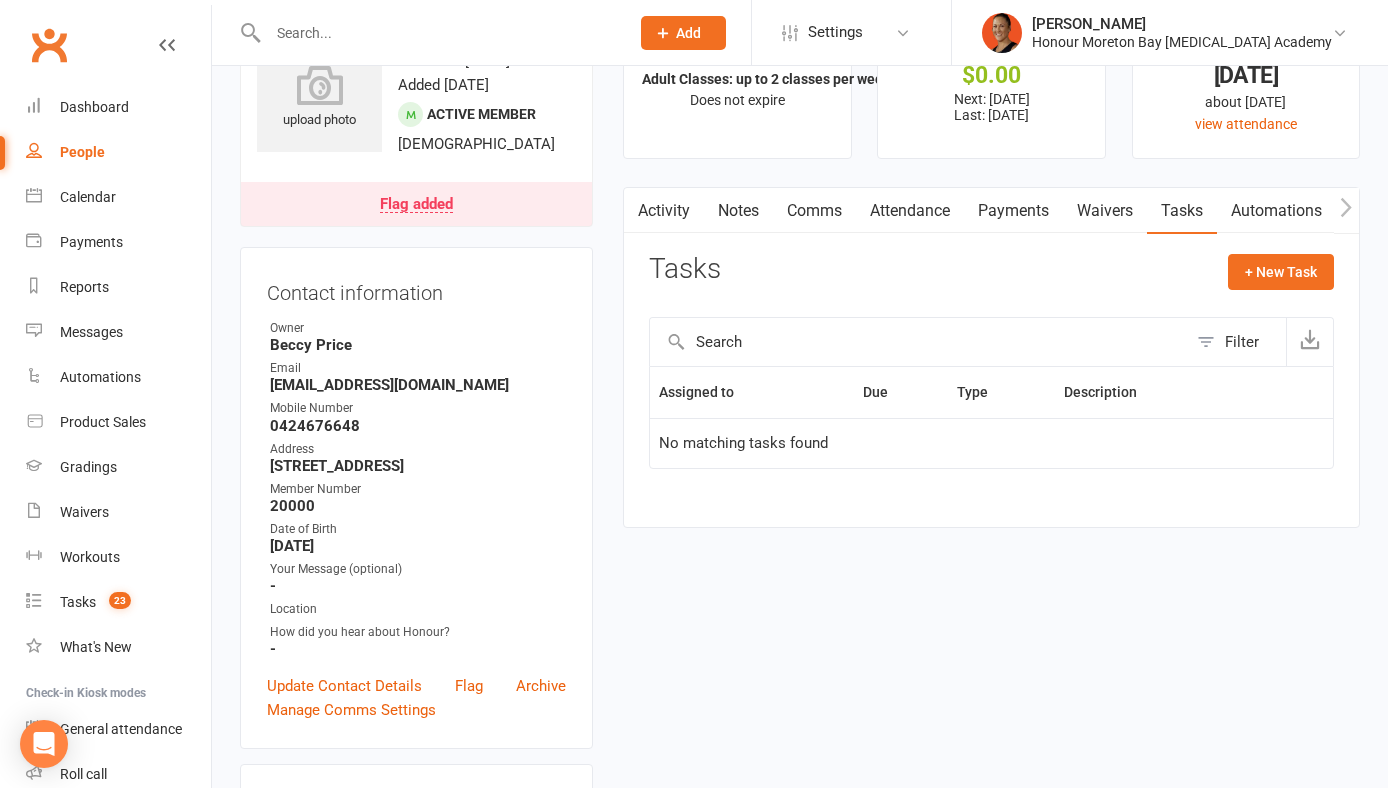 click on "Notes" at bounding box center (738, 211) 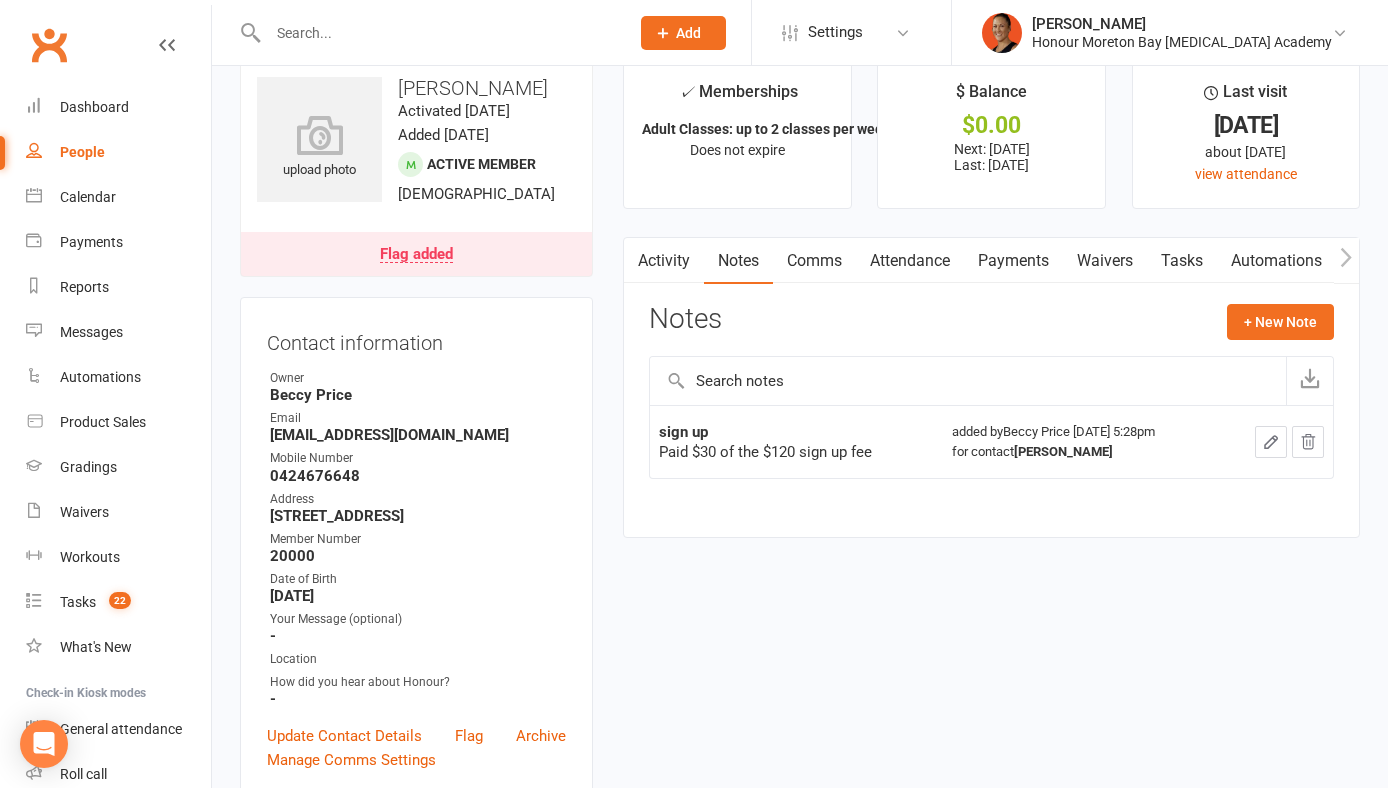 scroll, scrollTop: 57, scrollLeft: 0, axis: vertical 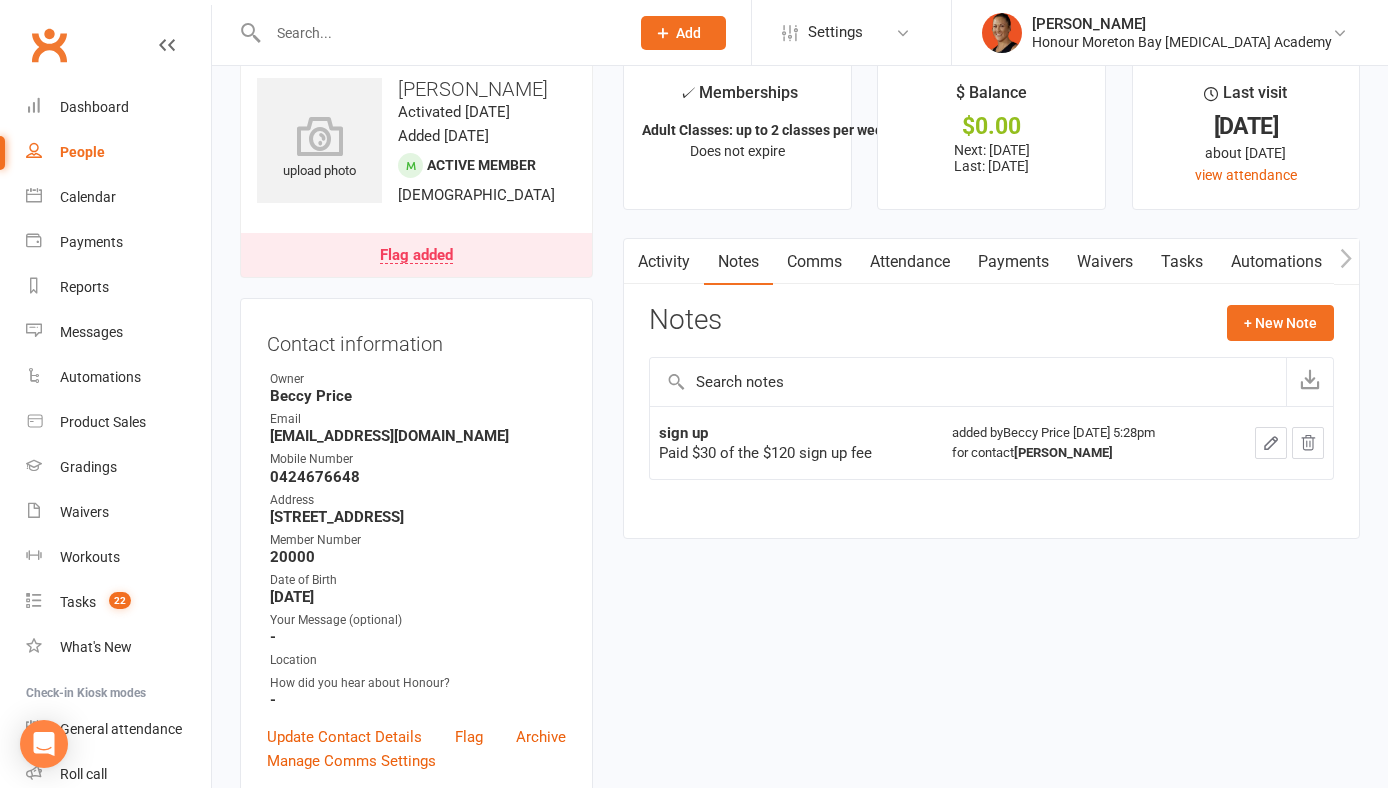 click on "Paid $30 of the $120 sign up fee" at bounding box center (796, 453) 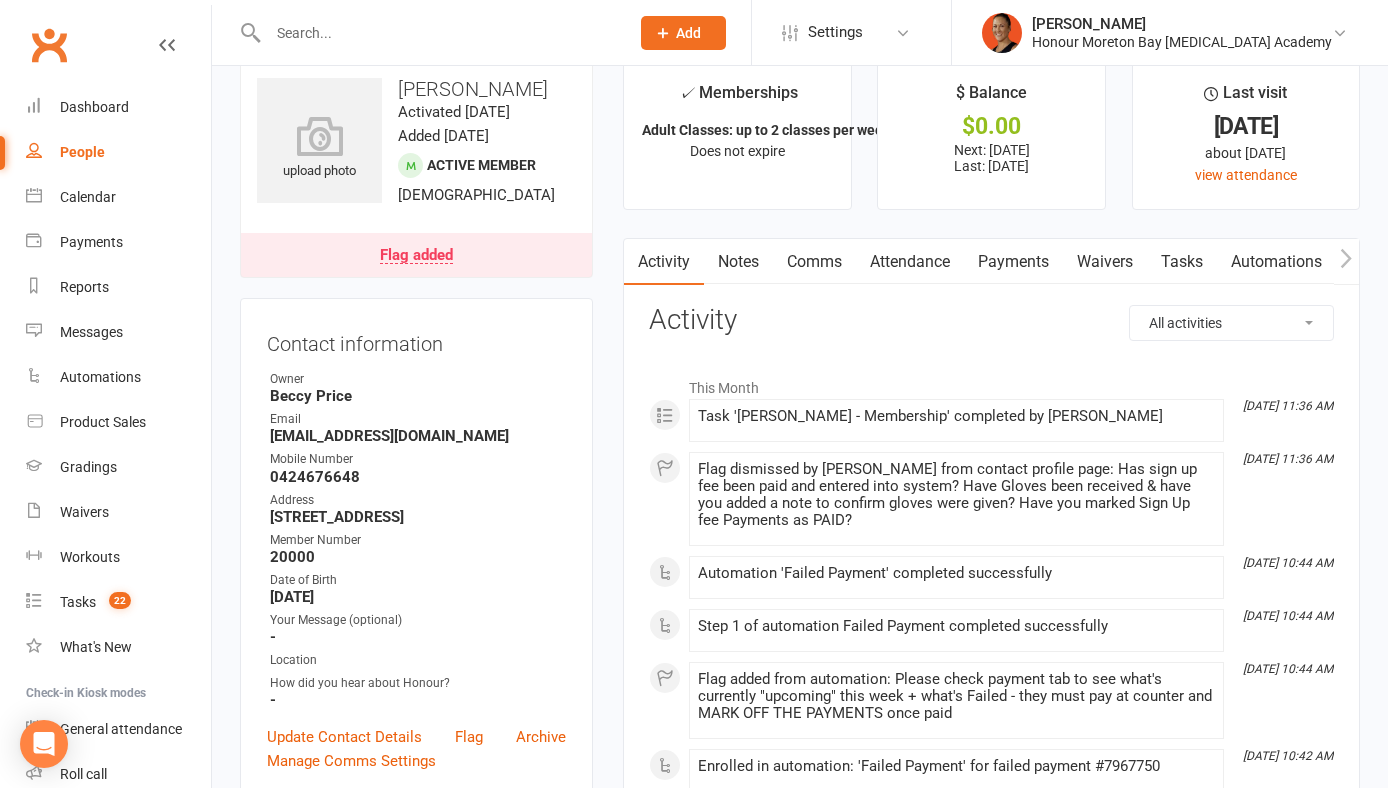 click on "Payments" at bounding box center [1013, 262] 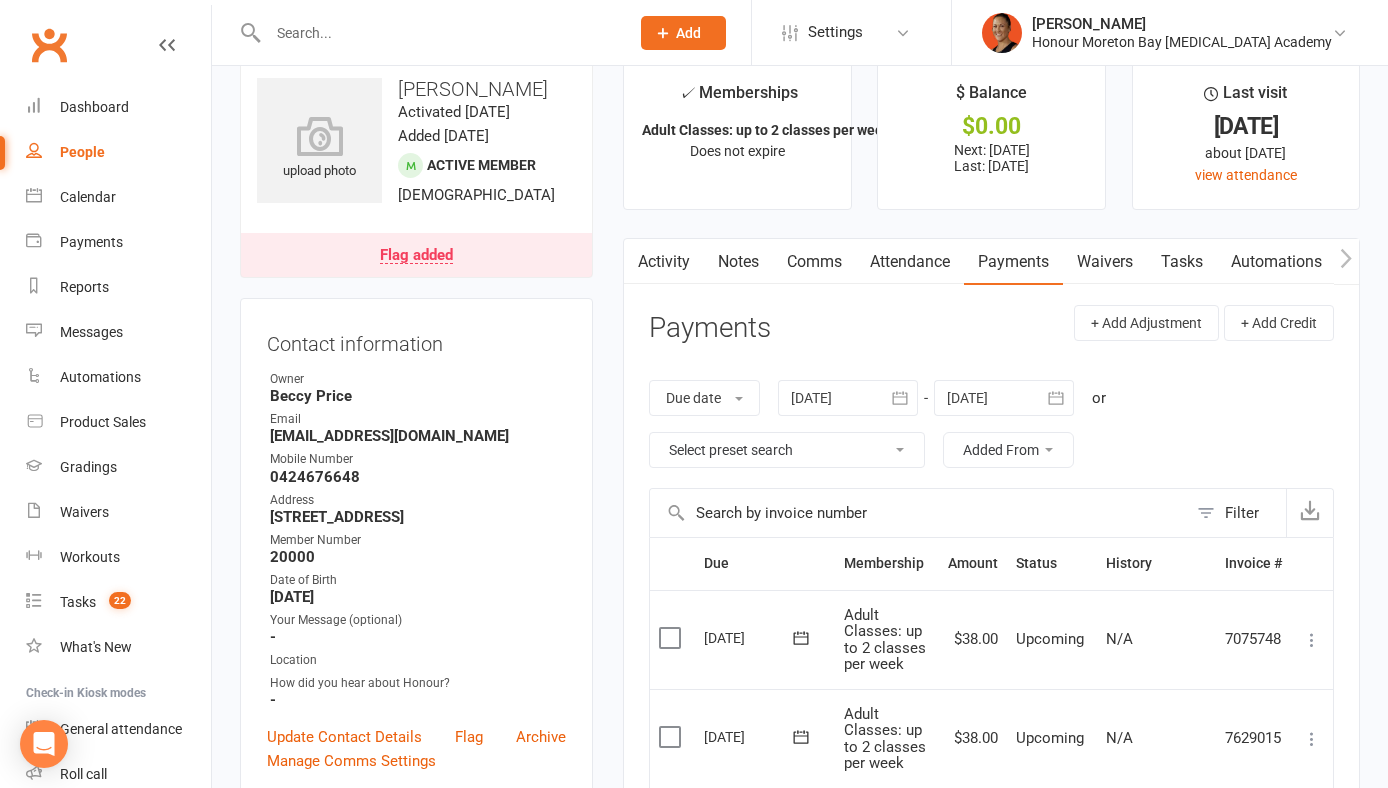 click on "Notes" at bounding box center (738, 262) 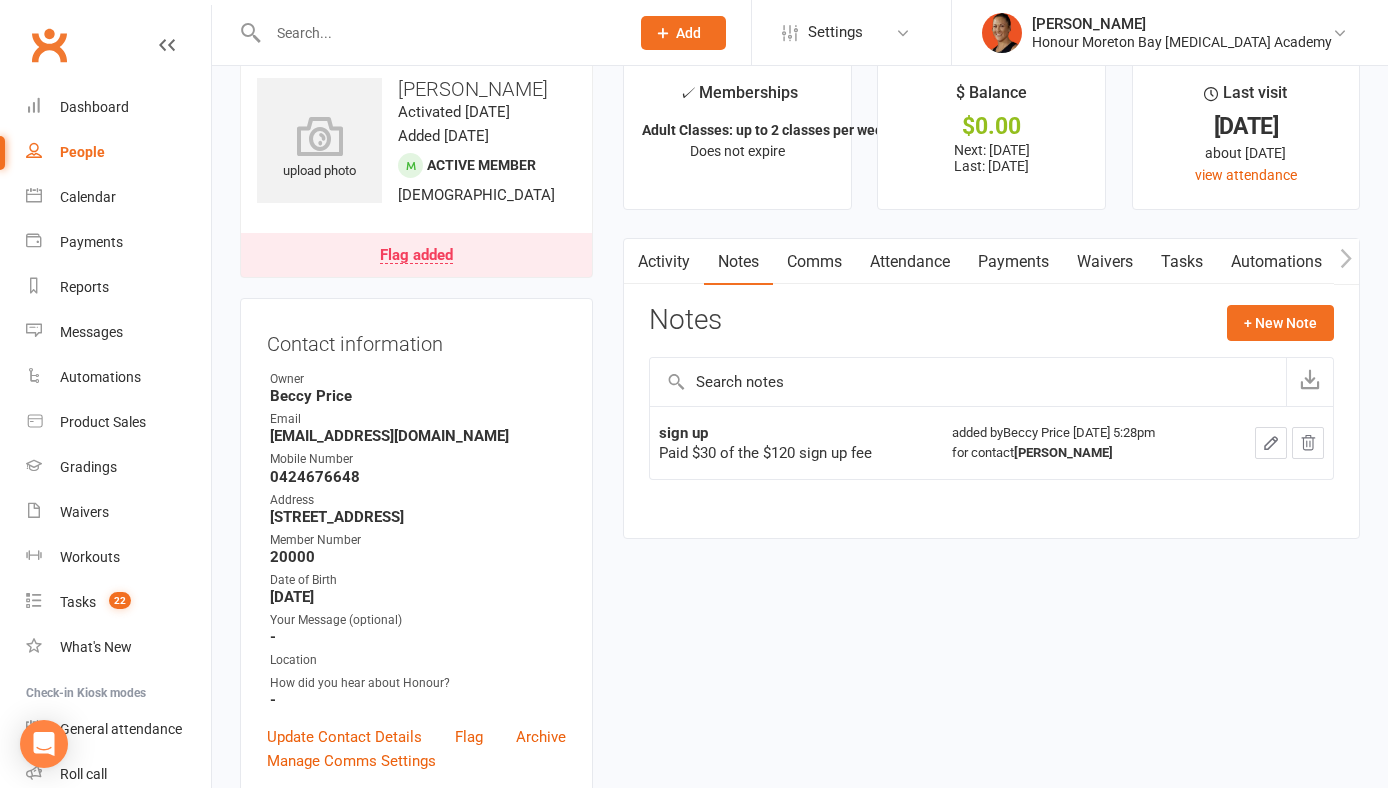 click on "Paid $30 of the $120 sign up fee" 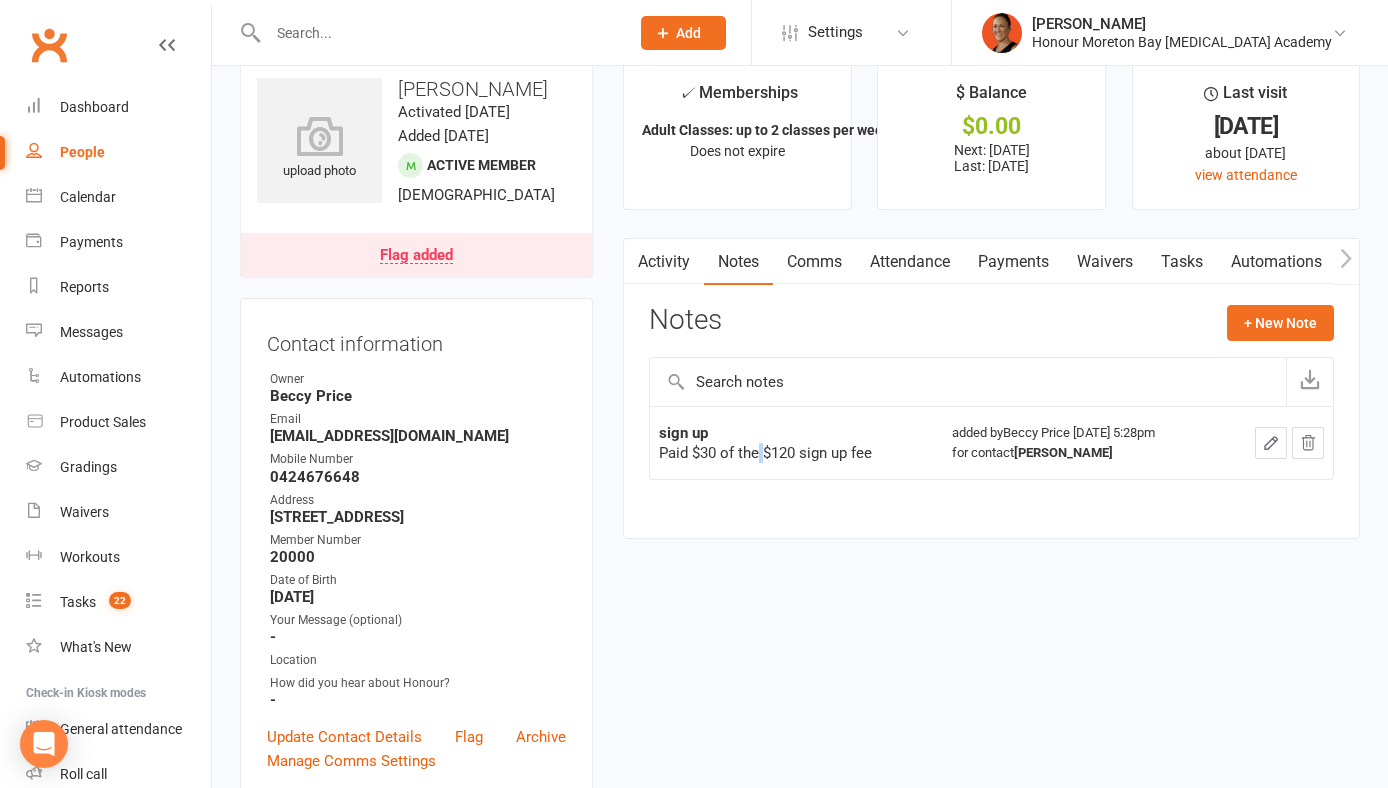 click on "Paid $30 of the $120 sign up fee" 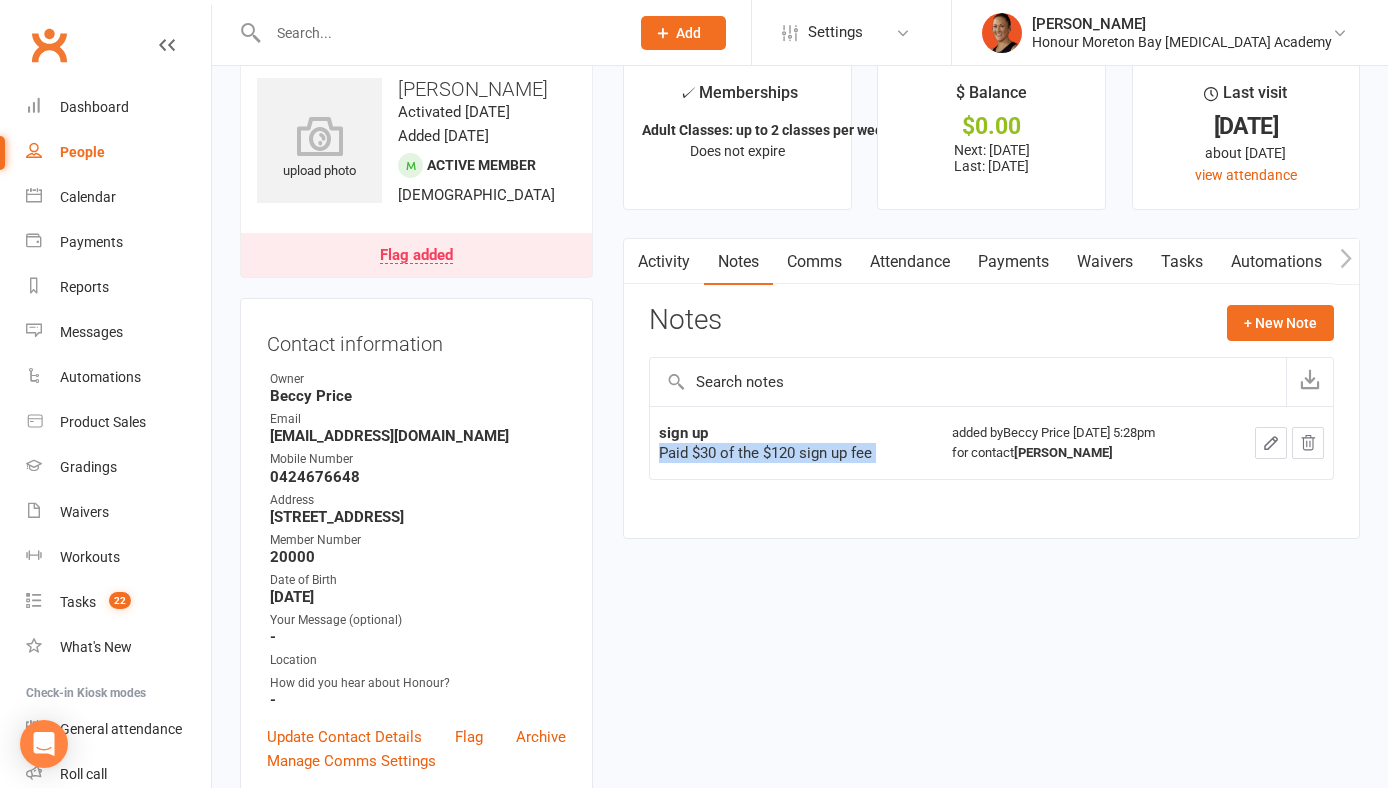 click on "Paid $30 of the $120 sign up fee" 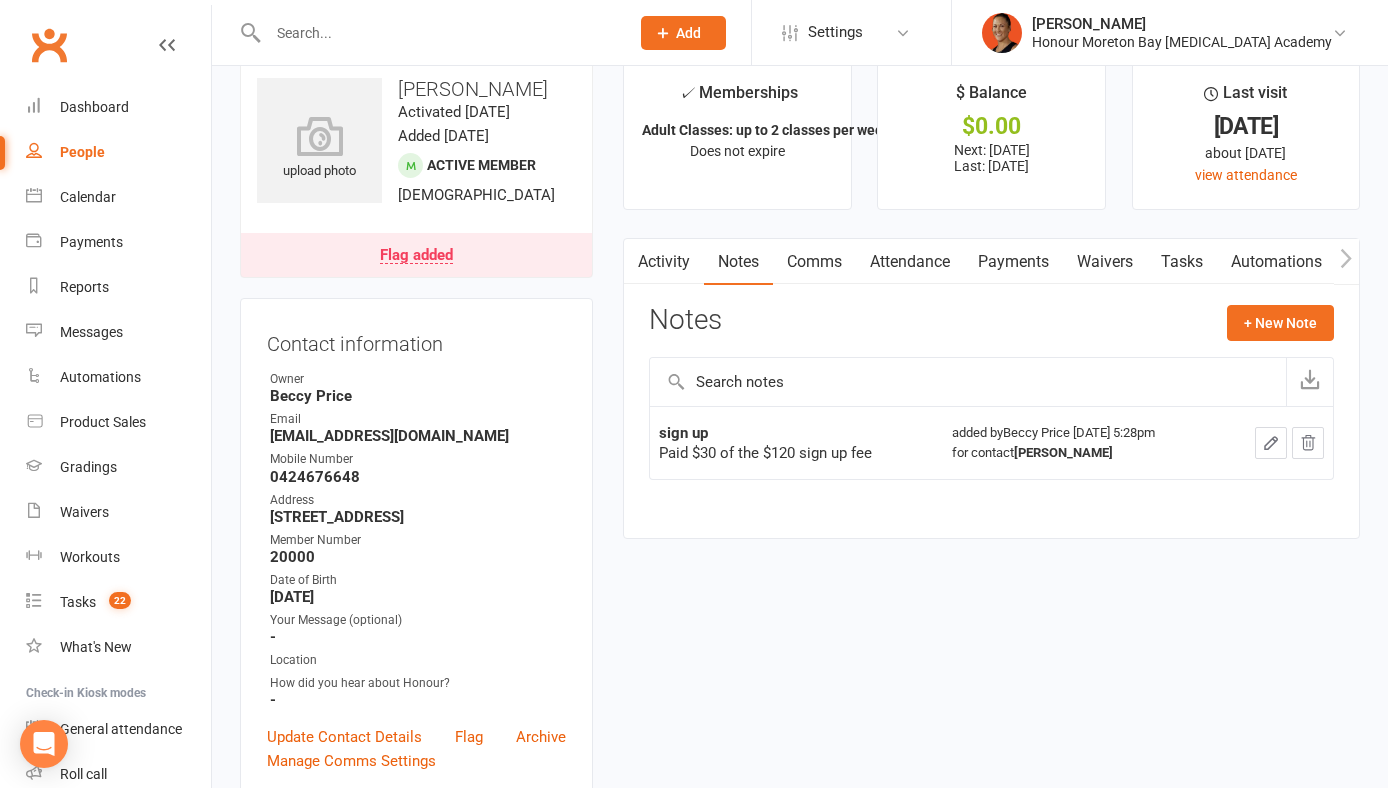 click on "Flag added" at bounding box center [416, 256] 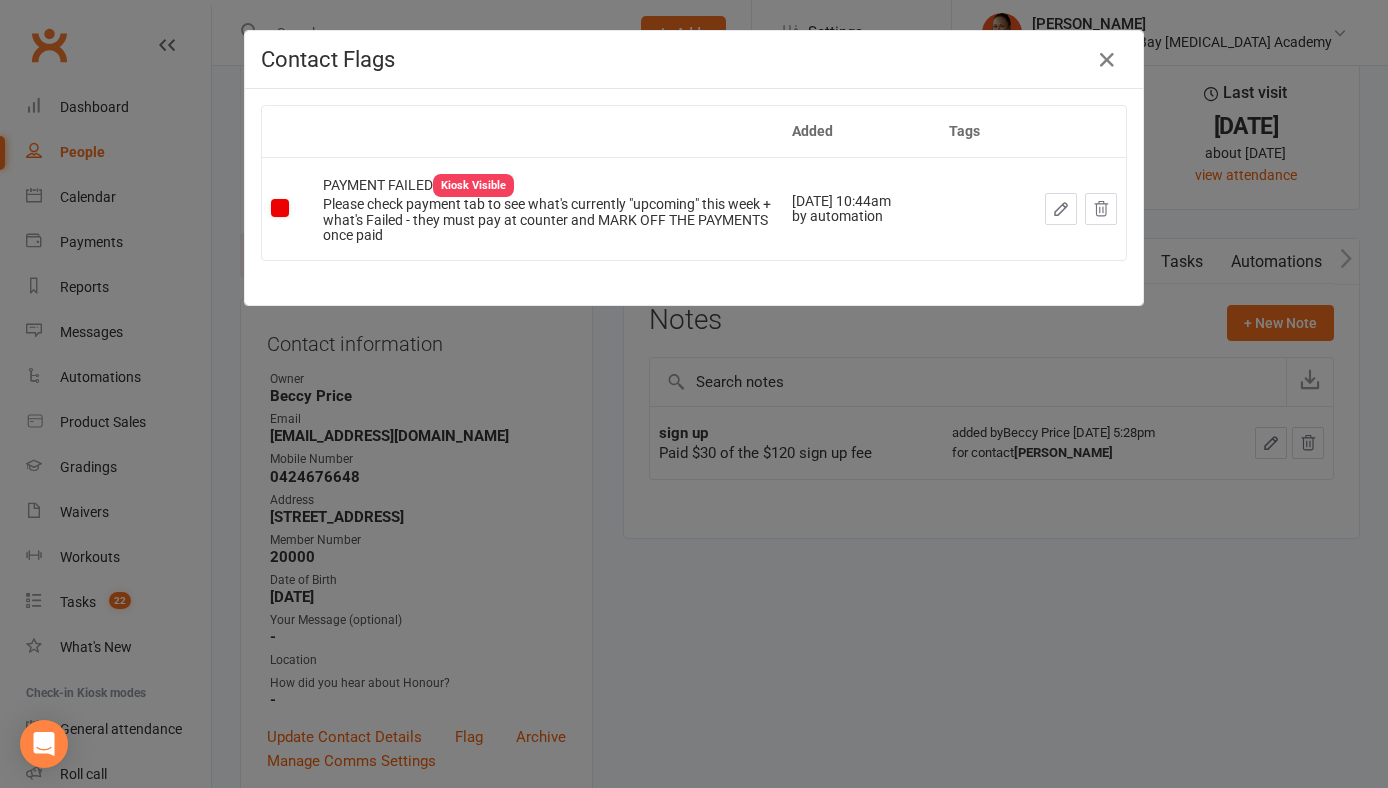 click on "Contact Flags Added Tags PAYMENT FAILED  Kiosk Visible
Please check payment tab to see what's currently "upcoming" this week + what's Failed - they must pay at counter and MARK OFF THE PAYMENTS once paid
Jul 14, 2025 10:44am by automation" at bounding box center (694, 394) 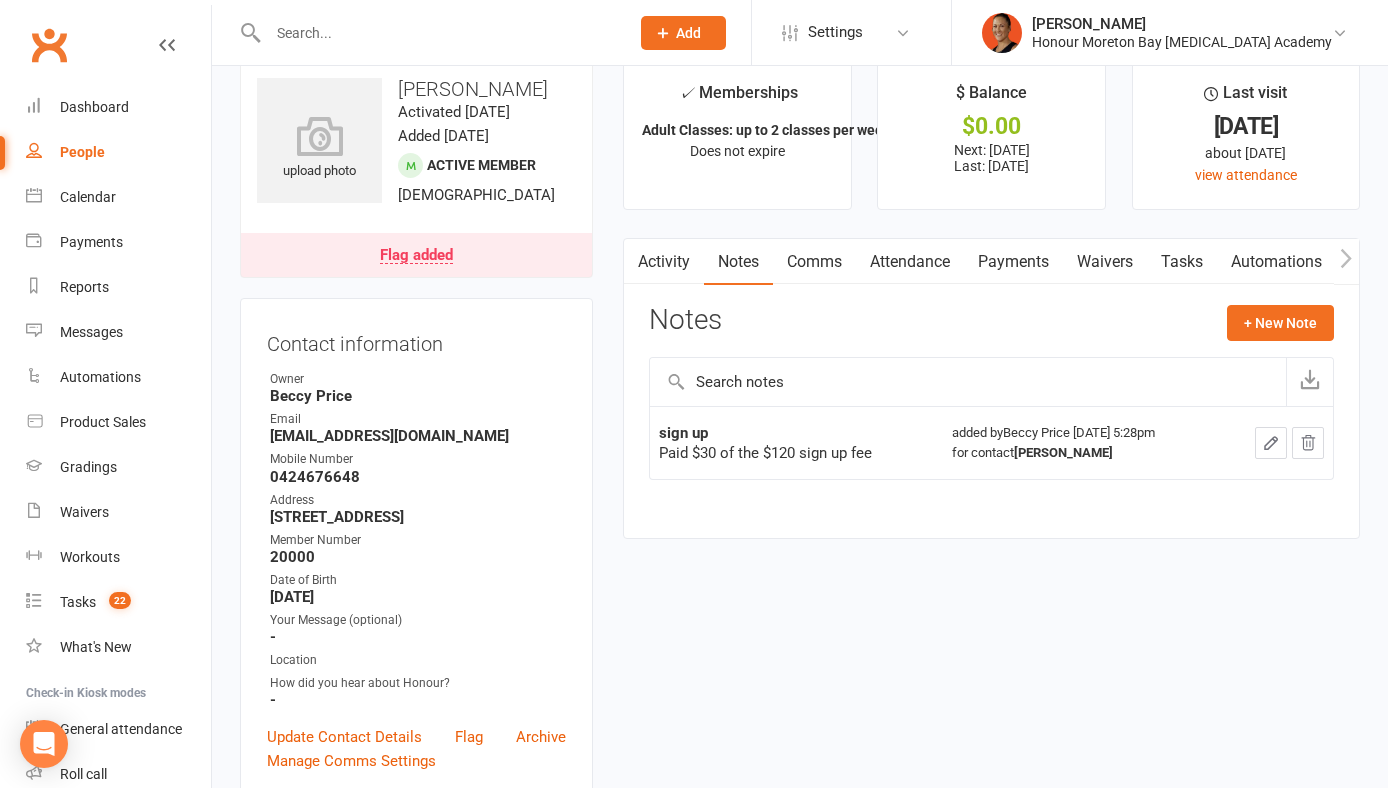 click on "Payments" at bounding box center (1013, 262) 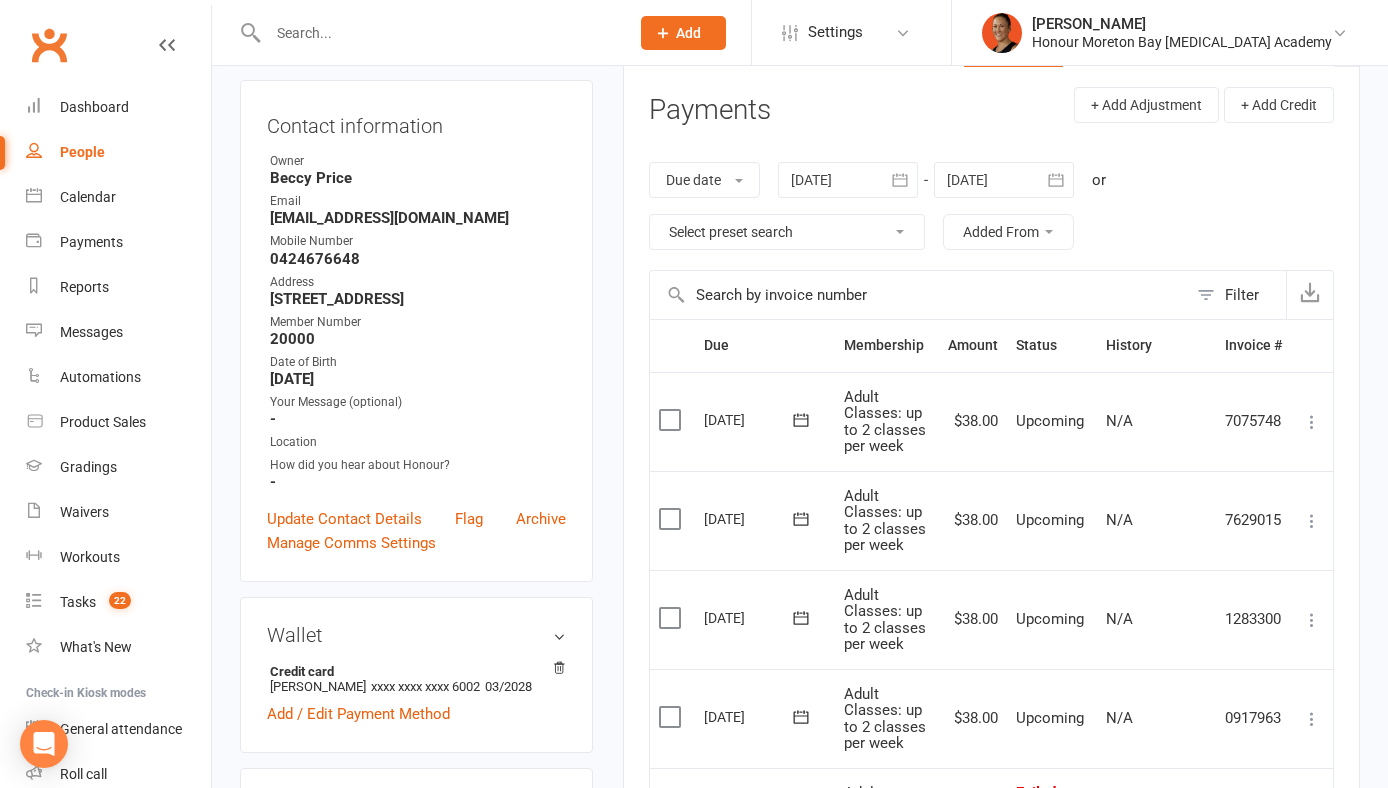 scroll, scrollTop: 335, scrollLeft: 0, axis: vertical 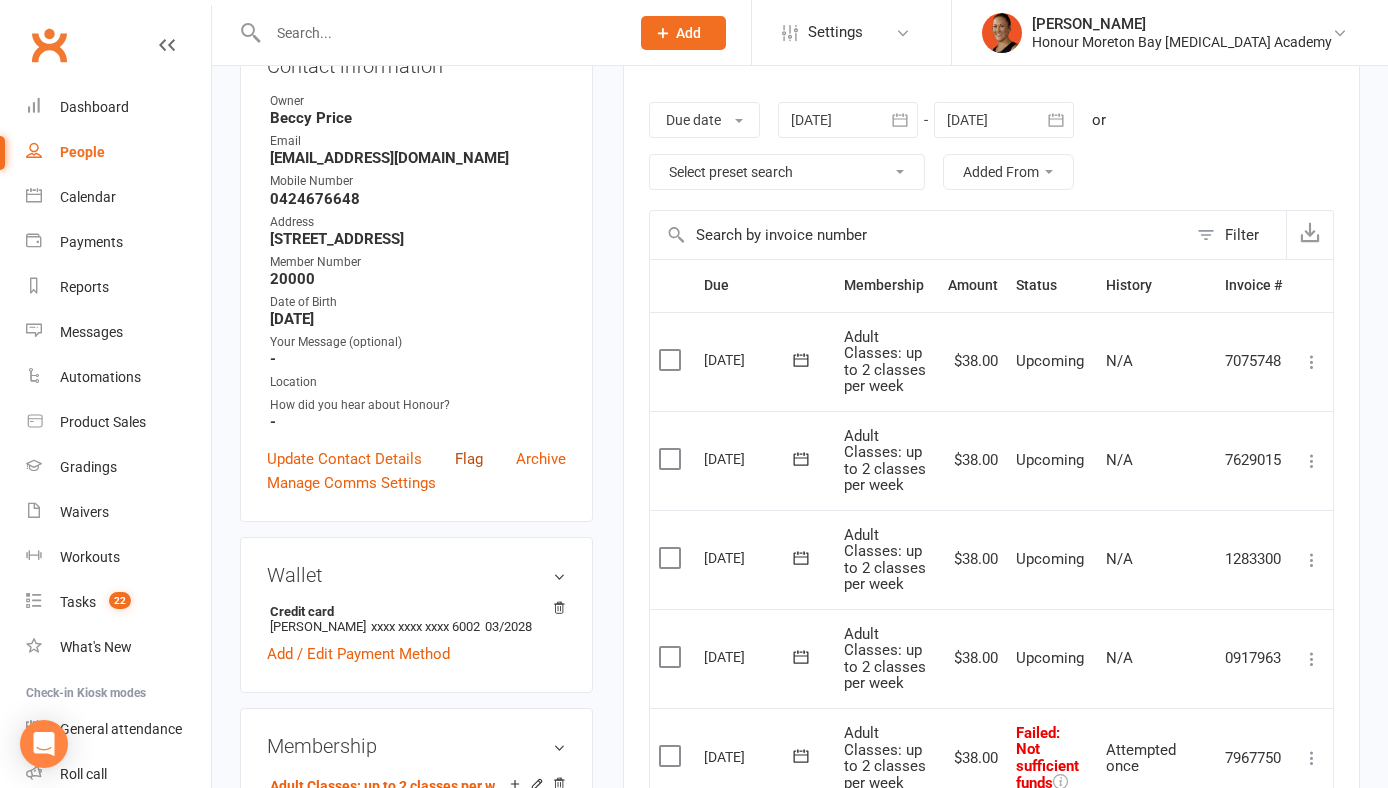 click on "Flag" at bounding box center (469, 459) 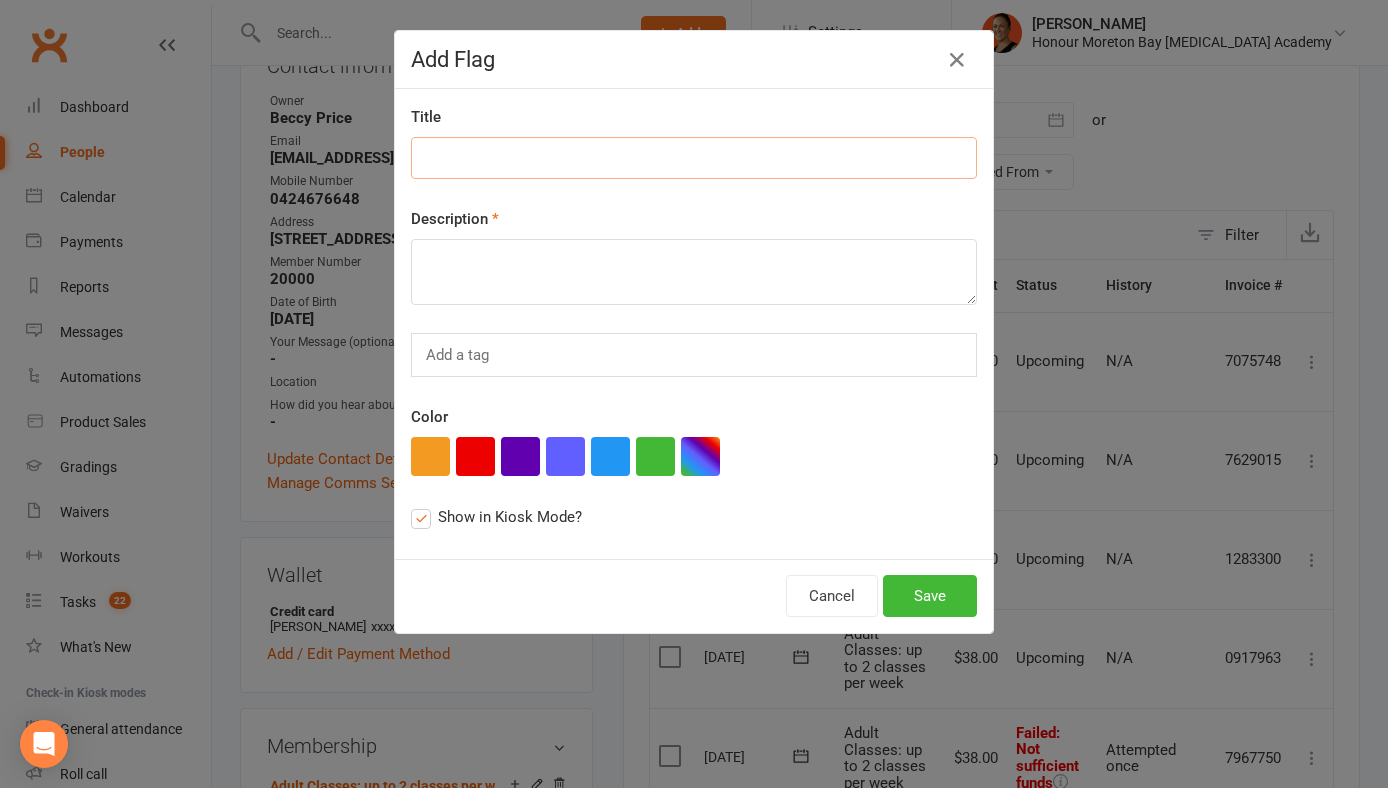 click at bounding box center [694, 158] 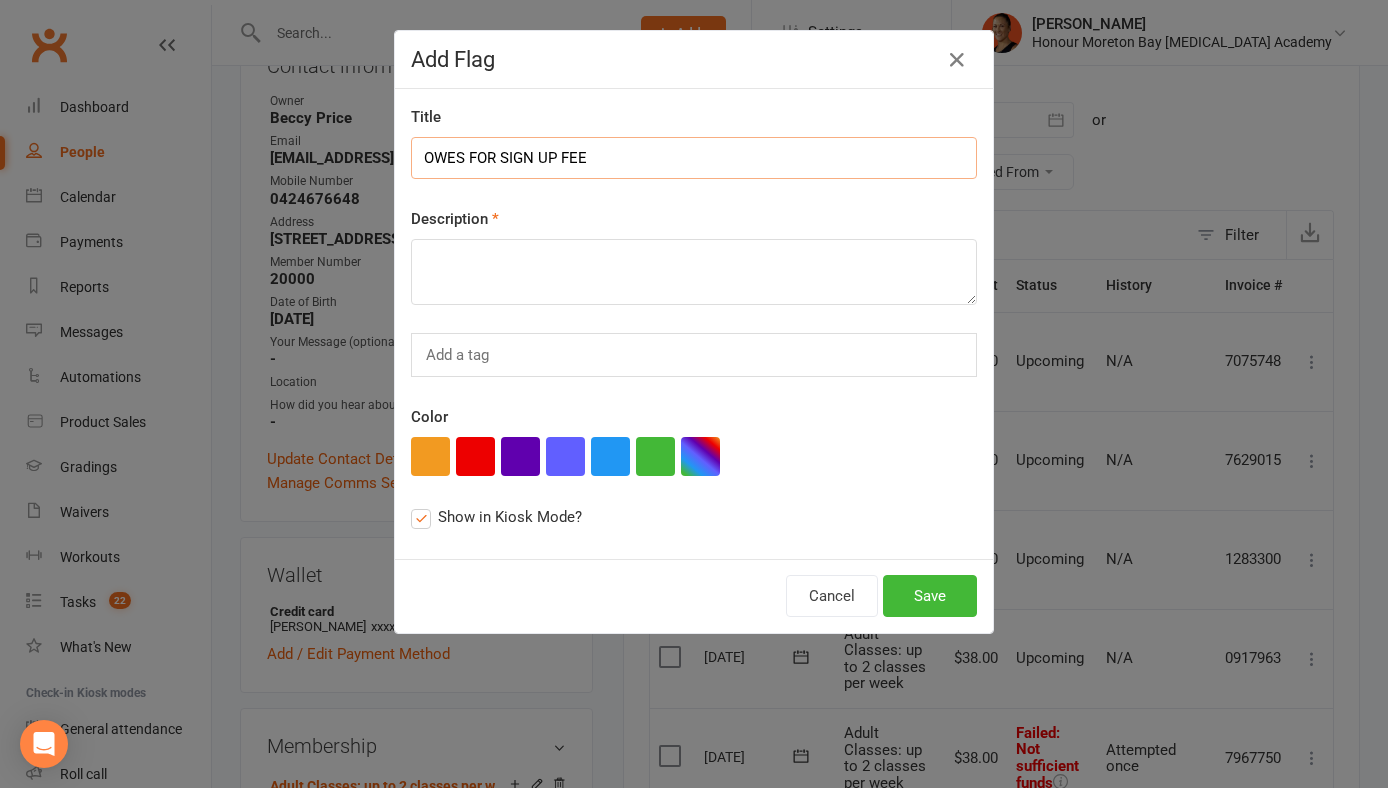 type on "OWES FOR SIGN UP FEE" 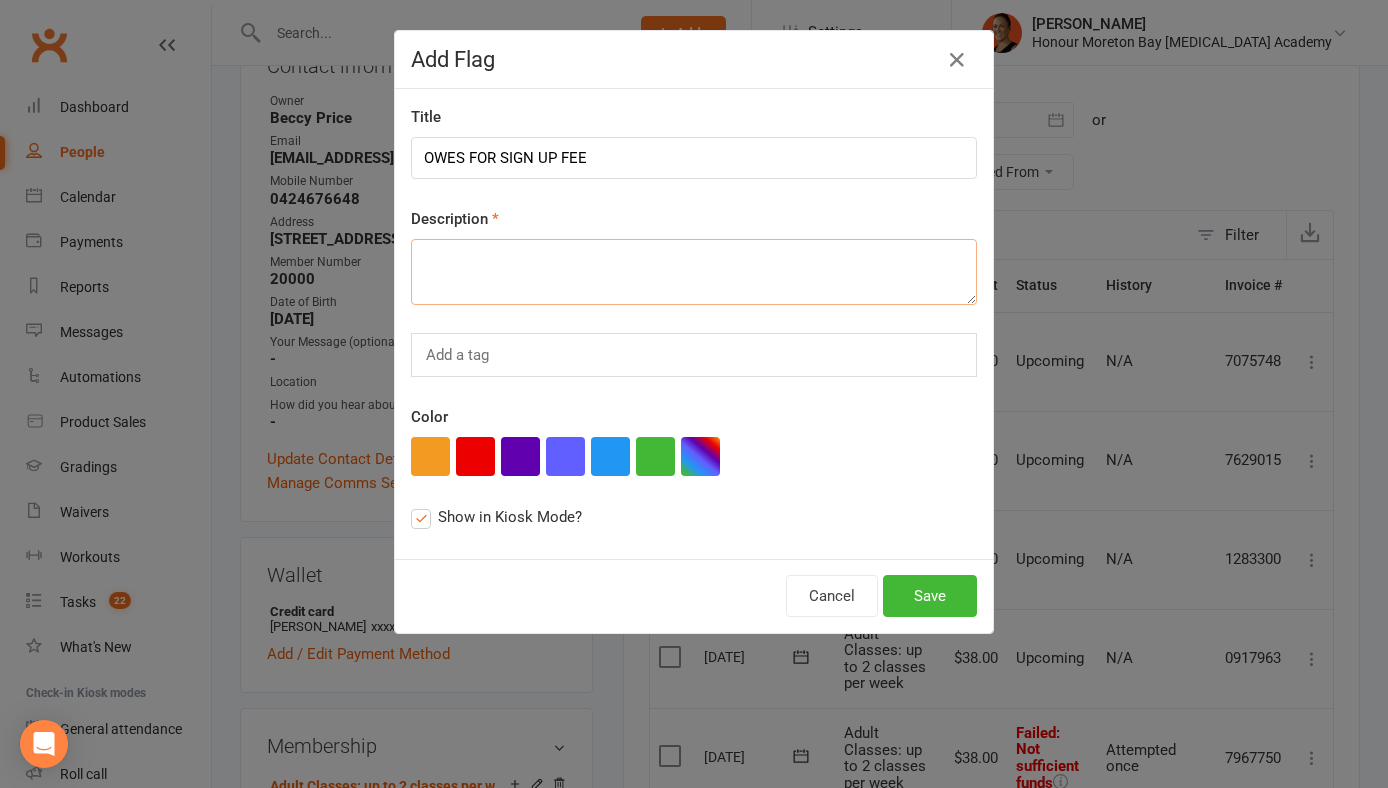 click at bounding box center (694, 272) 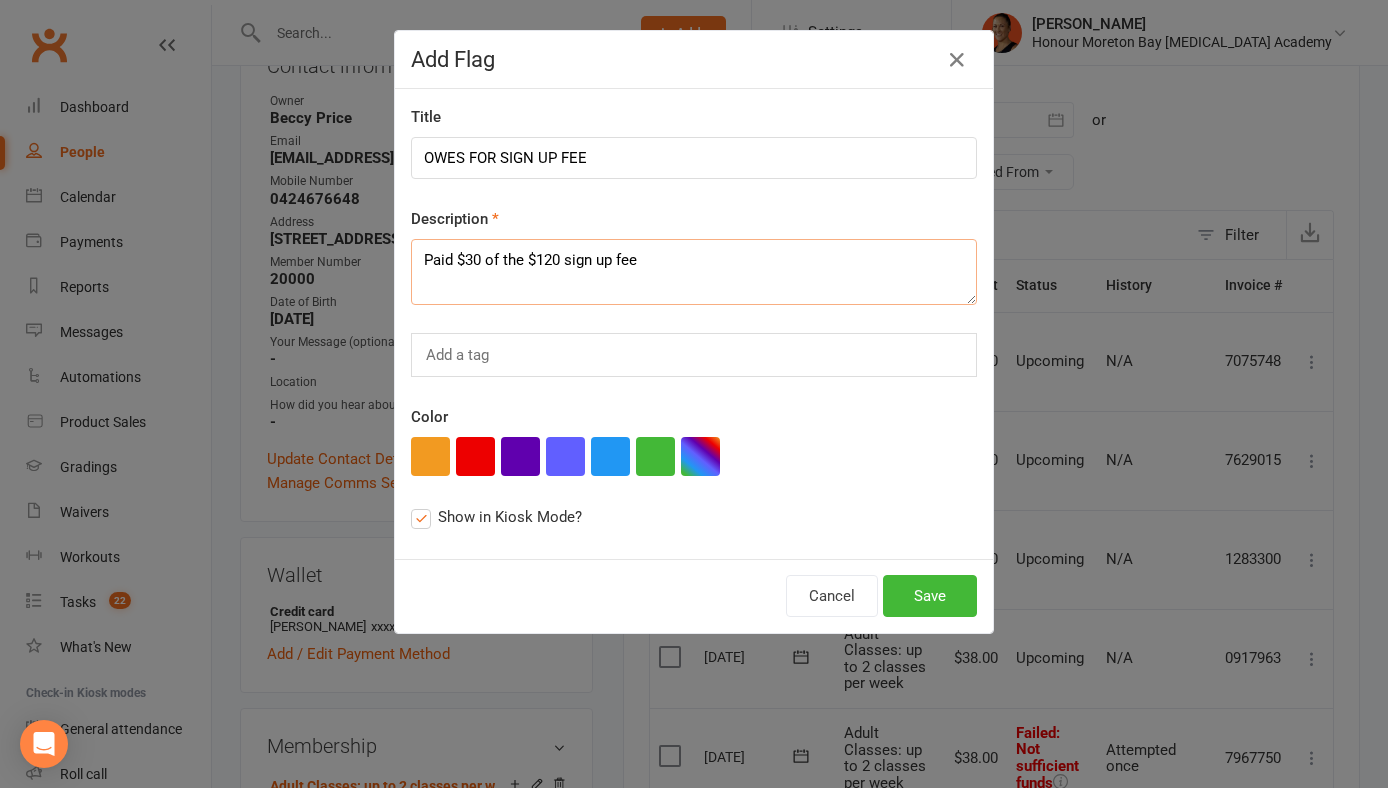 click on "Paid $30 of the $120 sign up fee" at bounding box center [694, 272] 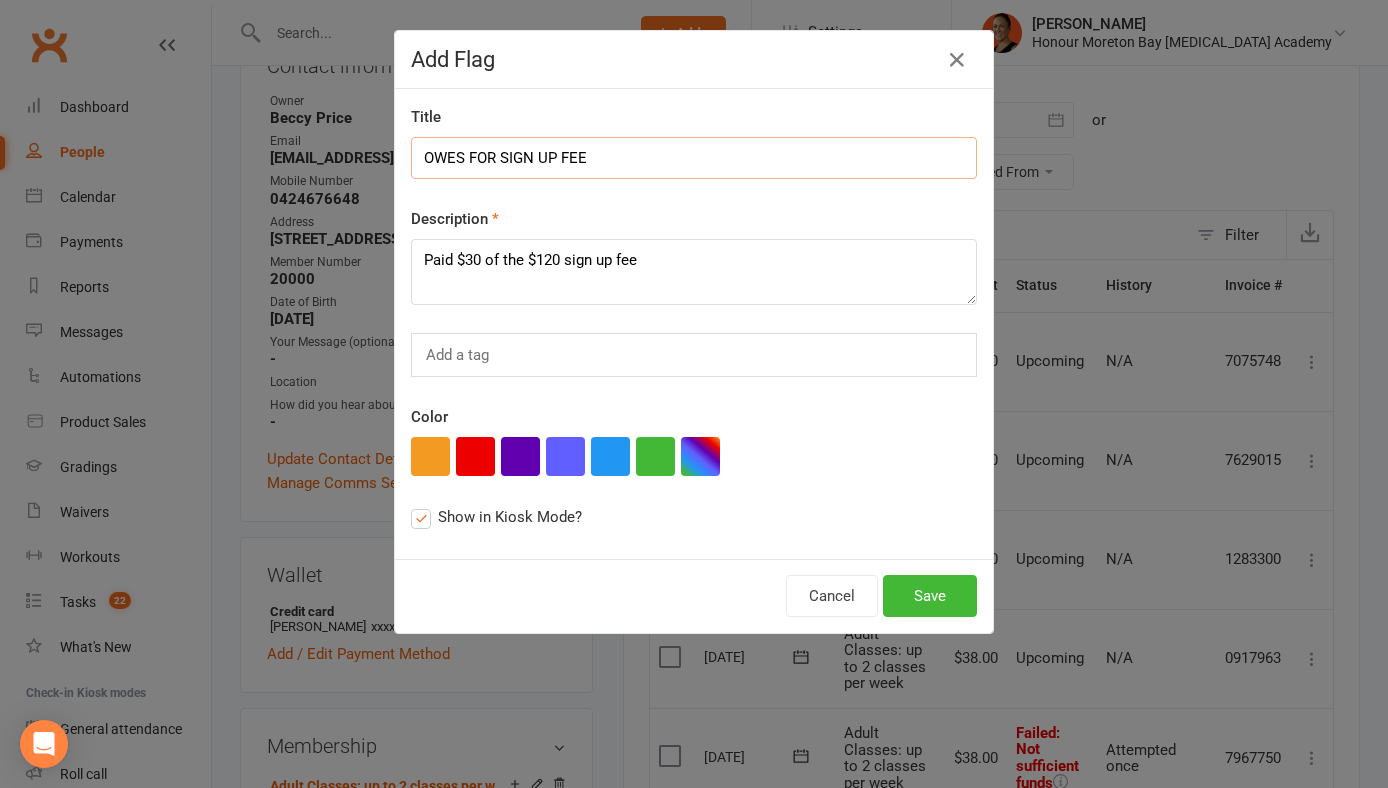 click on "OWES FOR SIGN UP FEE" at bounding box center [694, 158] 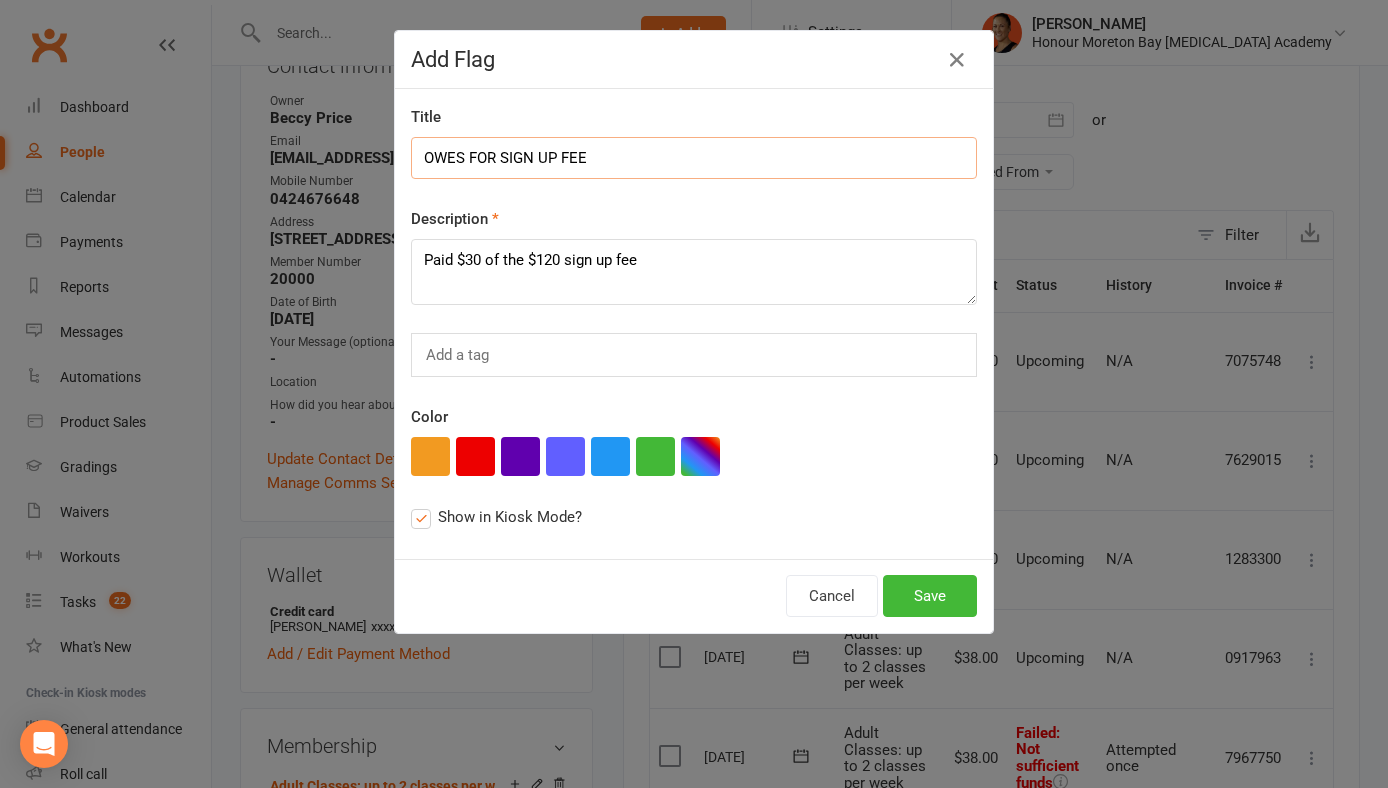 click on "OWES FOR SIGN UP FEE" at bounding box center (694, 158) 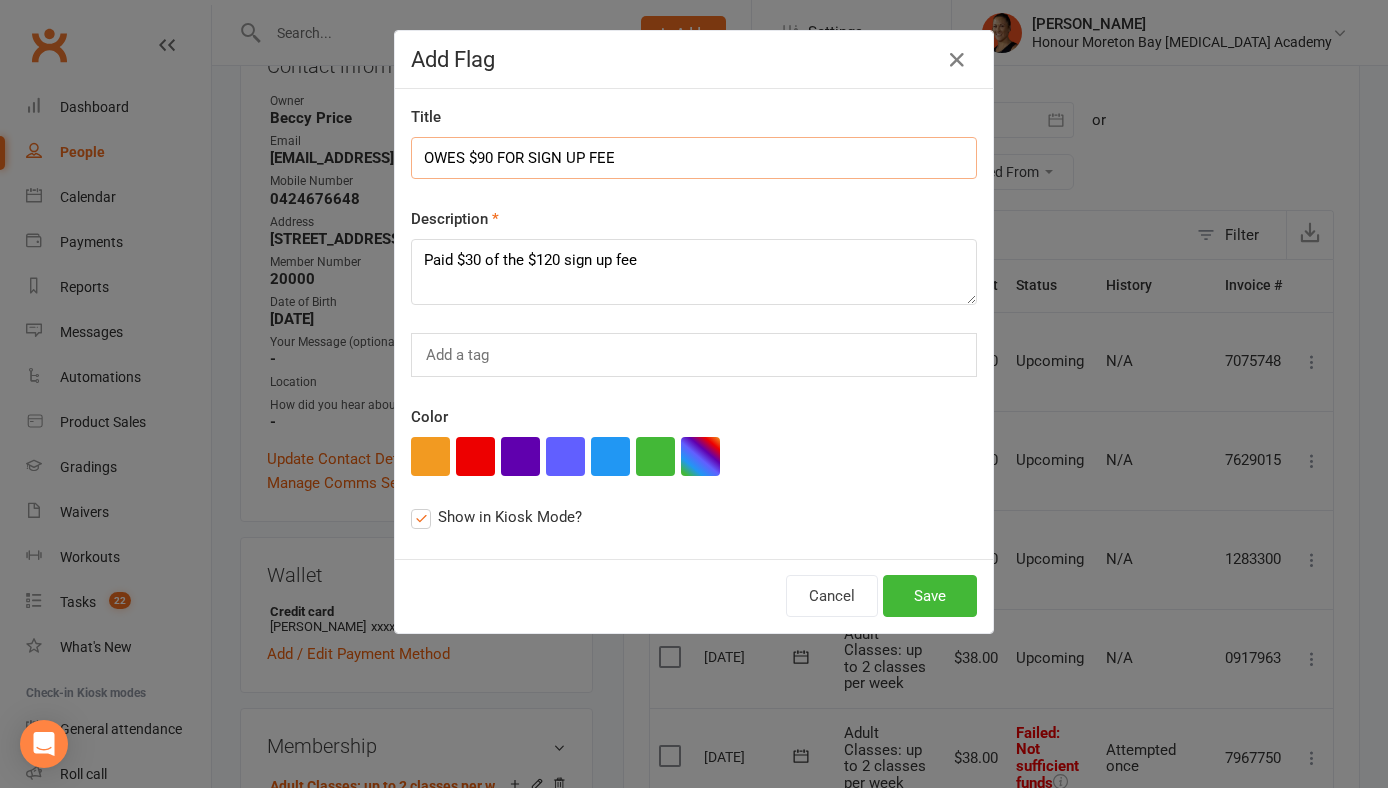 type on "OWES $90 FOR SIGN UP FEE" 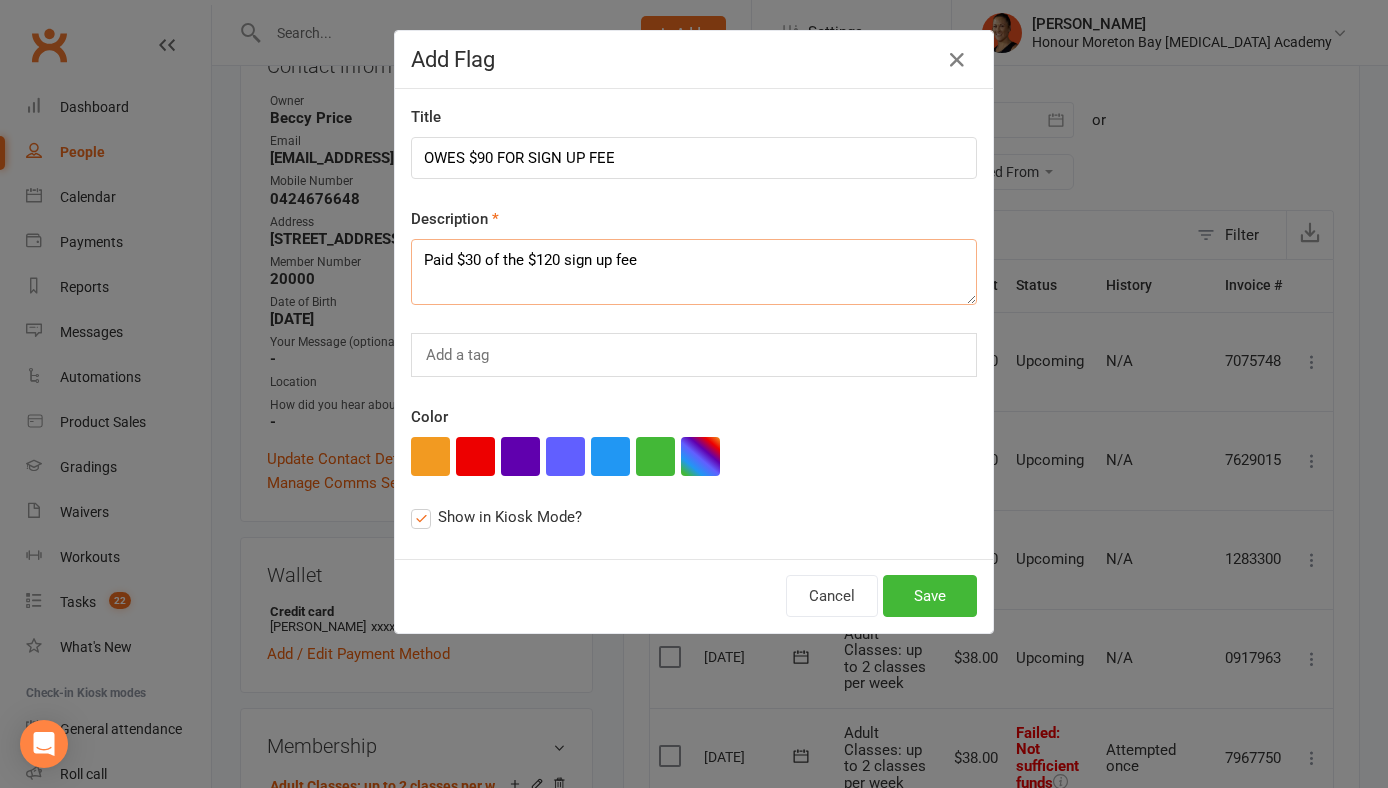 click on "Paid $30 of the $120 sign up fee" at bounding box center [694, 272] 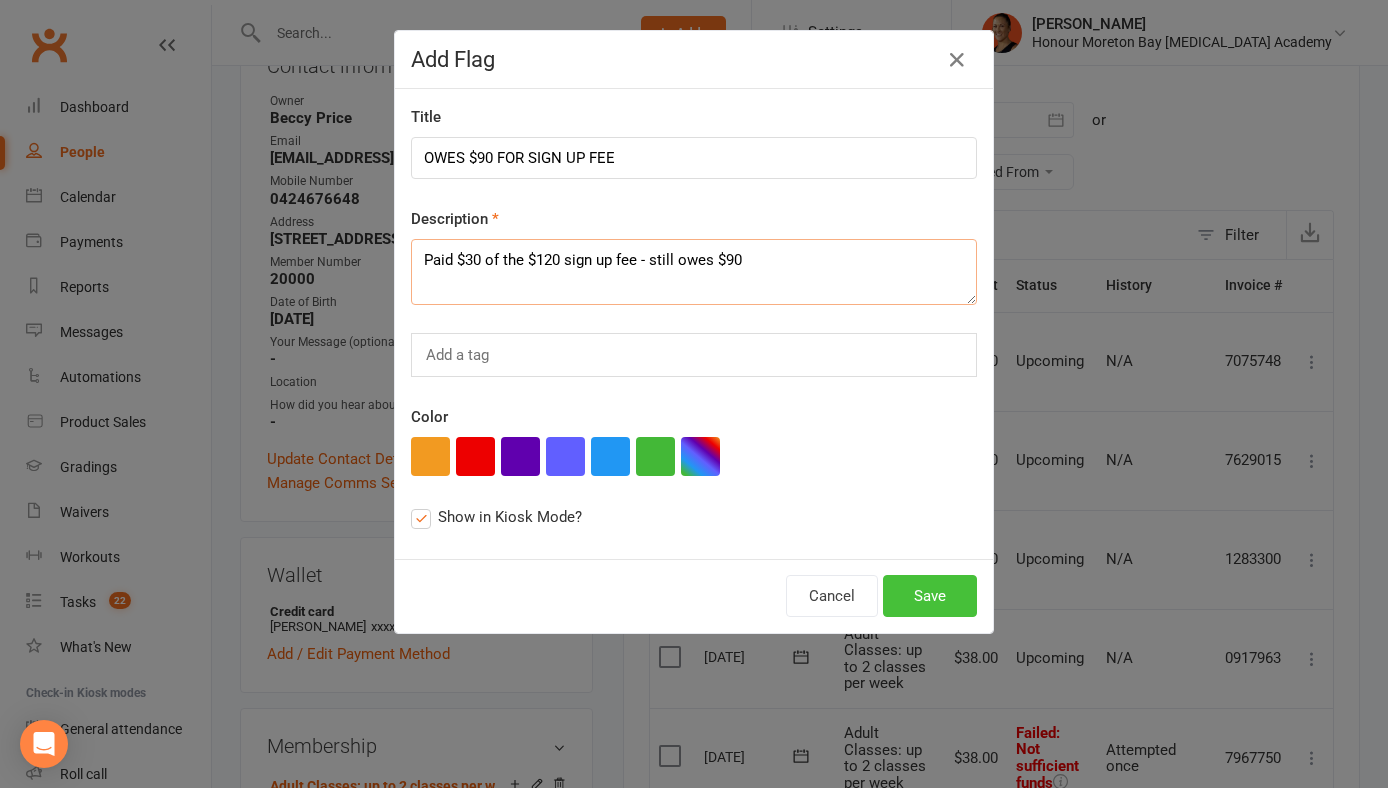 type on "Paid $30 of the $120 sign up fee - still owes $90" 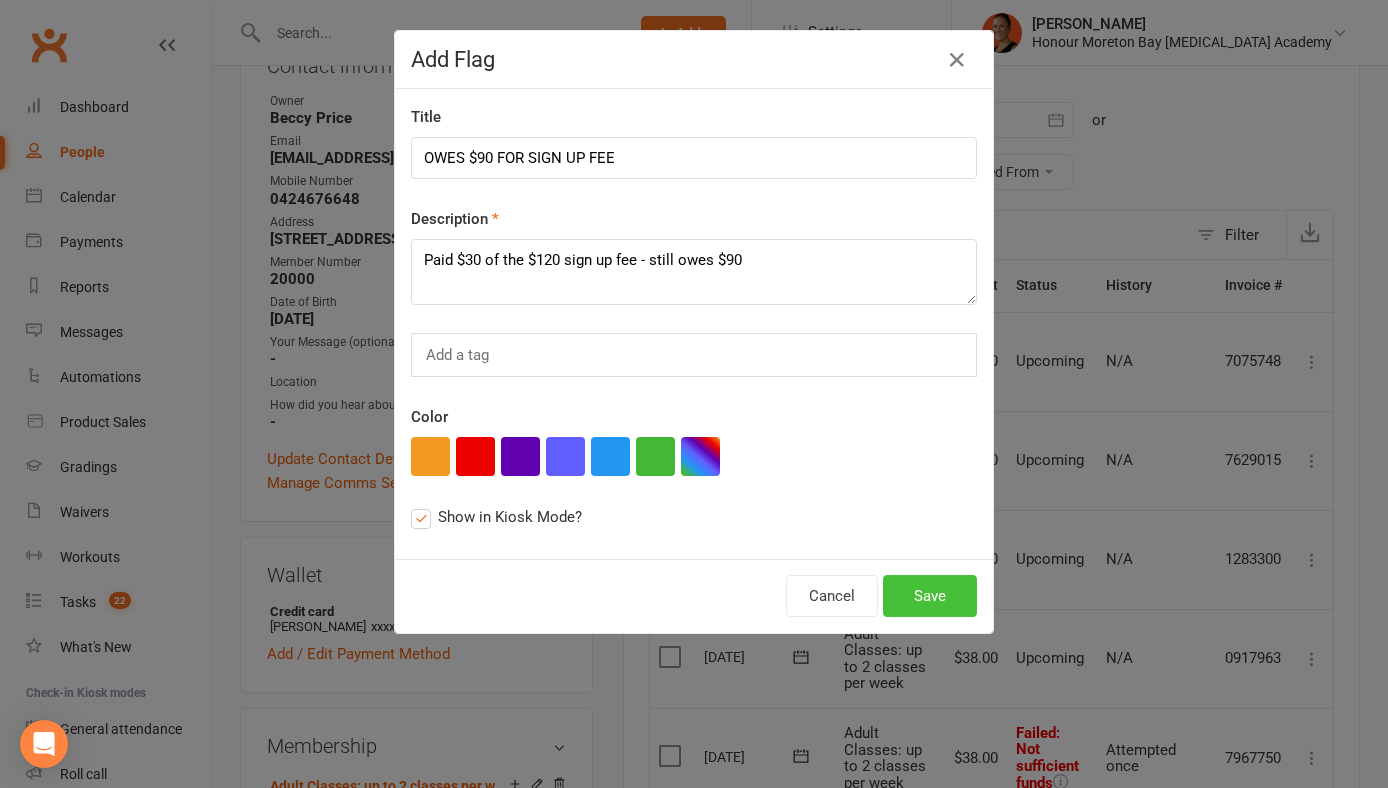 click on "Save" at bounding box center (930, 596) 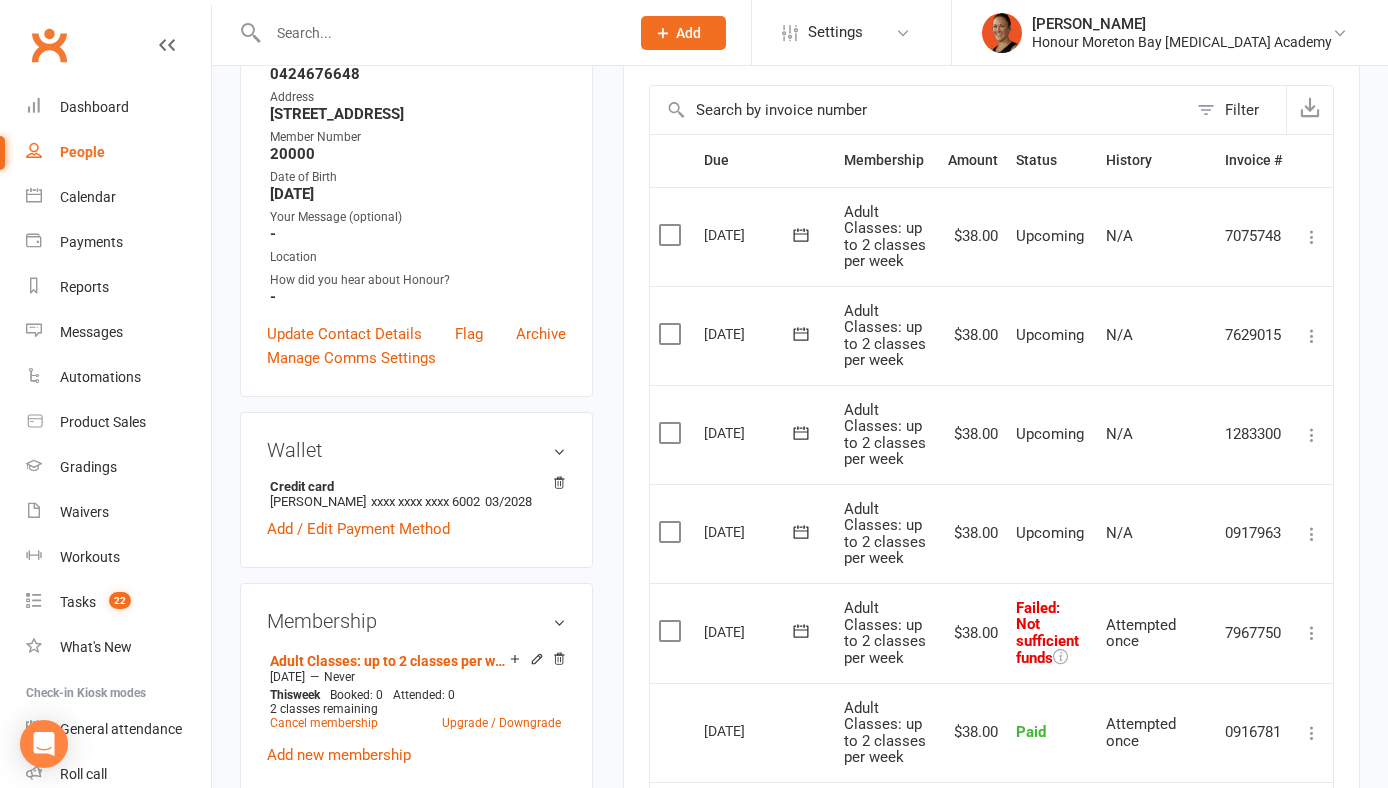 scroll, scrollTop: 0, scrollLeft: 0, axis: both 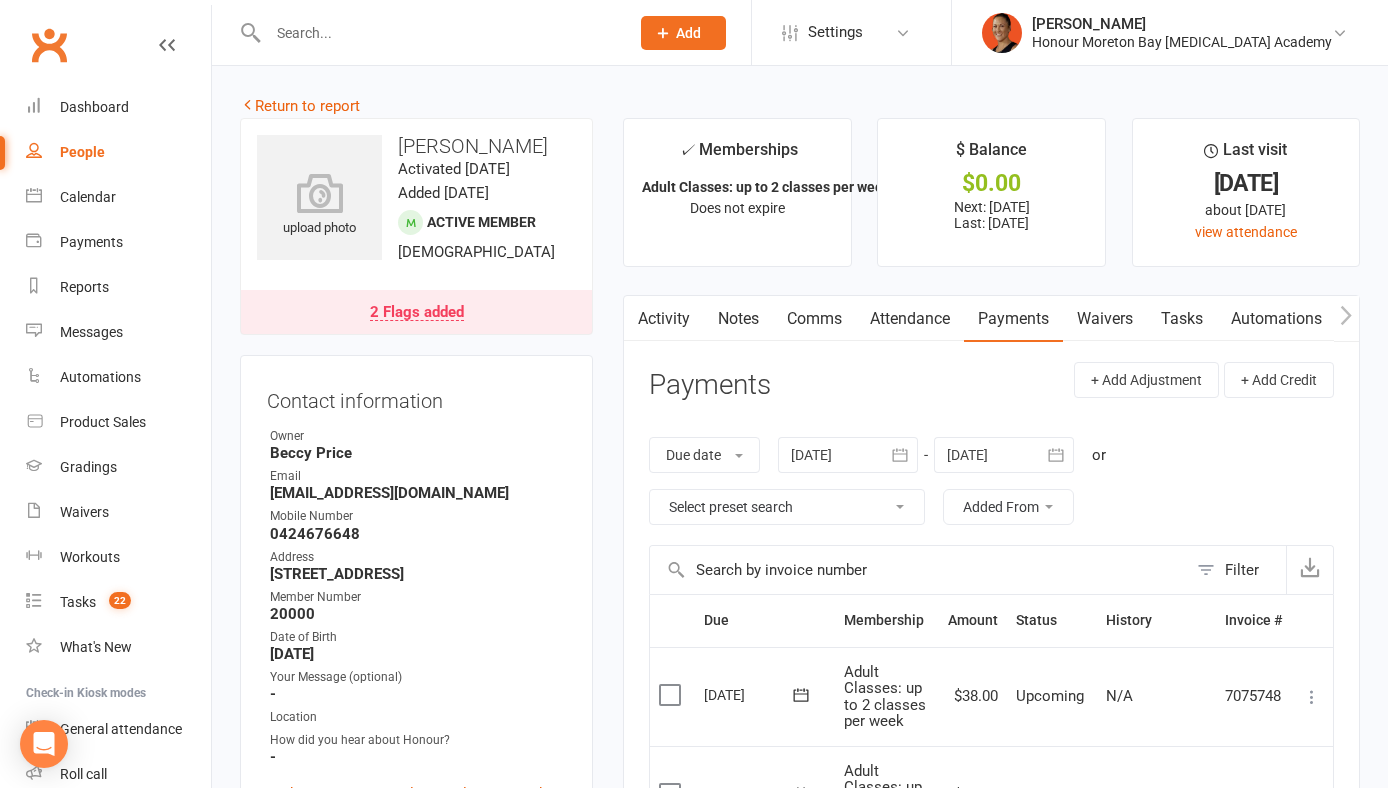click on "Tasks" at bounding box center (1182, 319) 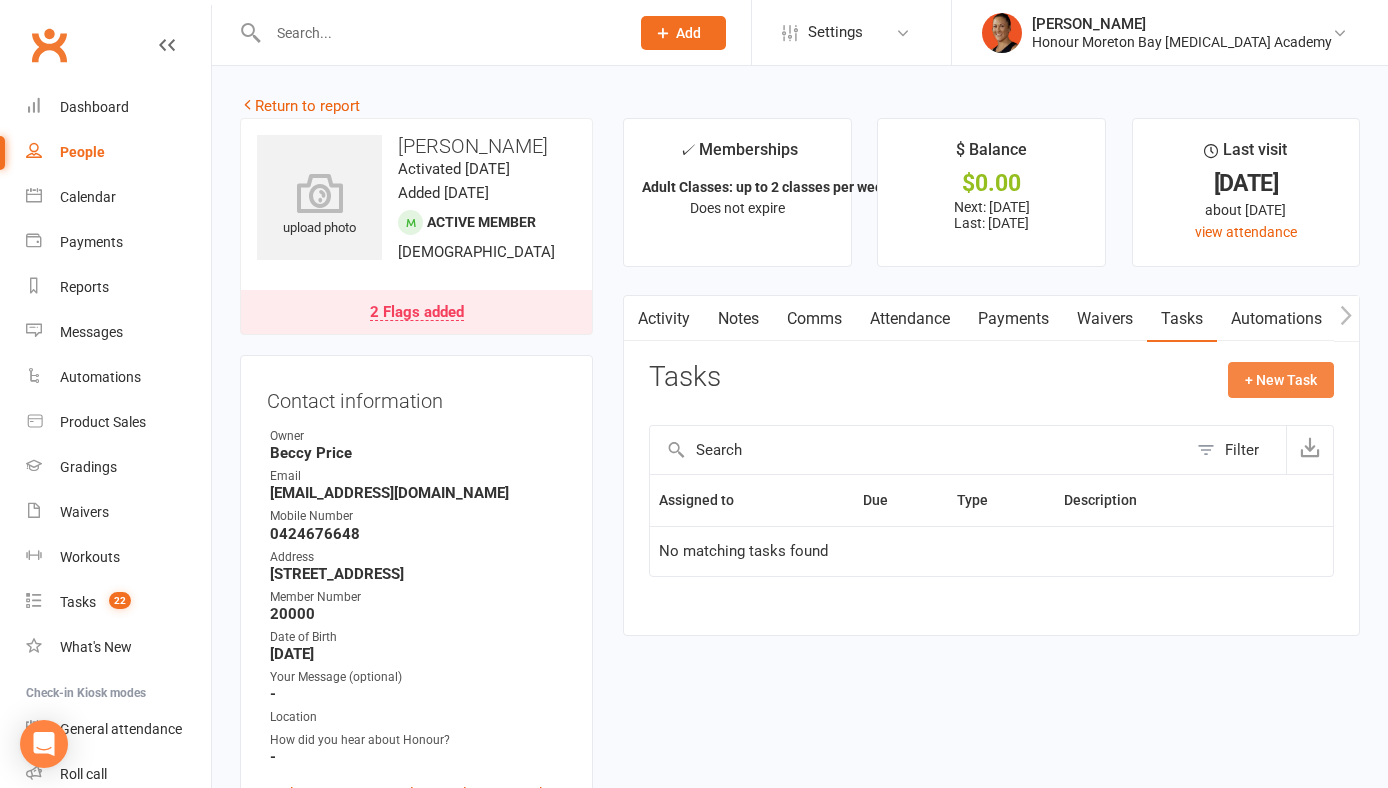click on "+ New Task" 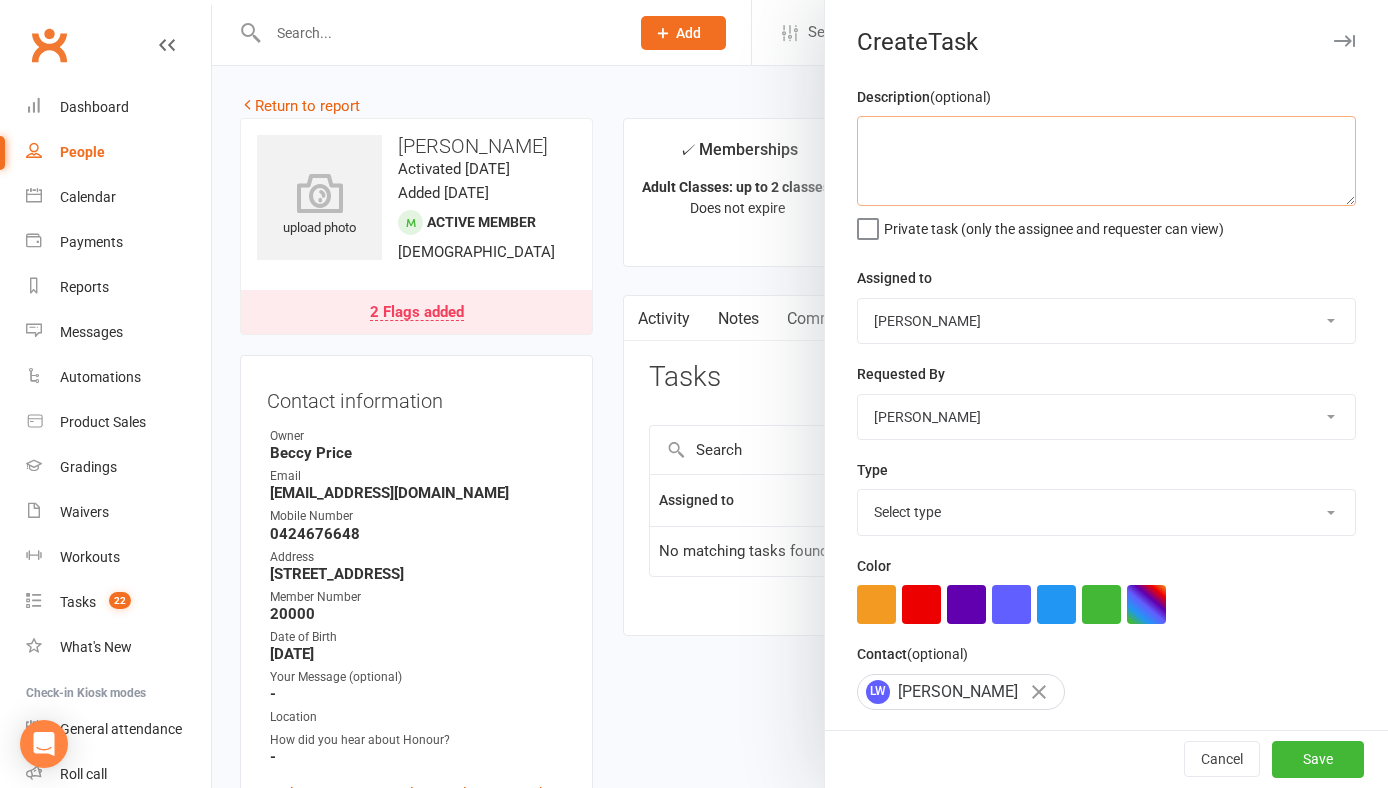 click at bounding box center [1106, 161] 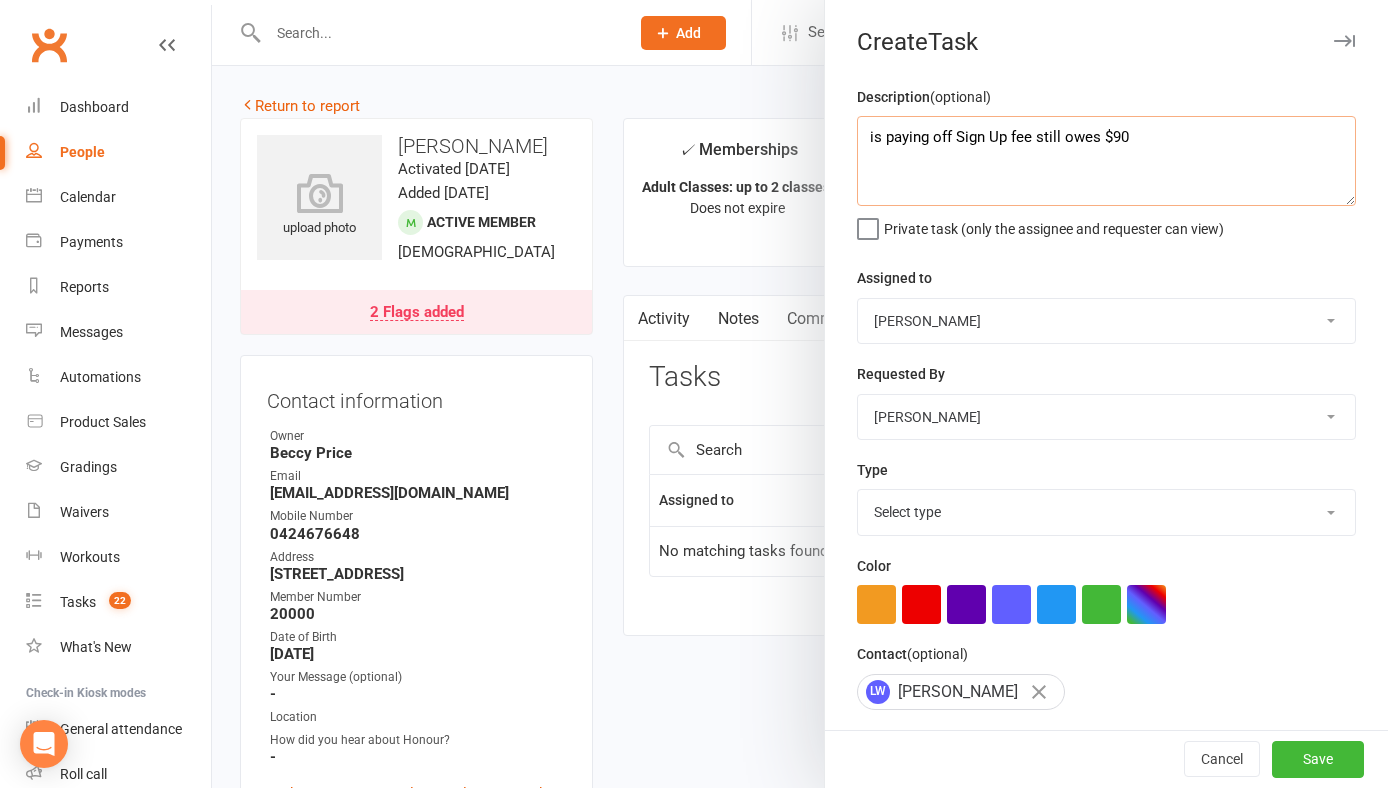 type on "is paying off Sign Up fee still owes $90" 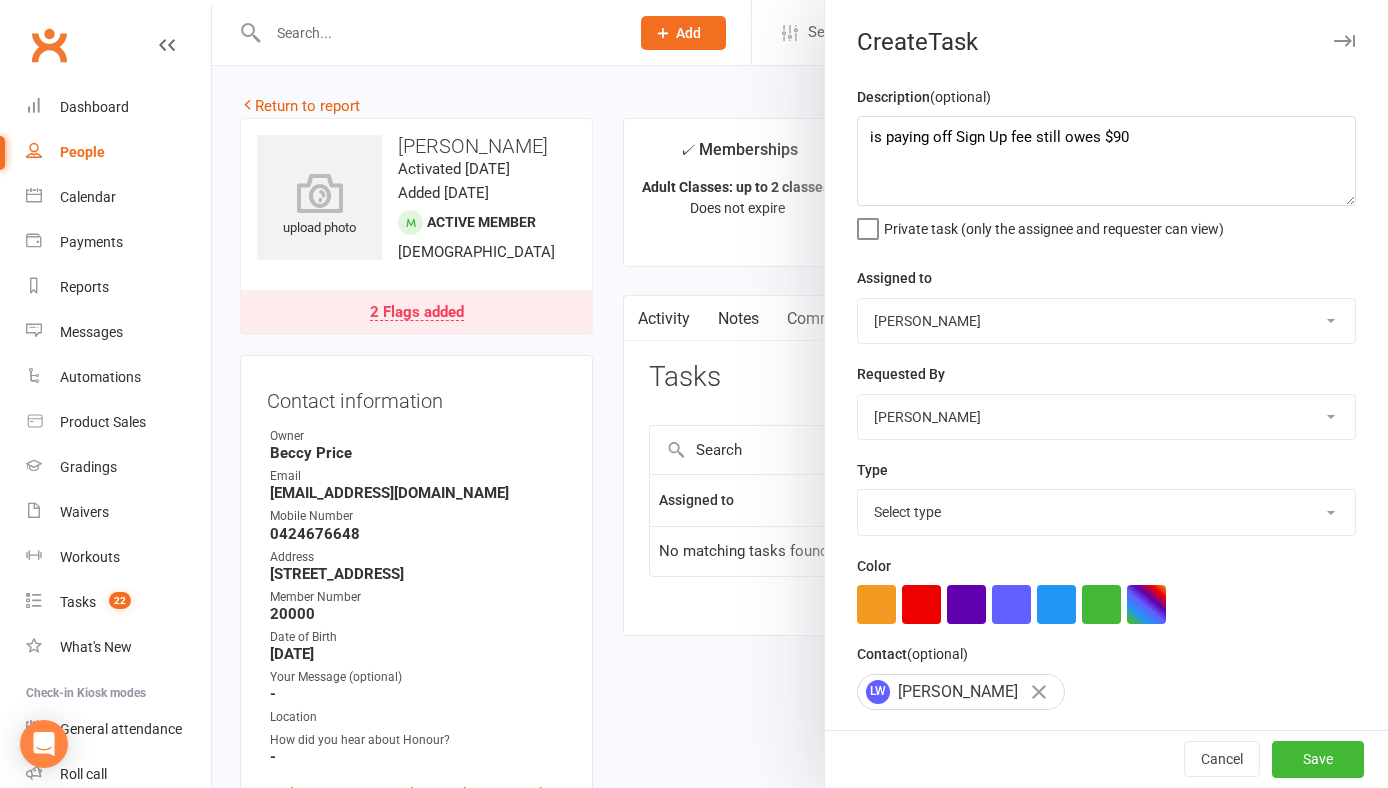 click on "Honour Moreton Bay Martial Arts Academy Jade Russell Beccy Price Jazmin Boehmke Corey Chapple Ethan Armitage Melina Yung Michael Reberger Lily Laws Sophie Horner Kaos iPad Dave McGowan" at bounding box center [1106, 321] 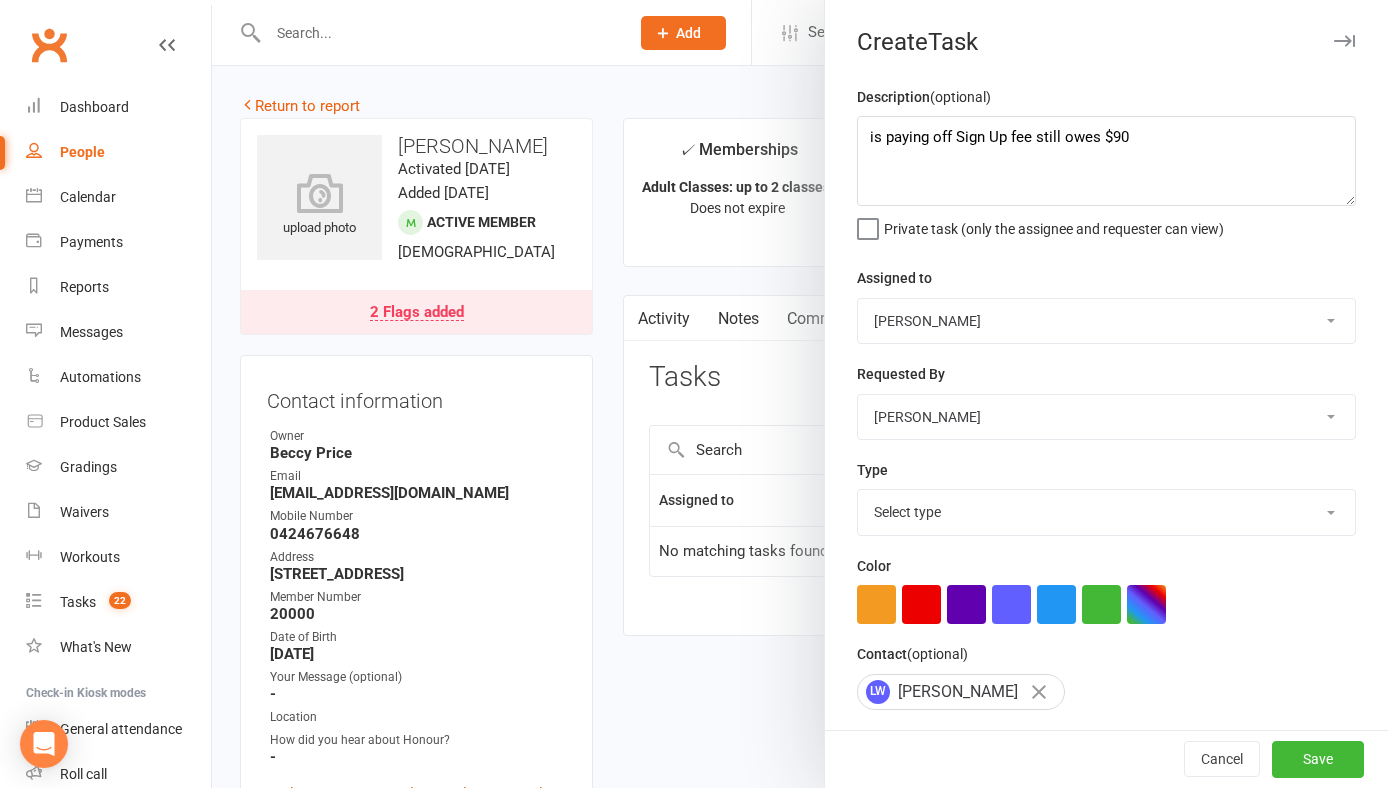 select on "49591" 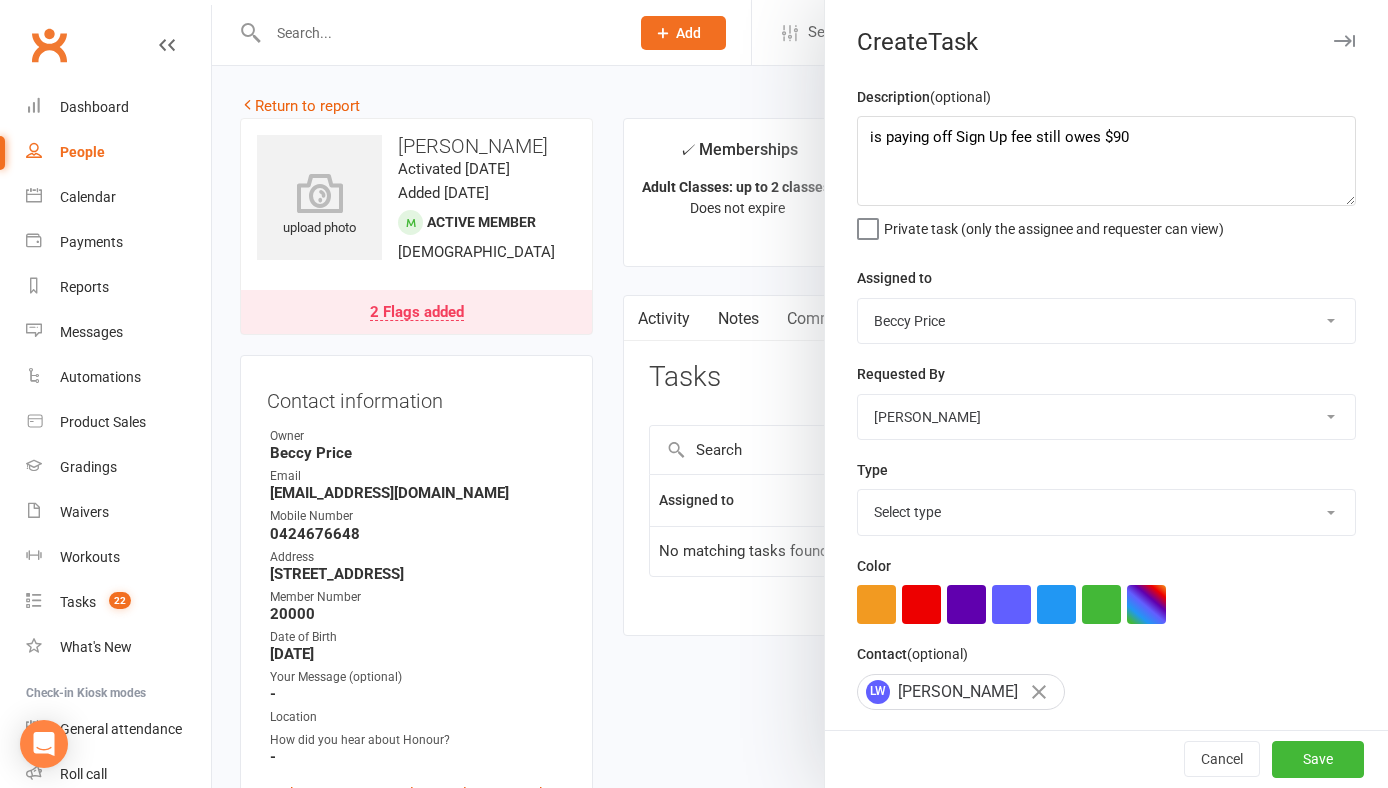 click on "Select type Attendance Cancellation Chase their debt Debt collection ***duplicate*** E-mail General admin Insurance renewal Meeting Membership Online store Online training uploads Phone call Prospect follow up 2 Prospect update Reconcile unpaid attendance Reminder email Sign up fee due Trial follow up 2 Update payment Upgrade required Add new task type" at bounding box center (1106, 512) 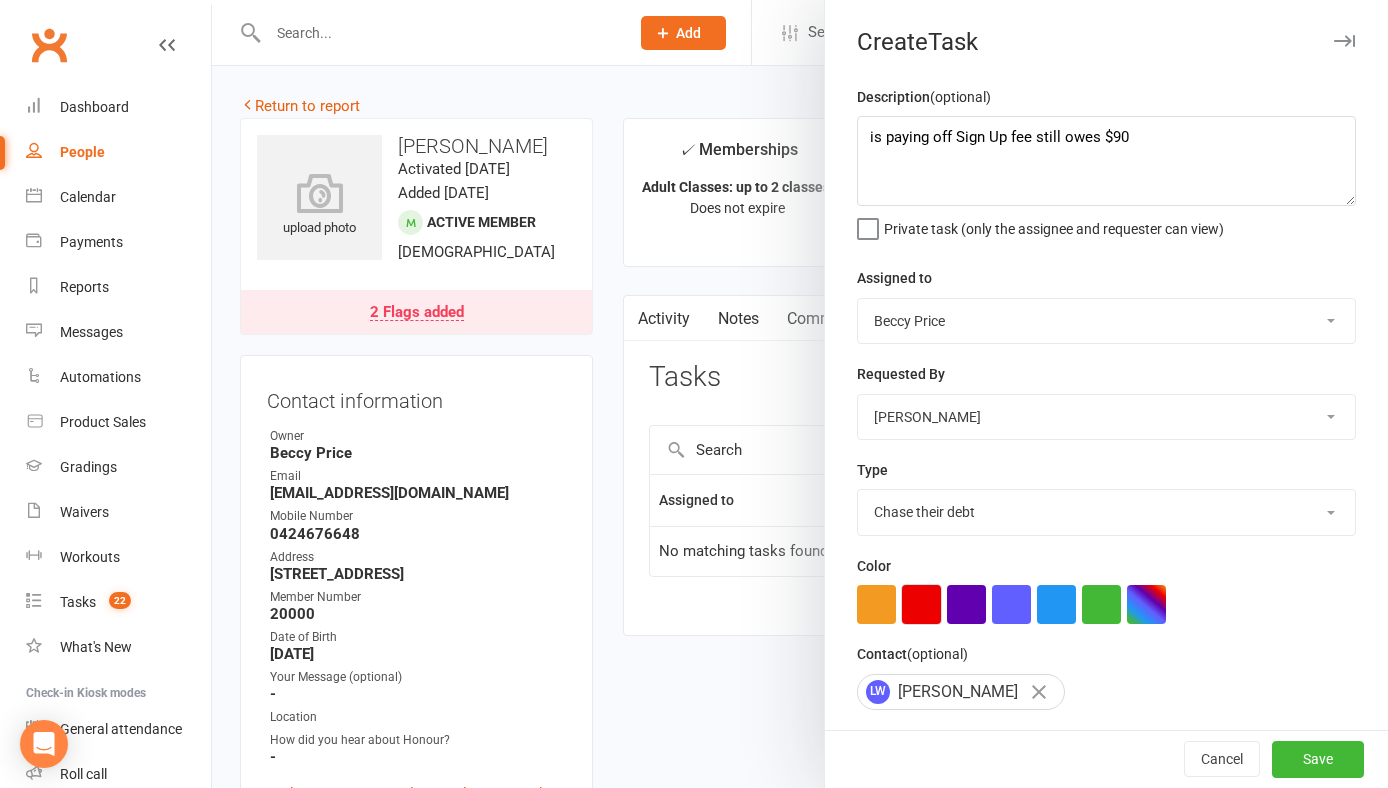 click at bounding box center [921, 604] 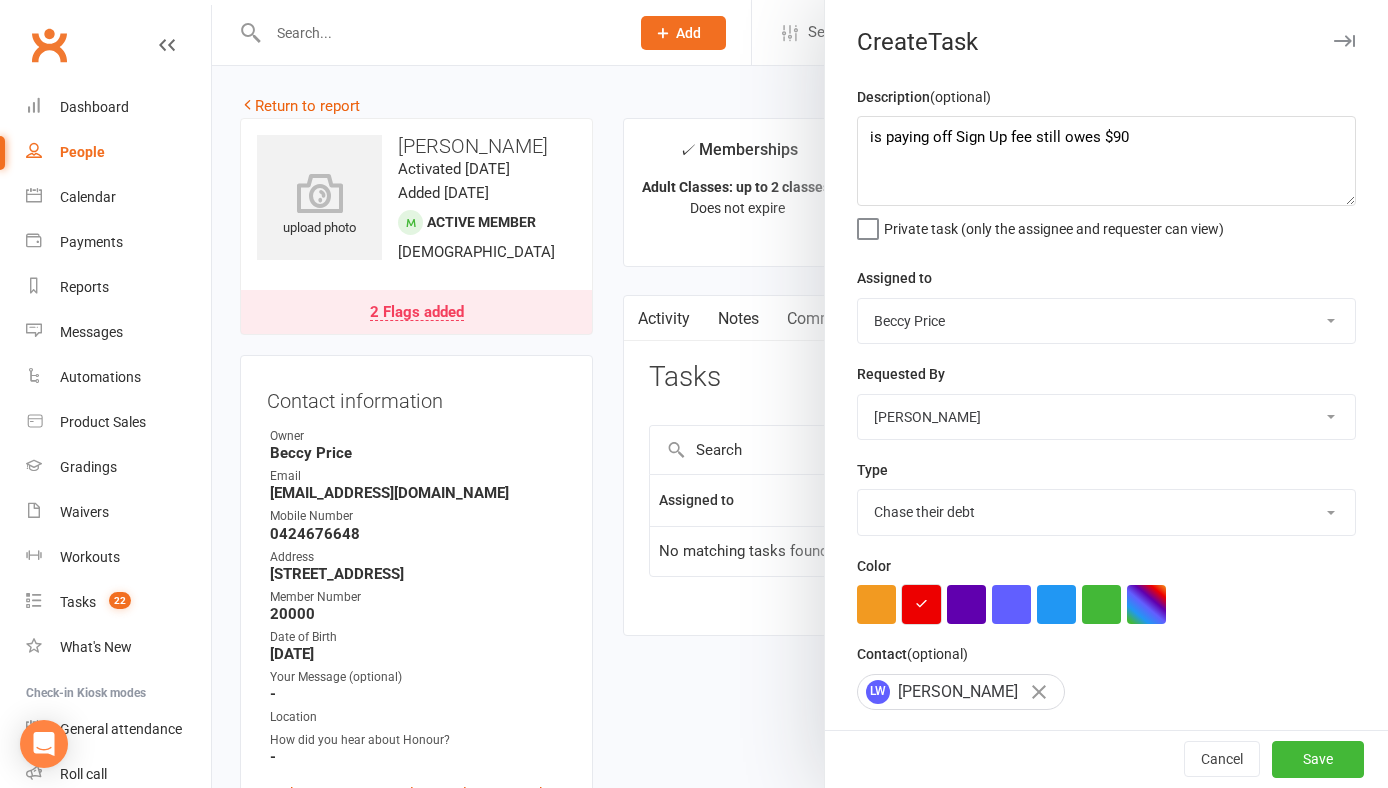 scroll, scrollTop: 198, scrollLeft: 0, axis: vertical 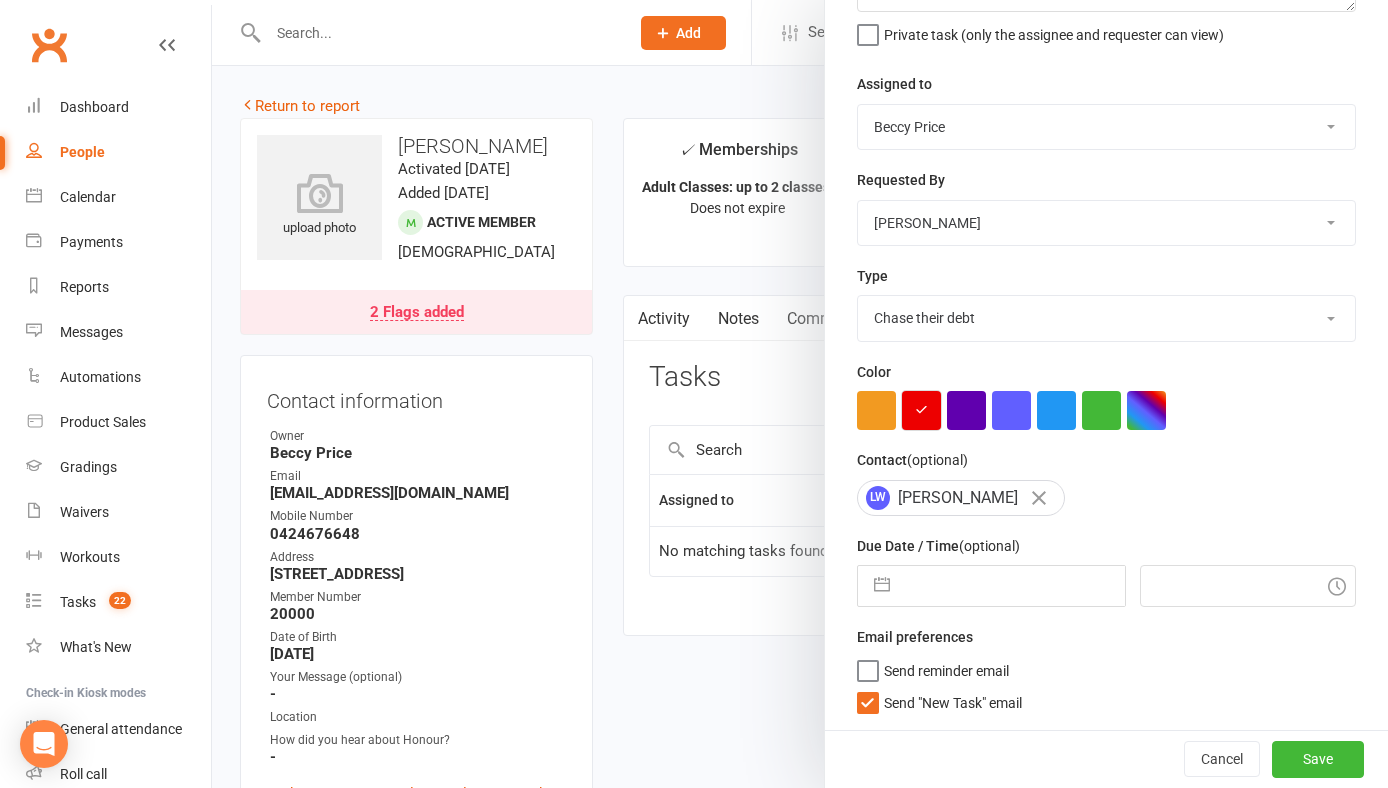 select on "5" 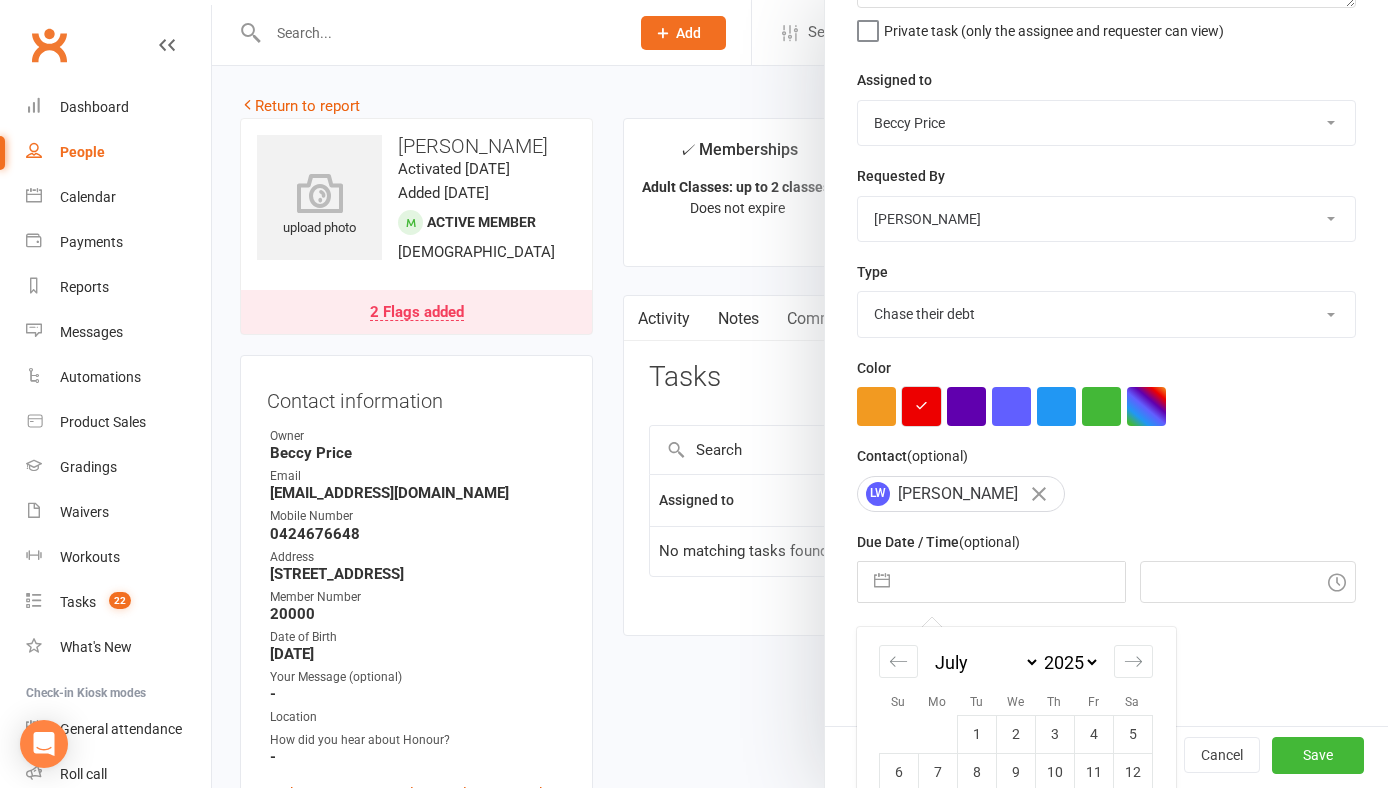 click at bounding box center [1012, 582] 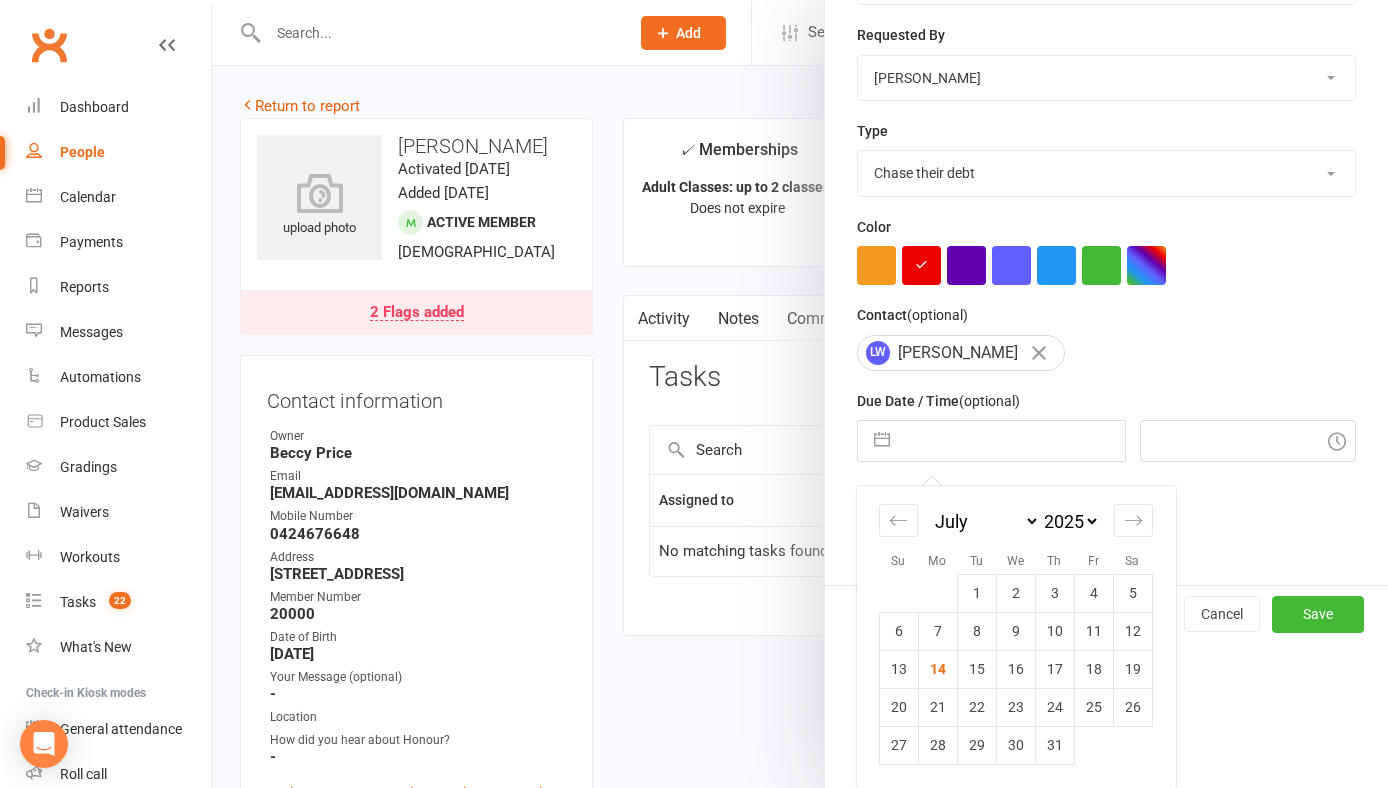 click on "Send reminder email" at bounding box center (1106, 523) 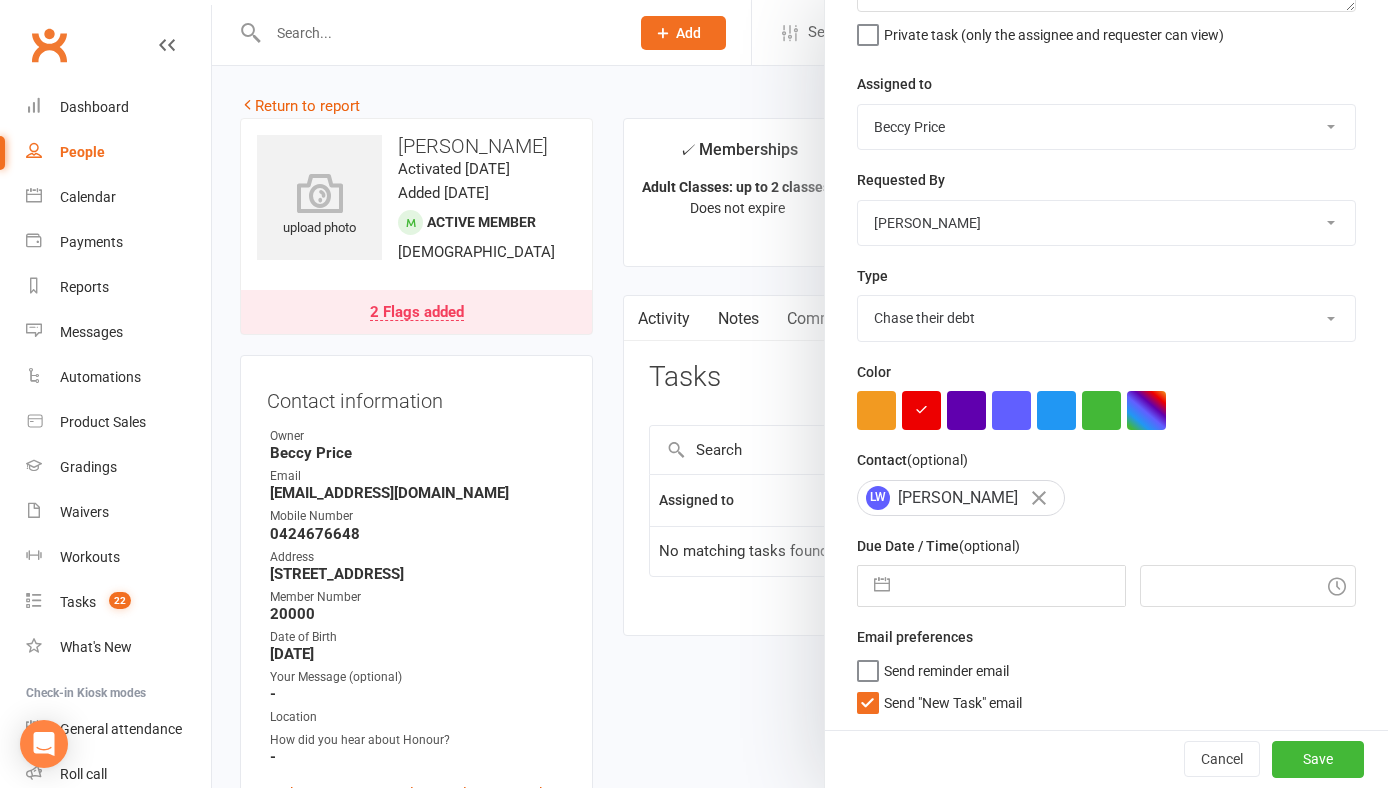 click on "Send "New Task" email" at bounding box center [953, 699] 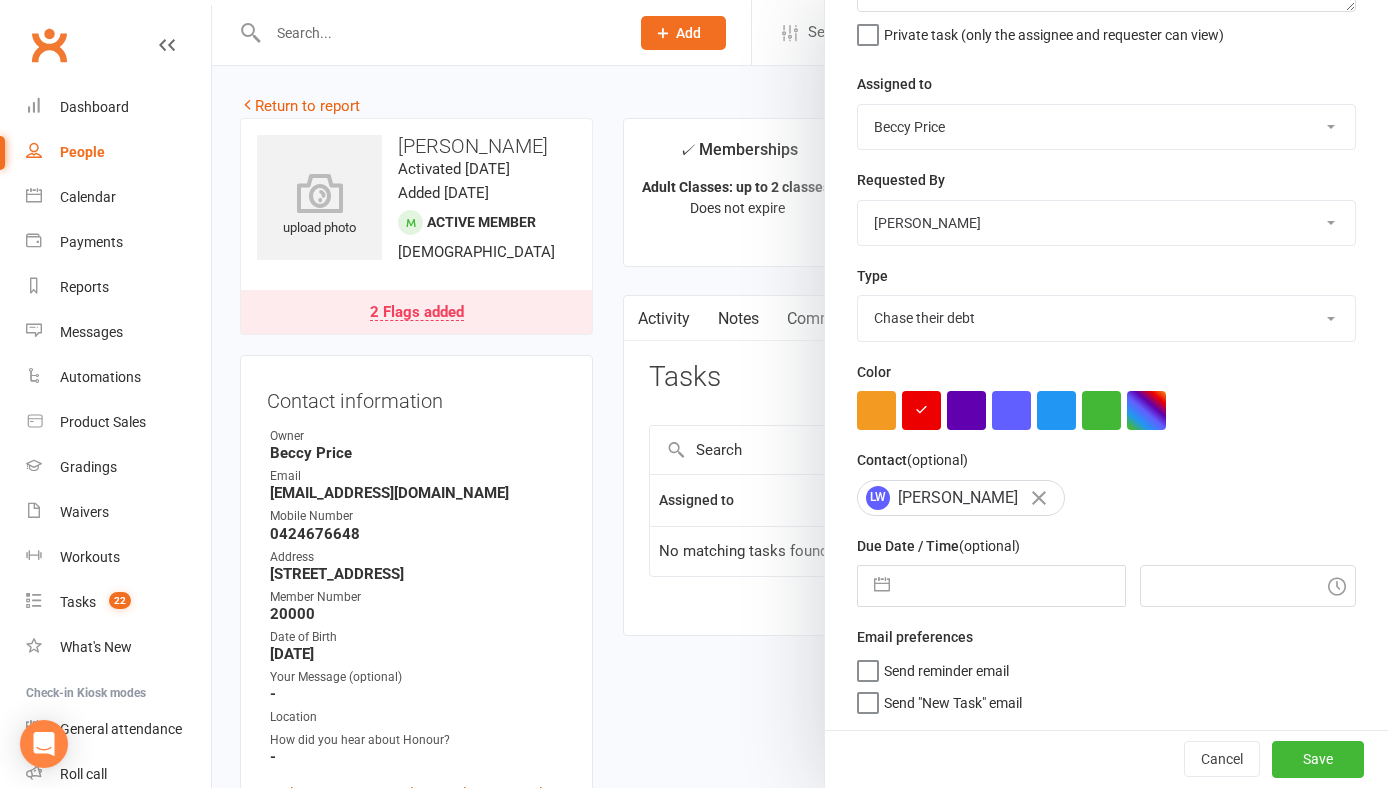 click on "Email preferences  Send reminder email Send "New Task" email" at bounding box center [1106, 668] 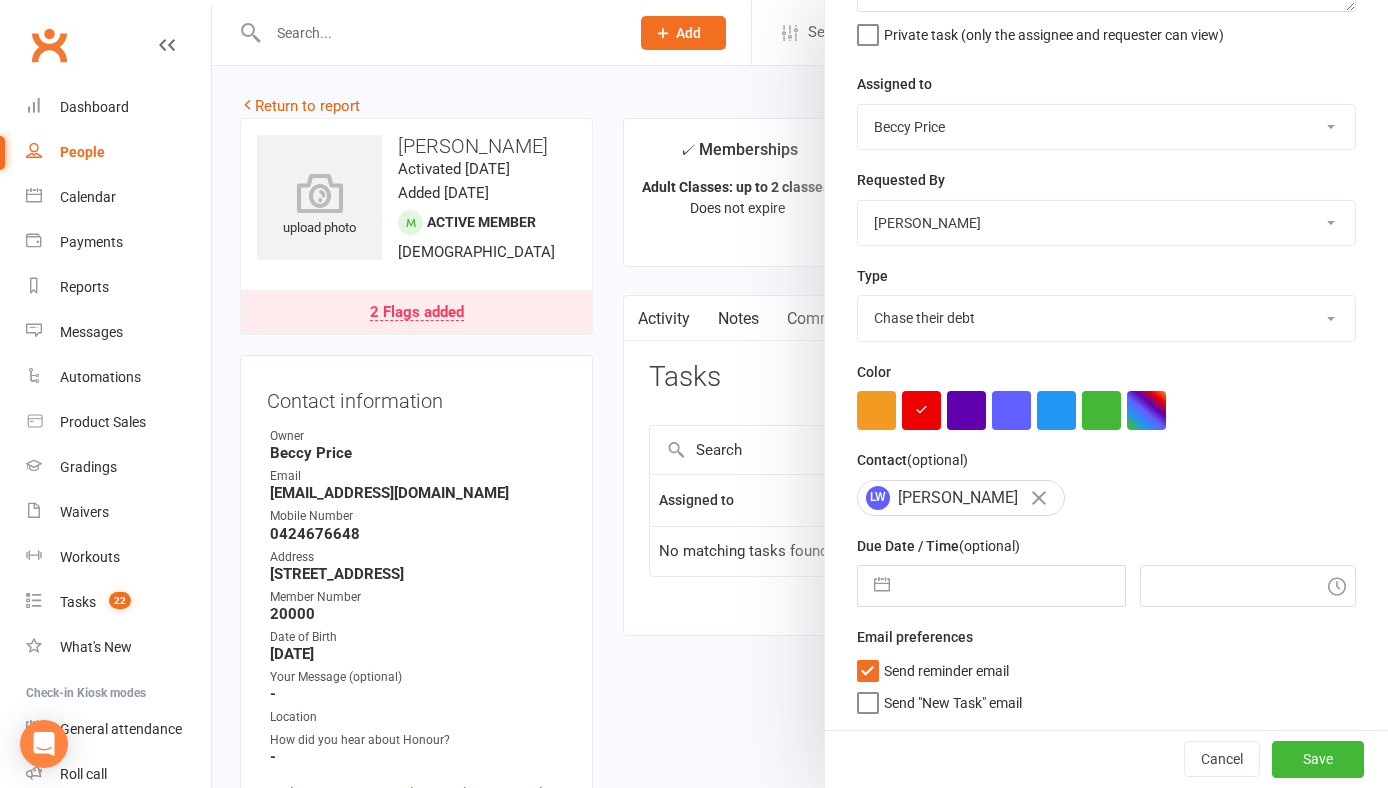 click on "Send reminder email" at bounding box center (946, 667) 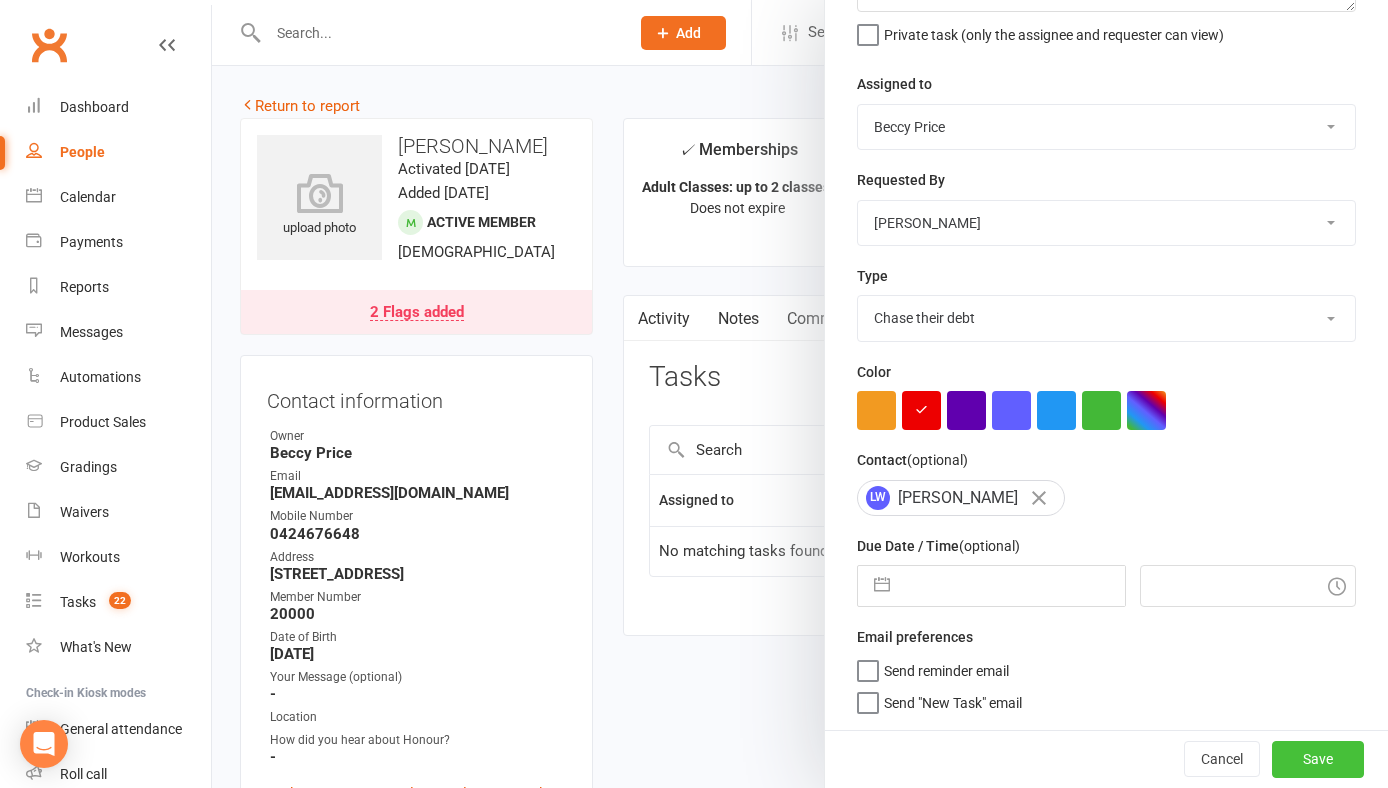 click on "Save" at bounding box center [1318, 759] 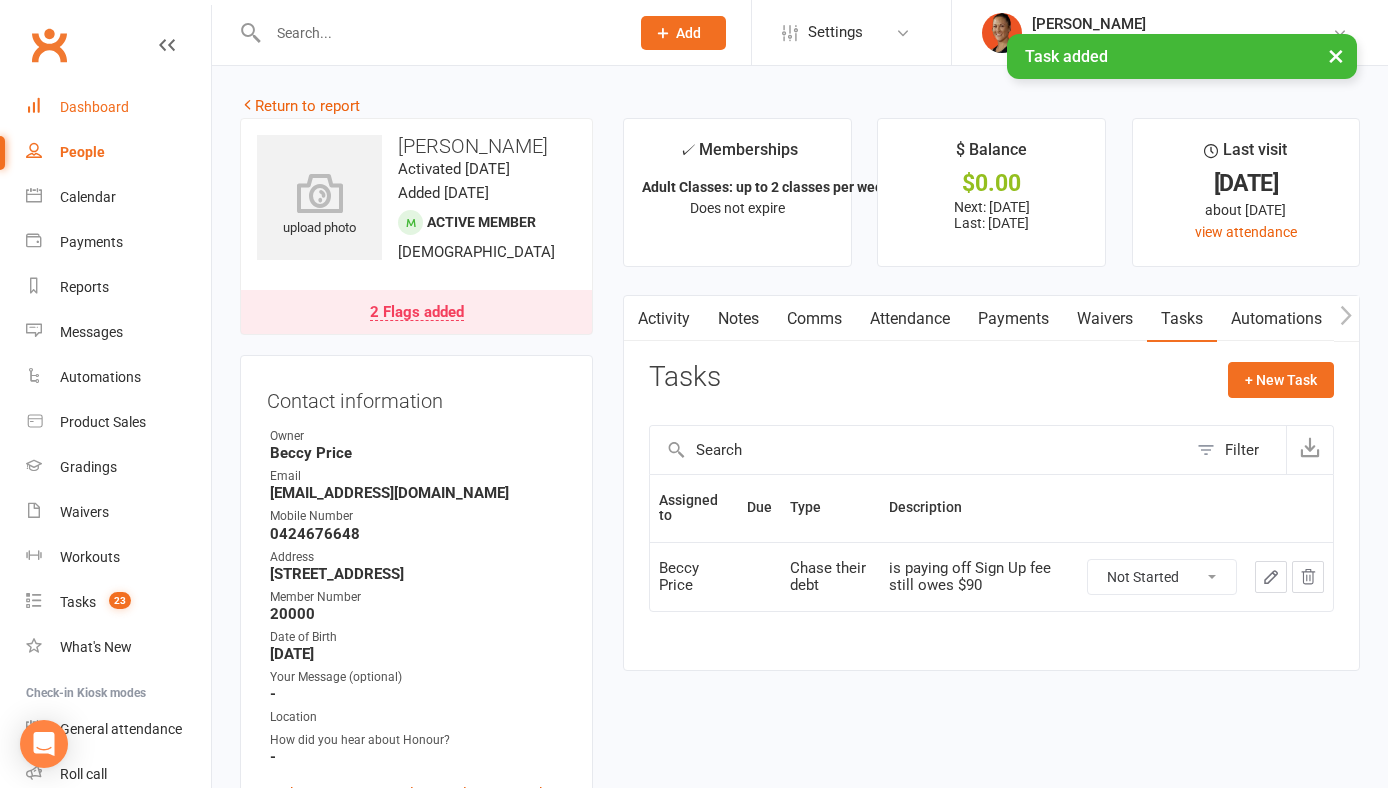 click on "Dashboard" at bounding box center (94, 107) 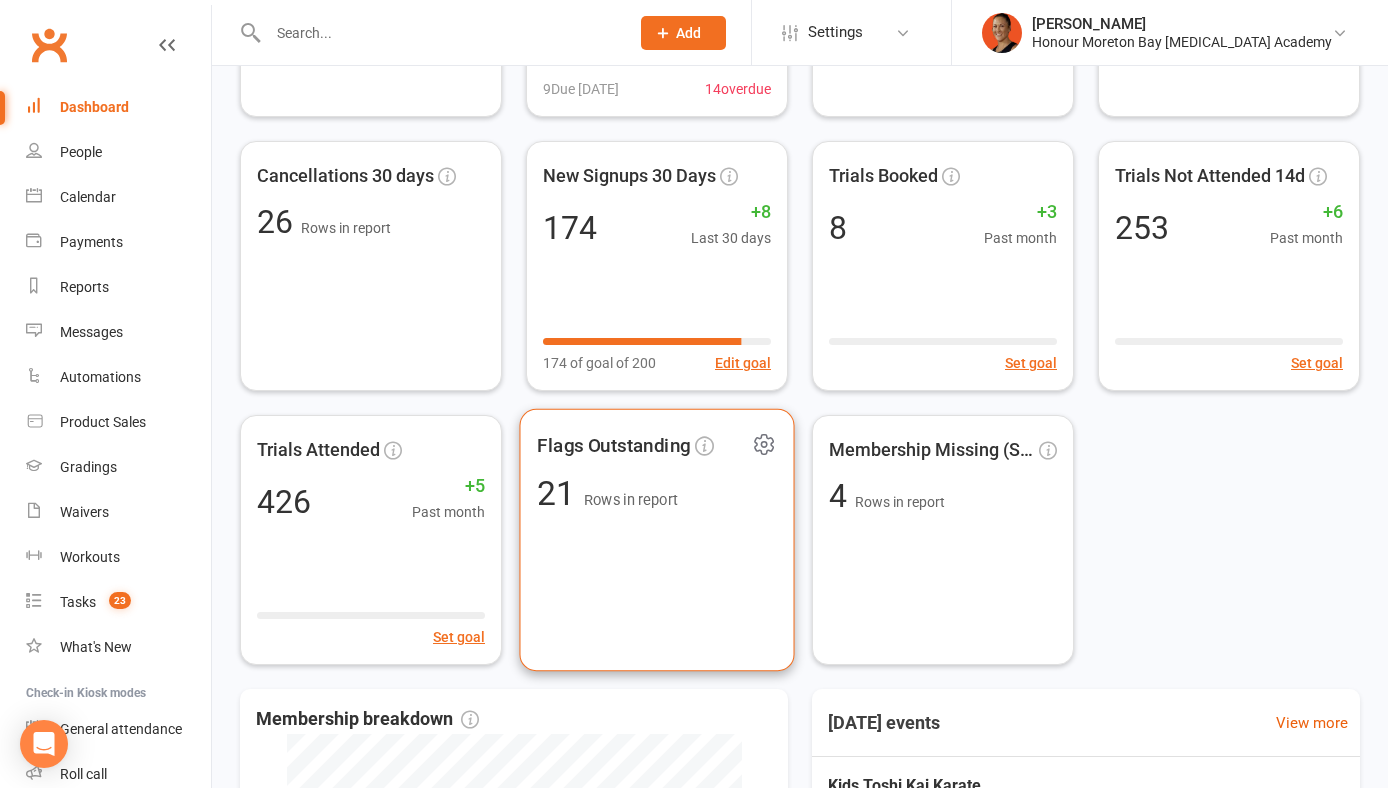 scroll, scrollTop: 616, scrollLeft: 0, axis: vertical 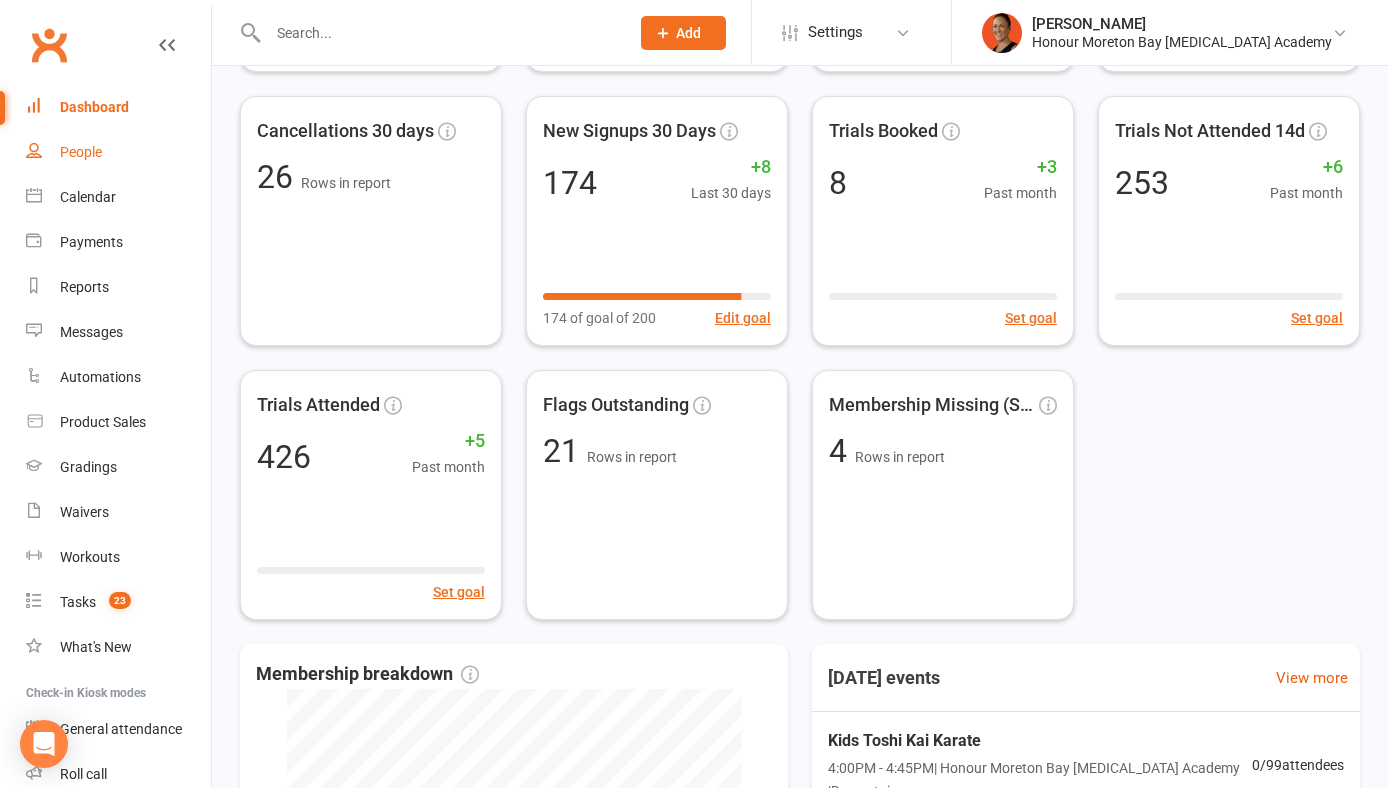 click on "People" at bounding box center (118, 152) 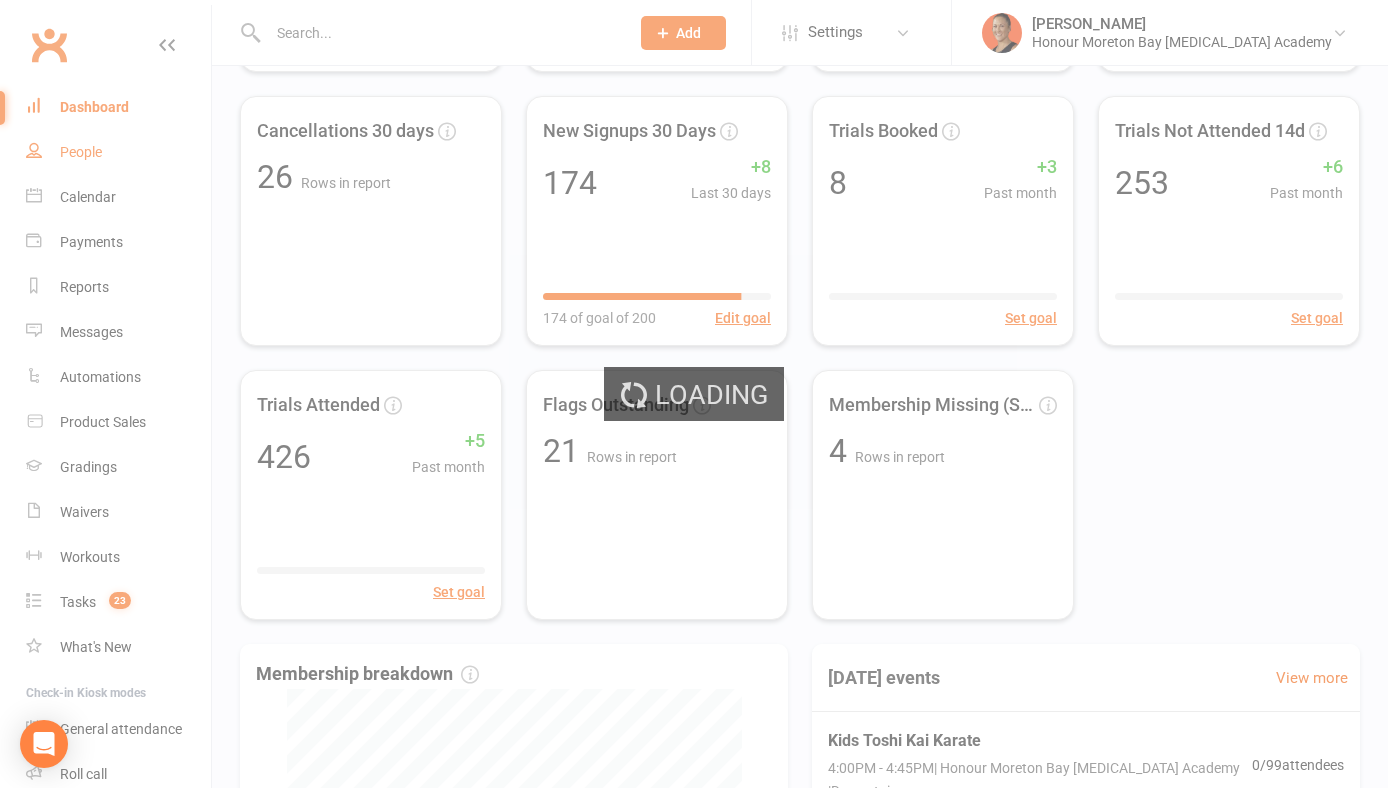 select on "100" 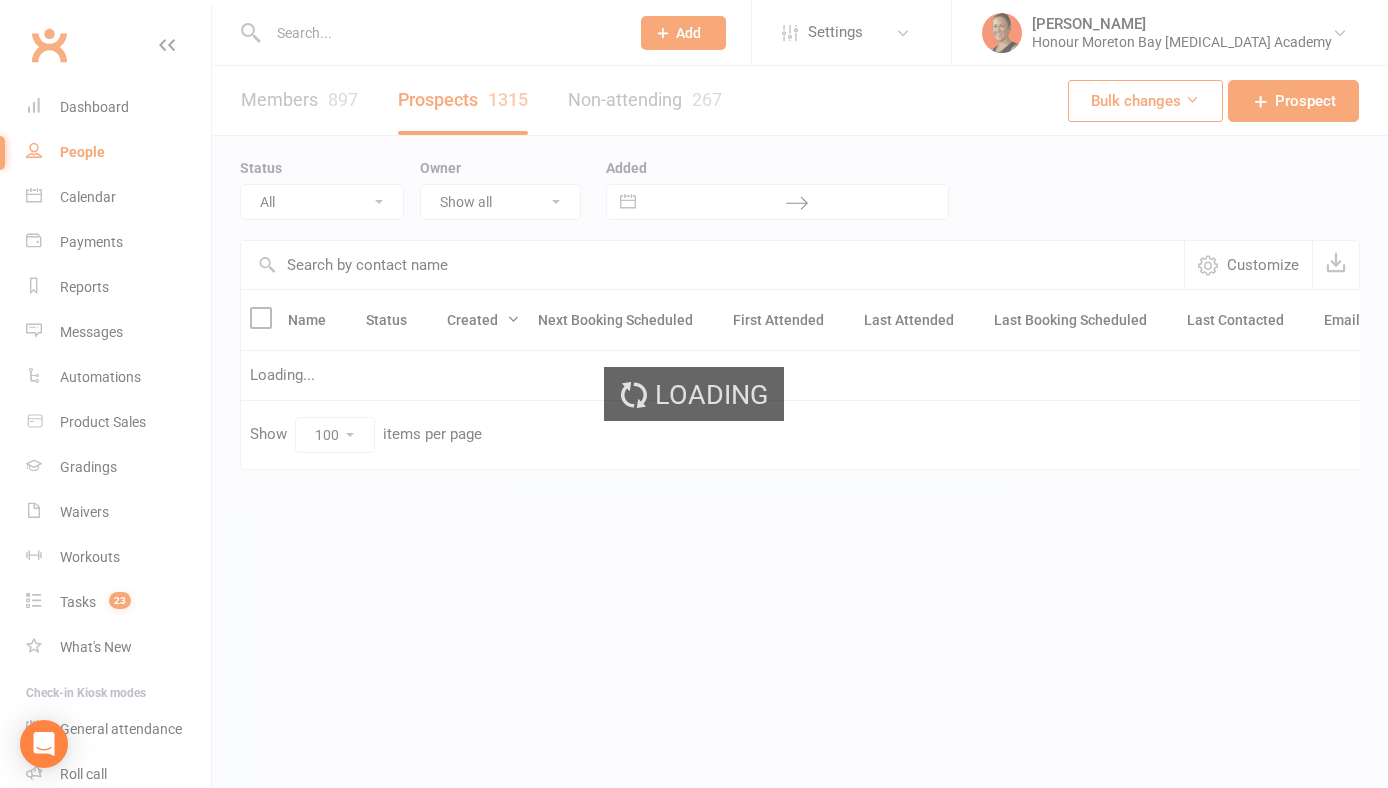 scroll, scrollTop: 0, scrollLeft: 0, axis: both 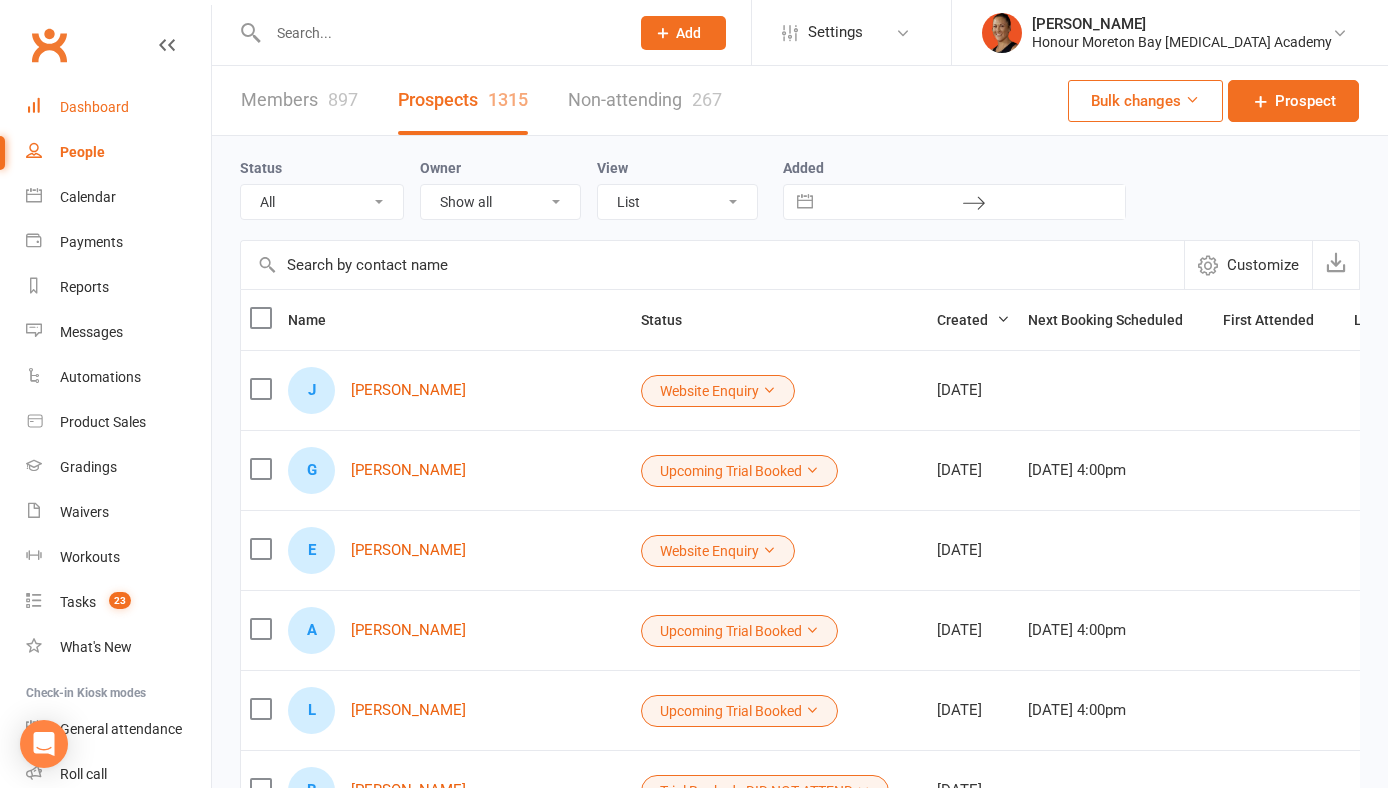 click on "Dashboard" at bounding box center [94, 107] 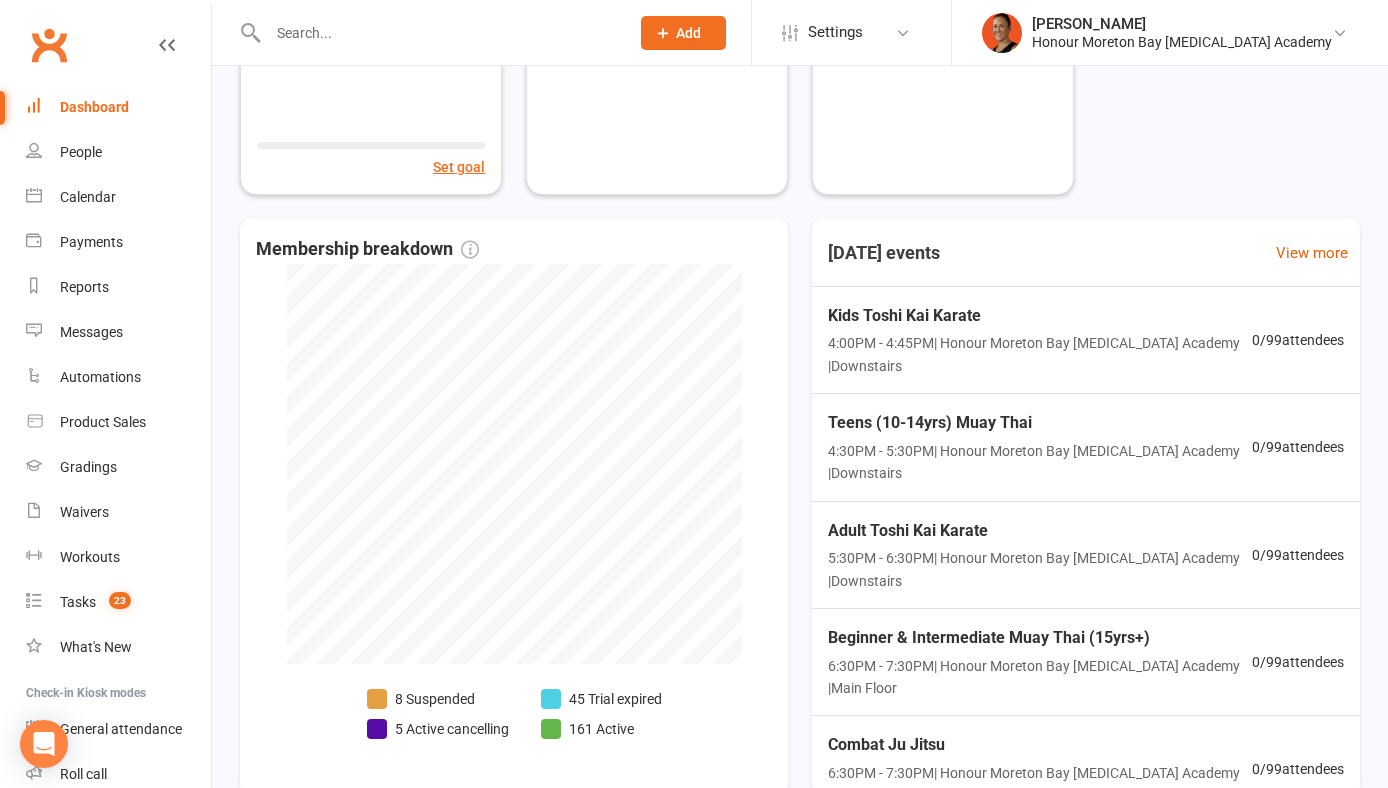 scroll, scrollTop: 1050, scrollLeft: 0, axis: vertical 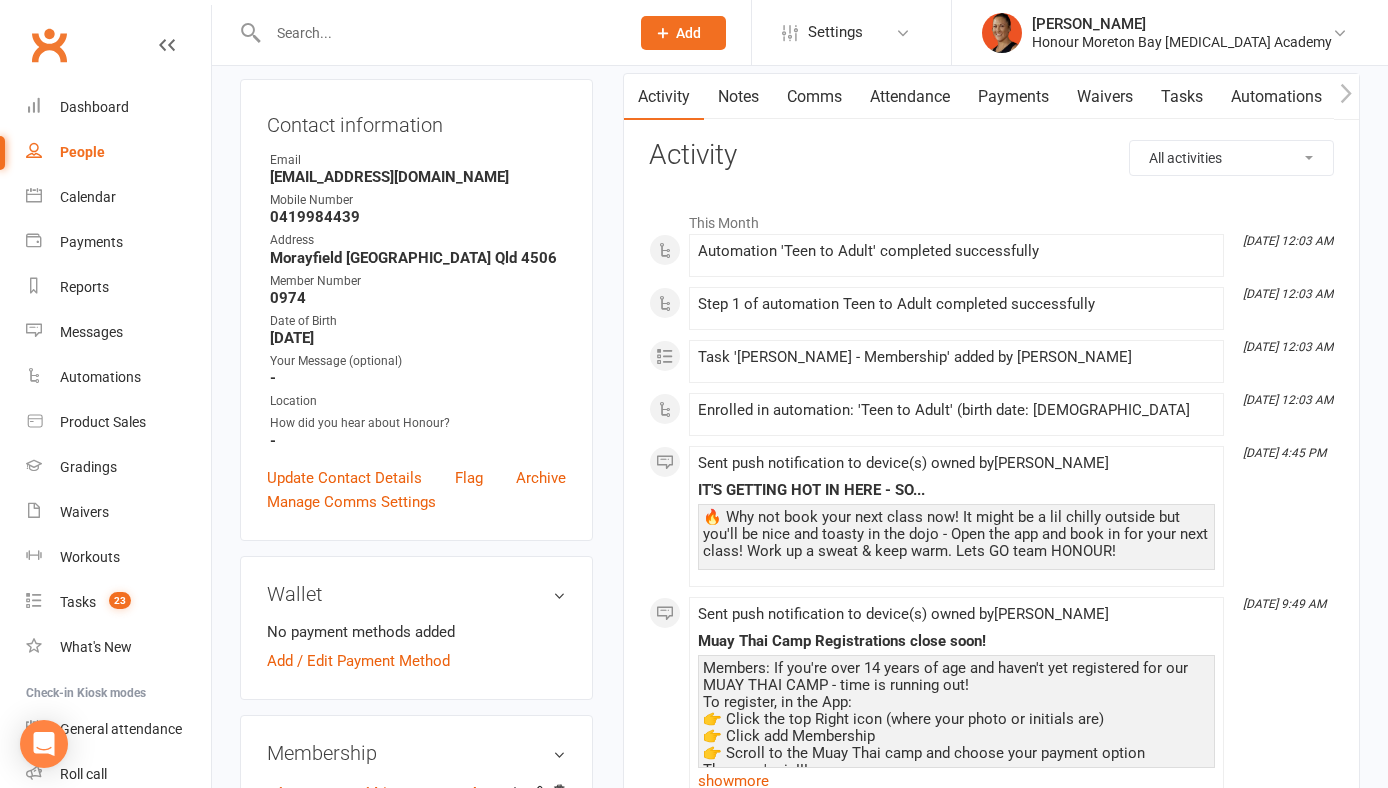 click on "Attendance" at bounding box center [910, 97] 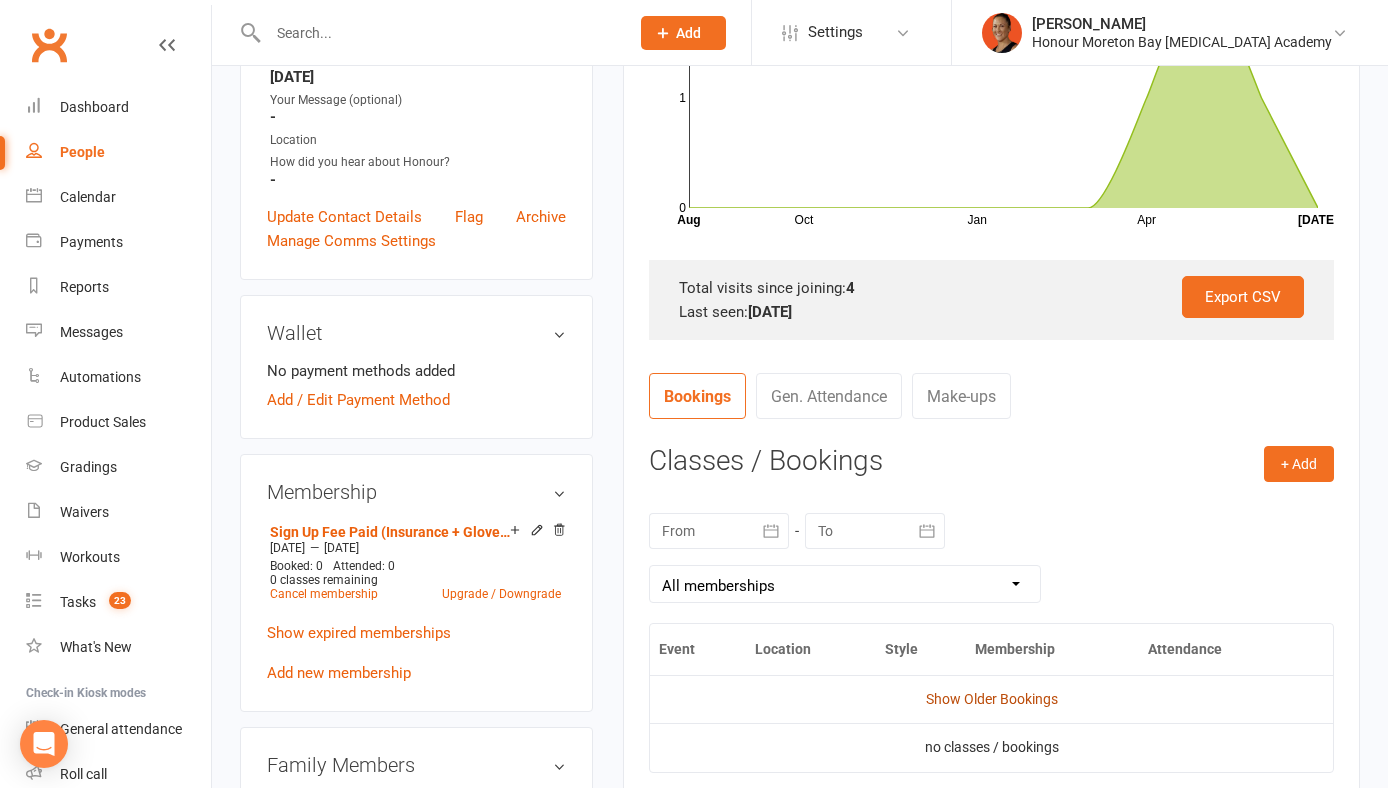 click on "Show Older Bookings" at bounding box center [992, 699] 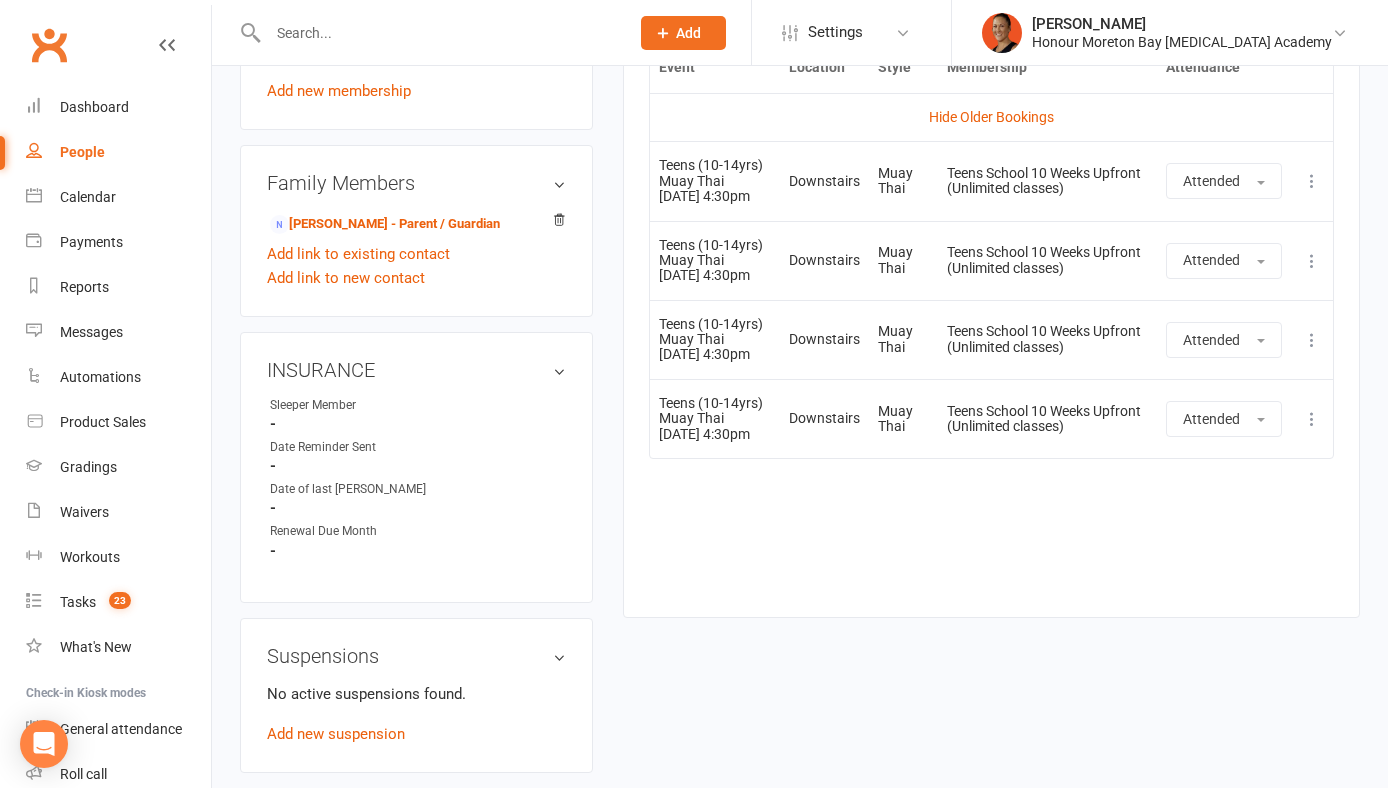 scroll, scrollTop: 0, scrollLeft: 0, axis: both 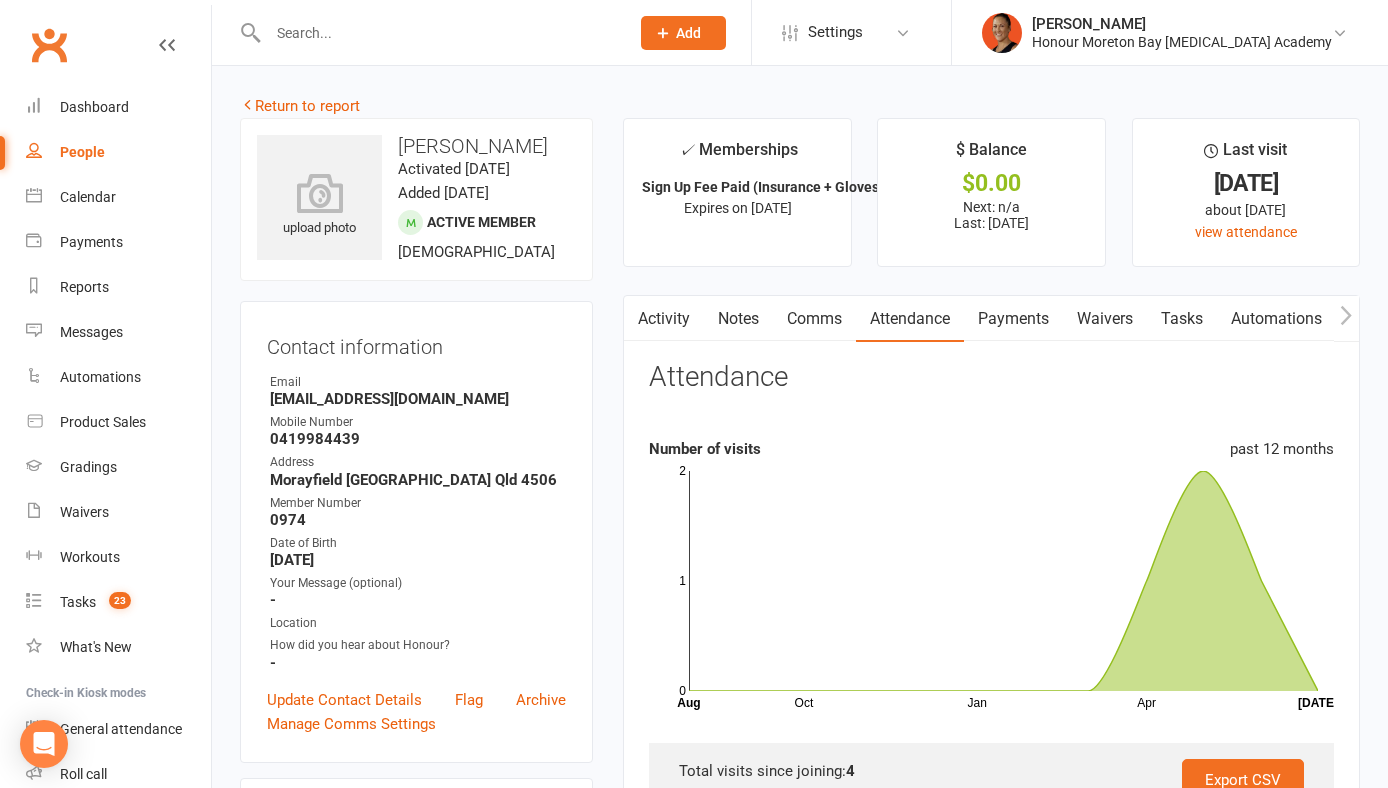 click on "[PERSON_NAME]" at bounding box center (416, 146) 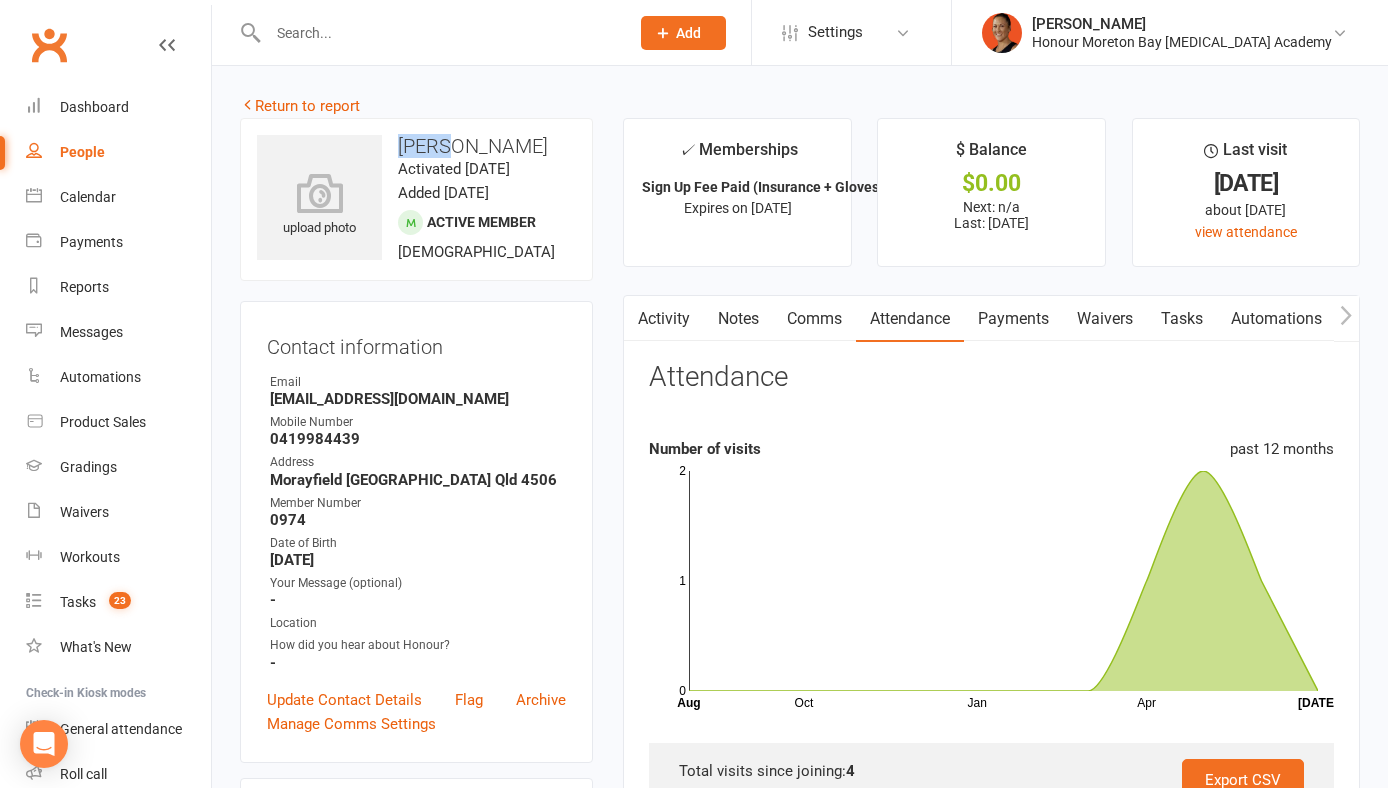 click on "[PERSON_NAME]" at bounding box center (416, 146) 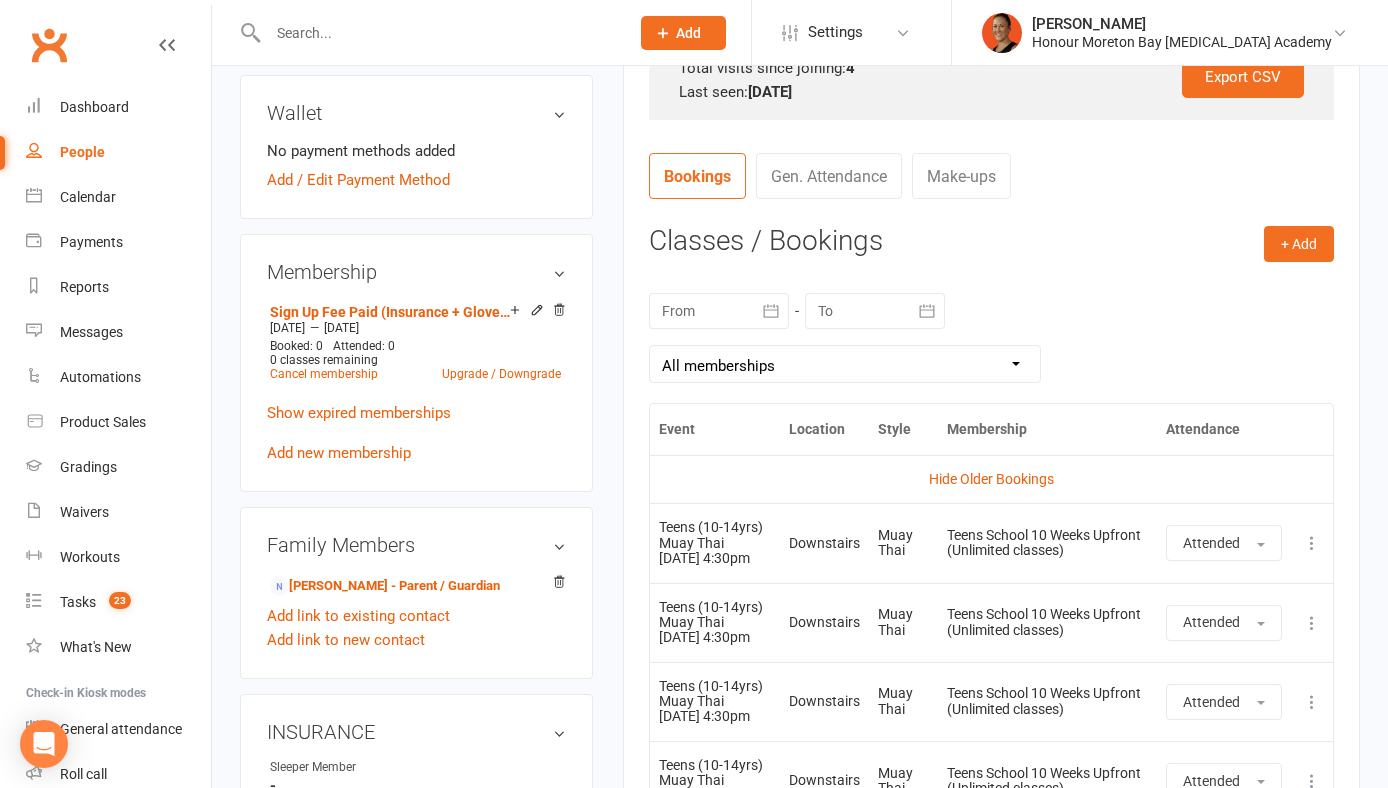 scroll, scrollTop: 0, scrollLeft: 0, axis: both 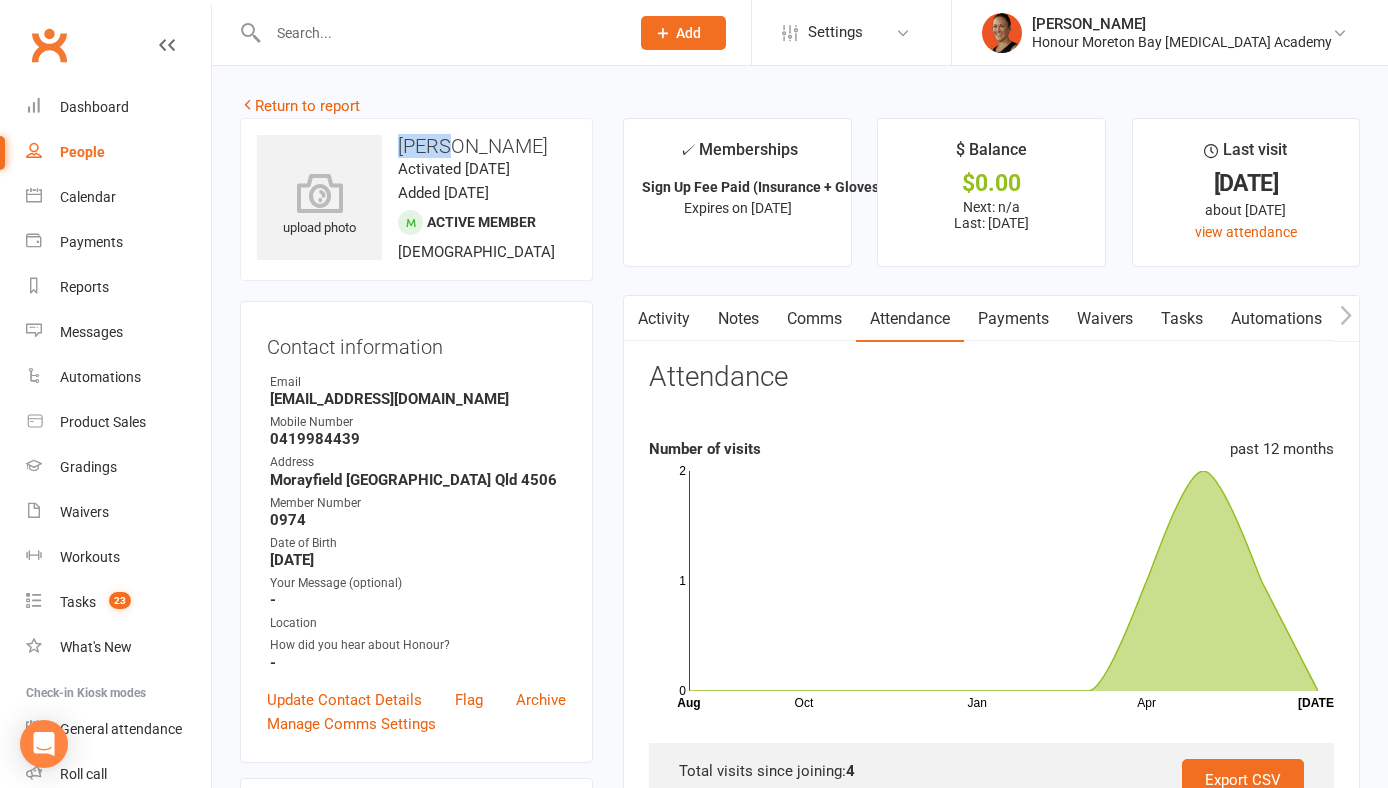 click on "Activity" at bounding box center (664, 319) 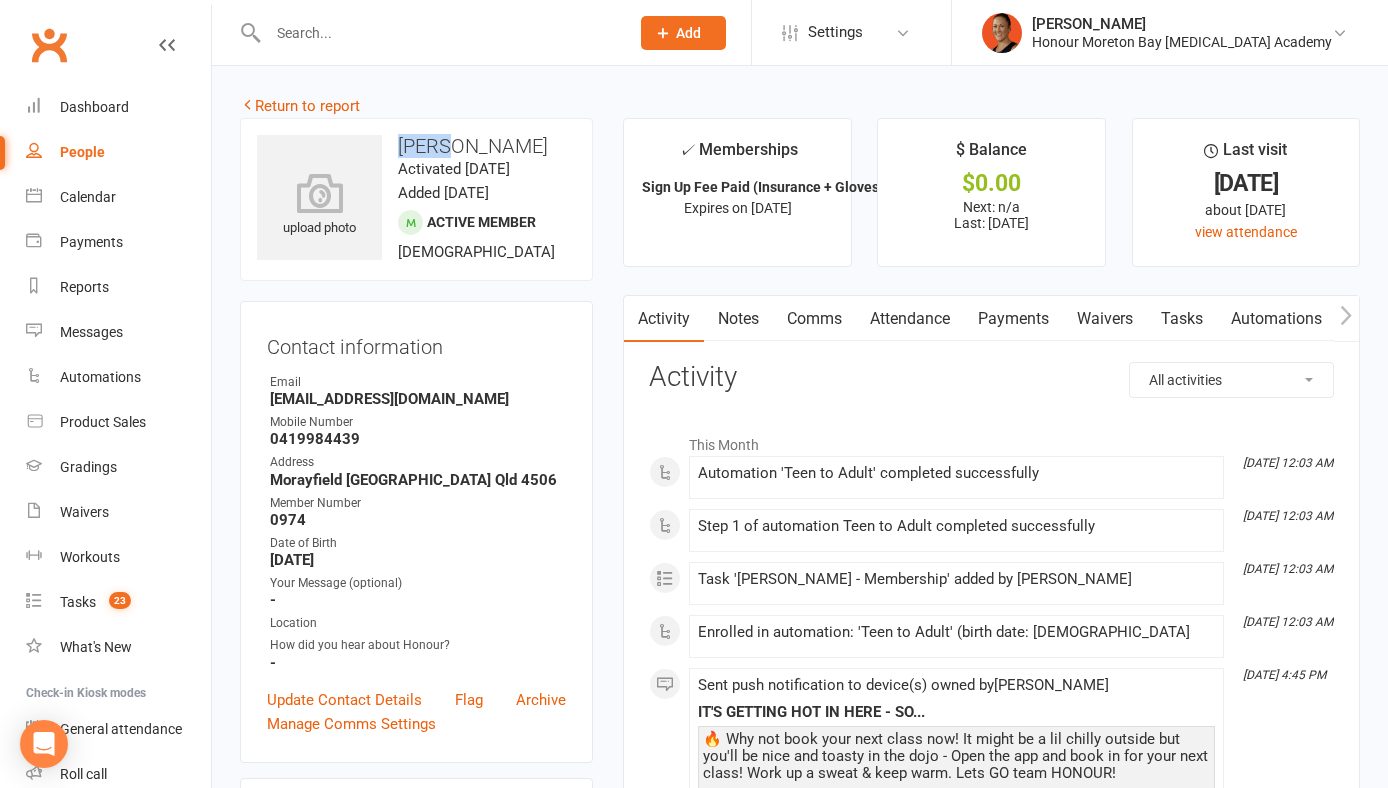 click on "All activities Bookings / Attendances Communications Notes Failed SMSes Gradings Members Memberships Mobile App POS Sales Payments Credit Vouchers Prospects Reports Automations Tasks Waivers Workouts Kiosk Mode Consent Assessments Contact Flags Family Relationships" at bounding box center (1231, 380) 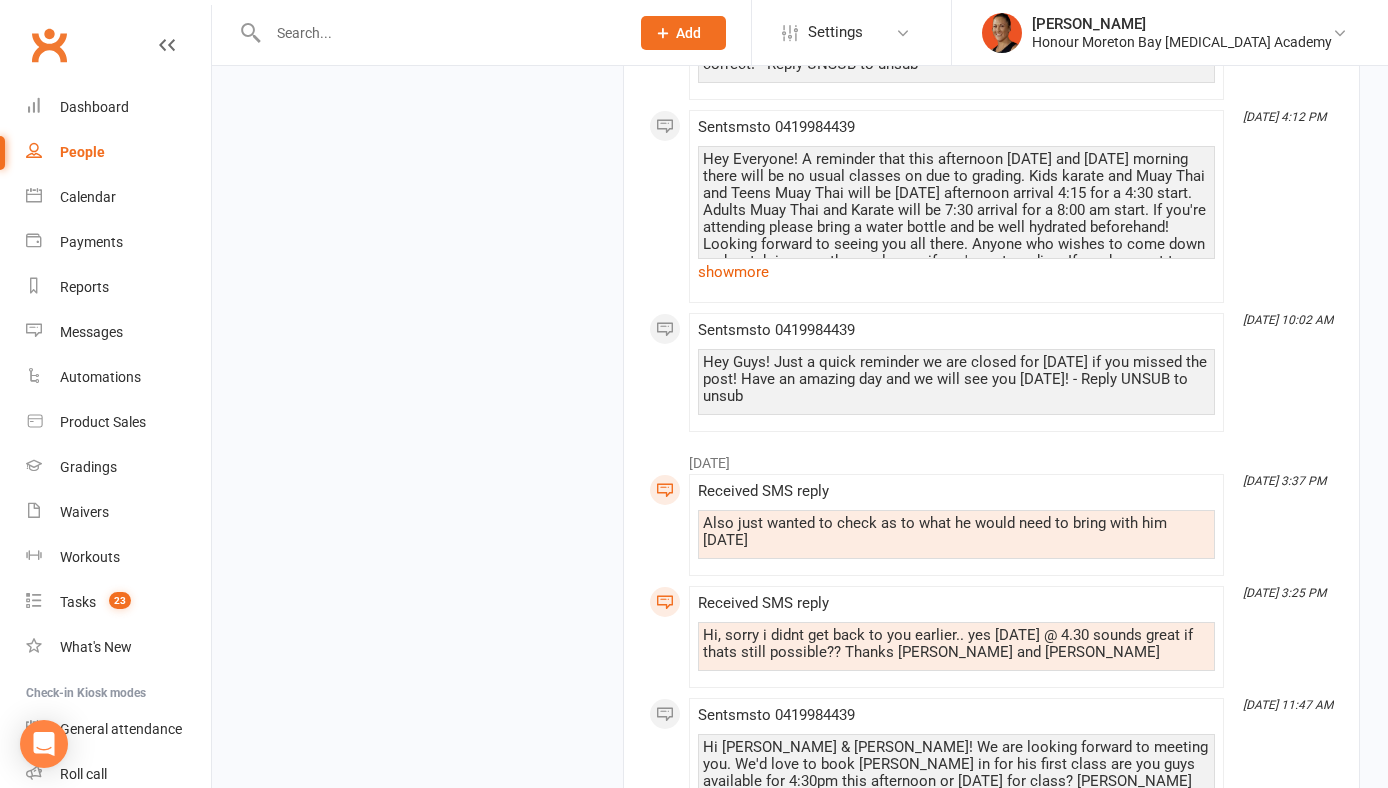 scroll, scrollTop: 3054, scrollLeft: 0, axis: vertical 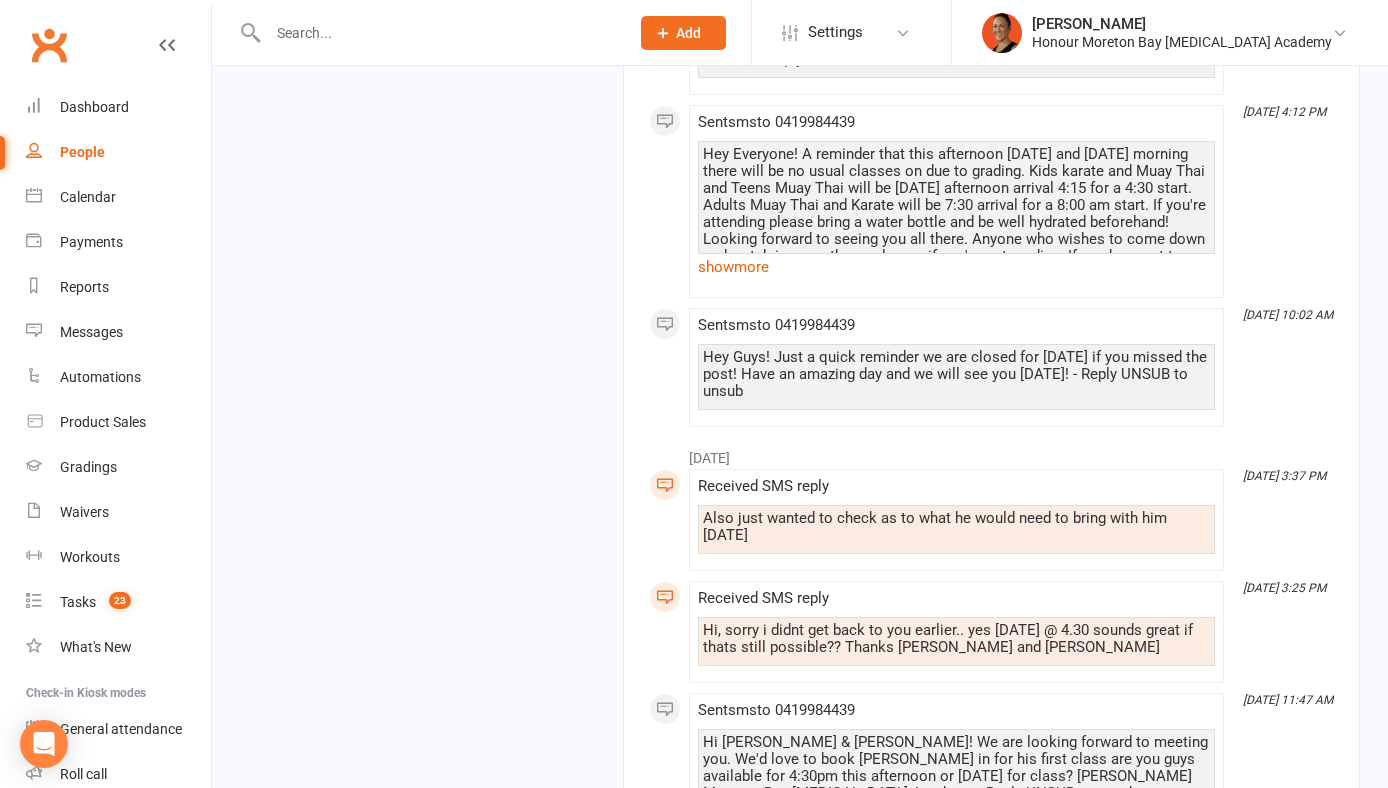 click on "Received SMS reply   Hi, sorry i didnt get back to you earlier.. yes [DATE] @ 4.30 sounds great  if thats still possible?? Thanks [PERSON_NAME] and [PERSON_NAME]" at bounding box center [956, 632] 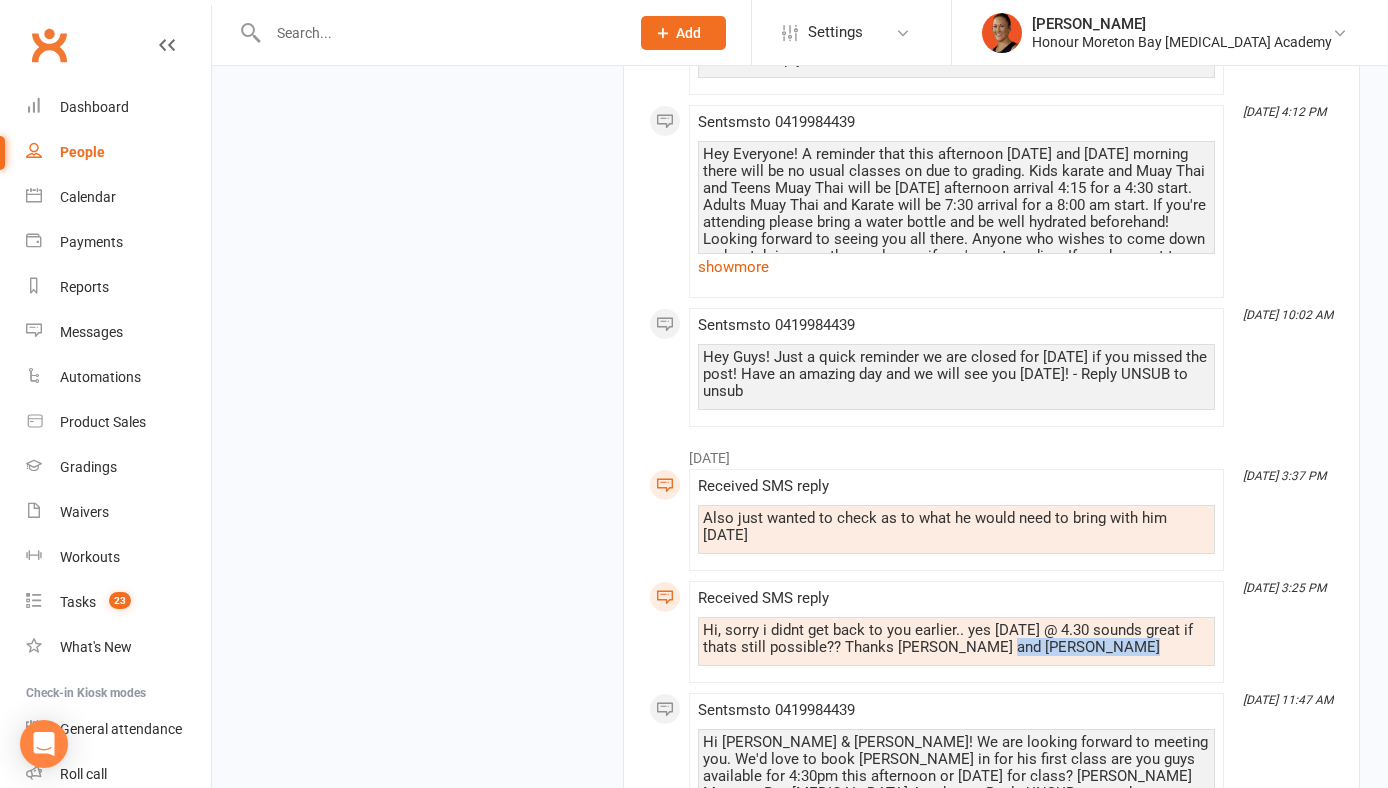 click on "Hi, sorry i didnt get back to you earlier.. yes [DATE] @ 4.30 sounds great  if thats still possible?? Thanks [PERSON_NAME] and [PERSON_NAME]" at bounding box center [956, 639] 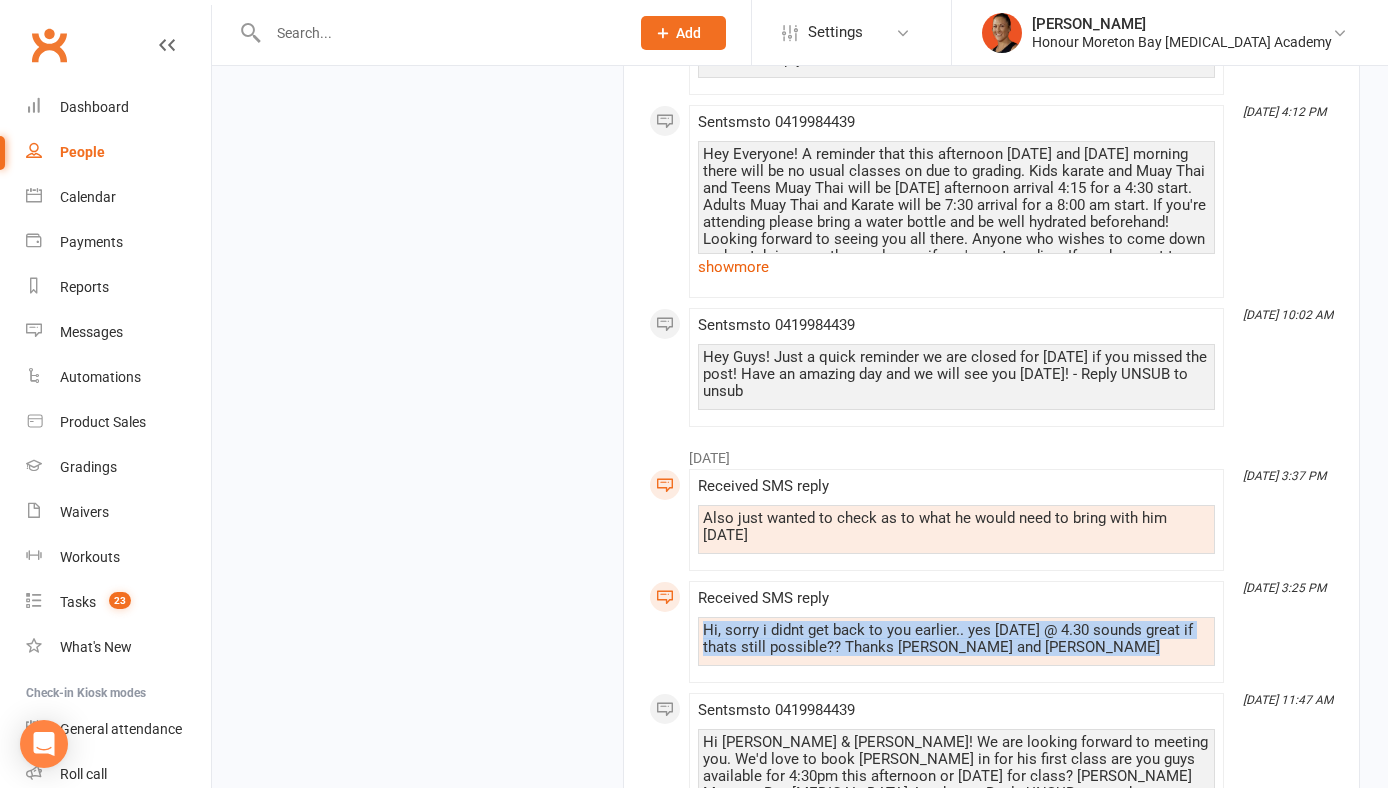 click on "Hi, sorry i didnt get back to you earlier.. yes [DATE] @ 4.30 sounds great  if thats still possible?? Thanks [PERSON_NAME] and [PERSON_NAME]" at bounding box center (956, 639) 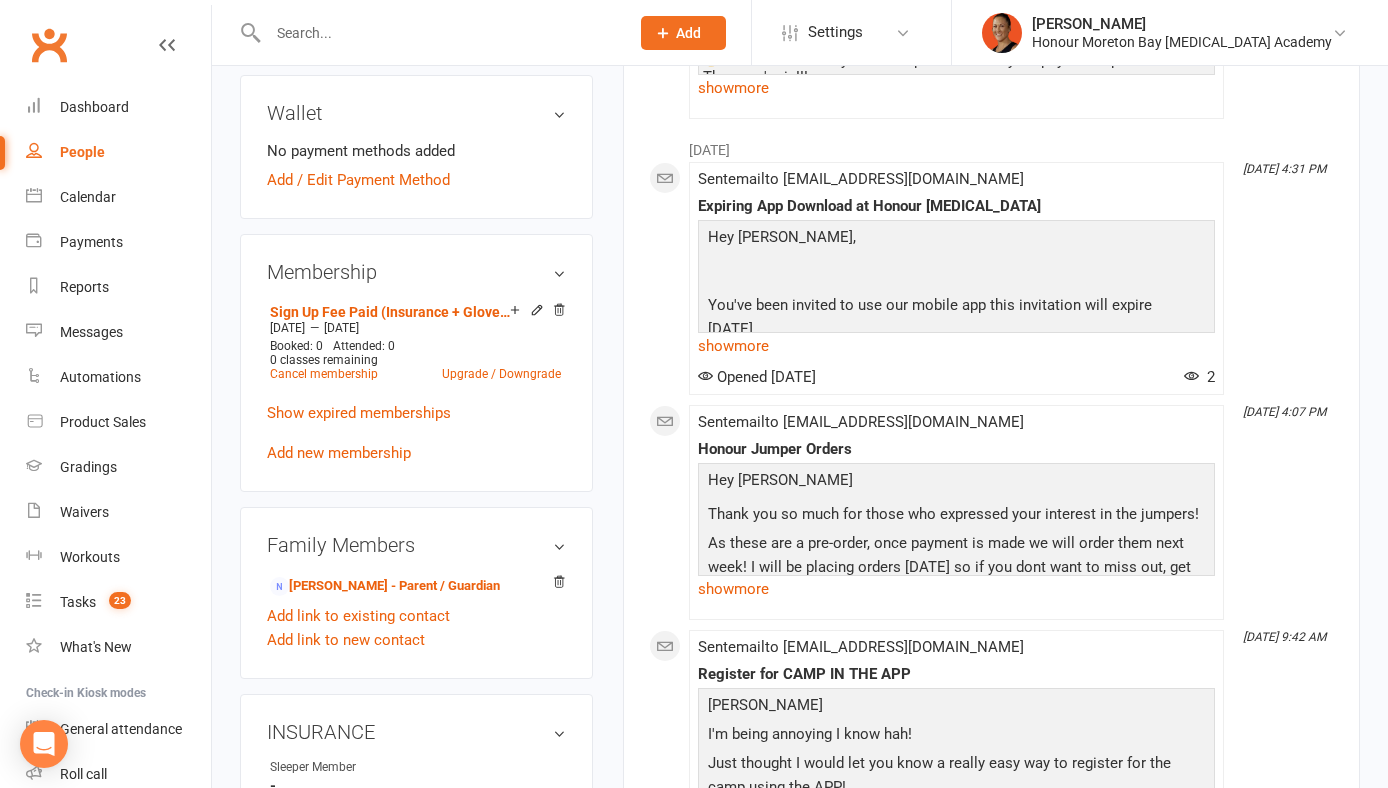 scroll, scrollTop: 0, scrollLeft: 0, axis: both 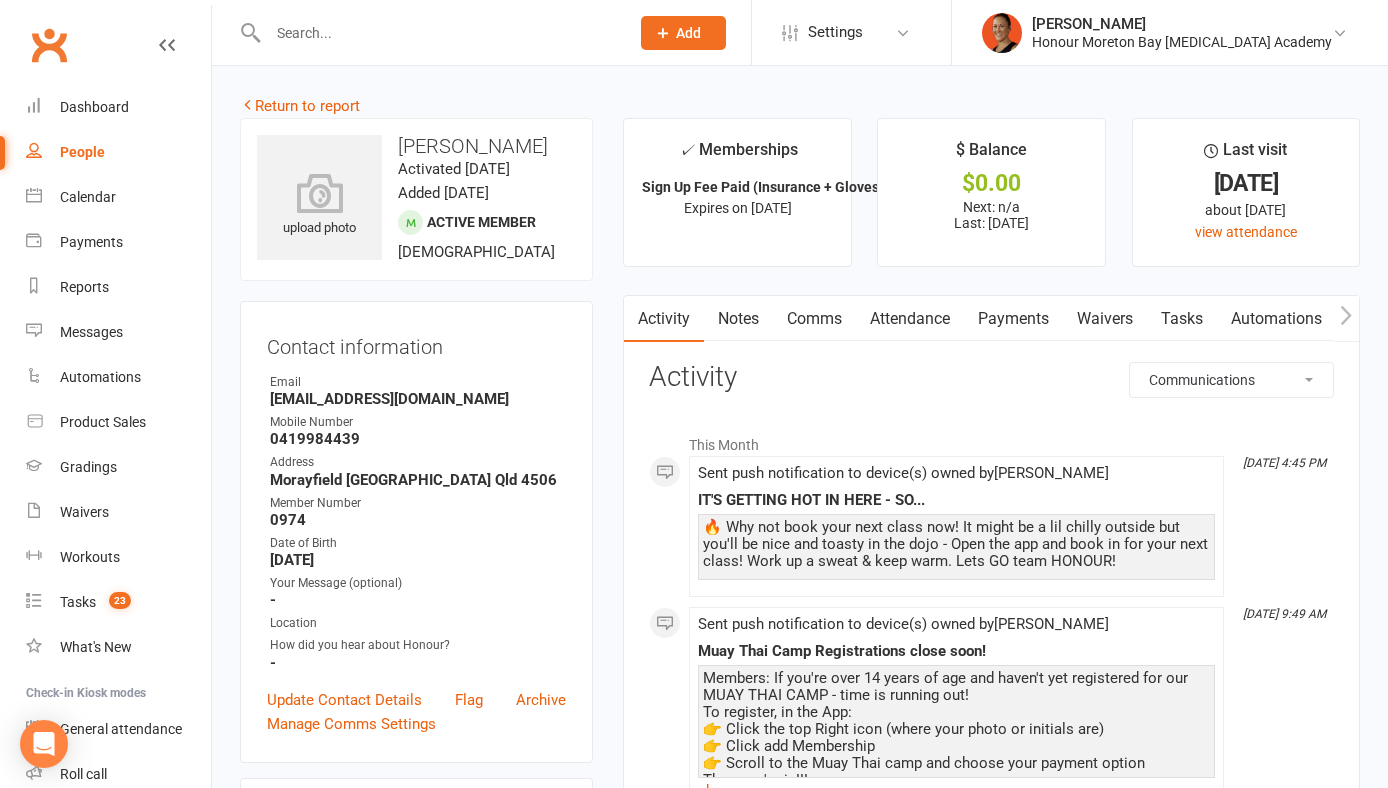 click on "Notes" at bounding box center (738, 319) 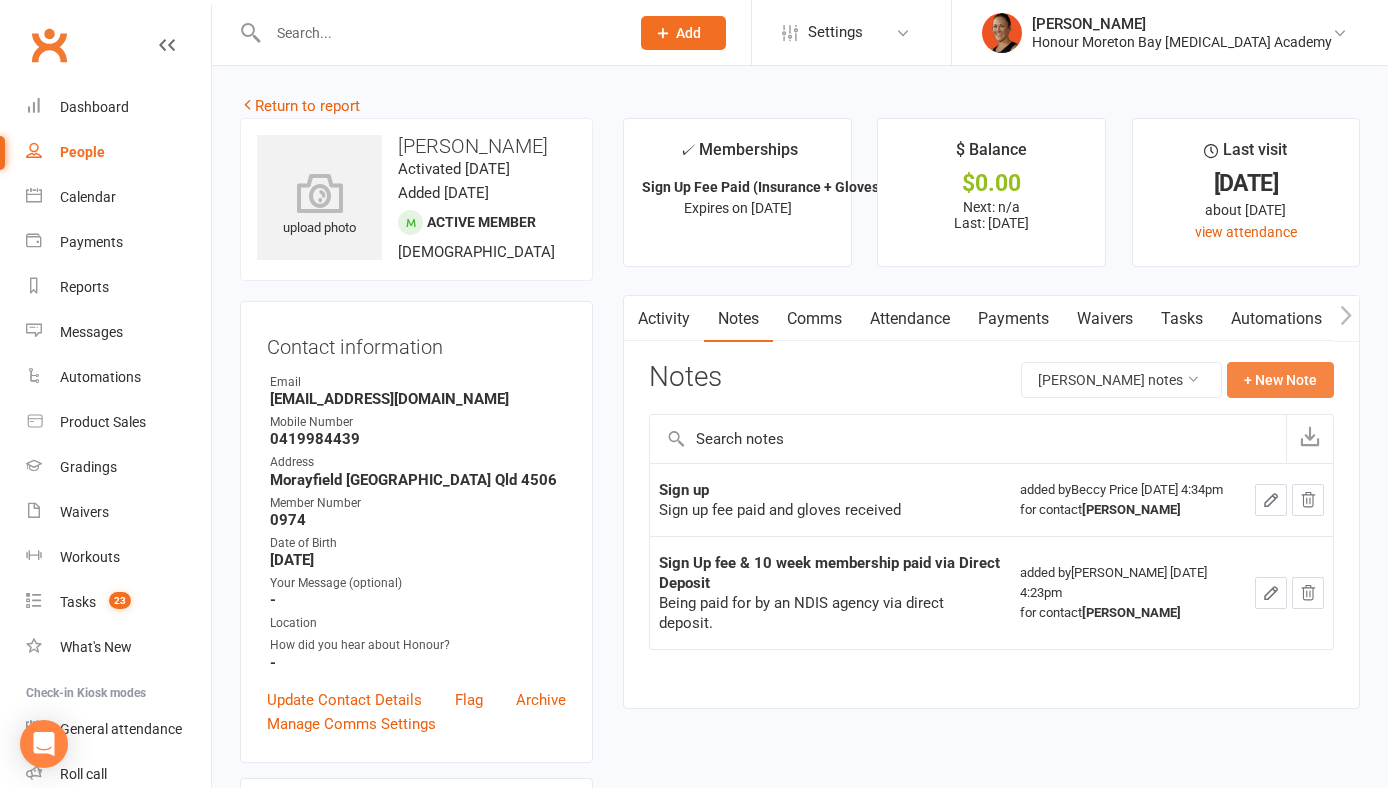 click on "+ New Note" at bounding box center [1280, 380] 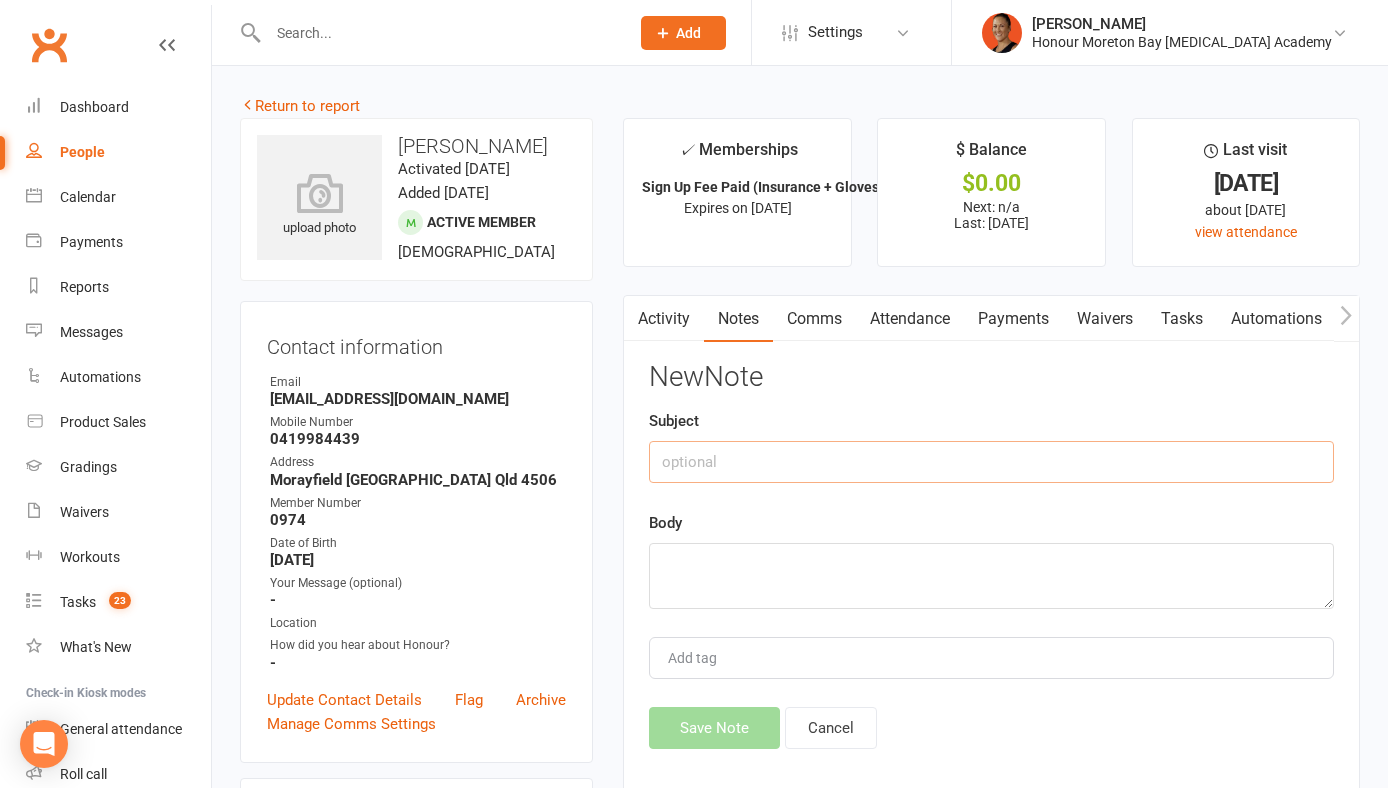 click at bounding box center (991, 462) 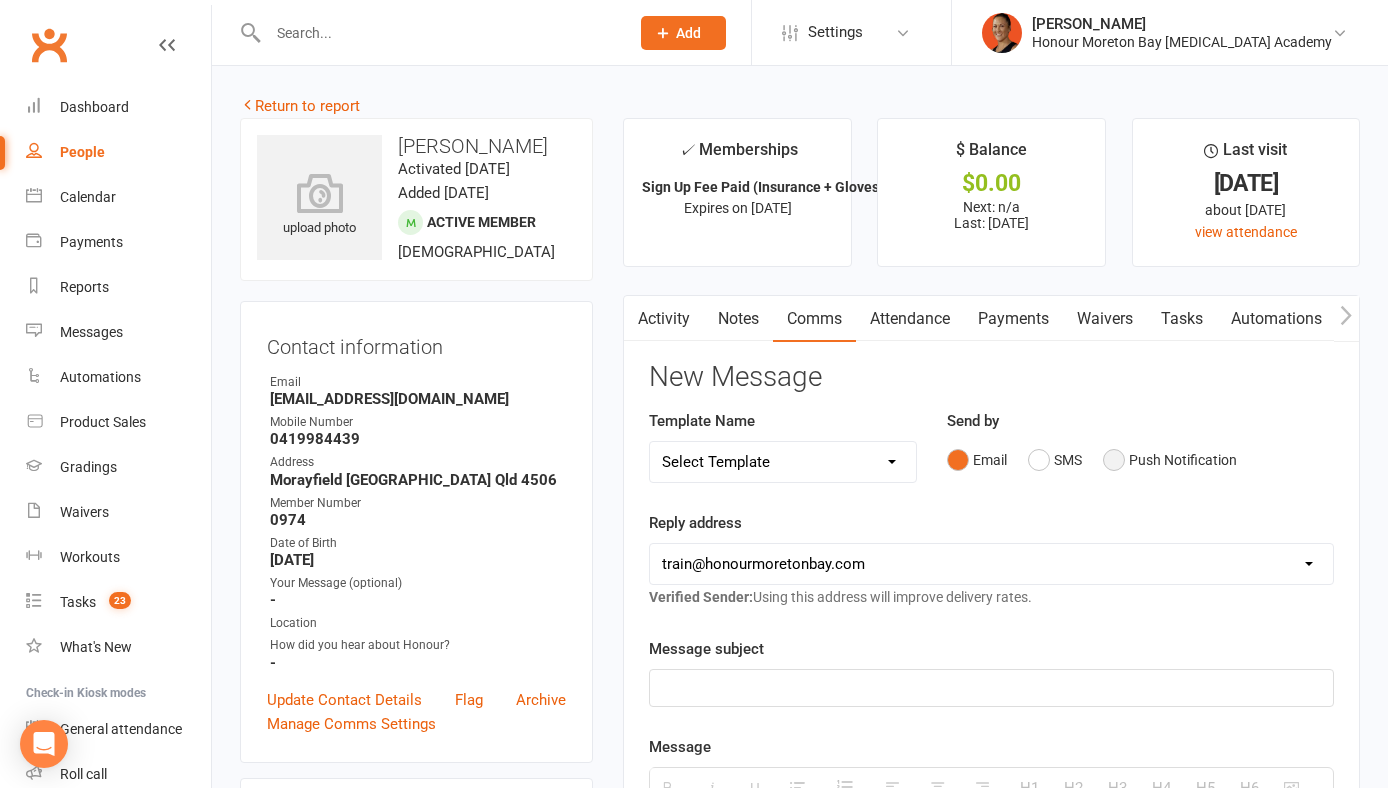 click on "Push Notification" at bounding box center [1170, 460] 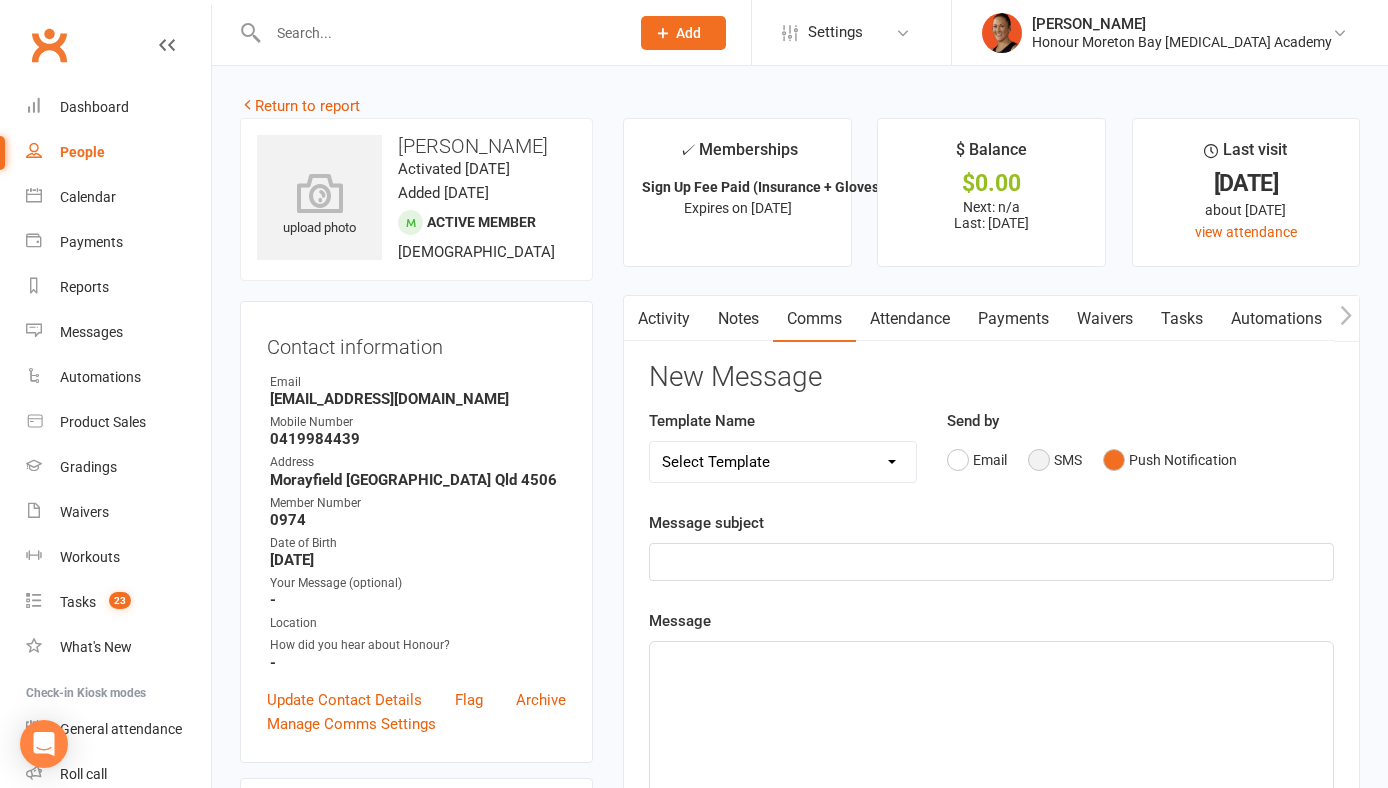 click on "SMS" at bounding box center (1055, 460) 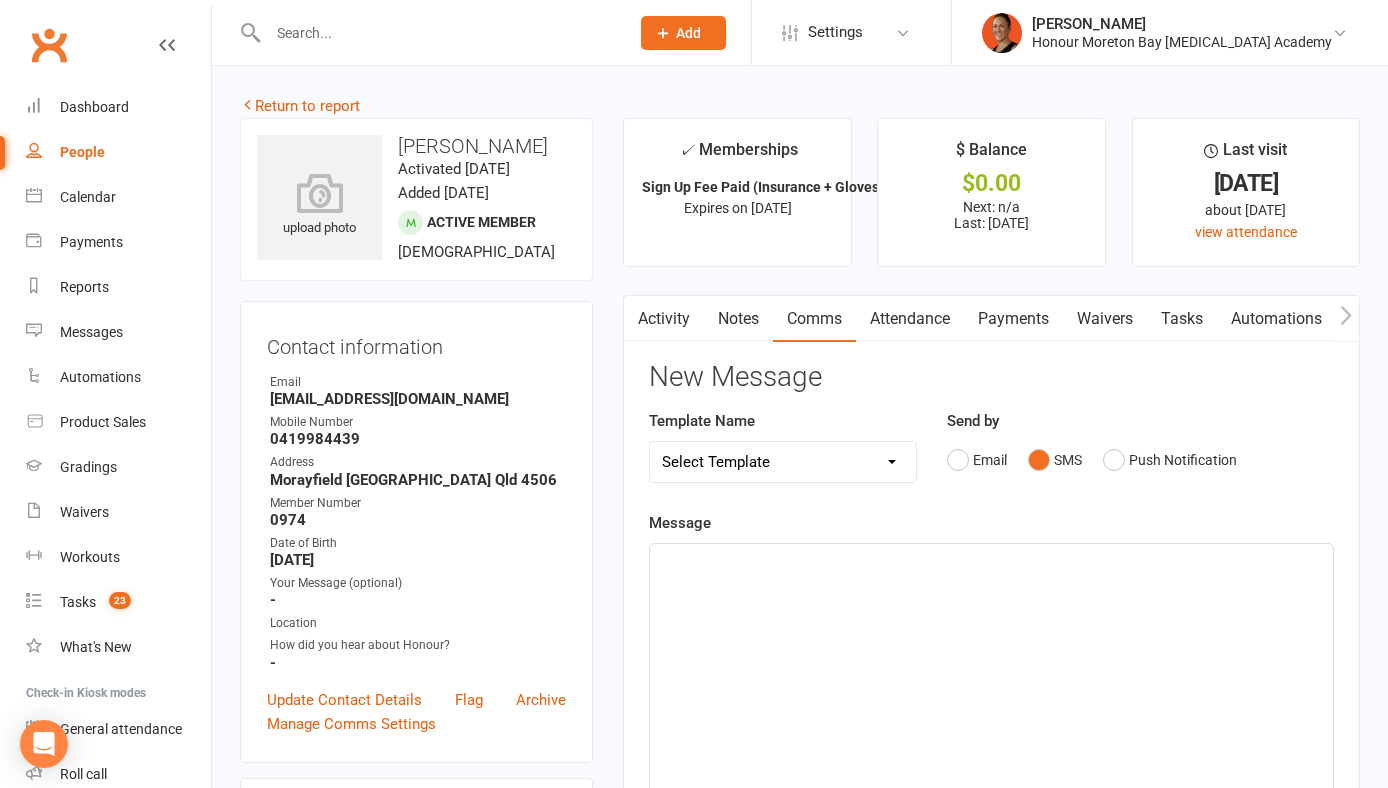 click at bounding box center [991, 694] 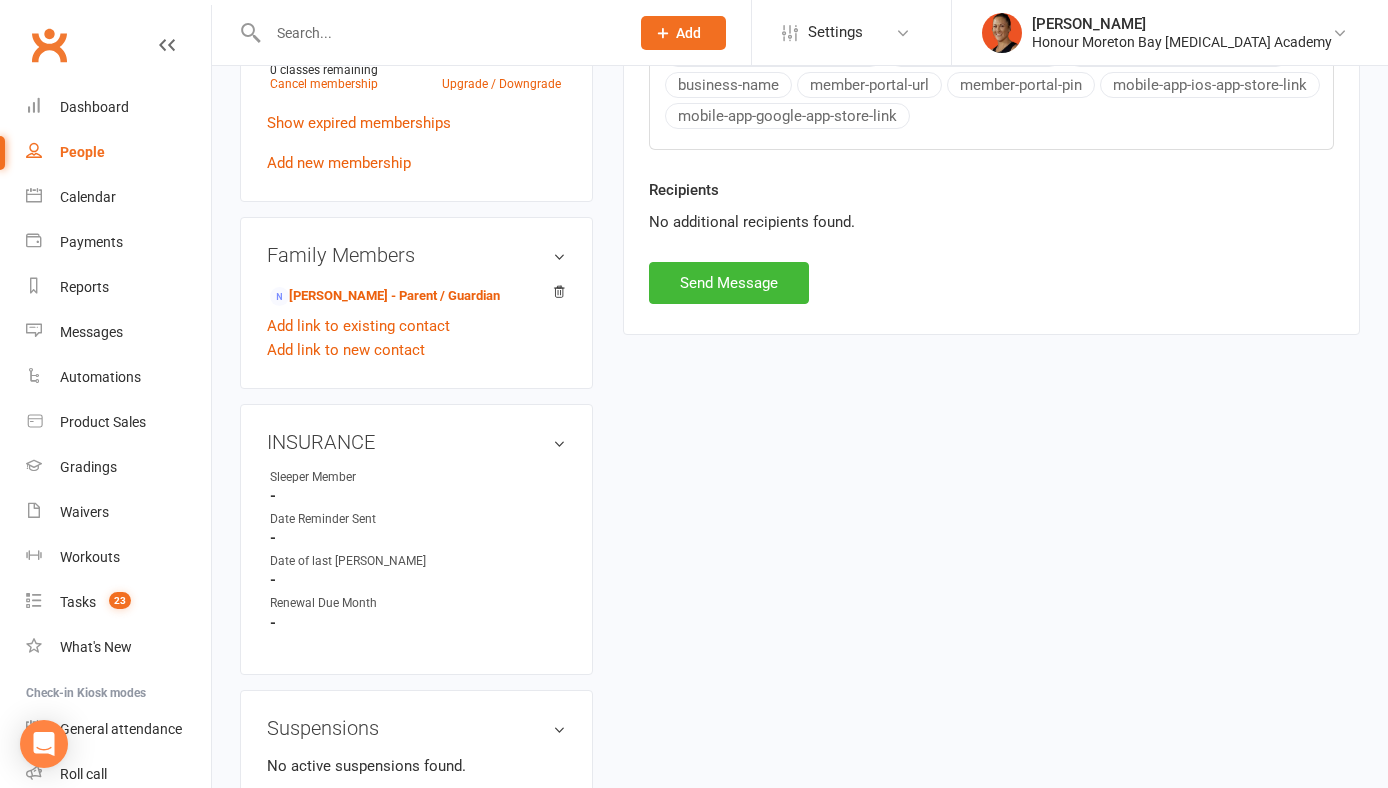 scroll, scrollTop: 1020, scrollLeft: 0, axis: vertical 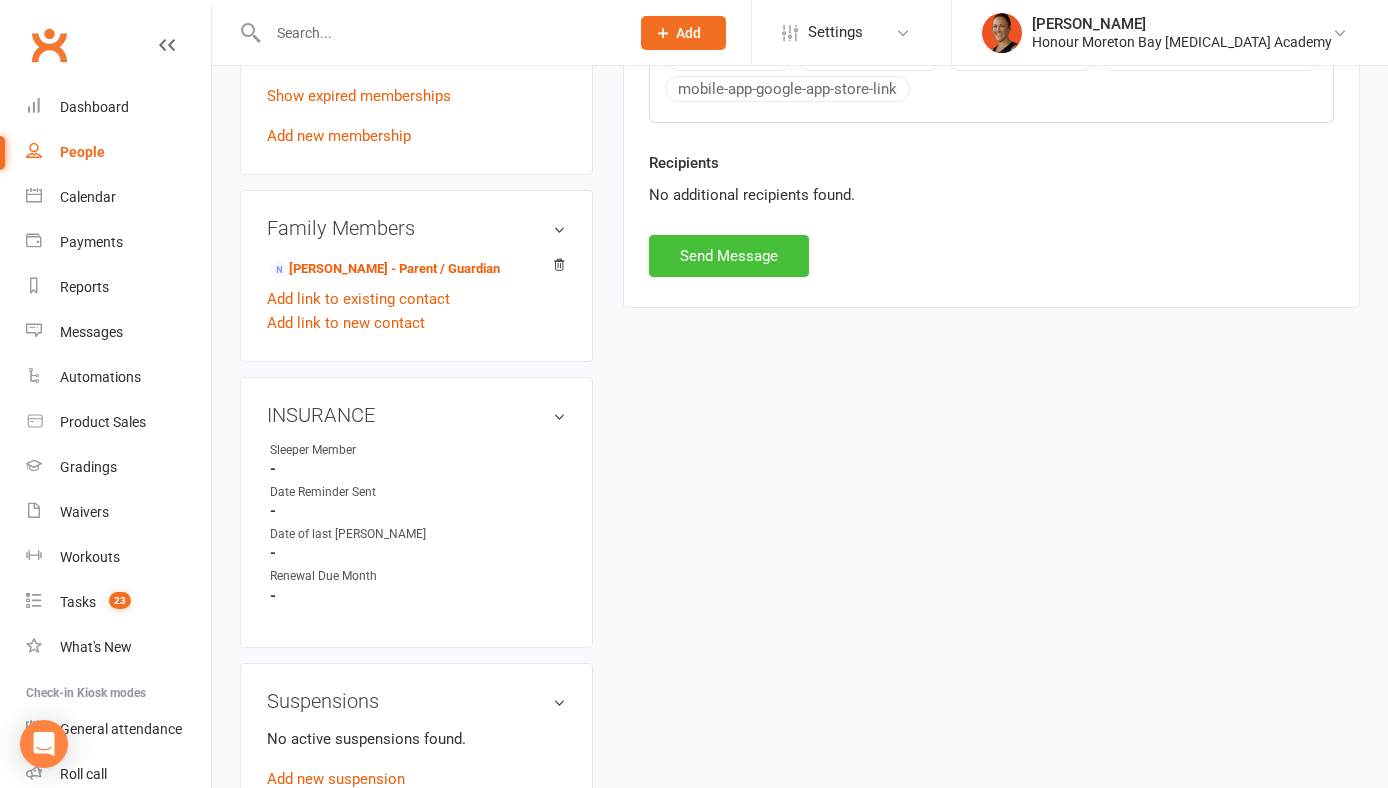 click on "Send Message" at bounding box center [729, 256] 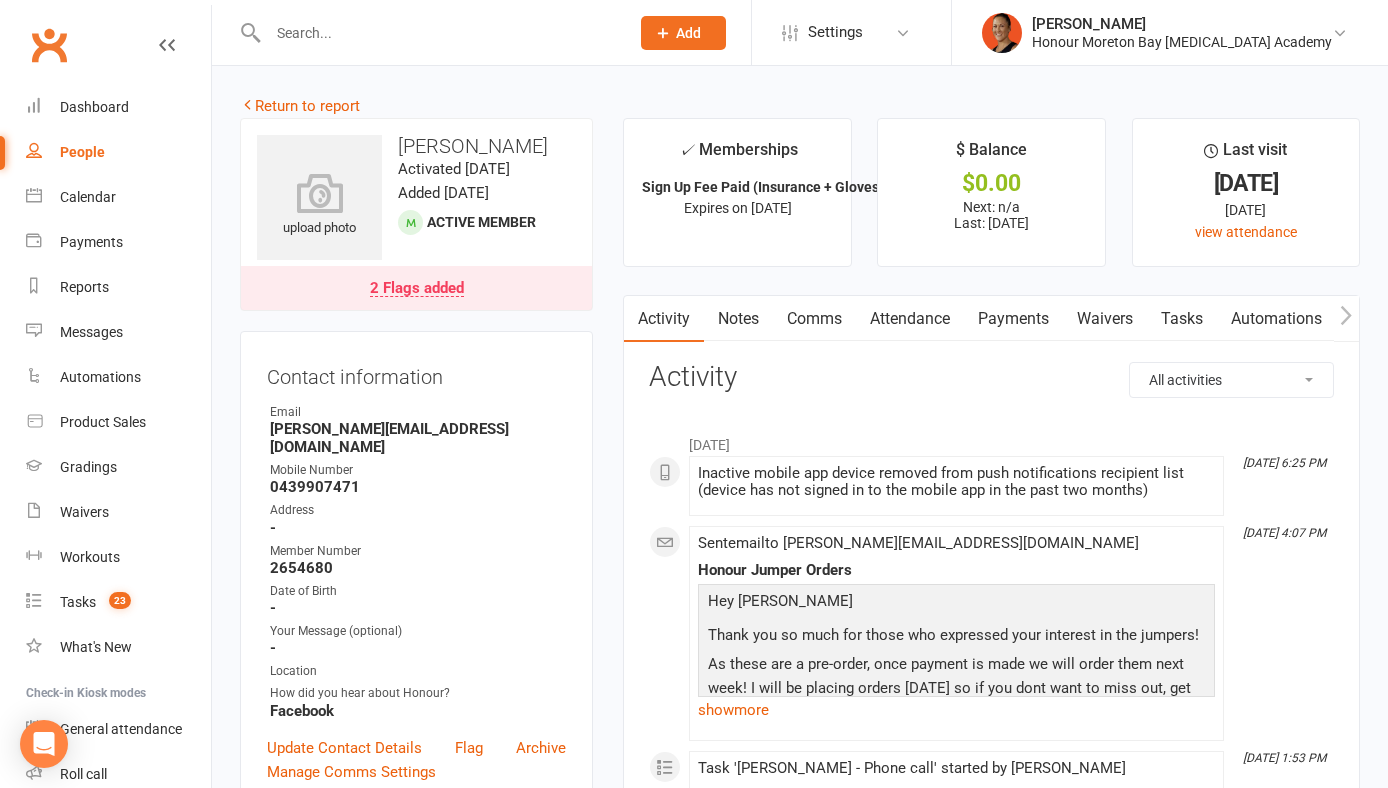 scroll, scrollTop: 0, scrollLeft: 0, axis: both 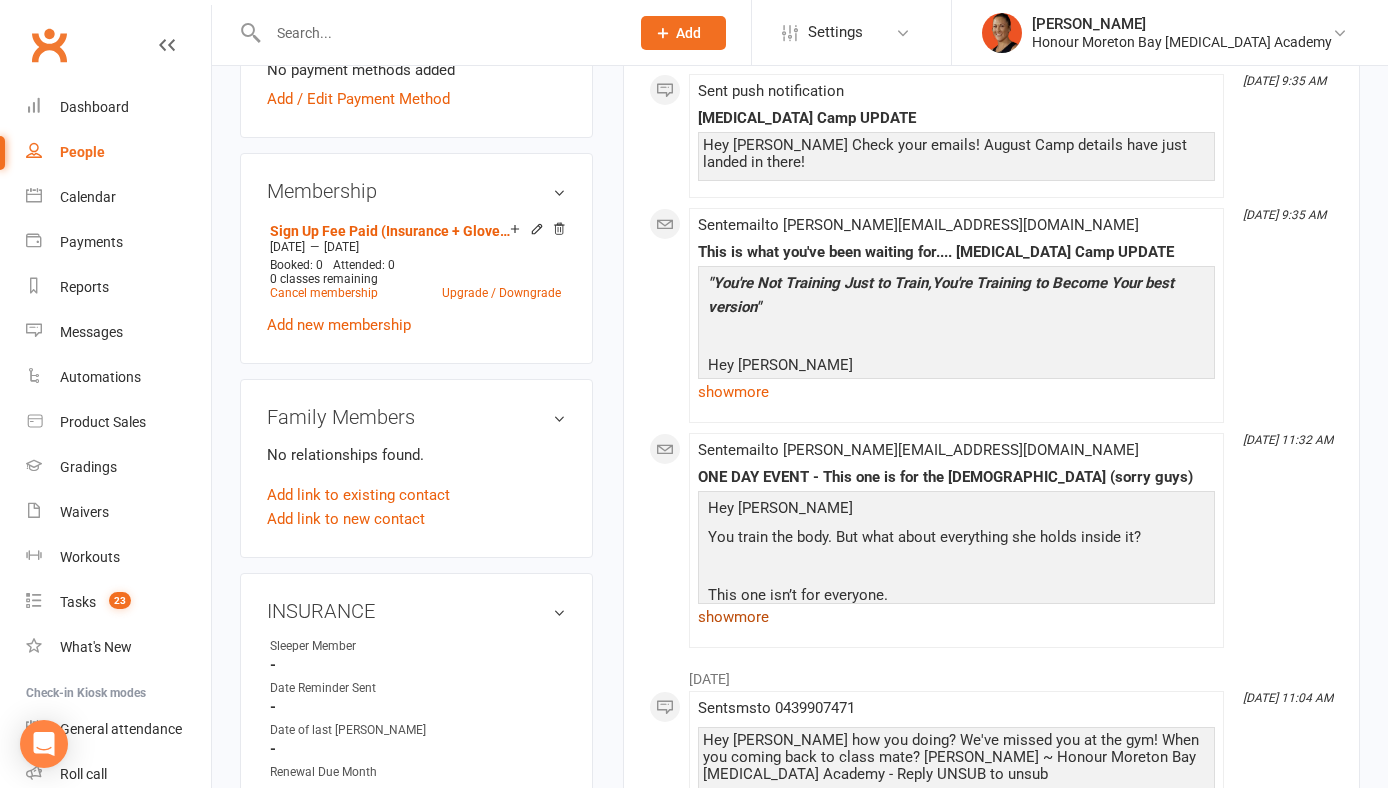 drag, startPoint x: 1081, startPoint y: 574, endPoint x: 1068, endPoint y: 630, distance: 57.48913 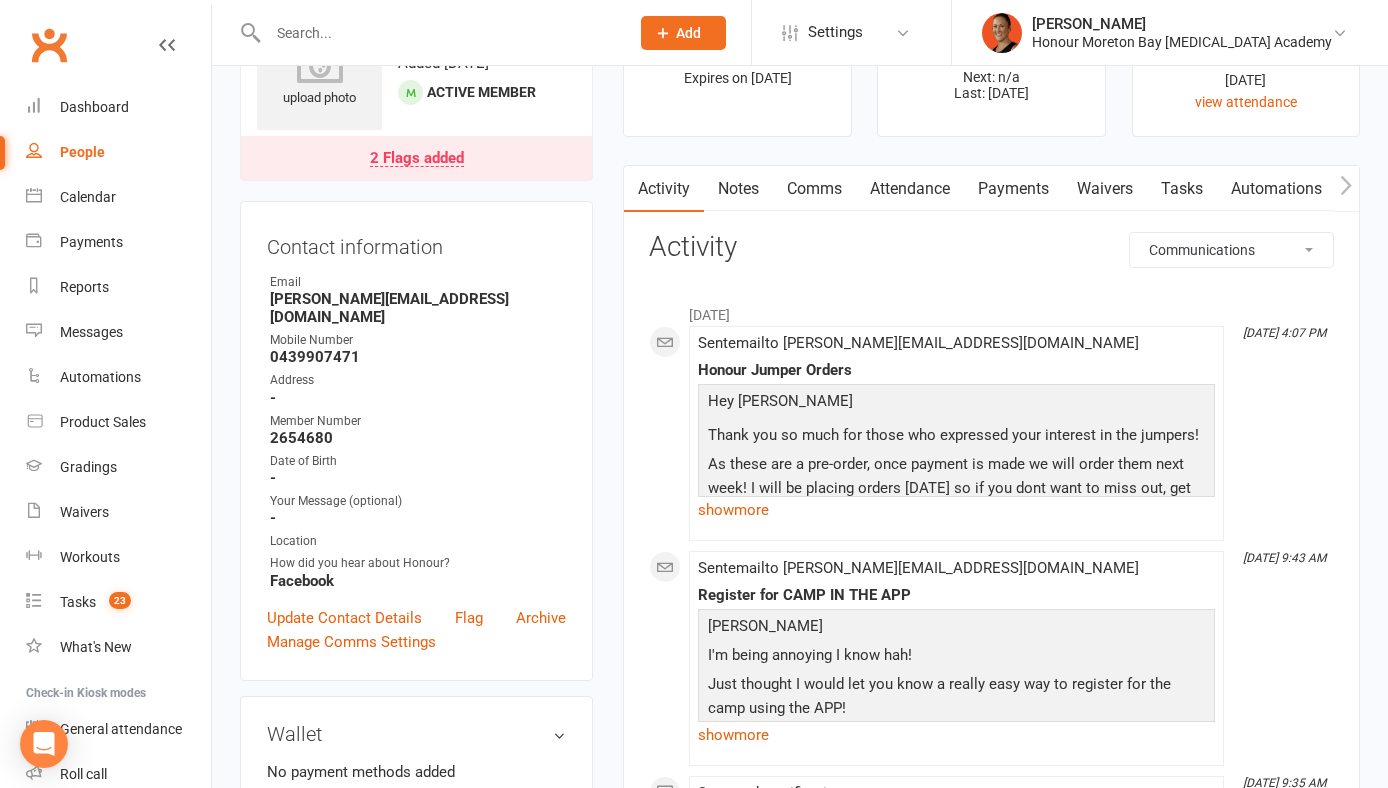 scroll, scrollTop: 0, scrollLeft: 0, axis: both 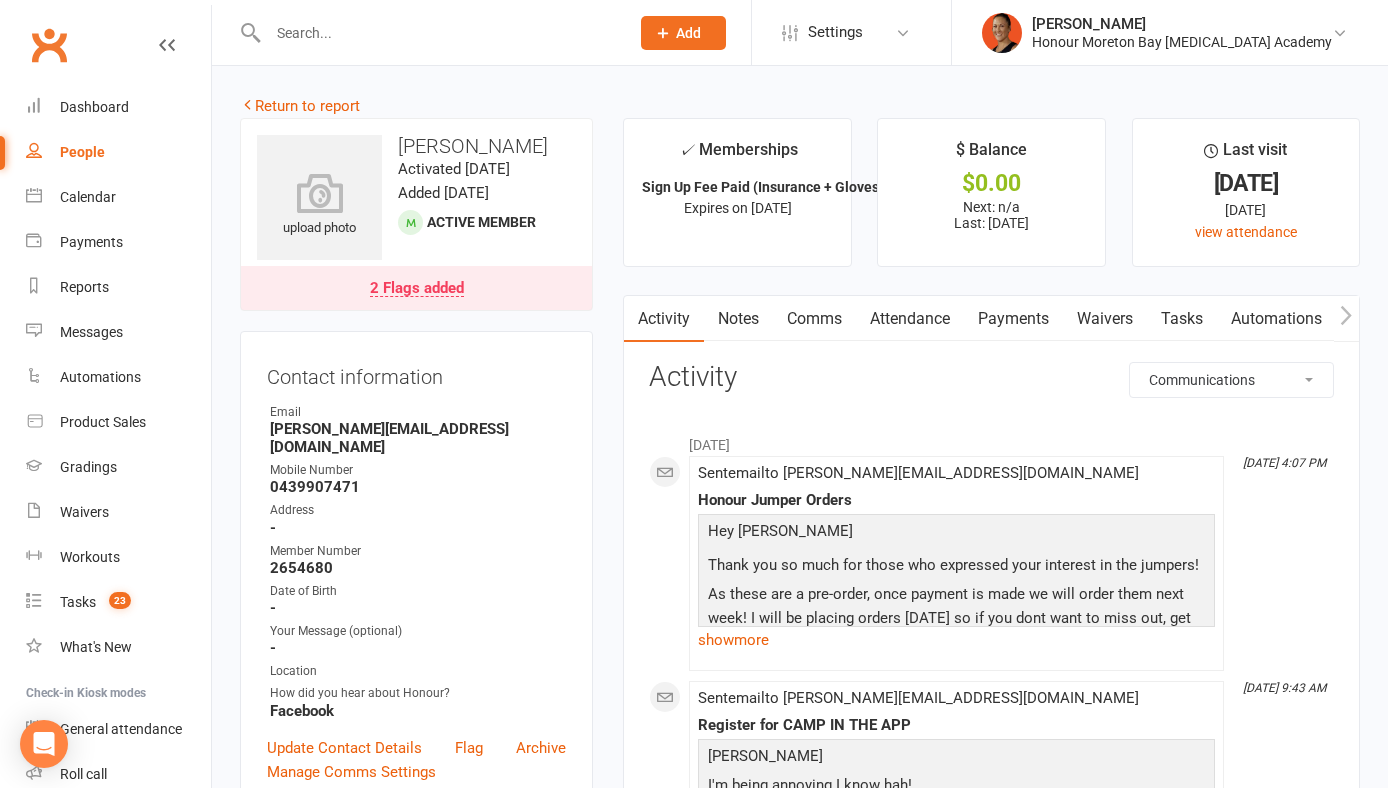 click on "Comms" at bounding box center (814, 319) 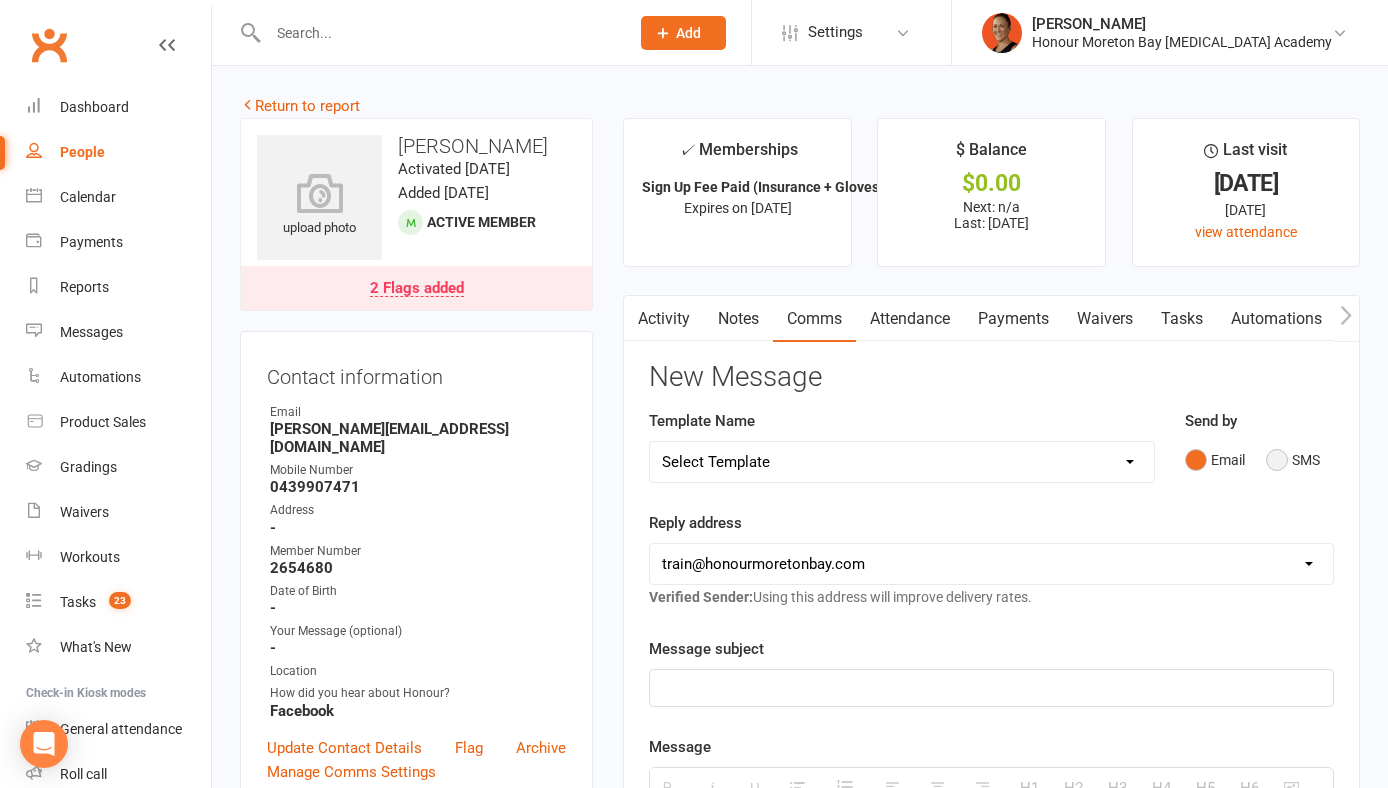 click on "SMS" at bounding box center (1293, 460) 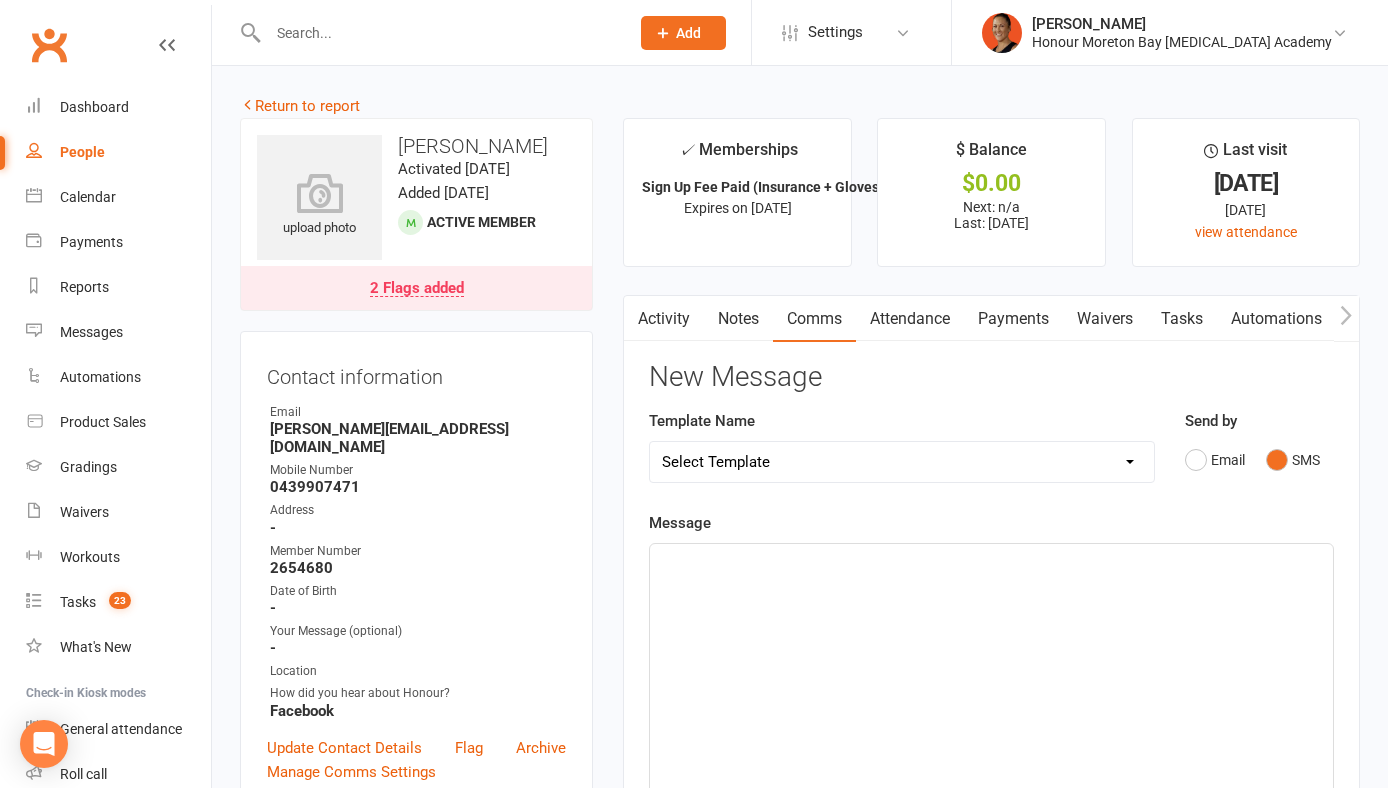 click at bounding box center (991, 694) 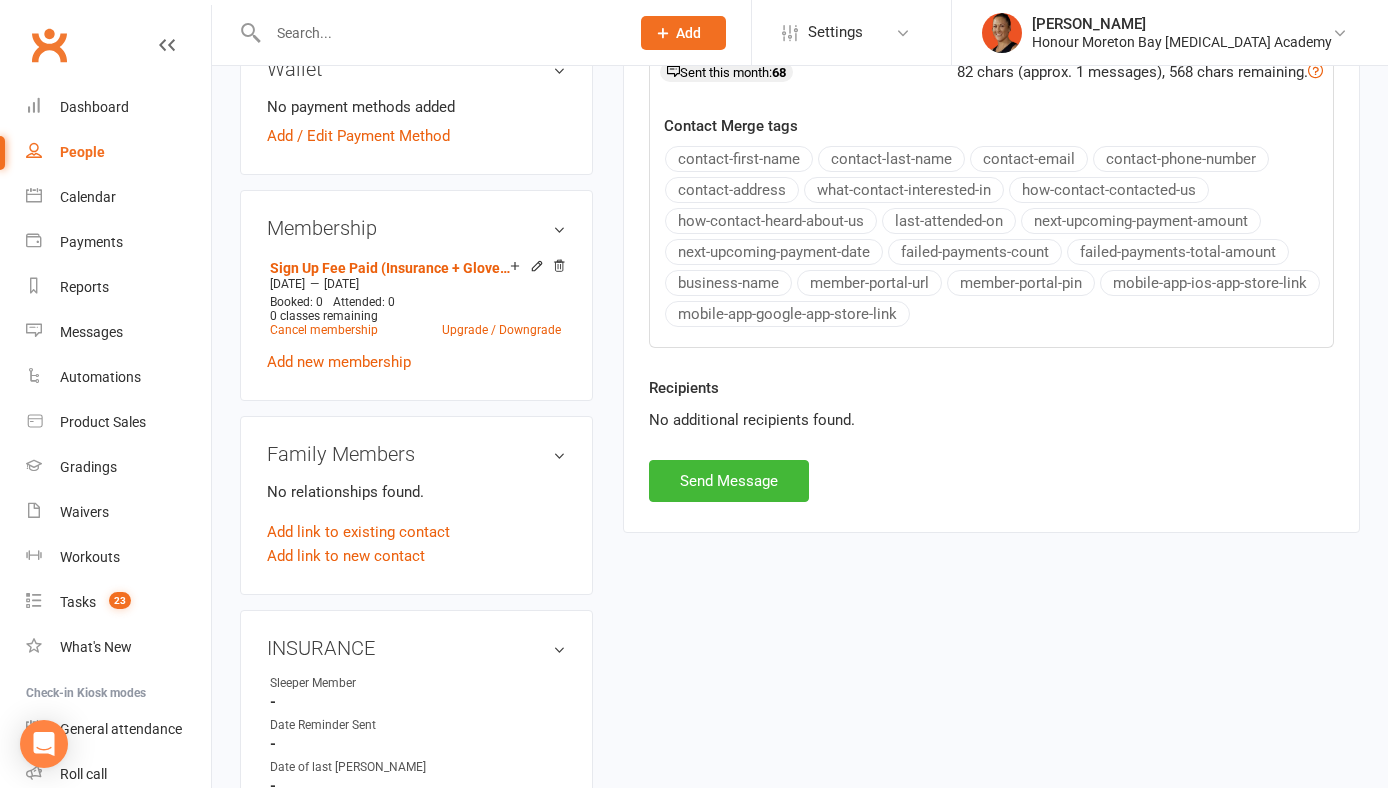 scroll, scrollTop: 791, scrollLeft: 0, axis: vertical 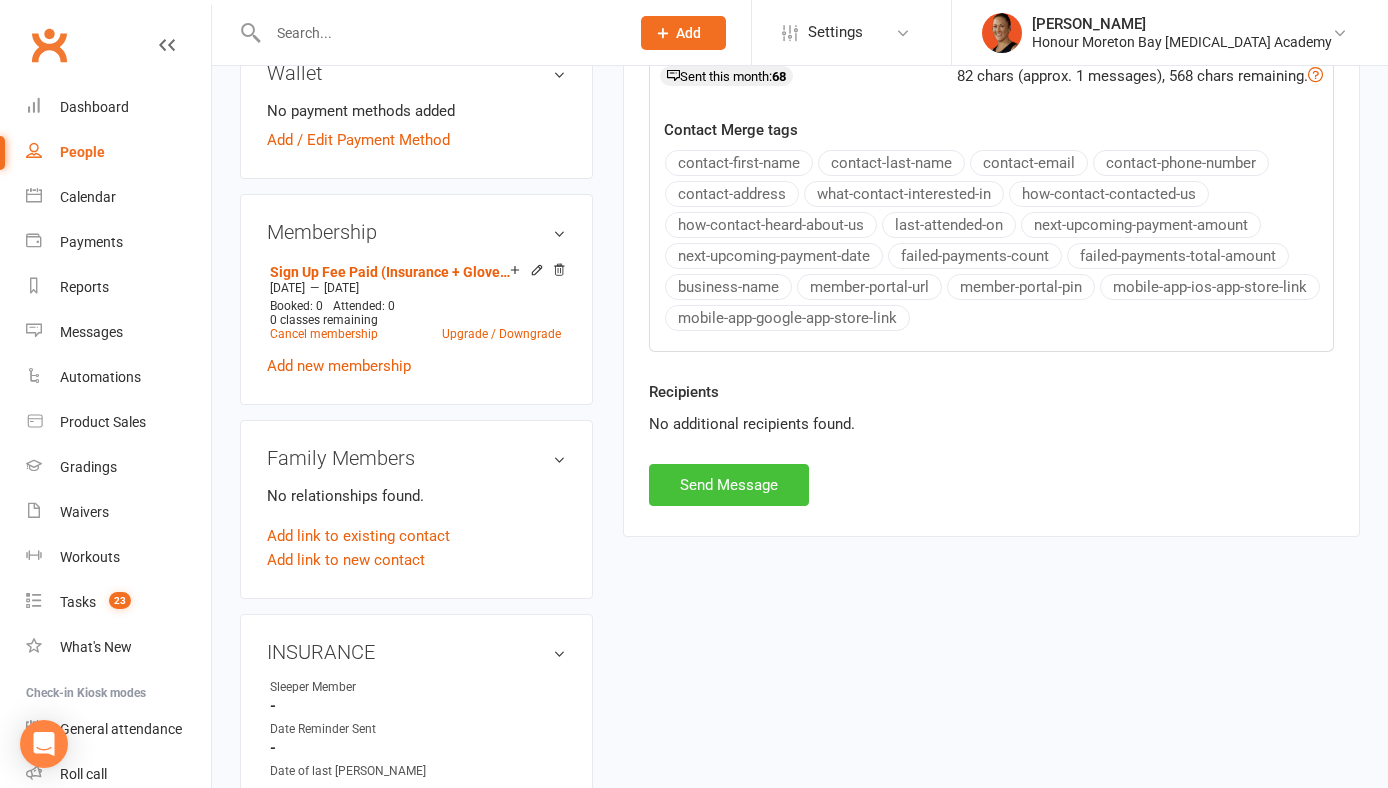 click on "Send Message" at bounding box center (729, 485) 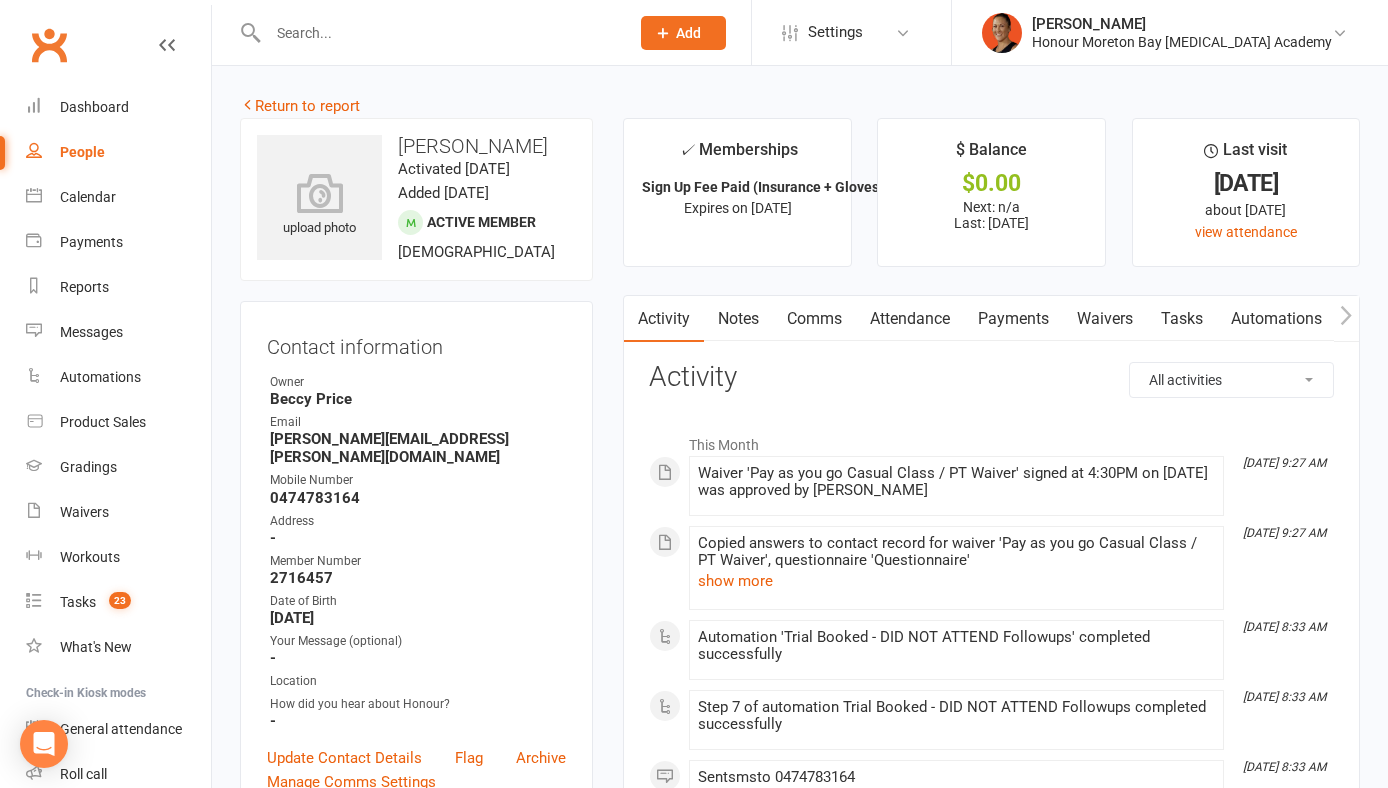 scroll, scrollTop: 0, scrollLeft: 0, axis: both 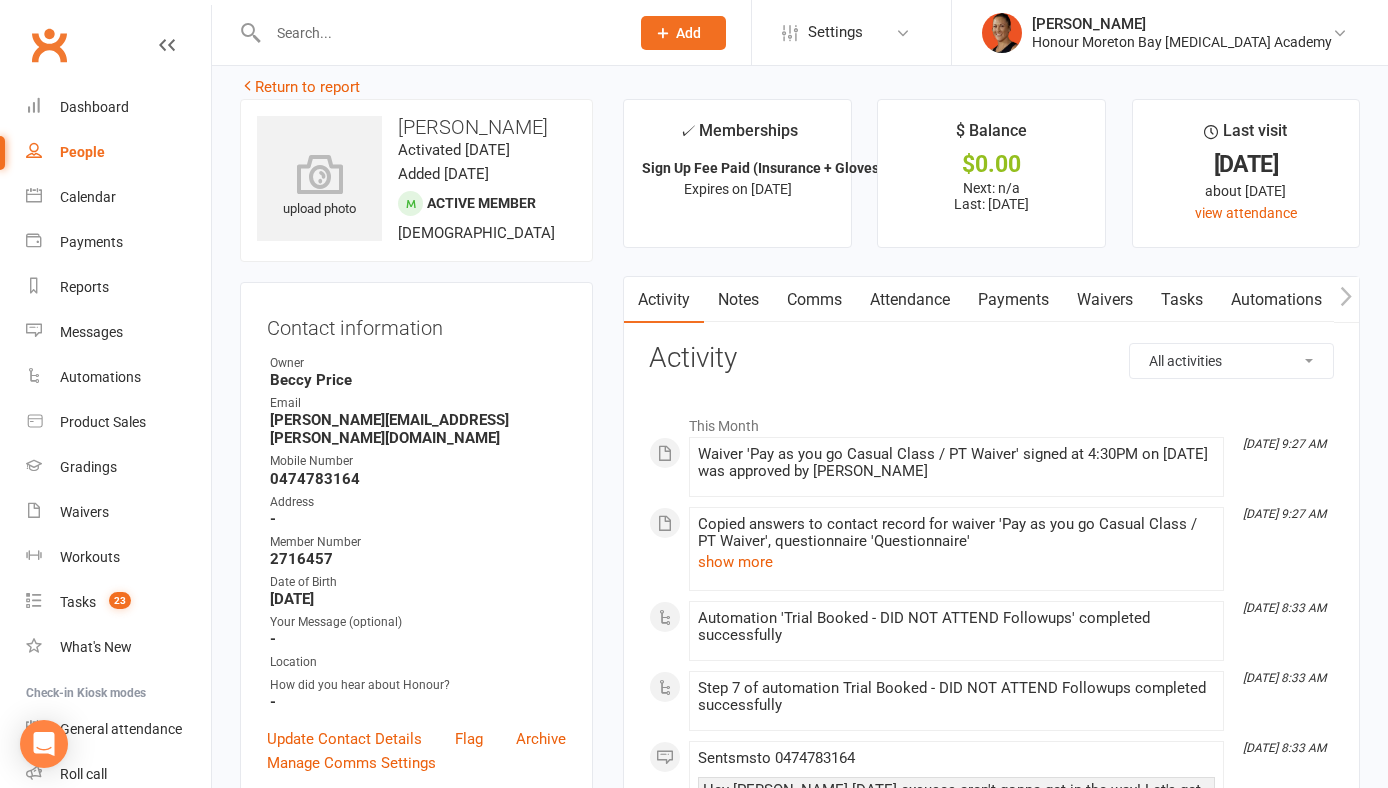 click on "Notes" at bounding box center (738, 300) 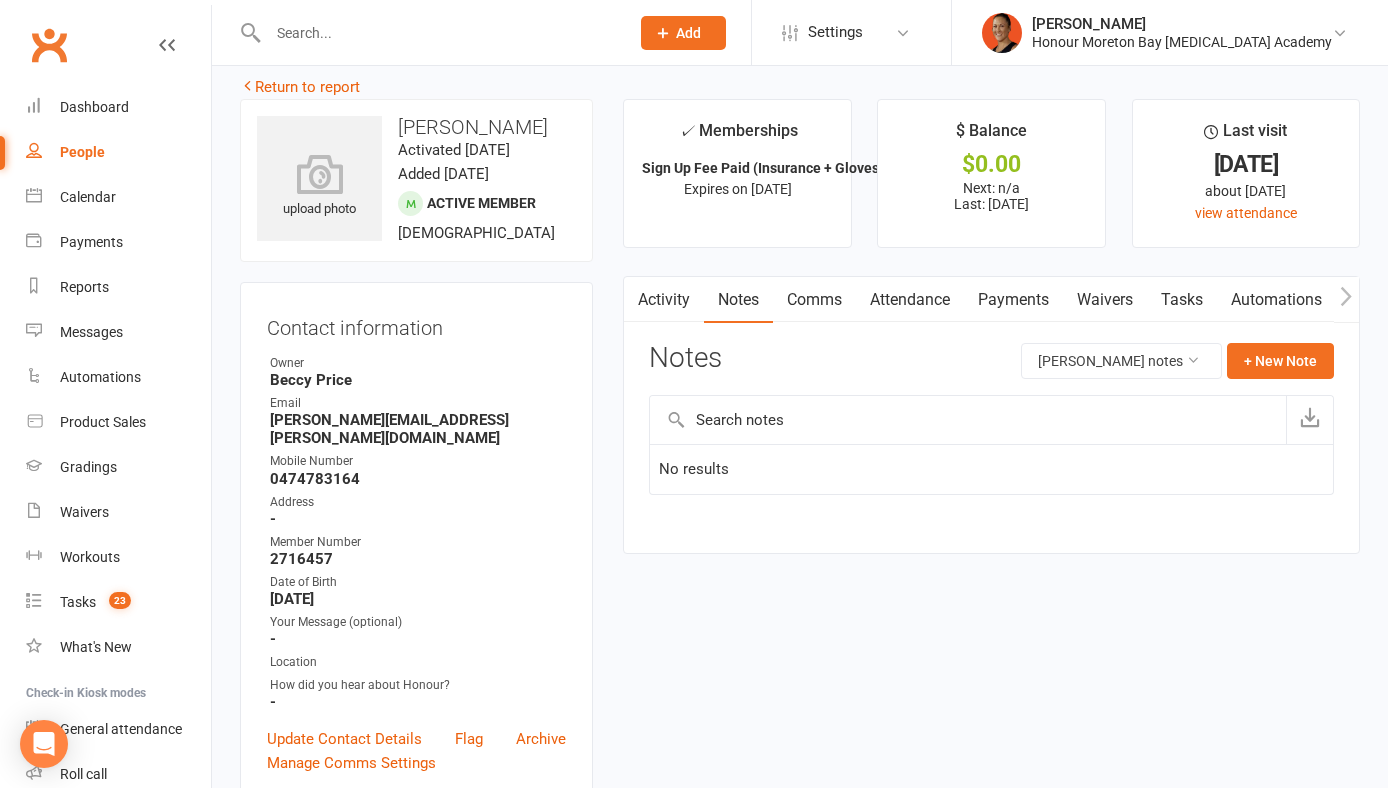 click on "Comms" at bounding box center [814, 300] 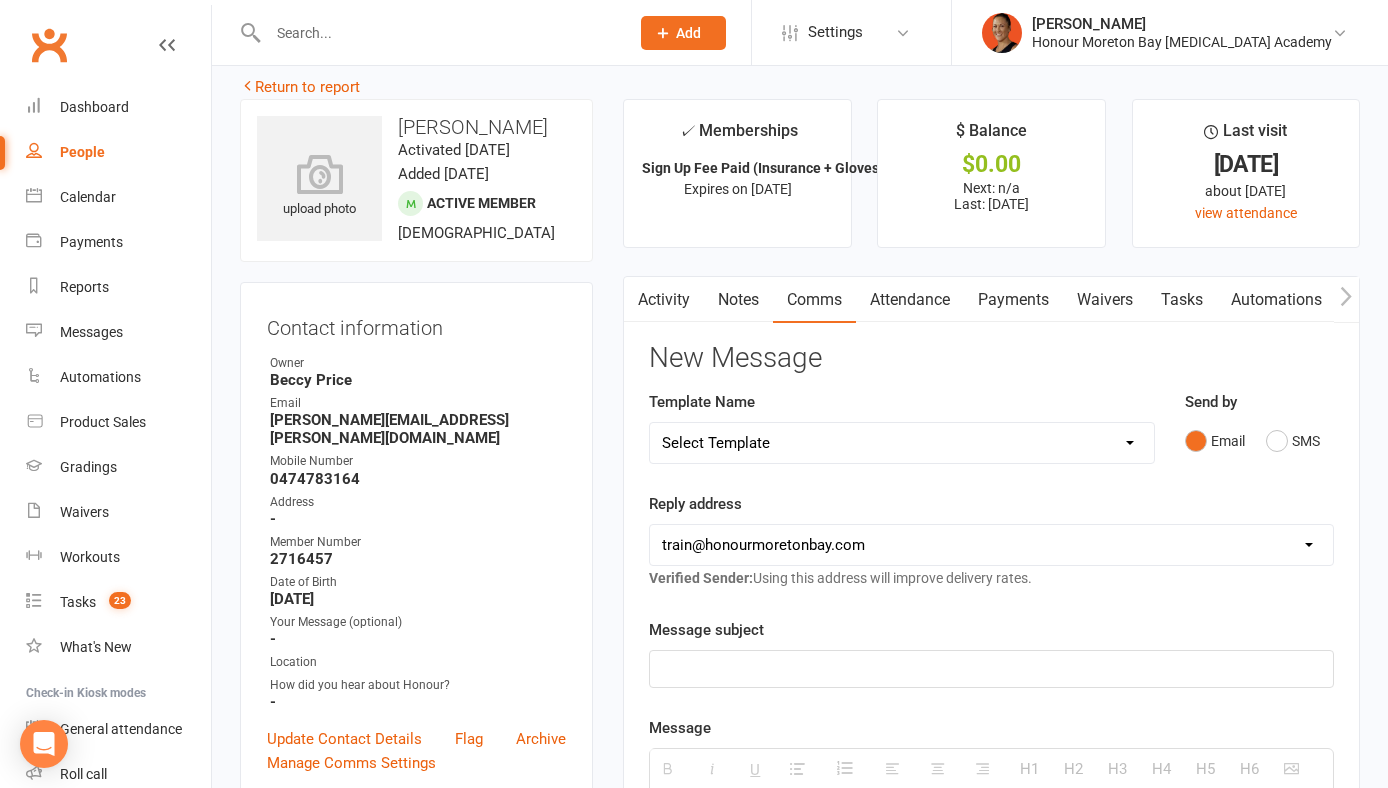 click on "Activity" at bounding box center (664, 300) 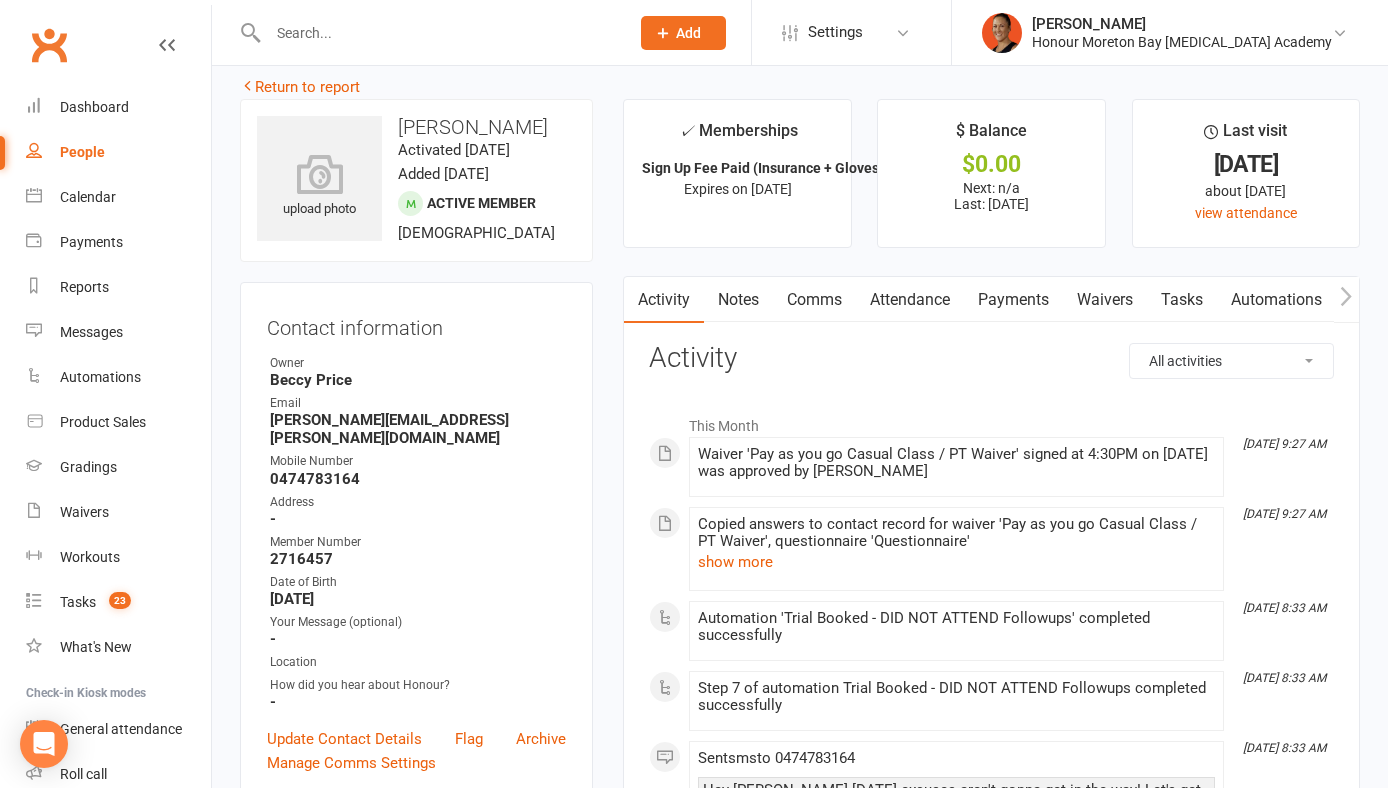 click on "Comms" at bounding box center [814, 300] 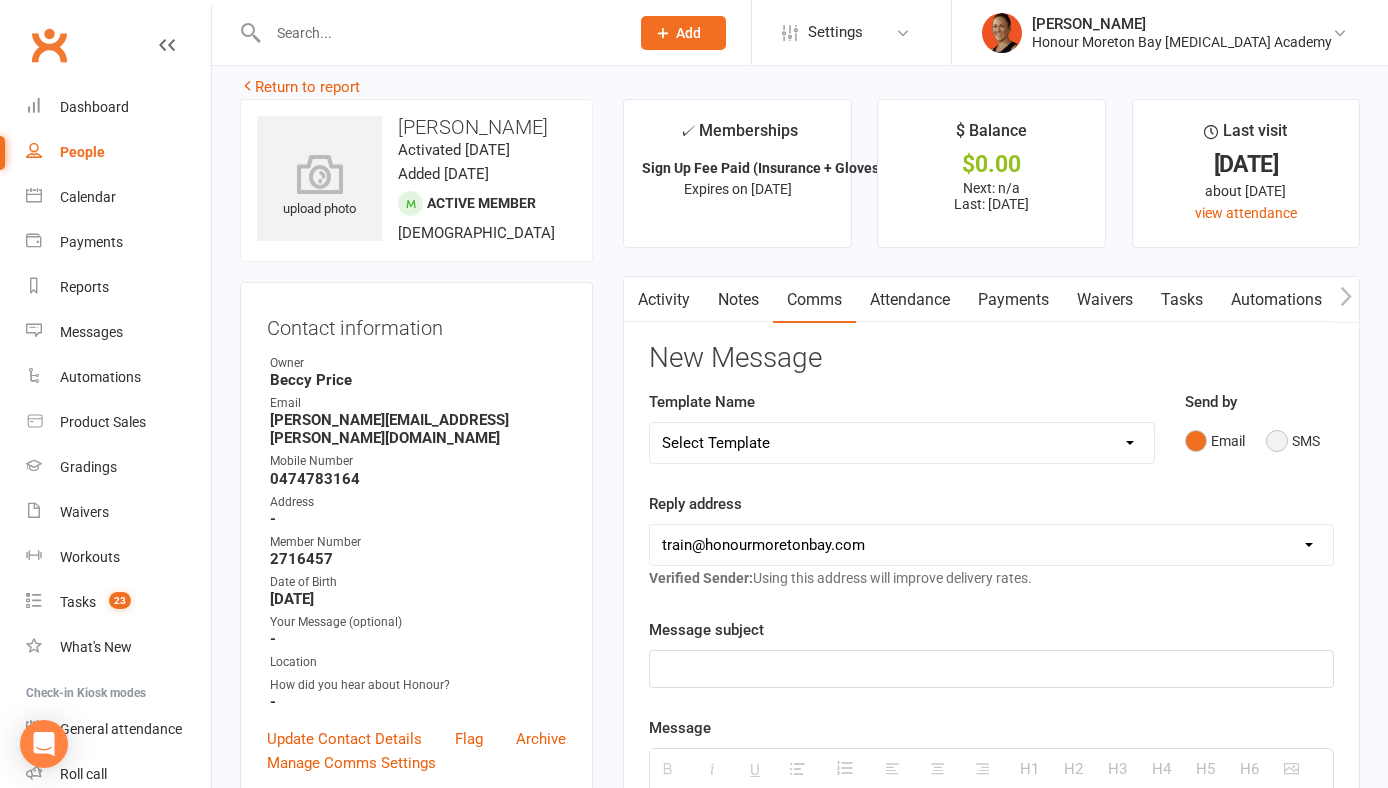 click on "SMS" at bounding box center (1293, 441) 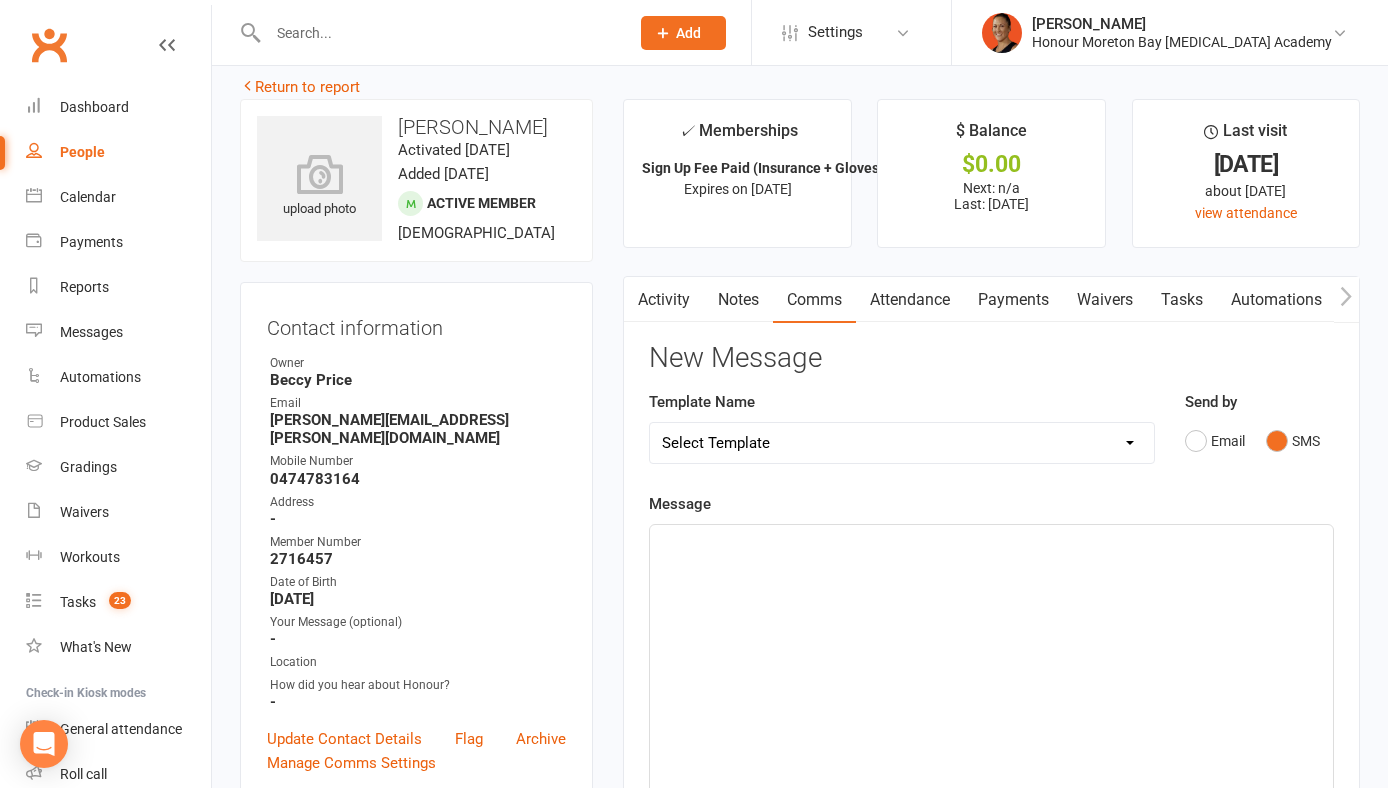 click at bounding box center [991, 675] 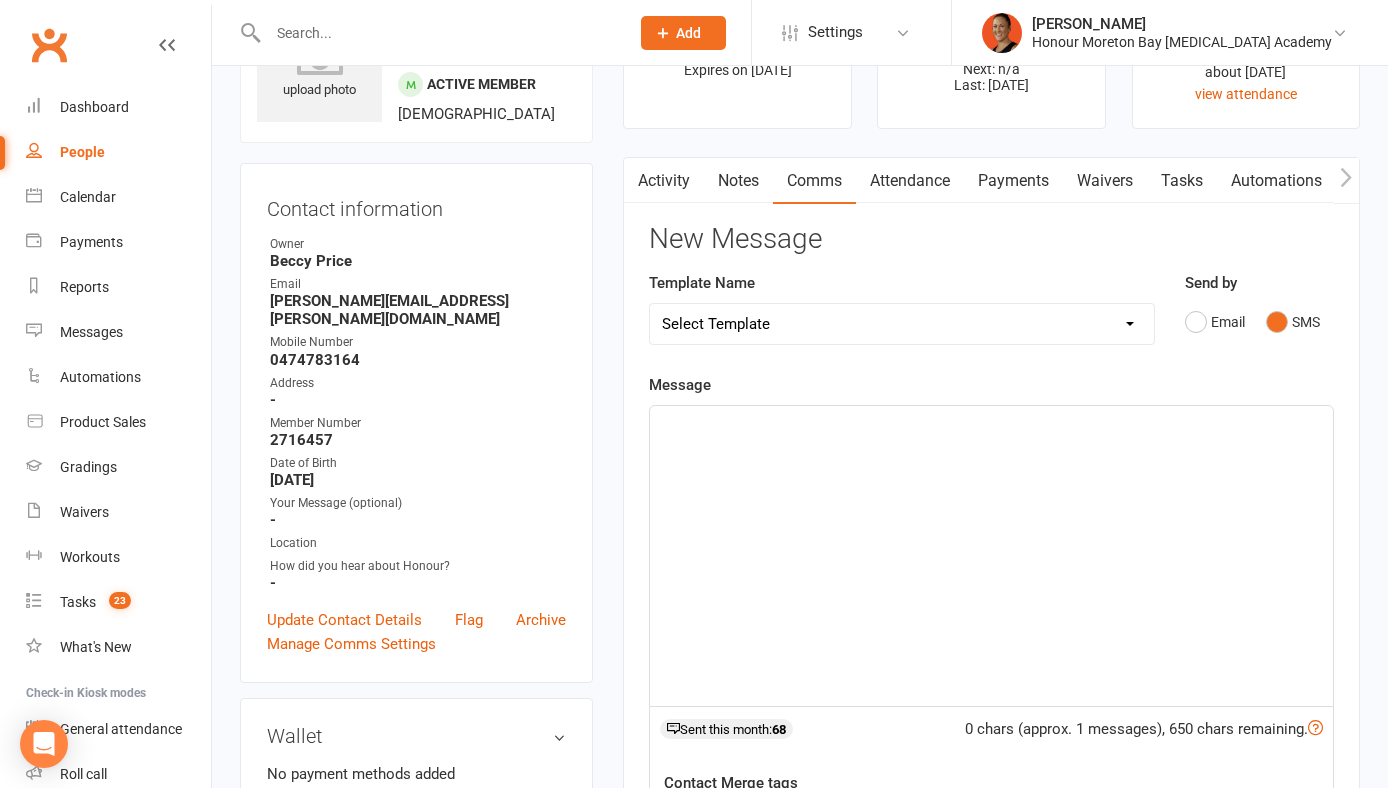 scroll, scrollTop: 135, scrollLeft: 0, axis: vertical 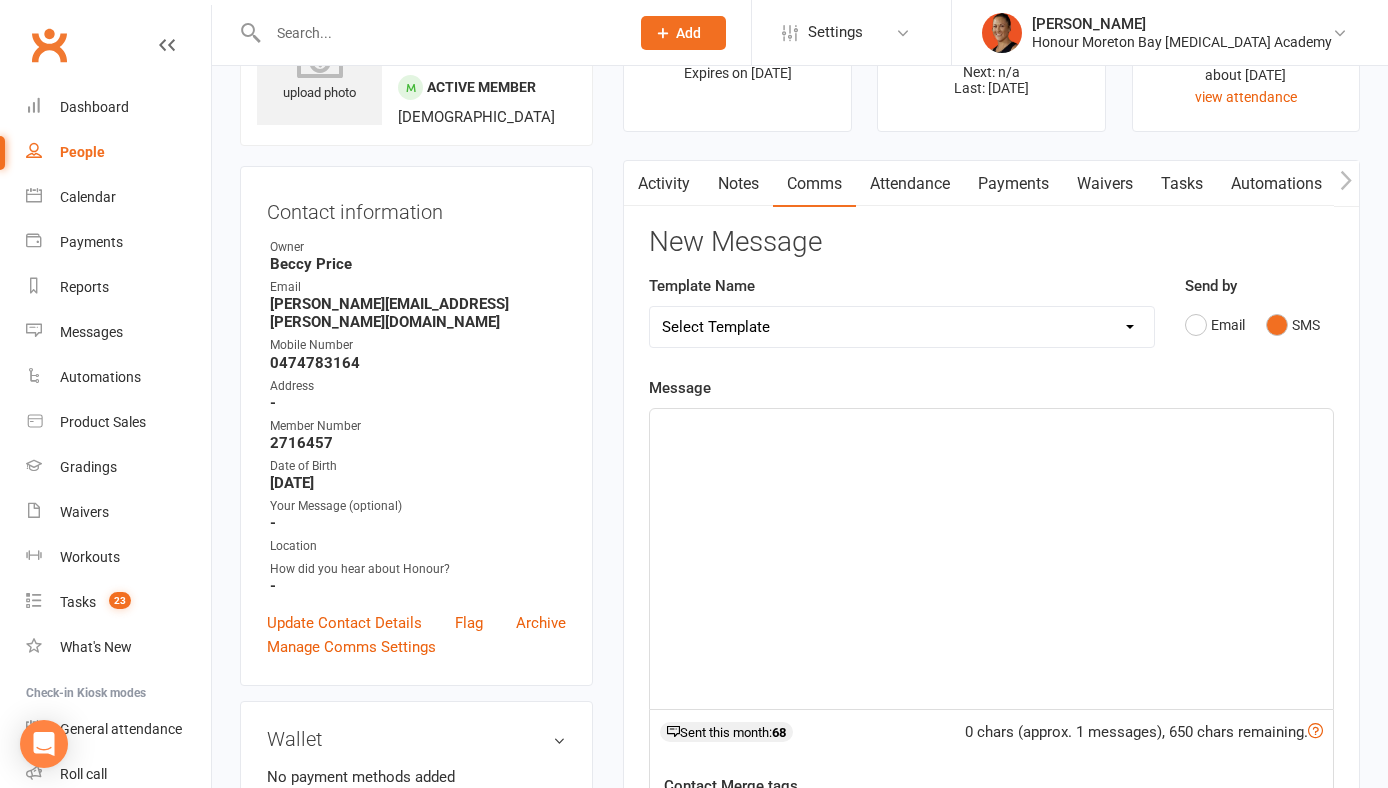 type 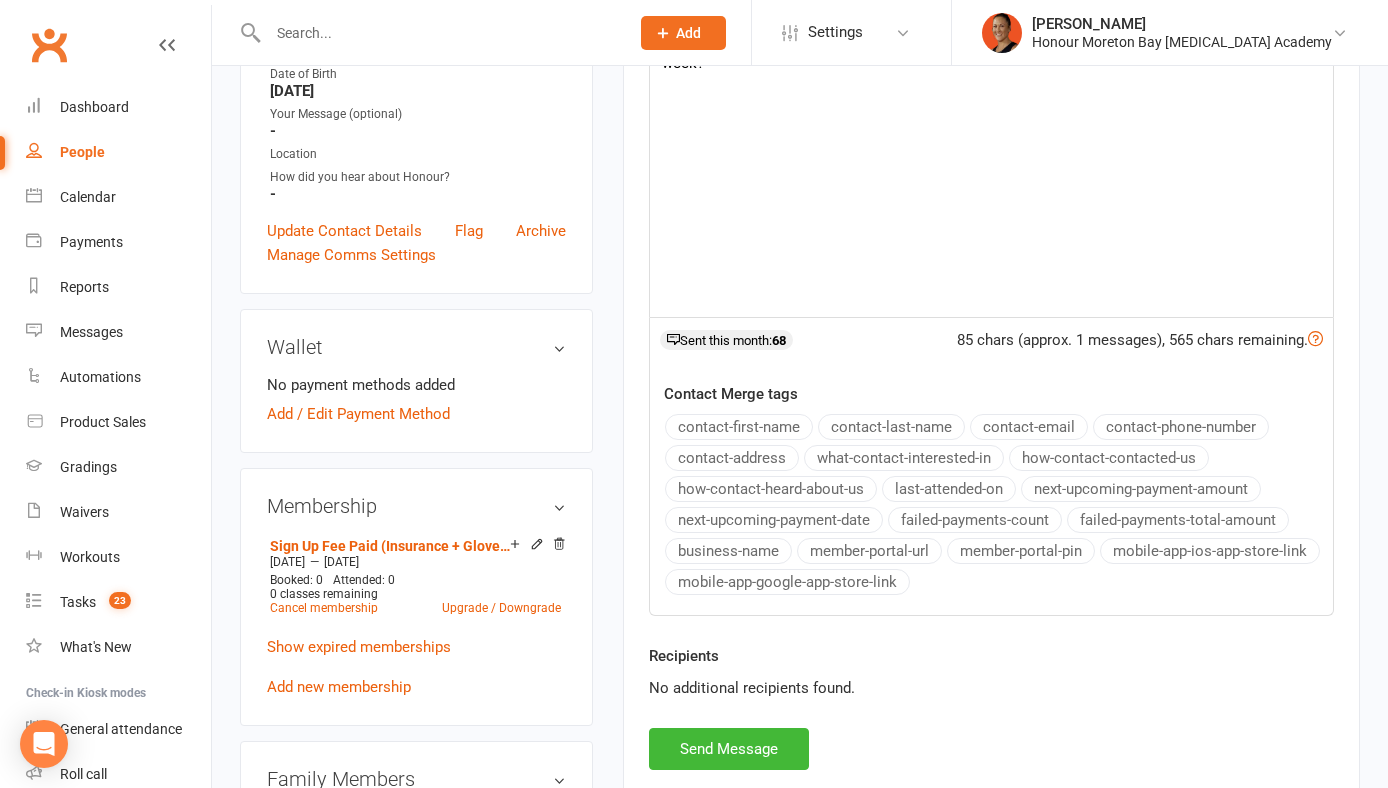 scroll, scrollTop: 630, scrollLeft: 0, axis: vertical 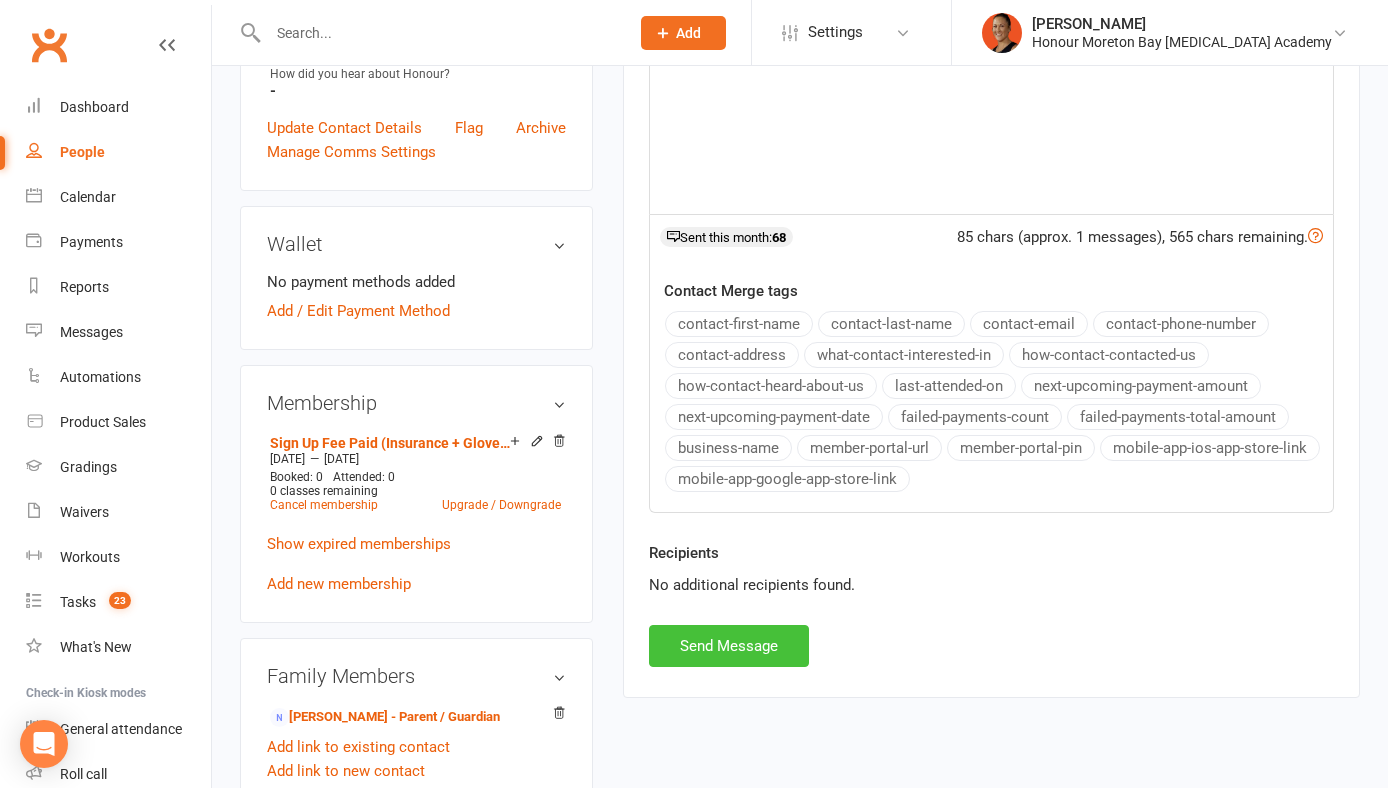 click on "Send Message" at bounding box center (729, 646) 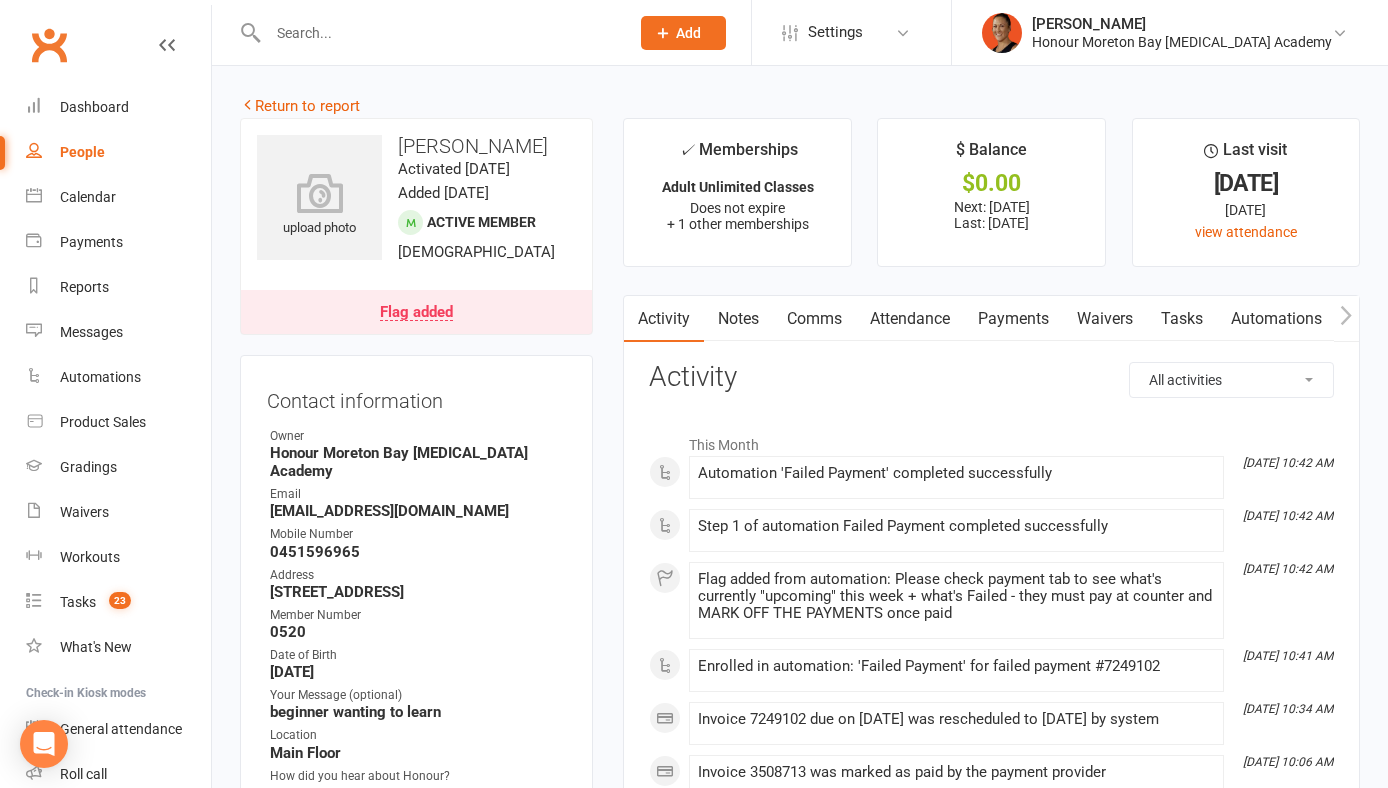 scroll, scrollTop: 0, scrollLeft: 0, axis: both 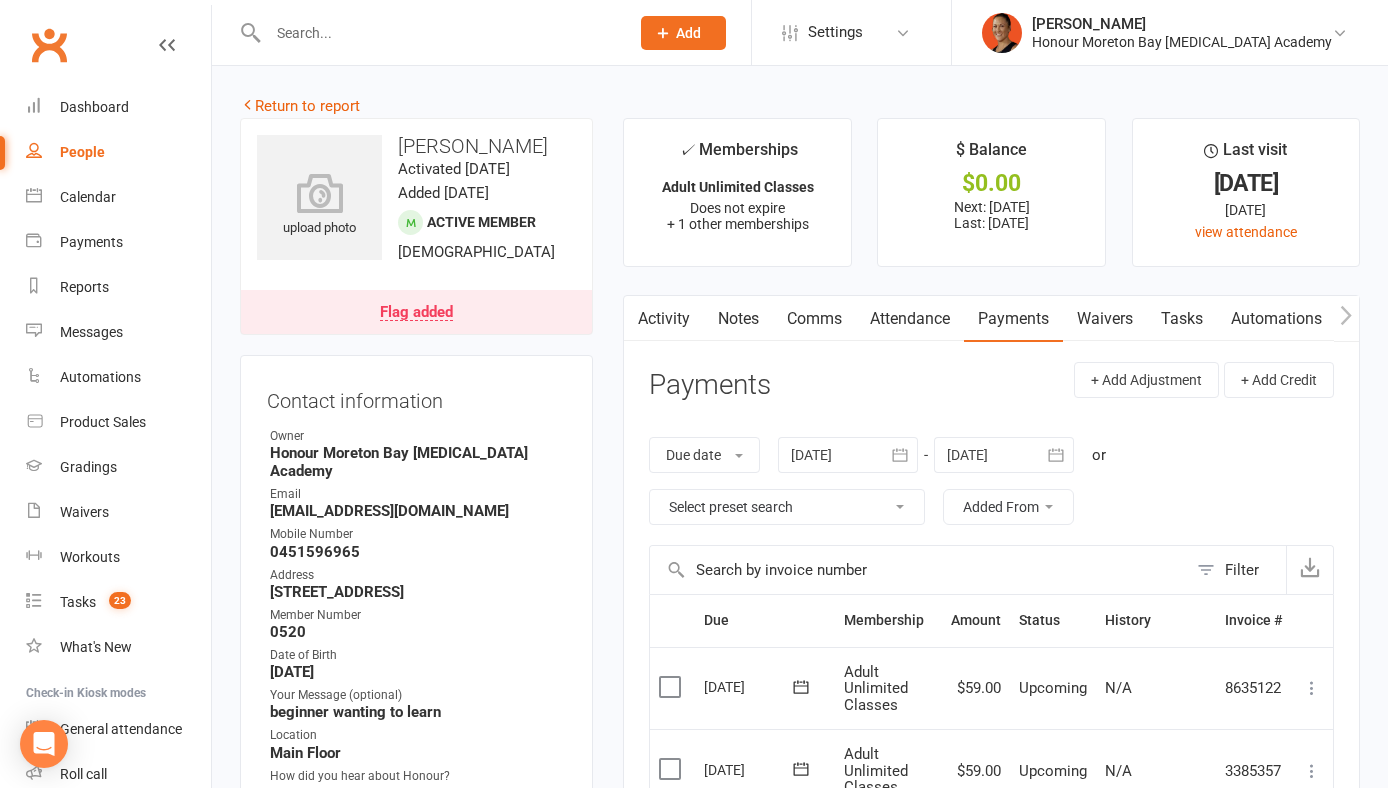 click on "Flag added" at bounding box center (416, 313) 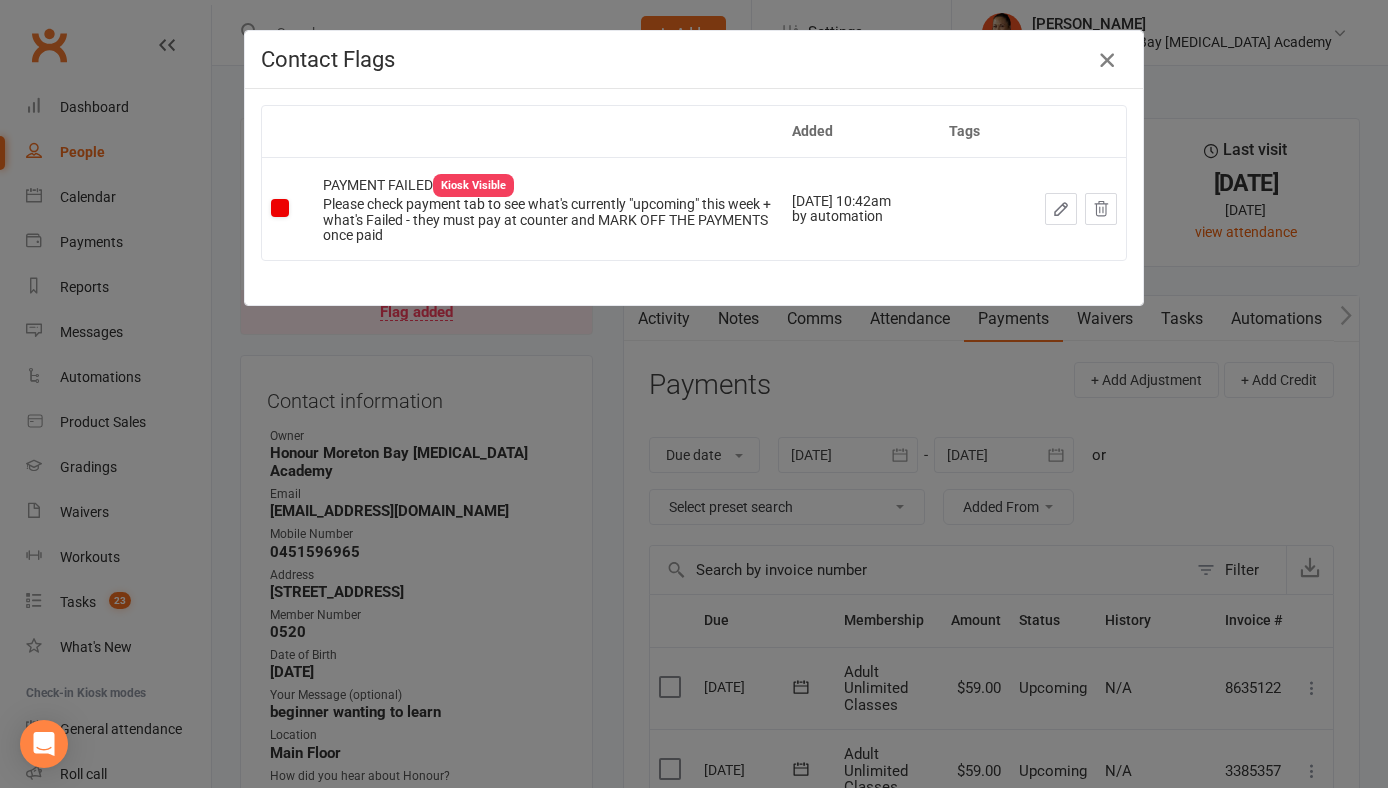click at bounding box center (1107, 60) 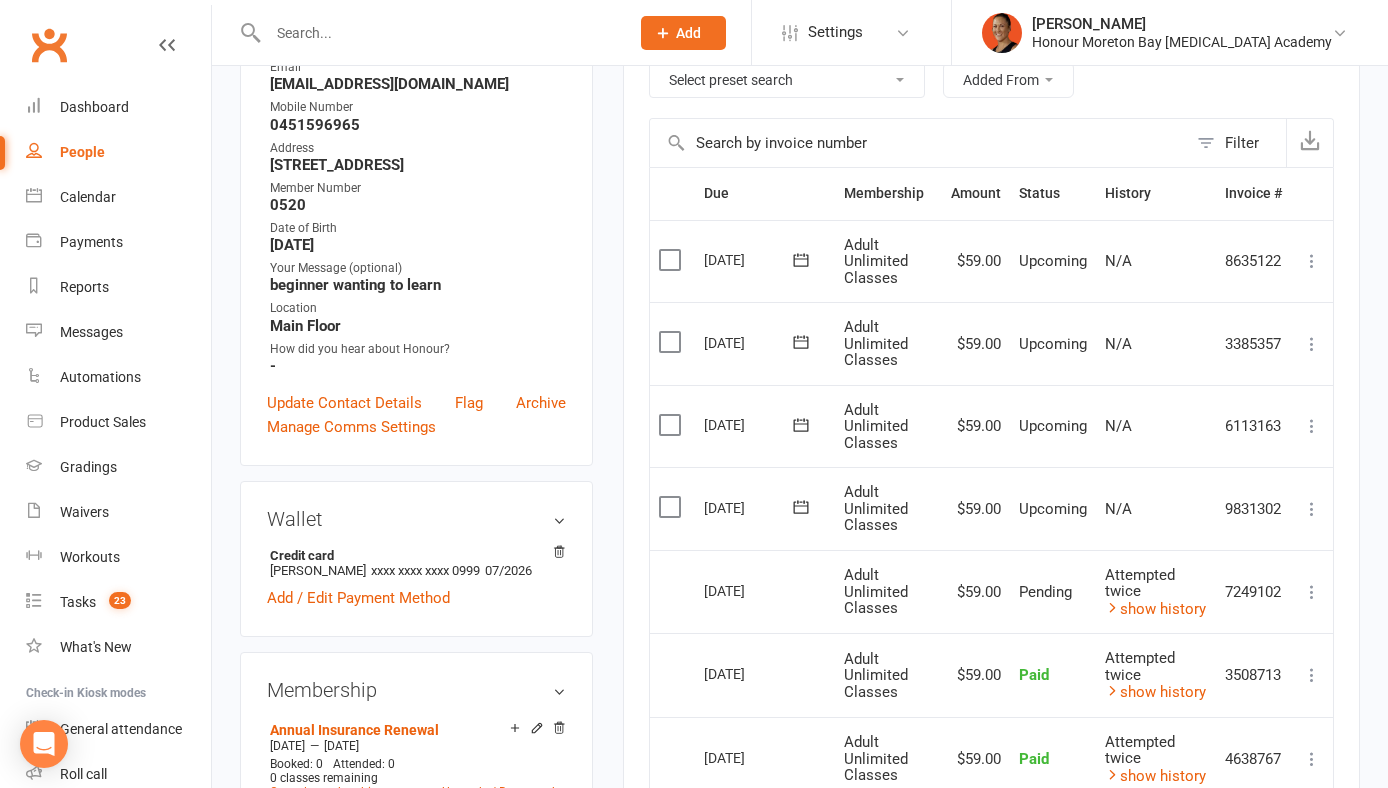scroll, scrollTop: 438, scrollLeft: 0, axis: vertical 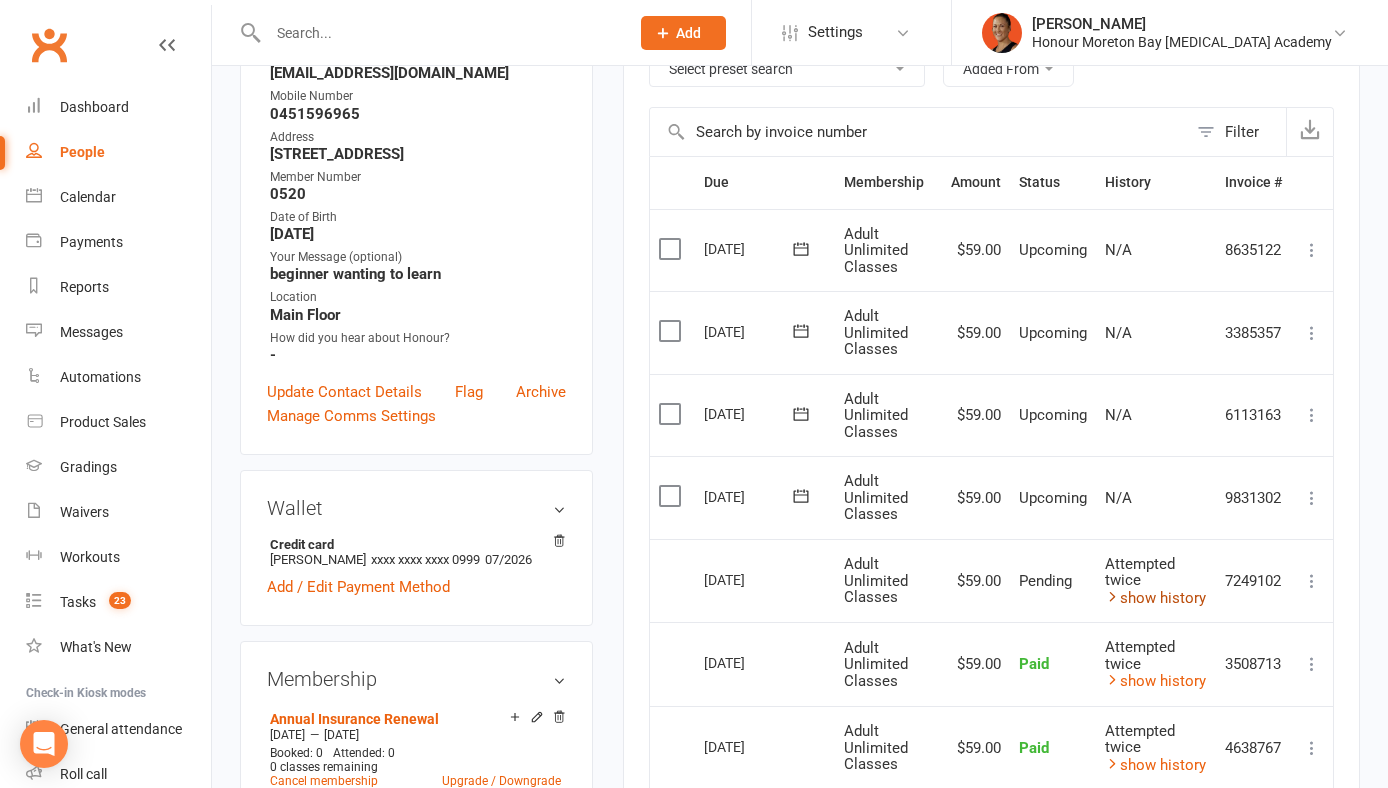 click on "show history" at bounding box center [1155, 598] 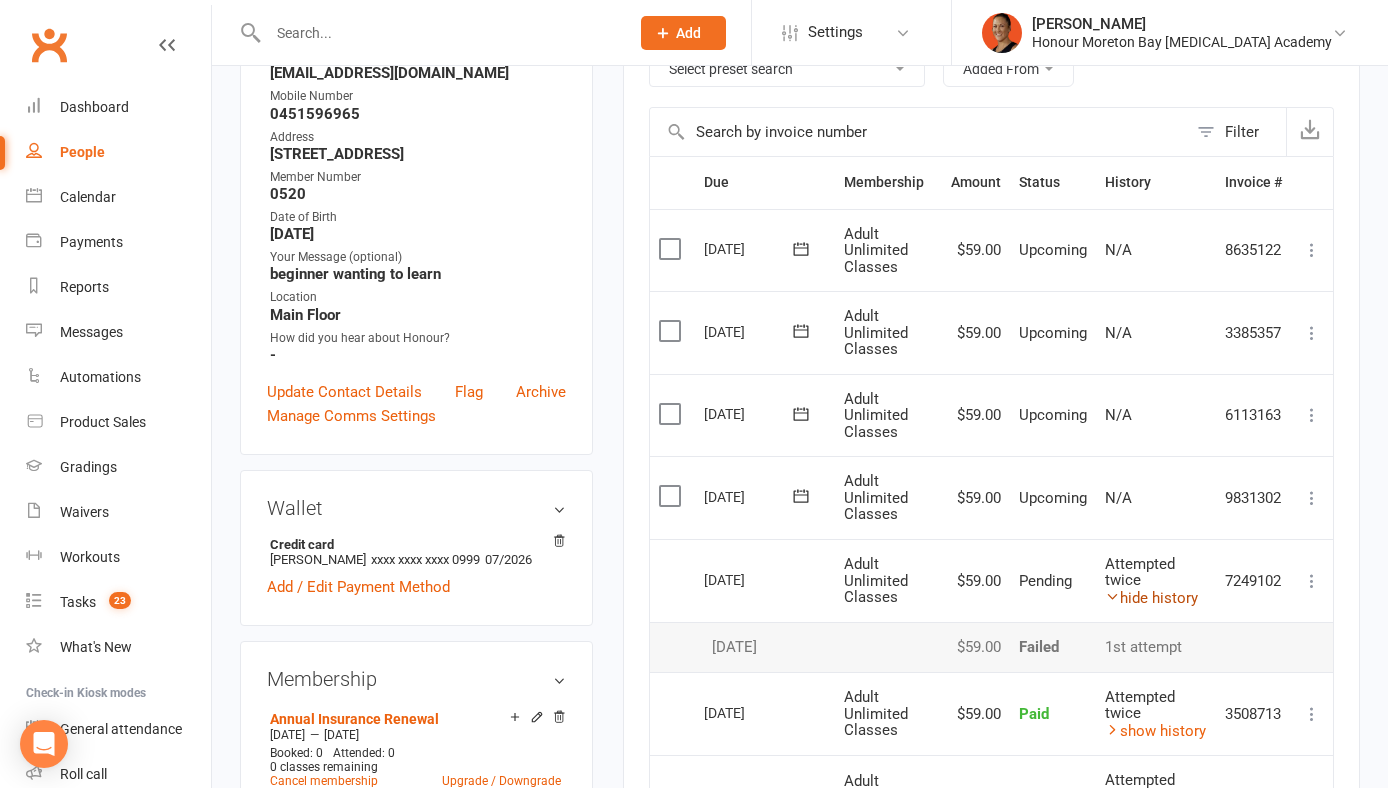 click on "hide history" at bounding box center (1151, 598) 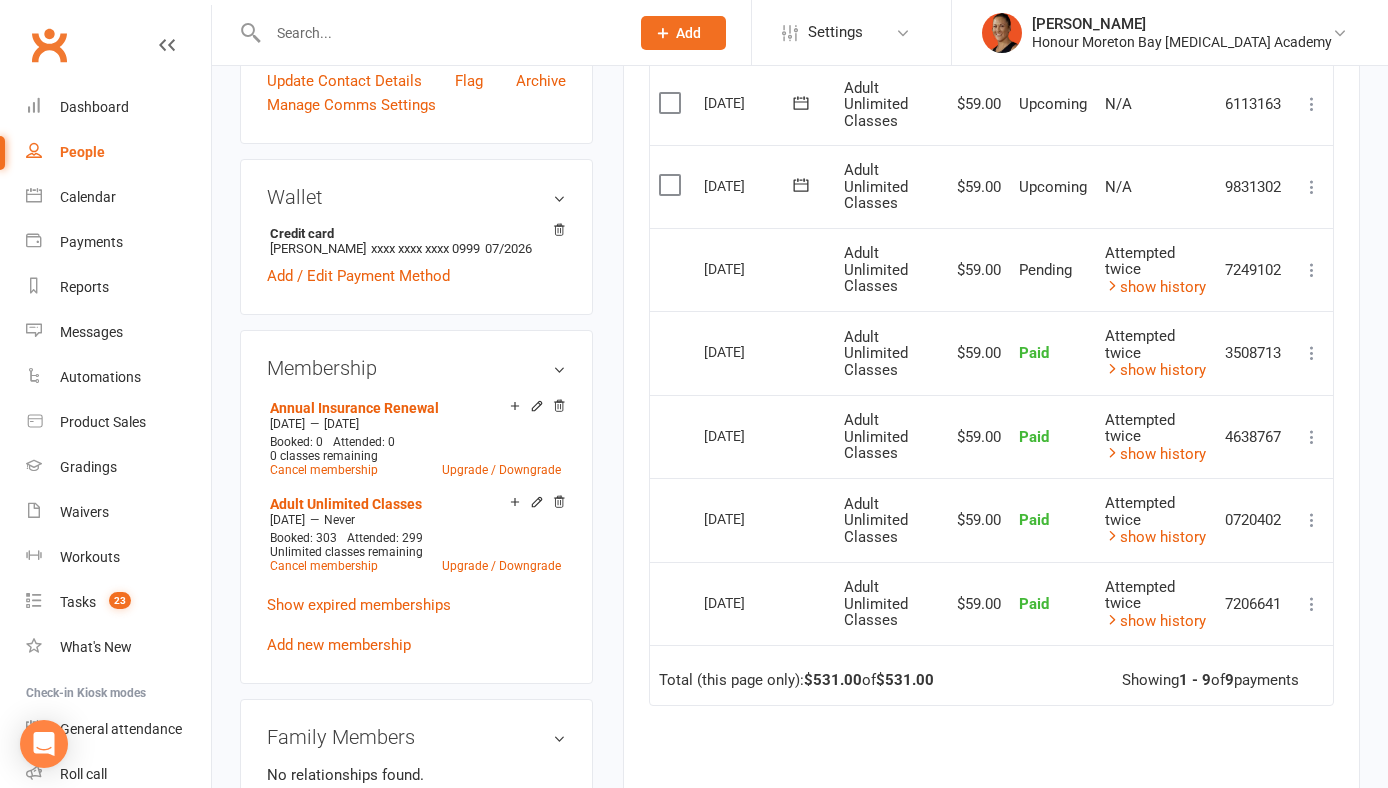 scroll, scrollTop: 0, scrollLeft: 0, axis: both 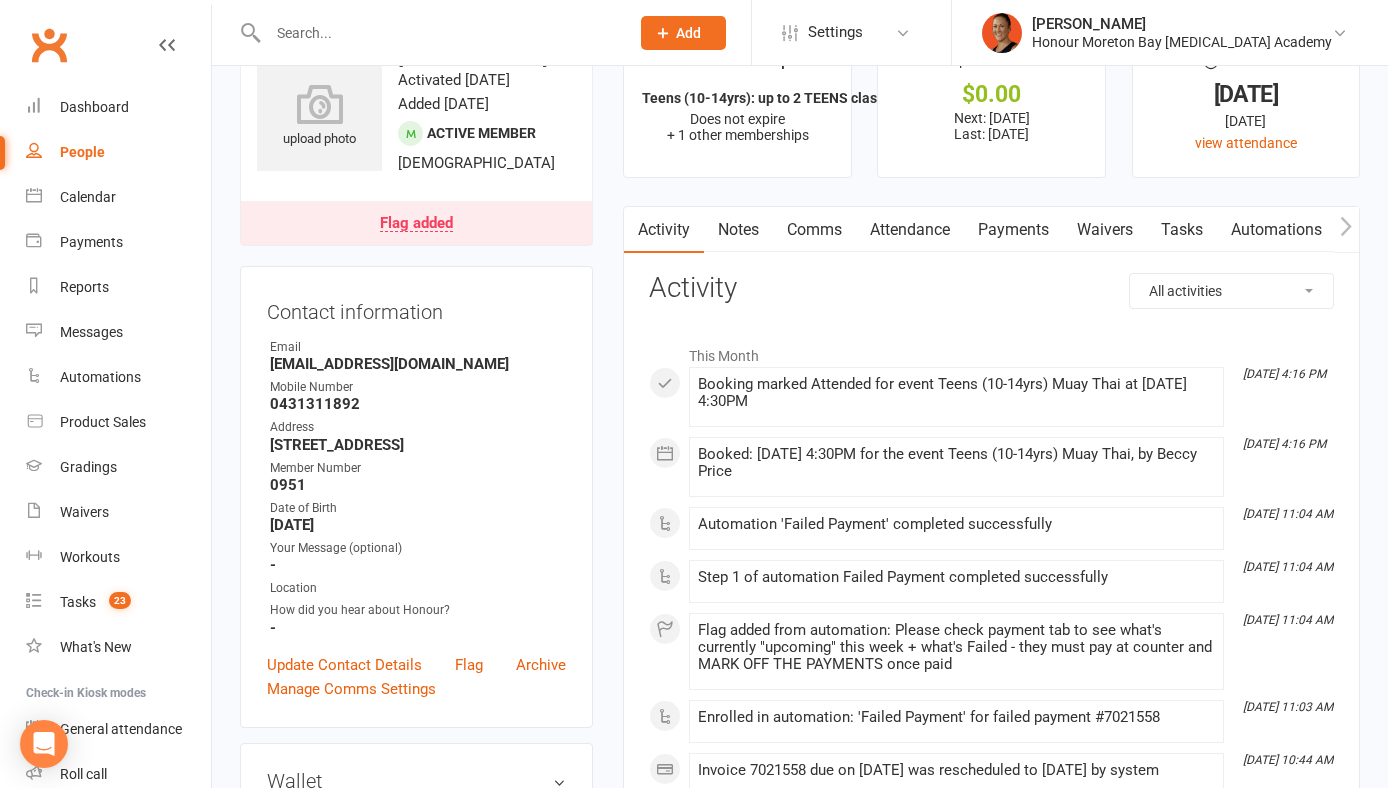 click on "Activity Notes Comms Attendance Payments Waivers Tasks Automations Workouts Gradings / Promotions Mobile App Assessments Credit balance
All activities Bookings / Attendances Communications Notes Failed SMSes Gradings Members Memberships Mobile App POS Sales Payments Credit Vouchers Prospects Reports Automations Tasks Waivers Workouts Kiosk Mode Consent Assessments Contact Flags Family Relationships Activity This Month [DATE] 4:16 PM Booking marked Attended for event Teens (10-14yrs) Muay Thai at [DATE] 4:30PM   [DATE] 4:16 PM Booked: [DATE] 4:30PM for the event Teens (10-14yrs) Muay Thai, by Beccy Price   [DATE] 11:04 AM Automation 'Failed Payment' completed successfully   [DATE] 11:04 AM Step 1 of automation Failed Payment completed successfully   [DATE] 11:04 AM Flag added from automation: Please check payment tab to see what's currently "upcoming" this week + what's Failed - they must pay at counter and MARK OFF THE PAYMENTS once paid   [DATE] 11:03 AM   [DATE] 10:44 AM" at bounding box center [991, 1086] 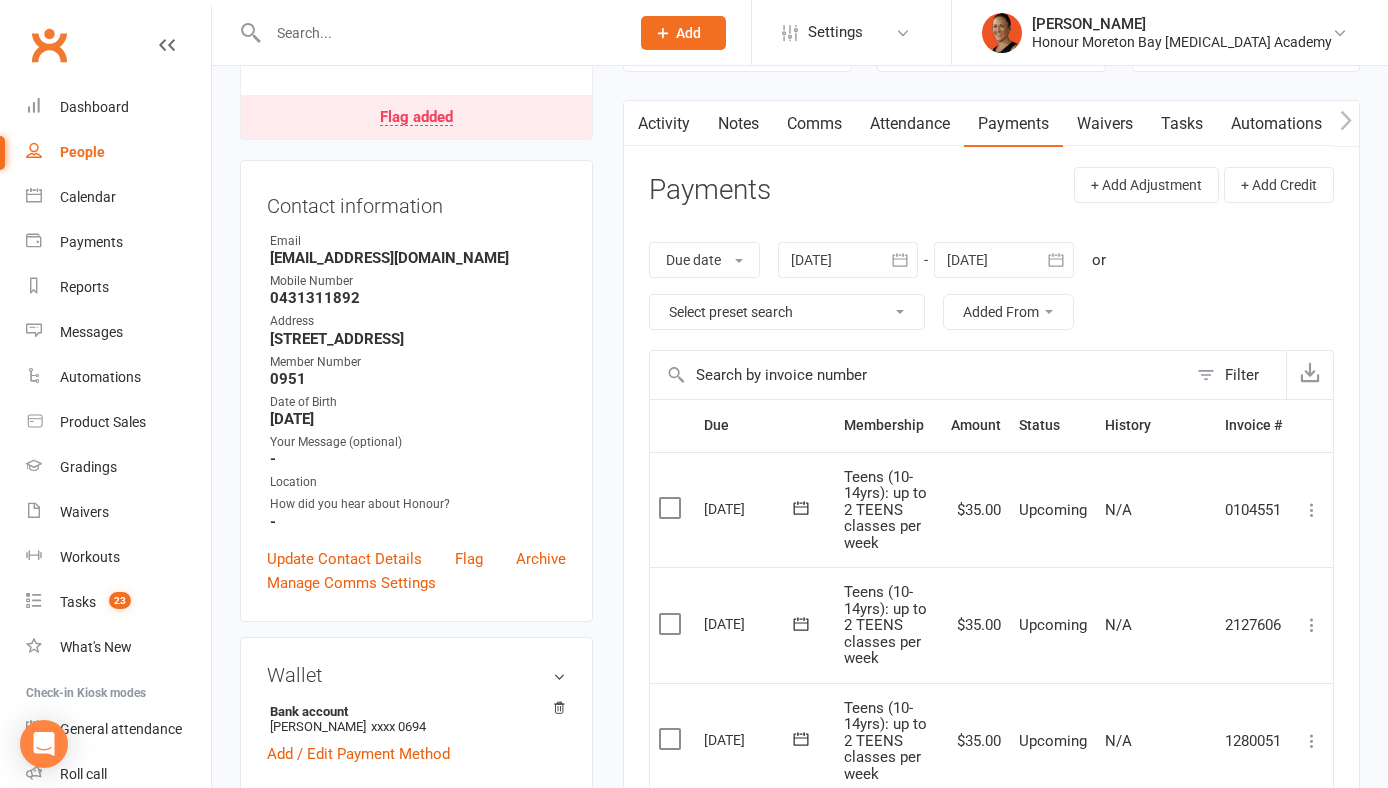scroll, scrollTop: 154, scrollLeft: 0, axis: vertical 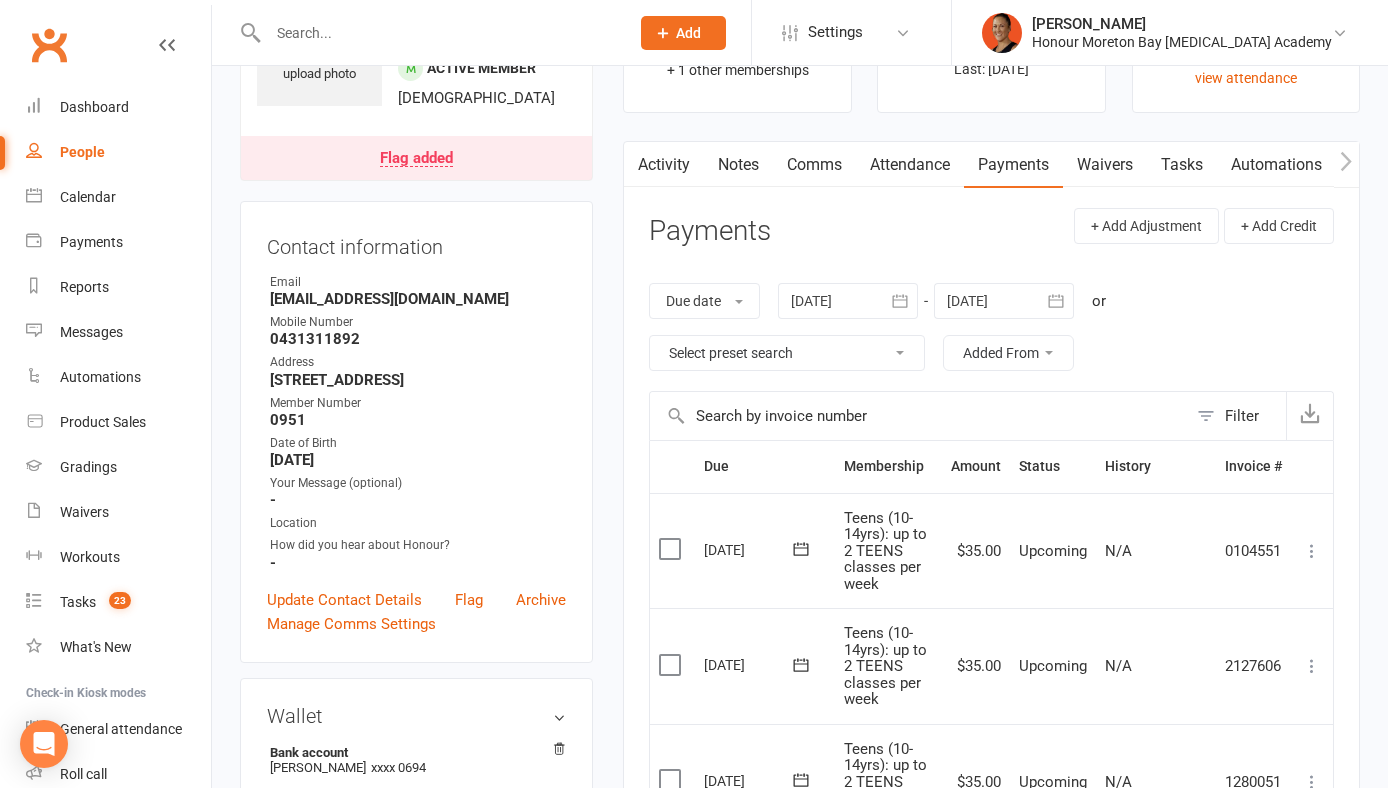 click on "Notes" at bounding box center (738, 165) 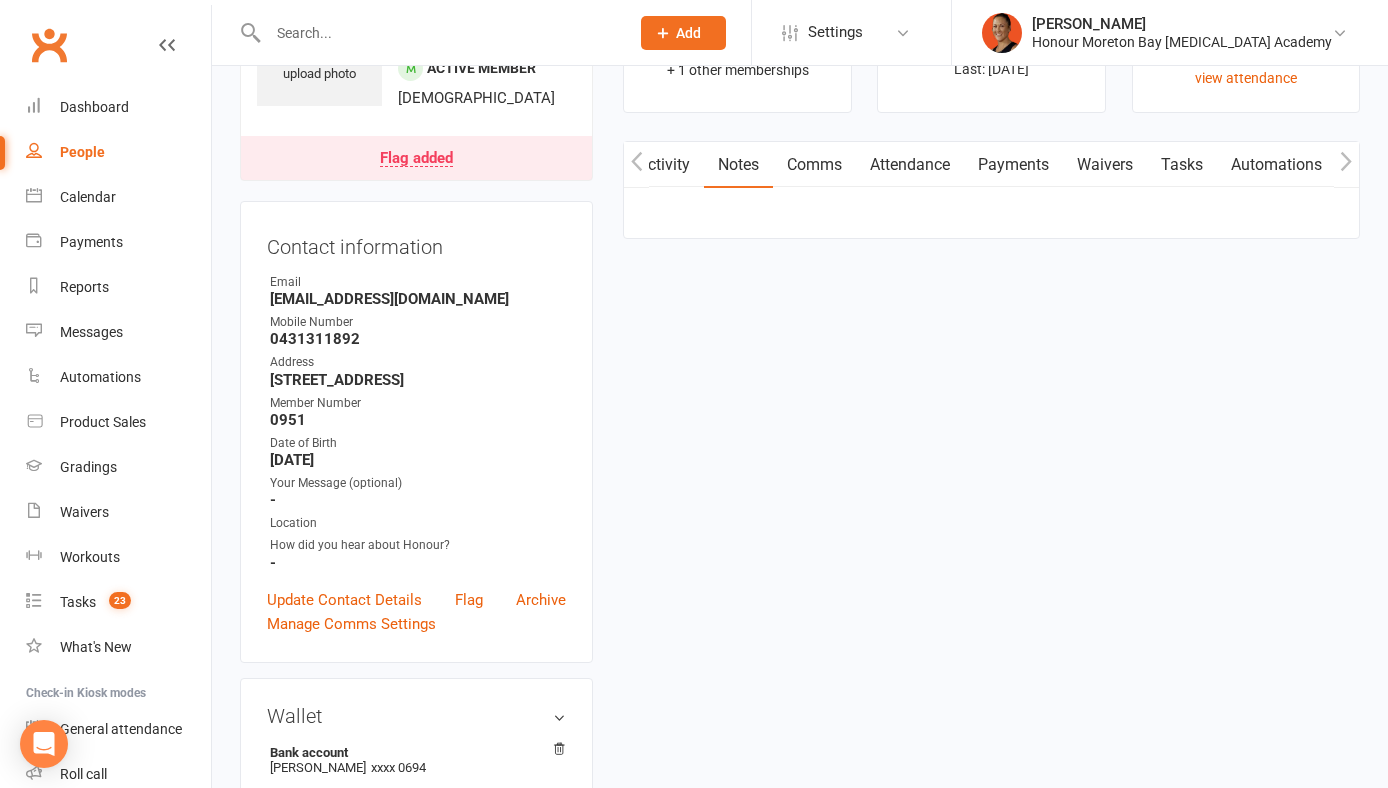 scroll, scrollTop: 0, scrollLeft: 1, axis: horizontal 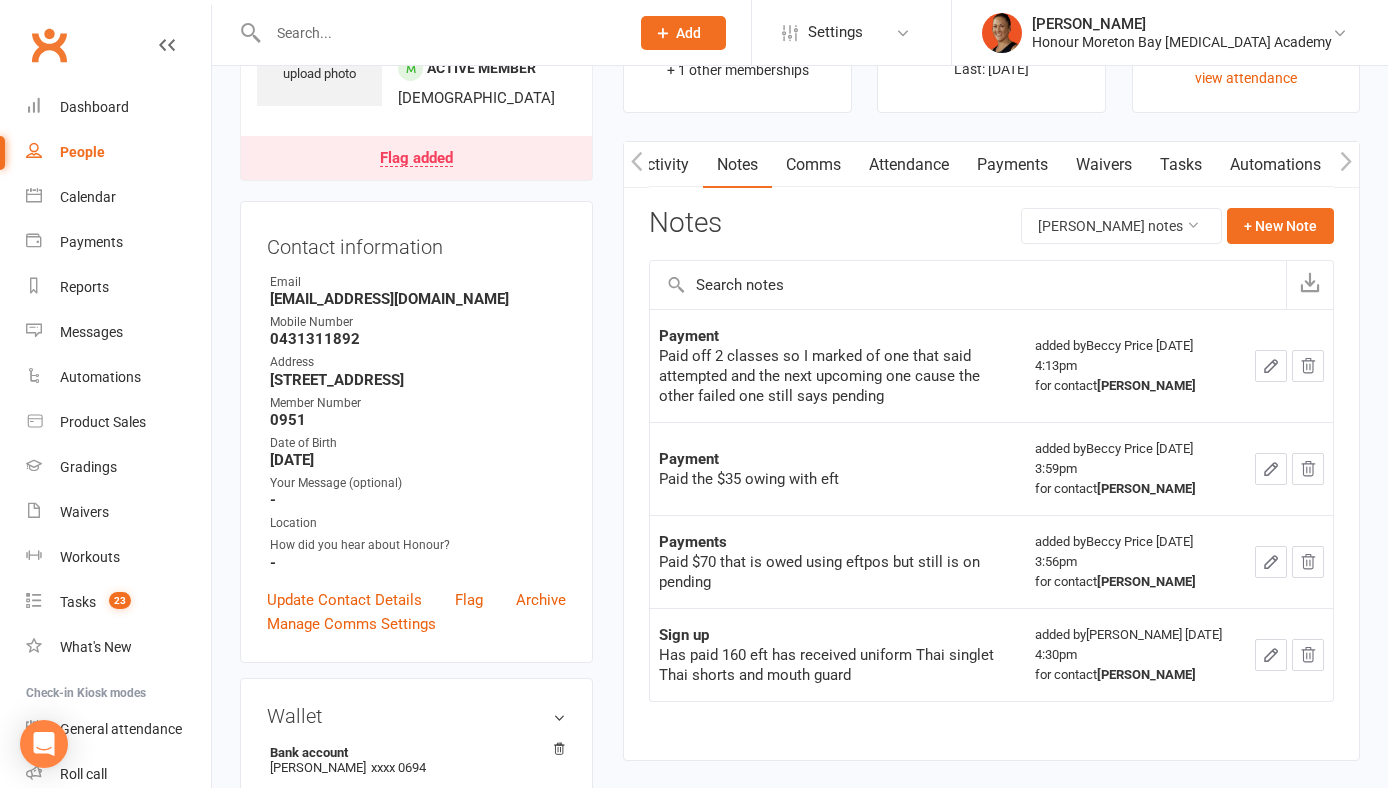 click on "Payments" at bounding box center (1012, 165) 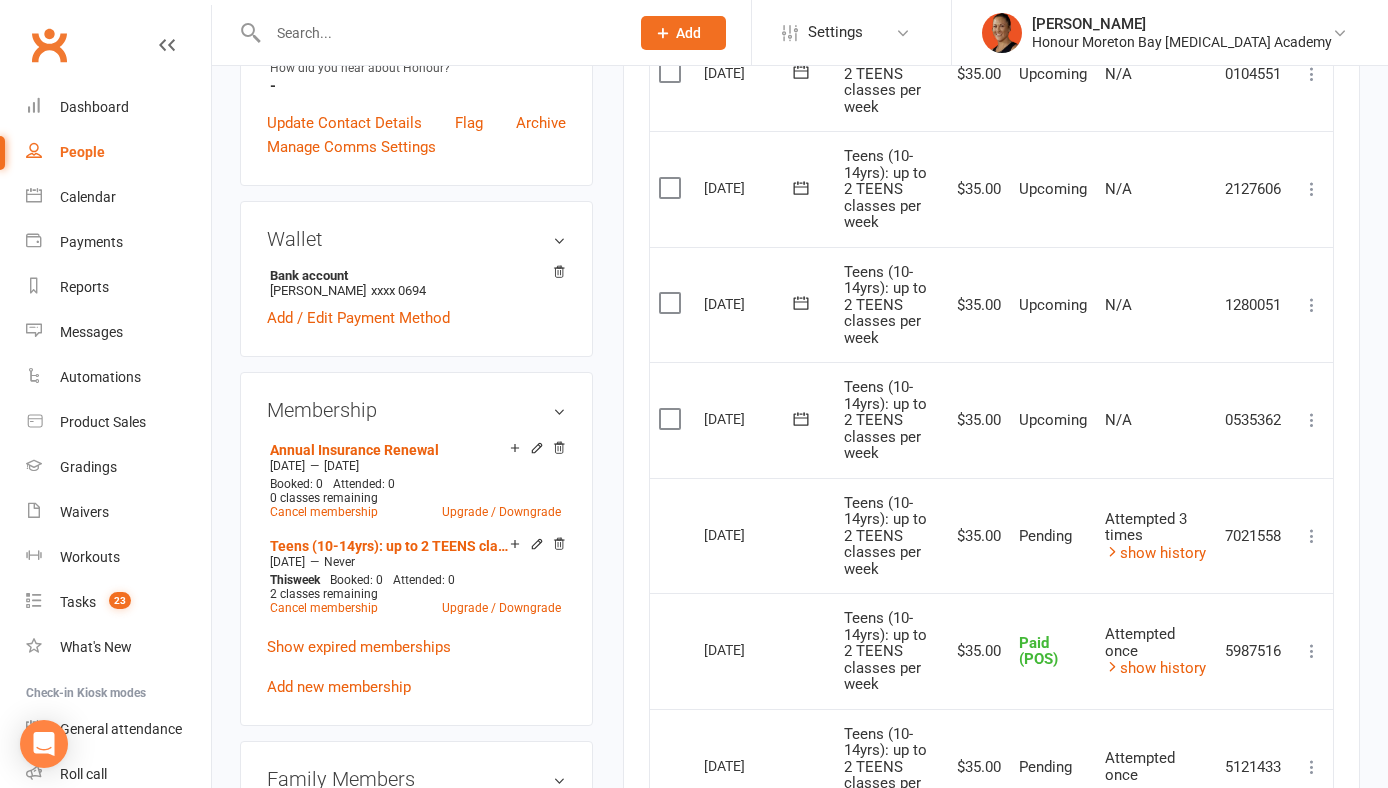 scroll, scrollTop: 859, scrollLeft: 0, axis: vertical 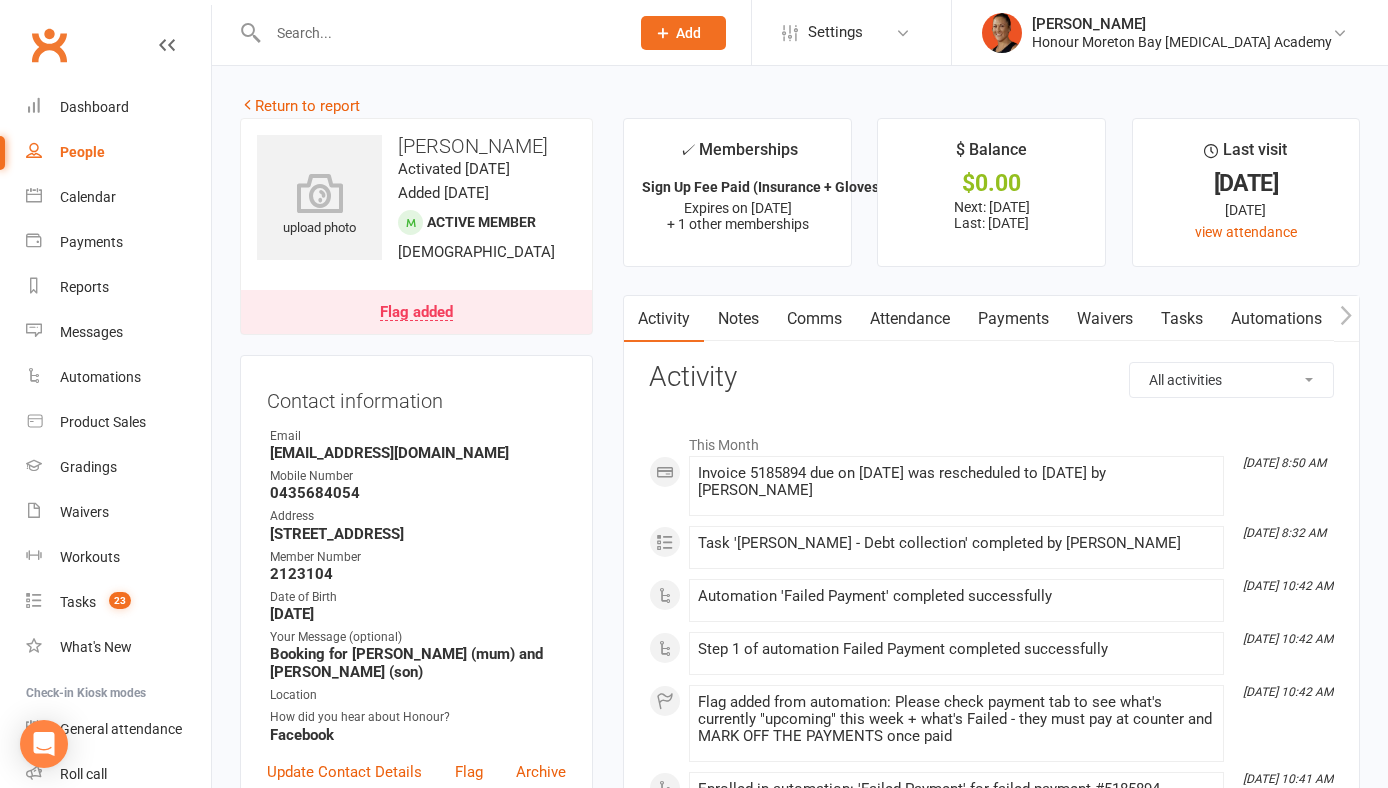 click on "Payments" at bounding box center [1013, 319] 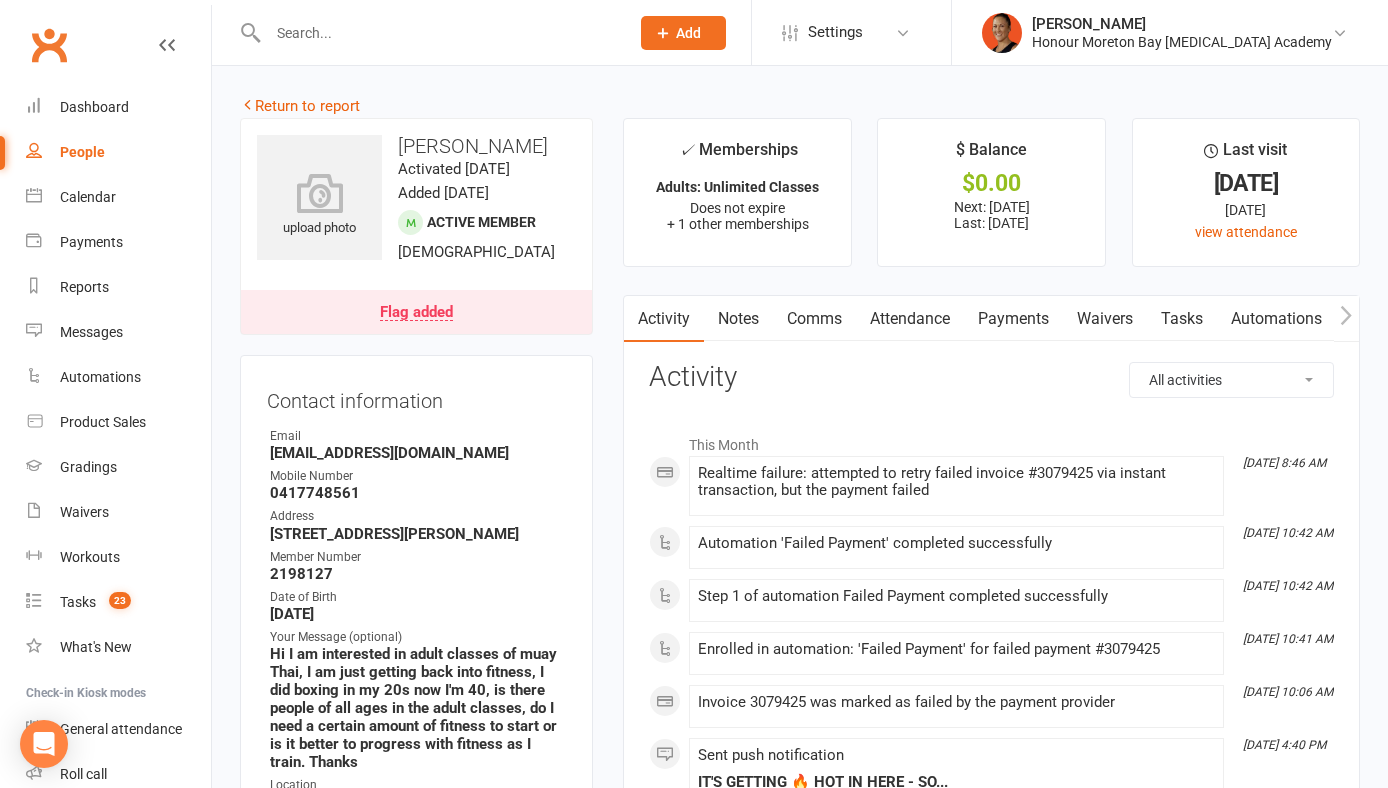 scroll, scrollTop: 0, scrollLeft: 0, axis: both 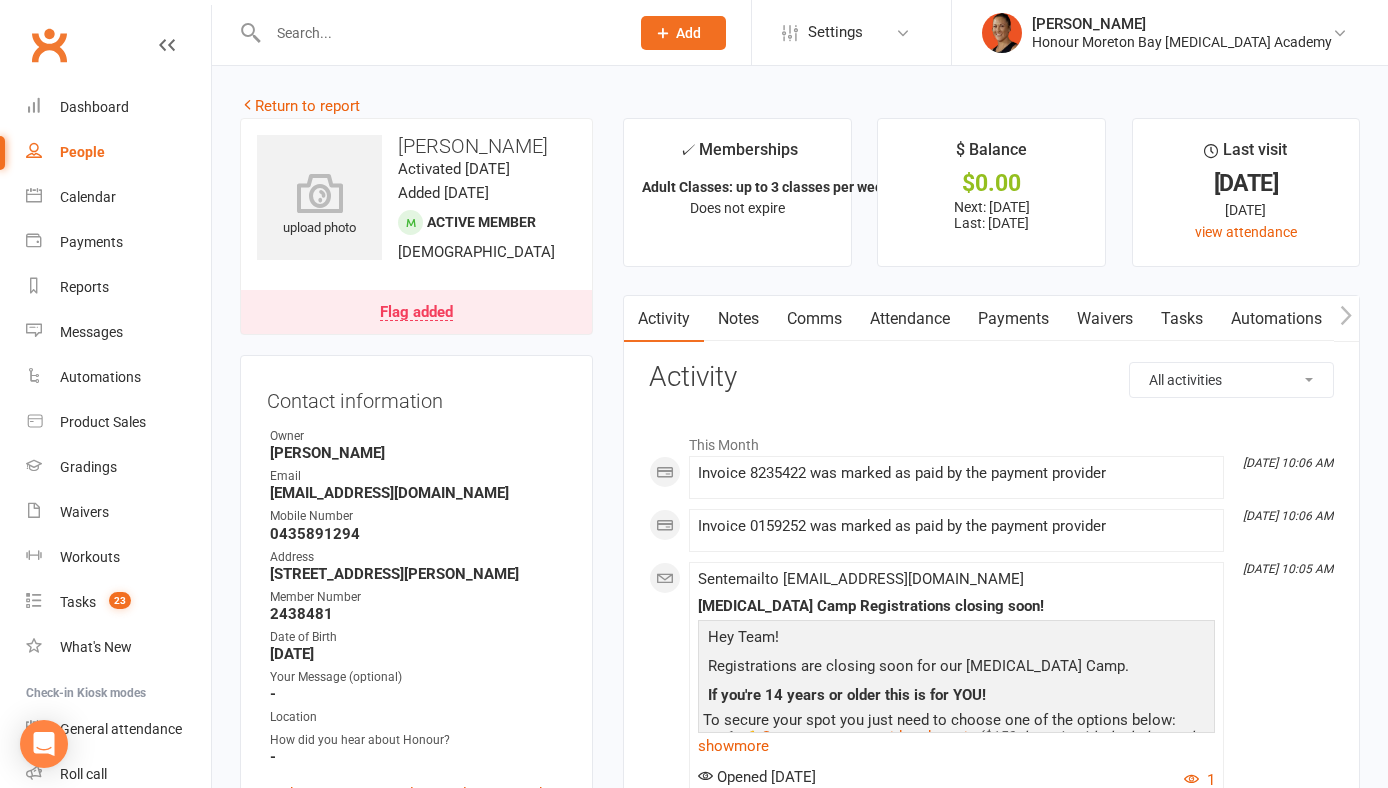 click on "Payments" at bounding box center [1013, 319] 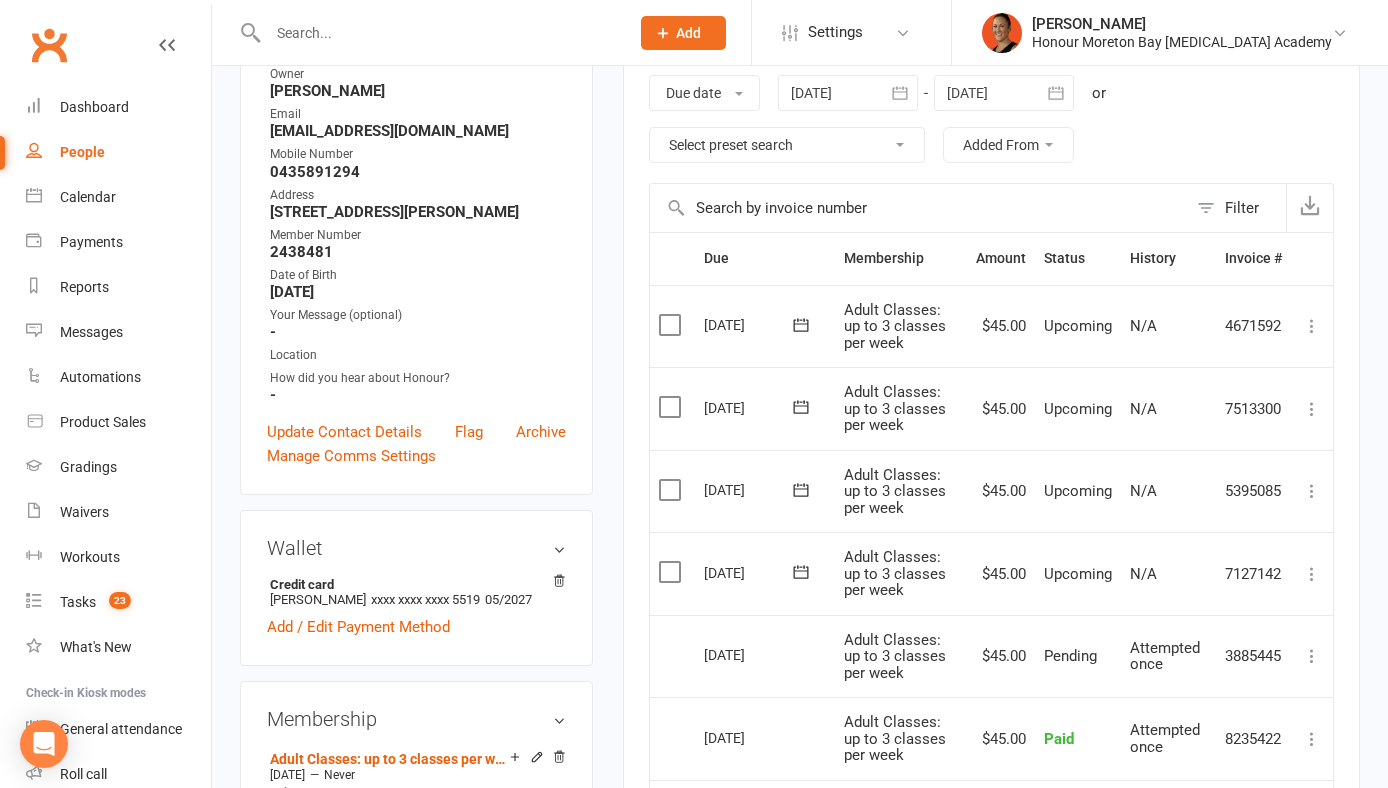 scroll, scrollTop: 0, scrollLeft: 0, axis: both 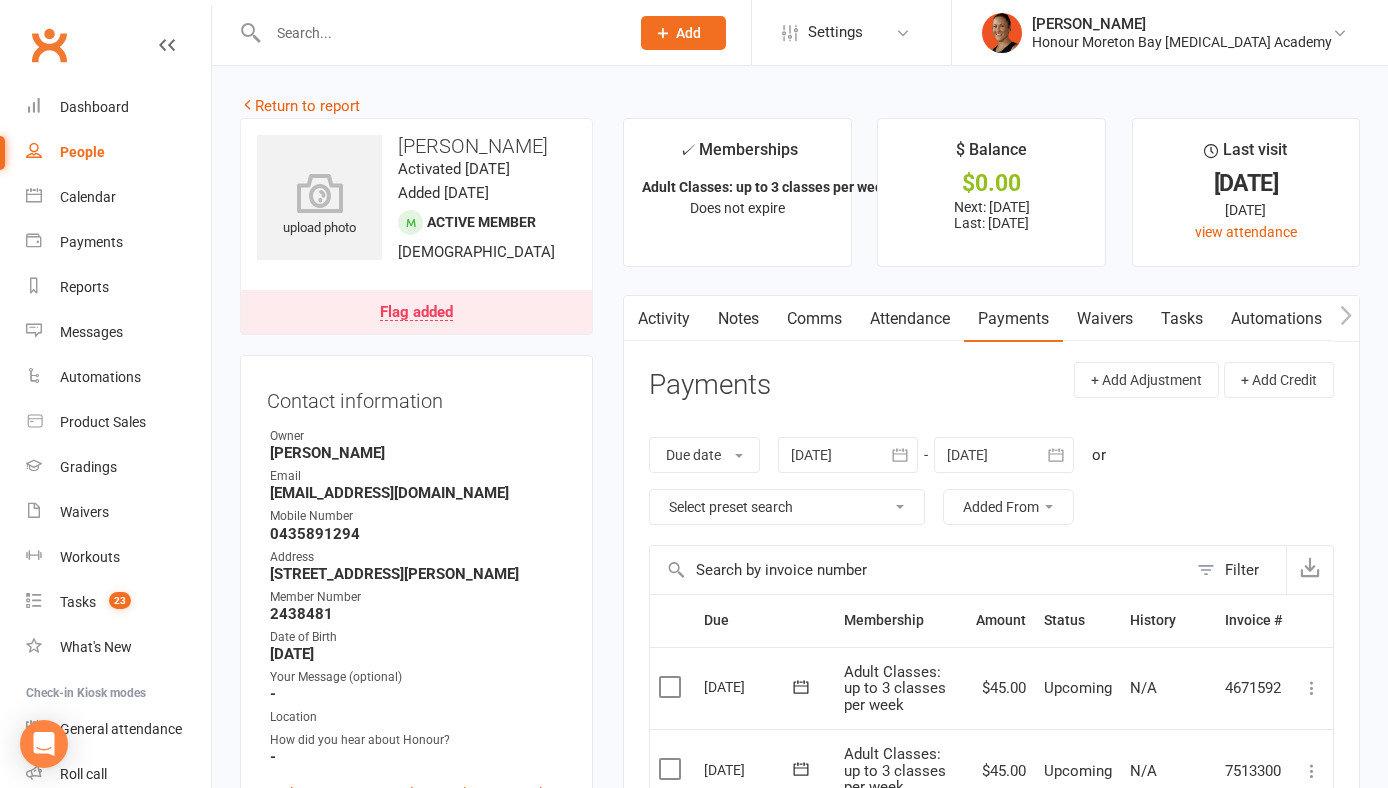 click on "Flag added" at bounding box center (416, 312) 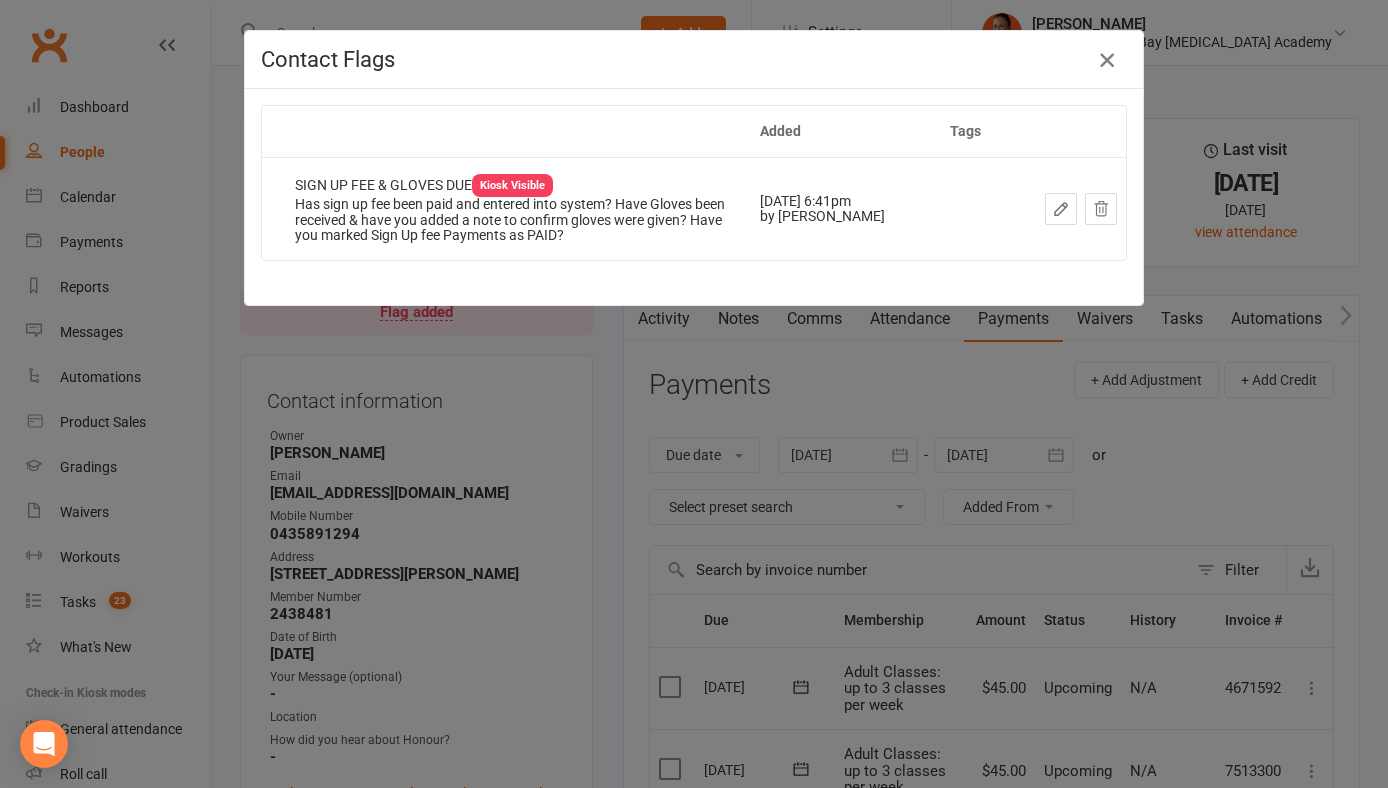 click at bounding box center (1107, 60) 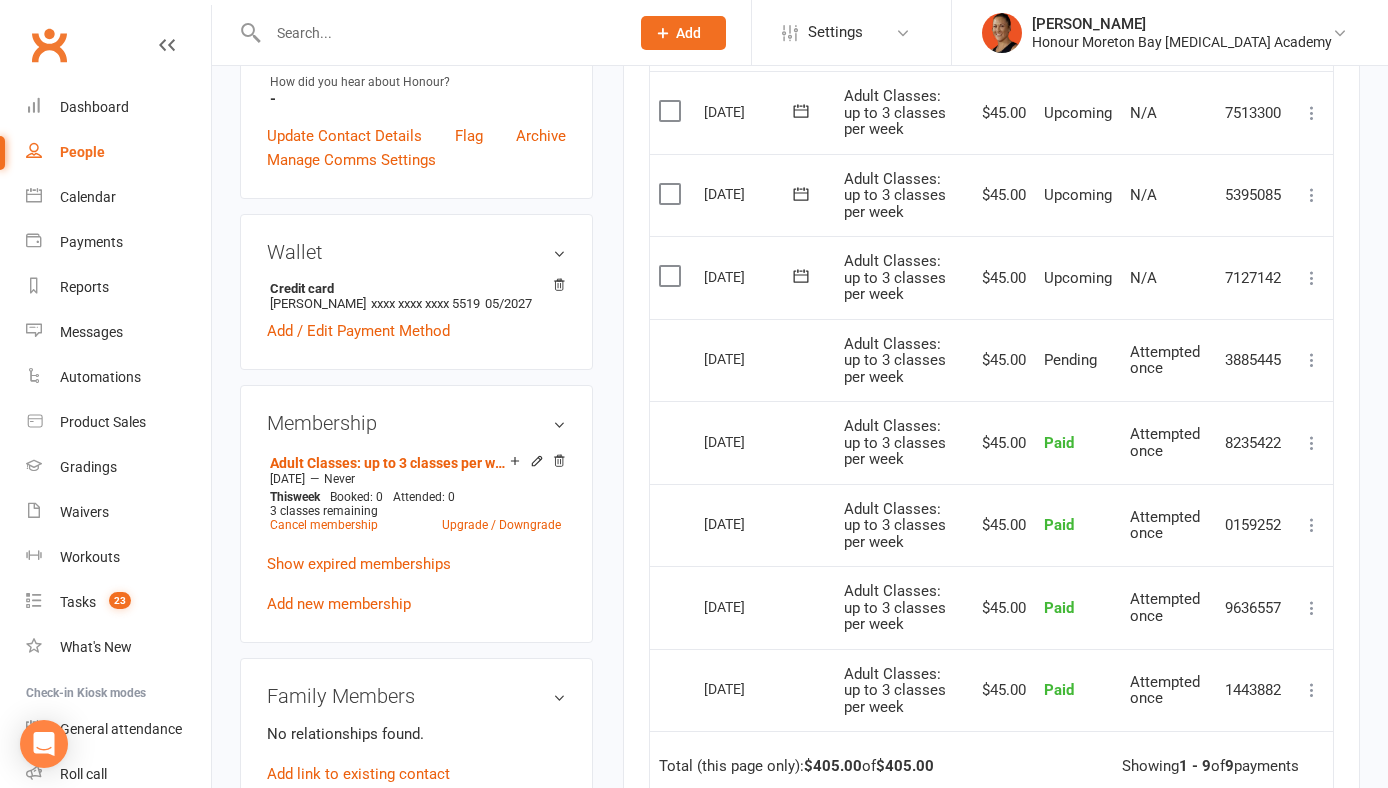 scroll, scrollTop: 660, scrollLeft: 0, axis: vertical 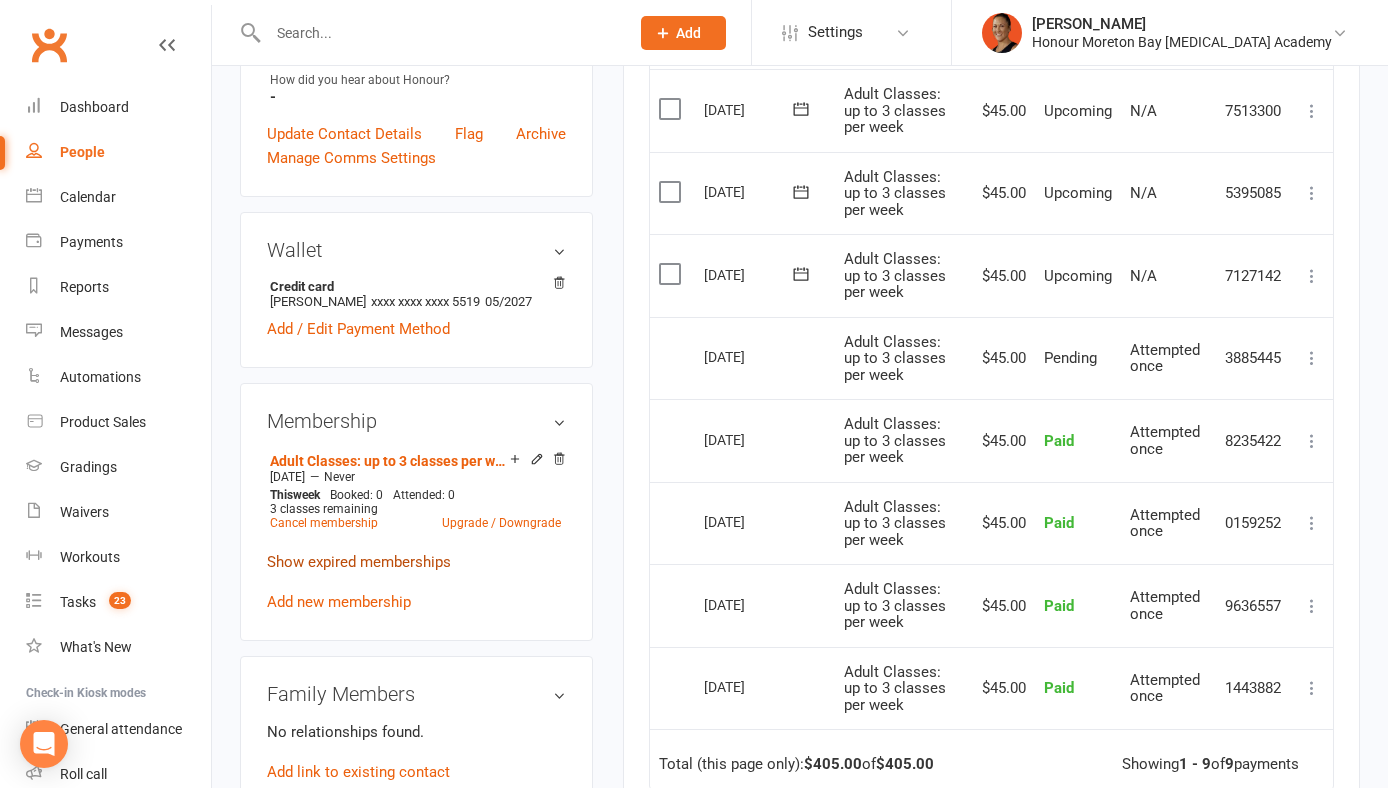 click on "Show expired memberships" at bounding box center [359, 562] 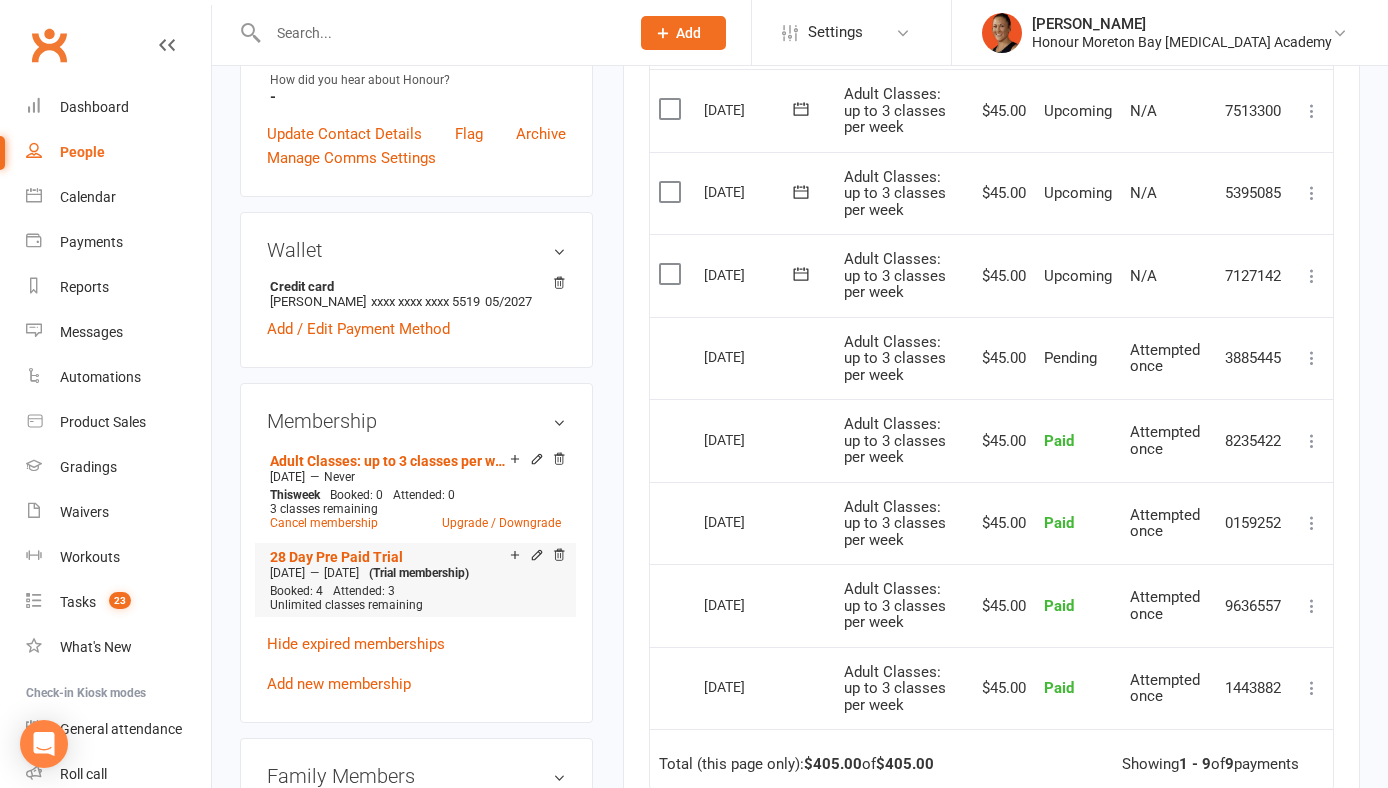 scroll, scrollTop: 0, scrollLeft: 0, axis: both 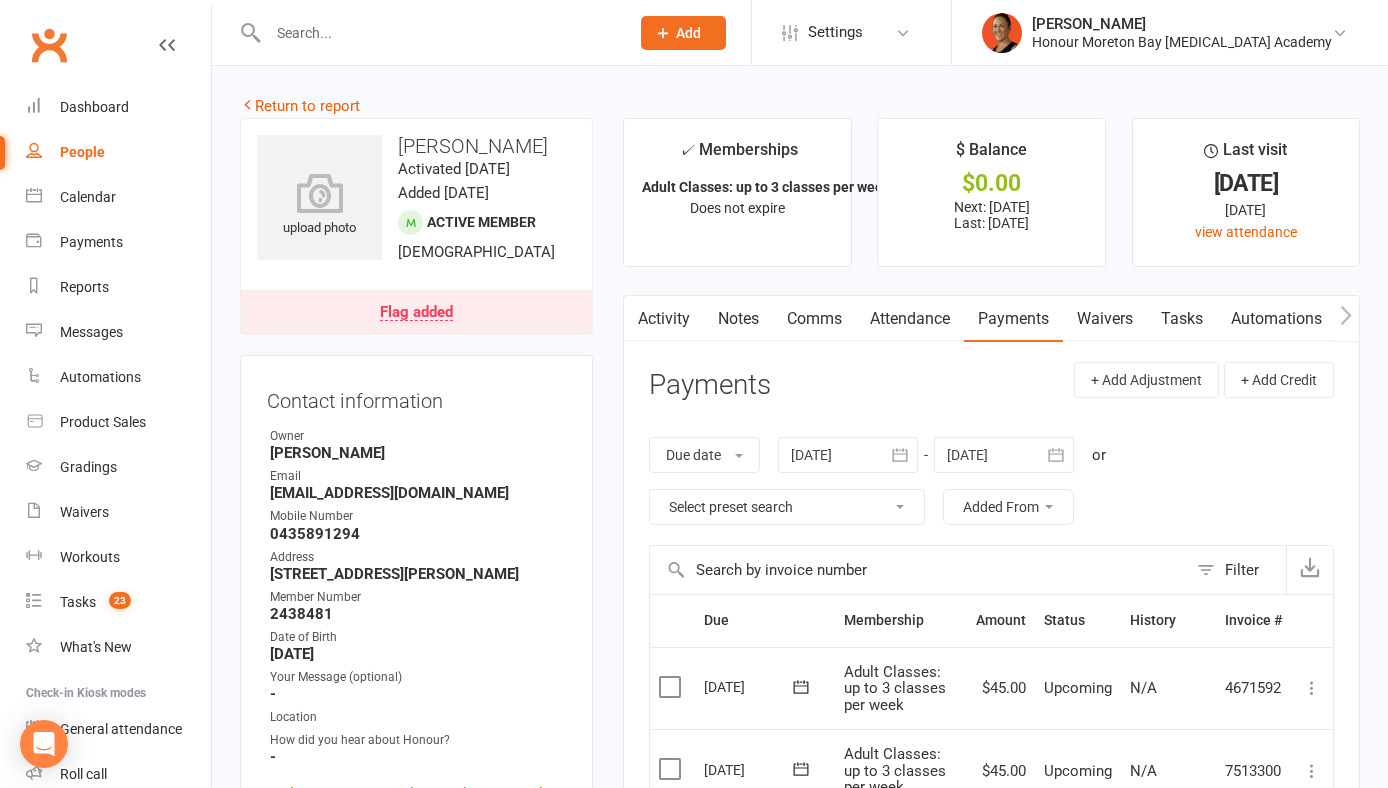 click on "Flag added" at bounding box center [416, 312] 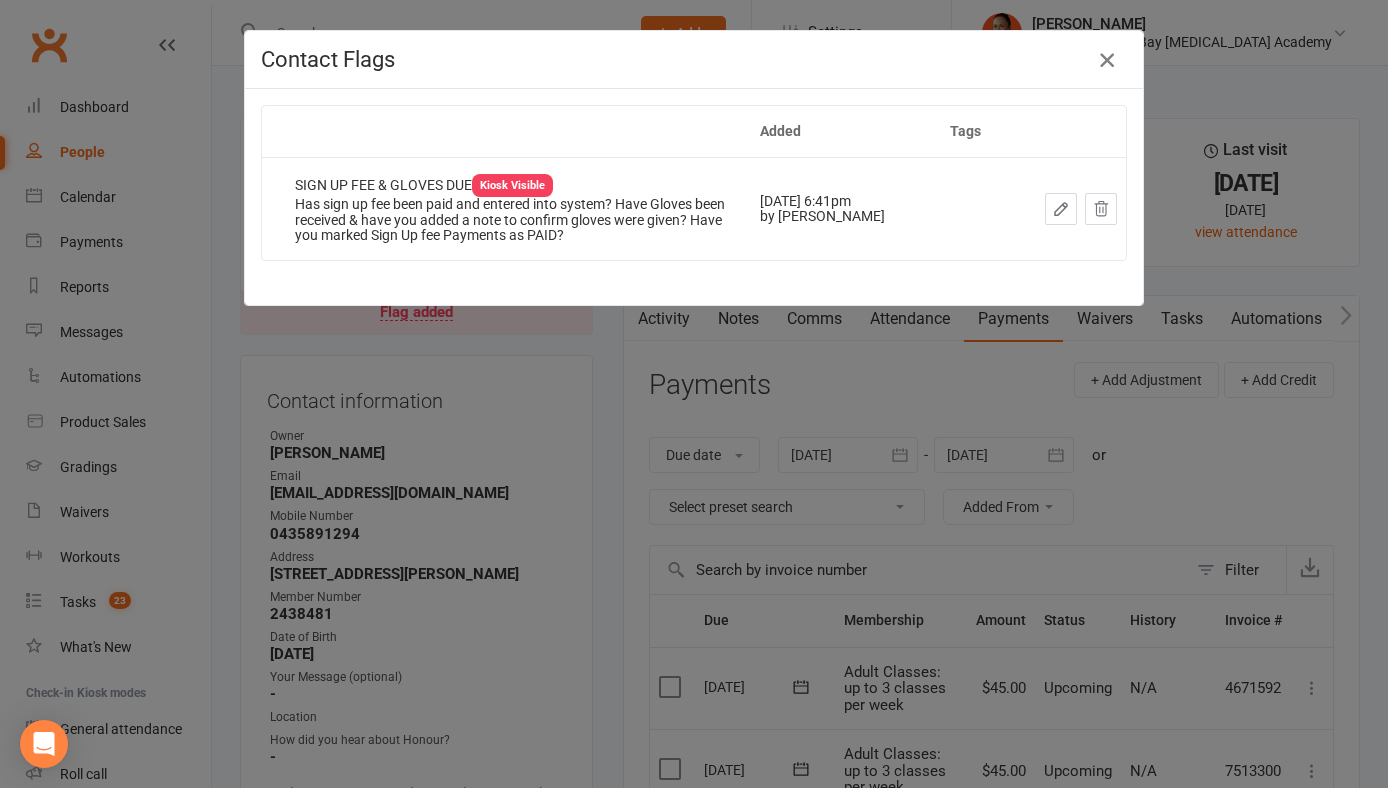 click at bounding box center (1107, 60) 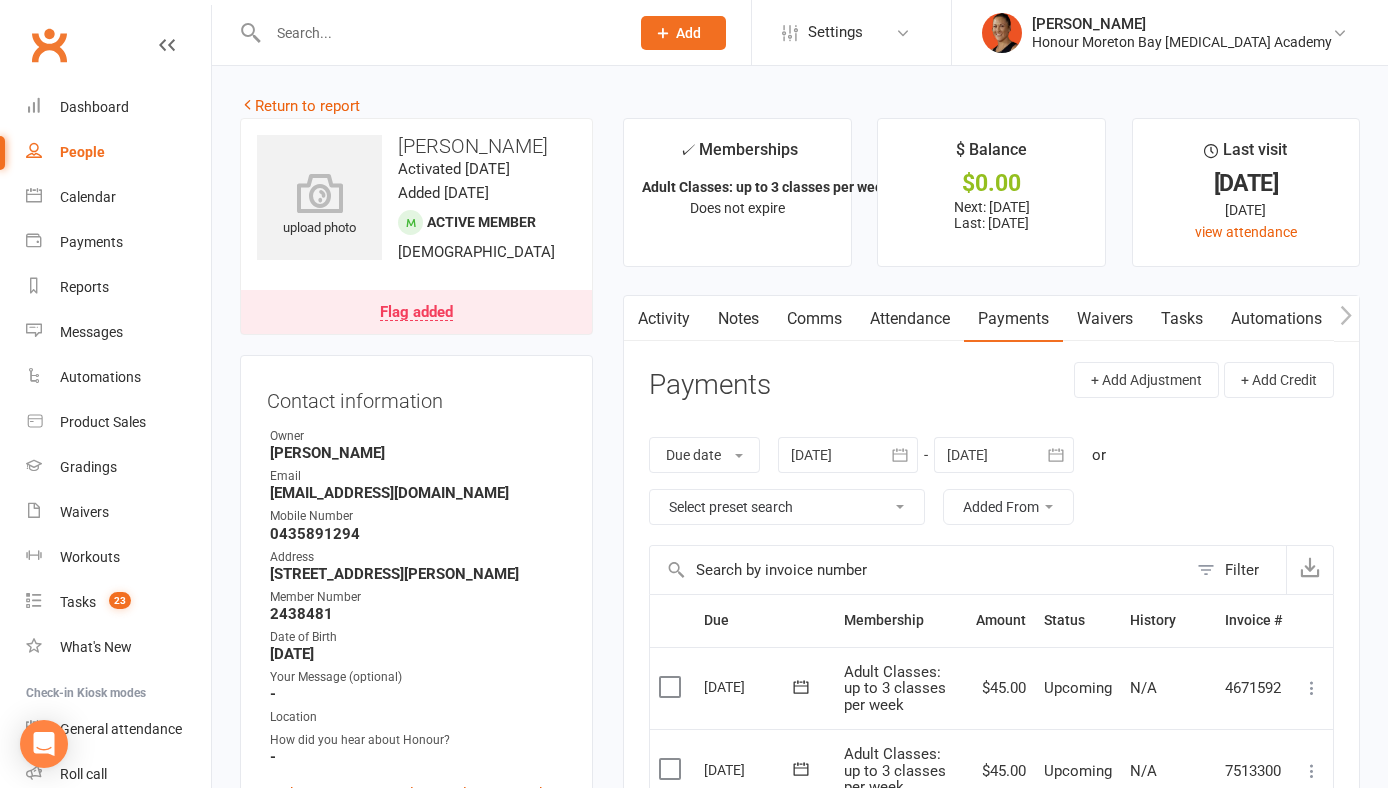 click on "Notes" at bounding box center (738, 319) 